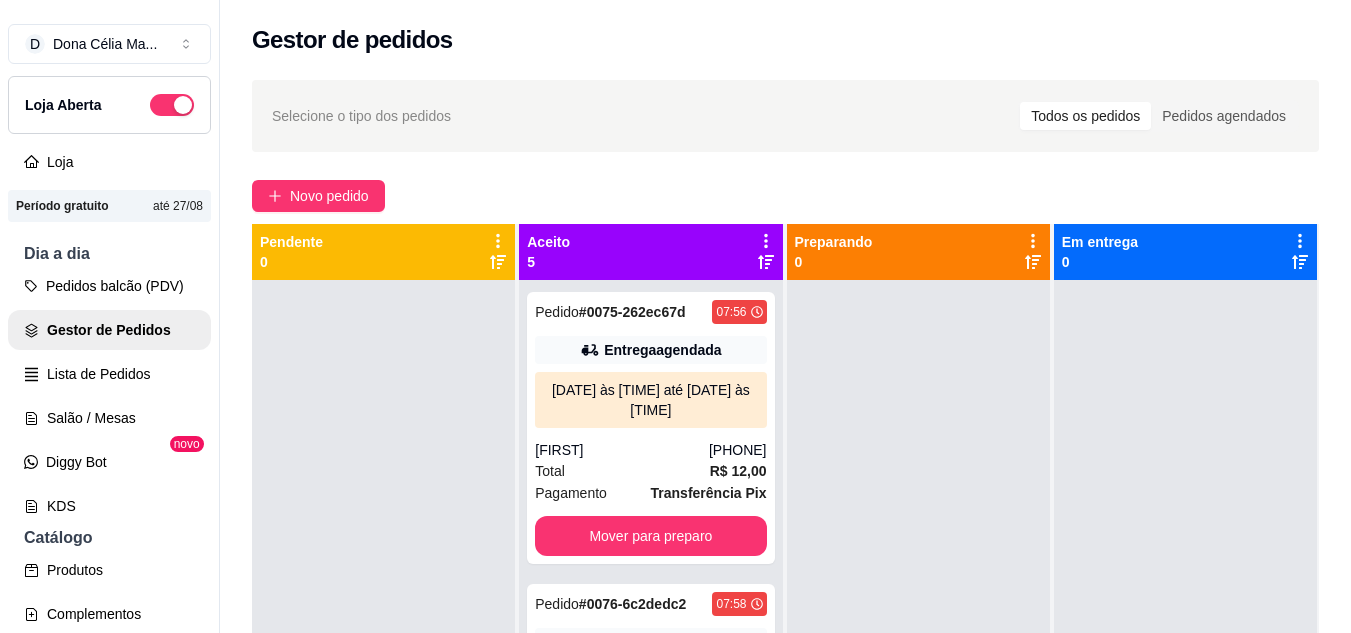 scroll, scrollTop: 0, scrollLeft: 0, axis: both 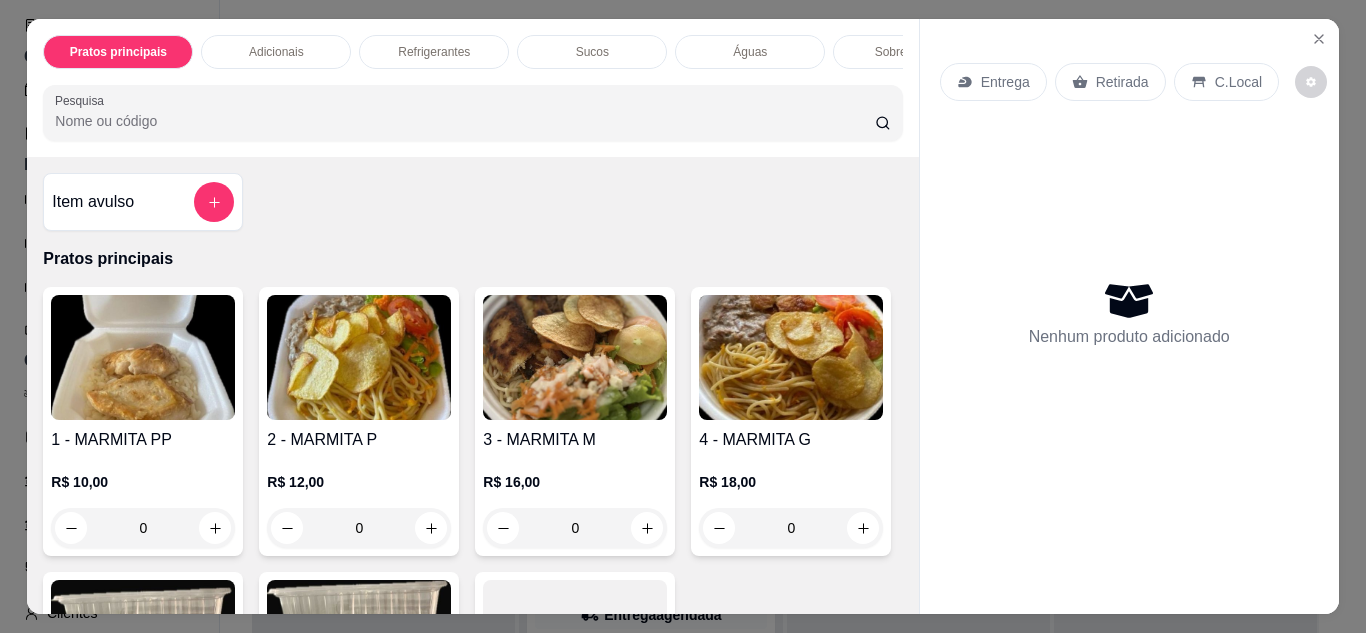 click on "Entrega" at bounding box center [993, 82] 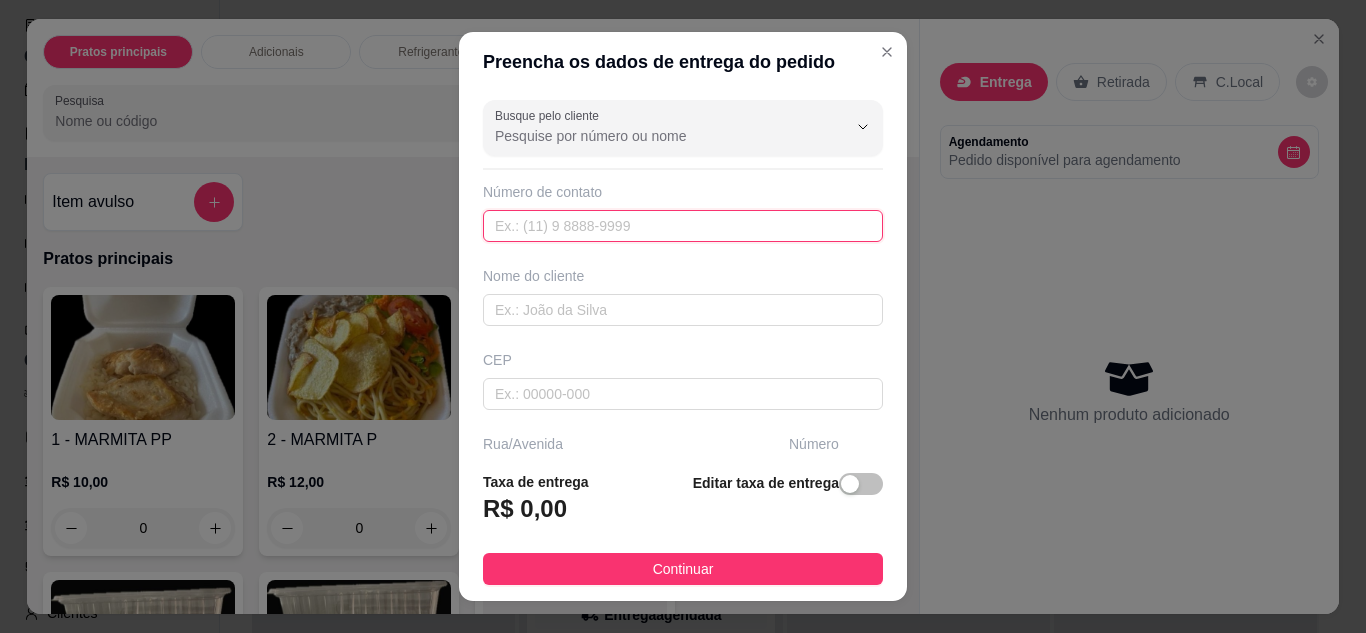 click at bounding box center [683, 226] 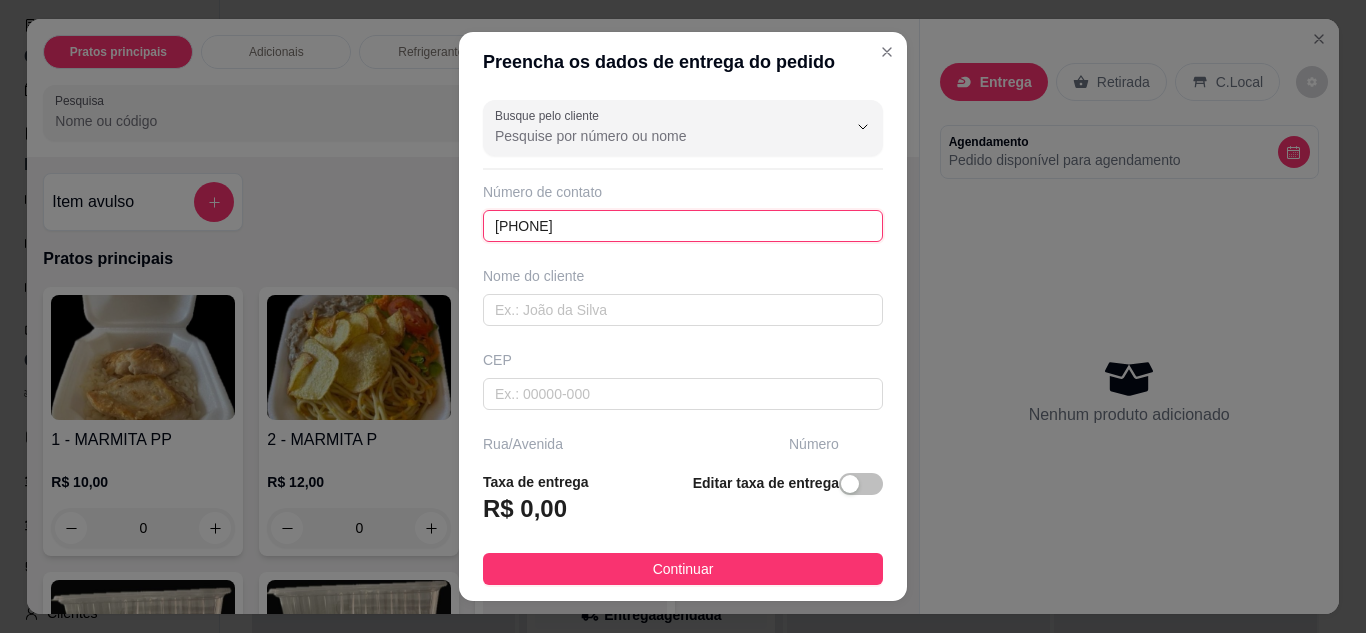 click on "(84) 8875-3463" at bounding box center [683, 226] 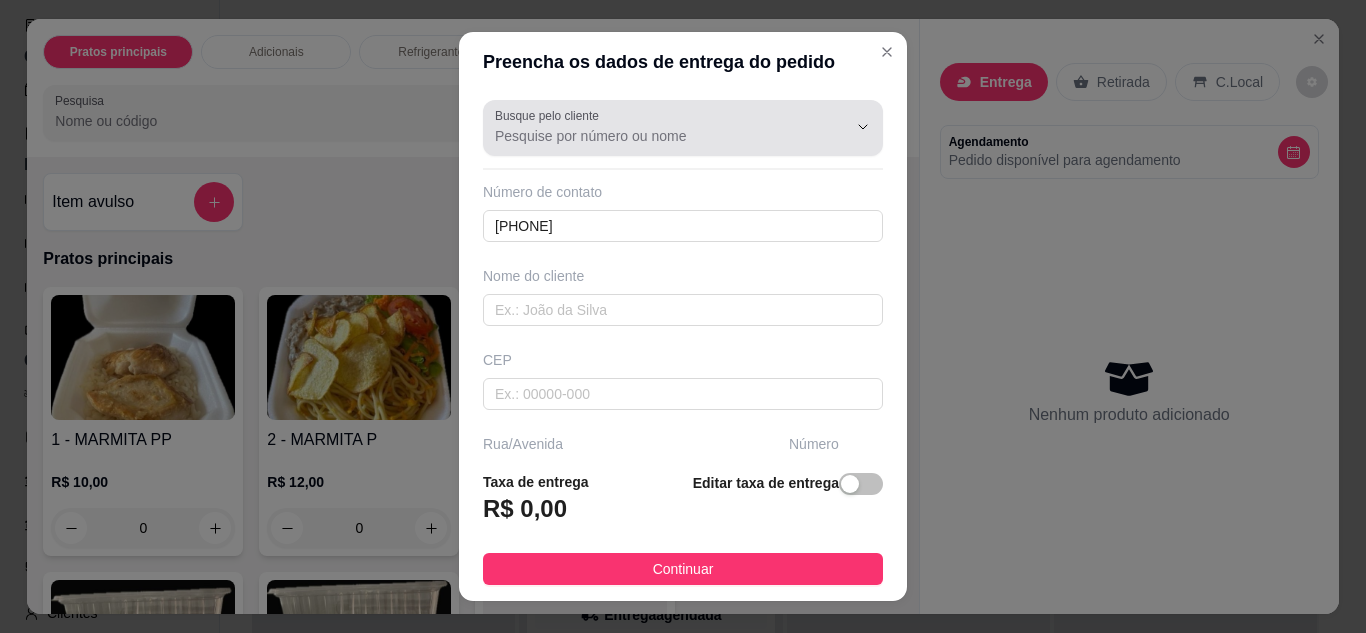 click on "Busque pelo cliente" at bounding box center (550, 115) 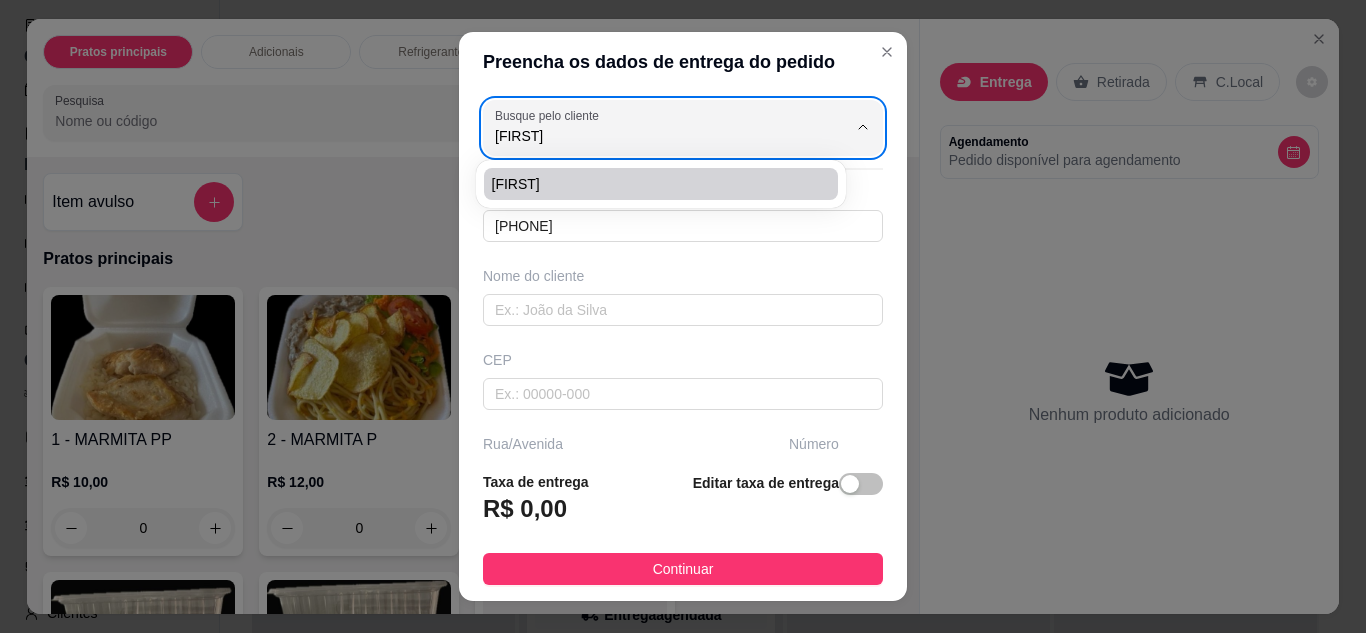 click on "[FIRST]" at bounding box center [651, 184] 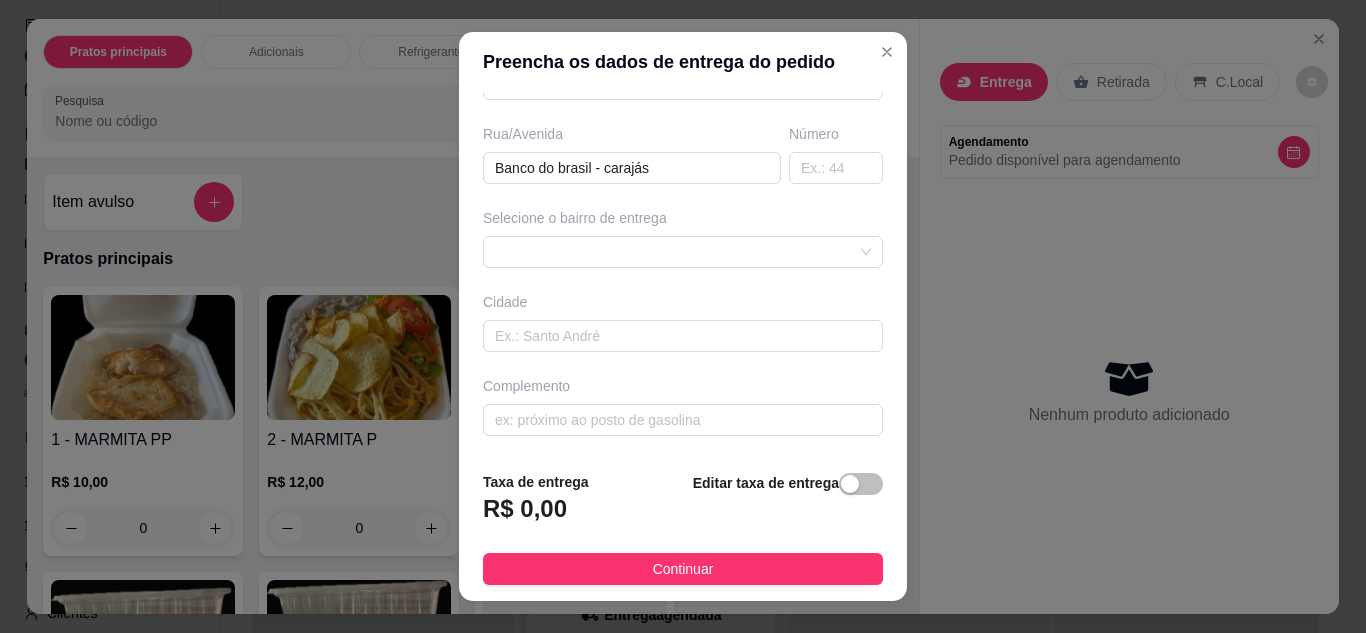scroll, scrollTop: 211, scrollLeft: 0, axis: vertical 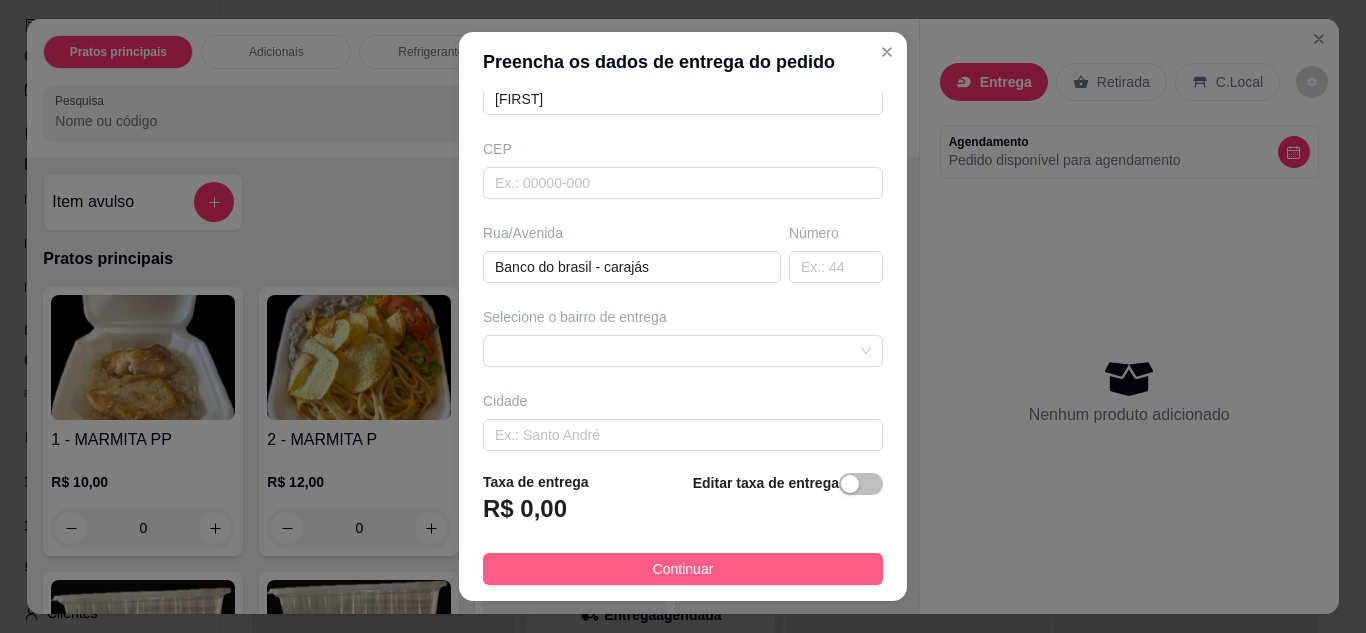 type on "[FIRST]" 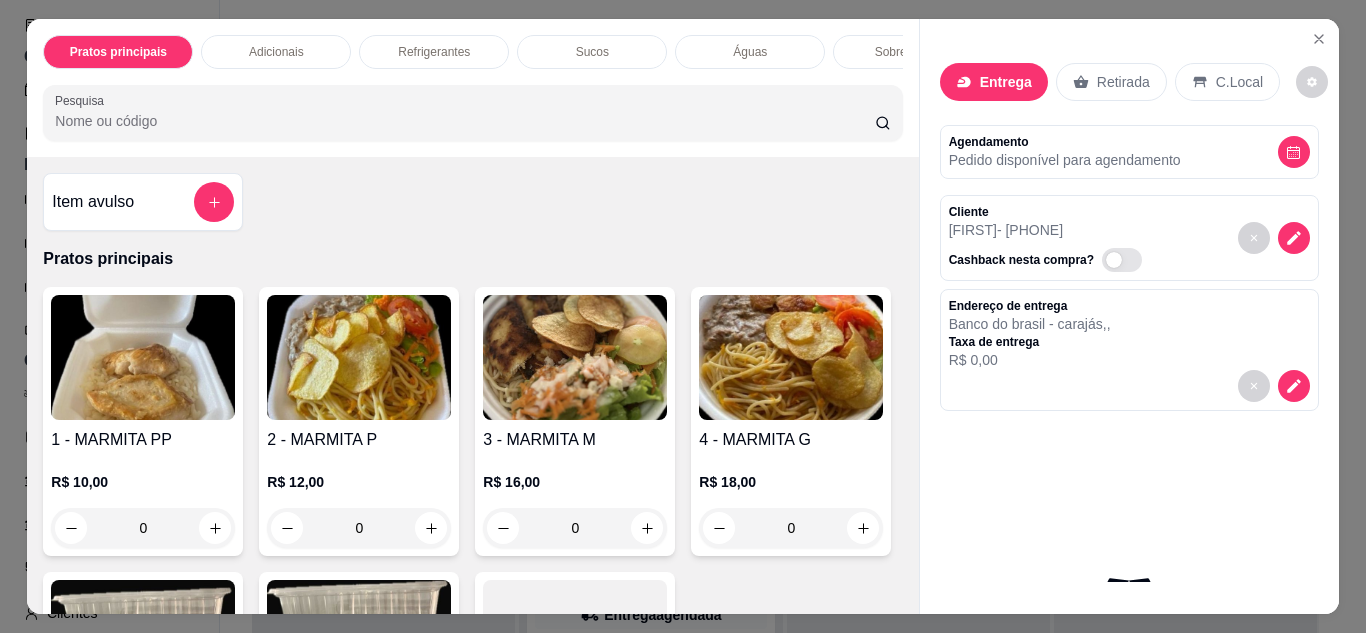click at bounding box center (359, 357) 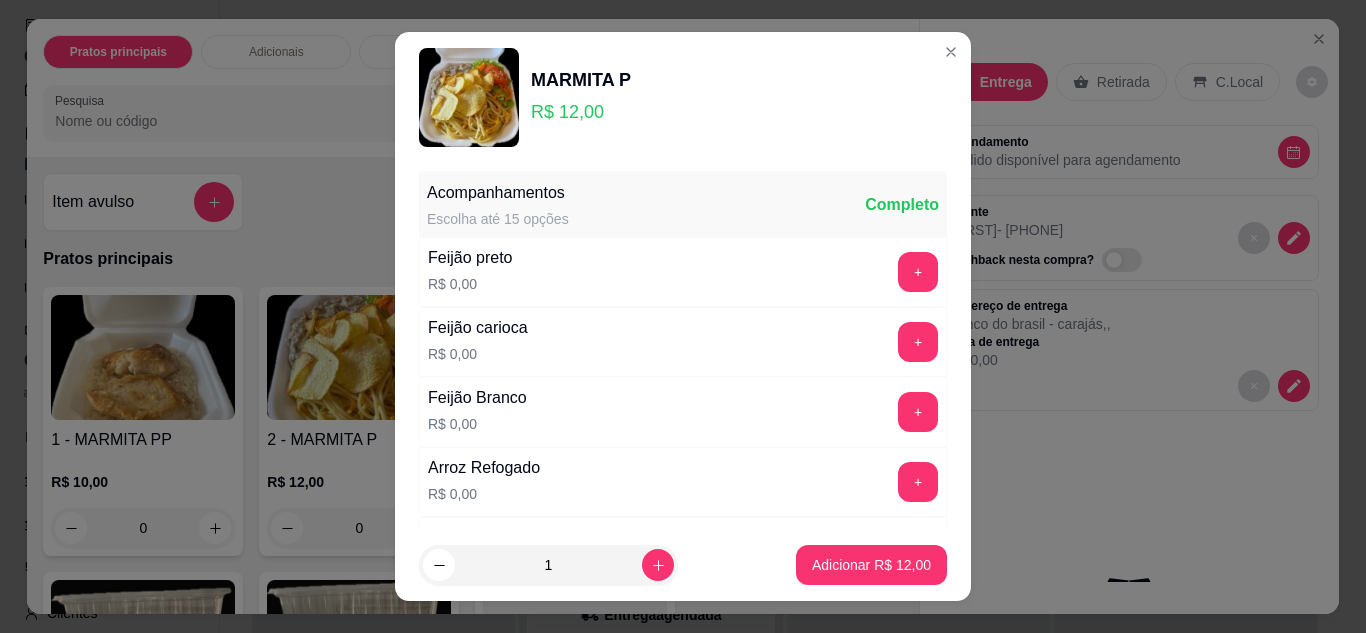 scroll, scrollTop: 100, scrollLeft: 0, axis: vertical 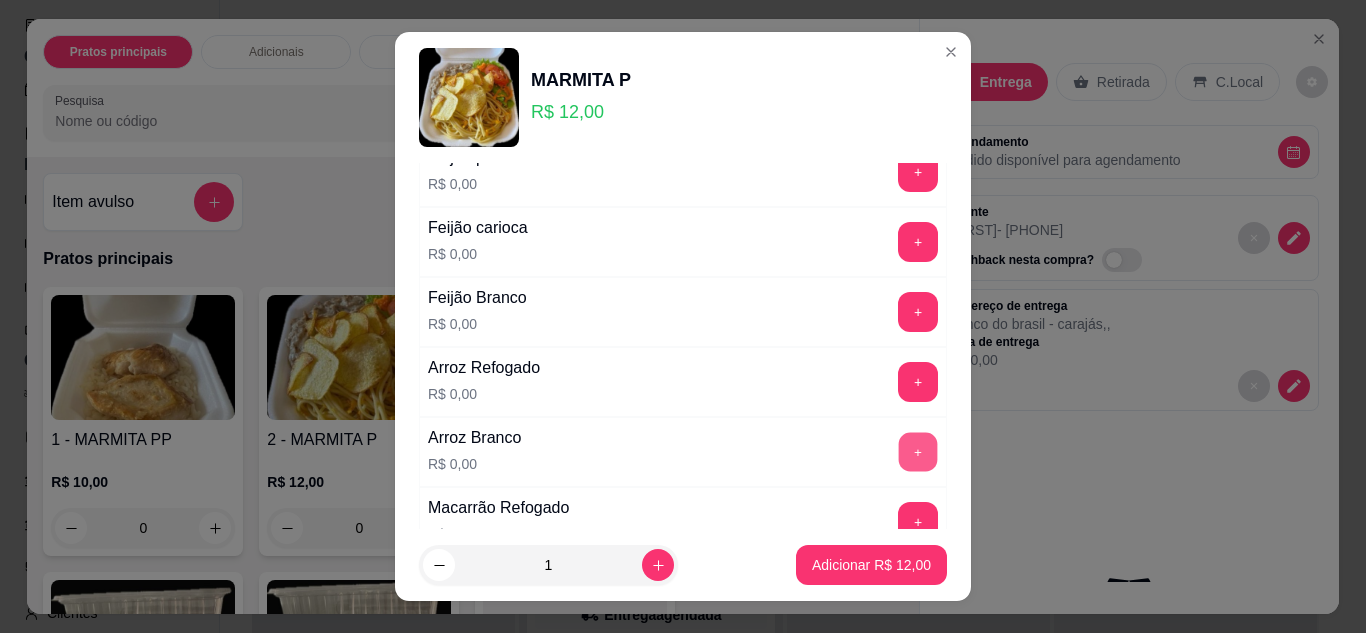 click on "+" at bounding box center [918, 452] 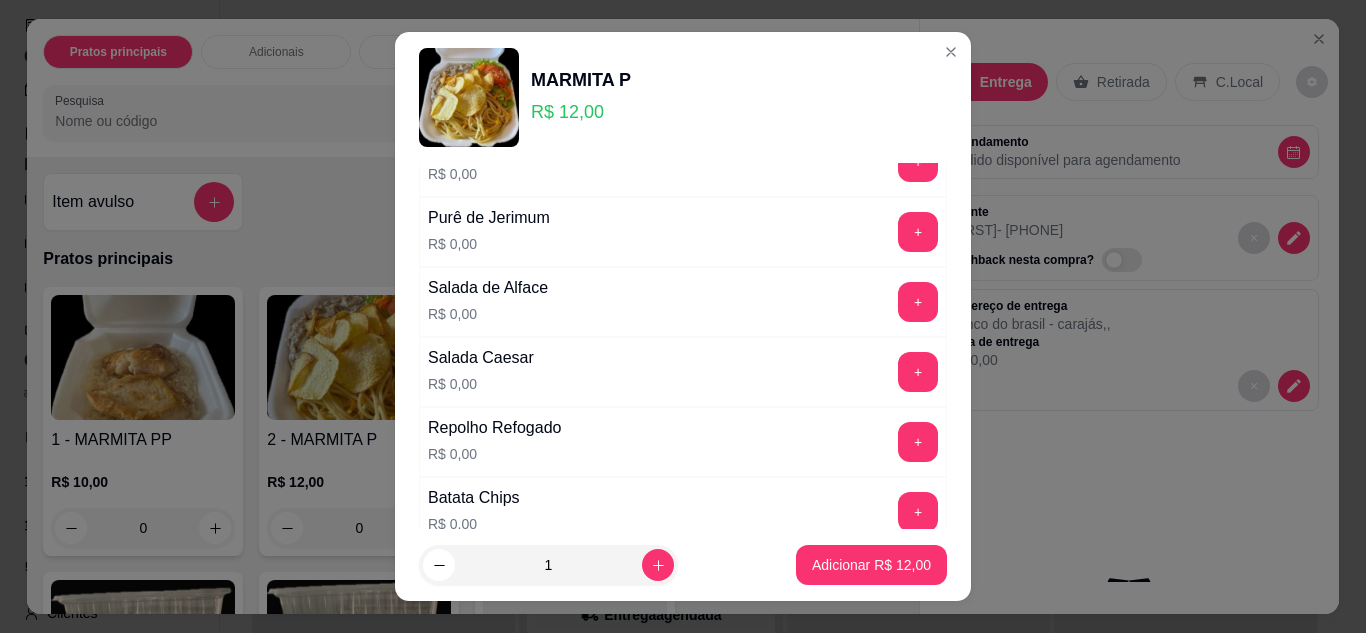 scroll, scrollTop: 700, scrollLeft: 0, axis: vertical 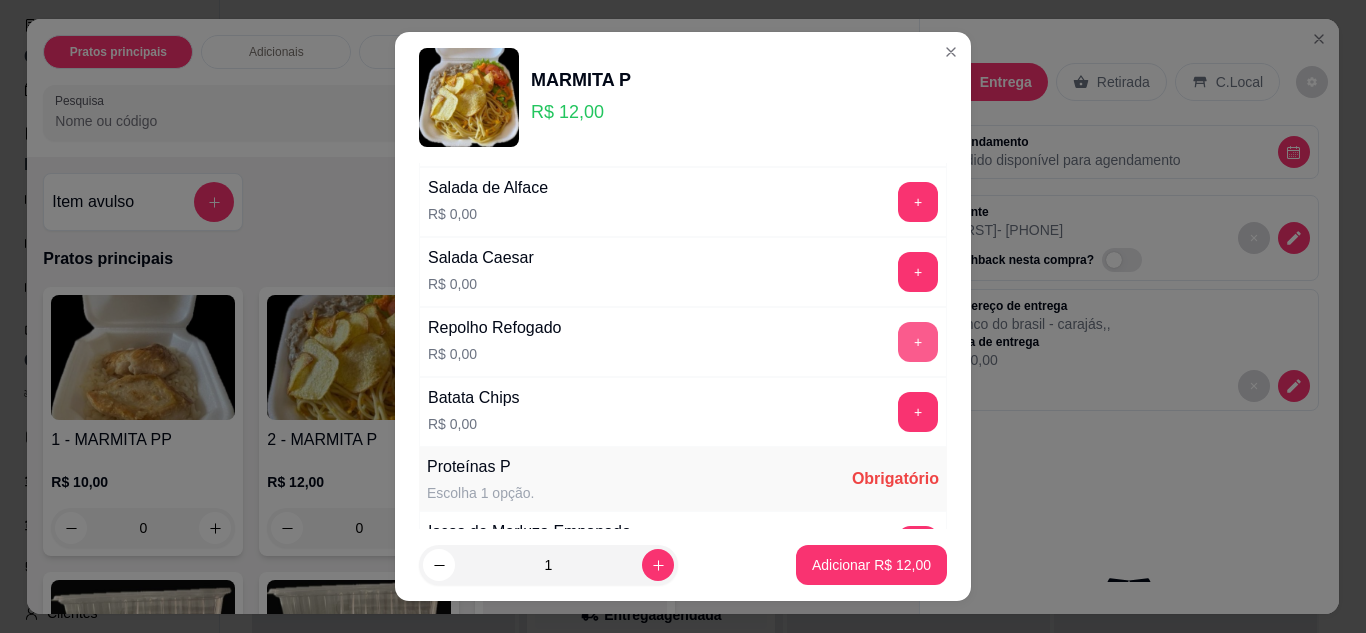 click on "+" at bounding box center [918, 342] 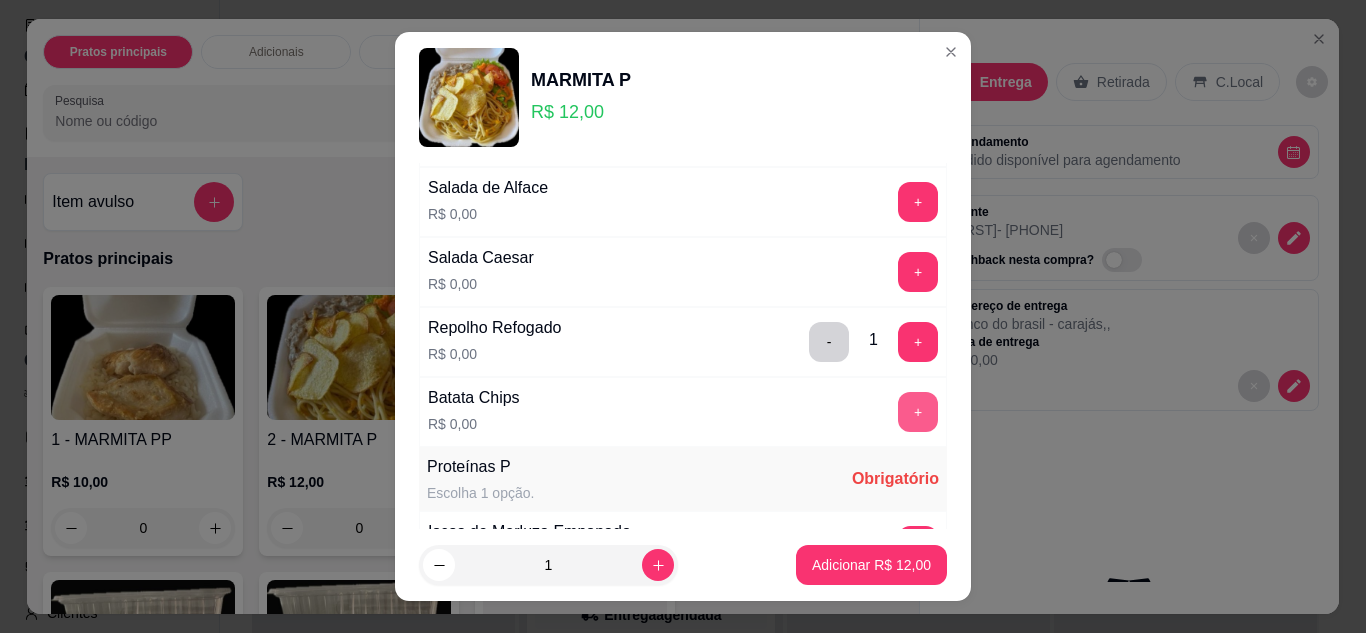 click on "+" at bounding box center (918, 412) 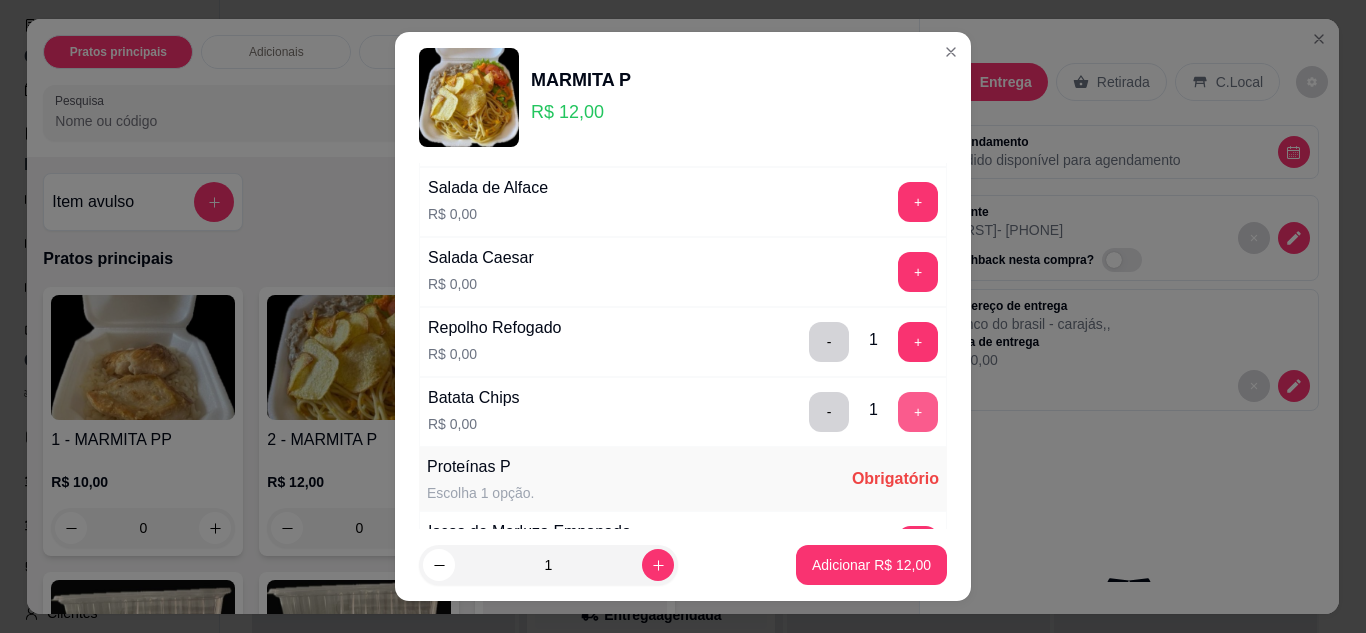 scroll, scrollTop: 500, scrollLeft: 0, axis: vertical 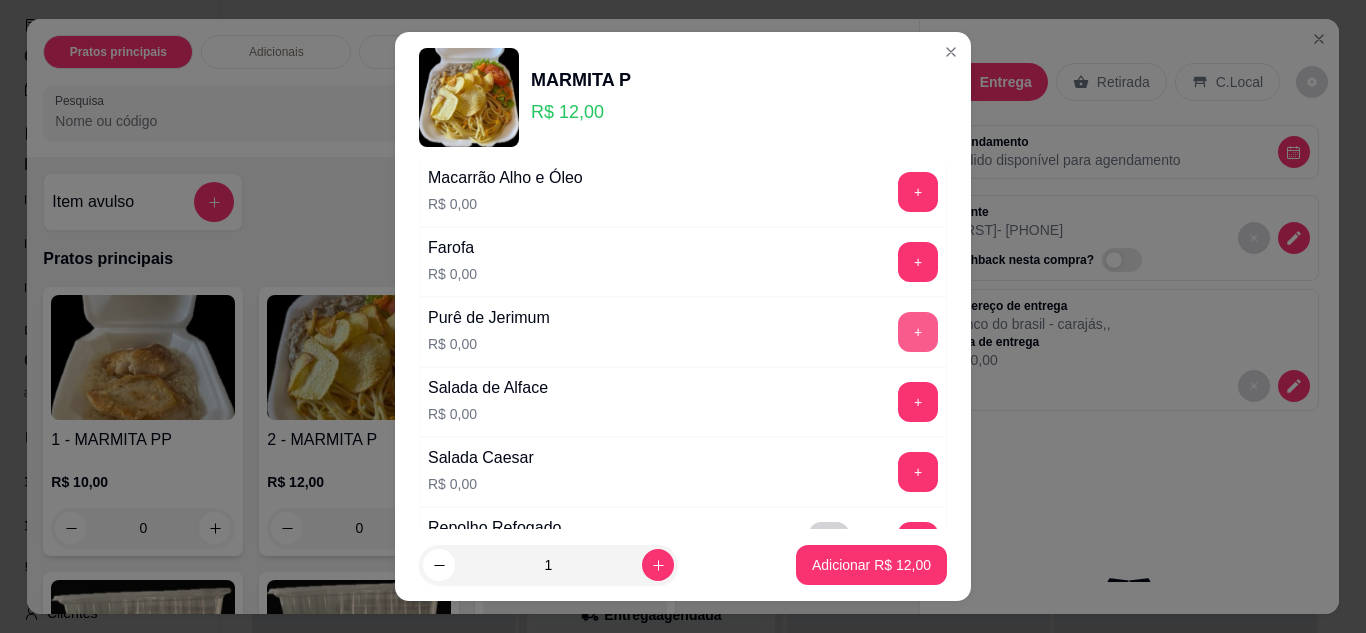 click on "+" at bounding box center (918, 332) 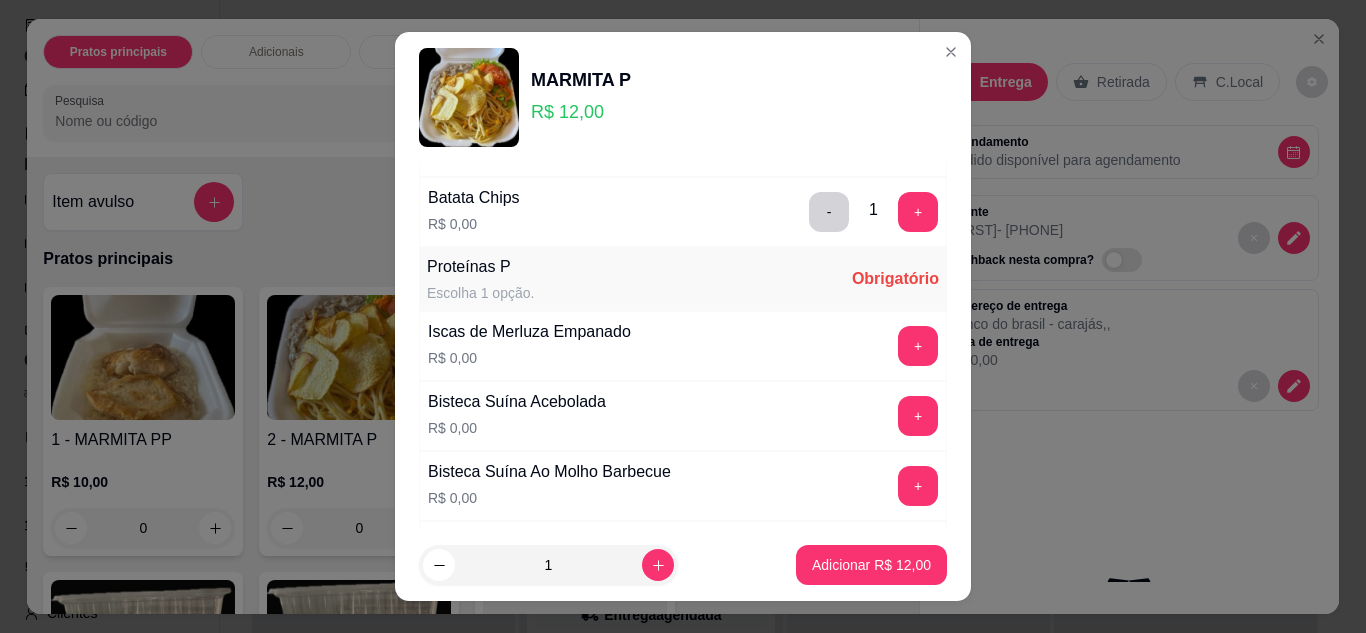 scroll, scrollTop: 1100, scrollLeft: 0, axis: vertical 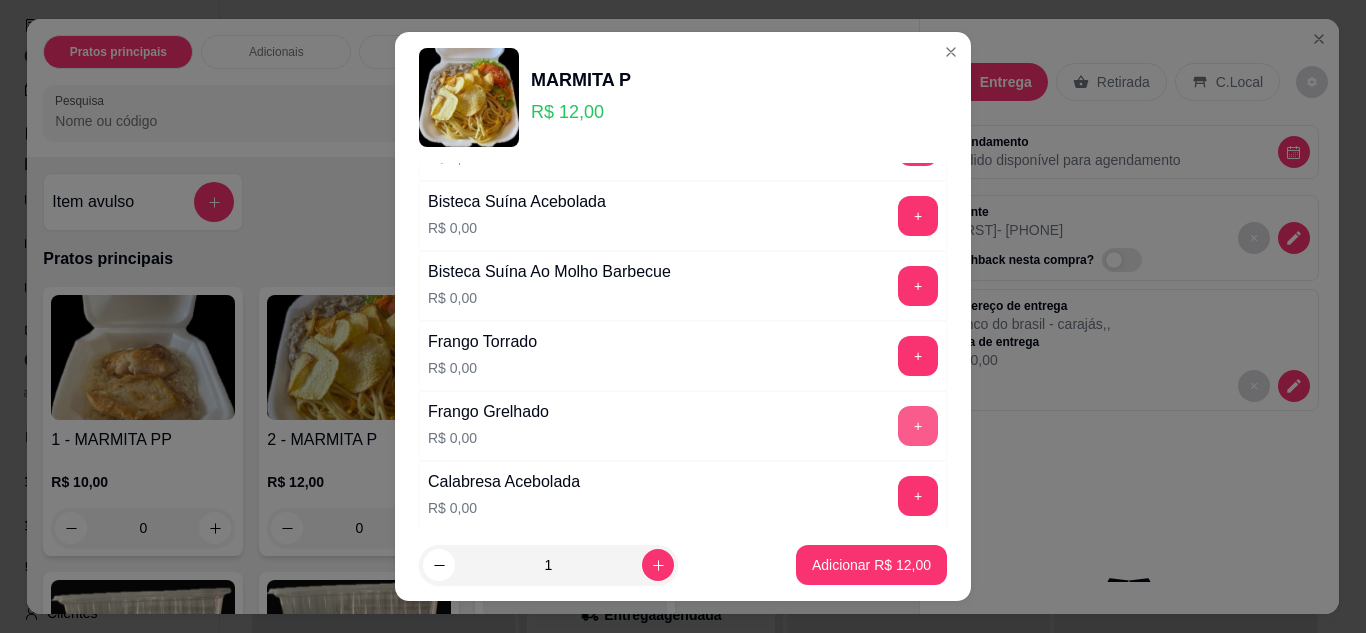 click on "+" at bounding box center [918, 426] 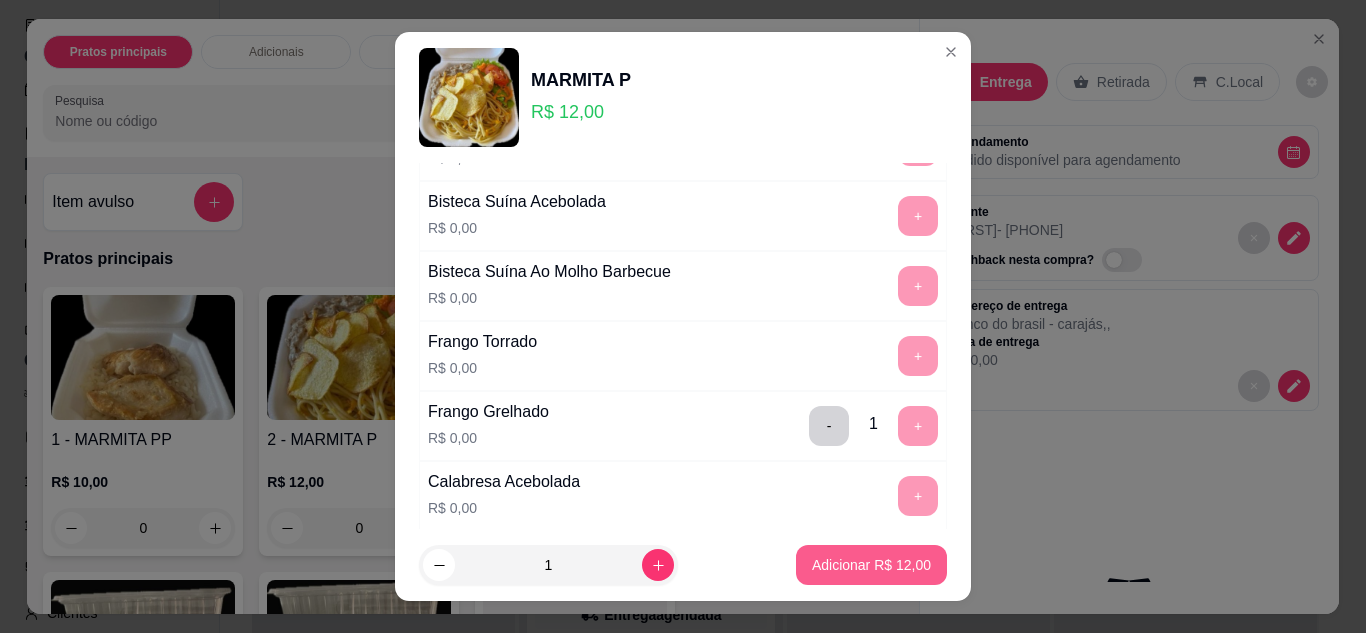 click on "Adicionar   R$ 12,00" at bounding box center (871, 565) 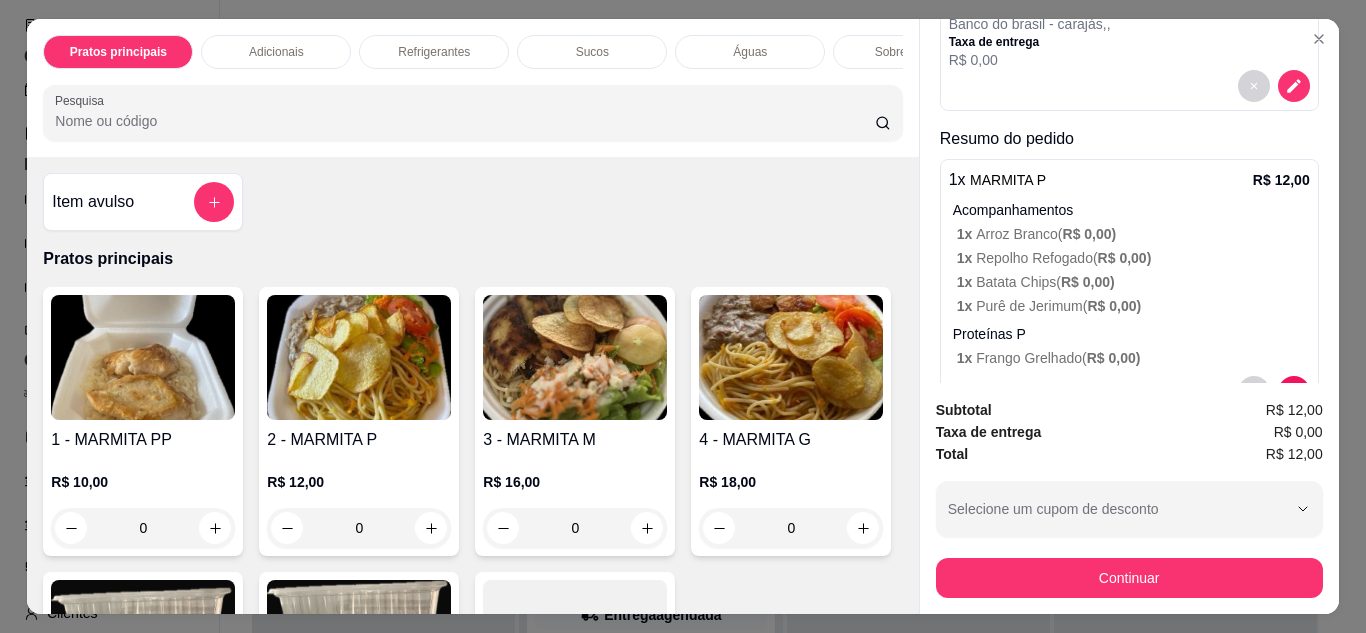 scroll, scrollTop: 362, scrollLeft: 0, axis: vertical 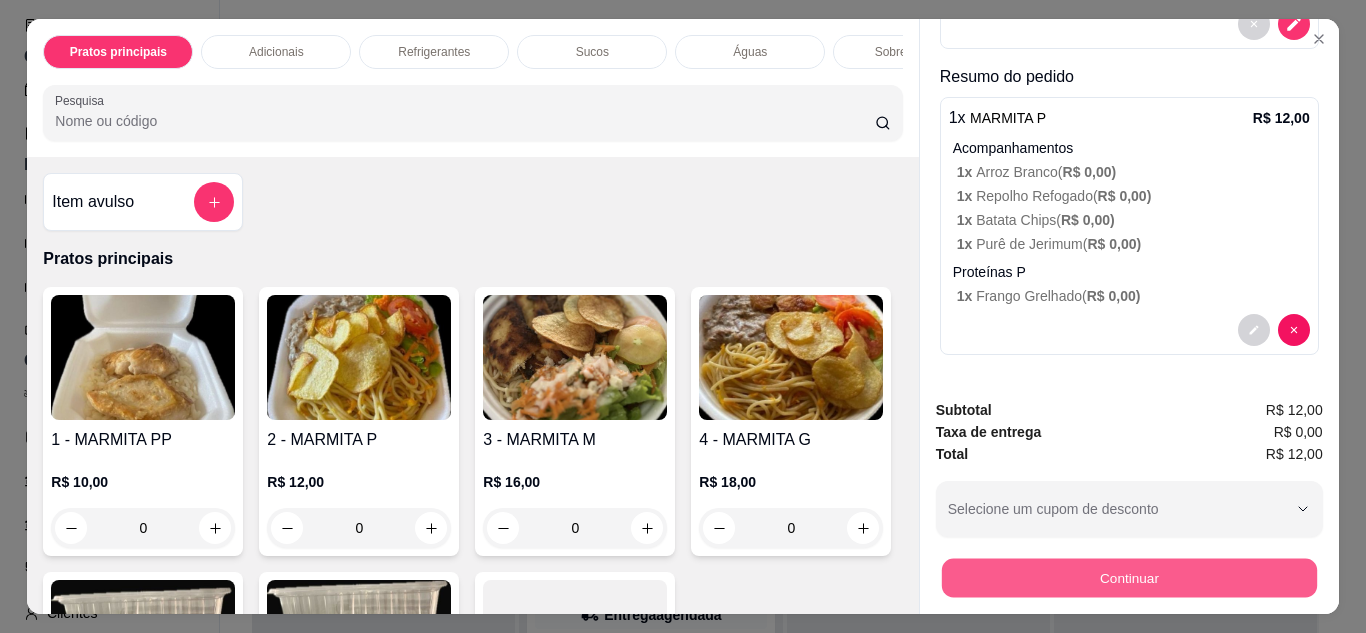 click on "Continuar" at bounding box center (1128, 578) 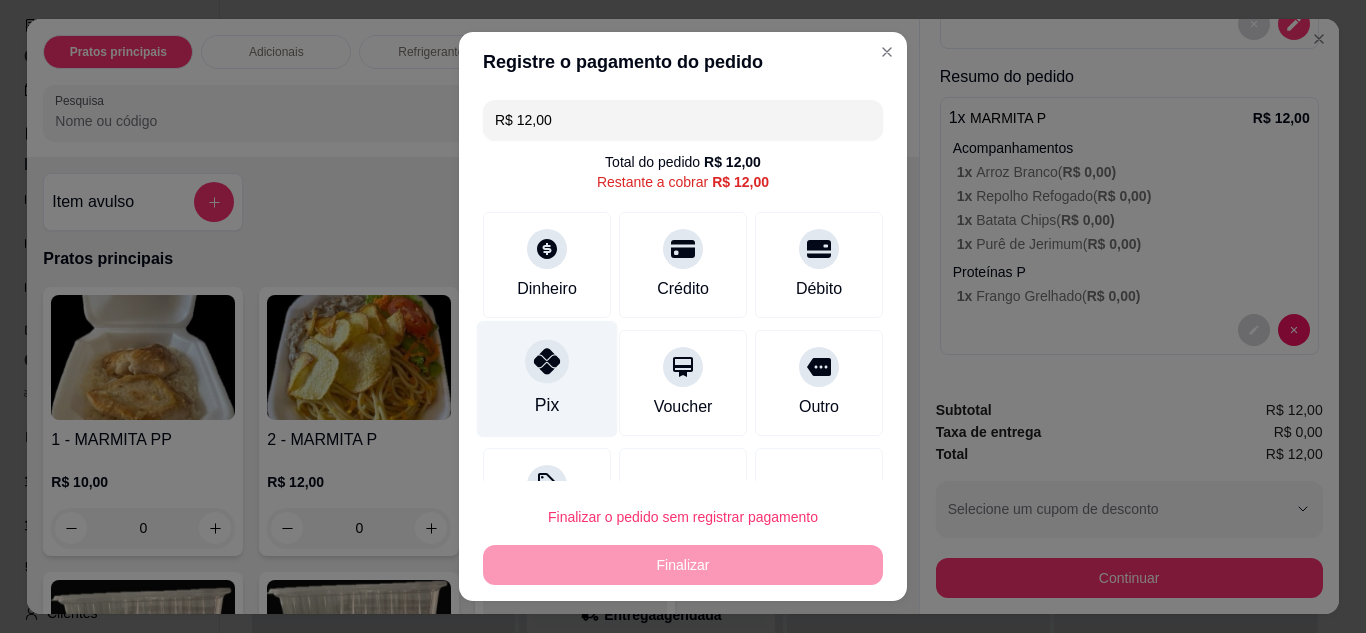 drag, startPoint x: 551, startPoint y: 376, endPoint x: 567, endPoint y: 445, distance: 70.83079 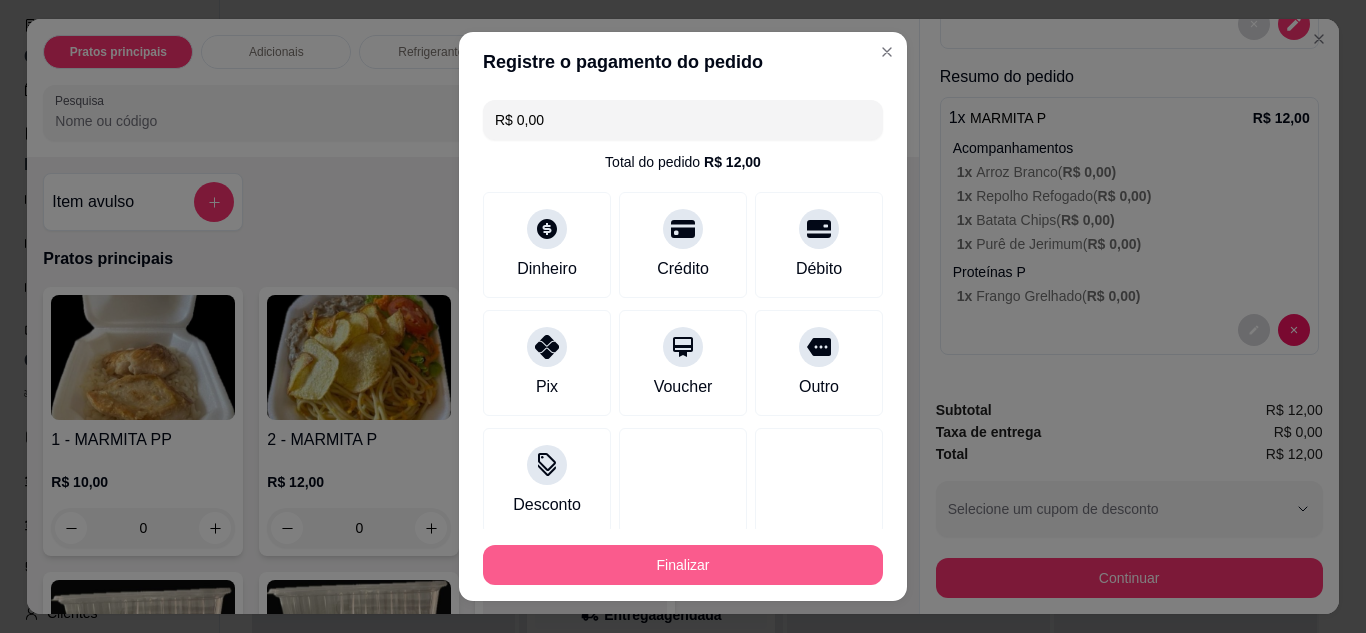 click on "Finalizar" at bounding box center [683, 565] 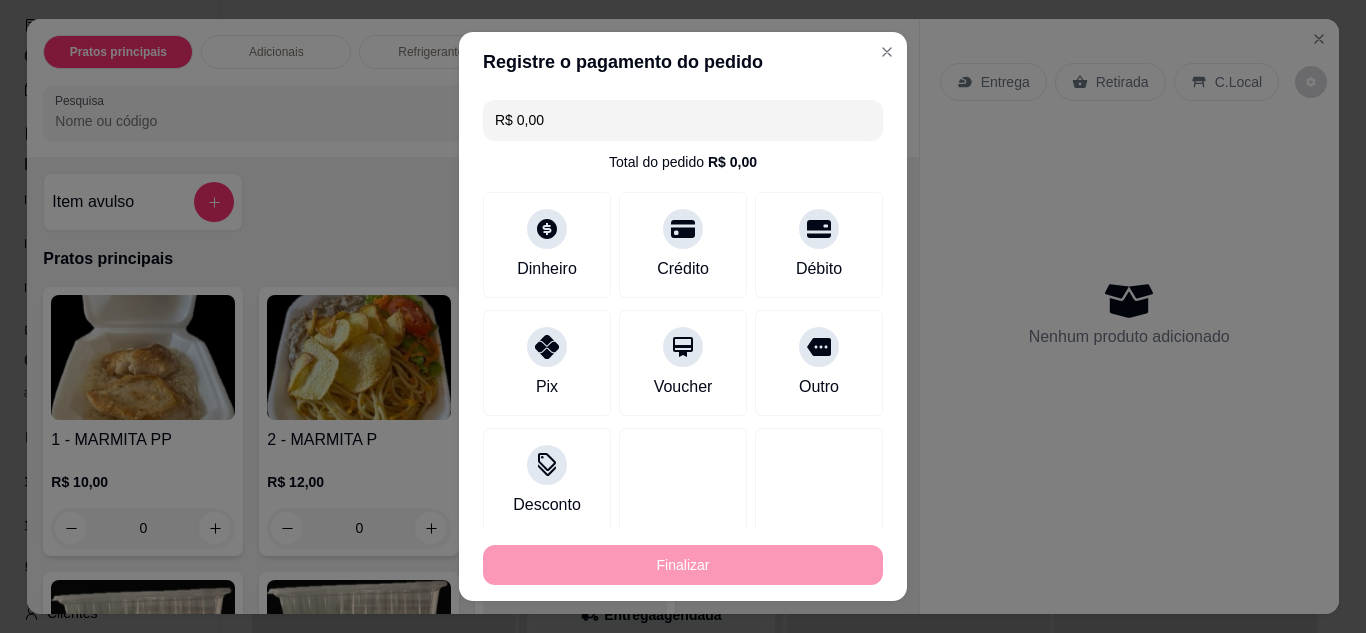 type on "-R$ 12,00" 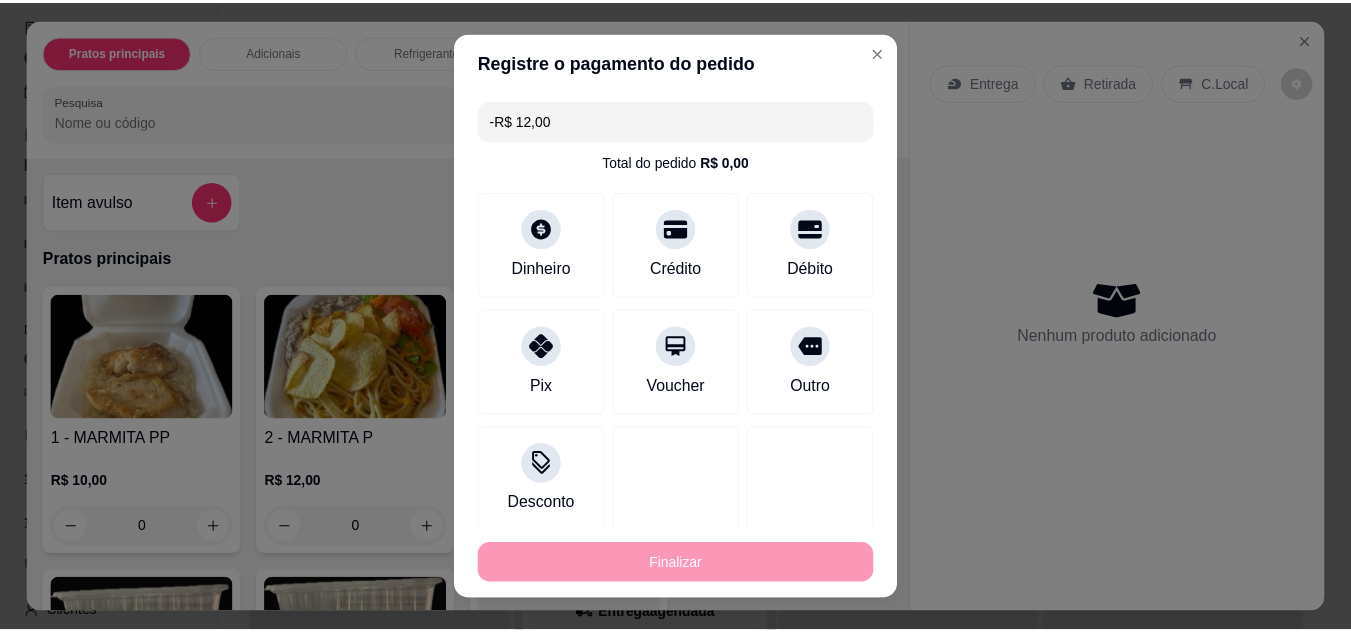 scroll, scrollTop: 0, scrollLeft: 0, axis: both 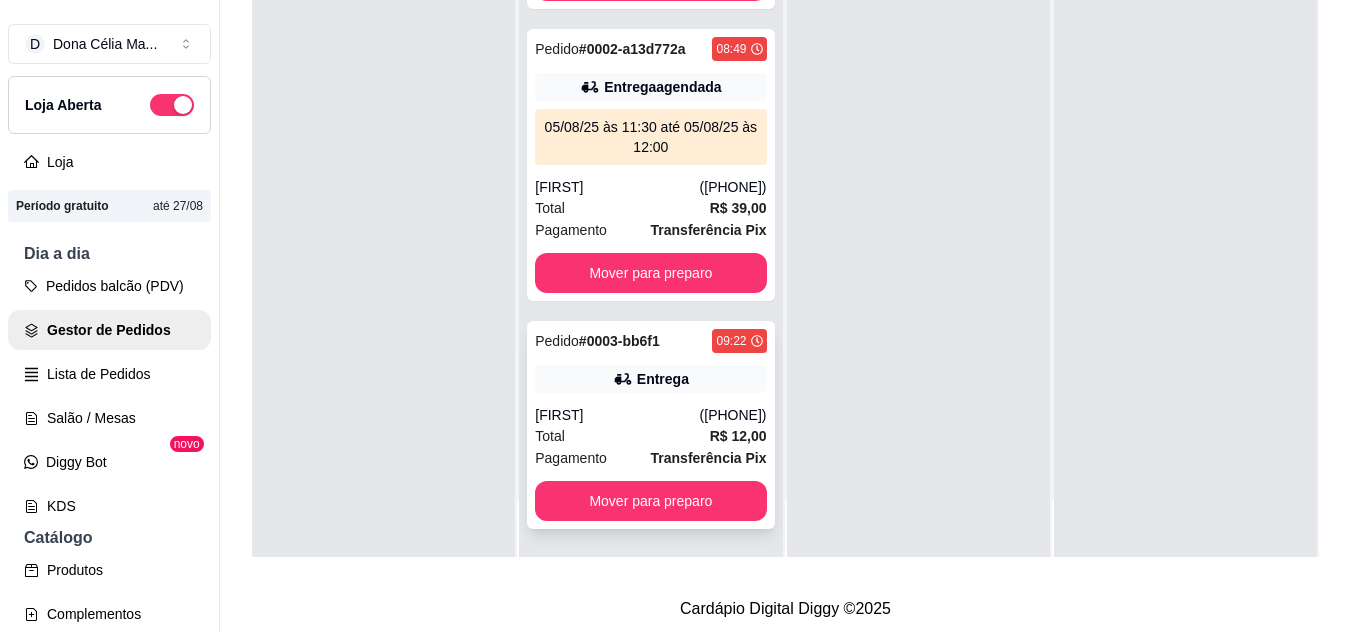 click on "Entrega" at bounding box center [650, 379] 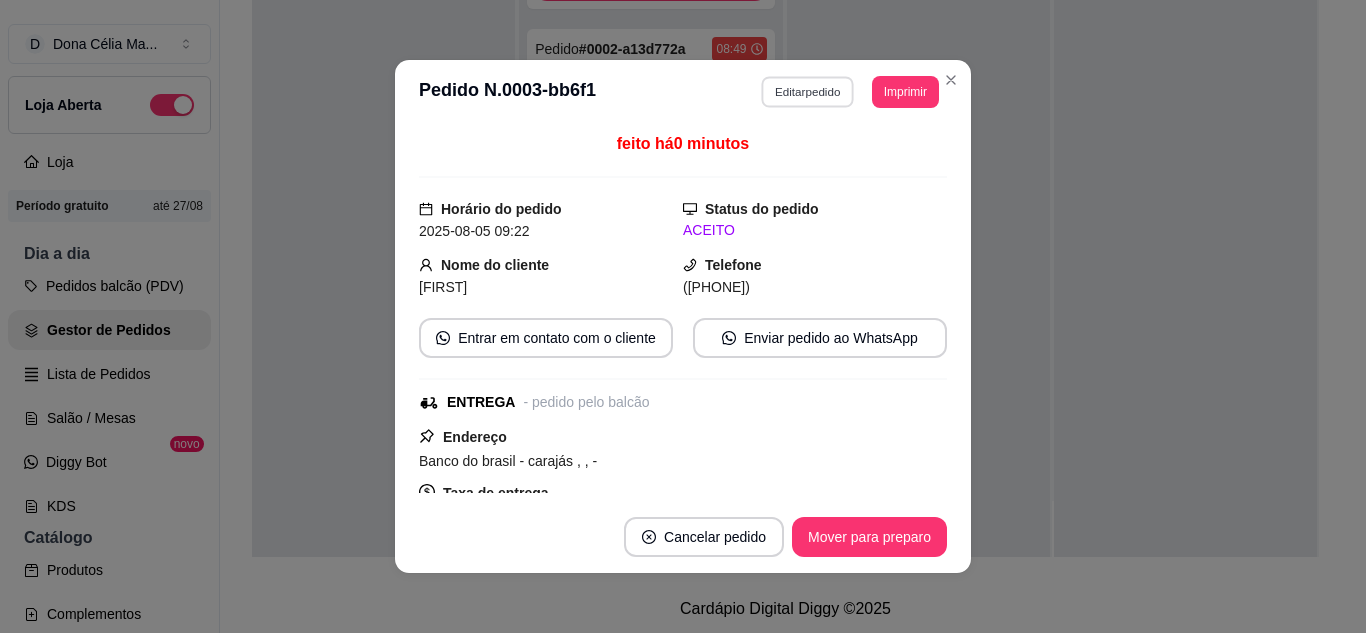 click on "Editar  pedido" at bounding box center [808, 91] 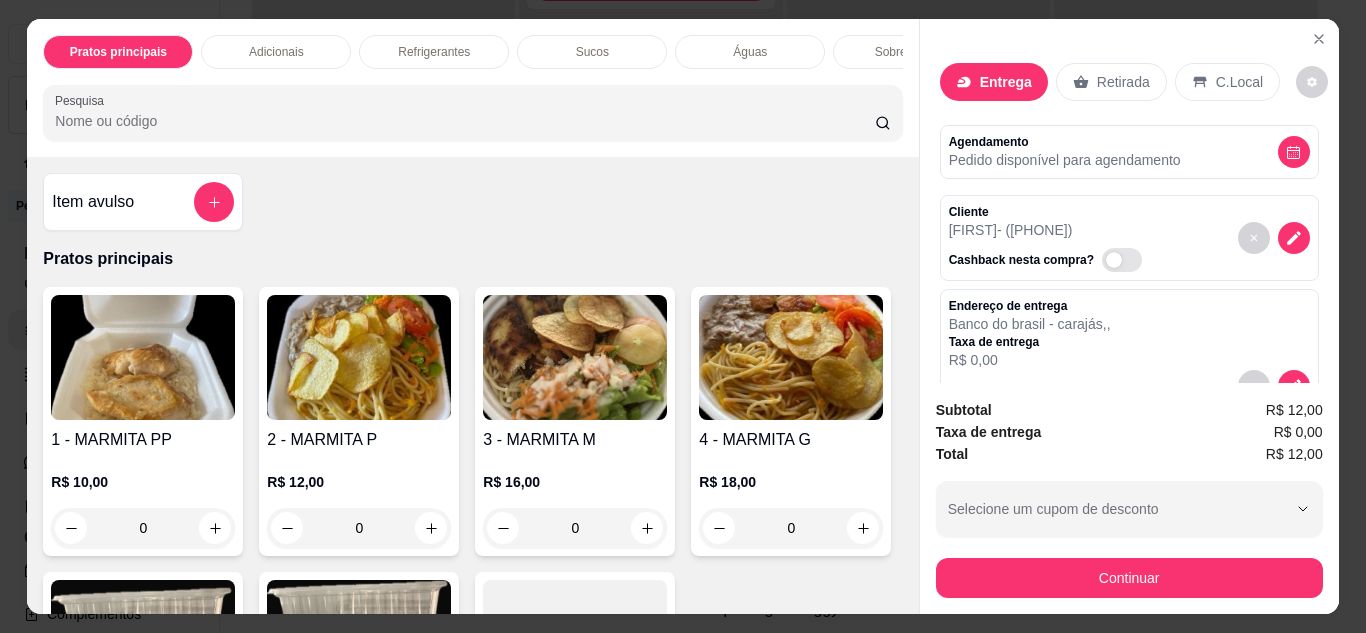 click on "Pedido disponível para agendamento" at bounding box center (1065, 160) 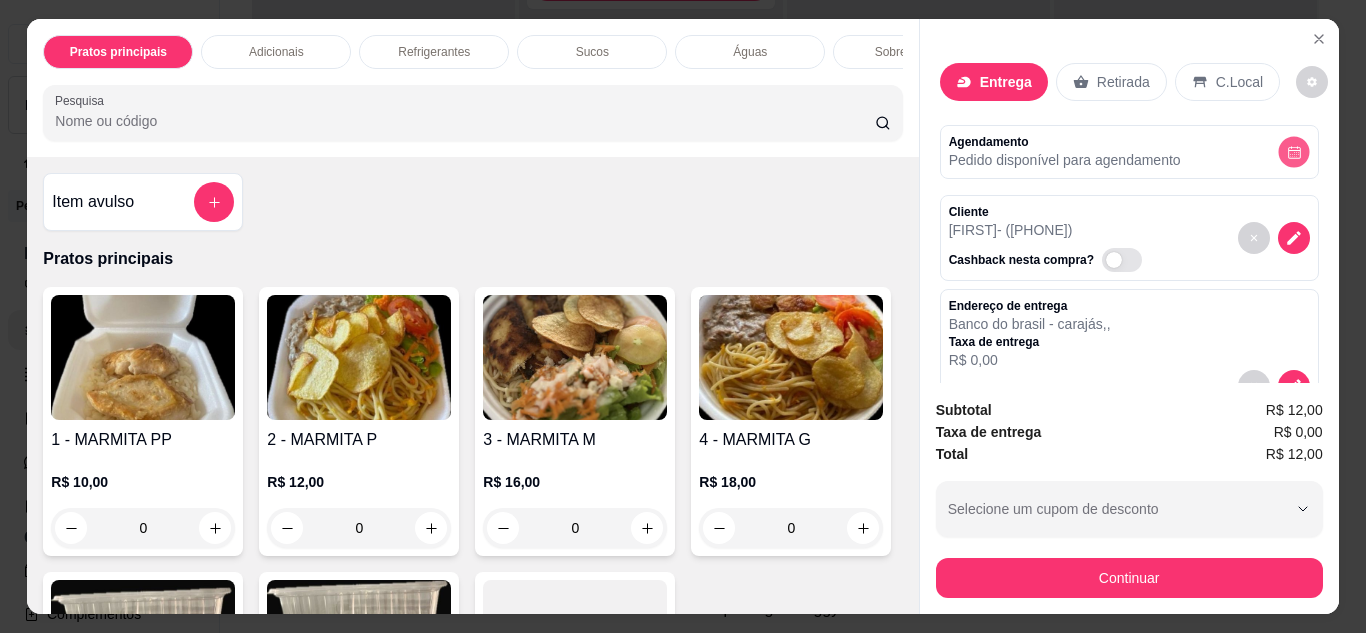 click 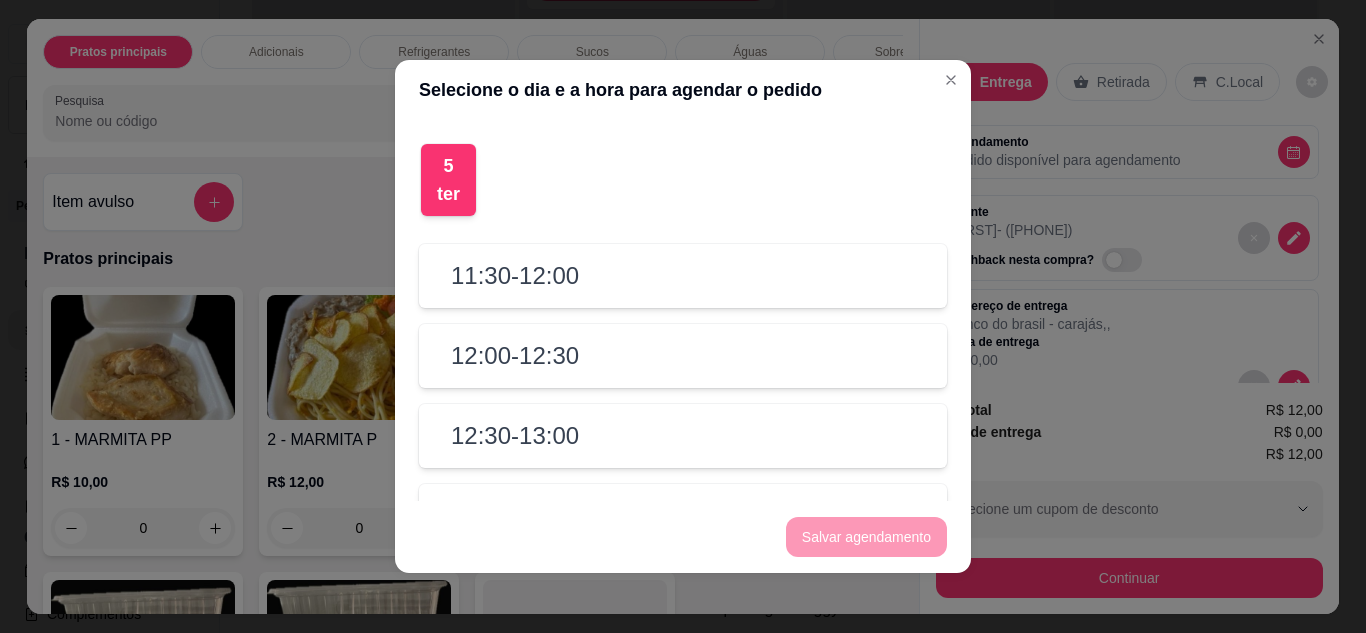 click on "[TIME]  -  [TIME]" at bounding box center (515, 276) 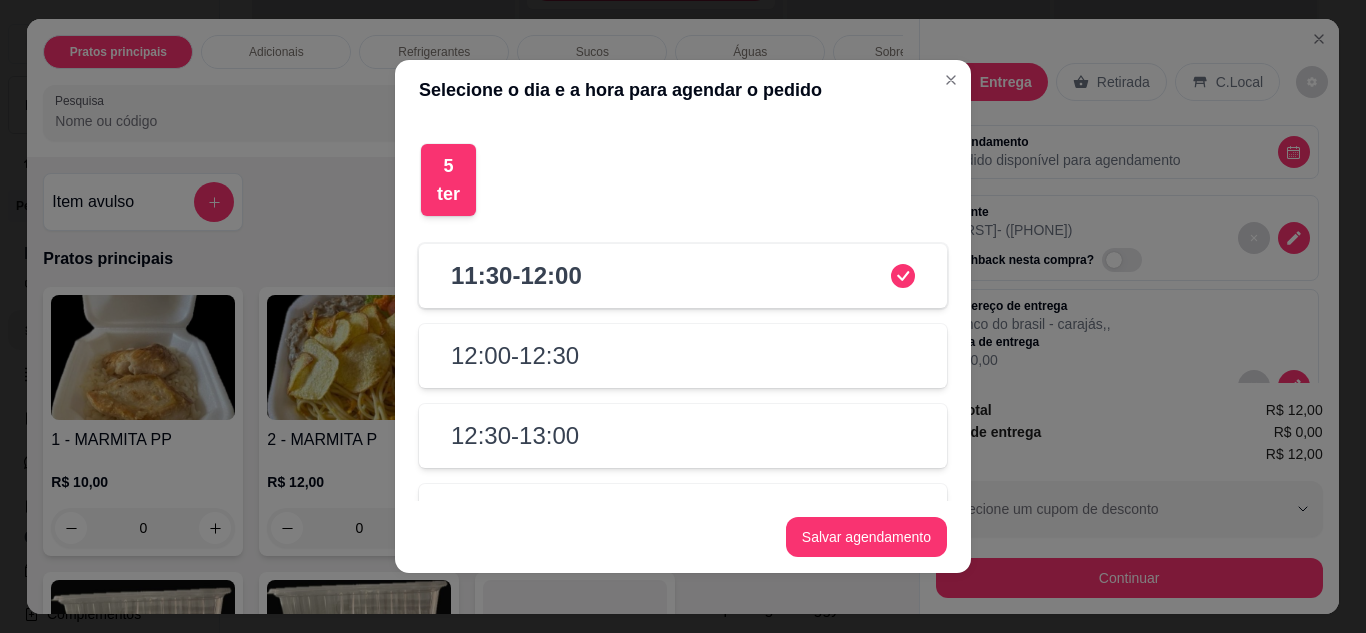 click on "12:00  -  12:30" at bounding box center [515, 356] 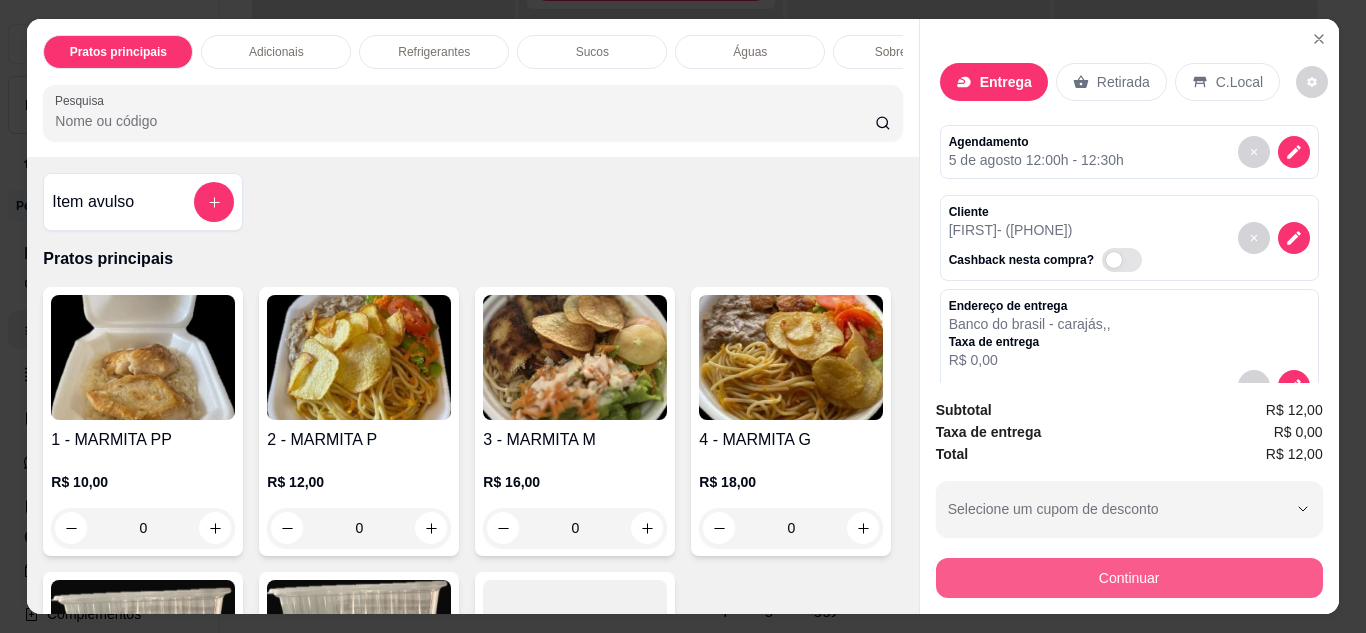 click on "Continuar" at bounding box center [1129, 578] 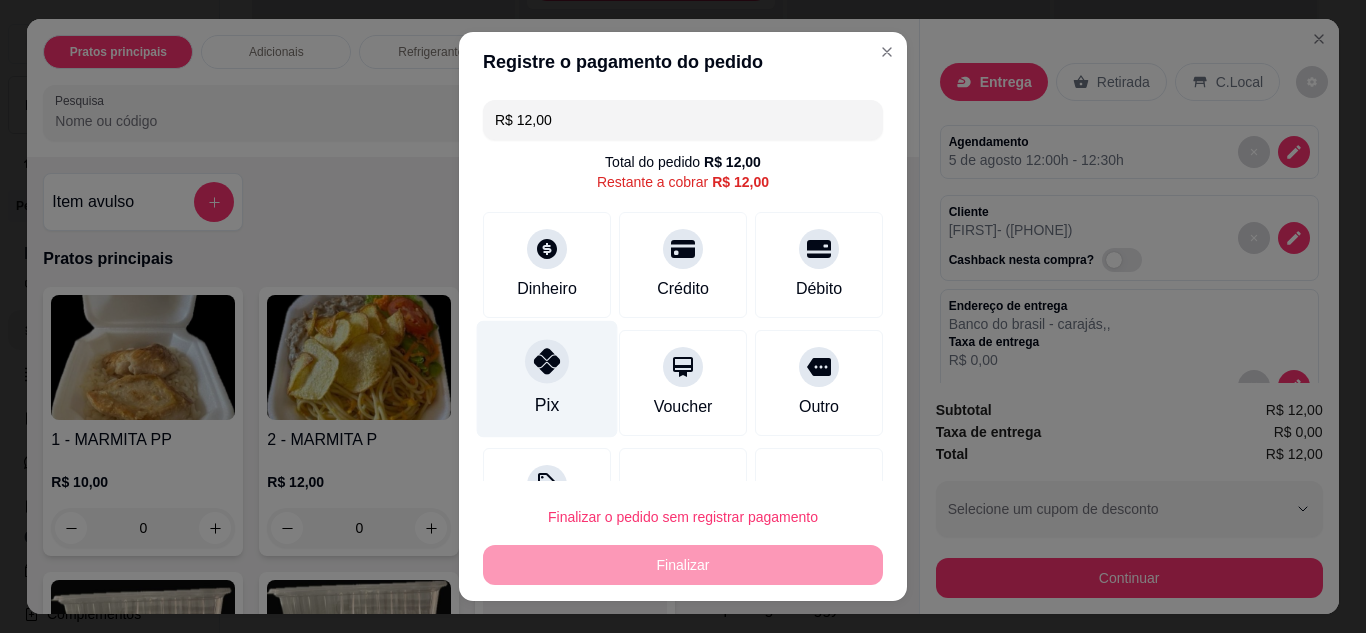 click at bounding box center (547, 361) 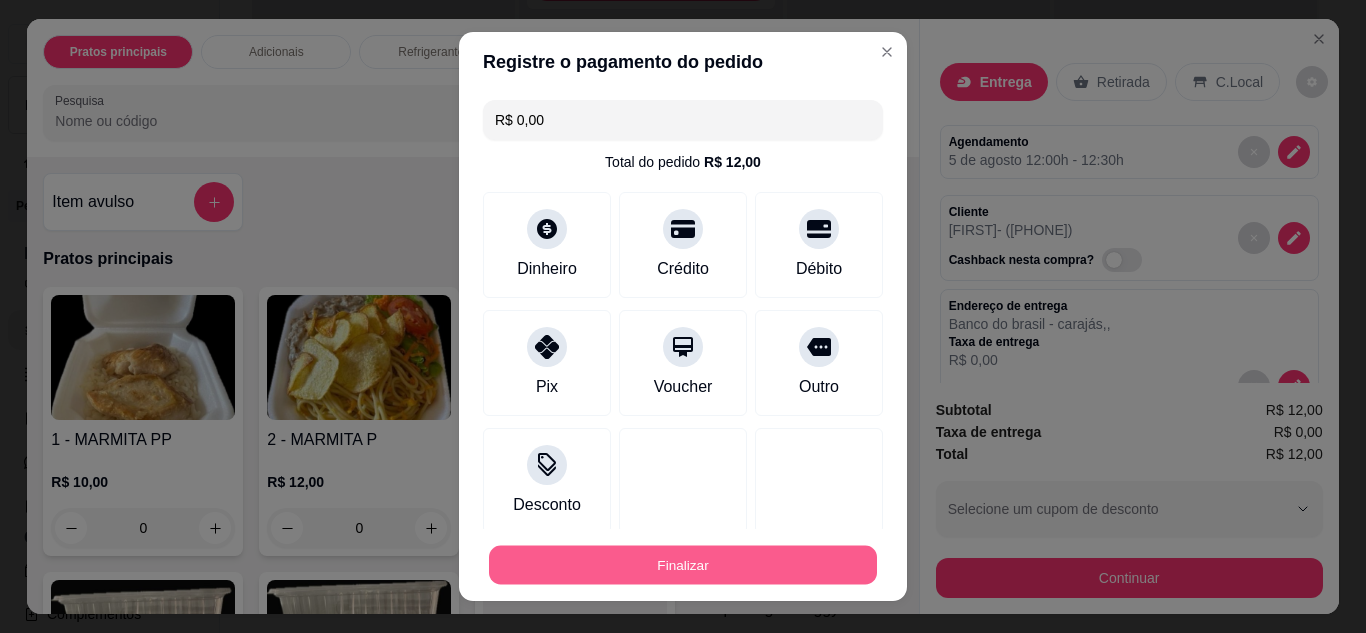 click on "Finalizar" at bounding box center (683, 565) 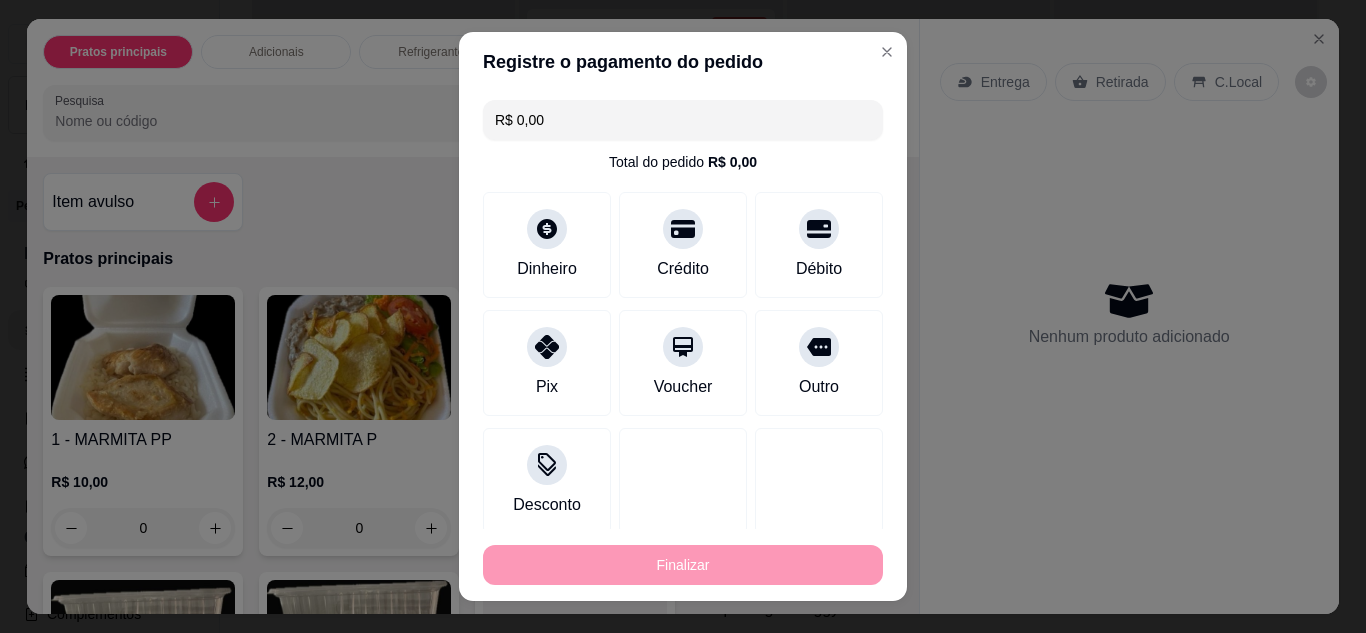 type on "-R$ 12,00" 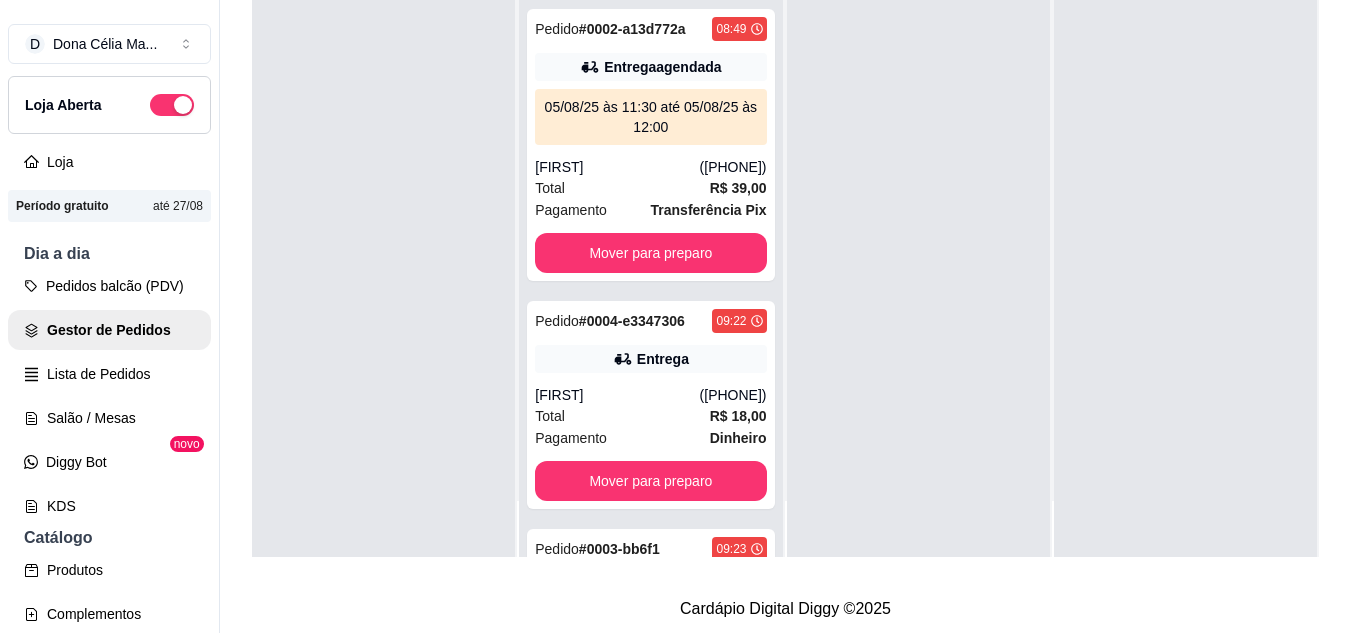 scroll, scrollTop: 0, scrollLeft: 0, axis: both 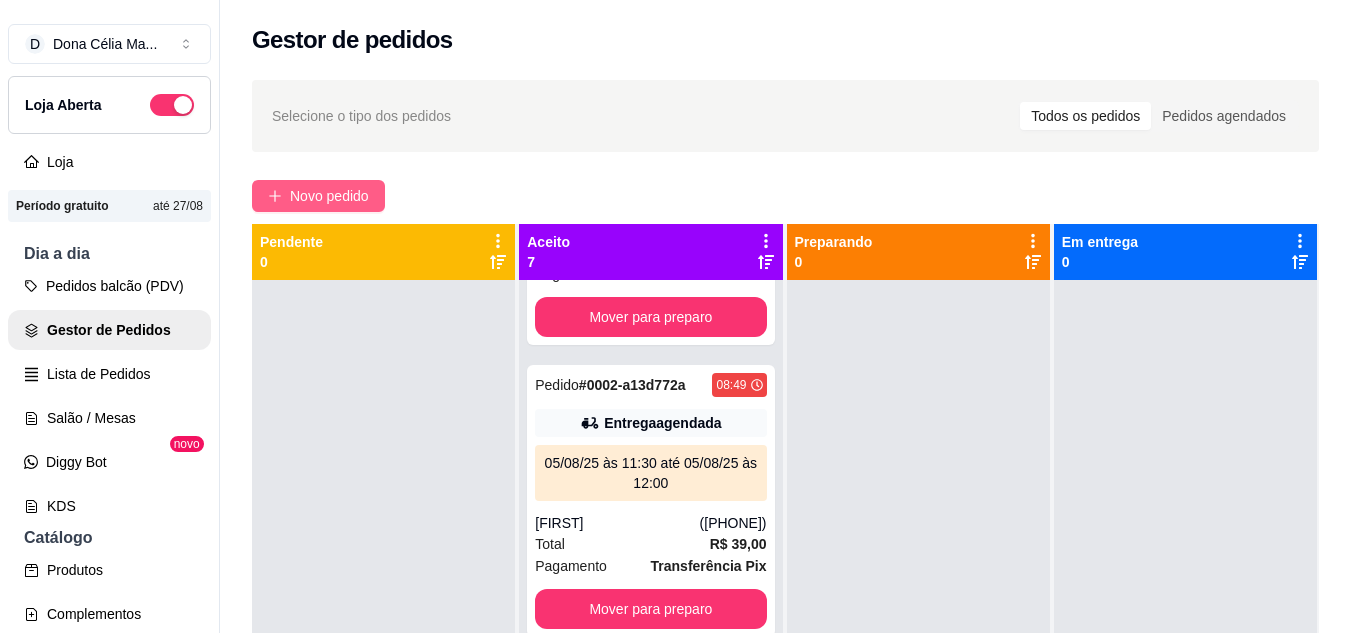 click on "Novo pedido" at bounding box center [329, 196] 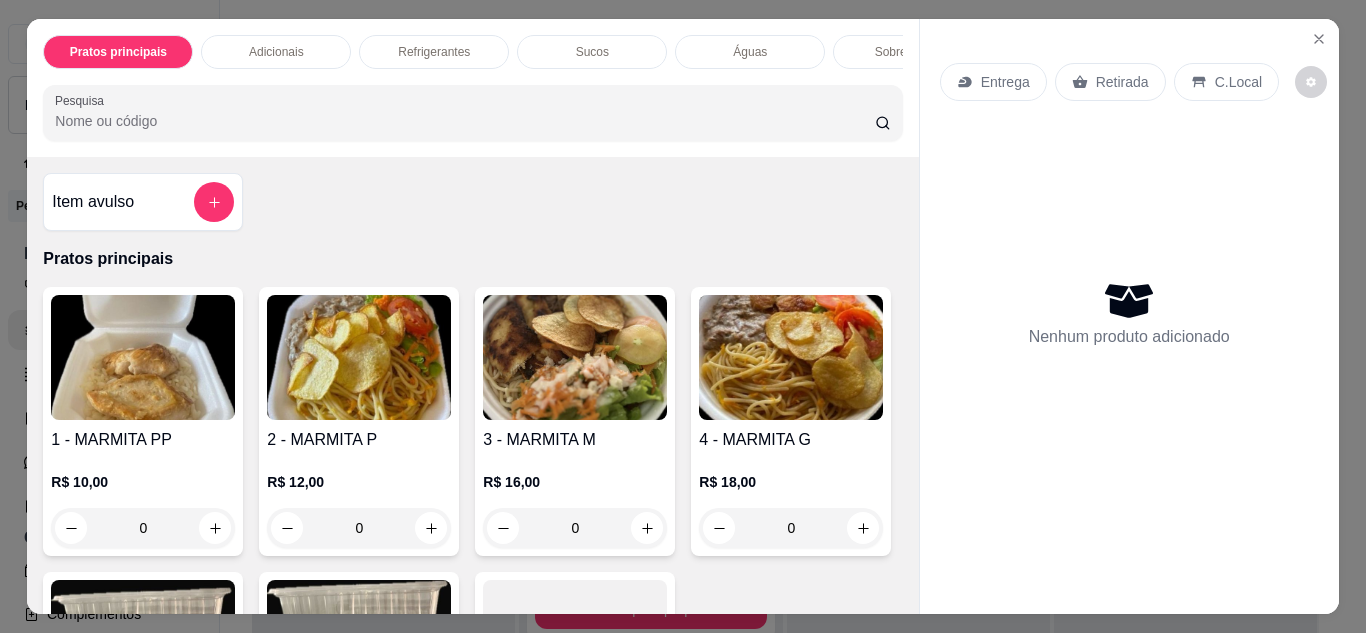 click on "Entrega" at bounding box center [1005, 82] 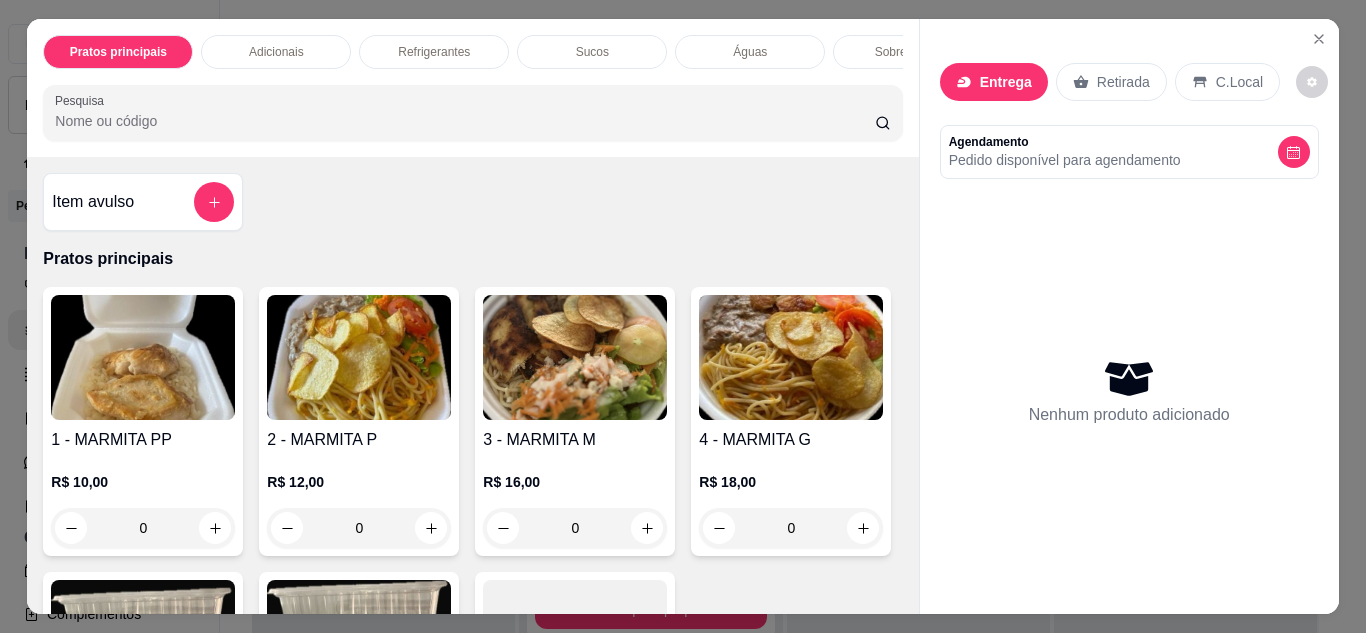 click on "Busque pelo cliente" at bounding box center (655, 136) 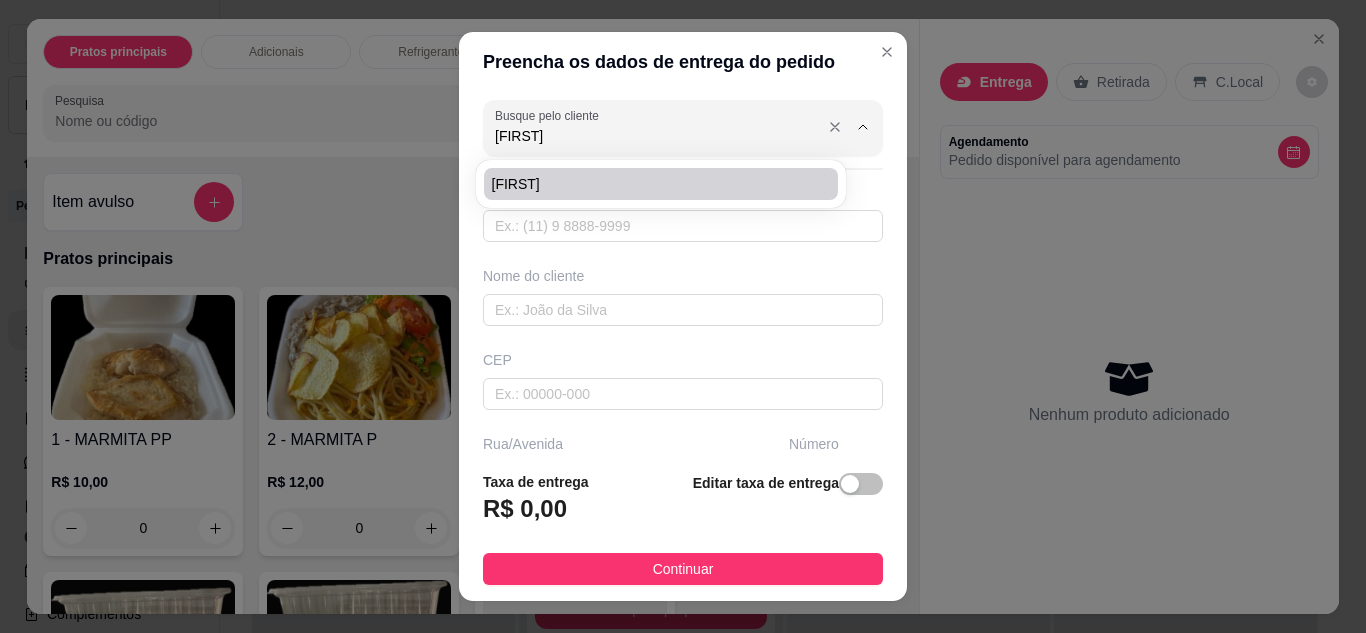 click on "andre" at bounding box center [655, 136] 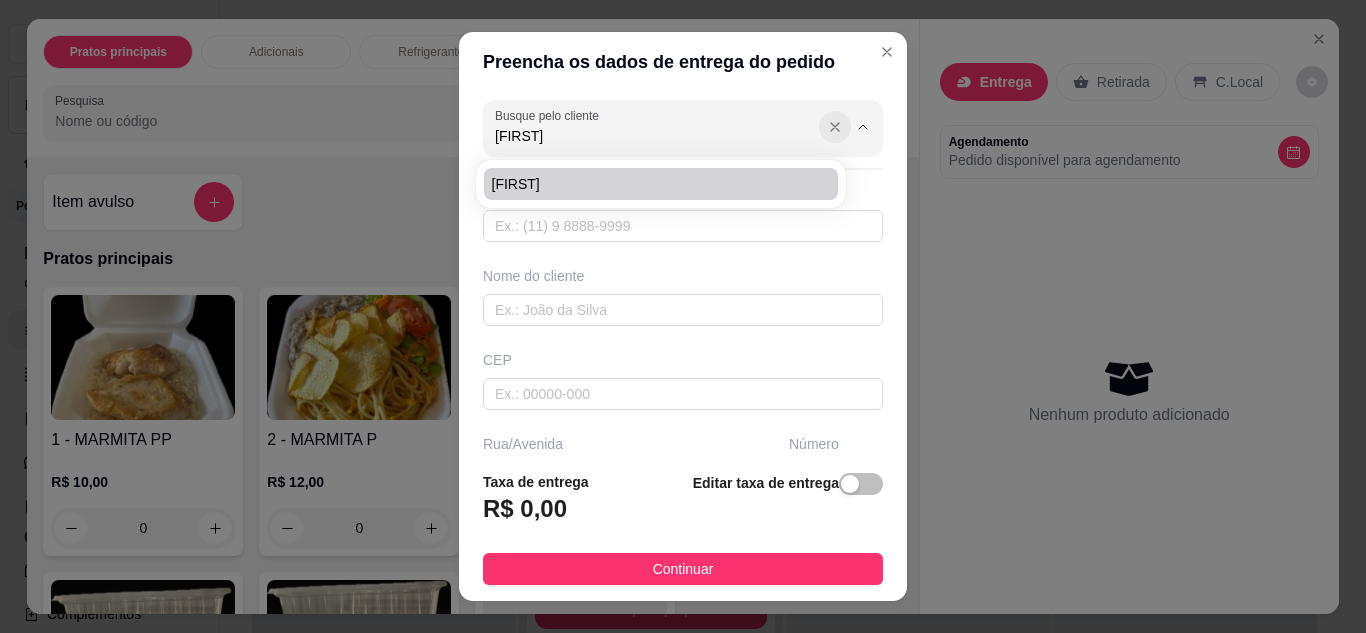 type on "andre" 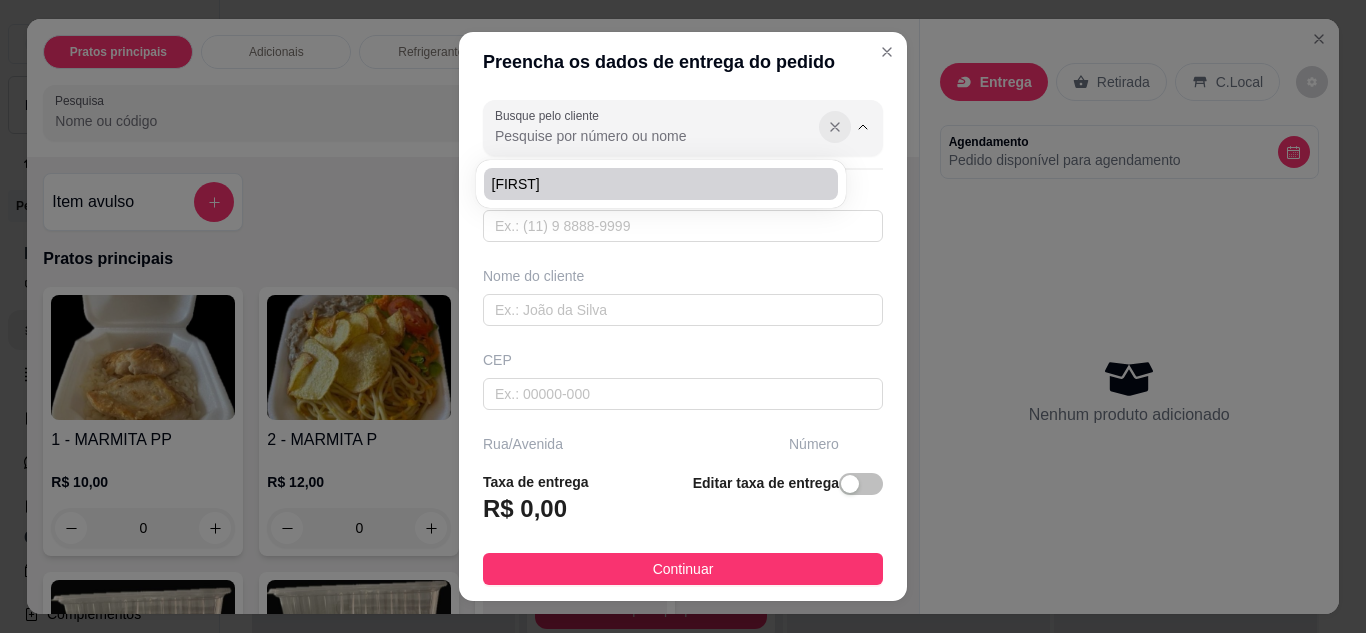 click 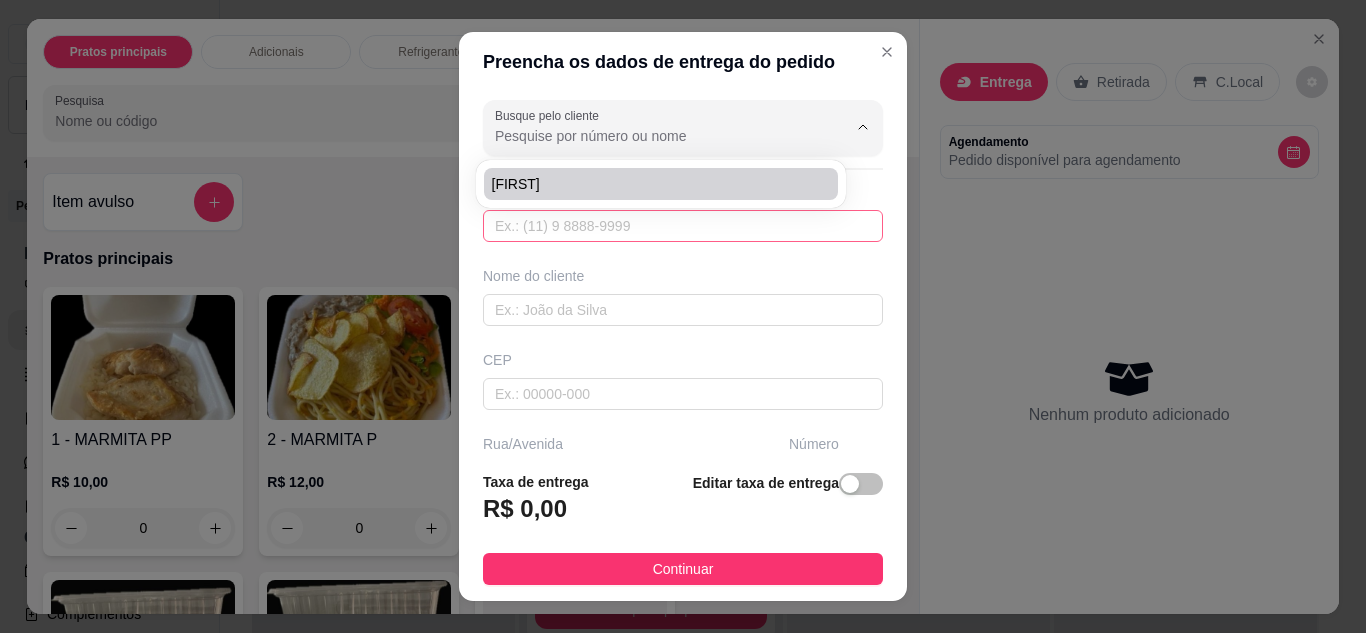 click on "5 options available. 1 option available. 1 option available. D Dona Célia Ma ... Loja Aberta Loja Período gratuito até 27/08   Dia a dia Pedidos balcão (PDV) Gestor de Pedidos Lista de Pedidos Salão / Mesas Diggy Bot novo KDS Catálogo Produtos Complementos Relatórios Relatórios de vendas Relatório de clientes Relatório de mesas Relatório de fidelidade novo Gerenciar Entregadores novo Nota Fiscal (NFC-e) Controle de caixa Controle de fiado Cupons Clientes Estoque Configurações Diggy Planos Precisa de ajuda? Sair Gestor de pedidos Selecione o tipo dos pedidos Todos os pedidos Pedidos agendados Novo pedido Pendente 0 Aceito 7 Pedido  # 0075-262ec67d 07:56 Entrega  agendada 05/08/25 às 12:00 até 05/08/25 às 12:30  Manuelli  (84) 98718-0106 Total R$ 12,00 Pagamento Transferência Pix Mover para preparo Pedido  # 0076-6c2dedc2 07:58 Entrega Luiz Gonzaga de França Júnior  (84) 98708-0134 Total R$ 12,00 Pagamento Cartão de crédito Mover para preparo Pedido  # 0077-caca7 08:03 Entrega  agendada #" at bounding box center (675, 316) 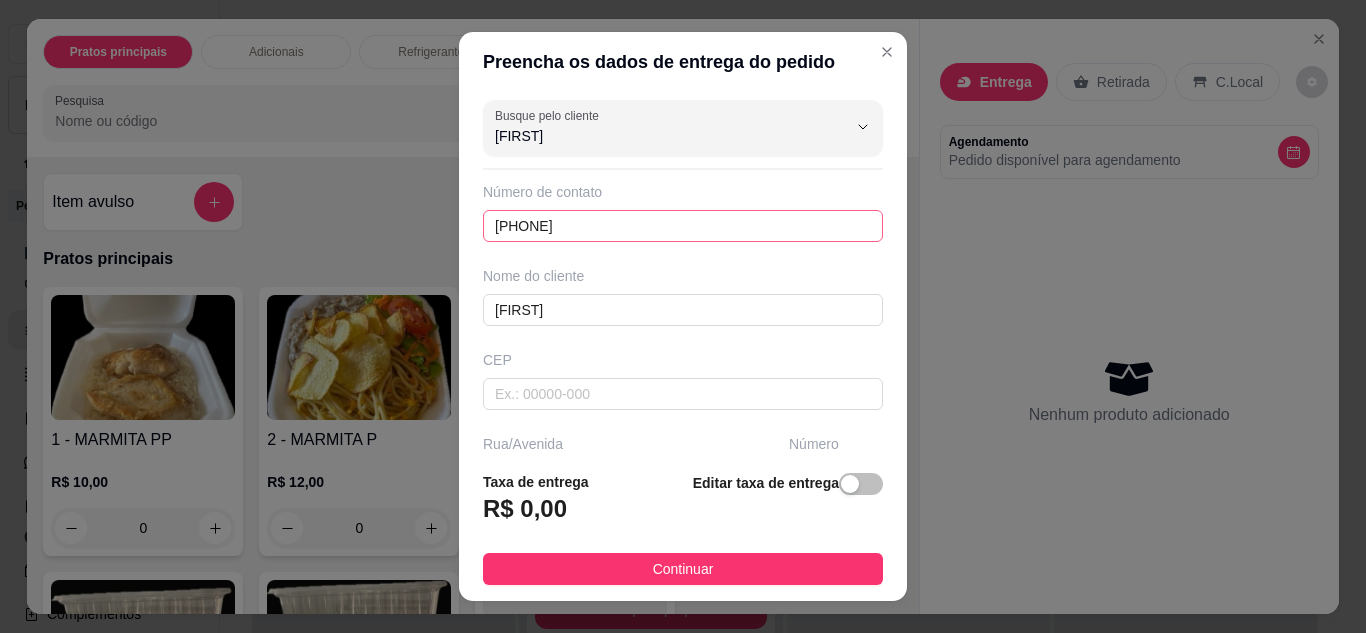 paste on "84 8891-4197" 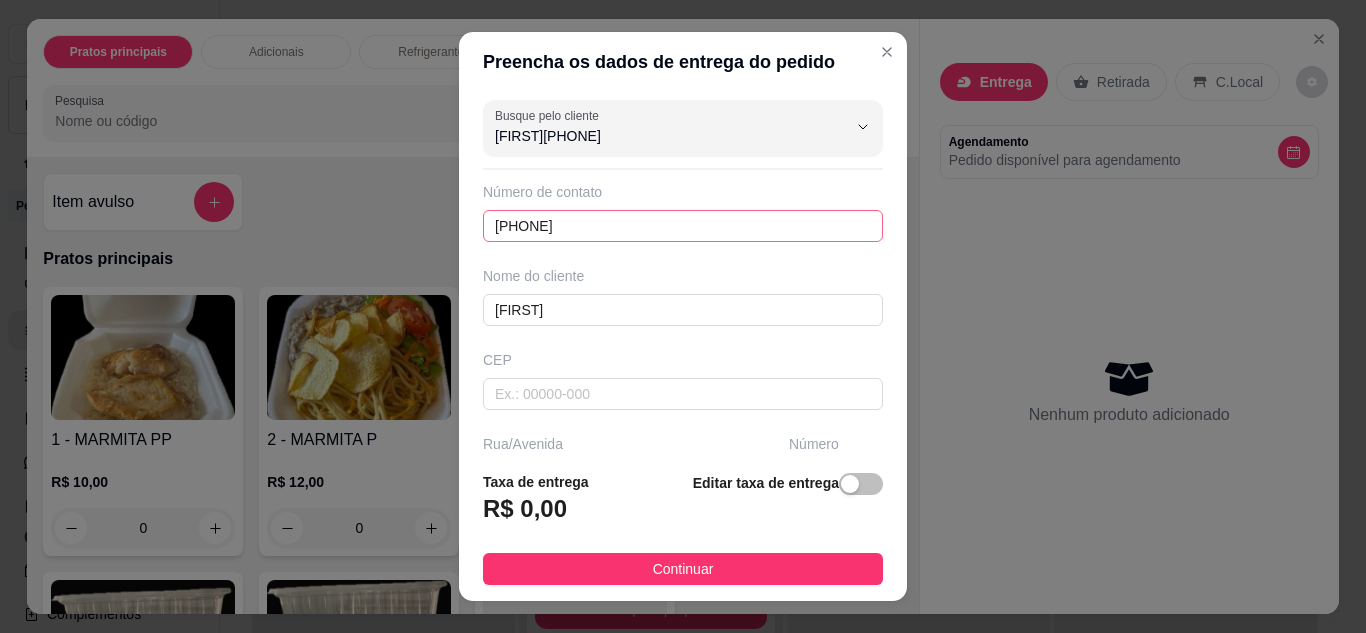 type on "Genize84 8891-4197" 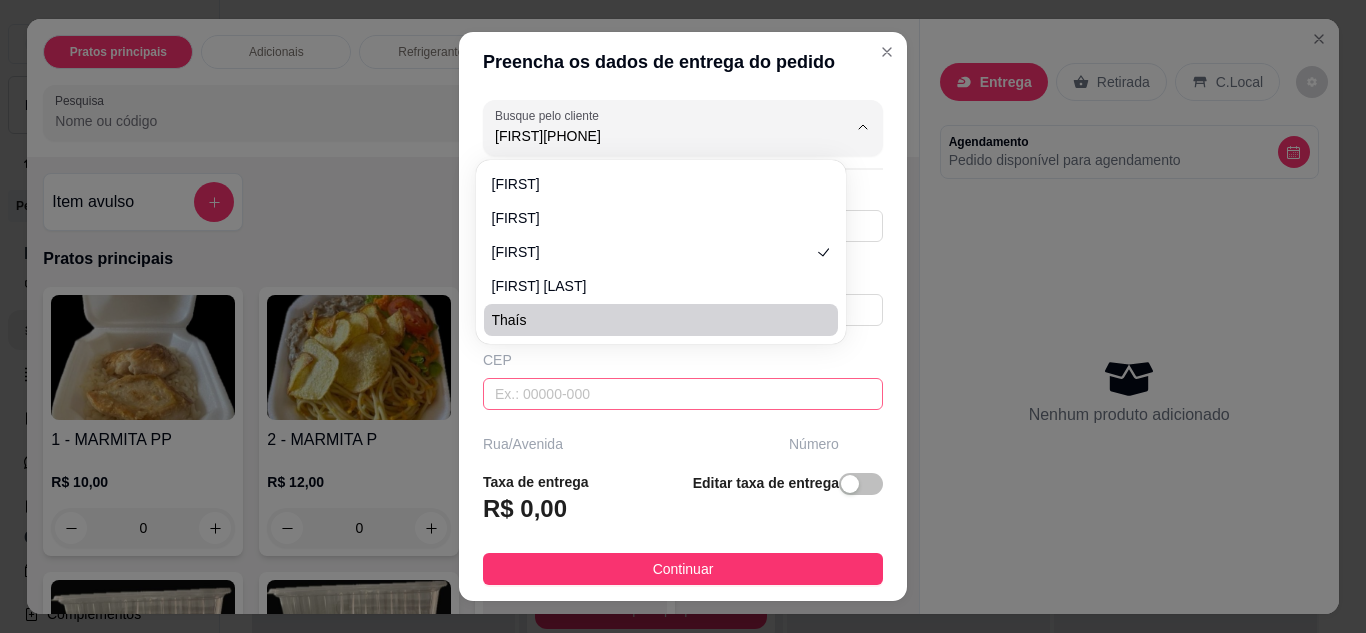 click at bounding box center (683, 394) 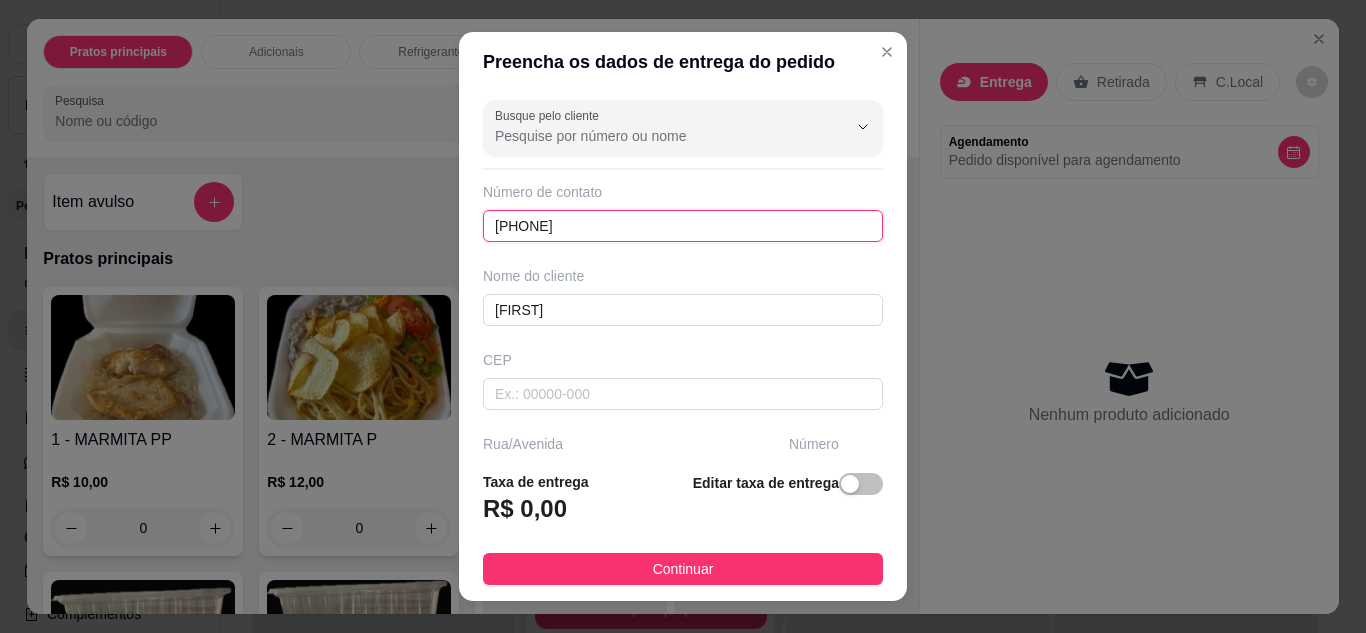 type on "Genize" 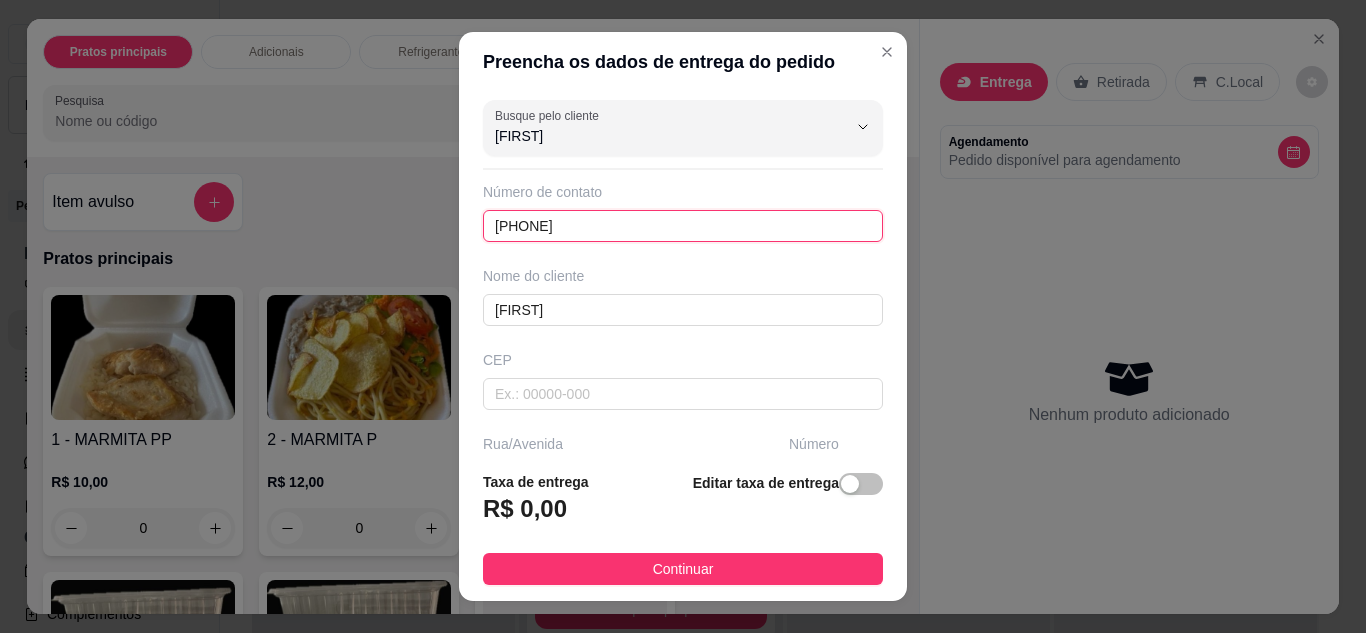 click on "84991231632" at bounding box center [683, 226] 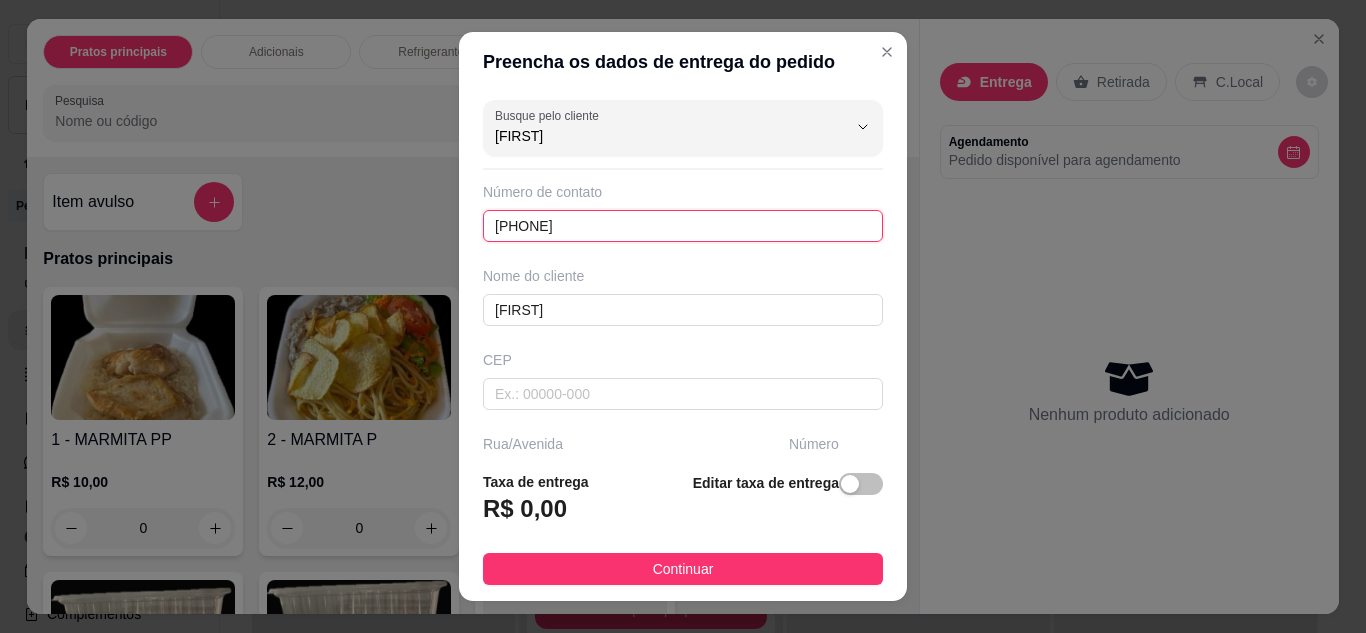 paste on "(84) 8891-4197" 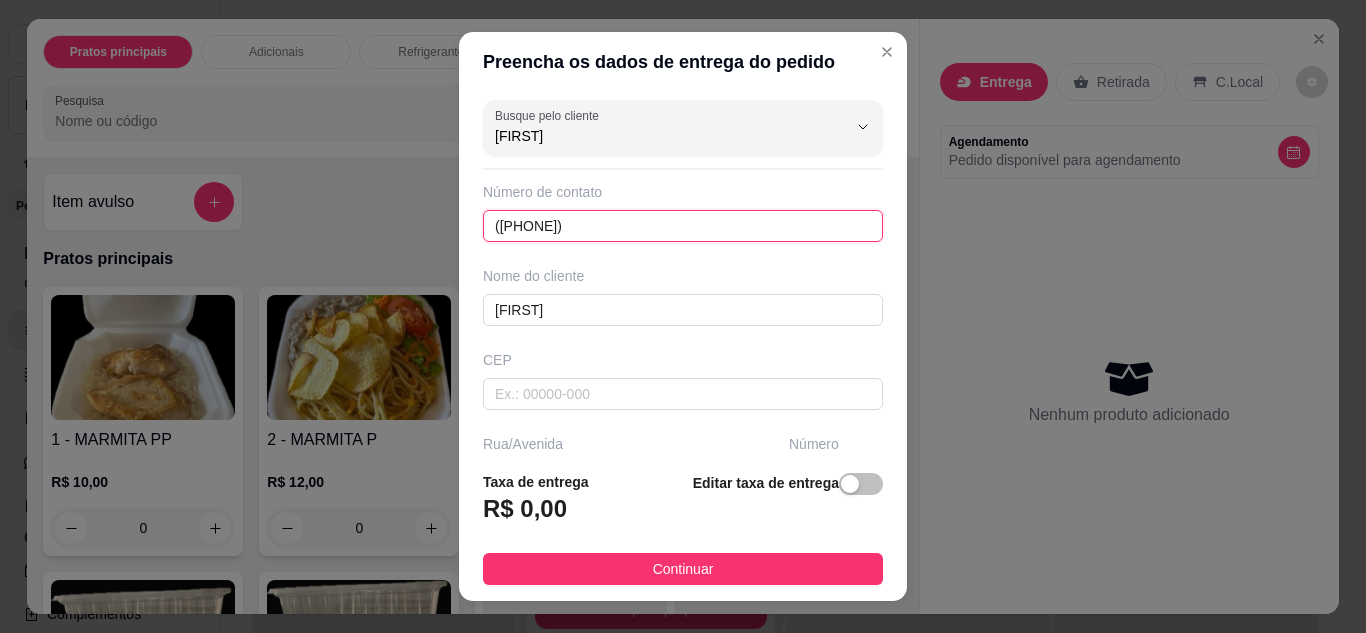 drag, startPoint x: 516, startPoint y: 226, endPoint x: 607, endPoint y: 233, distance: 91.26884 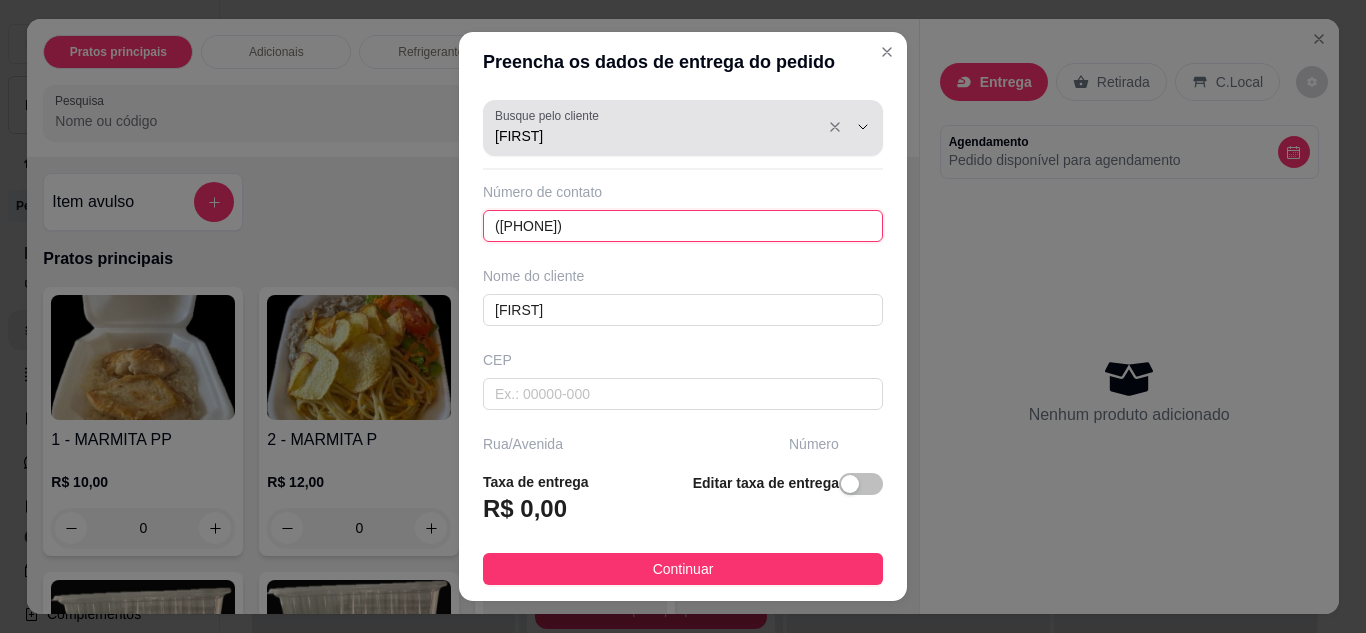 type on "(84) 8891-4197" 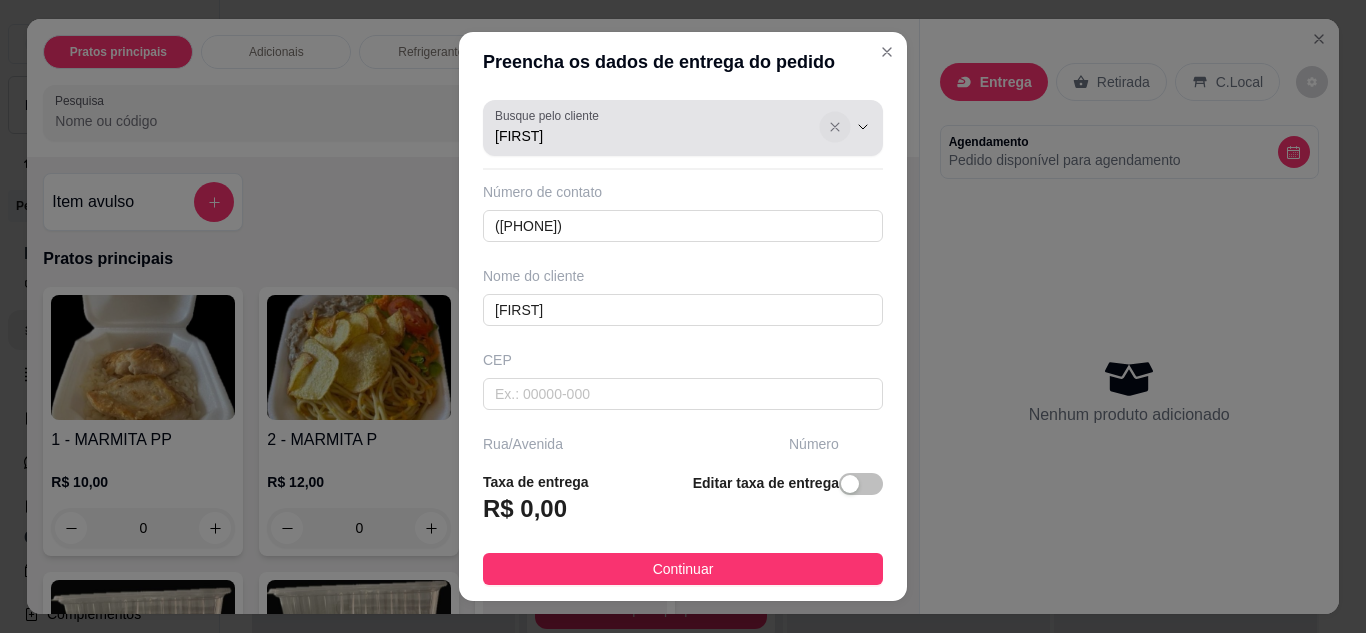 click 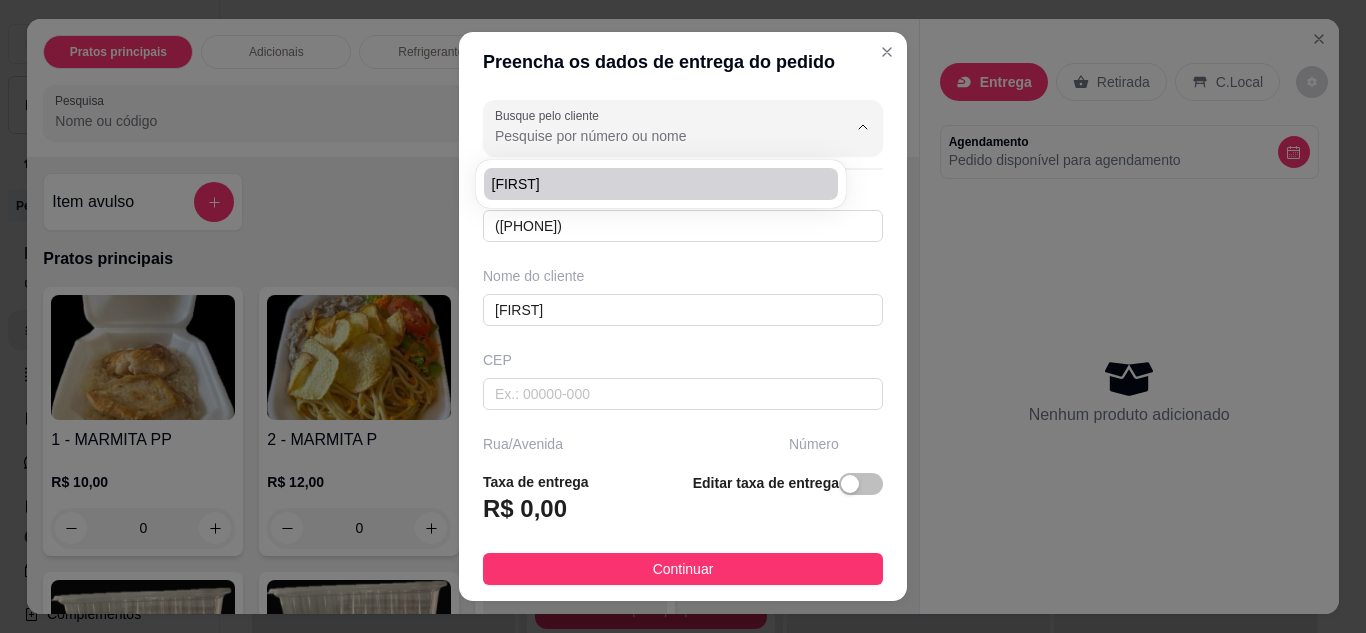click on "0 options available. 1 option available. D Dona Célia Ma ... Loja Aberta Loja Período gratuito até 27/08   Dia a dia Pedidos balcão (PDV) Gestor de Pedidos Lista de Pedidos Salão / Mesas Diggy Bot novo KDS Catálogo Produtos Complementos Relatórios Relatórios de vendas Relatório de clientes Relatório de mesas Relatório de fidelidade novo Gerenciar Entregadores novo Nota Fiscal (NFC-e) Controle de caixa Controle de fiado Cupons Clientes Estoque Configurações Diggy Planos Precisa de ajuda? Sair Gestor de pedidos Selecione o tipo dos pedidos Todos os pedidos Pedidos agendados Novo pedido Pendente 0 Aceito 7 Pedido  # 0075-262ec67d 07:56 Entrega  agendada 05/08/25 às 12:00 até 05/08/25 às 12:30  Manuelli  (84) 98718-0106 Total R$ 12,00 Pagamento Transferência Pix Mover para preparo Pedido  # 0076-6c2dedc2 07:58 Entrega Luiz Gonzaga de França Júnior  (84) 98708-0134 Total R$ 12,00 Pagamento Cartão de crédito Mover para preparo Pedido  # 0077-caca7 08:03 Entrega  agendada Claudia Total Pedido" at bounding box center (675, 316) 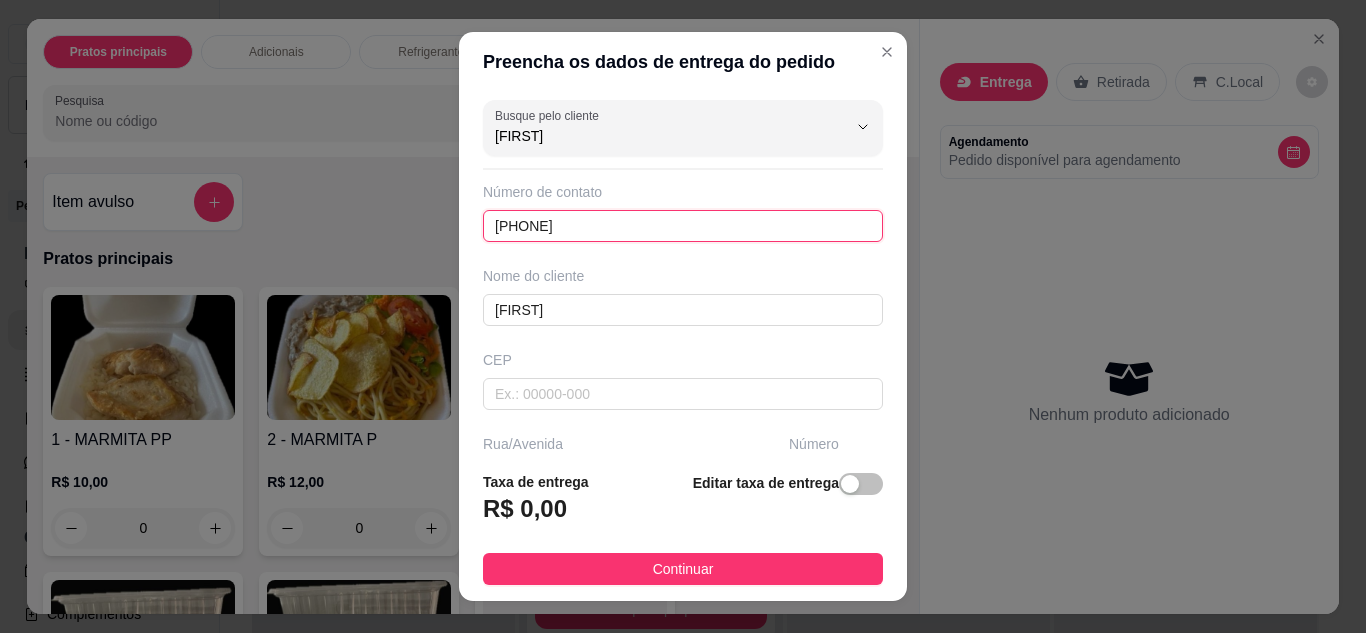 click on "84991231632" at bounding box center (683, 226) 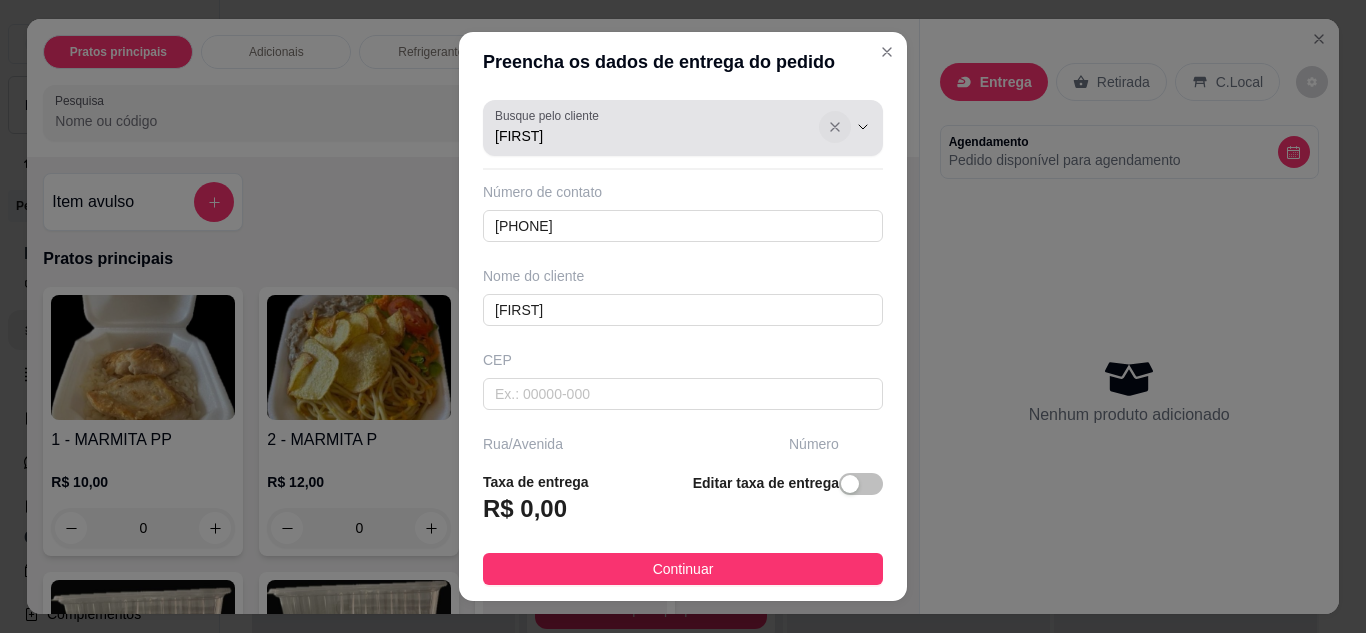 click 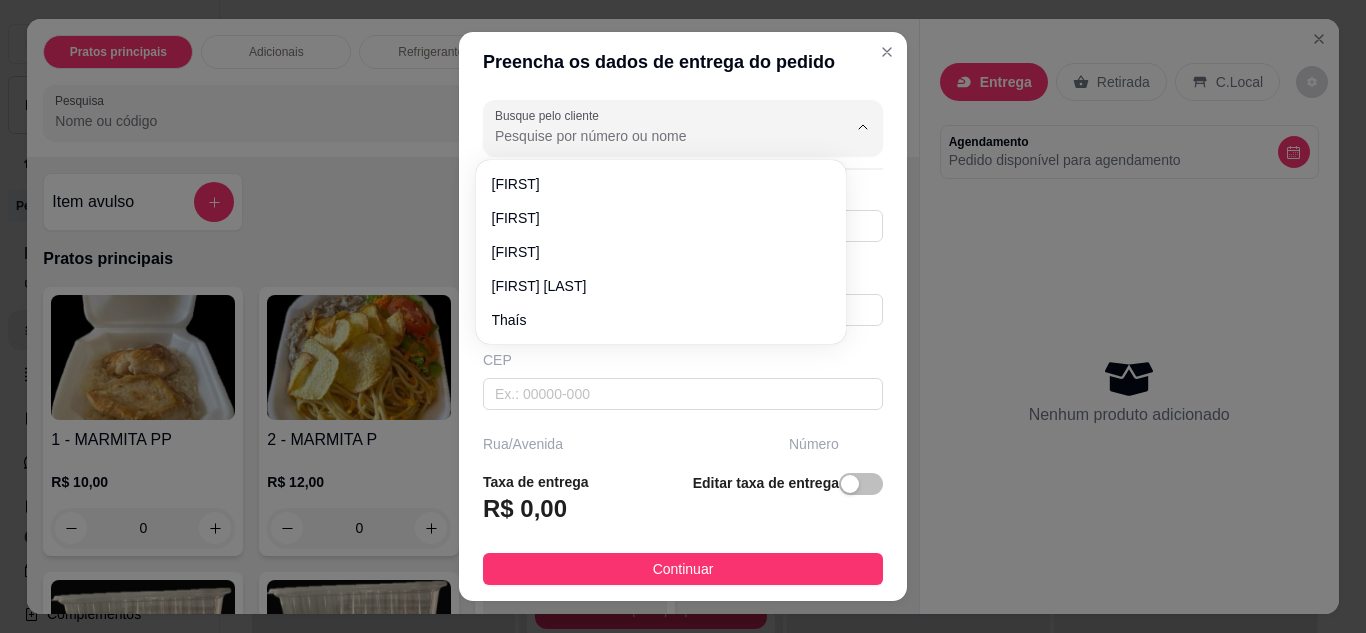 click on "Busque pelo cliente Número de contato 84991231632 Nome do cliente Genize CEP Rua/Avenida Mega stores - Tomaz landim Número Selecione o bairro de entrega Cidade Complemento Ao lado da rommanel" at bounding box center [683, 274] 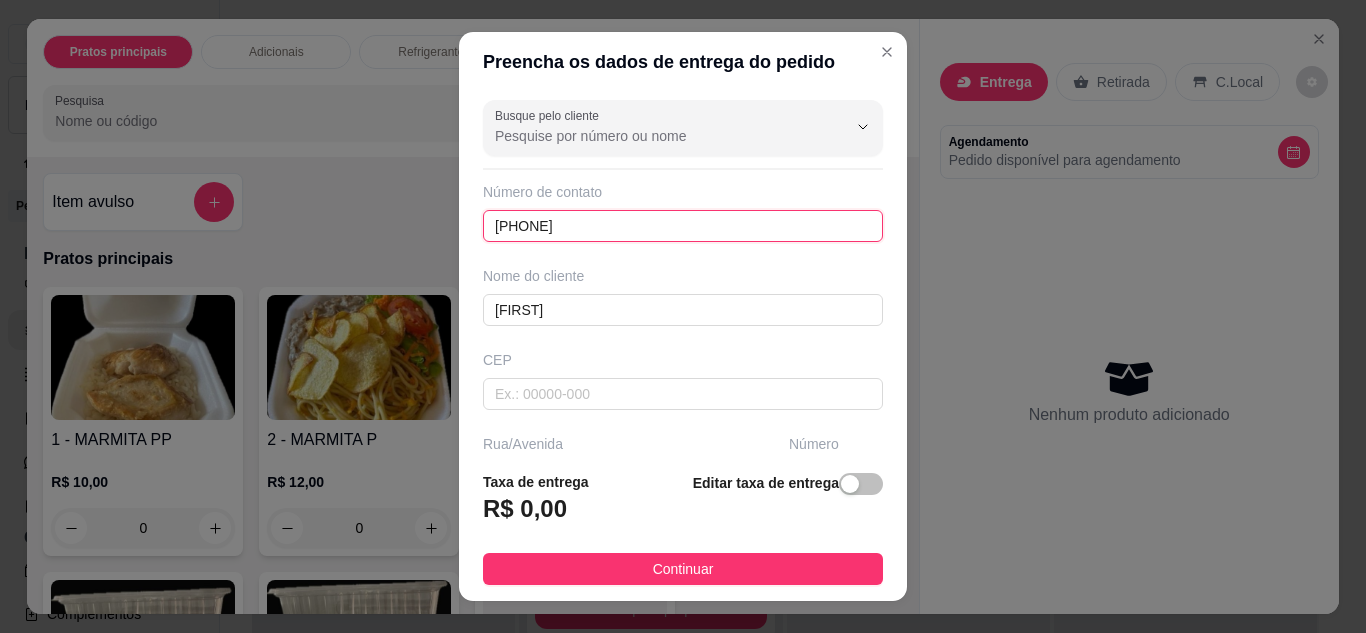 click on "84991231632" at bounding box center [683, 226] 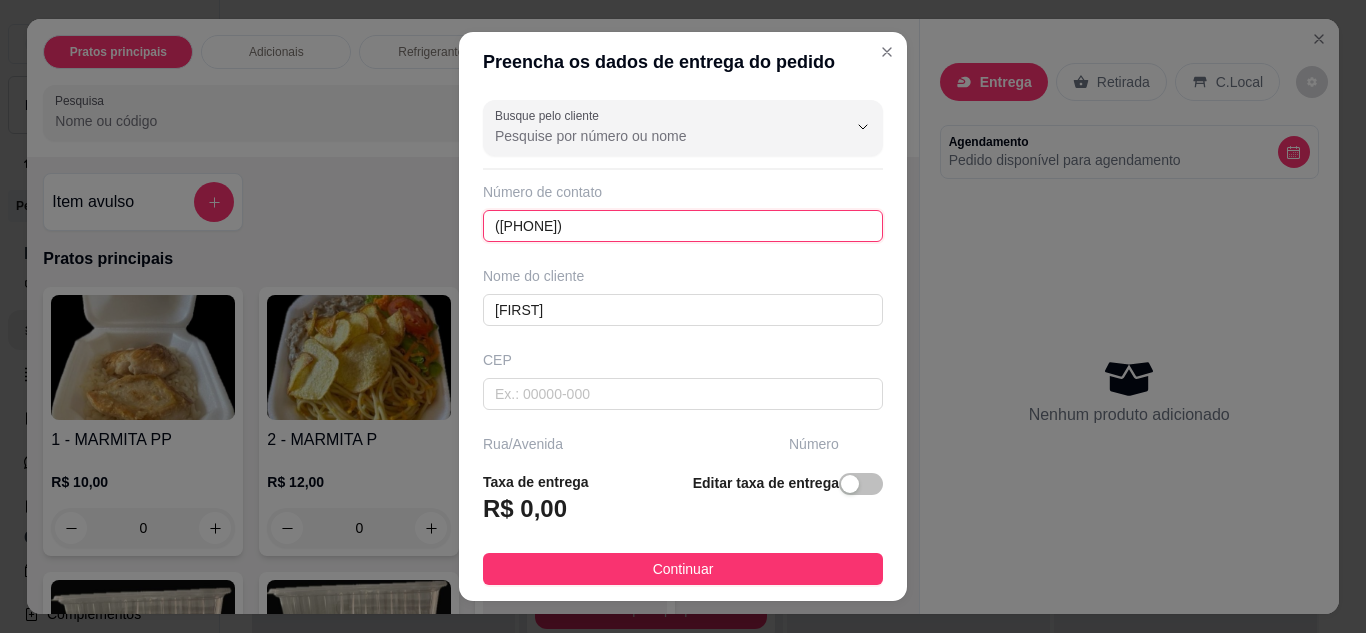 click on "(84) 8891-4197" at bounding box center (683, 226) 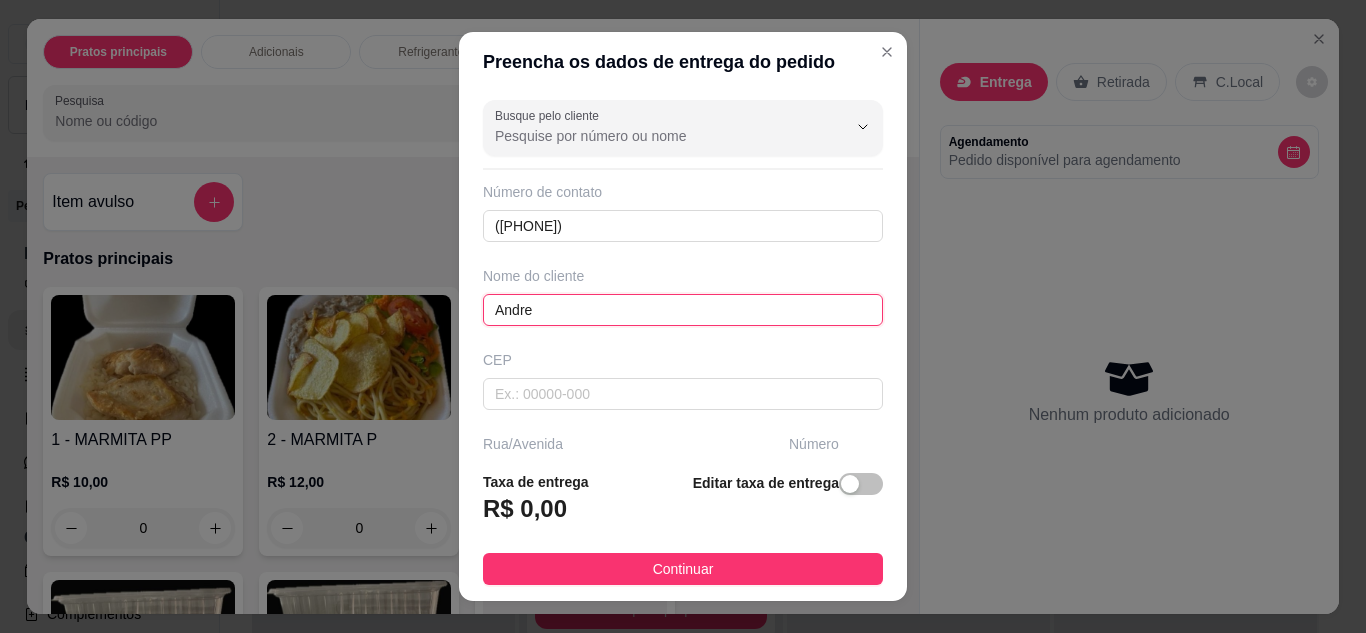 type on "Andre" 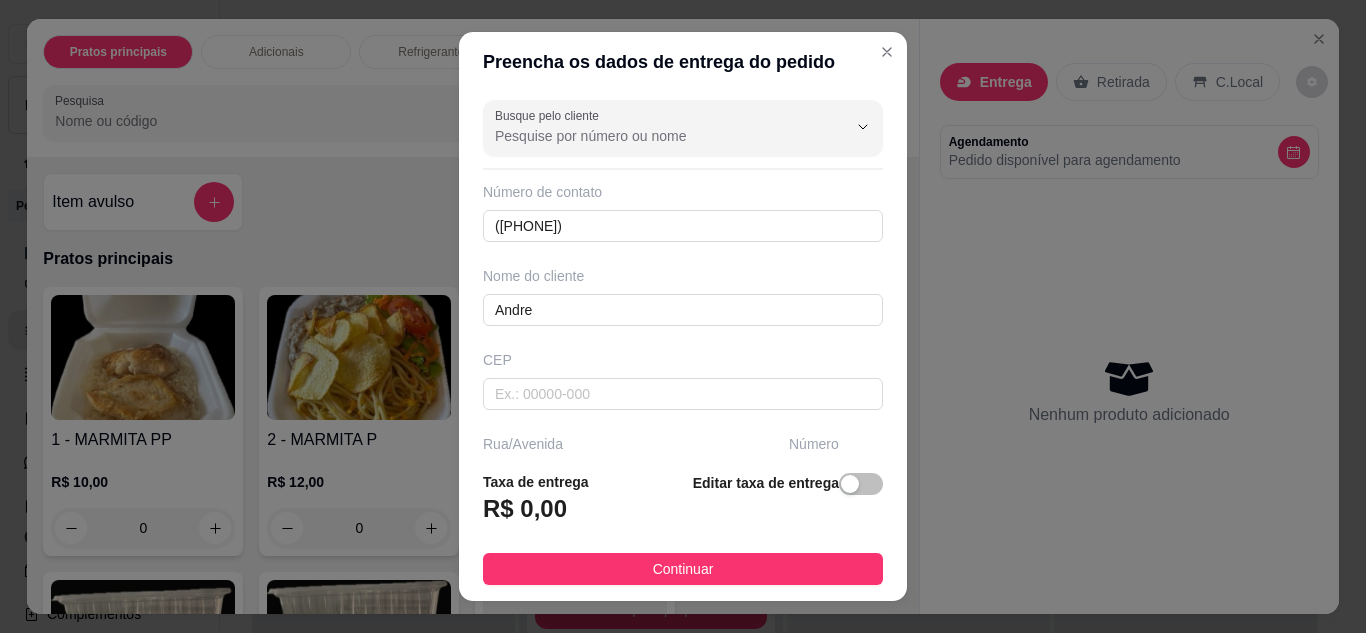 scroll, scrollTop: 204, scrollLeft: 0, axis: vertical 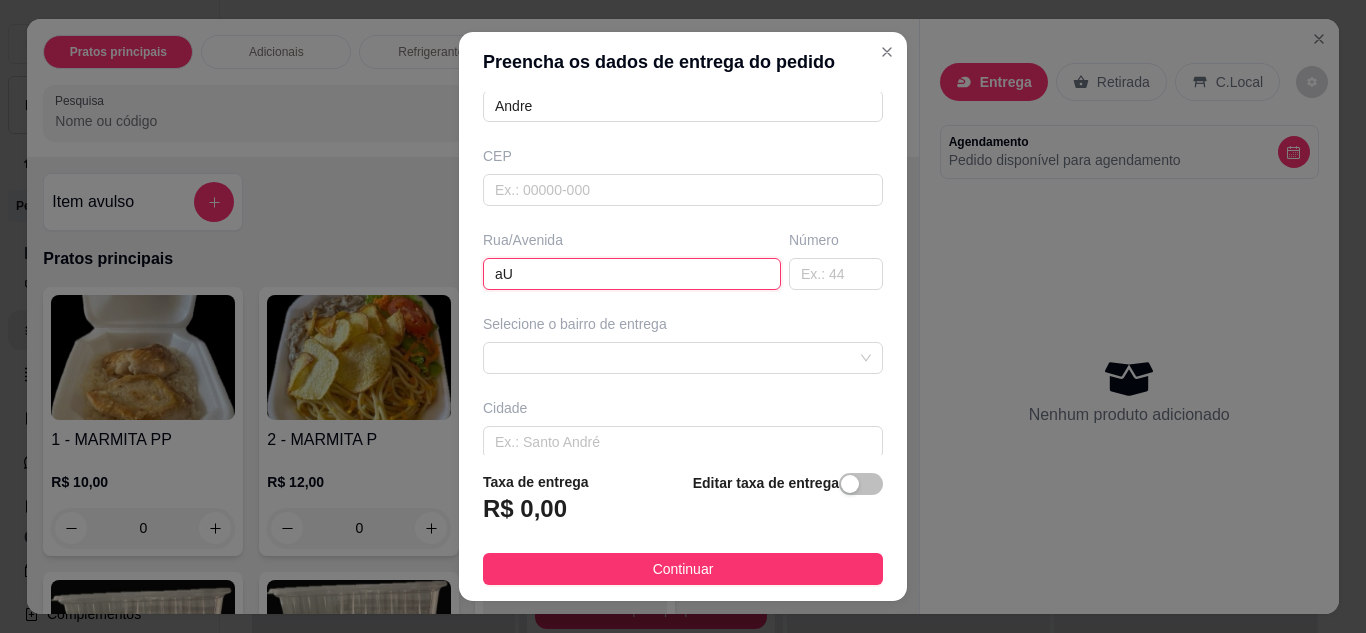 type on "a" 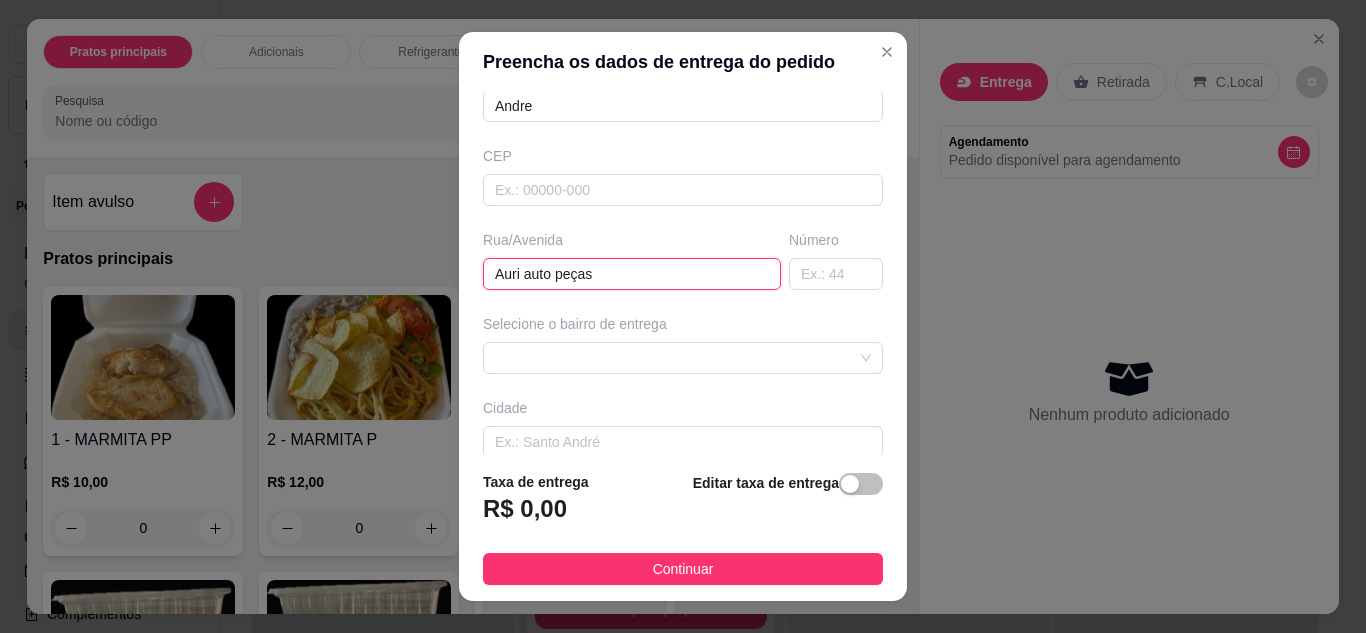 type on "Auri auto peças" 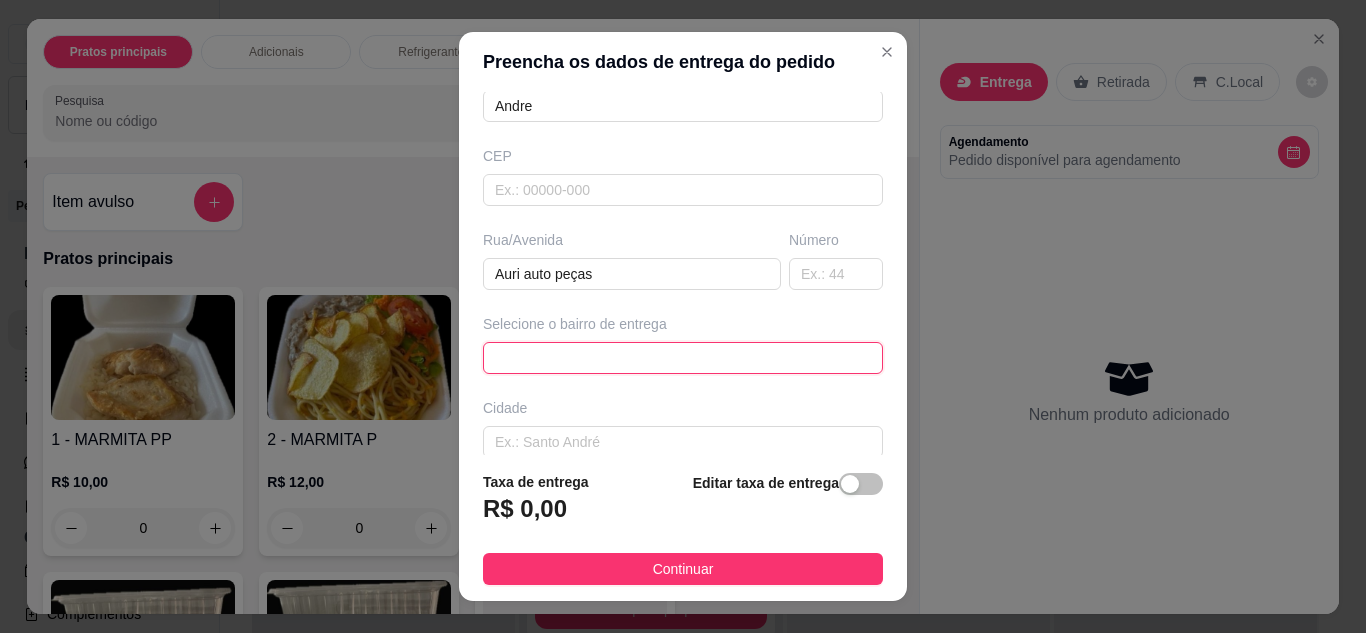 click at bounding box center [683, 358] 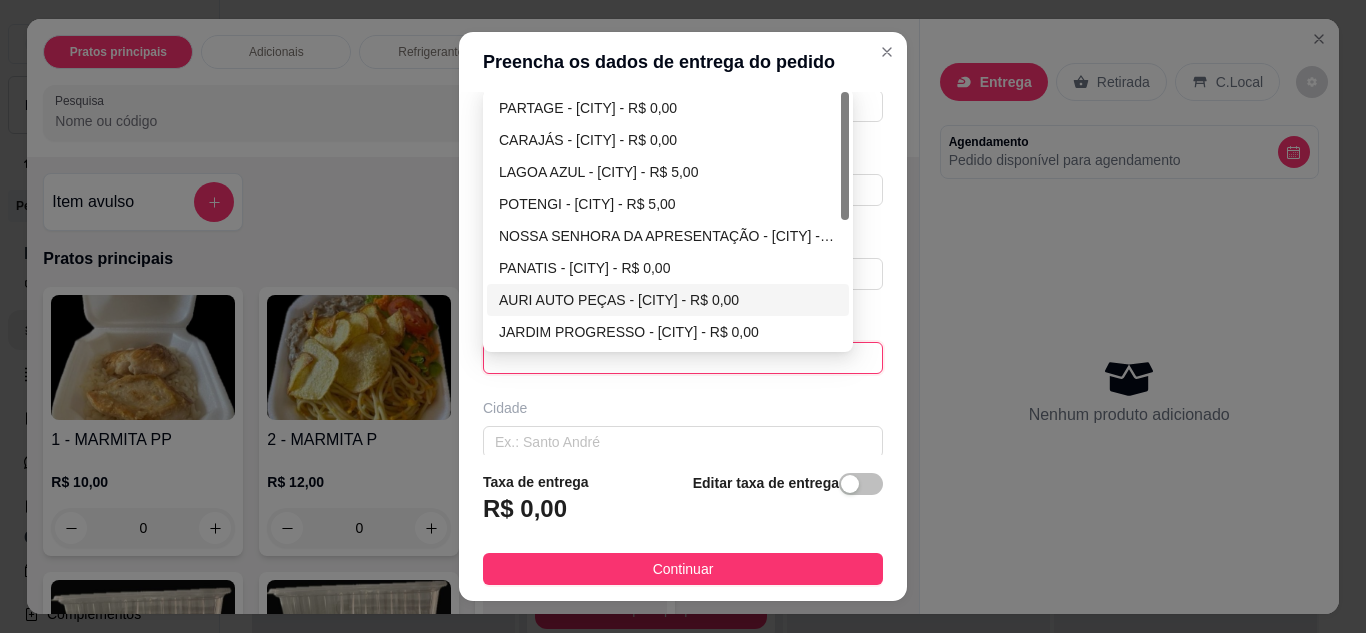 click on "AURI AUTO PEÇAS - NATAL -  R$ 0,00" at bounding box center [668, 300] 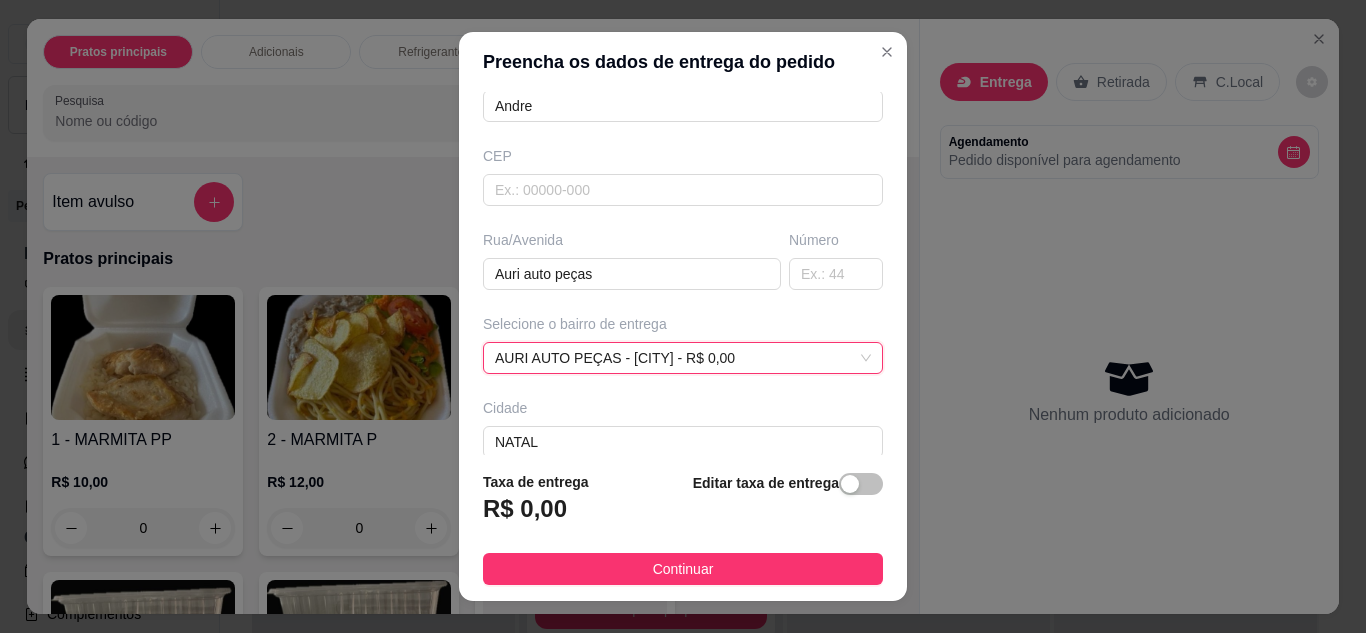 scroll, scrollTop: 32, scrollLeft: 0, axis: vertical 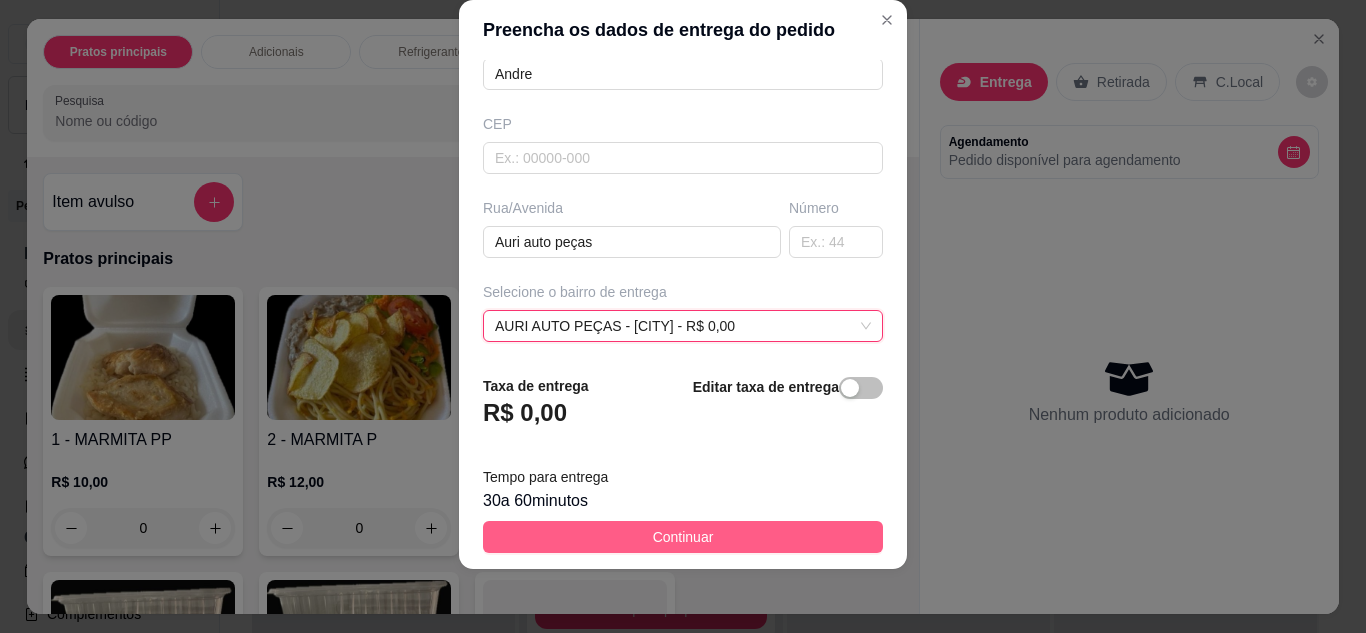 click on "Continuar" at bounding box center (683, 537) 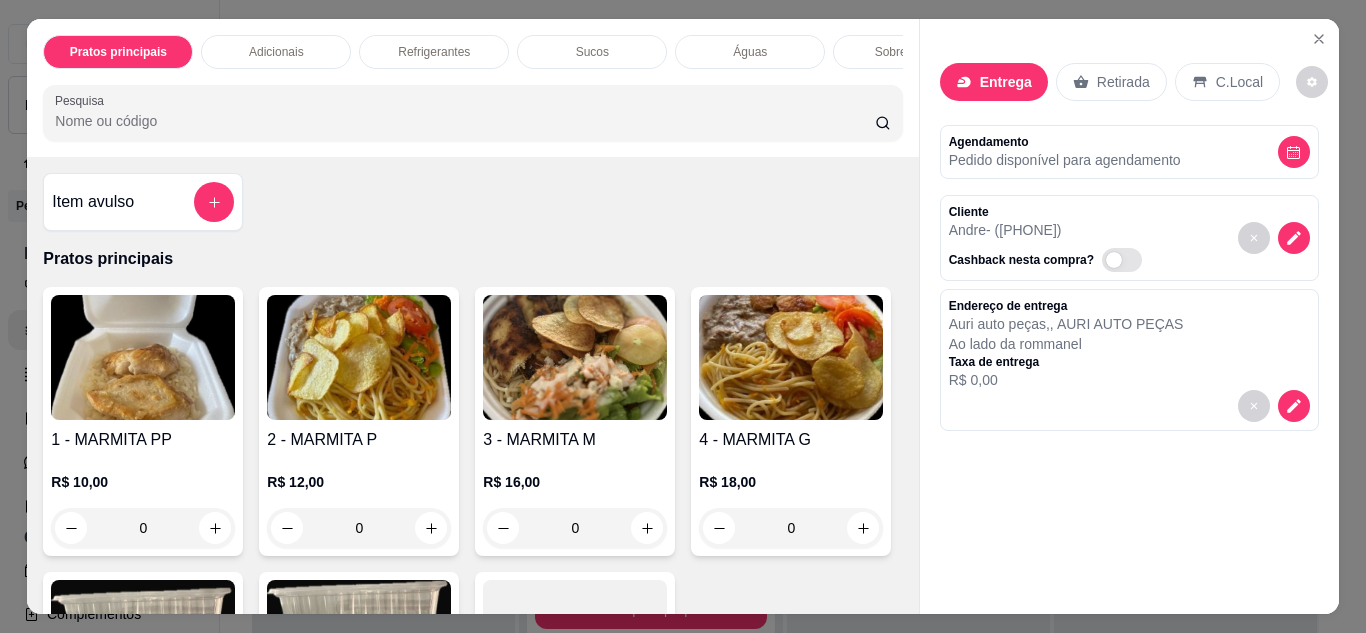 click at bounding box center [359, 357] 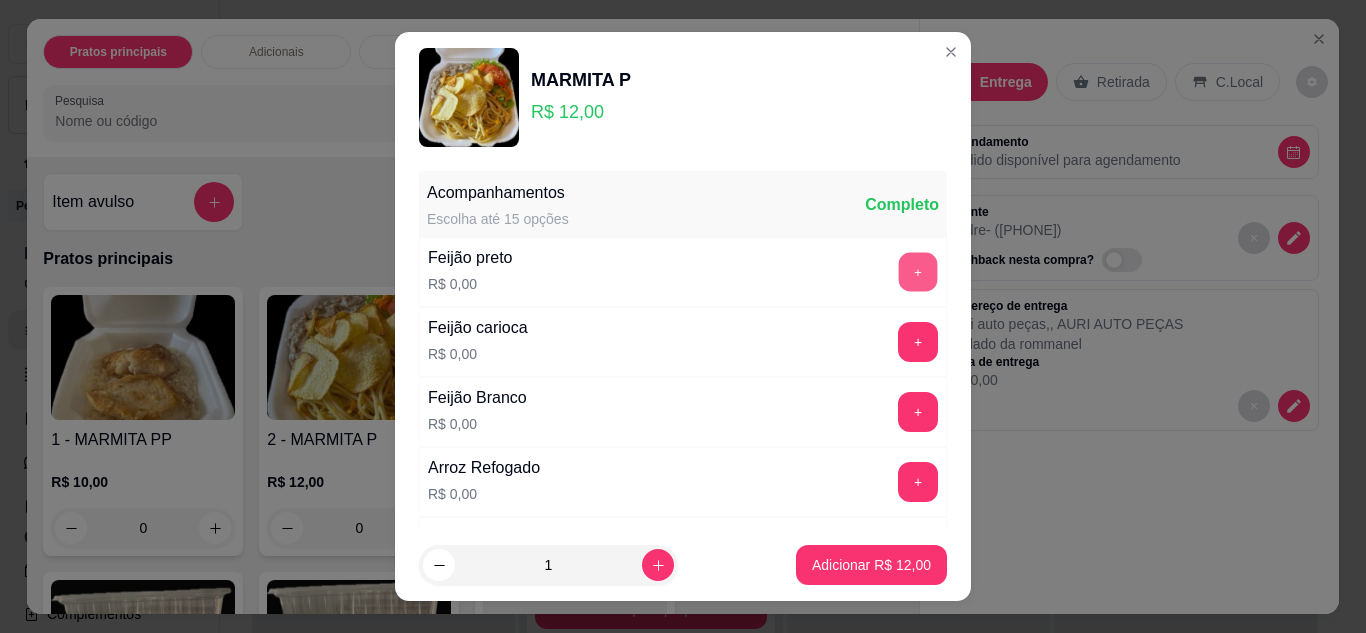 click on "+" at bounding box center [918, 272] 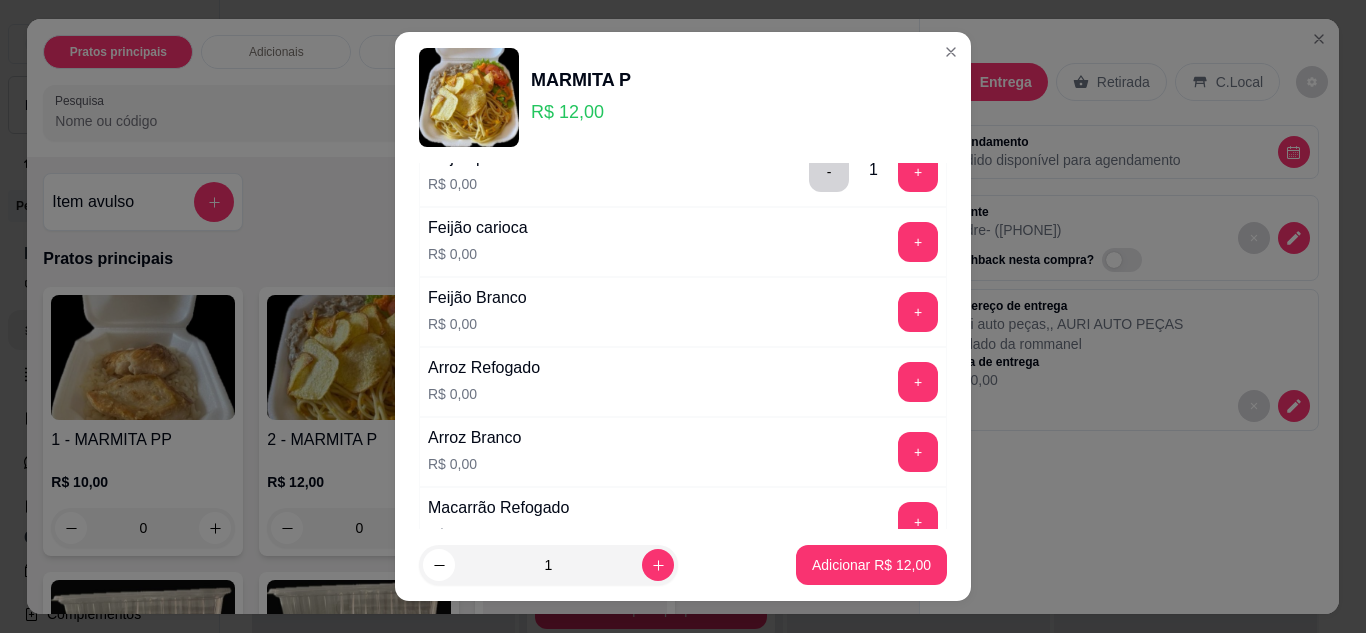 scroll, scrollTop: 200, scrollLeft: 0, axis: vertical 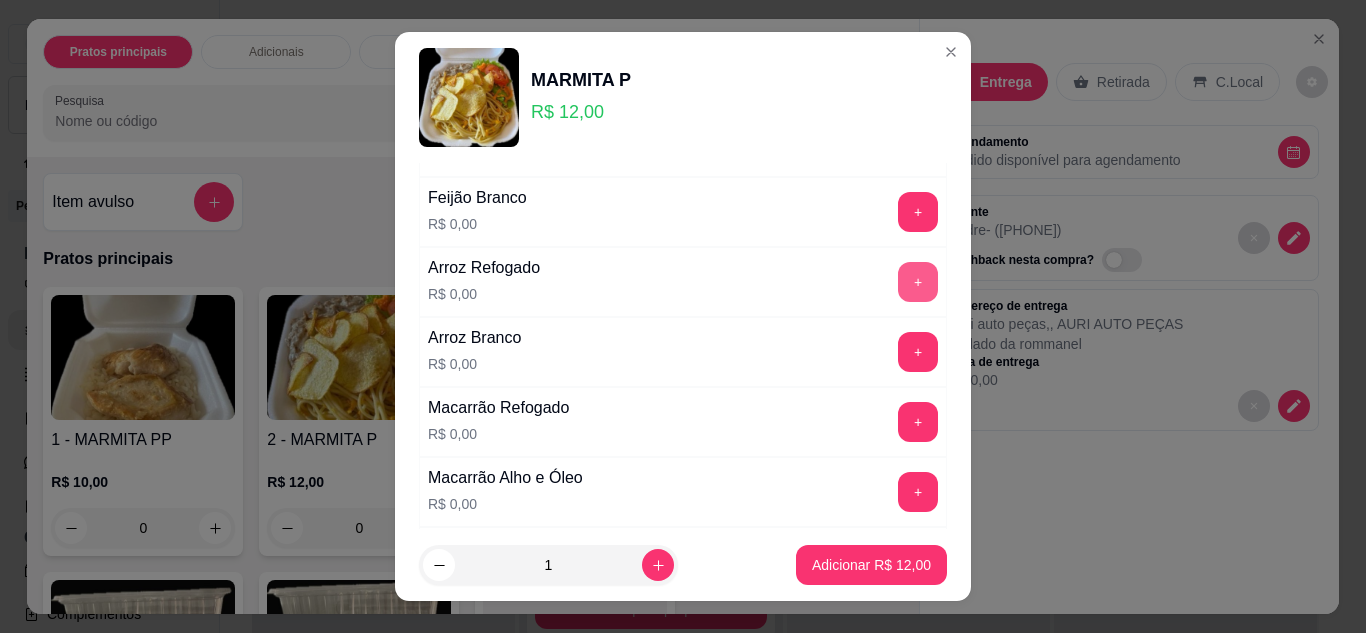 click on "+" at bounding box center (918, 282) 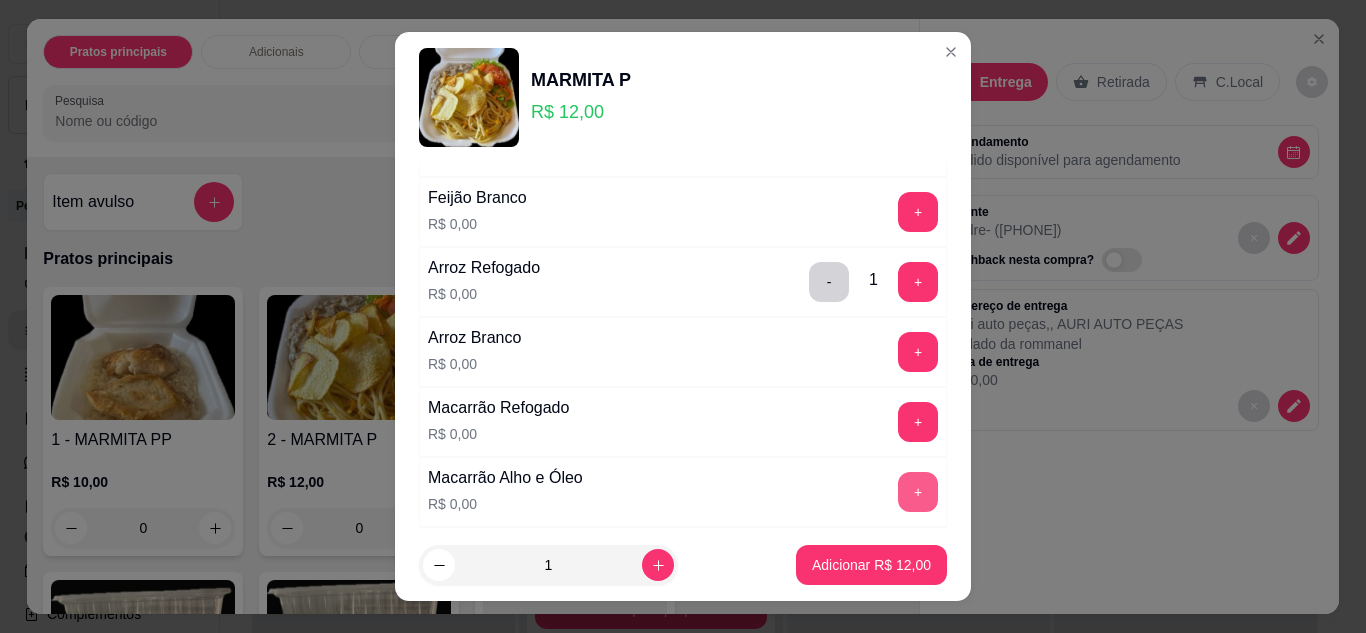 click on "+" at bounding box center [918, 492] 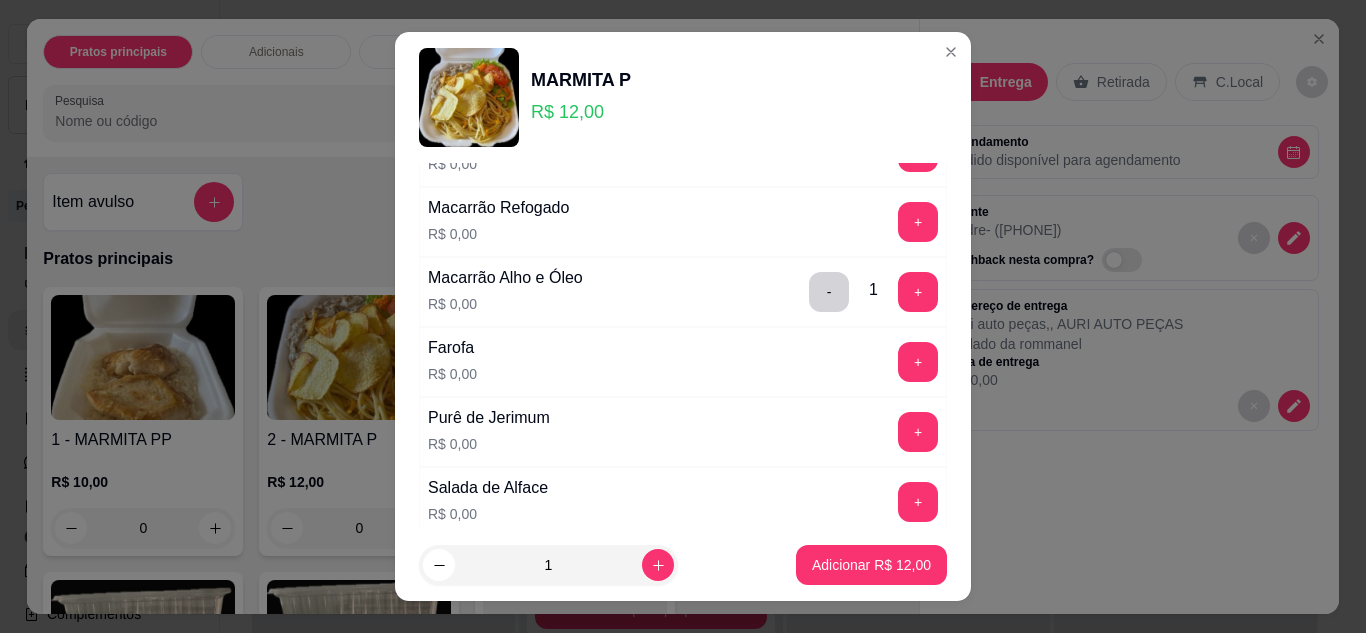 scroll, scrollTop: 500, scrollLeft: 0, axis: vertical 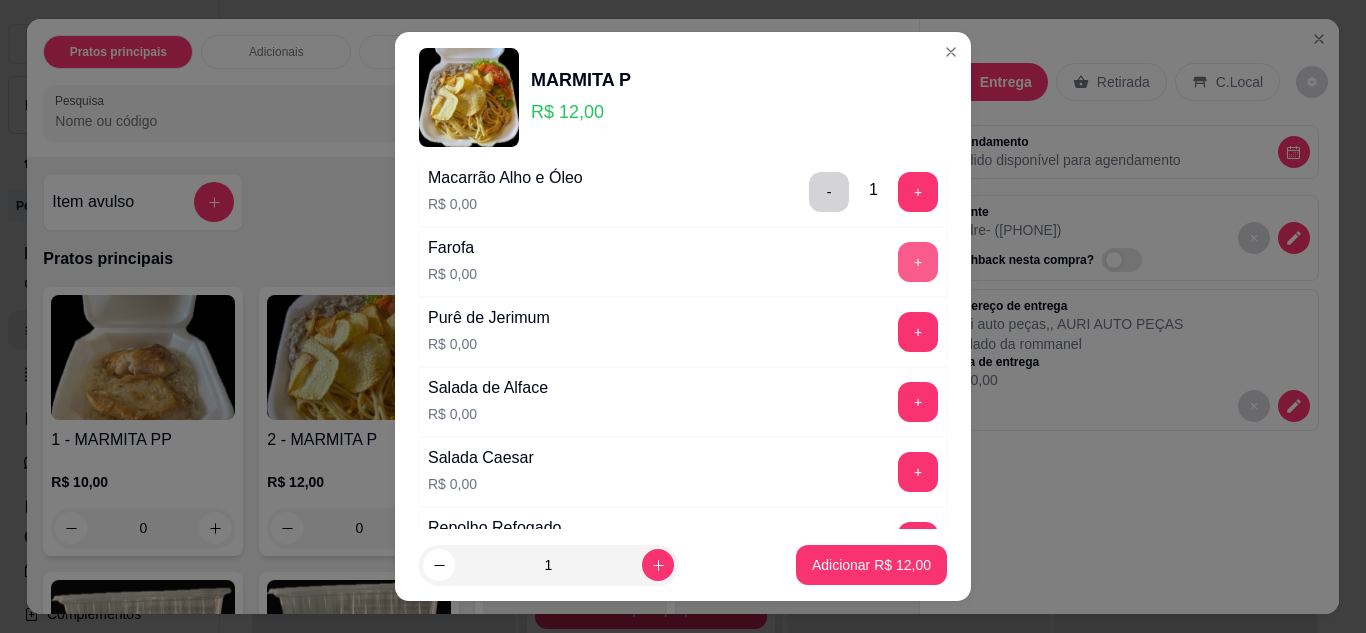 click on "+" at bounding box center (918, 262) 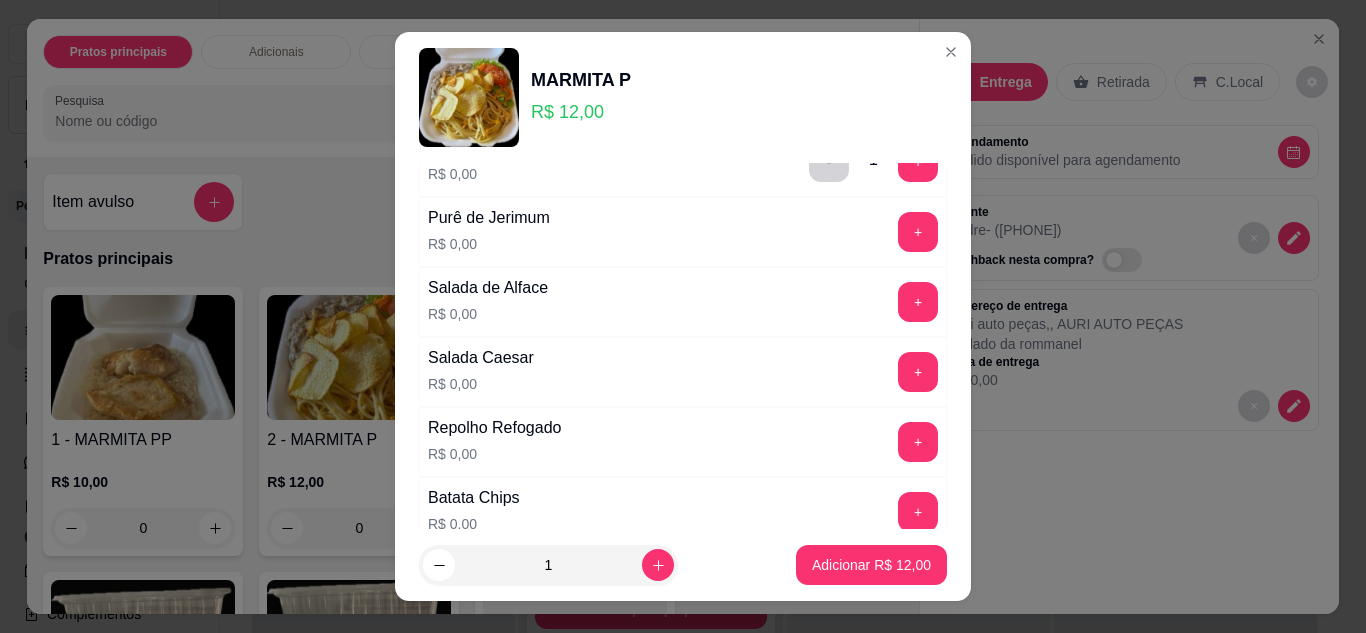 scroll, scrollTop: 700, scrollLeft: 0, axis: vertical 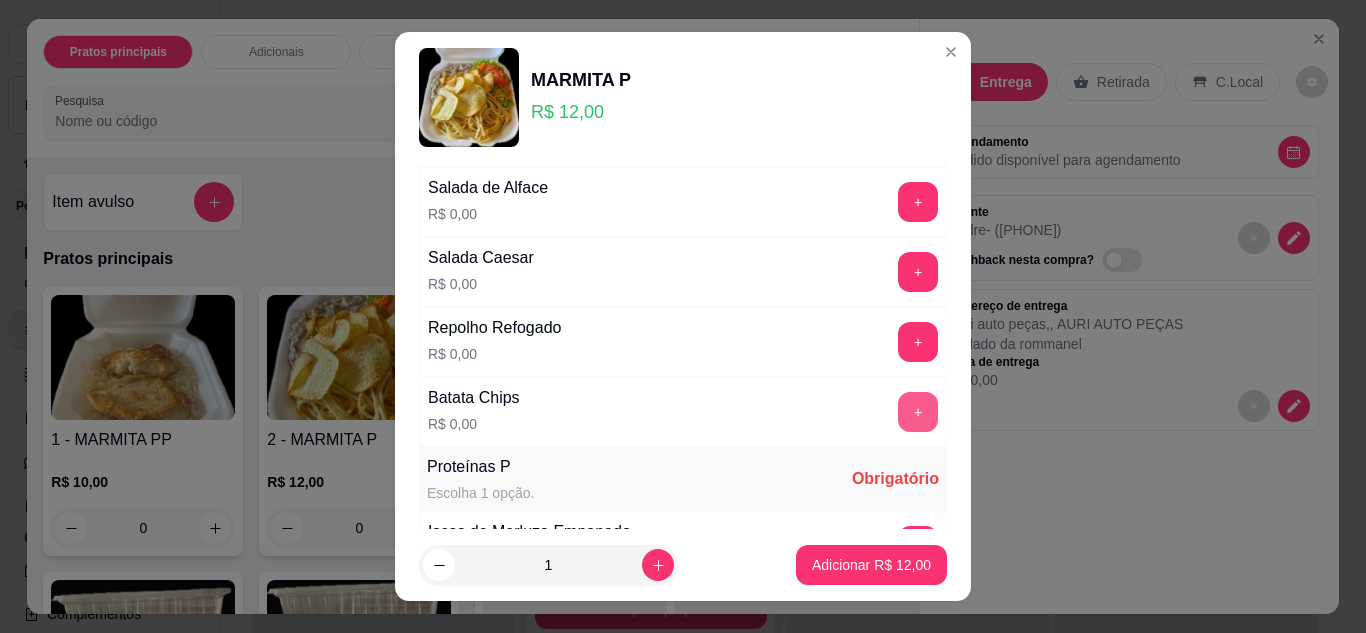 click on "+" at bounding box center [918, 412] 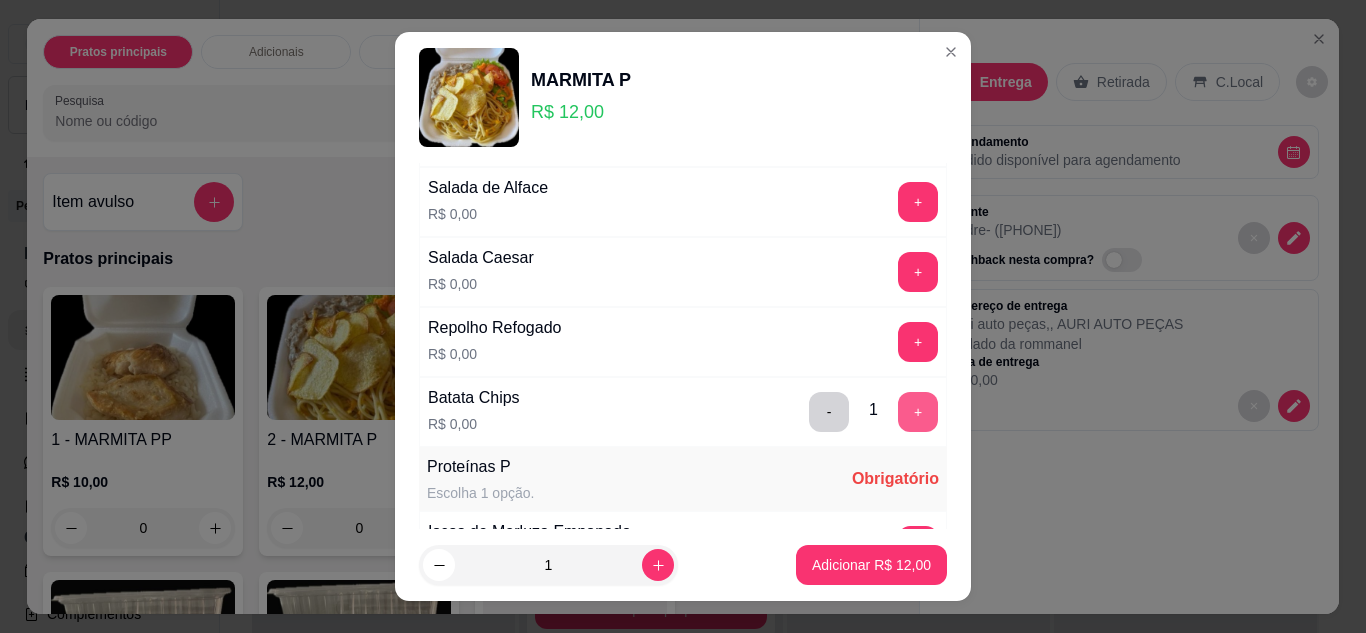 scroll, scrollTop: 500, scrollLeft: 0, axis: vertical 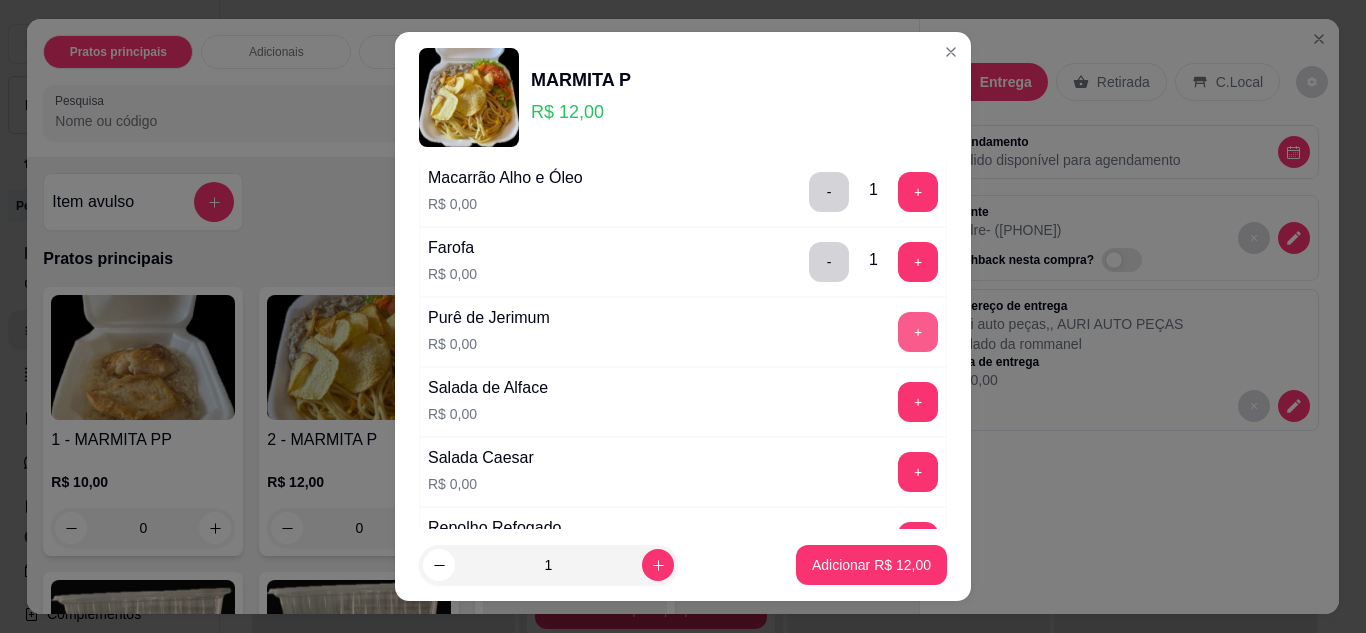 click on "+" at bounding box center (918, 332) 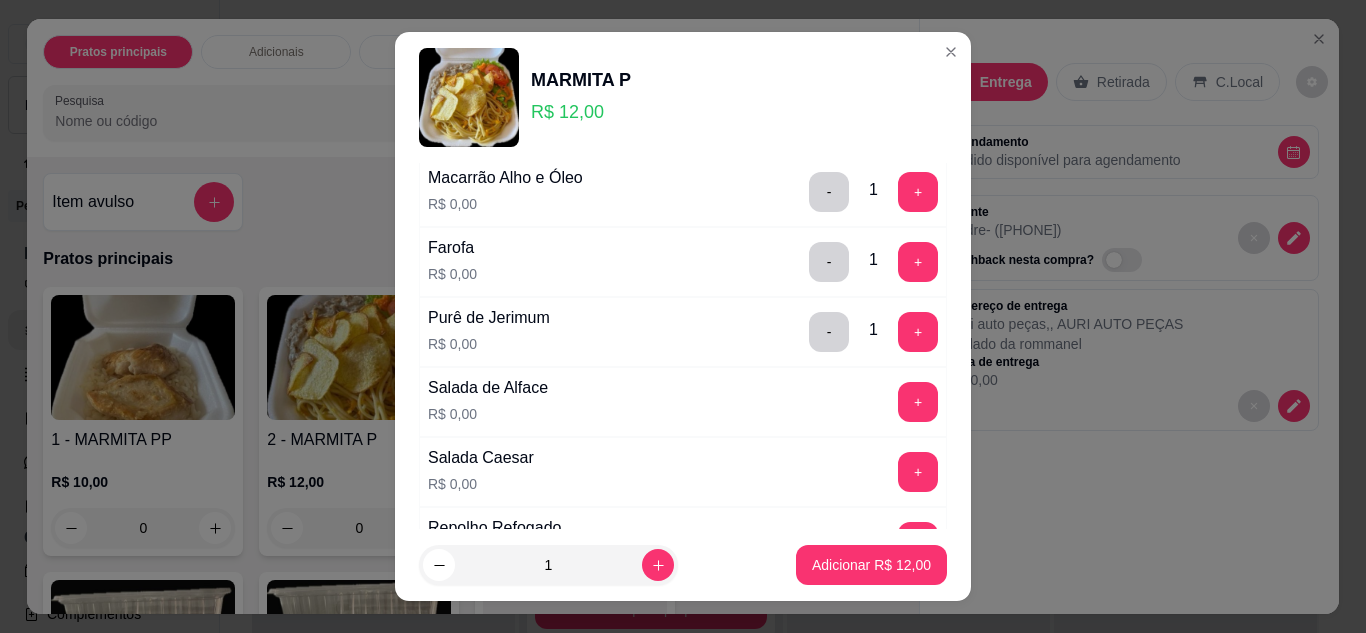 click on "Salada de Alface R$ 0,00 +" at bounding box center [683, 402] 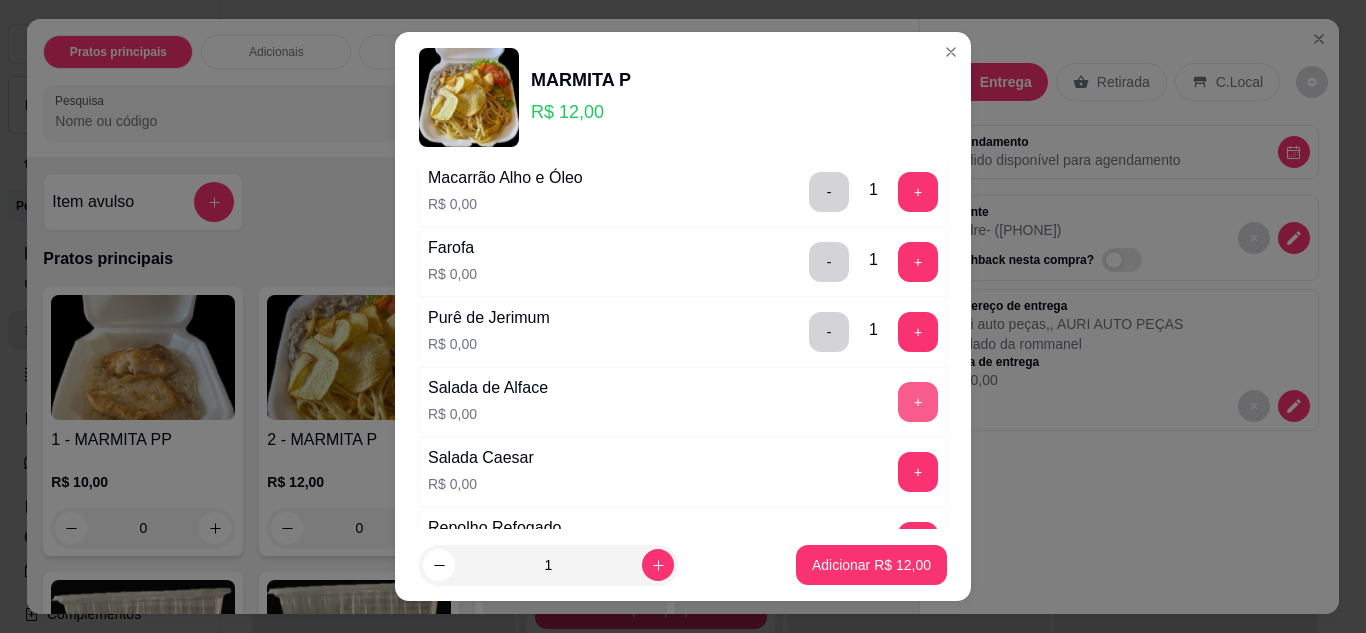 click on "+" at bounding box center [918, 402] 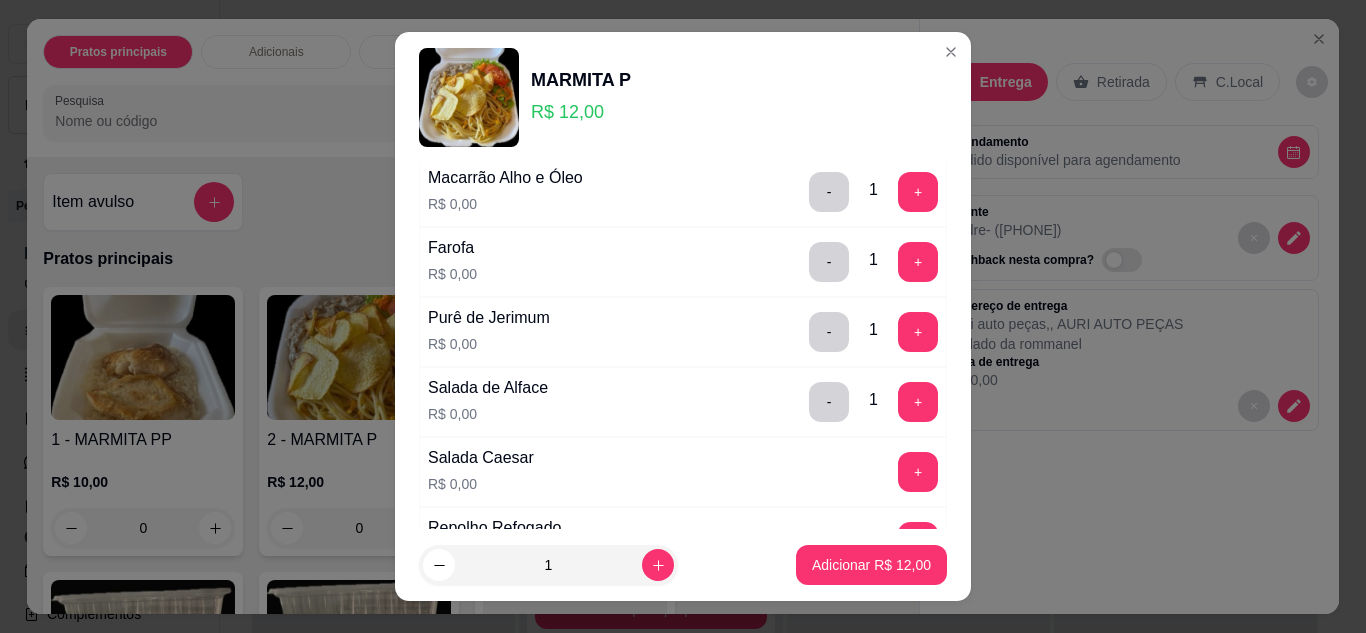 click on "Salada Caesar R$ 0,00 +" at bounding box center (683, 472) 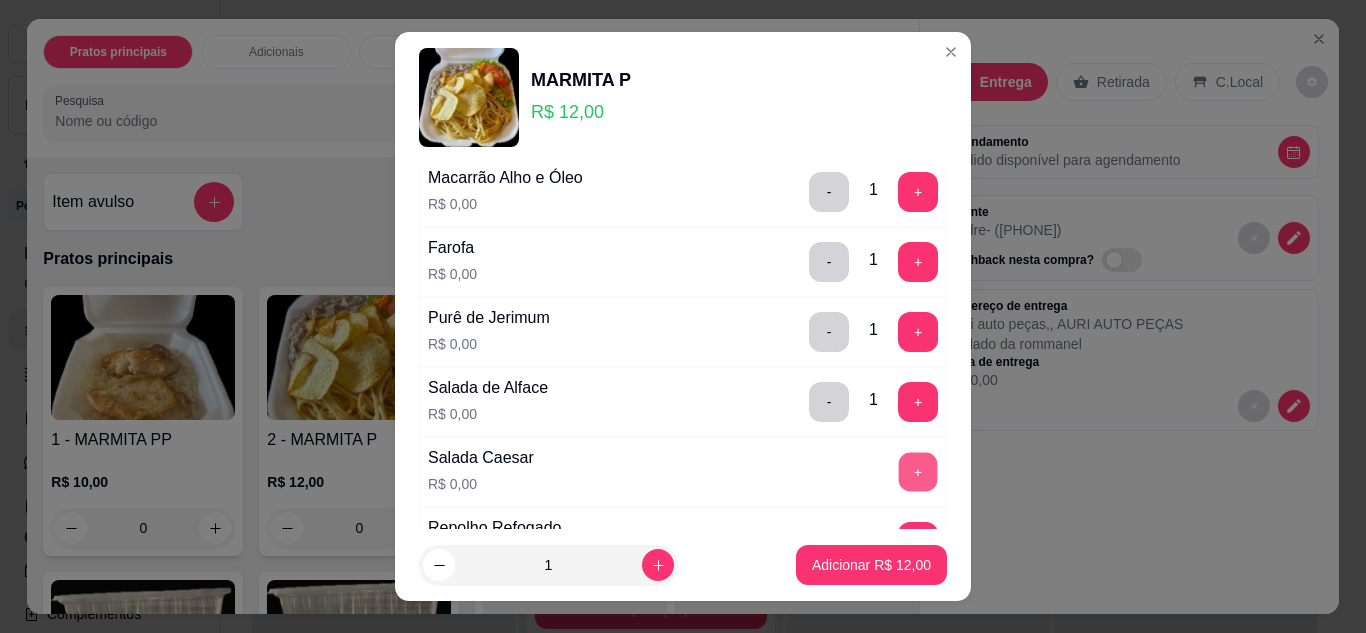 click on "+" at bounding box center (918, 472) 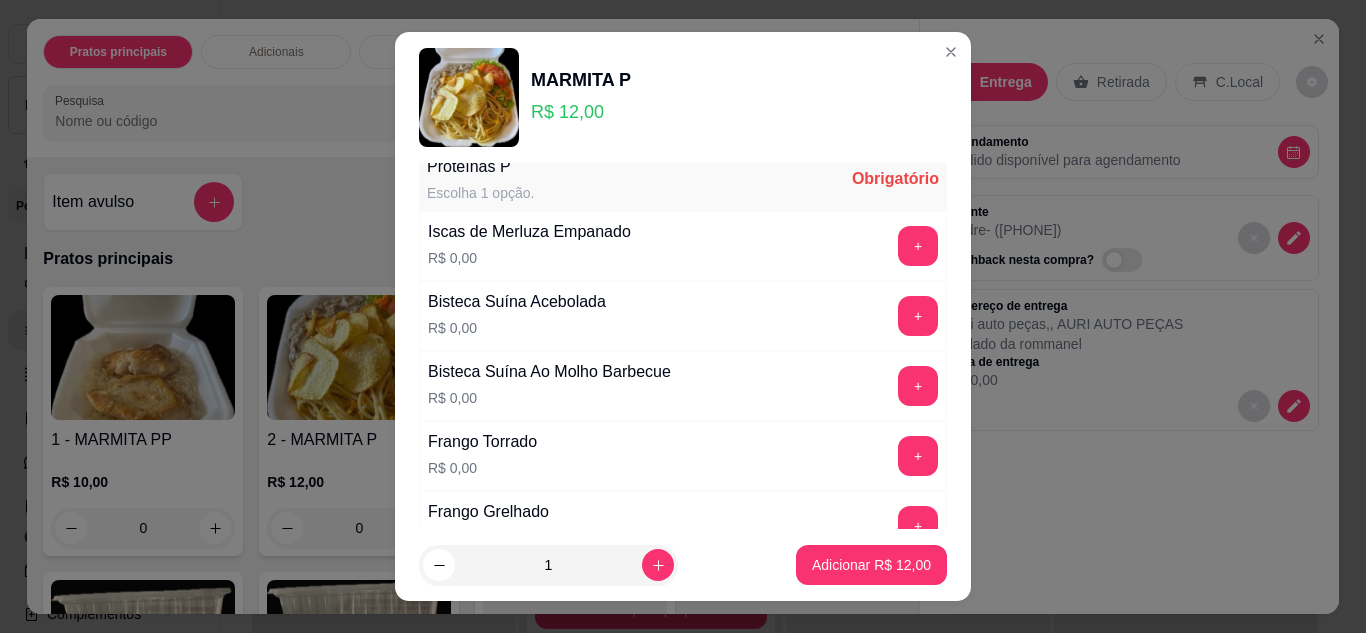 scroll, scrollTop: 1100, scrollLeft: 0, axis: vertical 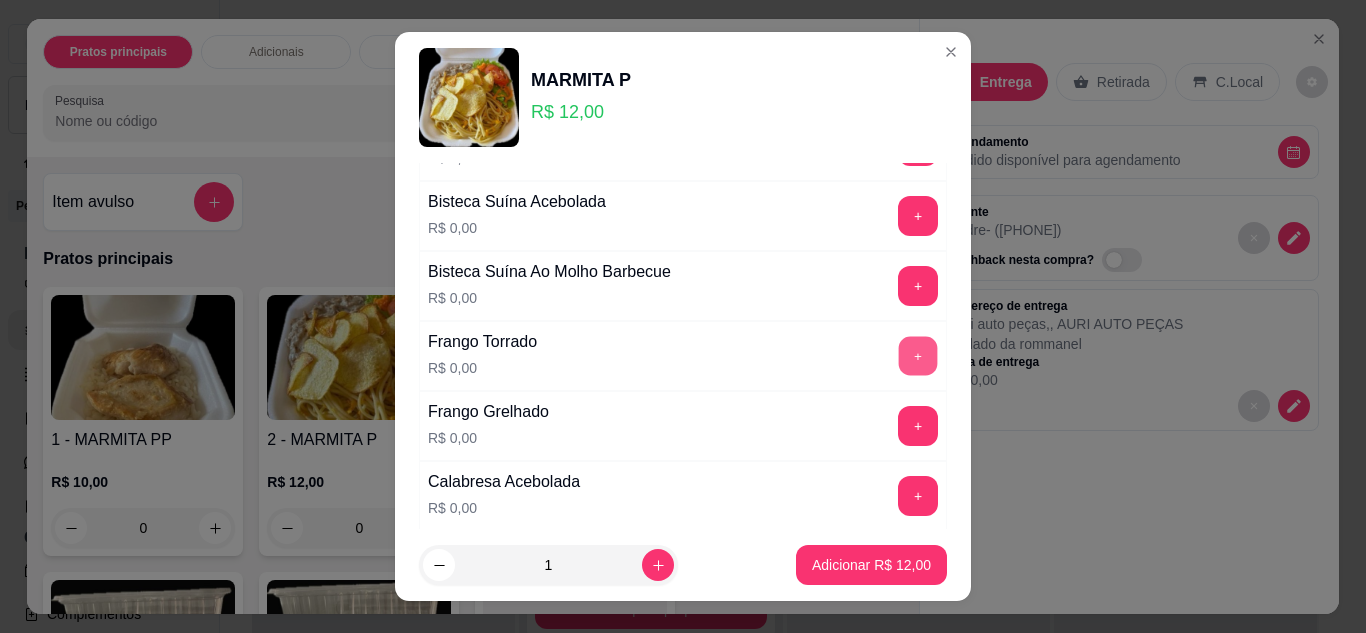 click on "+" at bounding box center [918, 356] 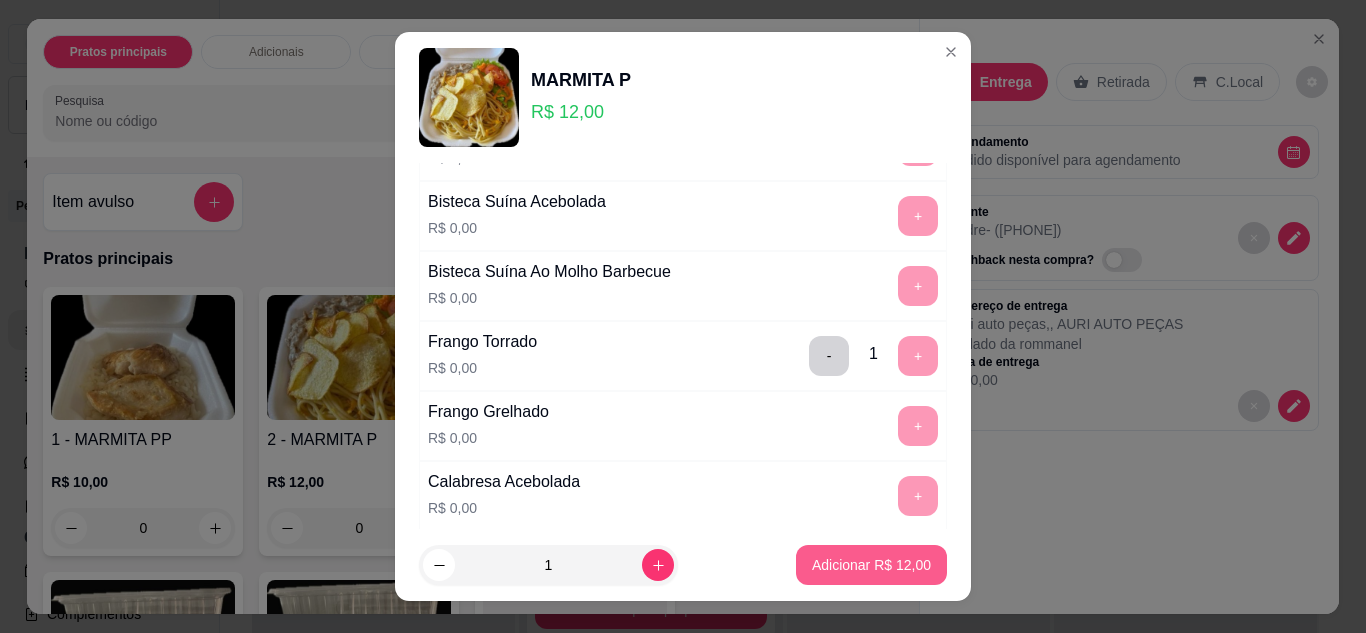 click on "Adicionar   R$ 12,00" at bounding box center (871, 565) 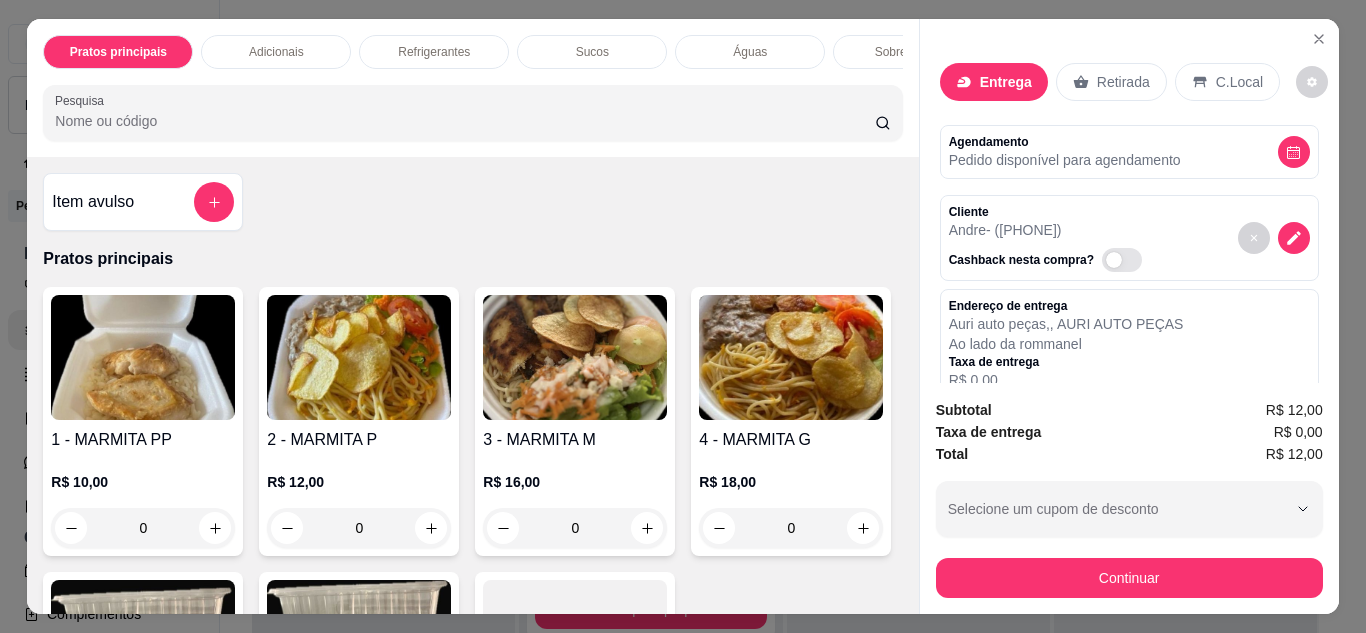 click on "Pedido disponível para agendamento" at bounding box center (1065, 160) 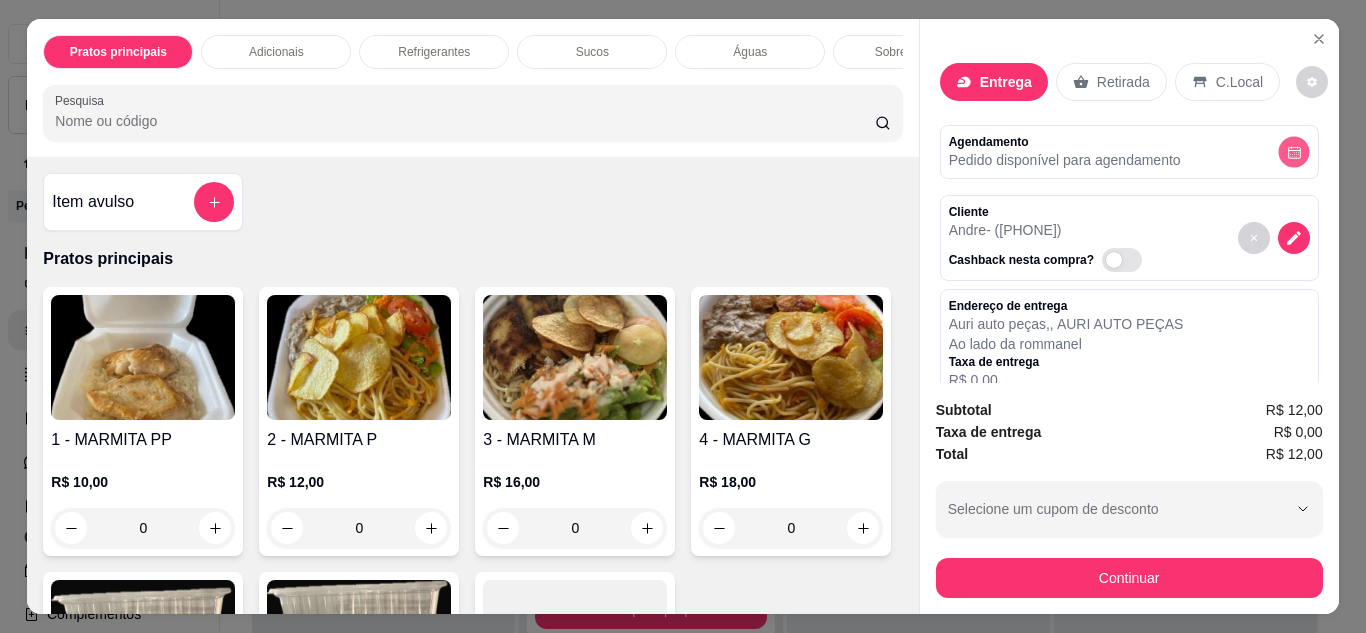 click at bounding box center (1293, 151) 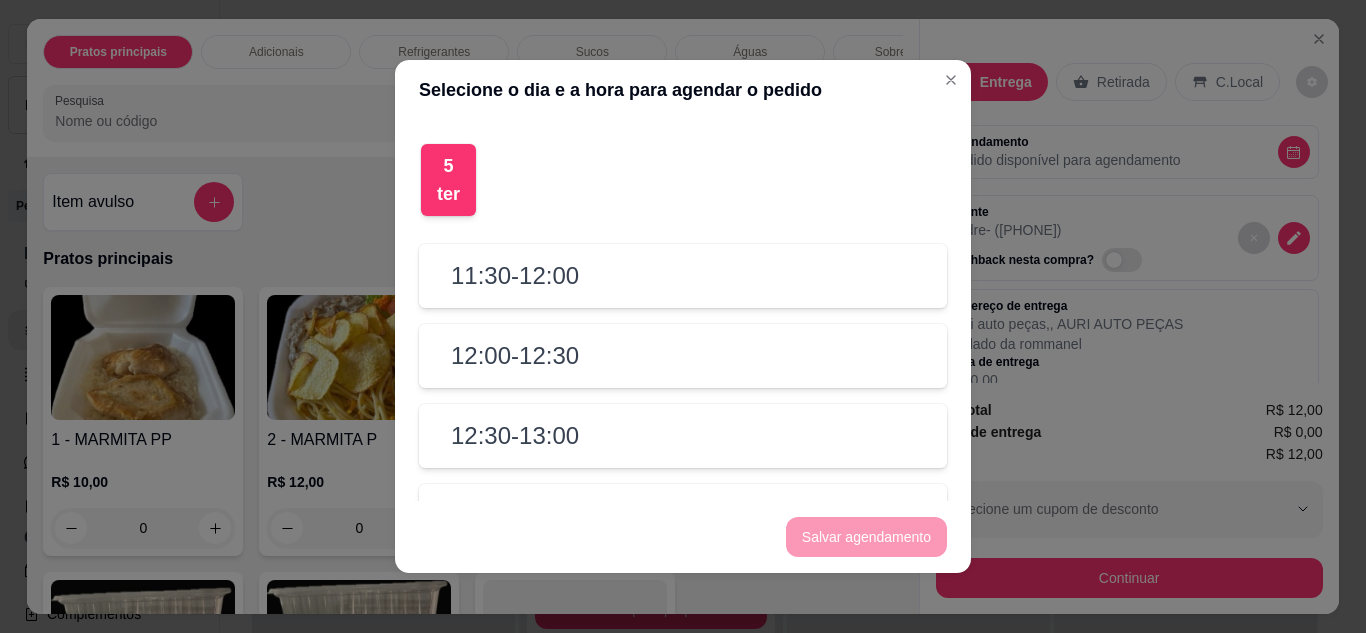 click on "12:00  -  12:30" at bounding box center (683, 356) 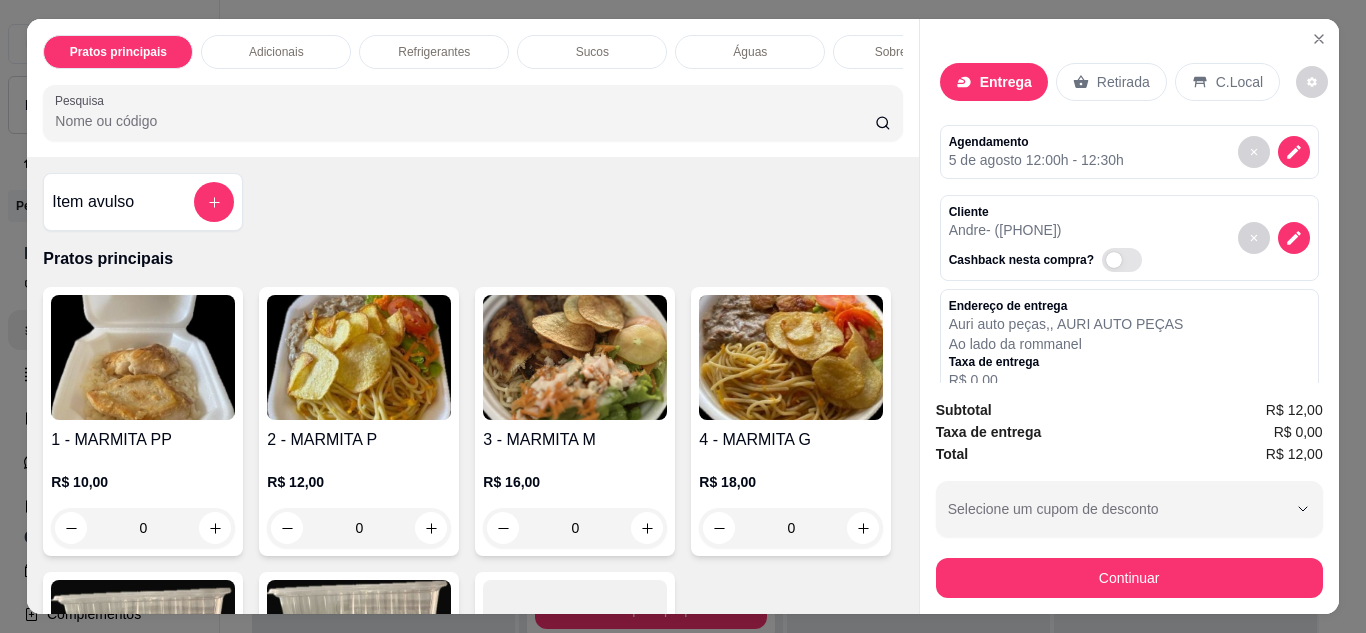 scroll, scrollTop: 53, scrollLeft: 0, axis: vertical 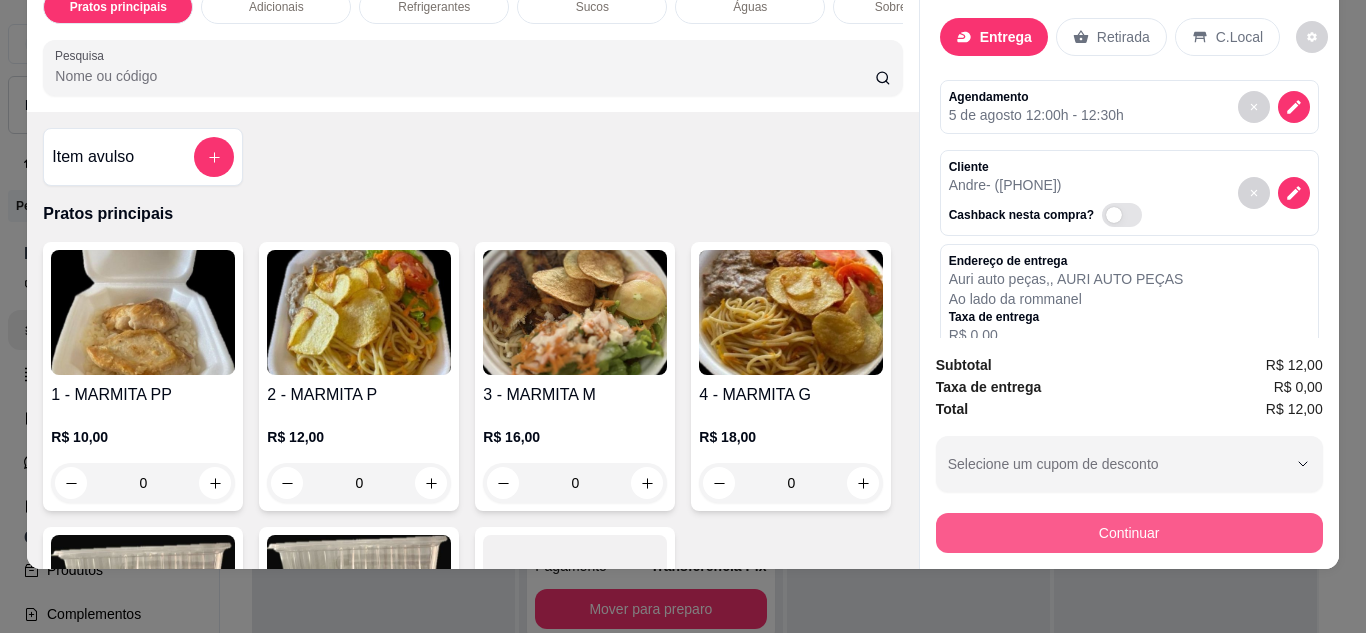 click on "Continuar" at bounding box center [1129, 533] 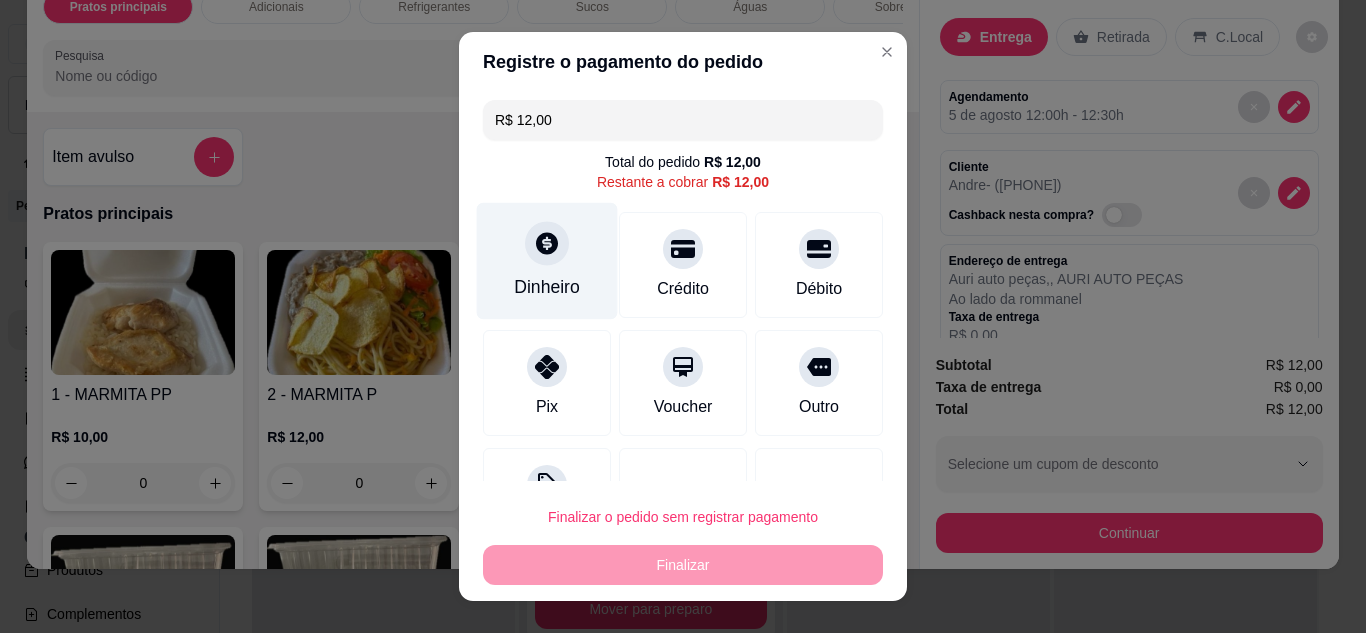 click on "Dinheiro" at bounding box center (547, 260) 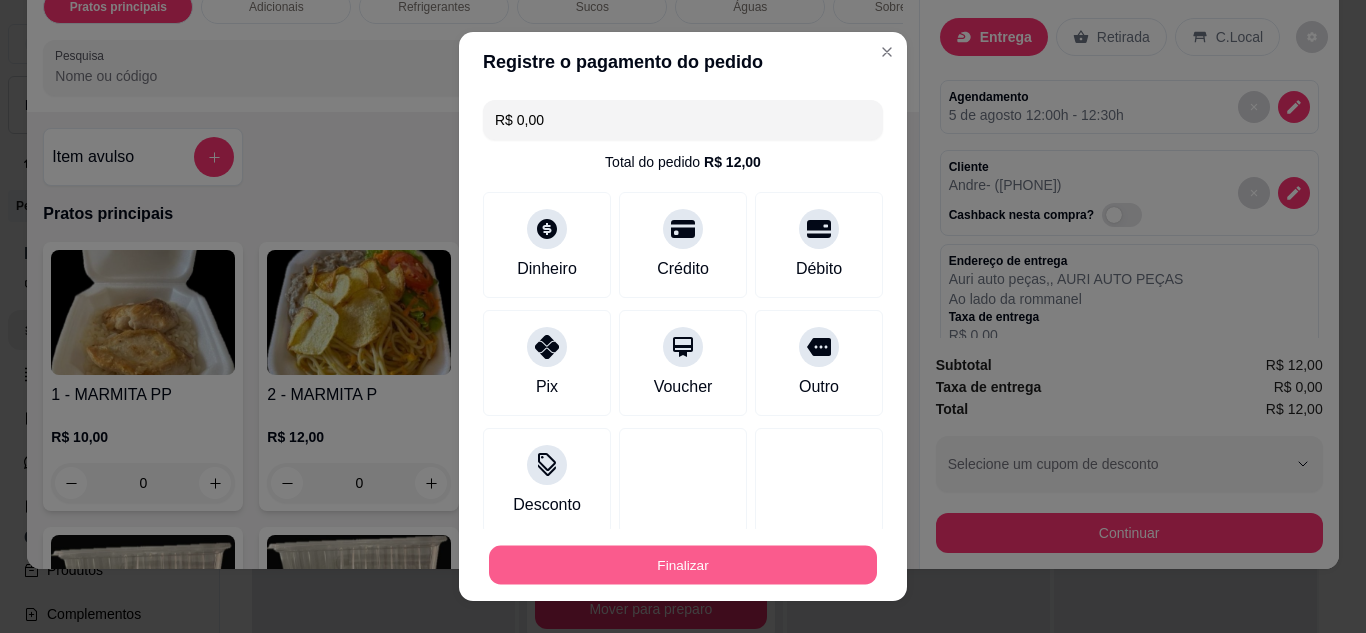 click on "Finalizar" at bounding box center [683, 565] 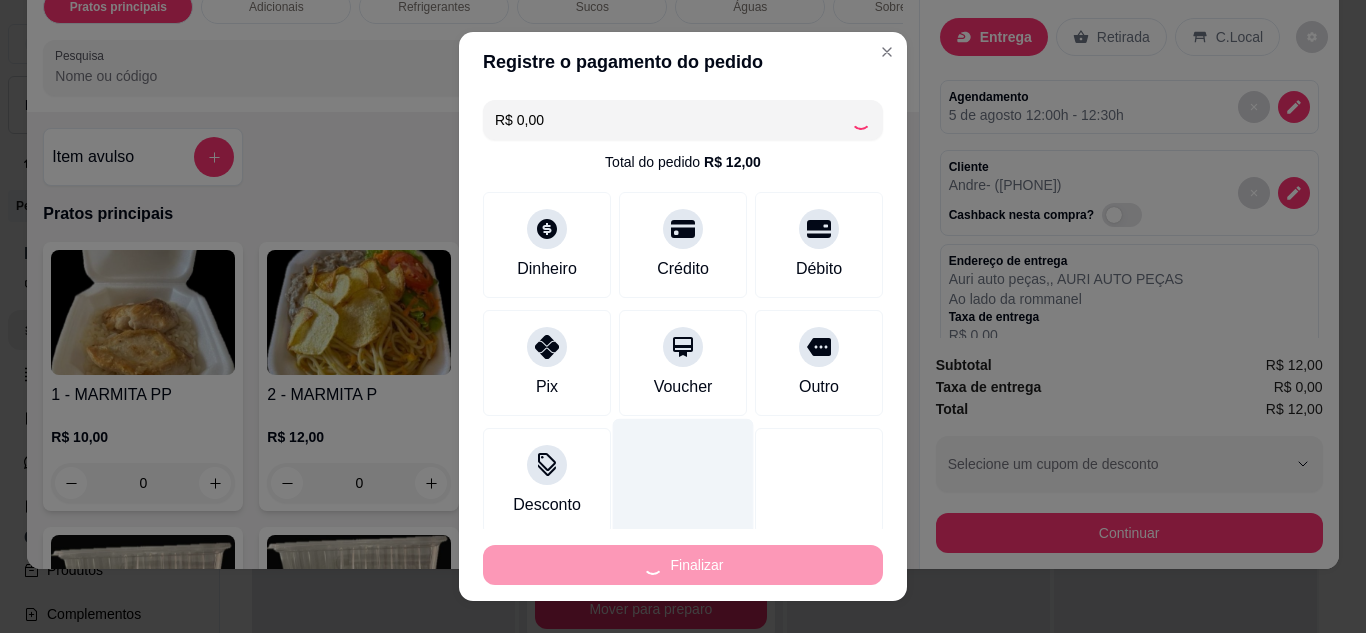 type on "-R$ 12,00" 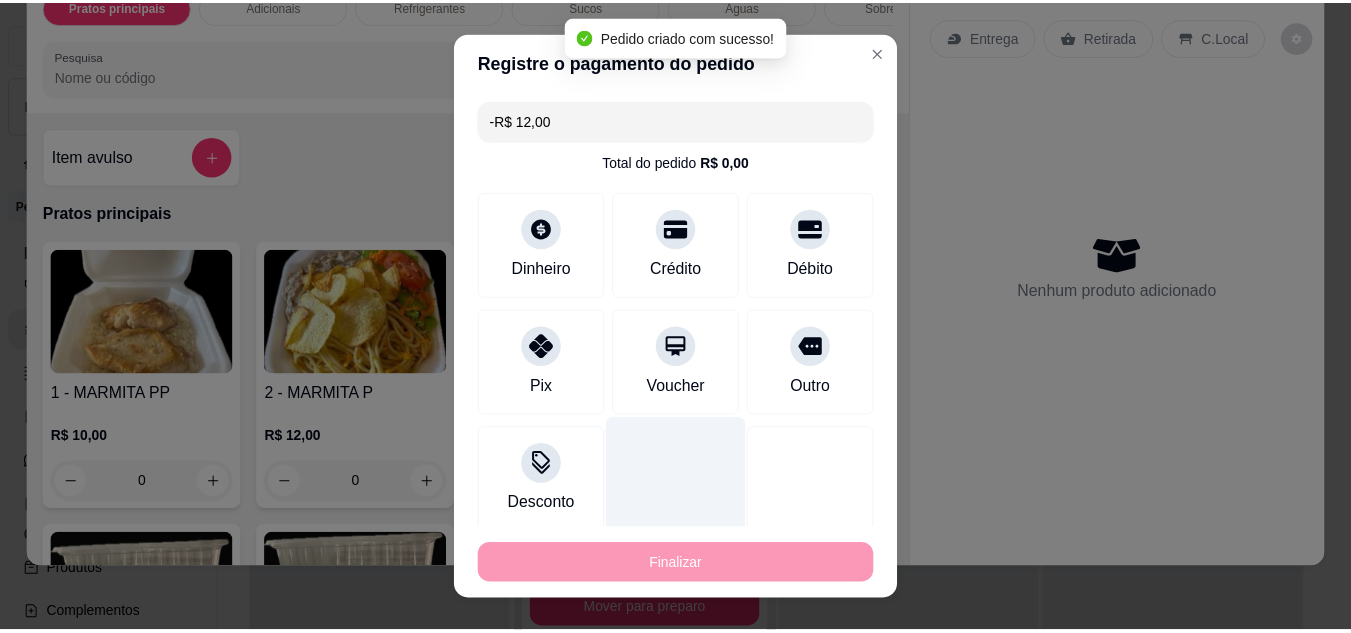 scroll, scrollTop: 116, scrollLeft: 0, axis: vertical 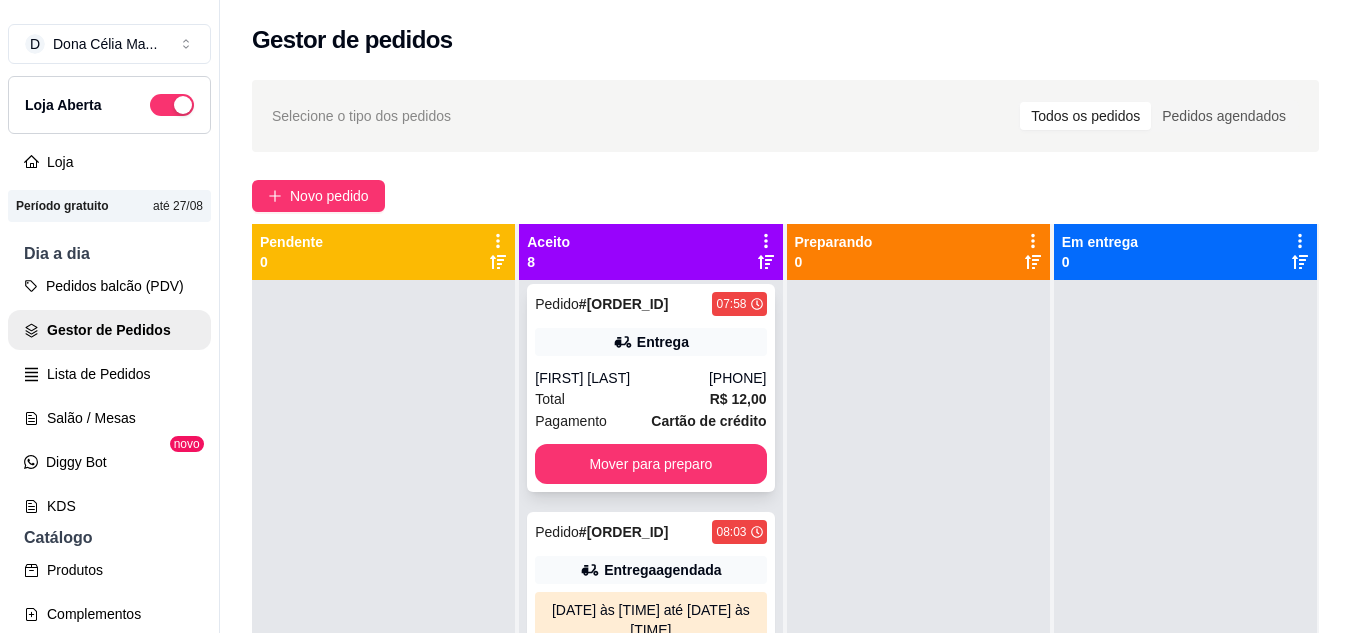 click 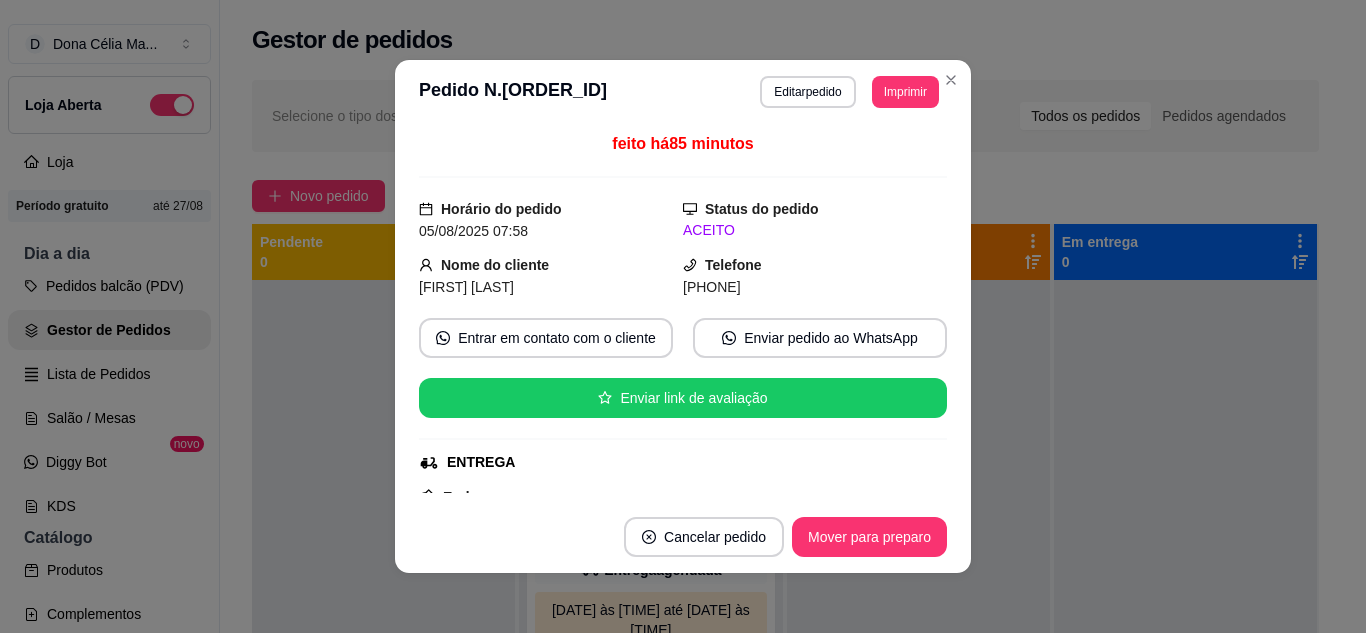 click on "Editar  pedido" at bounding box center [807, 92] 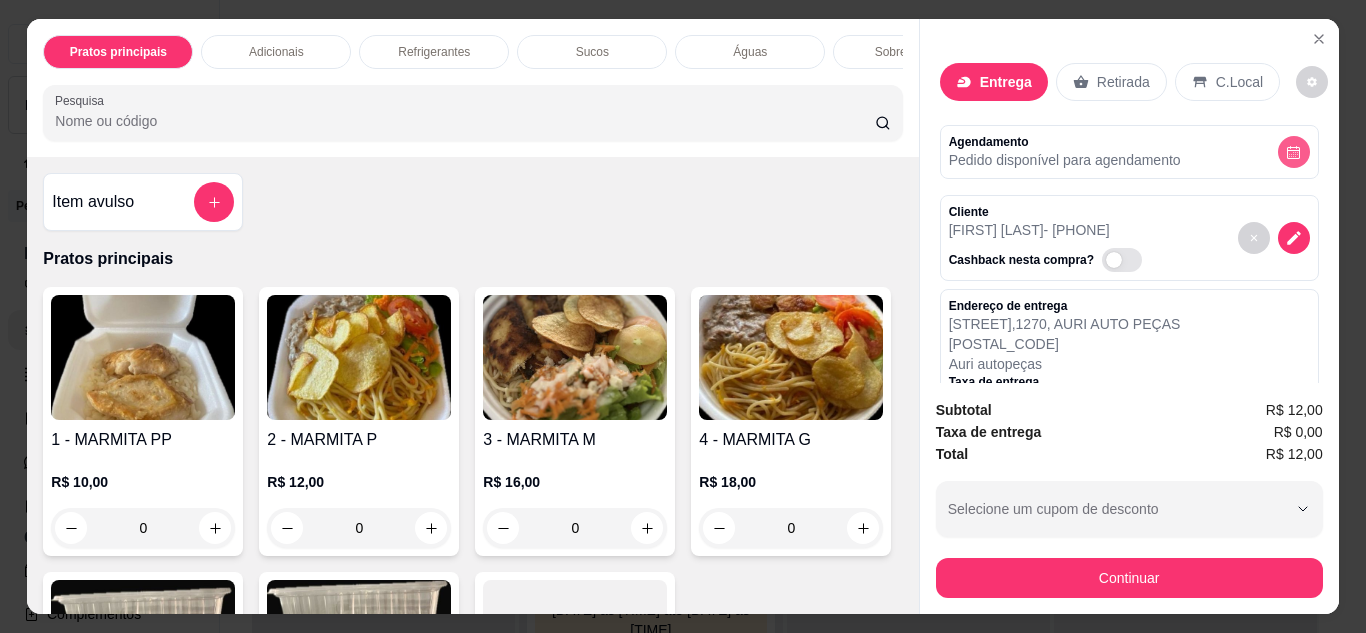 click 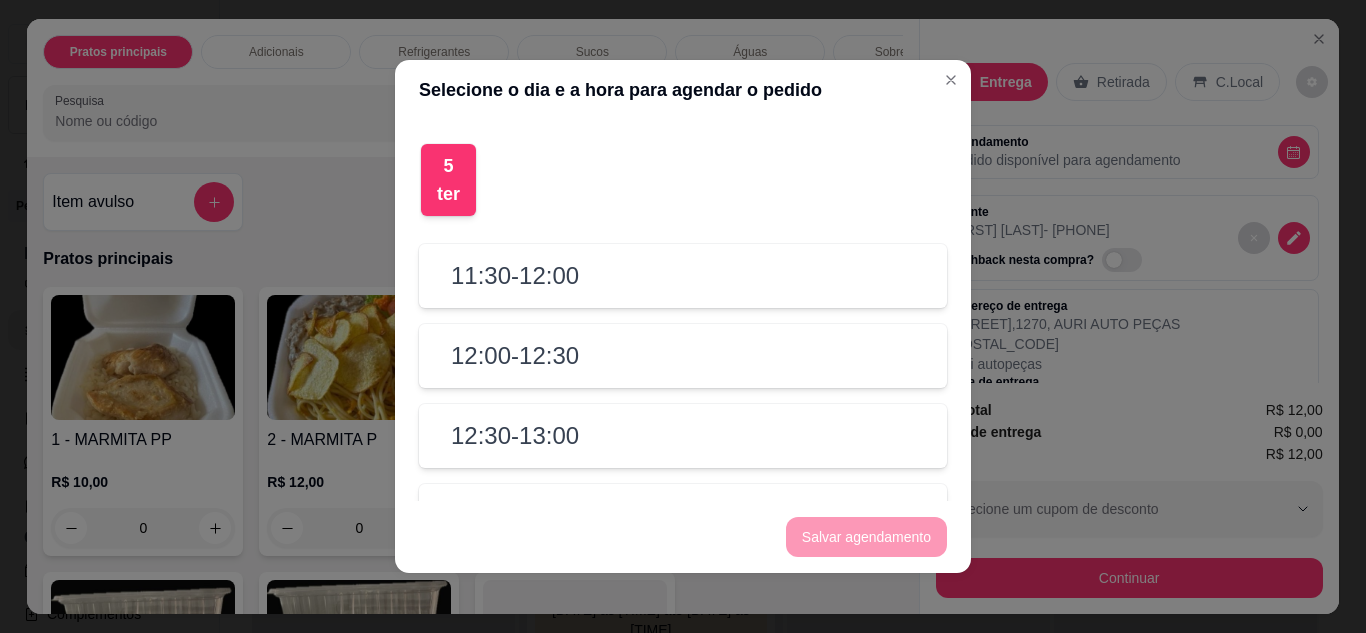 click on "[TIME]  -  [TIME]" at bounding box center [515, 276] 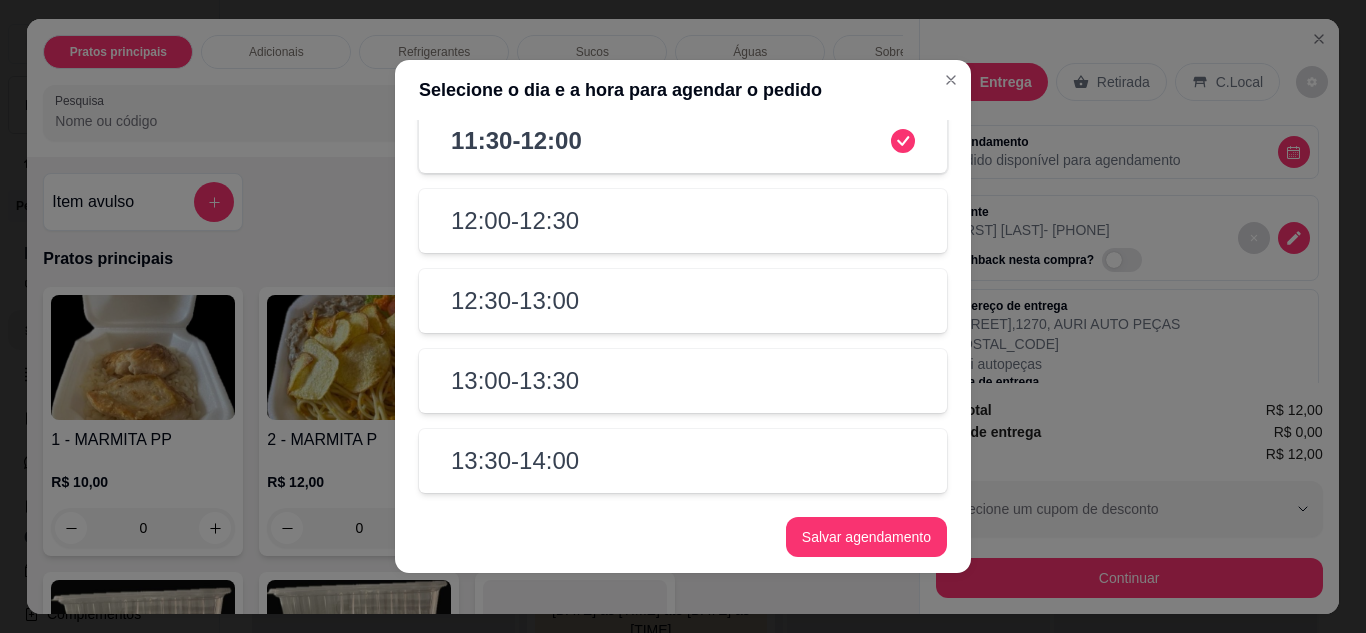 scroll, scrollTop: 0, scrollLeft: 0, axis: both 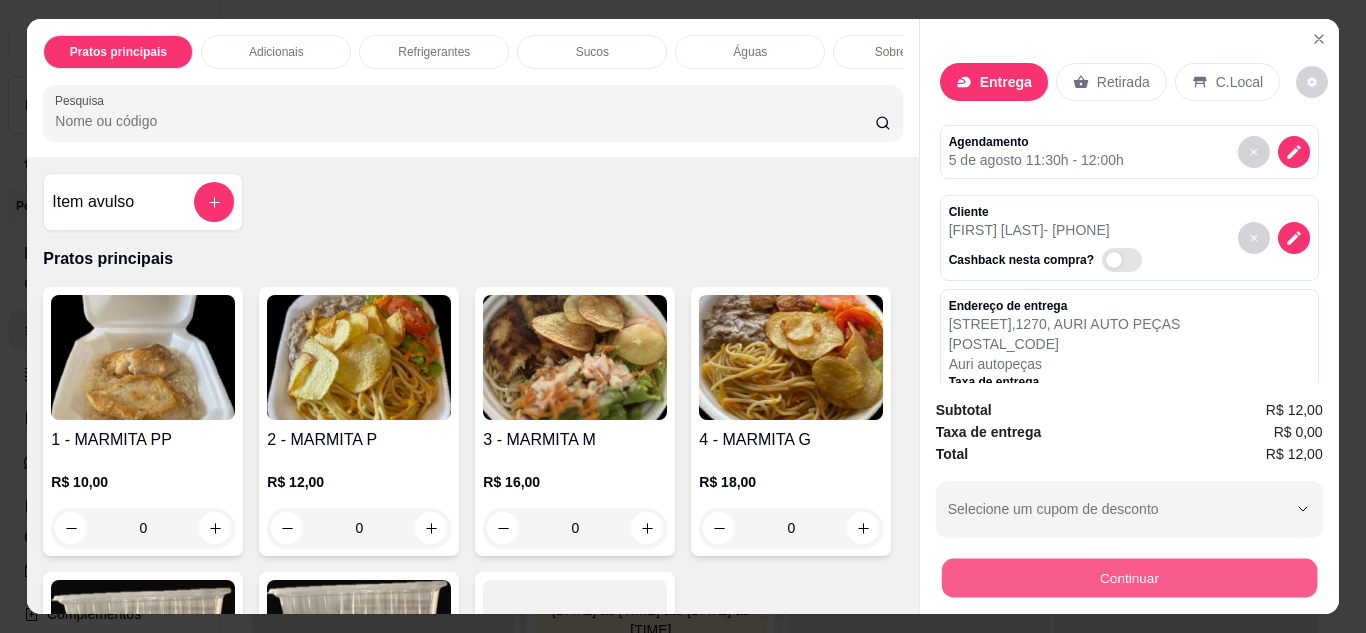 click on "Continuar" at bounding box center [1128, 578] 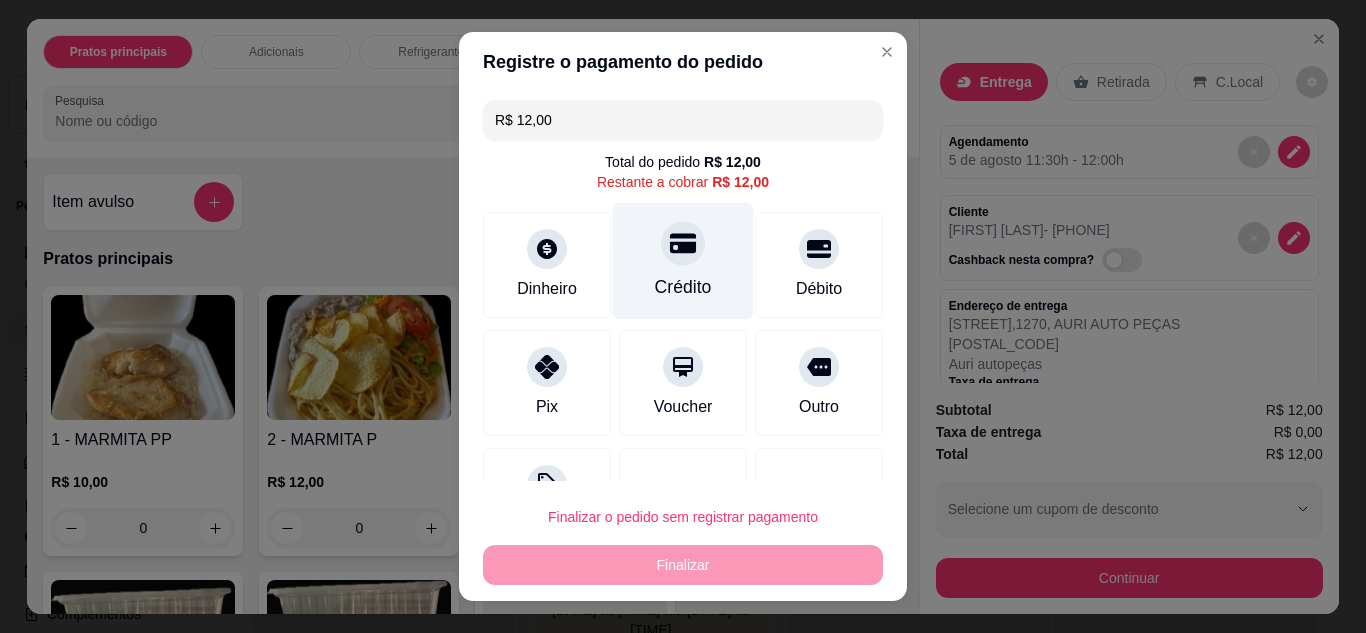 click 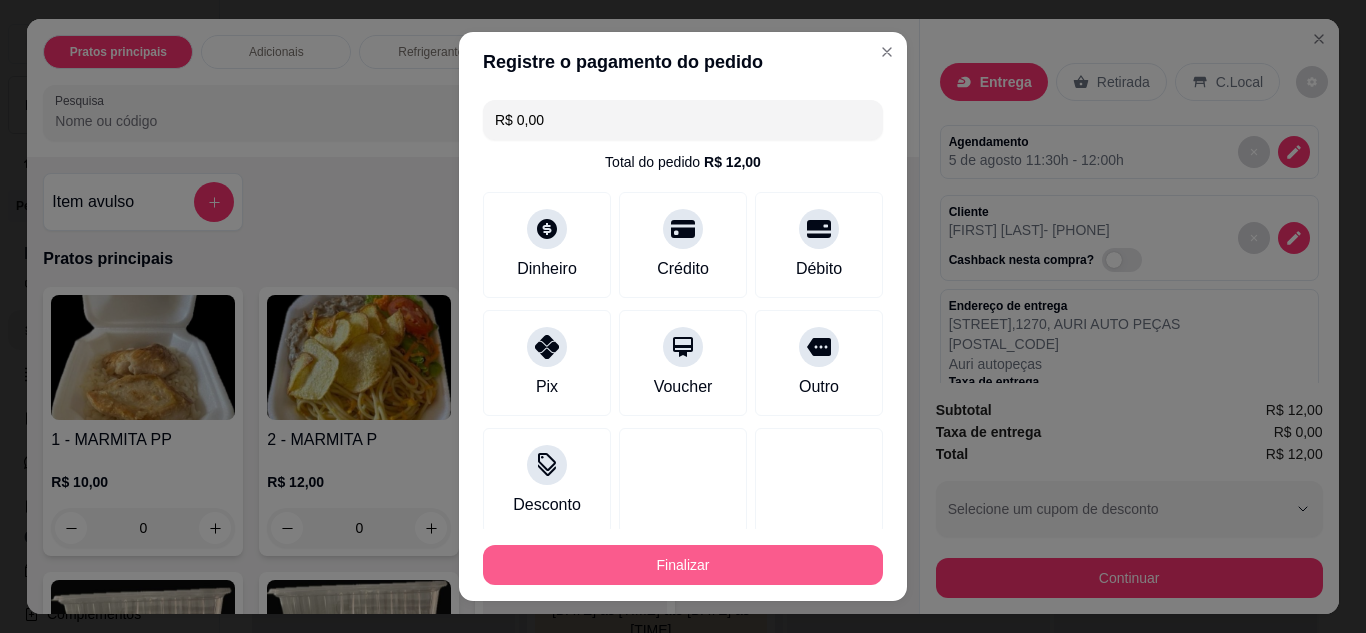 click on "Finalizar" at bounding box center [683, 565] 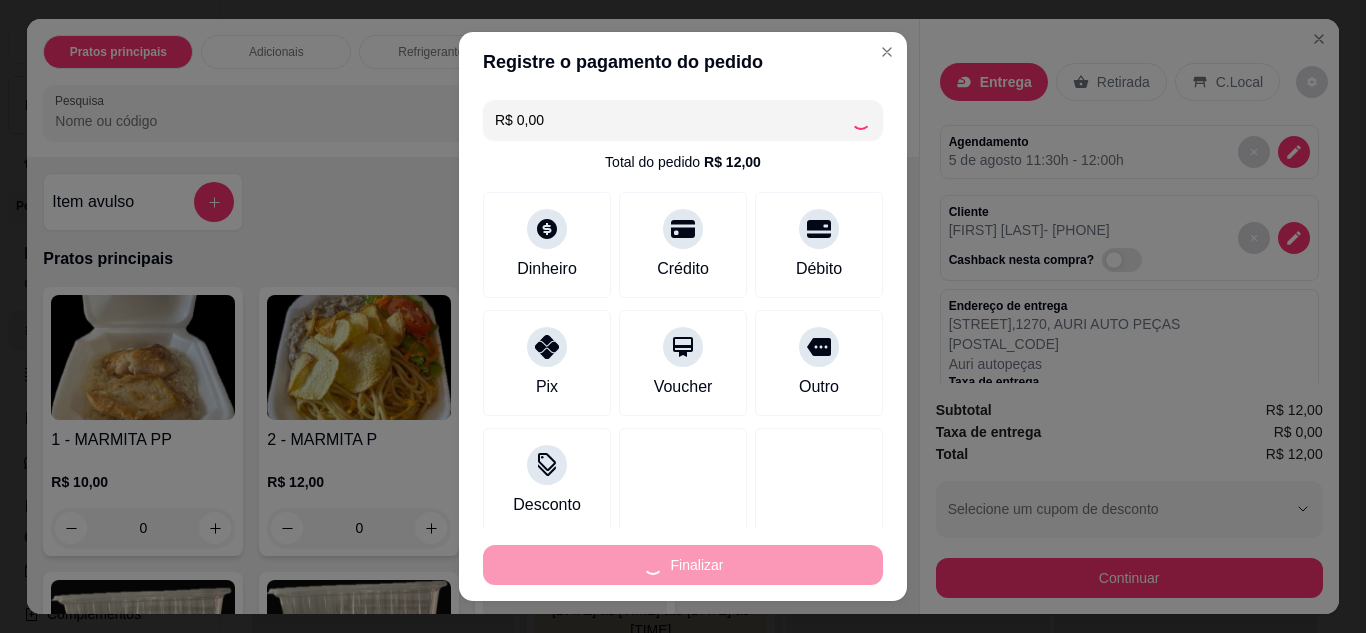 type on "-R$ 12,00" 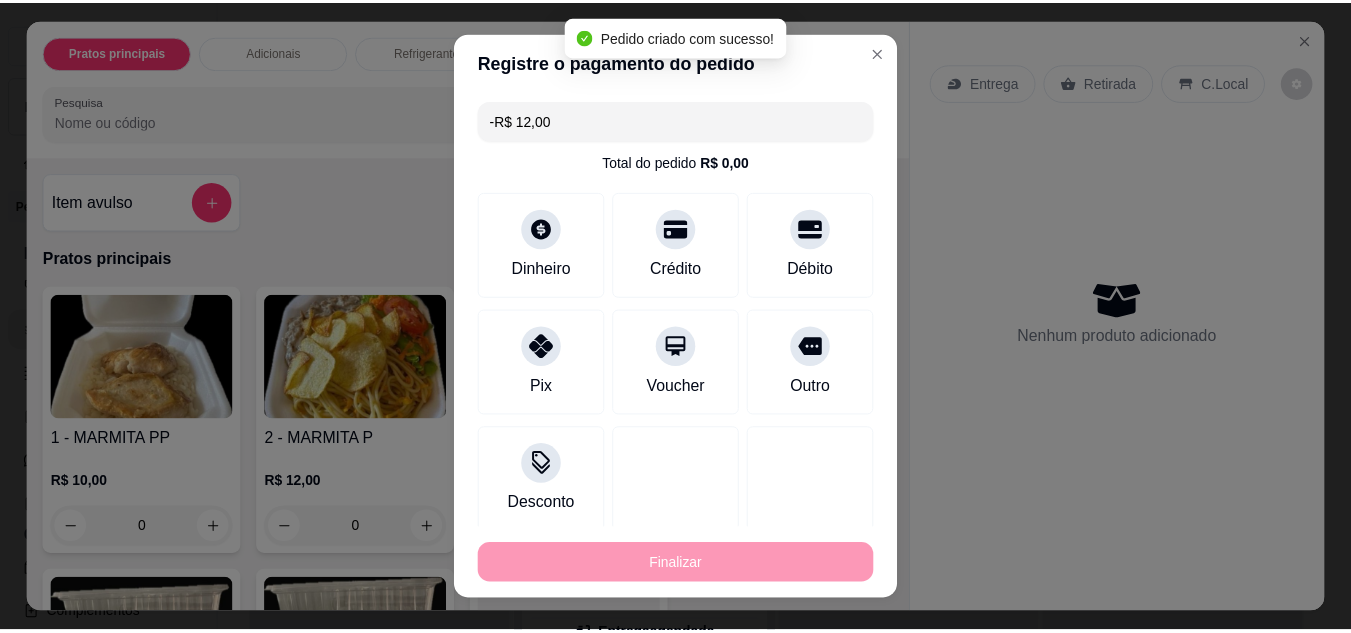 scroll, scrollTop: 52, scrollLeft: 0, axis: vertical 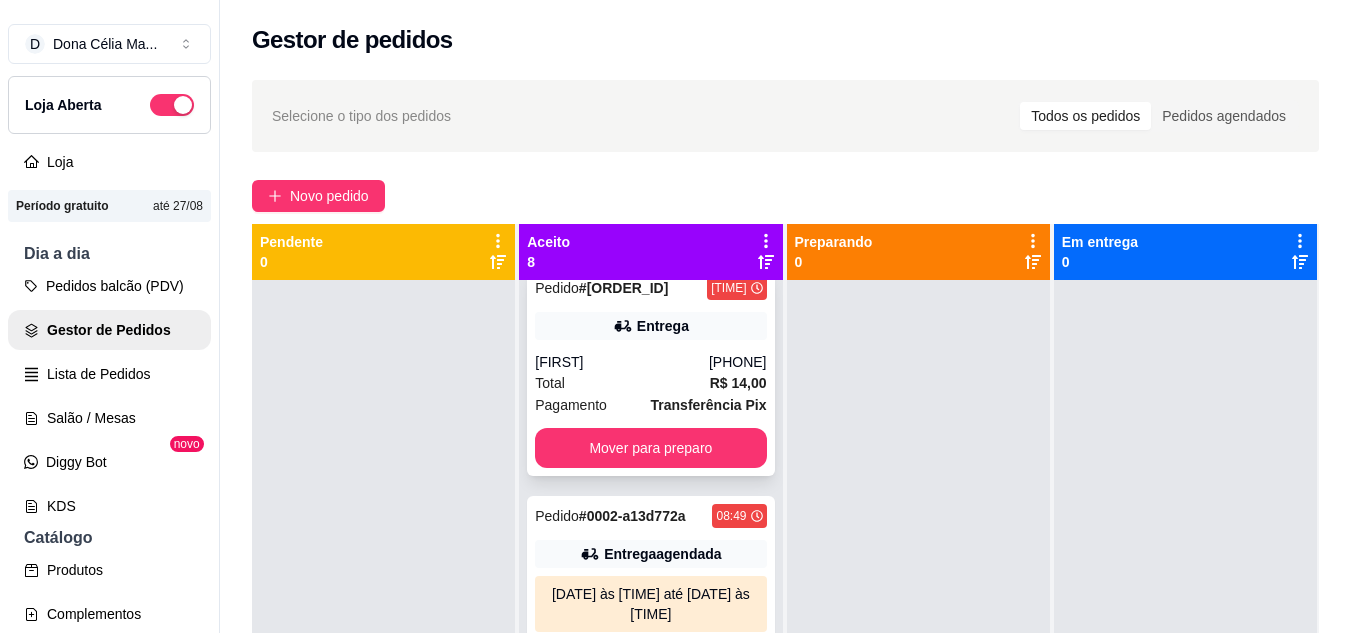 click on "Entrega" at bounding box center [663, 326] 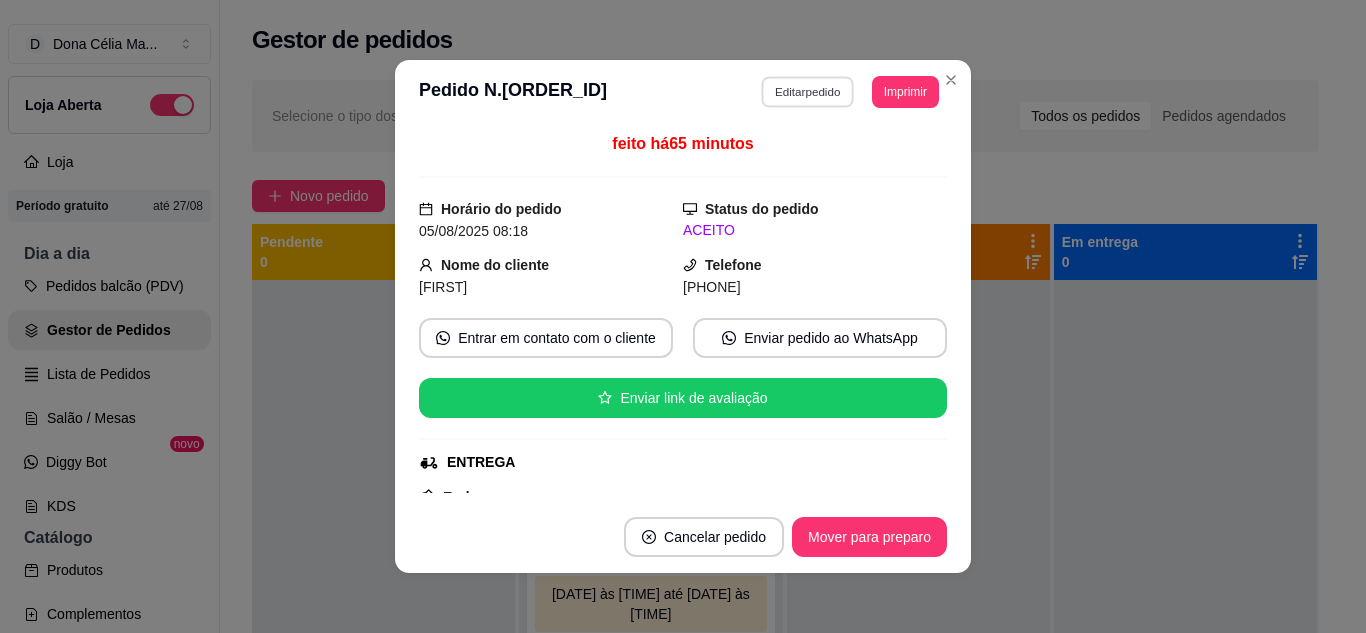 click on "Editar  pedido" at bounding box center [808, 91] 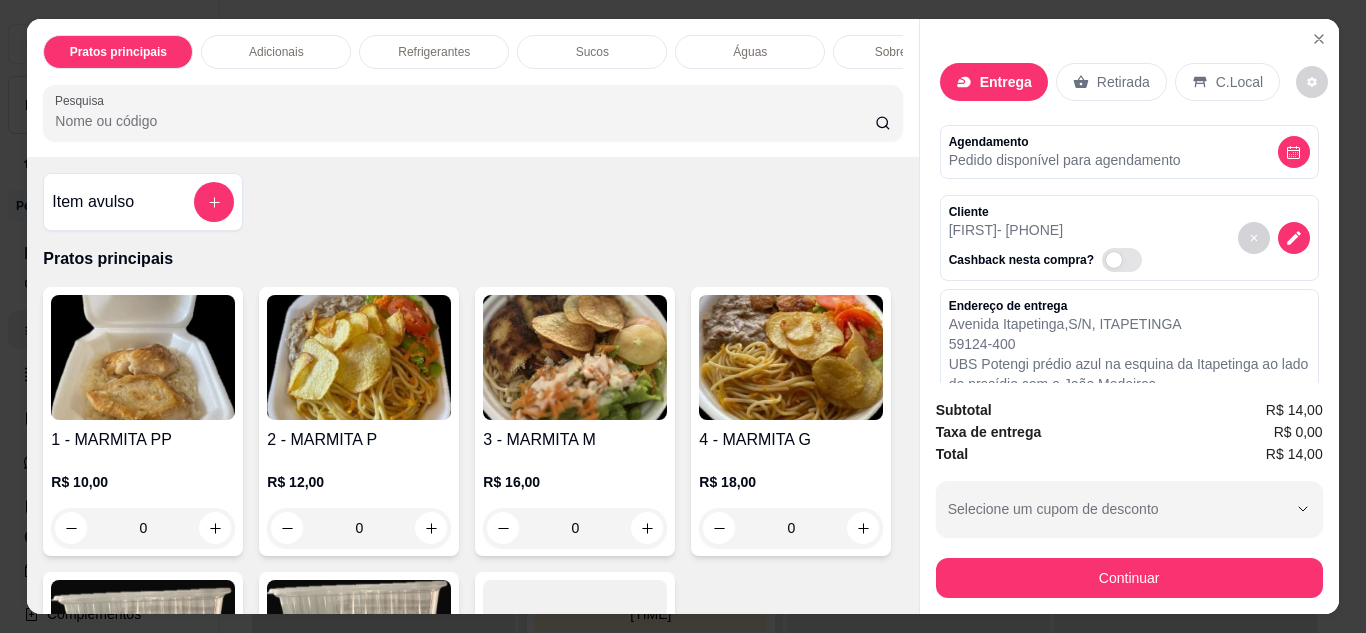 click on "Agendamento Pedido disponível para agendamento" at bounding box center [1129, 152] 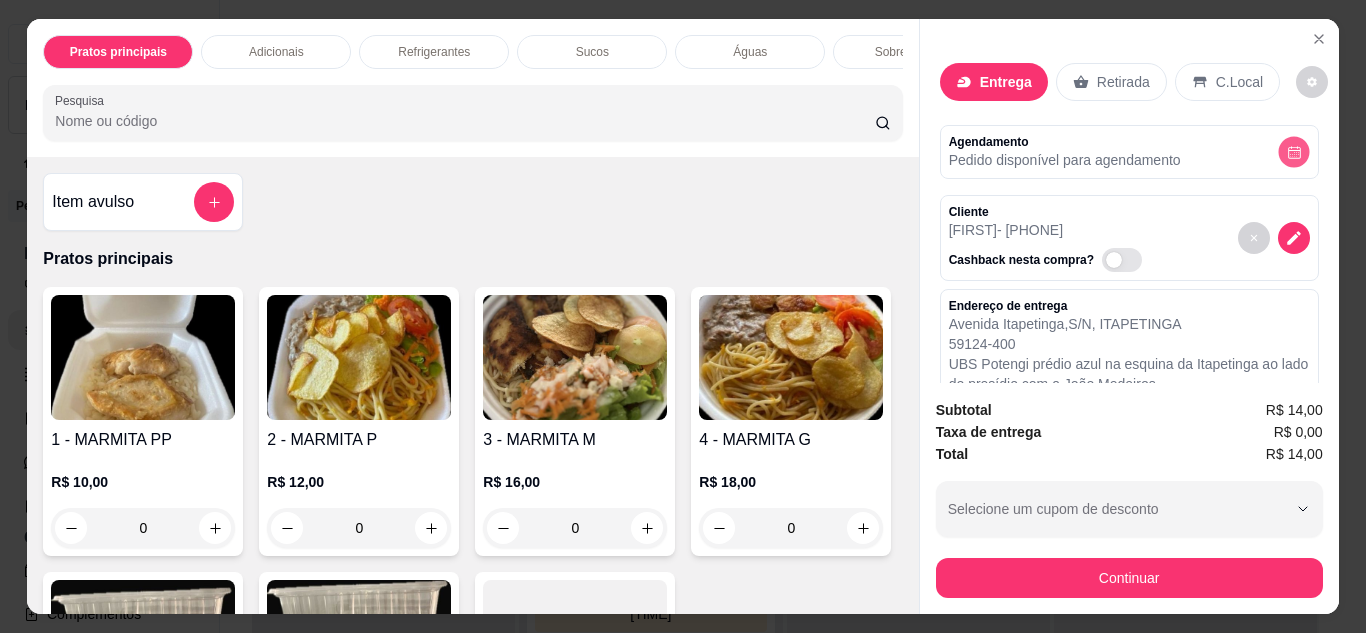 click at bounding box center (1293, 151) 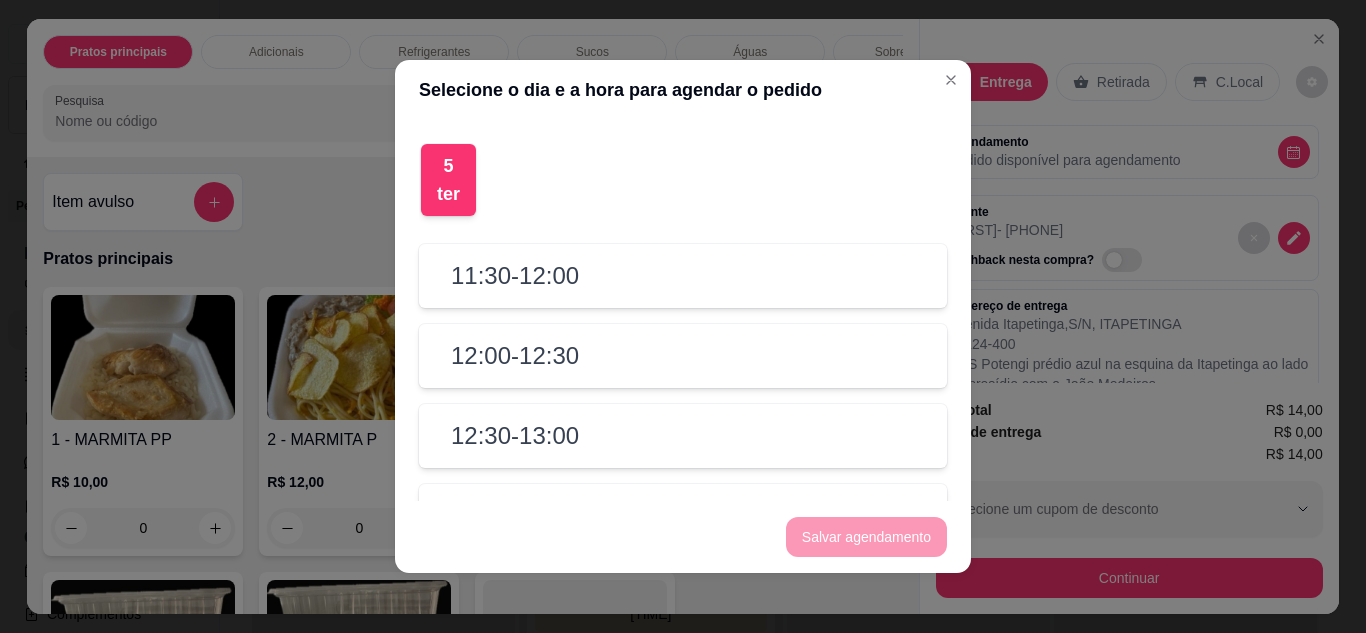 click on "[TIME]  -  [TIME]" at bounding box center (515, 276) 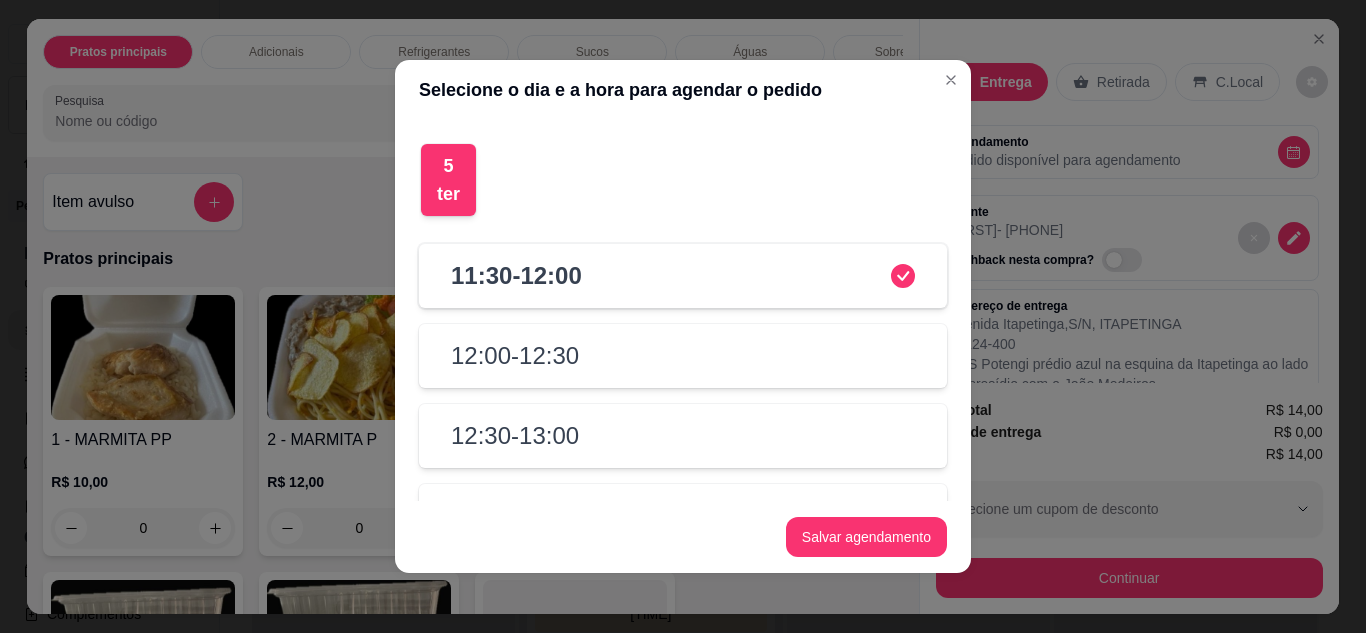 click on "Salvar agendamento" at bounding box center (683, 537) 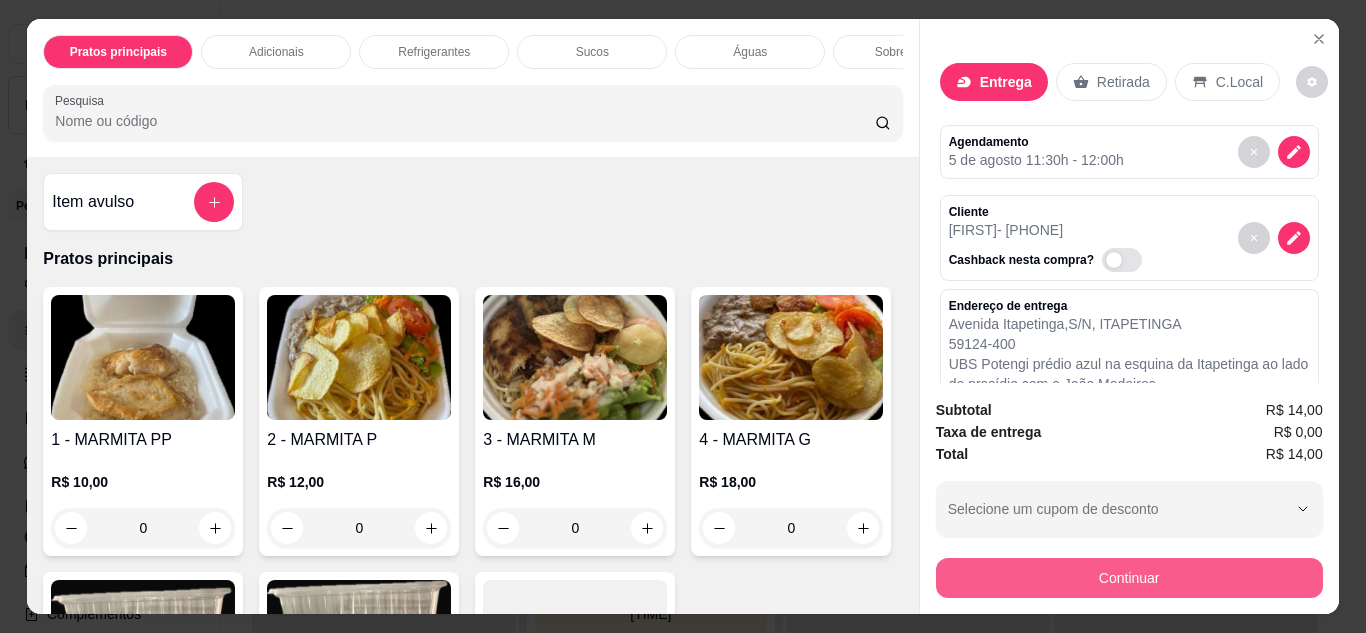 click on "Continuar" at bounding box center [1129, 578] 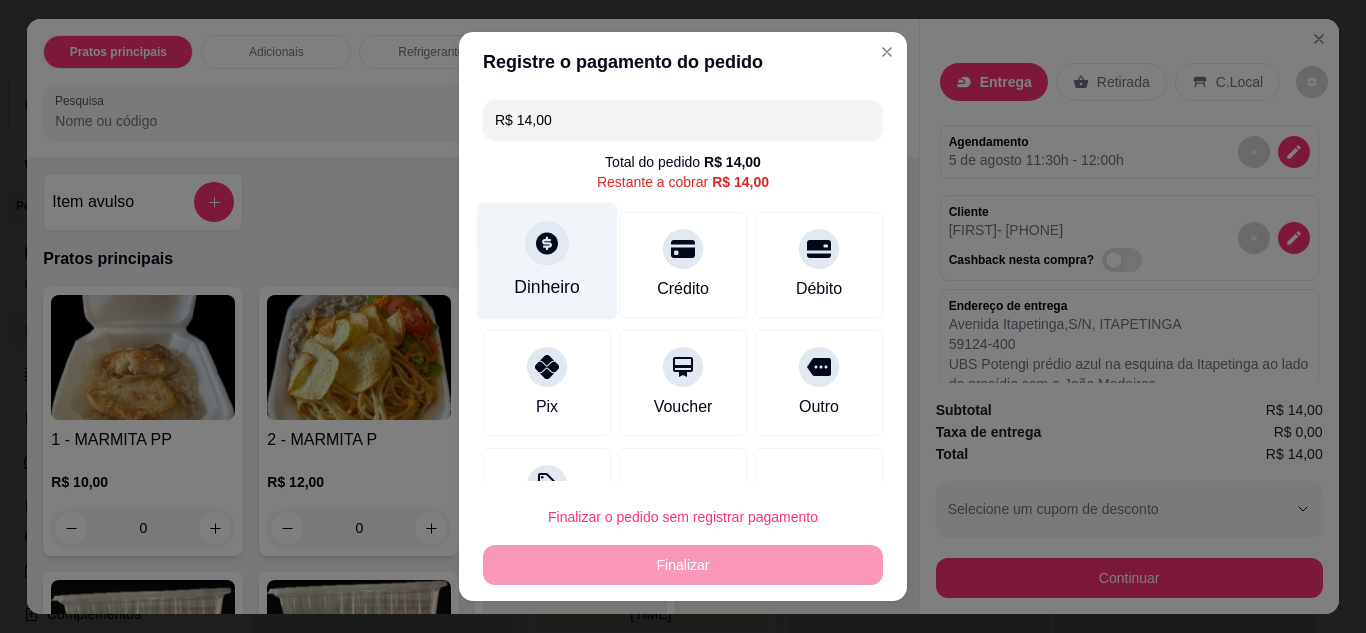 scroll, scrollTop: 80, scrollLeft: 0, axis: vertical 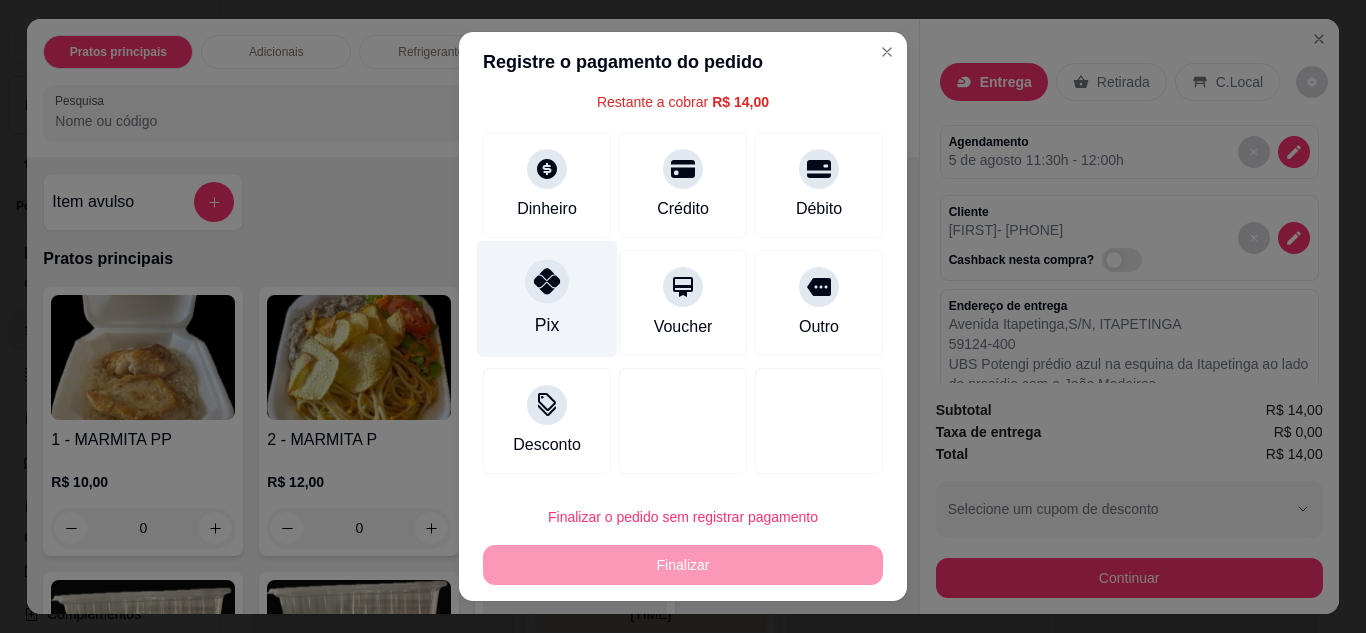 click on "Pix" at bounding box center (547, 298) 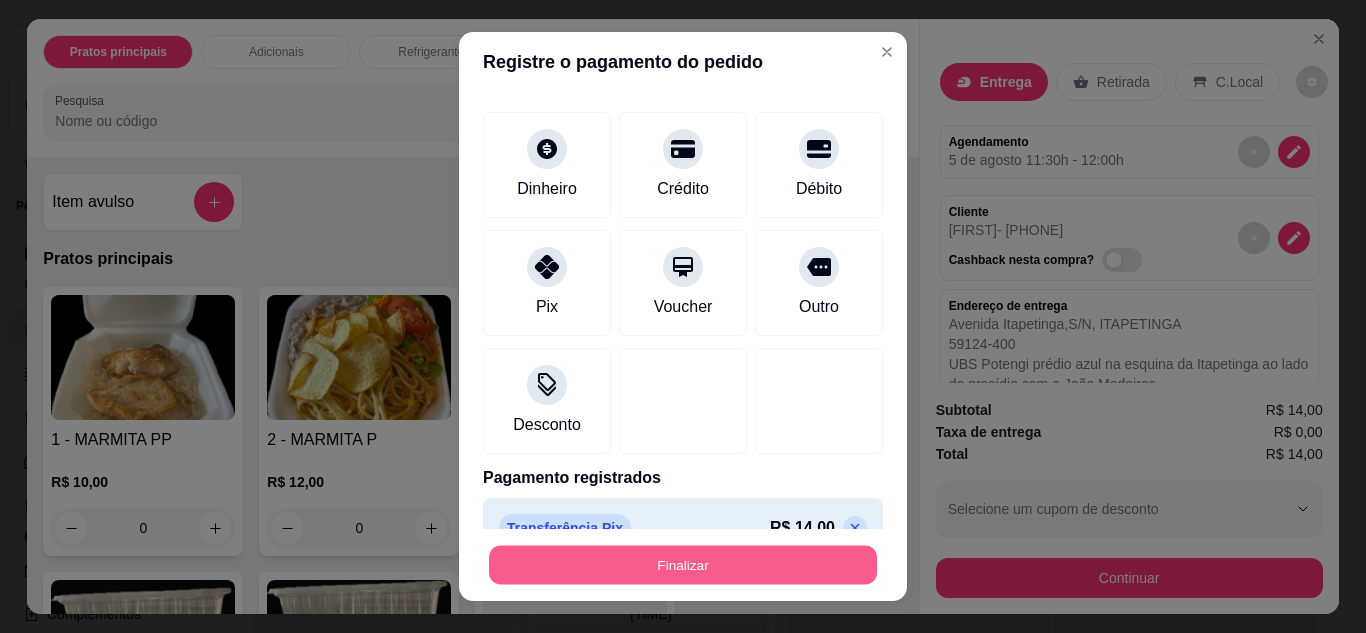 click on "Finalizar" at bounding box center [683, 565] 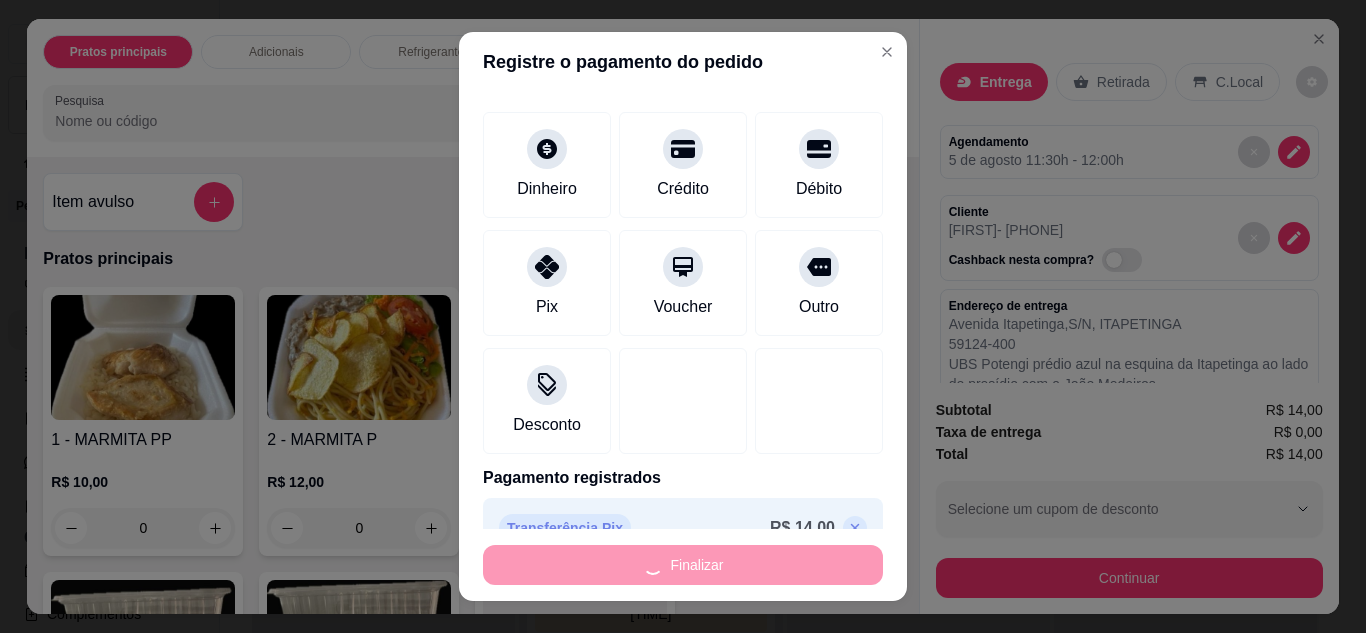 type on "-R$ 14,00" 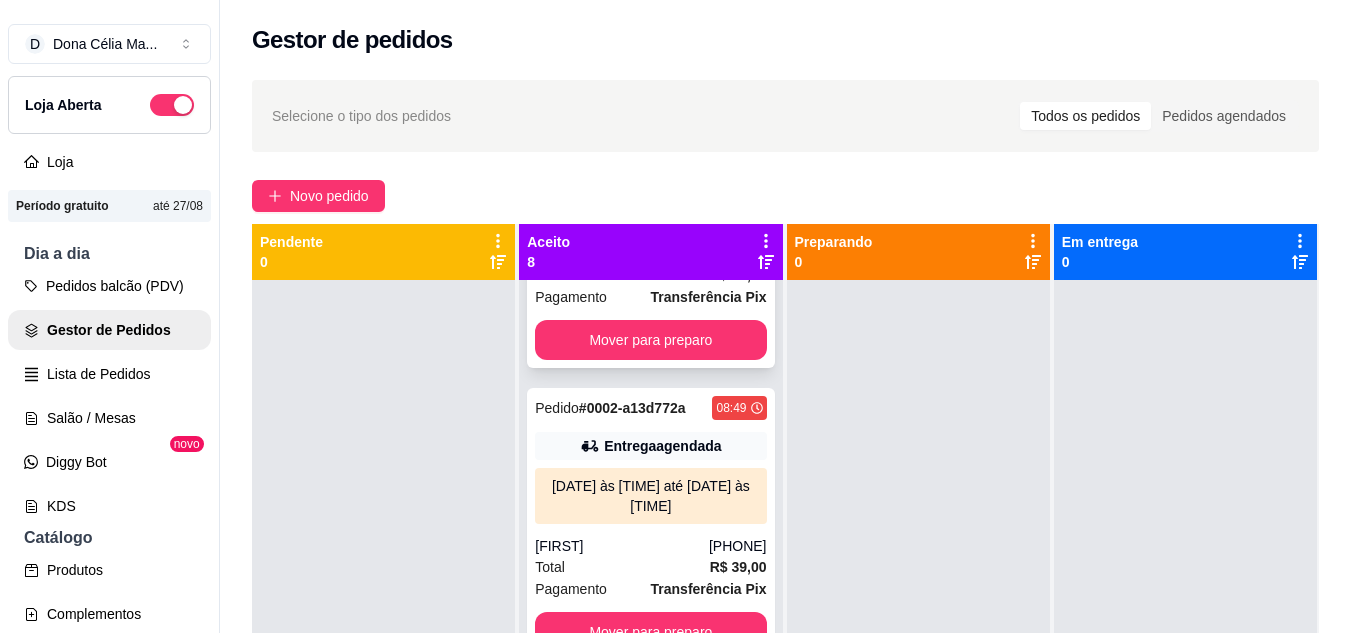 scroll, scrollTop: 1372, scrollLeft: 0, axis: vertical 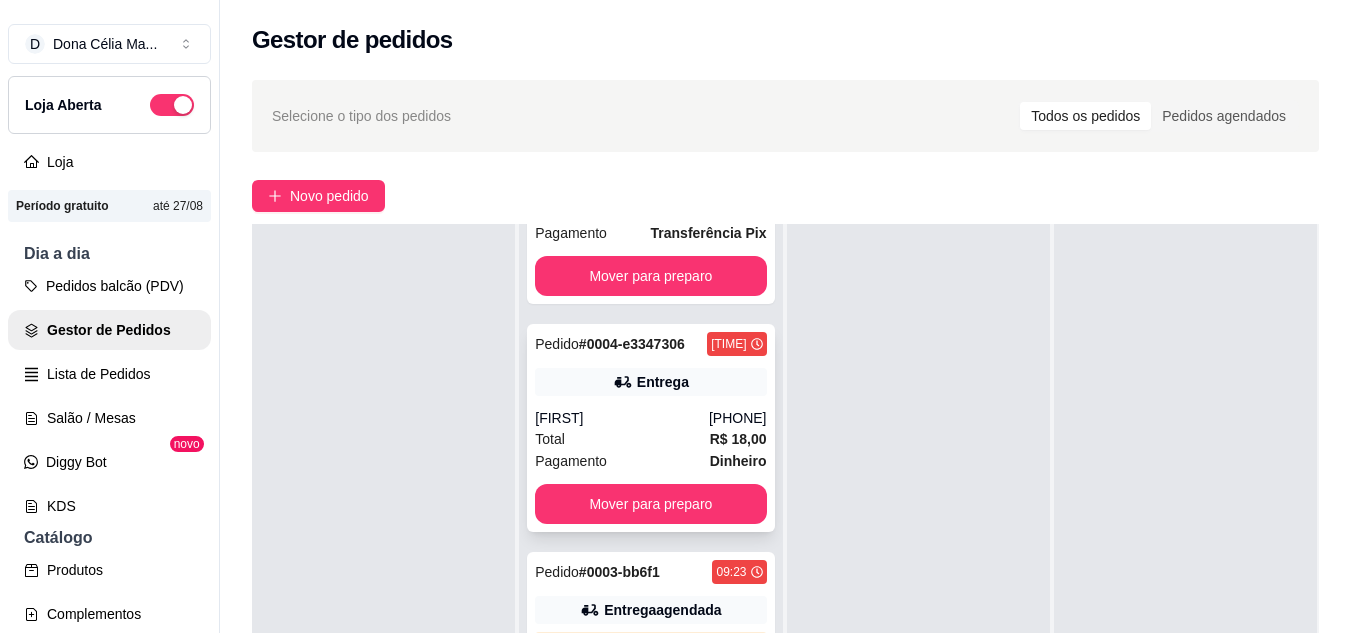 click on "Entrega" at bounding box center [650, 382] 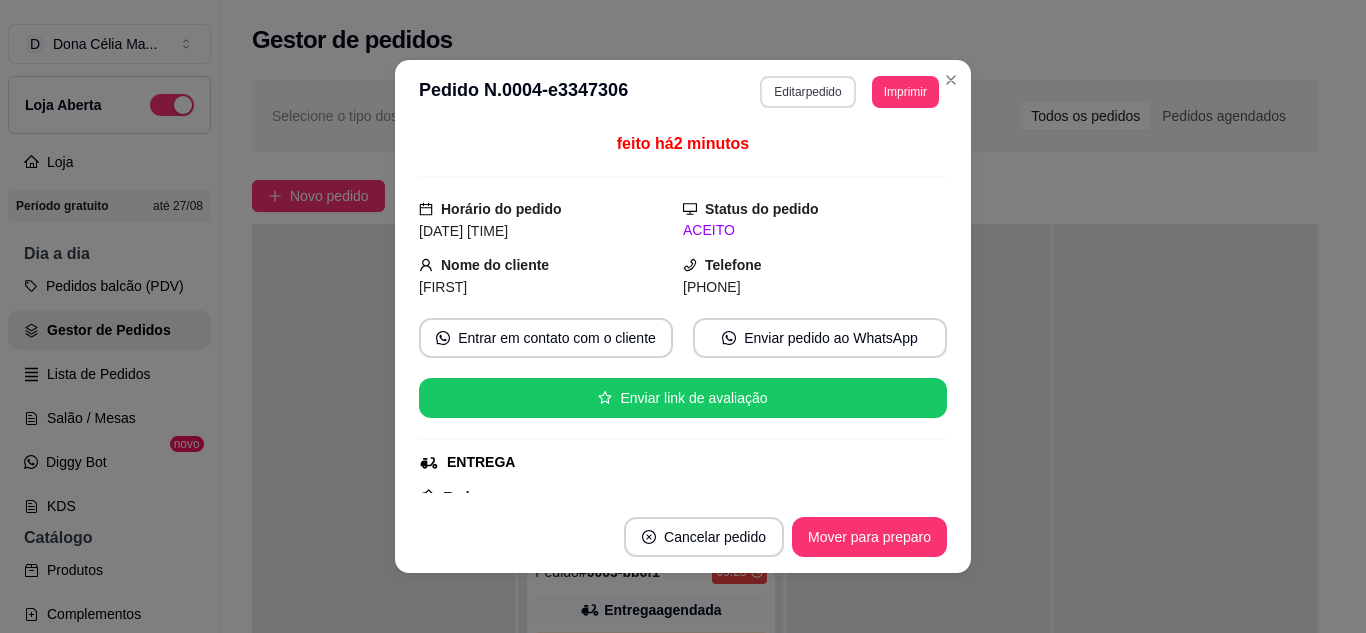 click on "Editar  pedido" at bounding box center [807, 92] 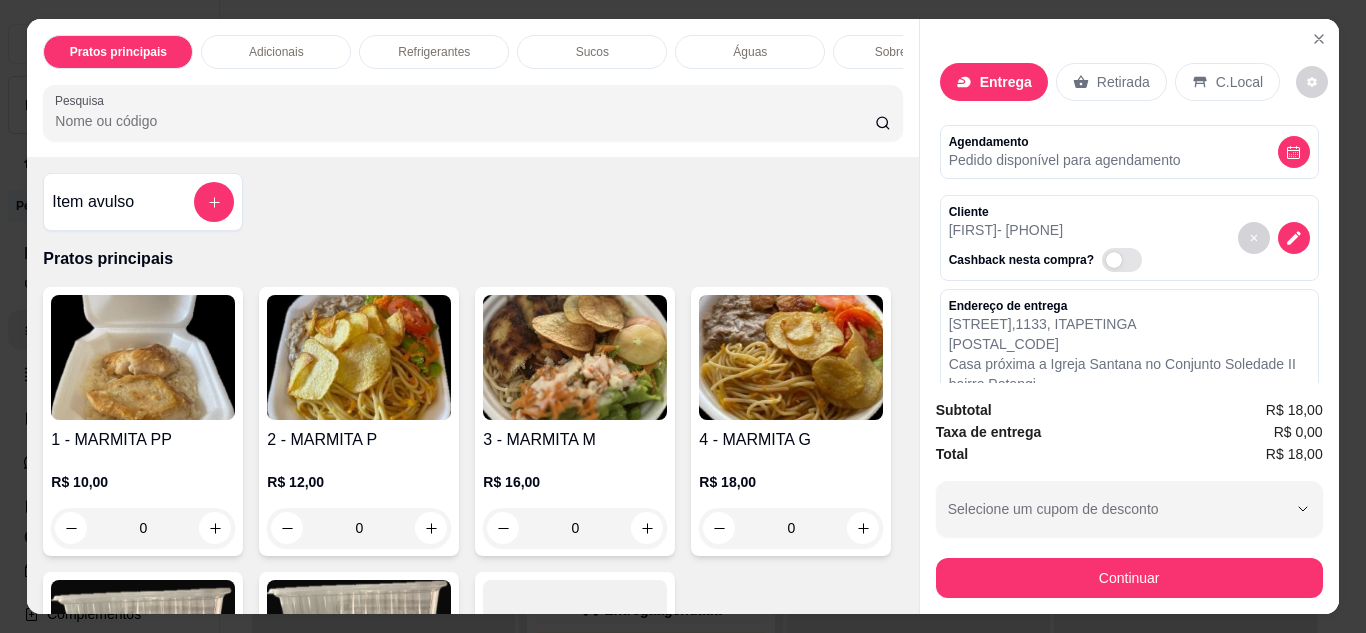 click on "Pedido disponível para agendamento" at bounding box center [1065, 160] 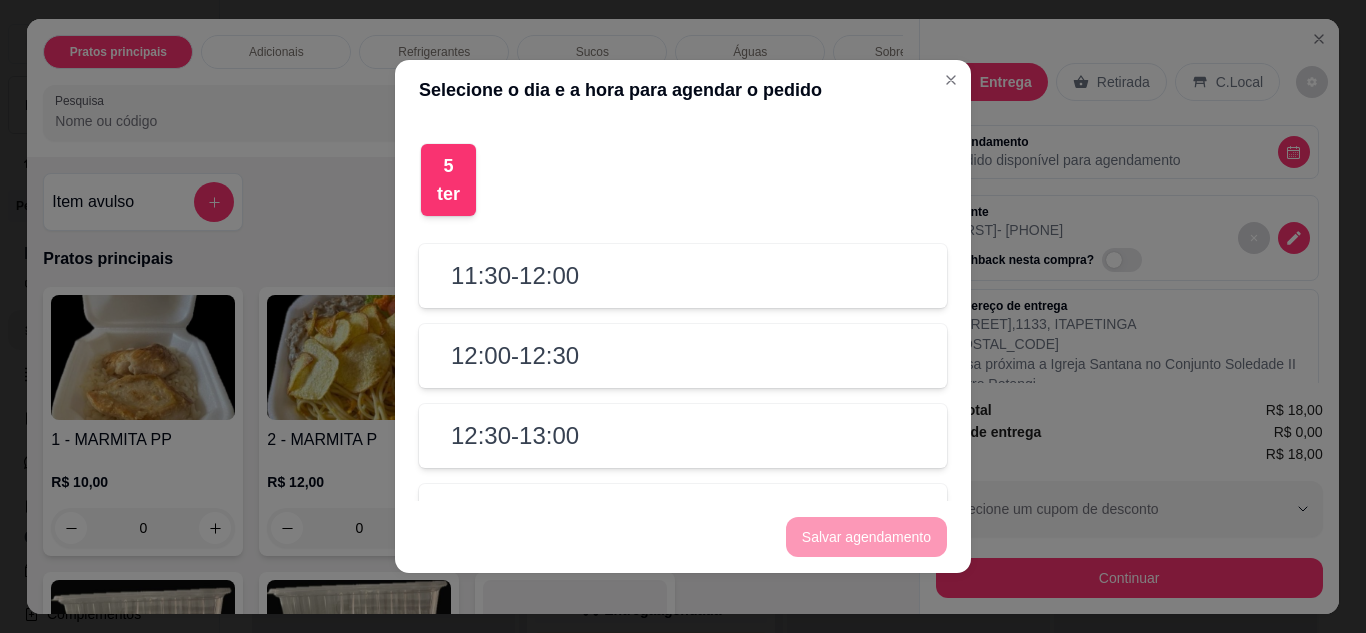 click on "[TIME]  -  [TIME]" at bounding box center [515, 276] 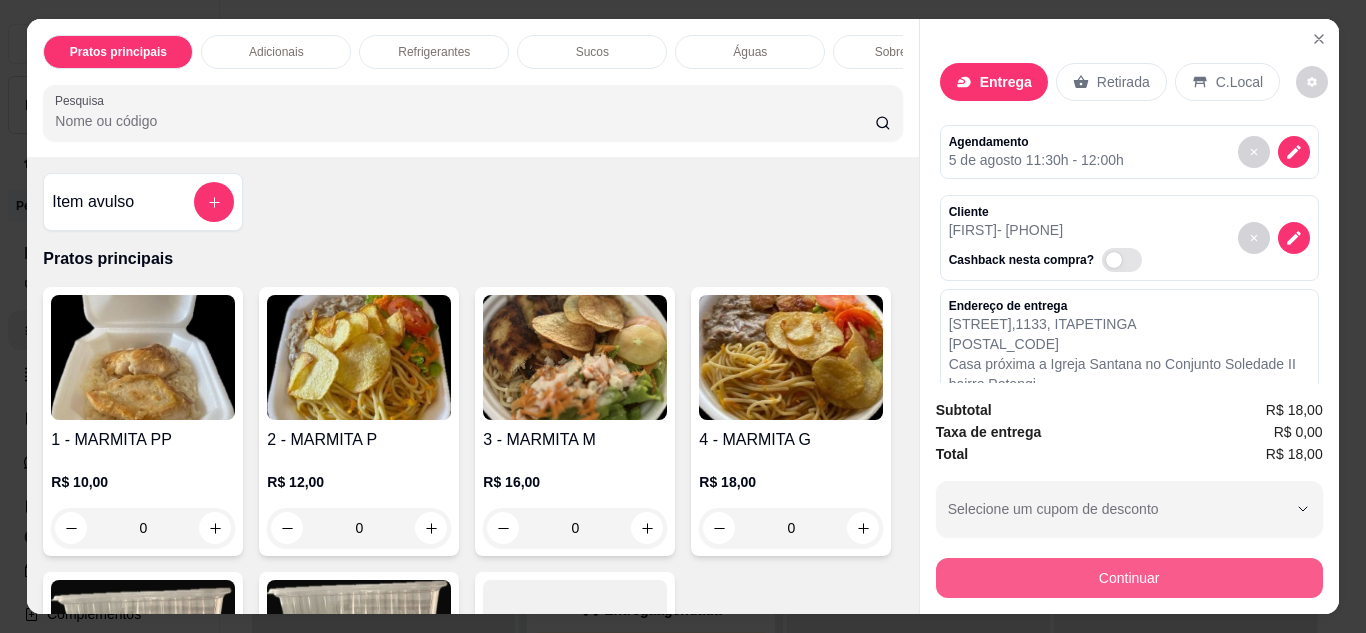click on "Continuar" at bounding box center [1129, 578] 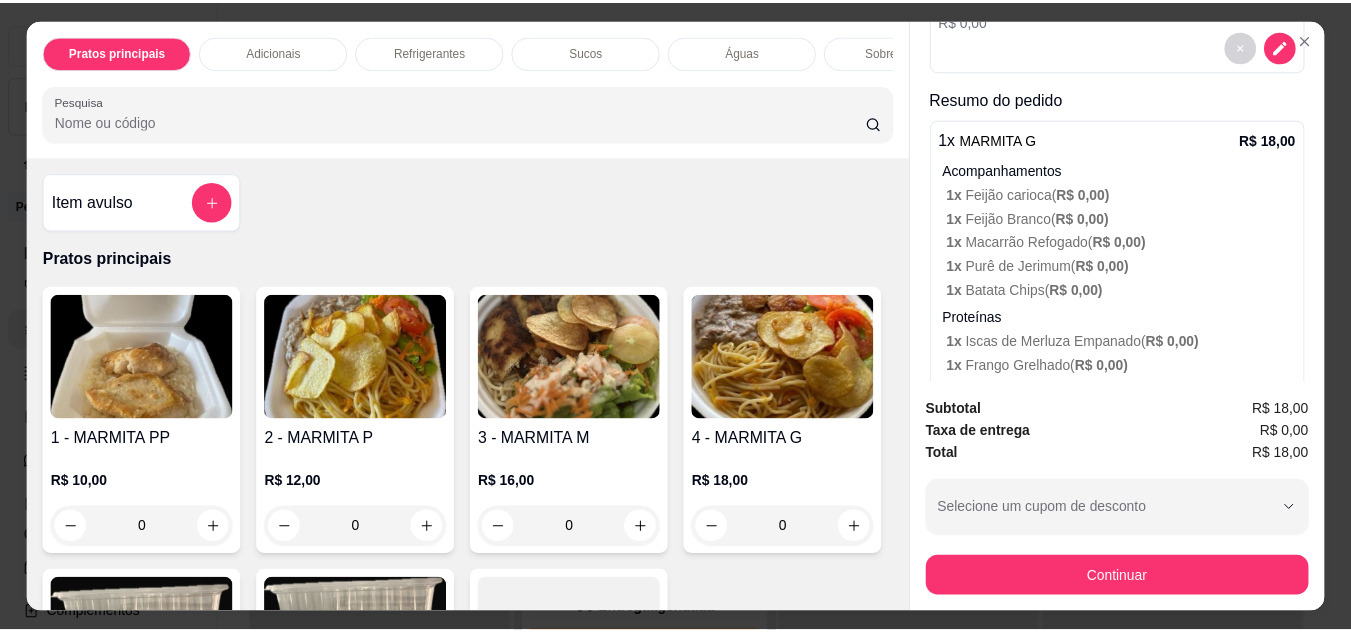 scroll, scrollTop: 470, scrollLeft: 0, axis: vertical 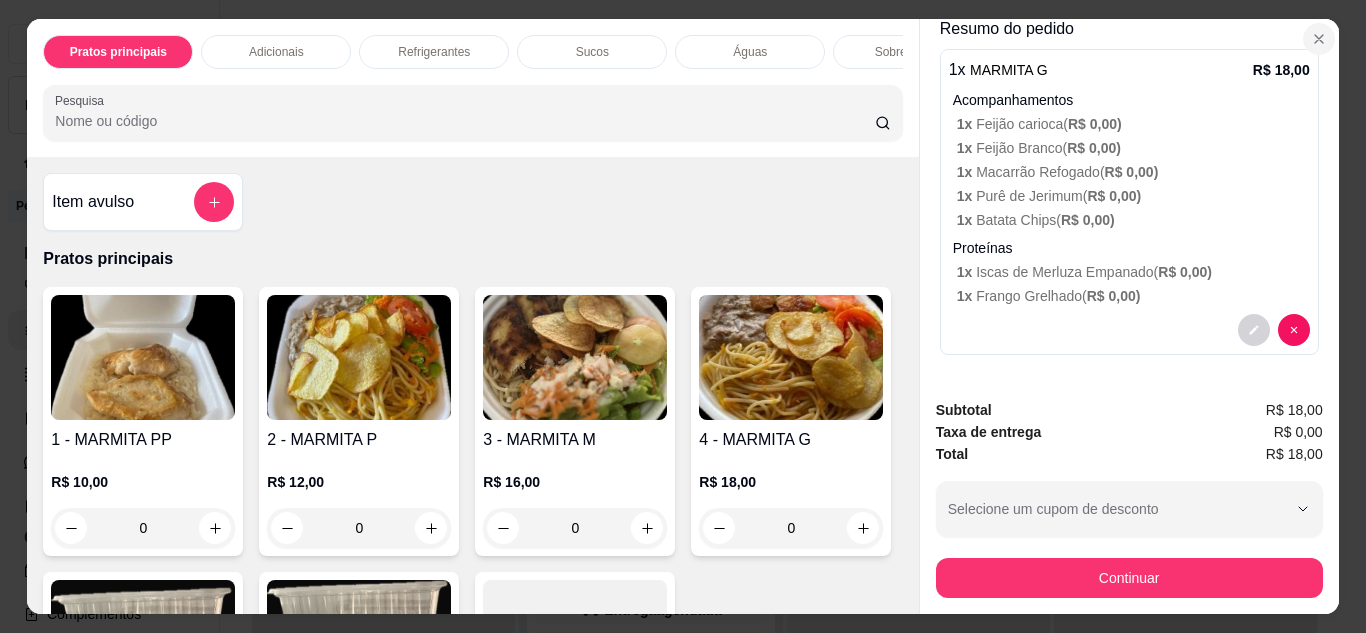 click at bounding box center [1319, 39] 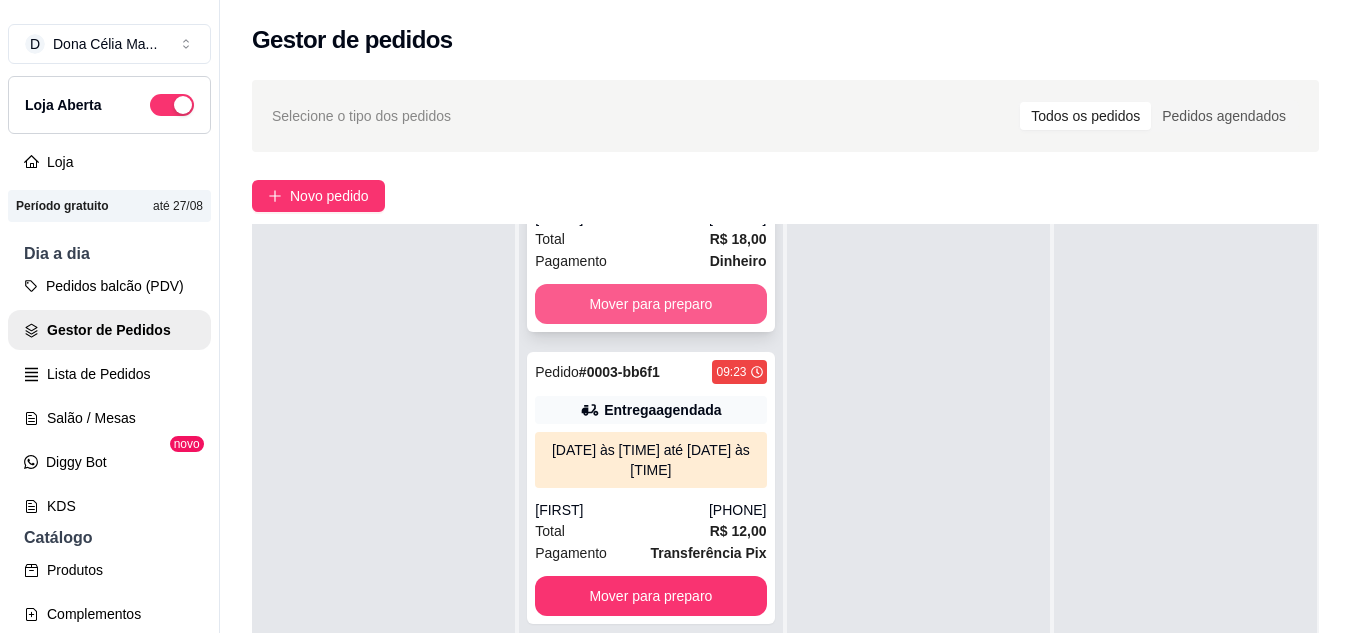 scroll, scrollTop: 1679, scrollLeft: 0, axis: vertical 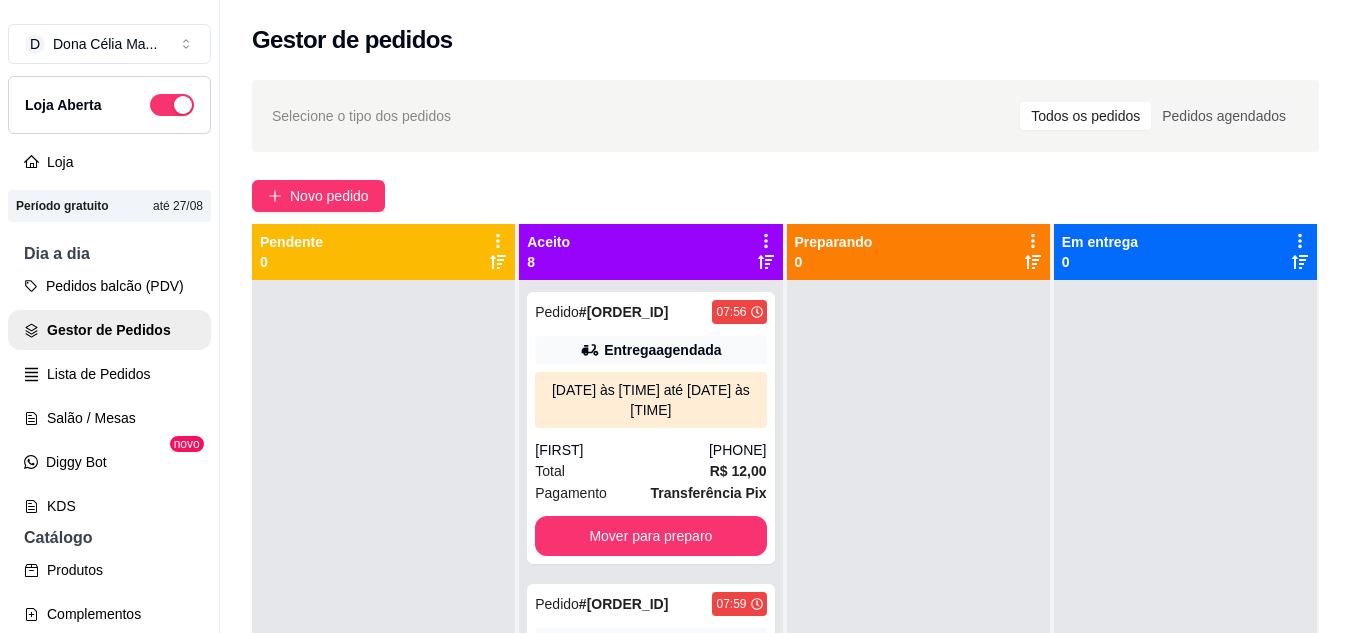 type 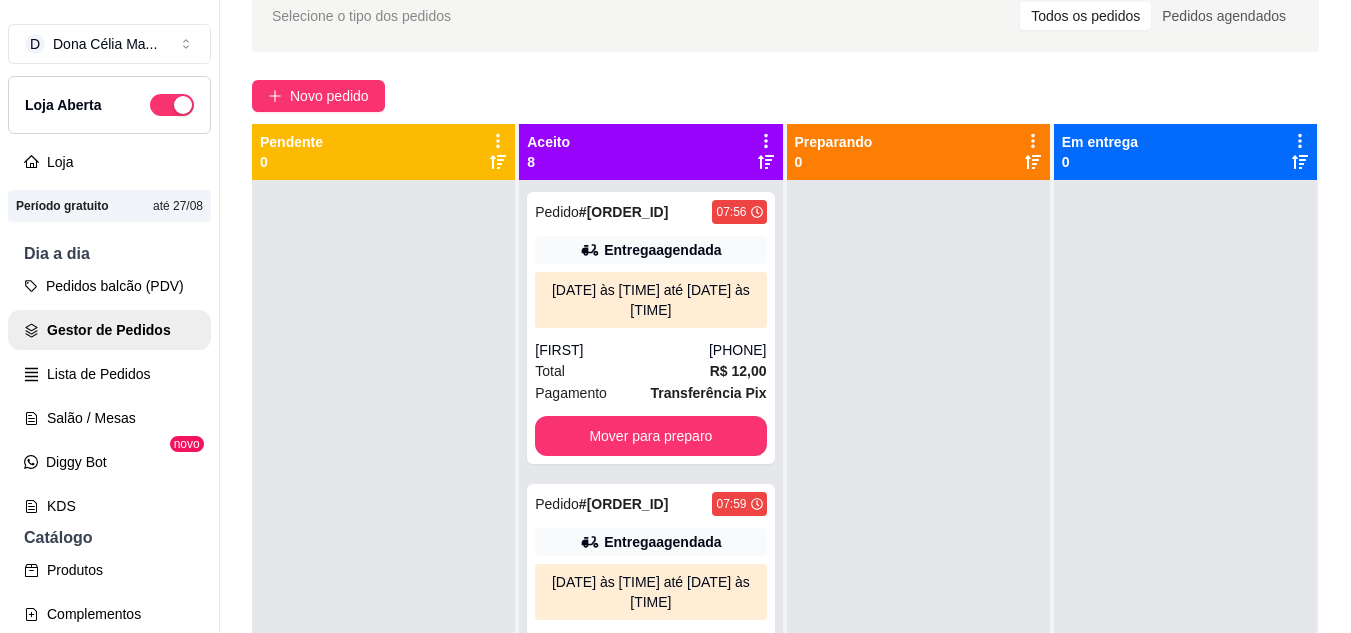 scroll, scrollTop: 56, scrollLeft: 0, axis: vertical 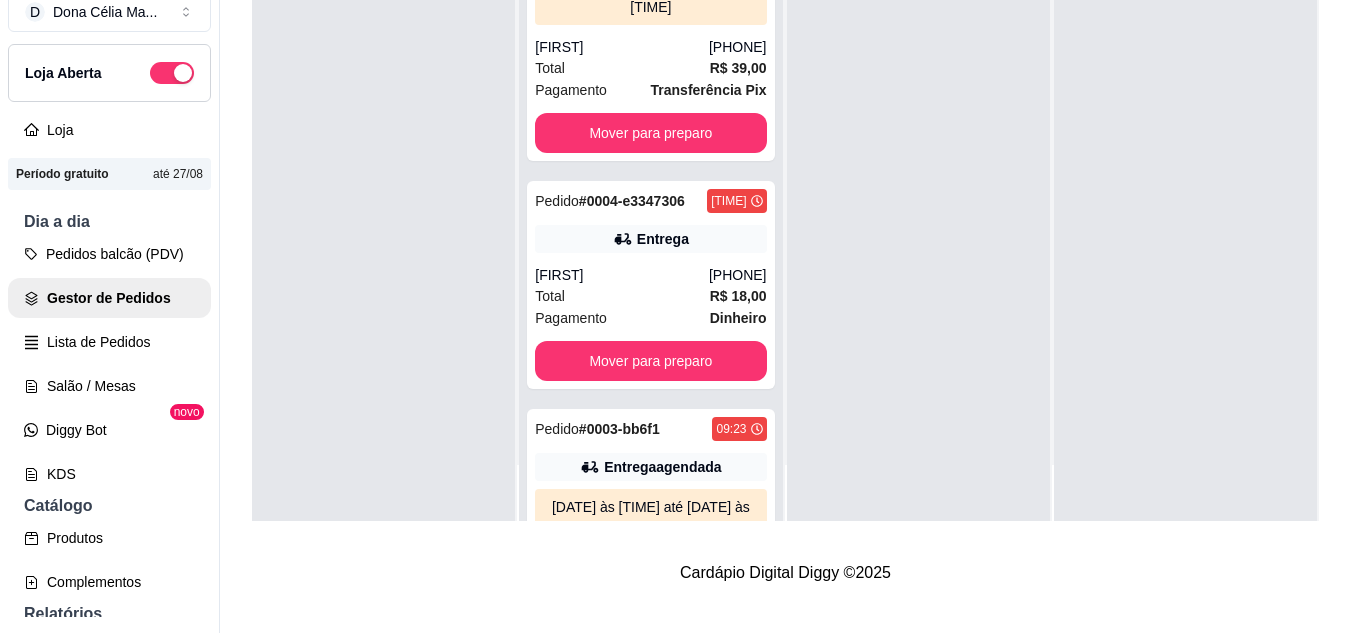 click on "Total R$ 18,00" at bounding box center (650, 296) 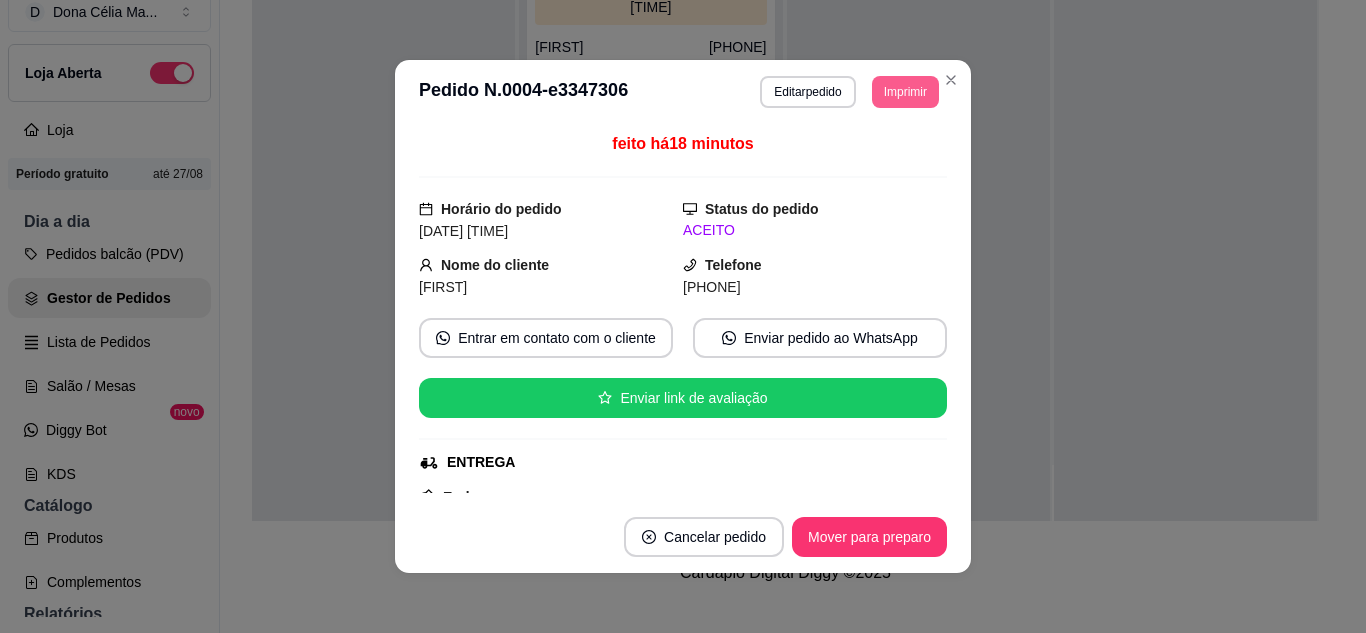 click on "Imprimir" at bounding box center [905, 92] 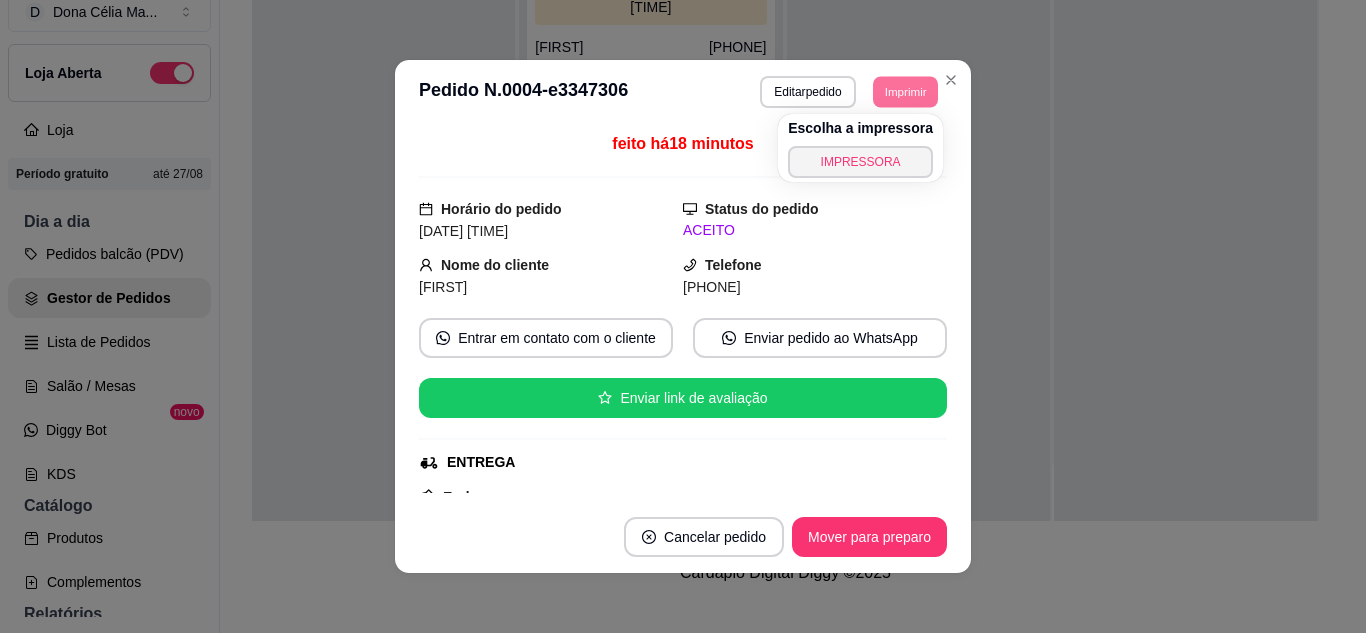 click on "IMPRESSORA" at bounding box center (860, 162) 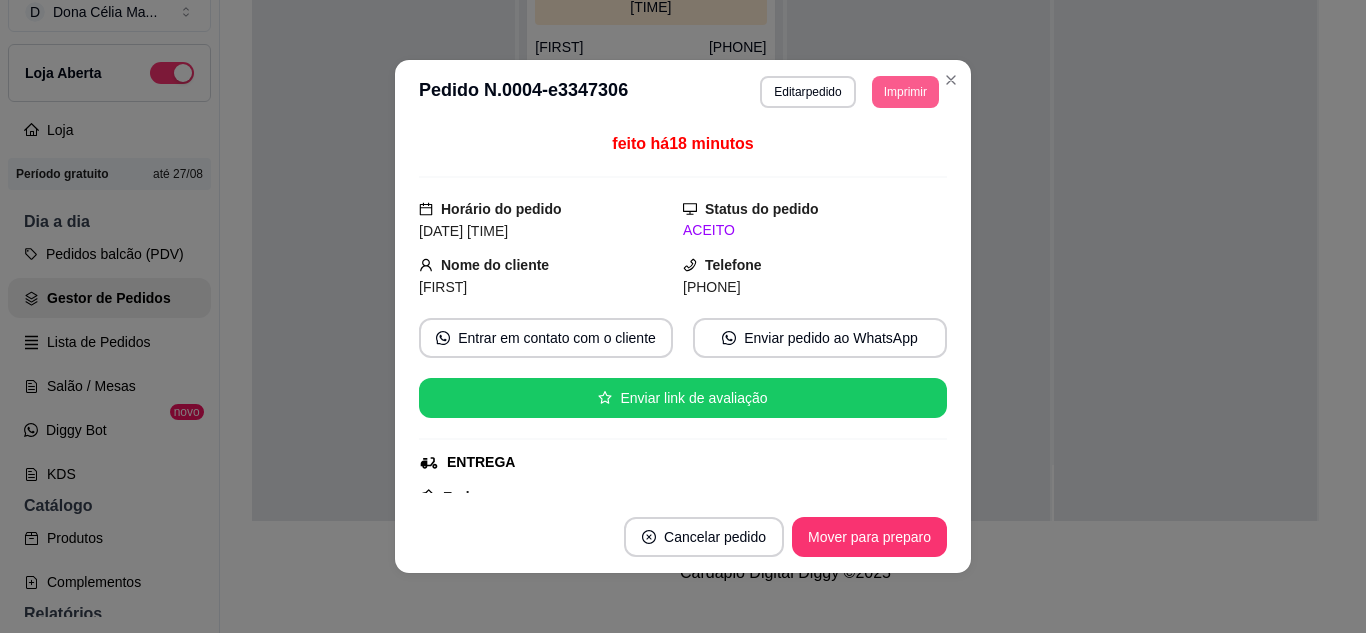 click on "Imprimir" at bounding box center (905, 92) 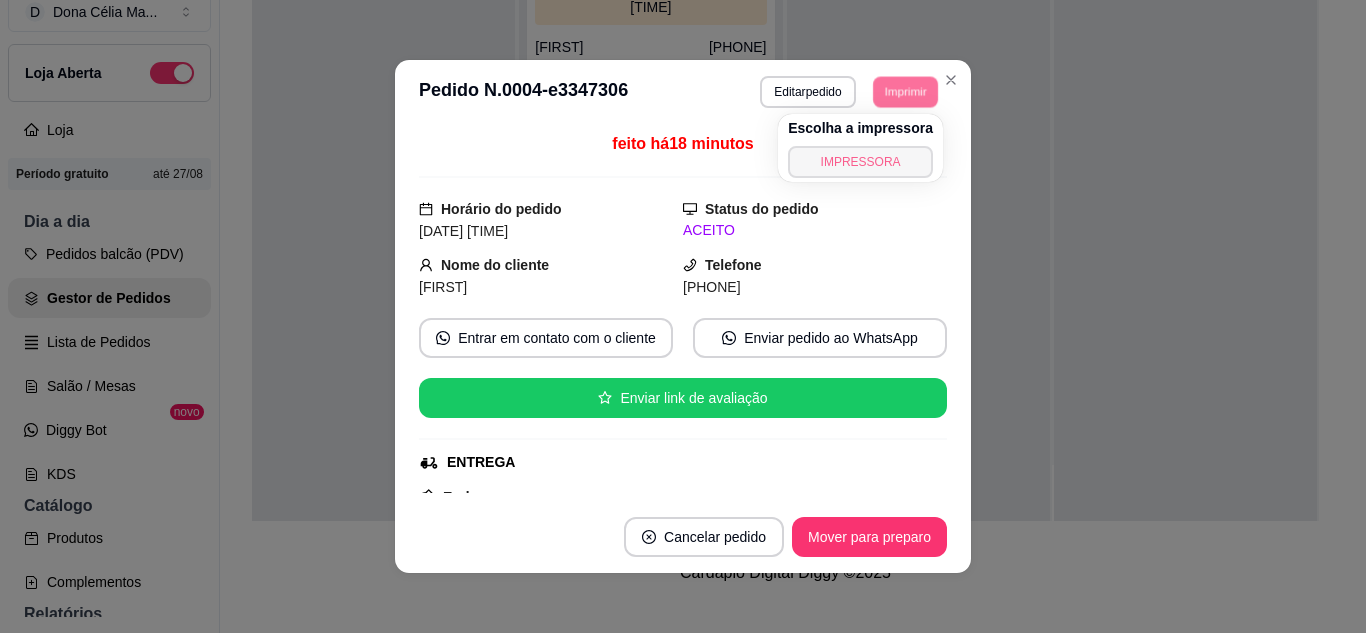 click on "IMPRESSORA" at bounding box center [860, 162] 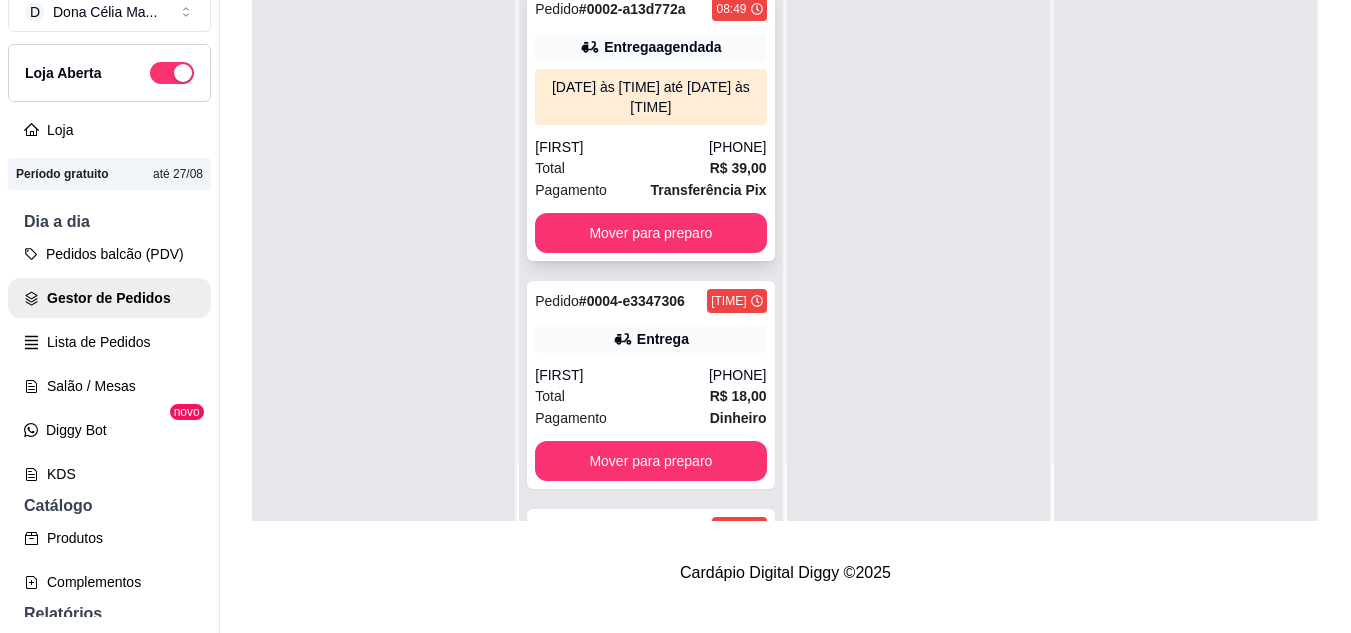 scroll, scrollTop: 979, scrollLeft: 0, axis: vertical 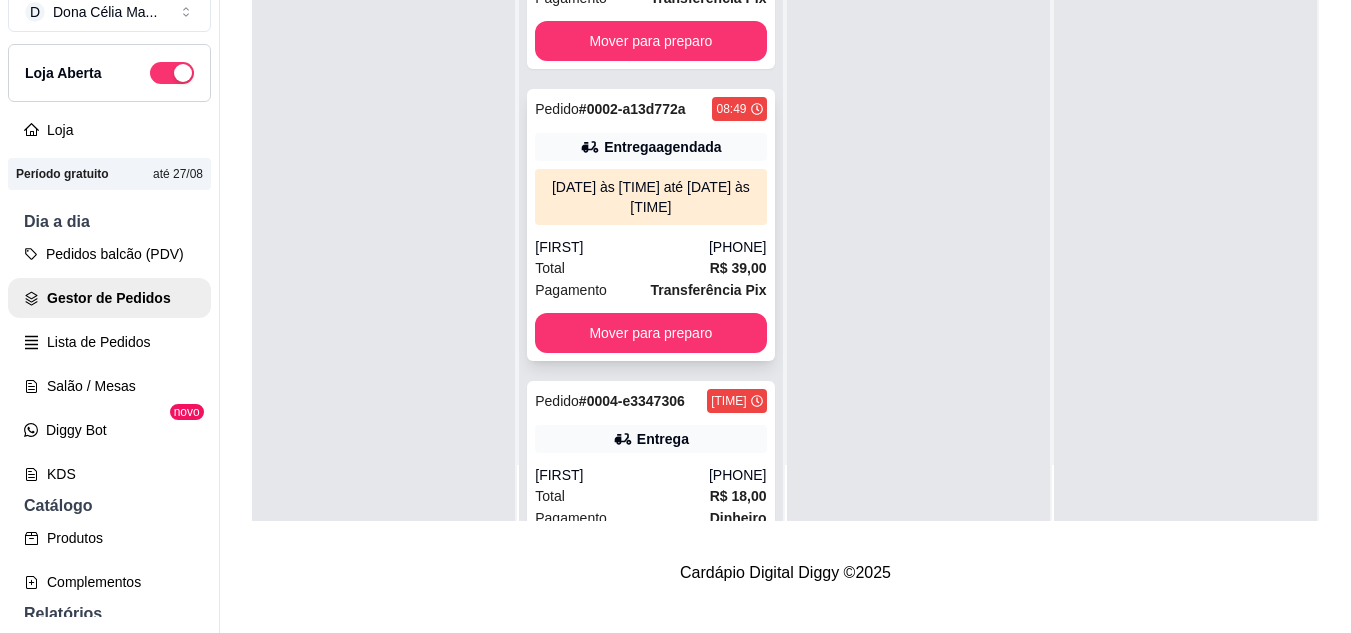 click on "08:49" at bounding box center (731, 109) 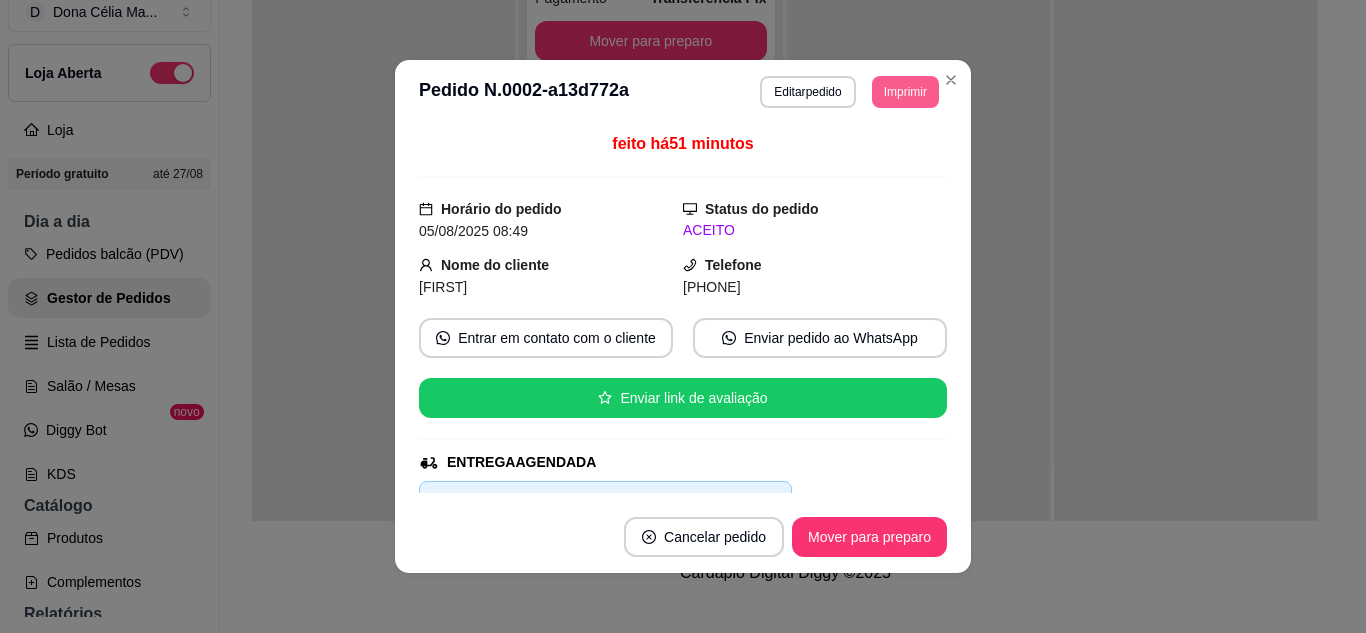 click on "Imprimir" at bounding box center (905, 92) 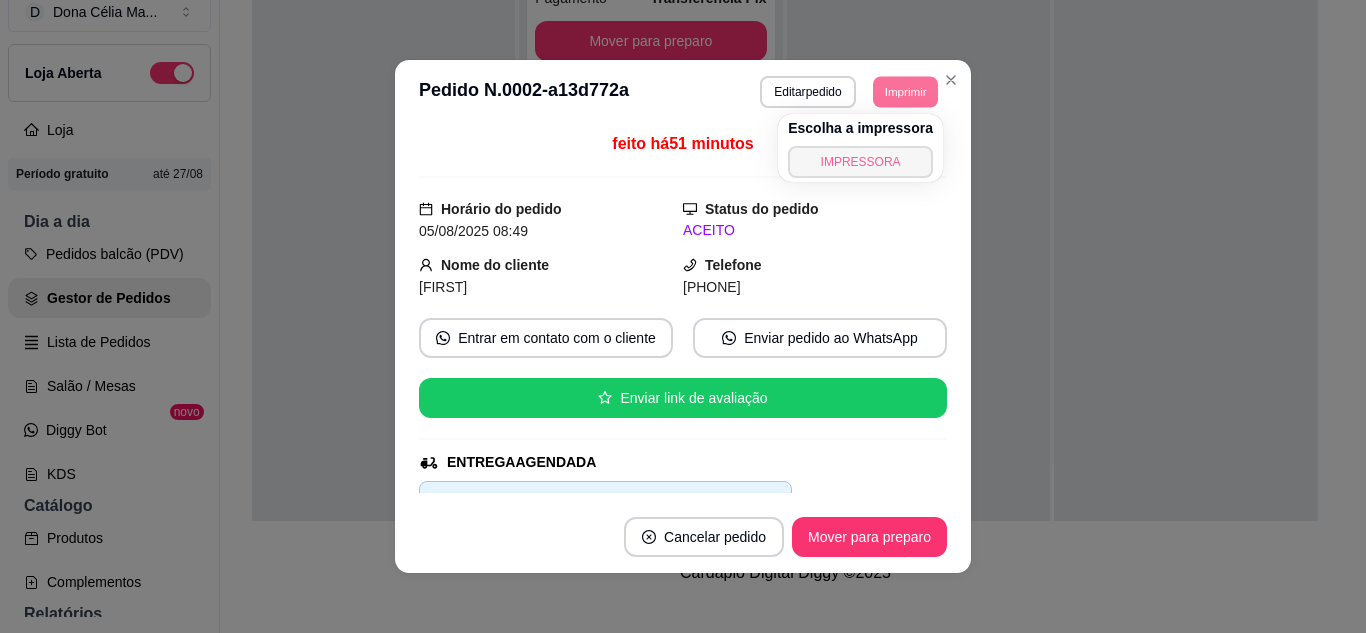 click on "IMPRESSORA" at bounding box center (860, 162) 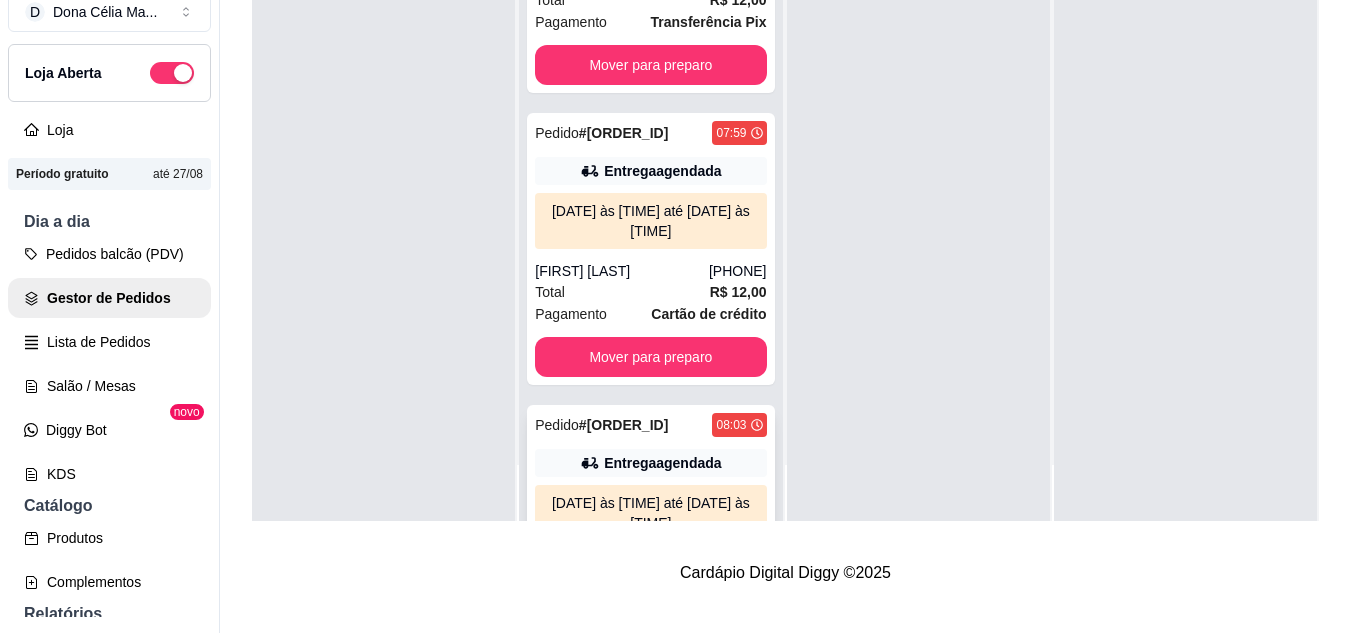 scroll, scrollTop: 0, scrollLeft: 0, axis: both 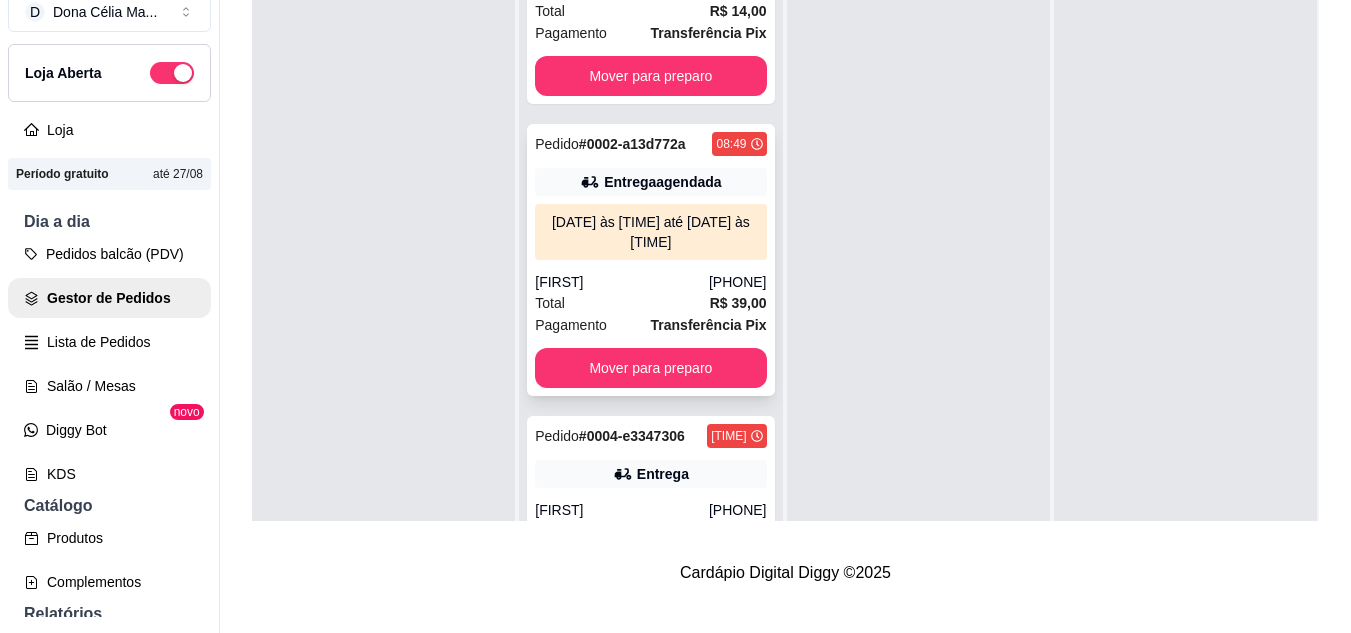 click on "Pedido  # 0002-a13d772a 08:49 Entrega  agendada 05/08/25 às 11:30 até 05/08/25 às 12:00  Wanessa  (84) 98194-9790 Total R$ 39,00 Pagamento Transferência Pix Mover para preparo" at bounding box center (650, 260) 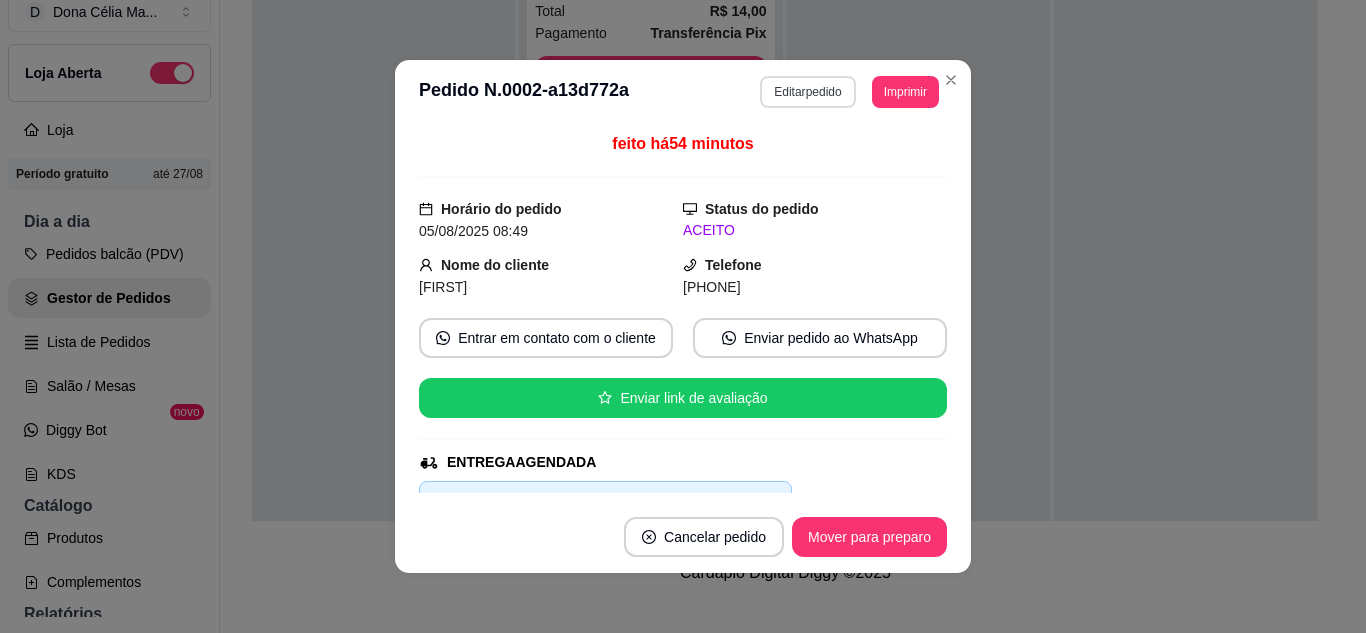 click on "Imprimir" at bounding box center [905, 92] 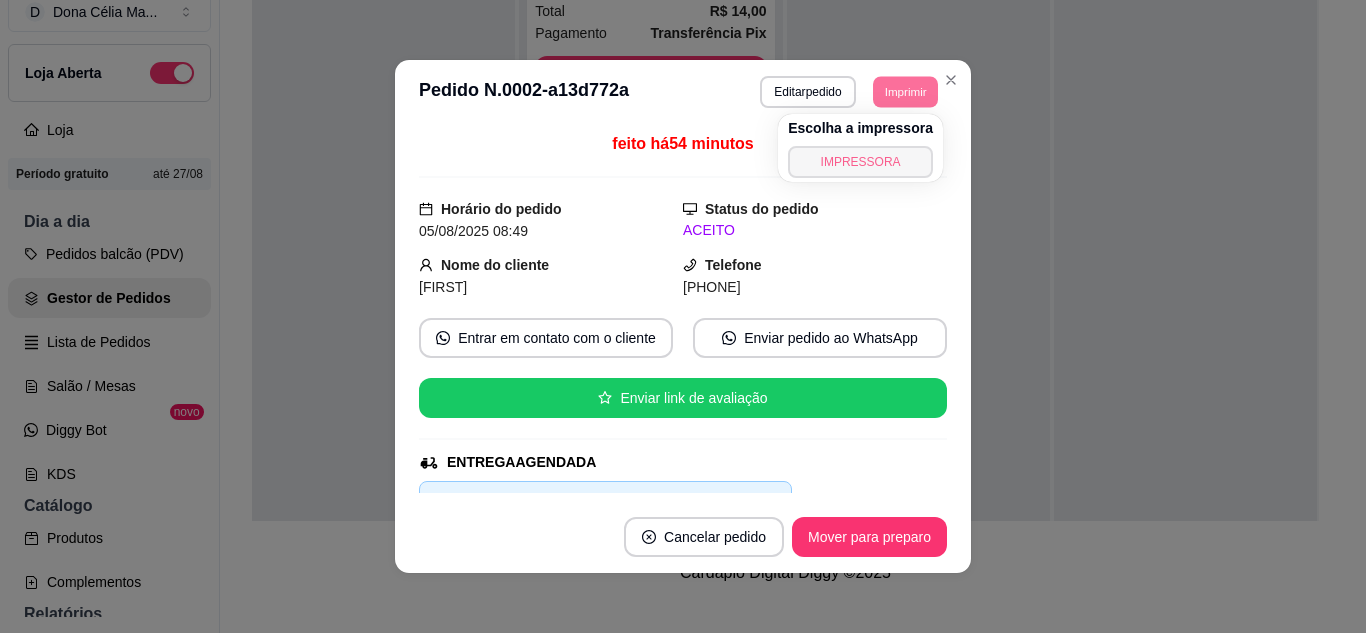 click on "IMPRESSORA" at bounding box center [860, 162] 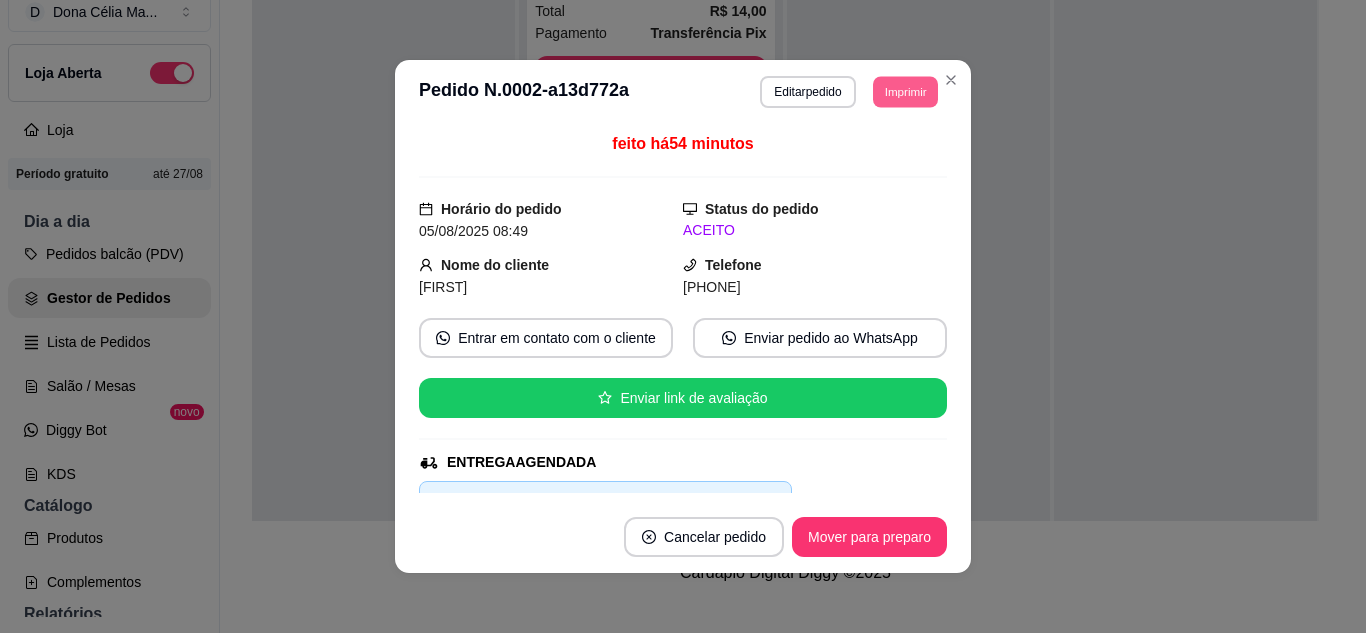 click on "Imprimir" at bounding box center [905, 91] 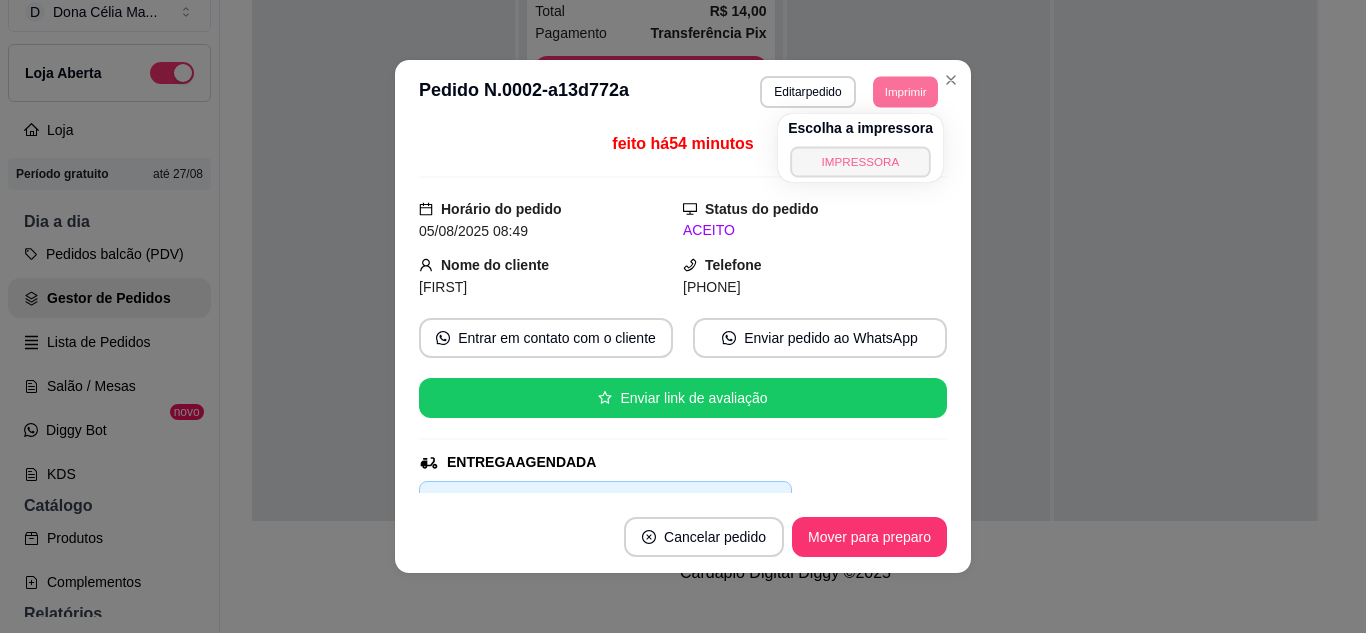 click on "IMPRESSORA" at bounding box center (860, 161) 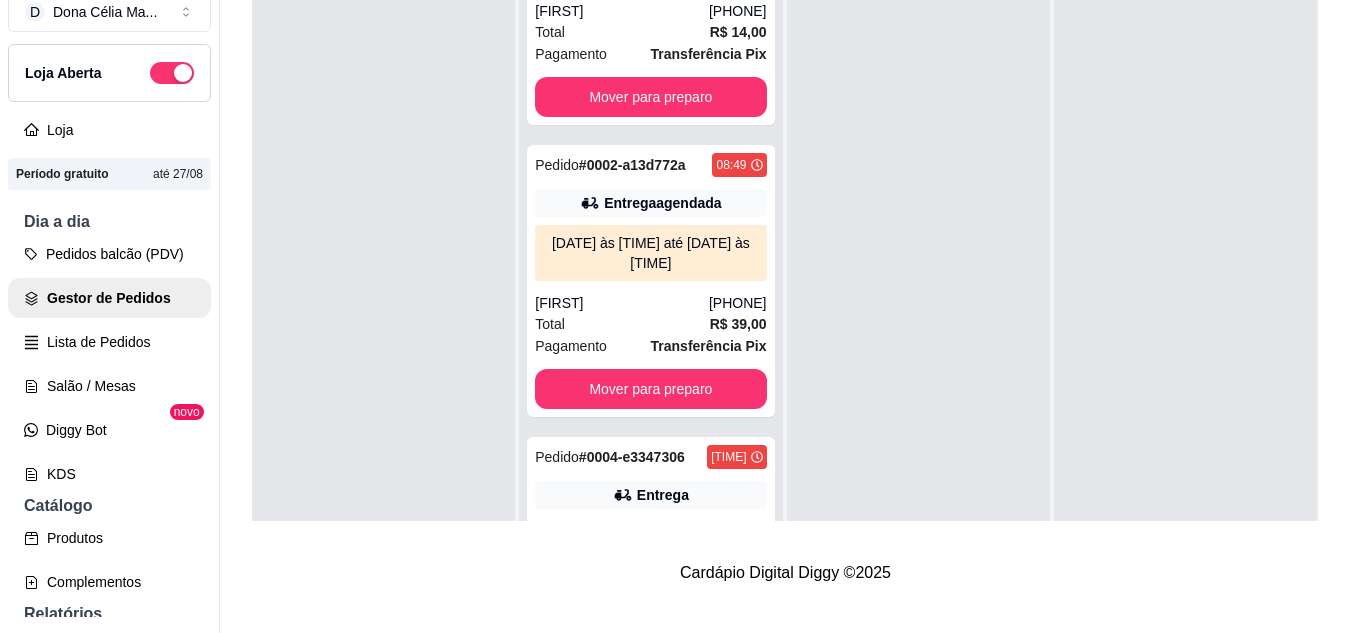 scroll, scrollTop: 879, scrollLeft: 0, axis: vertical 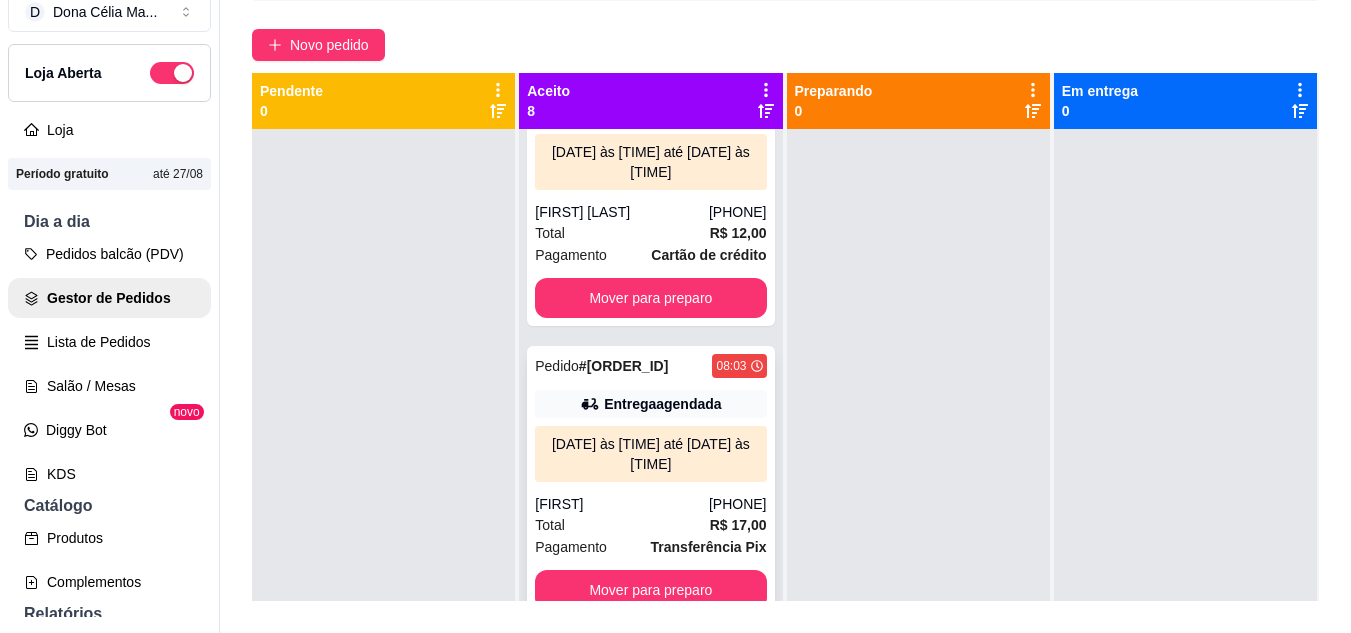 click on "Entrega  agendada" at bounding box center (662, 404) 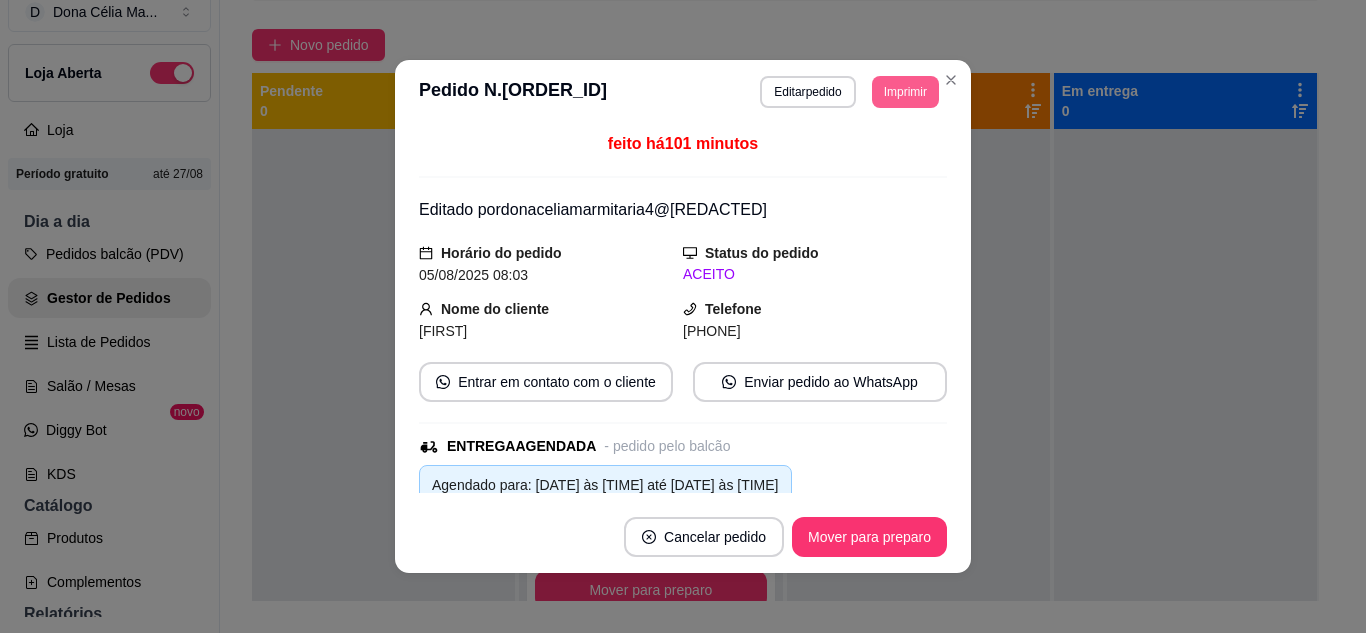 click on "Imprimir" at bounding box center (905, 92) 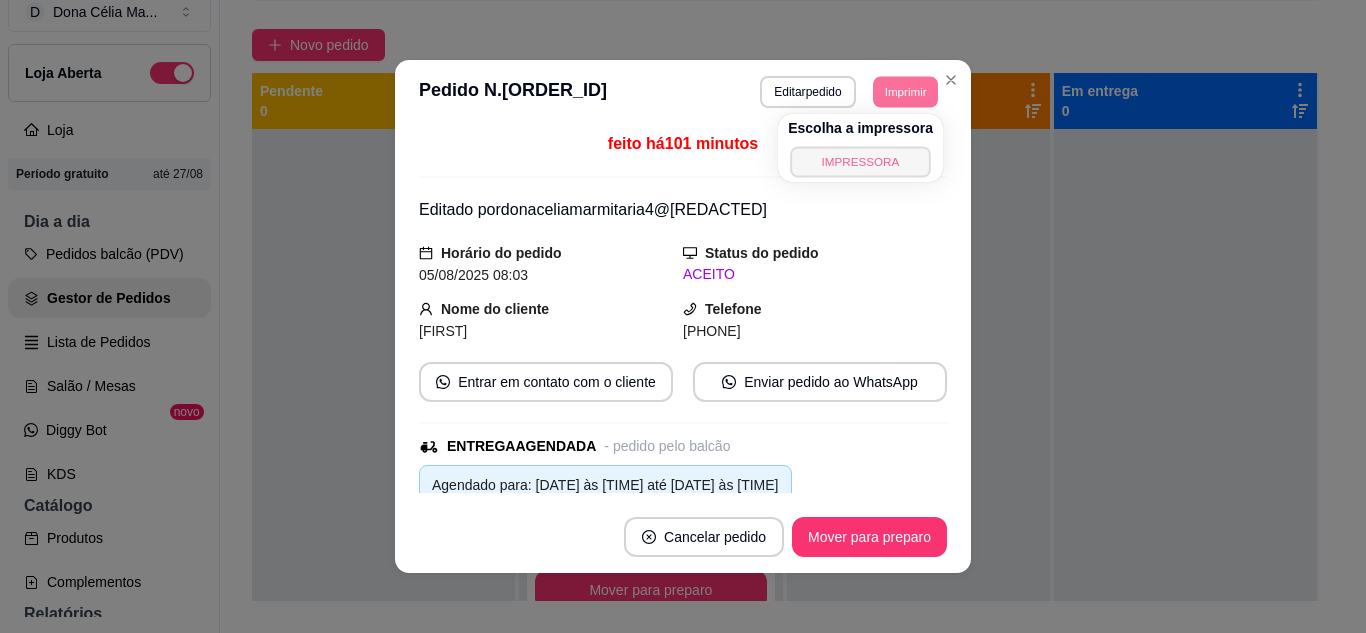 click on "IMPRESSORA" at bounding box center [860, 161] 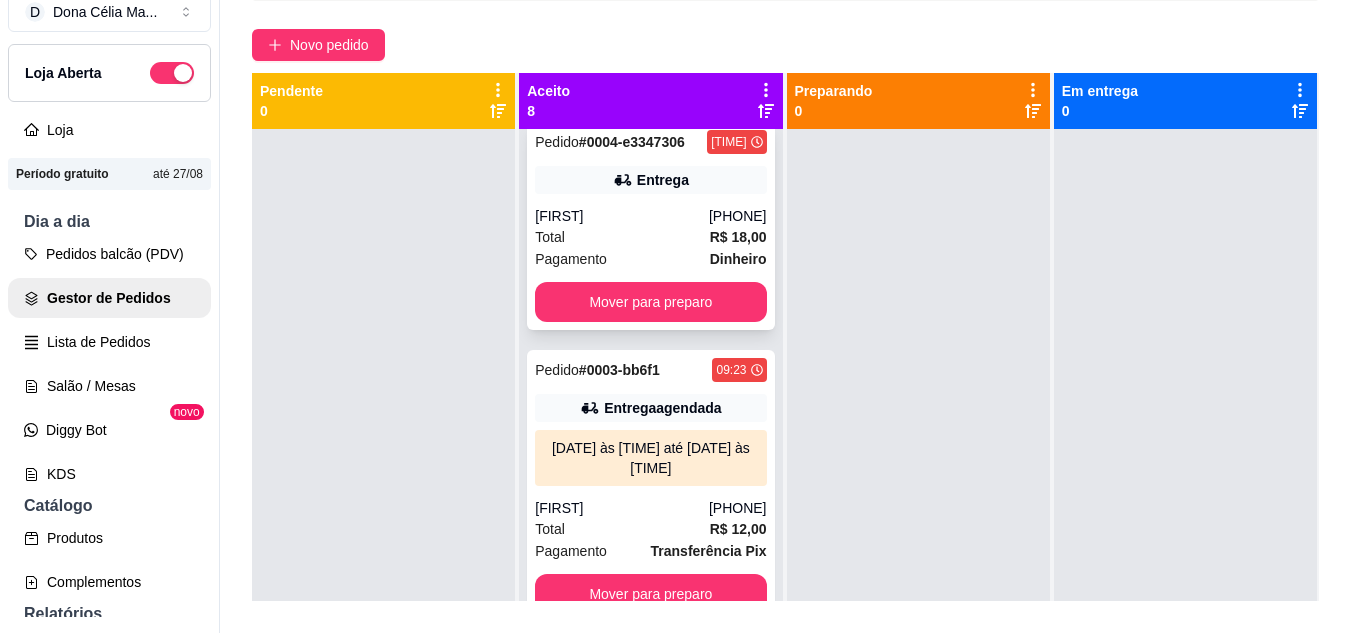 scroll, scrollTop: 1679, scrollLeft: 0, axis: vertical 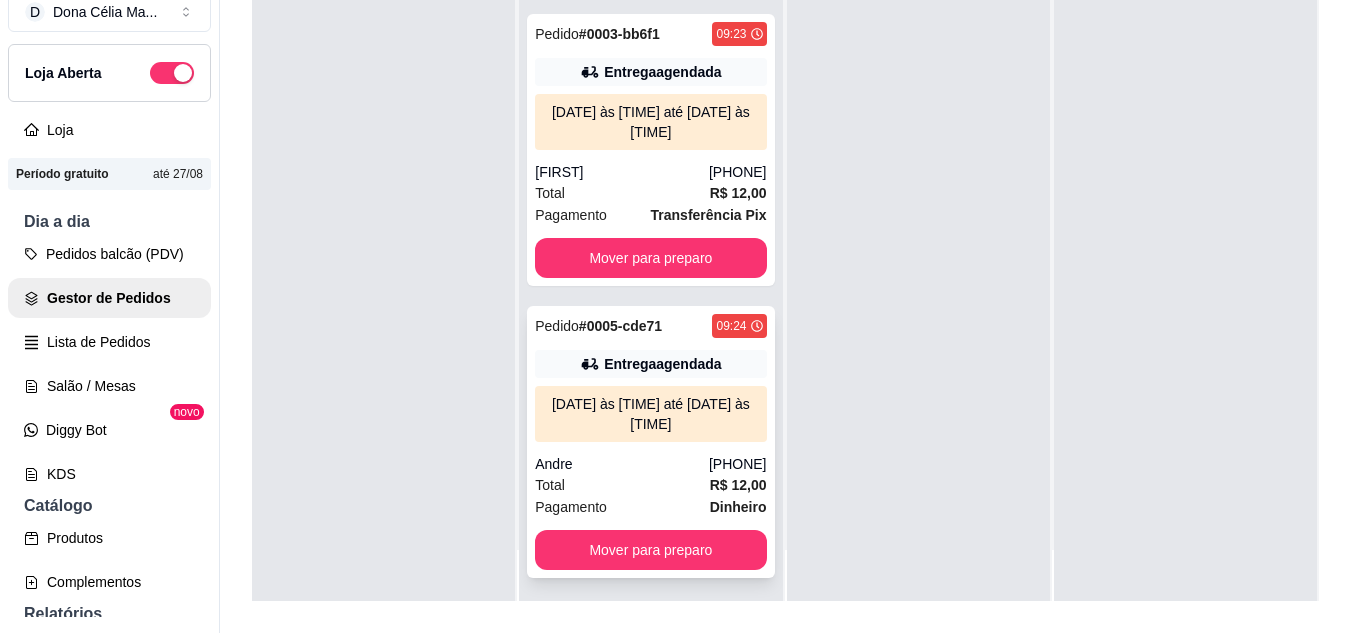 click on "05/08/25 às 12:00 até 05/08/25 às 12:30" at bounding box center [650, 414] 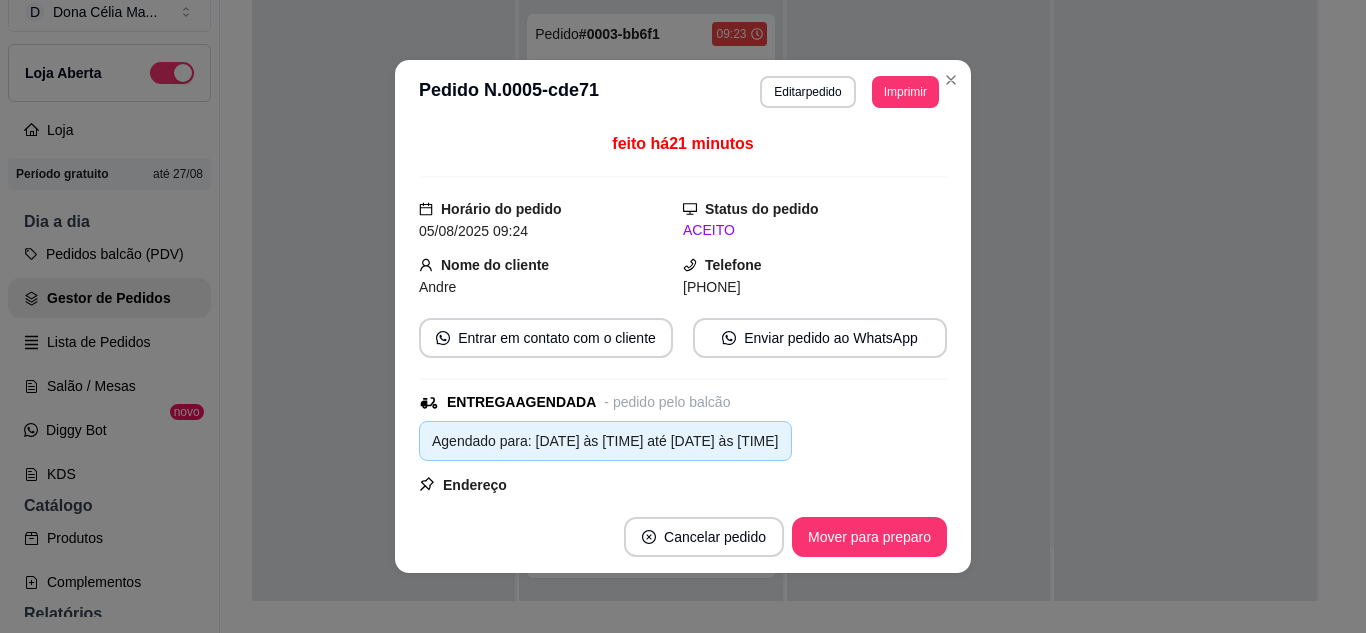scroll, scrollTop: 200, scrollLeft: 0, axis: vertical 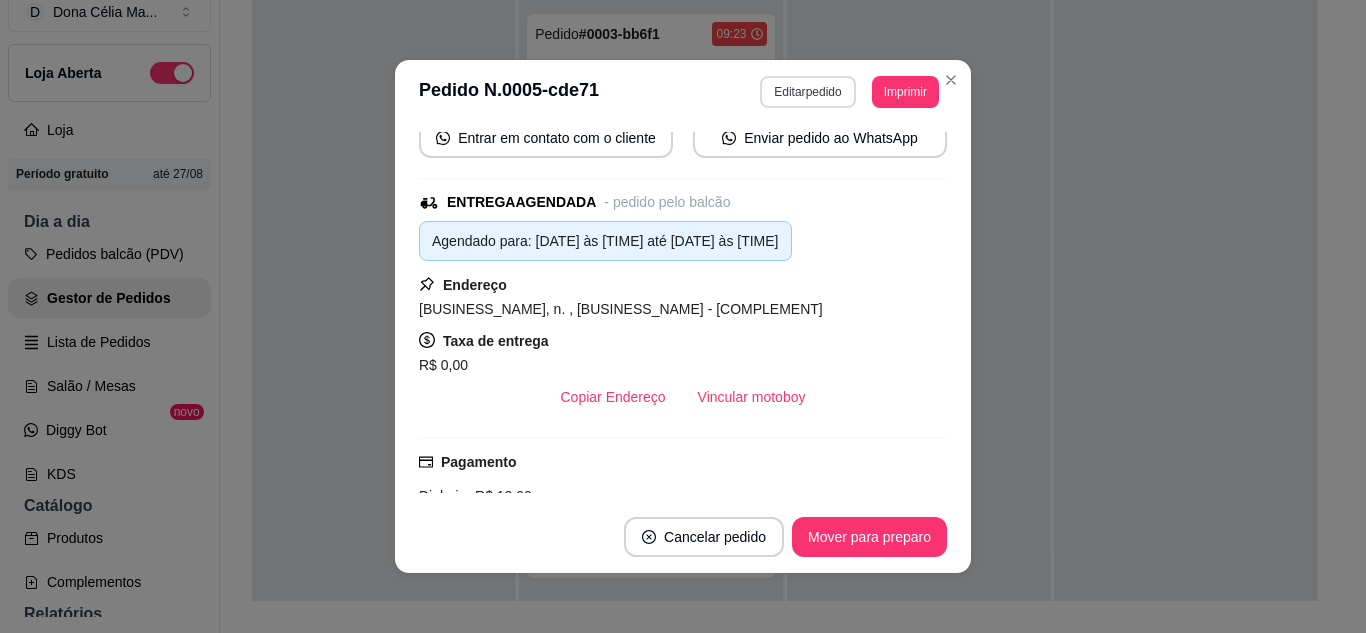 click on "Editar  pedido" at bounding box center [807, 92] 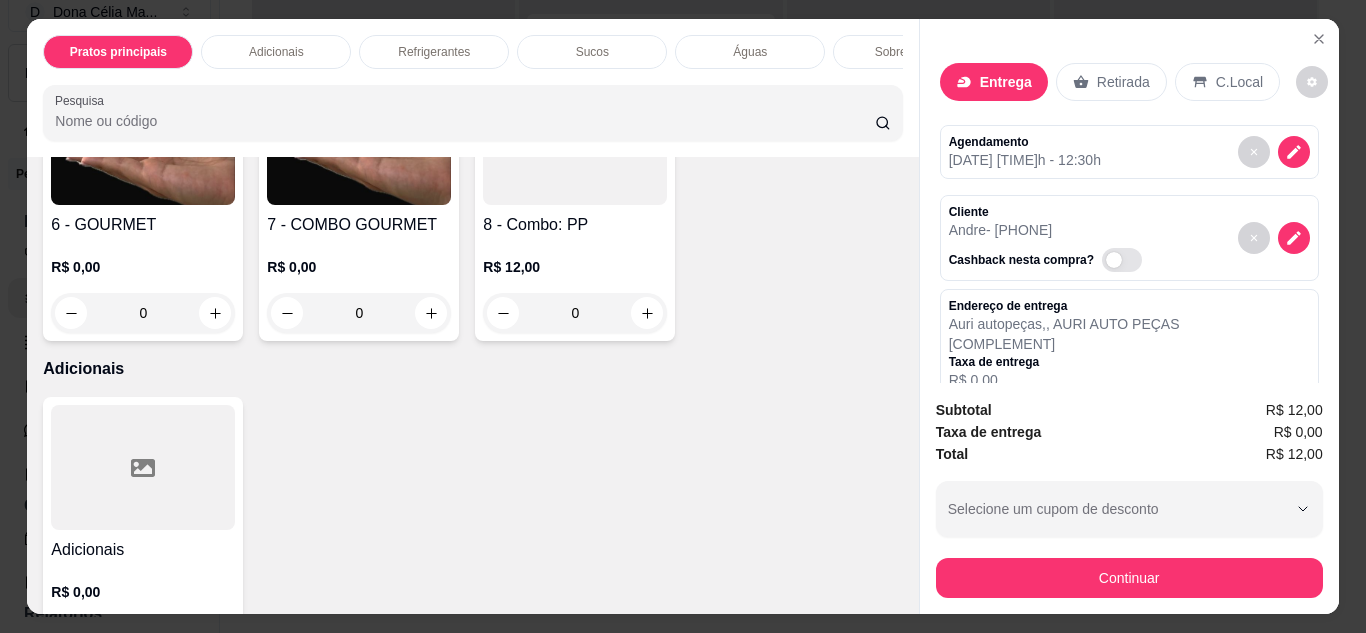 scroll, scrollTop: 600, scrollLeft: 0, axis: vertical 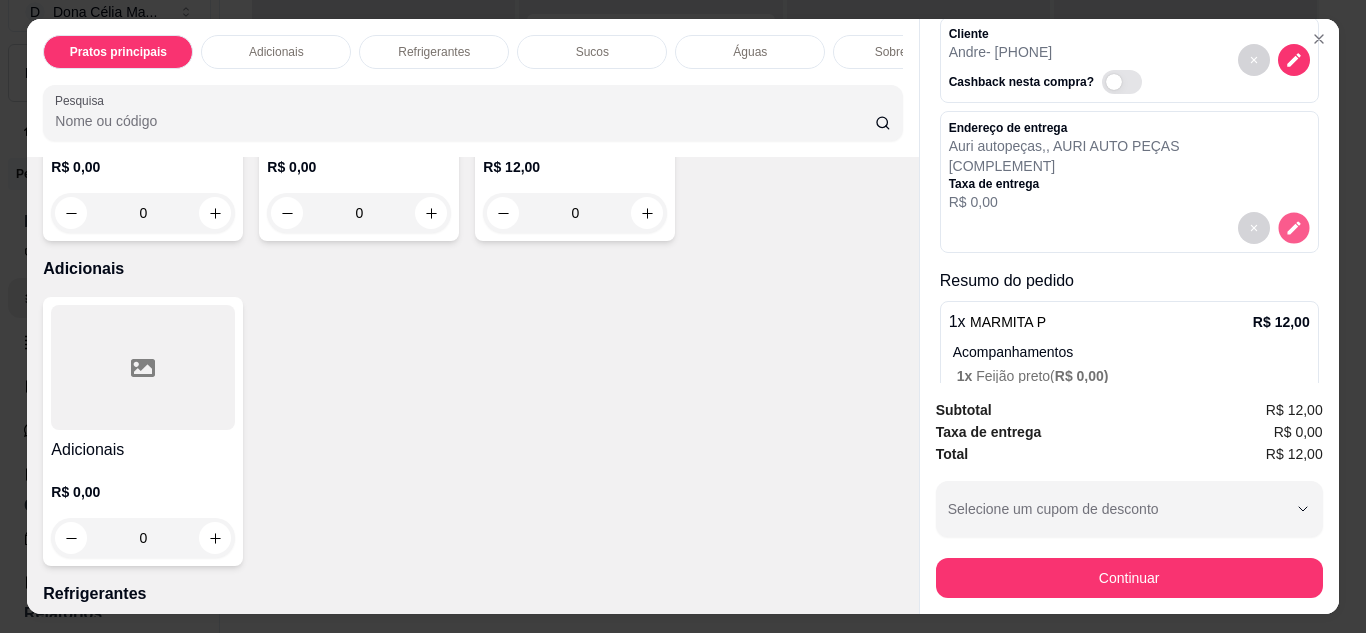 click 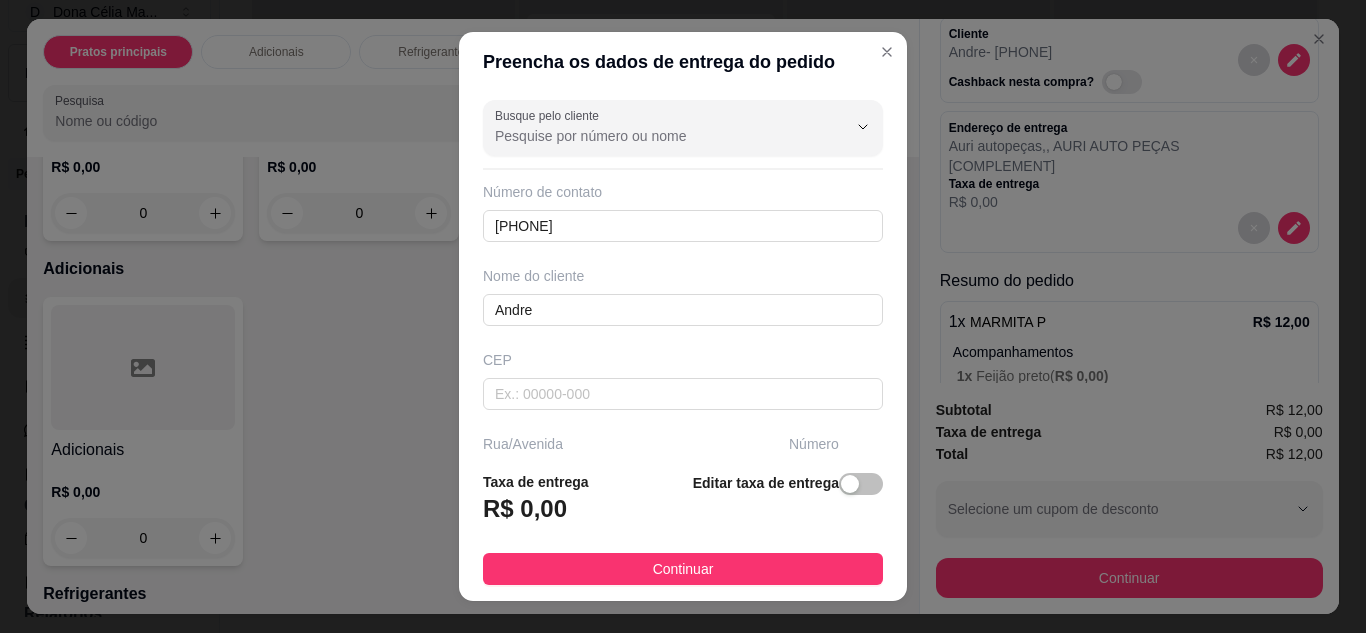 scroll, scrollTop: 288, scrollLeft: 0, axis: vertical 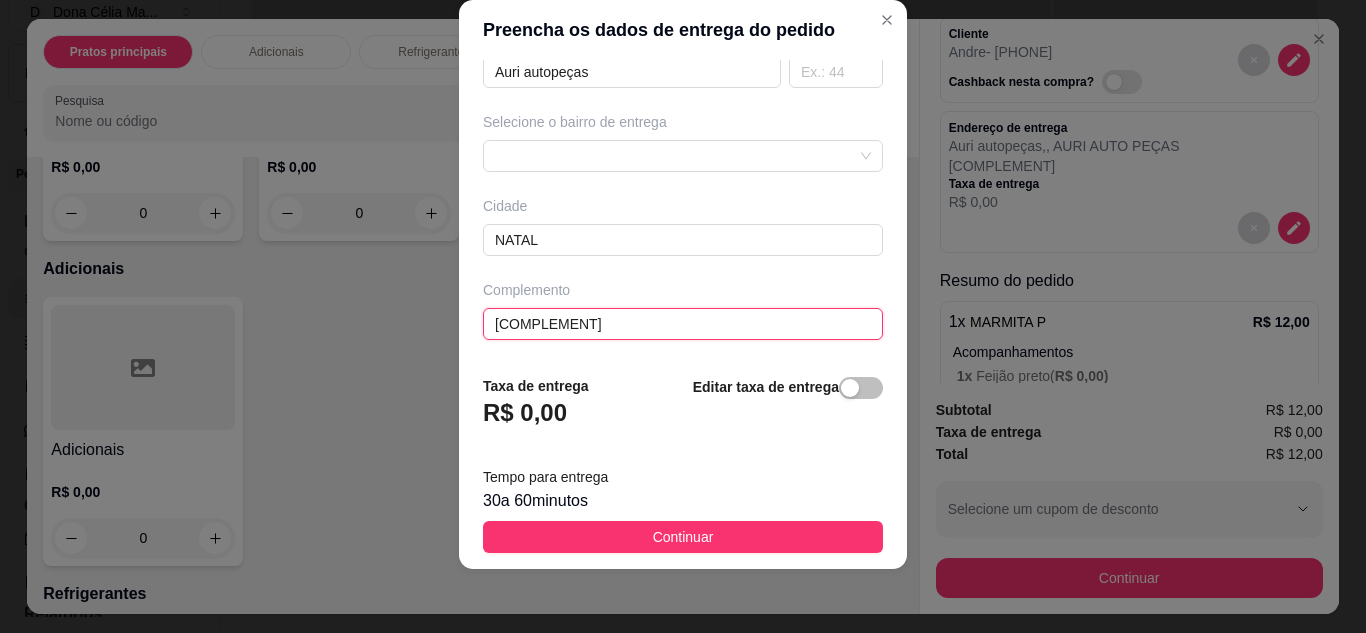 drag, startPoint x: 627, startPoint y: 323, endPoint x: 427, endPoint y: 309, distance: 200.4894 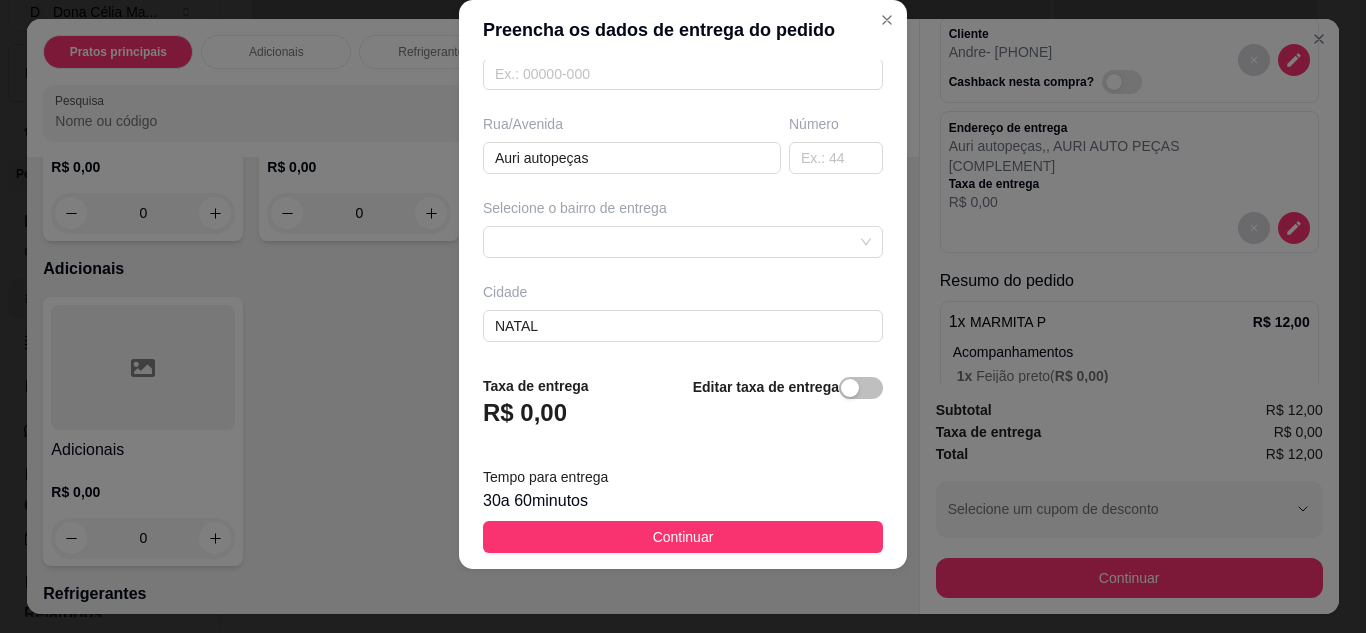 scroll, scrollTop: 374, scrollLeft: 0, axis: vertical 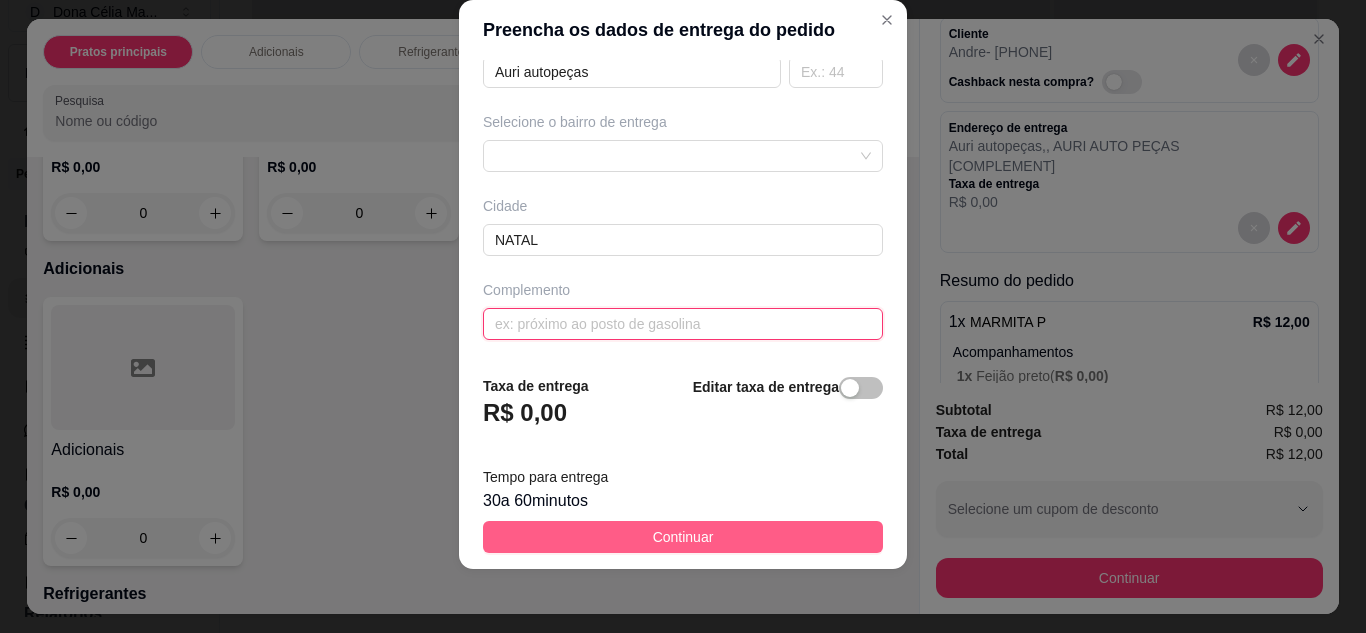 type 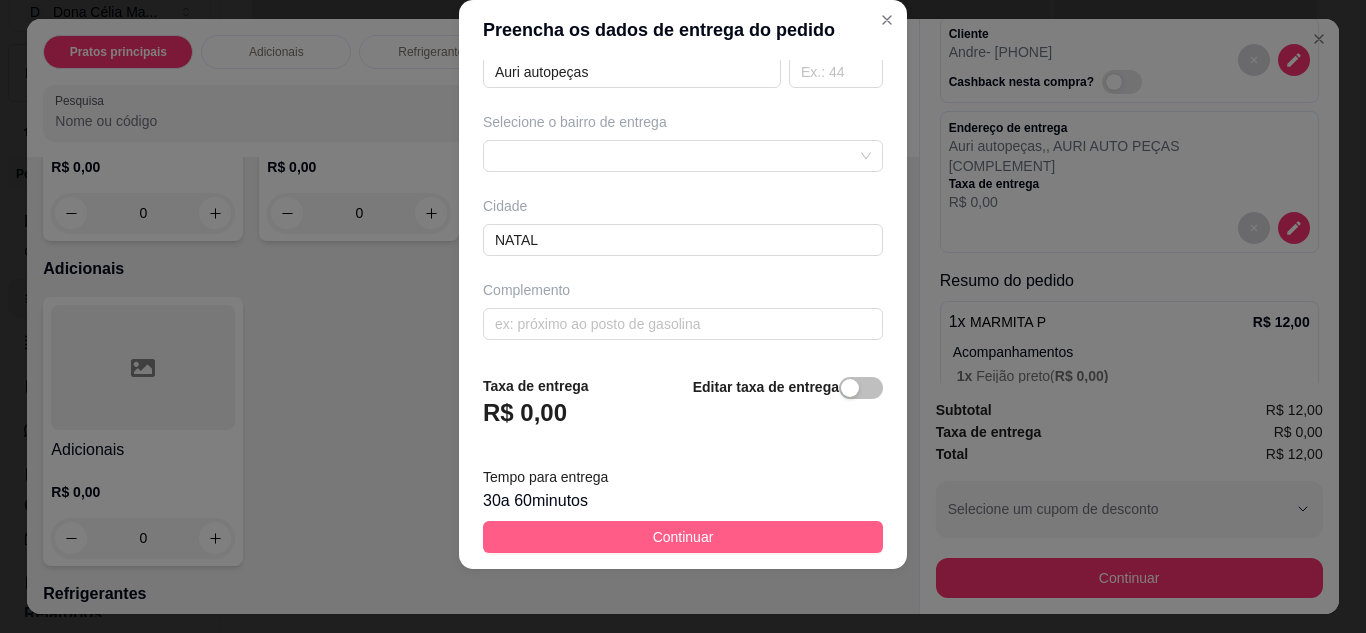click on "Continuar" at bounding box center [683, 537] 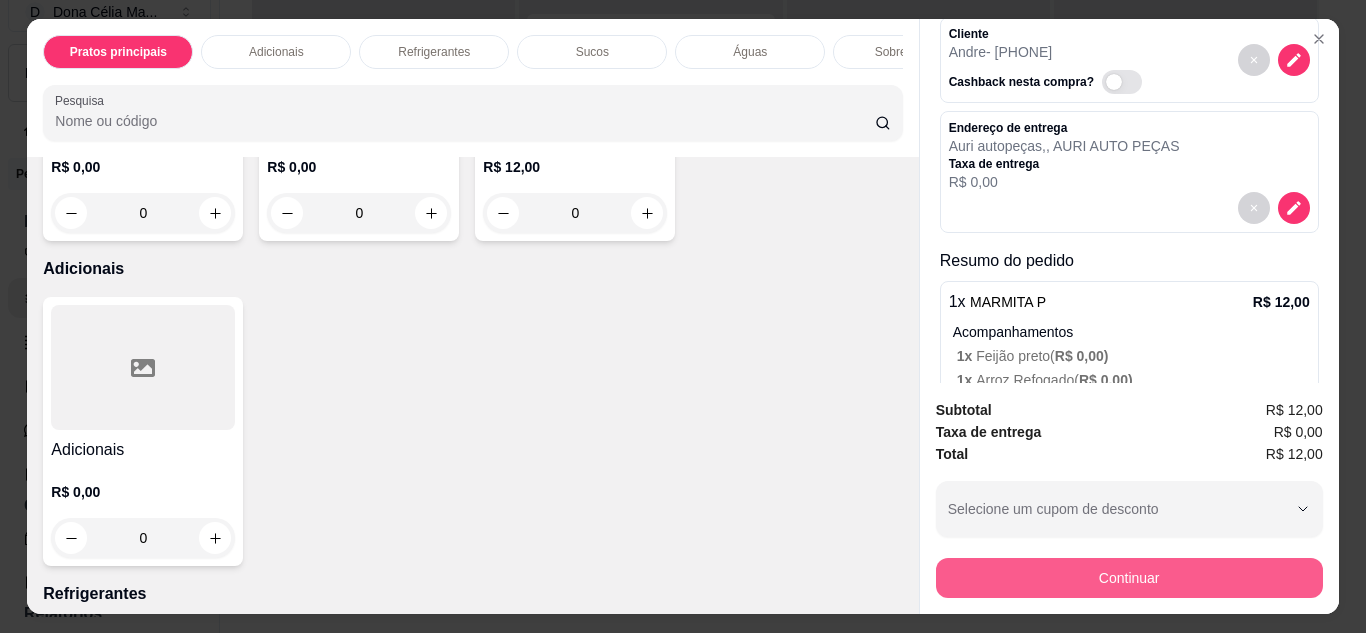 click on "Continuar" at bounding box center (1129, 578) 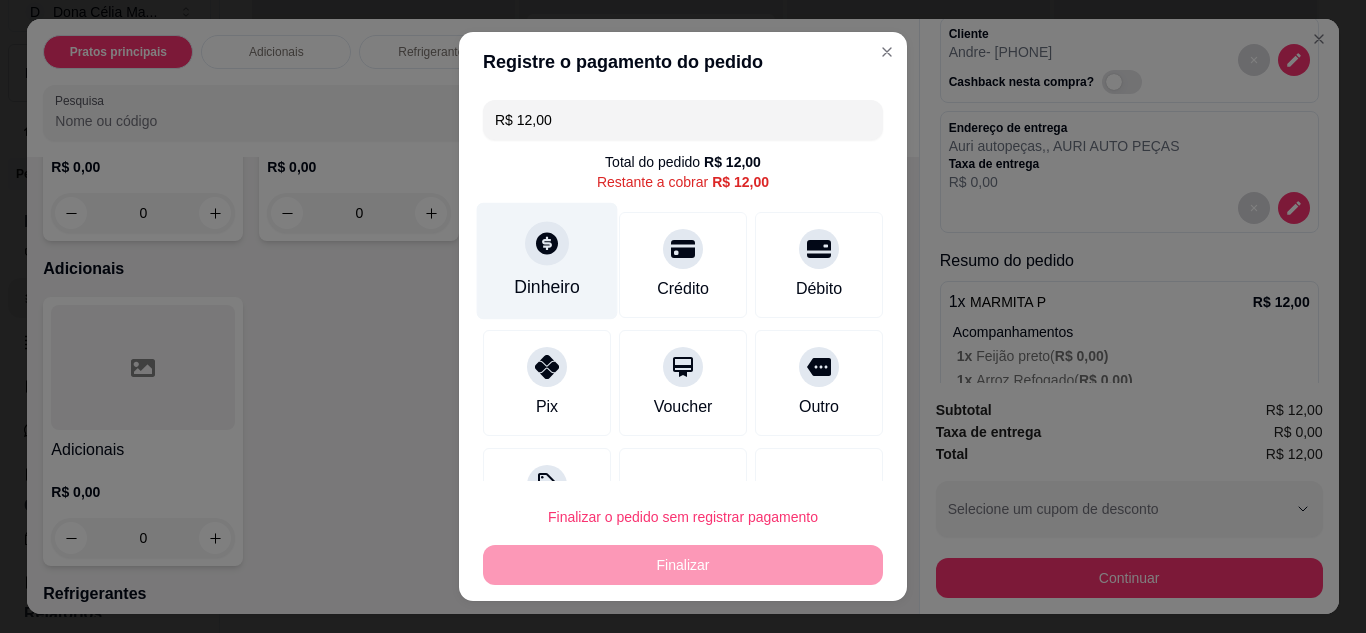 click on "Dinheiro" at bounding box center (547, 287) 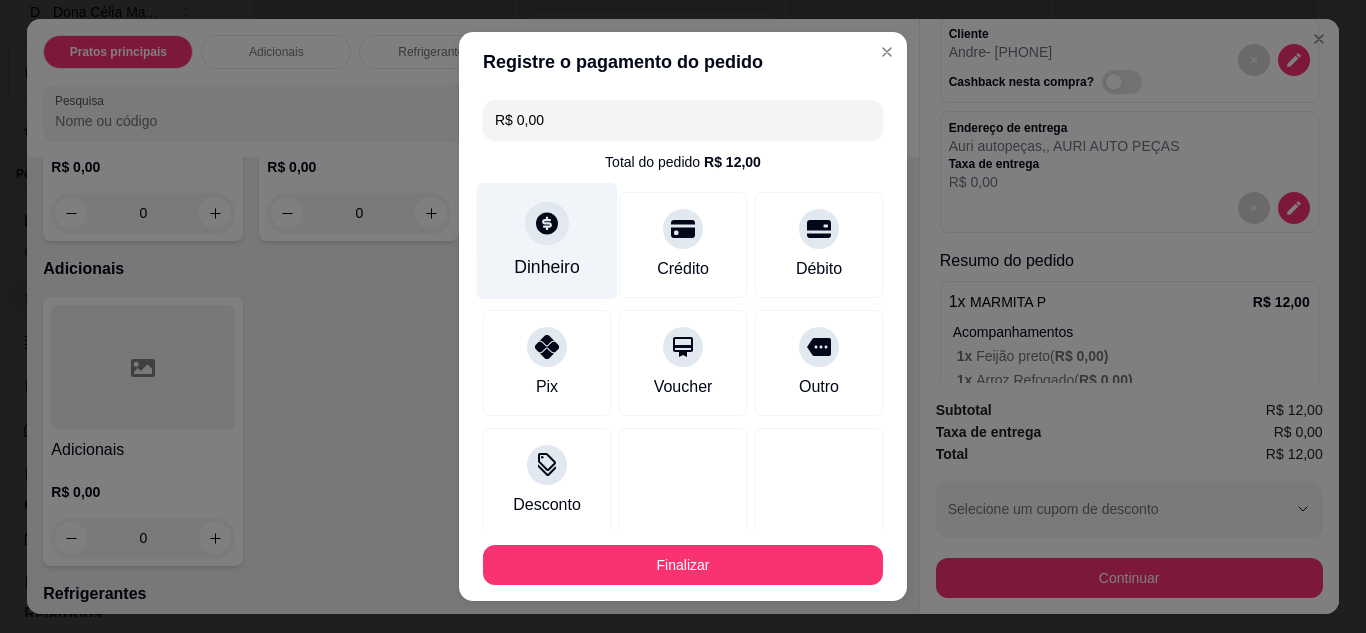 click at bounding box center [547, 223] 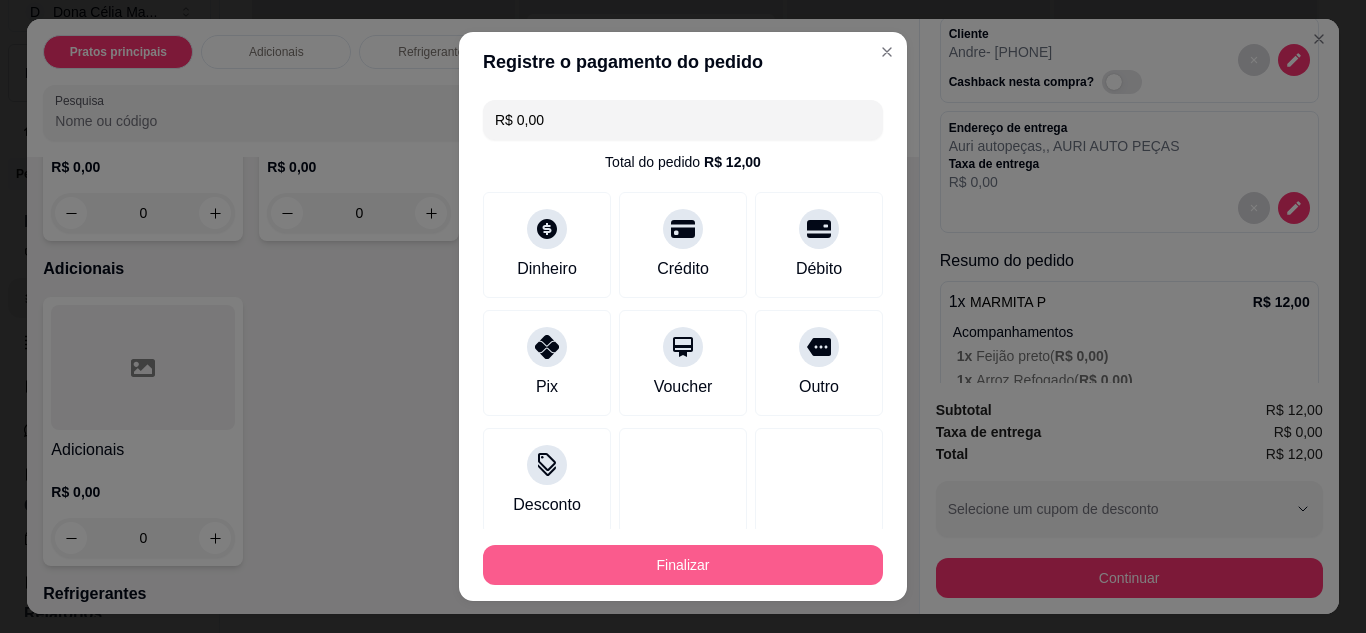 click on "Finalizar" at bounding box center (683, 565) 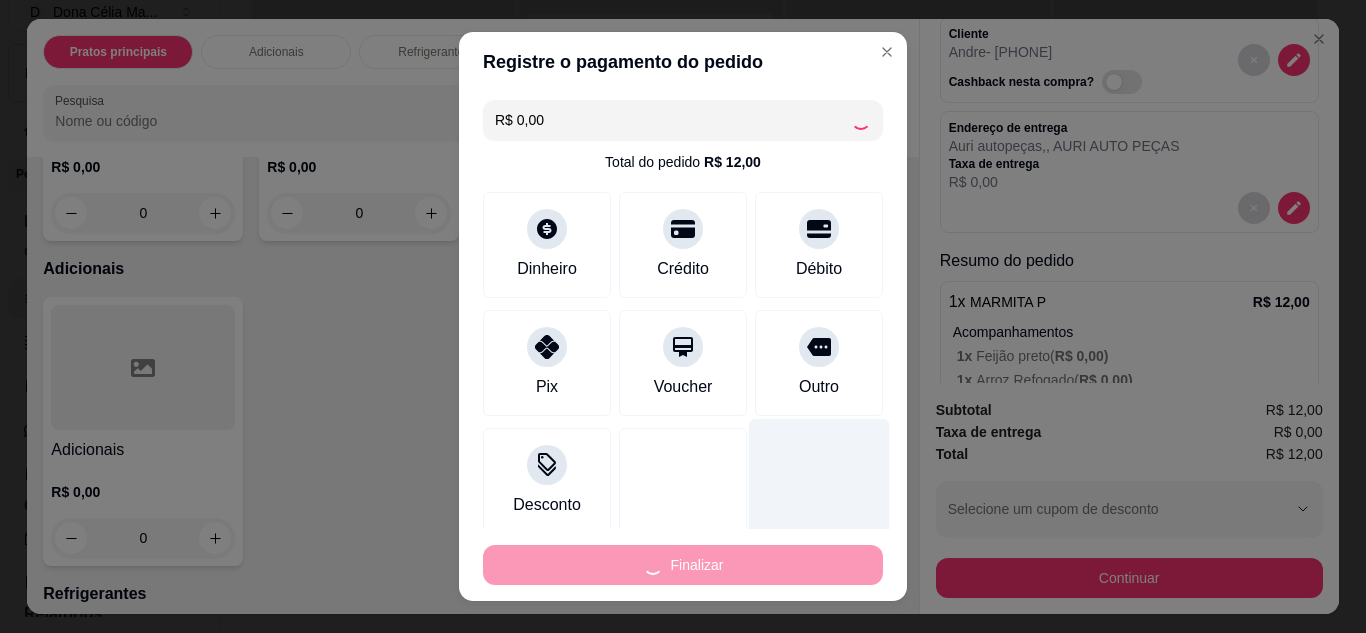 type on "-R$ 12,00" 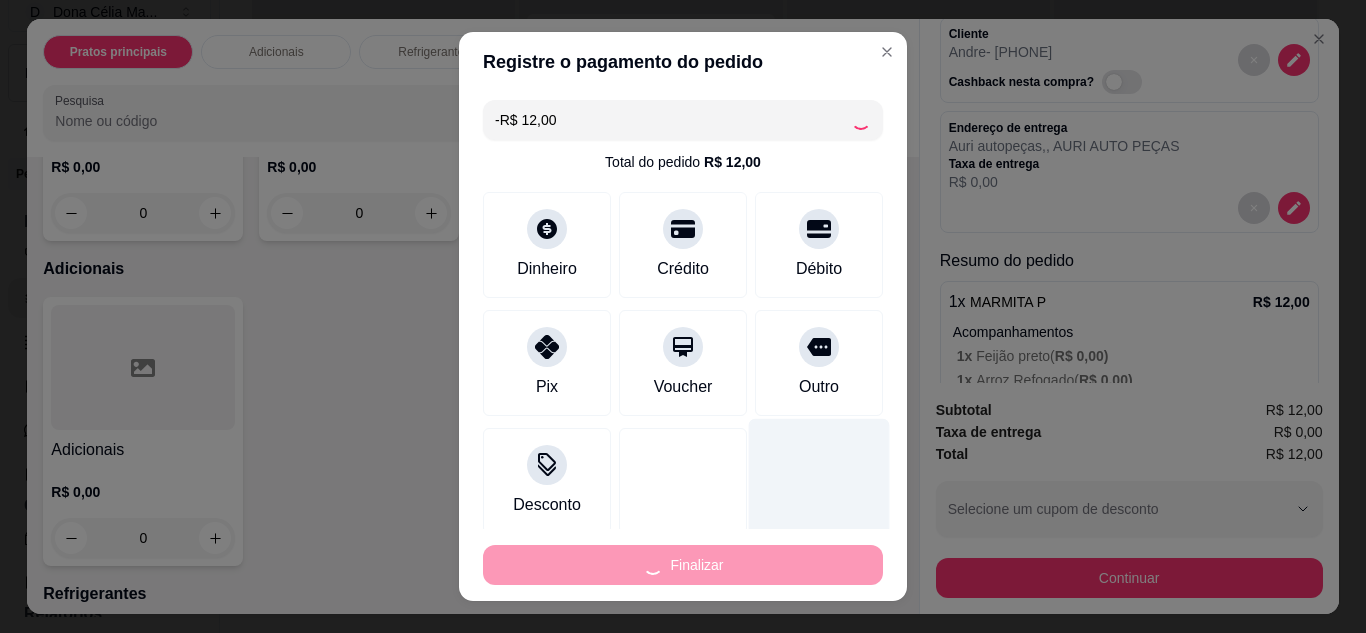 scroll, scrollTop: 0, scrollLeft: 0, axis: both 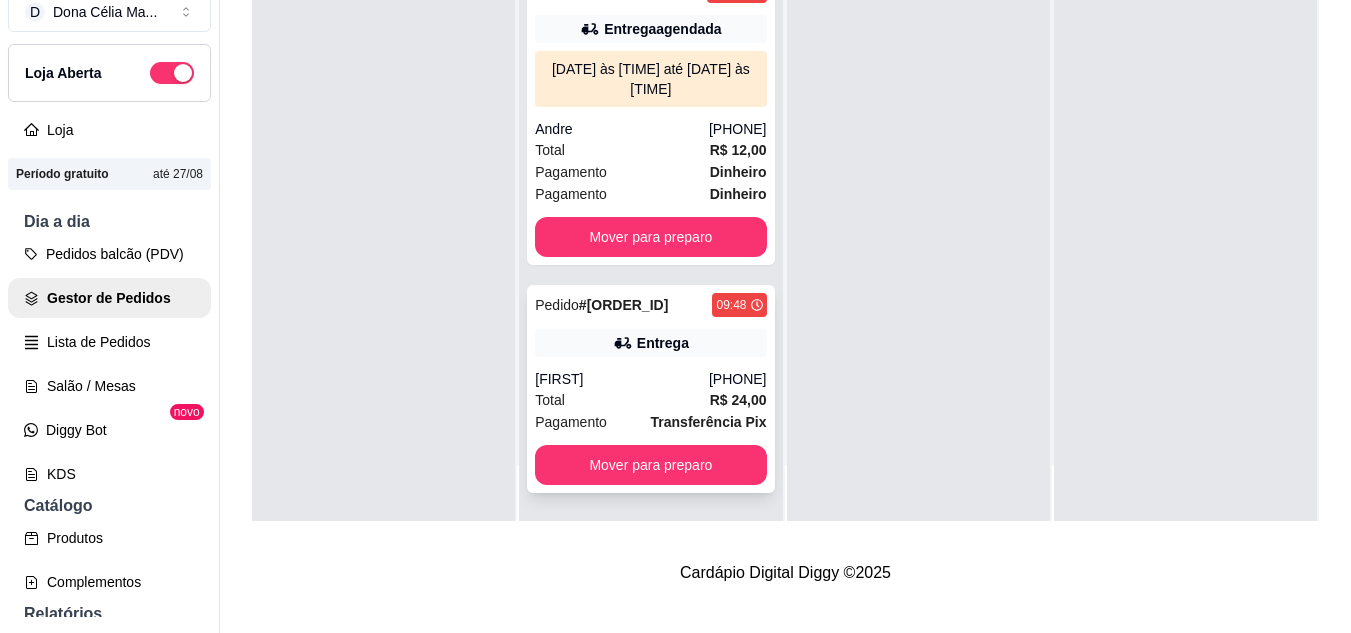 click on "Entrega" at bounding box center [663, 343] 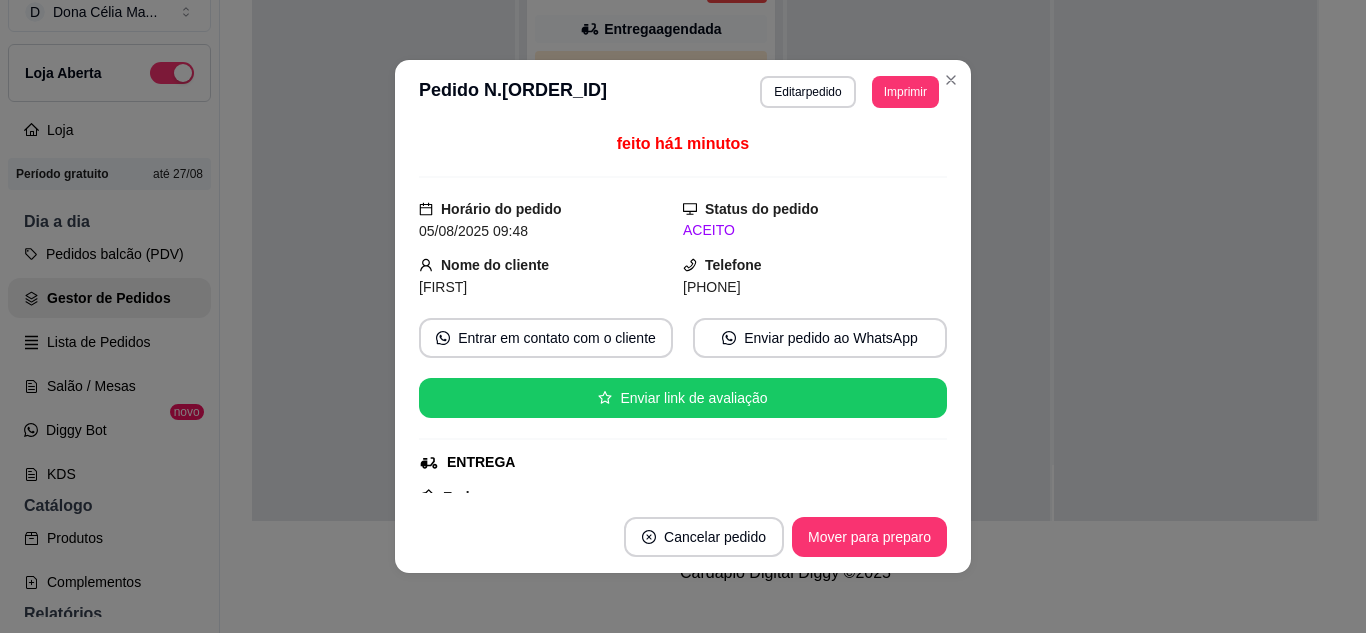 click on "**********" at bounding box center [683, 92] 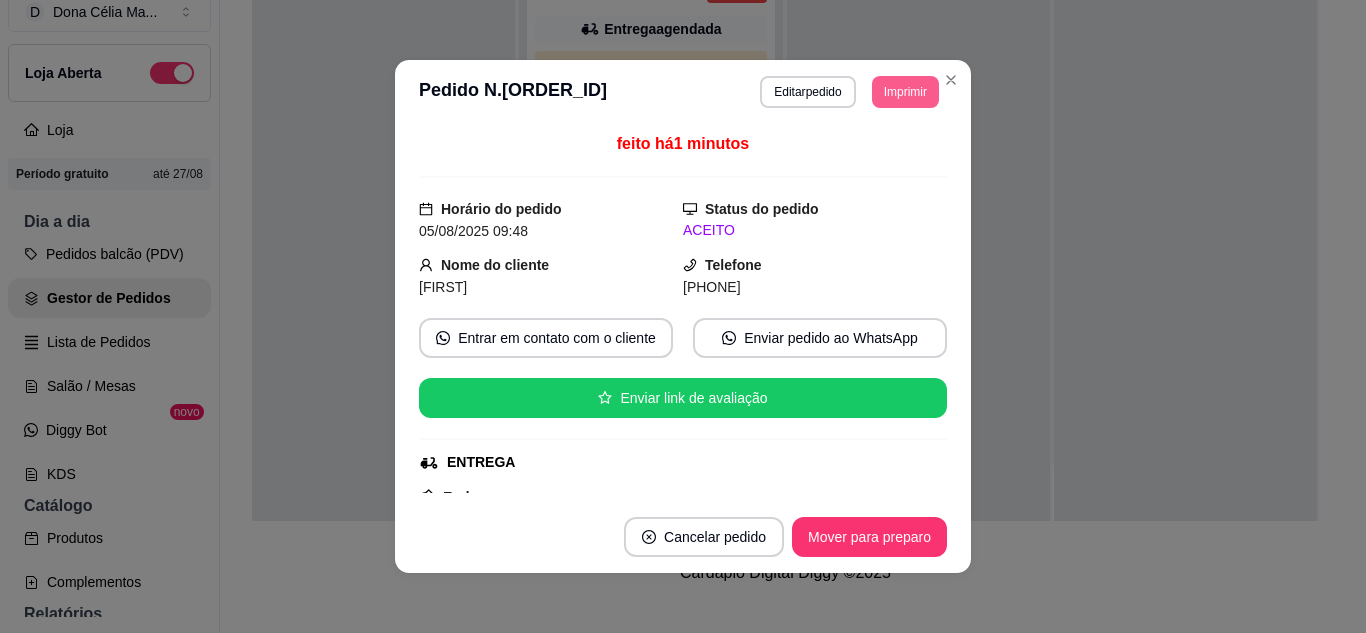 click on "Imprimir" at bounding box center (905, 92) 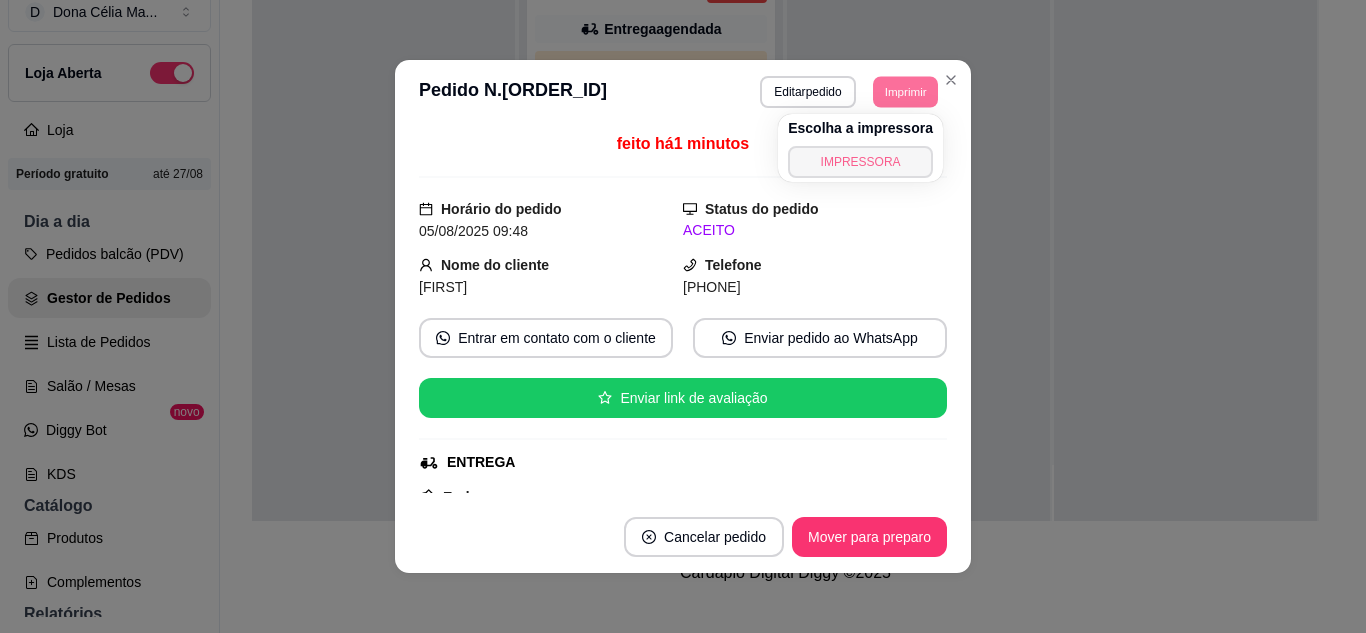 click on "IMPRESSORA" at bounding box center (860, 162) 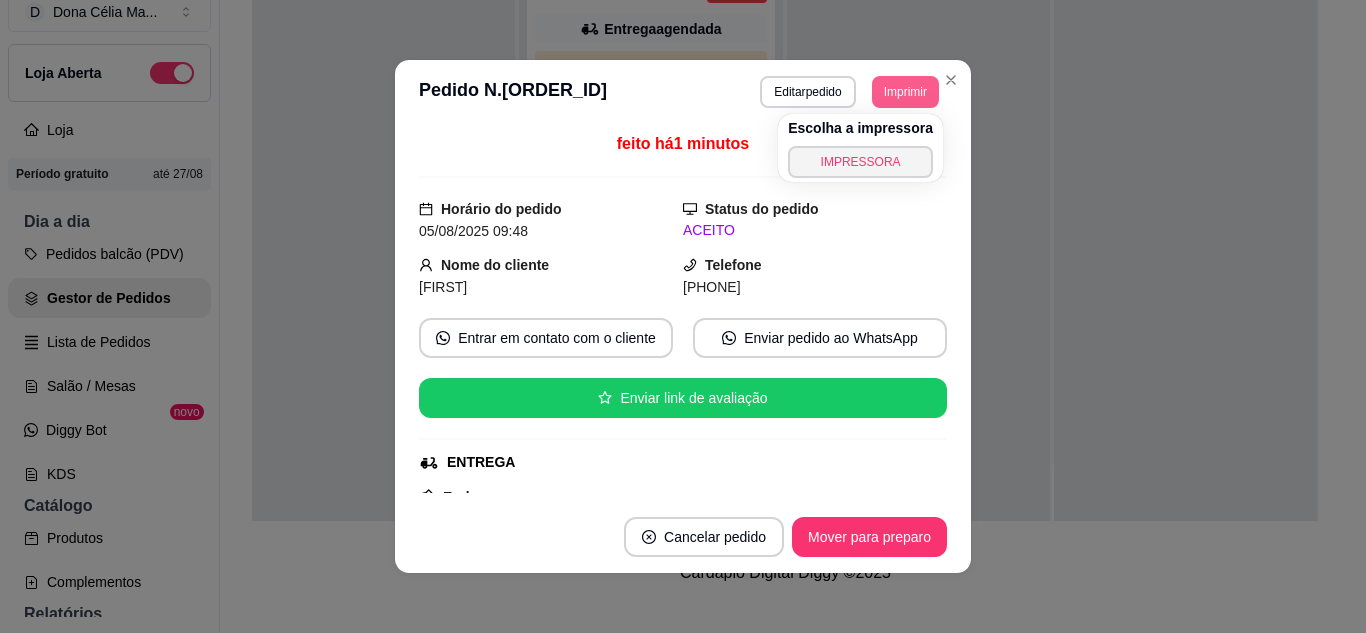 click on "Imprimir" at bounding box center (905, 92) 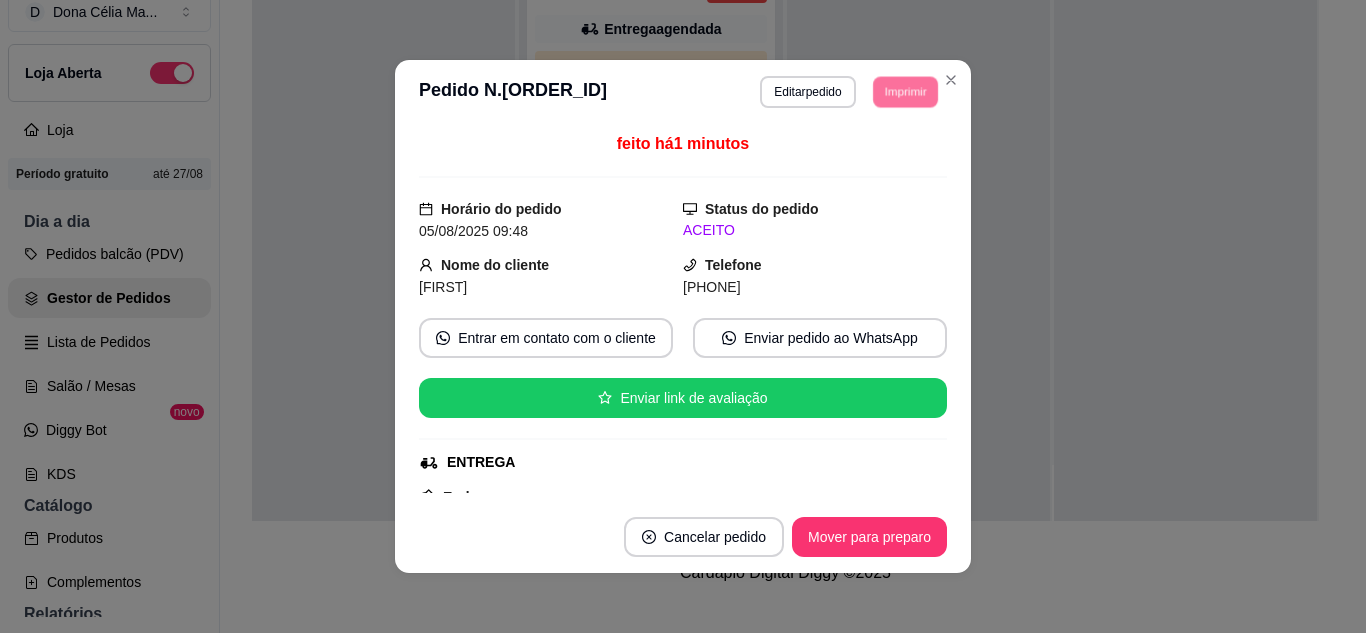 click on "IMPRESSORA" at bounding box center (877, 153) 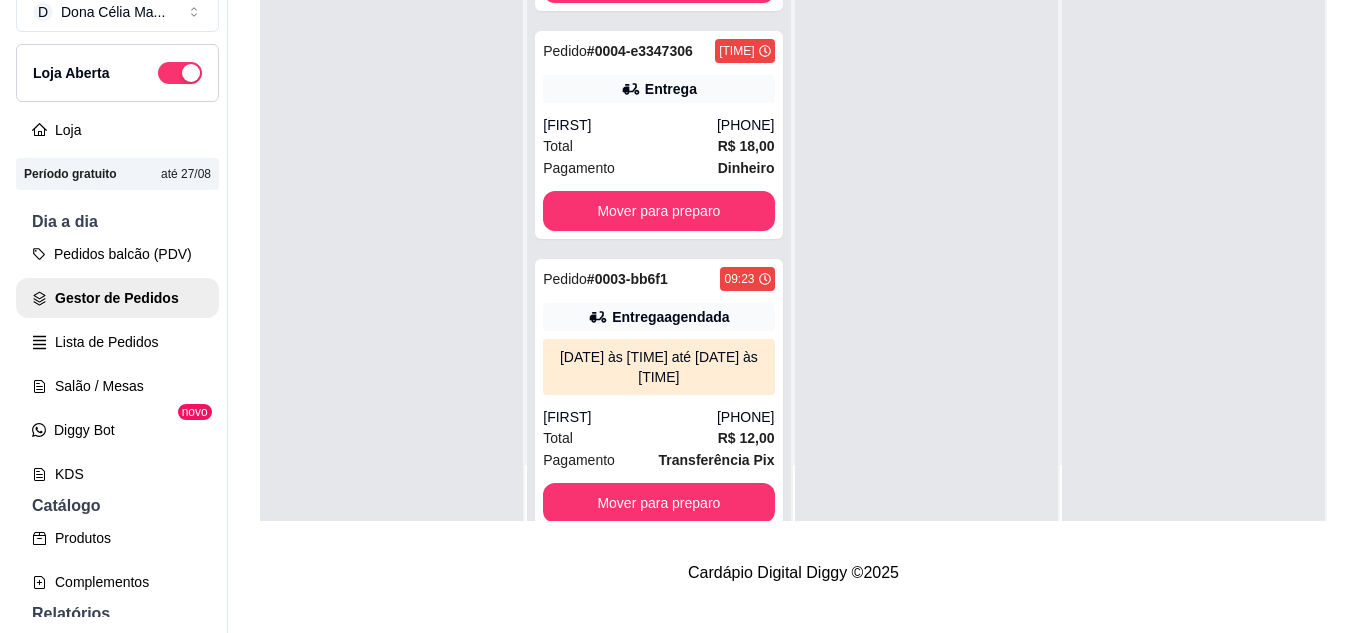 scroll, scrollTop: 1129, scrollLeft: 0, axis: vertical 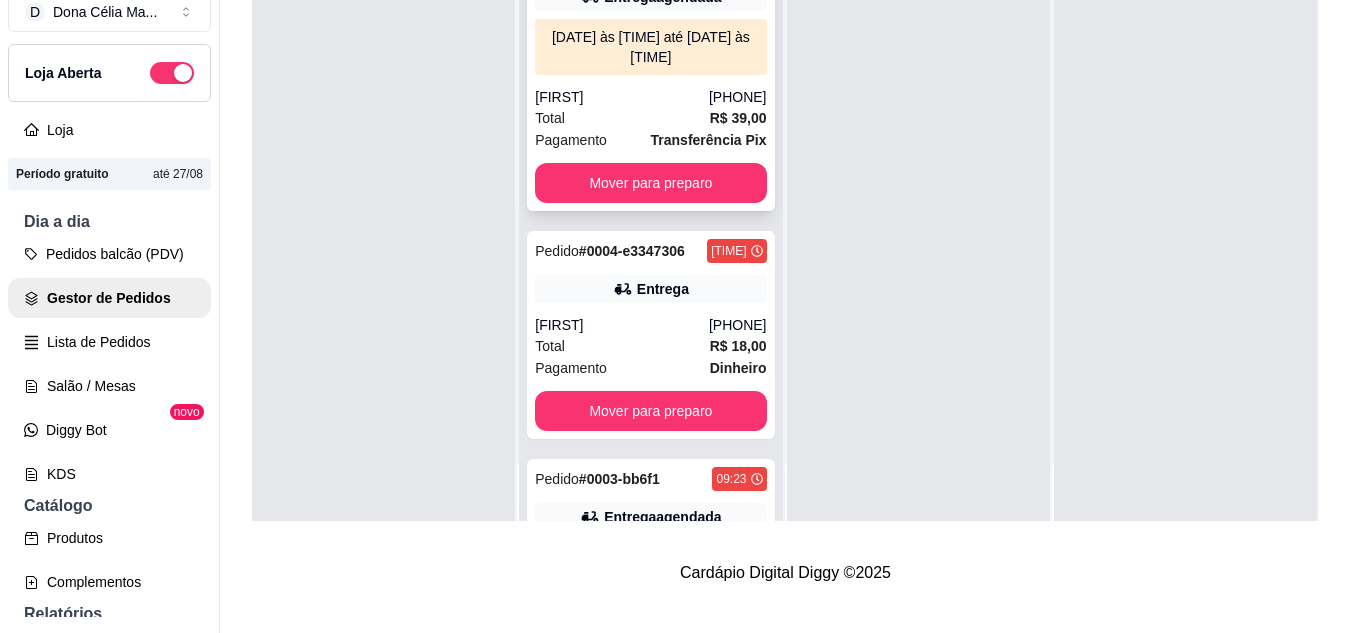 click on "[FIRST]" at bounding box center [622, 97] 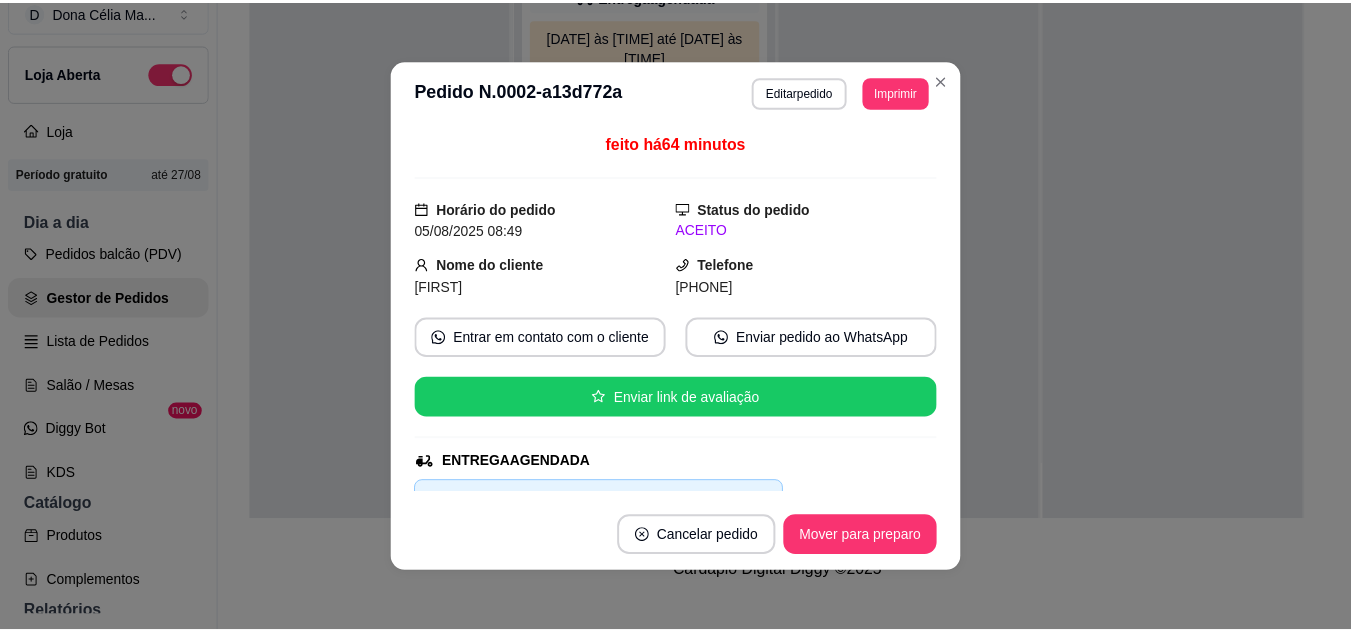 scroll, scrollTop: 300, scrollLeft: 0, axis: vertical 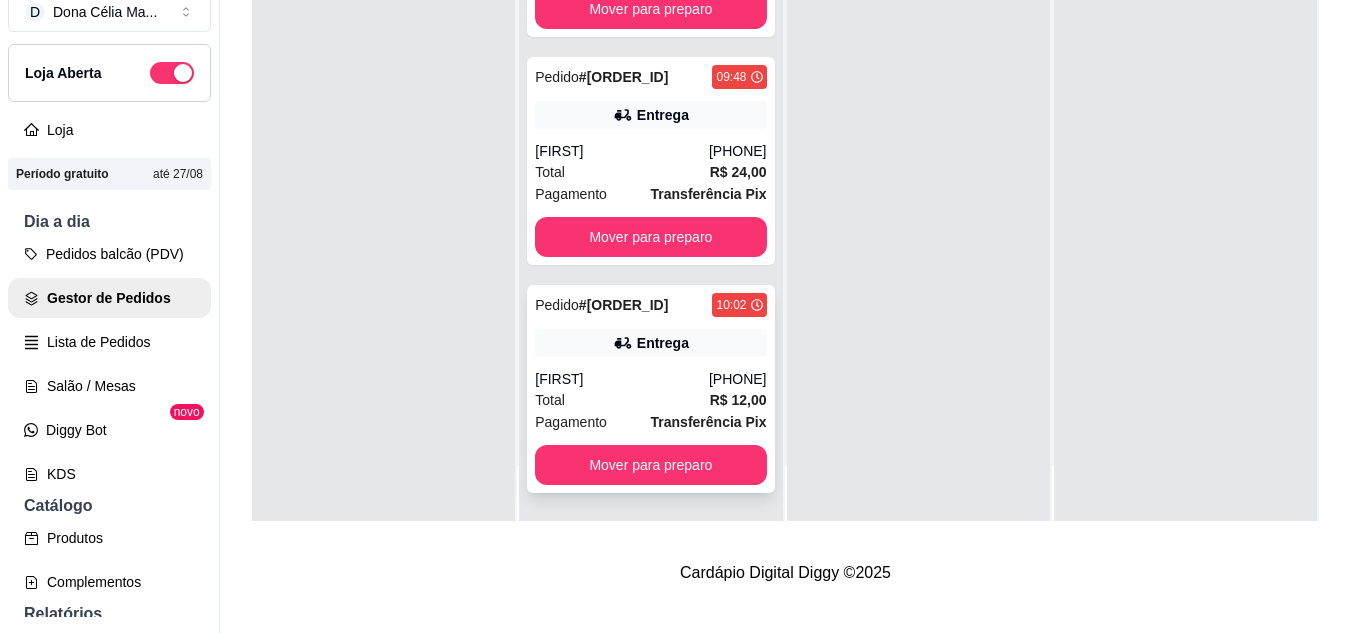 click on "Entrega" at bounding box center [663, 343] 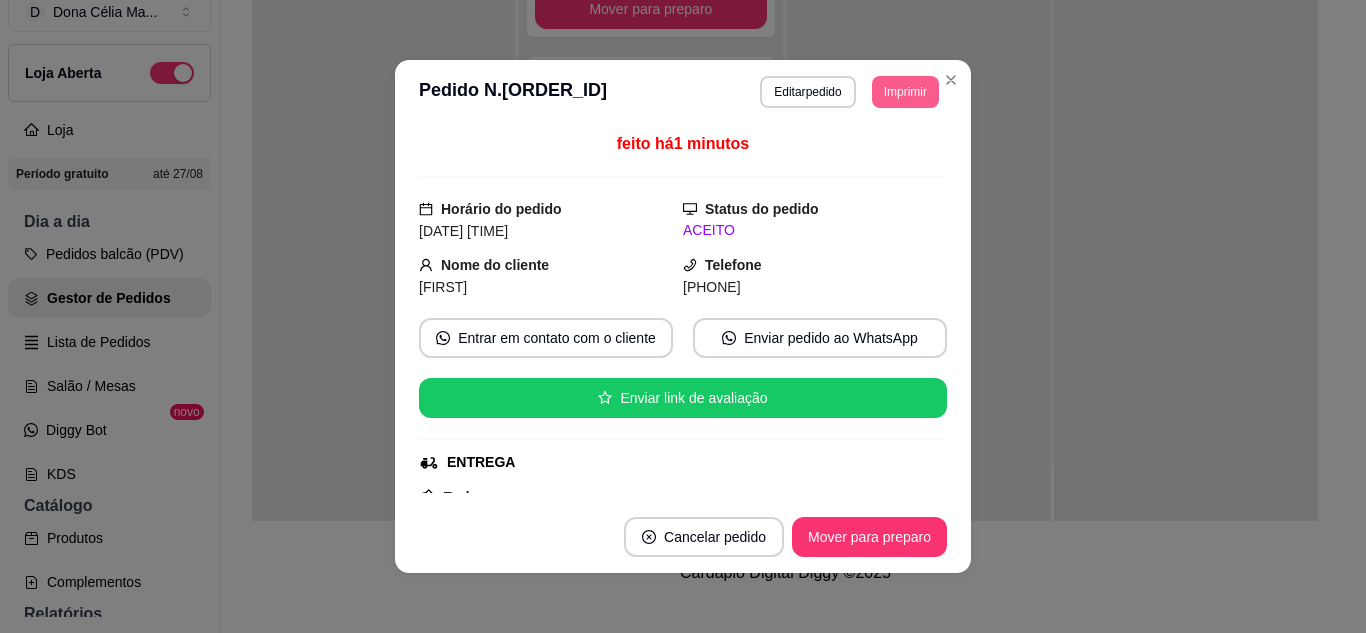 click on "Imprimir" at bounding box center (905, 92) 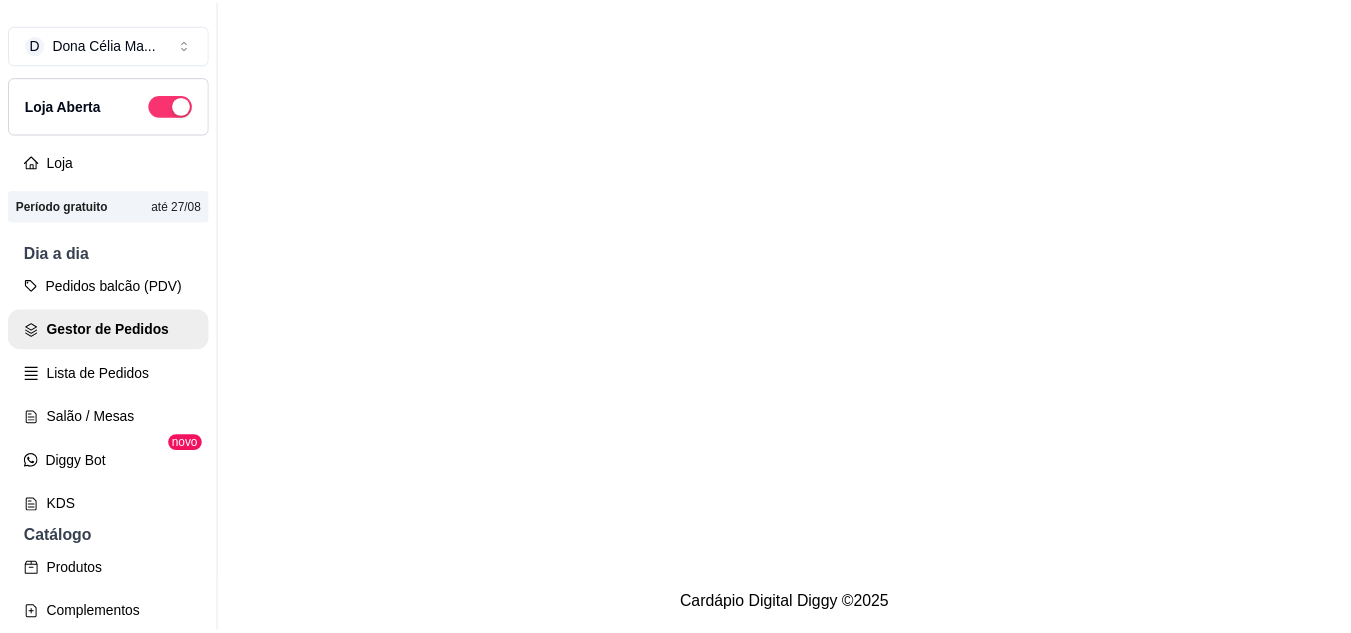 scroll, scrollTop: 0, scrollLeft: 0, axis: both 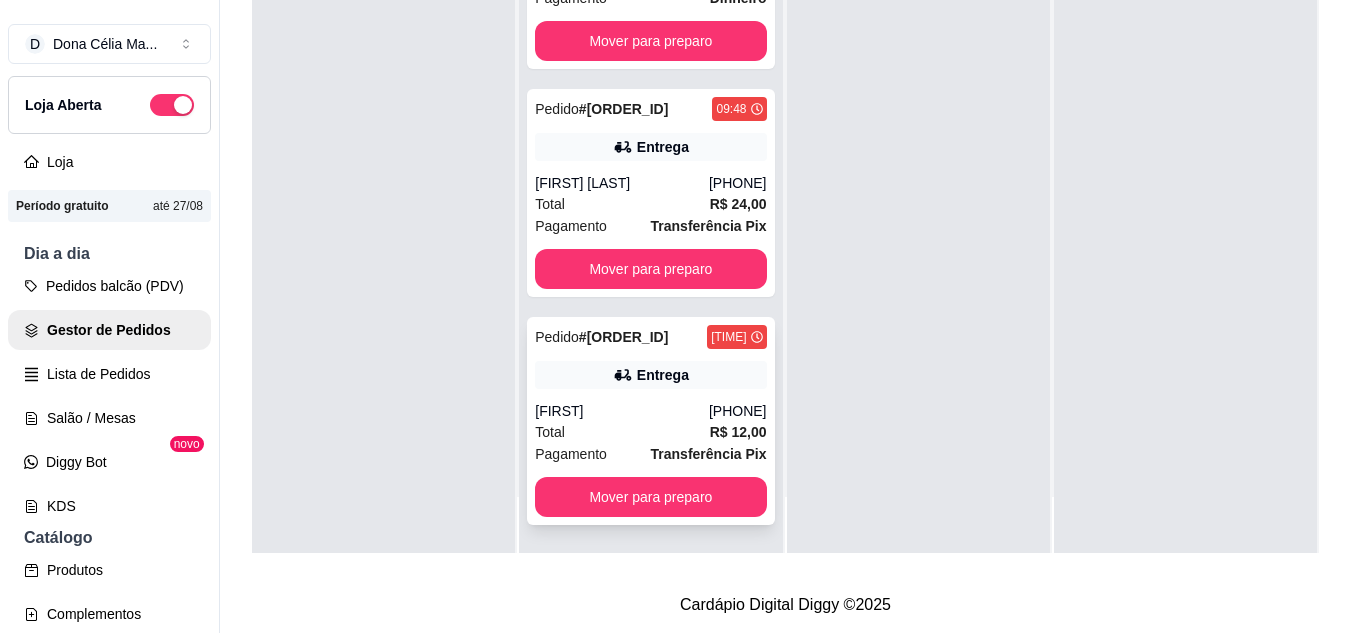 click on "[FIRST]" at bounding box center [622, 411] 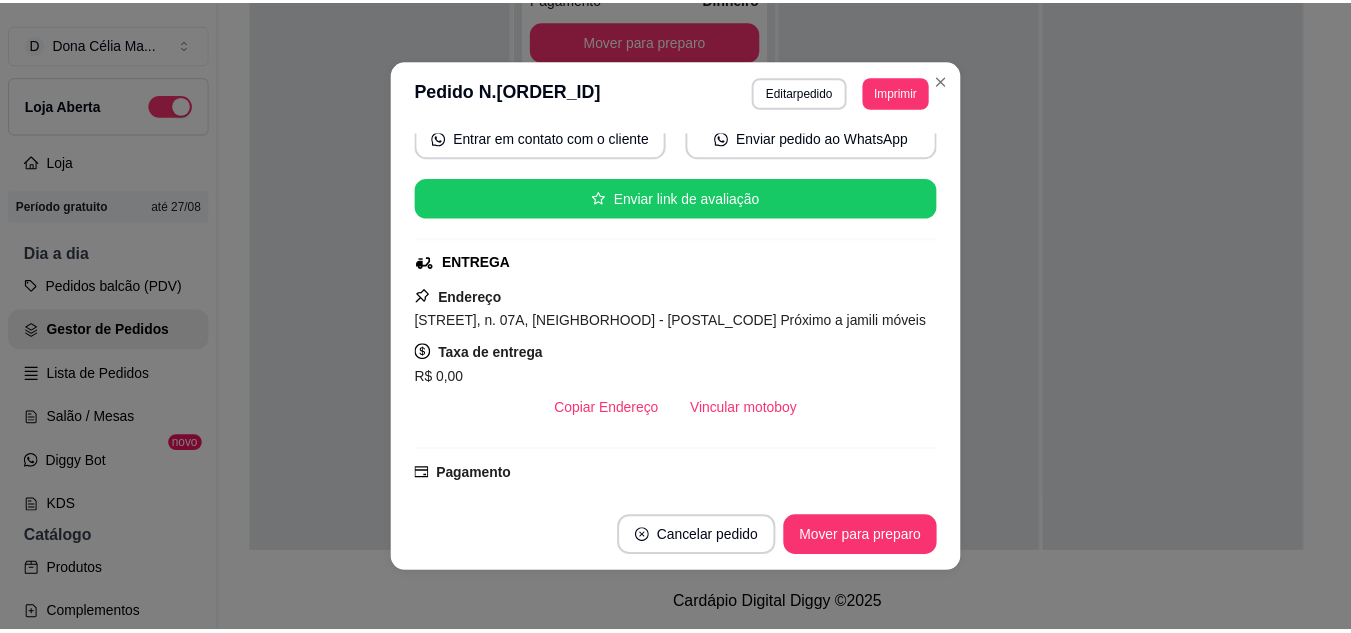 scroll, scrollTop: 300, scrollLeft: 0, axis: vertical 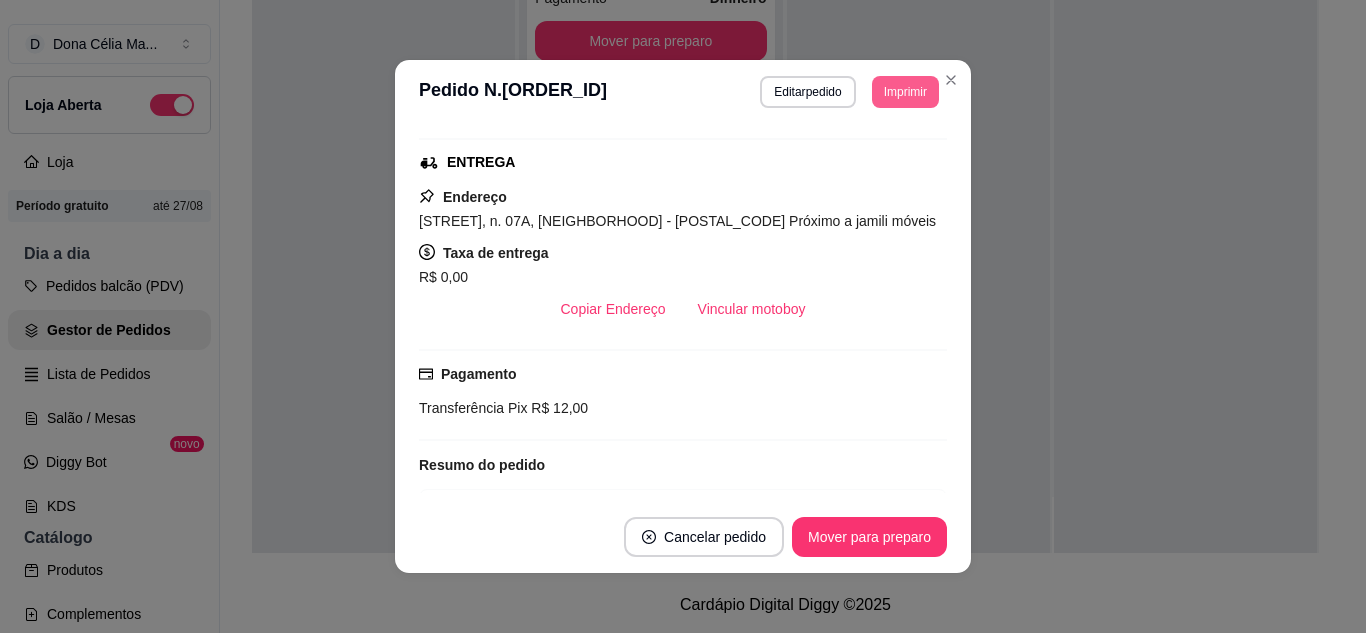 click on "Imprimir" at bounding box center [905, 92] 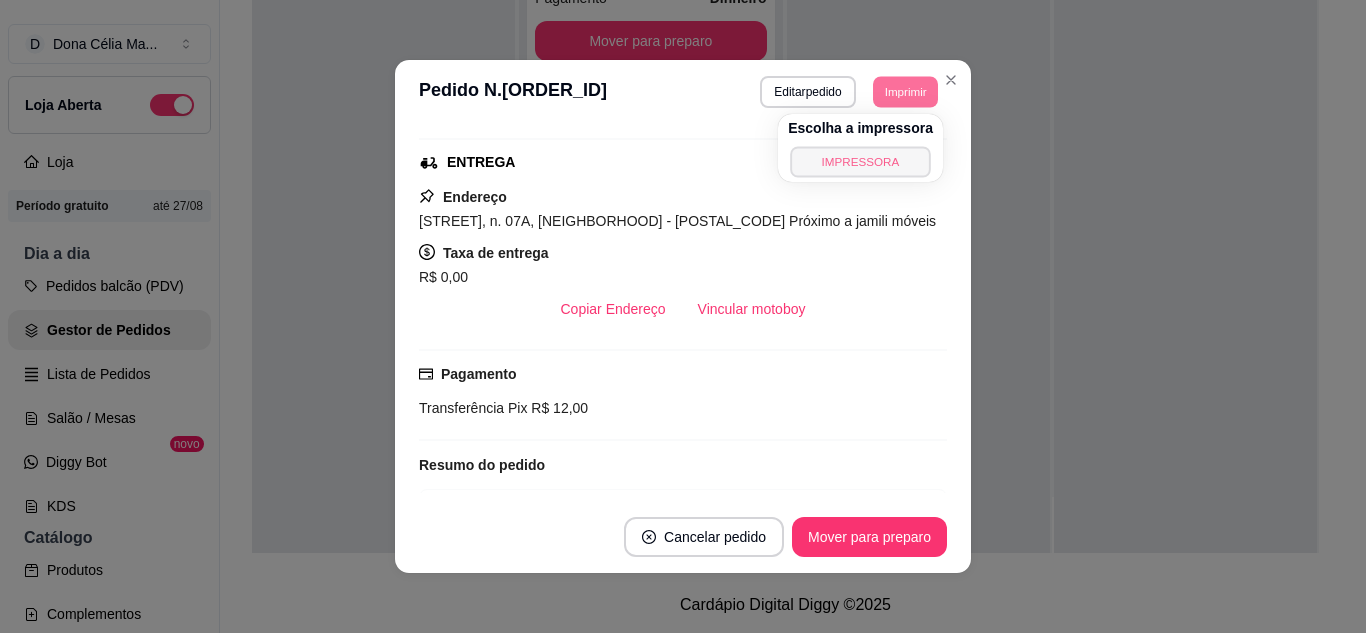 click on "IMPRESSORA" at bounding box center (860, 161) 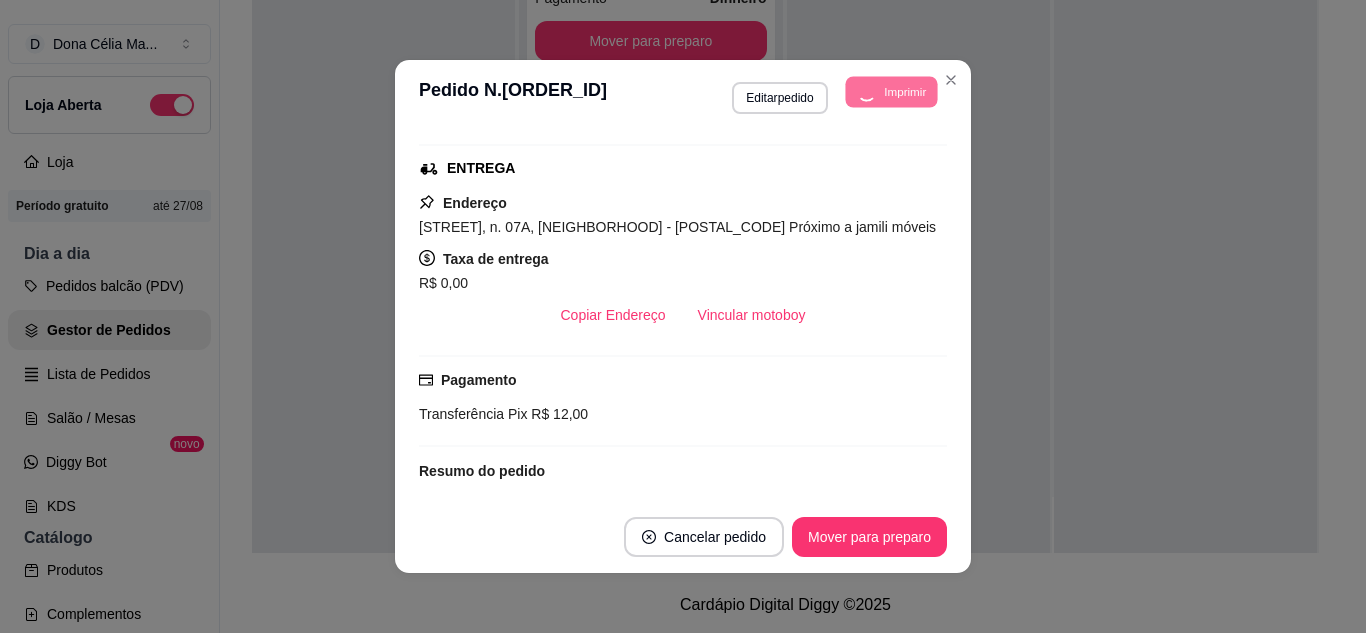 click on "**********" at bounding box center [835, 95] 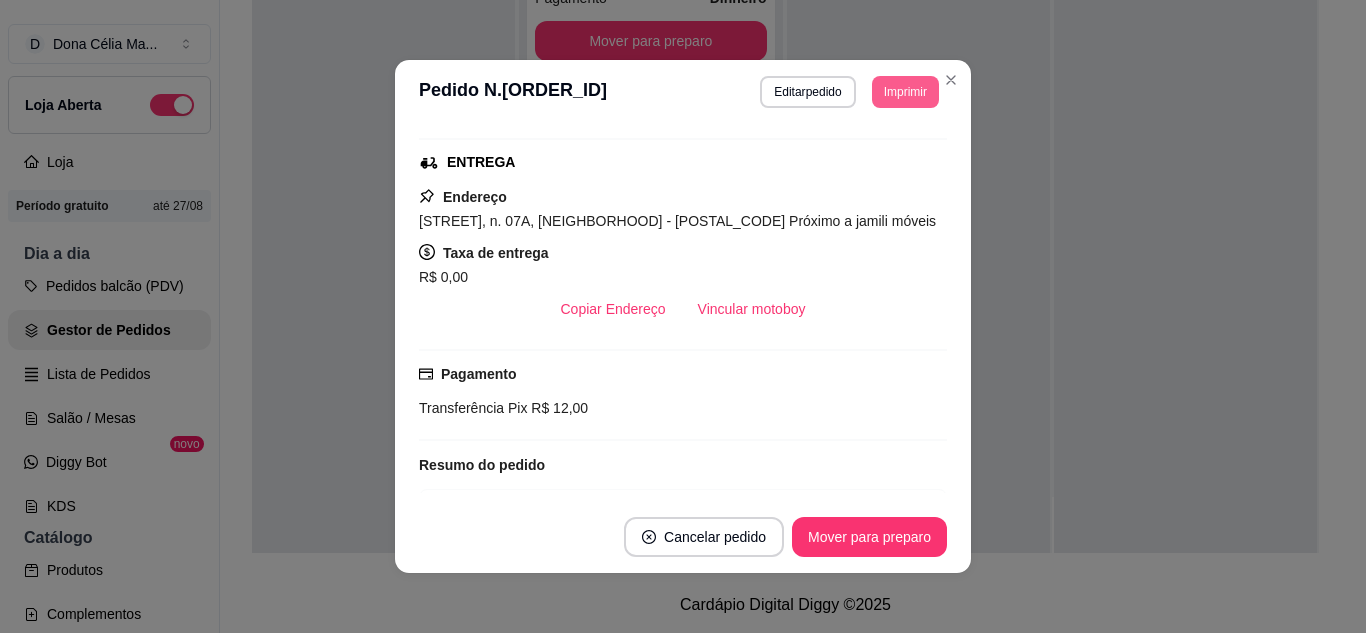 click on "Imprimir" at bounding box center (905, 92) 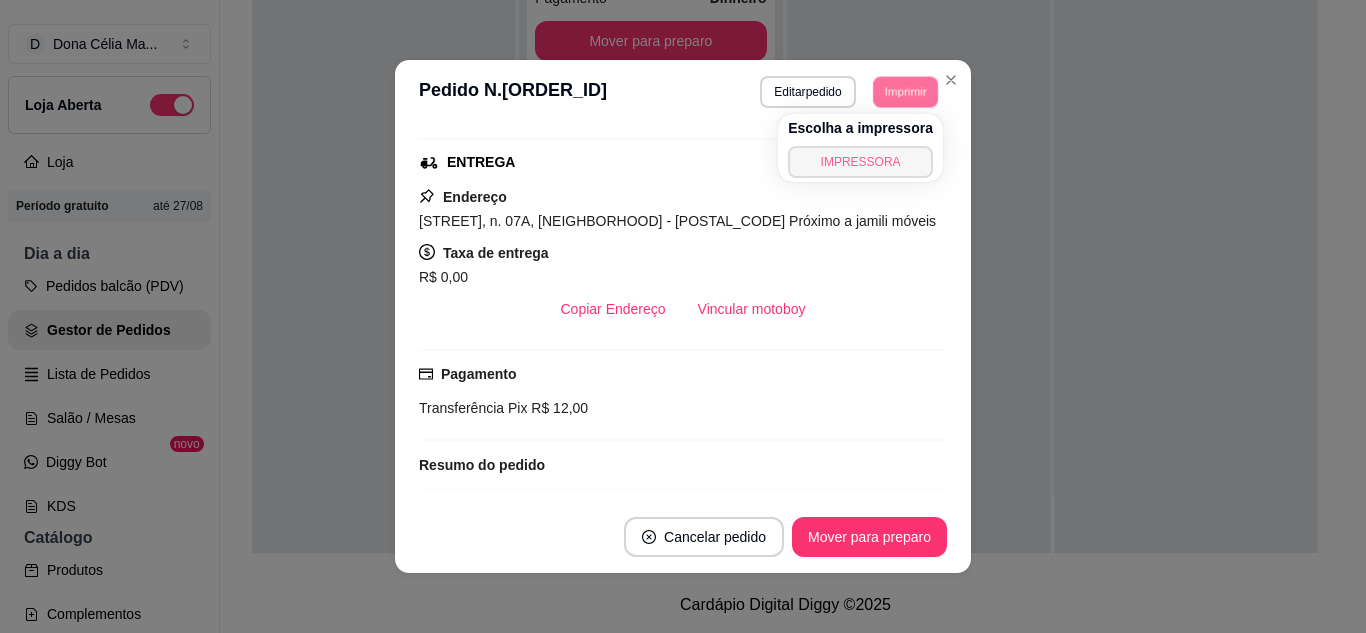click on "IMPRESSORA" at bounding box center [860, 162] 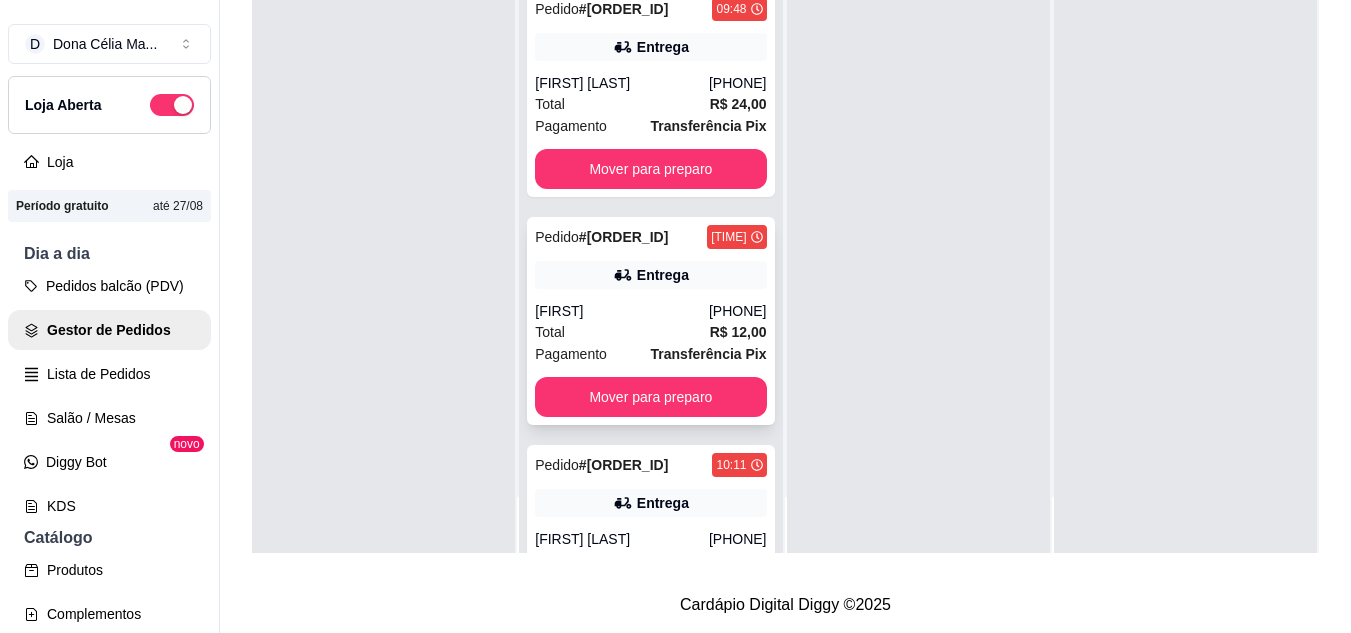 scroll, scrollTop: 2385, scrollLeft: 0, axis: vertical 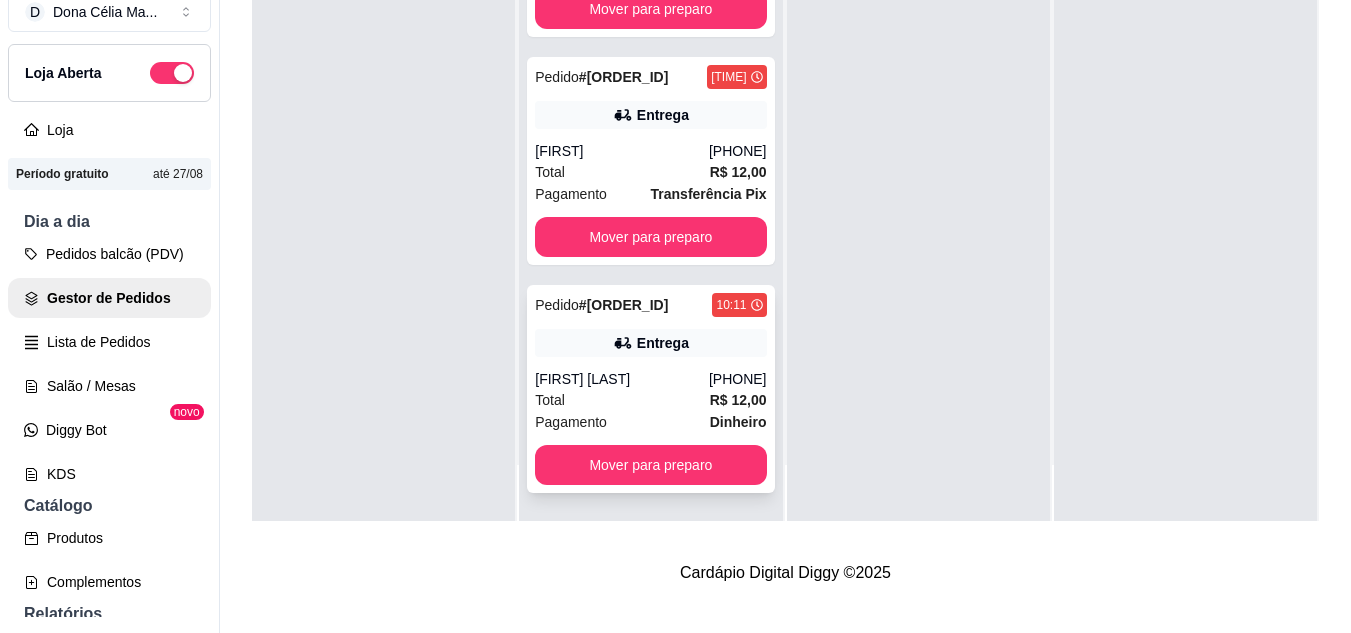 click on "Isabelly Alves" at bounding box center [622, 379] 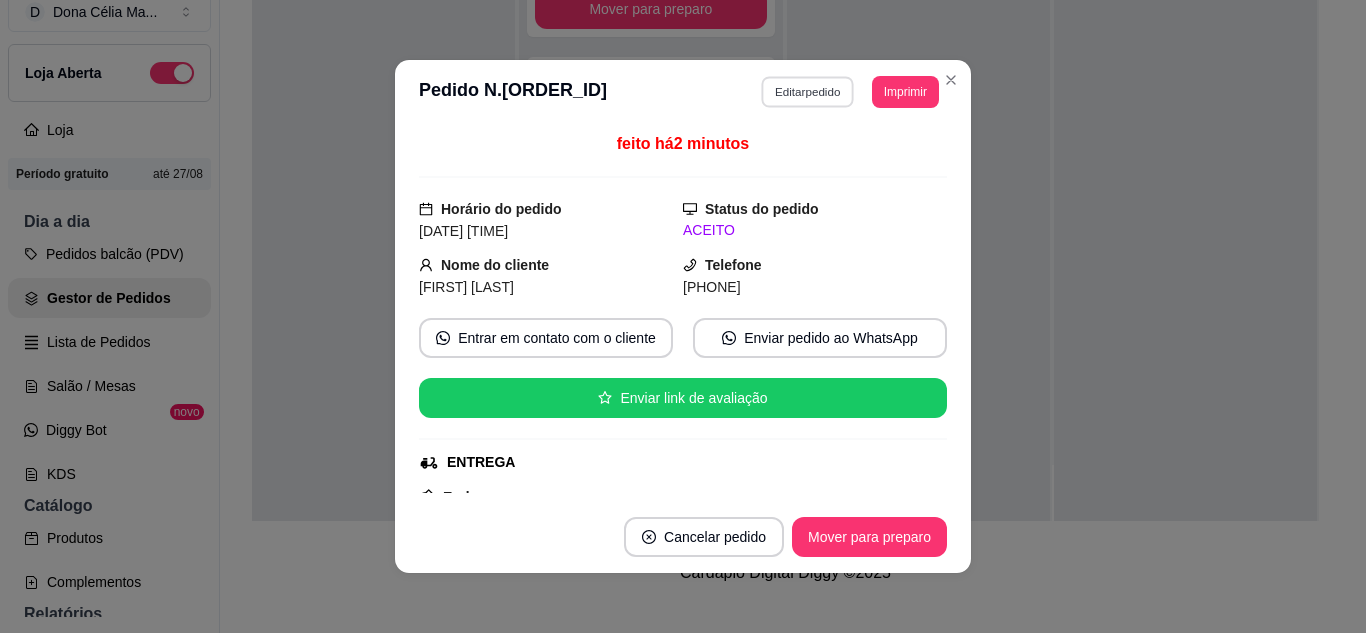 click on "Editar  pedido" at bounding box center (808, 91) 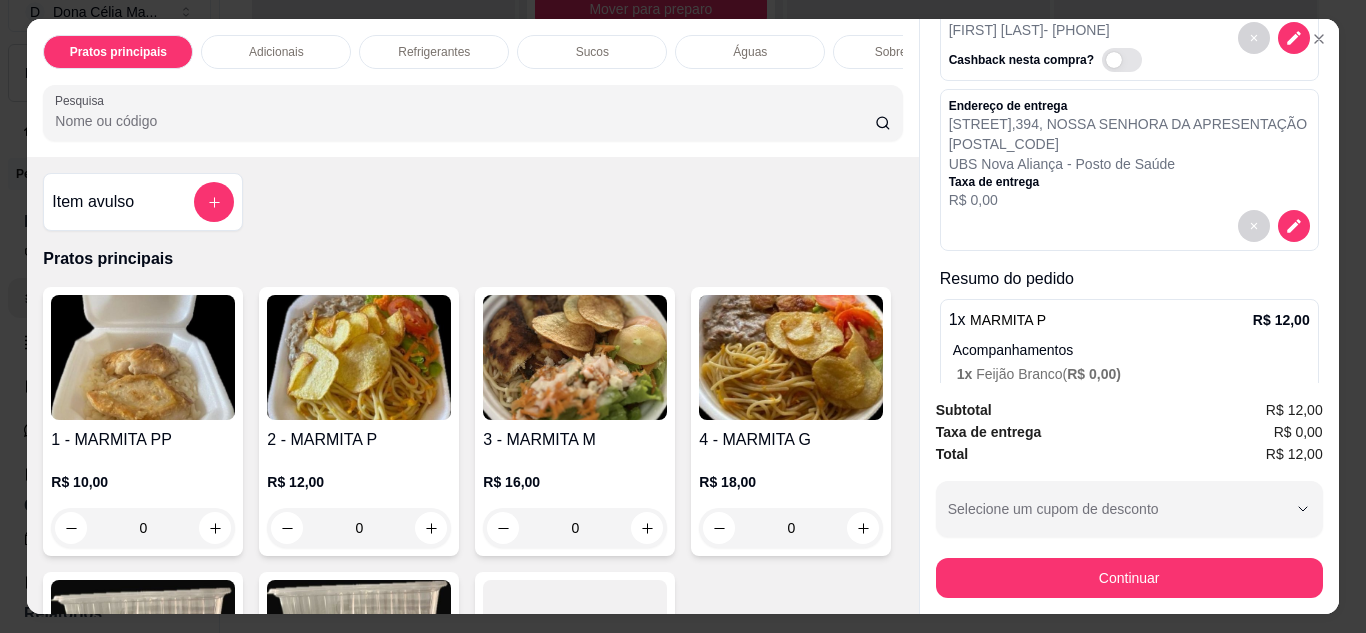 scroll, scrollTop: 400, scrollLeft: 0, axis: vertical 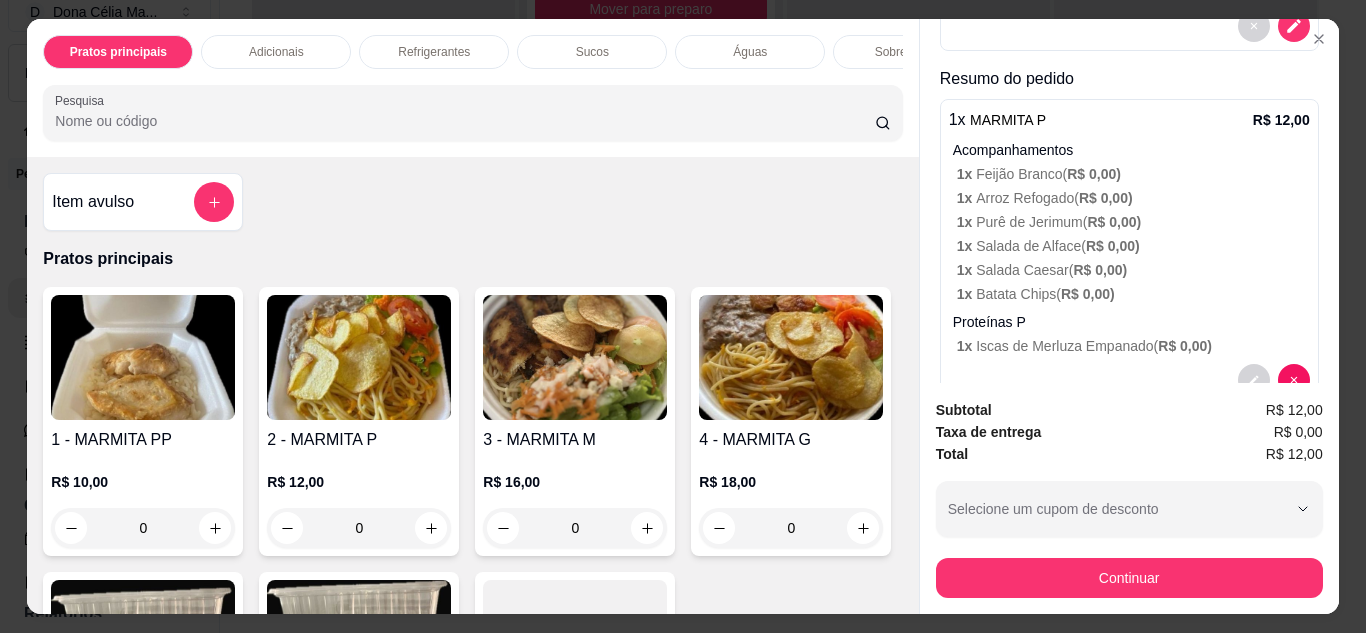 click on "R$ 0,00 )" at bounding box center [1106, 198] 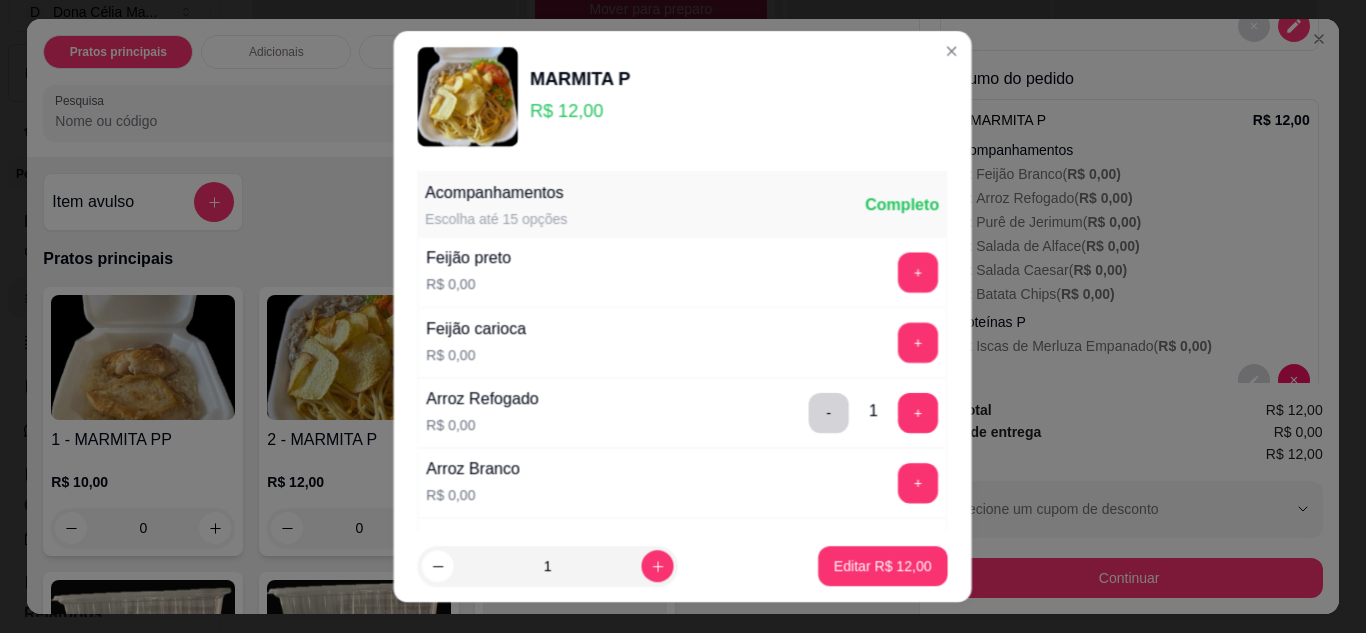 scroll, scrollTop: 32, scrollLeft: 0, axis: vertical 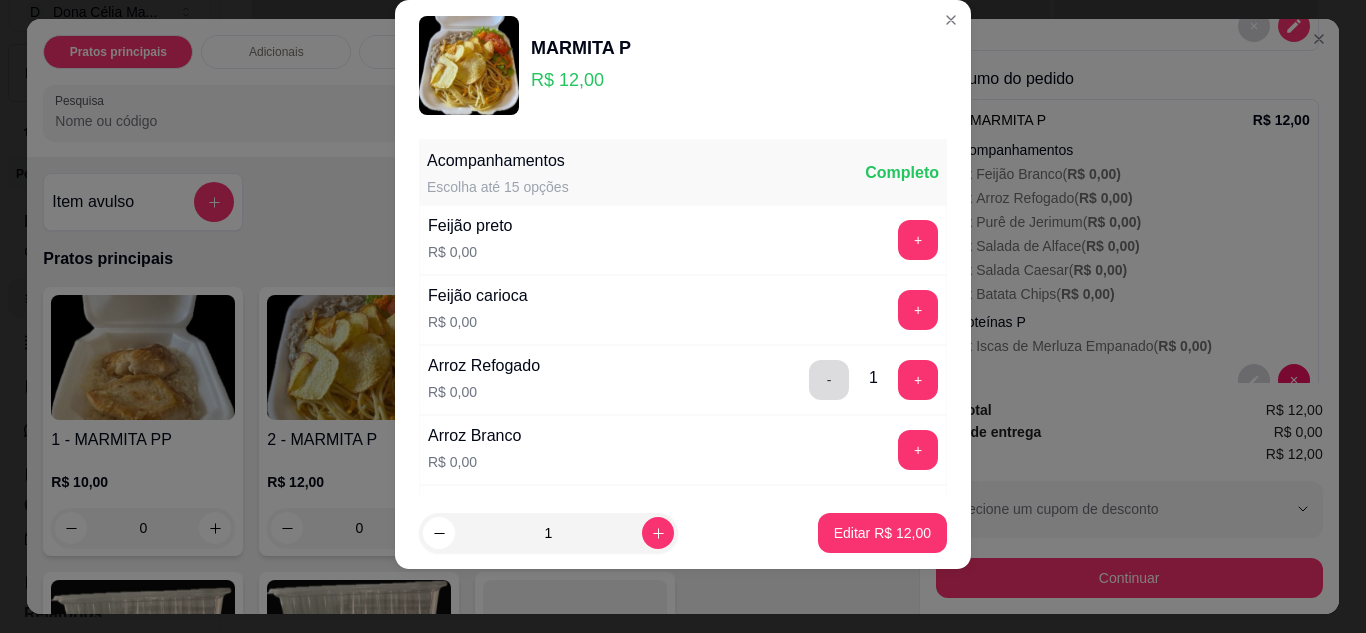 click on "-" at bounding box center (829, 380) 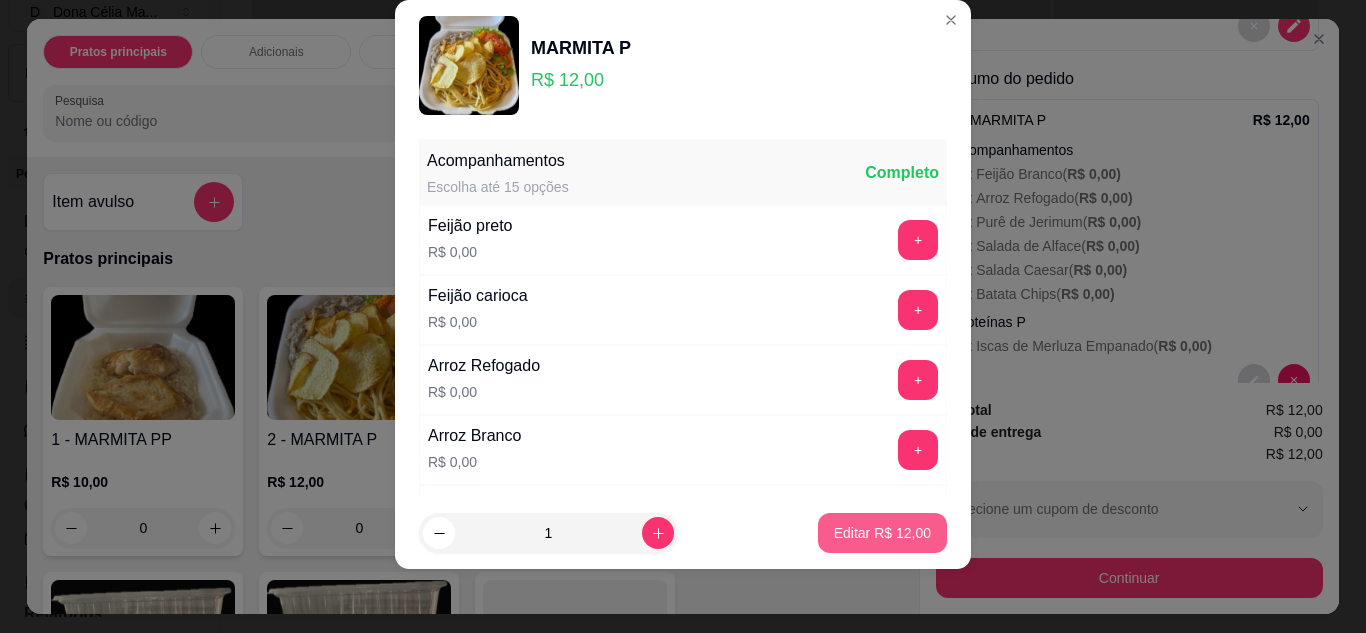 click on "Editar   R$ 12,00" at bounding box center [882, 533] 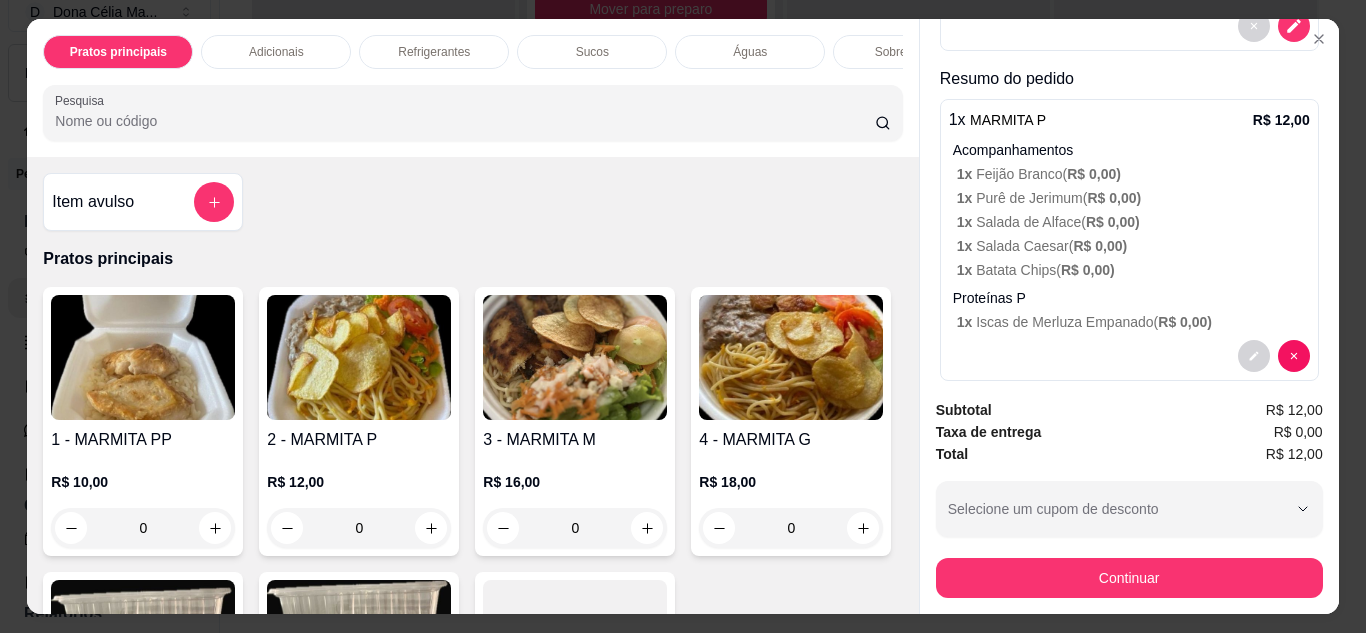scroll, scrollTop: 446, scrollLeft: 0, axis: vertical 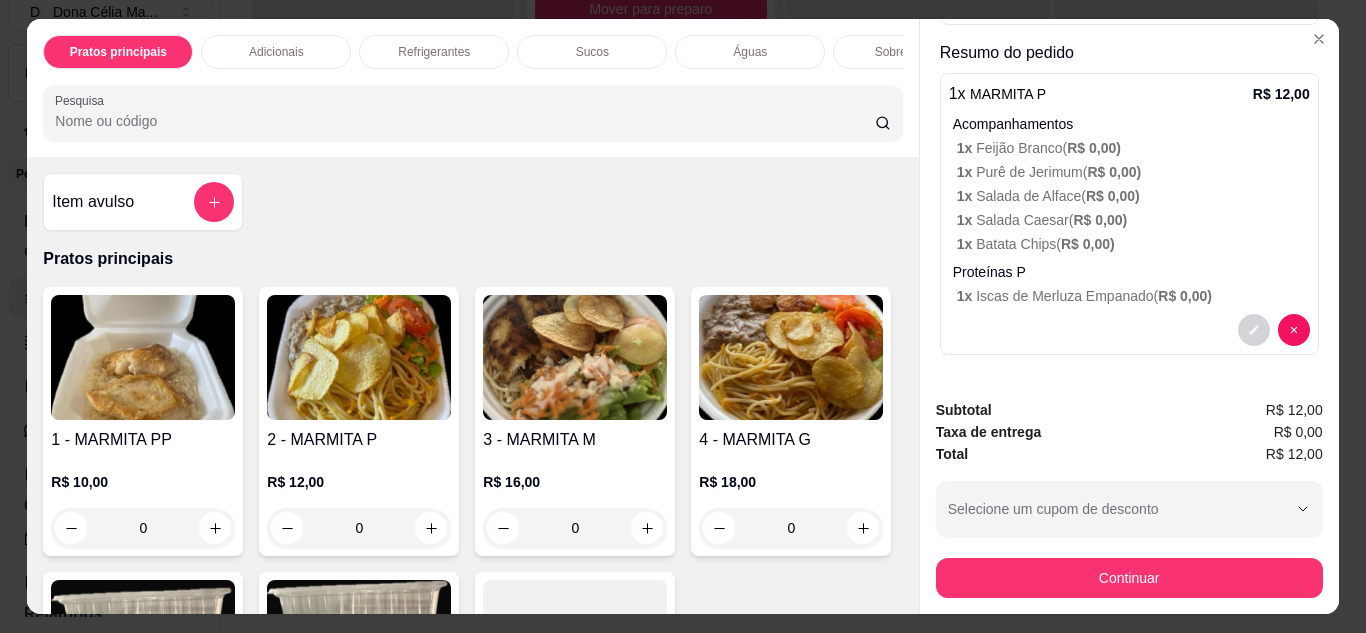 click on "Proteínas P 1 x   Iscas de Merluza Empanado  ( R$ 0,00 )" at bounding box center (1131, 284) 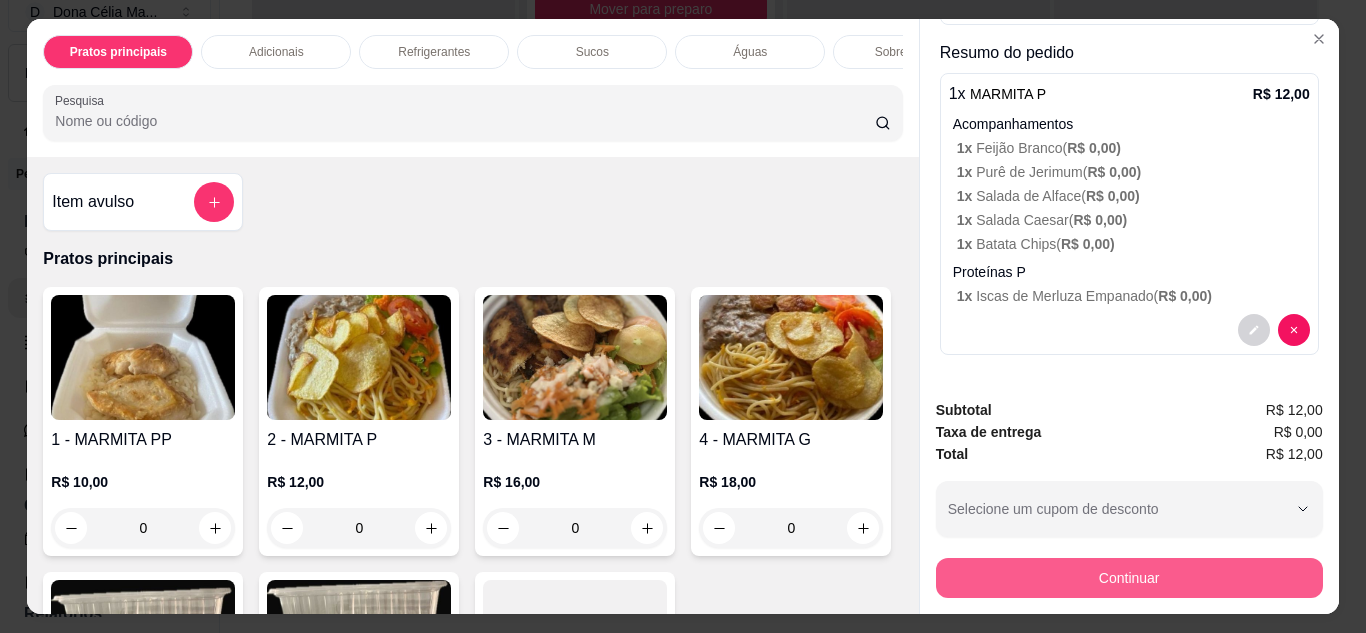 click on "Continuar" at bounding box center [1129, 578] 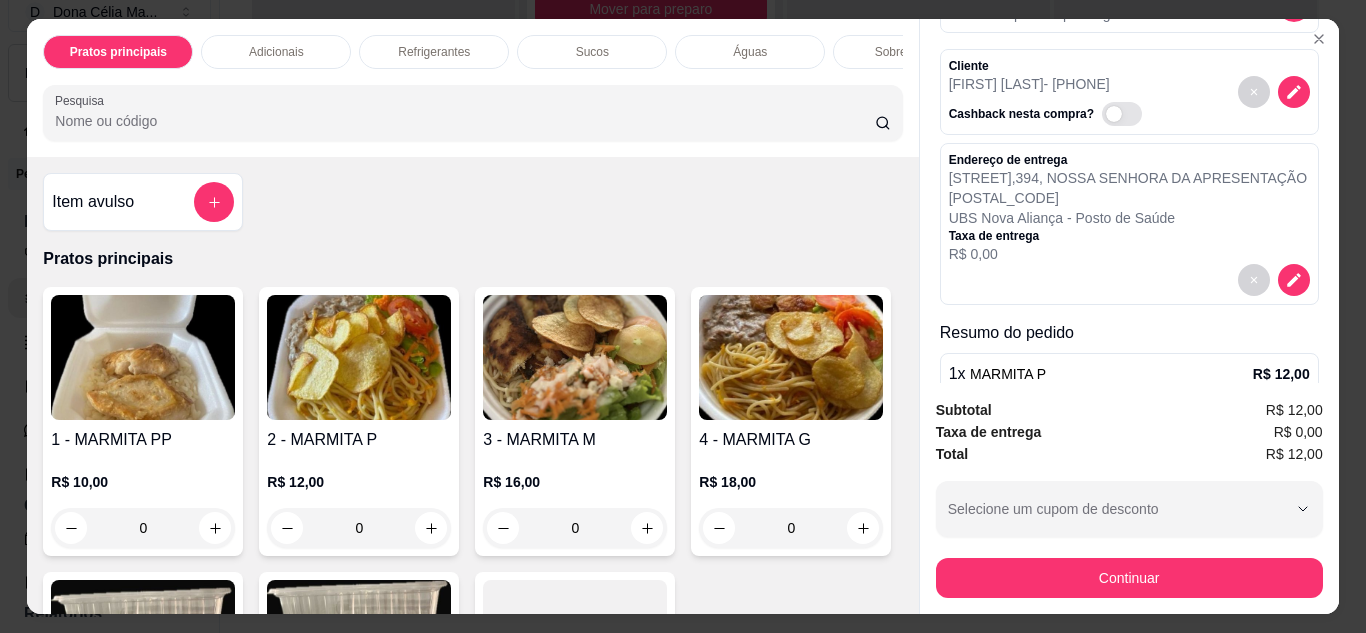 scroll, scrollTop: 46, scrollLeft: 0, axis: vertical 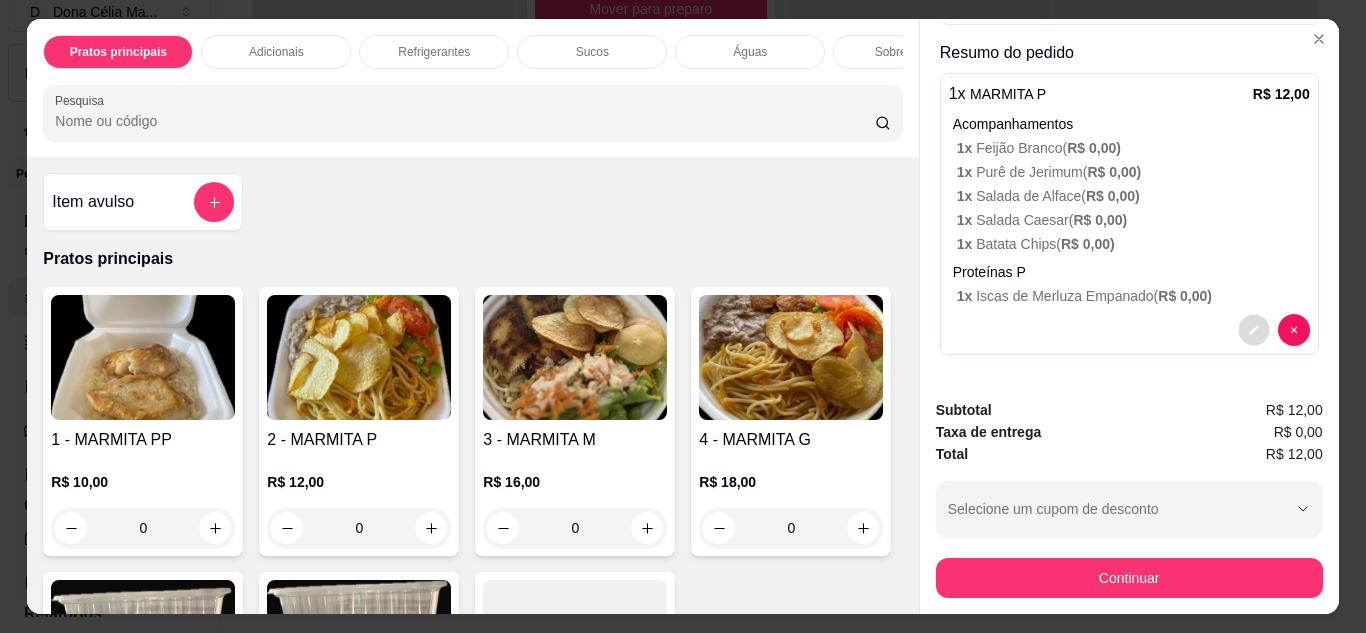 click 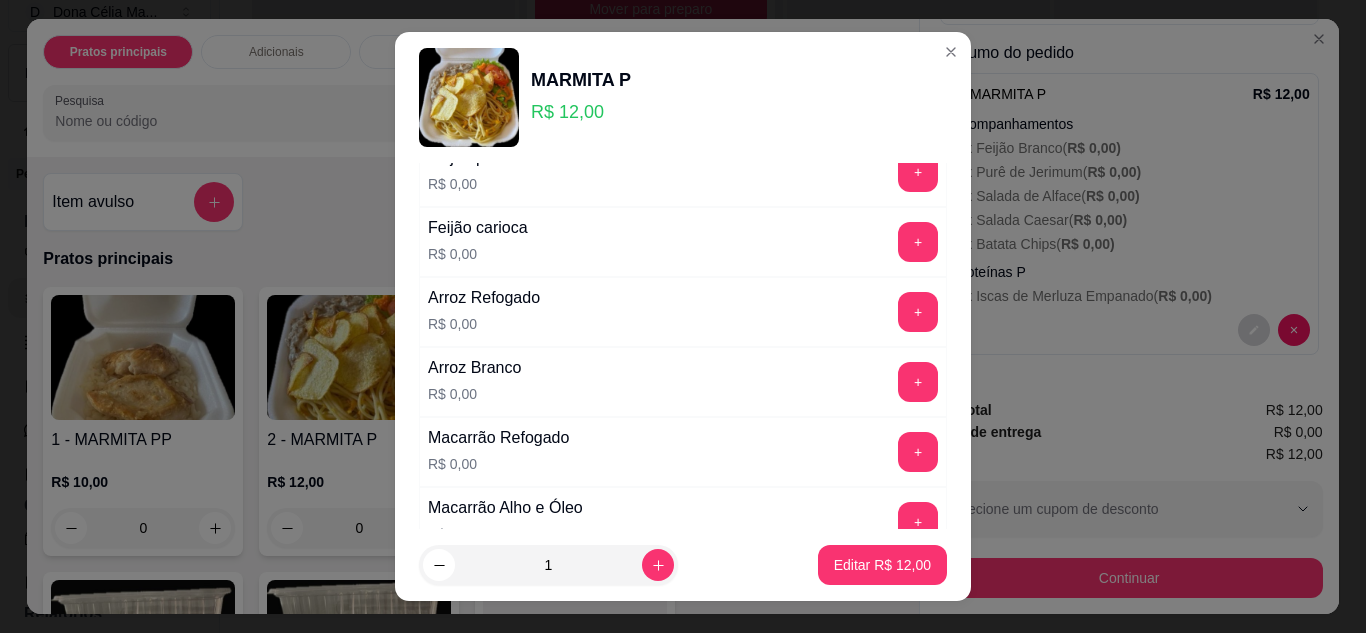 scroll, scrollTop: 200, scrollLeft: 0, axis: vertical 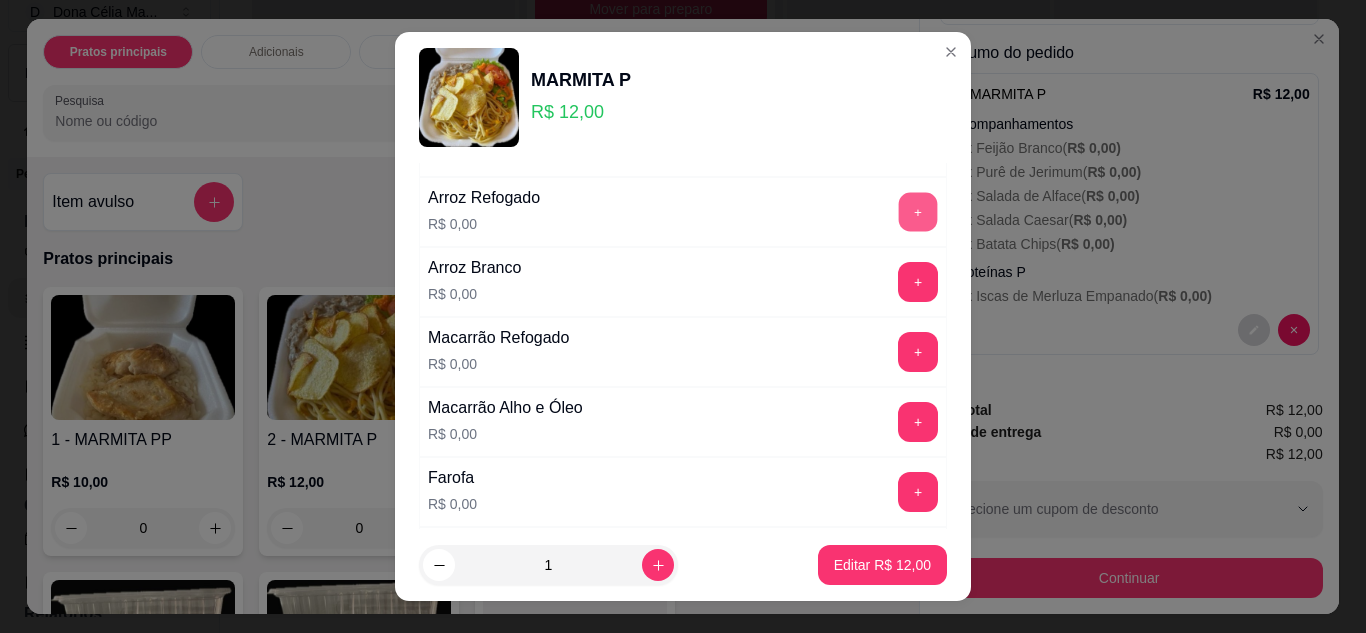click on "+" at bounding box center (918, 212) 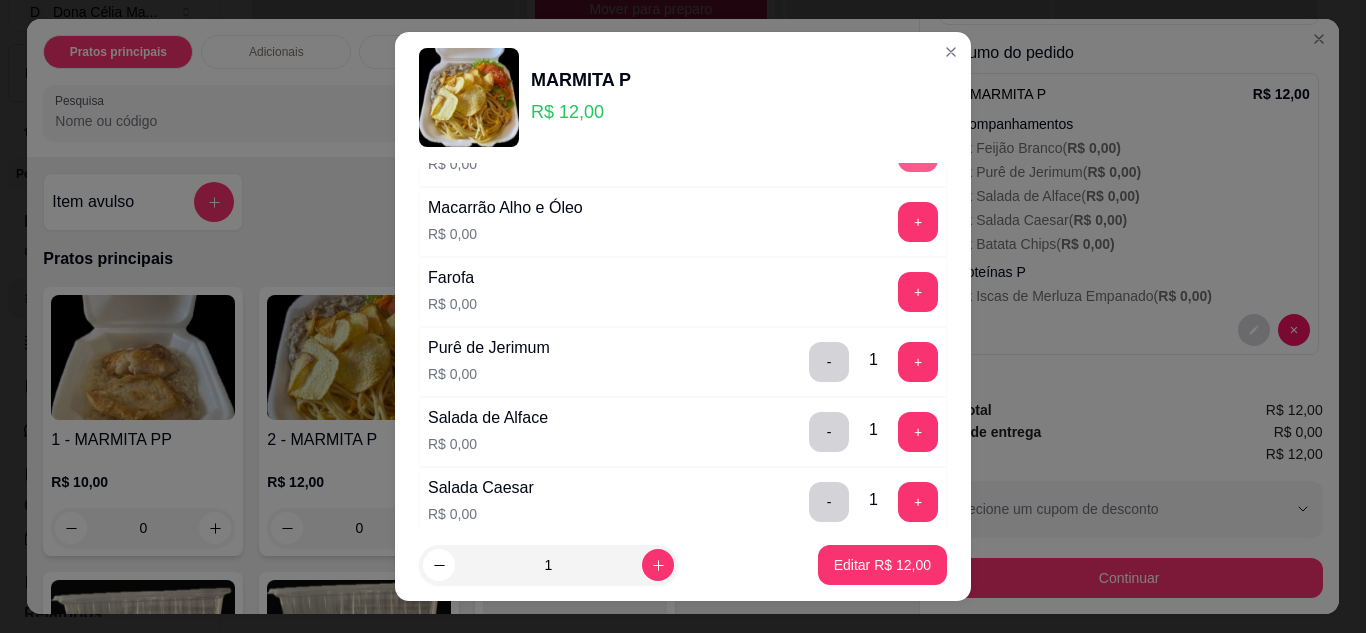 scroll, scrollTop: 500, scrollLeft: 0, axis: vertical 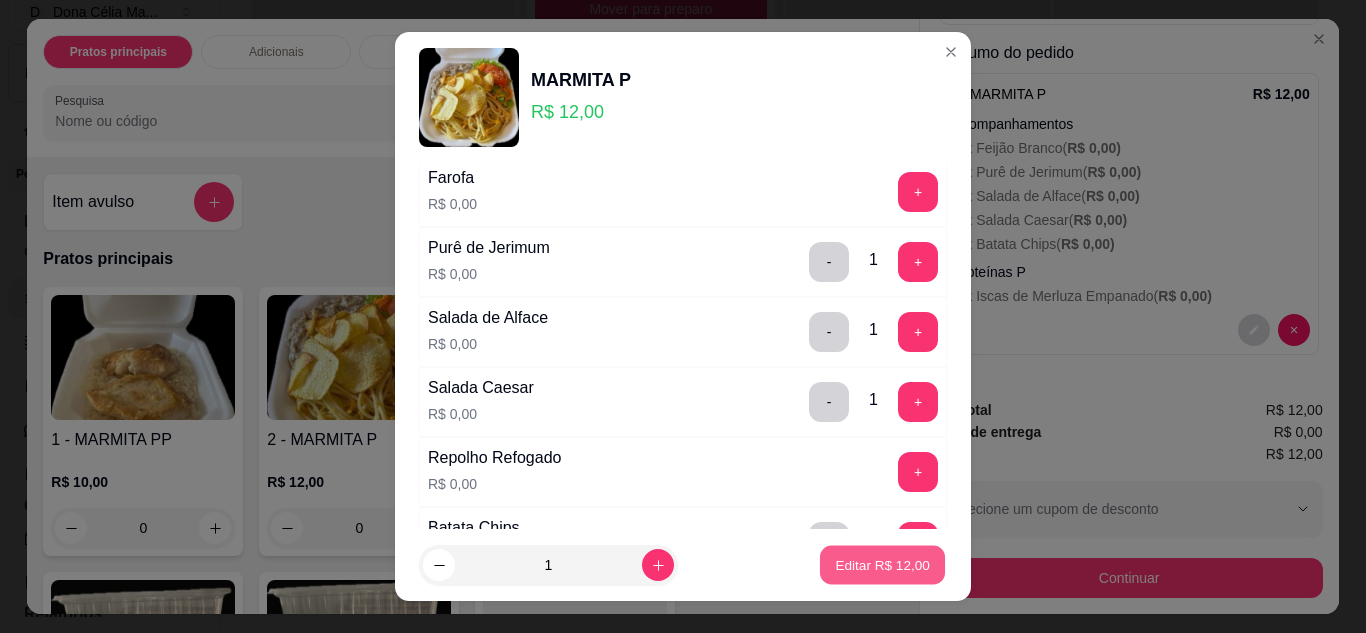 click on "Editar   R$ 12,00" at bounding box center (882, 565) 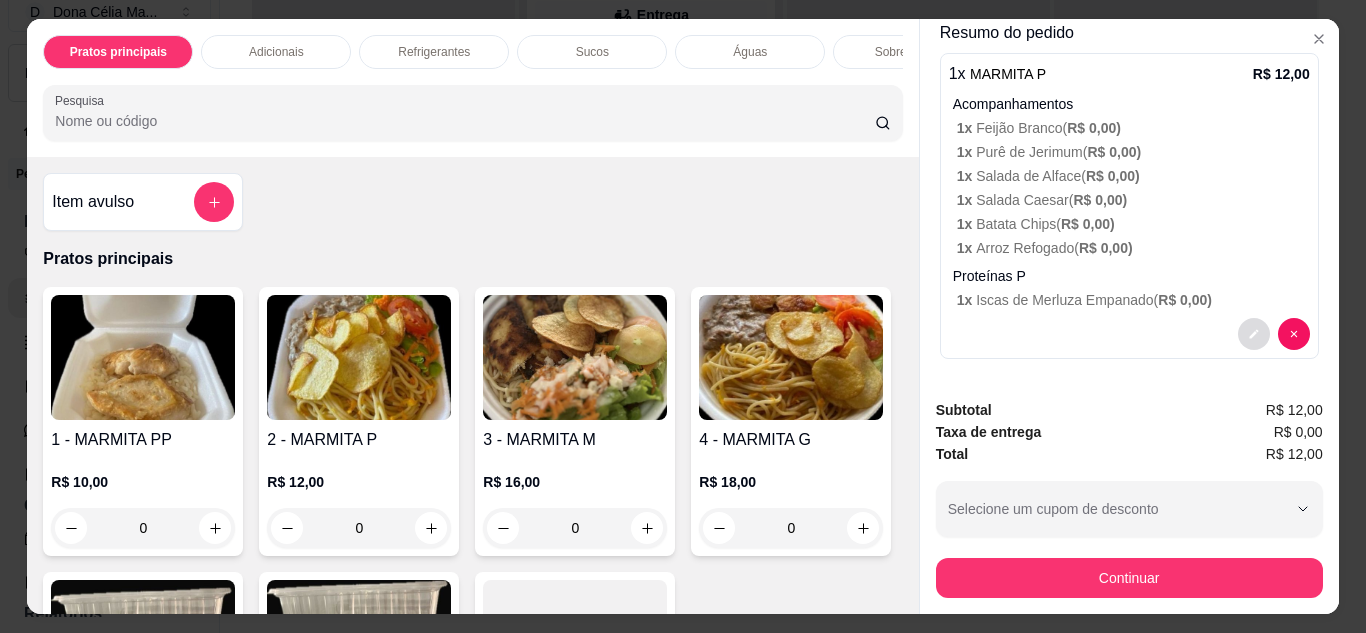 click at bounding box center (1254, 334) 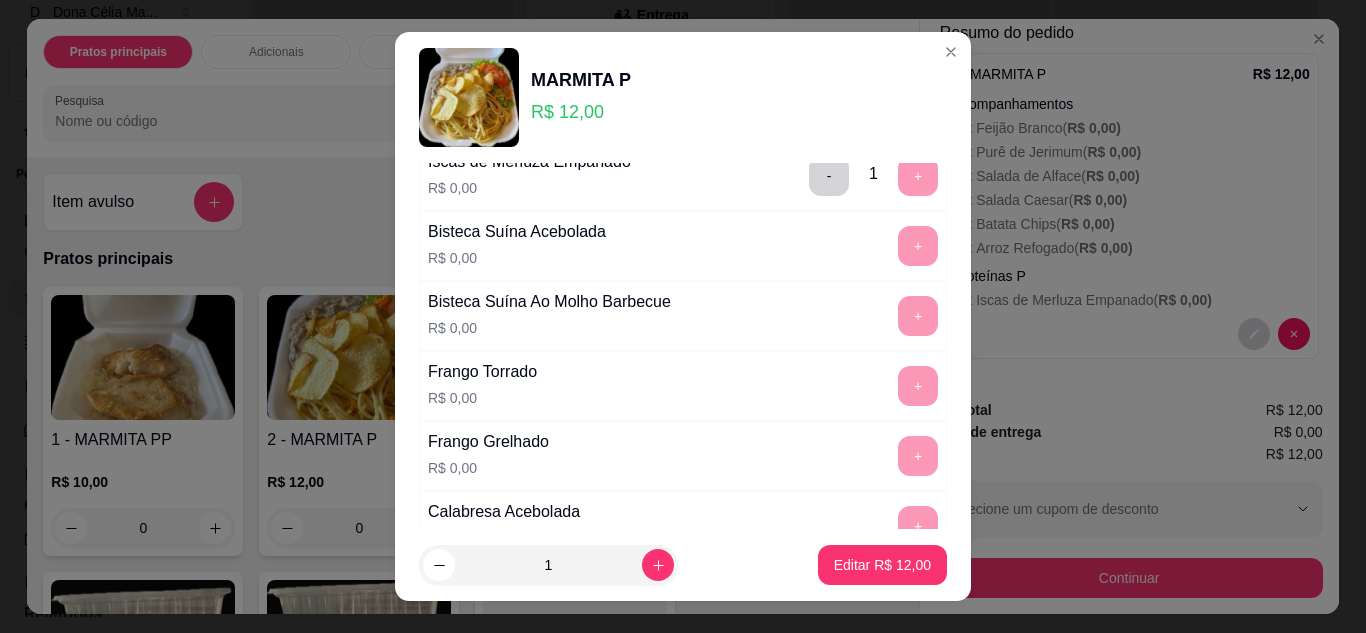 scroll, scrollTop: 900, scrollLeft: 0, axis: vertical 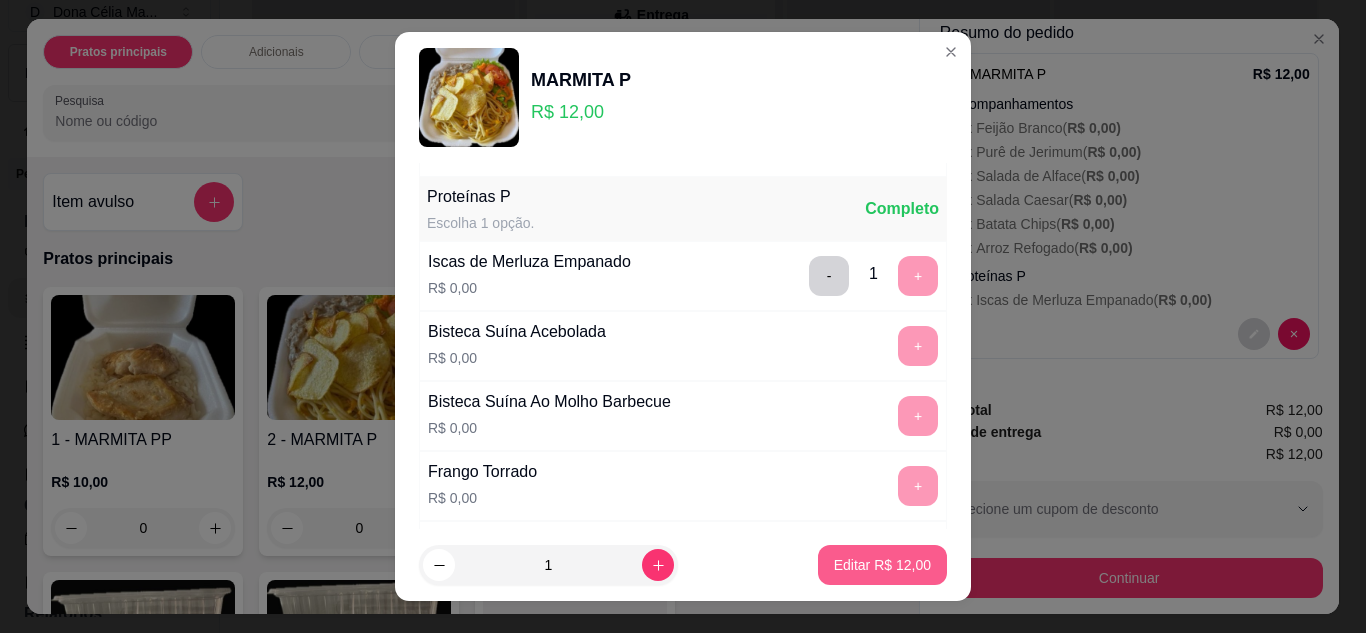 click on "Editar   R$ 12,00" at bounding box center [882, 565] 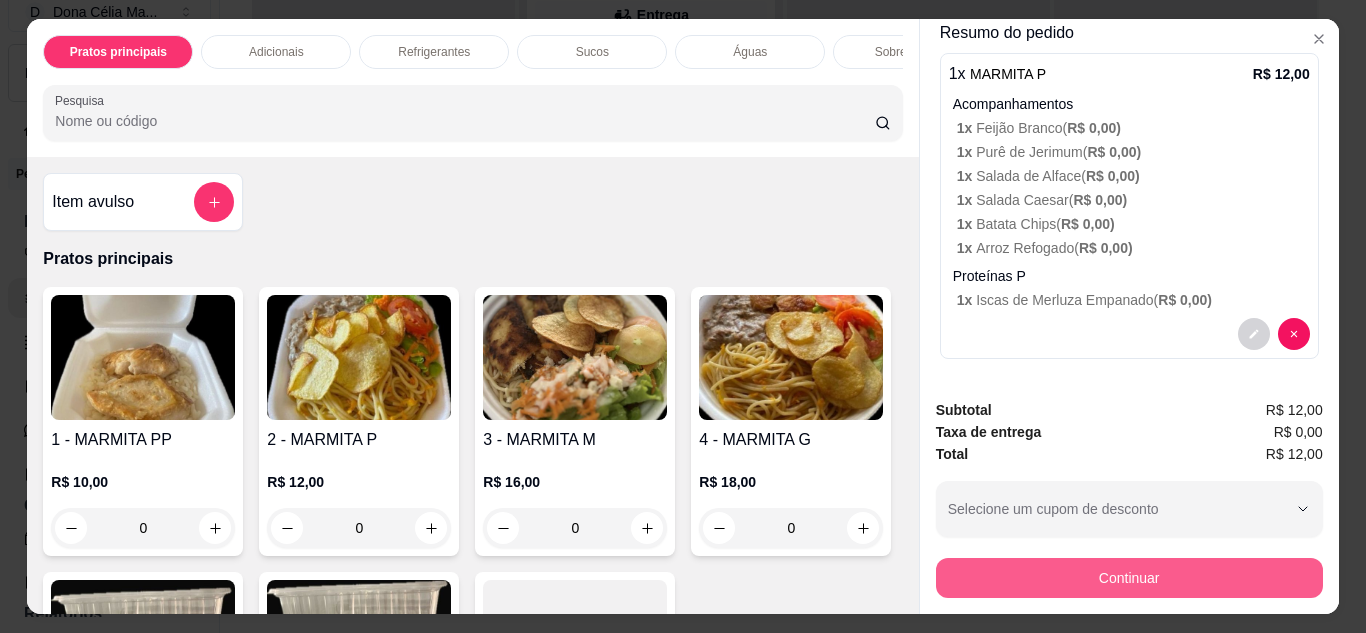 click on "Continuar" at bounding box center [1129, 578] 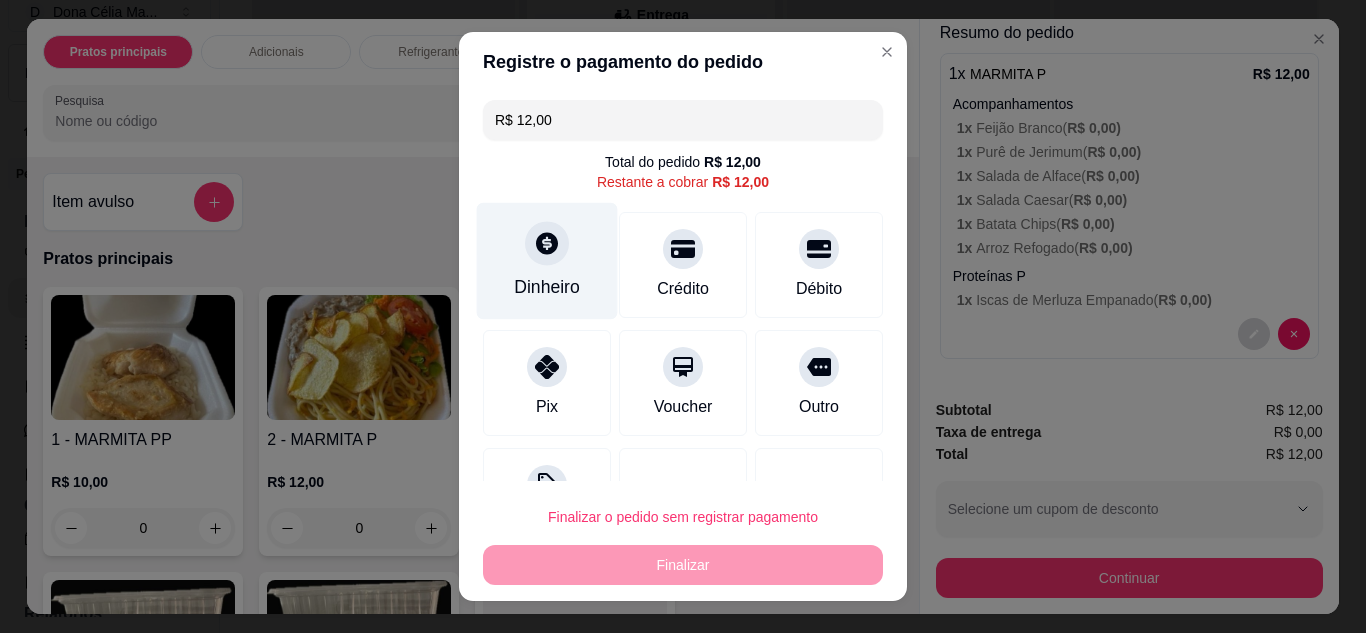 click on "Dinheiro" at bounding box center (547, 287) 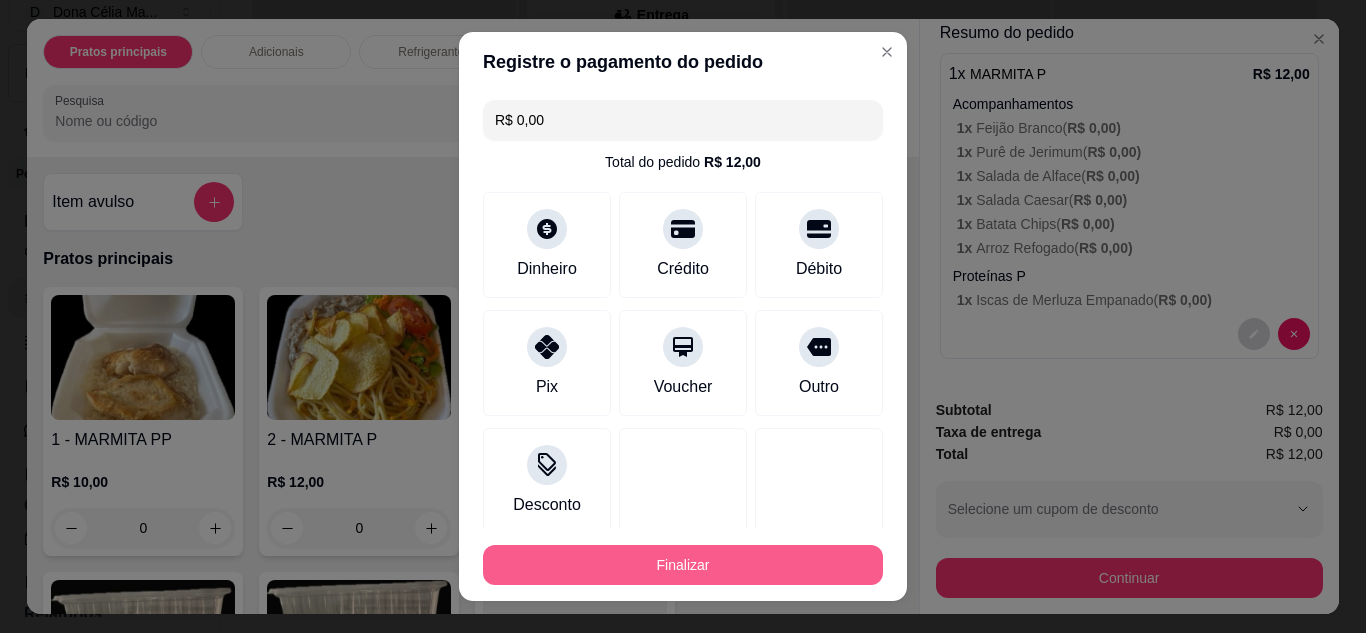 click on "Finalizar" at bounding box center [683, 565] 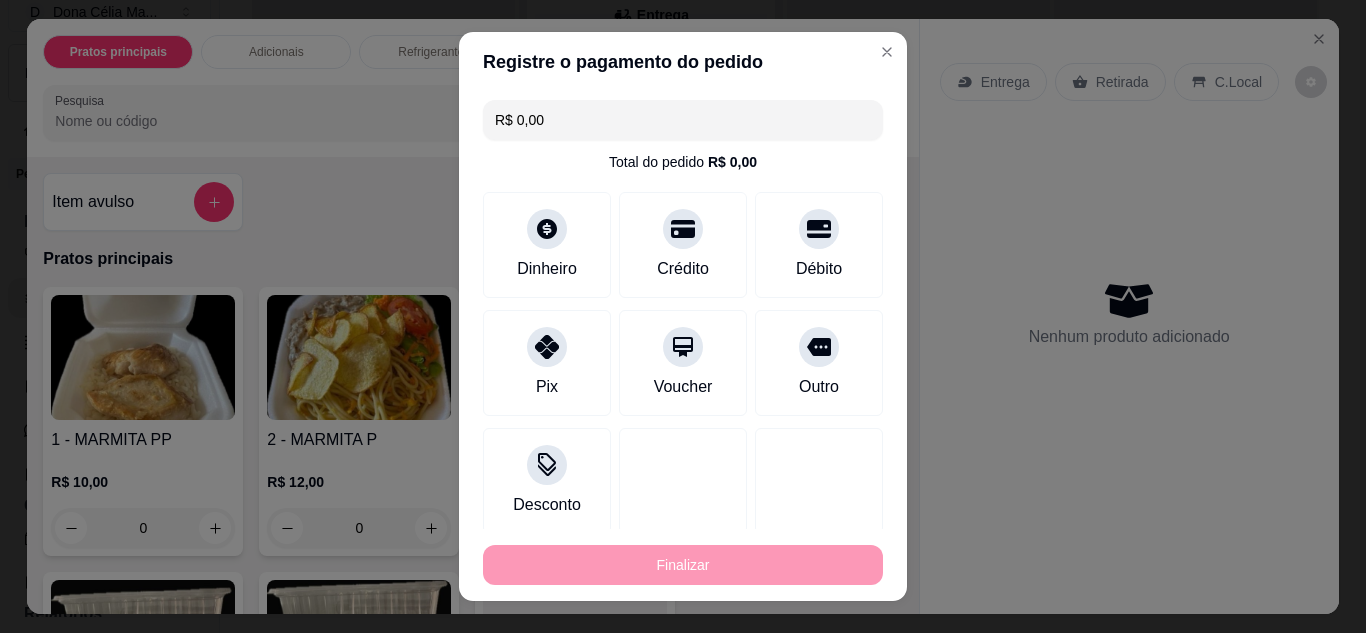 type on "-R$ 12,00" 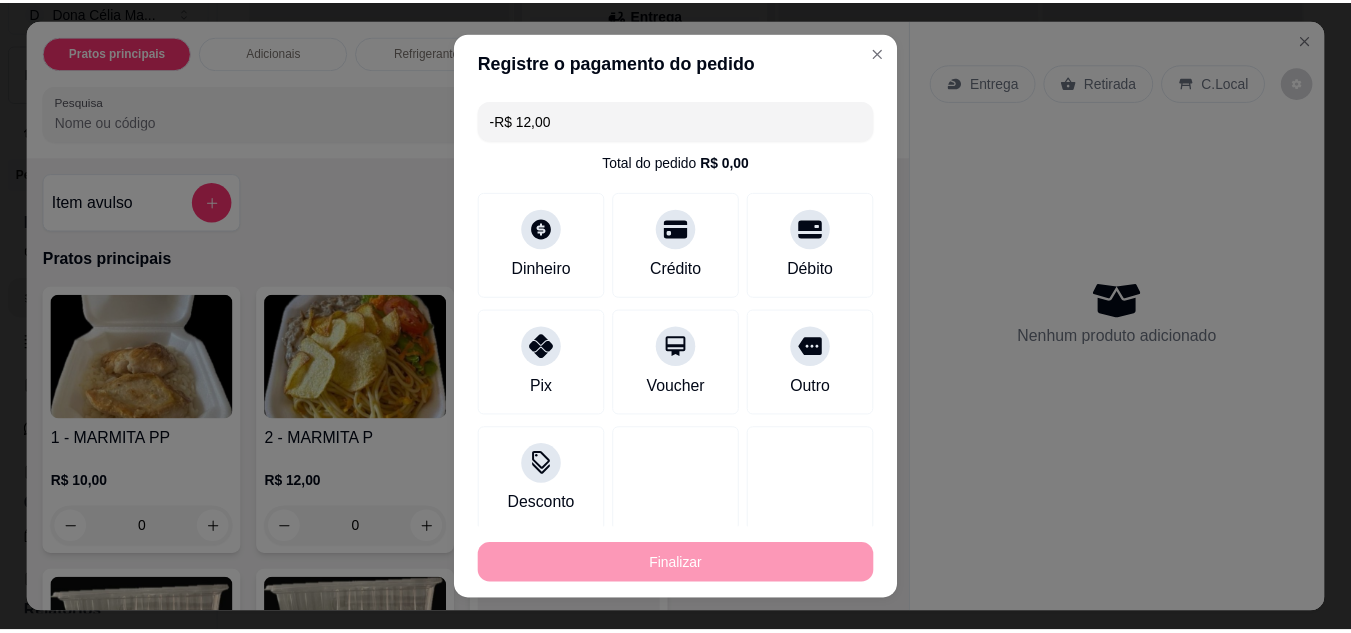 scroll, scrollTop: 0, scrollLeft: 0, axis: both 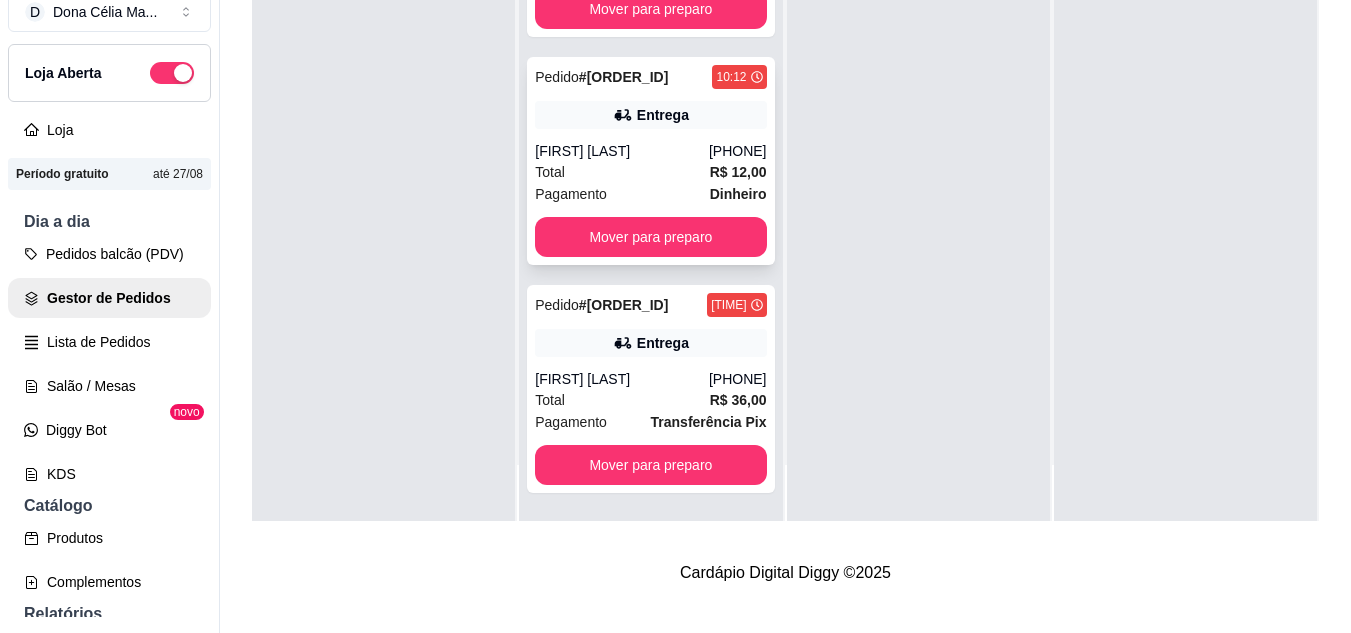 click on "Isabelly Alves" at bounding box center (622, 151) 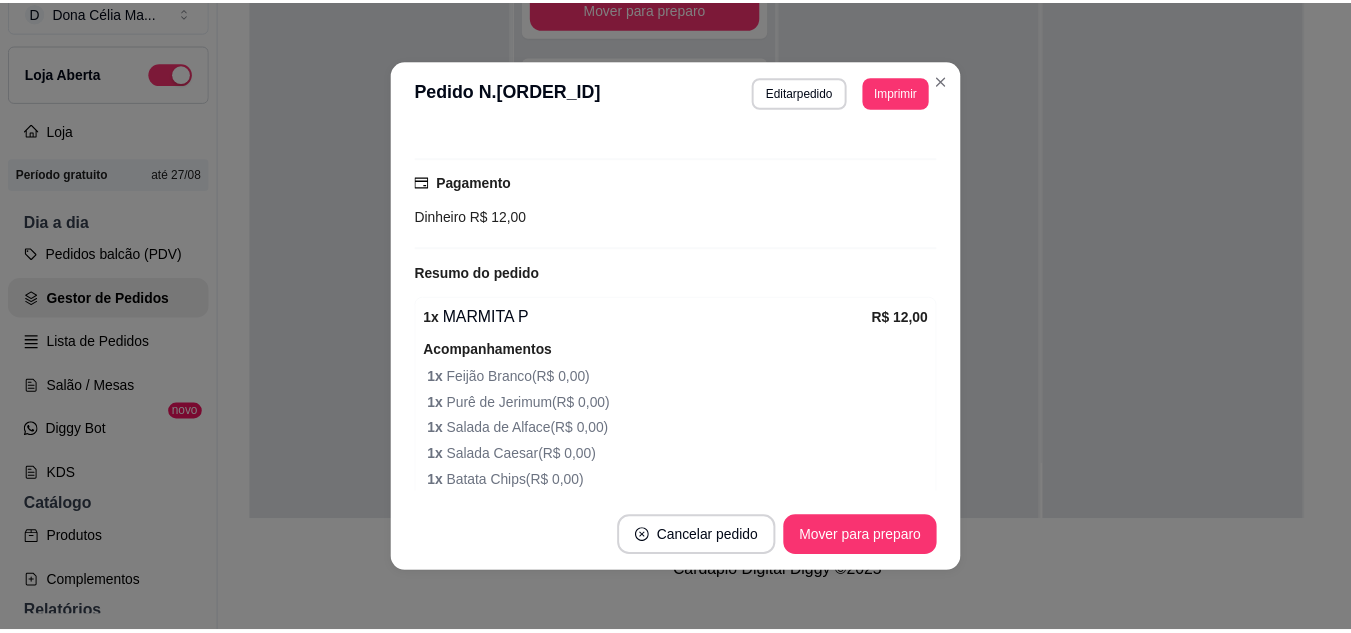 scroll, scrollTop: 670, scrollLeft: 0, axis: vertical 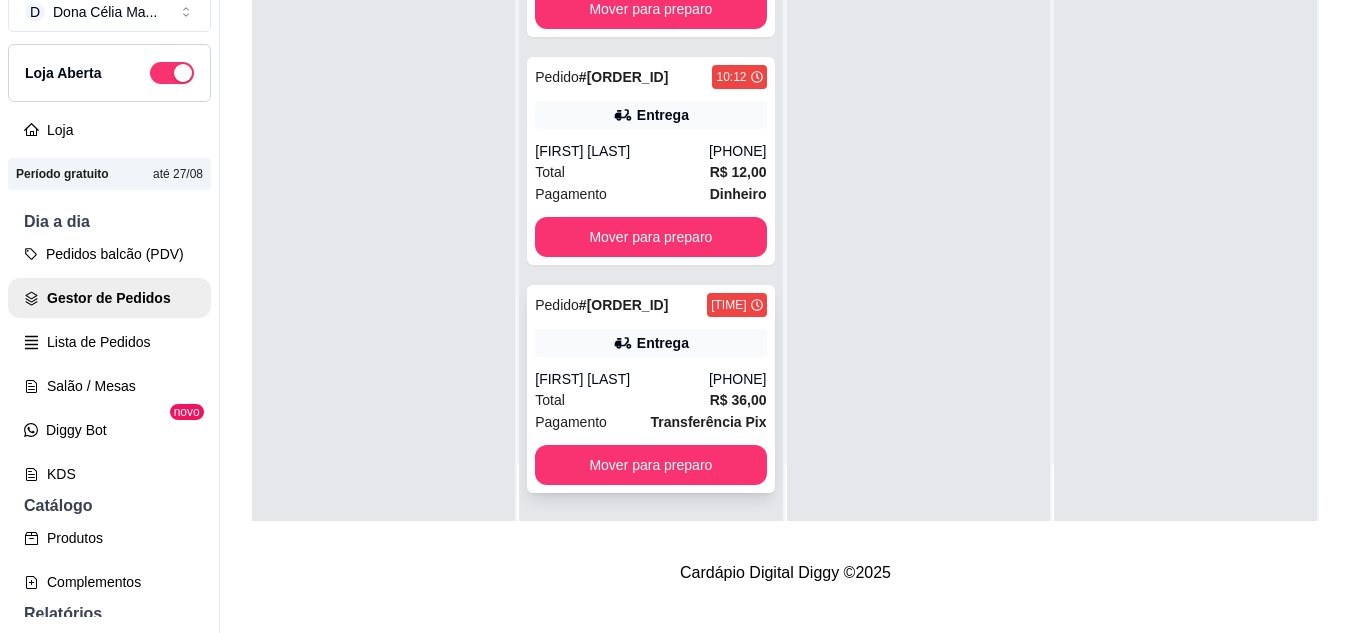 click on "Entrega" at bounding box center (650, 343) 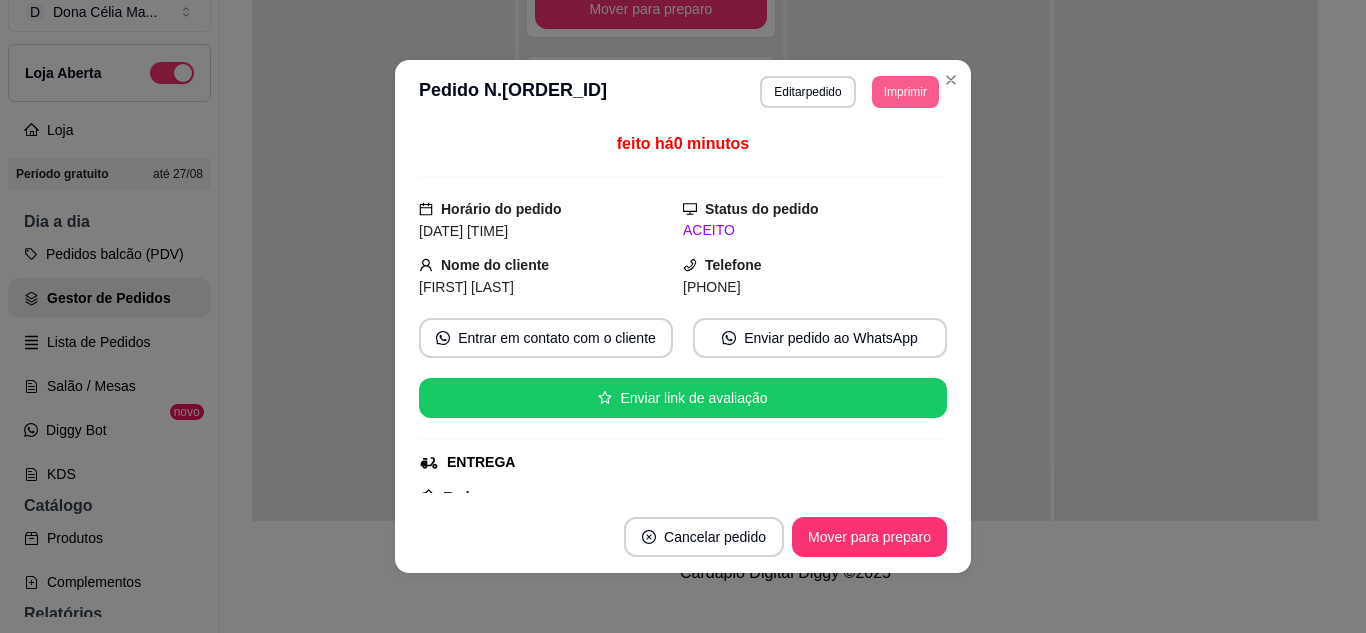 click on "Imprimir" at bounding box center [905, 92] 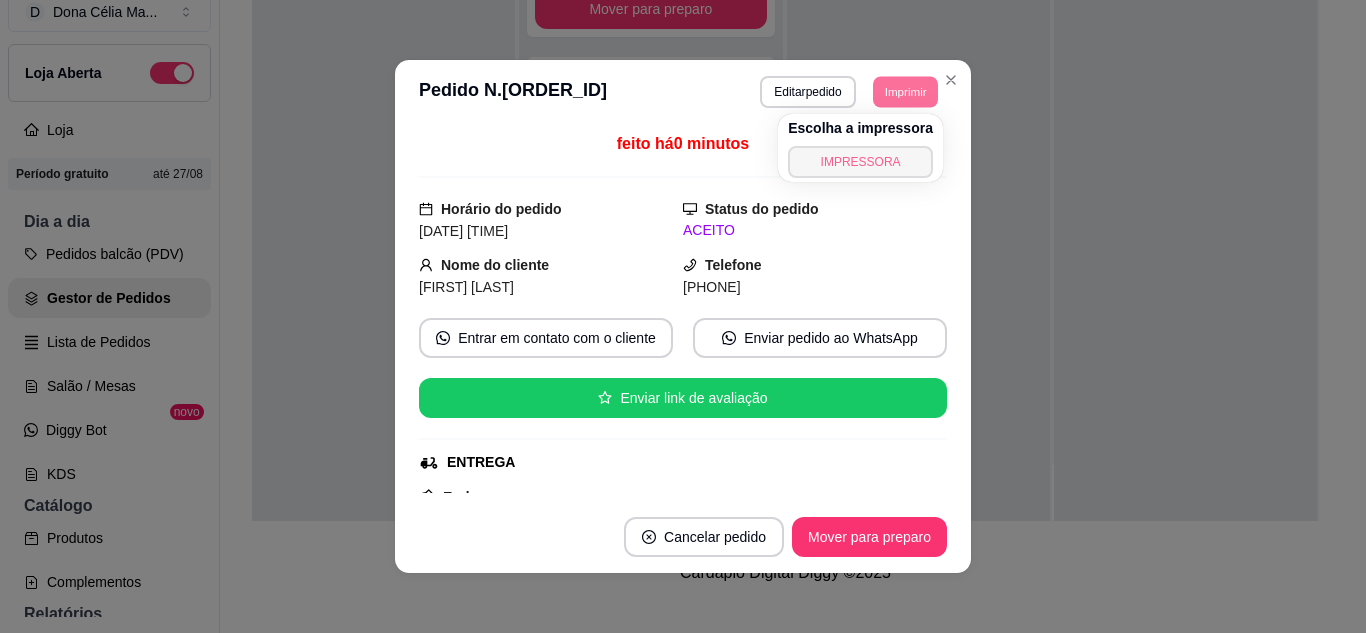 click on "IMPRESSORA" at bounding box center [860, 162] 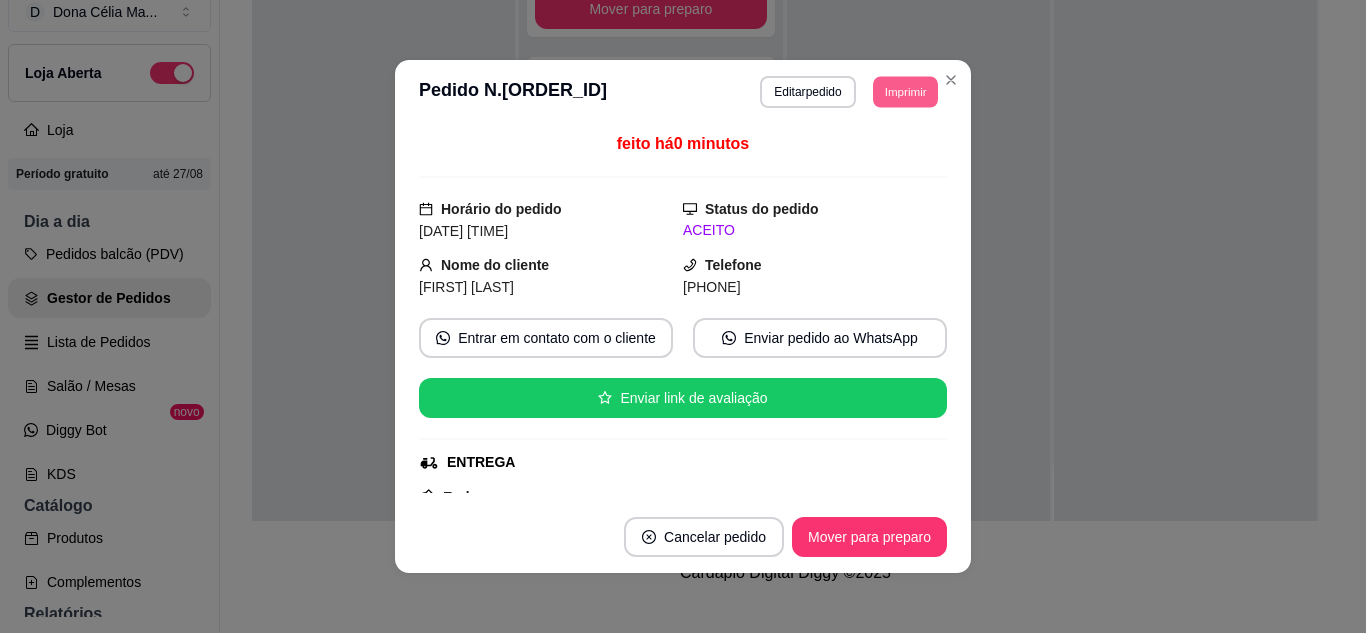 click on "Imprimir" at bounding box center [905, 91] 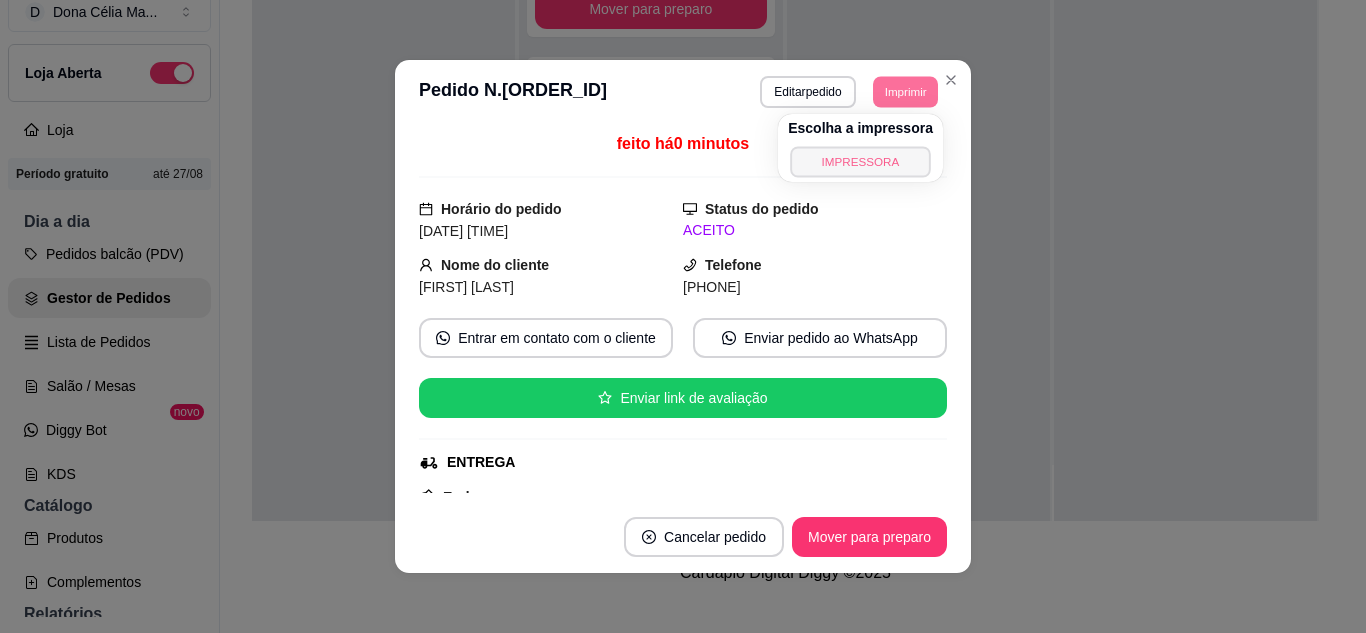 click on "IMPRESSORA" at bounding box center (860, 161) 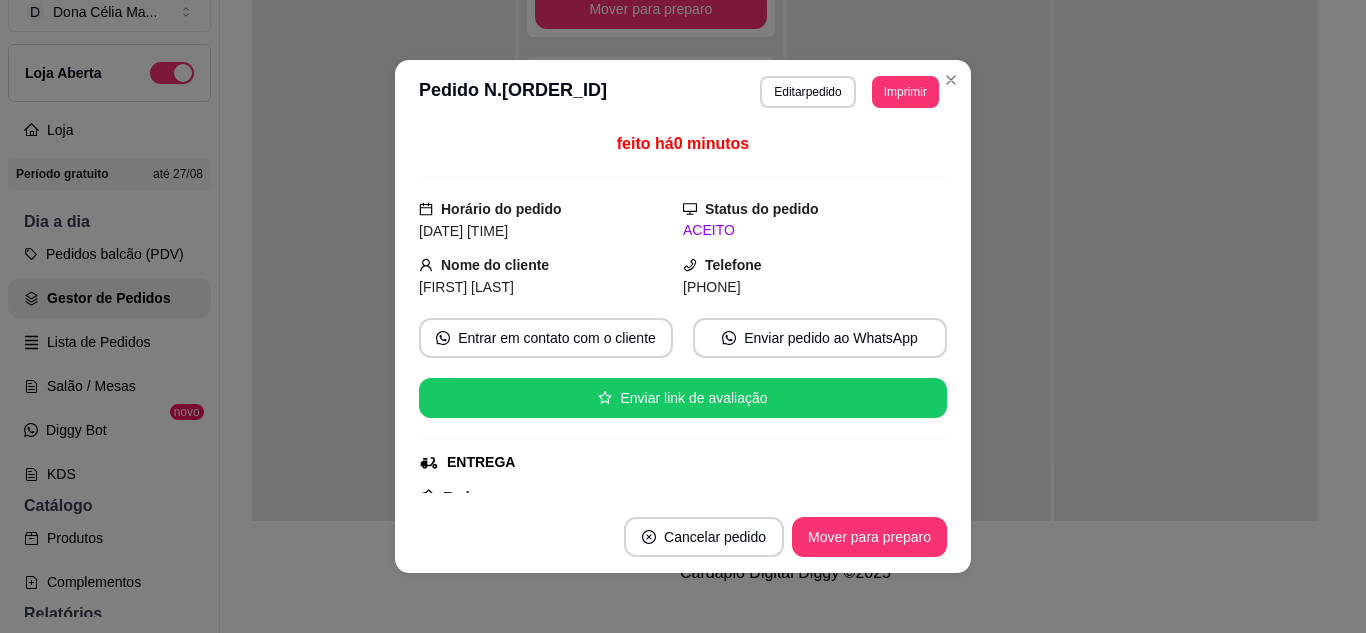 click on "**********" at bounding box center (683, 92) 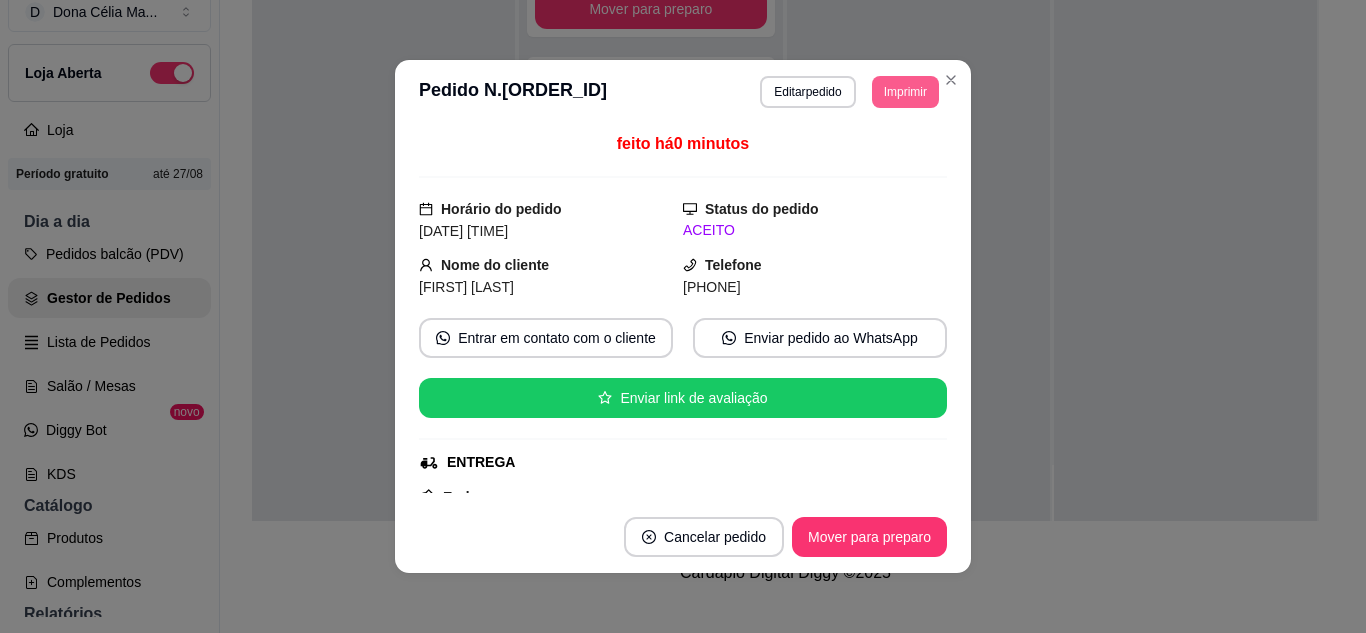 click on "Imprimir" at bounding box center [905, 92] 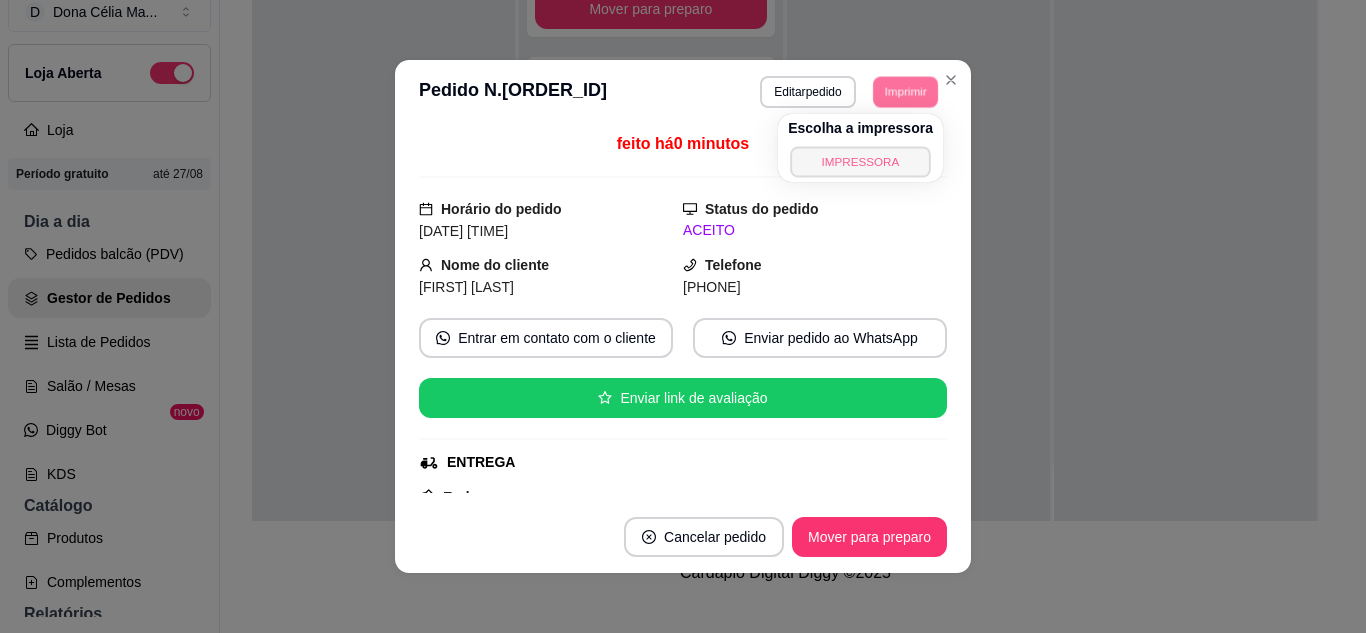click on "IMPRESSORA" at bounding box center [860, 161] 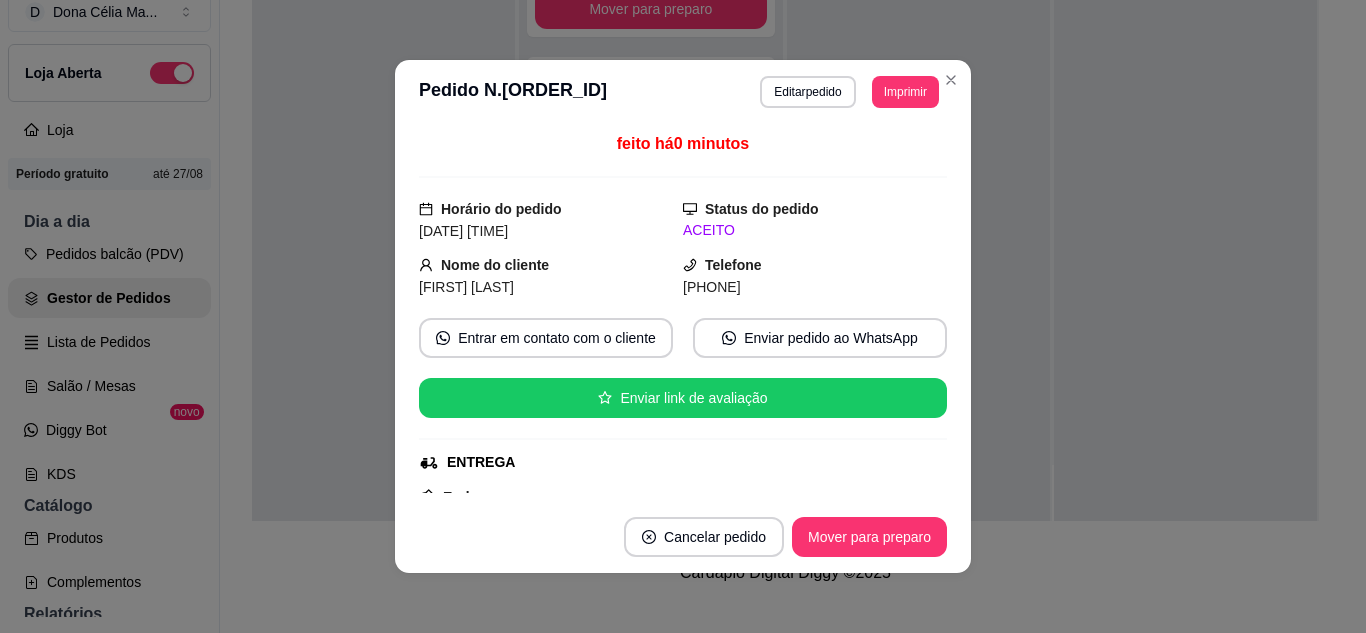 click on "feito há  0   minutos" at bounding box center [683, 155] 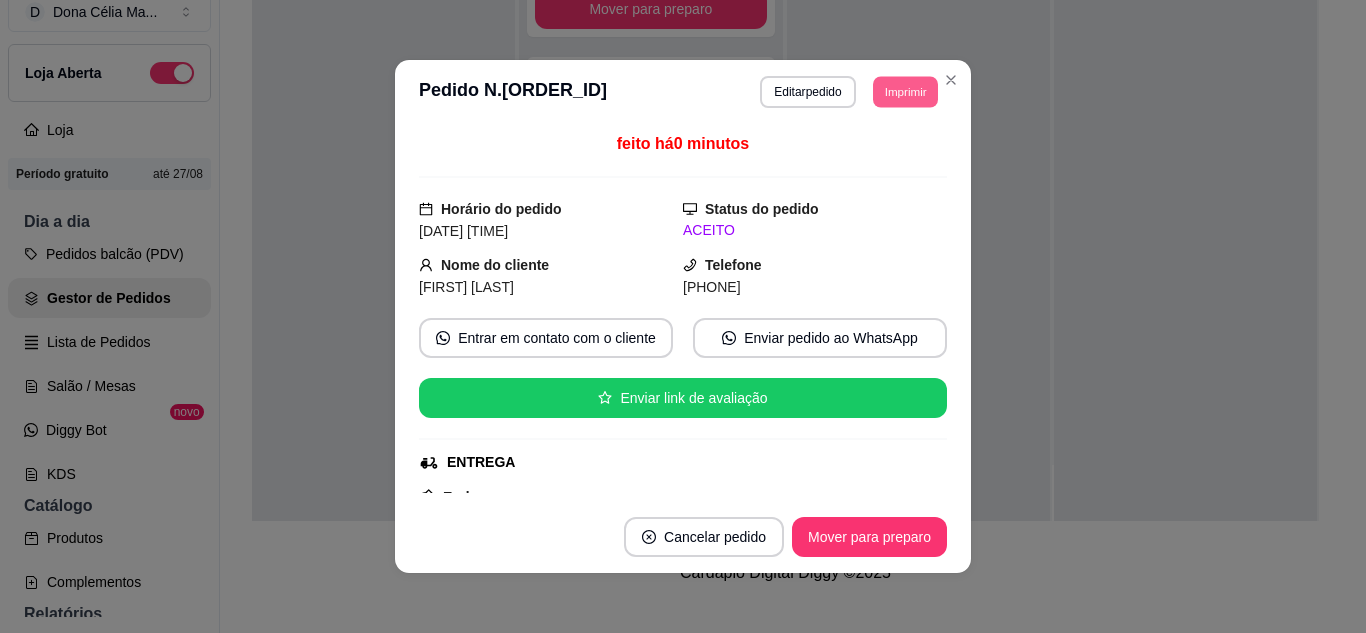 click on "Imprimir" at bounding box center [905, 91] 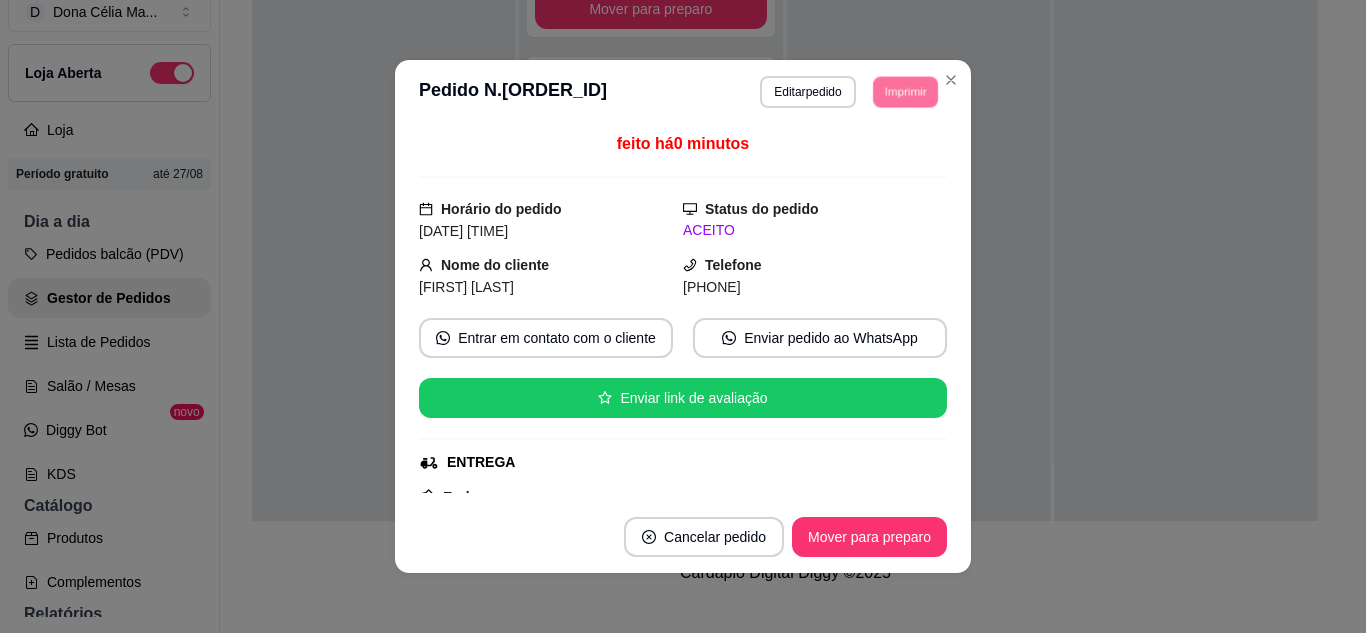 click on "IMPRESSORA" at bounding box center [877, 153] 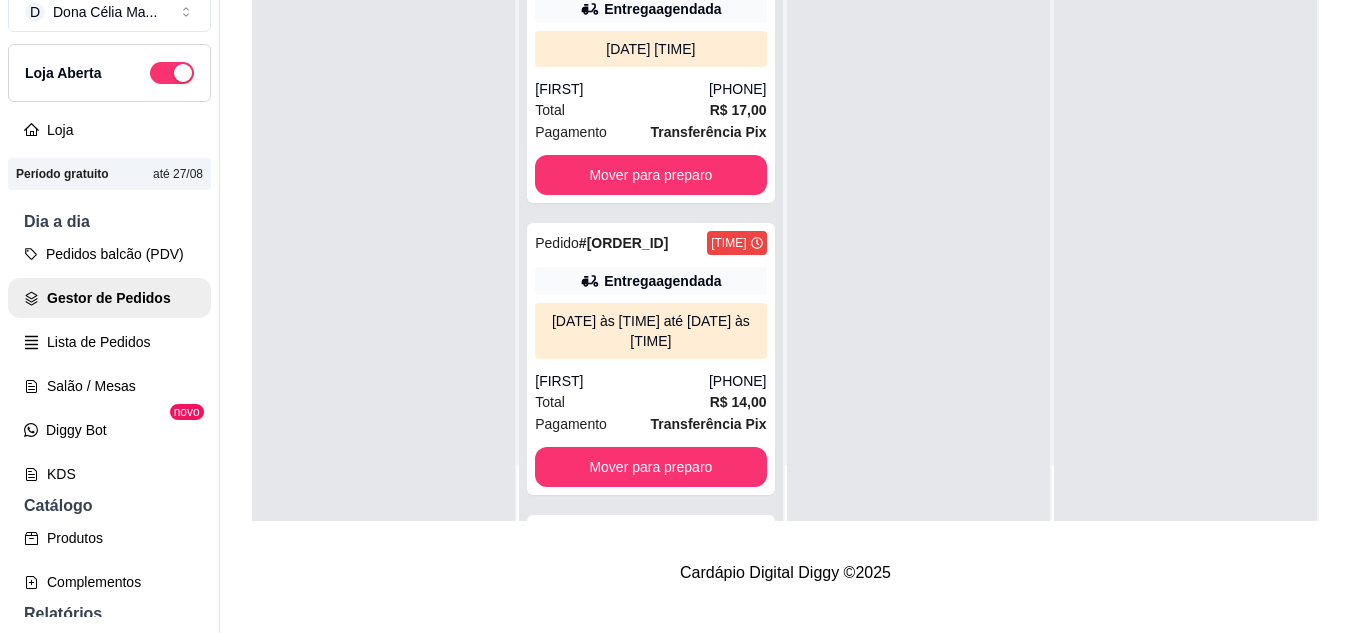 scroll, scrollTop: 0, scrollLeft: 0, axis: both 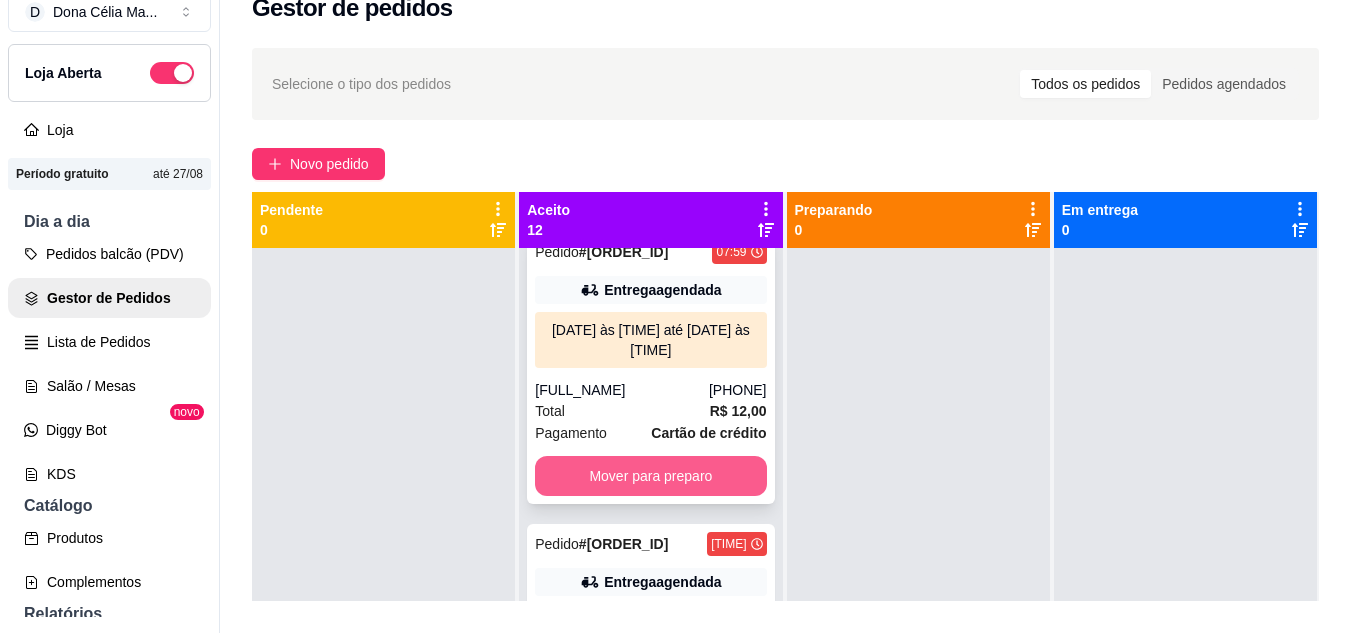 click on "Mover para preparo" at bounding box center (650, 476) 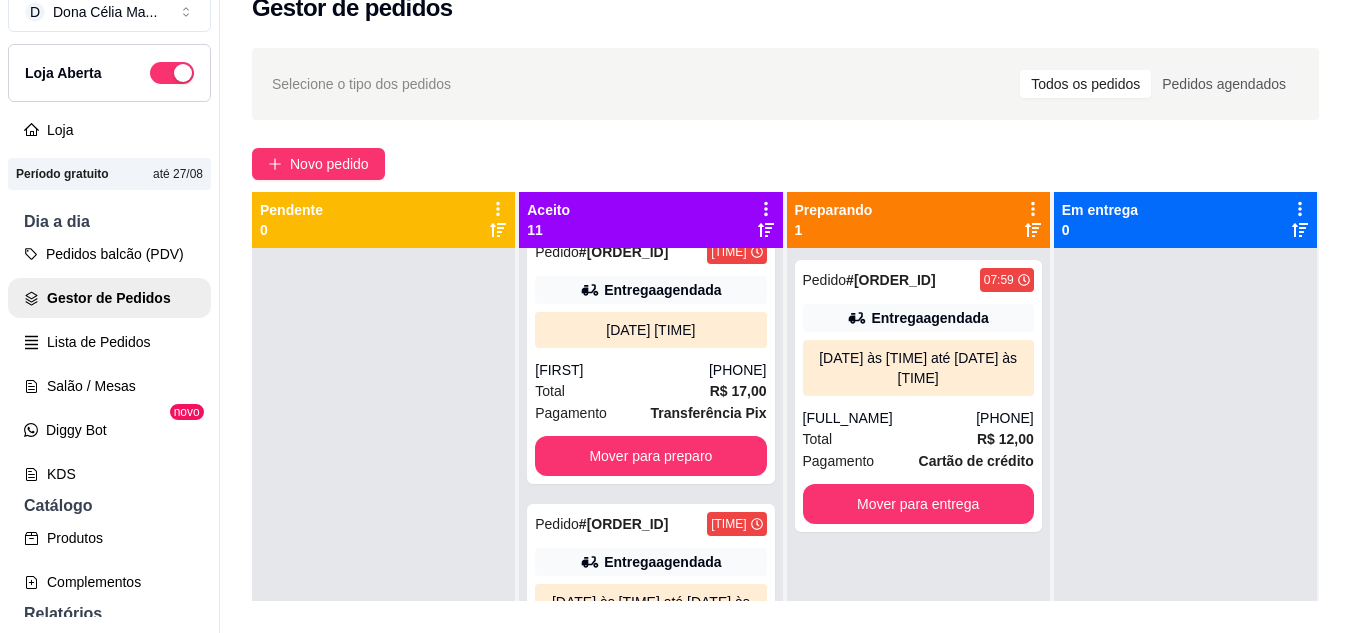 scroll, scrollTop: 400, scrollLeft: 0, axis: vertical 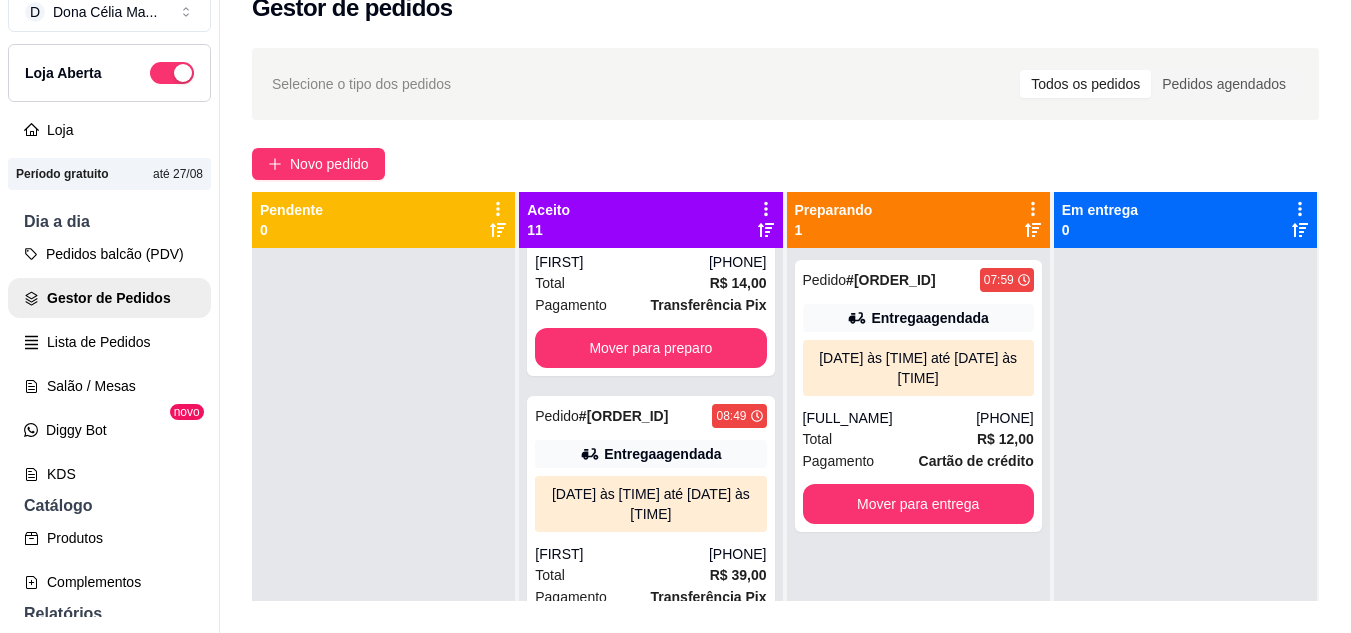 click on "Mover para preparo" at bounding box center [650, 348] 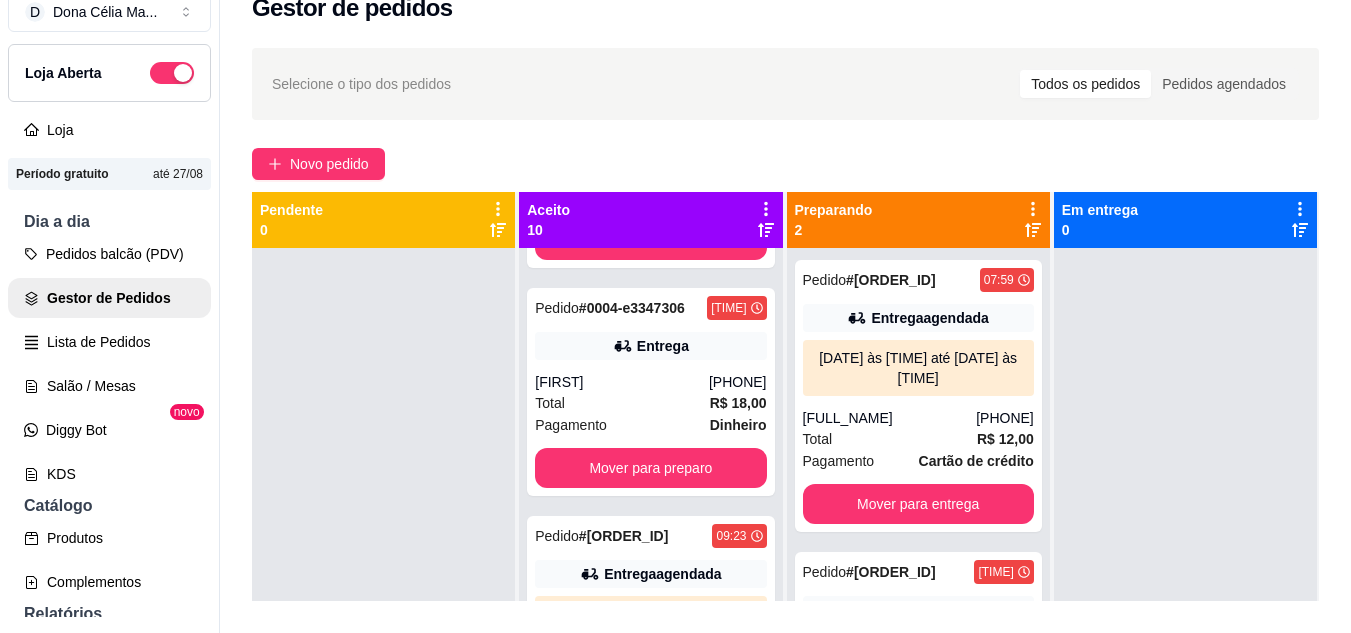 scroll, scrollTop: 908, scrollLeft: 0, axis: vertical 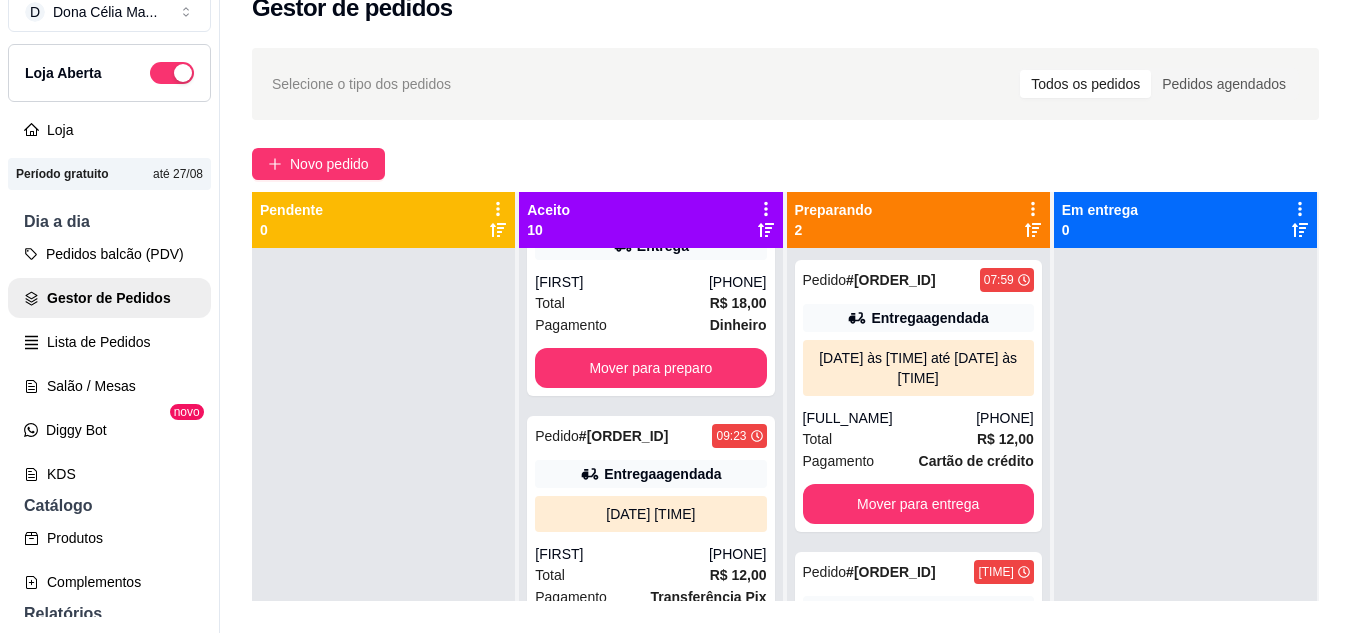 click on "Mover para preparo" at bounding box center [650, 368] 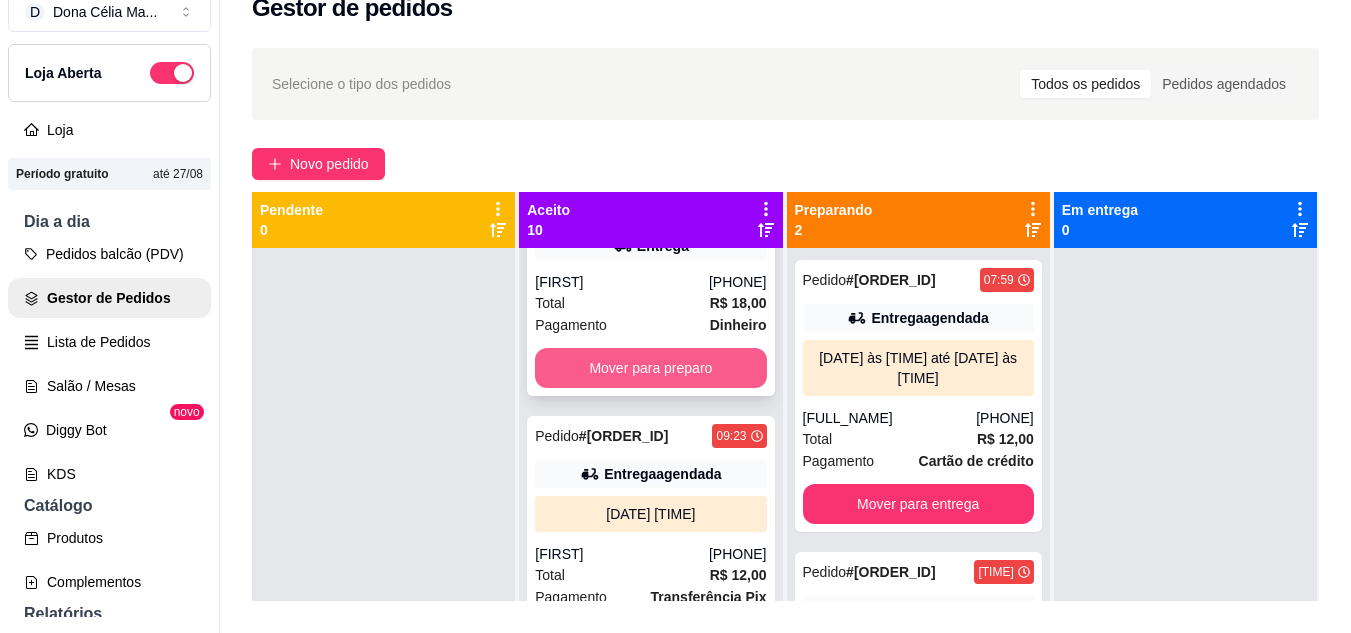 click on "Mover para preparo" at bounding box center [650, 368] 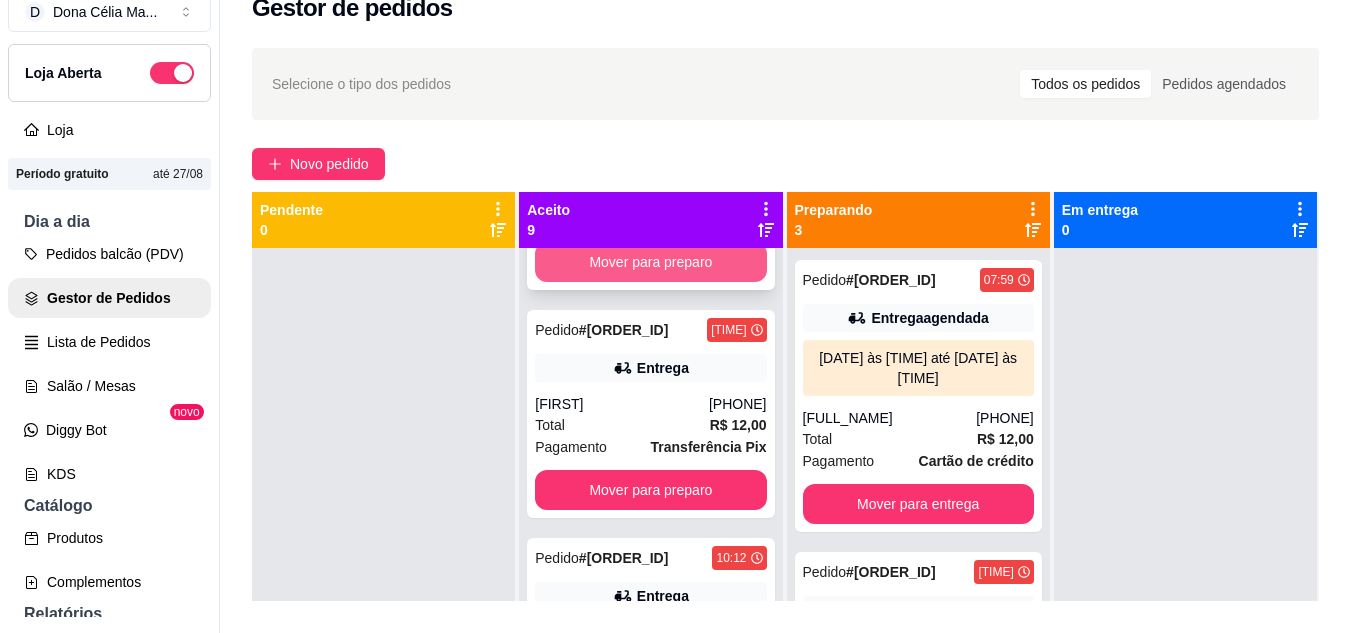 click on "Mover para preparo" at bounding box center (650, 262) 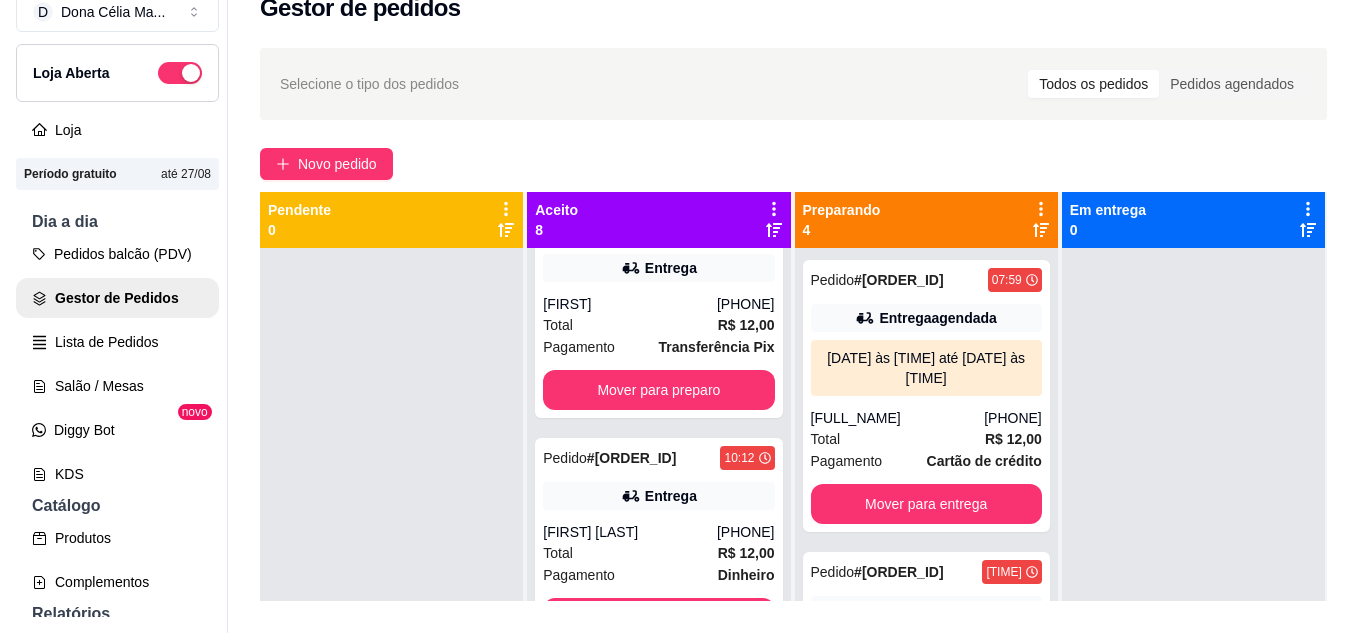 scroll, scrollTop: 1552, scrollLeft: 0, axis: vertical 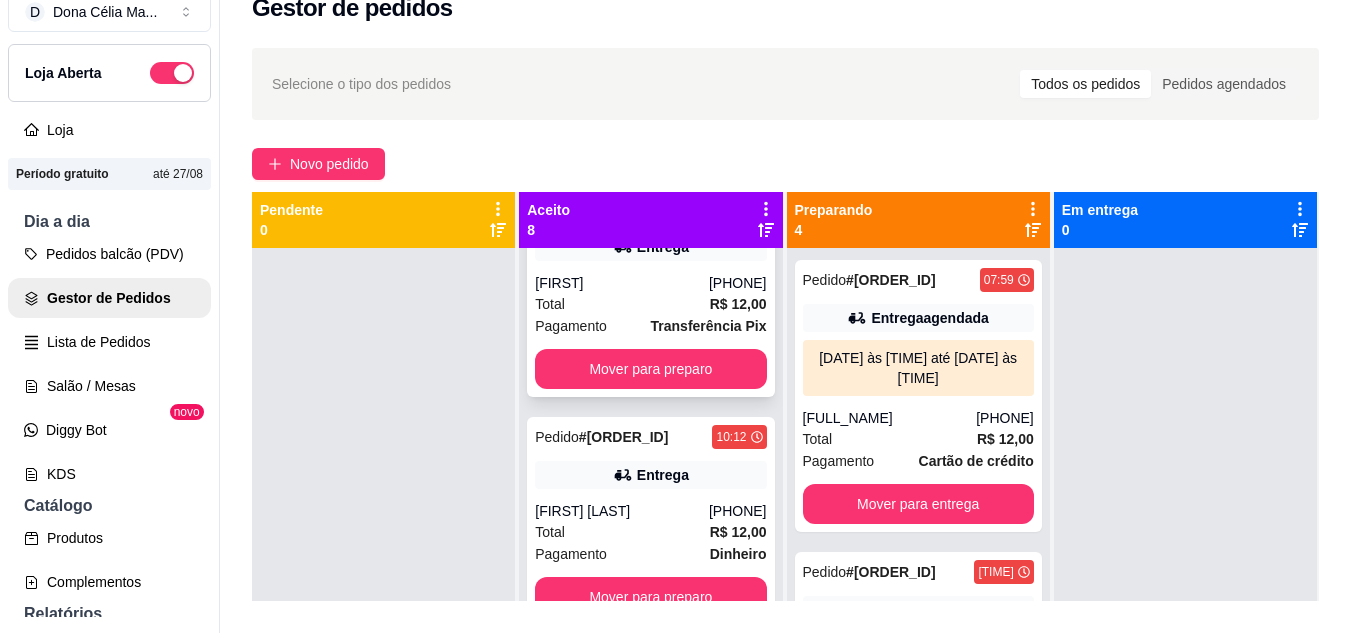 click on "Total R$ 12,00" at bounding box center (650, 304) 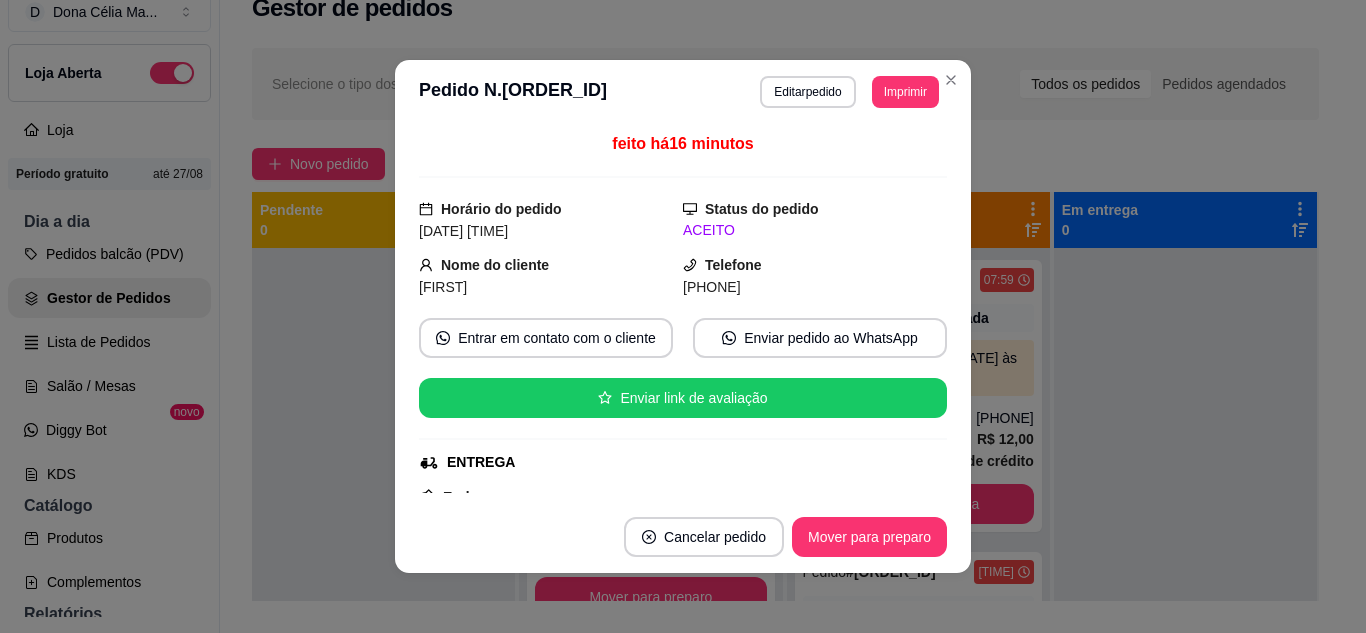 scroll, scrollTop: 300, scrollLeft: 0, axis: vertical 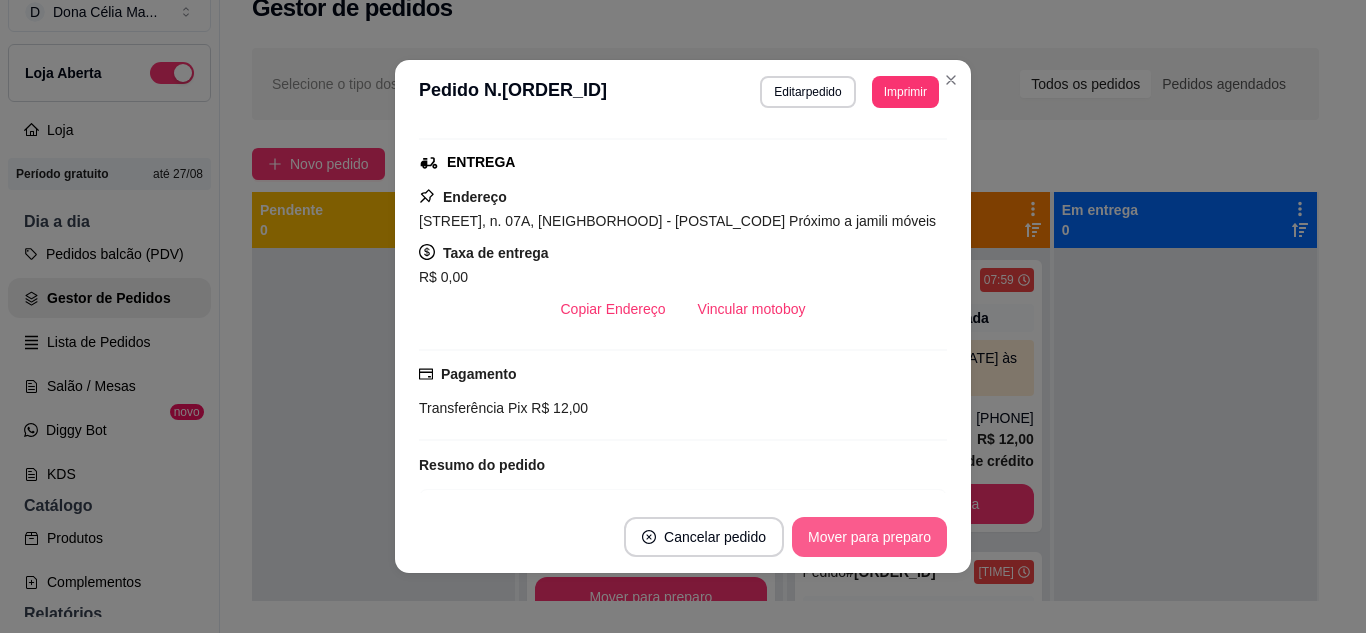 click on "Mover para preparo" at bounding box center (869, 537) 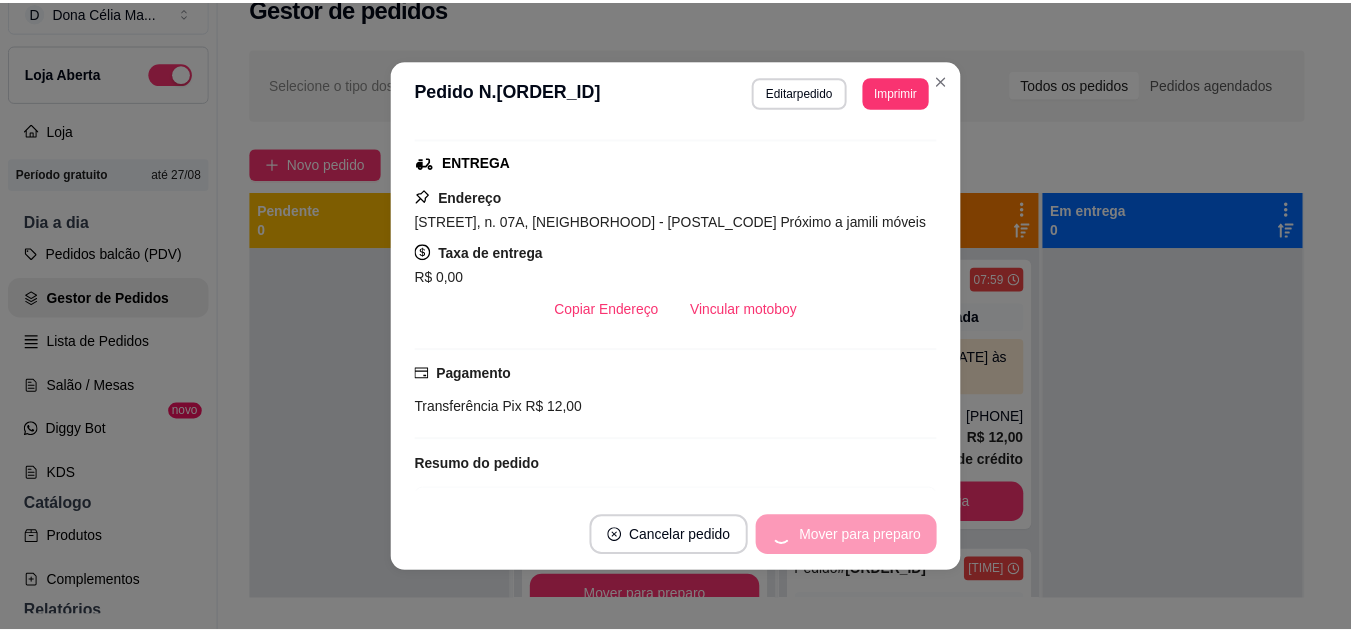 scroll, scrollTop: 1324, scrollLeft: 0, axis: vertical 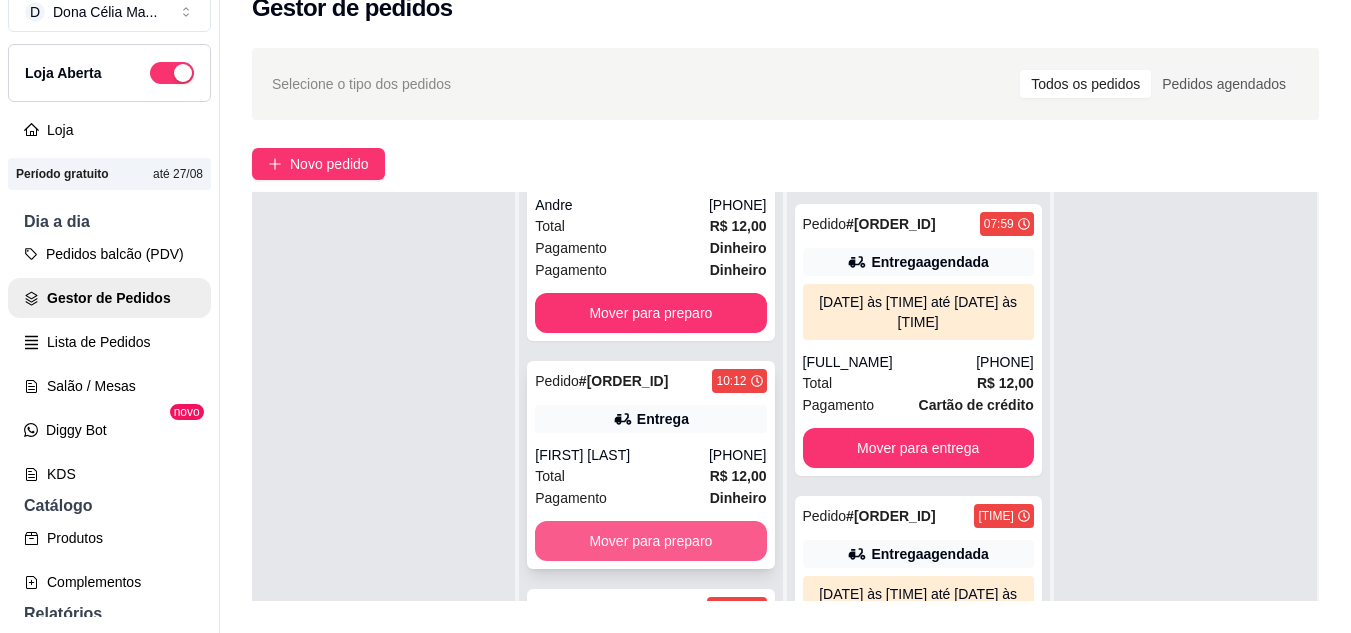 click on "Mover para preparo" at bounding box center [650, 541] 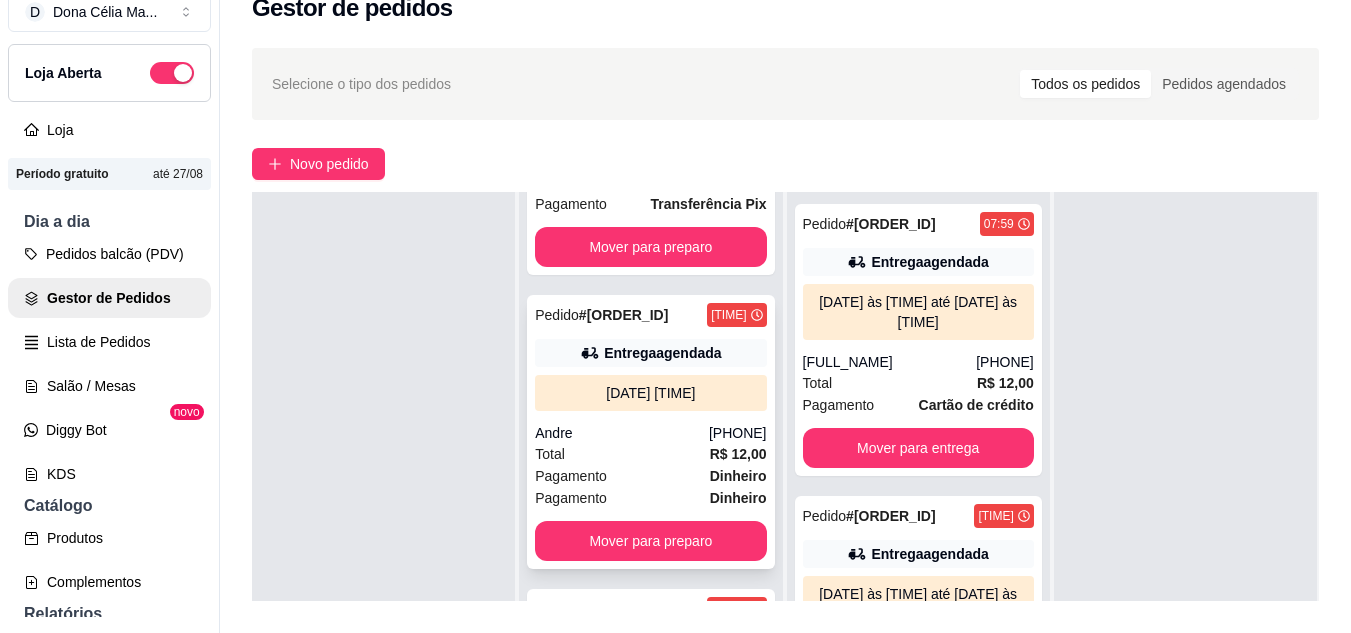 scroll, scrollTop: 1097, scrollLeft: 0, axis: vertical 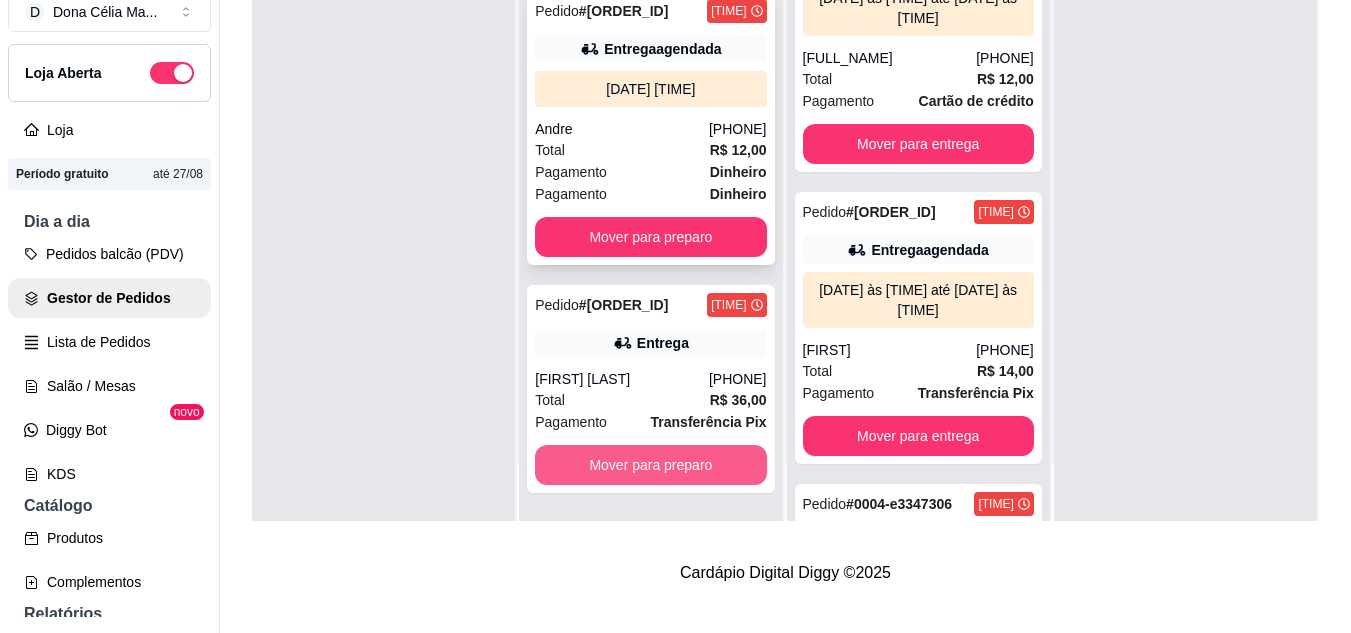 click on "Mover para preparo" at bounding box center [650, 465] 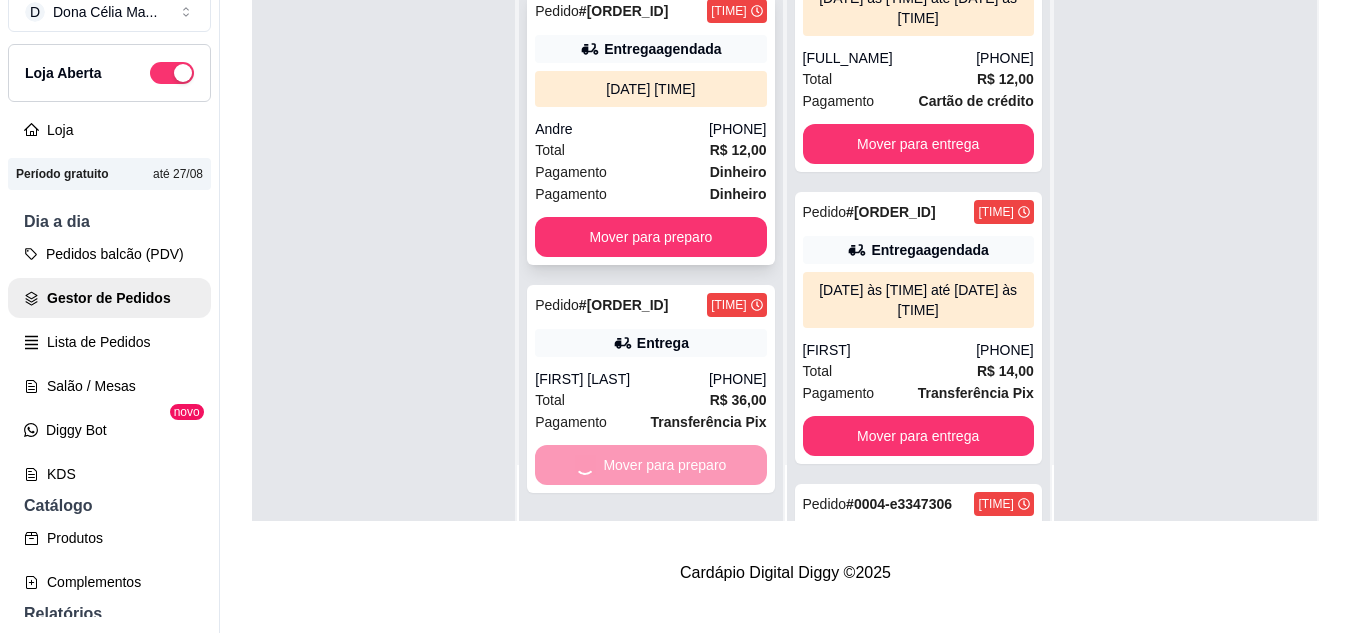scroll, scrollTop: 869, scrollLeft: 0, axis: vertical 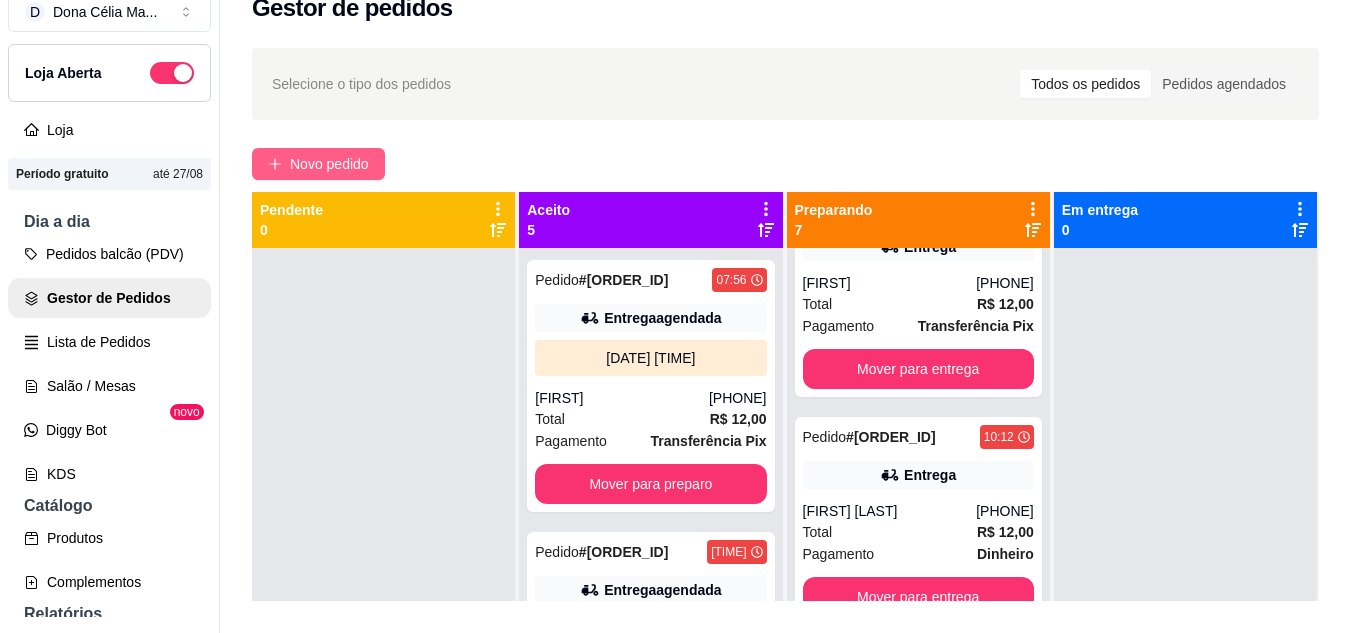 click on "Novo pedido" at bounding box center [318, 164] 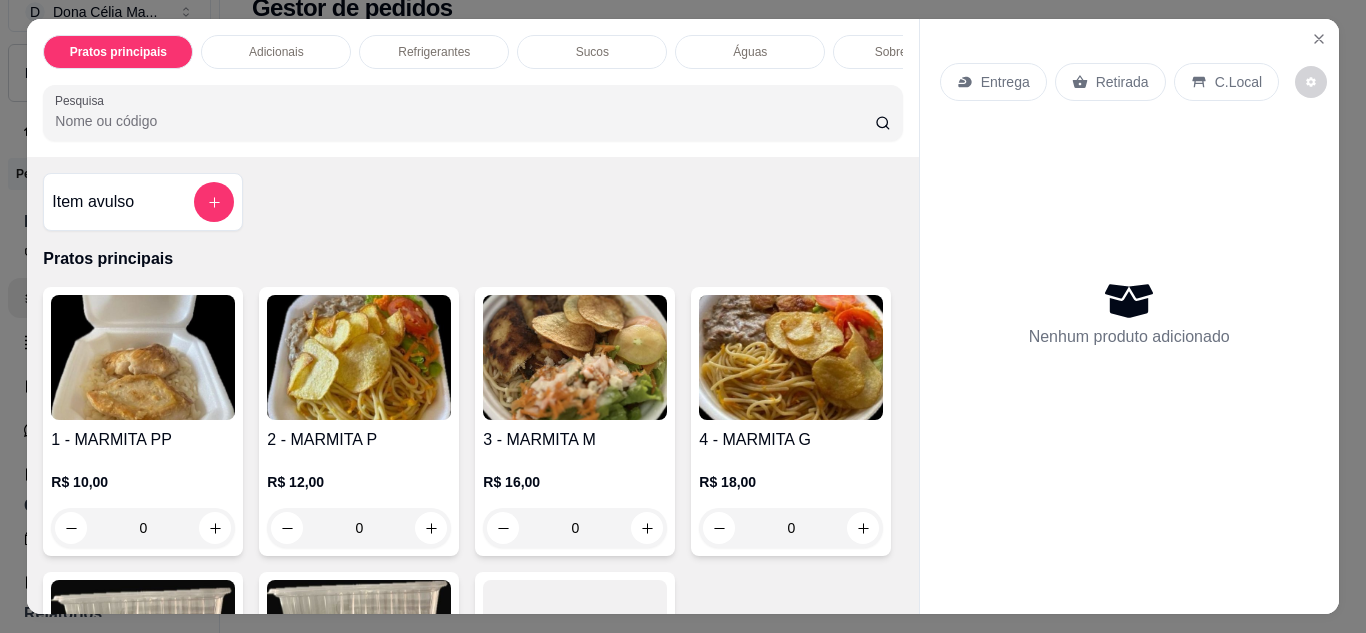 scroll, scrollTop: 200, scrollLeft: 0, axis: vertical 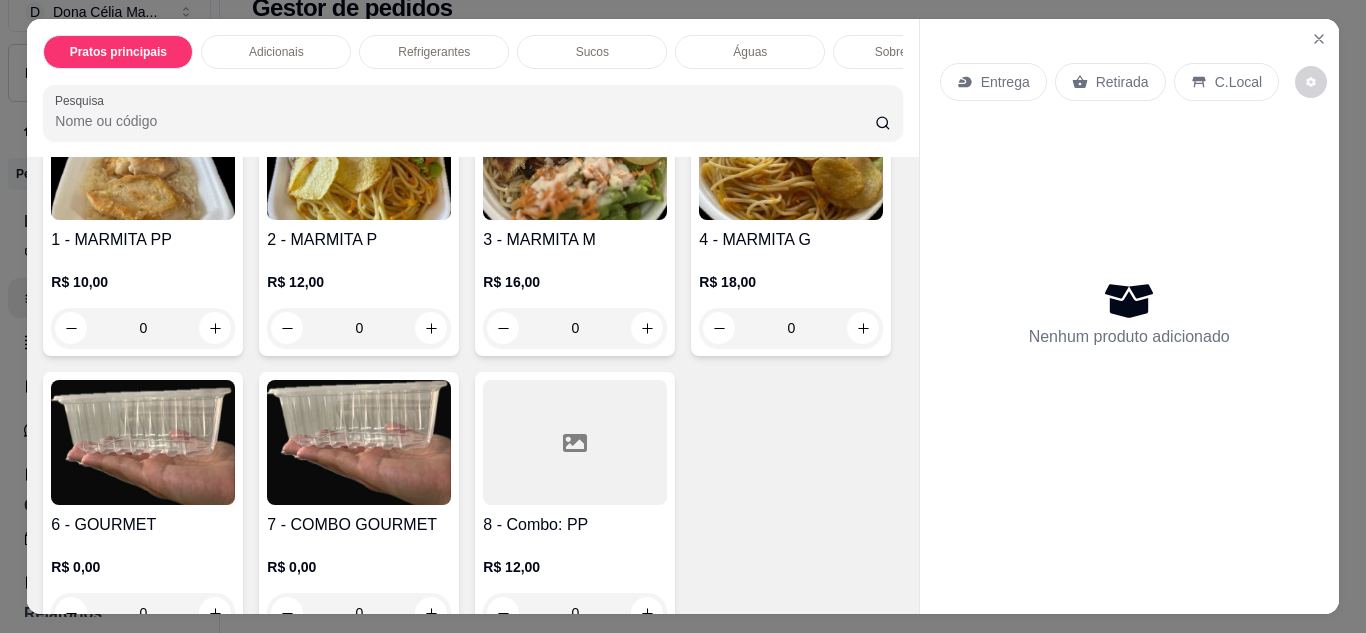 click on "R$ 12,00 0" at bounding box center (359, 300) 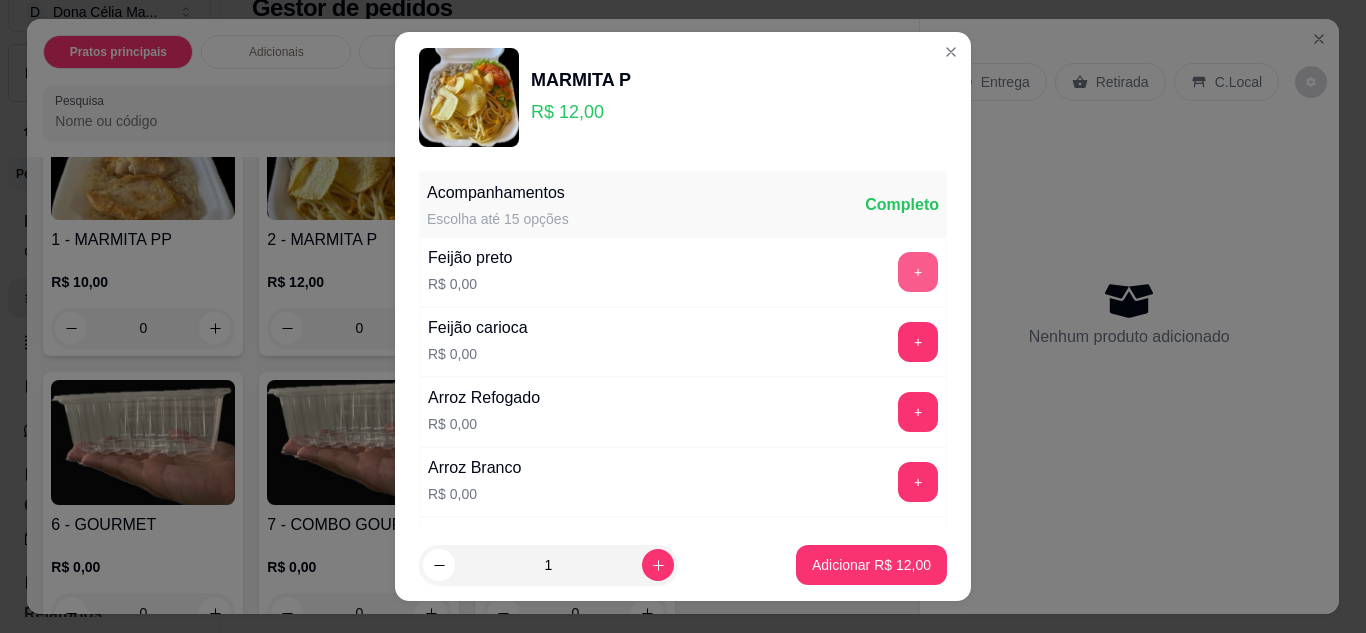 click on "+" at bounding box center (918, 272) 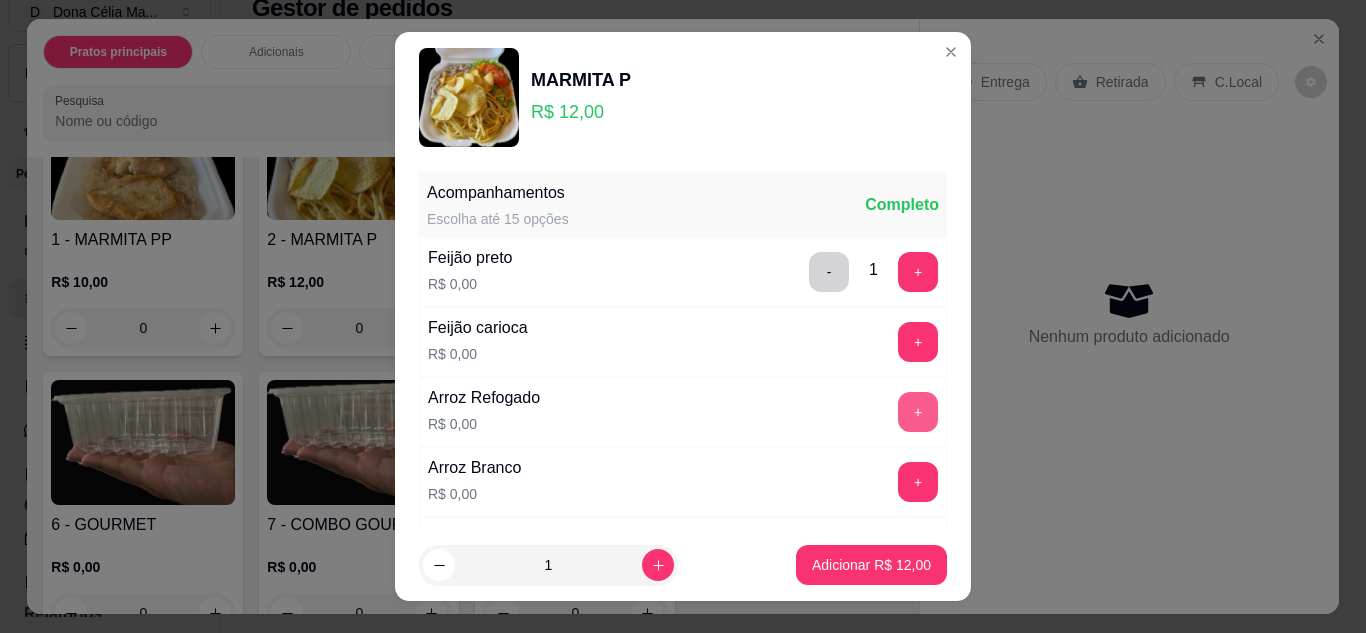 click on "+" at bounding box center (918, 412) 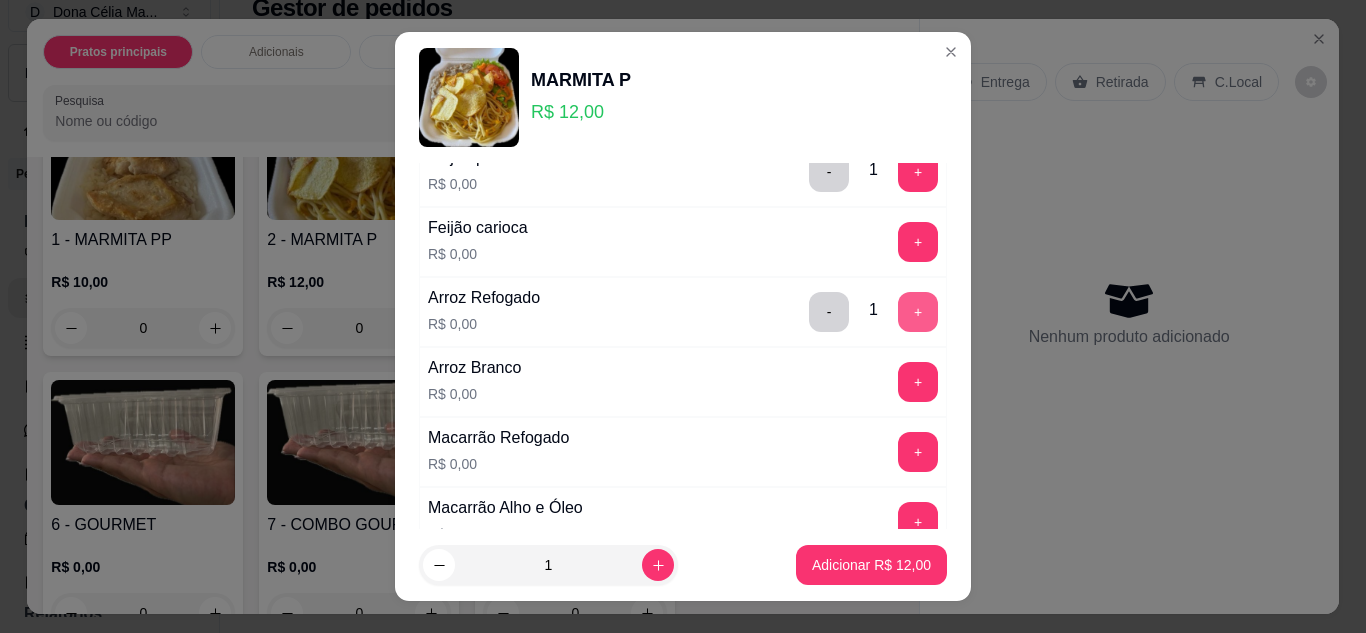scroll, scrollTop: 200, scrollLeft: 0, axis: vertical 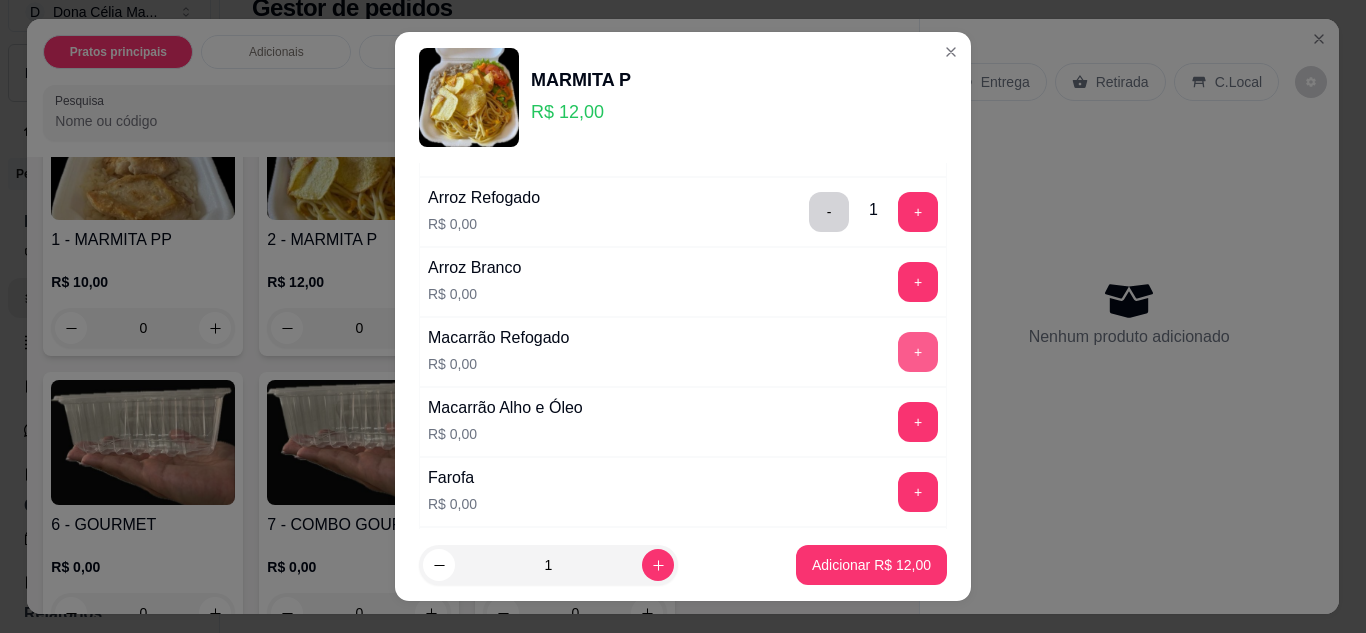 click on "+" at bounding box center (918, 352) 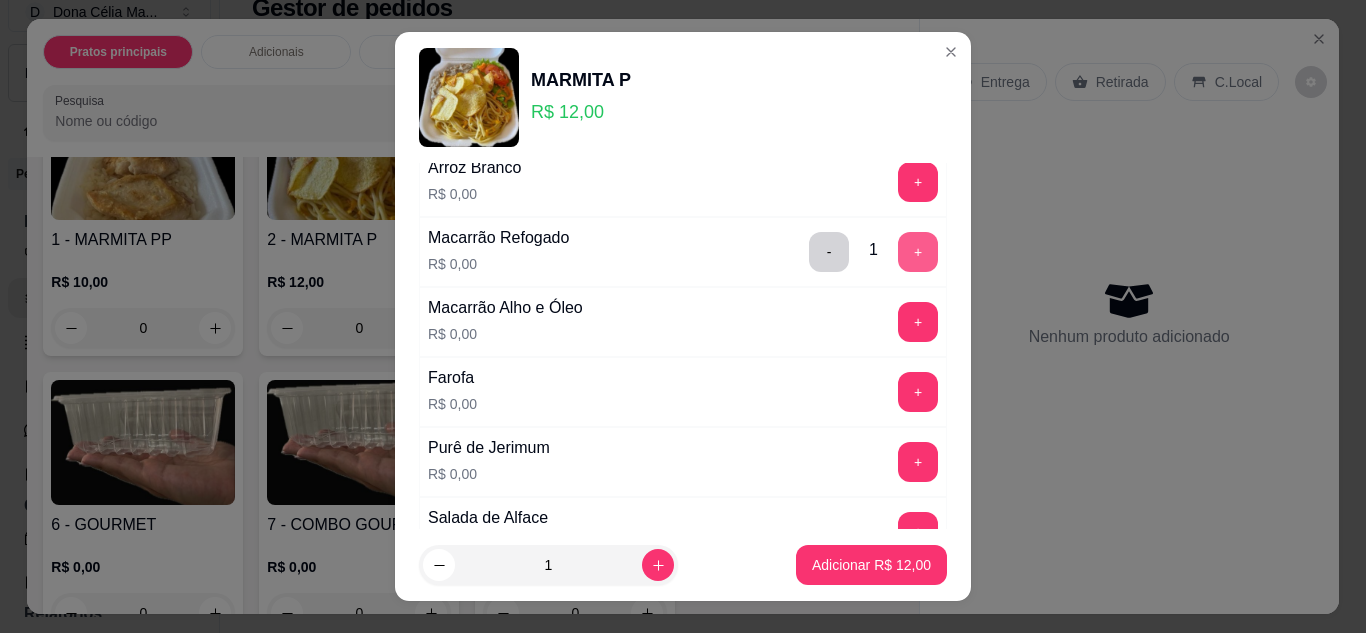 scroll, scrollTop: 400, scrollLeft: 0, axis: vertical 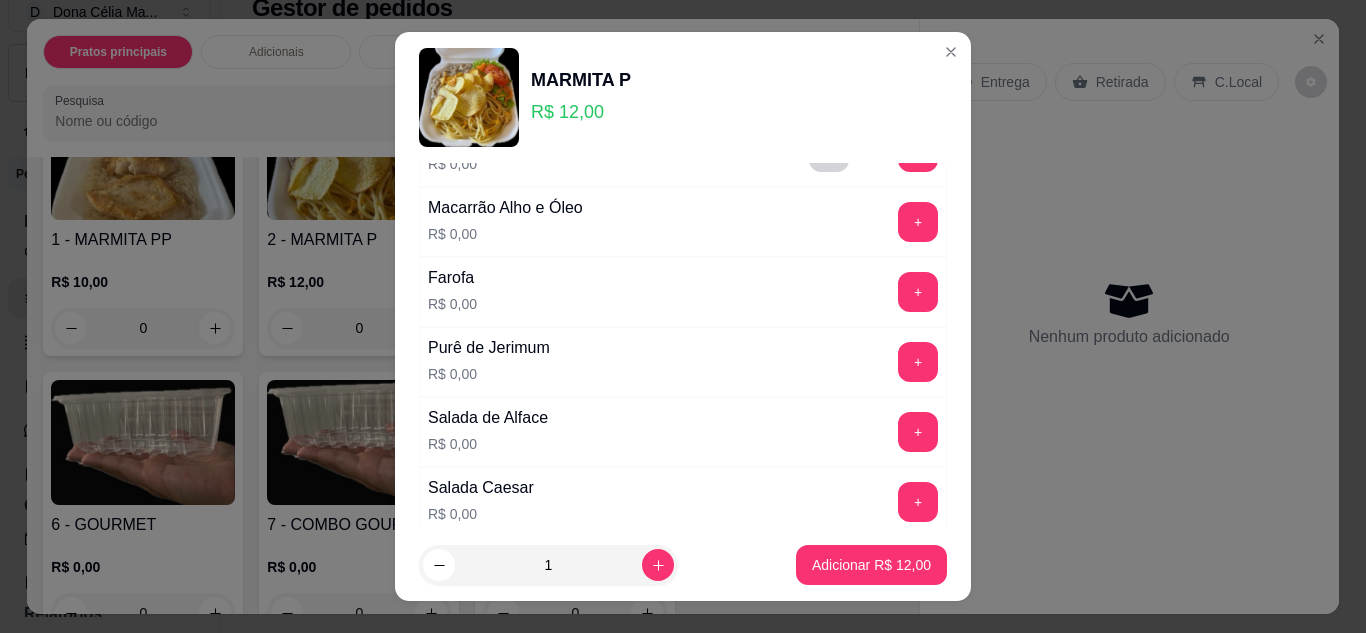 click on "+" at bounding box center (918, 292) 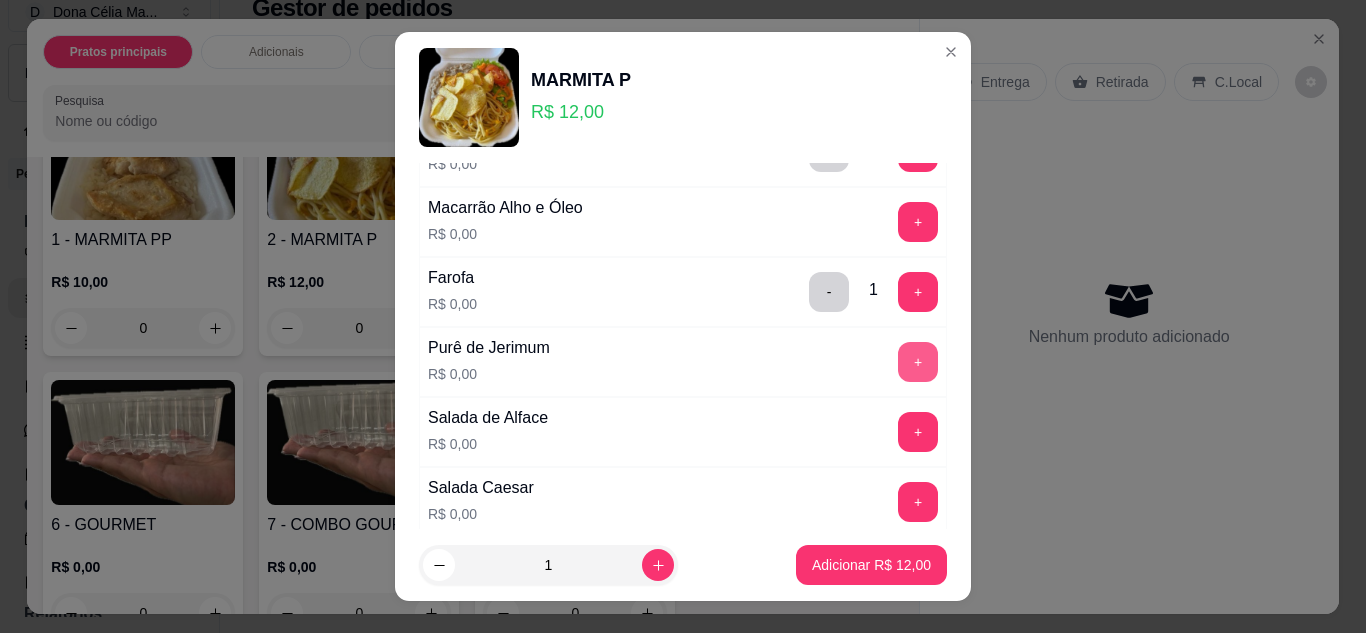 click on "+" at bounding box center (918, 362) 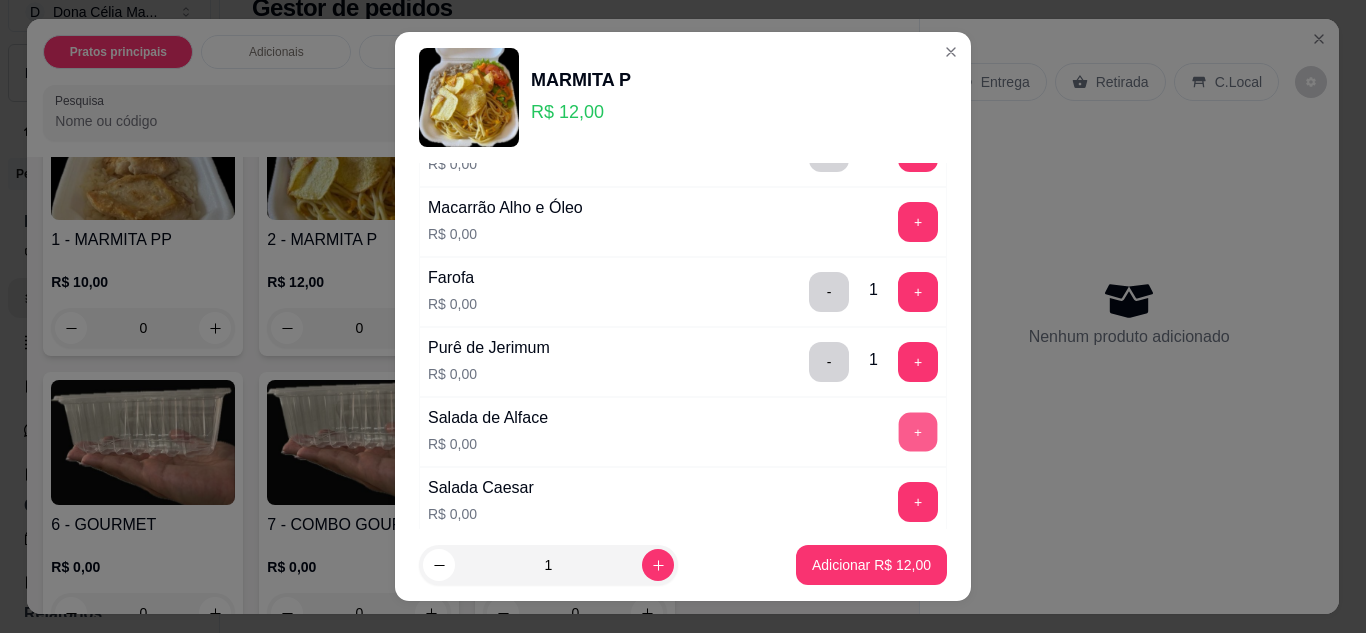 click on "+" at bounding box center [918, 432] 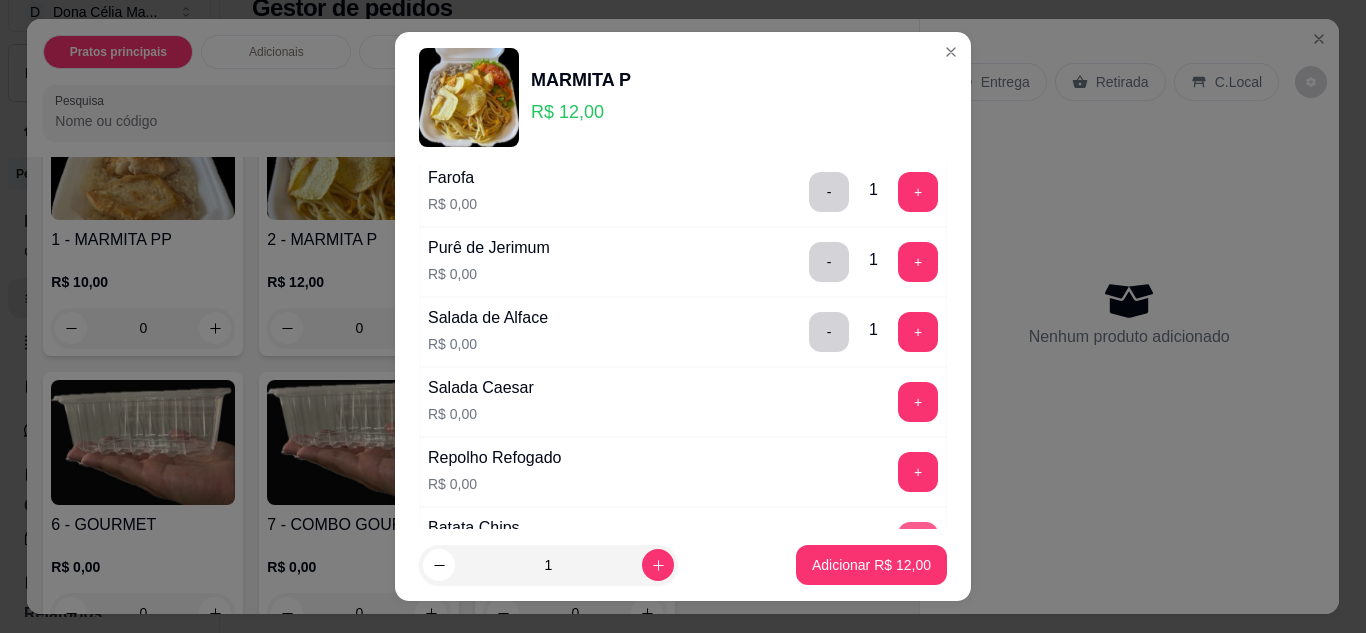 scroll, scrollTop: 600, scrollLeft: 0, axis: vertical 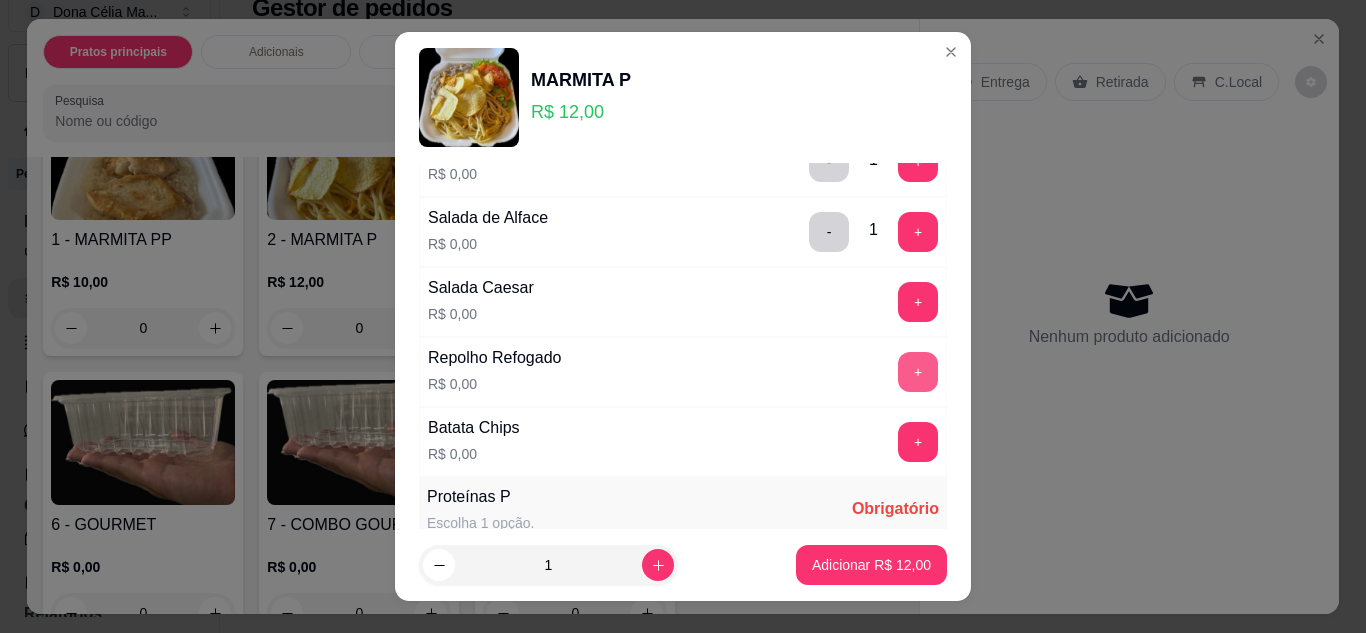 click on "+" at bounding box center [918, 372] 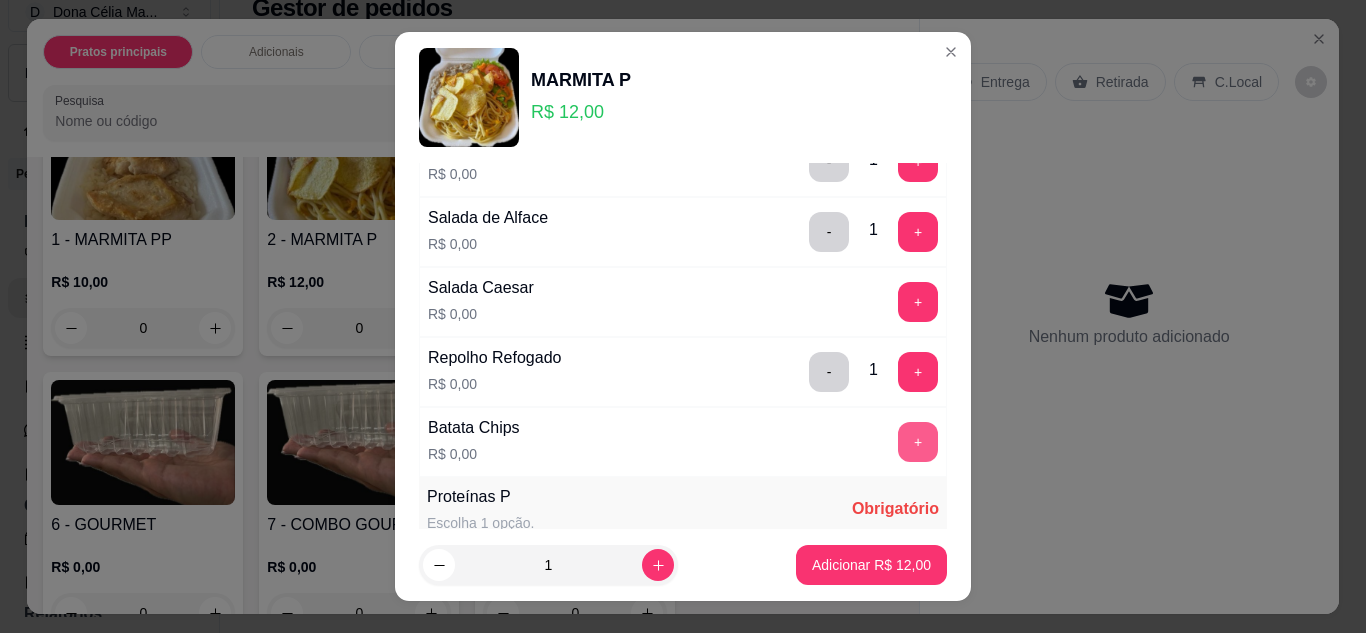 click on "+" at bounding box center [918, 442] 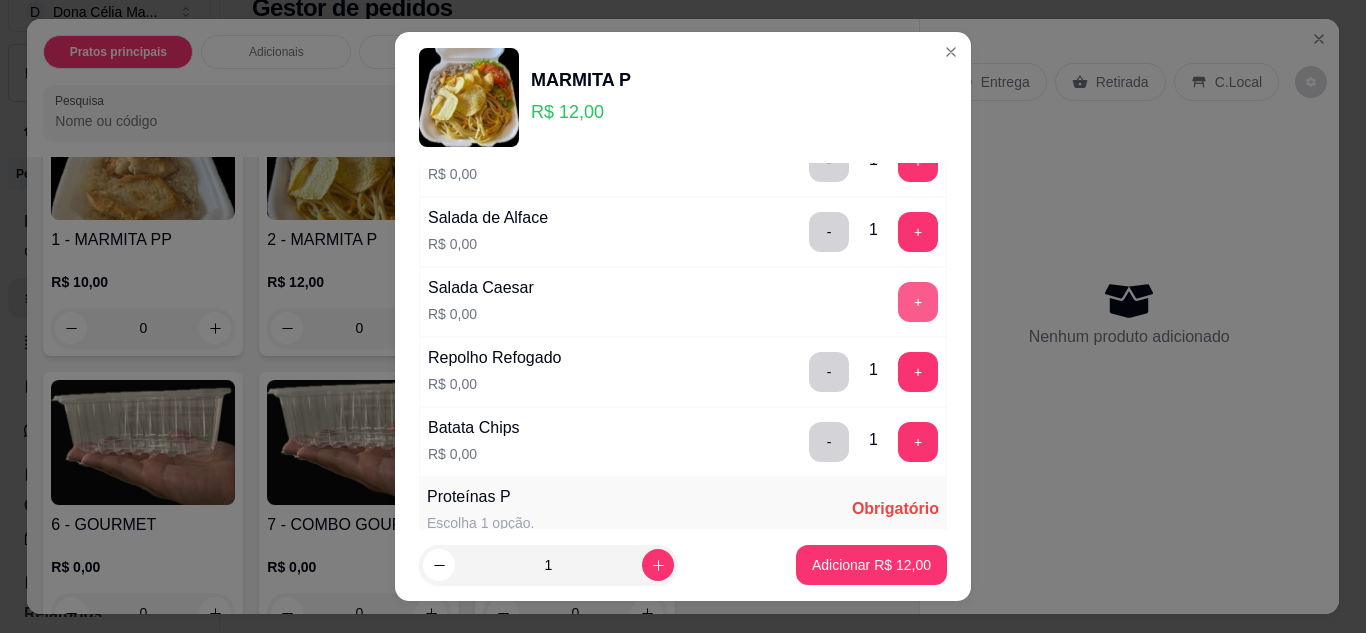 click on "+" at bounding box center (918, 302) 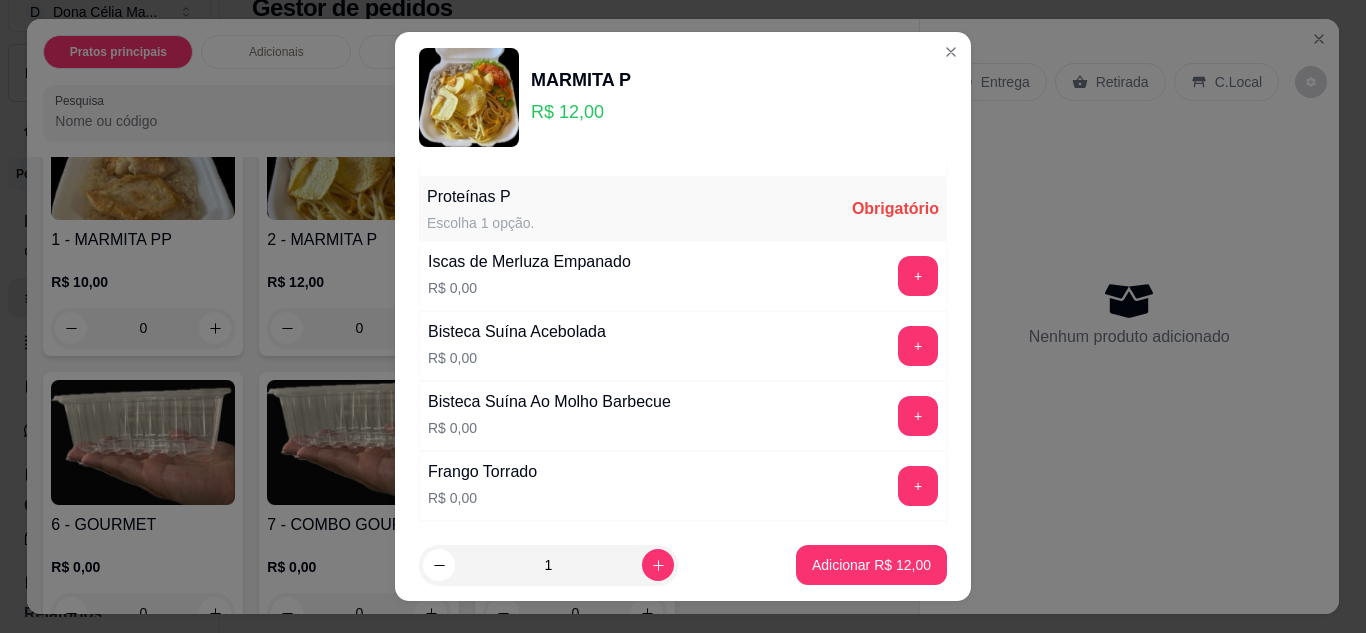 scroll, scrollTop: 1100, scrollLeft: 0, axis: vertical 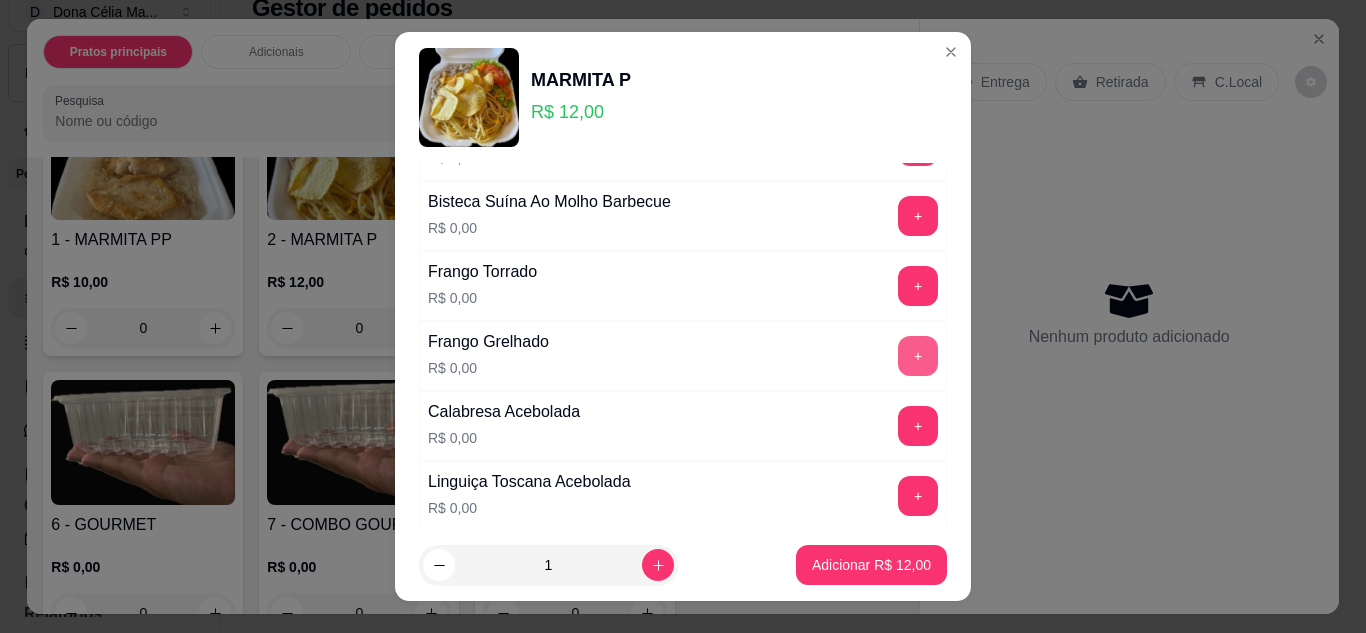 click on "+" at bounding box center (918, 356) 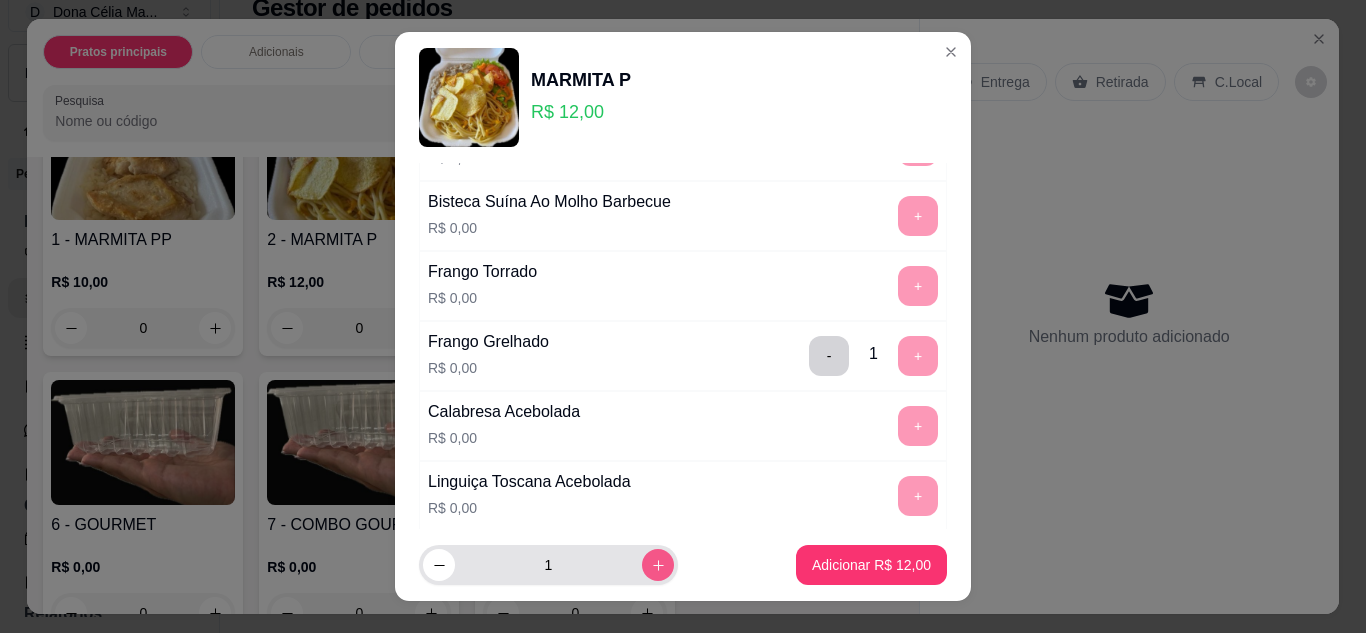 click at bounding box center [658, 565] 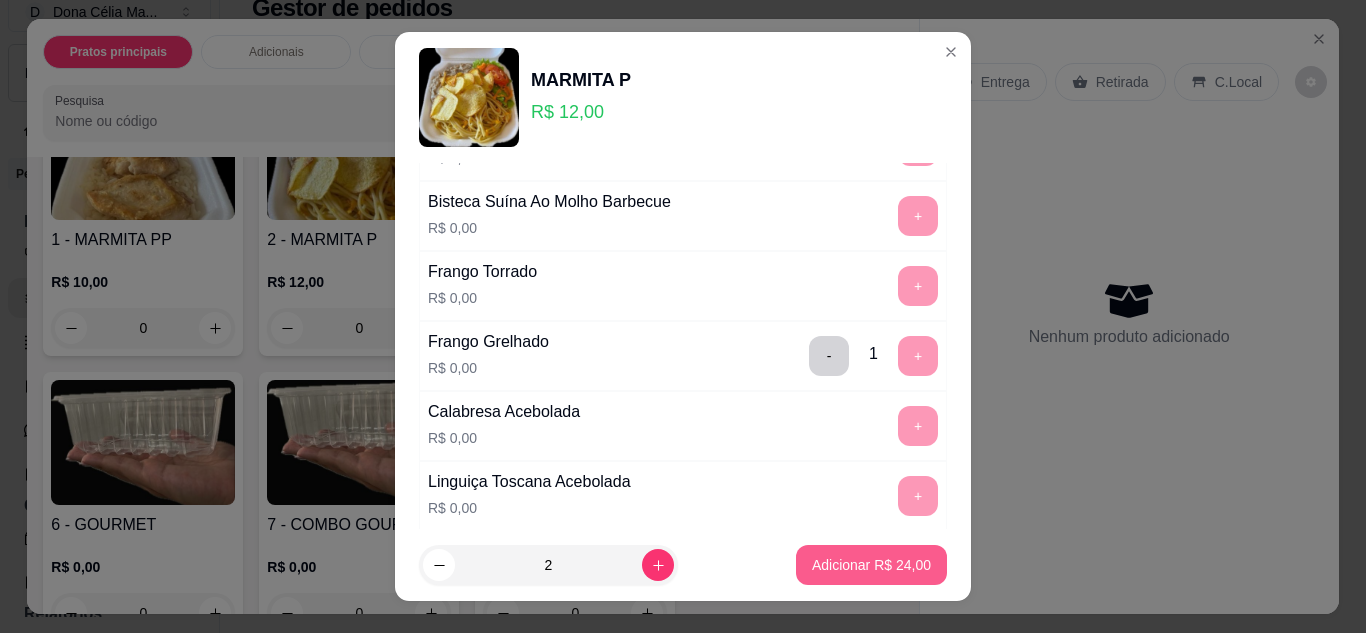 click on "Adicionar   R$ 24,00" at bounding box center [871, 565] 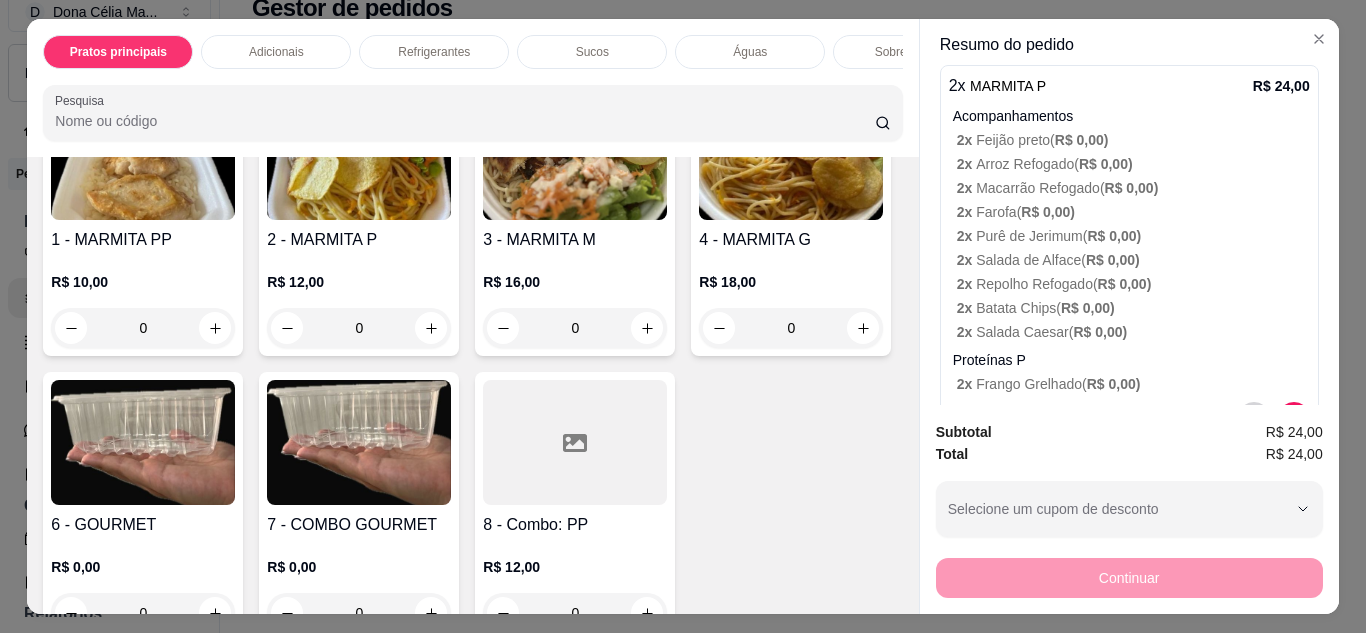scroll, scrollTop: 166, scrollLeft: 0, axis: vertical 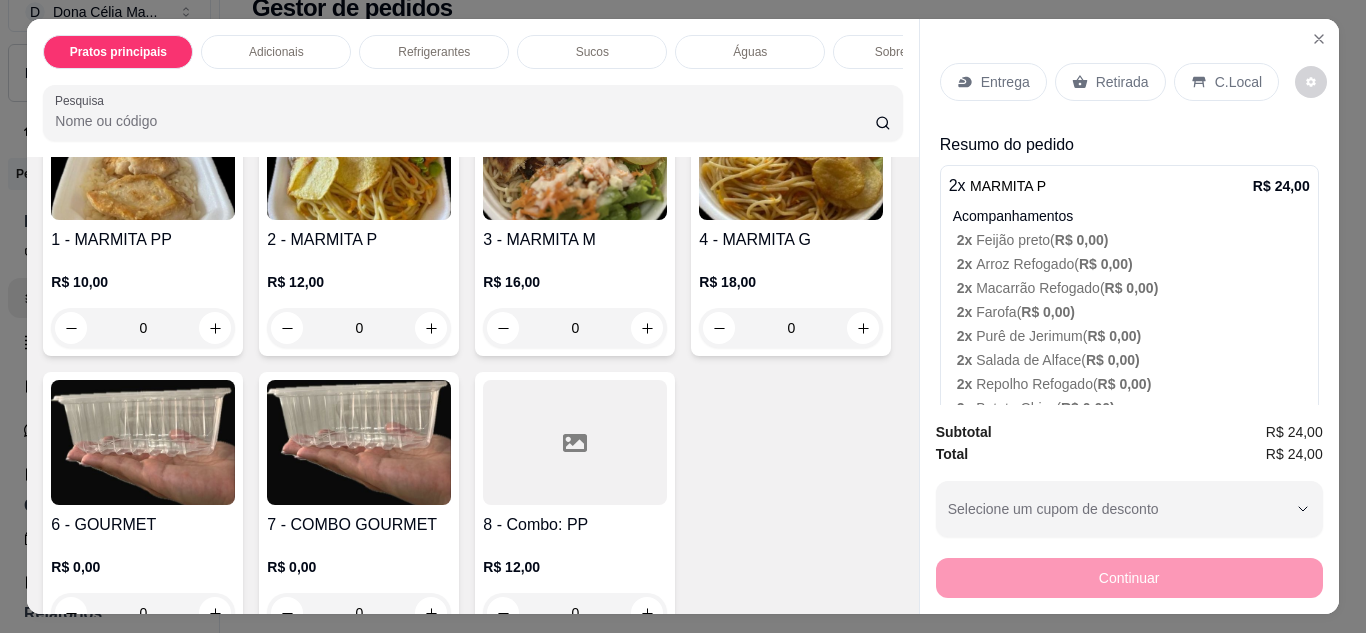 click on "Entrega Retirada C.Local" at bounding box center [1129, 82] 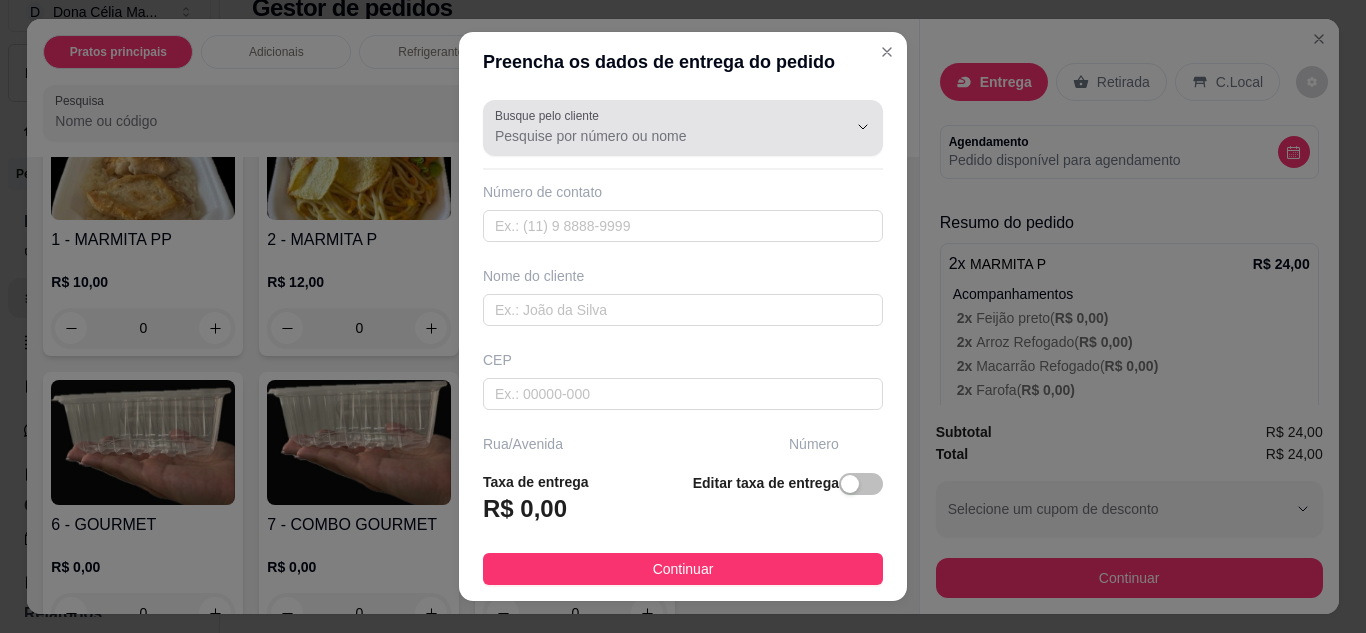 click on "Busque pelo cliente" at bounding box center [655, 136] 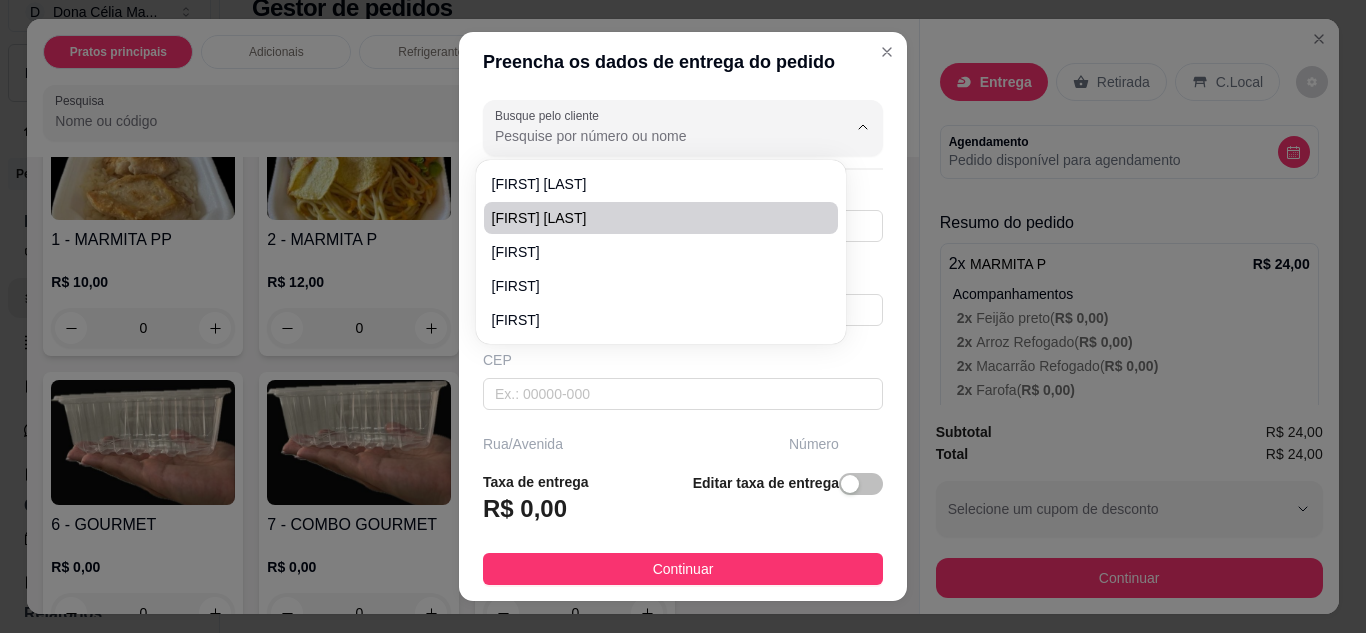 click on "Busque pelo cliente Número de contato Nome do cliente CEP Rua/Avenida Número Selecione o bairro de entrega Cidade Complemento" at bounding box center (683, 274) 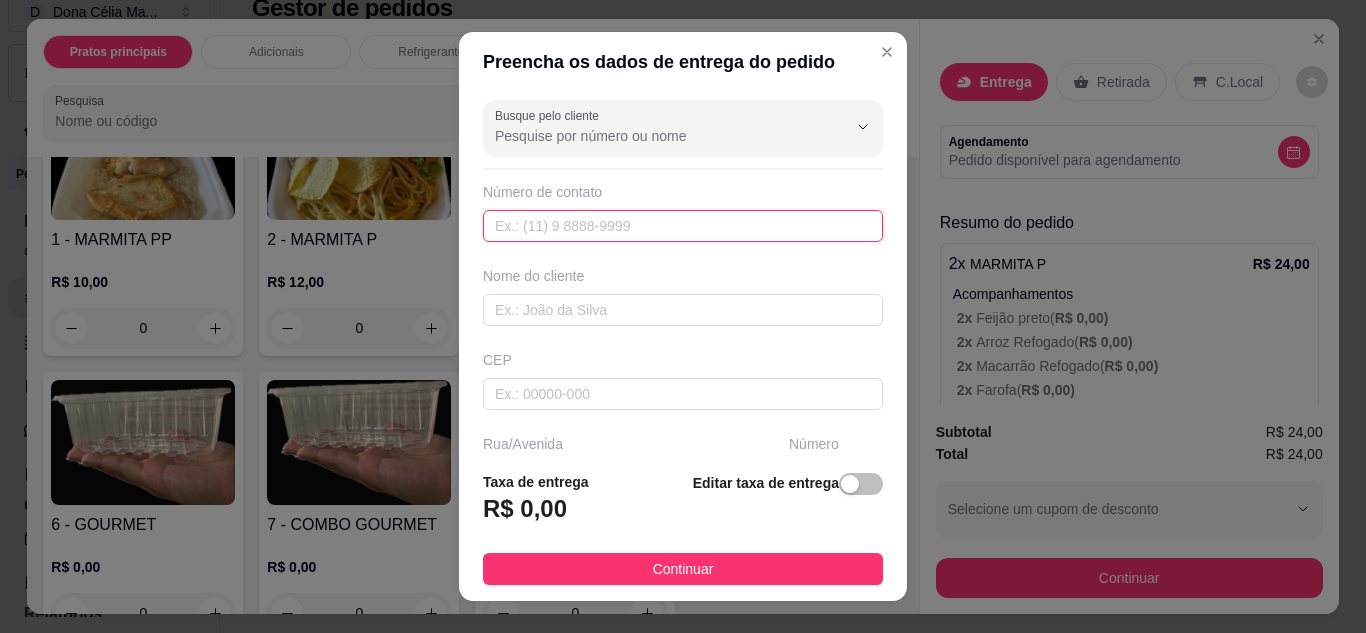 click at bounding box center [683, 226] 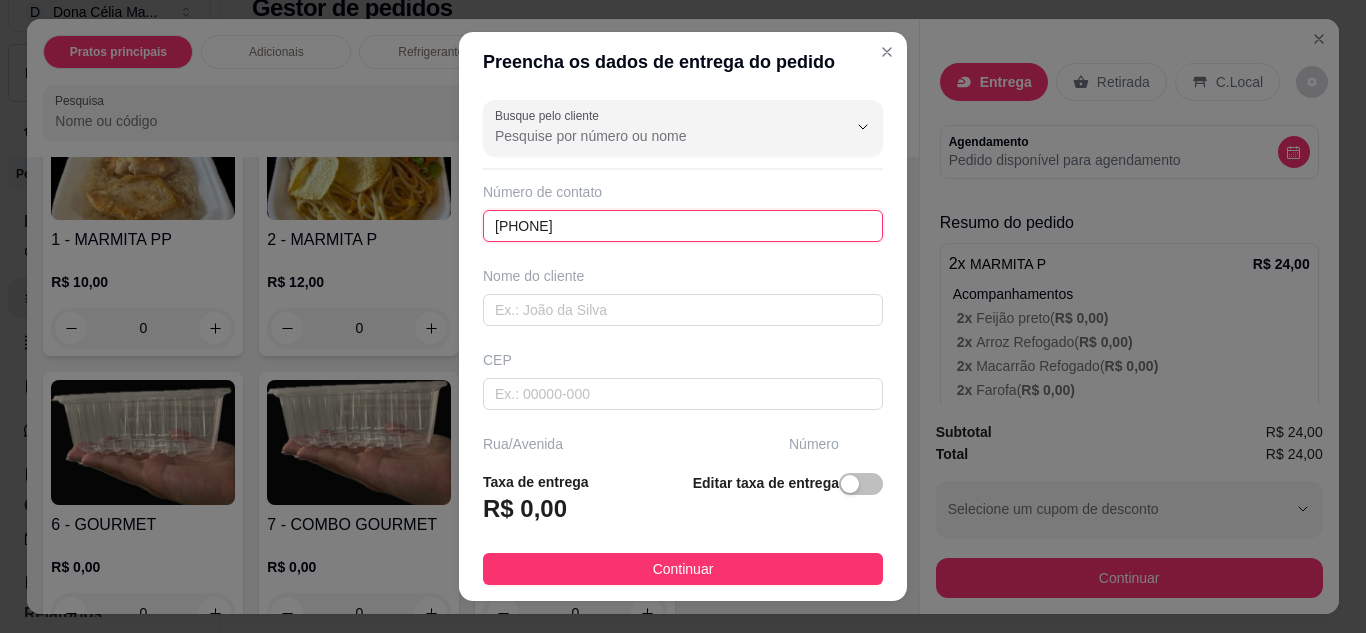 click on "(84) 9431-0080" at bounding box center (683, 226) 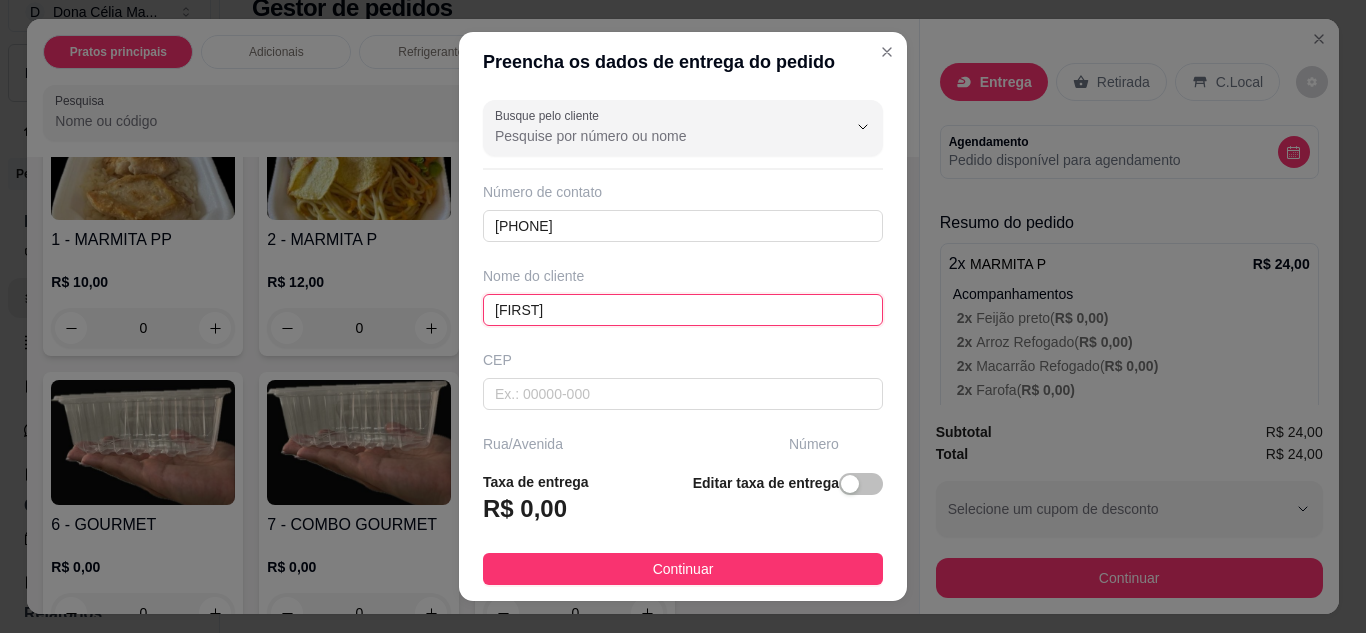 type on "LAYO" 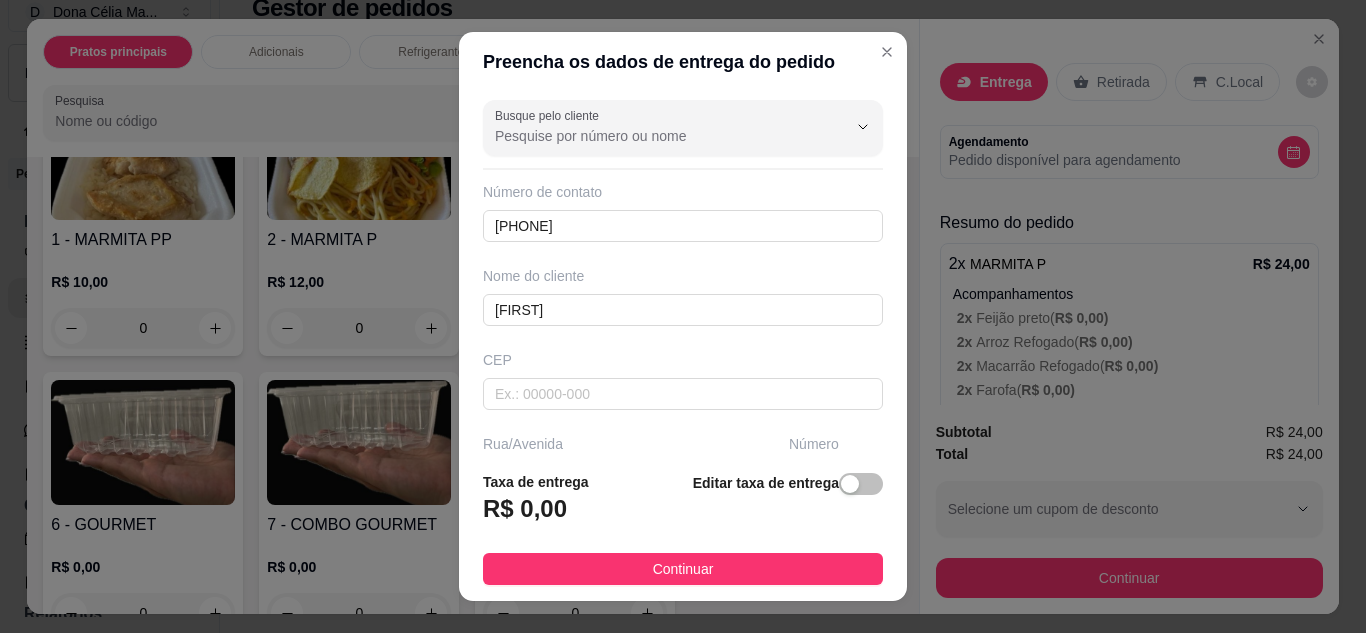 scroll, scrollTop: 204, scrollLeft: 0, axis: vertical 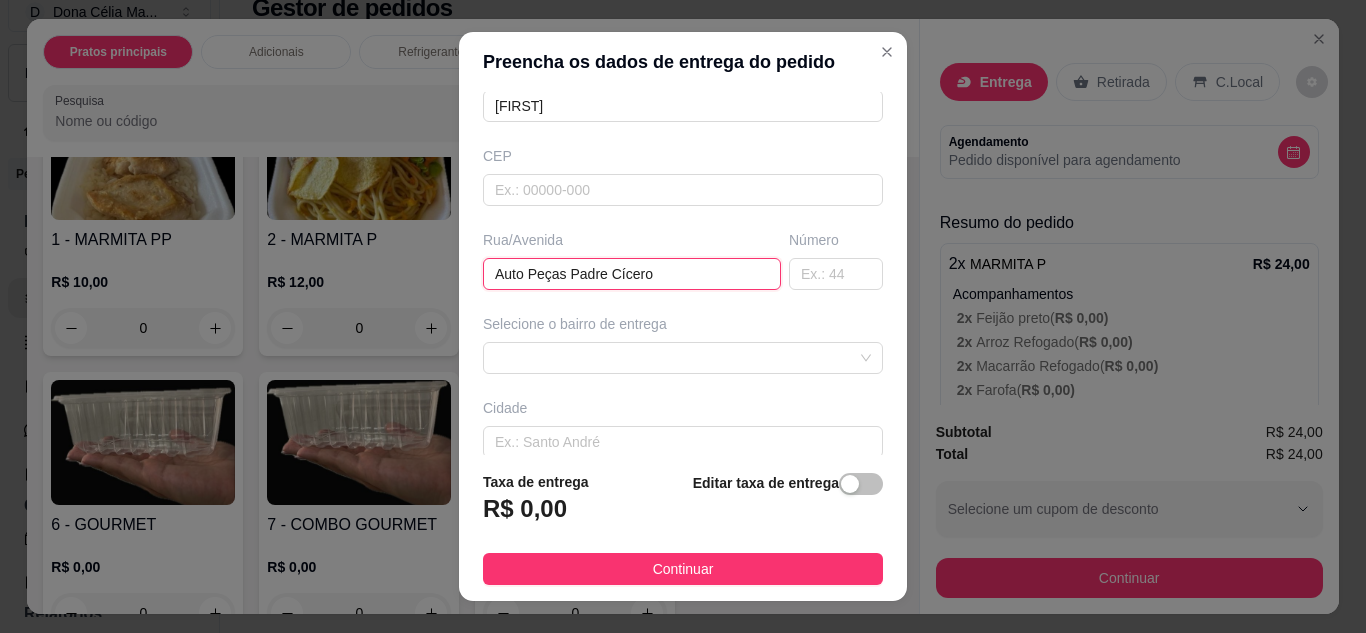 type on "Auto Peças Padre Cícero" 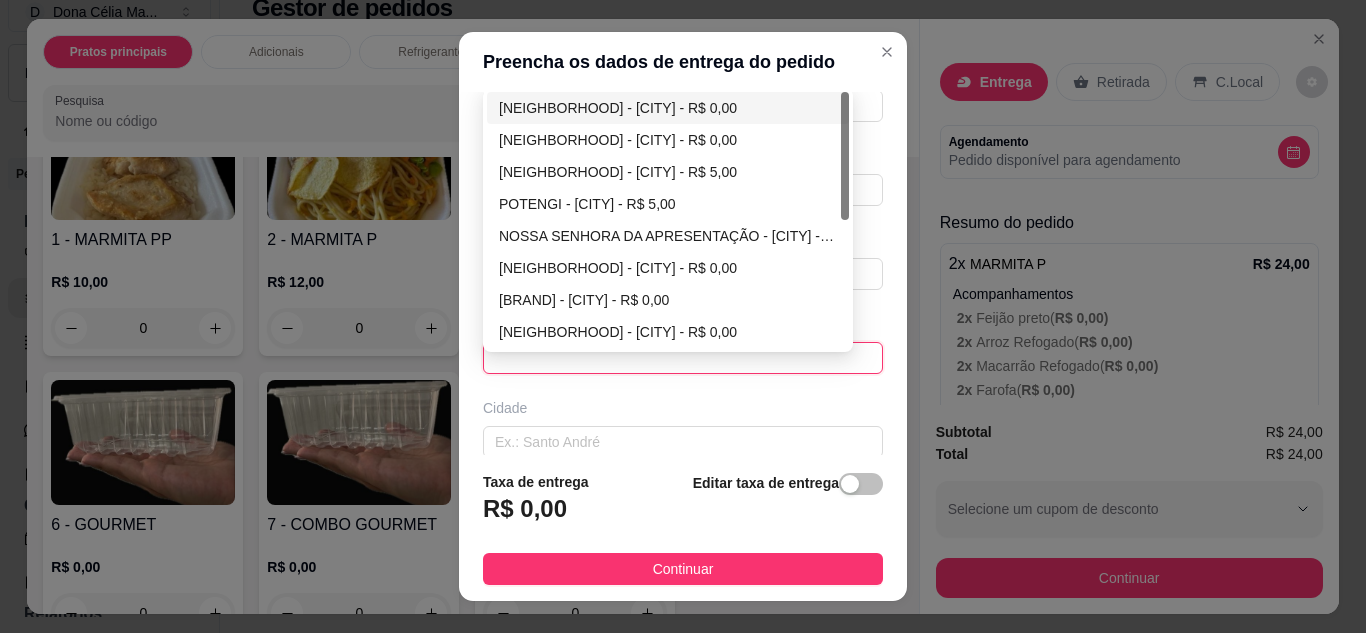 scroll, scrollTop: 200, scrollLeft: 0, axis: vertical 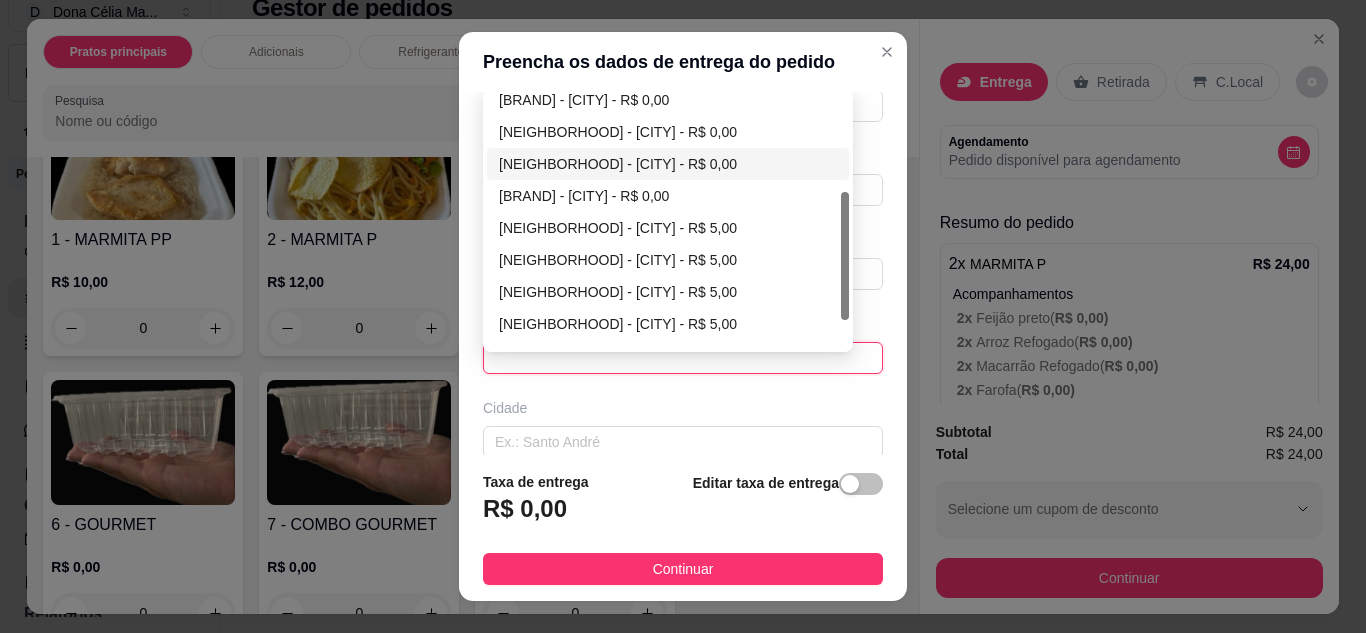 click on "IGAPÓ - NATAL -  R$ 0,00" at bounding box center (668, 164) 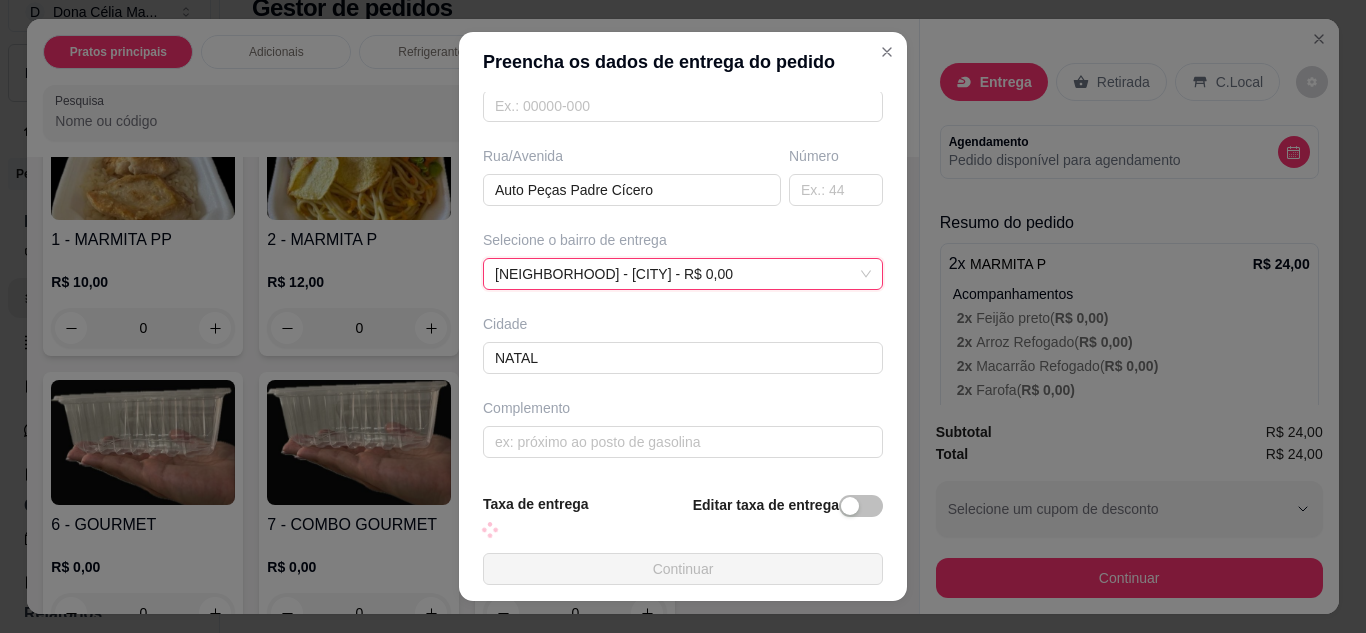 scroll, scrollTop: 374, scrollLeft: 0, axis: vertical 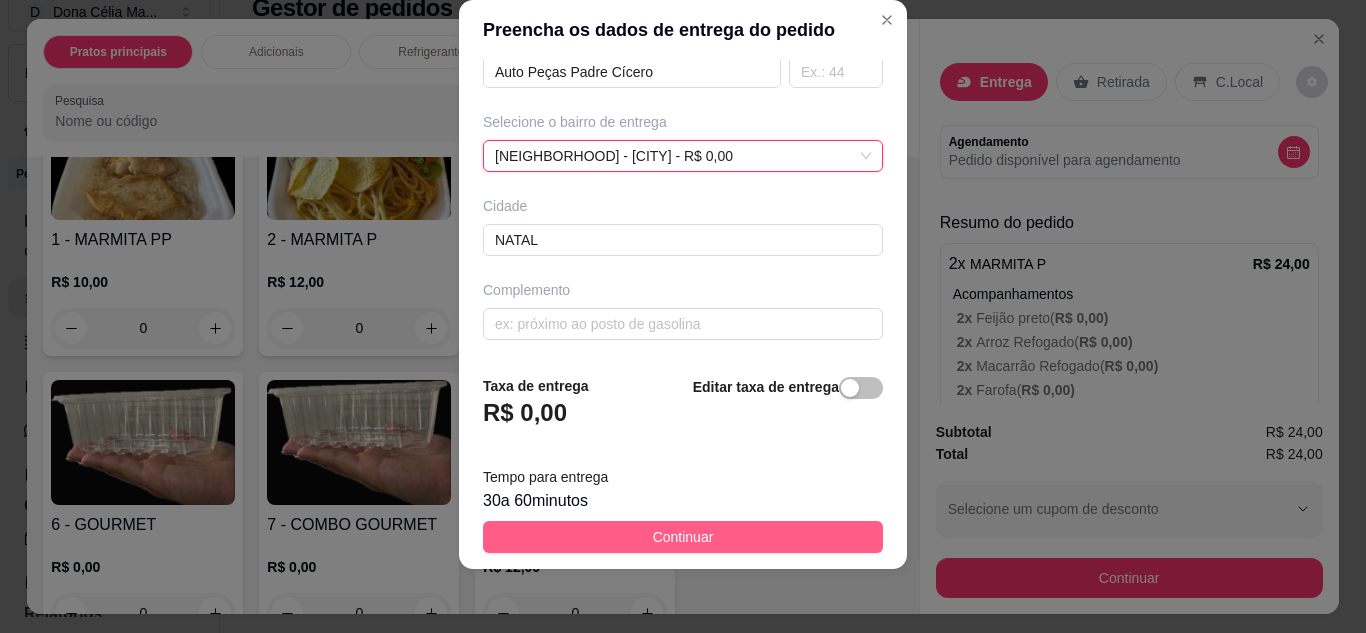 click on "Continuar" at bounding box center (683, 537) 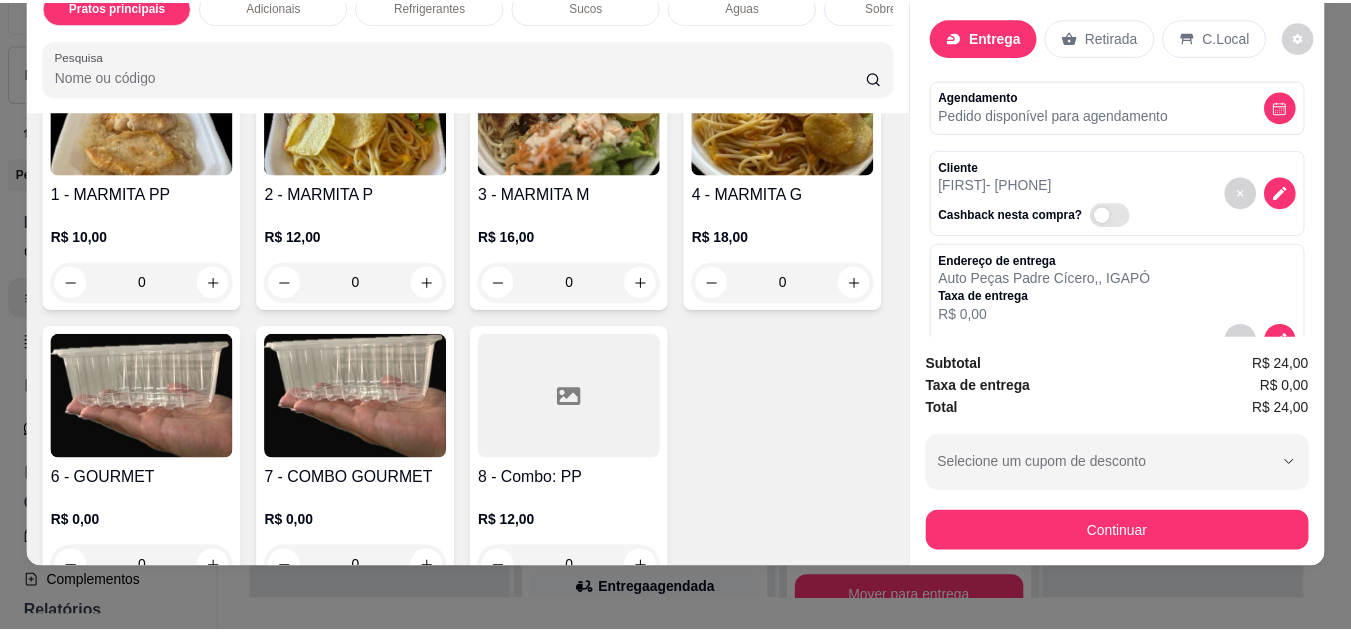 scroll, scrollTop: 0, scrollLeft: 0, axis: both 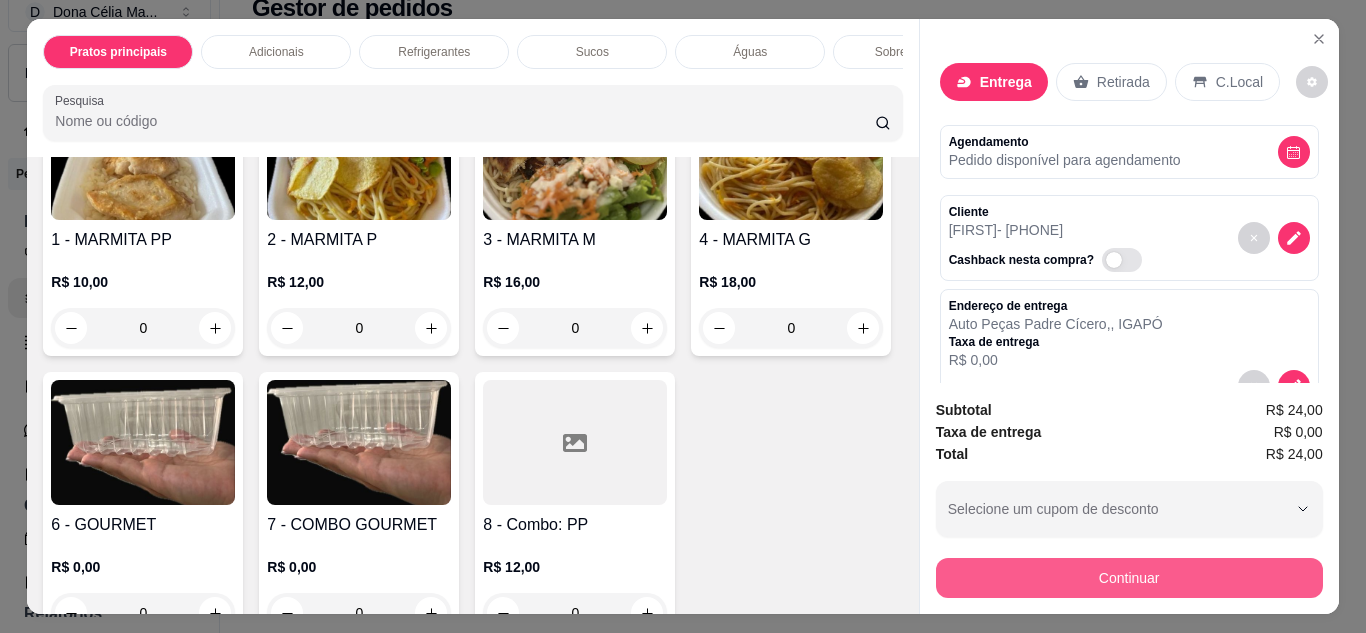 click on "Continuar" at bounding box center [1129, 578] 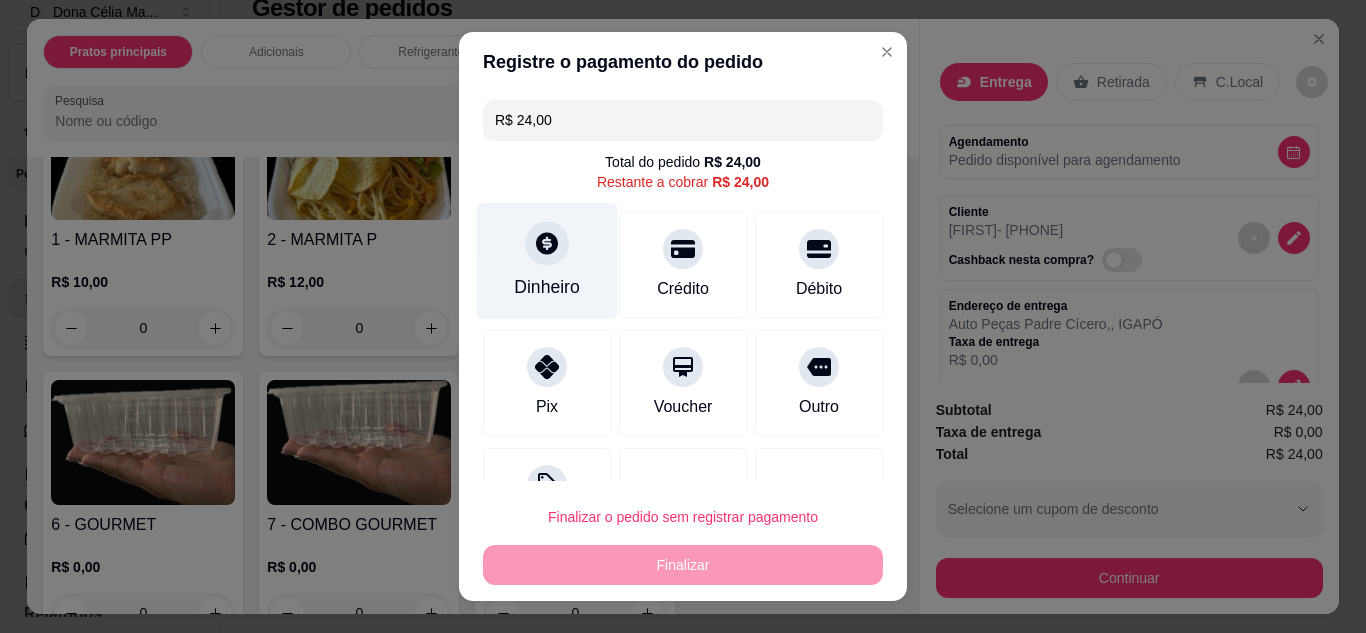 click at bounding box center (547, 243) 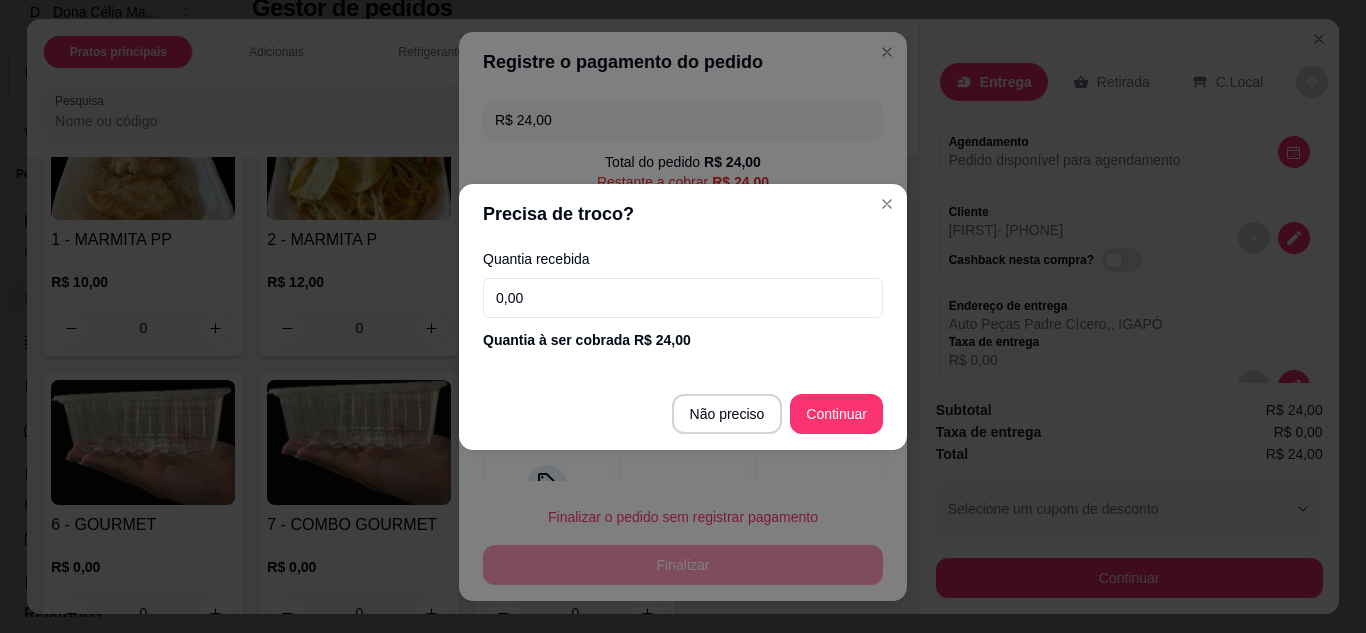 click on "0,00" at bounding box center (683, 298) 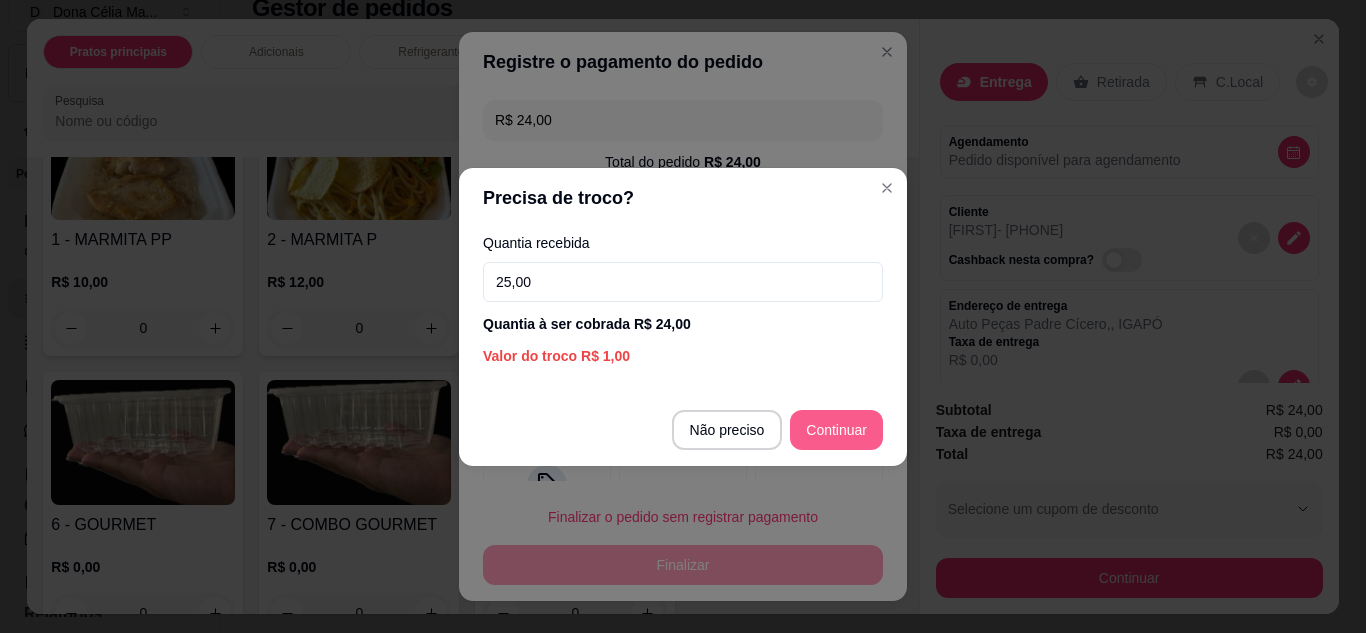 type on "25,00" 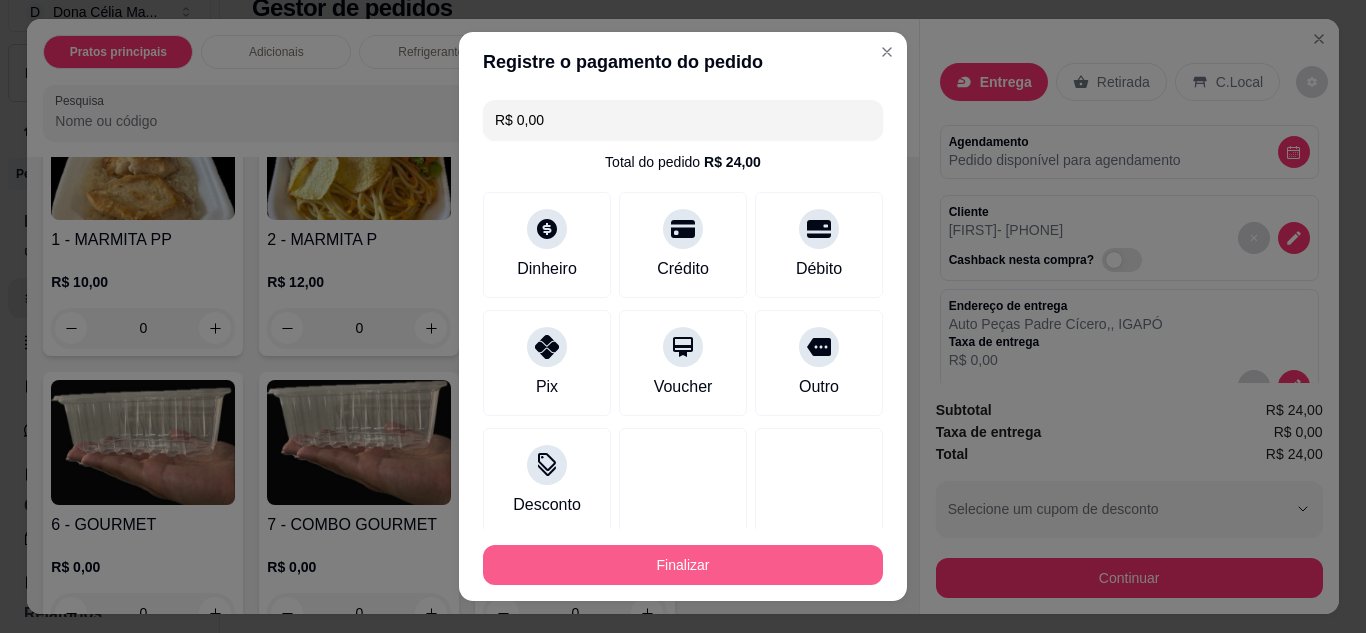 click on "Finalizar" at bounding box center [683, 565] 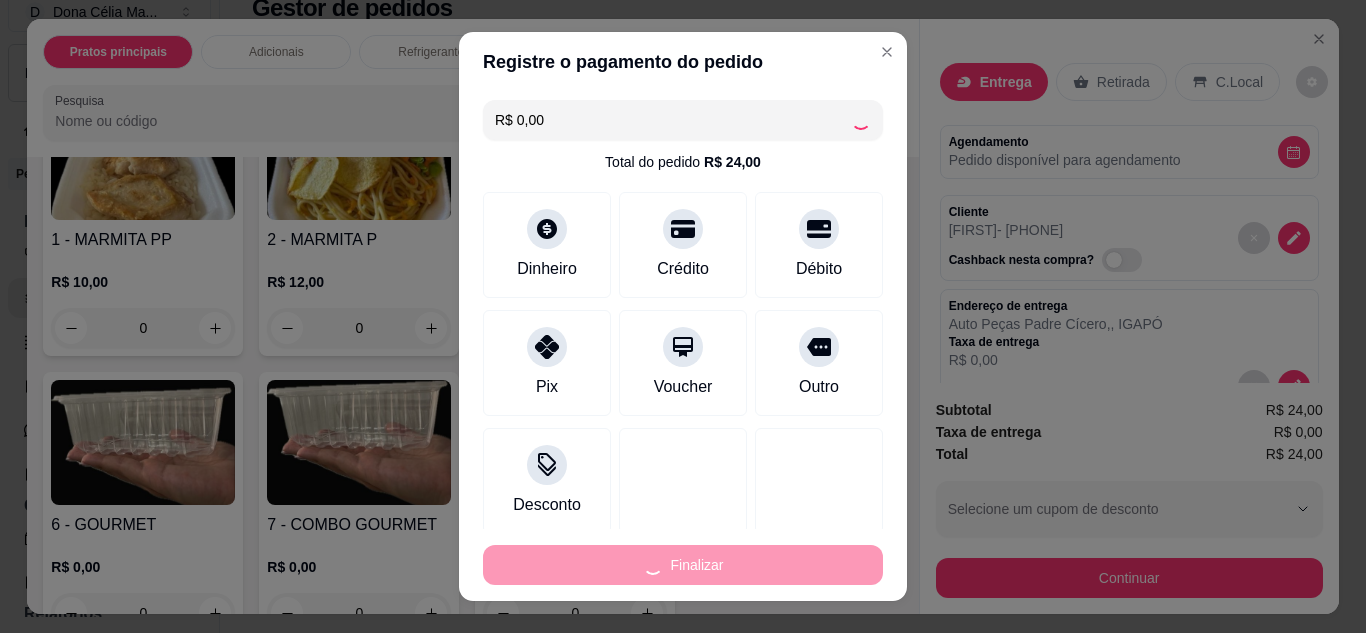 type on "-R$ 24,00" 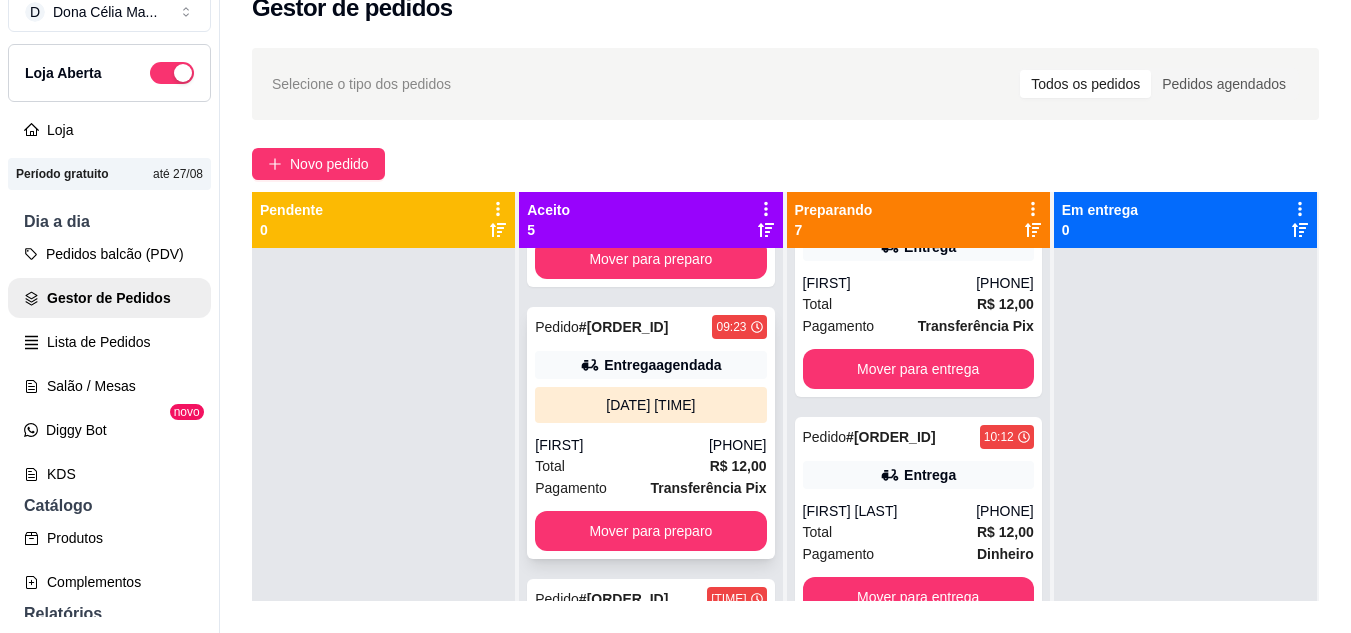 scroll, scrollTop: 869, scrollLeft: 0, axis: vertical 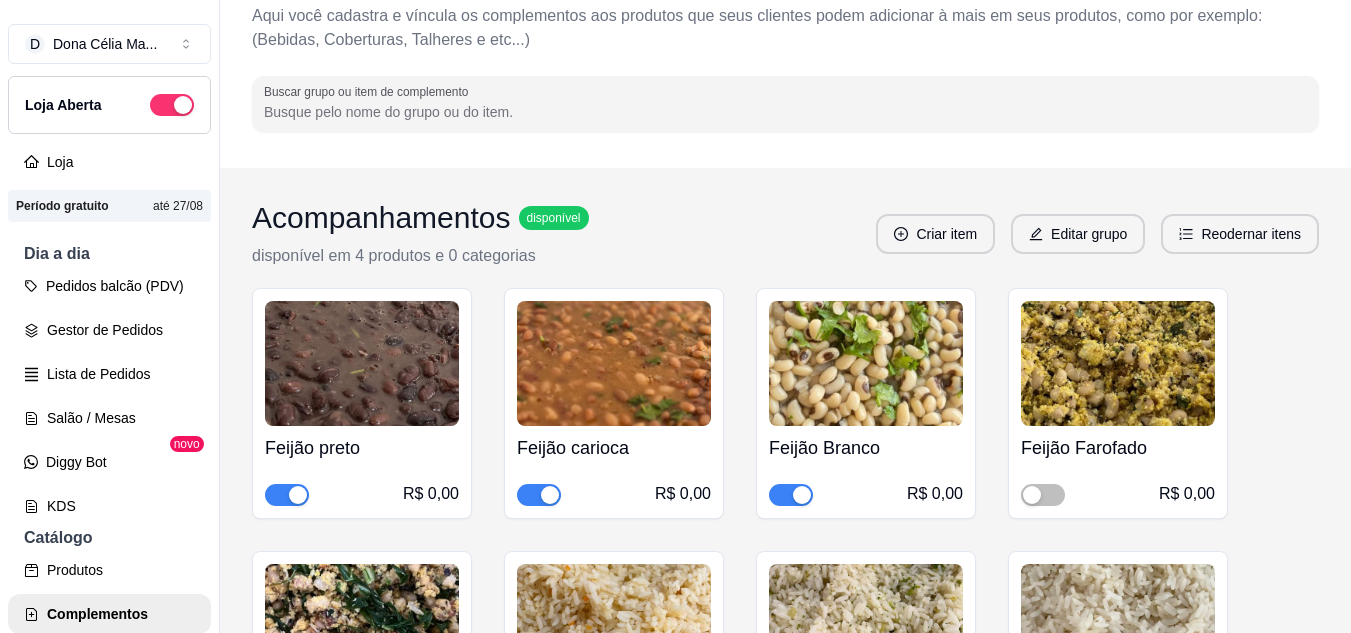 click at bounding box center (802, 495) 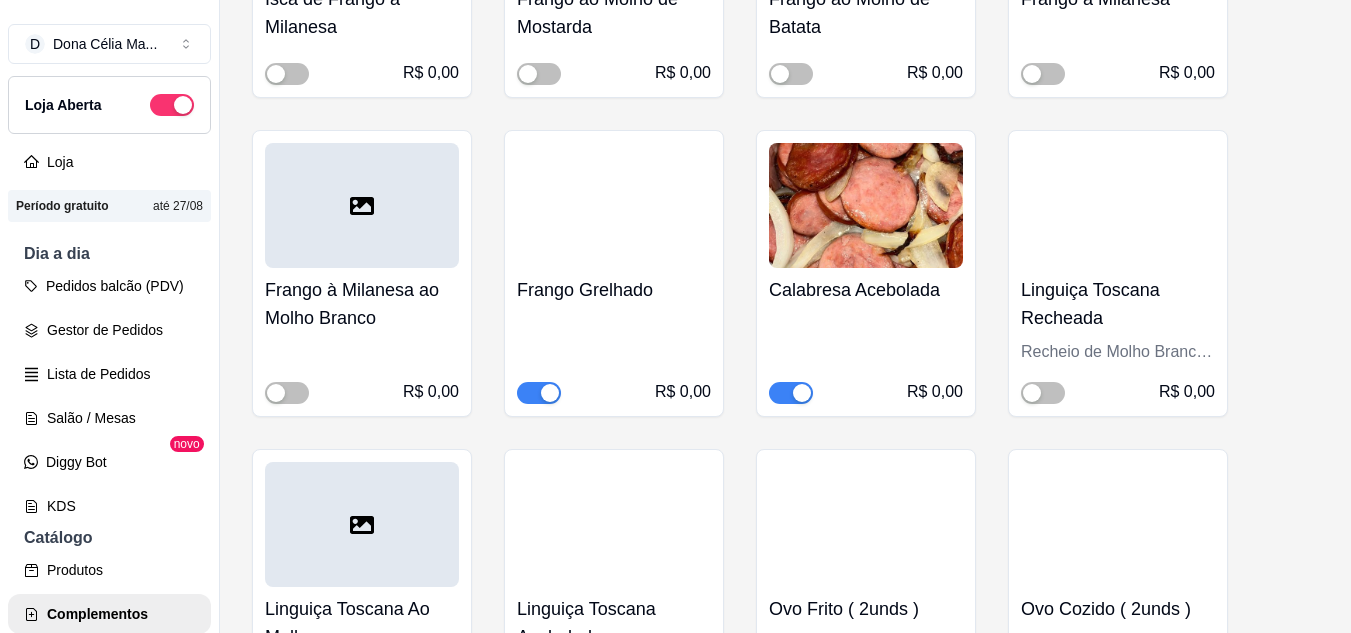 scroll, scrollTop: 17166, scrollLeft: 0, axis: vertical 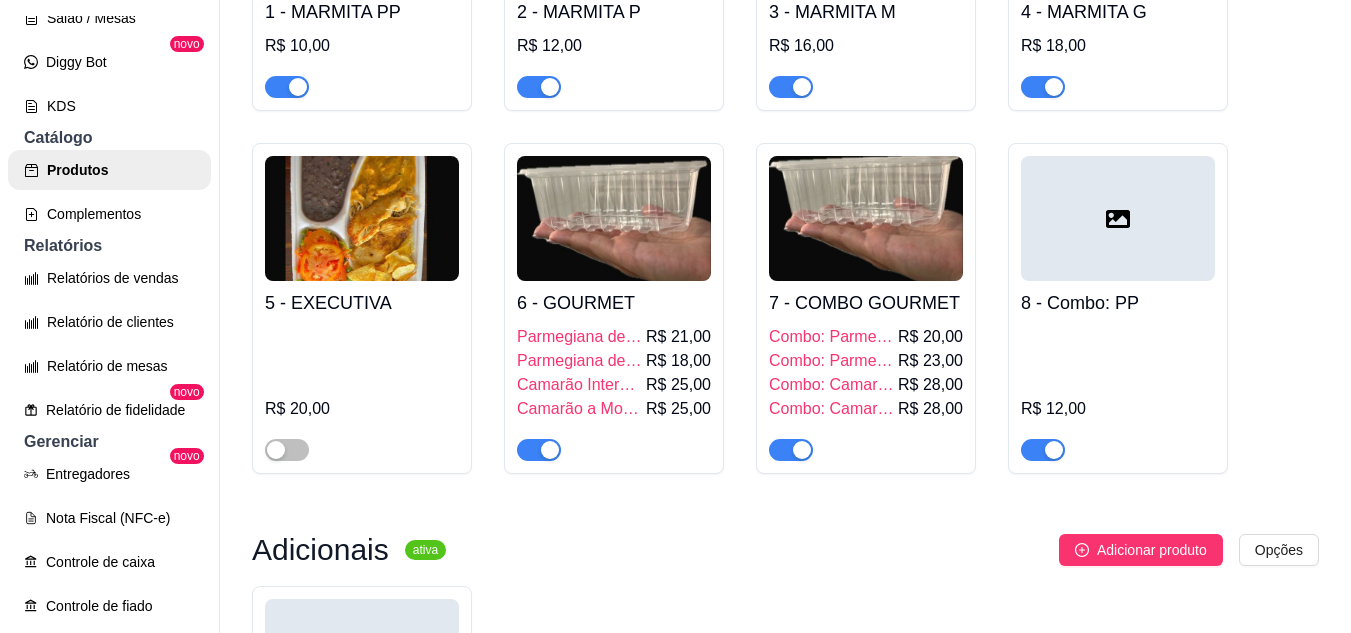 click at bounding box center (614, 218) 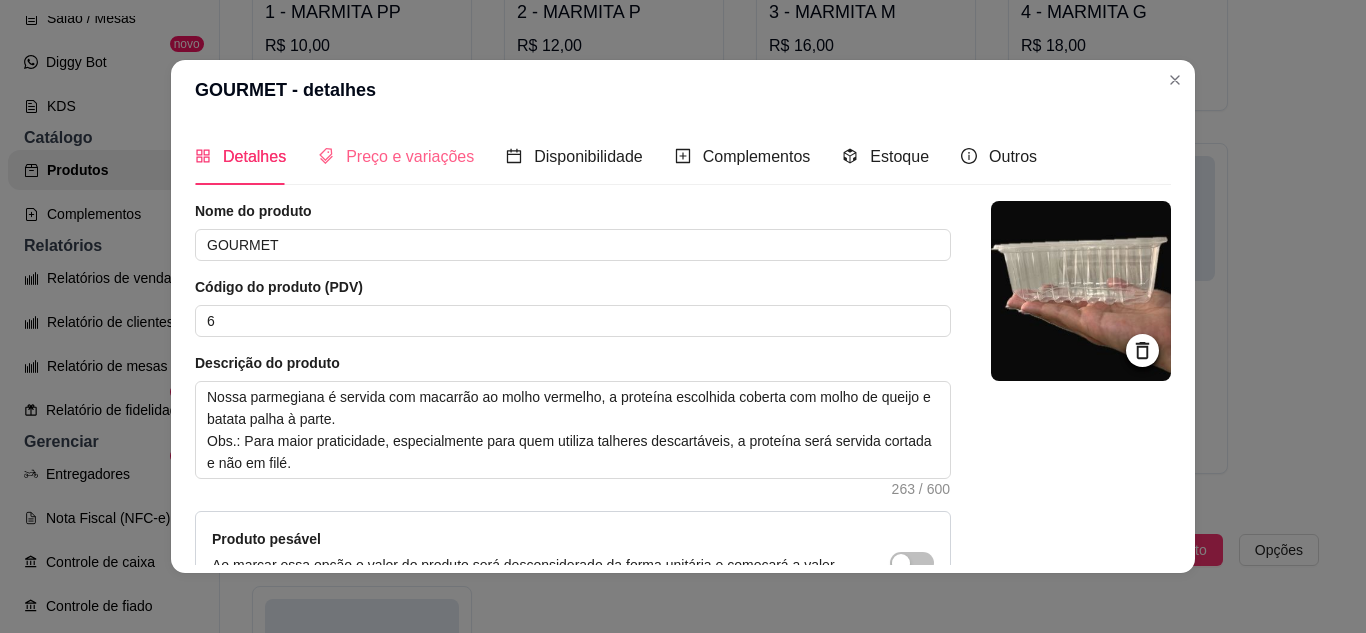 click on "Preço e variações" at bounding box center (396, 156) 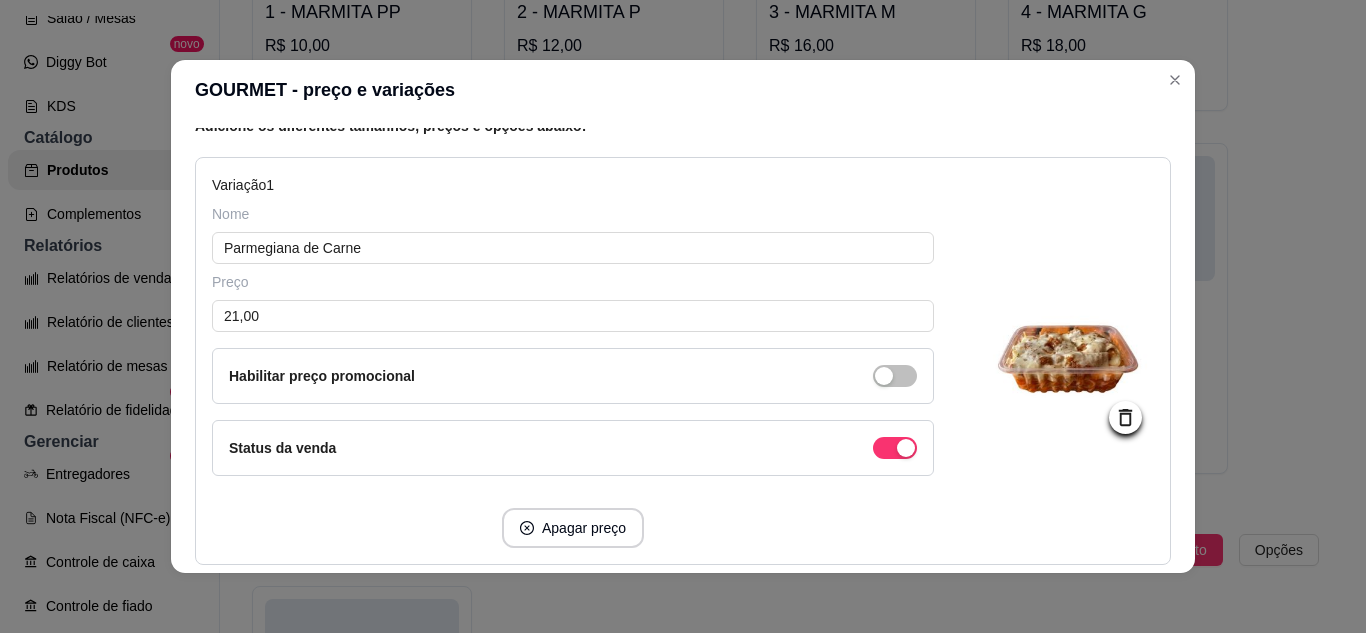 scroll, scrollTop: 300, scrollLeft: 0, axis: vertical 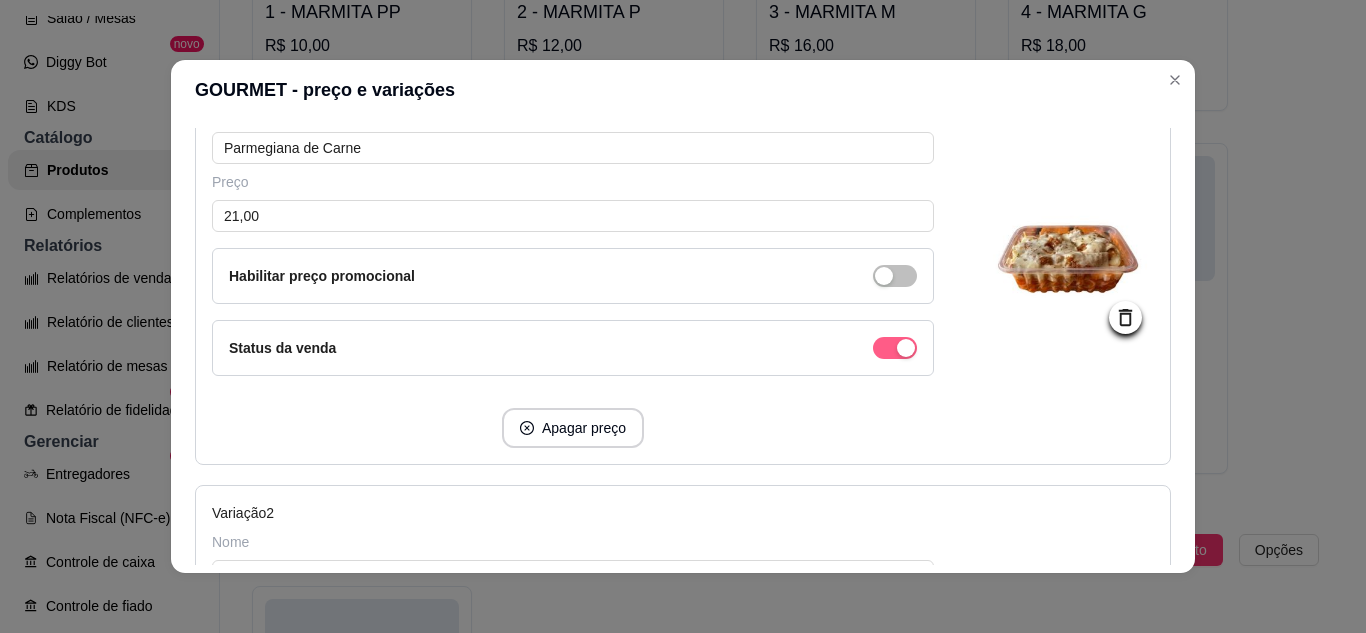click at bounding box center [895, 348] 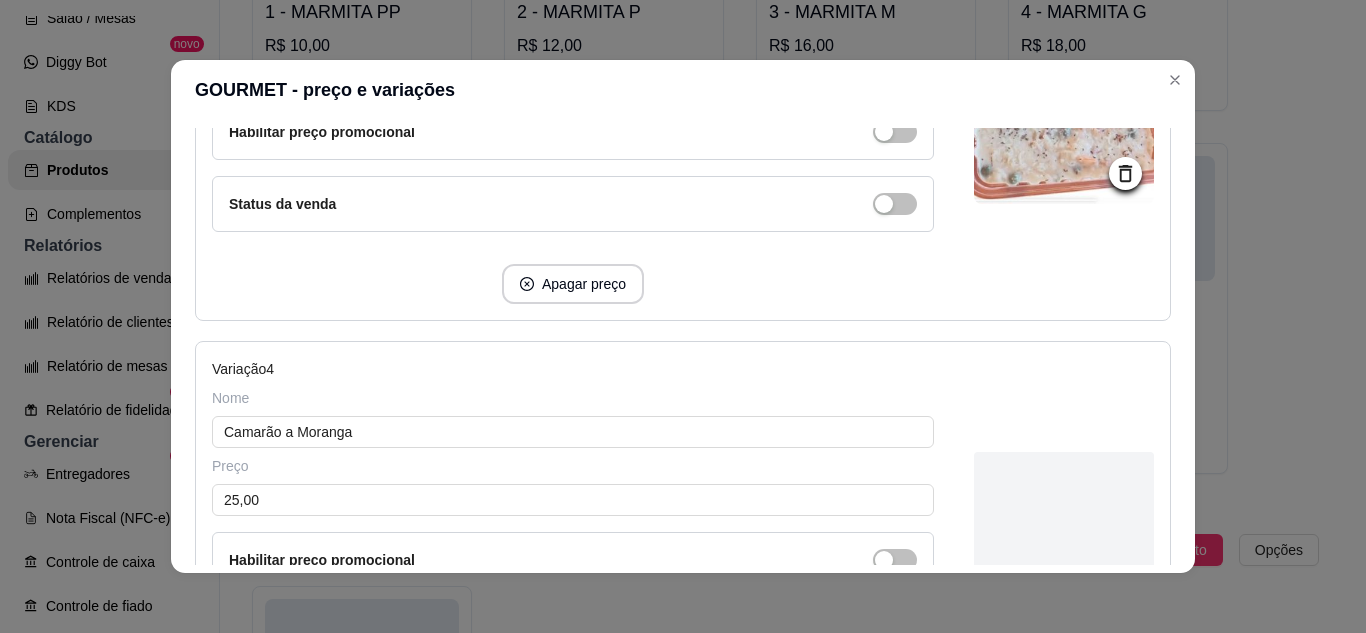 scroll, scrollTop: 1629, scrollLeft: 0, axis: vertical 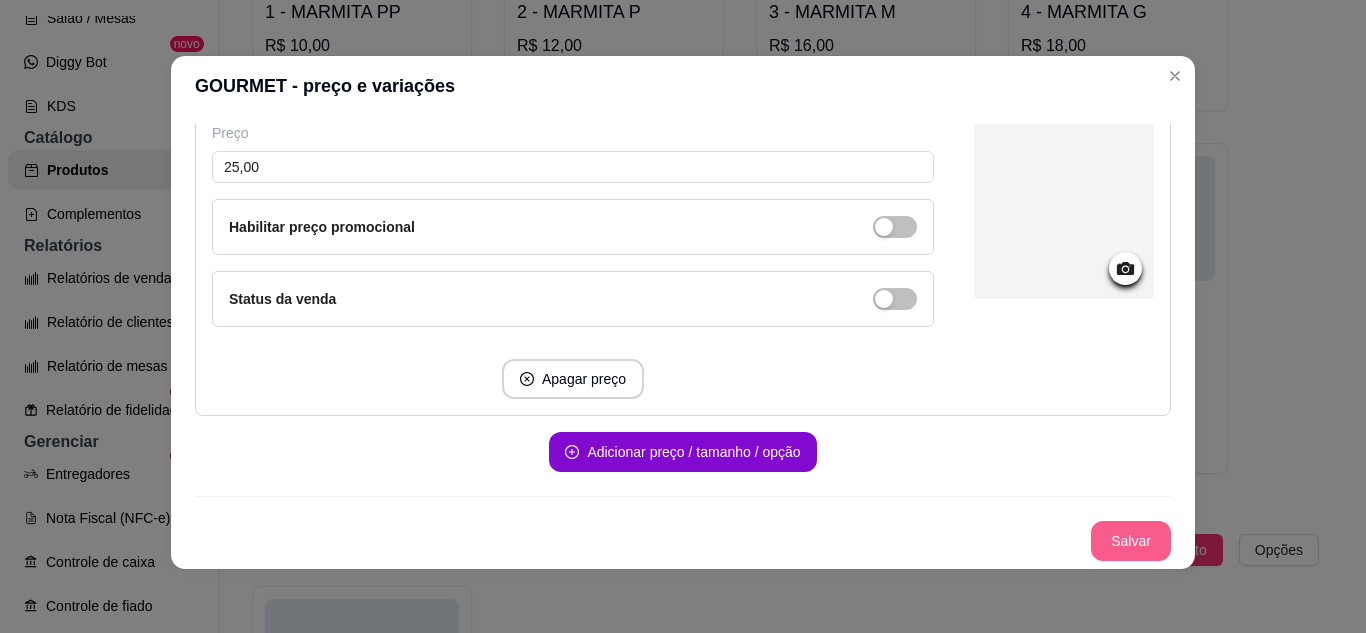 click on "Salvar" at bounding box center (1131, 541) 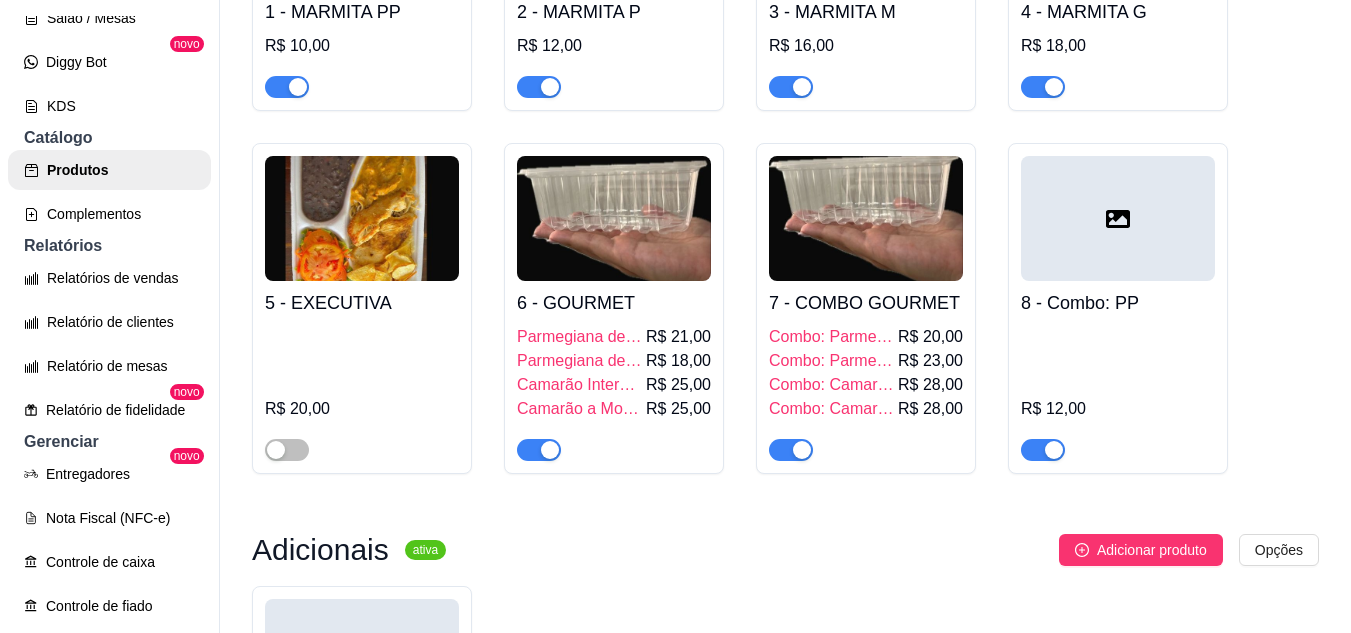 click on "Combo: Camarão a Moranga" at bounding box center (831, 409) 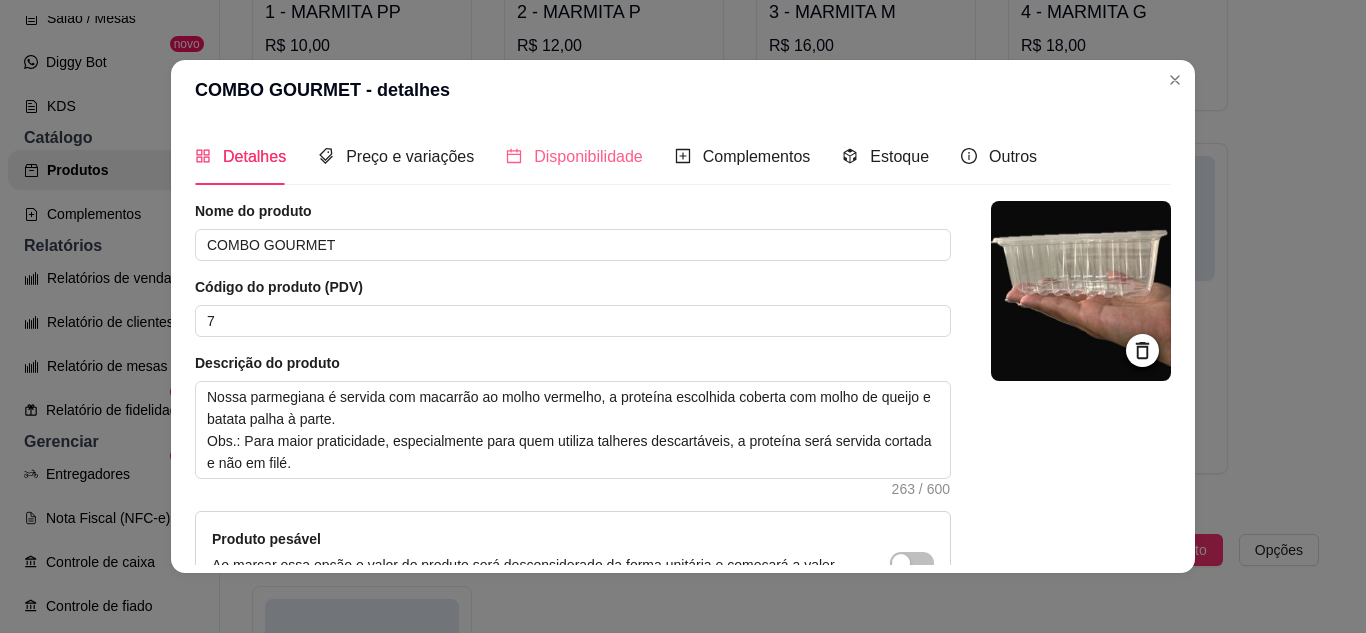 click on "Disponibilidade" at bounding box center [574, 156] 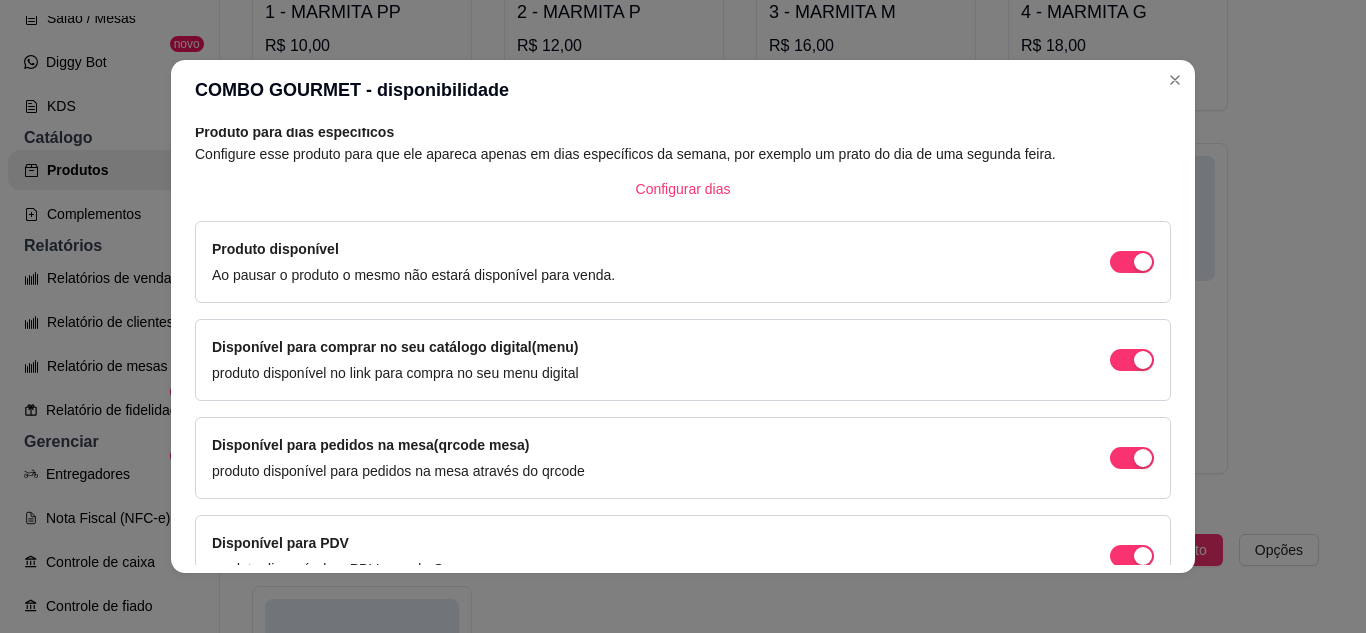 scroll, scrollTop: 0, scrollLeft: 0, axis: both 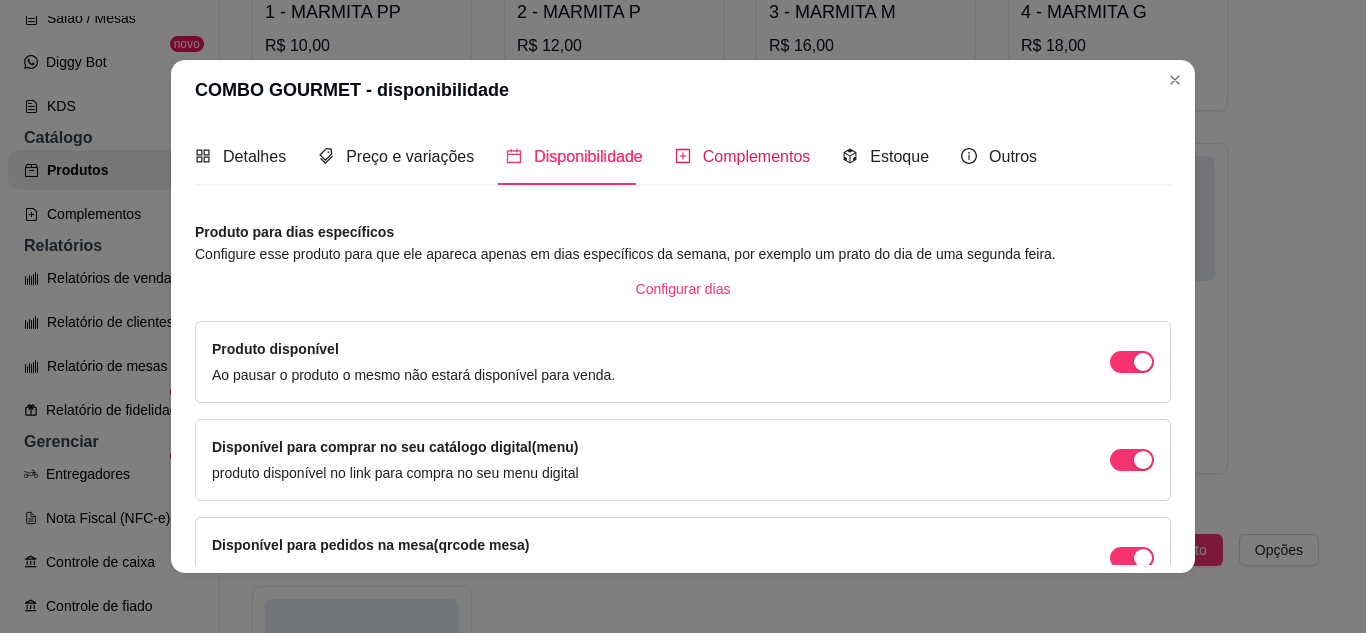 click on "Complementos" at bounding box center [757, 156] 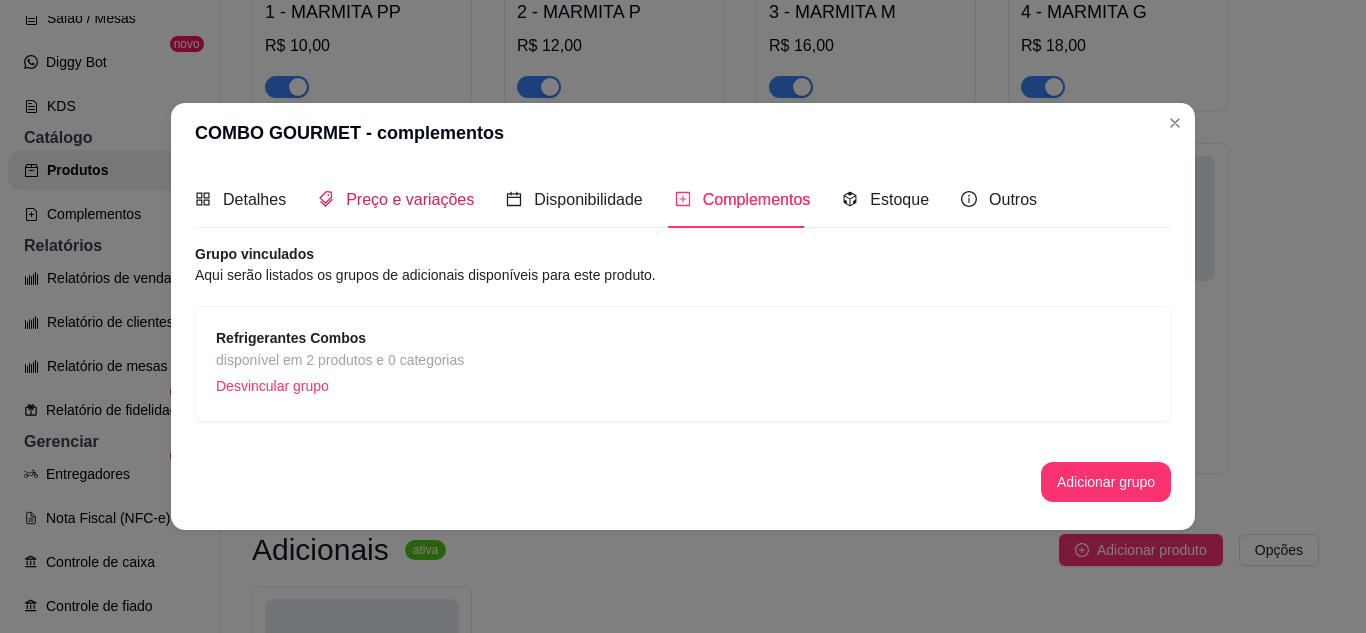 click on "Preço e variações" at bounding box center [396, 199] 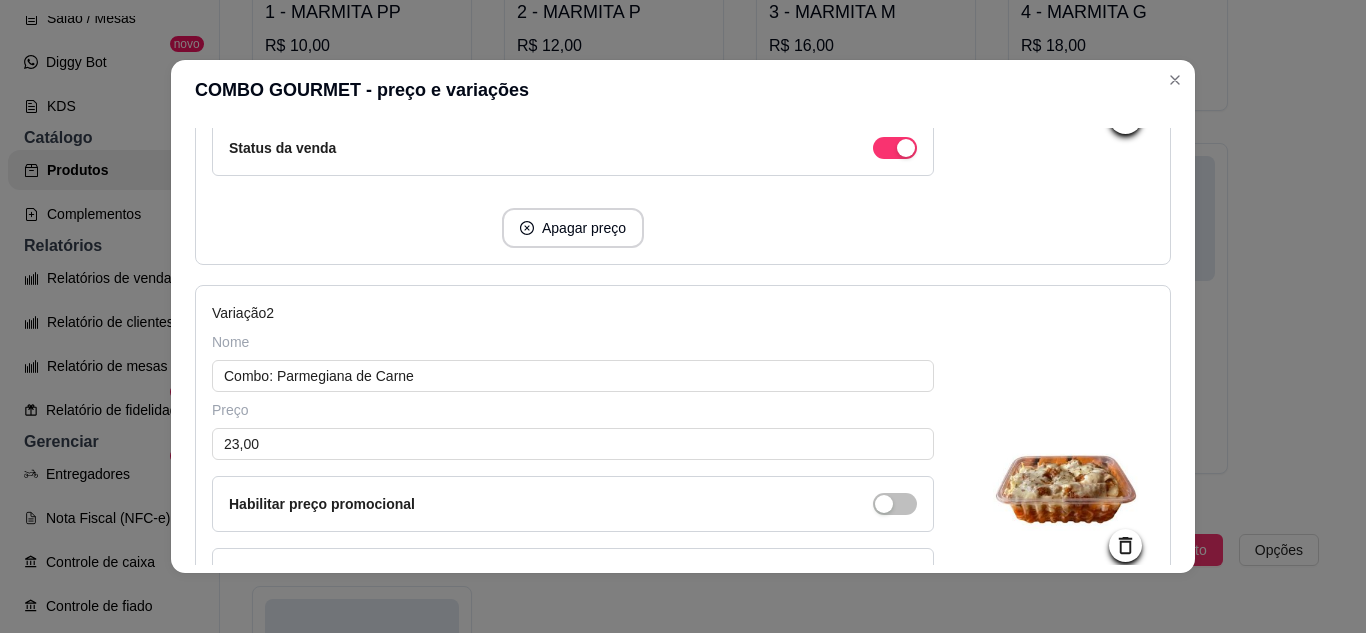 scroll, scrollTop: 700, scrollLeft: 0, axis: vertical 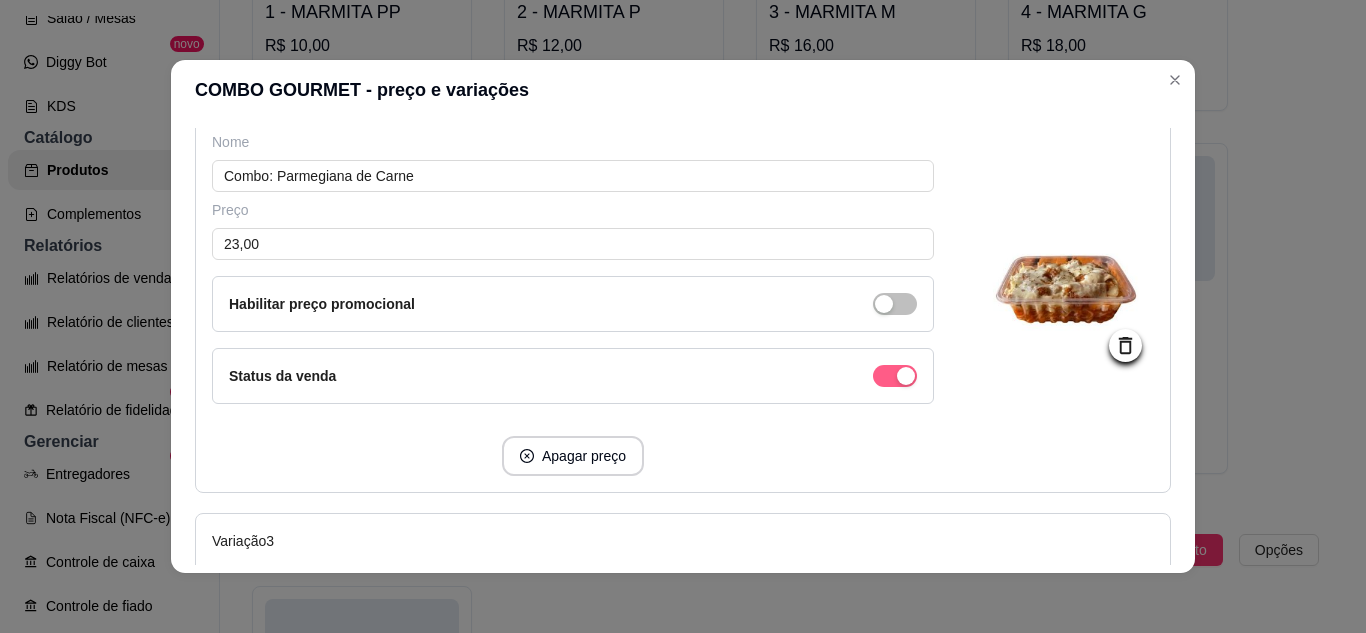 click at bounding box center (906, -52) 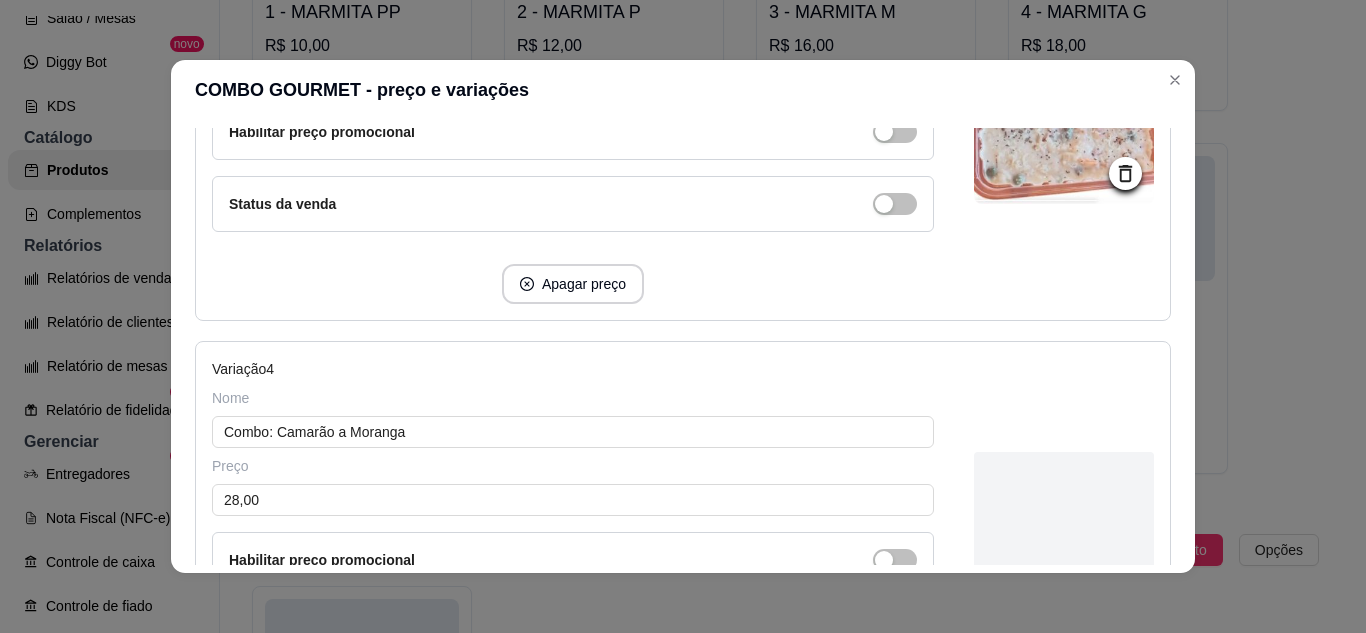 scroll, scrollTop: 1629, scrollLeft: 0, axis: vertical 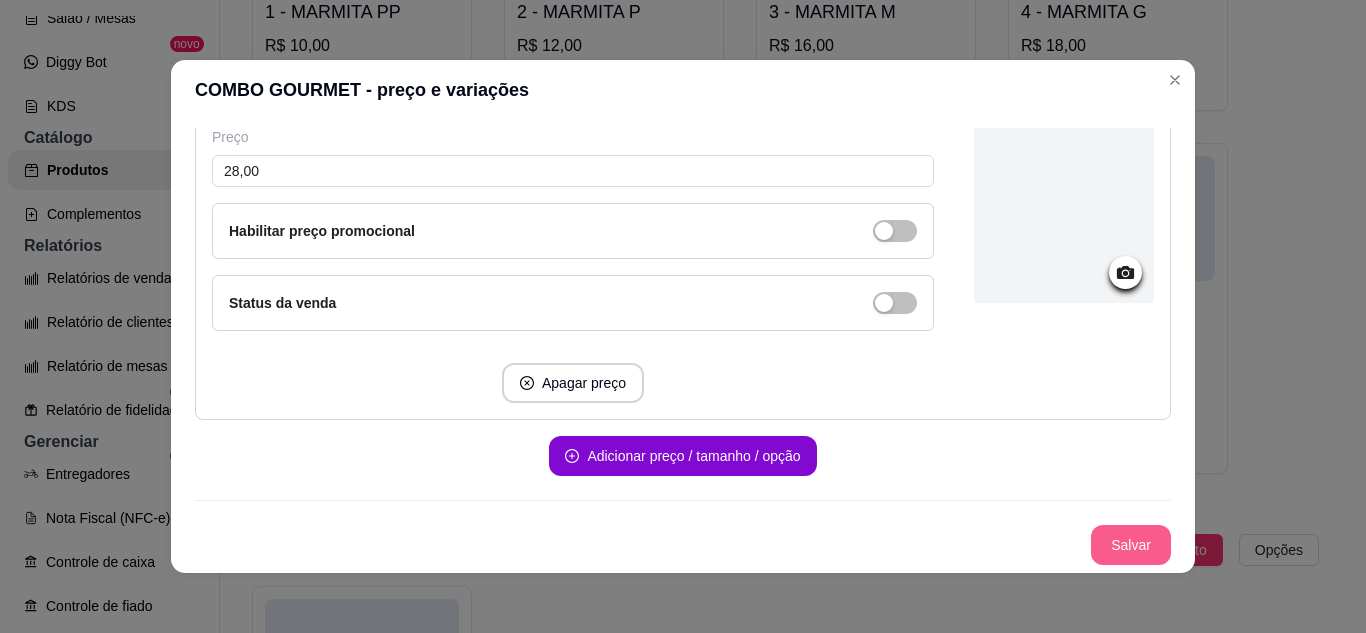 click on "Salvar" at bounding box center (1131, 545) 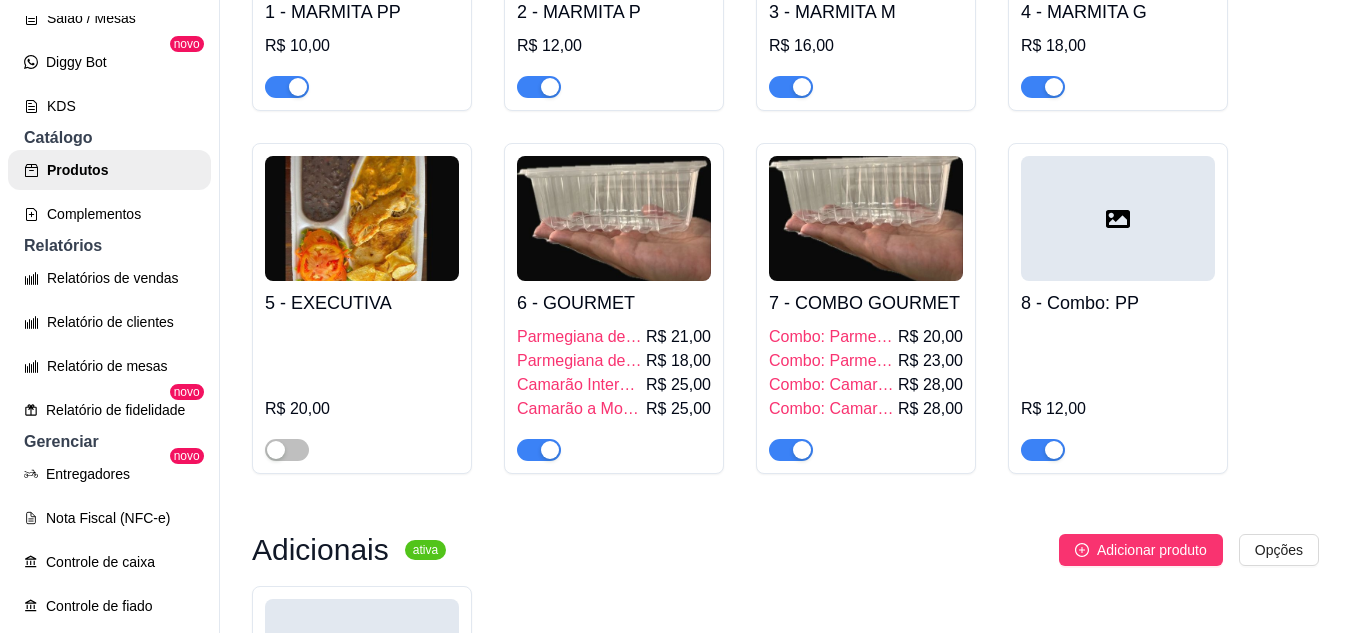 click at bounding box center [614, 218] 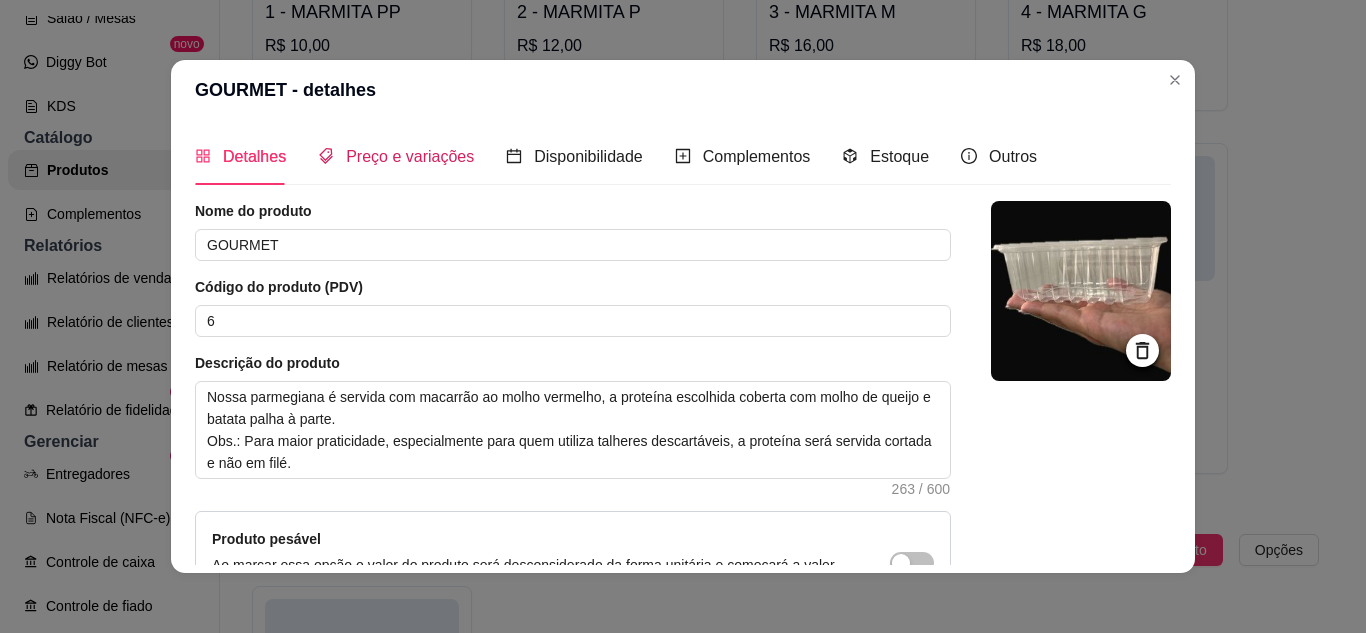 click on "Preço e variações" at bounding box center (410, 156) 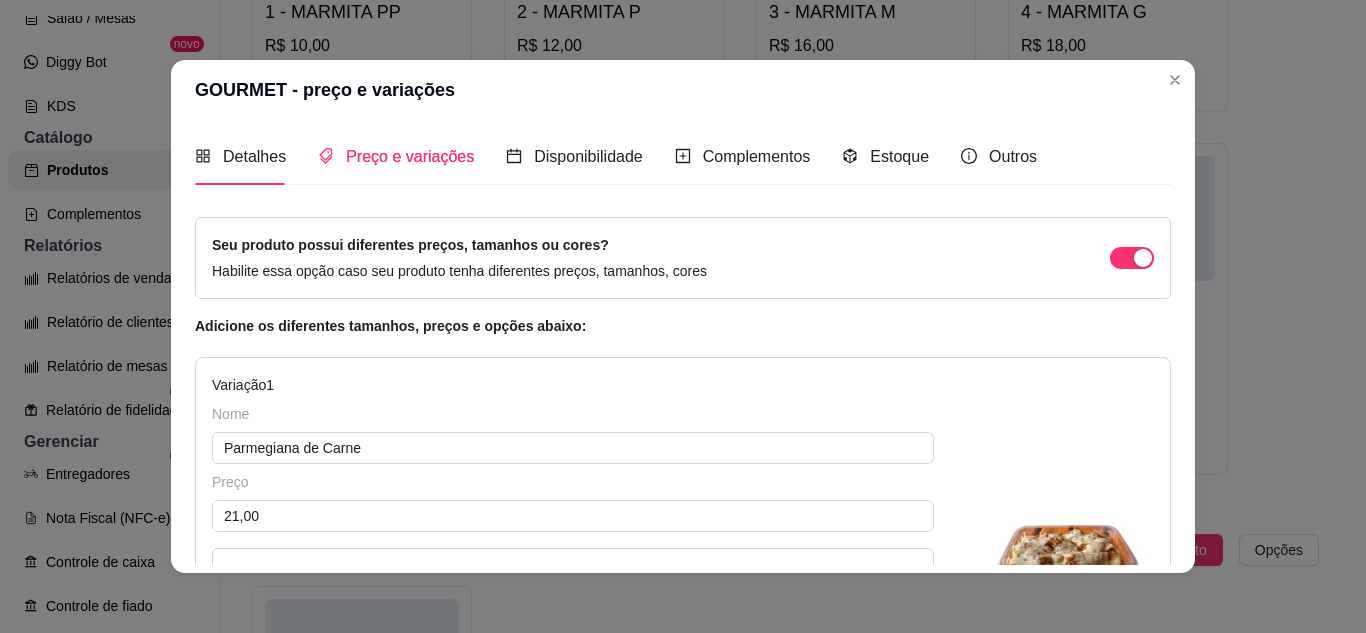 type 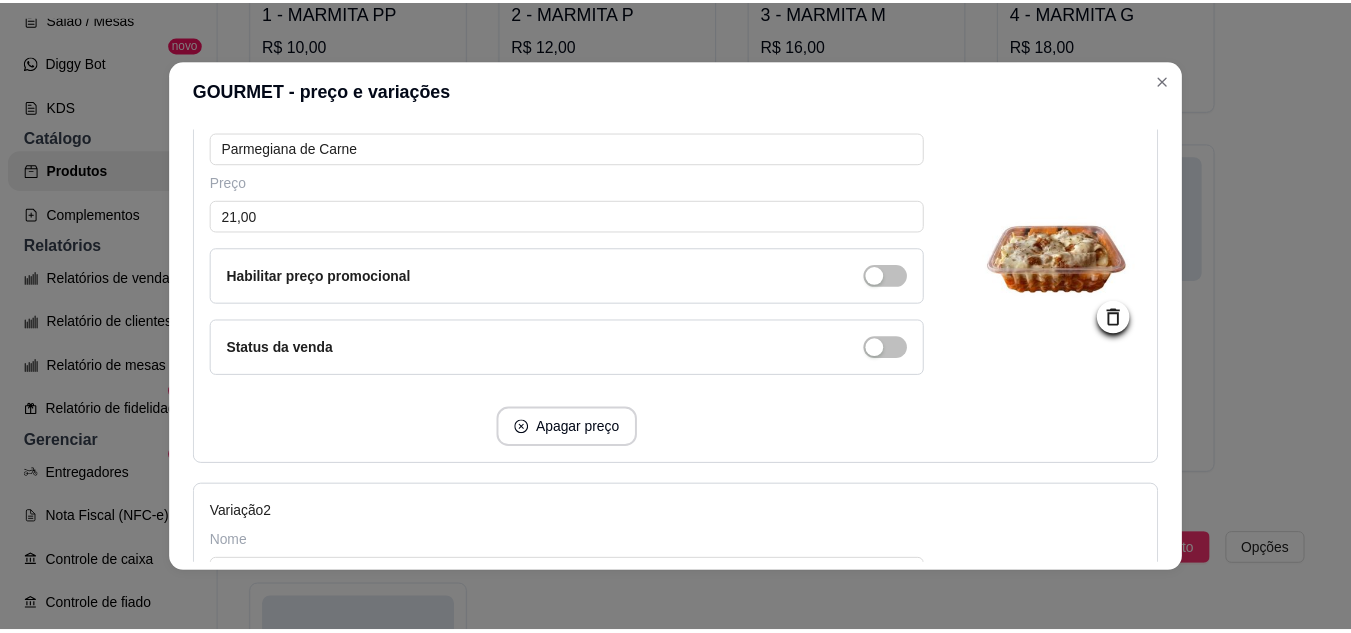 scroll, scrollTop: 600, scrollLeft: 0, axis: vertical 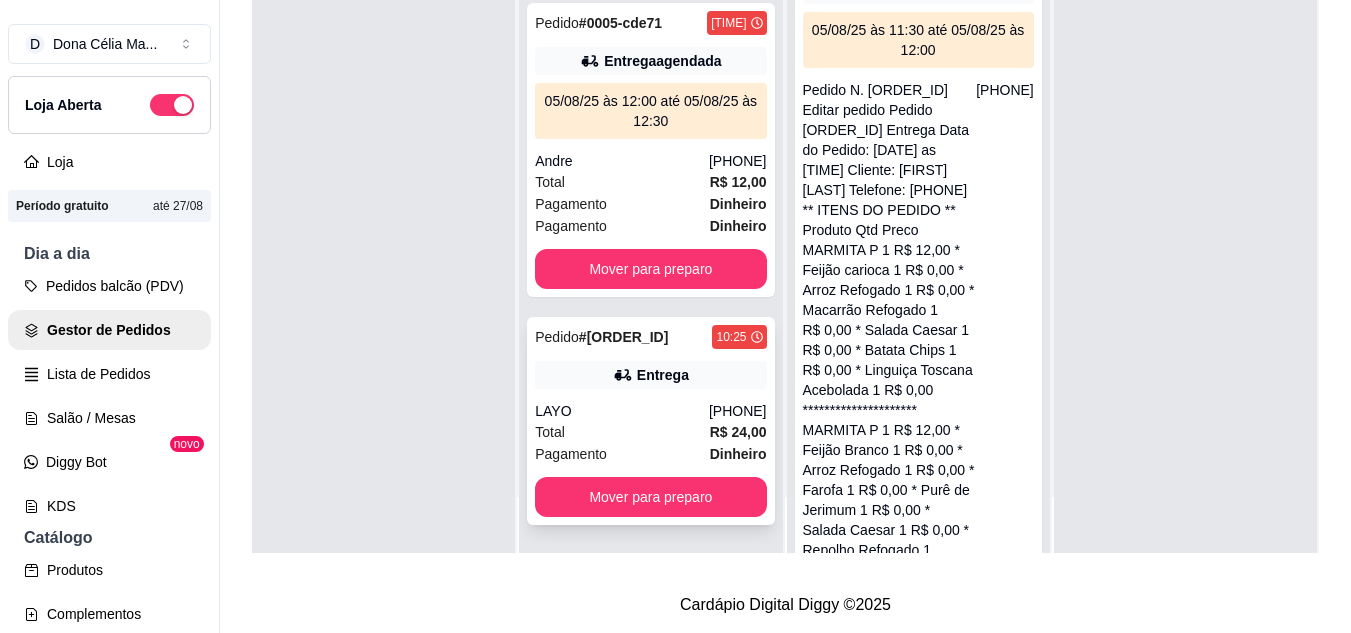 click on "Pedido  # [ORDER_ID] [TIME] Entrega [NAME] ([PHONE]) Total R$ 24,00 Pagamento Dinheiro Mover para preparo" at bounding box center [650, 421] 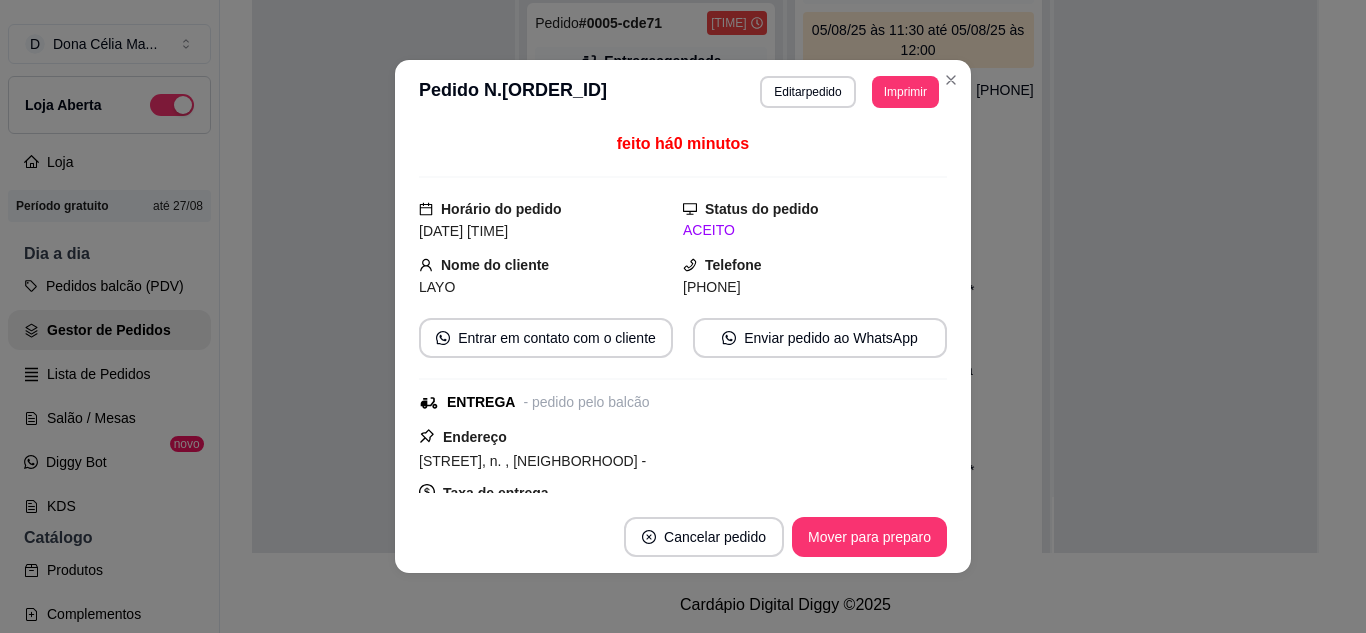 click on "Imprimir" at bounding box center (905, 92) 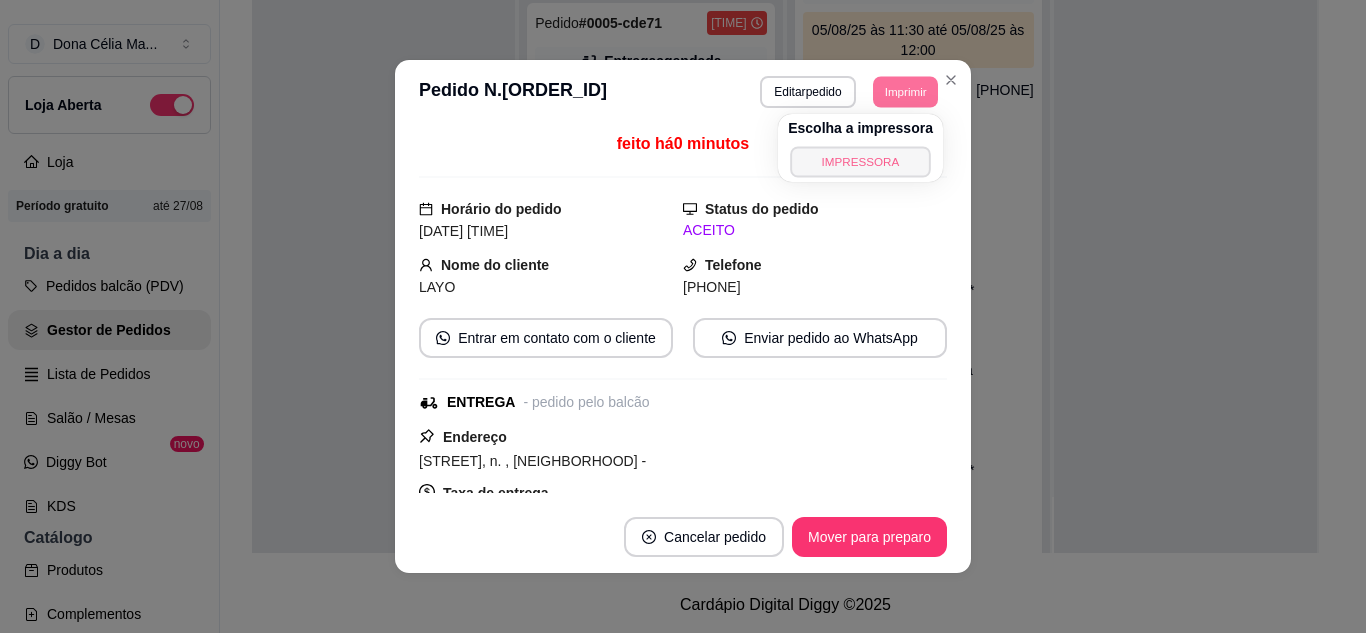 click on "IMPRESSORA" at bounding box center (860, 161) 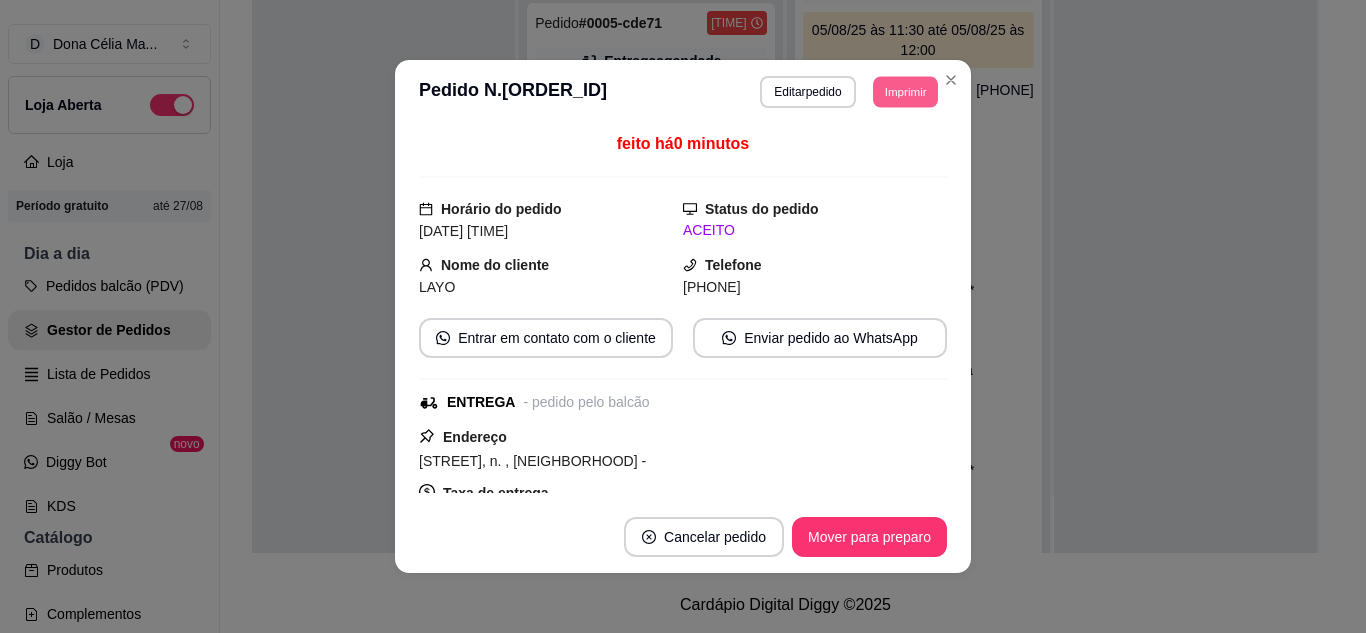 click on "Imprimir" at bounding box center (905, 91) 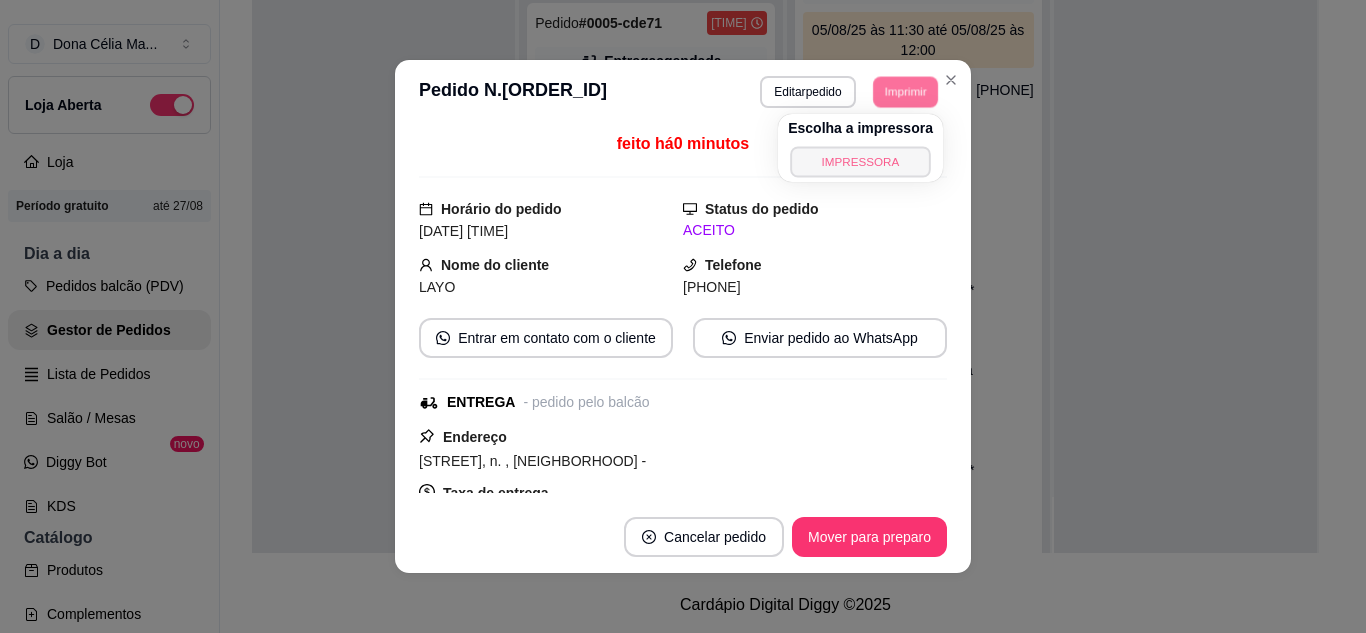 click on "IMPRESSORA" at bounding box center (860, 161) 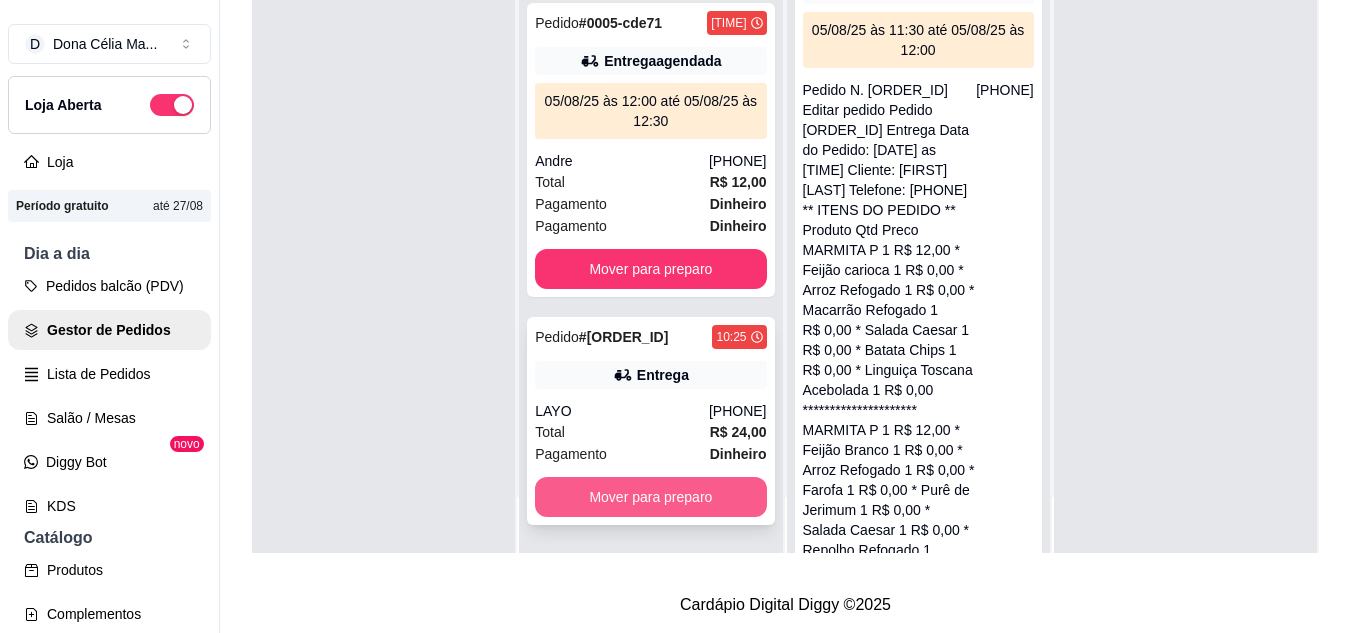 click on "Mover para preparo" at bounding box center (650, 497) 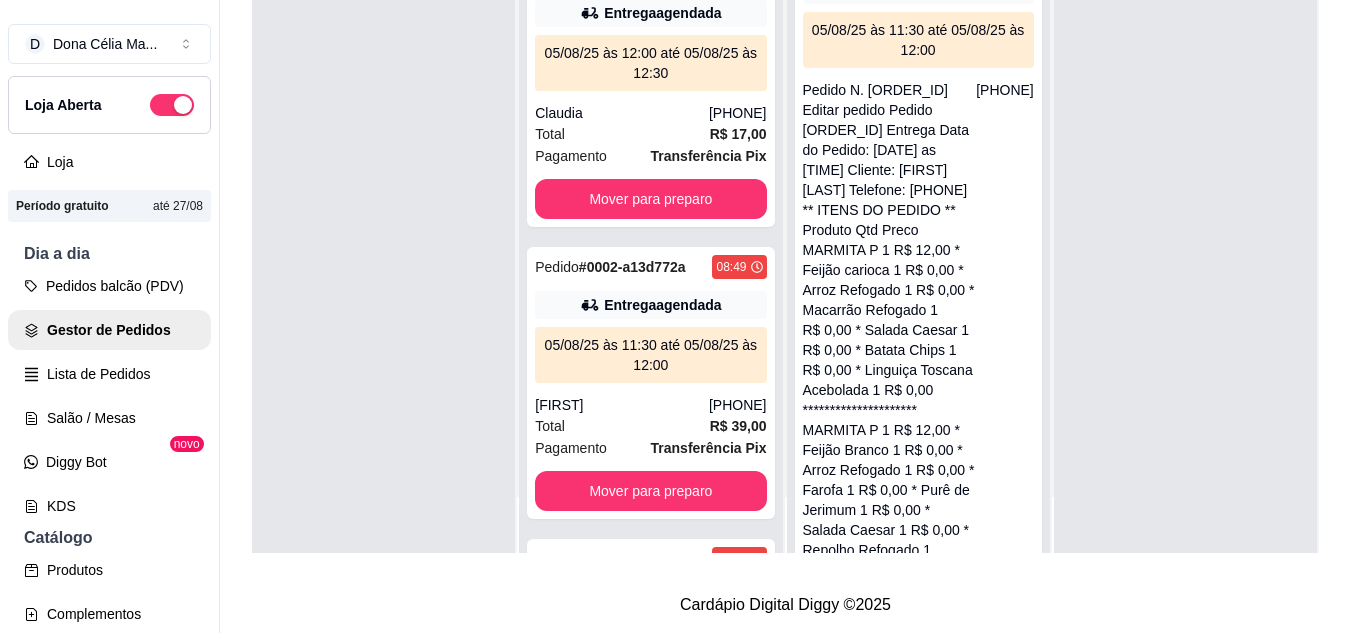scroll, scrollTop: 0, scrollLeft: 0, axis: both 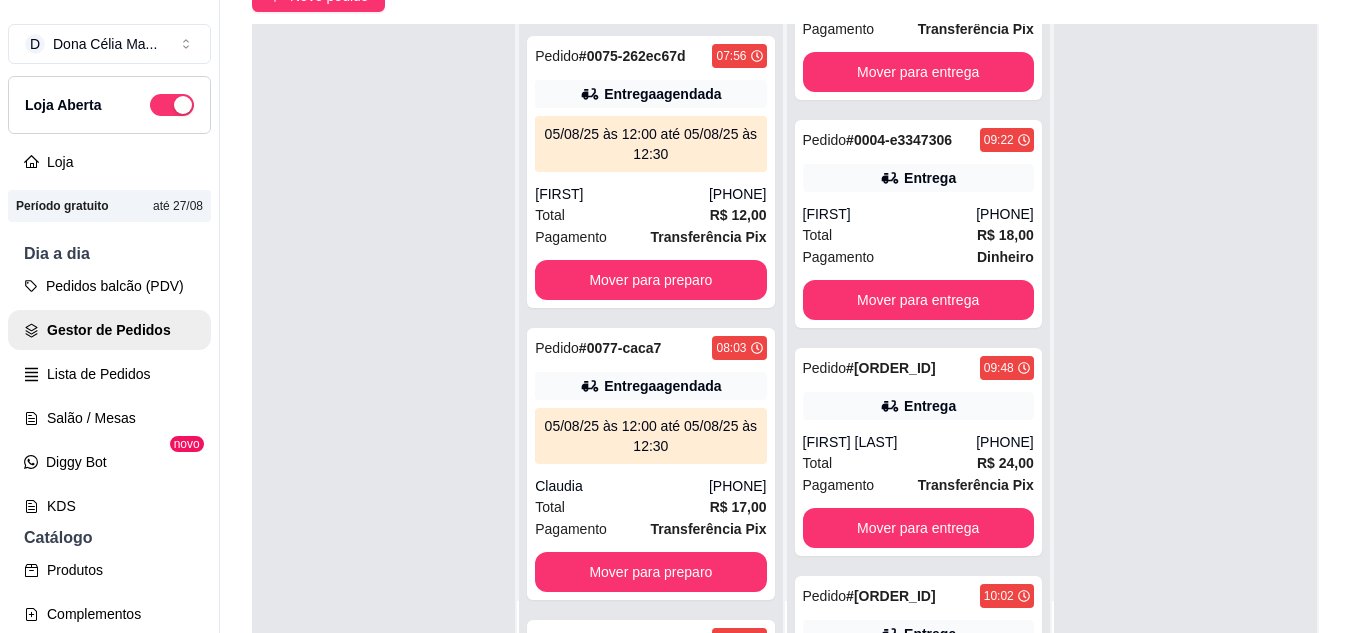 click on "Entrega" at bounding box center (918, 1090) 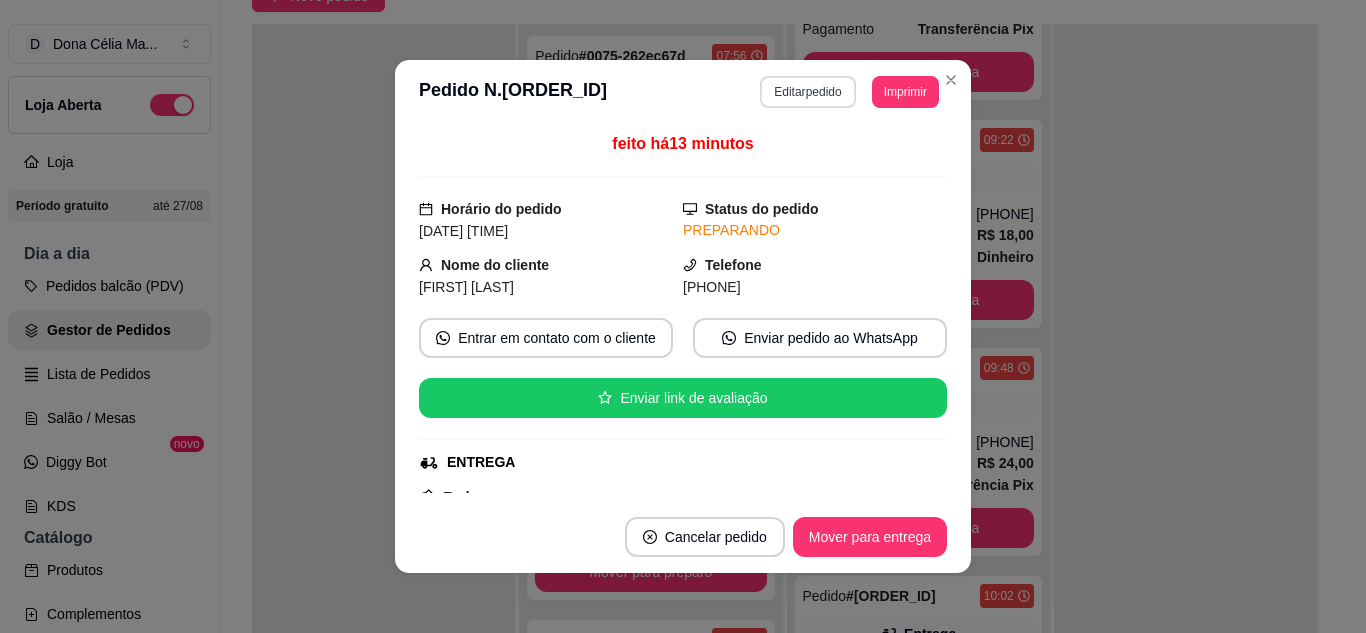 click on "Editar  pedido" at bounding box center [807, 92] 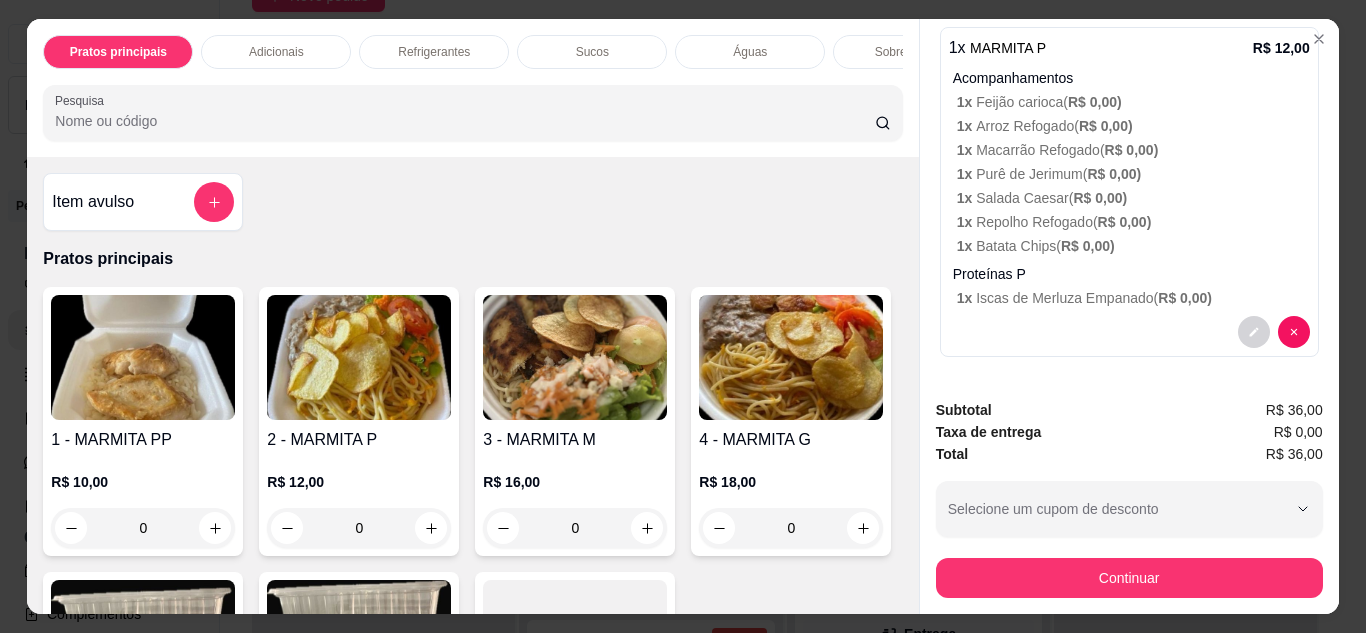 scroll, scrollTop: 1102, scrollLeft: 0, axis: vertical 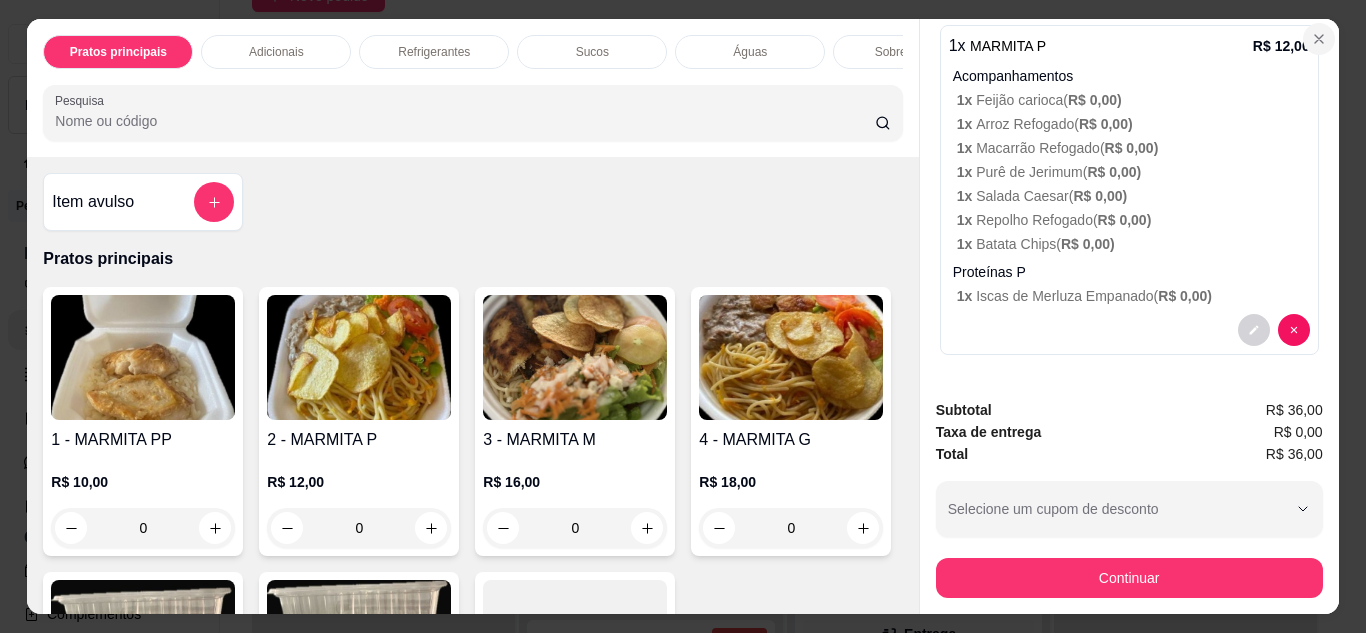 click 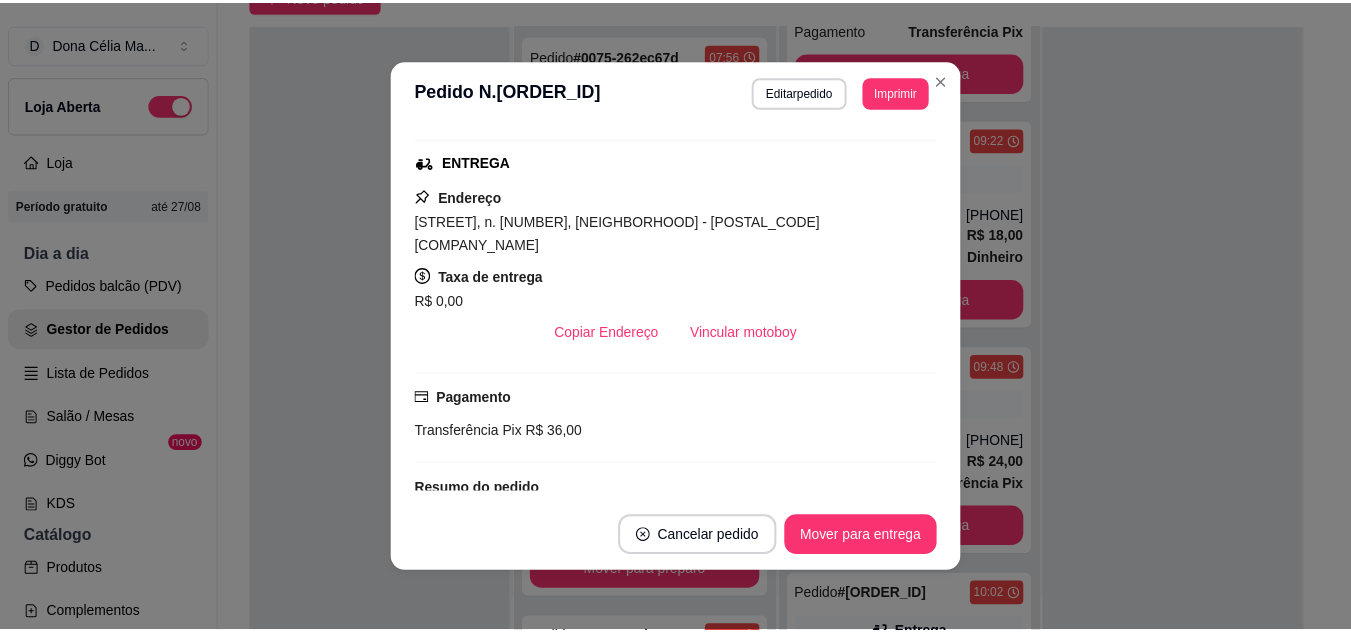 scroll, scrollTop: 400, scrollLeft: 0, axis: vertical 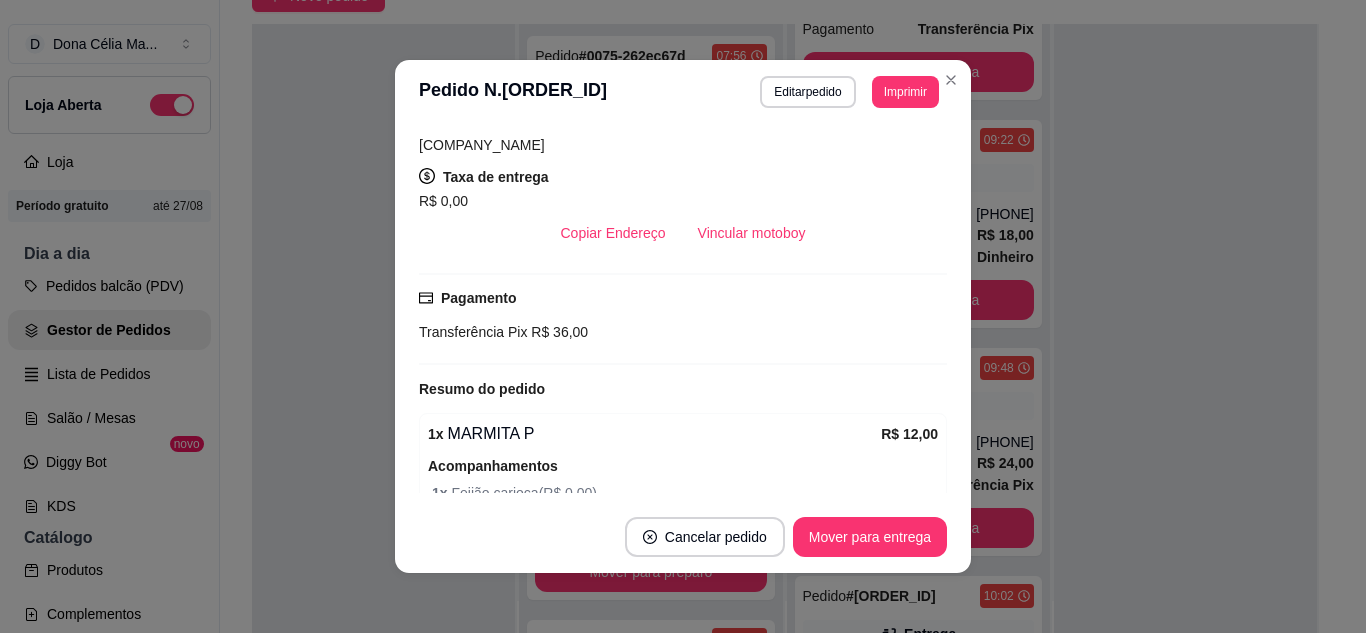 click on "R$ 36,00" at bounding box center (557, 332) 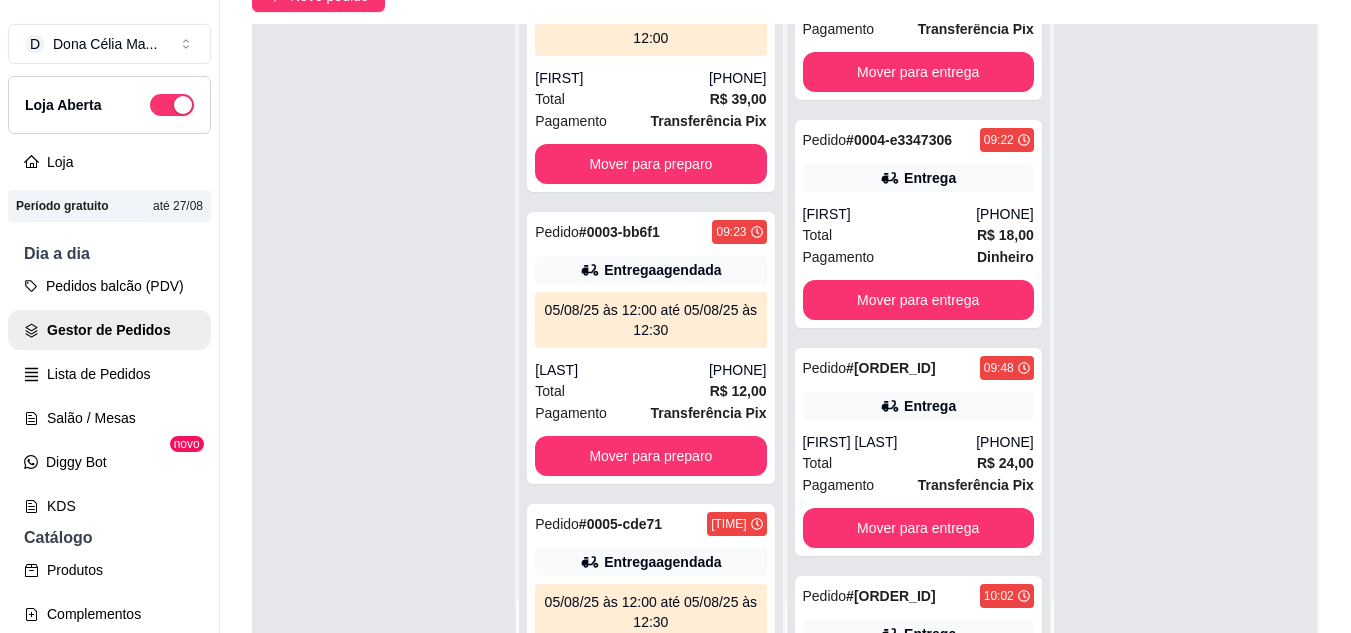 scroll, scrollTop: 869, scrollLeft: 0, axis: vertical 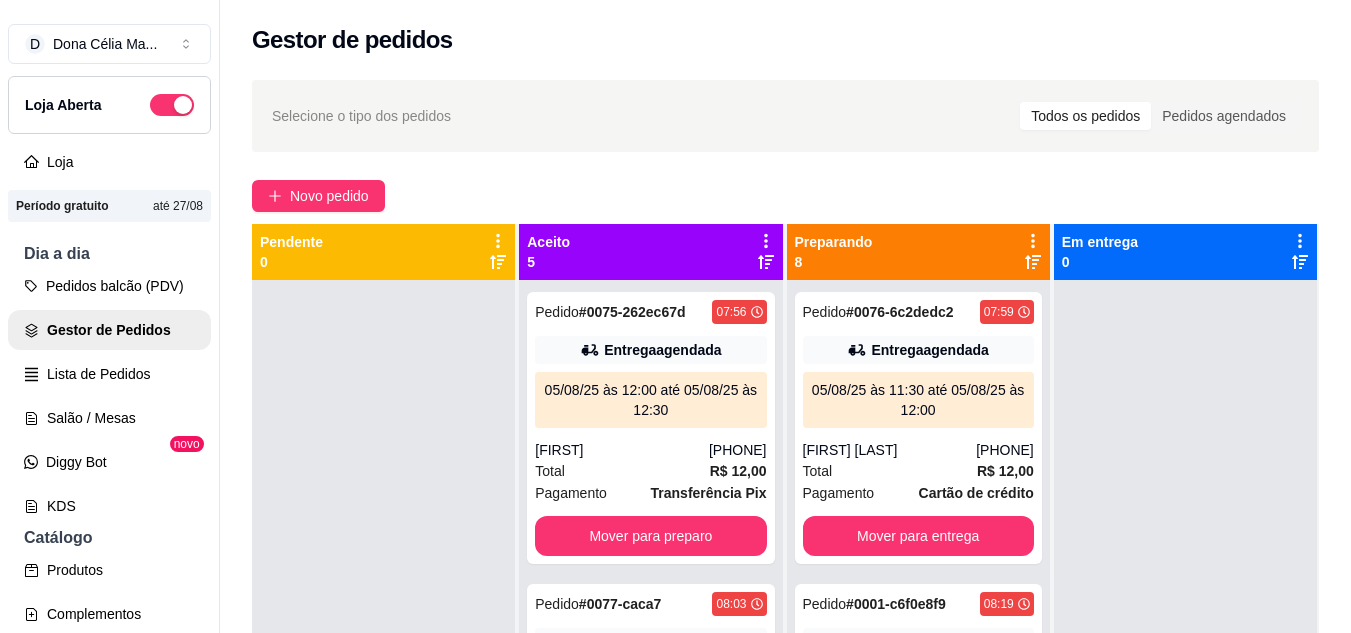 click 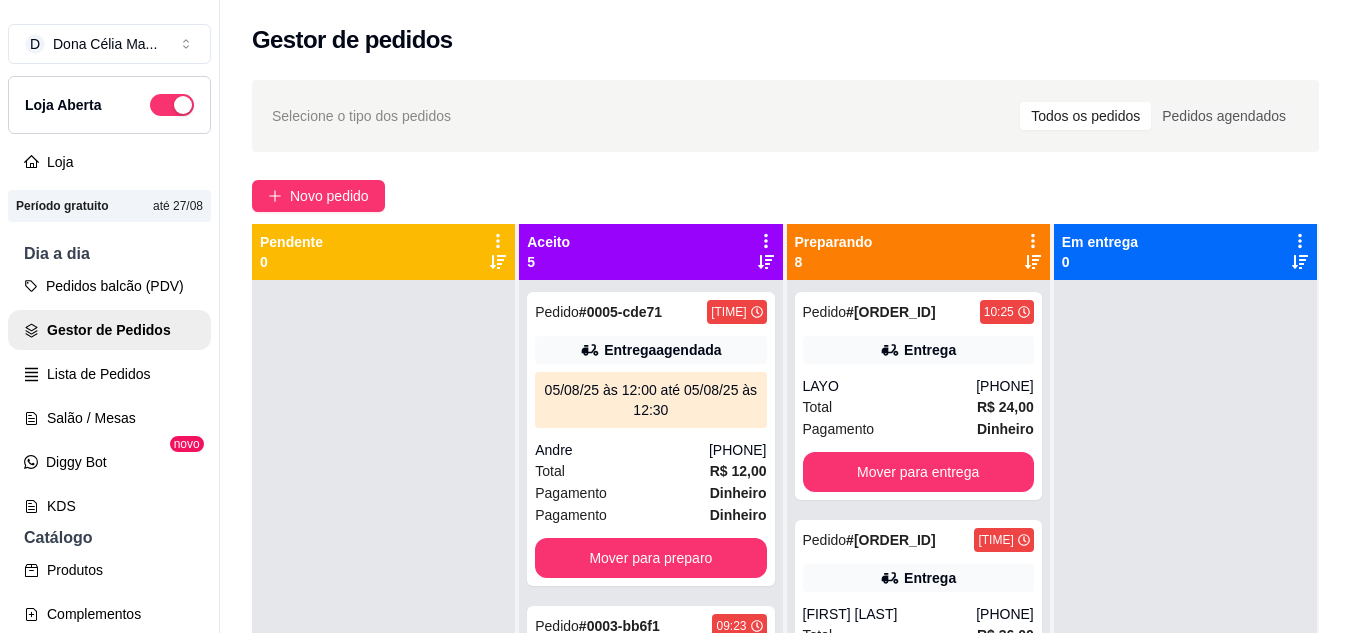click 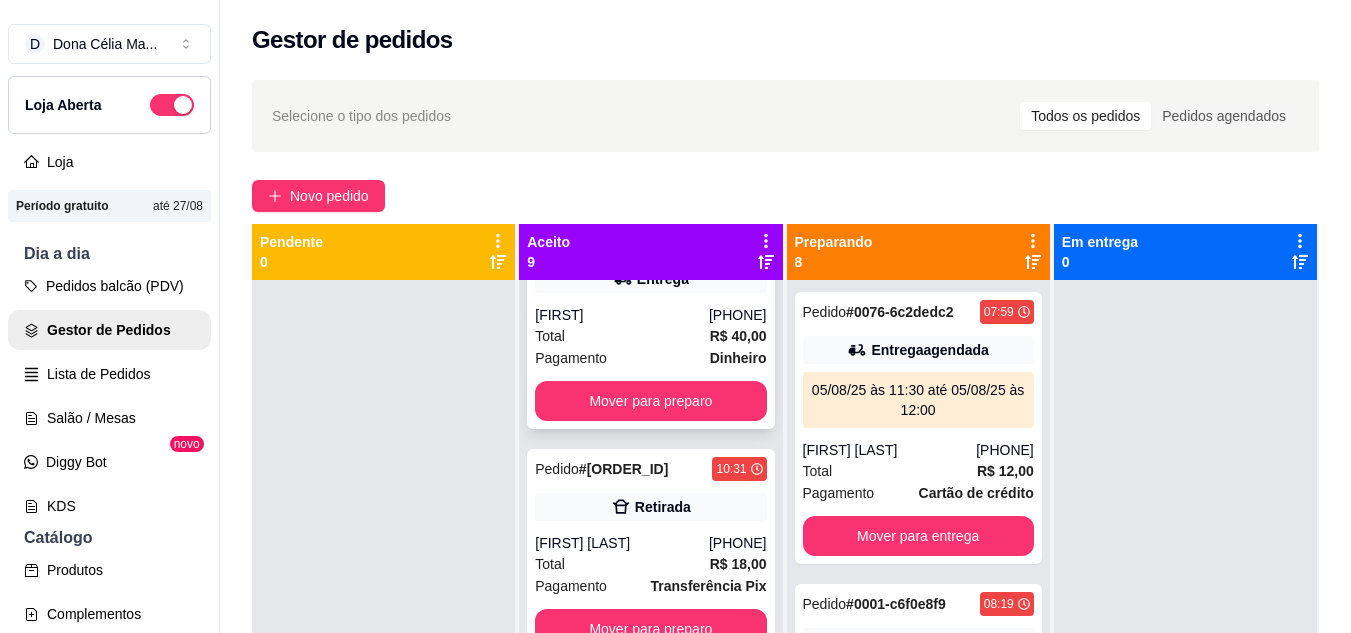 scroll, scrollTop: 1801, scrollLeft: 0, axis: vertical 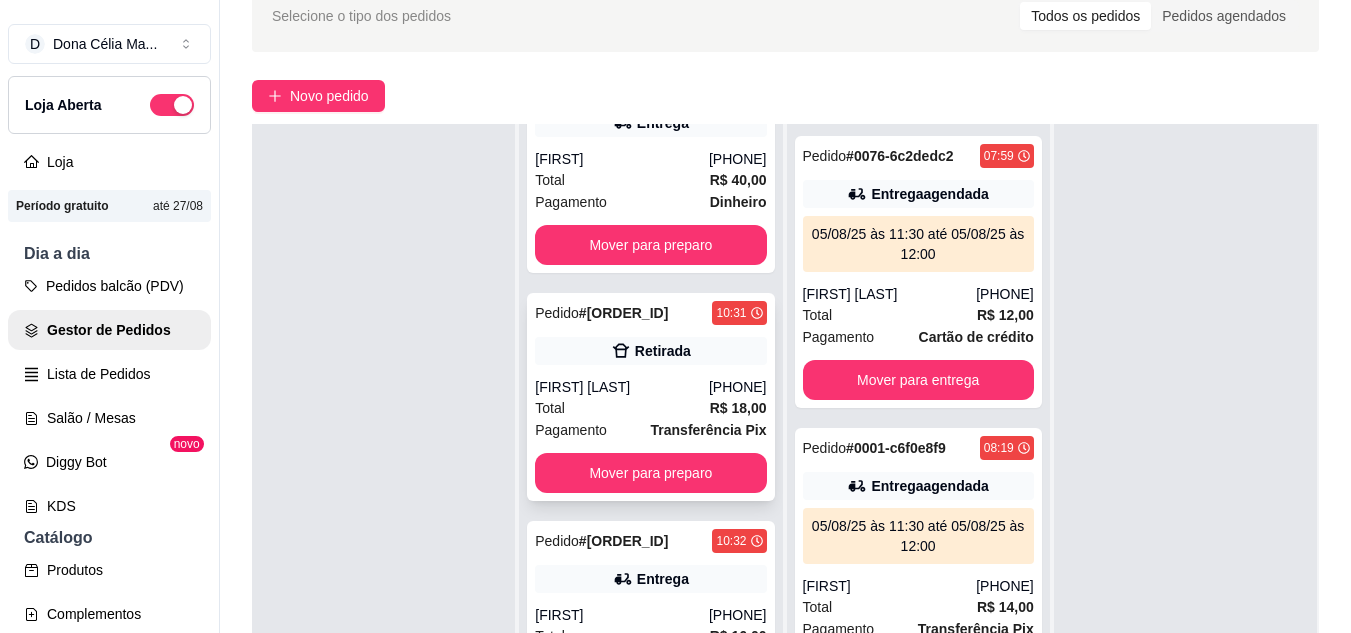 click on "Mover para preparo" at bounding box center (650, 473) 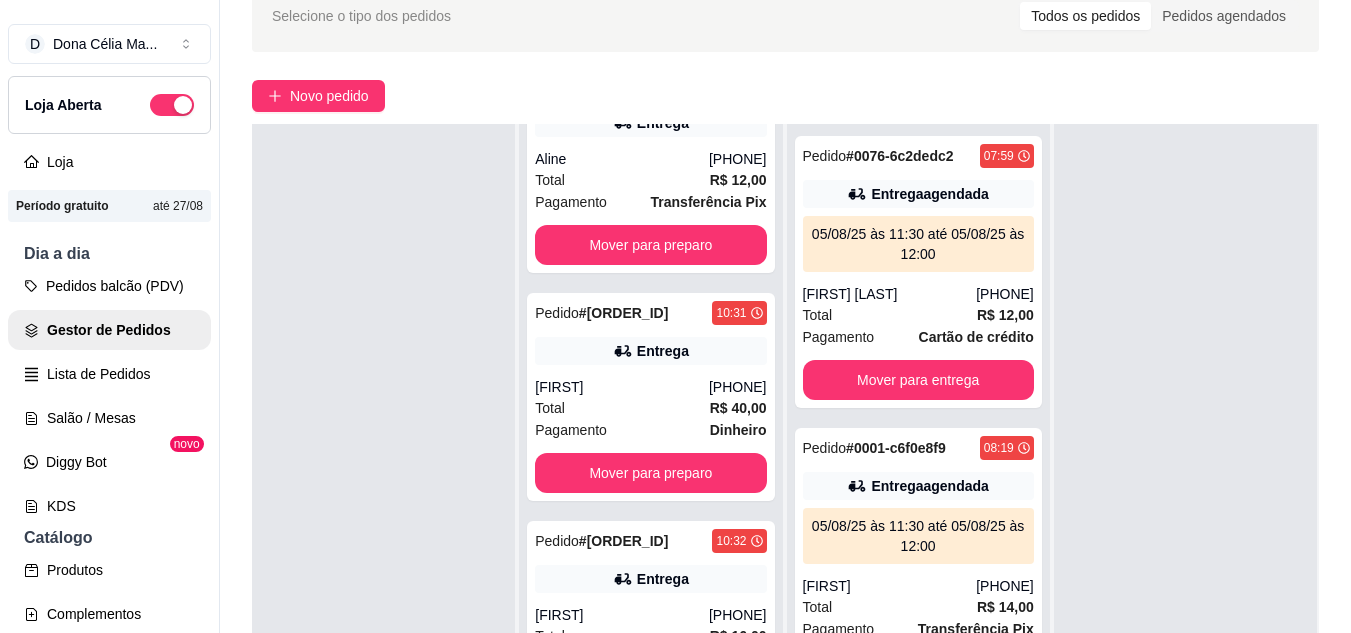 scroll, scrollTop: 200, scrollLeft: 0, axis: vertical 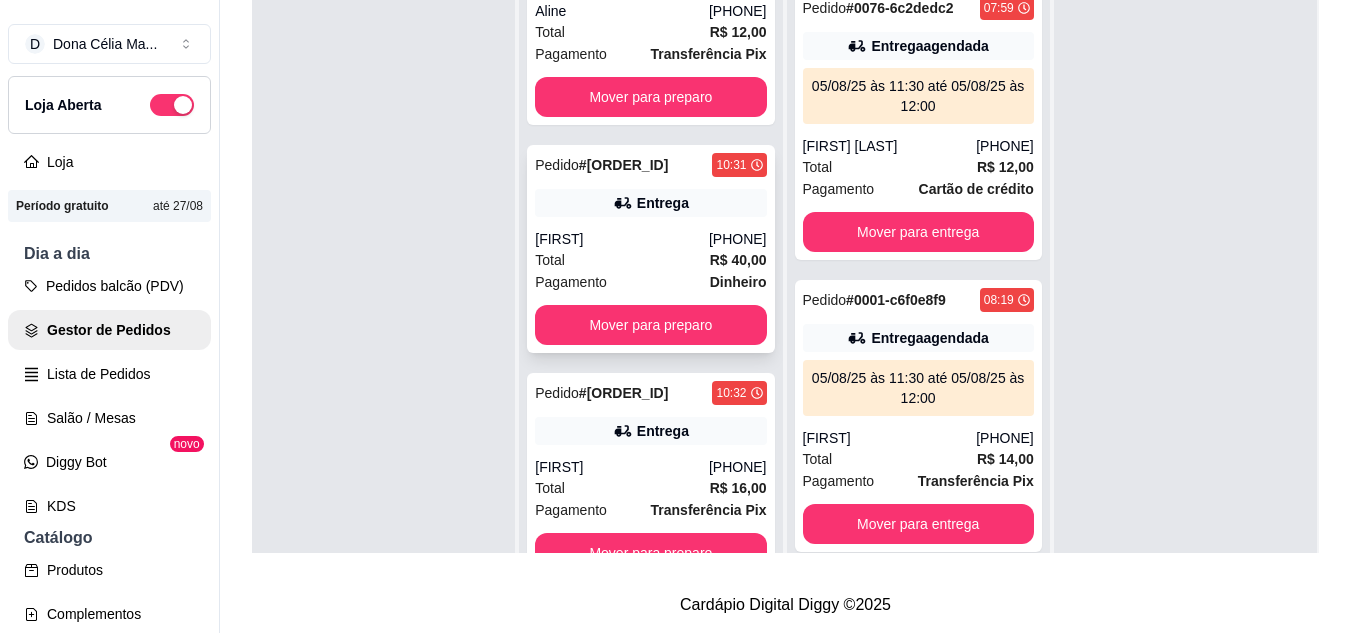 click on "Entrega" at bounding box center [663, 203] 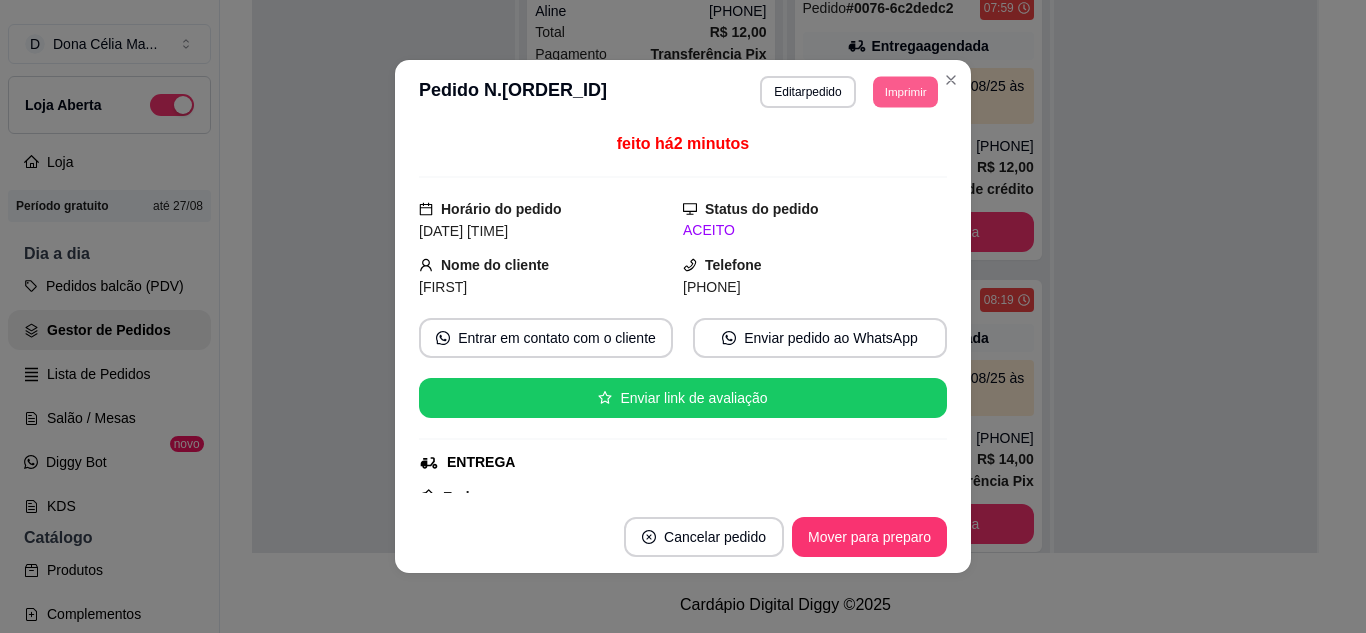 click on "Imprimir" at bounding box center [905, 91] 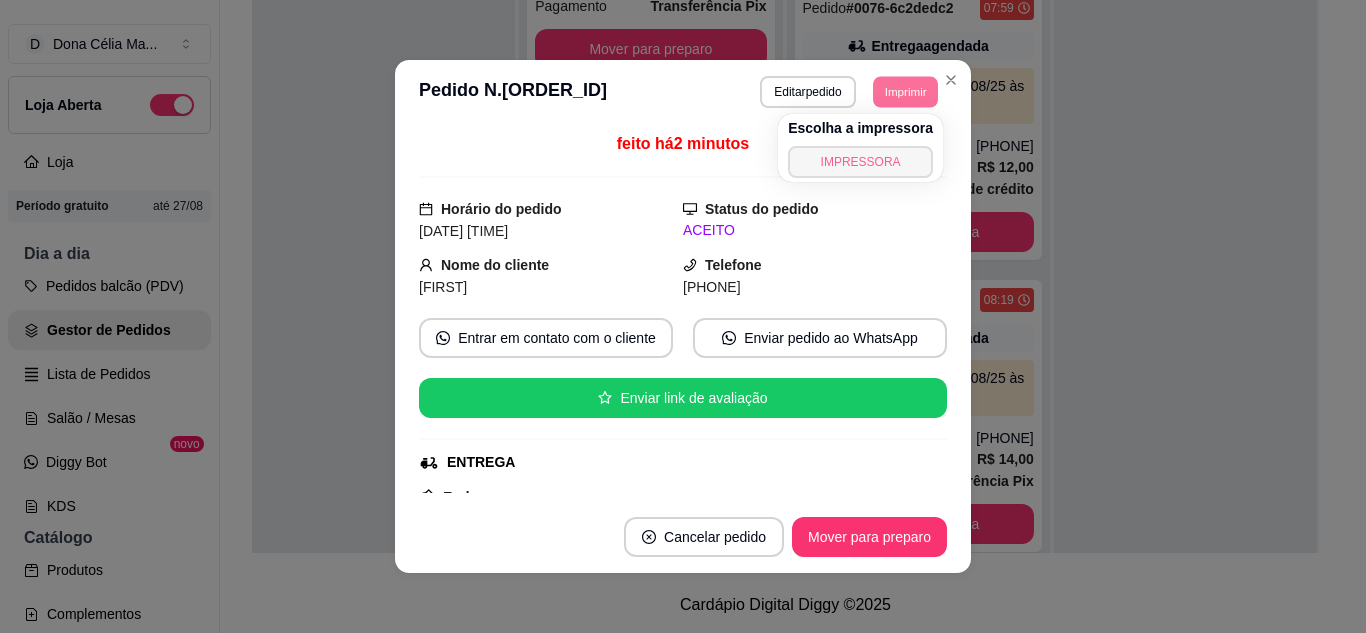 scroll, scrollTop: 1849, scrollLeft: 0, axis: vertical 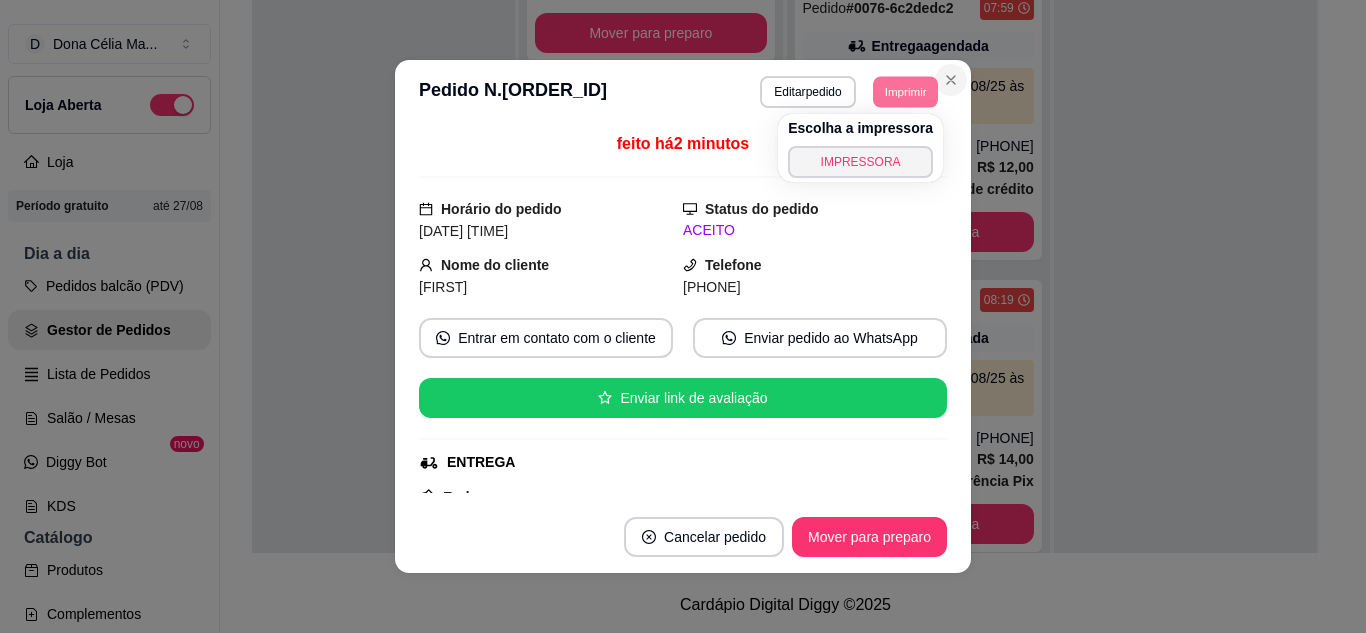click 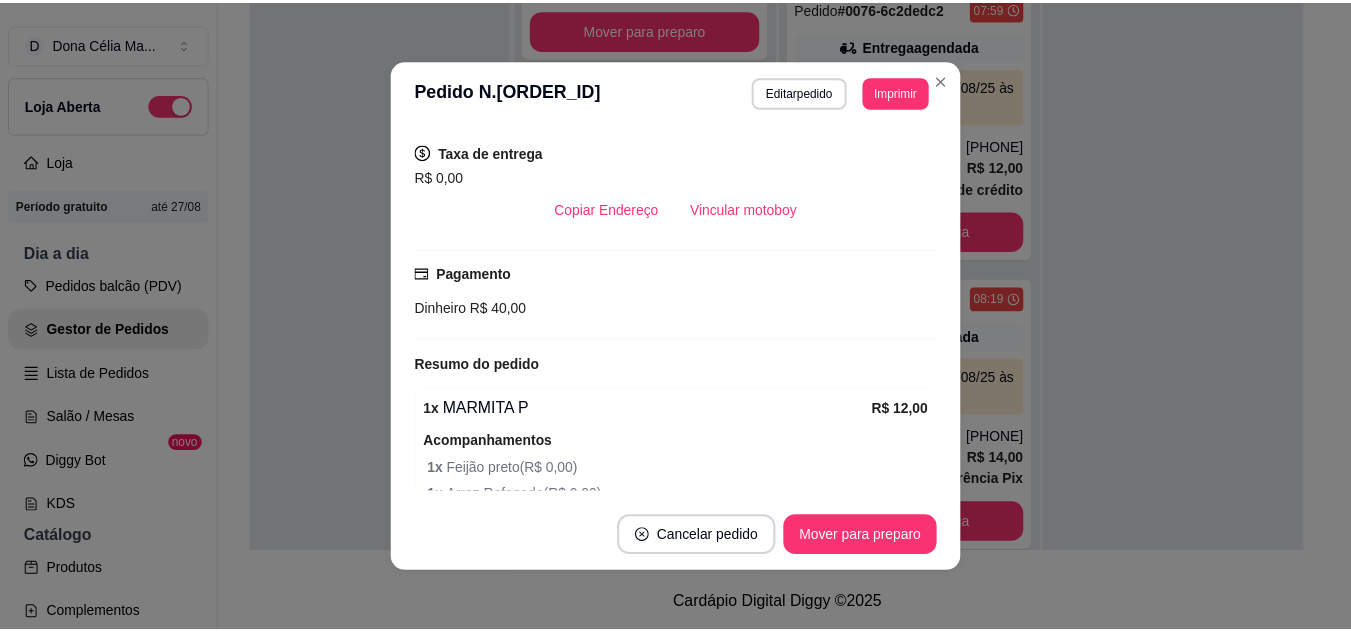 scroll, scrollTop: 600, scrollLeft: 0, axis: vertical 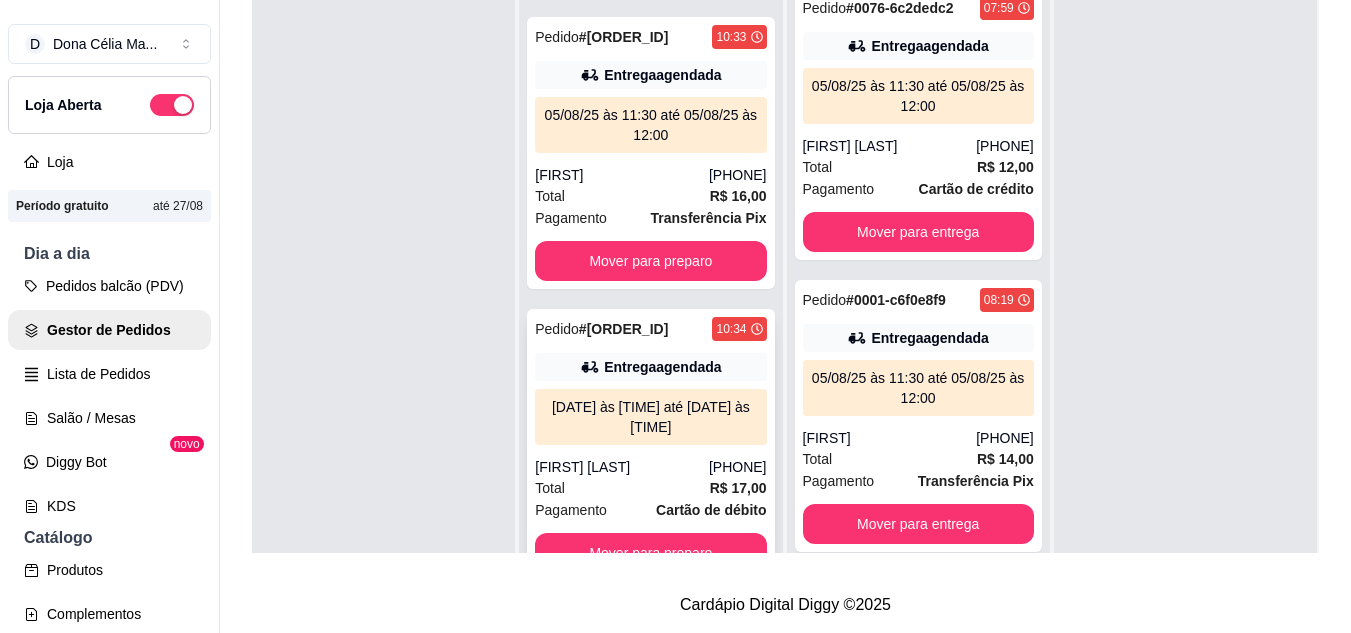 click on "Entrega  agendada" at bounding box center (662, 367) 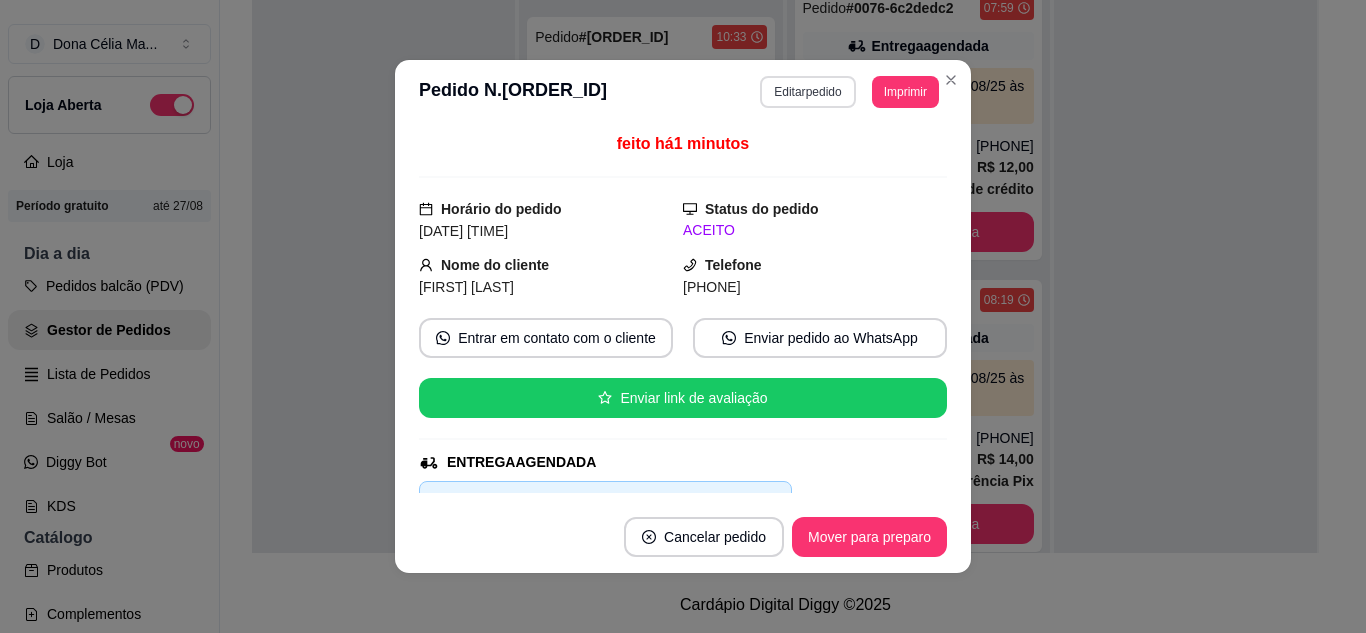 click on "Editar  pedido" at bounding box center (807, 92) 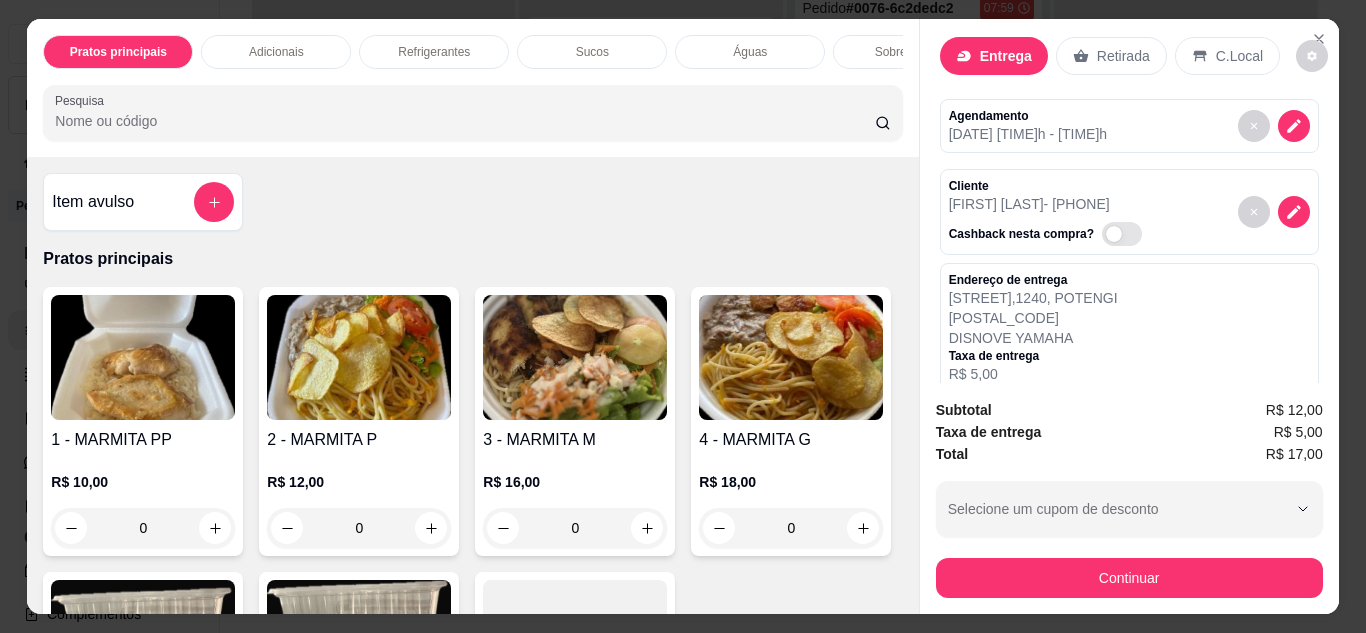 scroll, scrollTop: 126, scrollLeft: 0, axis: vertical 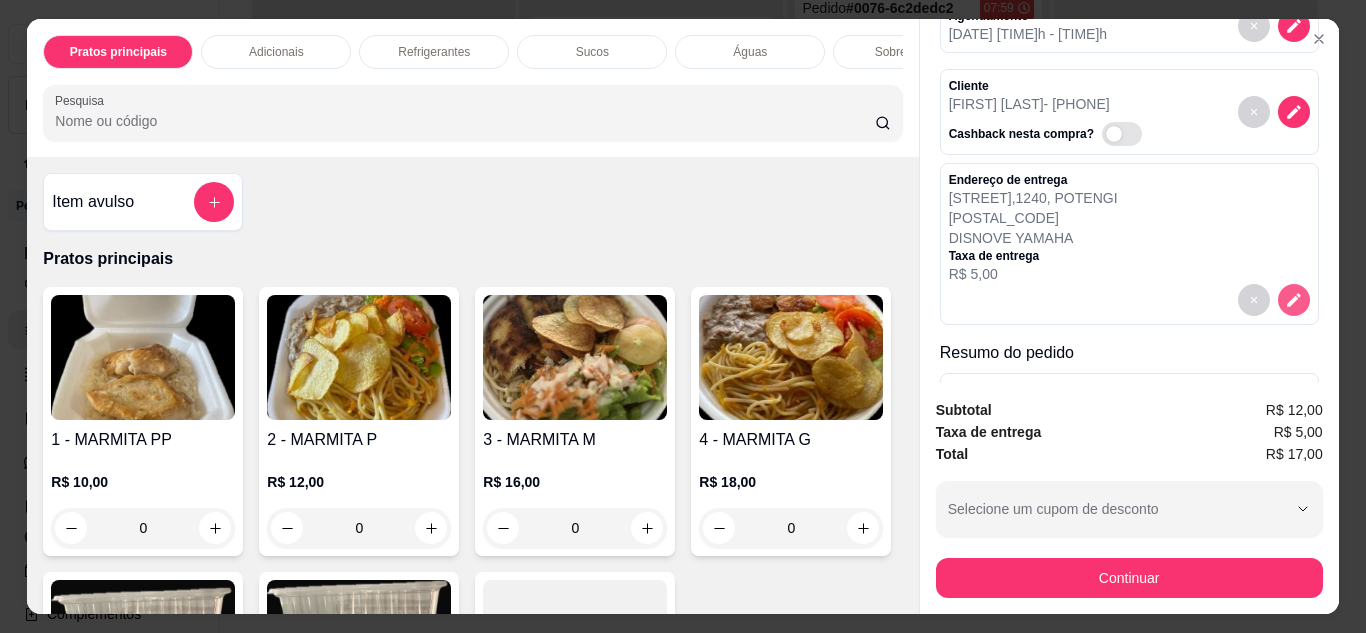 click 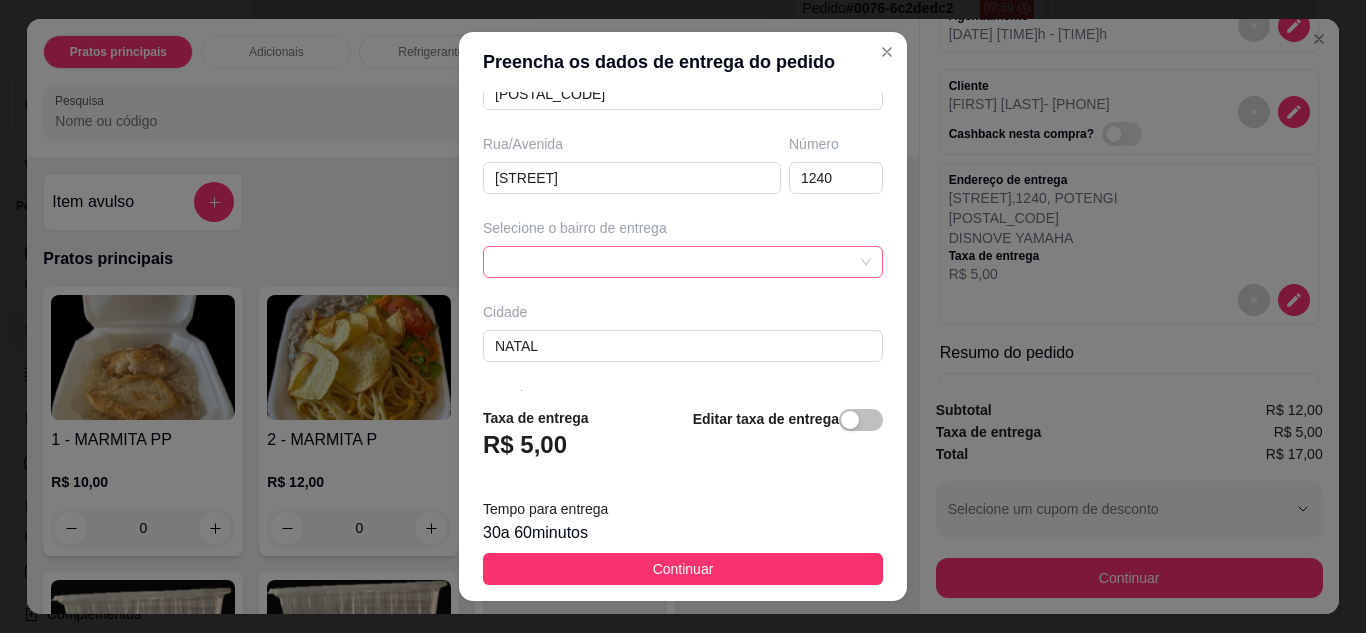 scroll, scrollTop: 374, scrollLeft: 0, axis: vertical 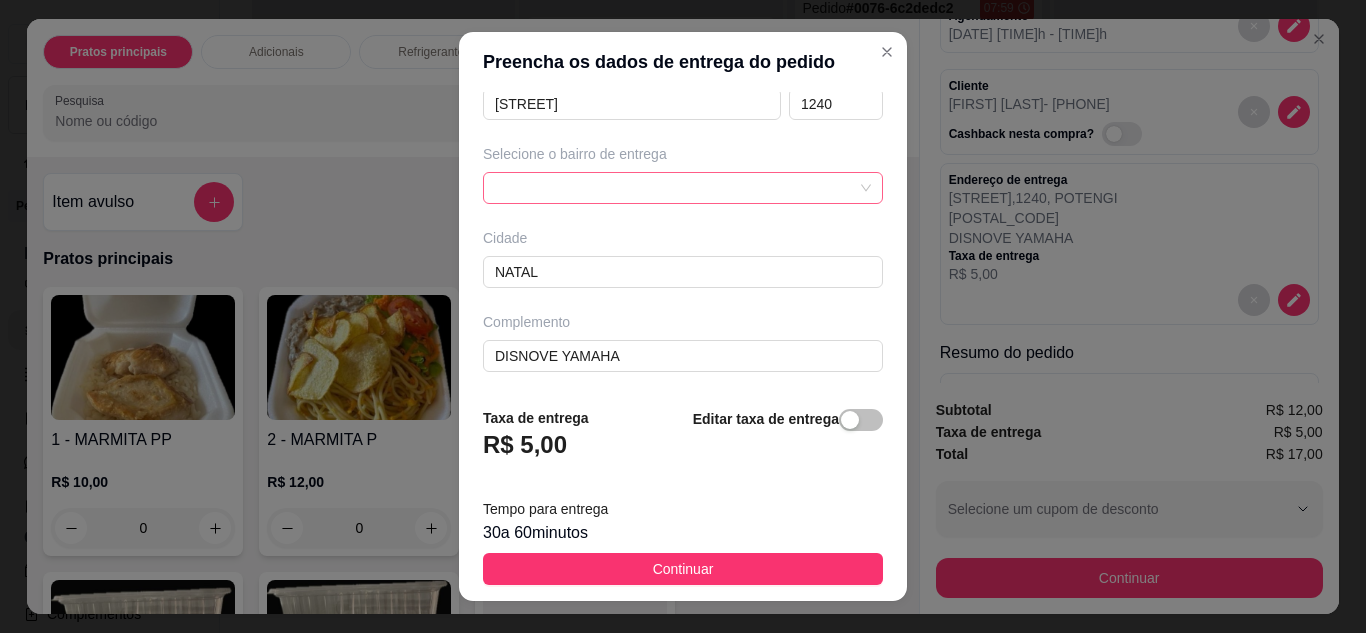 click at bounding box center (683, 188) 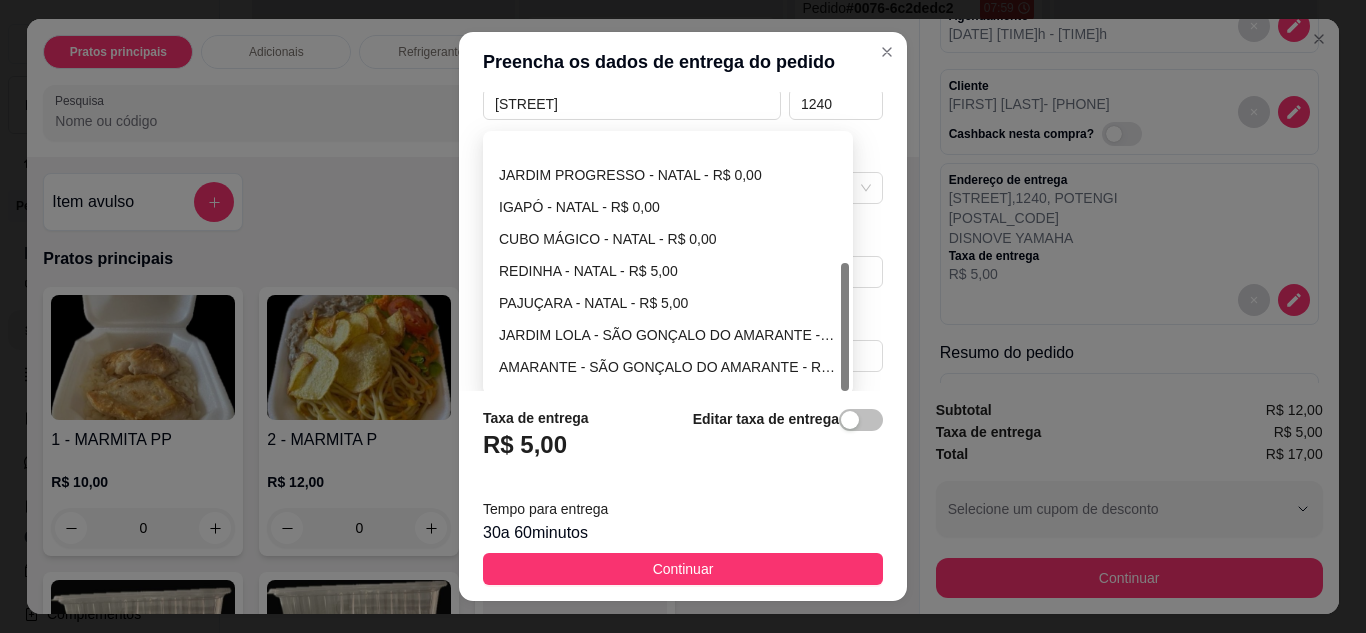 scroll, scrollTop: 256, scrollLeft: 0, axis: vertical 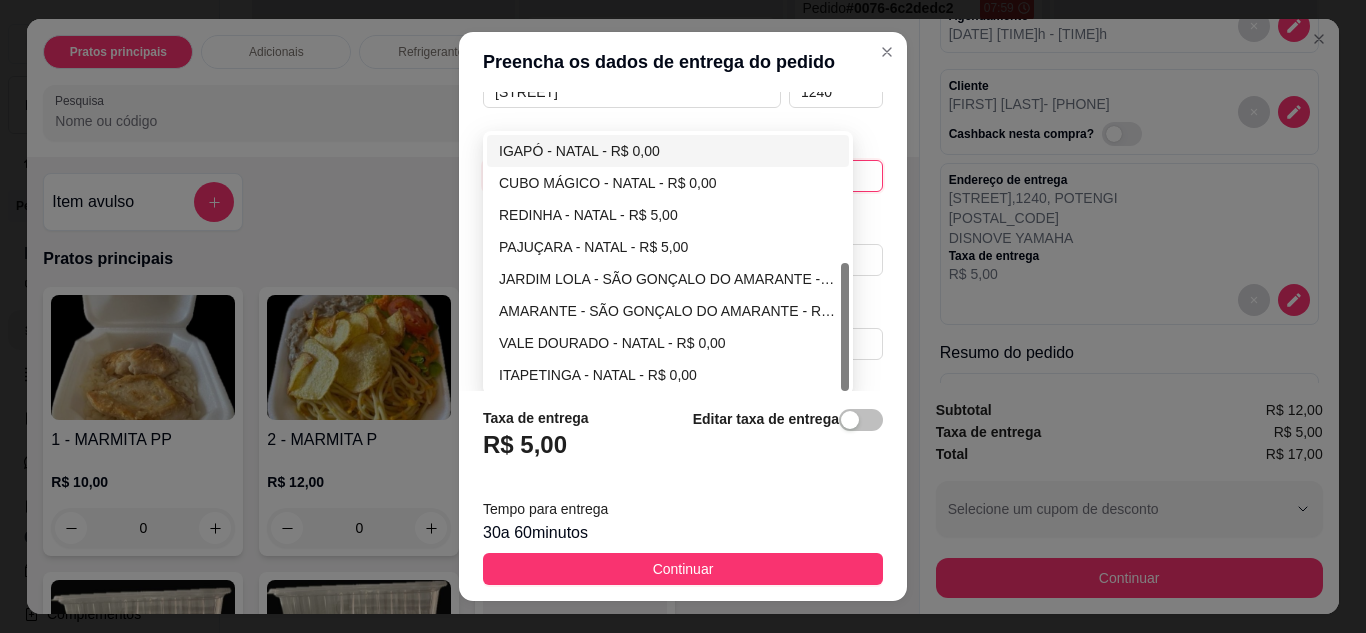click on "IGAPÓ - NATAL -  R$ 0,00" at bounding box center [668, 151] 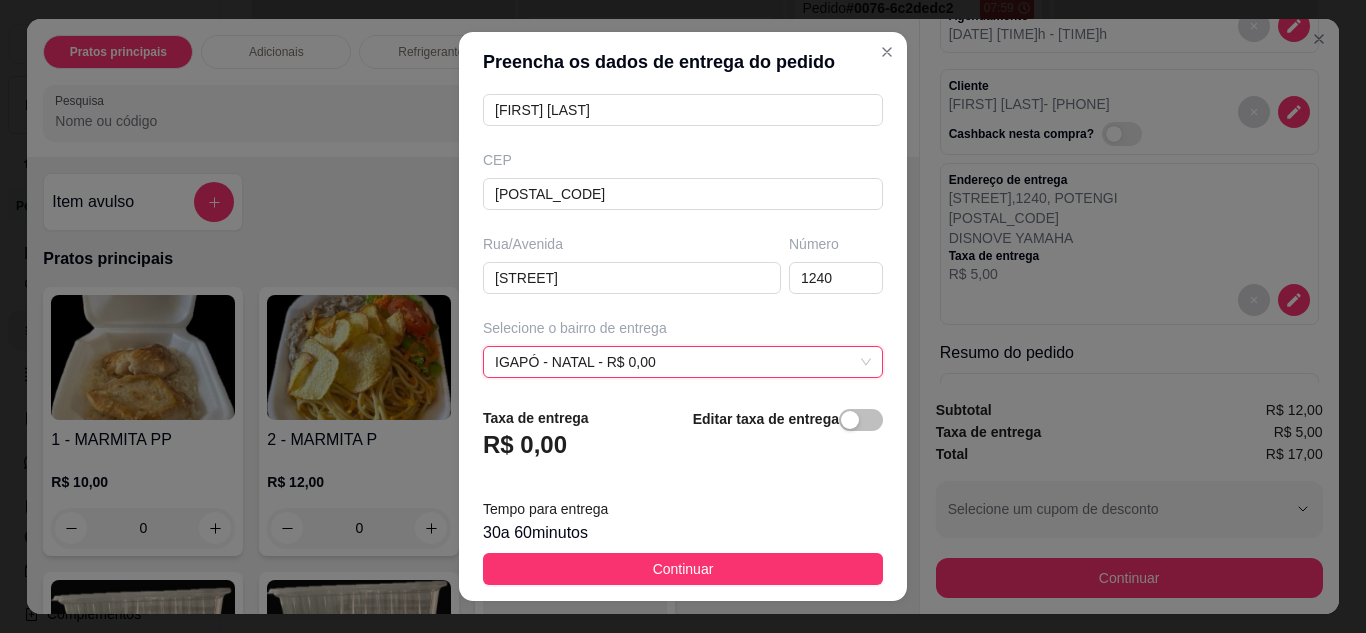 scroll, scrollTop: 374, scrollLeft: 0, axis: vertical 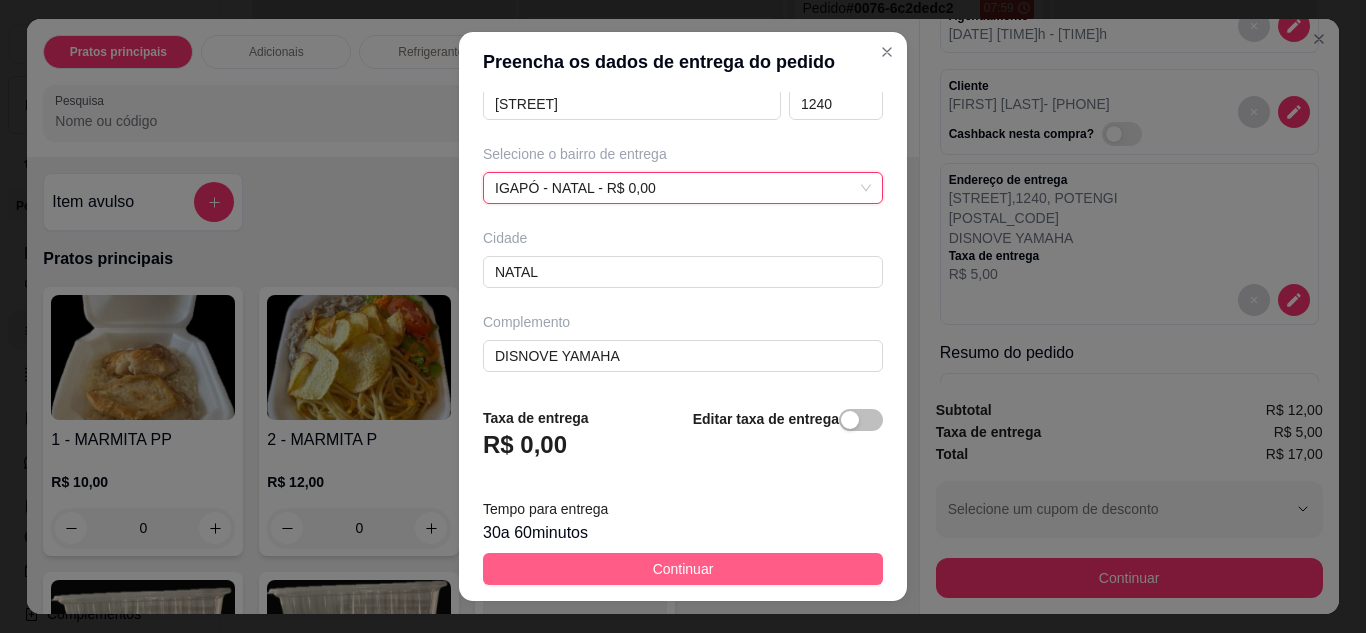 click on "Continuar" at bounding box center [683, 569] 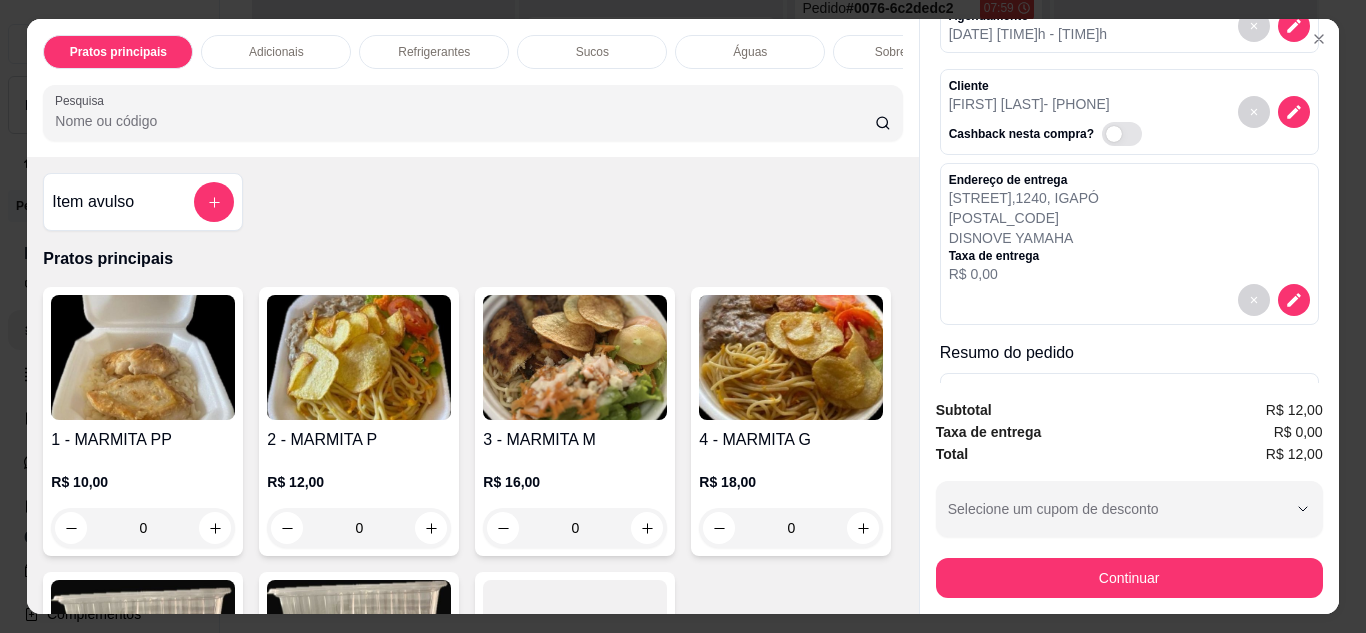 scroll, scrollTop: 53, scrollLeft: 0, axis: vertical 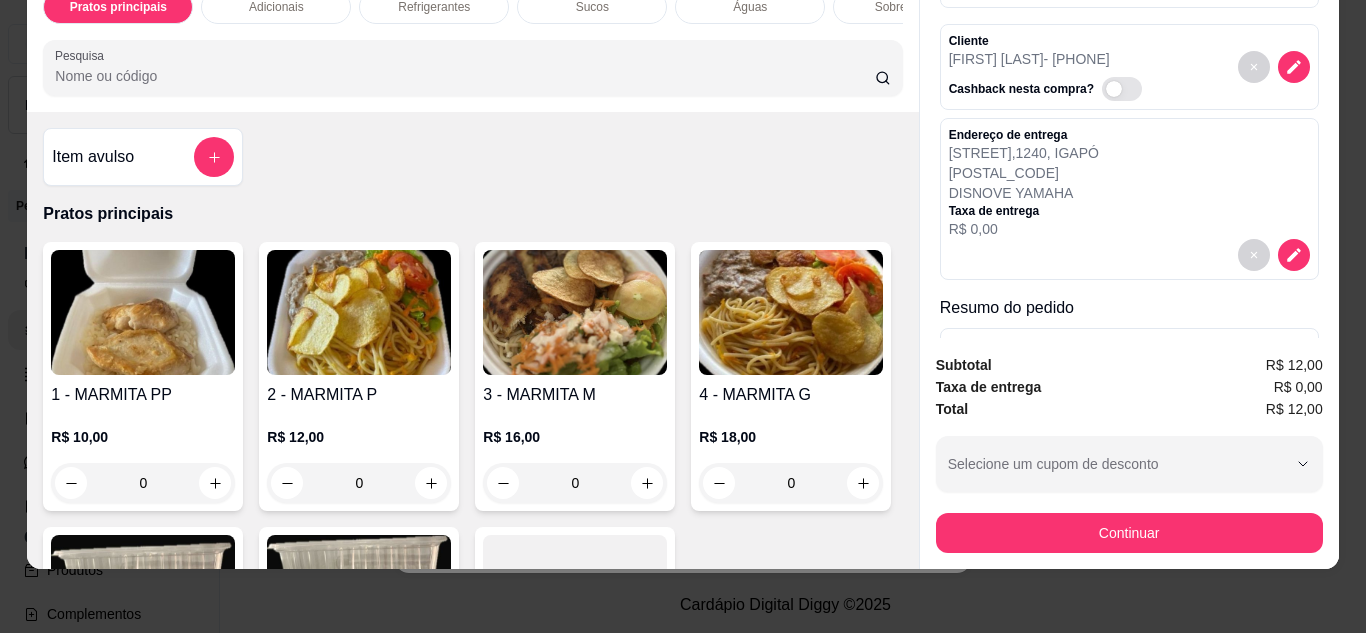 click on "Continuar" at bounding box center (1129, 533) 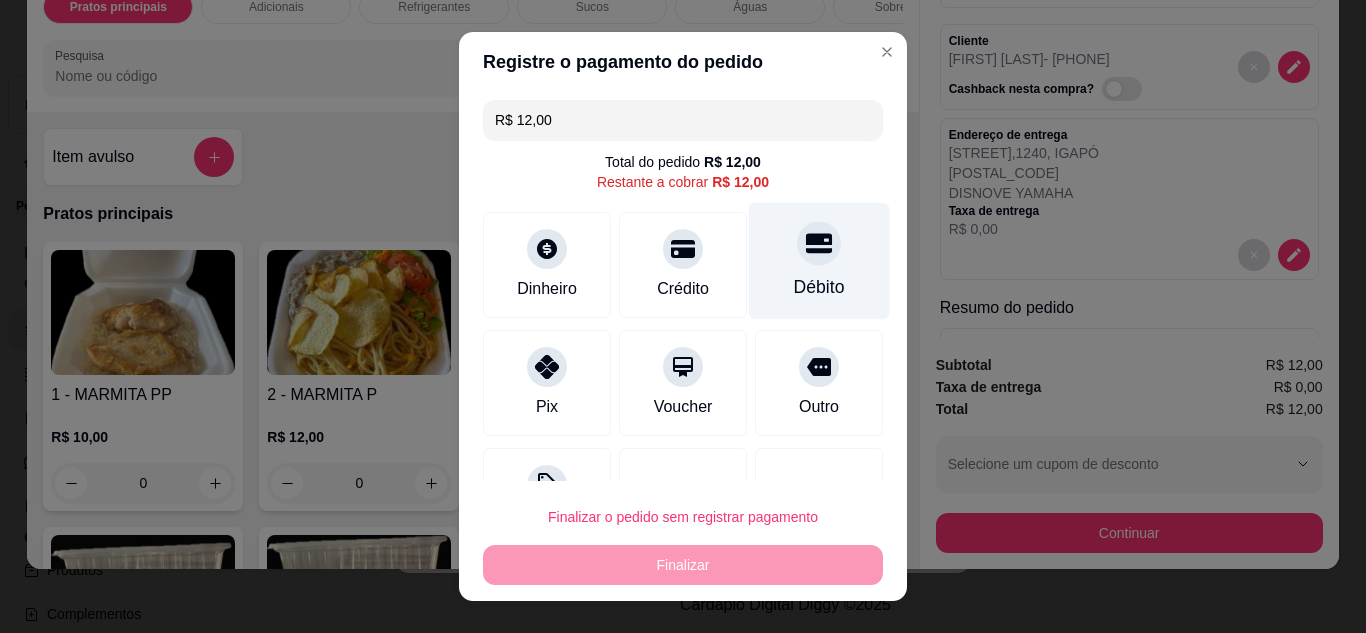 click on "Débito" at bounding box center (819, 260) 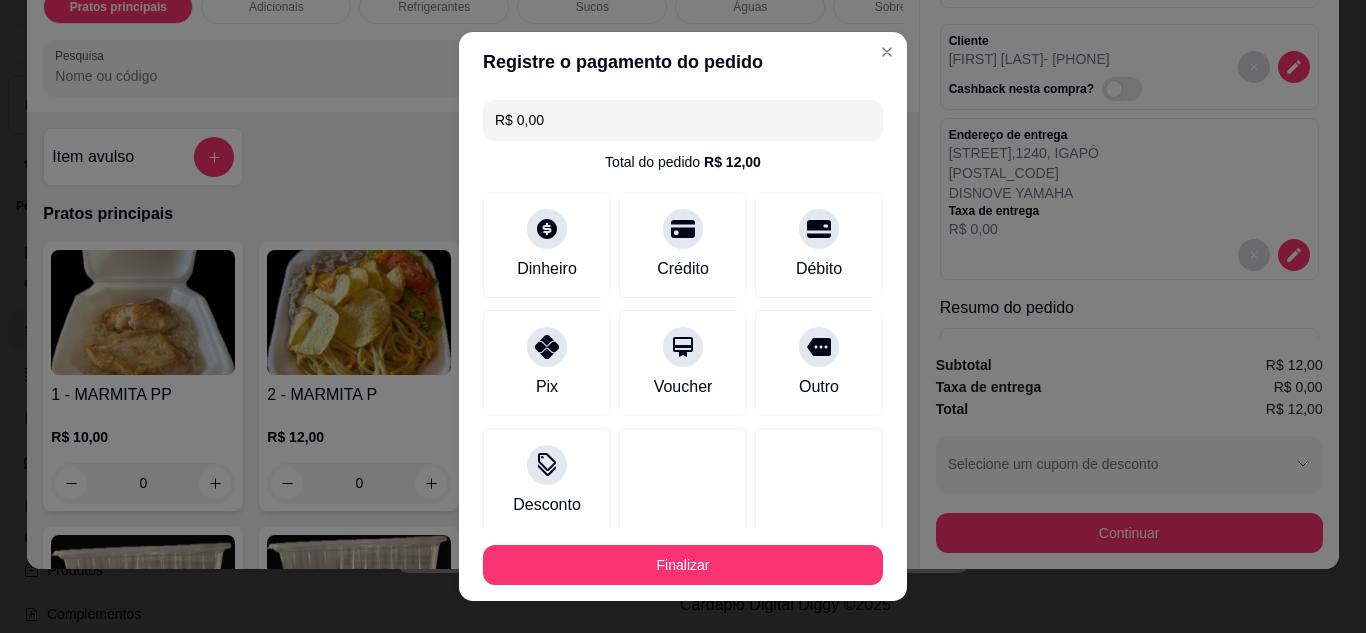 click on "Finalizar" at bounding box center (683, 565) 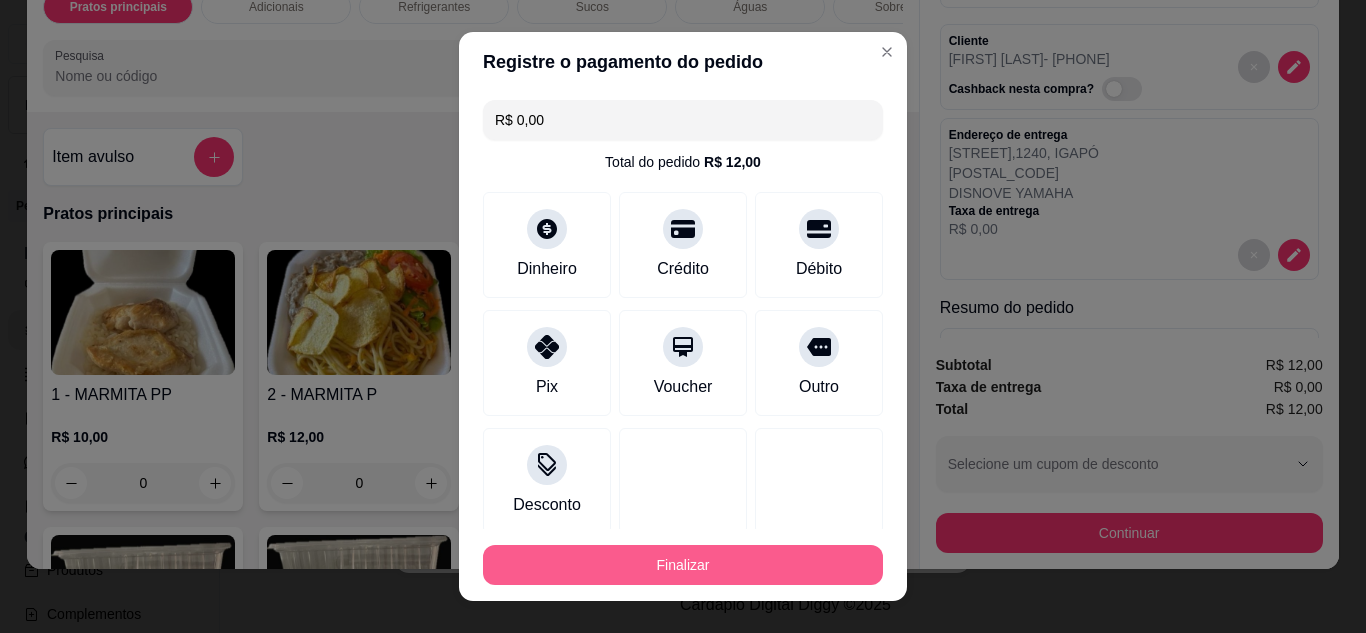 click on "Finalizar" at bounding box center (683, 565) 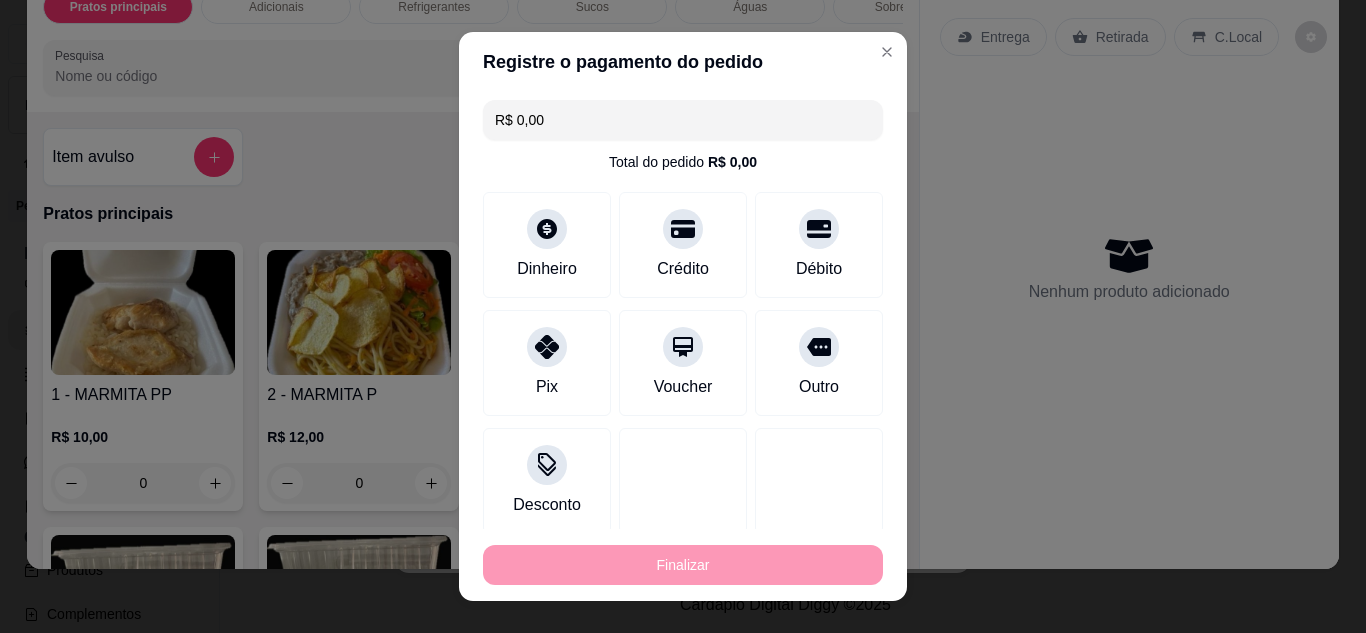 type on "-R$ 12,00" 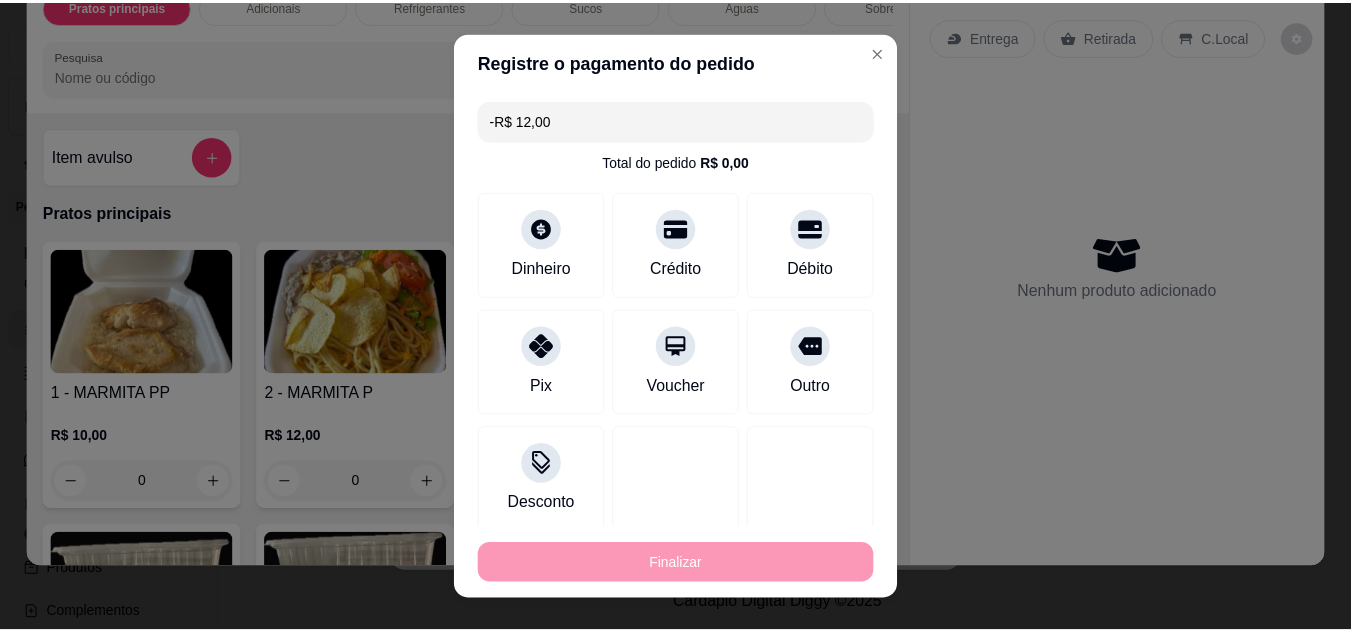 scroll, scrollTop: 0, scrollLeft: 0, axis: both 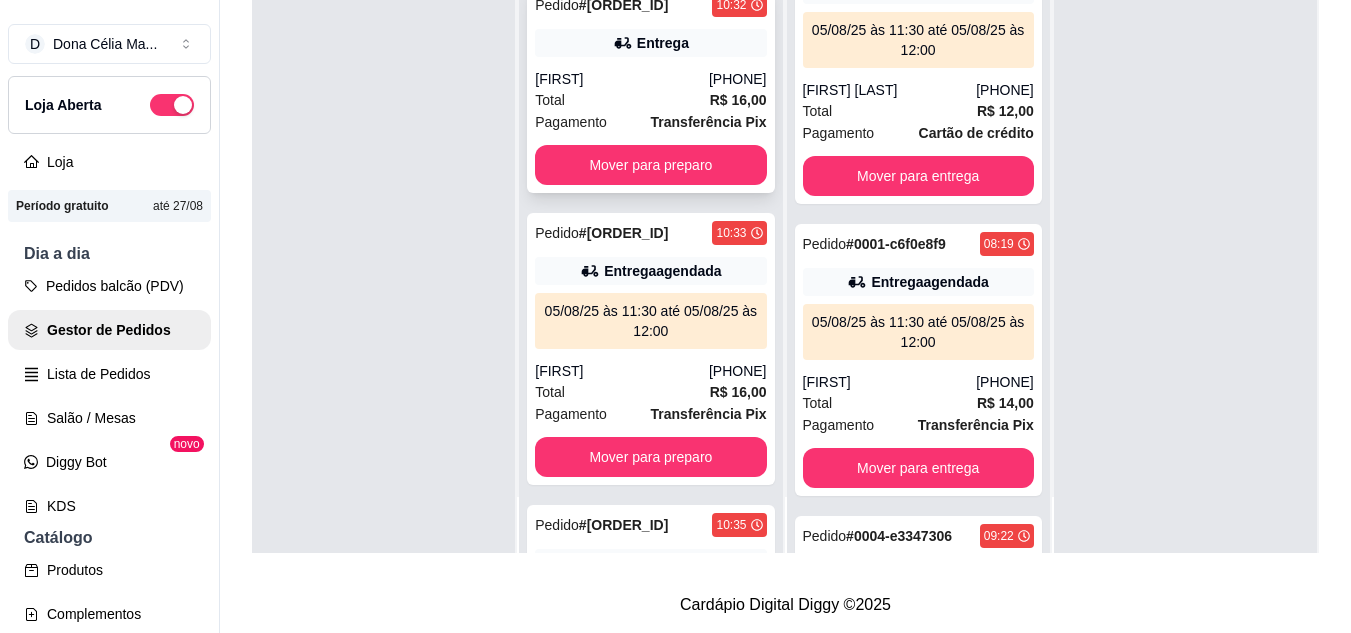 click on "Henry" at bounding box center [622, 79] 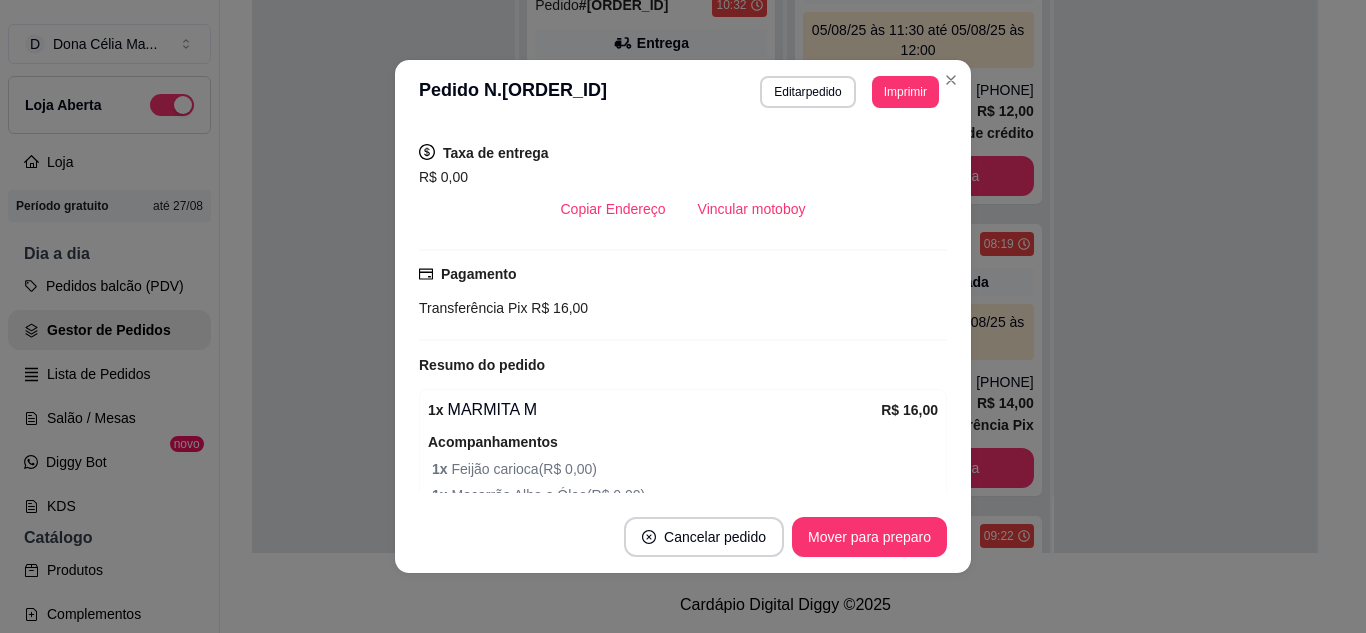 scroll, scrollTop: 500, scrollLeft: 0, axis: vertical 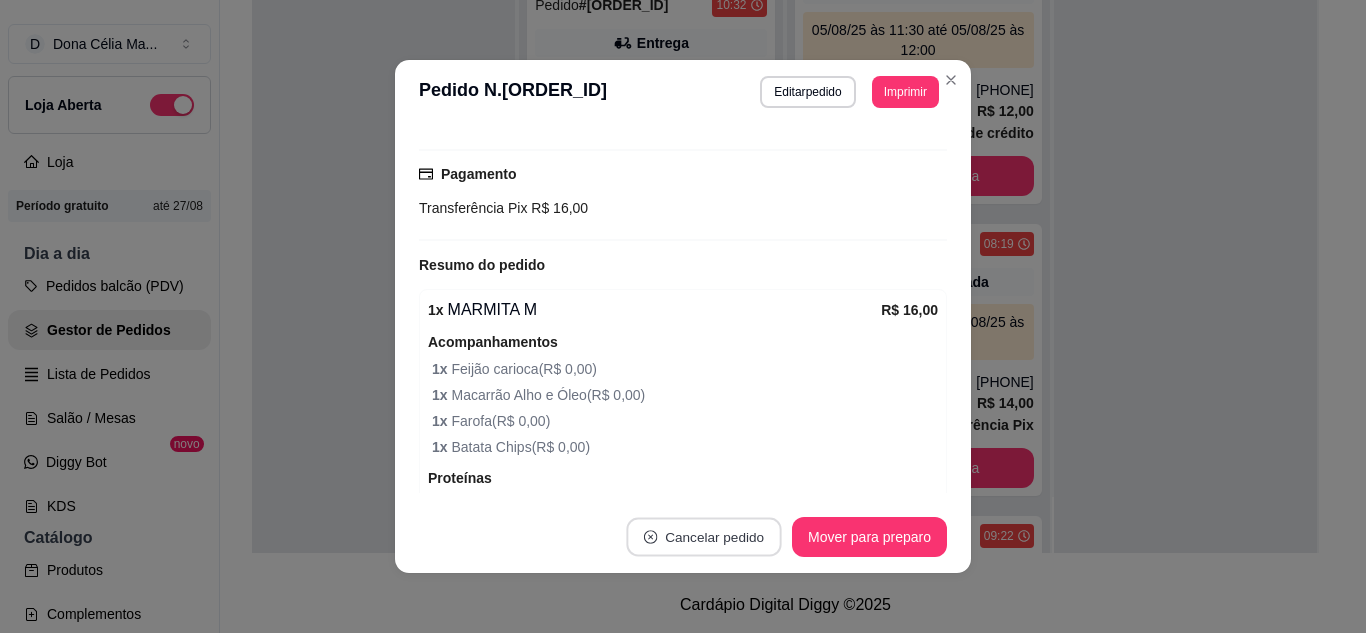 click on "Cancelar pedido" at bounding box center (703, 537) 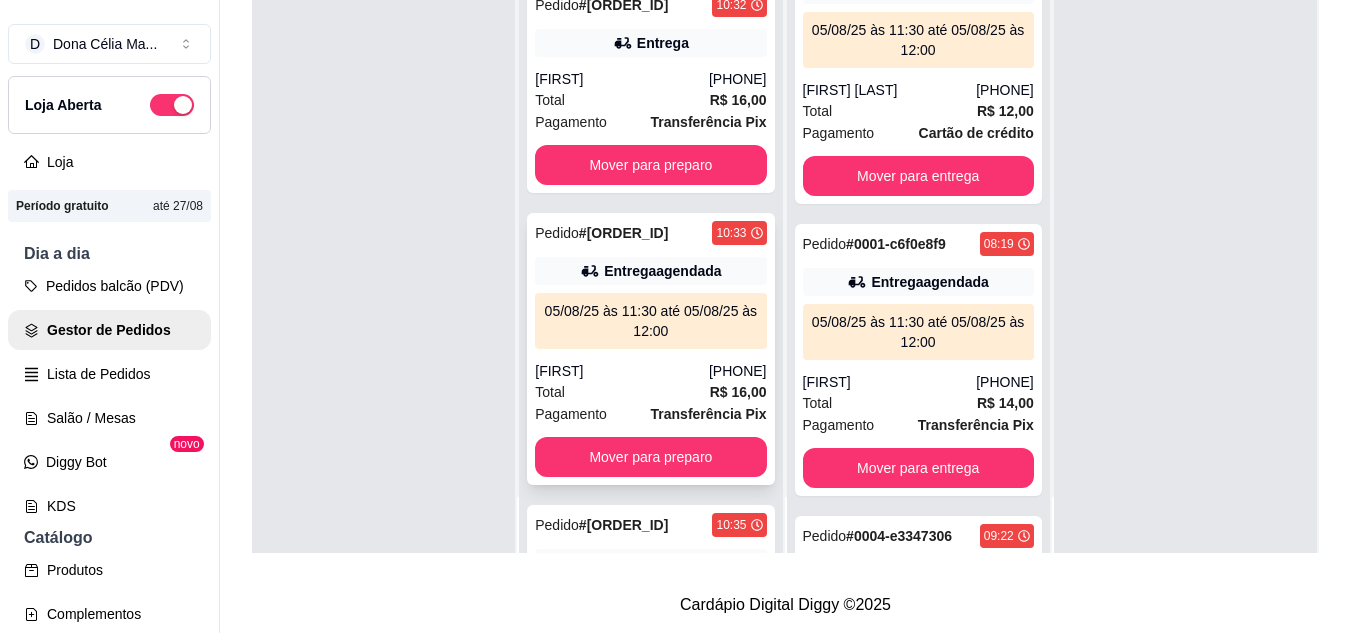 click on "05/08/25 às 11:30 até 05/08/25 às 12:00" at bounding box center (650, 321) 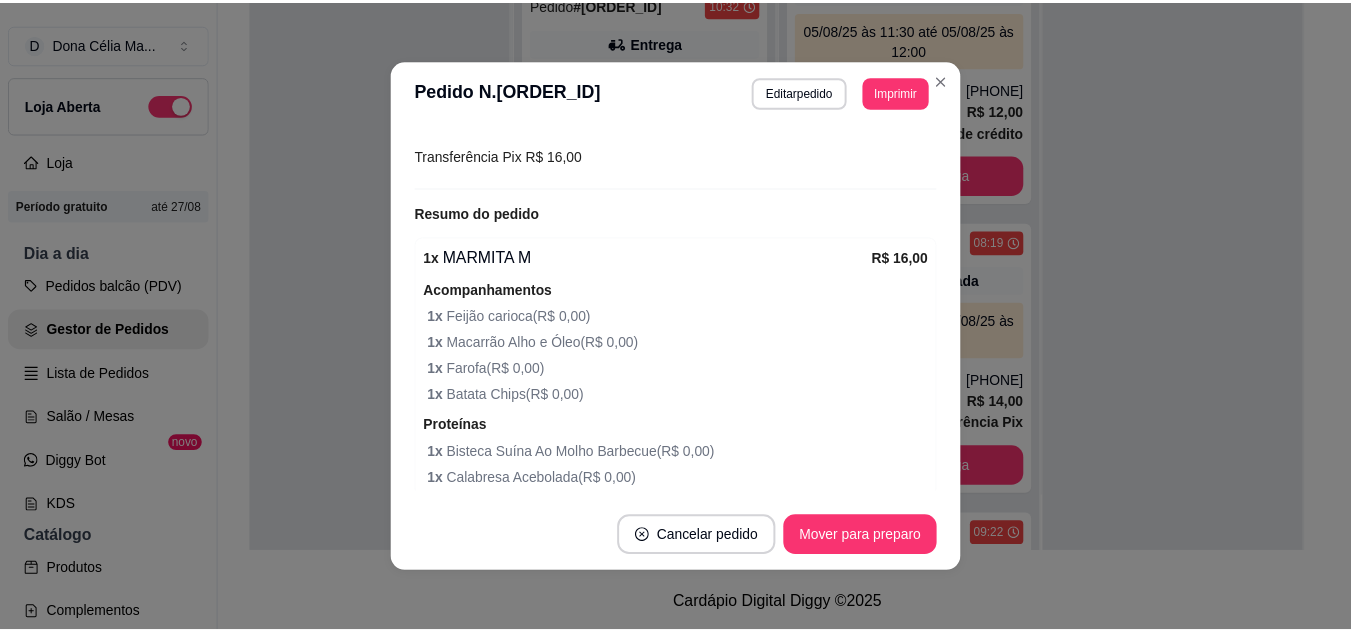 scroll, scrollTop: 684, scrollLeft: 0, axis: vertical 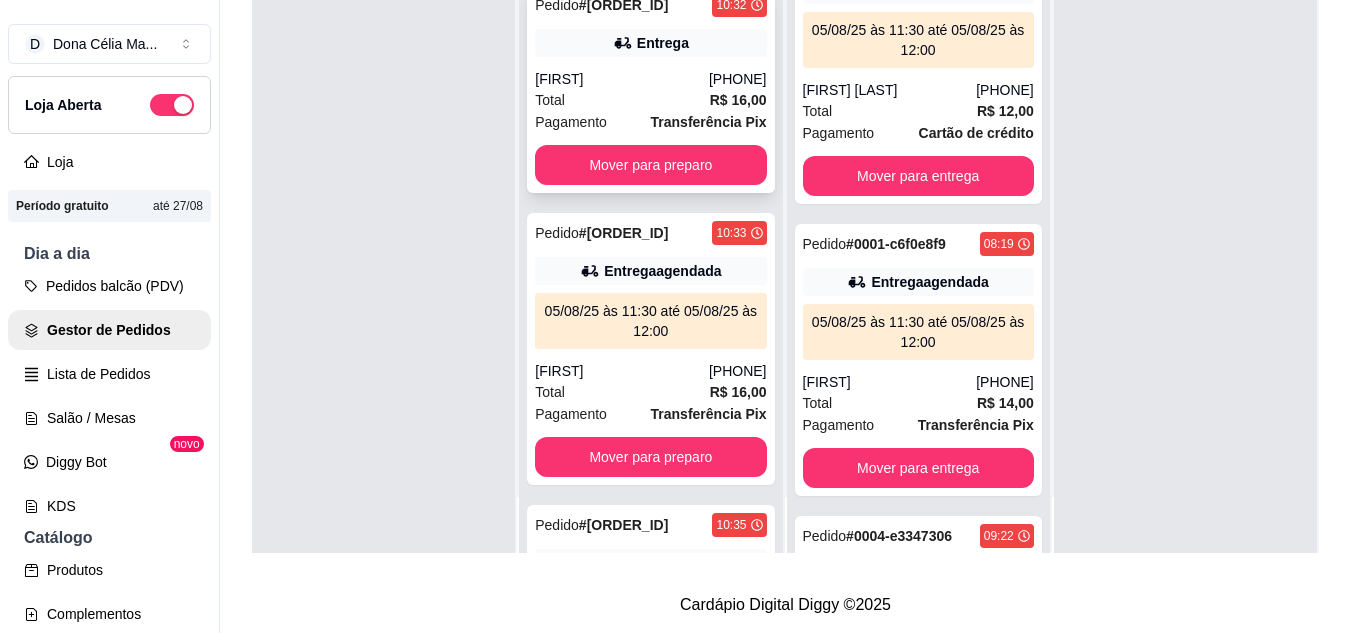 click on "Henry" at bounding box center [622, 79] 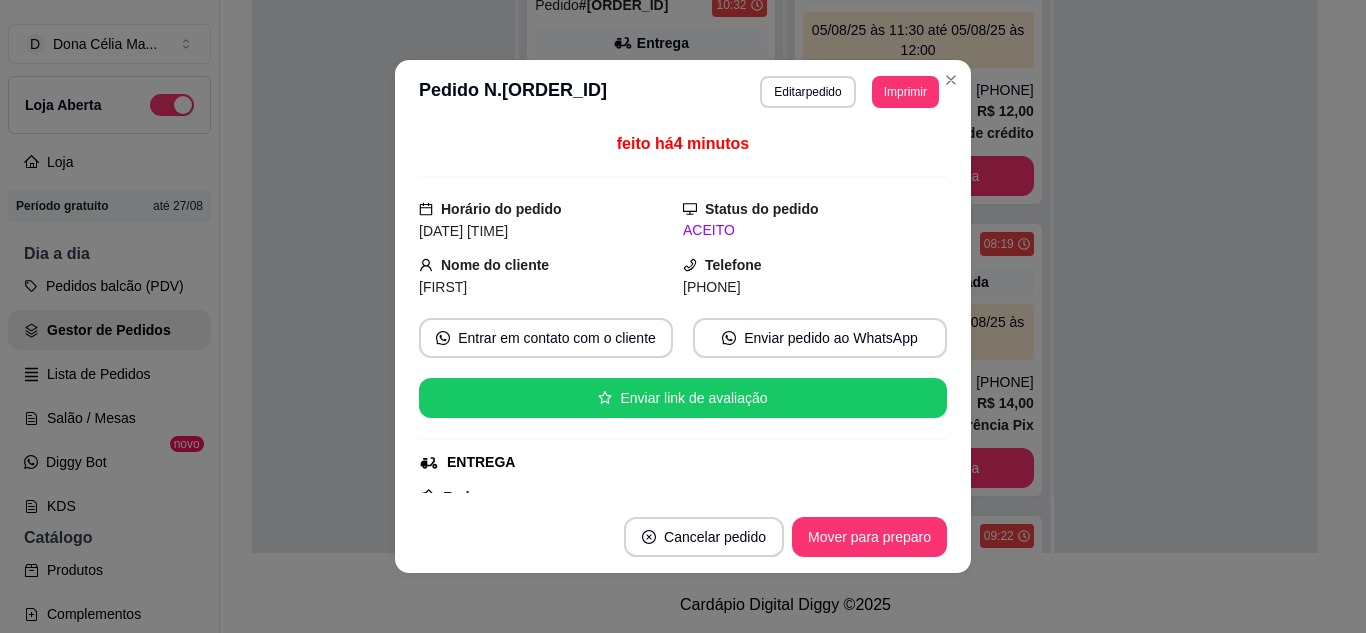 click on "Cancelar pedido" at bounding box center [704, 537] 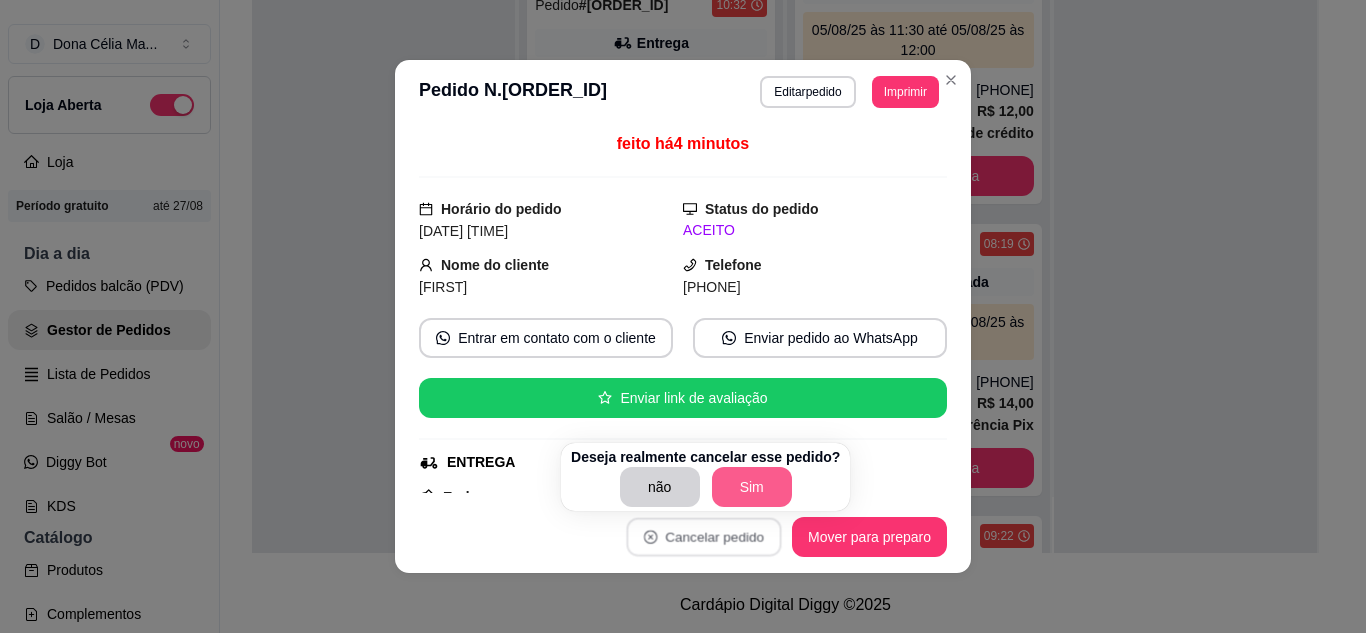 click on "Sim" at bounding box center (752, 487) 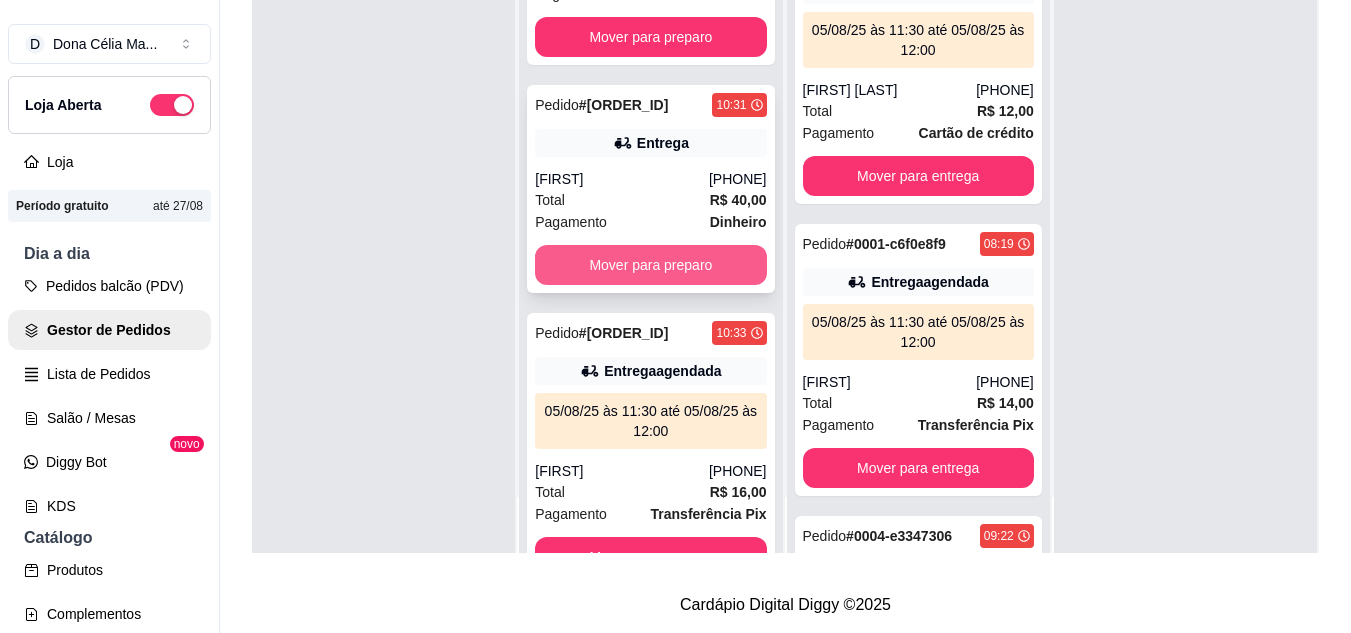 scroll, scrollTop: 1457, scrollLeft: 0, axis: vertical 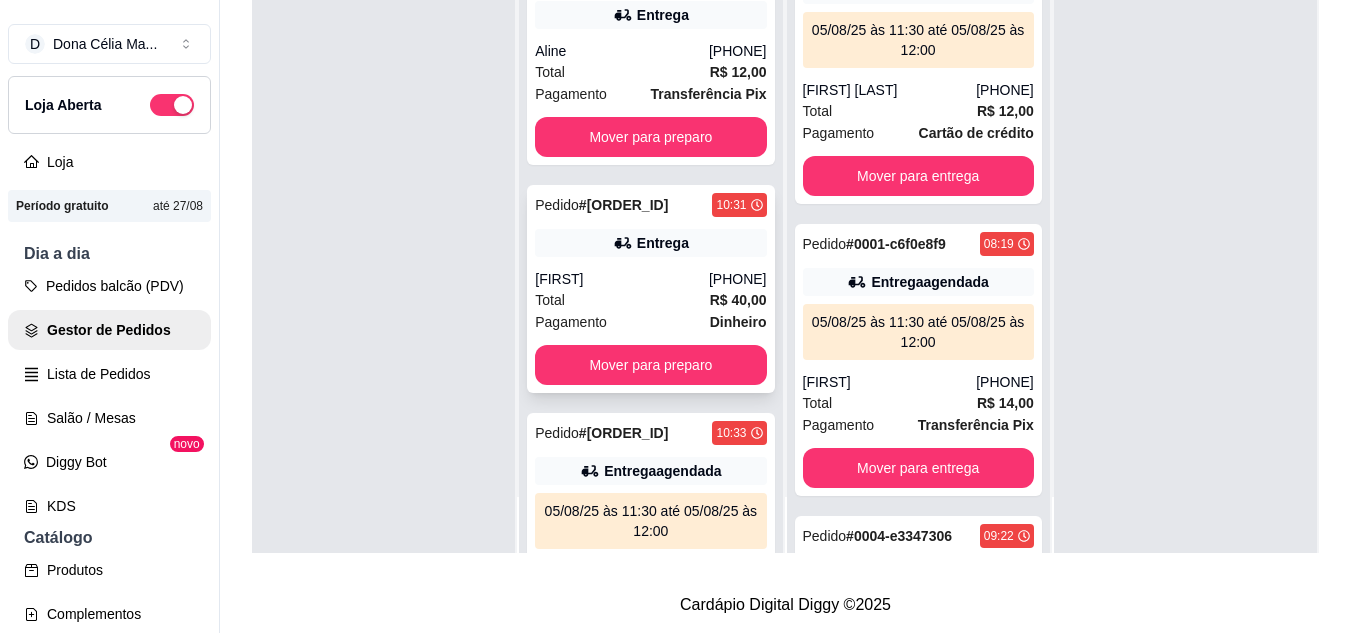 click on "Total R$ 40,00" at bounding box center (650, 300) 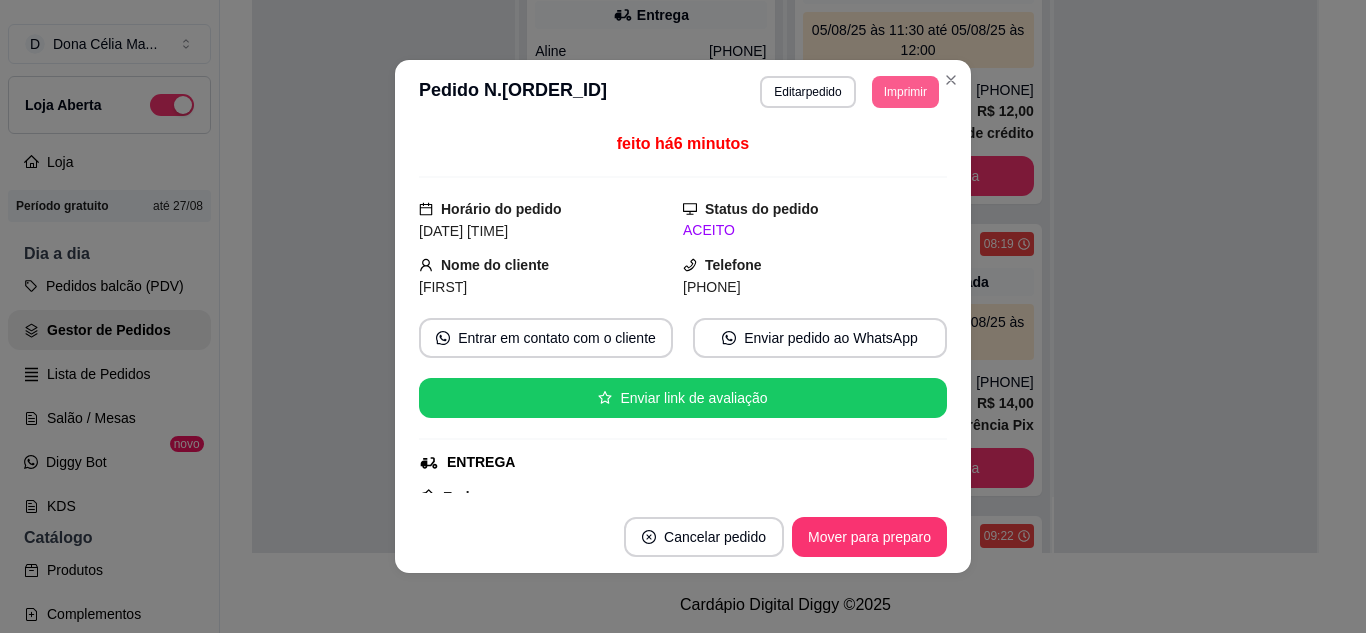 click on "Imprimir" at bounding box center [905, 92] 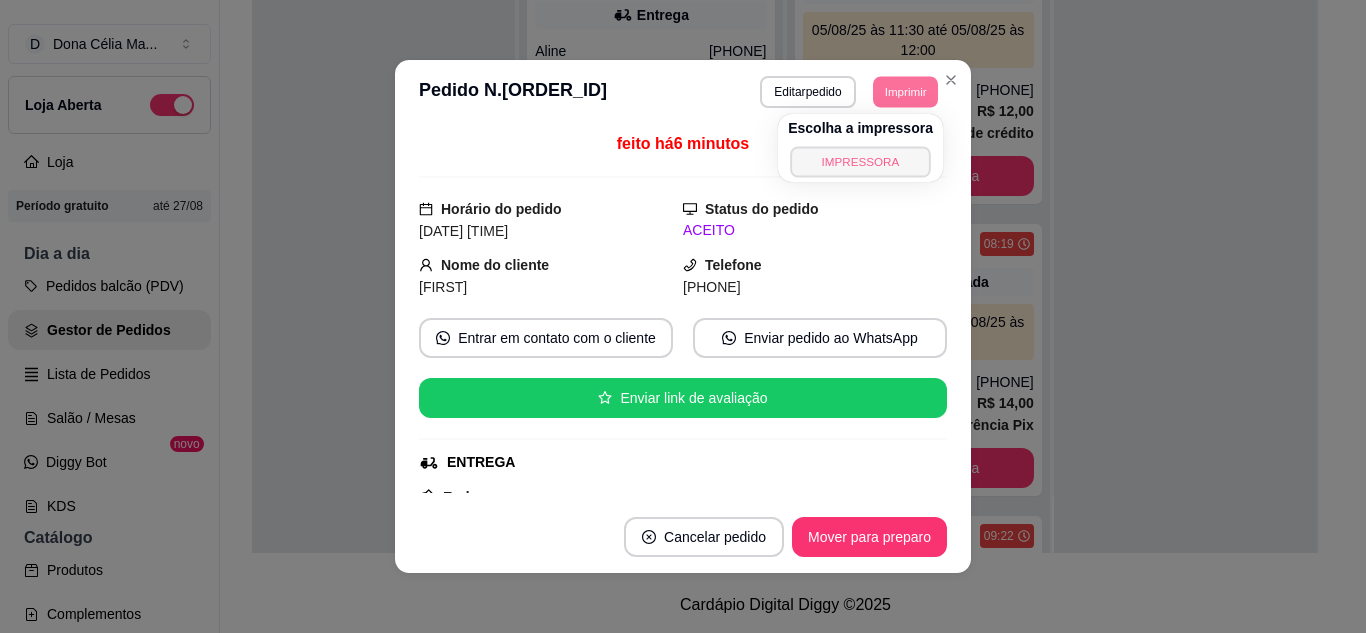 click on "IMPRESSORA" at bounding box center (860, 161) 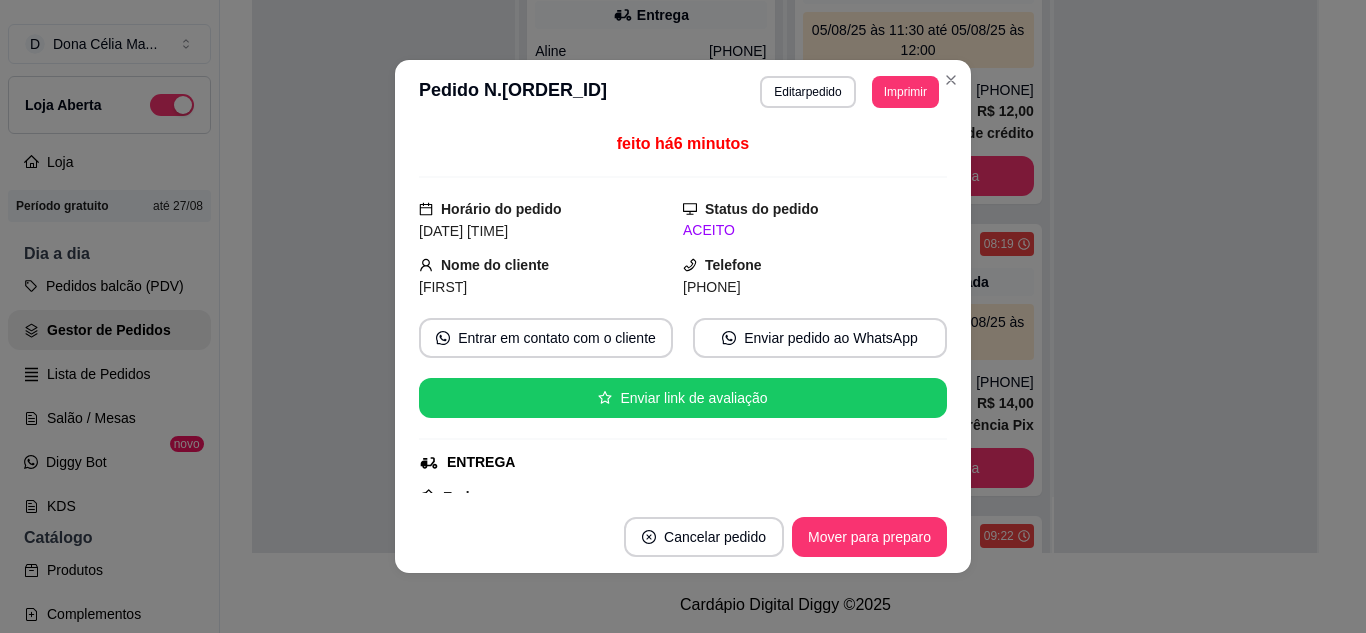 click on "Imprimir" at bounding box center [905, 92] 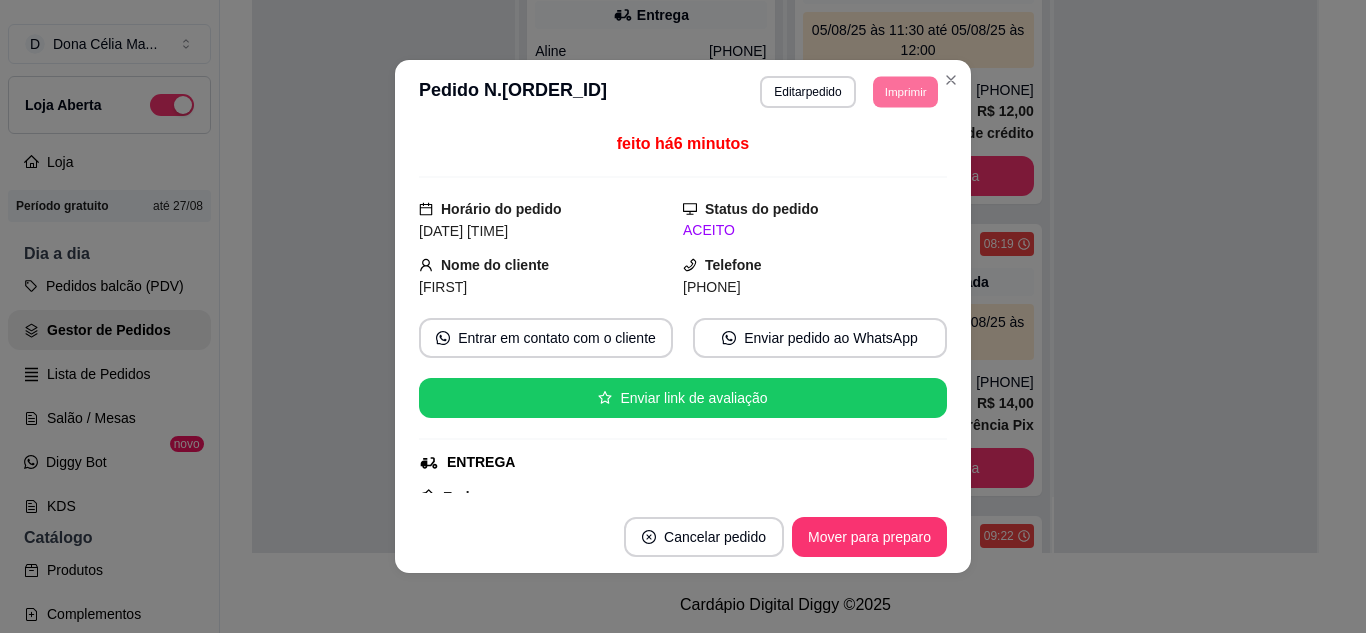 click on "IMPRESSORA" at bounding box center [877, 153] 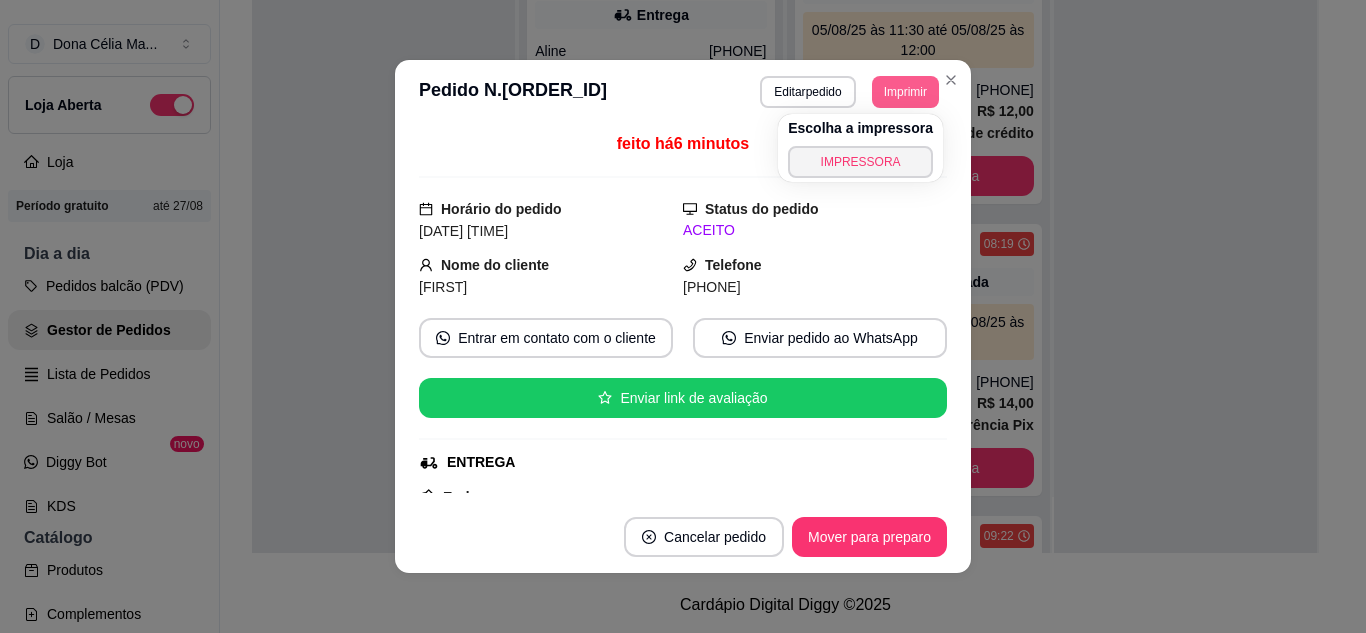 click on "Imprimir" at bounding box center (905, 92) 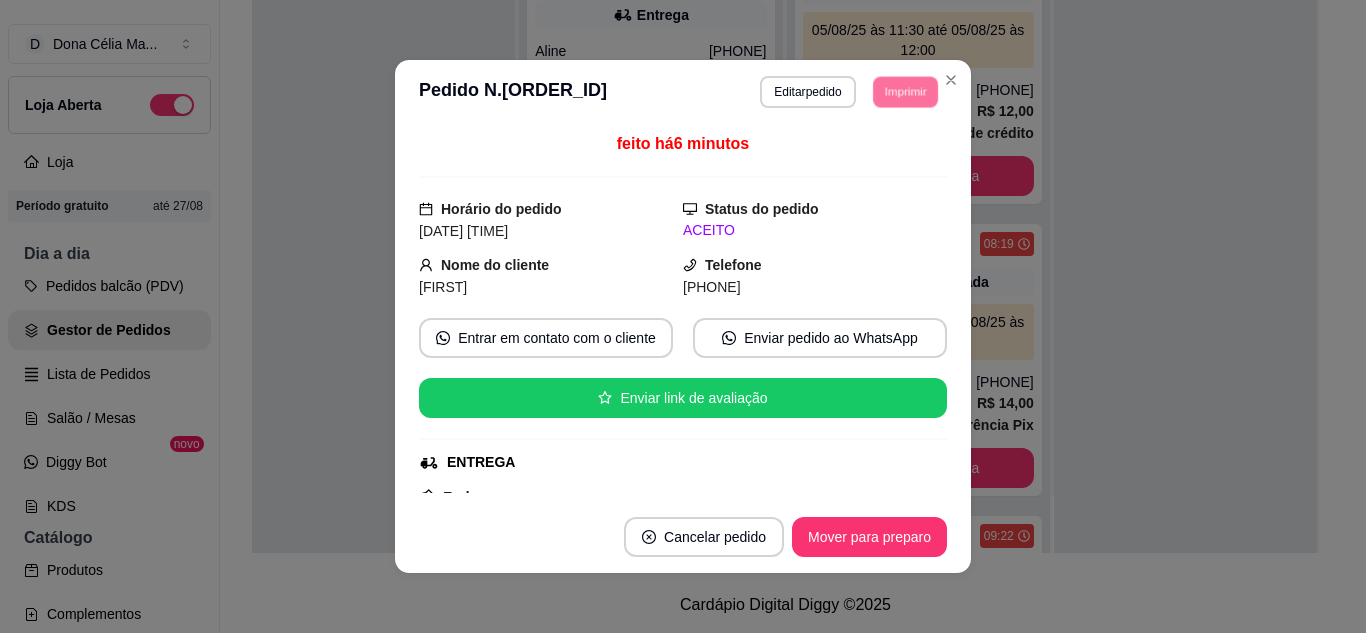 click on "feito há  6   minutos Horário do pedido 05/08/2025 10:31 Status do pedido ACEITO Nome do cliente Vânia  Telefone (84) 9 9956-4923 Entrar em contato com o cliente Enviar pedido ao WhatsApp Enviar link de avaliação ENTREGA Endereço  Avenida Santarém, n. 1380, NOSSA SENHORA DA APRESENTAÇÃO - 59114200 Comercial Salvador  Taxa de entrega  R$ 0,00 Copiar Endereço Vincular motoboy Pagamento Dinheiro   R$ 40,00 Resumo do pedido 1 x     MARMITA P R$ 12,00 Acompanhamentos   1 x   Feijão preto  ( R$ 0,00 )   1 x   Arroz Refogado  ( R$ 0,00 )   1 x   Salada de Alface  ( R$ 0,00 ) Proteínas P   1 x   Iscas de Merluza Empanado  ( R$ 0,00 ) 1 x     MARMITA P R$ 12,00 Acompanhamentos   1 x   Feijão preto  ( R$ 0,00 )   1 x   Arroz Refogado  ( R$ 0,00 )   1 x   Purê de Jerimum   ( R$ 0,00 )   1 x   Salada de Alface  ( R$ 0,00 )   1 x   Salada Caesar  ( R$ 0,00 )   1 x   Repolho Refogado  ( R$ 0,00 )   1 x   Batata Chips  ( R$ 0,00 ) Proteínas P   1 x   Iscas de Merluza Empanado  ( R$ 0,00 ) 1 x" at bounding box center (683, 312) 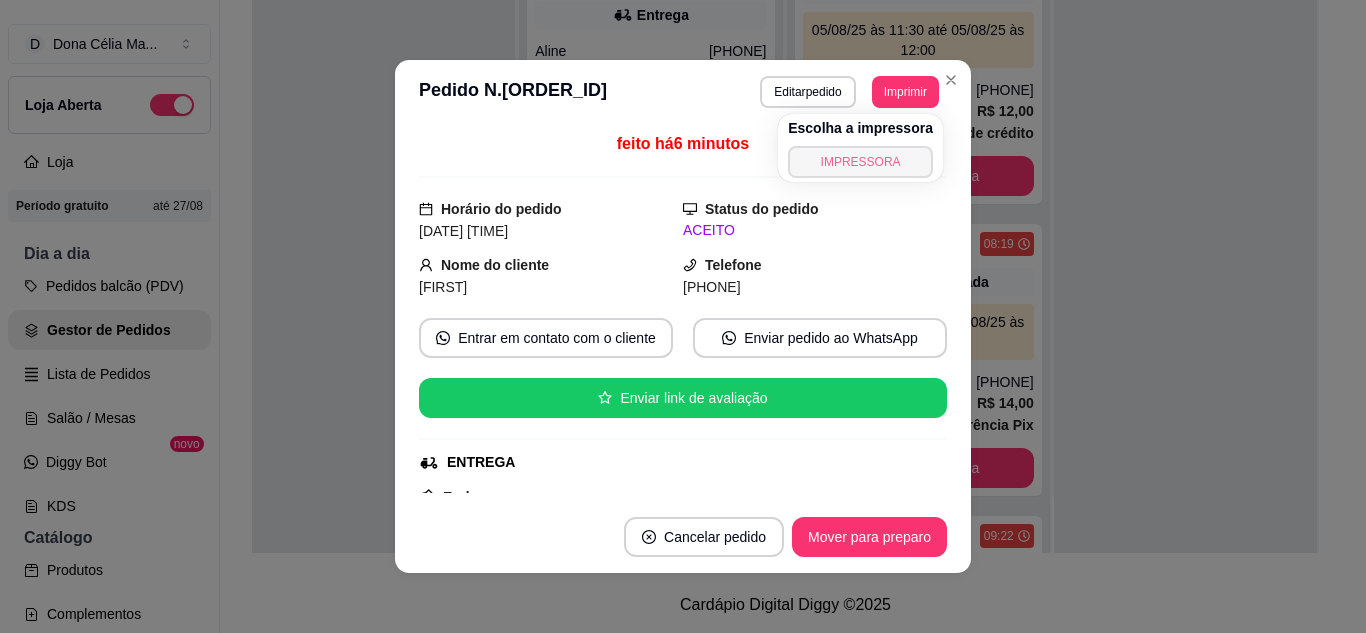 click on "feito há  6   minutos" at bounding box center (683, 155) 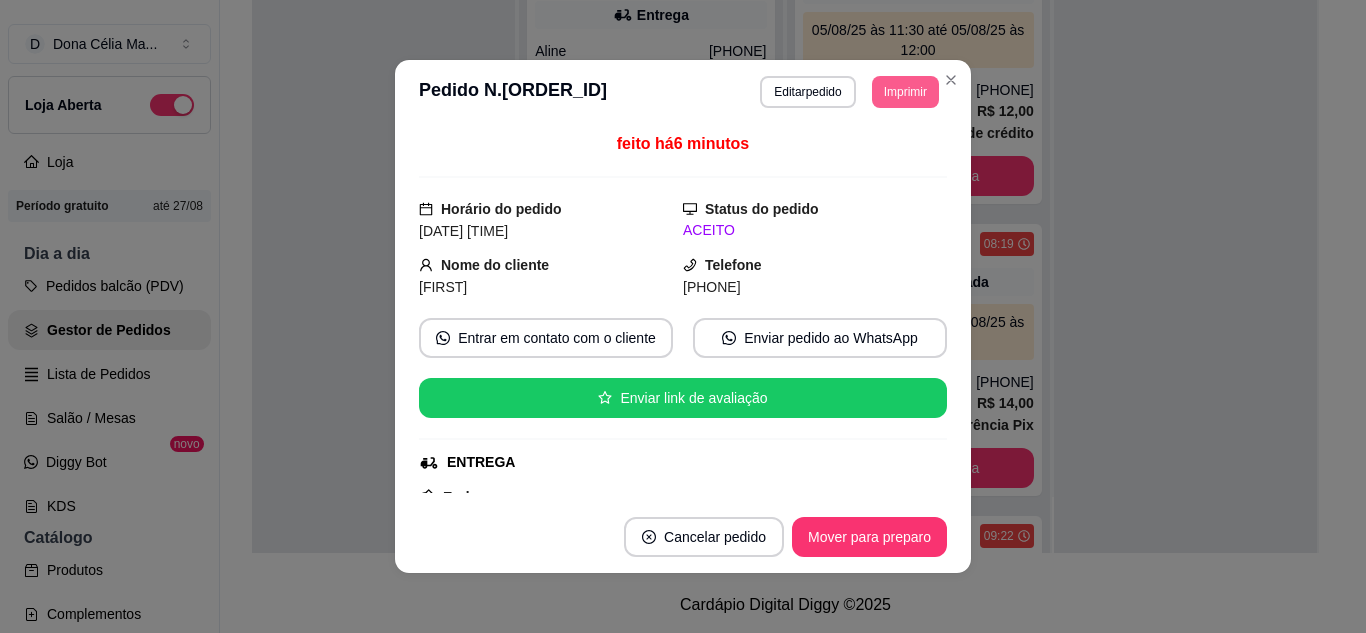 click on "Imprimir" at bounding box center (905, 92) 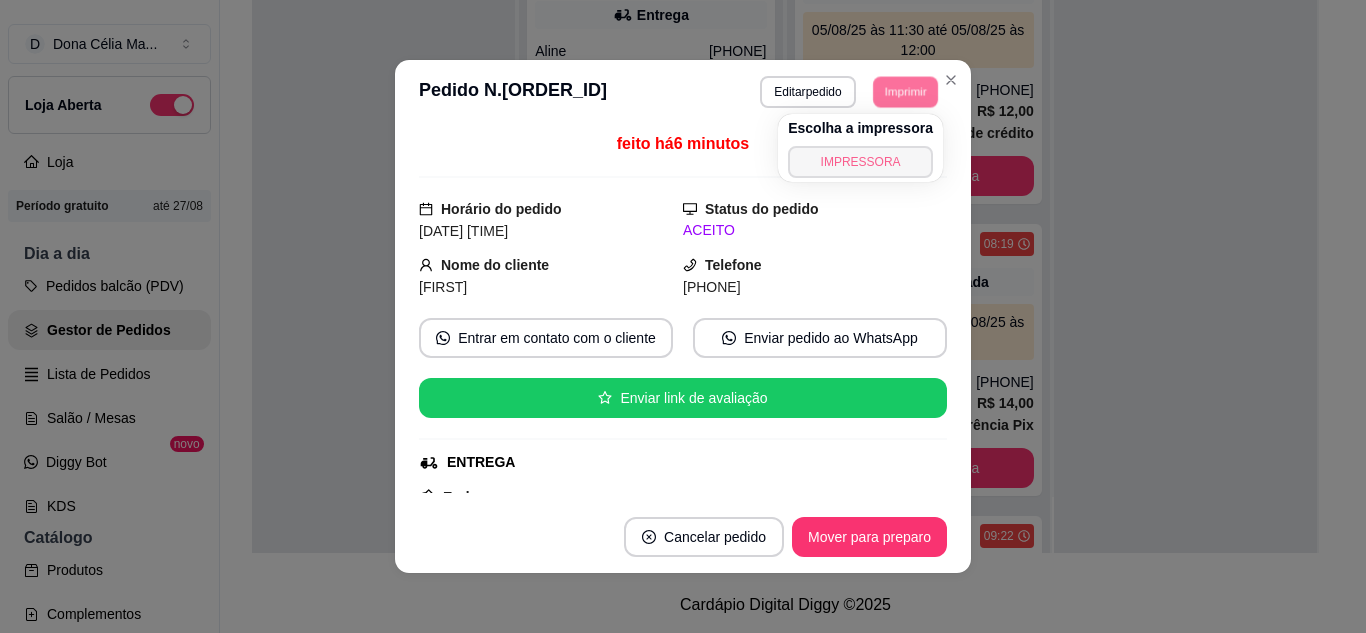 click on "IMPRESSORA" at bounding box center (860, 162) 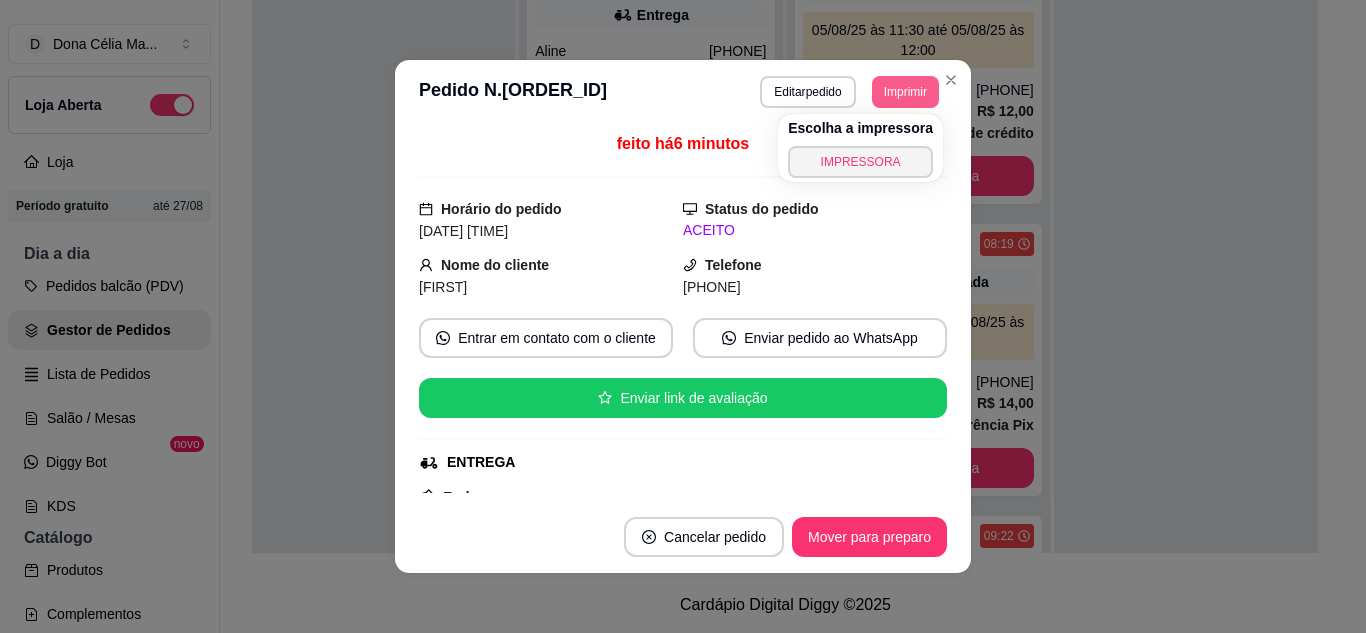 click on "Imprimir" at bounding box center (905, 92) 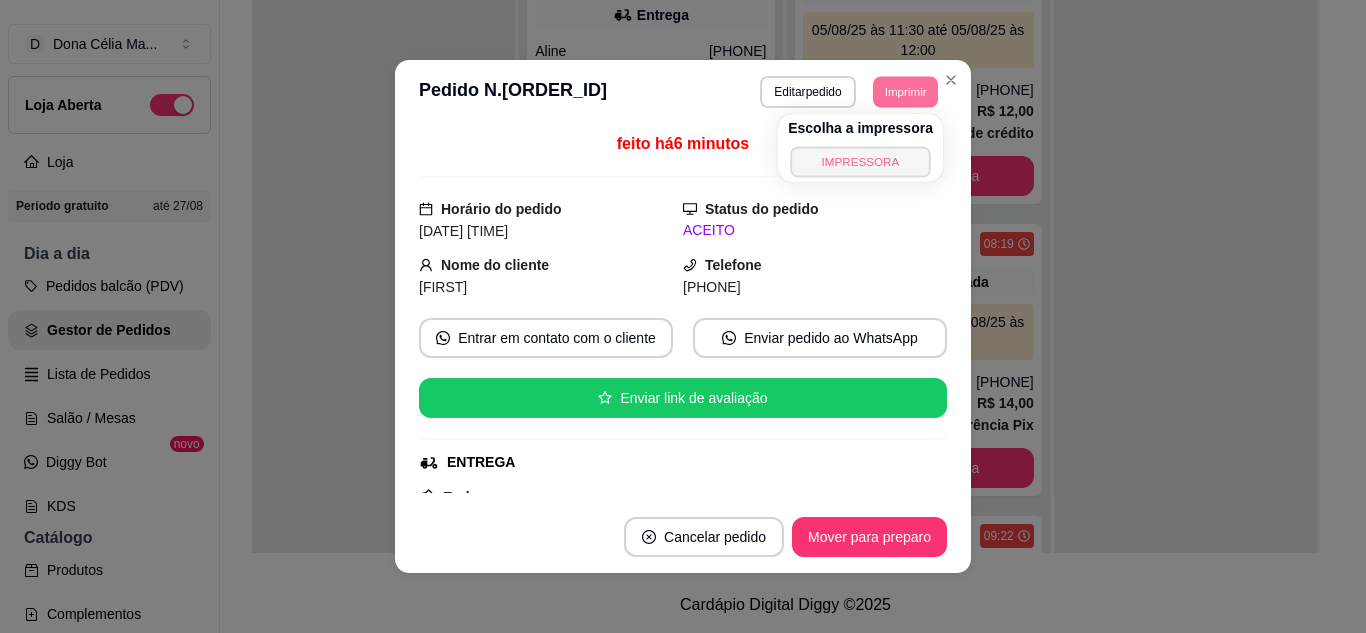 click on "IMPRESSORA" at bounding box center [860, 161] 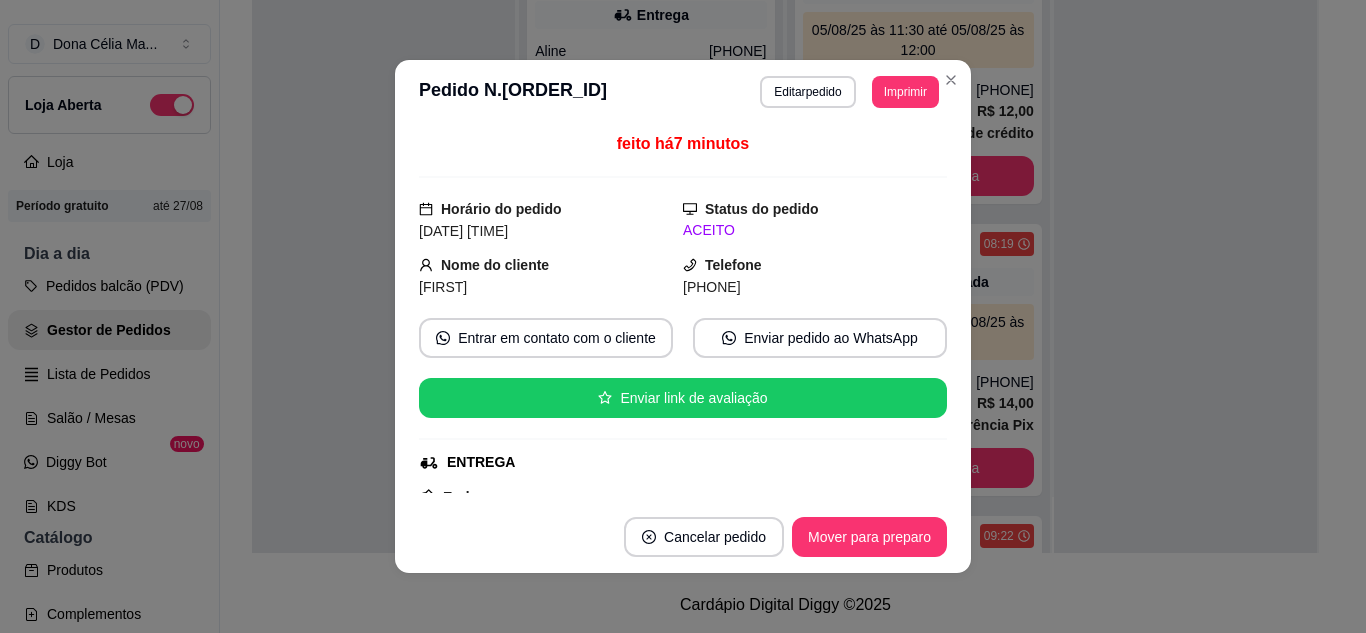 click on "**********" at bounding box center (683, 92) 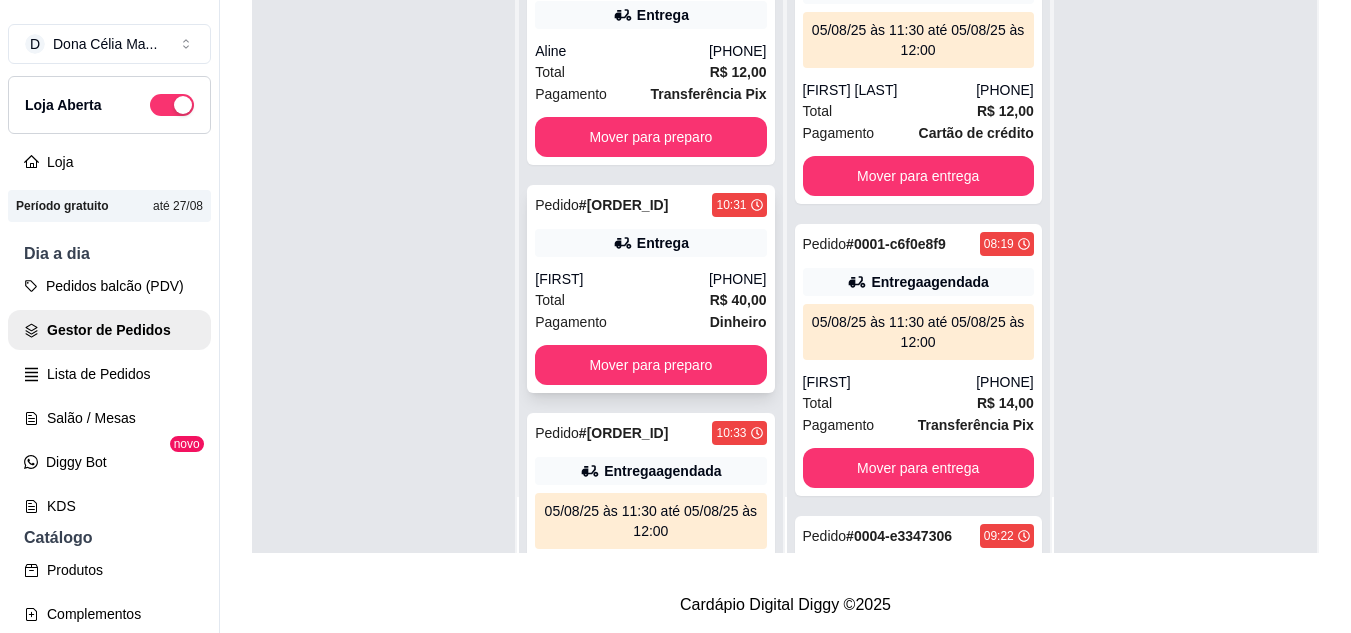 scroll, scrollTop: 32, scrollLeft: 0, axis: vertical 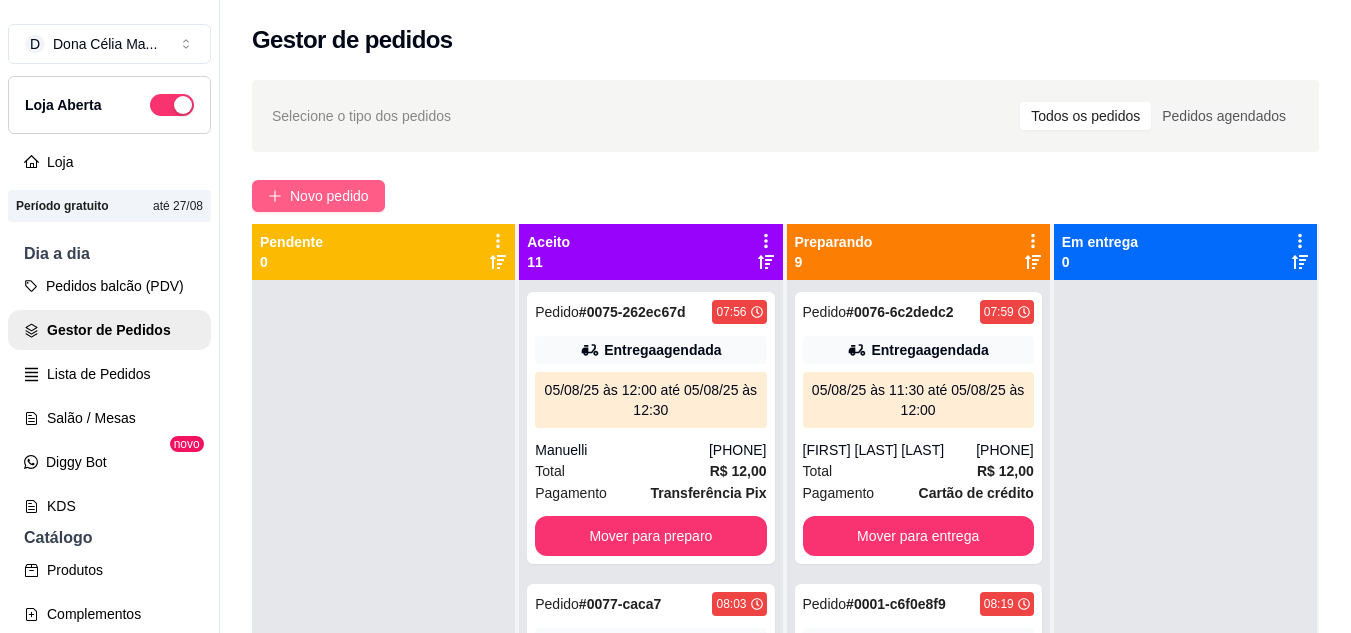 click on "Novo pedido" at bounding box center [329, 196] 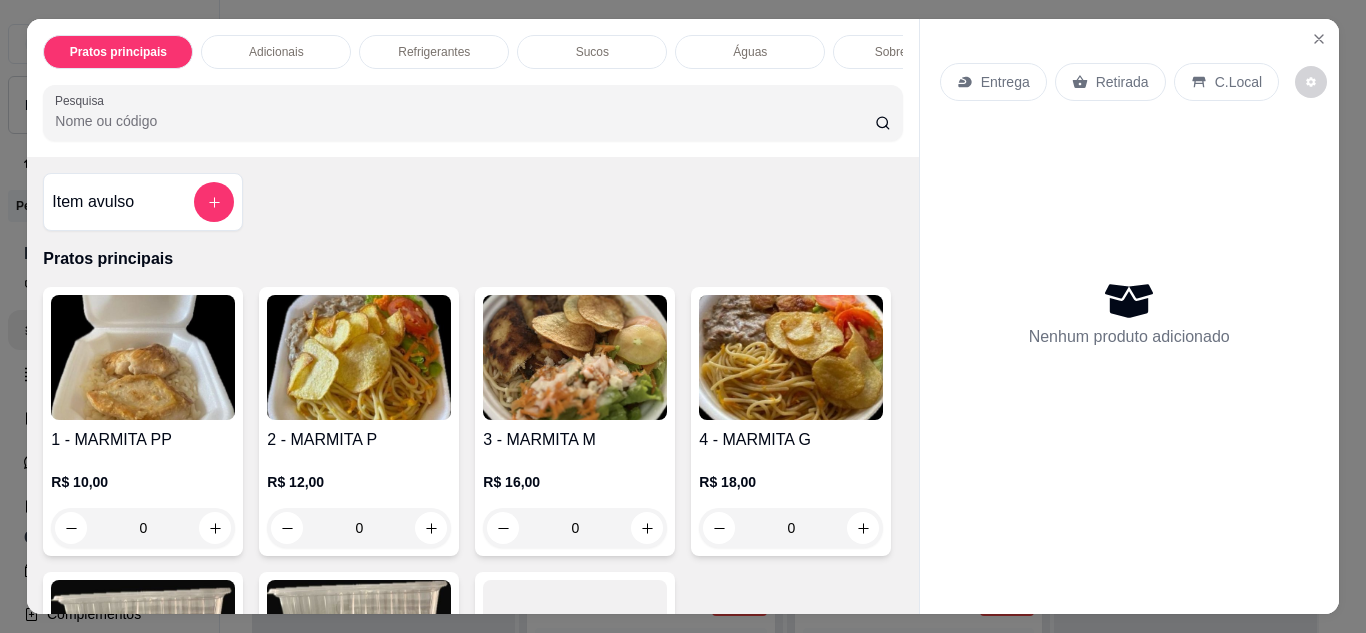 click on "Entrega" at bounding box center (1005, 82) 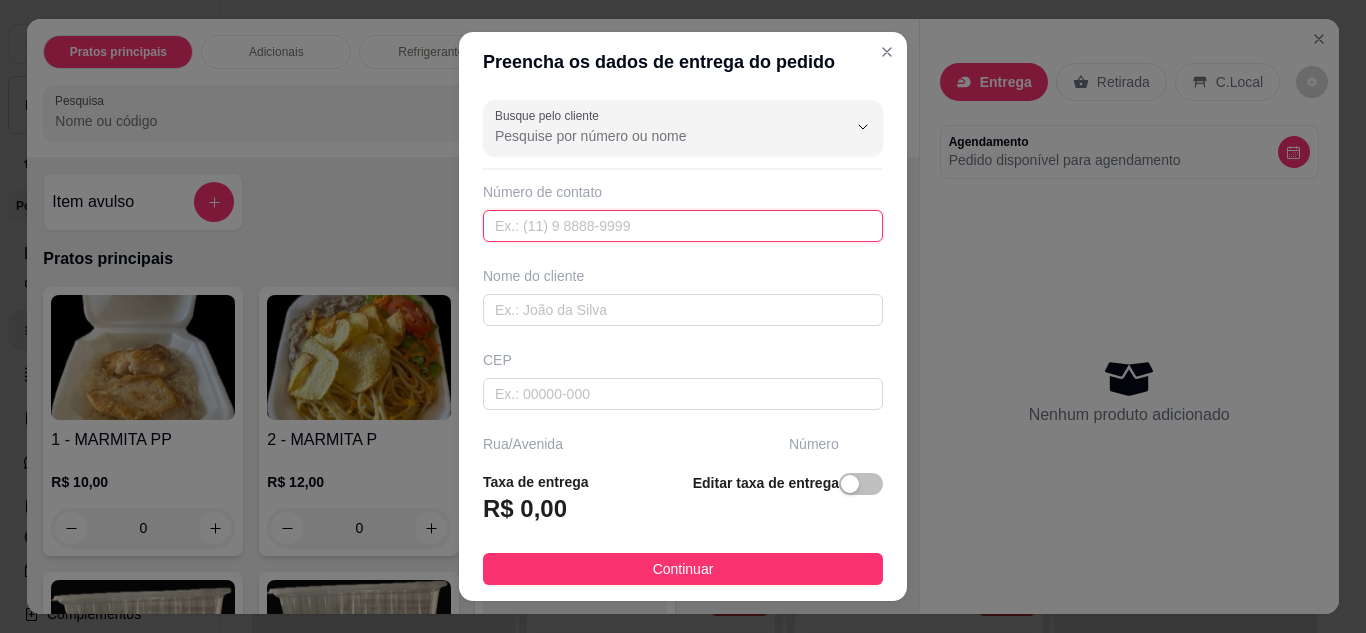 click at bounding box center (683, 226) 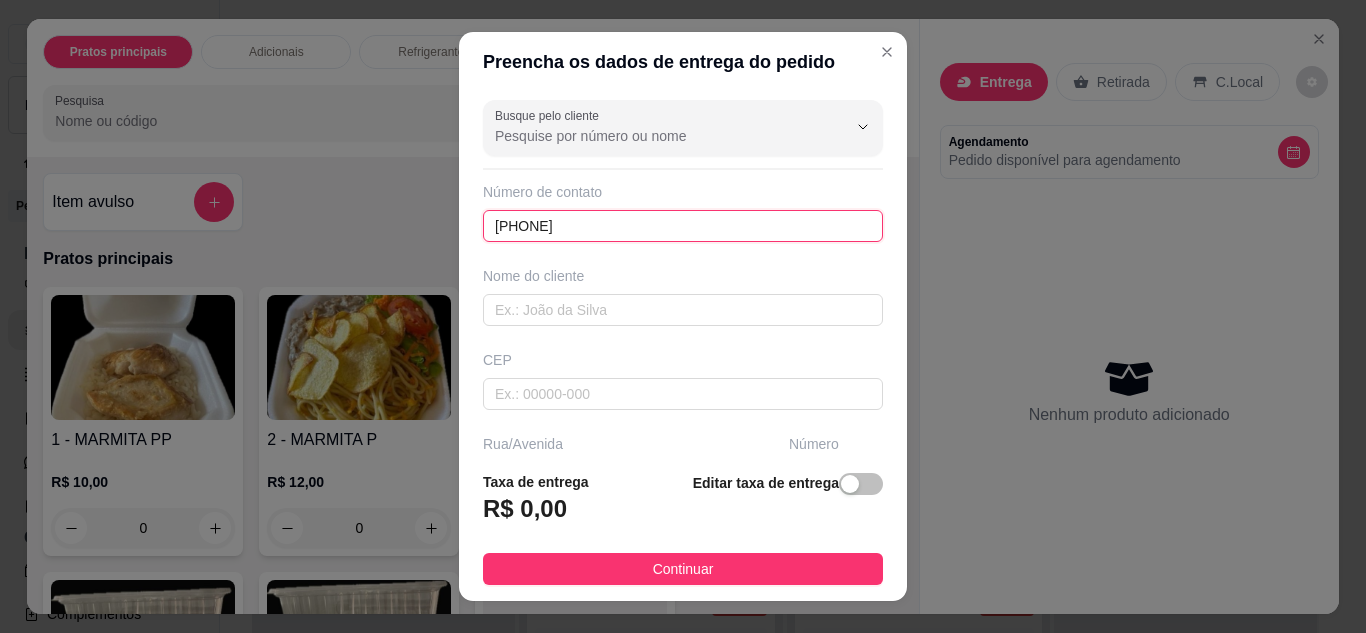 click on "[PHONE]" at bounding box center (683, 226) 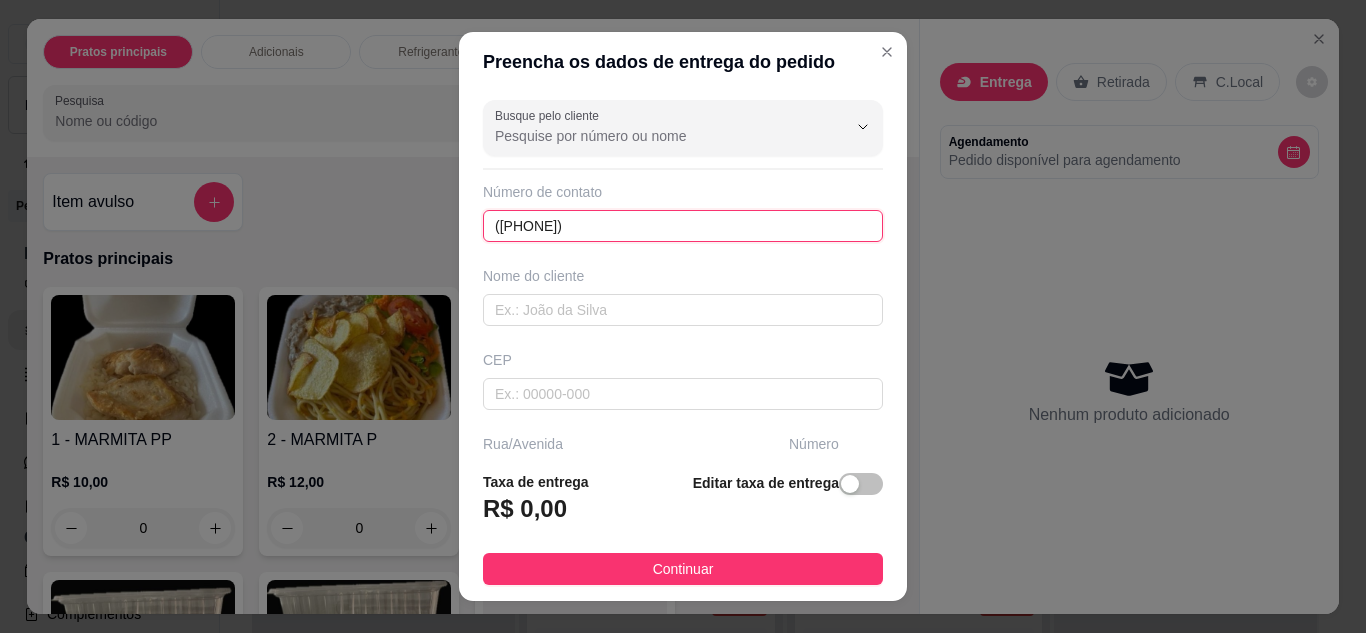 type on "([PHONE])" 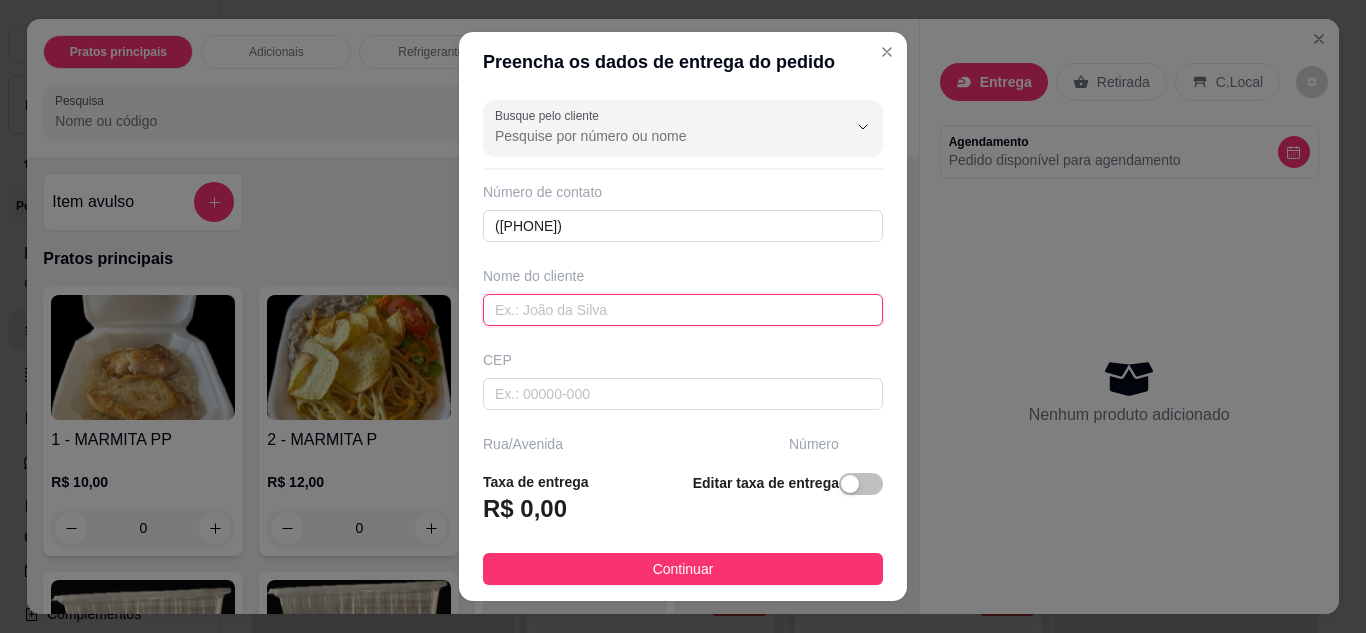 click at bounding box center (683, 310) 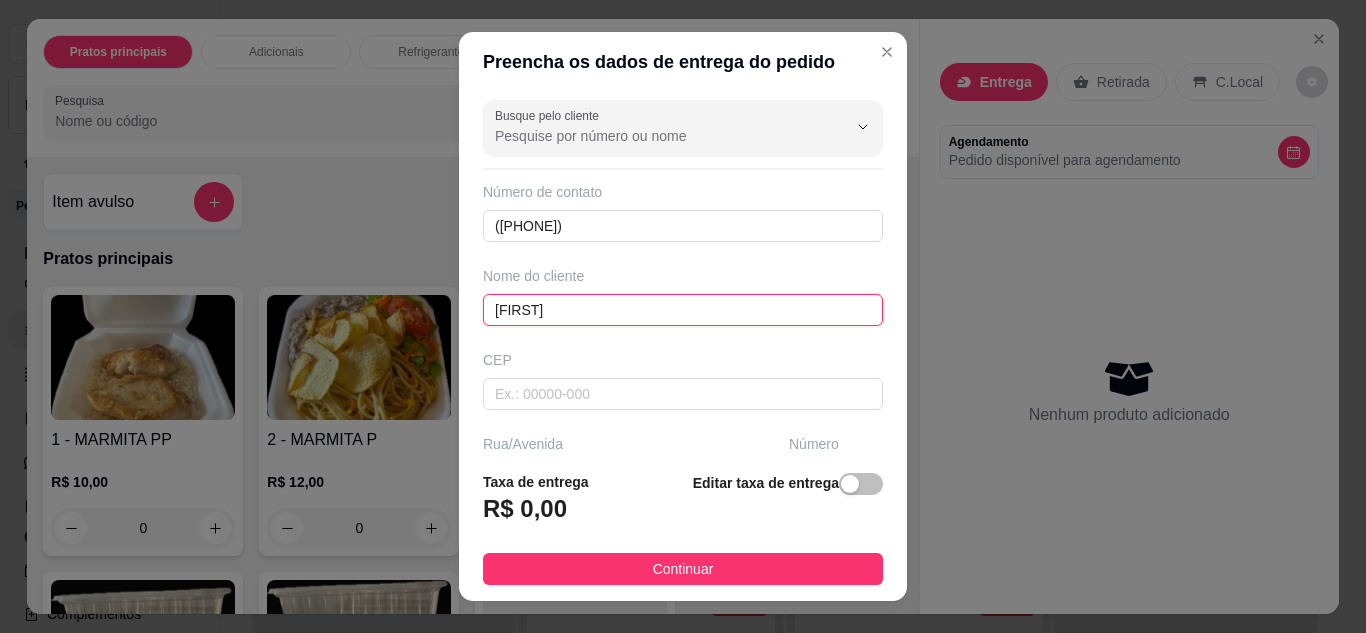 type on "[FIRST]" 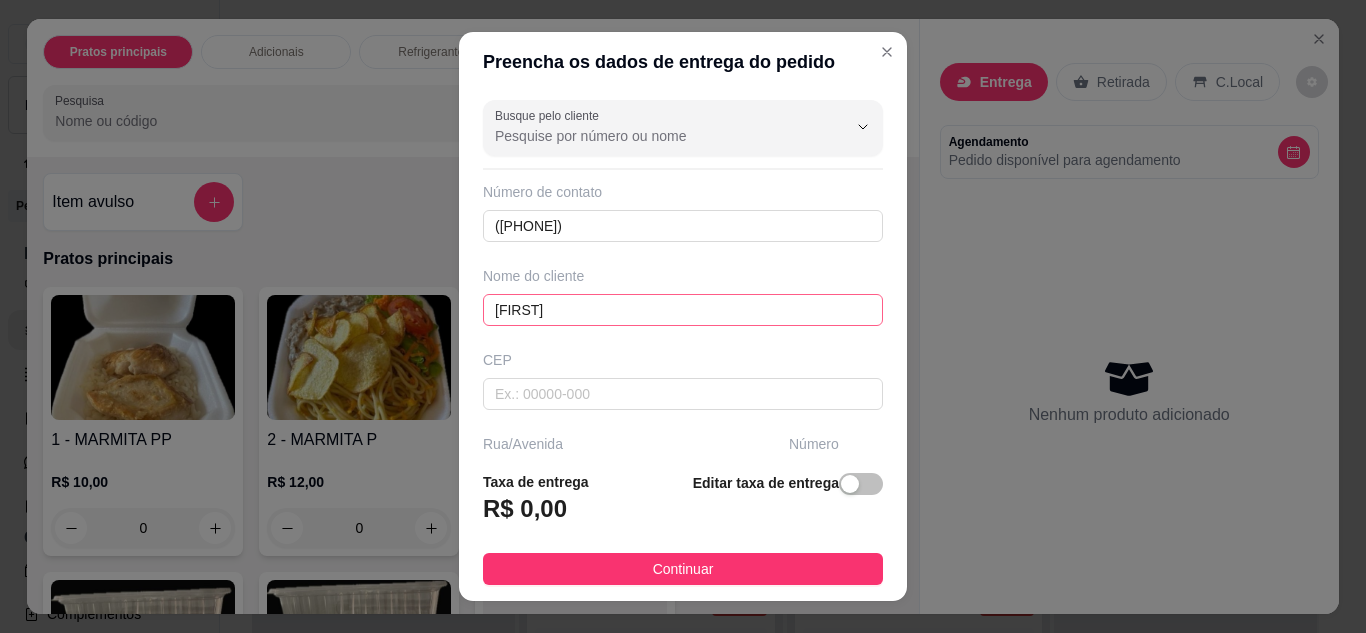 scroll, scrollTop: 204, scrollLeft: 0, axis: vertical 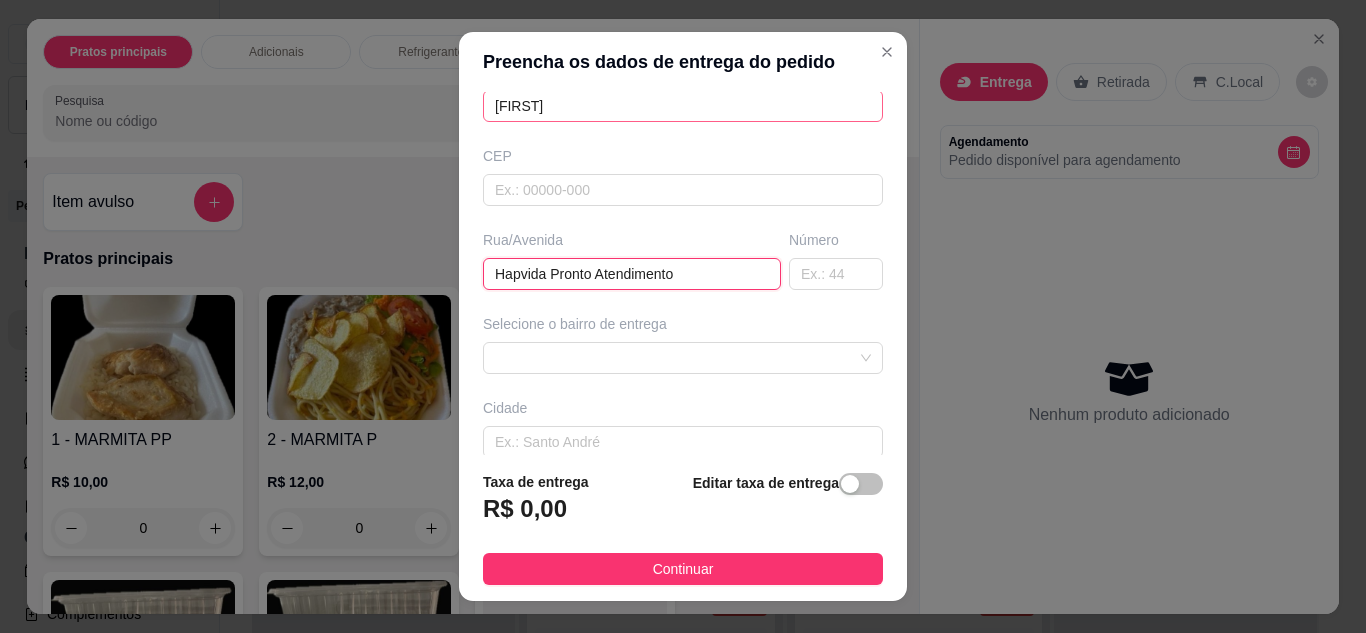 type on "Hapvida Pronto Atendimento" 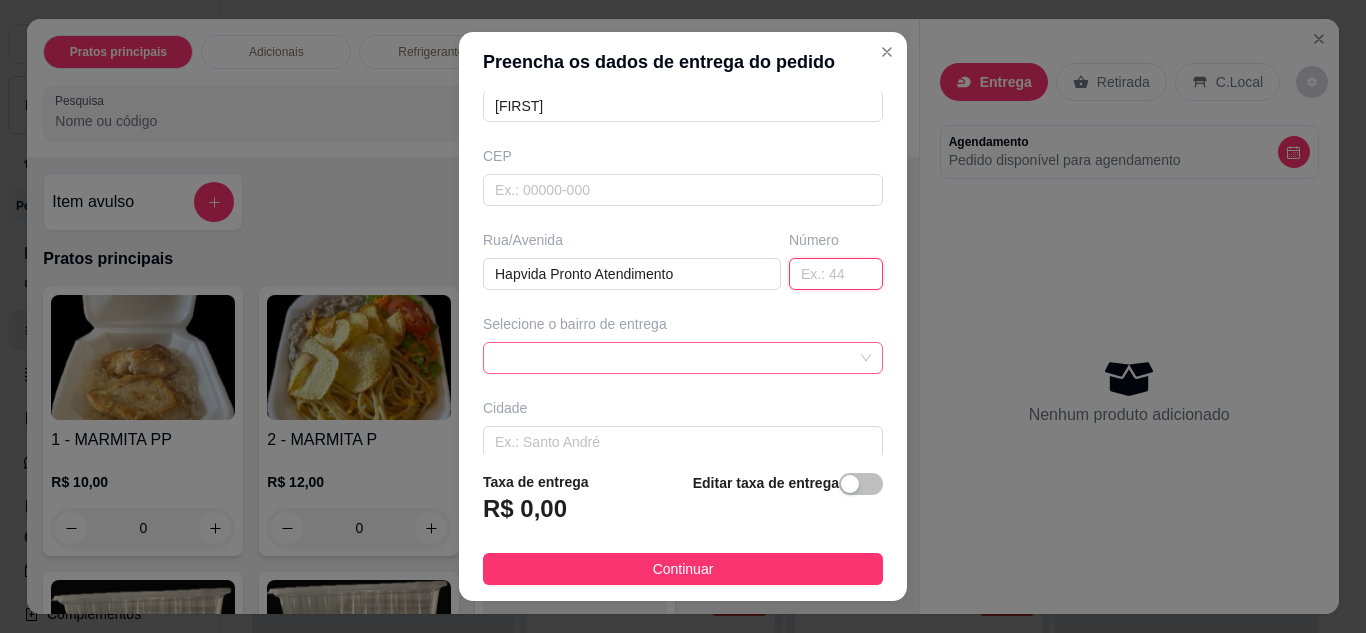 click at bounding box center (683, 358) 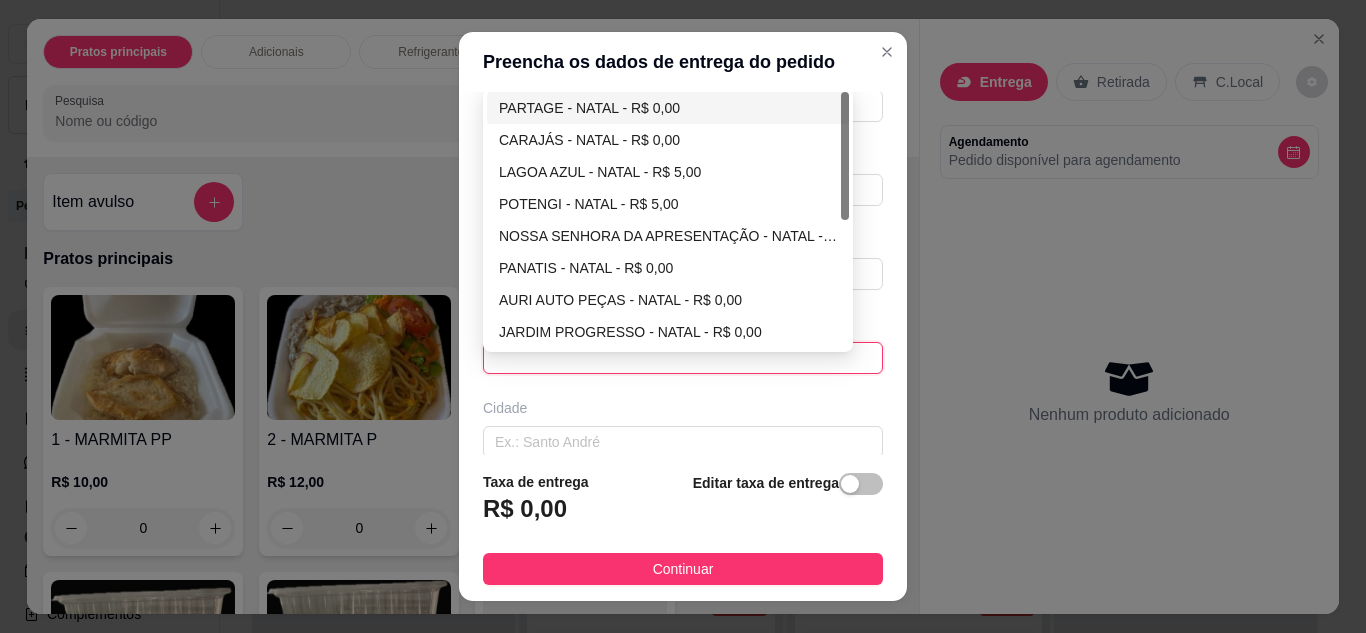 scroll, scrollTop: 304, scrollLeft: 0, axis: vertical 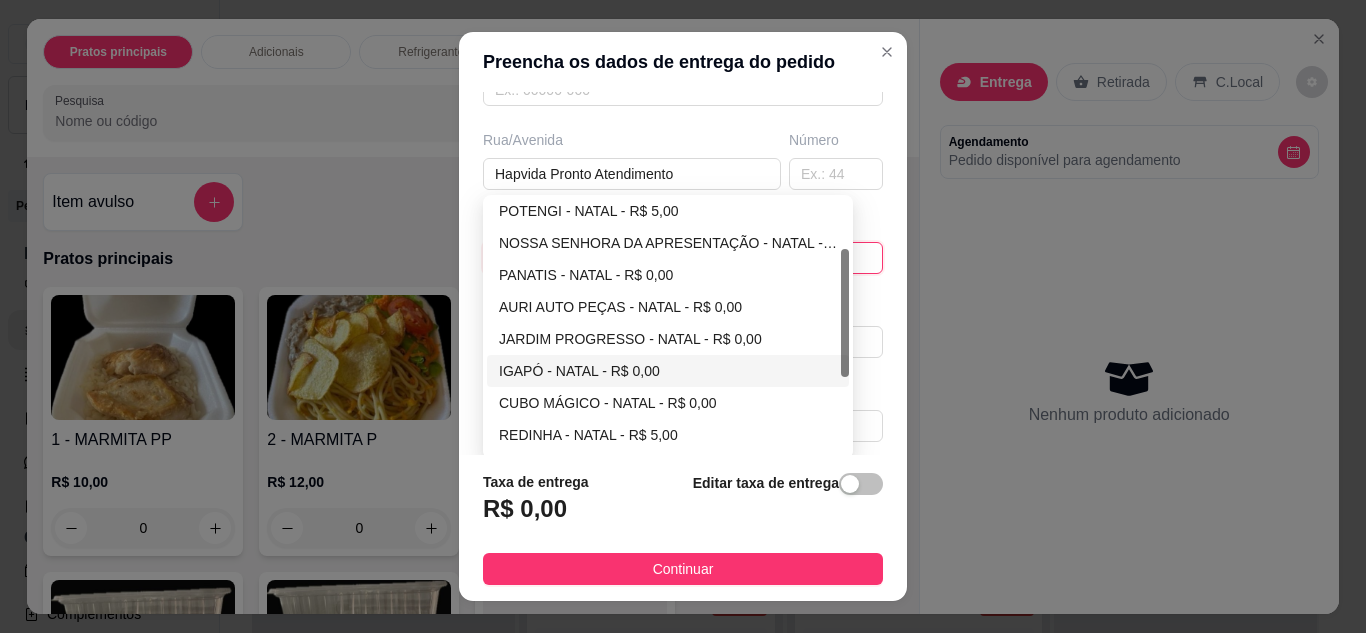 click on "IGAPÓ - NATAL -  R$ 0,00" at bounding box center [668, 371] 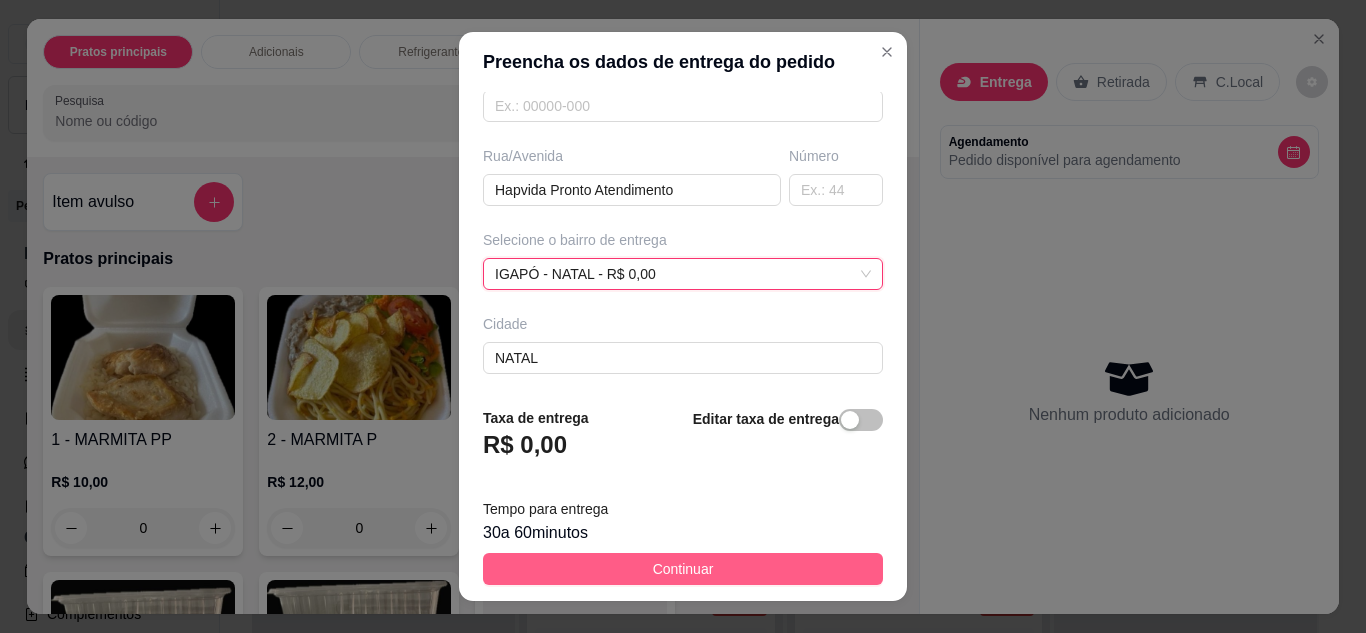 scroll, scrollTop: 304, scrollLeft: 0, axis: vertical 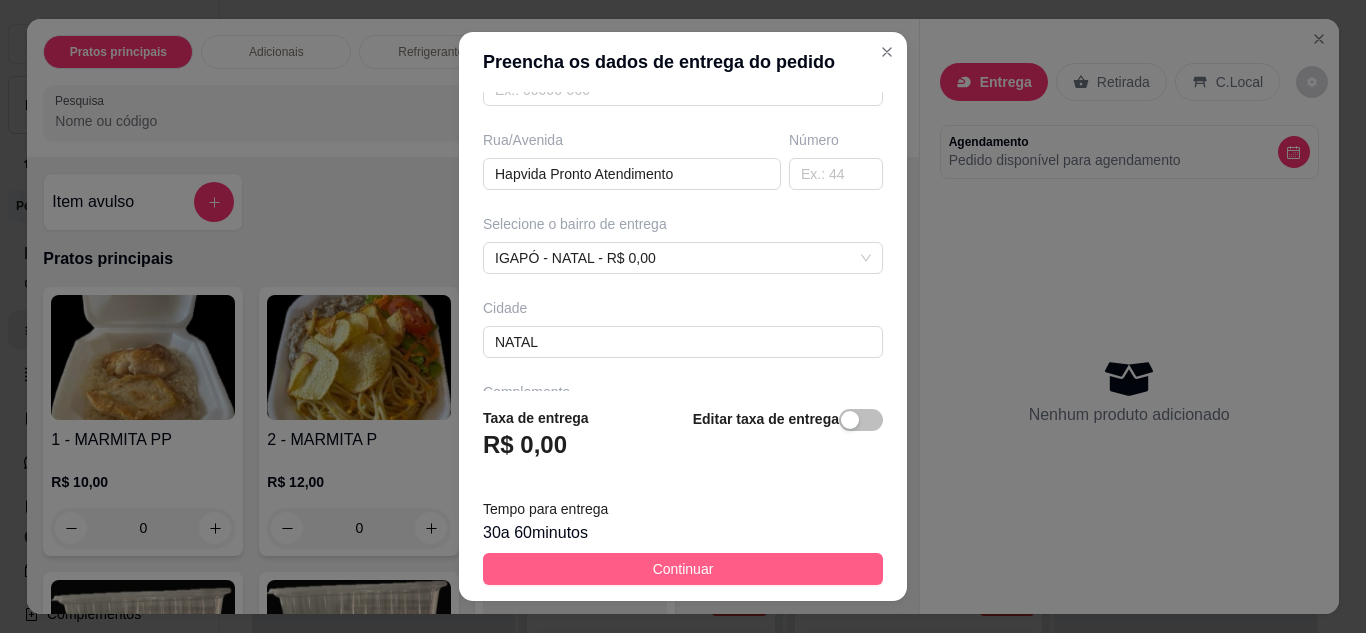click on "Continuar" at bounding box center (683, 569) 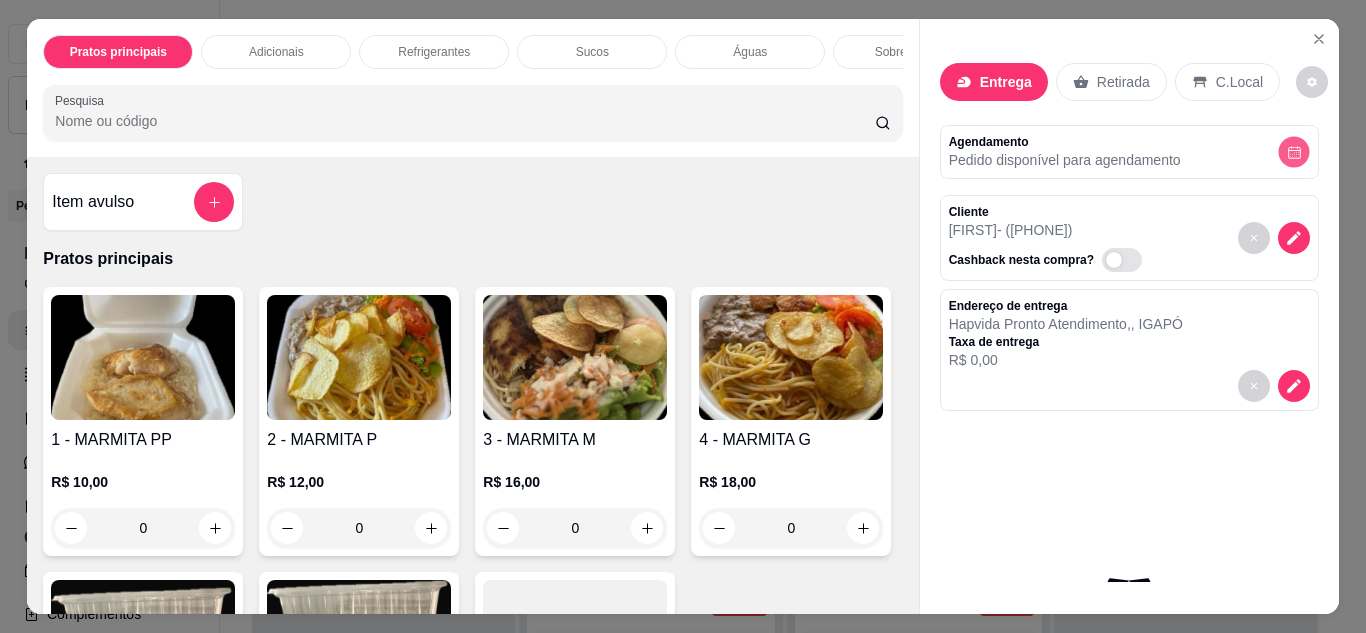 click 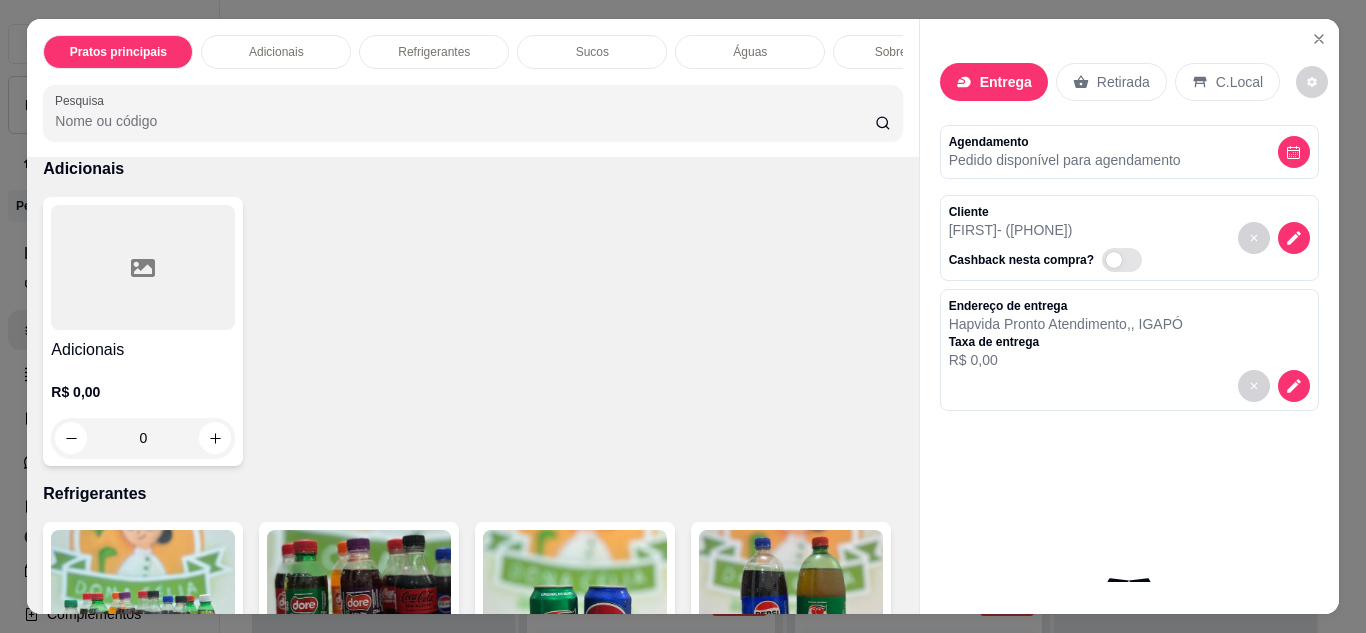 scroll, scrollTop: 500, scrollLeft: 0, axis: vertical 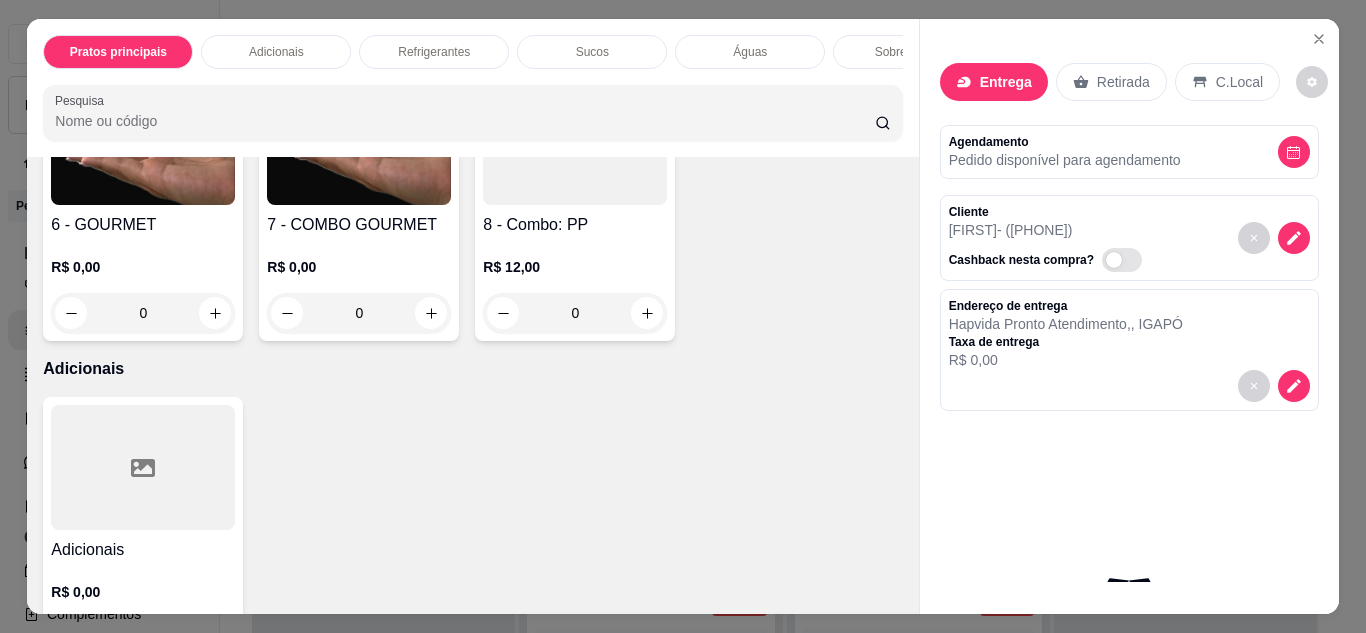 click on "7 - COMBO GOURMET" at bounding box center [359, 225] 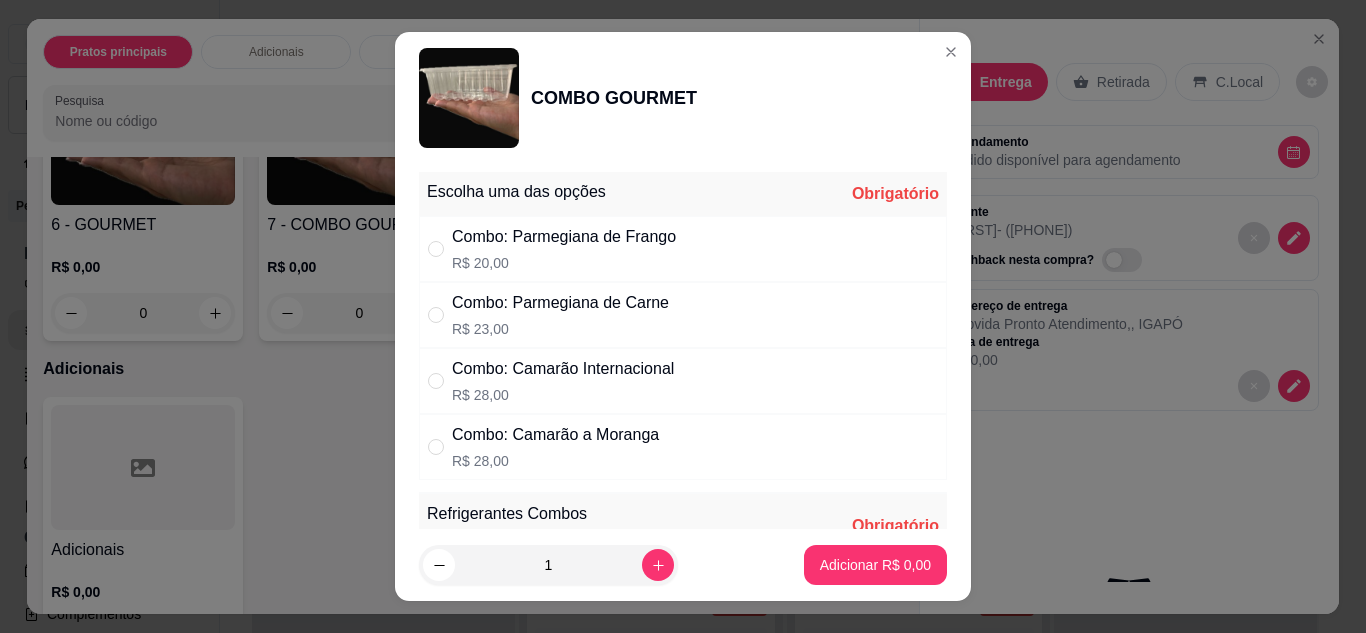 click on "Combo: Parmegiana de Carne" at bounding box center (560, 303) 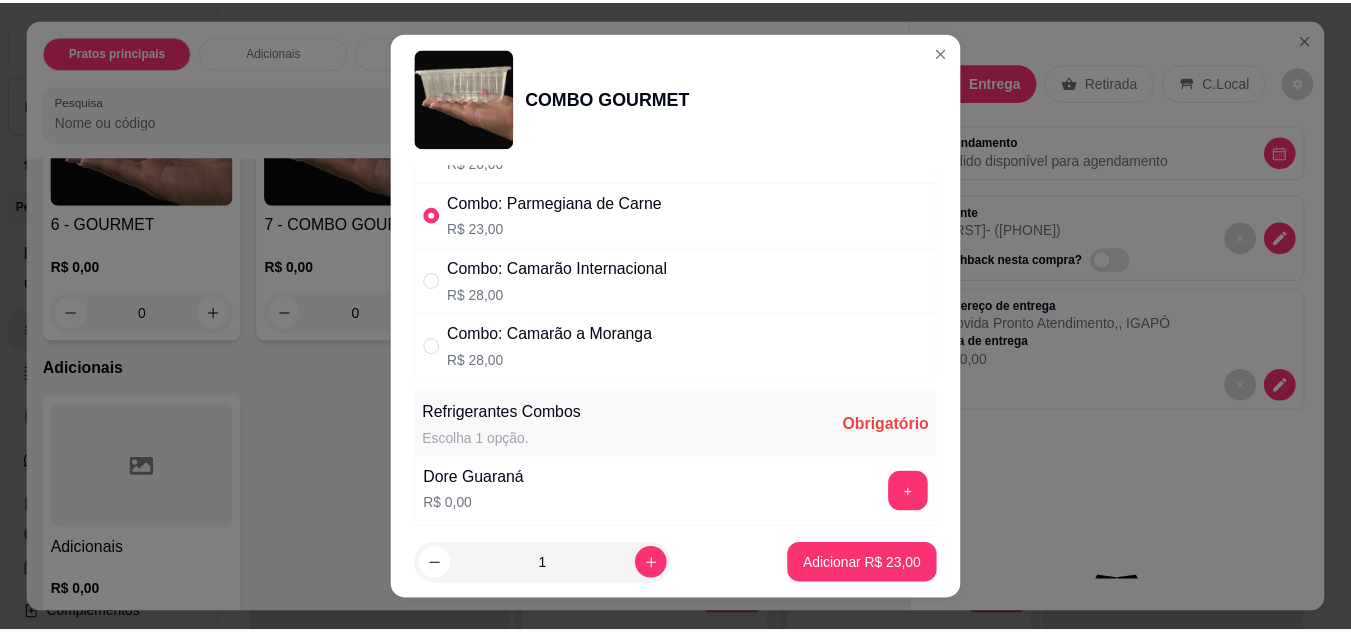 scroll, scrollTop: 300, scrollLeft: 0, axis: vertical 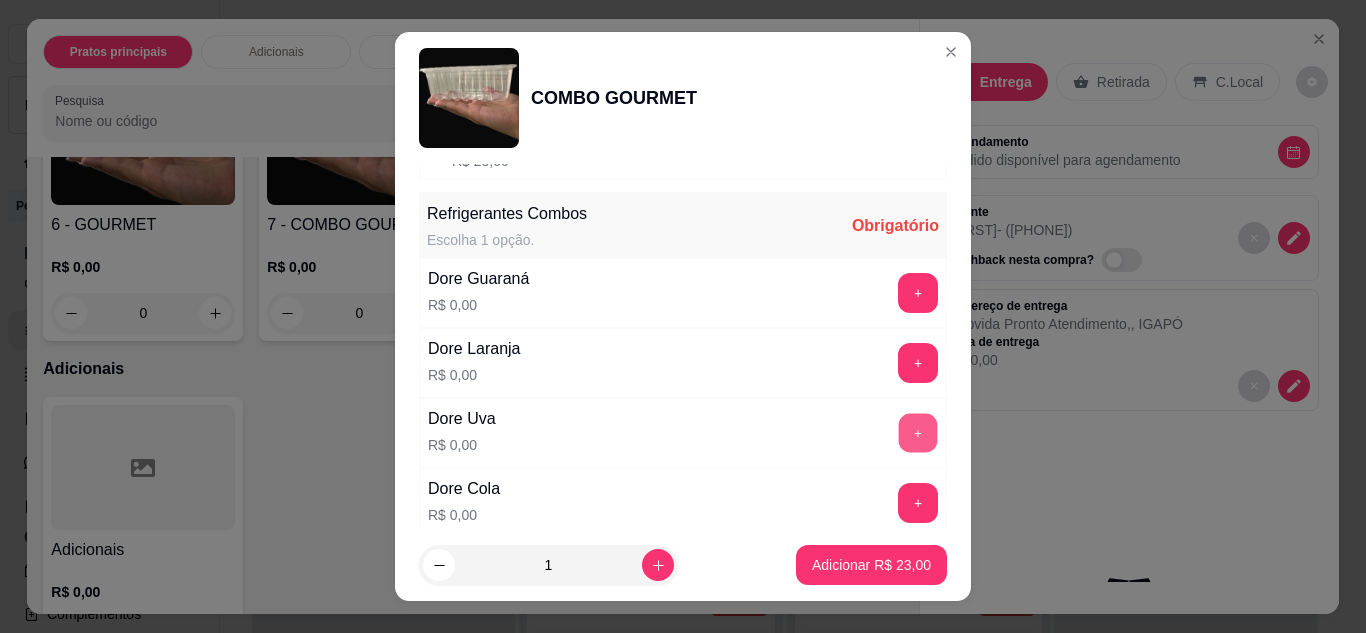 click on "+" at bounding box center [918, 432] 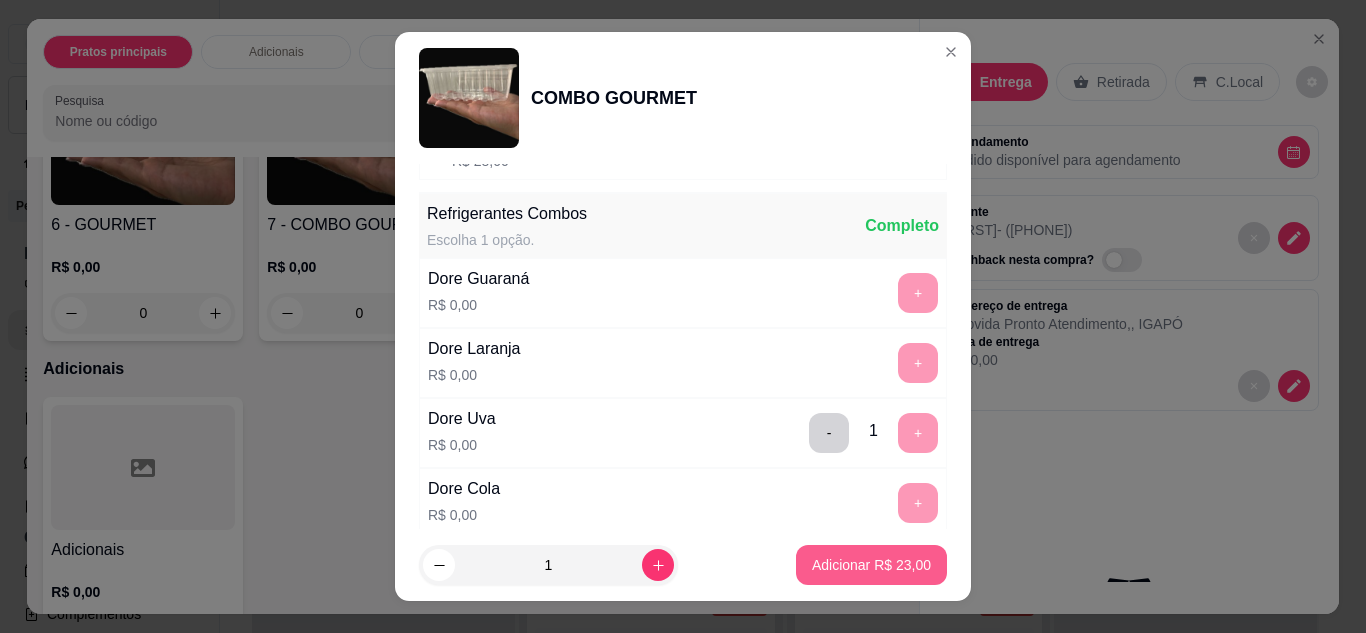 click on "Adicionar   R$ 23,00" at bounding box center (871, 565) 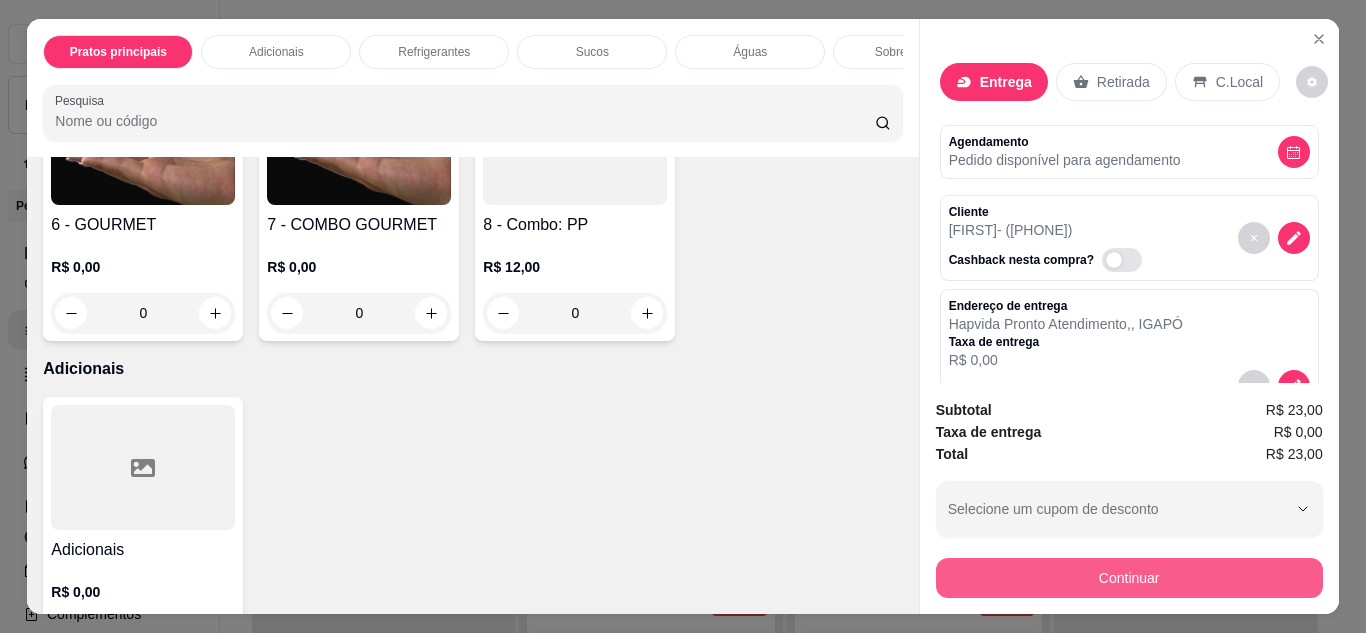 click on "Continuar" at bounding box center [1129, 578] 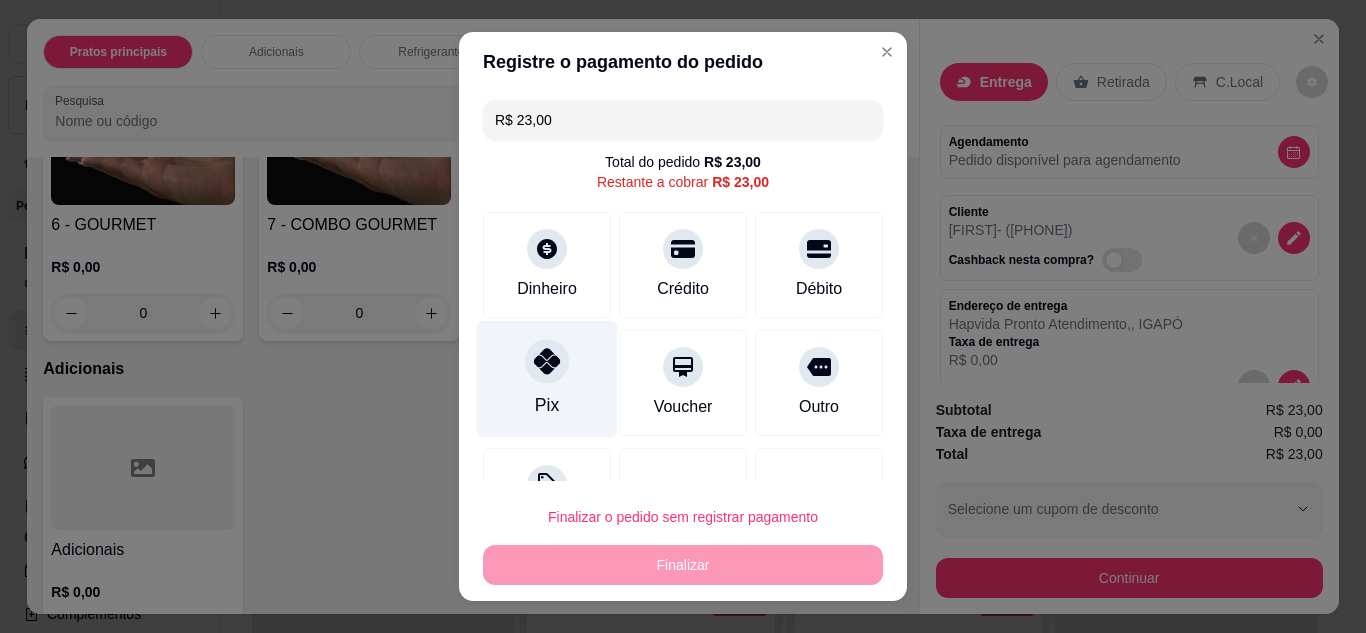click on "Pix" at bounding box center [547, 405] 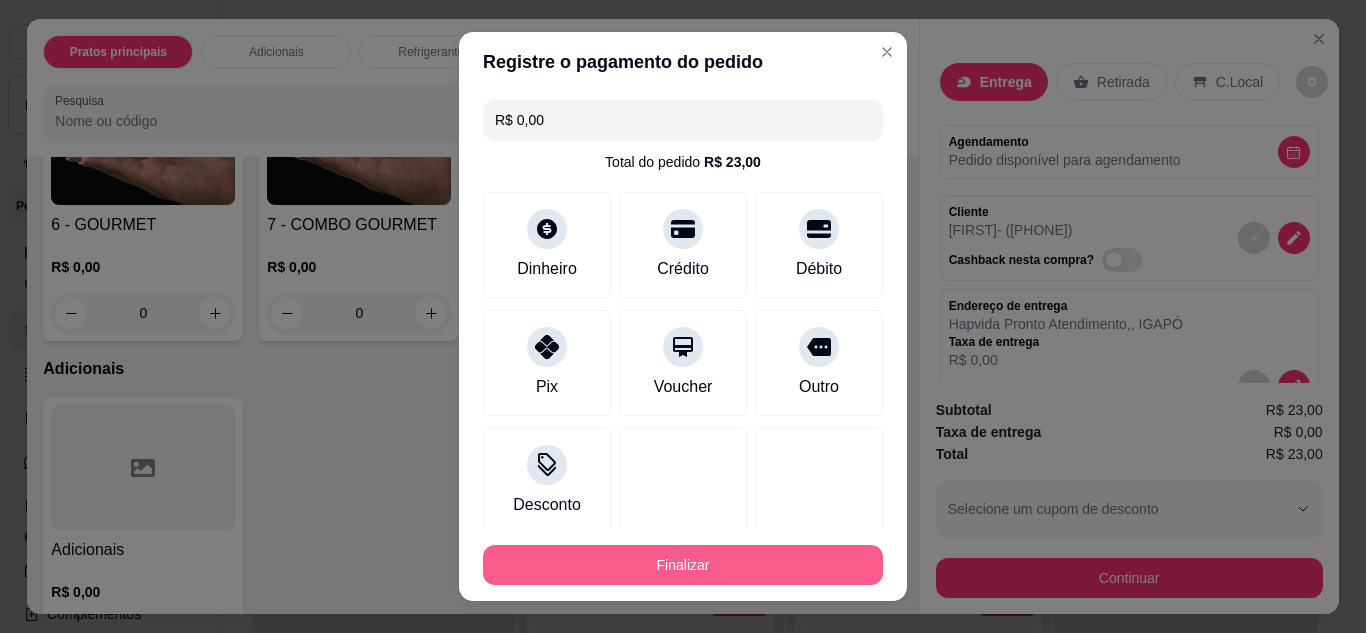 click on "Finalizar" at bounding box center (683, 565) 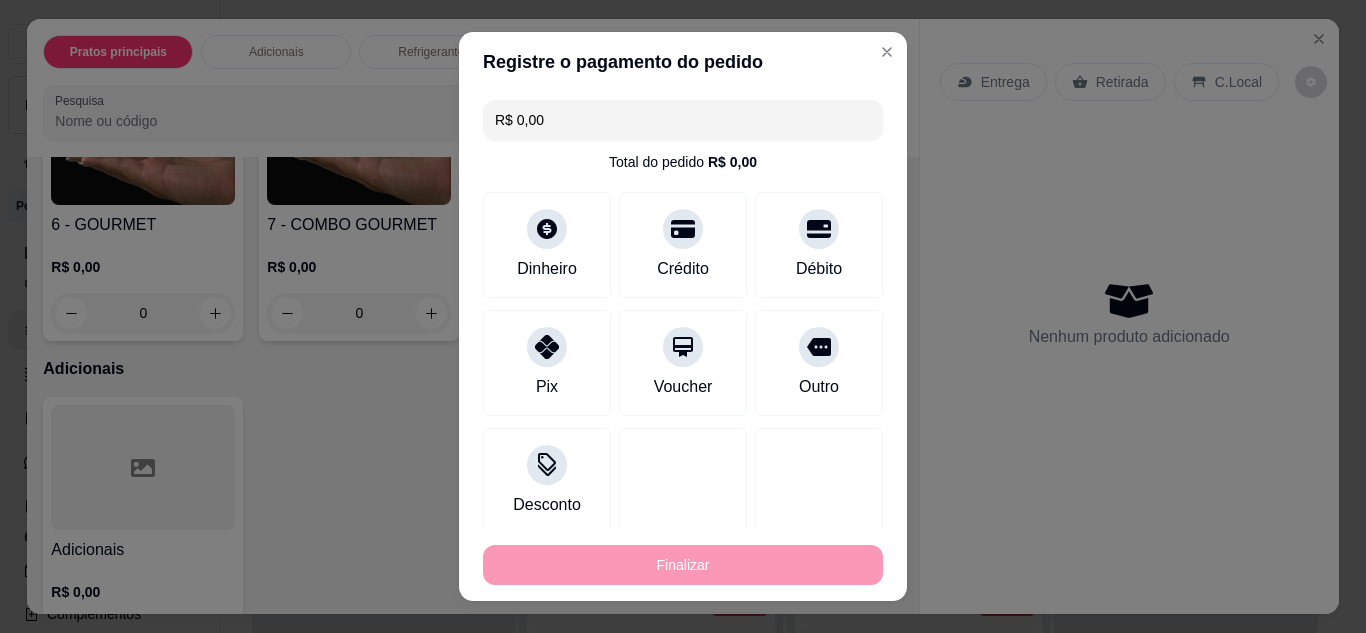 type on "-R$ 23,00" 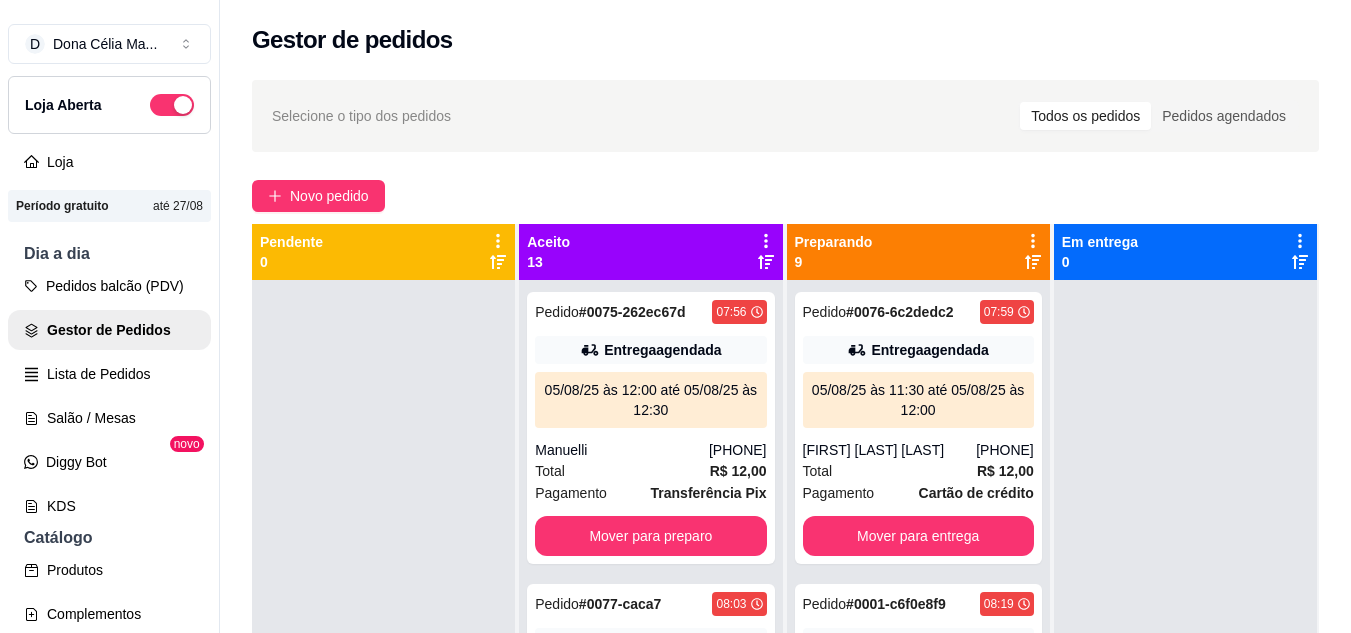 scroll, scrollTop: 56, scrollLeft: 0, axis: vertical 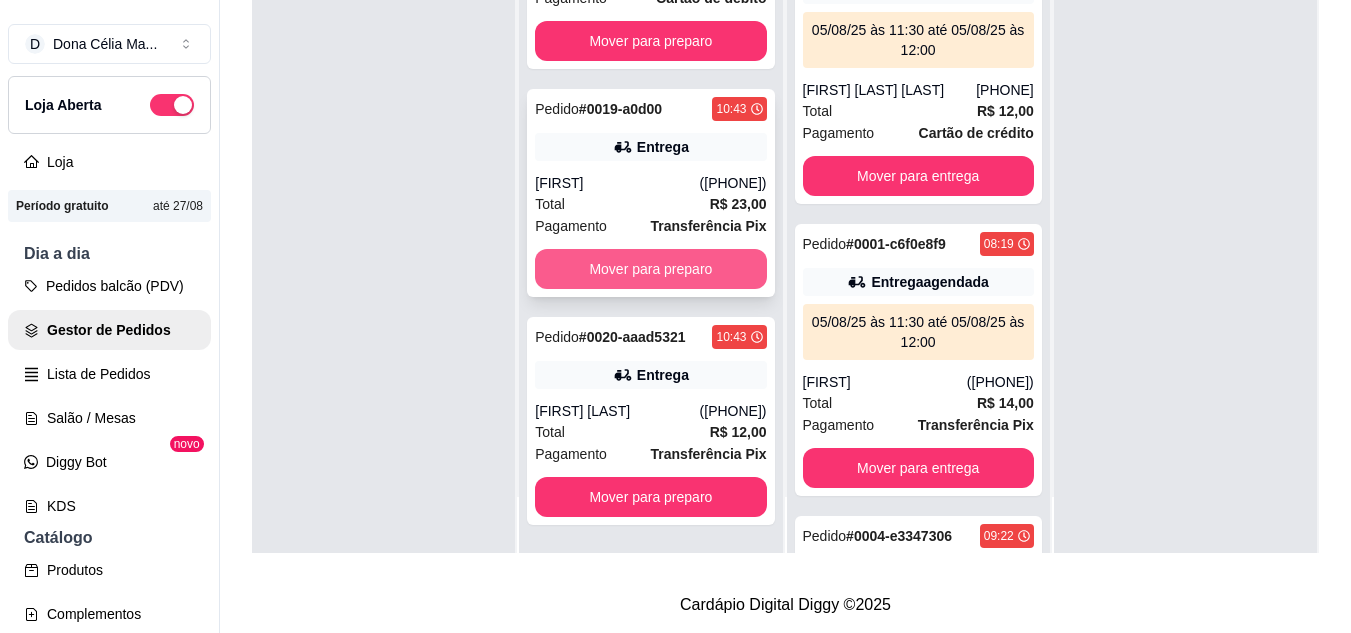 click on "Mover para preparo" at bounding box center [650, 269] 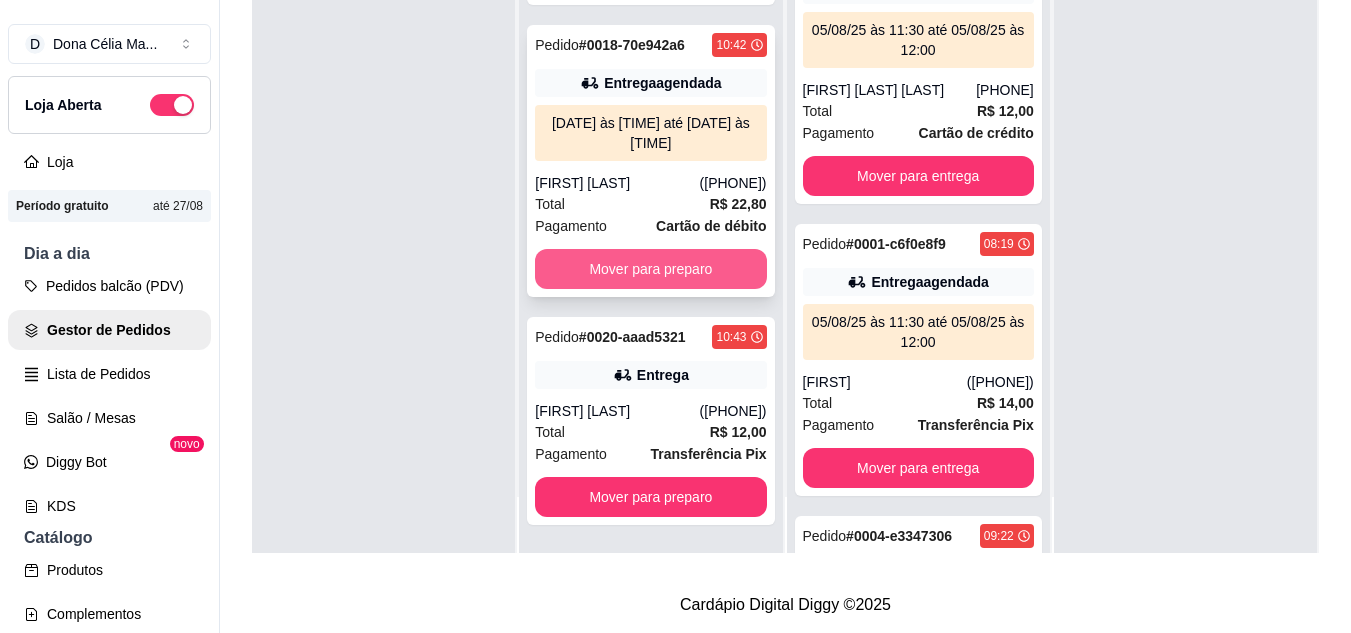 scroll, scrollTop: 2629, scrollLeft: 0, axis: vertical 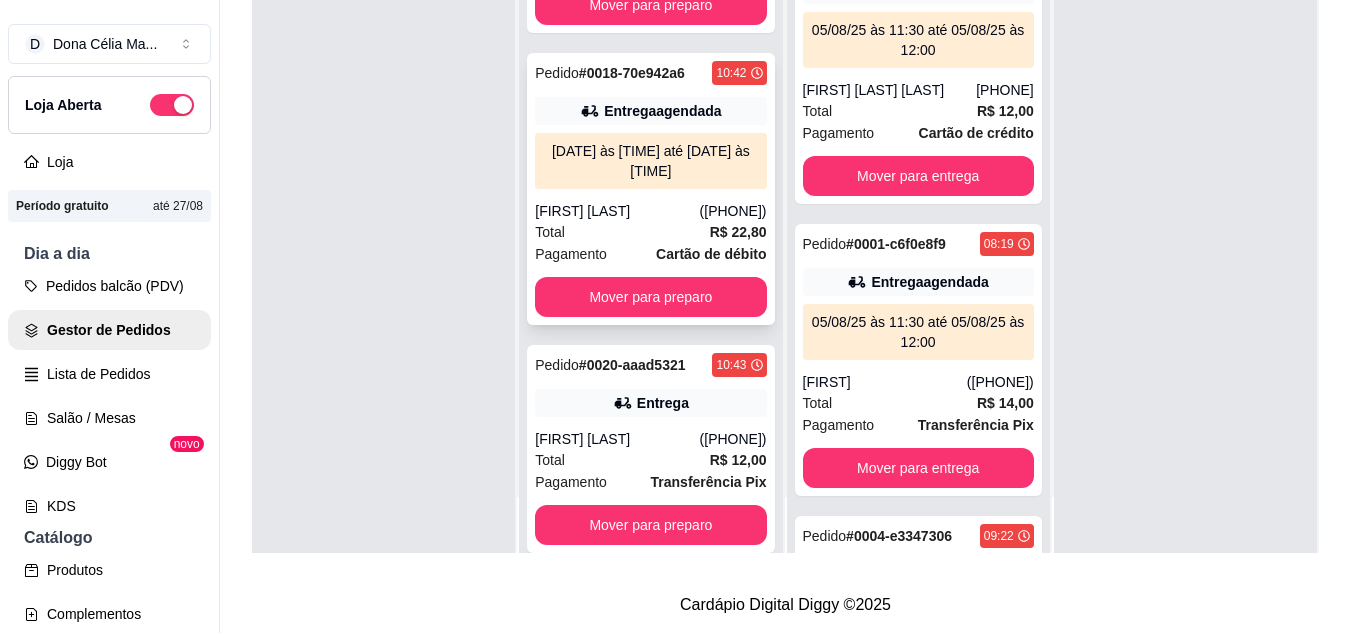 click on "05/08/25 às 12:30 até 05/08/25 às 13:00" at bounding box center (650, 161) 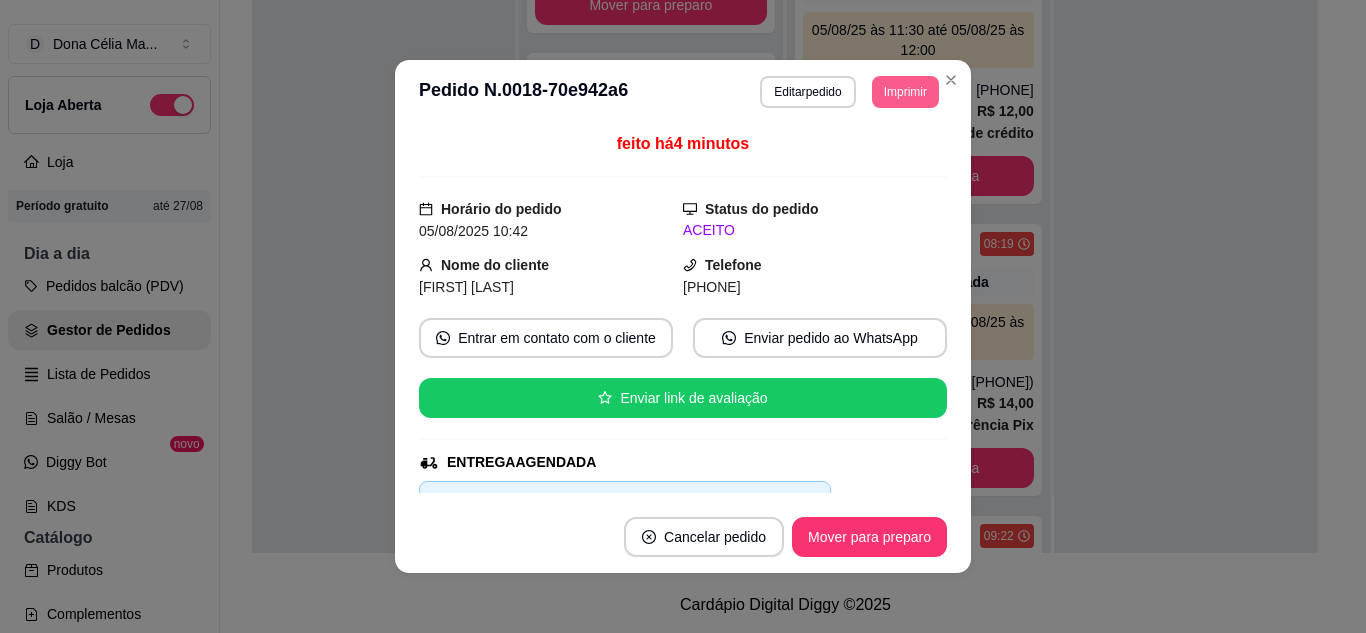 click on "Imprimir" at bounding box center (905, 92) 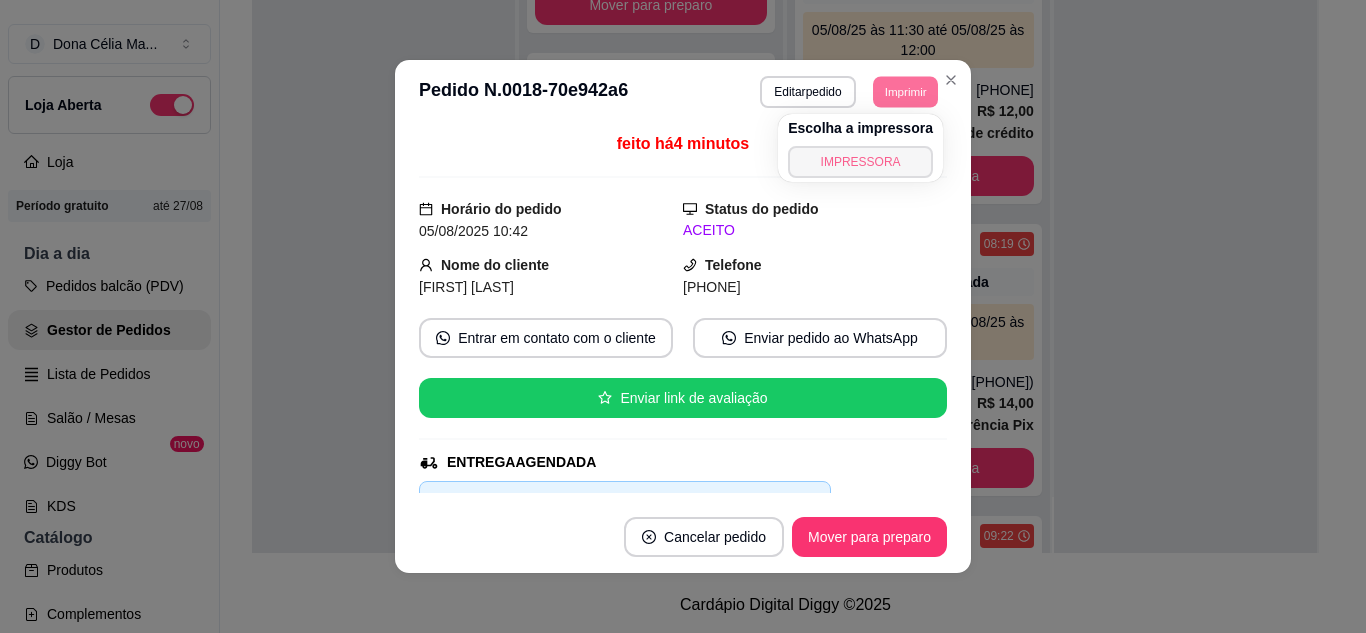 click on "IMPRESSORA" at bounding box center (860, 162) 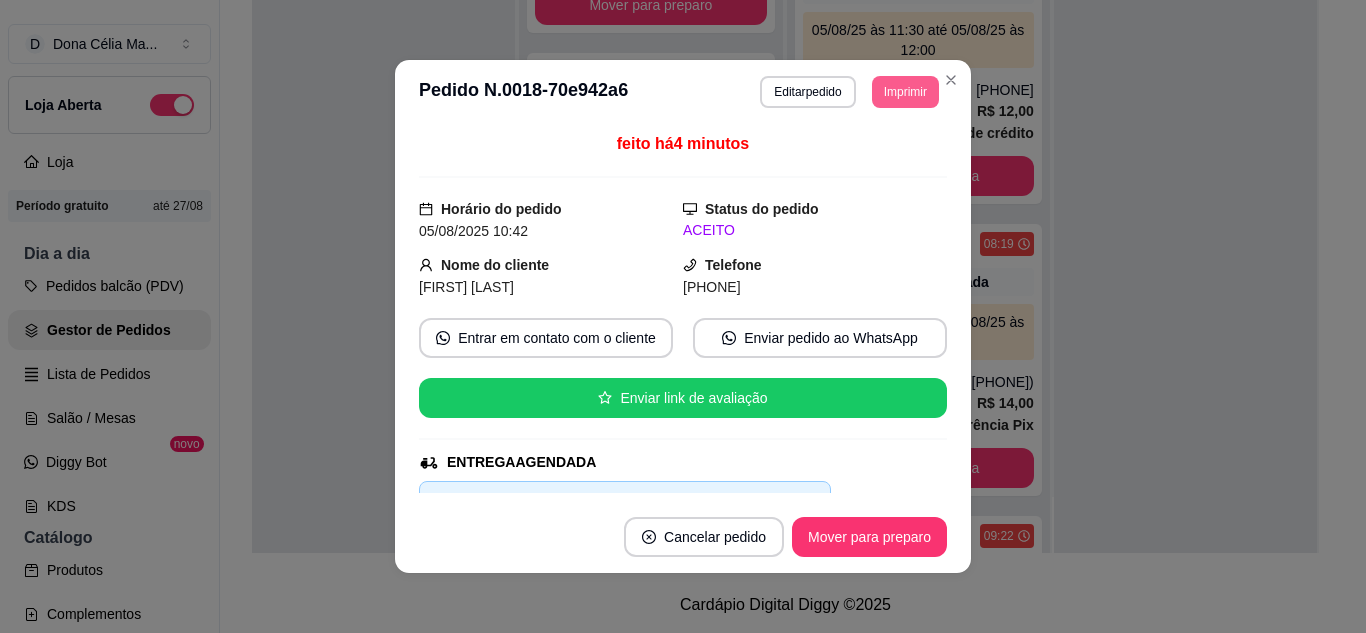 click on "Imprimir" at bounding box center [905, 92] 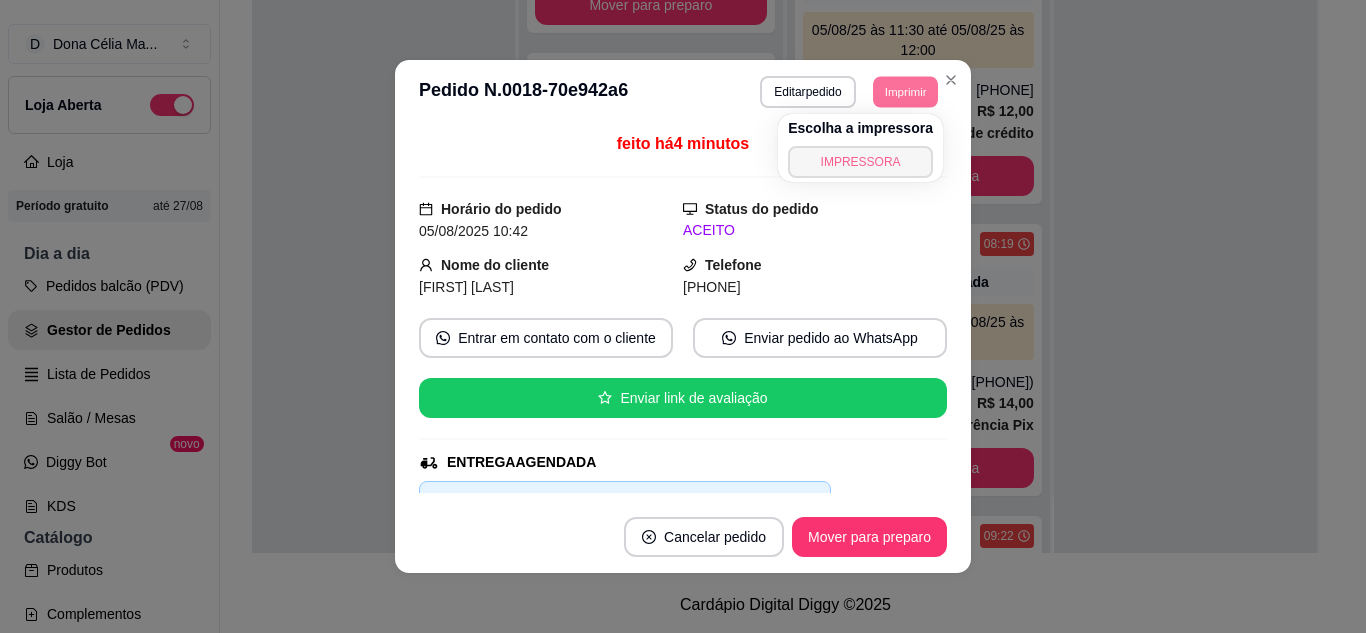 click on "IMPRESSORA" at bounding box center (860, 162) 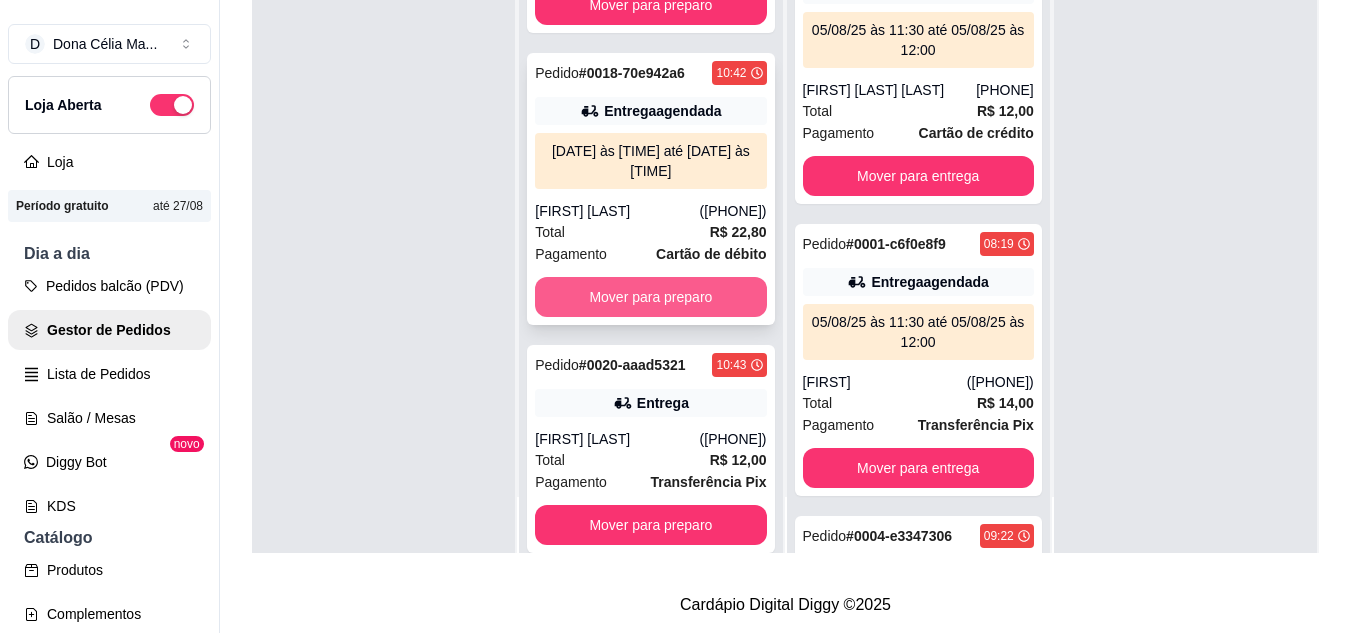 click on "Mover para preparo" at bounding box center [650, 297] 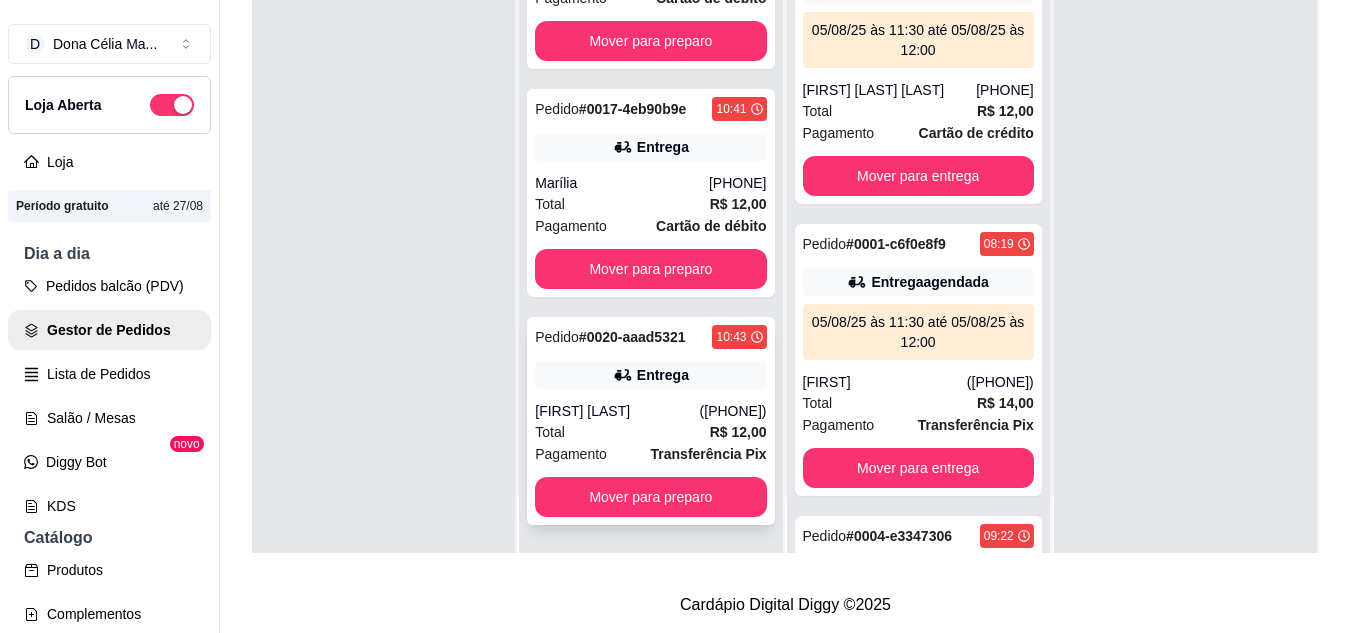 scroll, scrollTop: 2437, scrollLeft: 0, axis: vertical 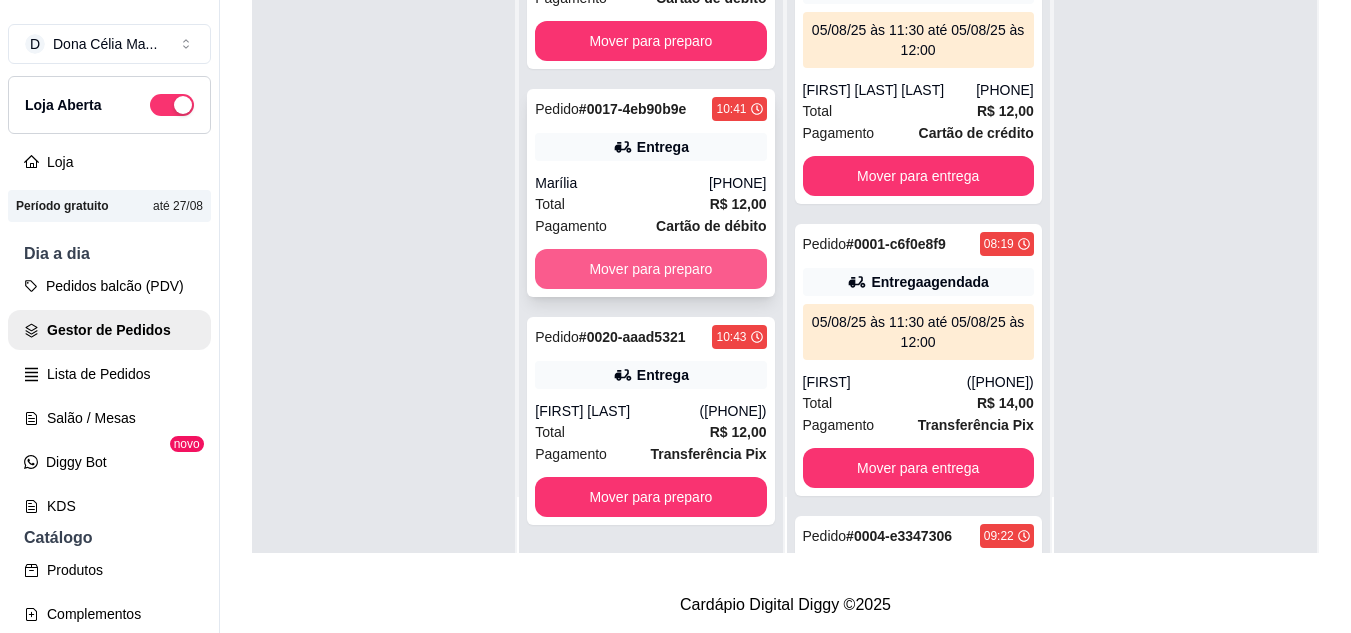 click on "Mover para preparo" at bounding box center [650, 269] 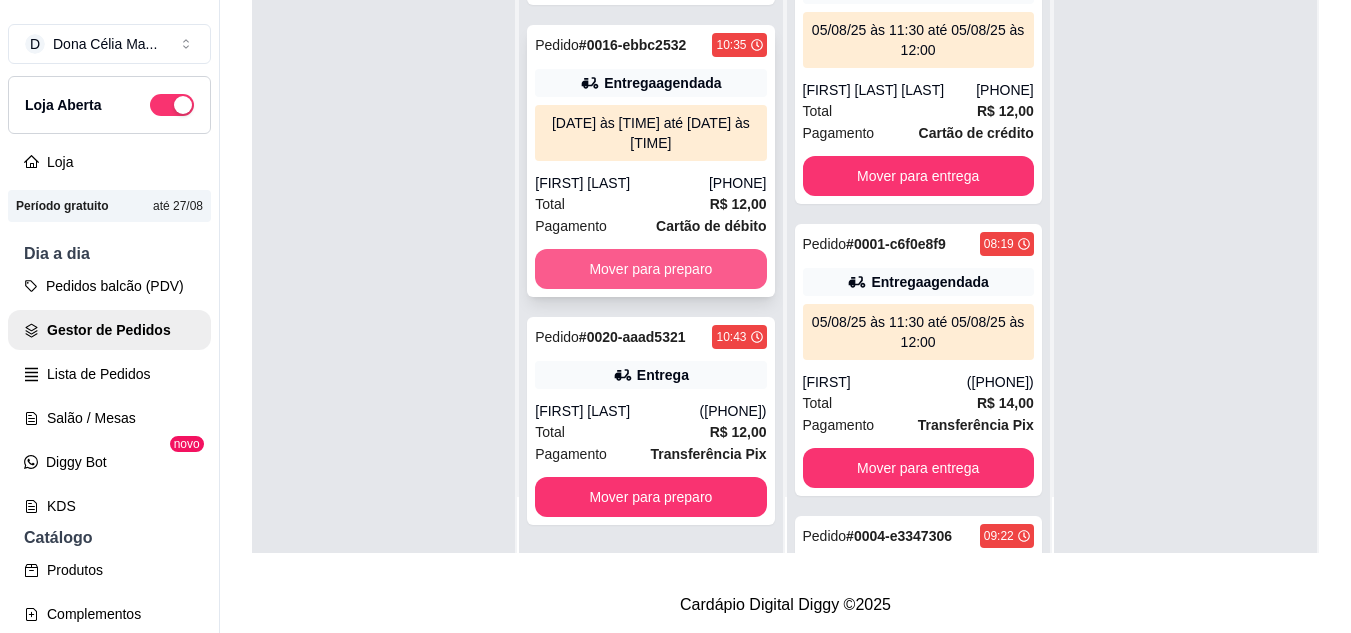 scroll, scrollTop: 1985, scrollLeft: 0, axis: vertical 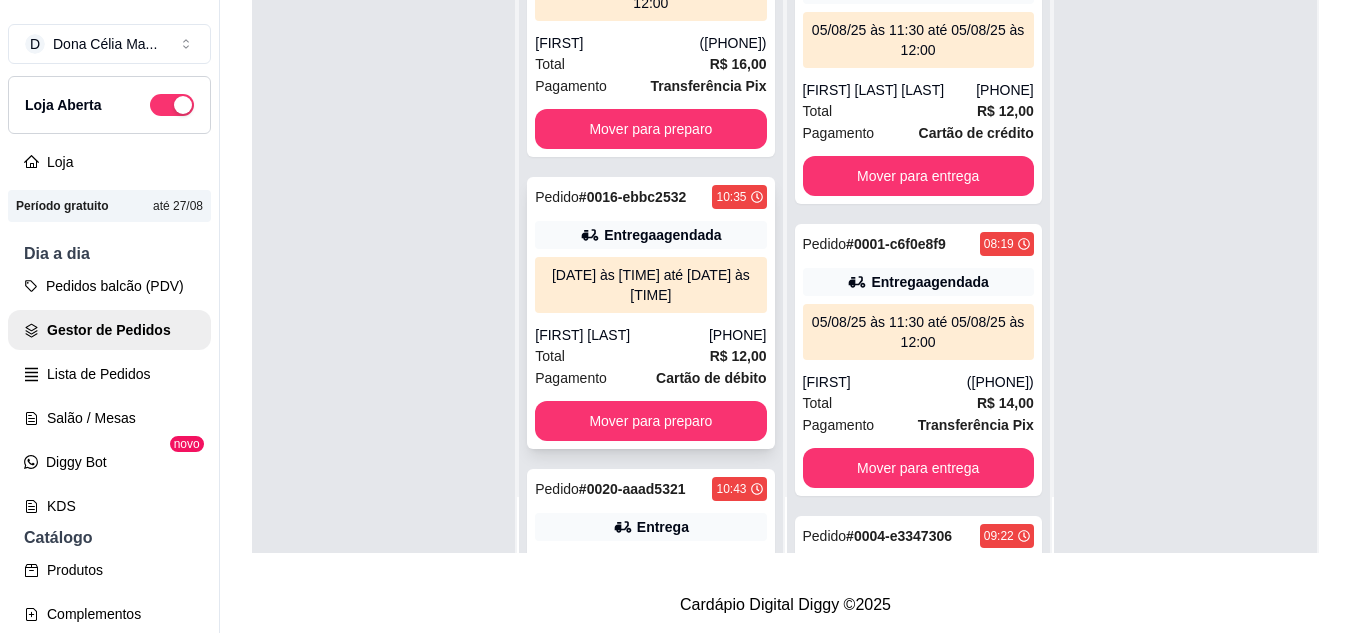 click on "Pedido  # 0016-ebbc2532 10:35 Entrega  agendada 05/08/25 às 12:30 até 05/08/25 às 13:00  larissa lima (84) 99952-1261 Total R$ 12,00 Pagamento Cartão de débito Mover para preparo" at bounding box center (650, 313) 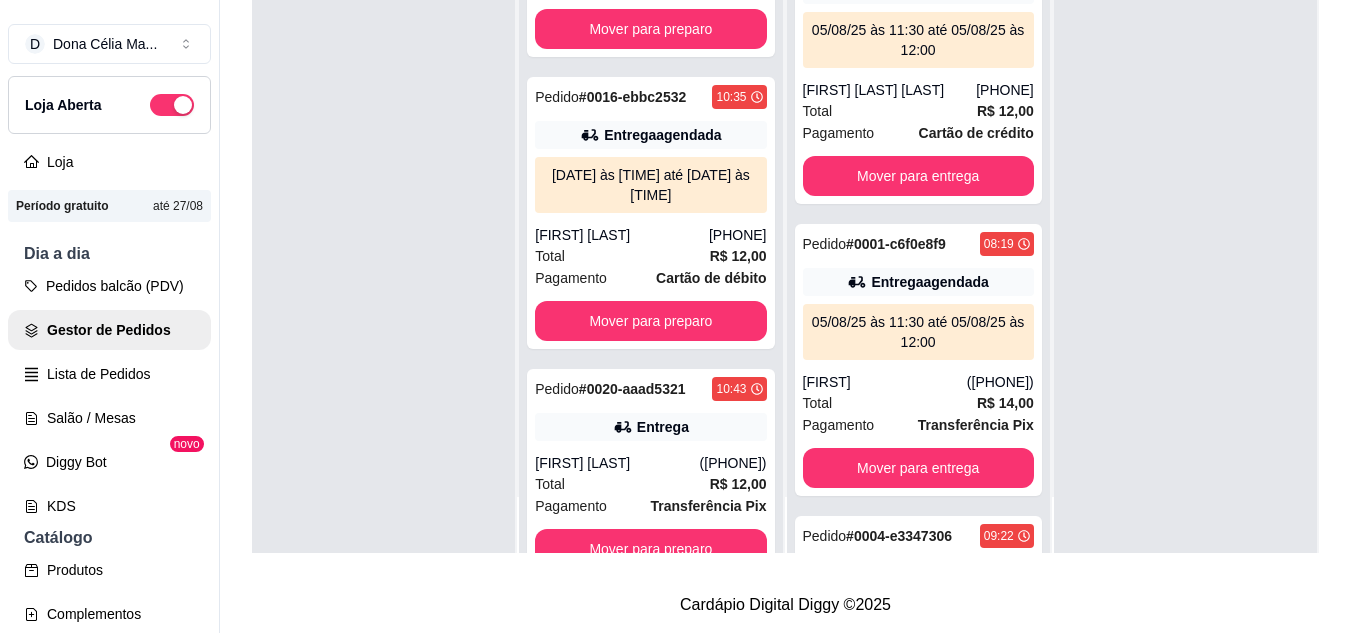scroll, scrollTop: 2433, scrollLeft: 0, axis: vertical 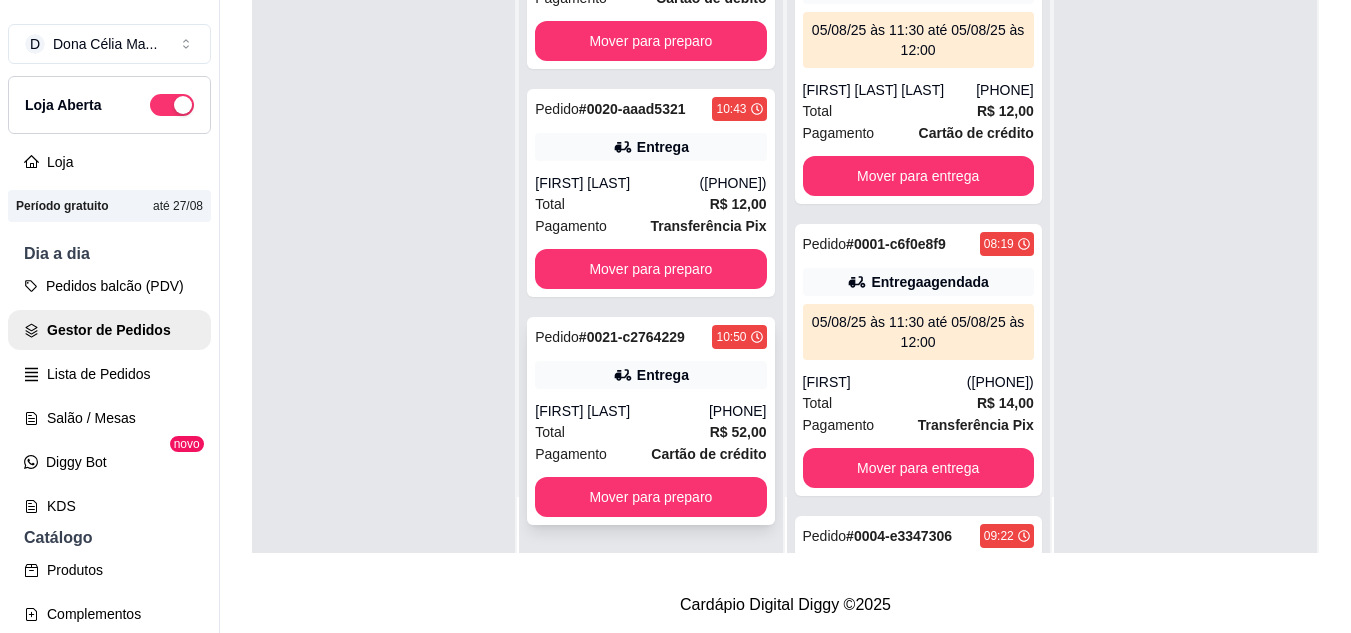 click on "Pedido  # 0021-c2764229 10:50 Entrega Rosemary Rodrigues  (84) 98764-9609 Total R$ 52,00 Pagamento Cartão de crédito Mover para preparo" at bounding box center (650, 421) 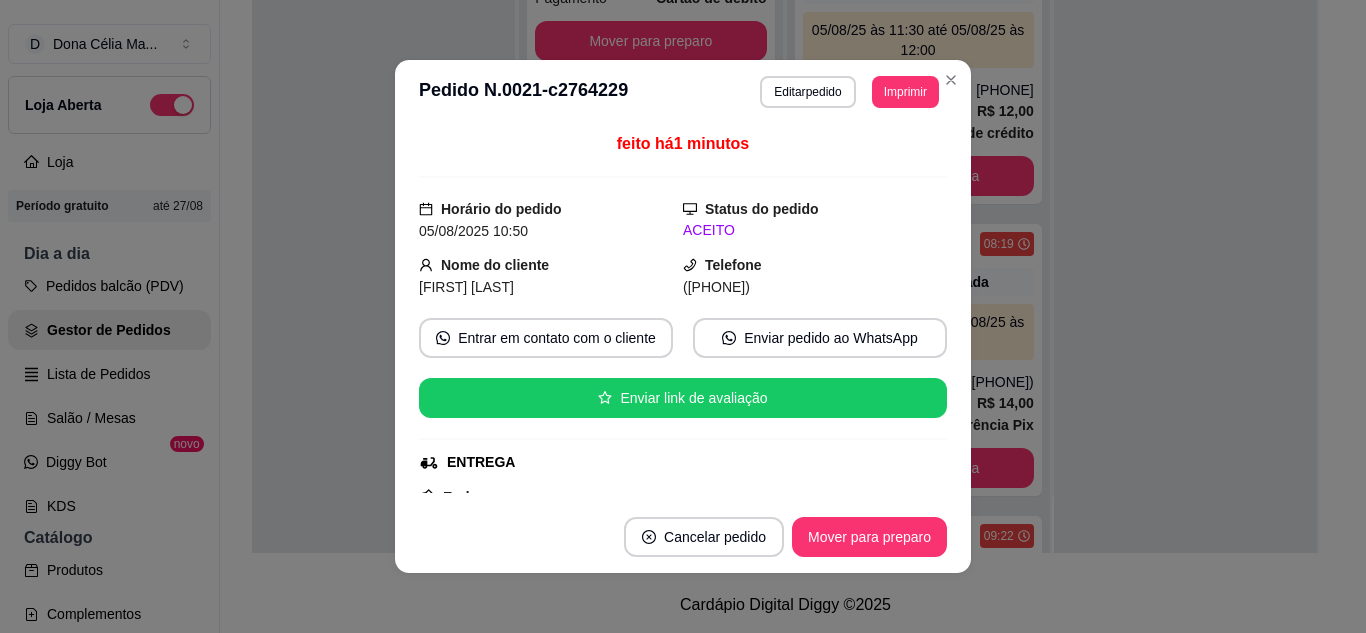 click on "Imprimir" at bounding box center (905, 92) 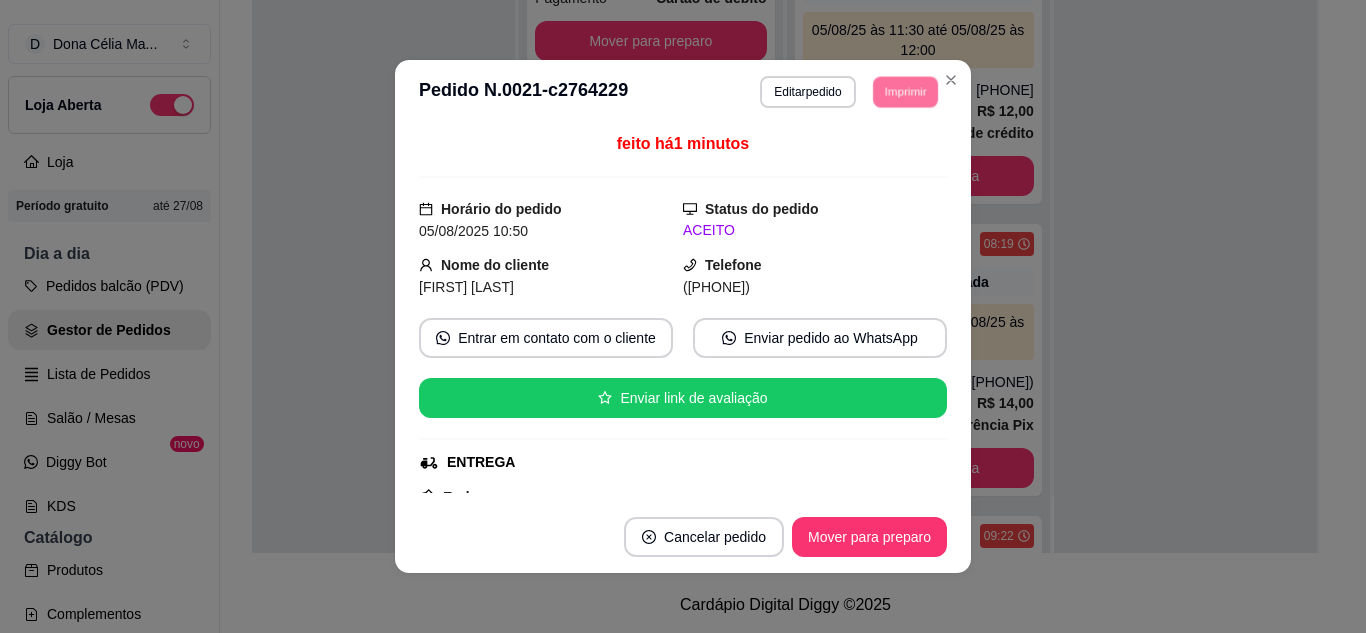 click on "IMPRESSORA" at bounding box center (877, 153) 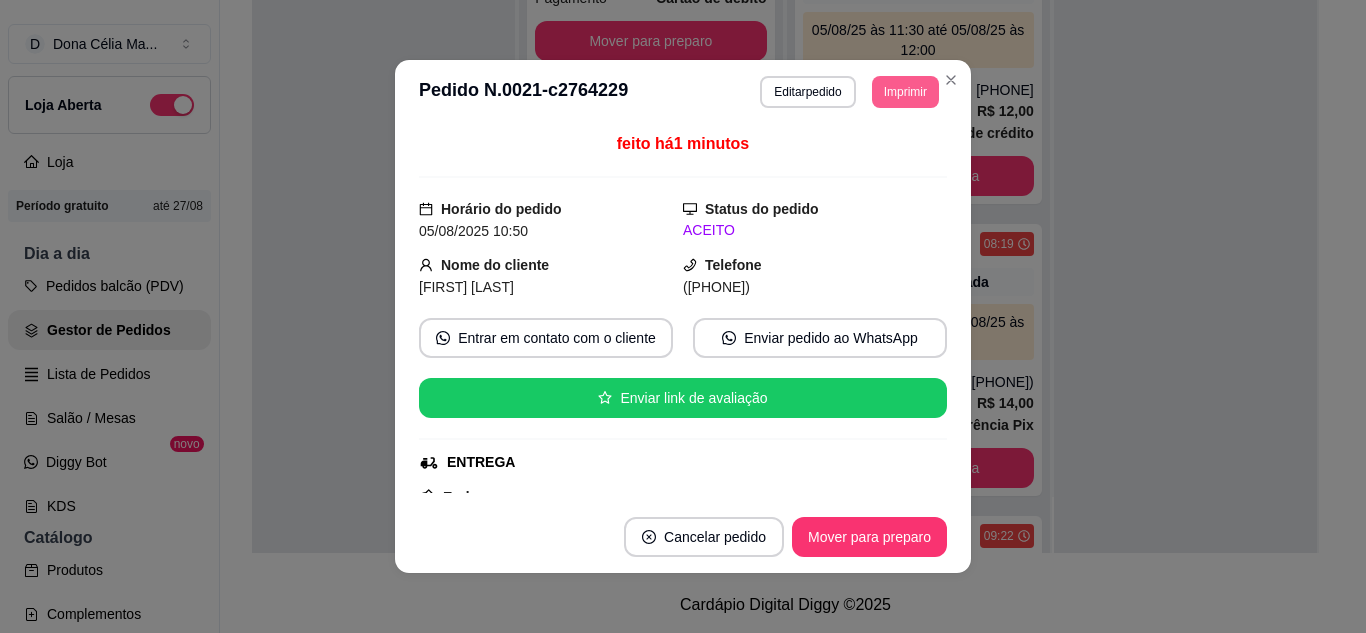 click on "Imprimir" at bounding box center (905, 92) 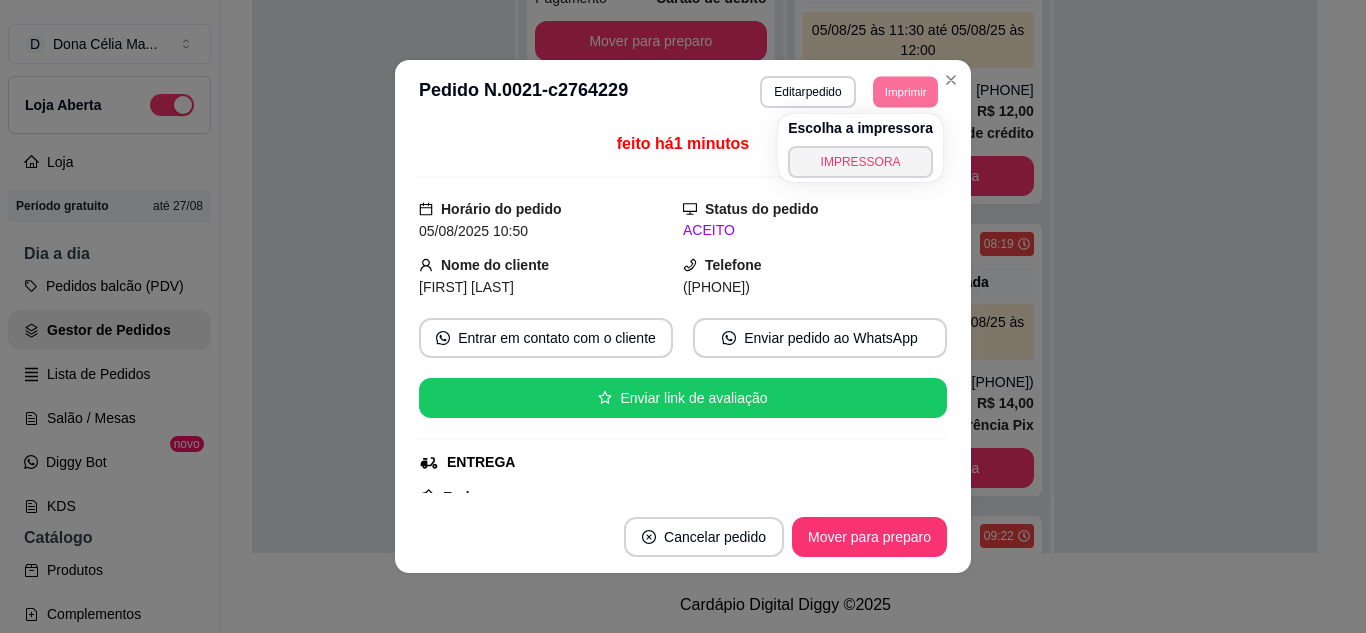 click on "IMPRESSORA" at bounding box center [860, 162] 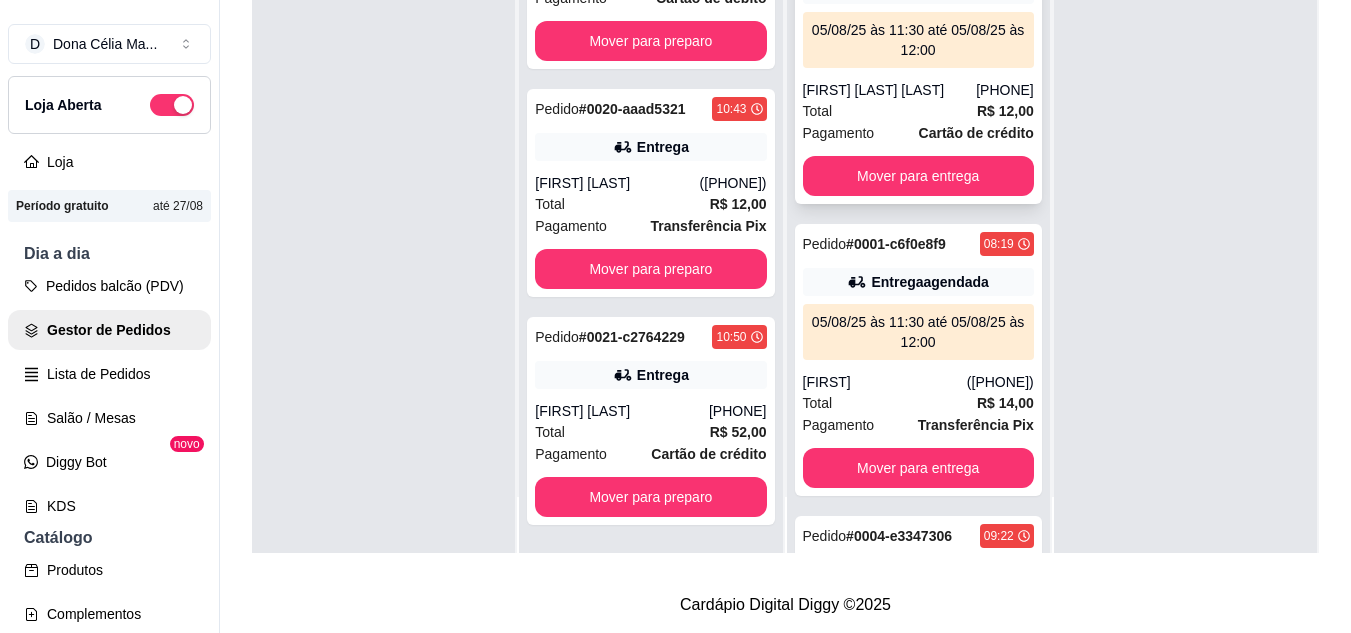 scroll, scrollTop: 0, scrollLeft: 0, axis: both 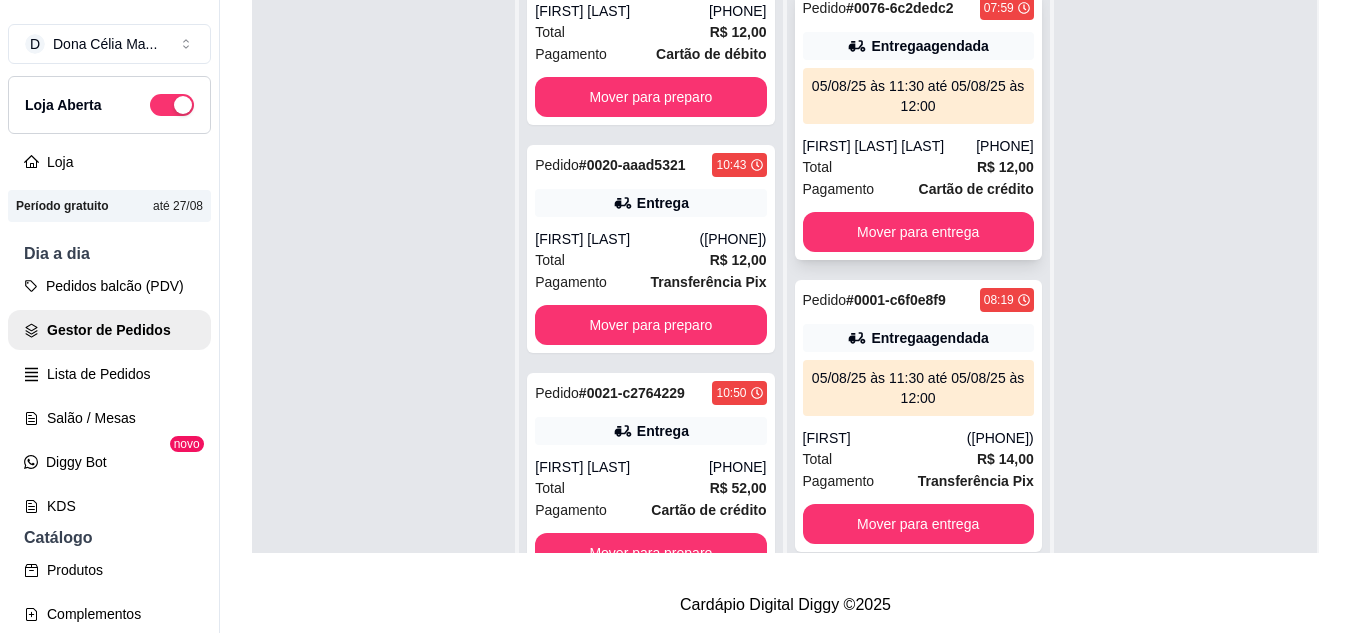 click on "05/08/25 às 11:30 até 05/08/25 às 12:00" at bounding box center (918, 96) 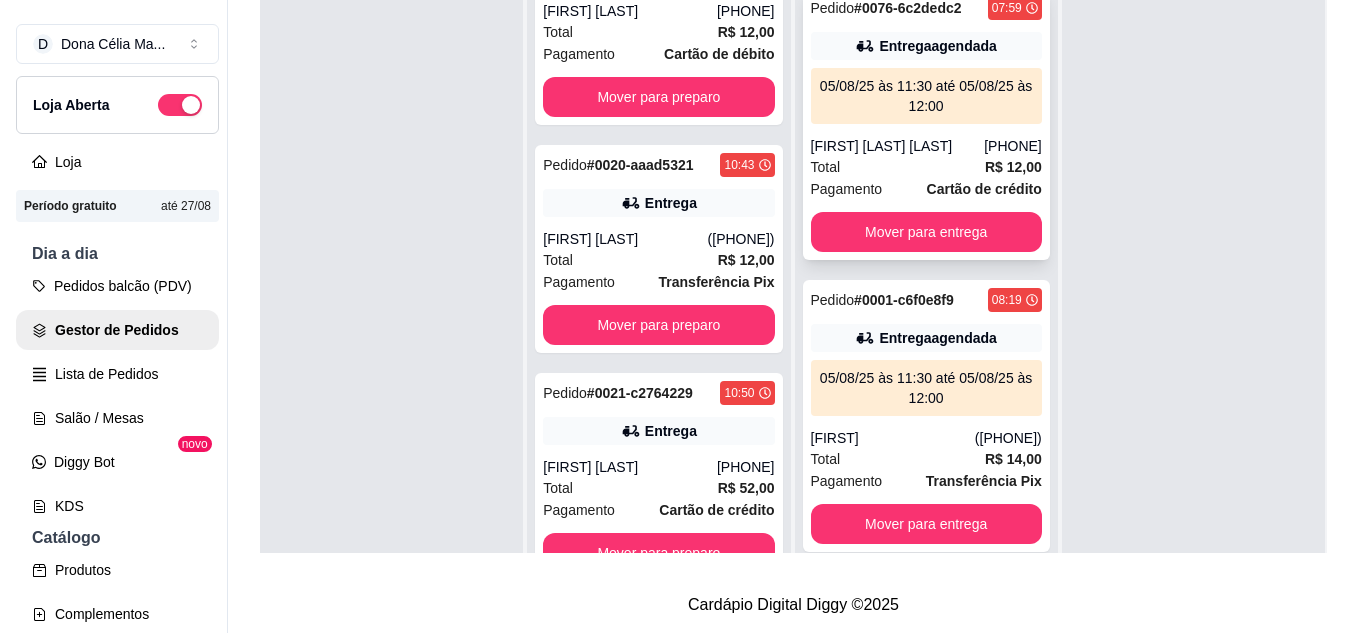 scroll, scrollTop: 0, scrollLeft: 0, axis: both 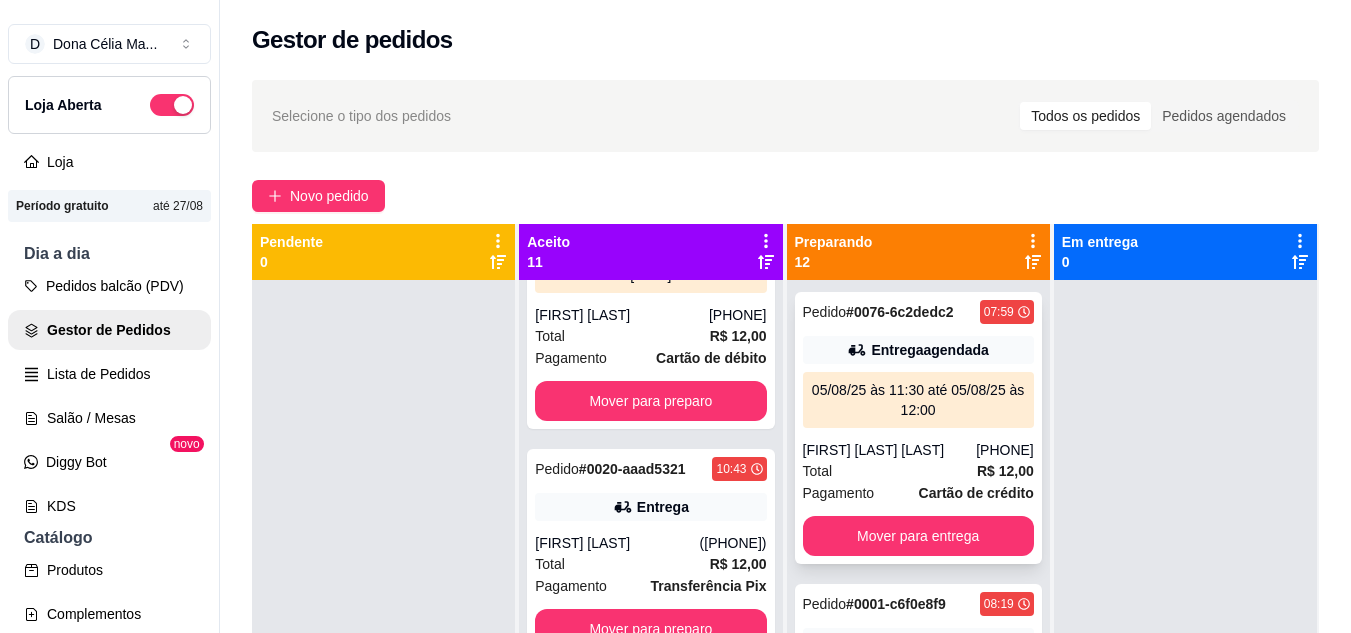 click on "05/08/25 às 11:30 até 05/08/25 às 12:00" at bounding box center (918, 400) 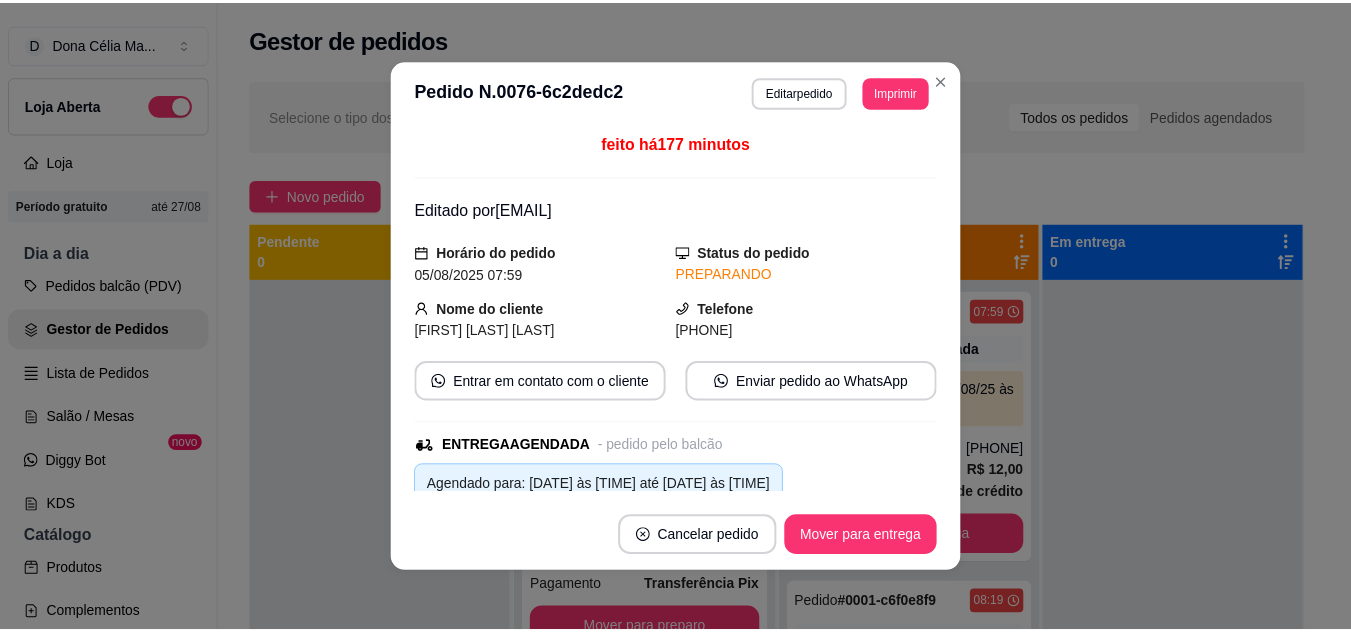 scroll, scrollTop: 200, scrollLeft: 0, axis: vertical 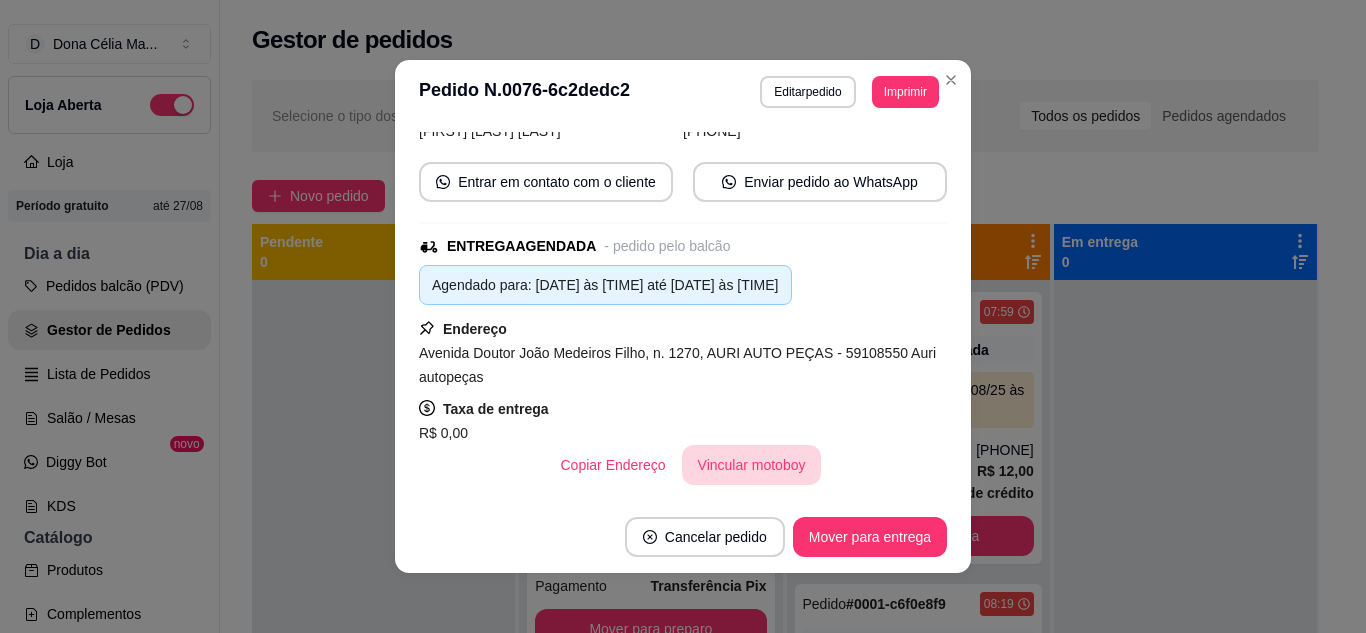 click on "Vincular motoboy" at bounding box center (752, 465) 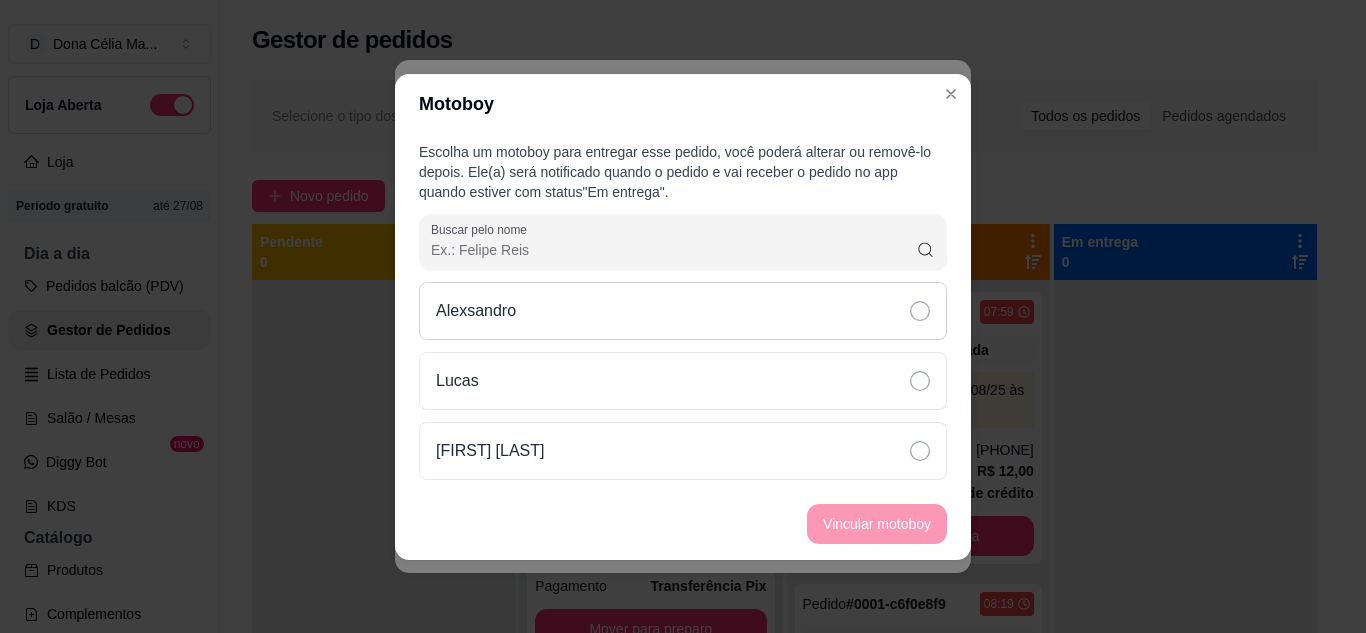 click on "Alexsandro" at bounding box center [476, 311] 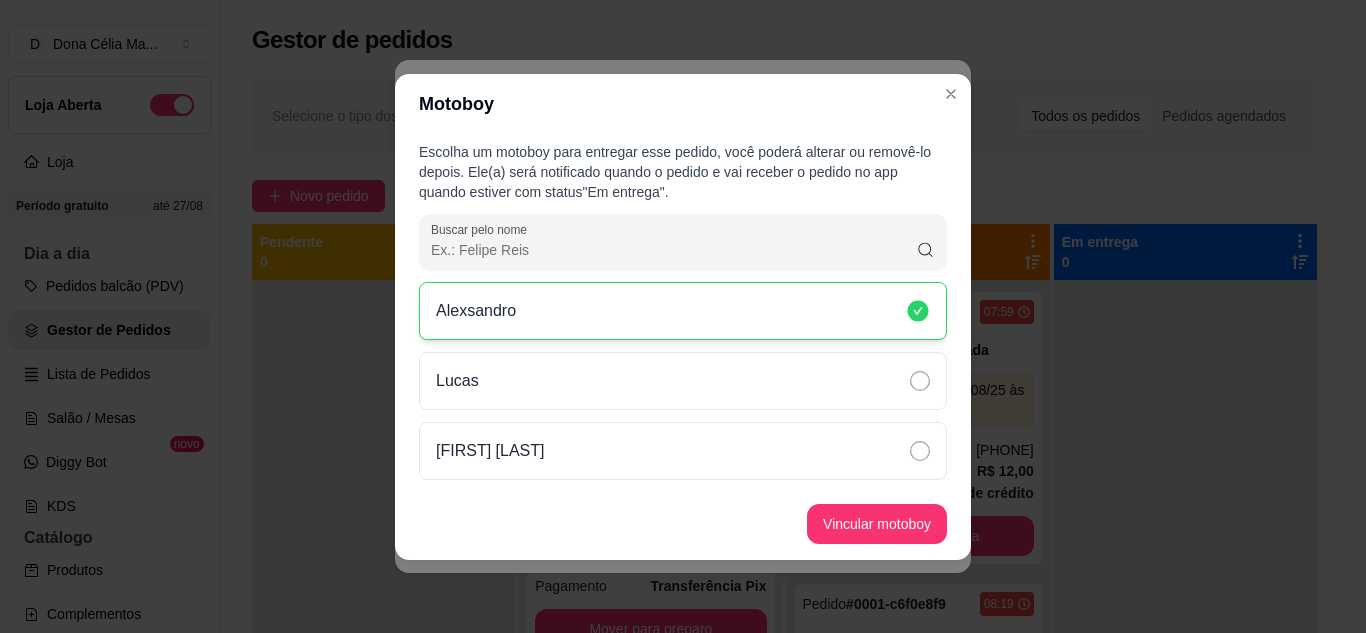 click on "Vincular motoboy" at bounding box center [877, 524] 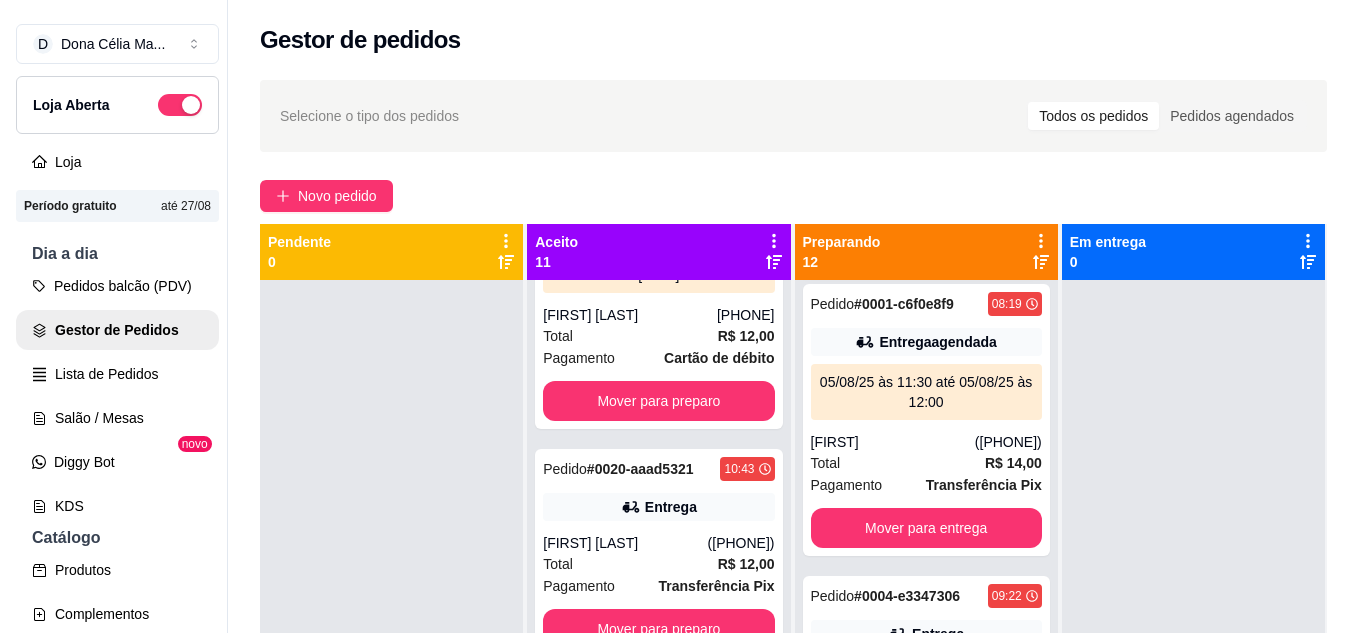 scroll, scrollTop: 400, scrollLeft: 0, axis: vertical 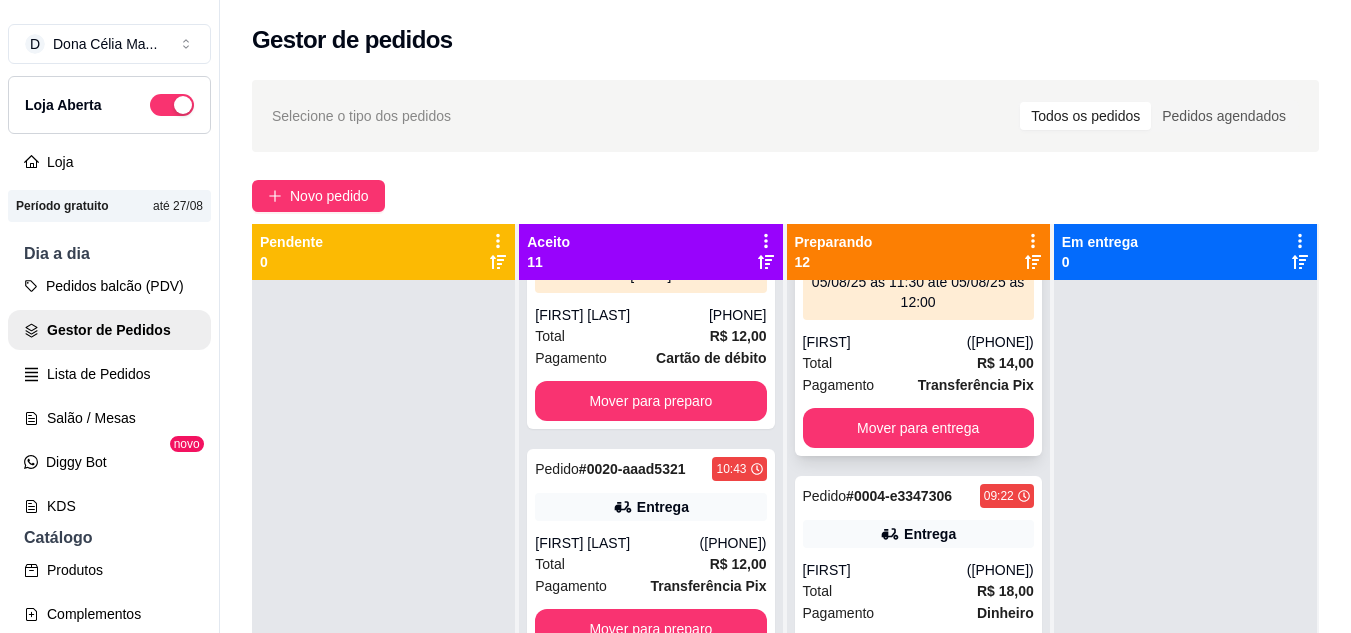click on "Pedido  # 0001-c6f0e8f9 08:19 Entrega  agendada 05/08/25 às 11:30 até 05/08/25 às 12:00  Cinthia  (84) 98729-0321 Total R$ 14,00 Pagamento Transferência Pix Mover para entrega" at bounding box center [918, 320] 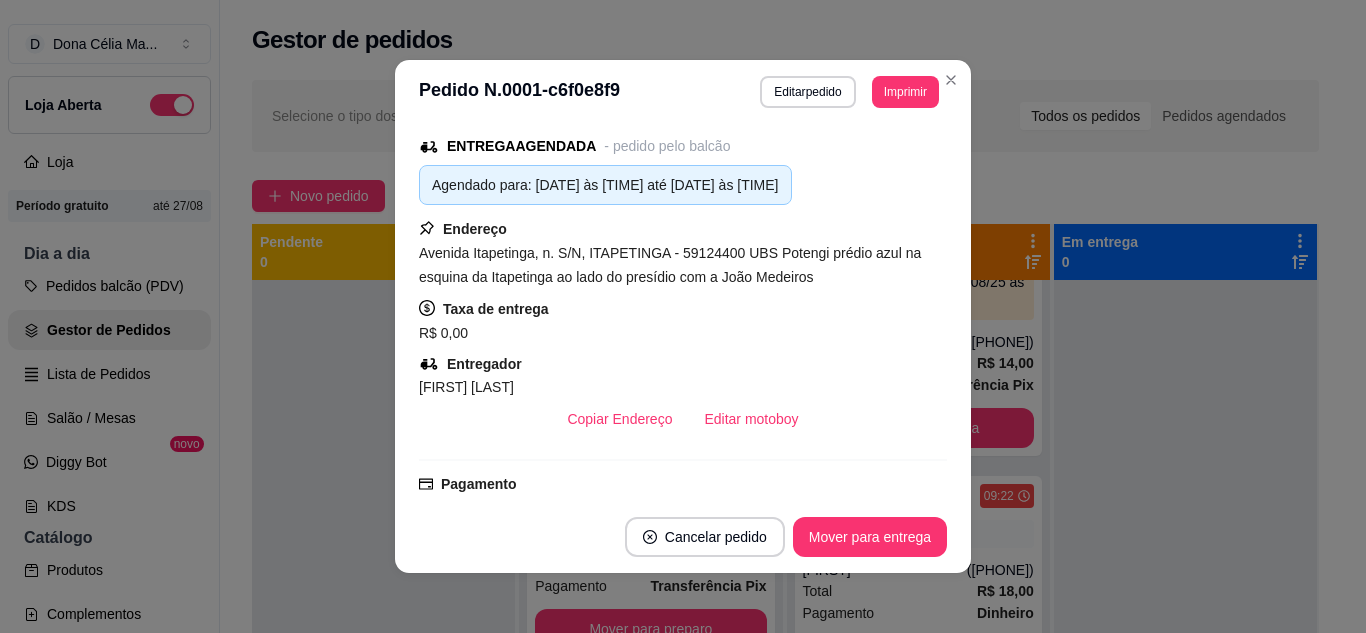 scroll, scrollTop: 400, scrollLeft: 0, axis: vertical 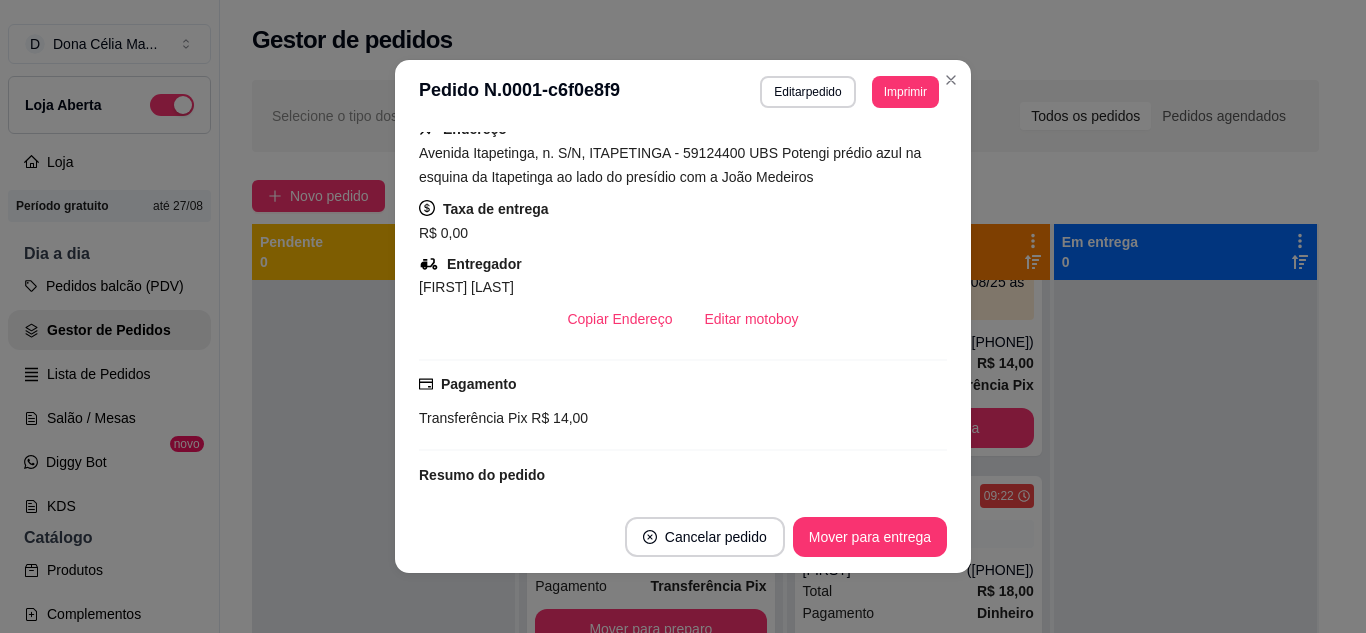 click on "Editar motoboy" at bounding box center [751, 319] 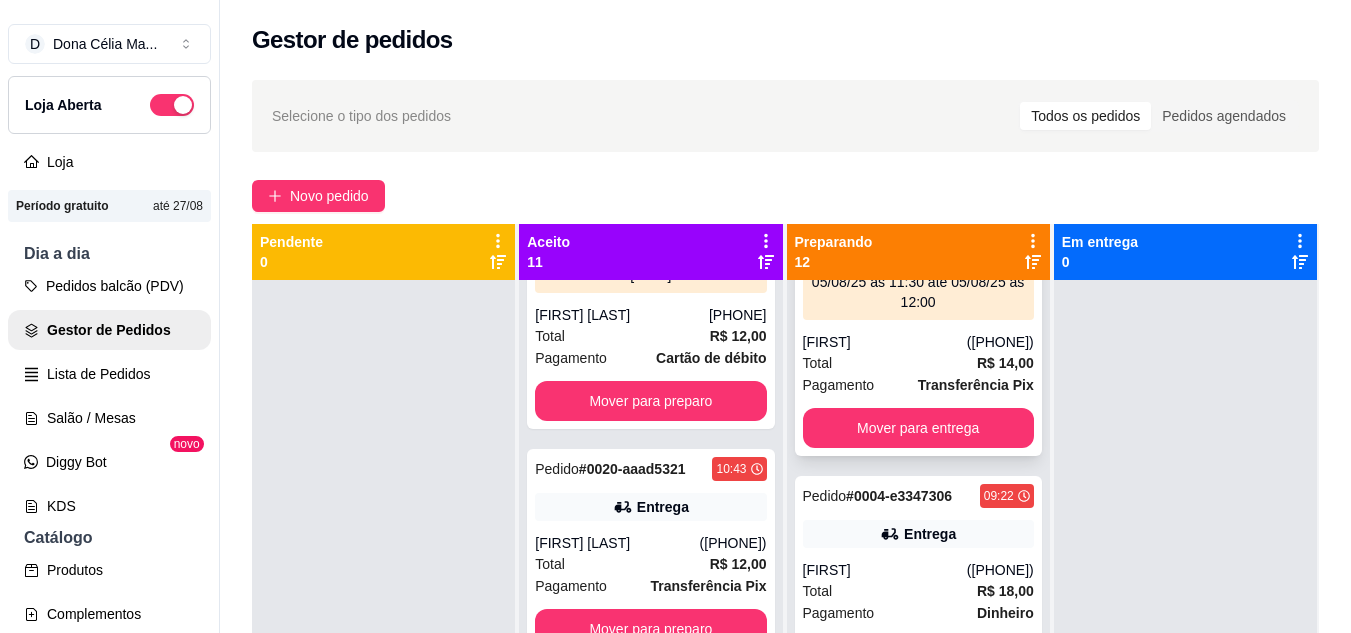 click on "Pedido  # 0001-c6f0e8f9 08:19 Entrega  agendada 05/08/25 às 11:30 até 05/08/25 às 12:00  Cinthia  (84) 98729-0321 Total R$ 14,00 Pagamento Transferência Pix Mover para entrega" at bounding box center [918, 320] 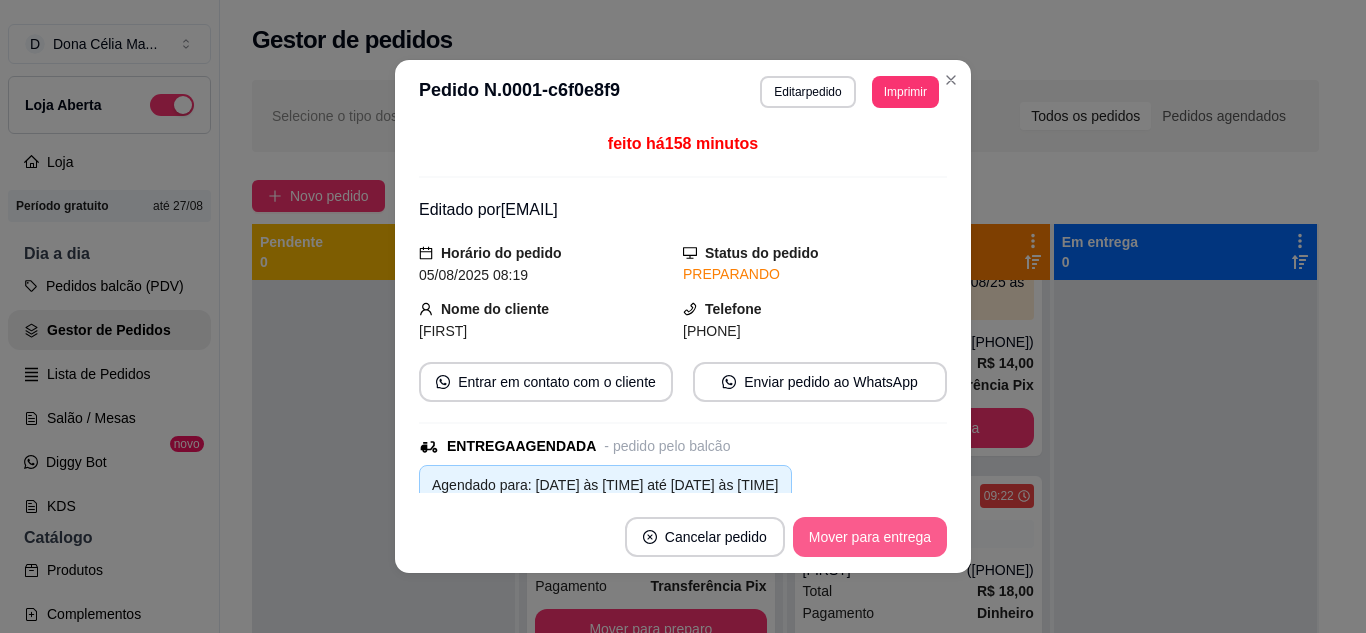 click on "Mover para entrega" at bounding box center [870, 537] 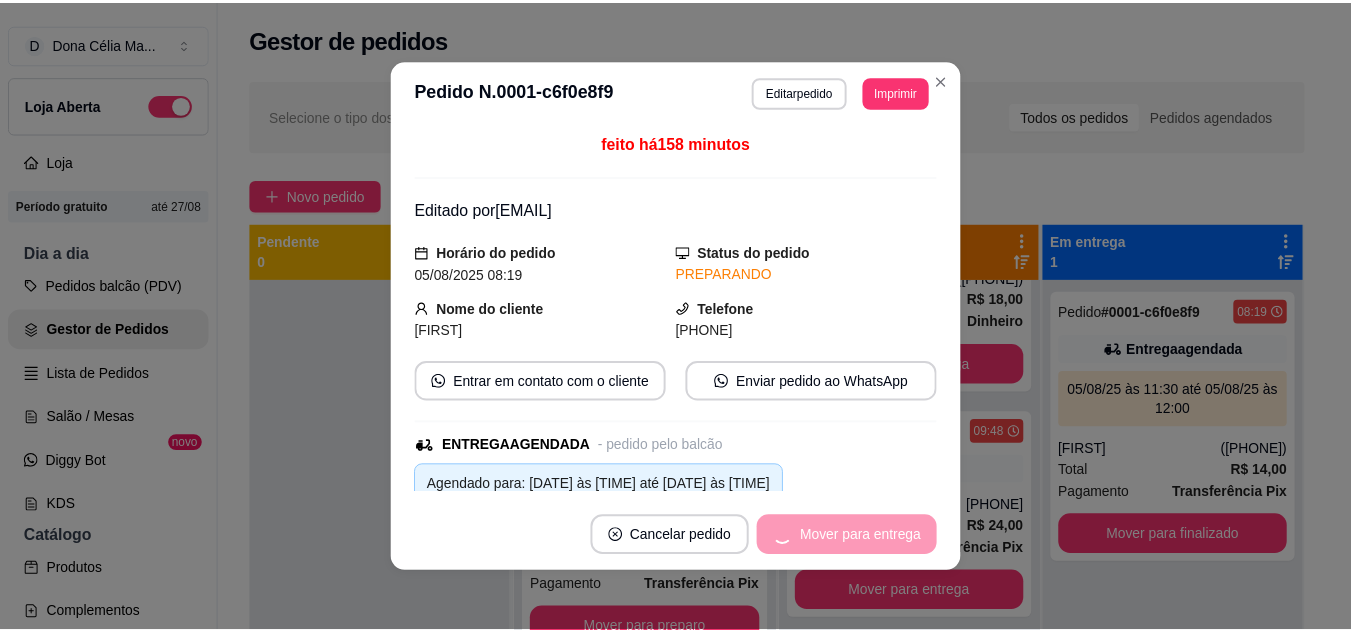 scroll, scrollTop: 108, scrollLeft: 0, axis: vertical 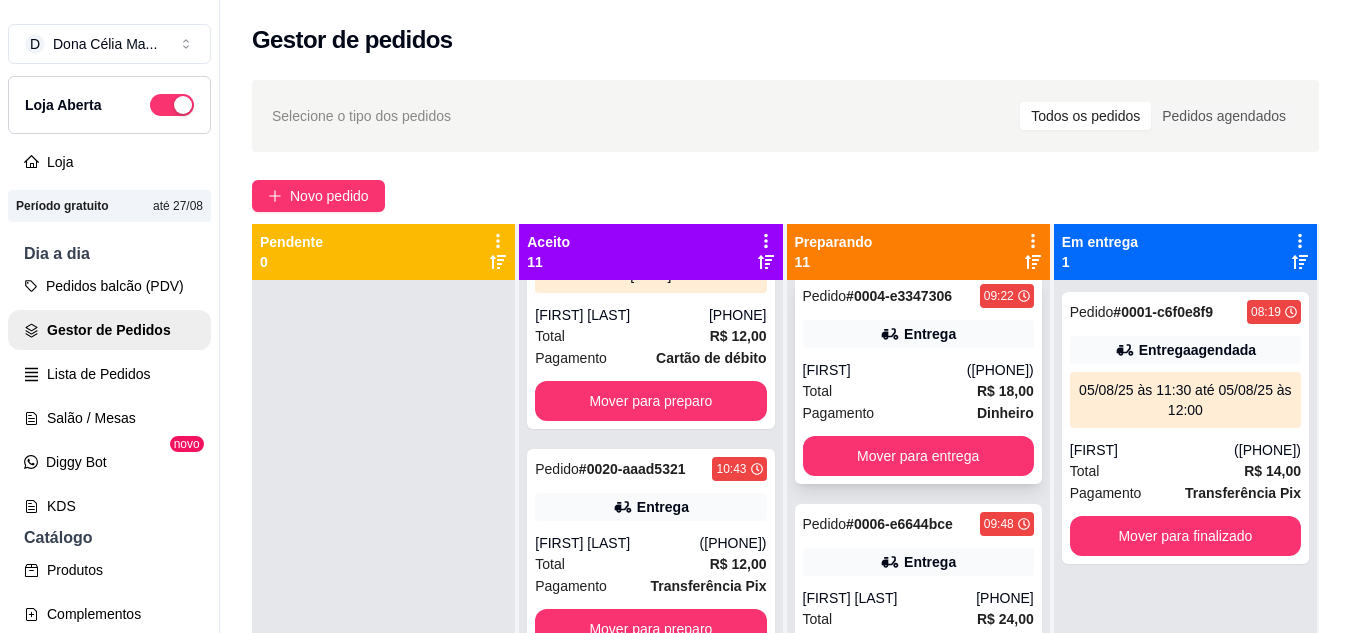 click on "Total R$ 18,00" at bounding box center (918, 391) 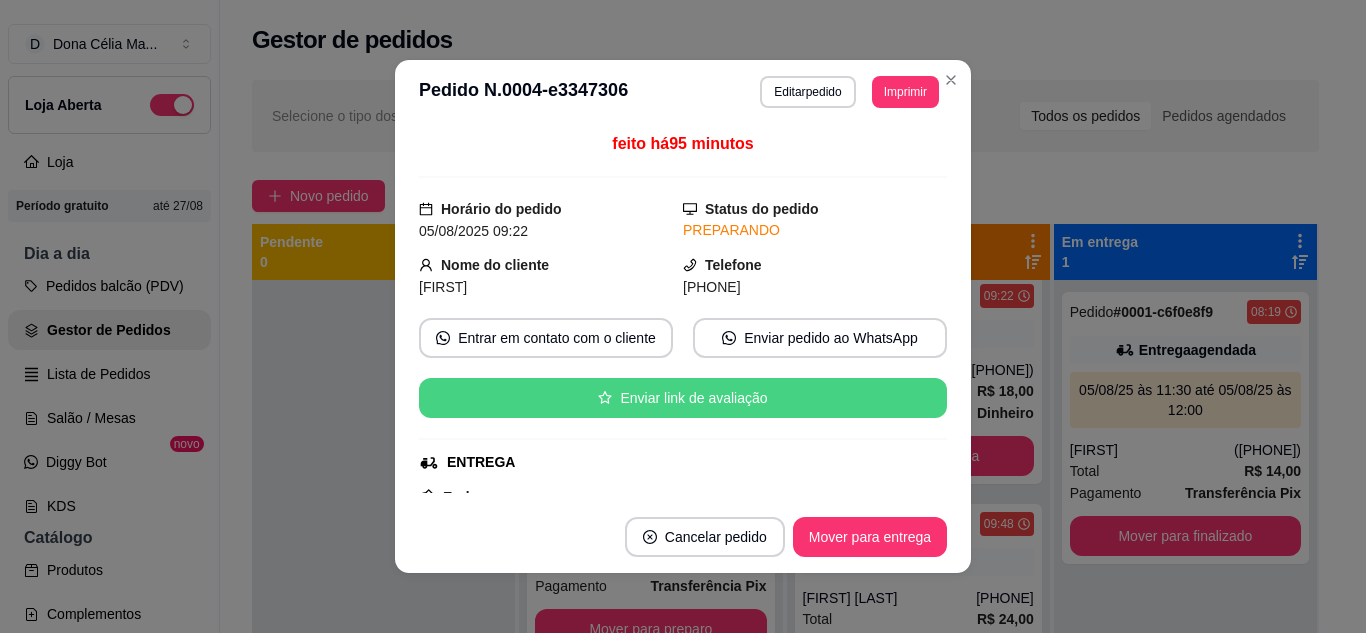 scroll, scrollTop: 200, scrollLeft: 0, axis: vertical 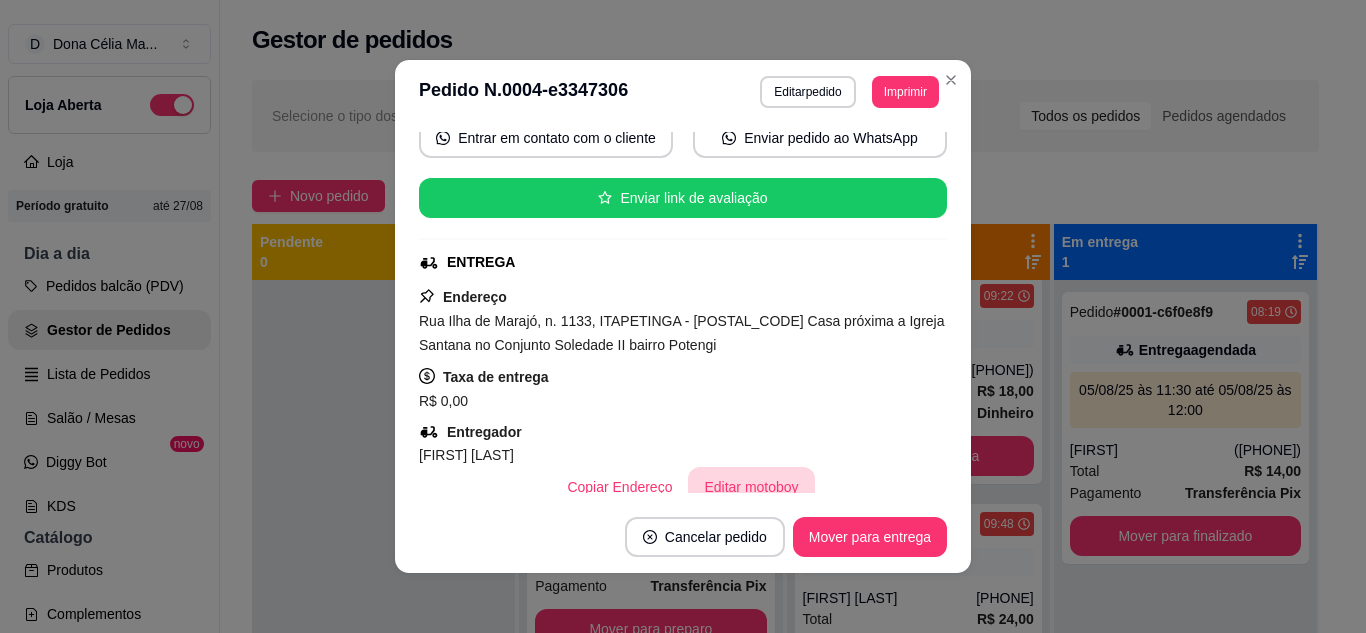 click on "Editar motoboy" at bounding box center (751, 487) 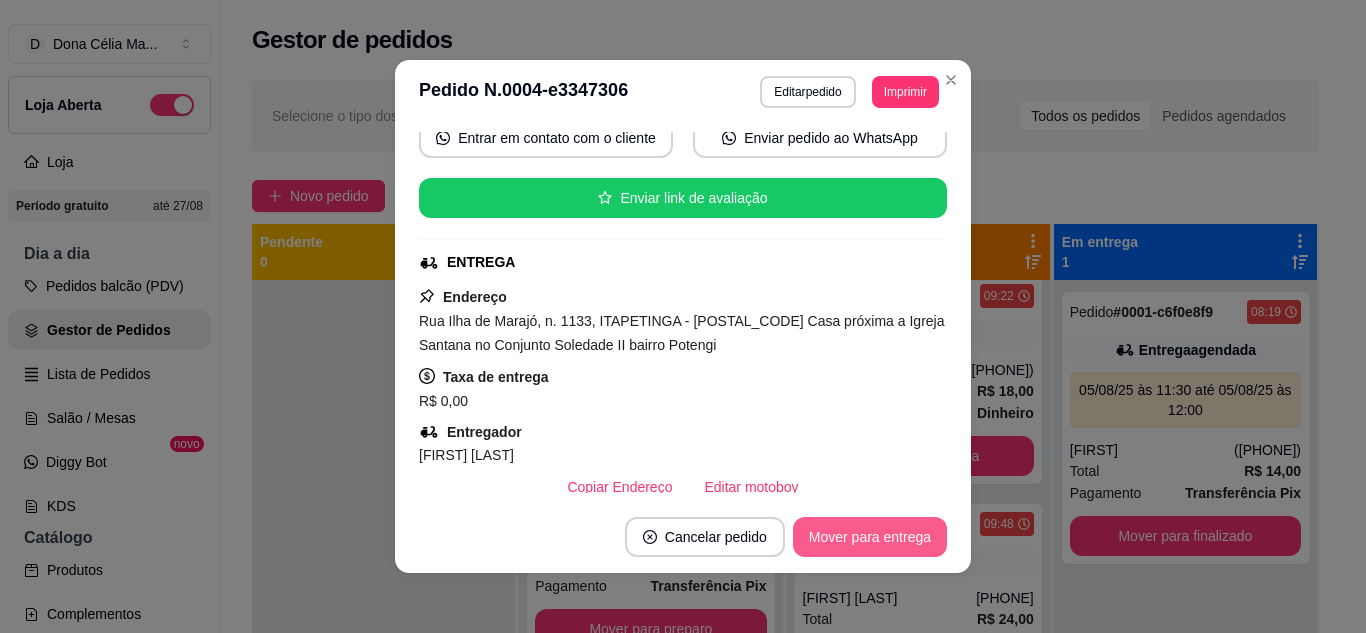 click on "Mover para entrega" at bounding box center [870, 537] 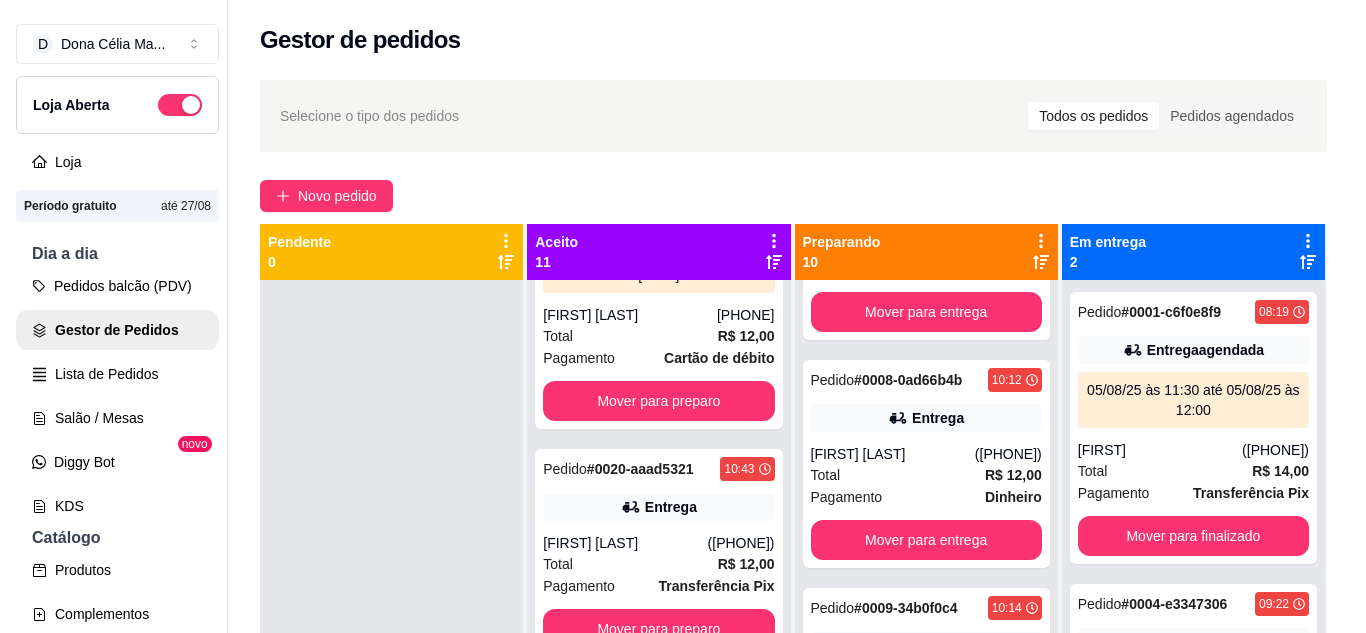 scroll, scrollTop: 780, scrollLeft: 0, axis: vertical 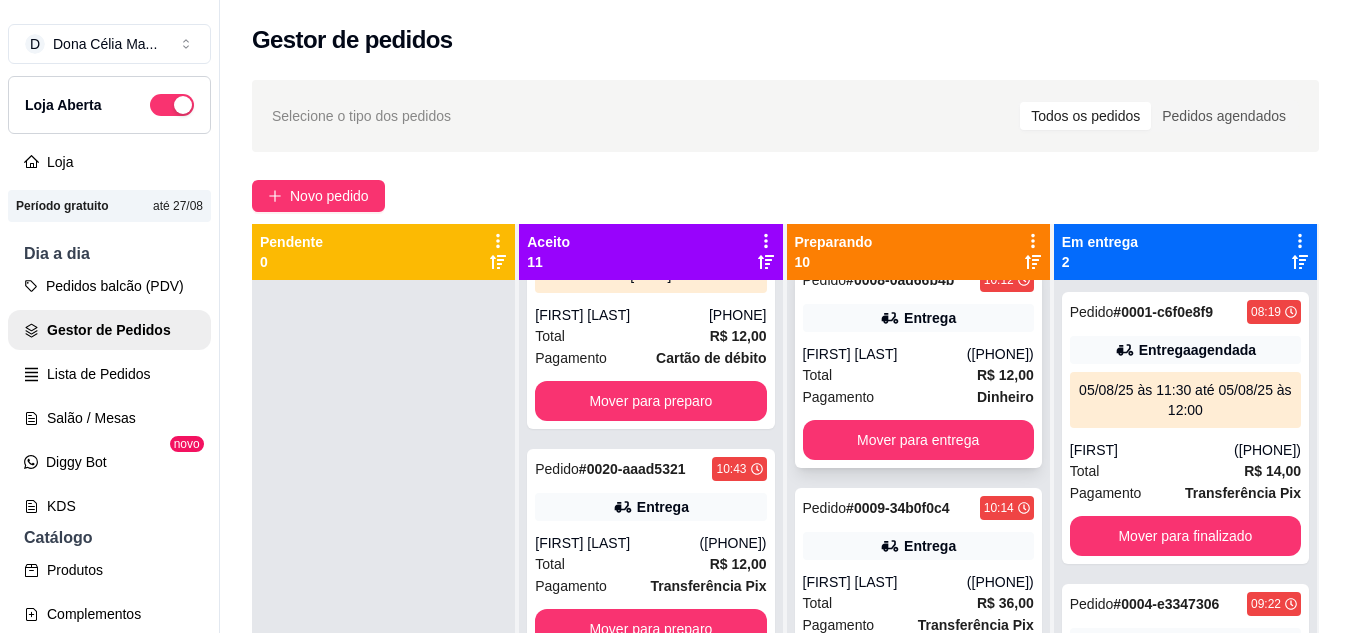 click on "Isabelly Alves" at bounding box center [885, 354] 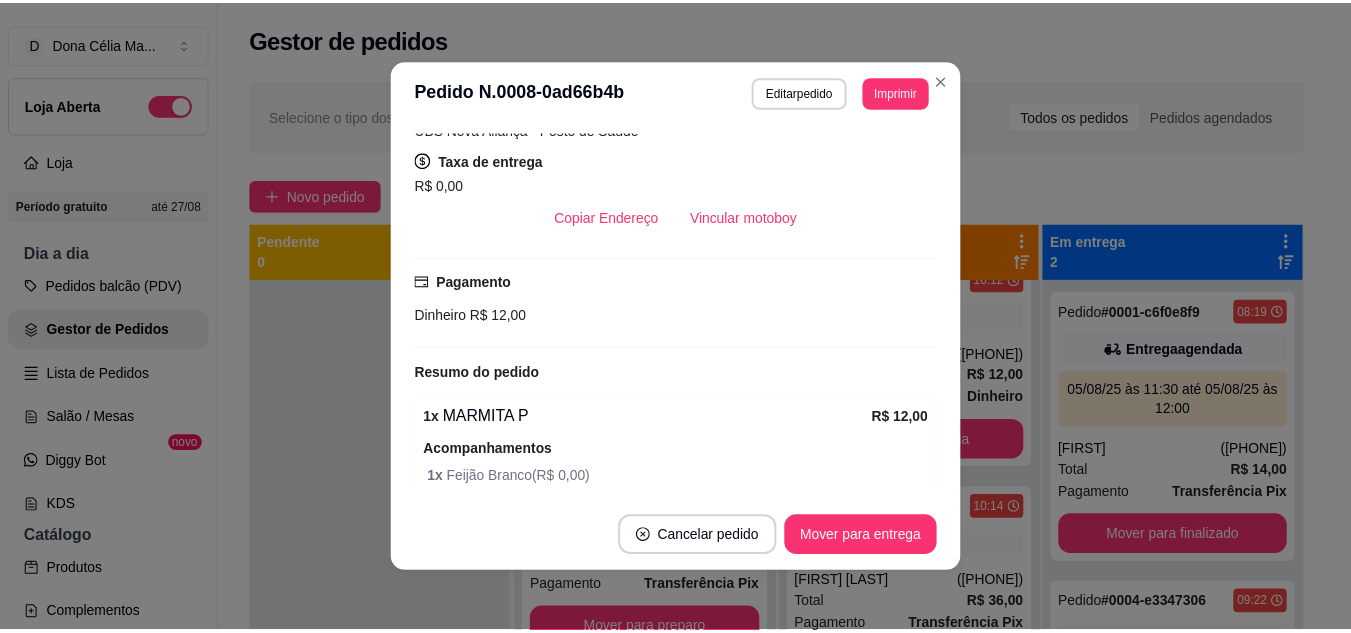 scroll, scrollTop: 670, scrollLeft: 0, axis: vertical 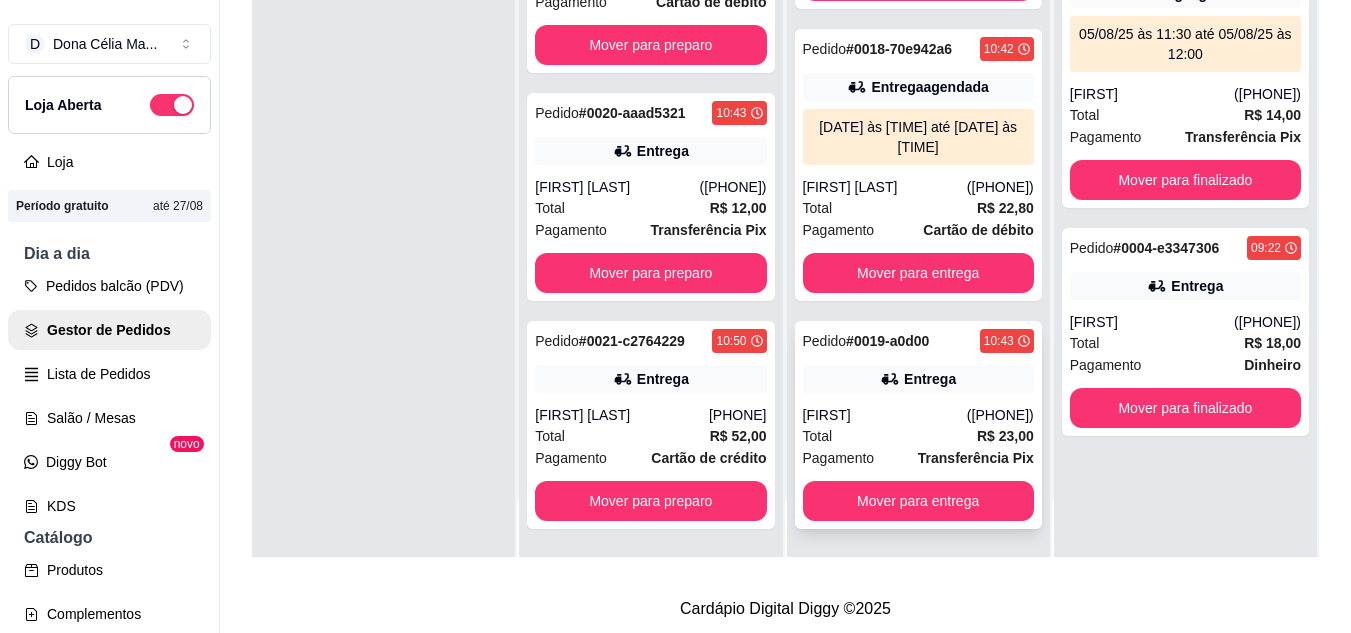 click on "Entrega" at bounding box center [930, 379] 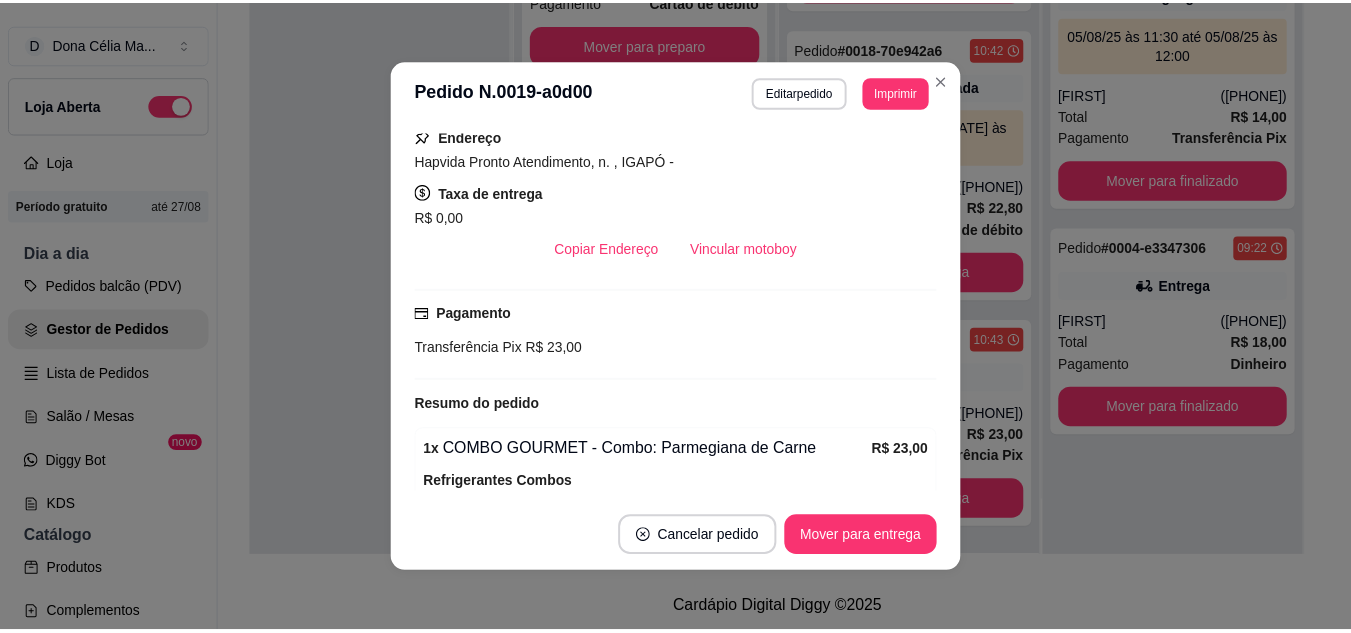 scroll, scrollTop: 400, scrollLeft: 0, axis: vertical 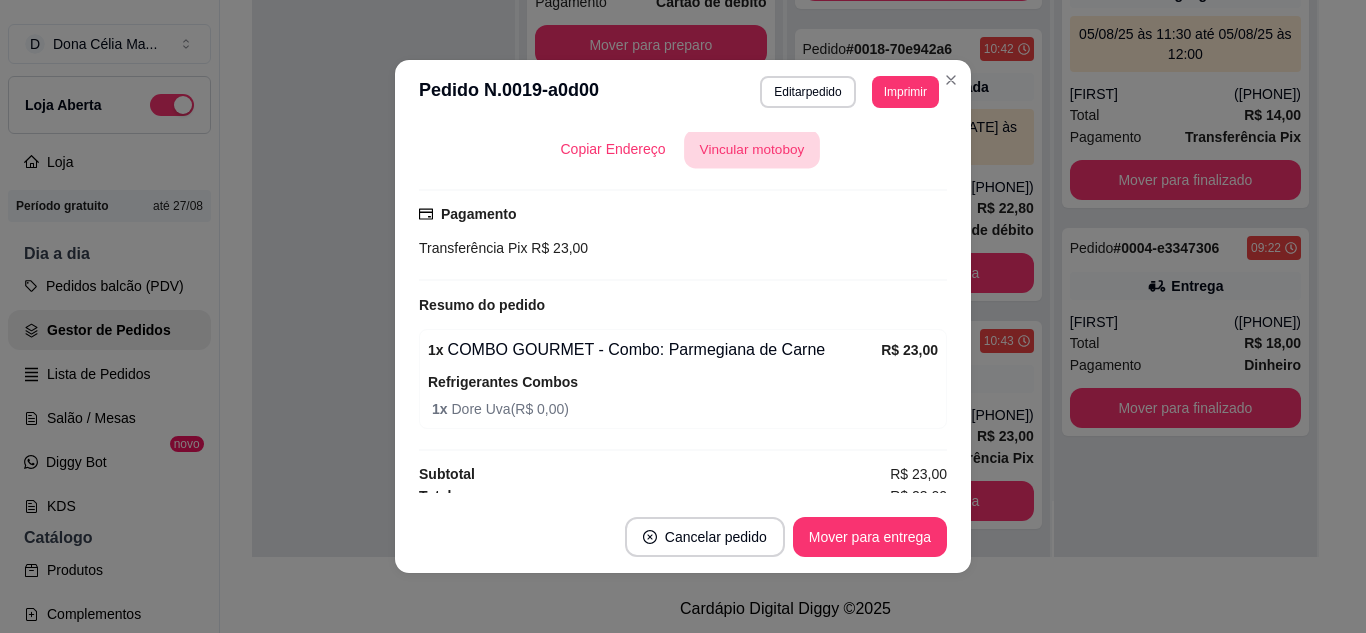 click on "Vincular motoboy" at bounding box center [752, 149] 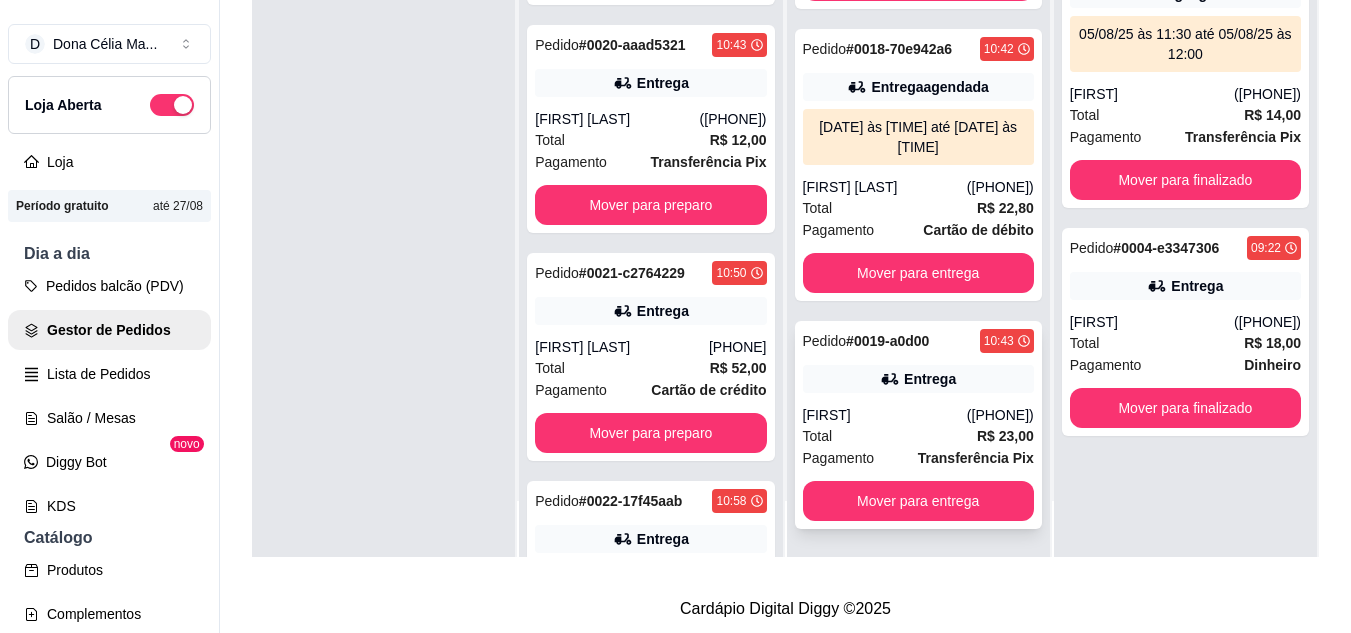 scroll, scrollTop: 319, scrollLeft: 0, axis: vertical 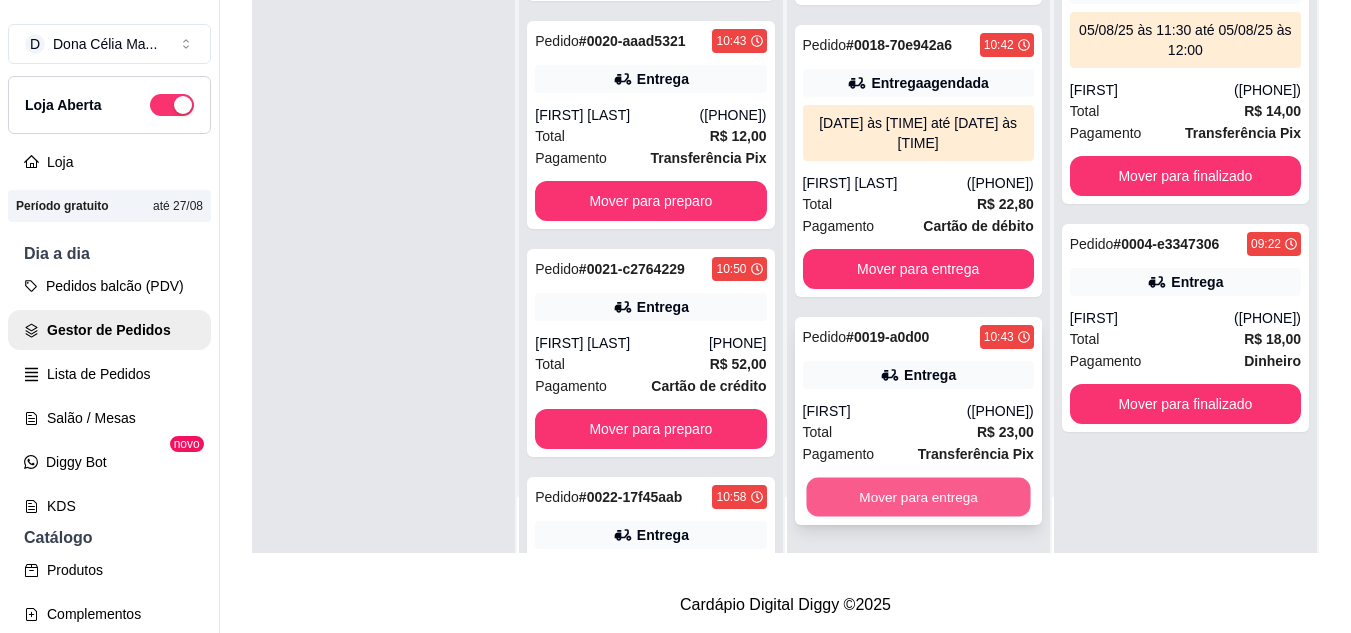 click on "Mover para entrega" at bounding box center [918, 497] 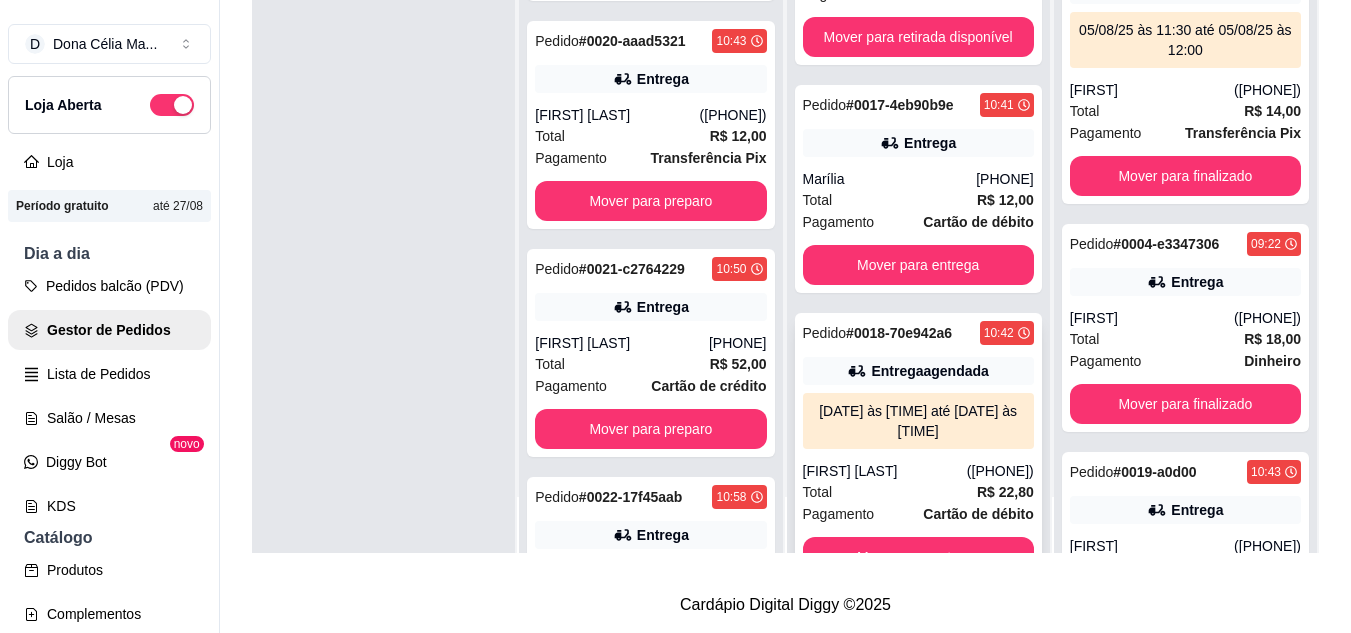 scroll, scrollTop: 1407, scrollLeft: 0, axis: vertical 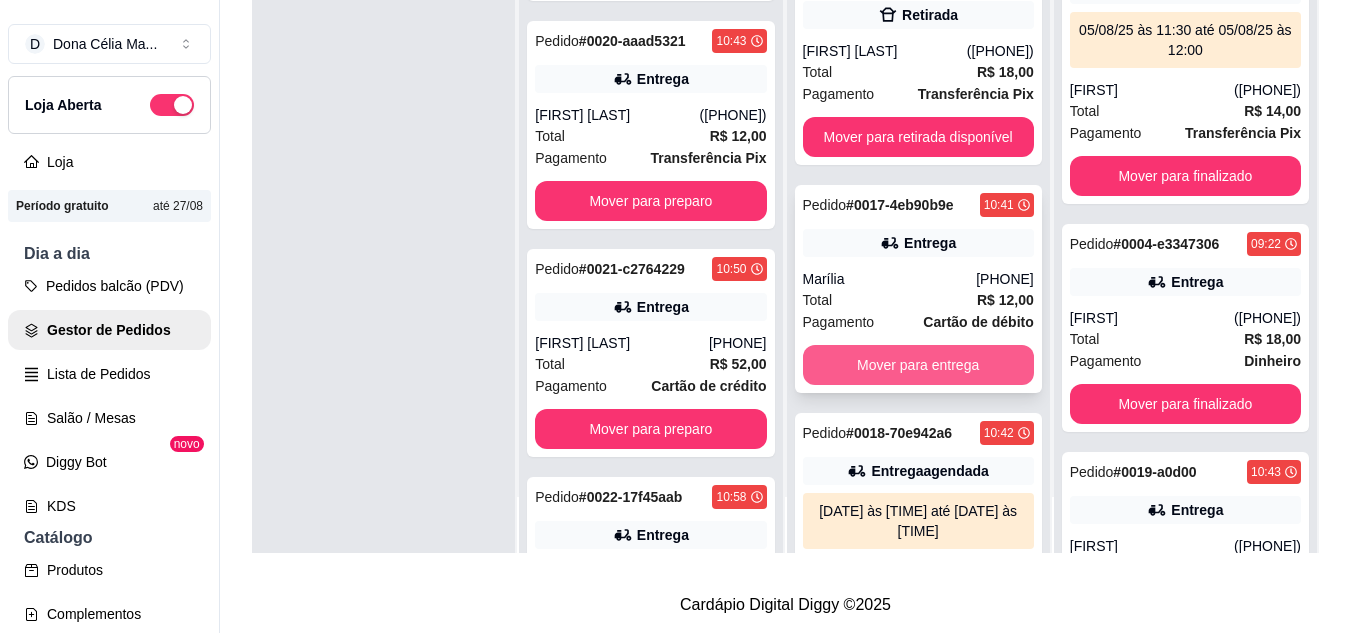 click on "Mover para entrega" at bounding box center (918, 365) 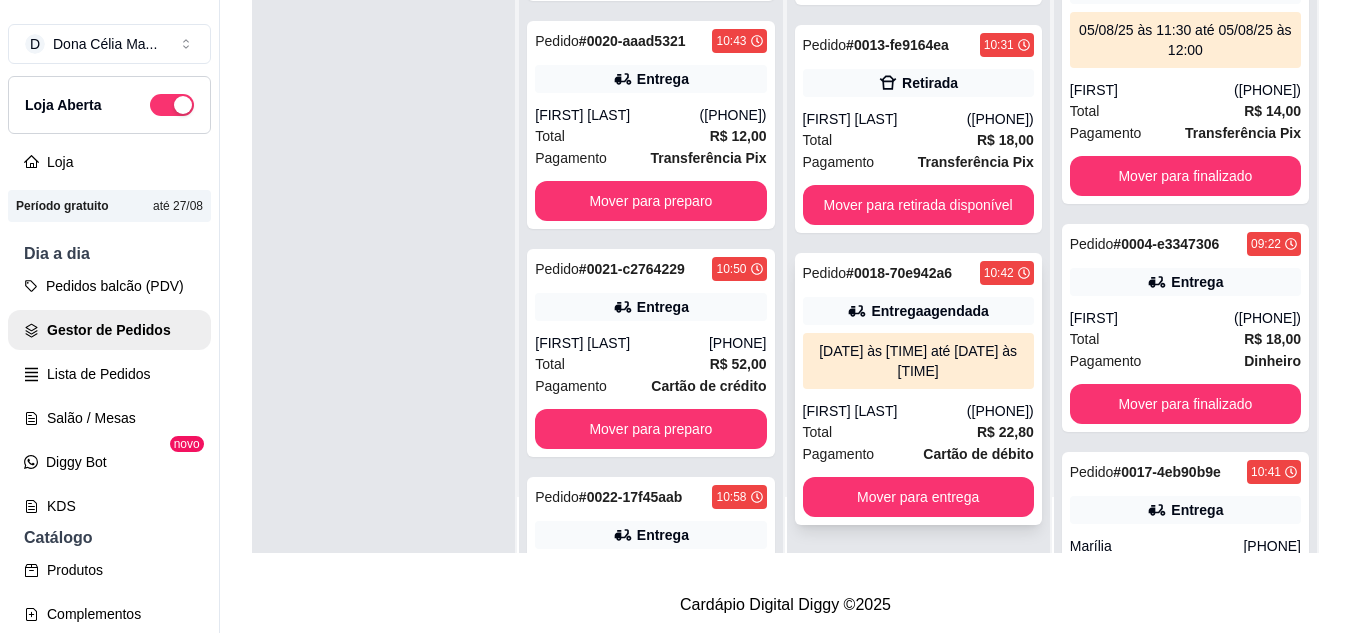 scroll, scrollTop: 1279, scrollLeft: 0, axis: vertical 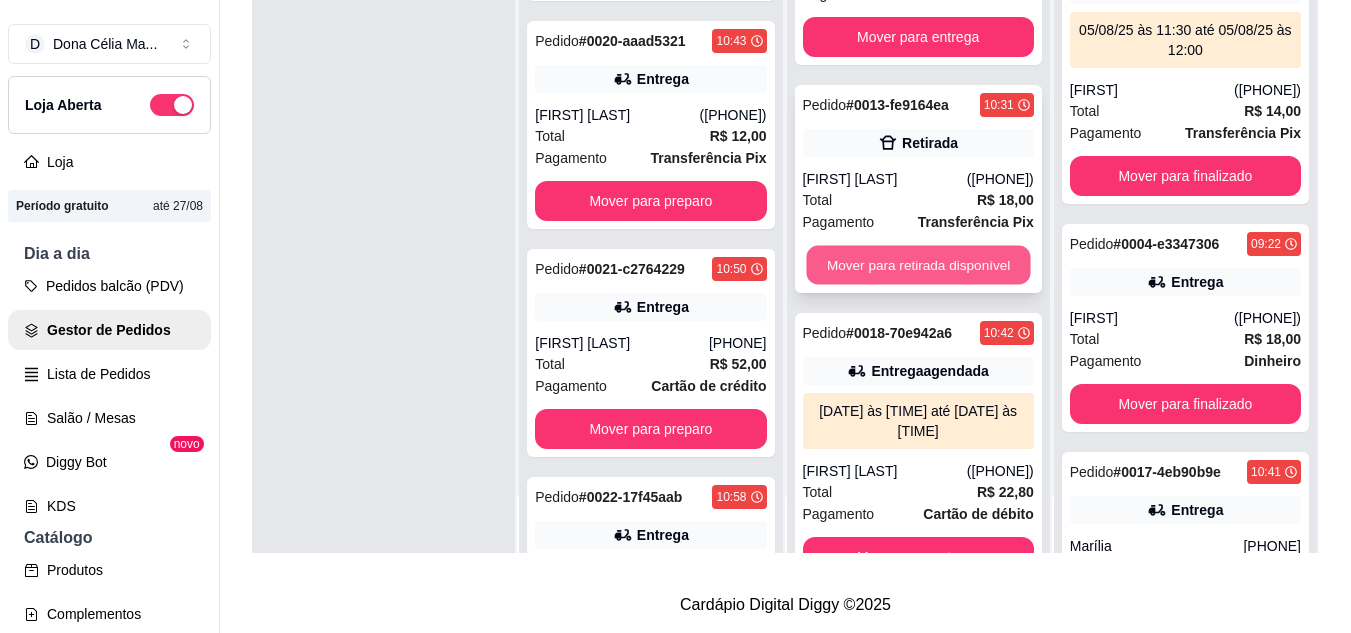 click on "Mover para retirada disponível" at bounding box center [918, 265] 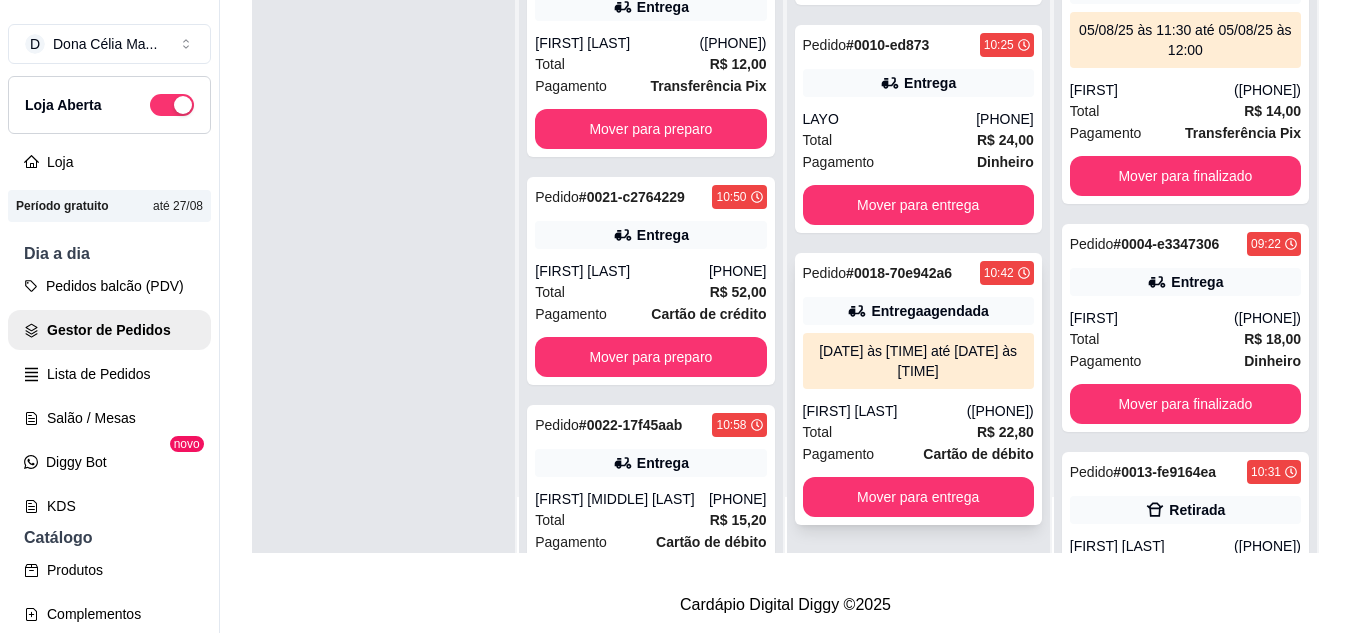 scroll, scrollTop: 1131, scrollLeft: 0, axis: vertical 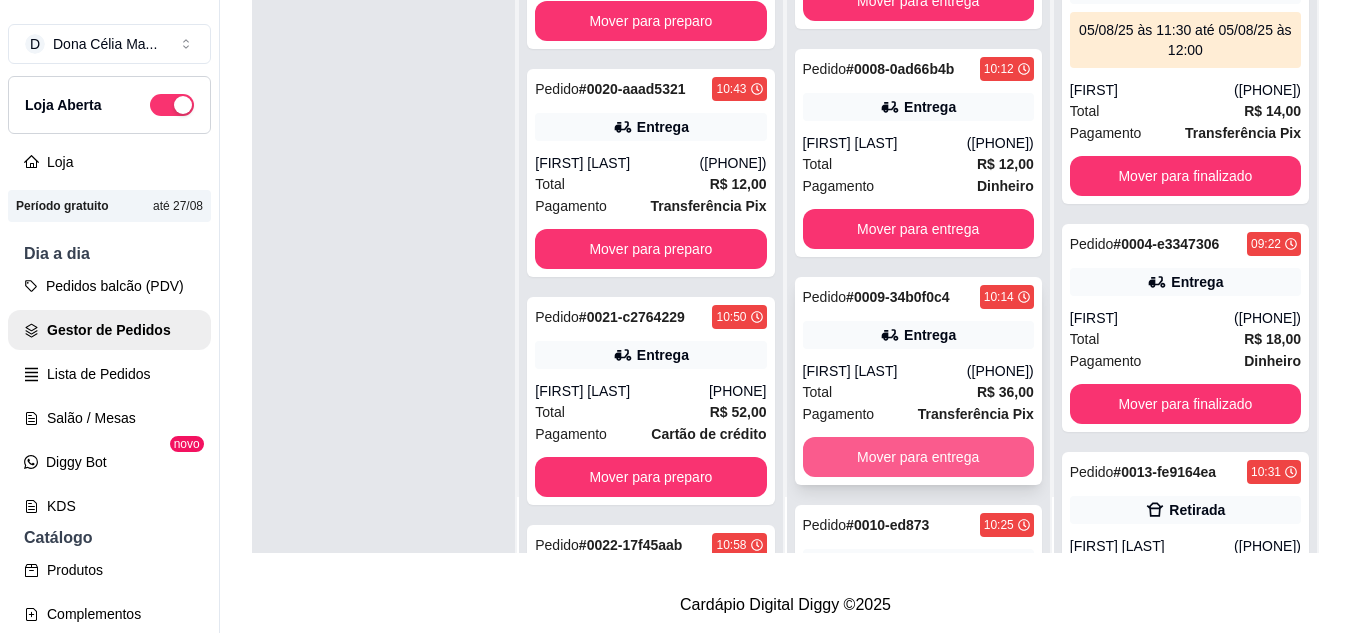 click on "Mover para entrega" at bounding box center [918, 457] 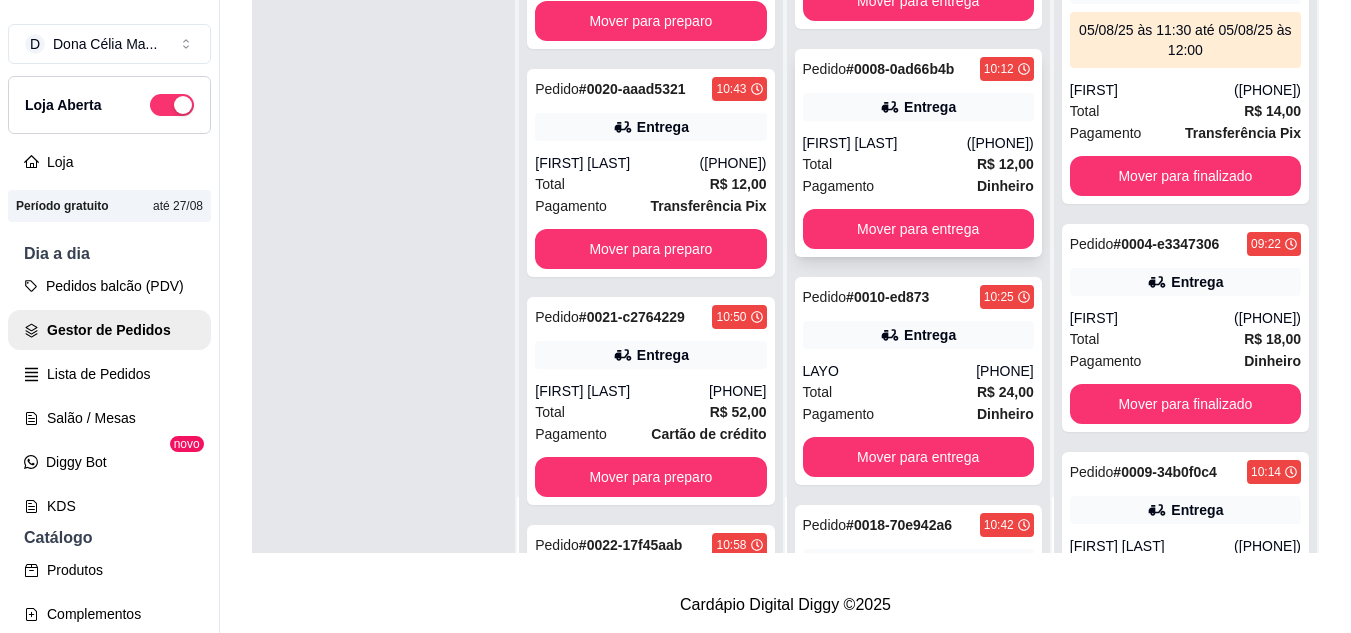 click on "Mover para entrega" at bounding box center (918, 229) 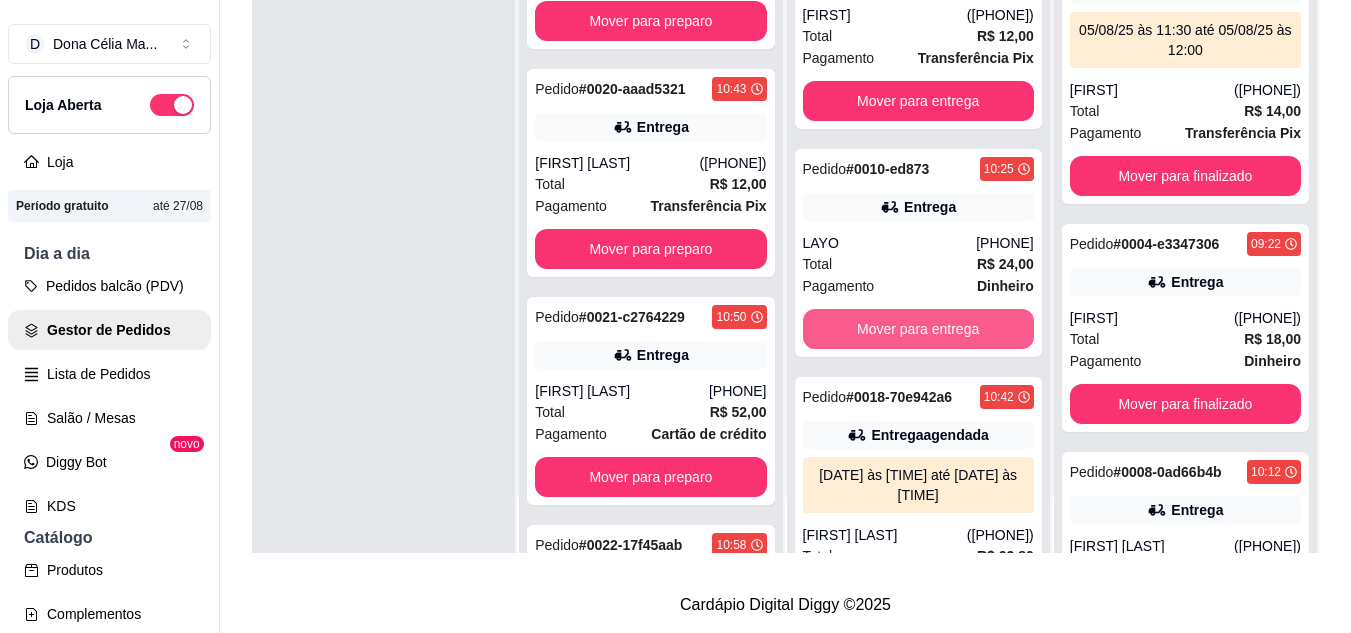 scroll, scrollTop: 431, scrollLeft: 0, axis: vertical 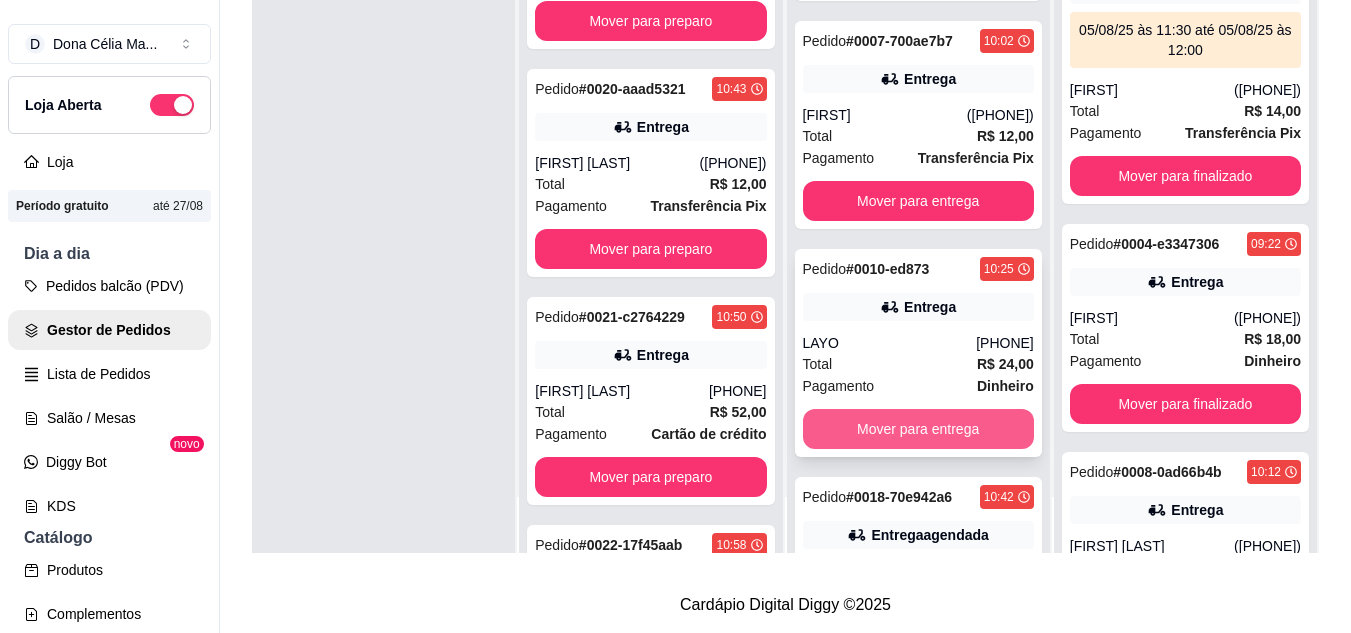 click on "Mover para entrega" at bounding box center (918, 429) 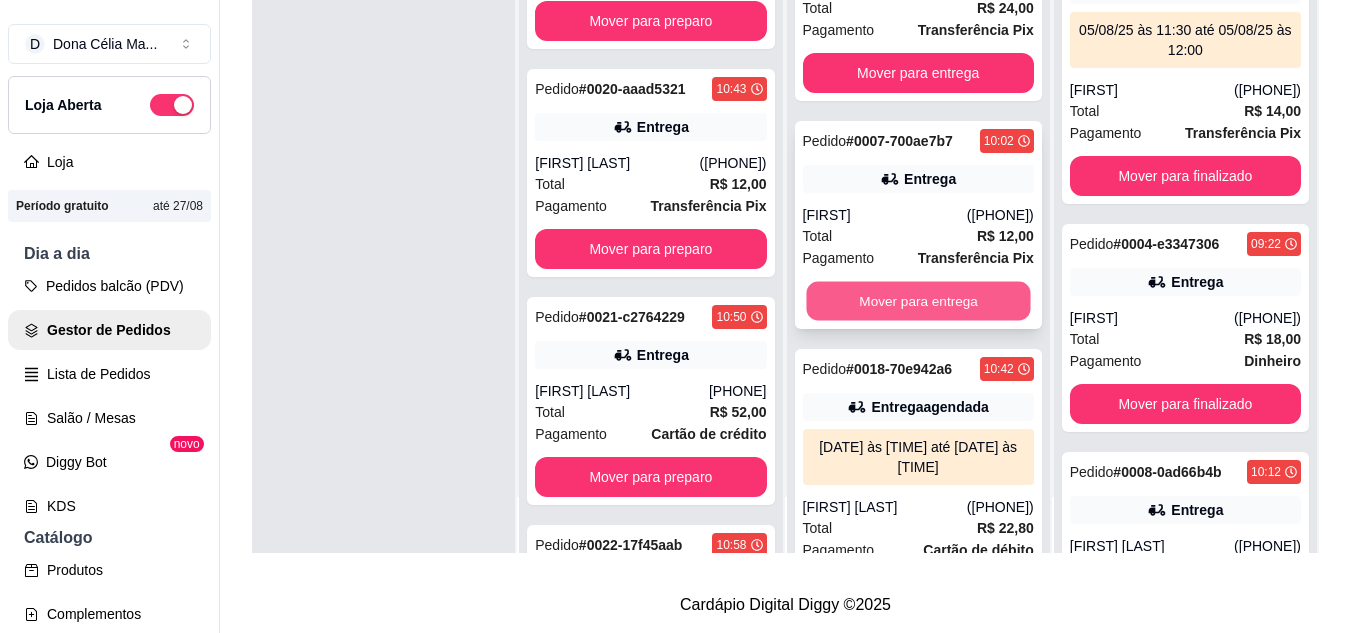 click on "Mover para entrega" at bounding box center (918, 301) 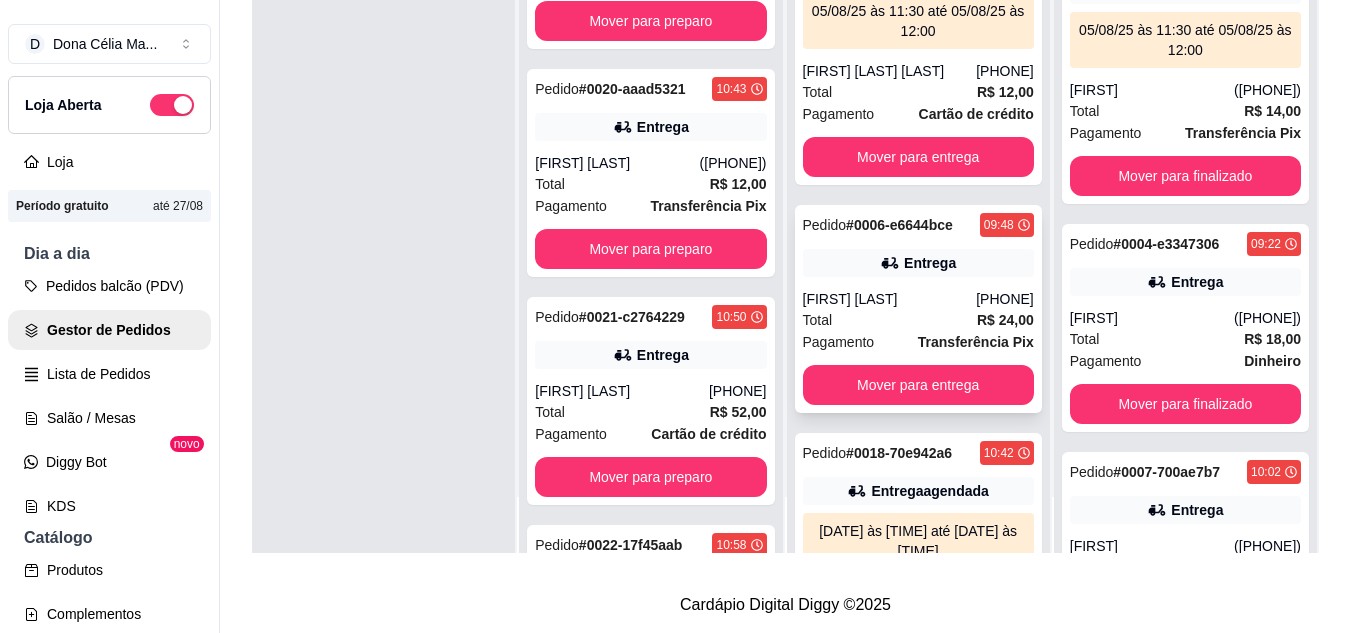 scroll, scrollTop: 0, scrollLeft: 0, axis: both 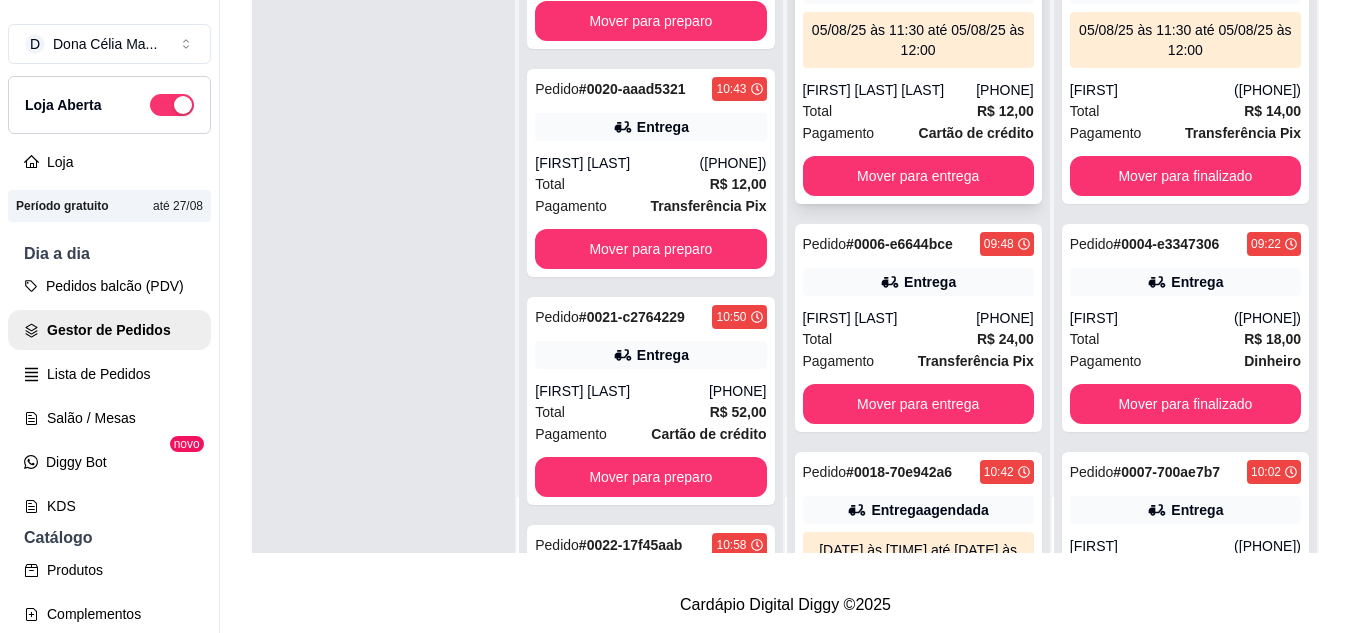 click on "Mover para entrega" at bounding box center (918, 176) 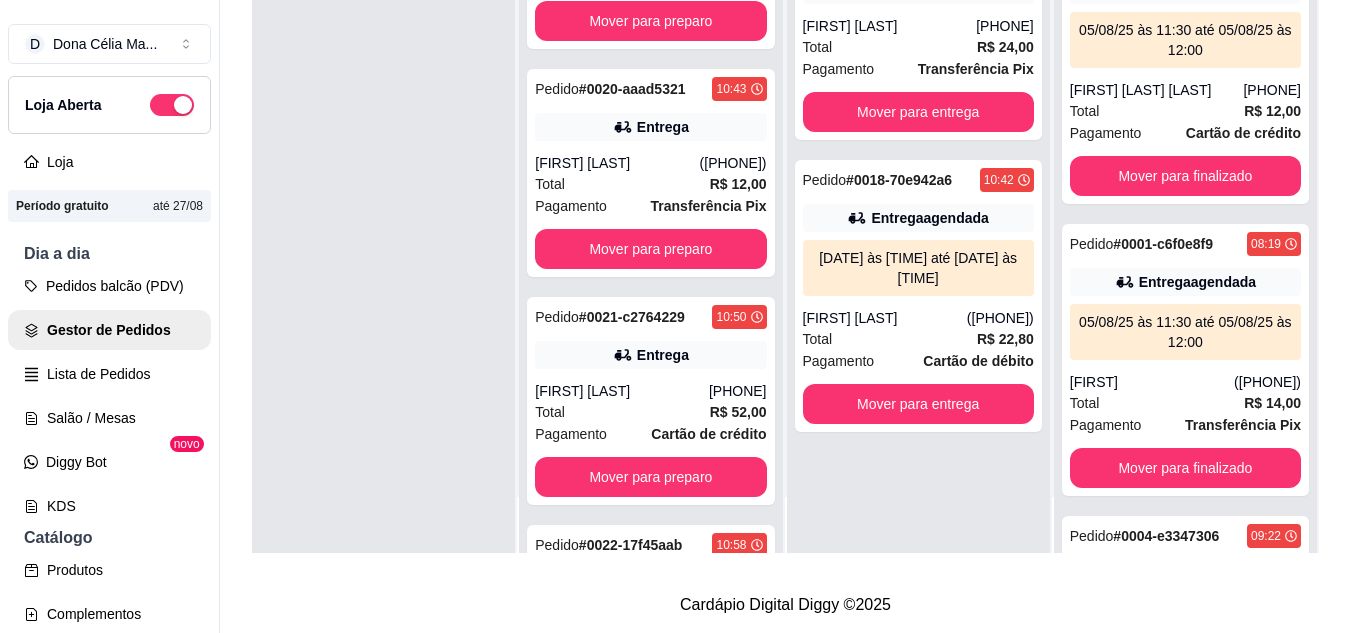 scroll, scrollTop: 0, scrollLeft: 0, axis: both 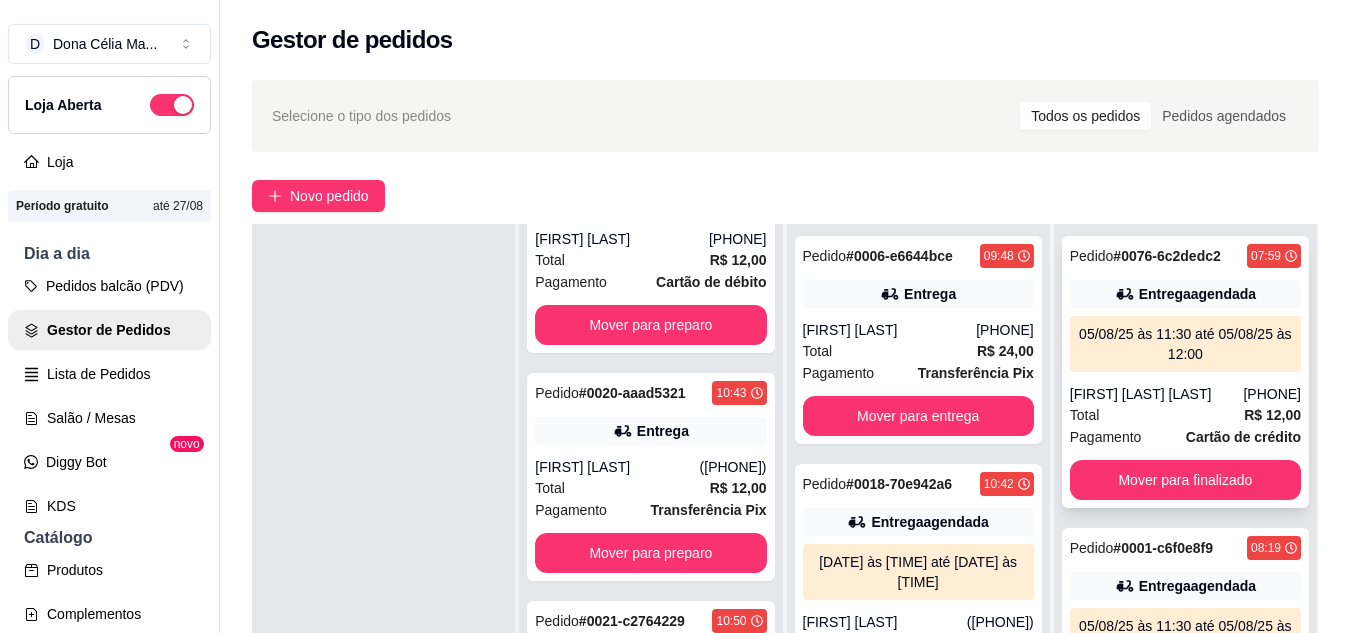 click on "Total R$ 12,00" at bounding box center [1185, 415] 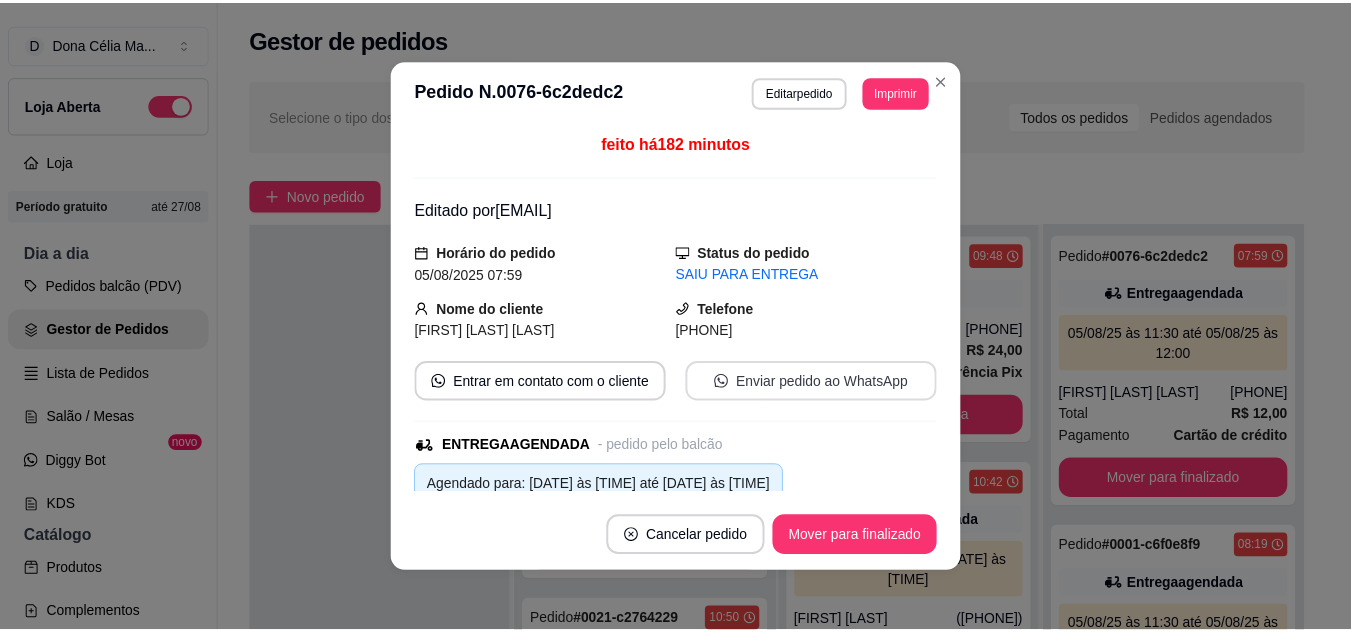 scroll, scrollTop: 400, scrollLeft: 0, axis: vertical 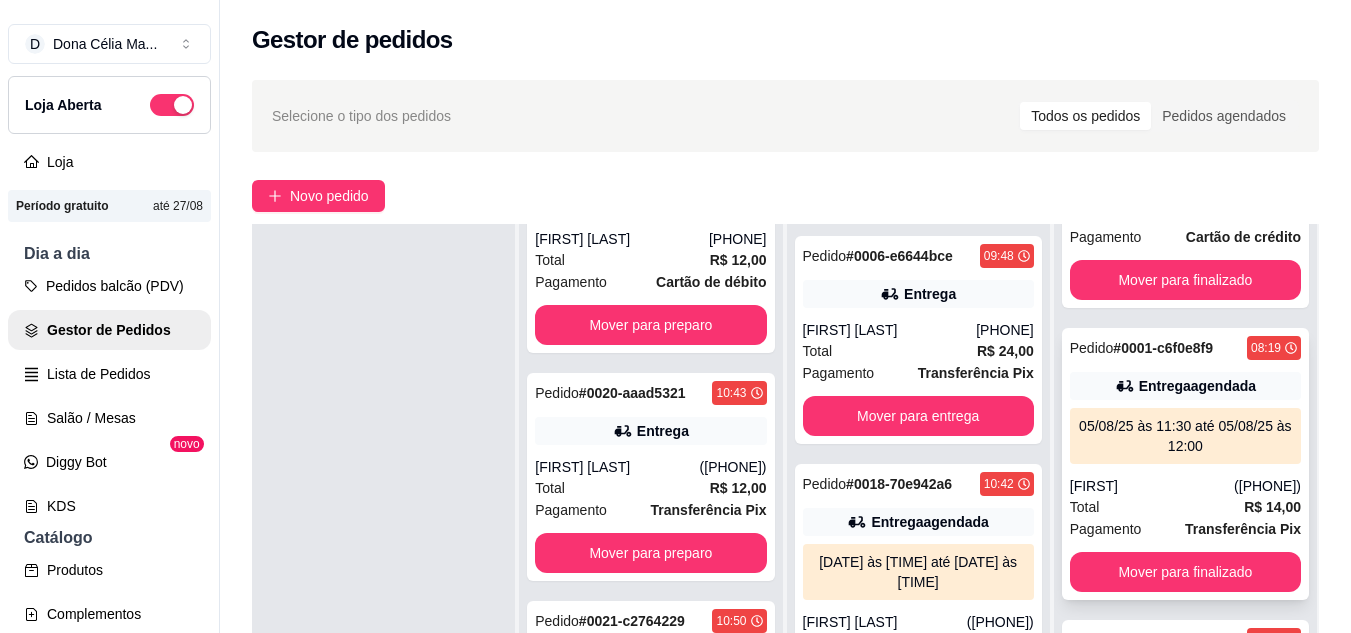 click on "Pedido  # 0001-c6f0e8f9 08:19 Entrega  agendada 05/08/25 às 11:30 até 05/08/25 às 12:00  Cinthia  (84) 98729-0321 Total R$ 14,00 Pagamento Transferência Pix Mover para finalizado" at bounding box center [1185, 464] 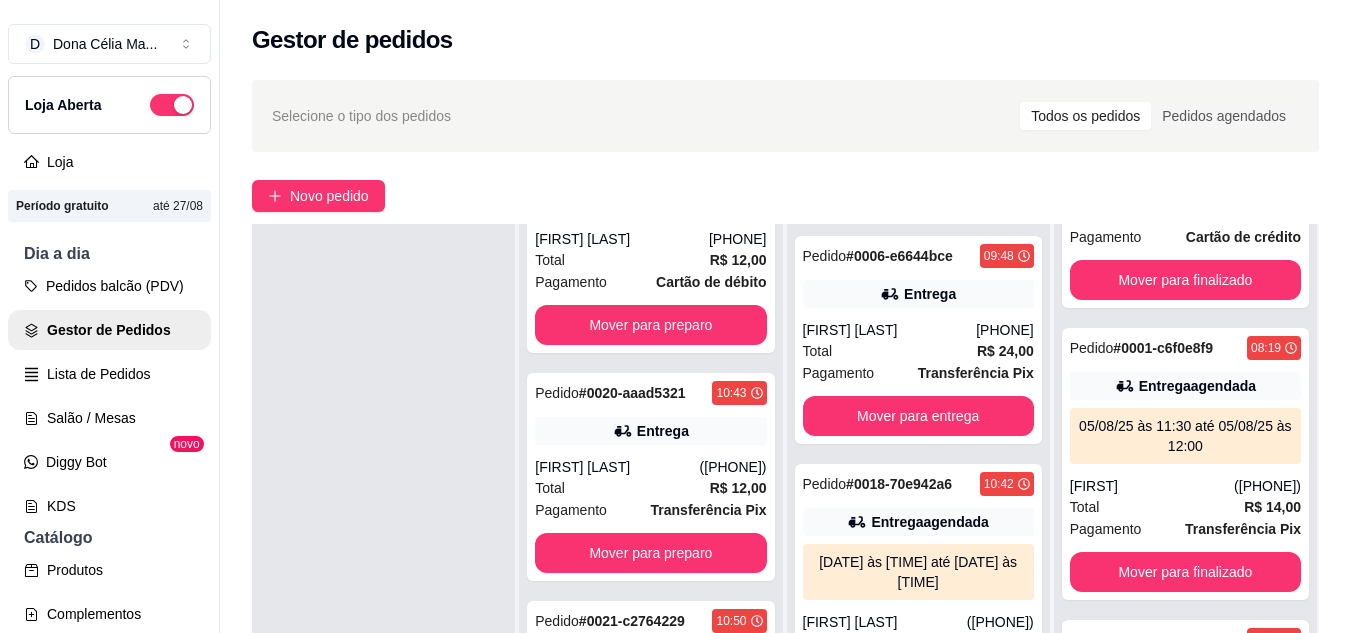scroll, scrollTop: 4, scrollLeft: 0, axis: vertical 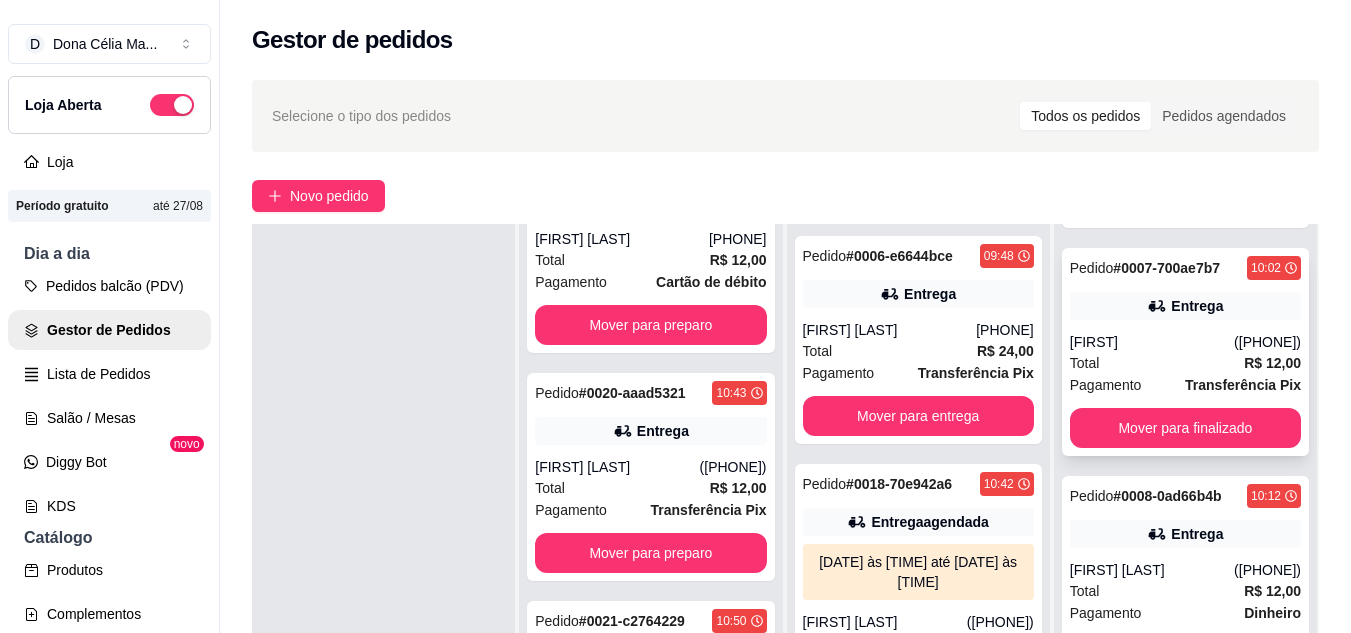 click on "Pedido  # 0007-700ae7b7 10:02 Entrega Pâmela  (84) 98813-7815 Total R$ 12,00 Pagamento Transferência Pix Mover para finalizado" at bounding box center (1185, 352) 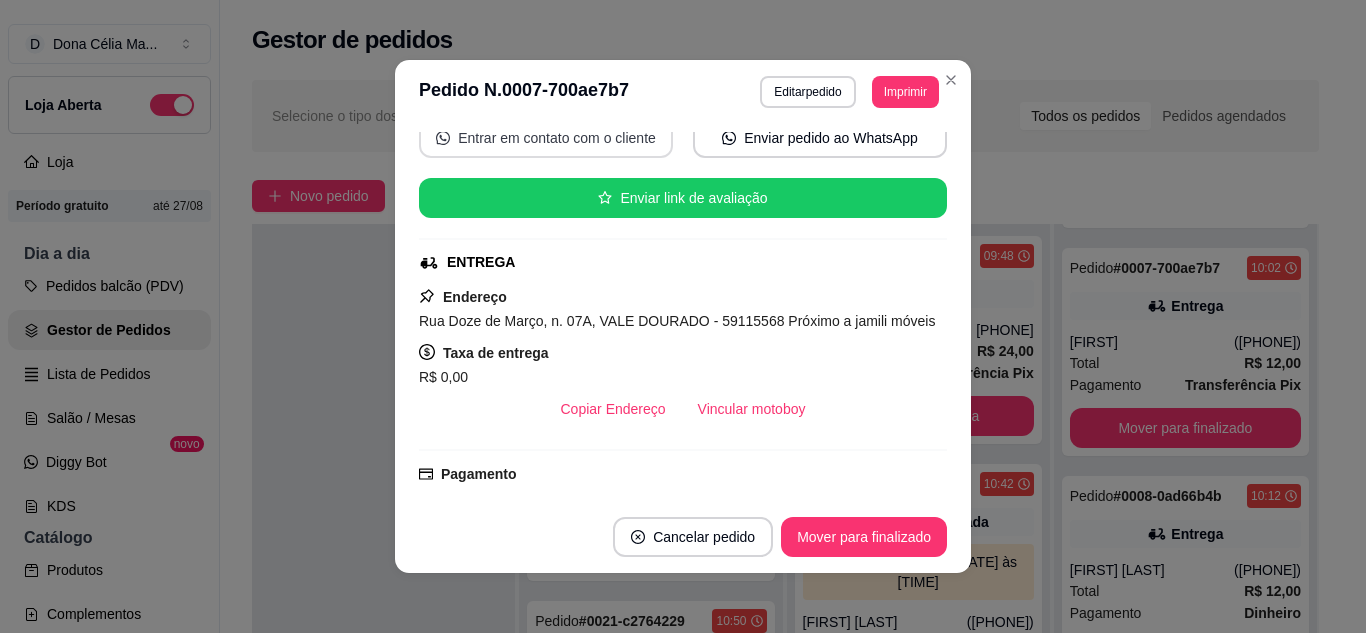 scroll, scrollTop: 300, scrollLeft: 0, axis: vertical 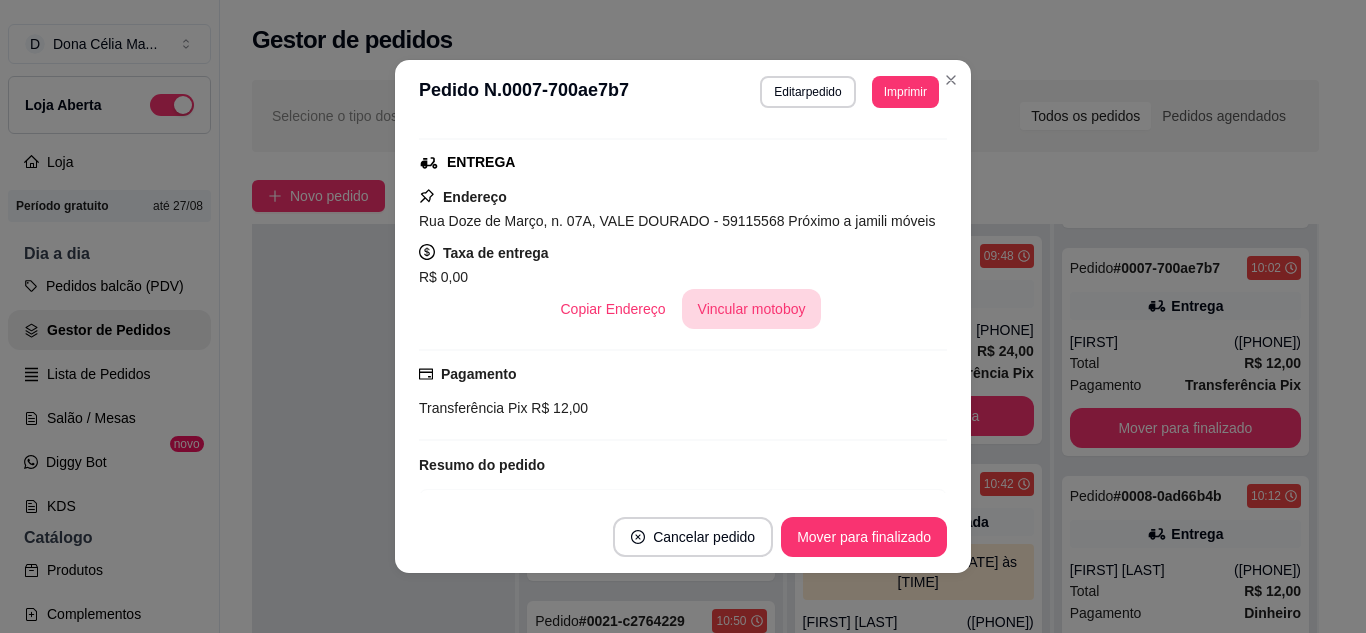 click on "Vincular motoboy" at bounding box center [752, 309] 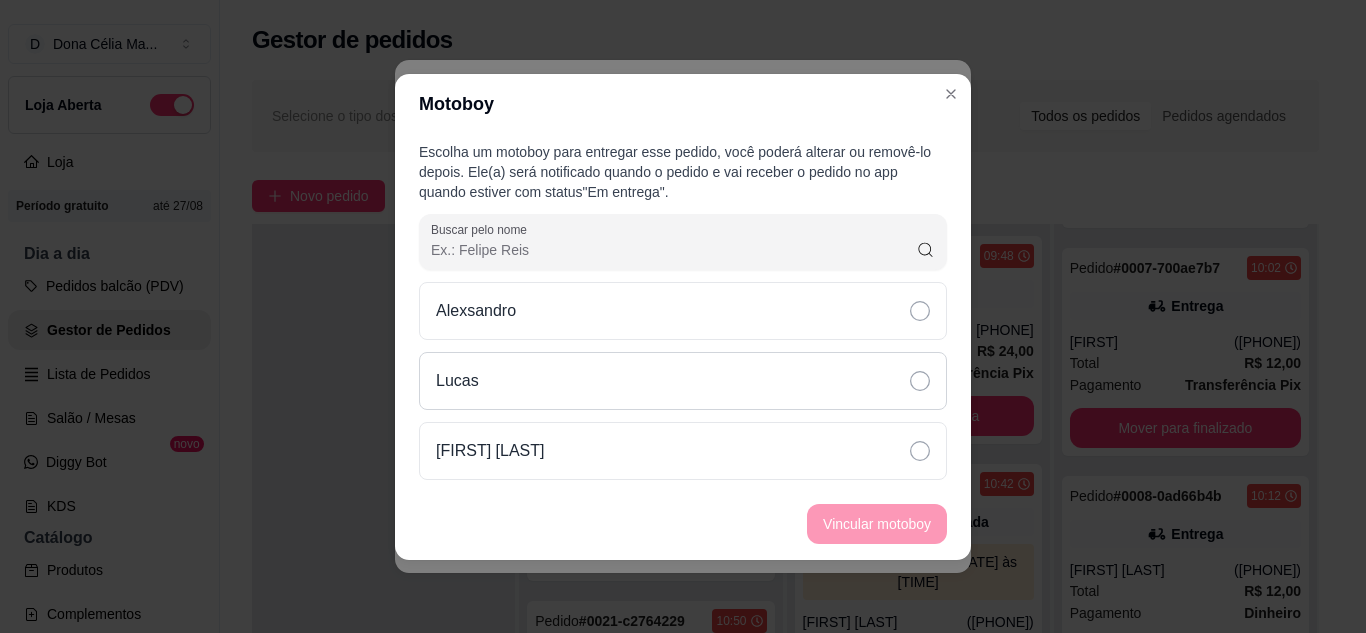 click on "Lucas" at bounding box center (683, 381) 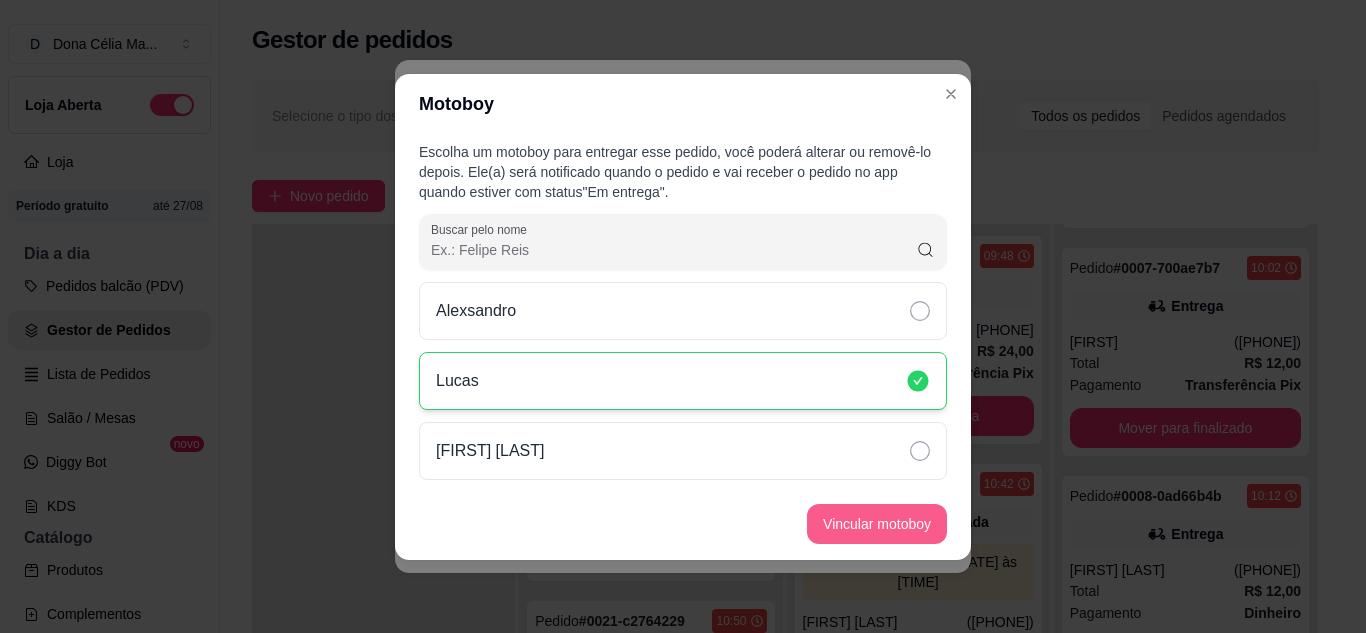click on "Vincular motoboy" at bounding box center [877, 524] 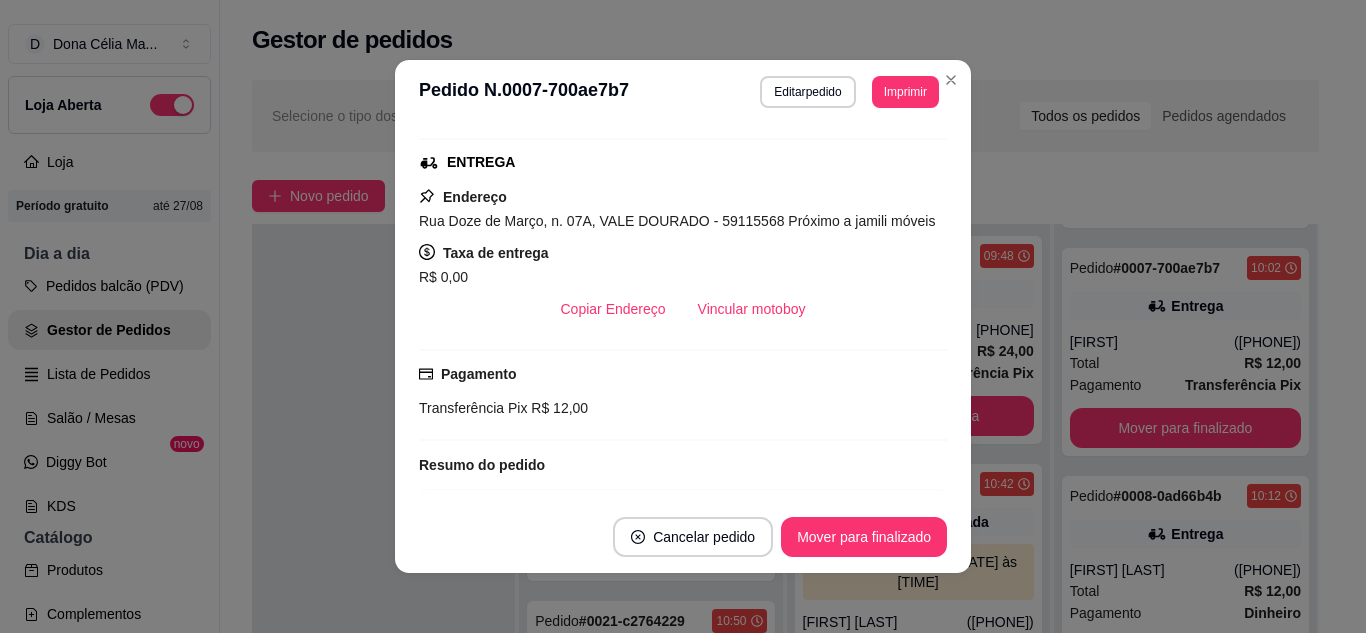 click on "Pâmela" at bounding box center [1152, 342] 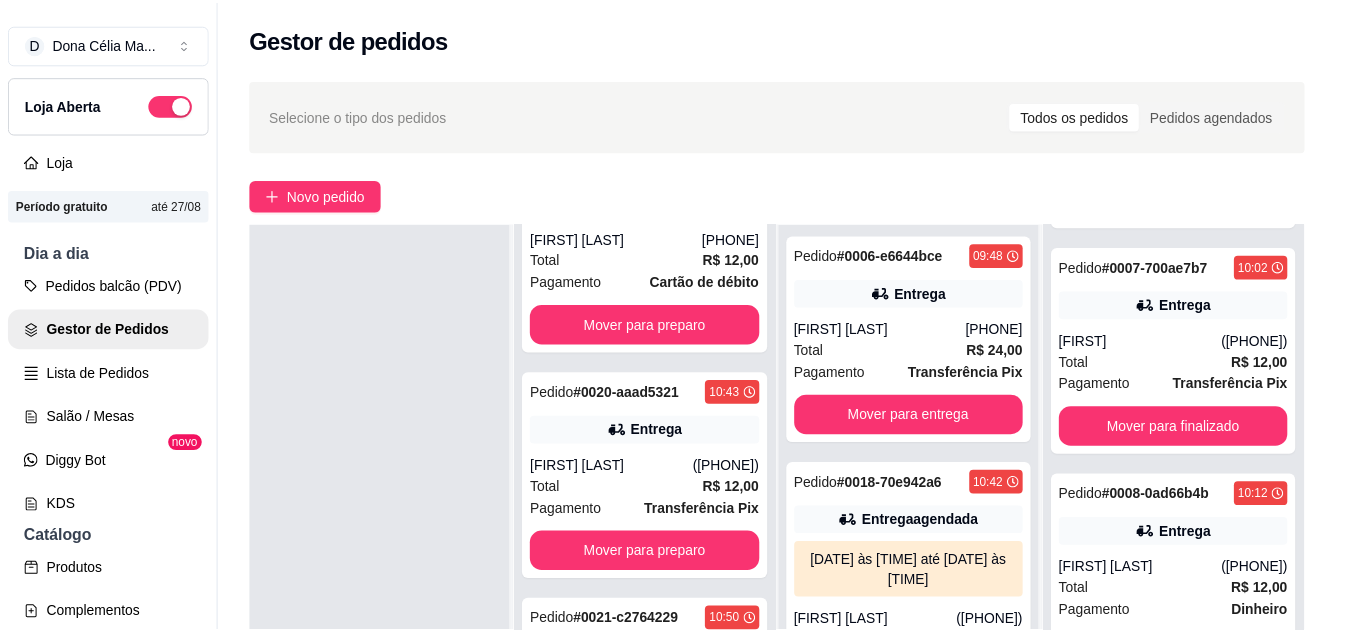 scroll, scrollTop: 4, scrollLeft: 0, axis: vertical 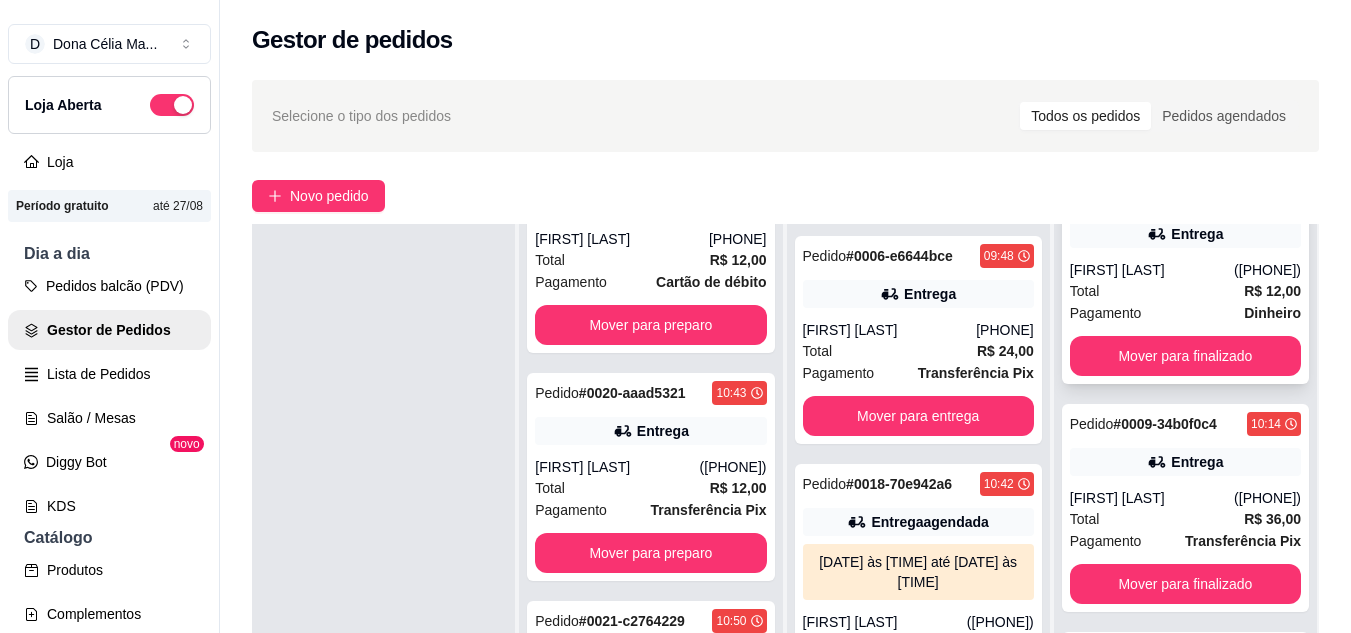 click on "Total R$ 12,00" at bounding box center [1185, 291] 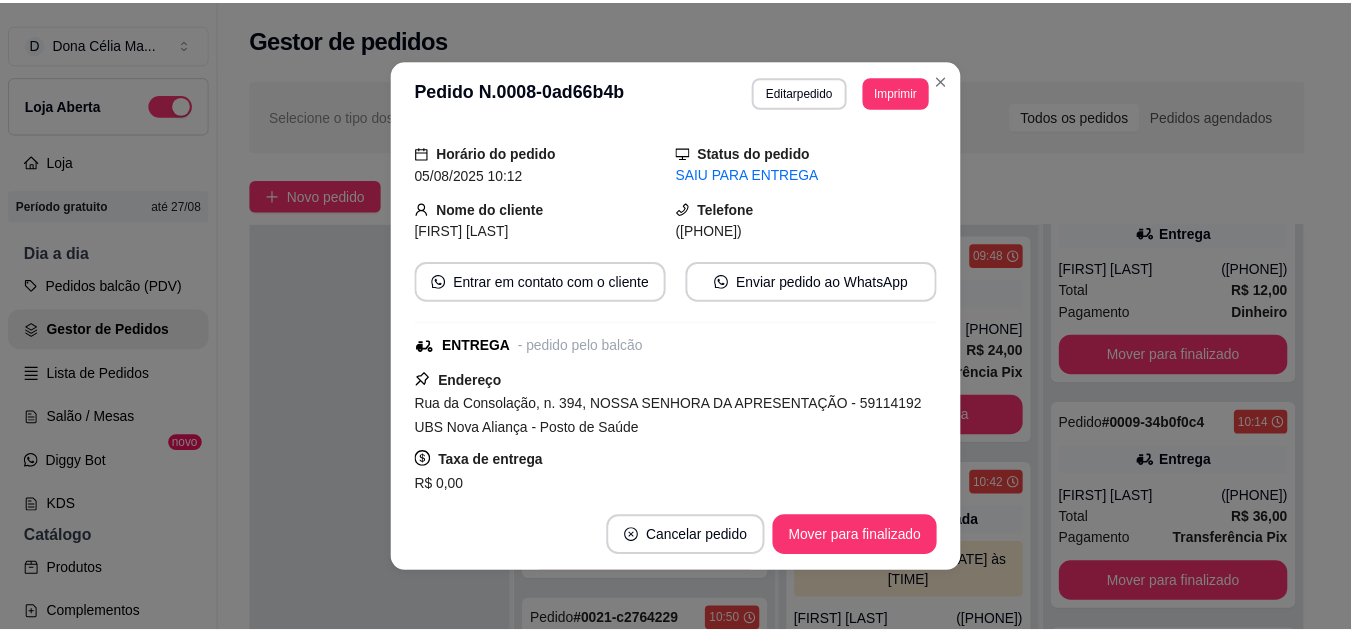 scroll, scrollTop: 300, scrollLeft: 0, axis: vertical 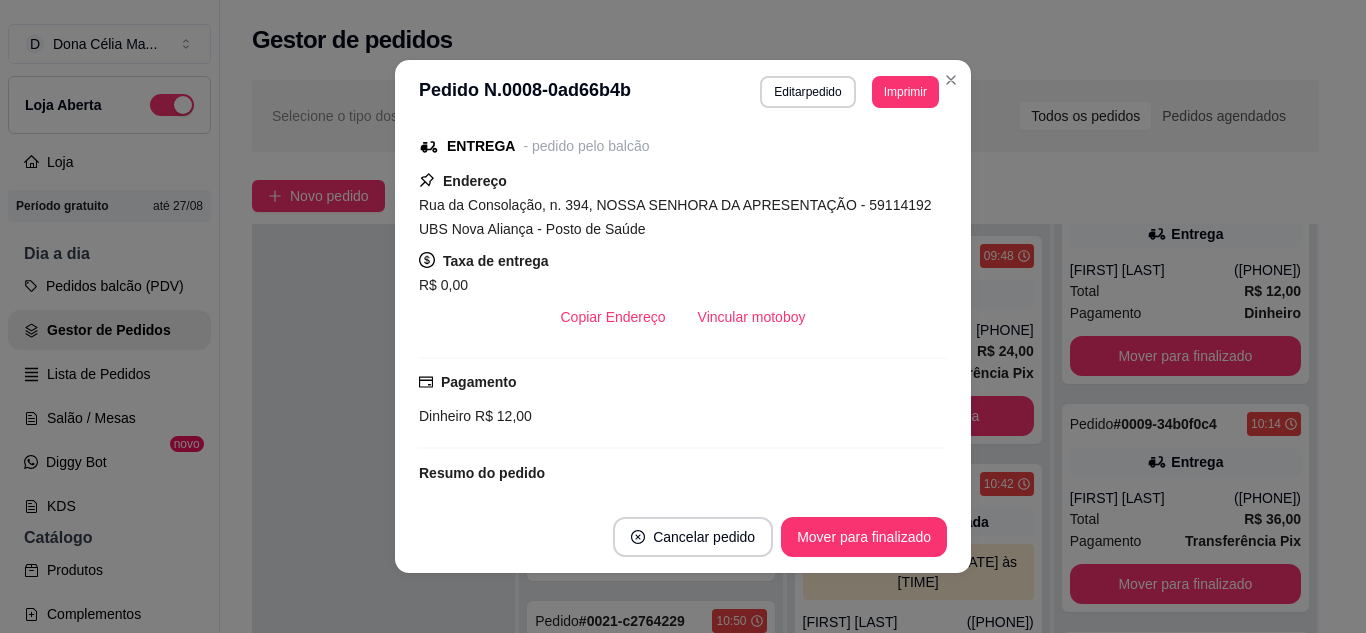 click on "Vincular motoboy" at bounding box center [752, 317] 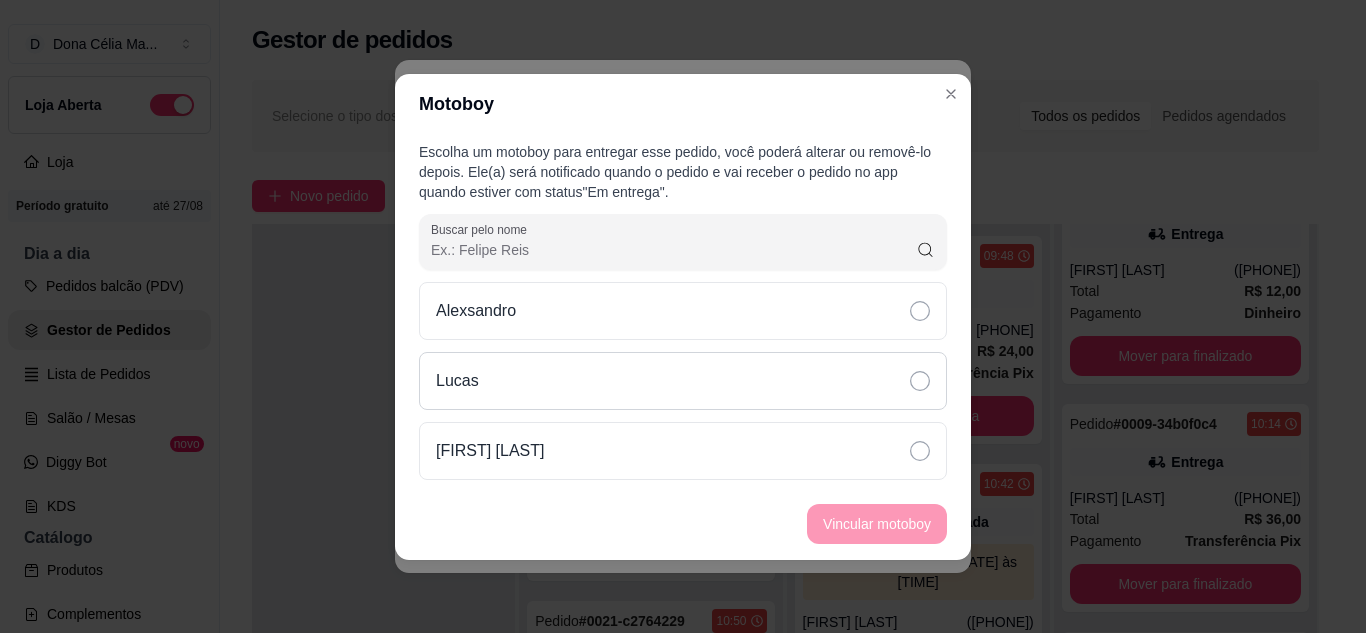 click on "Lucas" at bounding box center (683, 381) 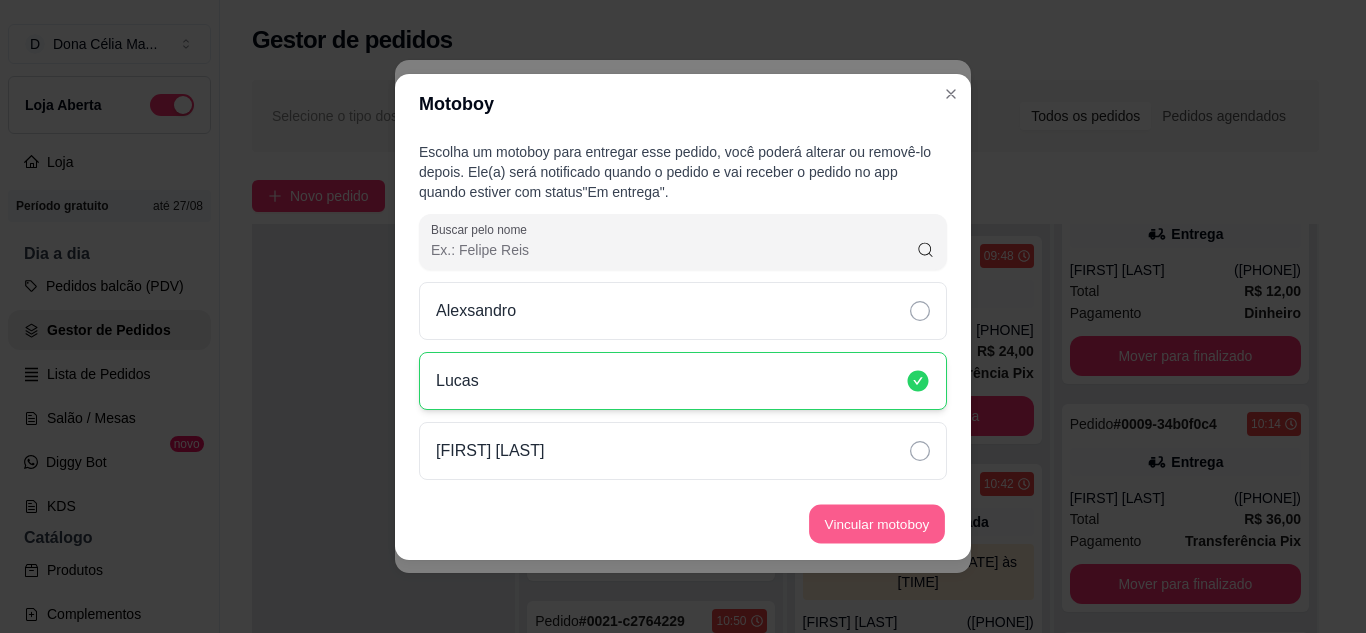 click on "Vincular motoboy" at bounding box center [877, 523] 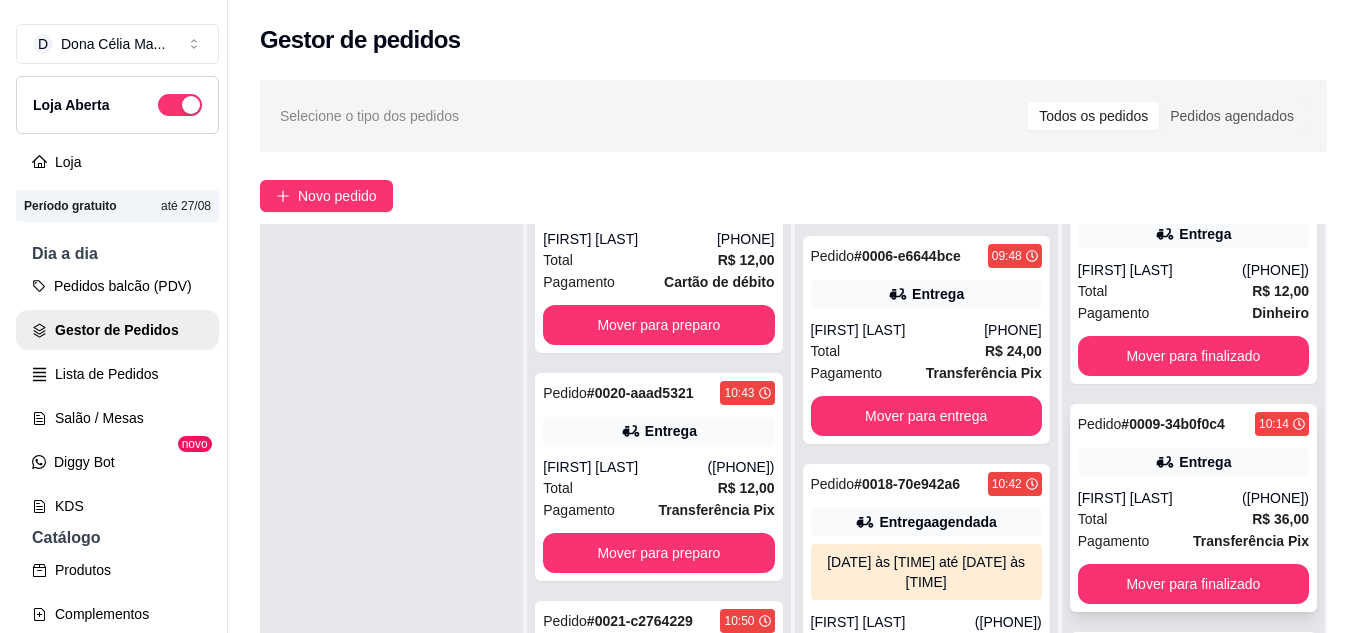 scroll, scrollTop: 1200, scrollLeft: 0, axis: vertical 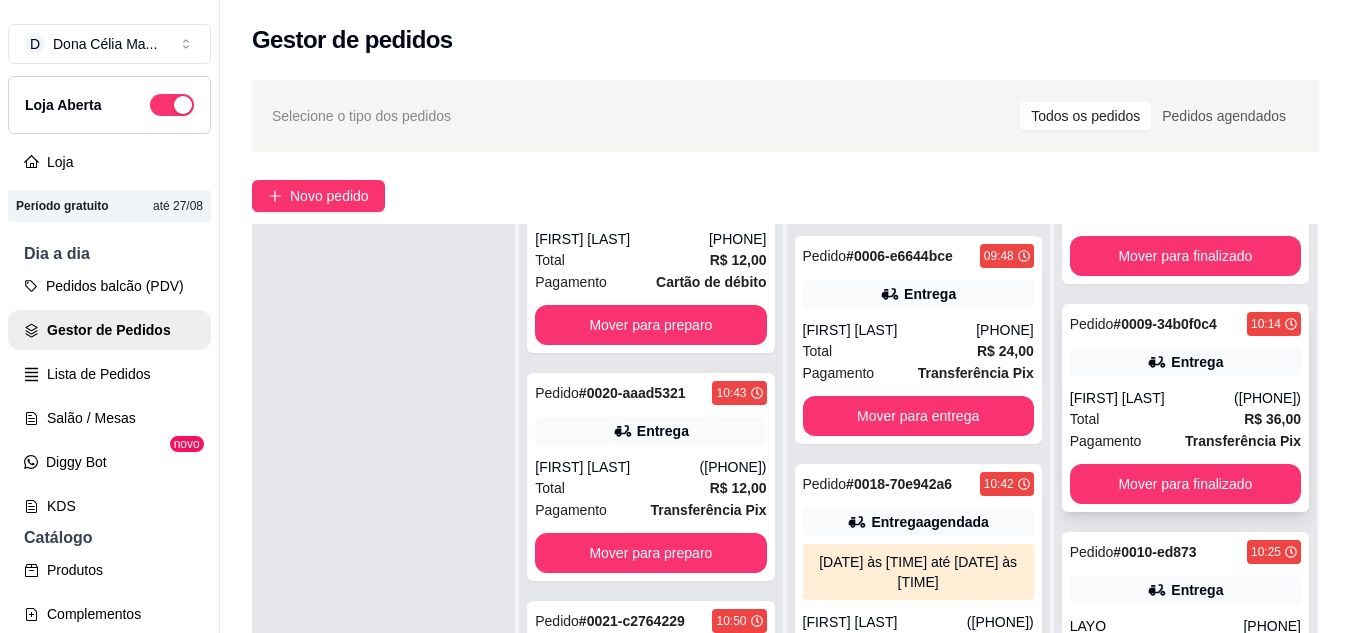 click on "Rafaella barros" at bounding box center (1152, 398) 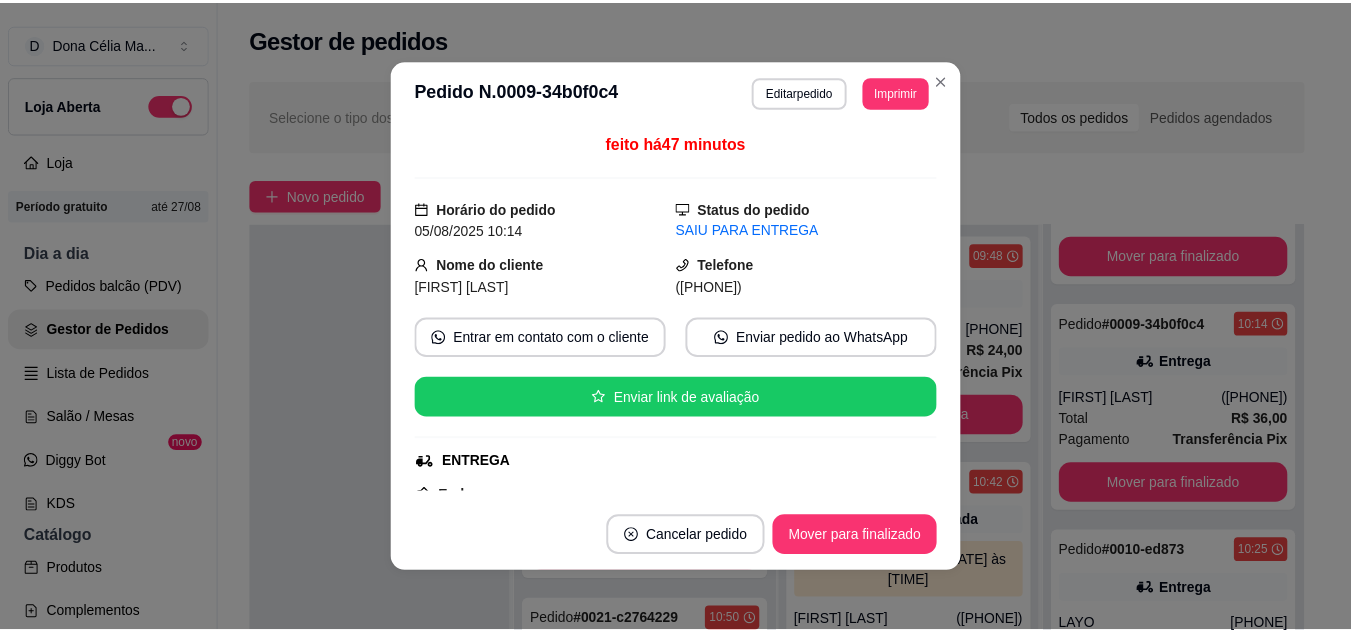 scroll, scrollTop: 200, scrollLeft: 0, axis: vertical 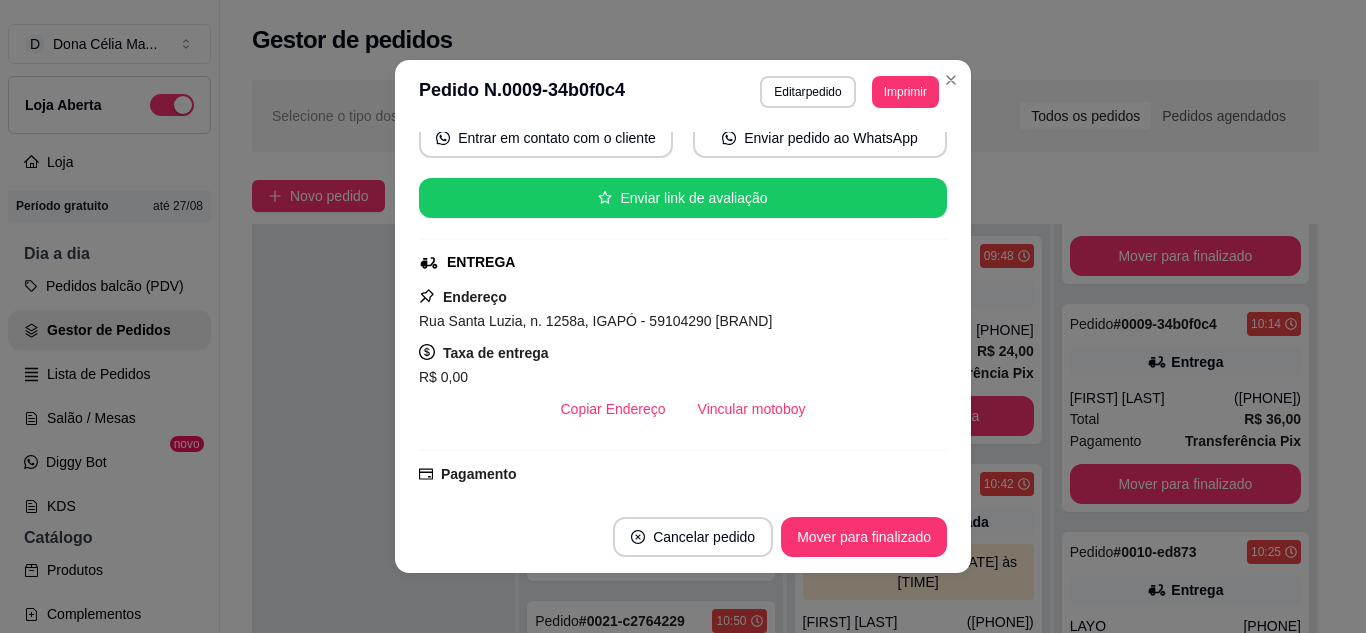 click on "R$ 0,00" at bounding box center [683, 377] 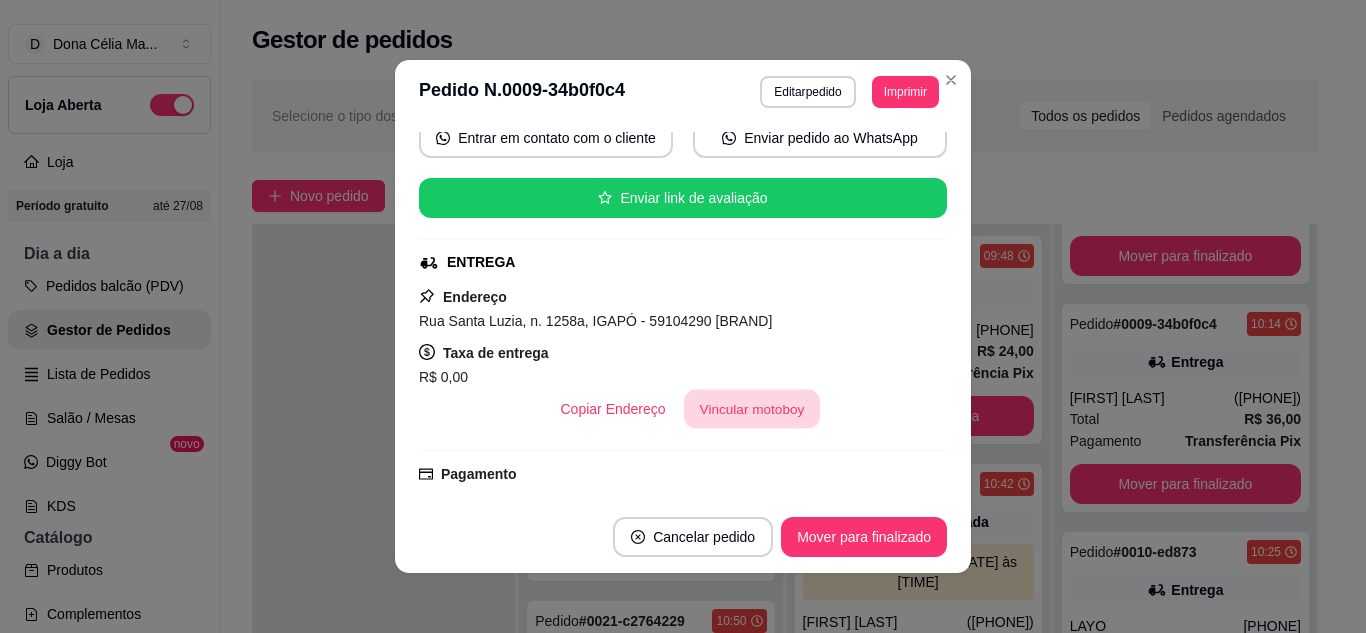 click on "Vincular motoboy" at bounding box center (752, 409) 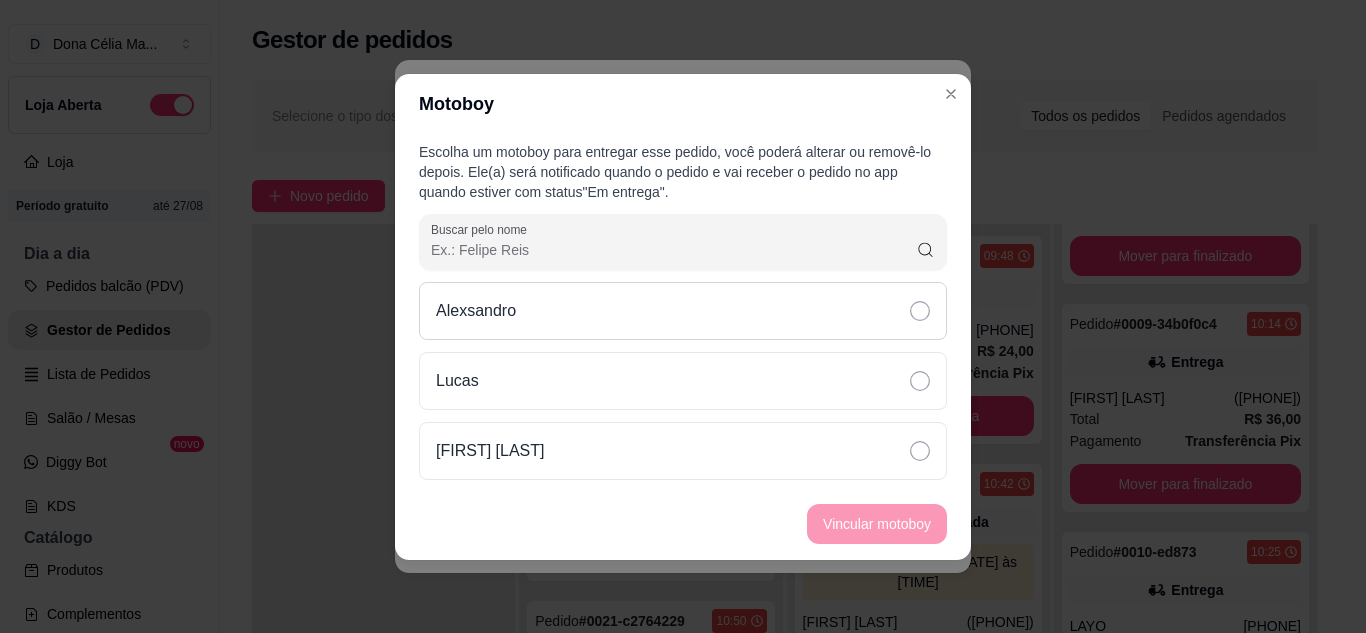 click on "Alexsandro" at bounding box center [476, 311] 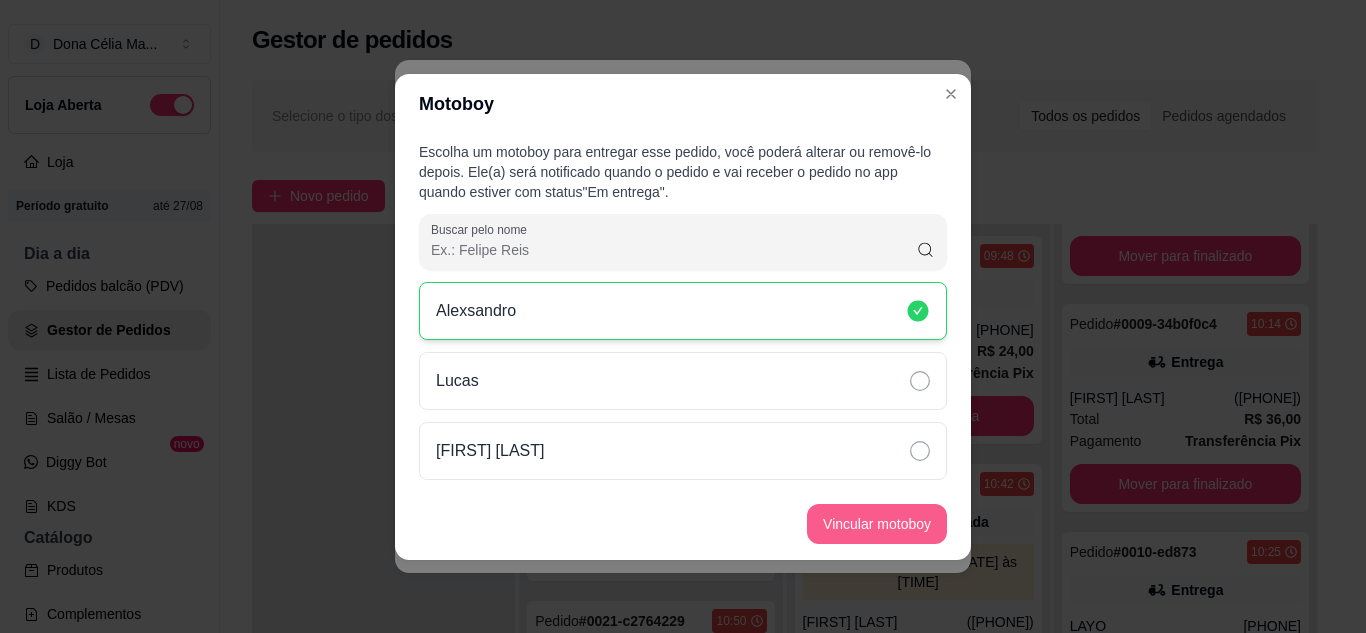 click on "Vincular motoboy" at bounding box center (877, 524) 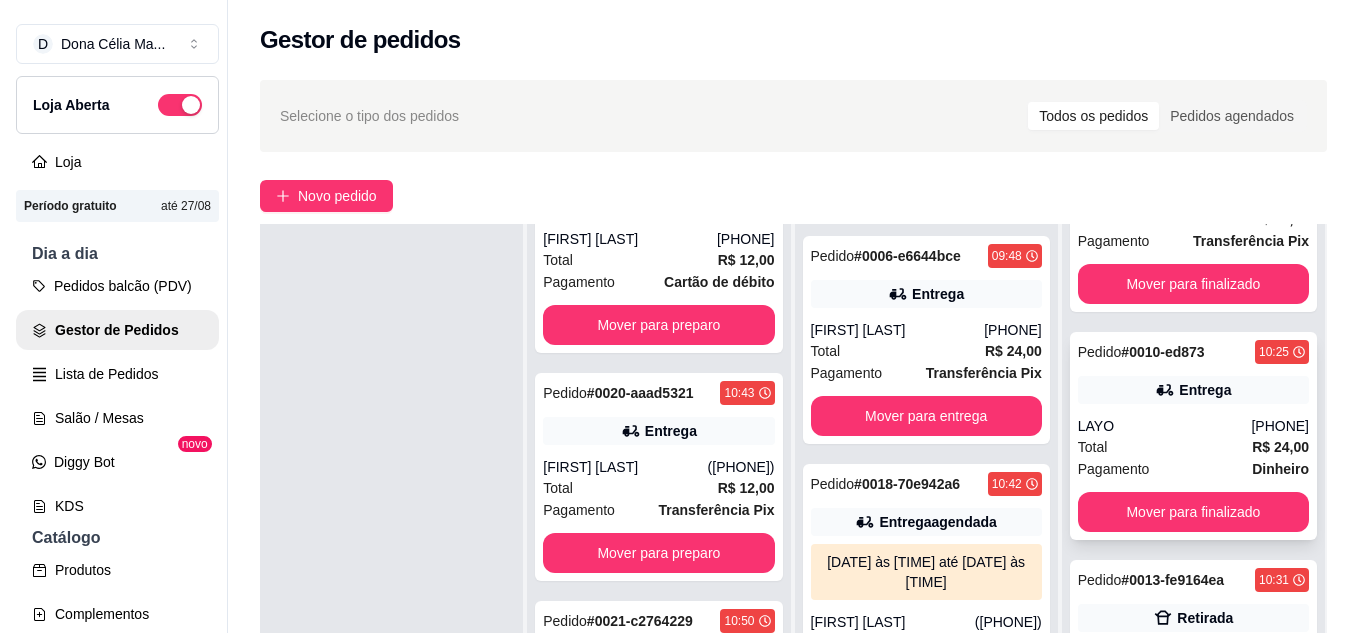 scroll, scrollTop: 1500, scrollLeft: 0, axis: vertical 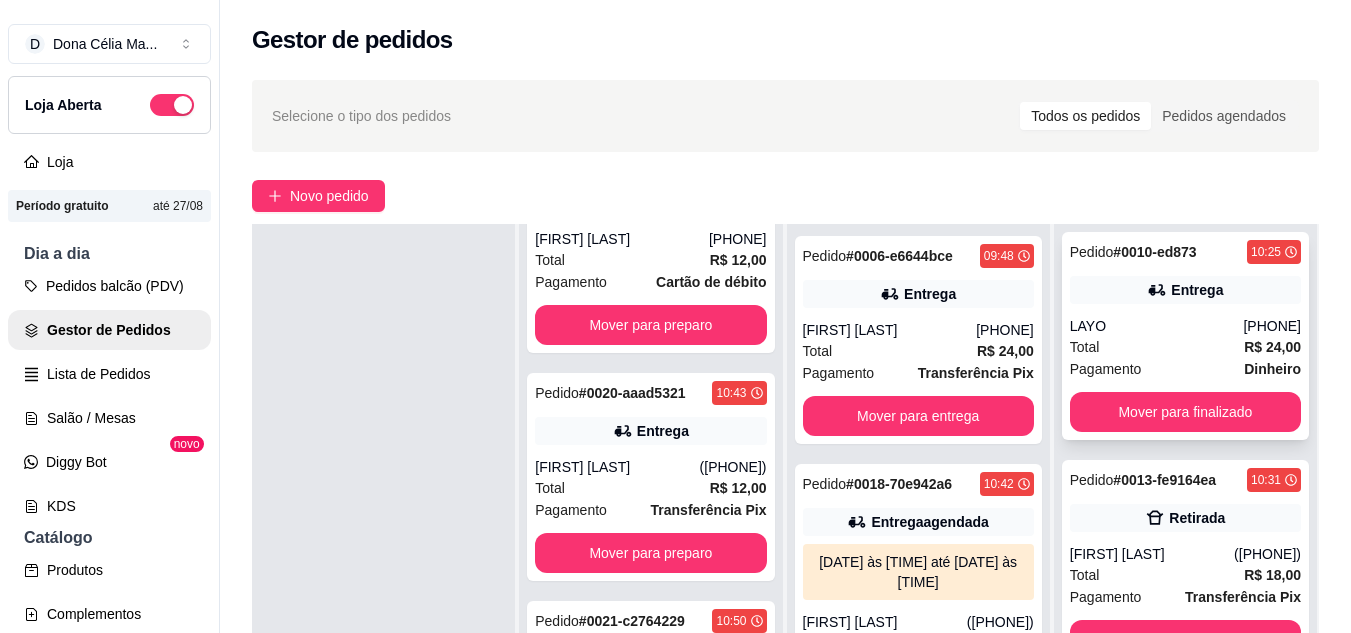 click on "Total R$ 24,00" at bounding box center (1185, 347) 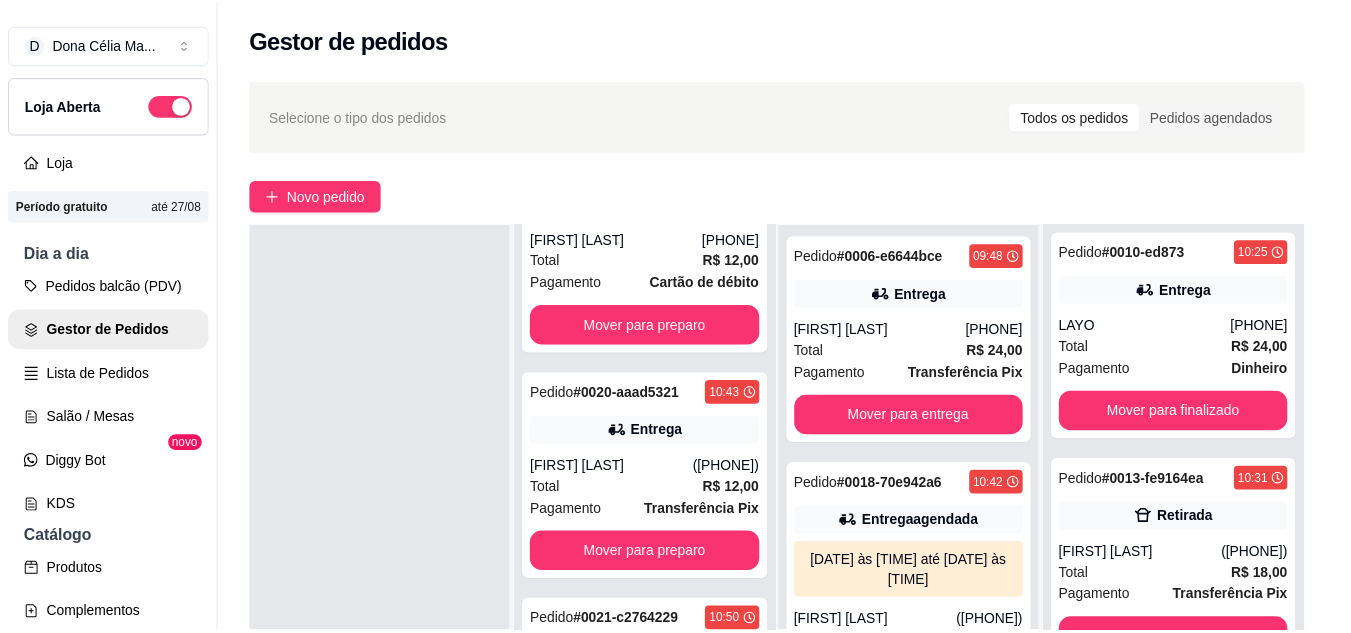 scroll, scrollTop: 200, scrollLeft: 0, axis: vertical 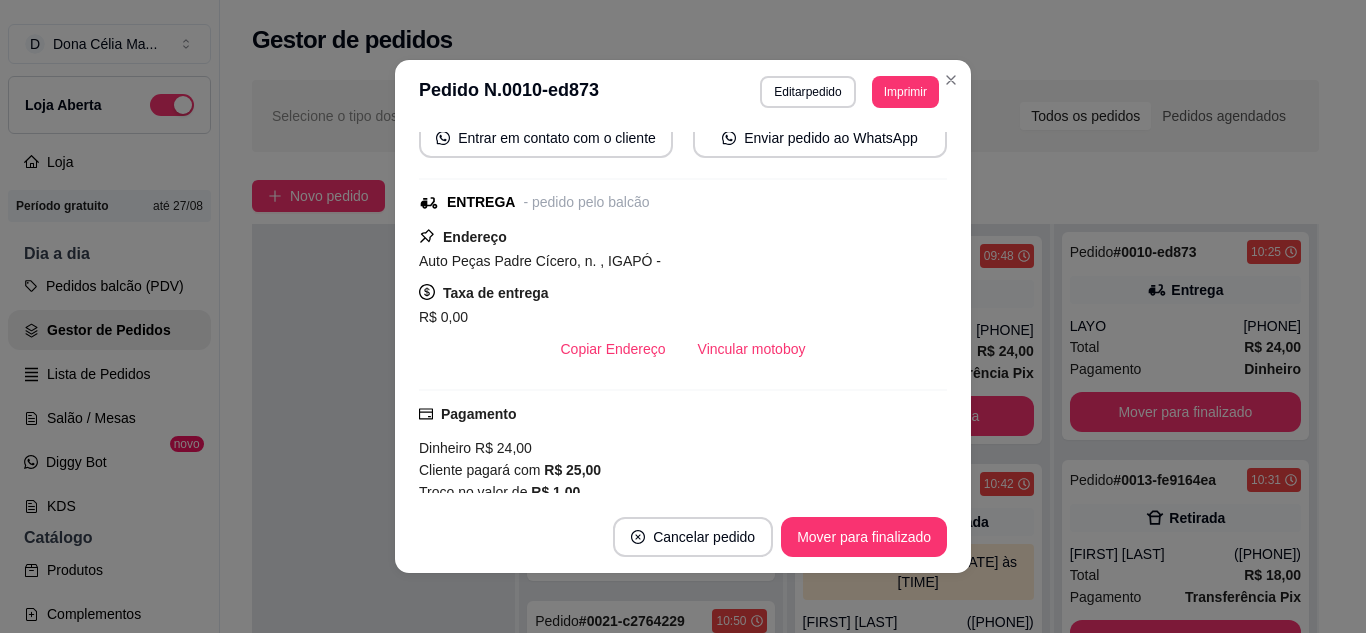 click on "Vincular motoboy" at bounding box center (752, 349) 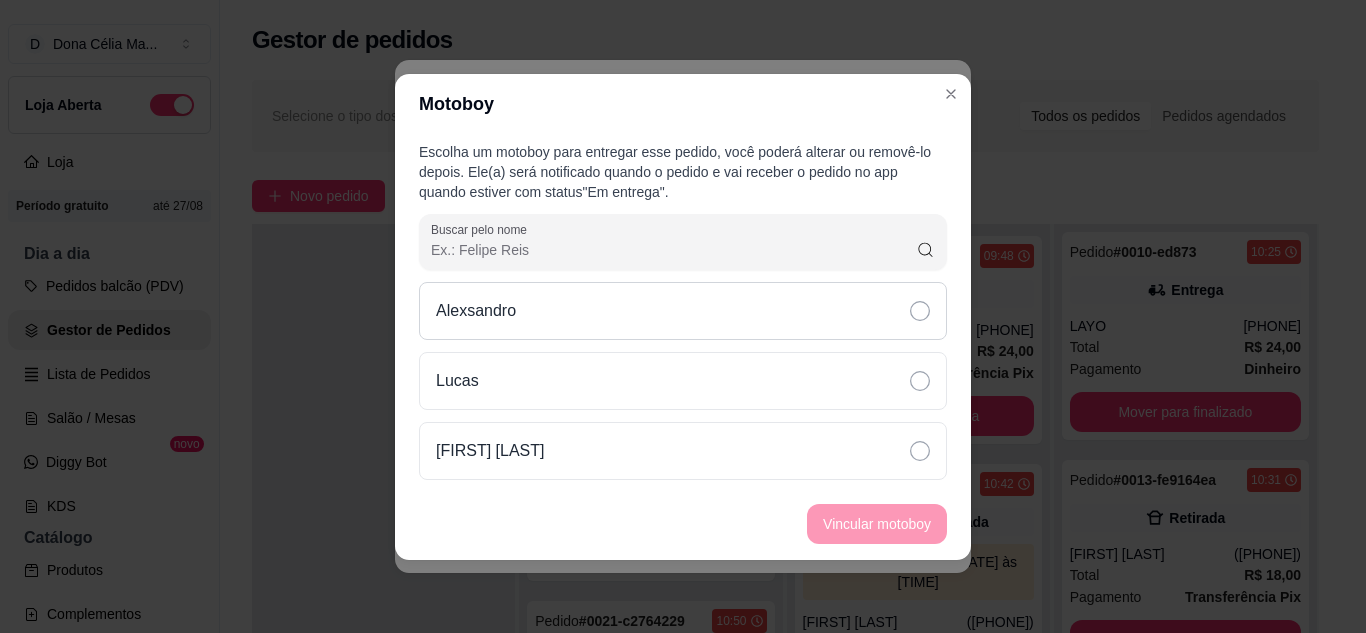 click on "Alexsandro" at bounding box center [683, 311] 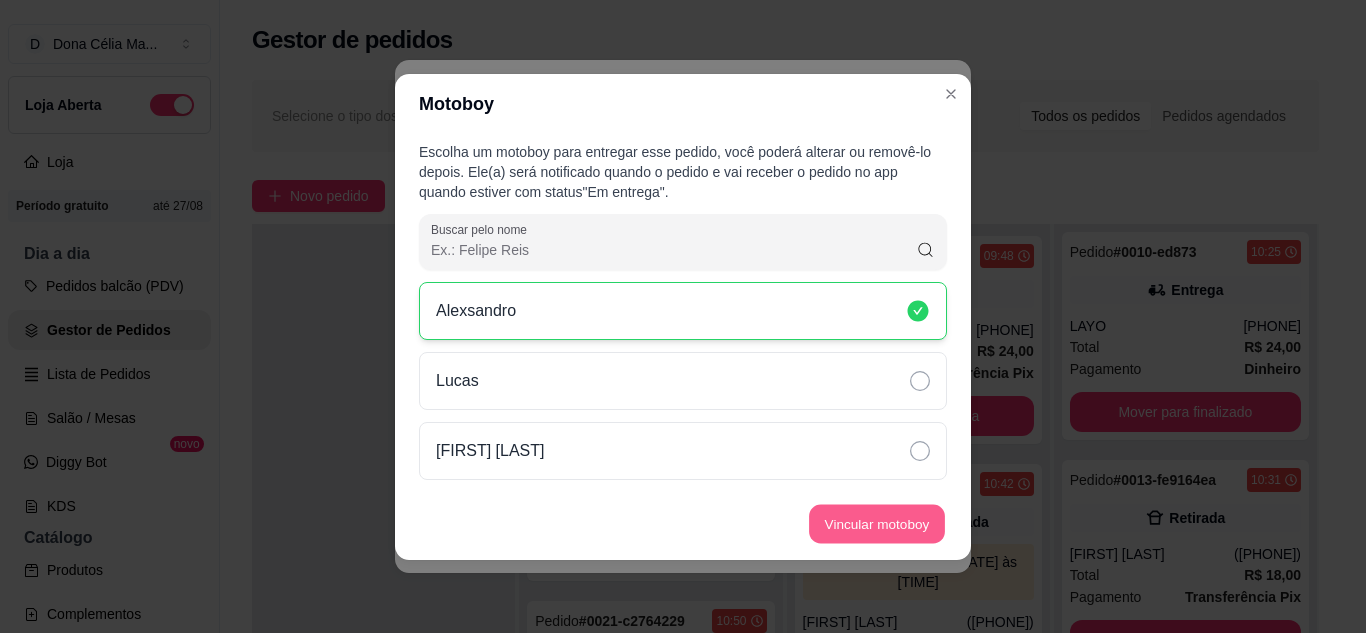 click on "Vincular motoboy" at bounding box center [877, 523] 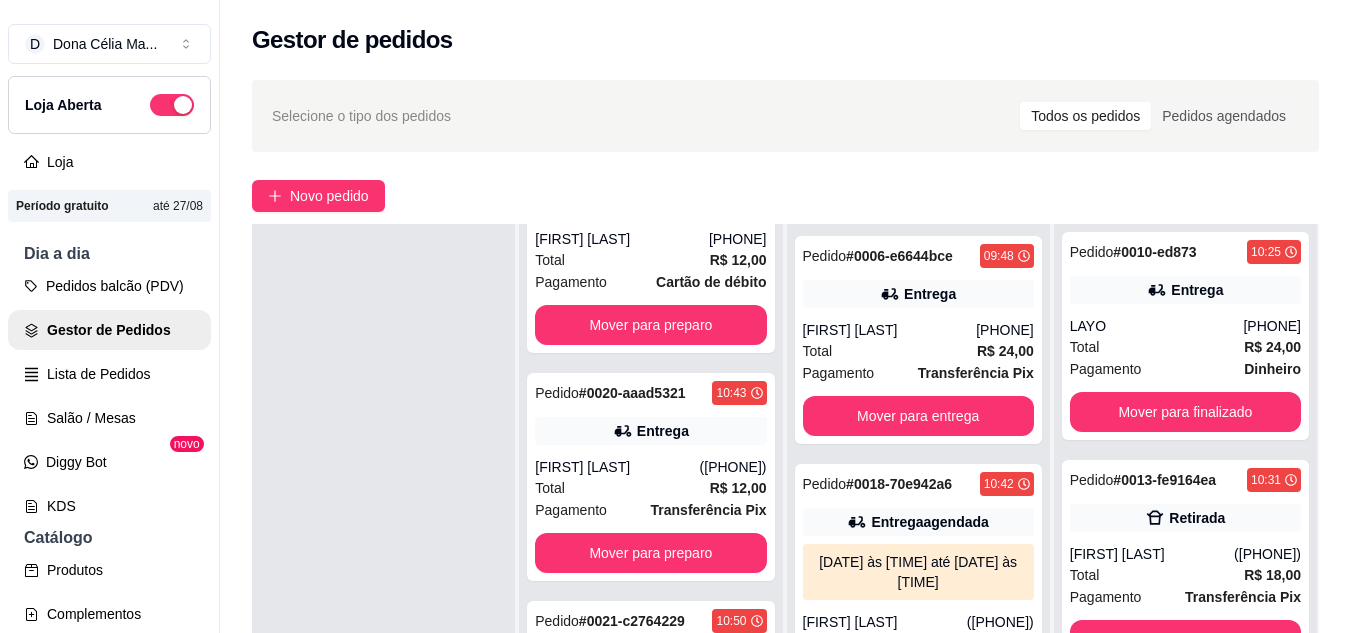 scroll, scrollTop: 1700, scrollLeft: 0, axis: vertical 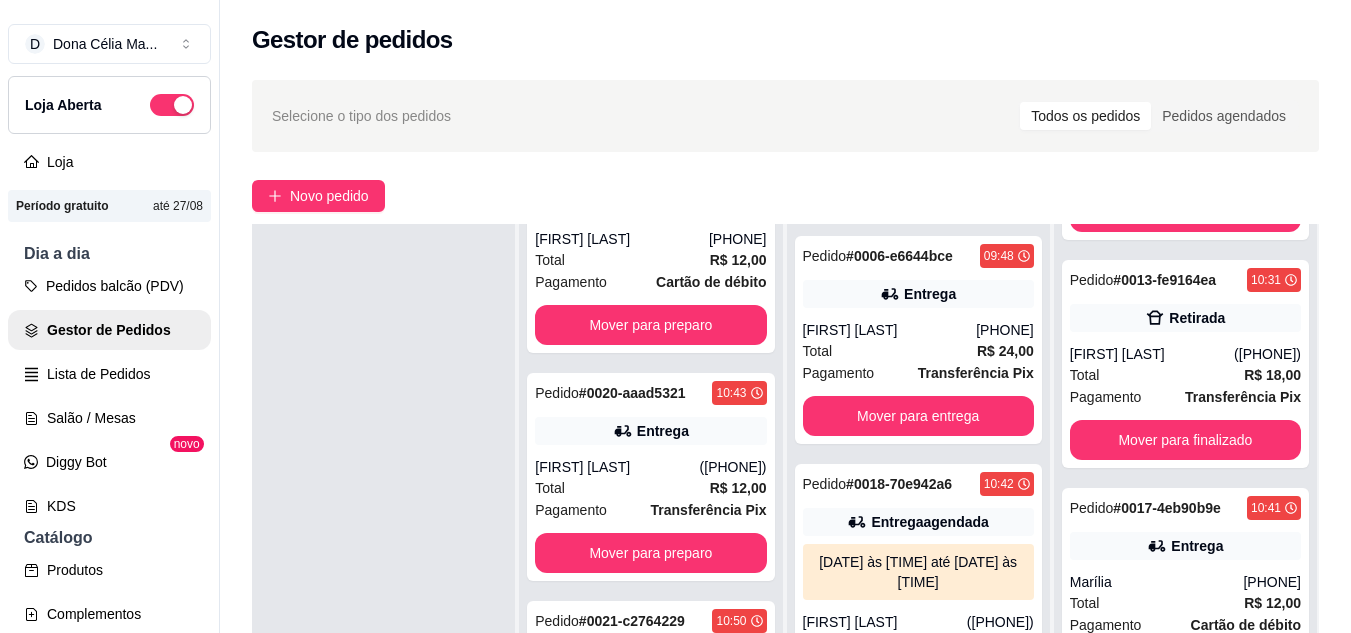 click on "Pedido  # 0013-fe9164ea 10:31 Retirada Robson Vieira Pessoa  (84) 99959-4337 Total R$ 18,00 Pagamento Transferência Pix Mover para finalizado" at bounding box center [1185, 364] 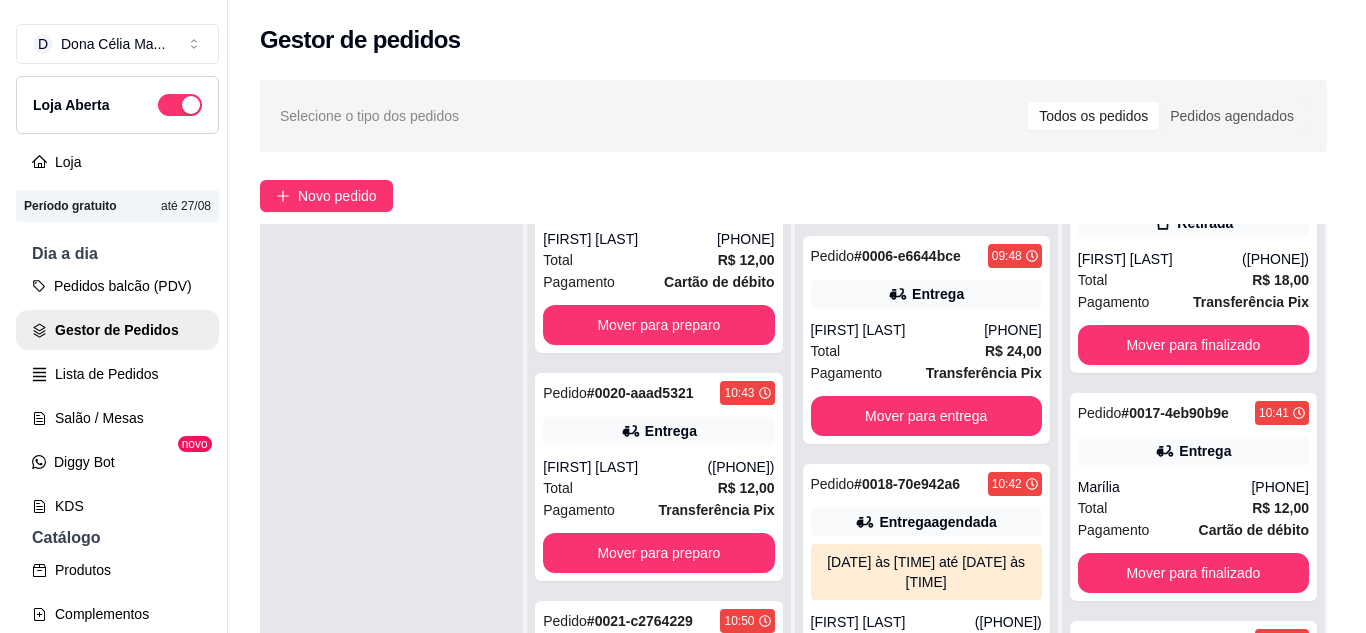 scroll 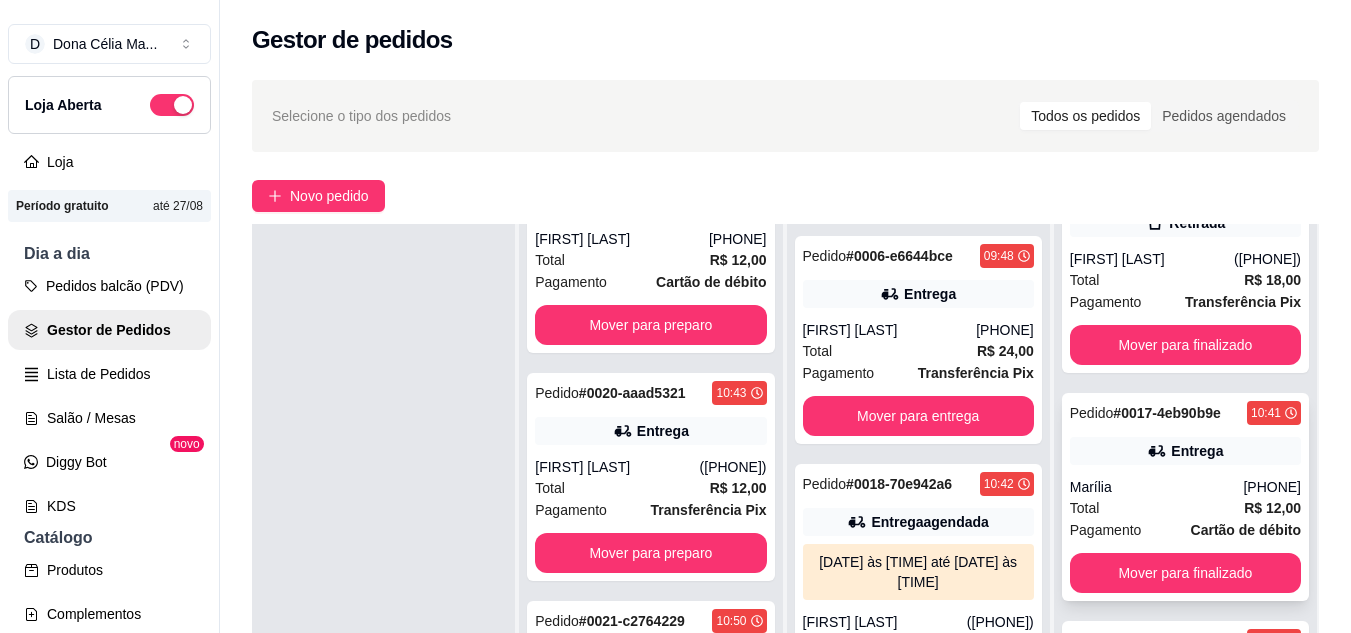 click on "Total R$ 12,00" at bounding box center (1185, 508) 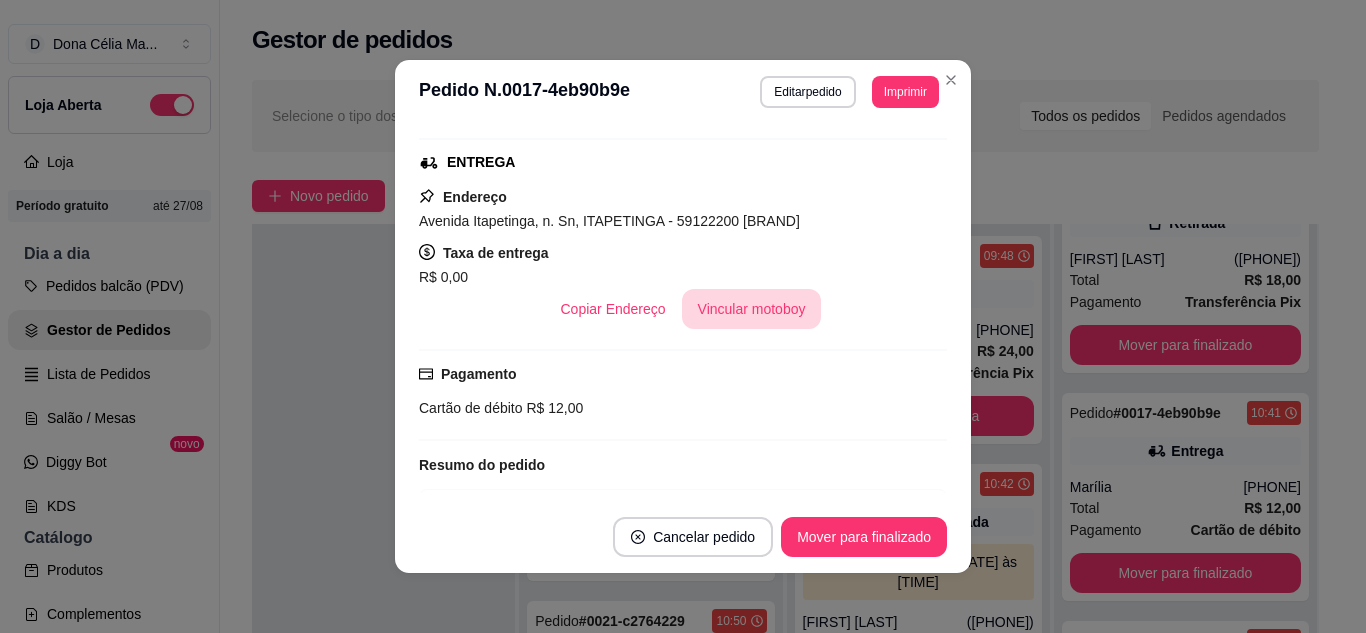 click on "Vincular motoboy" at bounding box center [752, 309] 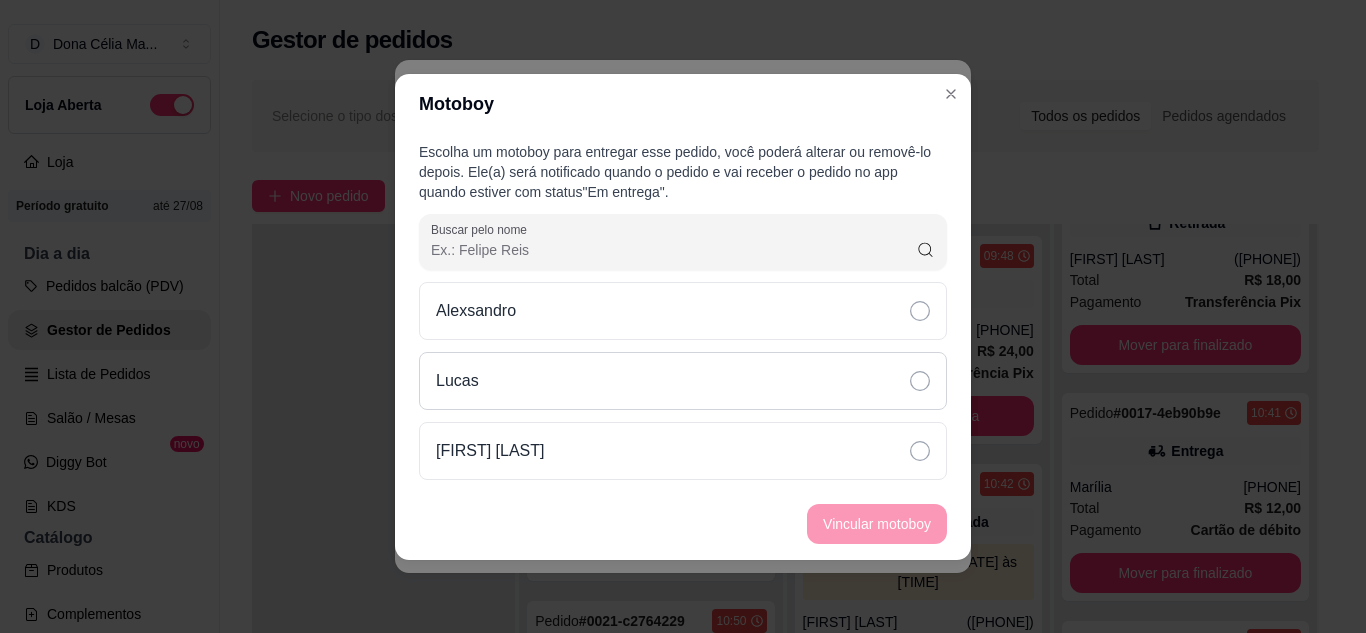 click on "Lucas" at bounding box center [683, 381] 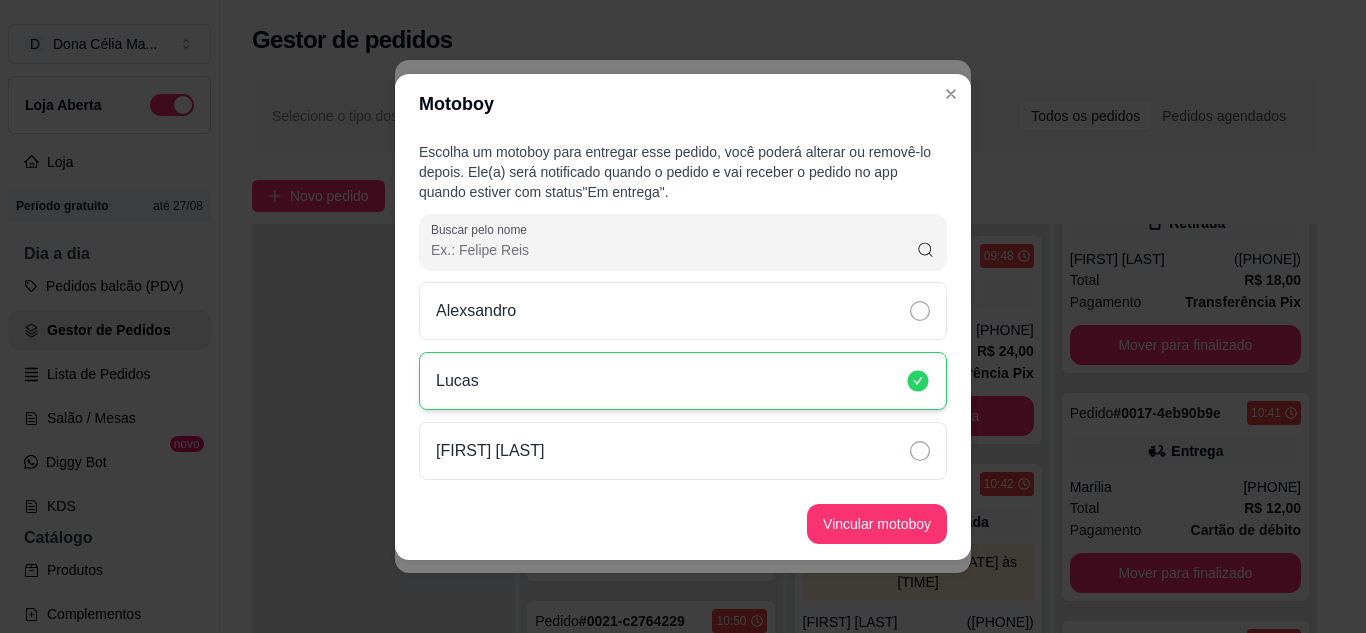 click on "Vincular motoboy" at bounding box center (877, 524) 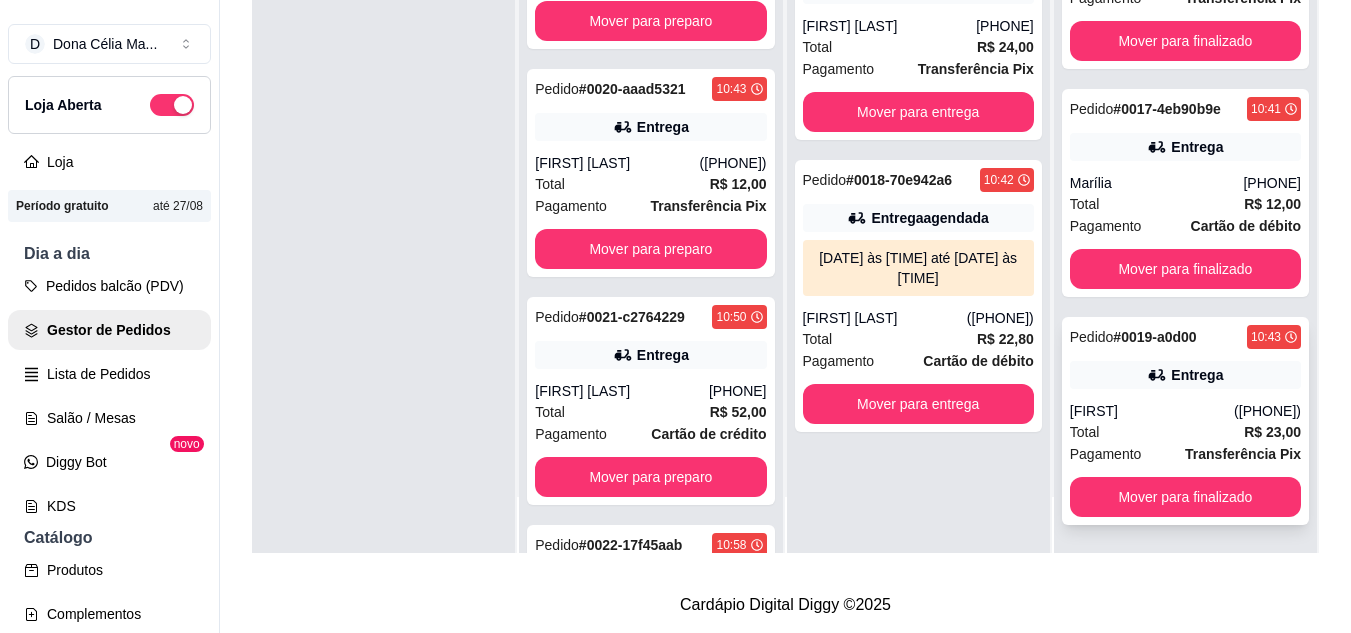 click on "Levi" at bounding box center (1152, 411) 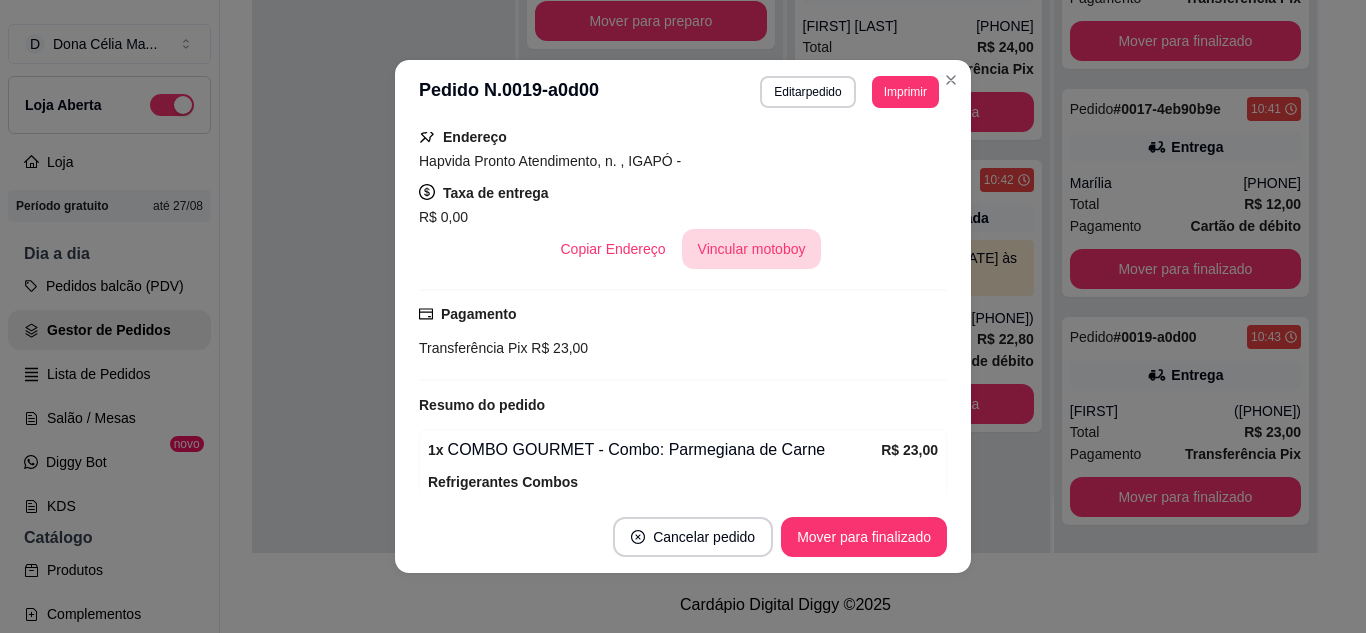 click on "Vincular motoboy" at bounding box center (752, 249) 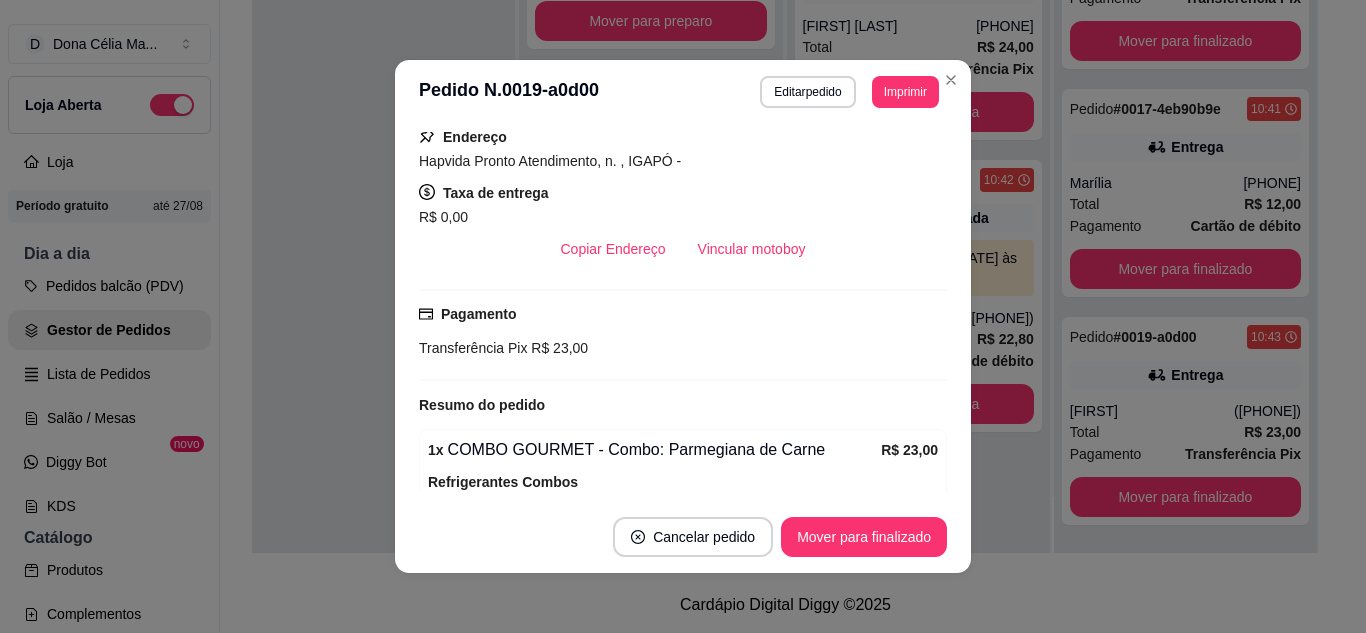 click on "Alexsandro" at bounding box center (683, 311) 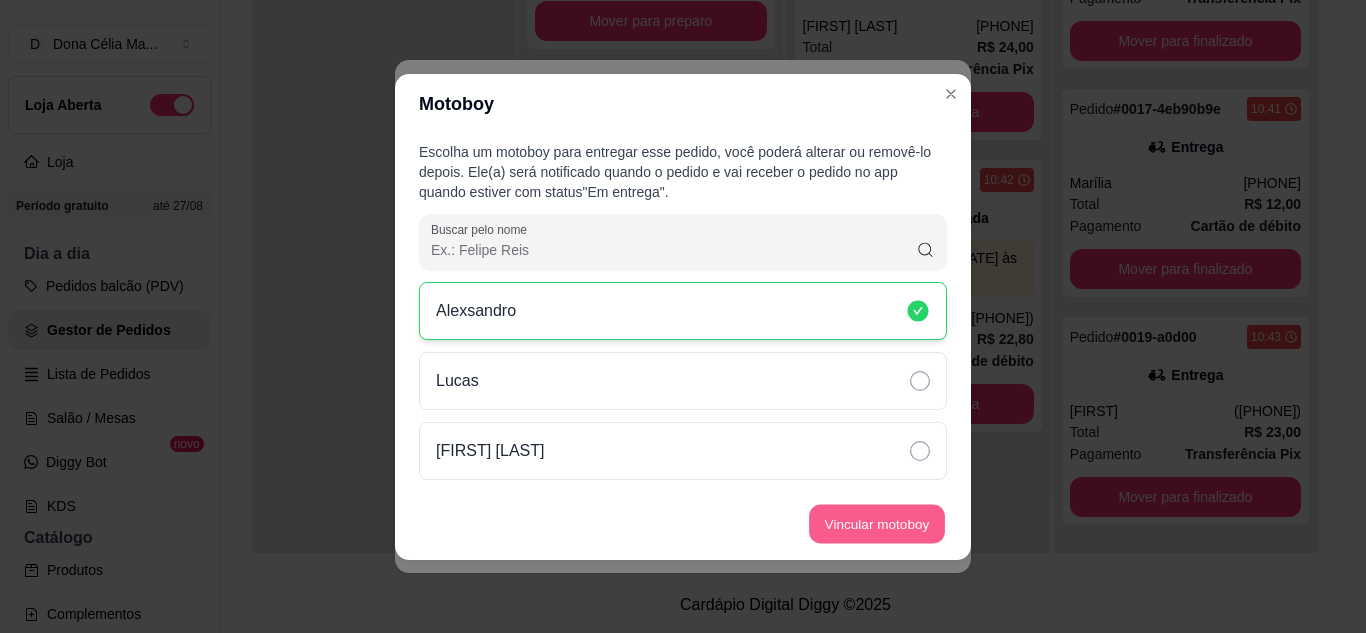 click on "Vincular motoboy" at bounding box center (877, 523) 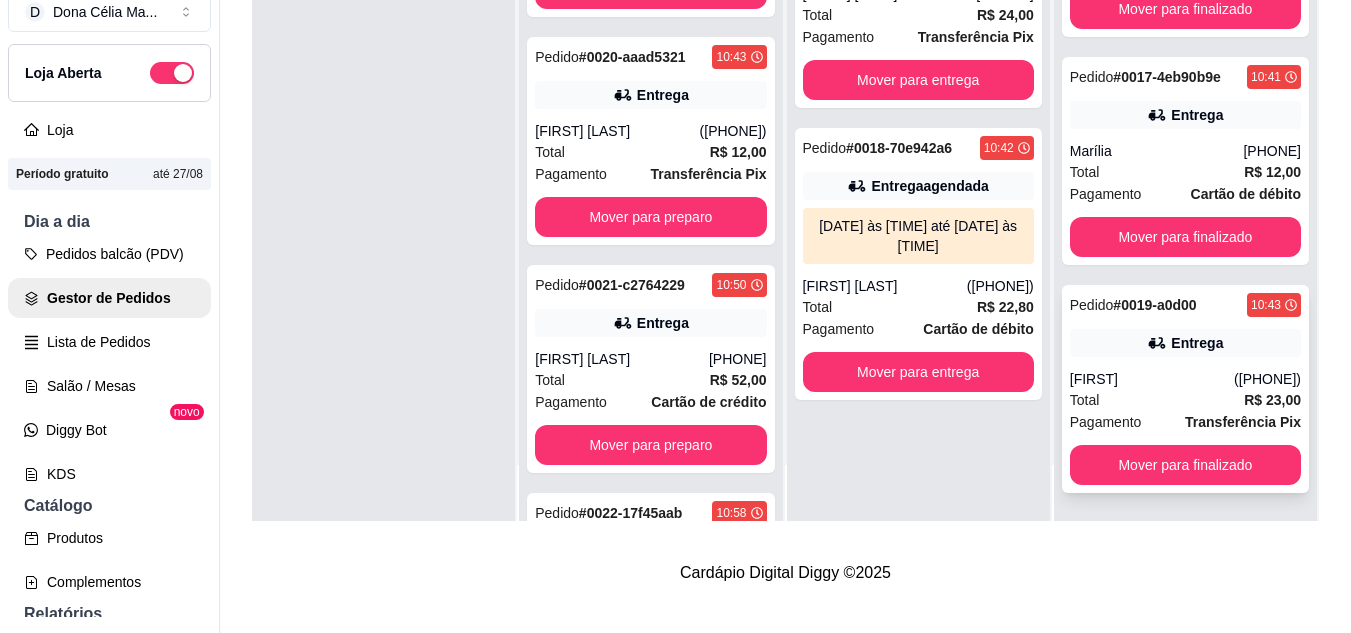 scroll, scrollTop: 0, scrollLeft: 0, axis: both 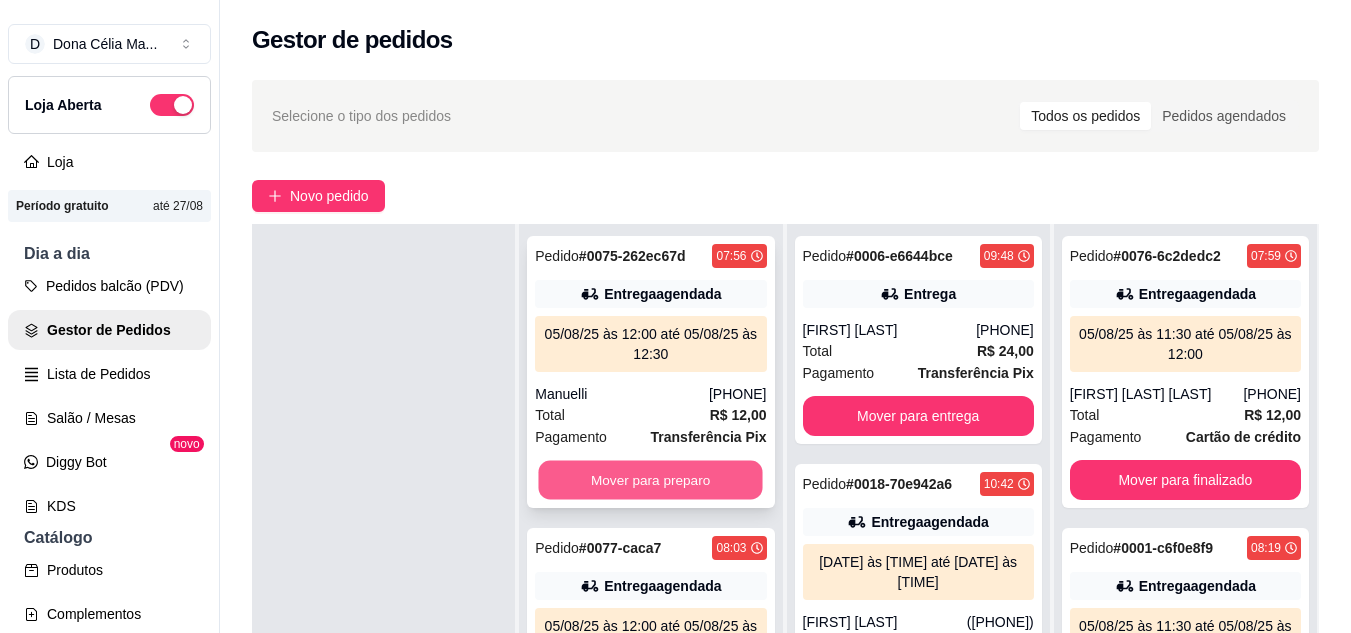 click on "Mover para preparo" at bounding box center [651, 480] 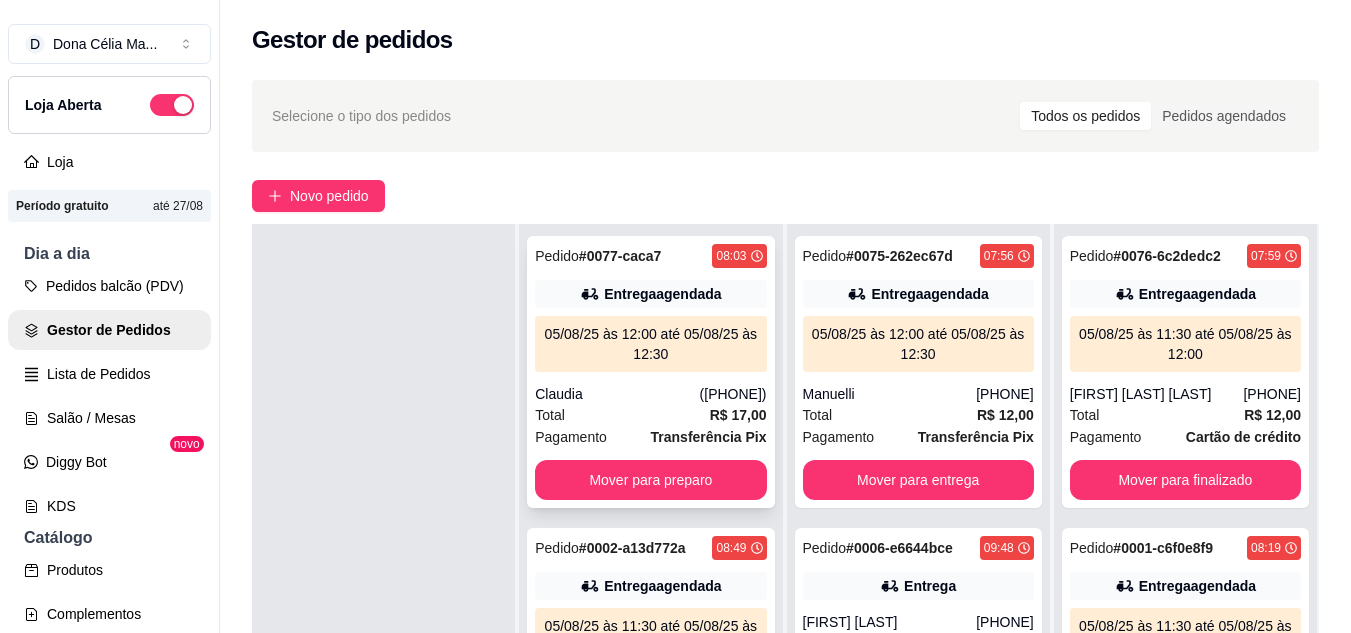 scroll, scrollTop: 100, scrollLeft: 0, axis: vertical 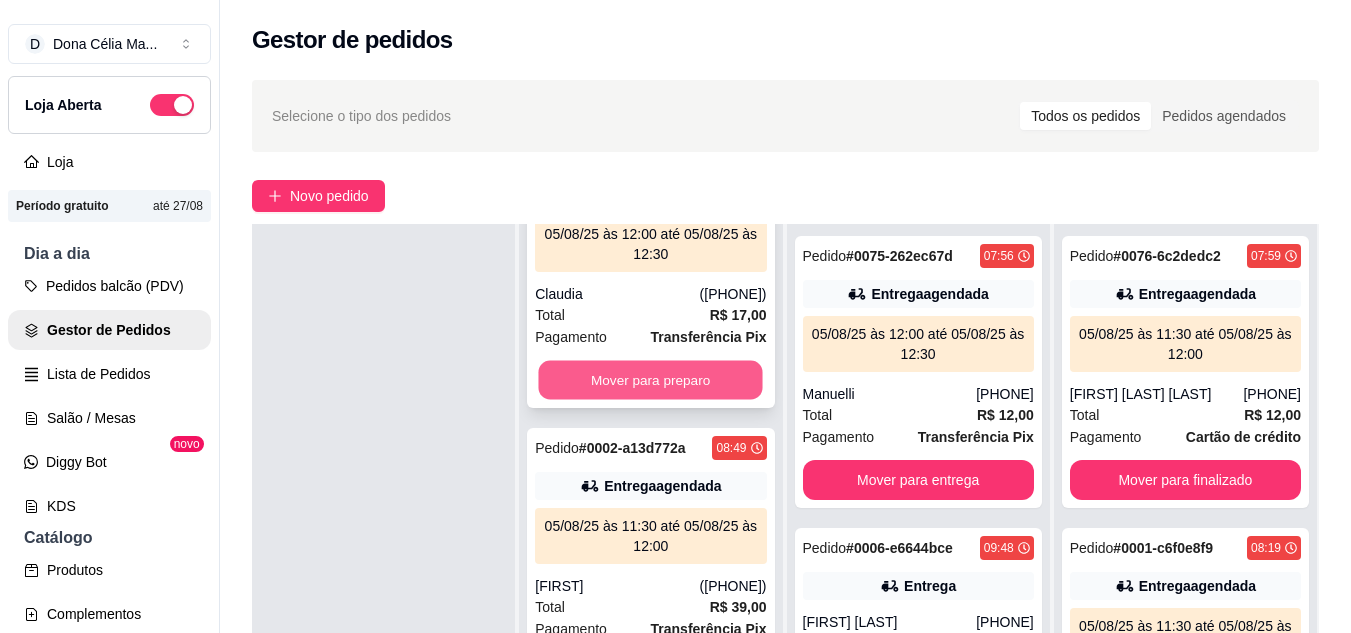 click on "Mover para preparo" at bounding box center (651, 380) 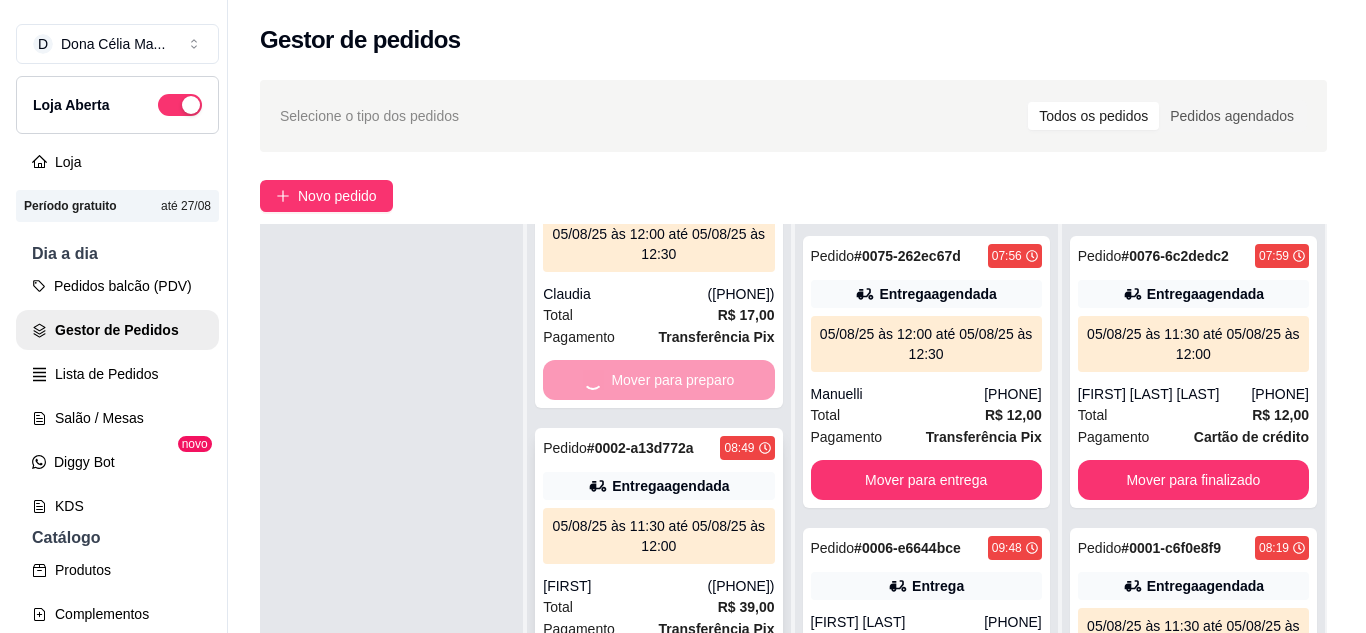 scroll, scrollTop: 0, scrollLeft: 0, axis: both 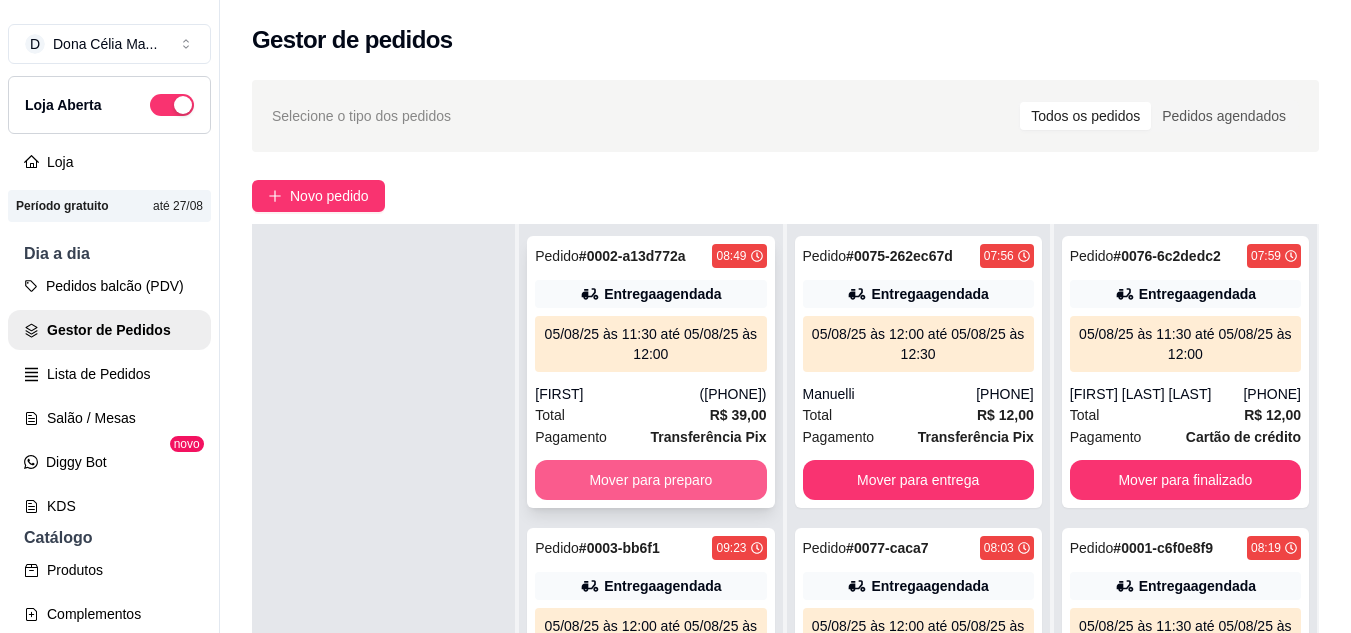click on "Mover para preparo" at bounding box center [650, 480] 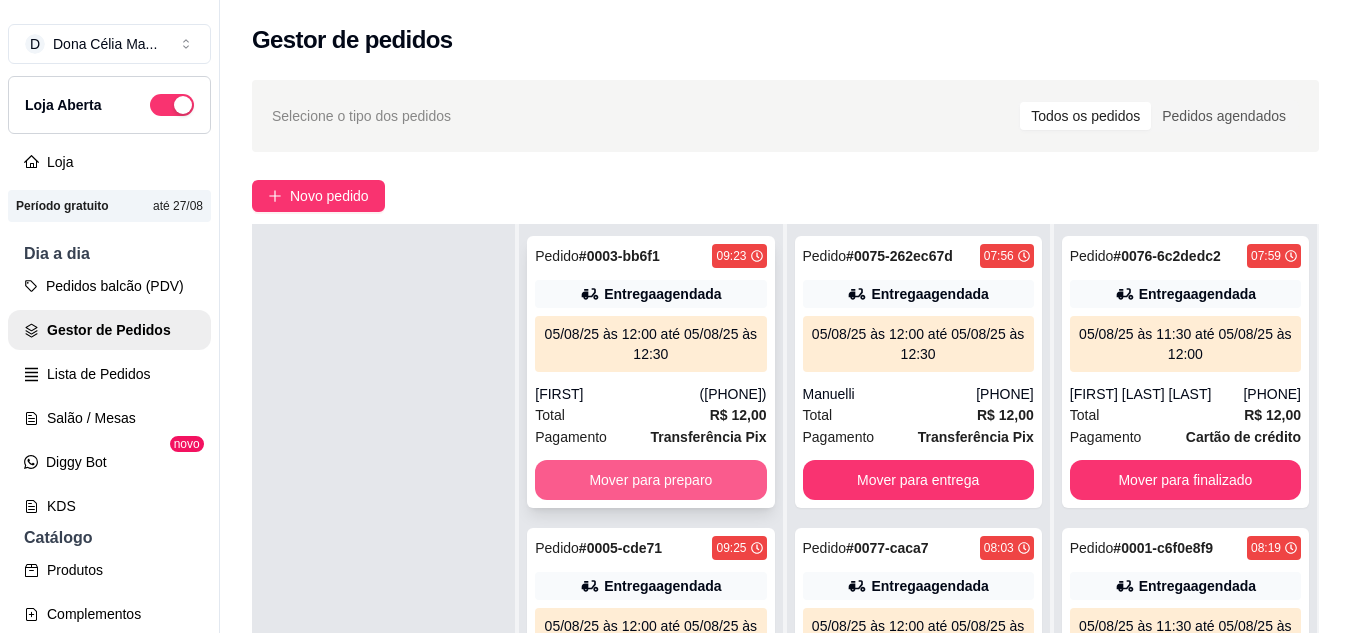 click on "Mover para preparo" at bounding box center [650, 480] 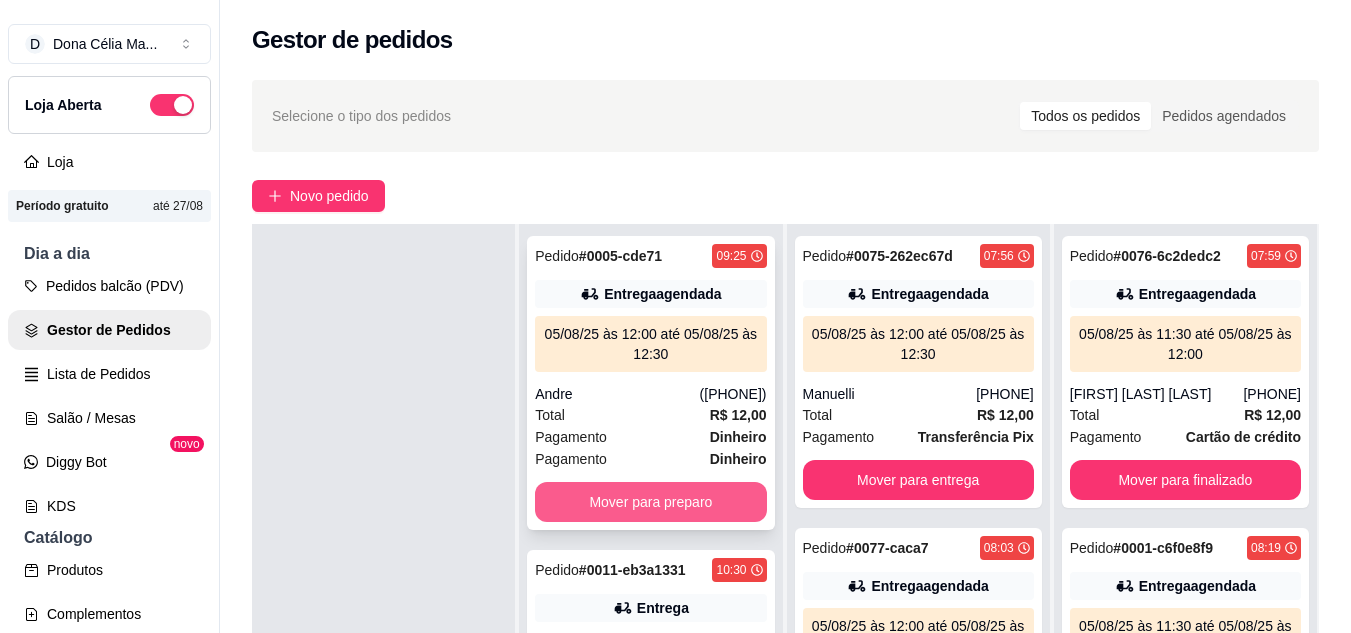 click on "Mover para preparo" at bounding box center [650, 502] 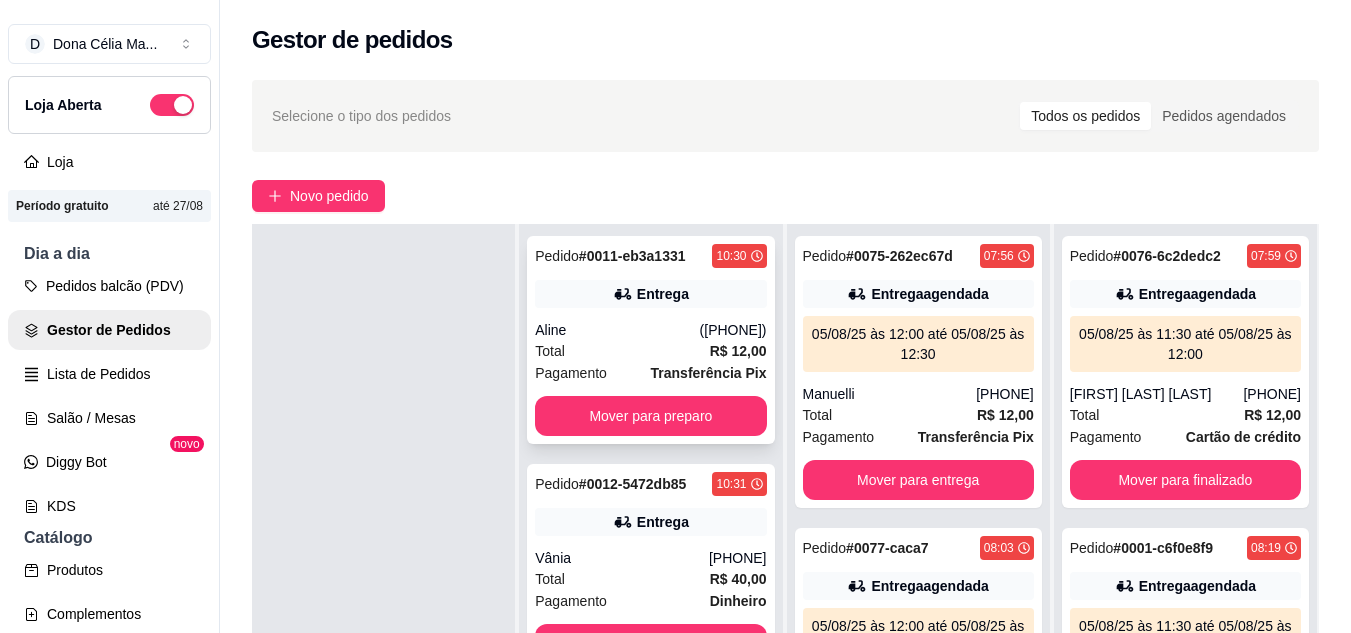 click on "Total R$ 12,00" at bounding box center (650, 351) 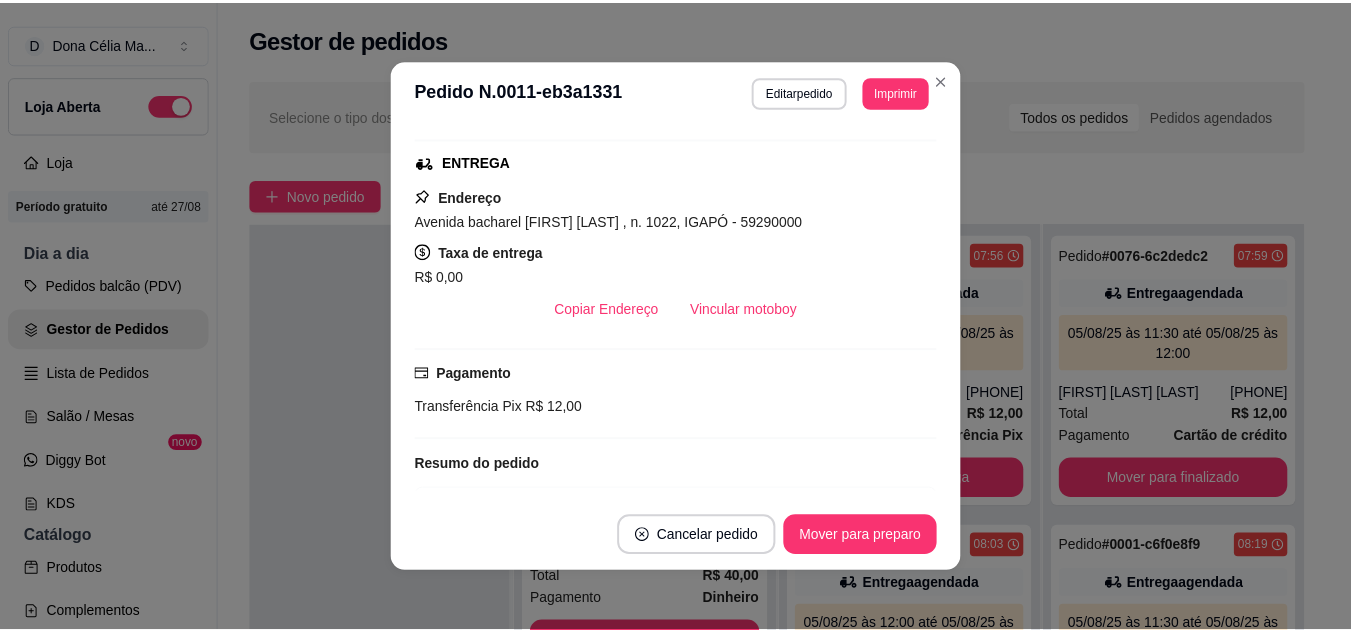 scroll, scrollTop: 662, scrollLeft: 0, axis: vertical 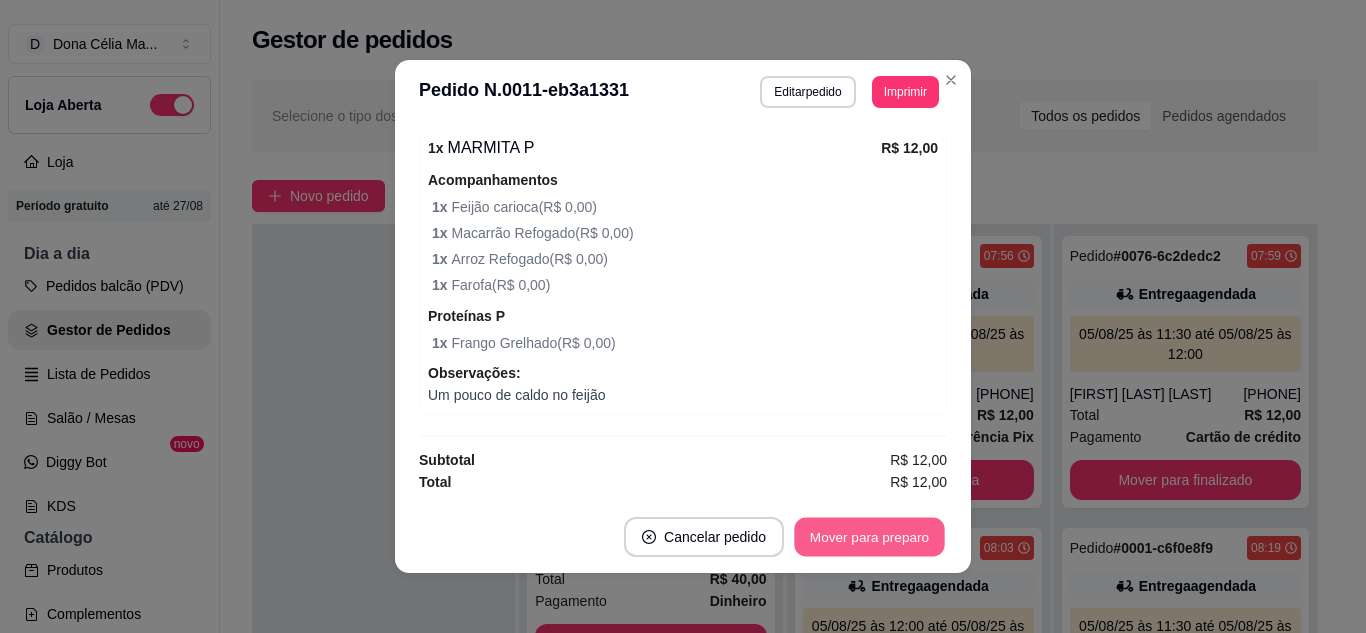 click on "Mover para preparo" at bounding box center [869, 537] 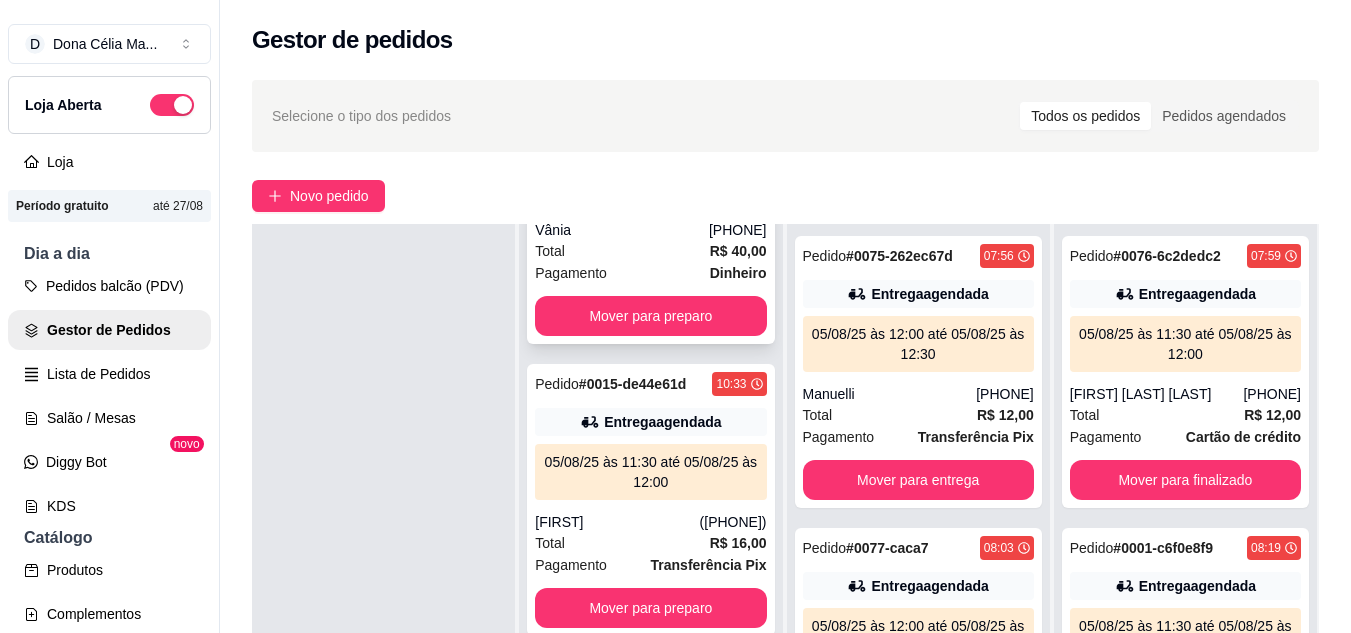 scroll, scrollTop: 0, scrollLeft: 0, axis: both 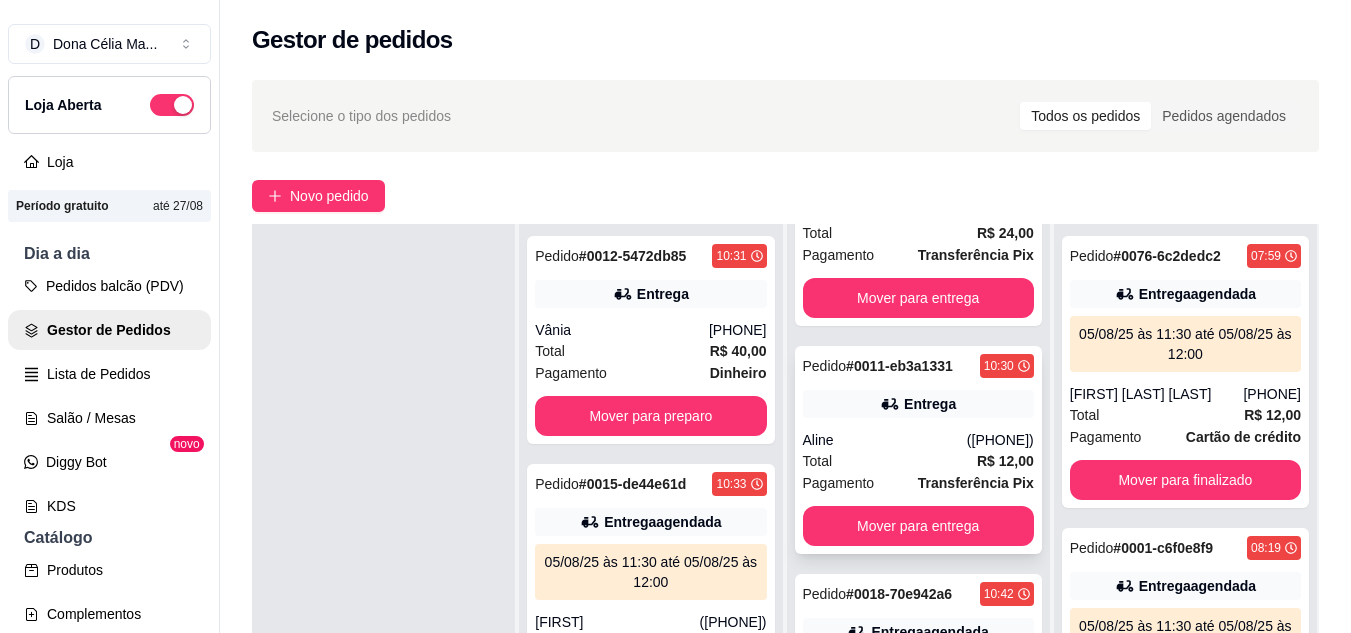 click on "Pedido  # 0011-eb3a1331 10:30 Entrega Aline  (84) 98888-4127 Total R$ 12,00 Pagamento Transferência Pix Mover para entrega" at bounding box center [918, 450] 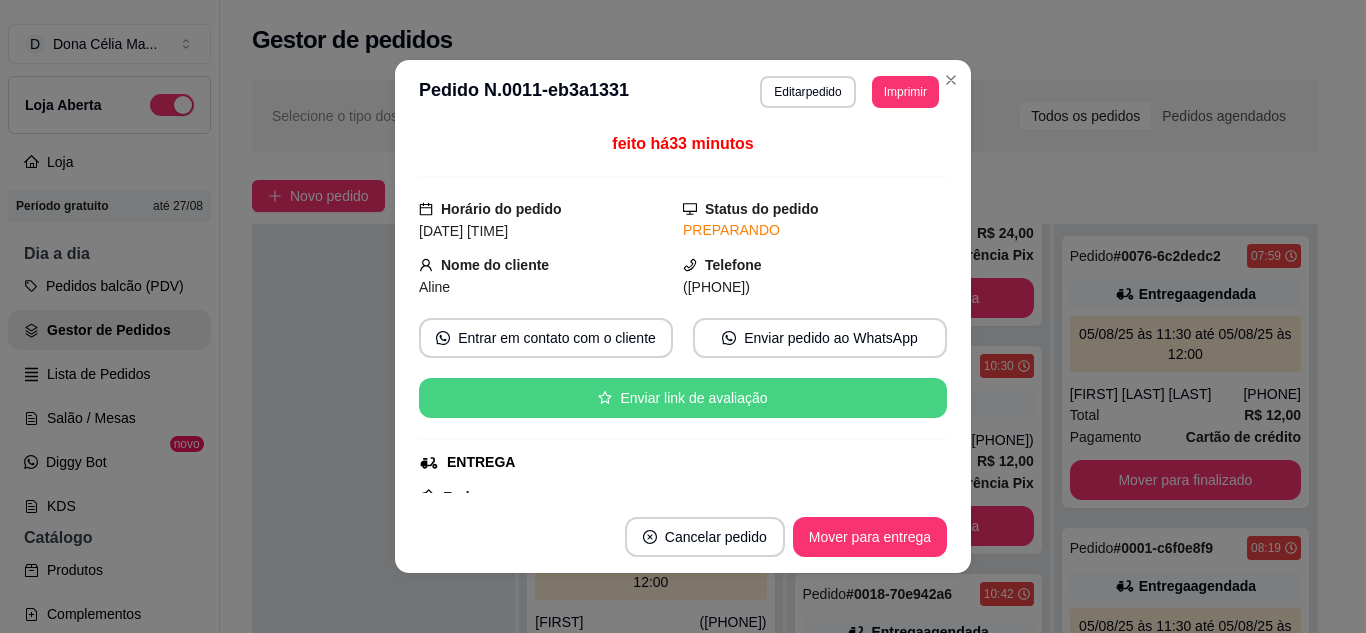 scroll, scrollTop: 400, scrollLeft: 0, axis: vertical 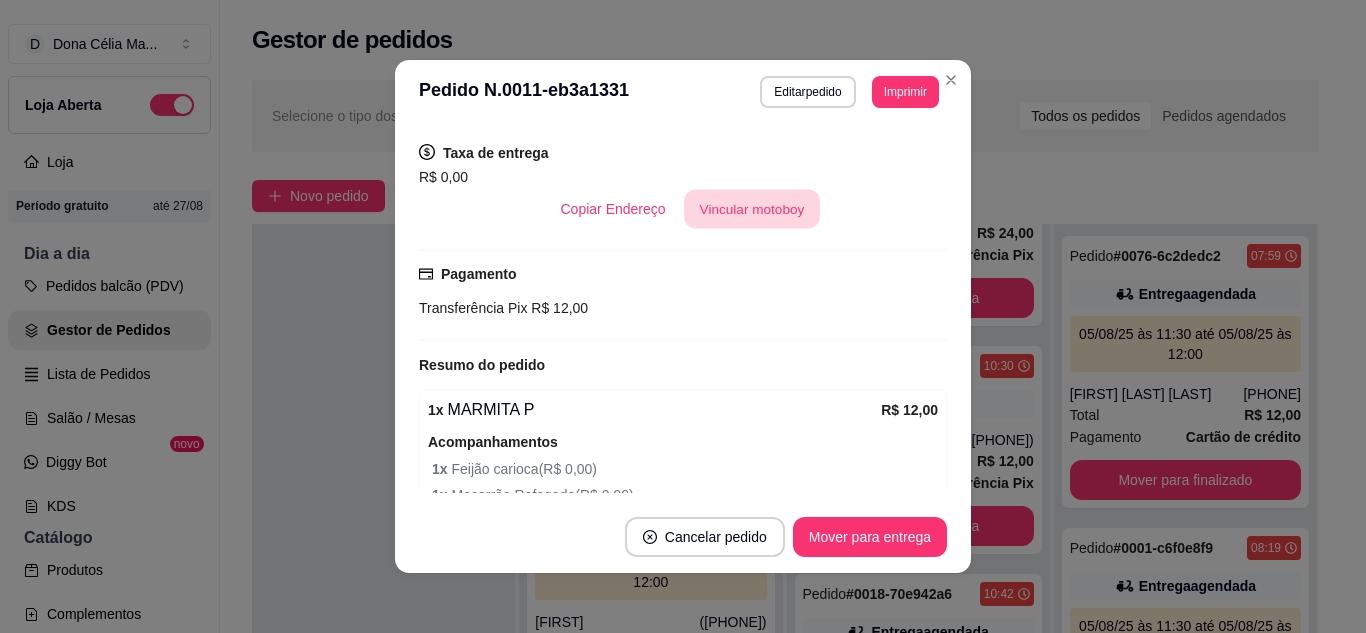 click on "Vincular motoboy" at bounding box center (752, 209) 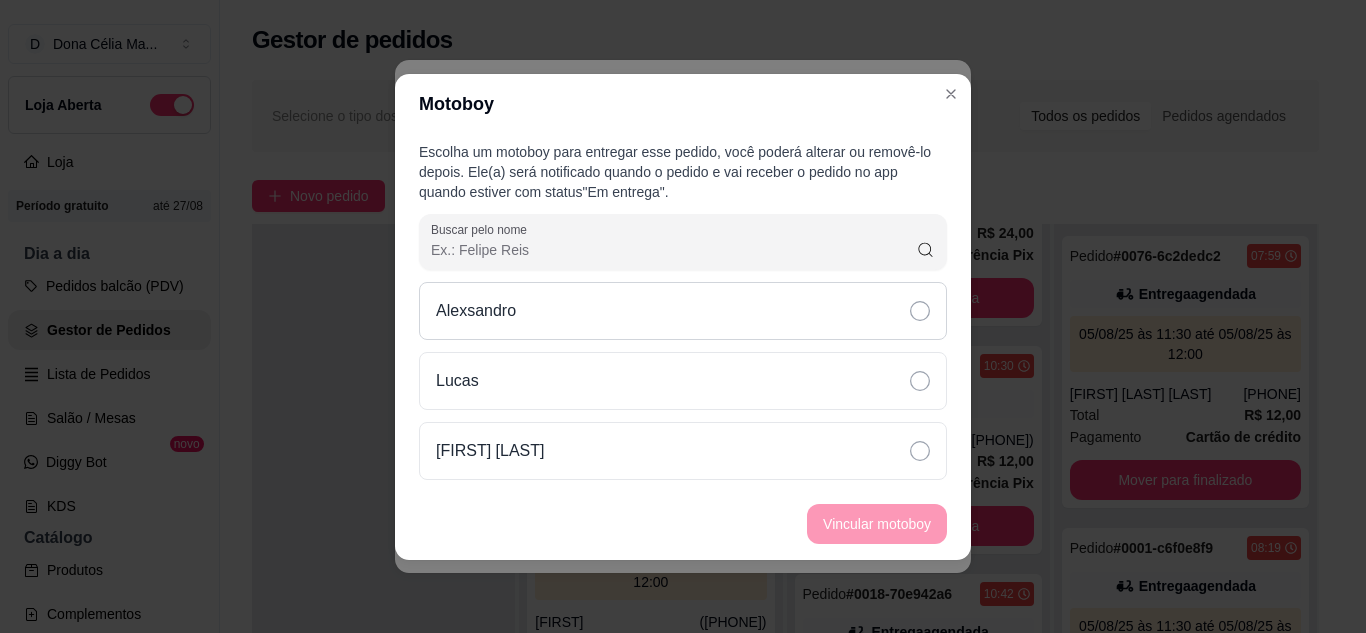 click on "Alexsandro" at bounding box center [683, 311] 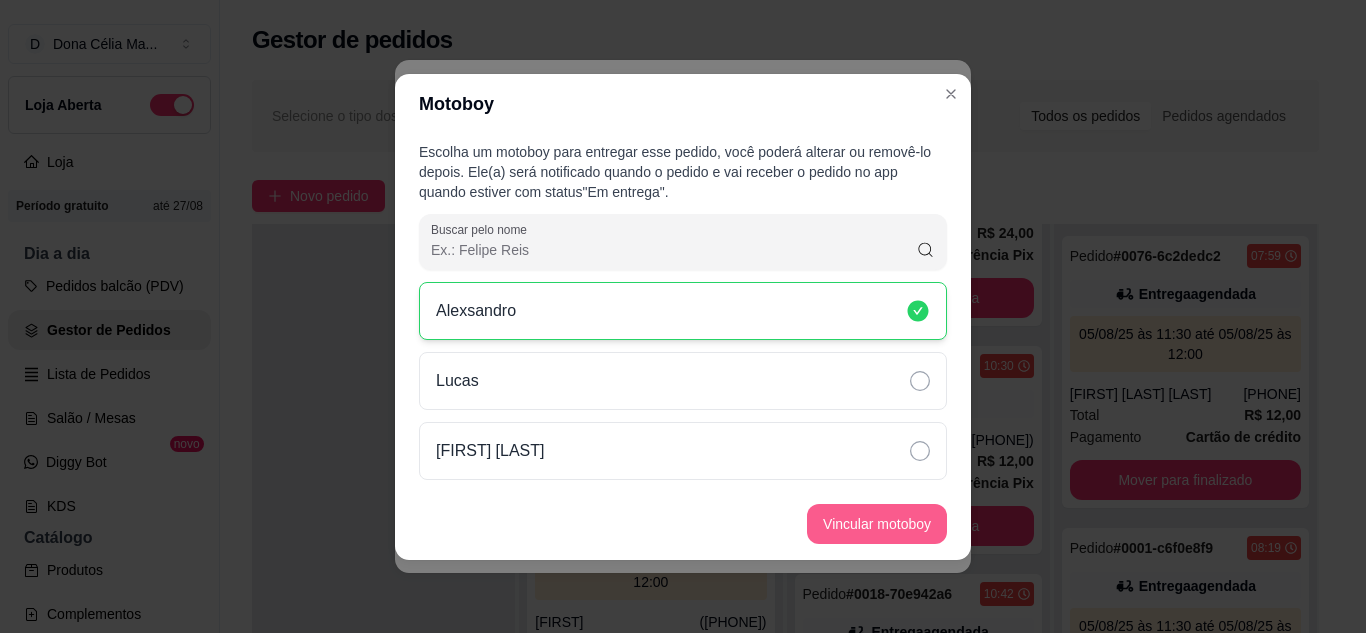 click on "Vincular motoboy" at bounding box center (877, 524) 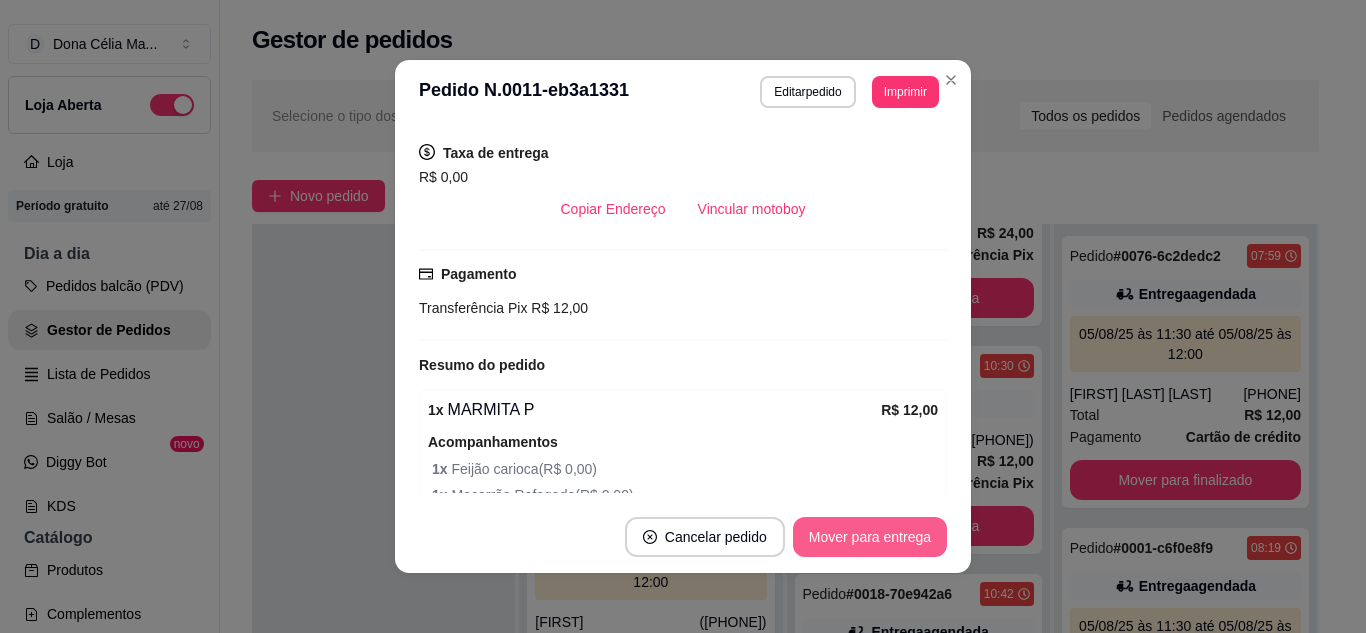 click on "Mover para entrega" at bounding box center [870, 537] 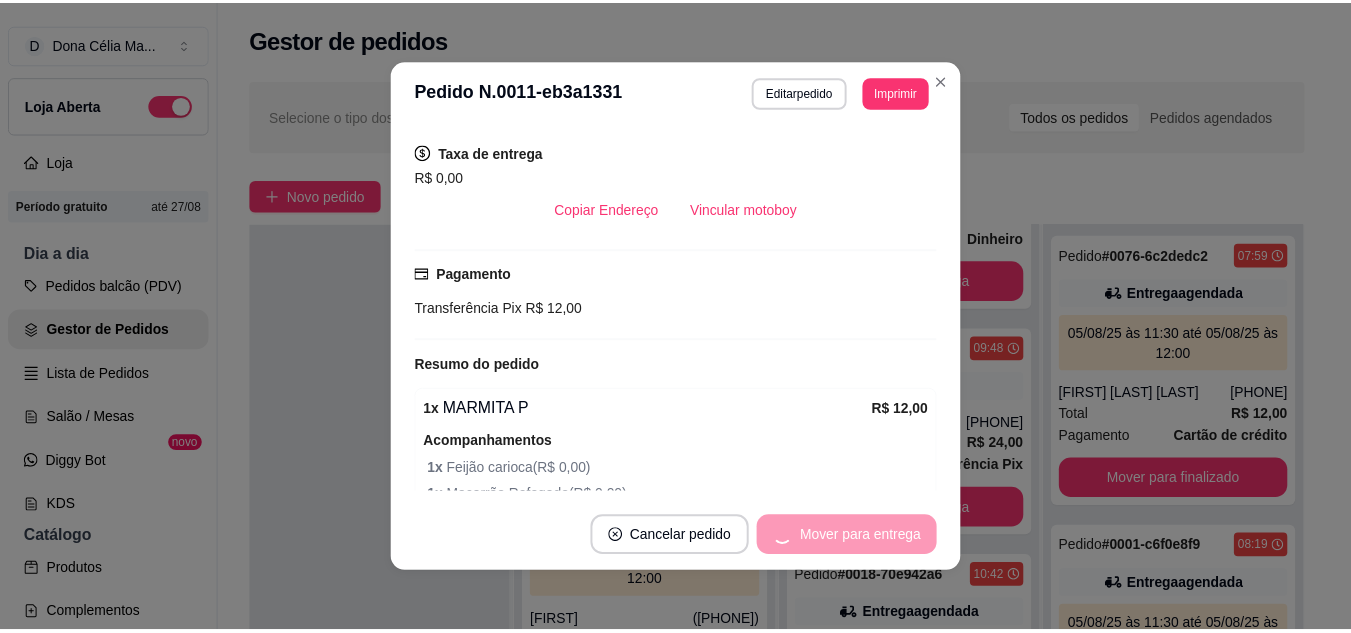 scroll, scrollTop: 1389, scrollLeft: 0, axis: vertical 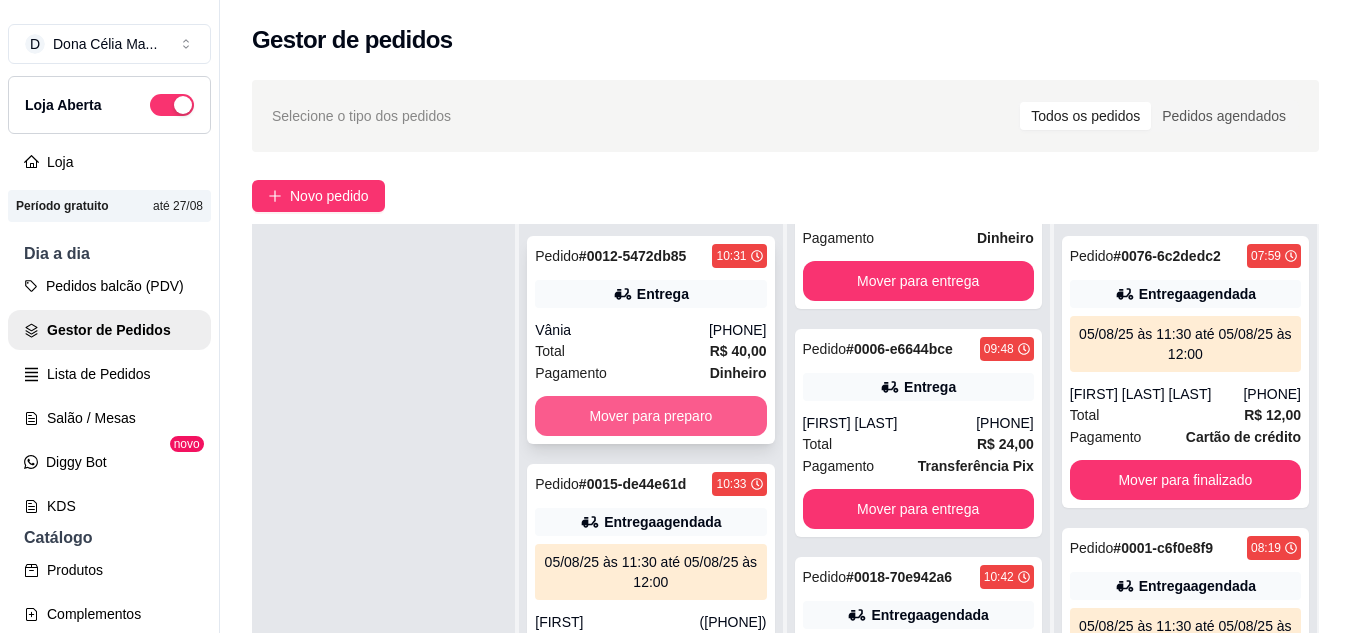 click on "Mover para preparo" at bounding box center (650, 416) 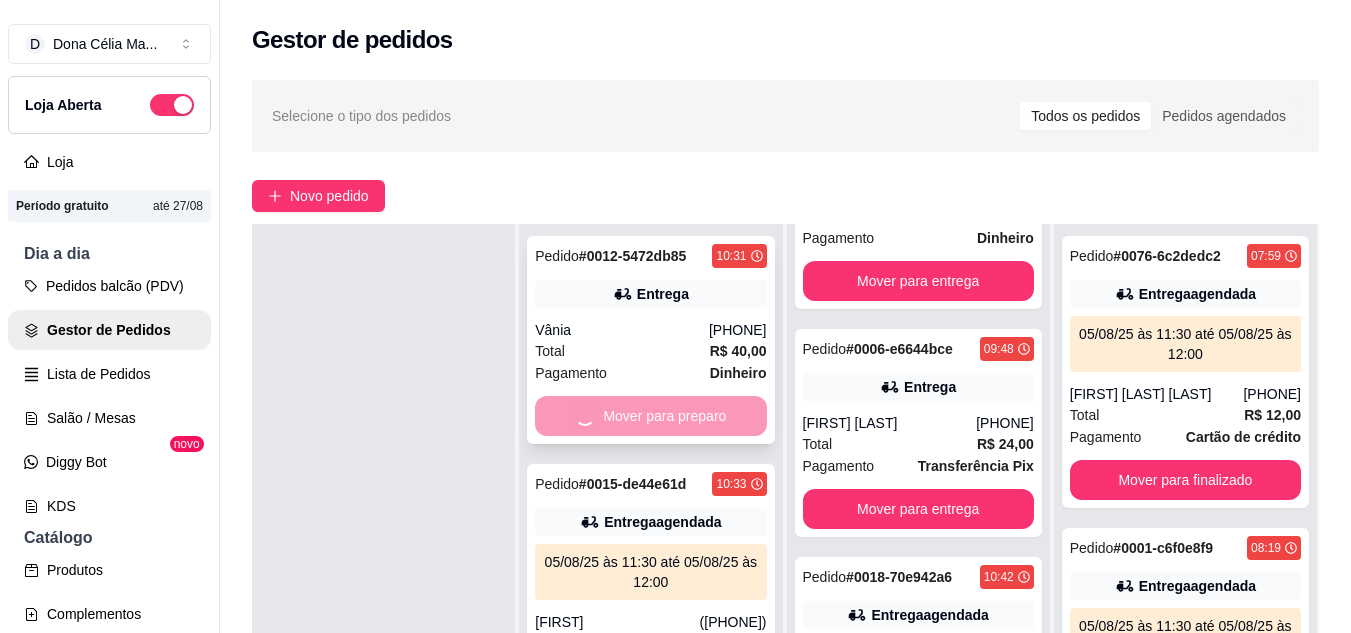 scroll, scrollTop: 1600, scrollLeft: 0, axis: vertical 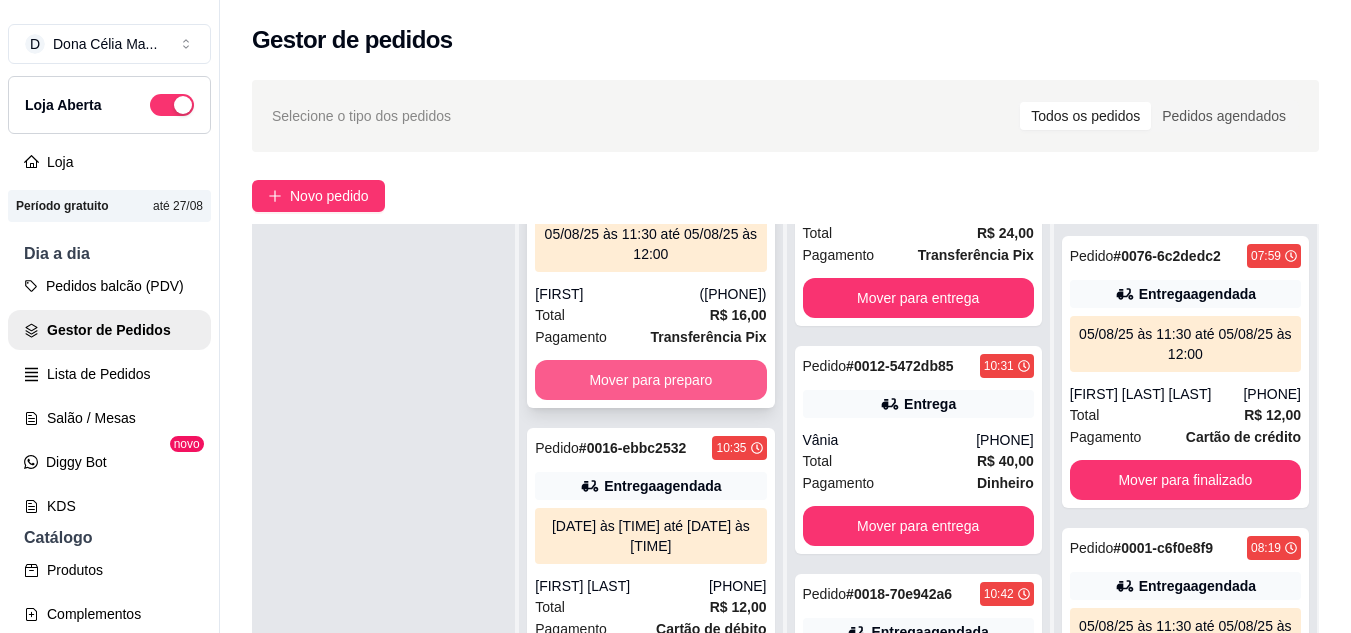 click on "Mover para preparo" at bounding box center (650, 380) 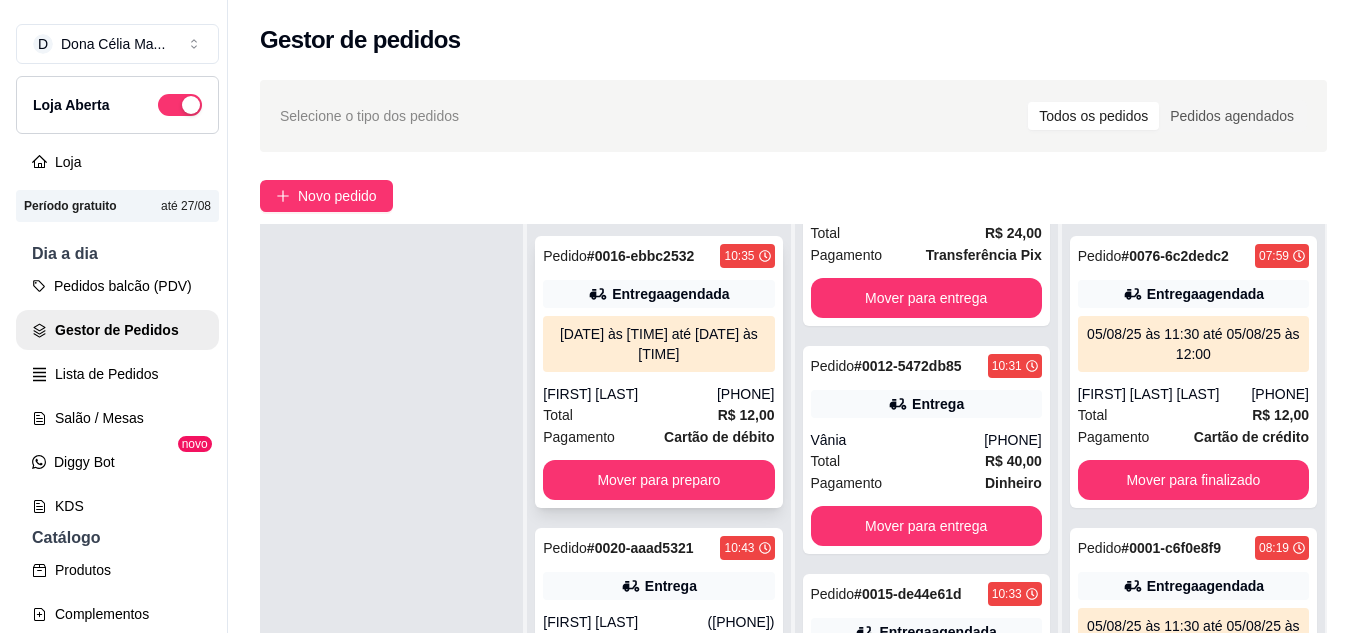 scroll, scrollTop: 100, scrollLeft: 0, axis: vertical 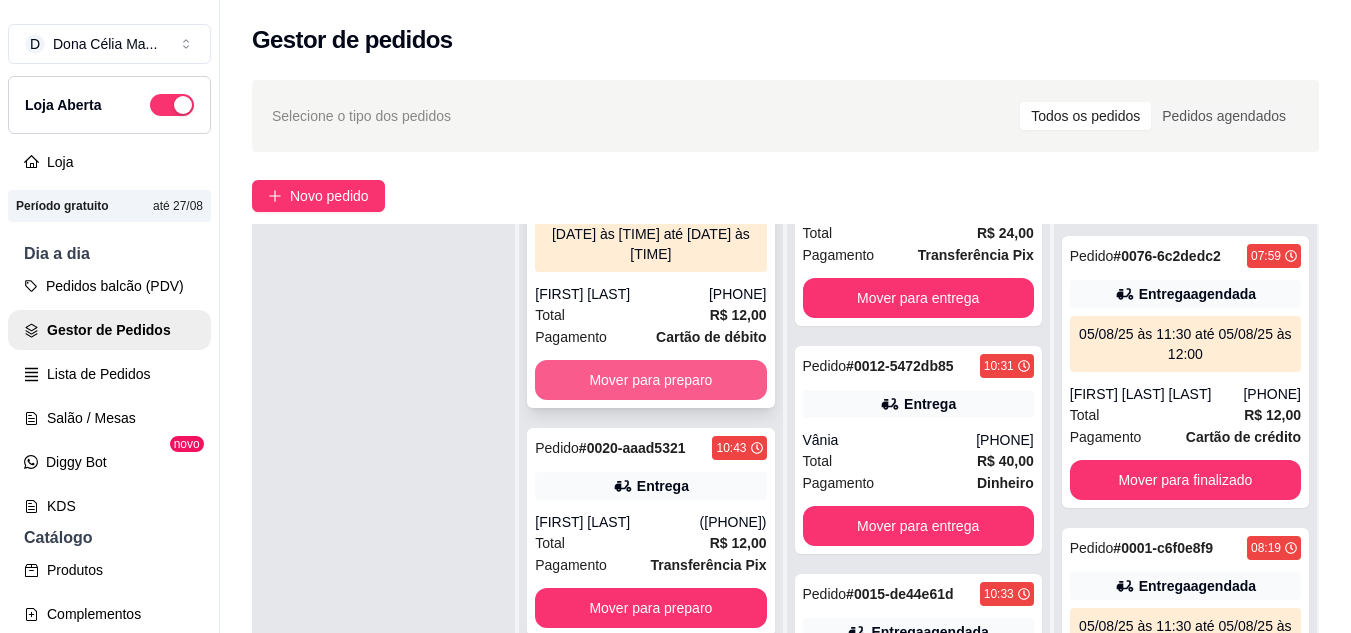 click on "Total R$ 12,00" at bounding box center (650, 315) 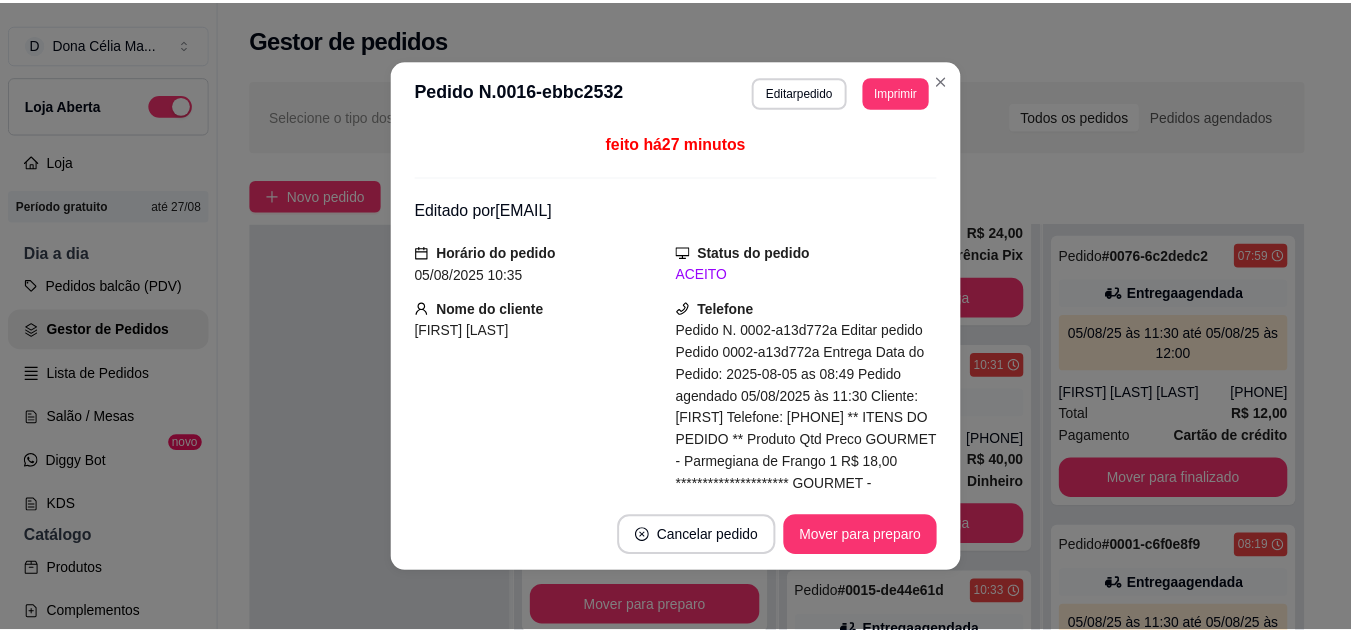 scroll, scrollTop: 200, scrollLeft: 0, axis: vertical 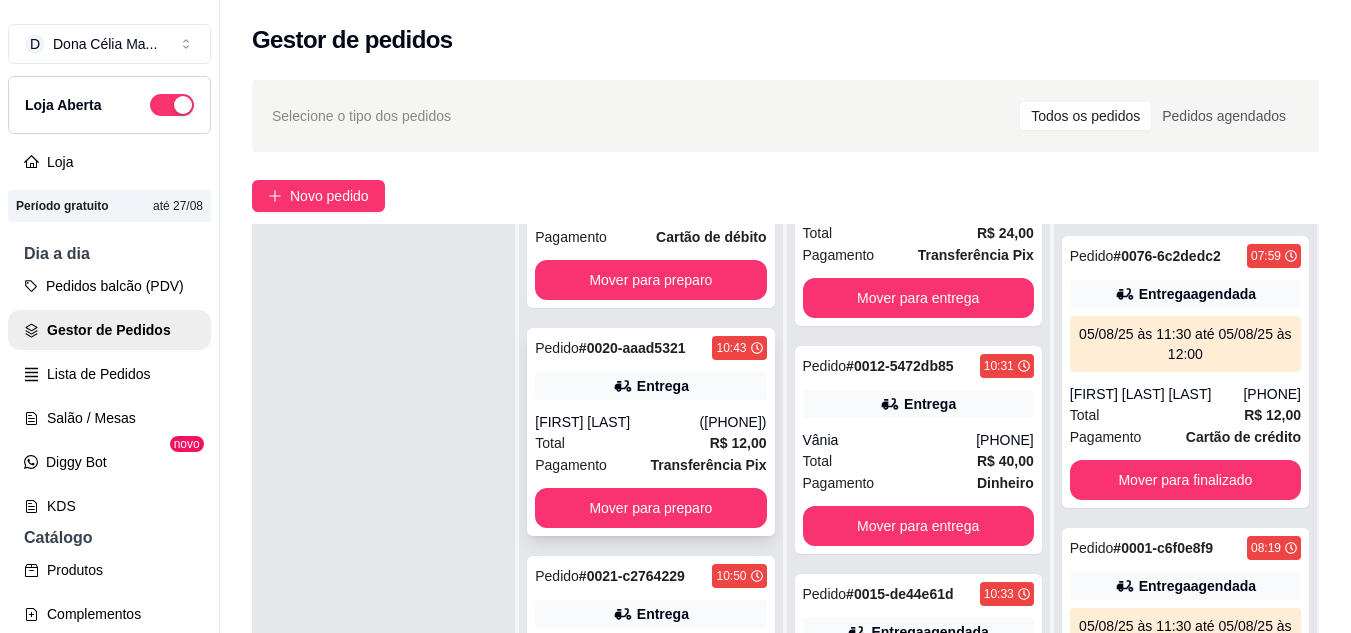 click on "(84) 99924-3480" at bounding box center [733, 422] 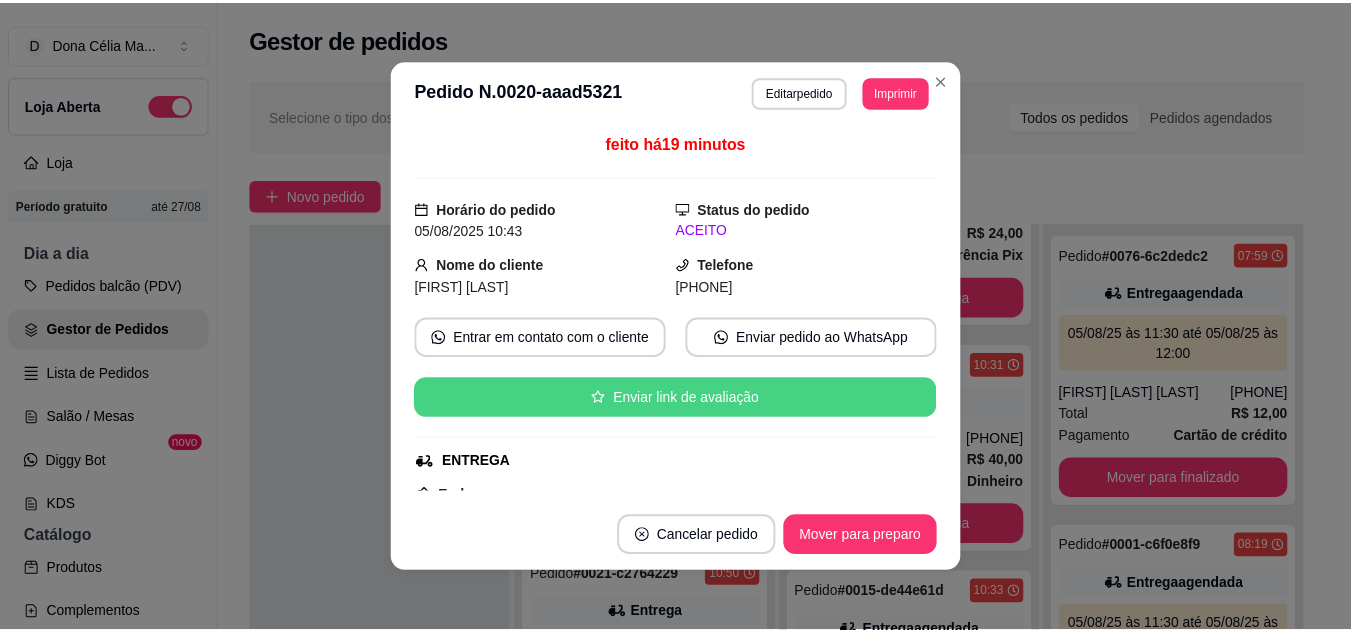 scroll, scrollTop: 200, scrollLeft: 0, axis: vertical 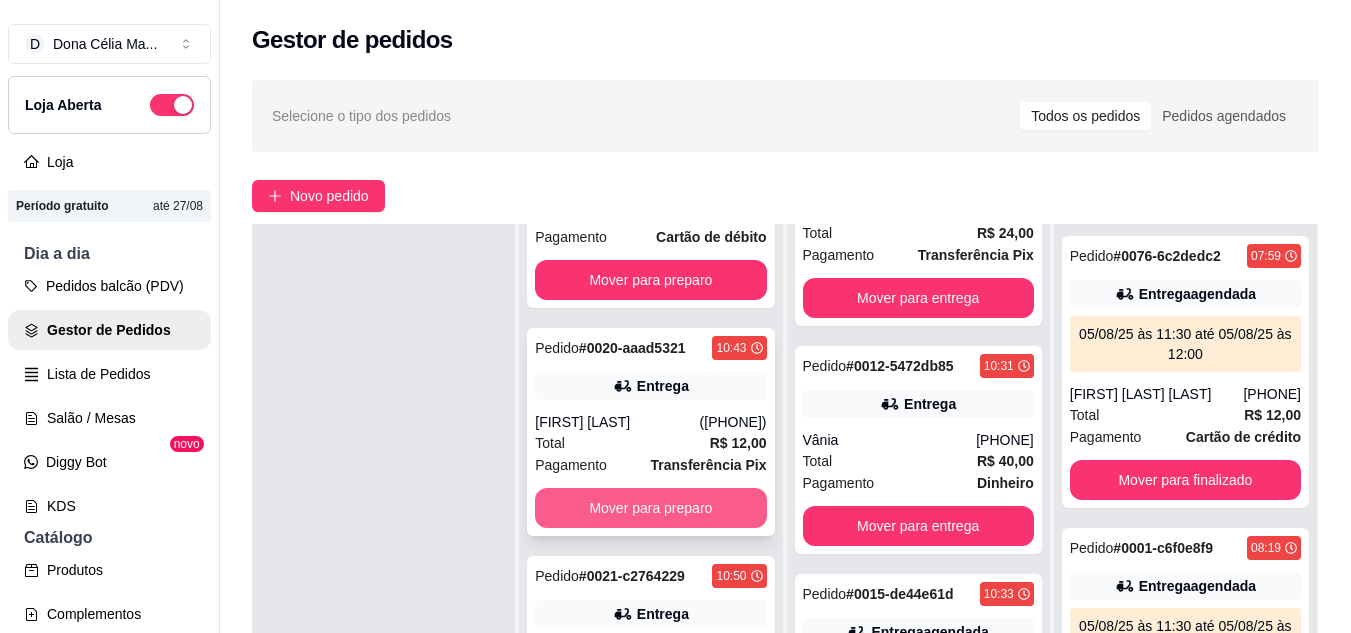 click on "Mover para preparo" at bounding box center (650, 508) 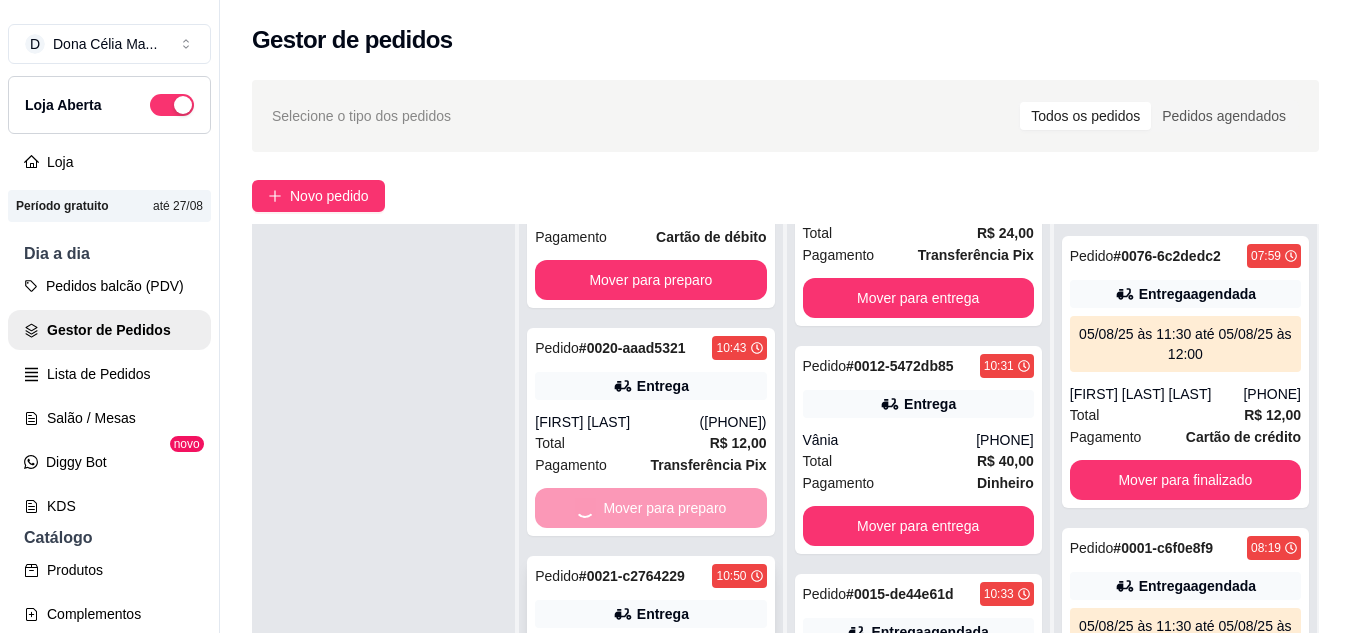 scroll, scrollTop: 175, scrollLeft: 0, axis: vertical 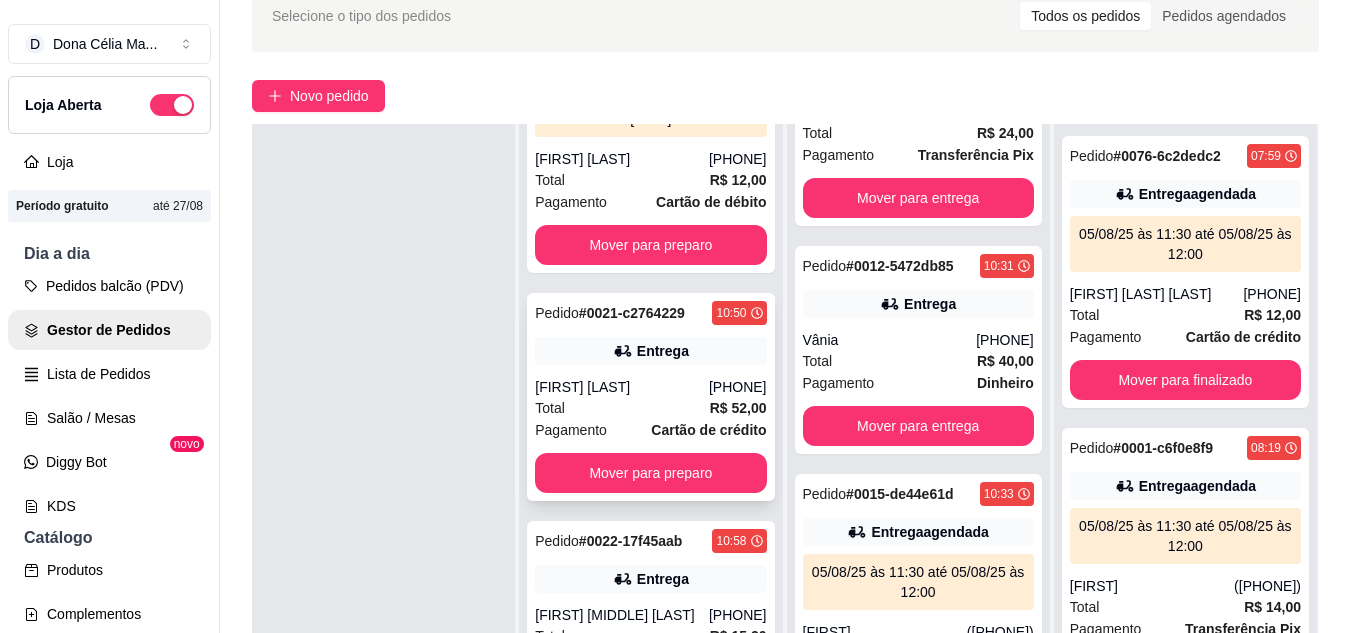 click on "Mover para preparo" at bounding box center [650, 473] 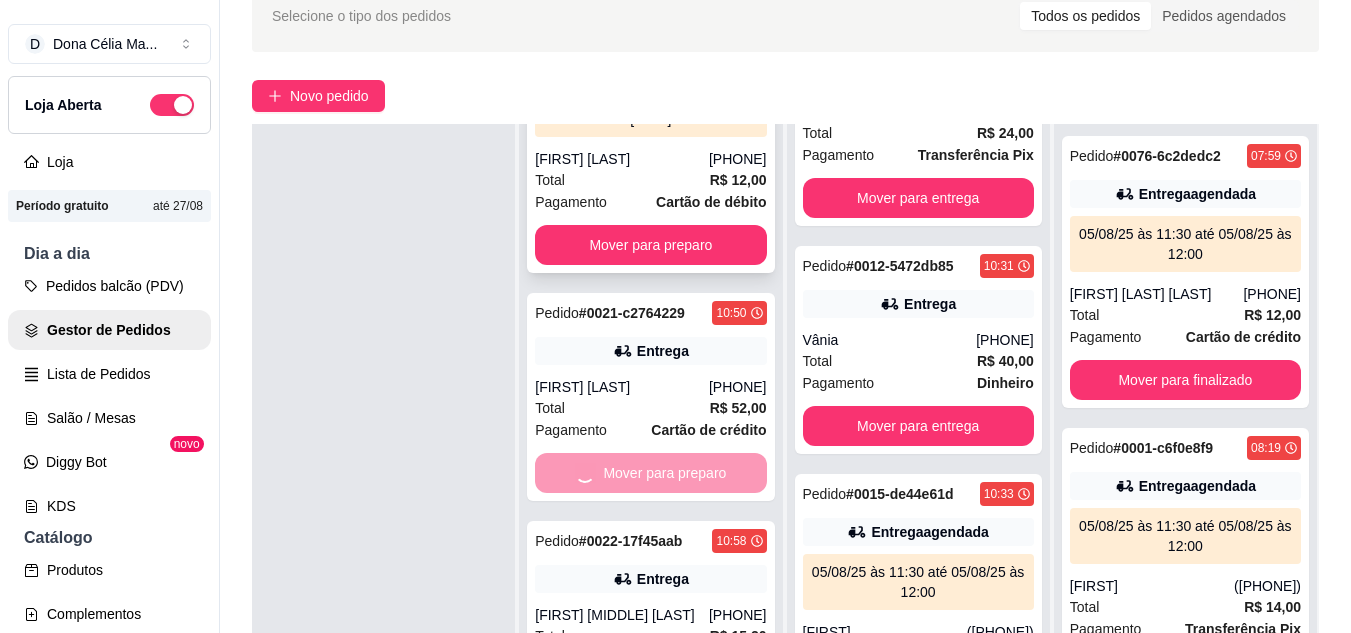 scroll, scrollTop: 0, scrollLeft: 0, axis: both 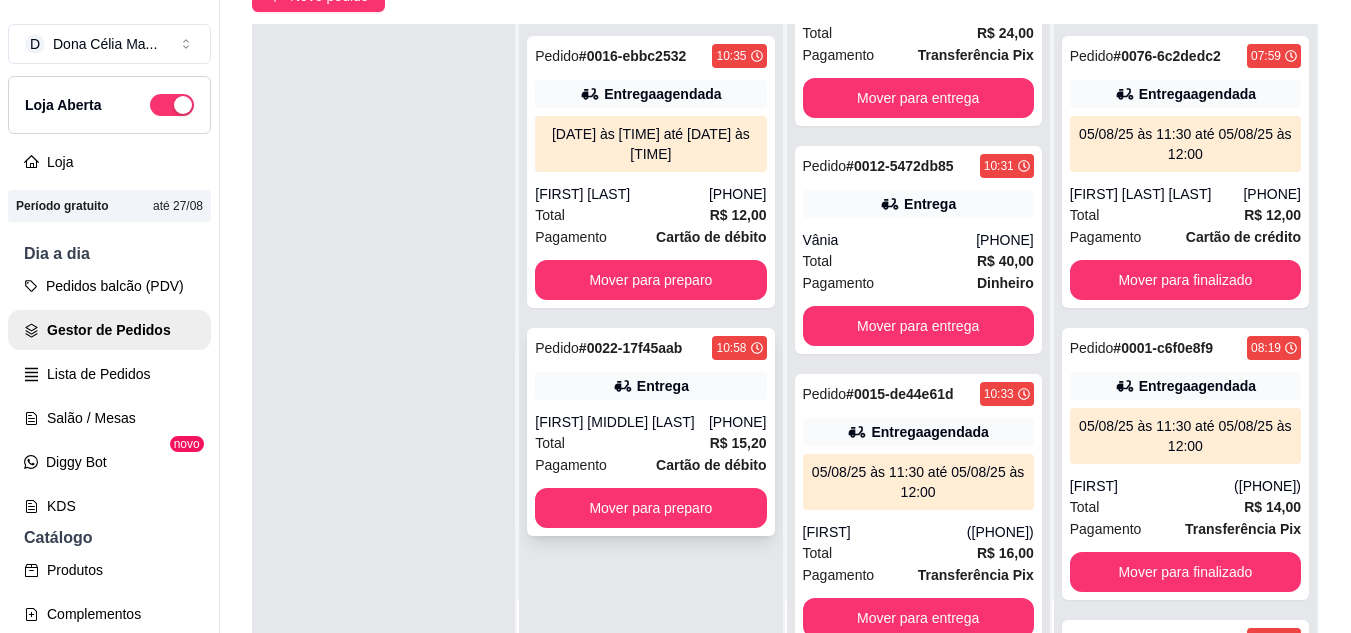 click on "Lucas Fonseca de Mendonça" at bounding box center [622, 422] 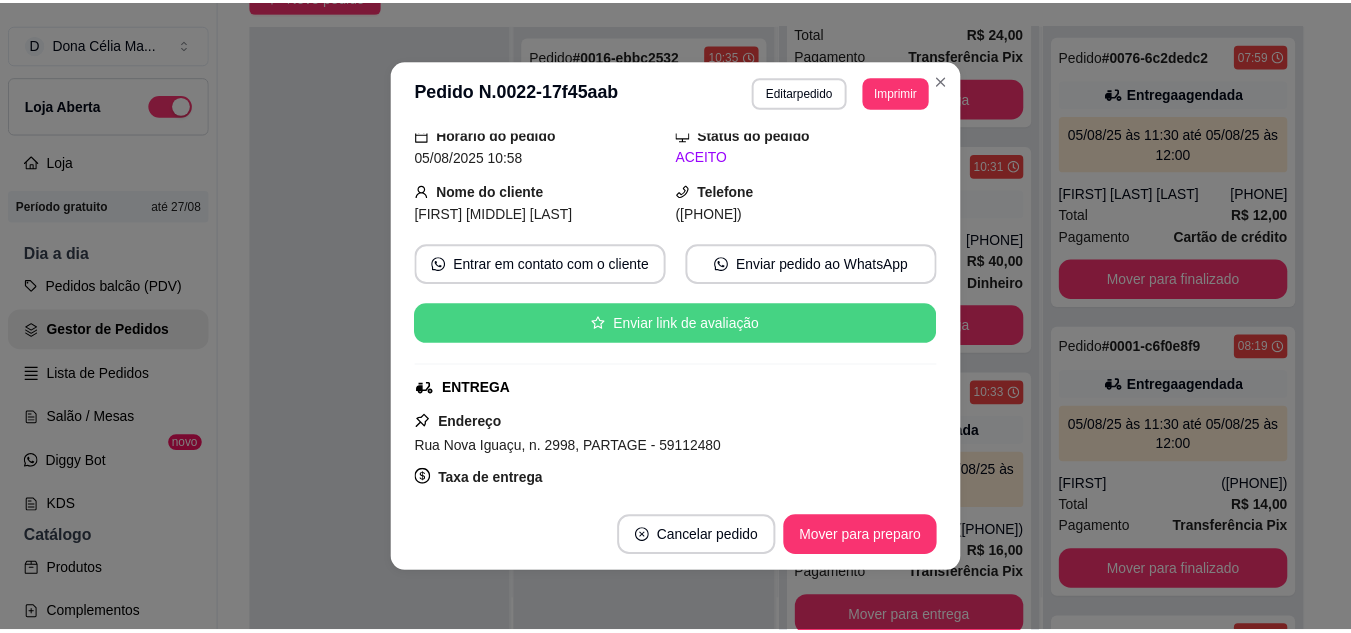 scroll, scrollTop: 0, scrollLeft: 0, axis: both 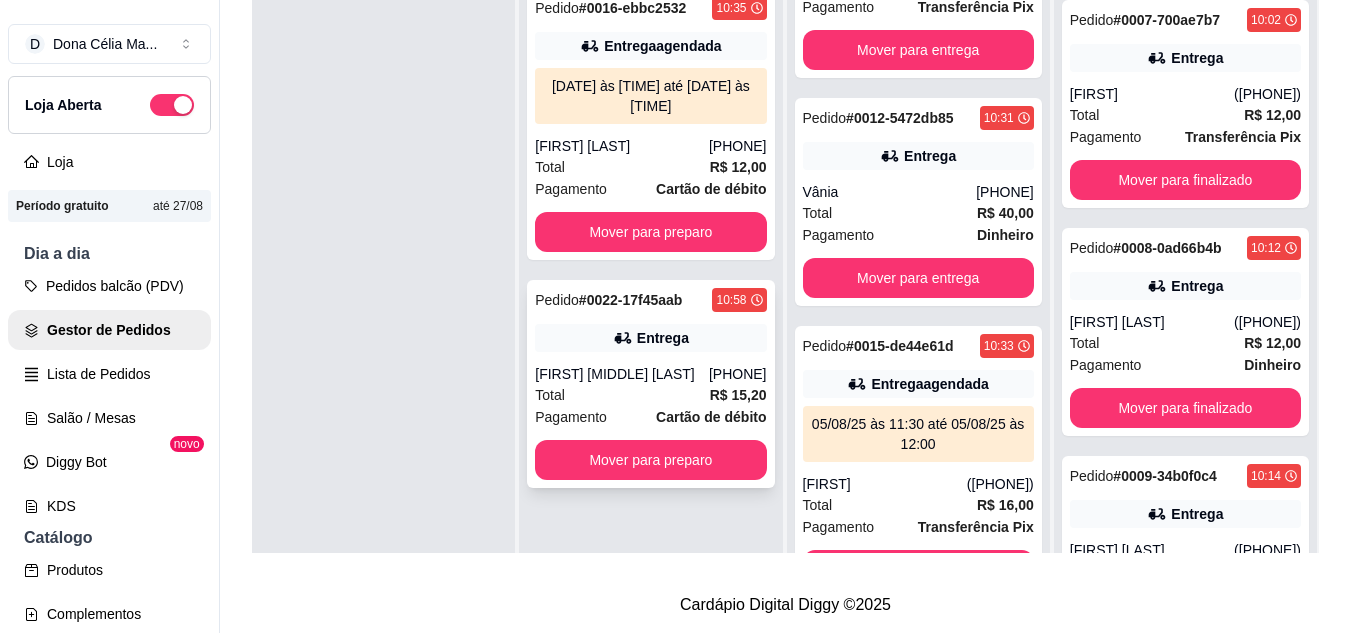 click on "Lucas Fonseca de Mendonça" at bounding box center [622, 374] 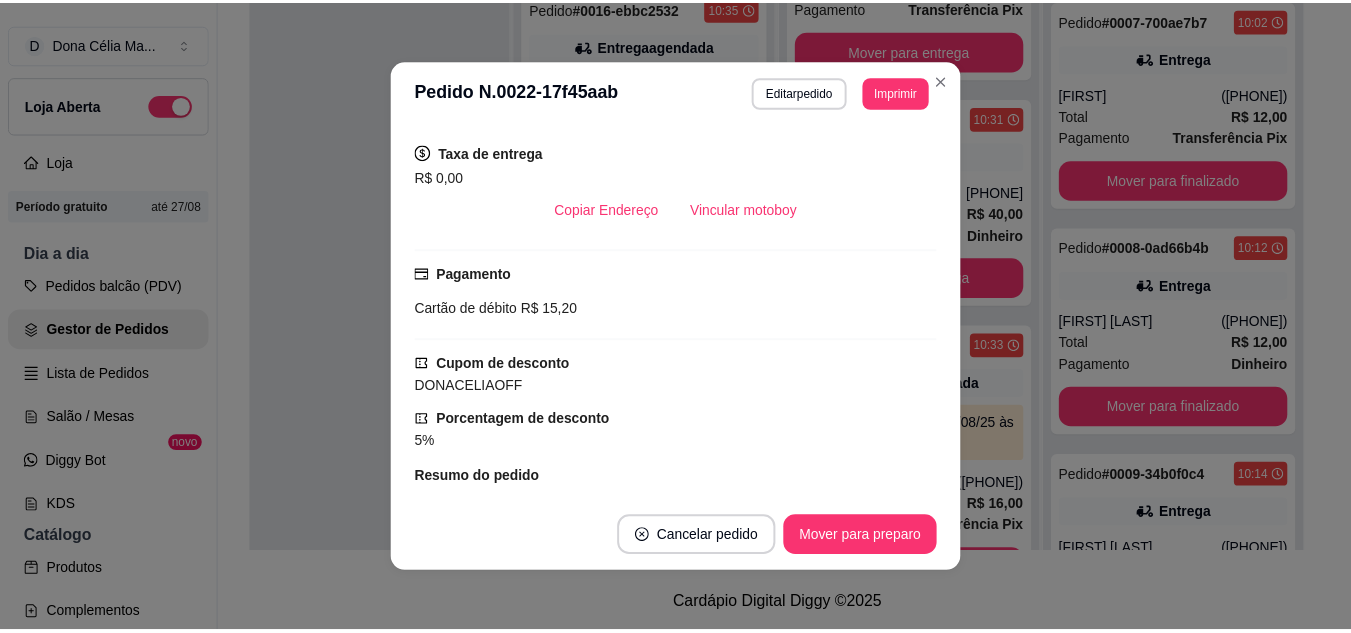 scroll, scrollTop: 500, scrollLeft: 0, axis: vertical 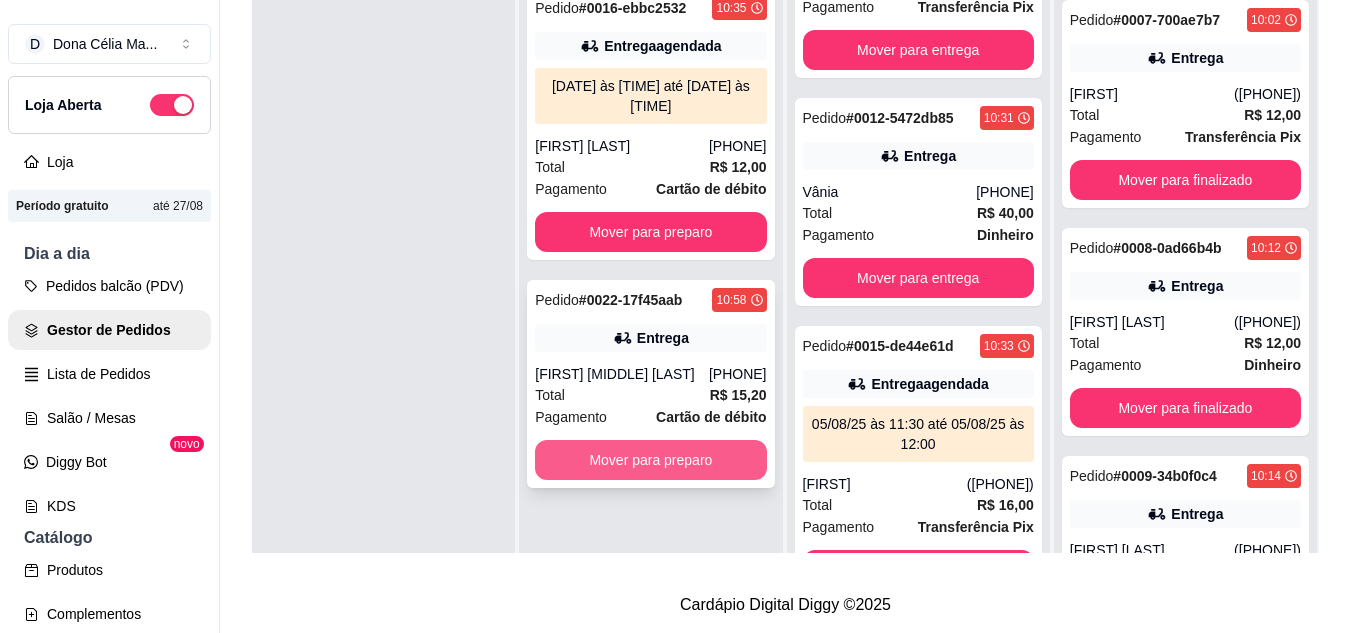 click on "Mover para preparo" at bounding box center [650, 460] 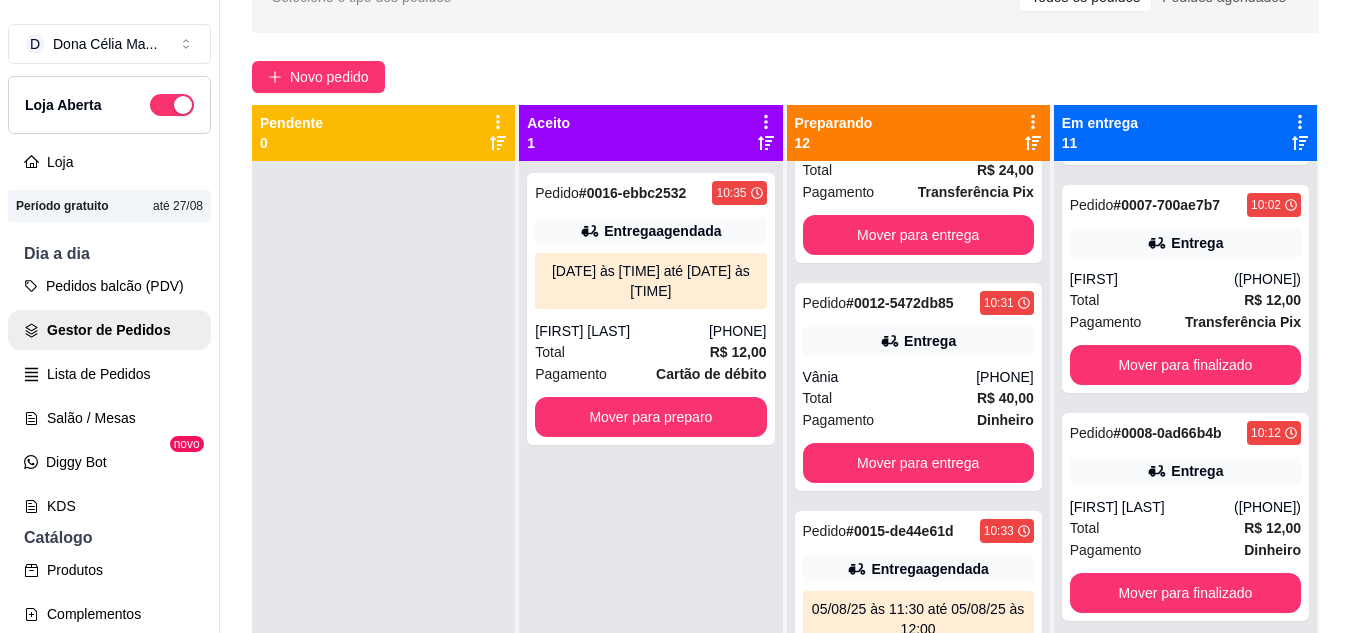 scroll, scrollTop: 19, scrollLeft: 0, axis: vertical 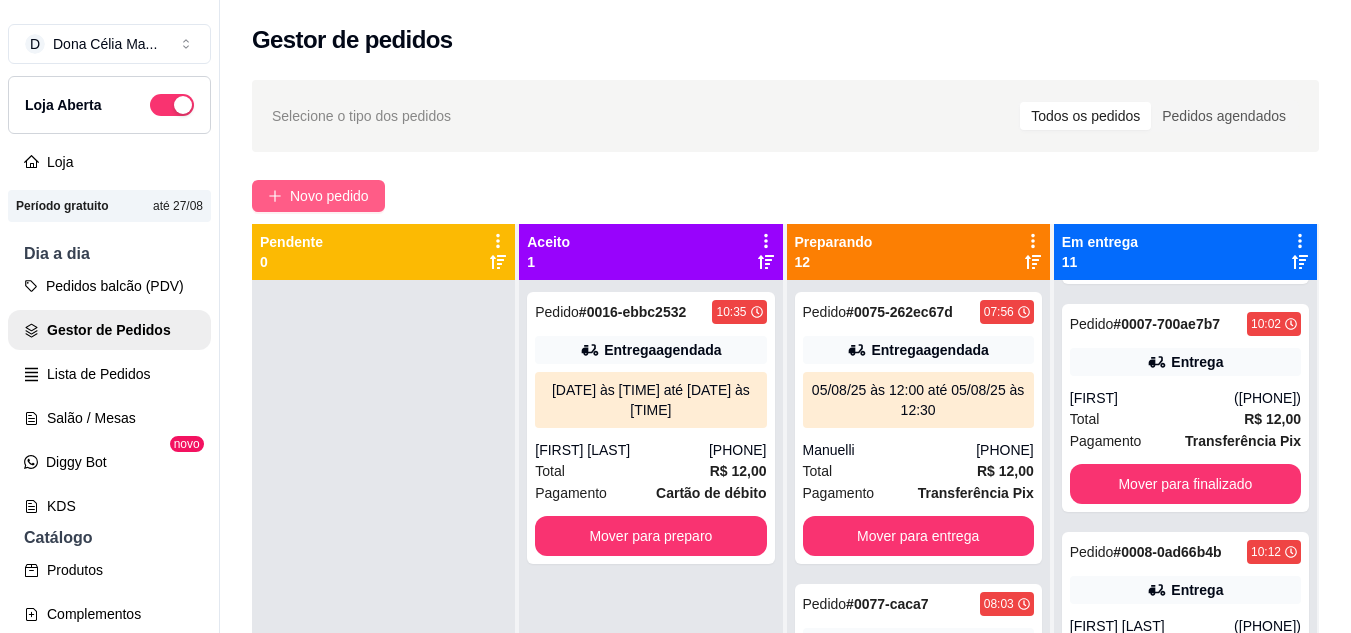 click on "Novo pedido" at bounding box center [318, 196] 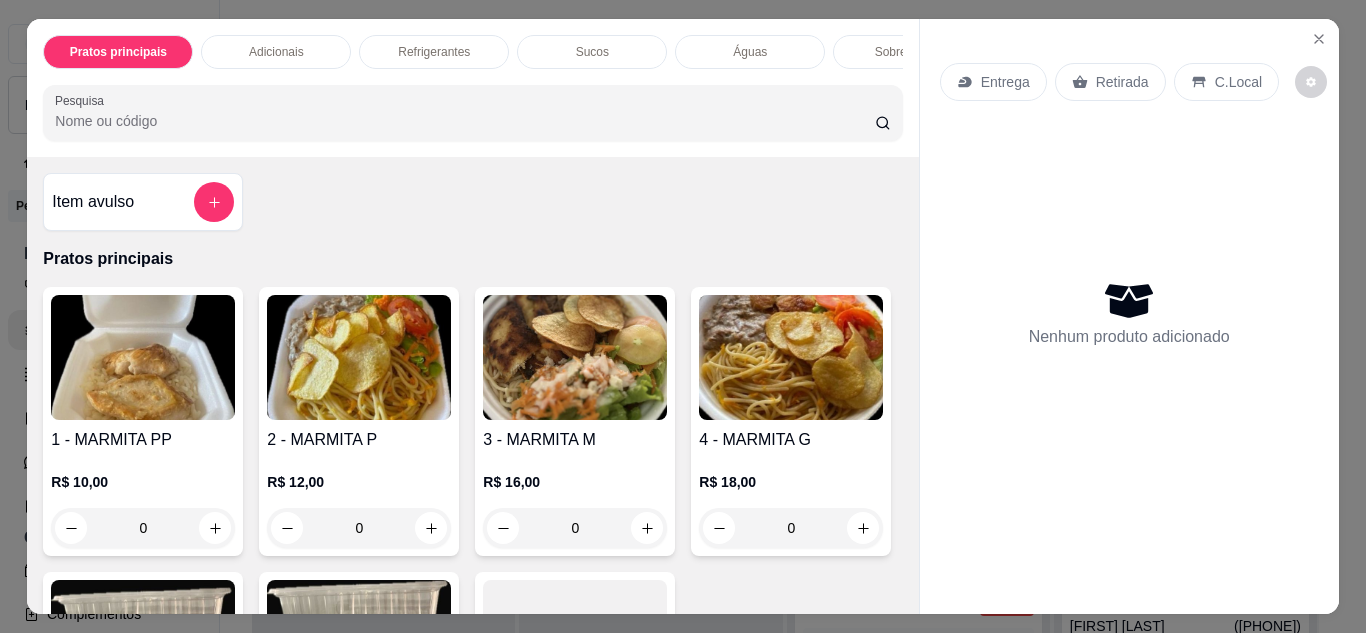 click on "Entrega" at bounding box center (1005, 82) 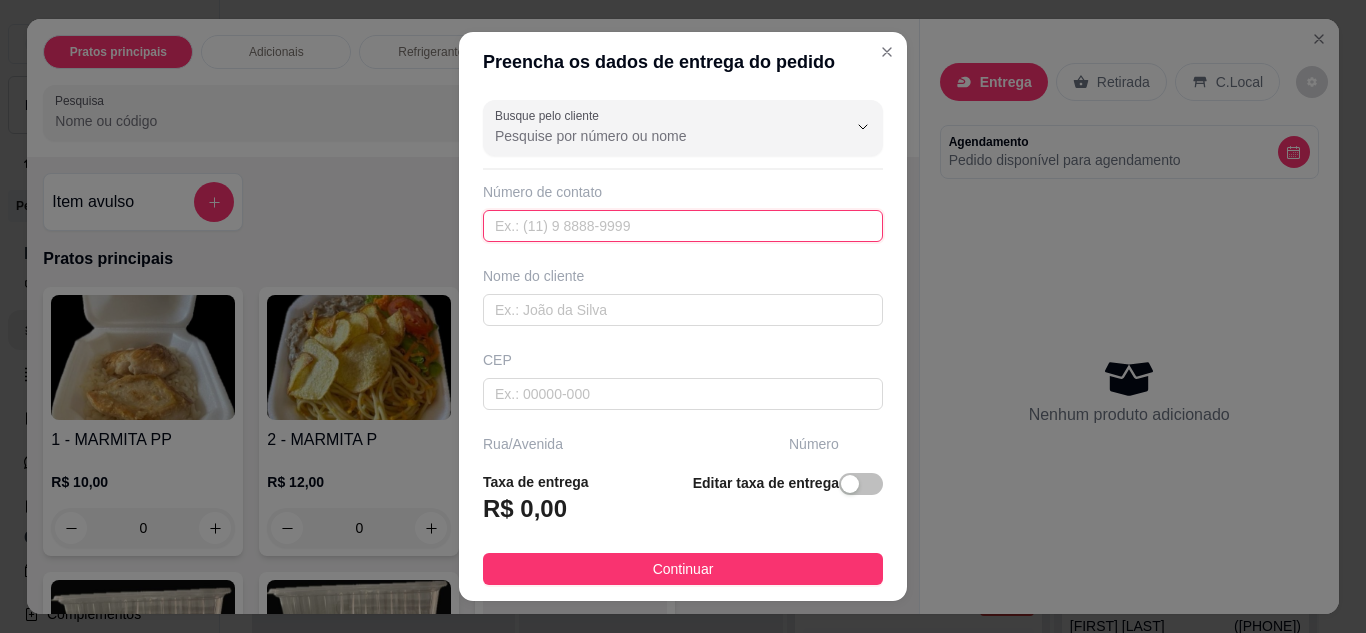 click at bounding box center [683, 226] 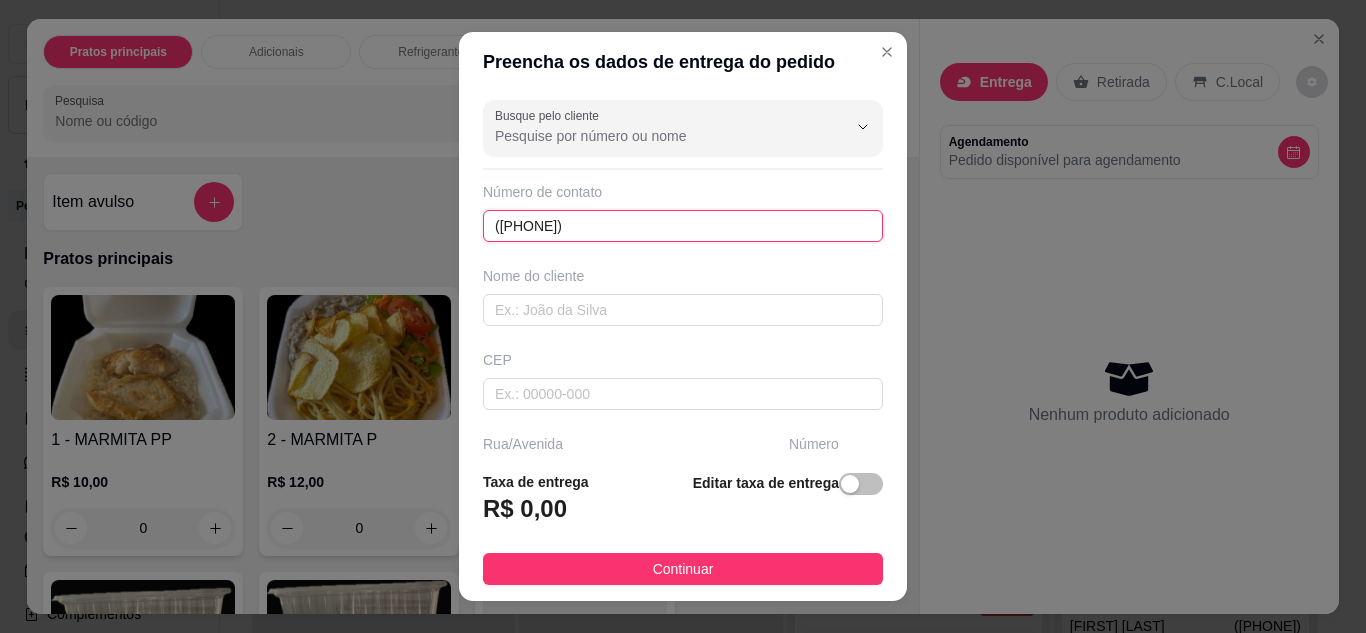 click on "(84) 9401-3894" at bounding box center (683, 226) 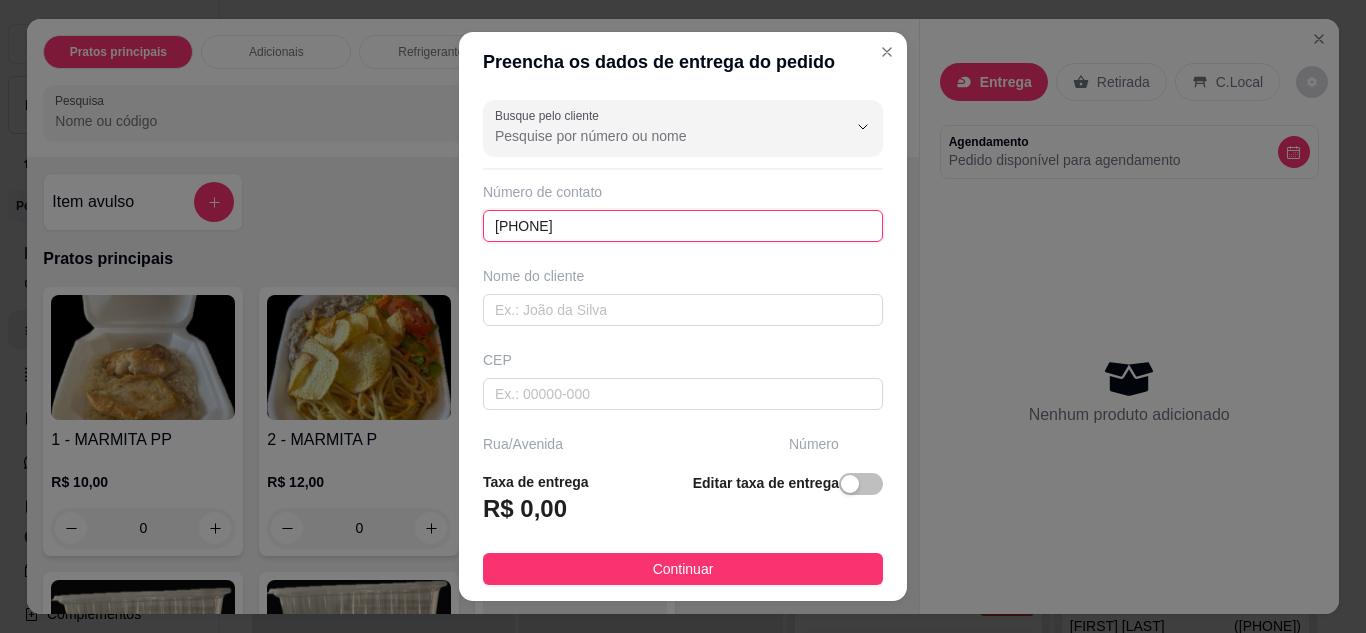 type on "(84) 99401-3894" 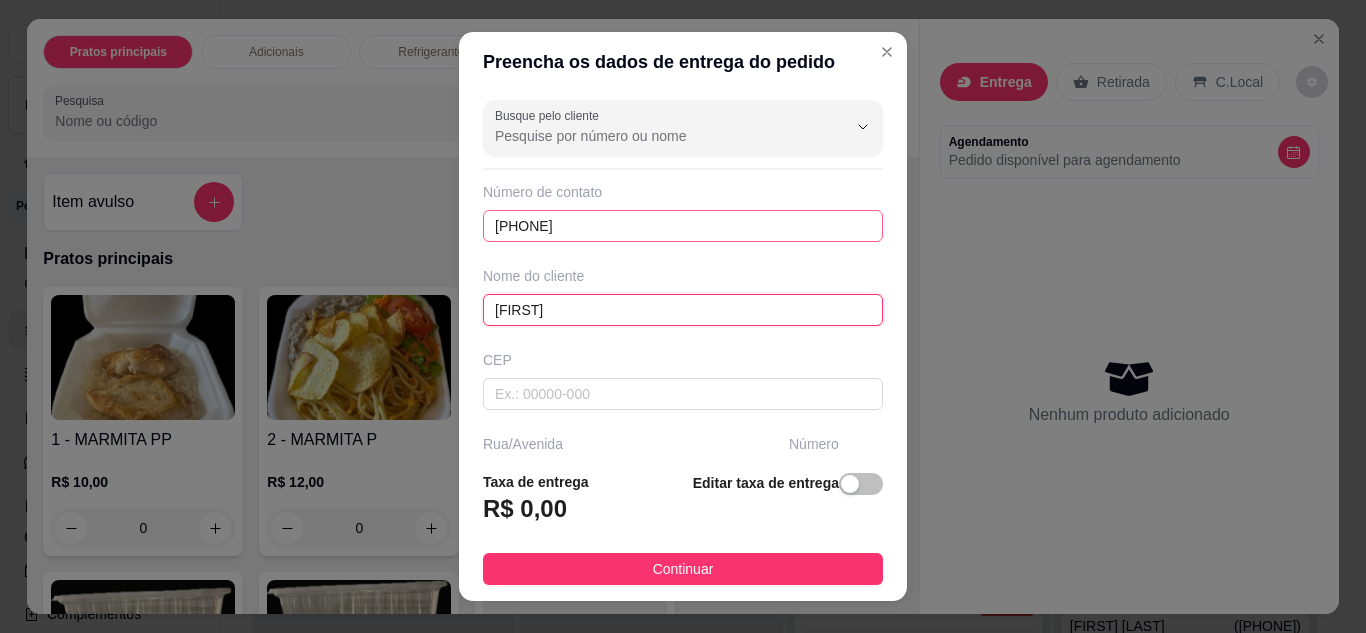 type on "Helida" 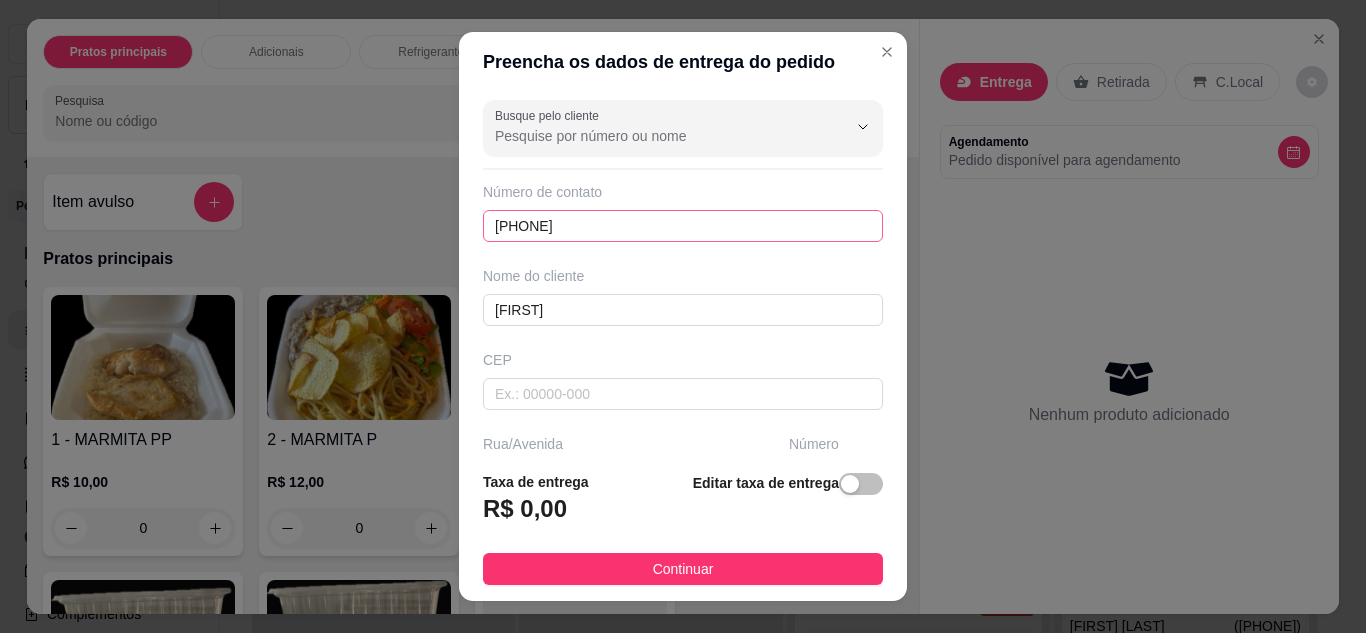 scroll, scrollTop: 204, scrollLeft: 0, axis: vertical 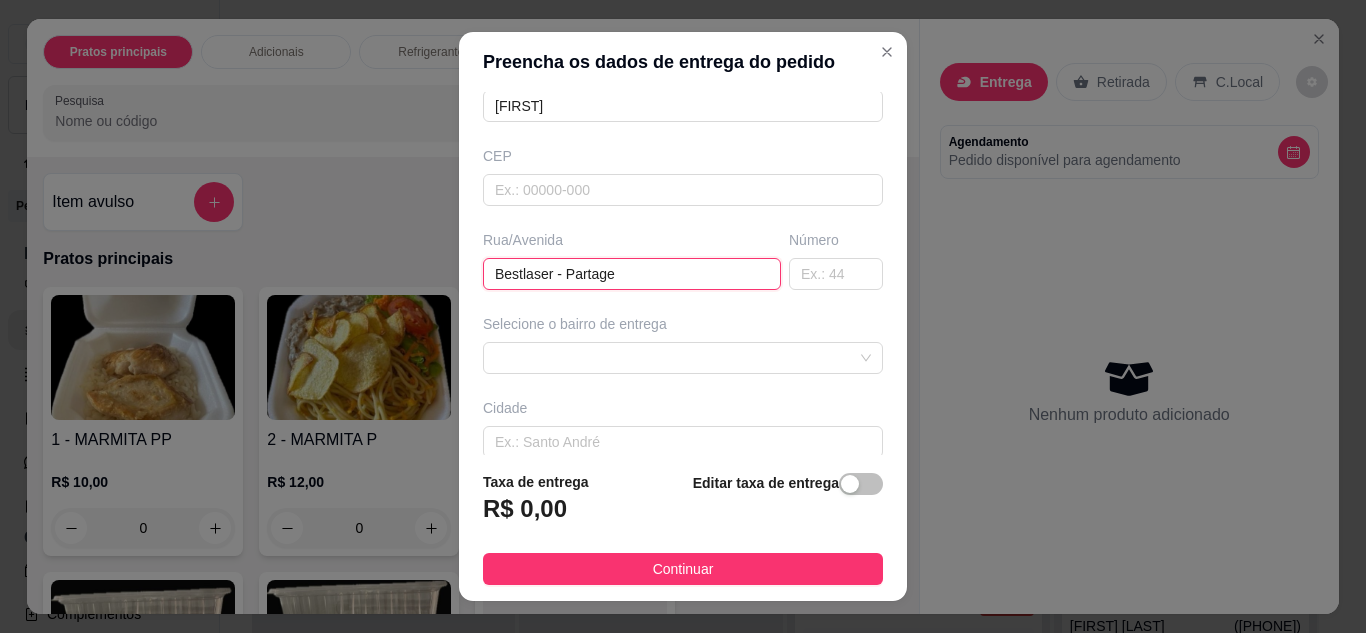type on "Bestlaser - Partage" 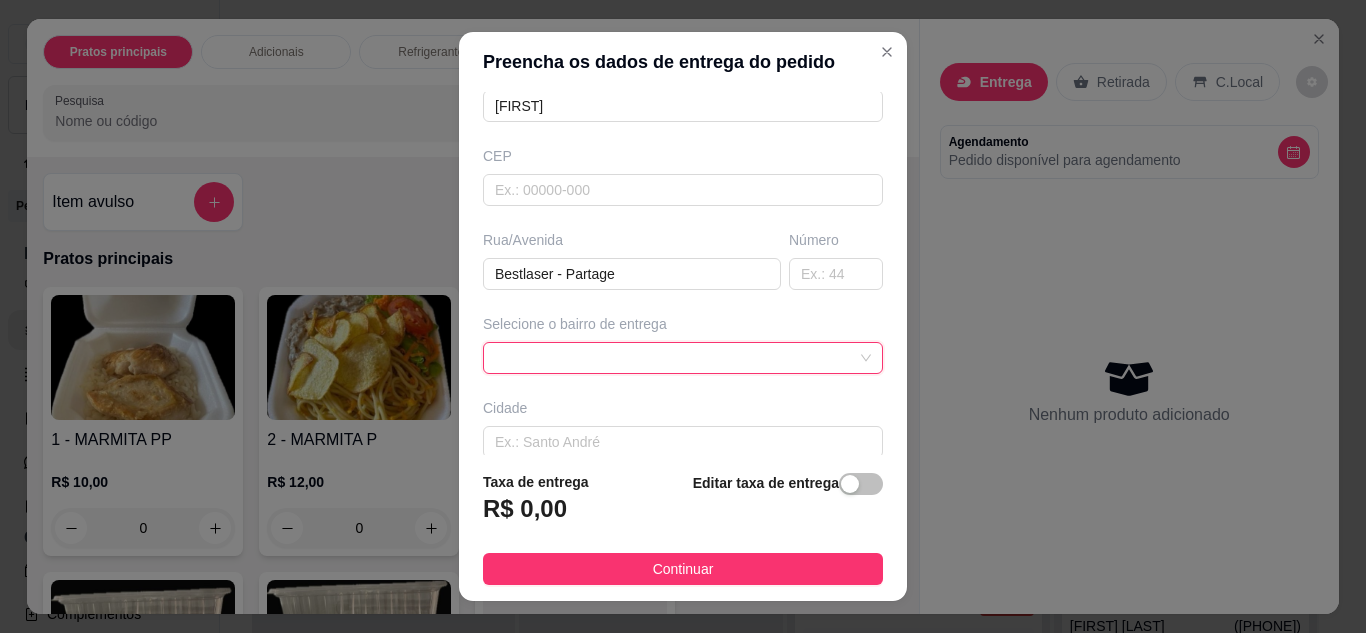 click at bounding box center (683, 358) 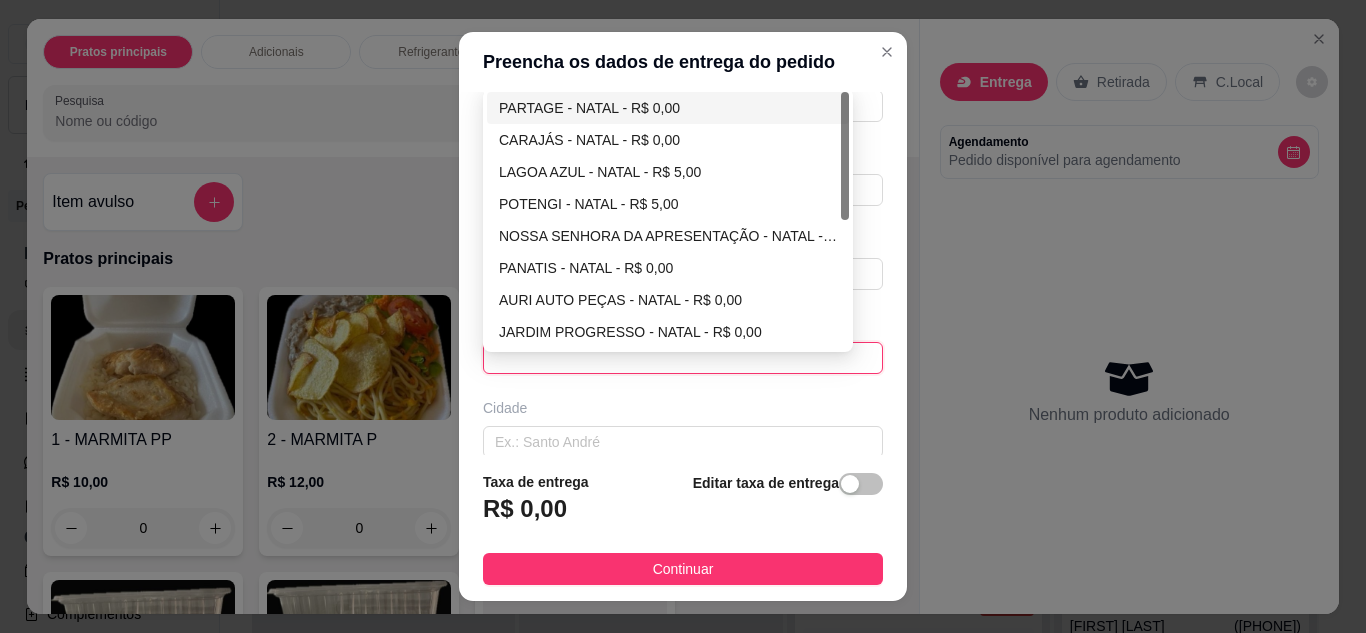 click on "PARTAGE - NATAL -  R$ 0,00" at bounding box center (668, 108) 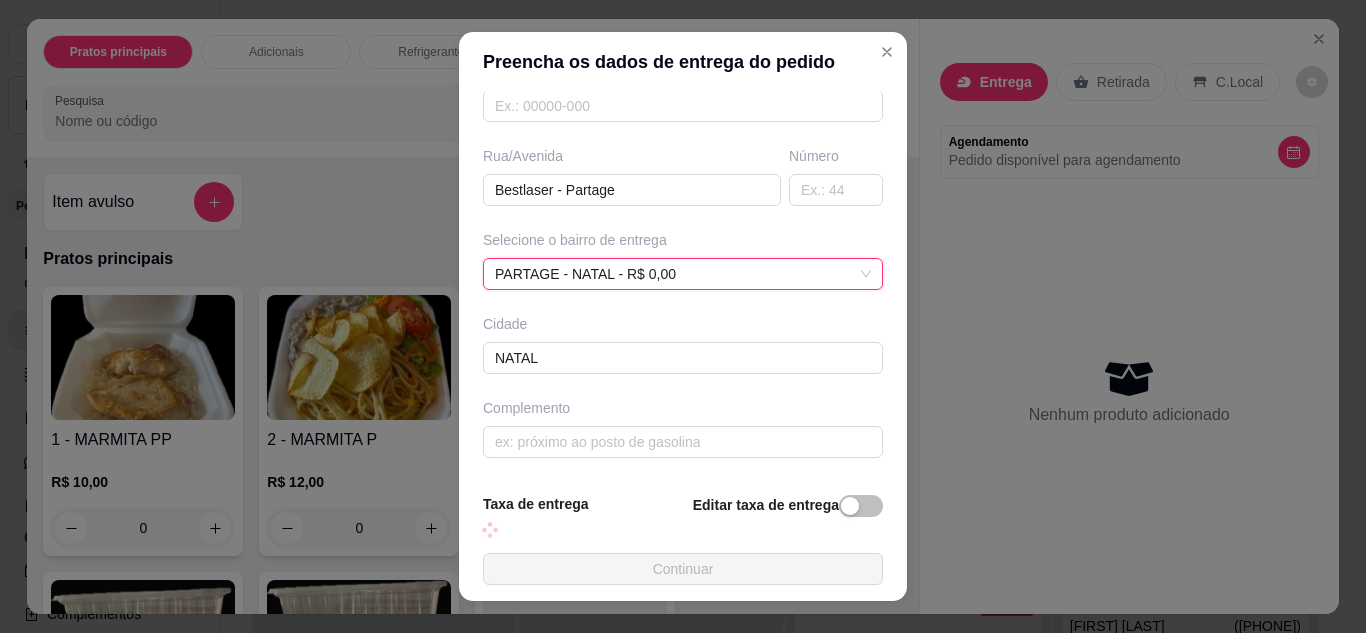 scroll, scrollTop: 304, scrollLeft: 0, axis: vertical 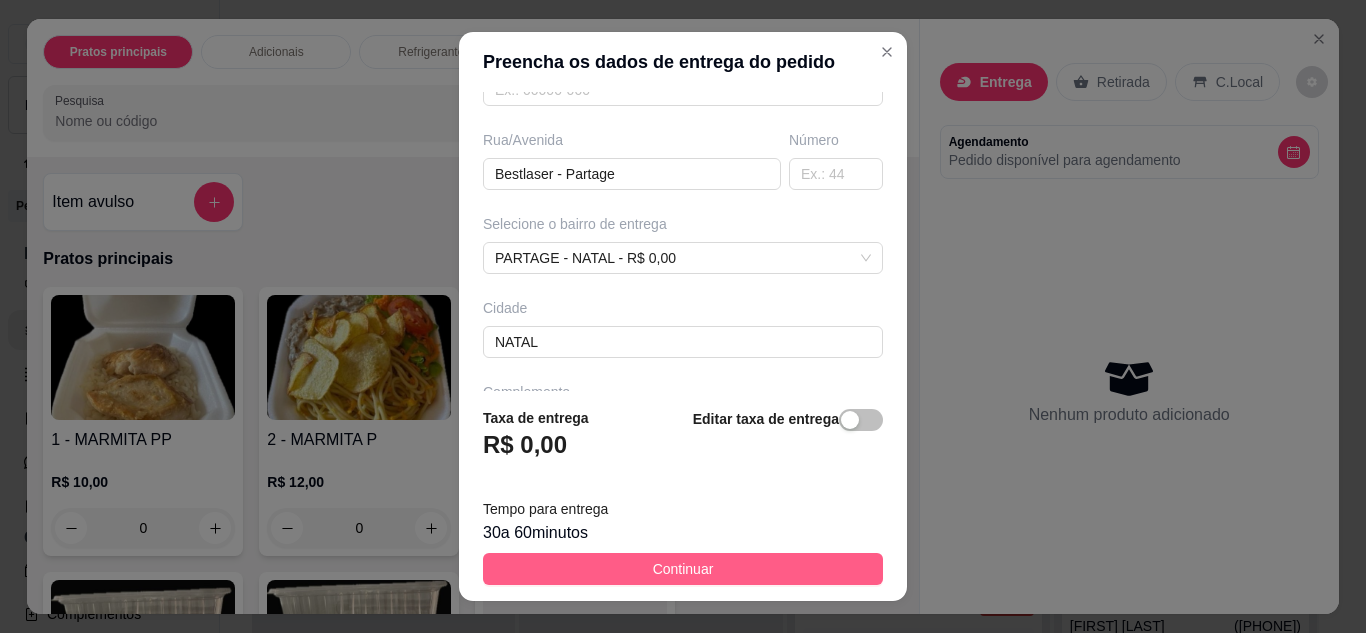 click on "Continuar" at bounding box center [683, 569] 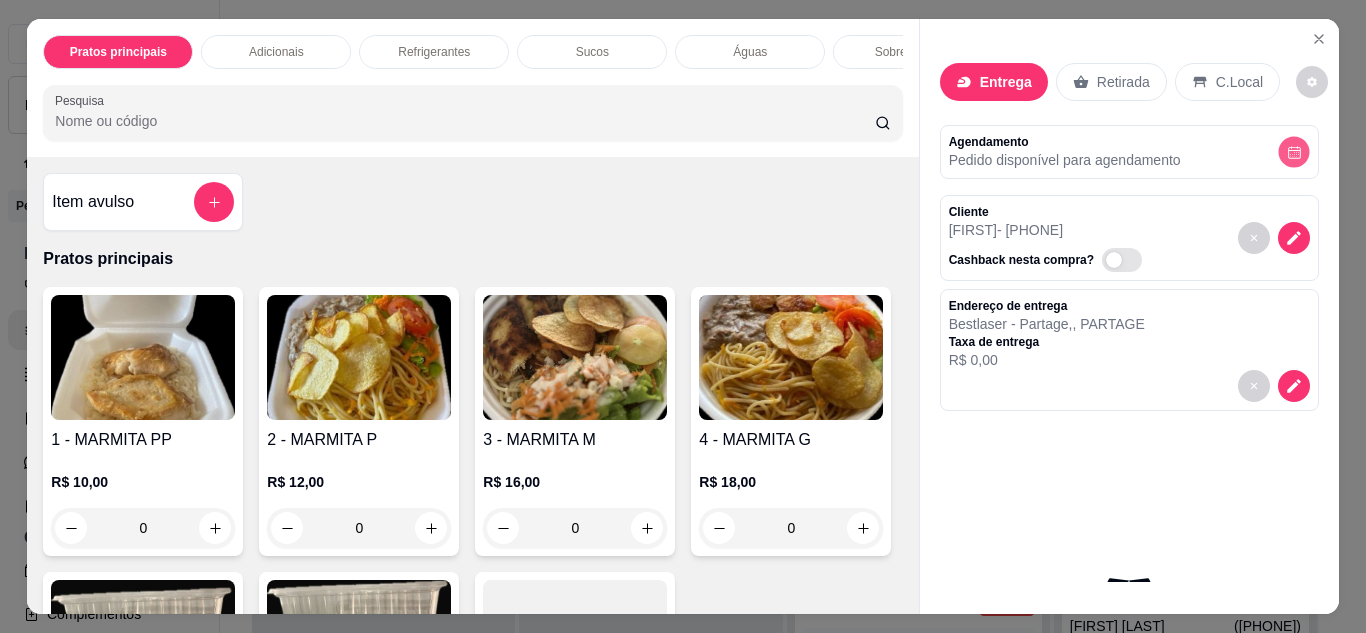 click 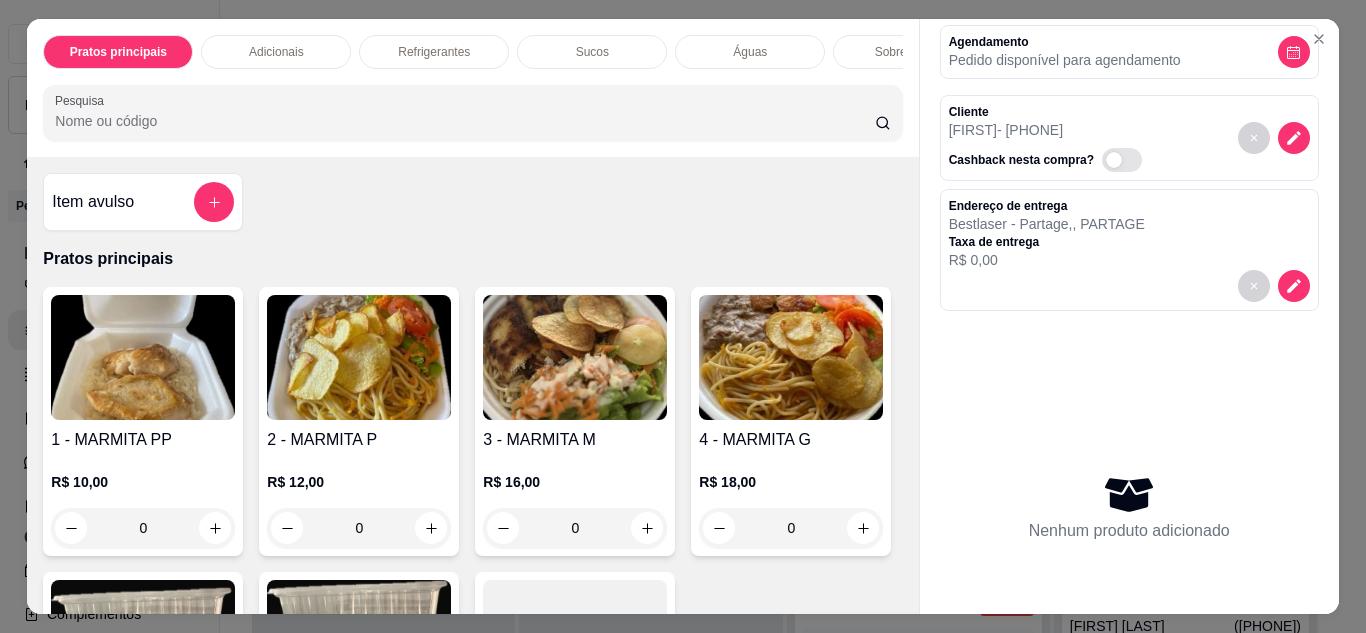 scroll, scrollTop: 241, scrollLeft: 0, axis: vertical 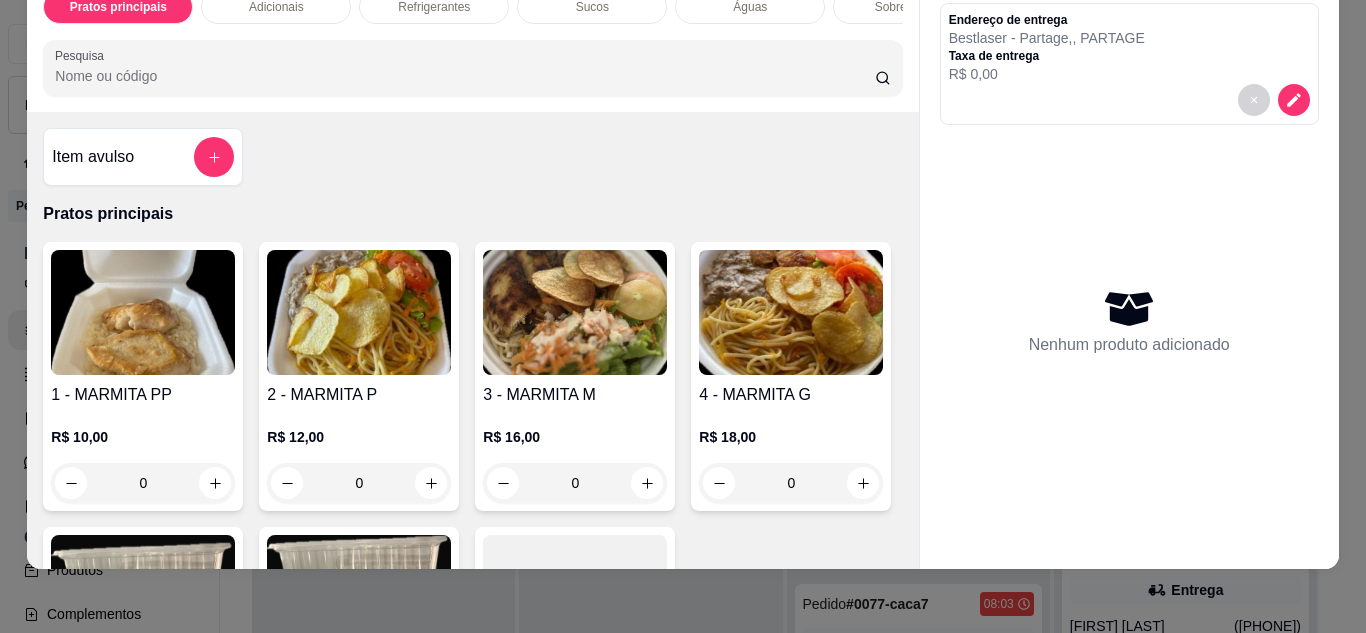 click at bounding box center (359, 312) 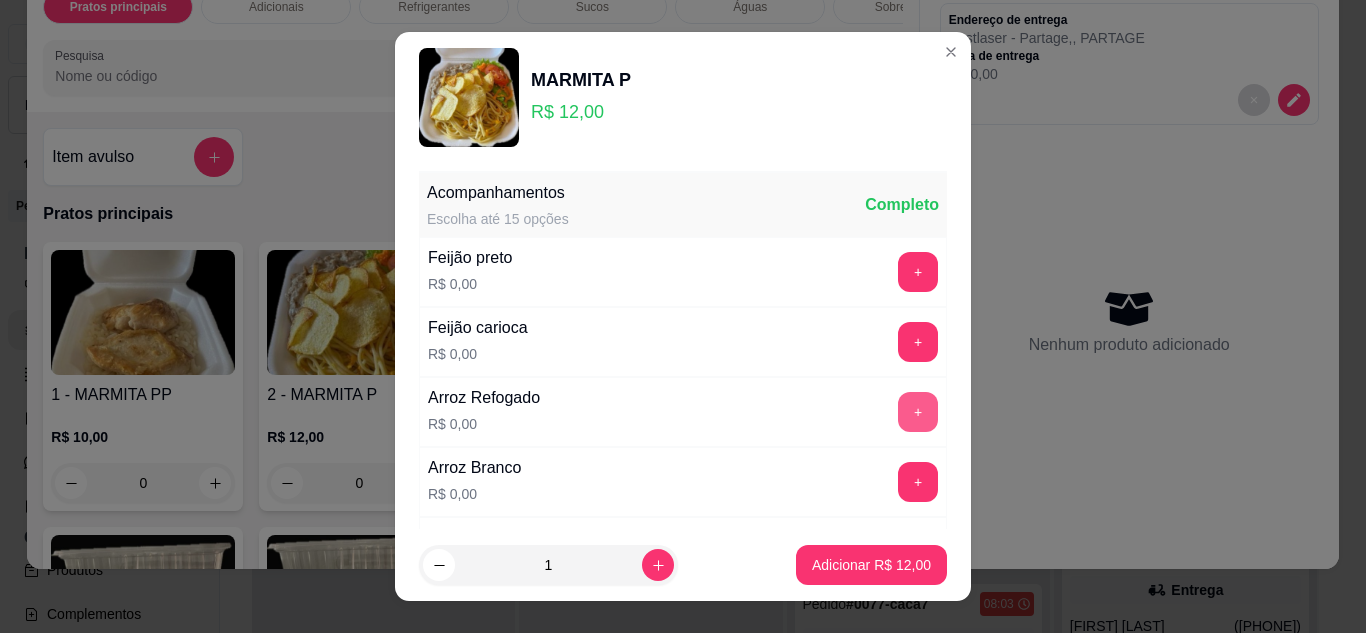 click on "+" at bounding box center [918, 412] 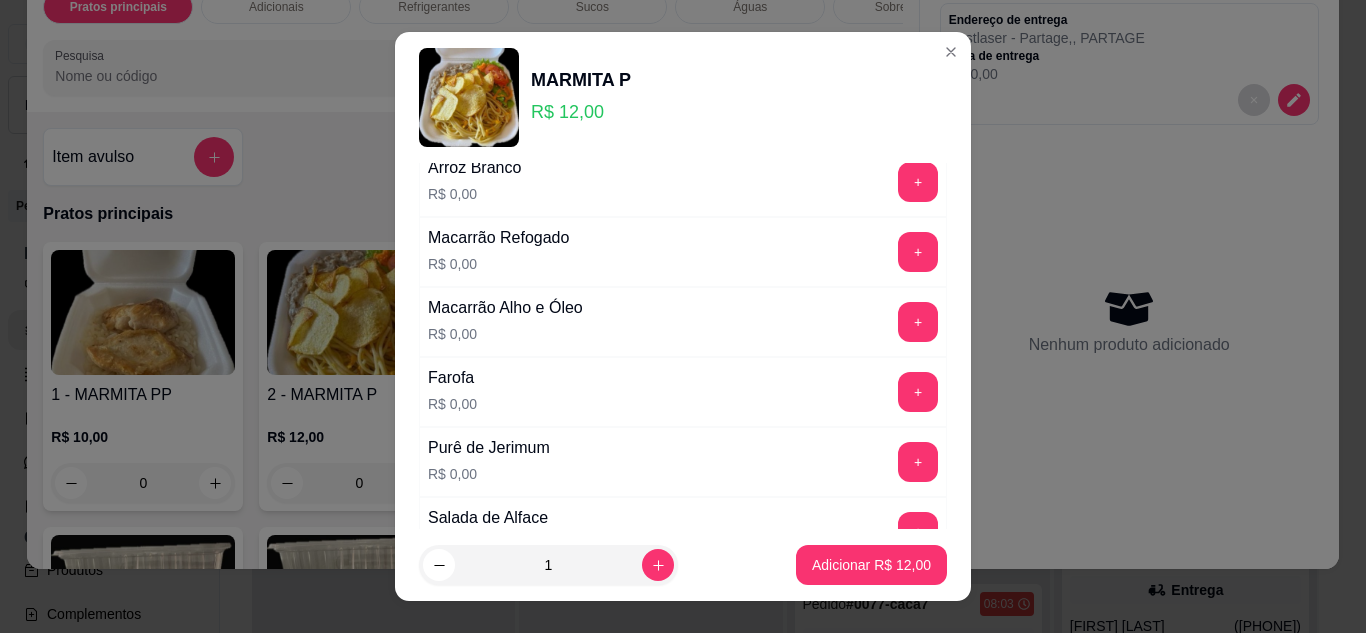 scroll, scrollTop: 400, scrollLeft: 0, axis: vertical 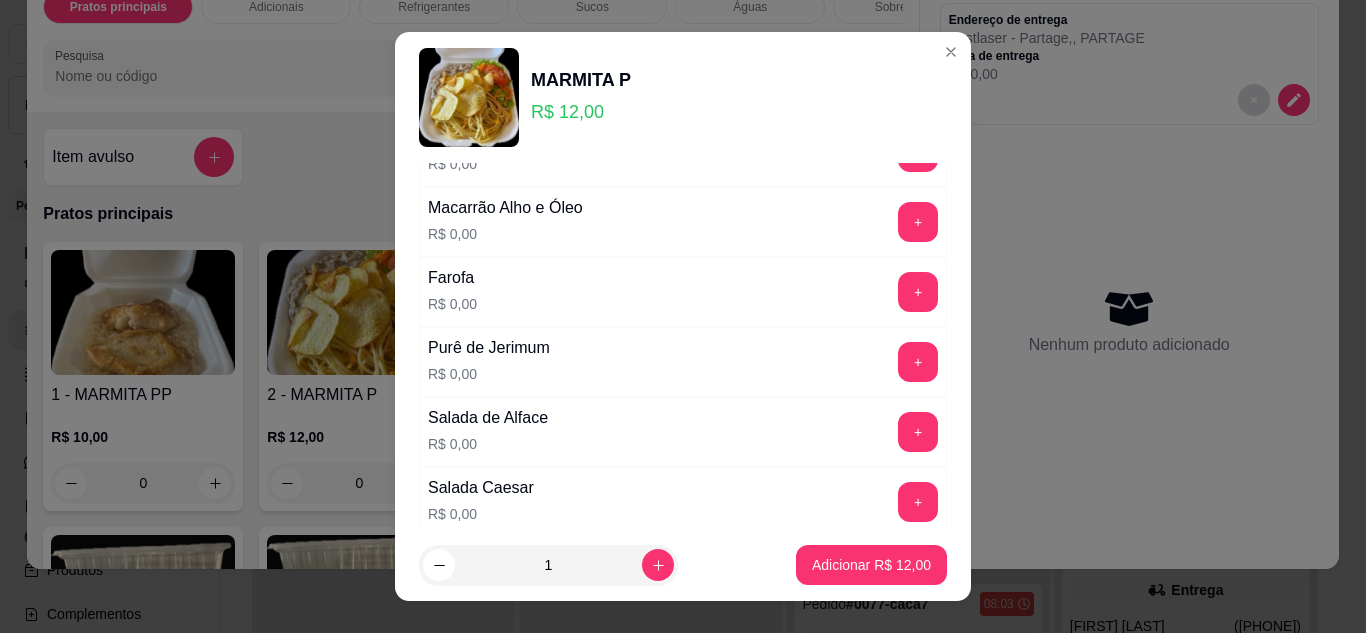 click on "+" at bounding box center [918, 432] 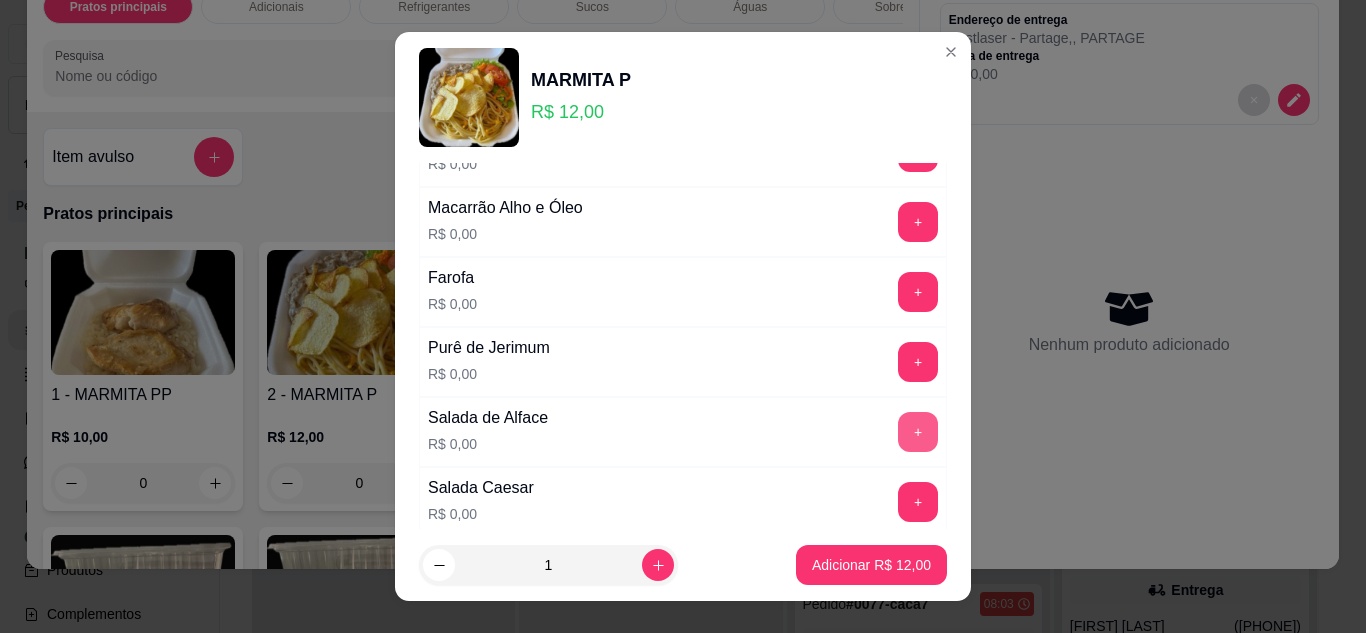 click on "+" at bounding box center (918, 432) 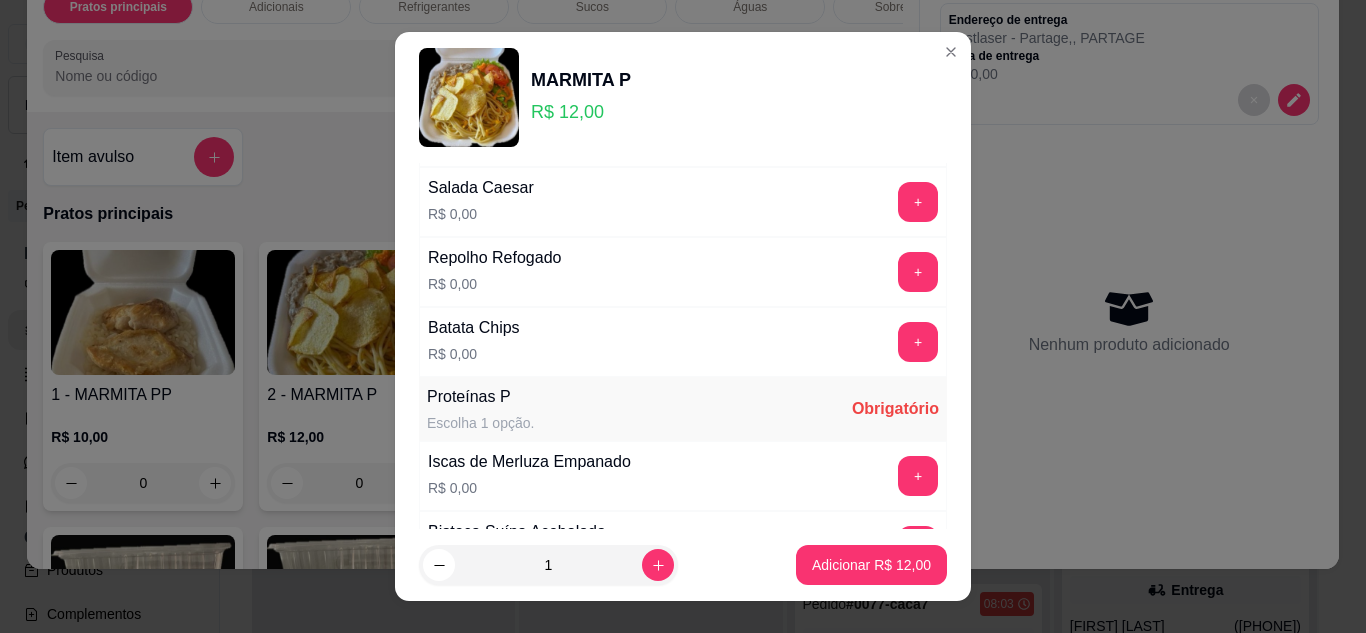 scroll, scrollTop: 800, scrollLeft: 0, axis: vertical 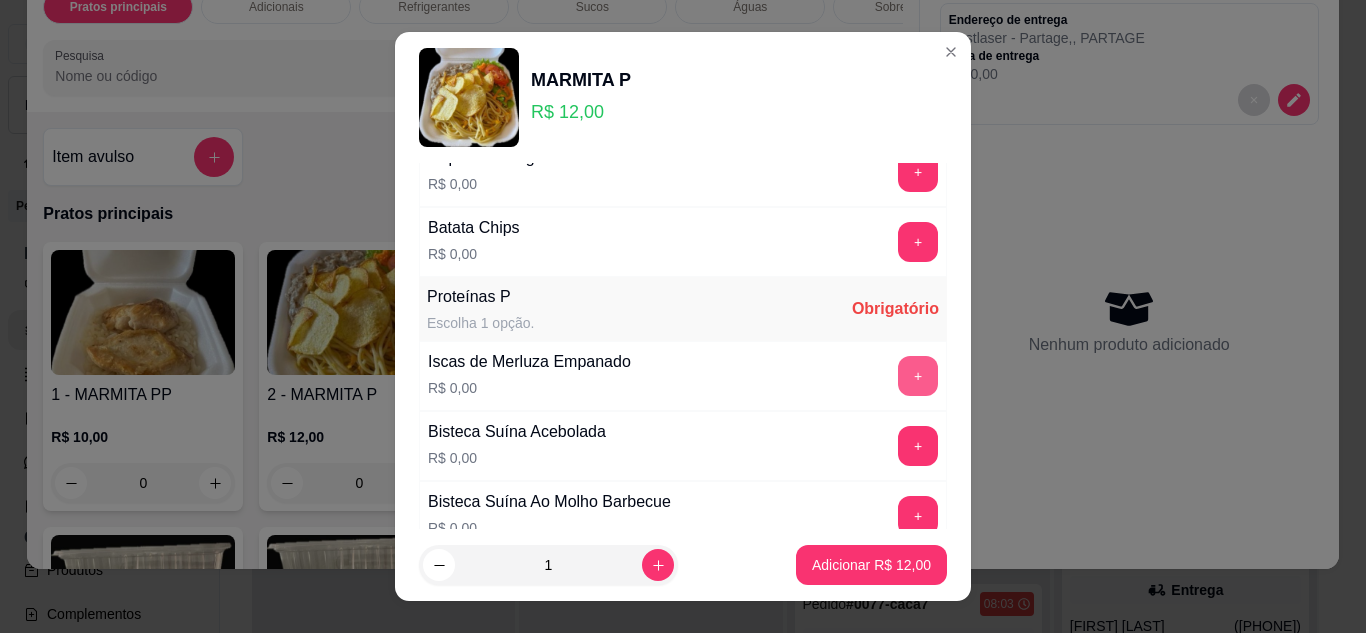 click on "+" at bounding box center [918, 376] 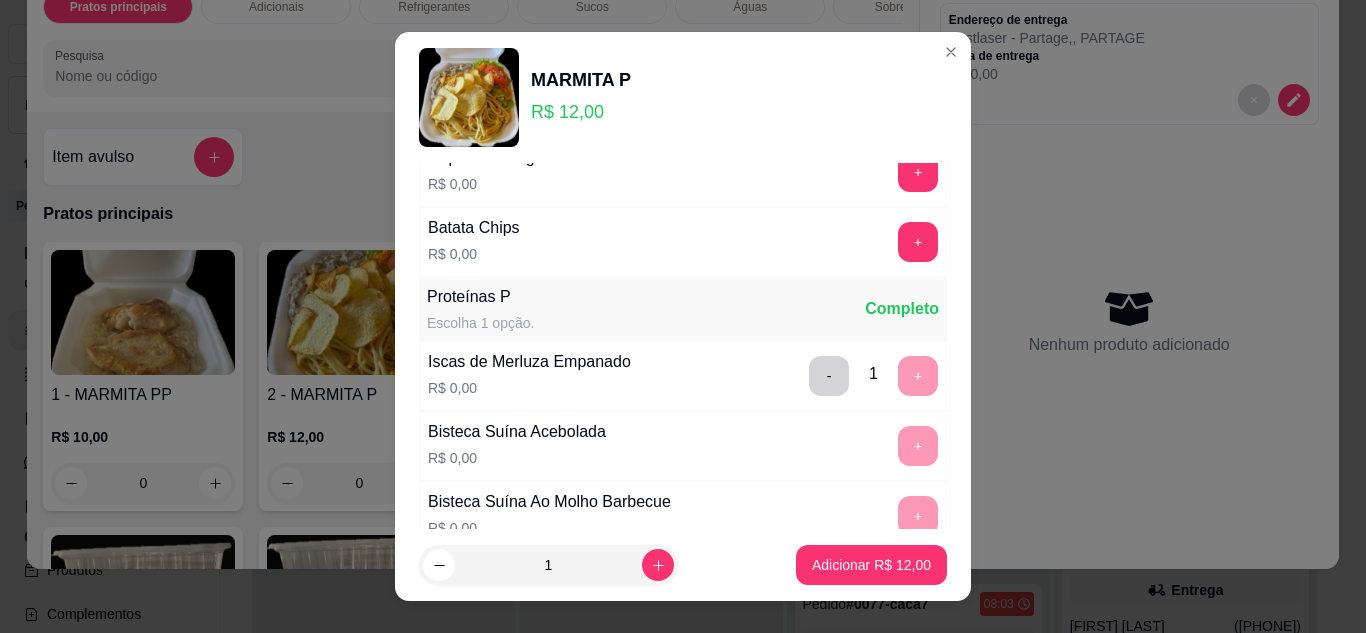 scroll, scrollTop: 1392, scrollLeft: 0, axis: vertical 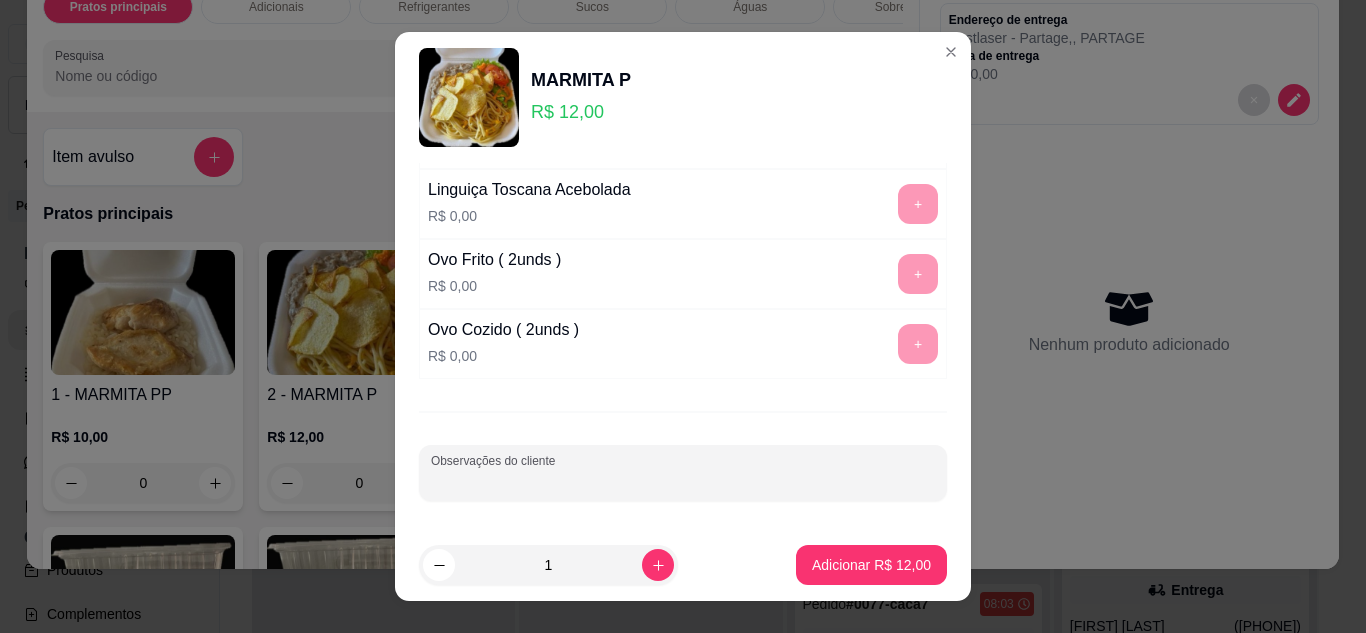 click on "Observações do cliente" at bounding box center (683, 481) 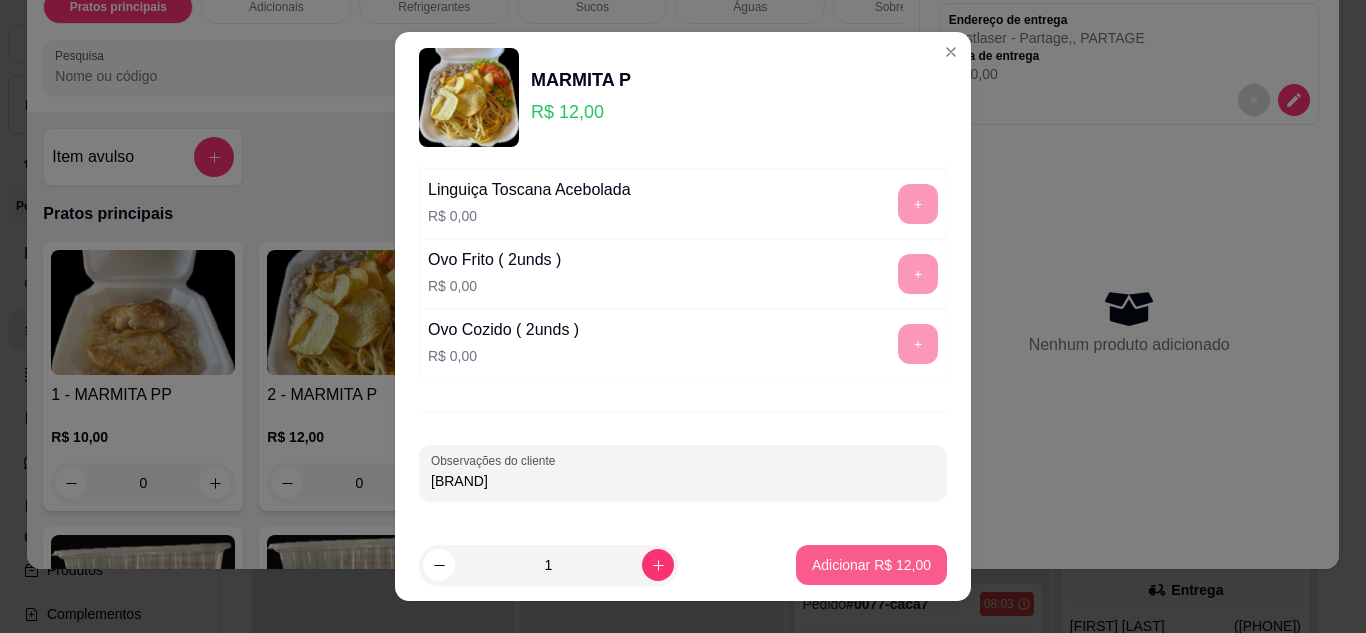 type on "SÓ TOMATE" 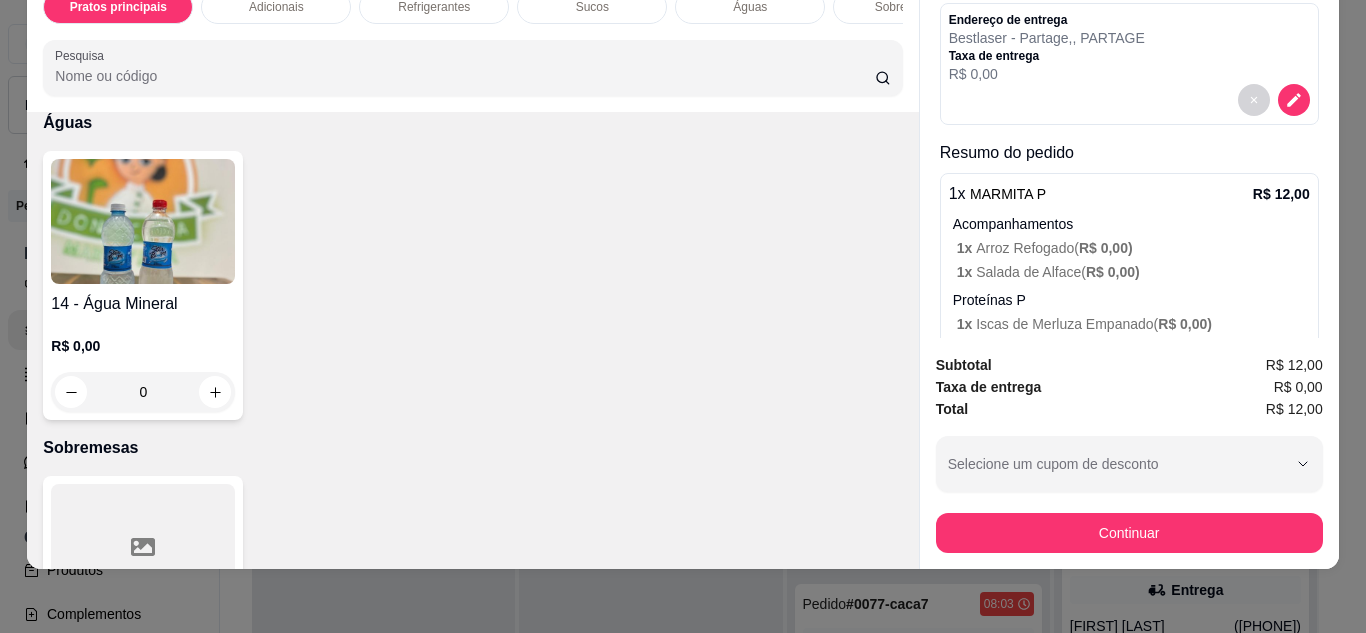 scroll, scrollTop: 1900, scrollLeft: 0, axis: vertical 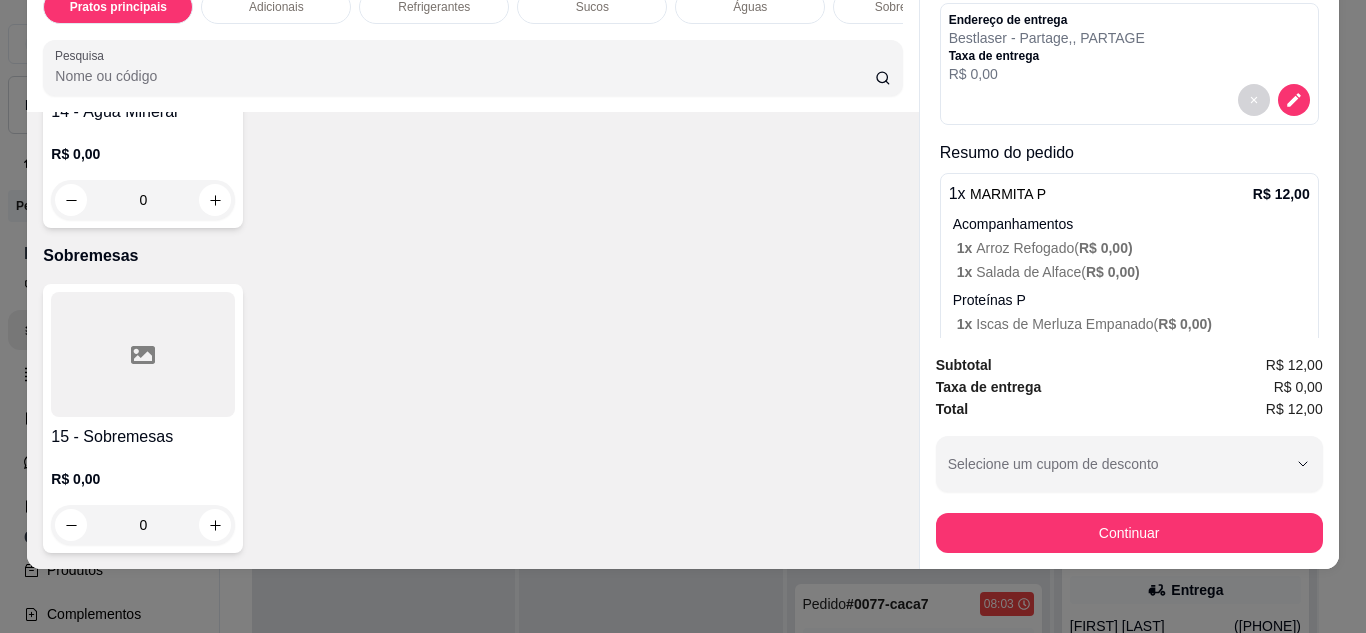 click at bounding box center [143, -296] 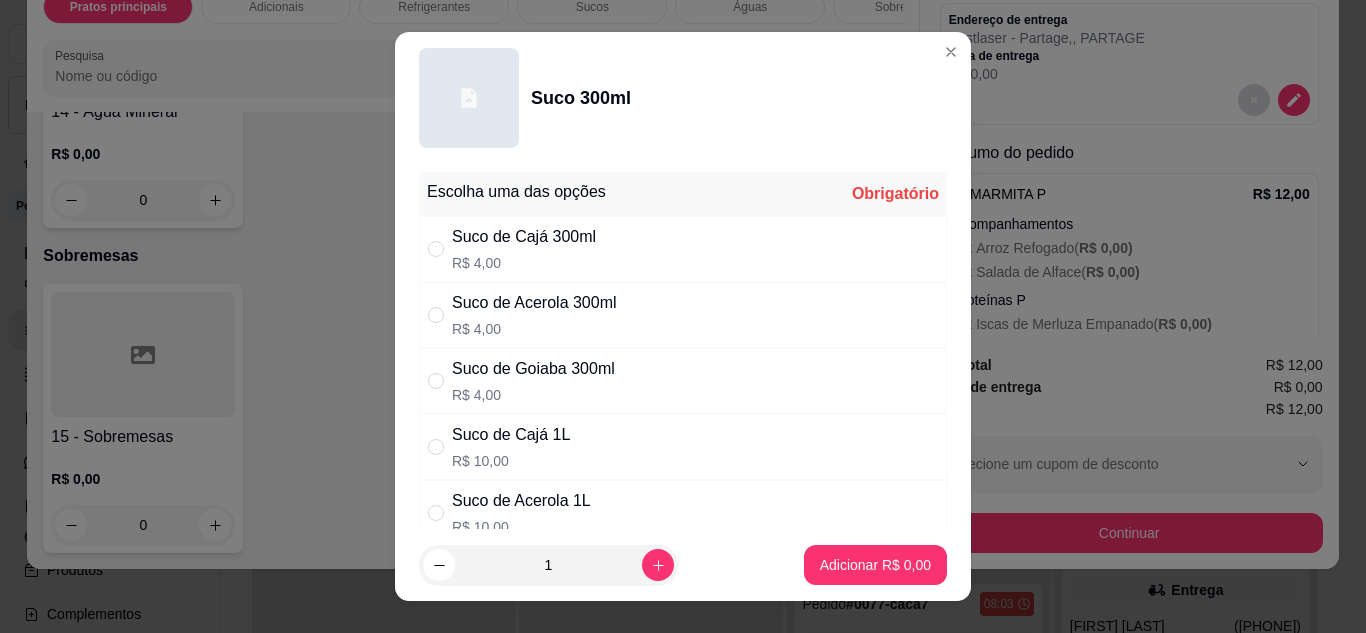 click on "Suco de Cajá 300ml" at bounding box center (524, 237) 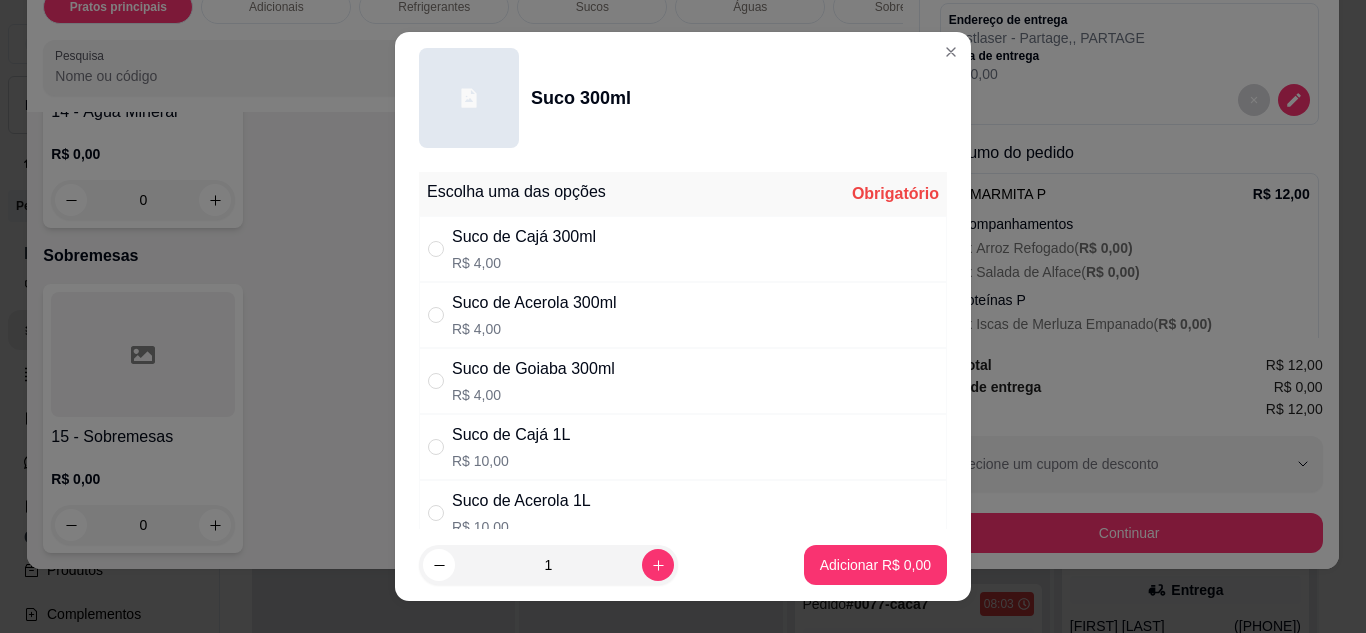 radio on "true" 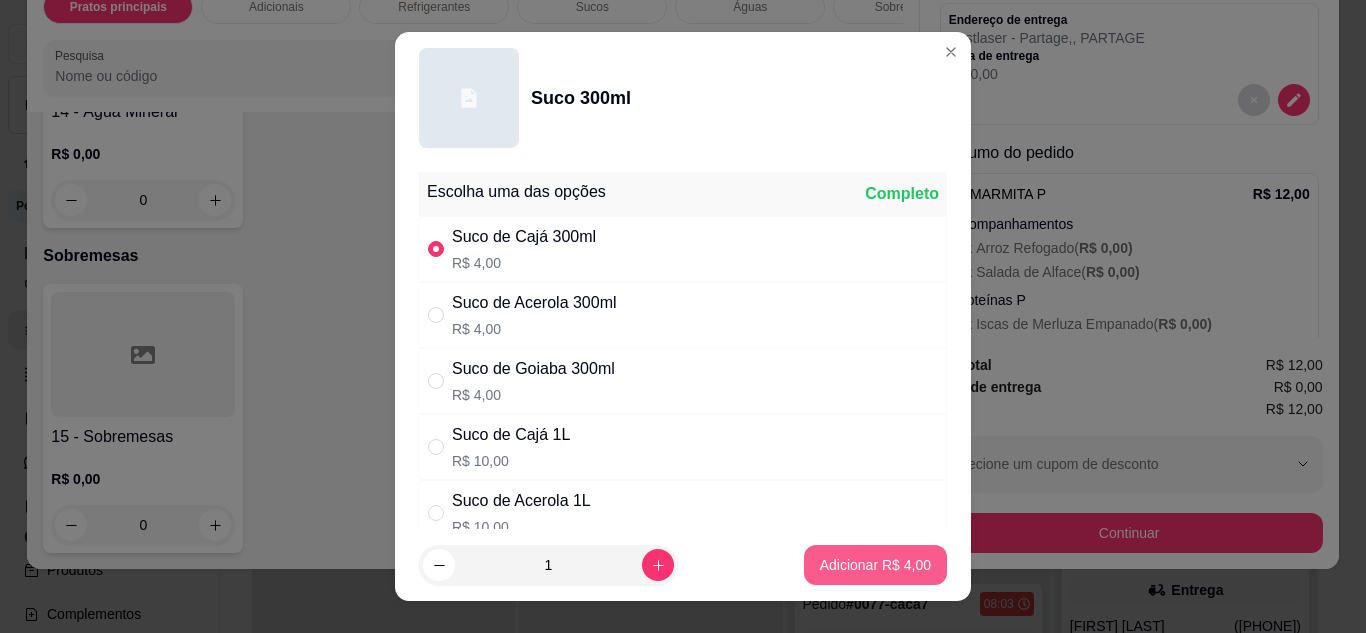 click on "Adicionar   R$ 4,00" at bounding box center (875, 565) 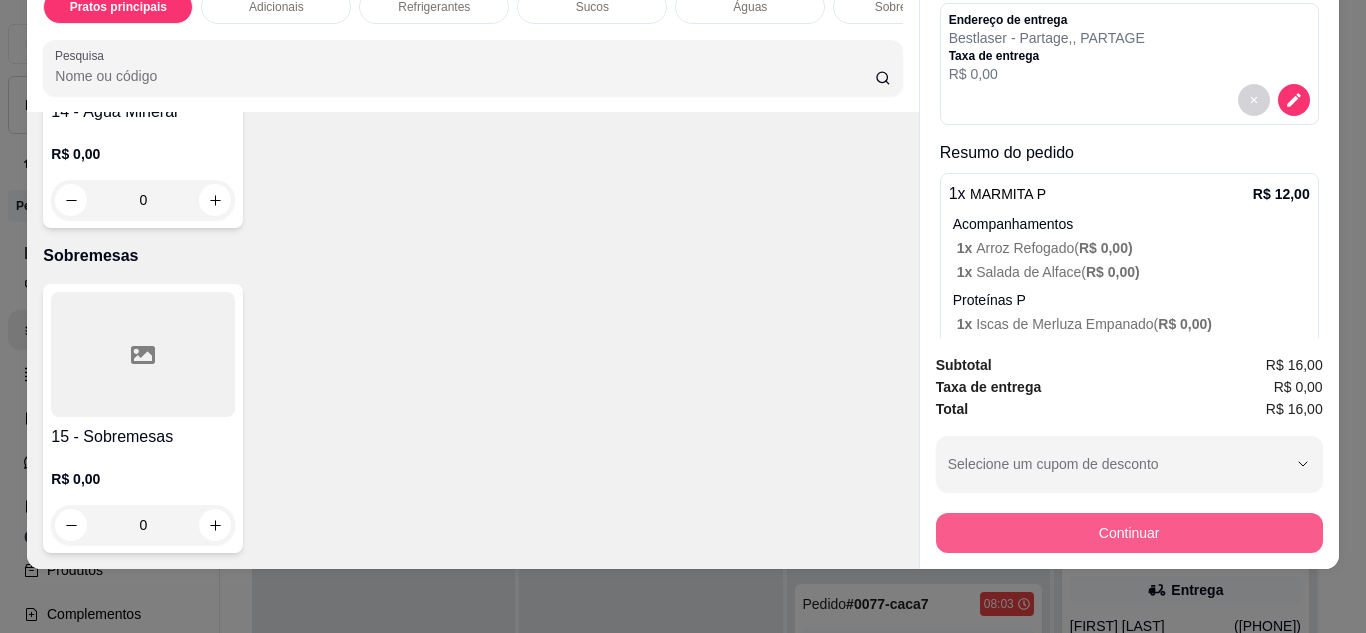 click on "Continuar" at bounding box center [1129, 533] 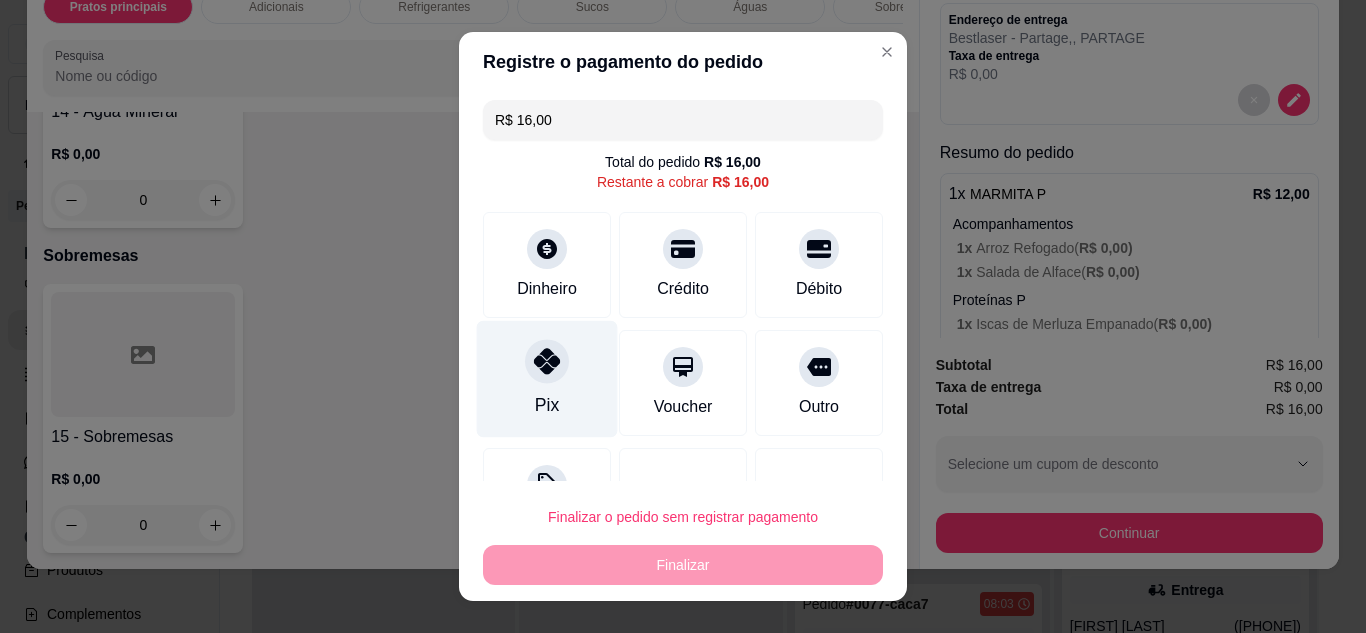 click on "Pix" at bounding box center [547, 378] 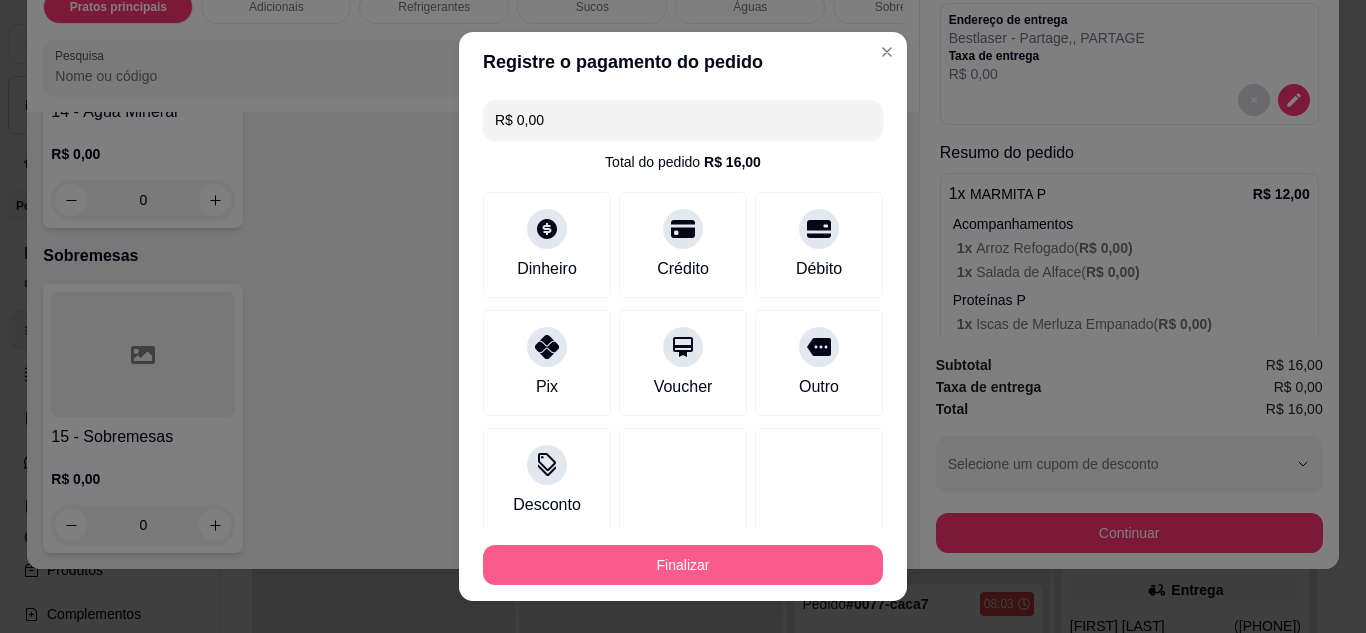 click on "Finalizar" at bounding box center (683, 565) 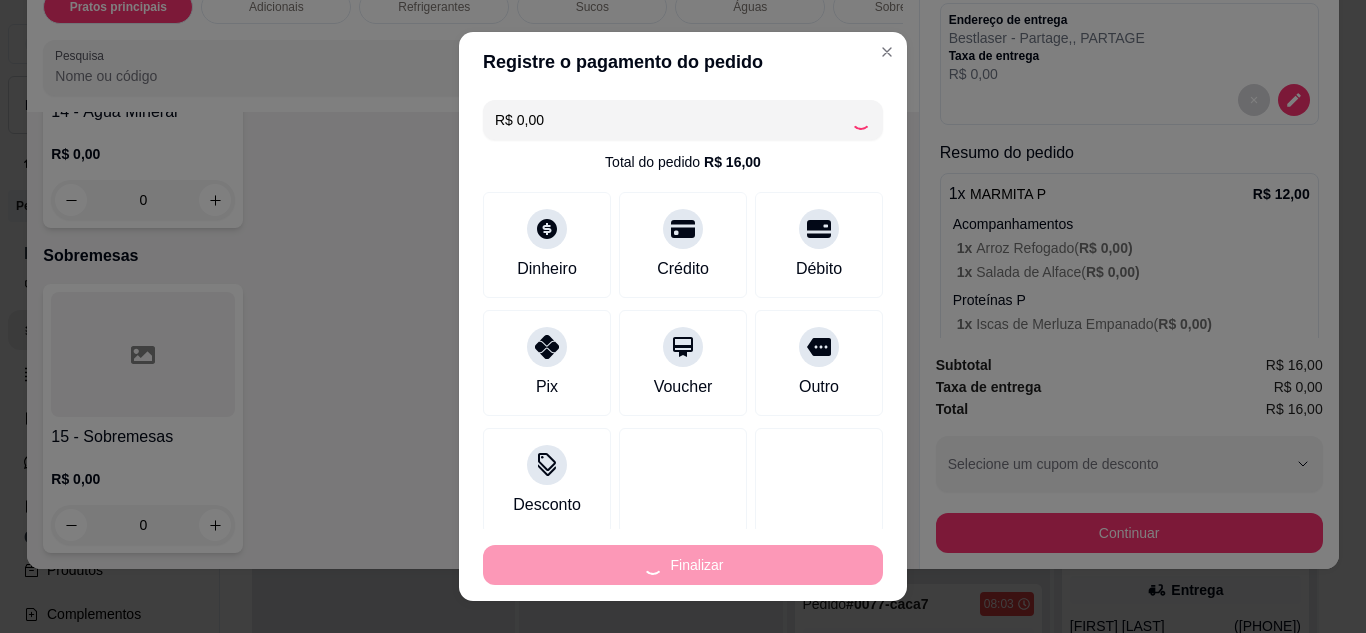 type on "0" 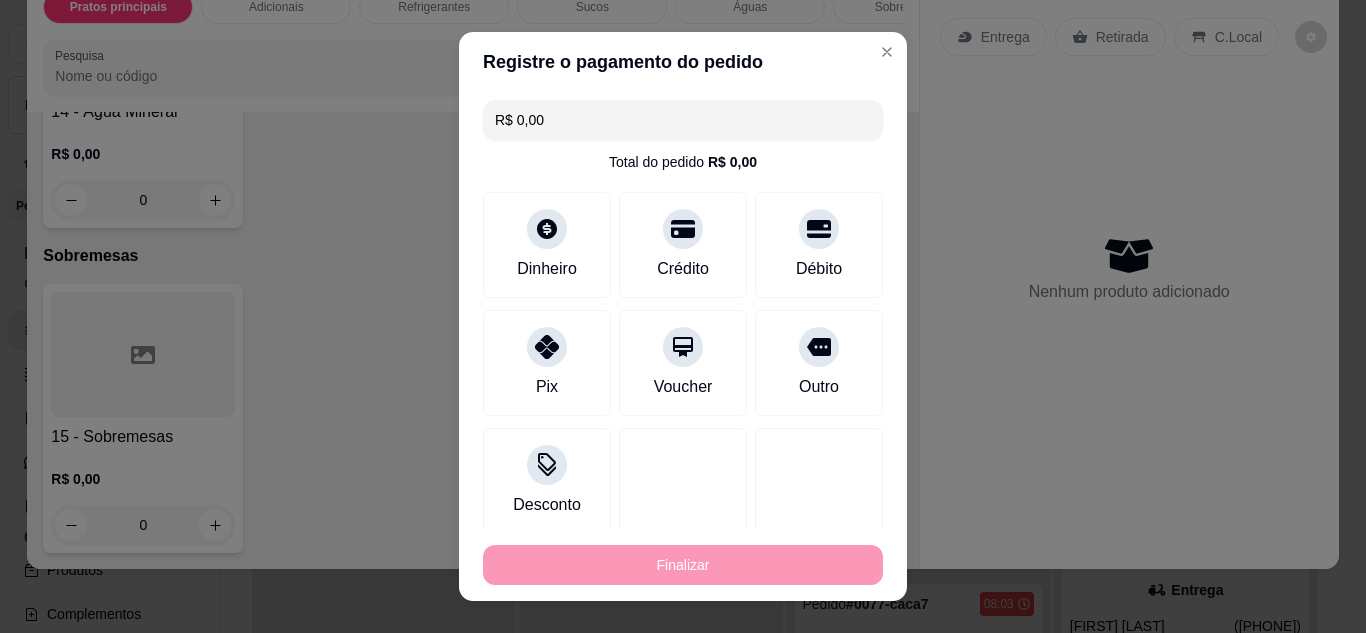 type on "-R$ 16,00" 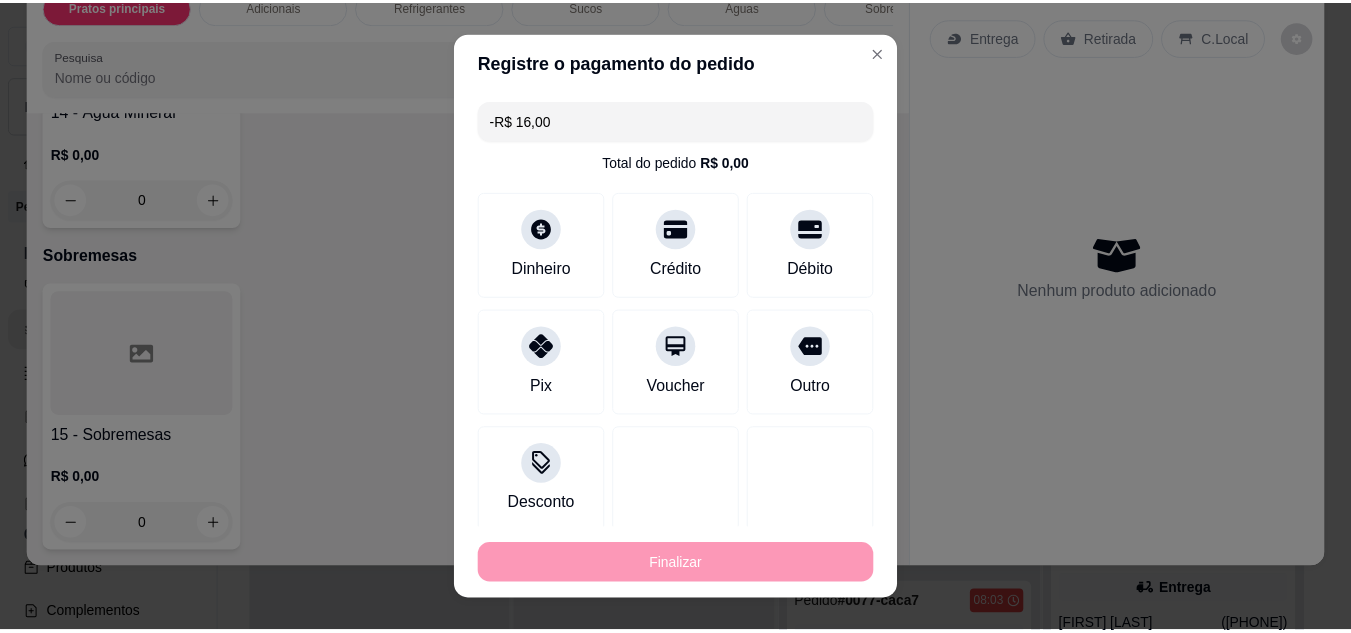 scroll, scrollTop: 0, scrollLeft: 0, axis: both 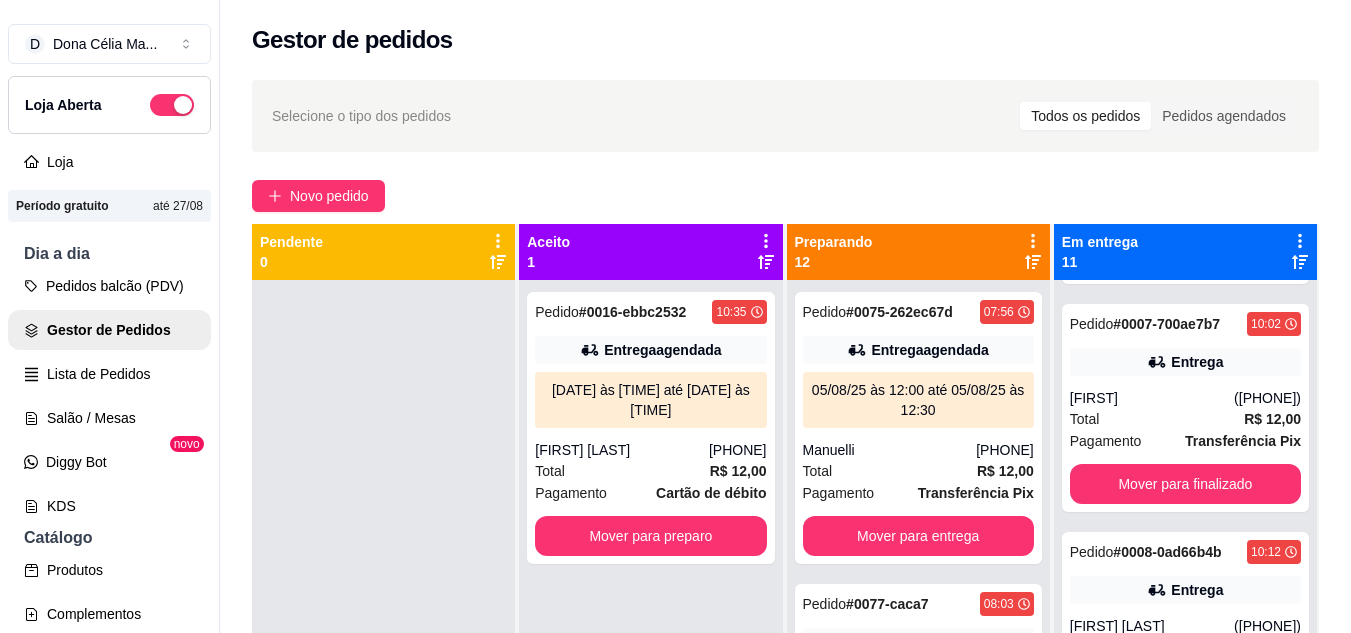 click on "Entrega  agendada" at bounding box center (929, 350) 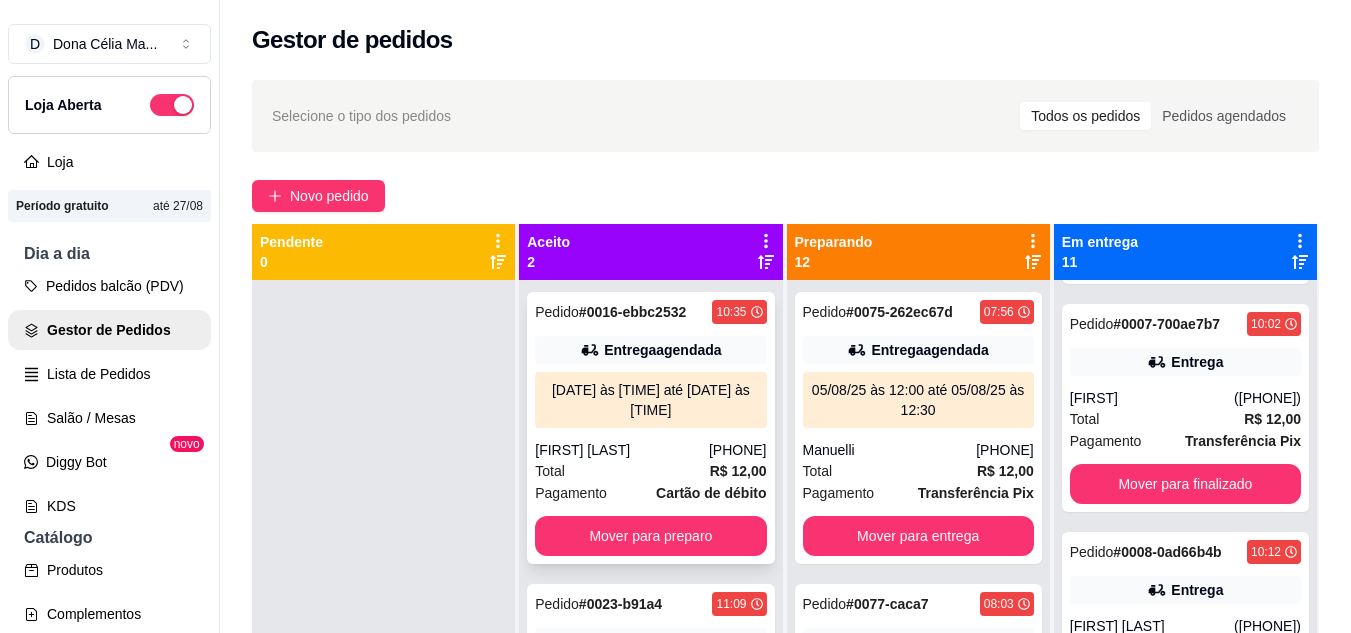 scroll, scrollTop: 56, scrollLeft: 0, axis: vertical 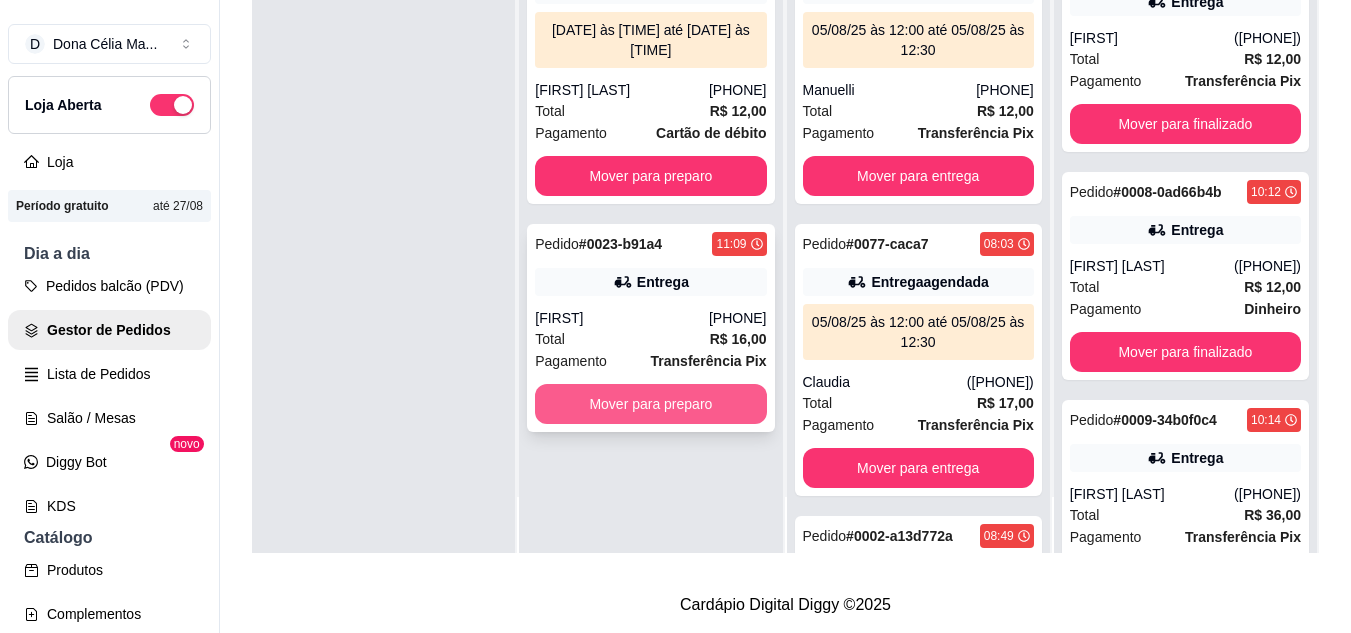 click on "Mover para preparo" at bounding box center (650, 404) 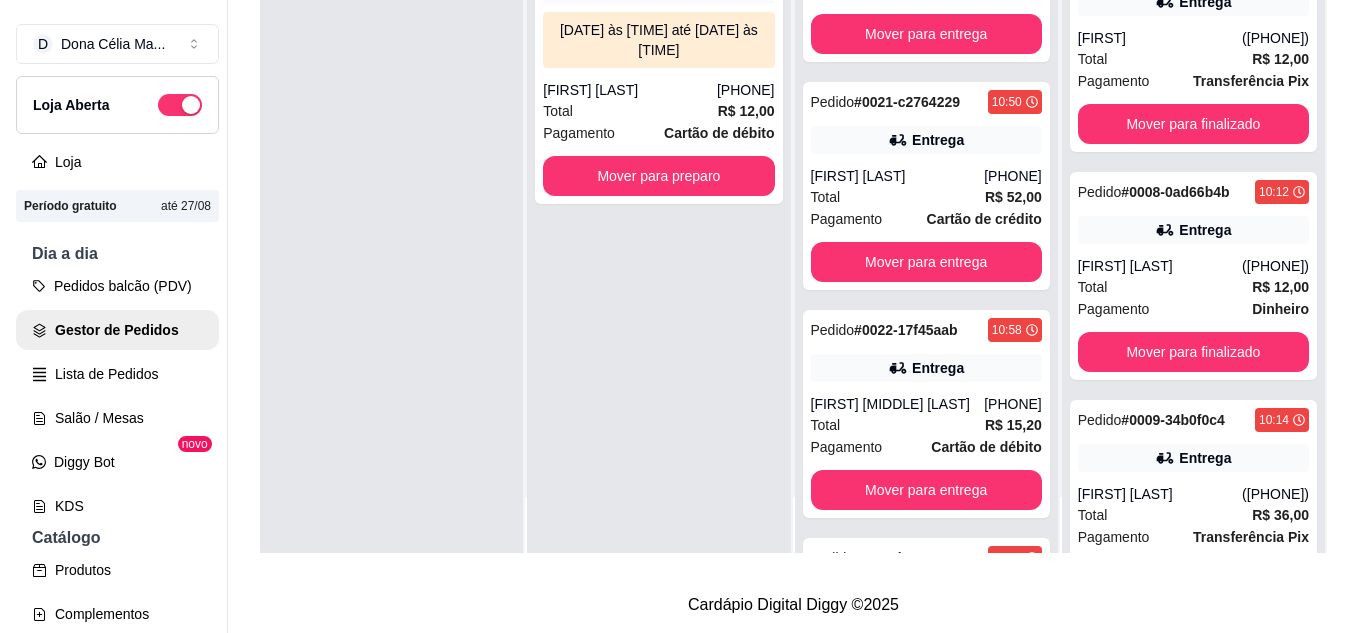 scroll, scrollTop: 2861, scrollLeft: 0, axis: vertical 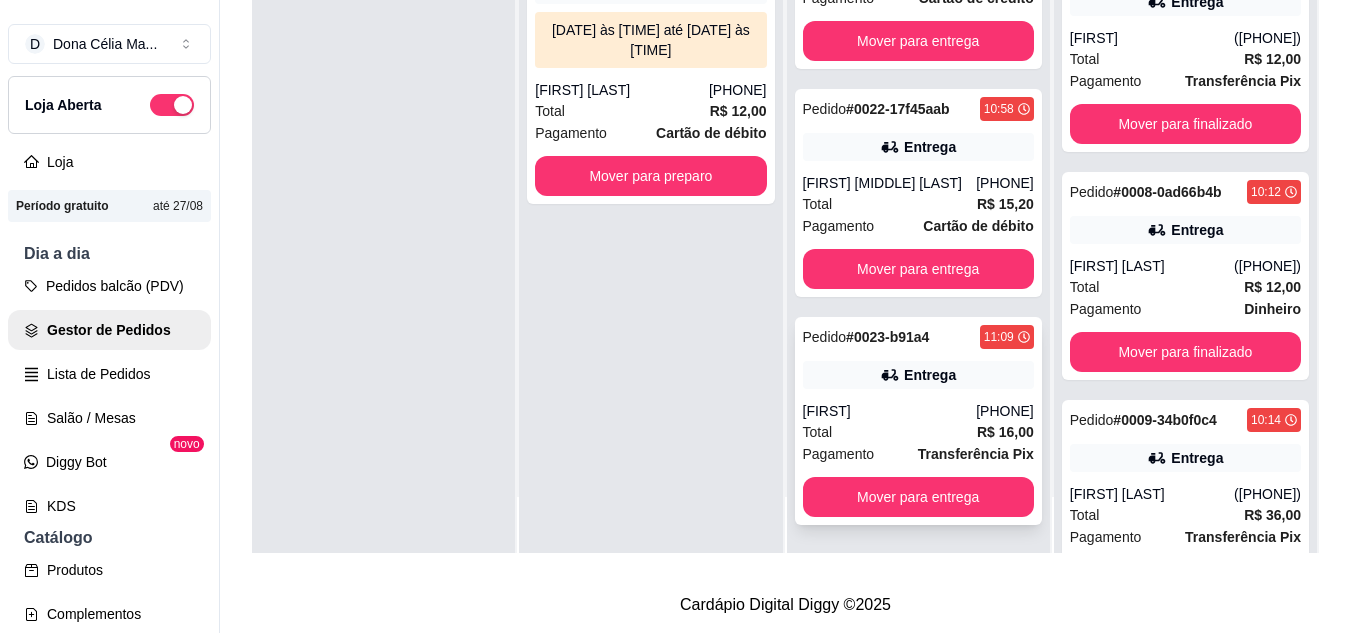 click on "Entrega" at bounding box center [918, 375] 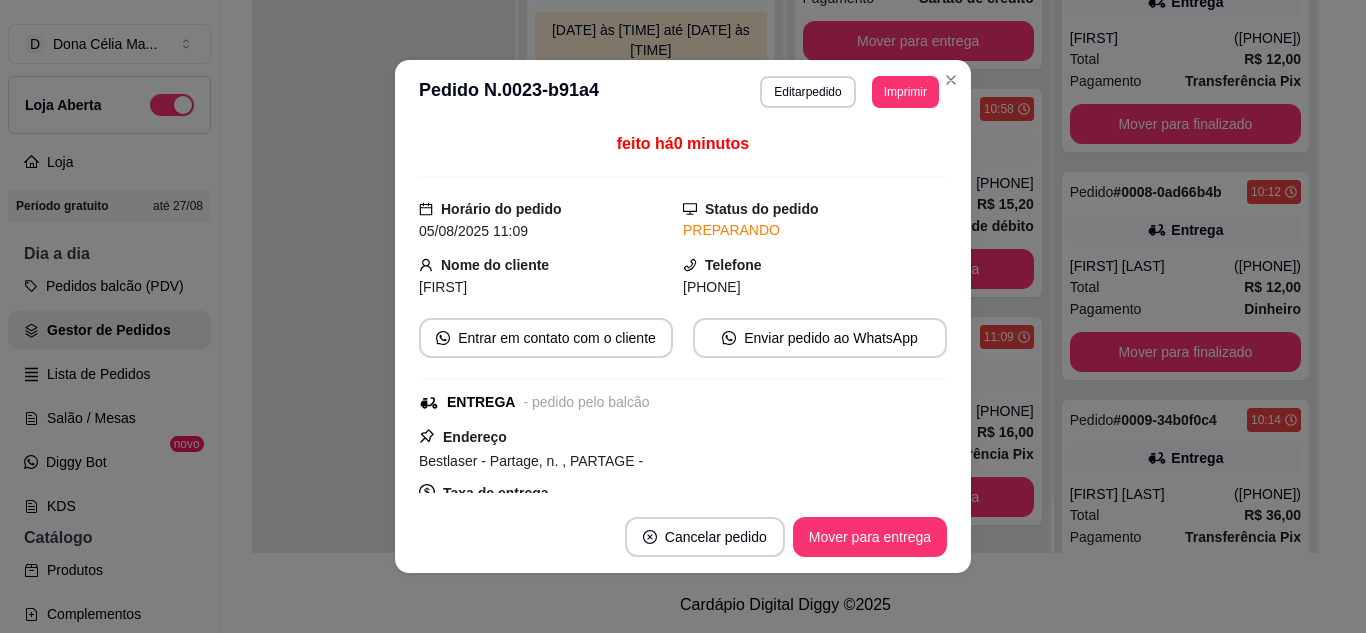 click on "Editar  pedido" at bounding box center (807, 92) 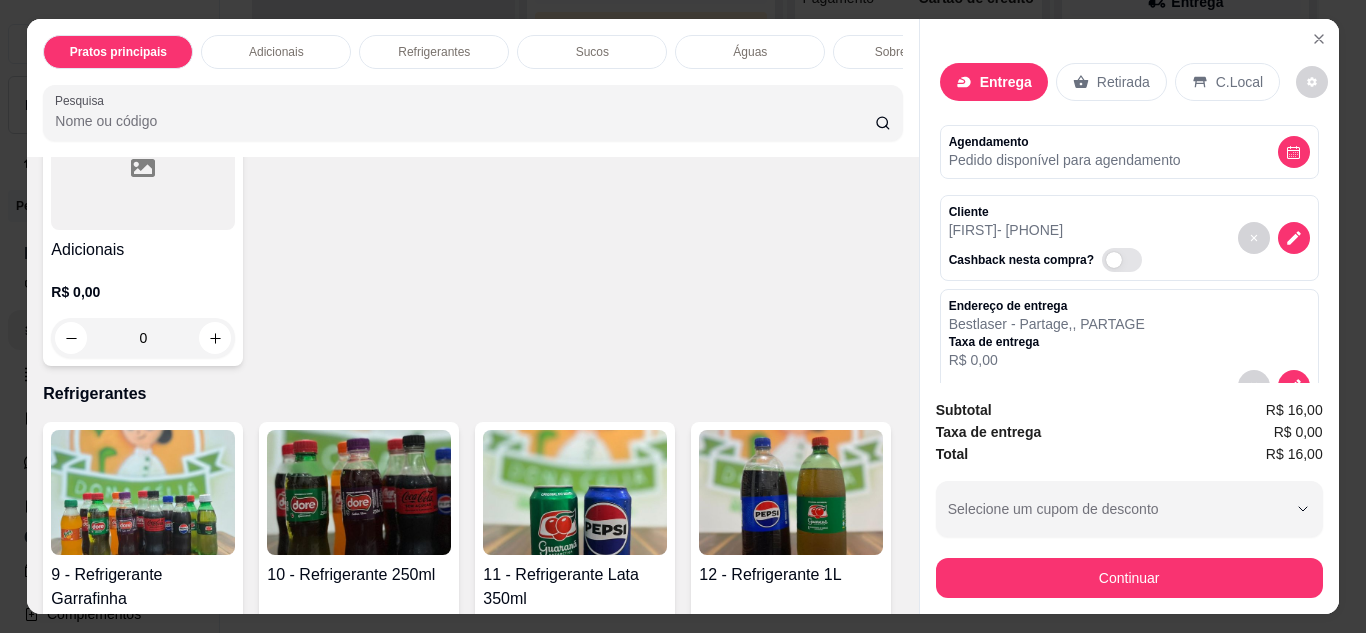 scroll, scrollTop: 1100, scrollLeft: 0, axis: vertical 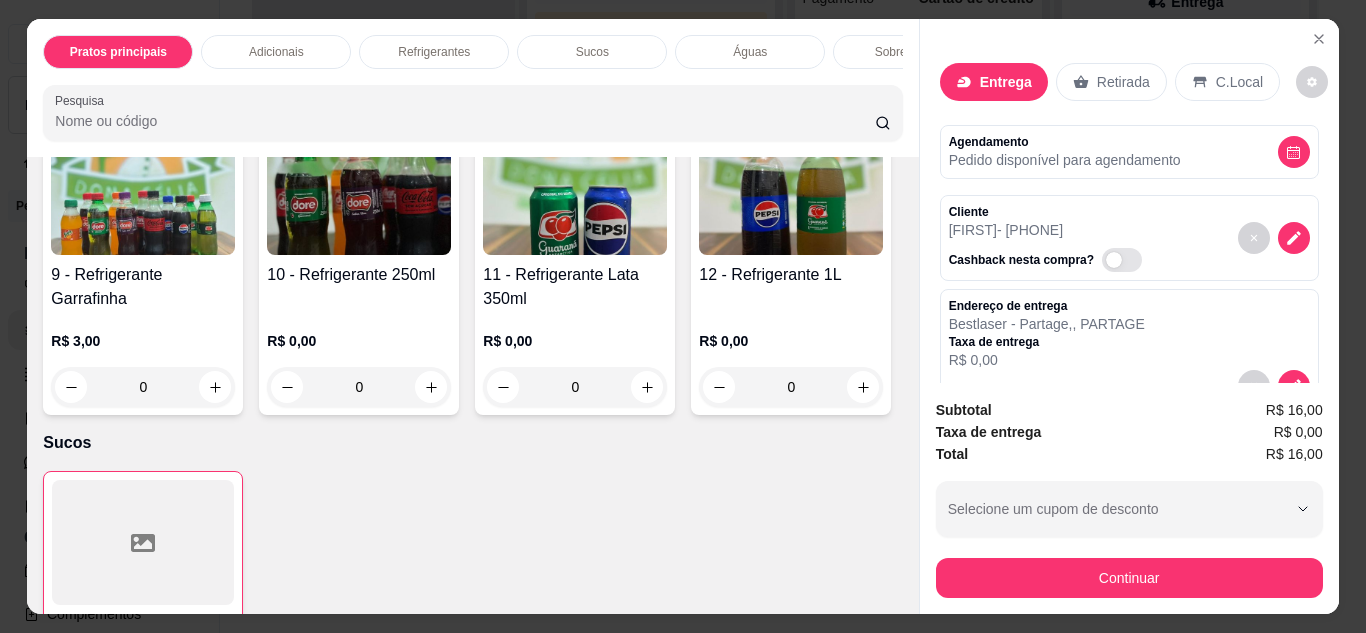 click at bounding box center [143, -133] 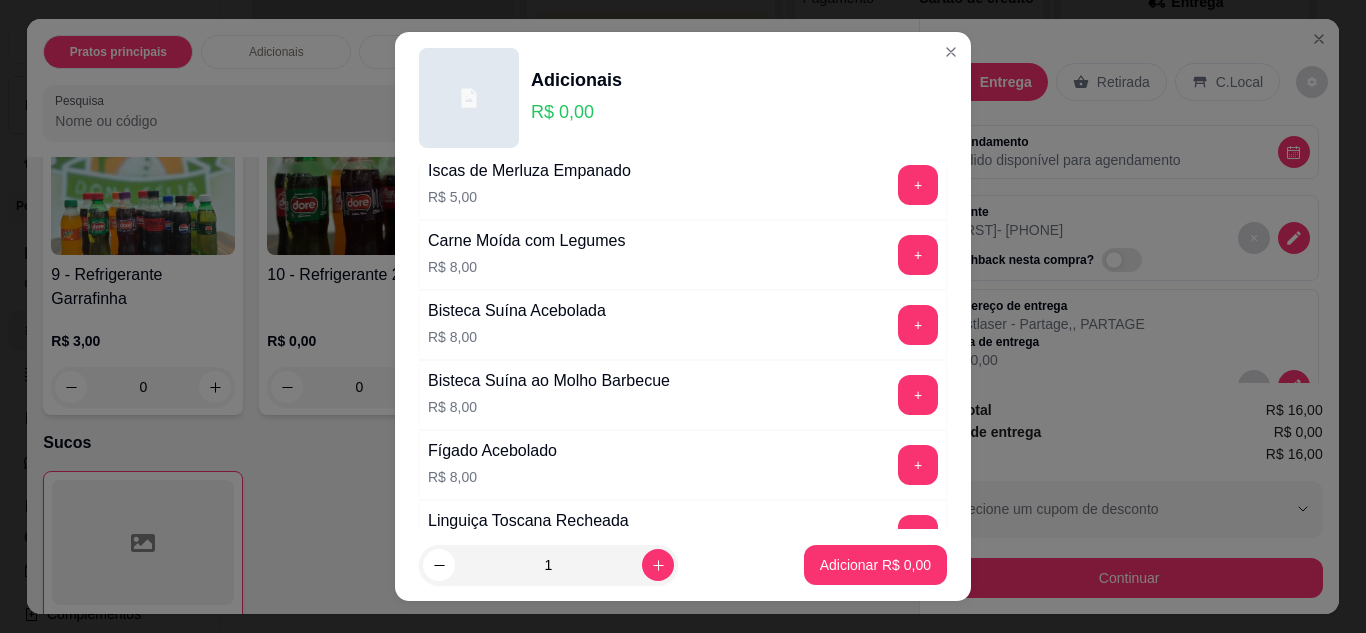 scroll, scrollTop: 688, scrollLeft: 0, axis: vertical 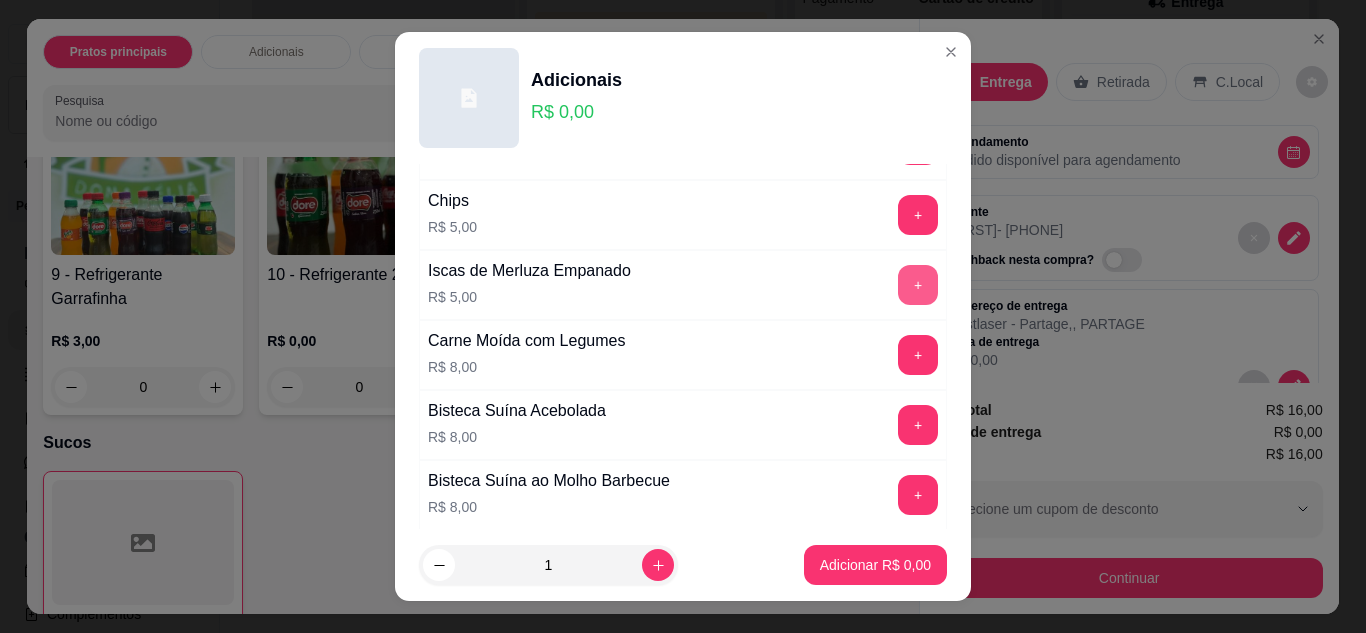 click on "+" at bounding box center [918, 285] 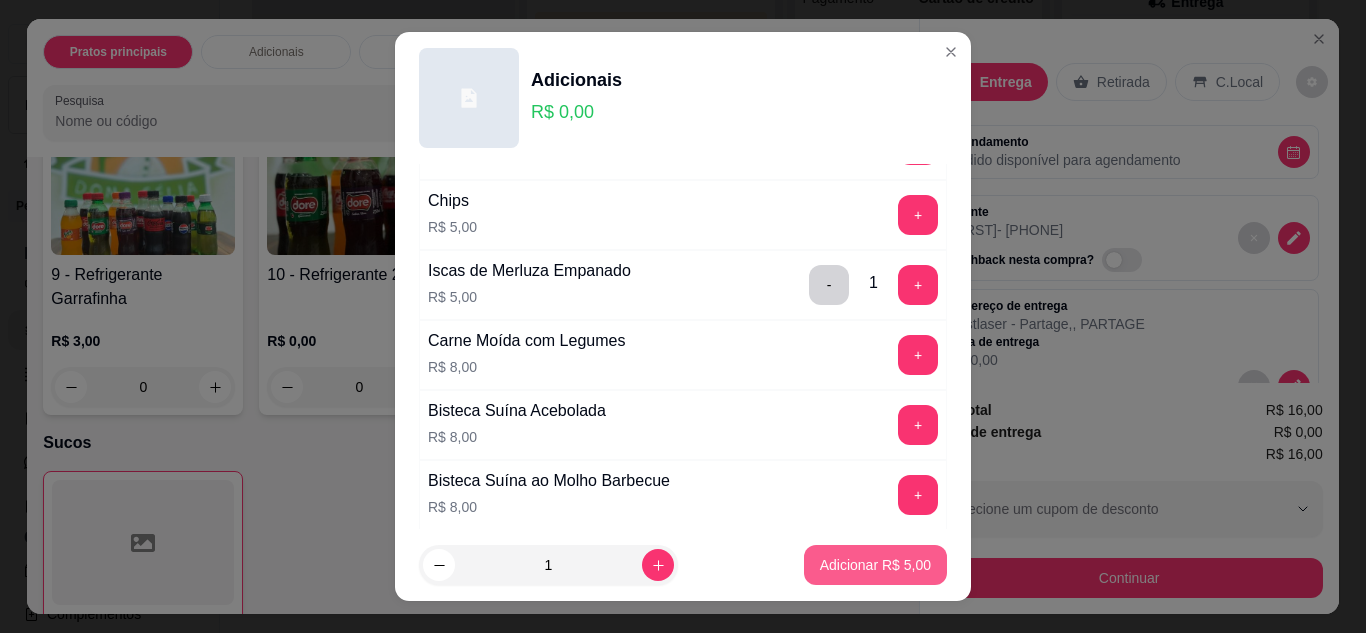 click on "Adicionar   R$ 5,00" at bounding box center [875, 565] 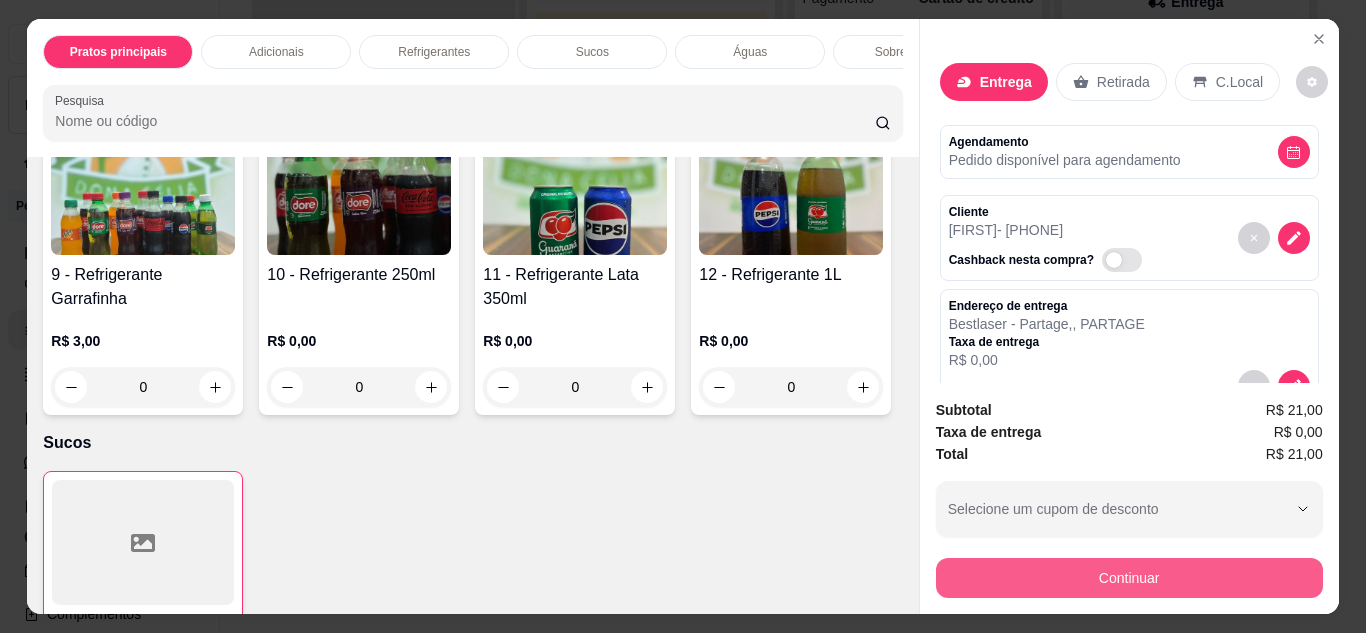 click on "Continuar" at bounding box center (1129, 578) 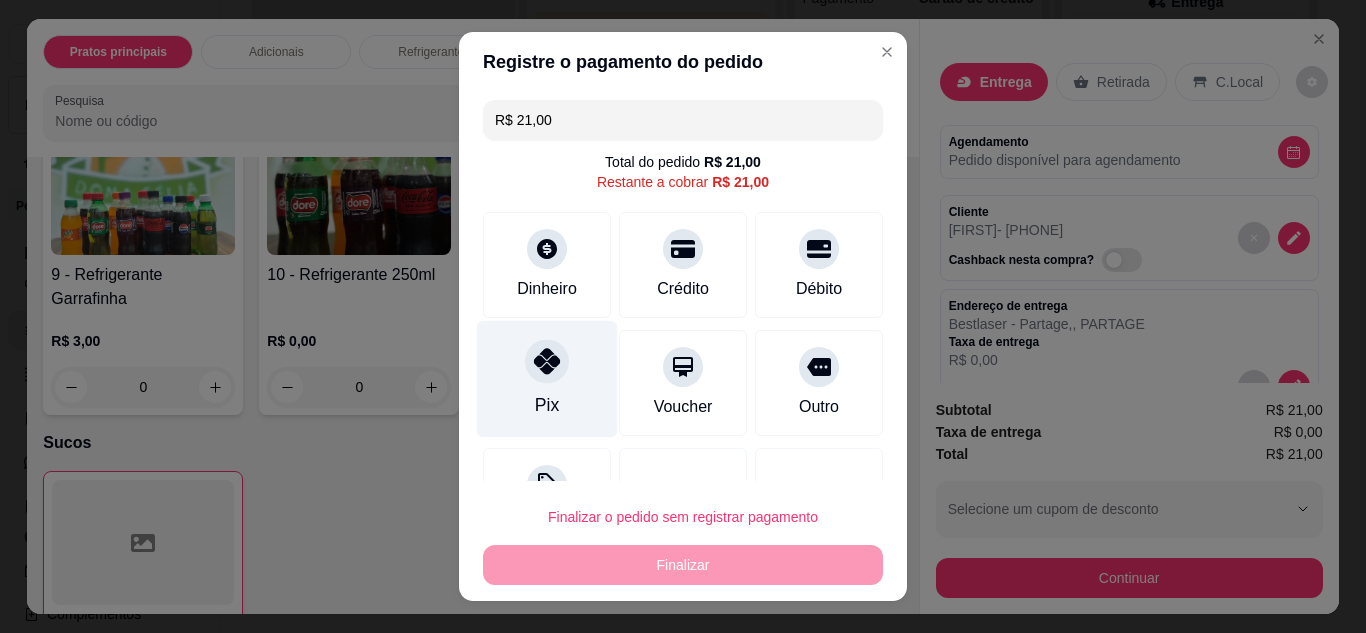 click at bounding box center [547, 361] 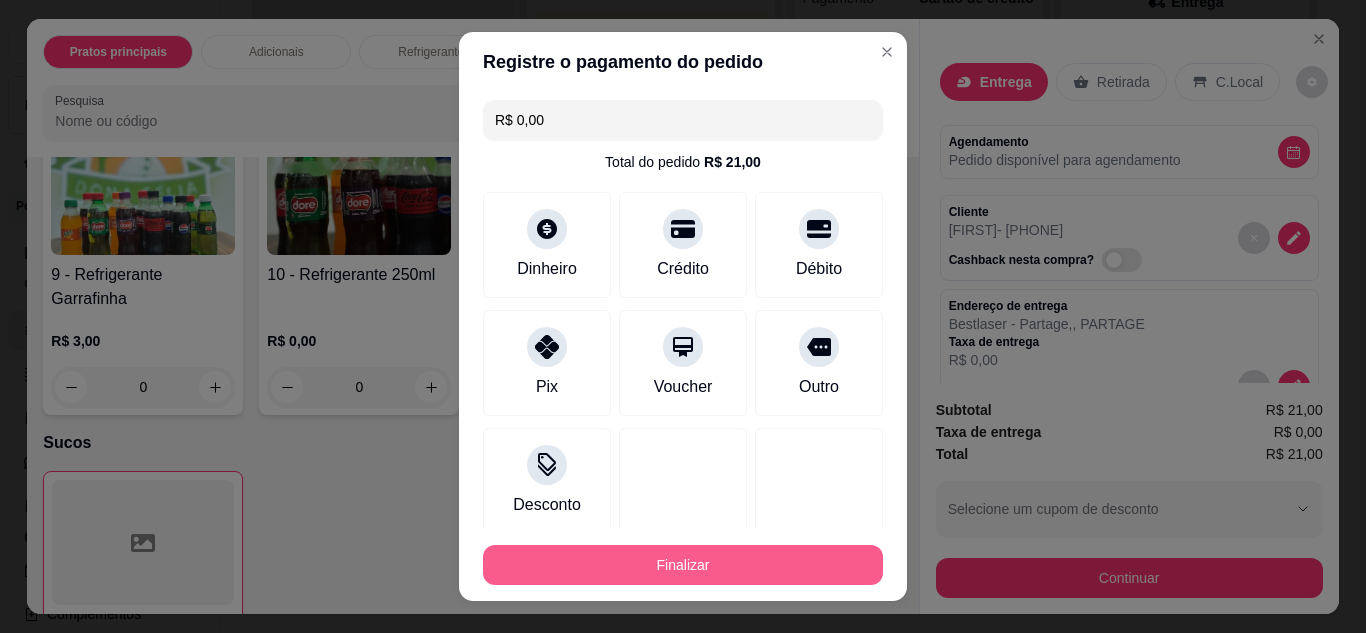 click on "Finalizar" at bounding box center (683, 565) 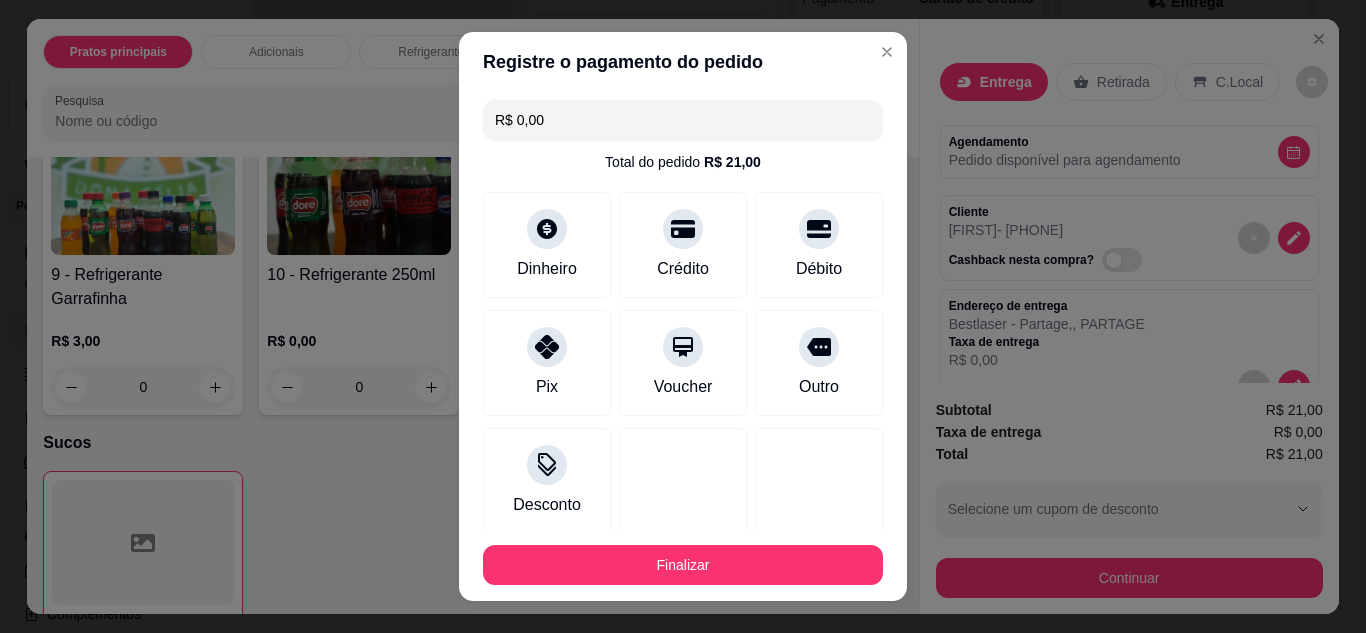 type on "0" 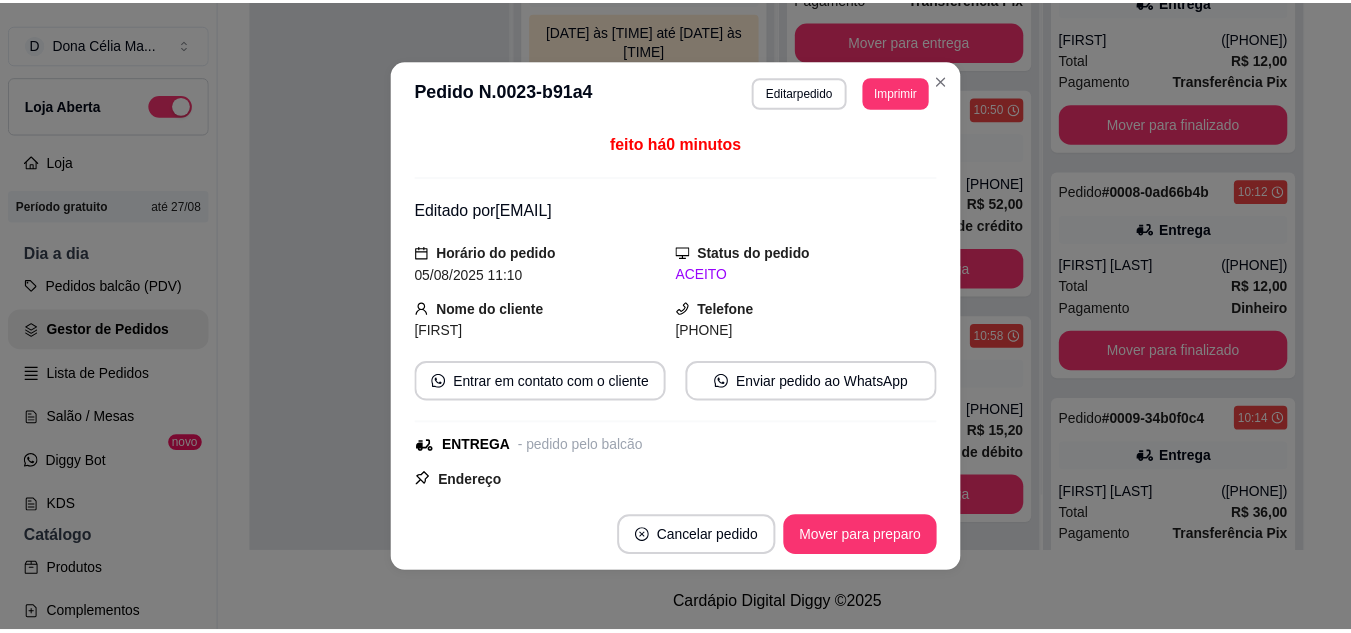 scroll, scrollTop: 2633, scrollLeft: 0, axis: vertical 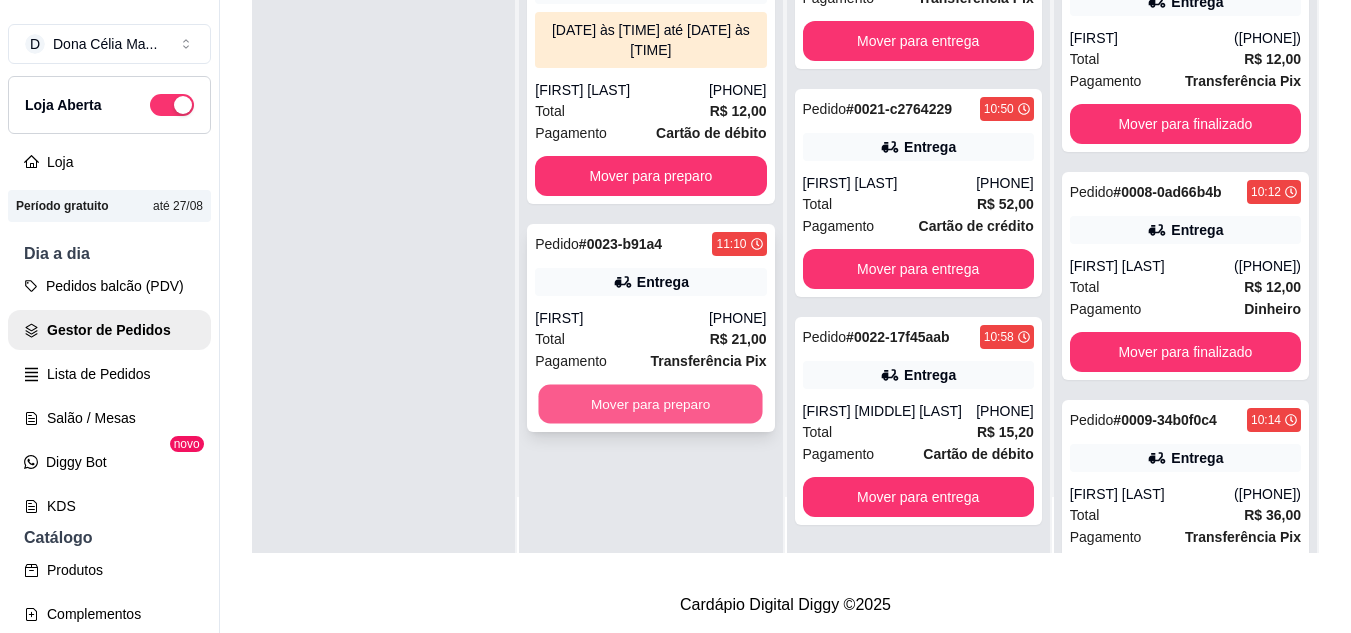 click on "Mover para preparo" at bounding box center (651, 404) 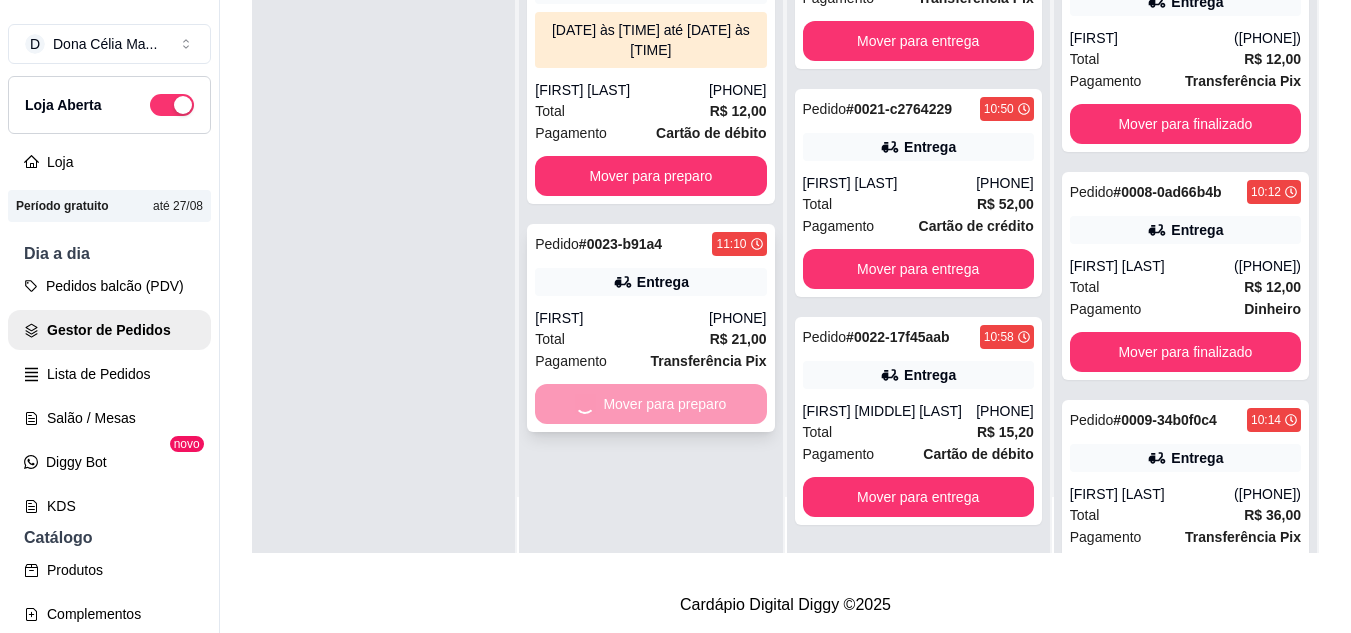 scroll, scrollTop: 2861, scrollLeft: 0, axis: vertical 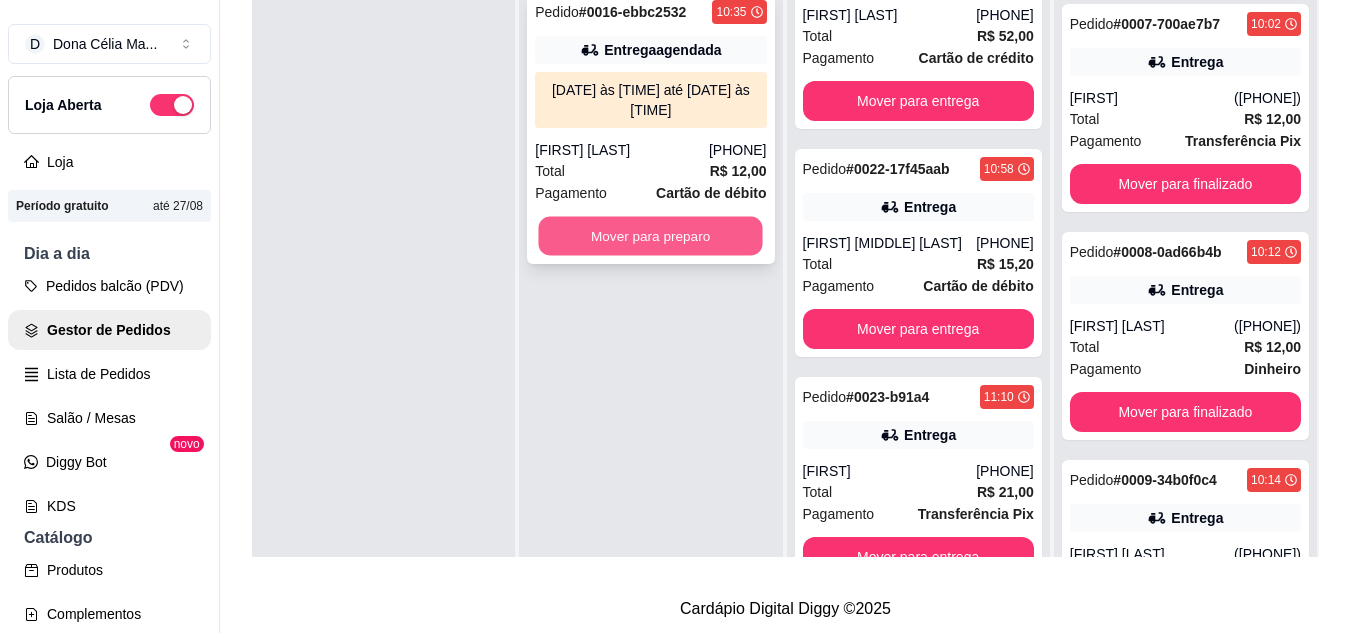 click on "Mover para preparo" at bounding box center [651, 236] 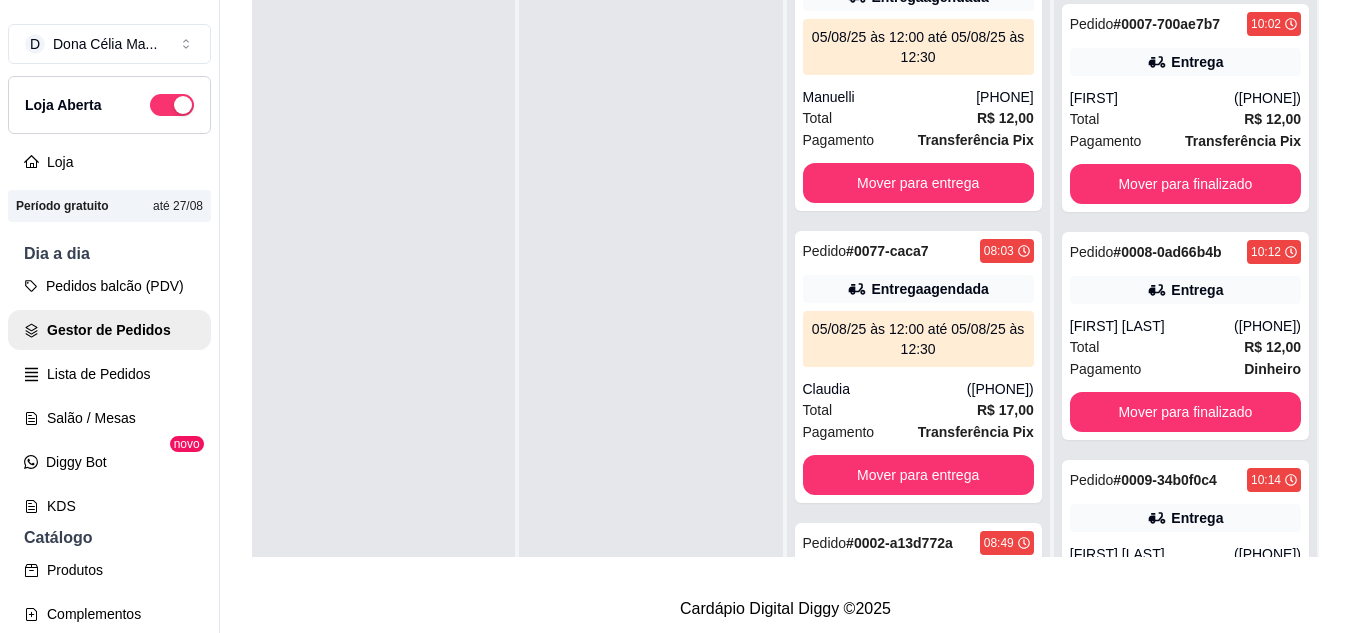 scroll, scrollTop: 0, scrollLeft: 0, axis: both 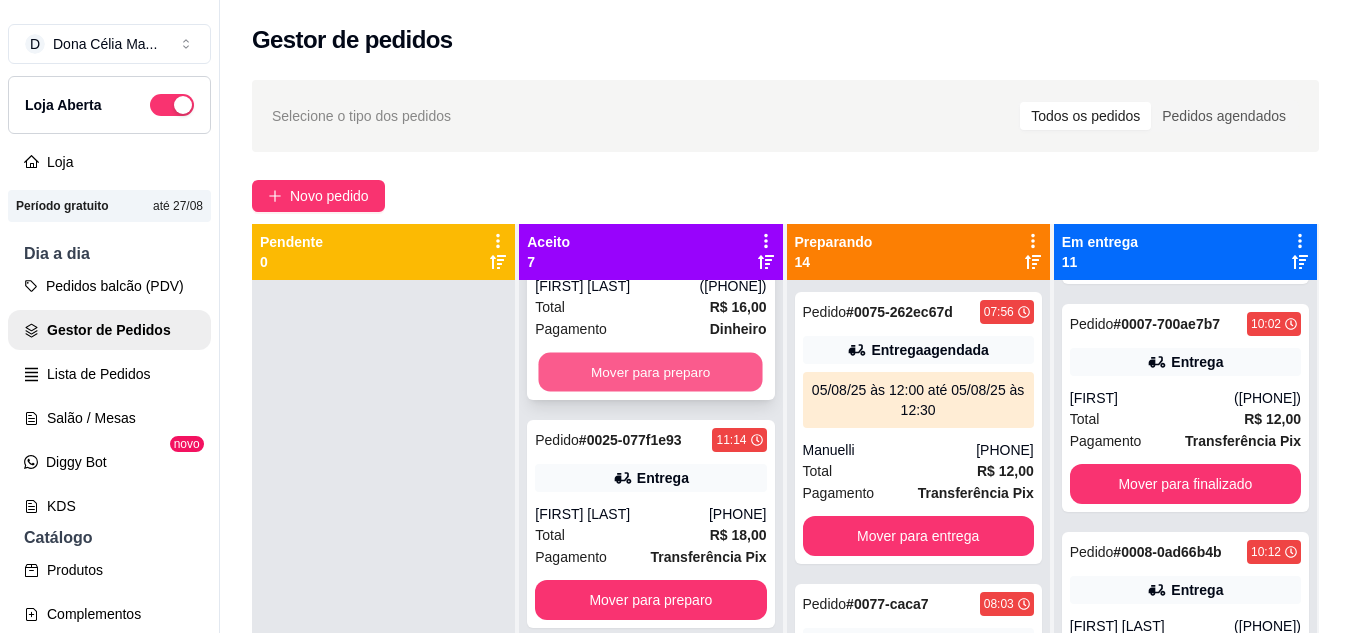 click on "Mover para preparo" at bounding box center [651, 372] 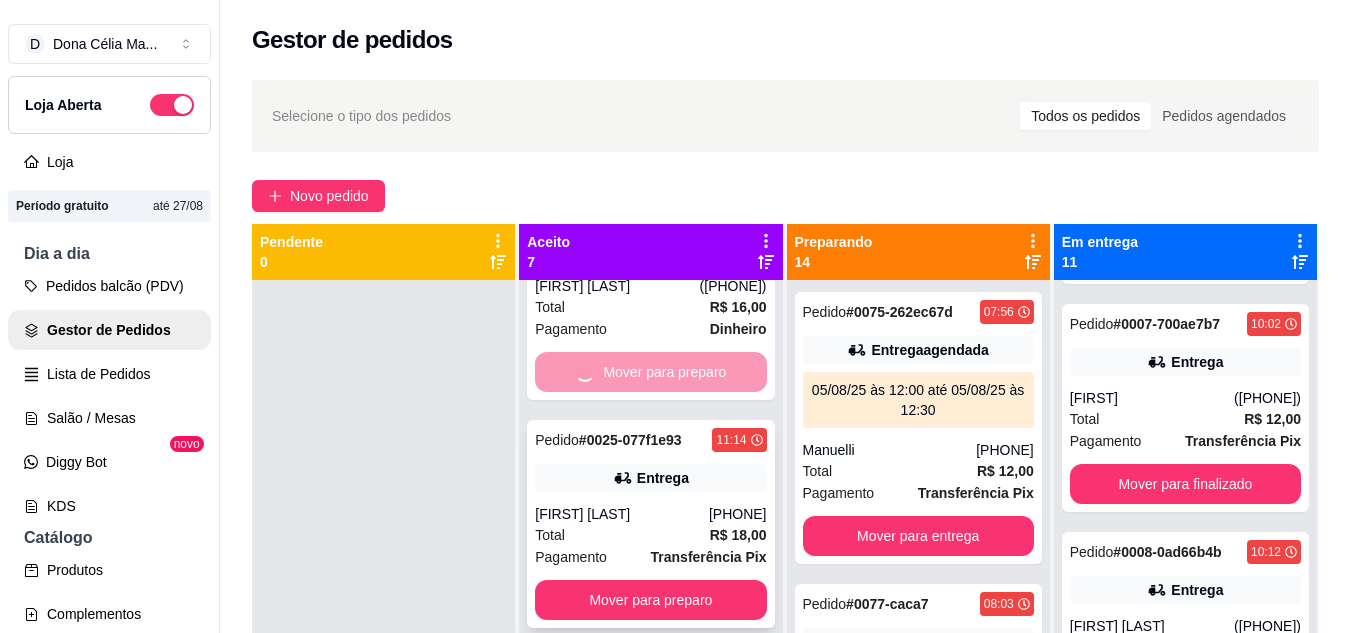 scroll, scrollTop: 0, scrollLeft: 0, axis: both 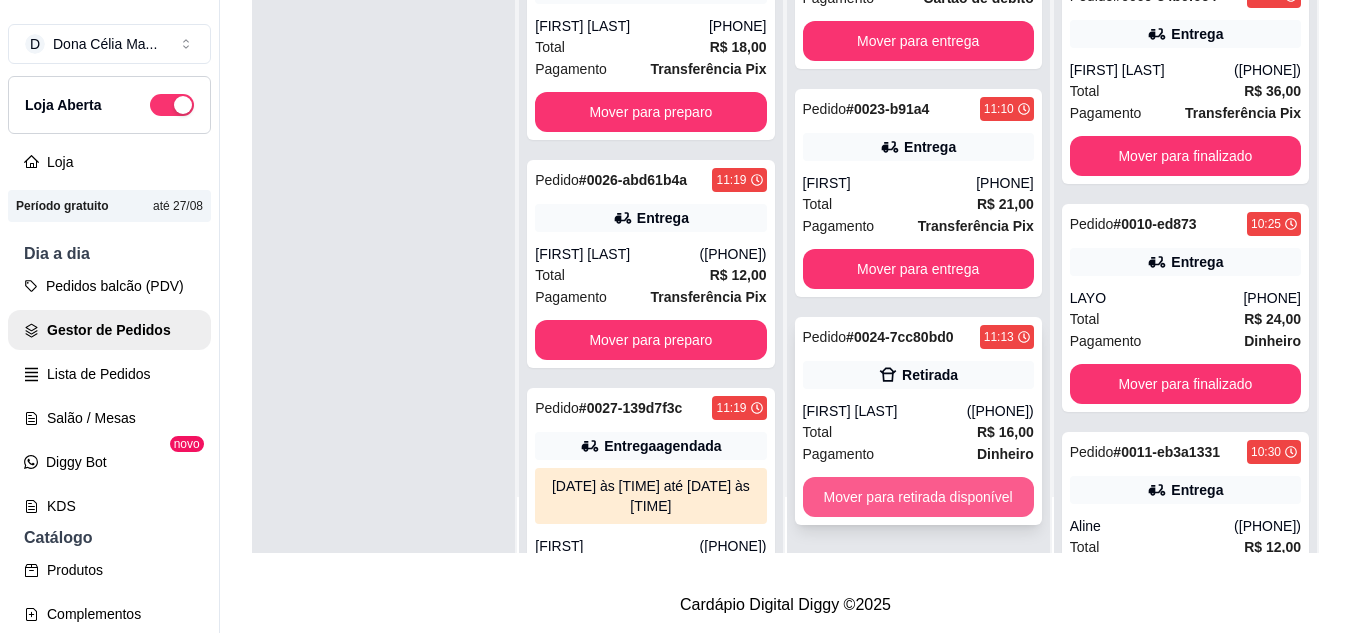 click on "Mover para retirada disponível" at bounding box center (918, 497) 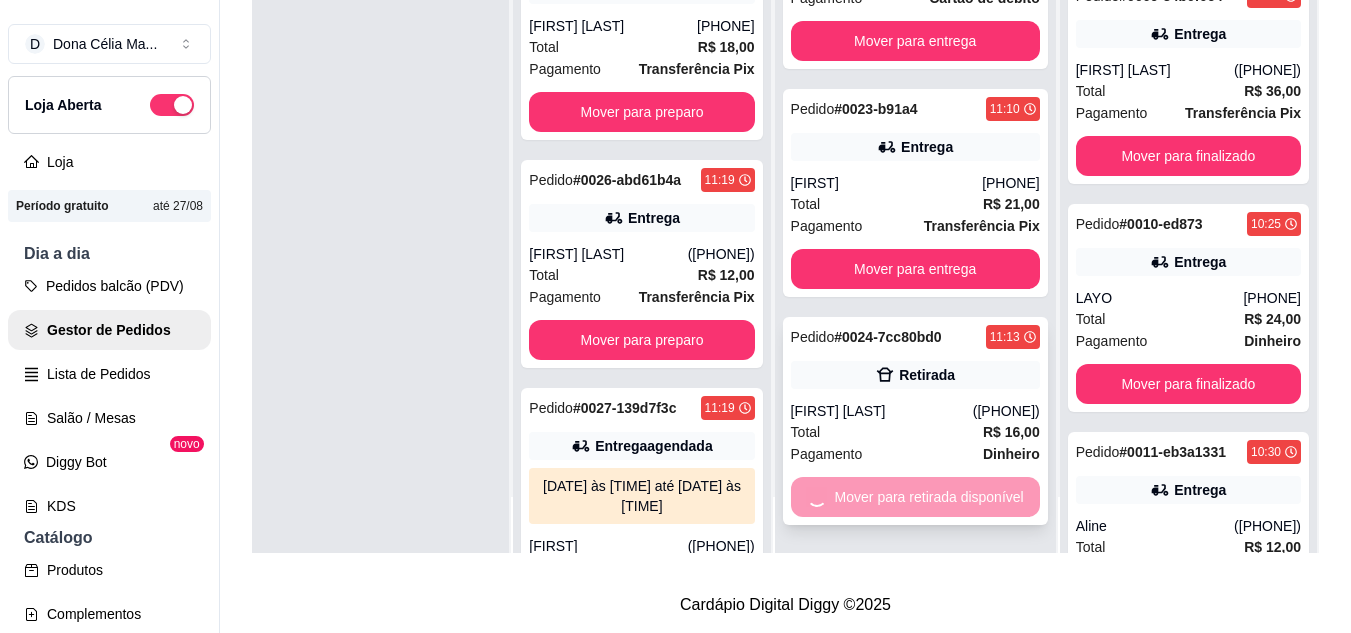 scroll, scrollTop: 3361, scrollLeft: 0, axis: vertical 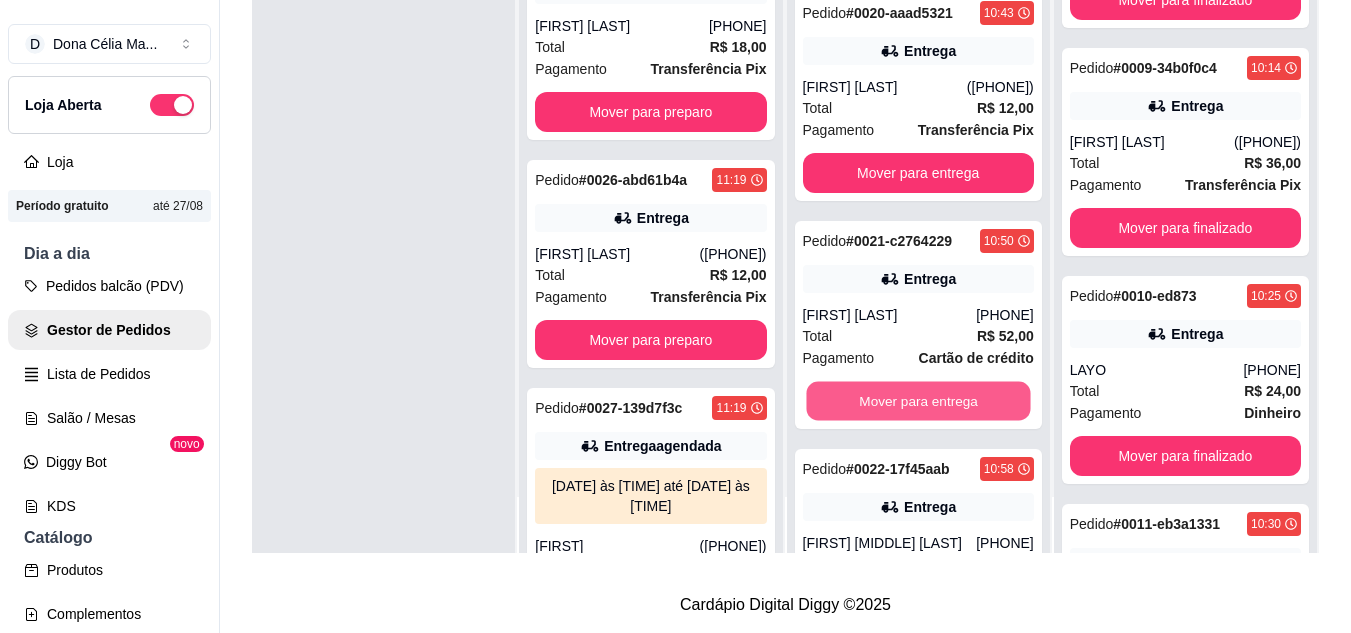 click on "Mover para entrega" at bounding box center (918, 401) 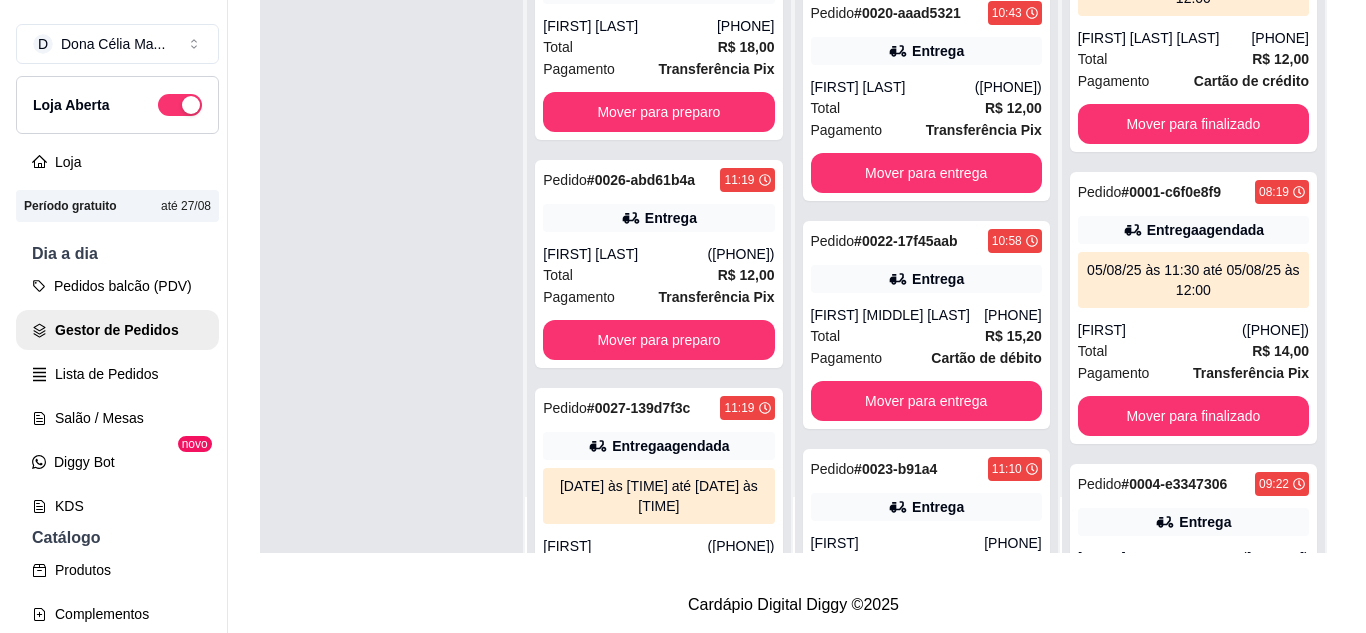 scroll, scrollTop: 0, scrollLeft: 0, axis: both 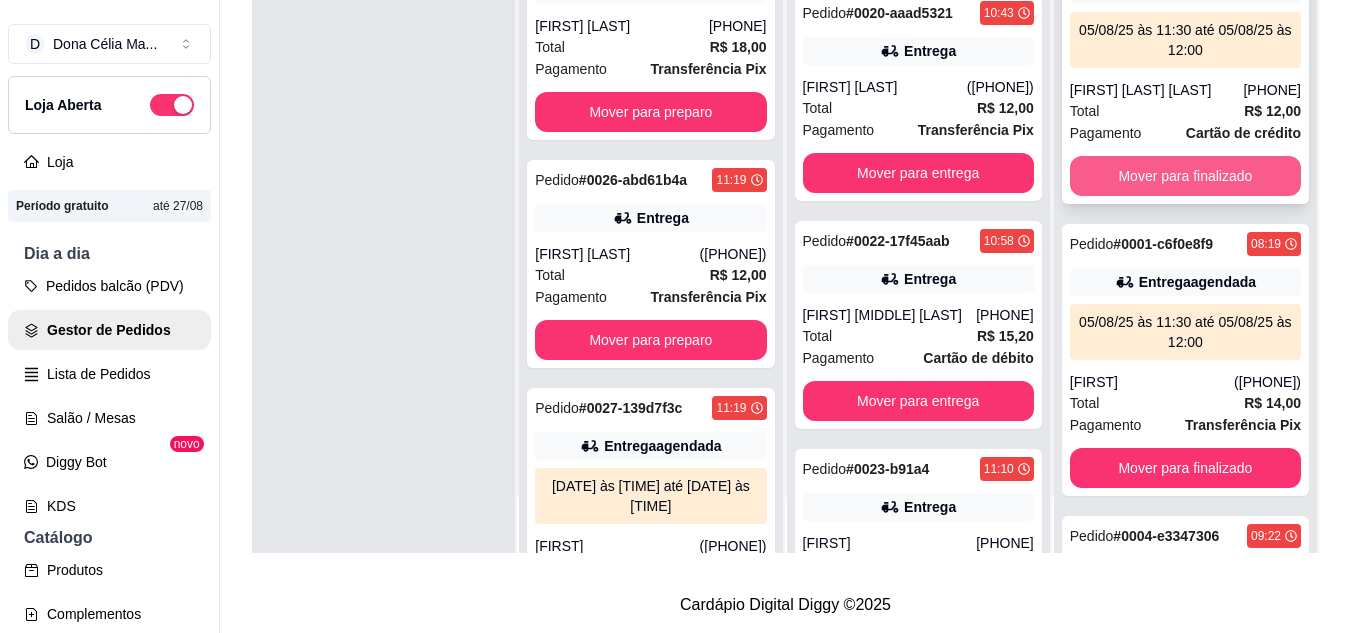 click on "Mover para finalizado" at bounding box center (1185, 176) 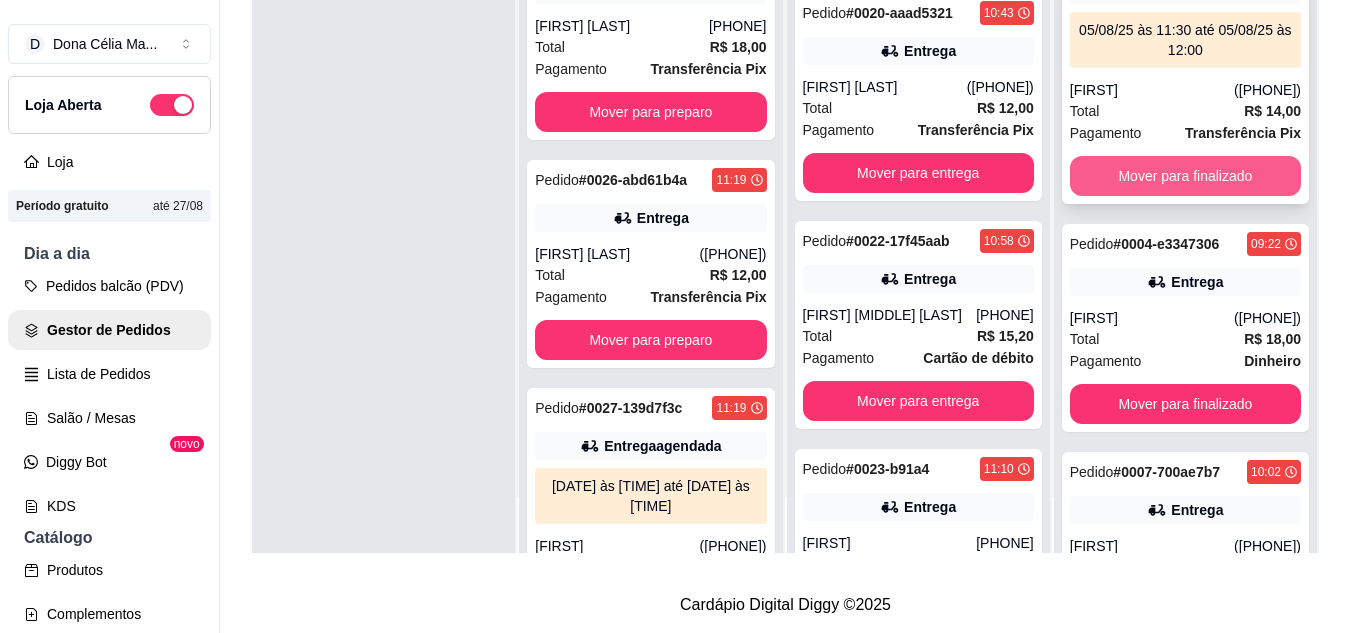 click on "Mover para finalizado" at bounding box center [1185, 176] 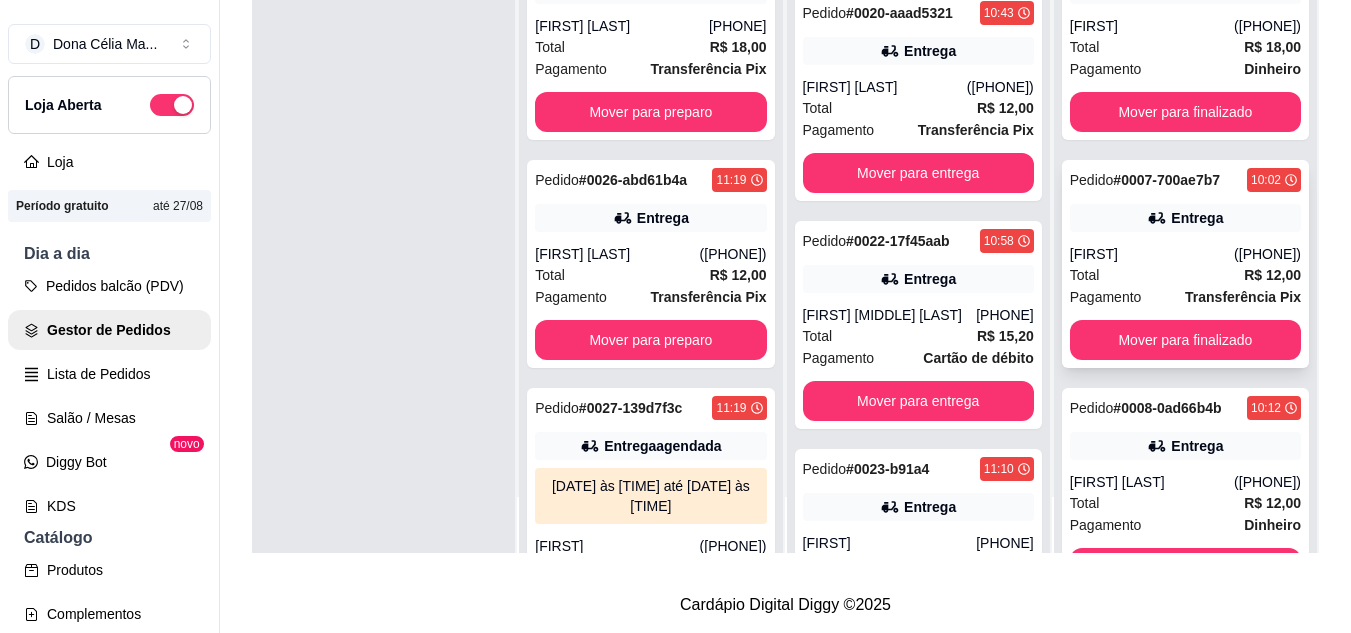 click on "# 0007-700ae7b7" at bounding box center [1166, 180] 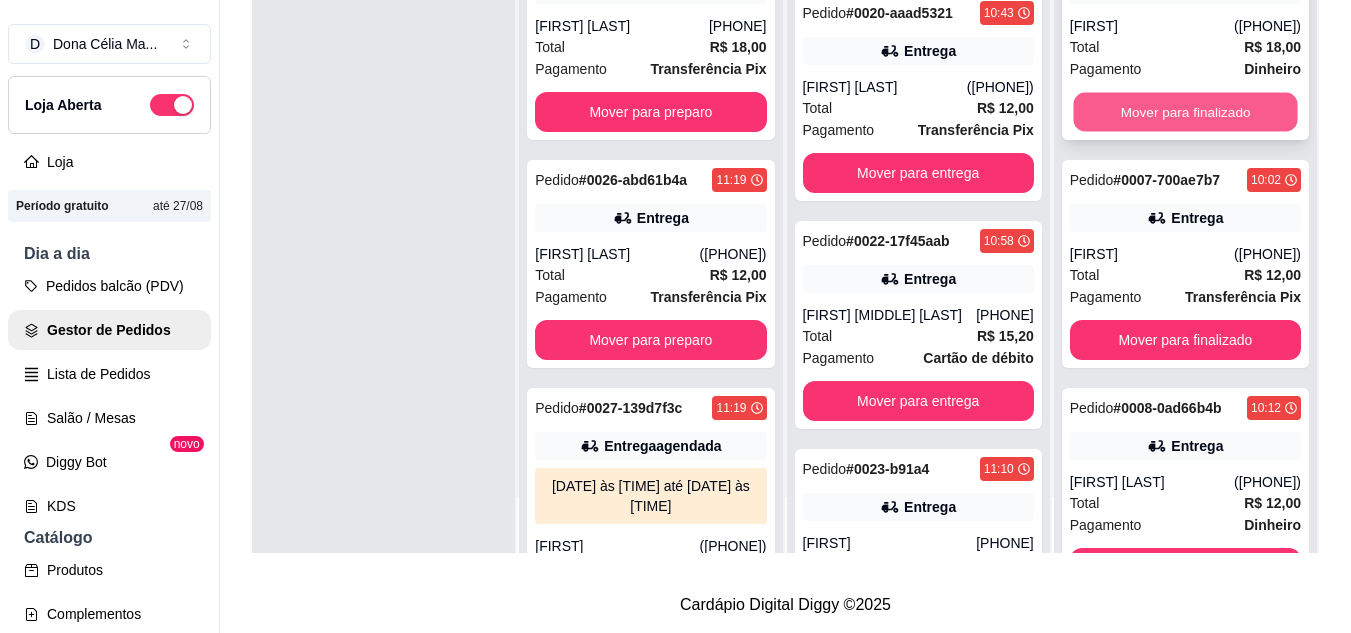 click on "Mover para finalizado" at bounding box center (1185, 112) 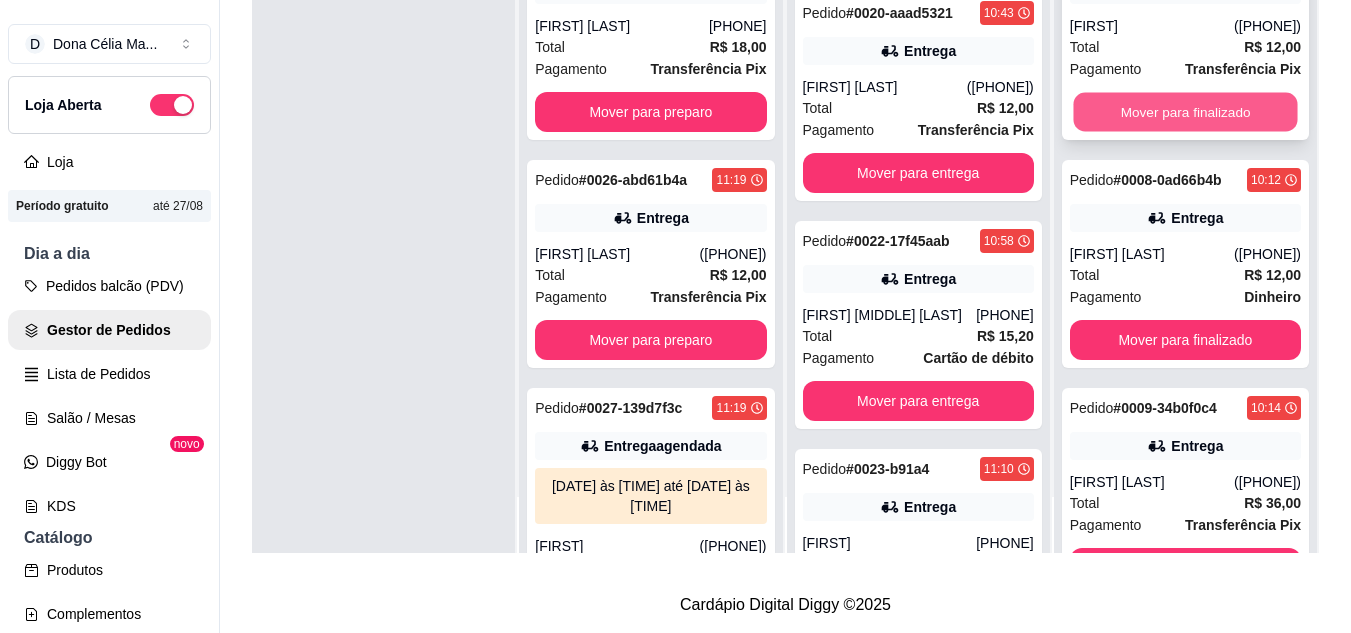click on "Mover para finalizado" at bounding box center [1185, 112] 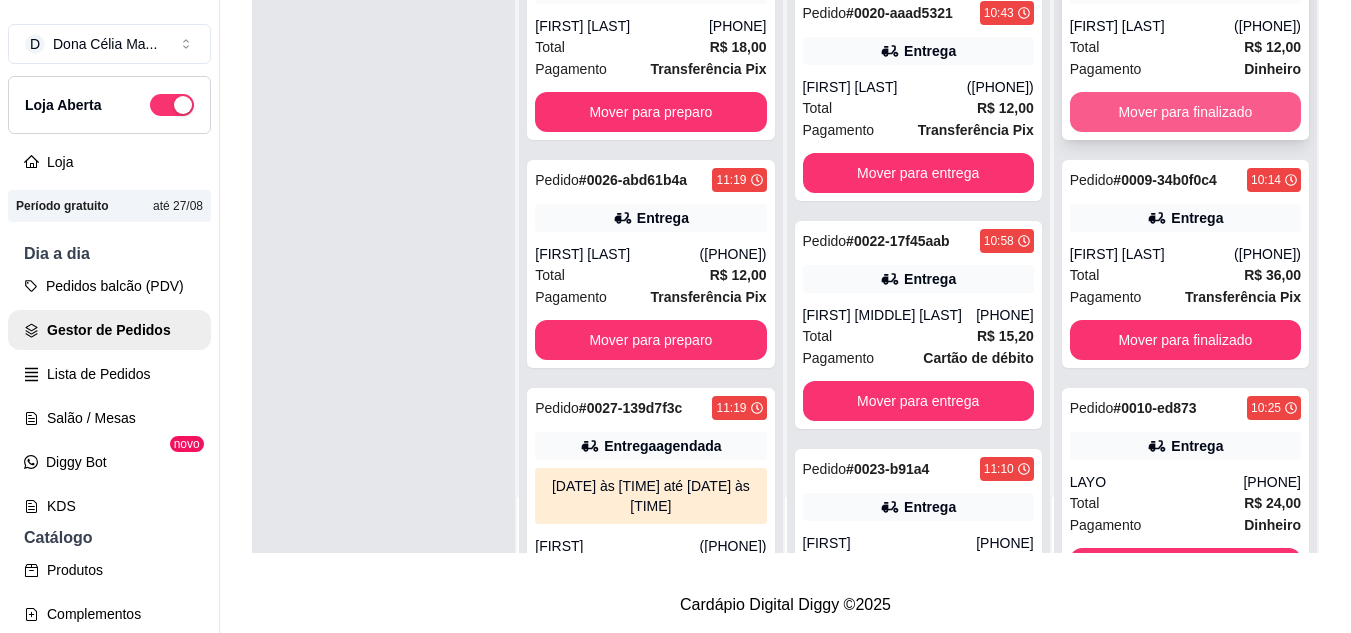 click on "Mover para finalizado" at bounding box center [1185, 112] 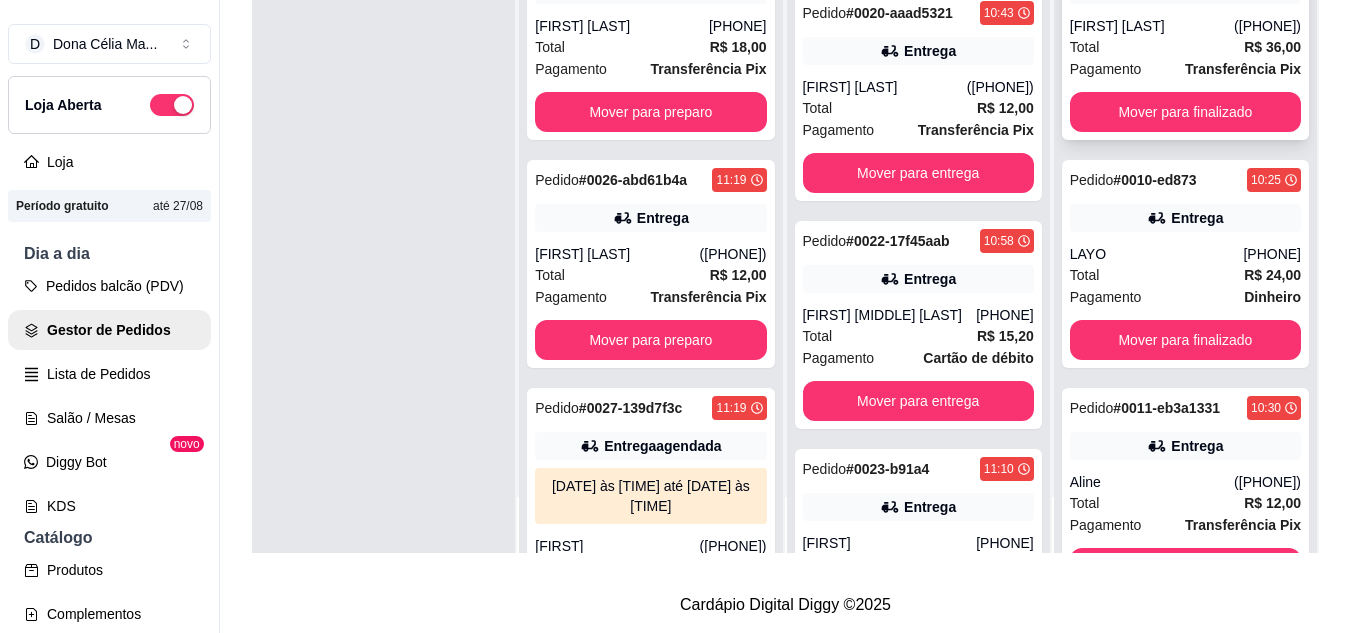 click on "Total R$ 36,00" at bounding box center (1185, 47) 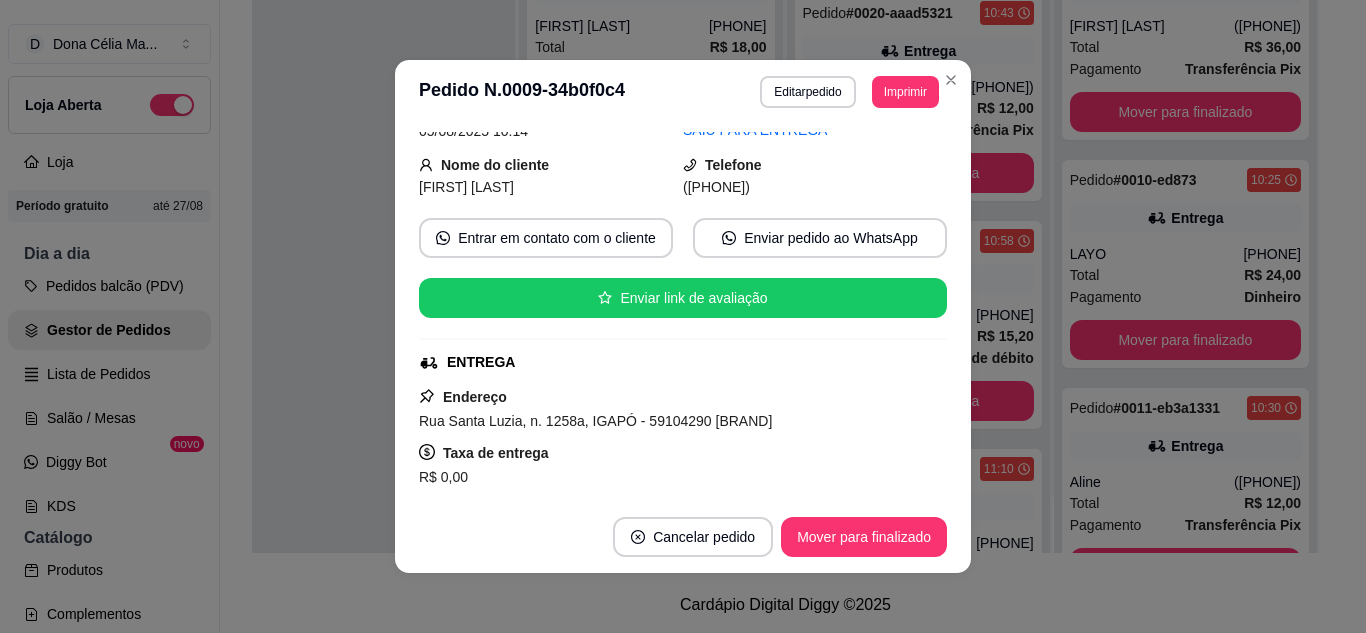 scroll, scrollTop: 200, scrollLeft: 0, axis: vertical 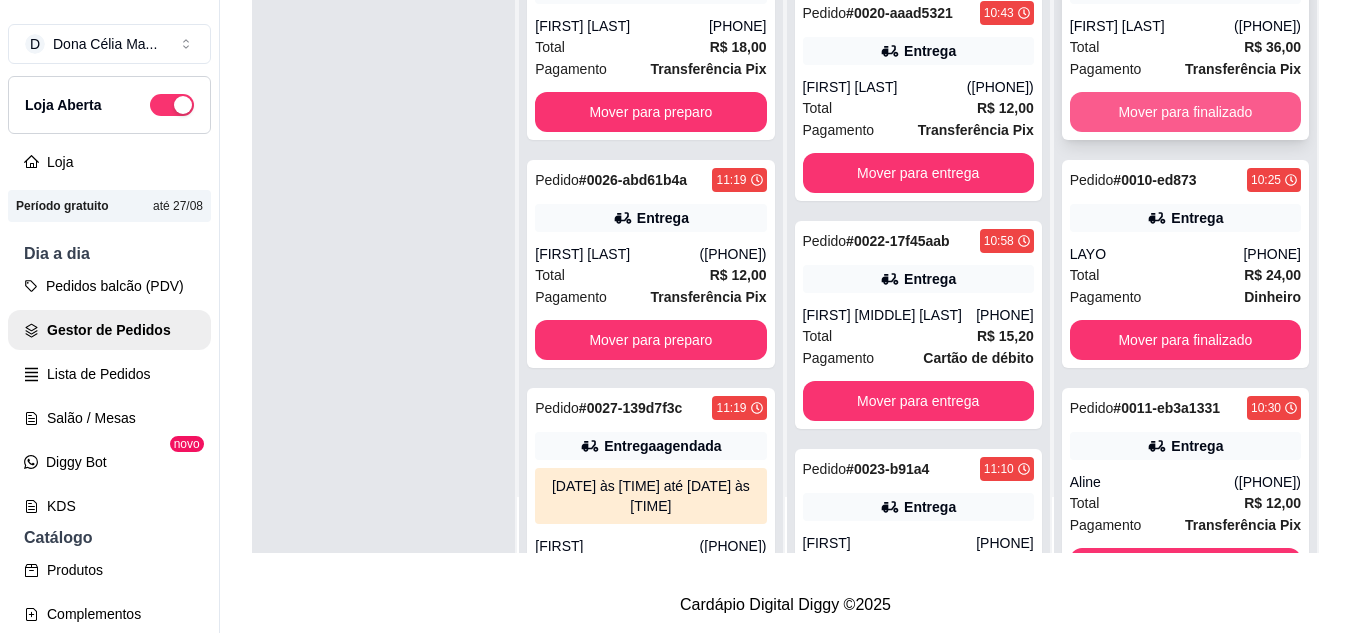 click on "Mover para finalizado" at bounding box center (1185, 112) 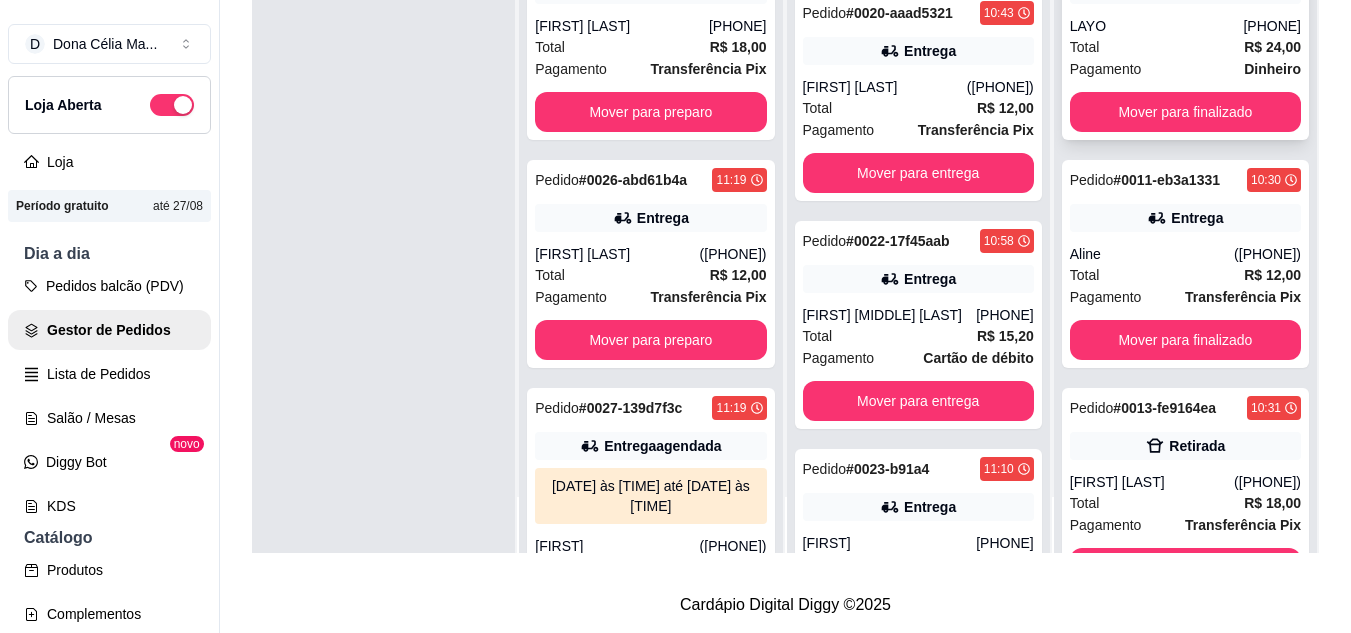 click on "Mover para finalizado" at bounding box center (1185, 112) 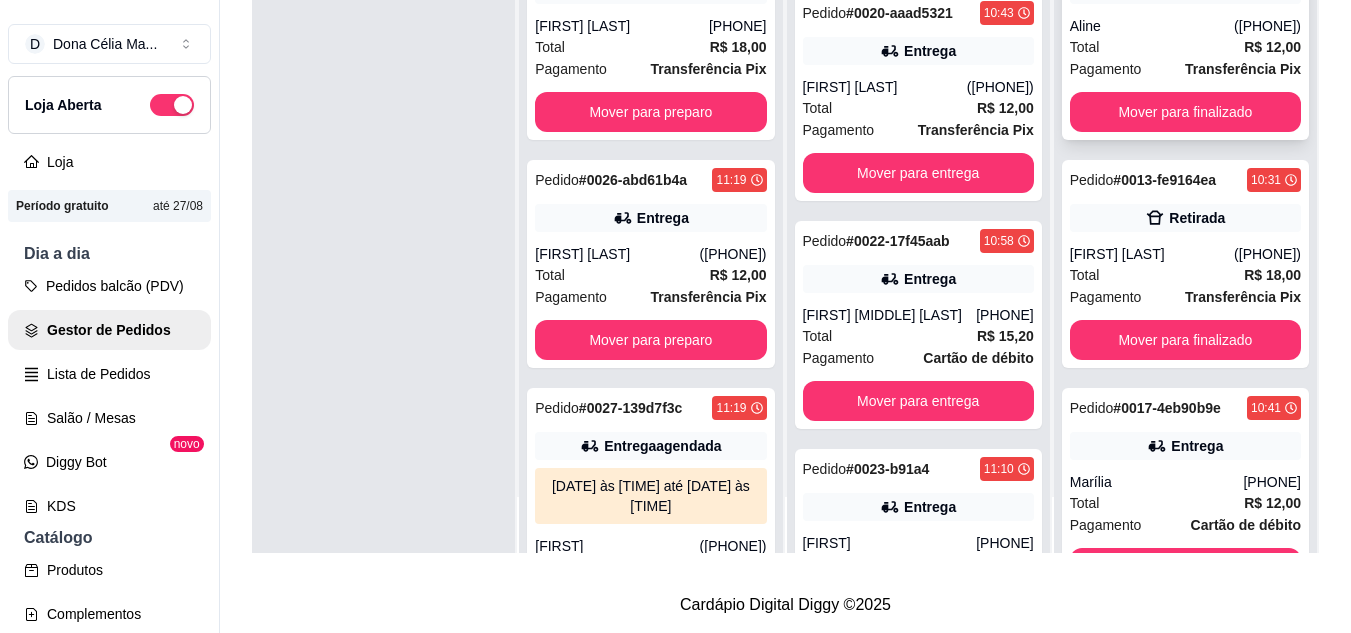 click on "Total R$ 12,00" at bounding box center (1185, 47) 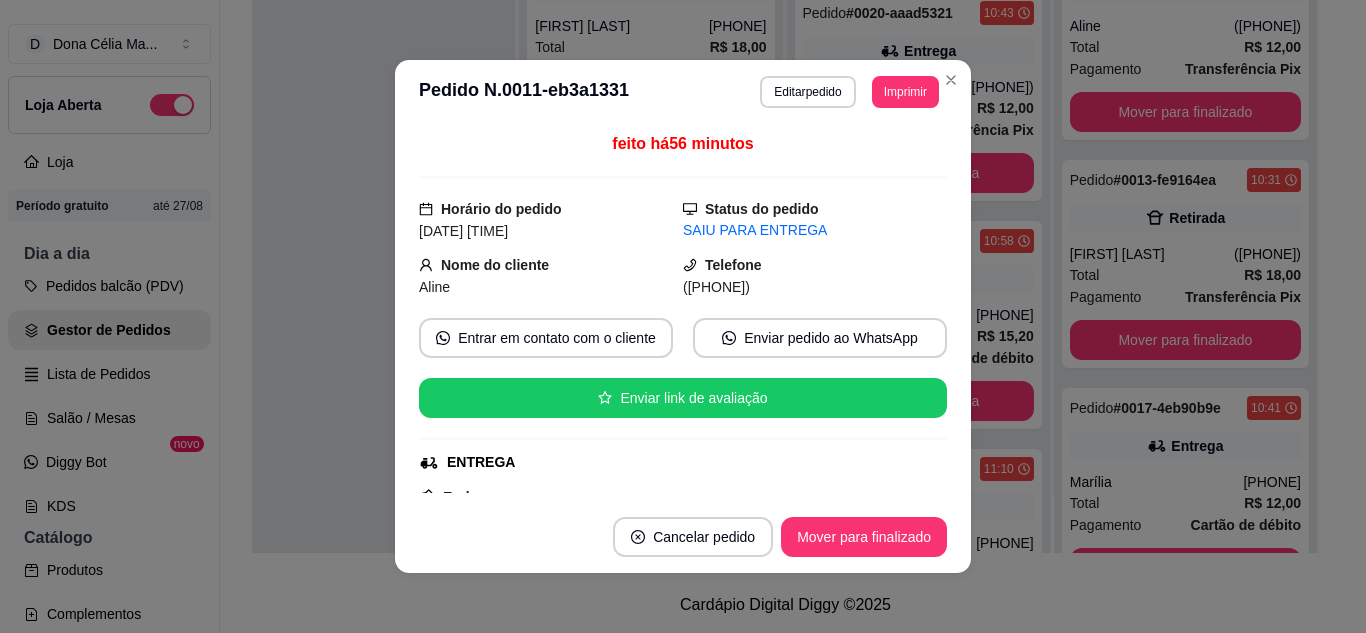 scroll, scrollTop: 200, scrollLeft: 0, axis: vertical 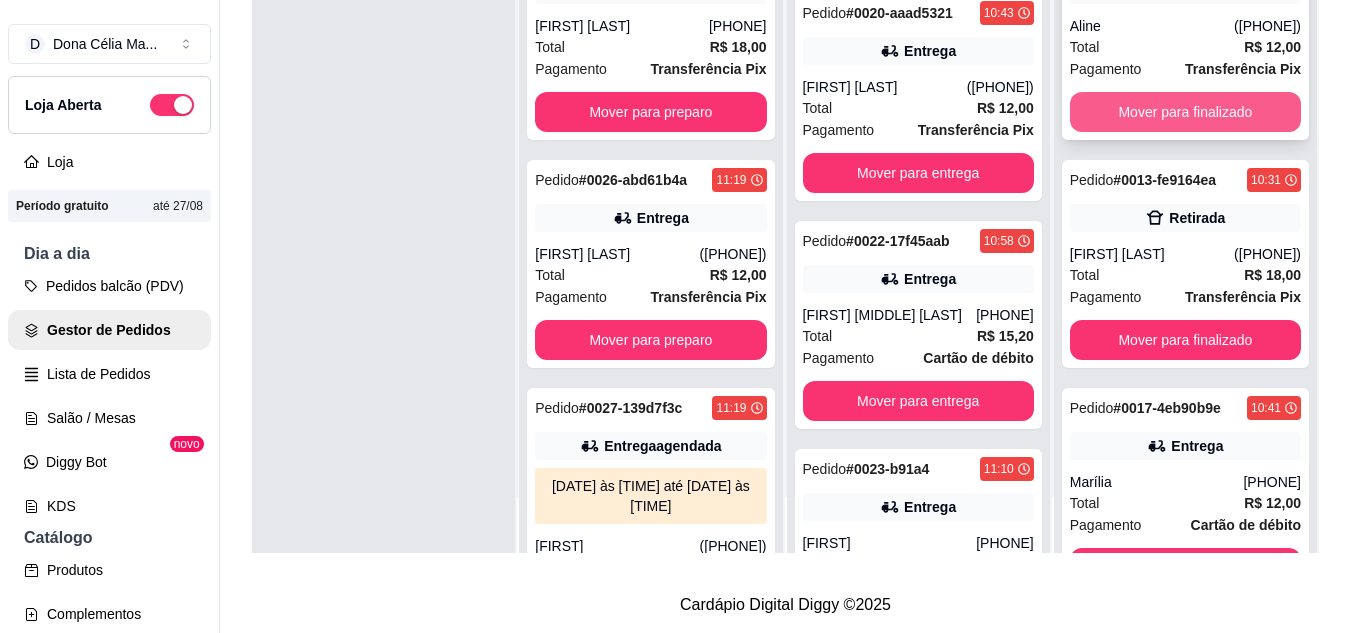 click on "Mover para finalizado" at bounding box center (1185, 112) 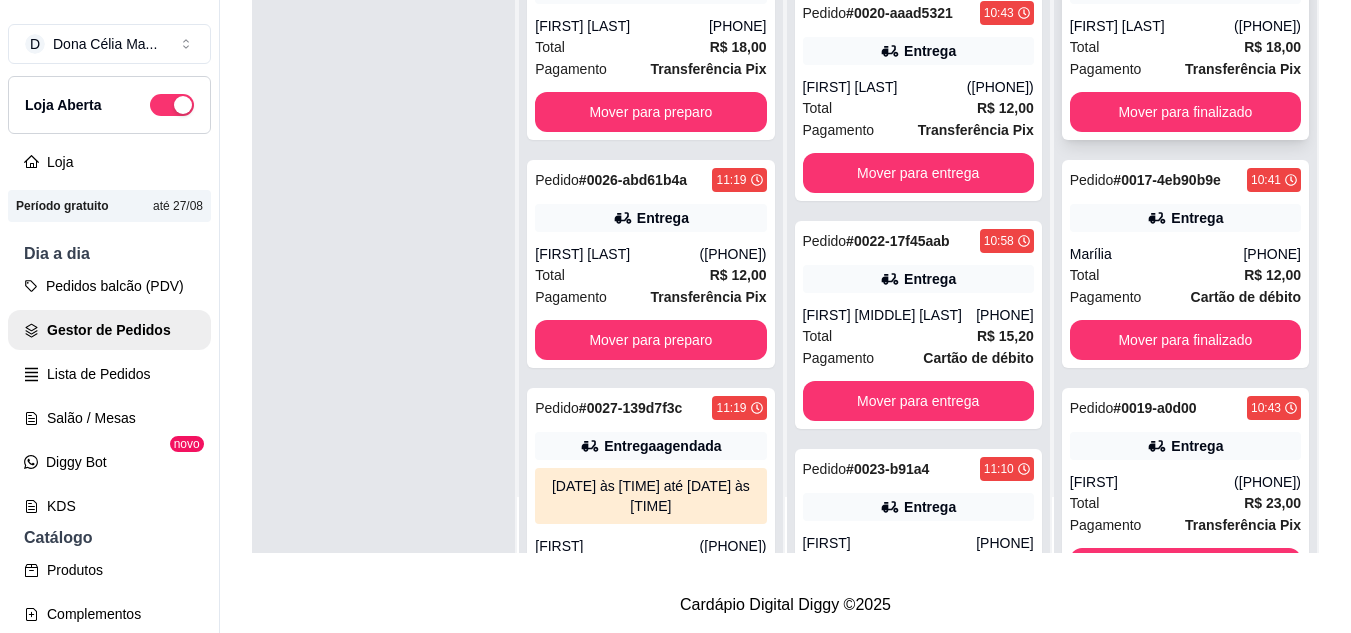click on "Total R$ 18,00" at bounding box center (1185, 47) 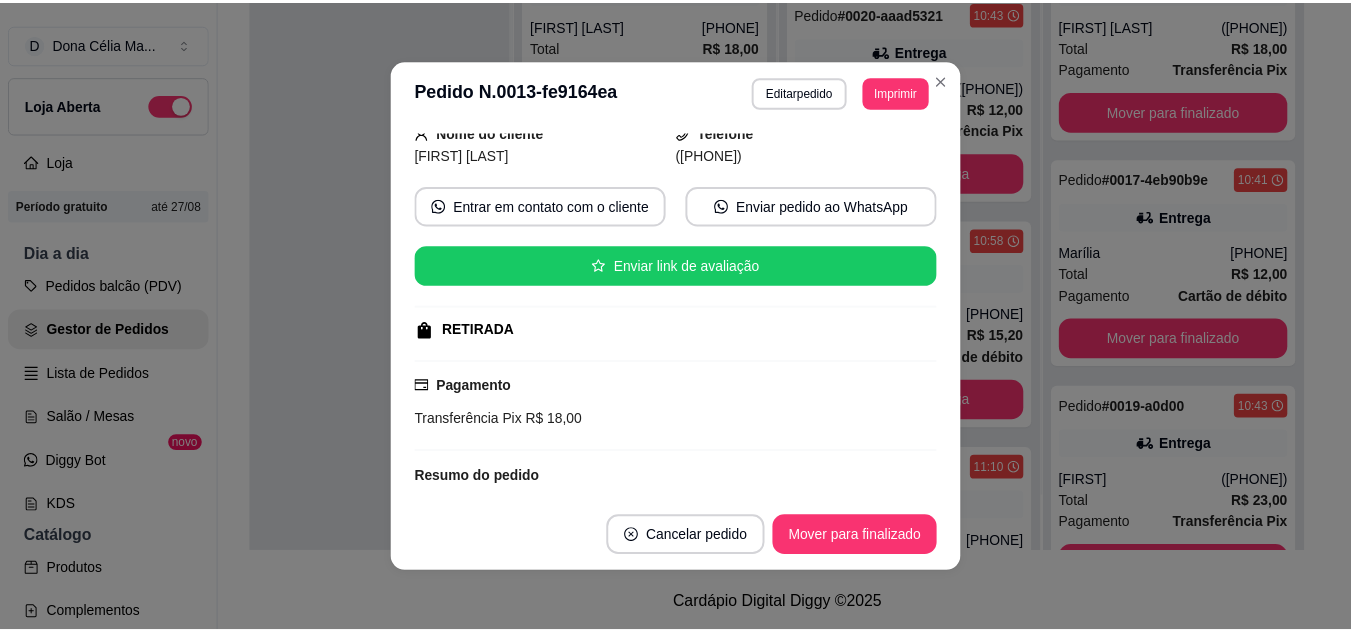 scroll, scrollTop: 32, scrollLeft: 0, axis: vertical 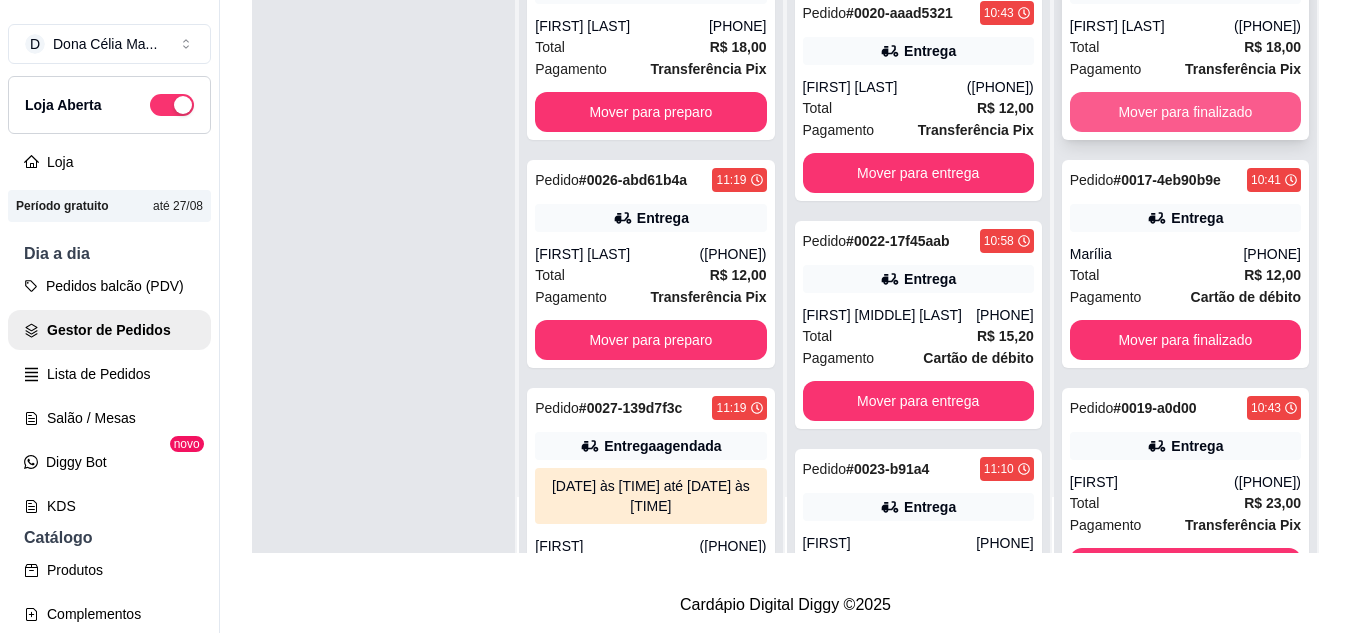 click on "Mover para finalizado" at bounding box center (1185, 112) 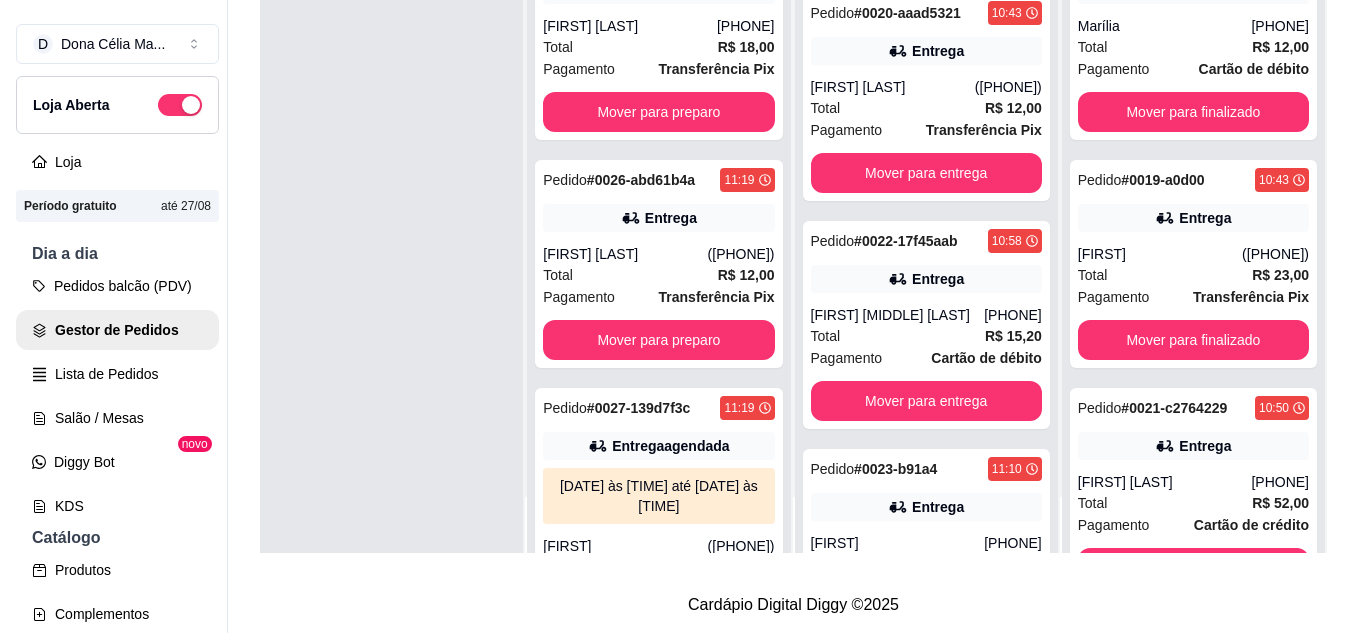 scroll, scrollTop: 0, scrollLeft: 0, axis: both 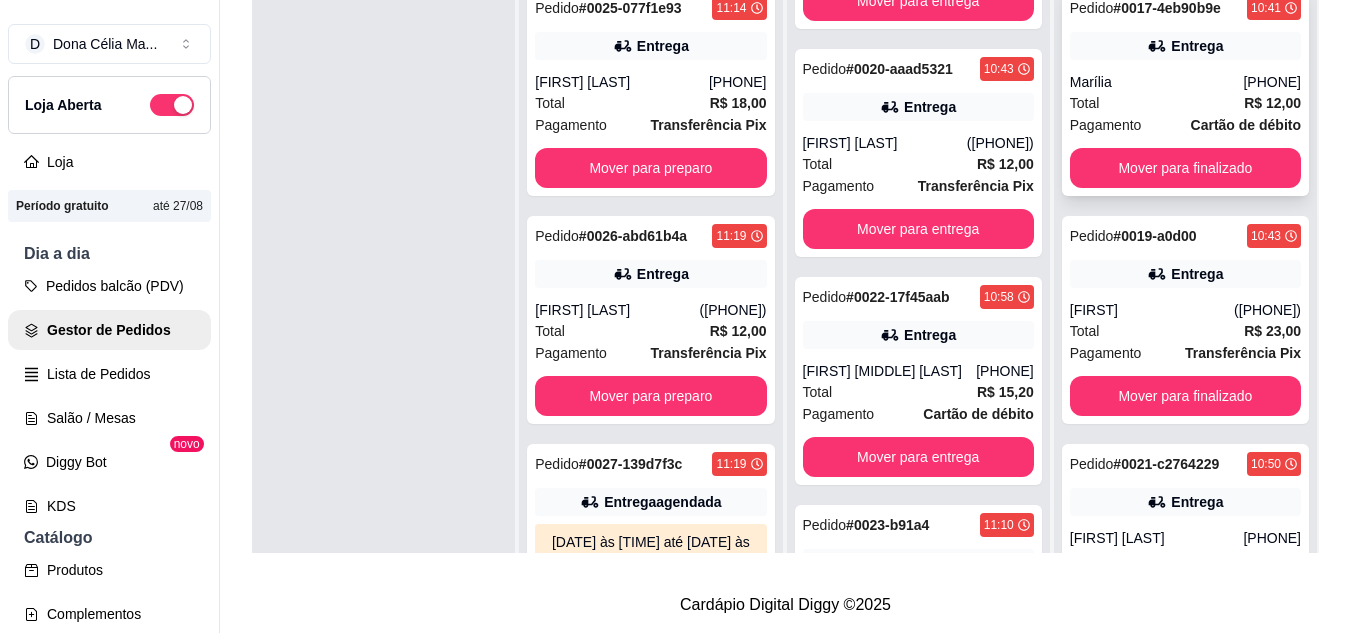click on "Total R$ 12,00" at bounding box center (1185, 103) 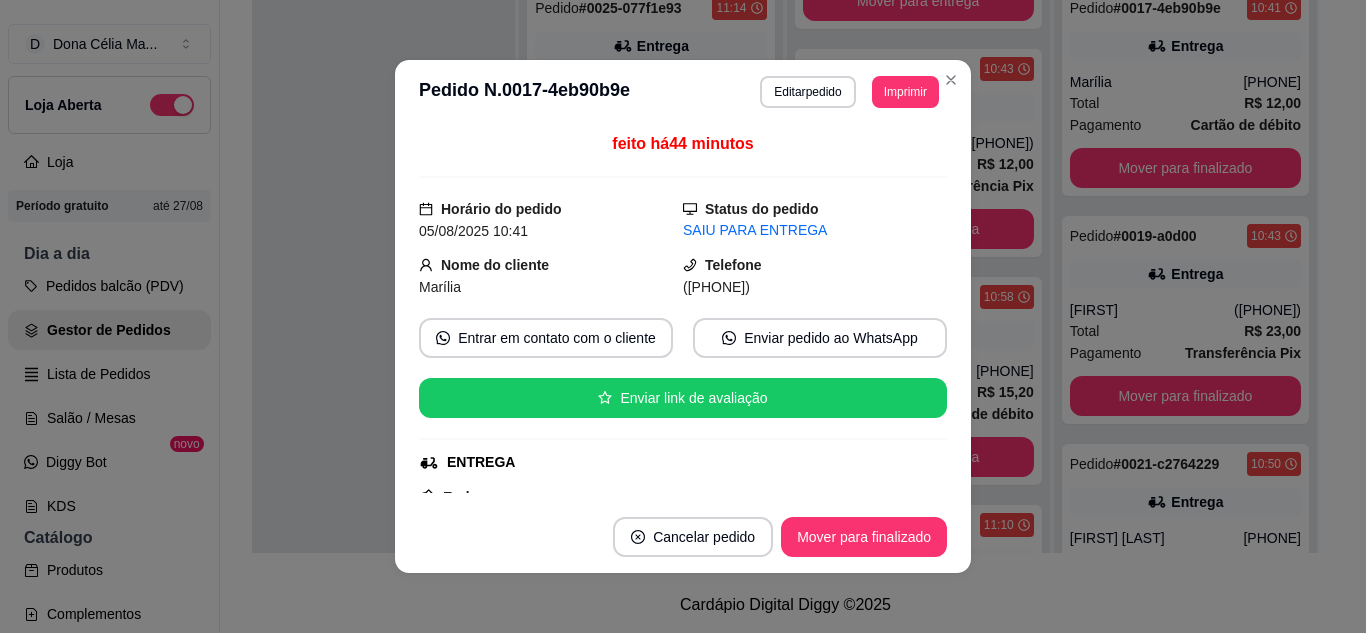 scroll, scrollTop: 200, scrollLeft: 0, axis: vertical 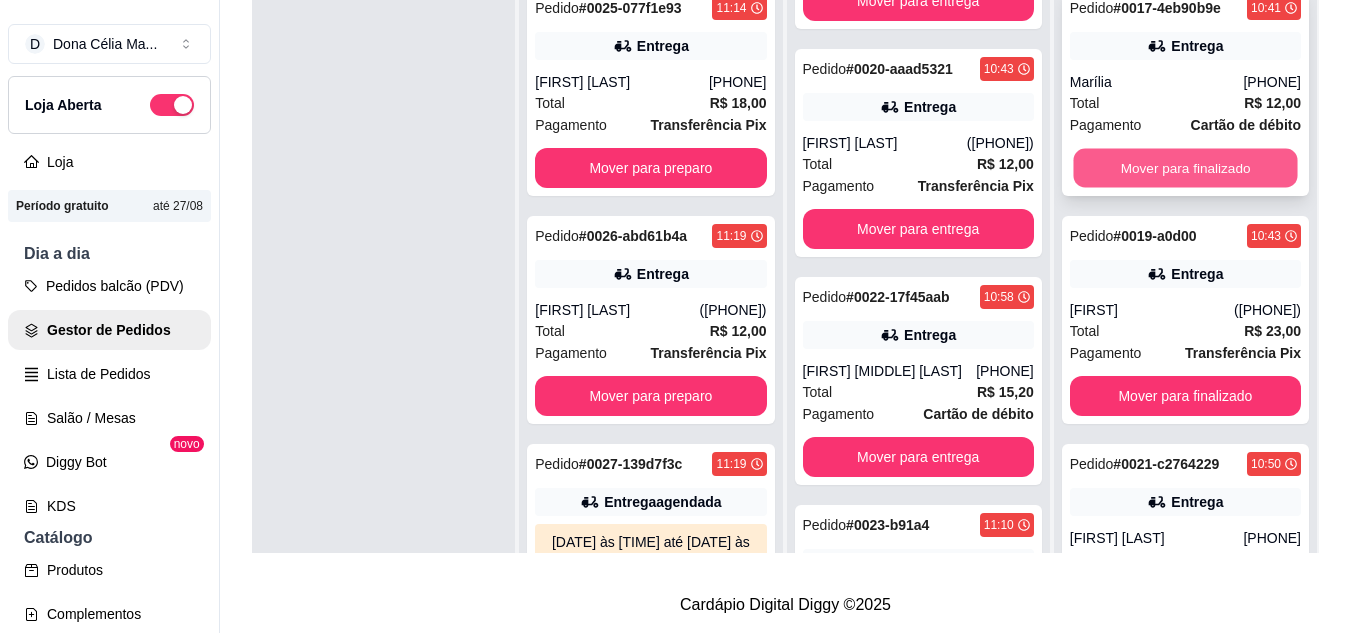 click on "Mover para finalizado" at bounding box center (1185, 168) 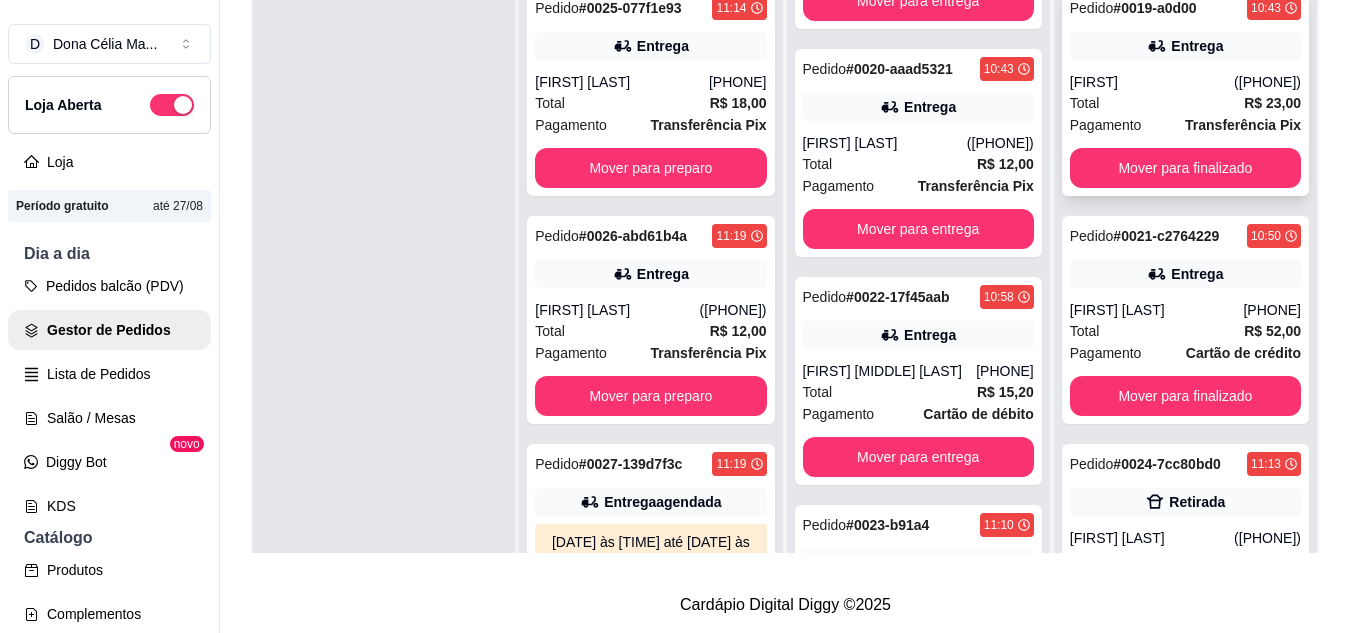 click on "Total R$ 23,00" at bounding box center [1185, 103] 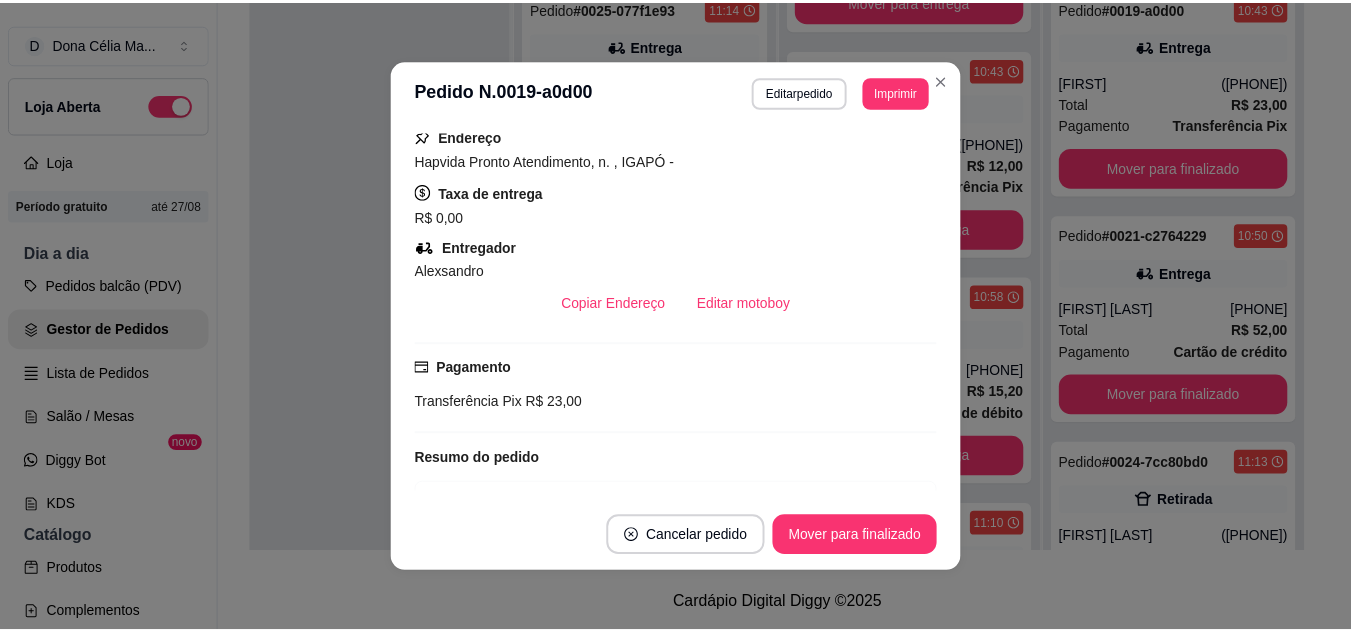 scroll, scrollTop: 400, scrollLeft: 0, axis: vertical 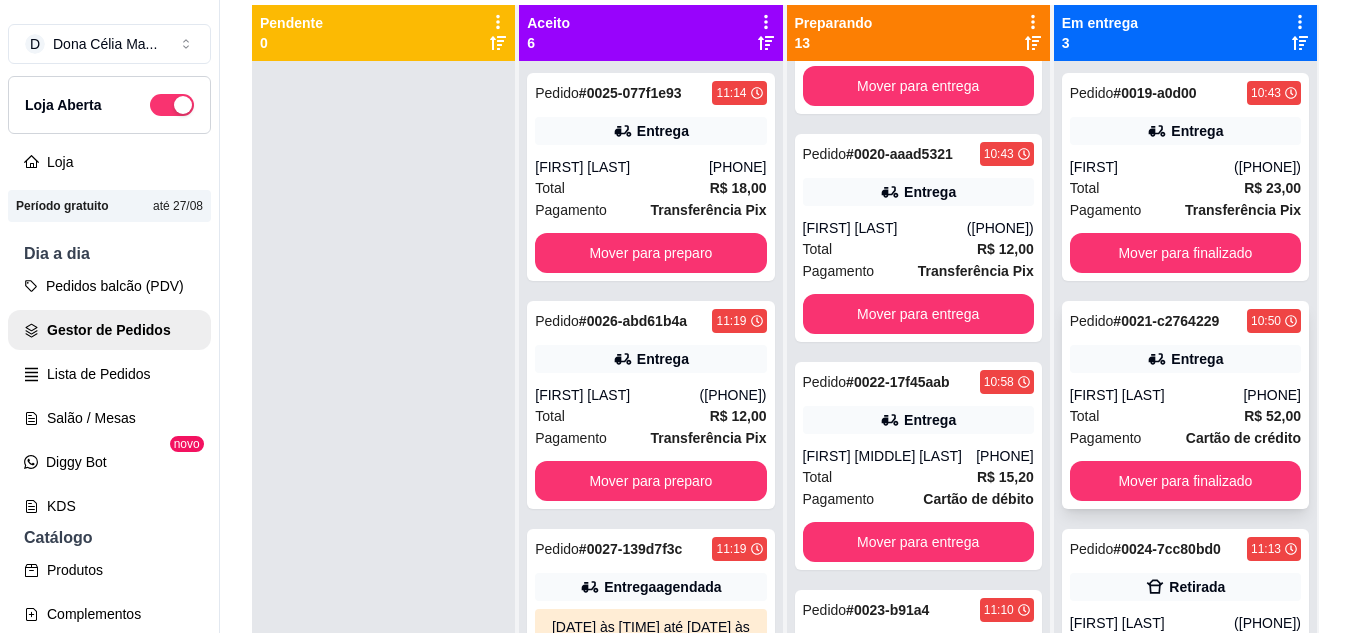 click on "Mover para finalizado" at bounding box center [1185, 253] 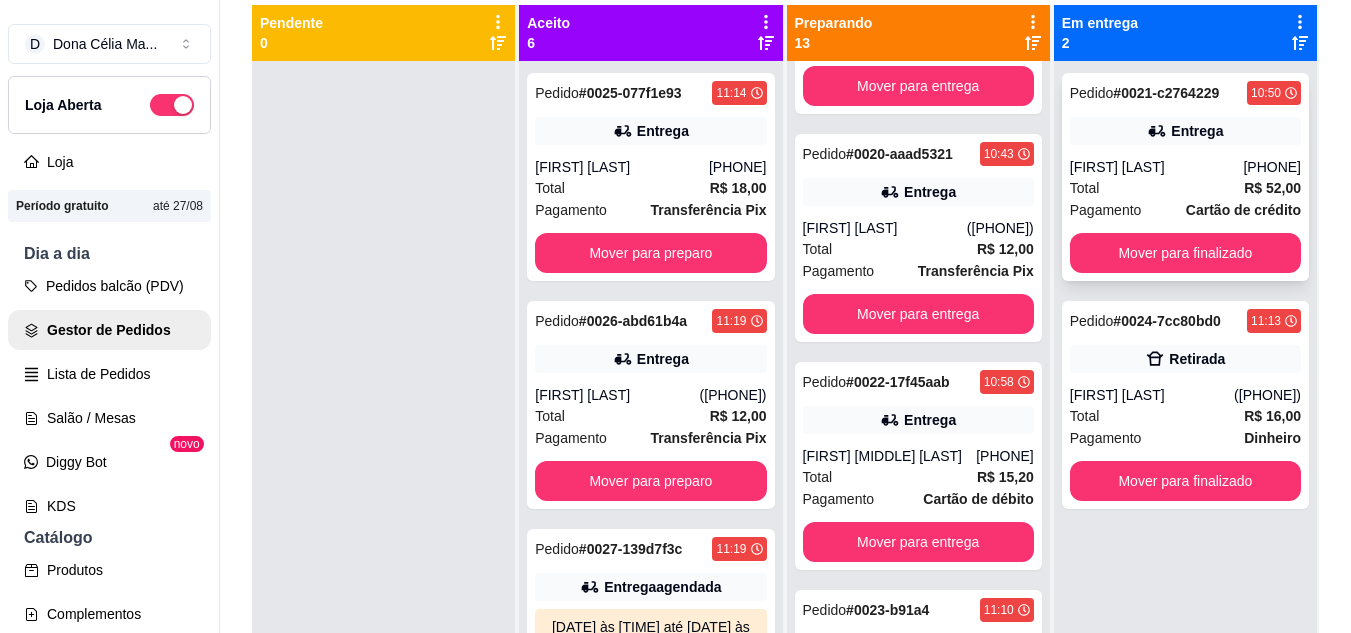click on "Rosemary Rodrigues" at bounding box center (1157, 167) 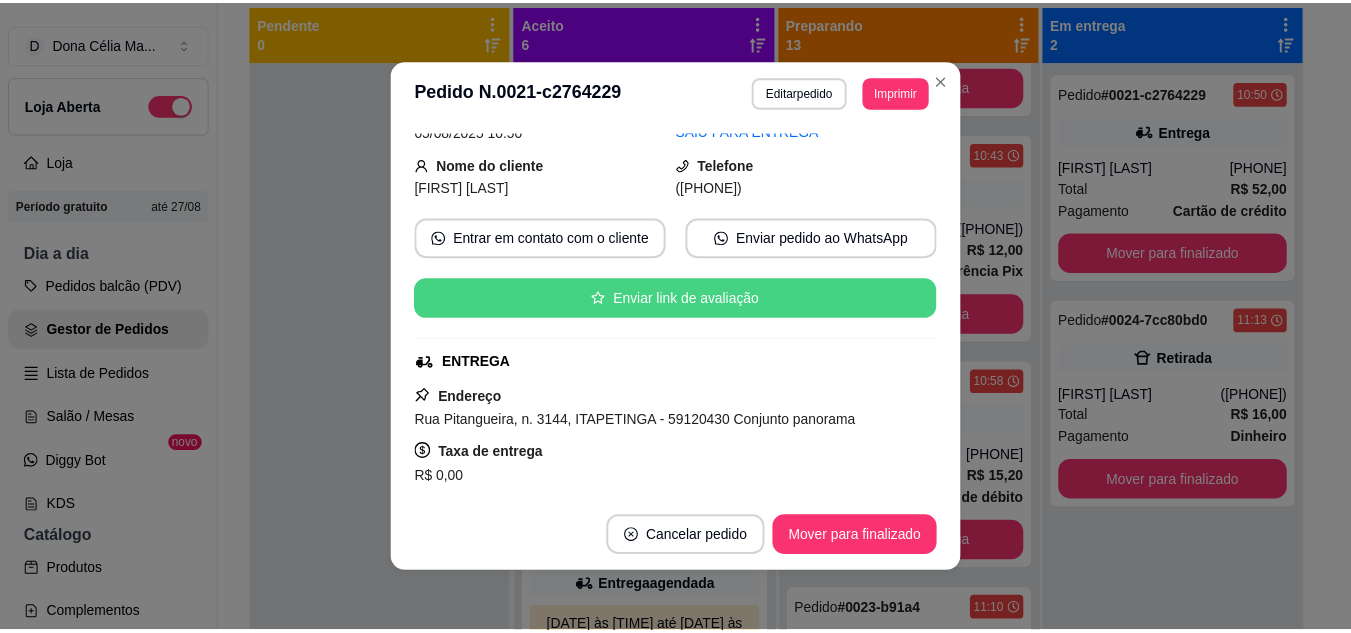 scroll, scrollTop: 300, scrollLeft: 0, axis: vertical 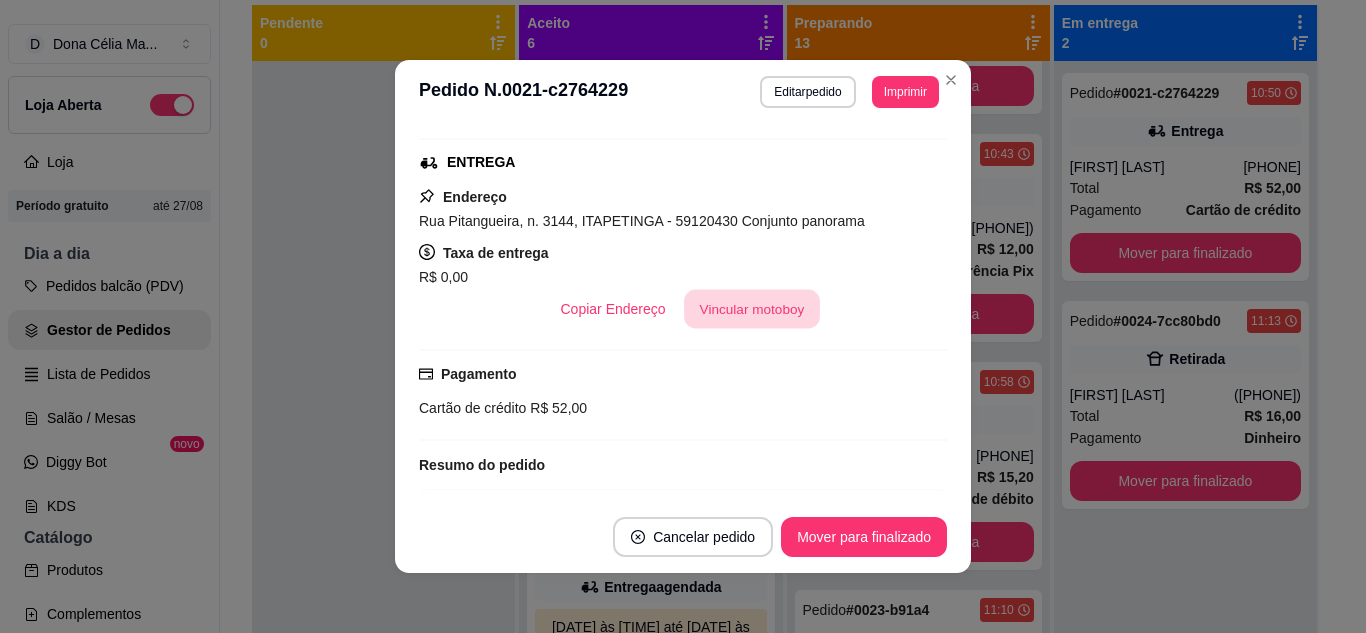 click on "Vincular motoboy" at bounding box center [752, 309] 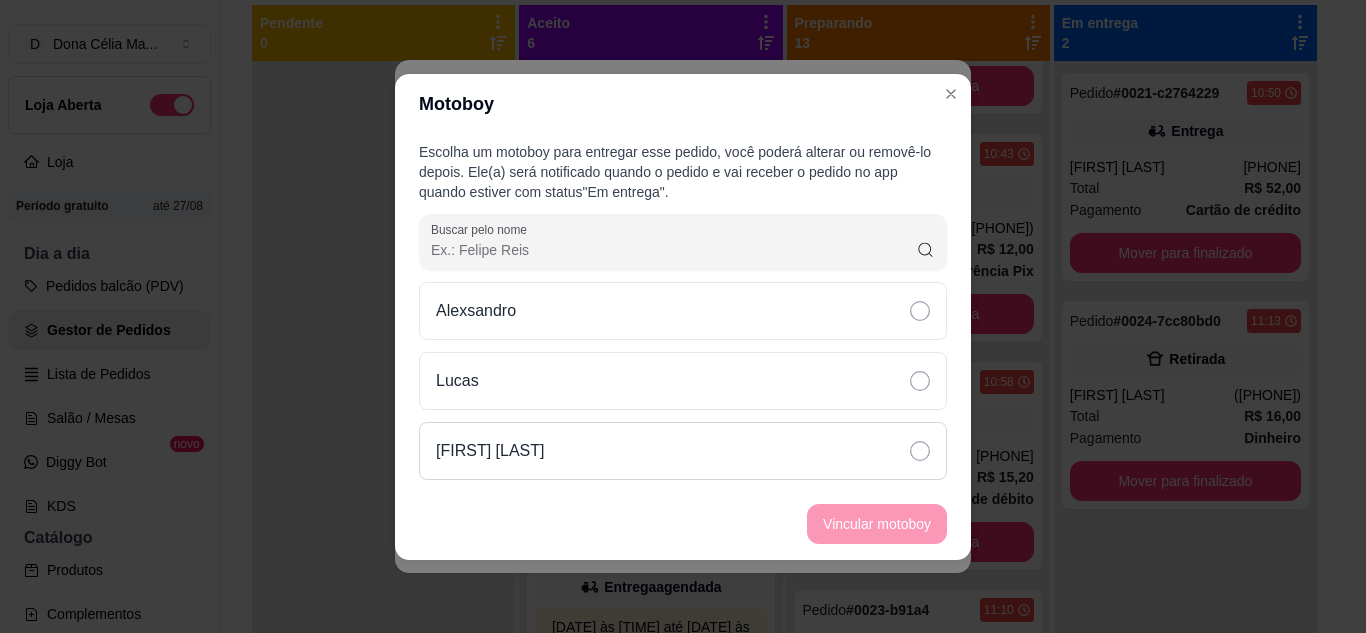 click on "Kawa Andrade leite" at bounding box center (683, 451) 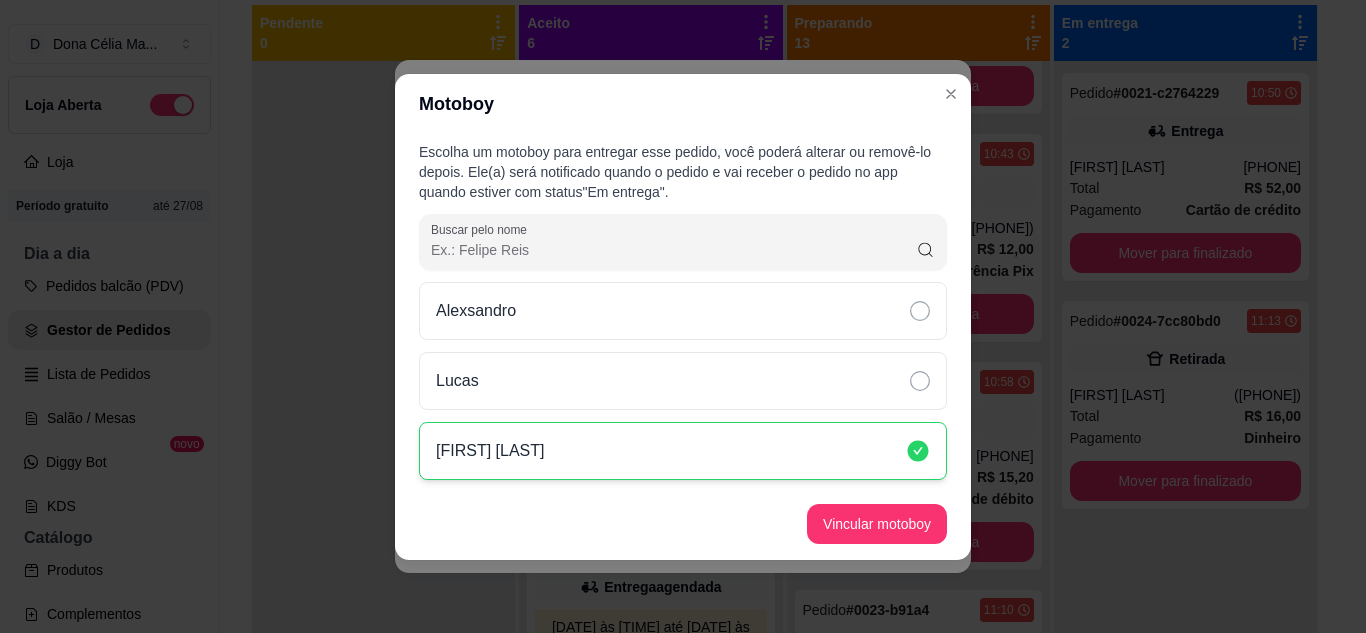 click on "Vincular motoboy" at bounding box center (683, 524) 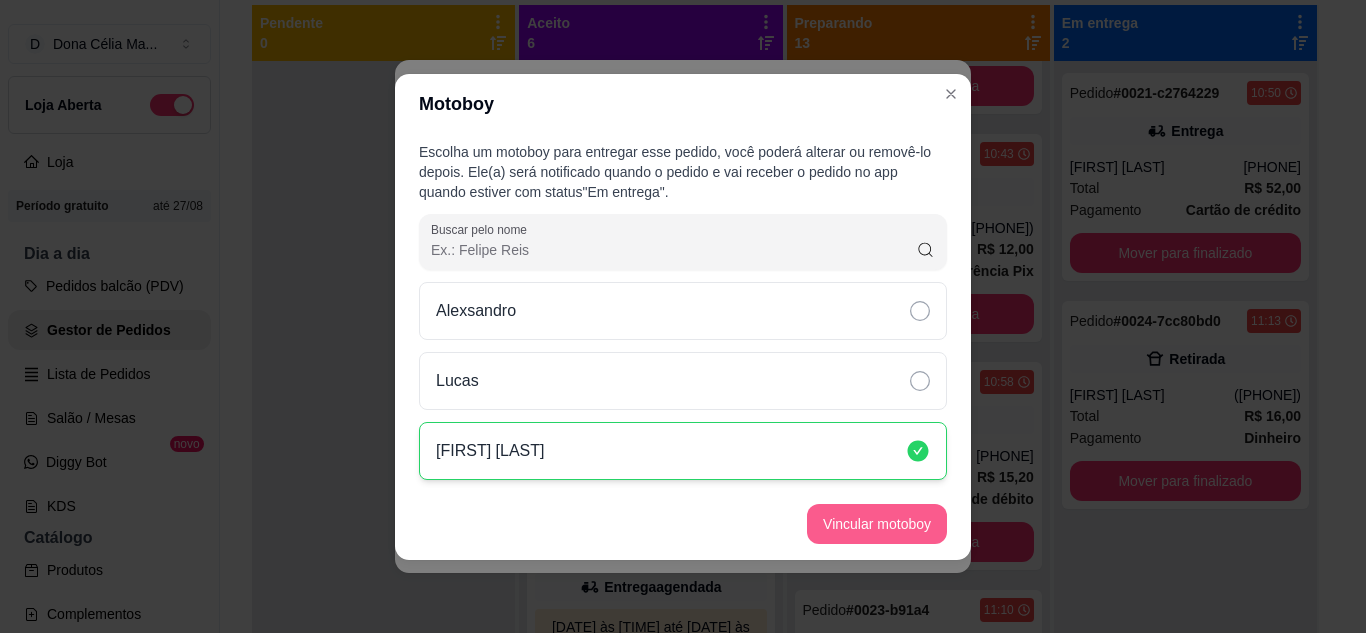 click on "Vincular motoboy" at bounding box center [877, 524] 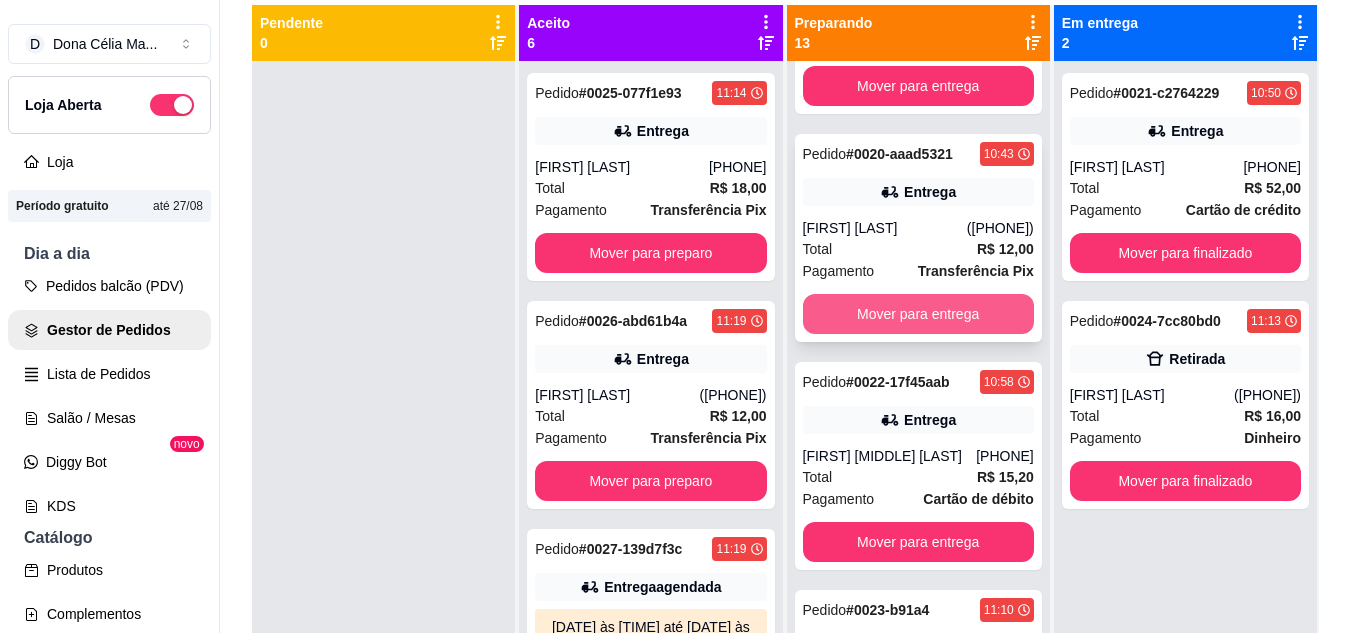 scroll, scrollTop: 2905, scrollLeft: 0, axis: vertical 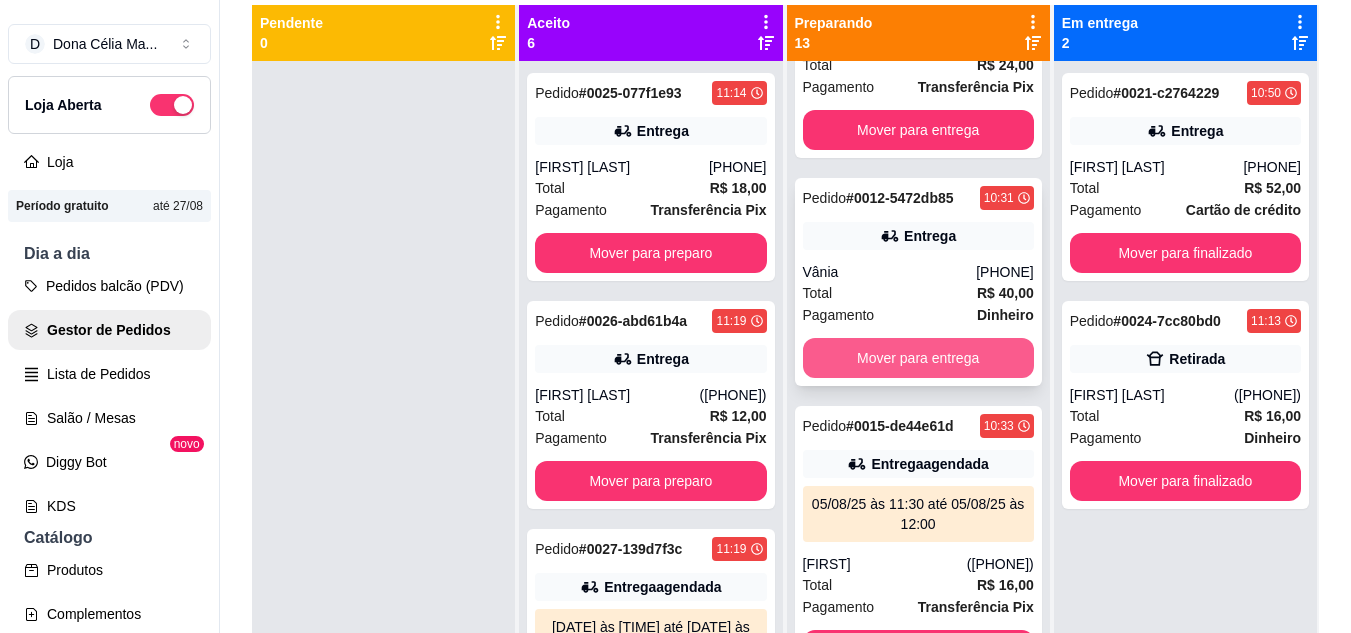 click on "Mover para entrega" at bounding box center (918, 358) 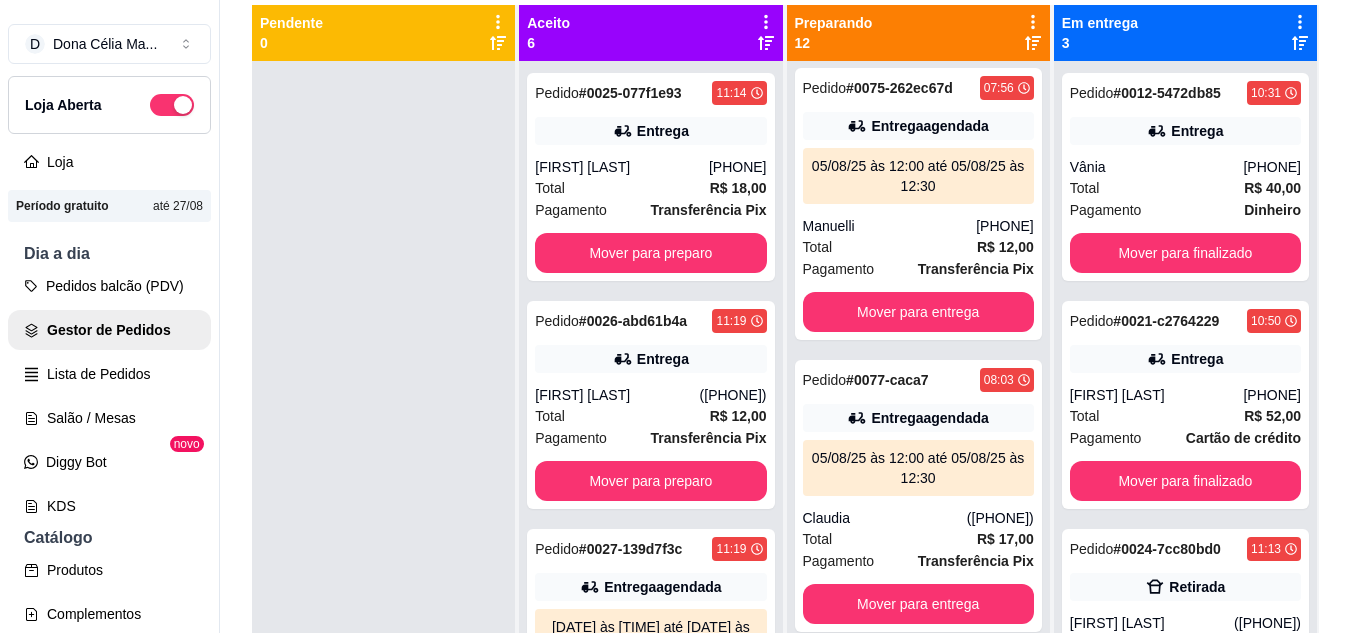 scroll, scrollTop: 0, scrollLeft: 0, axis: both 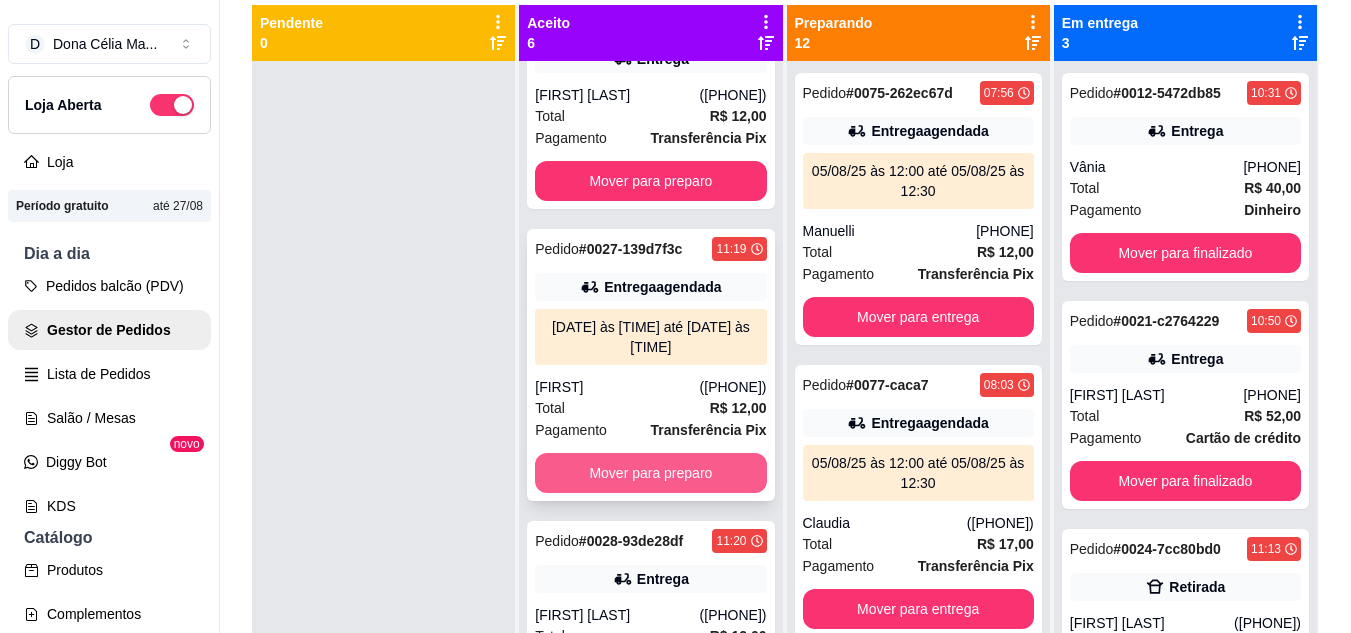 click on "Mover para preparo" at bounding box center (650, 473) 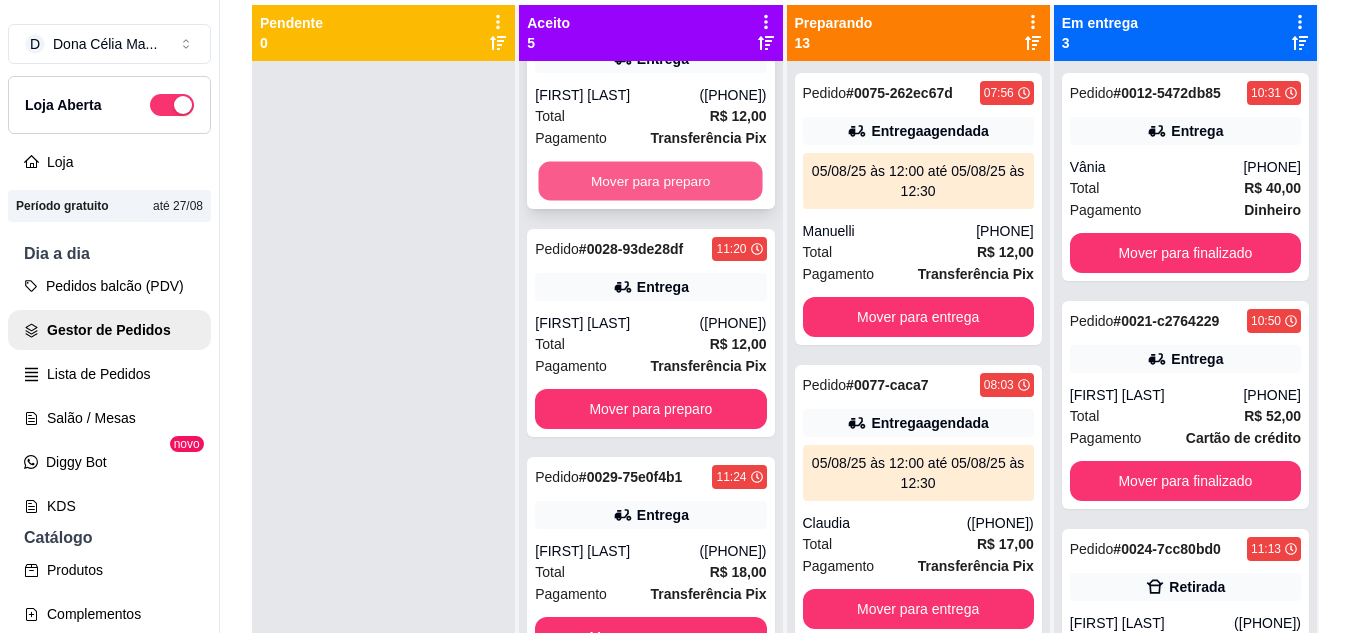 click on "Mover para preparo" at bounding box center [651, 181] 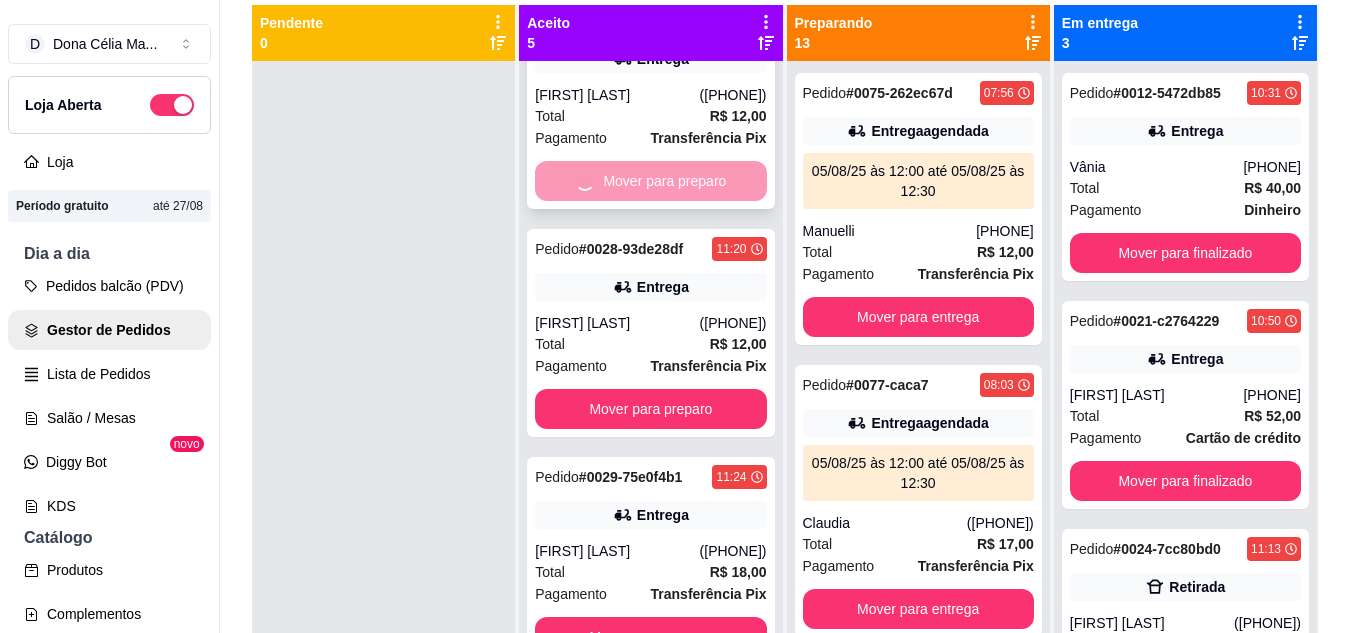 scroll, scrollTop: 72, scrollLeft: 0, axis: vertical 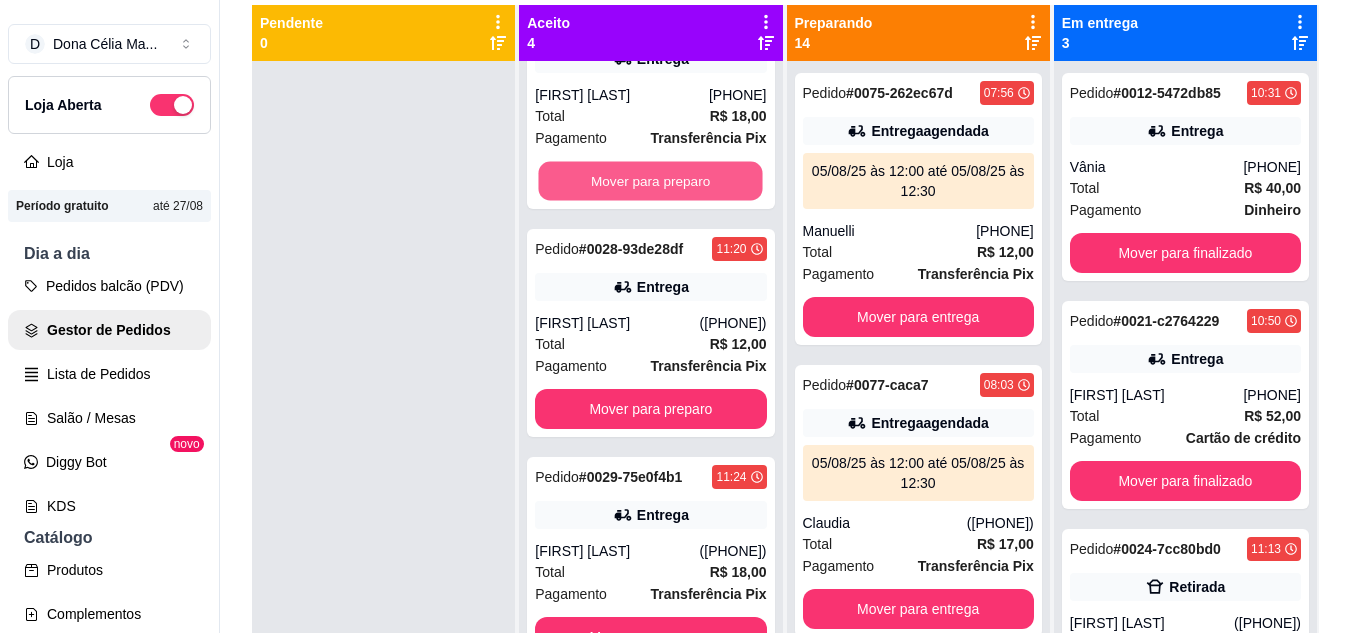 click on "Mover para preparo" at bounding box center [651, 181] 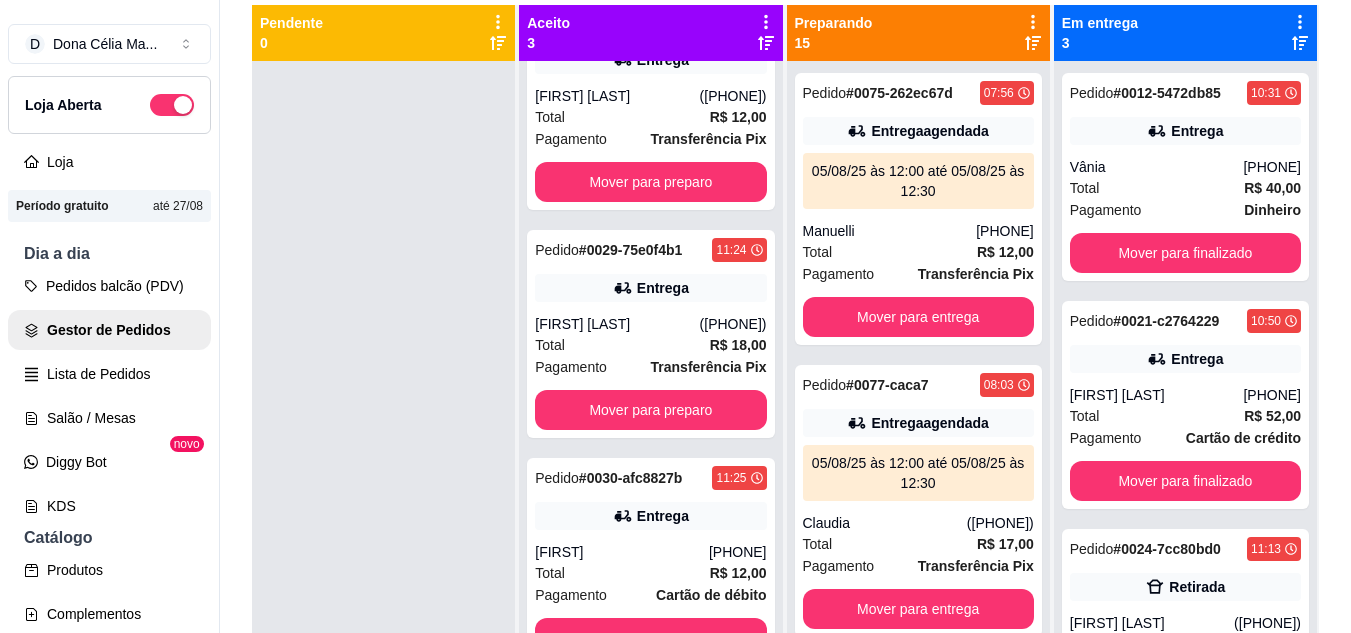 scroll, scrollTop: 0, scrollLeft: 0, axis: both 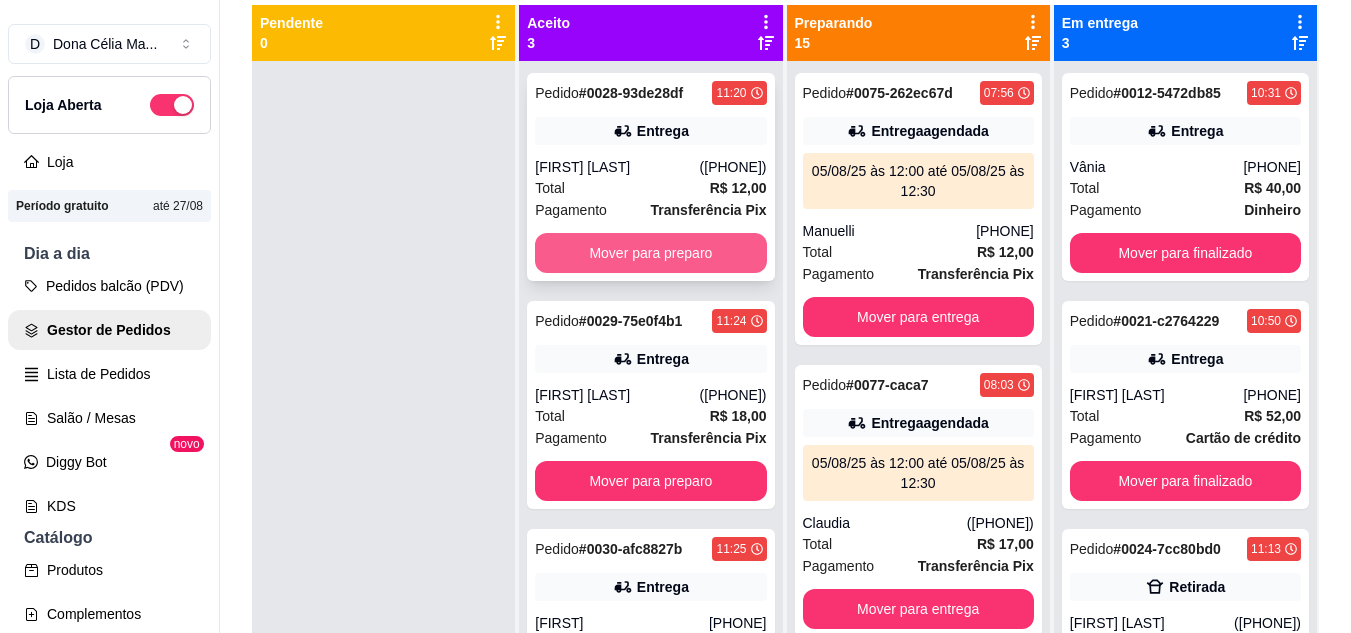 click on "Mover para preparo" at bounding box center [650, 253] 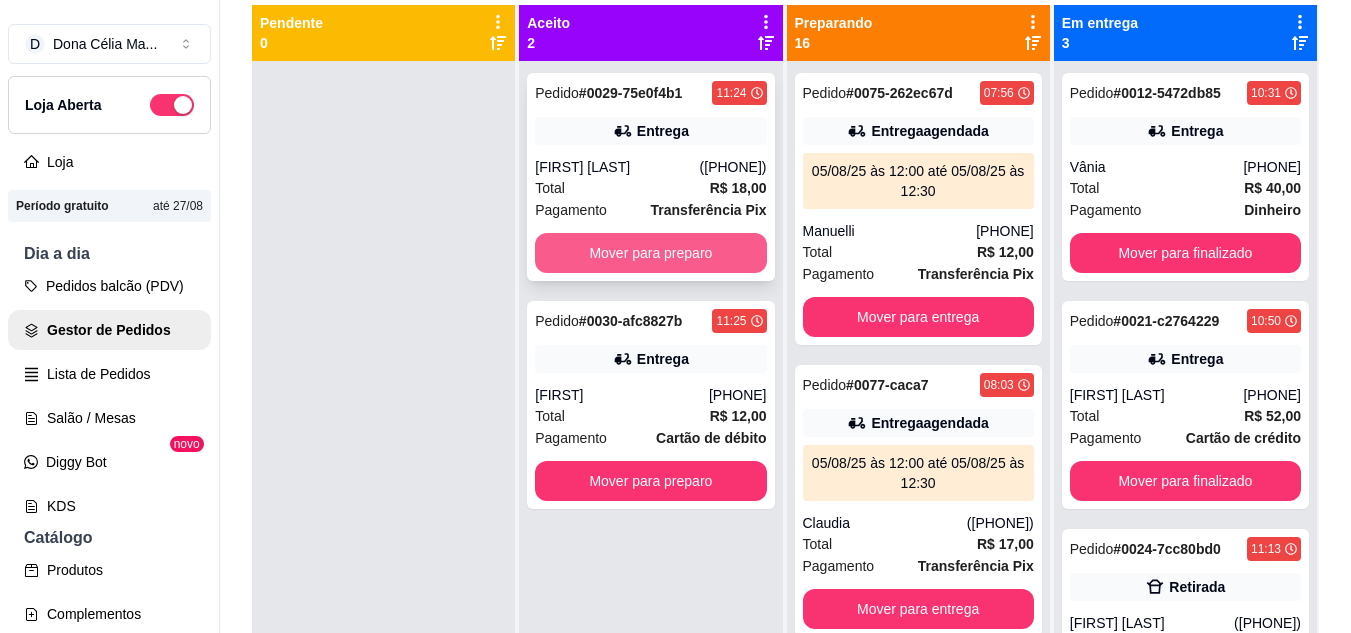click on "Mover para preparo" at bounding box center [650, 253] 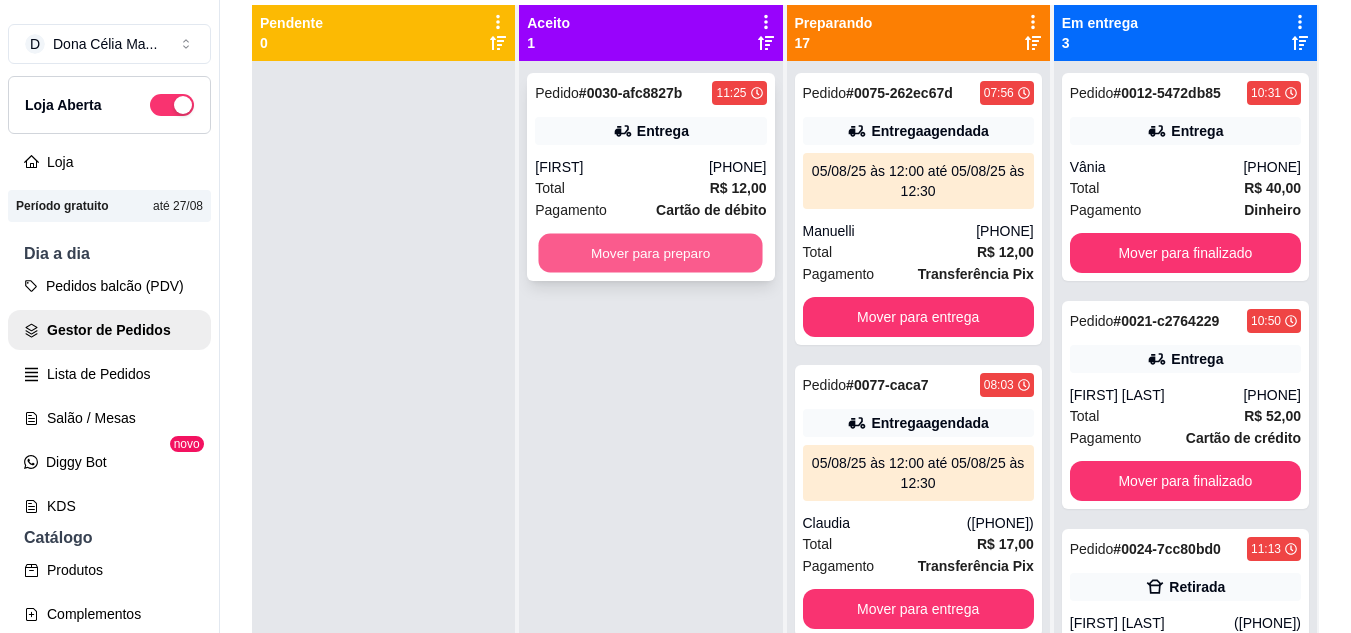 click on "Mover para preparo" at bounding box center (651, 253) 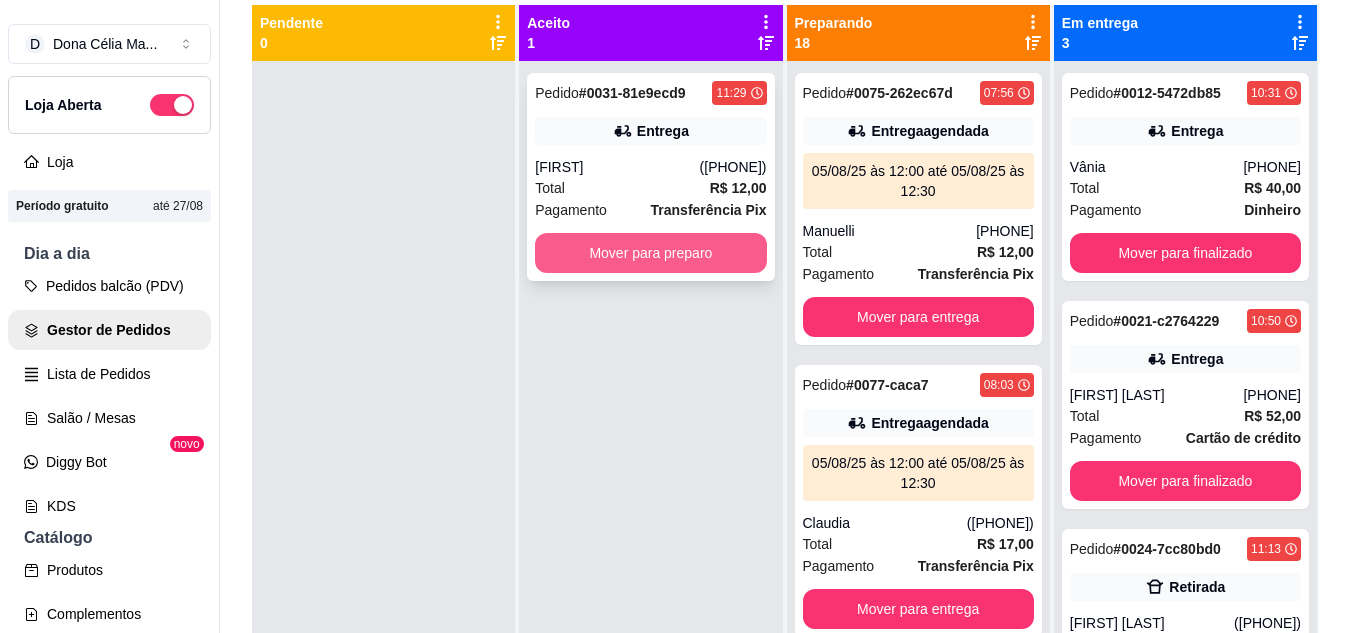 click on "Mover para preparo" at bounding box center (650, 253) 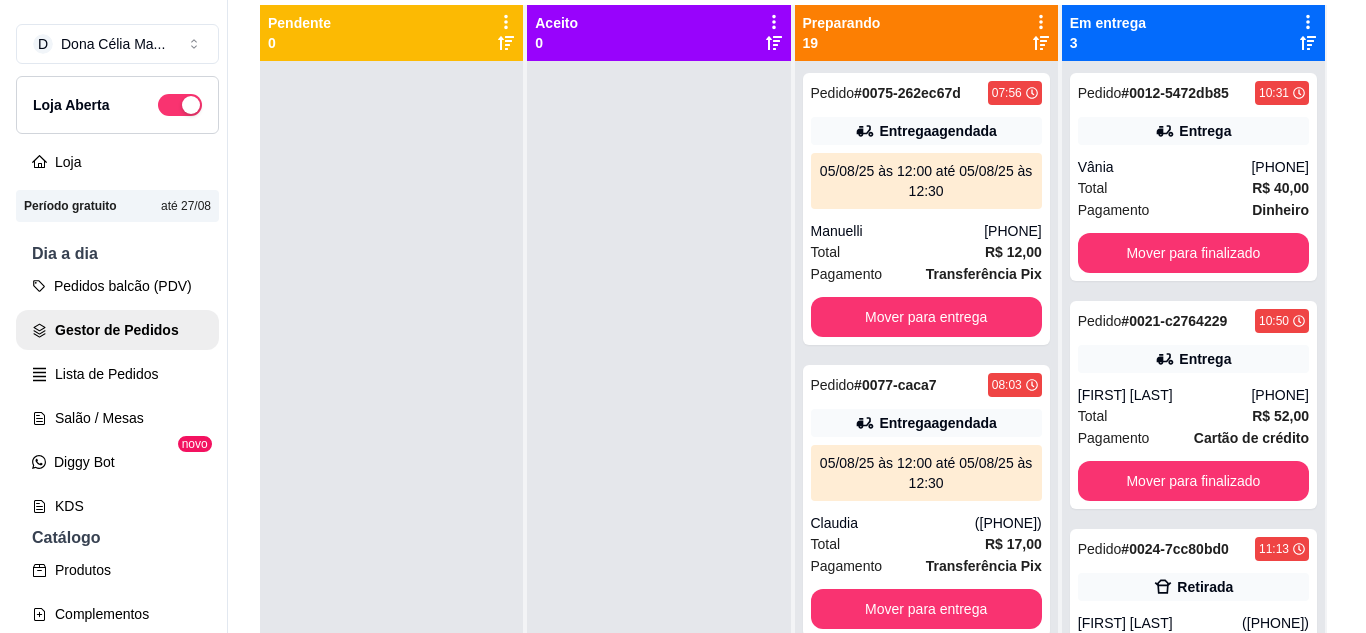 scroll, scrollTop: 0, scrollLeft: 0, axis: both 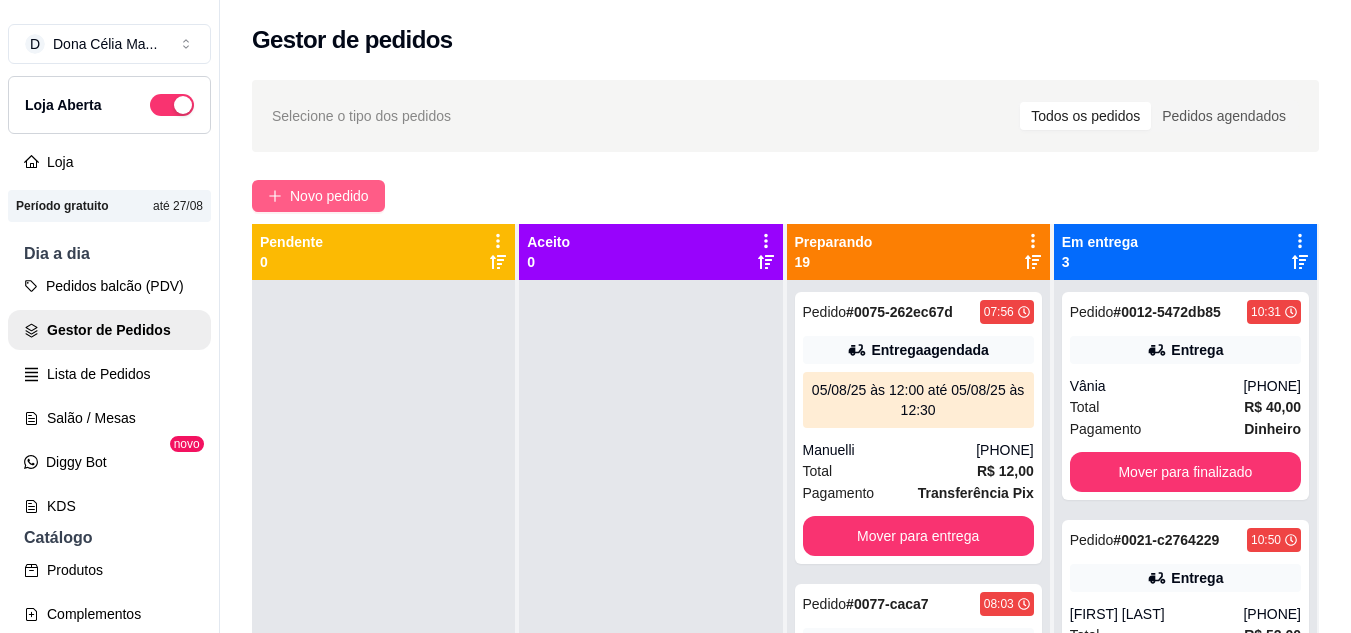 click on "Novo pedido" at bounding box center [329, 196] 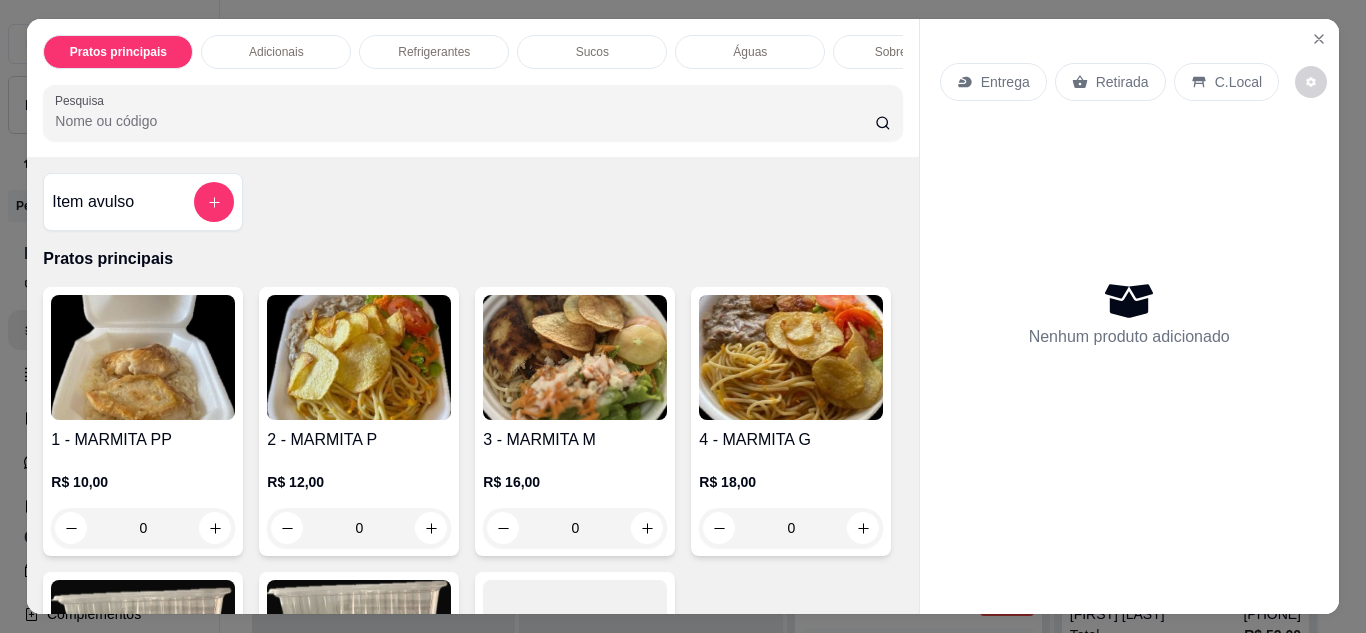 click 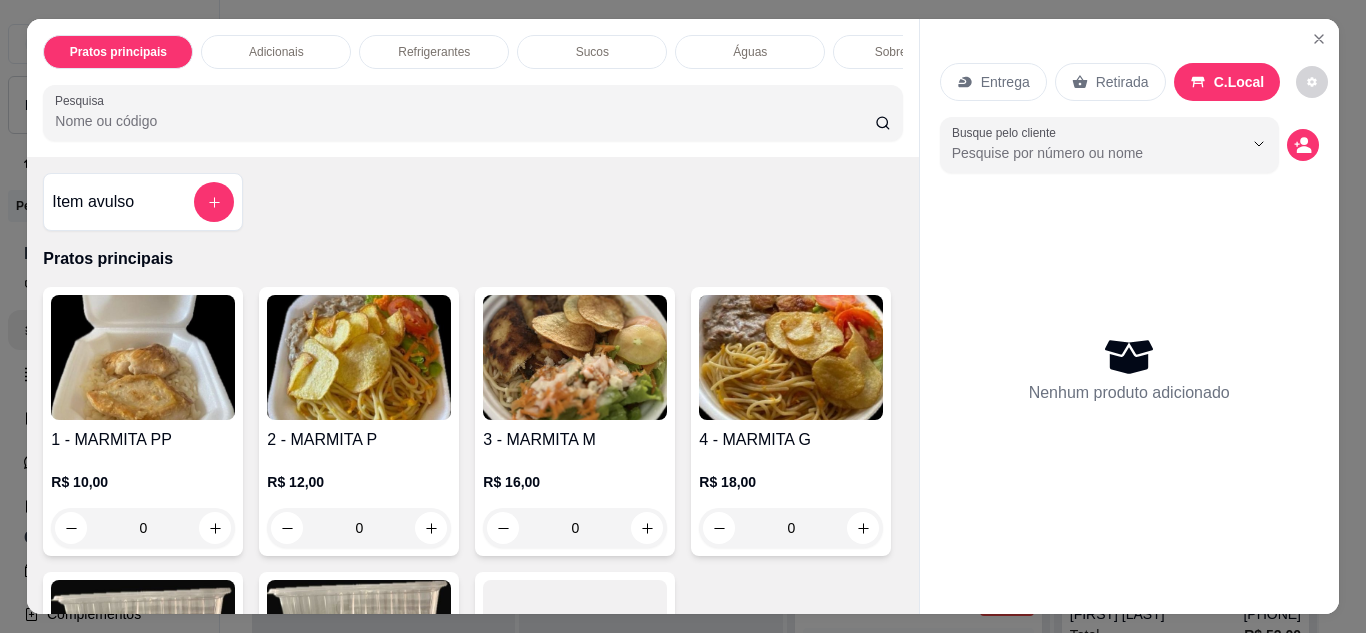scroll, scrollTop: 300, scrollLeft: 0, axis: vertical 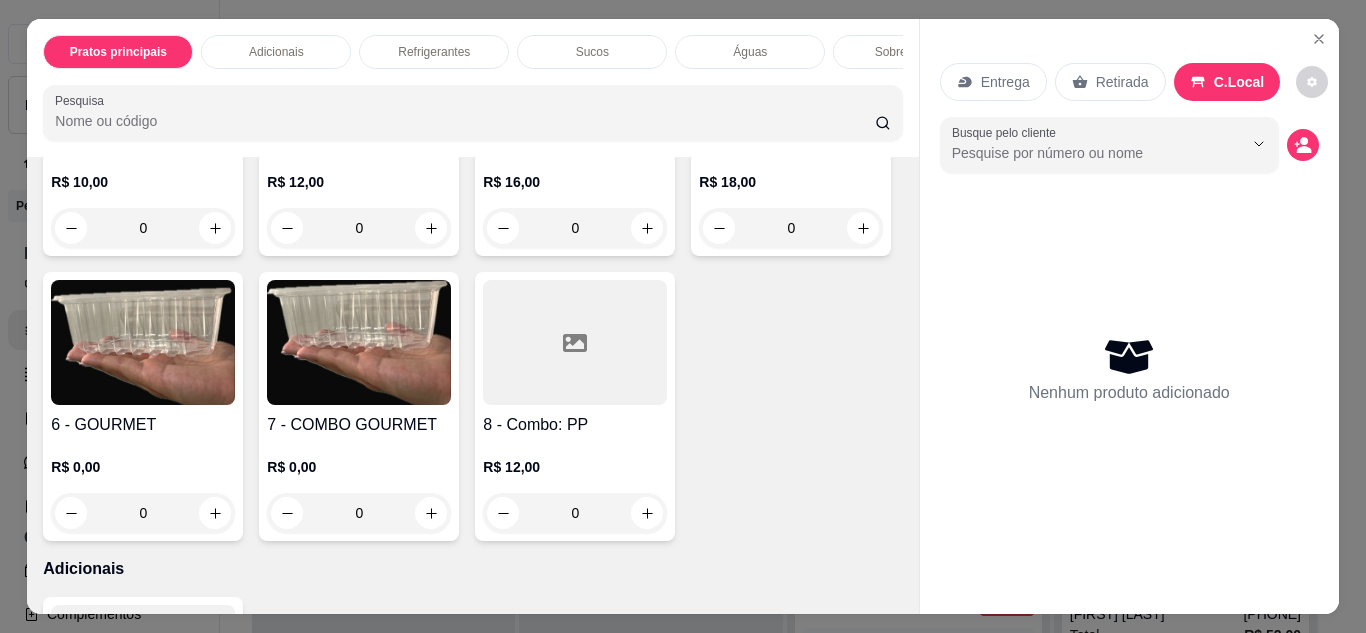 click at bounding box center [791, 57] 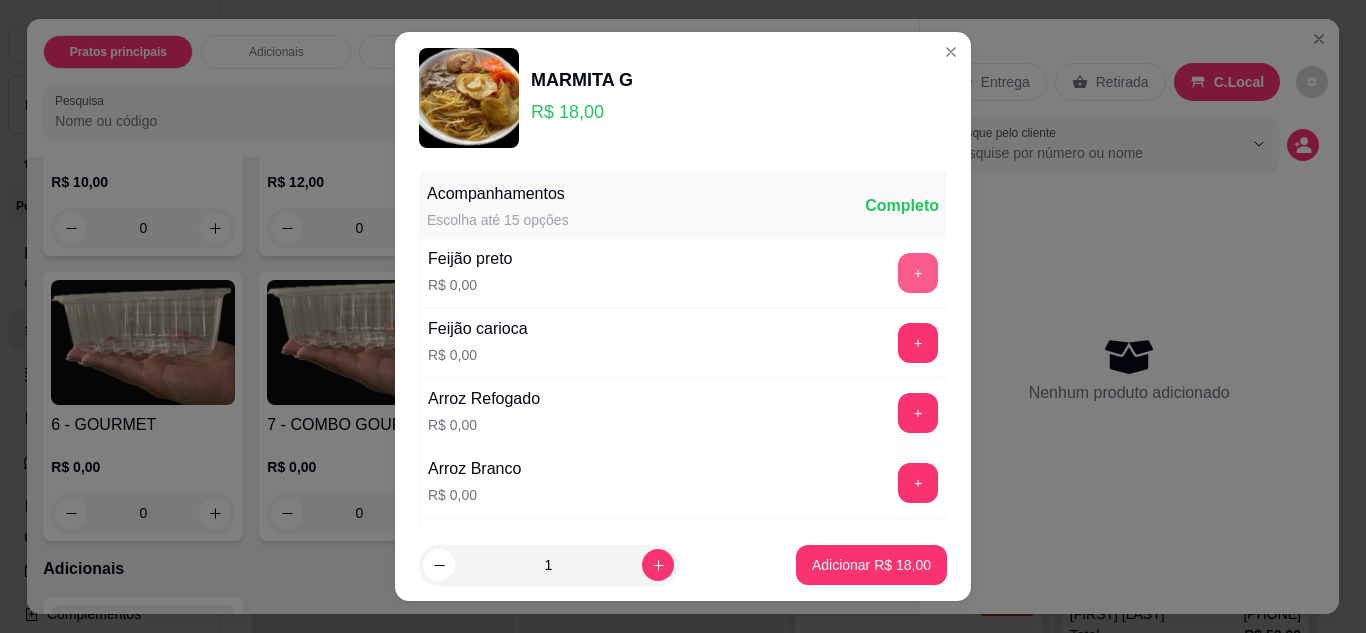 scroll, scrollTop: 100, scrollLeft: 0, axis: vertical 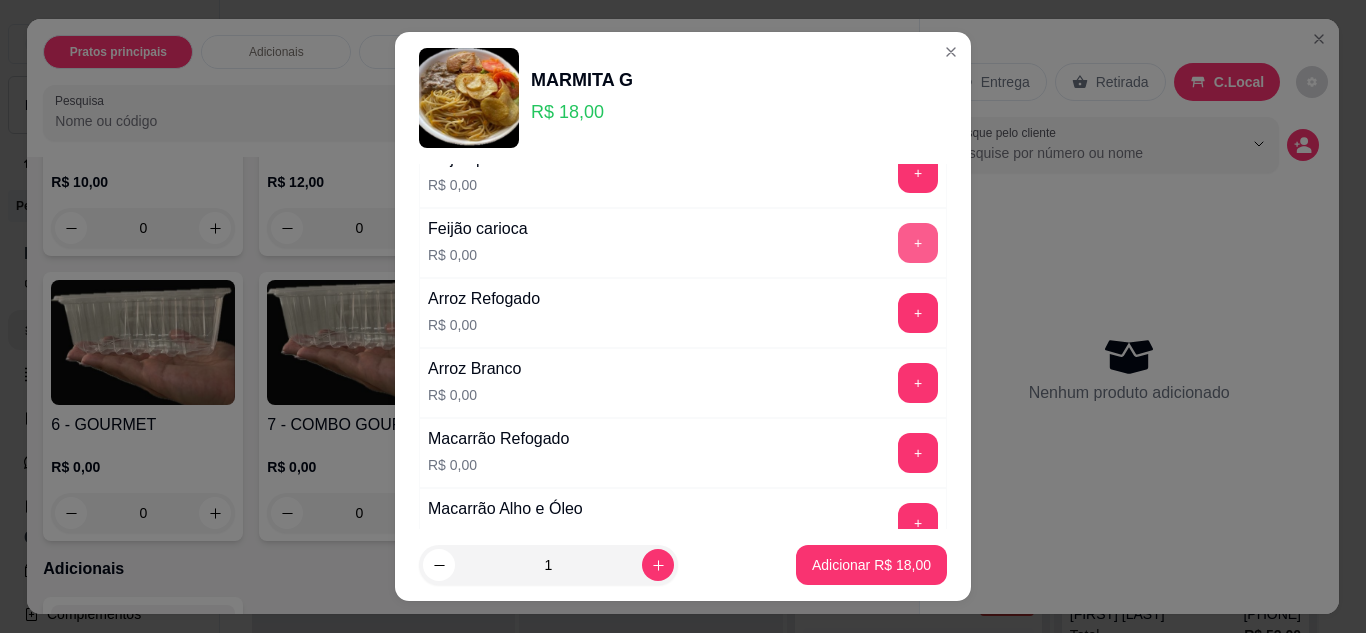 click on "+" at bounding box center [918, 243] 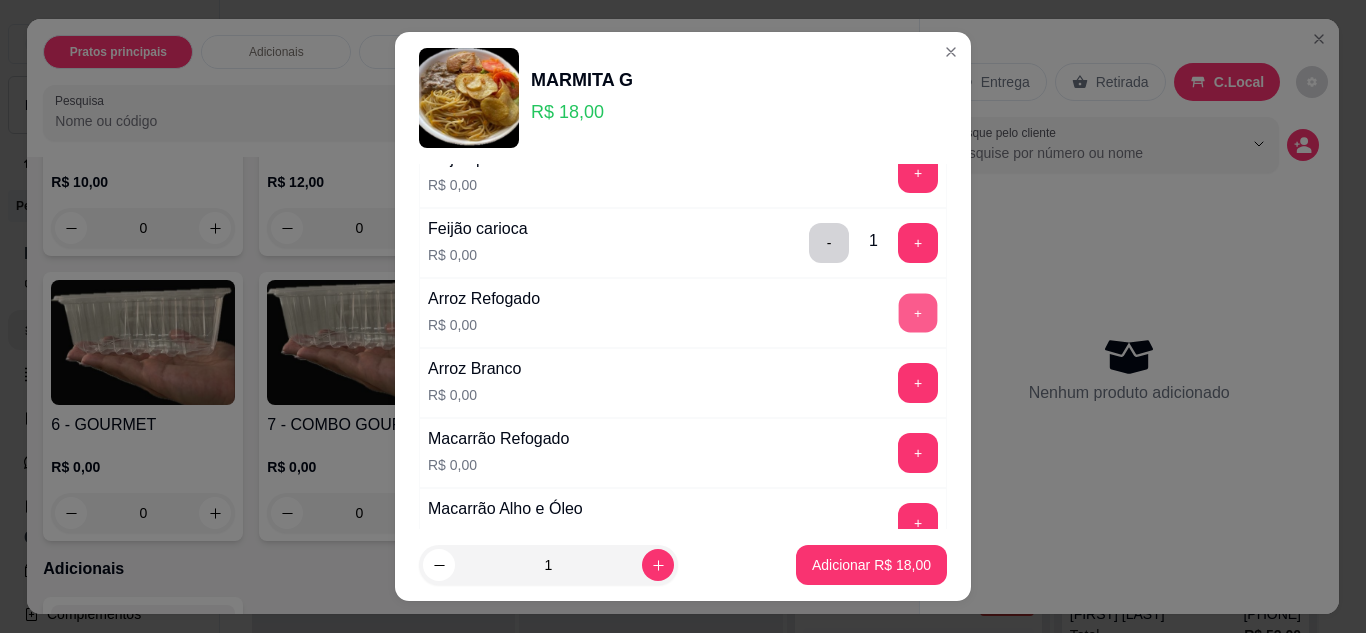 click on "+" at bounding box center (918, 312) 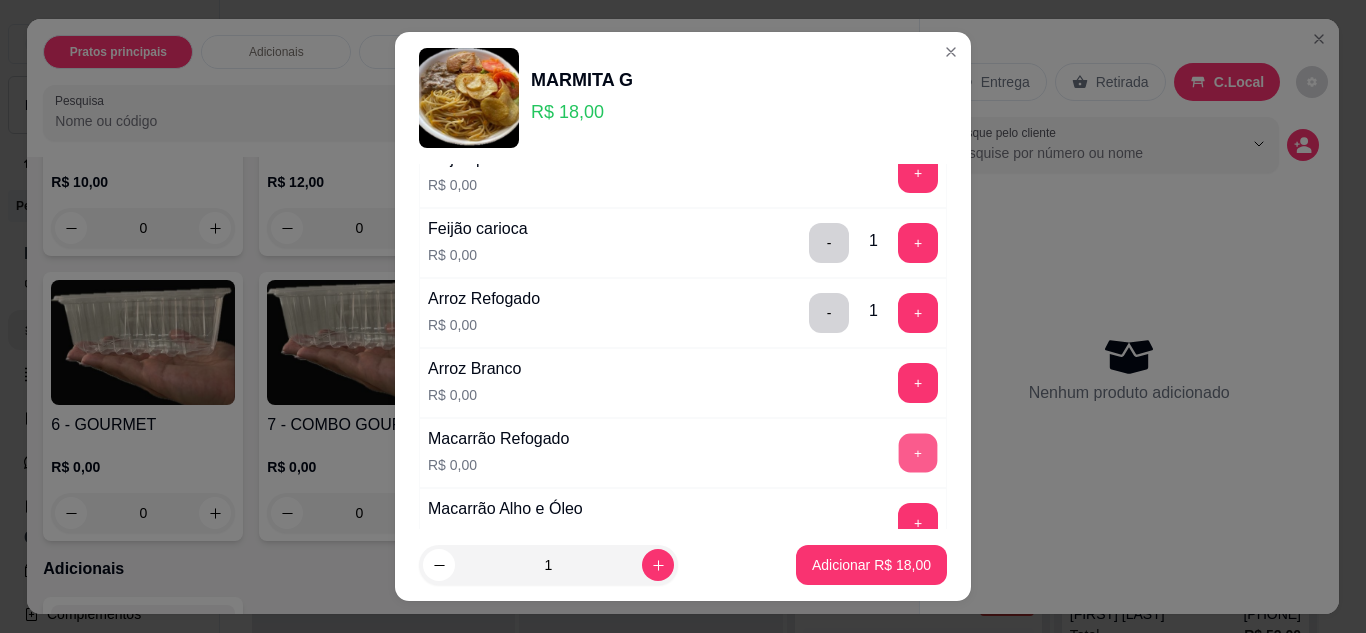 click on "+" at bounding box center (918, 452) 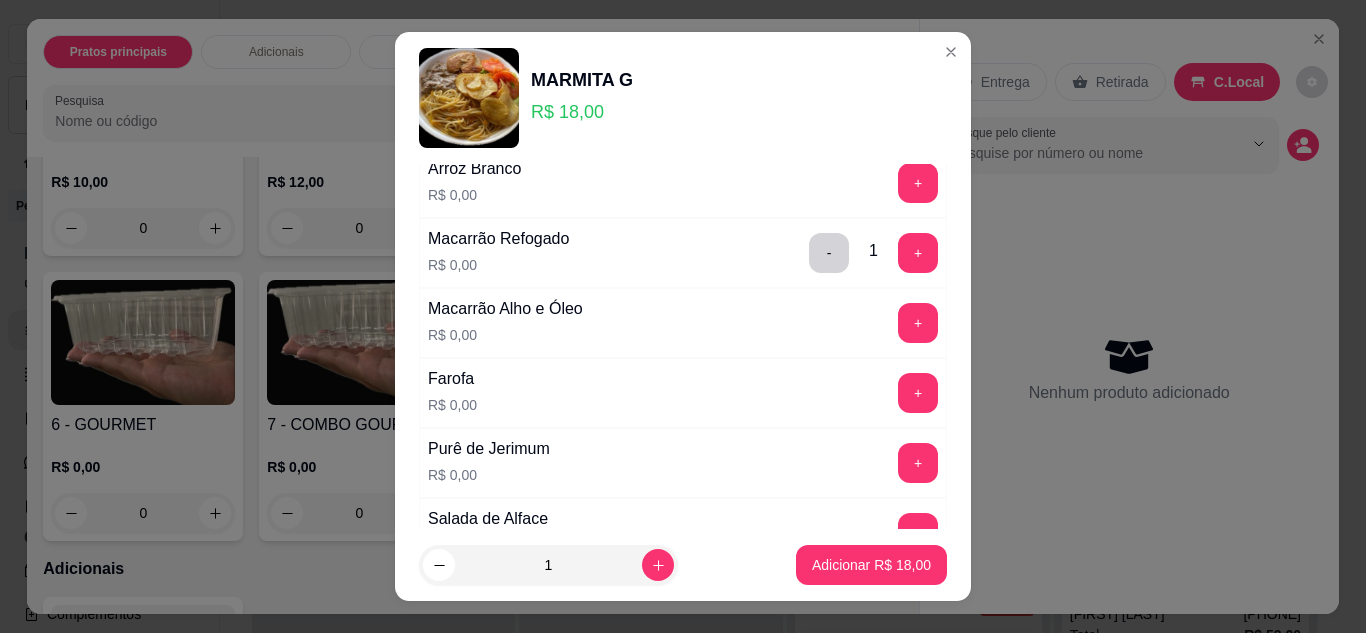 scroll, scrollTop: 400, scrollLeft: 0, axis: vertical 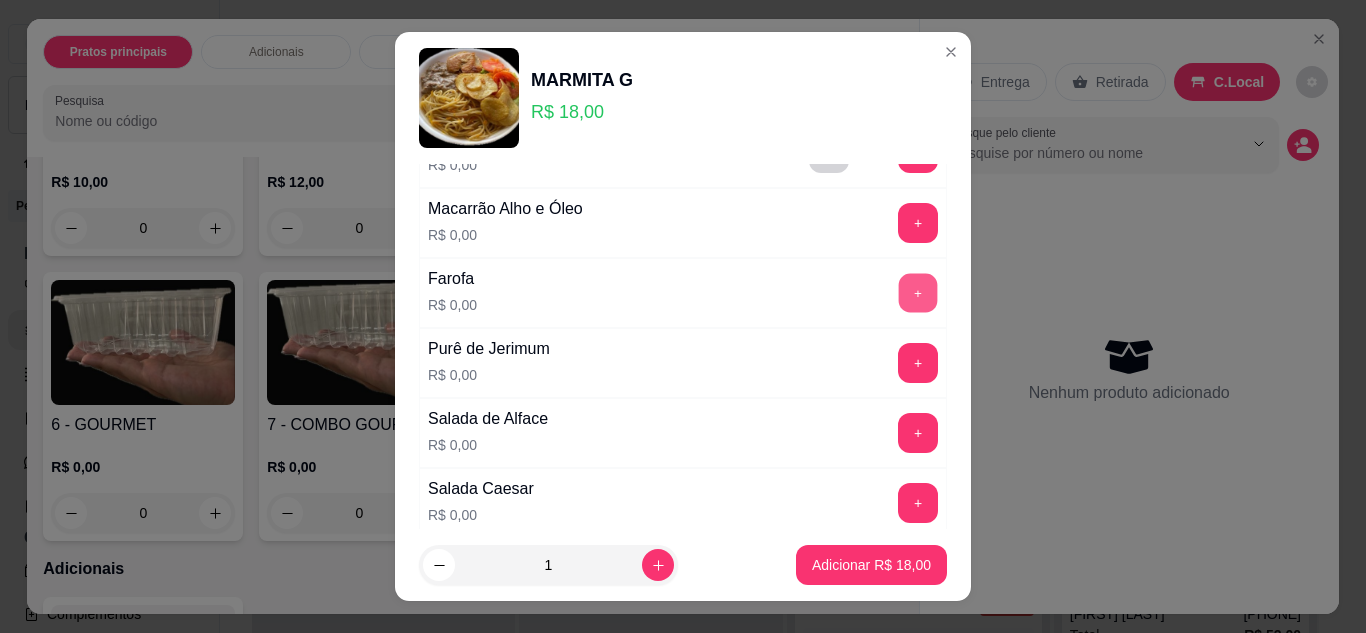 click on "+" at bounding box center (918, 292) 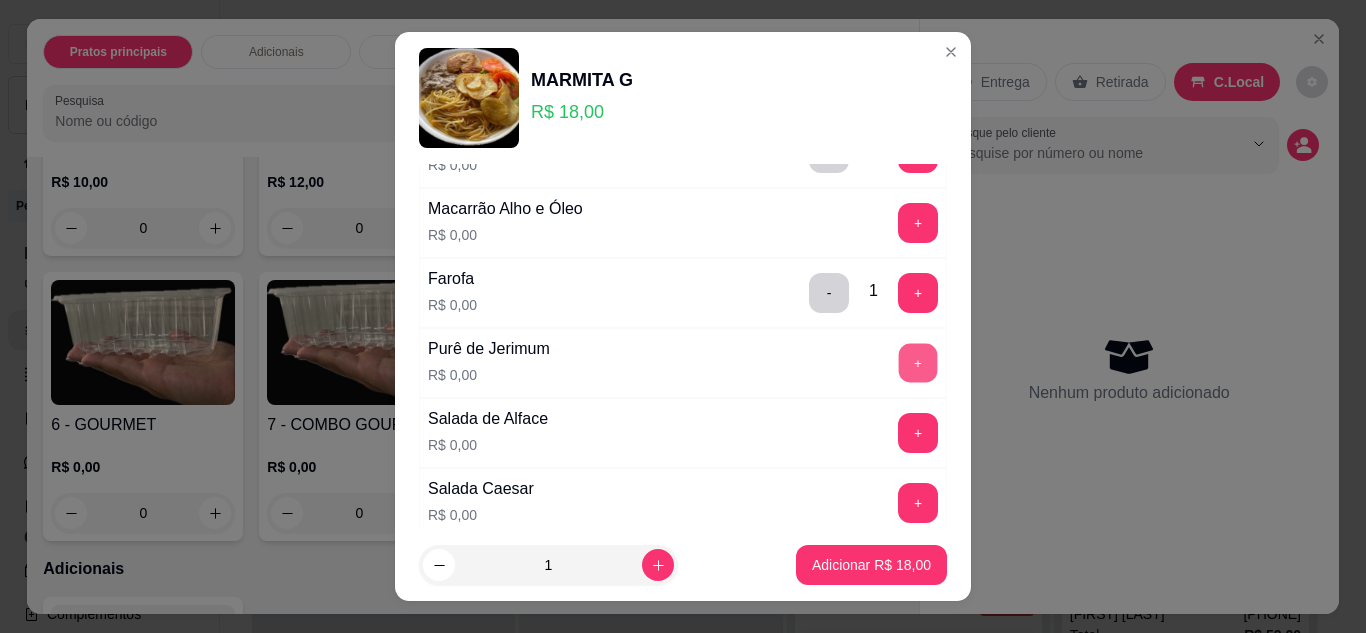 click on "+" at bounding box center [918, 362] 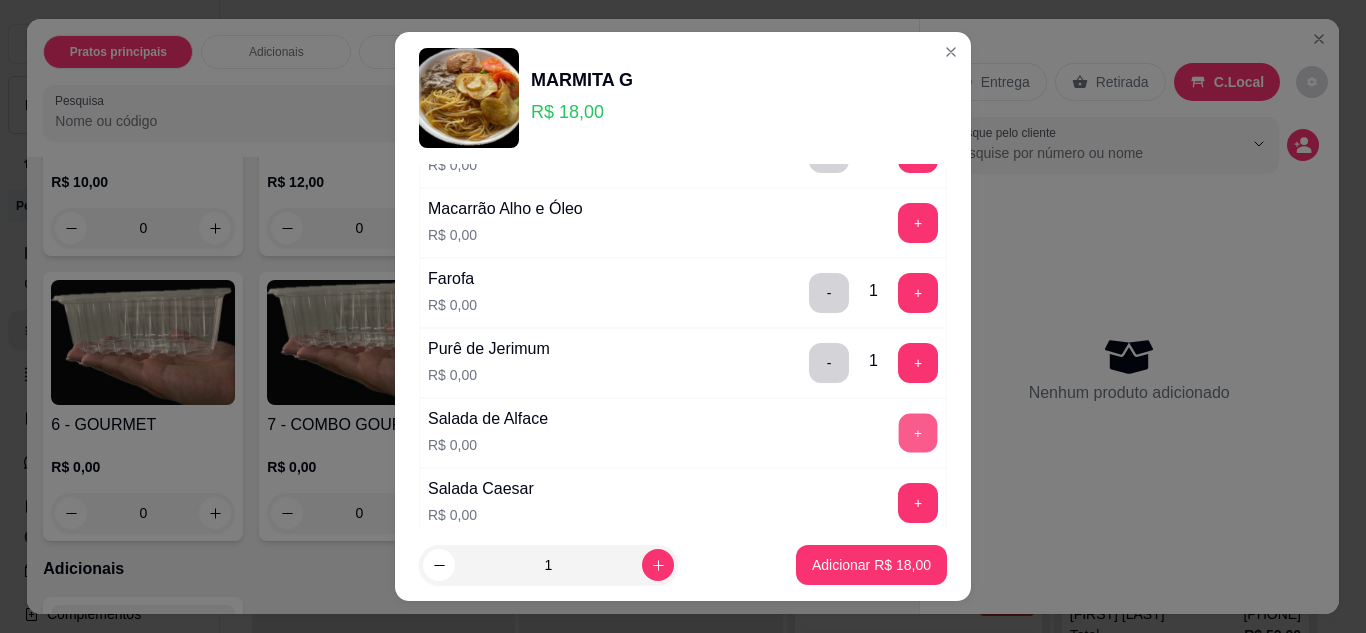 click on "+" at bounding box center [918, 432] 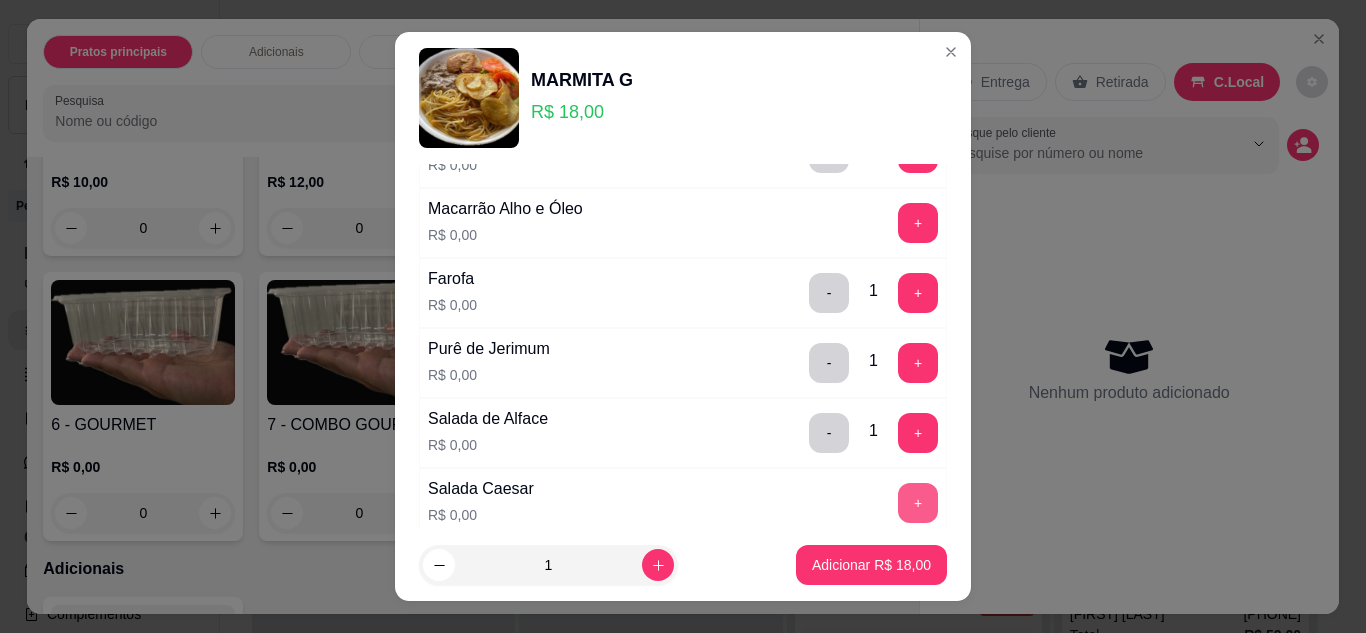 click on "+" at bounding box center (918, 503) 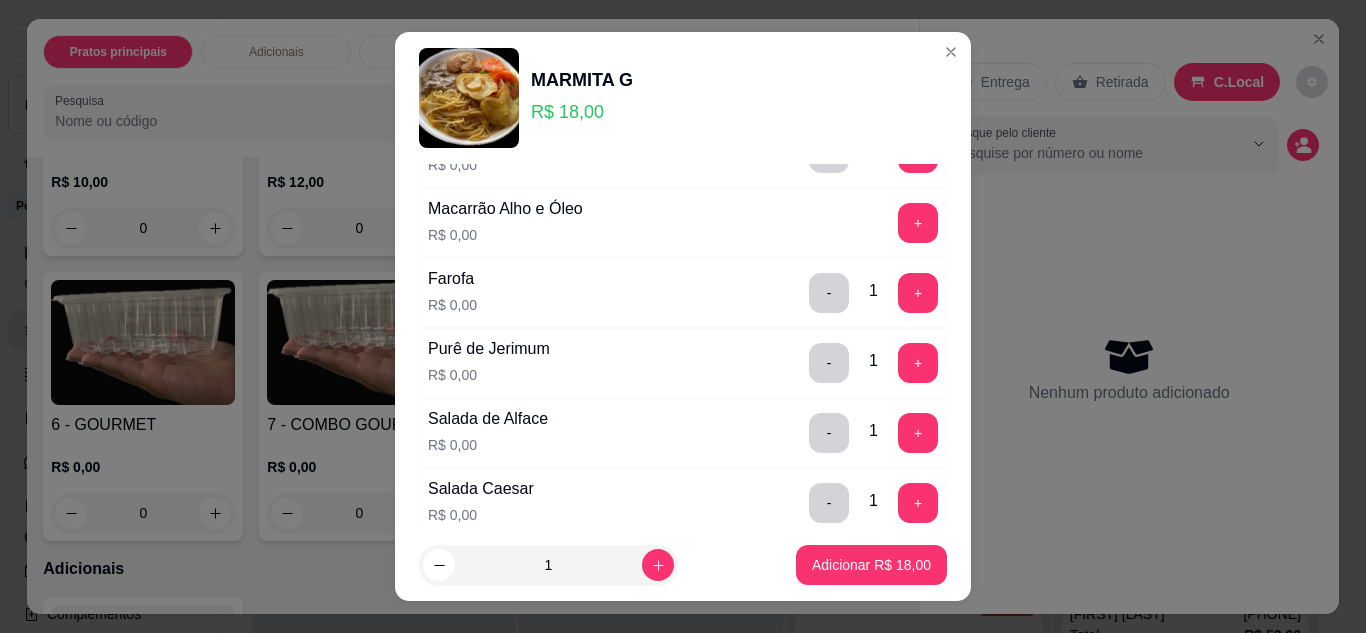 scroll, scrollTop: 600, scrollLeft: 0, axis: vertical 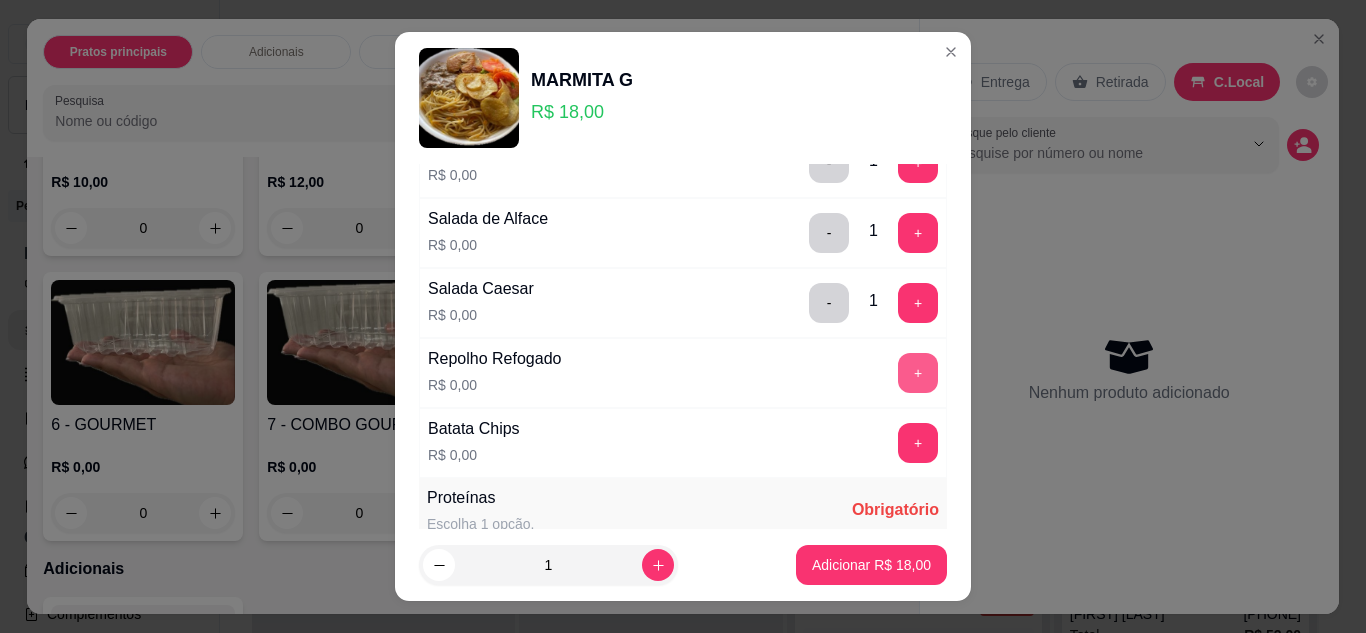 click on "+" at bounding box center [918, 373] 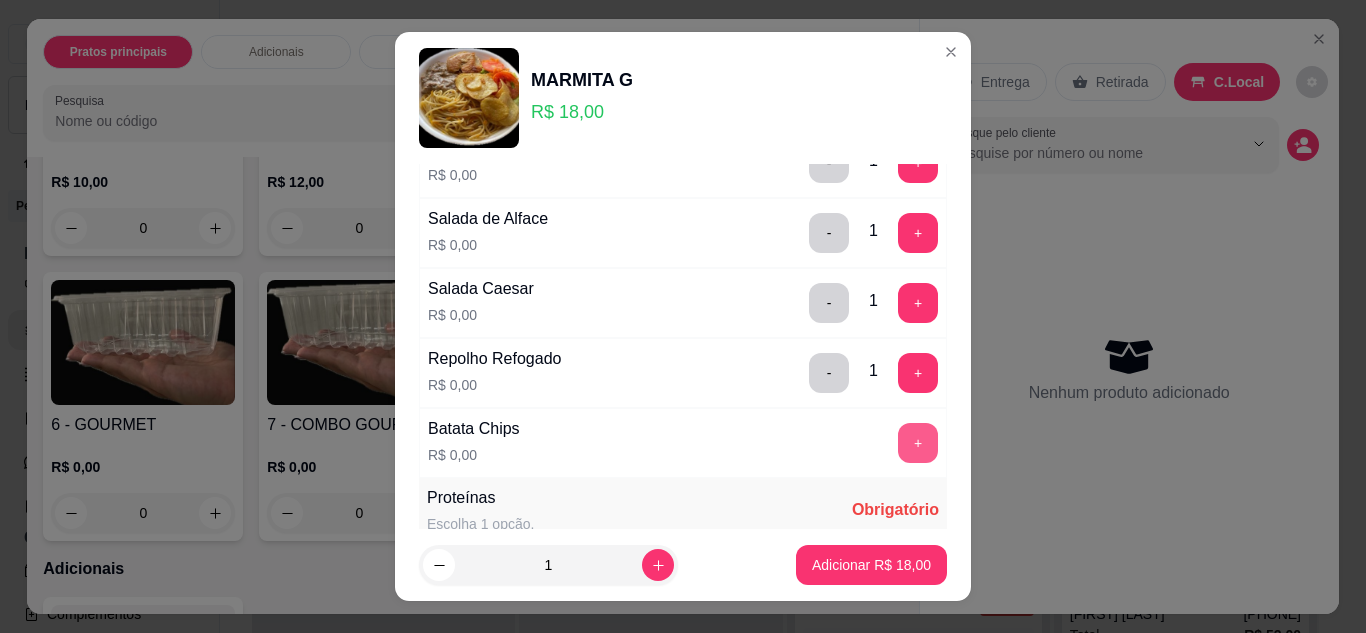 click on "+" at bounding box center (918, 443) 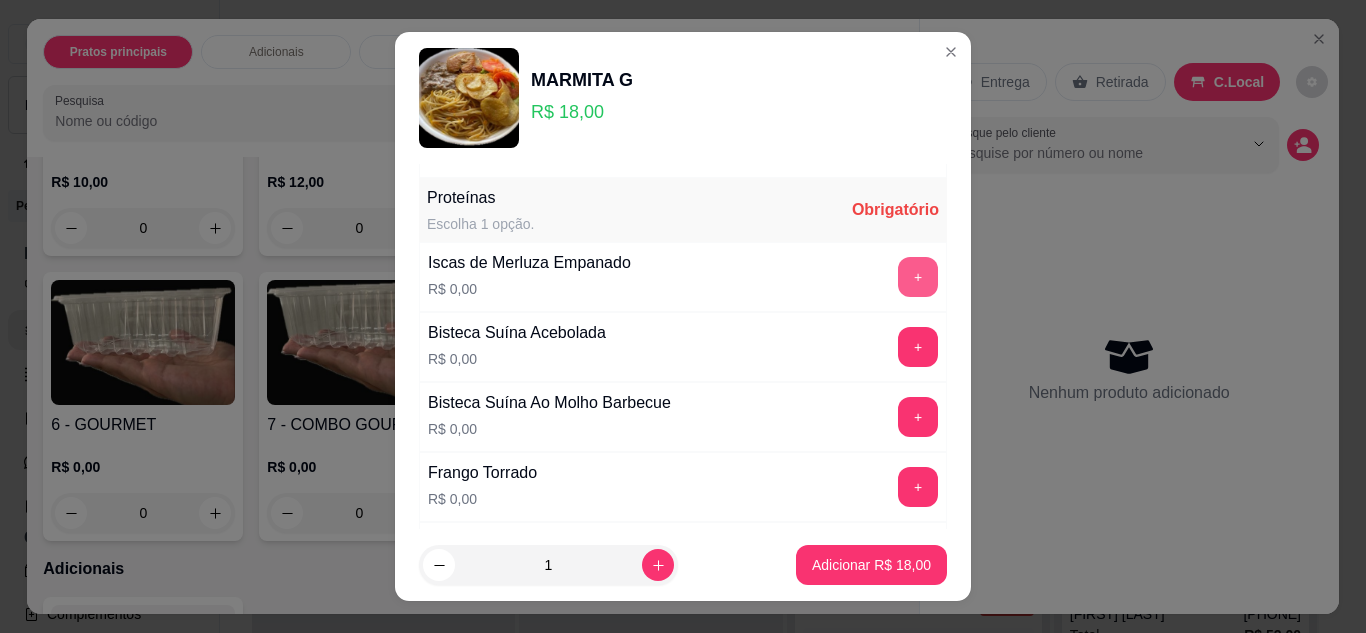 scroll, scrollTop: 1000, scrollLeft: 0, axis: vertical 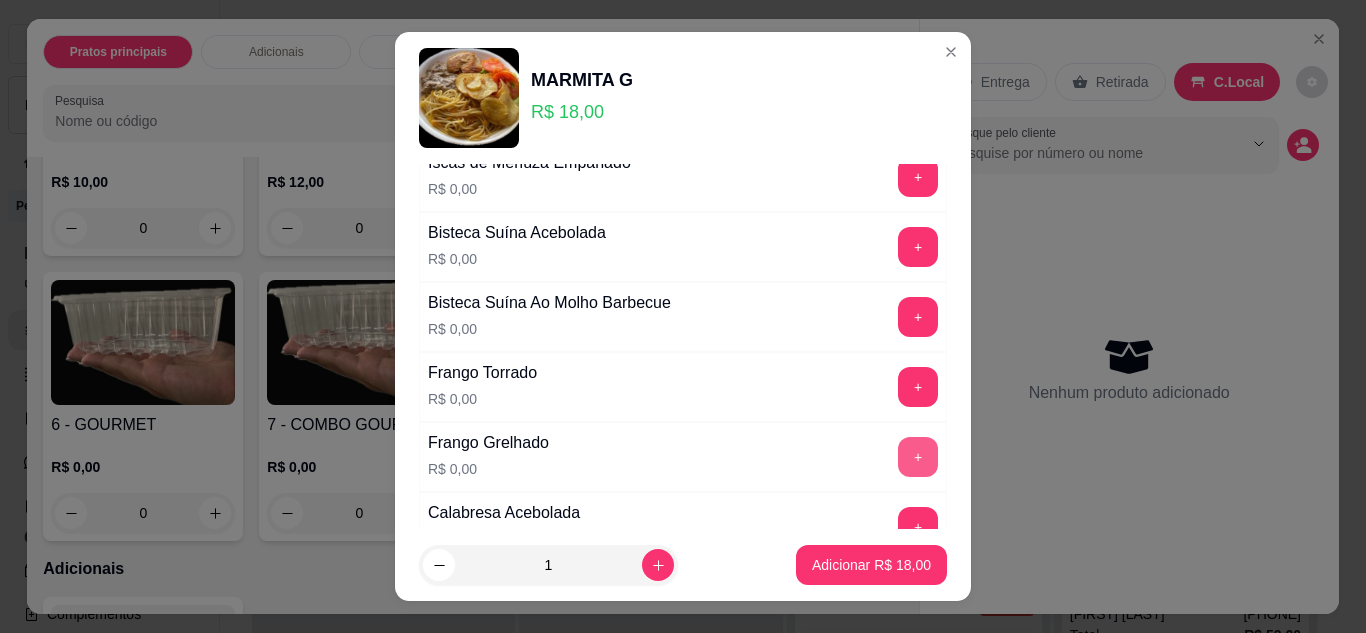 click on "+" at bounding box center [918, 457] 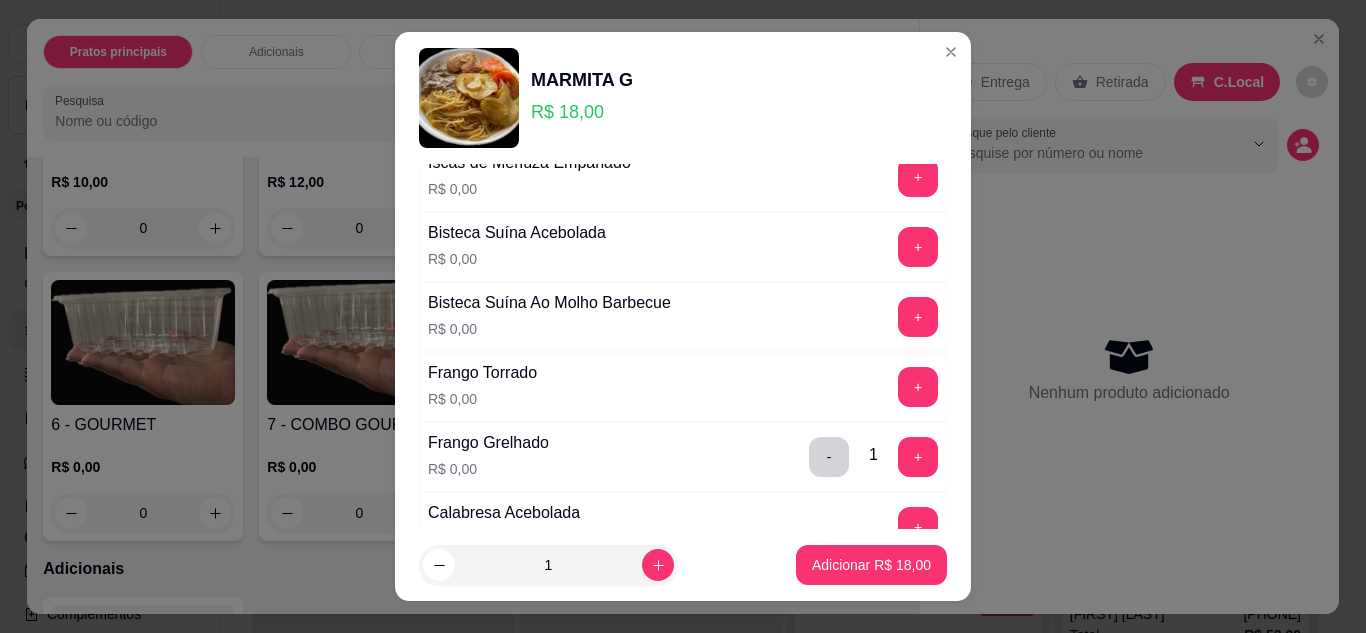 scroll, scrollTop: 1200, scrollLeft: 0, axis: vertical 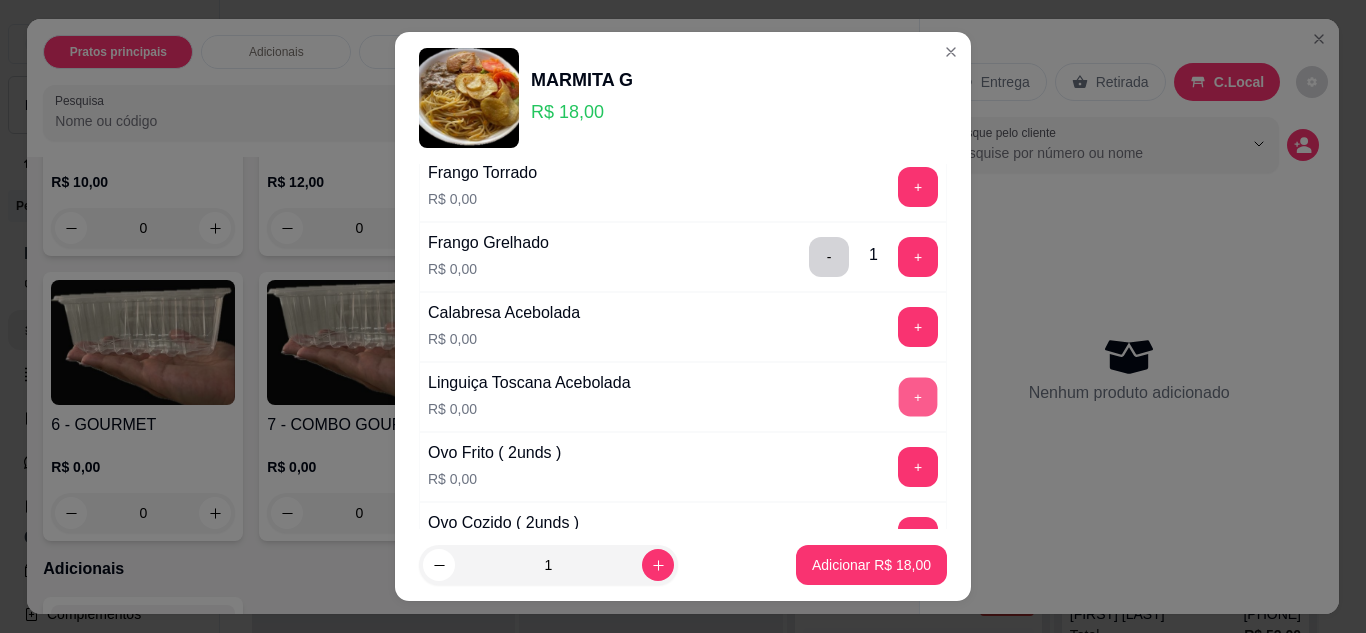 click on "+" at bounding box center [918, 396] 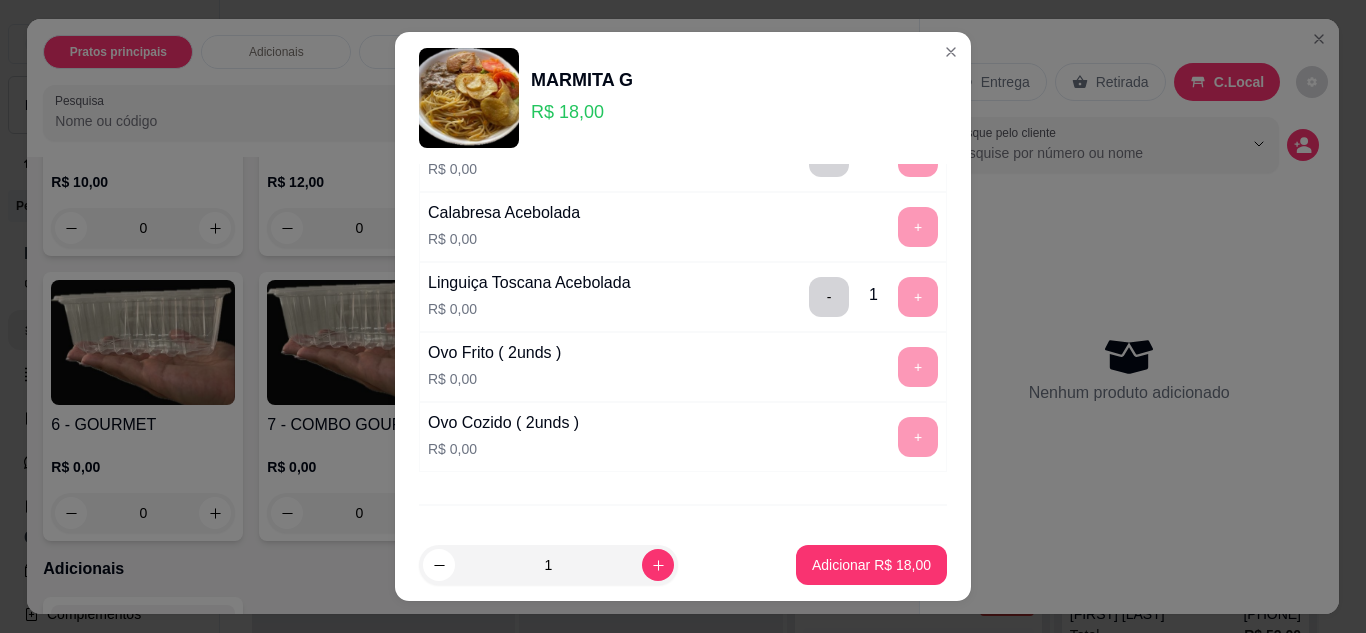 scroll, scrollTop: 1392, scrollLeft: 0, axis: vertical 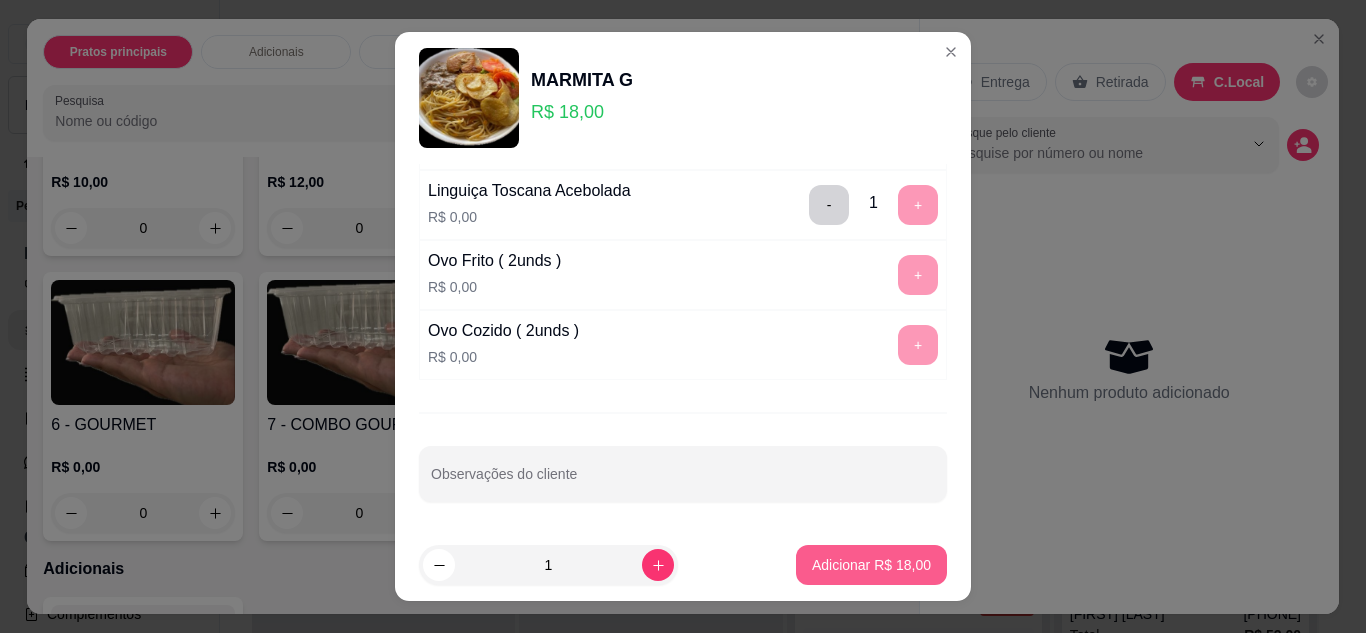 click on "Adicionar   R$ 18,00" at bounding box center [871, 565] 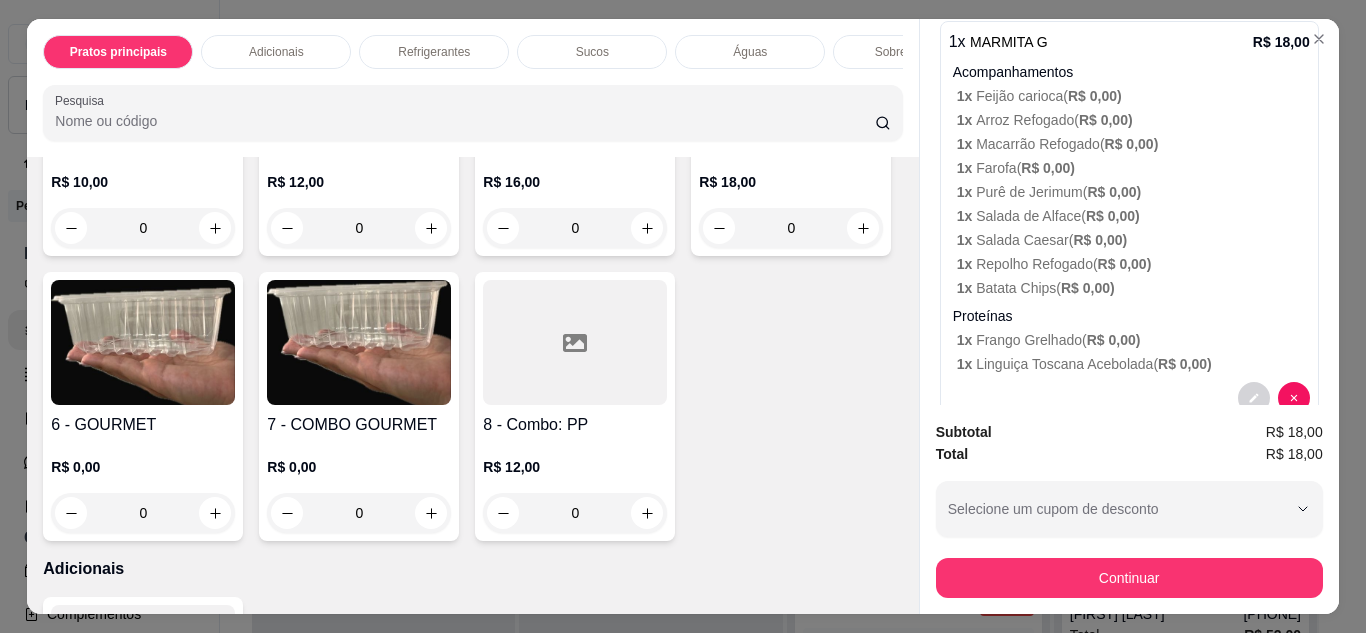 scroll, scrollTop: 246, scrollLeft: 0, axis: vertical 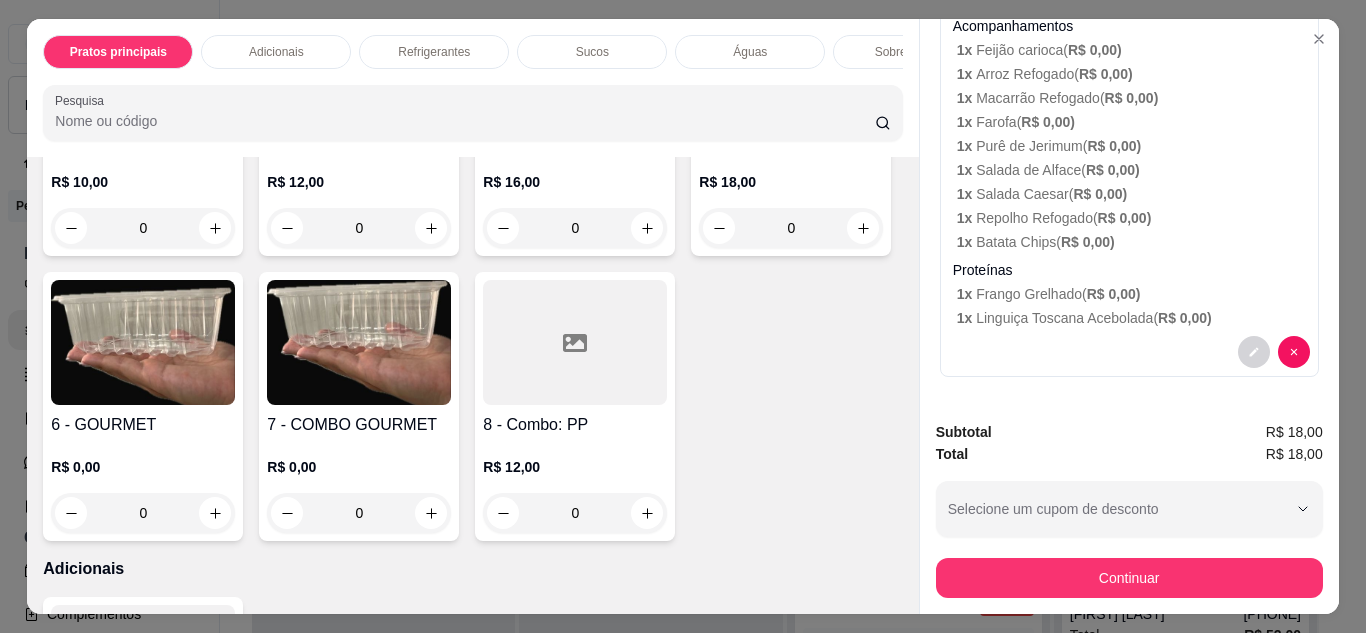 click at bounding box center [791, 57] 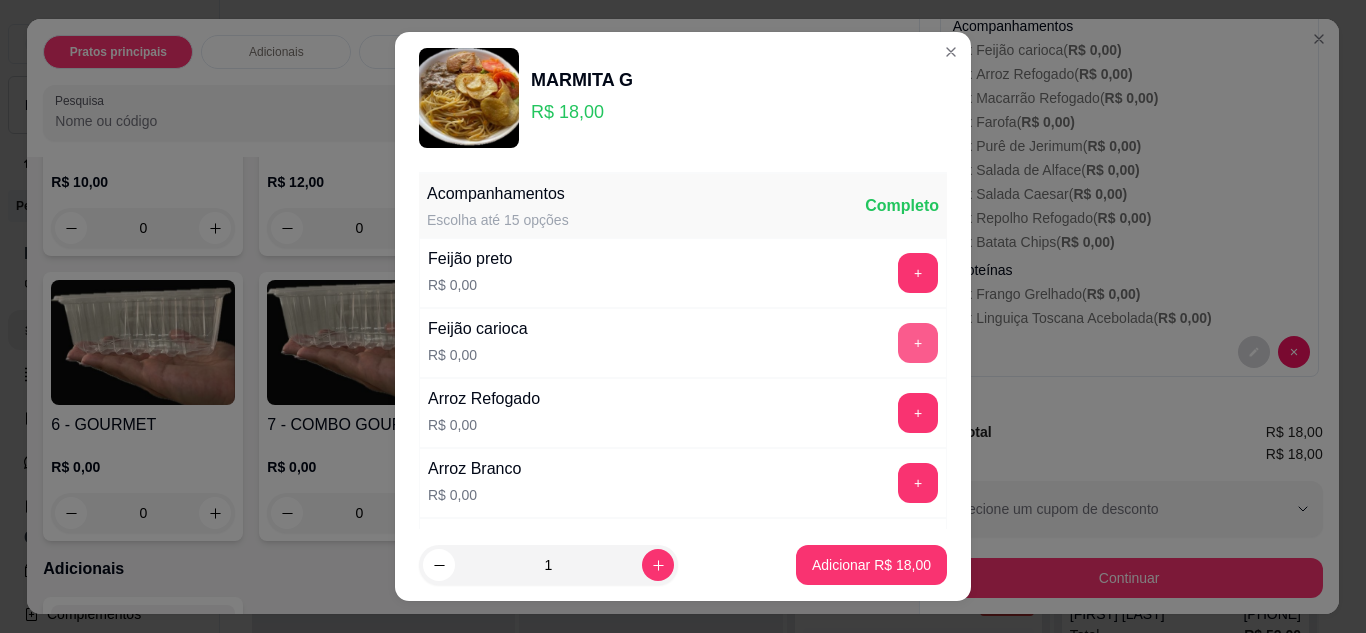 click on "+" at bounding box center [918, 343] 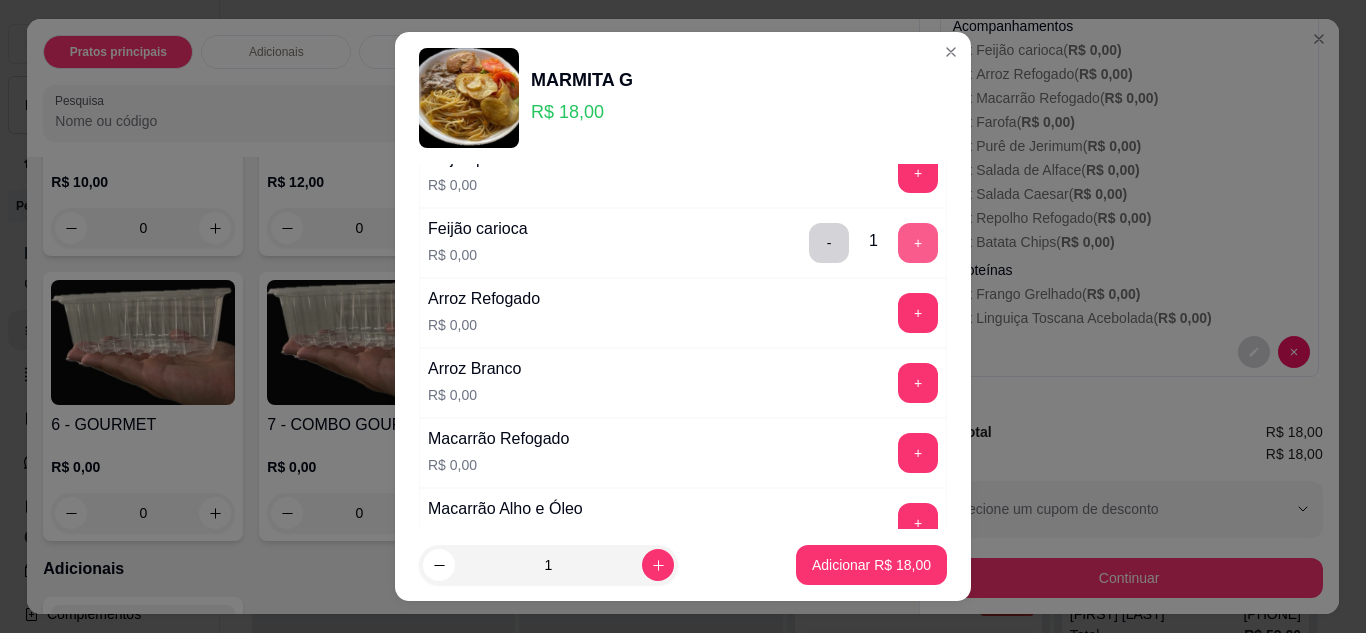 scroll, scrollTop: 200, scrollLeft: 0, axis: vertical 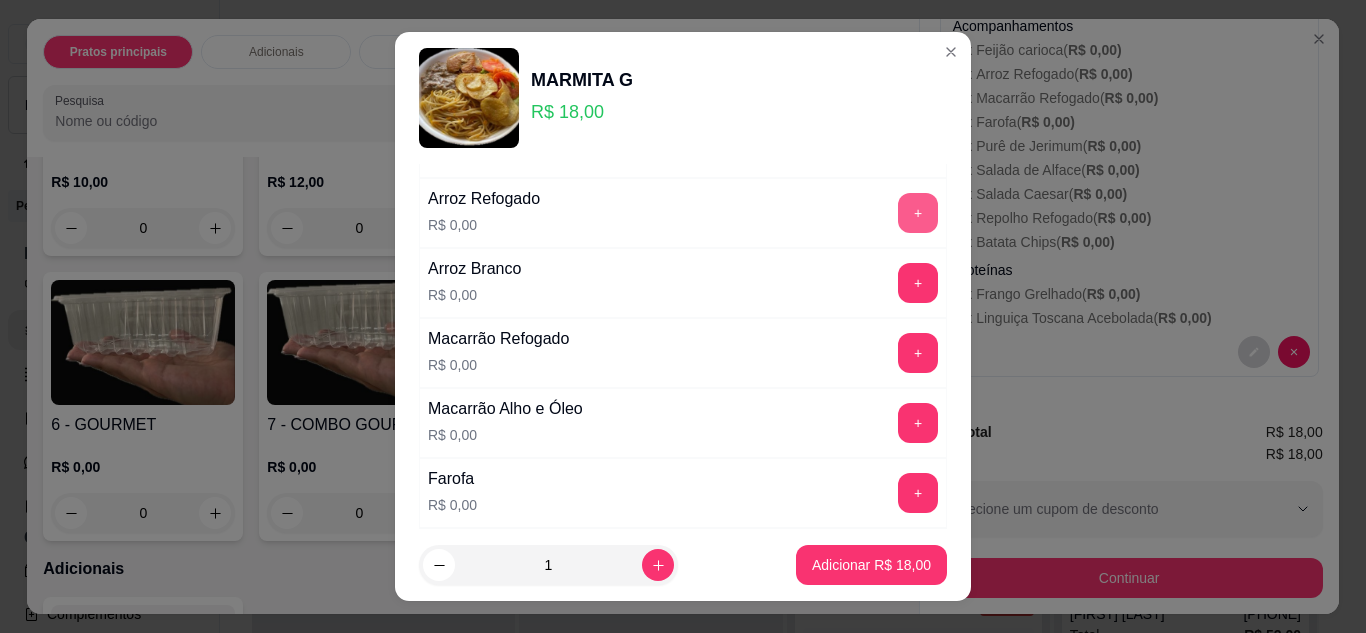 click on "+" at bounding box center (918, 213) 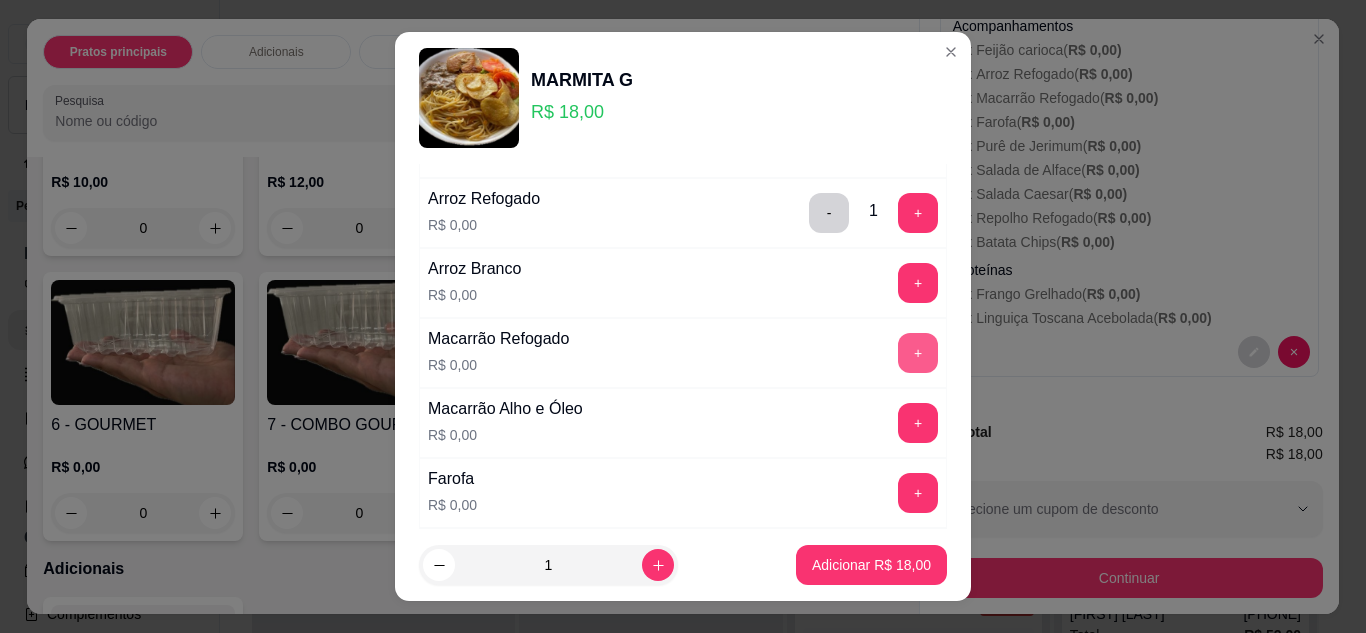 click on "+" at bounding box center [918, 353] 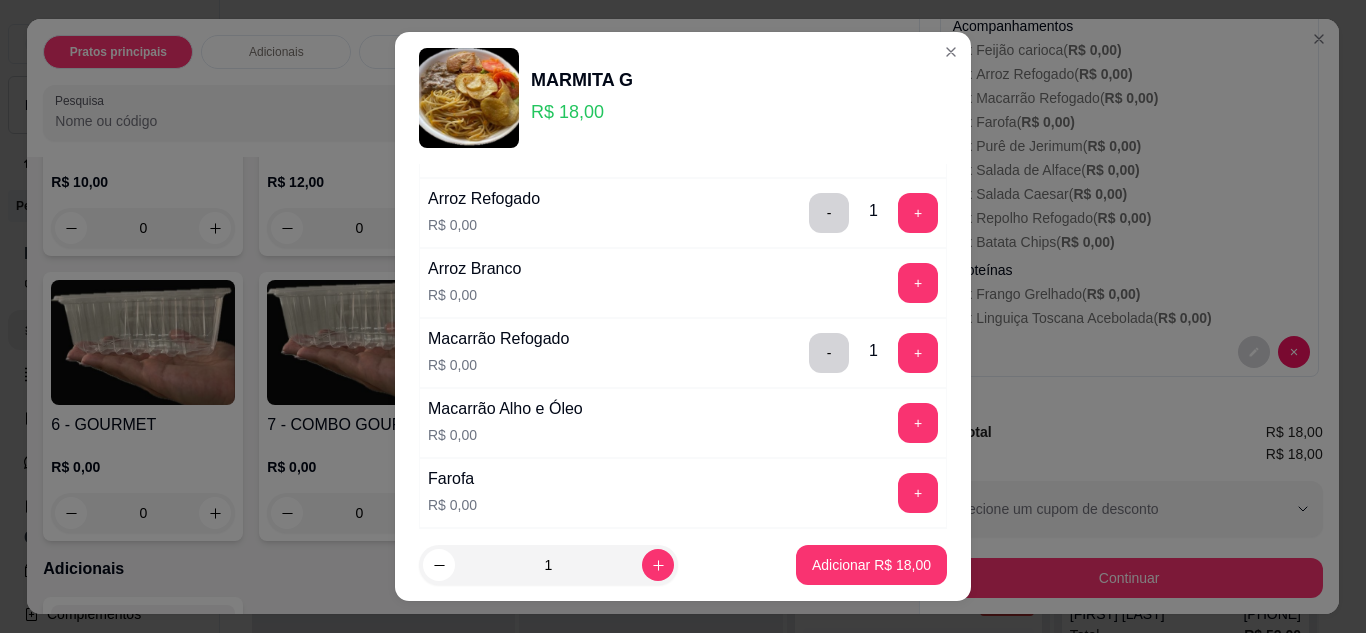 scroll, scrollTop: 300, scrollLeft: 0, axis: vertical 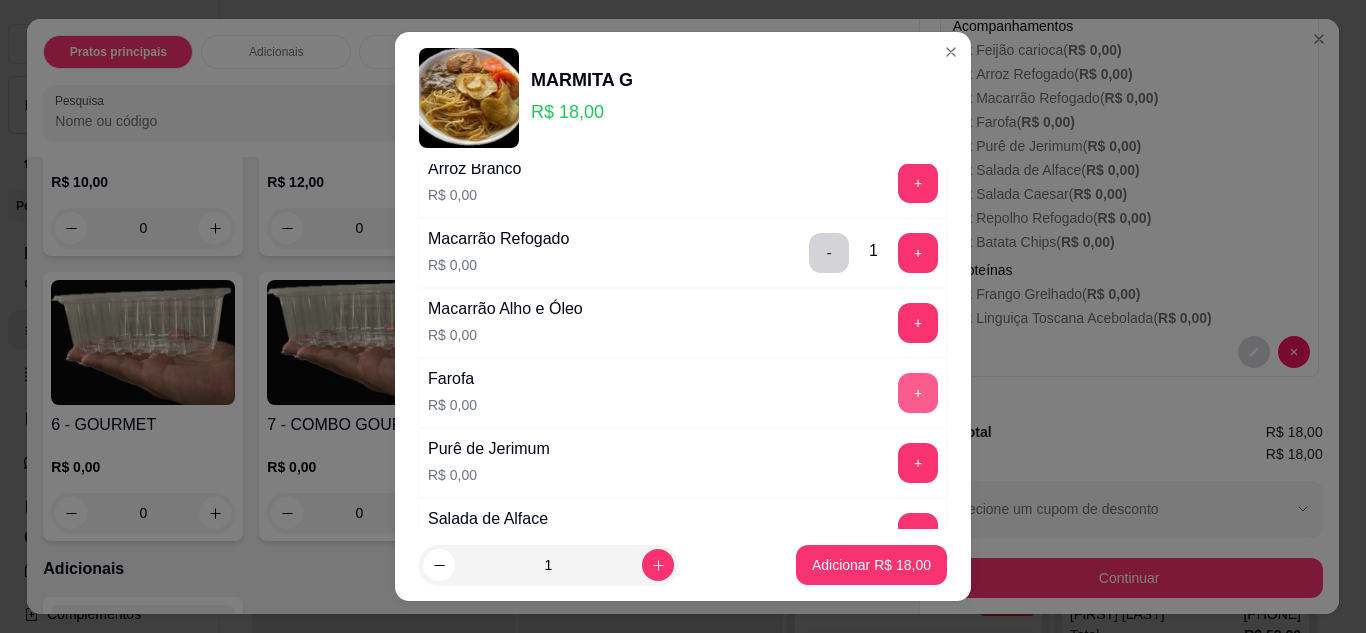 click on "+" at bounding box center (918, 393) 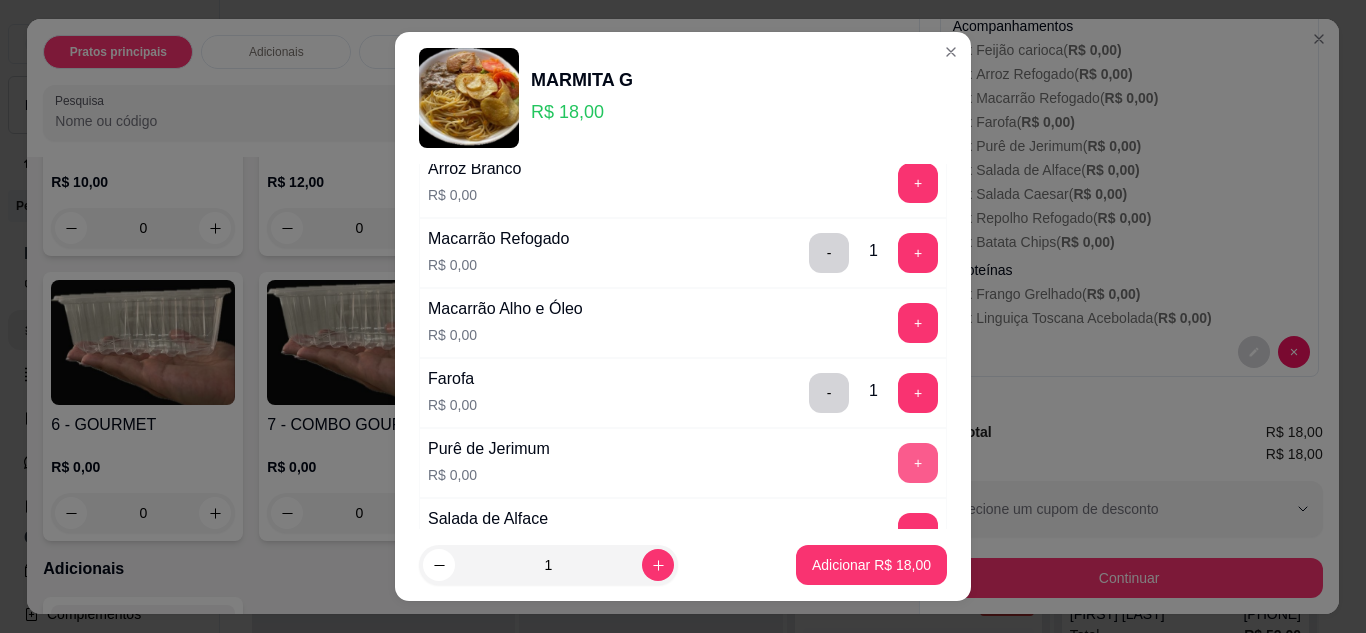 click on "+" at bounding box center (918, 463) 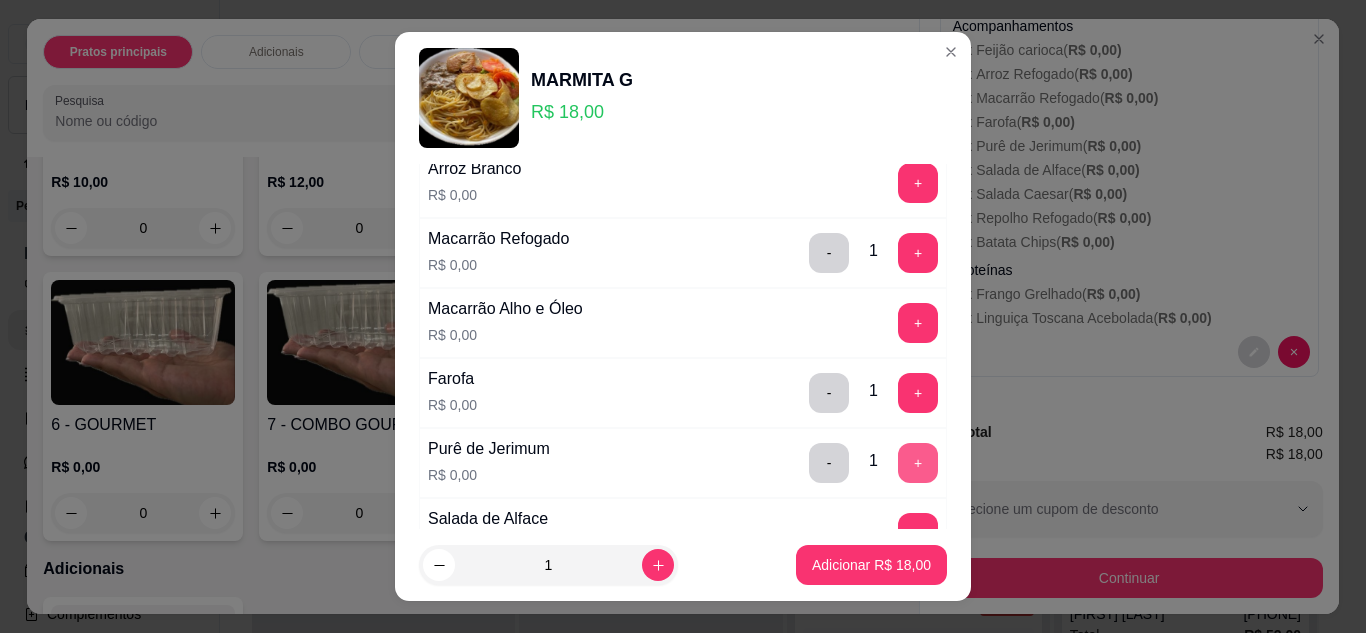scroll, scrollTop: 500, scrollLeft: 0, axis: vertical 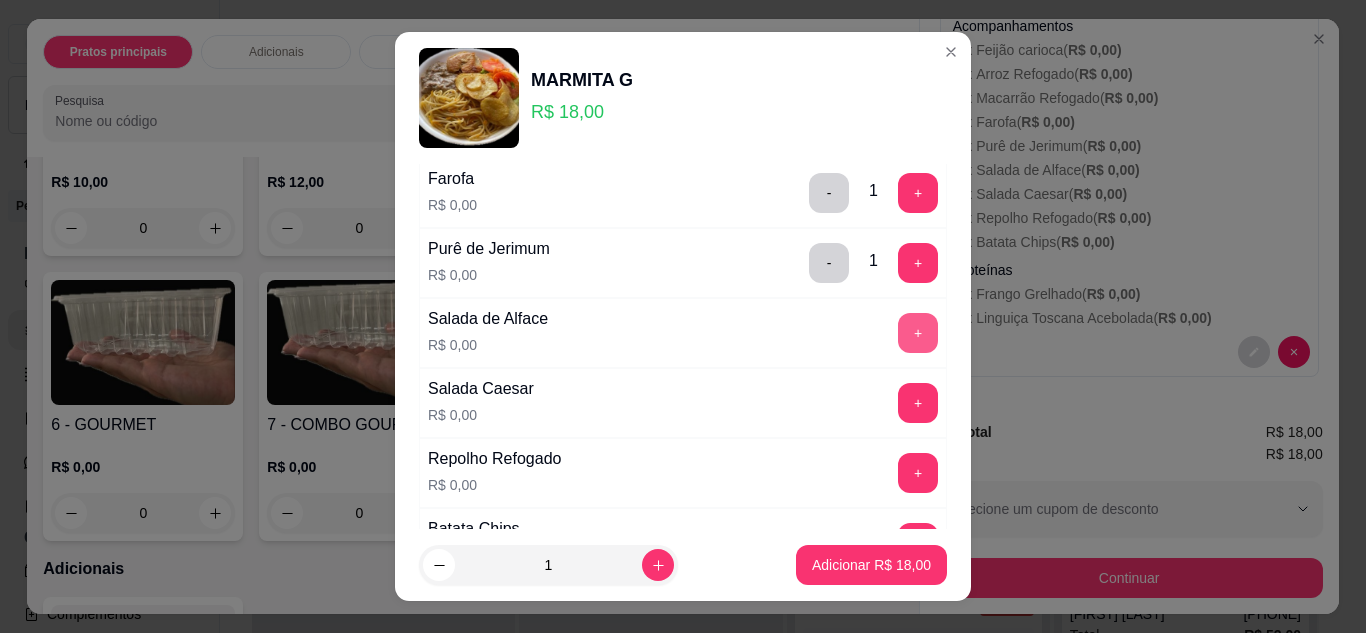 click on "+" at bounding box center (918, 333) 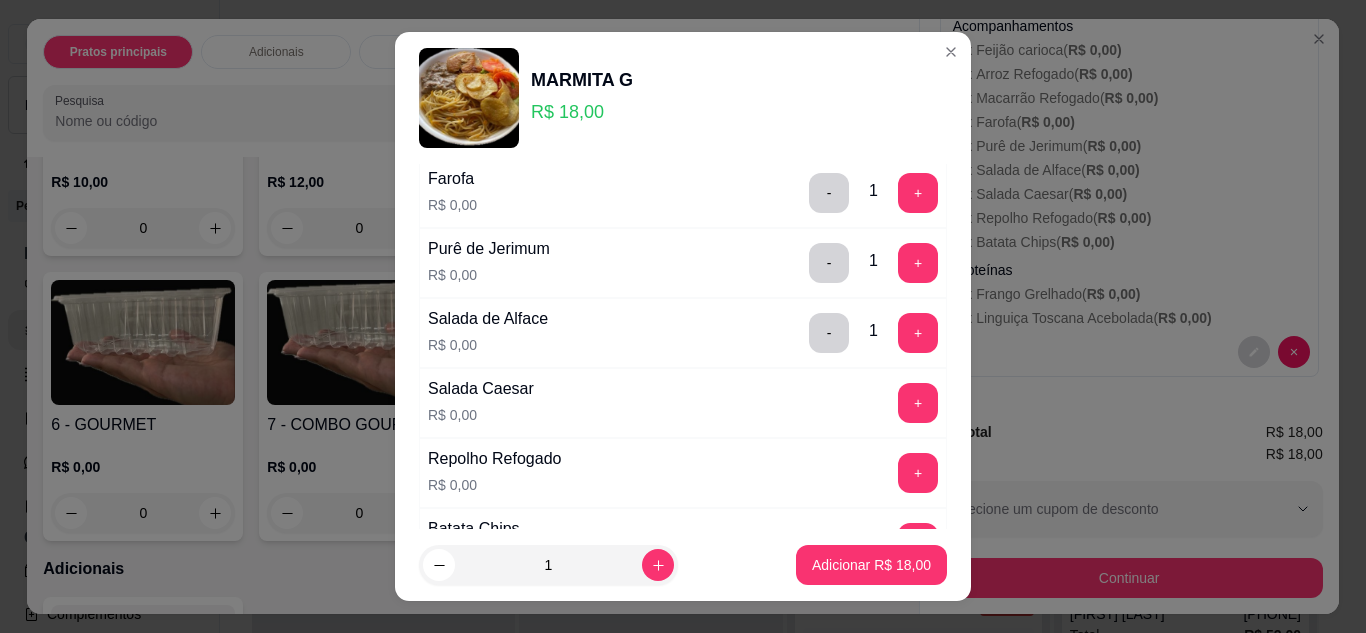 click on "+" at bounding box center [918, 403] 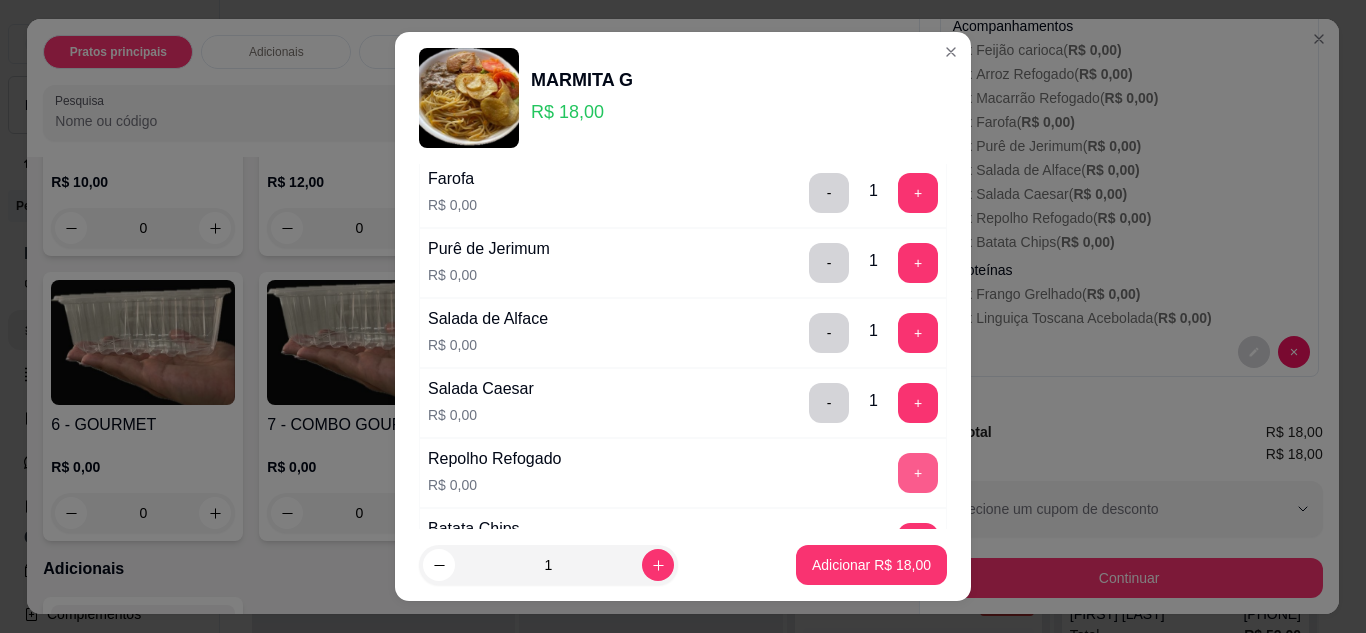 click on "+" at bounding box center (918, 473) 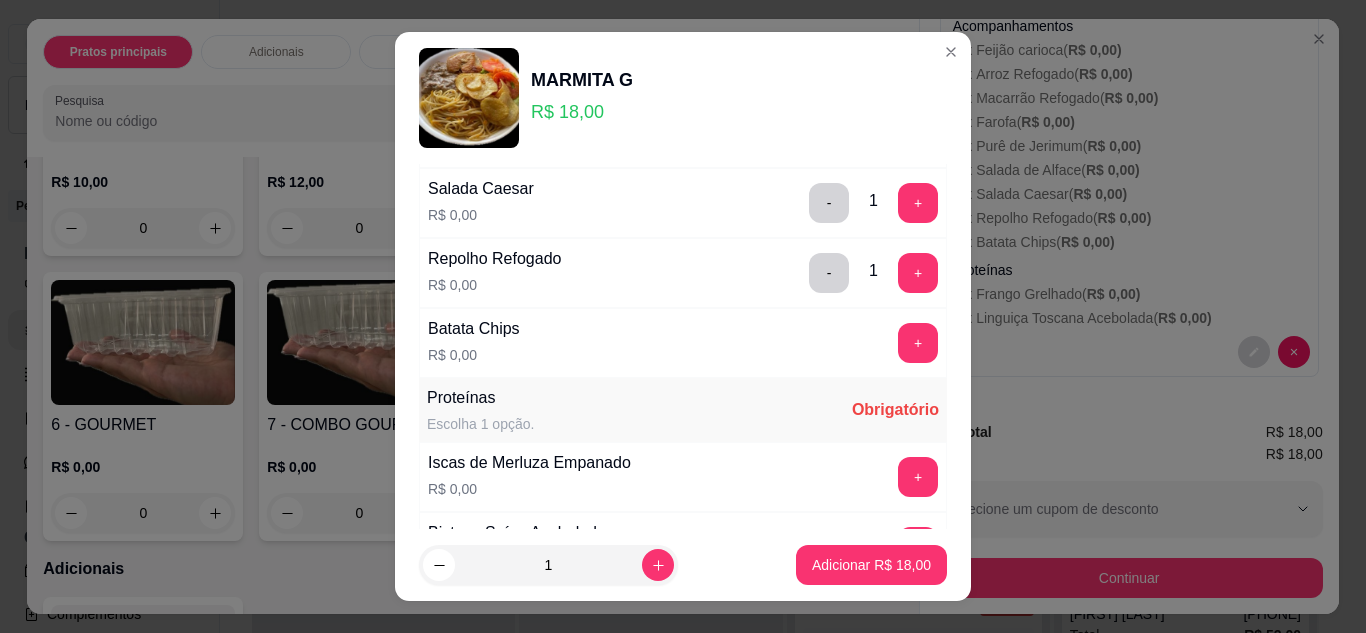 click on "+" at bounding box center [918, 343] 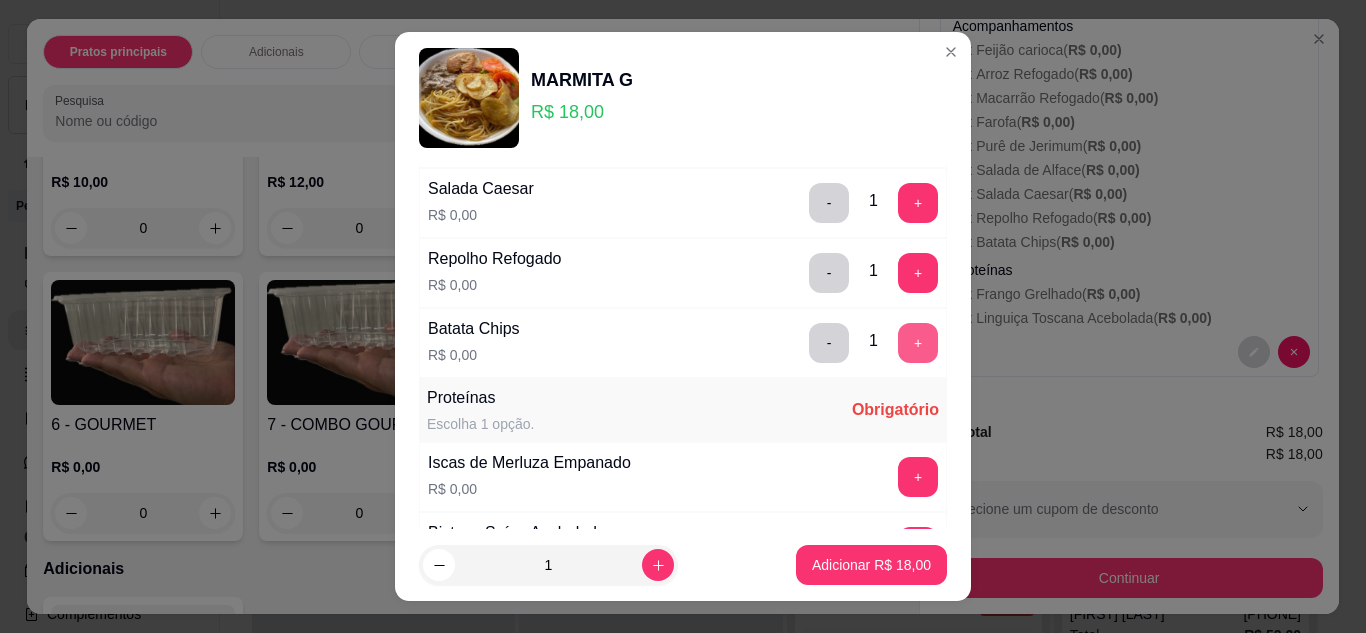 scroll, scrollTop: 900, scrollLeft: 0, axis: vertical 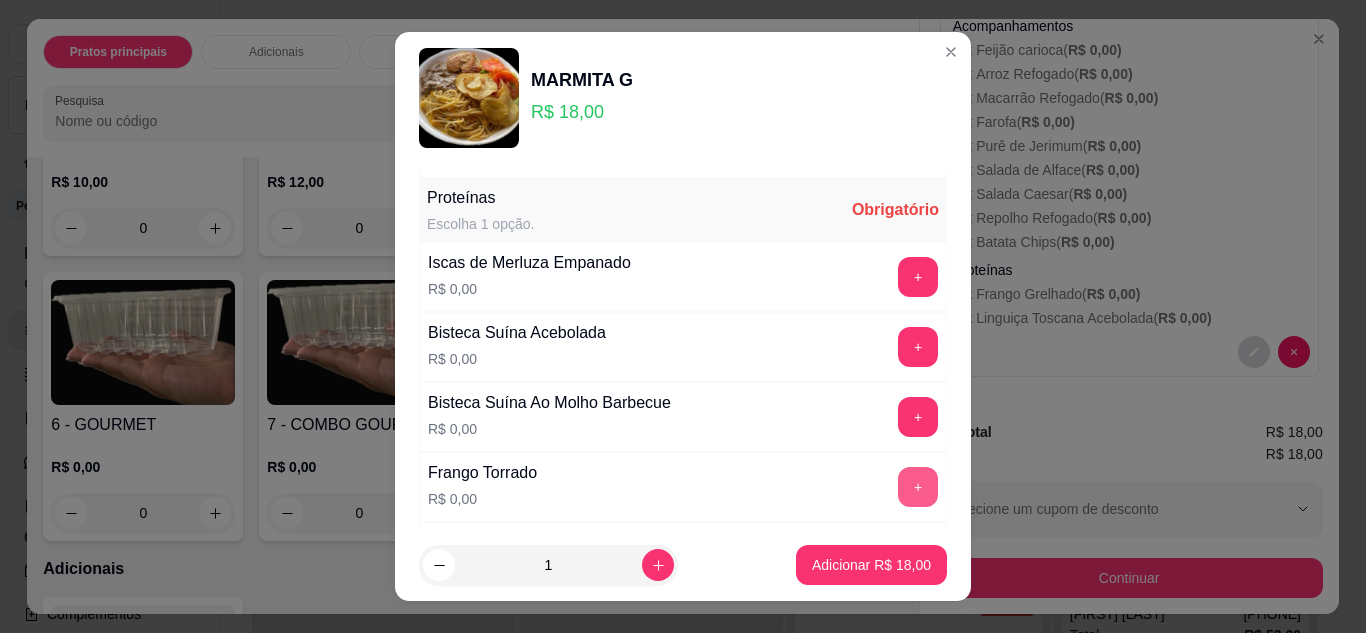 click on "+" at bounding box center [918, 487] 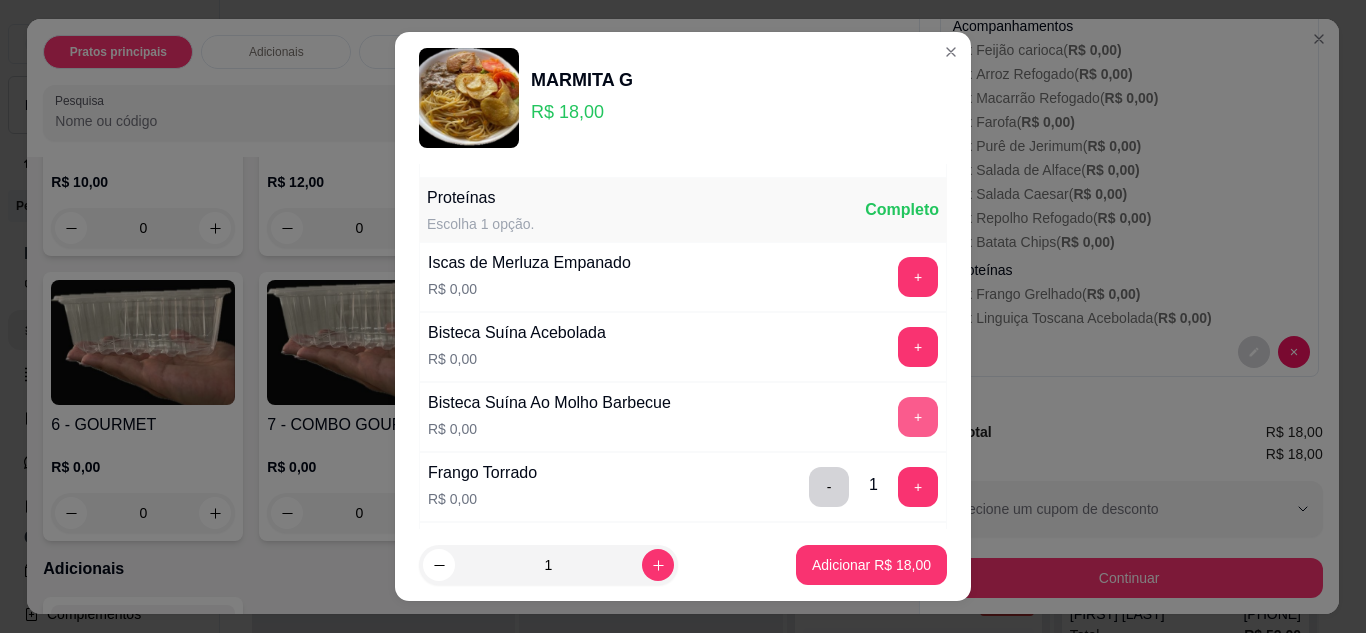 scroll, scrollTop: 1200, scrollLeft: 0, axis: vertical 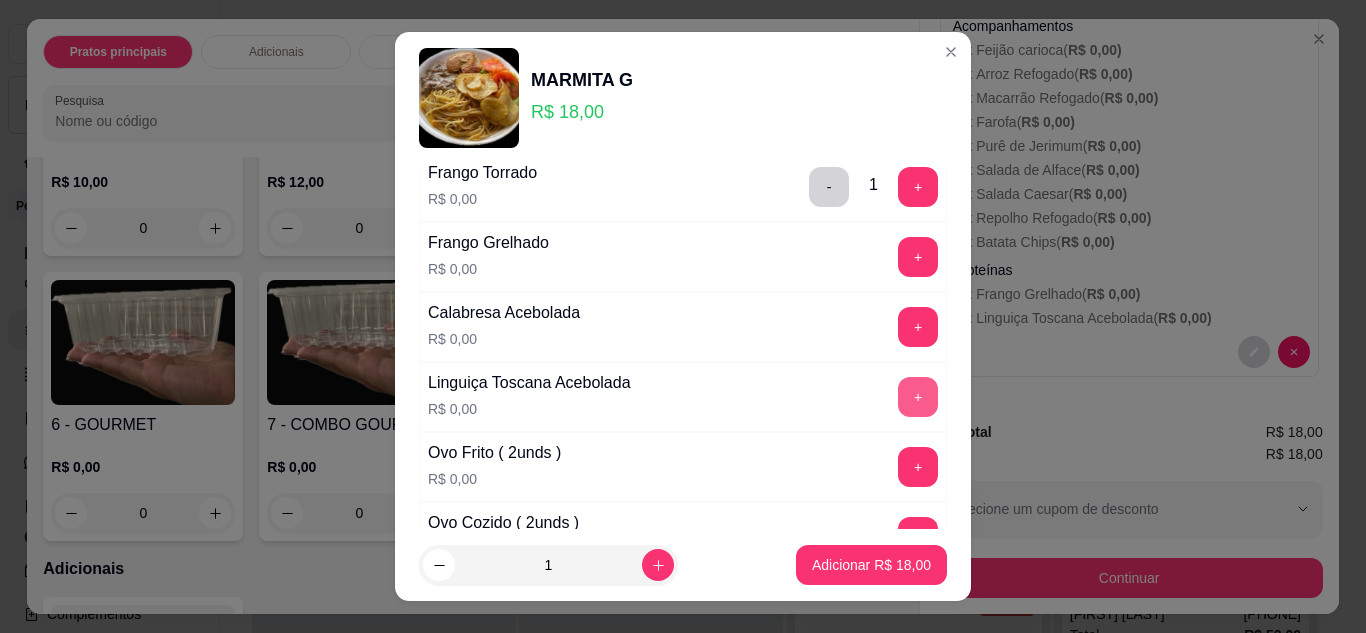 click on "+" at bounding box center (918, 397) 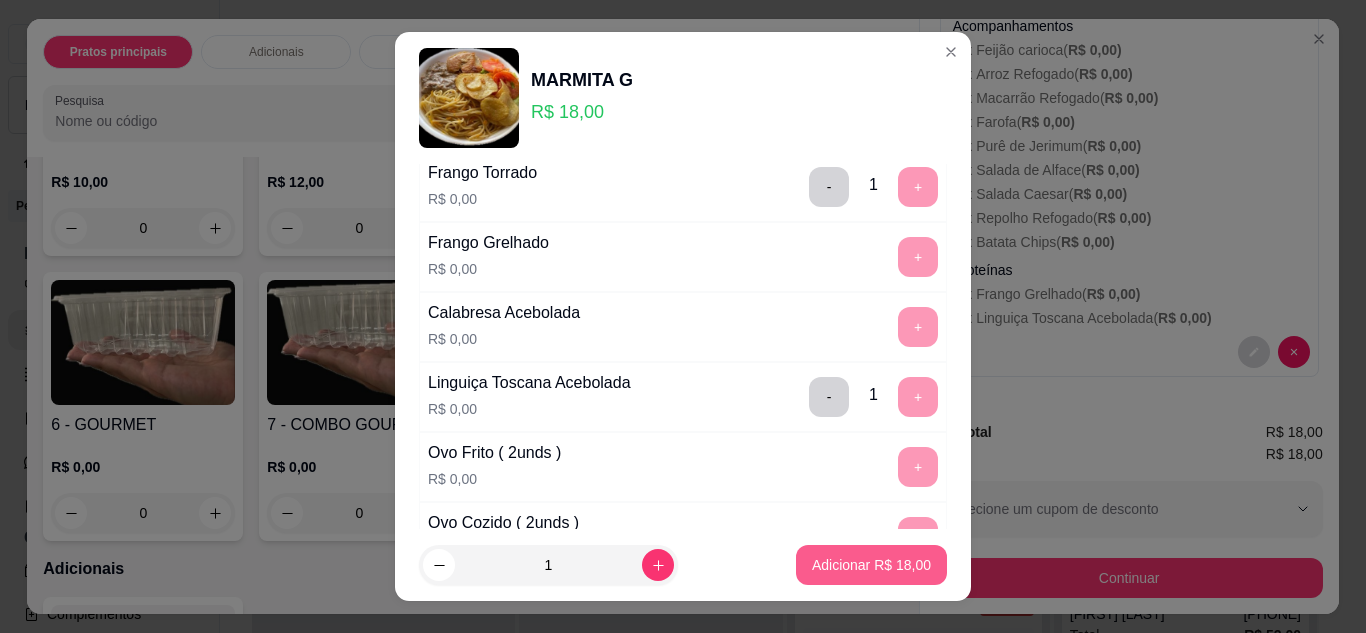 click on "Adicionar   R$ 18,00" at bounding box center (871, 565) 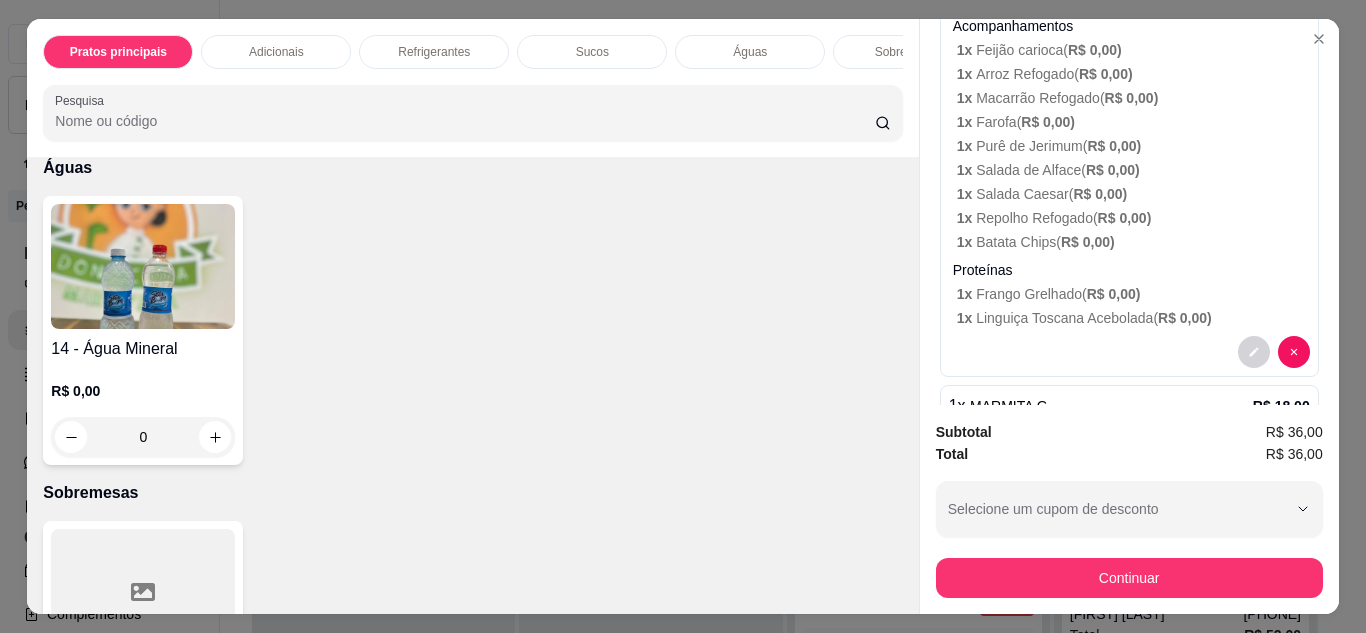 scroll, scrollTop: 1800, scrollLeft: 0, axis: vertical 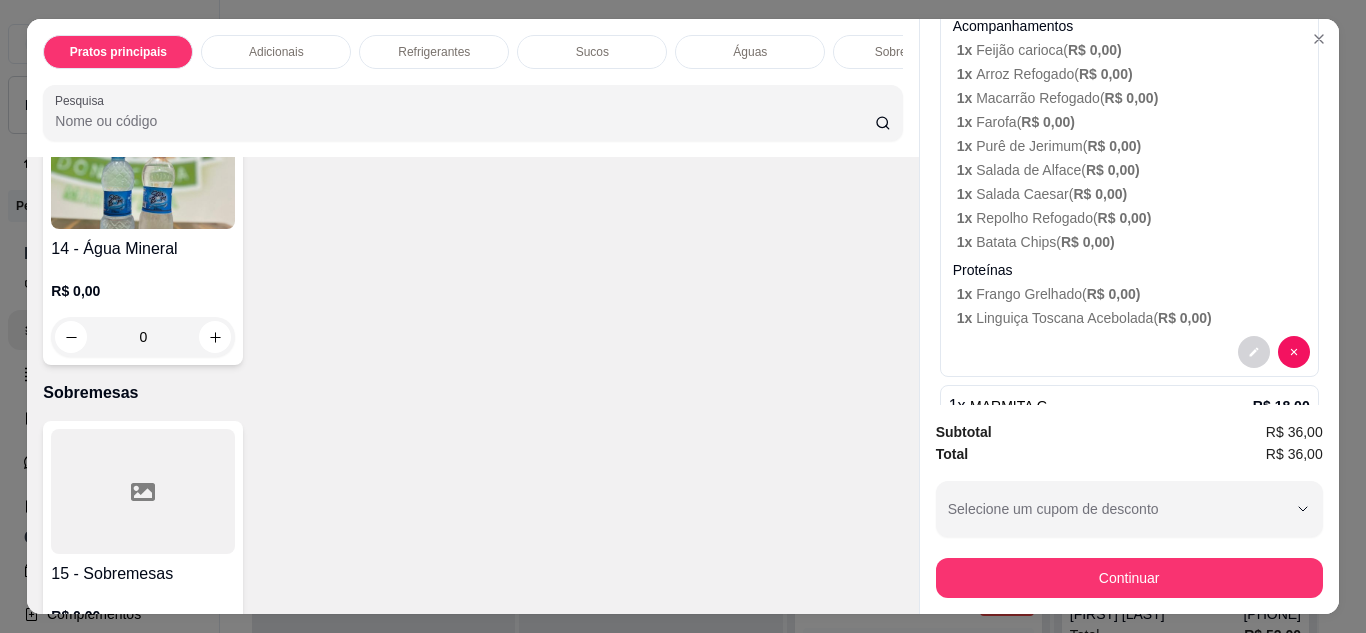 click at bounding box center [143, -159] 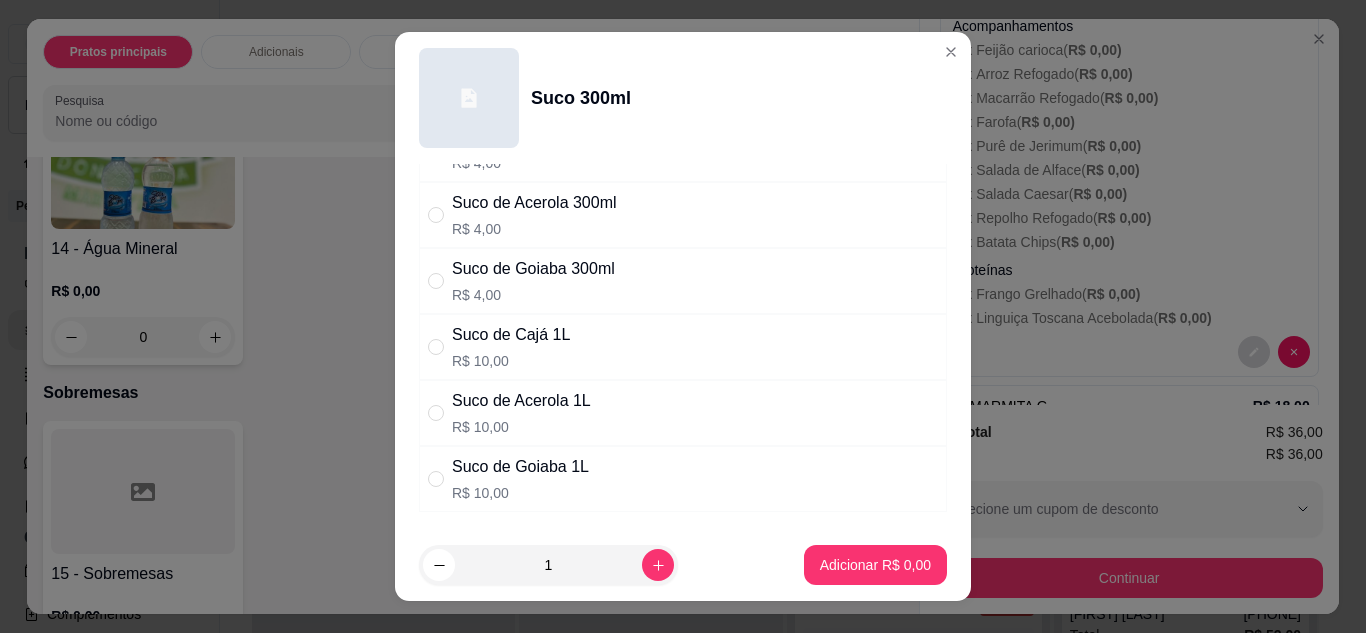 scroll, scrollTop: 200, scrollLeft: 0, axis: vertical 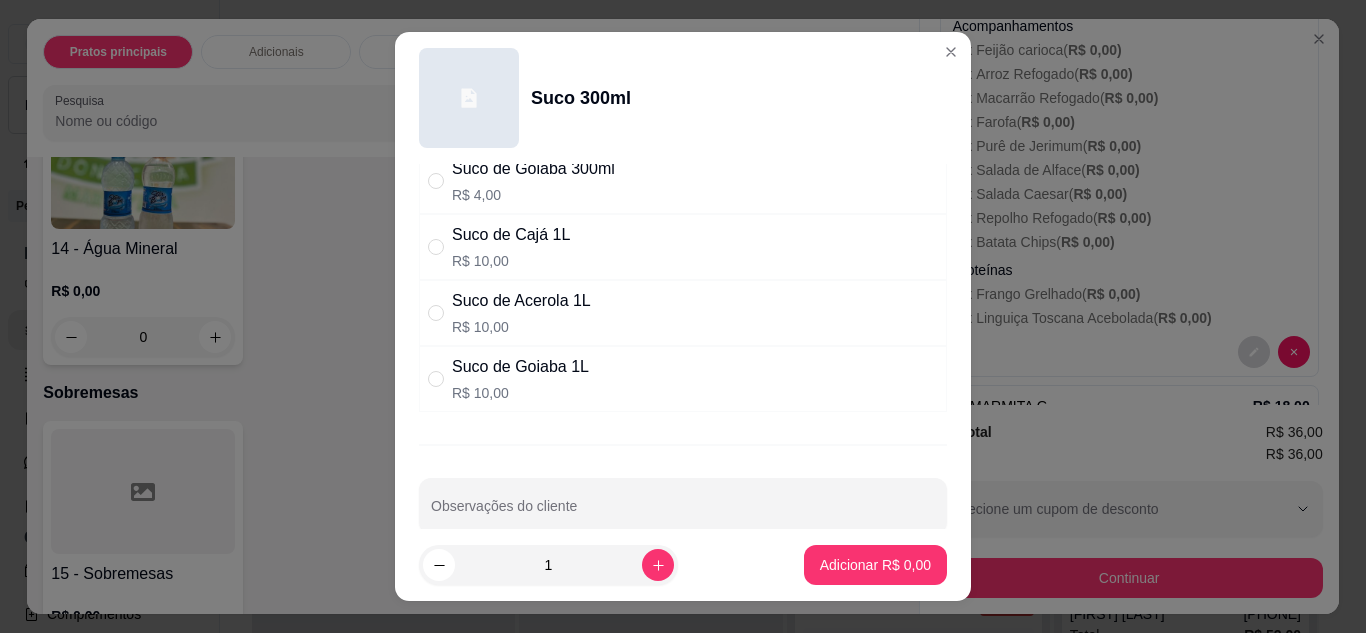 click on "Suco de Cajá 1L R$ 10,00" at bounding box center [511, 247] 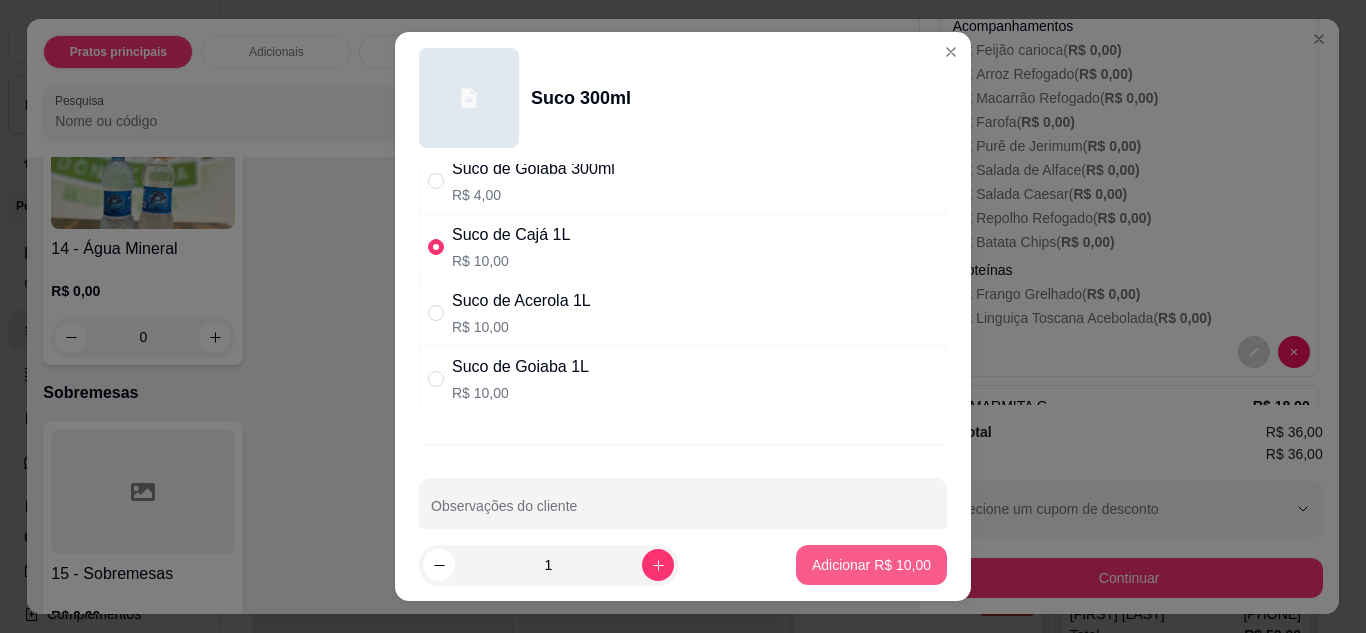 click on "Adicionar   R$ 10,00" at bounding box center (871, 565) 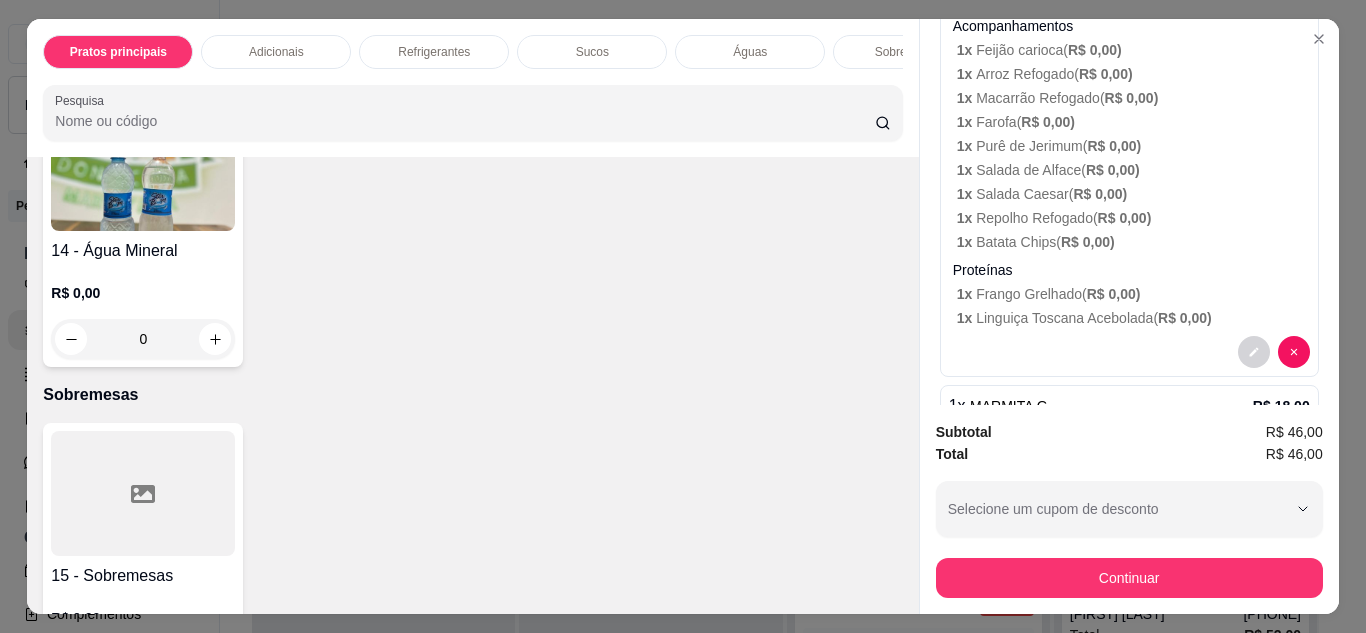 type on "1" 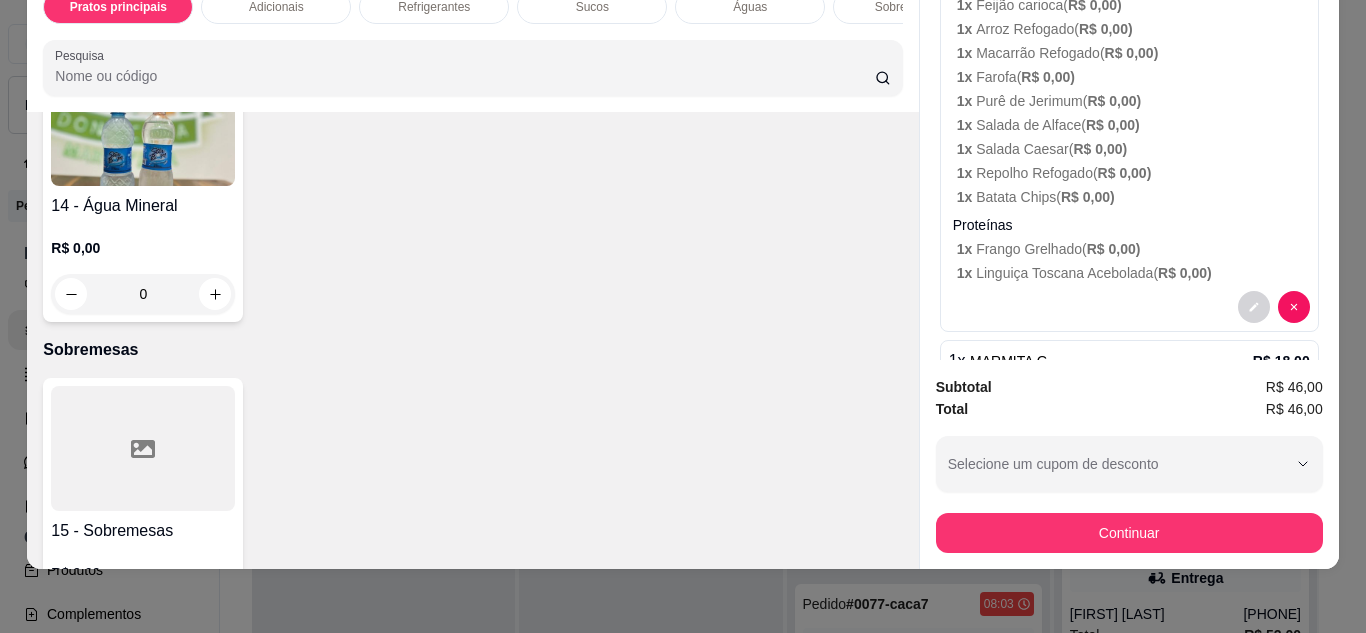 scroll, scrollTop: 0, scrollLeft: 0, axis: both 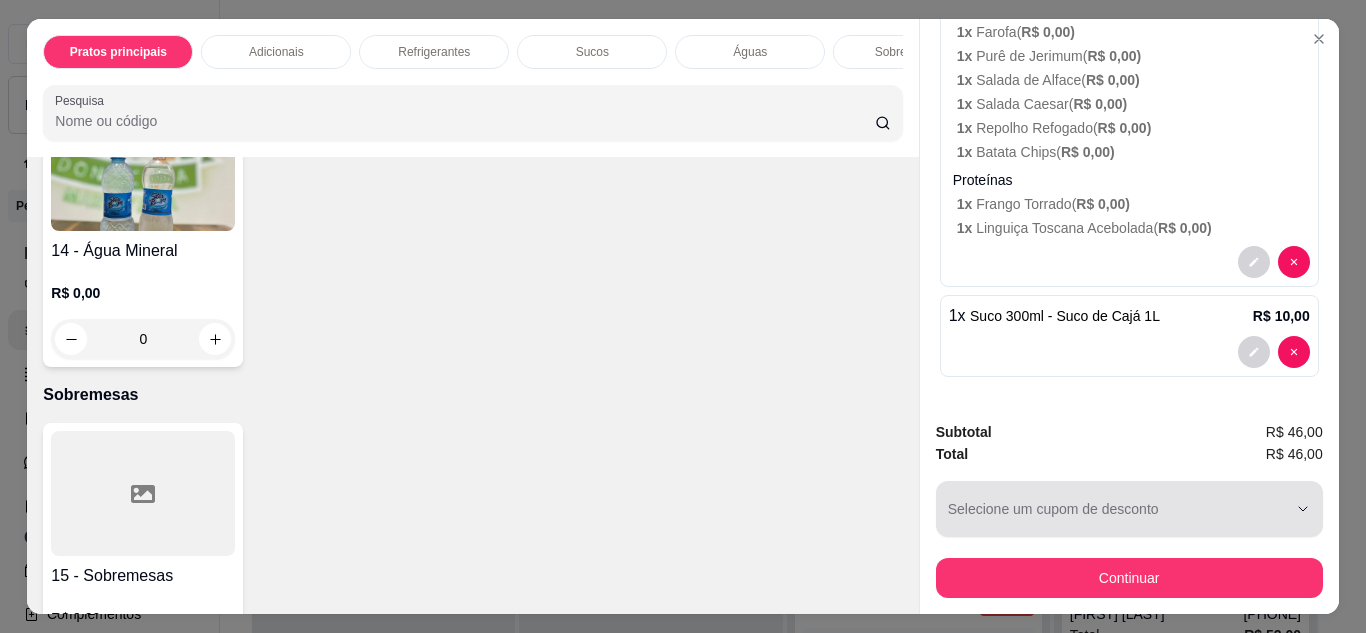 click on "Continuar" at bounding box center [1129, 578] 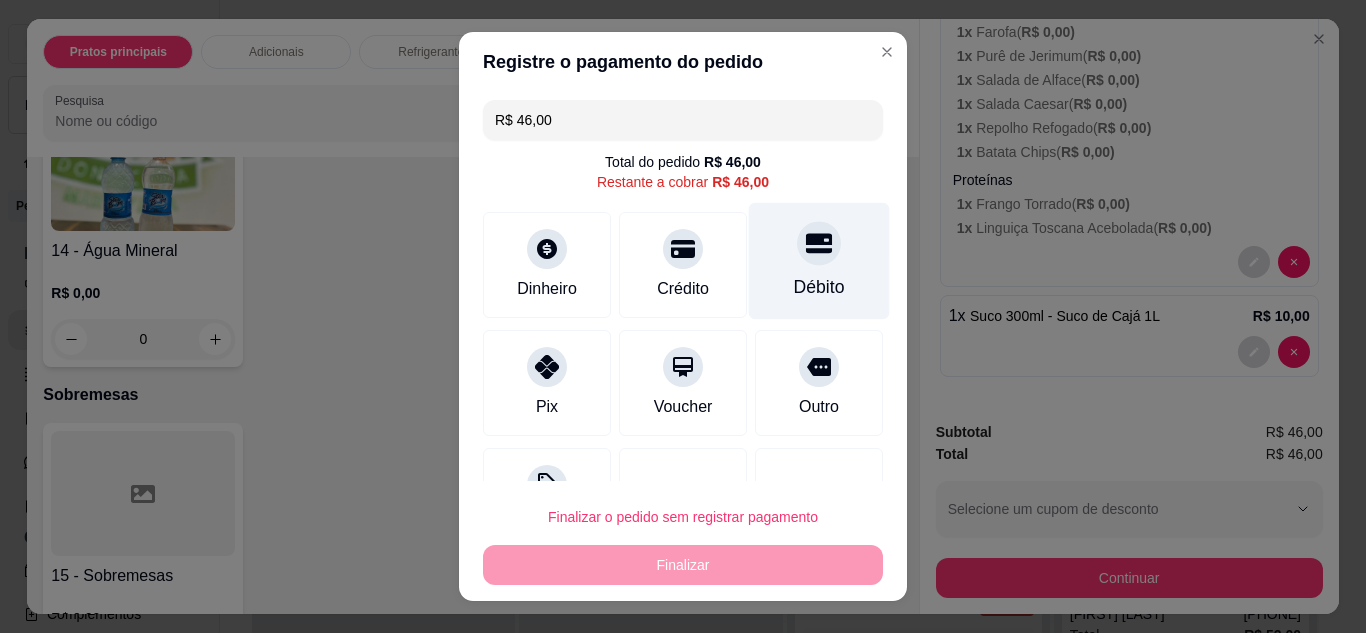 click on "Débito" at bounding box center (819, 287) 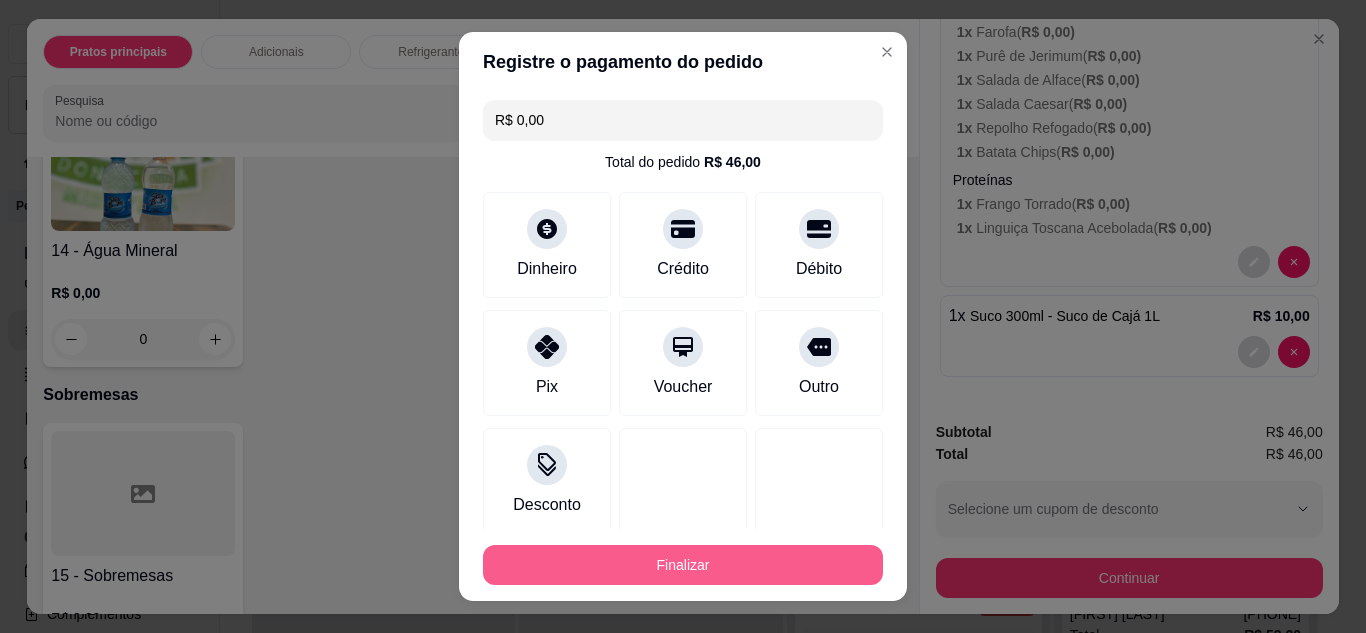 click on "Finalizar" at bounding box center (683, 565) 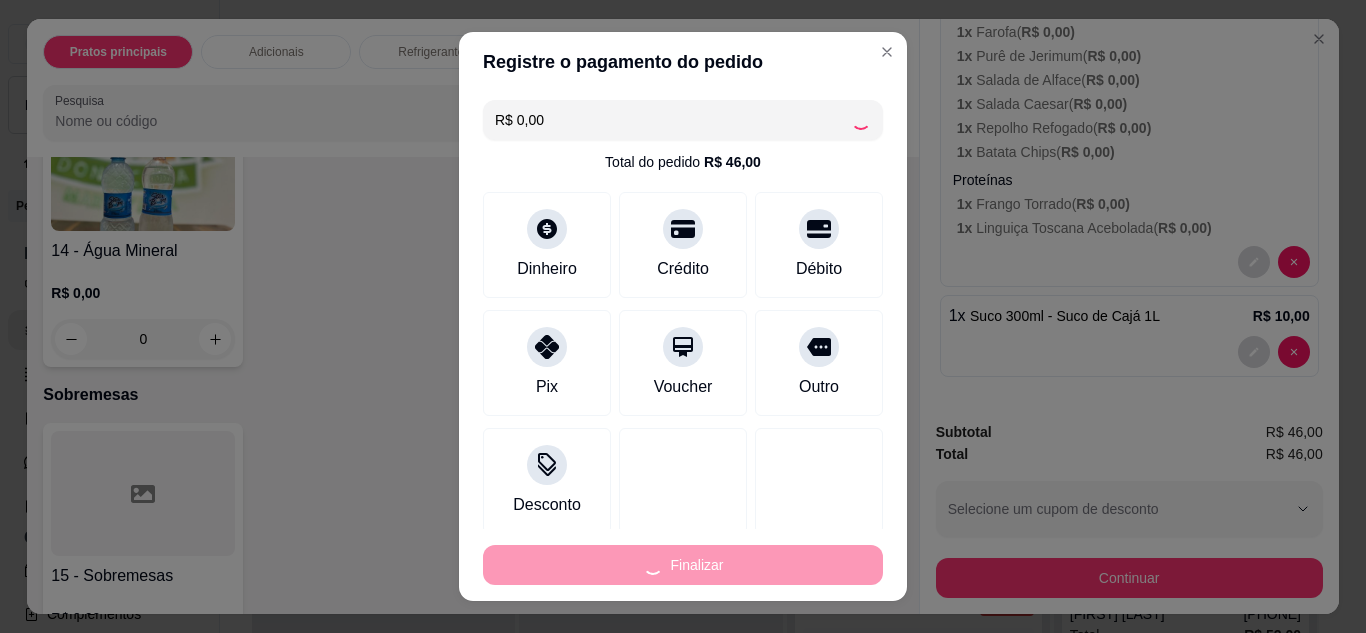 type on "0" 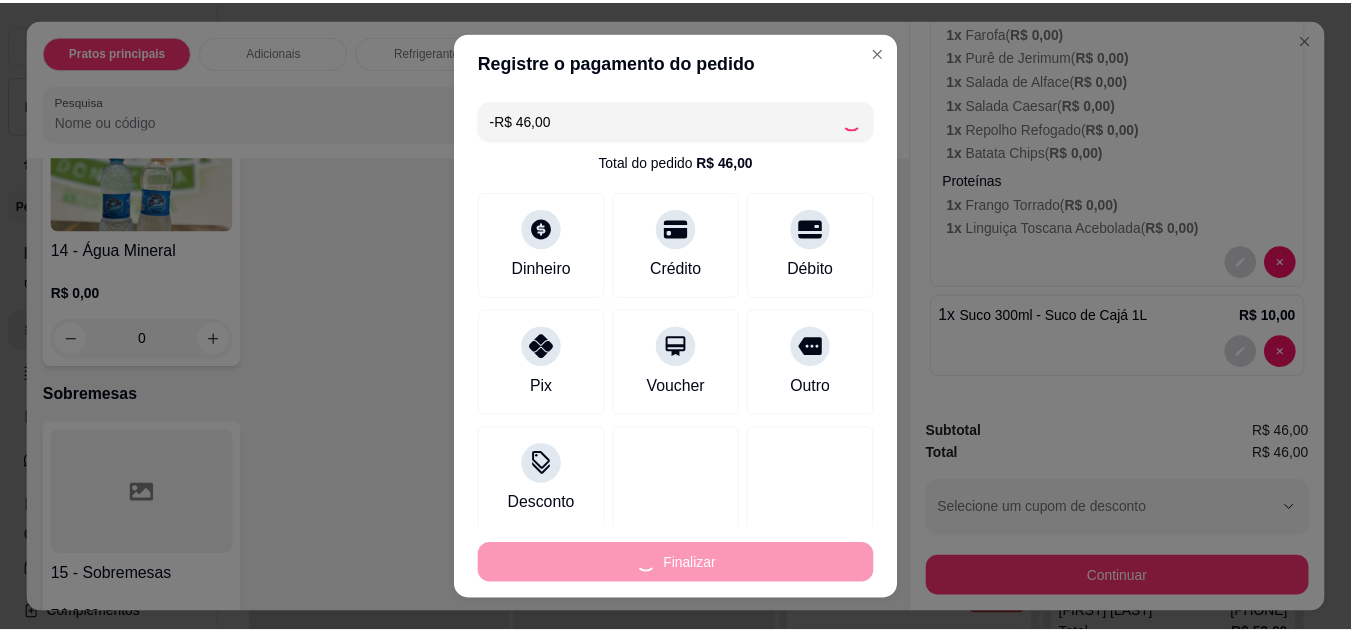 scroll, scrollTop: 0, scrollLeft: 0, axis: both 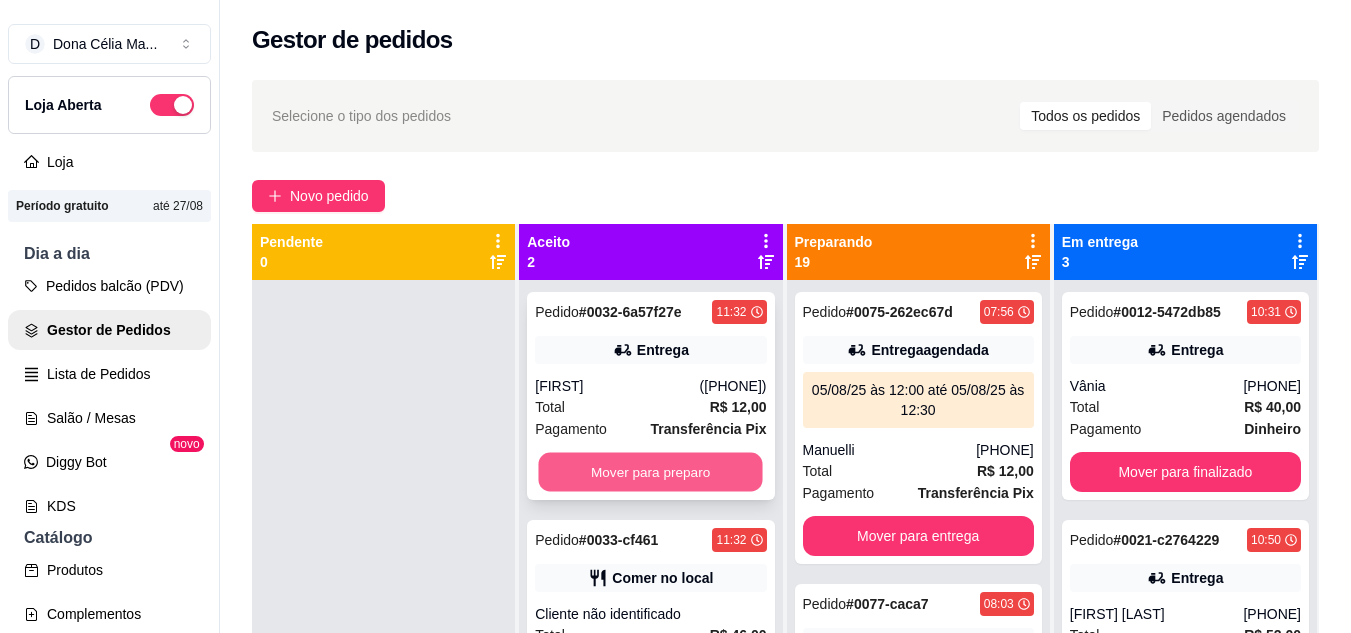click on "Mover para preparo" at bounding box center [651, 472] 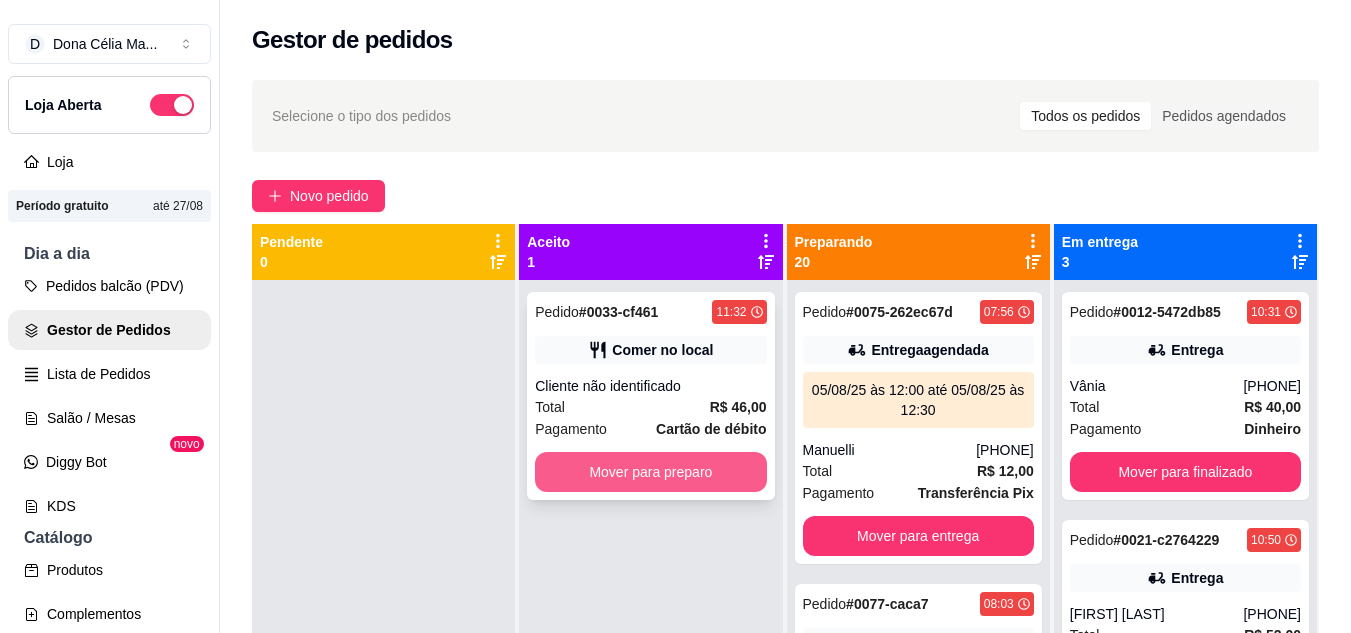 click on "Mover para preparo" at bounding box center (650, 472) 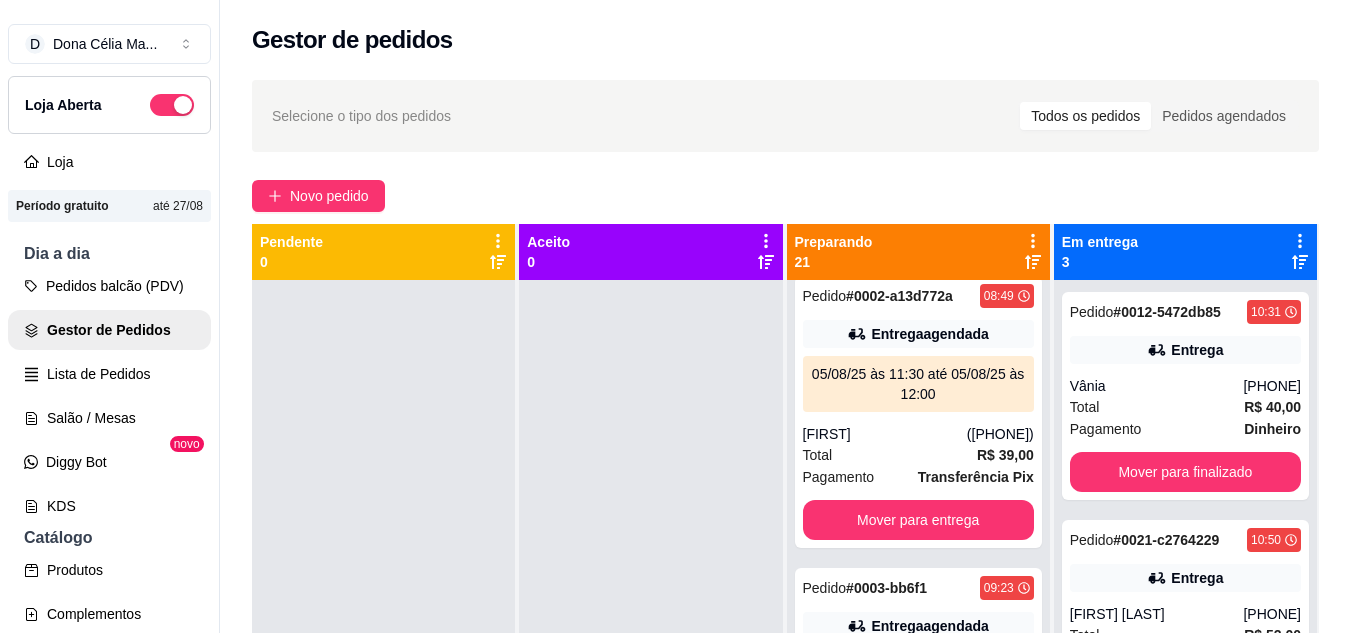 scroll, scrollTop: 200, scrollLeft: 0, axis: vertical 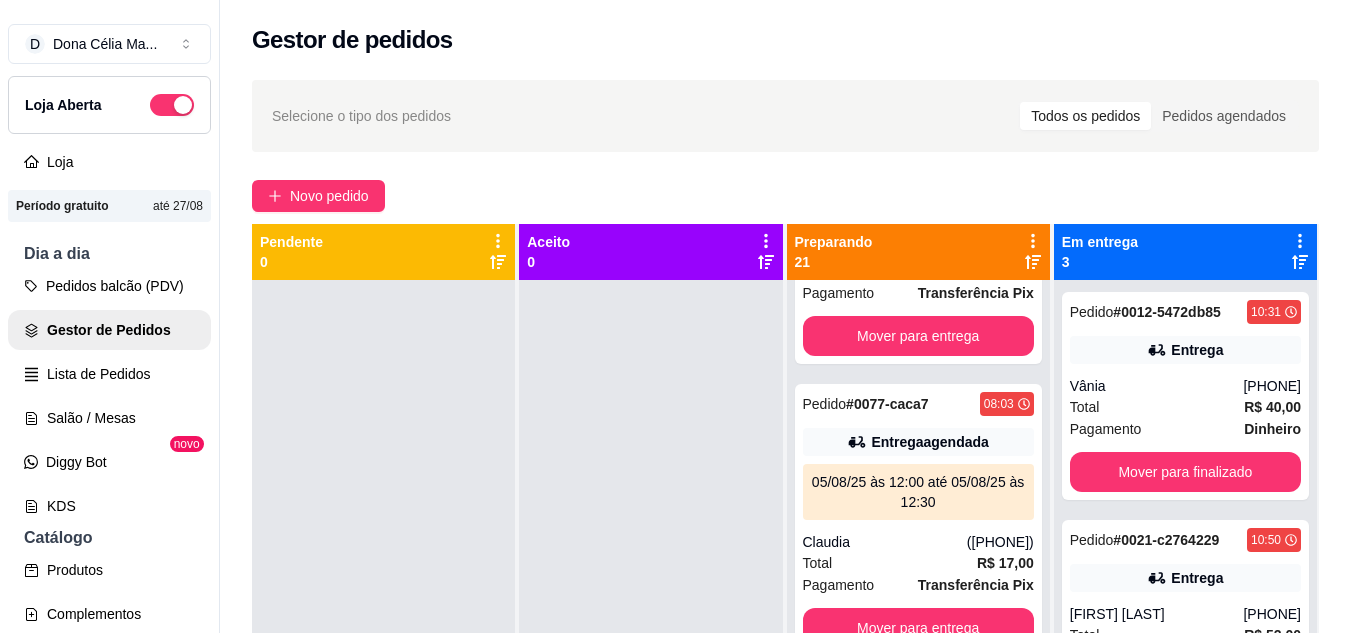 click 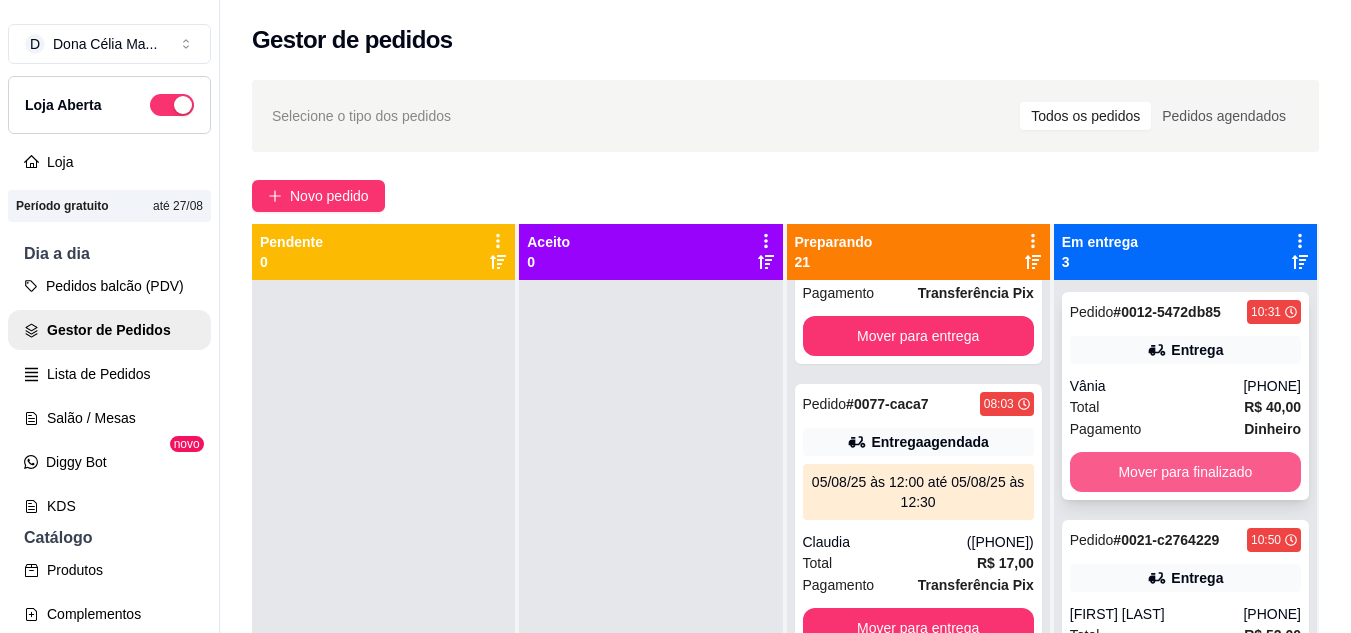 click on "Mover para finalizado" at bounding box center [1185, 472] 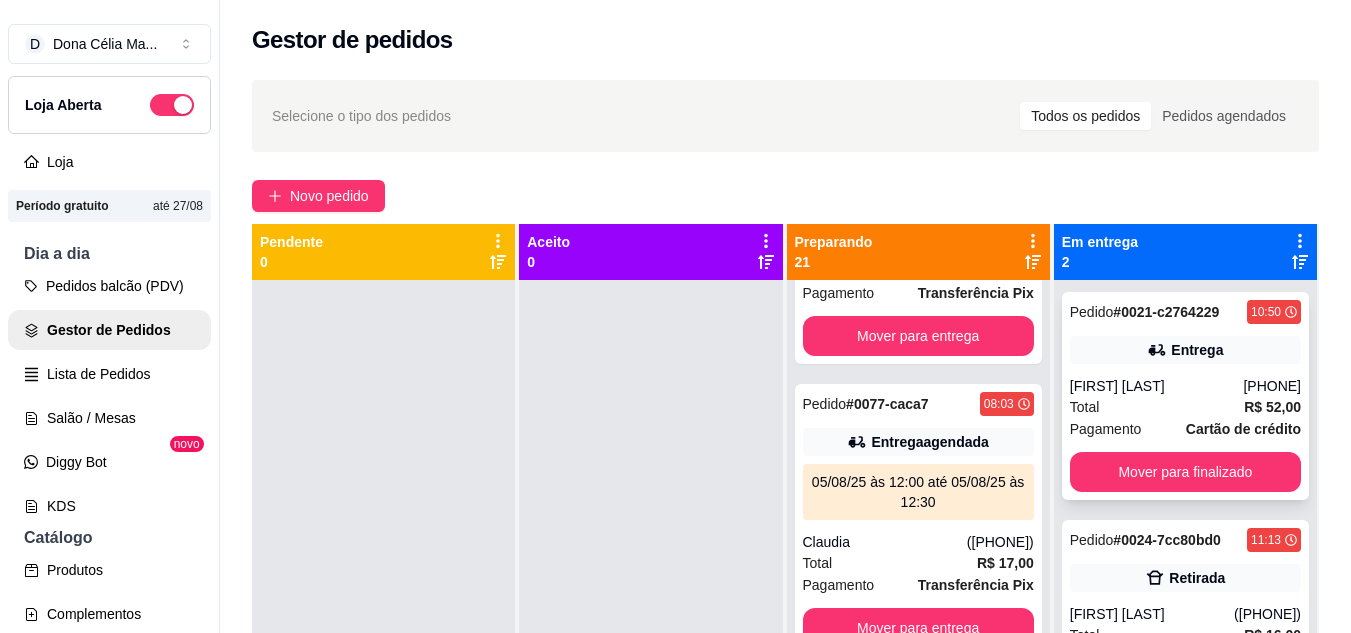 scroll, scrollTop: 56, scrollLeft: 0, axis: vertical 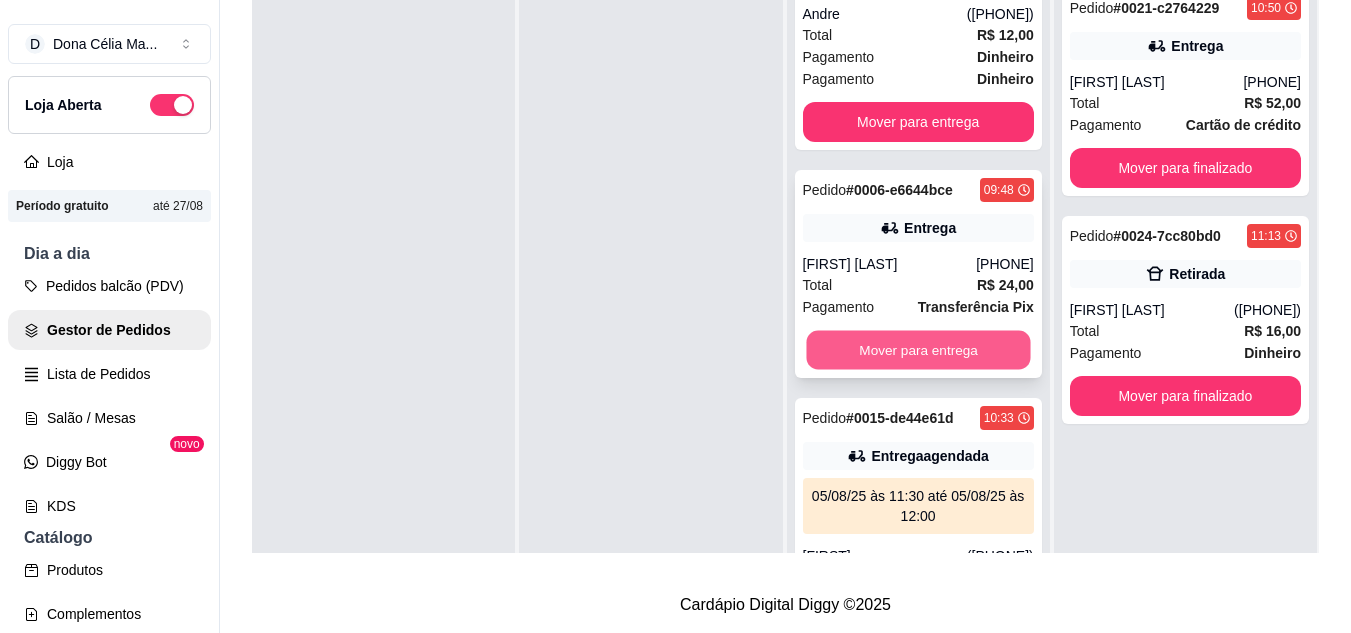 click on "Mover para entrega" at bounding box center [918, 350] 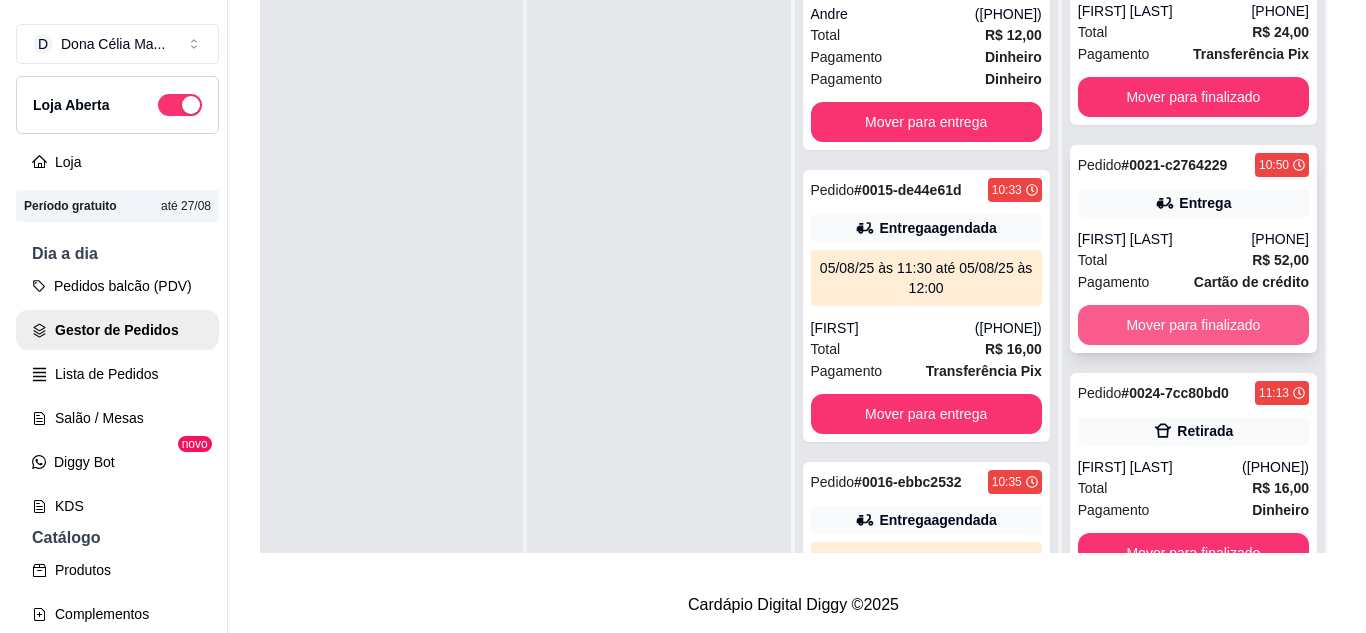scroll, scrollTop: 0, scrollLeft: 0, axis: both 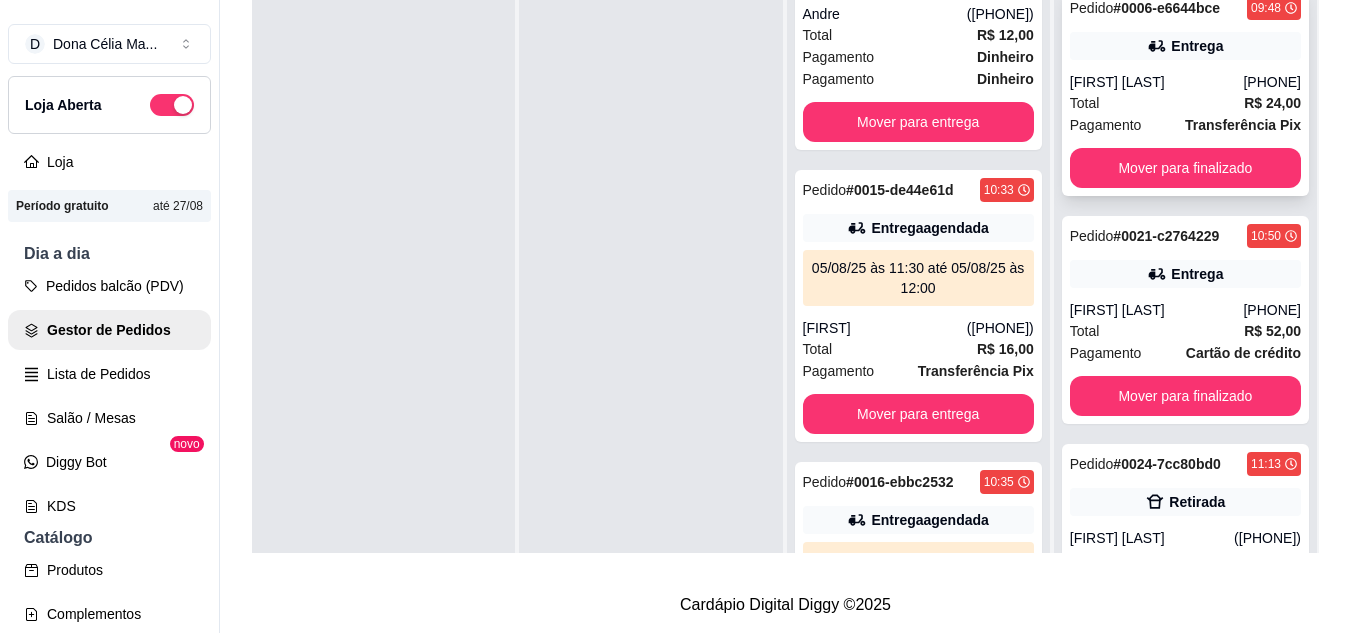 click on "Carlos daniel" at bounding box center [1157, 82] 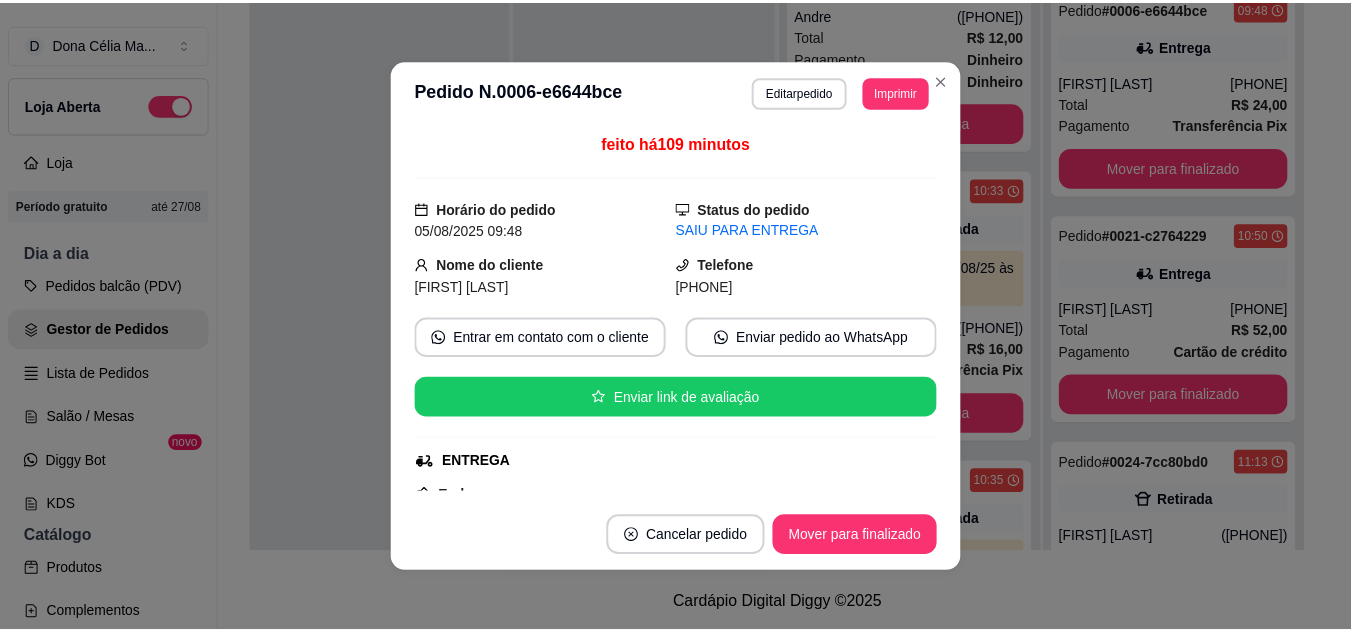 scroll, scrollTop: 200, scrollLeft: 0, axis: vertical 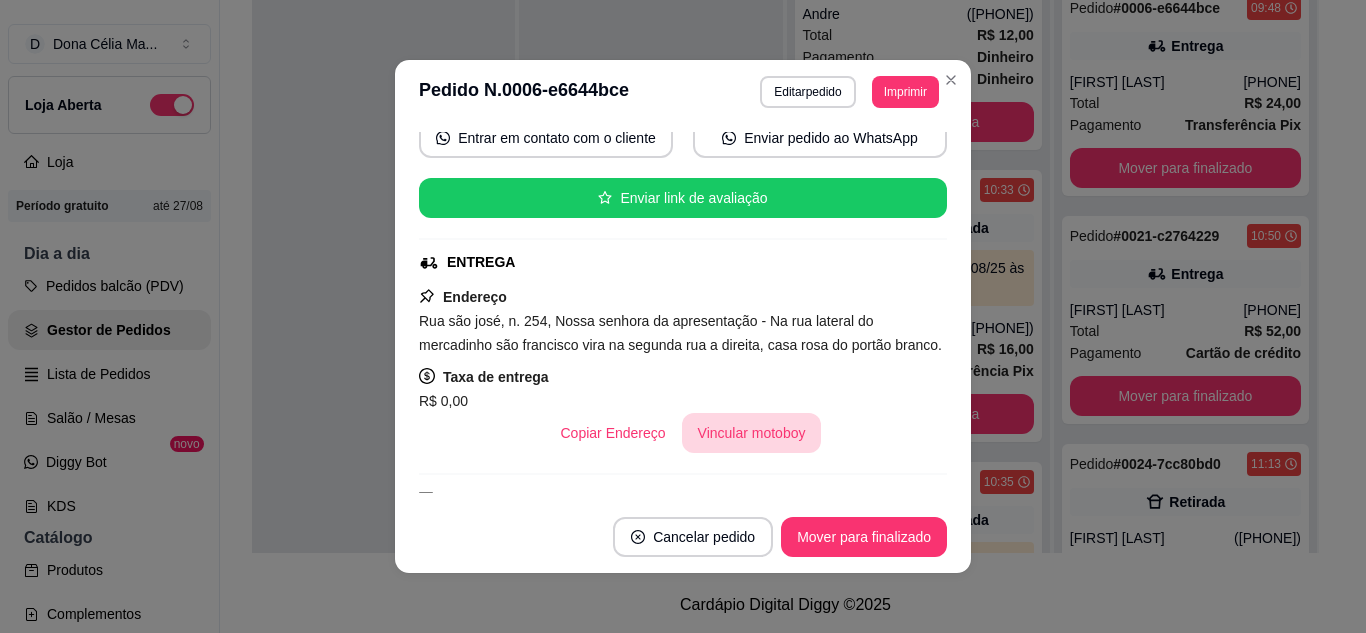 click on "Vincular motoboy" at bounding box center [752, 433] 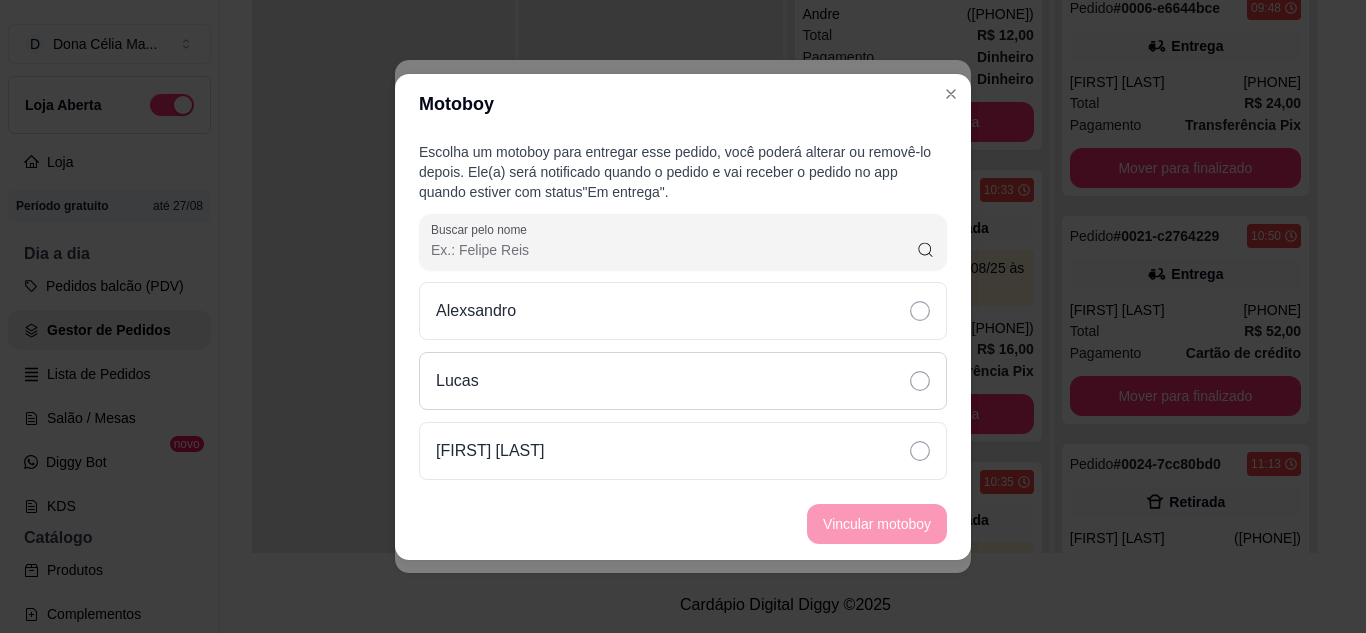 click on "Lucas" at bounding box center [683, 381] 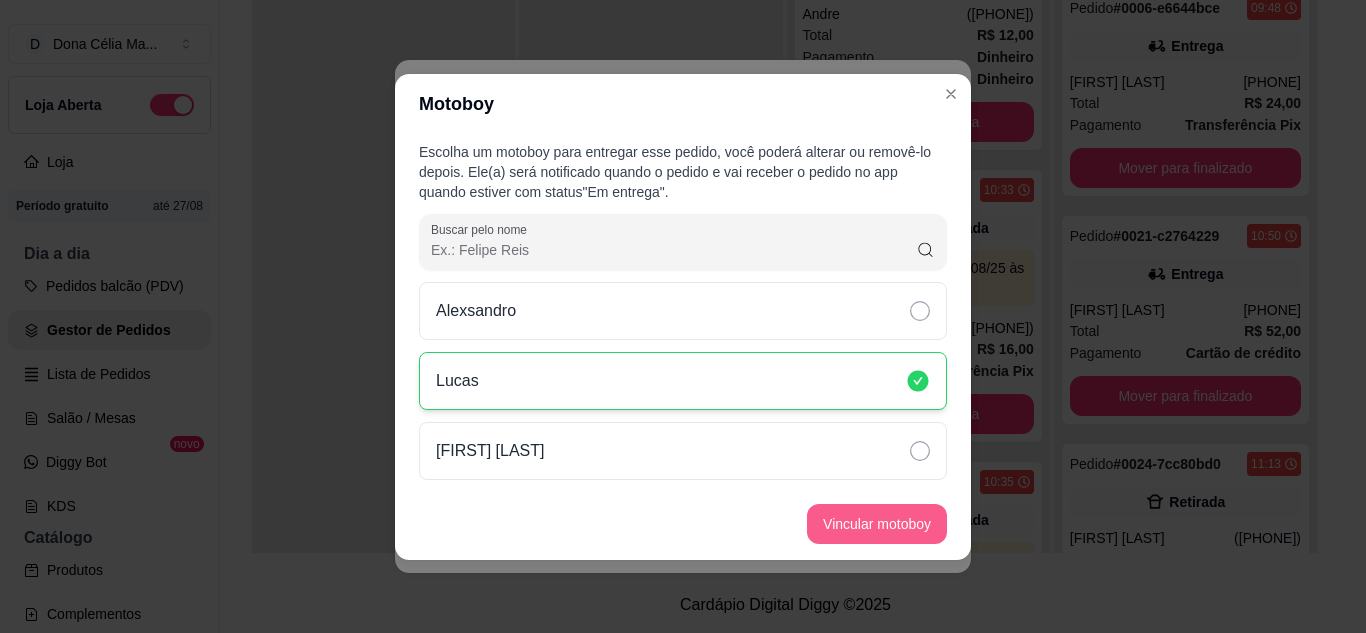 click on "Vincular motoboy" at bounding box center [877, 524] 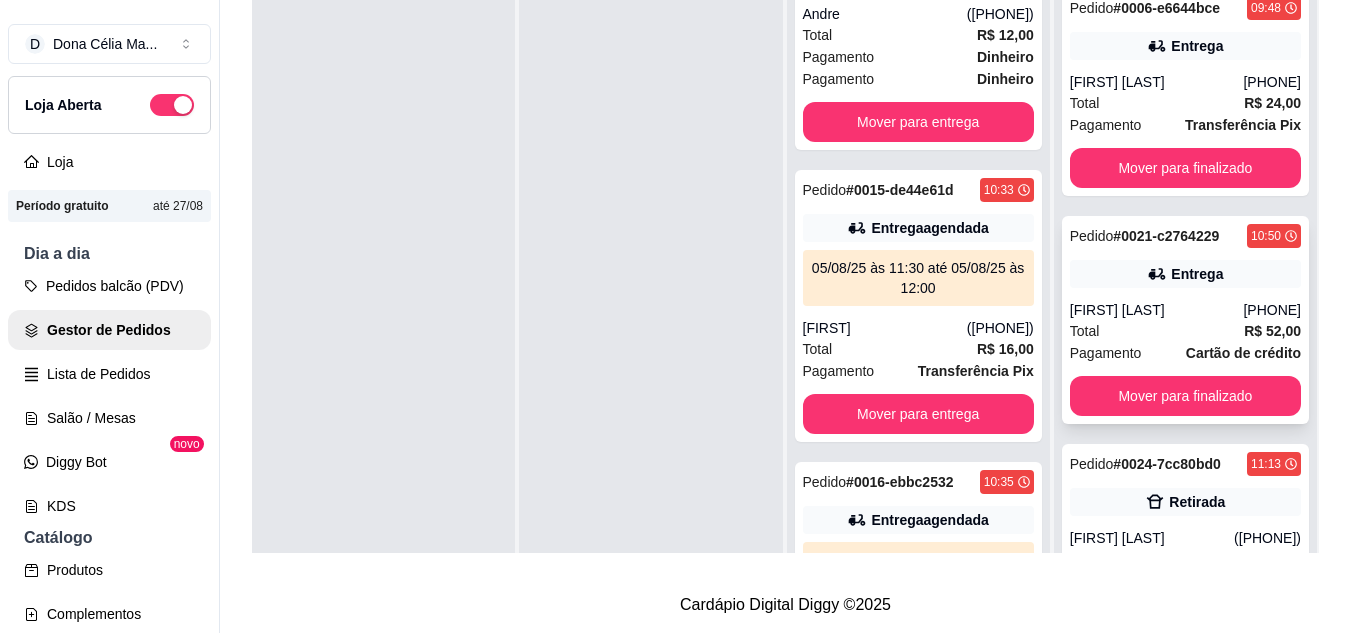 scroll, scrollTop: 139, scrollLeft: 0, axis: vertical 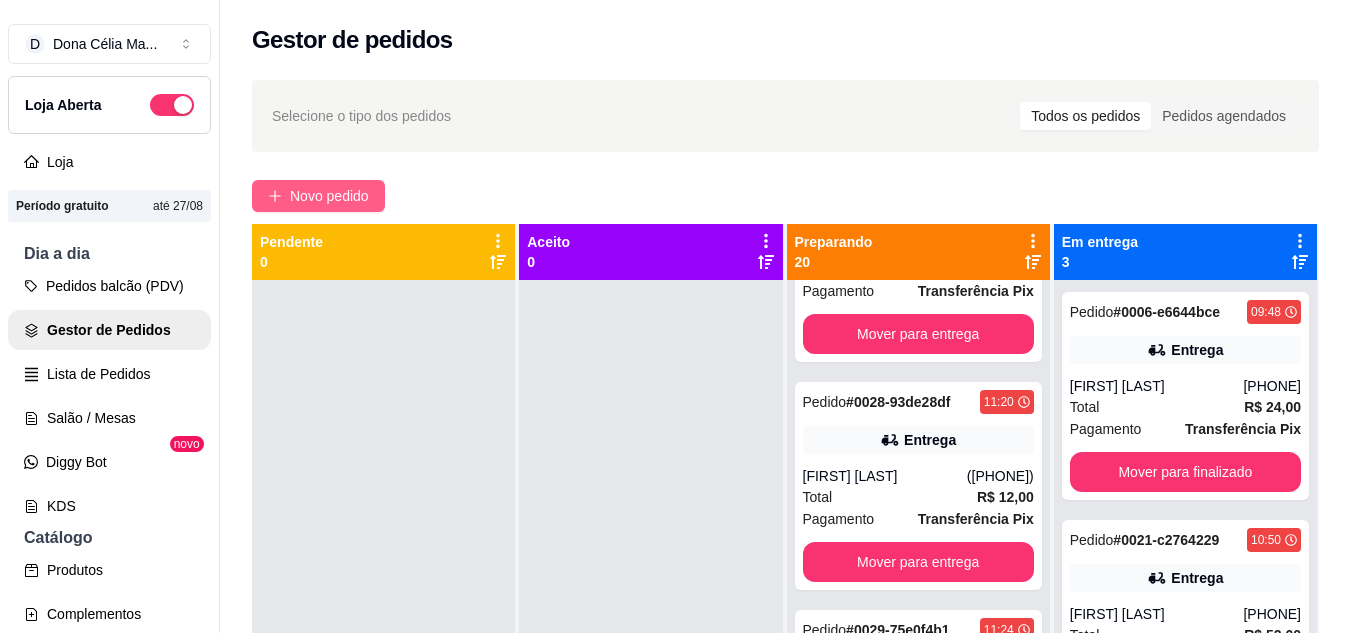 click on "Novo pedido" at bounding box center [329, 196] 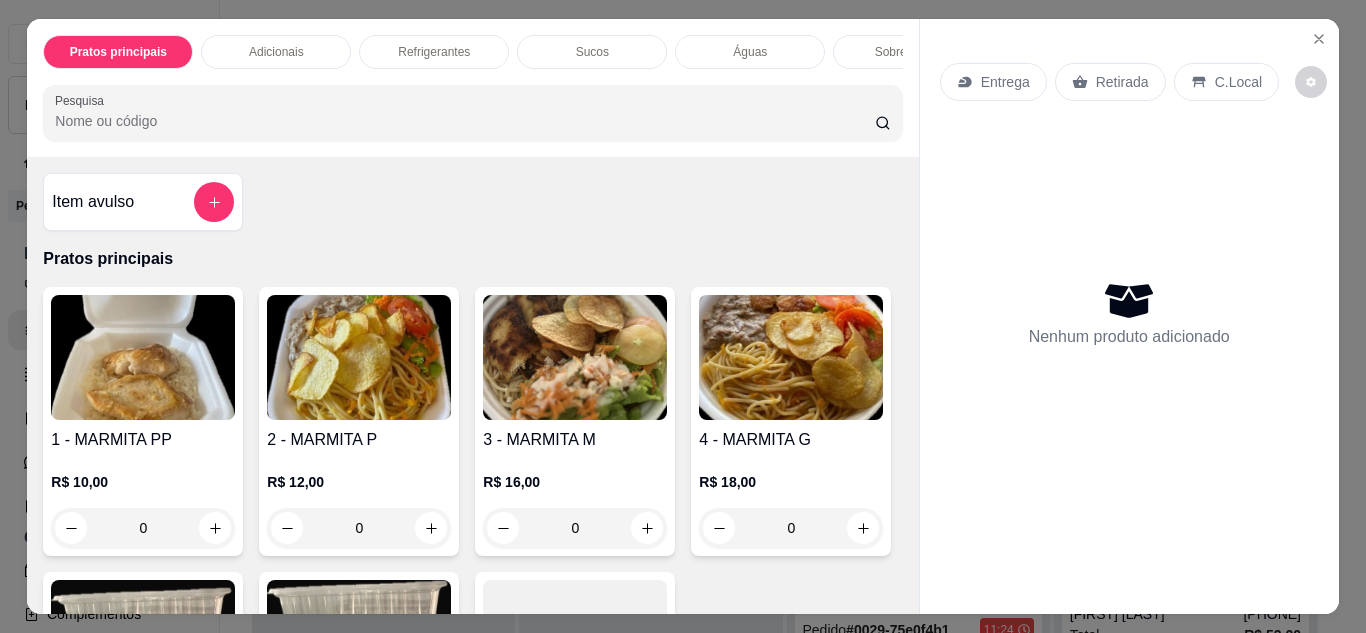 click on "Retirada" at bounding box center [1110, 82] 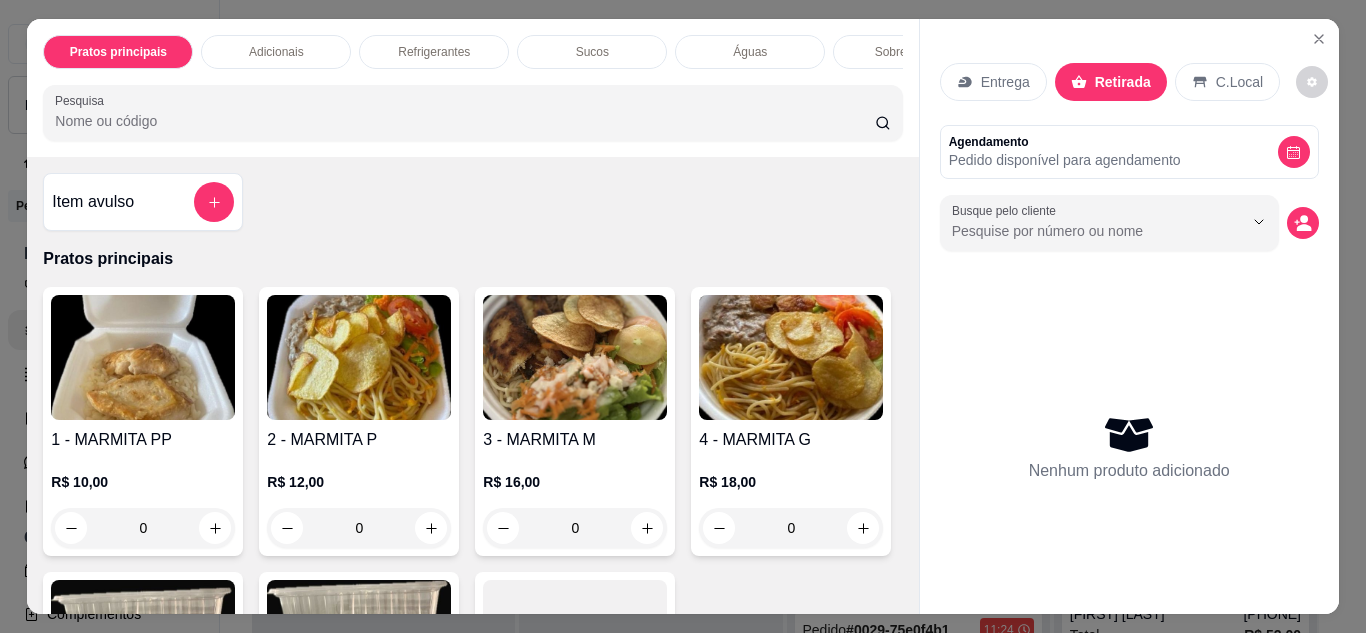 click on "Pedido disponível para agendamento" at bounding box center [1065, 160] 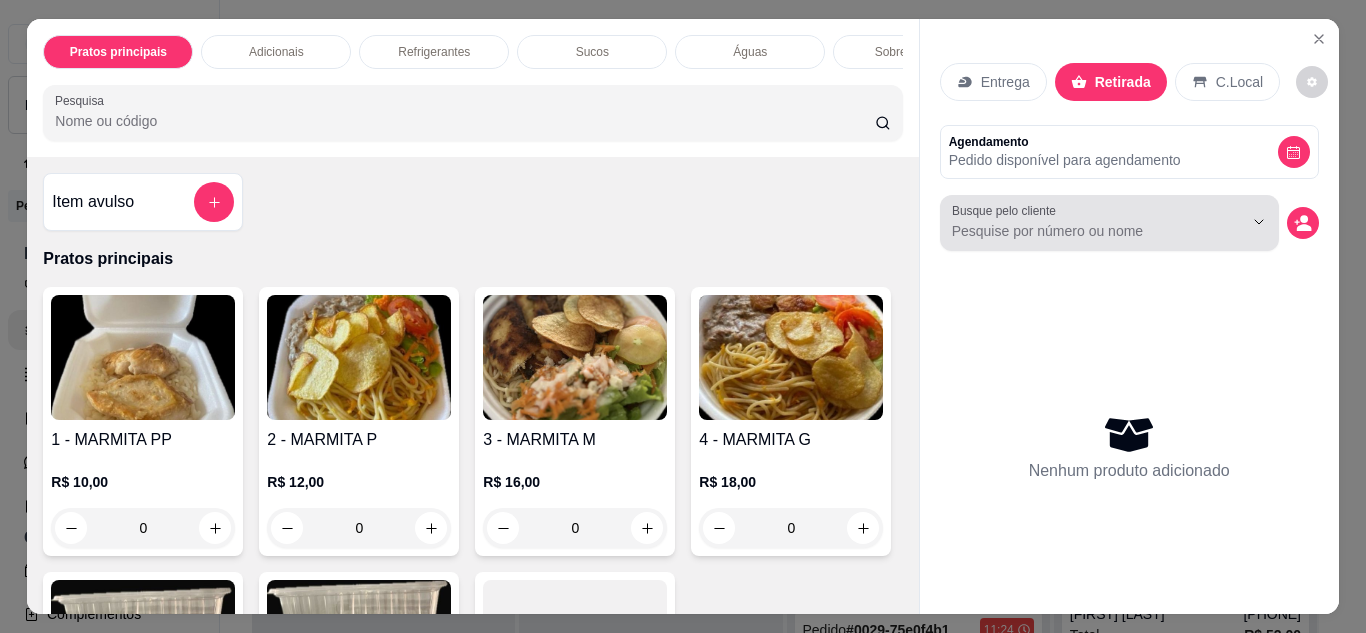 click at bounding box center [1109, 223] 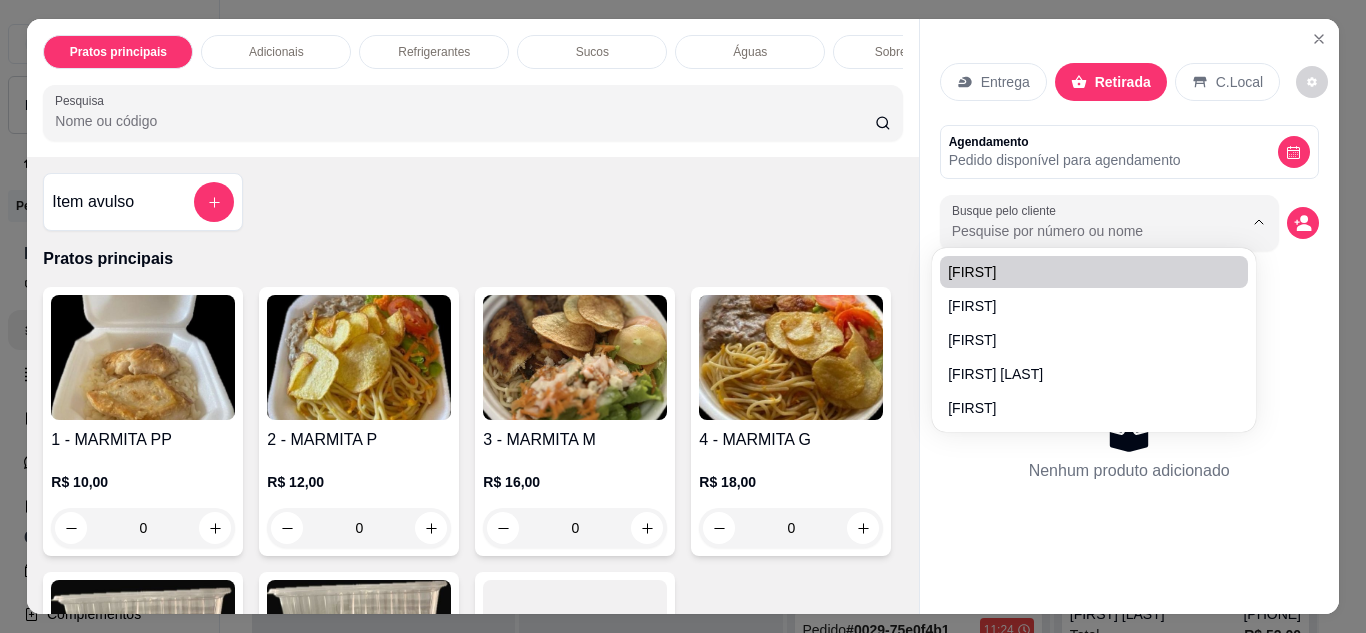 click on "Busque pelo cliente" at bounding box center [1081, 231] 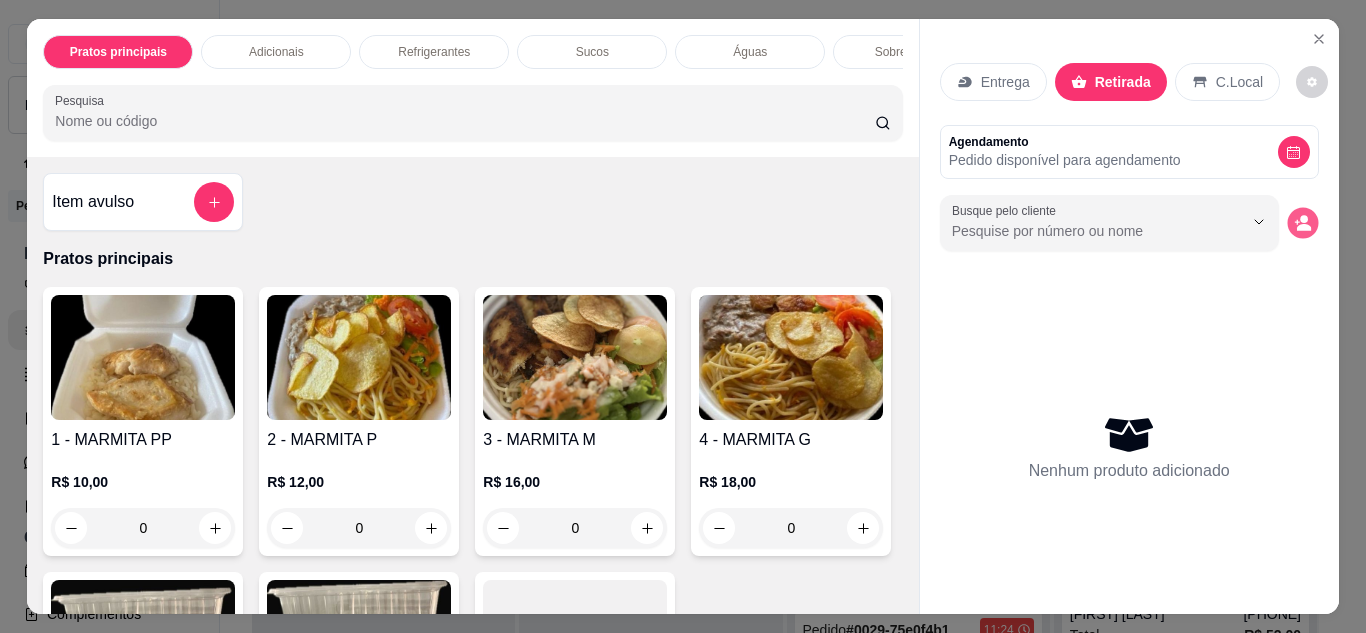click at bounding box center [1302, 222] 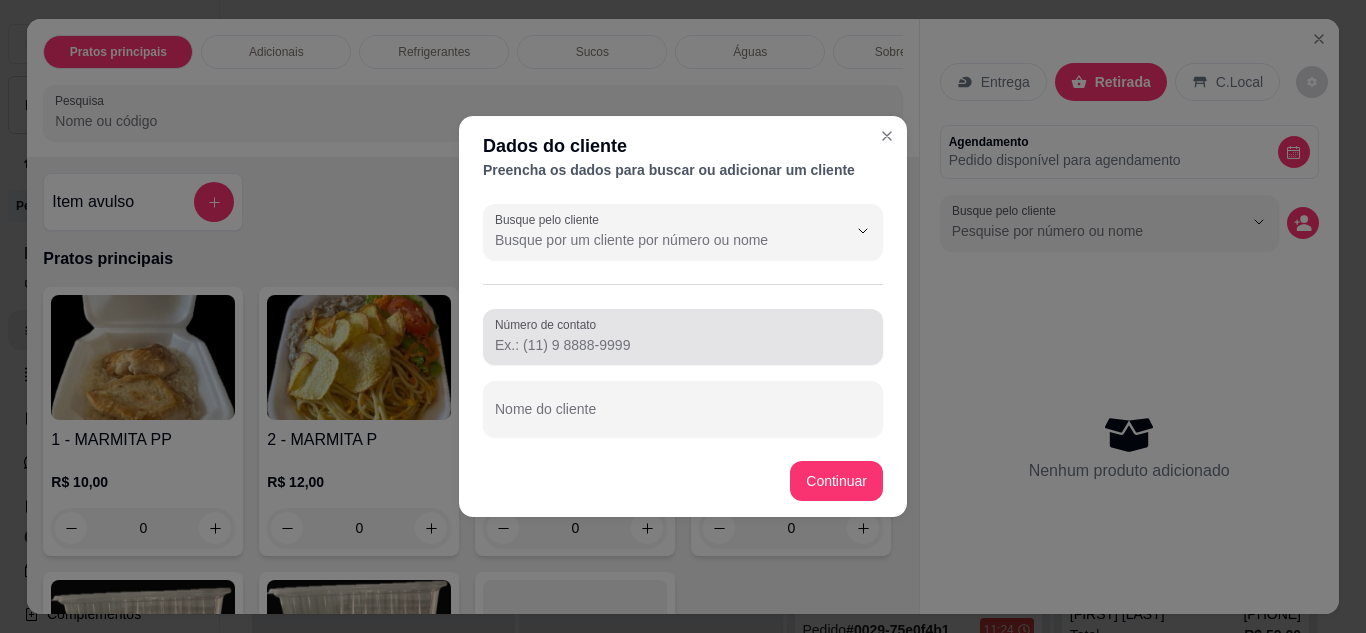 click on "Número de contato" at bounding box center [683, 345] 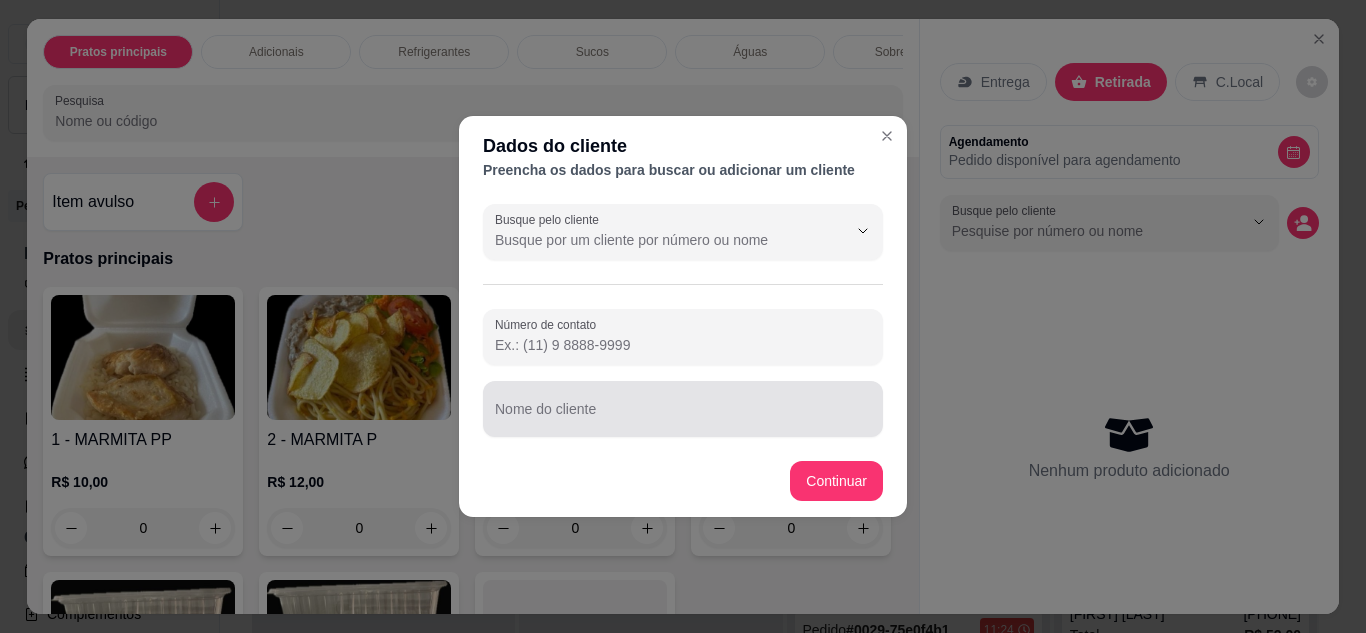 click at bounding box center (683, 409) 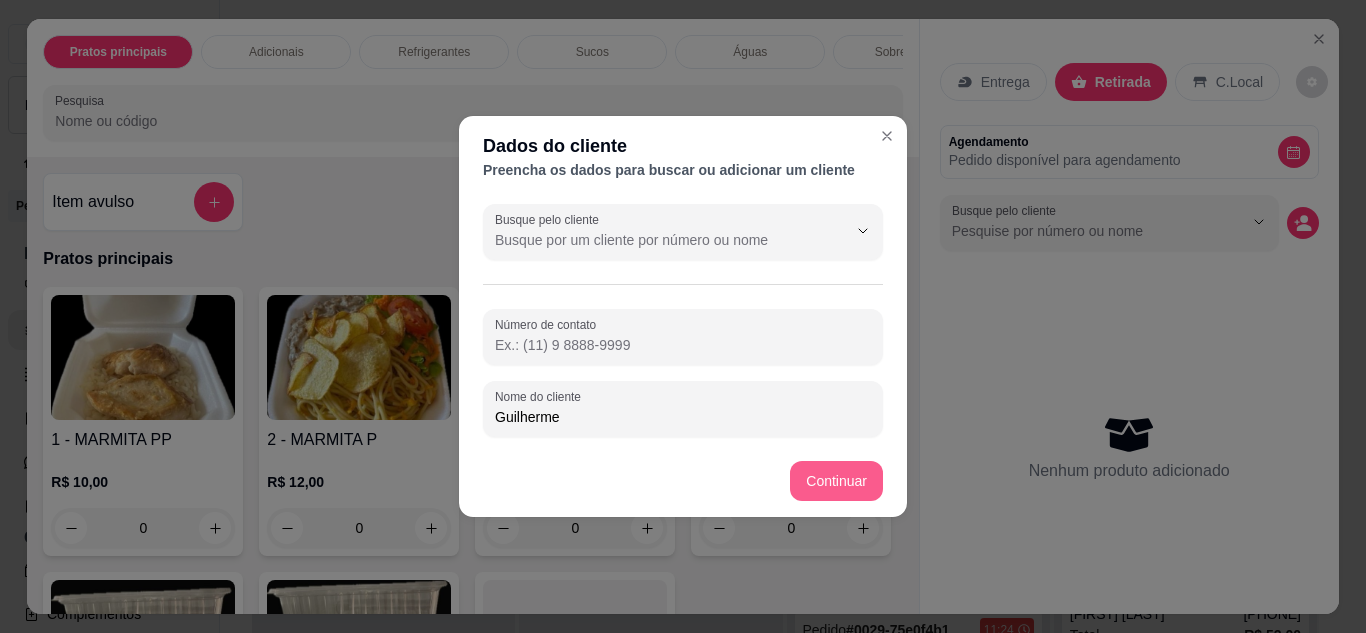type on "Guilherme" 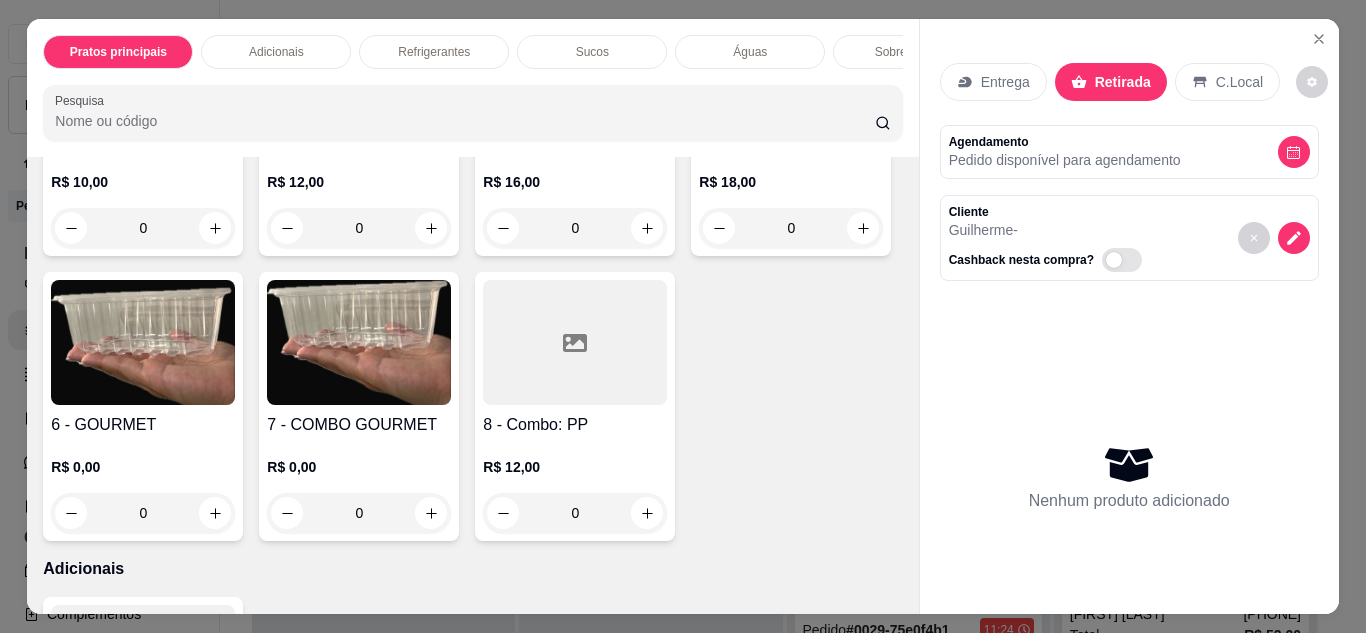scroll, scrollTop: 500, scrollLeft: 0, axis: vertical 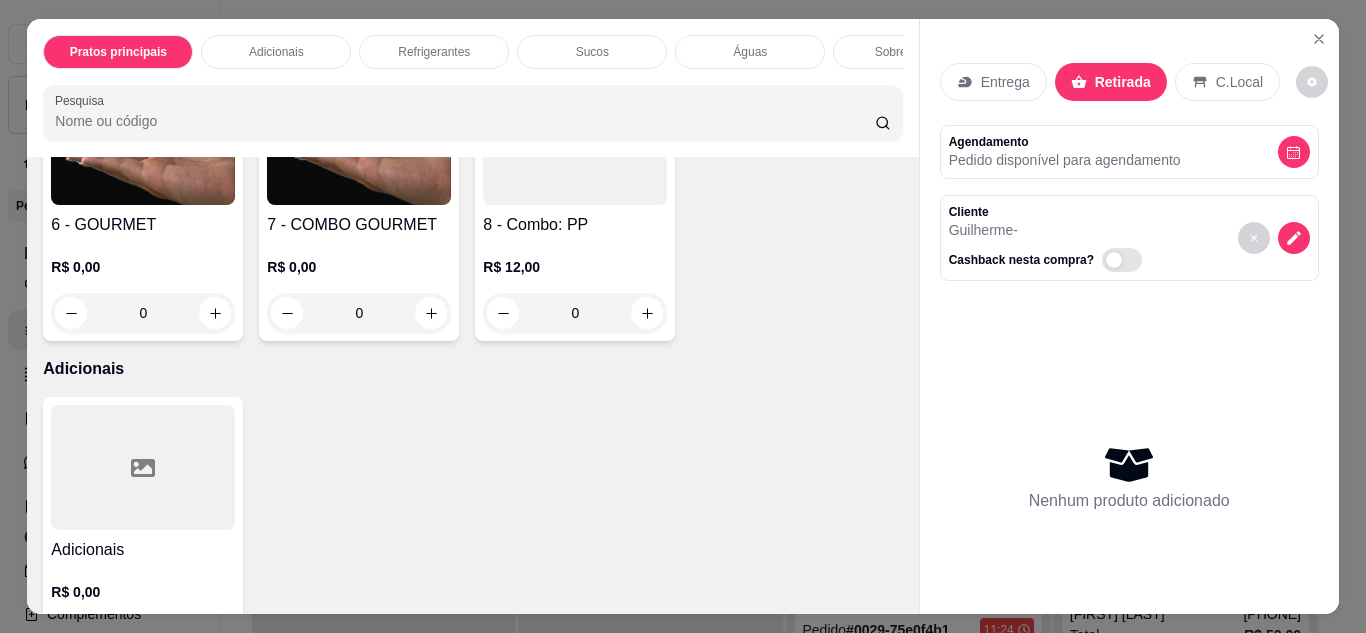 click on "4 - MARMITA G" at bounding box center [791, -60] 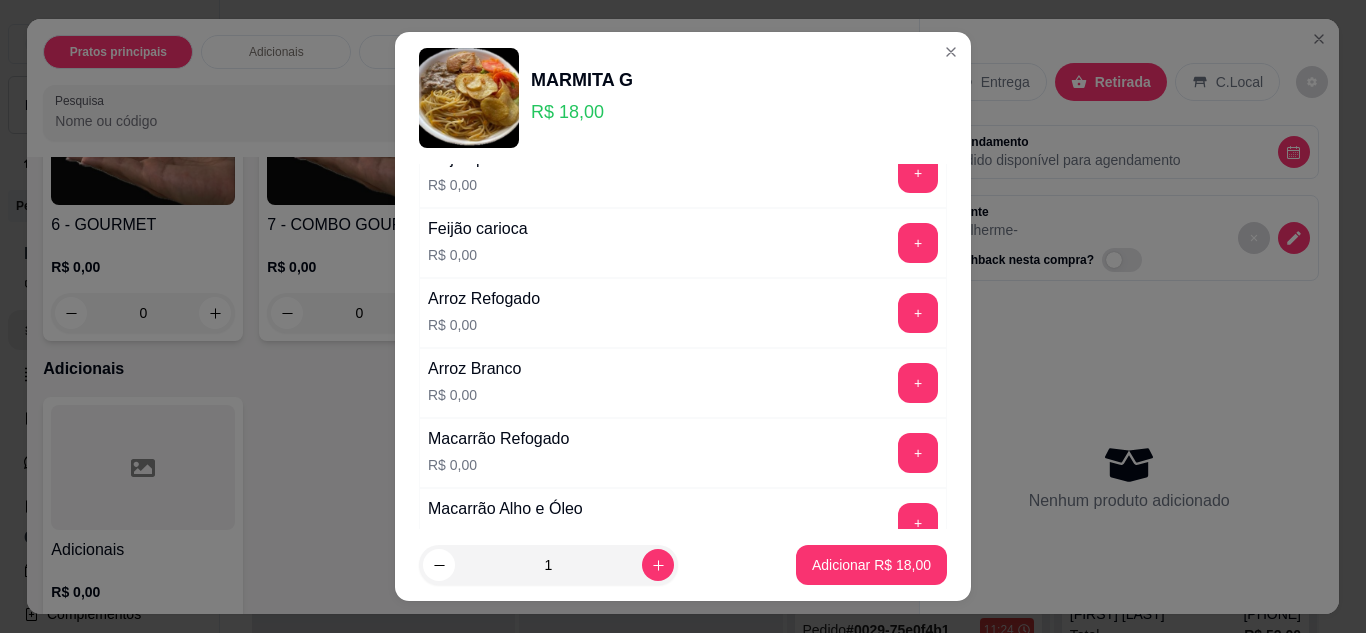 scroll, scrollTop: 0, scrollLeft: 0, axis: both 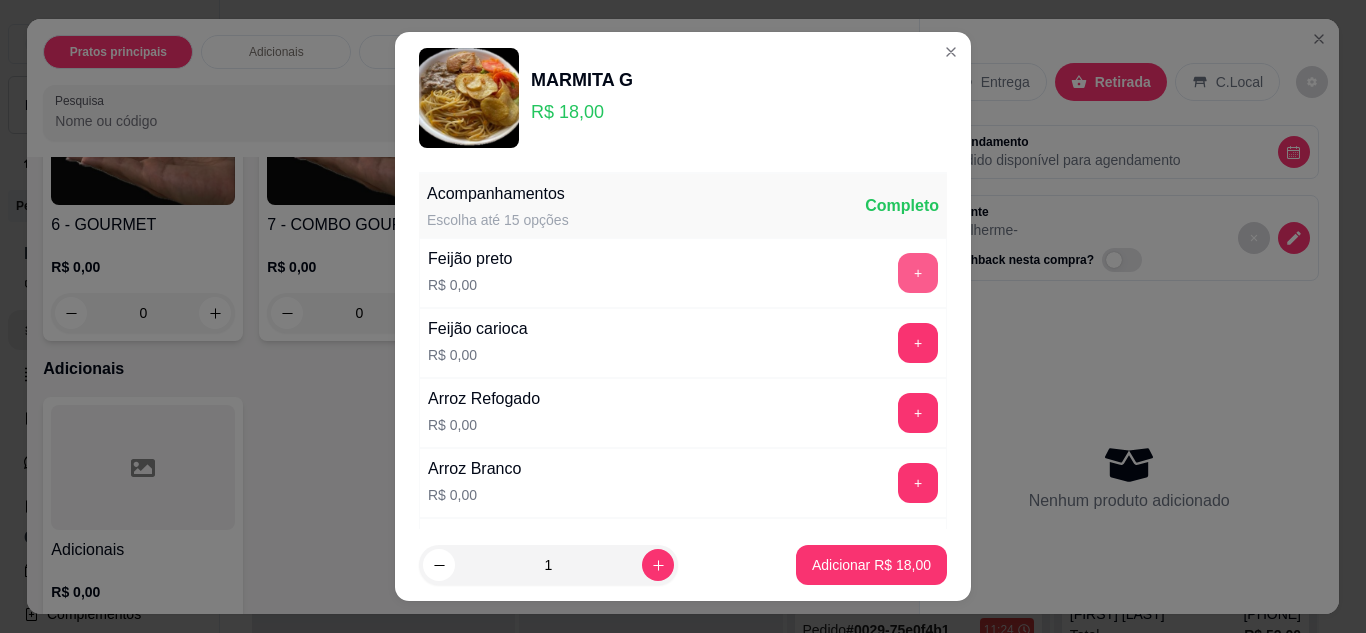 click on "+" at bounding box center (918, 273) 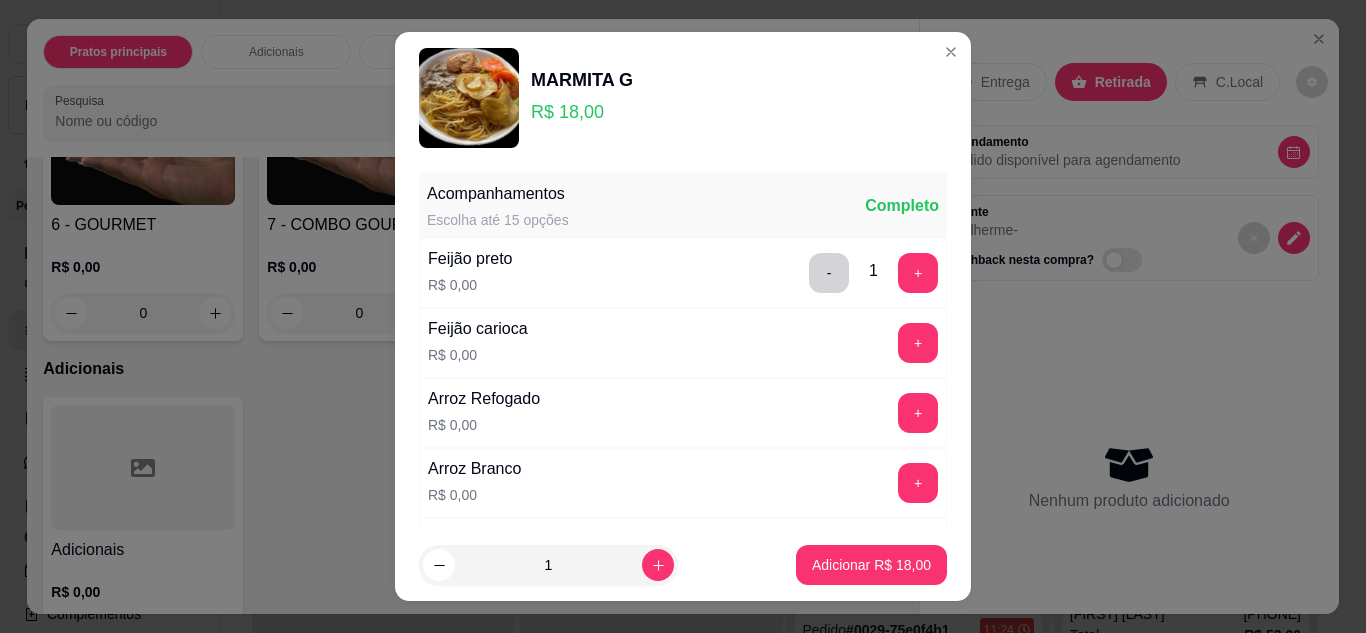 click on "+" at bounding box center [918, 413] 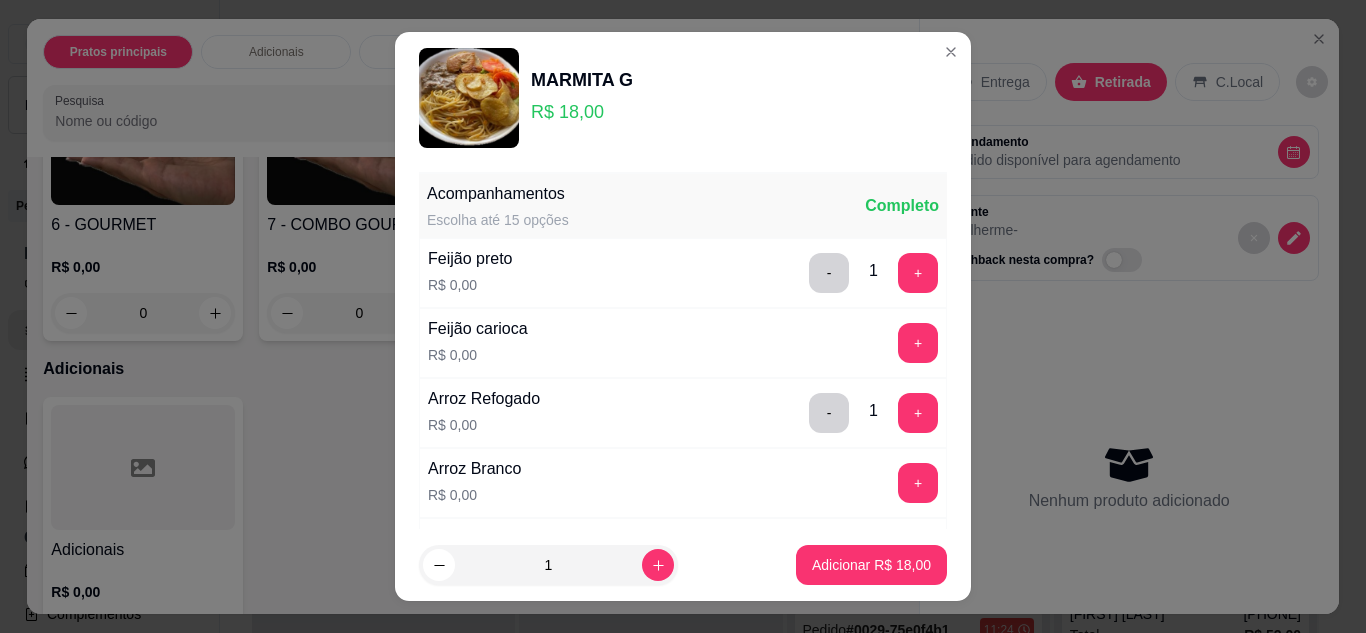 scroll, scrollTop: 200, scrollLeft: 0, axis: vertical 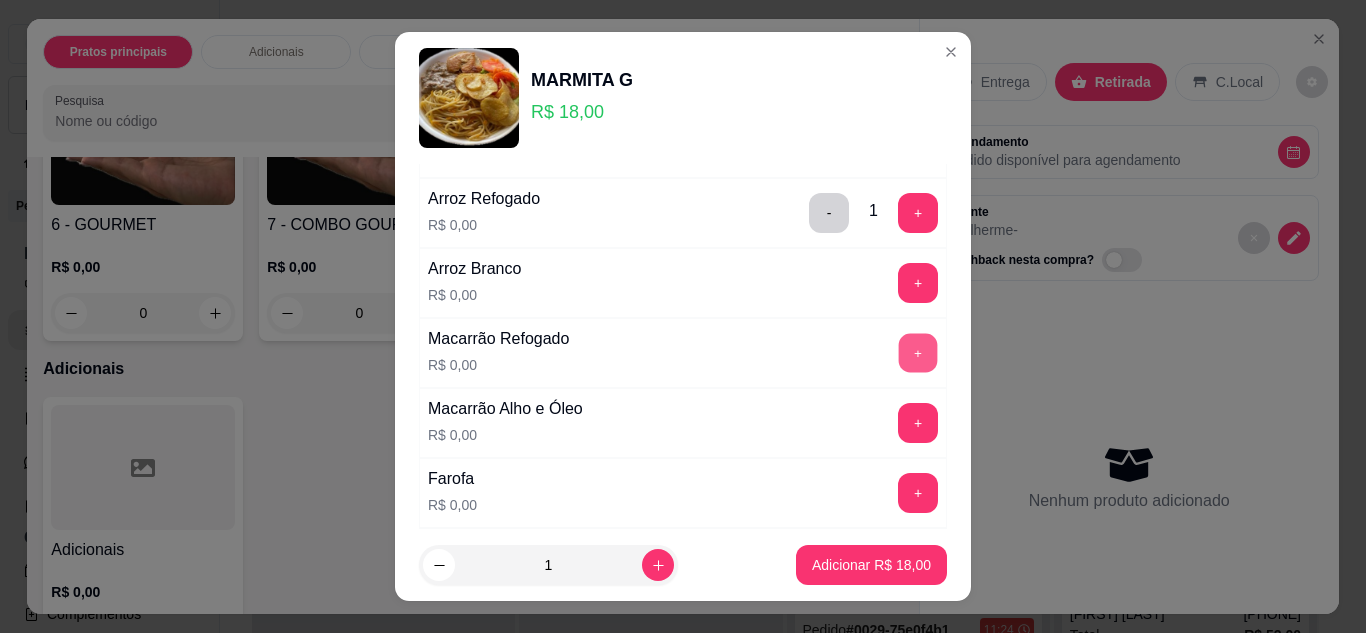 click on "+" at bounding box center [918, 352] 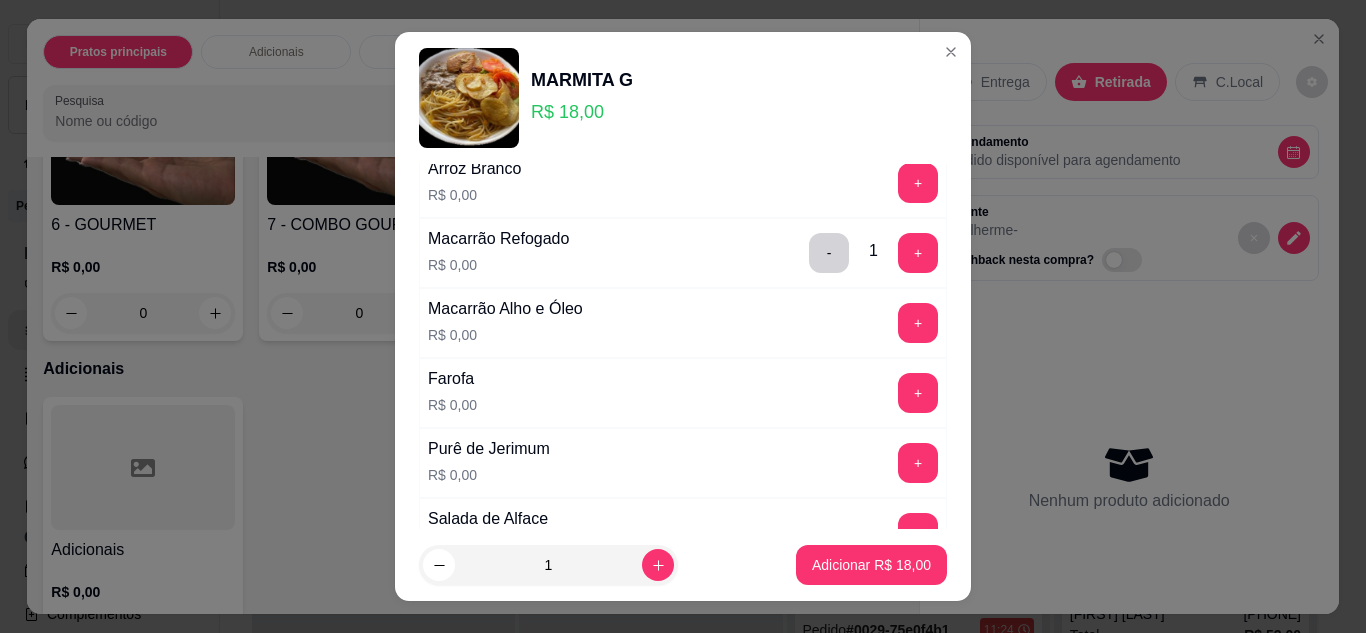 scroll, scrollTop: 400, scrollLeft: 0, axis: vertical 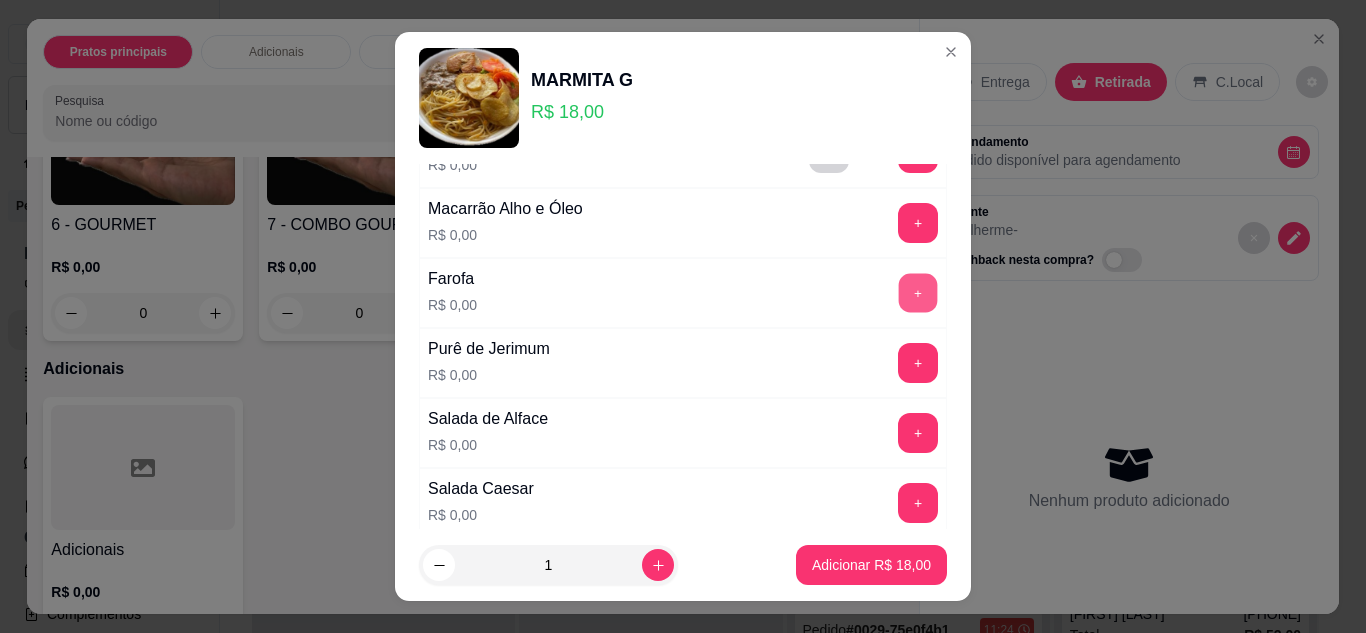 click on "+" at bounding box center [918, 292] 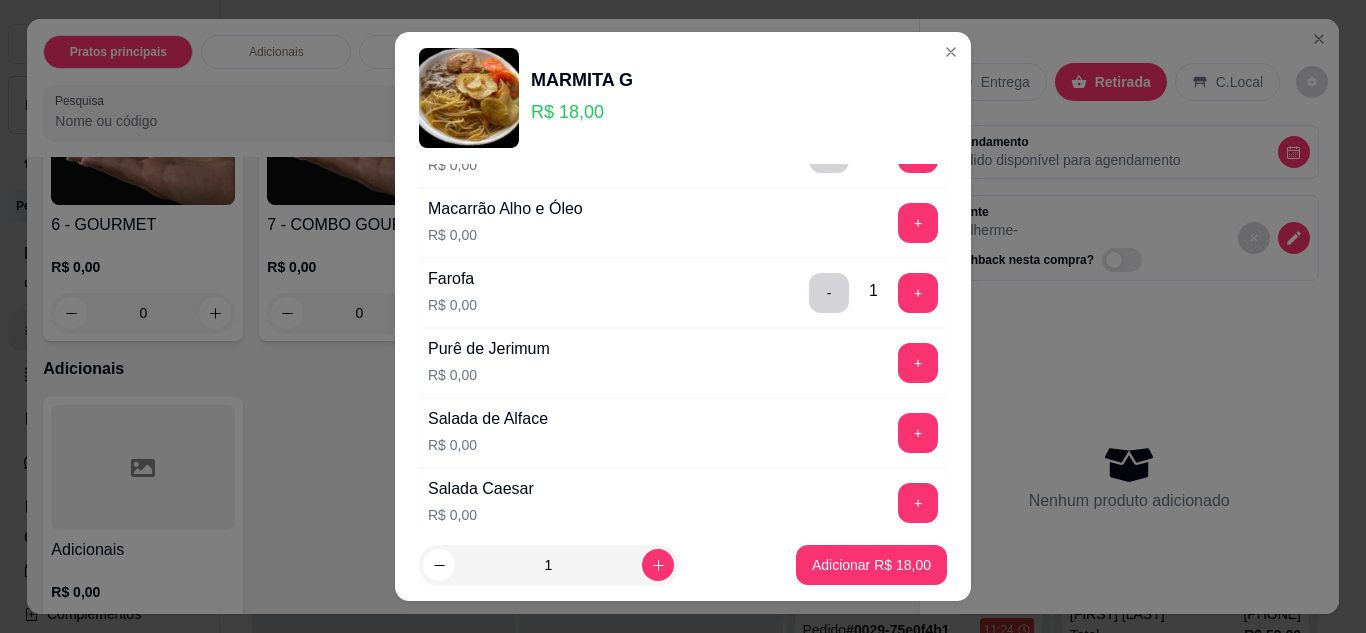 scroll, scrollTop: 600, scrollLeft: 0, axis: vertical 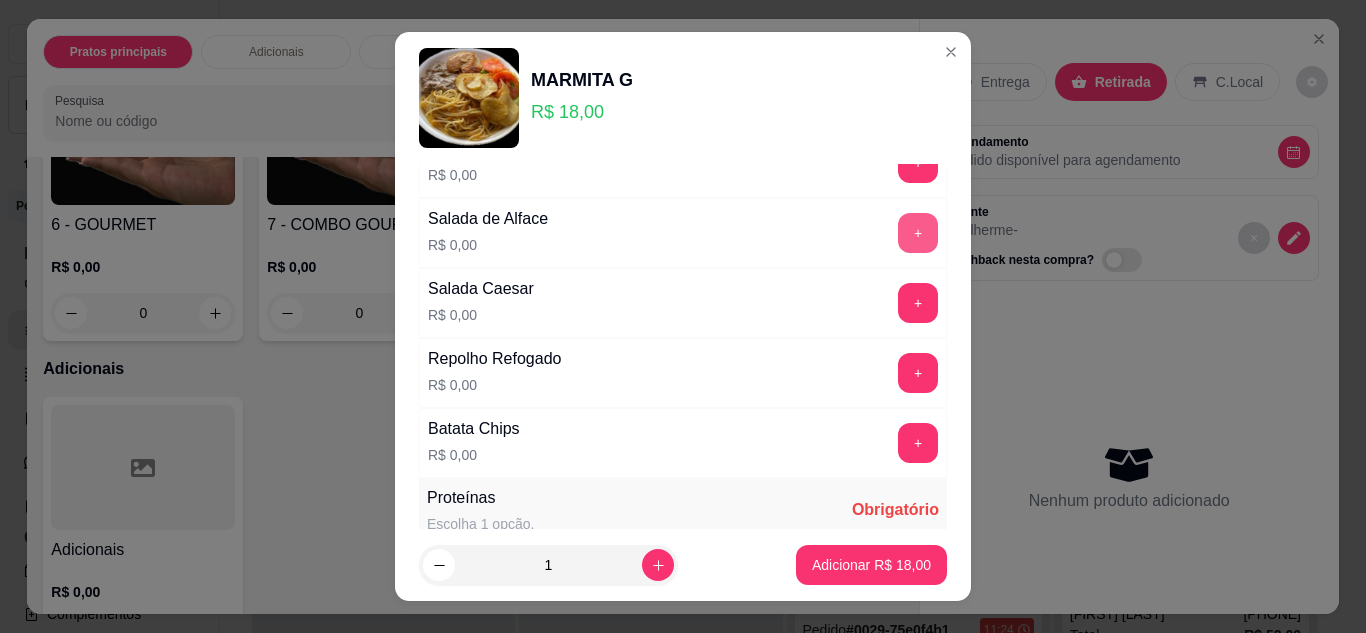 click on "+" at bounding box center [918, 233] 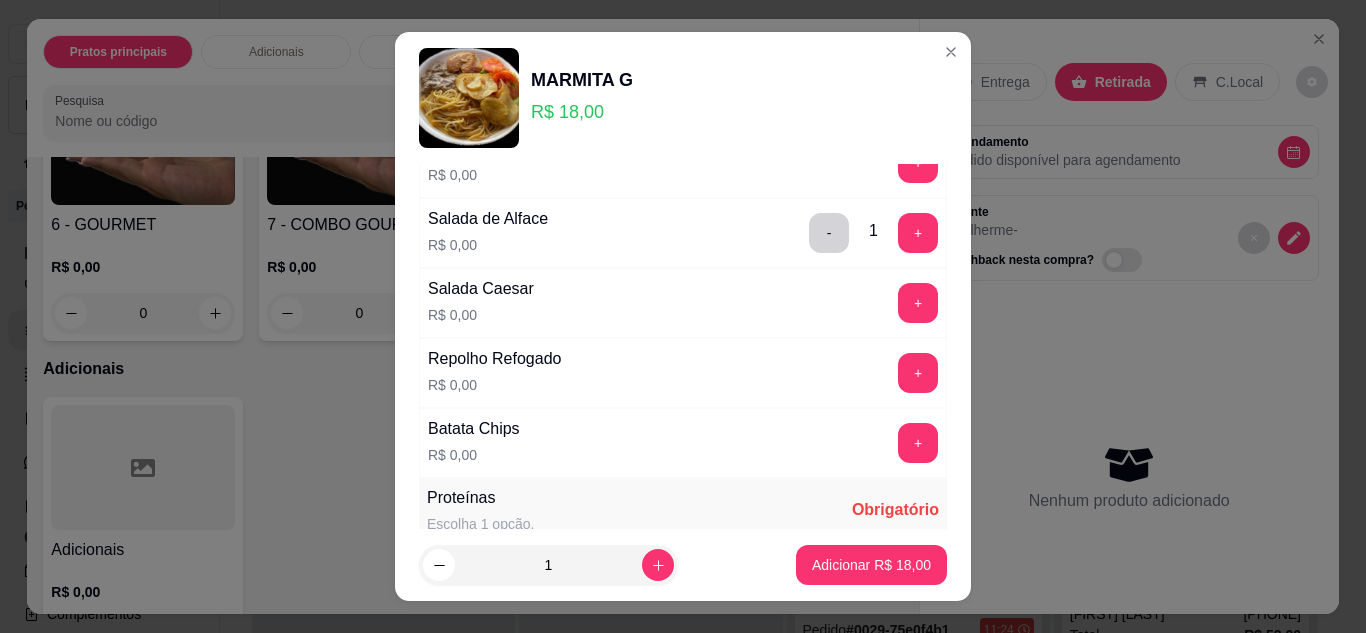 click on "+" at bounding box center (918, 303) 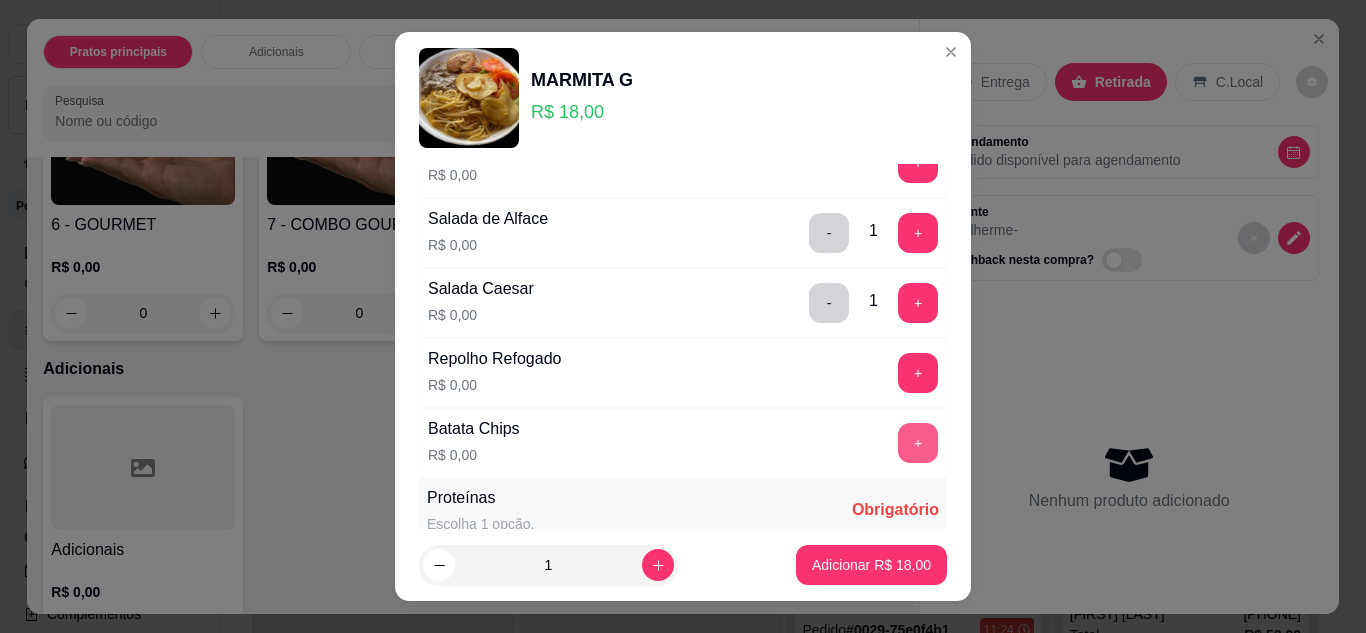 click on "+" at bounding box center (918, 443) 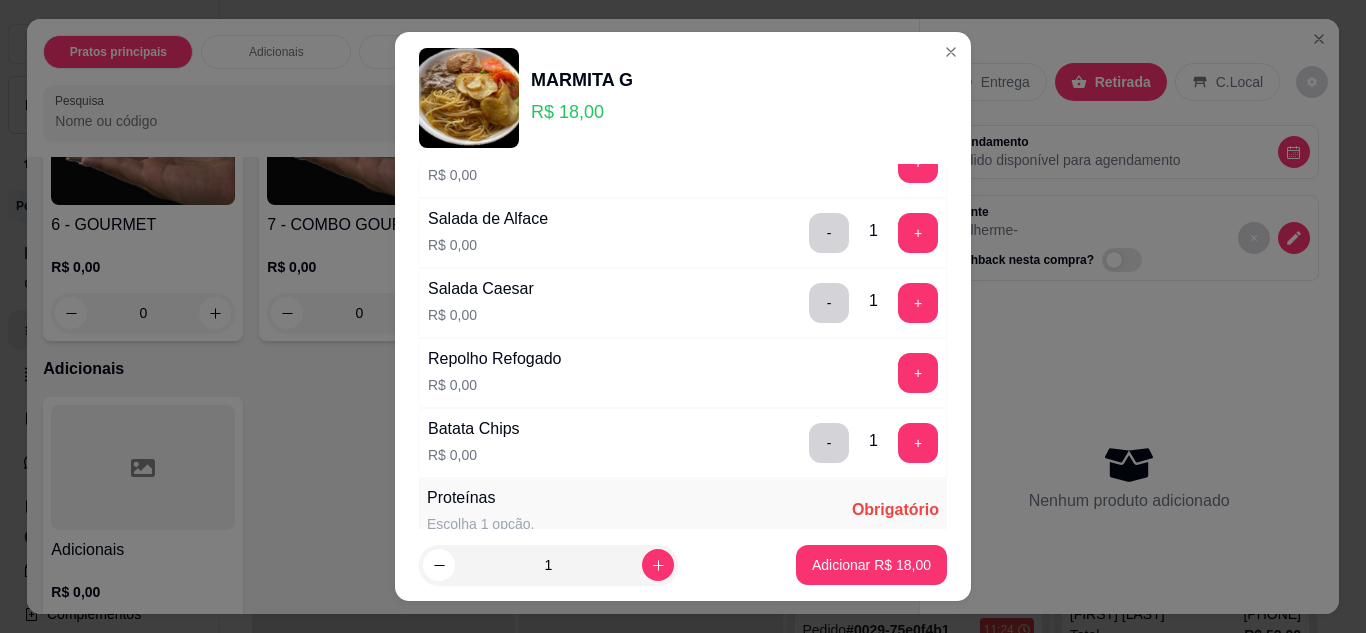 scroll, scrollTop: 1000, scrollLeft: 0, axis: vertical 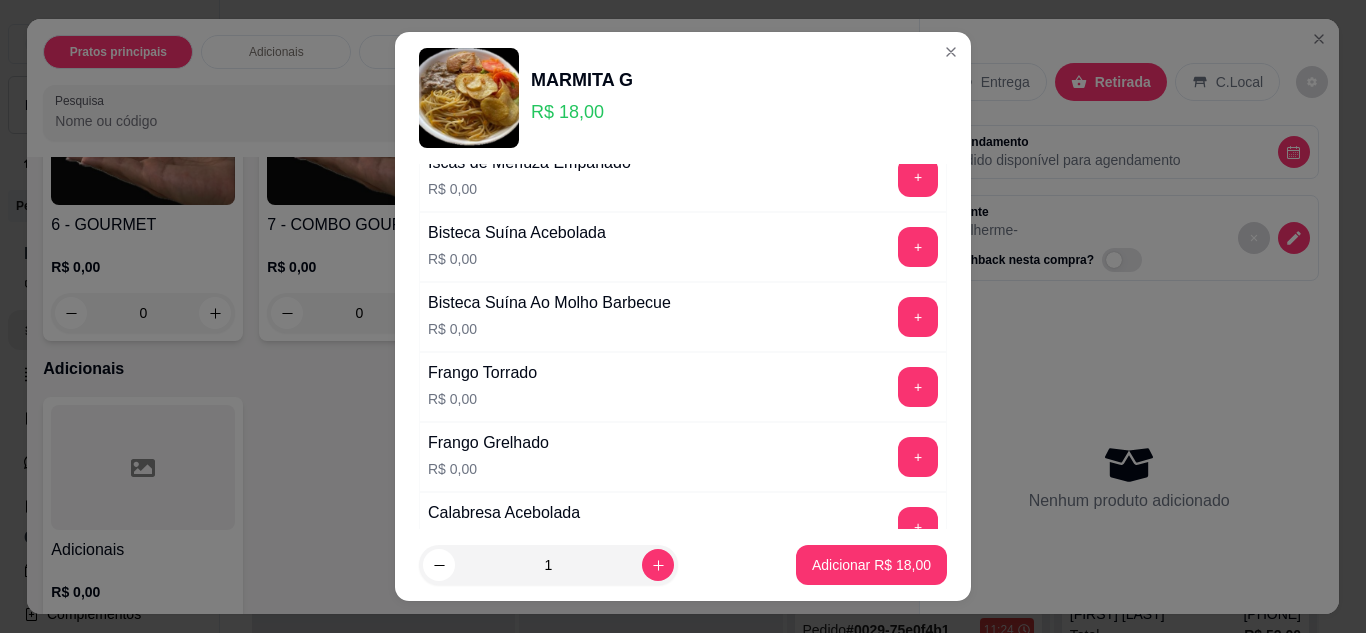 click on "+" at bounding box center (918, 387) 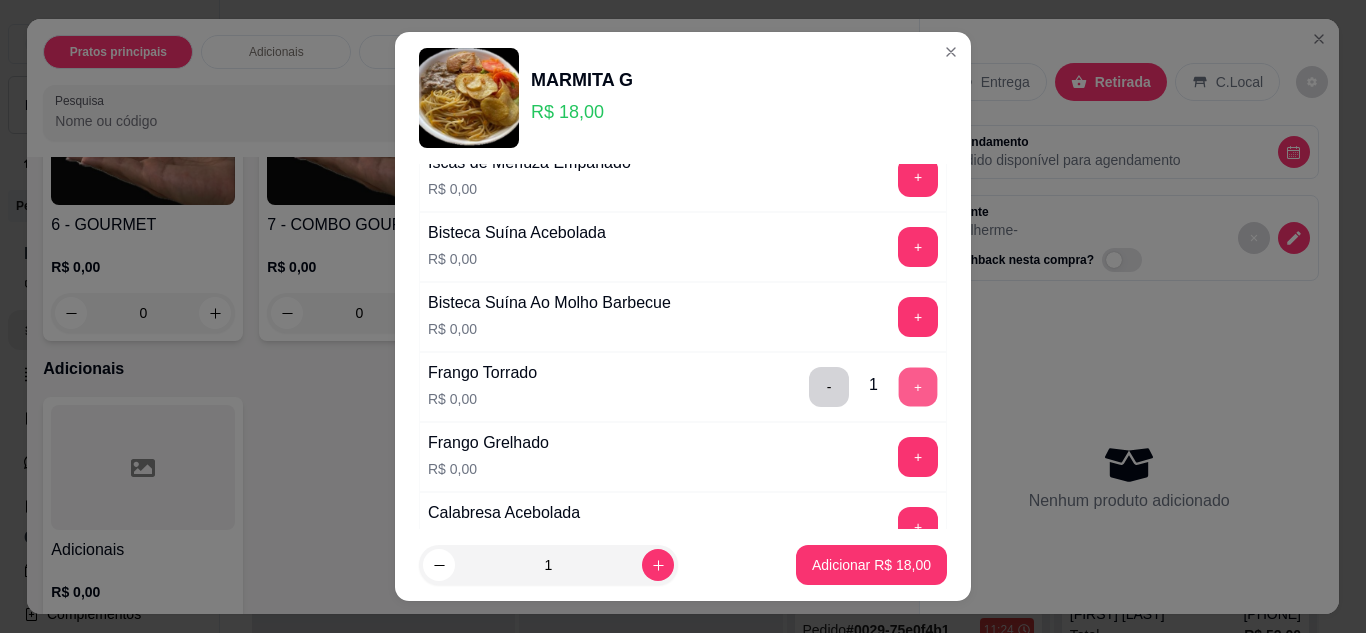 click on "+" at bounding box center [918, 386] 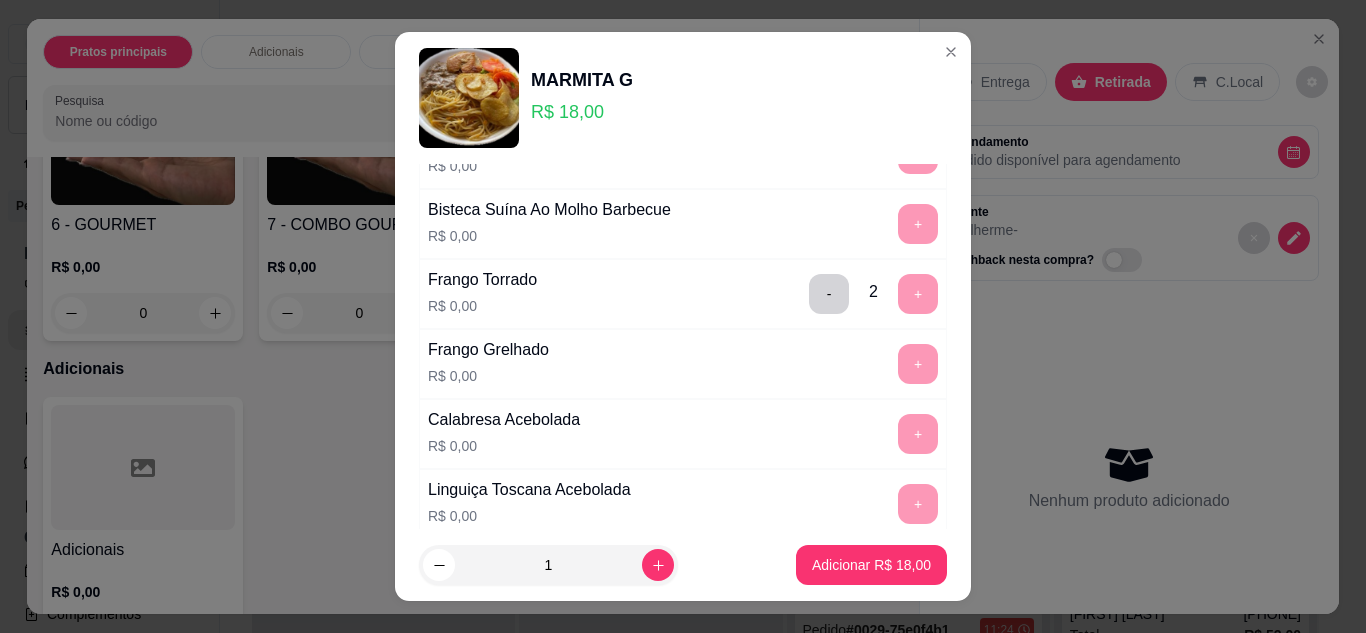scroll, scrollTop: 993, scrollLeft: 0, axis: vertical 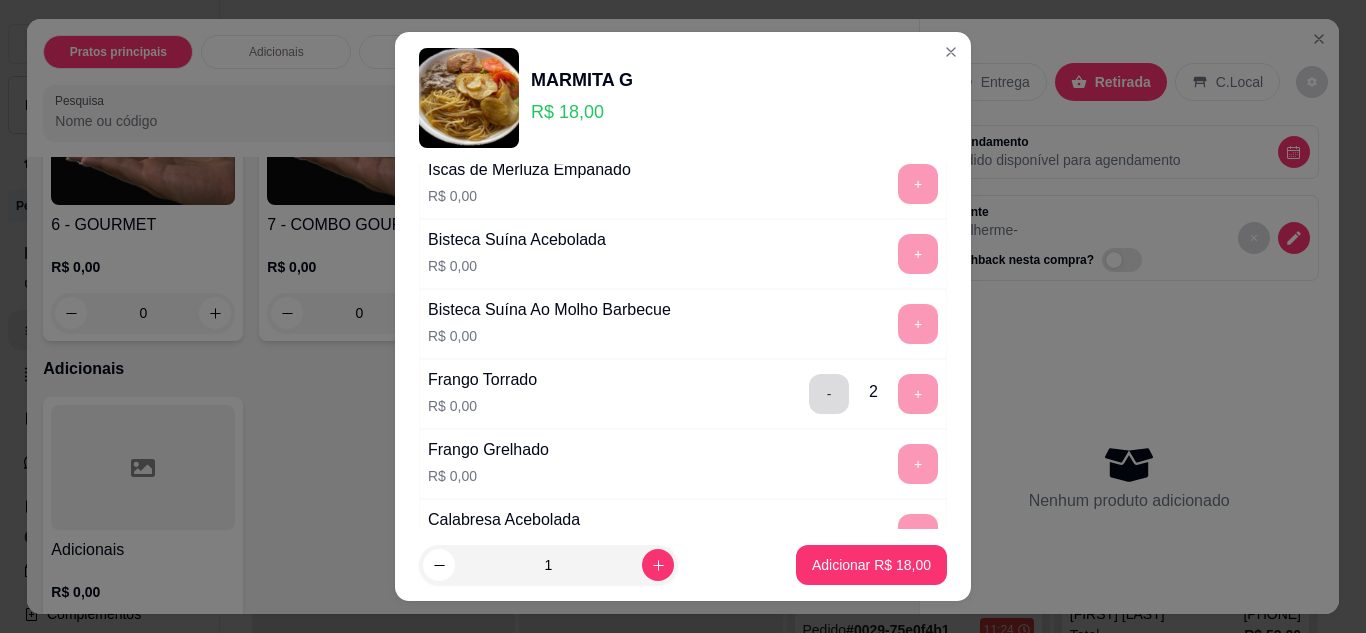 click on "-" at bounding box center [829, 394] 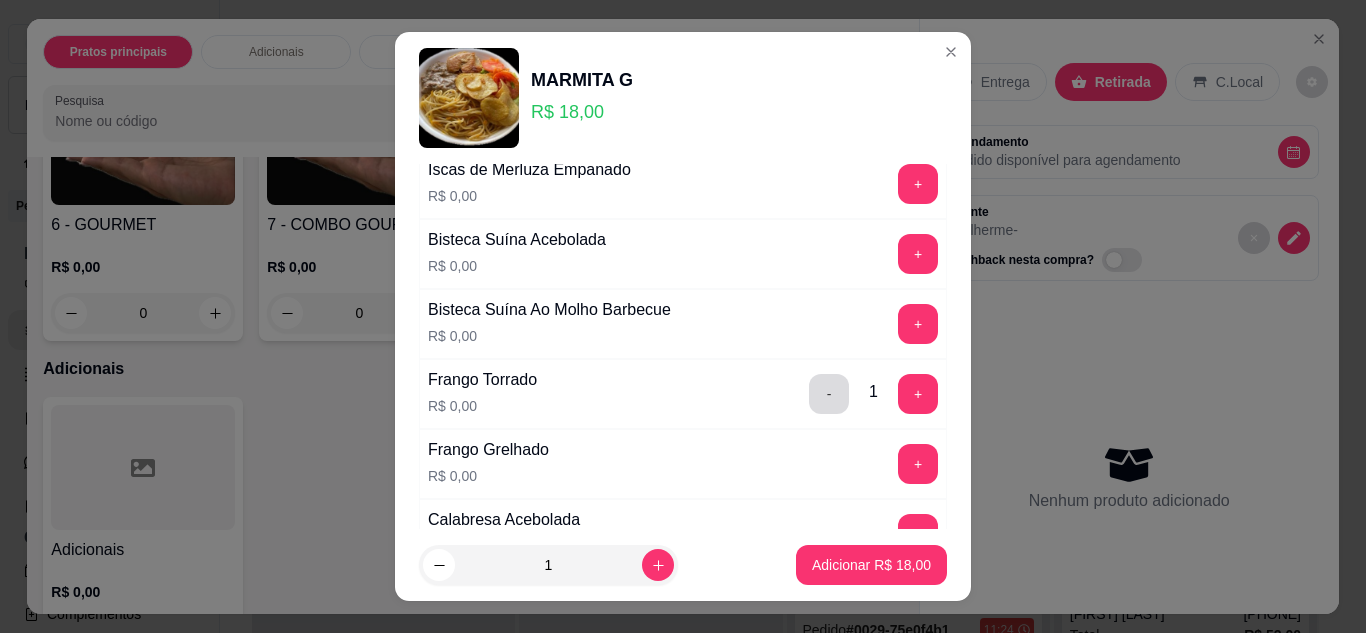 scroll, scrollTop: 1193, scrollLeft: 0, axis: vertical 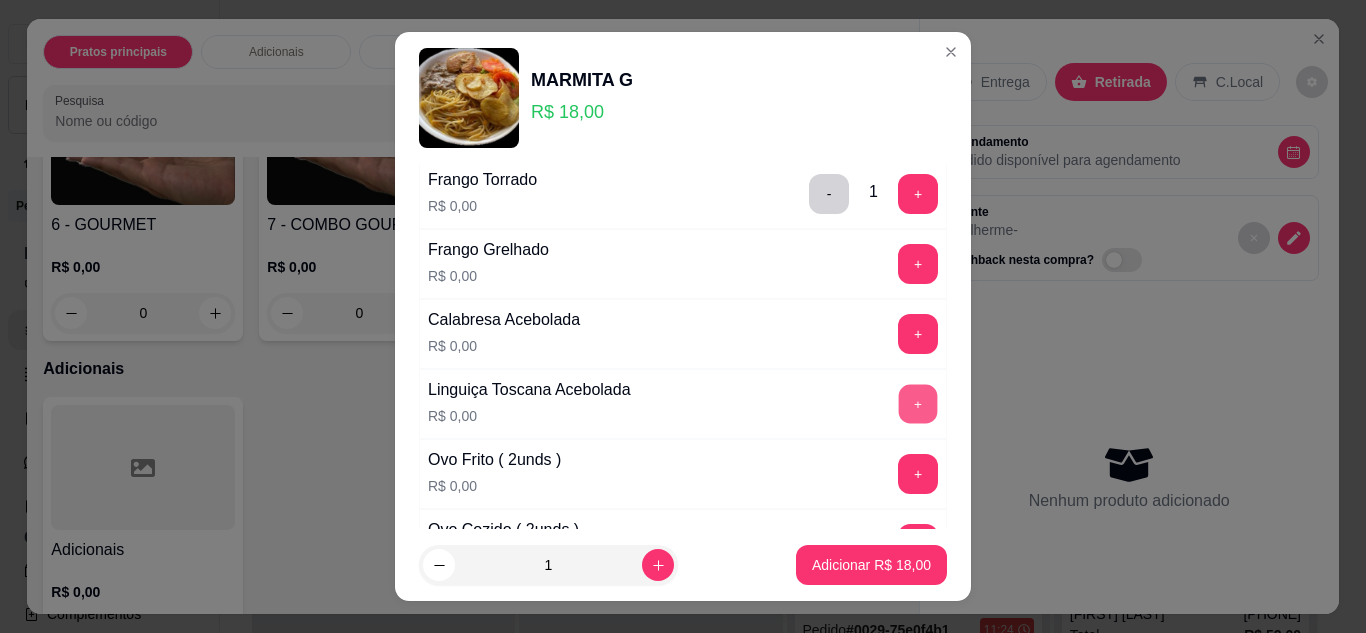 click on "+" at bounding box center [918, 403] 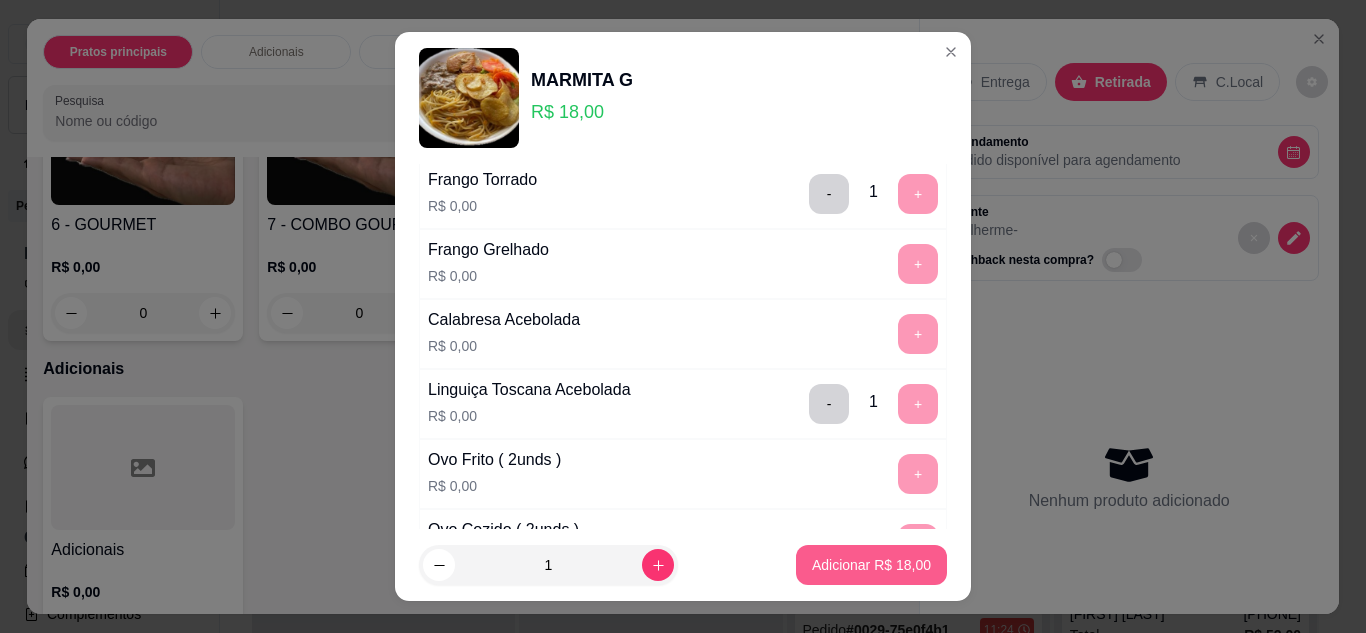 click on "Adicionar   R$ 18,00" at bounding box center [871, 565] 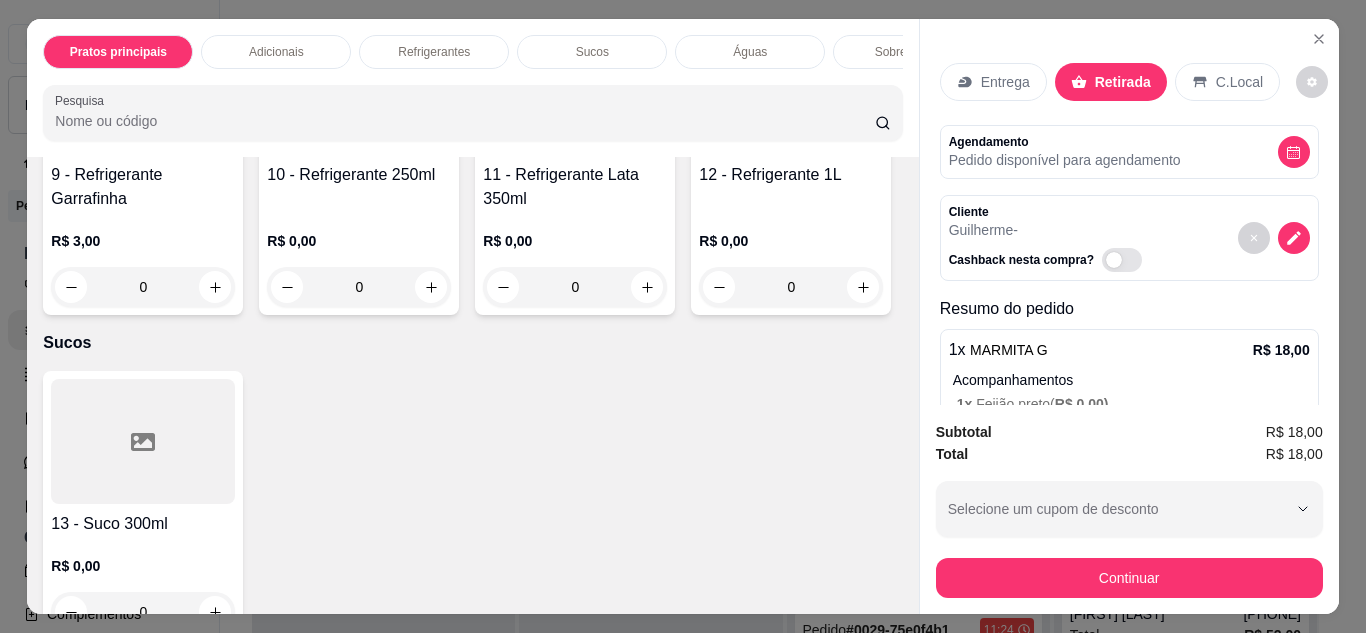 scroll, scrollTop: 1400, scrollLeft: 0, axis: vertical 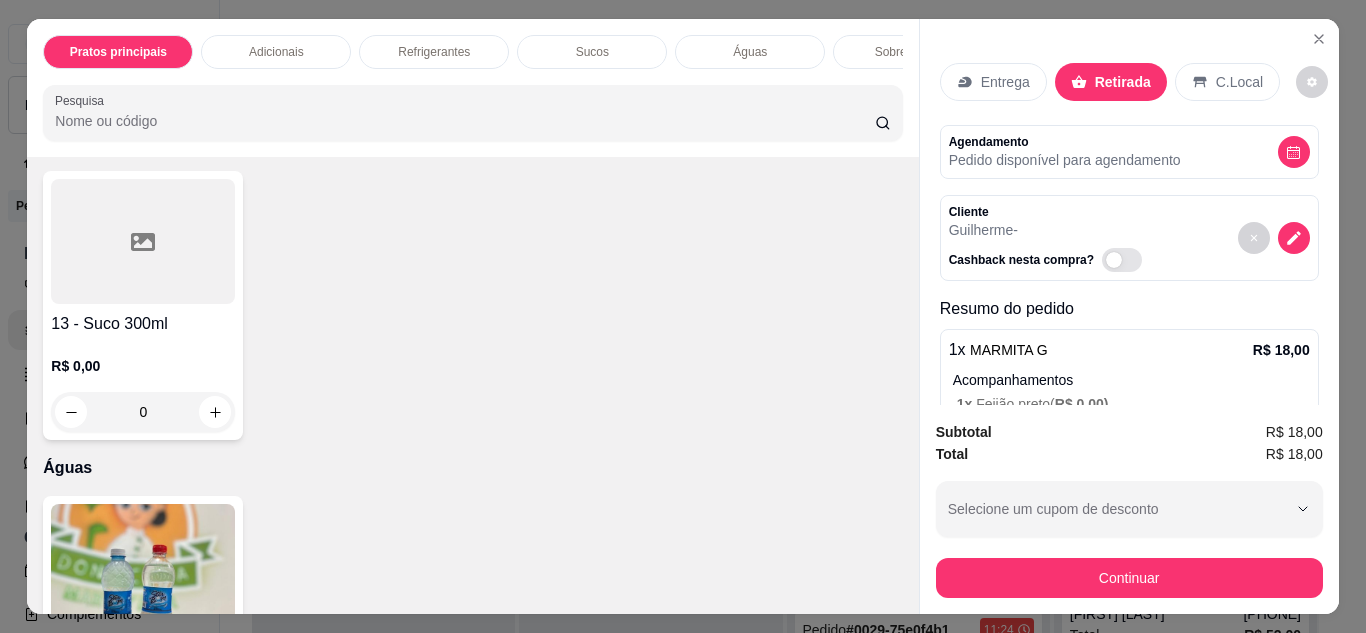 click at bounding box center (791, -108) 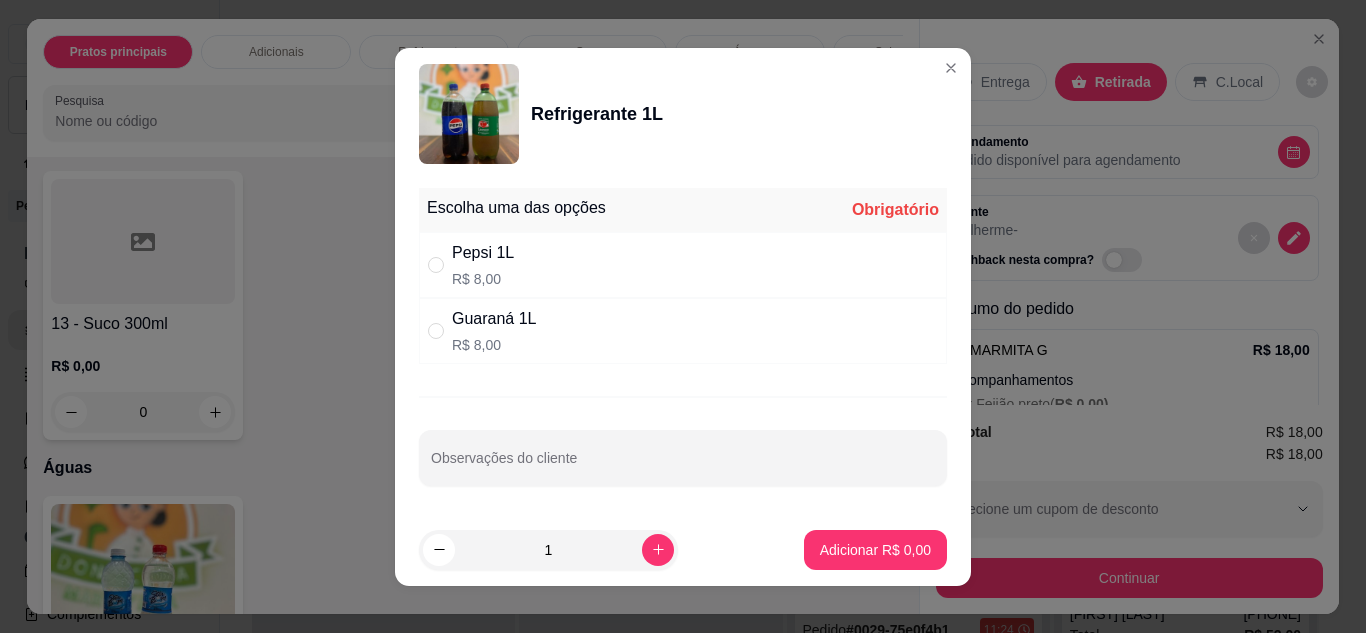 click on "Pepsi 1L R$ 8,00" at bounding box center (683, 265) 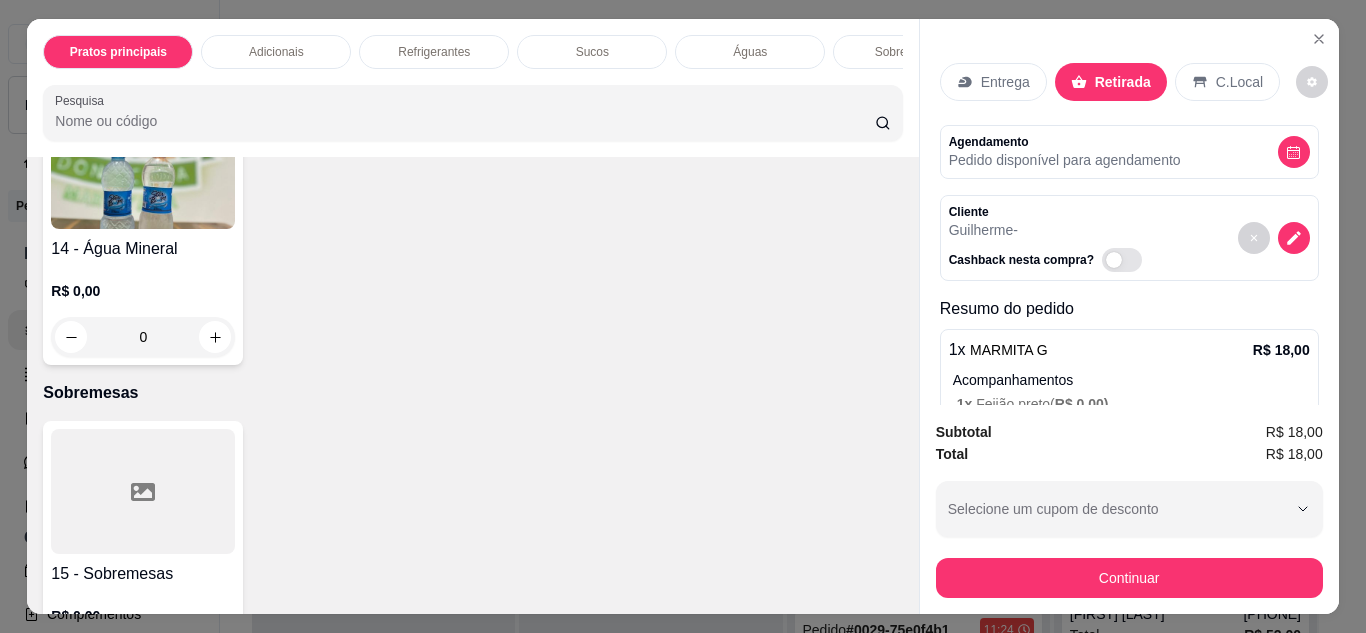 scroll, scrollTop: 1900, scrollLeft: 0, axis: vertical 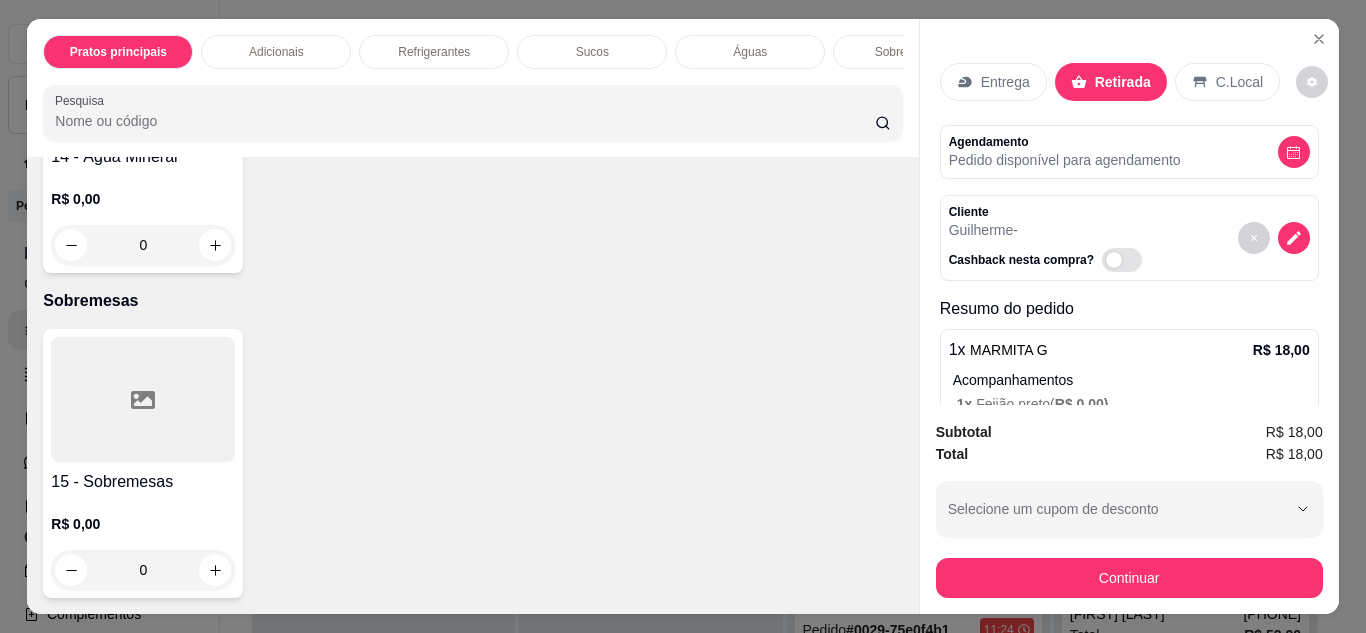 click at bounding box center [143, -251] 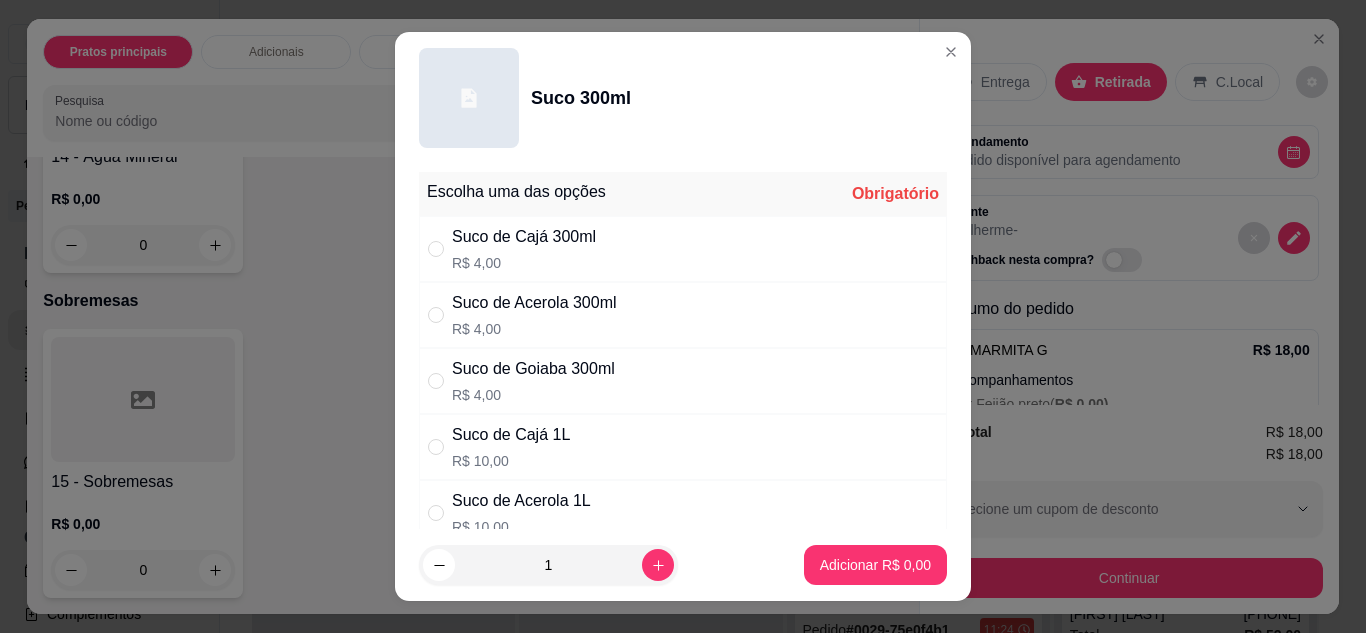 scroll, scrollTop: 100, scrollLeft: 0, axis: vertical 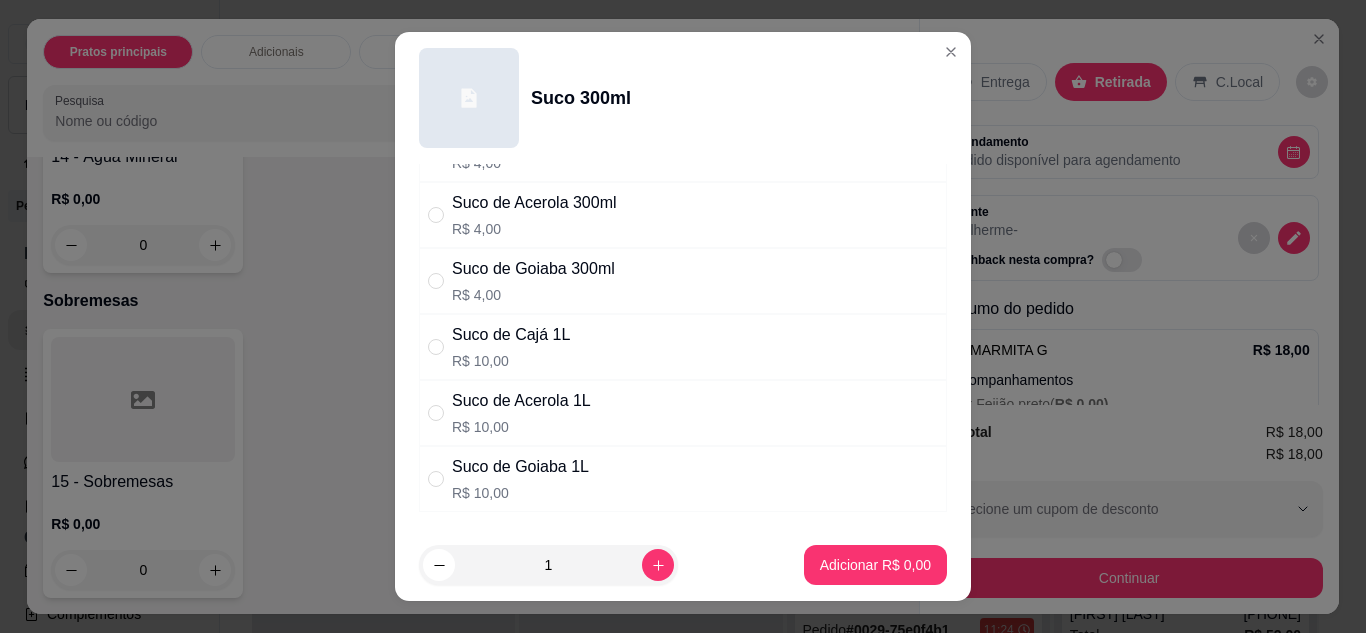 click on "Suco de Goiaba 300ml R$ 4,00" at bounding box center [533, 281] 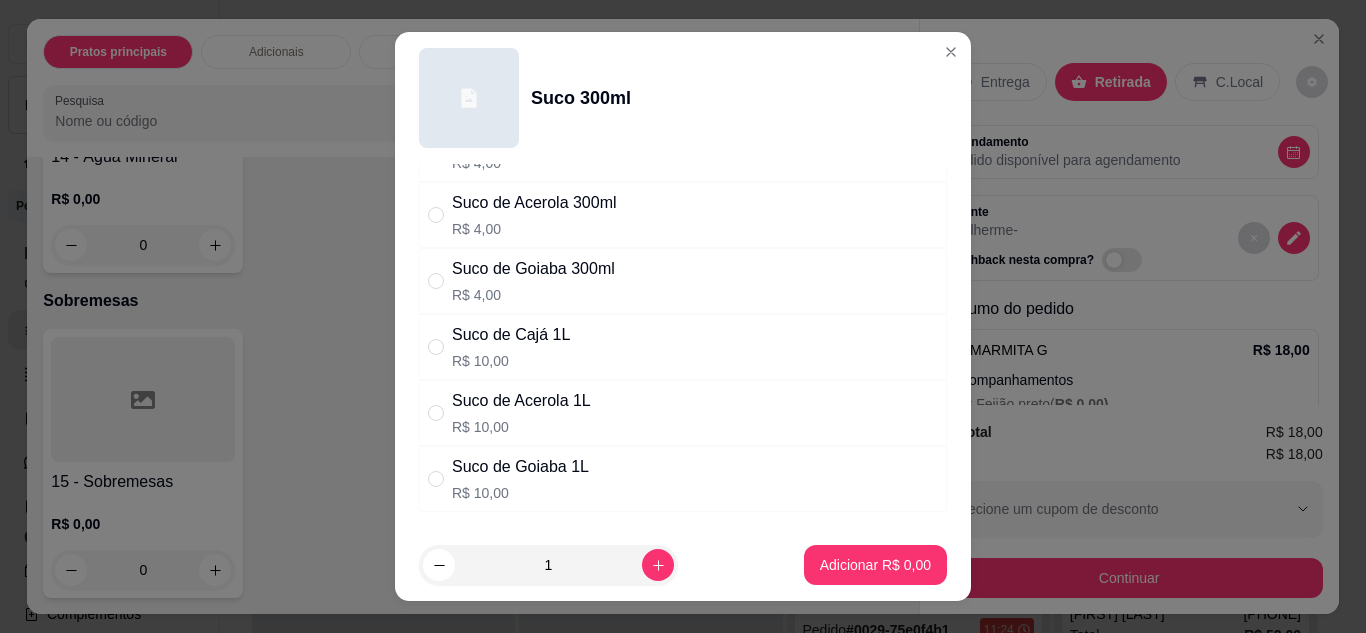 radio on "true" 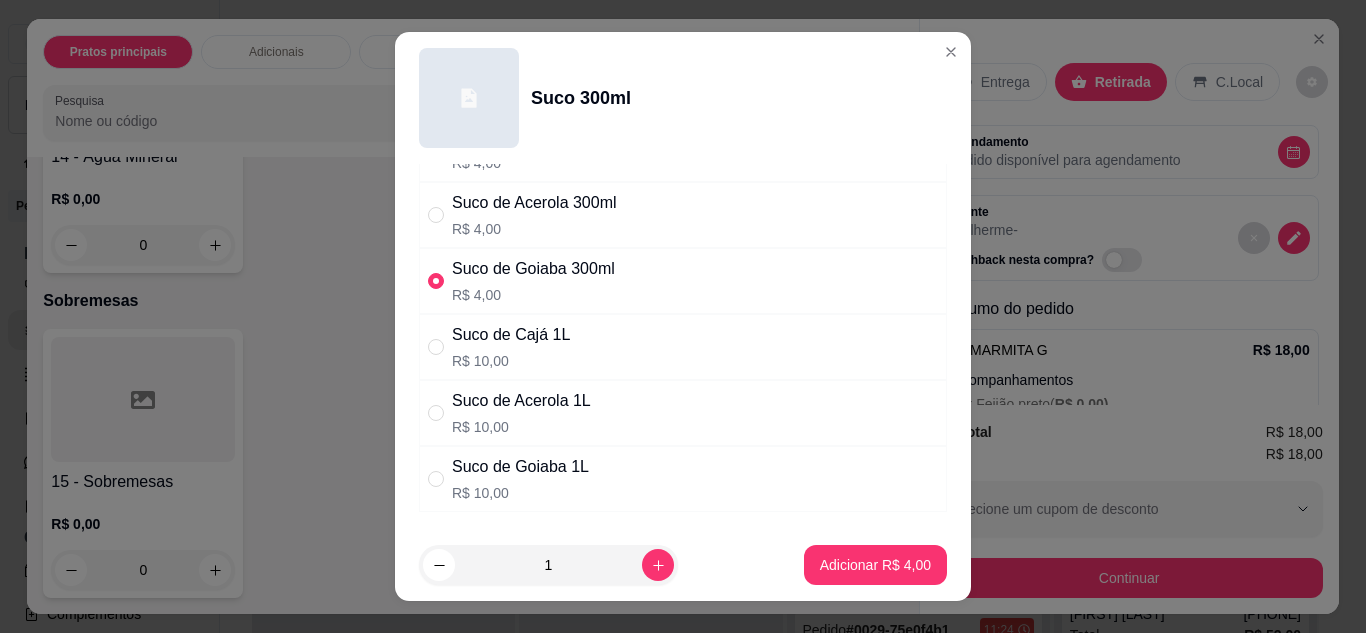 click on "Adicionar   R$ 4,00" at bounding box center [875, 565] 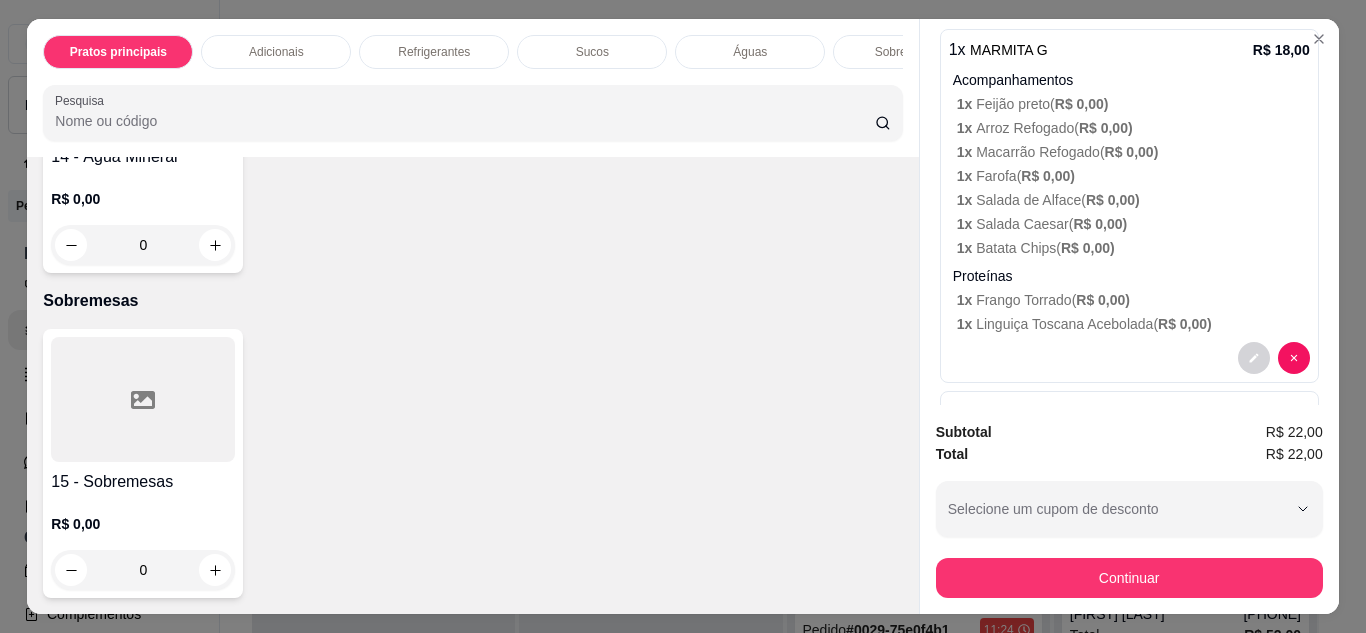 scroll, scrollTop: 396, scrollLeft: 0, axis: vertical 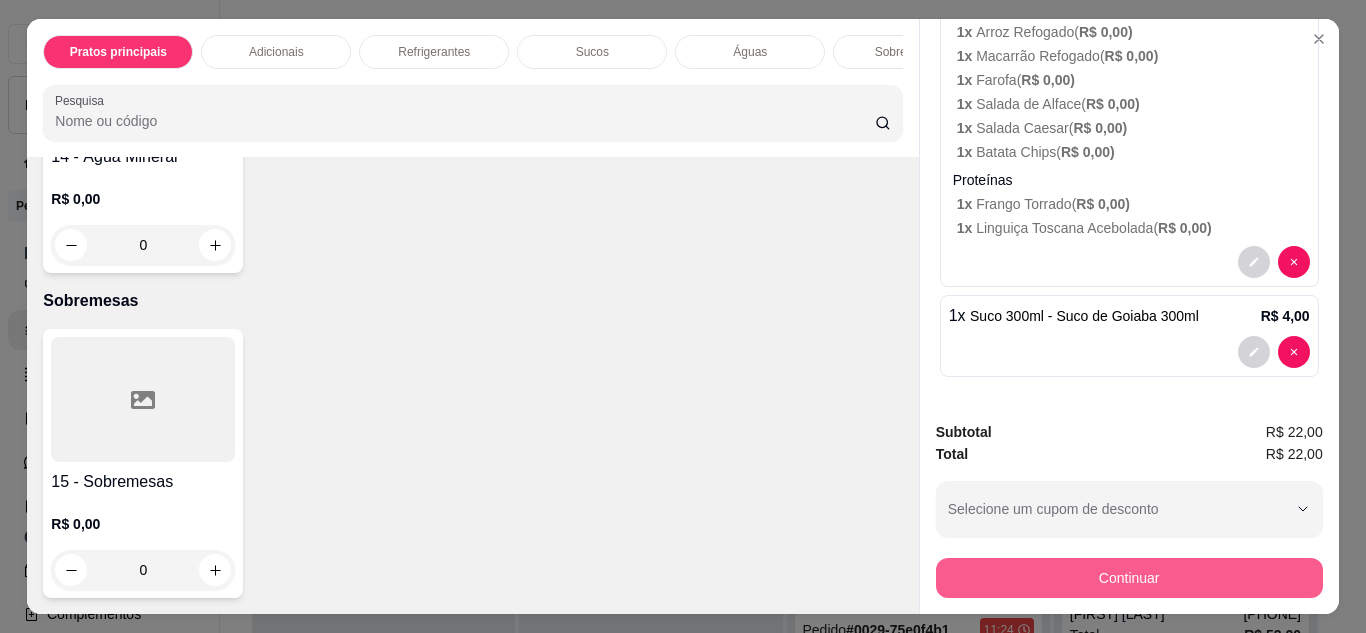 click on "Continuar" at bounding box center [1129, 578] 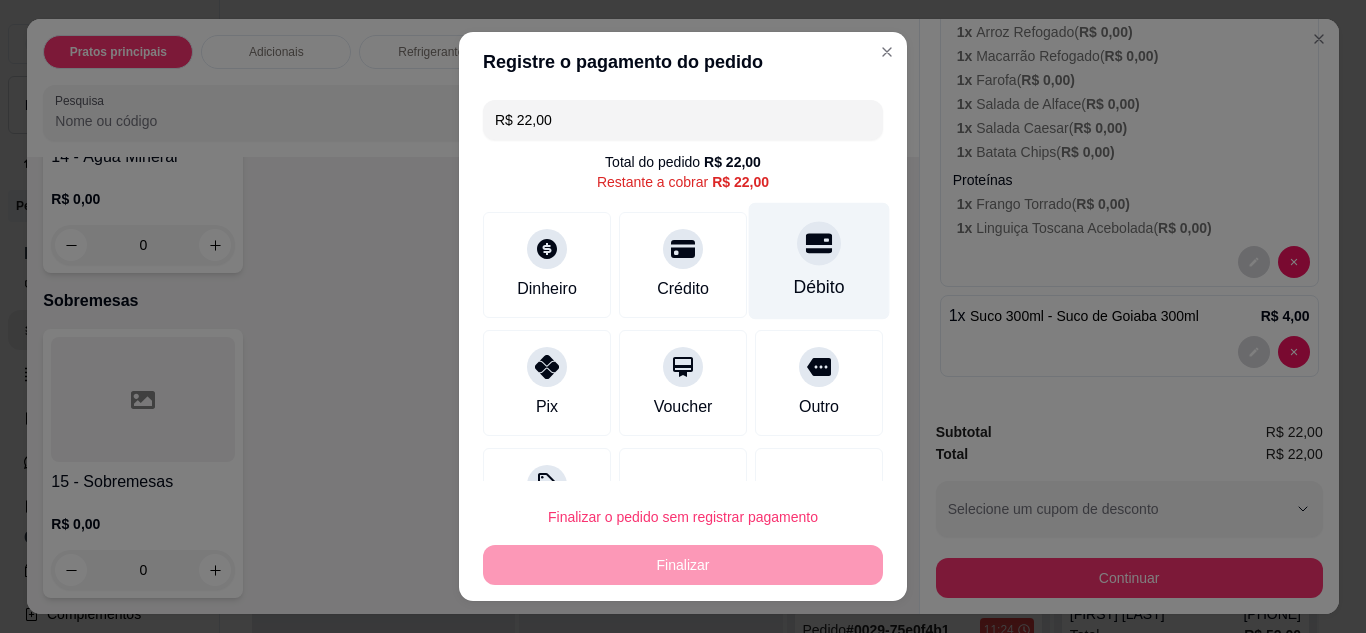 click 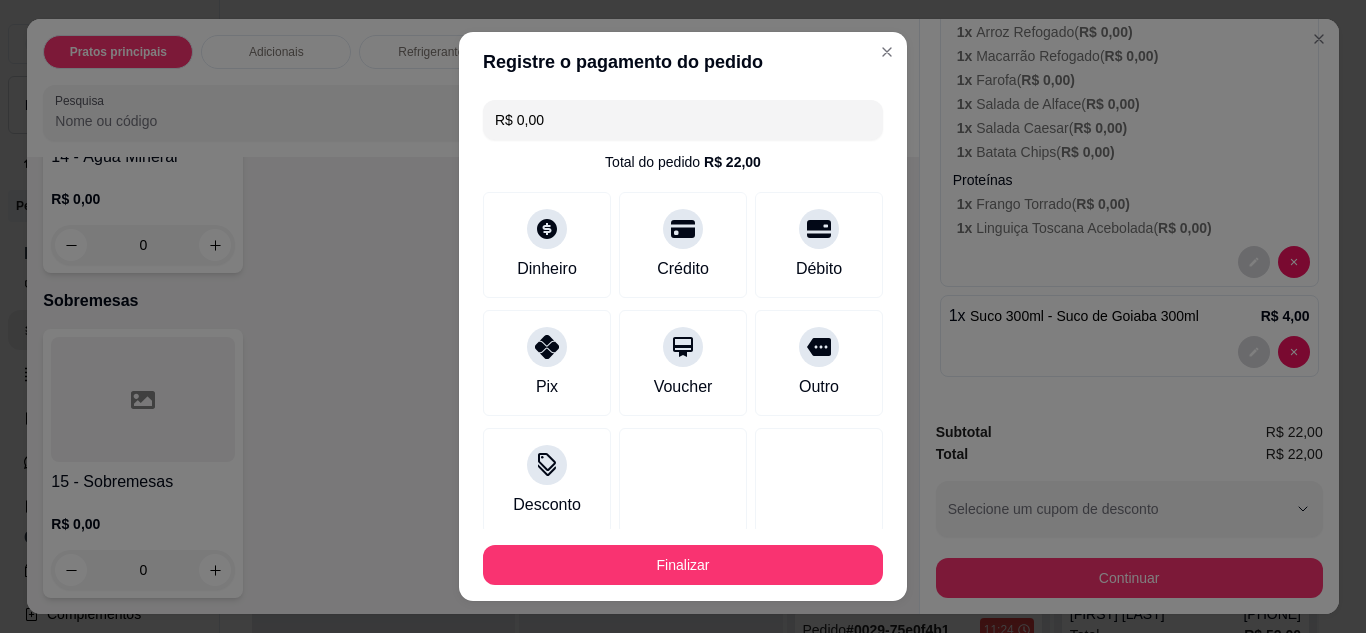 click on "Finalizar" at bounding box center (683, 565) 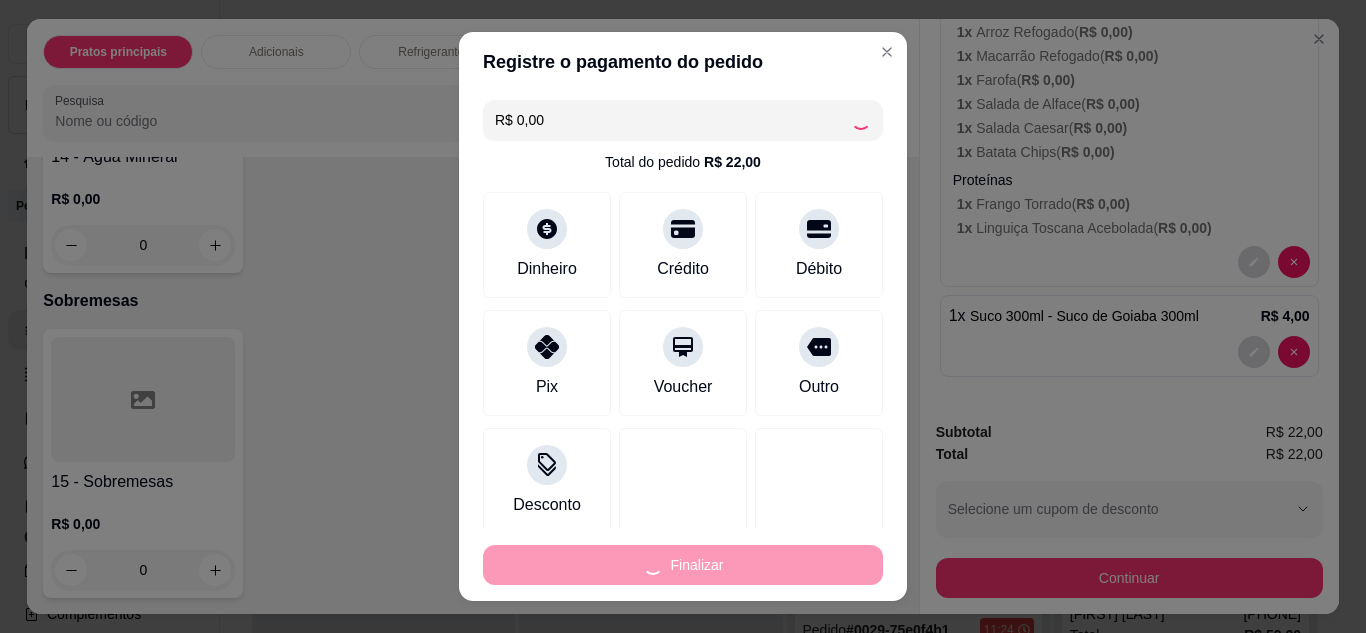 type on "0" 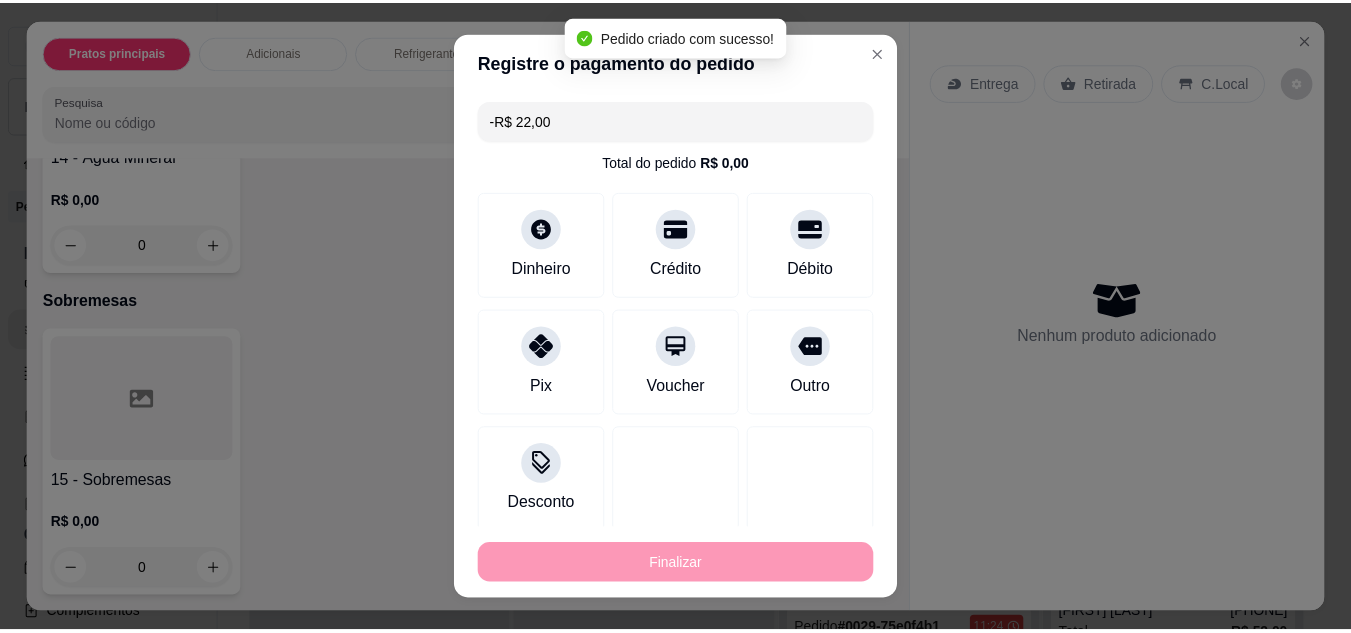scroll, scrollTop: 0, scrollLeft: 0, axis: both 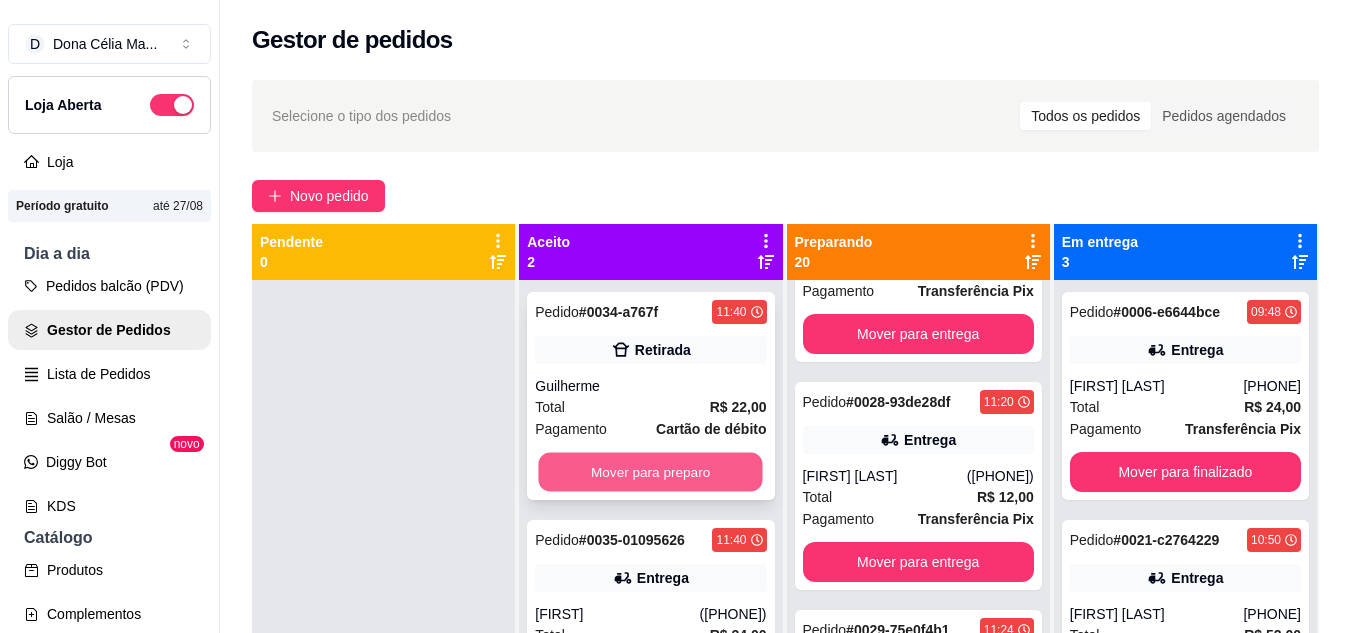 click on "Mover para preparo" at bounding box center (651, 472) 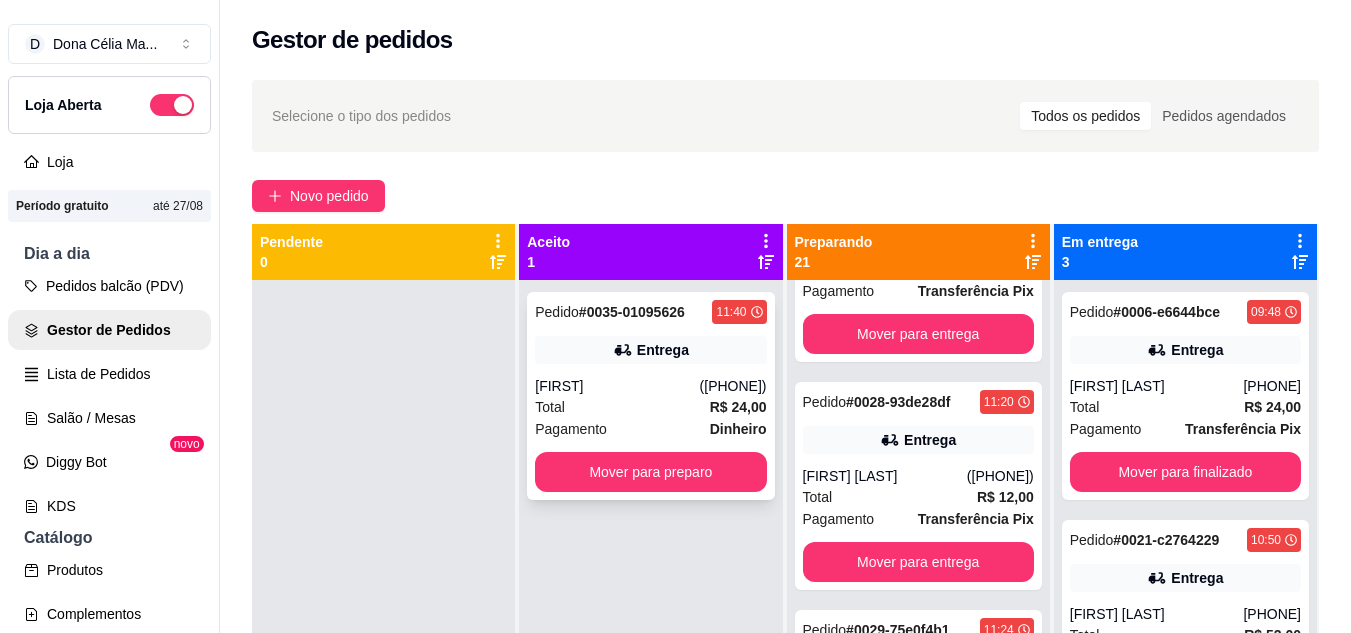 click on "Total R$ 24,00" at bounding box center [650, 407] 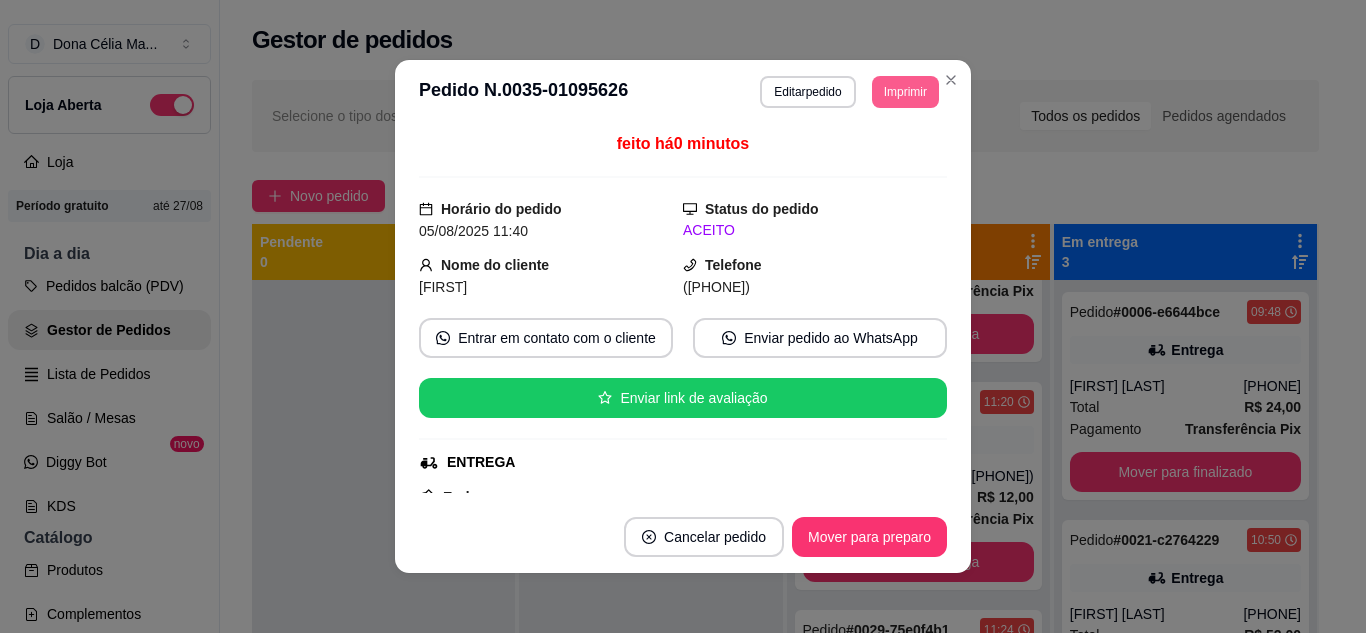 click on "Imprimir" at bounding box center (905, 92) 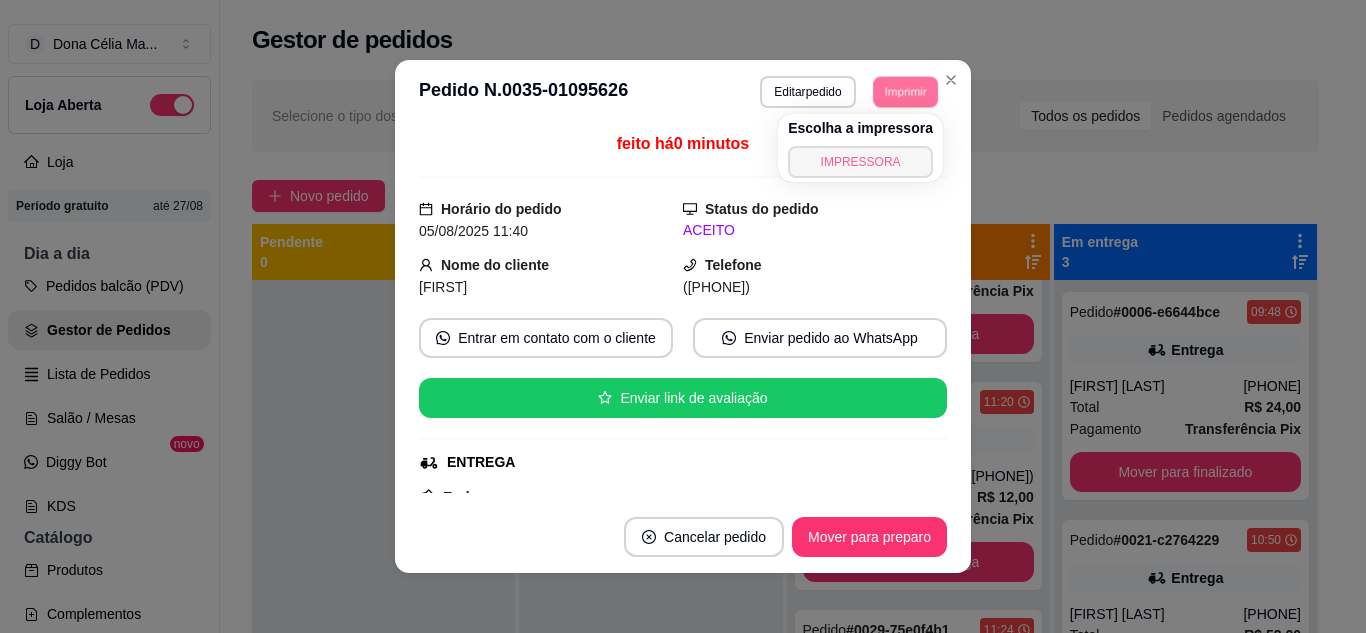 click on "IMPRESSORA" at bounding box center [860, 162] 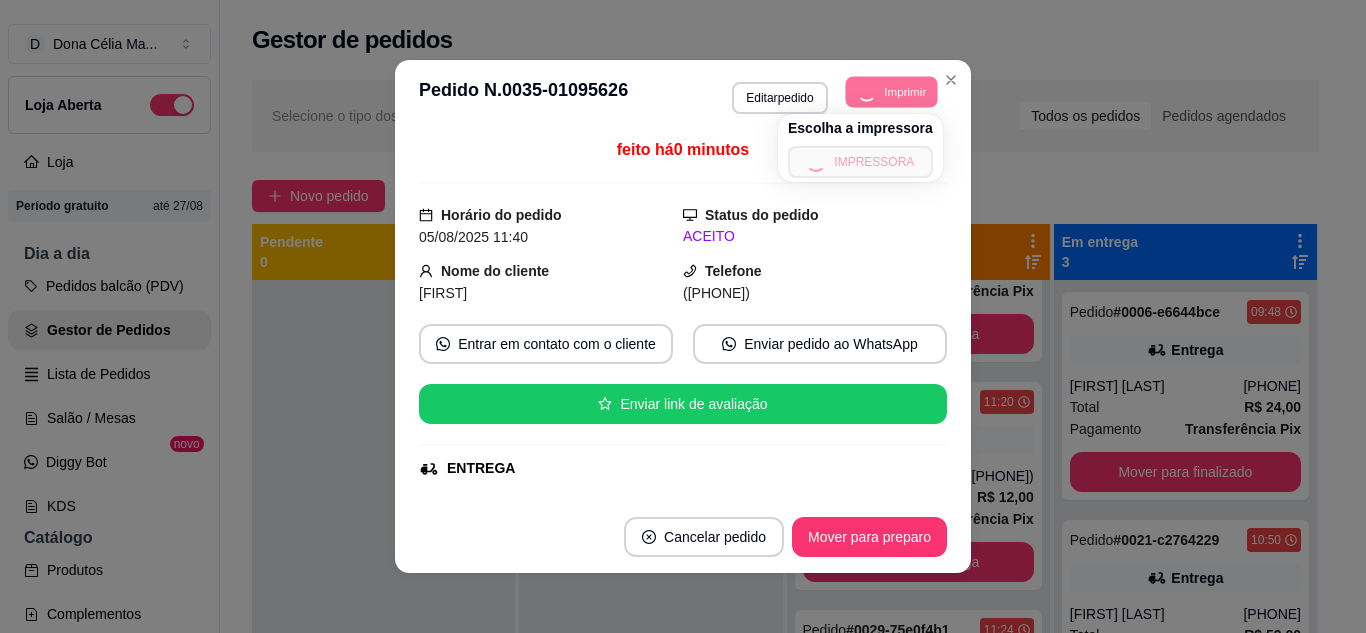 click on "Imprimir" at bounding box center [891, 91] 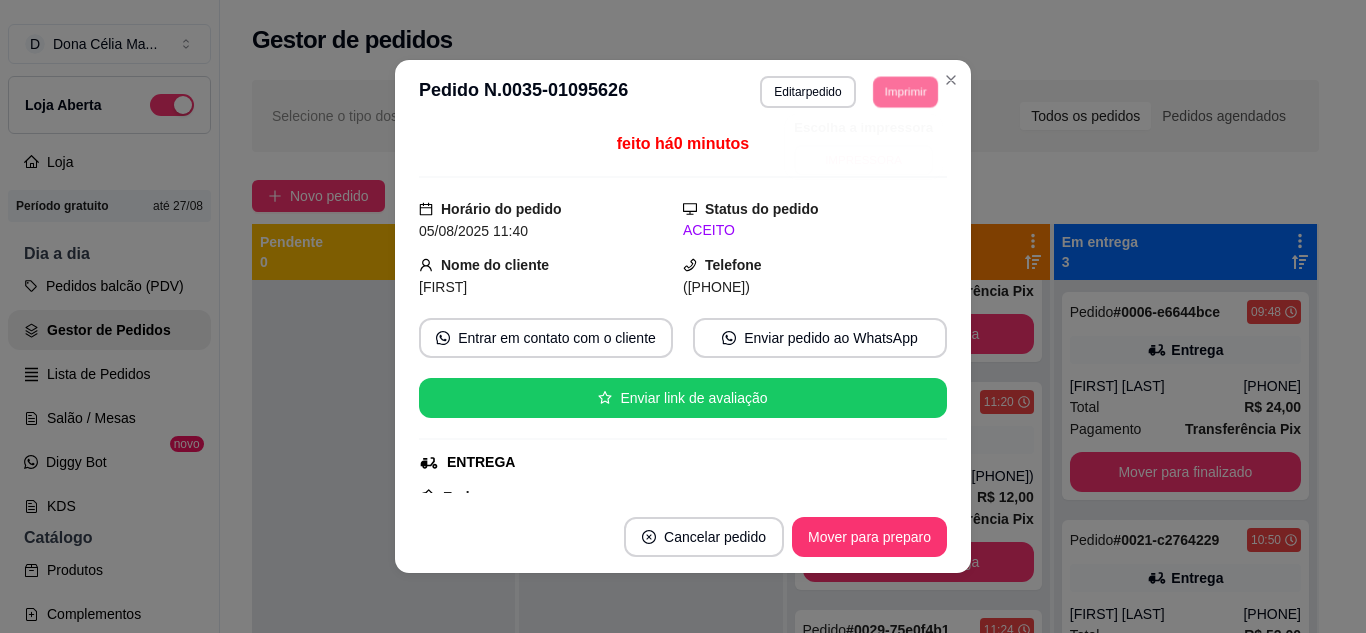 click on "IMPRESSORA" at bounding box center [863, 160] 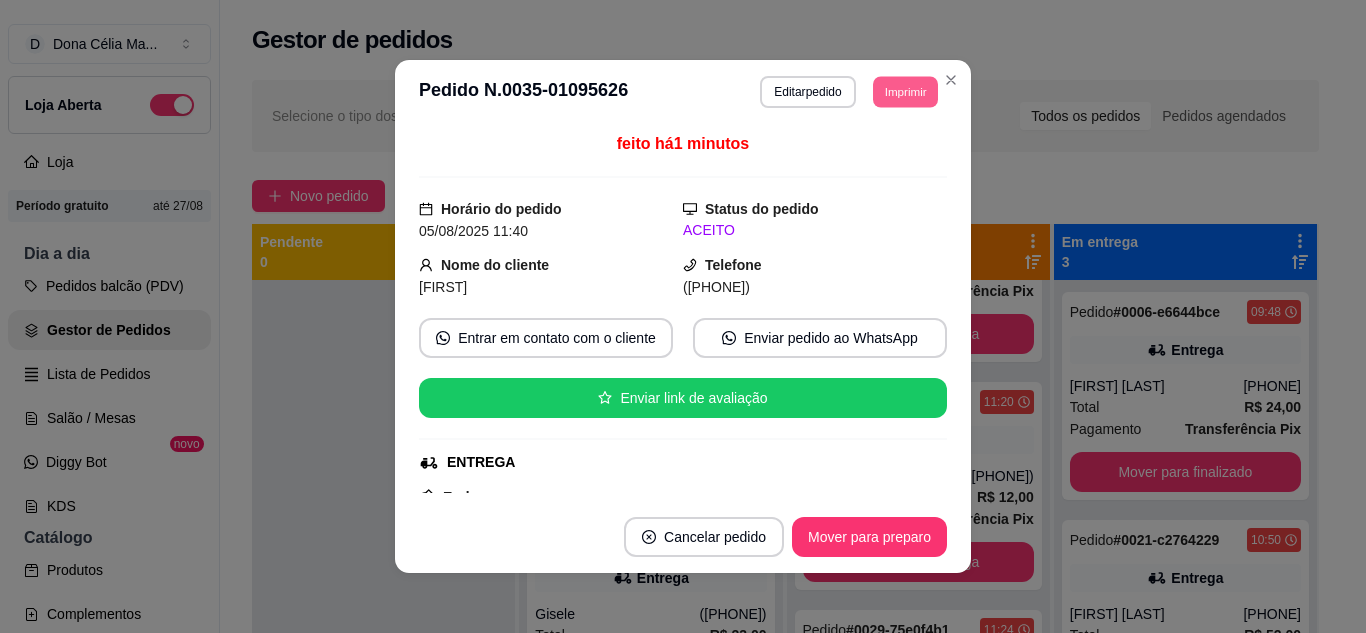 click on "Imprimir" at bounding box center [905, 91] 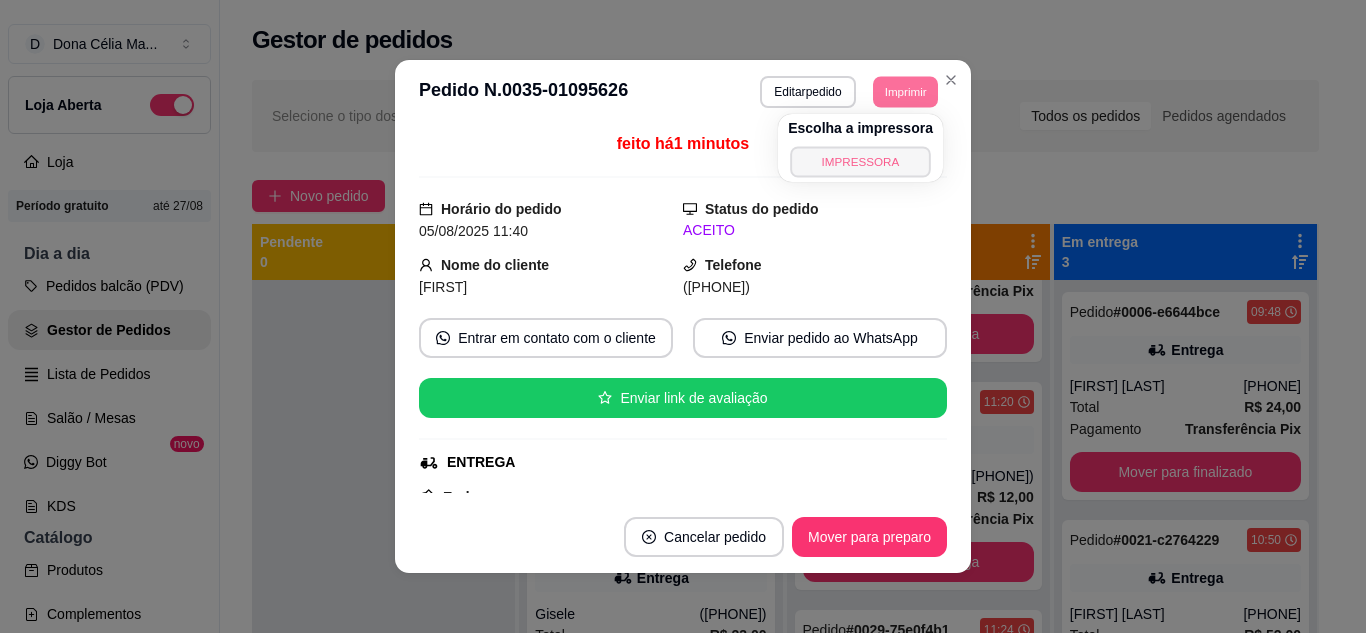 click on "IMPRESSORA" at bounding box center (860, 161) 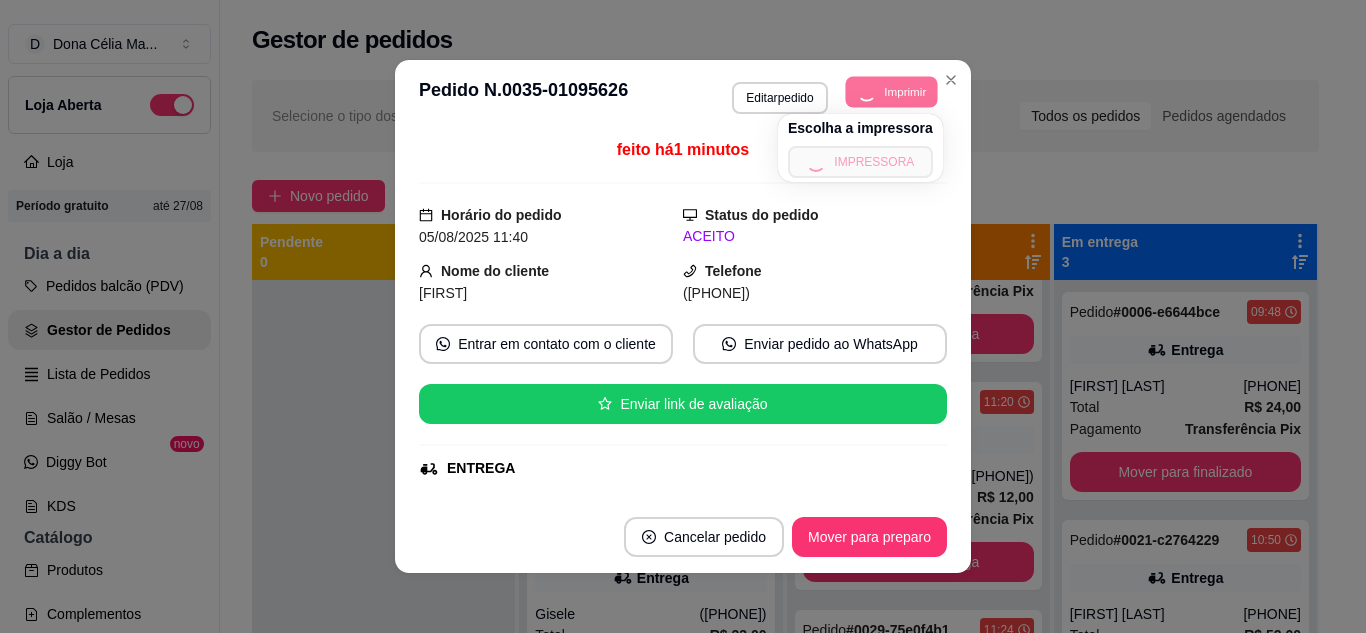 click on "Imprimir" at bounding box center (891, 91) 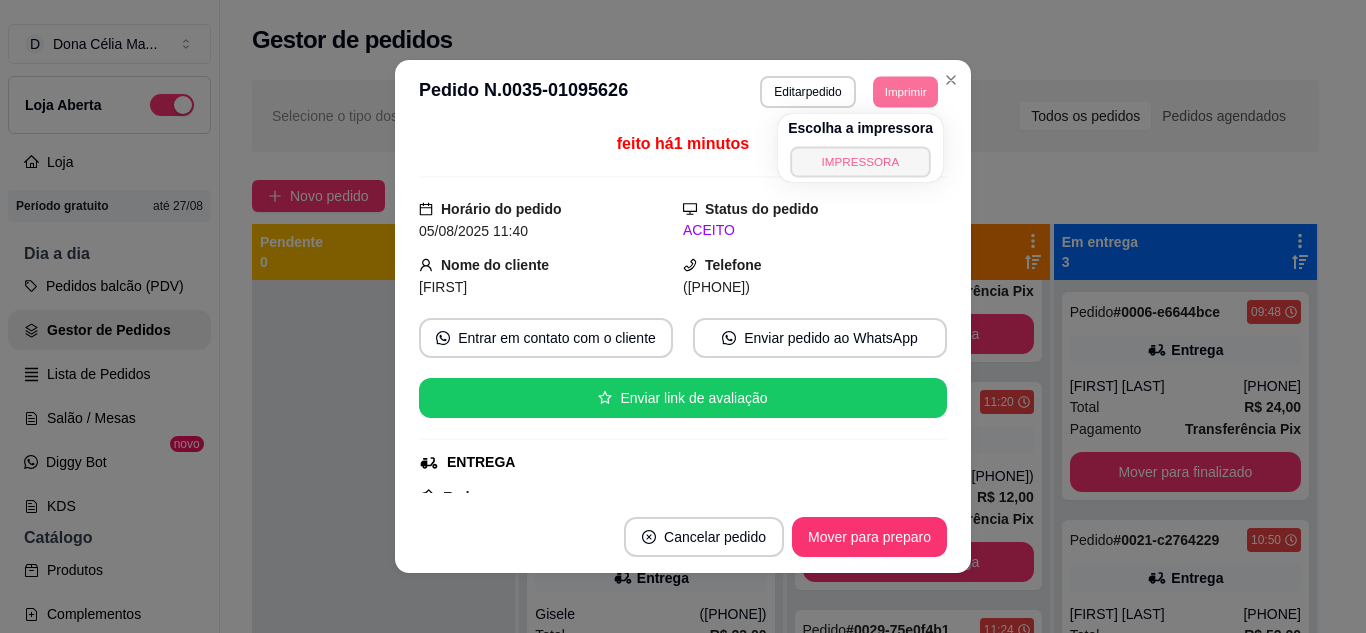 click on "IMPRESSORA" at bounding box center (860, 161) 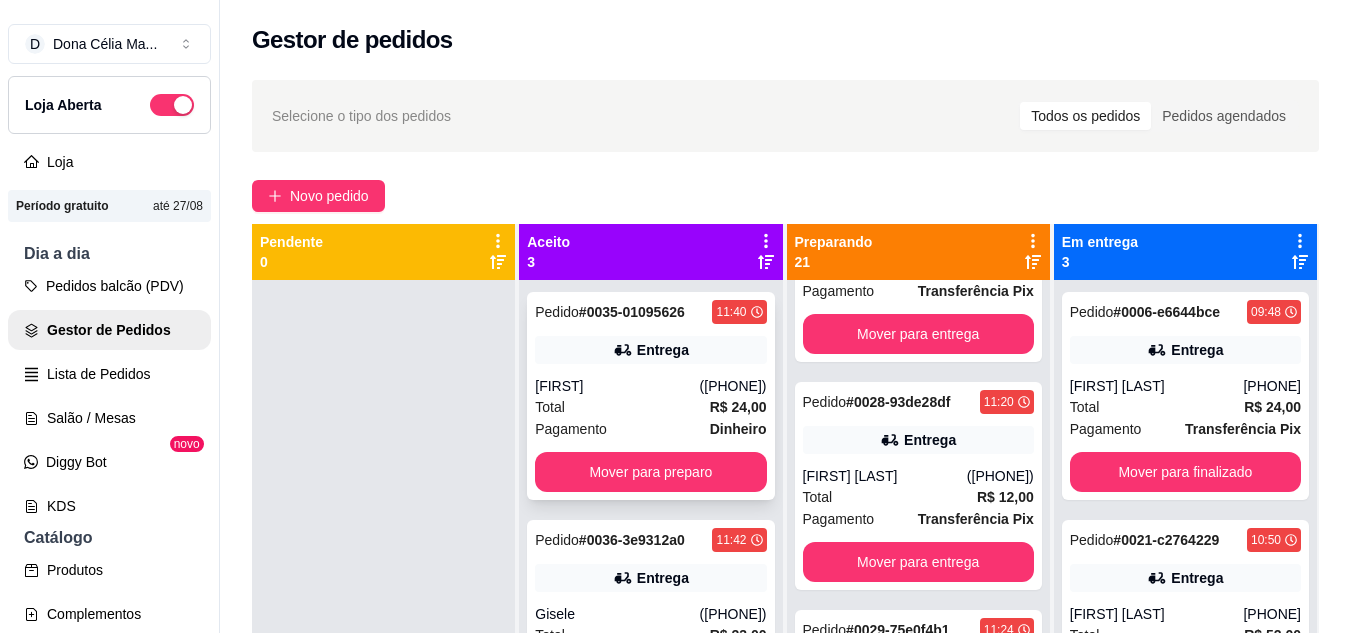 scroll, scrollTop: 56, scrollLeft: 0, axis: vertical 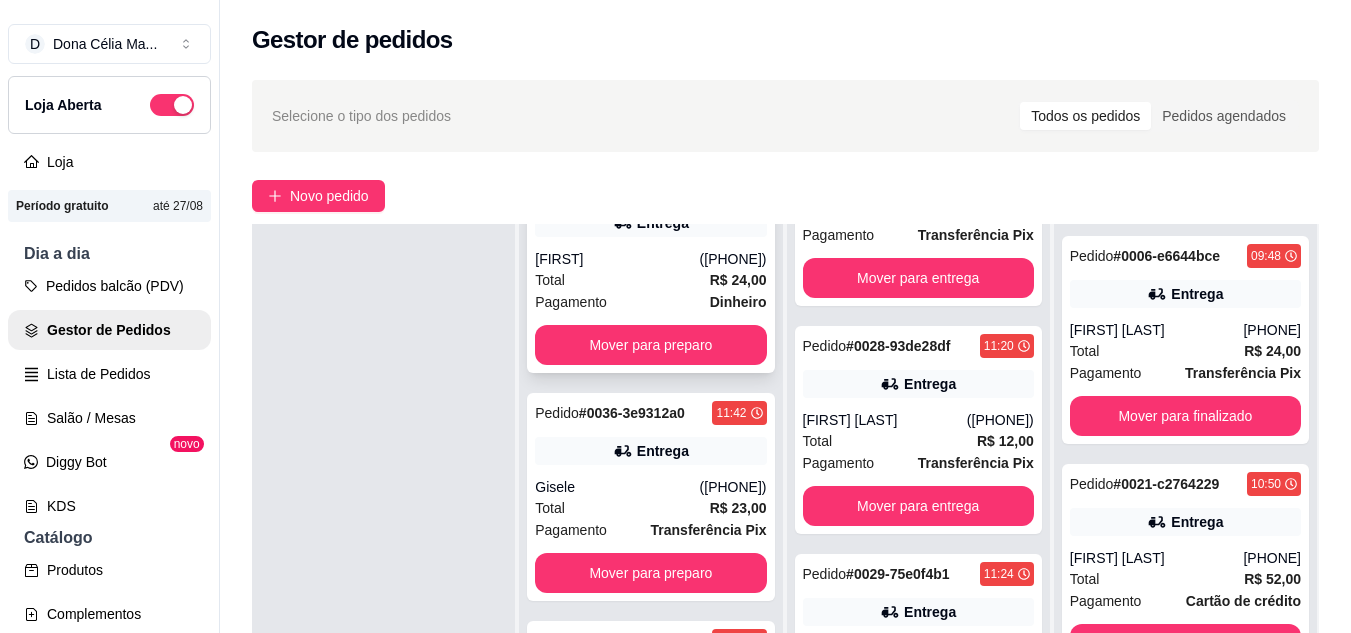 click on "Mover para preparo" at bounding box center [650, 345] 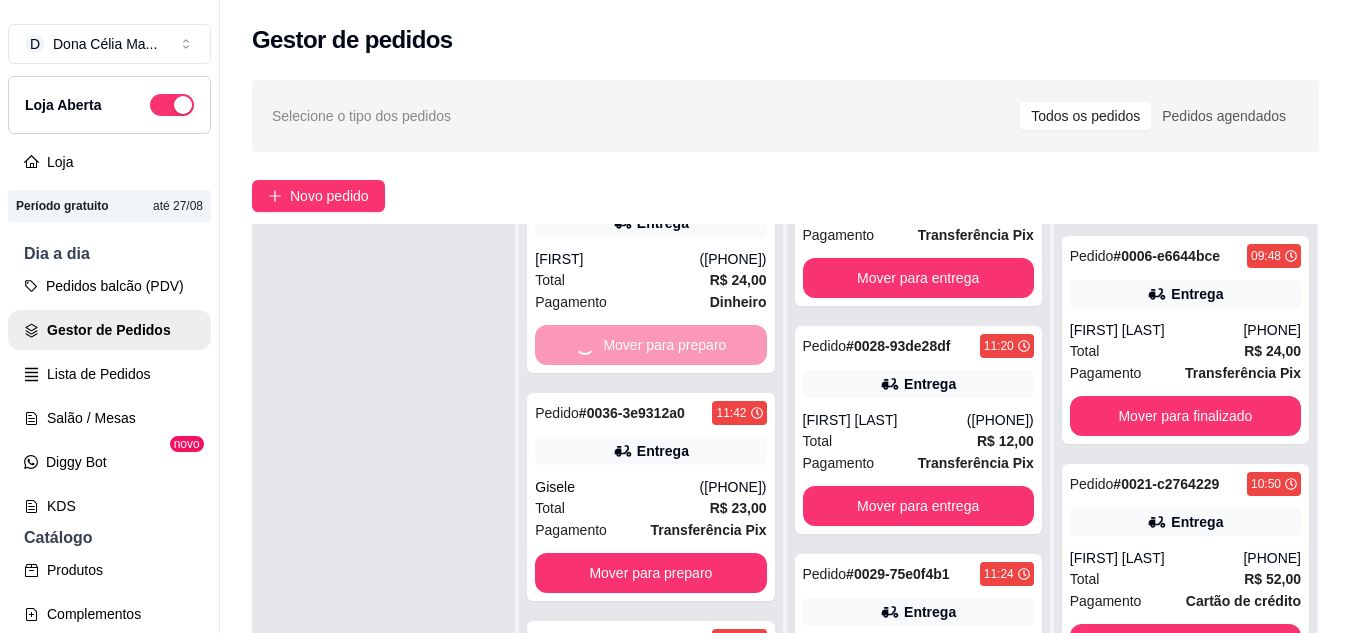 scroll, scrollTop: 0, scrollLeft: 0, axis: both 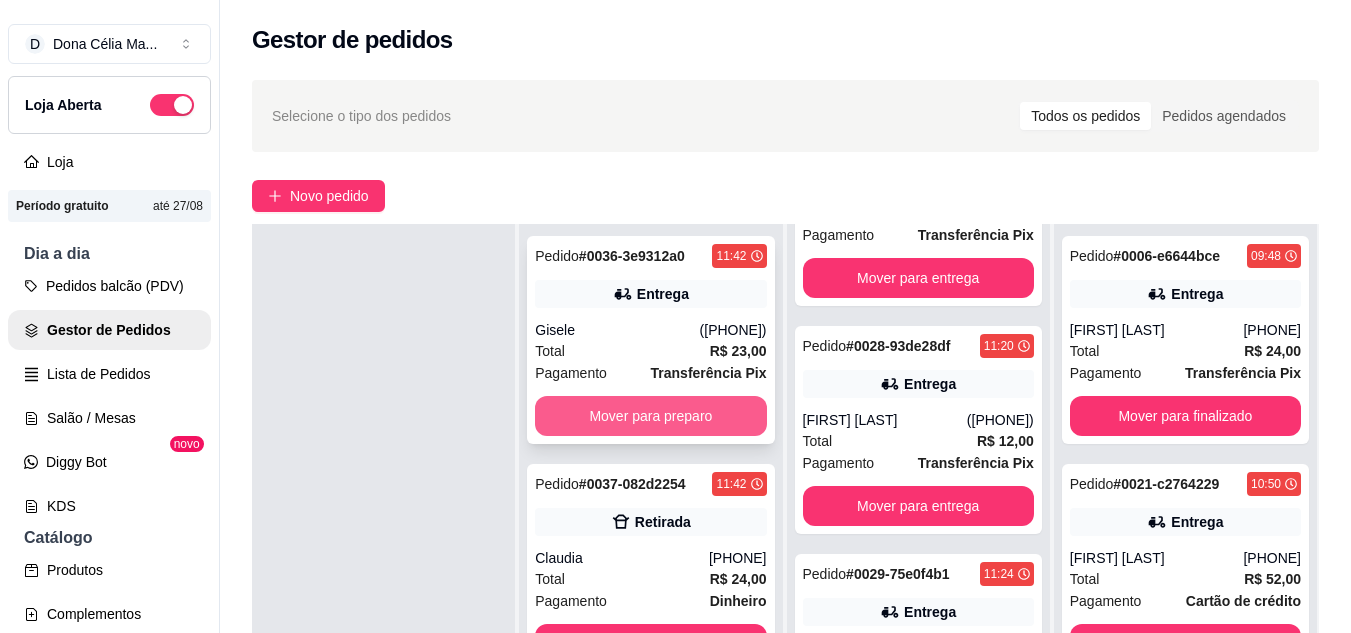 click on "Mover para preparo" at bounding box center [650, 416] 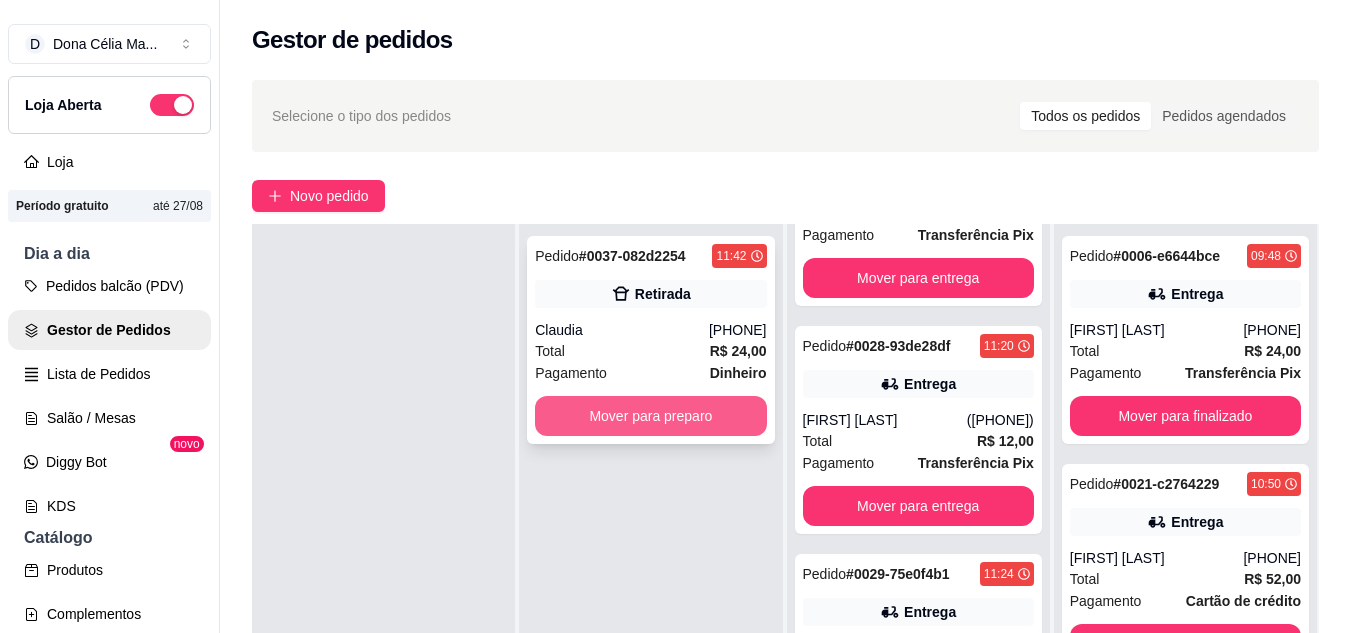 click on "Mover para preparo" at bounding box center [650, 416] 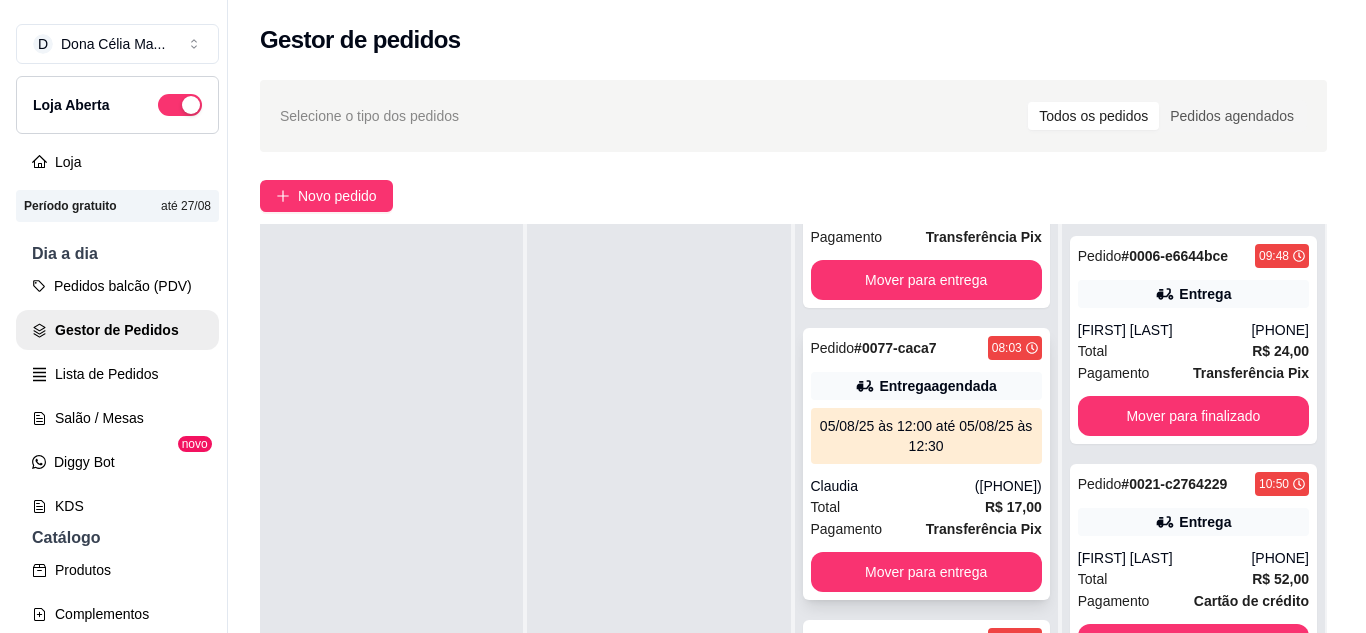 scroll, scrollTop: 300, scrollLeft: 0, axis: vertical 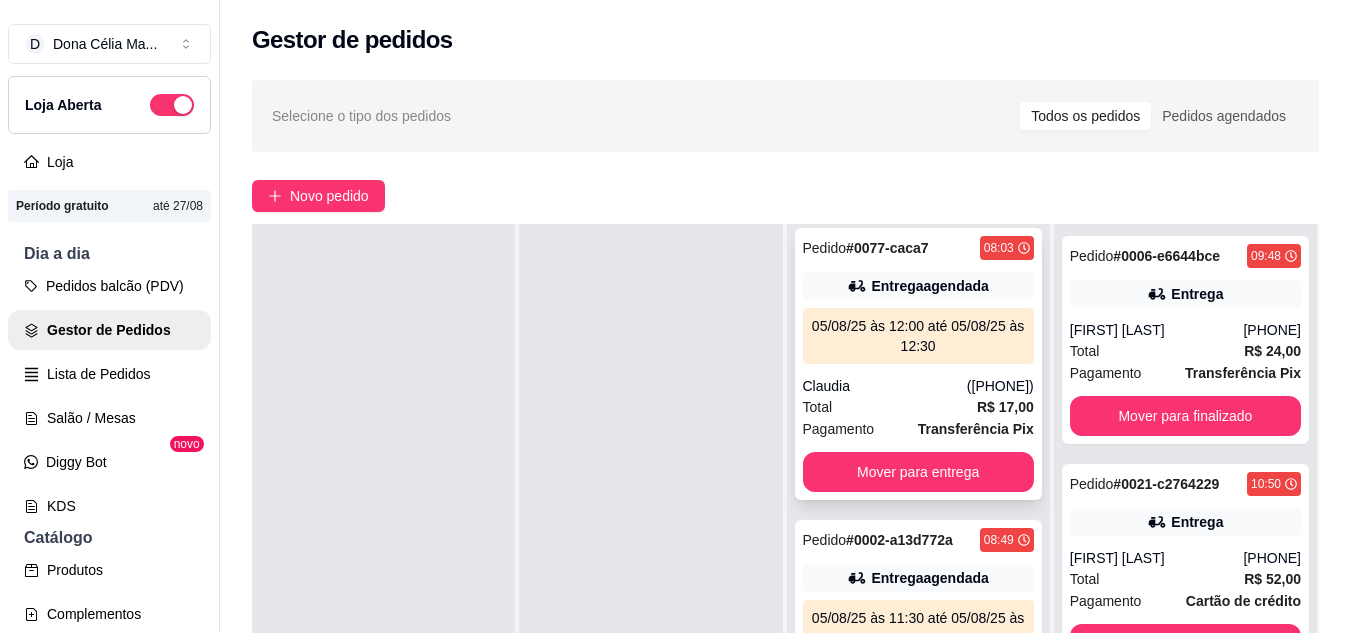 click on "05/08/25 às 12:00 até 05/08/25 às 12:30" at bounding box center [918, 336] 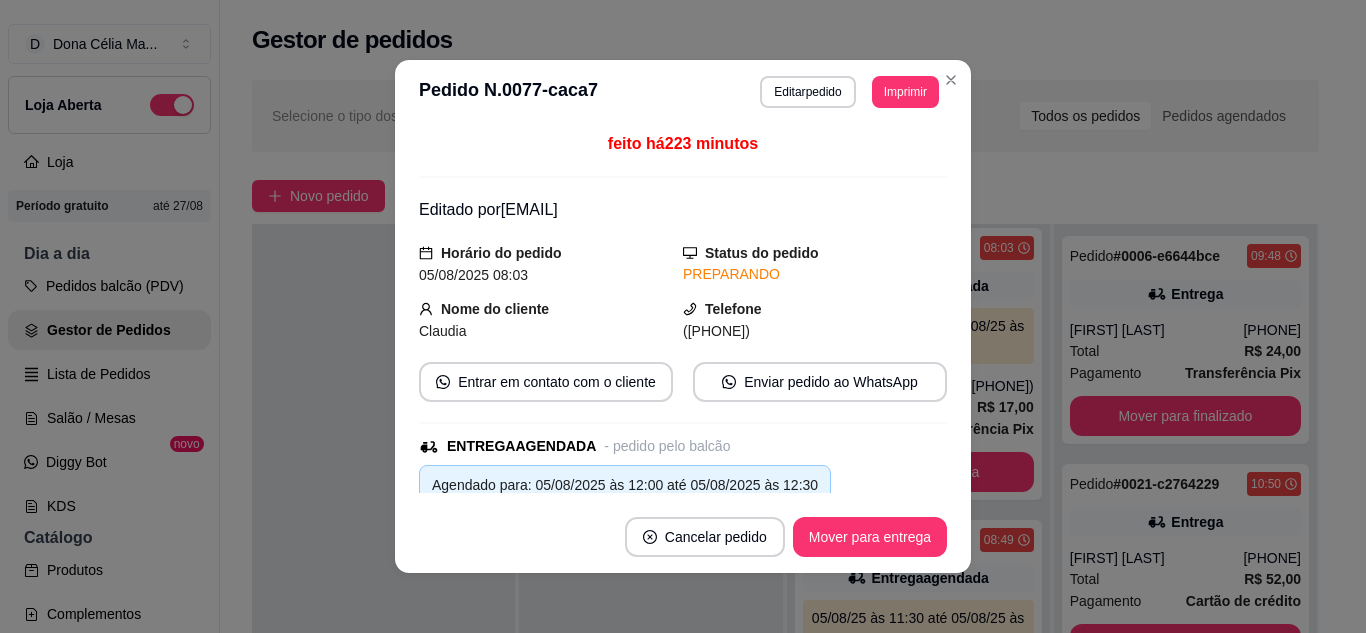 scroll, scrollTop: 200, scrollLeft: 0, axis: vertical 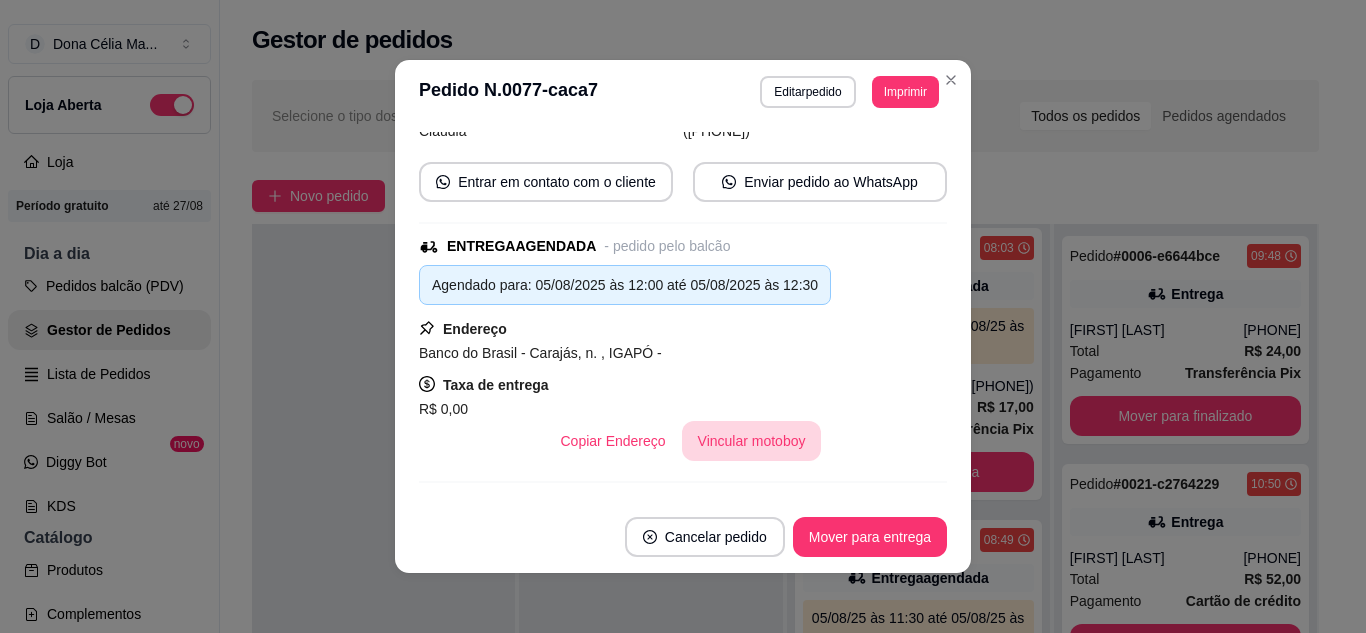 click on "Vincular motoboy" at bounding box center [752, 441] 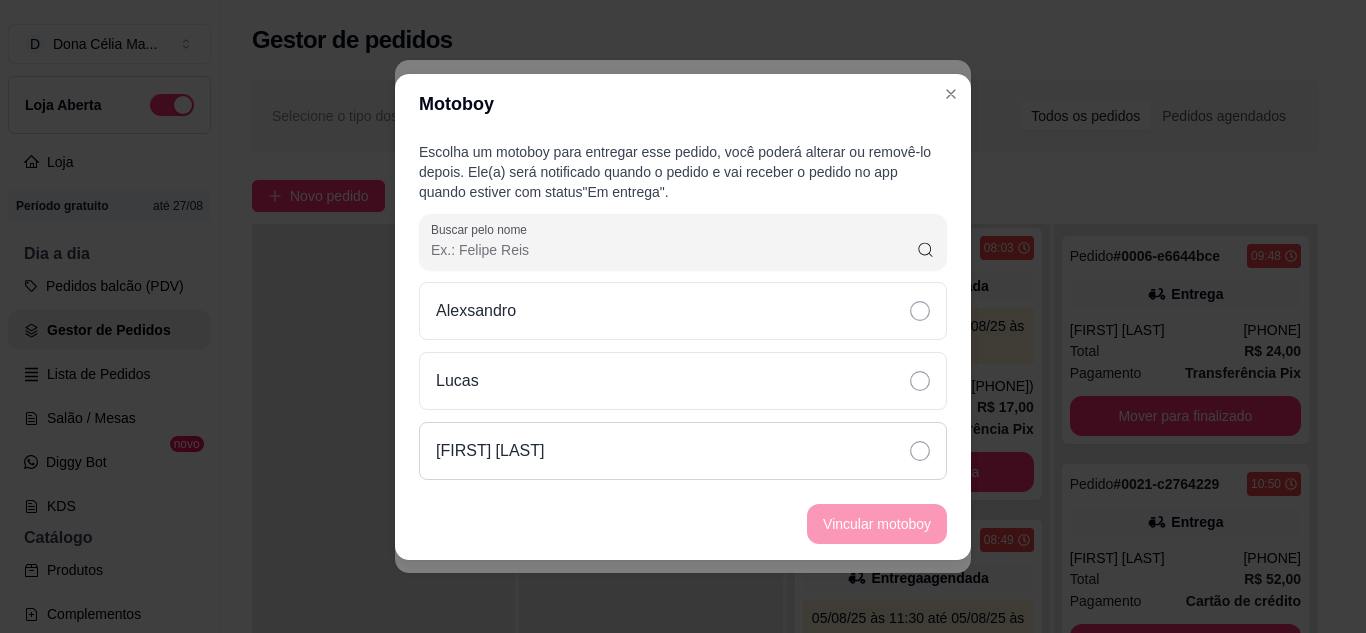 click on "Kawa Andrade leite" at bounding box center (683, 451) 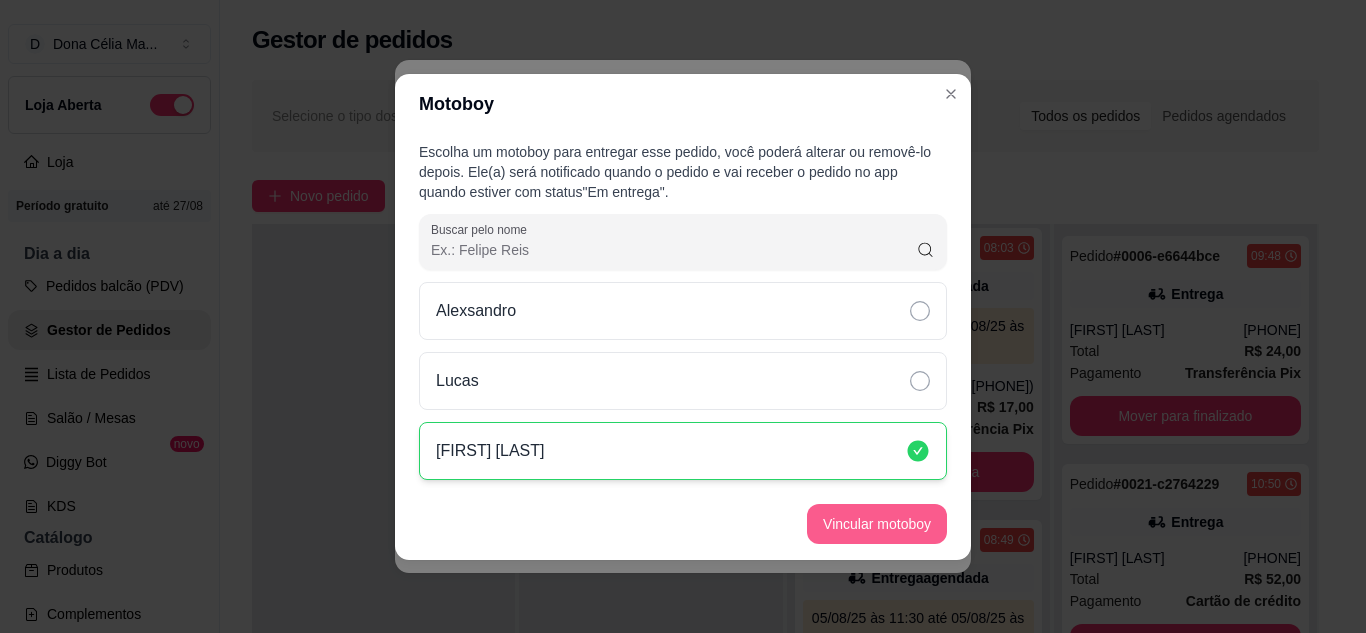 click on "Vincular motoboy" at bounding box center [877, 524] 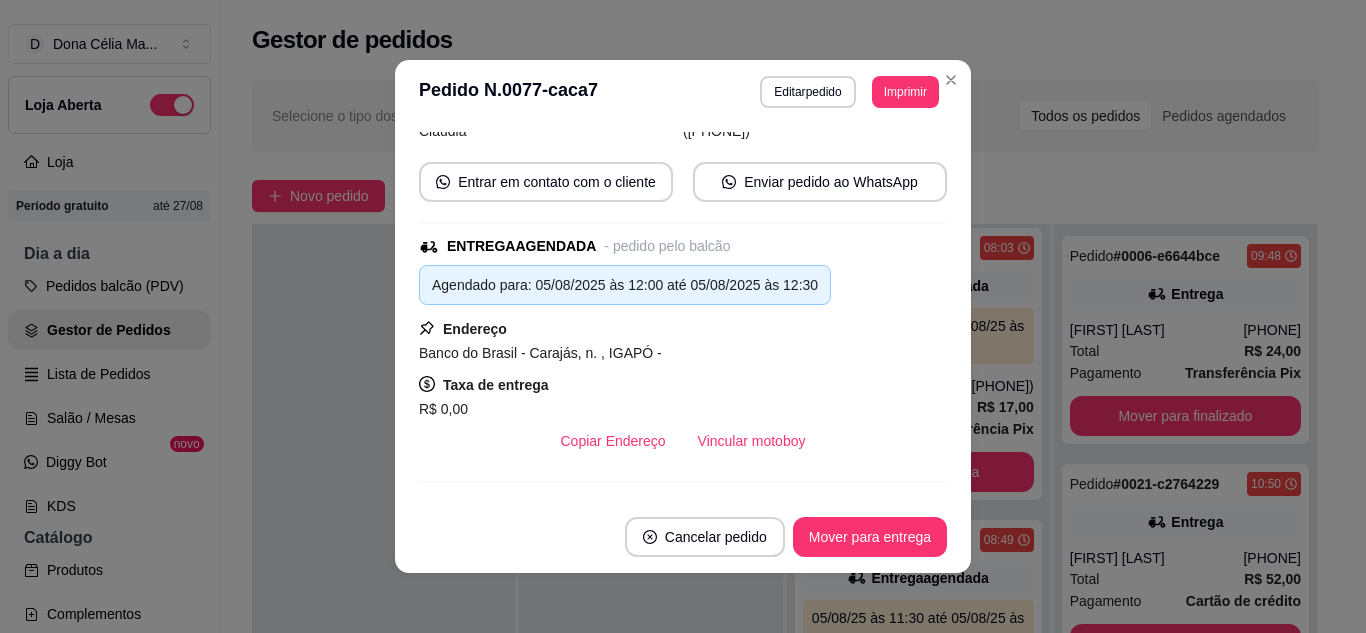 click on "Mover para entrega" at bounding box center (870, 537) 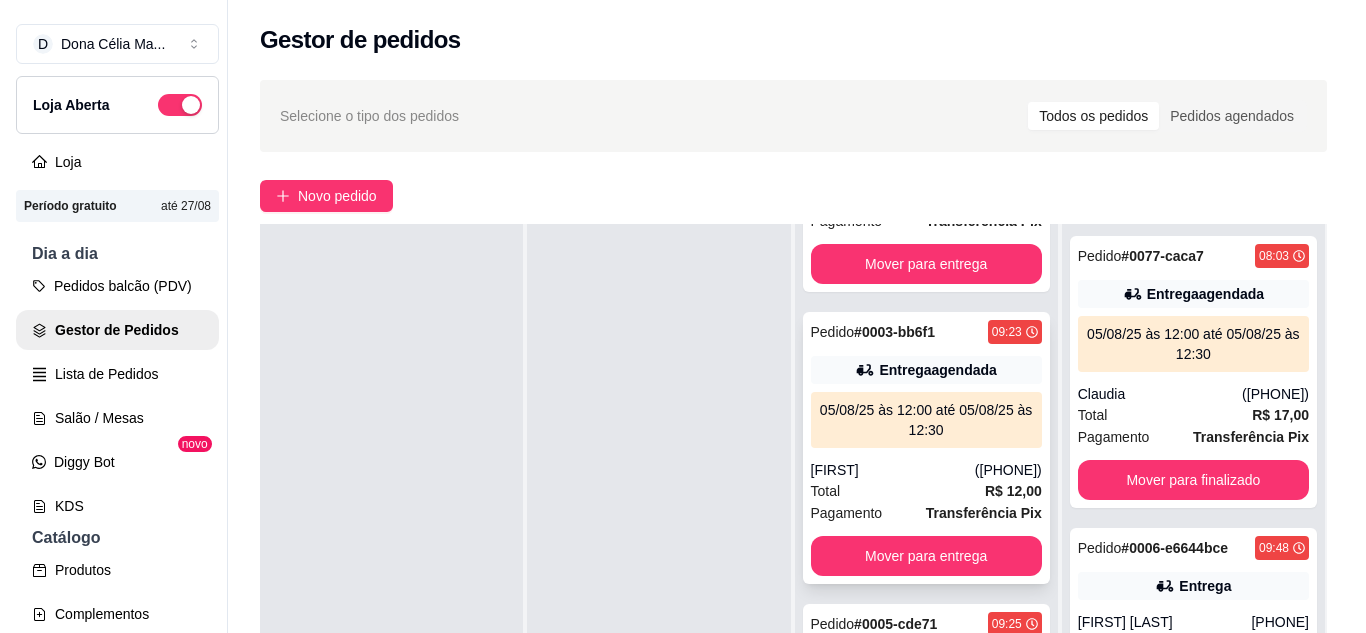 scroll, scrollTop: 608, scrollLeft: 0, axis: vertical 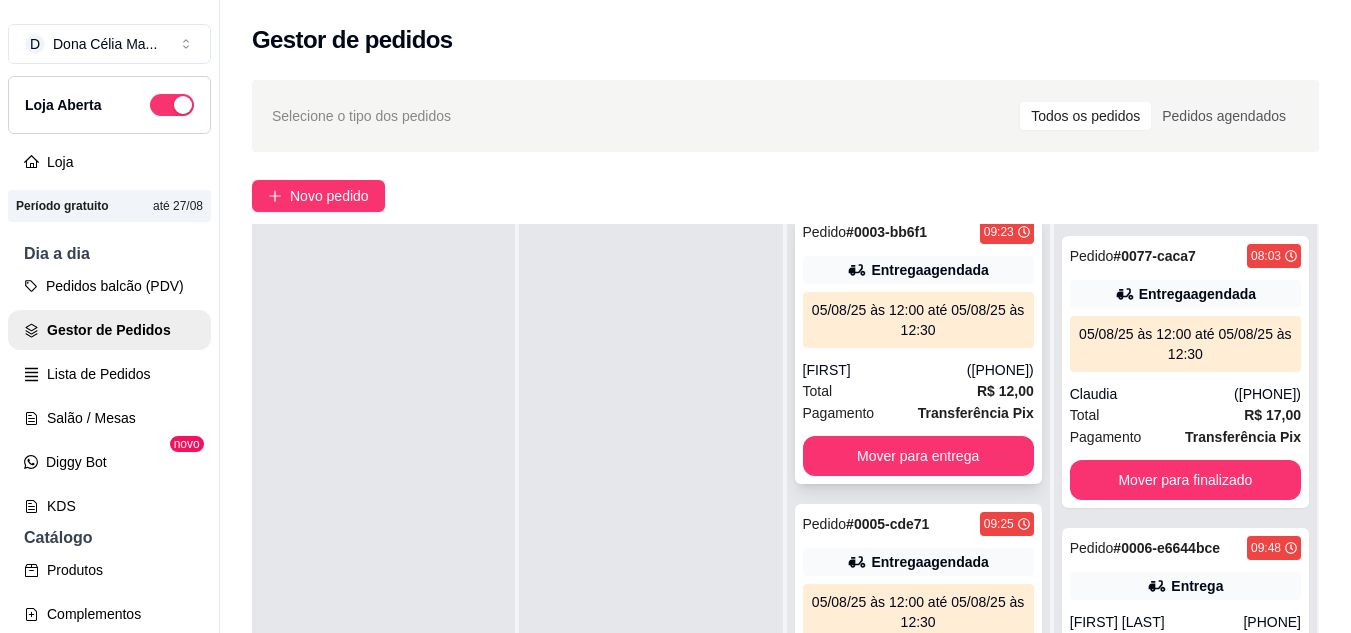 click on "Marcone" at bounding box center (885, 370) 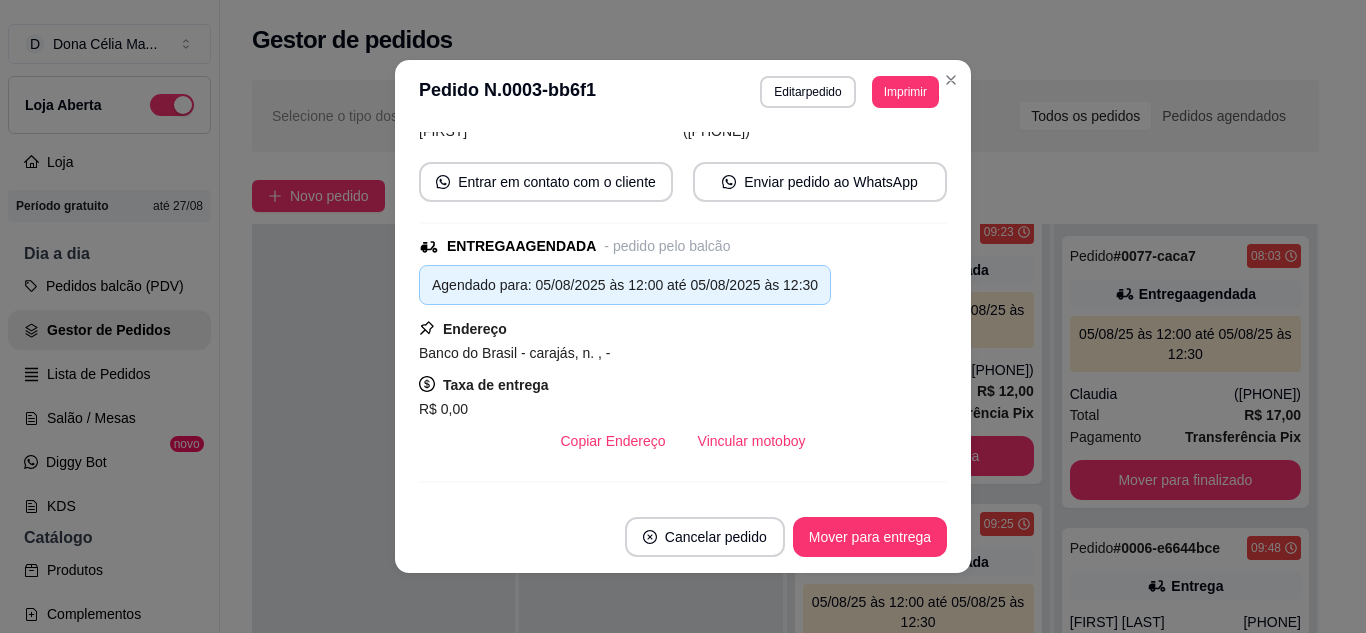 scroll, scrollTop: 300, scrollLeft: 0, axis: vertical 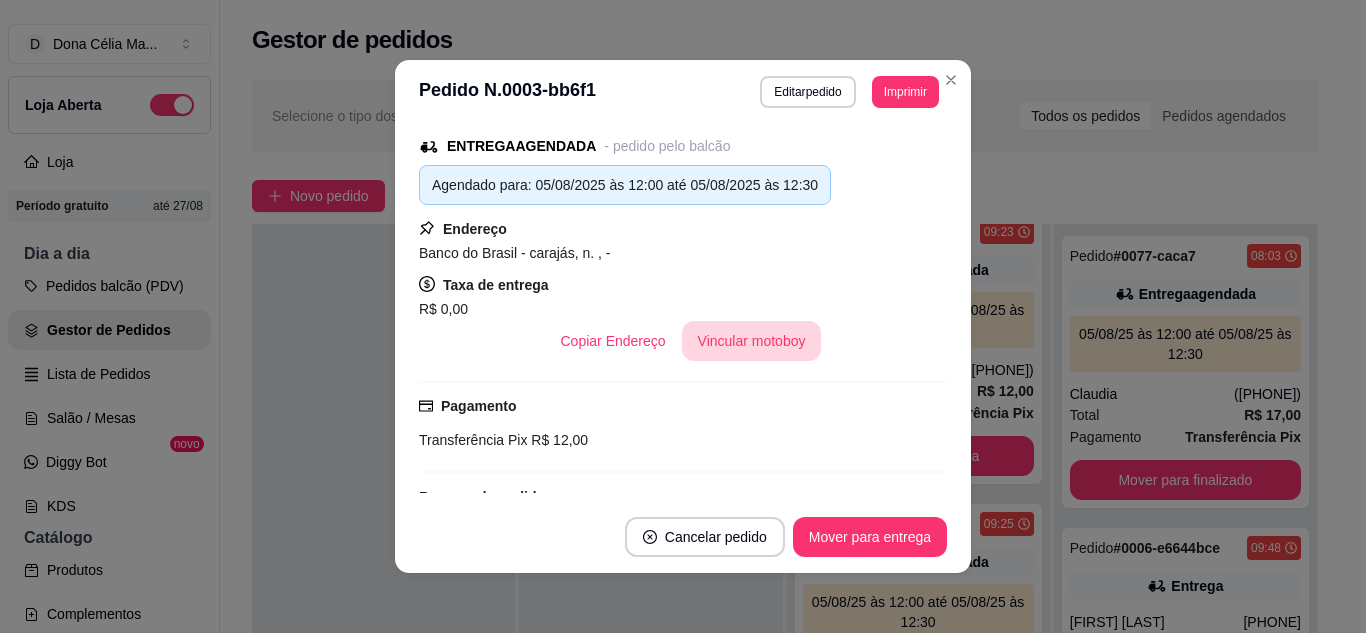 click on "Vincular motoboy" at bounding box center (752, 341) 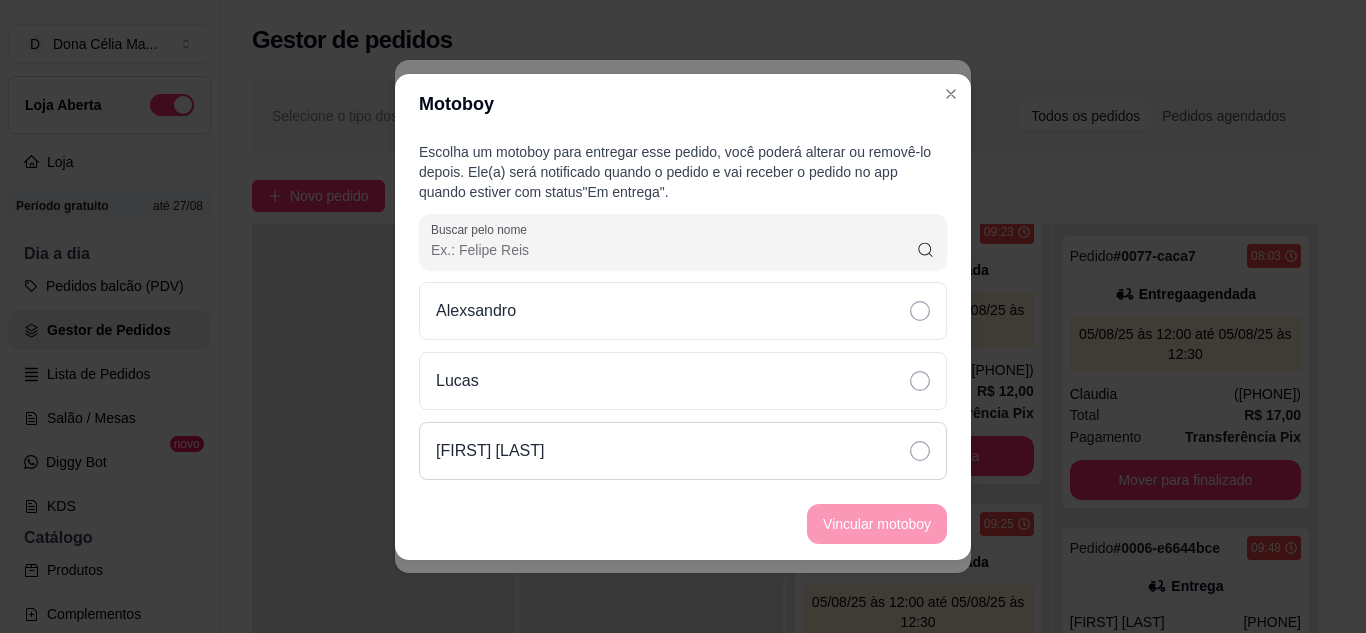 click on "Kawa Andrade leite" at bounding box center (683, 451) 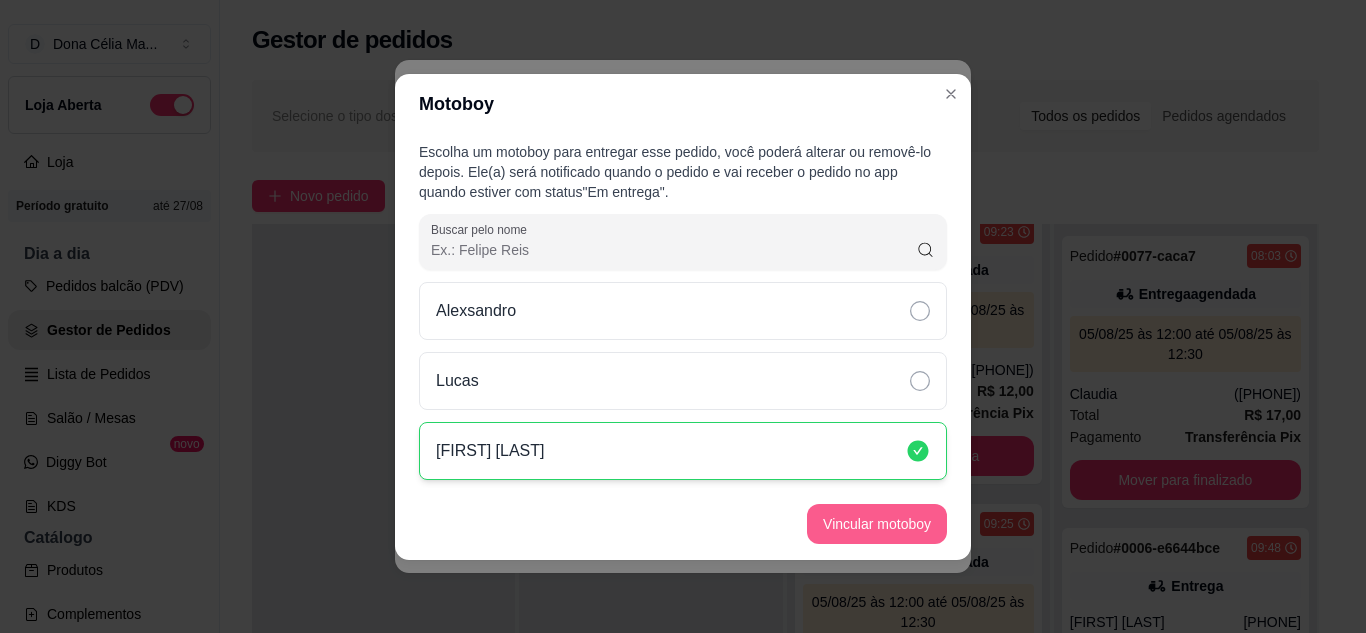 click on "Vincular motoboy" at bounding box center [877, 524] 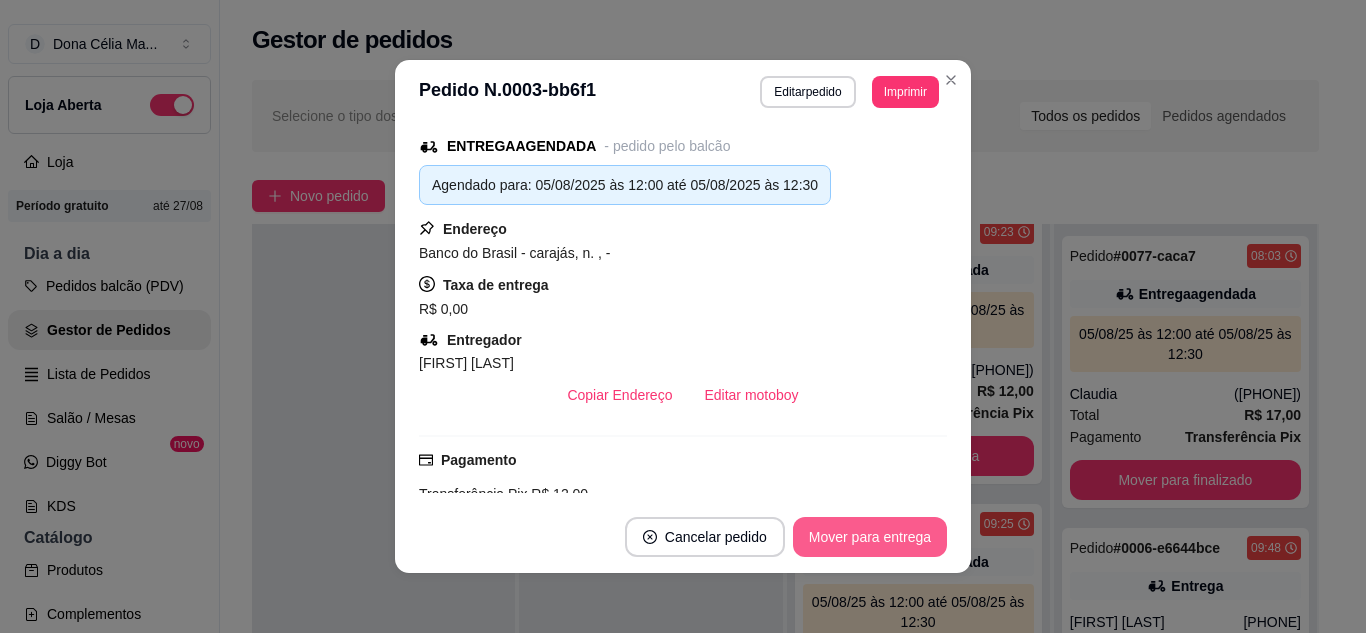 click on "Mover para entrega" at bounding box center (870, 537) 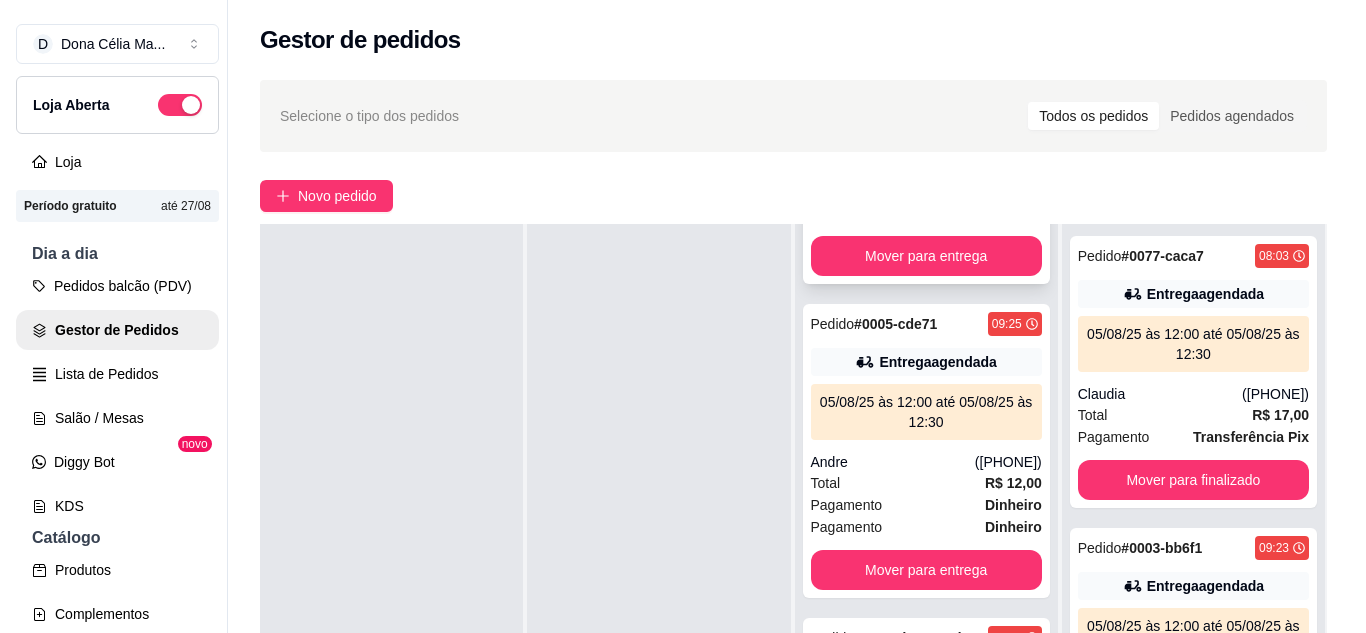 scroll, scrollTop: 616, scrollLeft: 0, axis: vertical 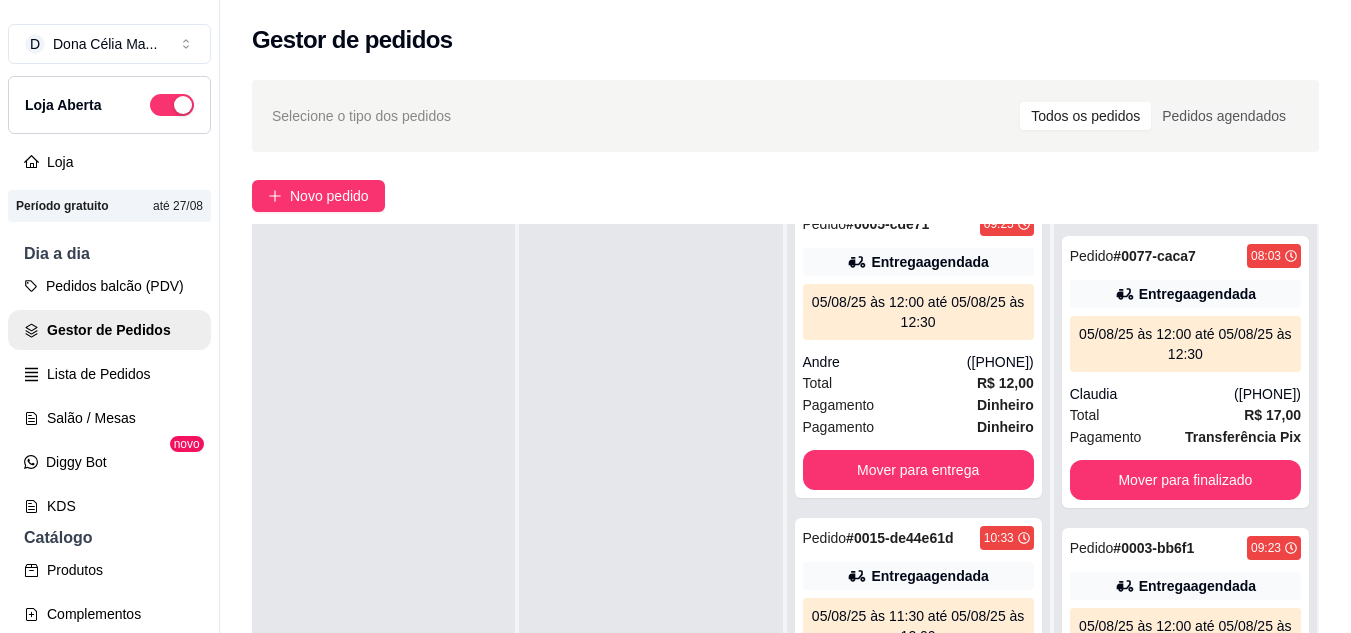 click on "Total R$ 12,00" at bounding box center [918, 383] 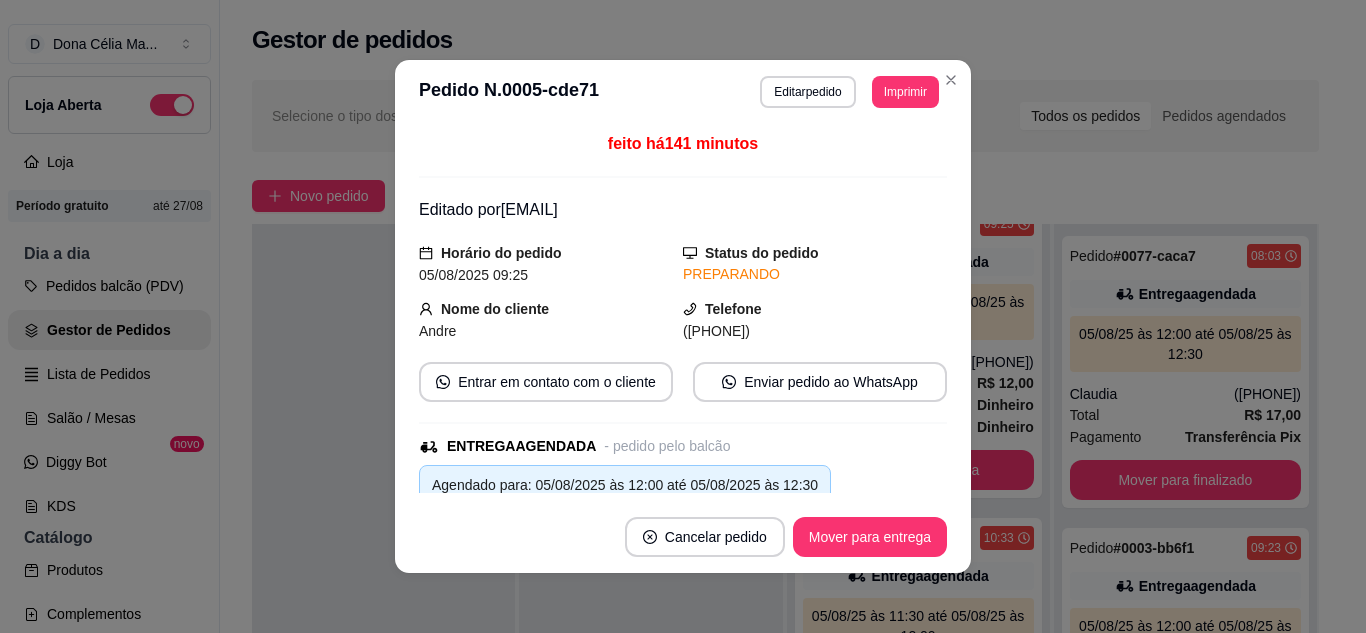 scroll, scrollTop: 200, scrollLeft: 0, axis: vertical 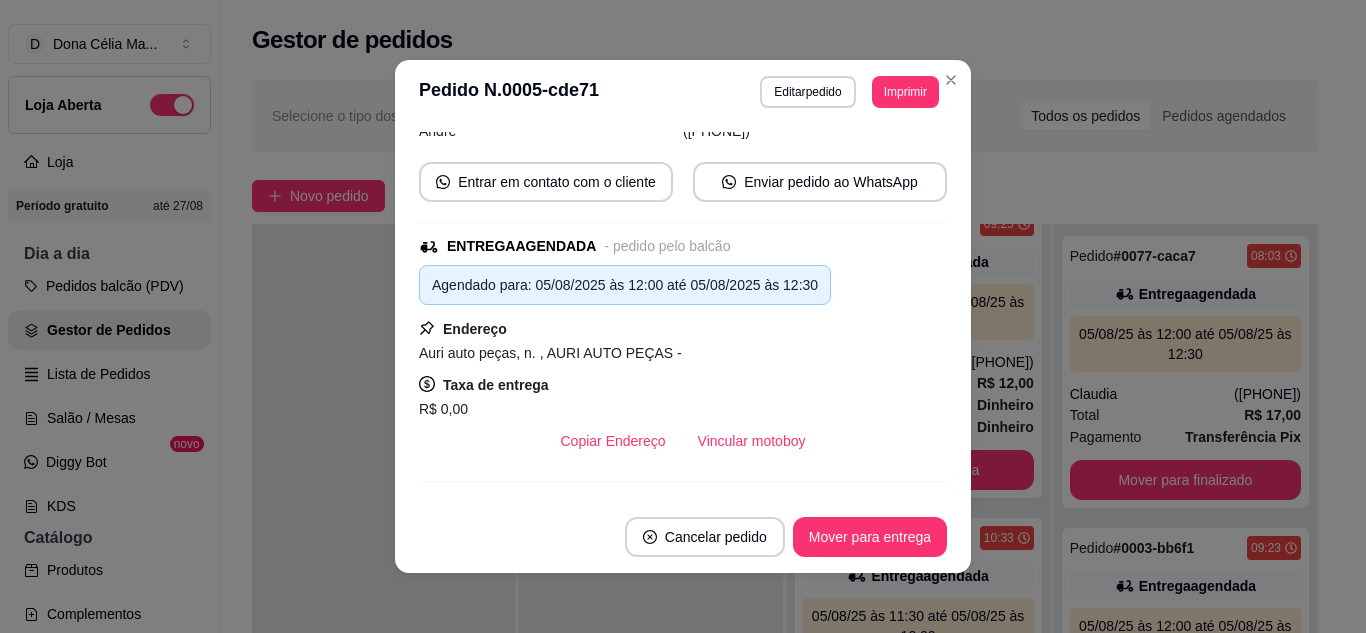 click on "Vincular motoboy" at bounding box center [752, 441] 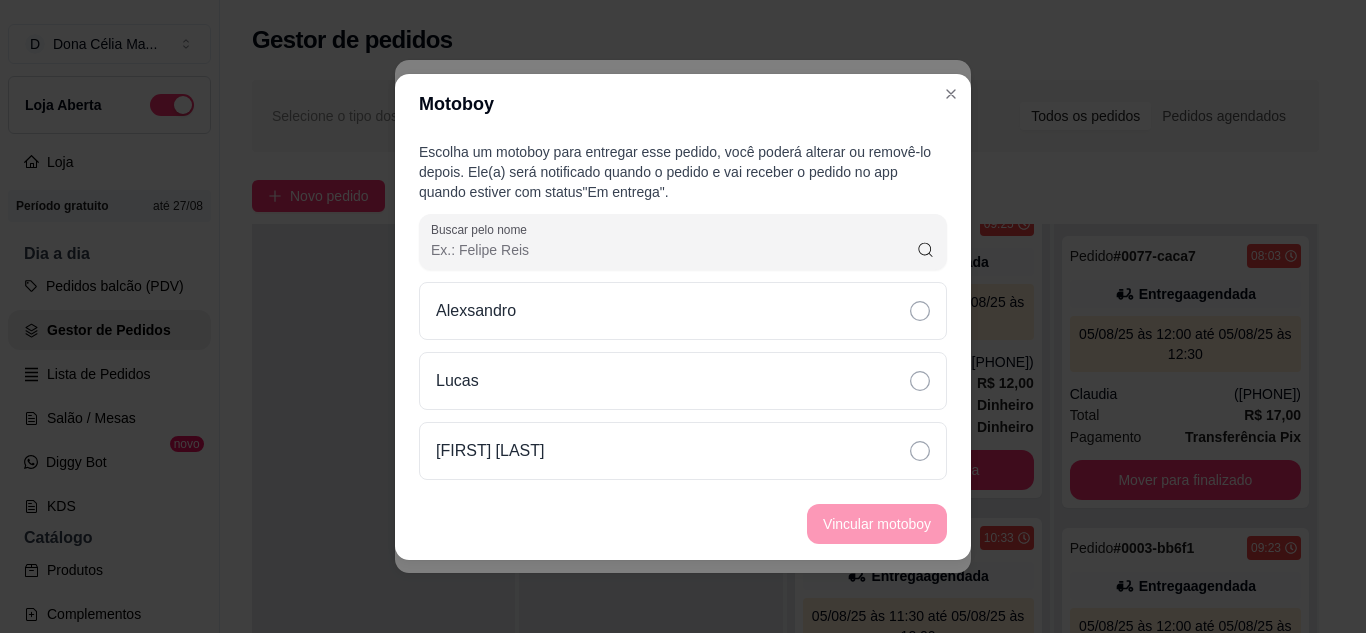 click on "Escolha um motoboy para entregar esse pedido, você poderá alterar ou removê-lo depois. Ele(a) será notificado quando o pedido e vai receber o pedido no app quando estiver com status  "Em entrega" . Buscar pelo nome Alexsandro Lucas Kawa Andrade leite" at bounding box center [683, 311] 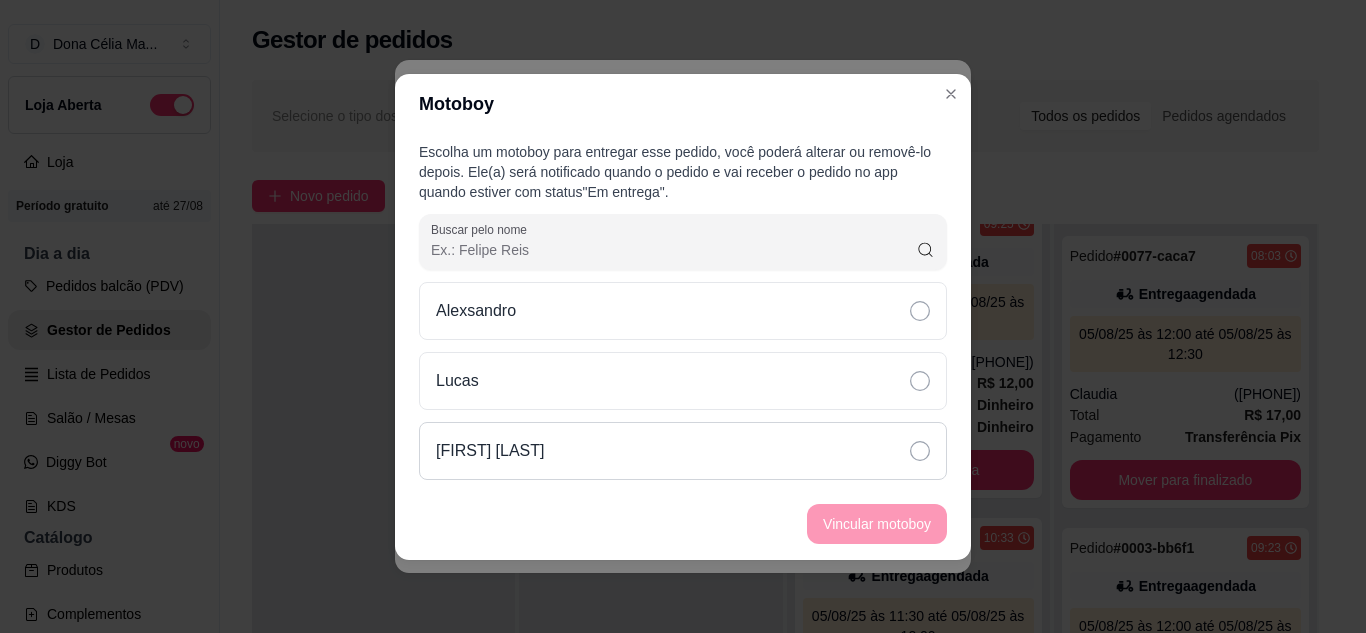 click on "Kawa Andrade leite" at bounding box center (683, 451) 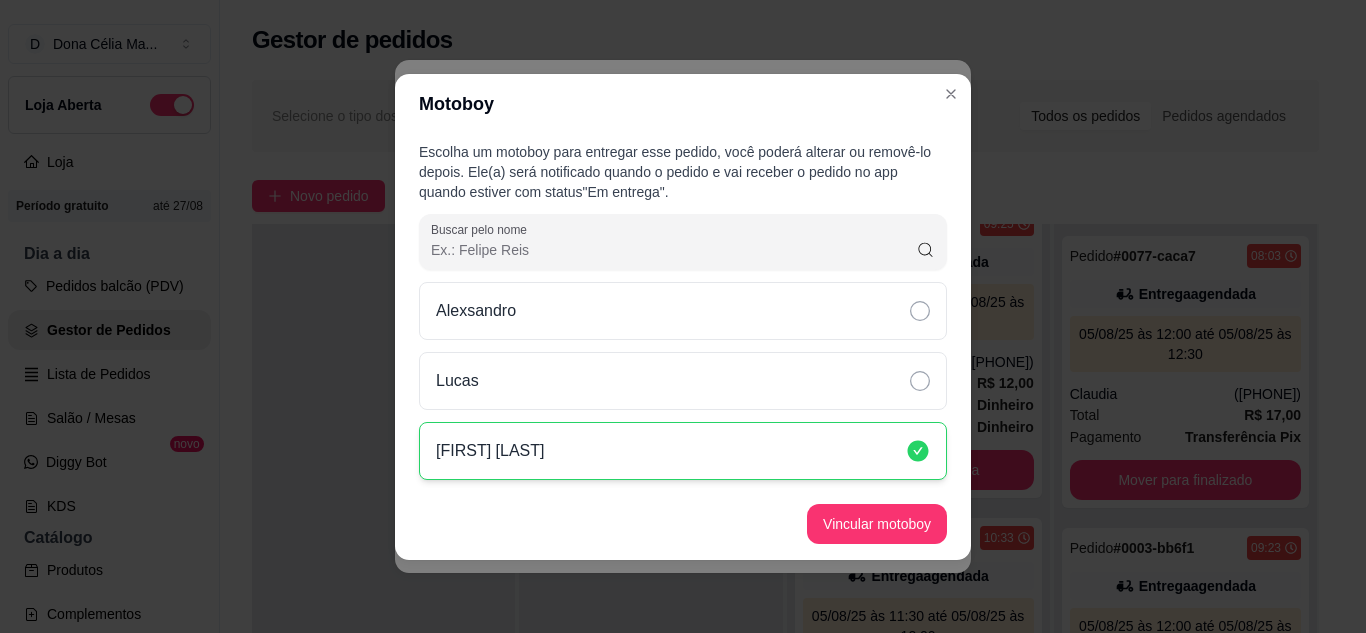 click on "Vincular motoboy" at bounding box center (877, 524) 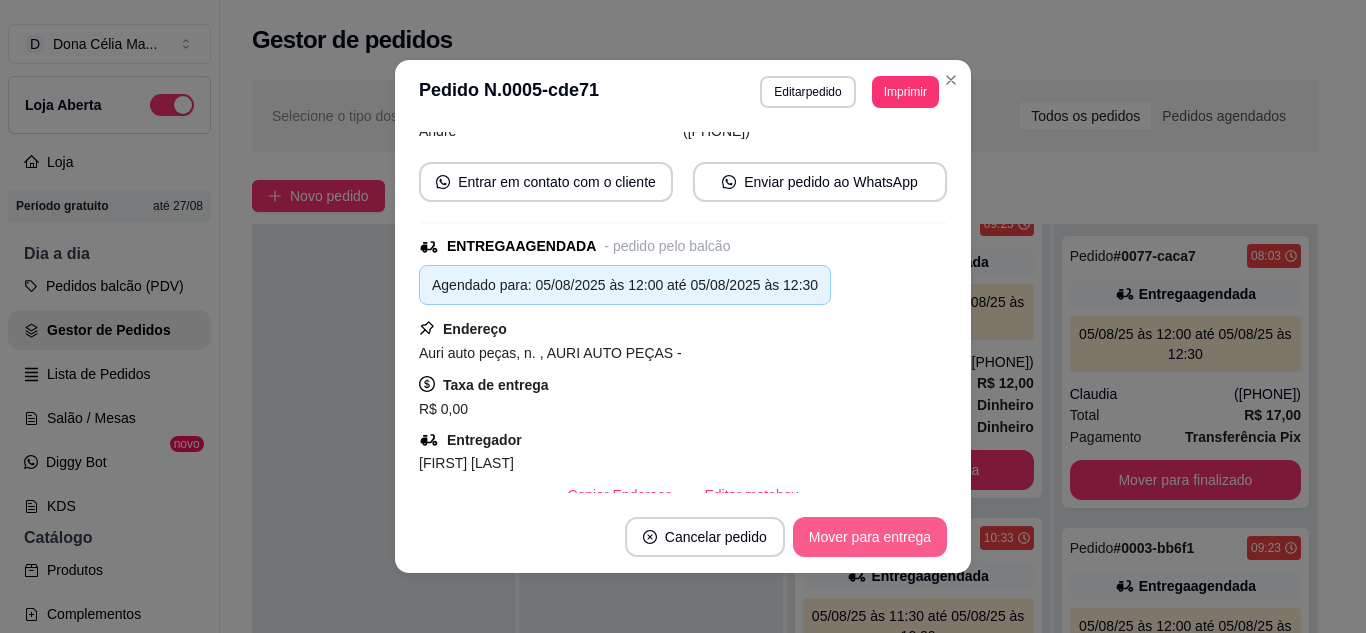click on "Mover para entrega" at bounding box center [870, 537] 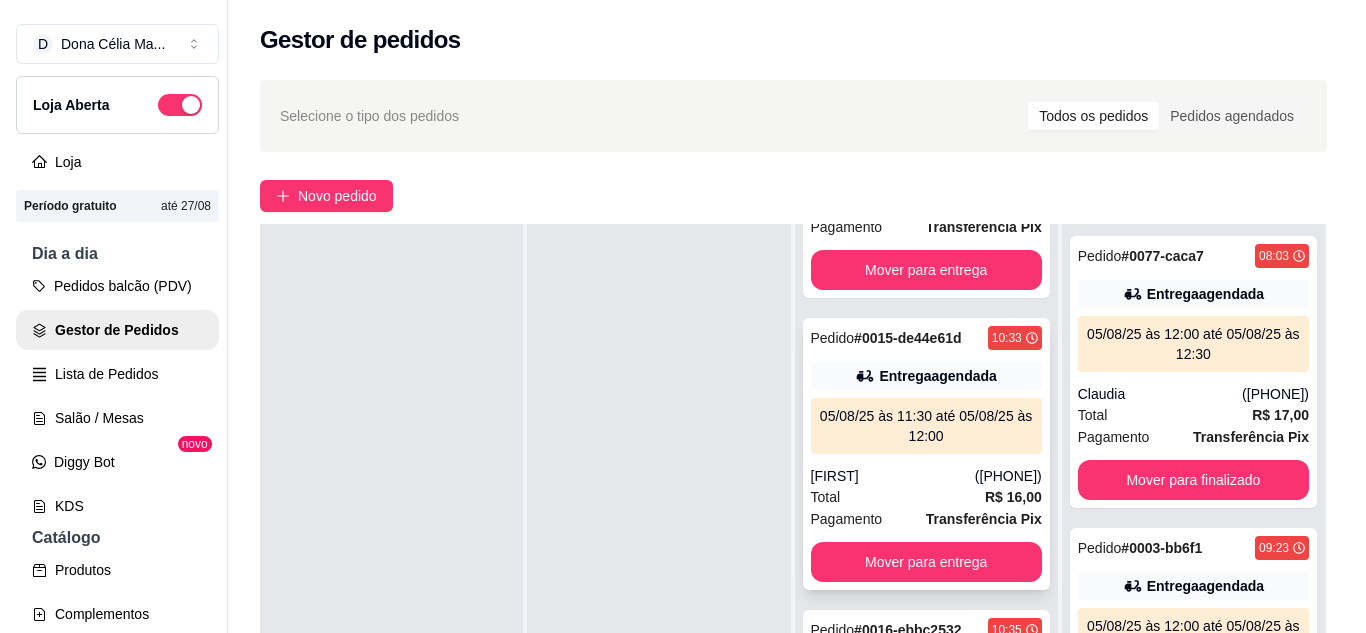 scroll, scrollTop: 602, scrollLeft: 0, axis: vertical 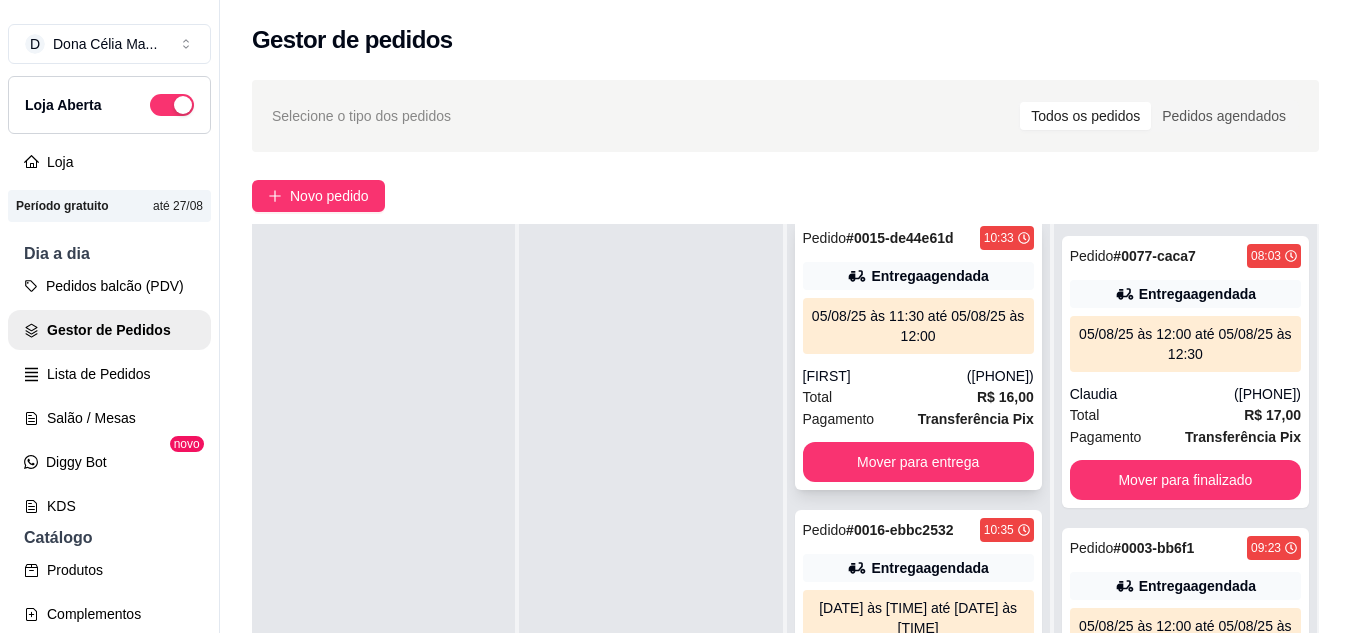 click on "Total R$ 16,00" at bounding box center [918, 397] 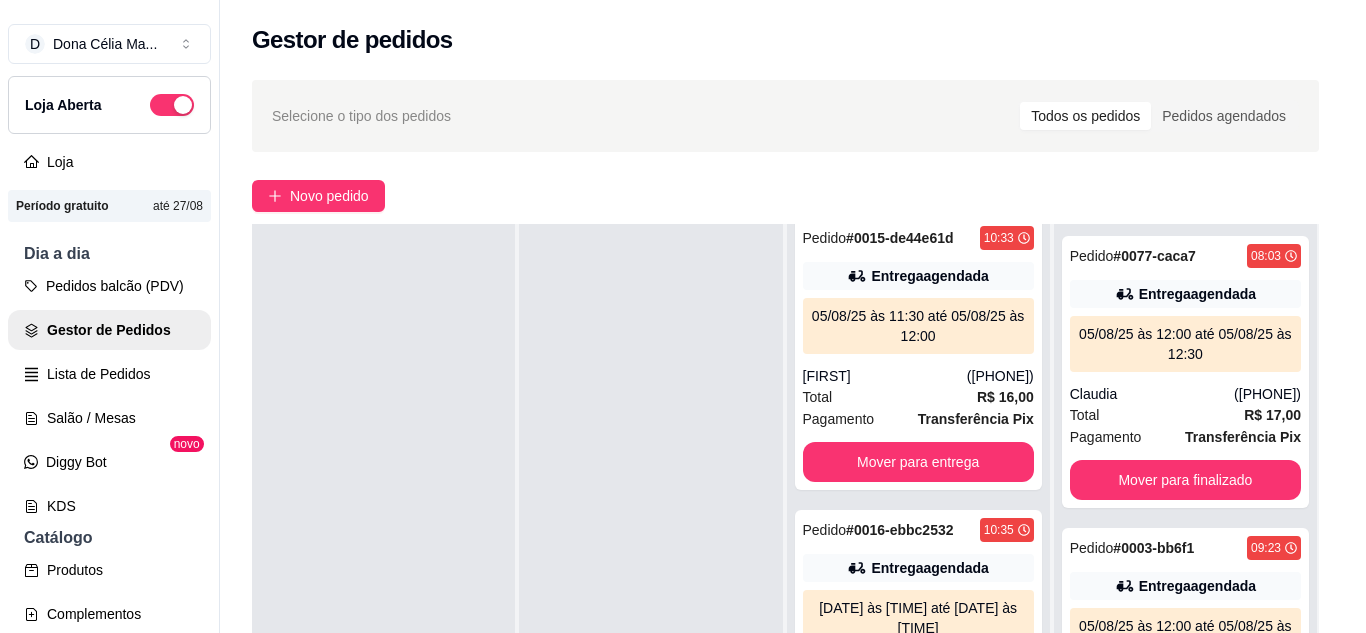 scroll, scrollTop: 300, scrollLeft: 0, axis: vertical 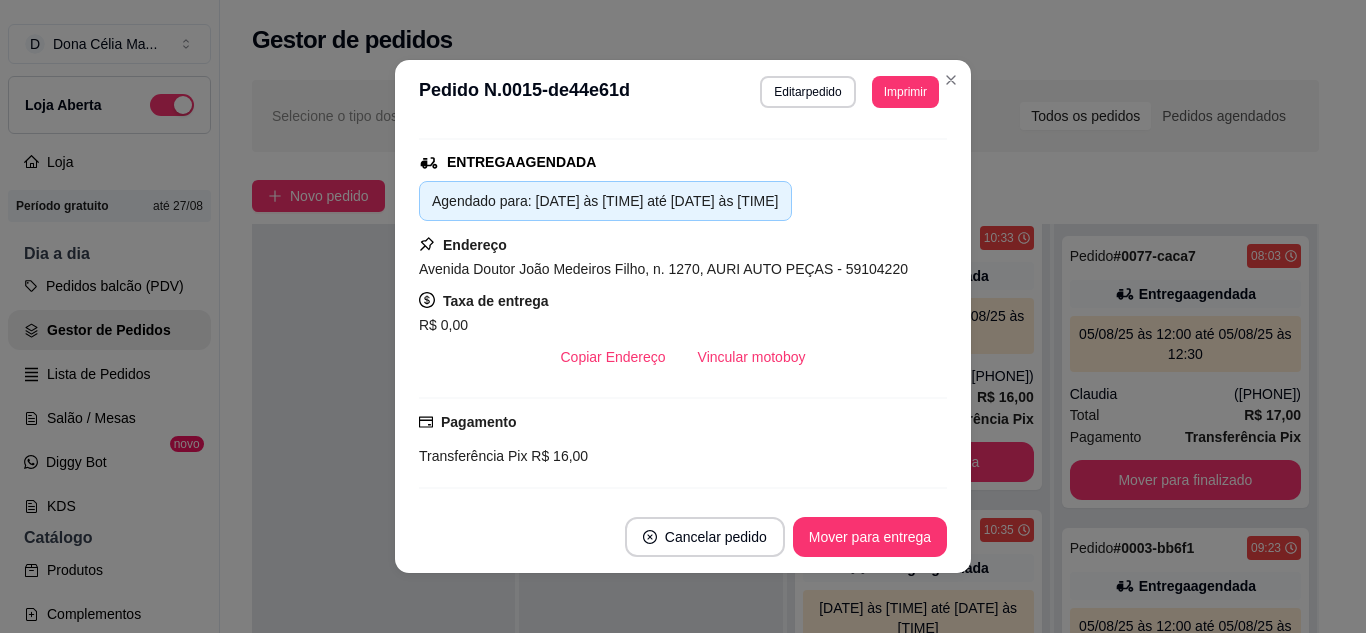 click on "Vincular motoboy" at bounding box center [752, 357] 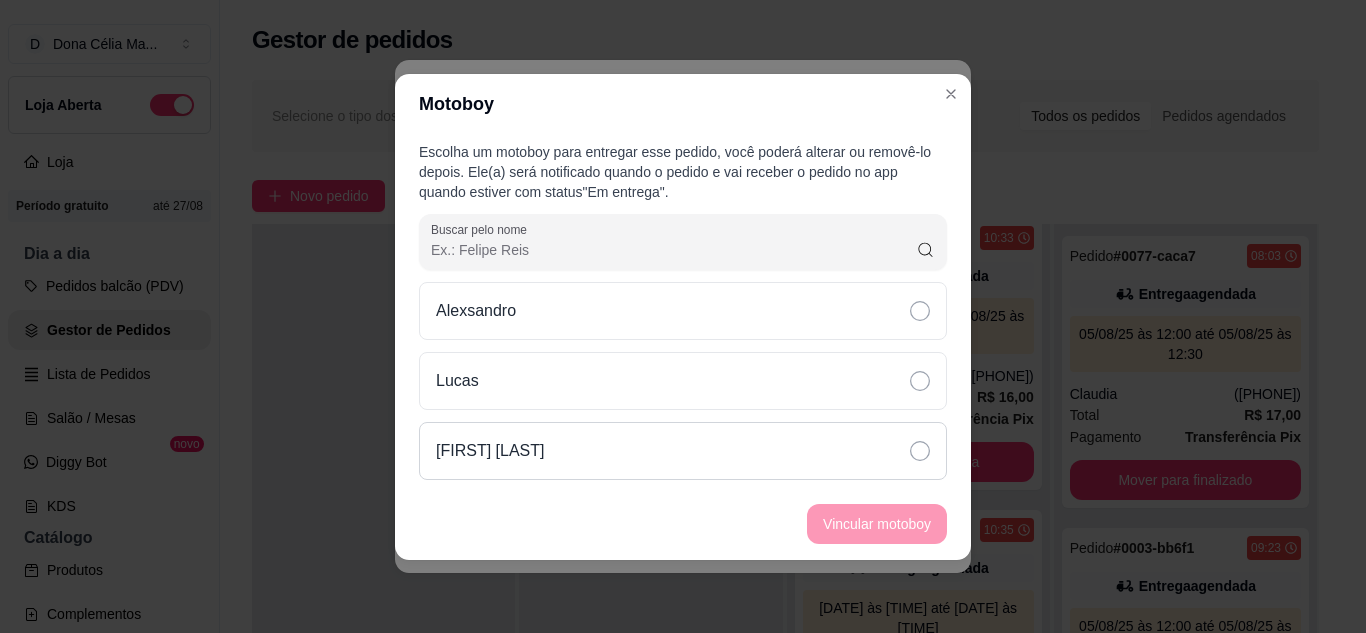 click on "Kawa Andrade leite" at bounding box center (683, 451) 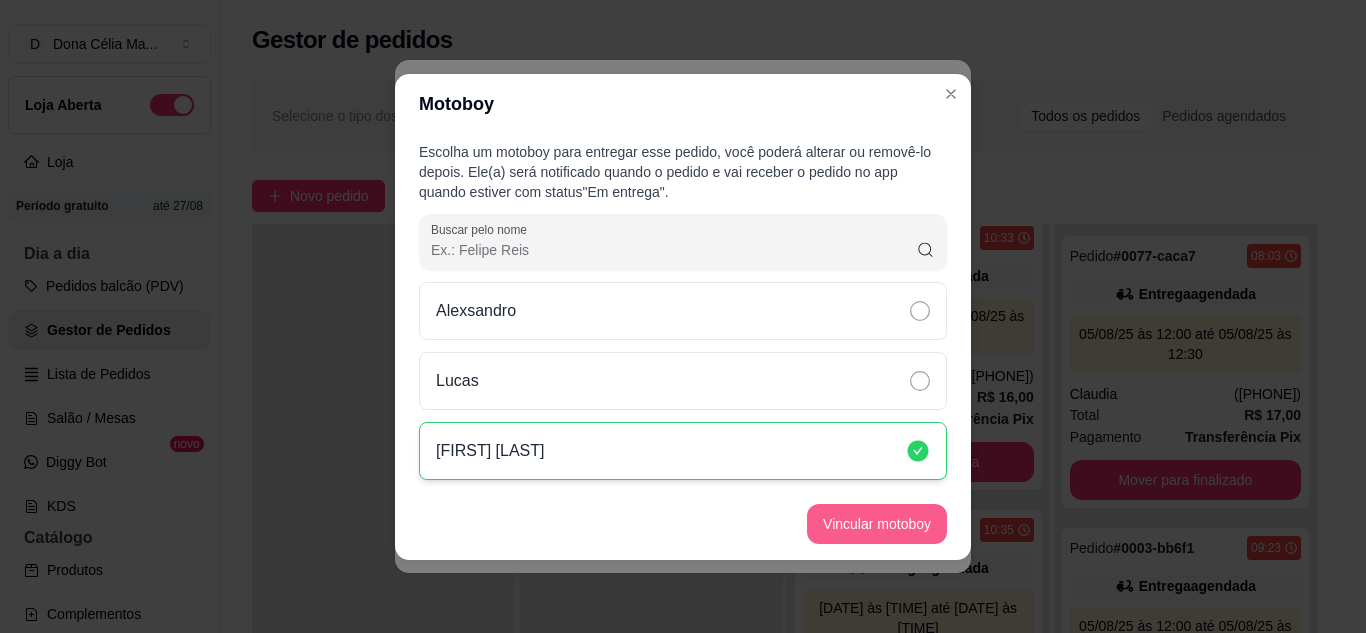 click on "Vincular motoboy" at bounding box center (877, 524) 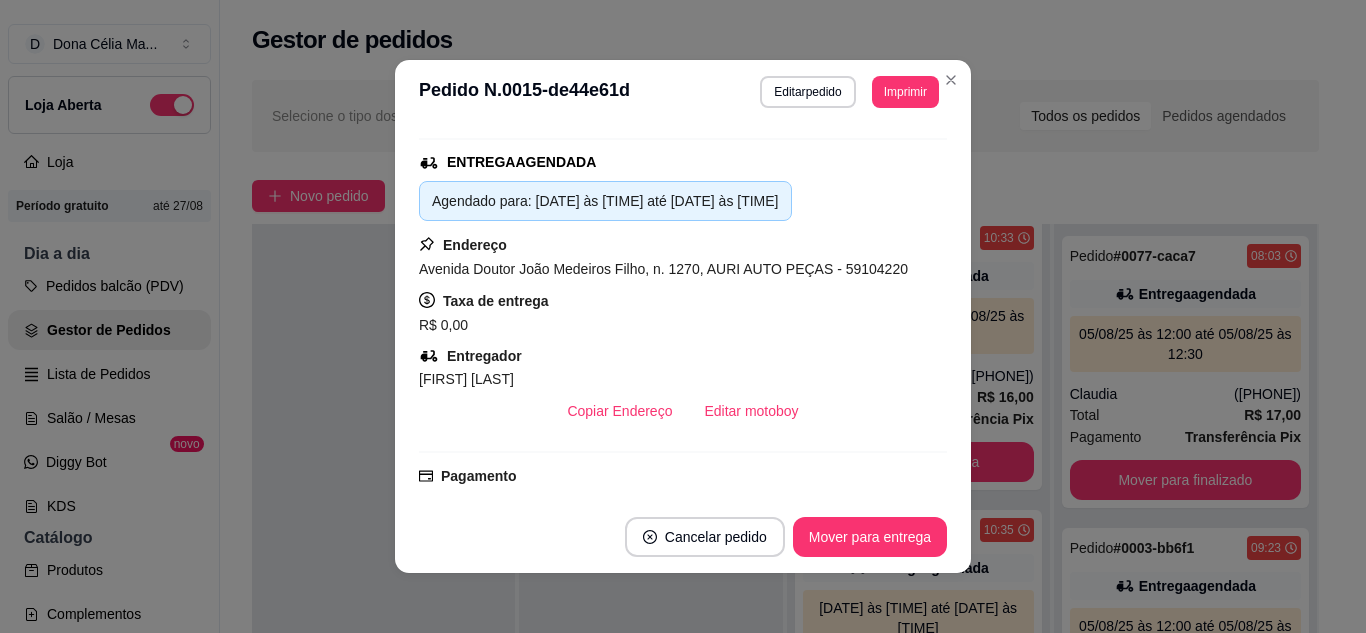 click on "Mover para entrega" at bounding box center [870, 537] 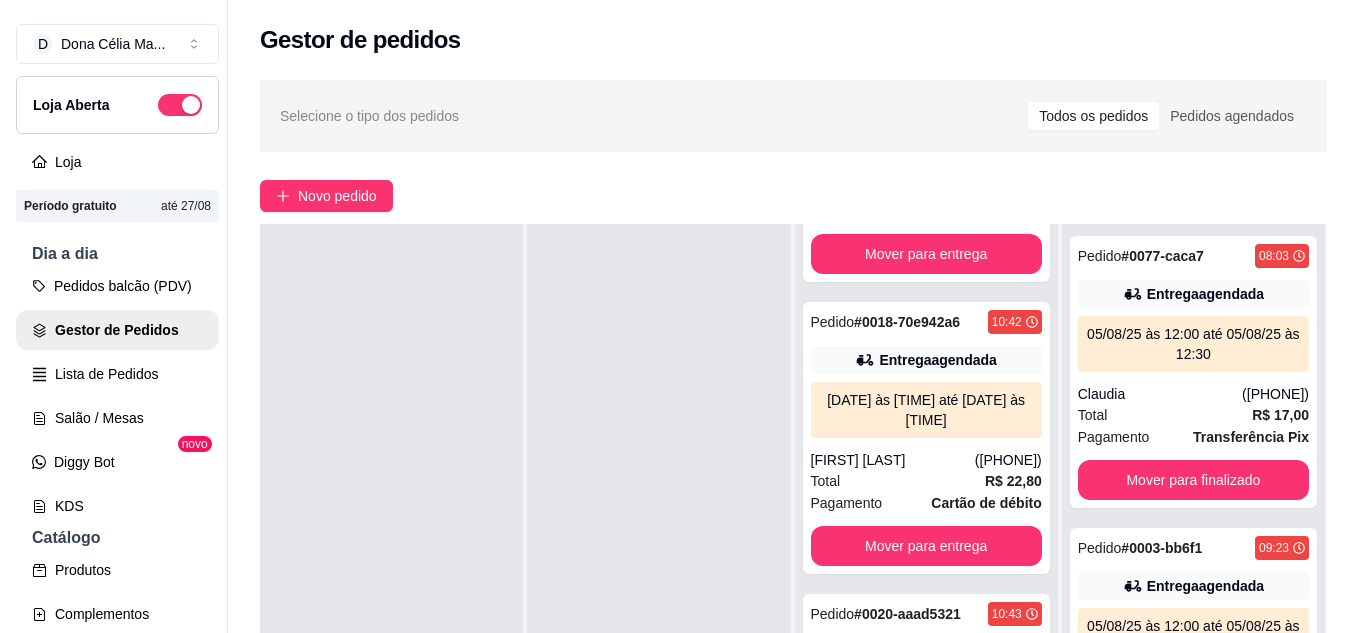 scroll, scrollTop: 910, scrollLeft: 0, axis: vertical 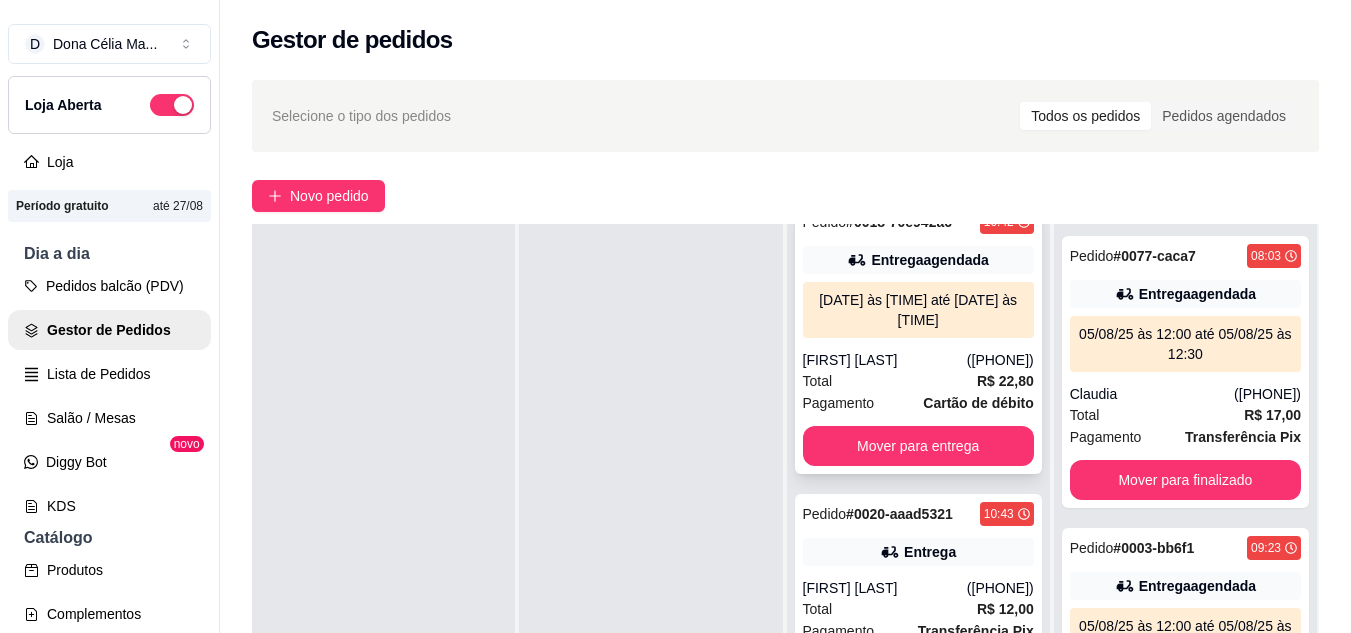 click on "Total R$ 22,80" at bounding box center (918, 381) 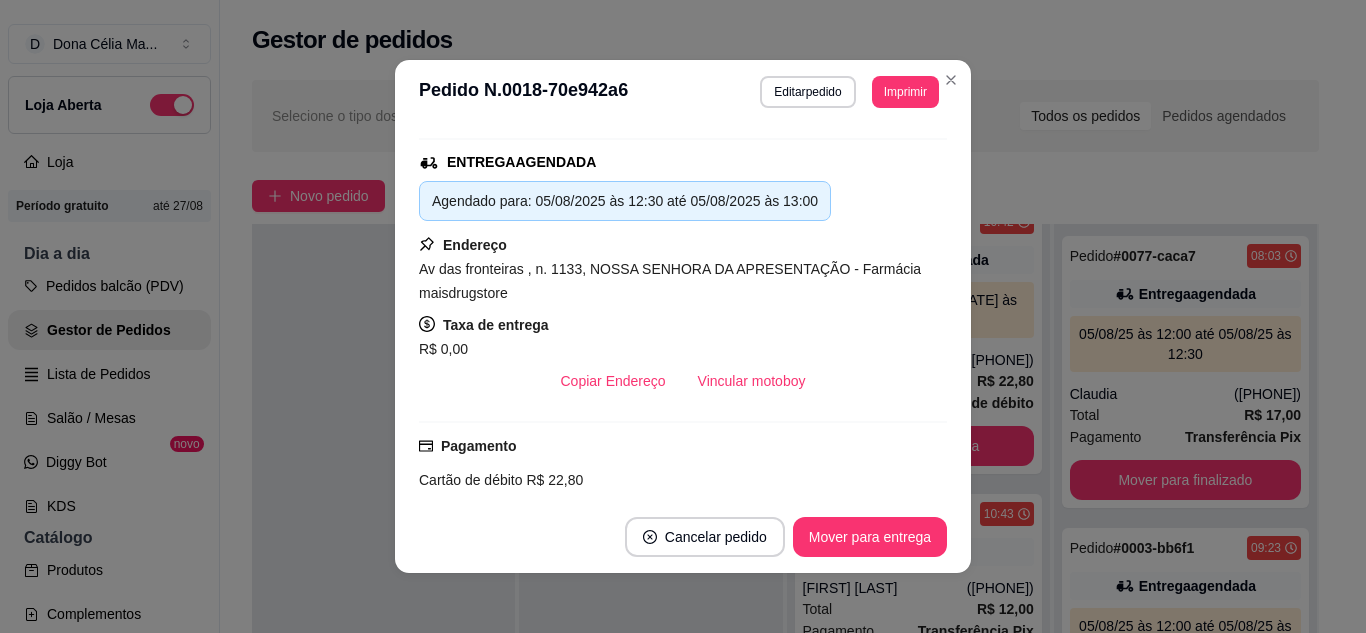 scroll, scrollTop: 400, scrollLeft: 0, axis: vertical 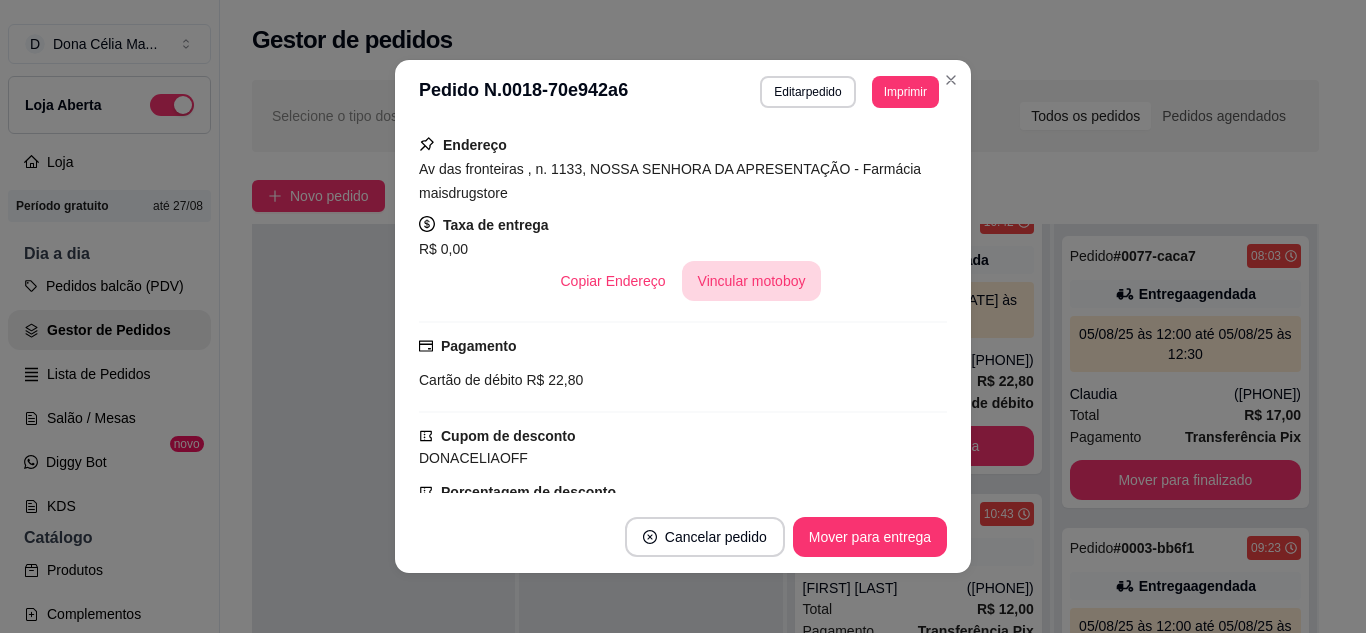 click on "Vincular motoboy" at bounding box center [752, 281] 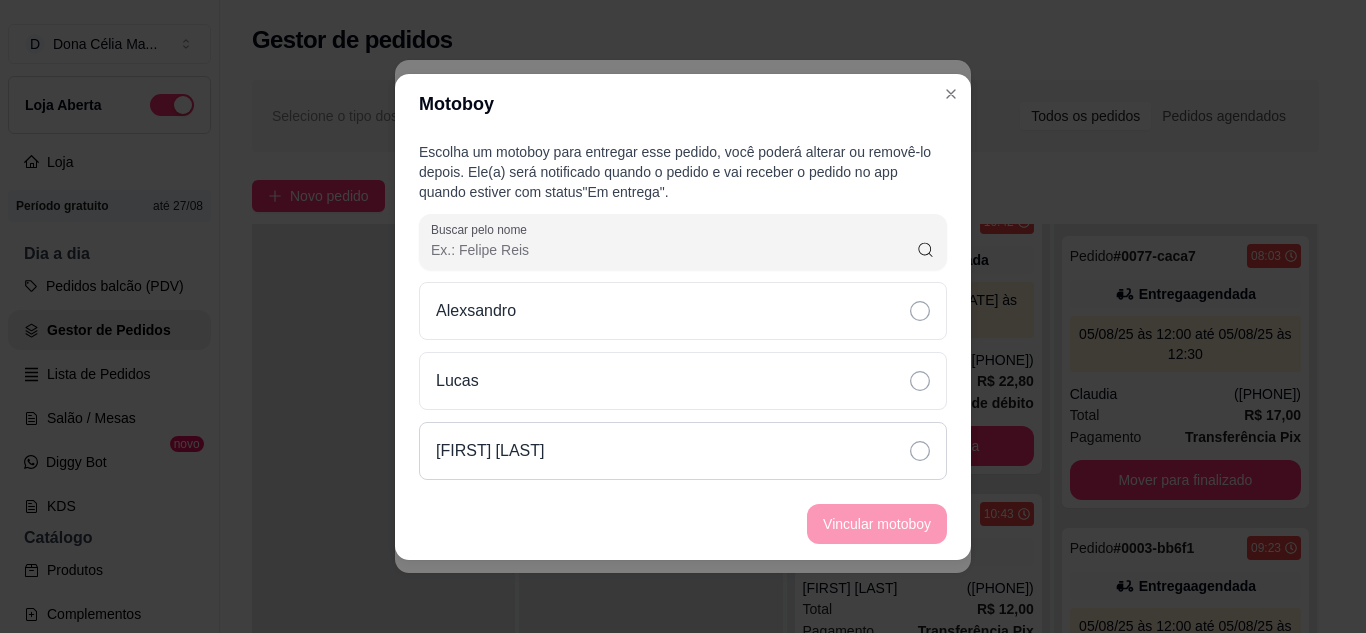 click on "Kawa Andrade leite" at bounding box center (683, 451) 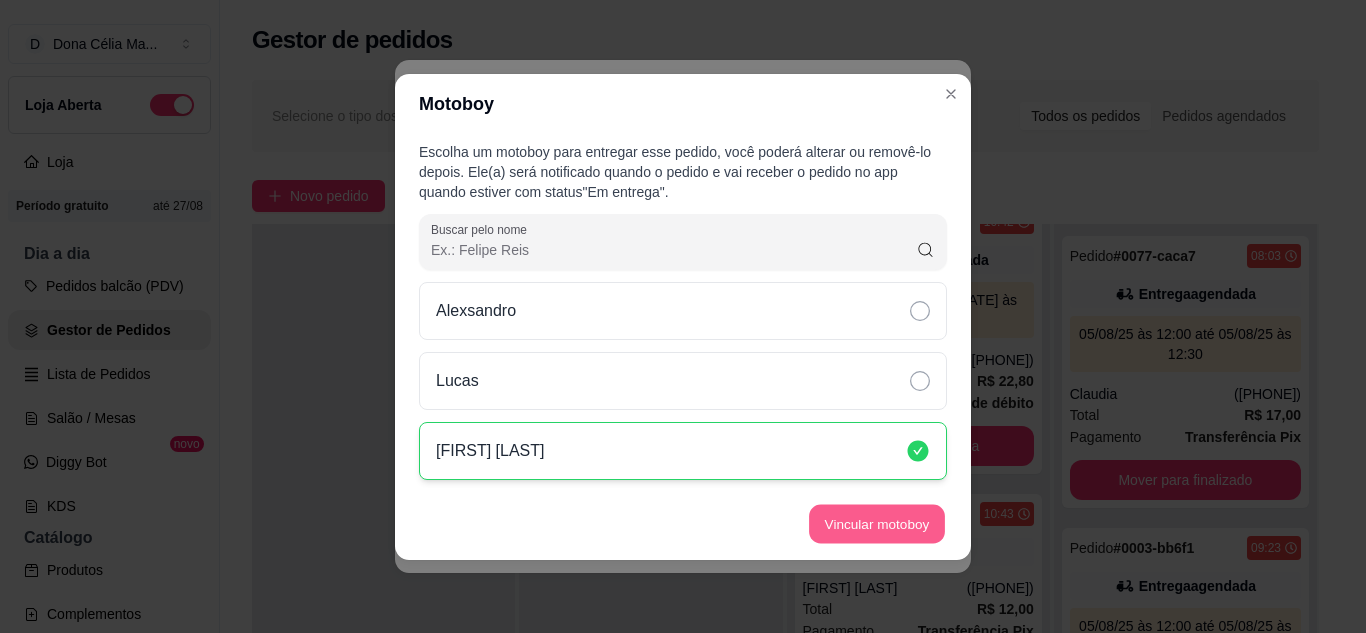 click on "Vincular motoboy" at bounding box center [877, 523] 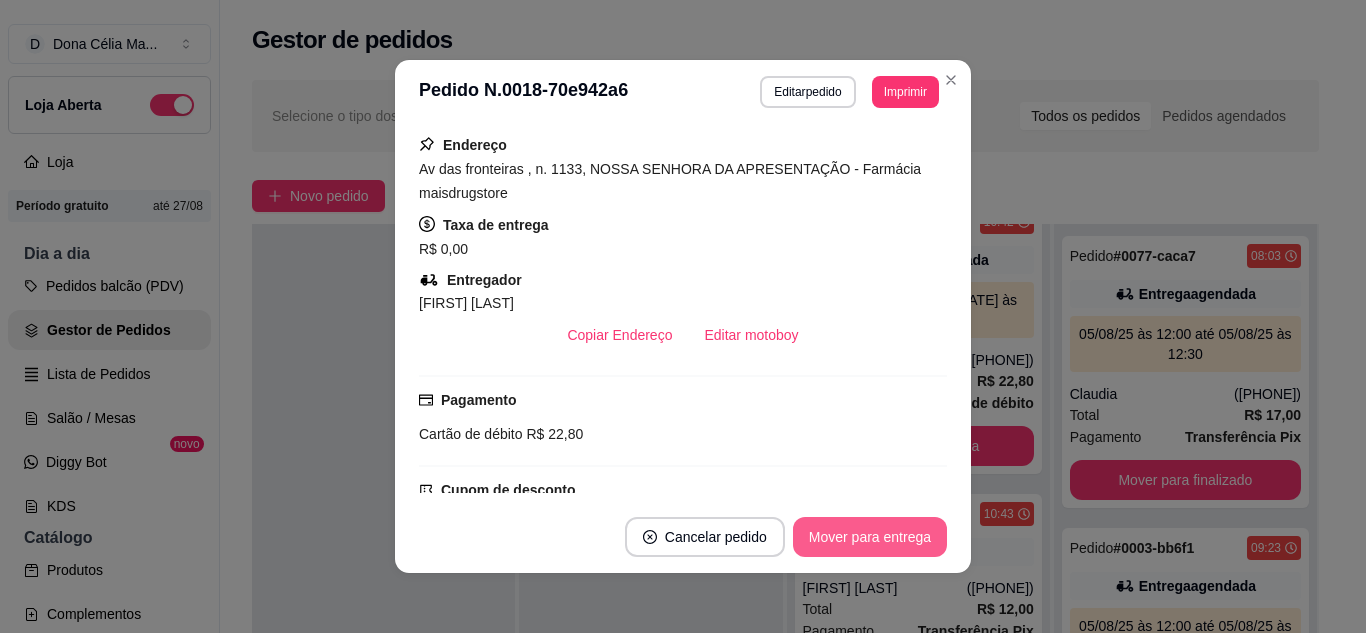 click on "Mover para entrega" at bounding box center [870, 537] 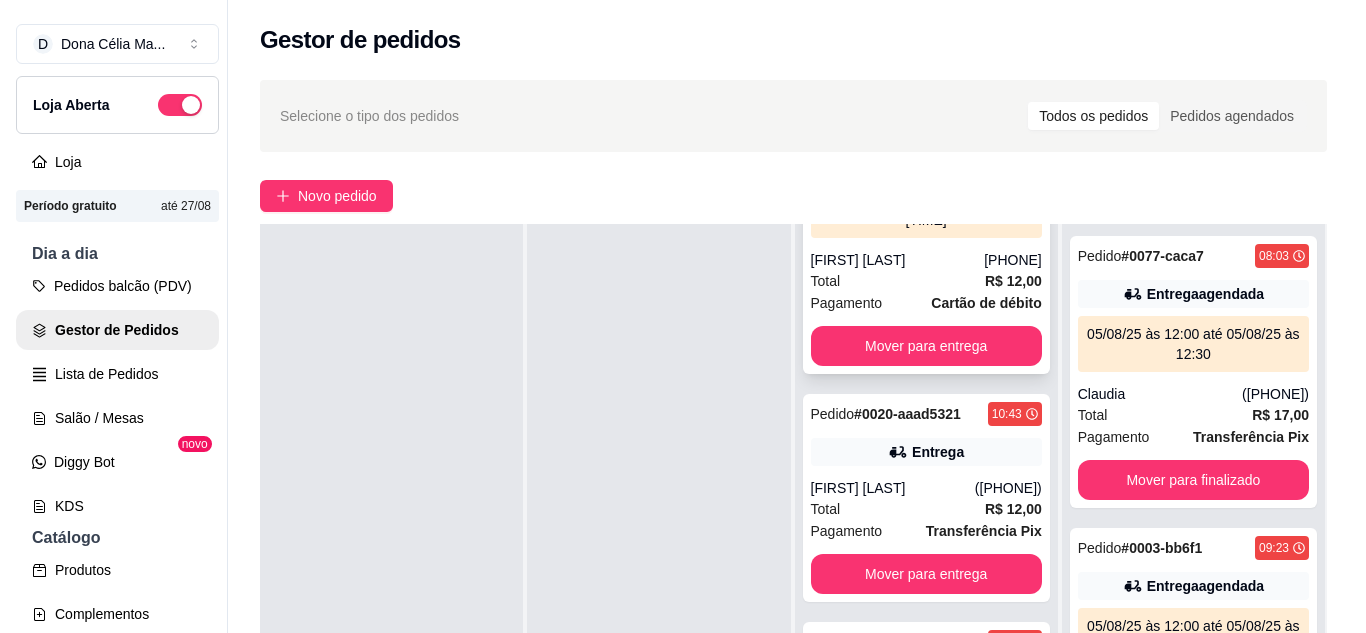 scroll, scrollTop: 818, scrollLeft: 0, axis: vertical 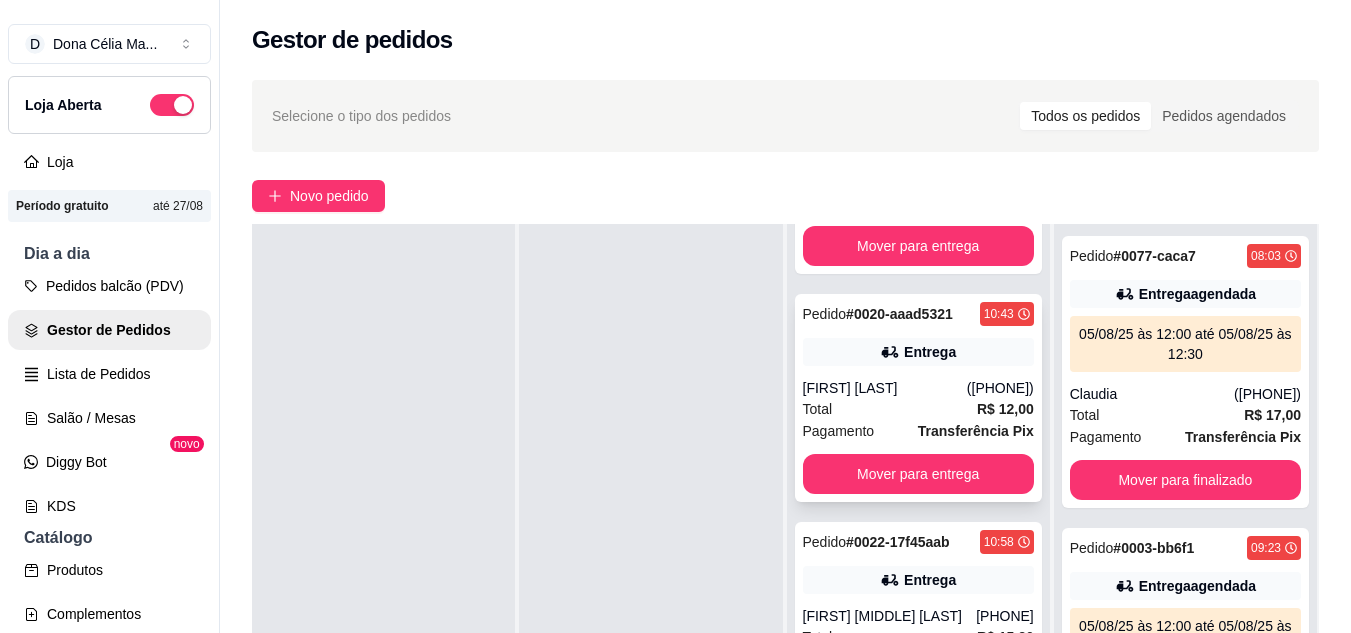 click on "Total R$ 12,00" at bounding box center (918, 409) 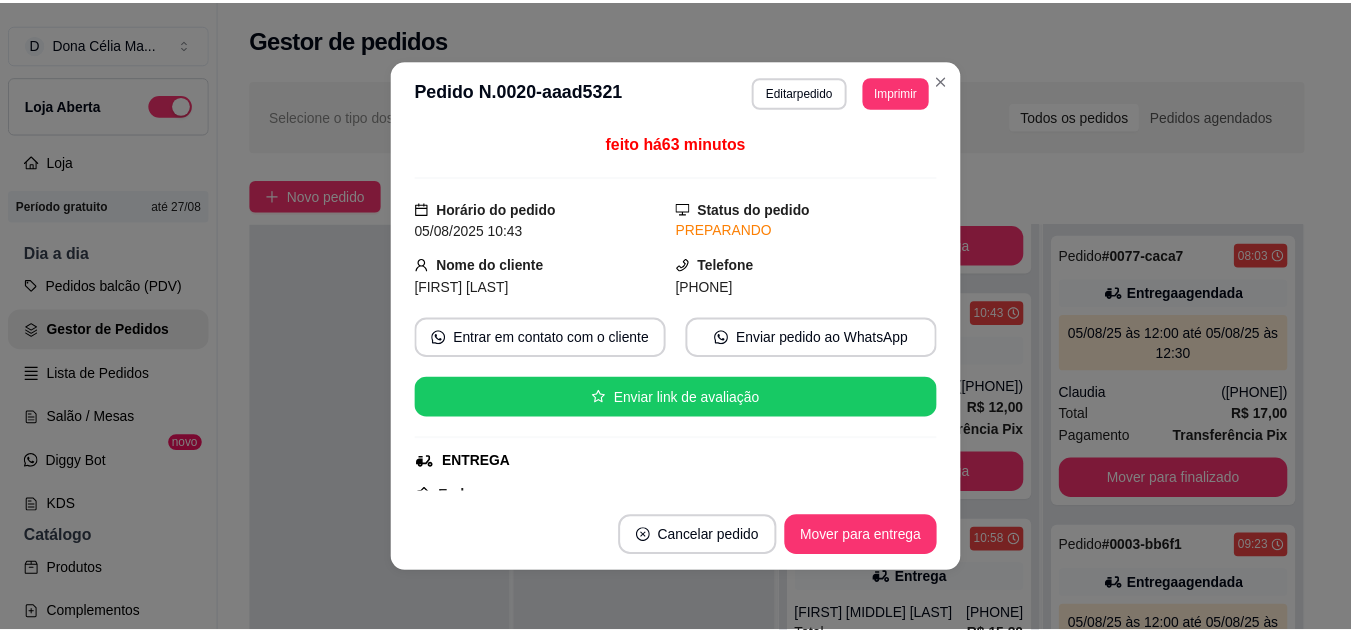 scroll, scrollTop: 200, scrollLeft: 0, axis: vertical 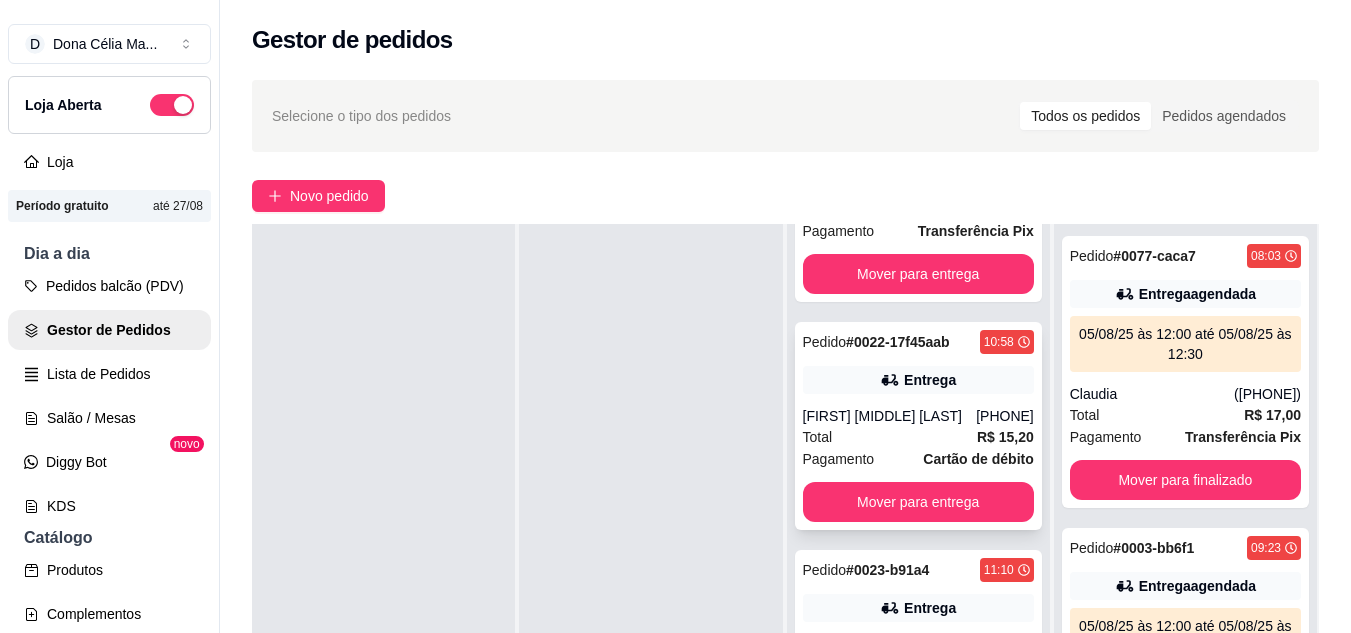 click on "Pedido  # 0022-17f45aab 10:58 Entrega Lucas Fonseca de Mendonça (84) 99663-3381 Total R$ 15,20 Pagamento Cartão de débito Mover para entrega" at bounding box center (918, 426) 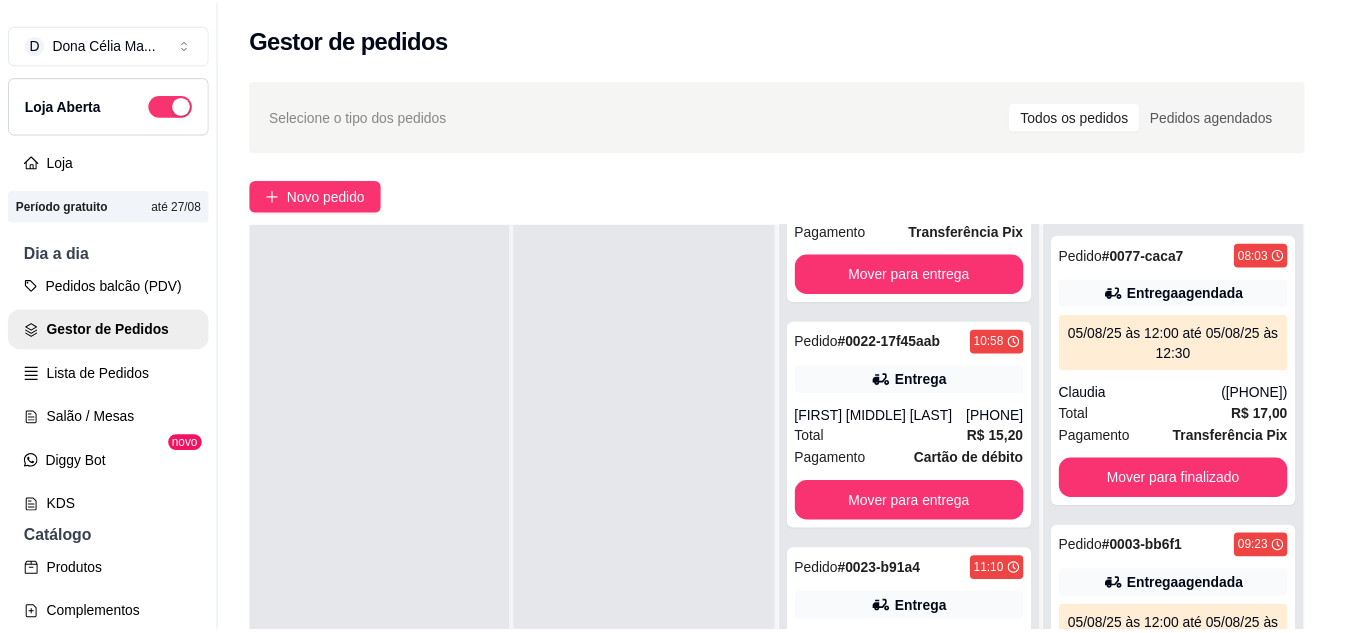 scroll, scrollTop: 300, scrollLeft: 0, axis: vertical 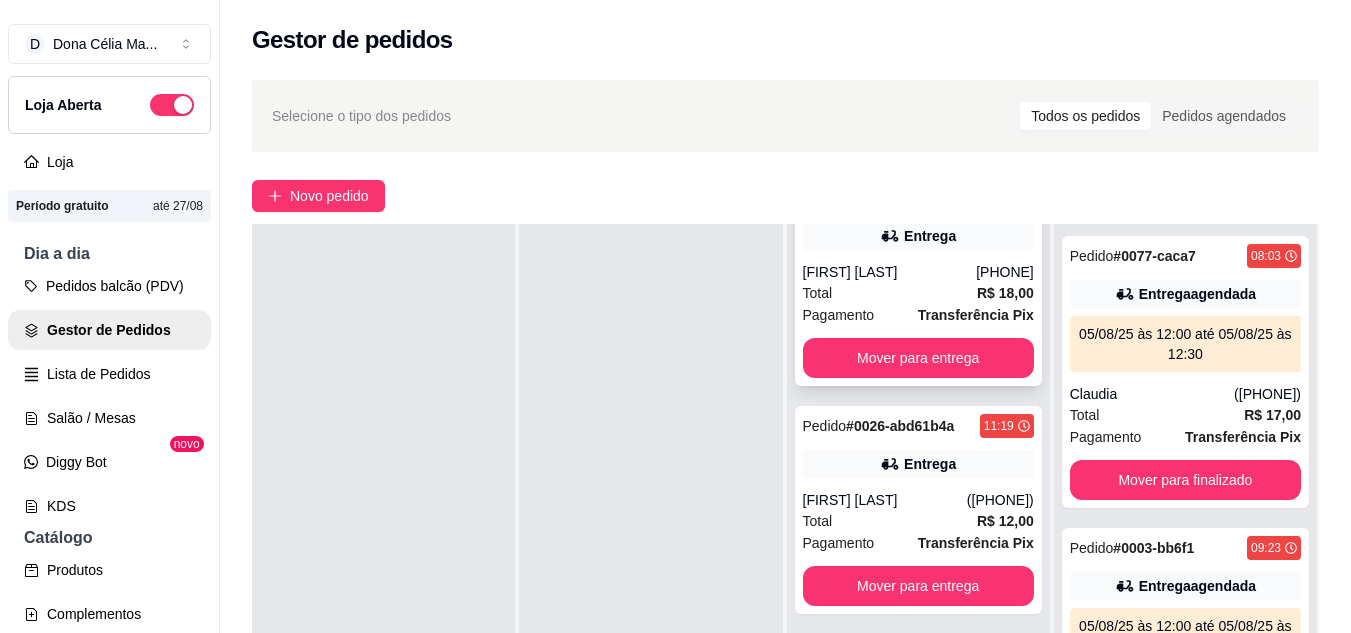 click on "Pagamento Transferência Pix" at bounding box center [918, 315] 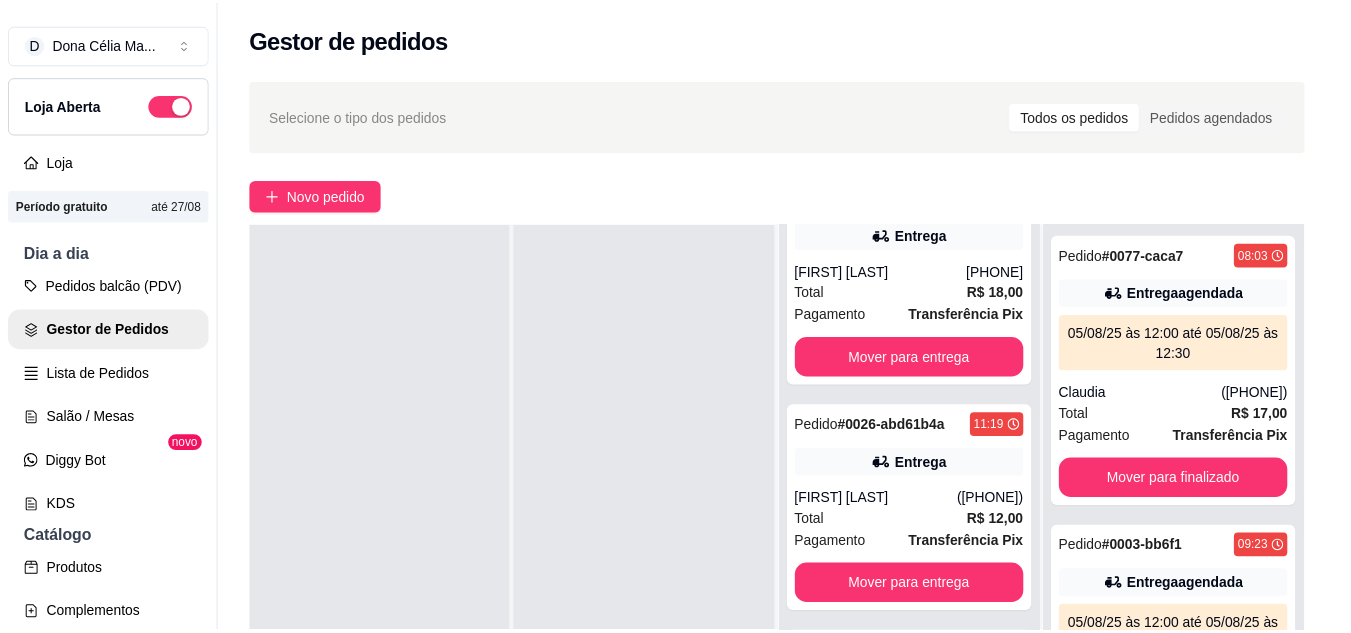 scroll, scrollTop: 200, scrollLeft: 0, axis: vertical 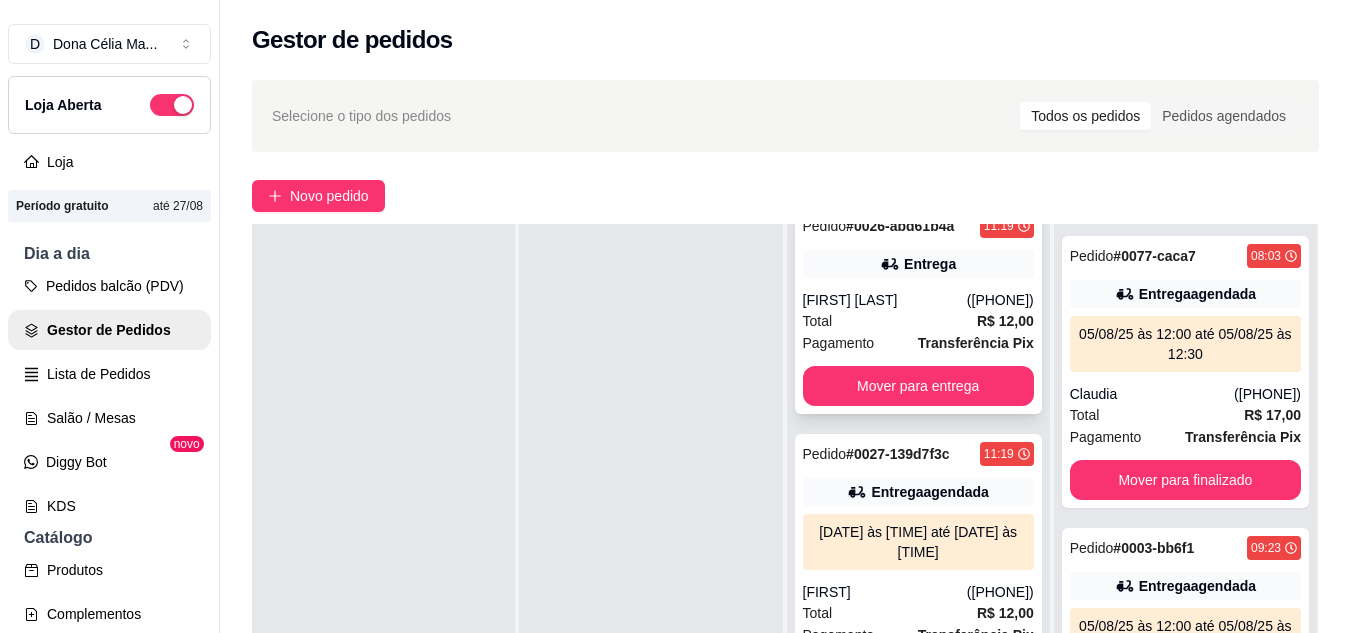 click on "Eliana dias" at bounding box center [885, 300] 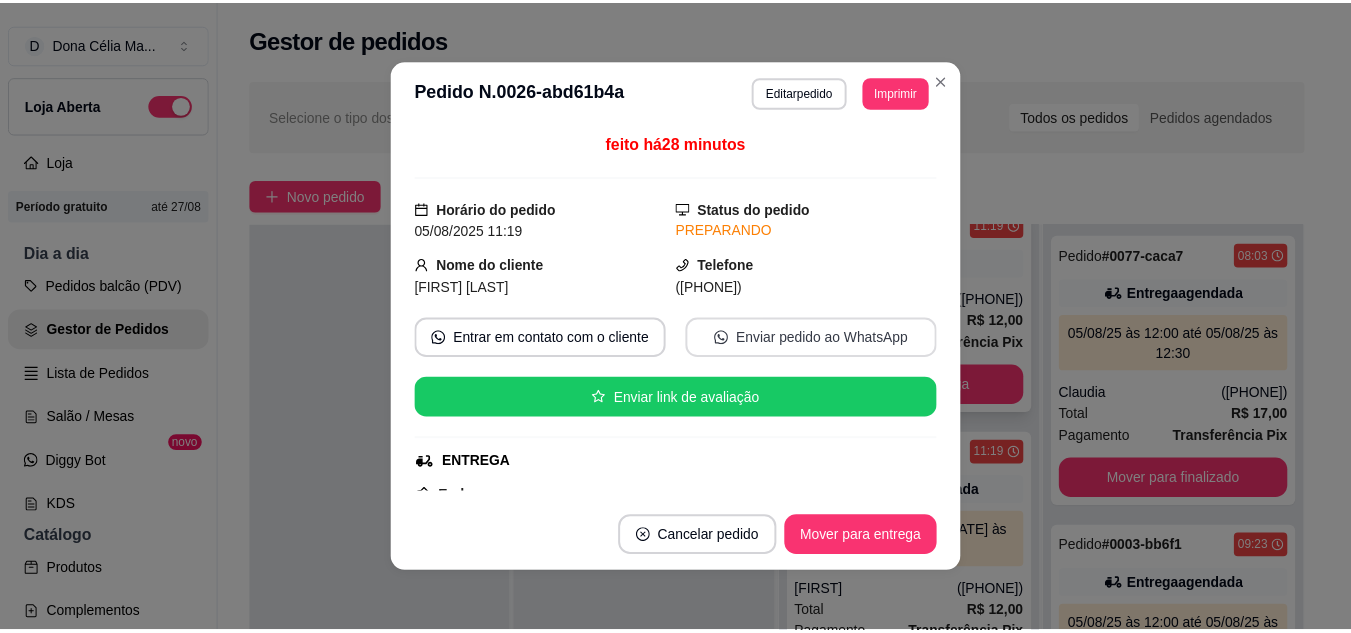 scroll, scrollTop: 200, scrollLeft: 0, axis: vertical 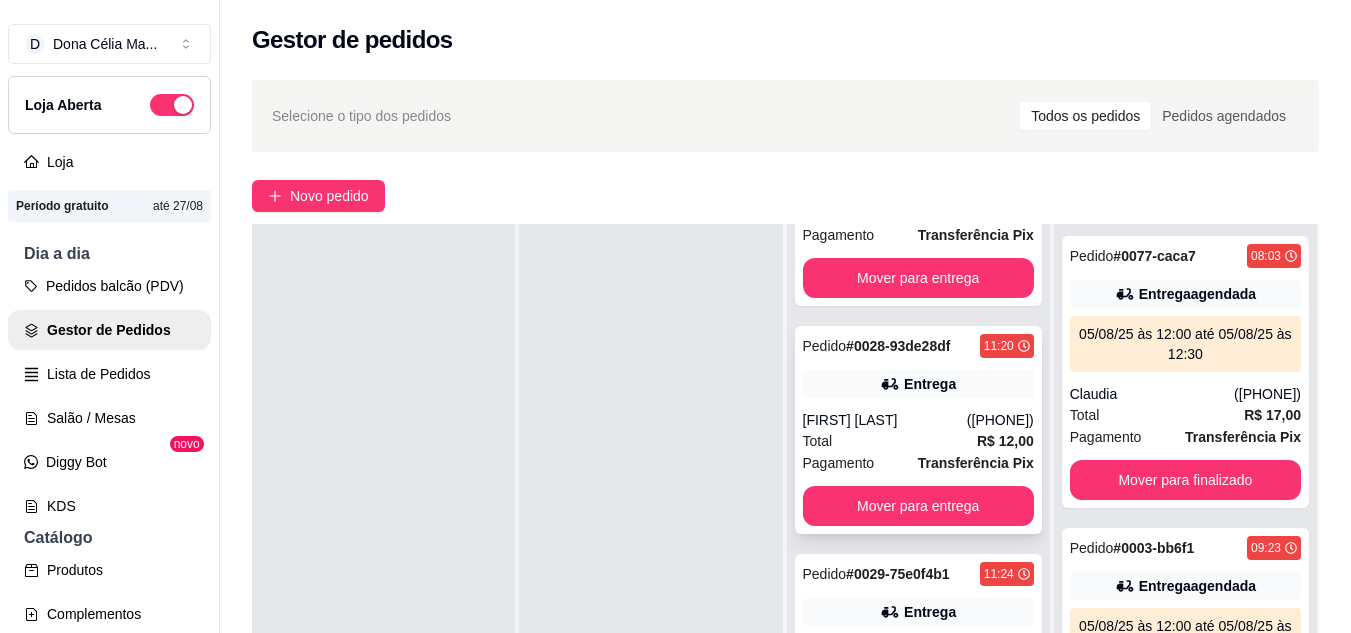 click on "Entrega" at bounding box center (930, 384) 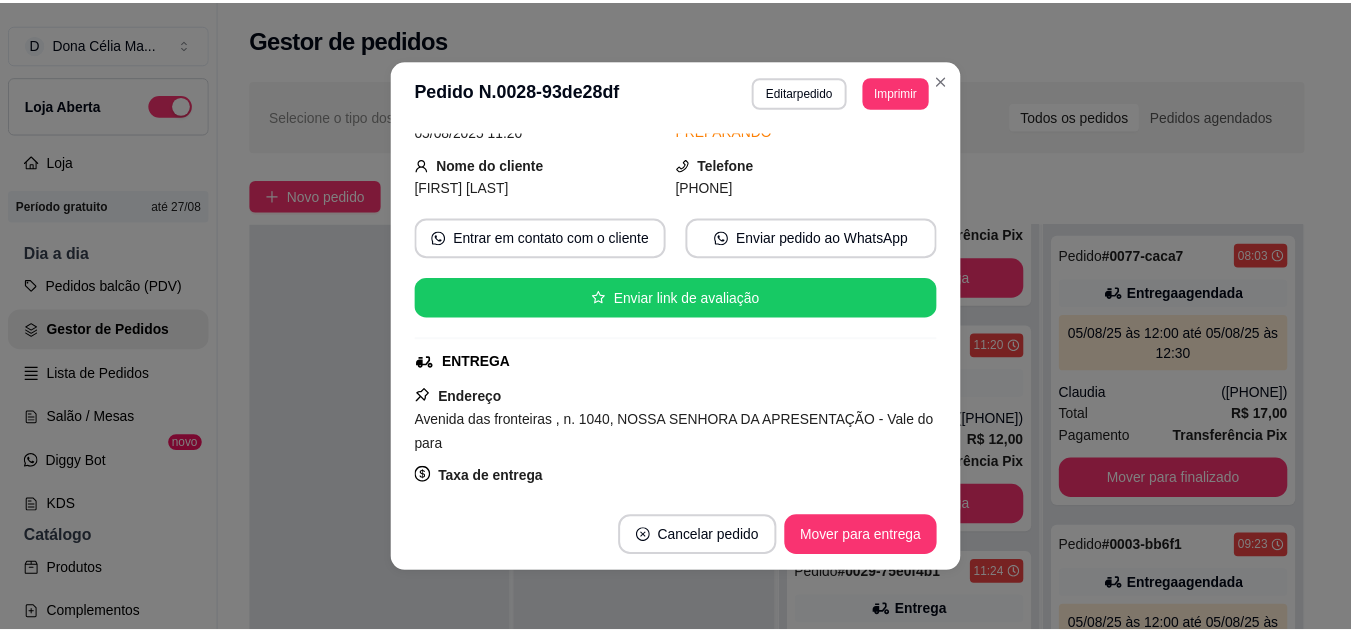 scroll, scrollTop: 0, scrollLeft: 0, axis: both 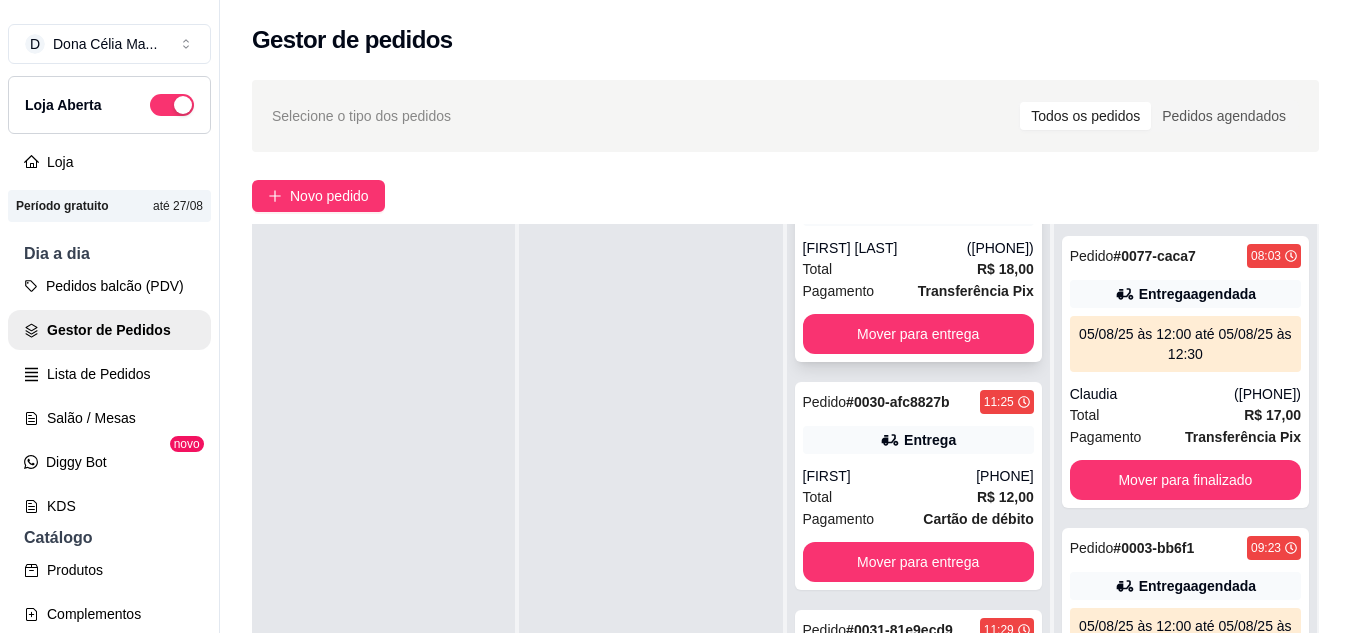 click on "Total R$ 18,00" at bounding box center [918, 269] 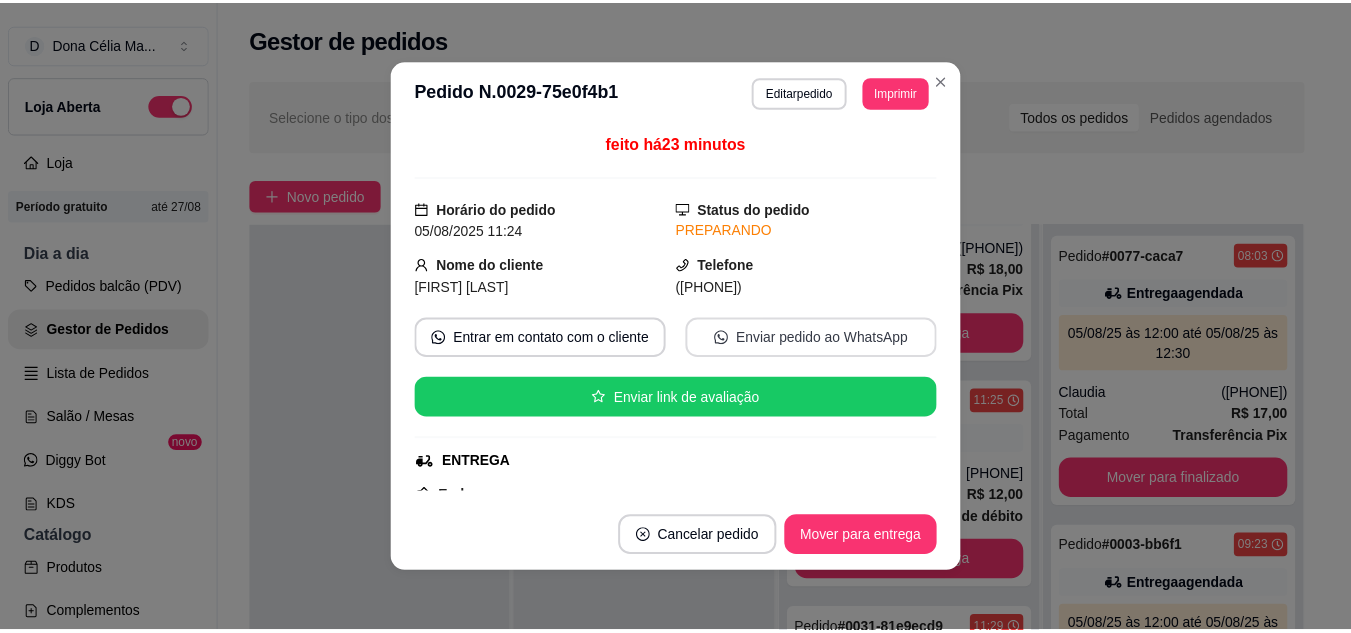 scroll, scrollTop: 300, scrollLeft: 0, axis: vertical 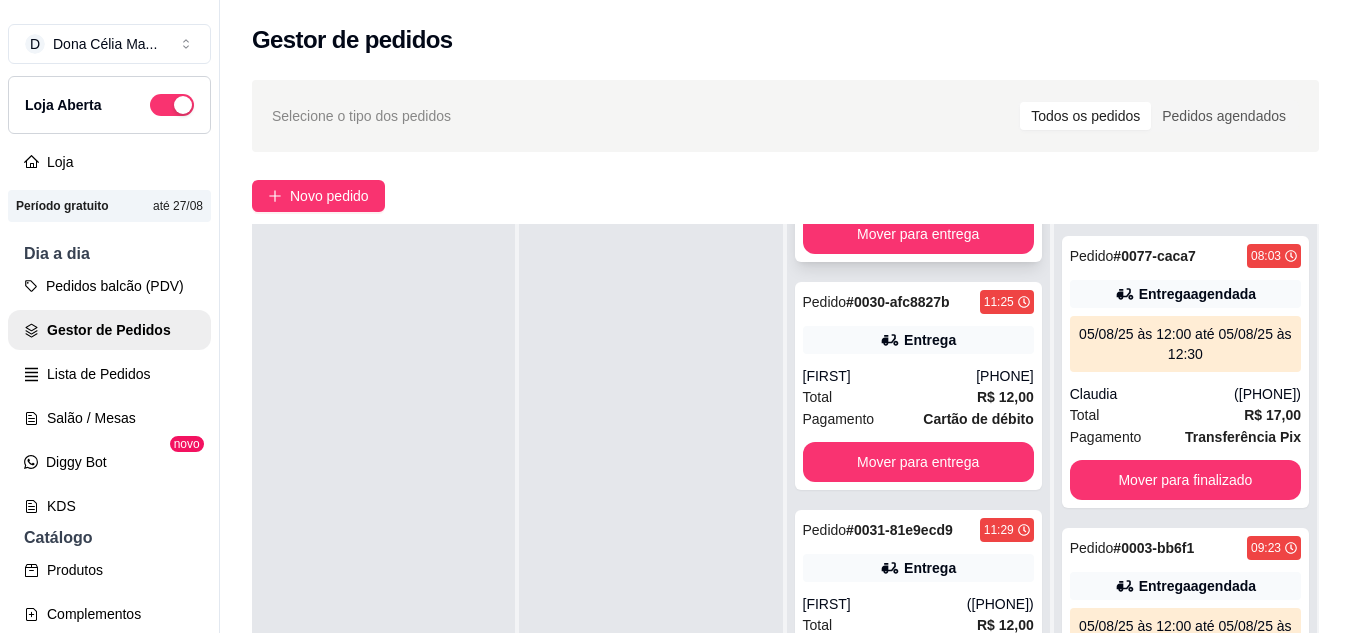 click on "Pedido  # 0030-afc8827b 11:25 Entrega Allyson  (84) 98858-7571 Total R$ 12,00 Pagamento Cartão de débito Mover para entrega" at bounding box center (918, 386) 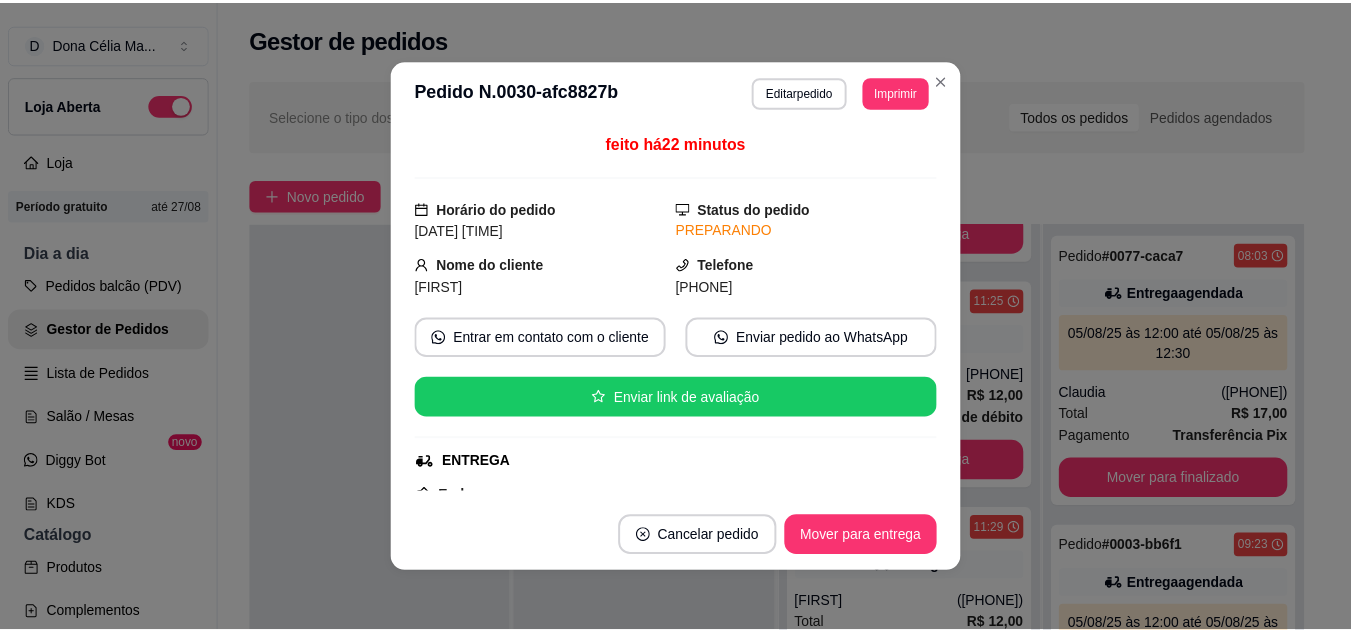 scroll, scrollTop: 300, scrollLeft: 0, axis: vertical 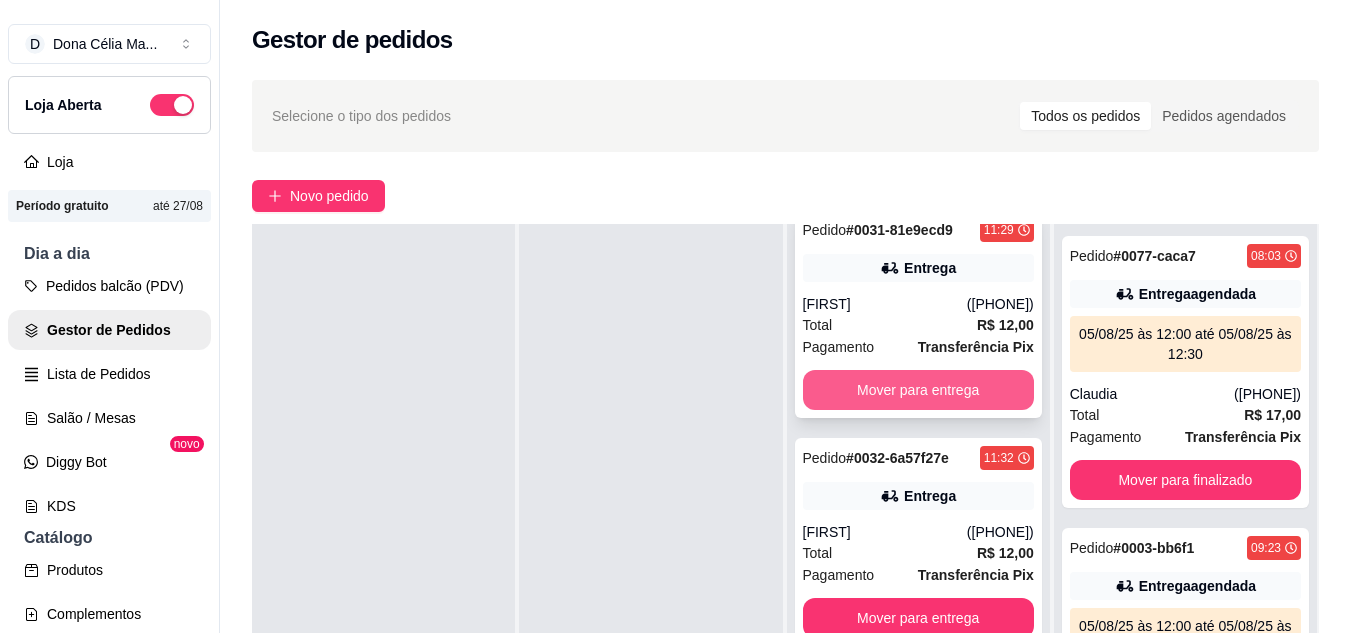 click on "Pagamento Transferência Pix" at bounding box center (918, 347) 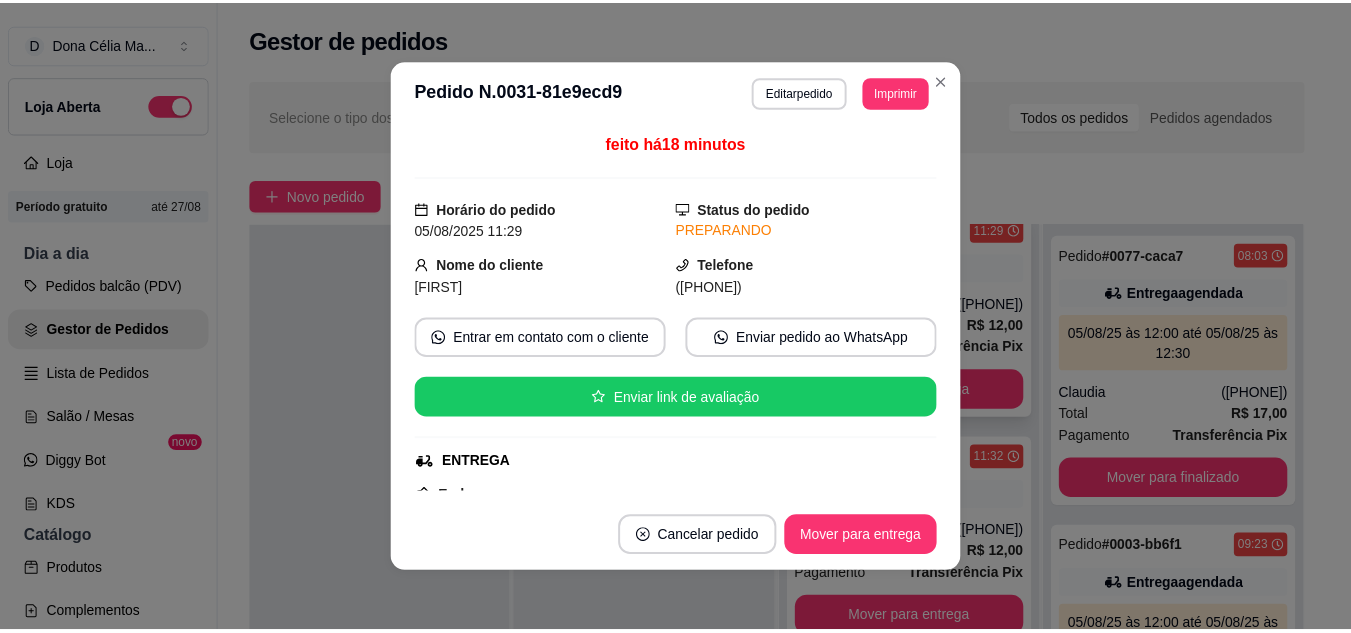 scroll, scrollTop: 200, scrollLeft: 0, axis: vertical 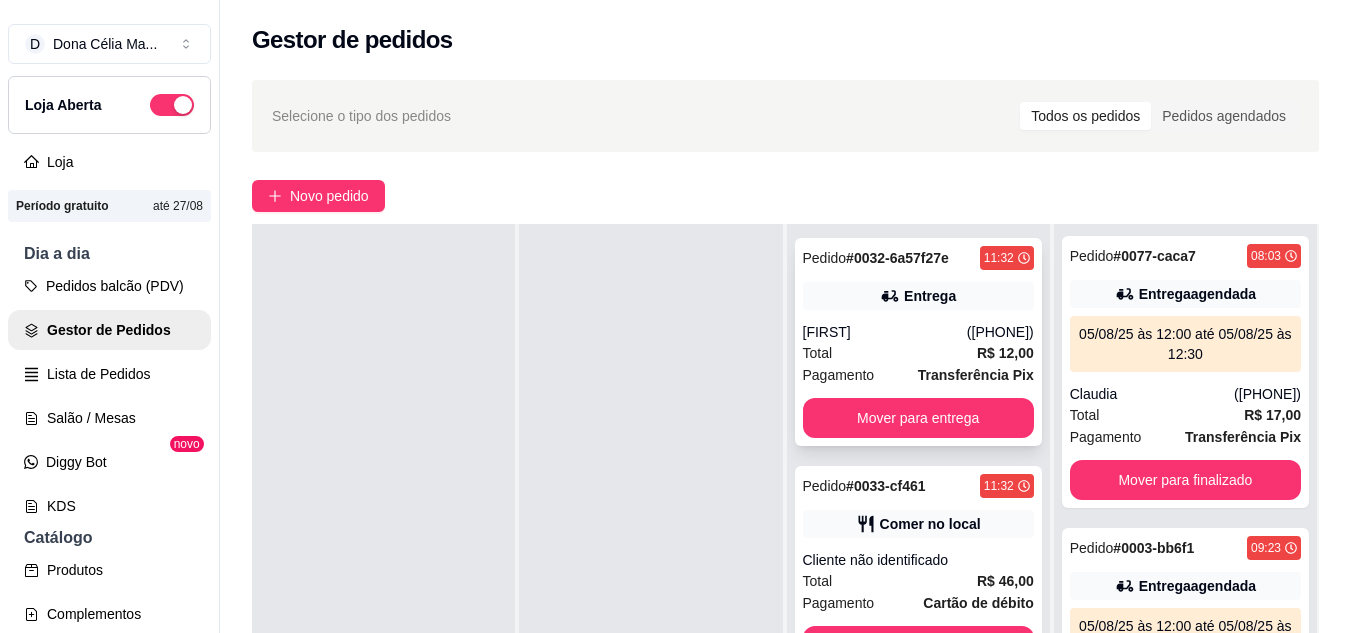 click on "Total R$ 12,00" at bounding box center (918, 353) 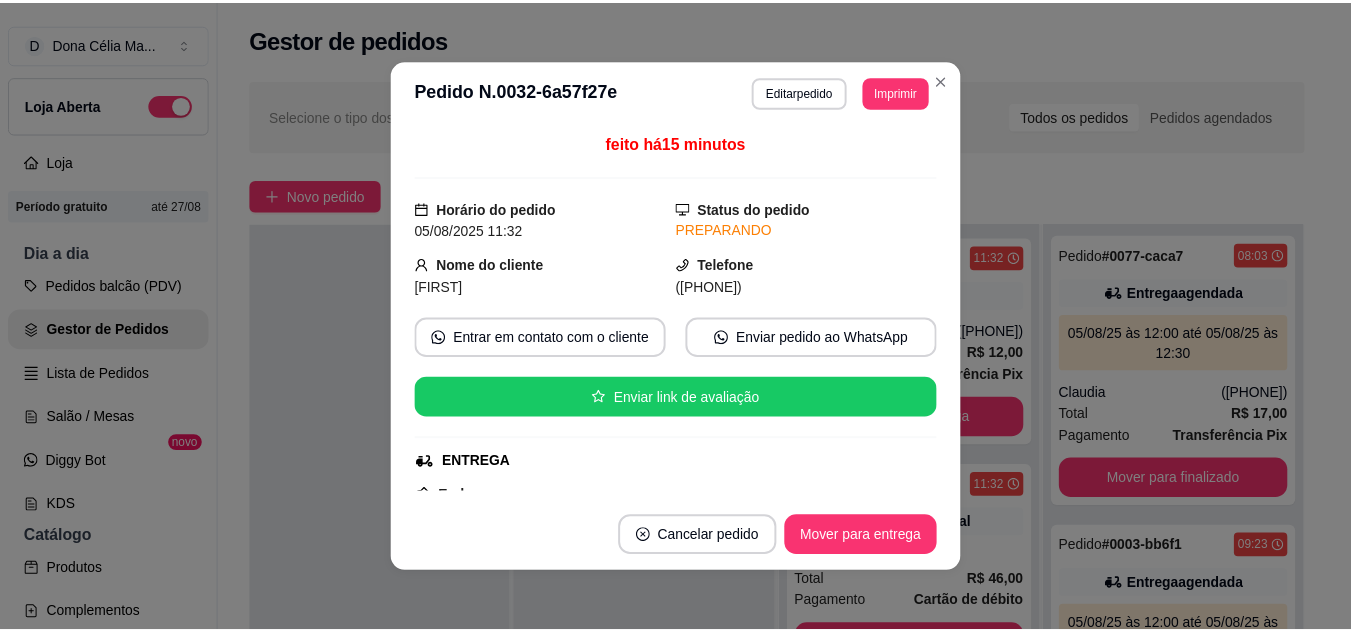 scroll, scrollTop: 300, scrollLeft: 0, axis: vertical 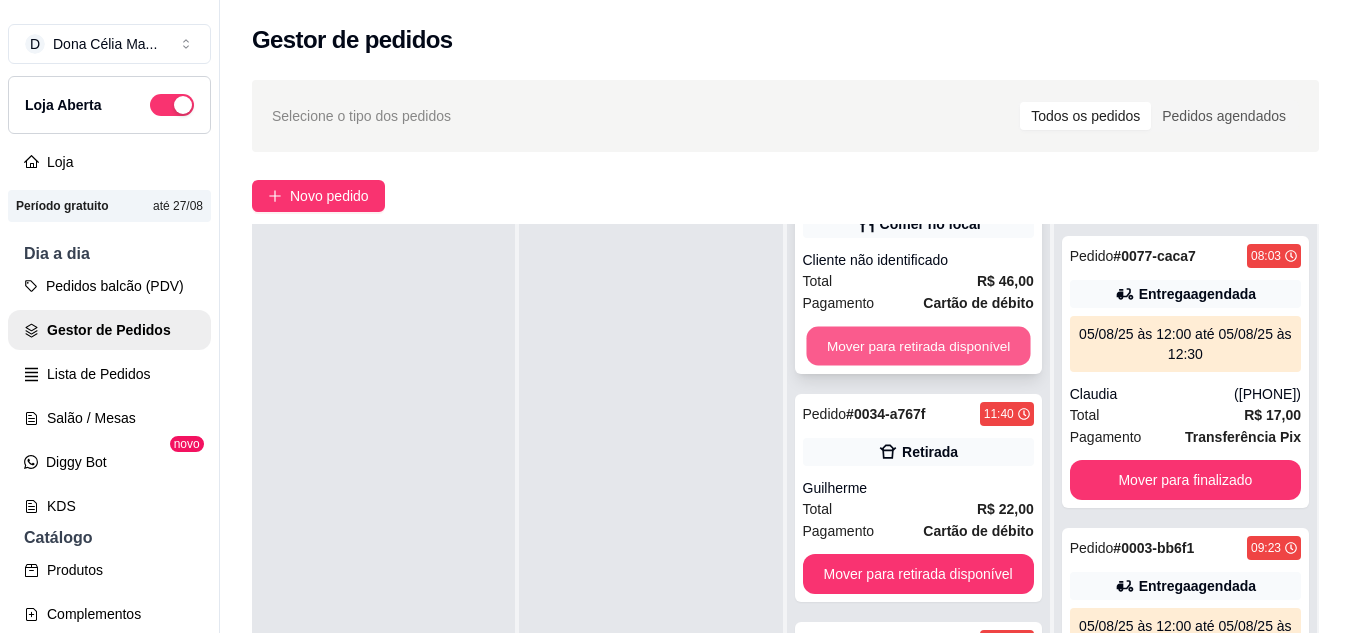 click on "Mover para retirada disponível" at bounding box center [918, 346] 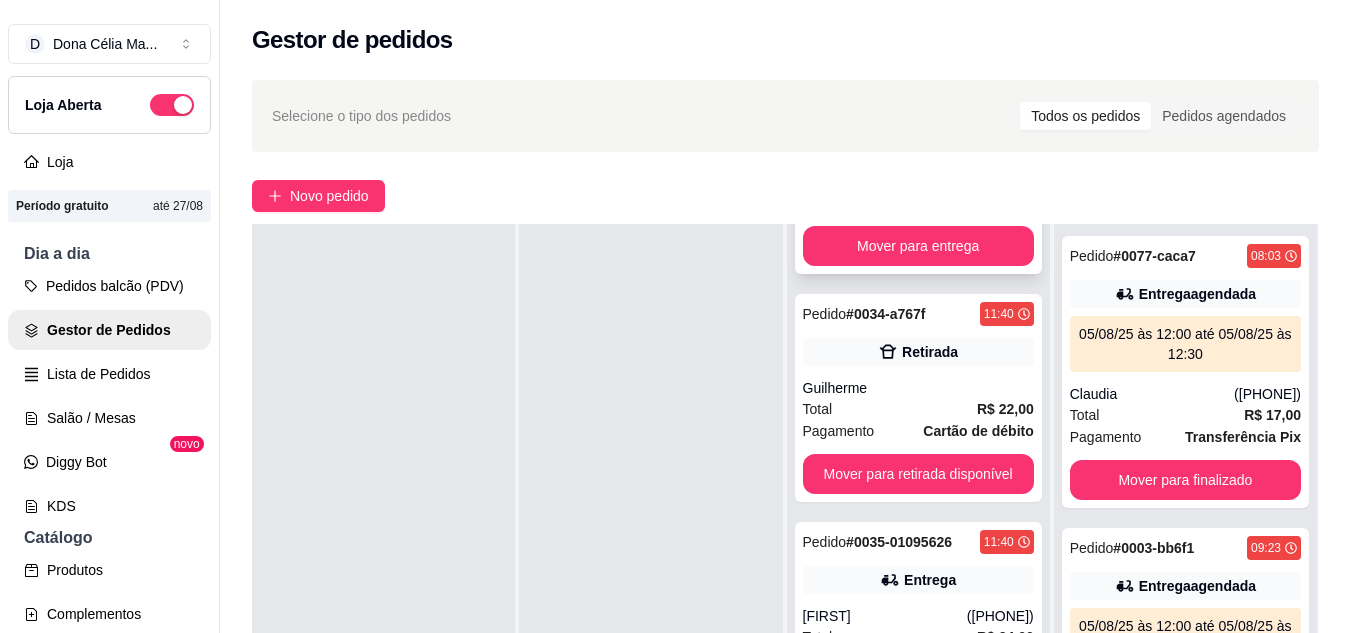 scroll, scrollTop: 3490, scrollLeft: 0, axis: vertical 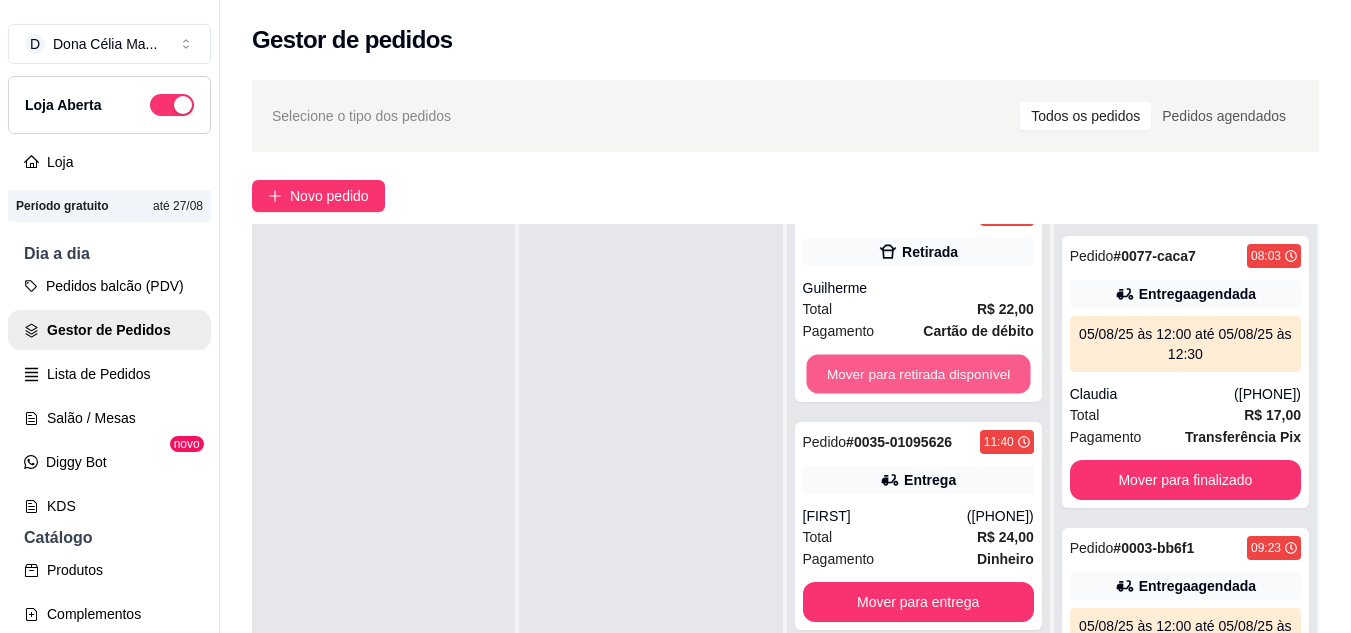 click on "Mover para retirada disponível" at bounding box center (918, 374) 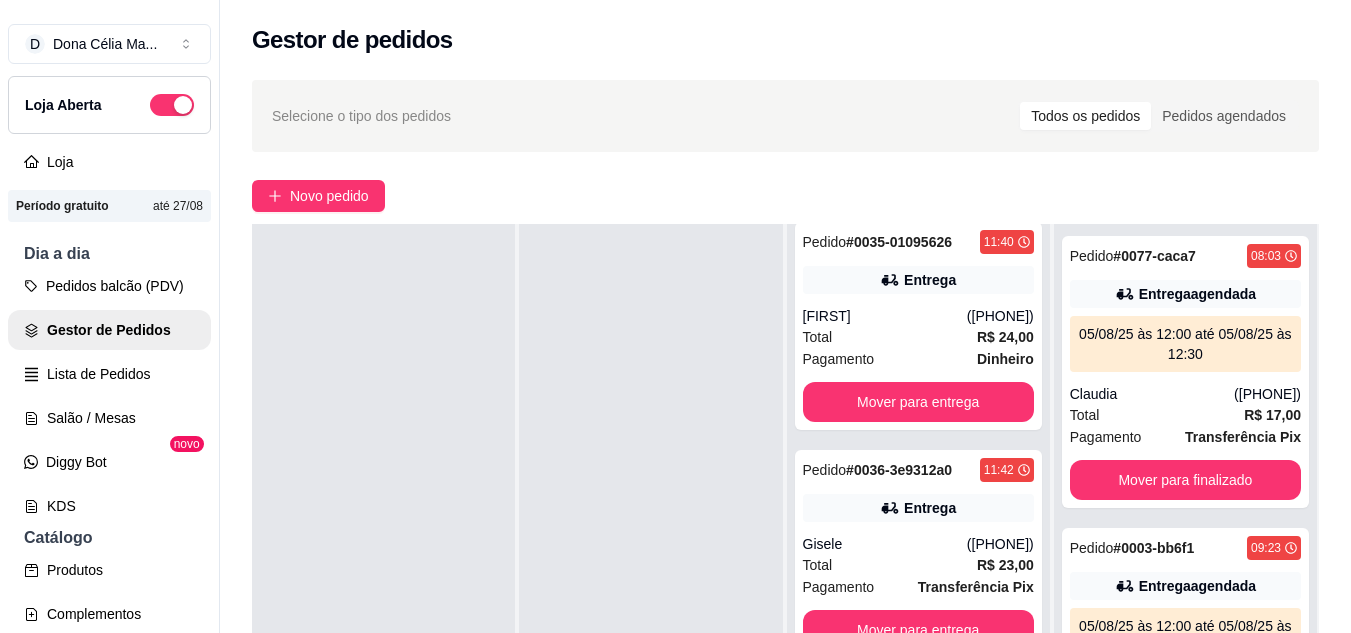 scroll, scrollTop: 3539, scrollLeft: 0, axis: vertical 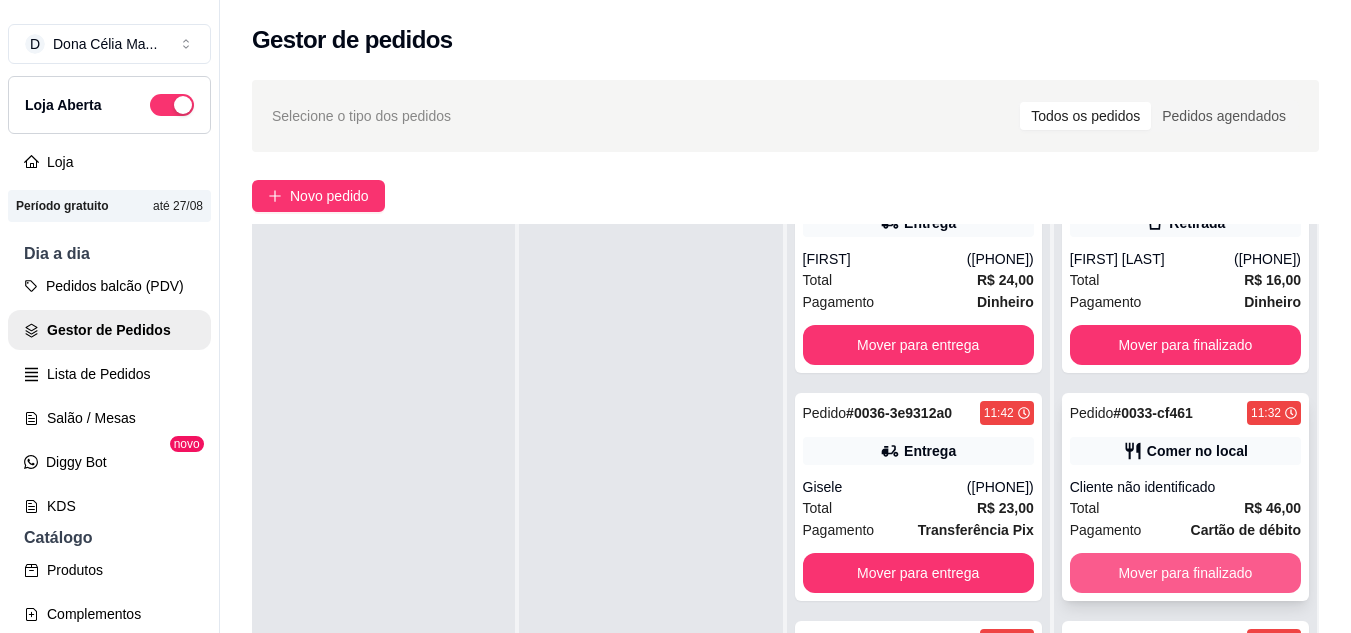 click on "Mover para finalizado" at bounding box center (1185, 573) 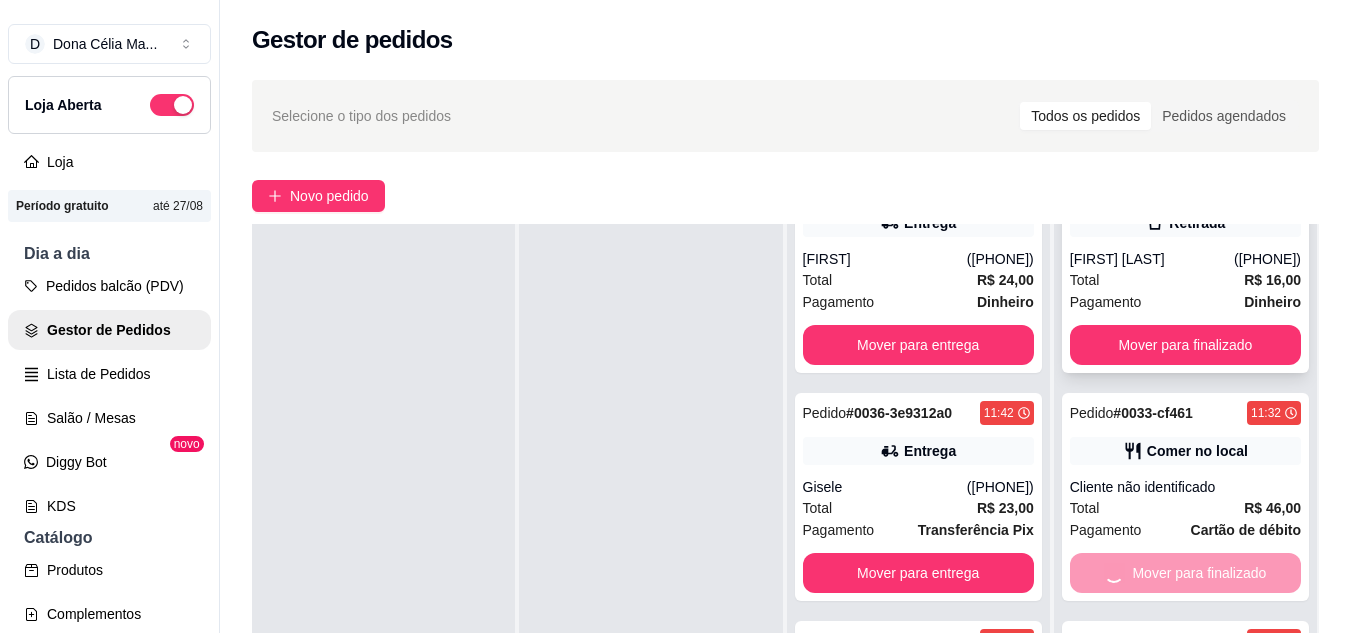 scroll, scrollTop: 1849, scrollLeft: 0, axis: vertical 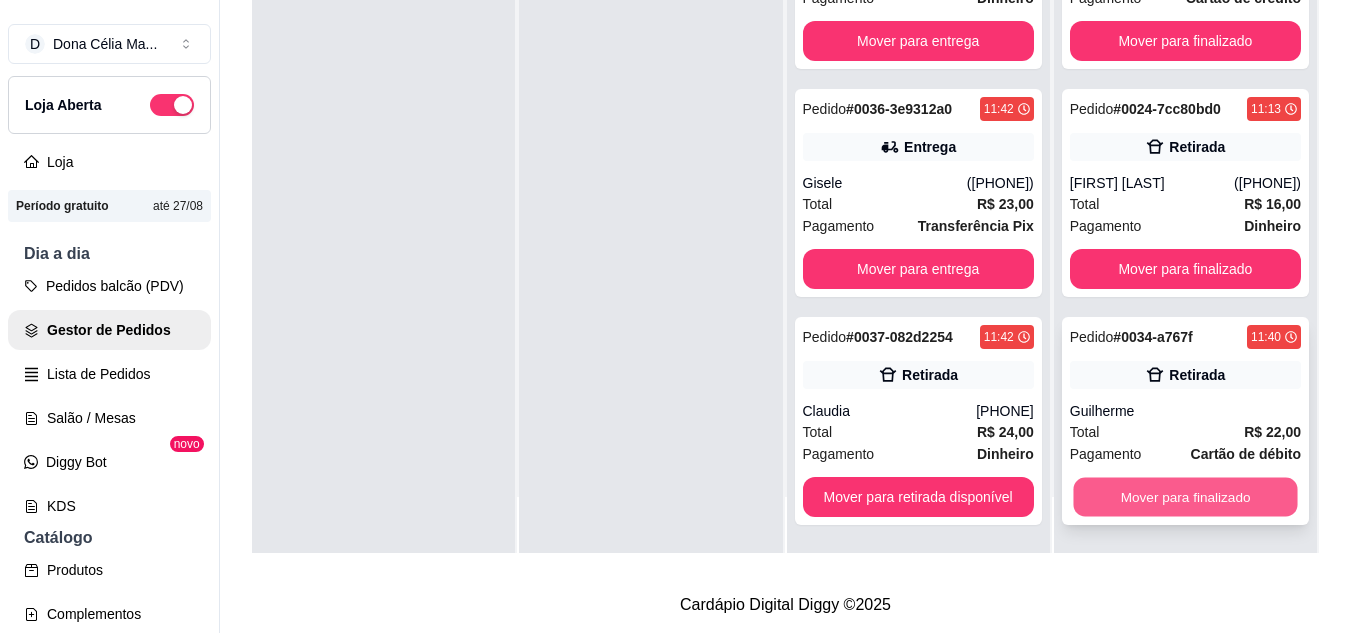 click on "Mover para finalizado" at bounding box center [1185, 497] 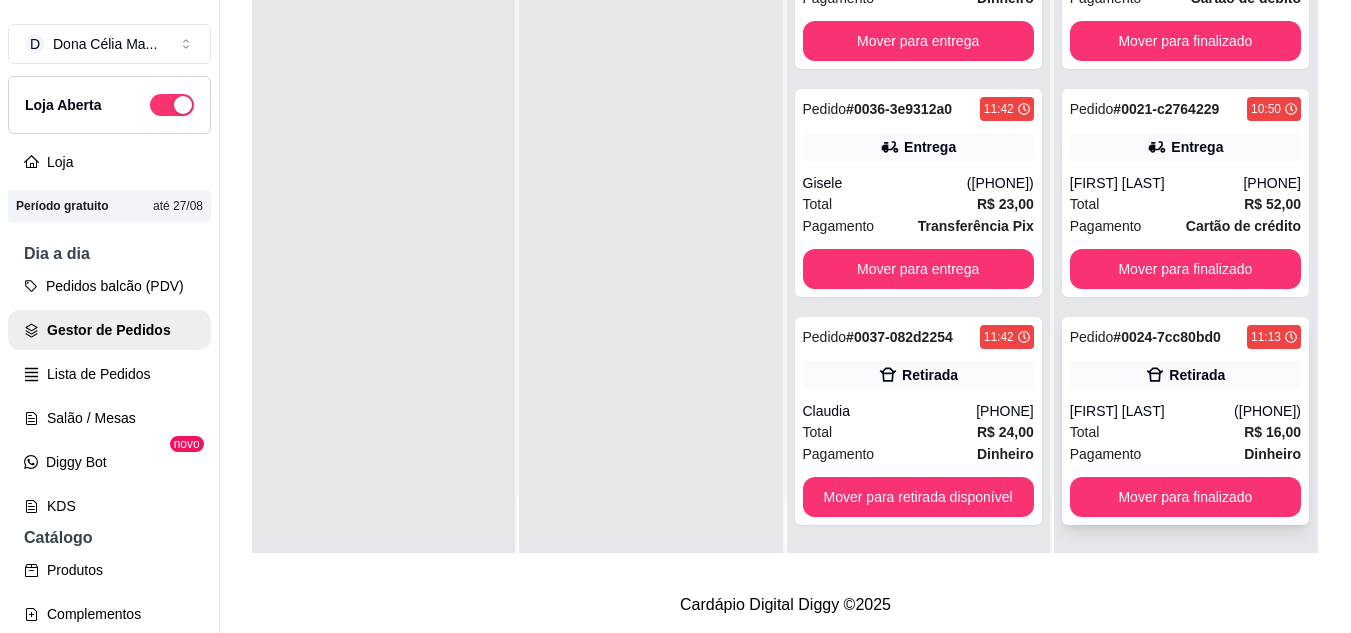 scroll, scrollTop: 1621, scrollLeft: 0, axis: vertical 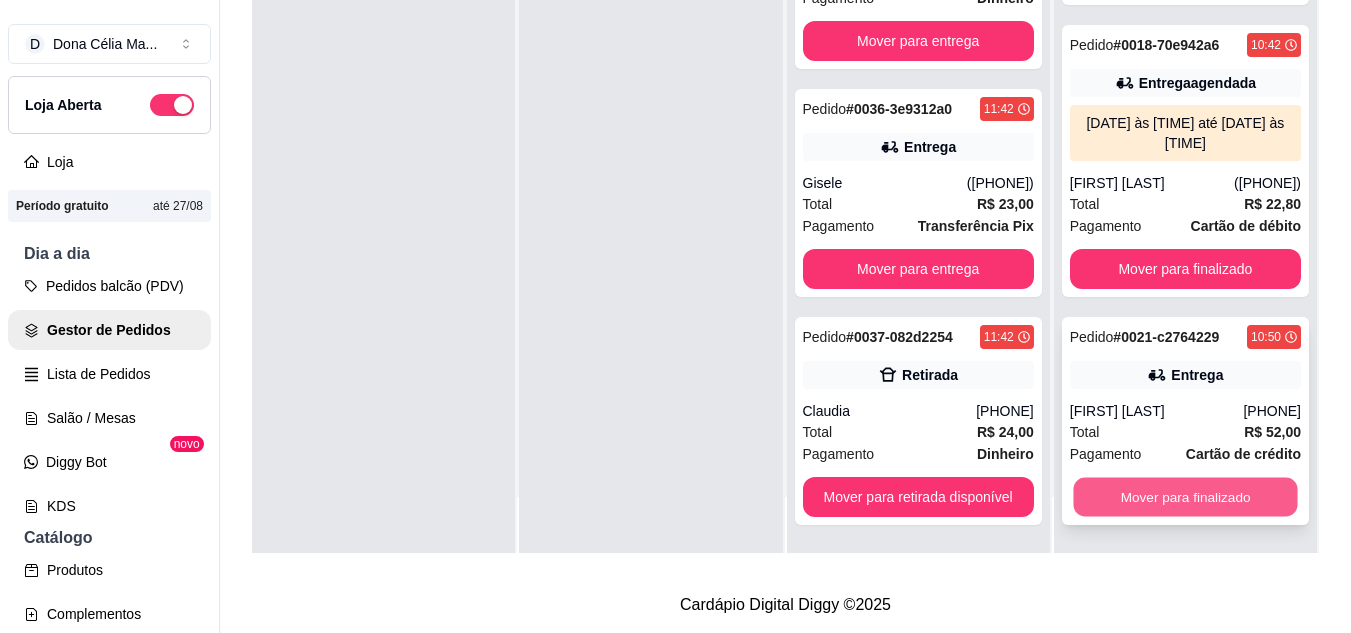 click on "Mover para finalizado" at bounding box center [1185, 497] 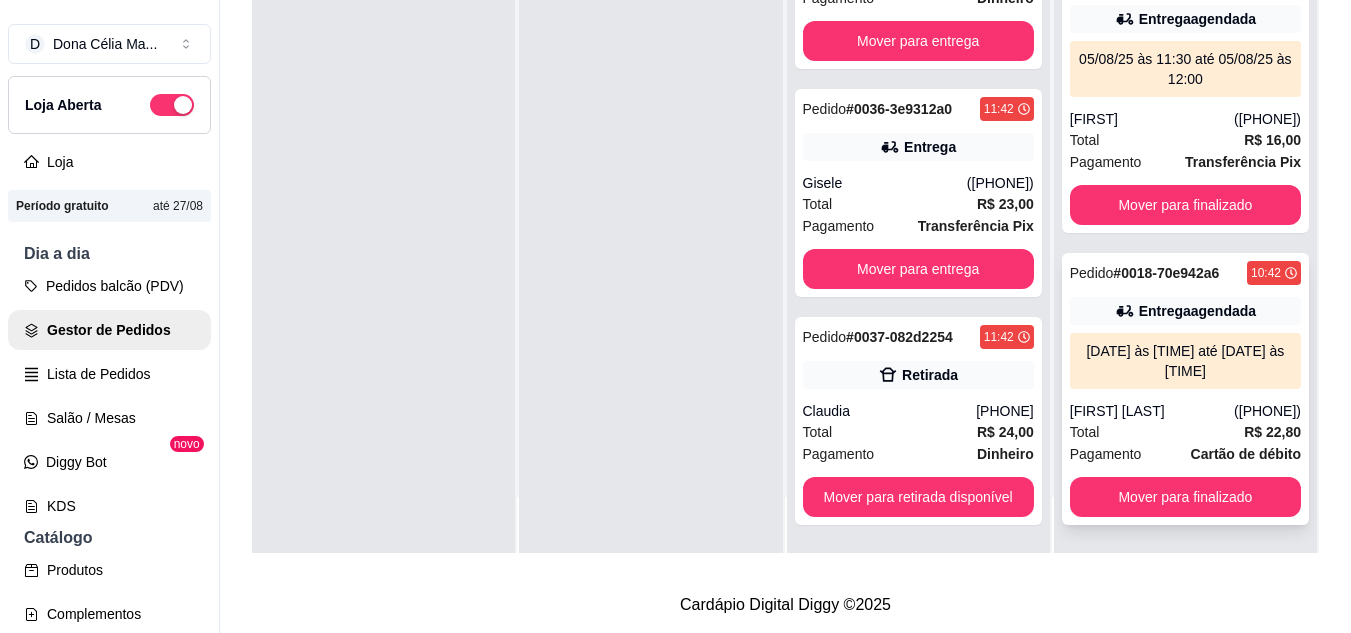 click on "Pedido  # 0018-70e942a6 10:42 Entrega  agendada 05/08/25 às 12:30 até 05/08/25 às 13:00  Sérgio Tiago  (84) 98838-0268 Total R$ 22,80 Pagamento Cartão de débito Mover para finalizado" at bounding box center [1185, 389] 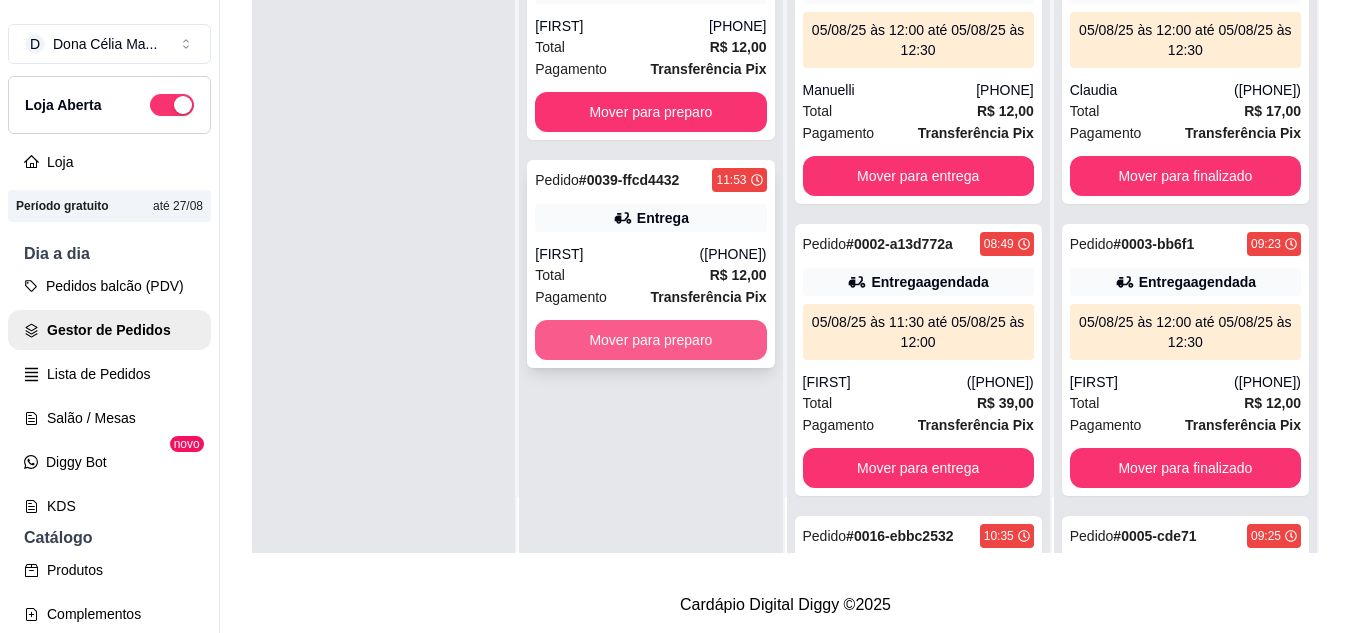 scroll, scrollTop: 0, scrollLeft: 0, axis: both 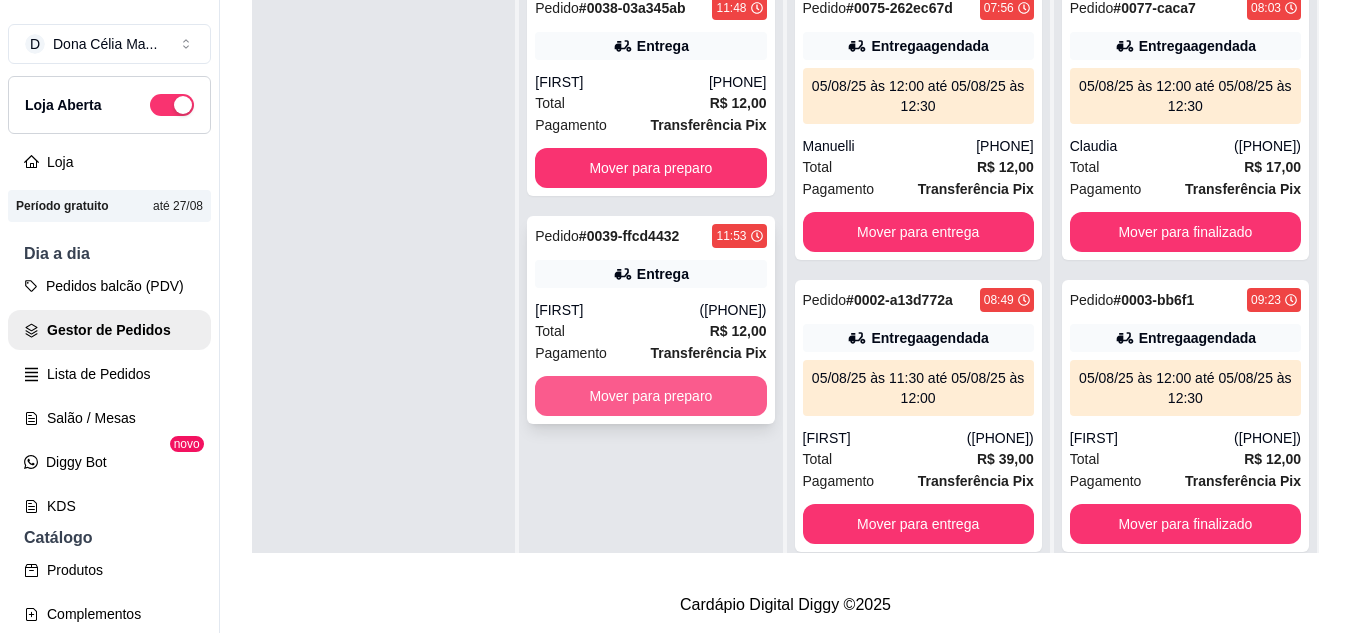 click on "Mover para preparo" at bounding box center [650, 396] 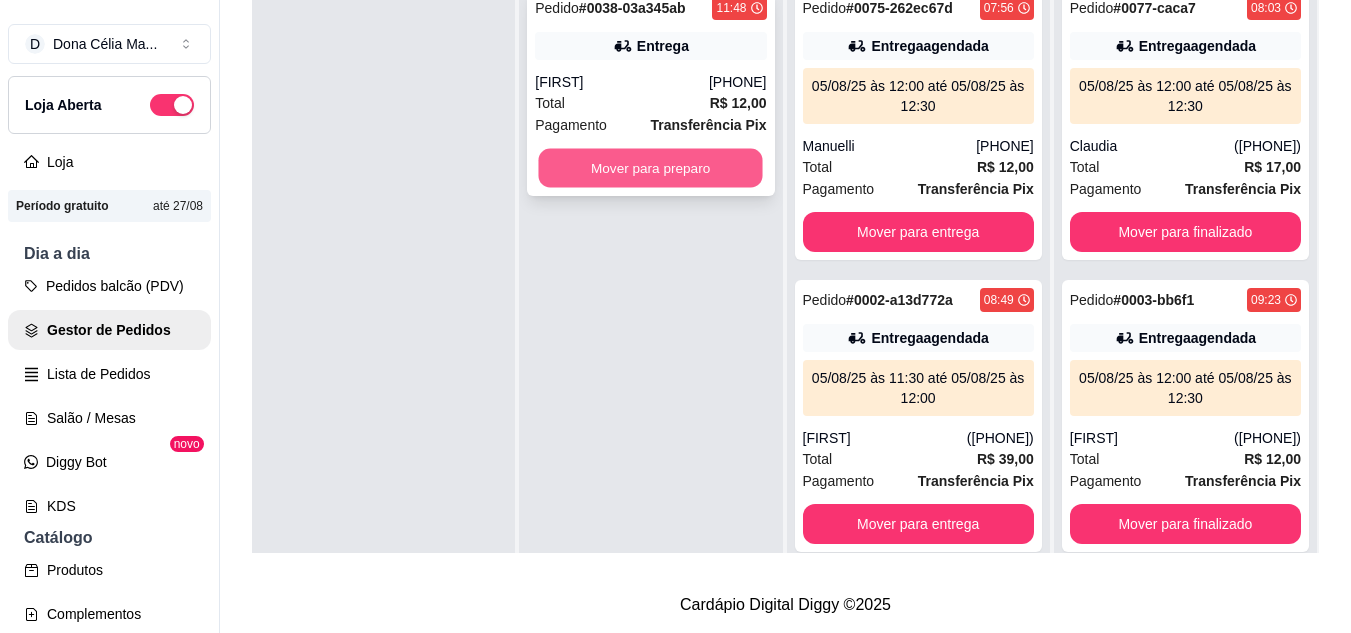click on "Mover para preparo" at bounding box center (651, 168) 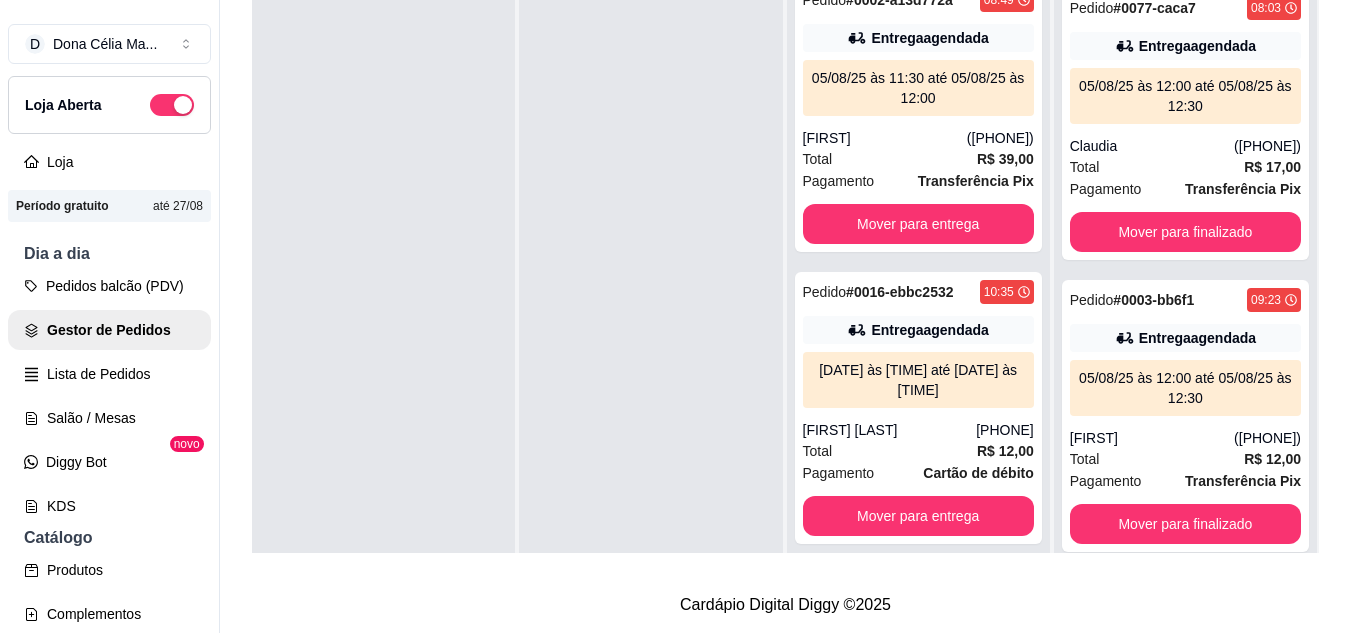 scroll, scrollTop: 400, scrollLeft: 0, axis: vertical 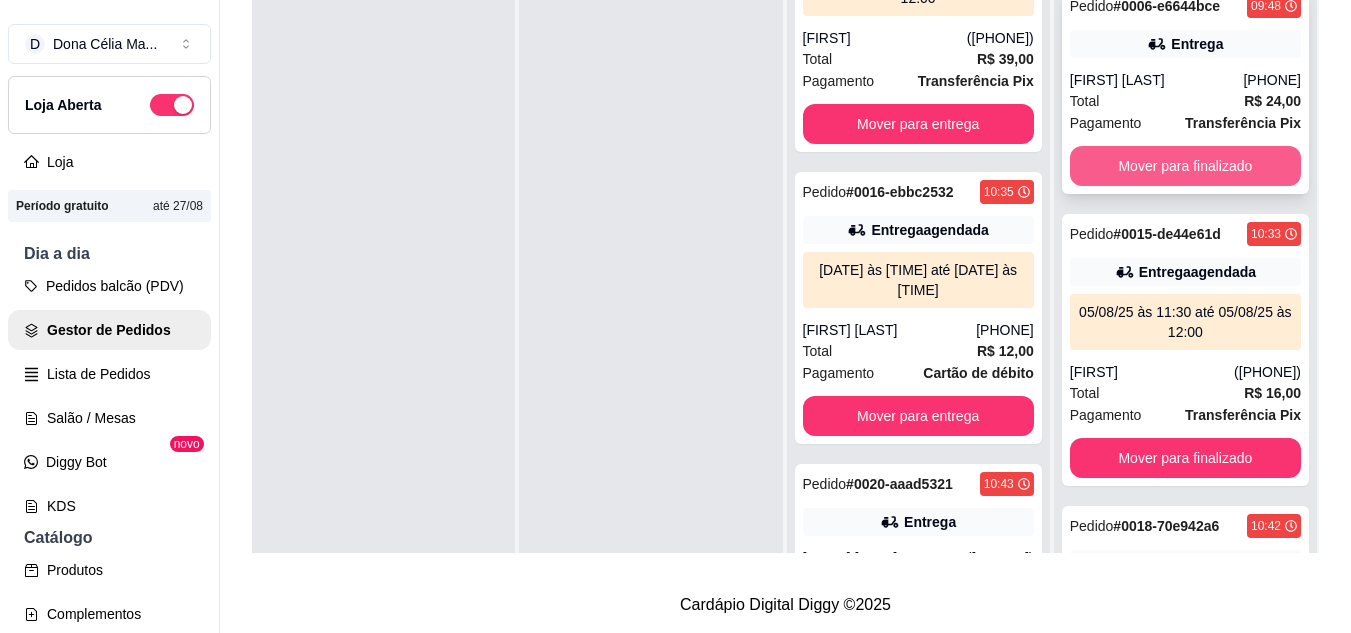 click on "Mover para finalizado" at bounding box center [1185, 166] 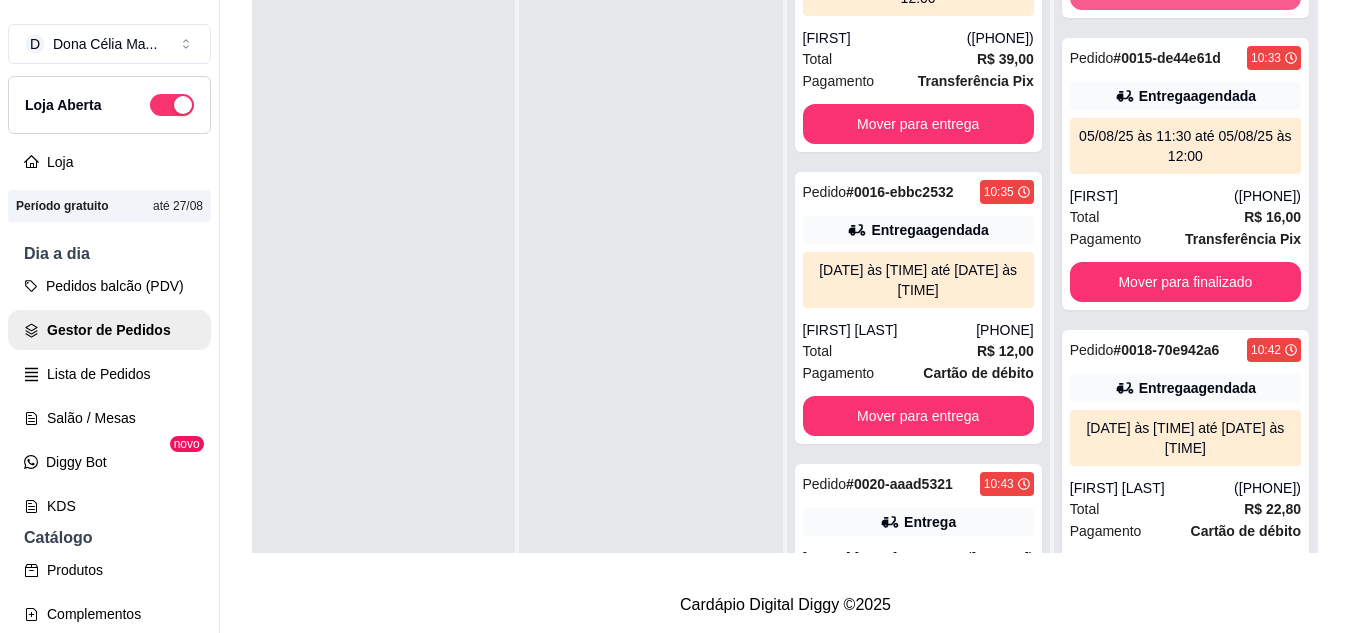 scroll, scrollTop: 869, scrollLeft: 0, axis: vertical 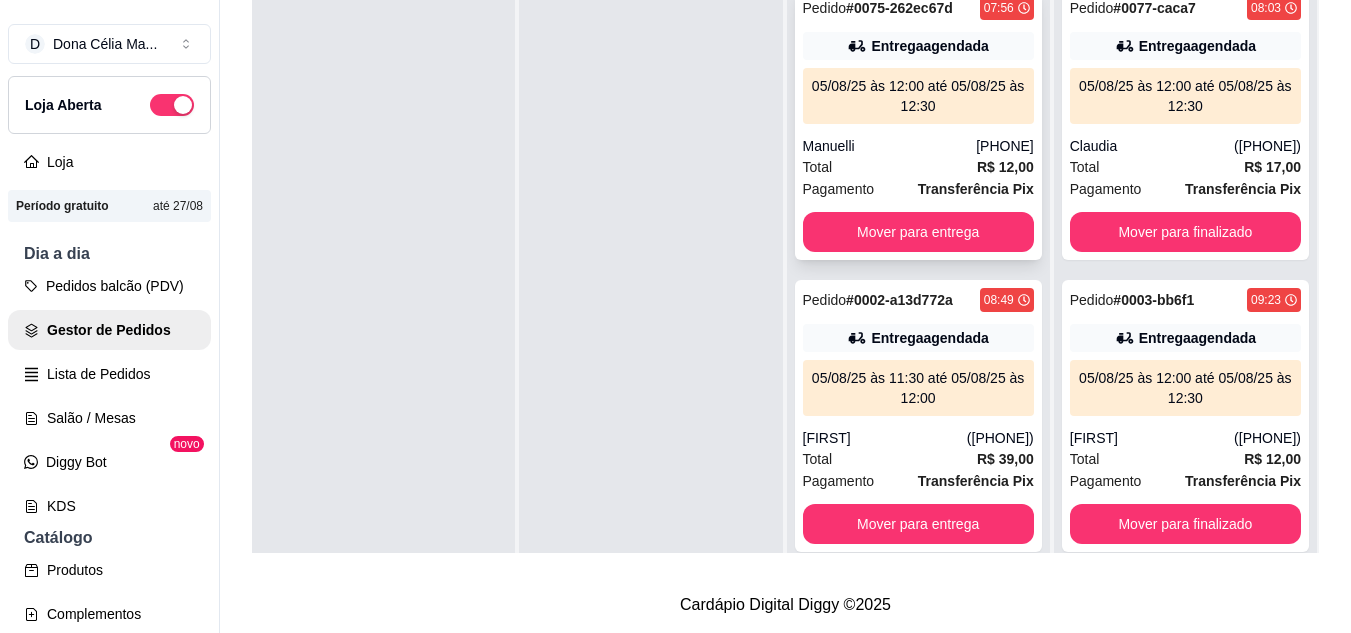 click on "Total R$ 12,00" at bounding box center [918, 167] 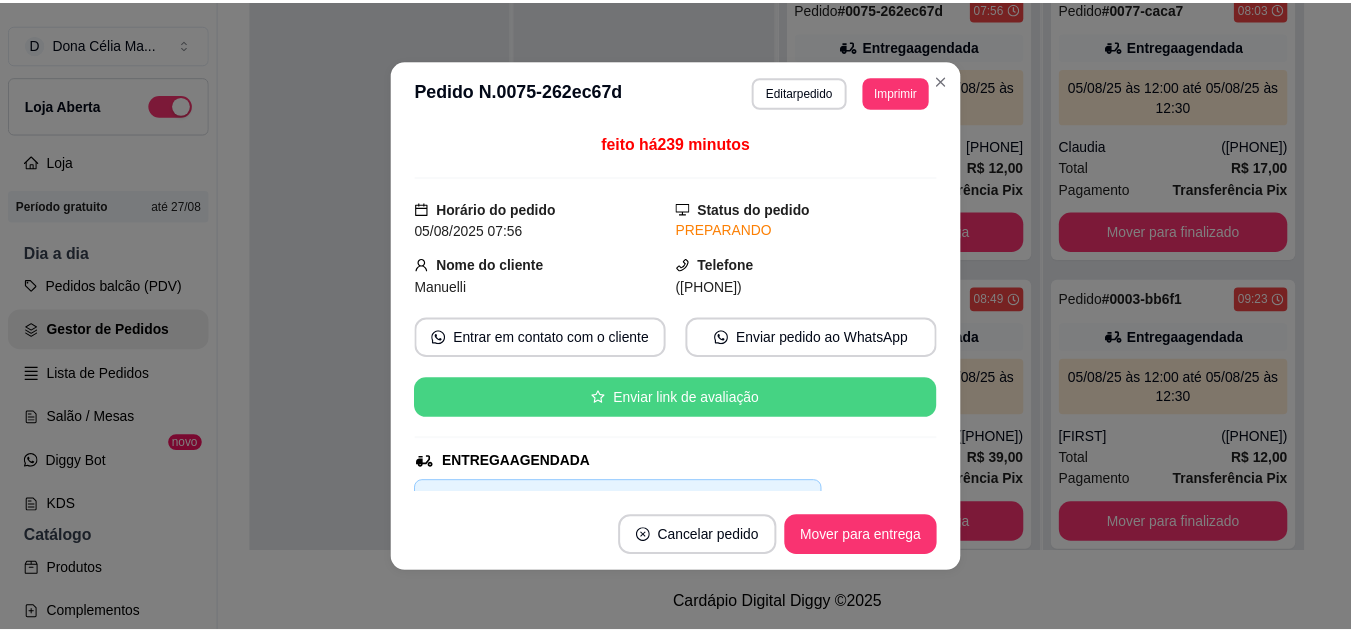 scroll, scrollTop: 200, scrollLeft: 0, axis: vertical 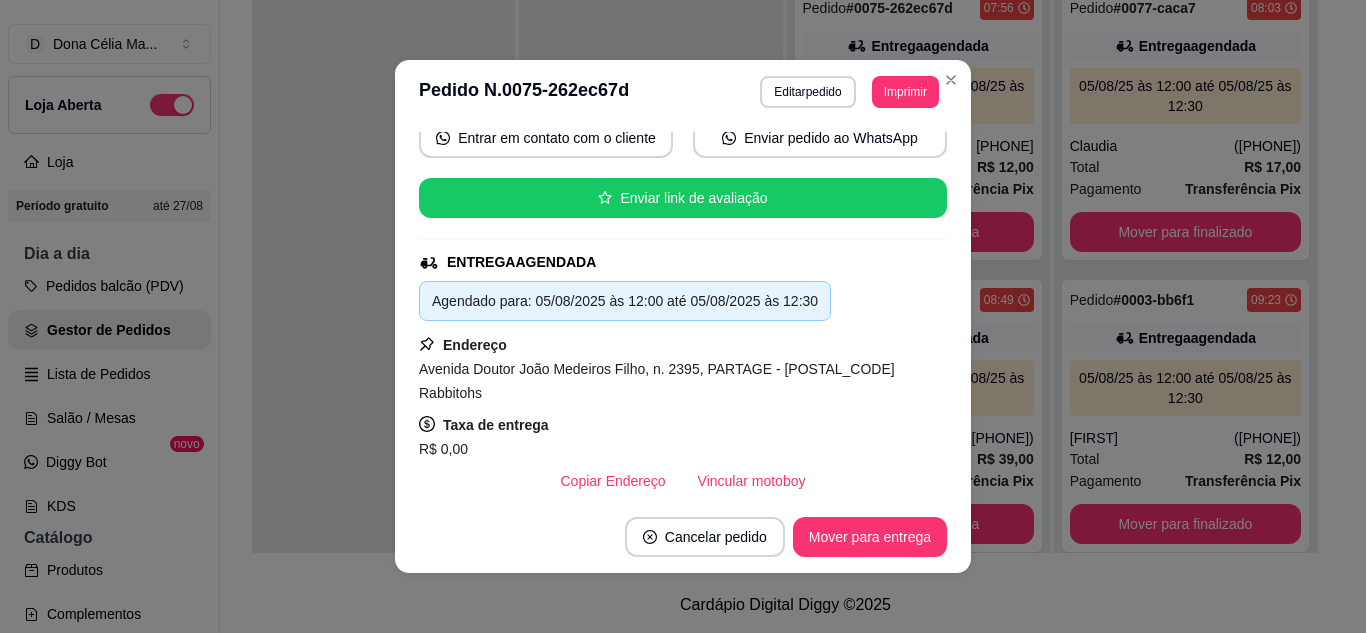 click on "Vincular motoboy" at bounding box center [752, 481] 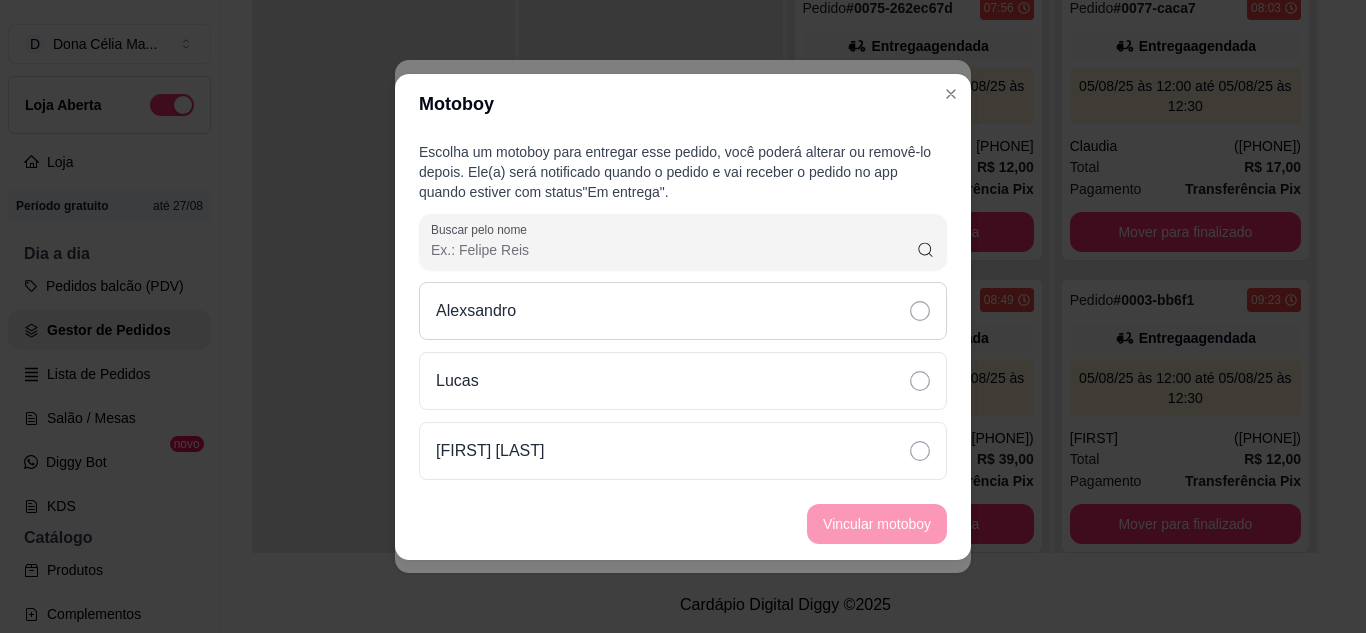 click on "Alexsandro" at bounding box center (683, 311) 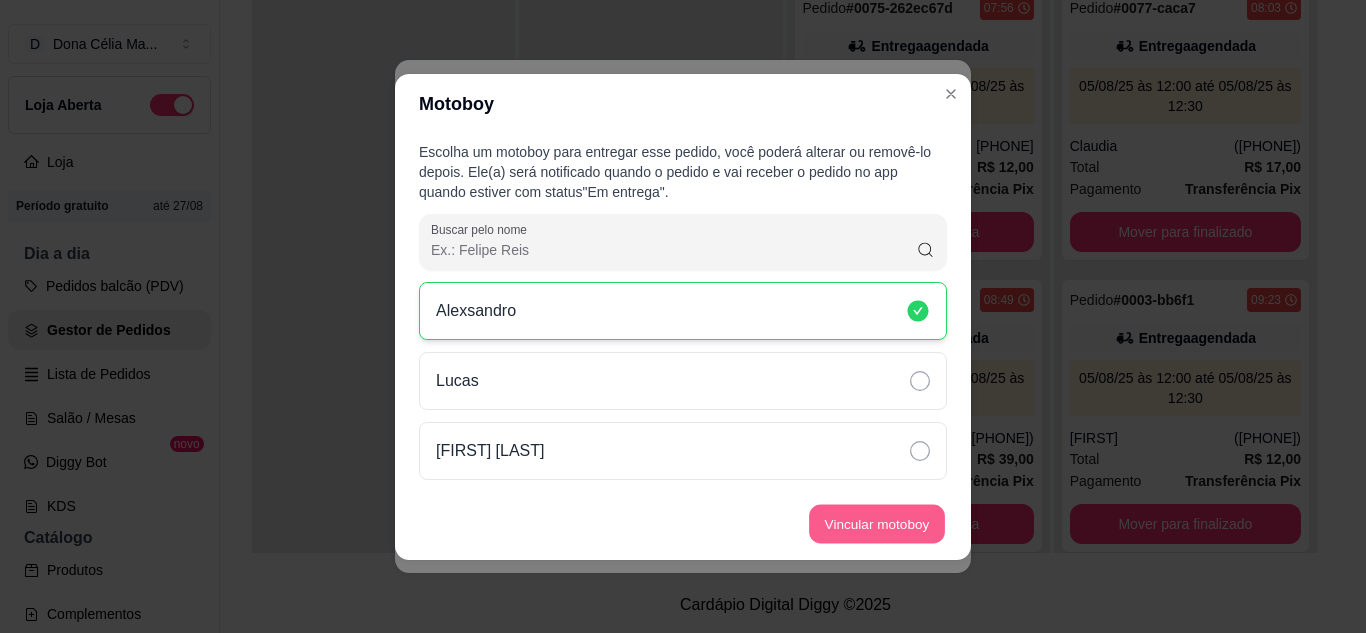 click on "Vincular motoboy" at bounding box center [877, 523] 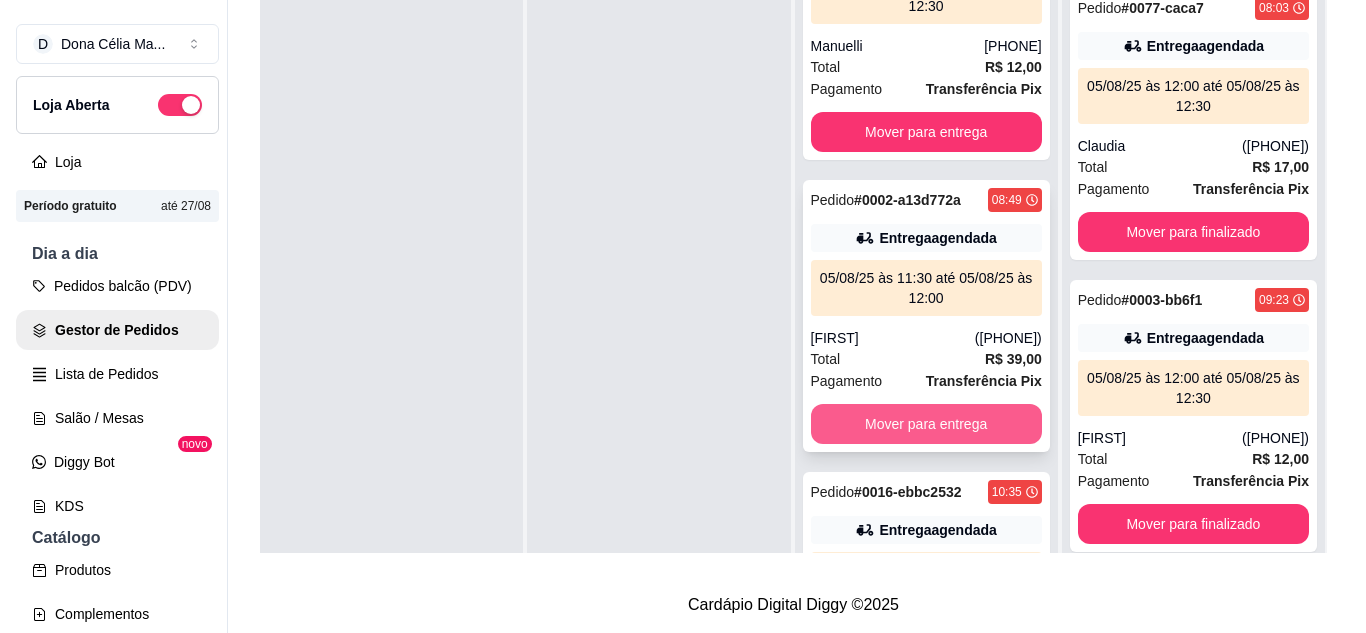 scroll, scrollTop: 200, scrollLeft: 0, axis: vertical 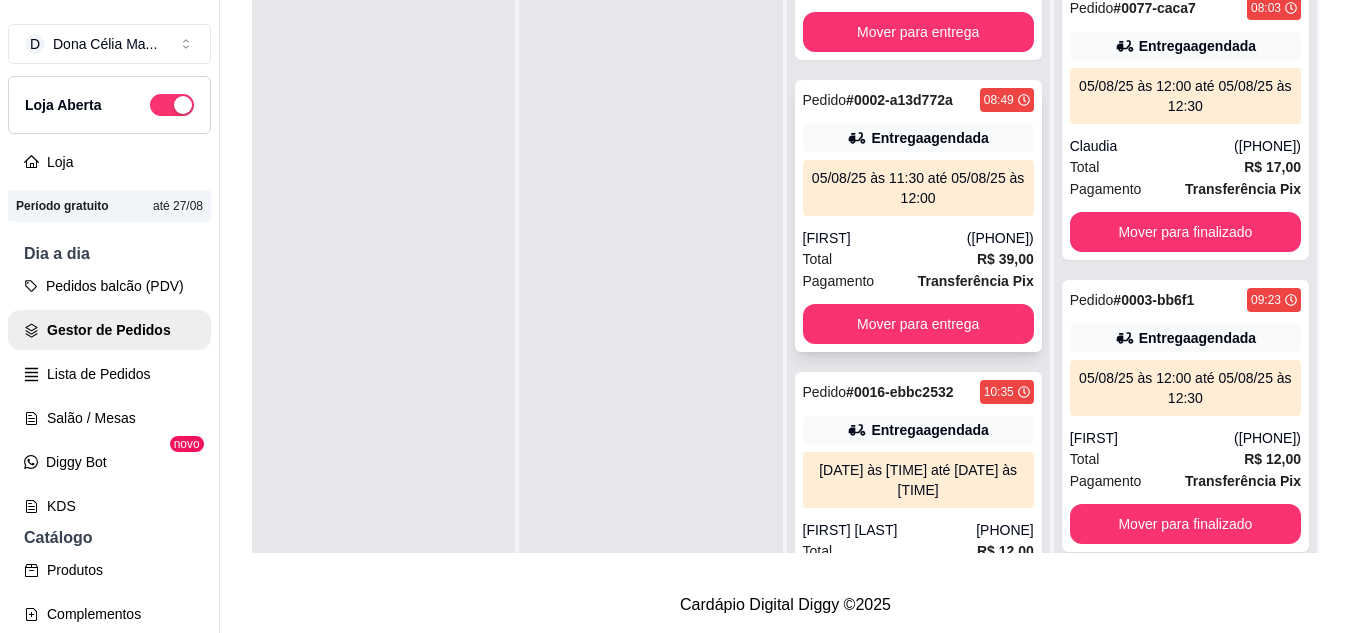 click on "Pedido  # 0002-a13d772a 08:49 Entrega  agendada 05/08/25 às 11:30 até 05/08/25 às 12:00  Wanessa  (84) 98194-9790 Total R$ 39,00 Pagamento Transferência Pix Mover para entrega" at bounding box center (918, 216) 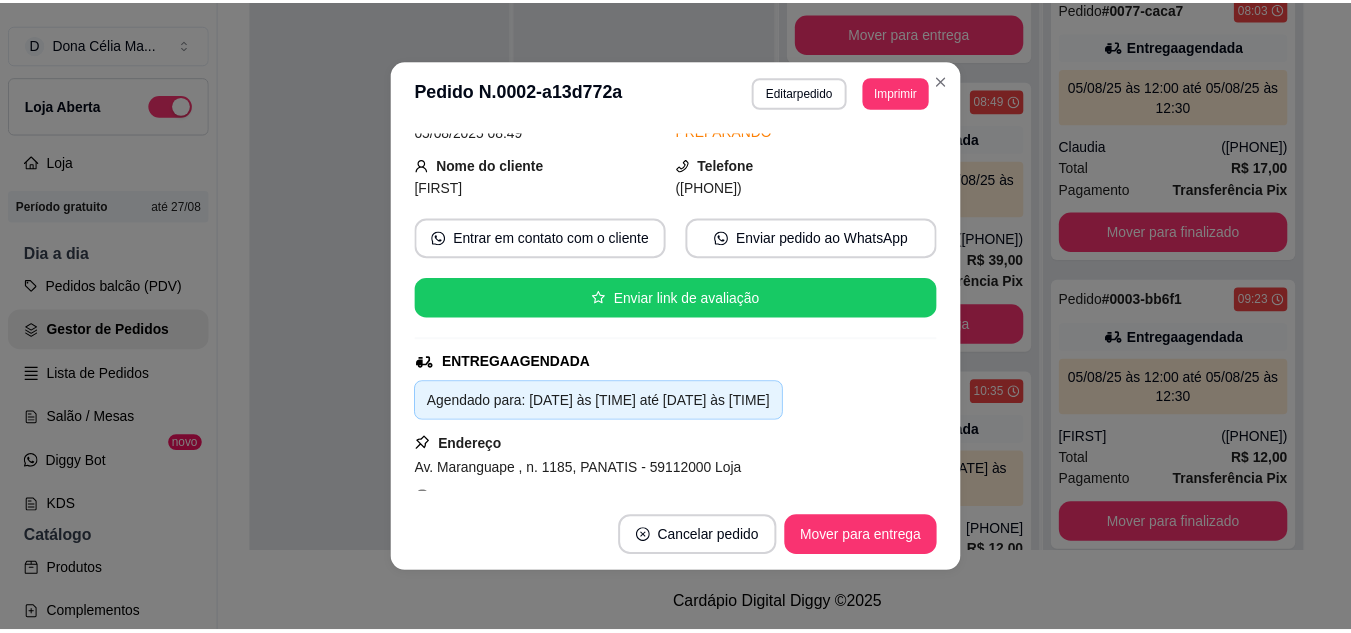 scroll, scrollTop: 200, scrollLeft: 0, axis: vertical 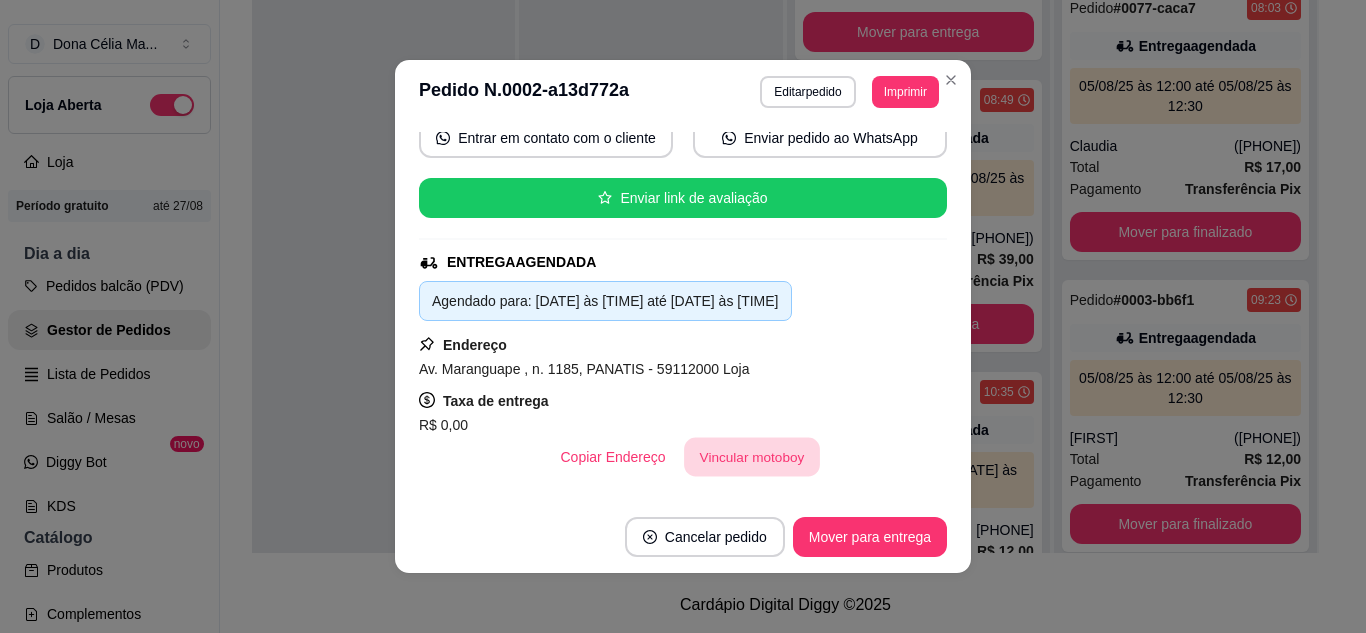 click on "Vincular motoboy" at bounding box center (752, 457) 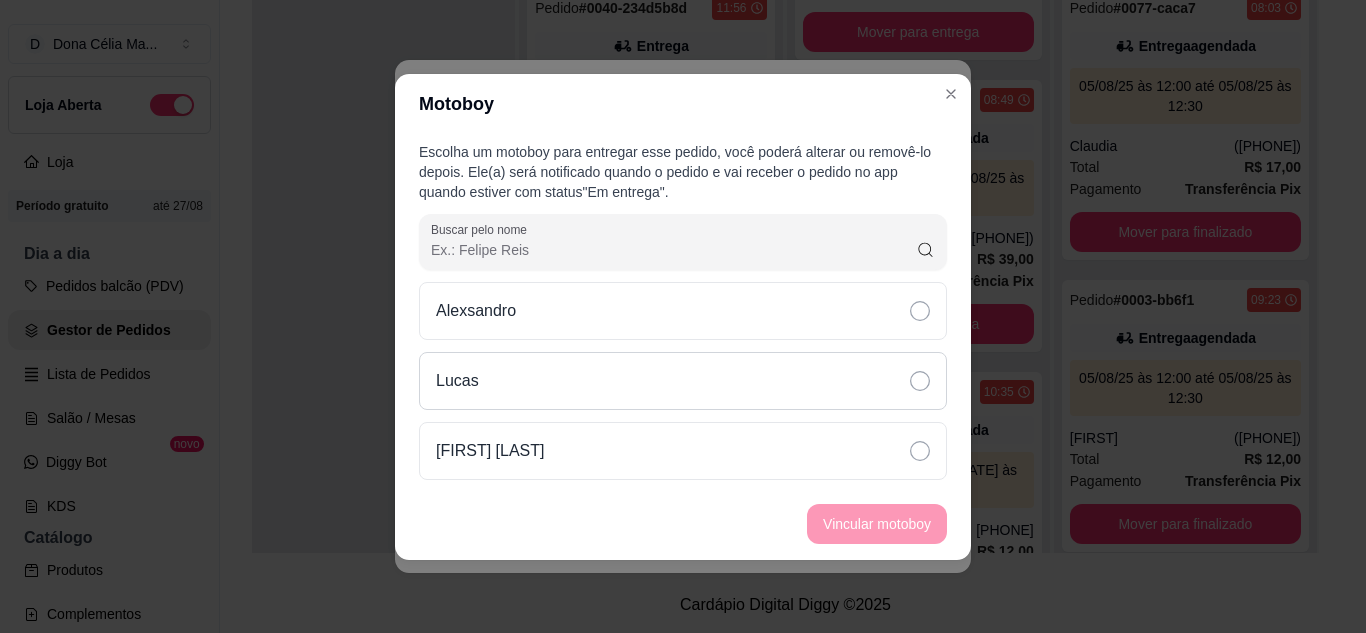 click on "Lucas" at bounding box center (683, 381) 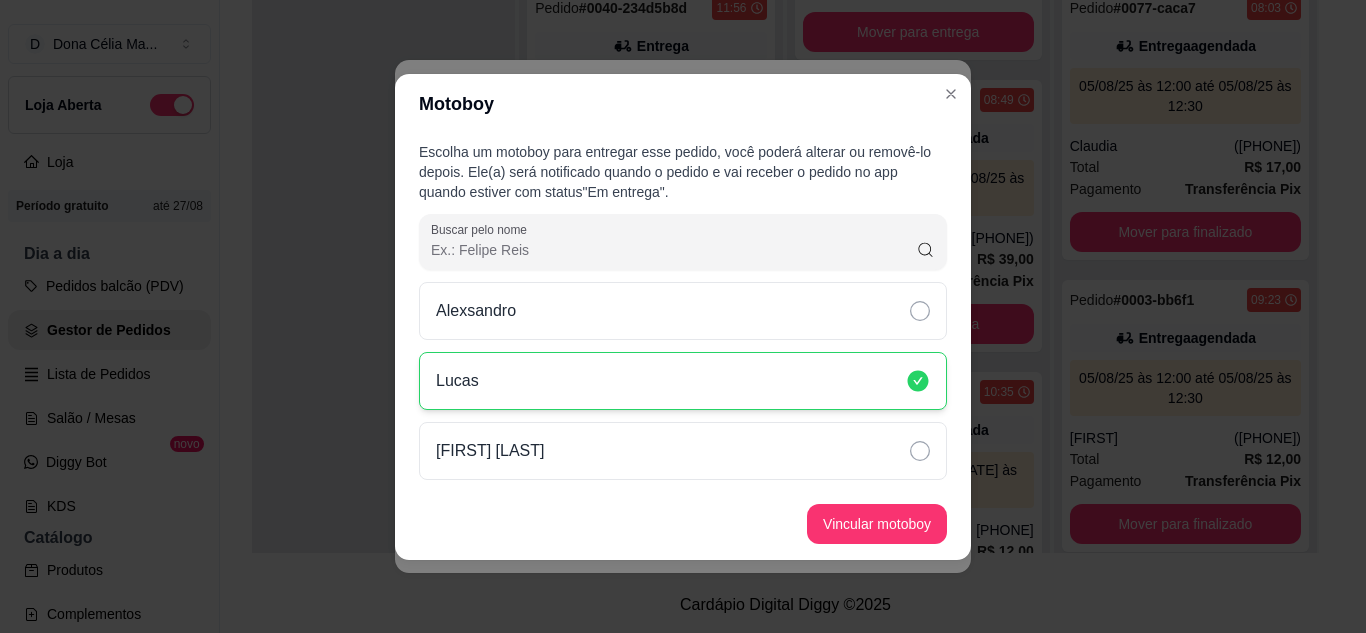 click on "Vincular motoboy" at bounding box center [877, 524] 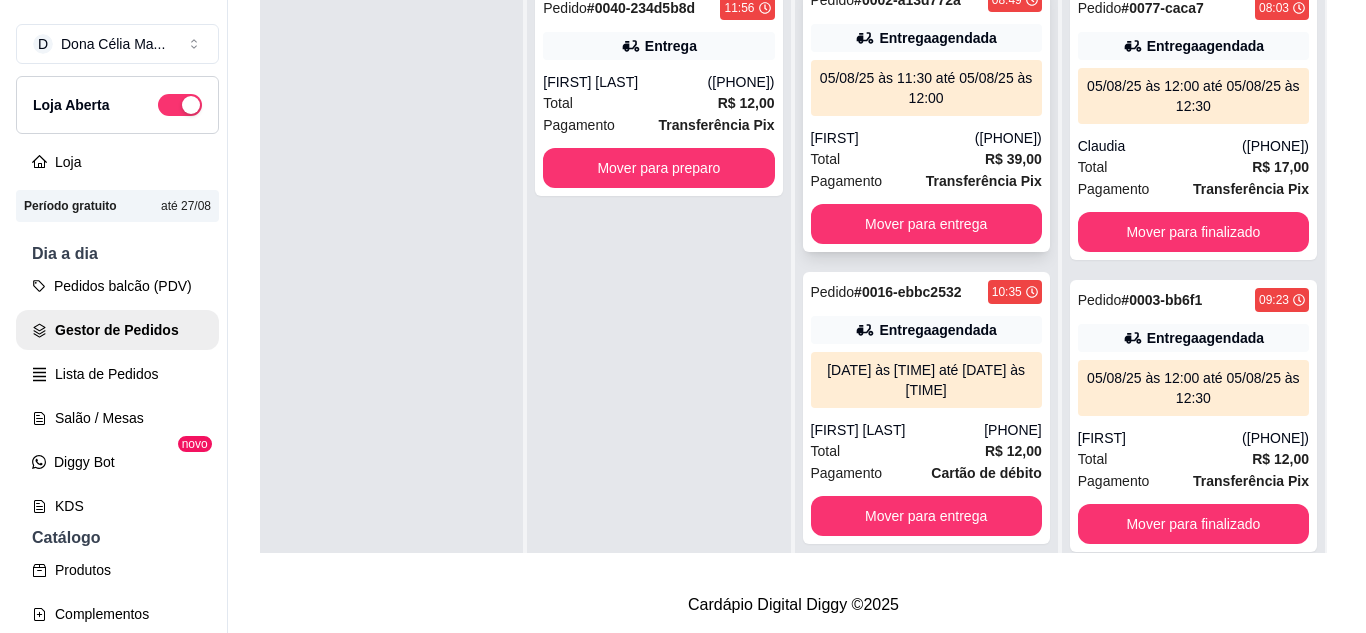 scroll, scrollTop: 400, scrollLeft: 0, axis: vertical 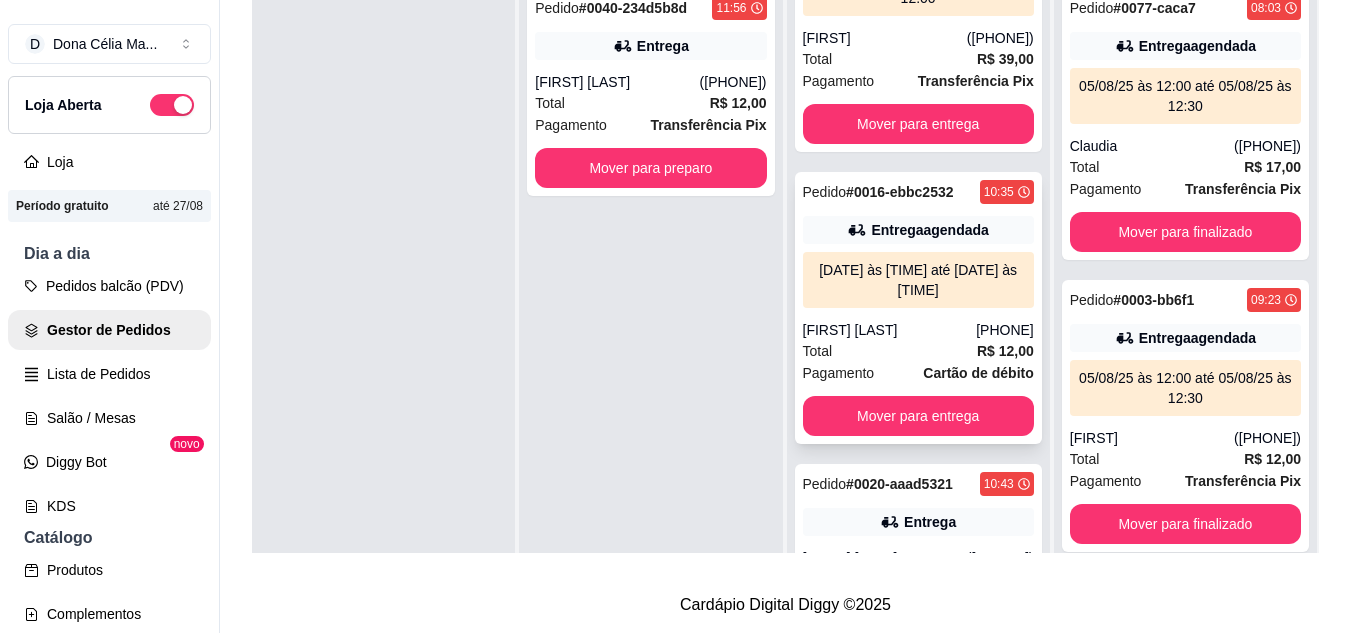 click on "Pedido  # 0016-ebbc2532 10:35 Entrega  agendada 05/08/25 às 12:30 até 05/08/25 às 13:00  larissa lima (84) 99952-1261 Total R$ 12,00 Pagamento Cartão de débito Mover para entrega" at bounding box center (918, 308) 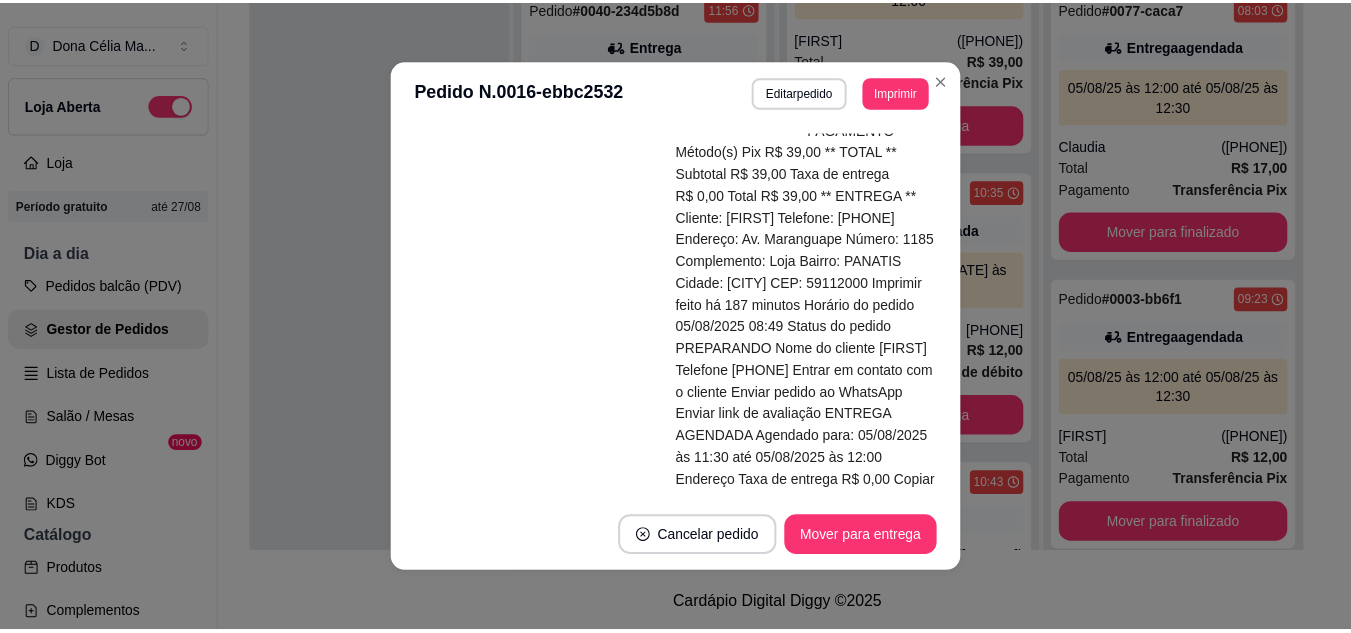scroll, scrollTop: 300, scrollLeft: 0, axis: vertical 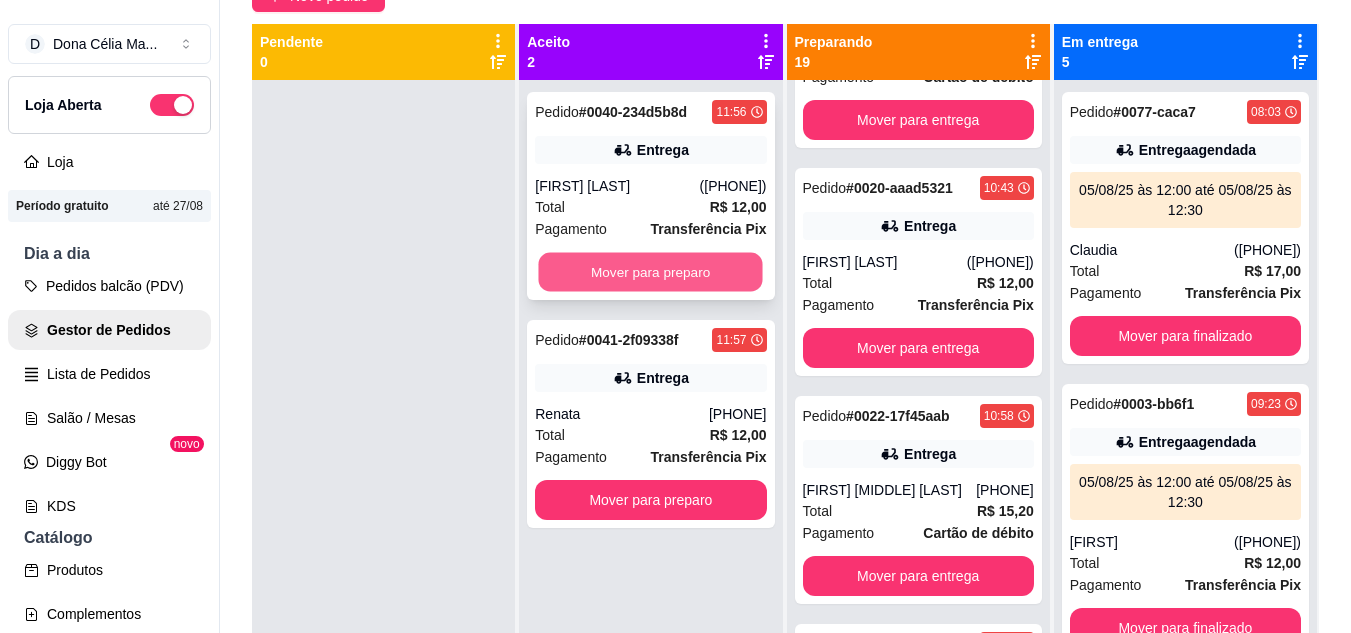 click on "Mover para preparo" at bounding box center [651, 272] 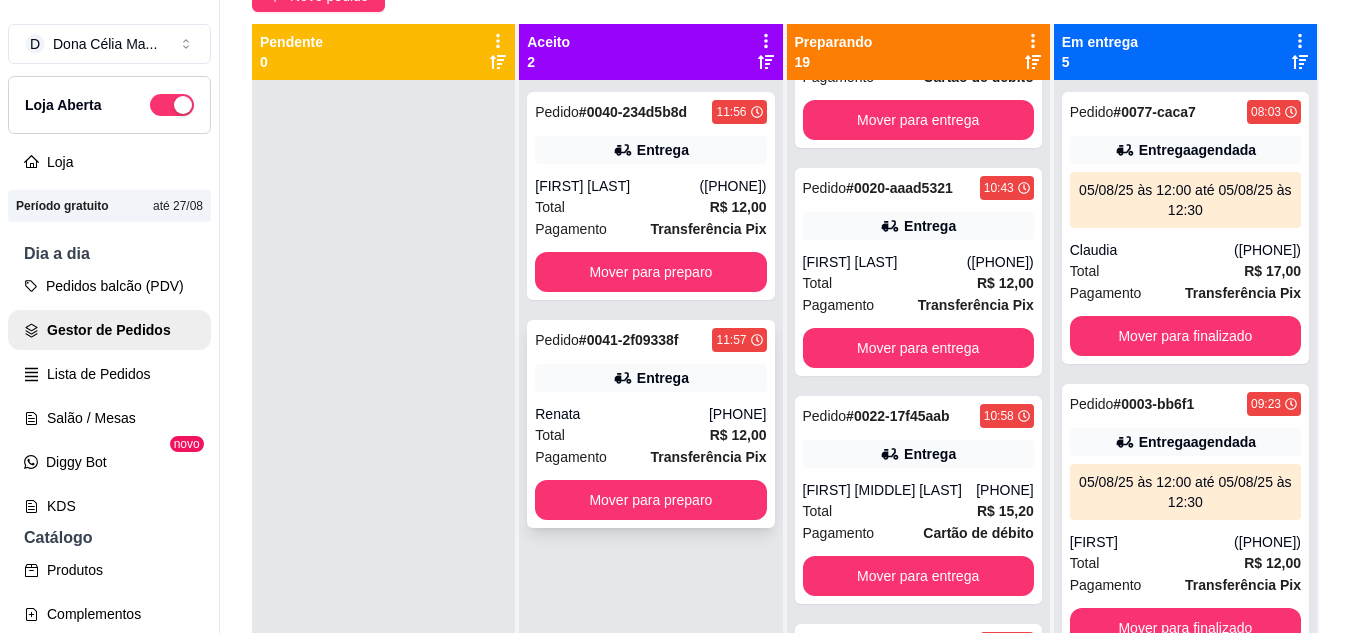 click on "Pedido  # 0040-234d5b8d 11:56 Entrega Marcos andre  (84) 98871-1797 Total R$ 12,00 Pagamento Transferência Pix Mover para preparo Pedido  # 0041-2f09338f 11:57 Entrega Renata  (84) 98772-2146 Total R$ 12,00 Pagamento Transferência Pix Mover para preparo" at bounding box center (650, 396) 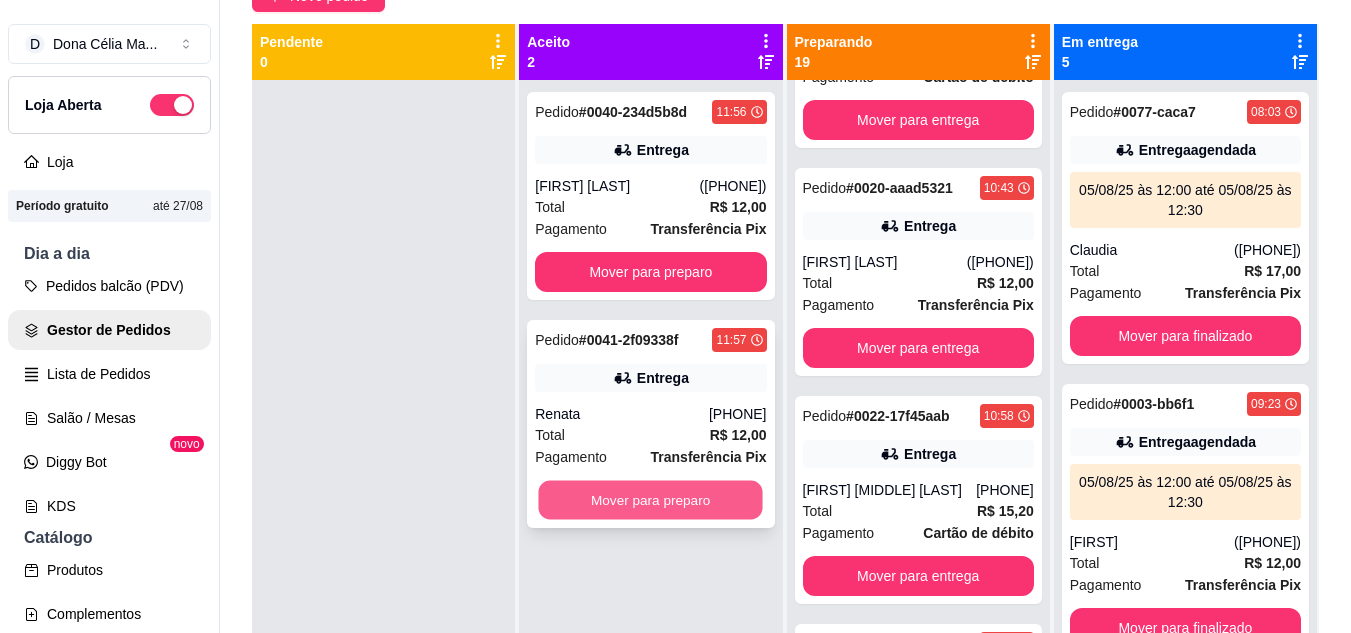 click on "Mover para preparo" at bounding box center [651, 500] 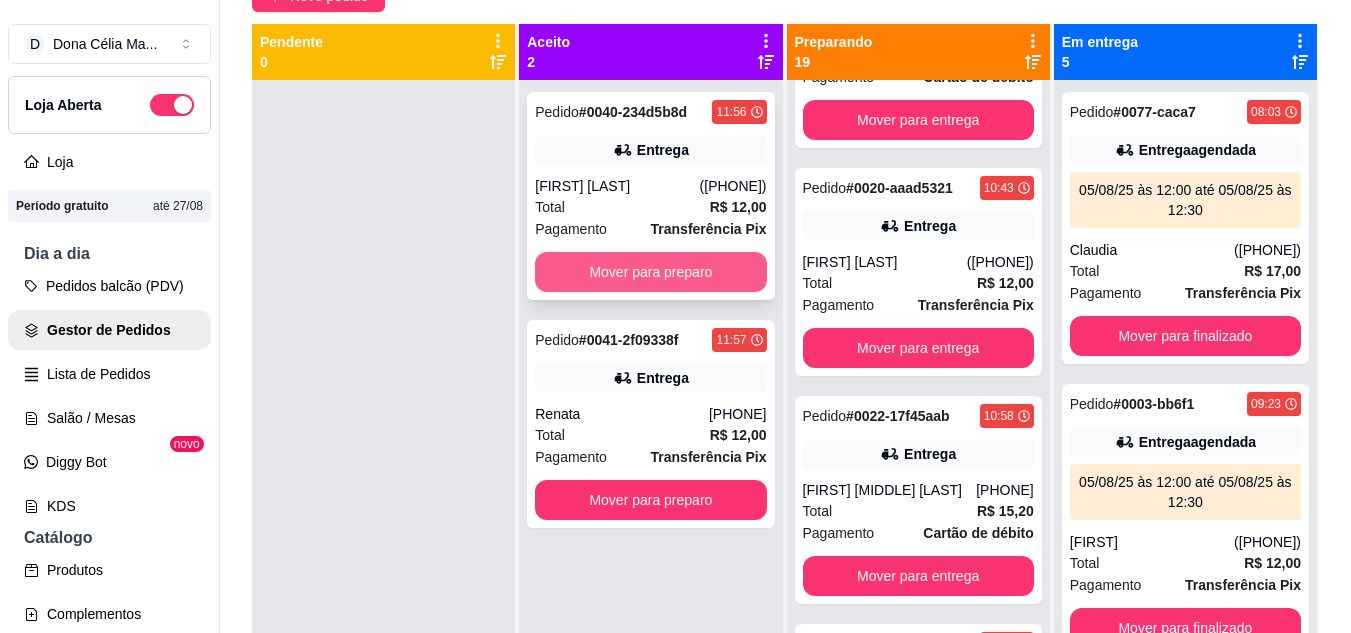 click on "Mover para preparo" at bounding box center [650, 272] 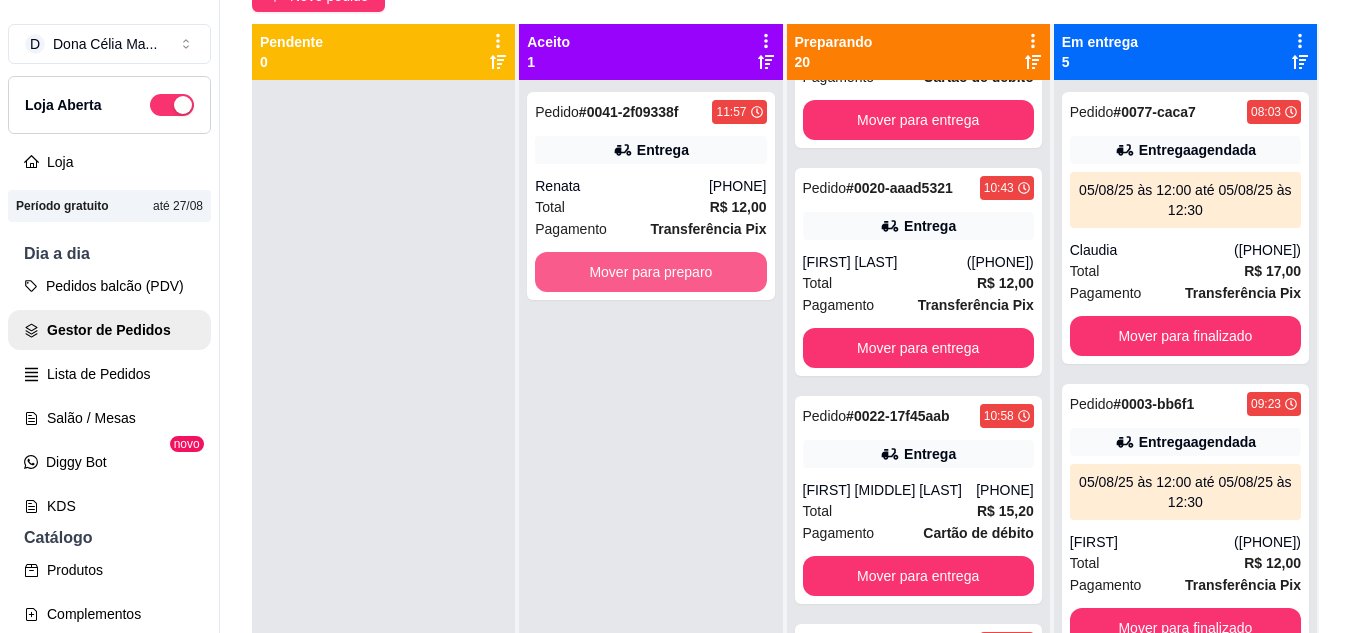 click on "Mover para preparo" at bounding box center (650, 272) 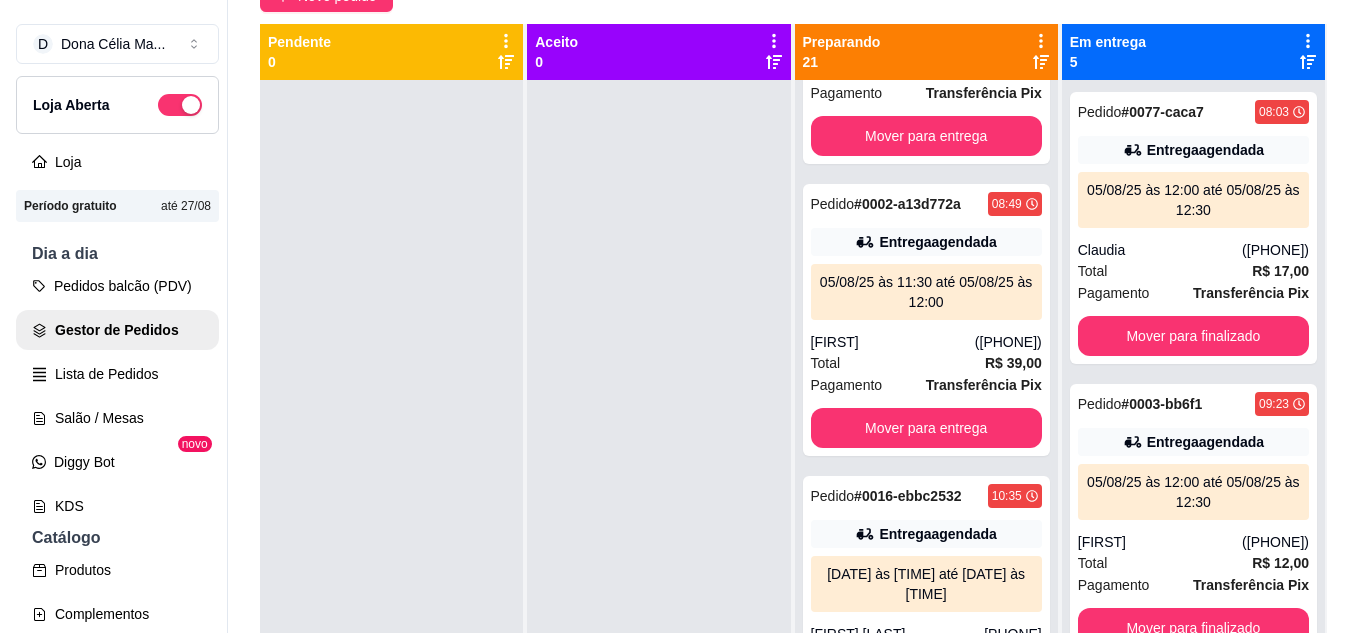 scroll, scrollTop: 0, scrollLeft: 0, axis: both 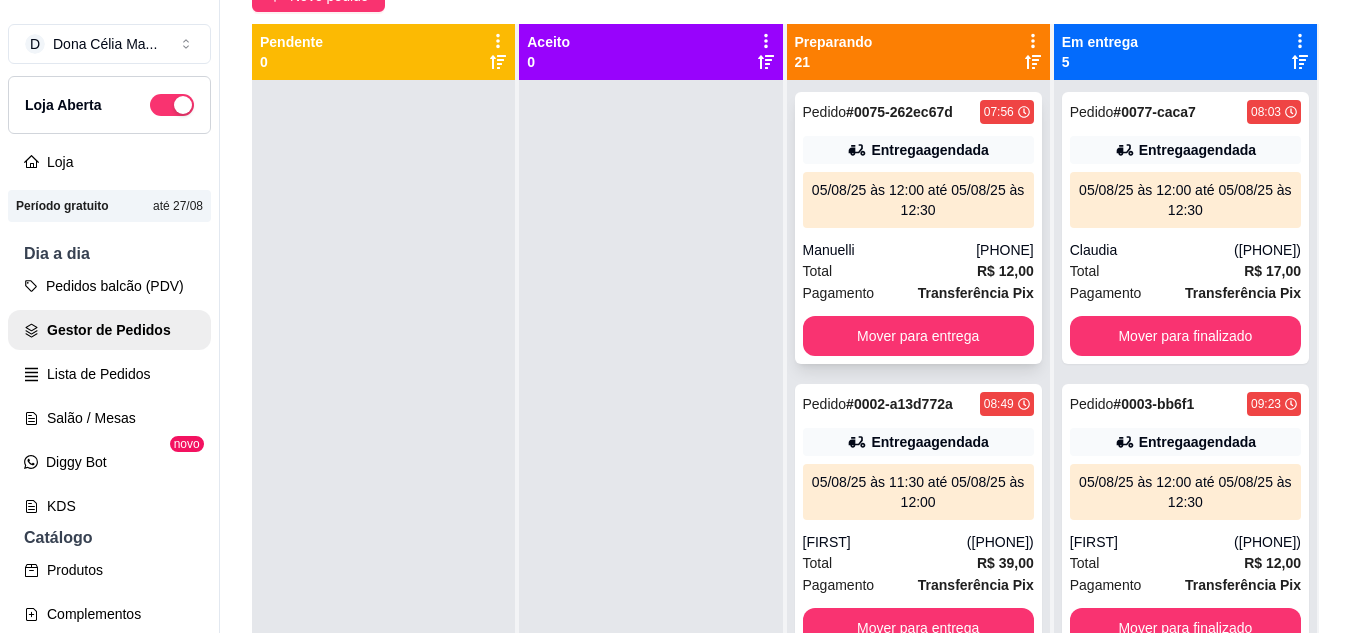 click on "05/08/25 às 12:00 até 05/08/25 às 12:30" at bounding box center (918, 200) 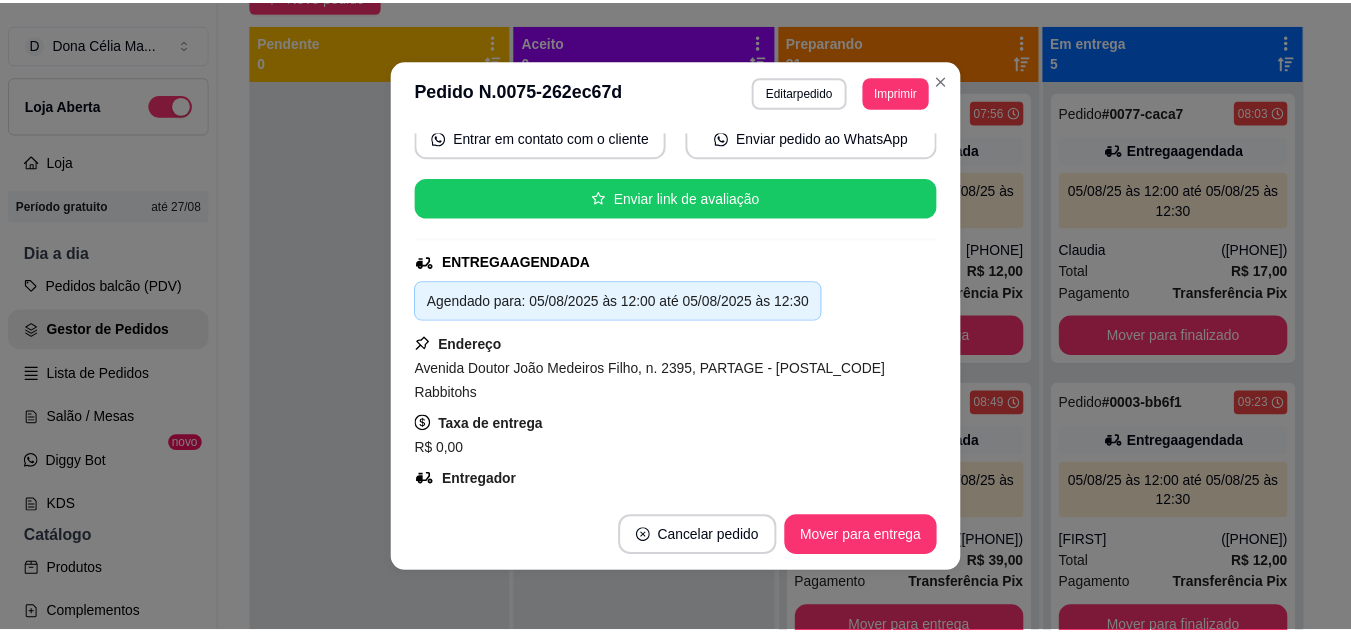 scroll, scrollTop: 400, scrollLeft: 0, axis: vertical 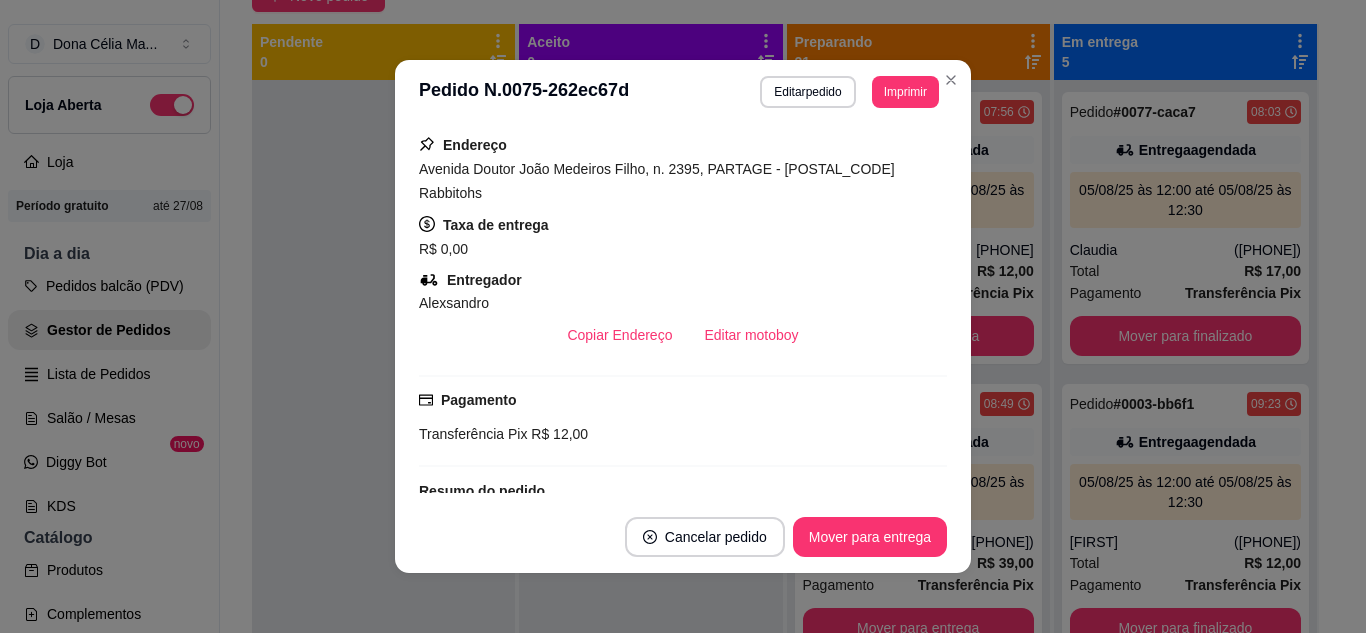 click on "feito há  243   minutos Horário do pedido 05/08/2025 07:56 Status do pedido PREPARANDO Nome do cliente Manuelli  Telefone (84) 9 8718-0106 Entrar em contato com o cliente Enviar pedido ao WhatsApp Enviar link de avaliação ENTREGA  AGENDADA
Agendado para:
05/08/2025 às 12:00 até   05/08/2025 às 12:30  Endereço  Avenida Doutor João Medeiros Filho, n. 2395, PARTAGE - 59110200 Rabbitohs  Taxa de entrega  R$ 0,00 Entregador Alexsandro Copiar Endereço Editar motoboy Pagamento Transferência Pix   R$ 12,00 Resumo do pedido 1 x     MARMITA P R$ 12,00 Acompanhamentos   1 x   Arroz Refogado  ( R$ 0,00 )   1 x   Macarrão Refogado  ( R$ 0,00 )   1 x   Purê de Jerimum   ( R$ 0,00 )   1 x   Salada de Alface  ( R$ 0,00 )   1 x   Salada Caesar  ( R$ 0,00 )   1 x   Batata Chips  ( R$ 0,00 ) Proteínas P   1 x   Frango Grelhado  ( R$ 0,00 ) Subtotal R$ 12,00 Total R$ 12,00" at bounding box center [683, 312] 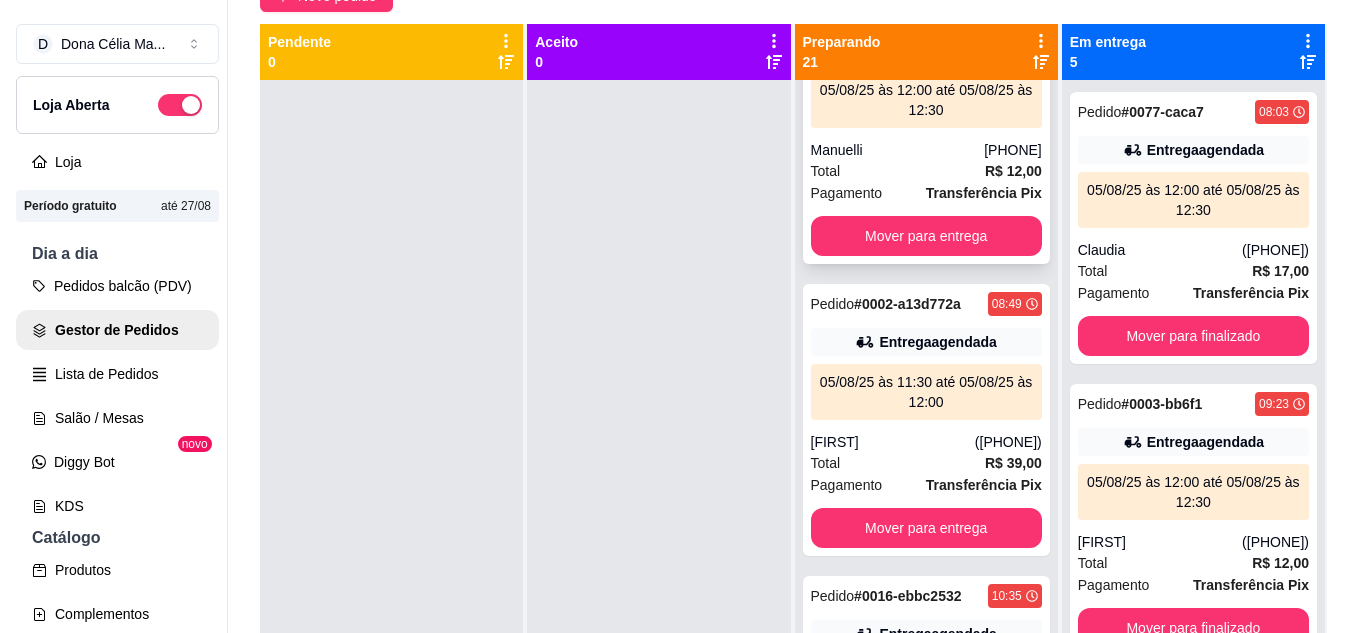 scroll, scrollTop: 200, scrollLeft: 0, axis: vertical 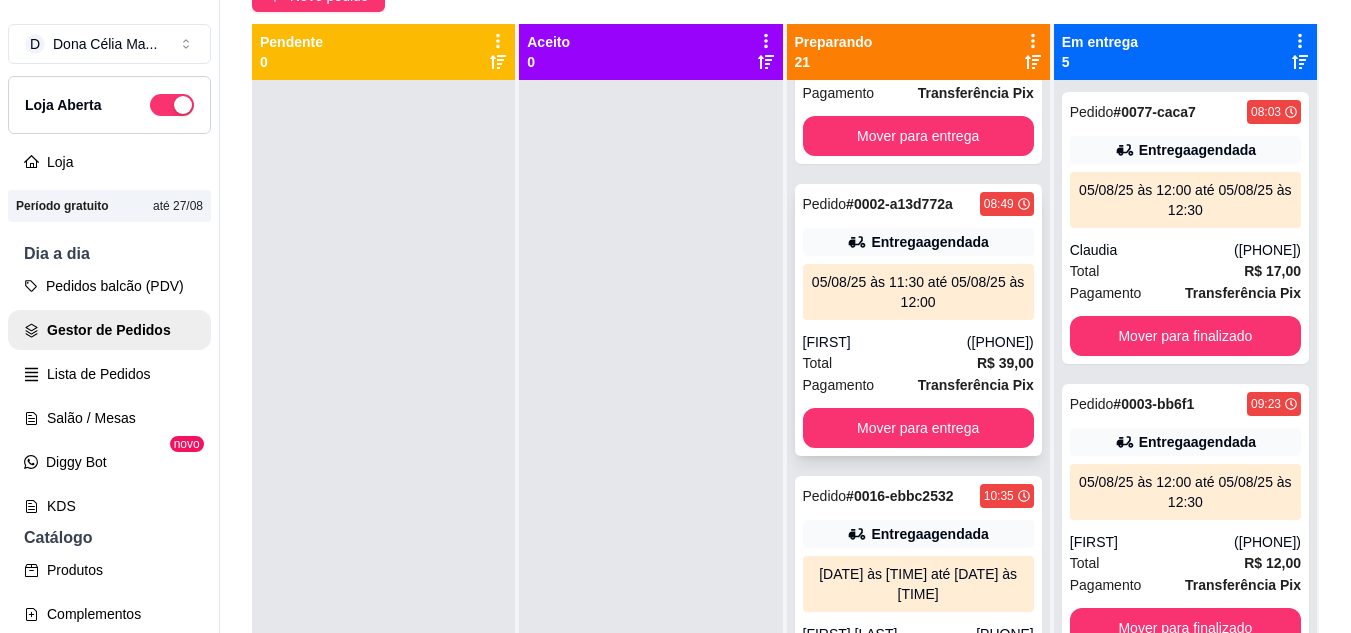 click on "Wanessa" at bounding box center (885, 342) 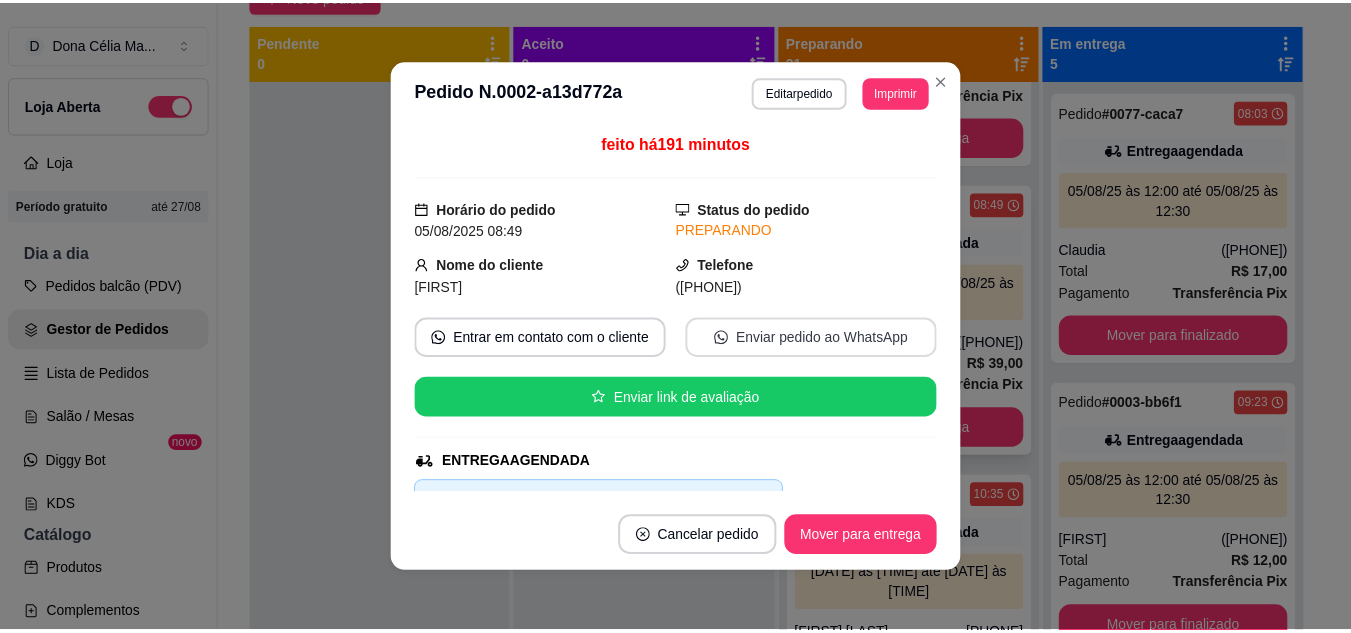 scroll, scrollTop: 300, scrollLeft: 0, axis: vertical 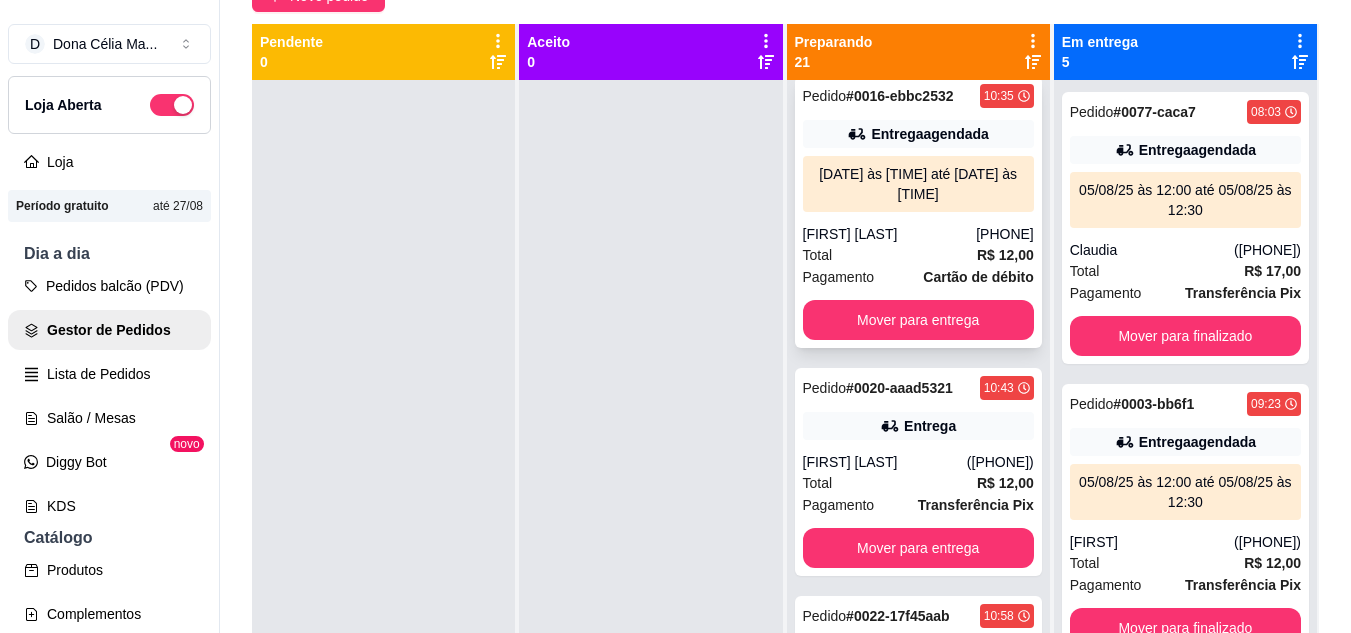 click on "Total R$ 12,00" at bounding box center (918, 255) 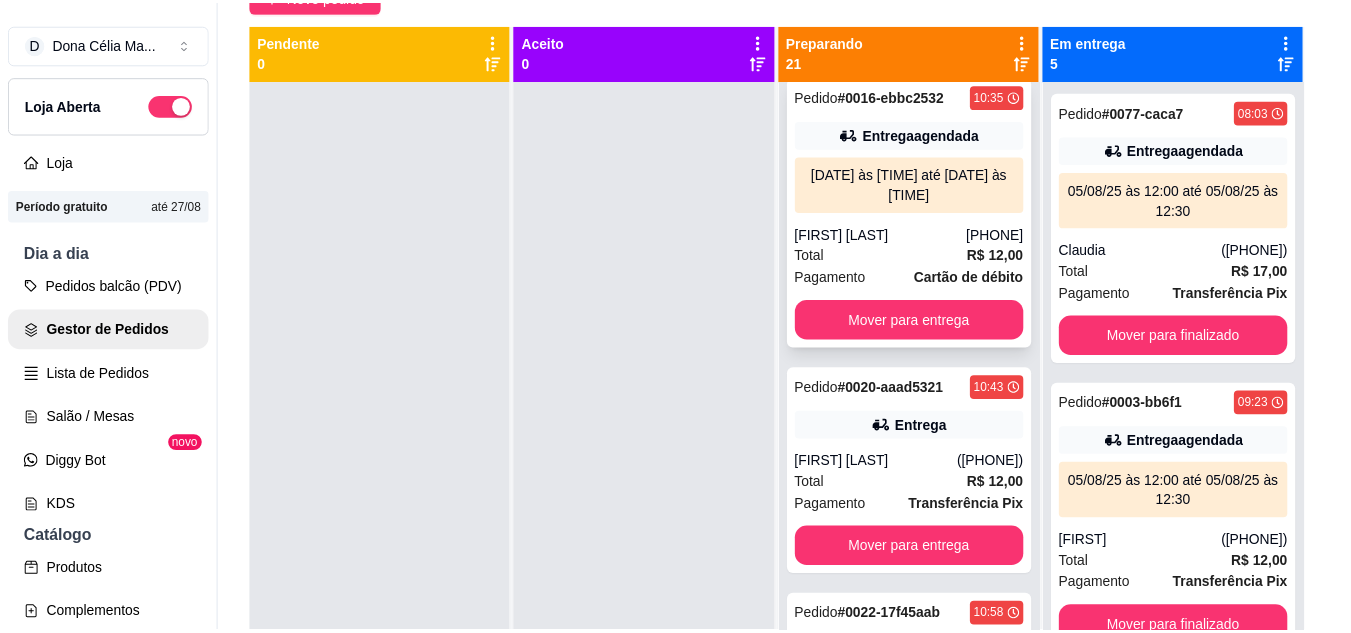 scroll, scrollTop: 300, scrollLeft: 0, axis: vertical 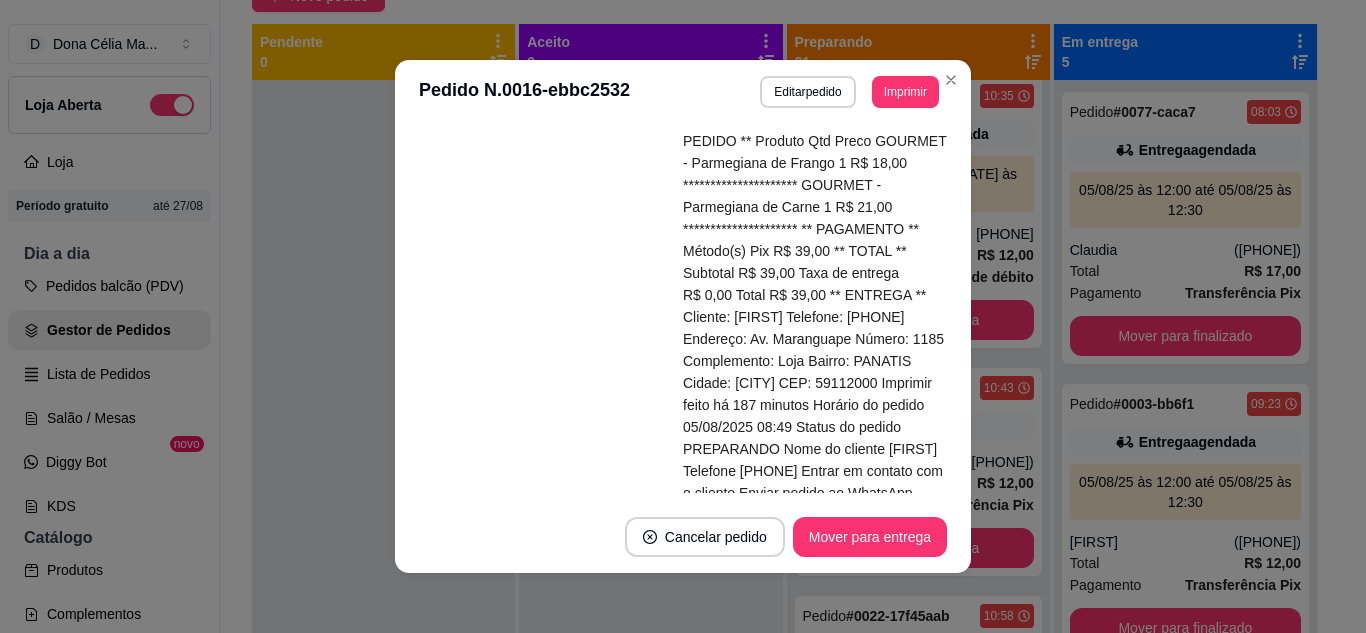 click on "Vincular motoboy" at bounding box center (752, 913) 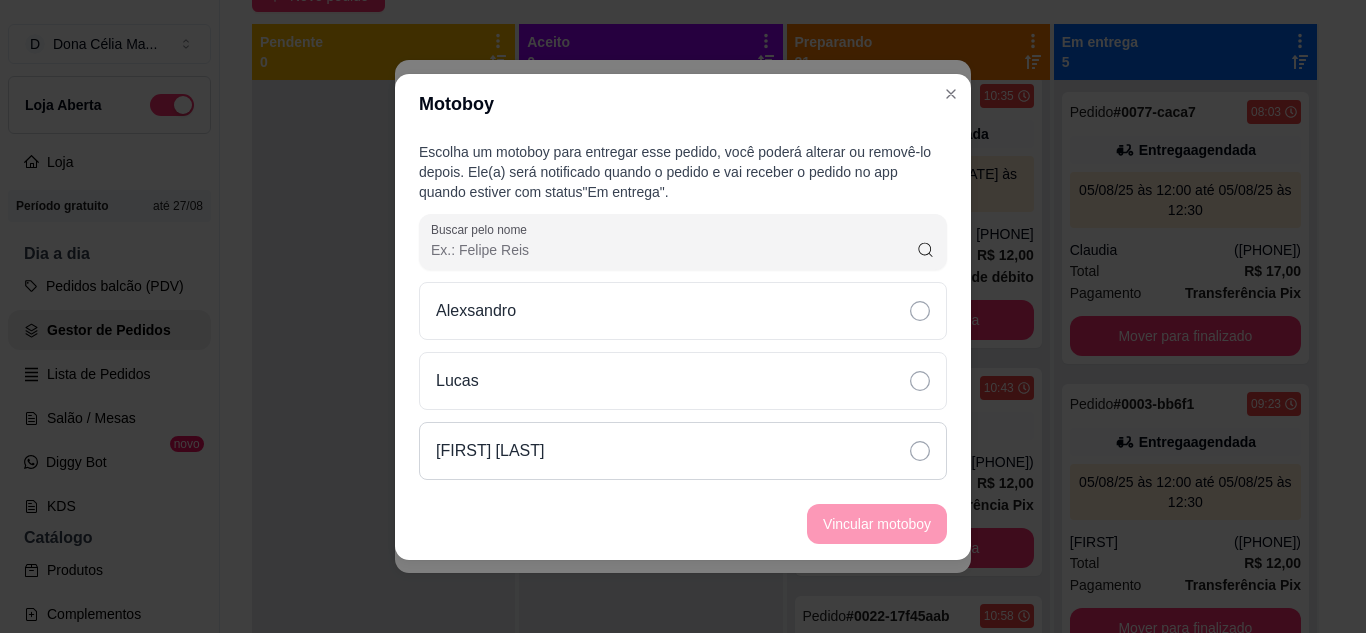 click on "Kawa Andrade leite" at bounding box center (683, 451) 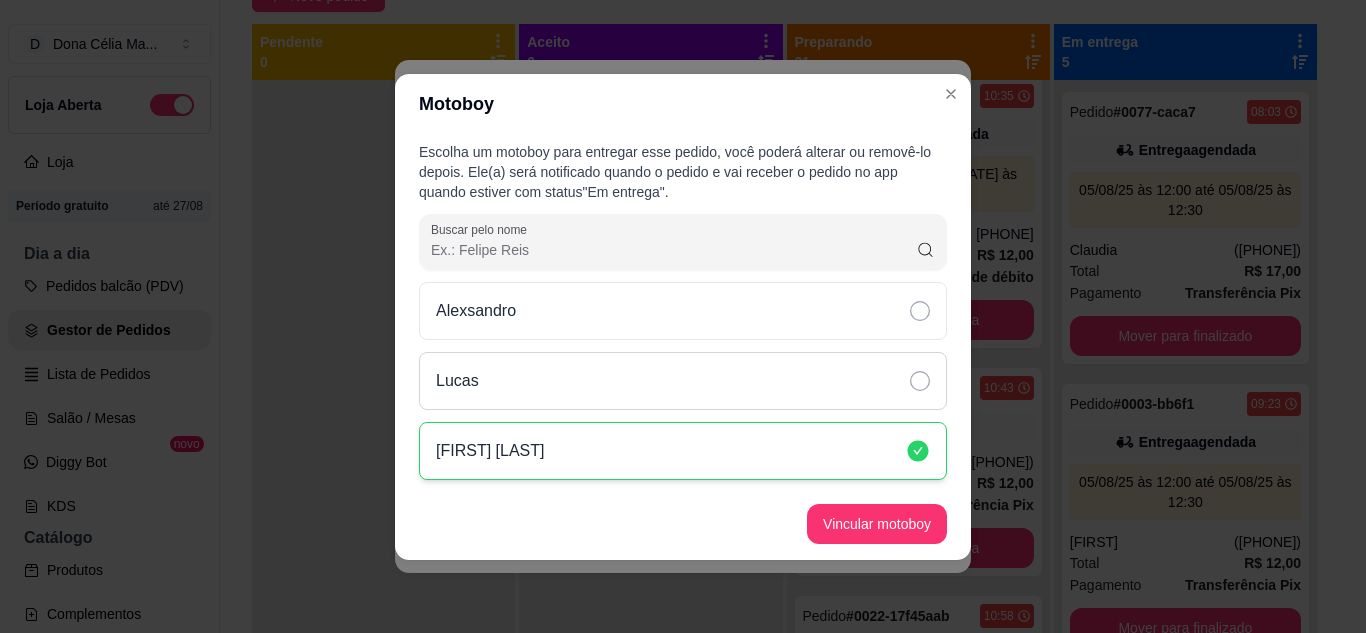 click on "Lucas" at bounding box center (683, 381) 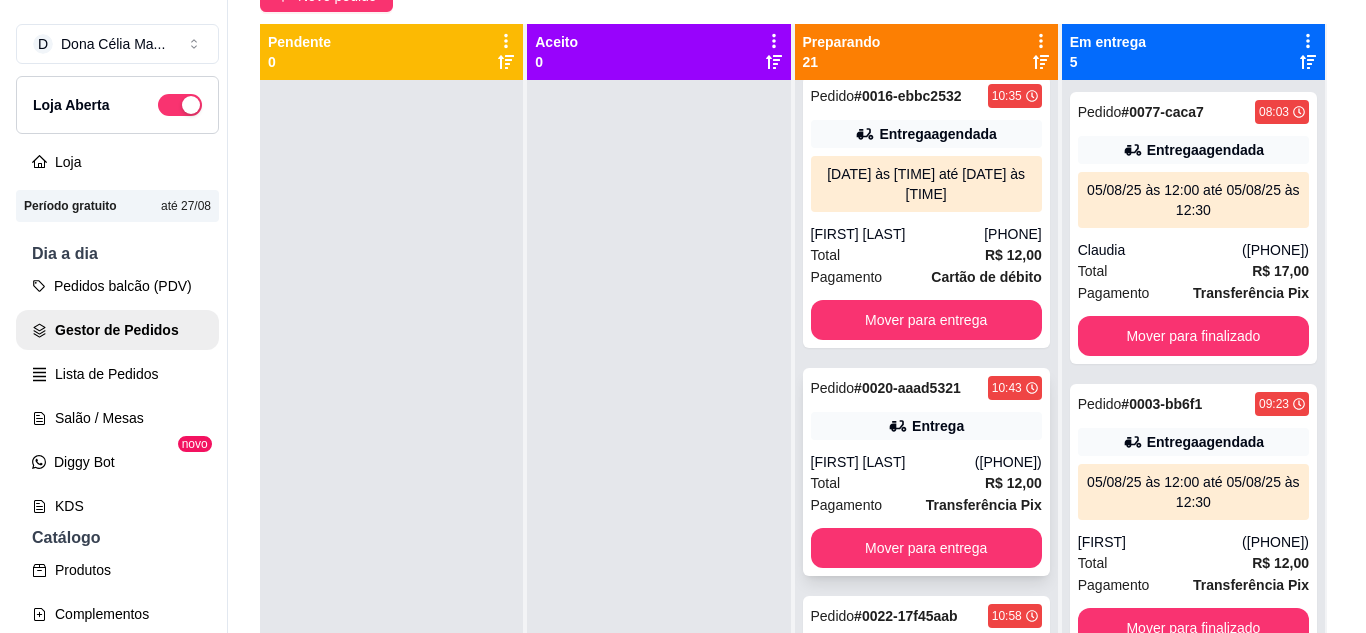 scroll, scrollTop: 800, scrollLeft: 0, axis: vertical 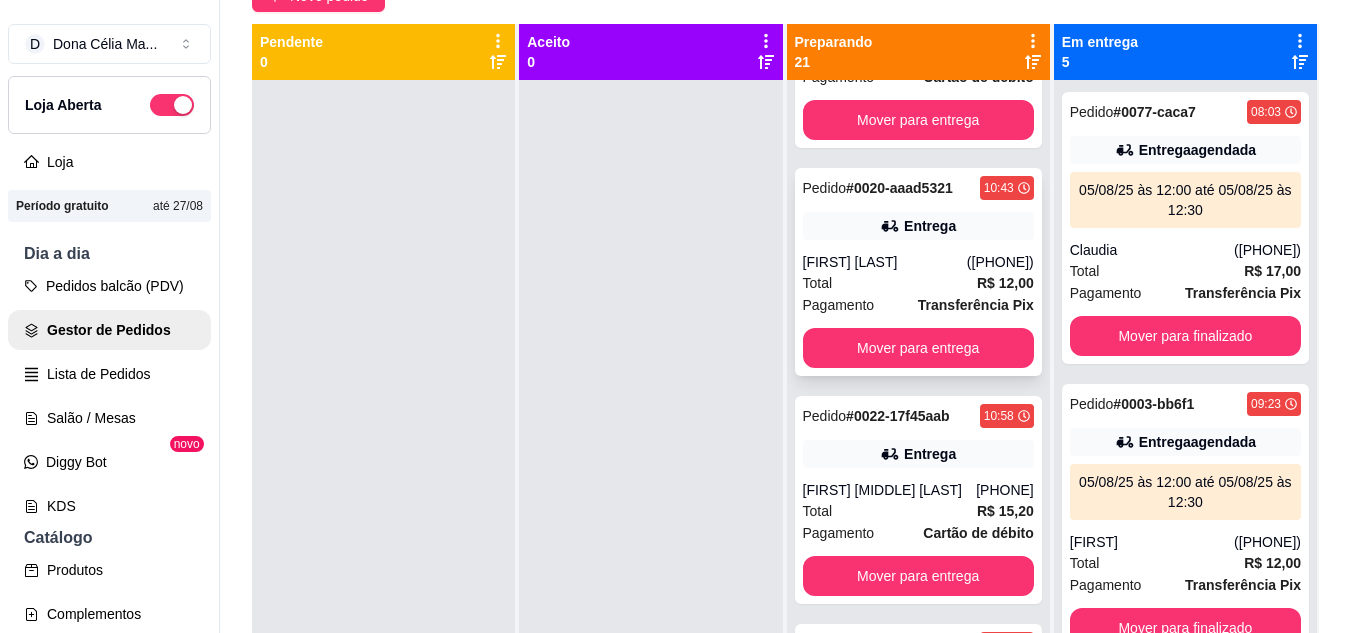 click on "Total R$ 12,00" at bounding box center [918, 283] 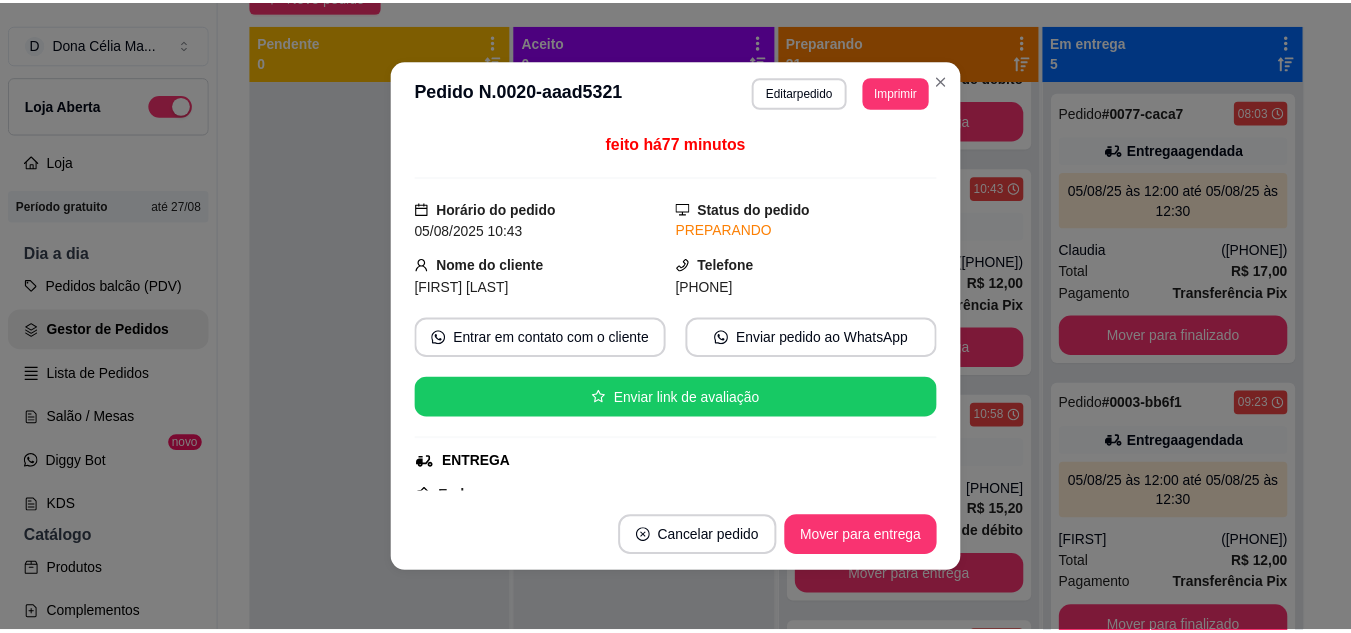 scroll, scrollTop: 200, scrollLeft: 0, axis: vertical 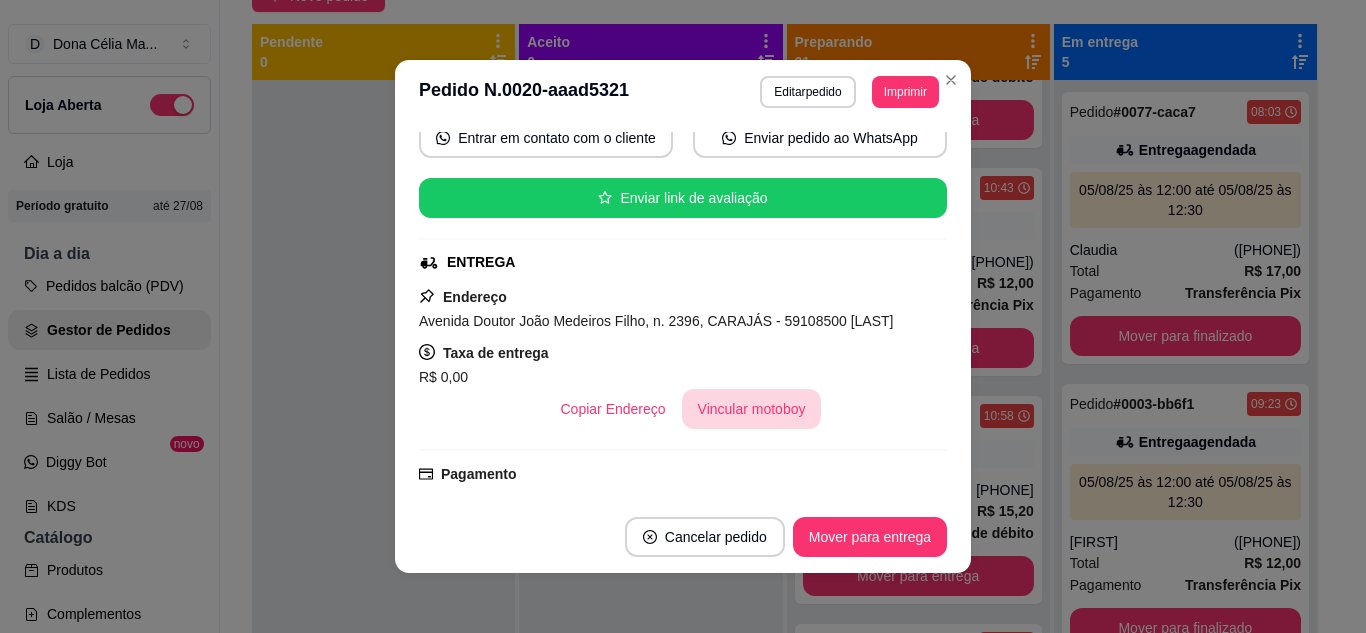 click on "Vincular motoboy" at bounding box center [752, 409] 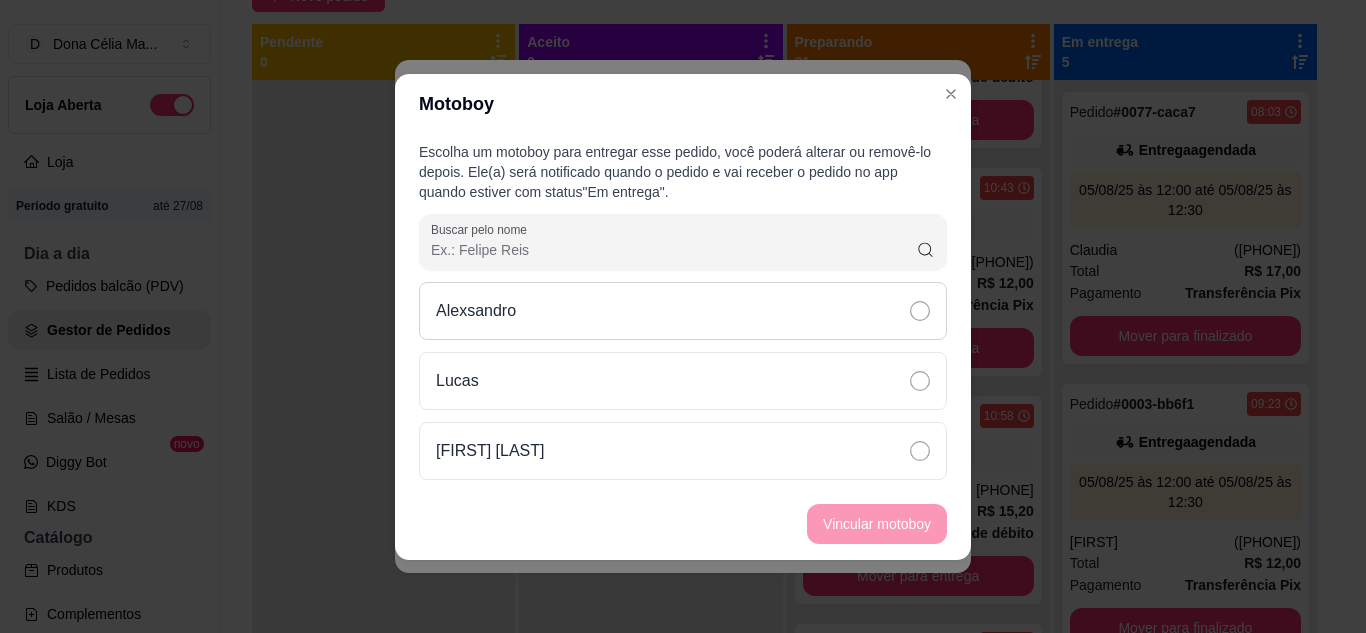 click on "Alexsandro" at bounding box center [683, 311] 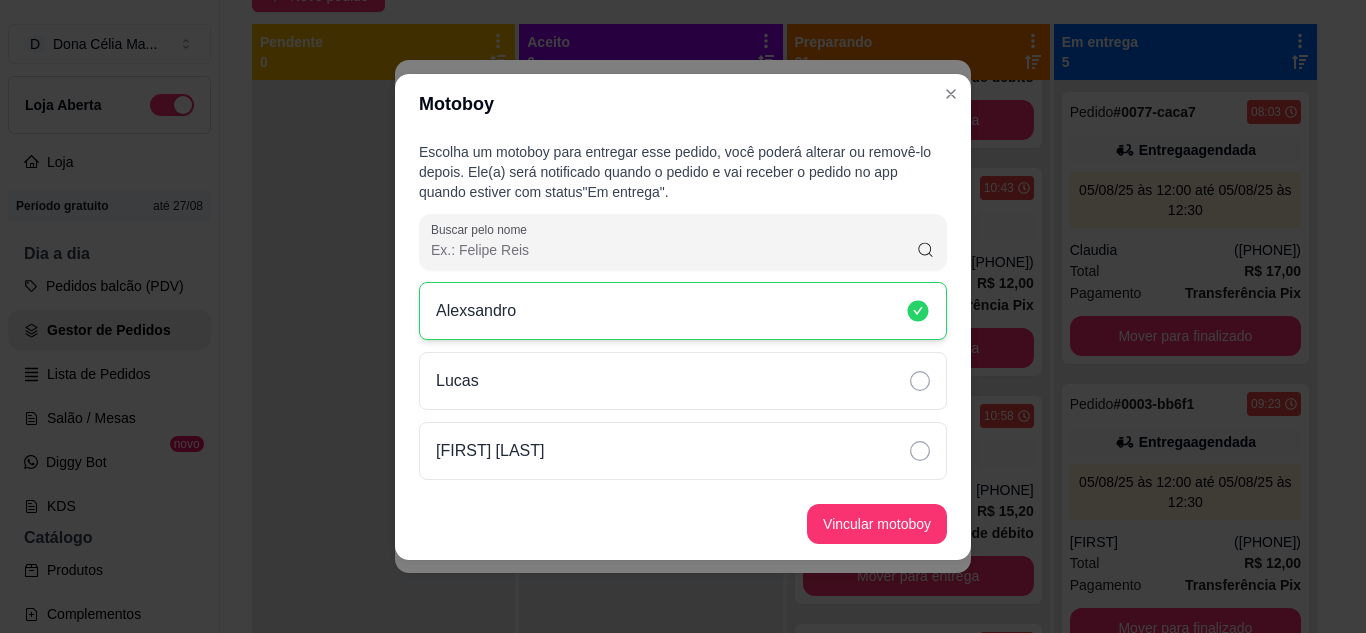 click on "Vincular motoboy" at bounding box center [683, 524] 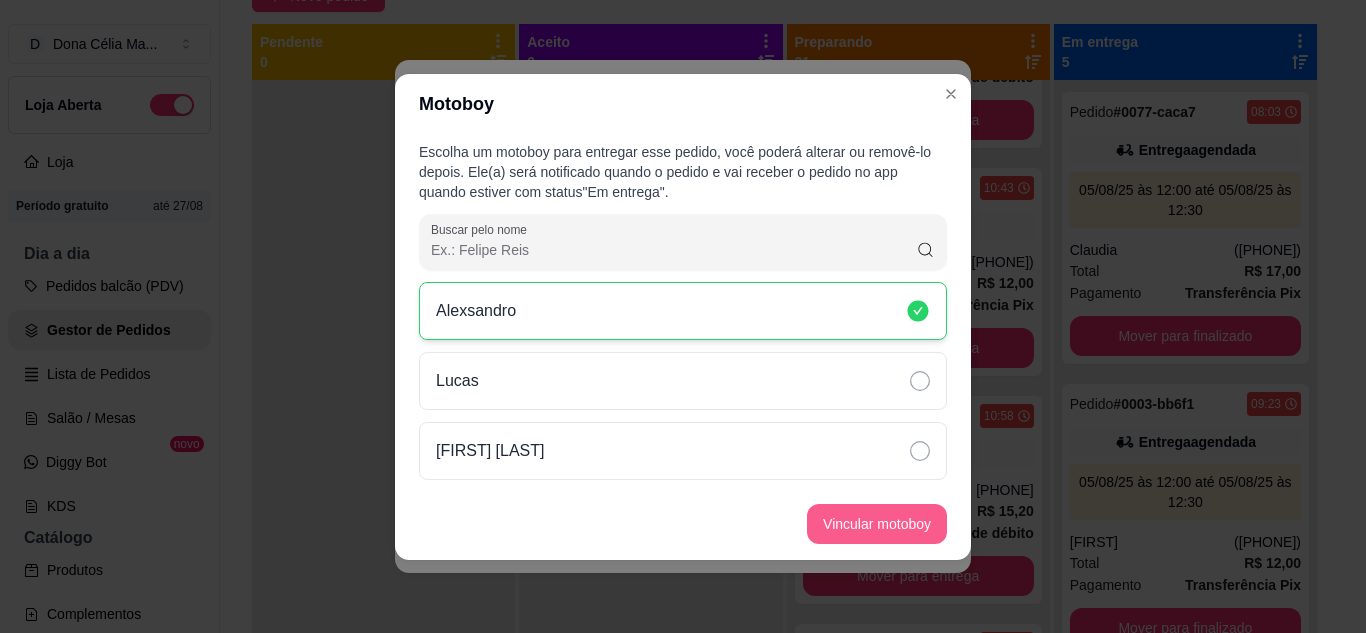 click on "Vincular motoboy" at bounding box center (877, 524) 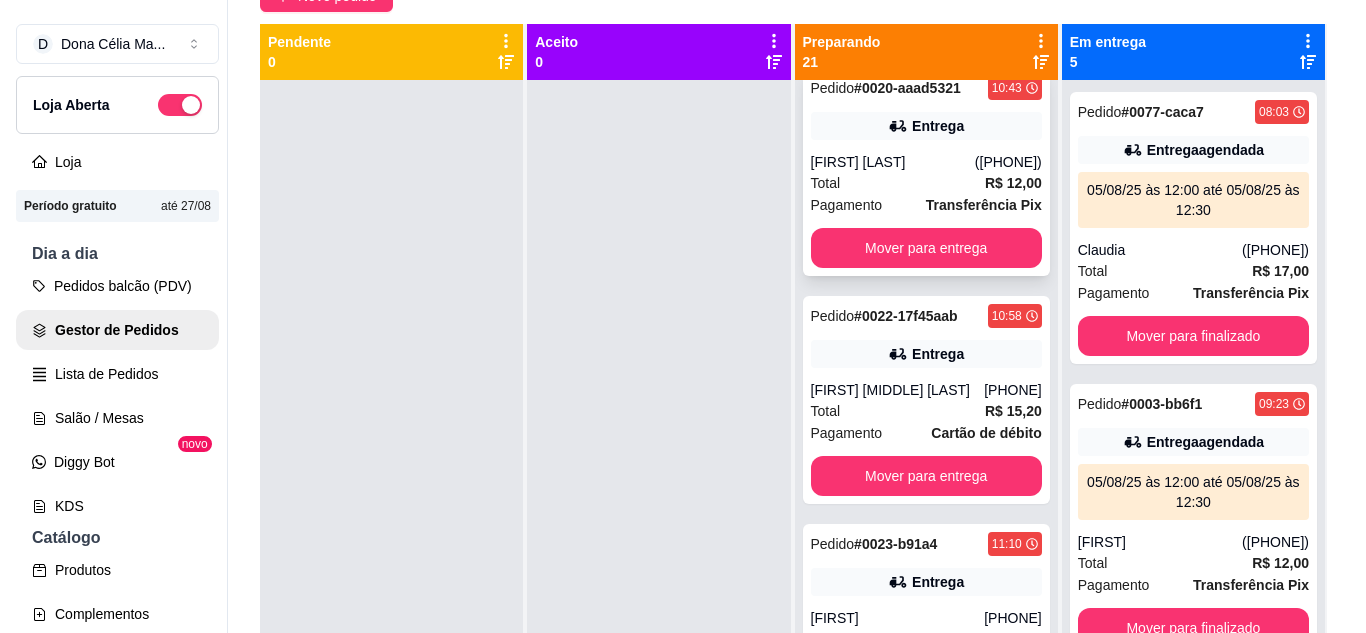 scroll, scrollTop: 1000, scrollLeft: 0, axis: vertical 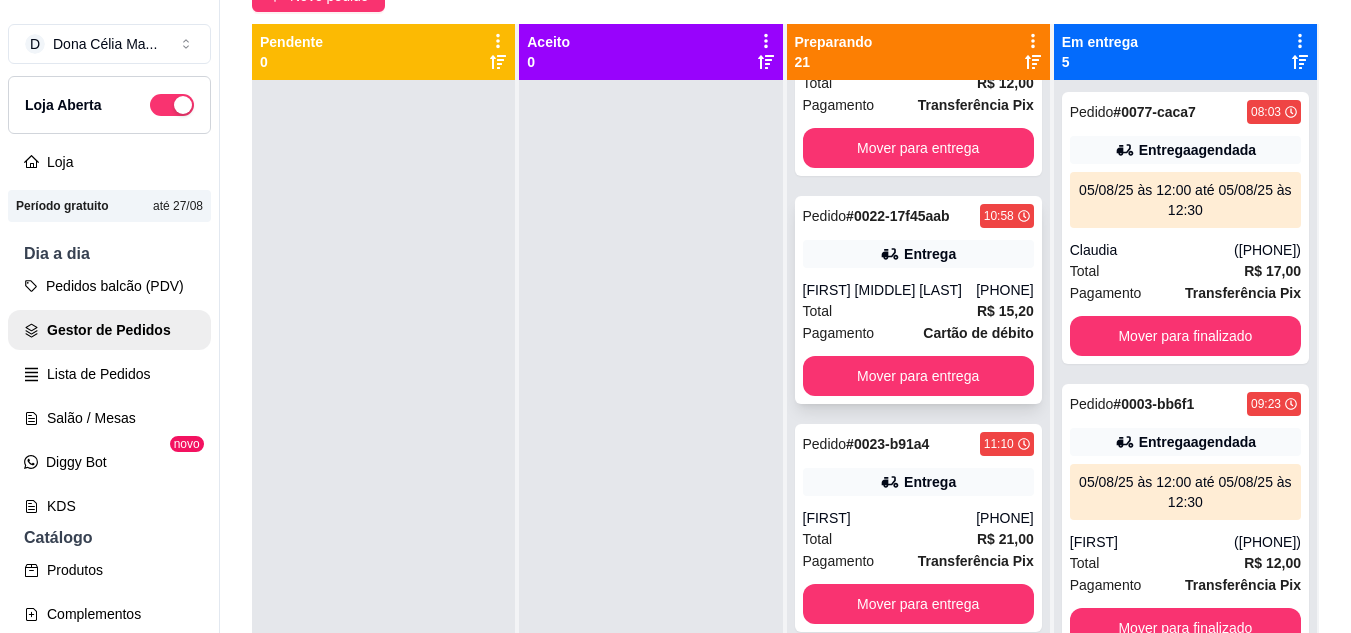 click on "Lucas Fonseca de Mendonça" at bounding box center (890, 290) 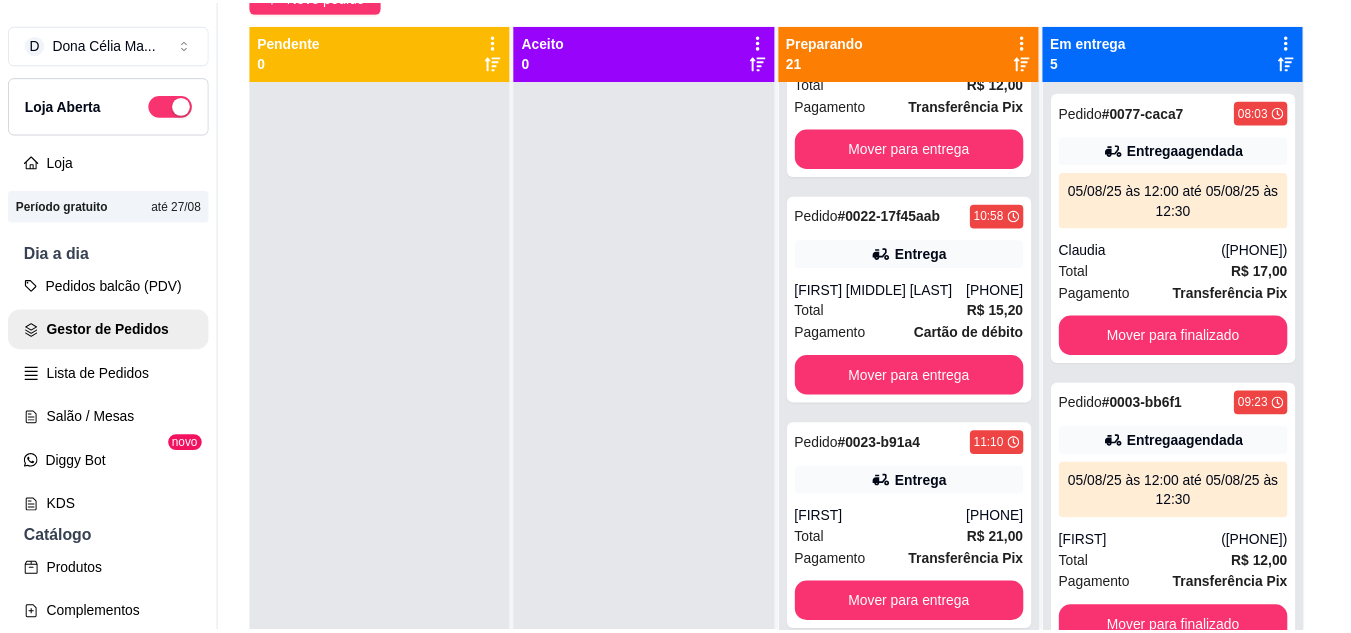 scroll, scrollTop: 300, scrollLeft: 0, axis: vertical 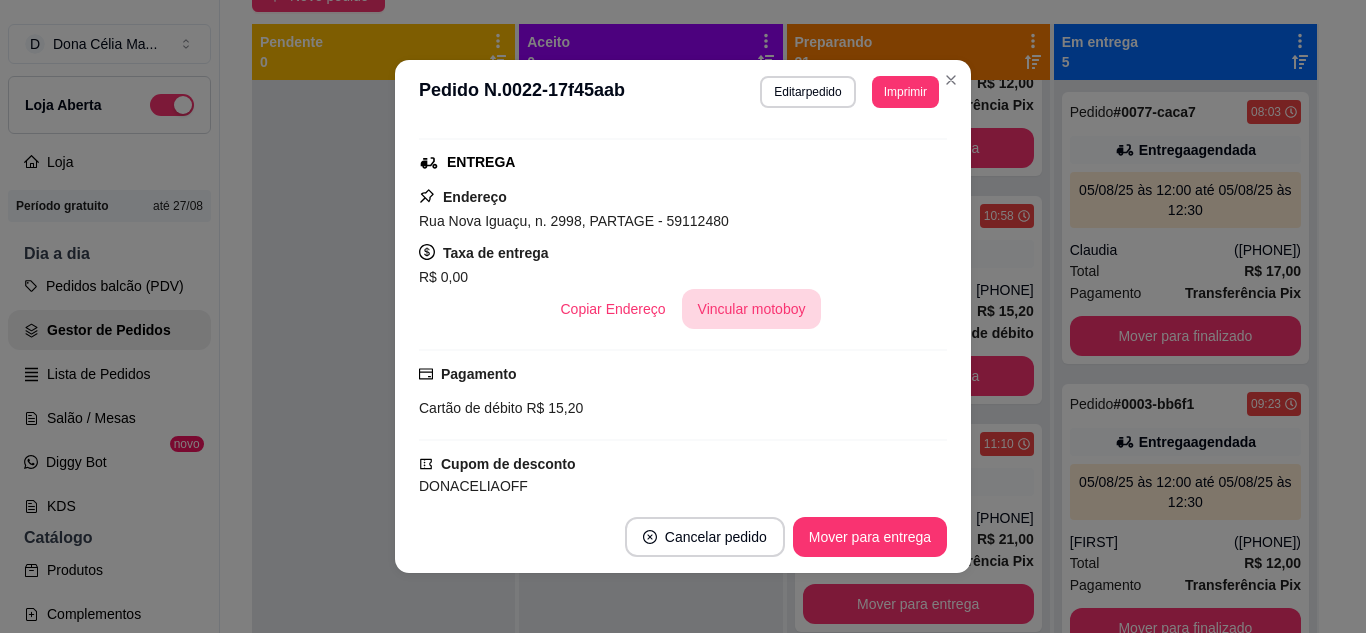click on "Vincular motoboy" at bounding box center (752, 309) 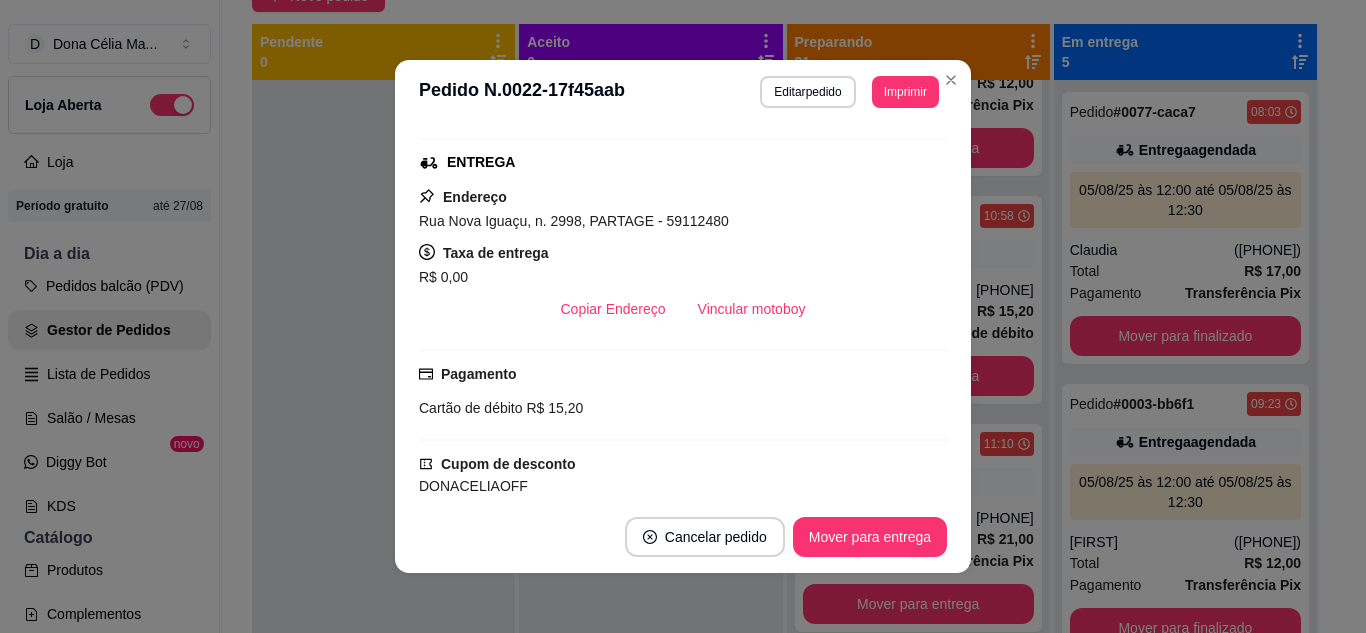 click on "Alexsandro" at bounding box center [683, 310] 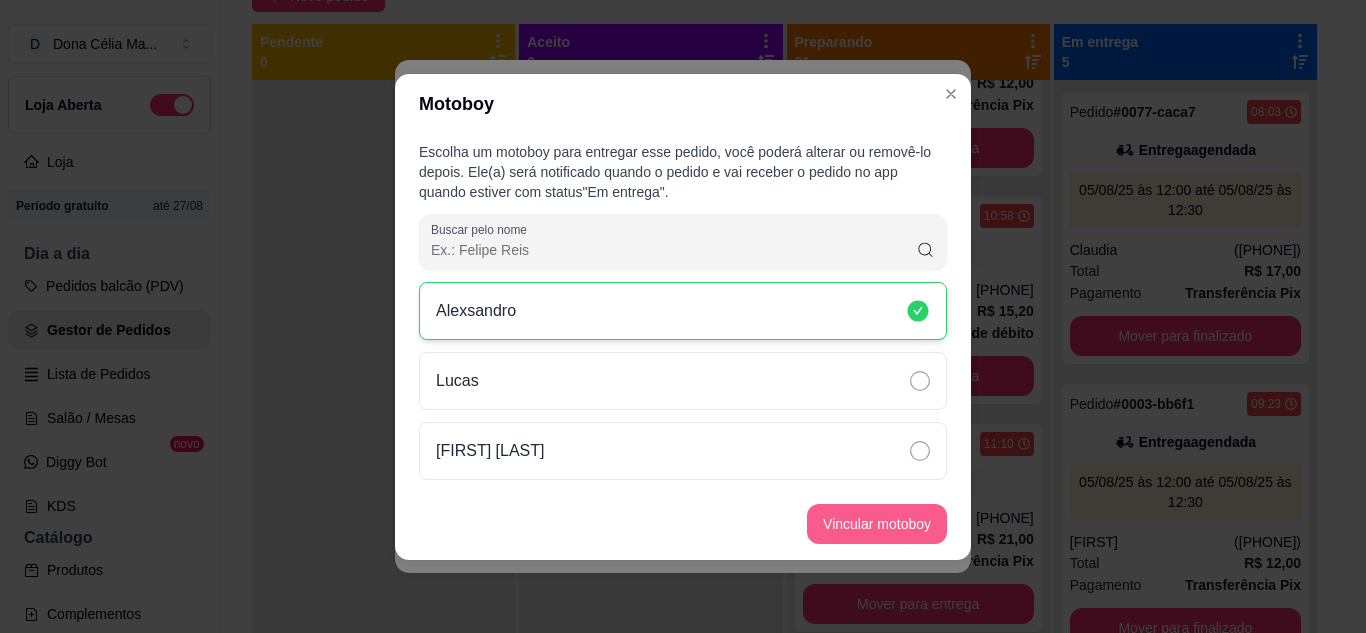 click on "Vincular motoboy" at bounding box center (877, 524) 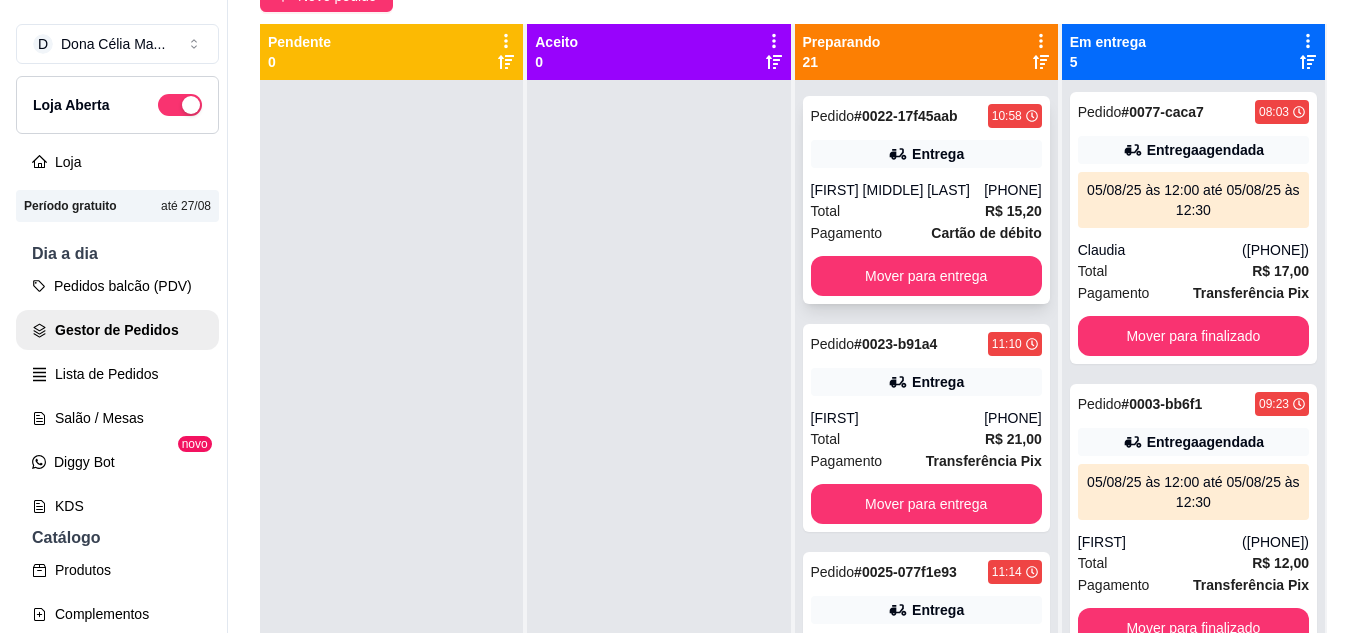 scroll, scrollTop: 1200, scrollLeft: 0, axis: vertical 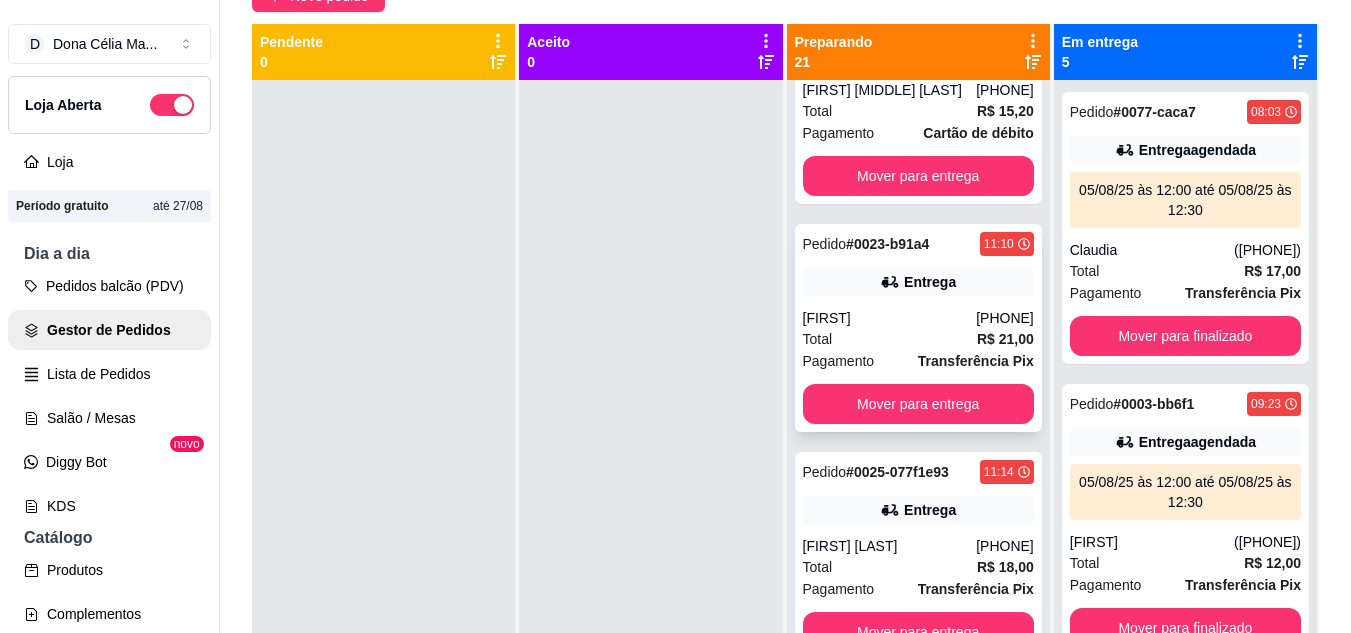 click on "Helida" at bounding box center (890, 318) 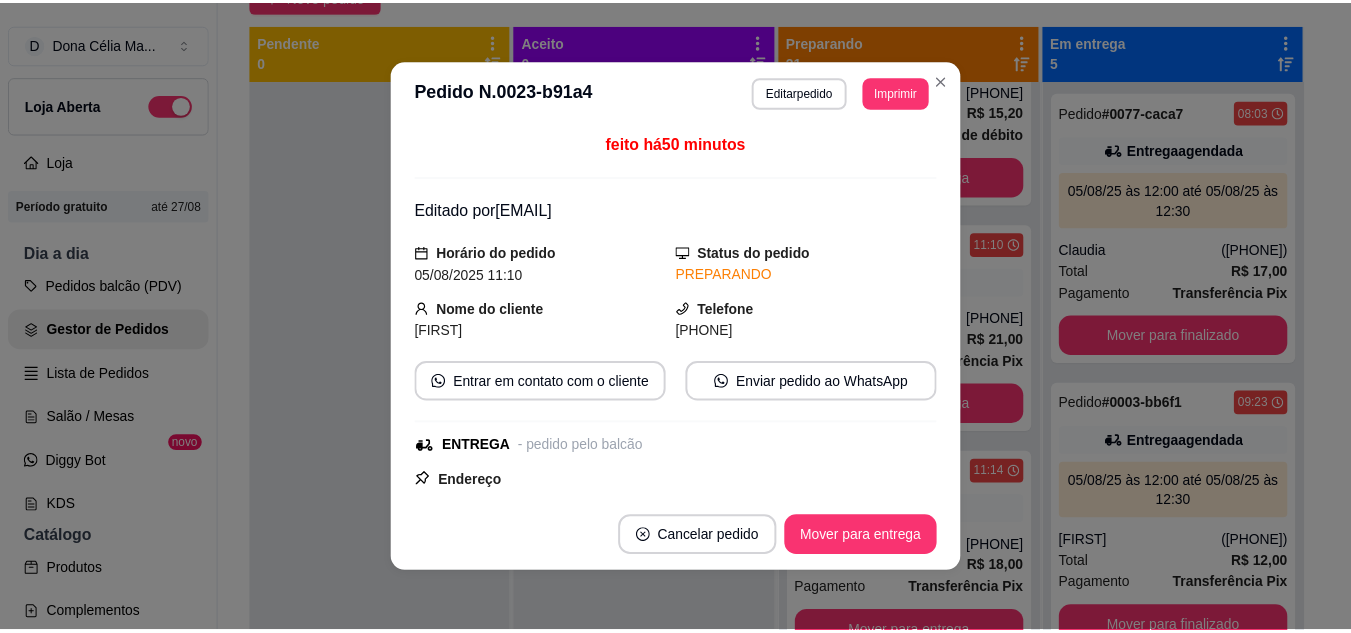 scroll, scrollTop: 300, scrollLeft: 0, axis: vertical 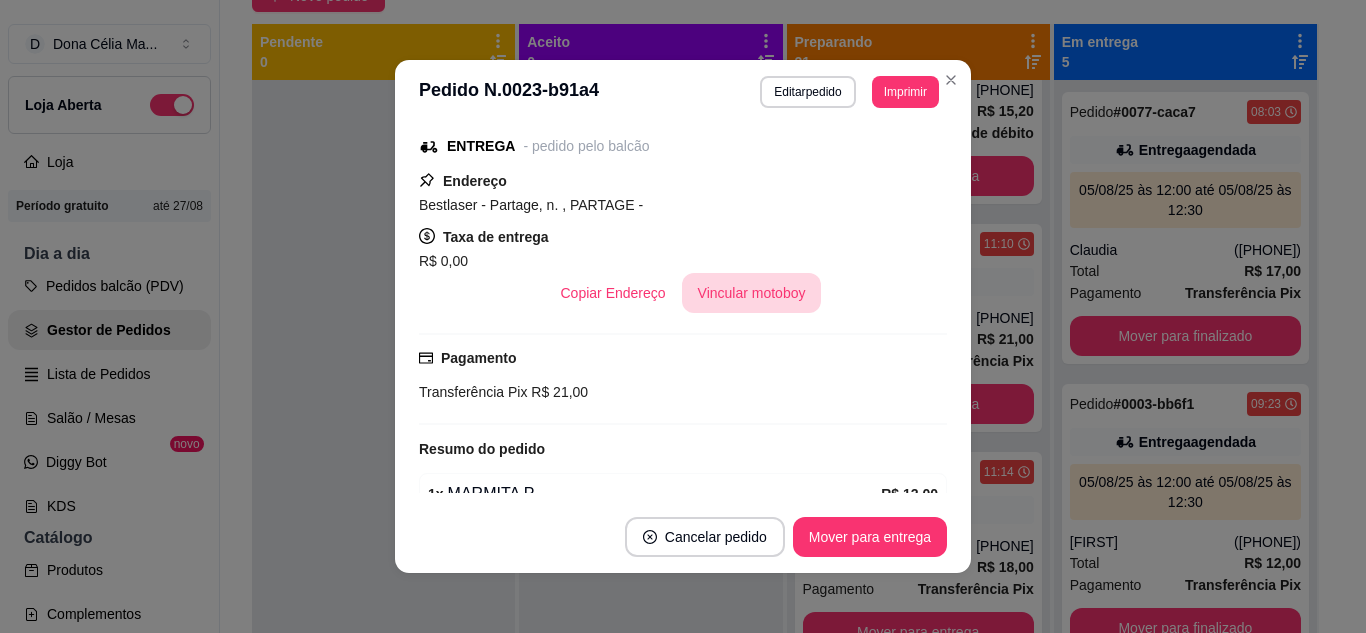 click on "Vincular motoboy" at bounding box center (752, 293) 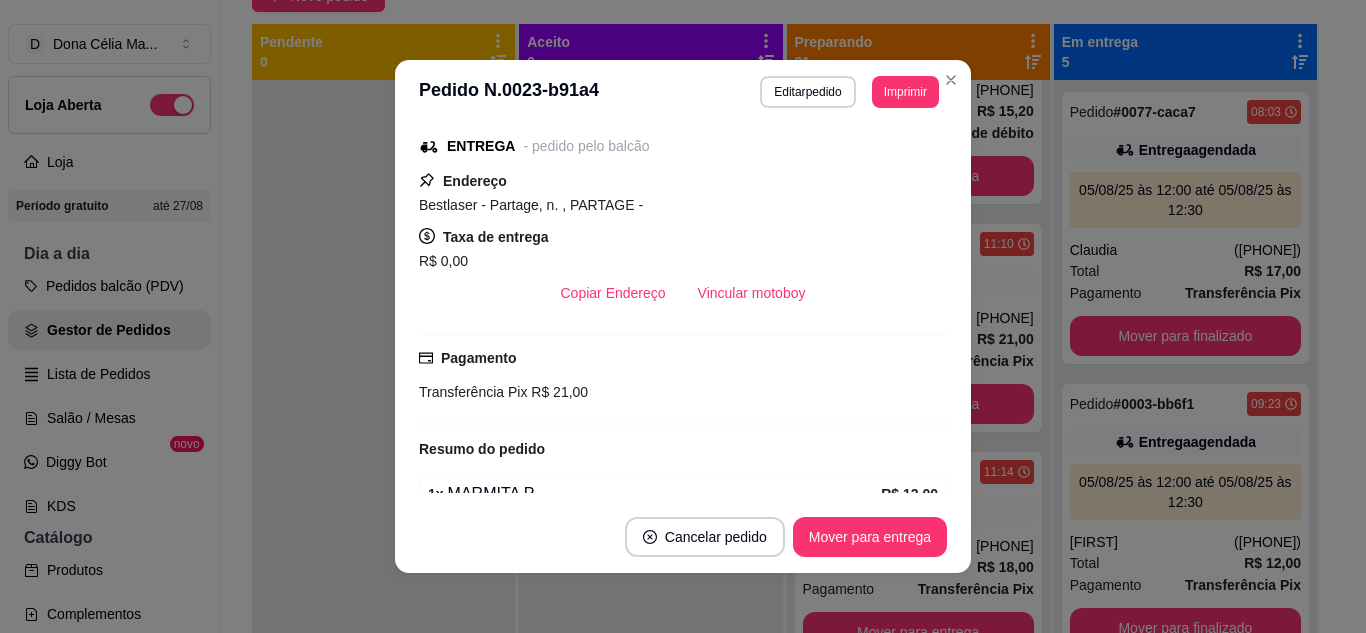 click on "Alexsandro" at bounding box center [683, 311] 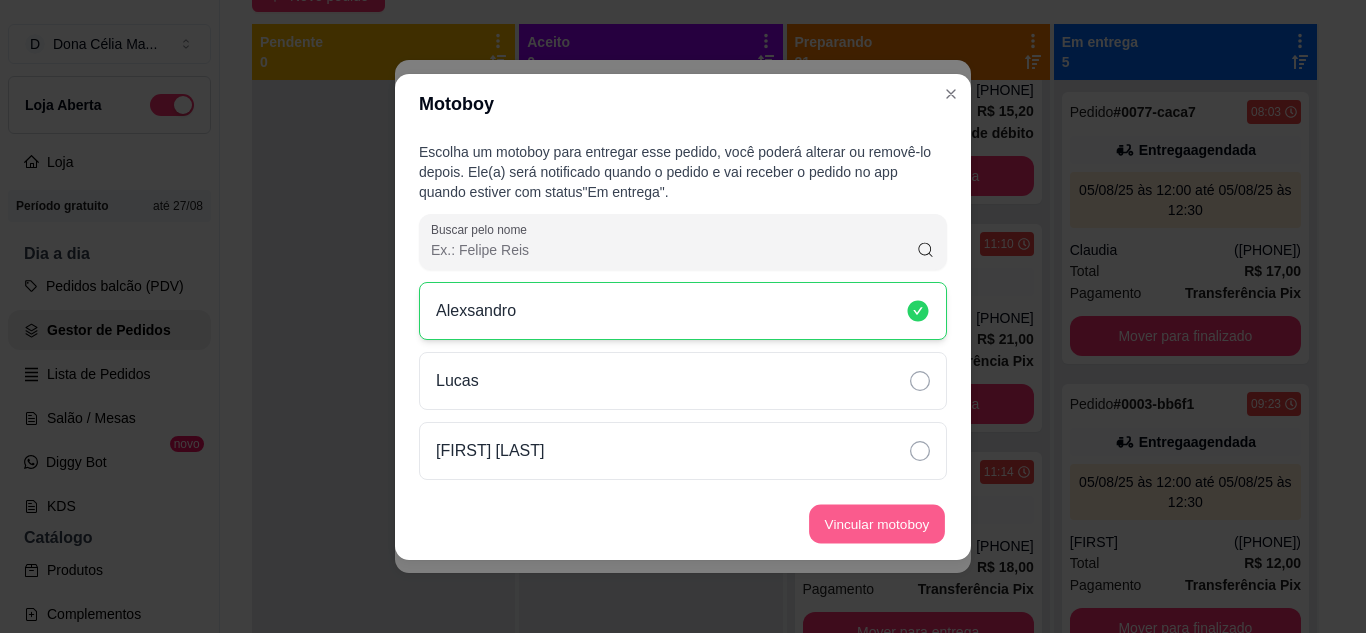 click on "Vincular motoboy" at bounding box center (877, 523) 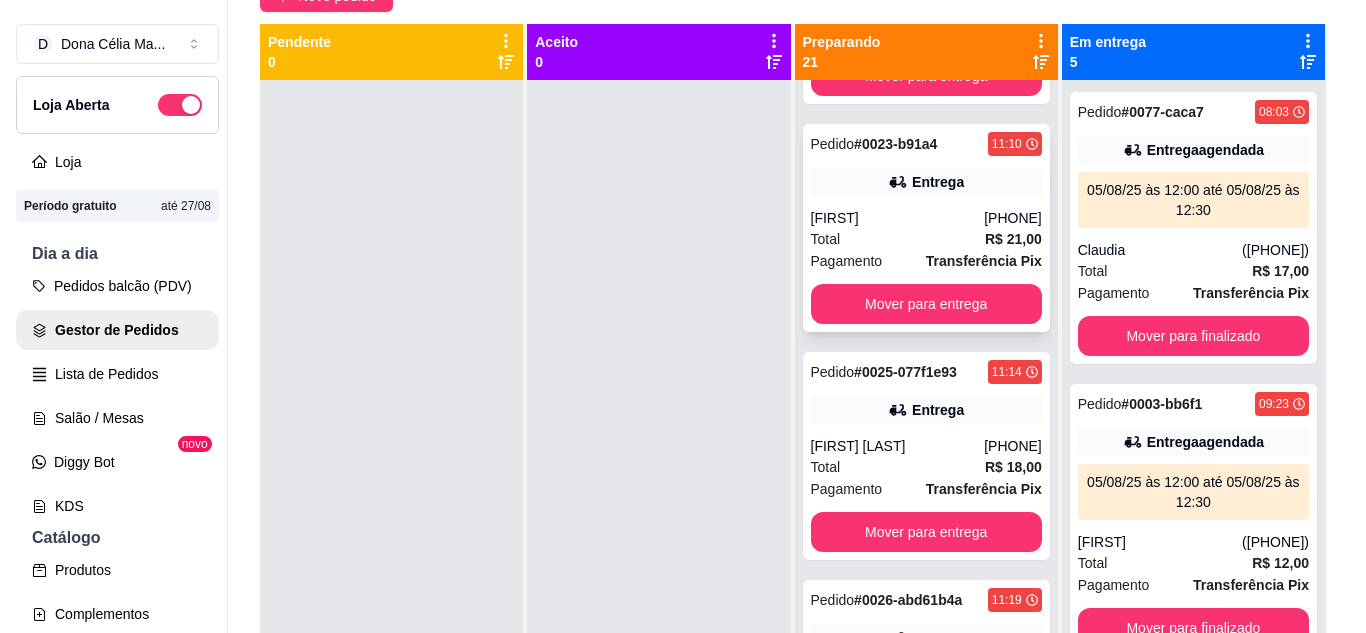 scroll, scrollTop: 1400, scrollLeft: 0, axis: vertical 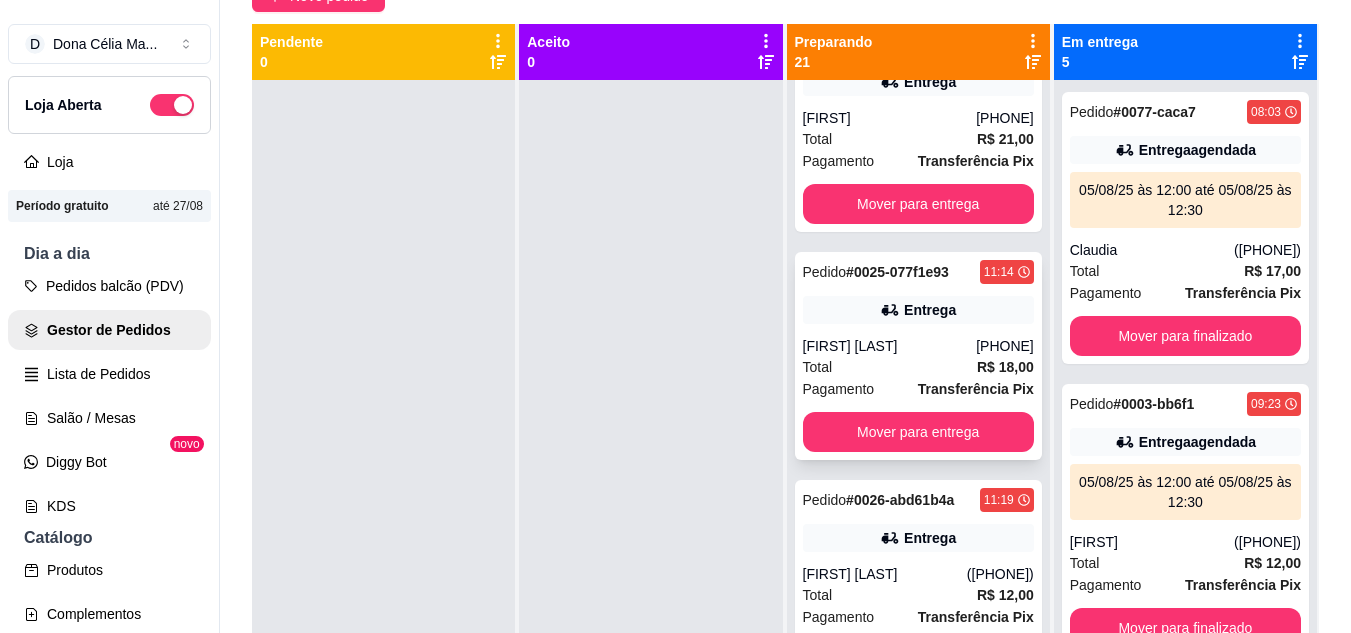 click on "Total R$ 18,00" at bounding box center [918, 367] 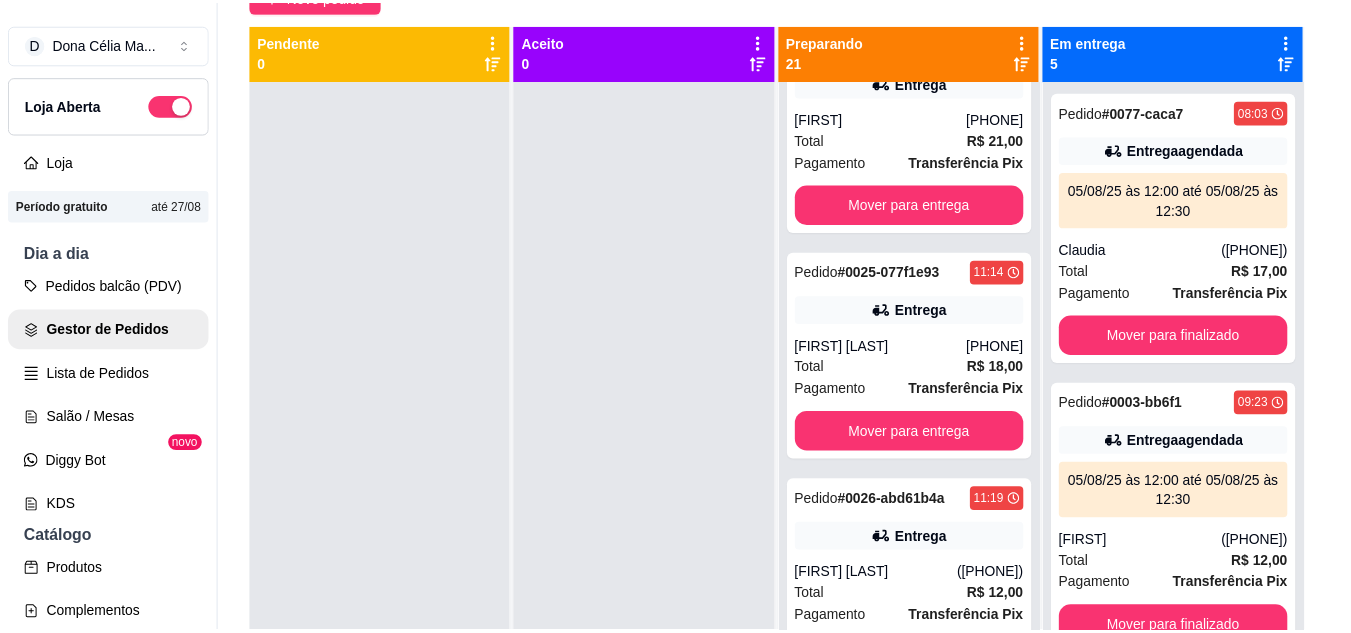 scroll, scrollTop: 300, scrollLeft: 0, axis: vertical 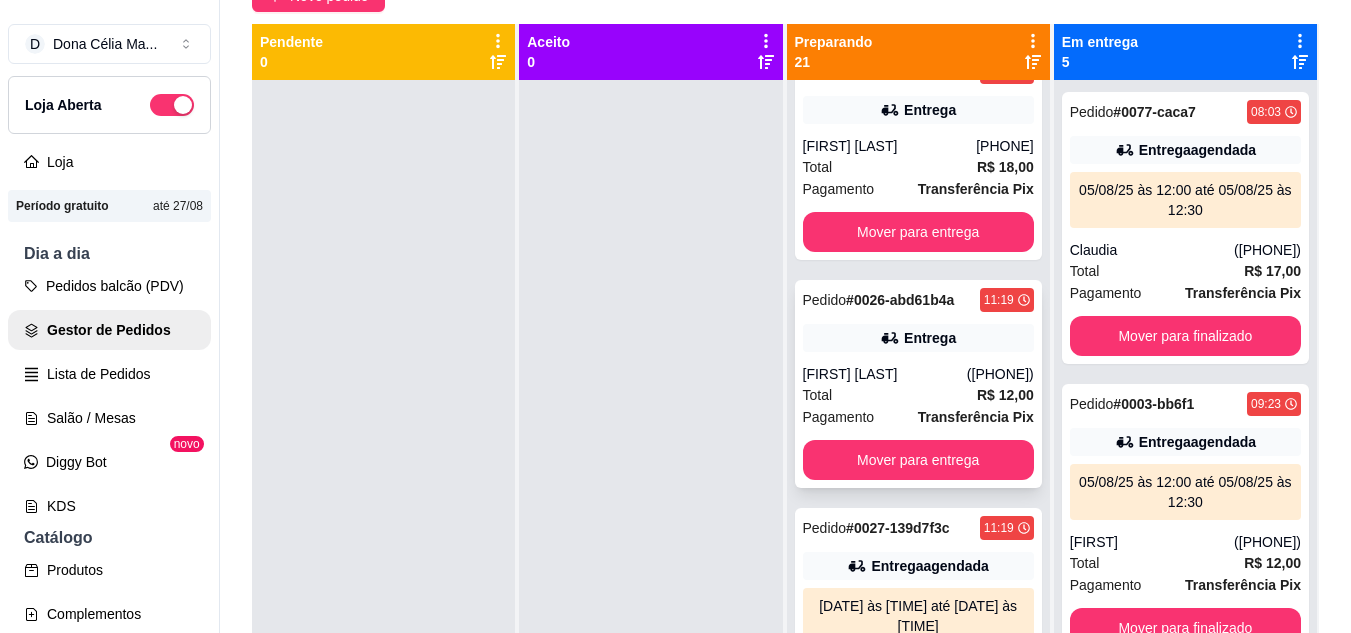 click on "Entrega" at bounding box center (918, 338) 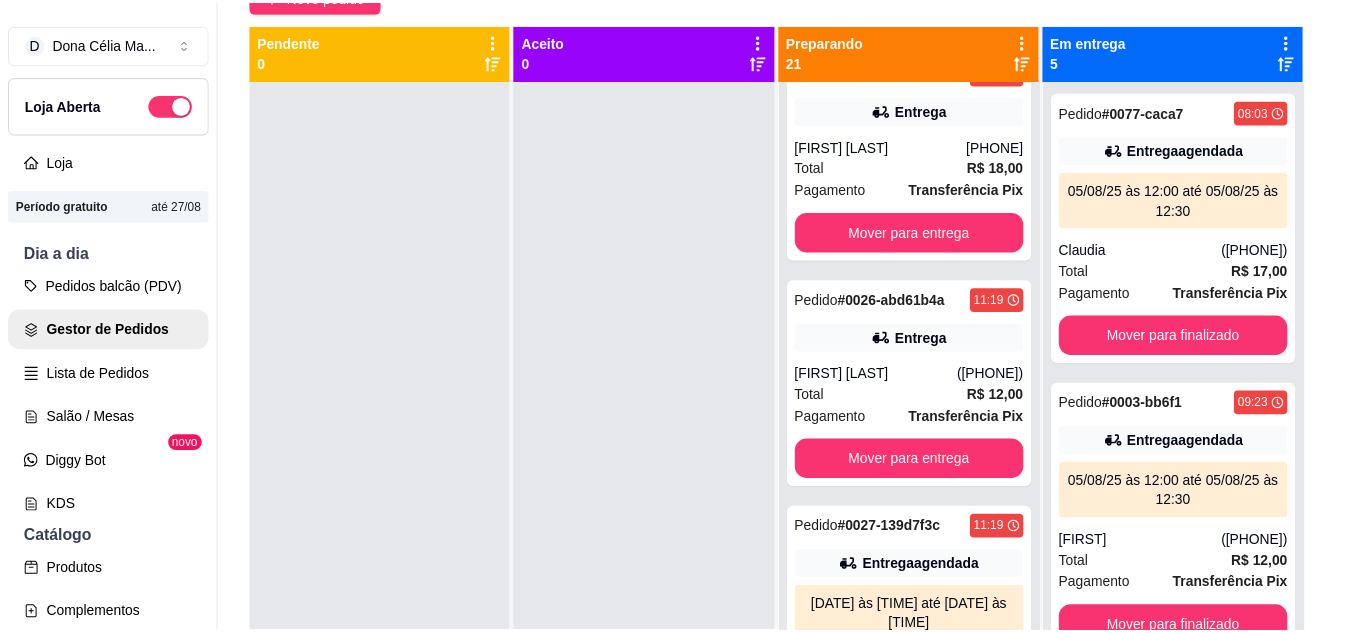 scroll, scrollTop: 300, scrollLeft: 0, axis: vertical 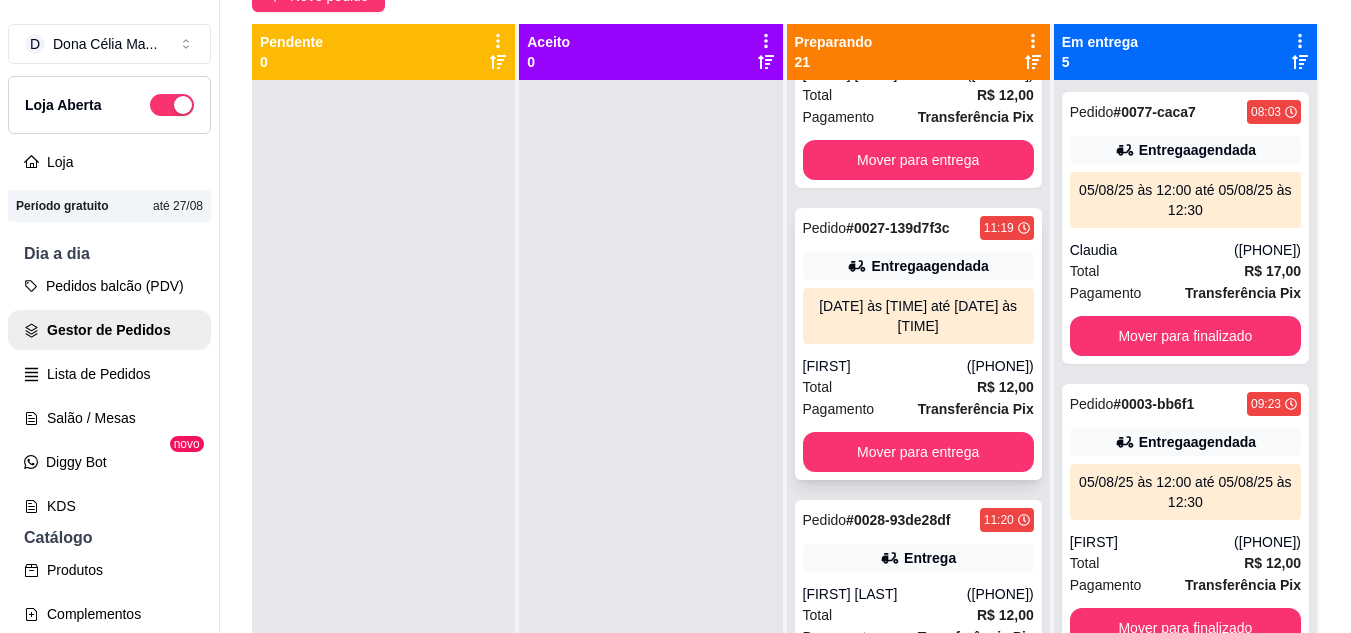 click on "Total R$ 12,00" at bounding box center [918, 387] 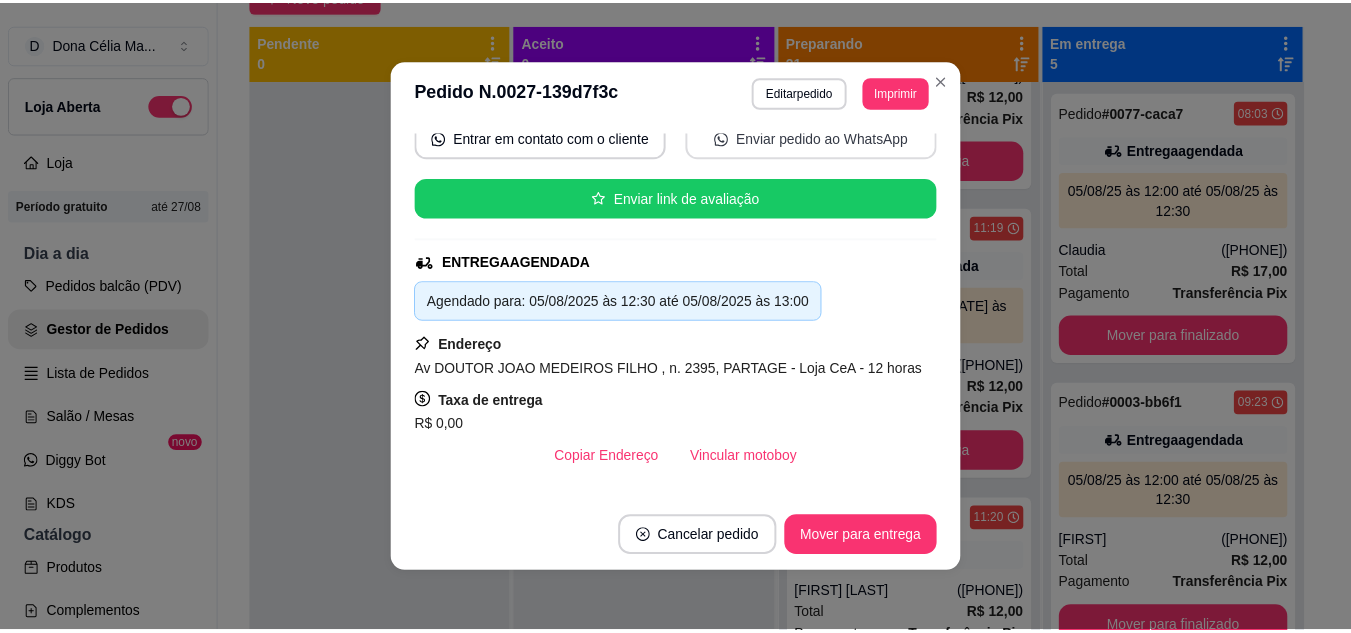 scroll, scrollTop: 300, scrollLeft: 0, axis: vertical 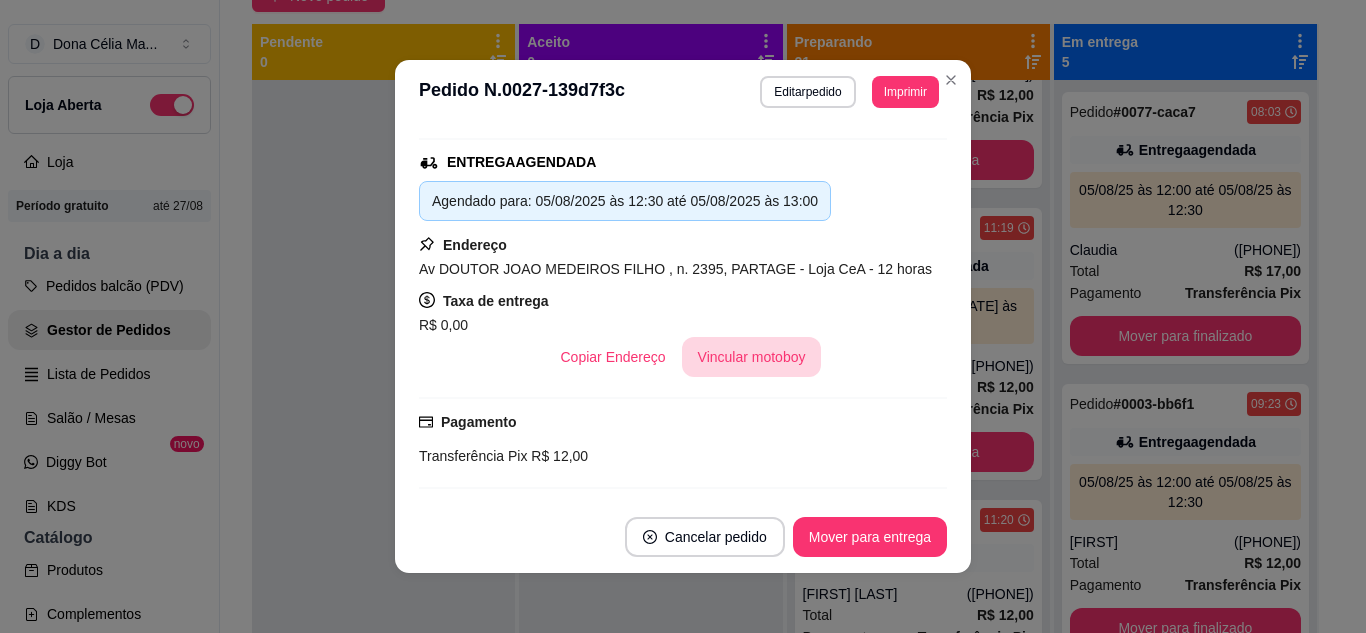 click on "Vincular motoboy" at bounding box center (752, 357) 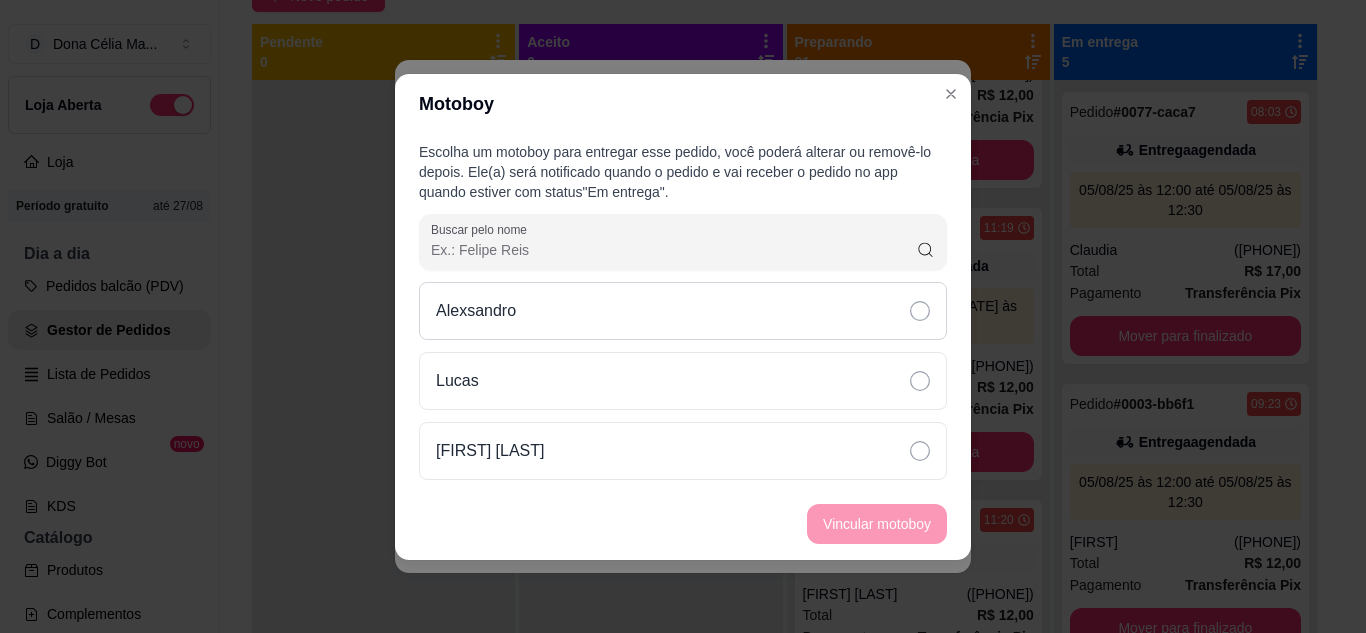 click on "Alexsandro" at bounding box center [683, 311] 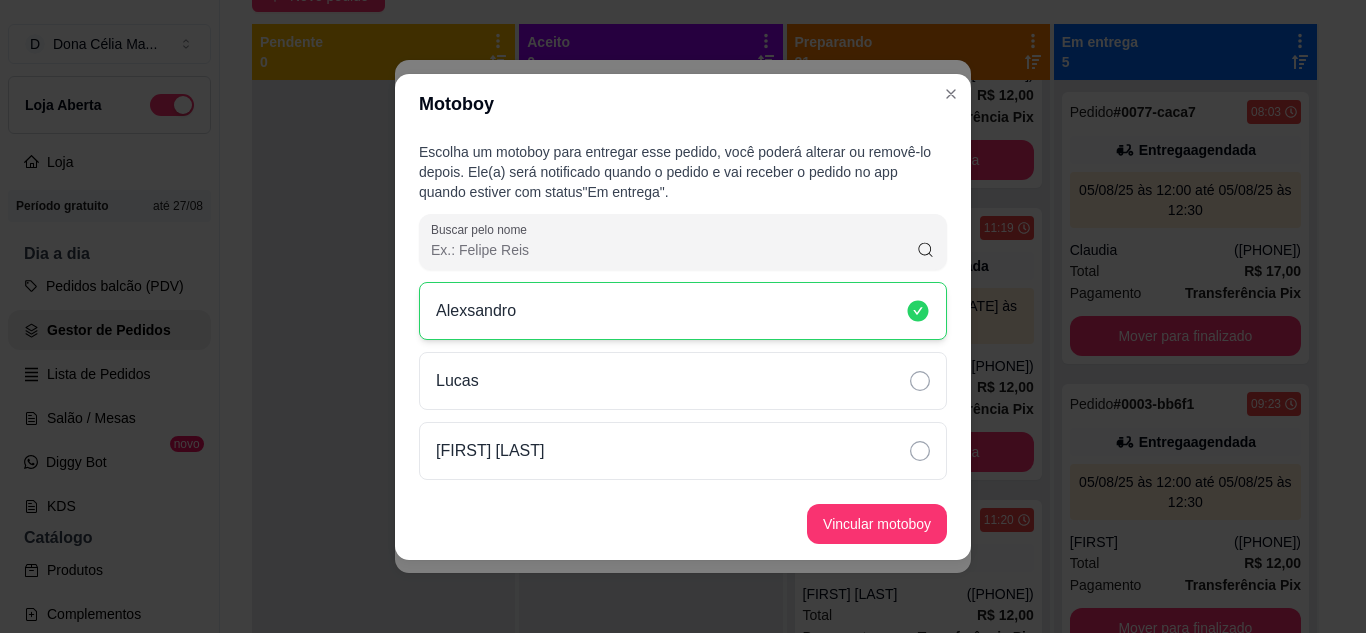 click on "Vincular motoboy" at bounding box center (877, 524) 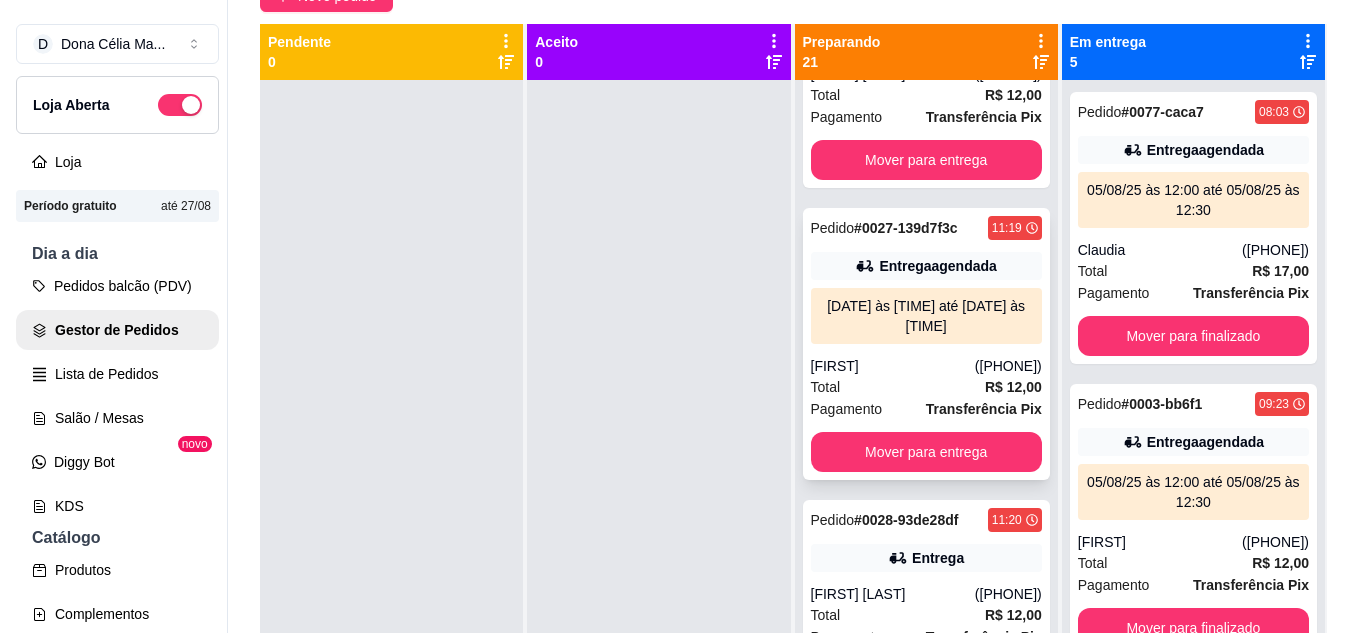 scroll, scrollTop: 2200, scrollLeft: 0, axis: vertical 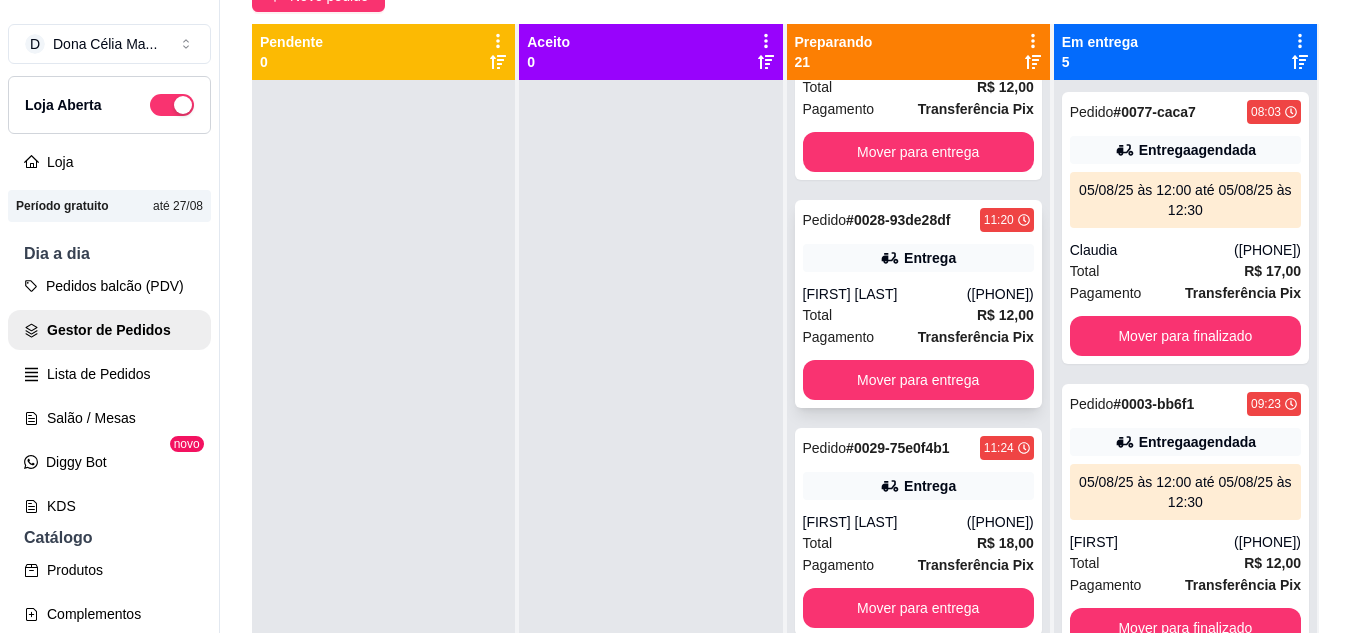 click on "Total R$ 12,00" at bounding box center [918, 315] 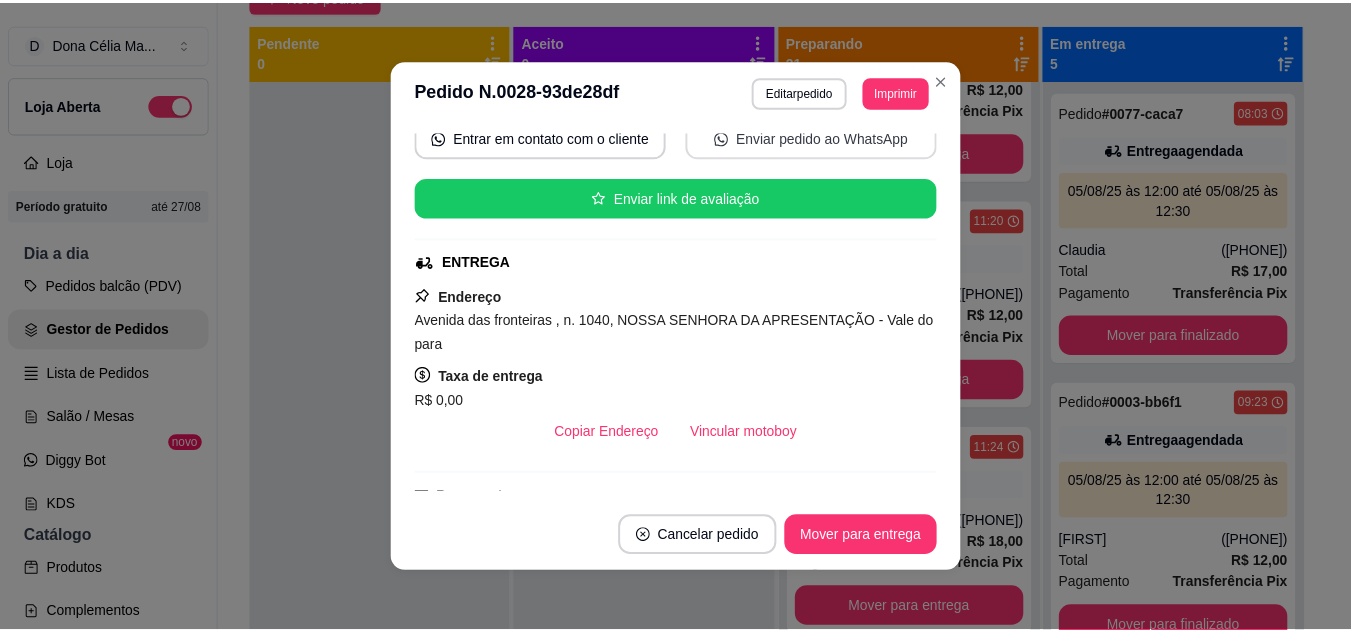 scroll, scrollTop: 300, scrollLeft: 0, axis: vertical 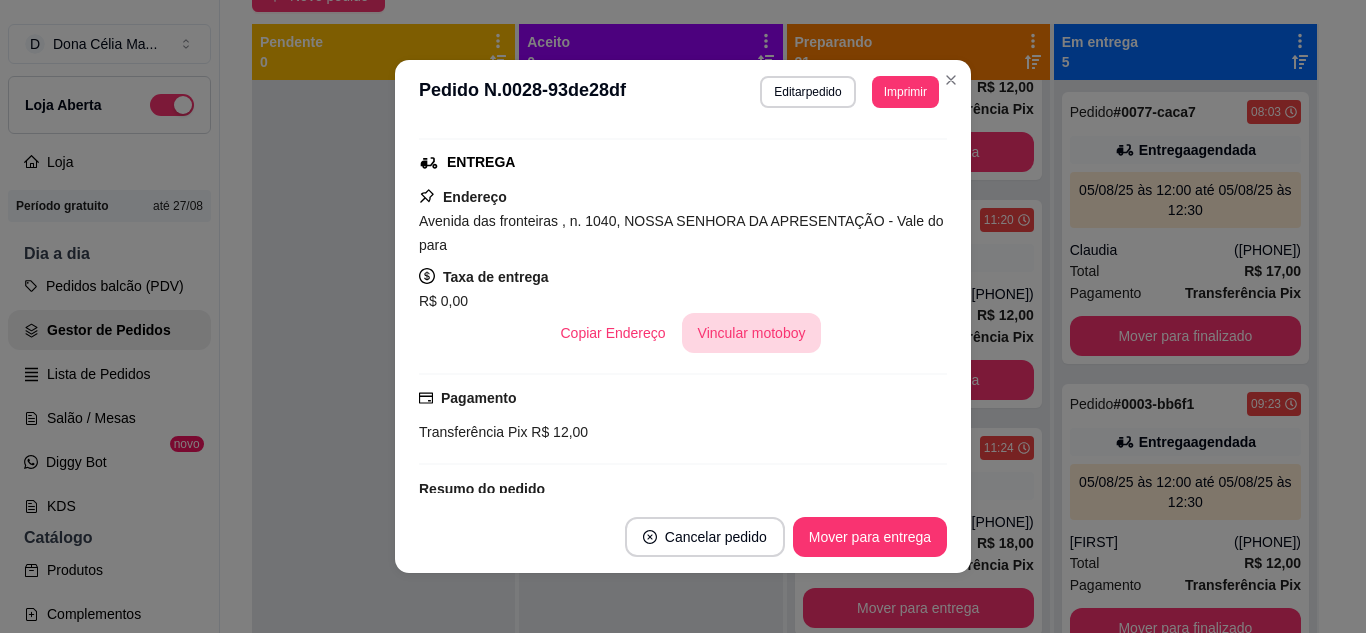 click on "Vincular motoboy" at bounding box center [752, 333] 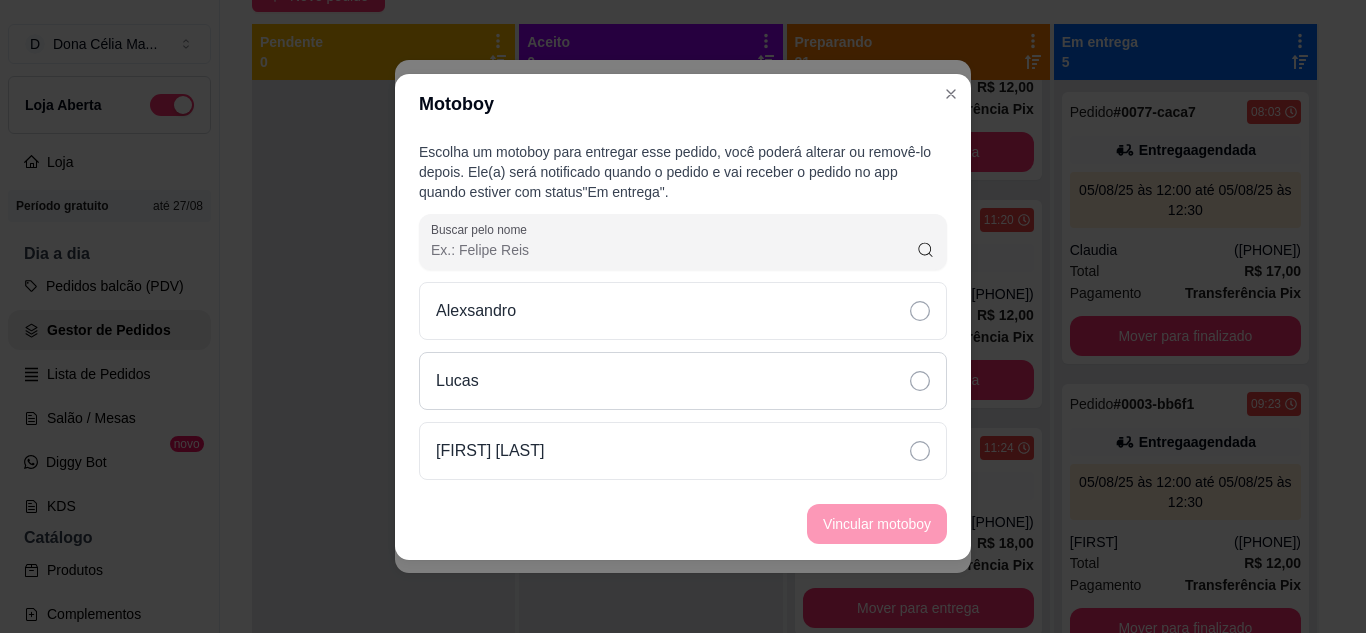 click on "Lucas" at bounding box center [683, 381] 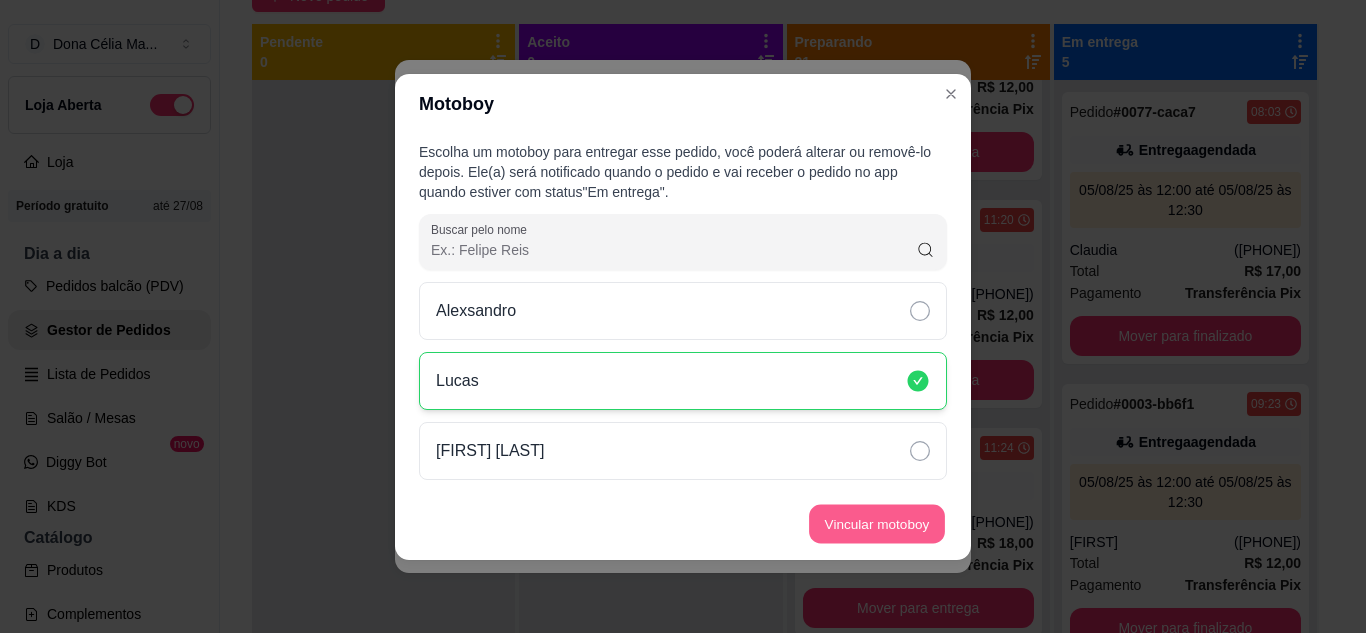 click on "Vincular motoboy" at bounding box center (877, 523) 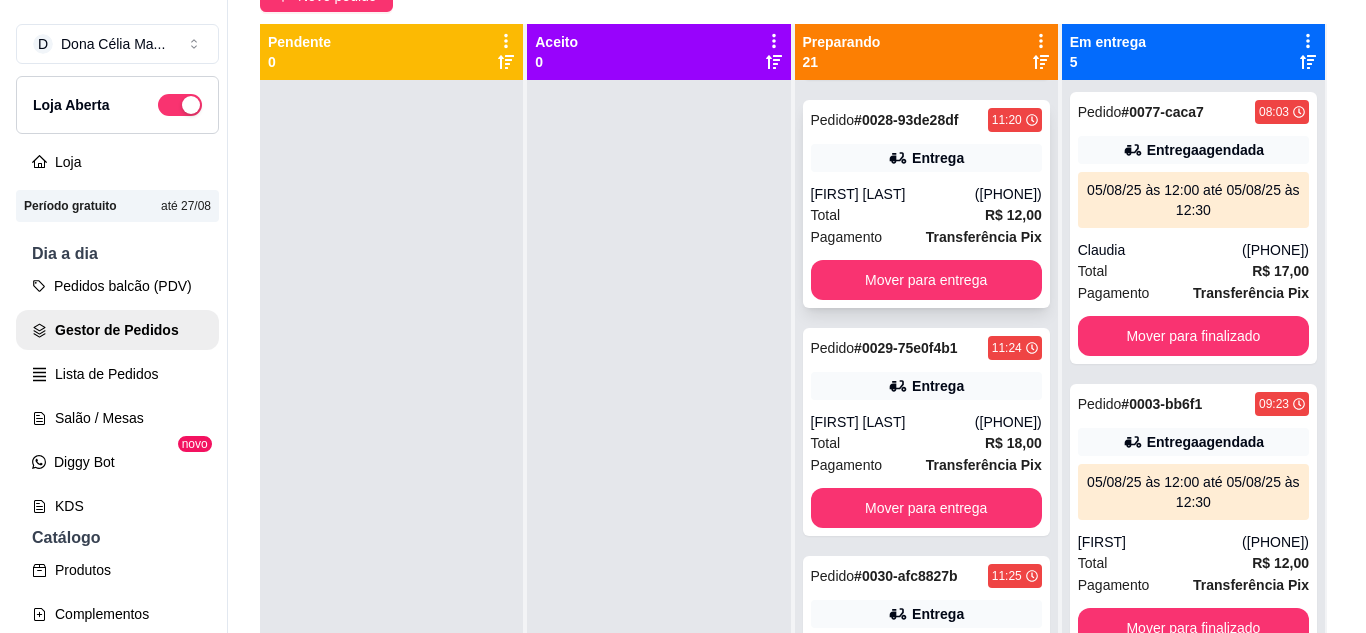 scroll, scrollTop: 2400, scrollLeft: 0, axis: vertical 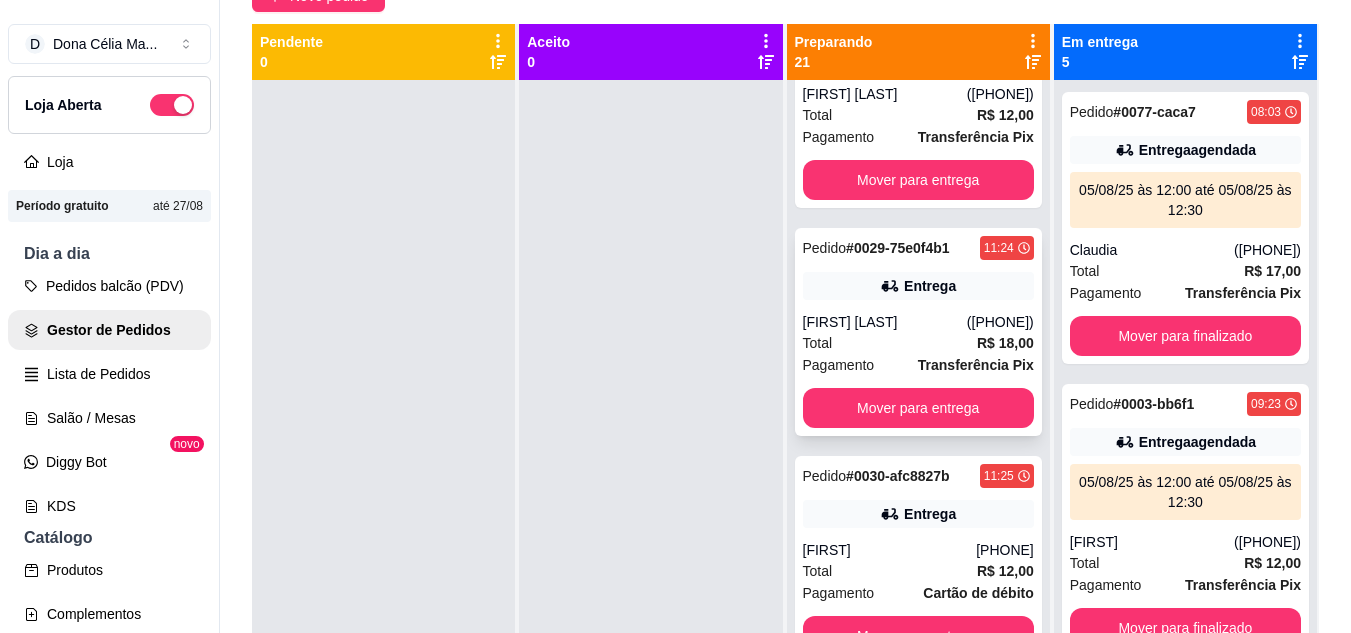 click on "Anderson Vinicius" at bounding box center [885, 322] 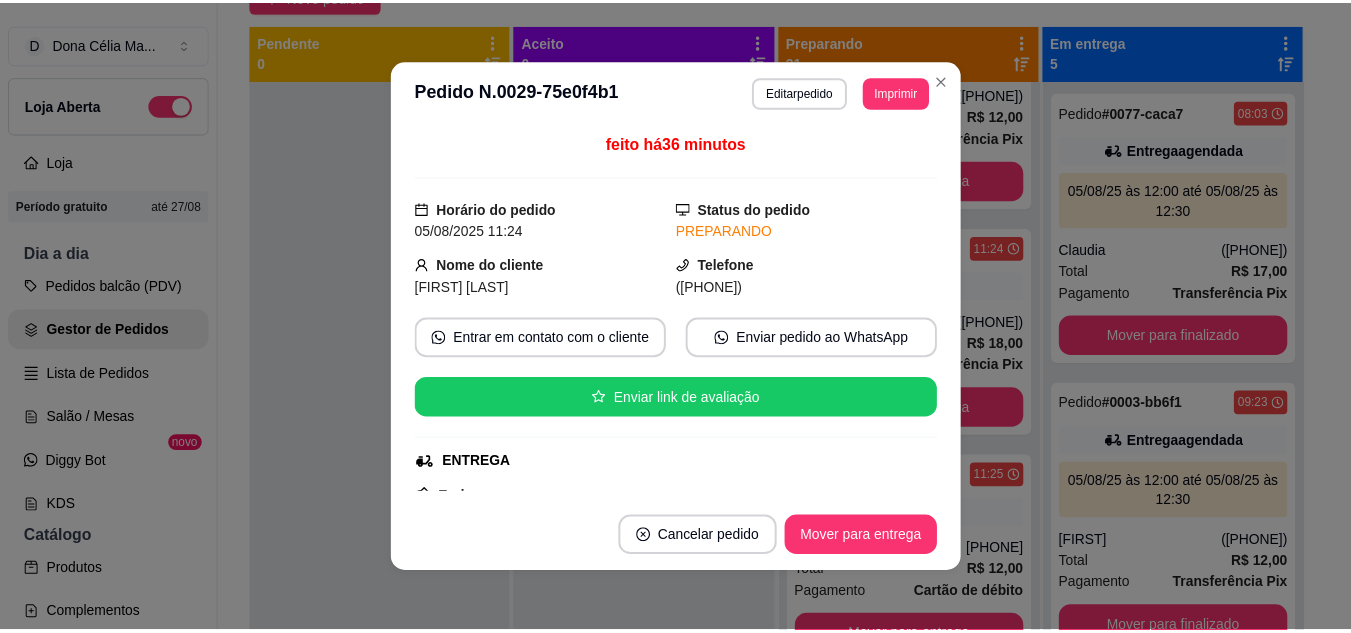 scroll, scrollTop: 200, scrollLeft: 0, axis: vertical 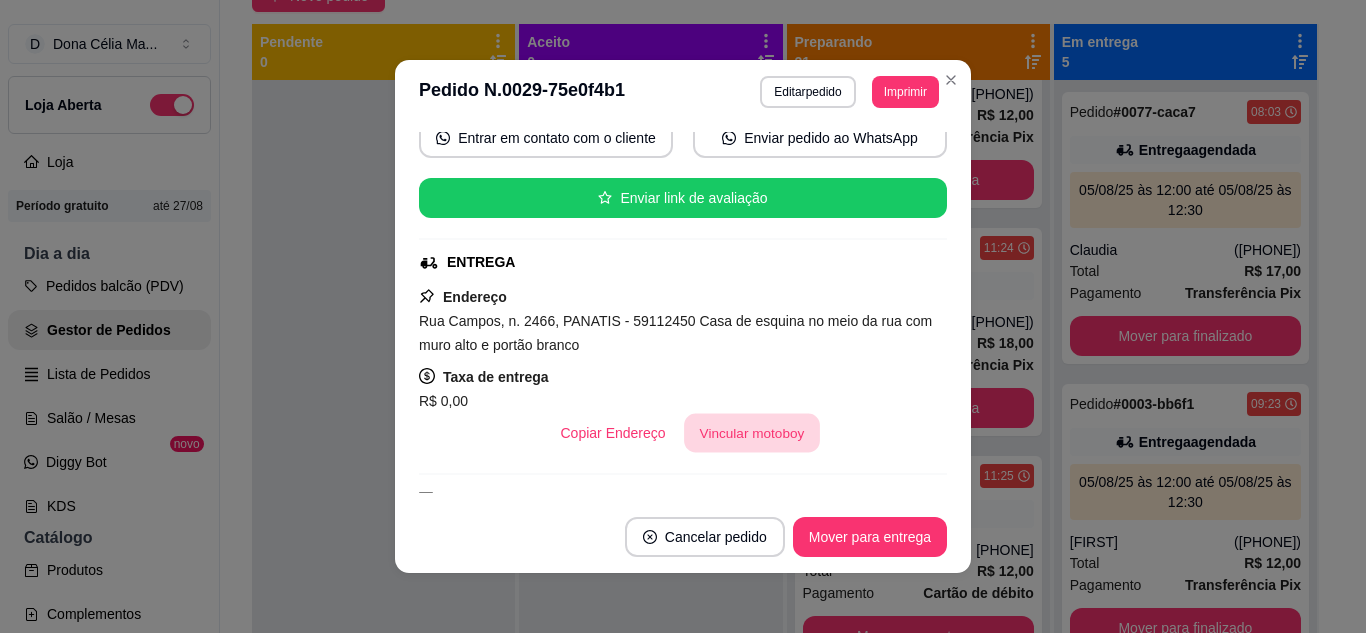 click on "Vincular motoboy" at bounding box center [752, 433] 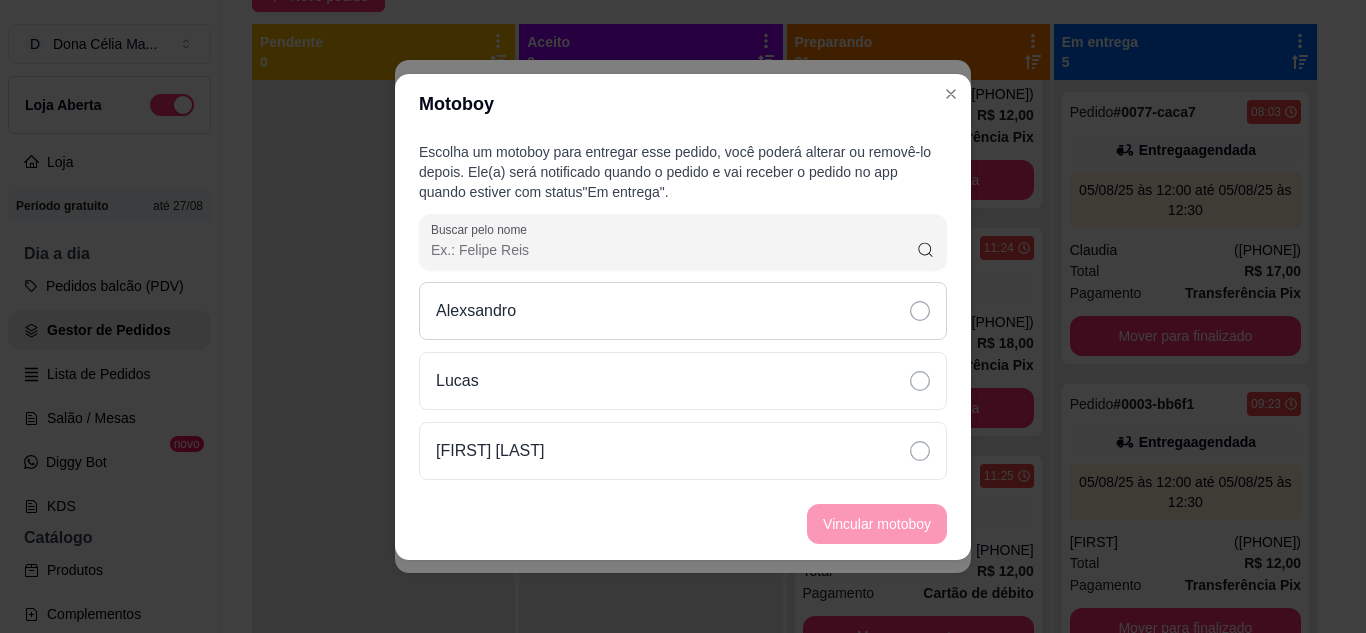 click on "Alexsandro" at bounding box center (683, 311) 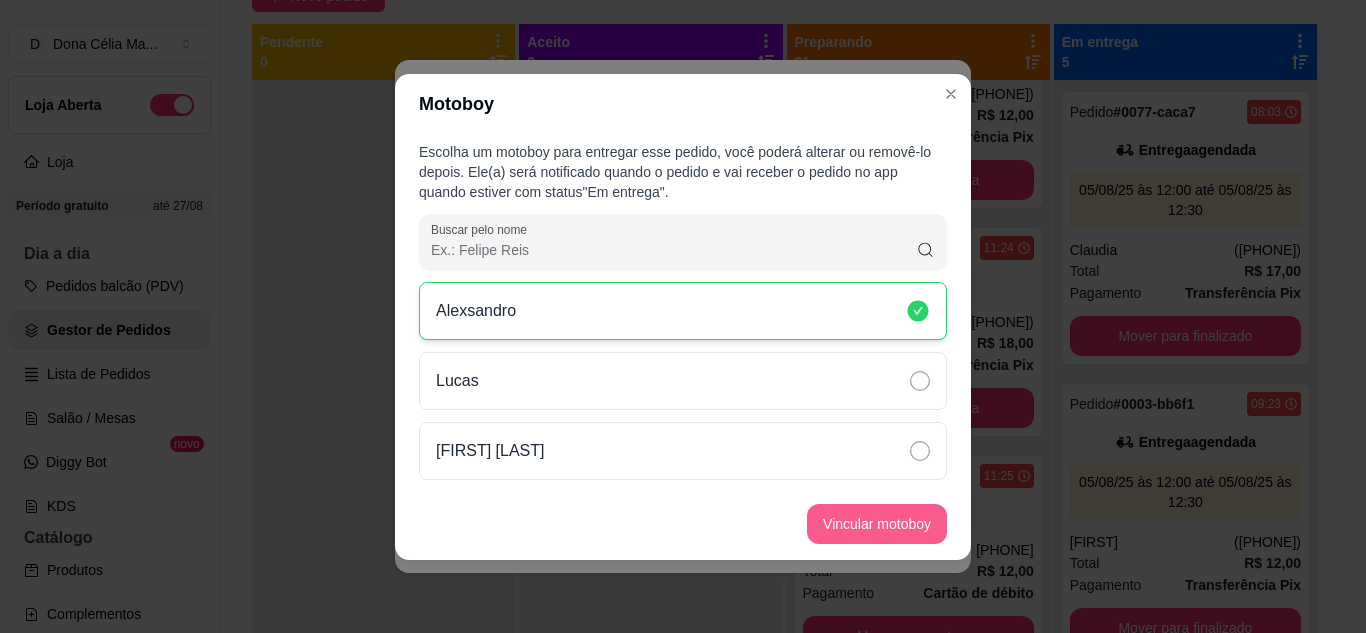 click on "Vincular motoboy" at bounding box center [683, 524] 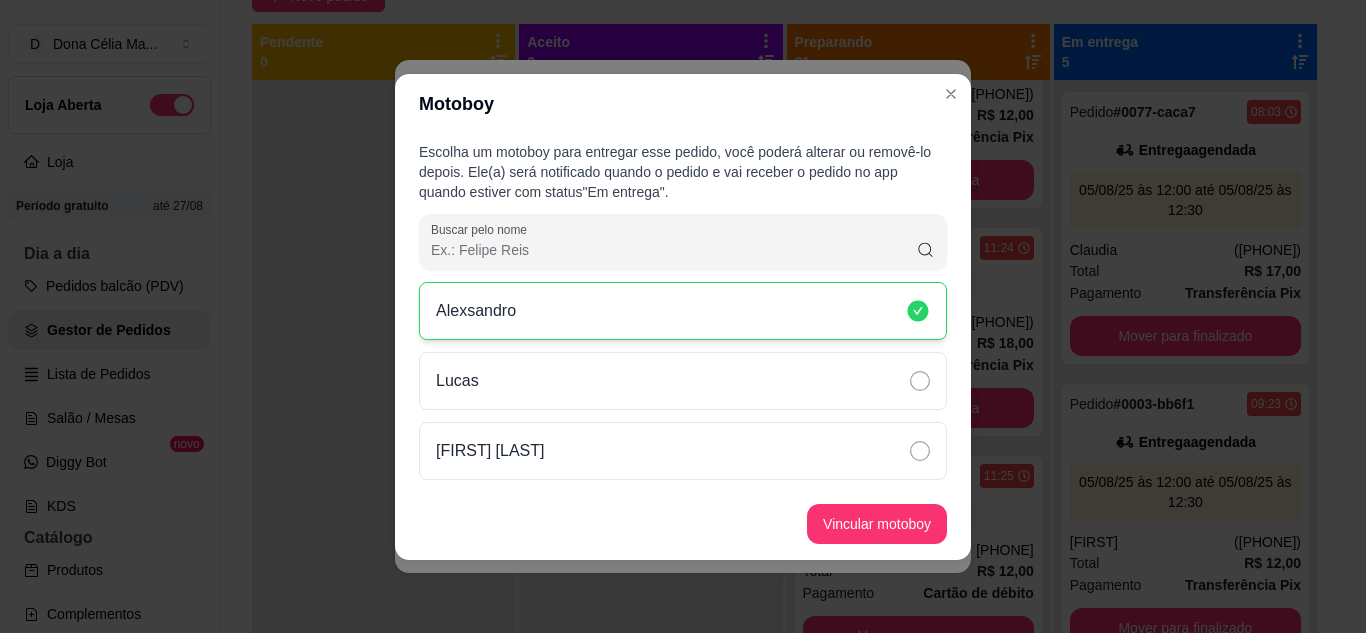 click on "Vincular motoboy" at bounding box center [877, 524] 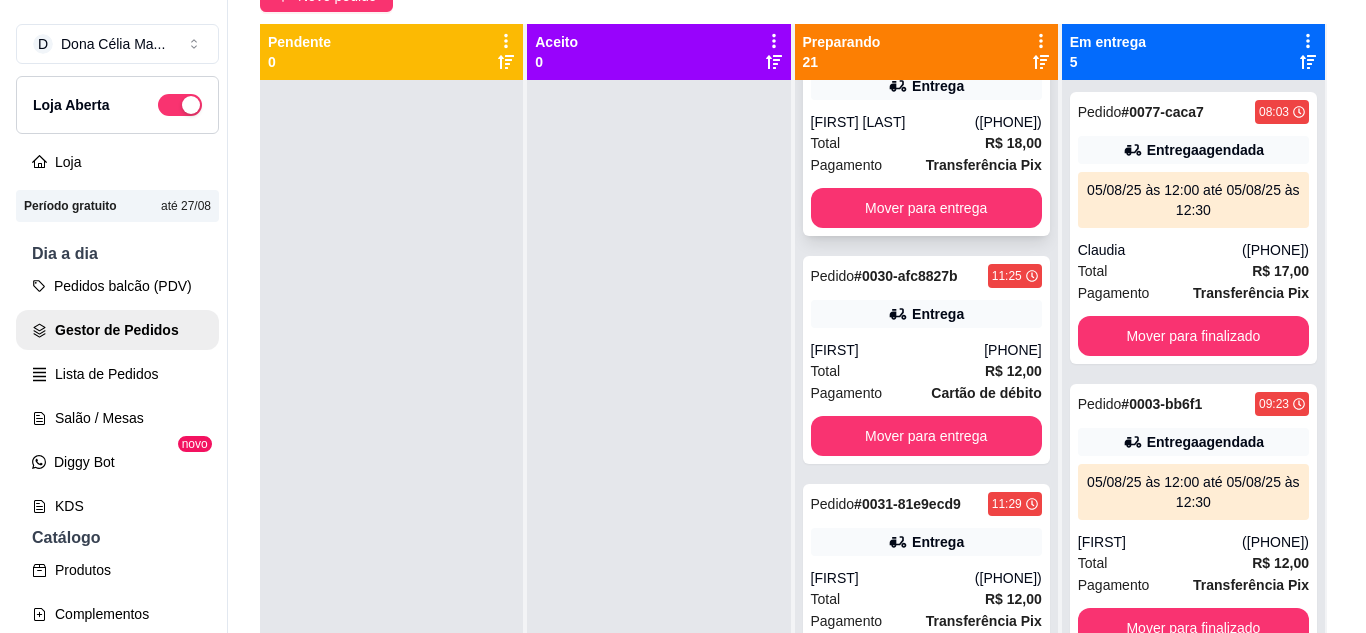 scroll, scrollTop: 2700, scrollLeft: 0, axis: vertical 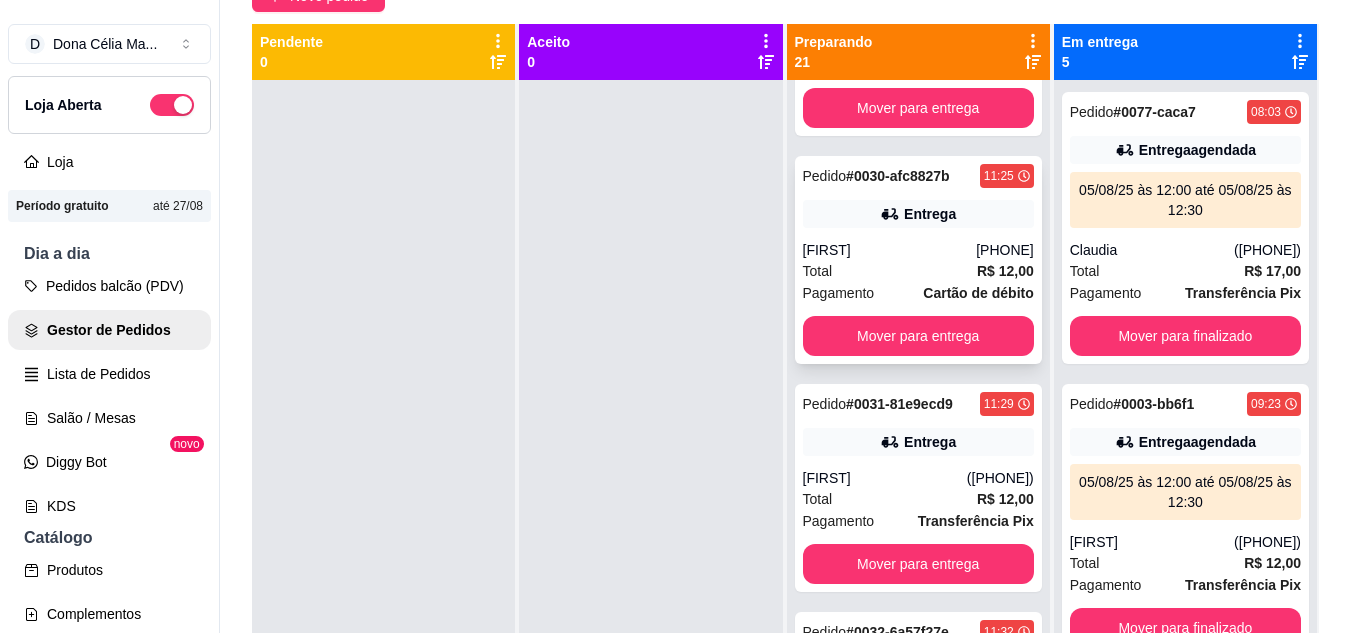 click on "Total R$ 12,00" at bounding box center [918, 271] 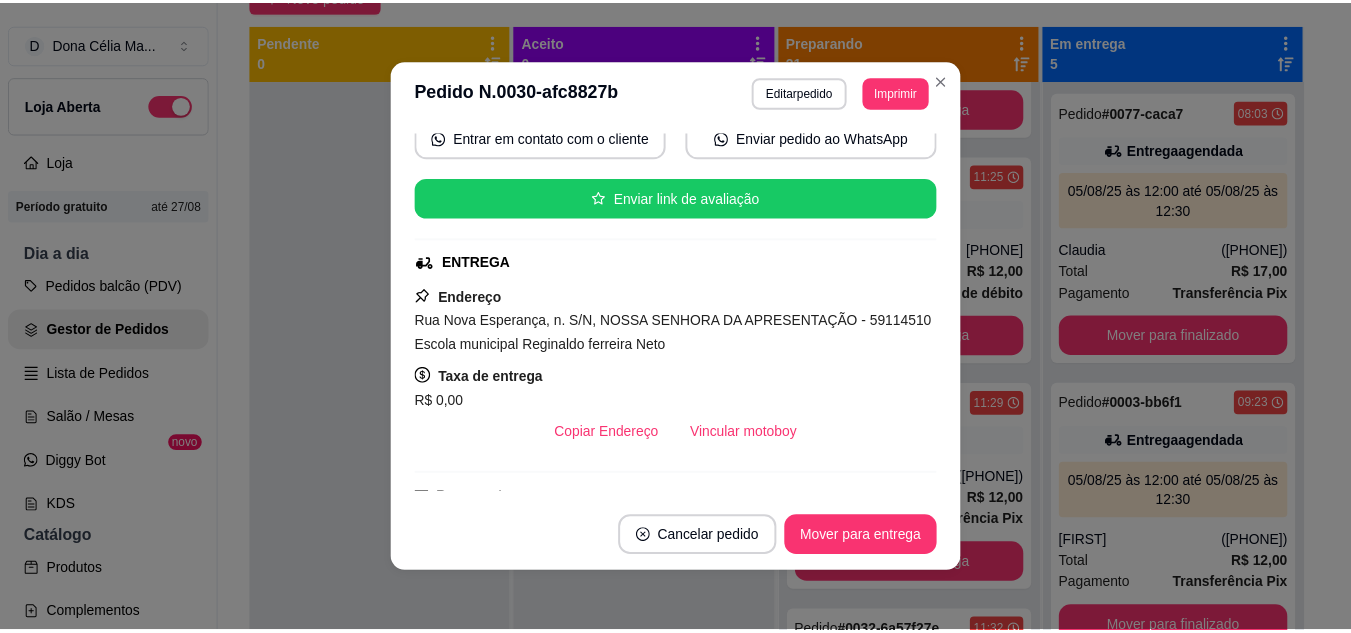 scroll, scrollTop: 300, scrollLeft: 0, axis: vertical 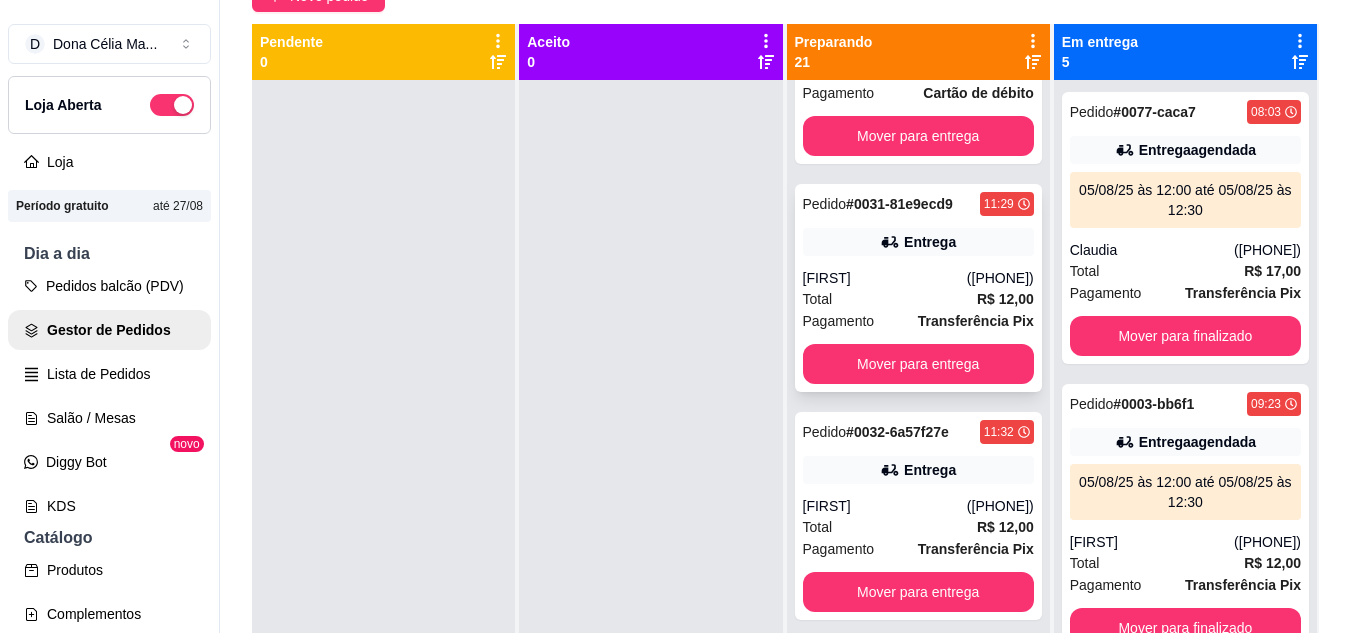 click on "Total R$ 12,00" at bounding box center [918, 299] 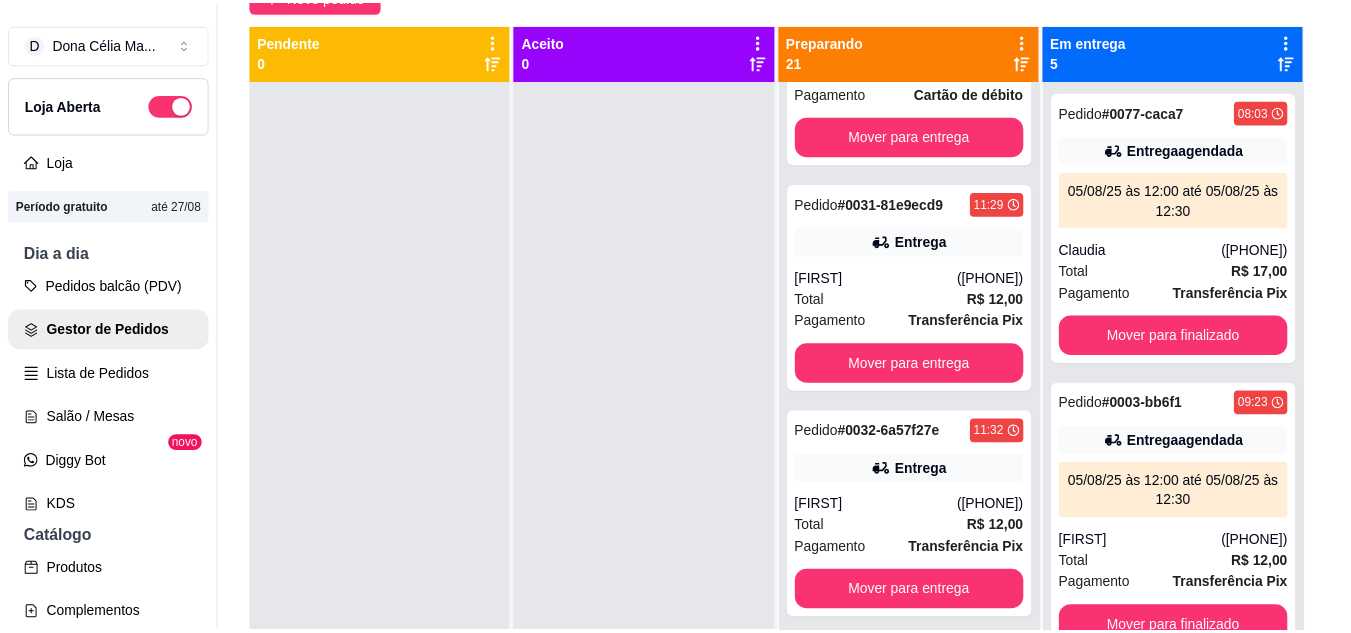 scroll, scrollTop: 200, scrollLeft: 0, axis: vertical 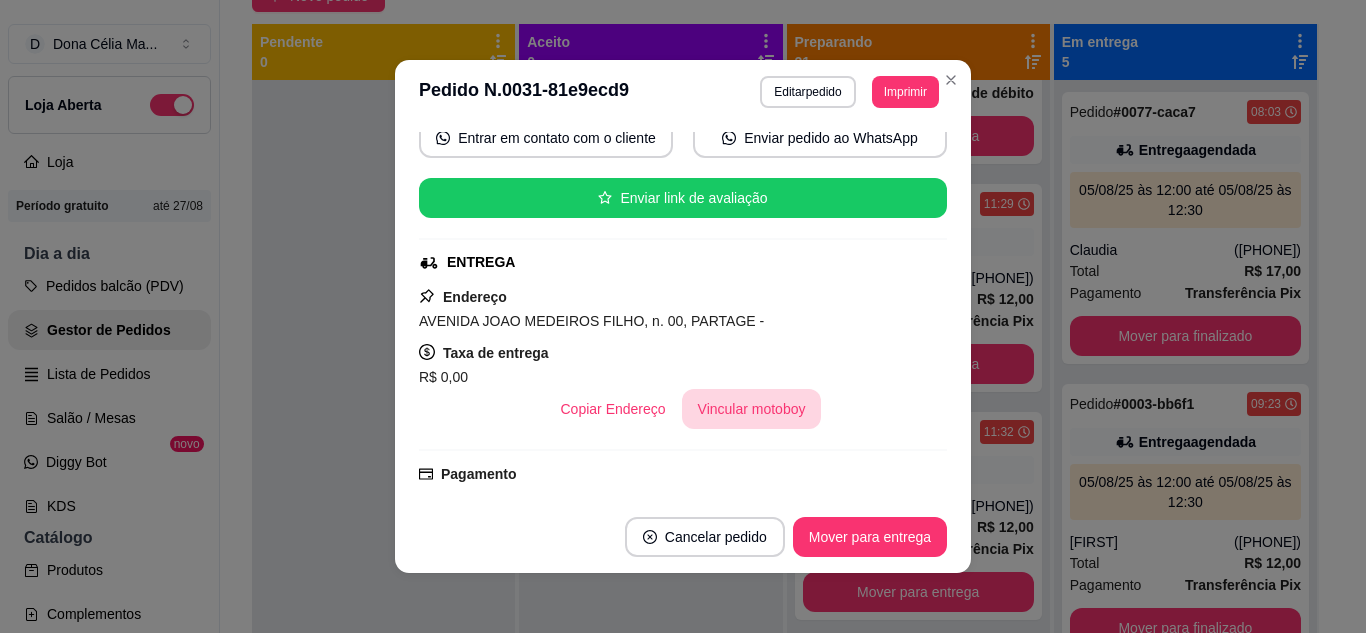click on "Vincular motoboy" at bounding box center [752, 409] 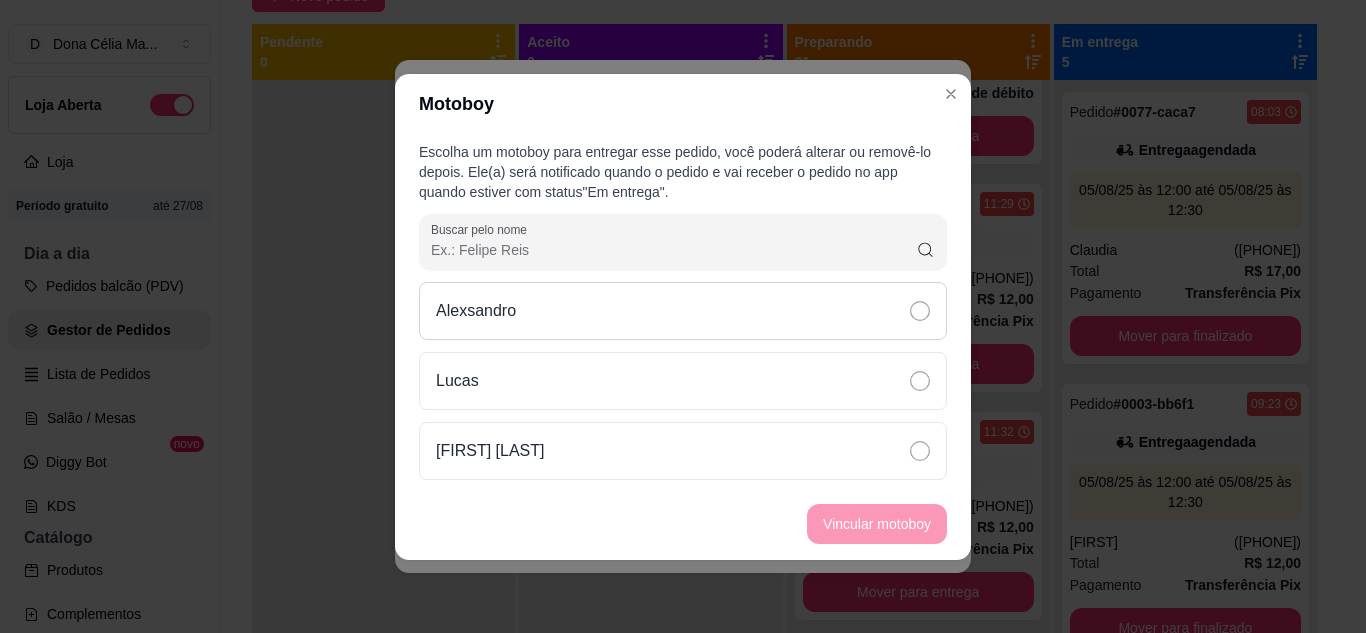 click on "Alexsandro" at bounding box center [683, 311] 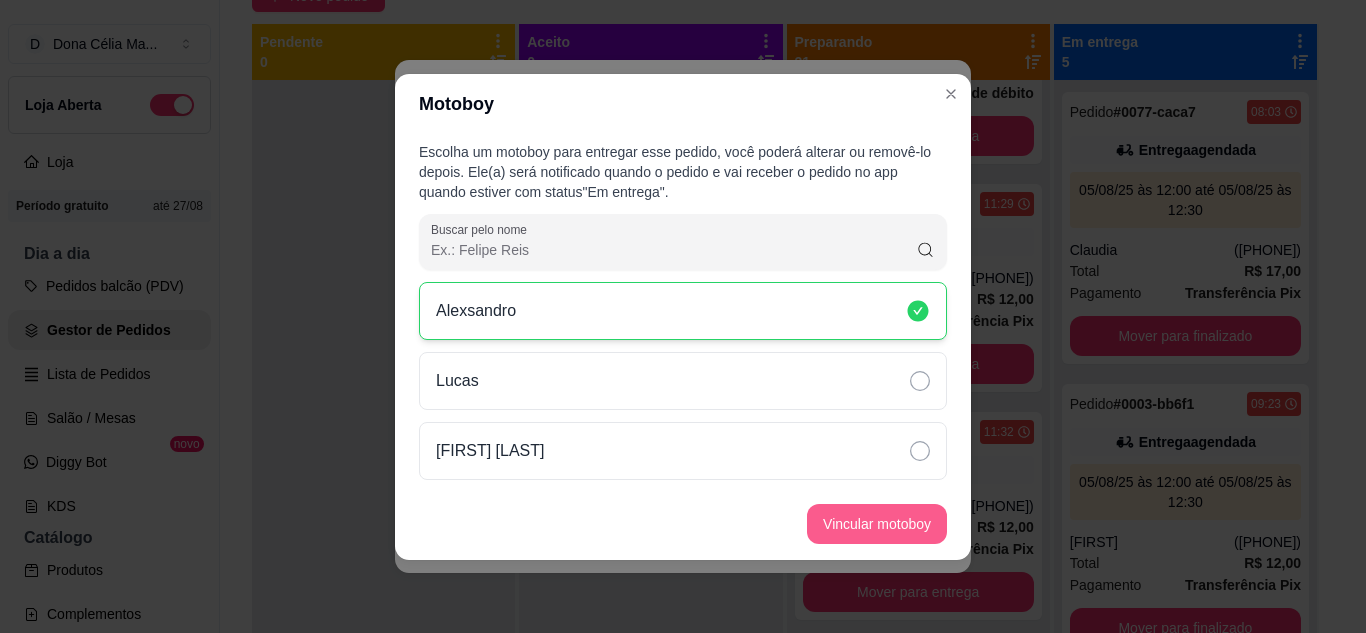 click on "Vincular motoboy" at bounding box center [877, 524] 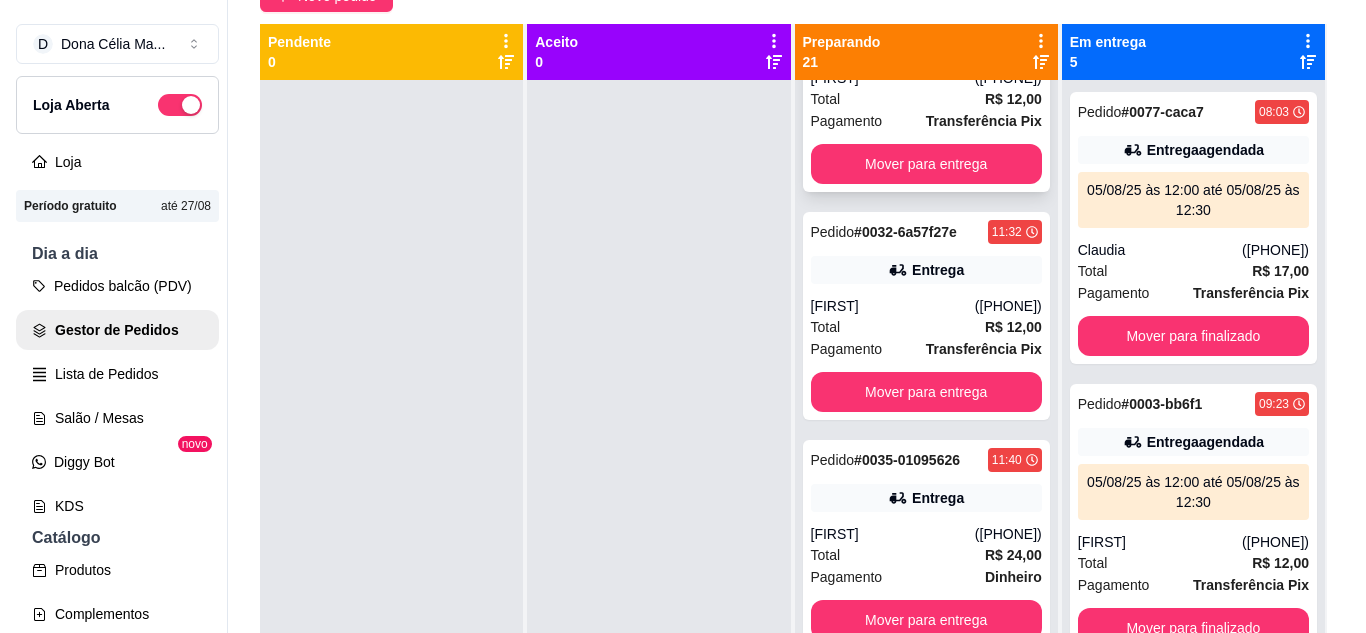 scroll, scrollTop: 3200, scrollLeft: 0, axis: vertical 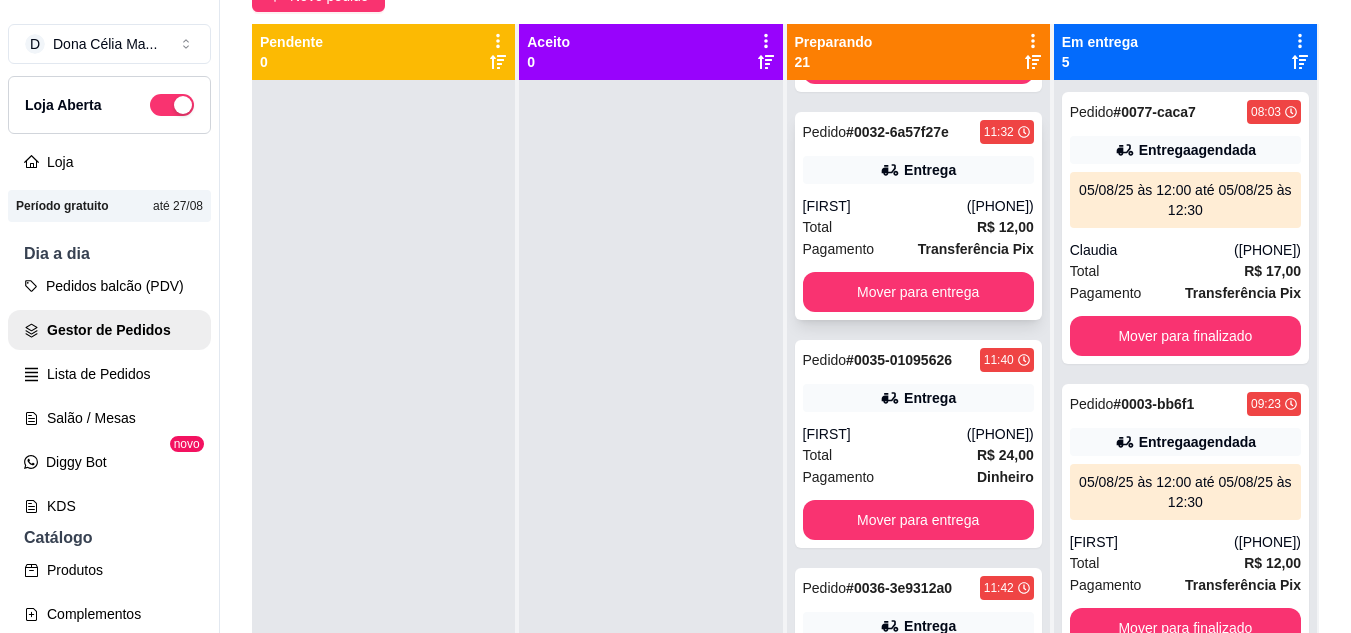 click on "Pagamento" at bounding box center (839, 249) 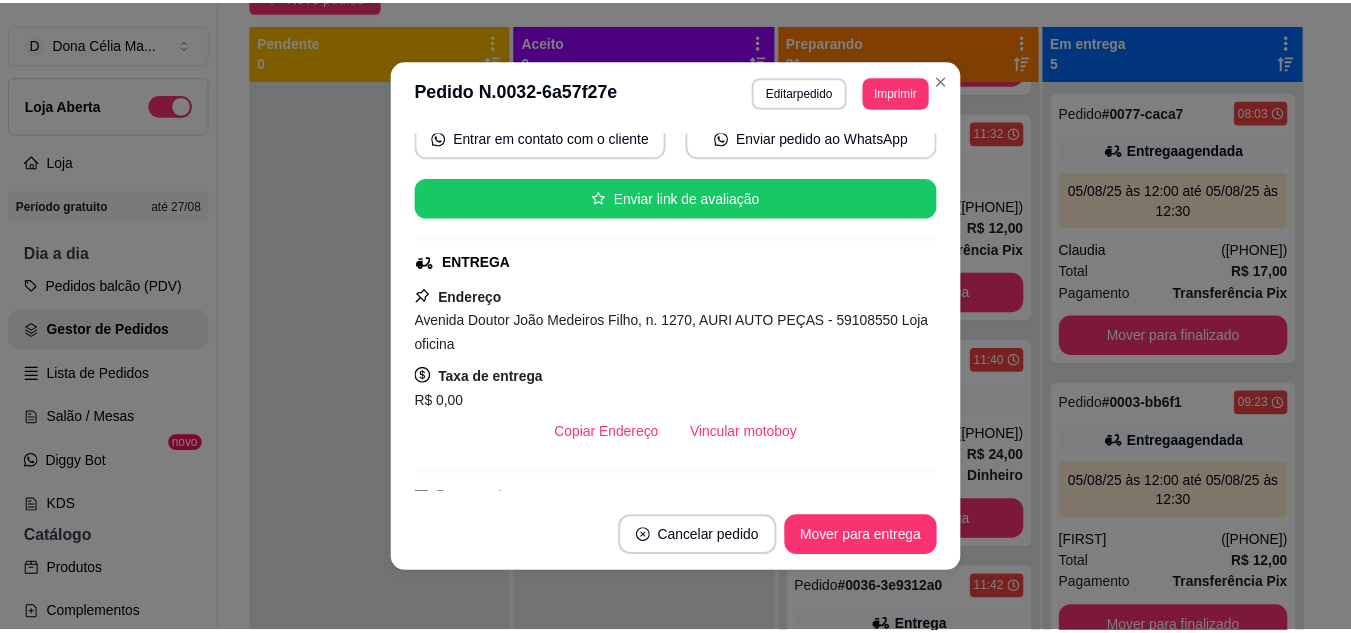 scroll, scrollTop: 300, scrollLeft: 0, axis: vertical 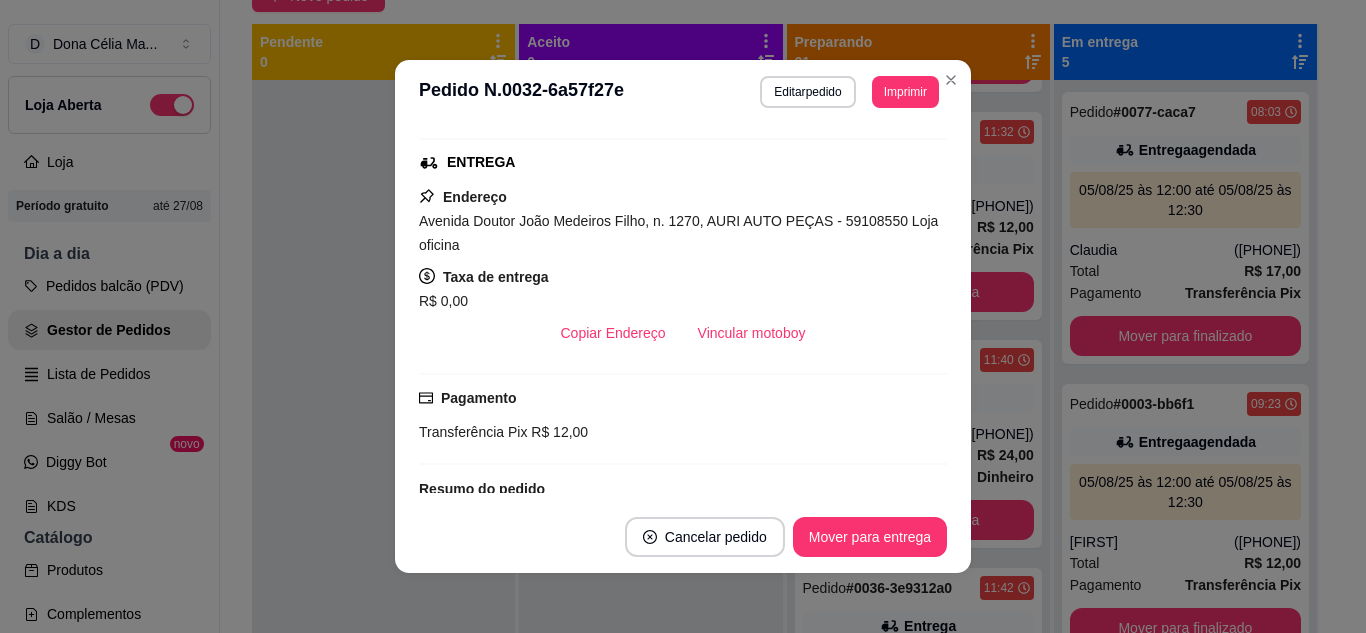 click on "Vincular motoboy" at bounding box center (752, 333) 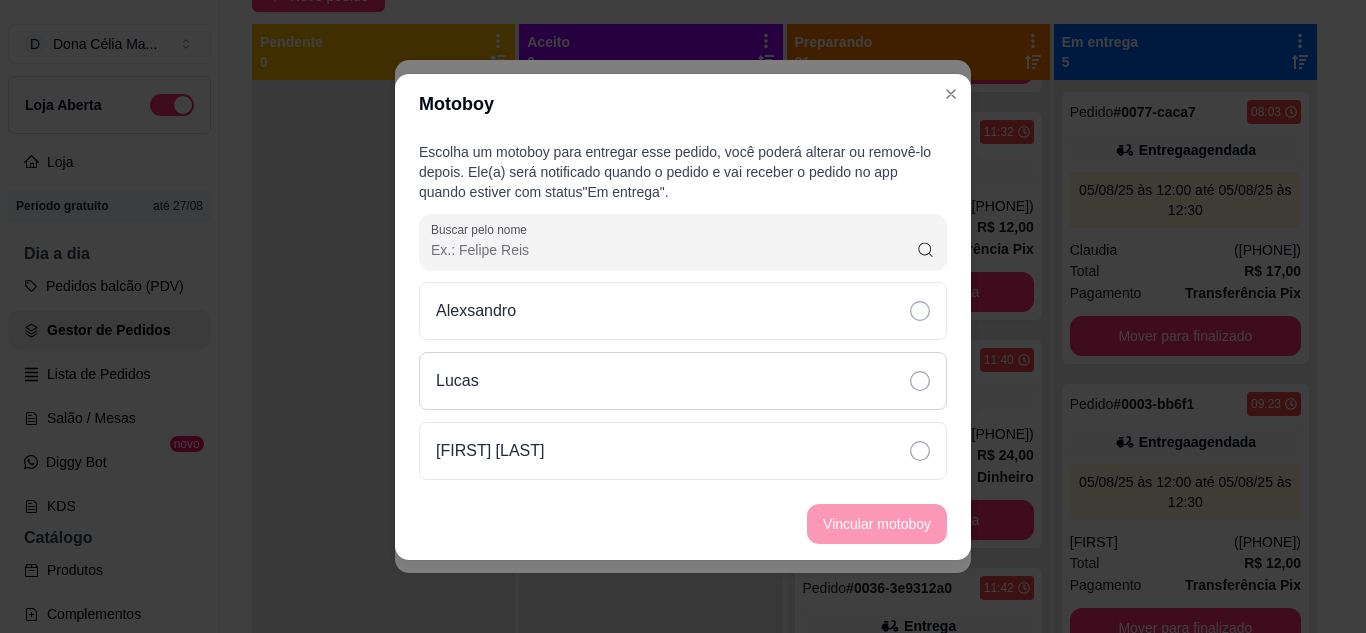 click on "Lucas" at bounding box center [683, 381] 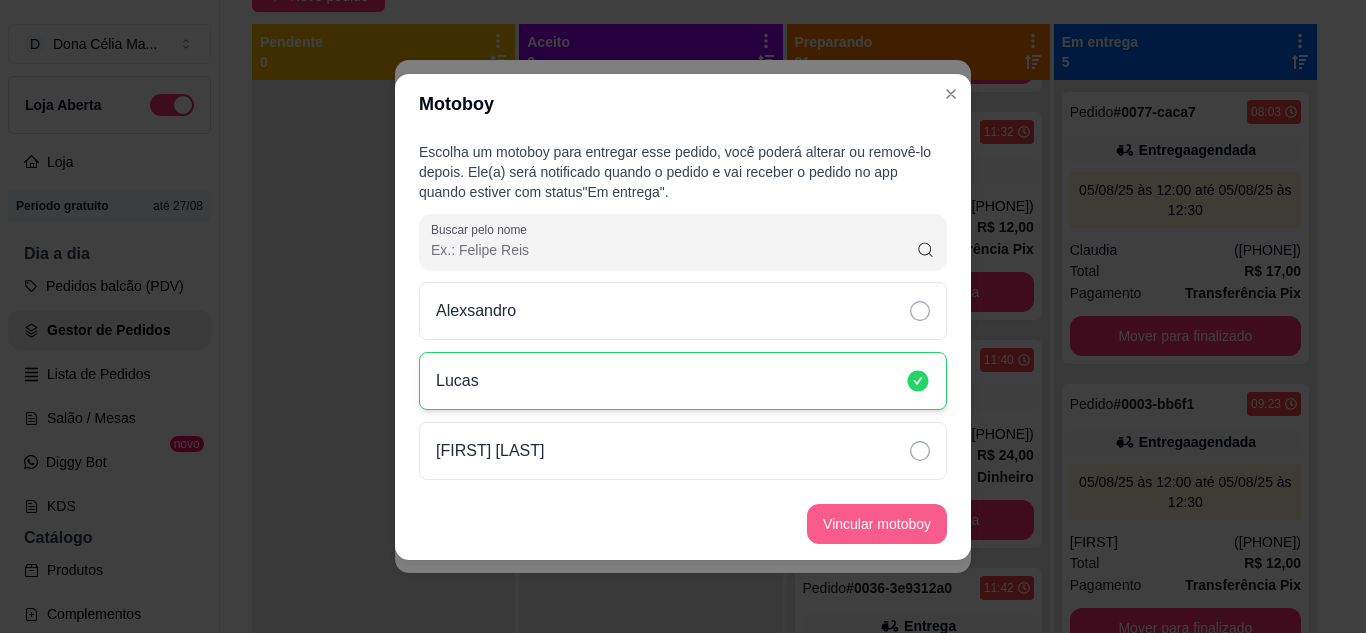 click on "Vincular motoboy" at bounding box center [683, 524] 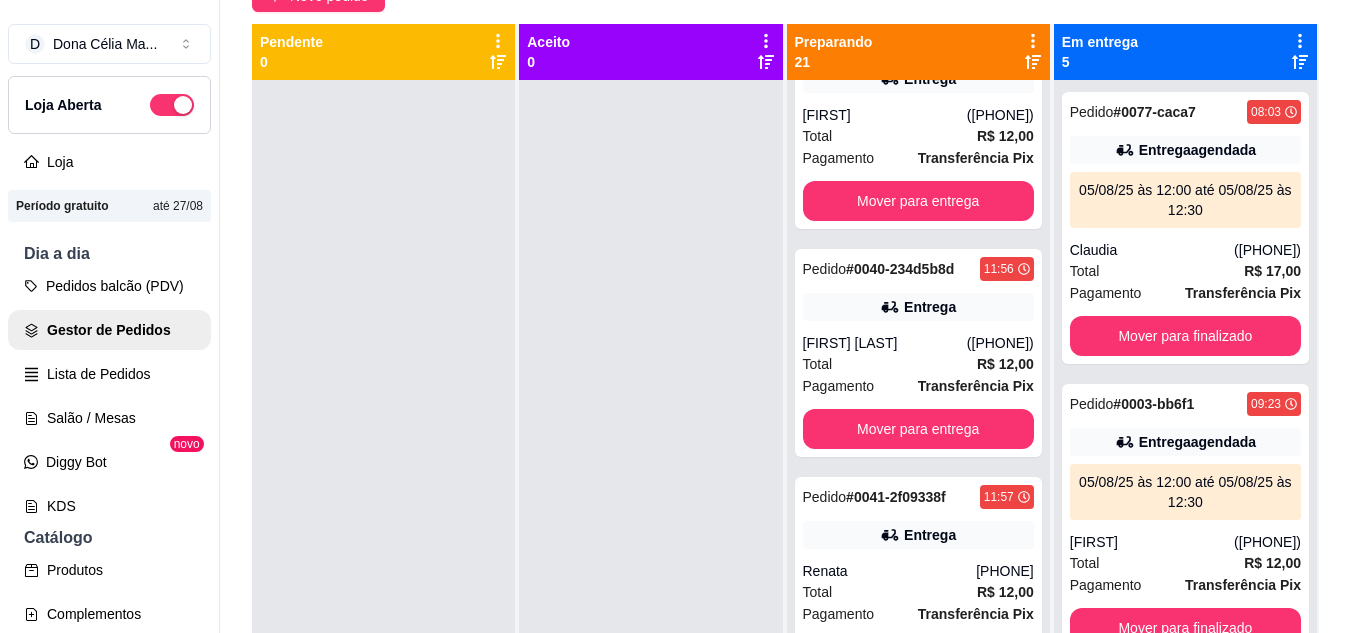 scroll, scrollTop: 4351, scrollLeft: 0, axis: vertical 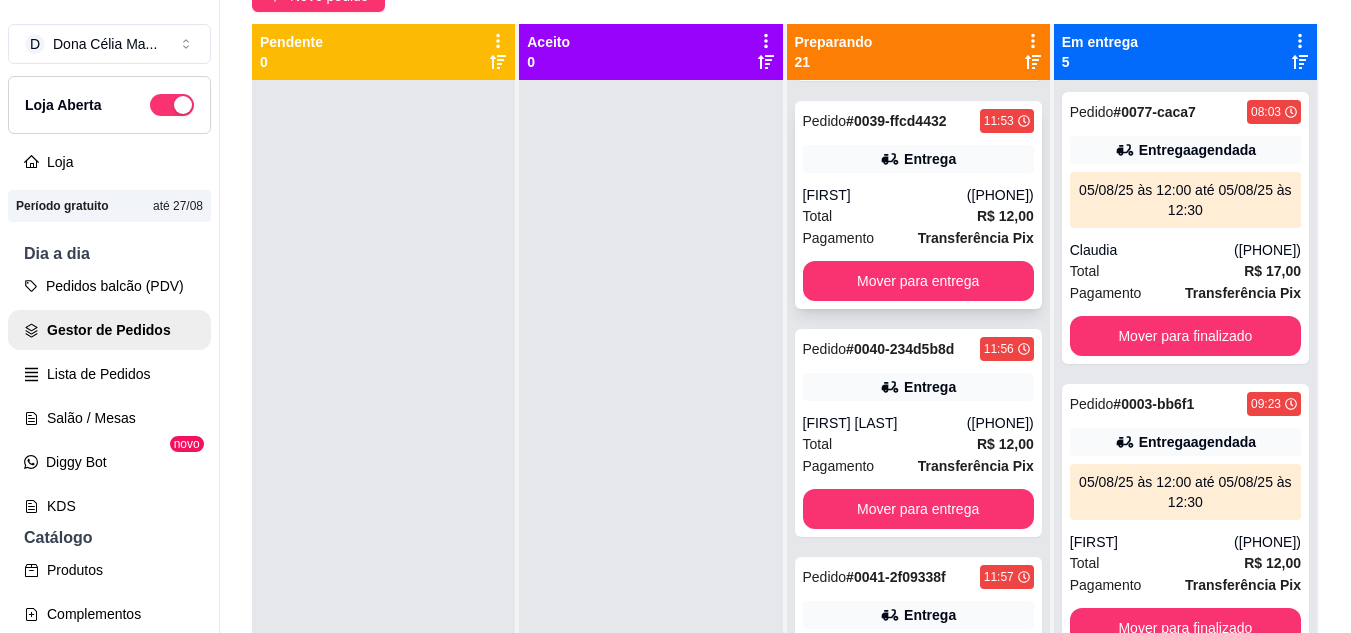 click on "Ritinha" at bounding box center [885, 195] 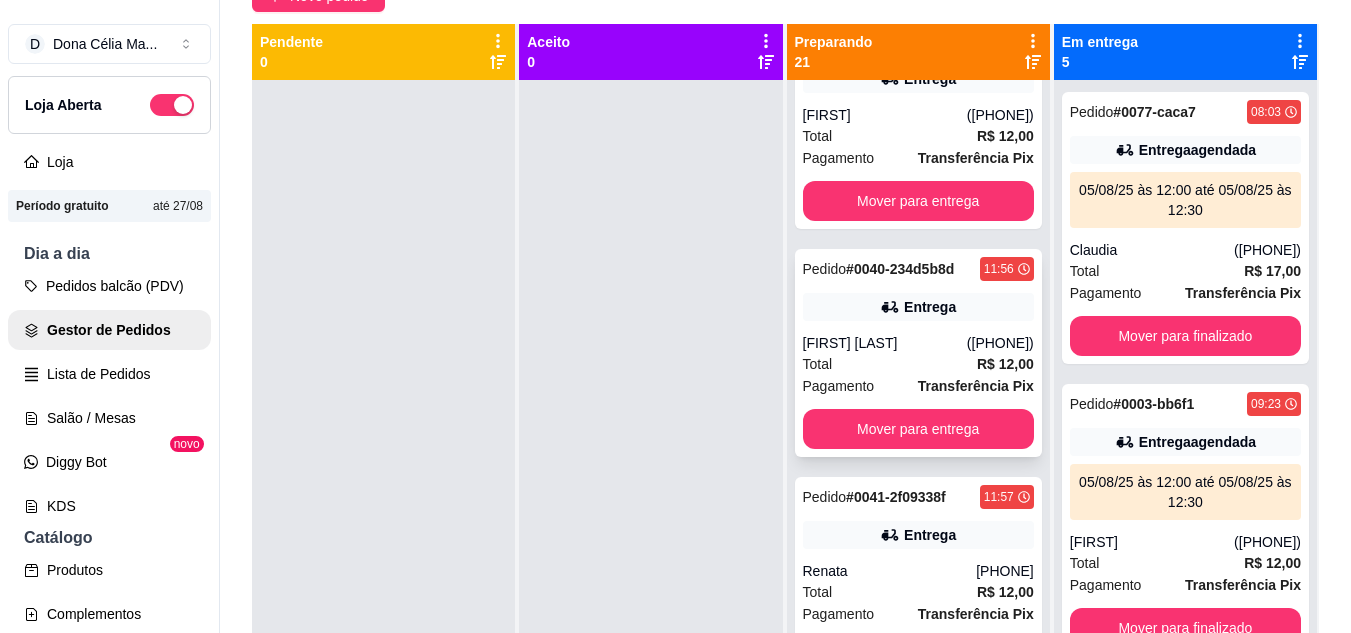 scroll, scrollTop: 56, scrollLeft: 0, axis: vertical 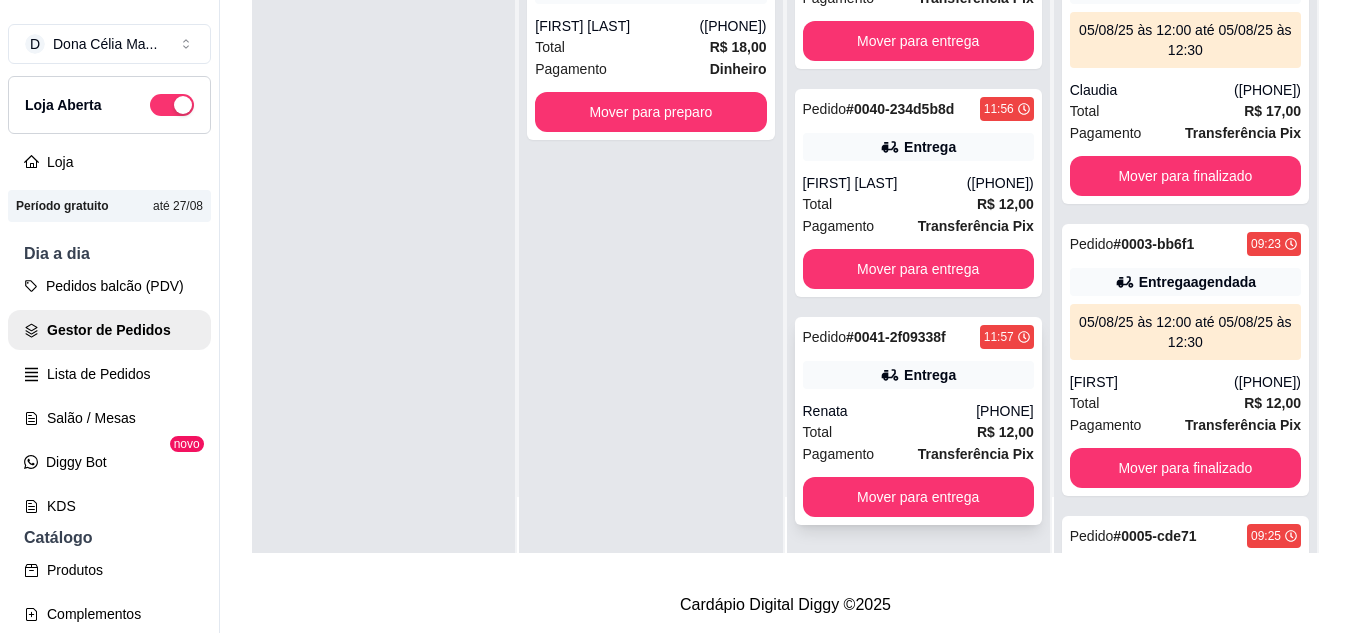 click on "Renata" at bounding box center (890, 411) 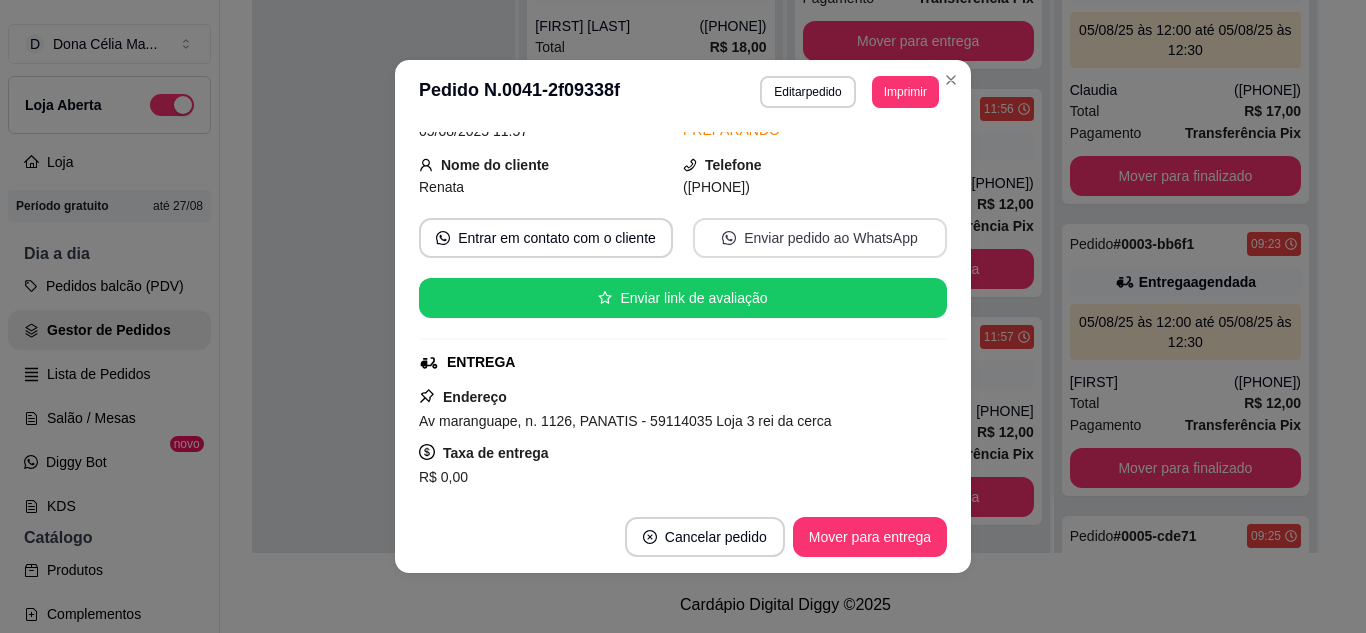 scroll, scrollTop: 200, scrollLeft: 0, axis: vertical 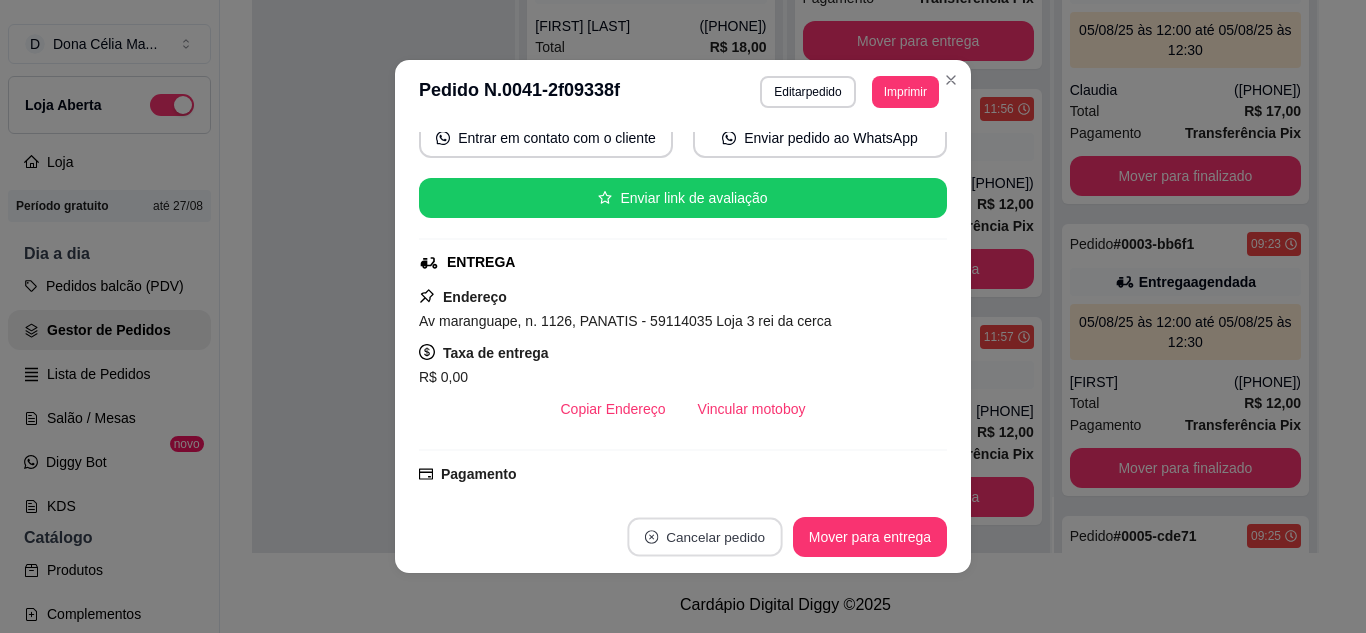 click on "Cancelar pedido" at bounding box center (704, 537) 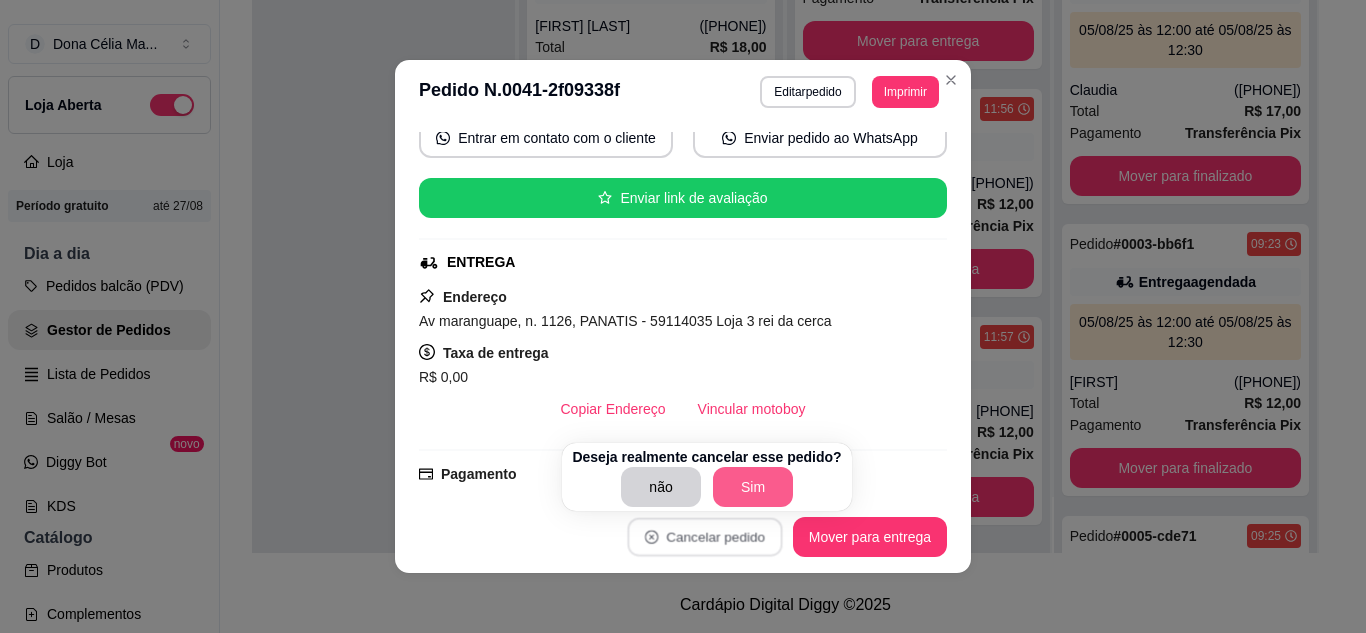 click on "Sim" at bounding box center (753, 487) 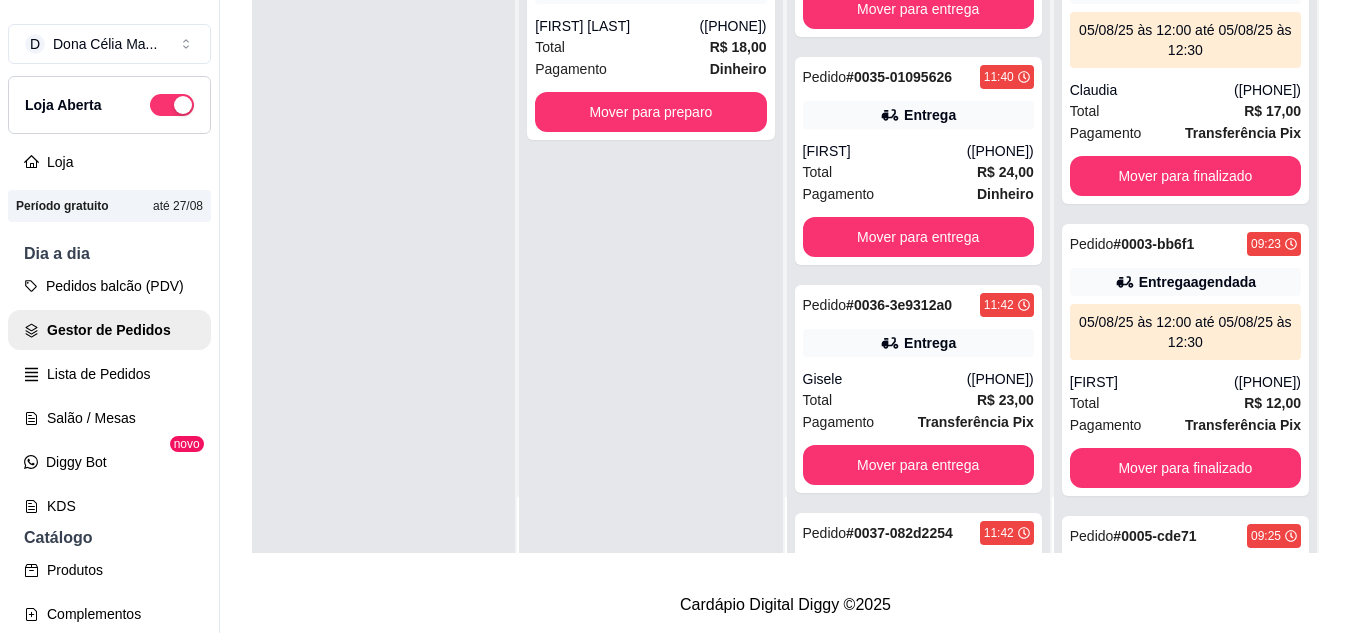 scroll, scrollTop: 2623, scrollLeft: 0, axis: vertical 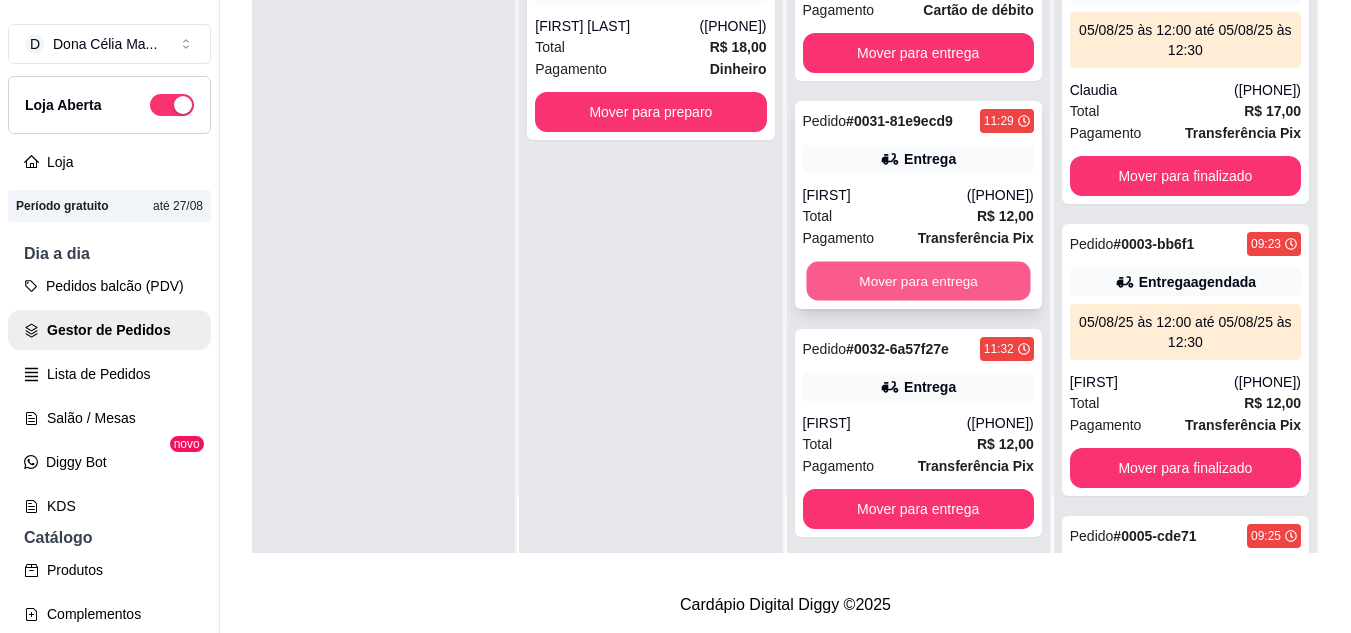 click on "Mover para entrega" at bounding box center [918, 281] 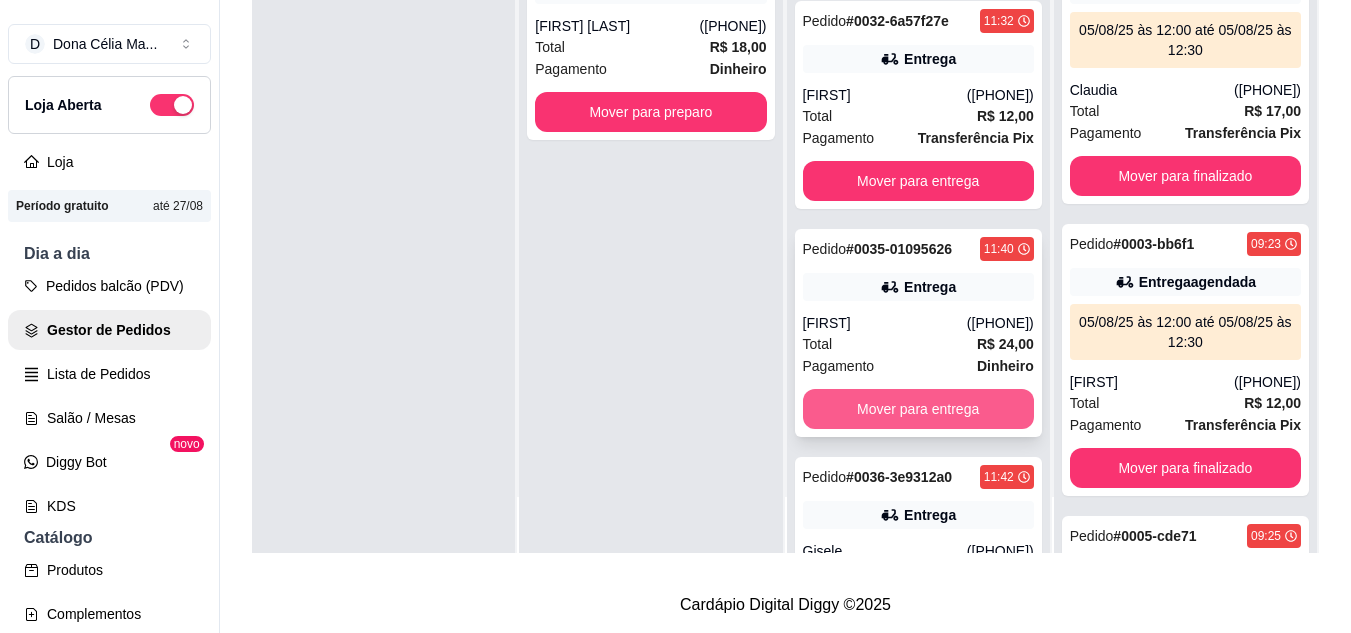 scroll, scrollTop: 3023, scrollLeft: 0, axis: vertical 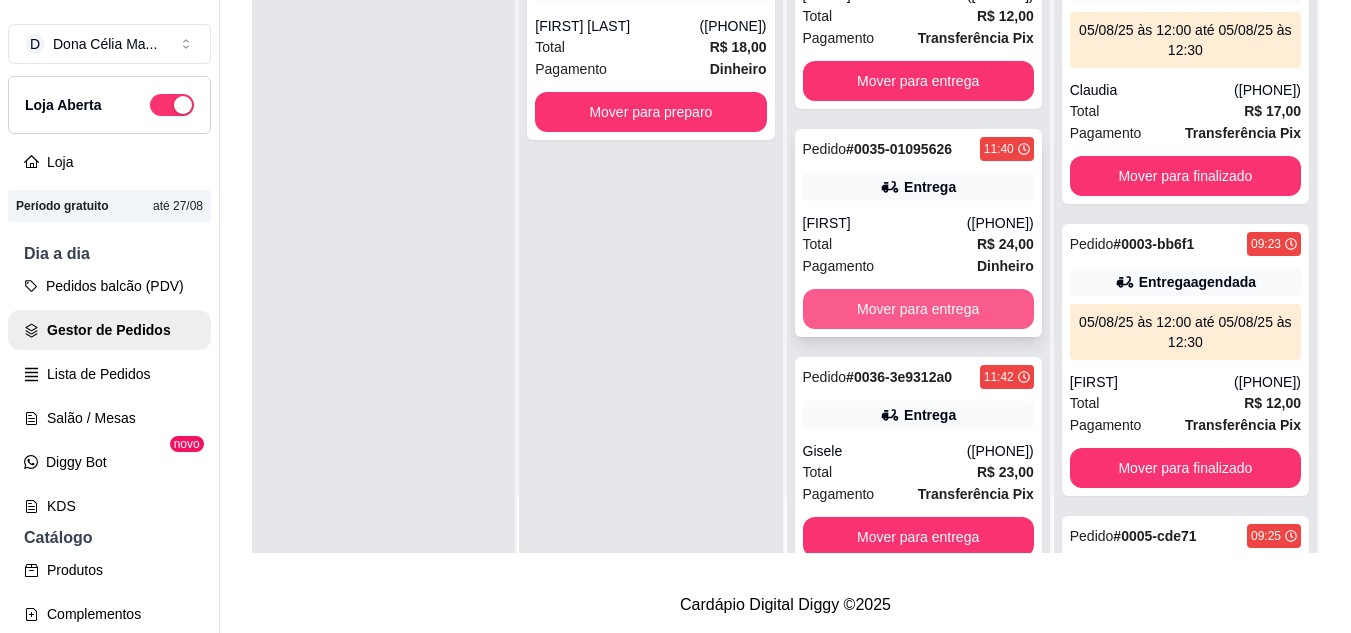 click on "Mover para entrega" at bounding box center (918, 309) 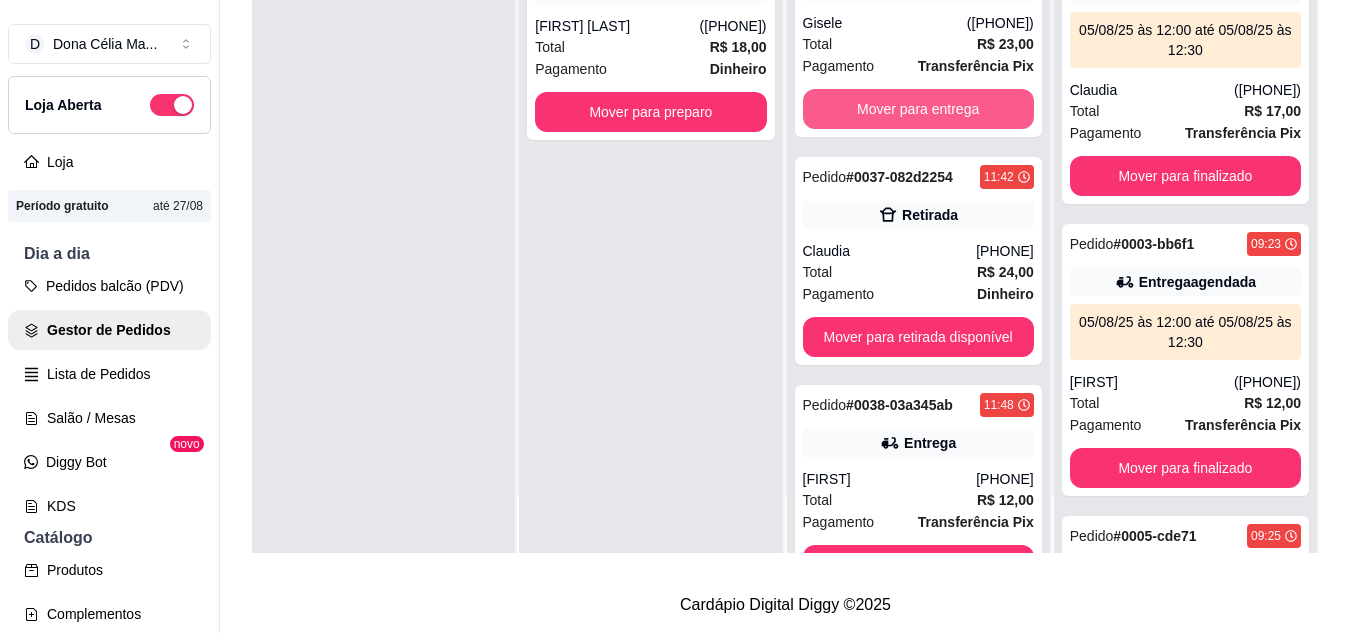 scroll, scrollTop: 3323, scrollLeft: 0, axis: vertical 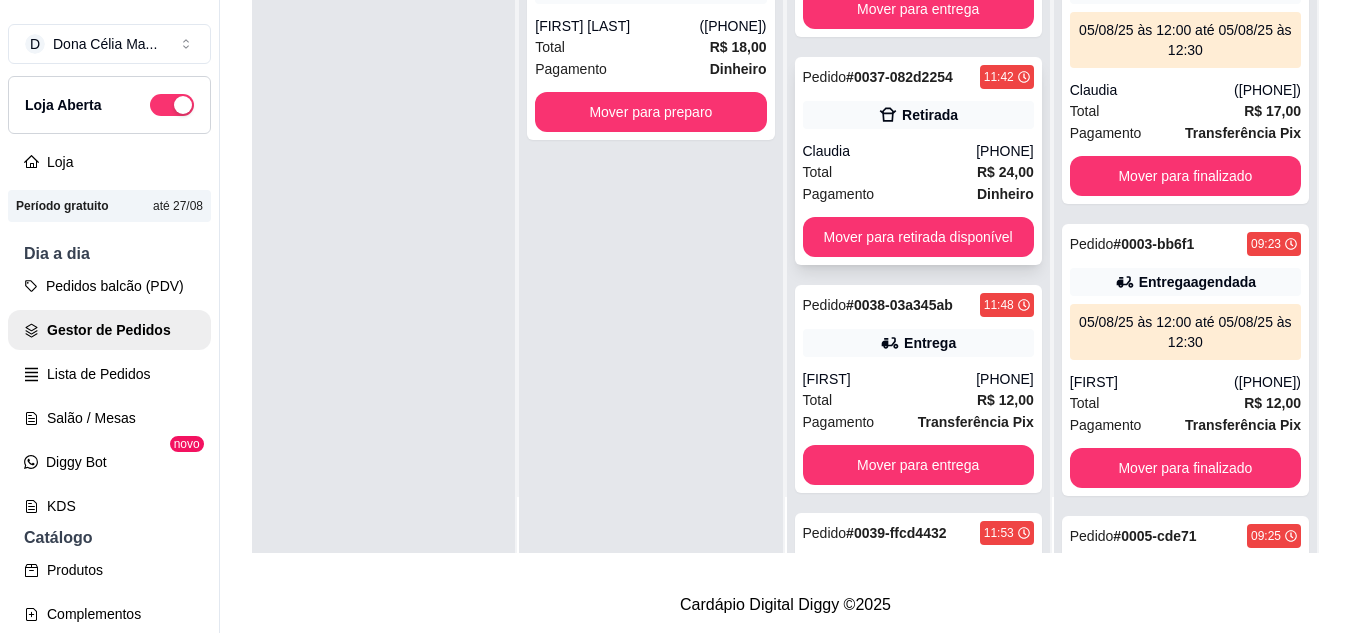 click on "Mover para retirada disponível" at bounding box center (918, 237) 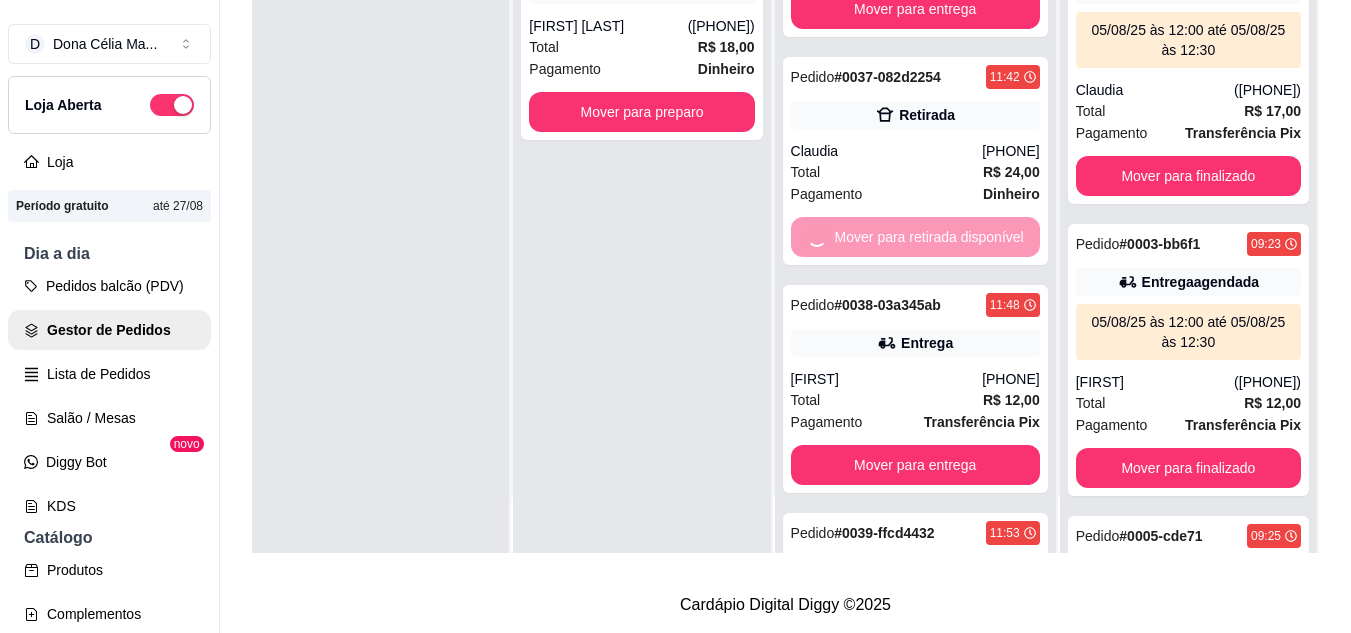 scroll, scrollTop: 3343, scrollLeft: 0, axis: vertical 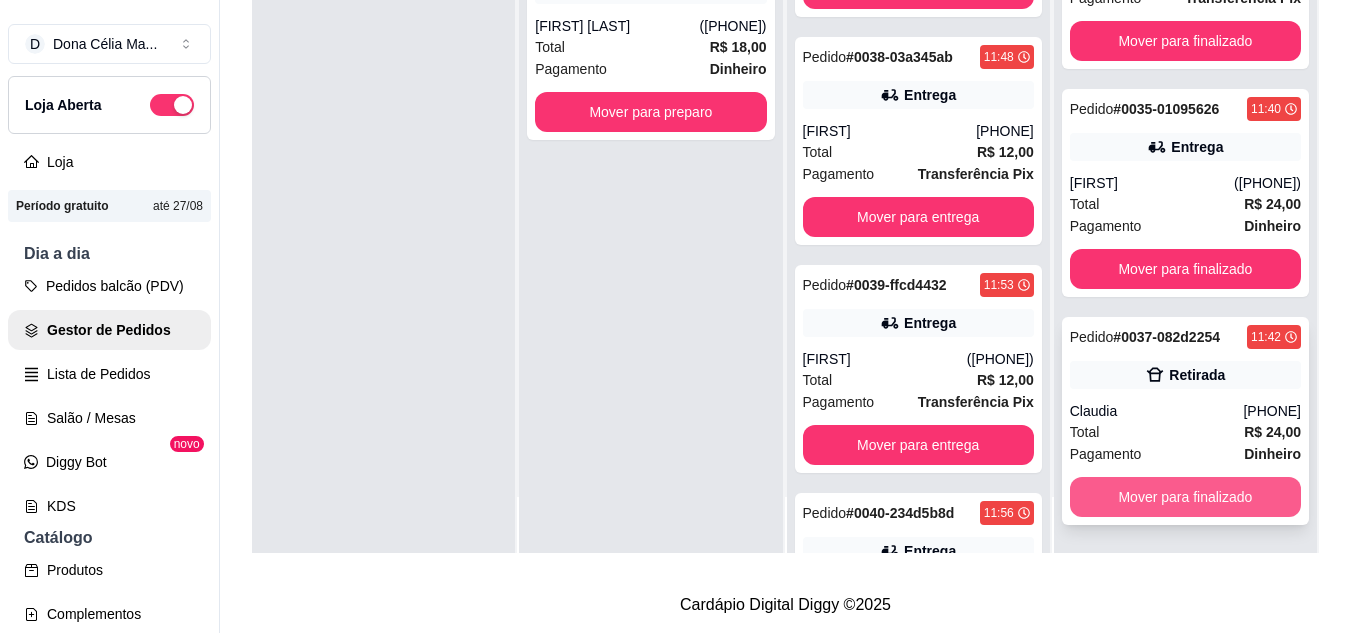 click on "Mover para finalizado" at bounding box center (1185, 497) 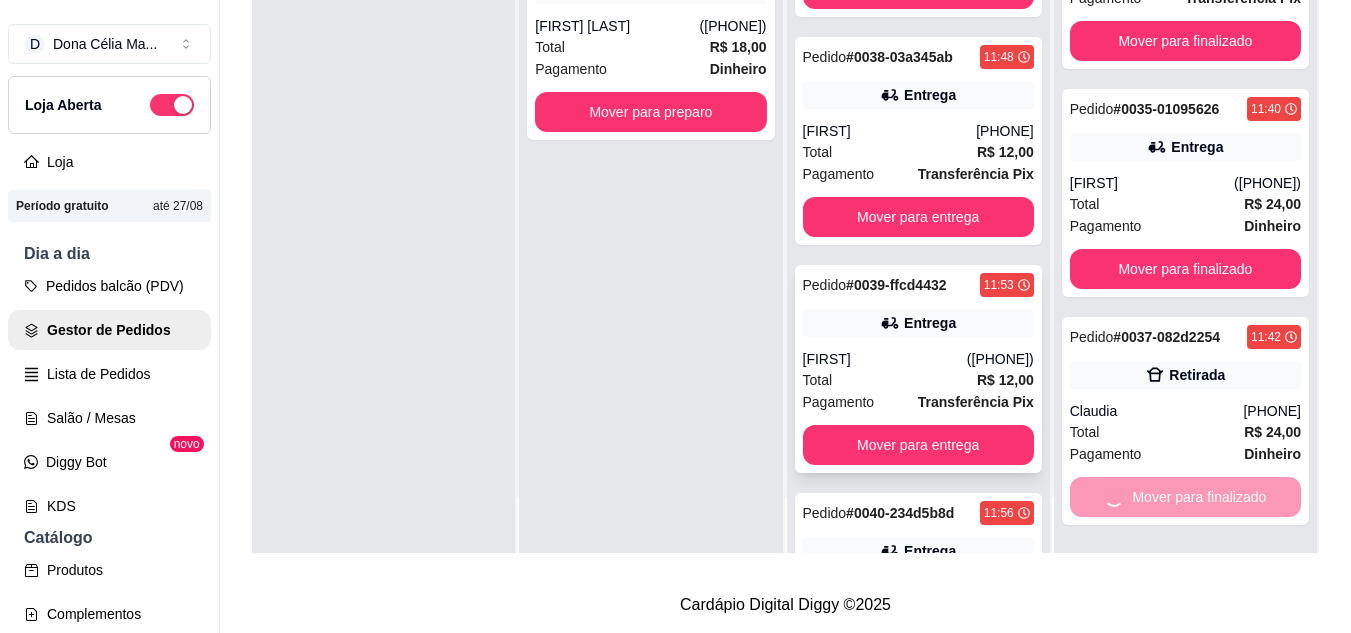 scroll, scrollTop: 1325, scrollLeft: 0, axis: vertical 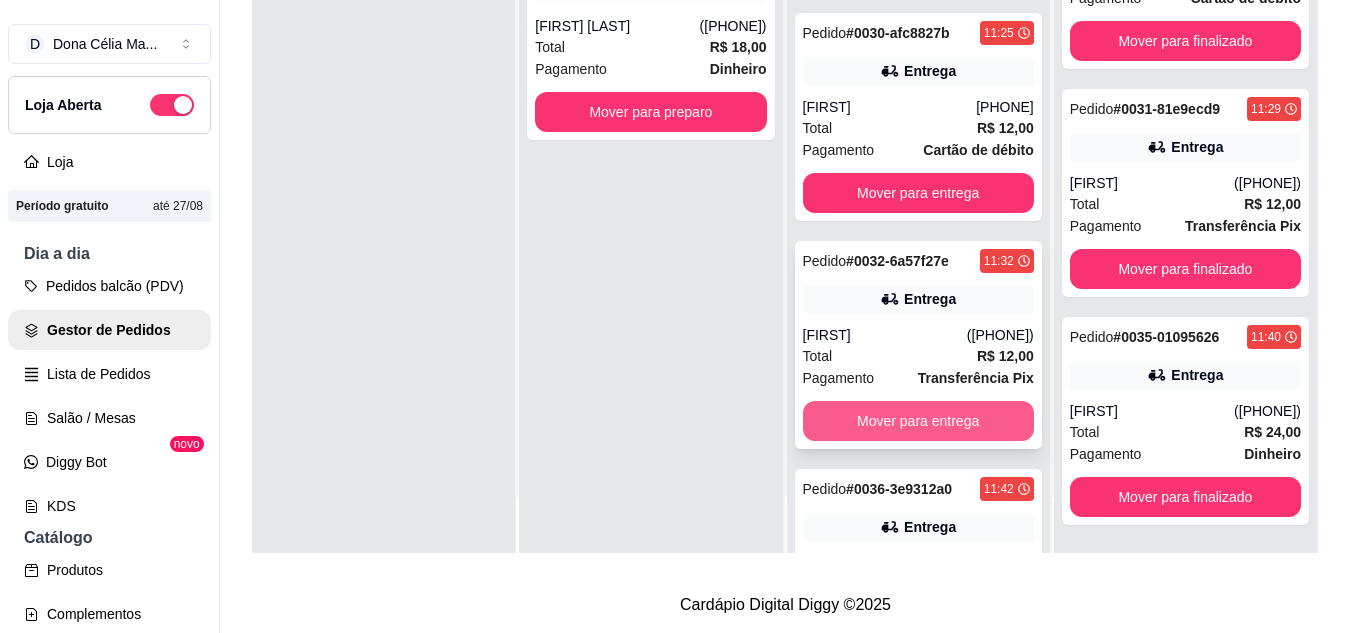 click on "Mover para entrega" at bounding box center (918, 421) 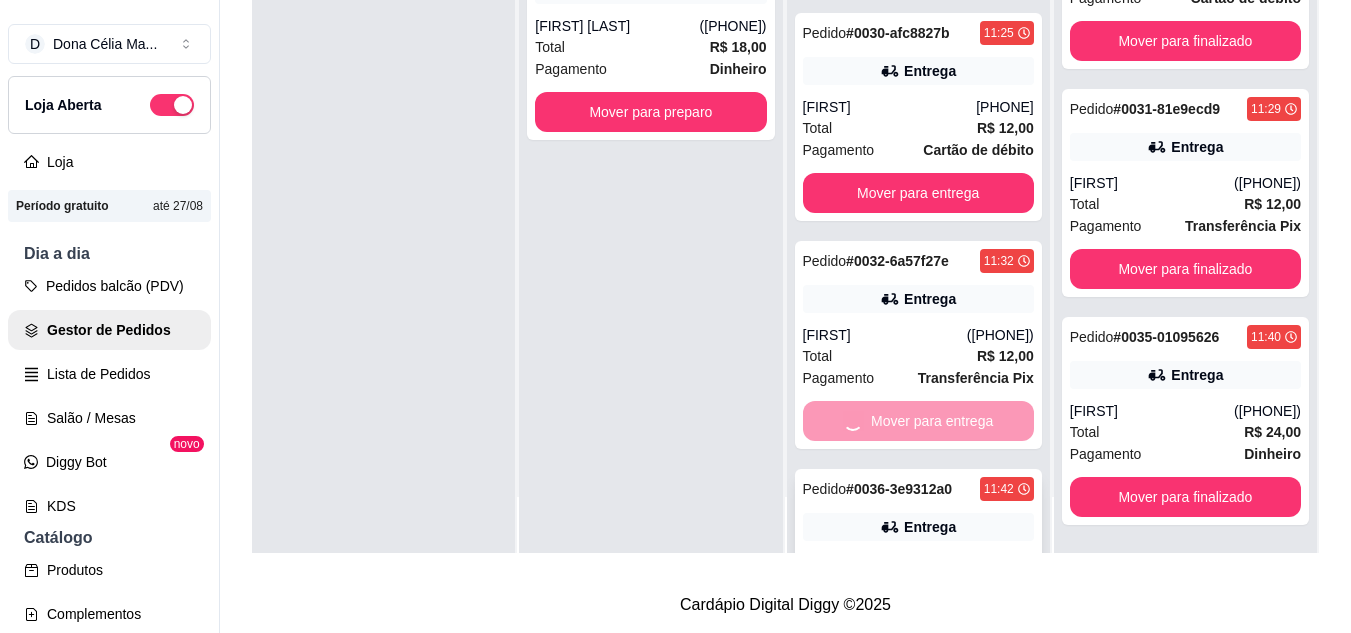 scroll, scrollTop: 1553, scrollLeft: 0, axis: vertical 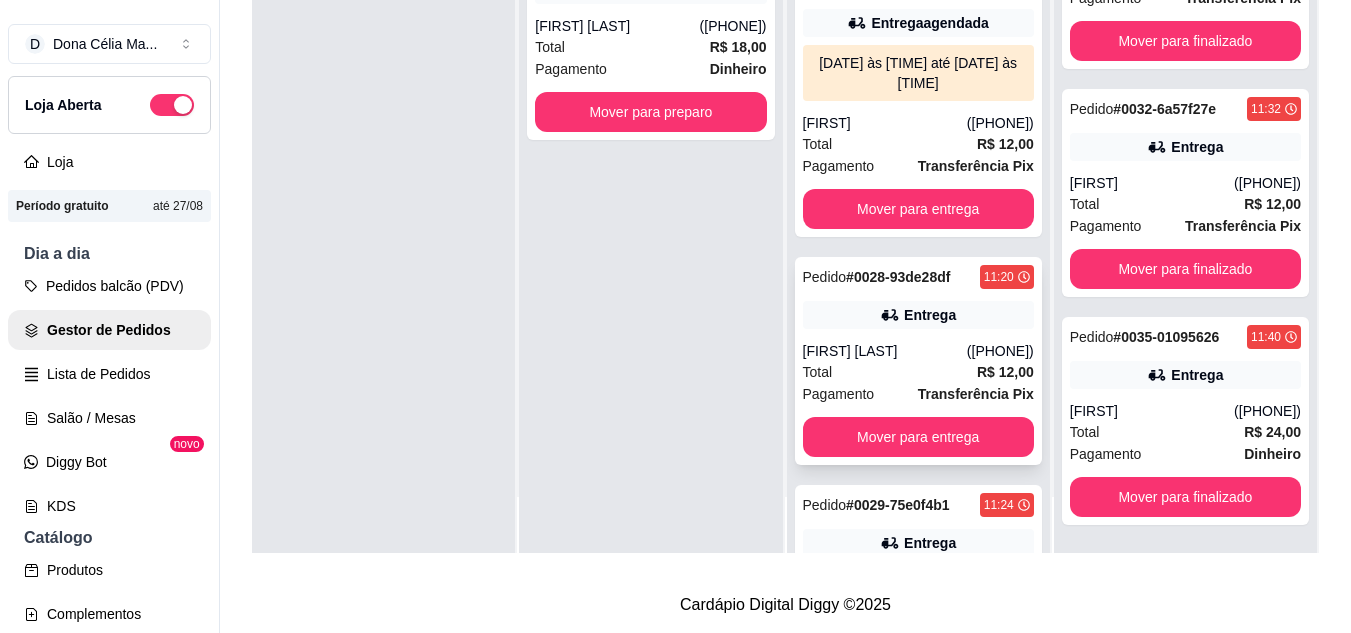 click on "Mover para entrega" at bounding box center [918, 437] 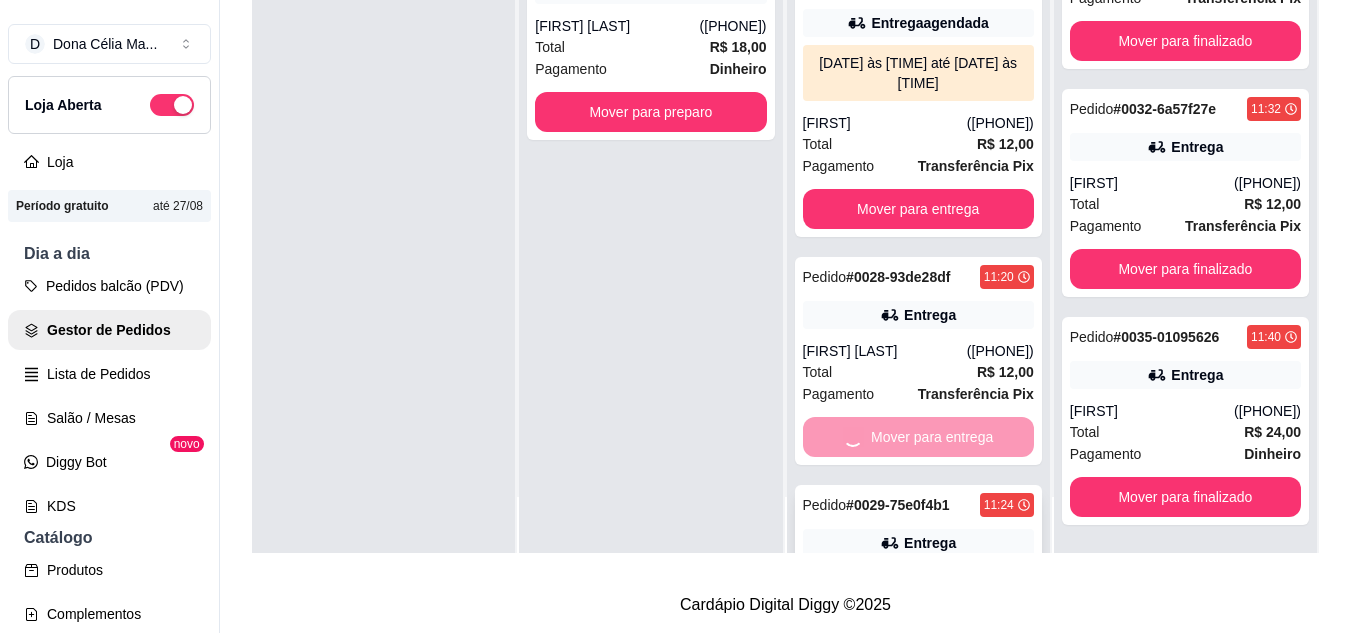 scroll, scrollTop: 1781, scrollLeft: 0, axis: vertical 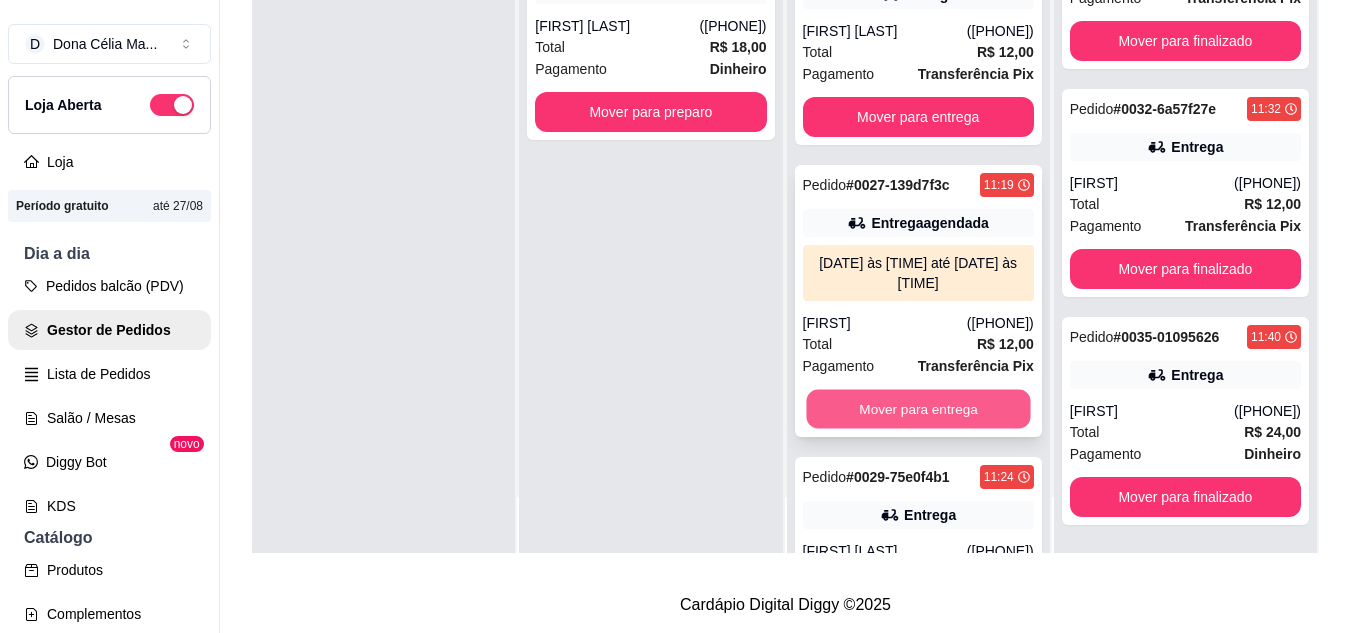 click on "Mover para entrega" at bounding box center [918, 409] 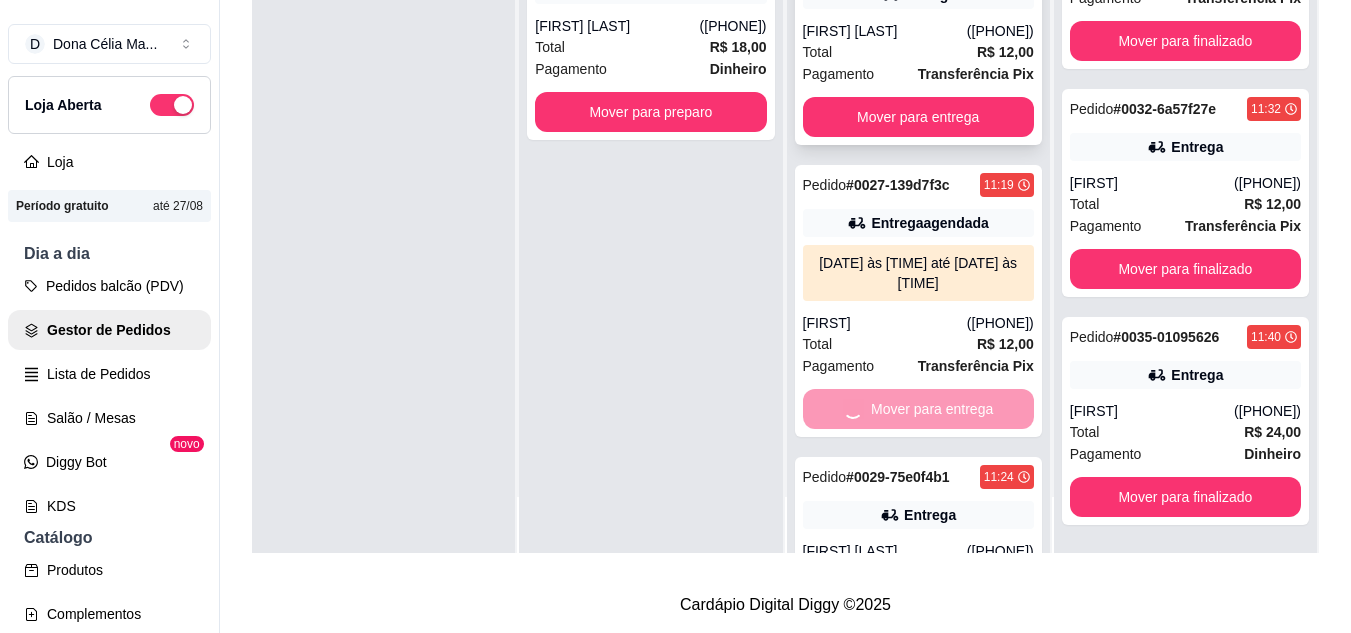 scroll, scrollTop: 2073, scrollLeft: 0, axis: vertical 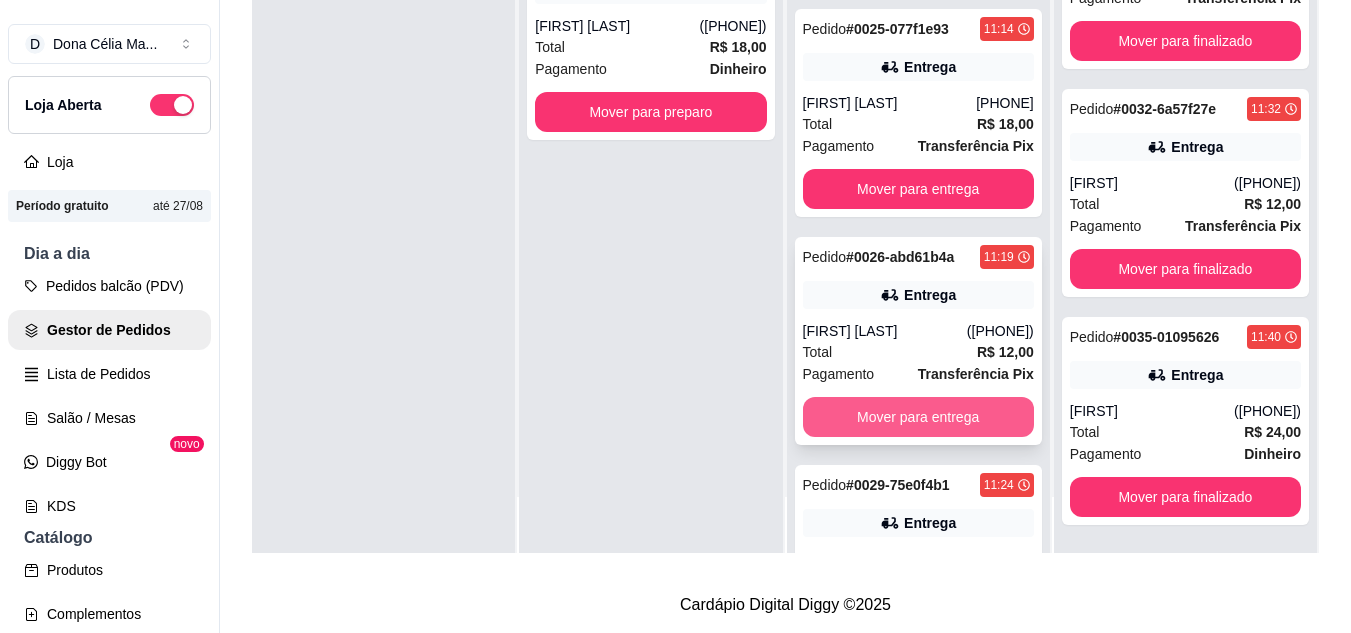 click on "Mover para entrega" at bounding box center [918, 417] 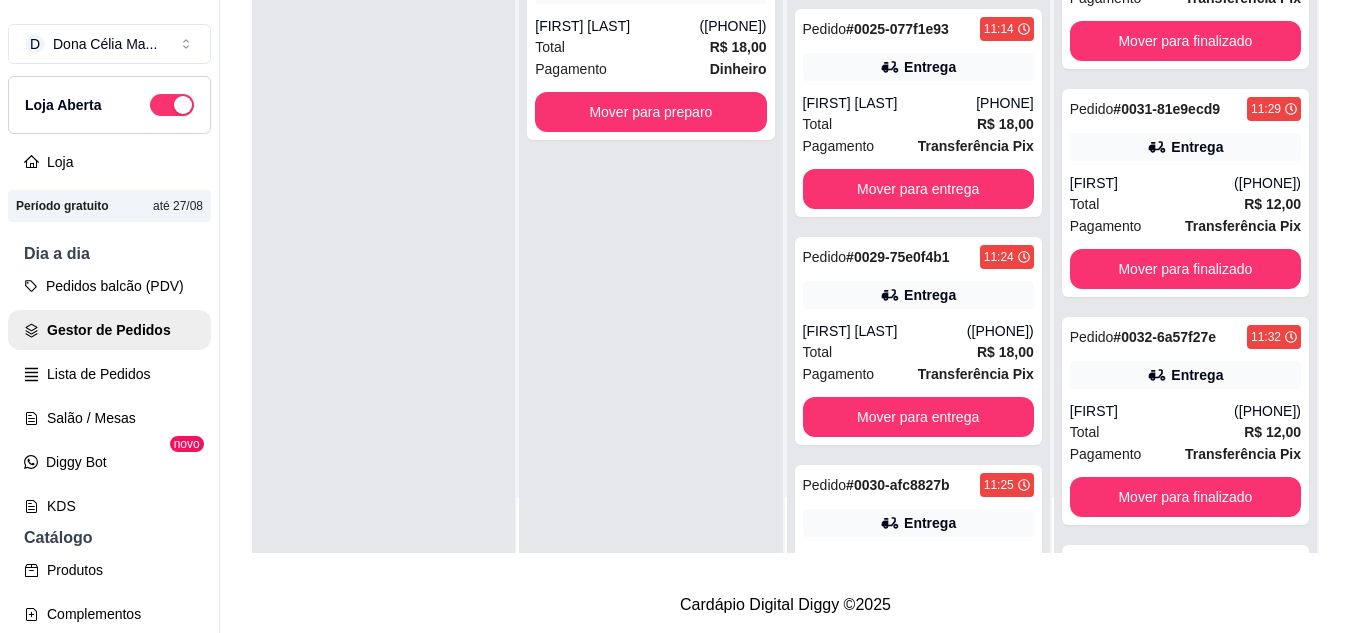 scroll, scrollTop: 2301, scrollLeft: 0, axis: vertical 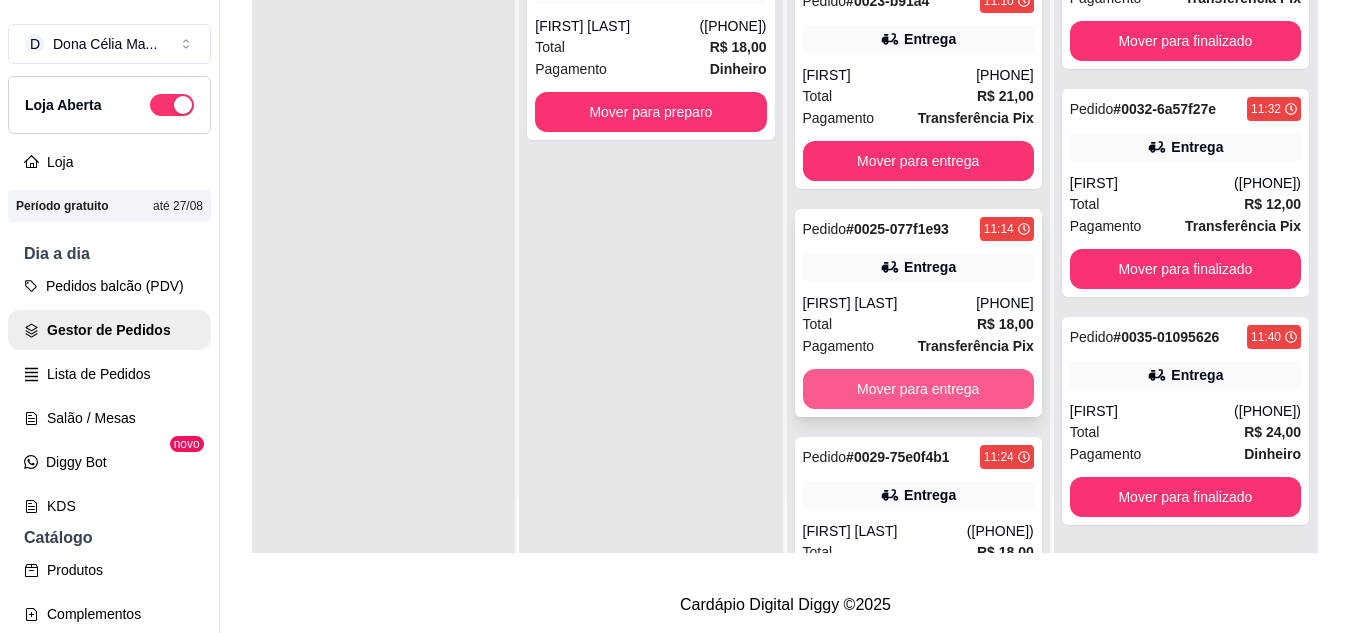 click on "Mover para entrega" at bounding box center (918, 389) 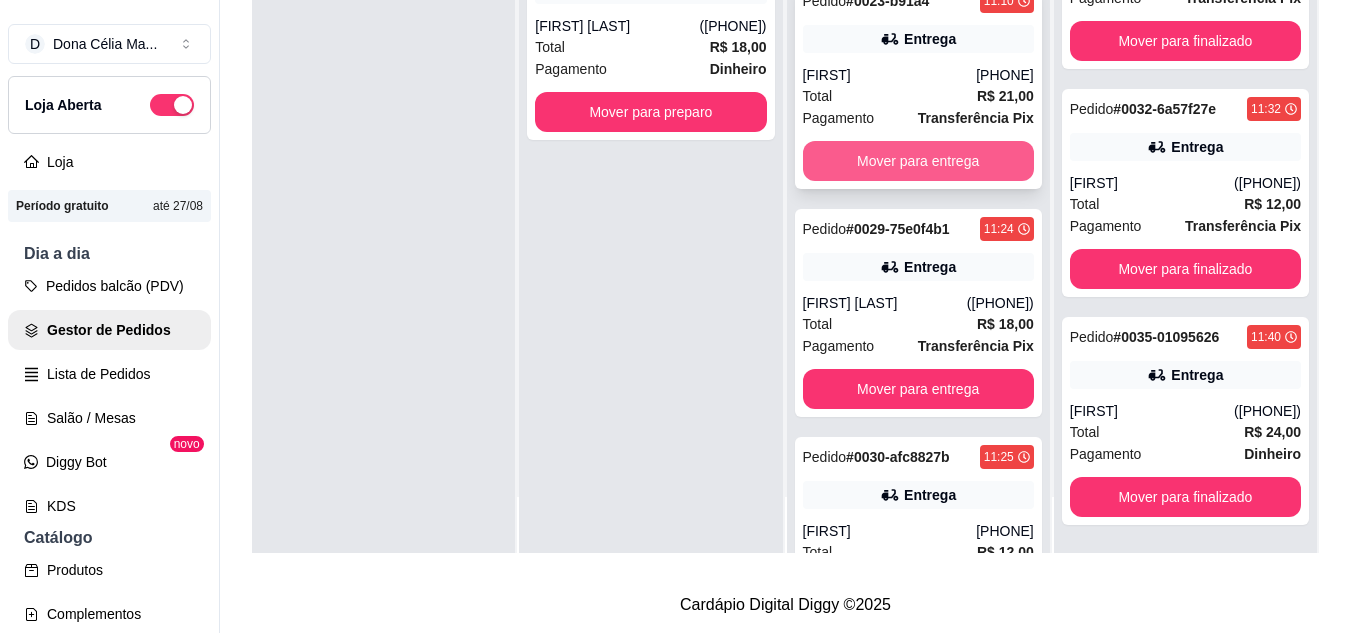 click on "Mover para entrega" at bounding box center (918, 161) 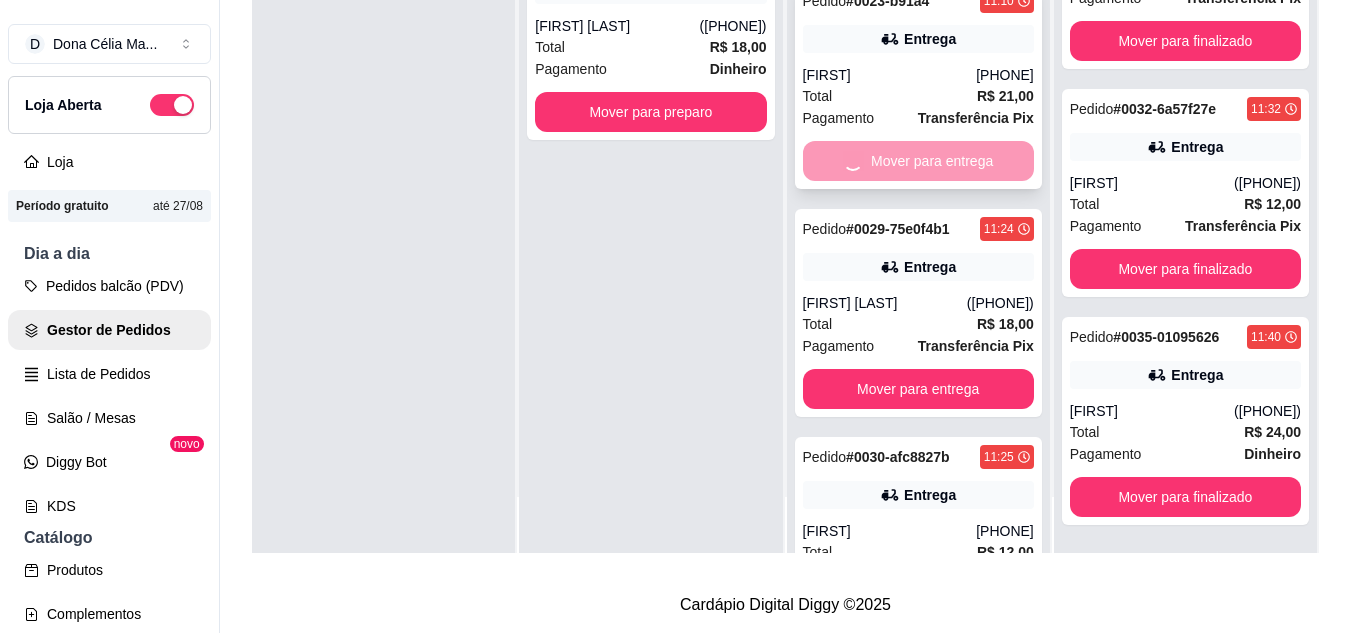 scroll, scrollTop: 2757, scrollLeft: 0, axis: vertical 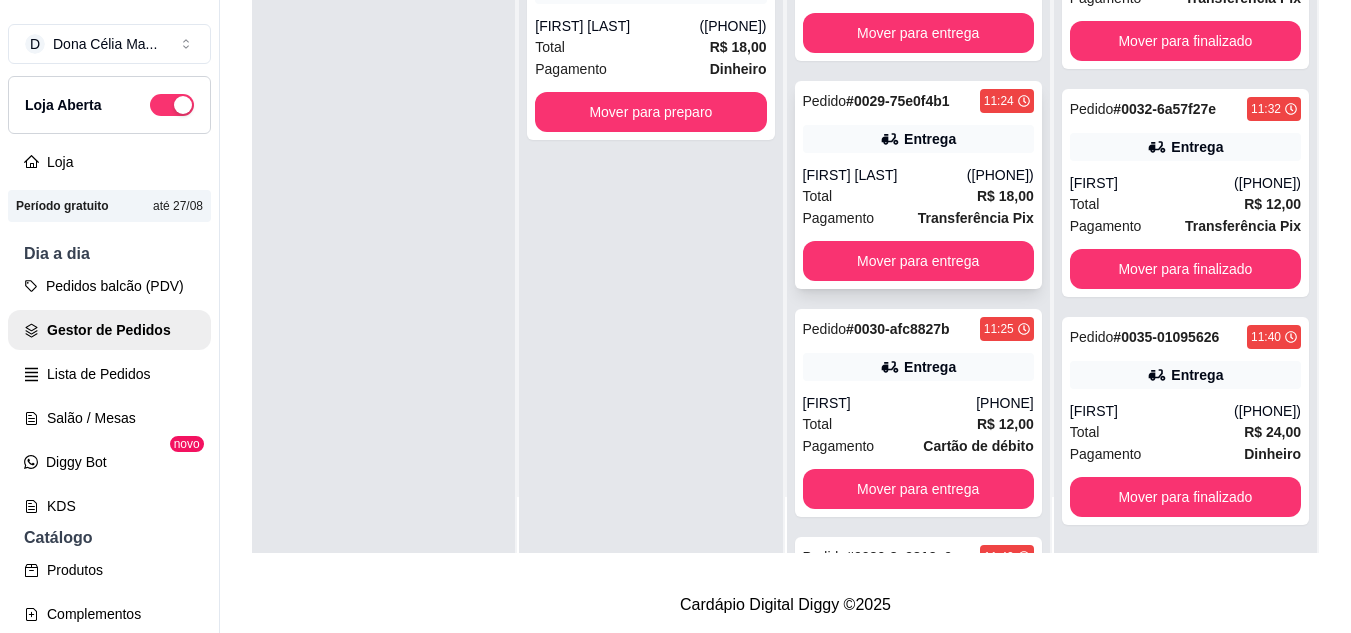 click on "Total R$ 18,00" at bounding box center (918, 196) 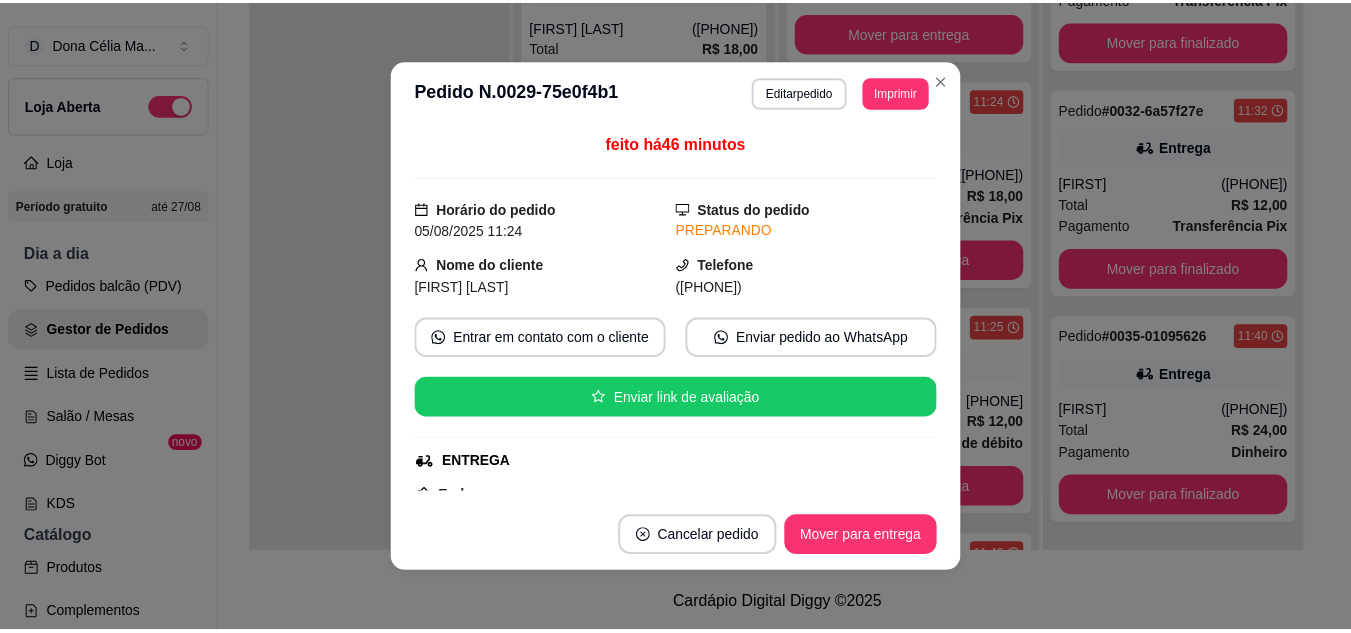 scroll, scrollTop: 100, scrollLeft: 0, axis: vertical 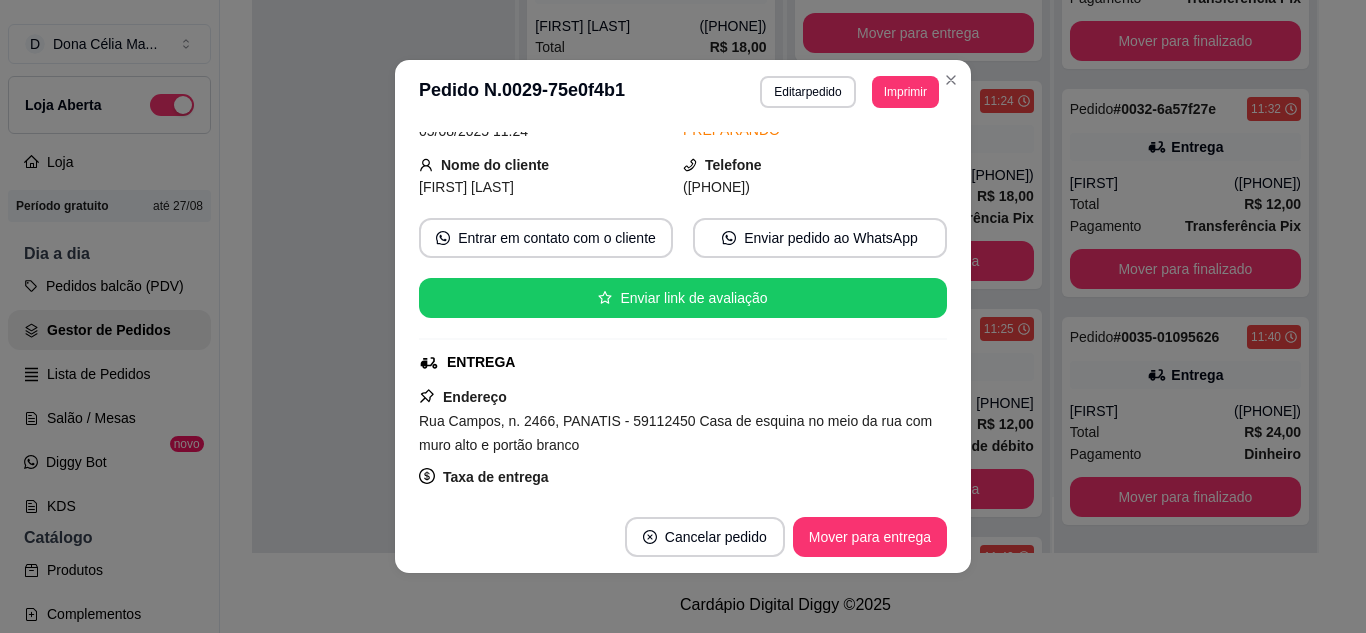 click on "feito há  46   minutos Horário do pedido 05/08/2025 11:24 Status do pedido PREPARANDO Nome do cliente Anderson Vinicius  Telefone (84) 9 9815-0458 Entrar em contato com o cliente Enviar pedido ao WhatsApp Enviar link de avaliação ENTREGA Endereço  Rua Campos, n. 2466, PANATIS - 59112450 Casa de esquina no meio da rua com muro alto e portão branco  Taxa de entrega  R$ 0,00 Entregador Alexsandro Copiar Endereço Editar motoboy Pagamento Transferência Pix   R$ 18,00 Resumo do pedido 1 x     MARMITA G R$ 18,00 Acompanhamentos   1 x   Feijão carioca  ( R$ 0,00 )   2 x   Arroz Refogado  ( R$ 0,00 )   2 x   Macarrão Alho e Óleo  ( R$ 0,00 )   2 x   Purê de Jerimum   ( R$ 0,00 )   2 x   Salada de Alface  ( R$ 0,00 ) Proteínas   2 x   Iscas de Merluza Empanado  ( R$ 0,00 ) Subtotal R$ 18,00 Total R$ 18,00" at bounding box center (683, 312) 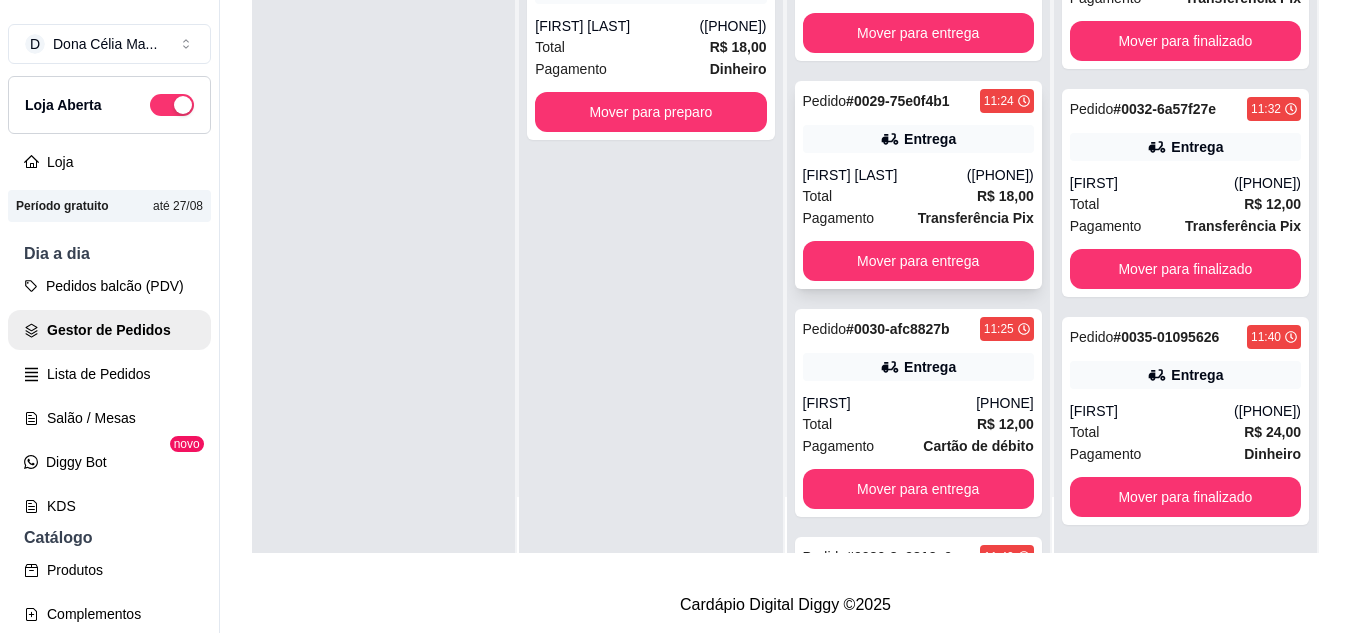 scroll, scrollTop: 983, scrollLeft: 0, axis: vertical 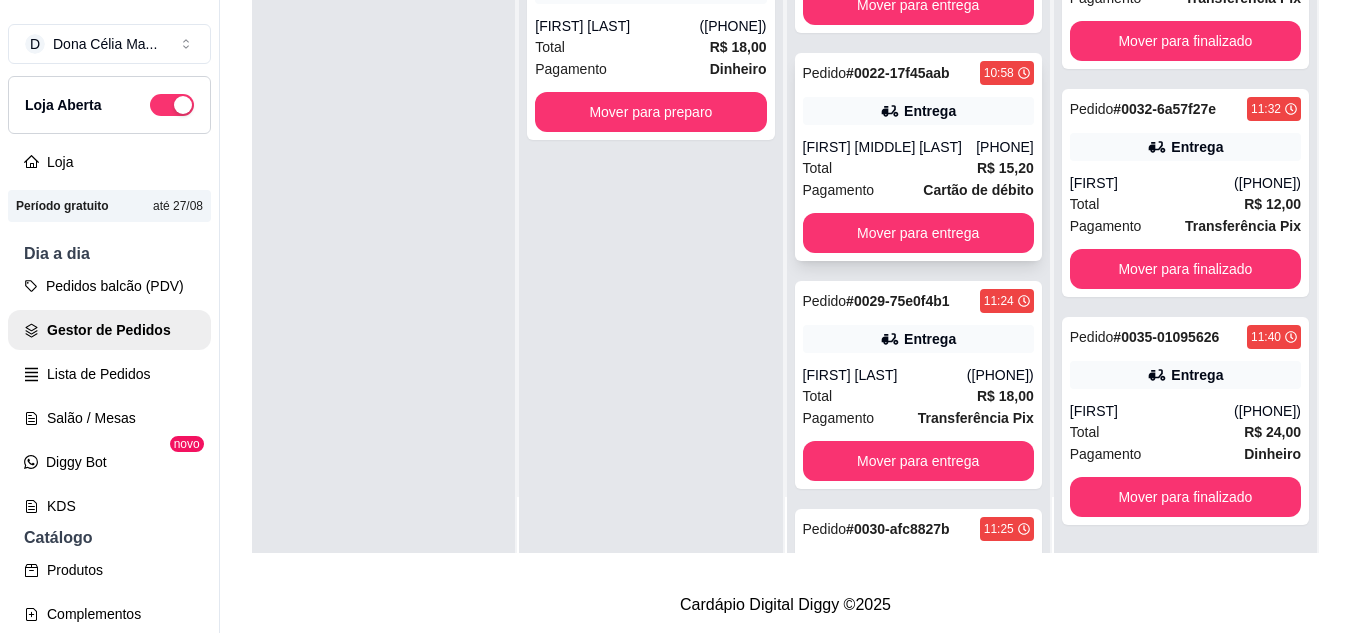 click on "Lucas Fonseca de Mendonça" at bounding box center [890, 147] 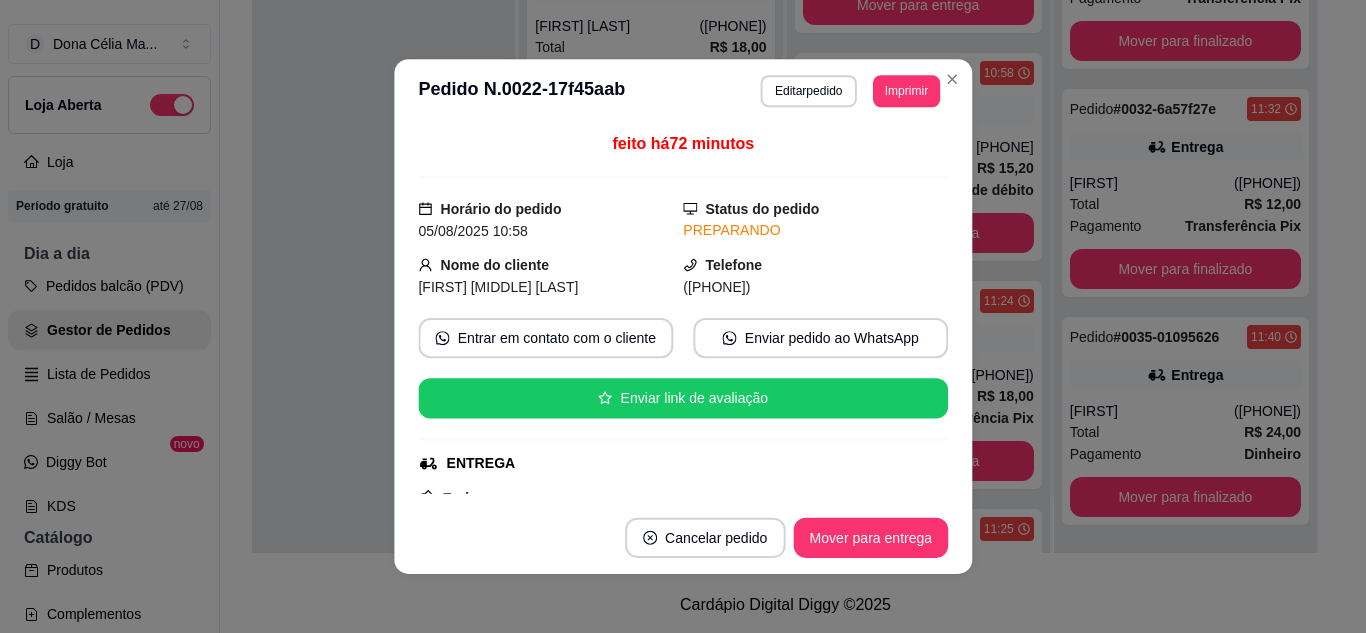 click on "feito há  72   minutos Horário do pedido 05/08/2025 10:58 Status do pedido PREPARANDO Nome do cliente Lucas Fonseca de Mendonça Telefone (84) 9 9663-3381 Entrar em contato com o cliente Enviar pedido ao WhatsApp Enviar link de avaliação ENTREGA Endereço  Rua Nova Iguaçu, n. 2998, PARTAGE - 59112480  Taxa de entrega  R$ 0,00 Entregador Alexsandro Copiar Endereço Editar motoboy Pagamento Cartão de débito   R$ 15,20 Cupom de desconto DONACELIAOFF Porcentagem de desconto   5% Resumo do pedido 1 x     MARMITA M R$ 16,00 Acompanhamentos   1 x   Feijão preto  ( R$ 0,00 )   1 x   Arroz Branco  ( R$ 0,00 )   1 x   Farofa  ( R$ 0,00 )   1 x   Batata Chips  ( R$ 0,00 )   1 x   Repolho Refogado  ( R$ 0,00 )   1 x   Salada Caesar  ( R$ 0,00 )   1 x   Salada de Alface  ( R$ 0,00 )   1 x   Purê de Jerimum   ( R$ 0,00 ) Proteínas   1 x   Iscas de Merluza Empanado  ( R$ 0,00 )   1 x   Linguiça Toscana Acebolada  ( R$ 0,00 ) Subtotal R$ 16,00 Cupom   -R$ 0,80 Total R$ 15,20" at bounding box center (683, 312) 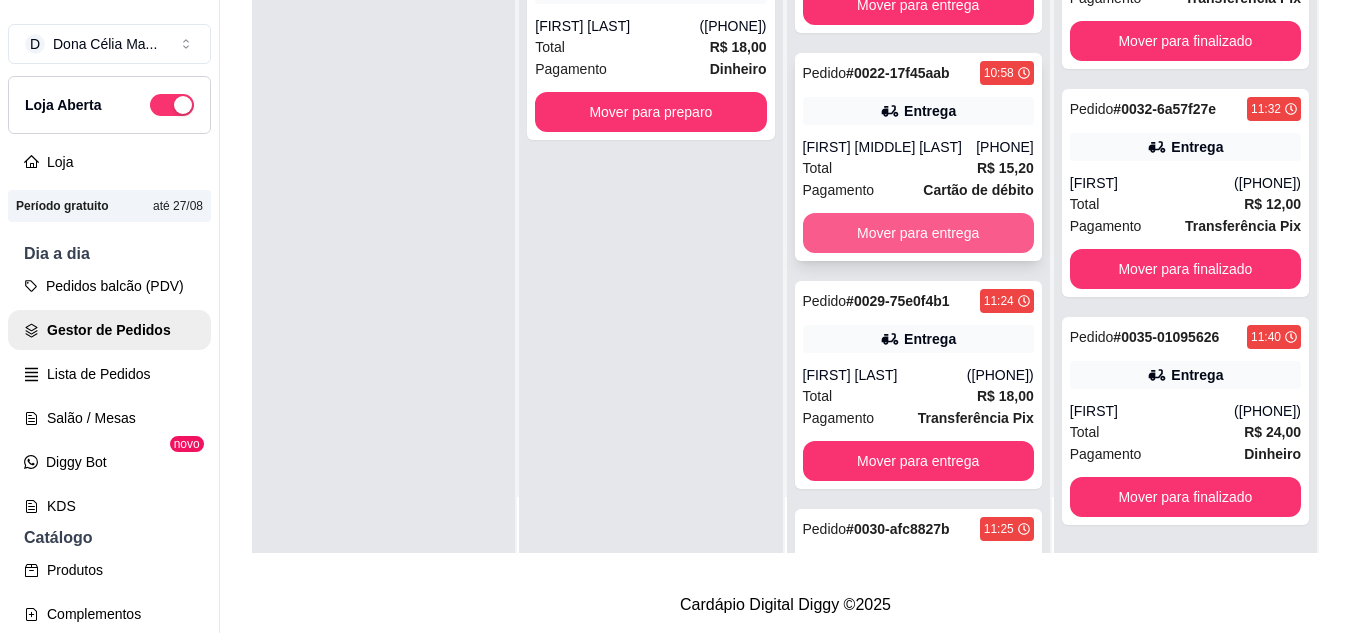 click on "Mover para entrega" at bounding box center [918, 233] 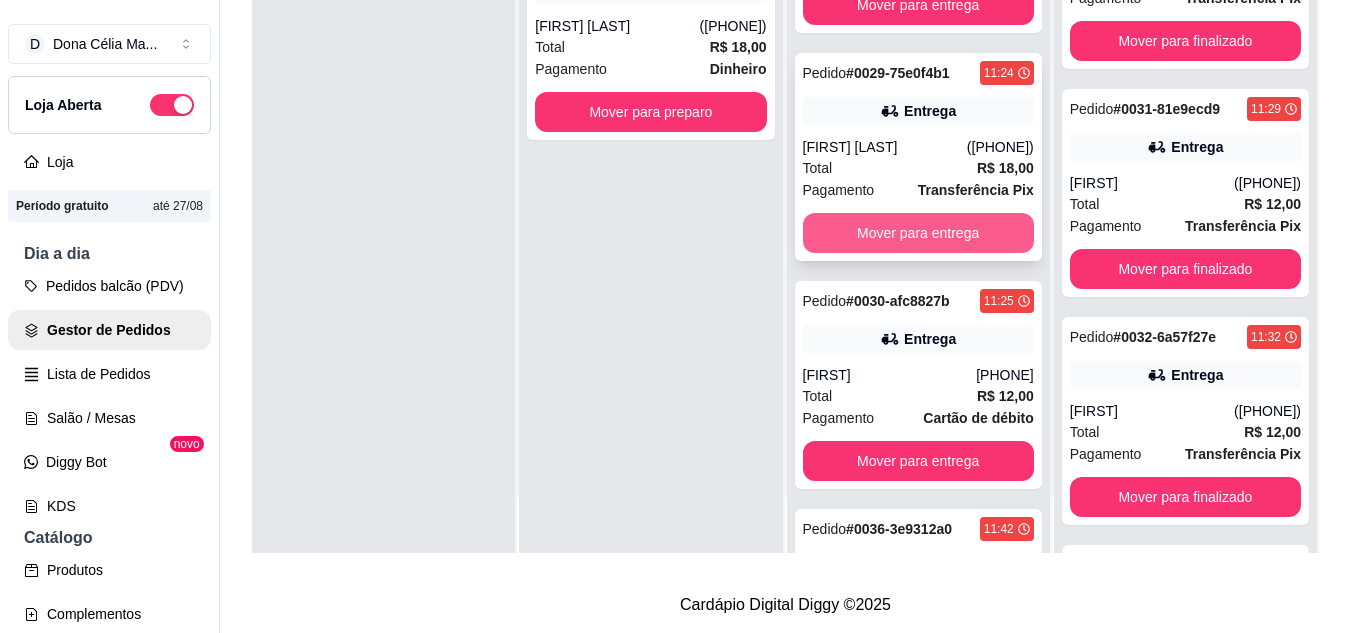 scroll, scrollTop: 3005, scrollLeft: 0, axis: vertical 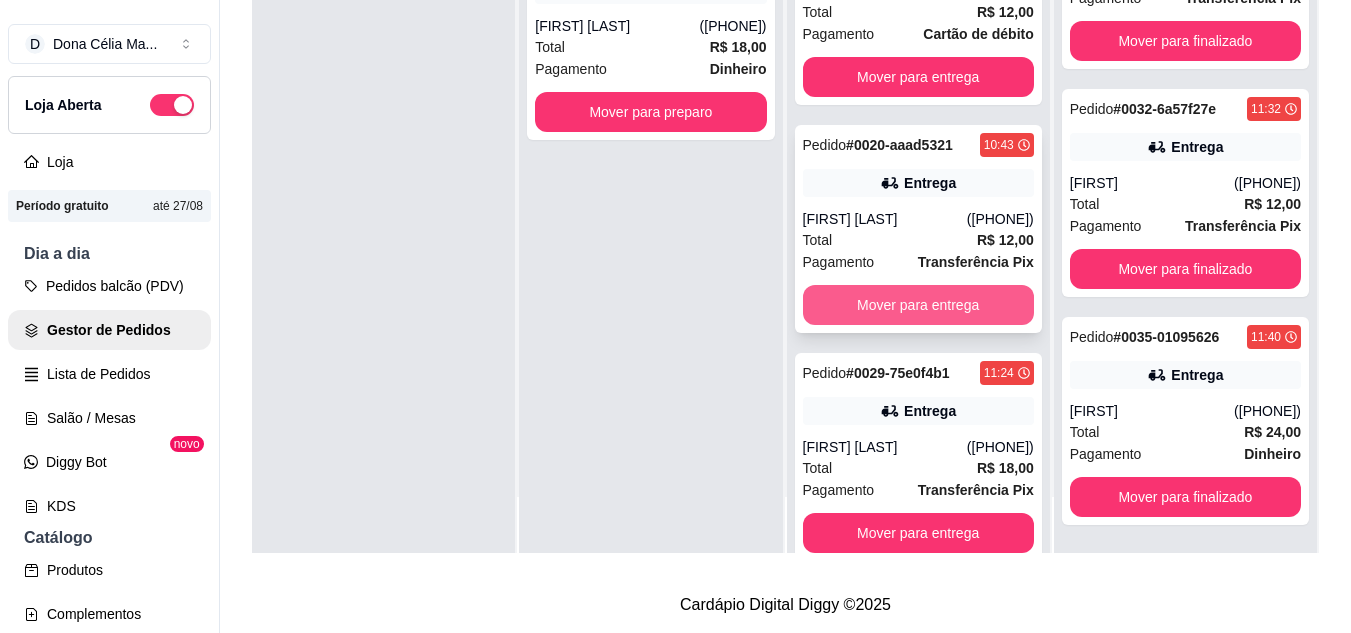 click on "Mover para entrega" at bounding box center (918, 305) 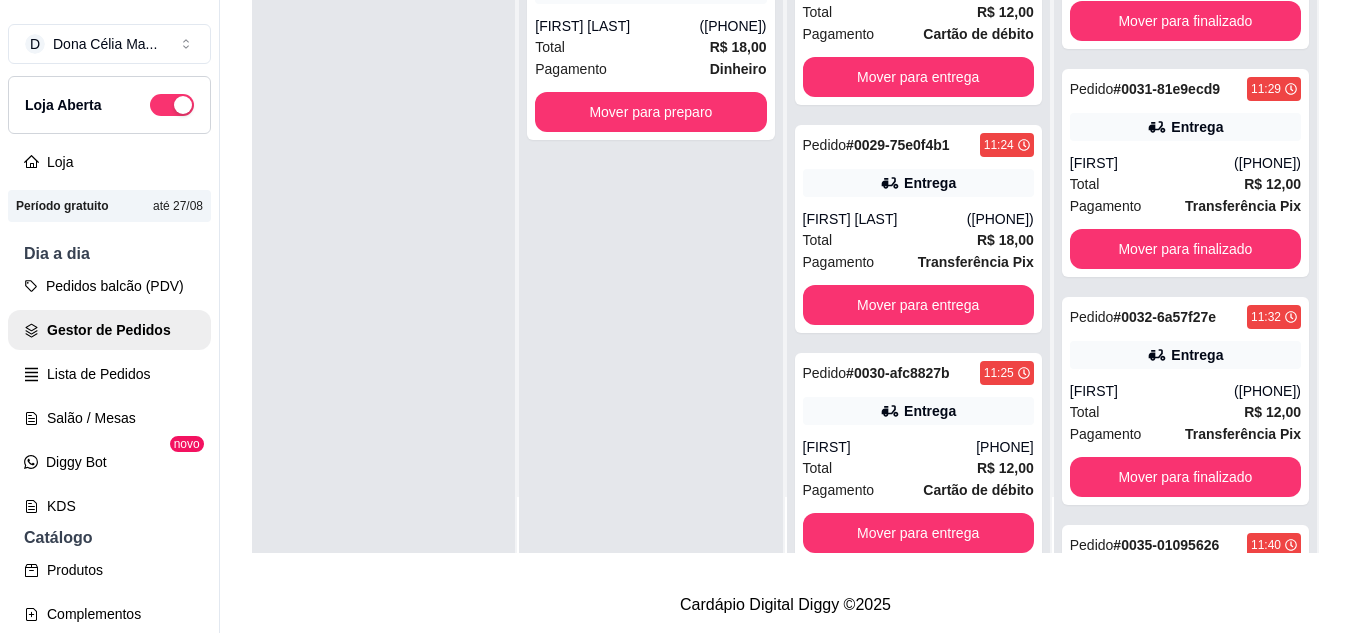 scroll, scrollTop: 383, scrollLeft: 0, axis: vertical 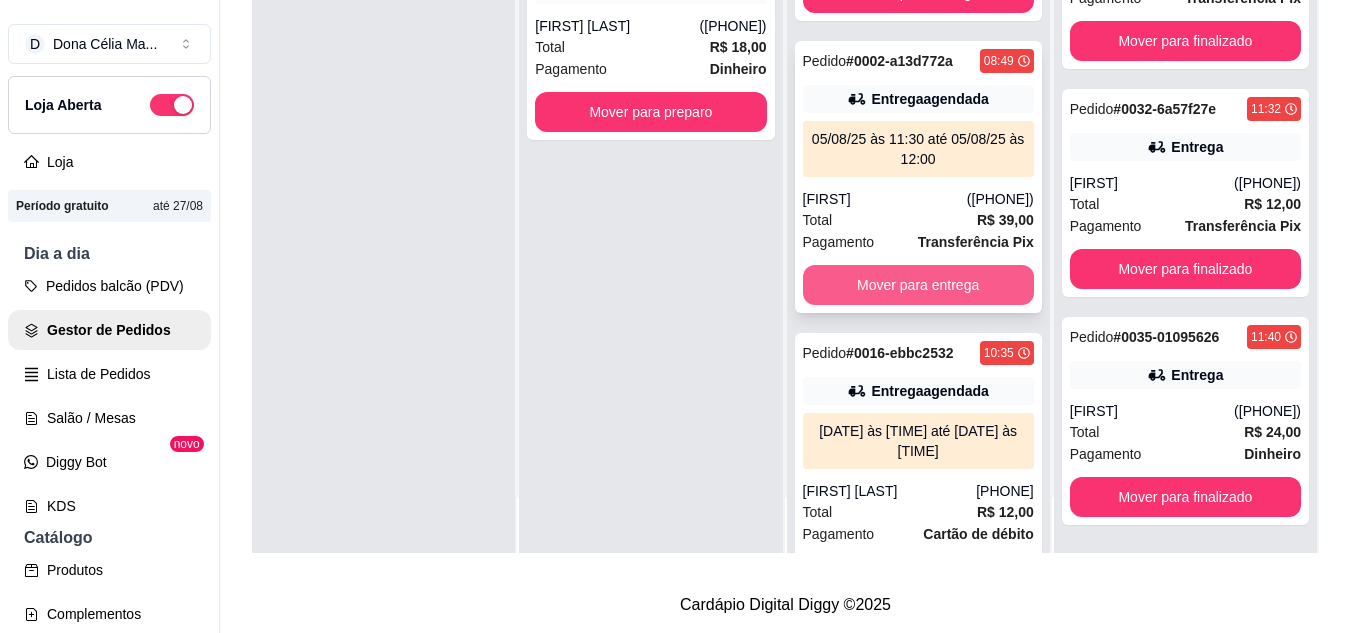 click on "Mover para entrega" at bounding box center [918, 285] 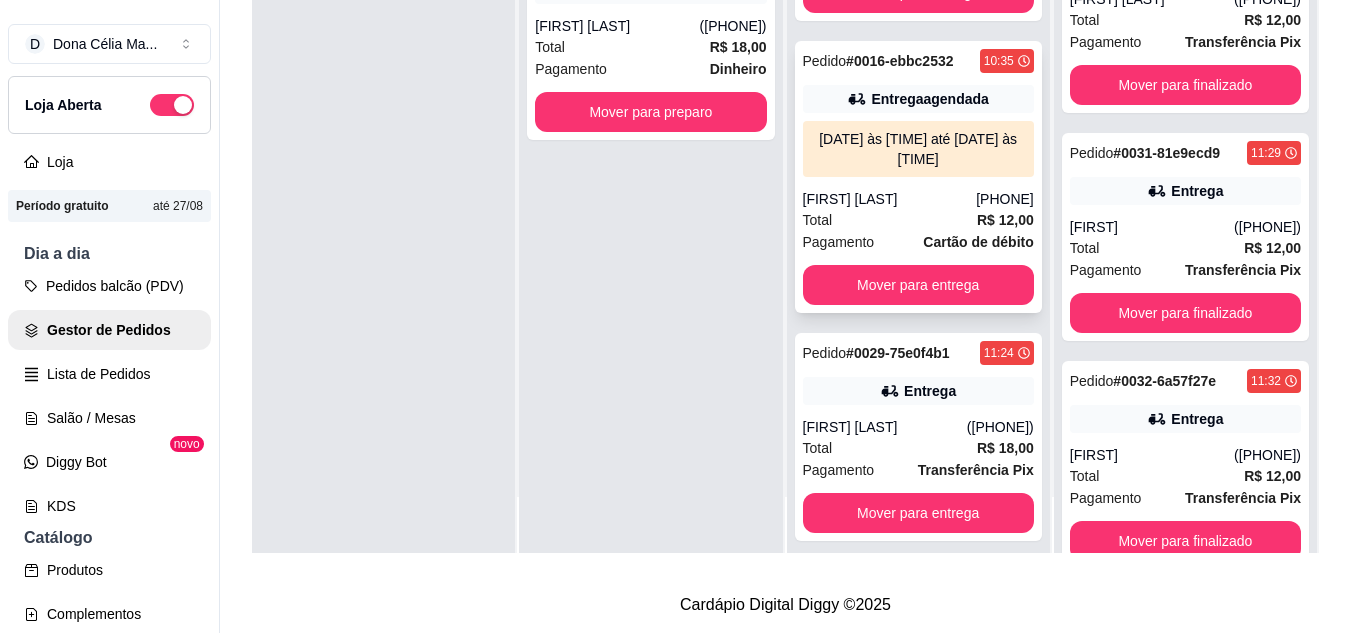 scroll, scrollTop: 3525, scrollLeft: 0, axis: vertical 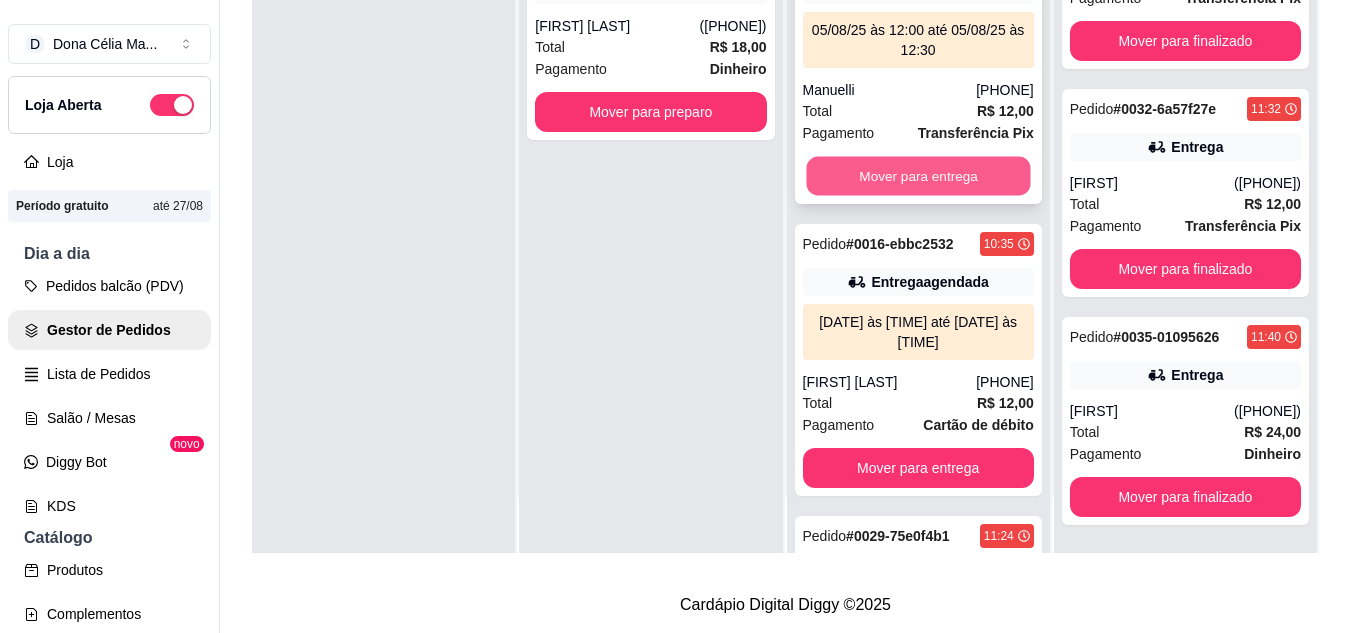 click on "Mover para entrega" at bounding box center (918, 176) 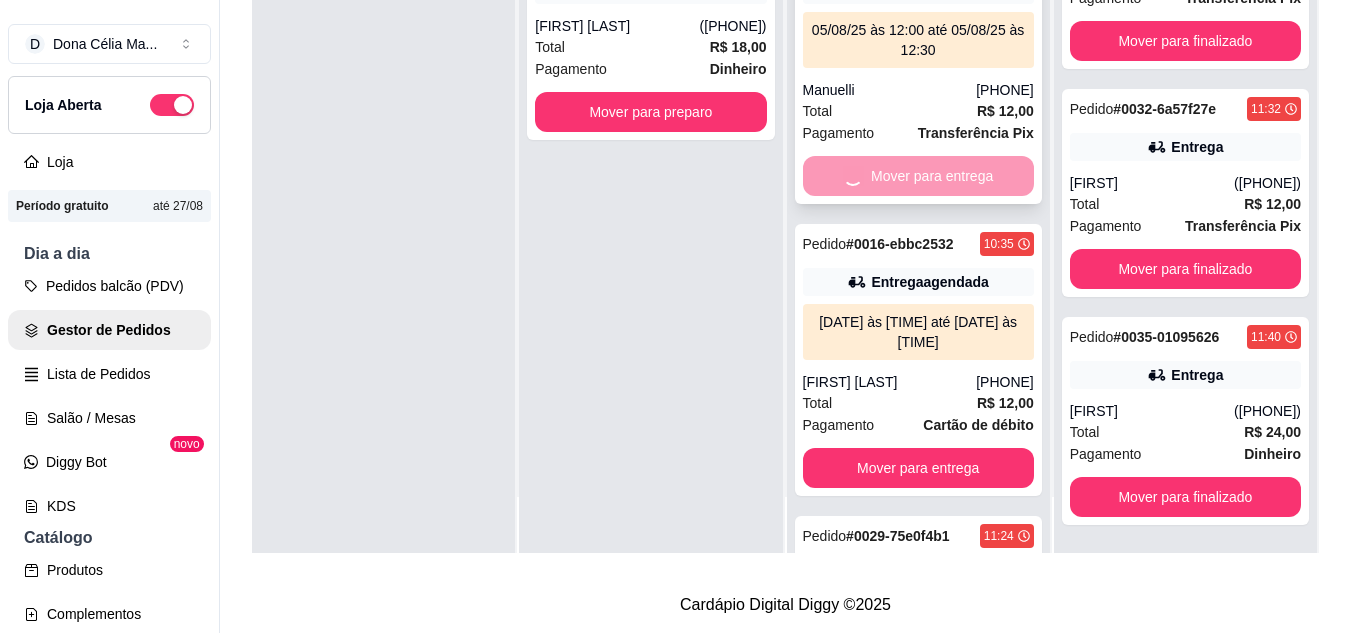 scroll, scrollTop: 3817, scrollLeft: 0, axis: vertical 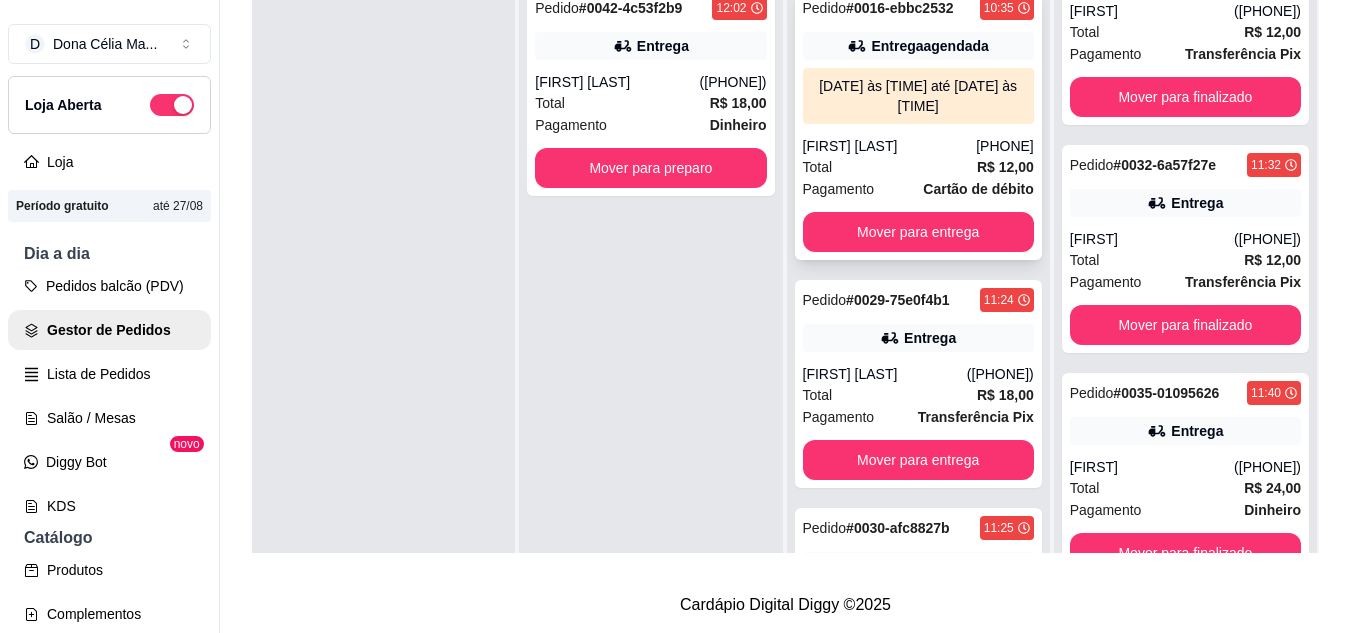 click on "Total R$ 12,00" at bounding box center (918, 167) 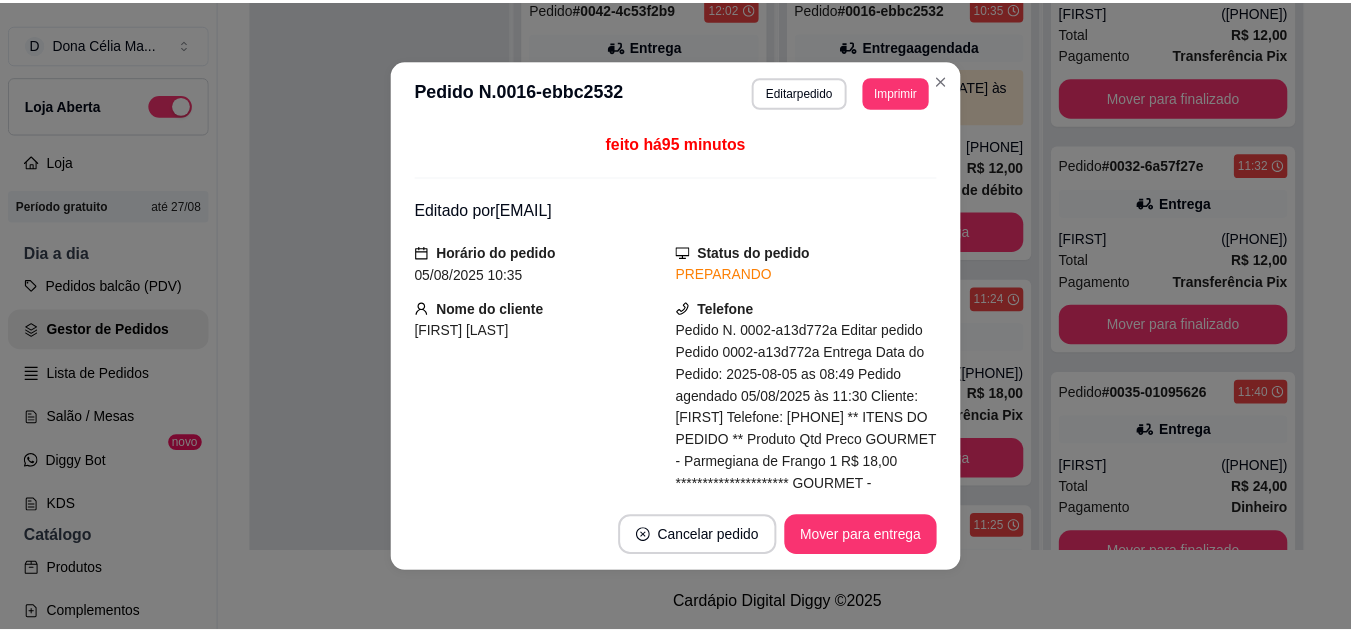 scroll, scrollTop: 200, scrollLeft: 0, axis: vertical 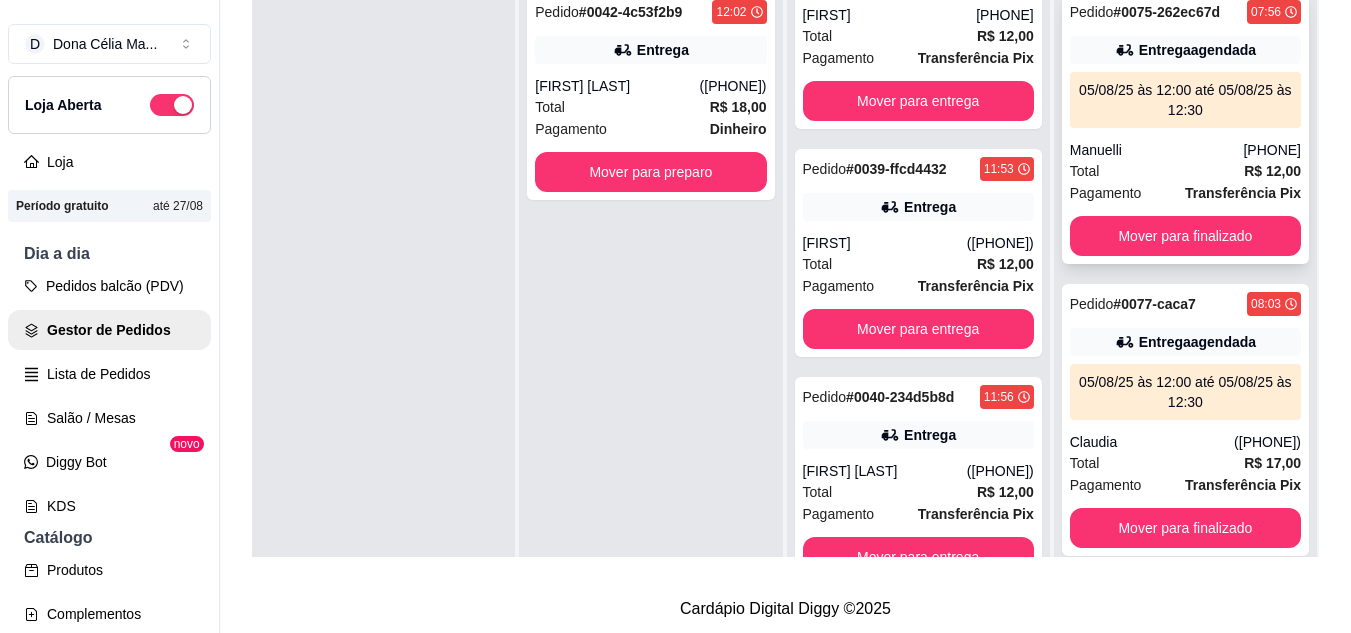click on "Total R$ 12,00" at bounding box center (1185, 171) 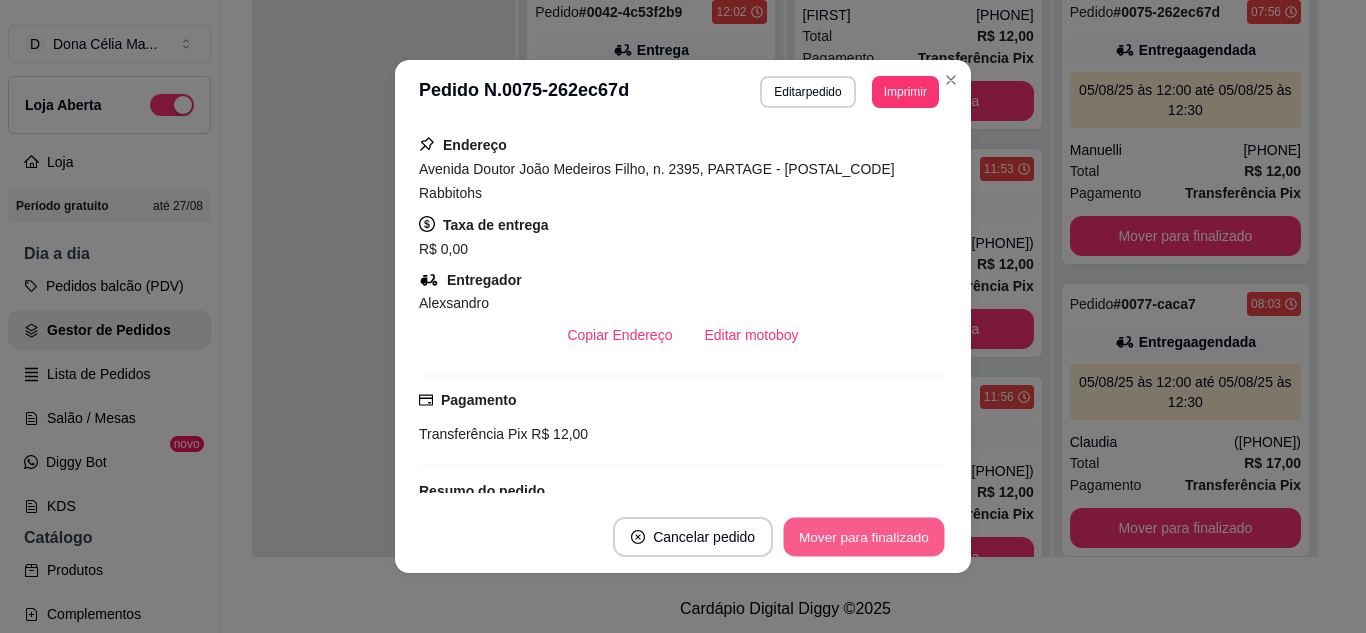 click on "Mover para finalizado" at bounding box center (864, 537) 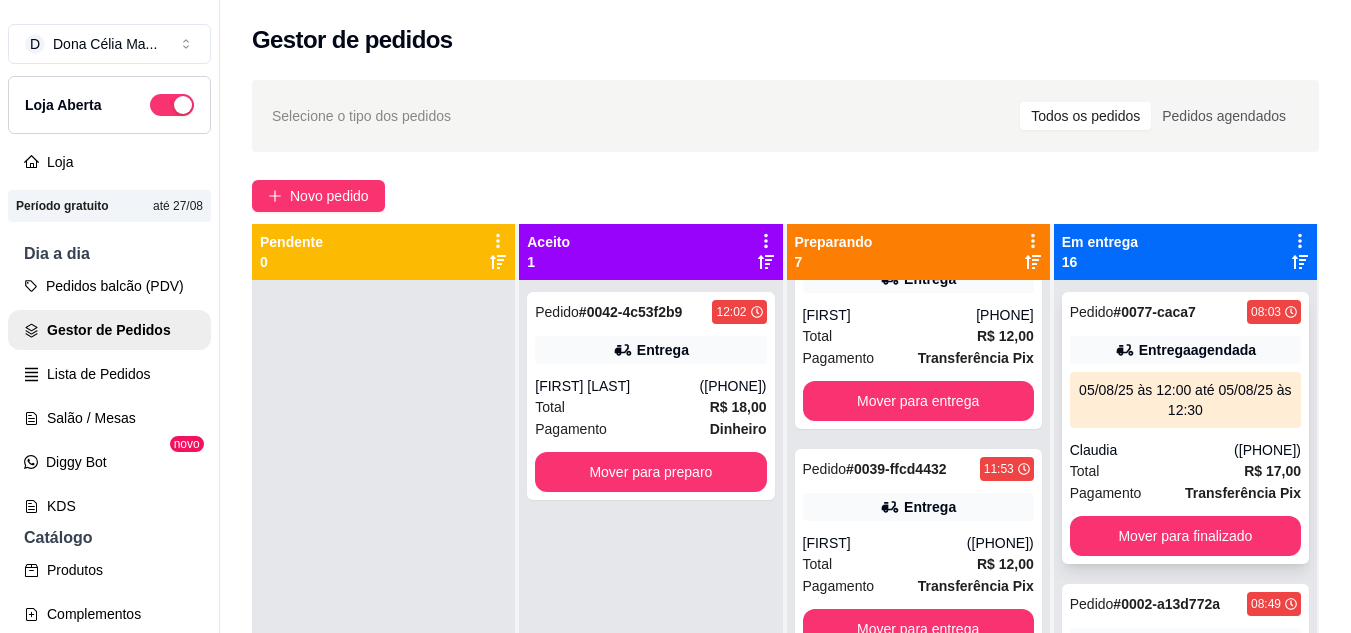 click on "05/08/25 às 12:00 até 05/08/25 às 12:30" at bounding box center (1185, 400) 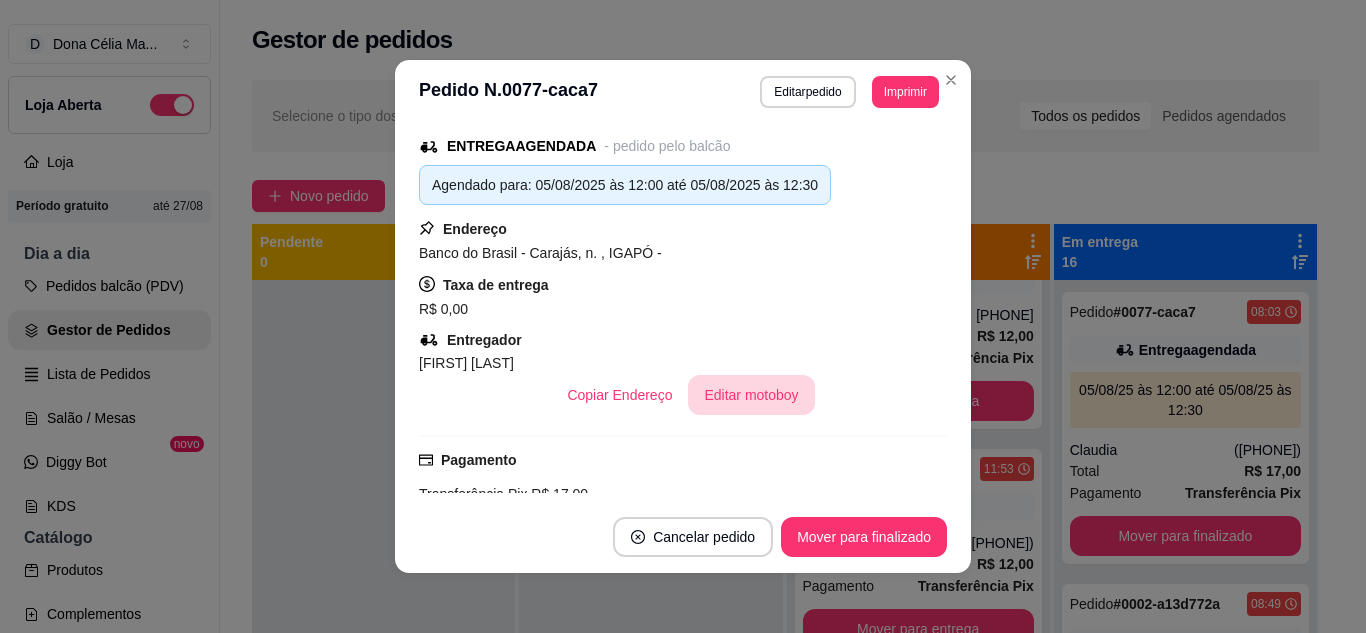 click on "Editar motoboy" at bounding box center (751, 395) 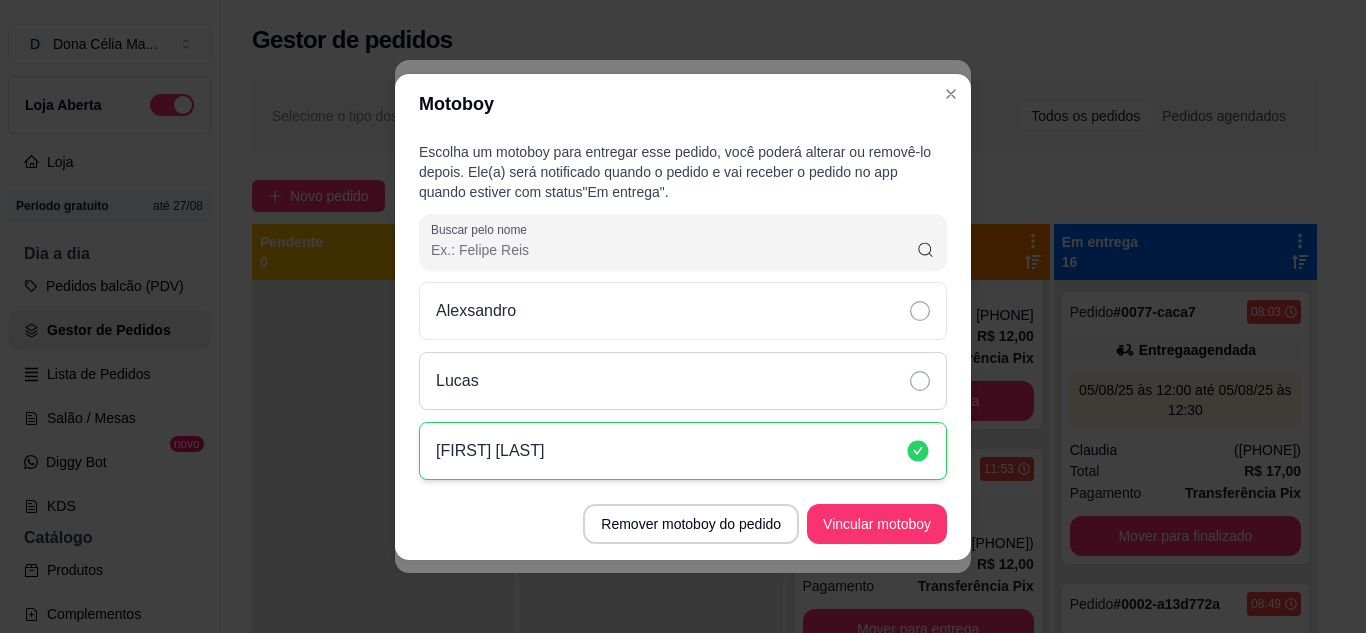 click on "Lucas" at bounding box center (683, 381) 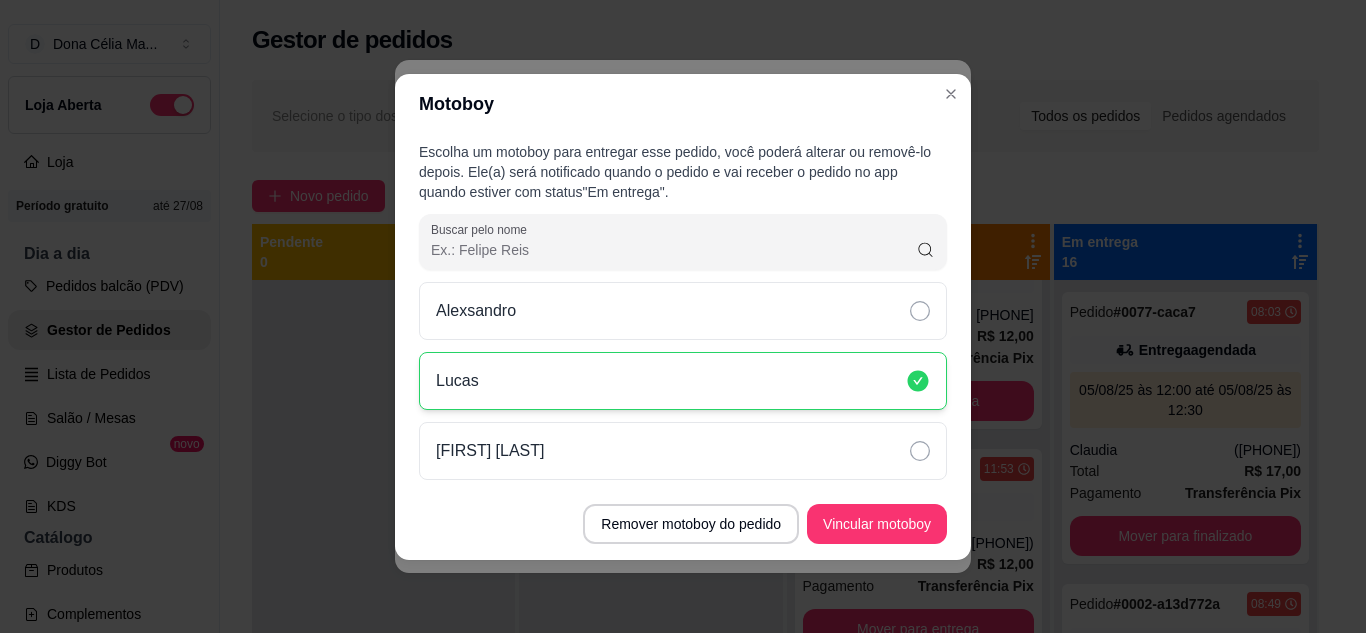 click on "Remover motoboy do pedido Vincular motoboy" at bounding box center [683, 524] 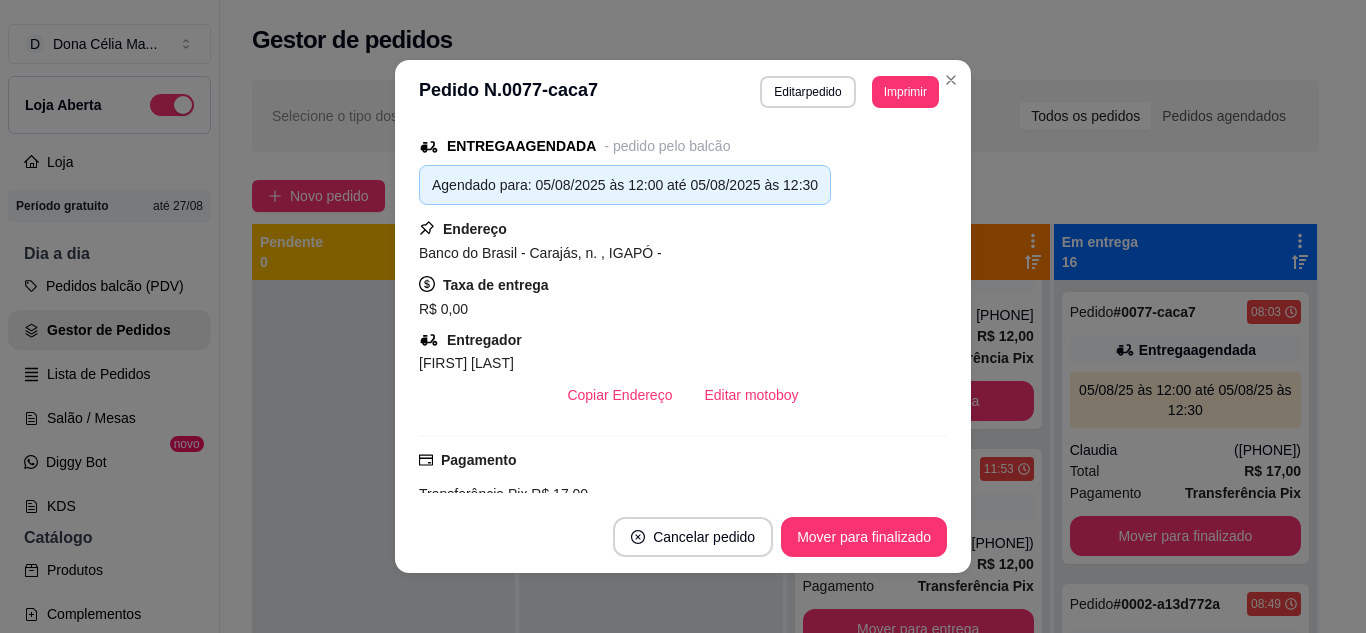 click on "Mover para finalizado" at bounding box center (864, 537) 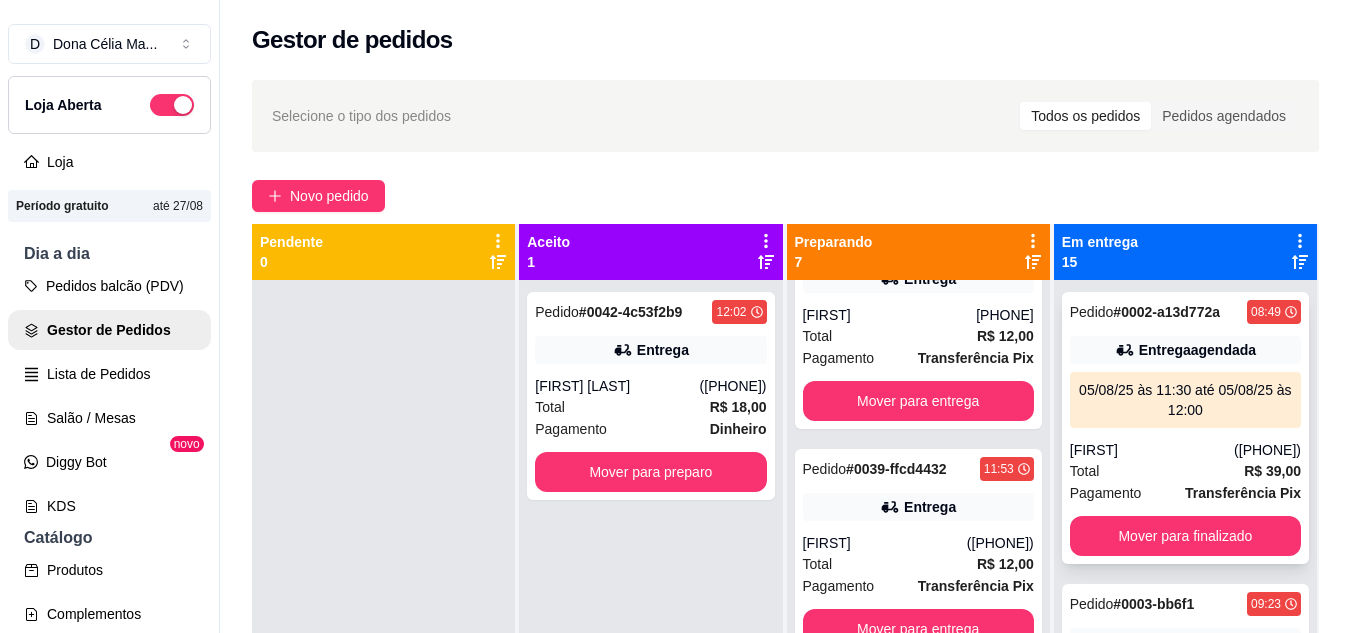 click on "05/08/25 às 11:30 até 05/08/25 às 12:00" at bounding box center (1185, 400) 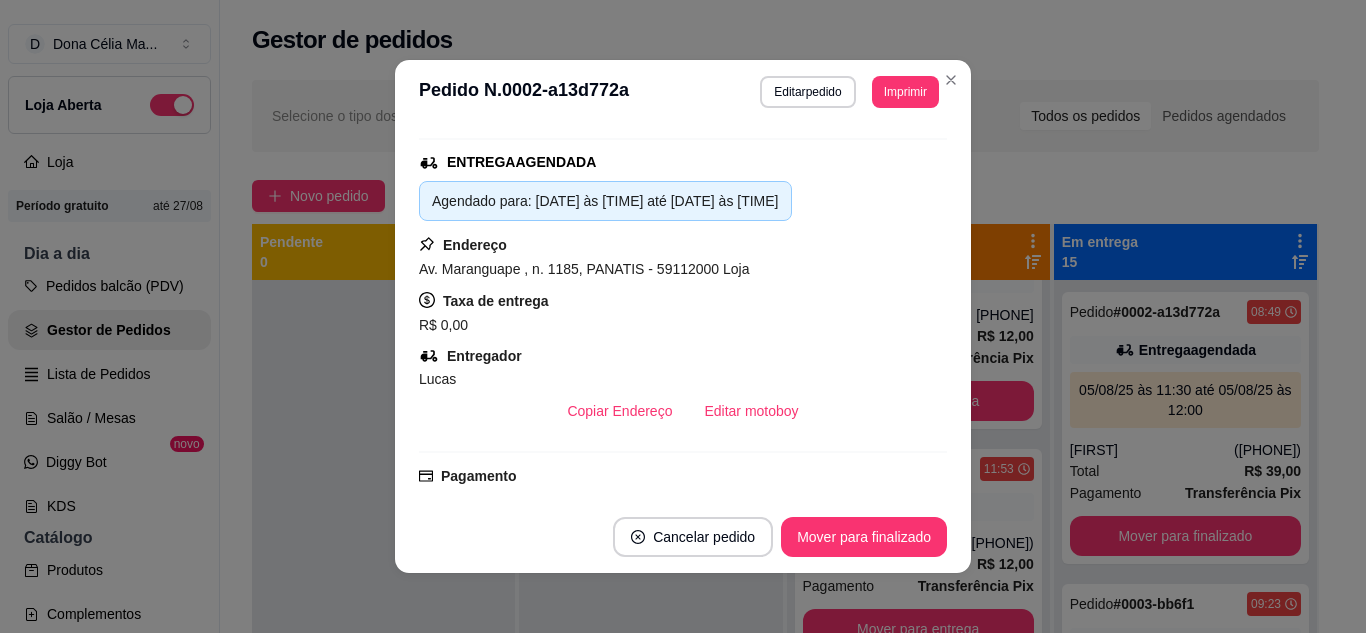 click on "Mover para finalizado" at bounding box center (864, 537) 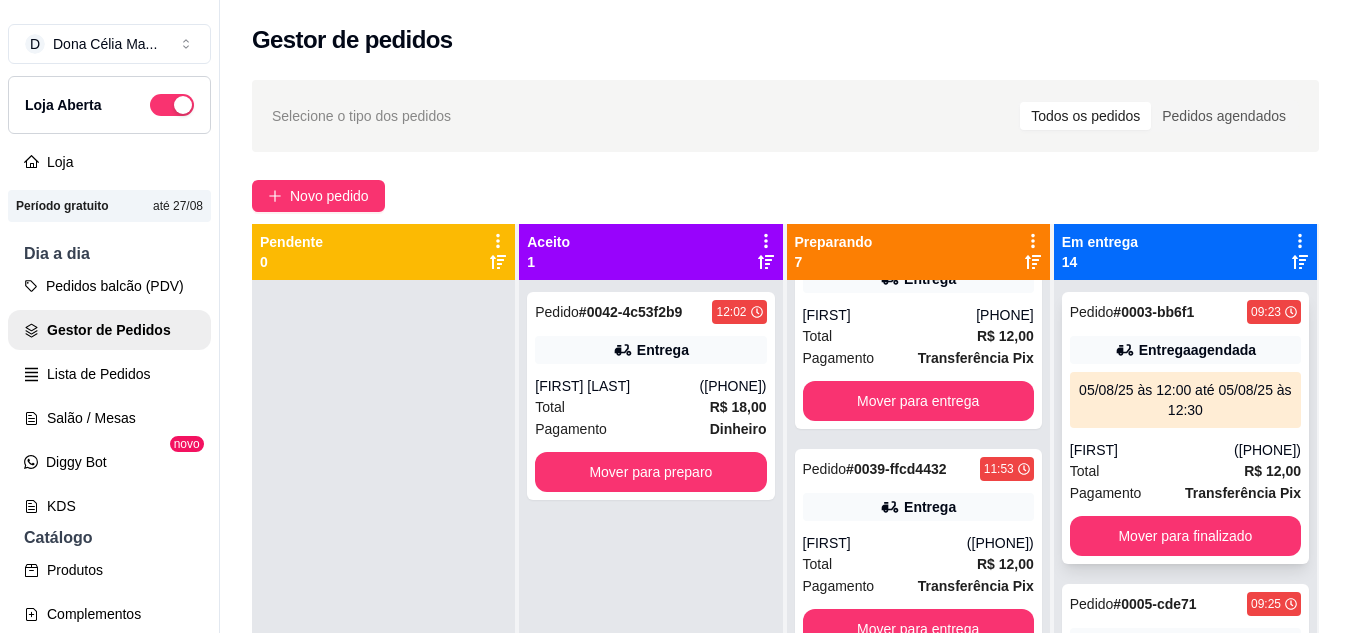 click on "Marcone" at bounding box center (1152, 450) 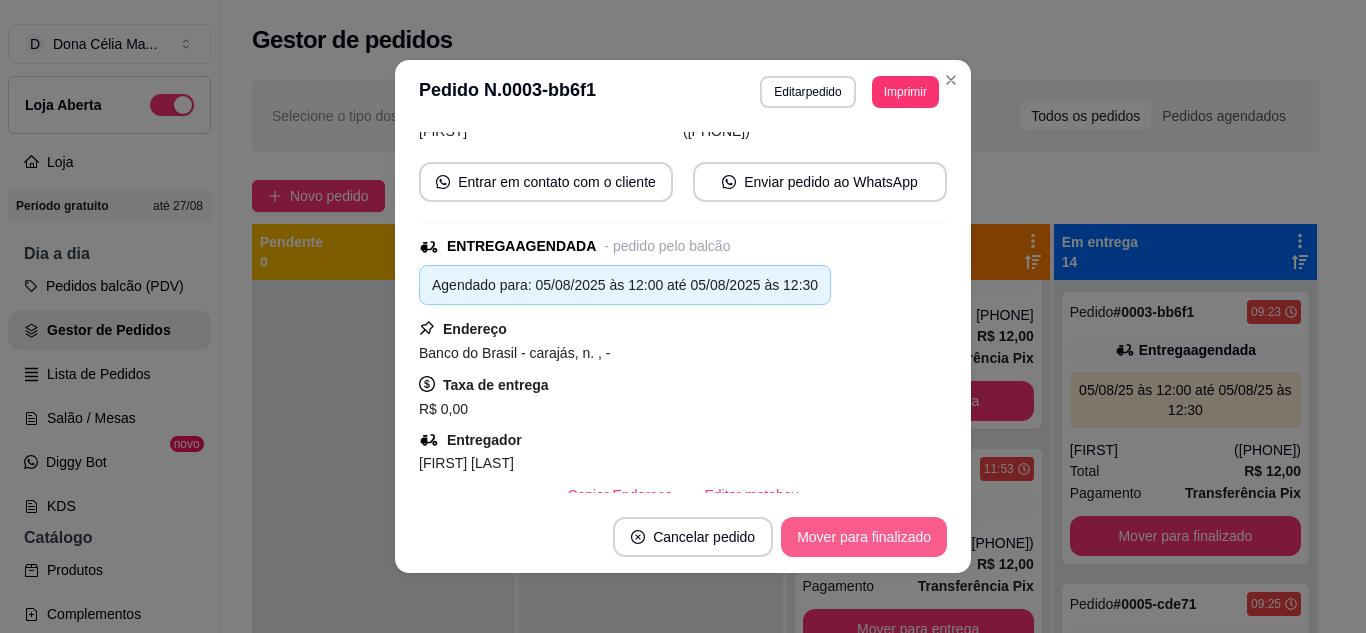click on "Mover para finalizado" at bounding box center [864, 537] 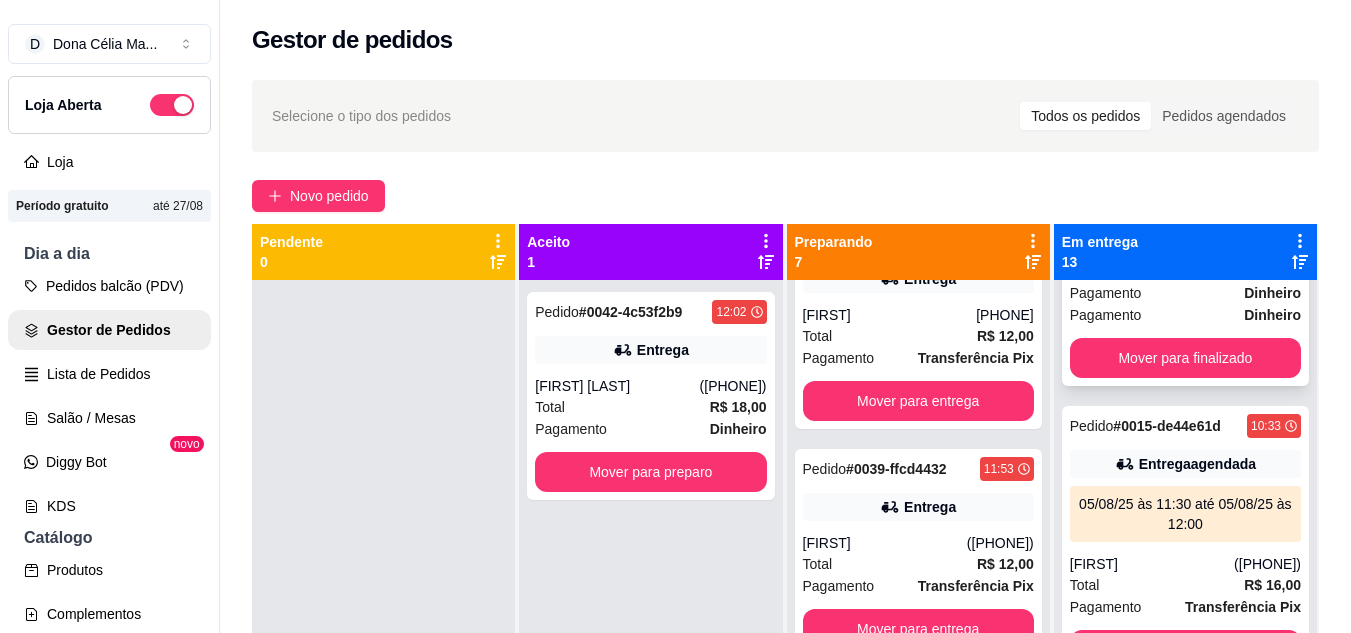 click on "Pagamento" at bounding box center (1106, 315) 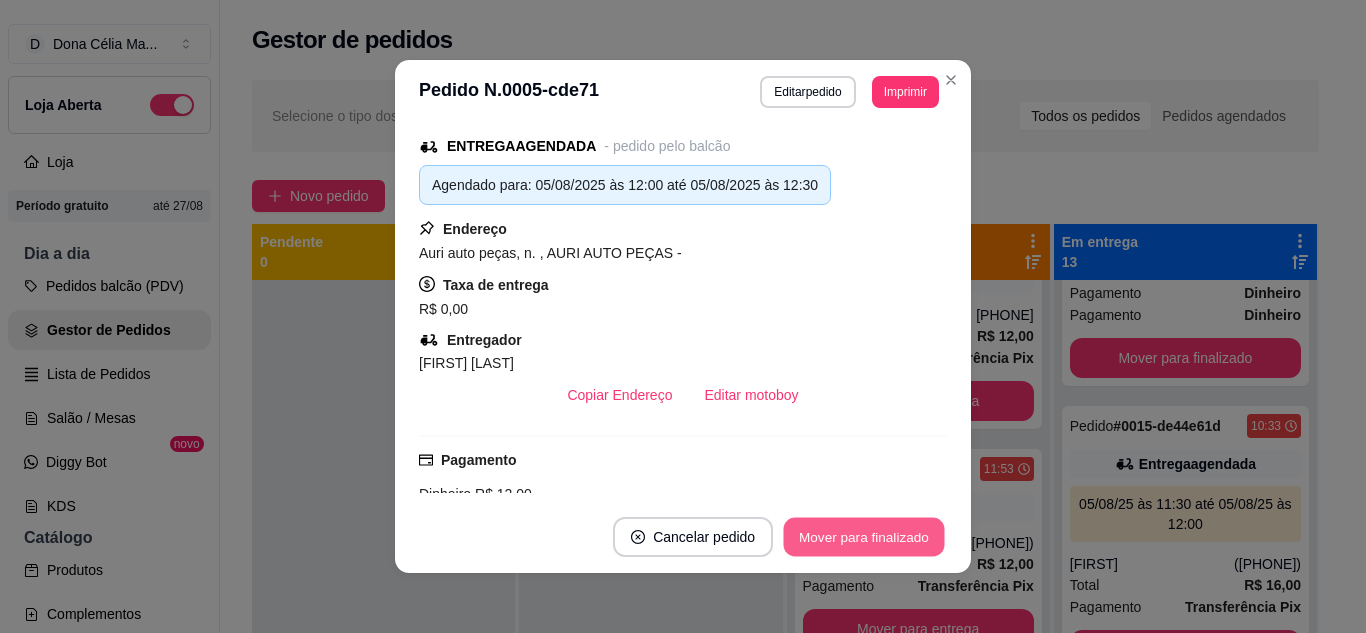 click on "Mover para finalizado" at bounding box center (864, 537) 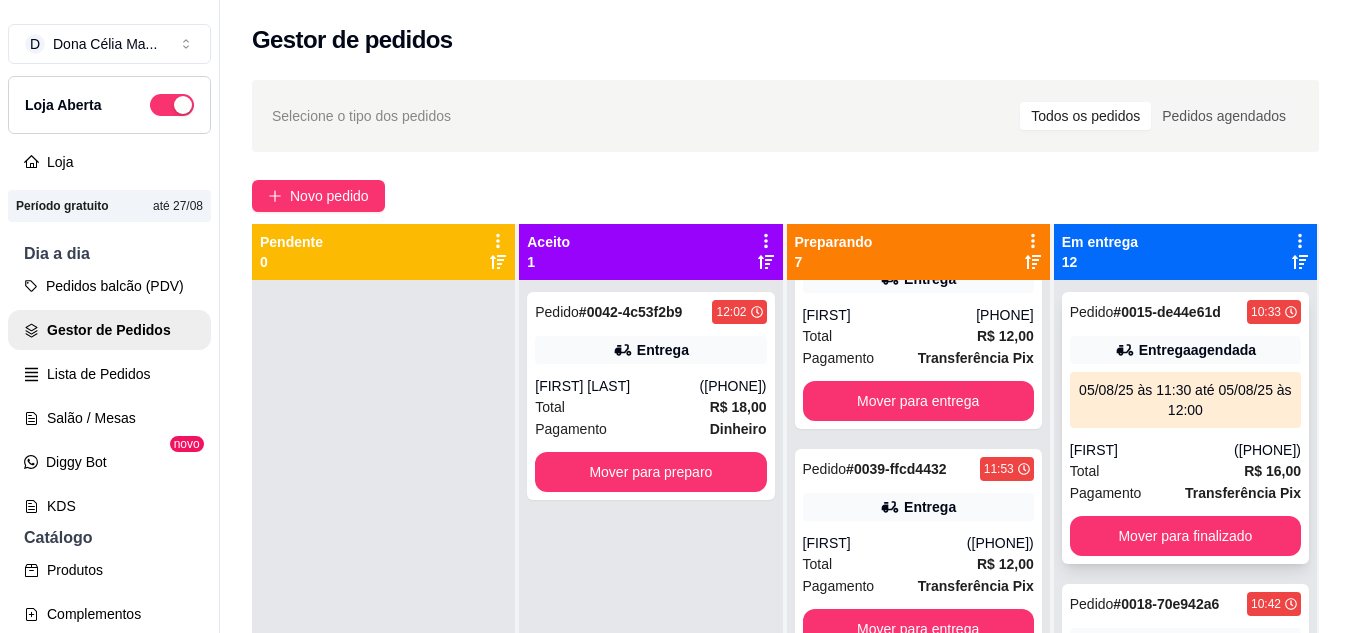 click on "Henry" at bounding box center (1152, 450) 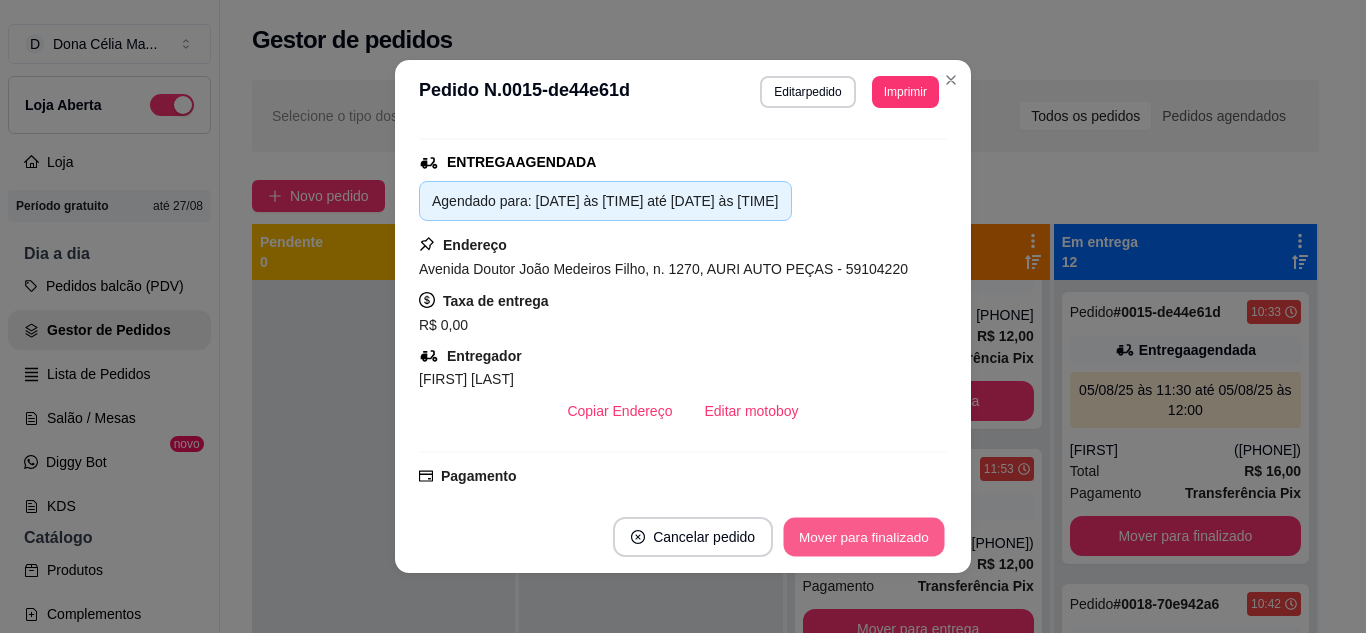 click on "Mover para finalizado" at bounding box center (864, 537) 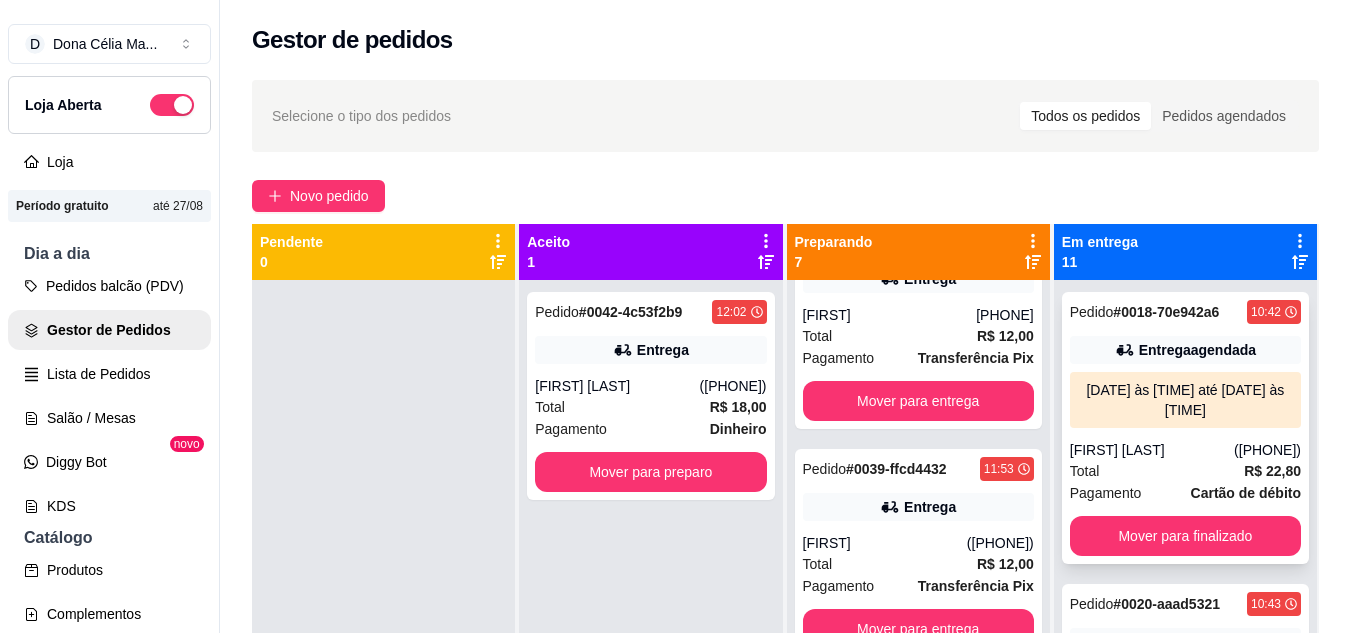 click on "Sérgio Tiago" at bounding box center (1152, 450) 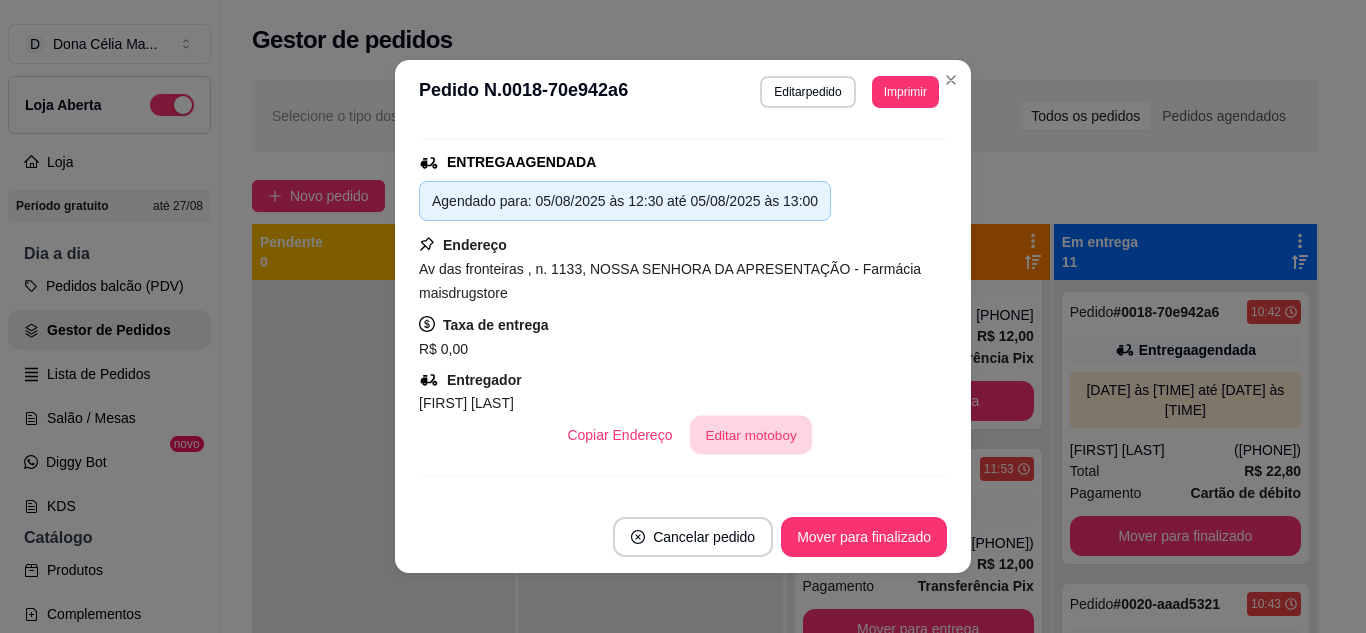 click on "Editar motoboy" at bounding box center [751, 435] 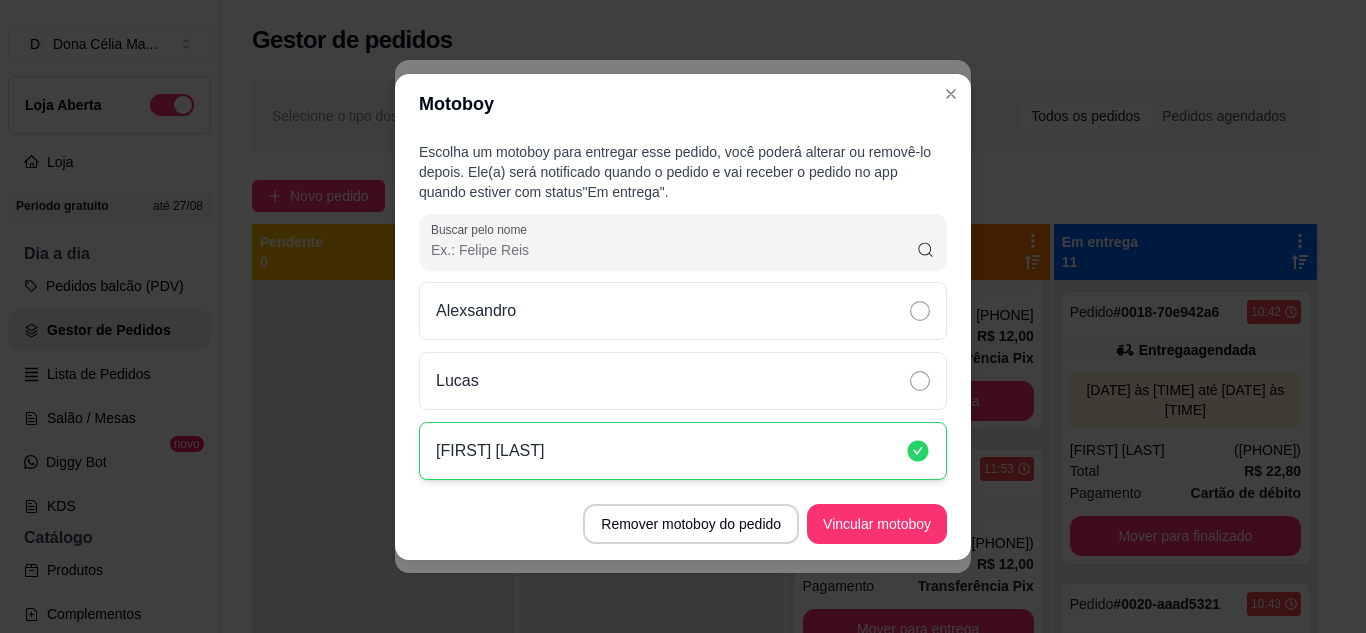 click on "Alexsandro Lucas Kawa Andrade leite" at bounding box center (683, 381) 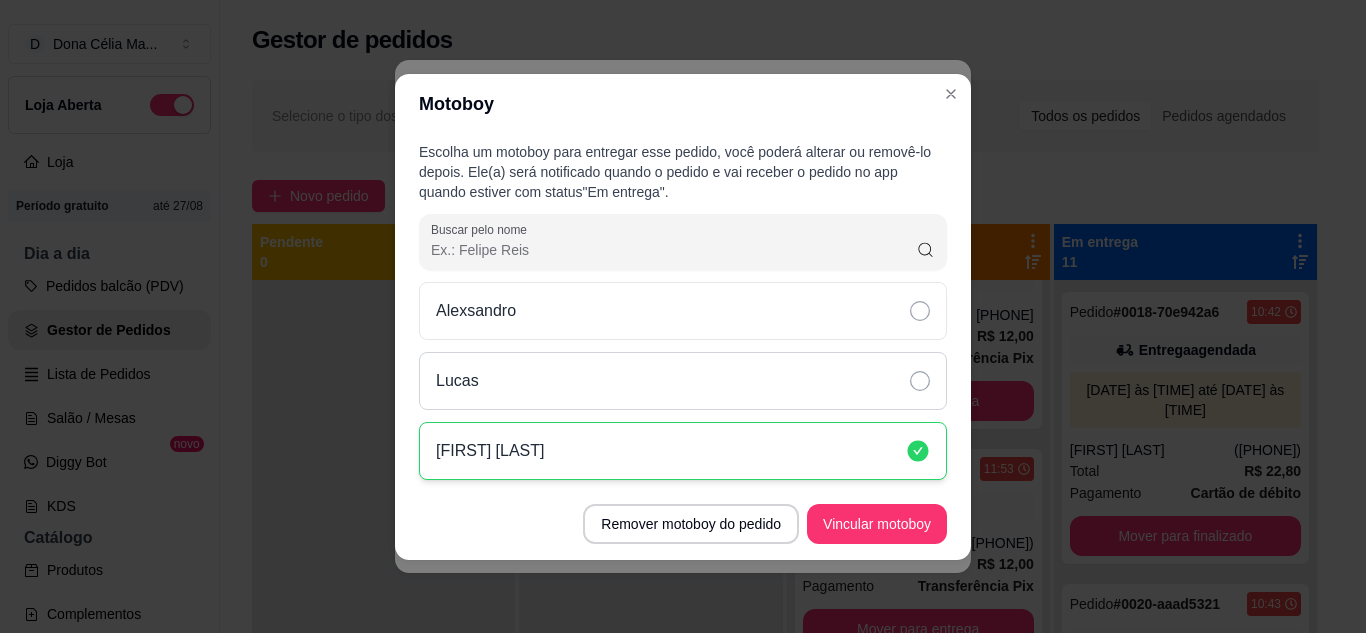 click on "Lucas" at bounding box center (683, 381) 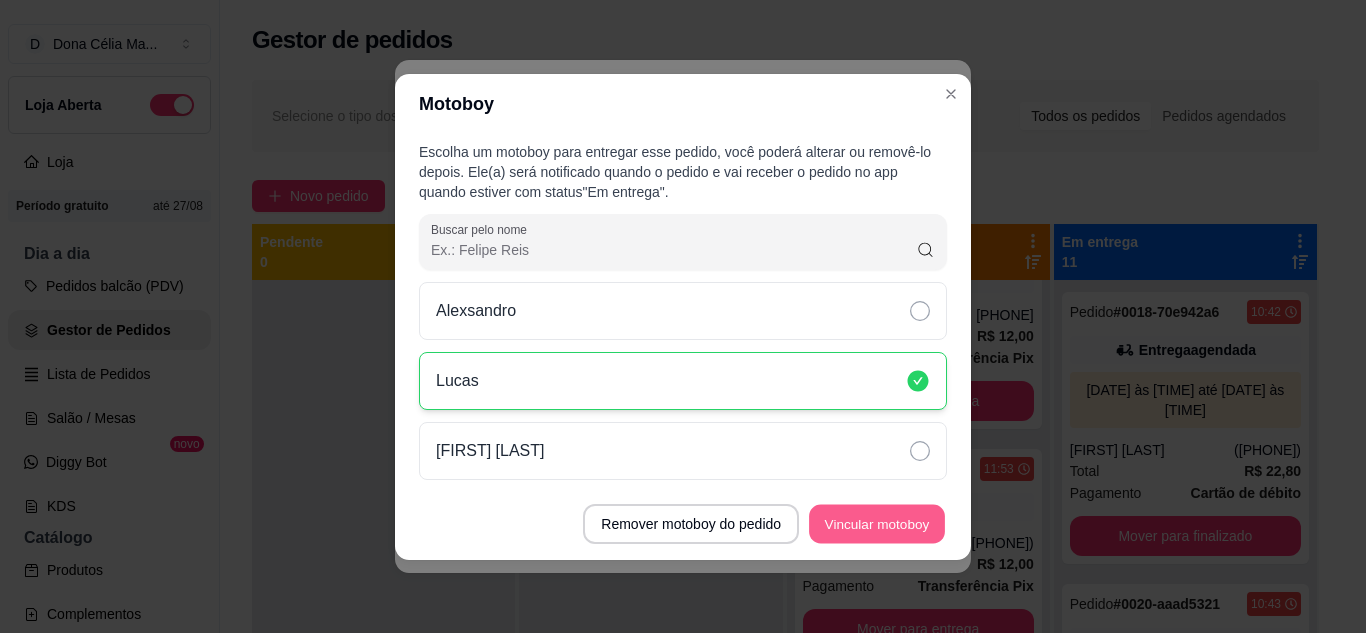 click on "Vincular motoboy" at bounding box center (877, 523) 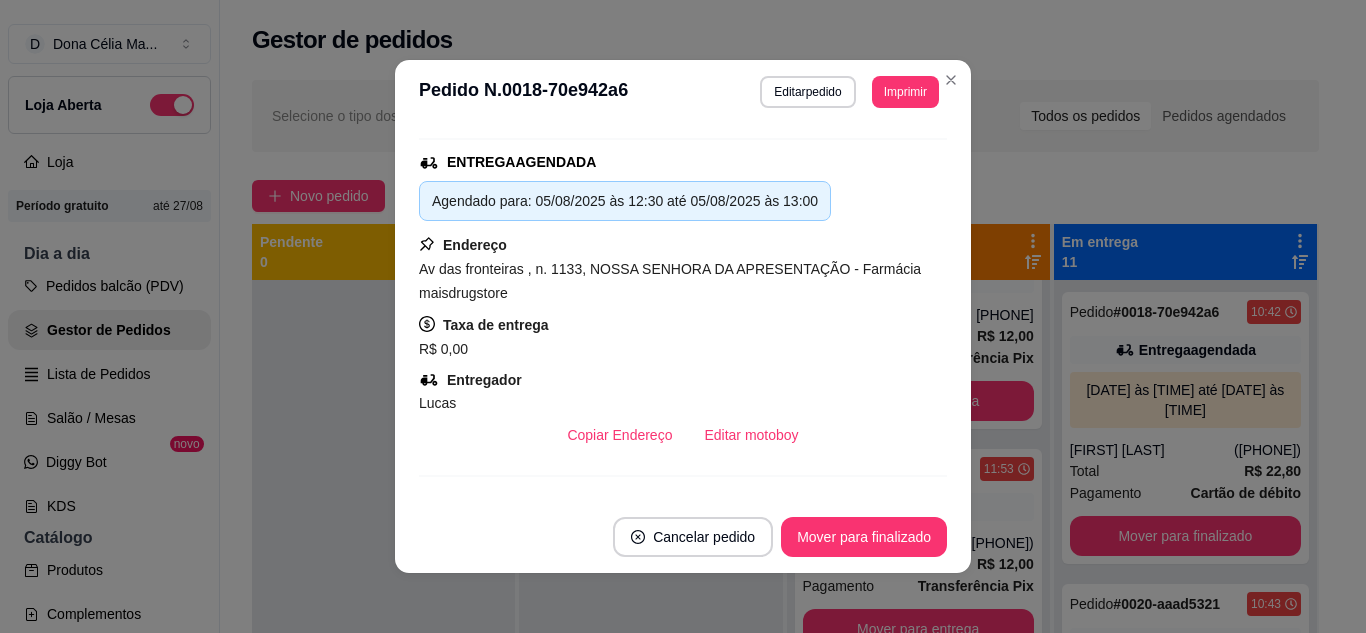 click on "**********" at bounding box center (683, 92) 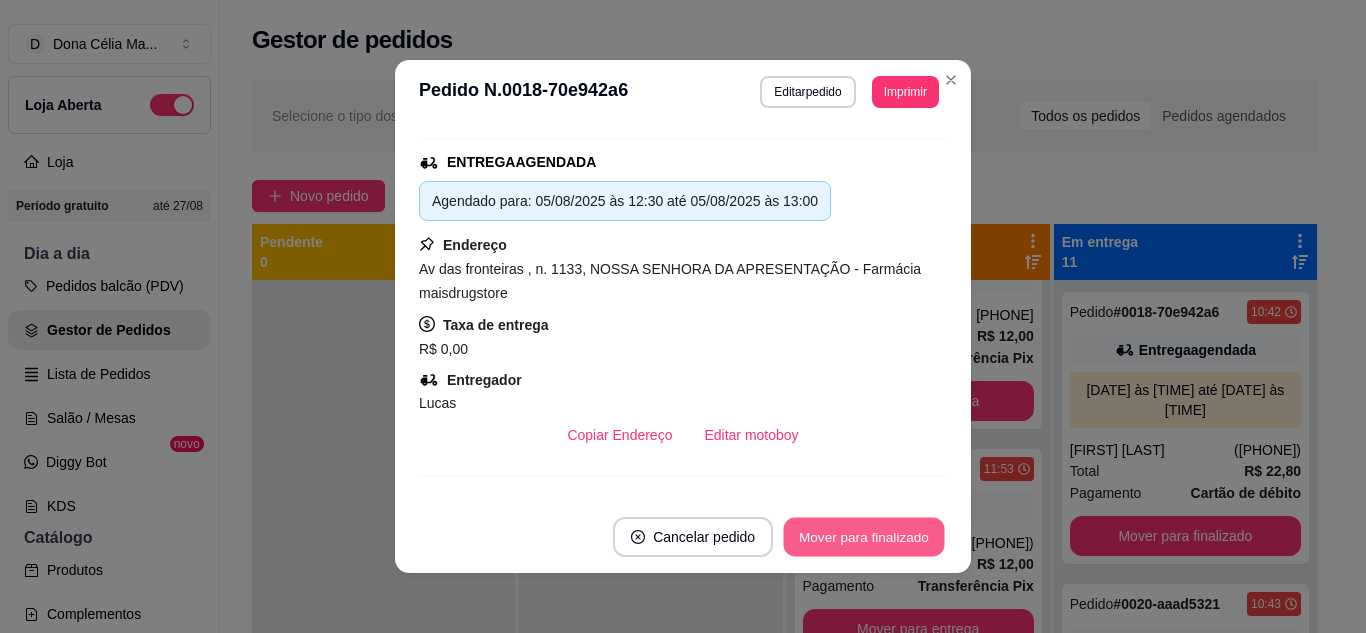 click on "Mover para finalizado" at bounding box center (864, 537) 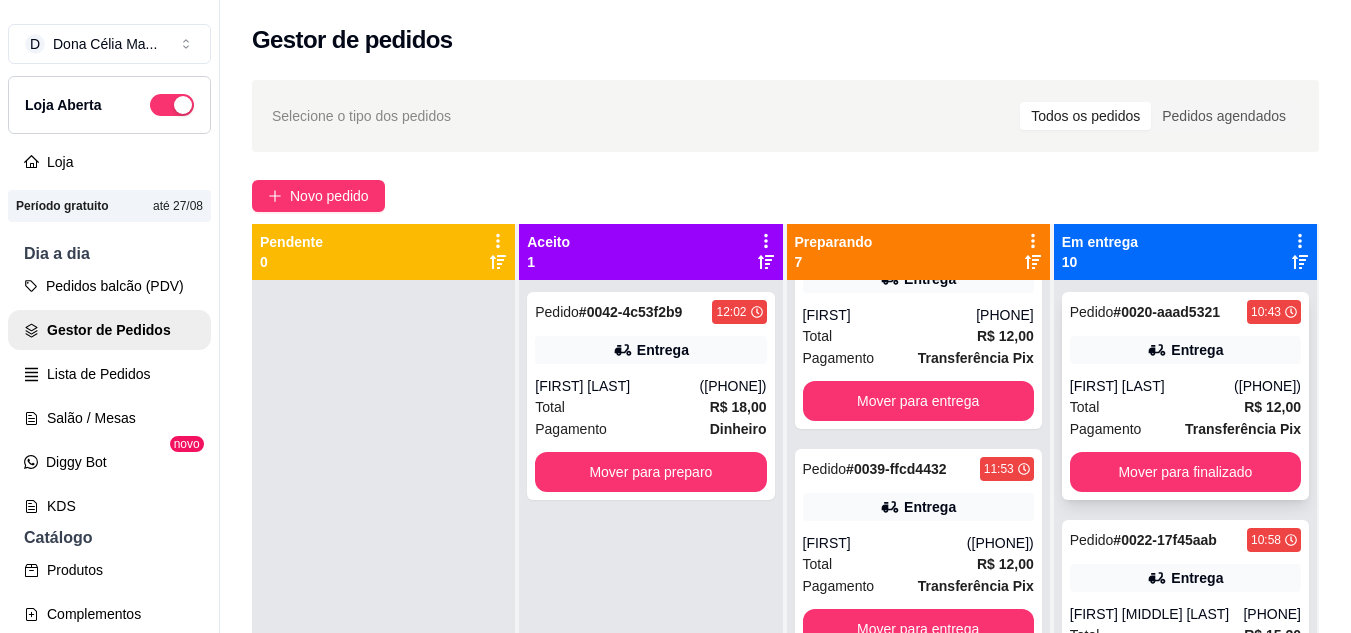 click on "Pedido  # 0020-aaad5321 10:43 Entrega Jonnas Nogueira  (84) 99924-3480 Total R$ 12,00 Pagamento Transferência Pix Mover para finalizado" at bounding box center [1185, 396] 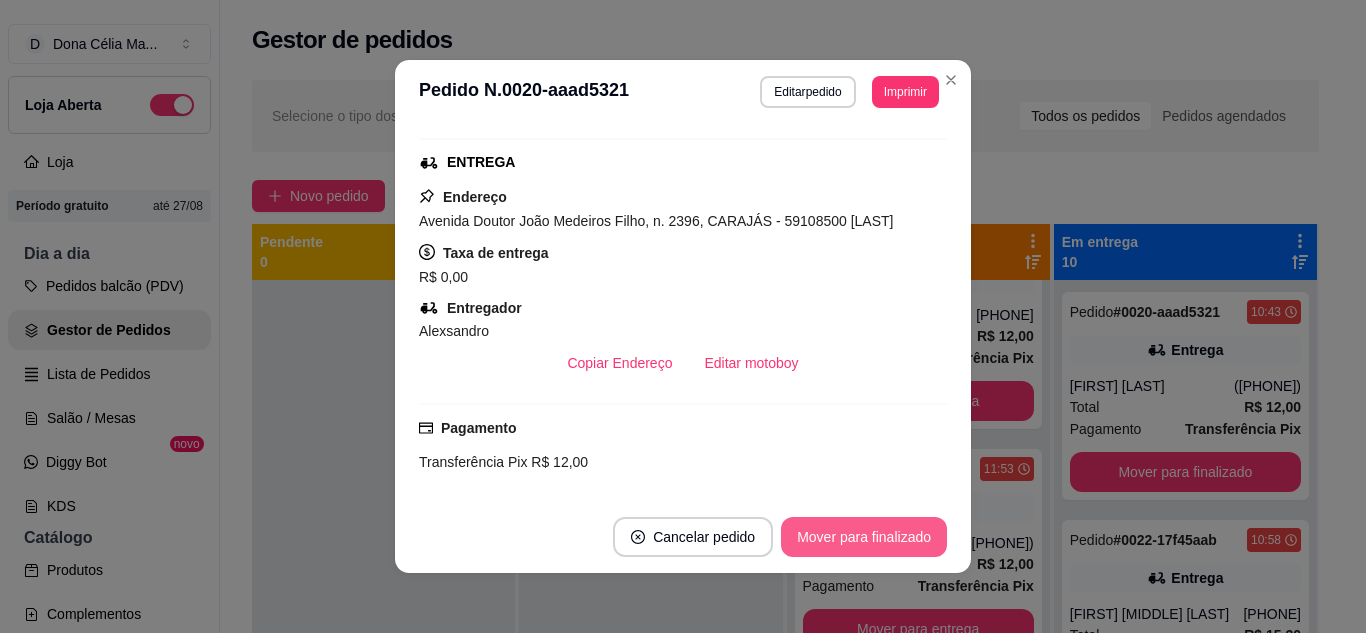 click on "Mover para finalizado" at bounding box center (864, 537) 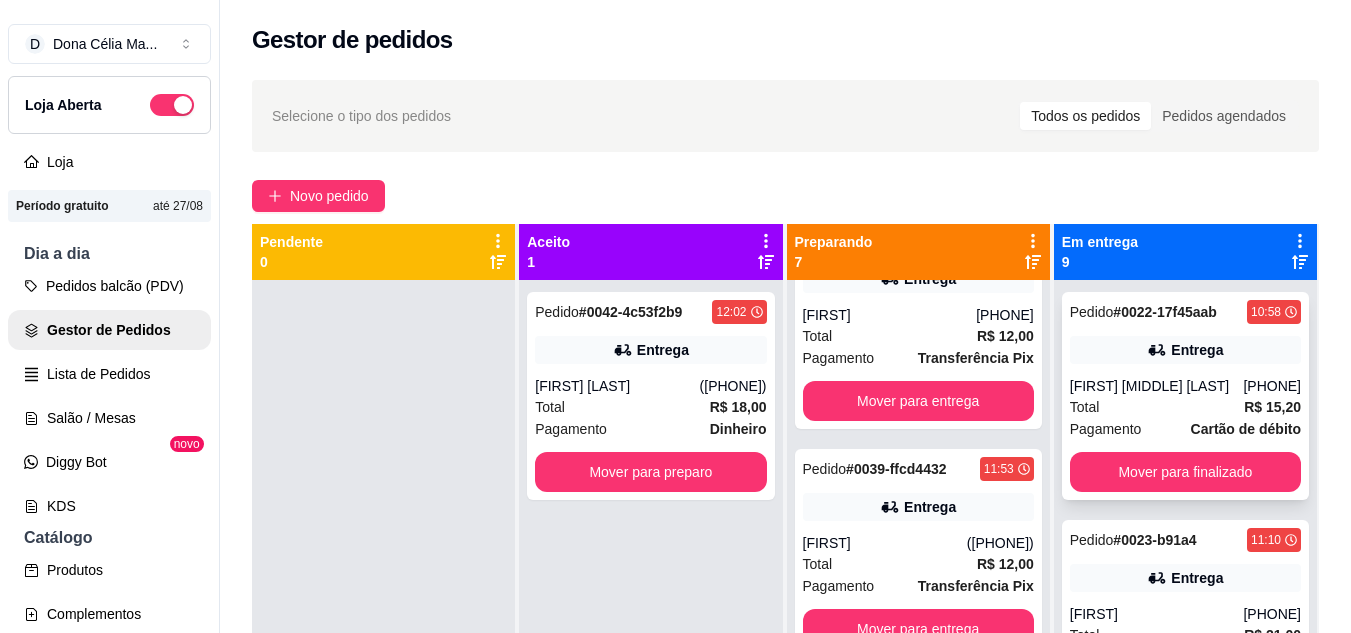 click on "Lucas Fonseca de Mendonça" at bounding box center (1157, 386) 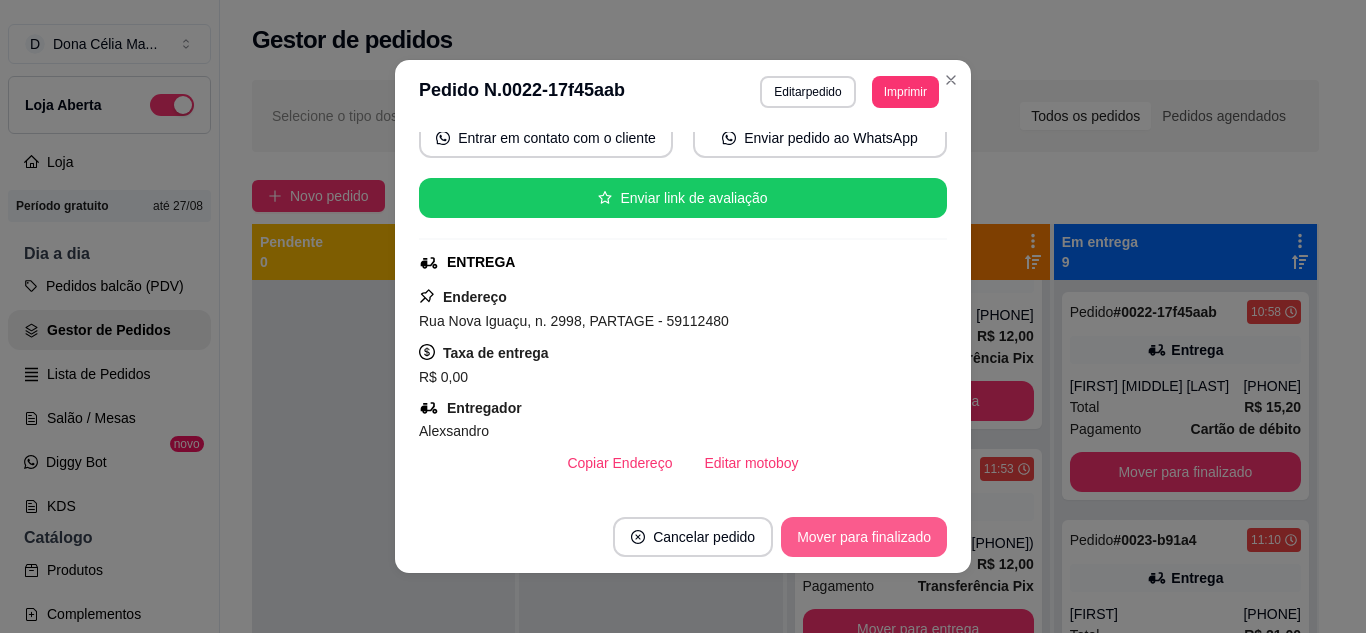 click on "Mover para finalizado" at bounding box center (864, 537) 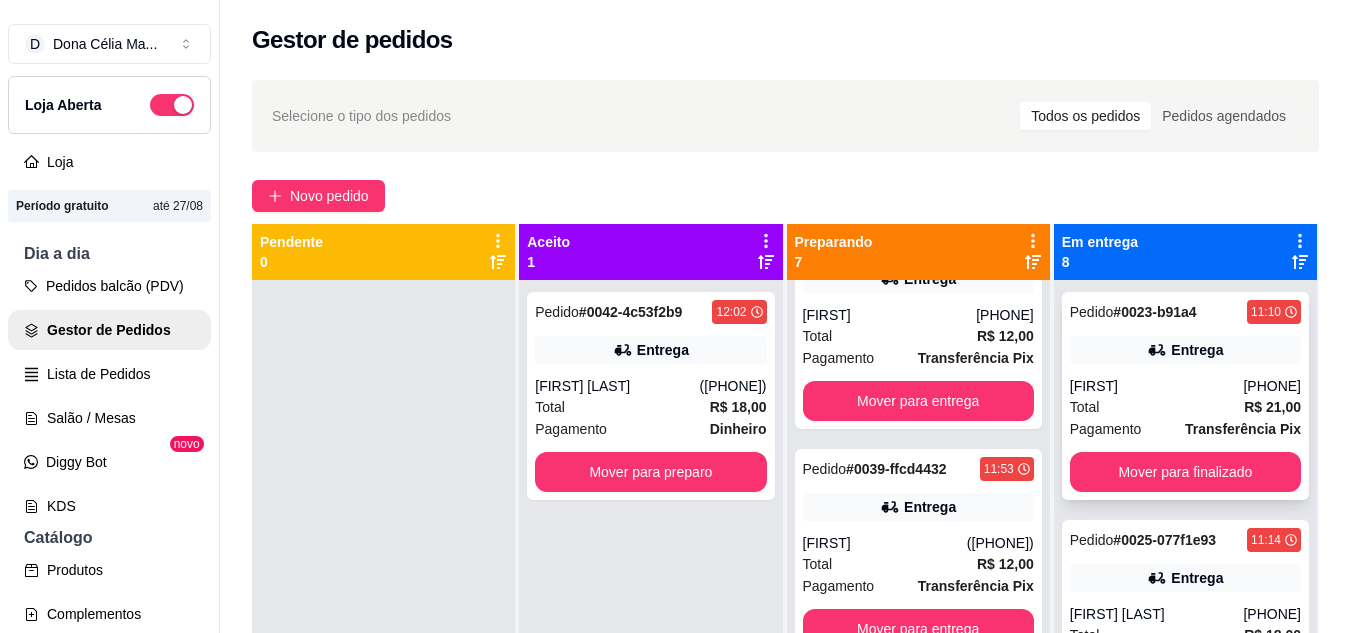 click on "Total R$ 21,00" at bounding box center [1185, 407] 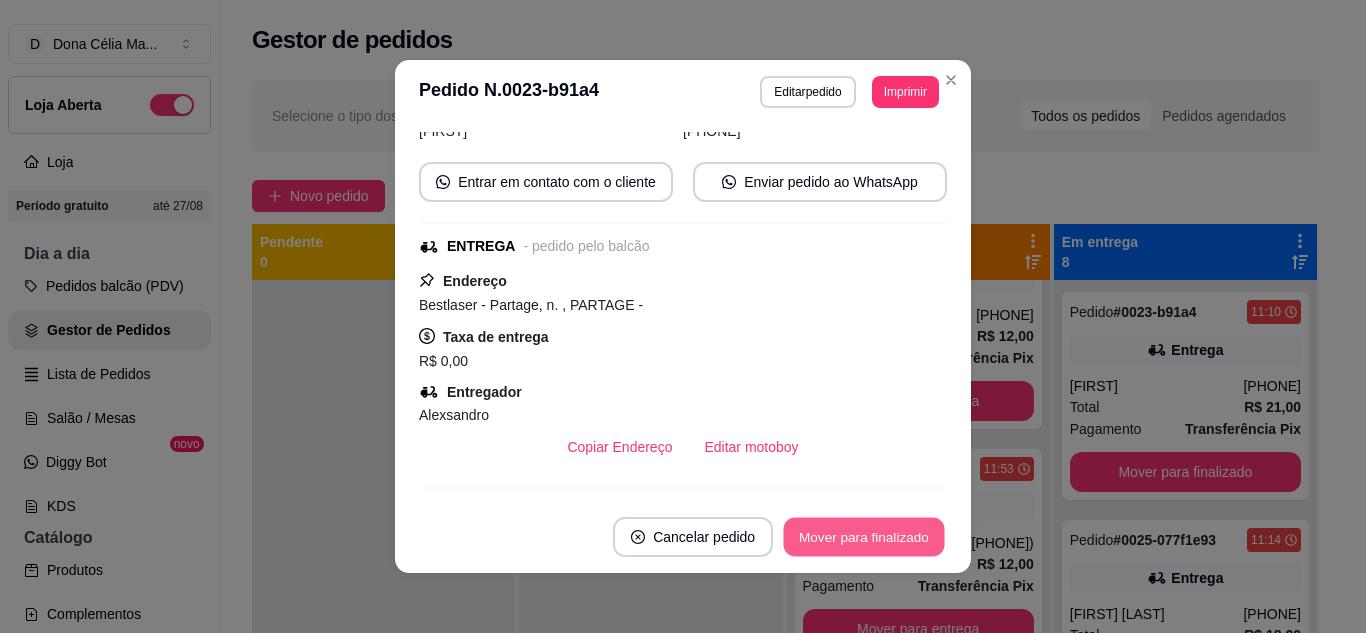 click on "Mover para finalizado" at bounding box center (864, 537) 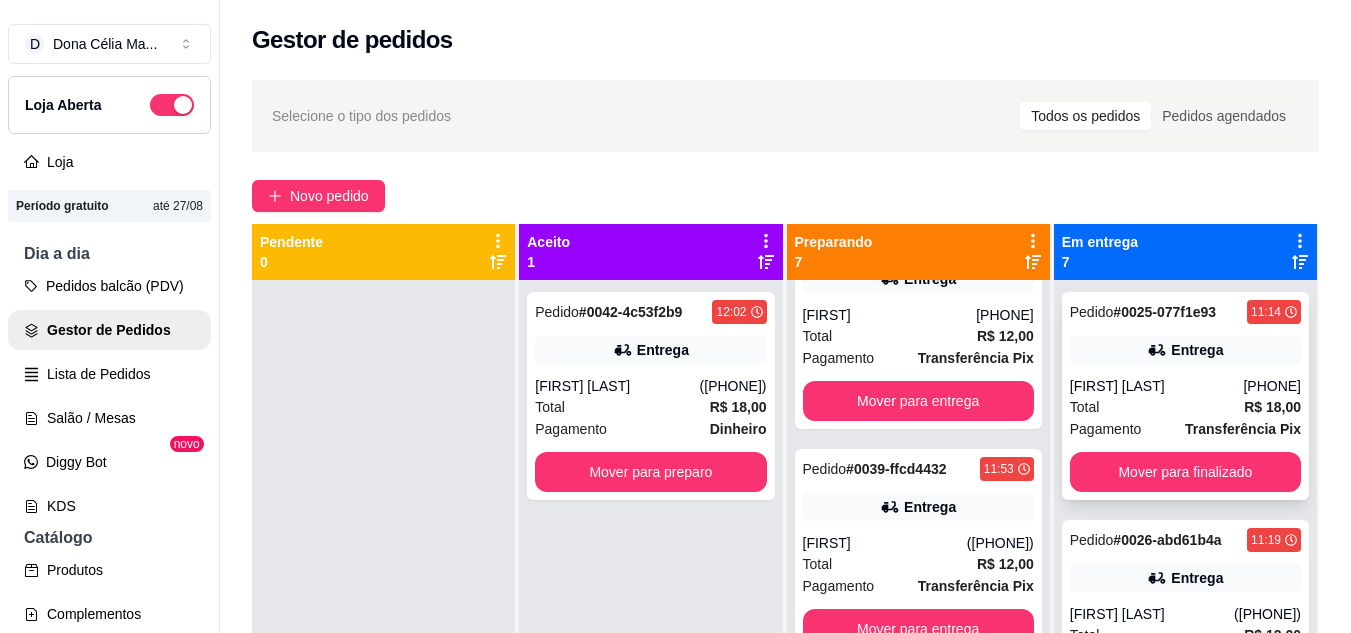 click on "Carmem Lucia" at bounding box center (1157, 386) 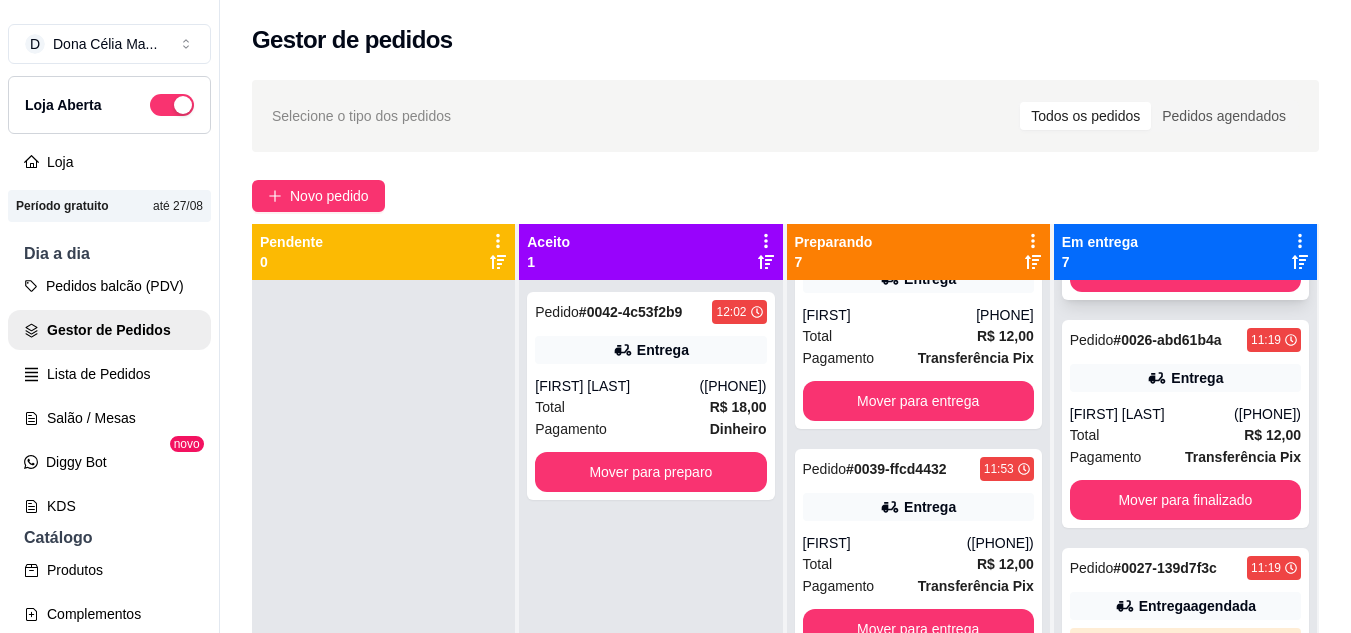 click on "Eliana dias" at bounding box center [1152, 414] 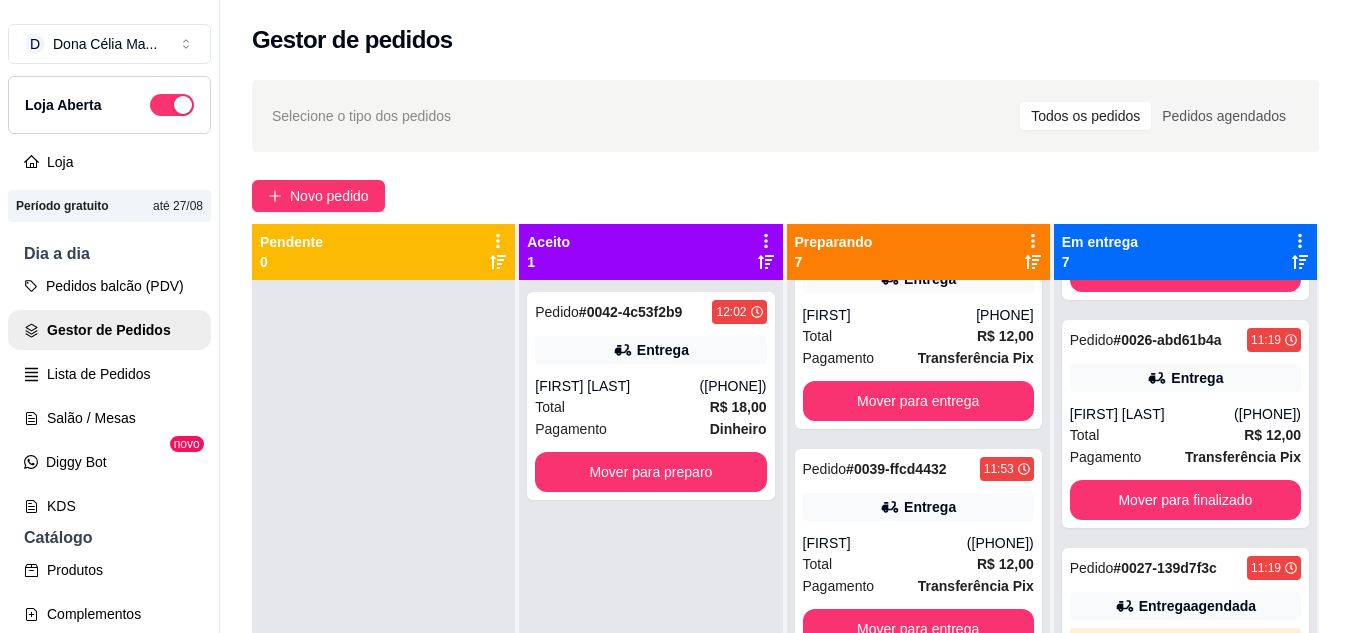 scroll, scrollTop: 300, scrollLeft: 0, axis: vertical 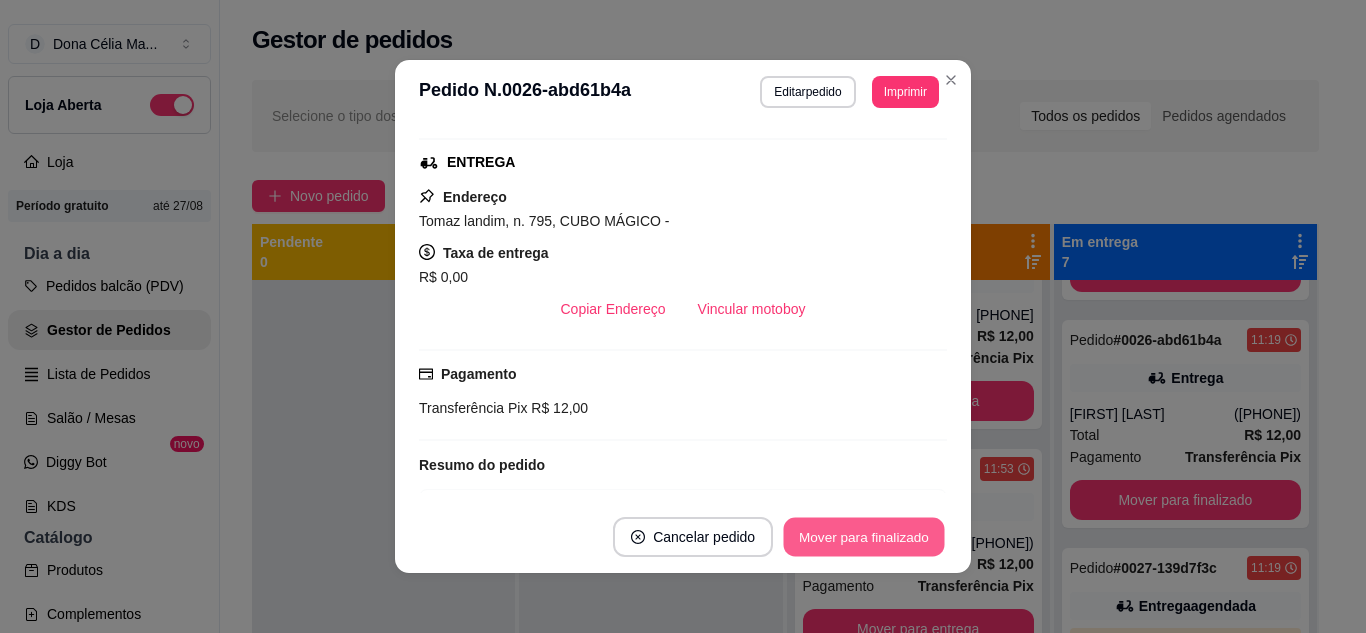 click on "Mover para finalizado" at bounding box center [864, 537] 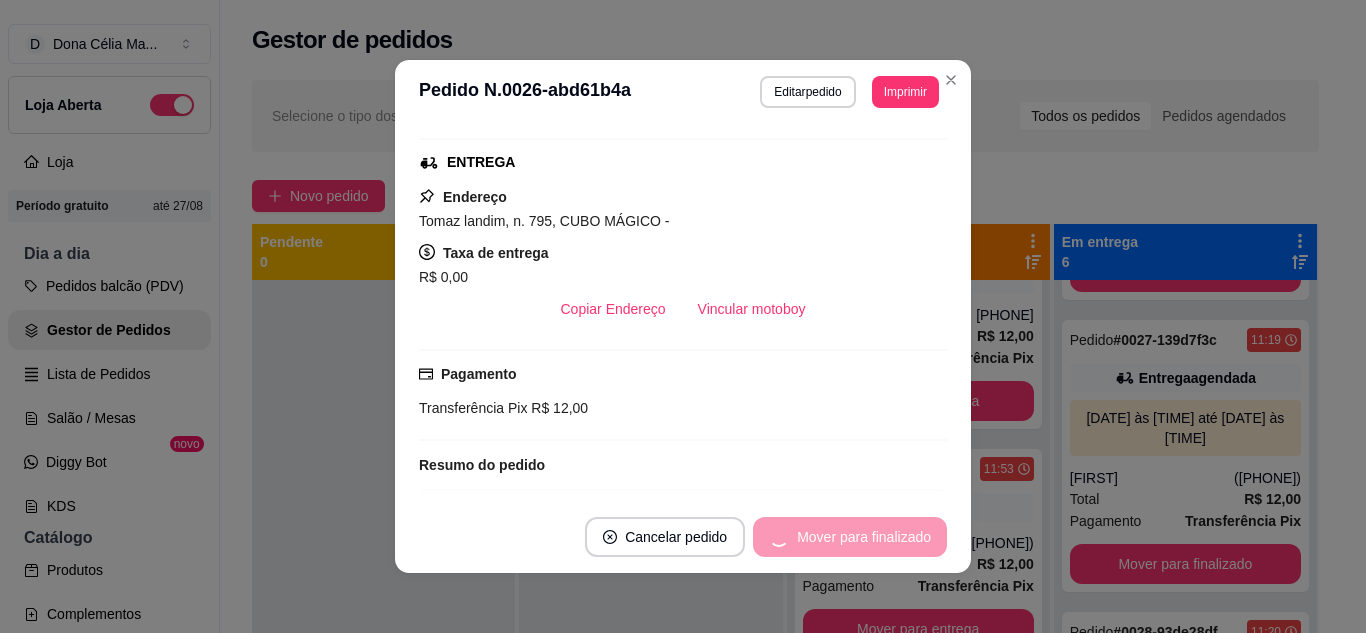 scroll, scrollTop: 254, scrollLeft: 0, axis: vertical 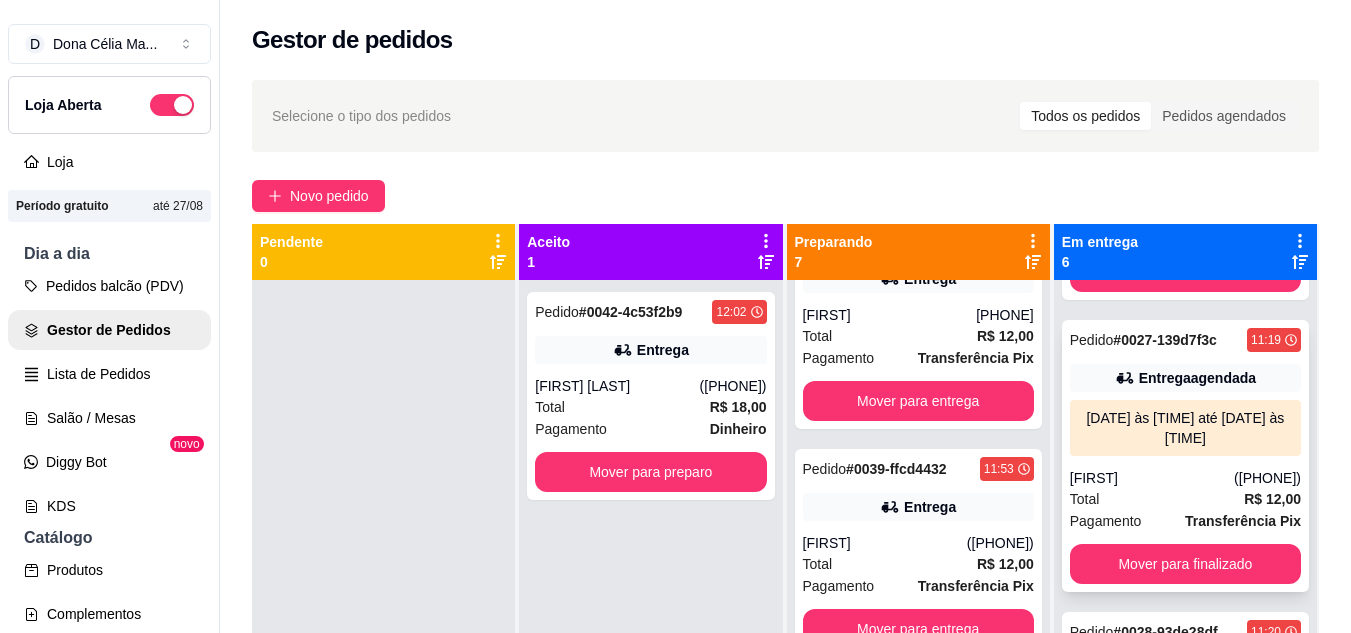 click on "Ismália" at bounding box center (1152, 478) 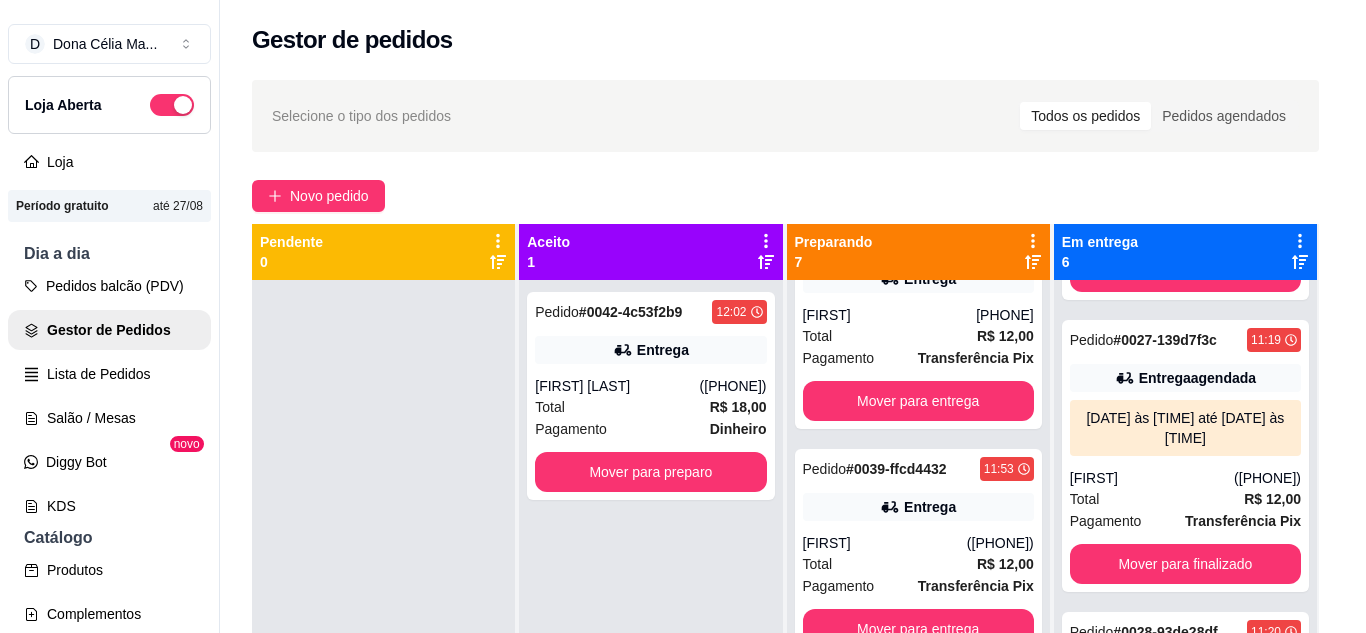 scroll, scrollTop: 300, scrollLeft: 0, axis: vertical 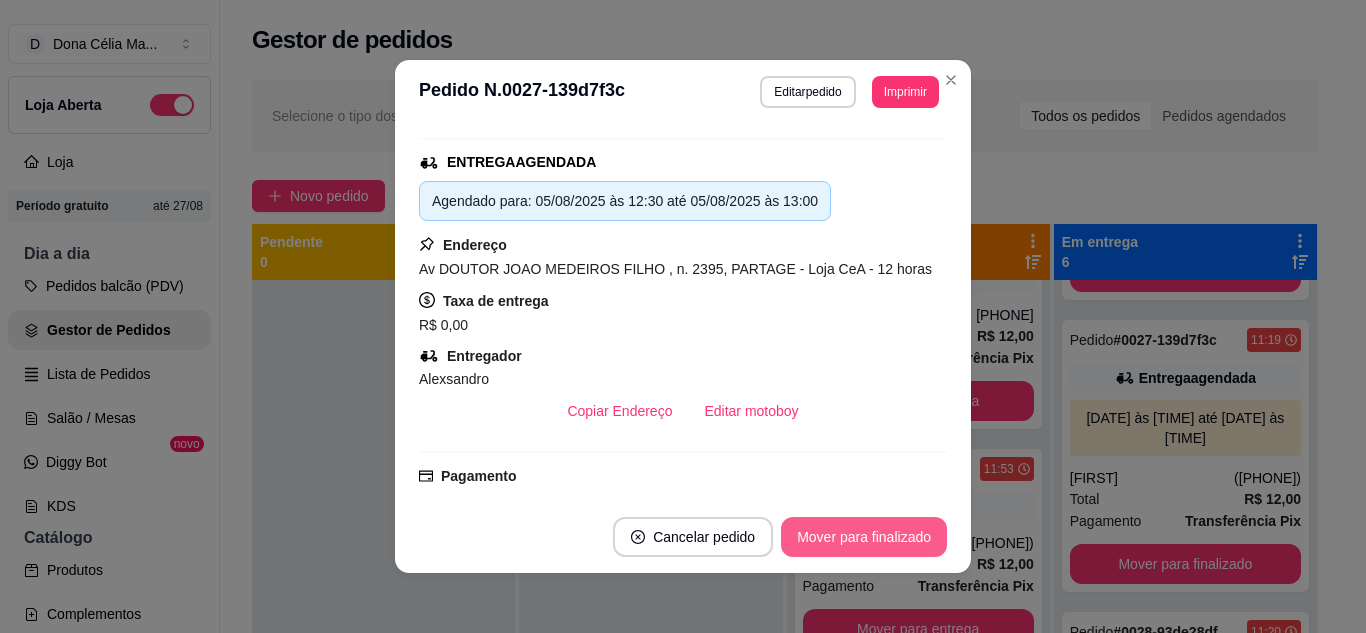 click on "Mover para finalizado" at bounding box center (864, 537) 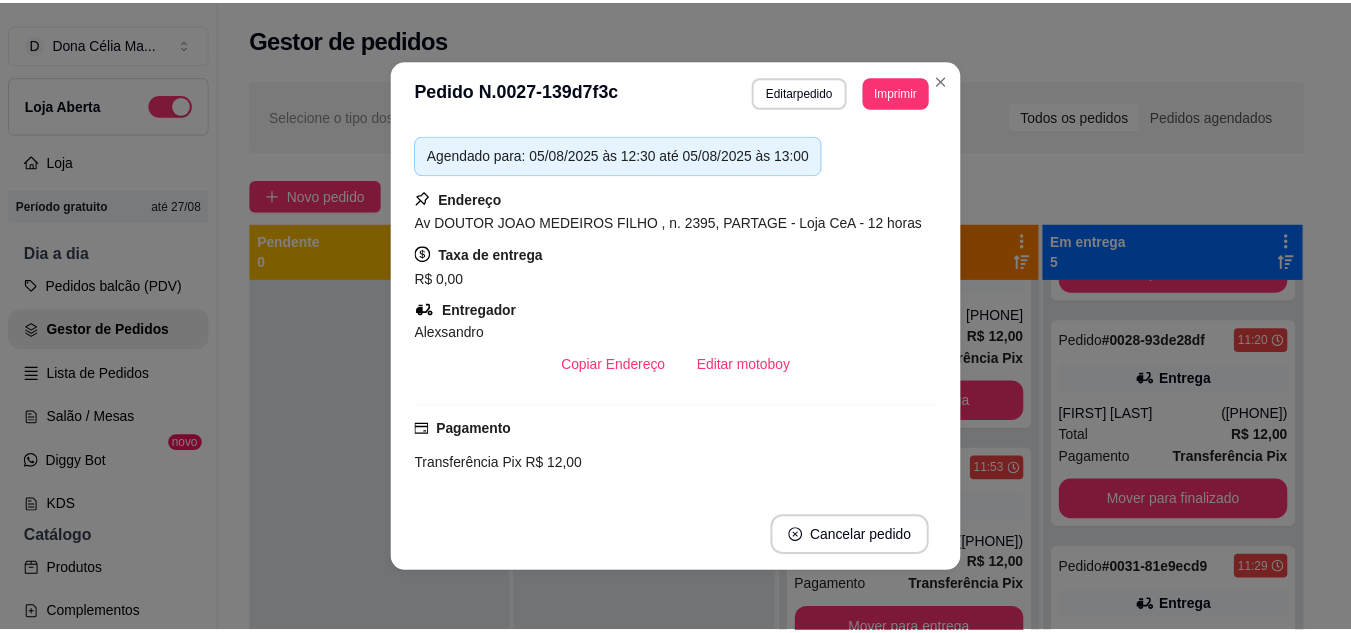 scroll, scrollTop: 254, scrollLeft: 0, axis: vertical 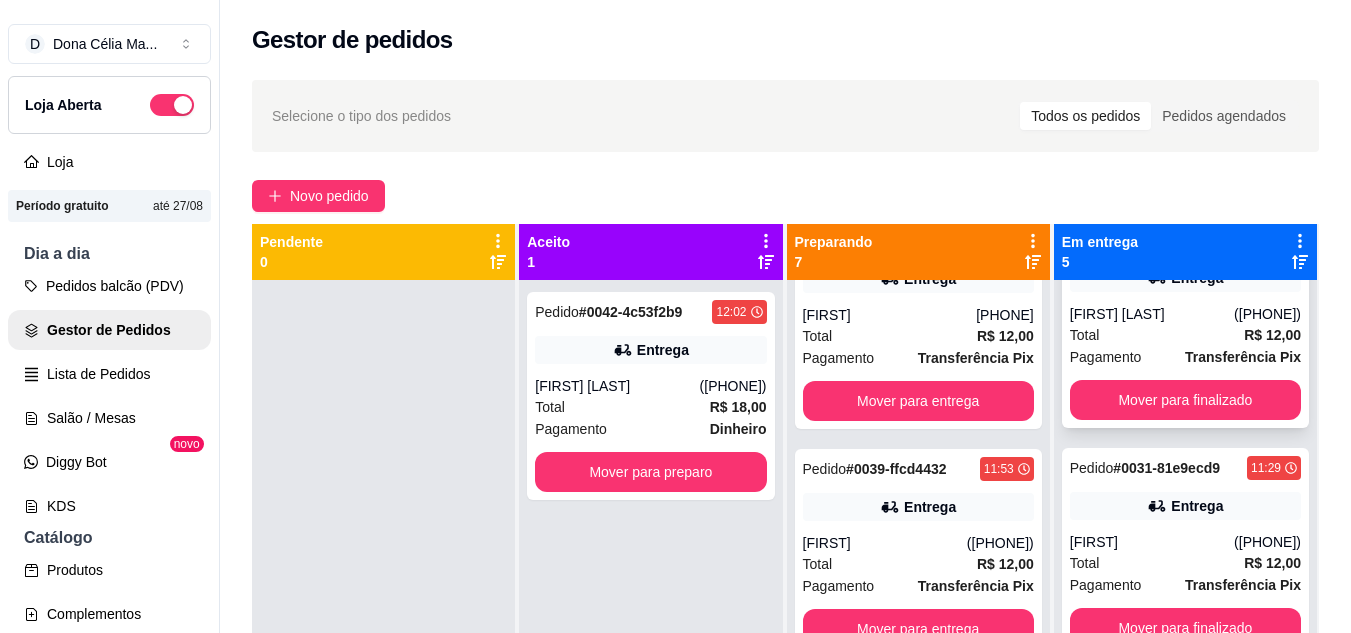 click on "Total R$ 12,00" at bounding box center (1185, 335) 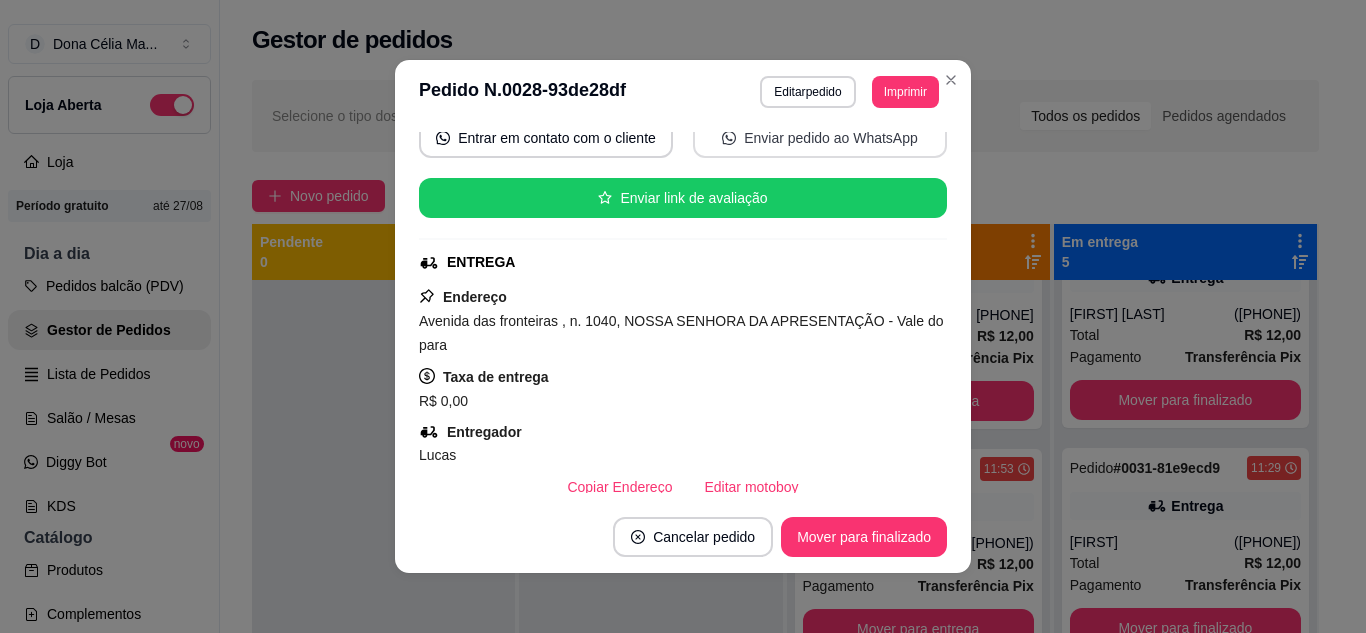 scroll, scrollTop: 300, scrollLeft: 0, axis: vertical 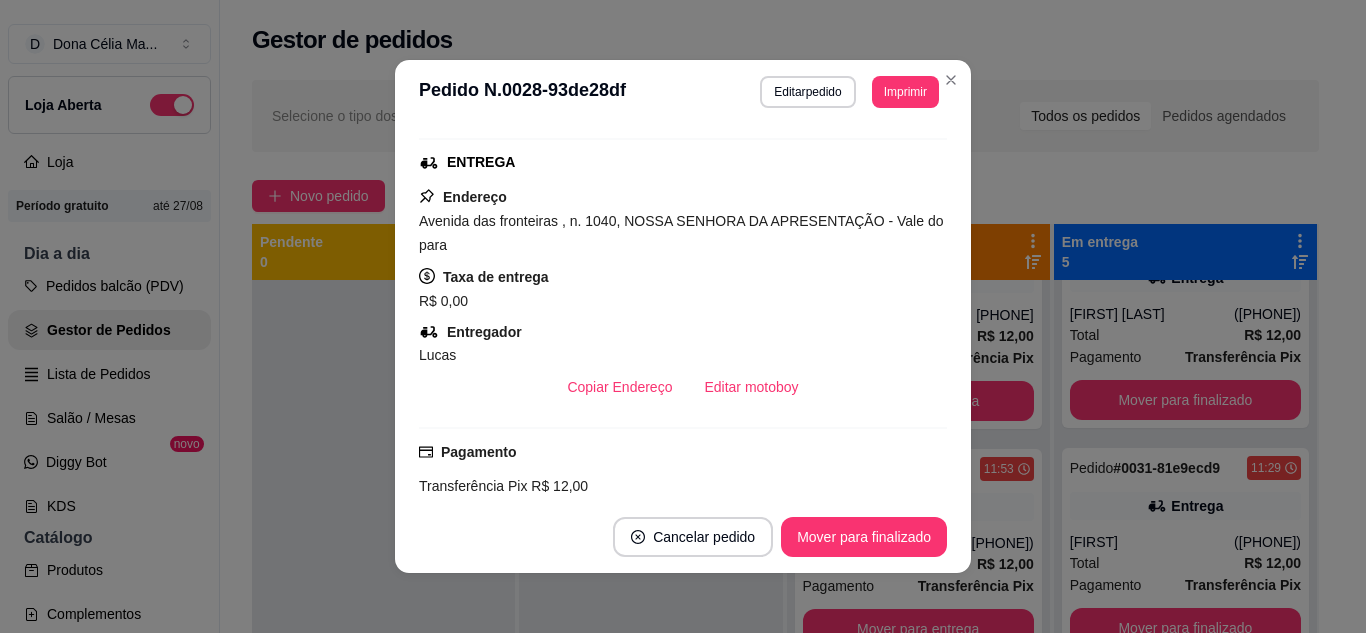 click on "Mover para finalizado" at bounding box center (864, 537) 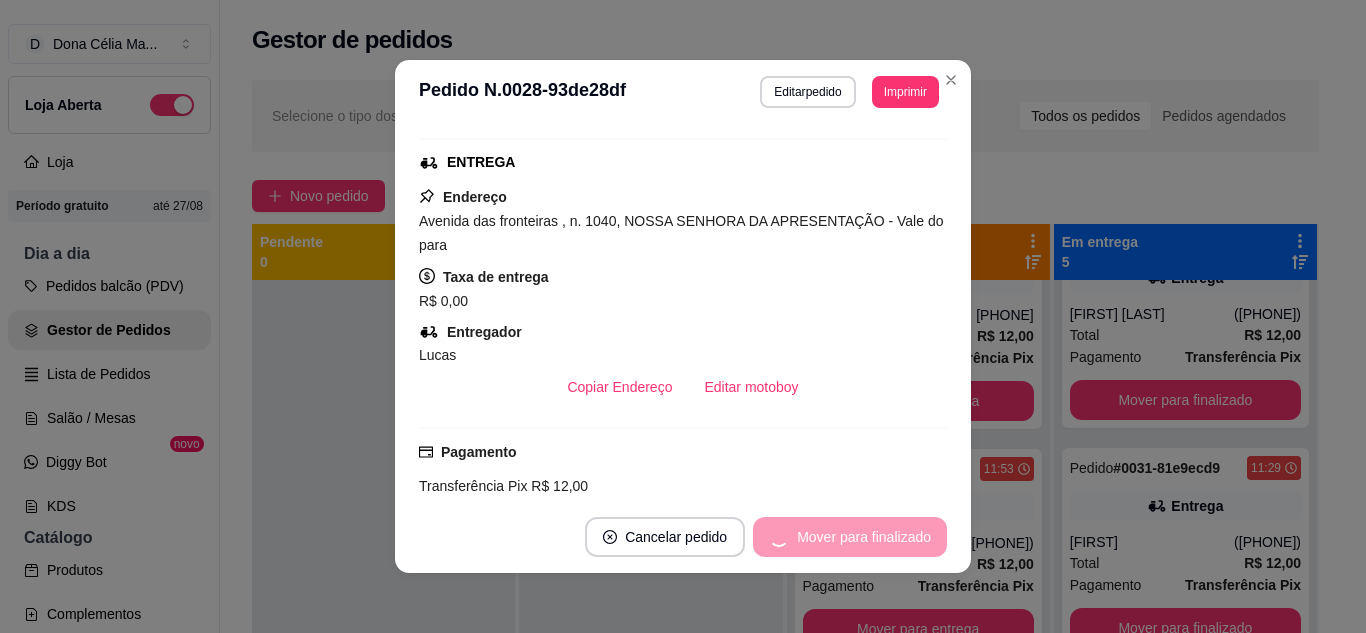 scroll, scrollTop: 72, scrollLeft: 0, axis: vertical 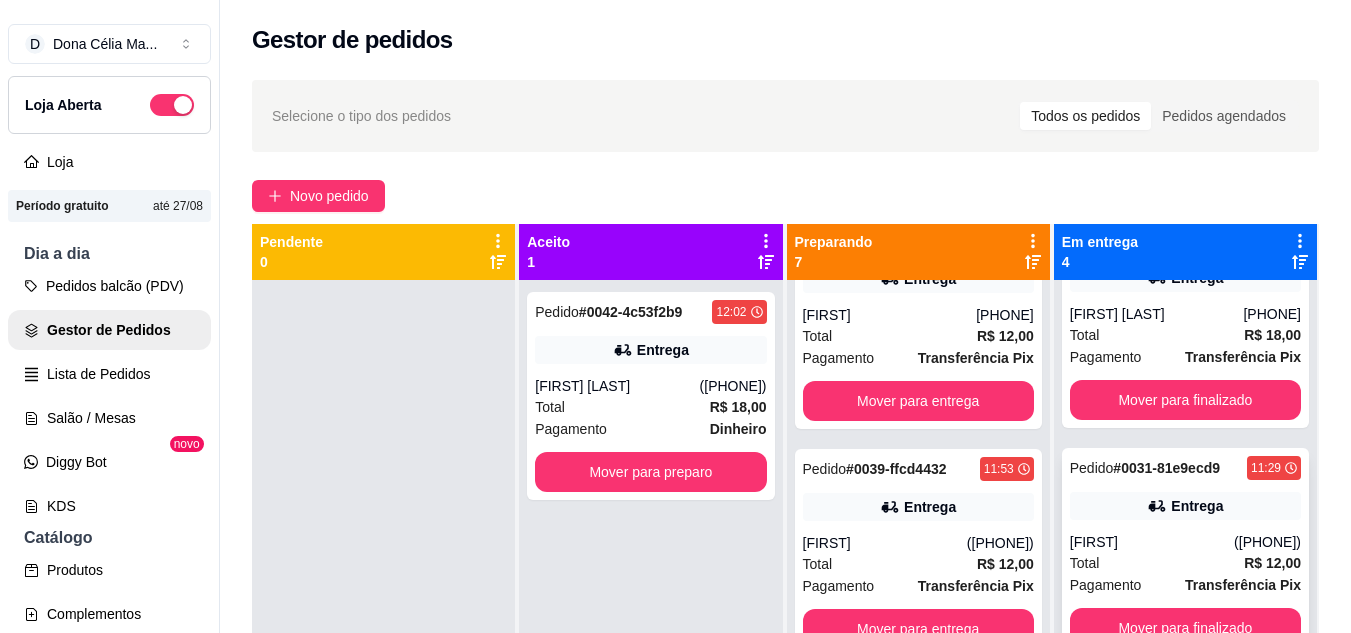 click on "Entrega" at bounding box center (1185, 506) 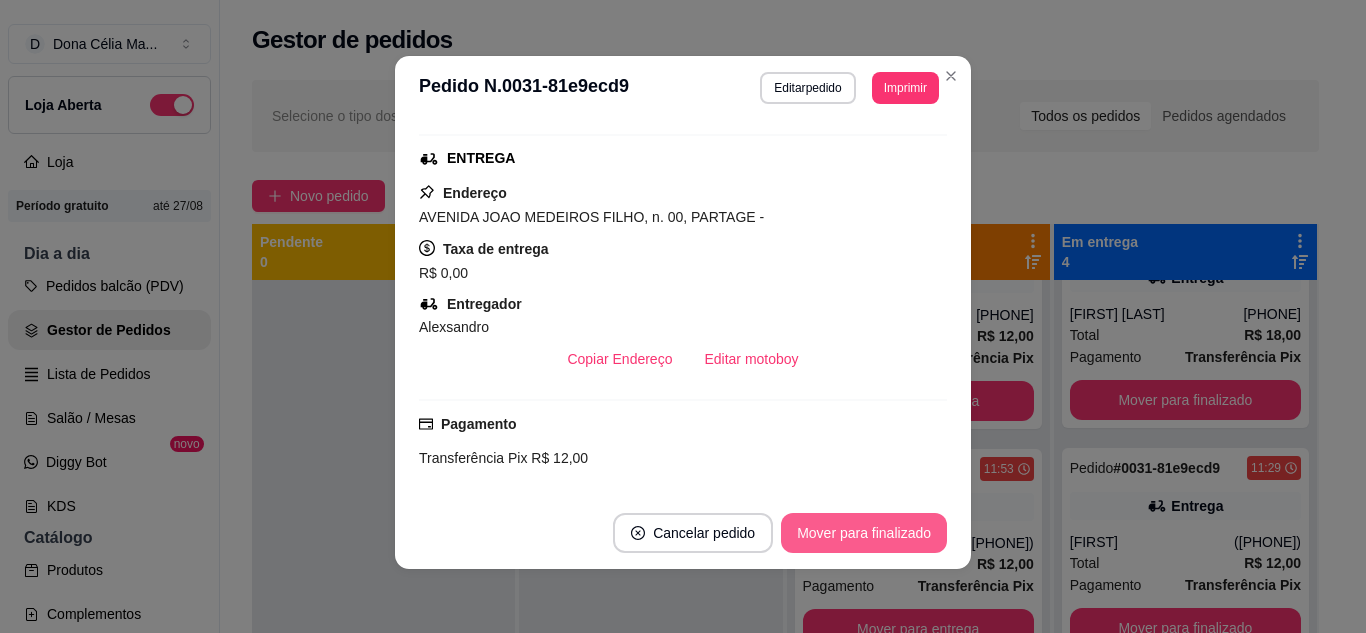 click on "Mover para finalizado" at bounding box center [864, 533] 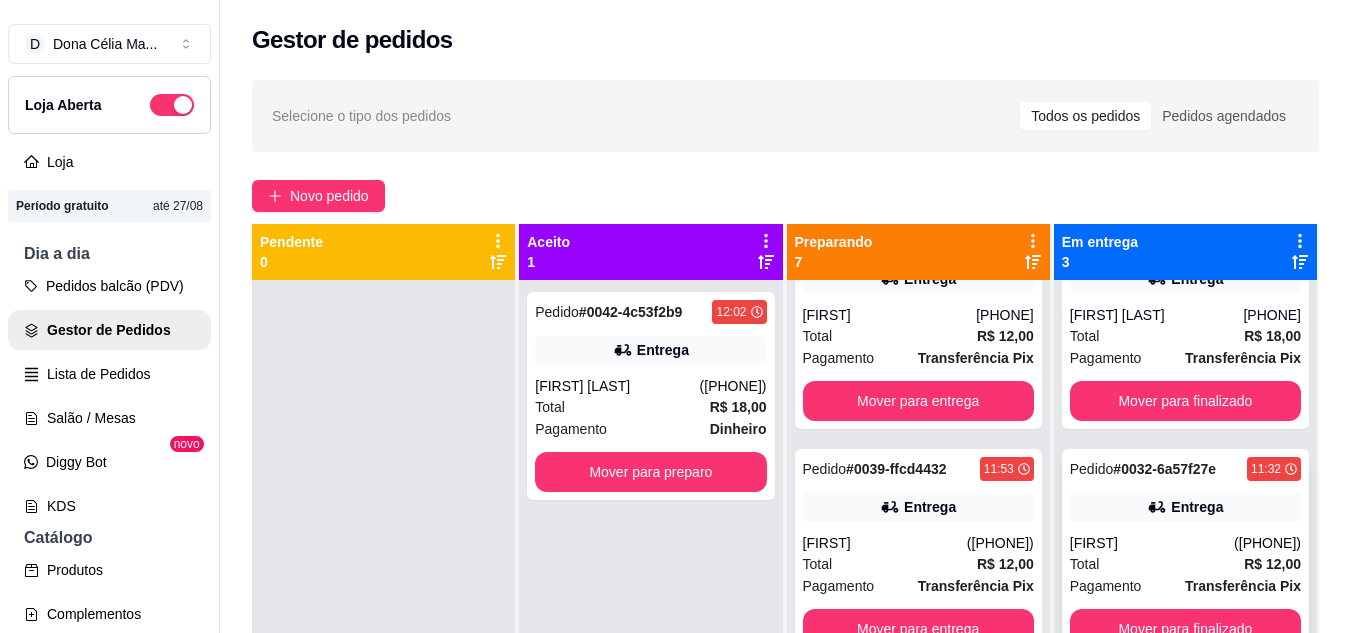 click on "Pedido  # 0032-6a57f27e 11:32 Entrega Dermeson  (84) 98862-2607 Total R$ 12,00 Pagamento Transferência Pix Mover para finalizado" at bounding box center (1185, 553) 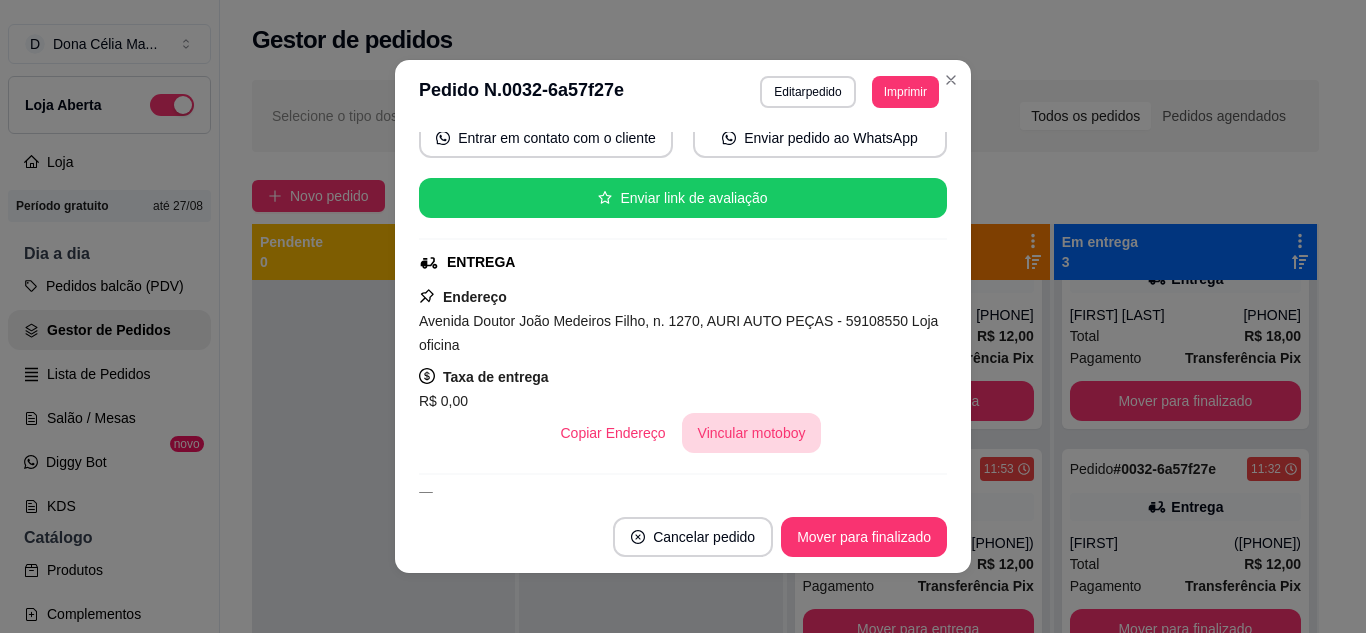 click on "Vincular motoboy" at bounding box center [752, 433] 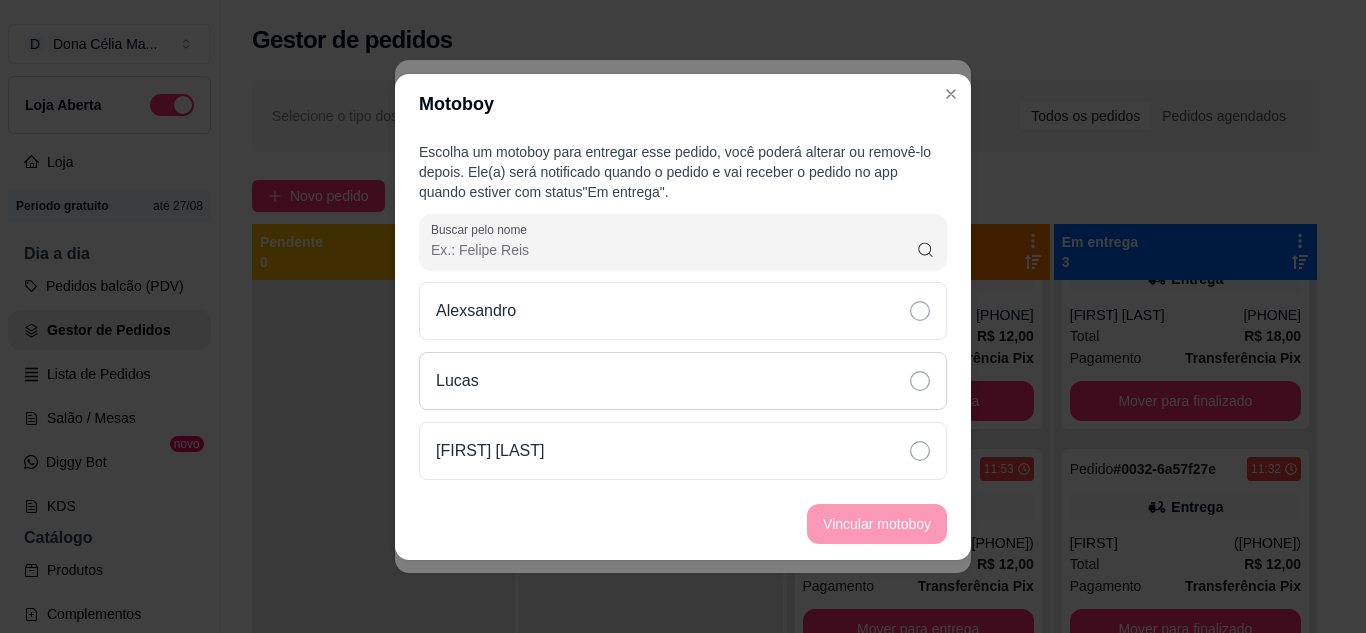 click on "Lucas" at bounding box center [683, 381] 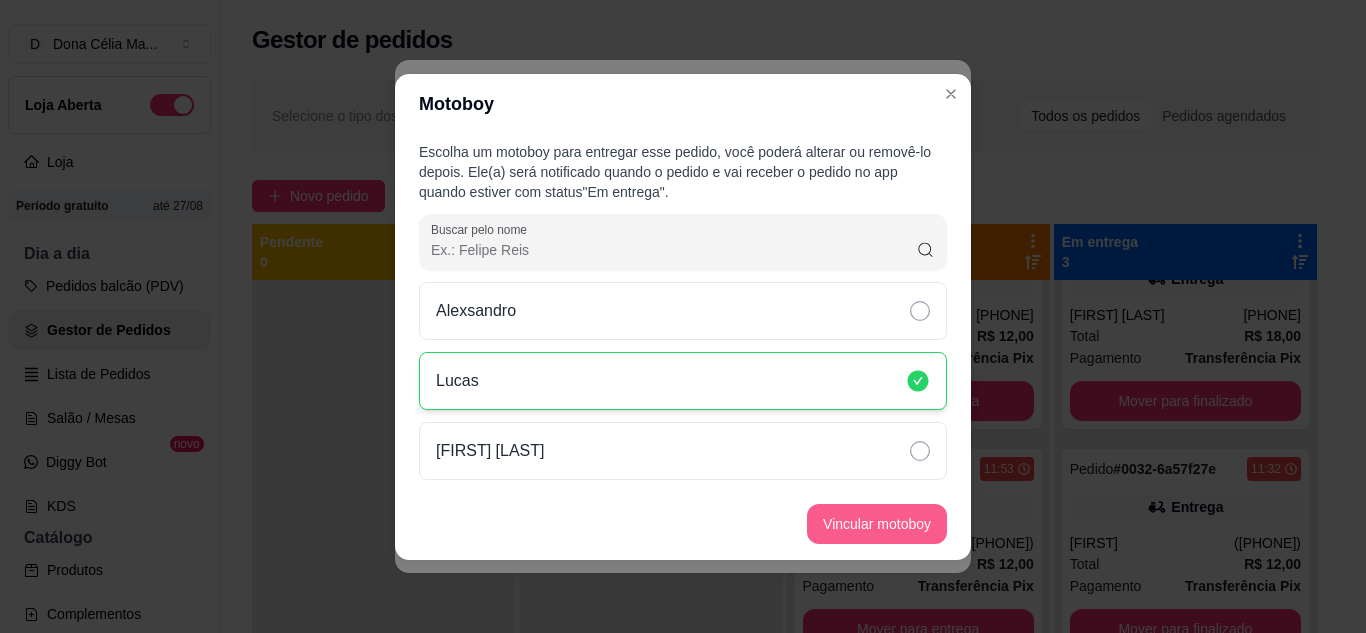 click on "Vincular motoboy" at bounding box center [877, 524] 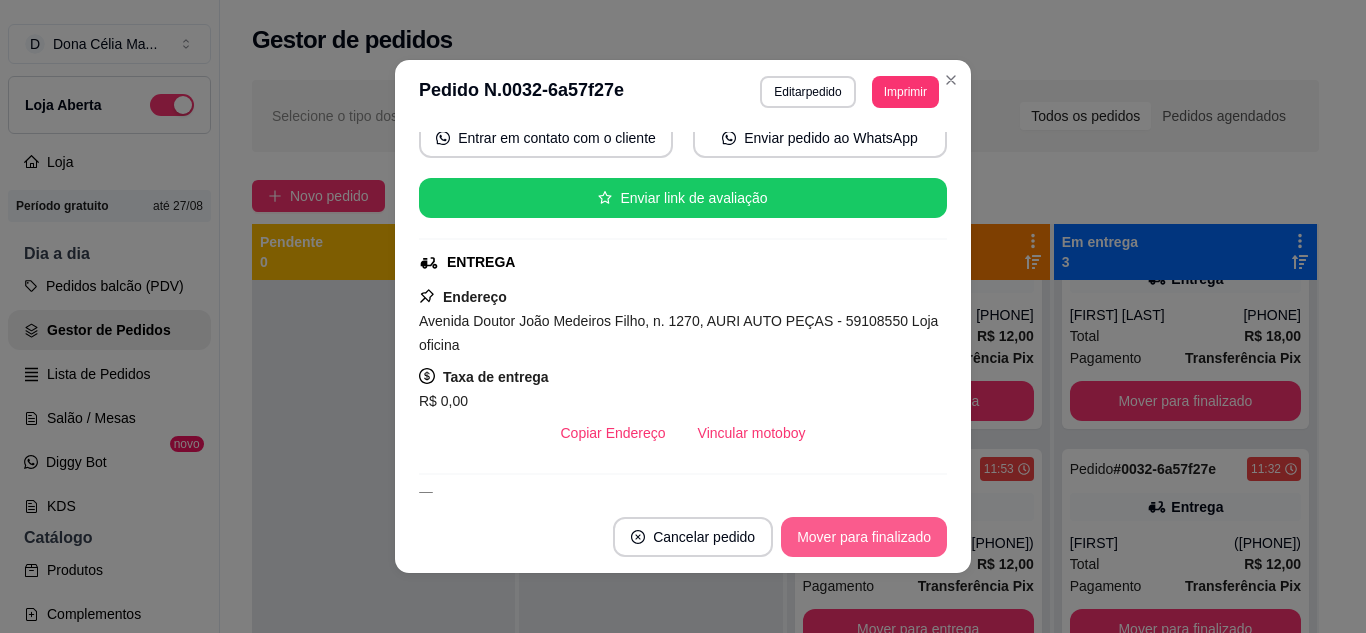 click on "Mover para finalizado" at bounding box center [864, 537] 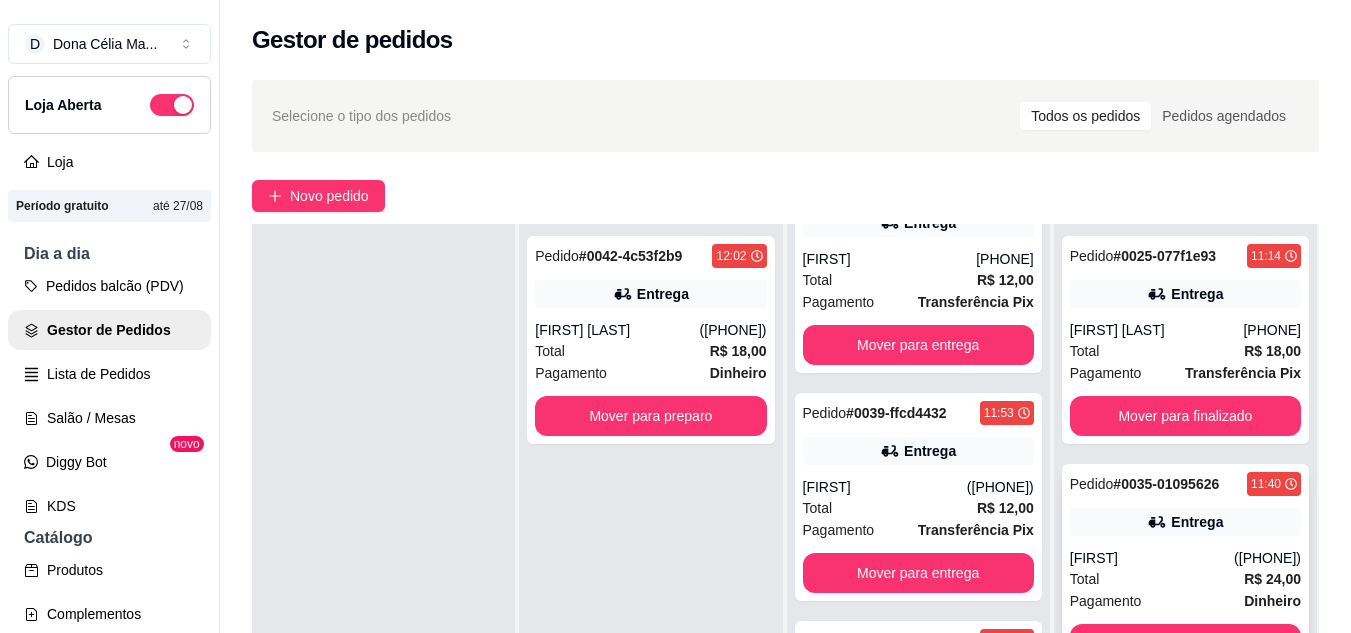 click on "Pedido  # 0035-01095626 11:40 Entrega Renally  (84) 99474-4790 Total R$ 24,00 Pagamento Dinheiro Mover para finalizado" at bounding box center [1185, 568] 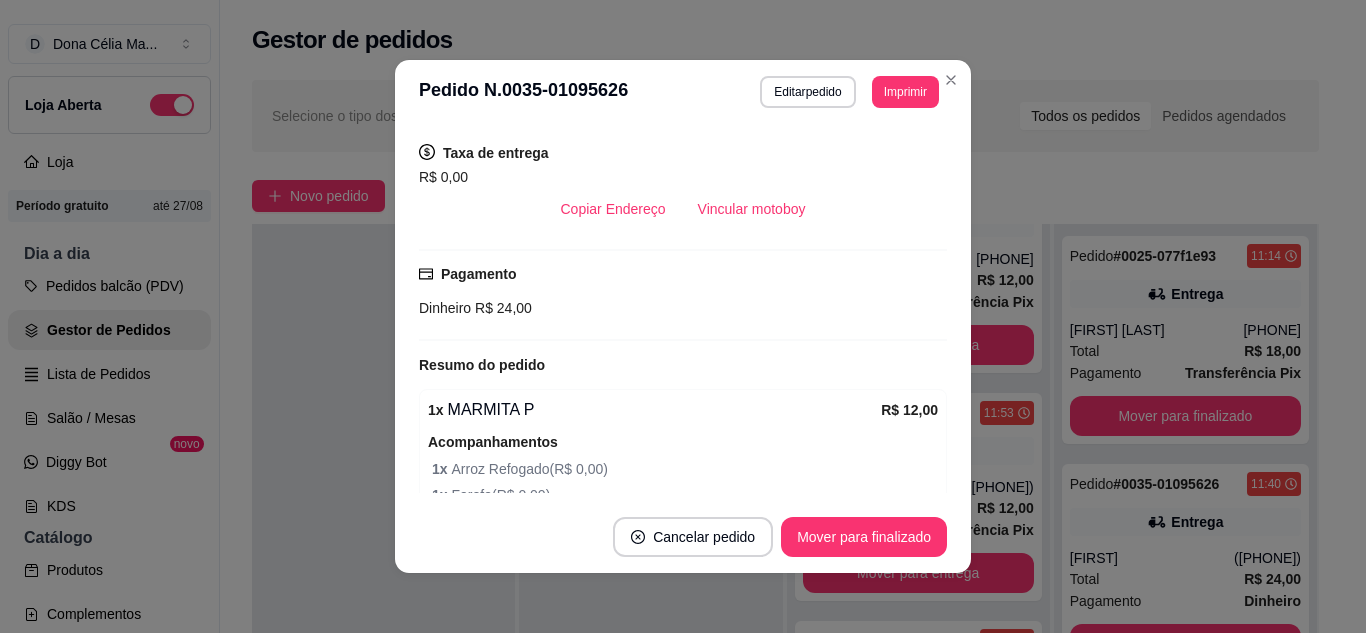 click on "Vincular motoboy" at bounding box center [752, 209] 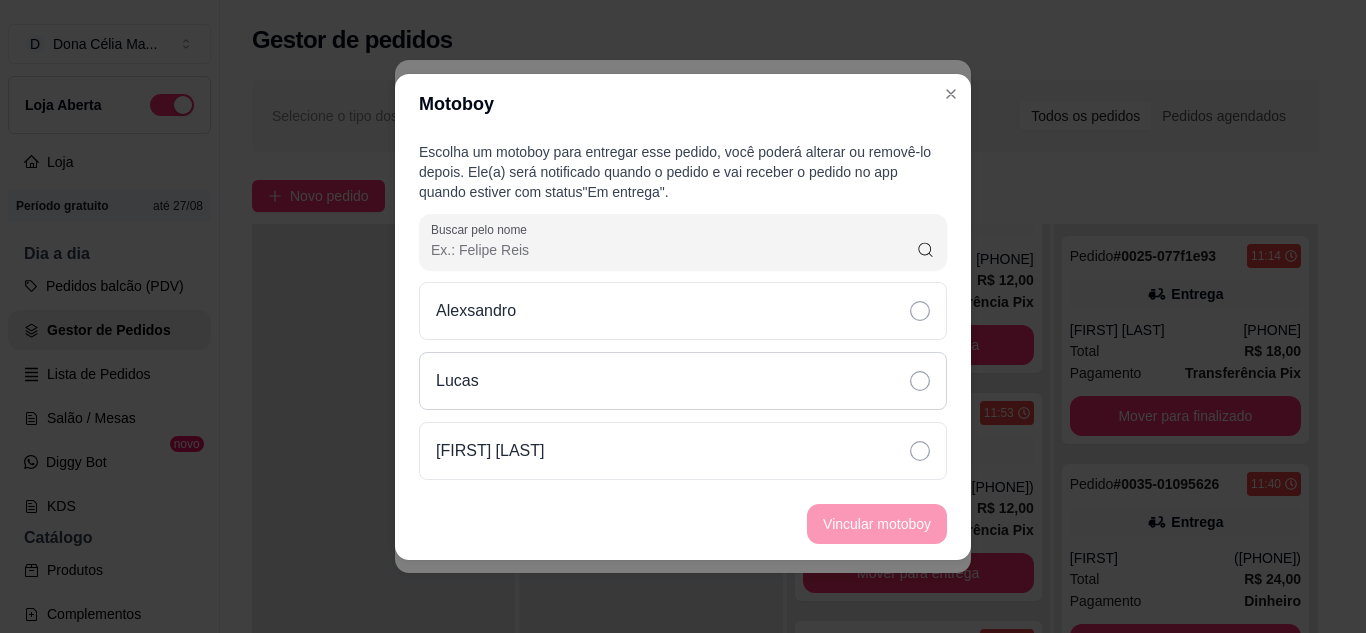click on "Lucas" at bounding box center [683, 381] 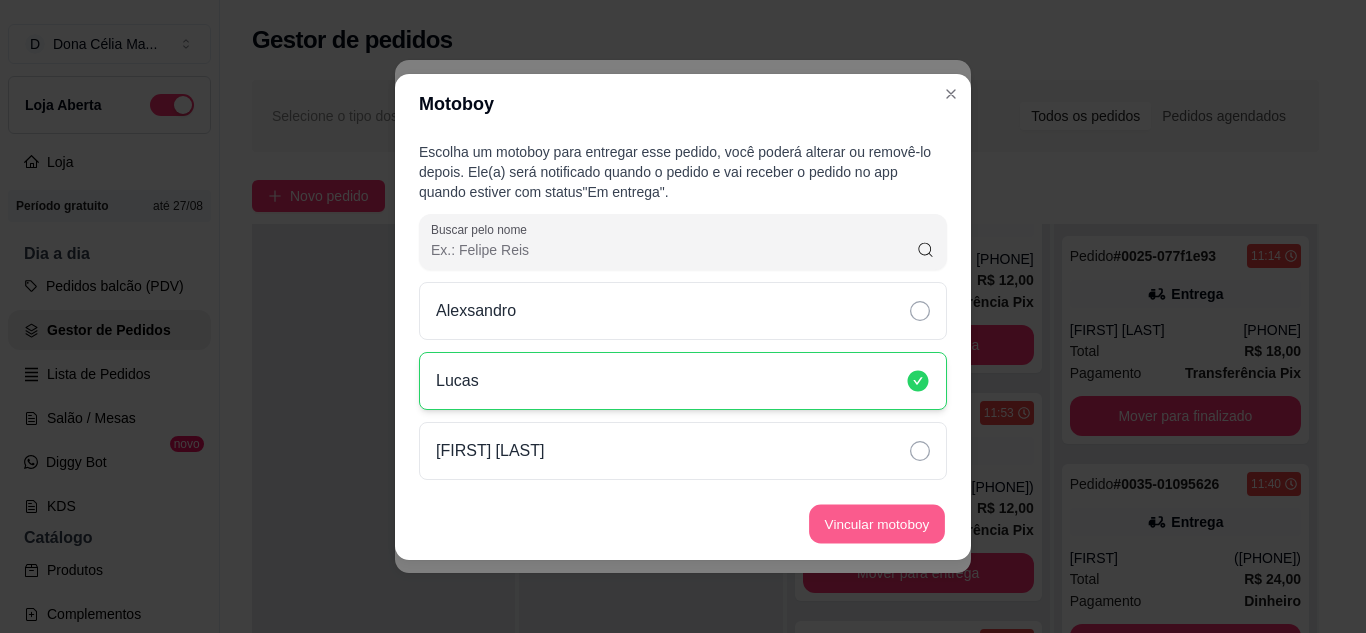 click on "Vincular motoboy" at bounding box center [877, 523] 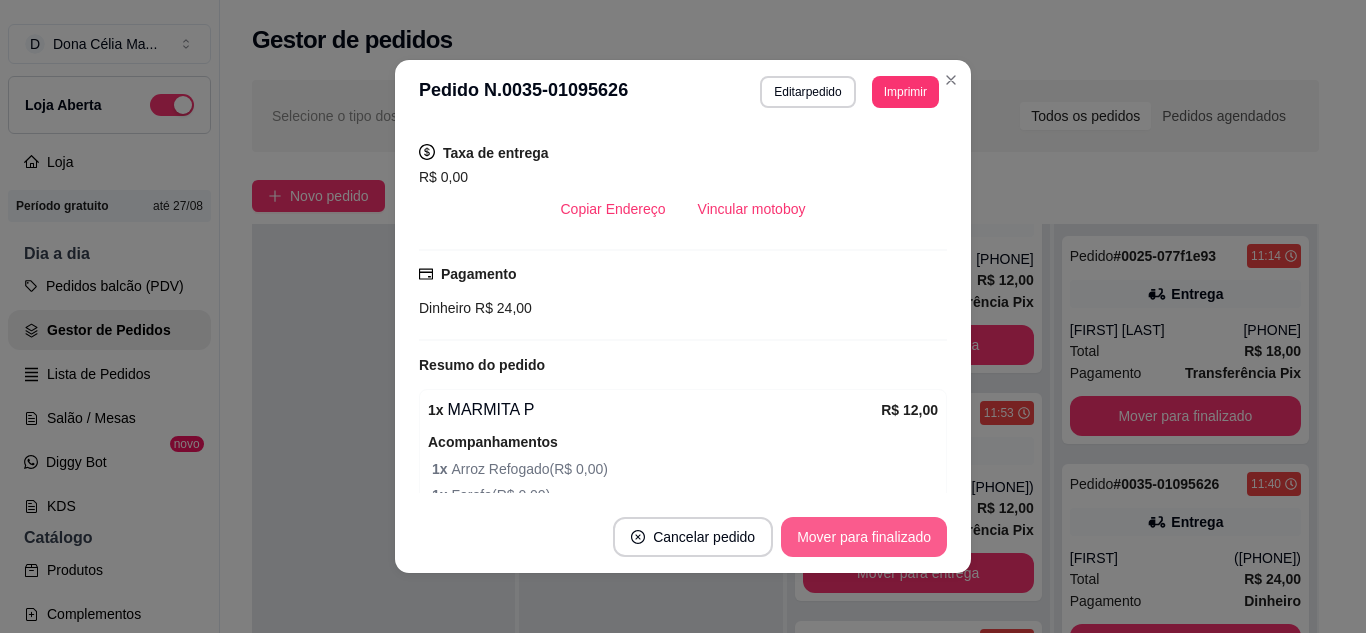 click on "Mover para finalizado" at bounding box center [864, 537] 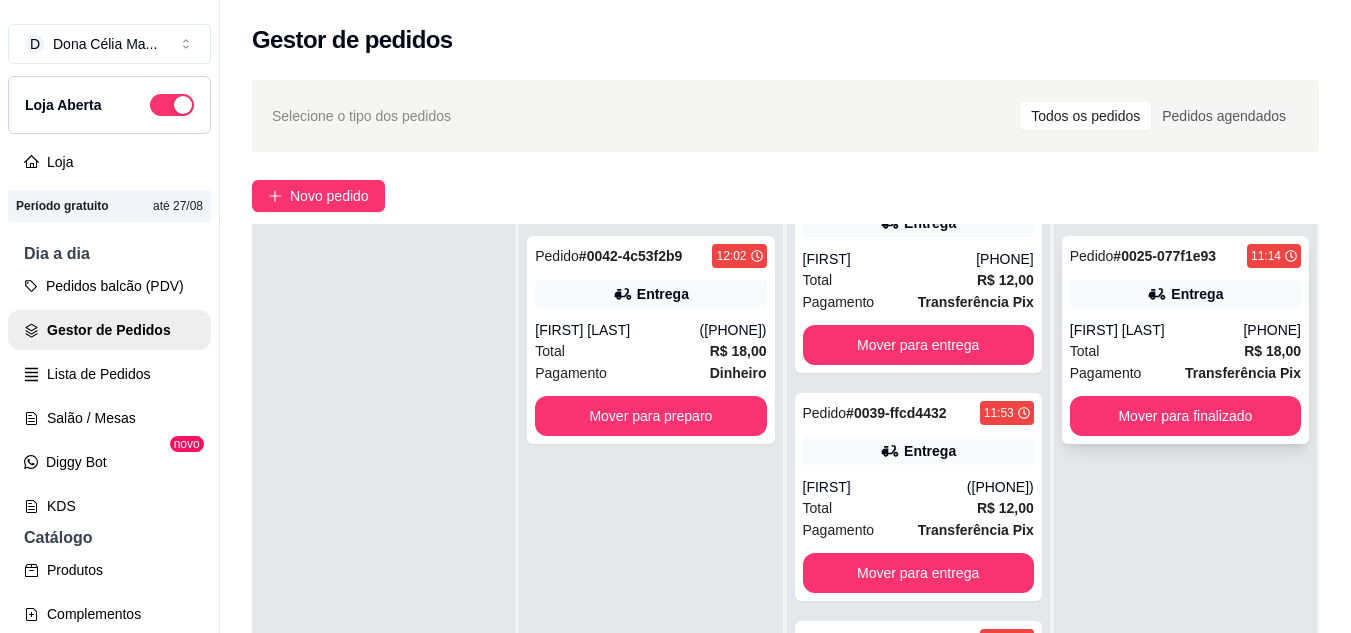 click on "Pedido  # 0025-077f1e93 11:14 Entrega Carmem Lucia  (84) 99164-2523 Total R$ 18,00 Pagamento Transferência Pix Mover para finalizado" at bounding box center (1185, 340) 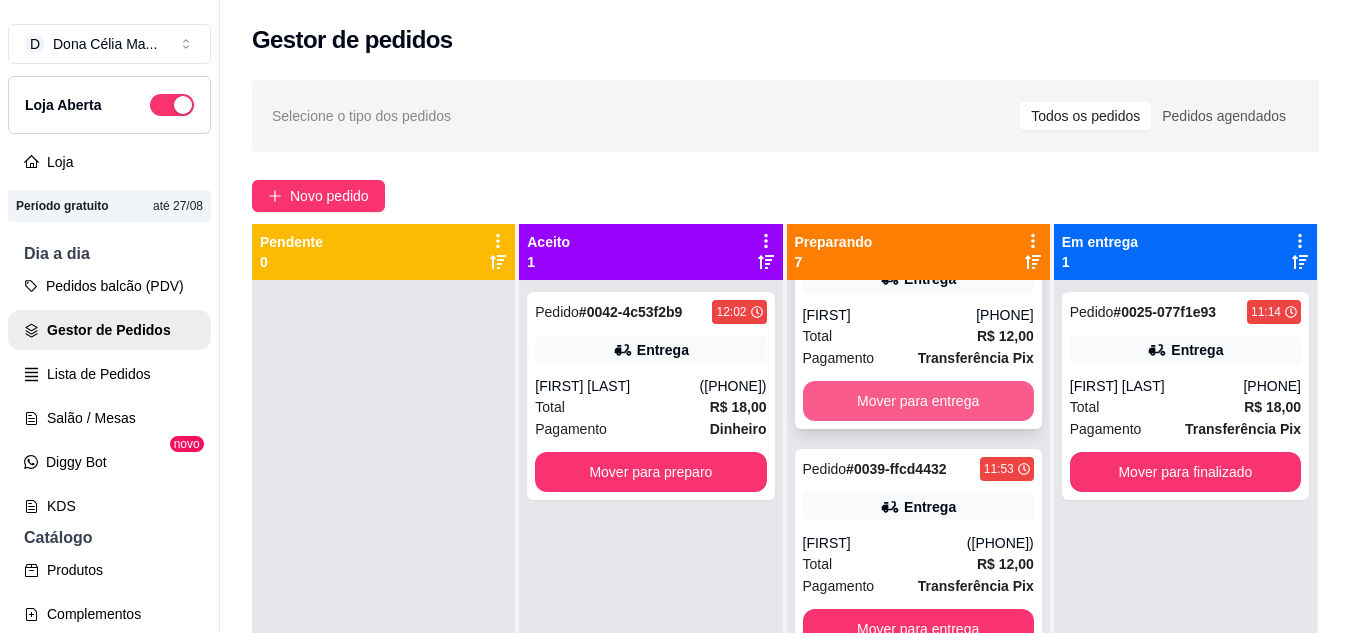 click on "Mover para entrega" at bounding box center (918, 401) 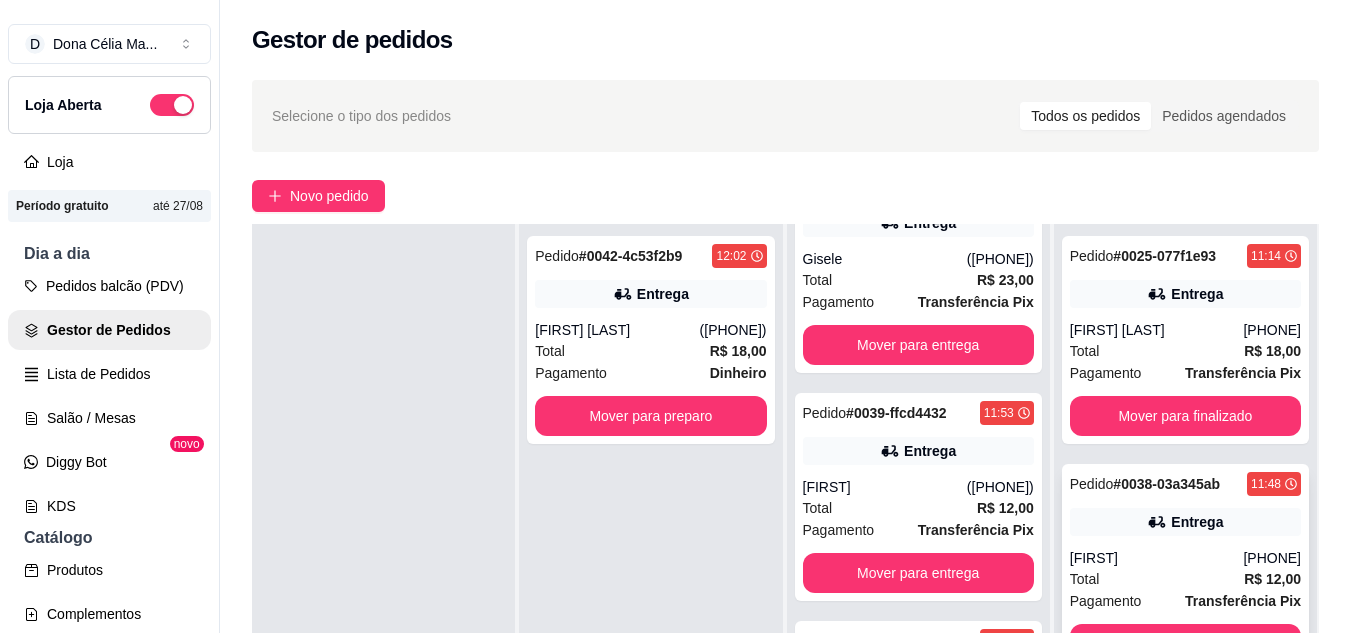 click on "Pedido  # 0038-03a345ab 11:48 Entrega Rayane  (84) 99684-8100 Total R$ 12,00 Pagamento Transferência Pix Mover para finalizado" at bounding box center [1185, 568] 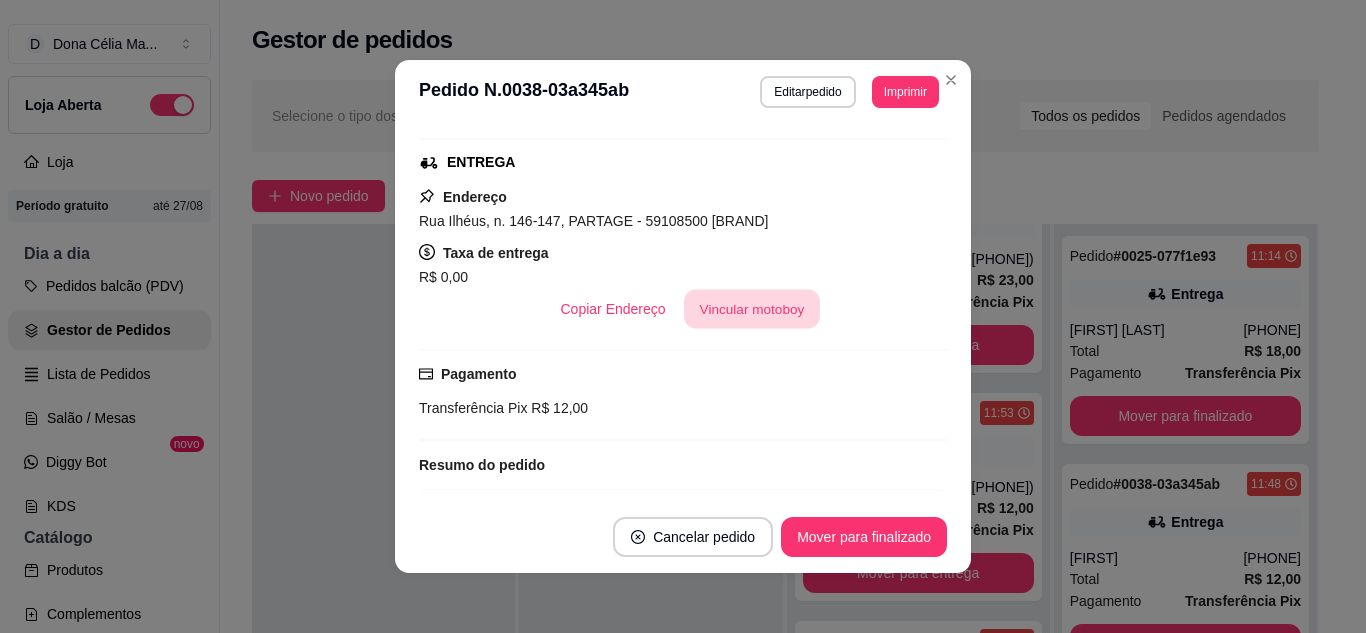 click on "Vincular motoboy" at bounding box center (752, 309) 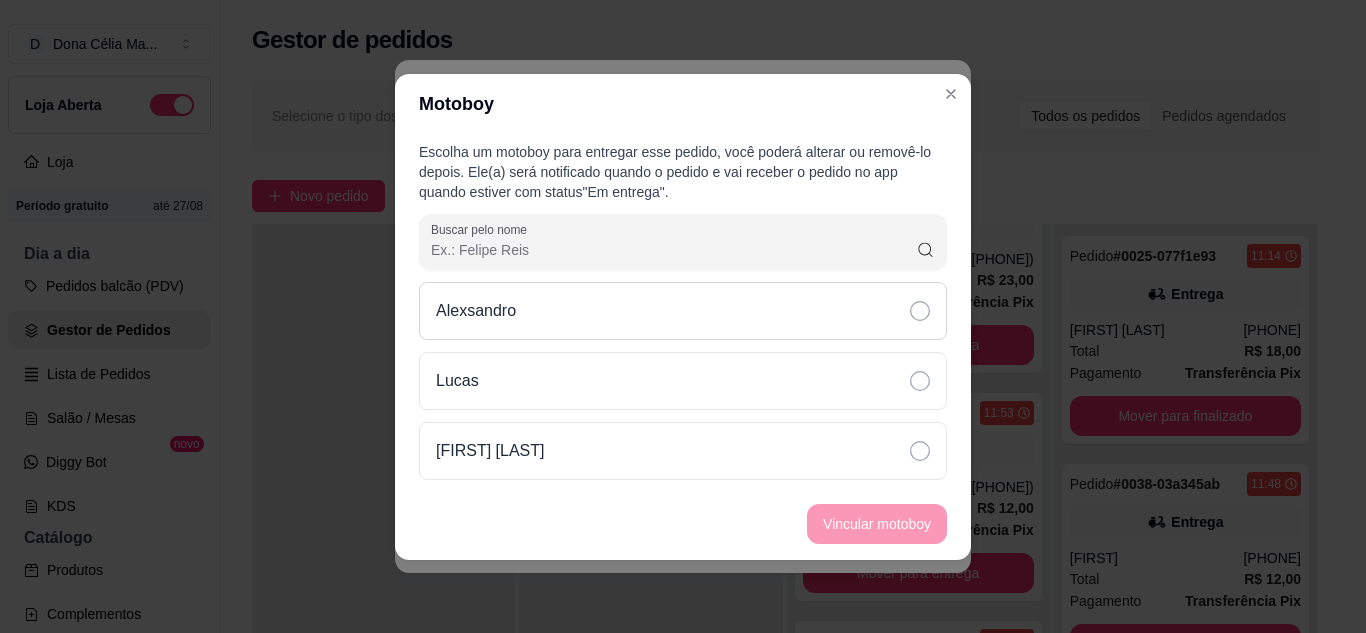 click on "Alexsandro" at bounding box center [683, 311] 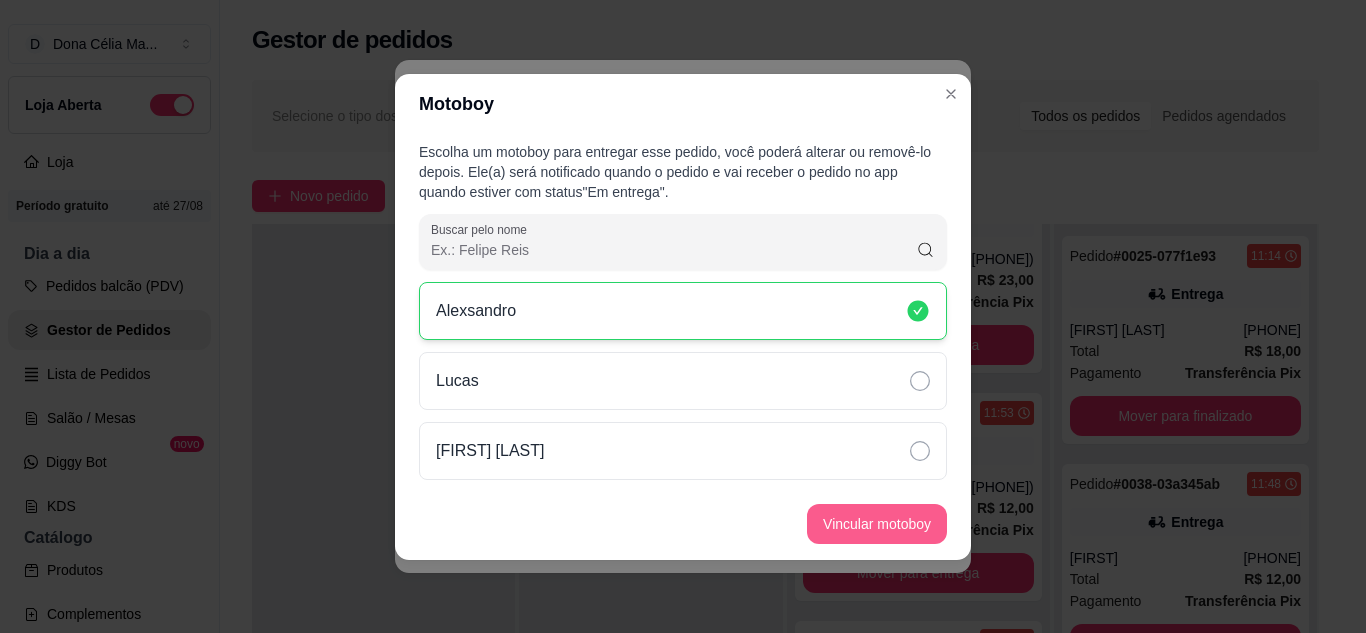 click on "Vincular motoboy" at bounding box center [877, 524] 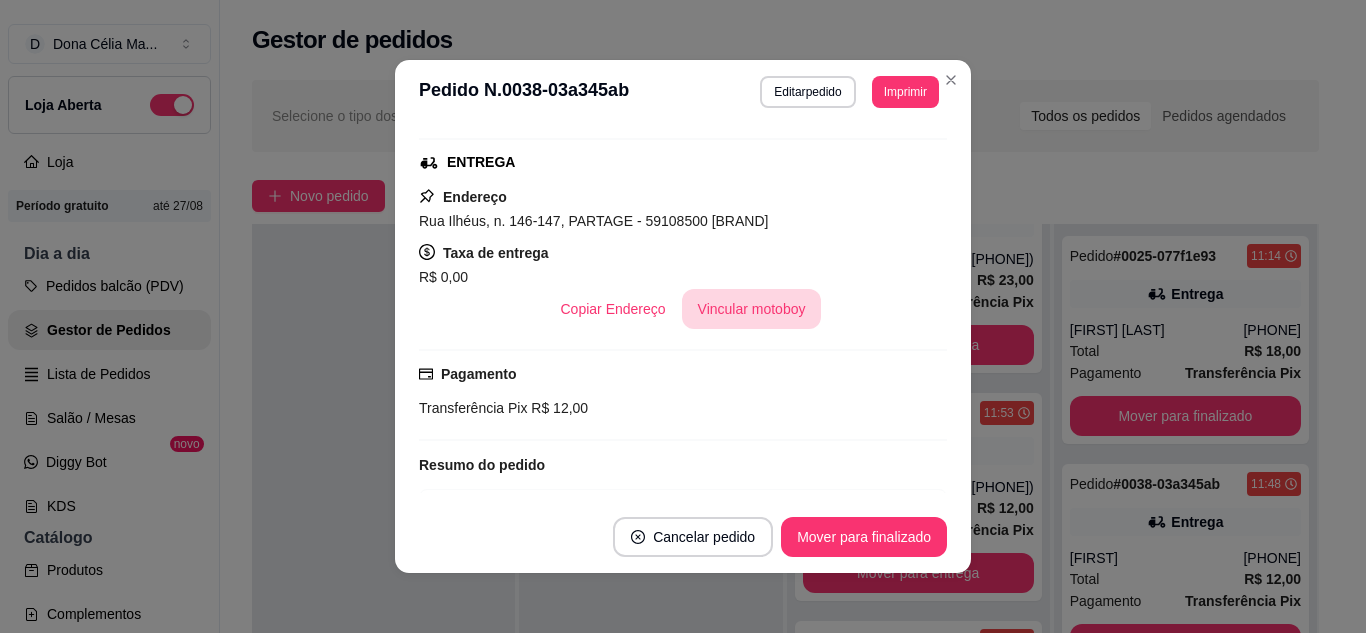 click on "Vincular motoboy" at bounding box center [752, 309] 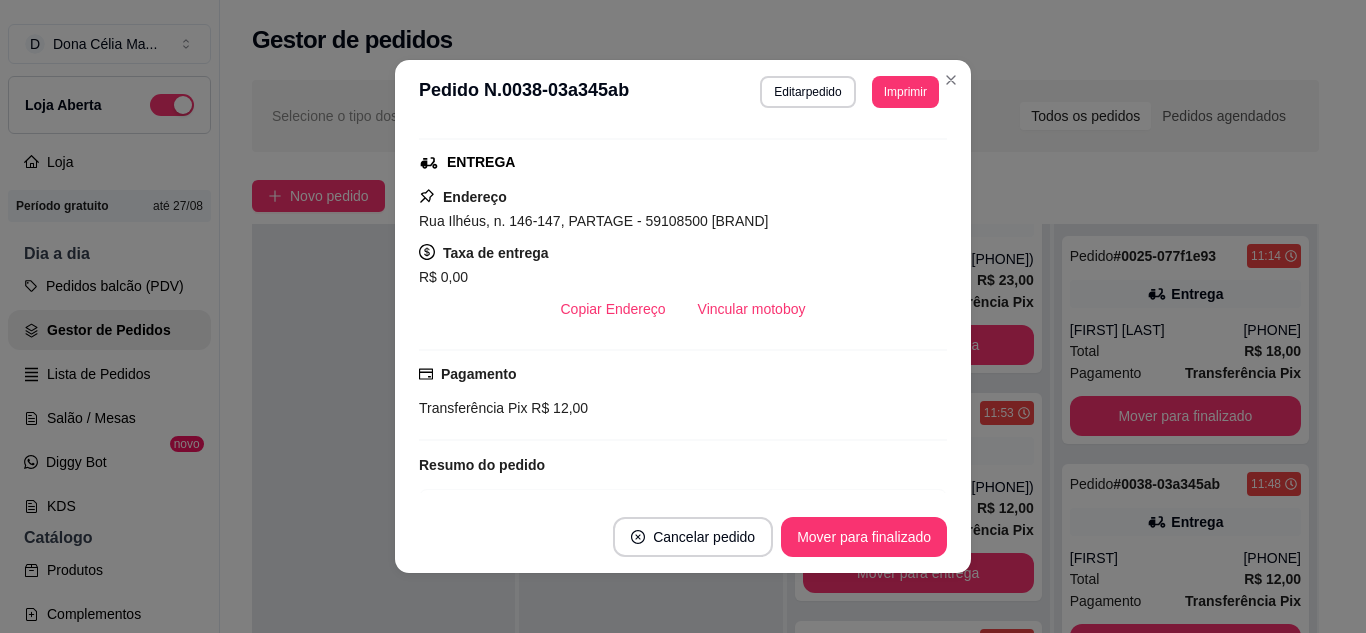 click on "Alexsandro" at bounding box center [683, 310] 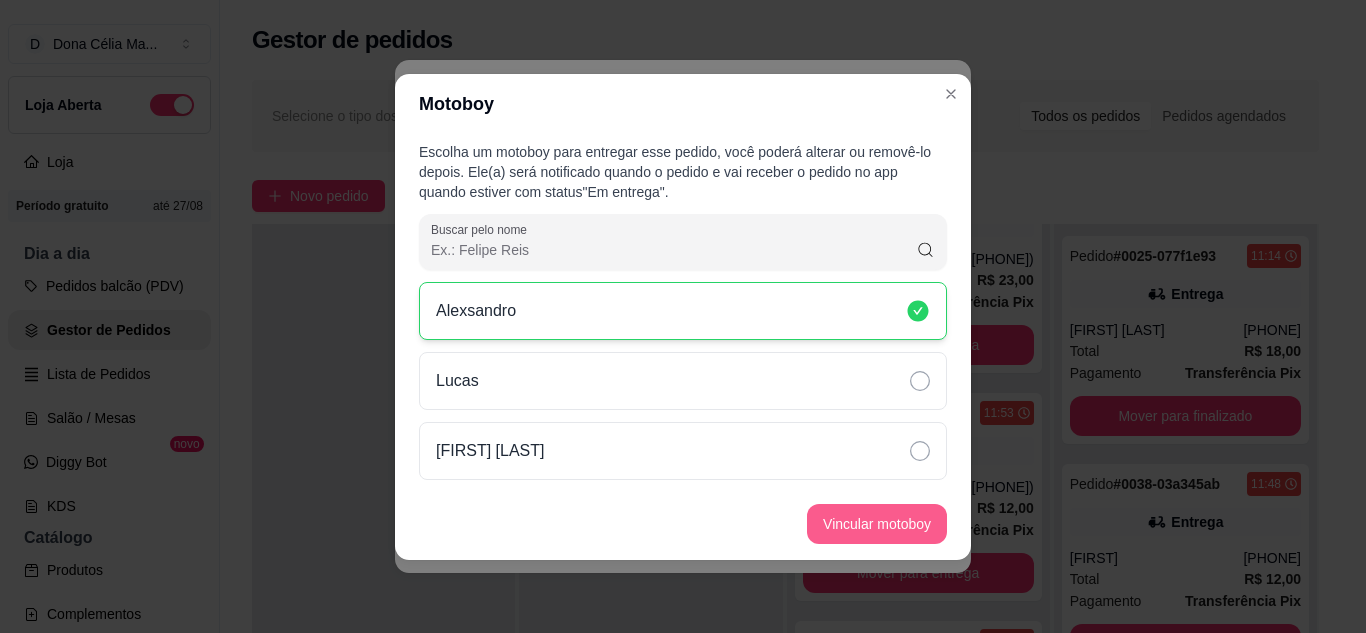 click on "Vincular motoboy" at bounding box center [877, 524] 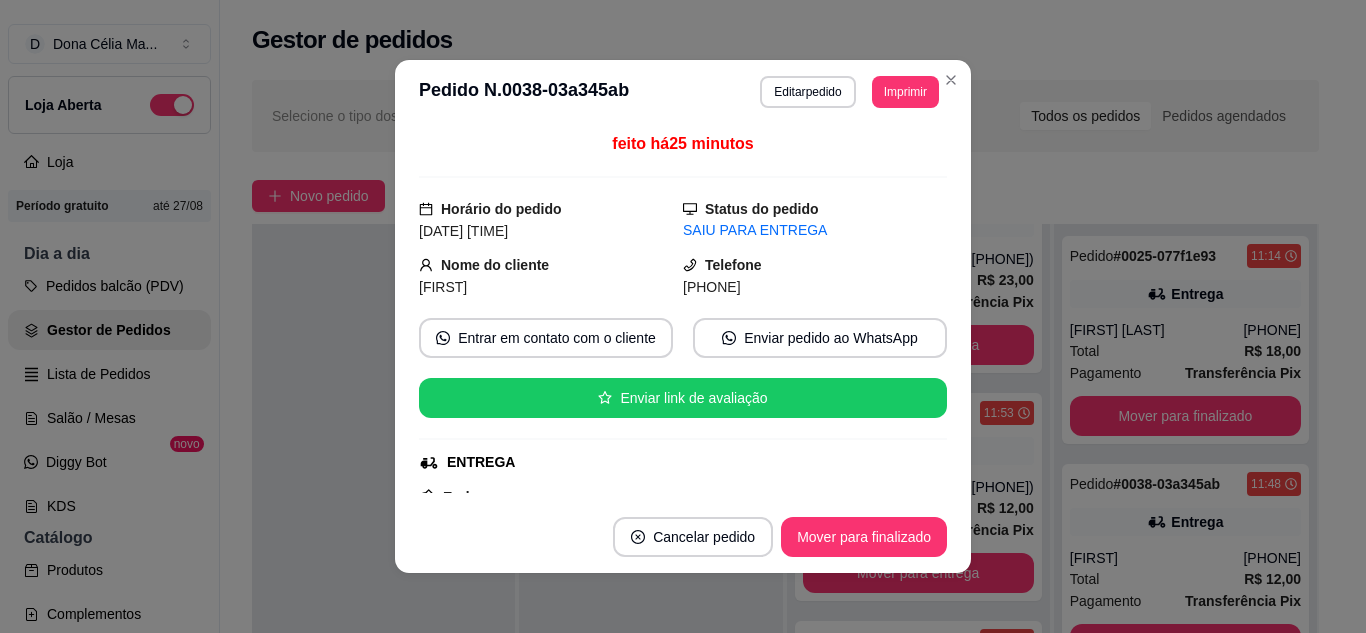 scroll, scrollTop: 584, scrollLeft: 0, axis: vertical 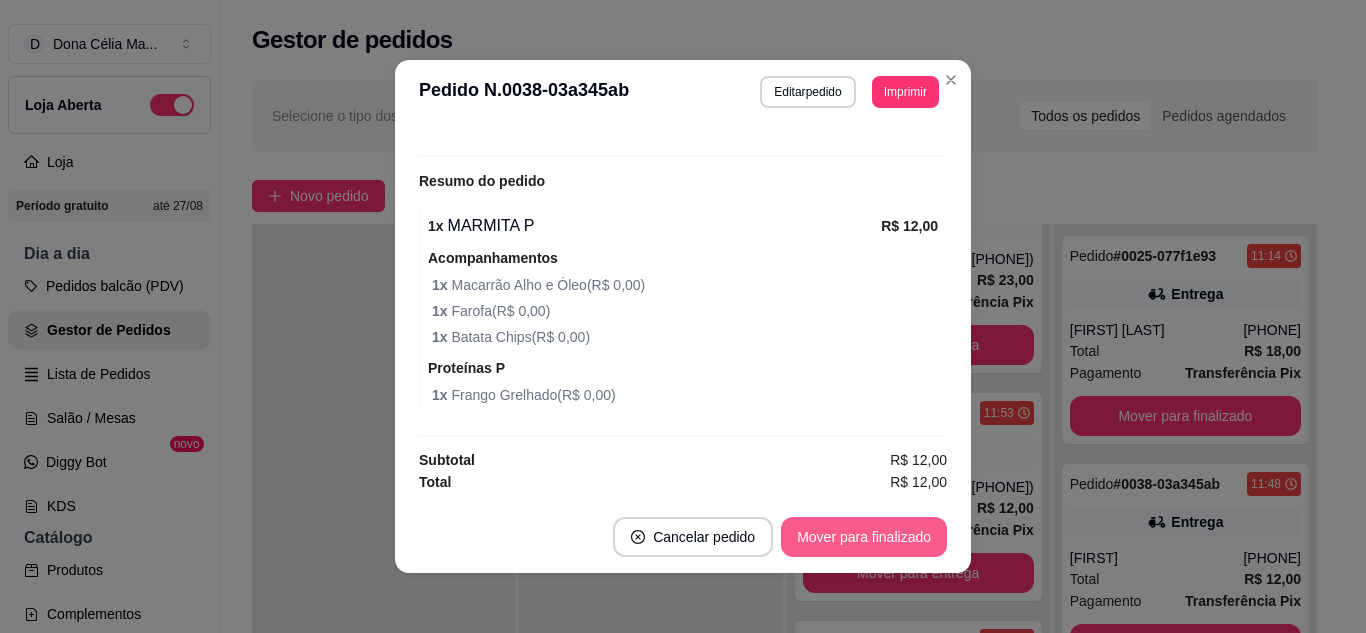 click on "Mover para finalizado" at bounding box center (864, 537) 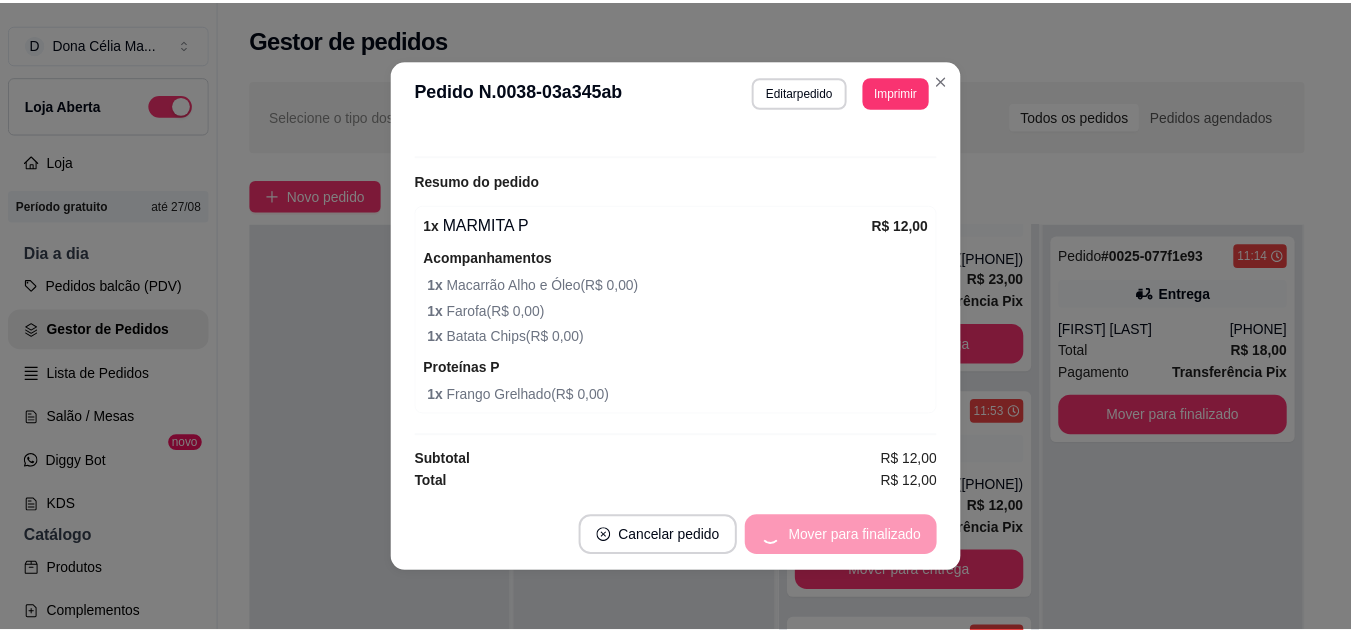 scroll, scrollTop: 592, scrollLeft: 0, axis: vertical 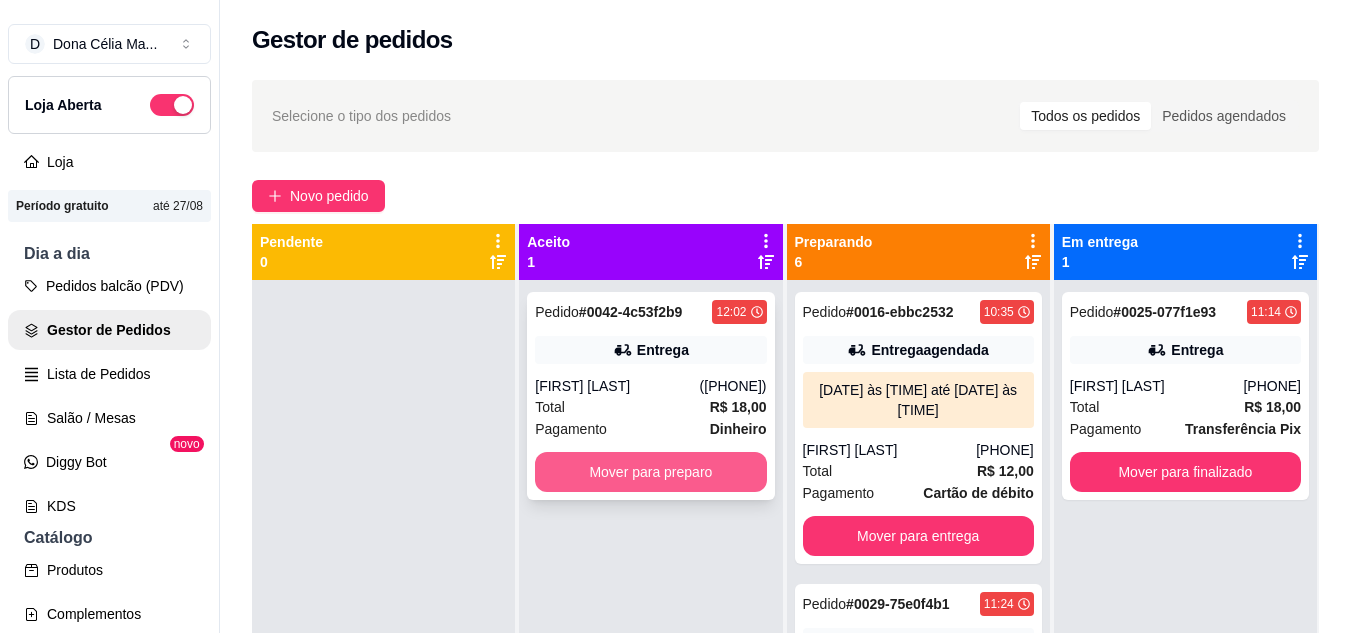 click on "Mover para preparo" at bounding box center [650, 472] 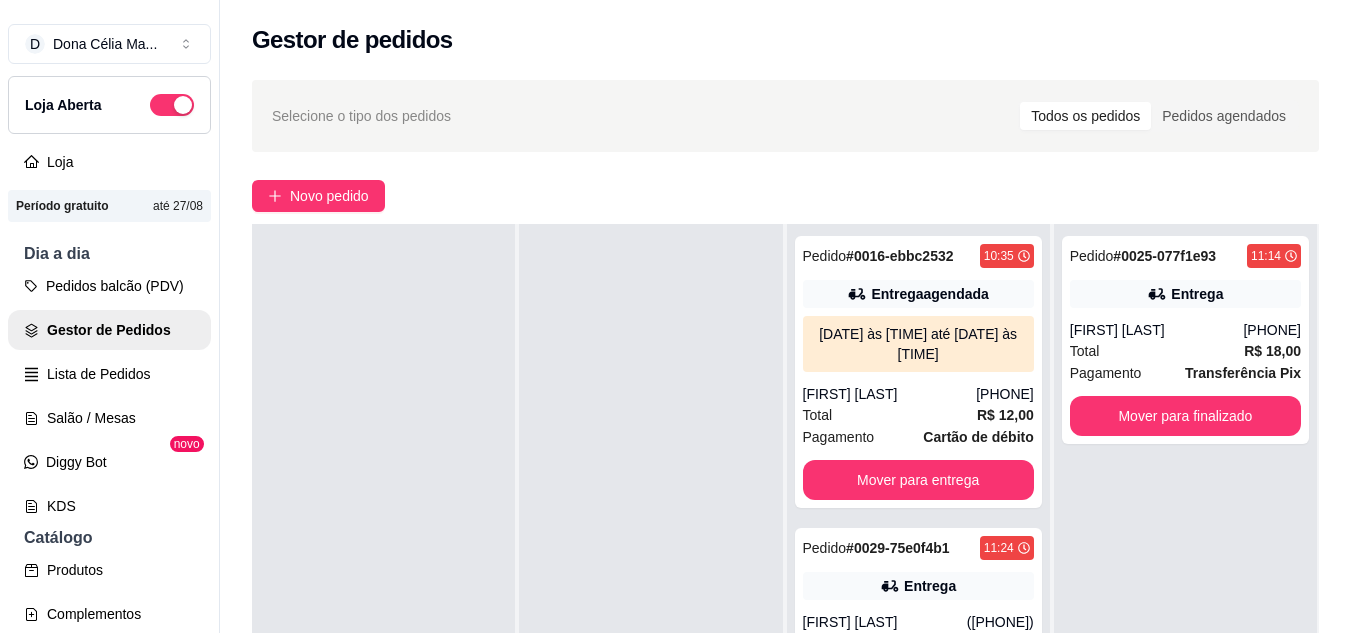scroll, scrollTop: 0, scrollLeft: 0, axis: both 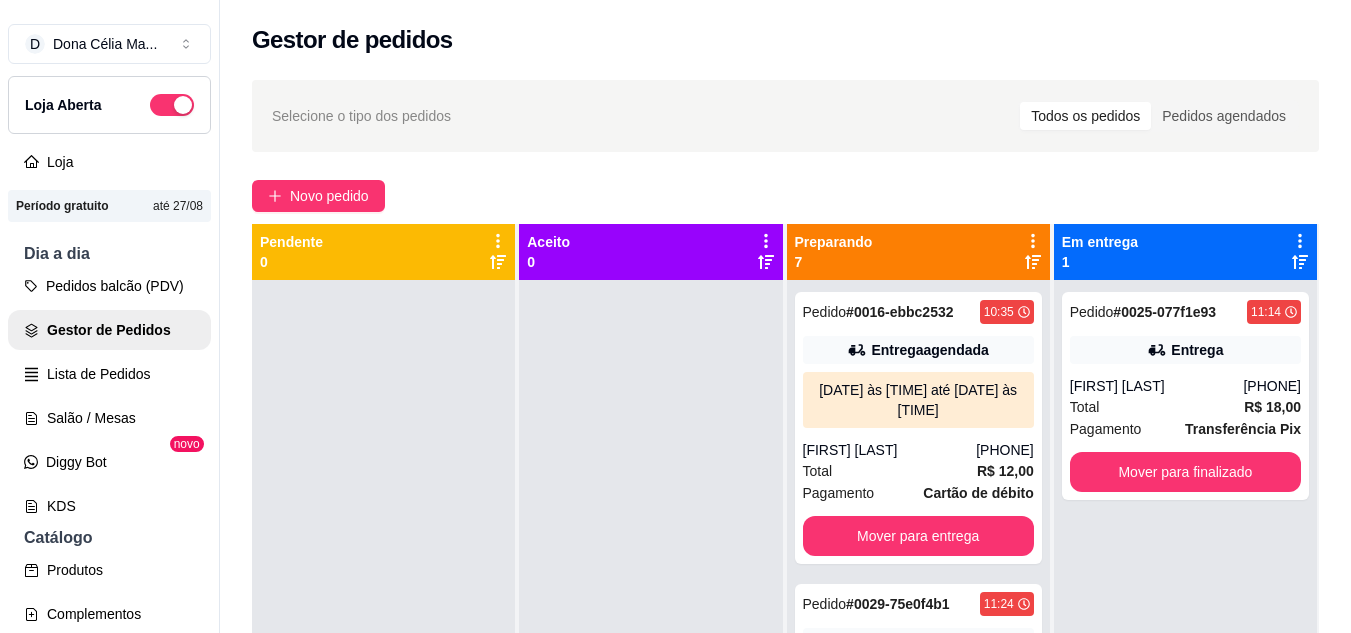 click at bounding box center (650, 596) 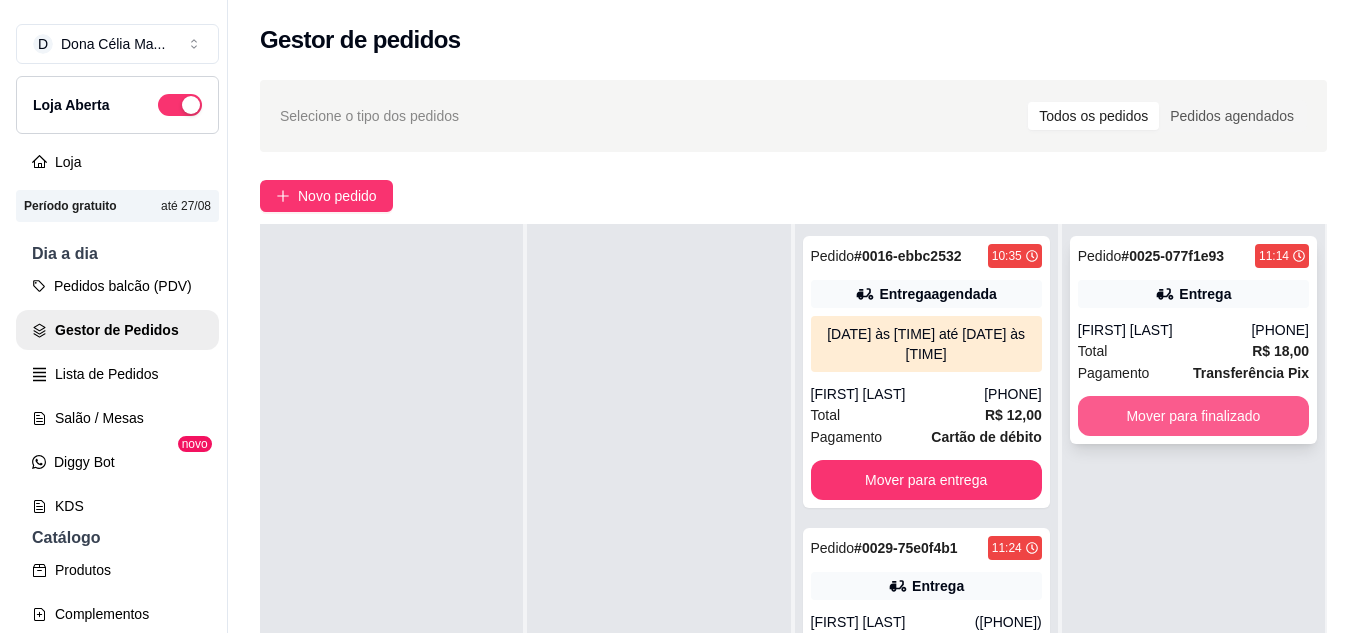 scroll, scrollTop: 0, scrollLeft: 0, axis: both 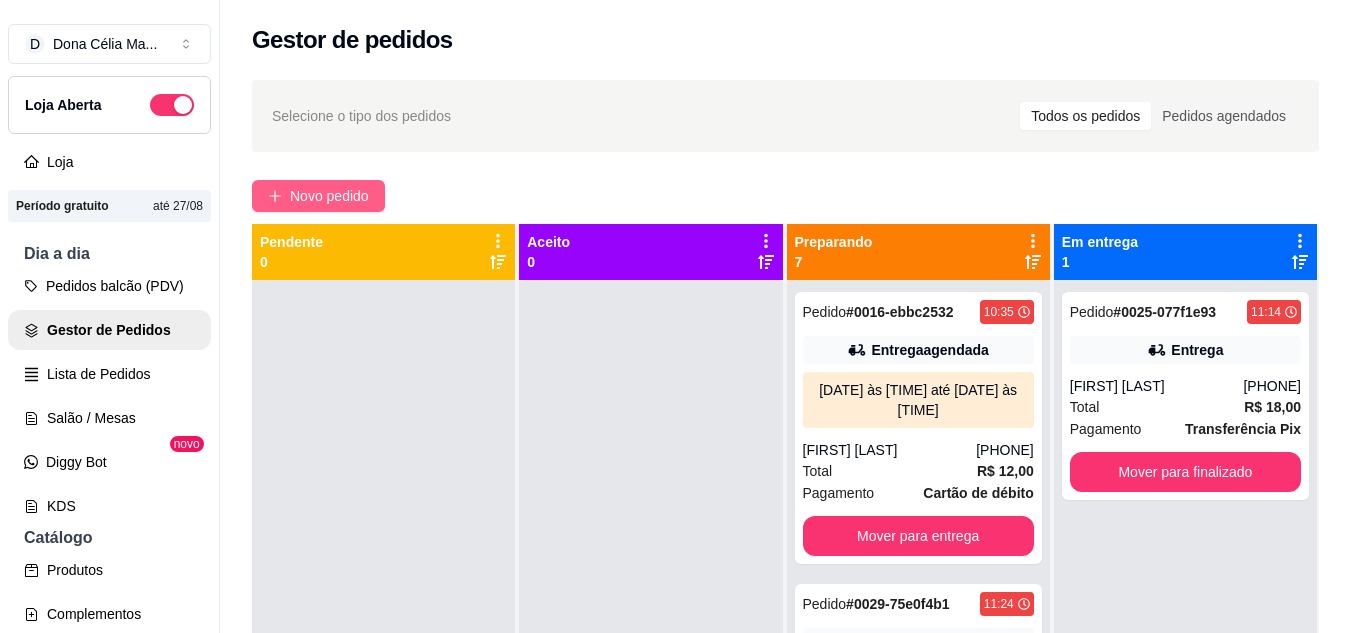 click on "Novo pedido" at bounding box center (329, 196) 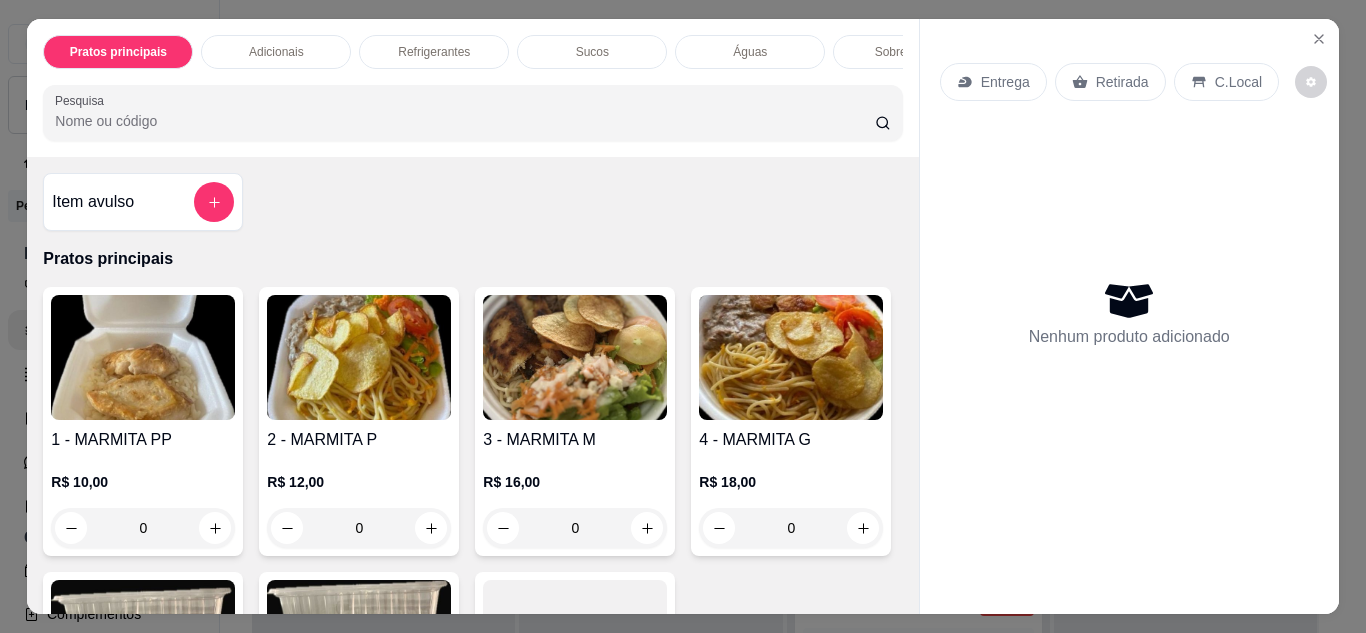click 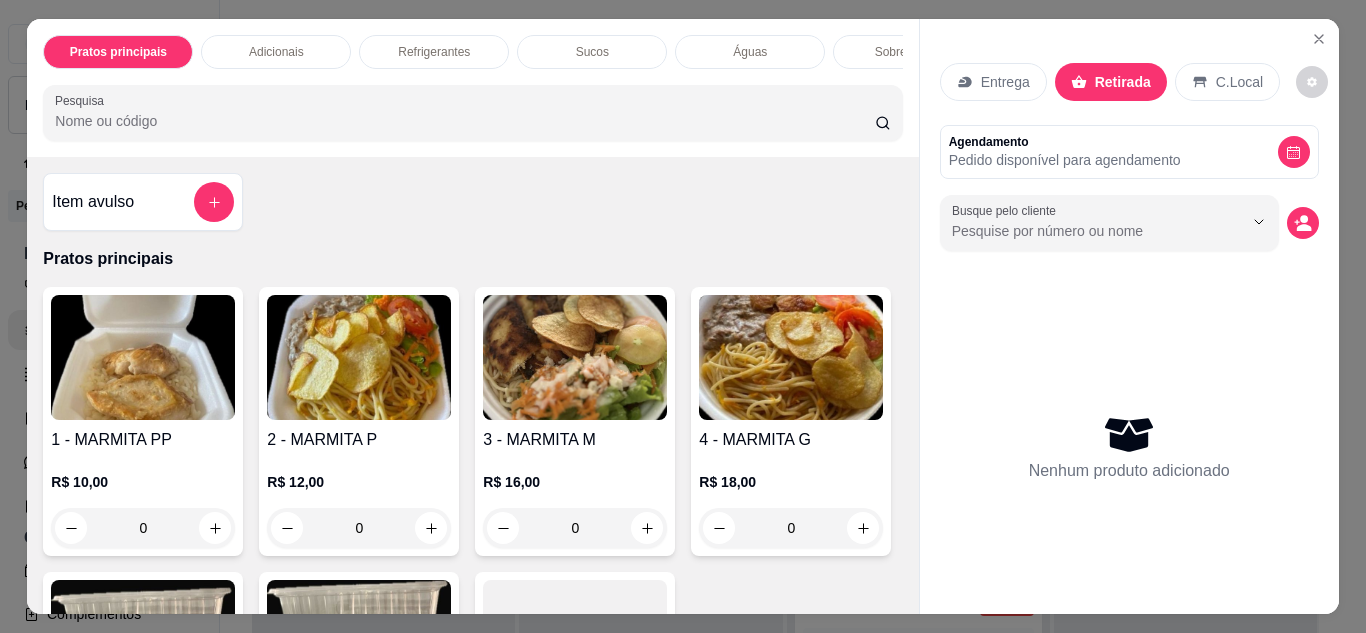 drag, startPoint x: 1336, startPoint y: 221, endPoint x: 1312, endPoint y: 214, distance: 25 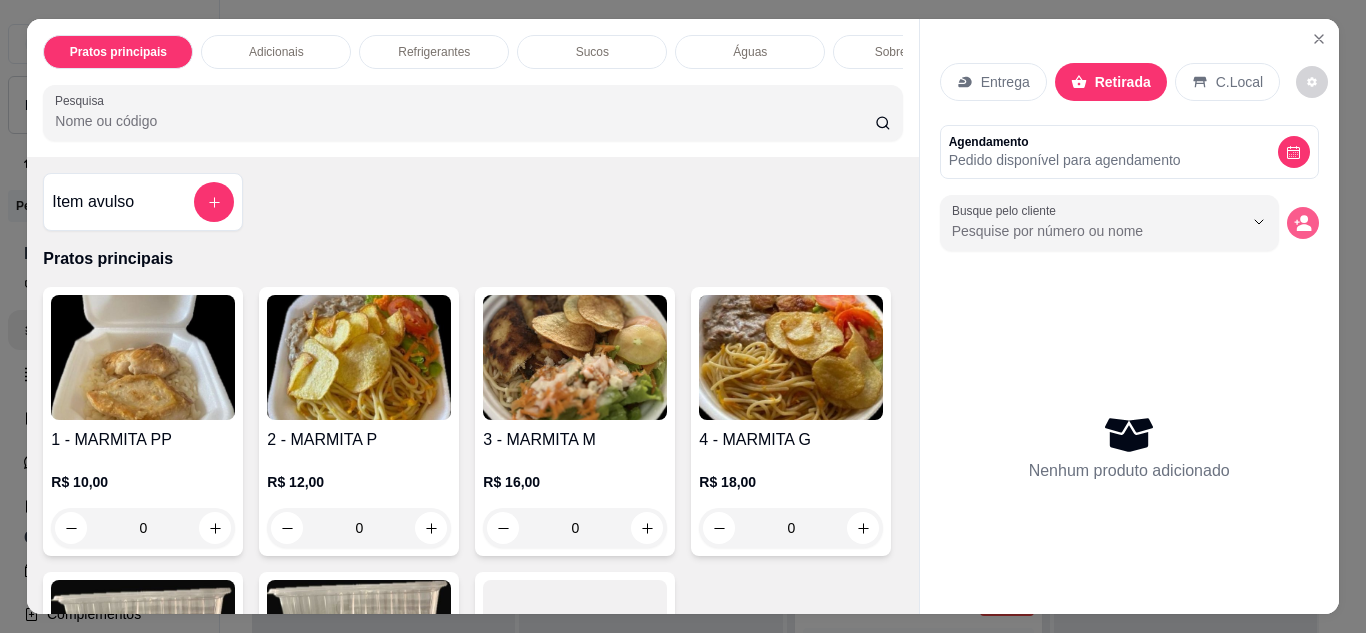click 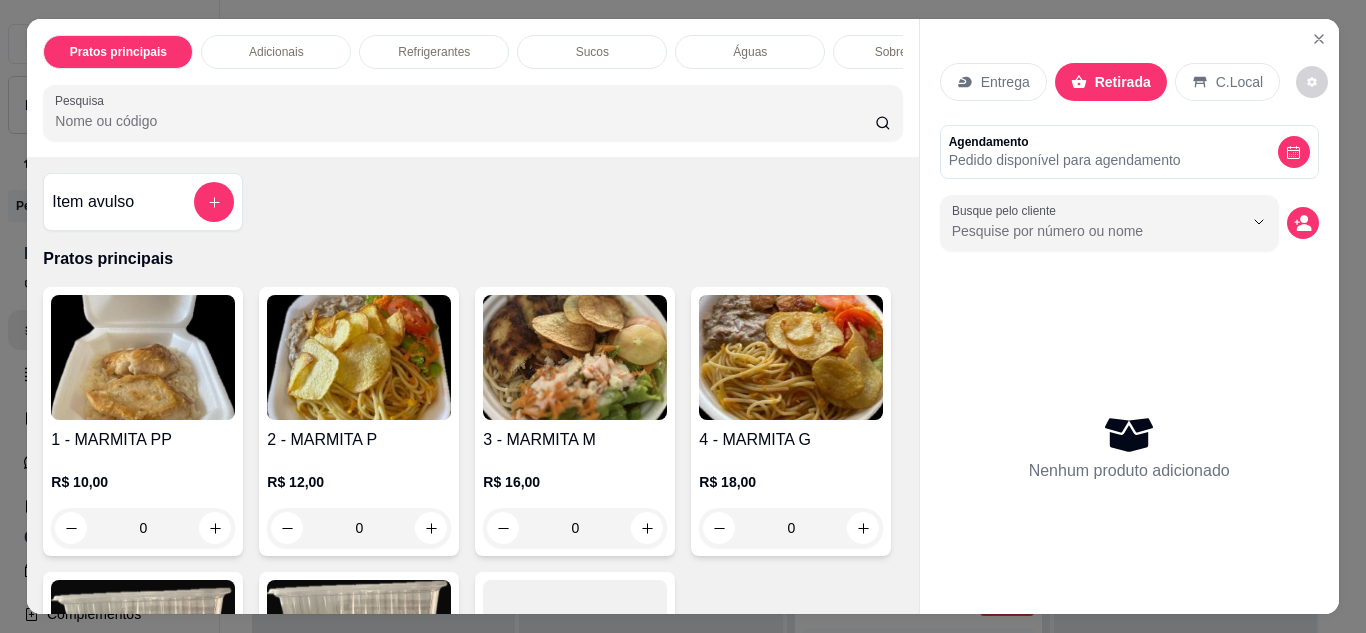 click at bounding box center (359, 357) 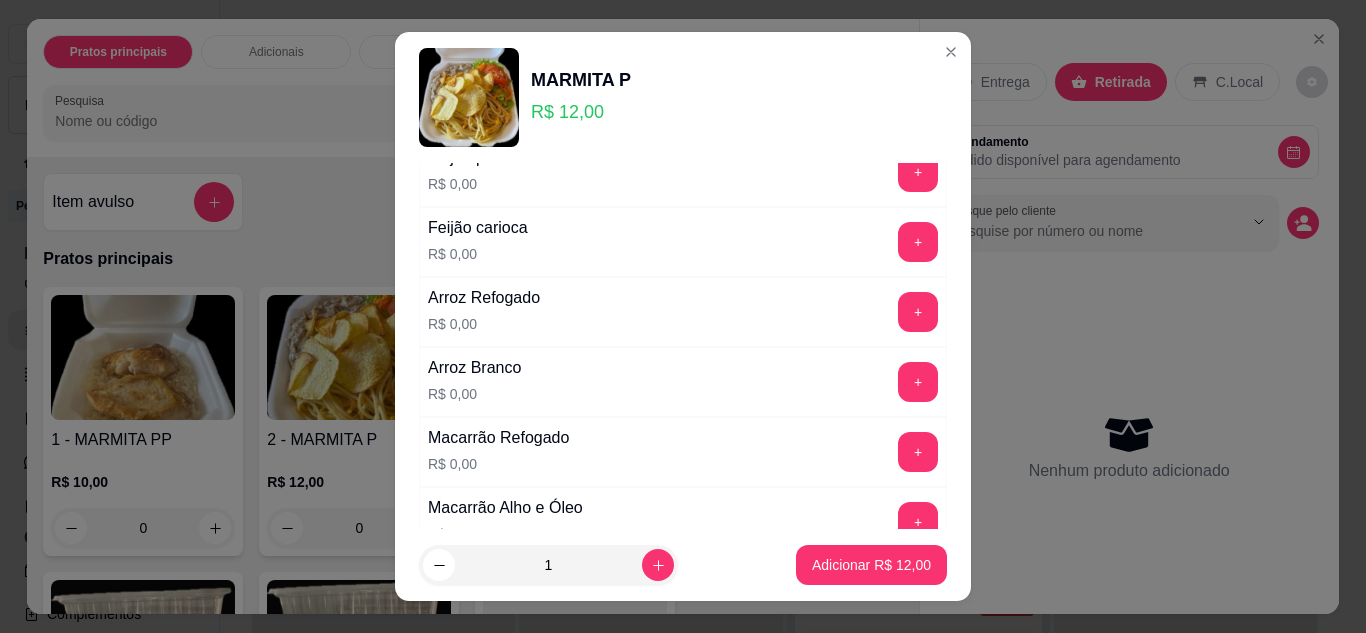 scroll, scrollTop: 0, scrollLeft: 0, axis: both 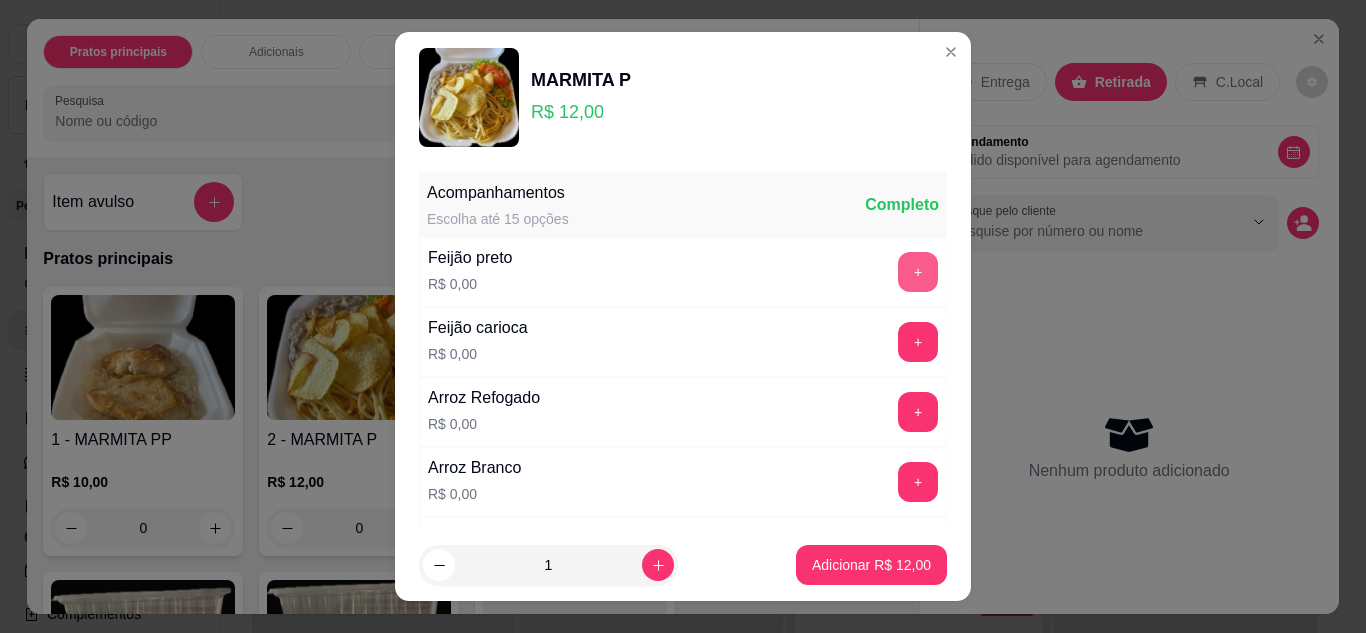 click on "+" at bounding box center (918, 272) 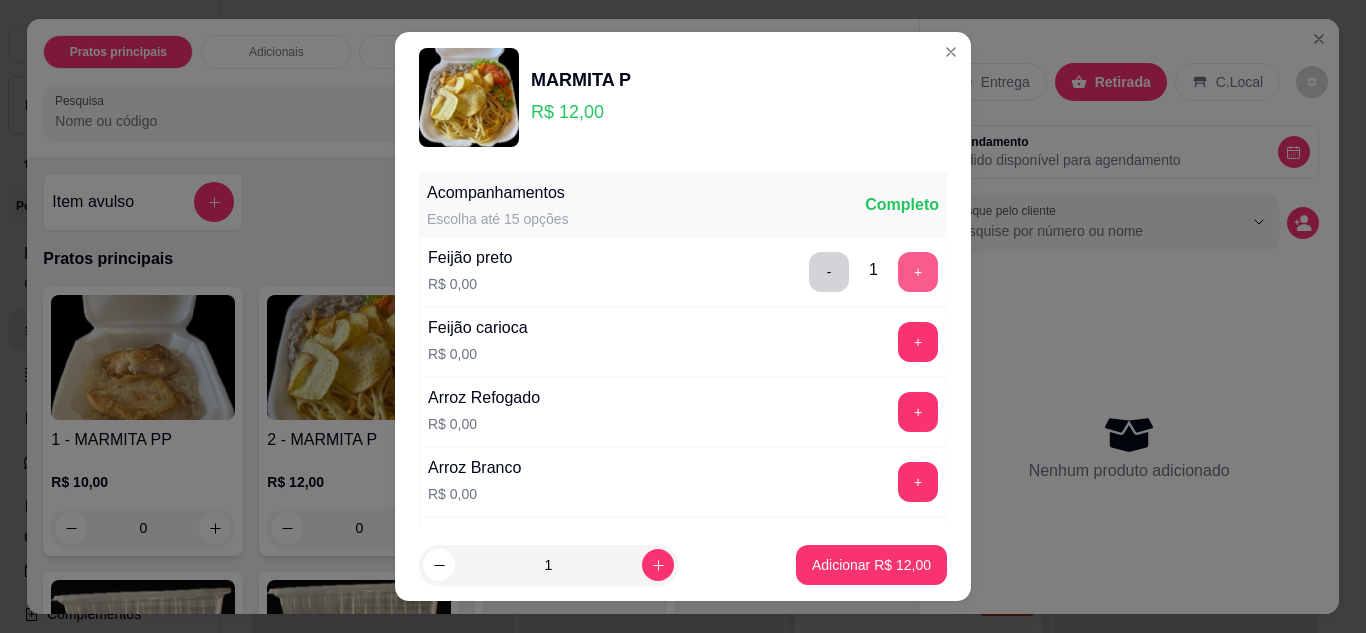 scroll, scrollTop: 100, scrollLeft: 0, axis: vertical 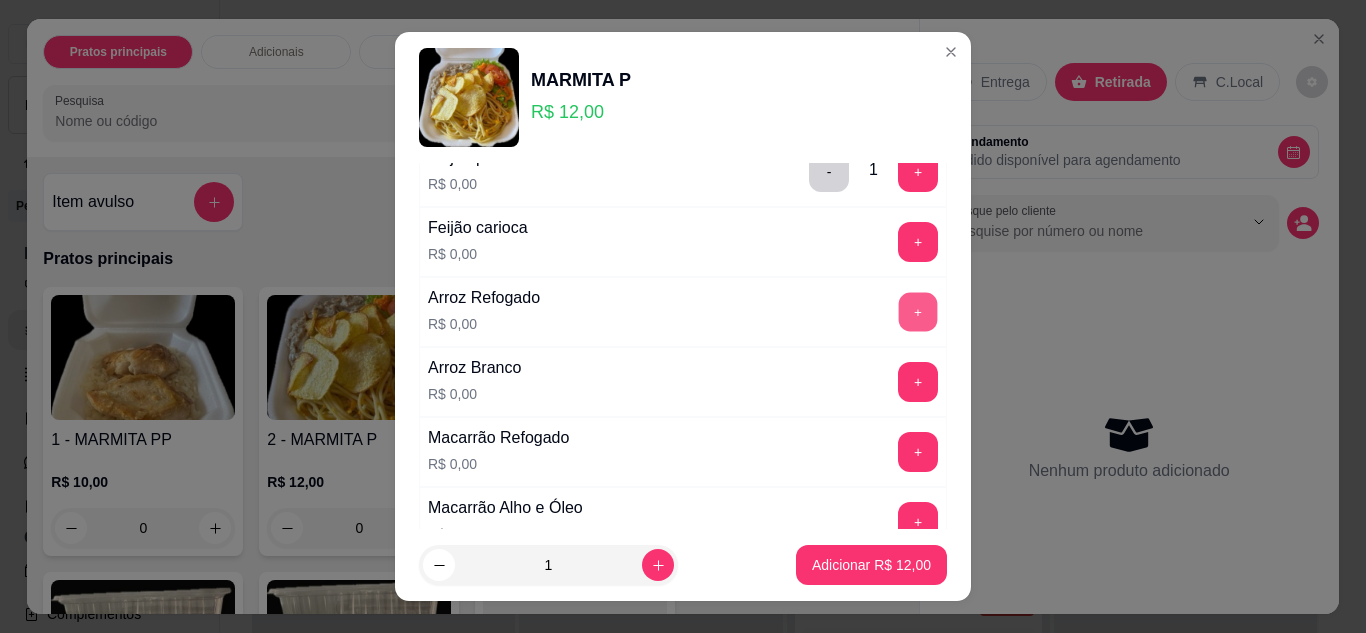 click on "+" at bounding box center (918, 312) 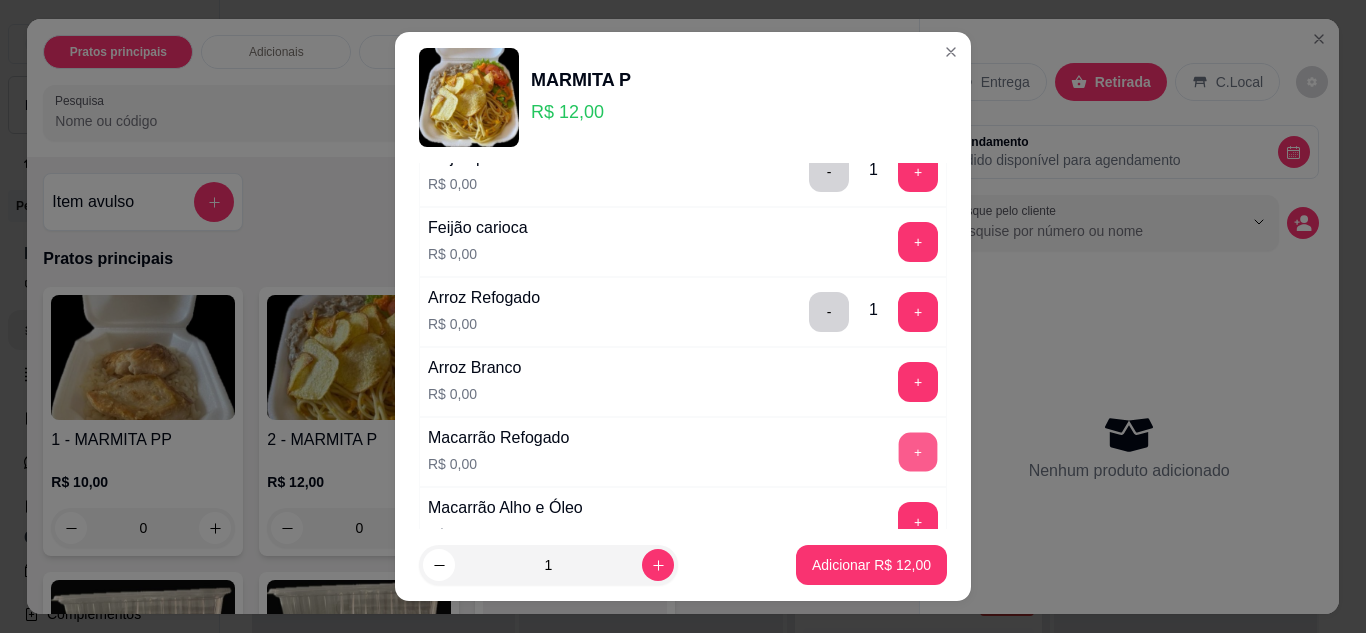 click on "+" at bounding box center (918, 452) 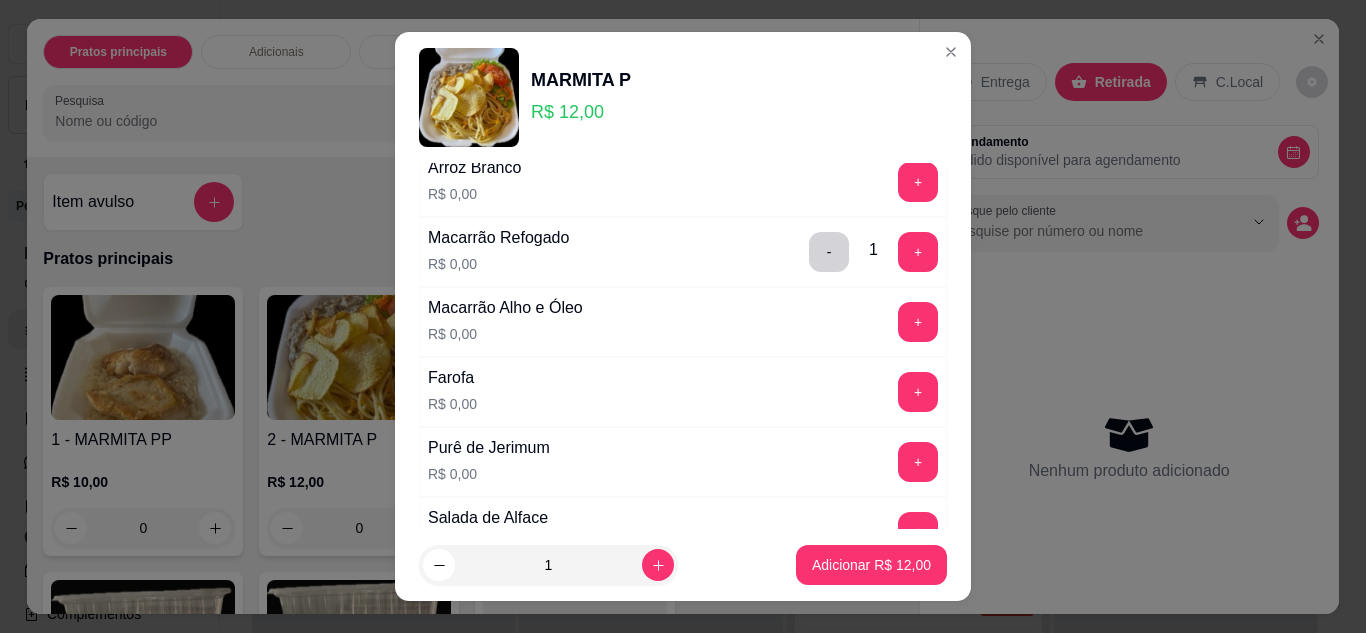 scroll, scrollTop: 500, scrollLeft: 0, axis: vertical 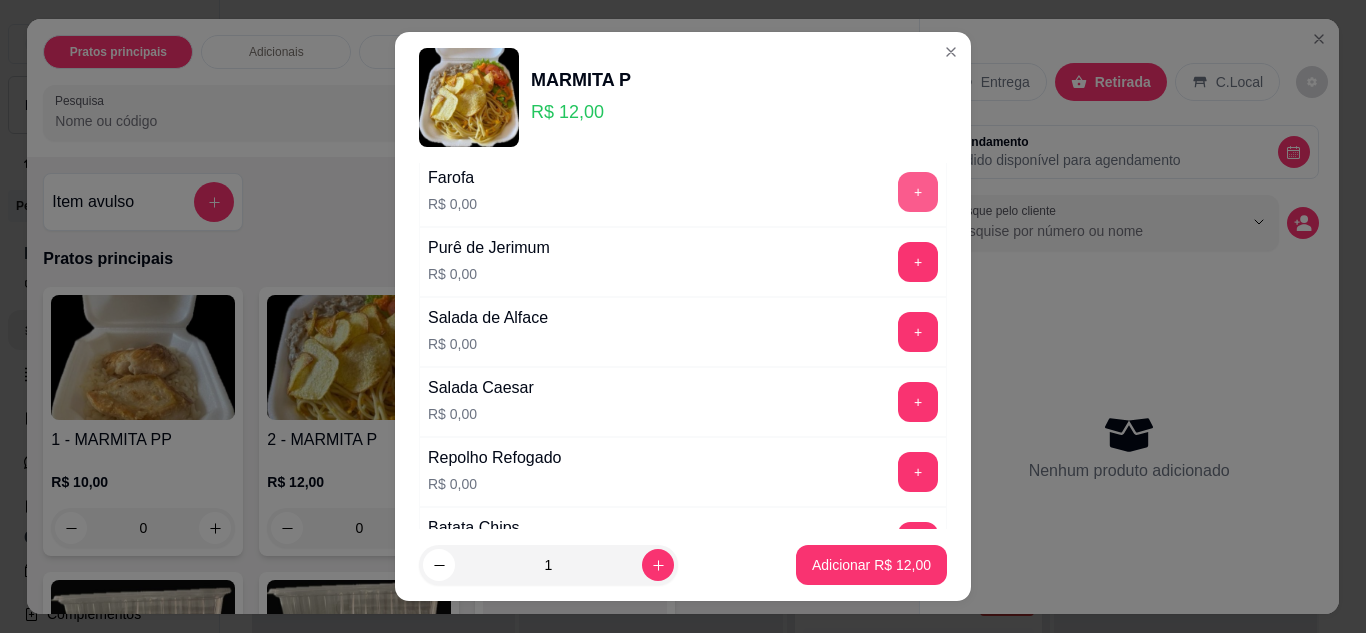 click on "+" at bounding box center (918, 192) 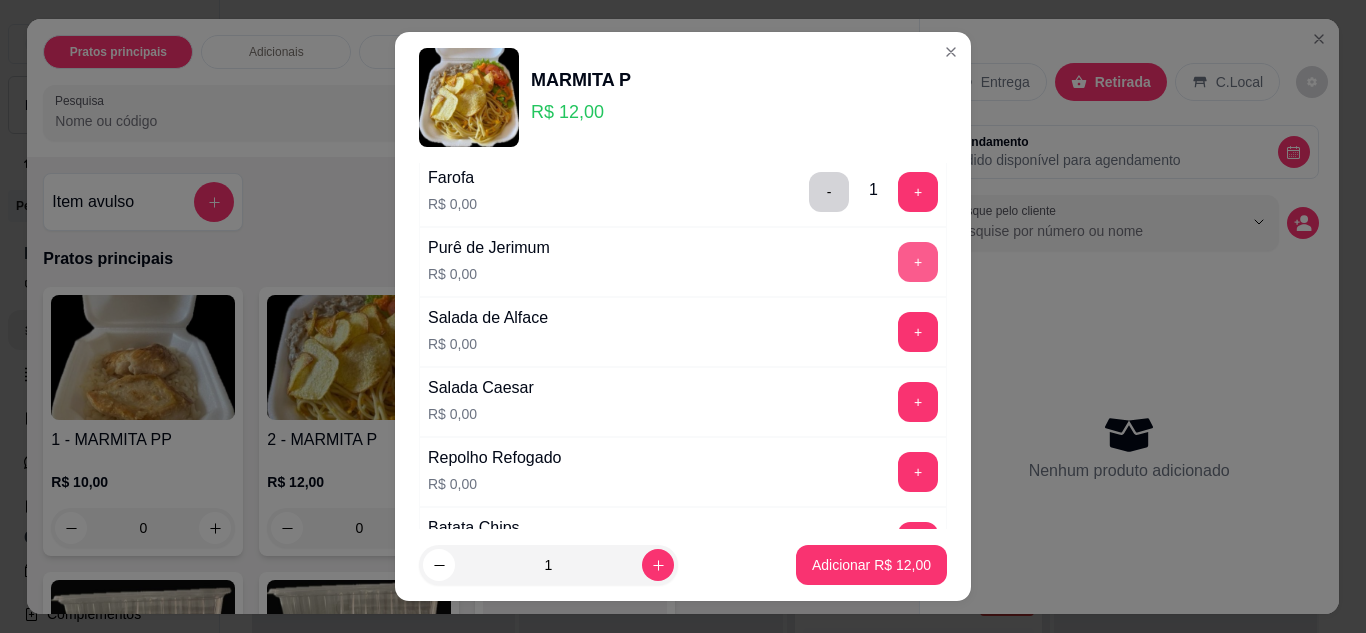 click on "+" at bounding box center (918, 262) 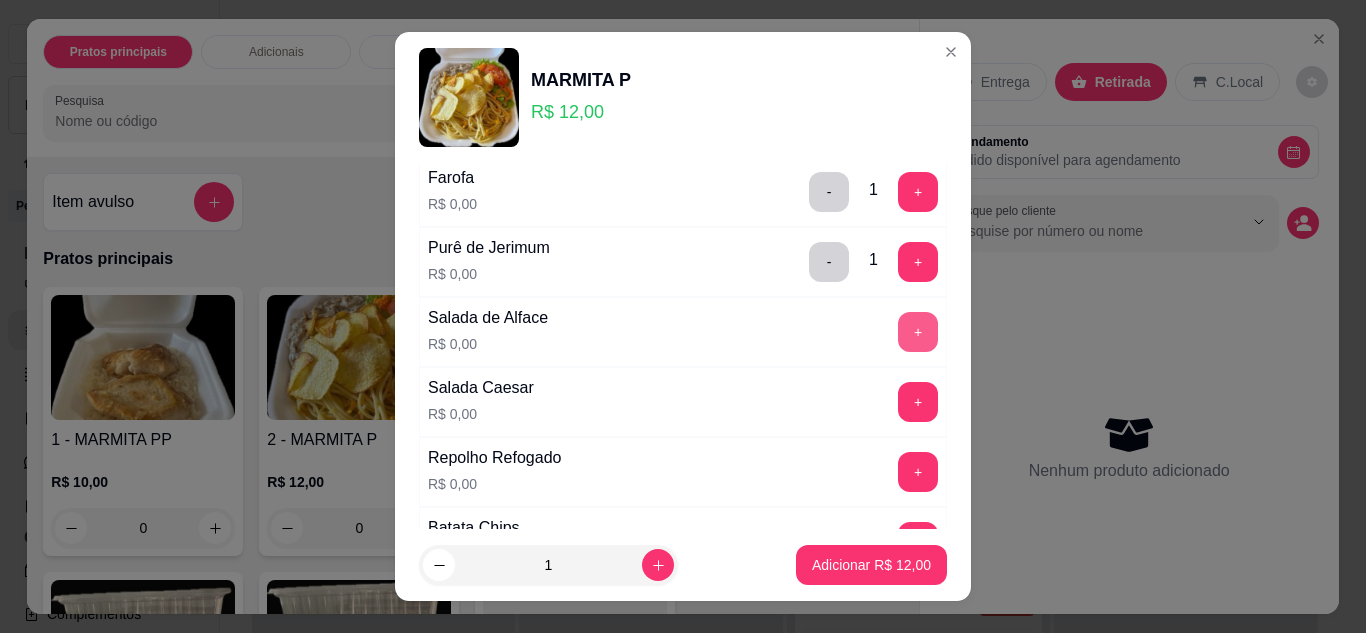 click on "+" at bounding box center (918, 332) 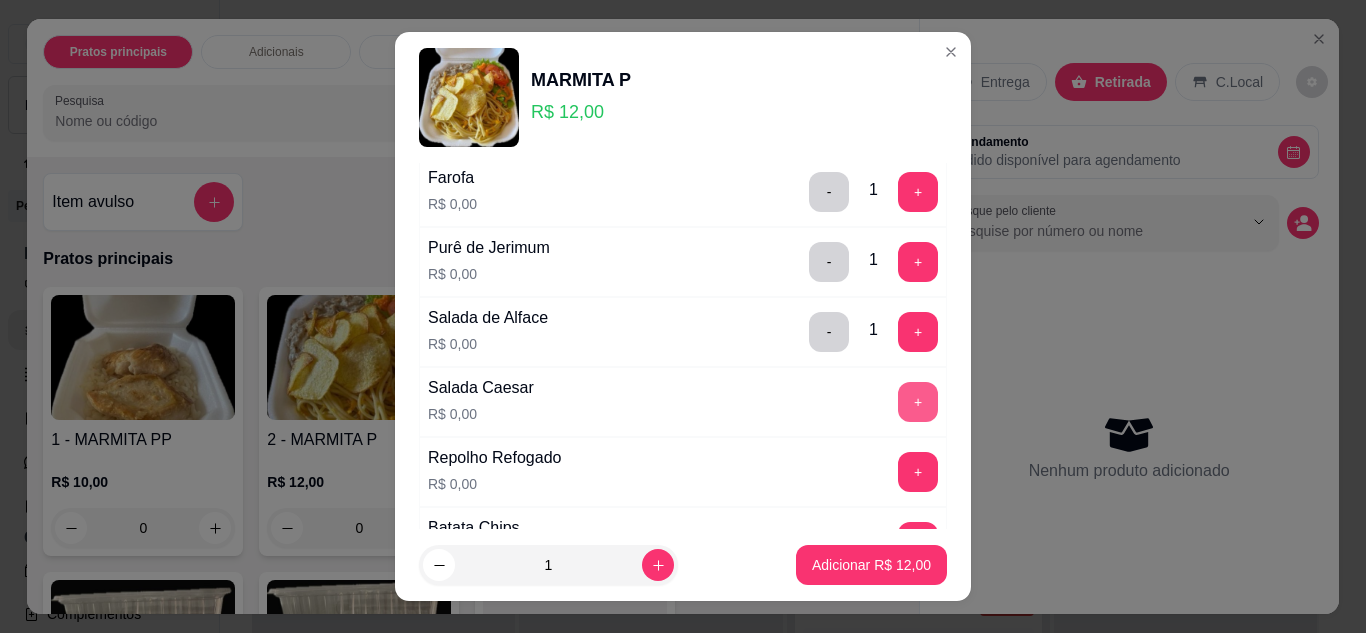 click on "+" at bounding box center [918, 402] 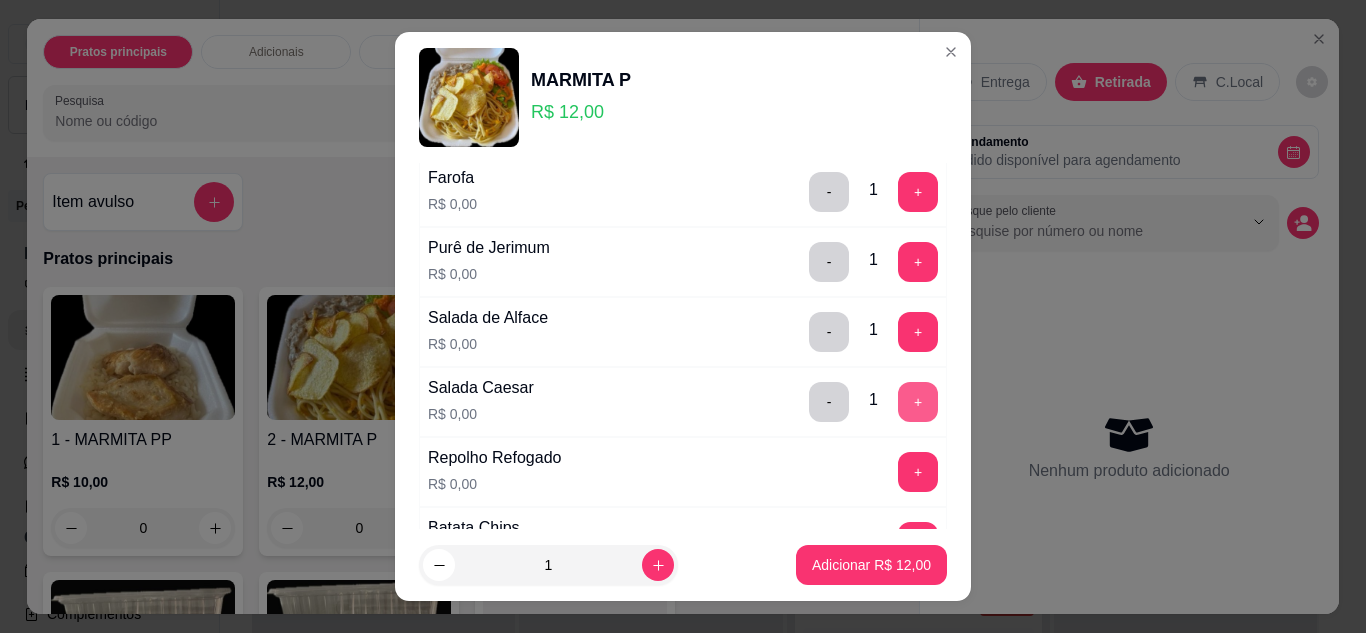 scroll, scrollTop: 600, scrollLeft: 0, axis: vertical 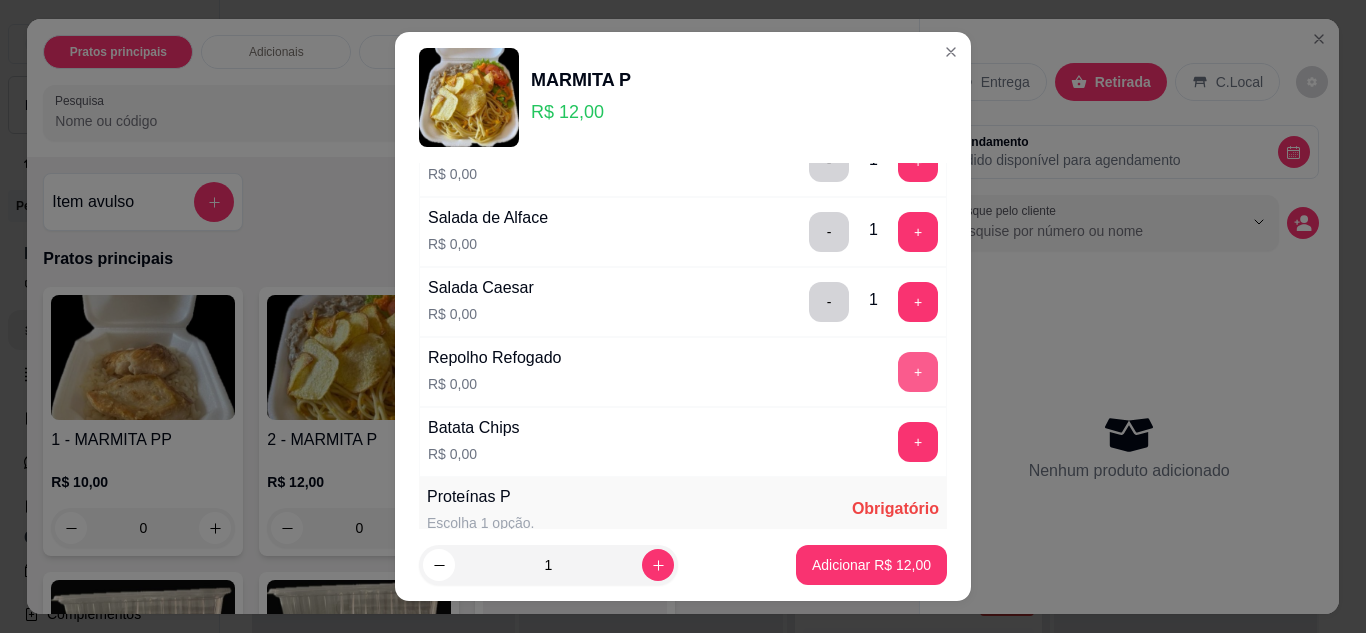 click on "+" at bounding box center (918, 372) 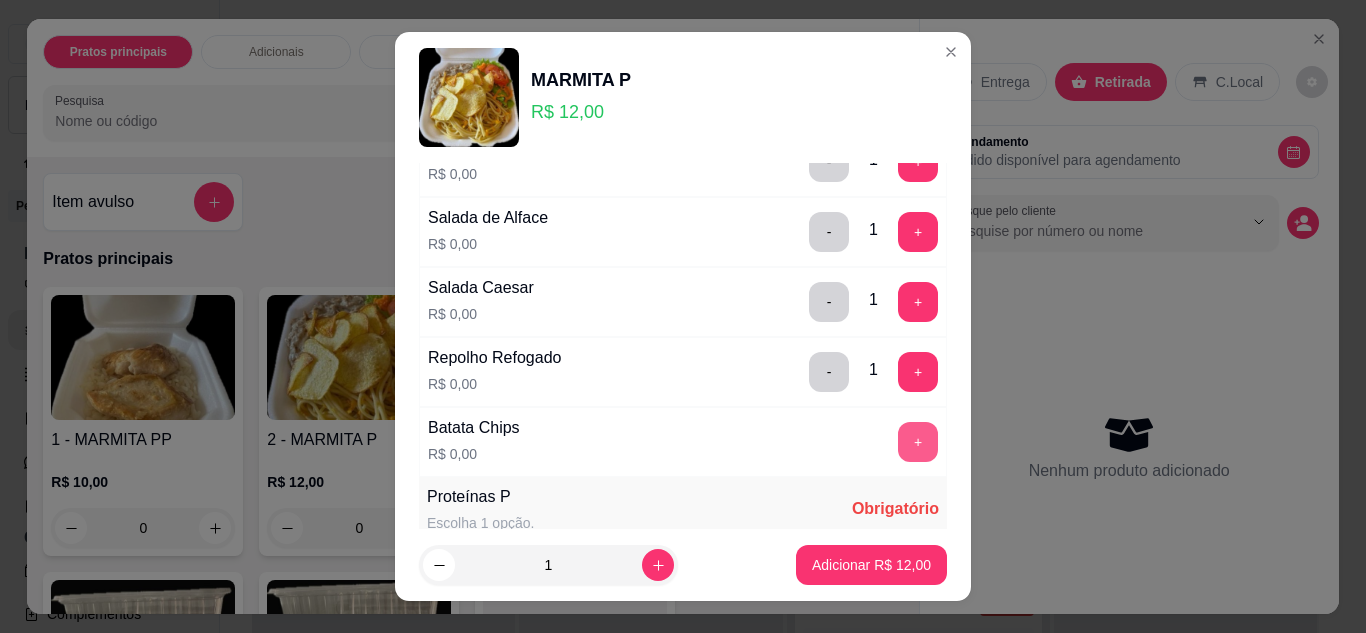 click on "+" at bounding box center [918, 442] 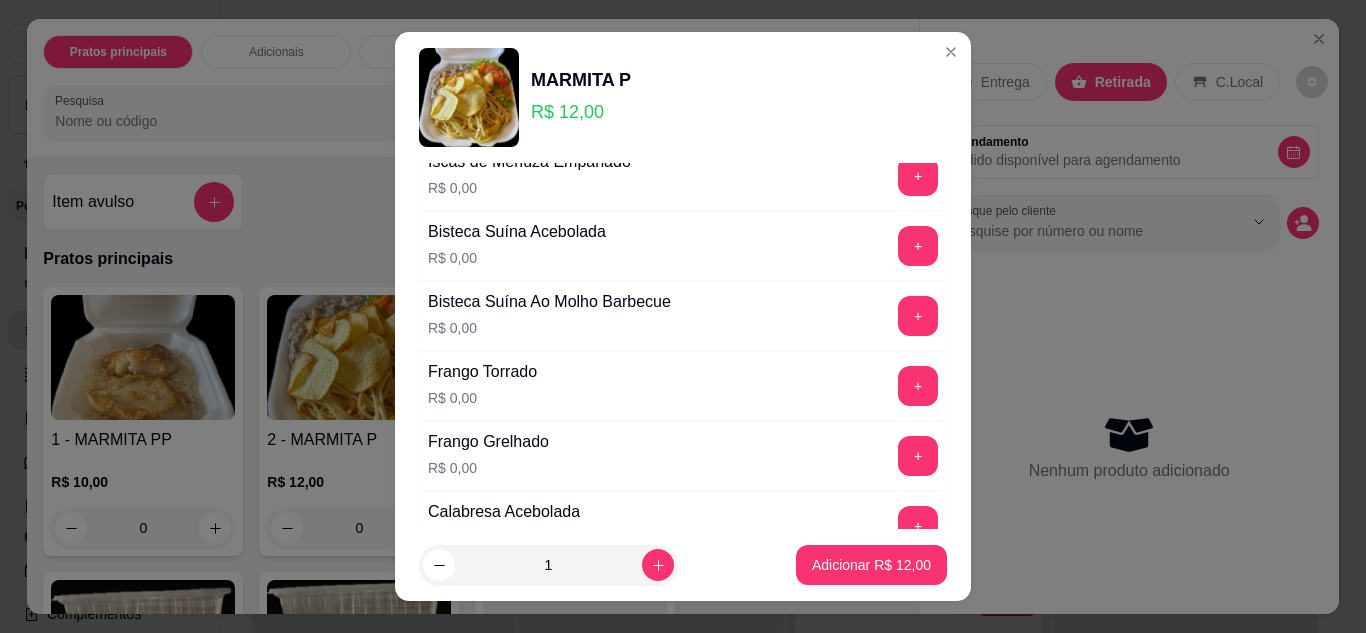 scroll, scrollTop: 800, scrollLeft: 0, axis: vertical 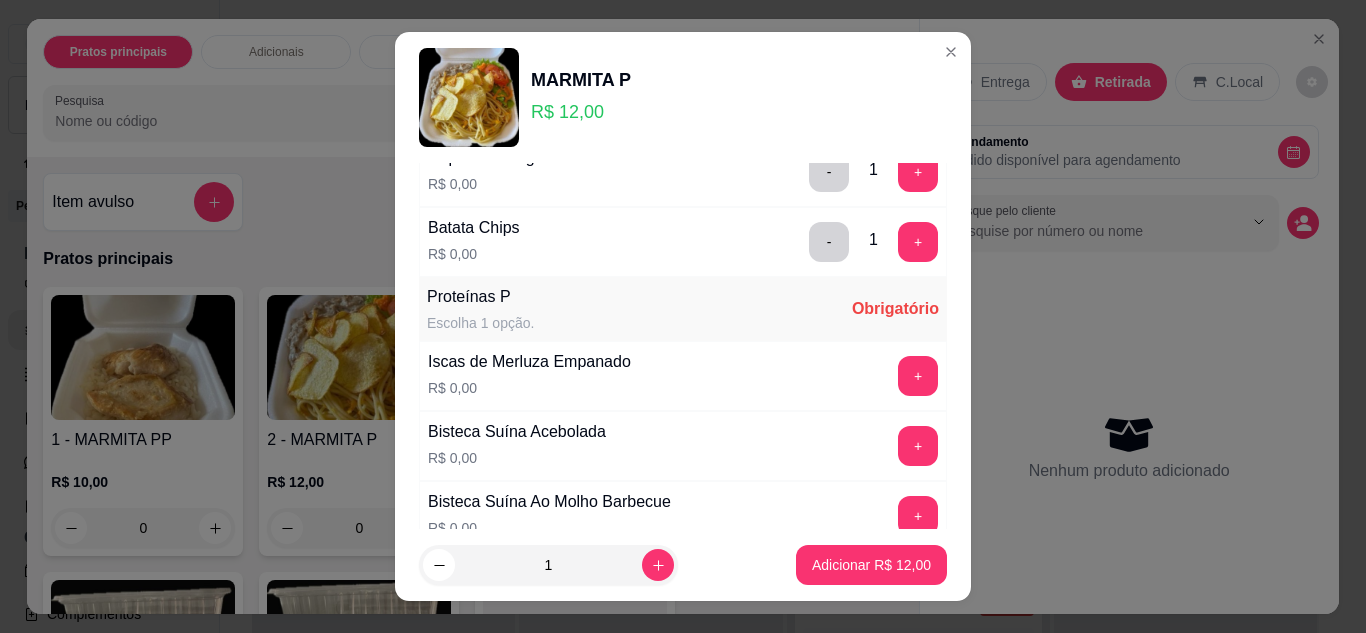 click on "+" at bounding box center [918, 376] 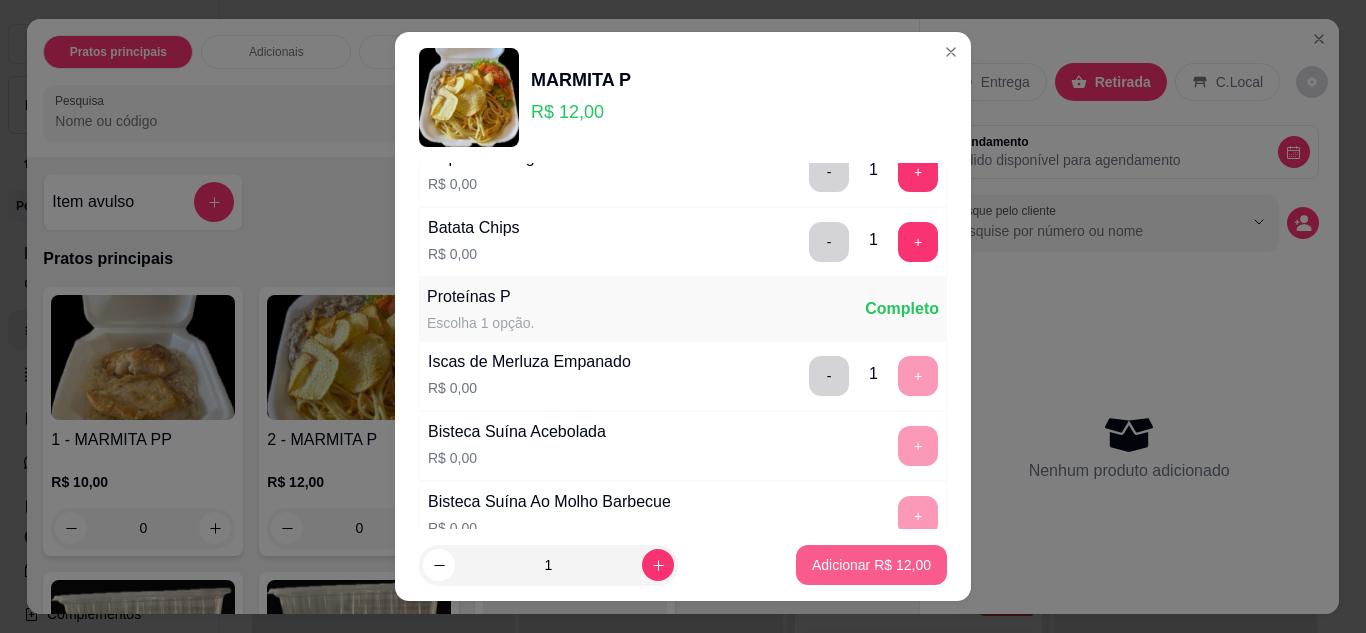 click on "Adicionar   R$ 12,00" at bounding box center (871, 565) 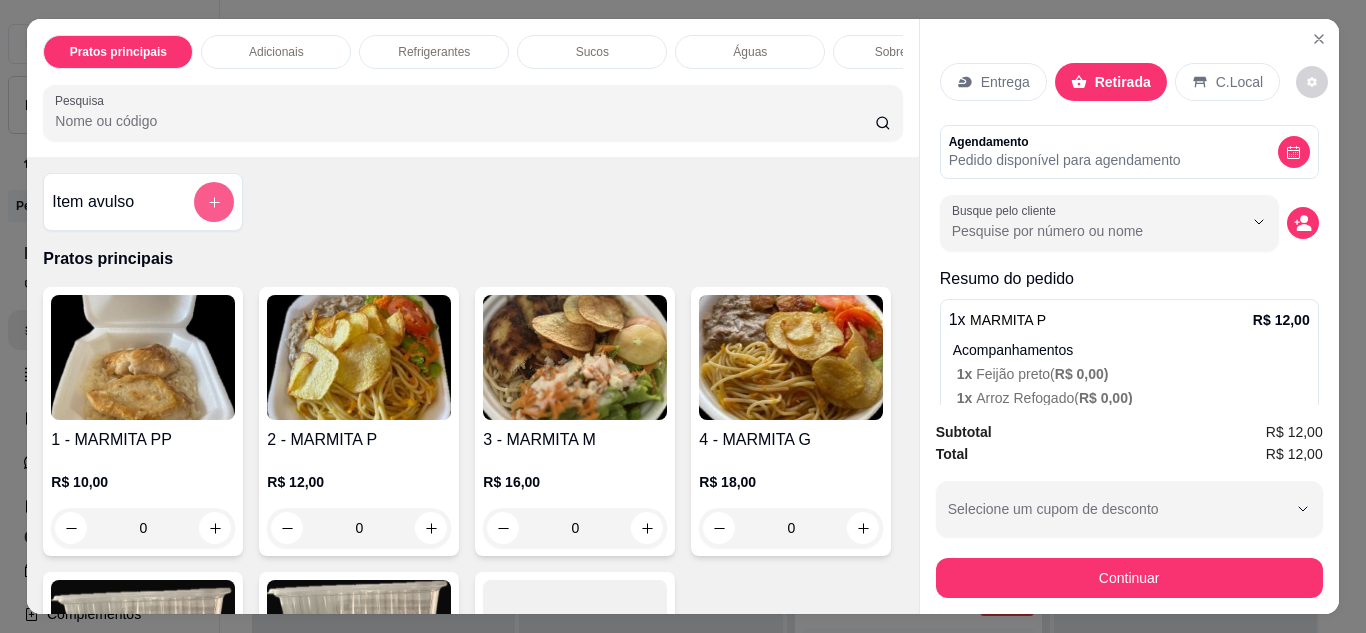 click at bounding box center [214, 202] 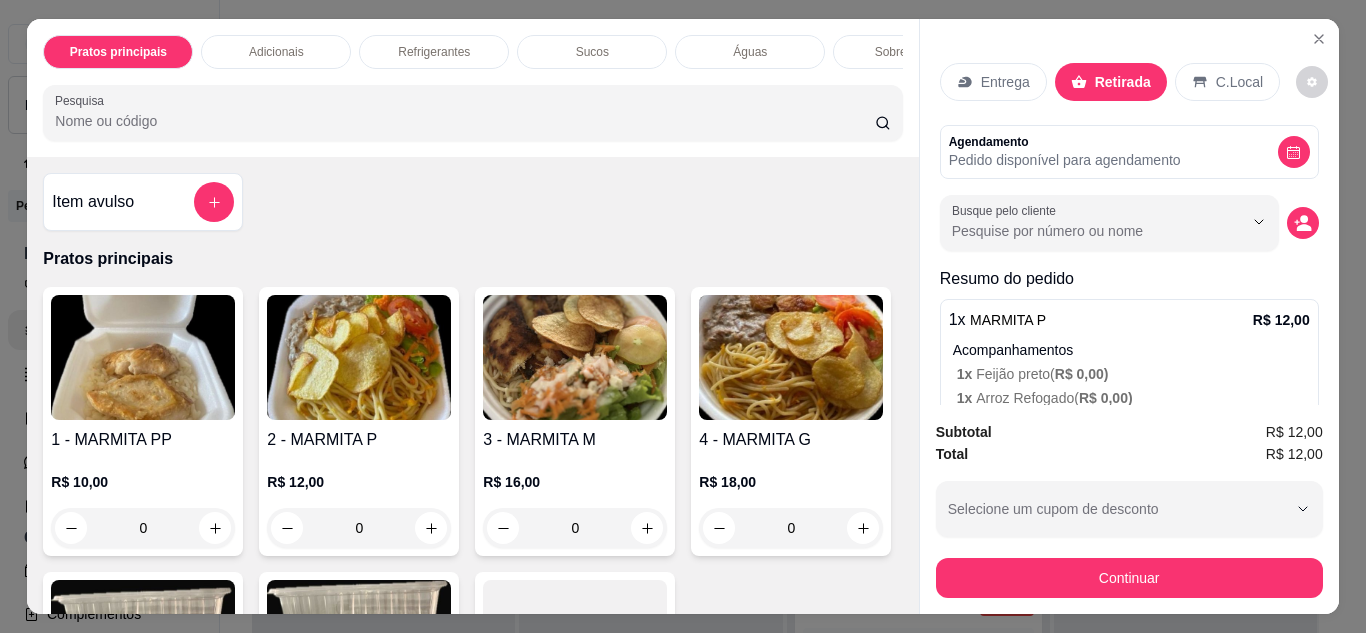 click at bounding box center (359, 357) 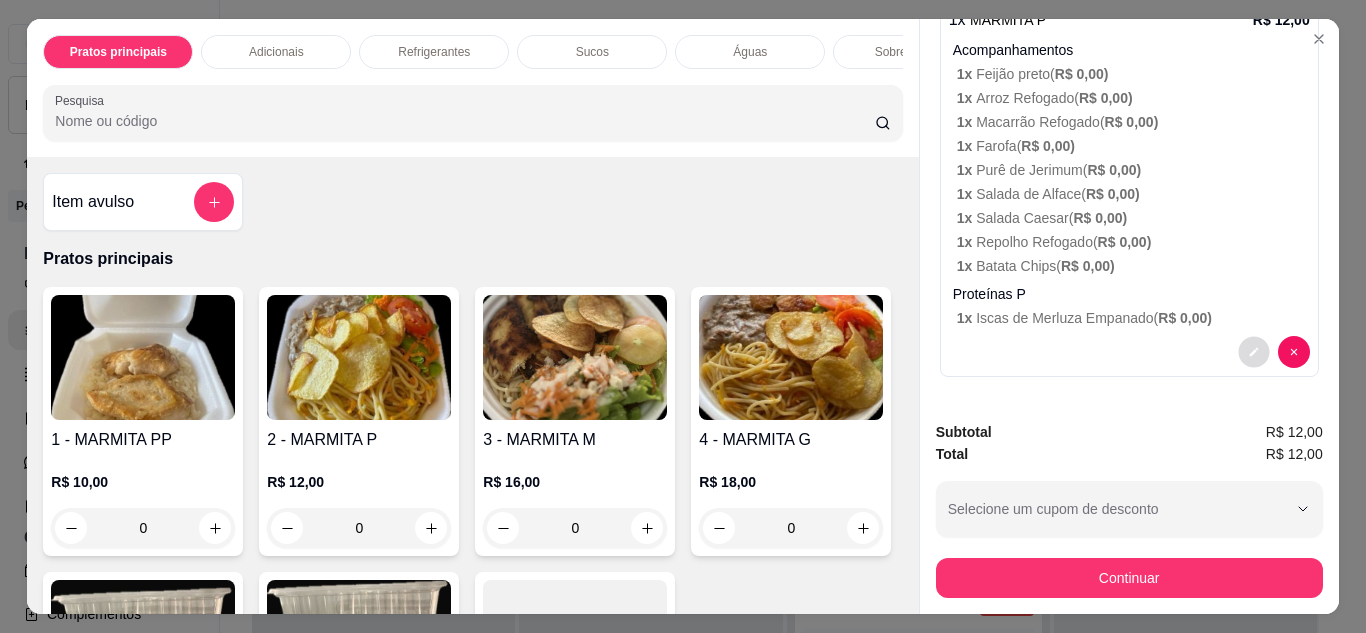 click 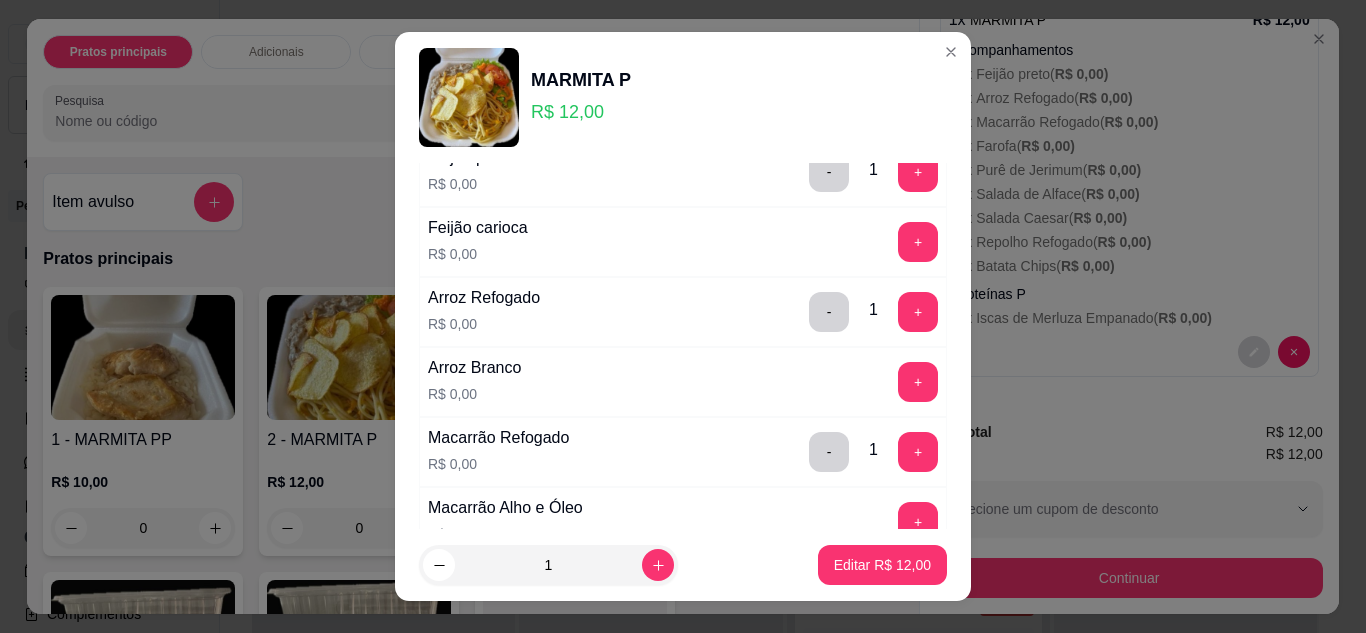 scroll, scrollTop: 0, scrollLeft: 0, axis: both 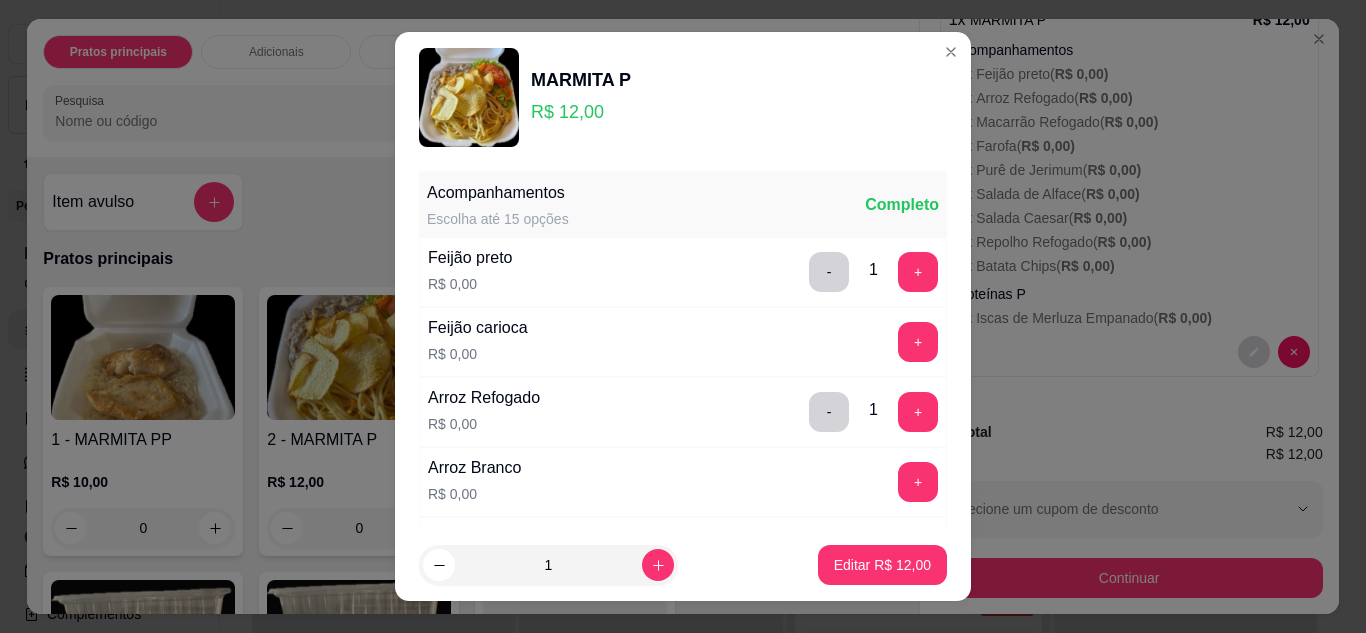 click on "Feijão preto R$ 0,00 - 1 +" at bounding box center (683, 272) 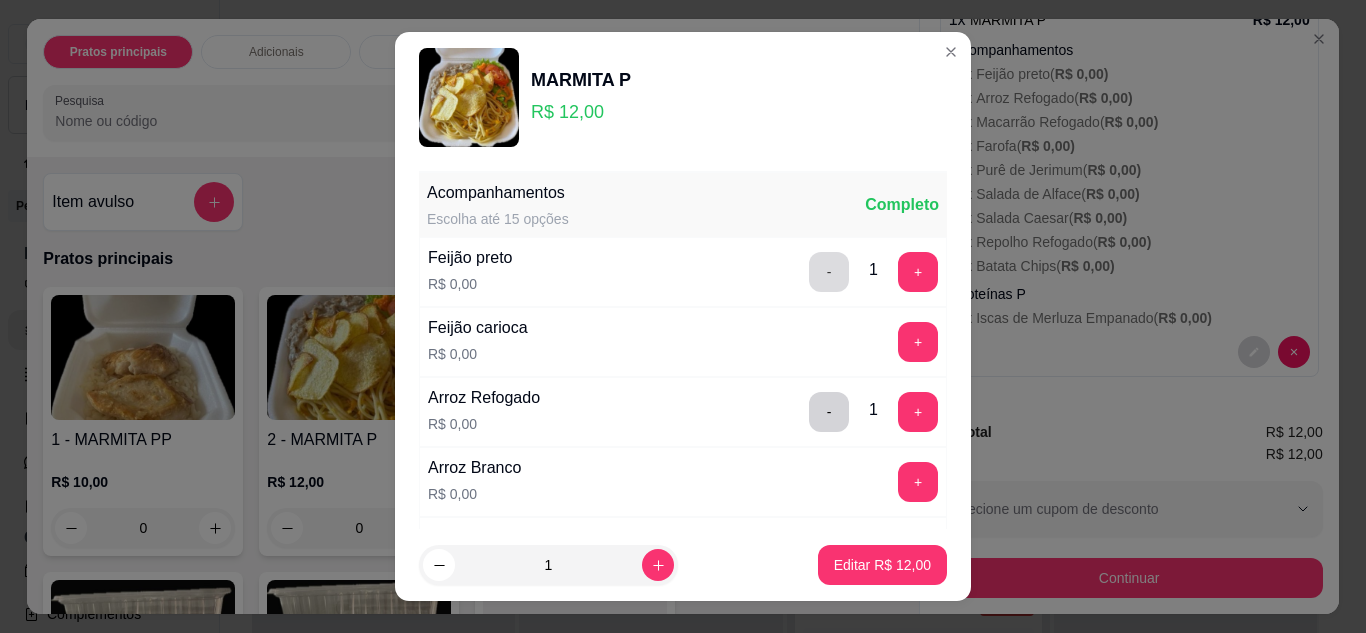 click on "-" at bounding box center [829, 272] 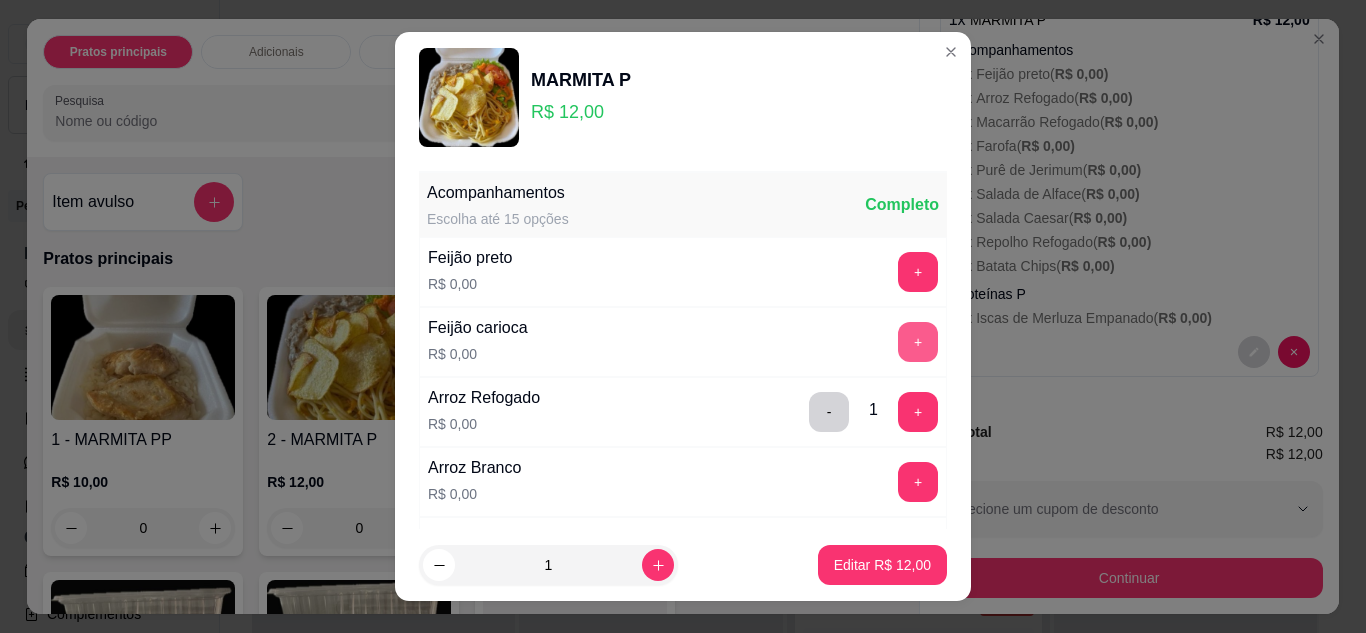 click on "+" at bounding box center [918, 342] 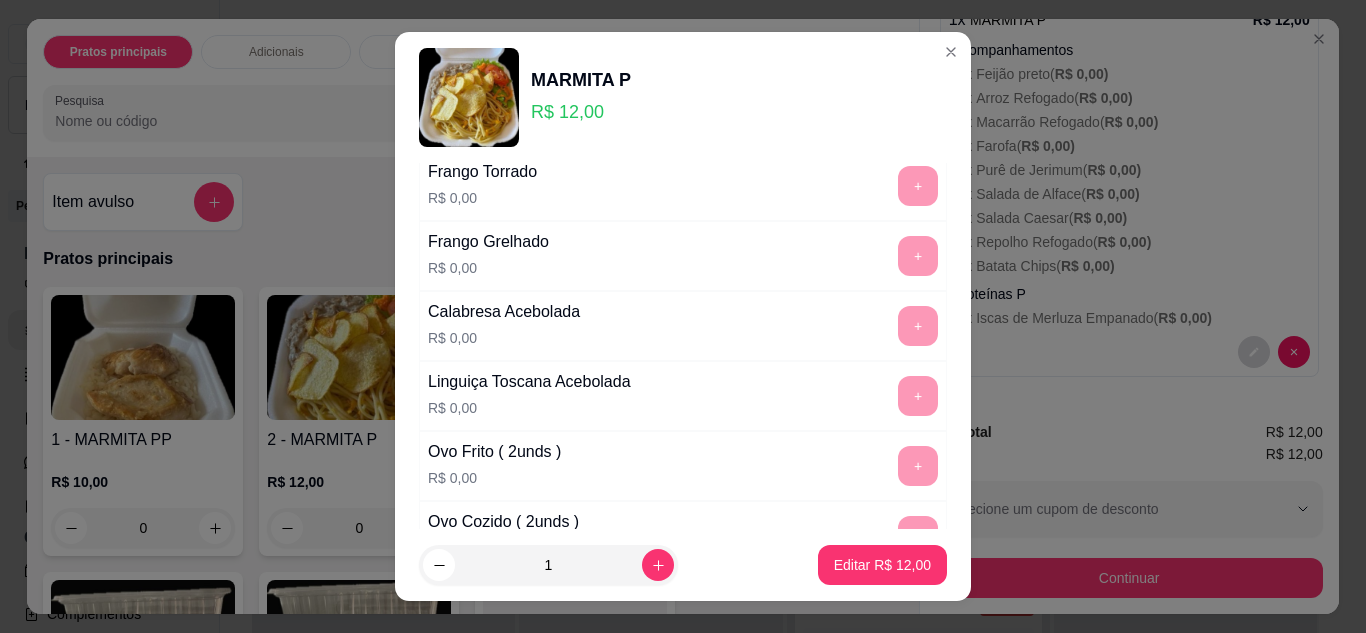 scroll, scrollTop: 800, scrollLeft: 0, axis: vertical 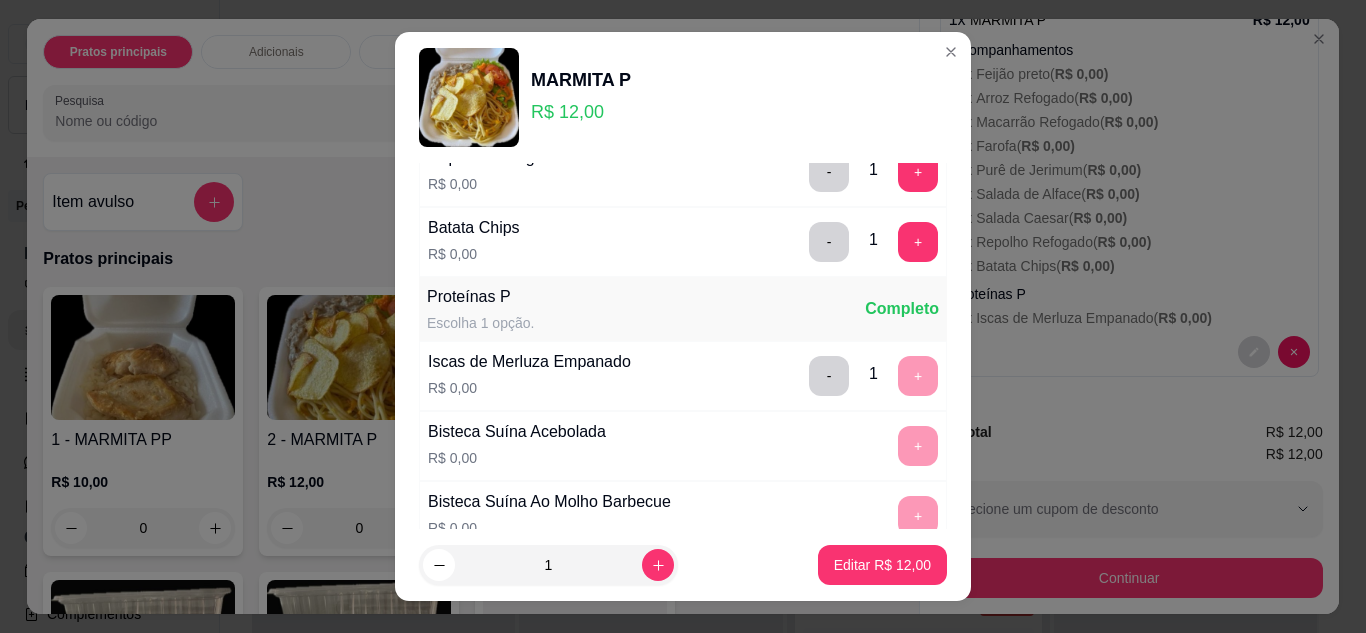 click on "Editar   R$ 12,00" at bounding box center (882, 565) 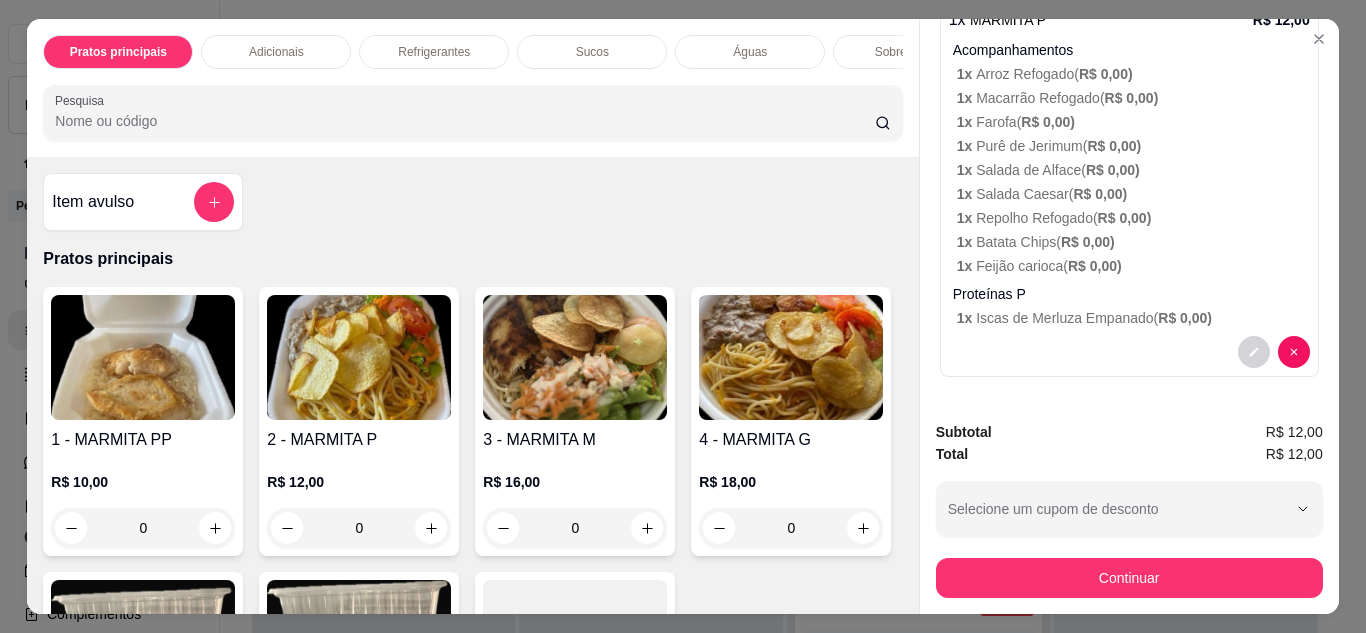 click at bounding box center (359, 357) 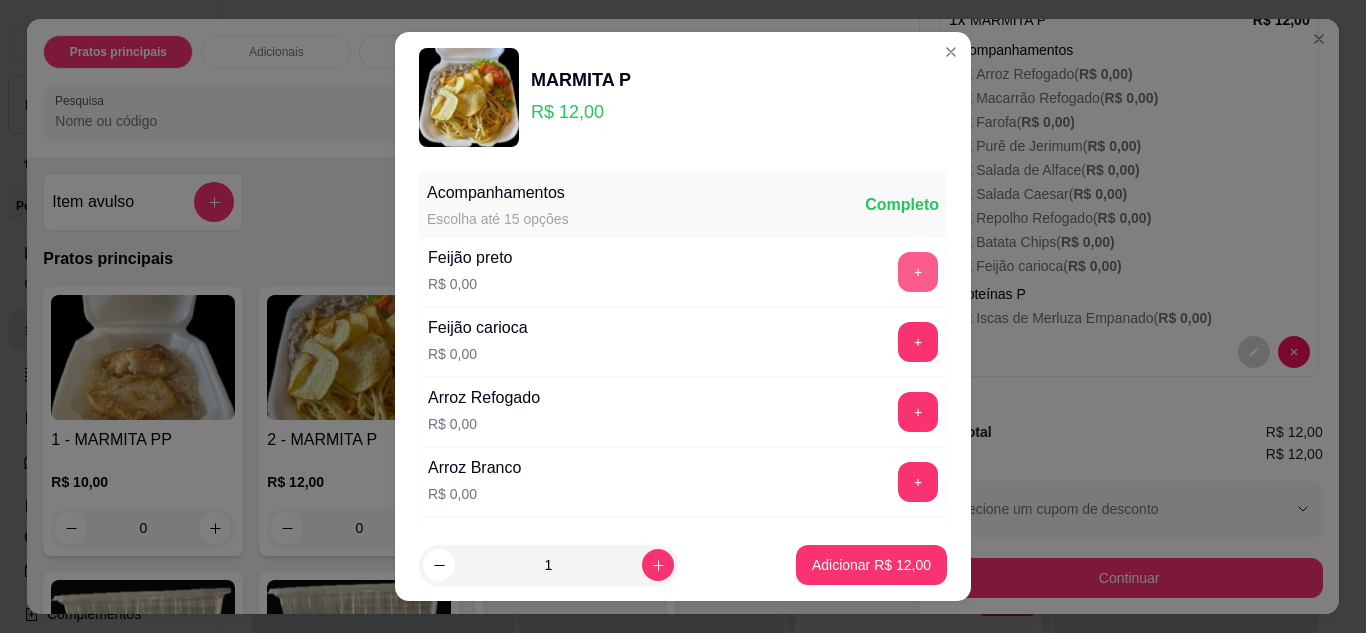 click on "+" at bounding box center (918, 272) 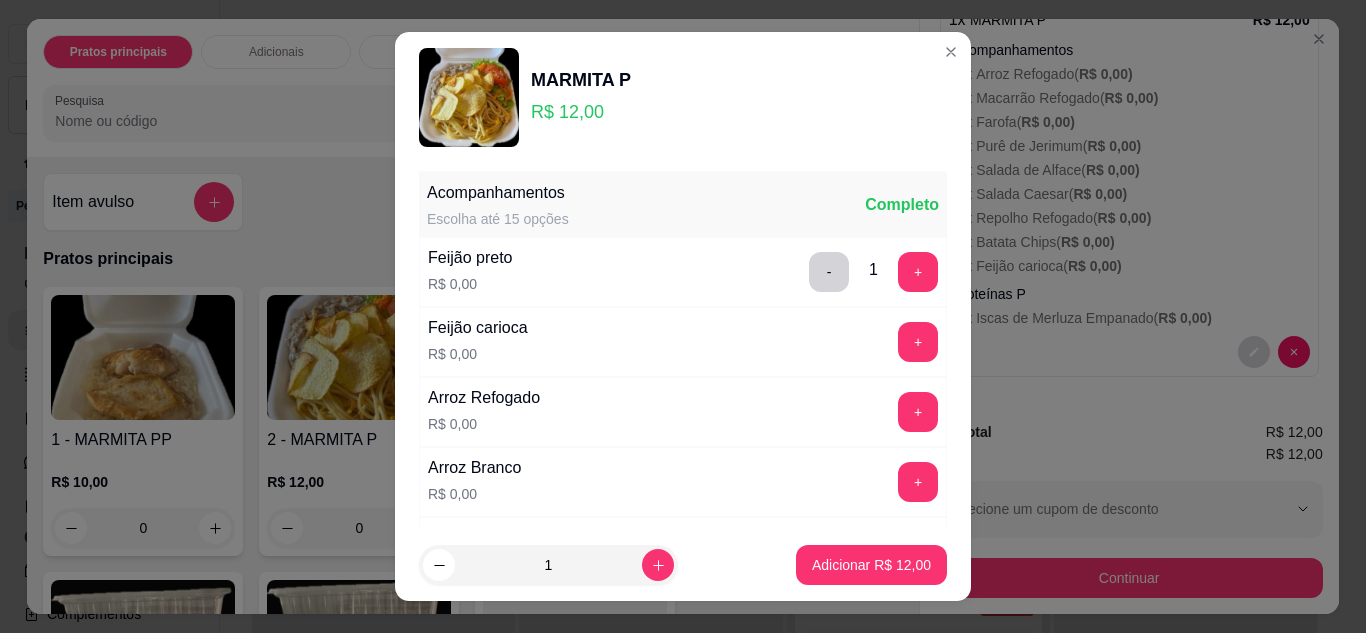 scroll, scrollTop: 100, scrollLeft: 0, axis: vertical 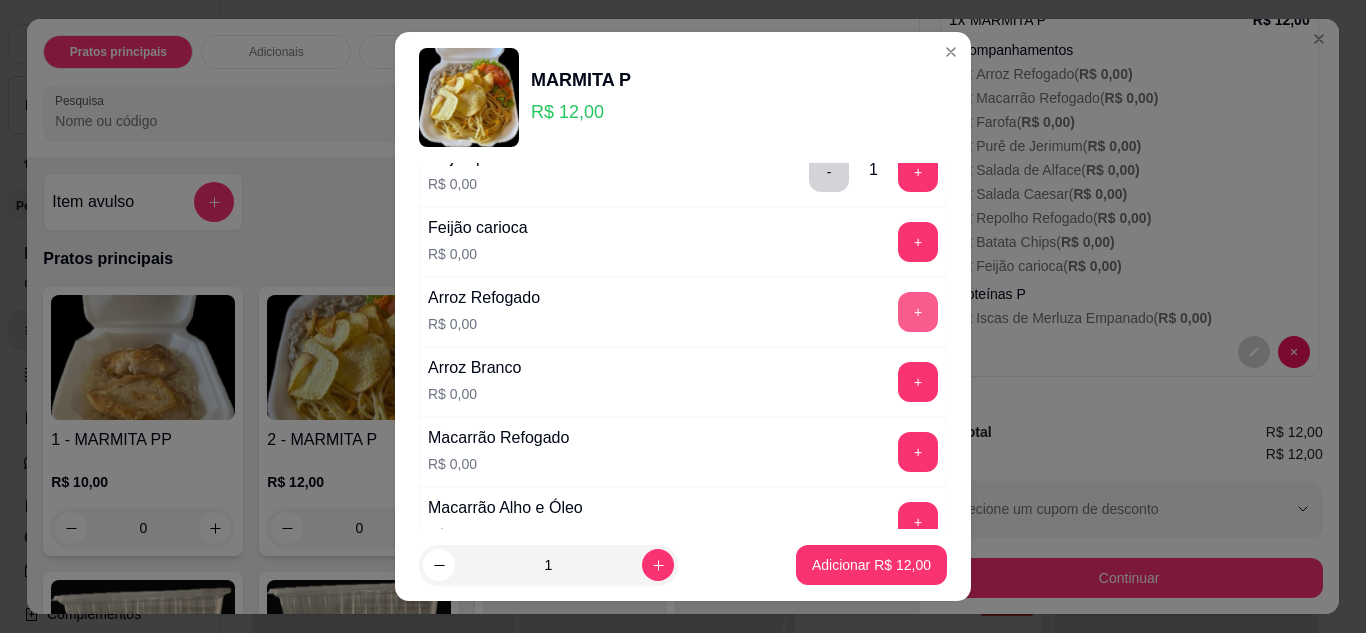 click on "+" at bounding box center [918, 312] 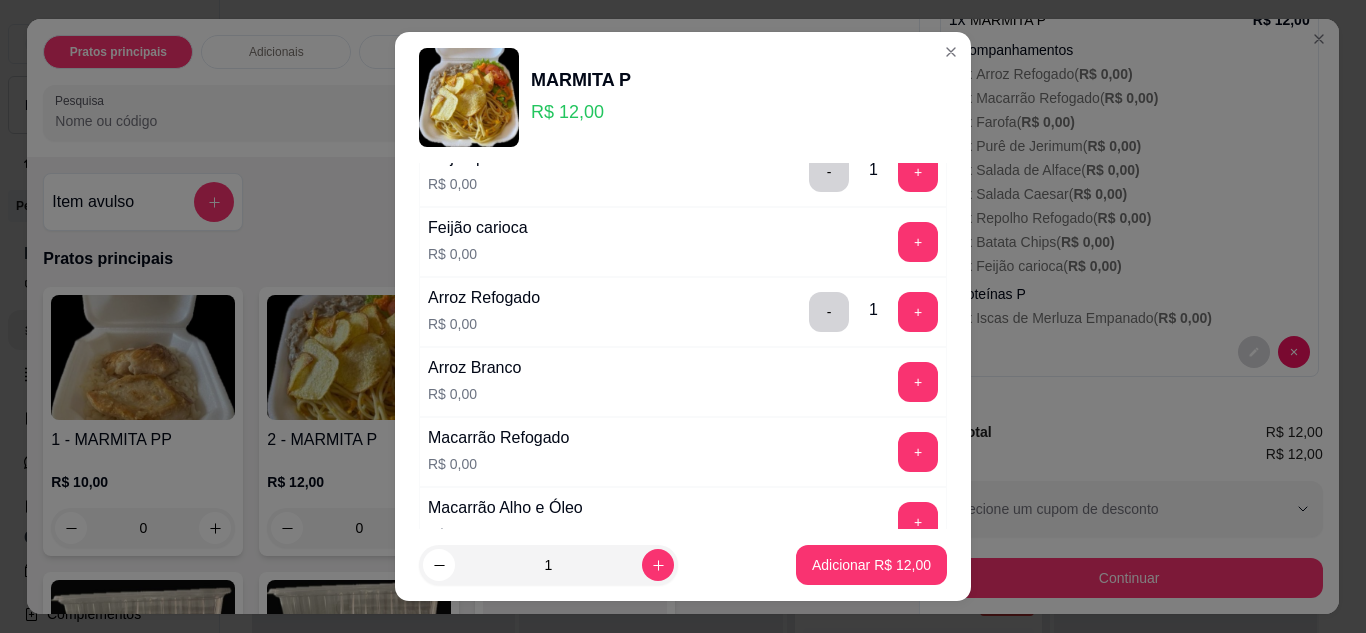 click on "+" at bounding box center [918, 452] 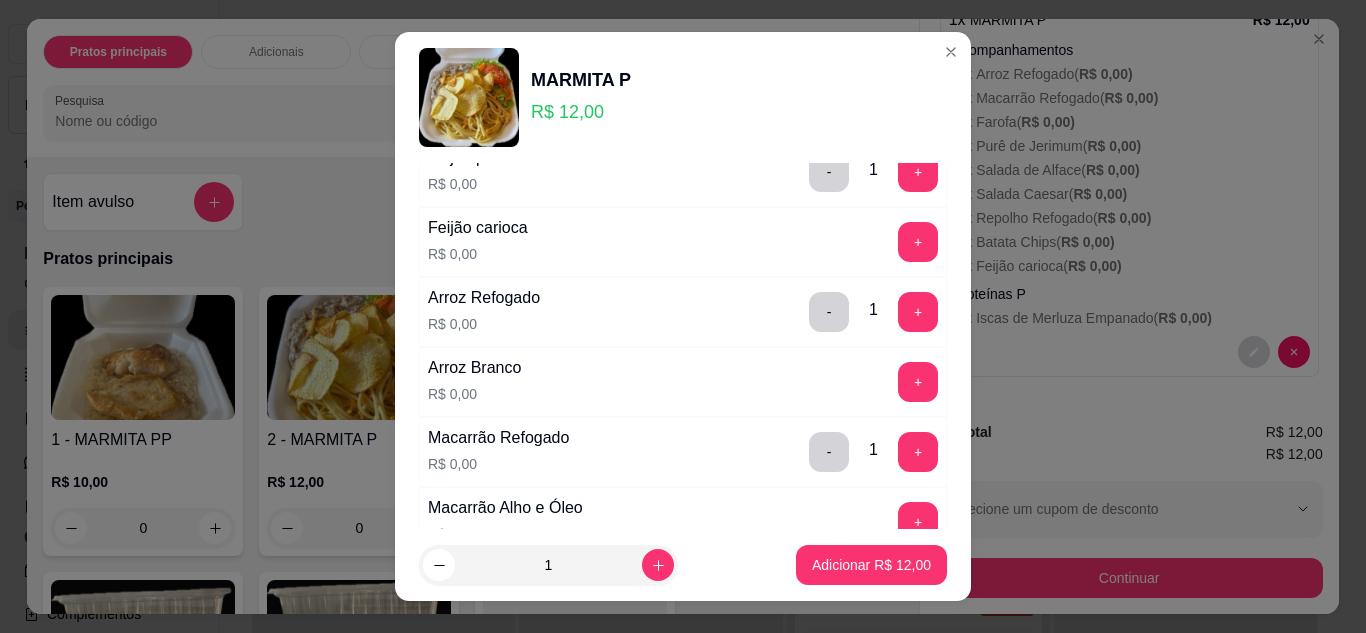 scroll, scrollTop: 400, scrollLeft: 0, axis: vertical 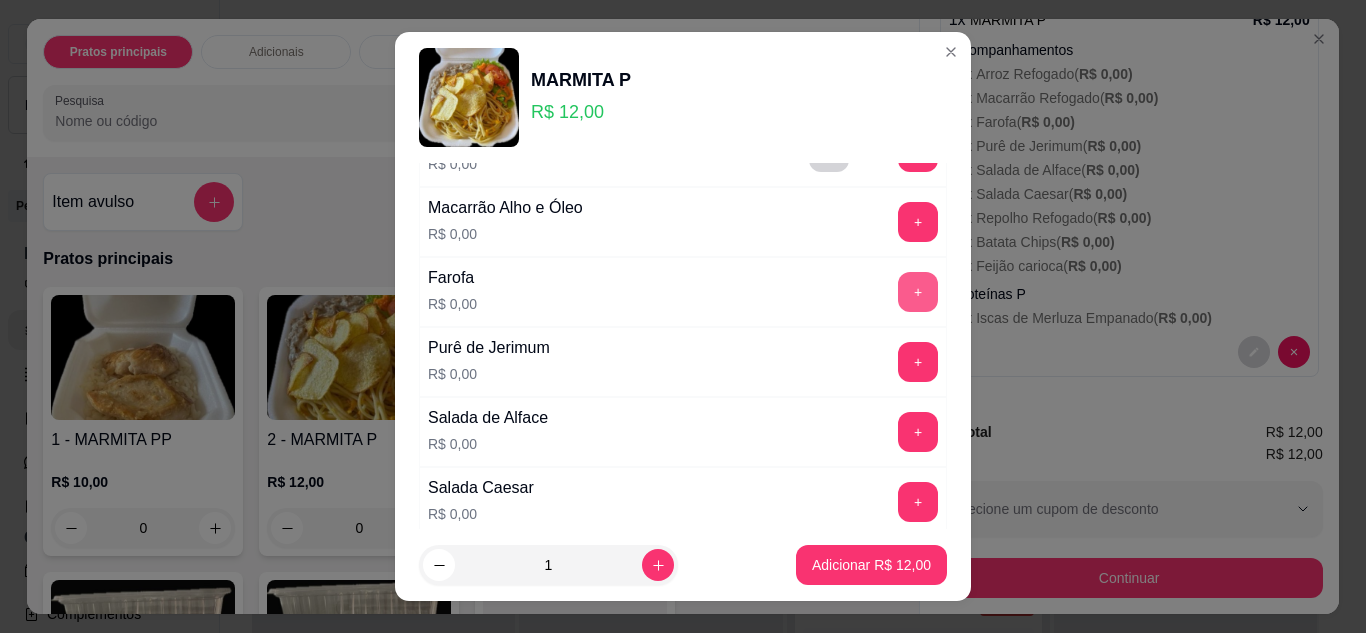 click on "+" at bounding box center (918, 292) 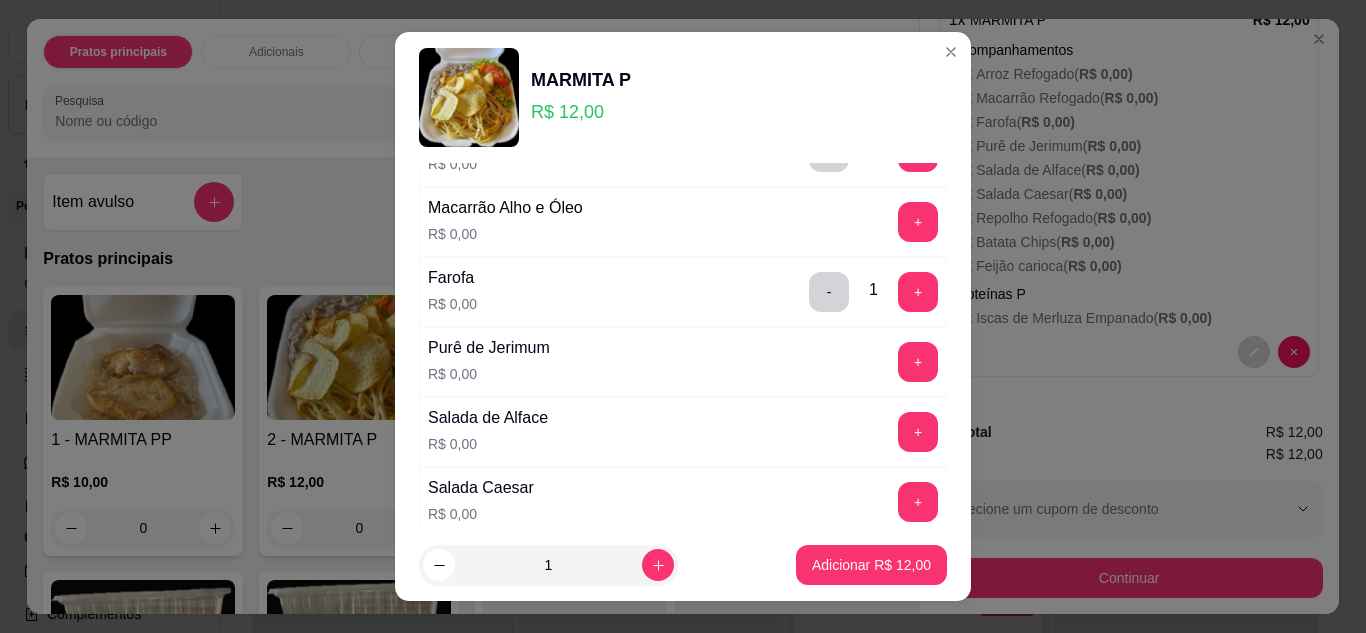 click on "+" at bounding box center [918, 362] 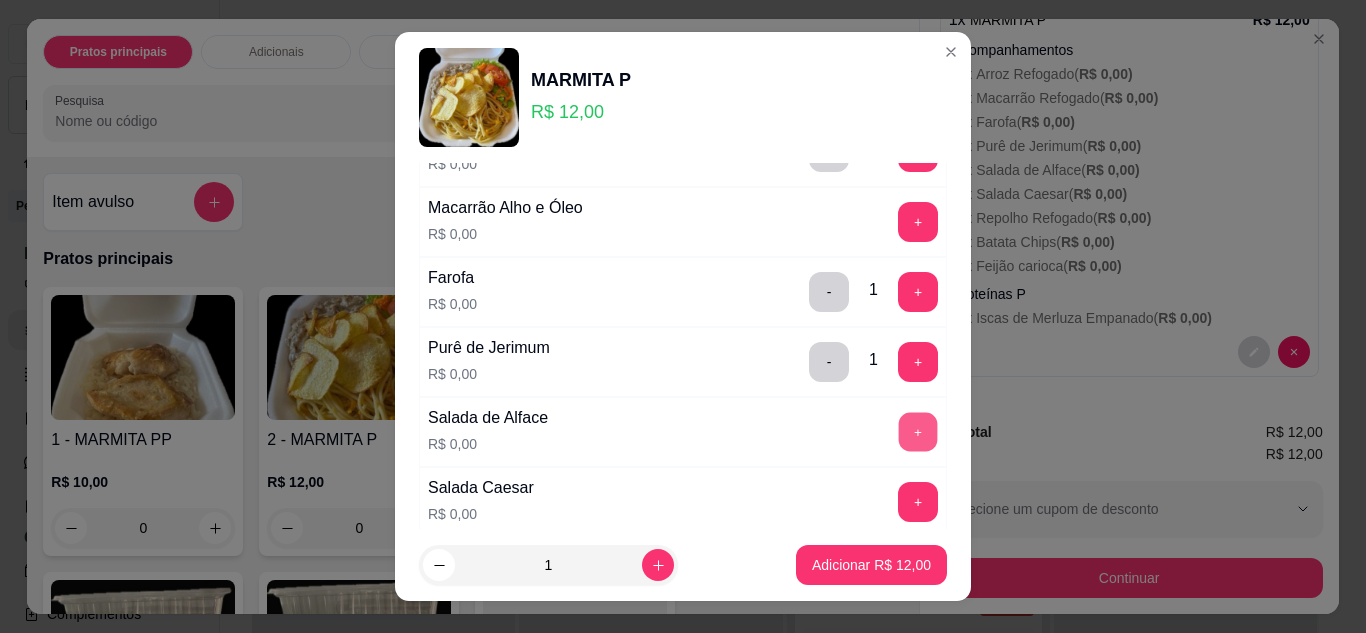 click on "+" at bounding box center (918, 432) 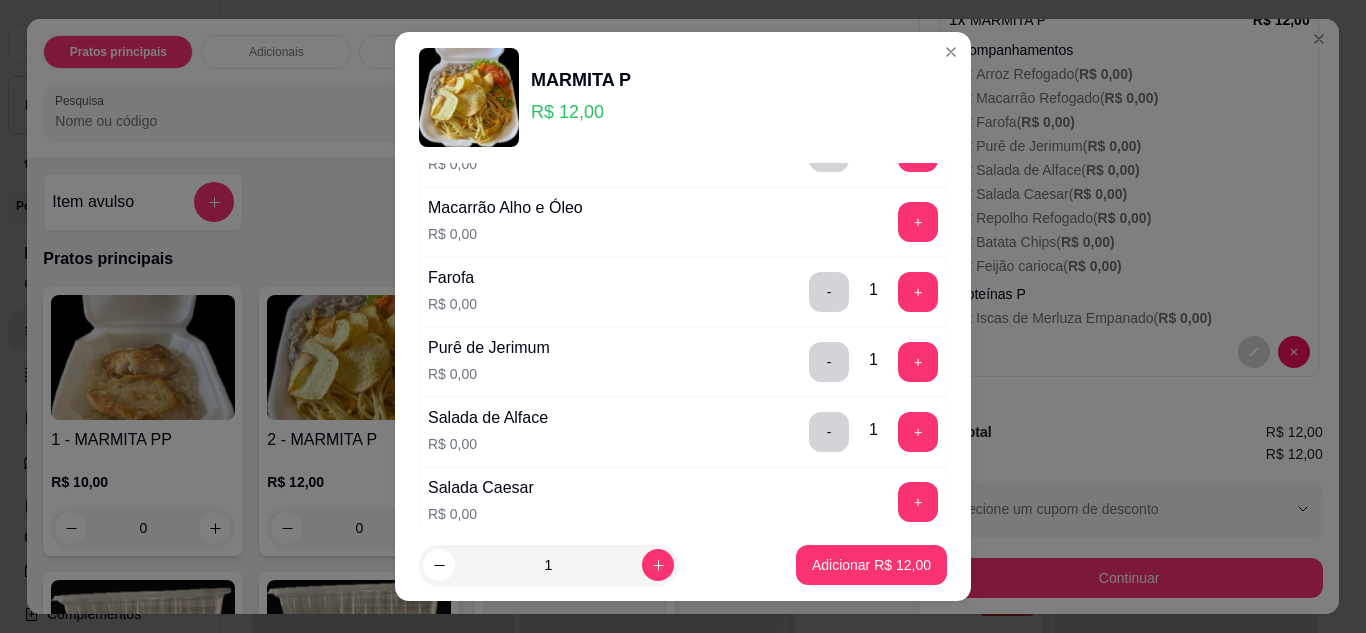 click on "+" at bounding box center (918, 502) 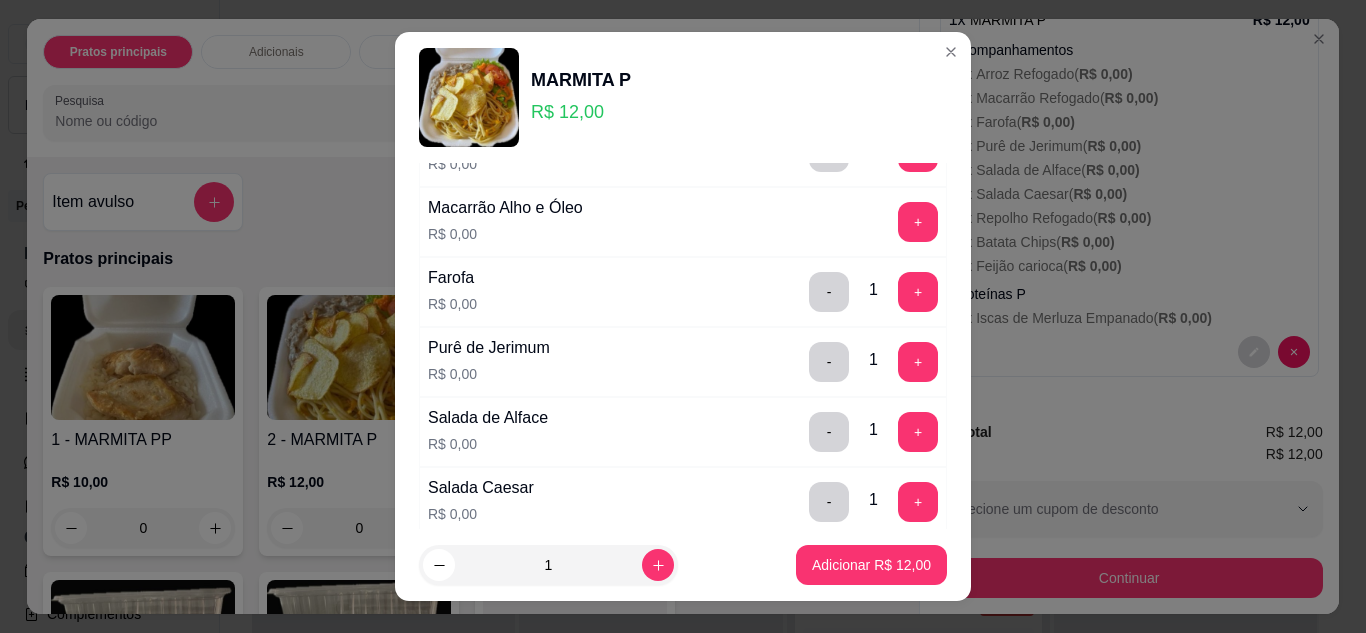 scroll, scrollTop: 600, scrollLeft: 0, axis: vertical 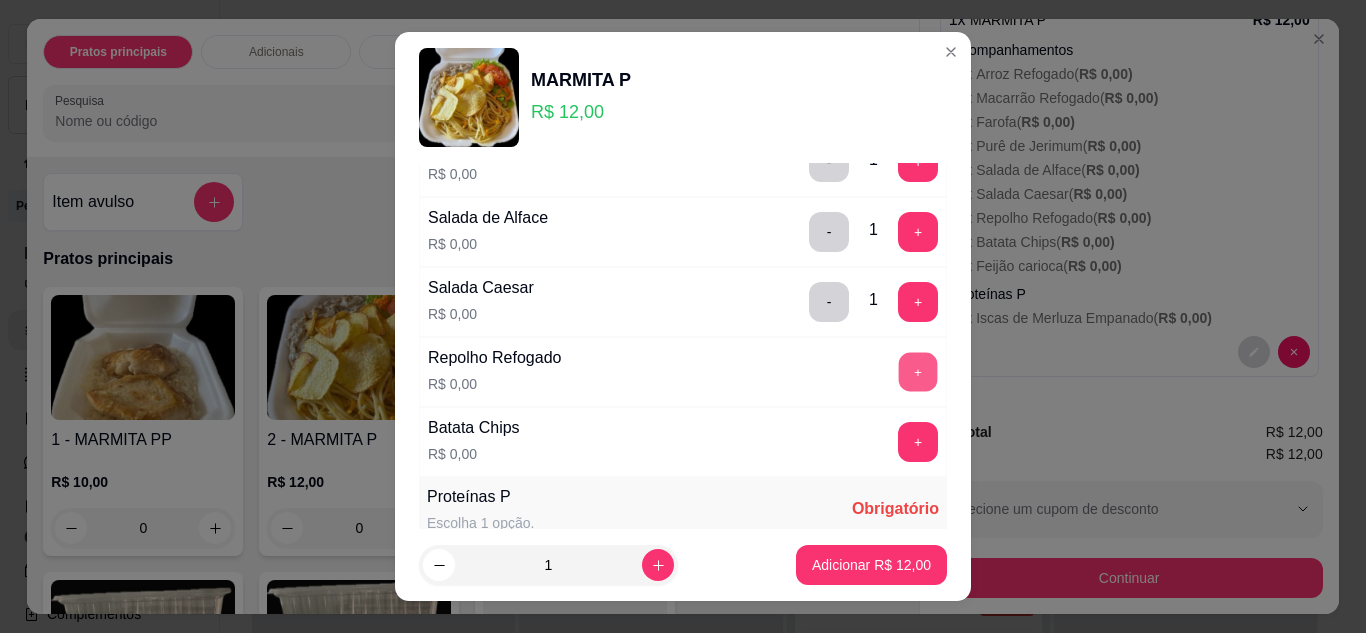 click on "+" at bounding box center (918, 372) 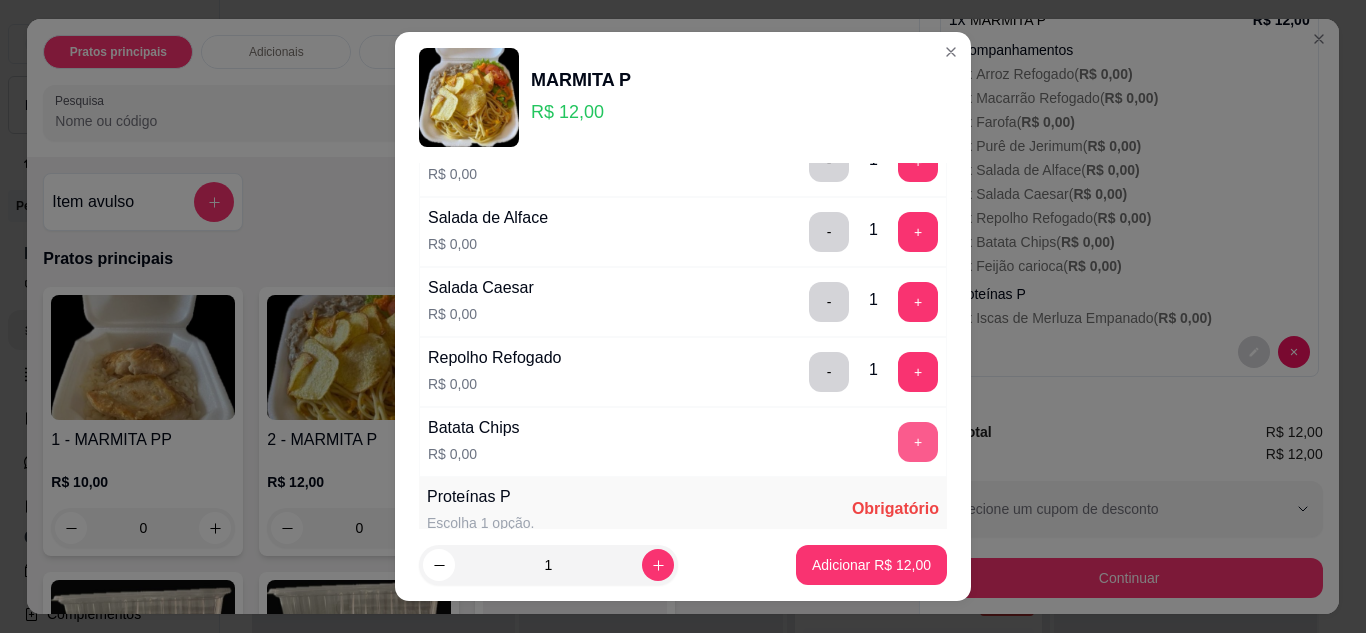 click on "+" at bounding box center (918, 442) 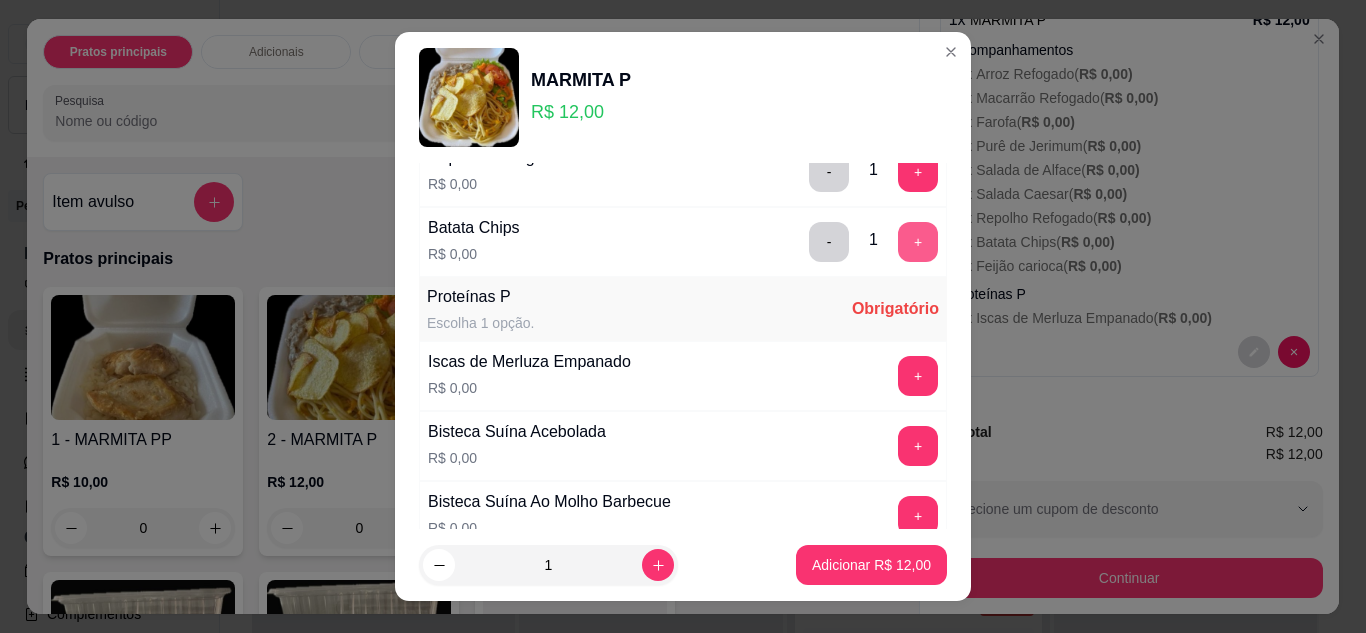 scroll, scrollTop: 900, scrollLeft: 0, axis: vertical 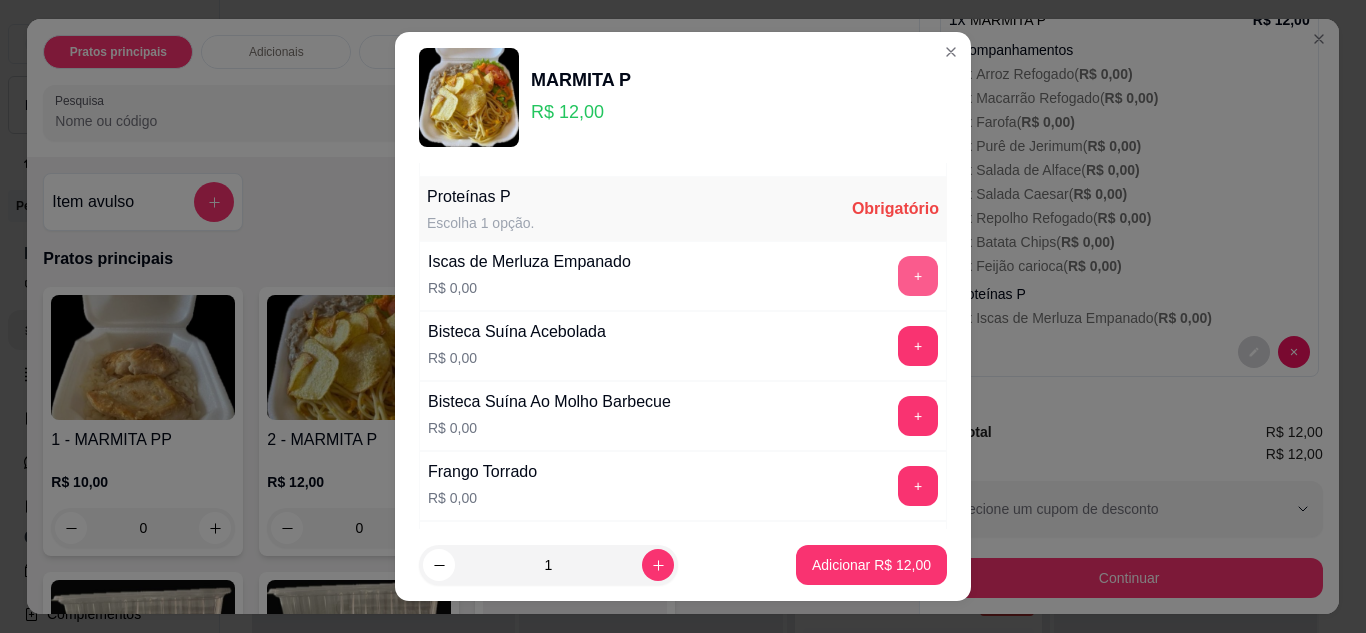 click on "+" at bounding box center [918, 276] 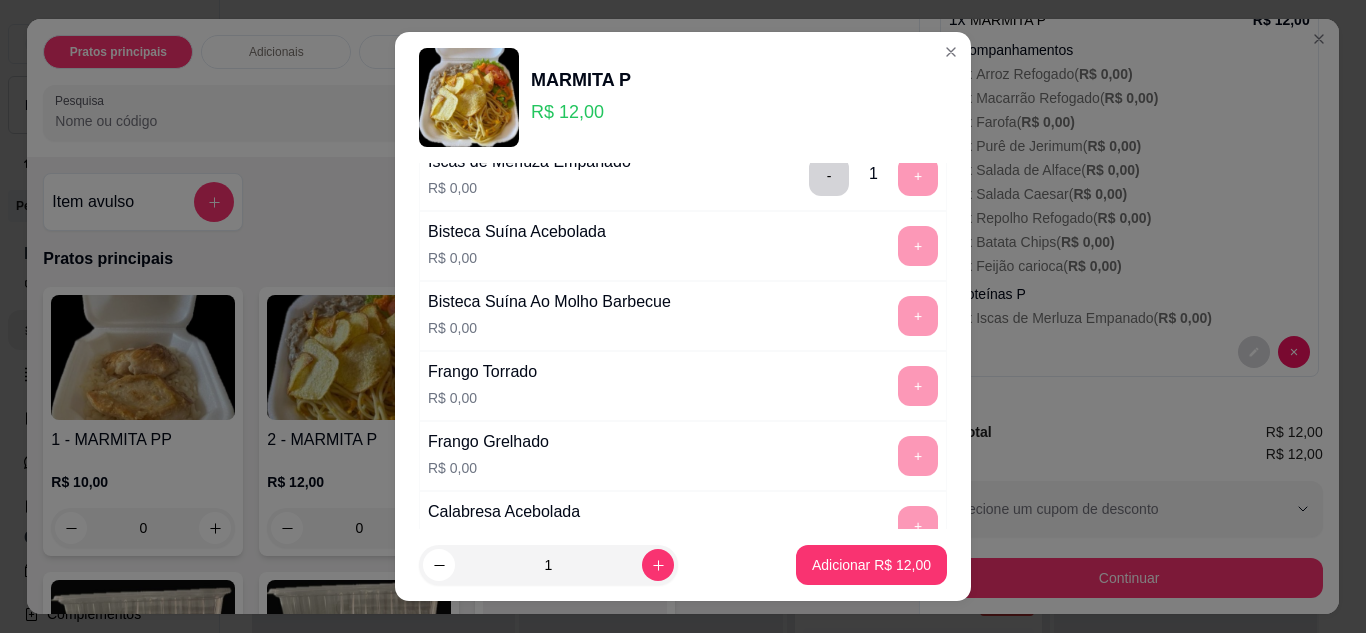 scroll, scrollTop: 900, scrollLeft: 0, axis: vertical 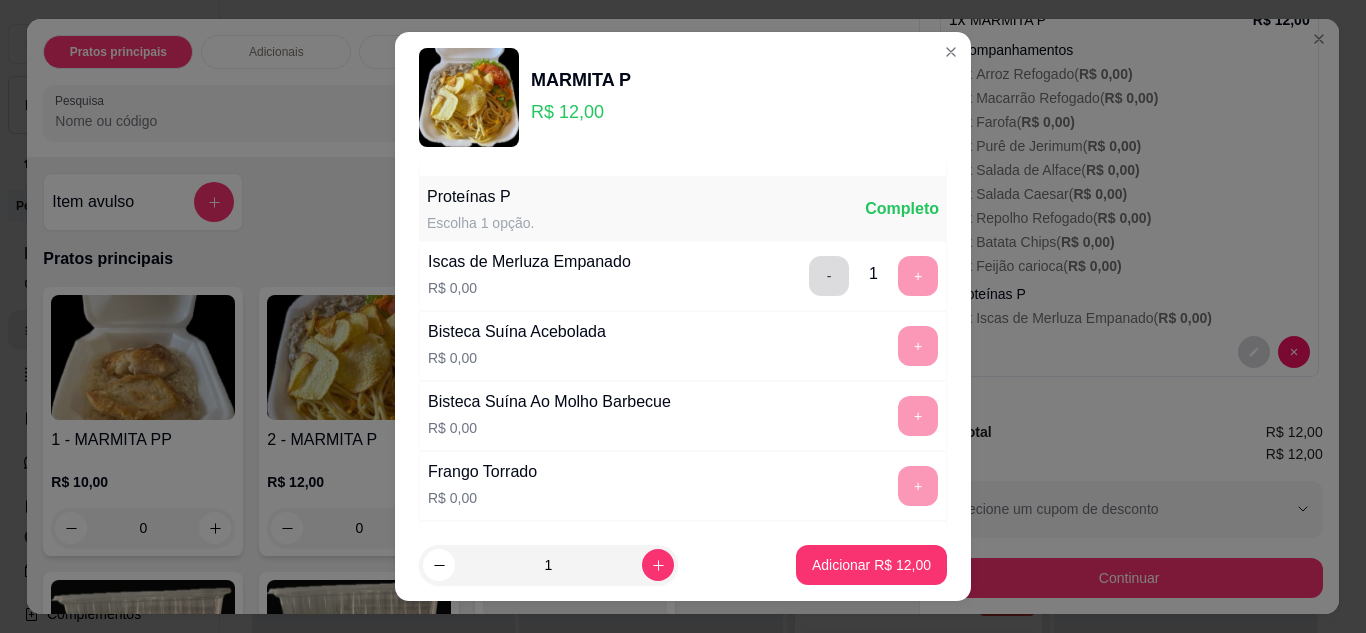 click on "-" at bounding box center (829, 276) 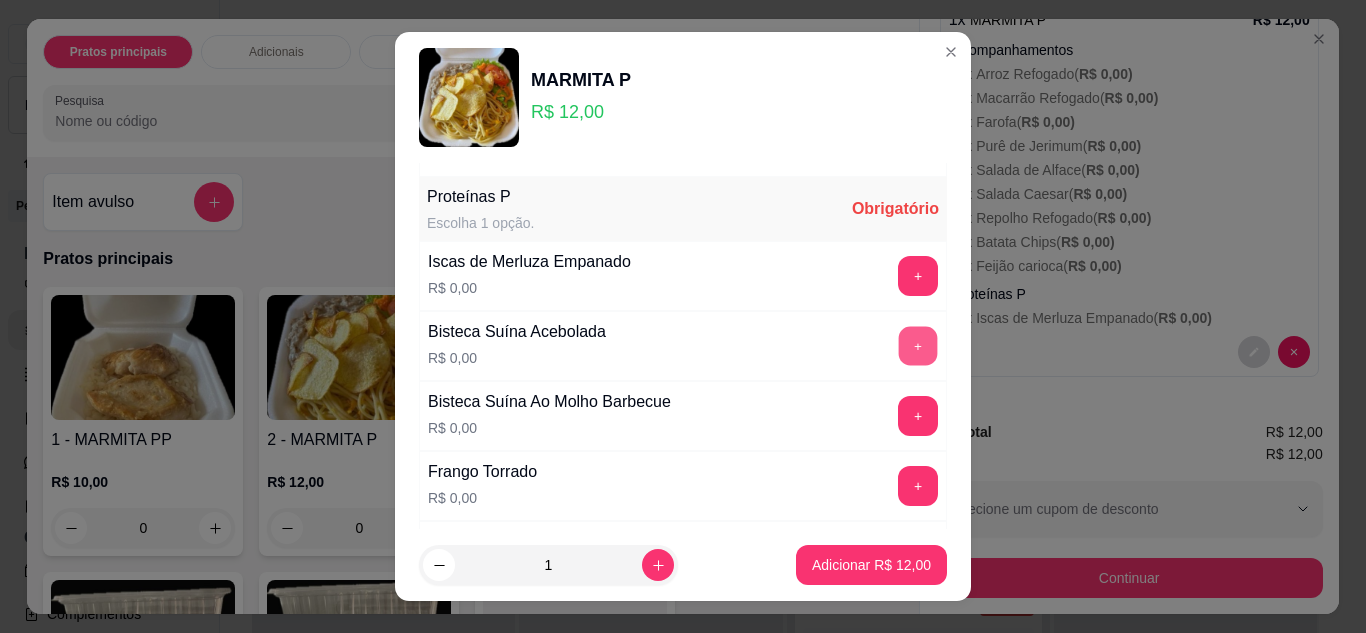 click on "+" at bounding box center [918, 346] 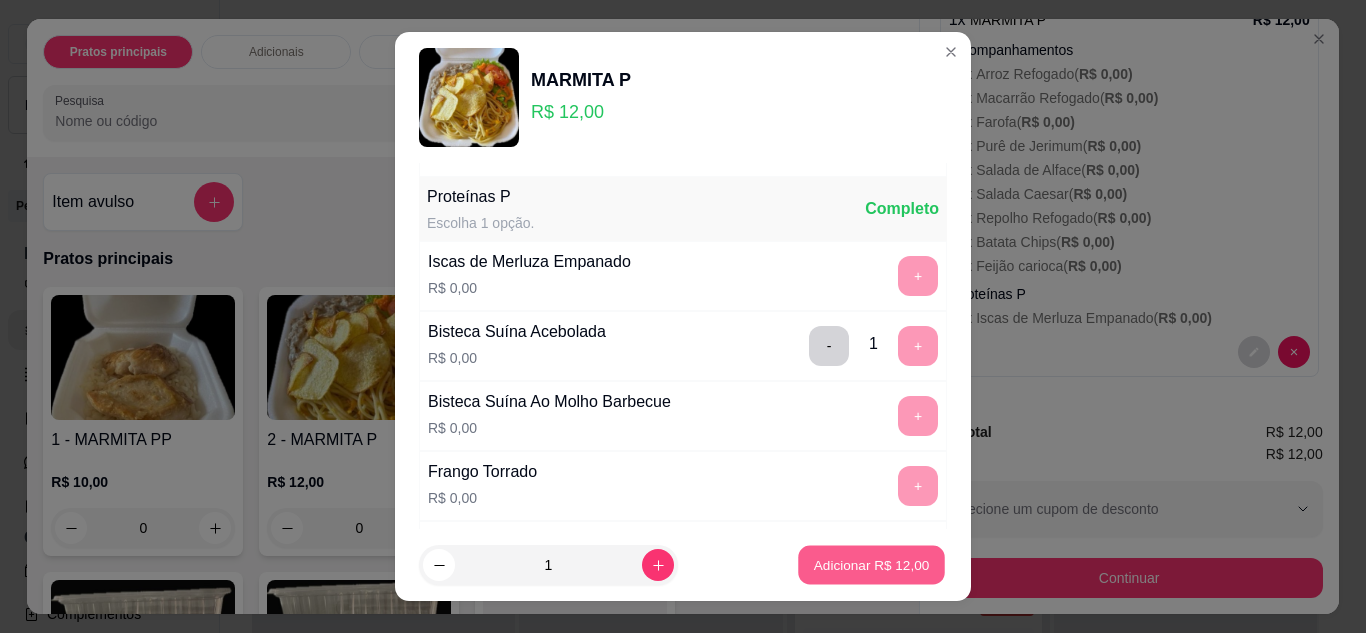 click on "Adicionar   R$ 12,00" at bounding box center (871, 565) 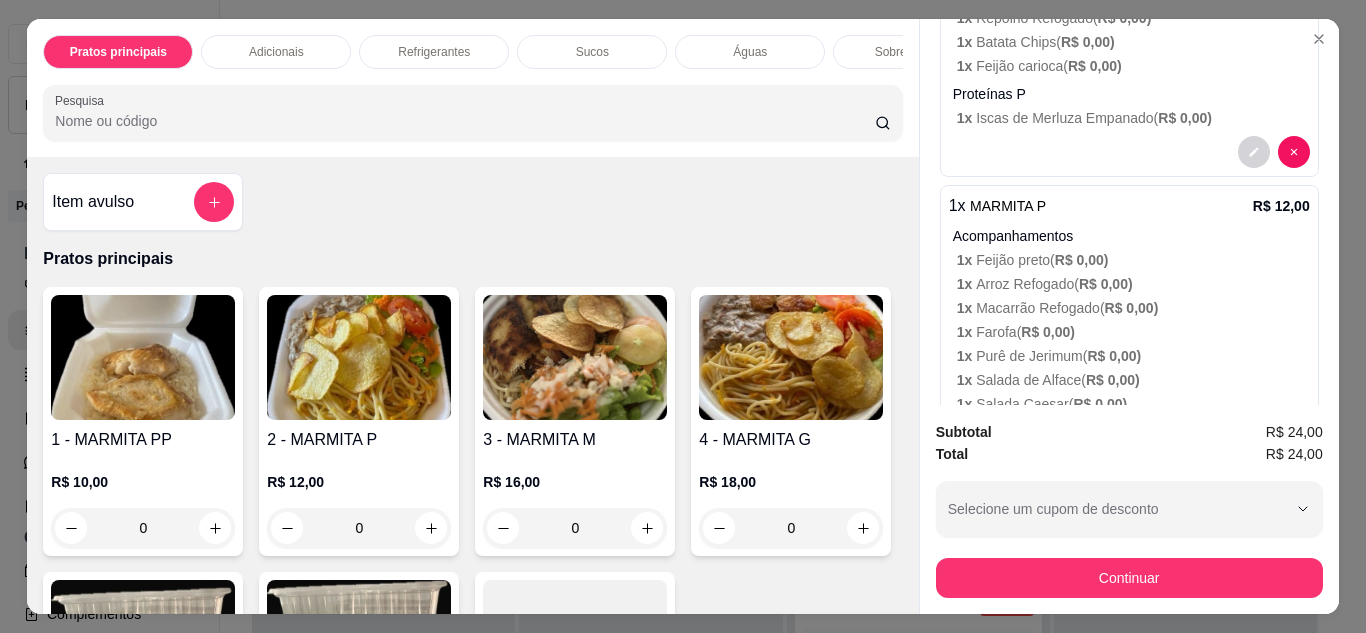 scroll, scrollTop: 686, scrollLeft: 0, axis: vertical 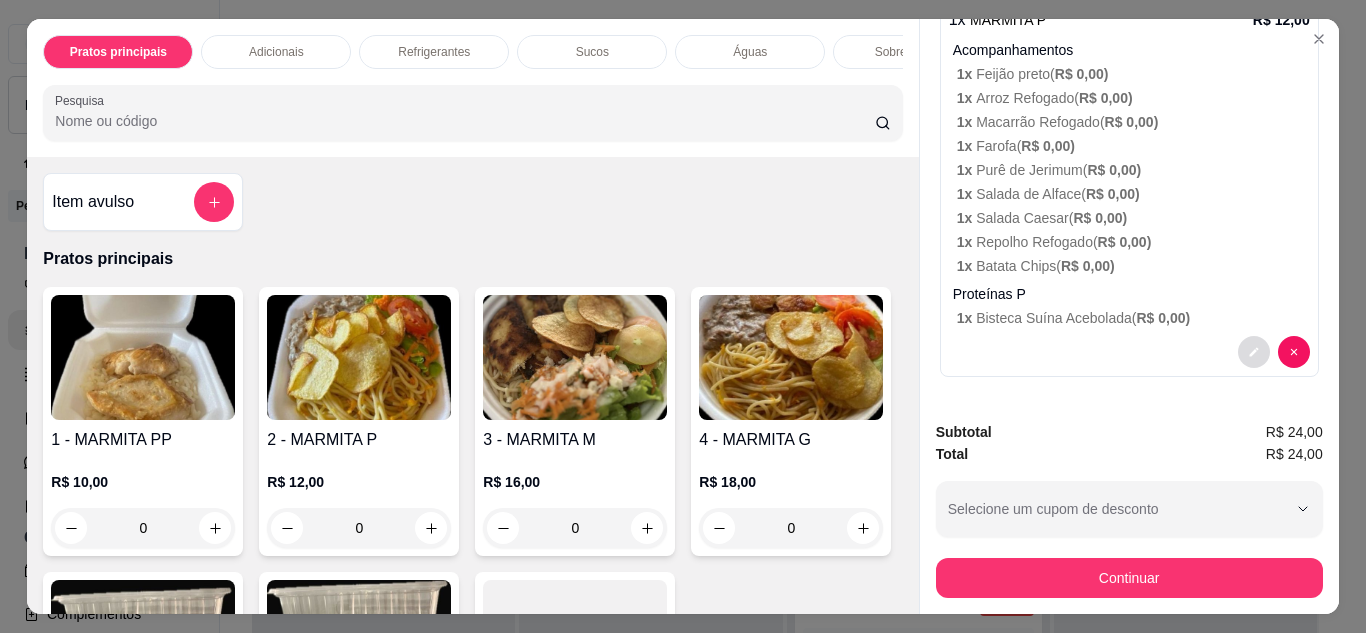 click at bounding box center (1254, 352) 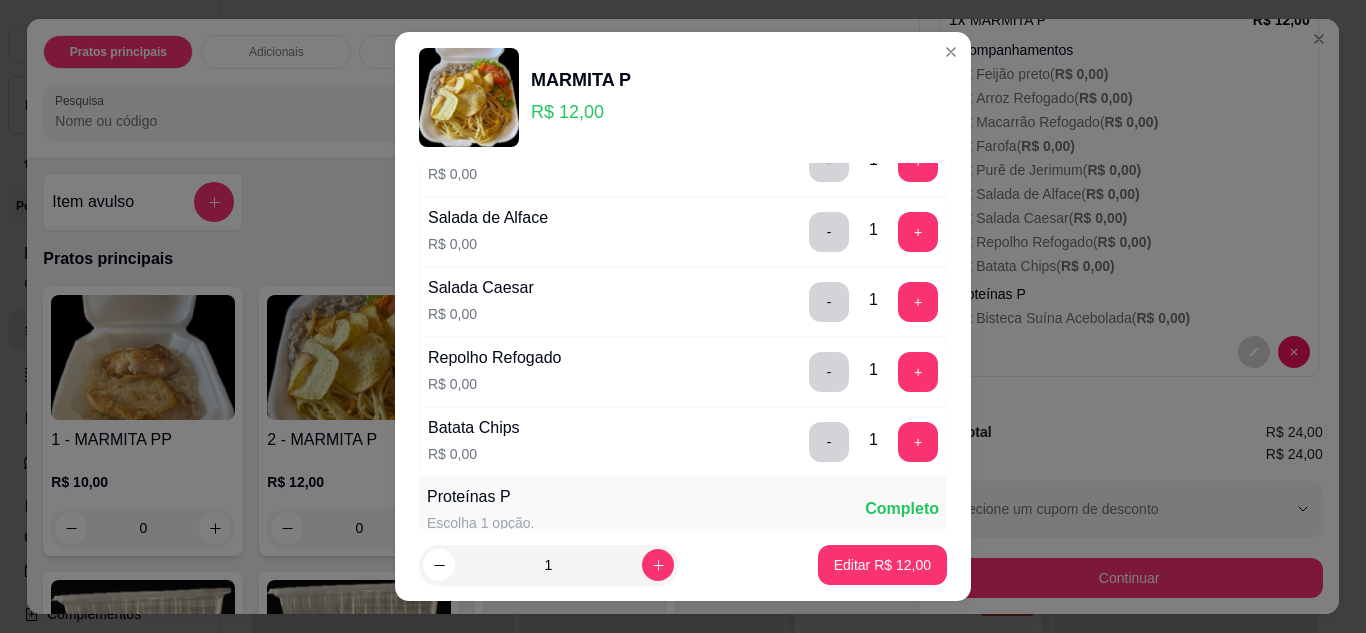 scroll, scrollTop: 900, scrollLeft: 0, axis: vertical 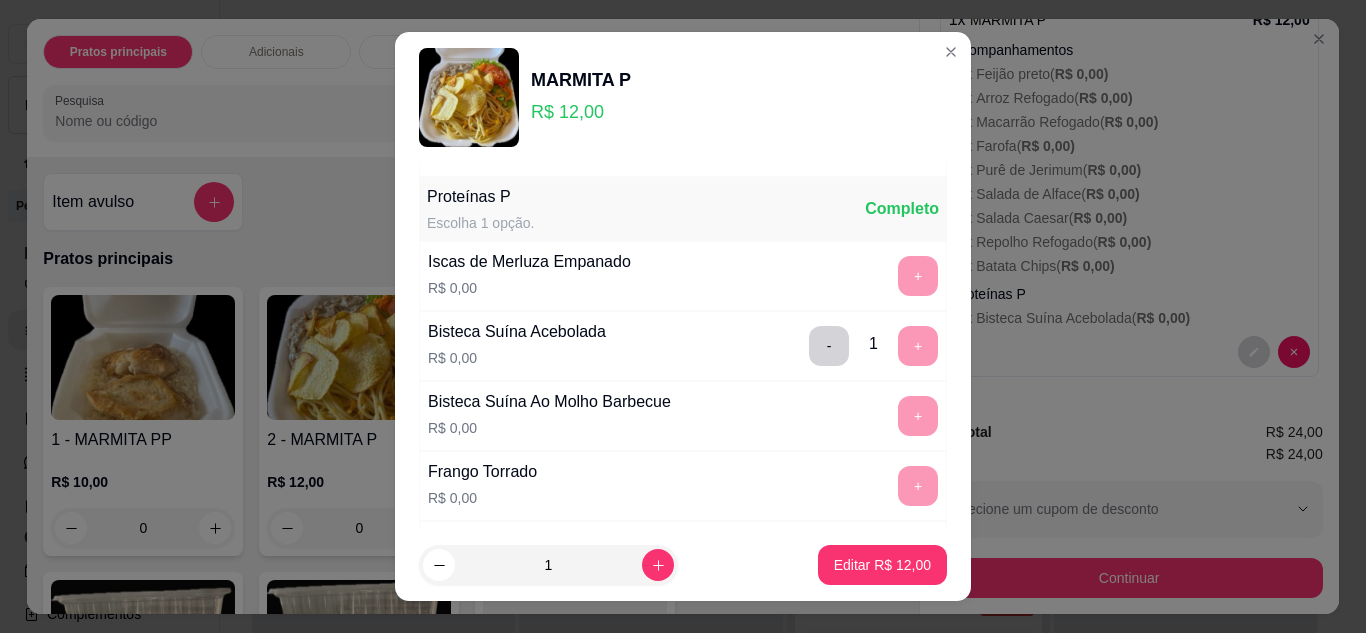 click on "+" at bounding box center [918, 416] 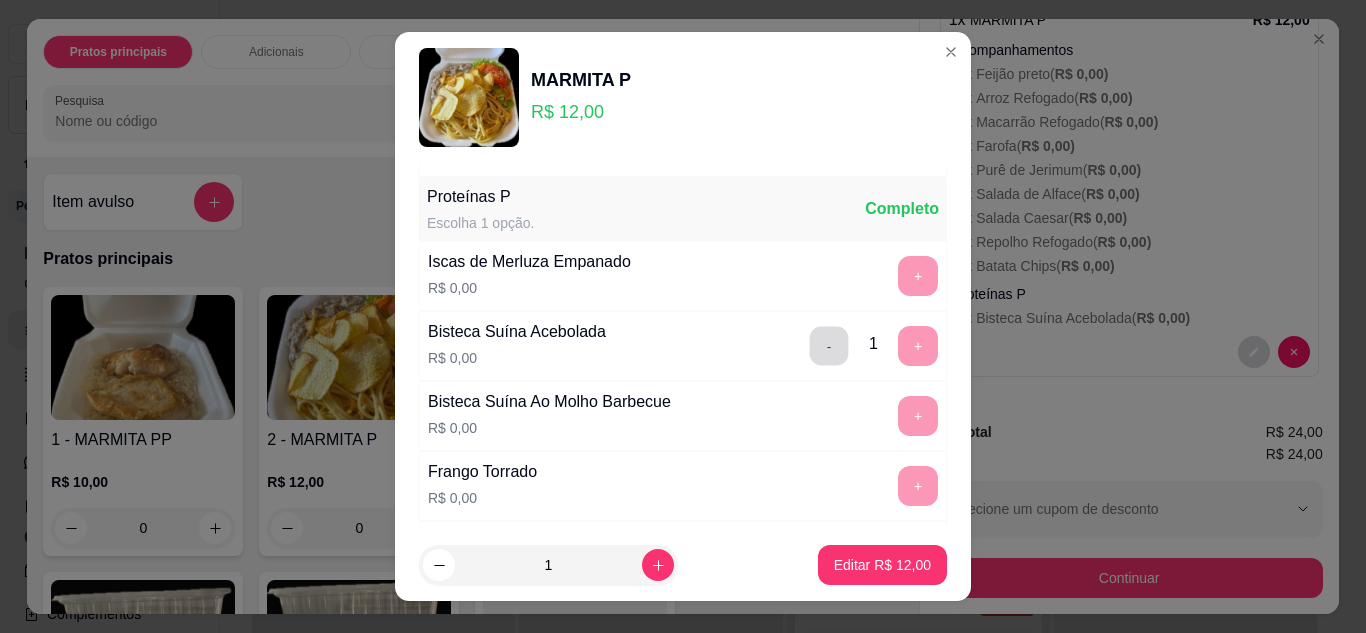 click on "-" at bounding box center (829, 346) 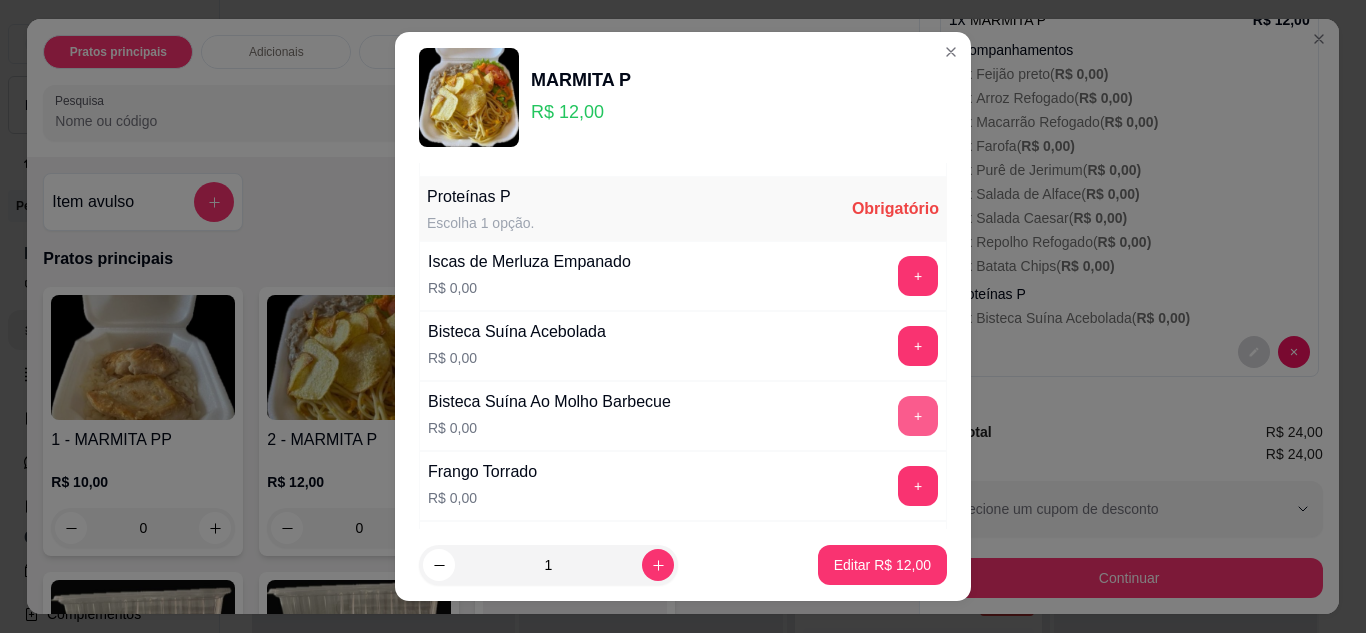 click on "+" at bounding box center [918, 416] 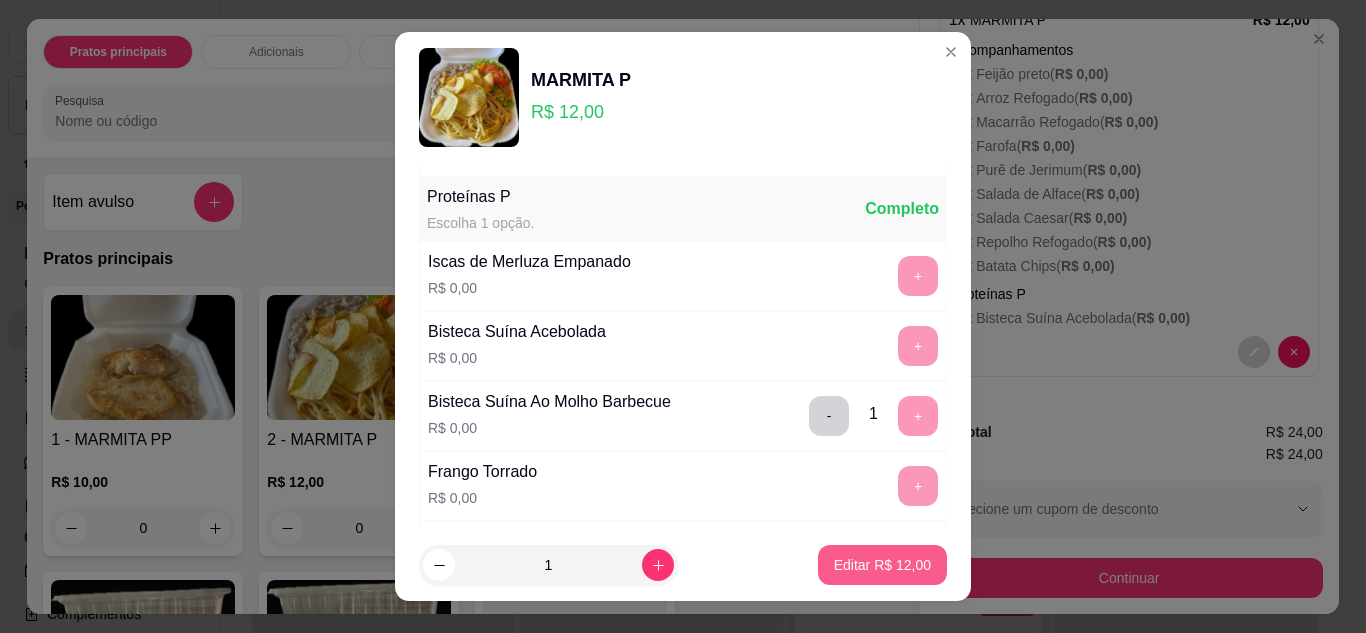 click on "Editar   R$ 12,00" at bounding box center (882, 565) 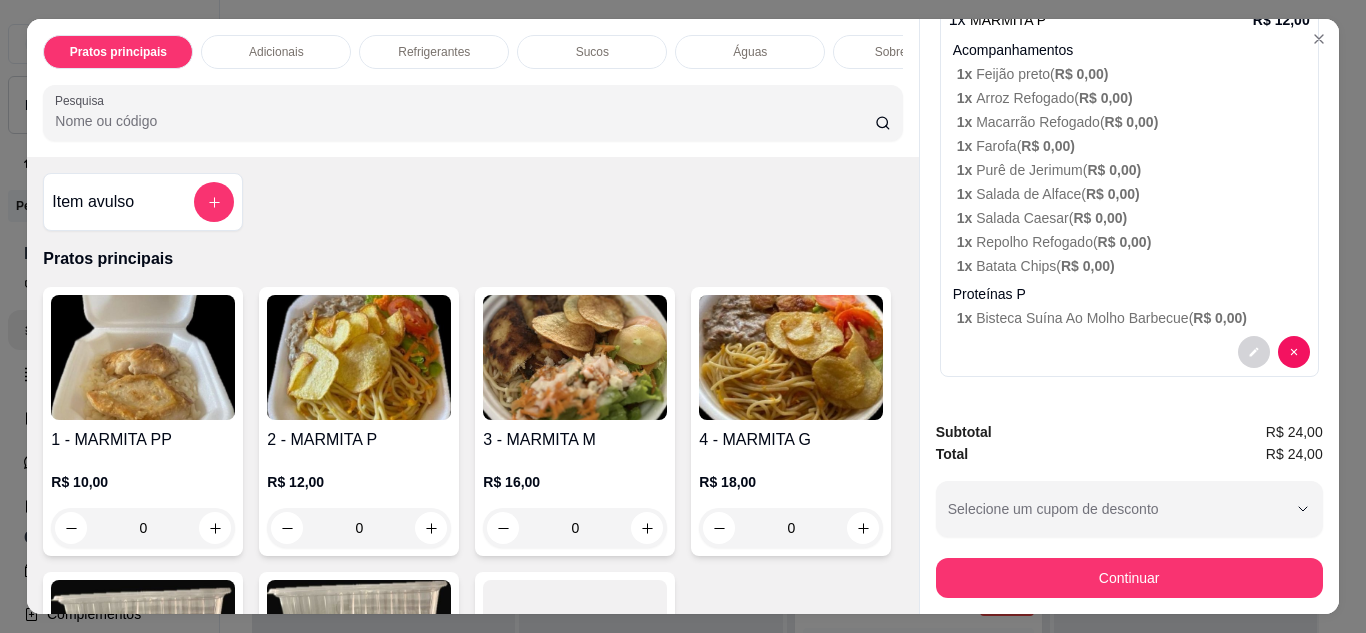 scroll, scrollTop: 53, scrollLeft: 0, axis: vertical 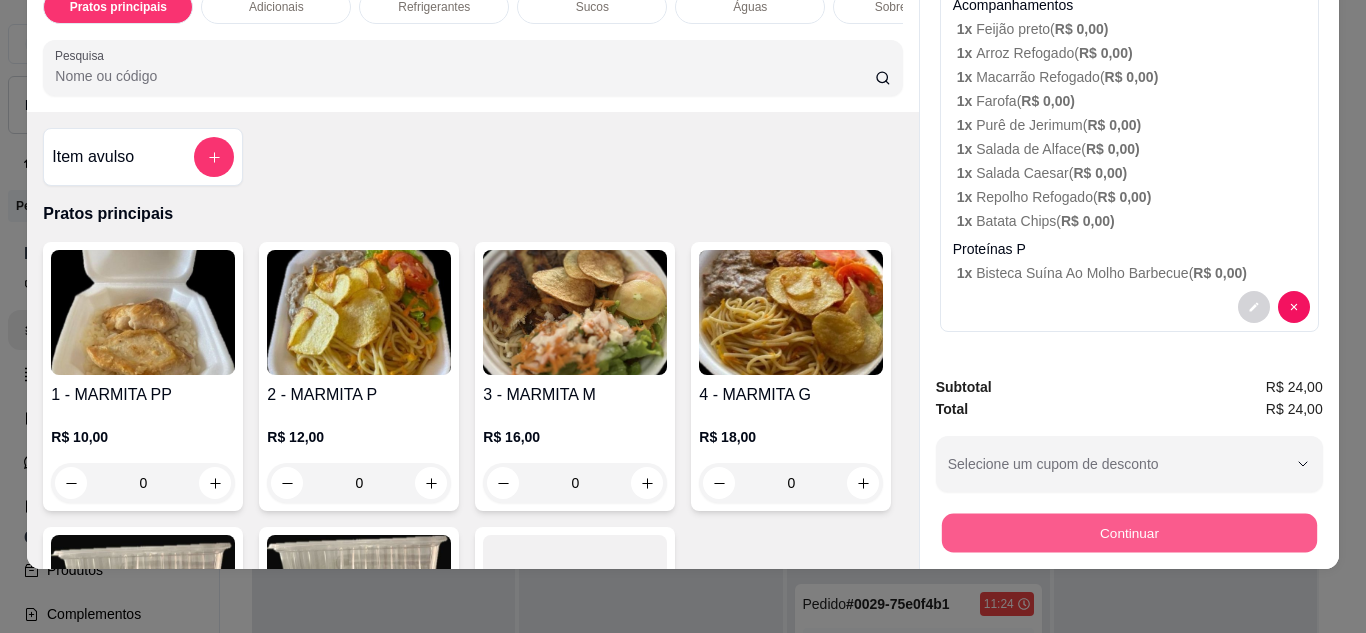 click on "Continuar" at bounding box center (1128, 533) 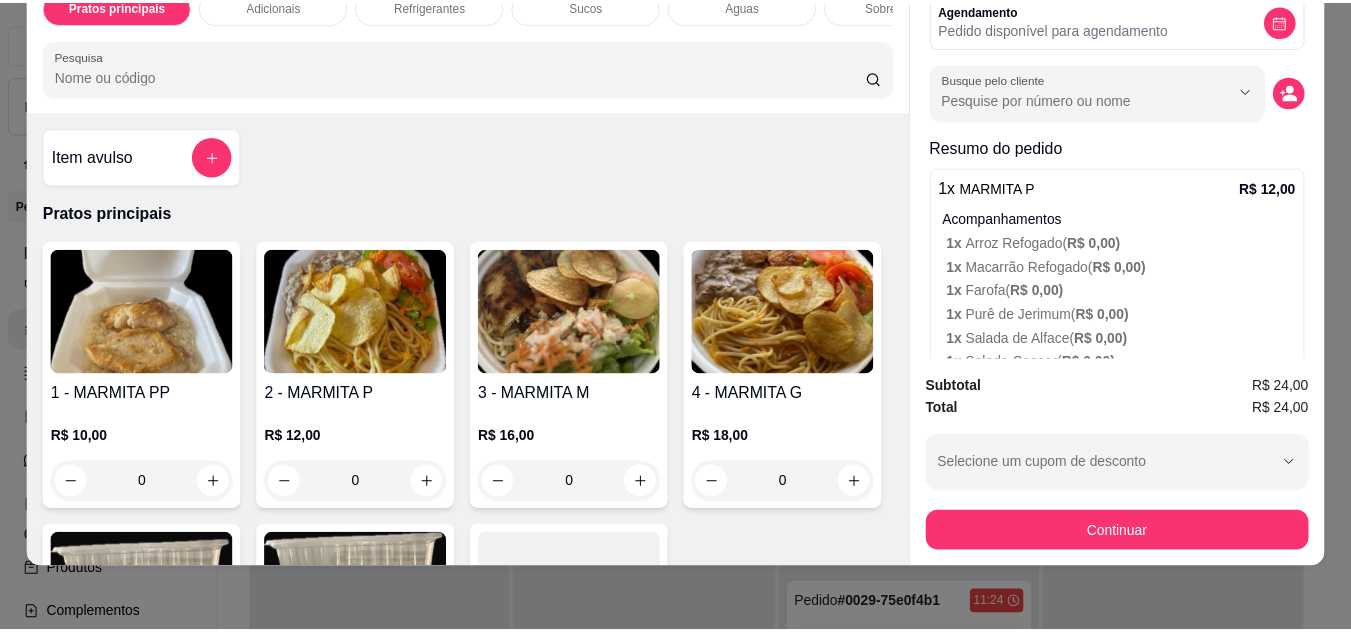 scroll, scrollTop: 0, scrollLeft: 0, axis: both 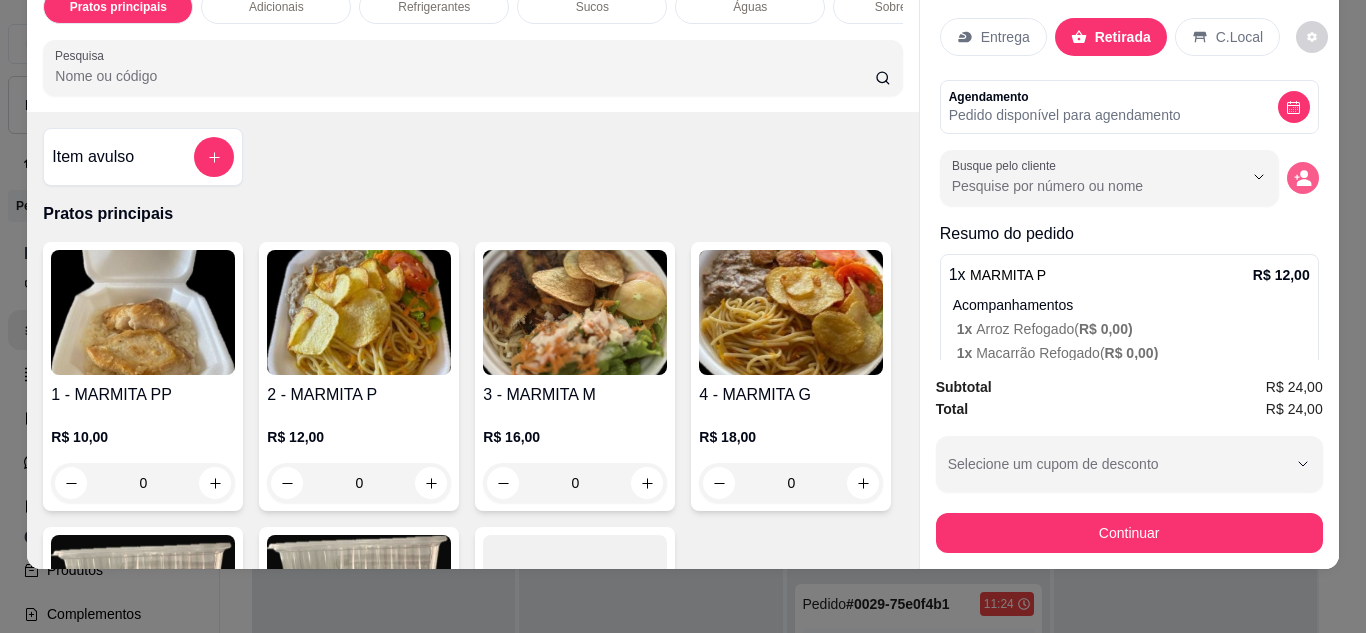 click 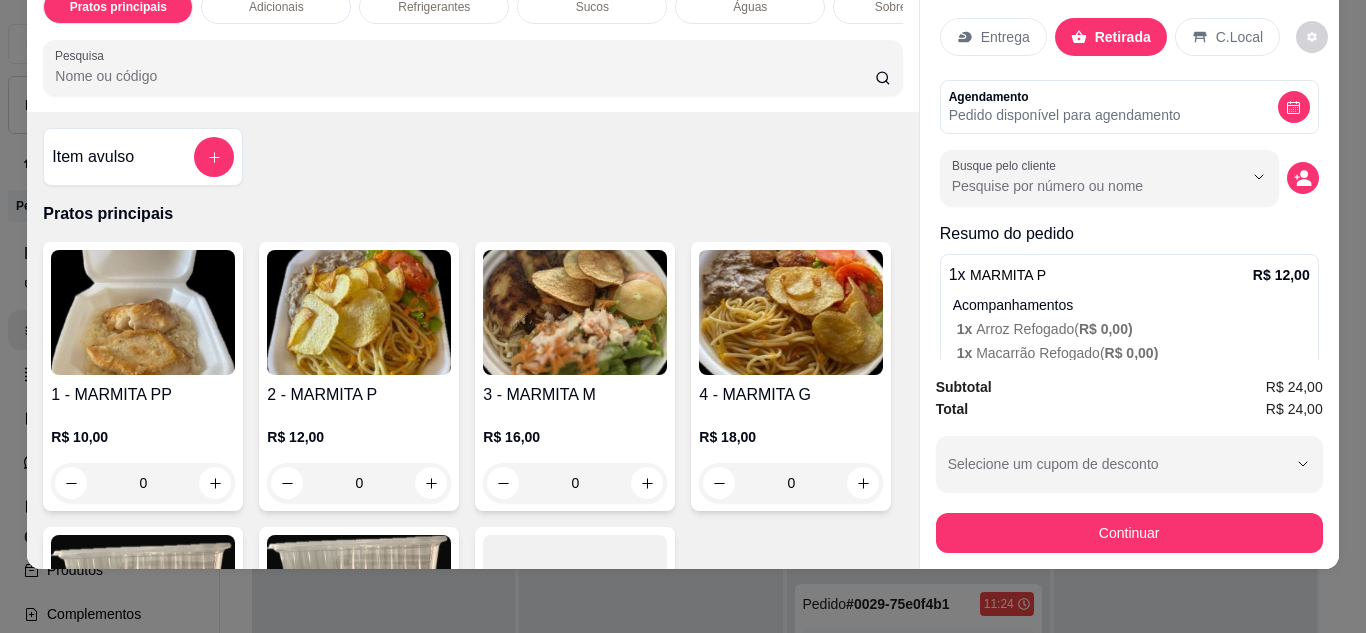 click on "Subtotal R$ 24,00 Total R$ 24,00 Selecione um cupom de desconto DONACELIAOFF Selecione um cupom de desconto Continuar" at bounding box center [1129, 464] 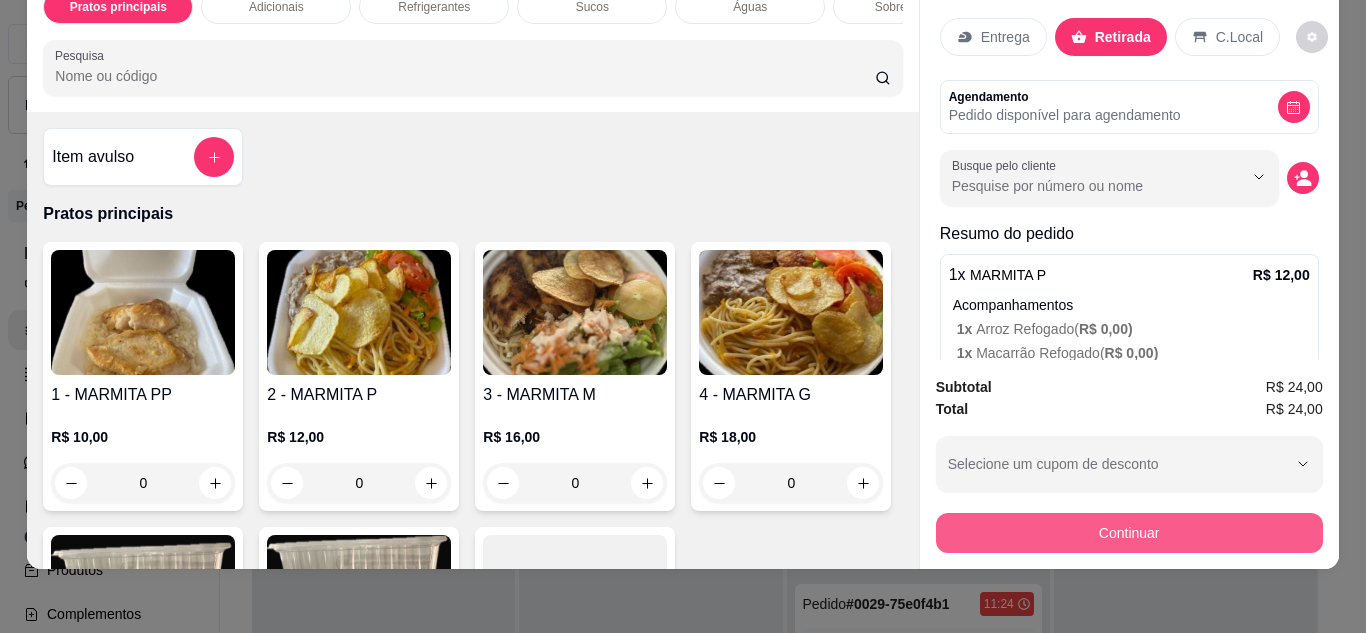 click on "Continuar" at bounding box center (1129, 533) 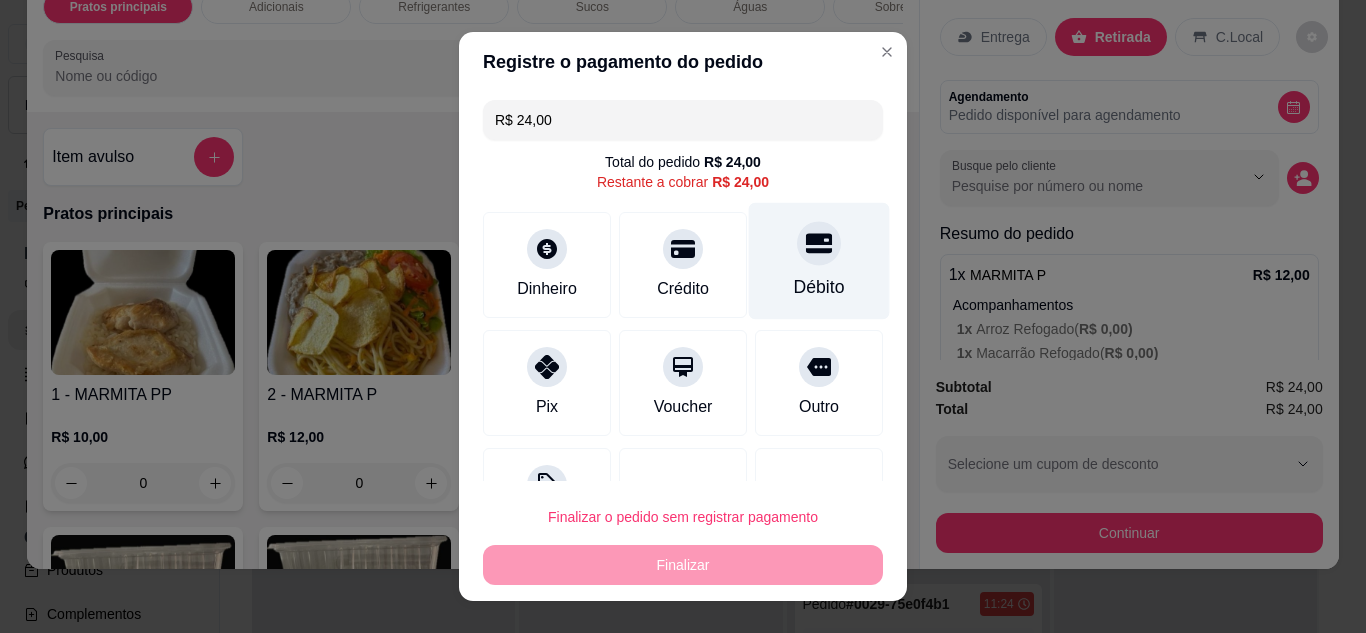 click on "Débito" at bounding box center (819, 287) 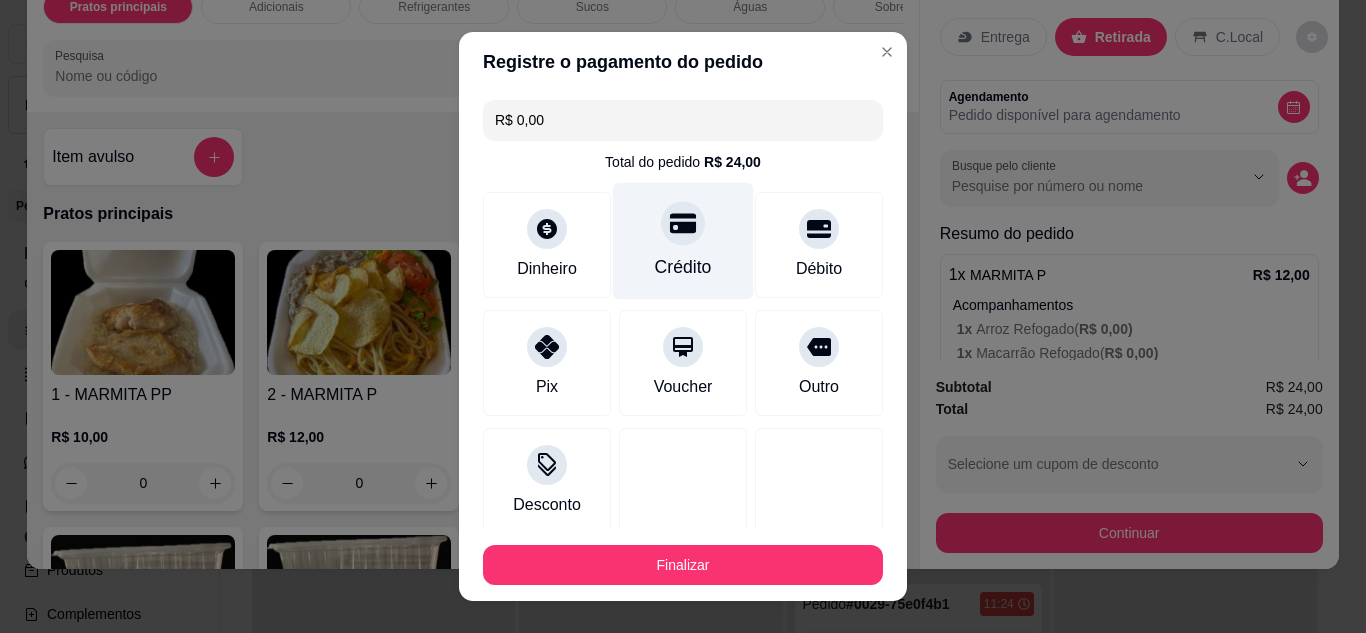 click 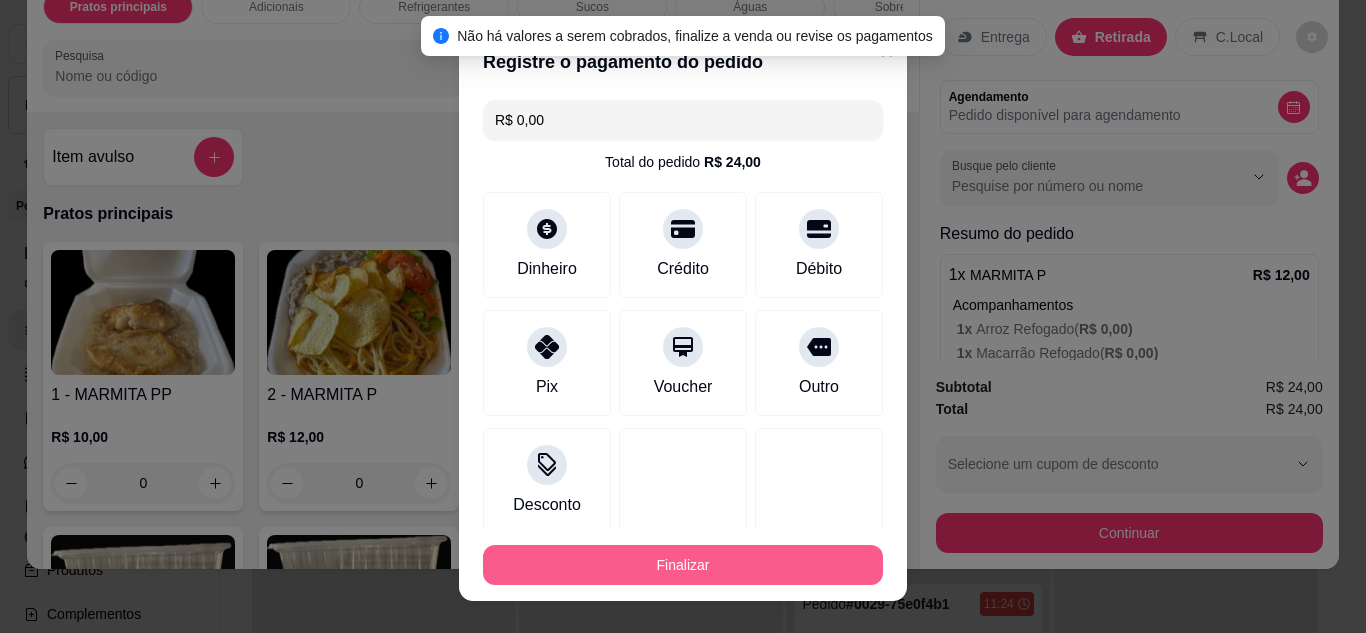 click on "Finalizar" at bounding box center [683, 565] 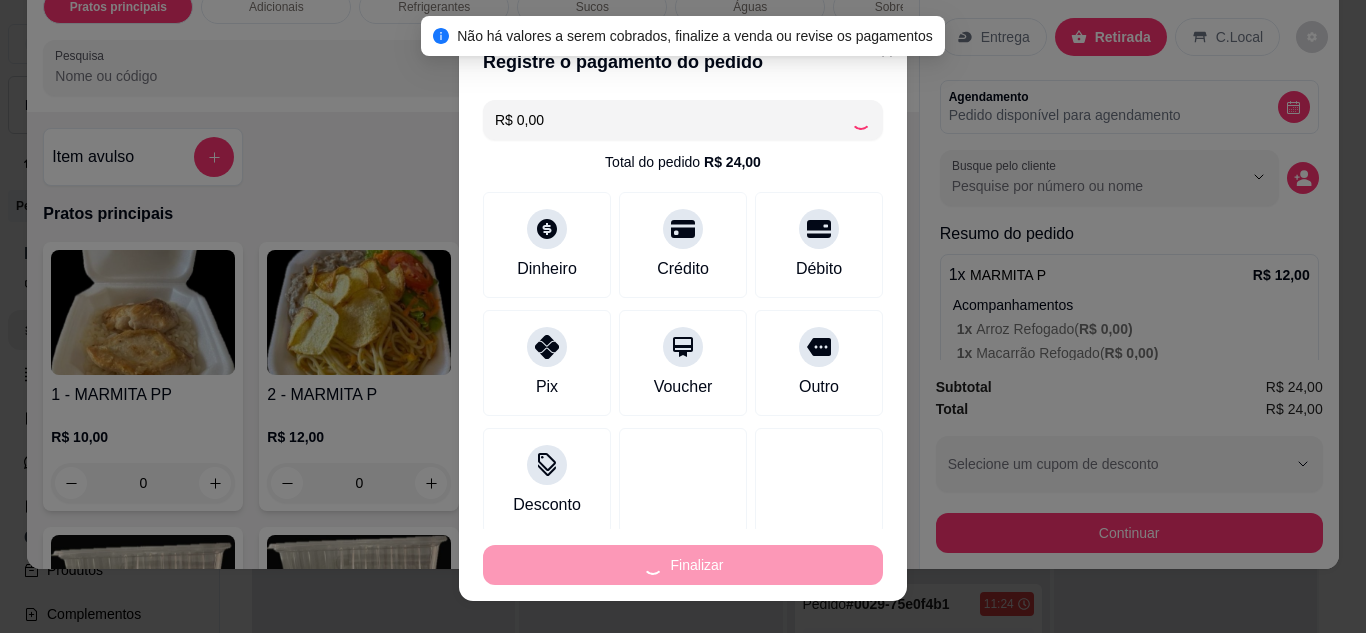 type on "-R$ 24,00" 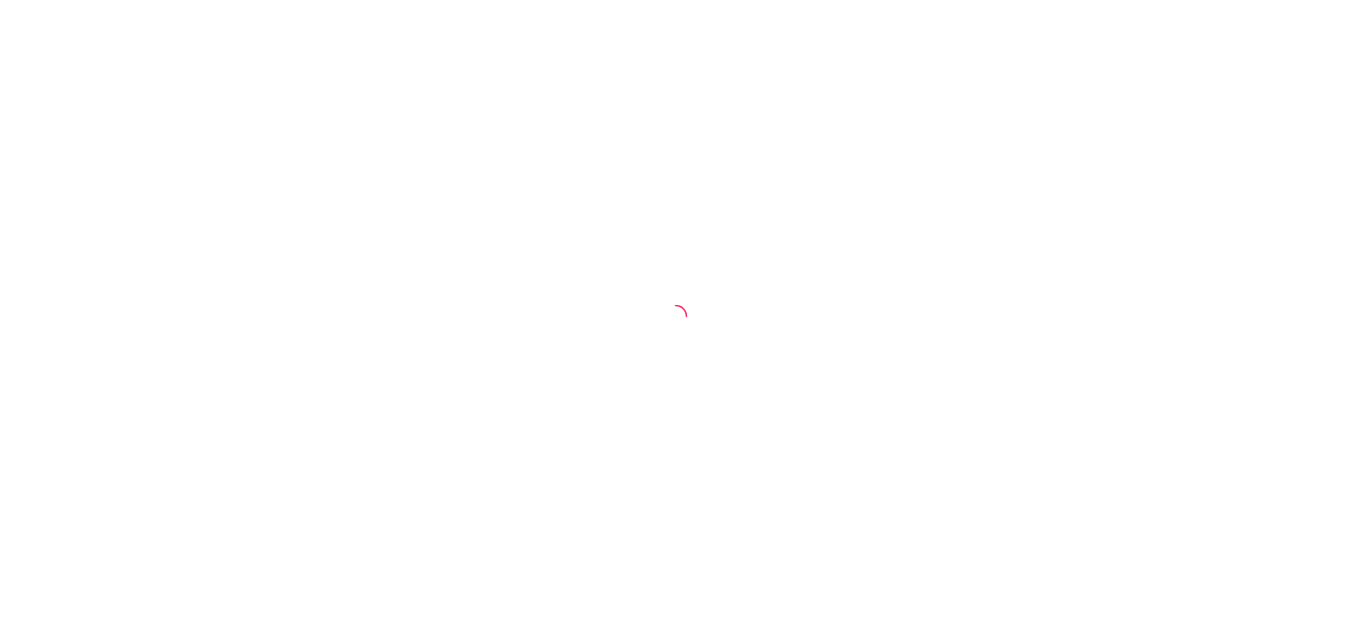 scroll, scrollTop: 0, scrollLeft: 0, axis: both 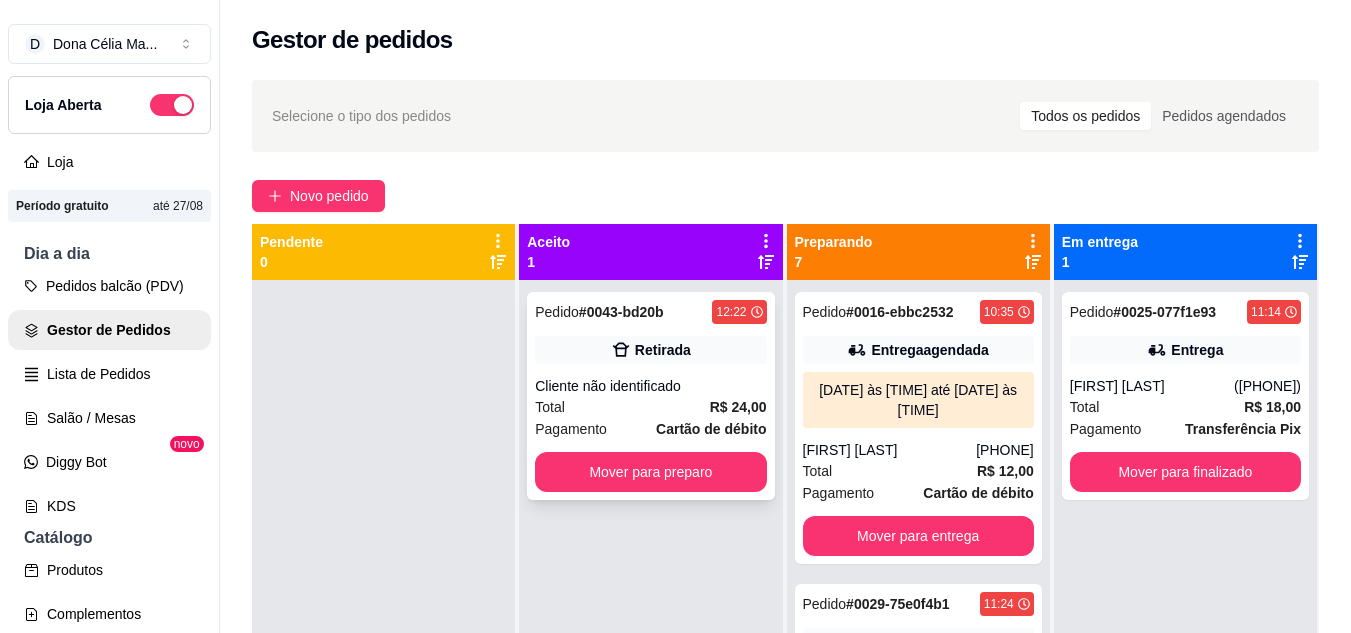 click on "Retirada" at bounding box center (650, 350) 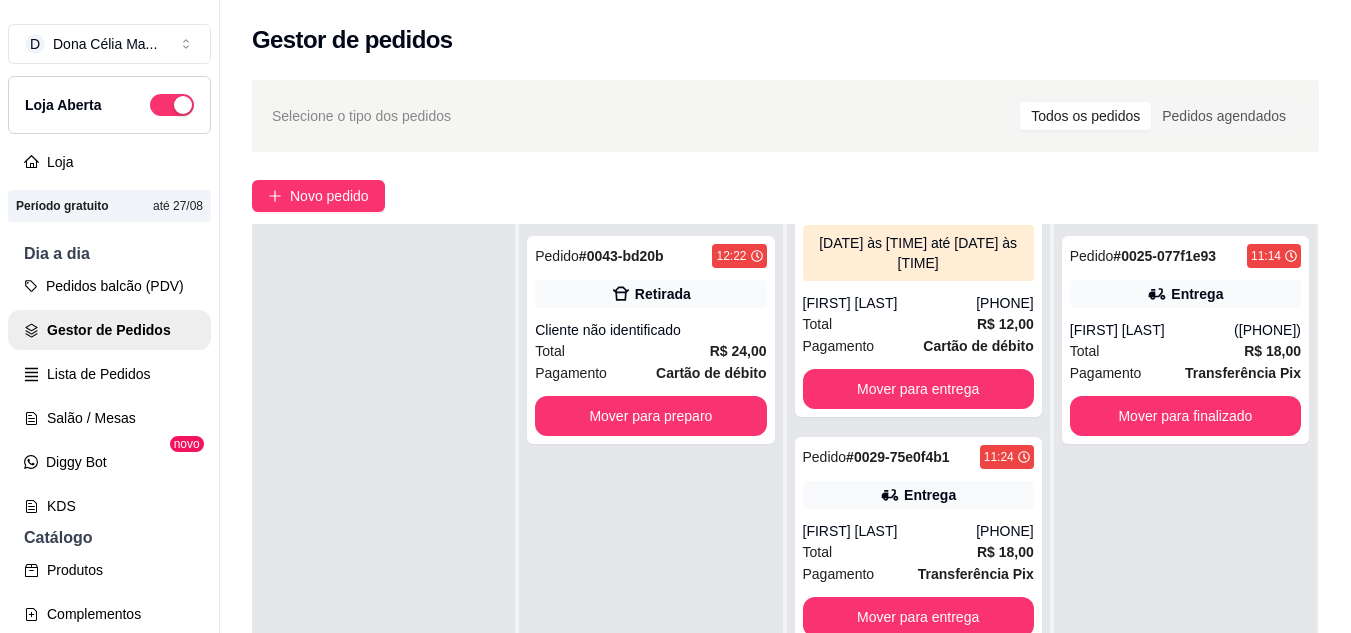 scroll, scrollTop: 0, scrollLeft: 0, axis: both 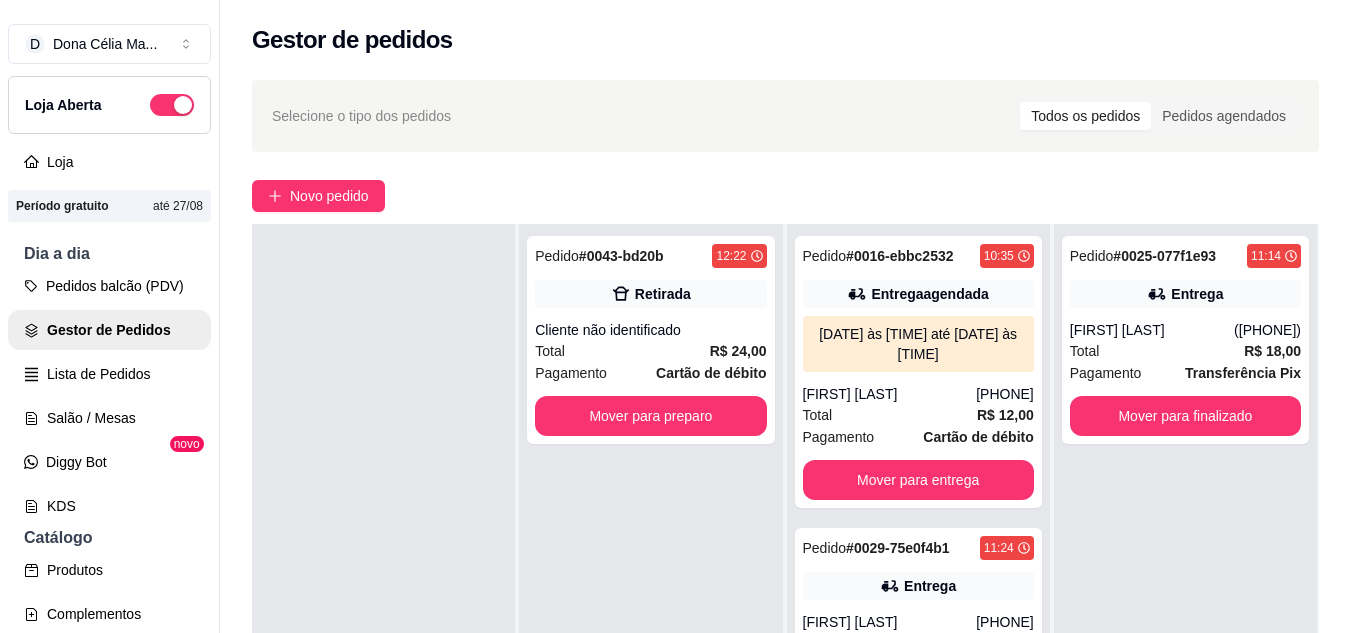 click at bounding box center (383, 540) 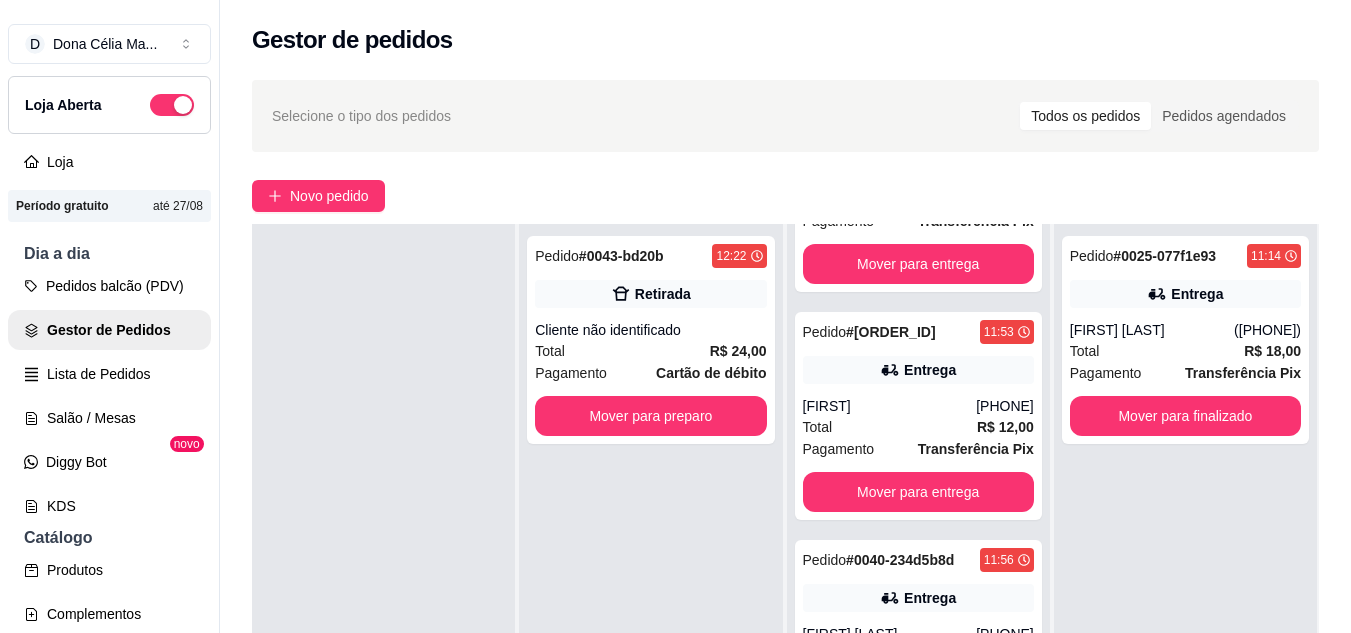 scroll, scrollTop: 1091, scrollLeft: 0, axis: vertical 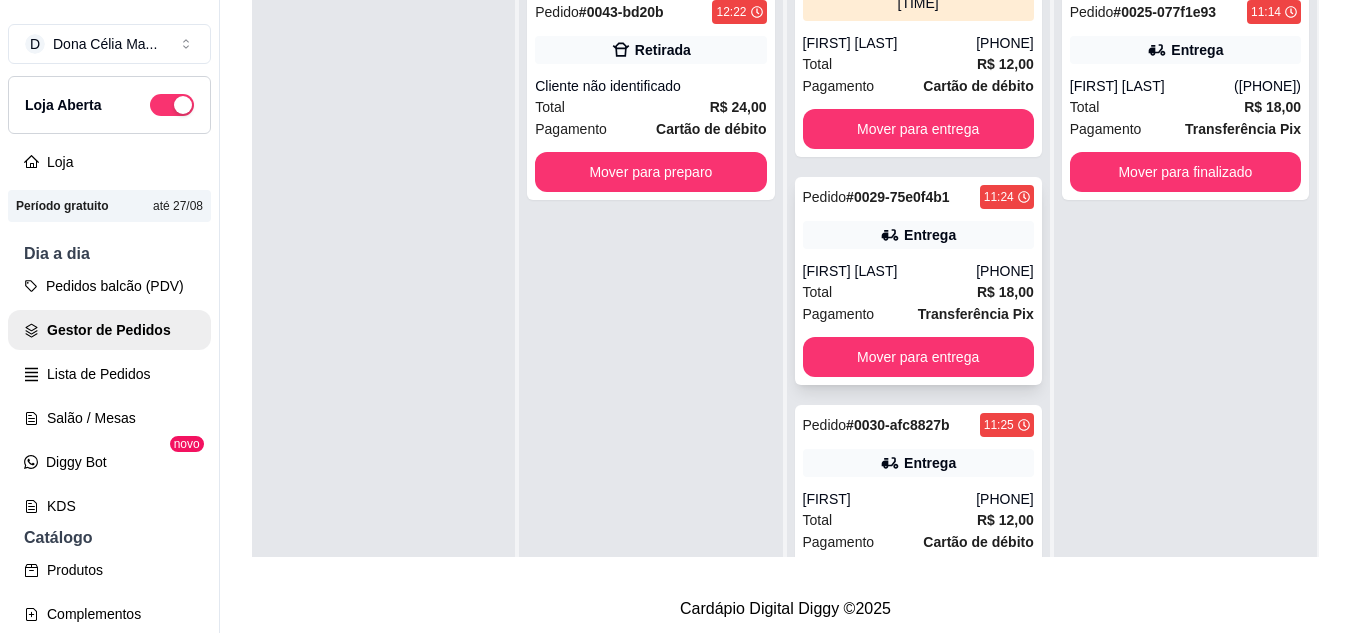 click on "[PHONE]" at bounding box center (1005, 271) 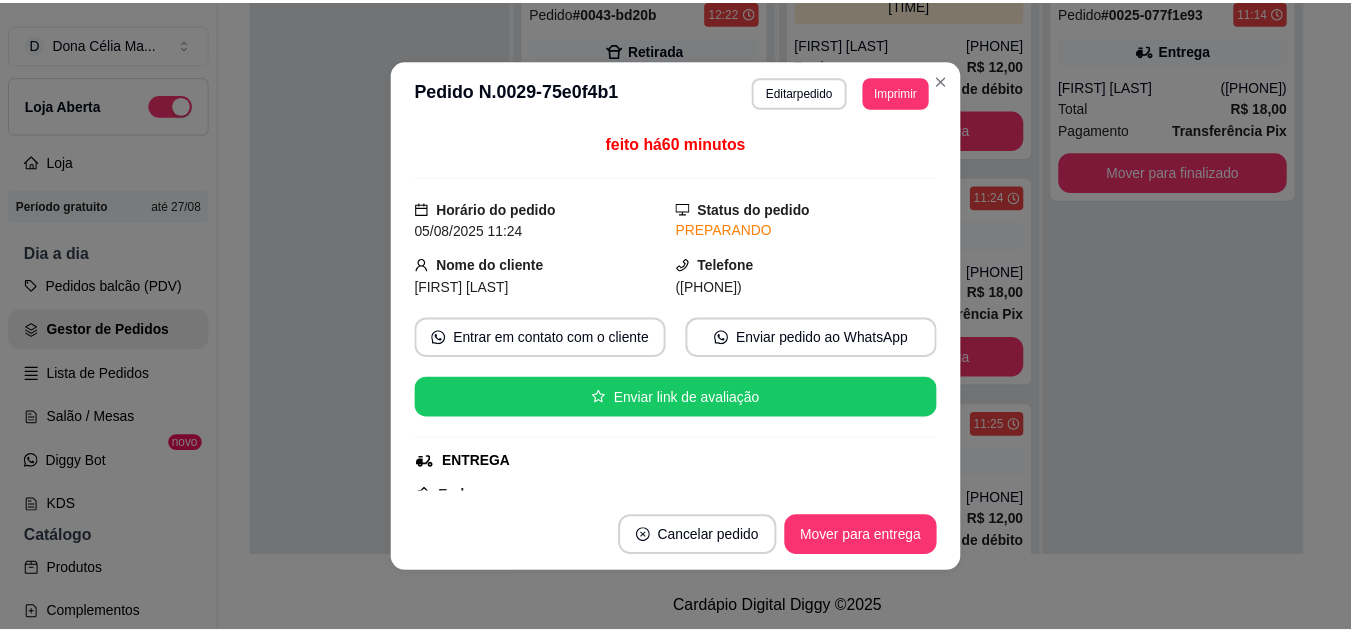 scroll, scrollTop: 200, scrollLeft: 0, axis: vertical 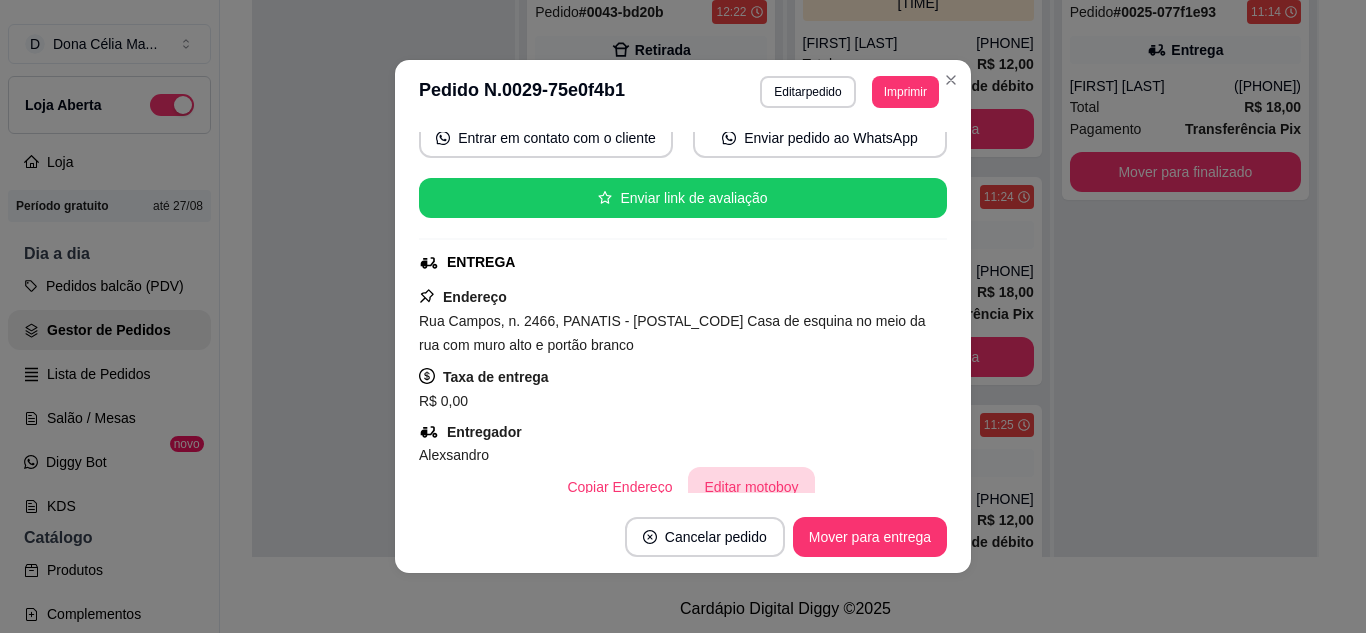 click on "Editar motoboy" at bounding box center (751, 487) 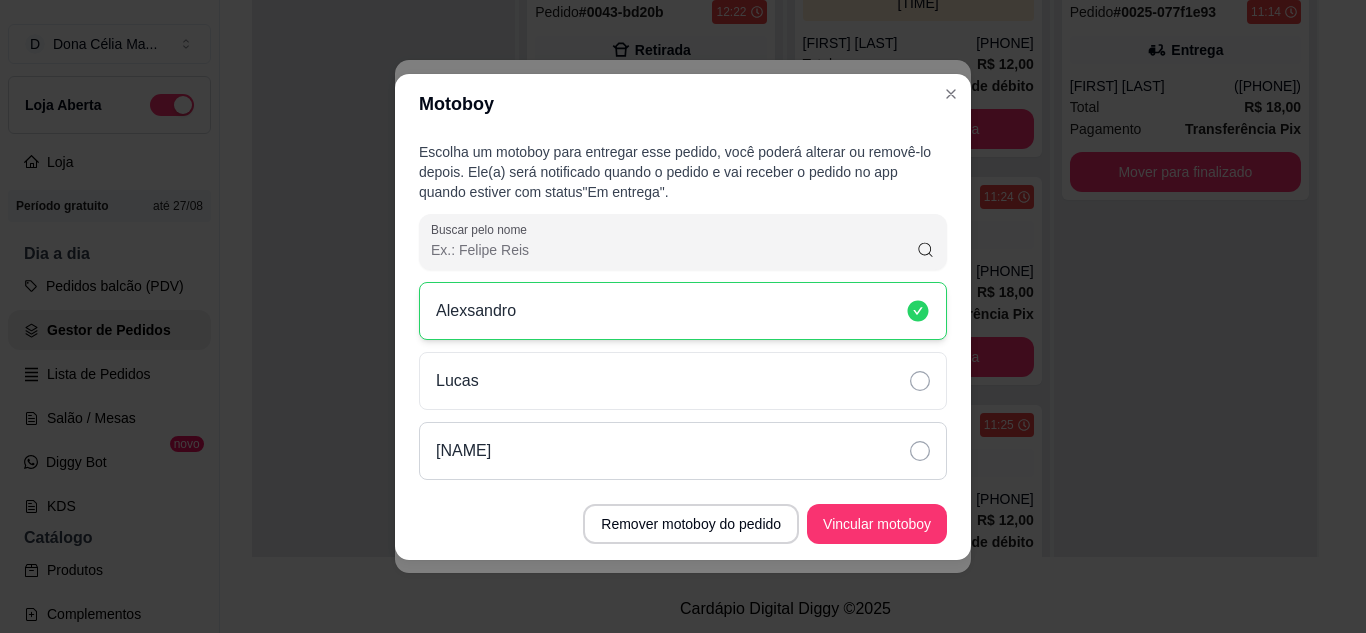 click on "[FIRST] [LAST]" at bounding box center (463, 451) 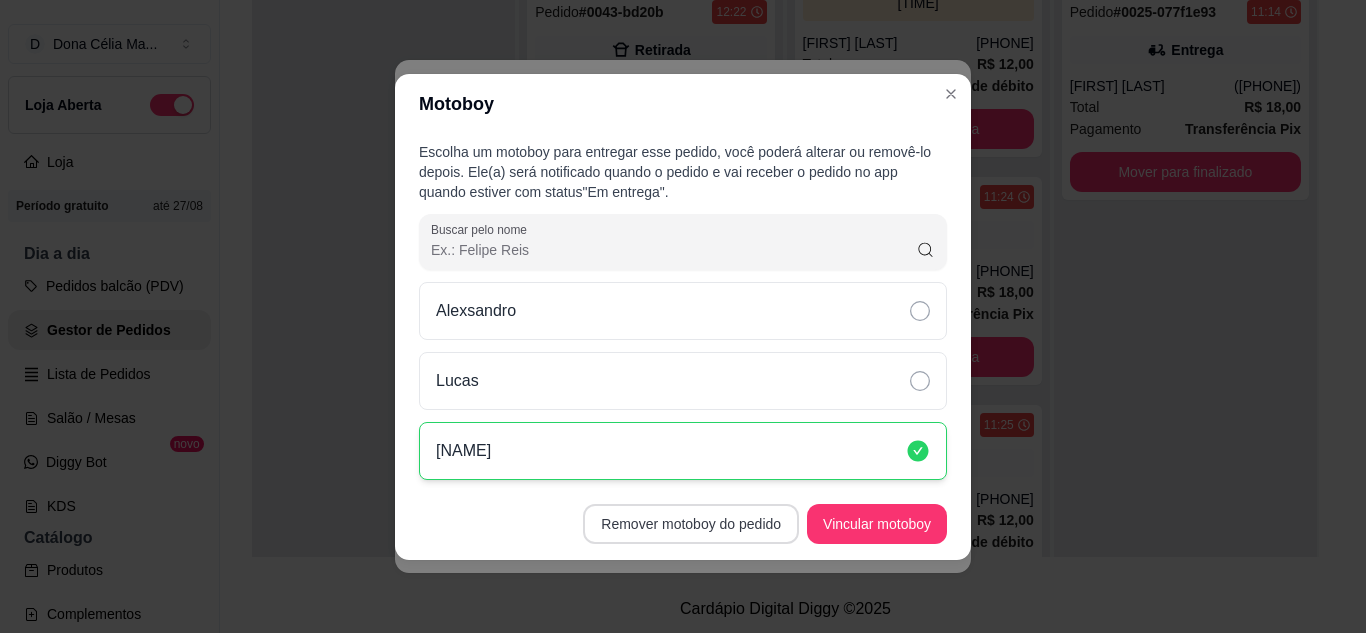 click on "Vincular motoboy" at bounding box center [877, 524] 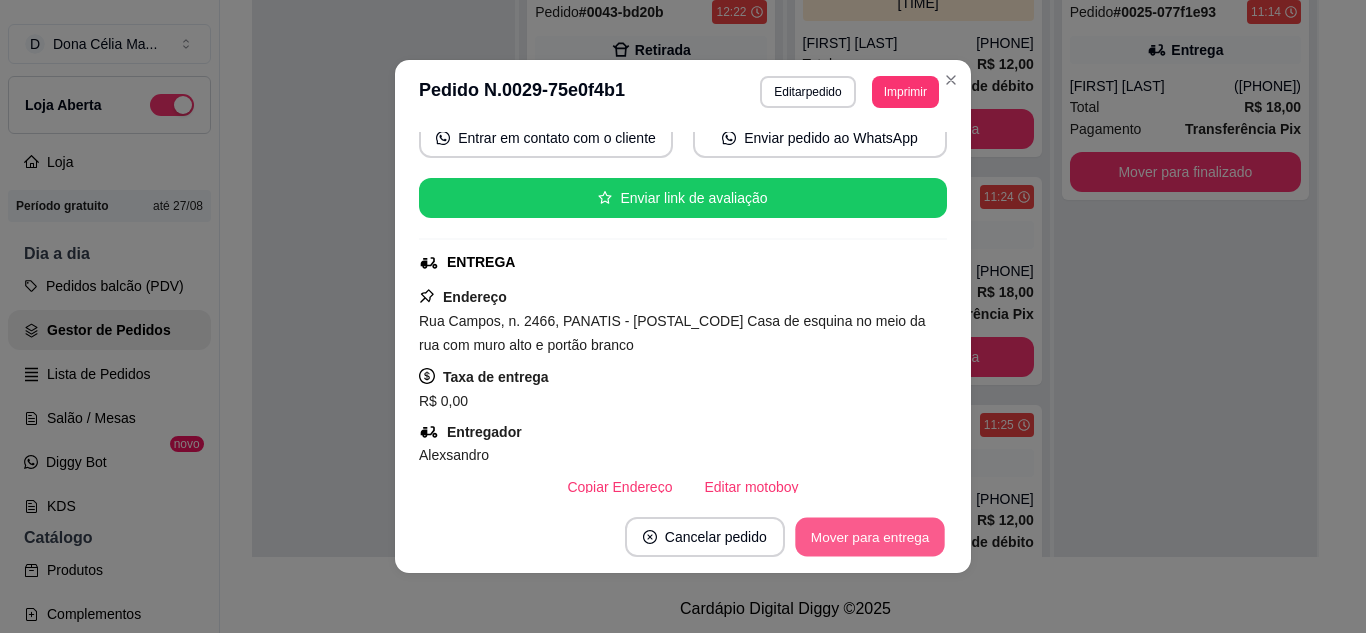 click on "Mover para entrega" at bounding box center (870, 537) 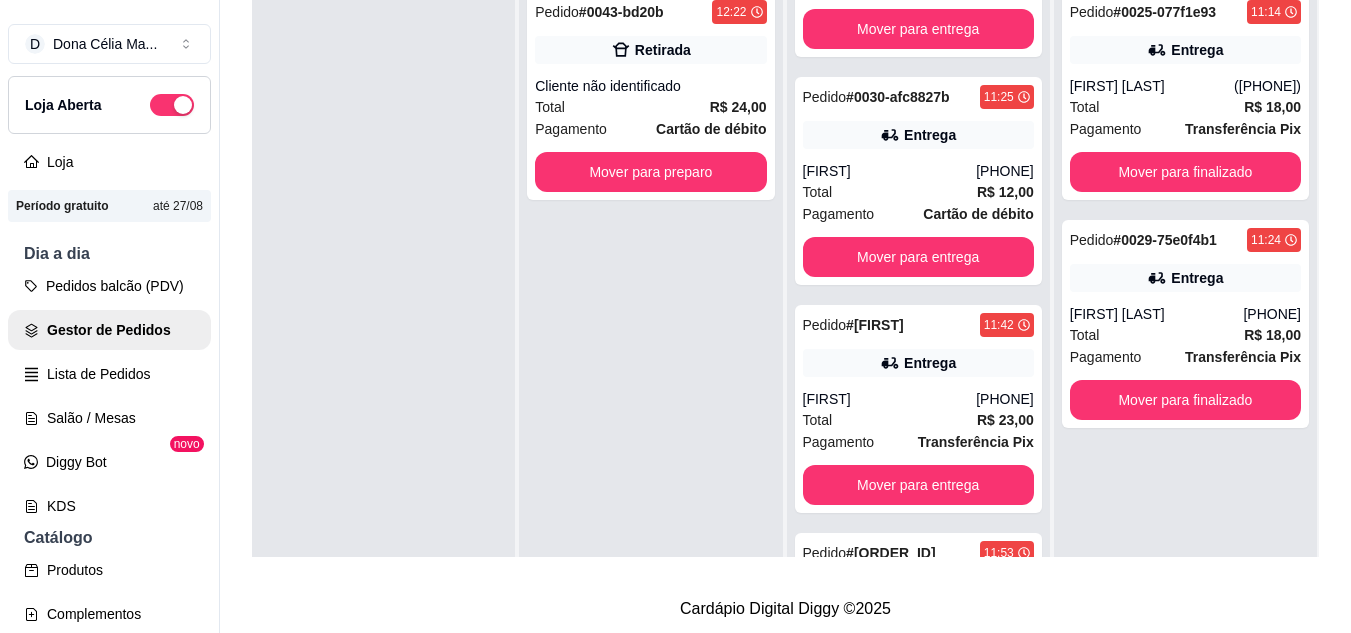 scroll, scrollTop: 0, scrollLeft: 0, axis: both 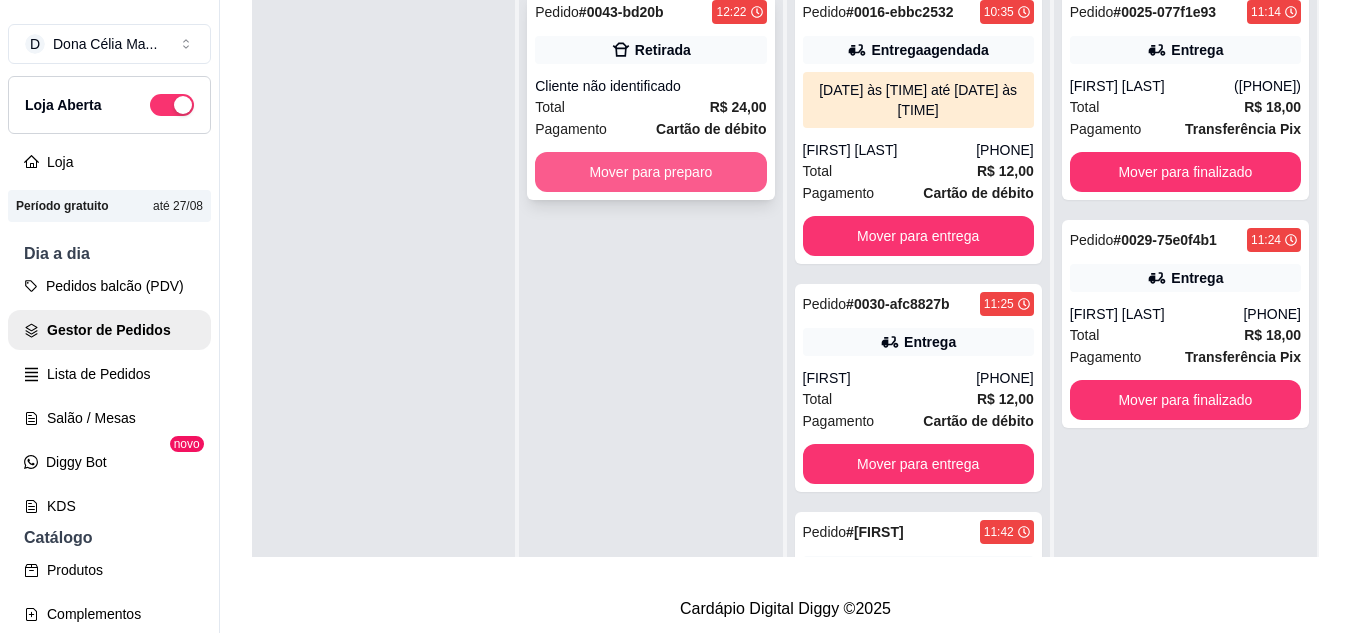 click on "Mover para preparo" at bounding box center [650, 172] 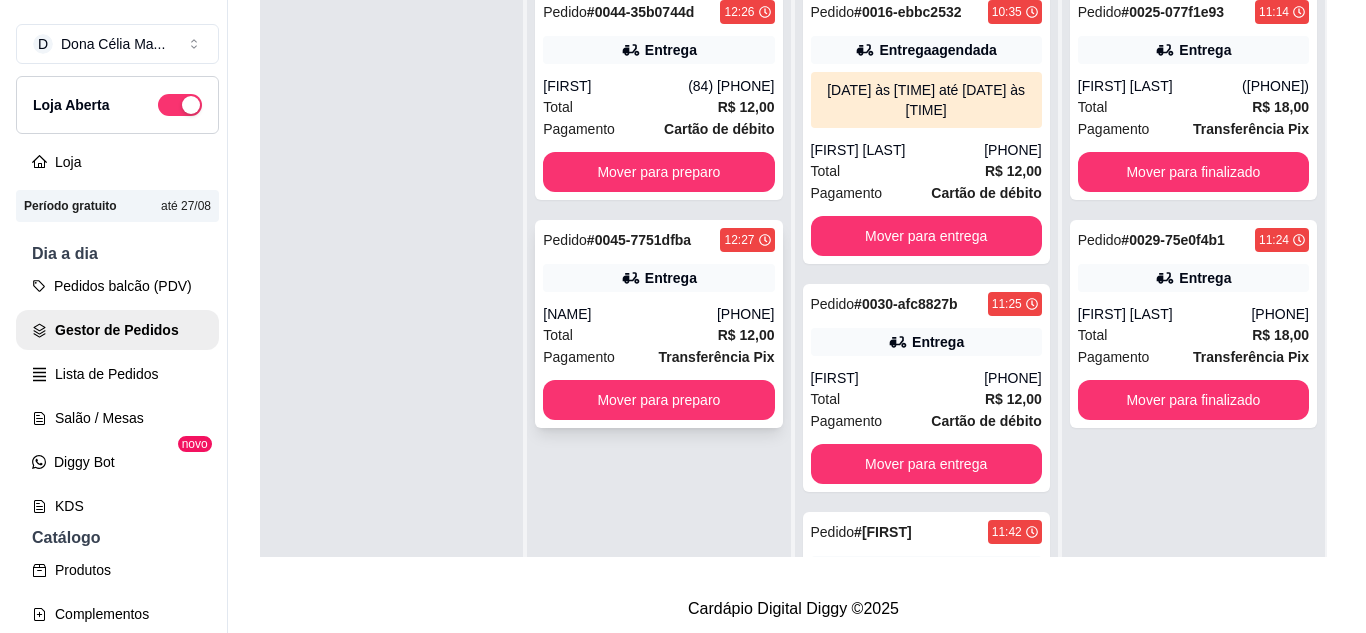 scroll, scrollTop: 0, scrollLeft: 0, axis: both 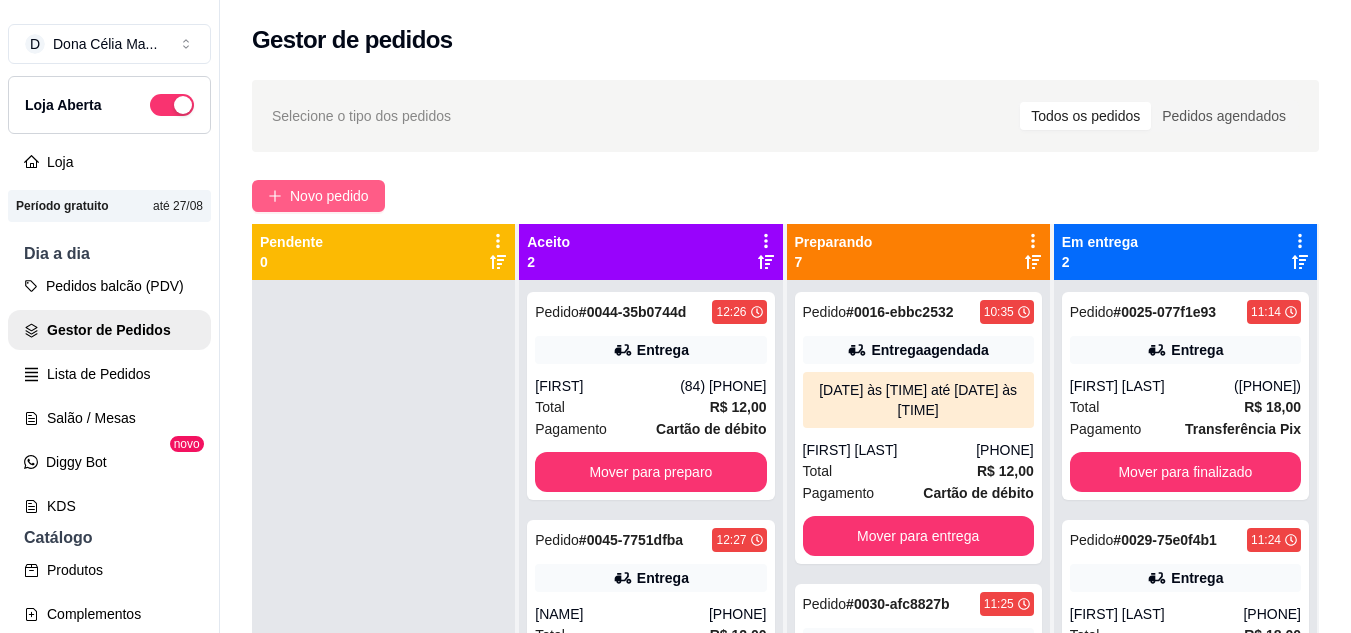 click on "Novo pedido" at bounding box center [329, 196] 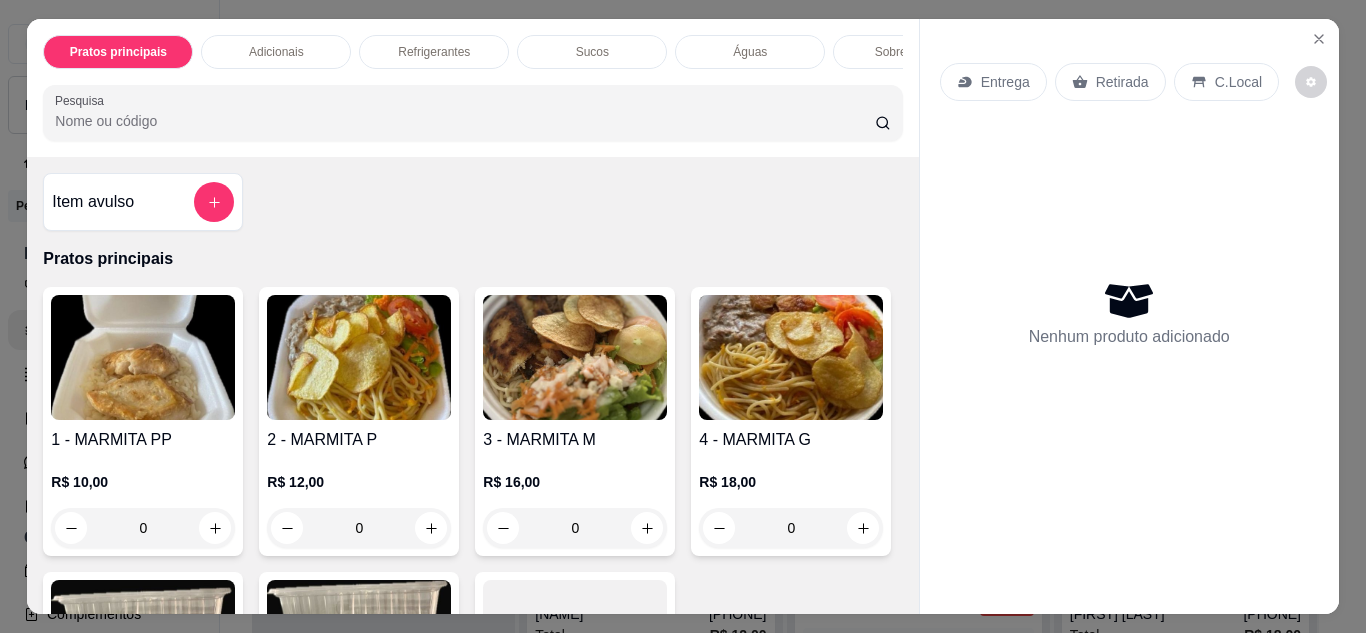 click on "Entrega" at bounding box center (993, 82) 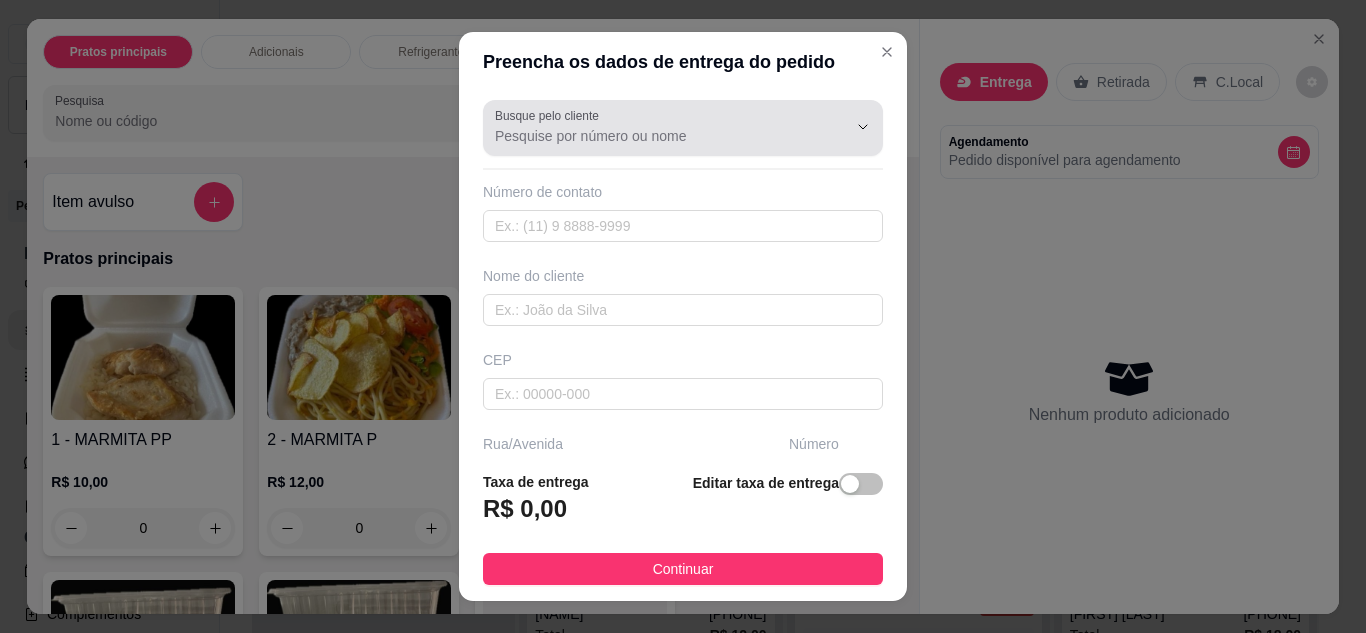 click on "Busque pelo cliente" at bounding box center (655, 136) 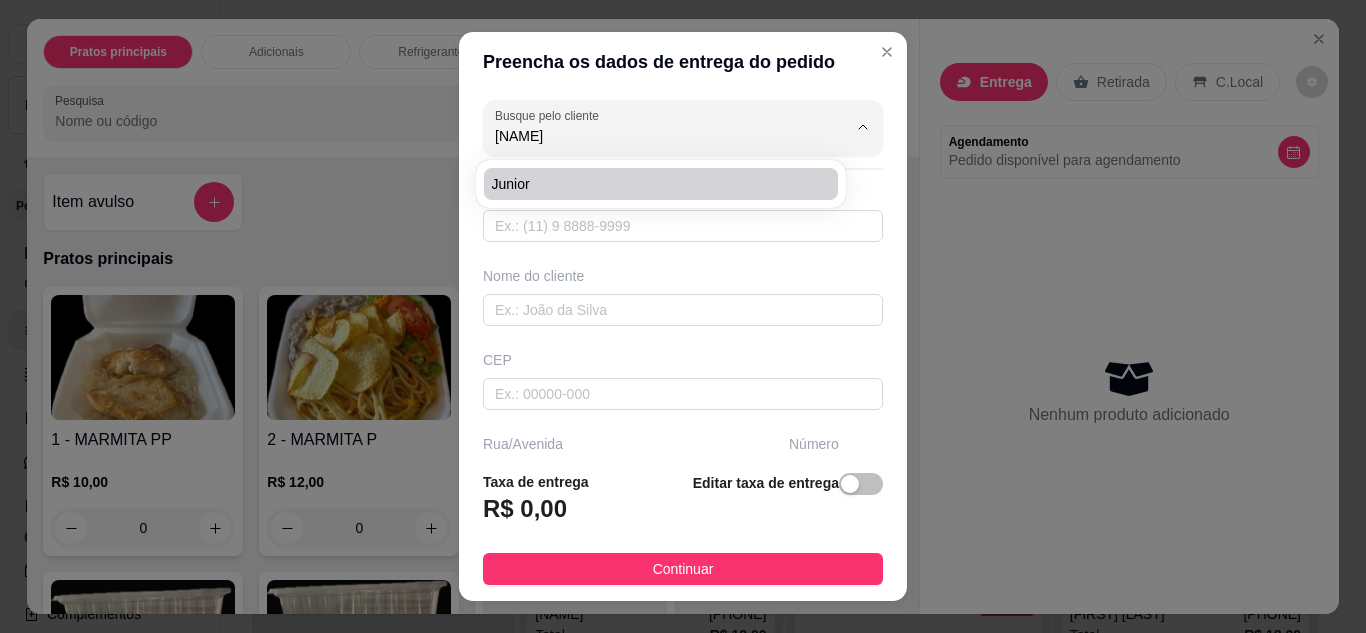 click on "Junior" at bounding box center [651, 184] 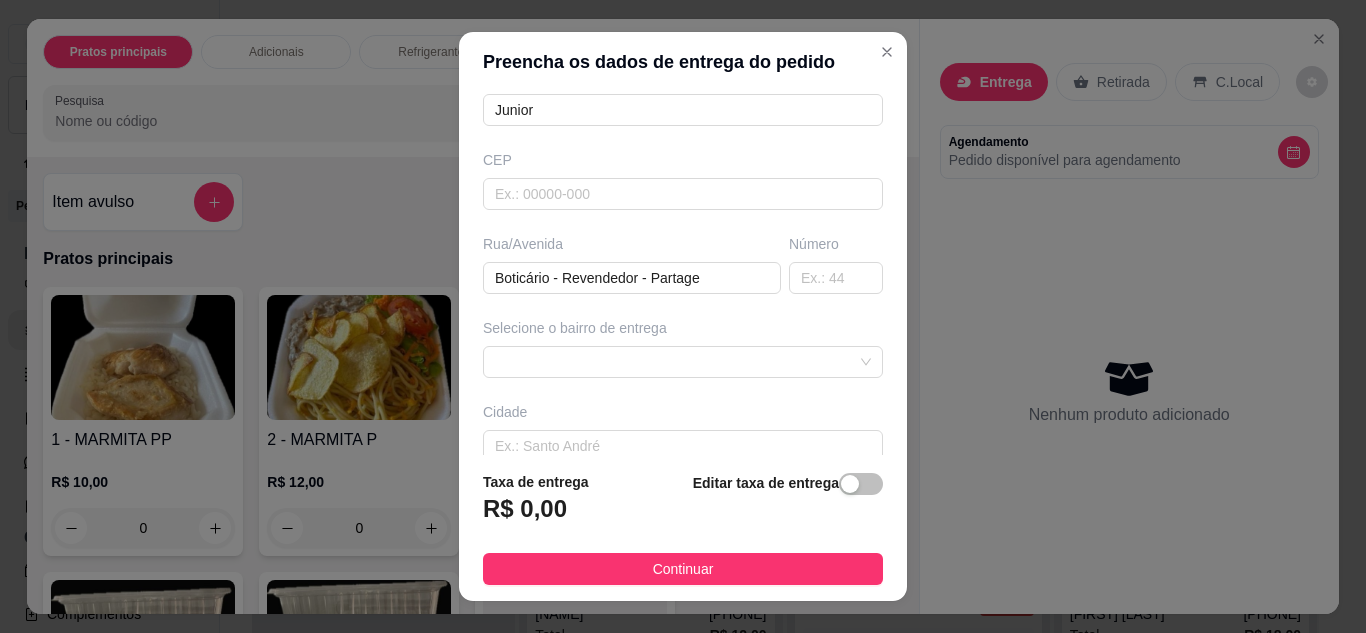 scroll, scrollTop: 310, scrollLeft: 0, axis: vertical 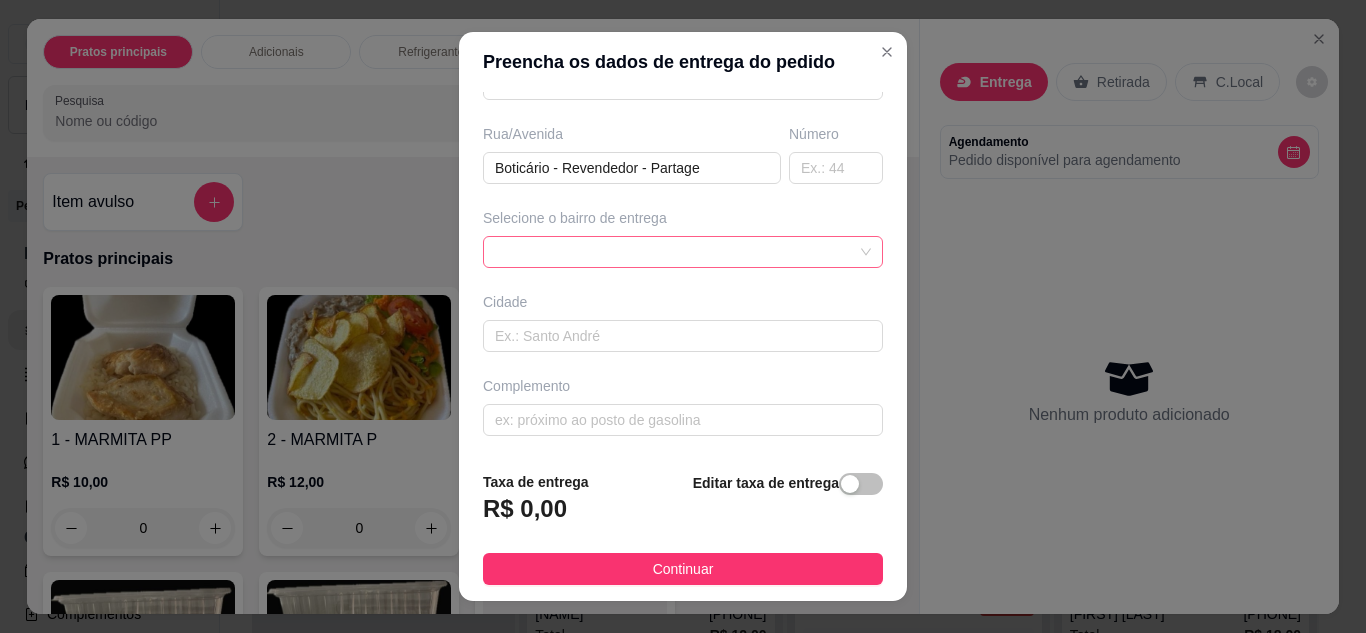 click at bounding box center (683, 252) 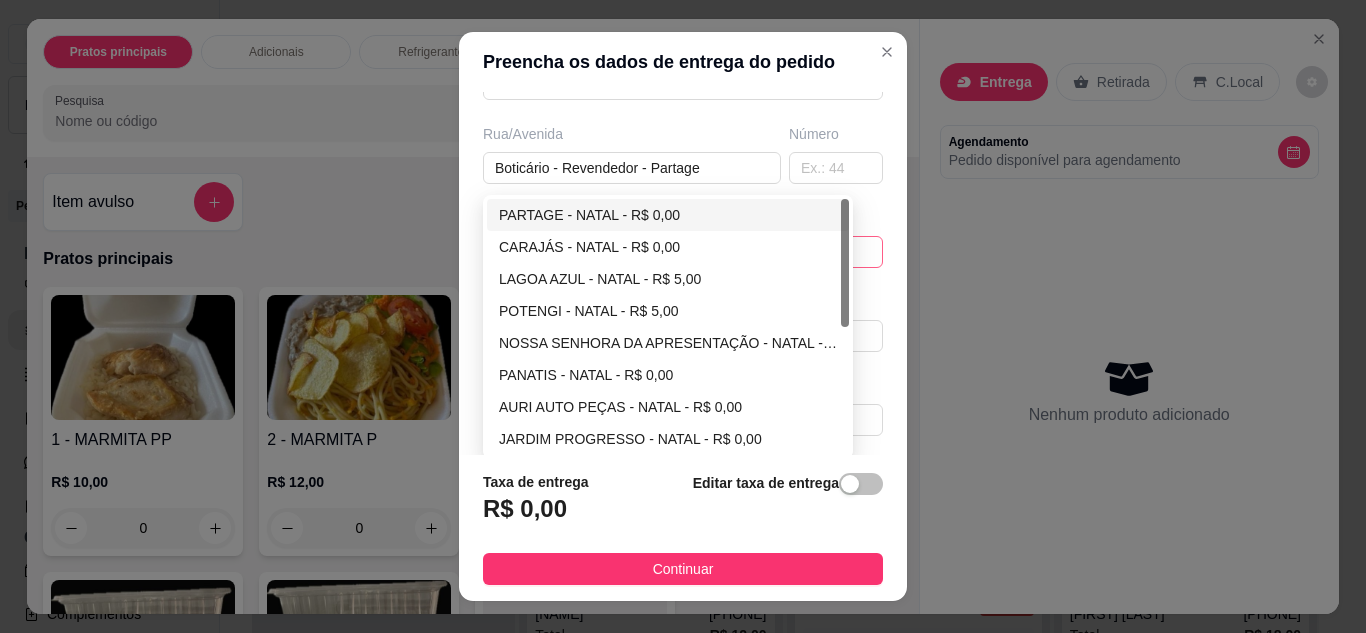 type on "Junior" 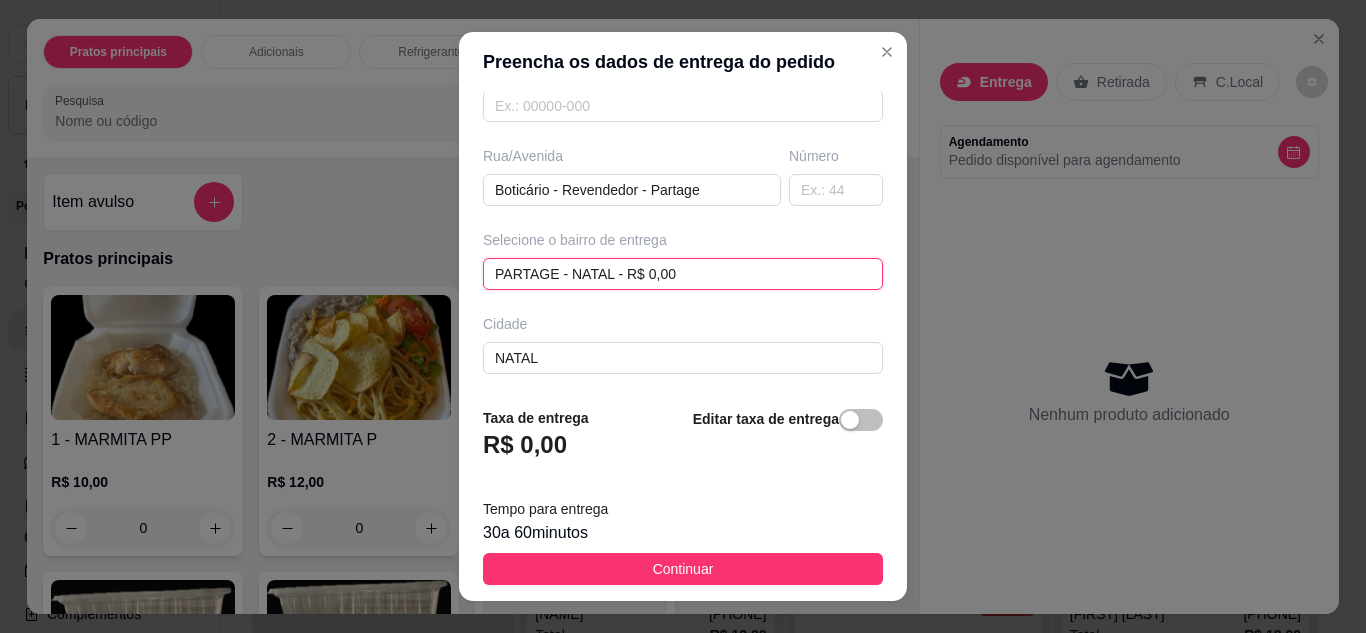 scroll, scrollTop: 310, scrollLeft: 0, axis: vertical 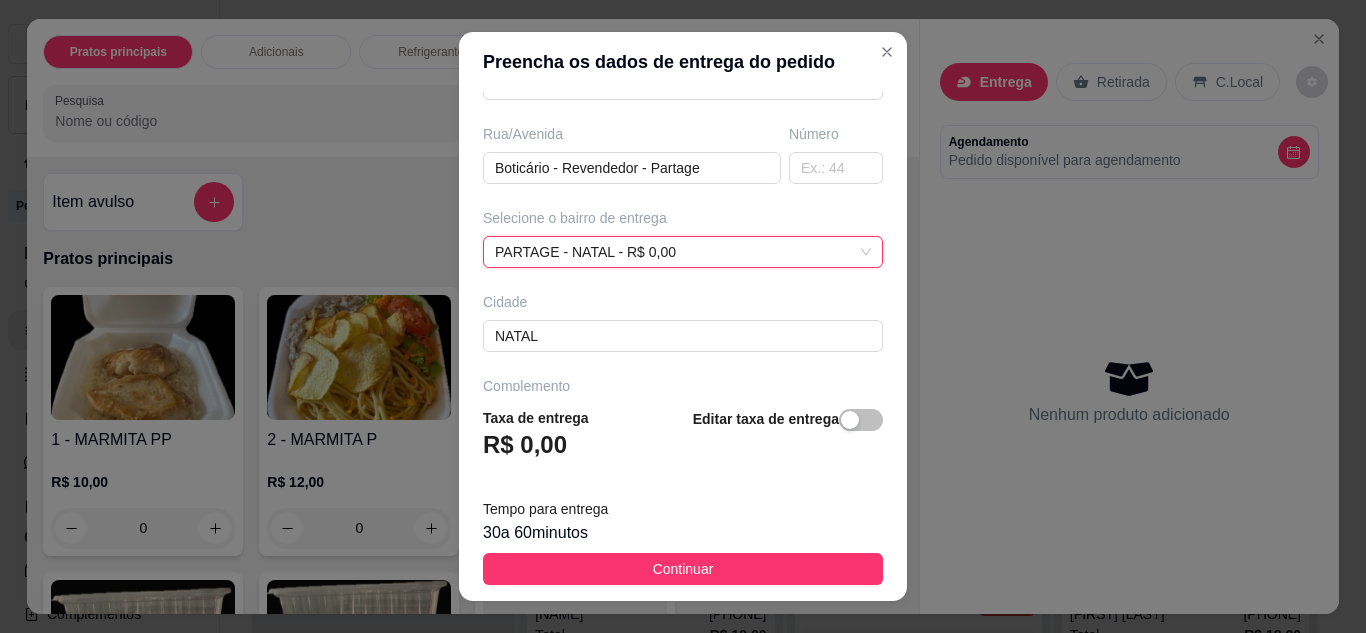 click on "Continuar" at bounding box center [683, 569] 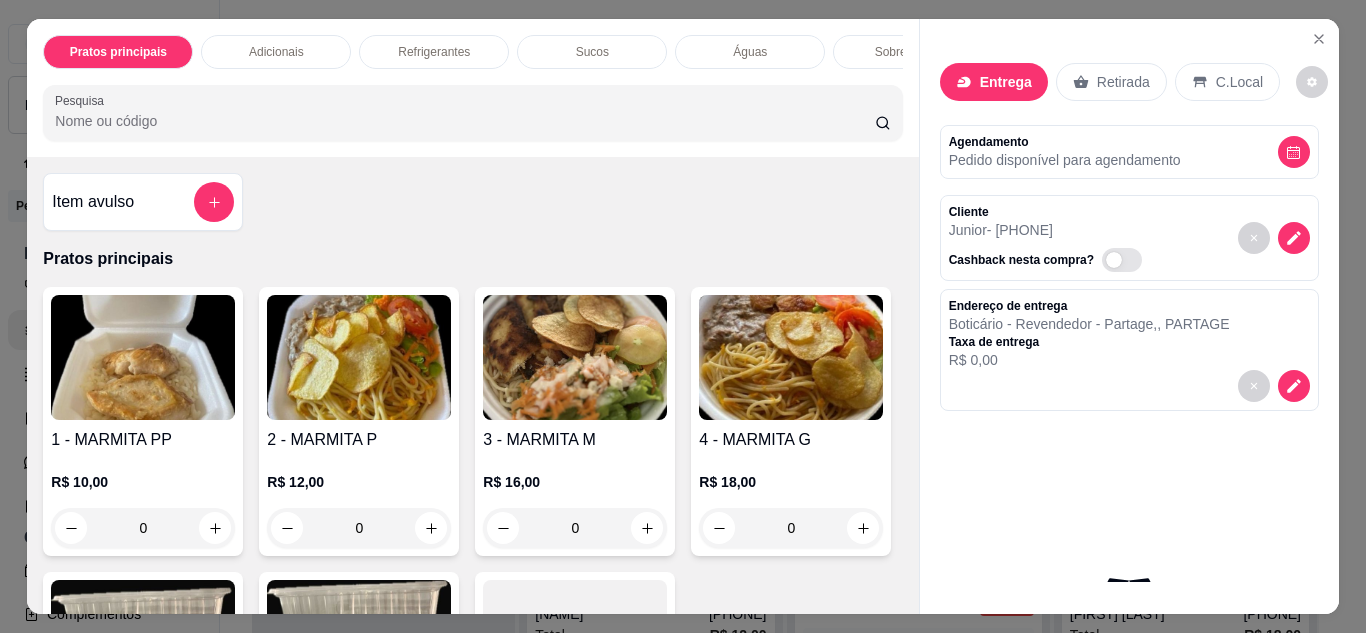 scroll, scrollTop: 241, scrollLeft: 0, axis: vertical 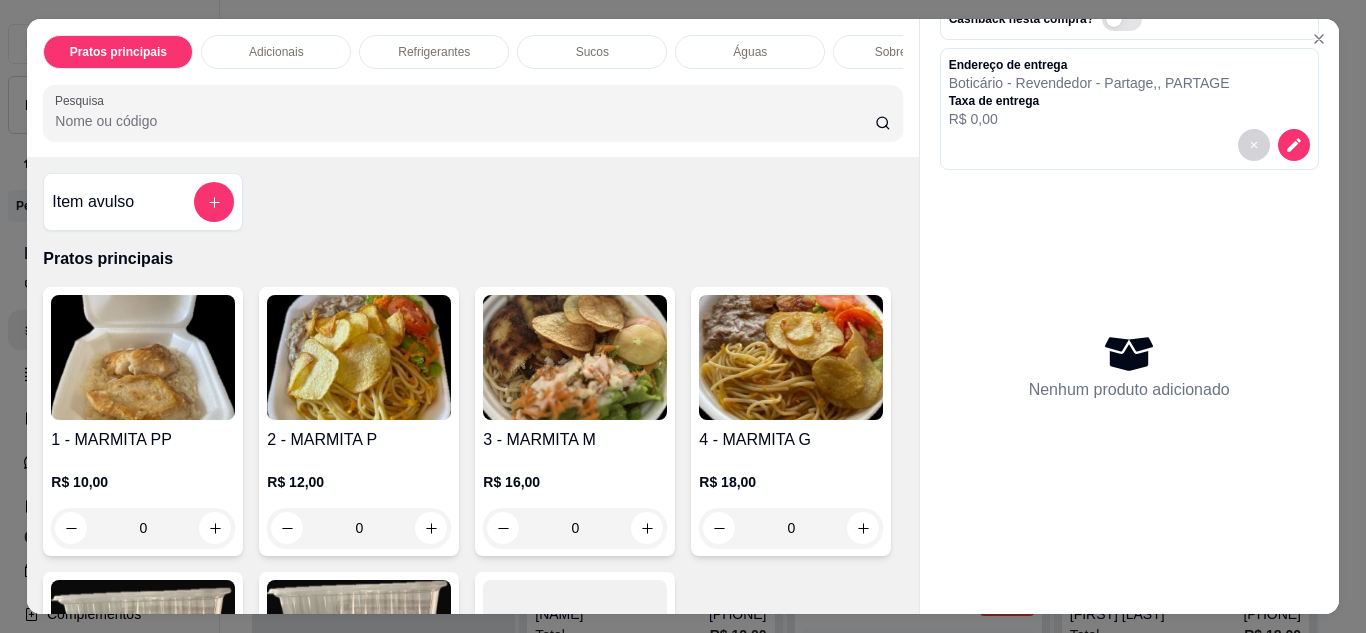 click at bounding box center (359, 357) 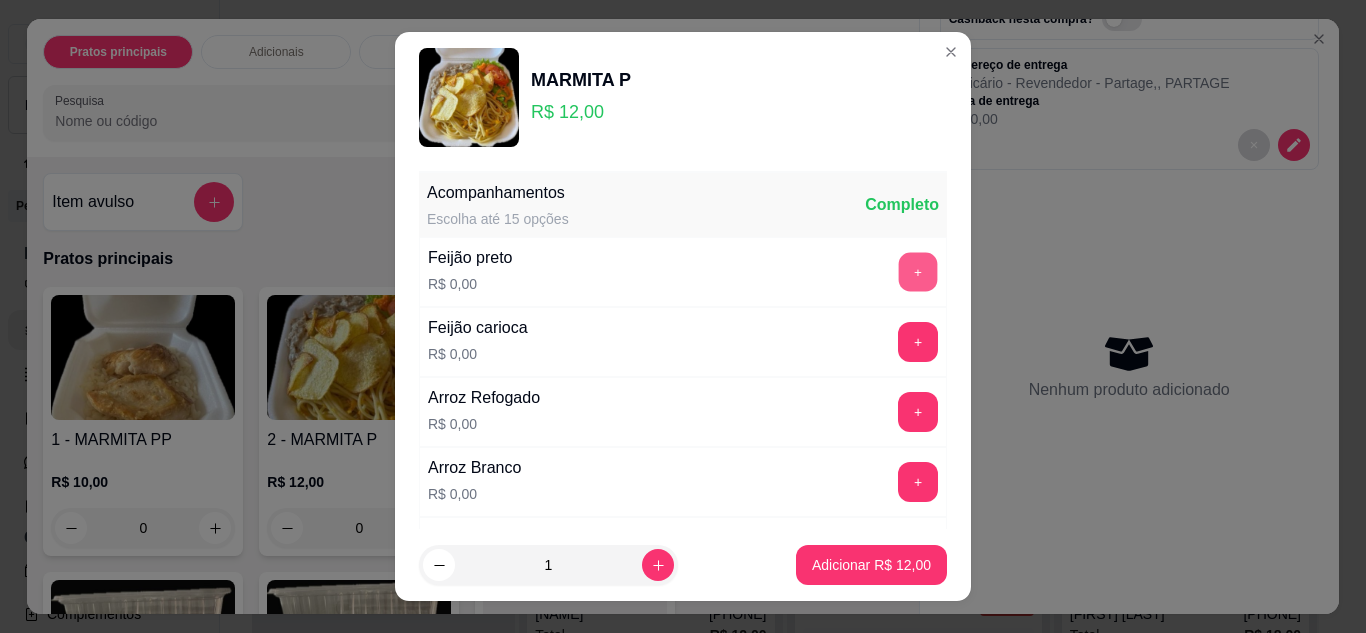 click on "+" at bounding box center (918, 272) 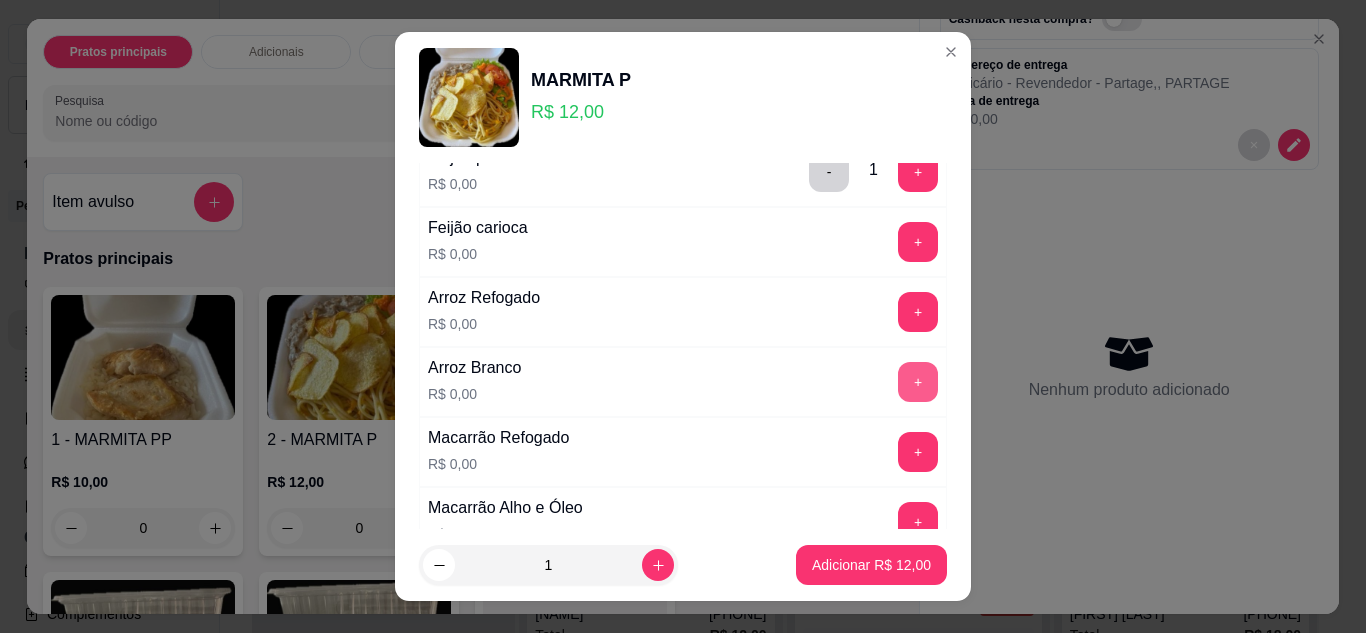 scroll, scrollTop: 200, scrollLeft: 0, axis: vertical 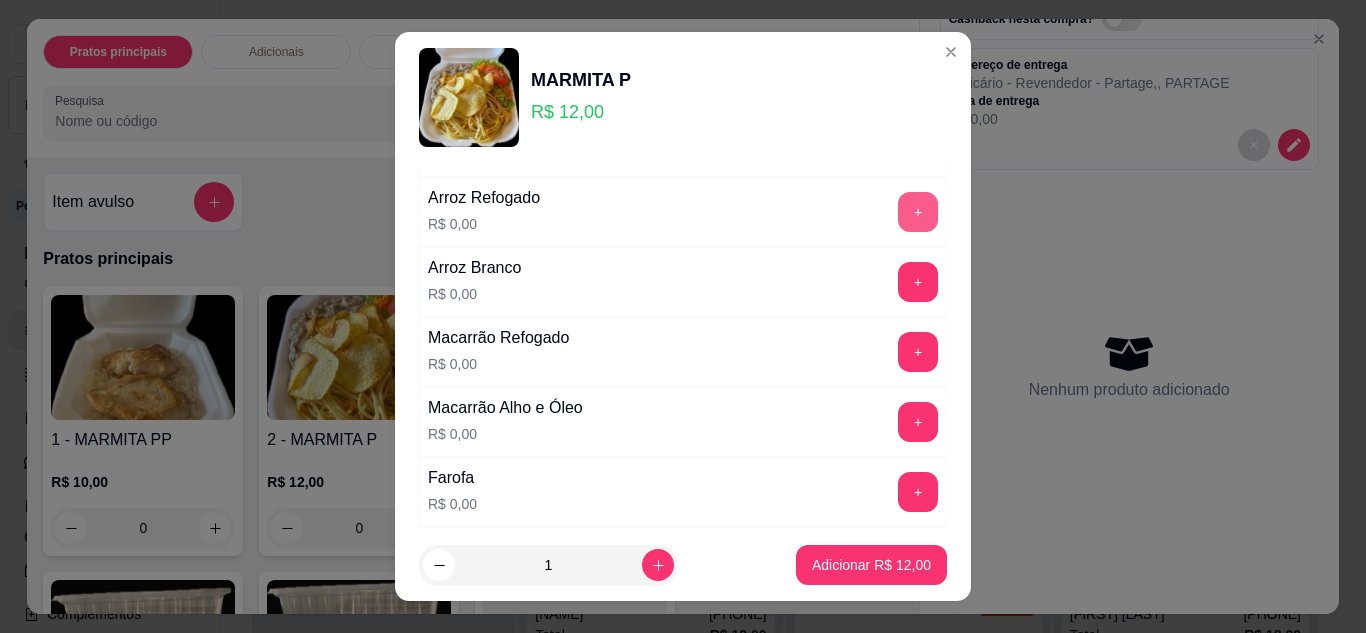 click on "+" at bounding box center (918, 212) 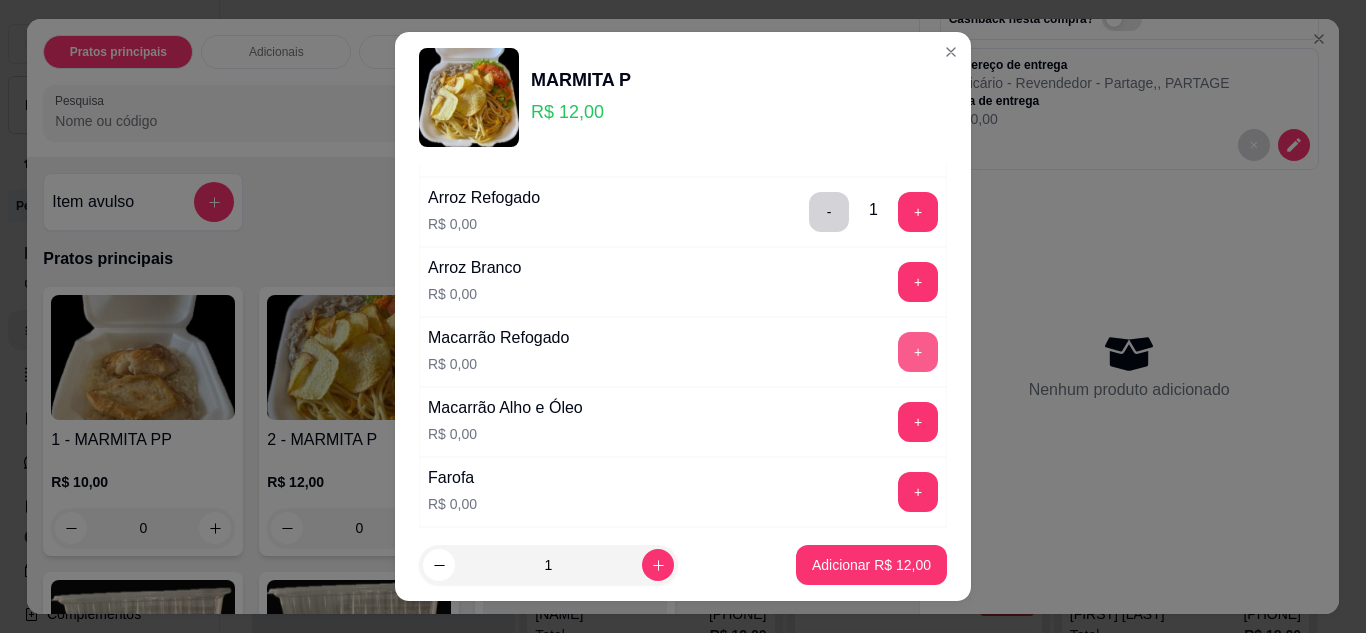 click on "+" at bounding box center [918, 352] 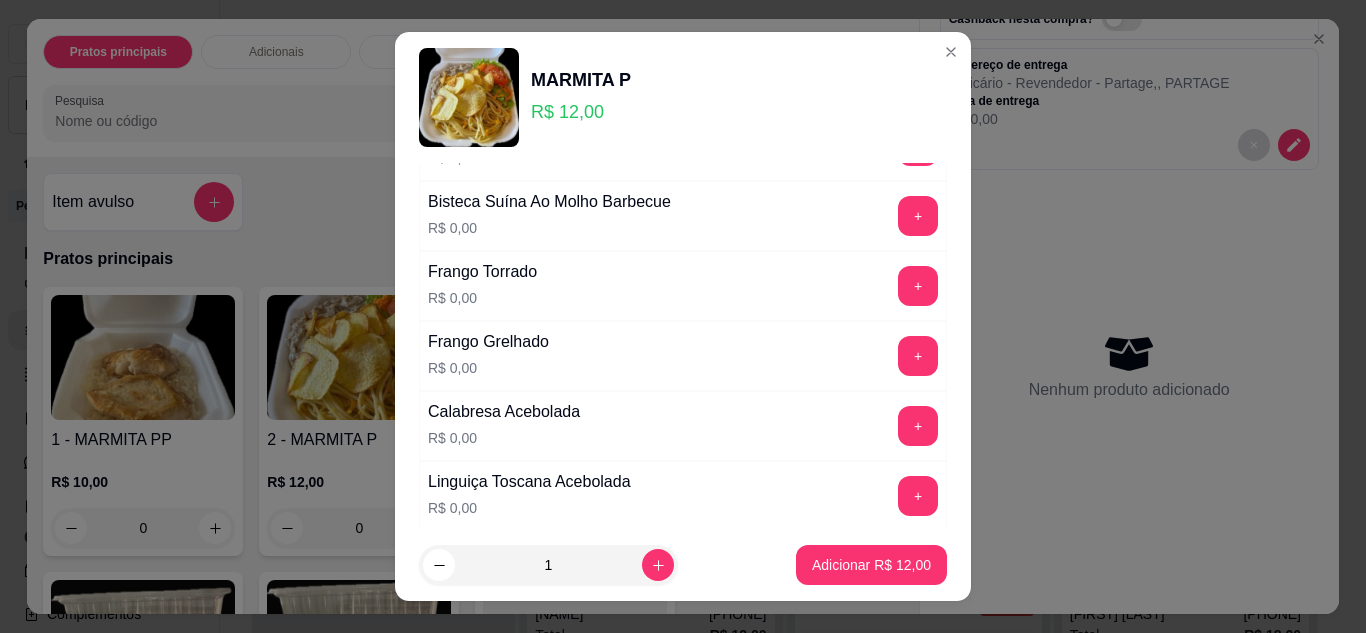 scroll, scrollTop: 1200, scrollLeft: 0, axis: vertical 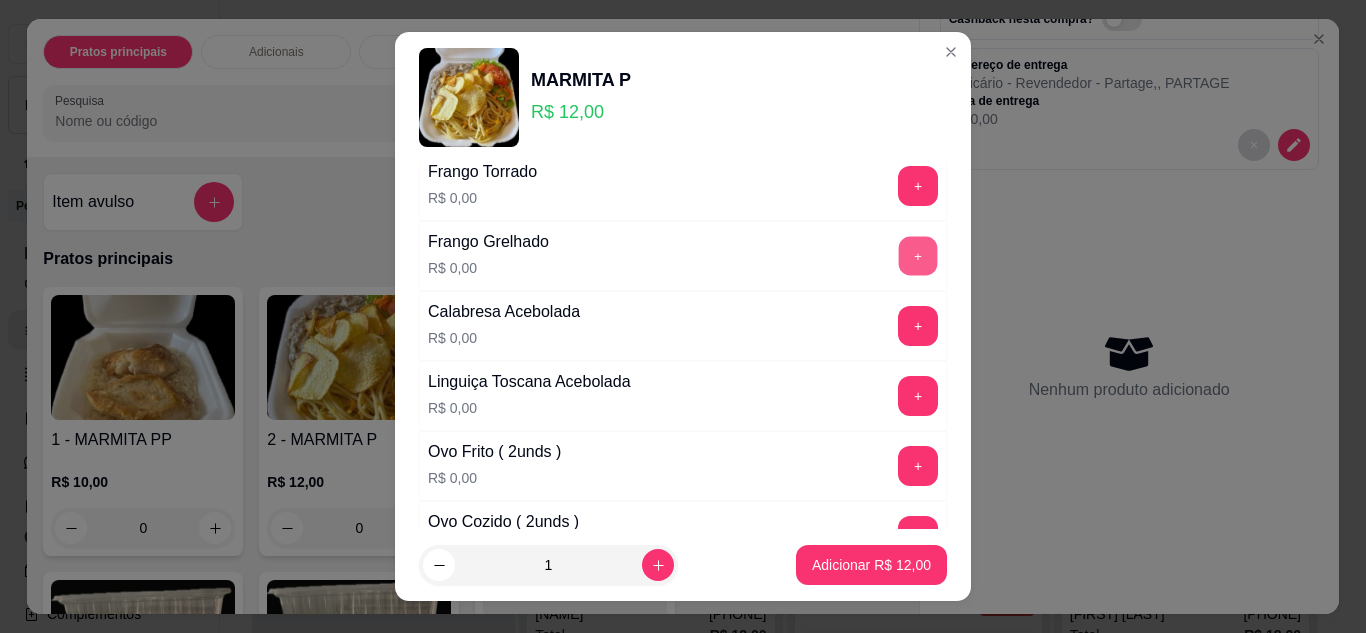 click on "+" at bounding box center (918, 256) 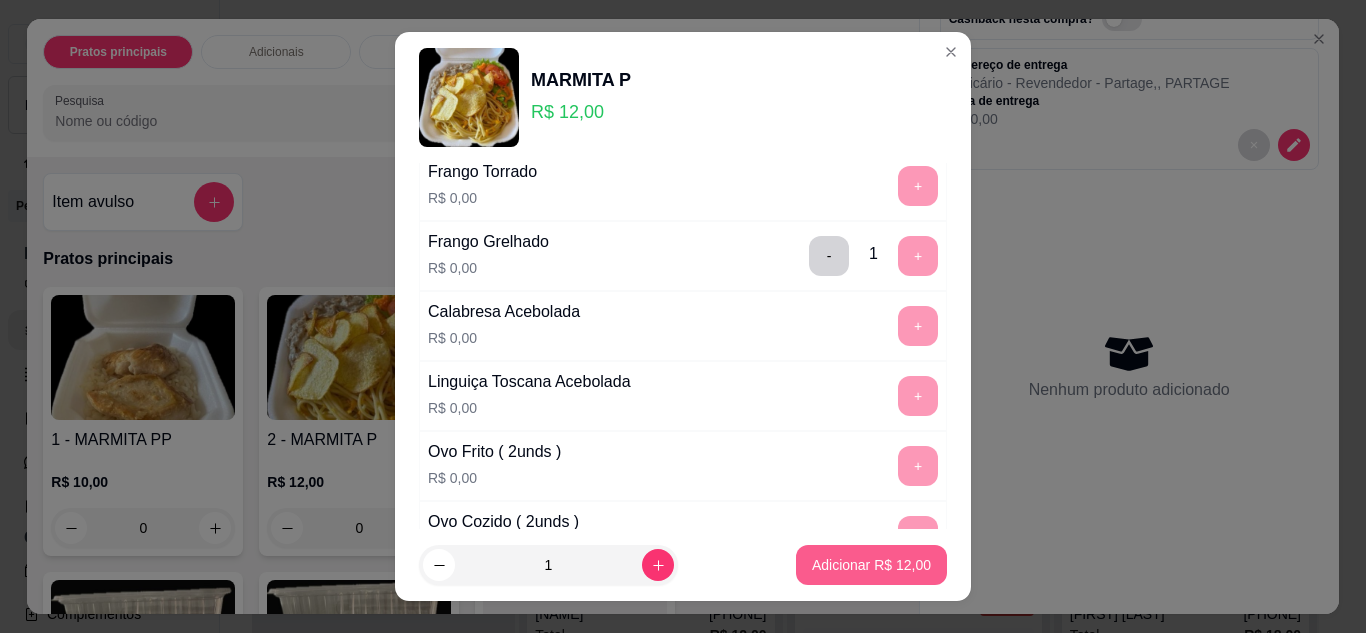click on "Adicionar   R$ 12,00" at bounding box center [871, 565] 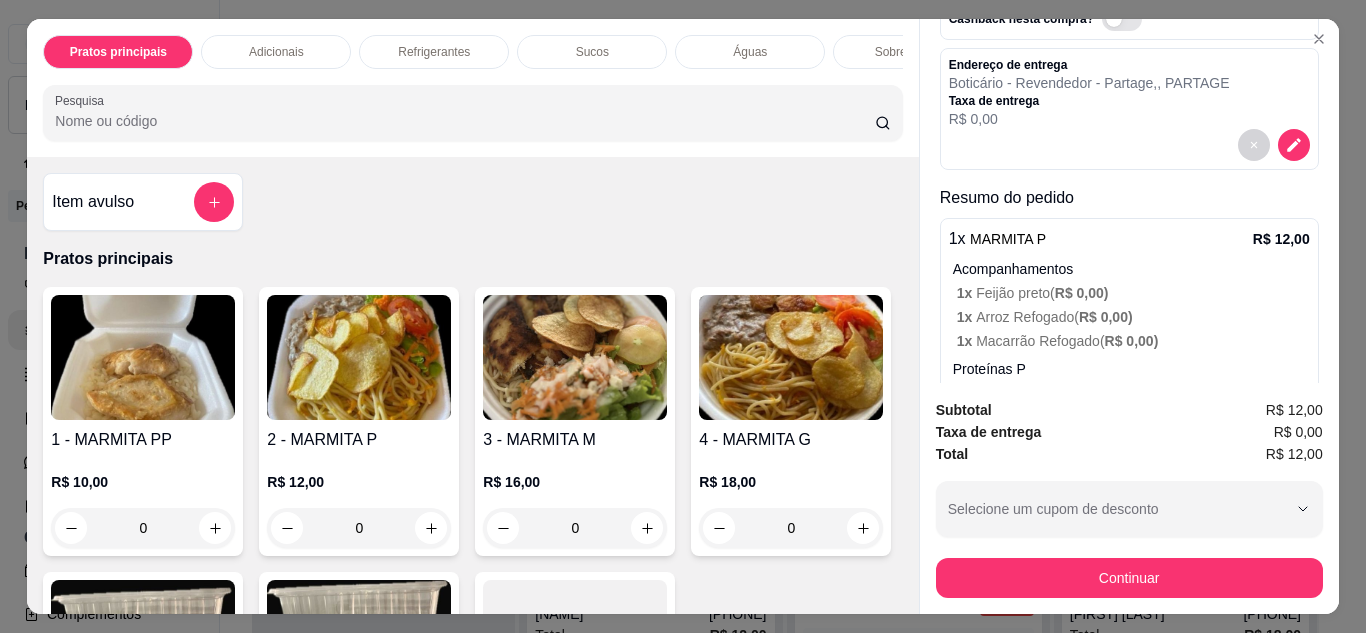 scroll, scrollTop: 338, scrollLeft: 0, axis: vertical 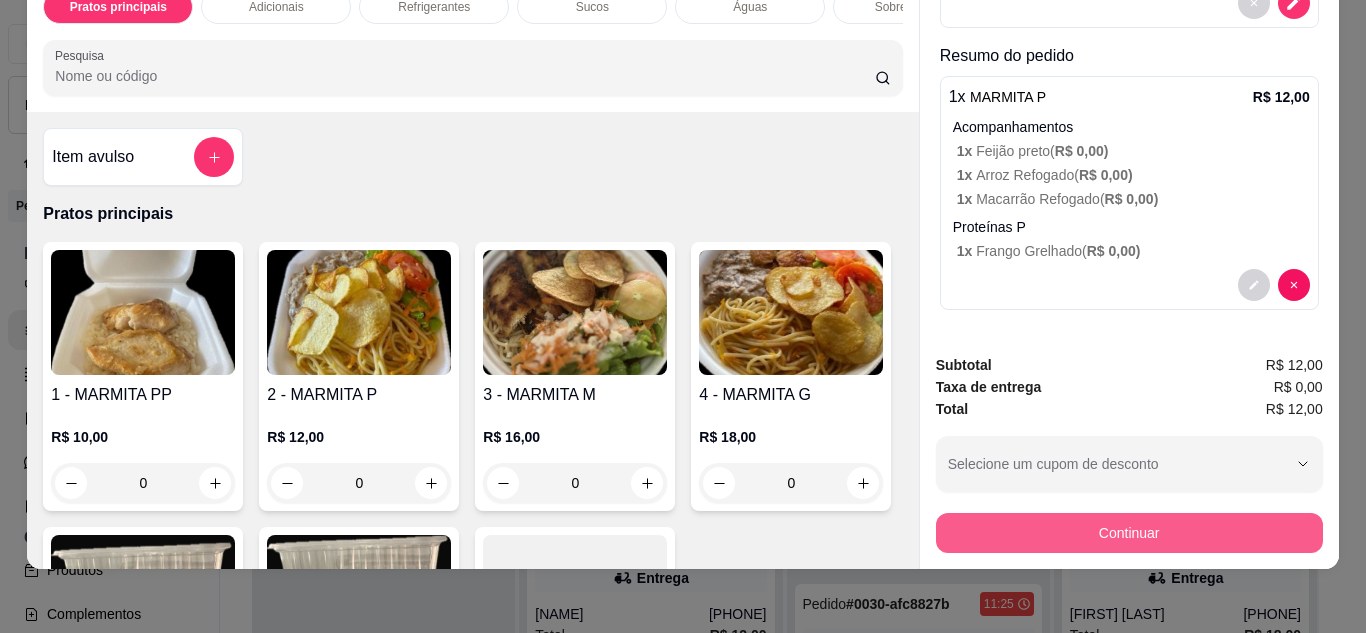 click on "Continuar" at bounding box center (1129, 533) 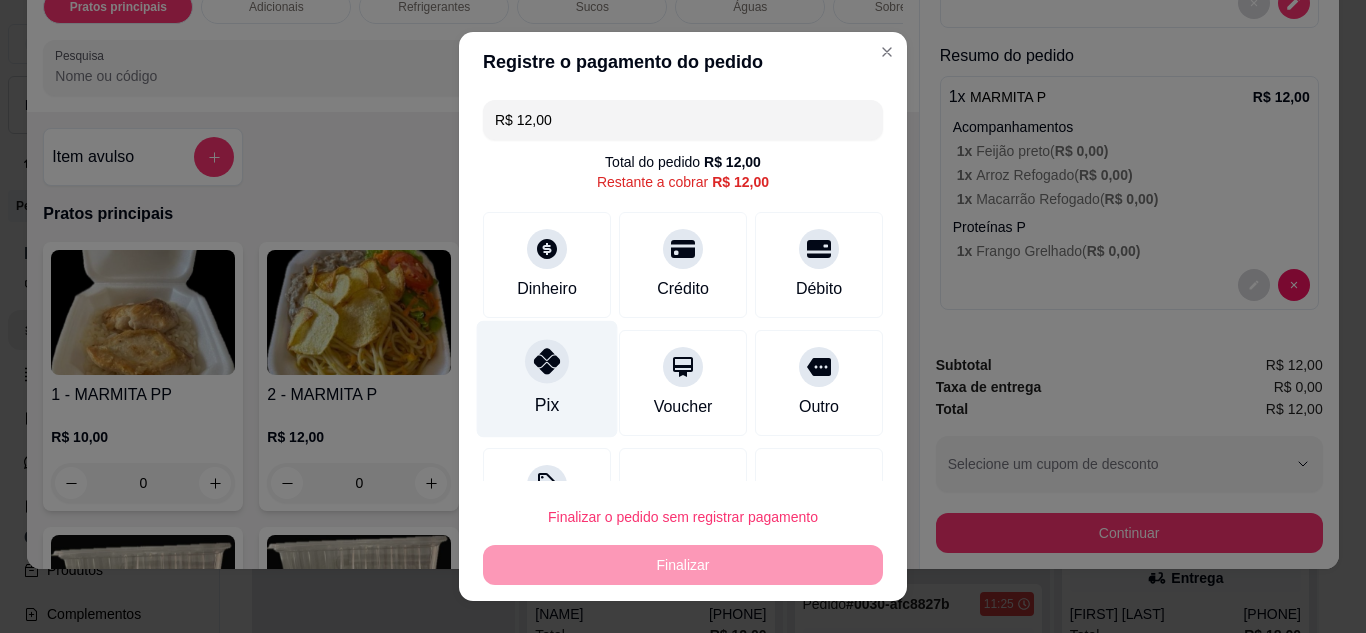 click on "Pix" at bounding box center [547, 378] 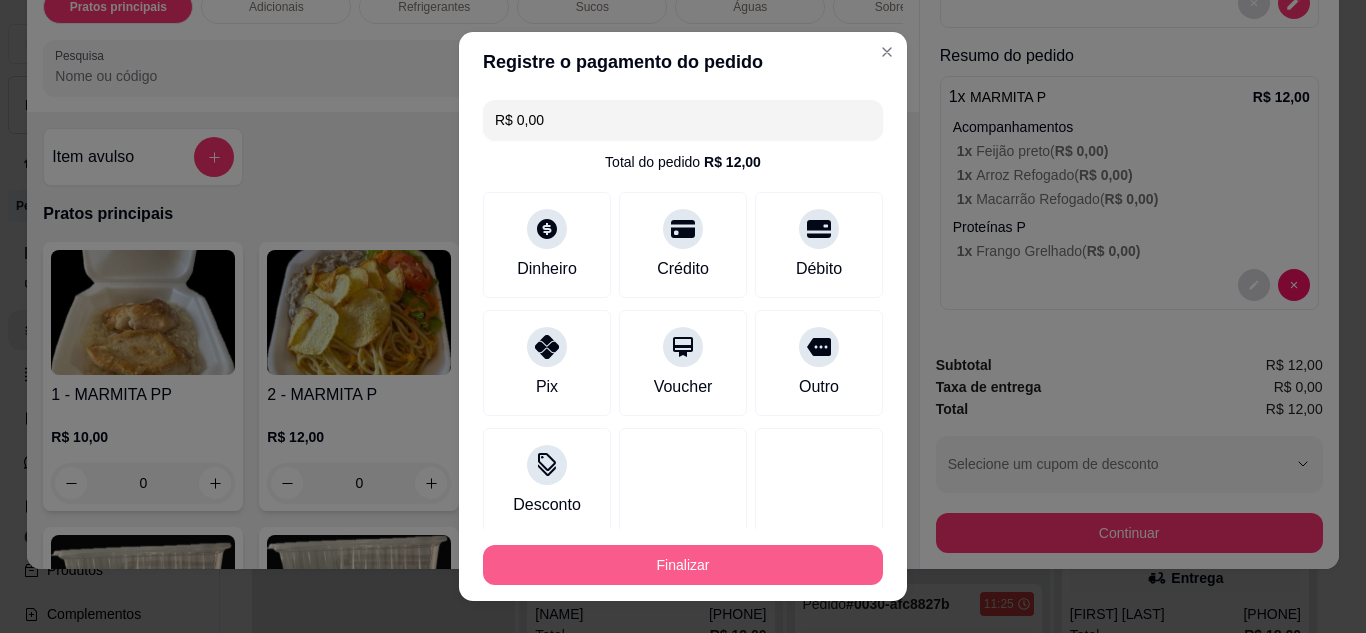 click on "Finalizar" at bounding box center [683, 565] 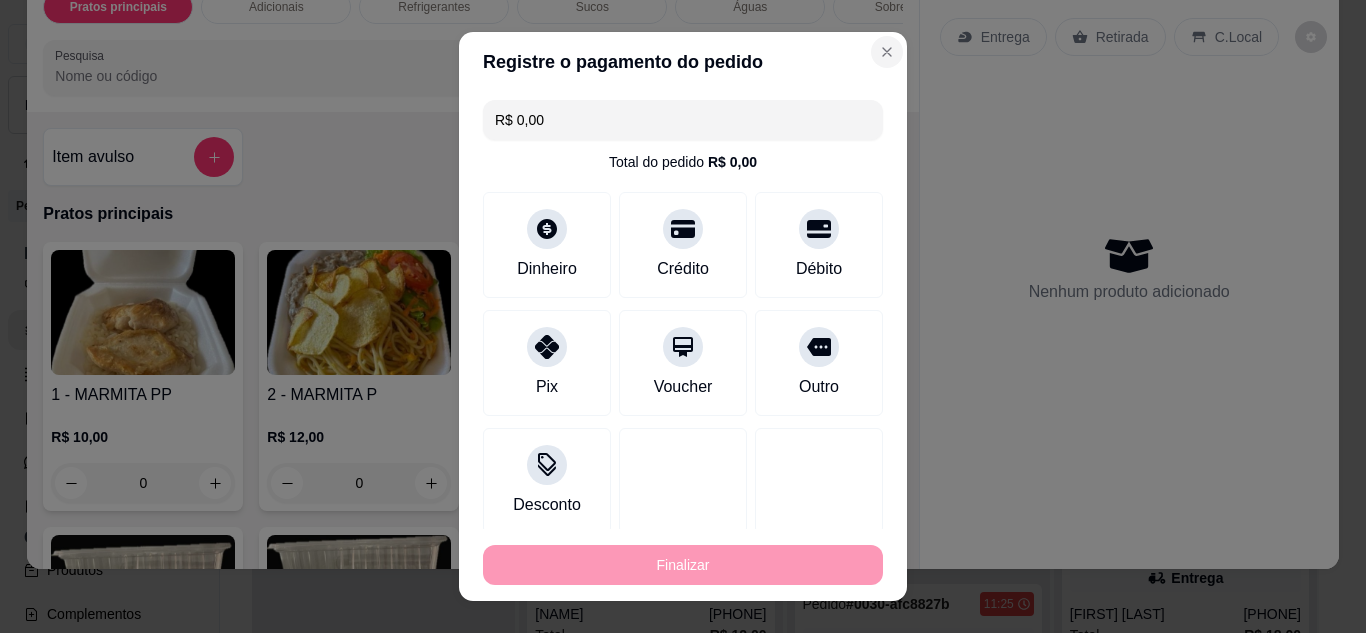 type on "-R$ 12,00" 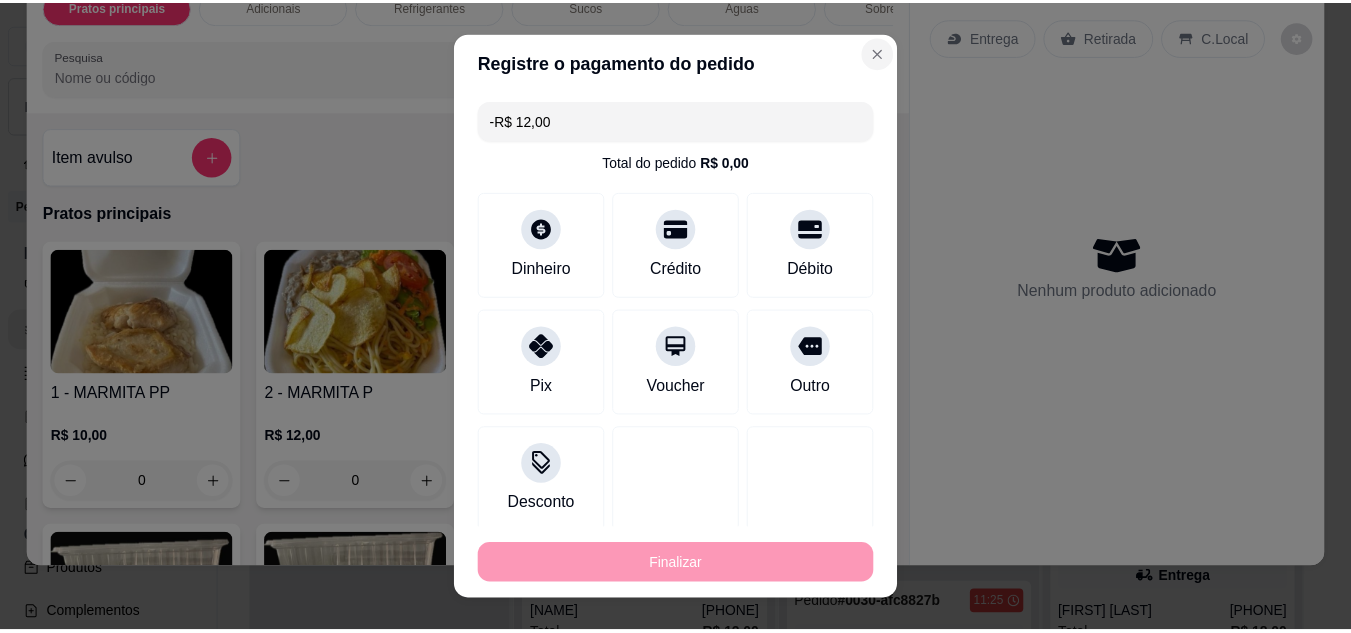 scroll, scrollTop: 0, scrollLeft: 0, axis: both 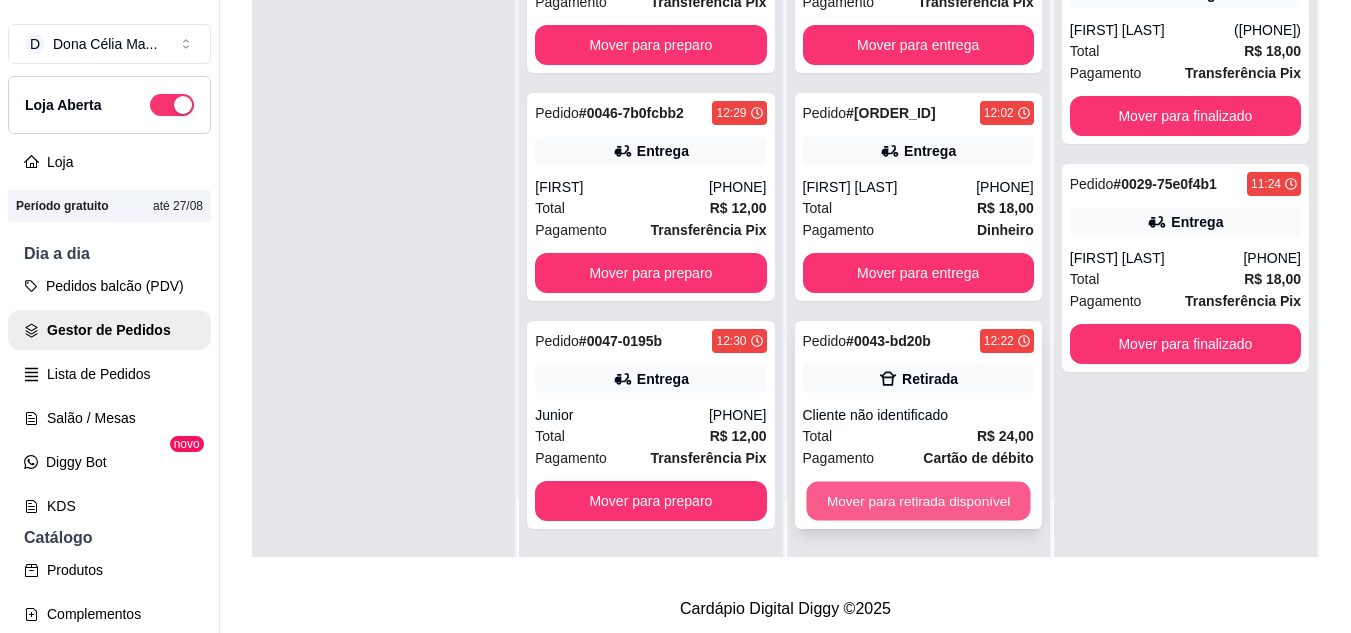 click on "Mover para retirada disponível" at bounding box center (918, 501) 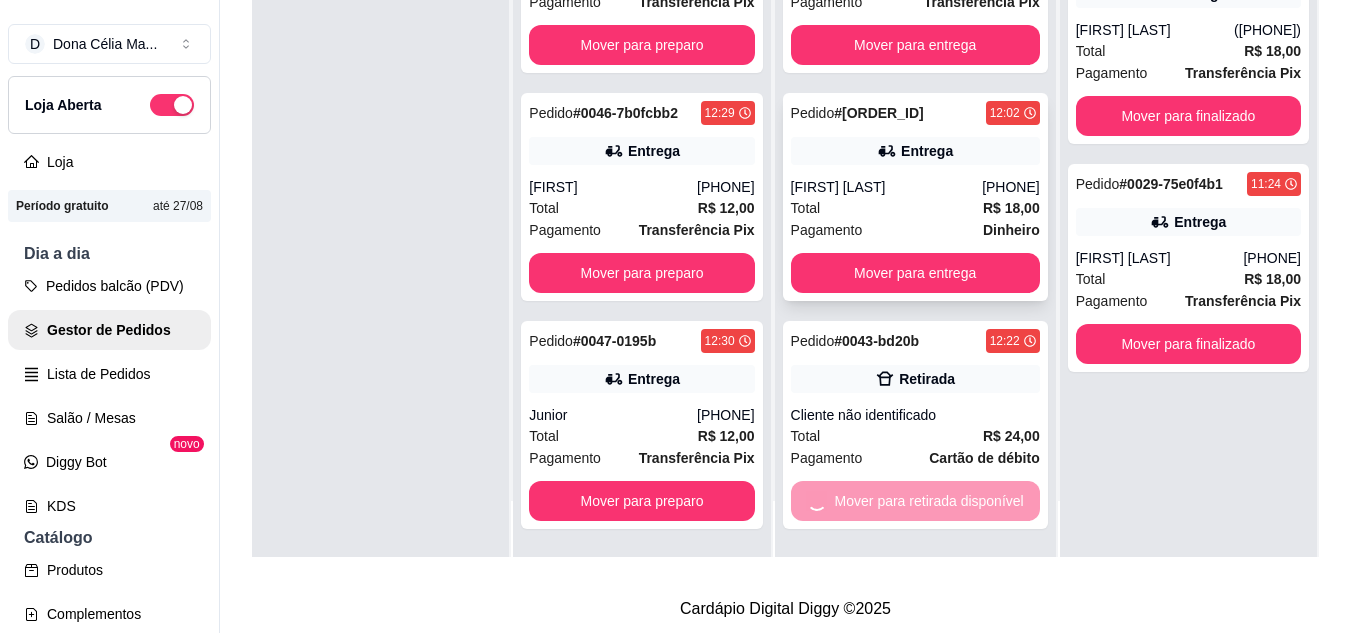 scroll, scrollTop: 276, scrollLeft: 0, axis: vertical 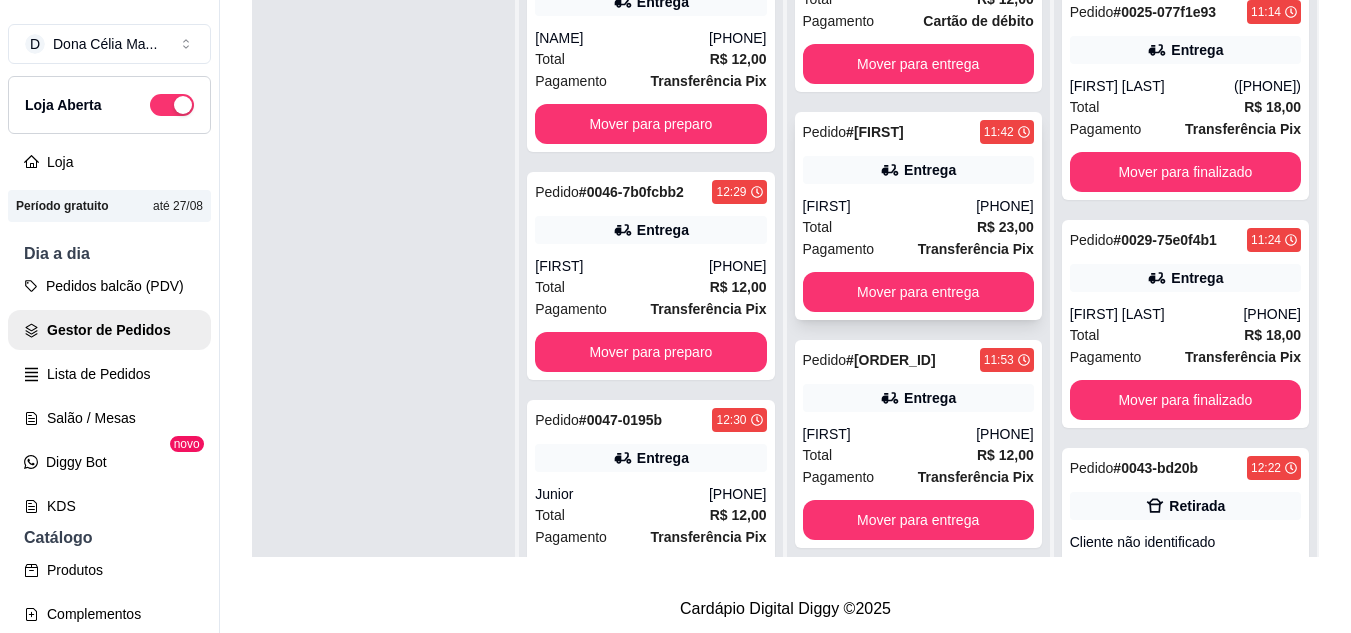 click on "Transferência Pix" at bounding box center (976, 249) 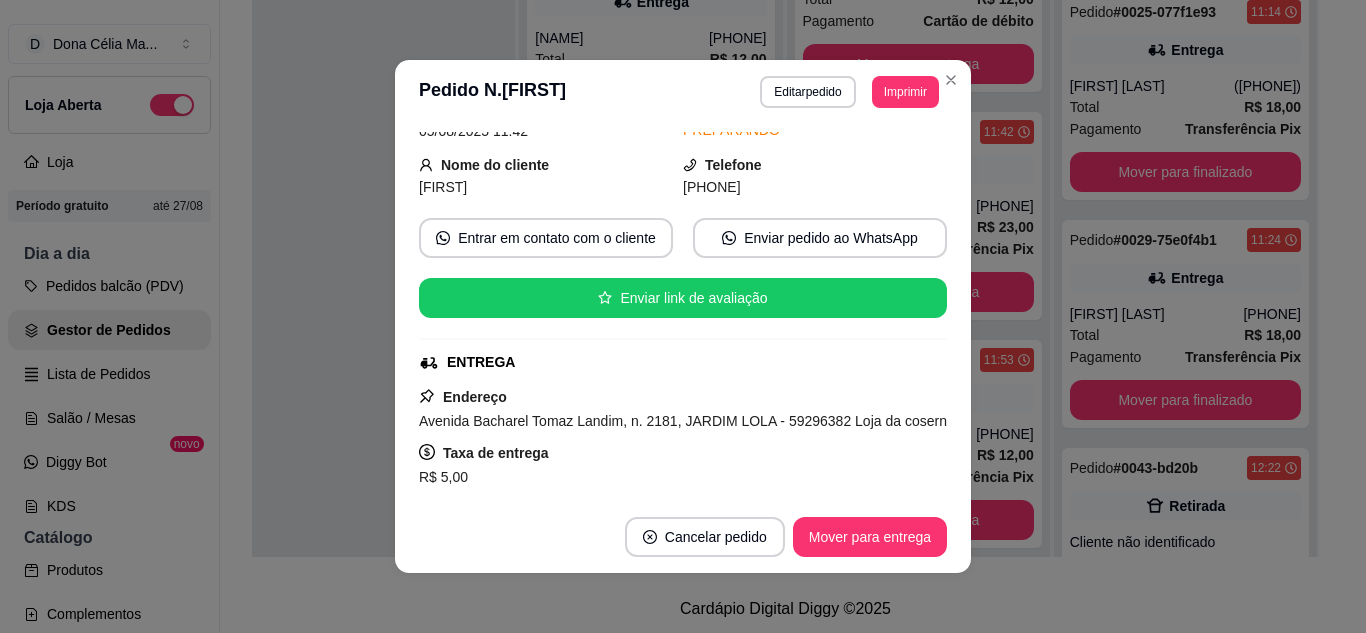 scroll, scrollTop: 200, scrollLeft: 0, axis: vertical 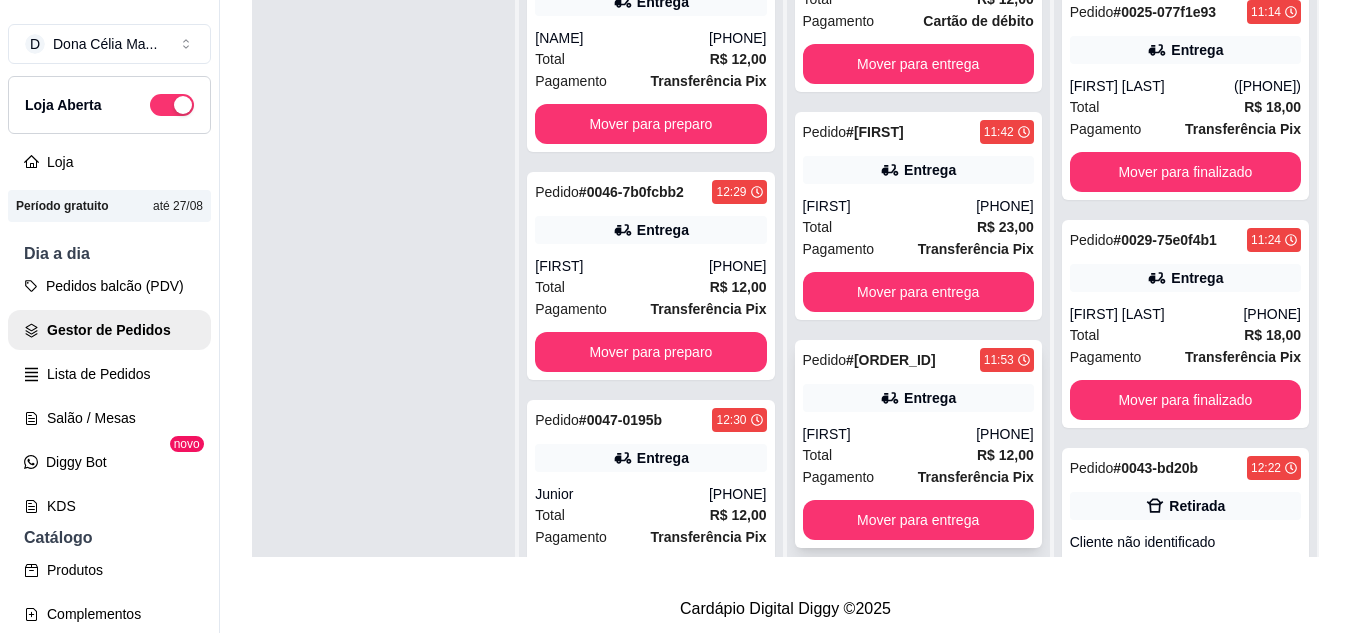 click 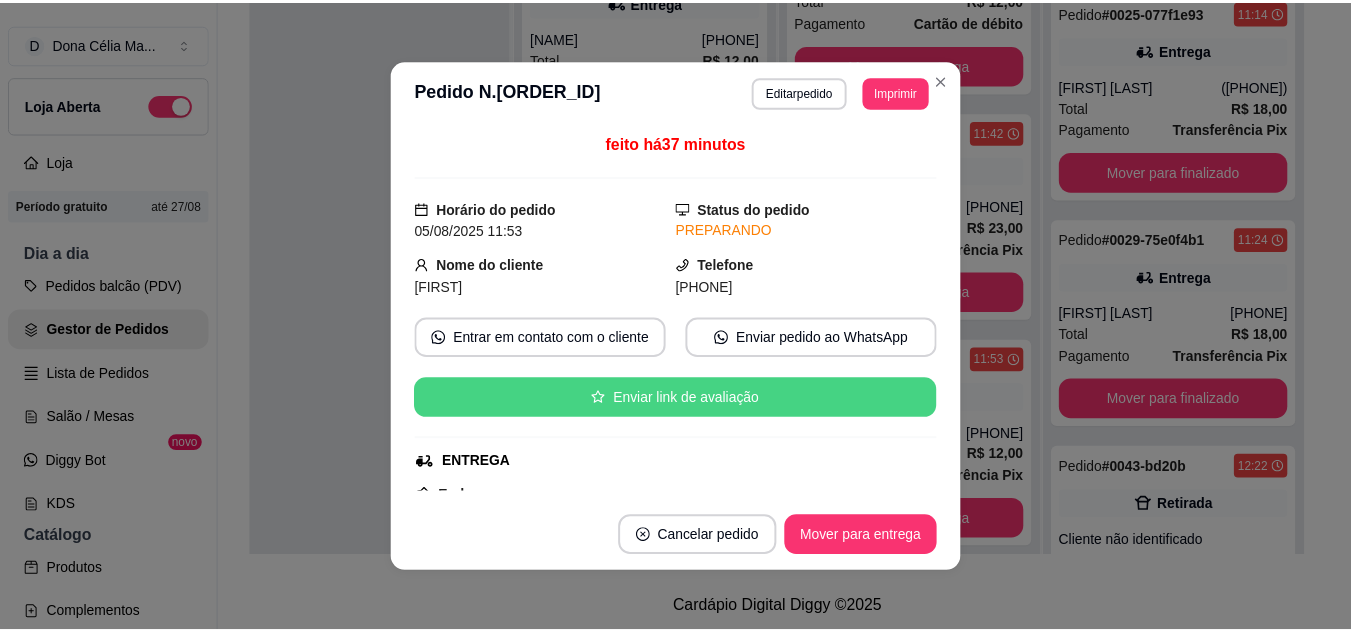 scroll, scrollTop: 300, scrollLeft: 0, axis: vertical 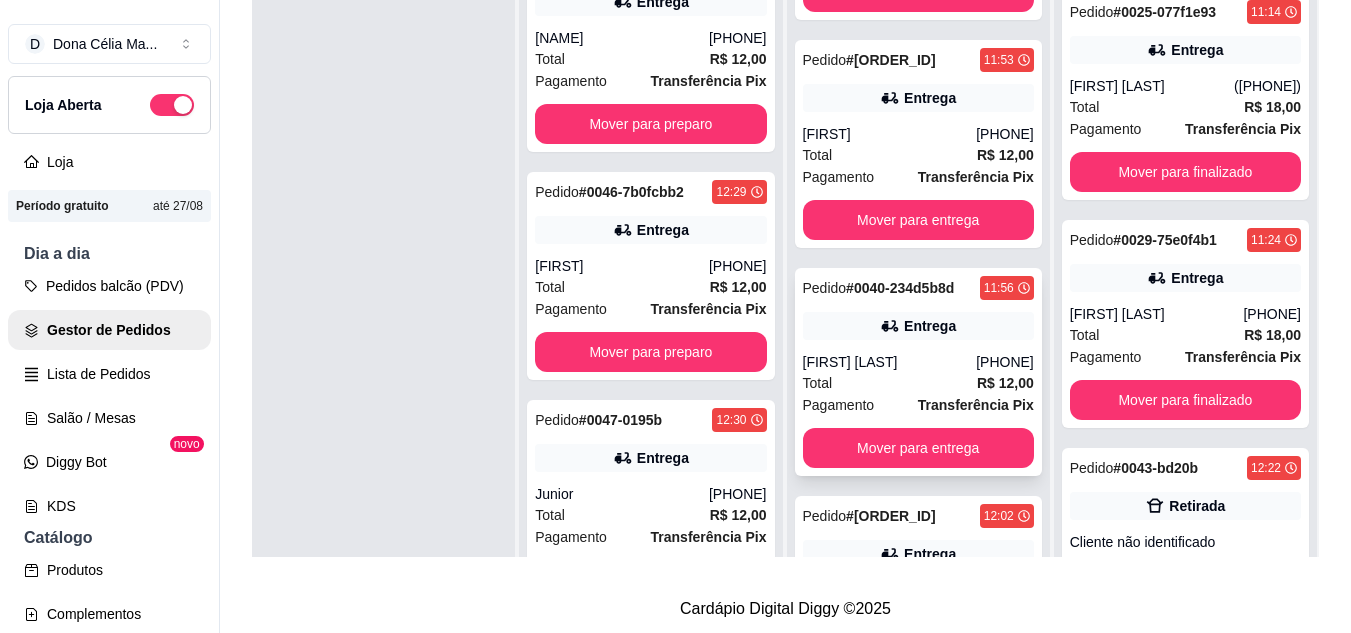 click on "Total R$ 12,00" at bounding box center (918, 383) 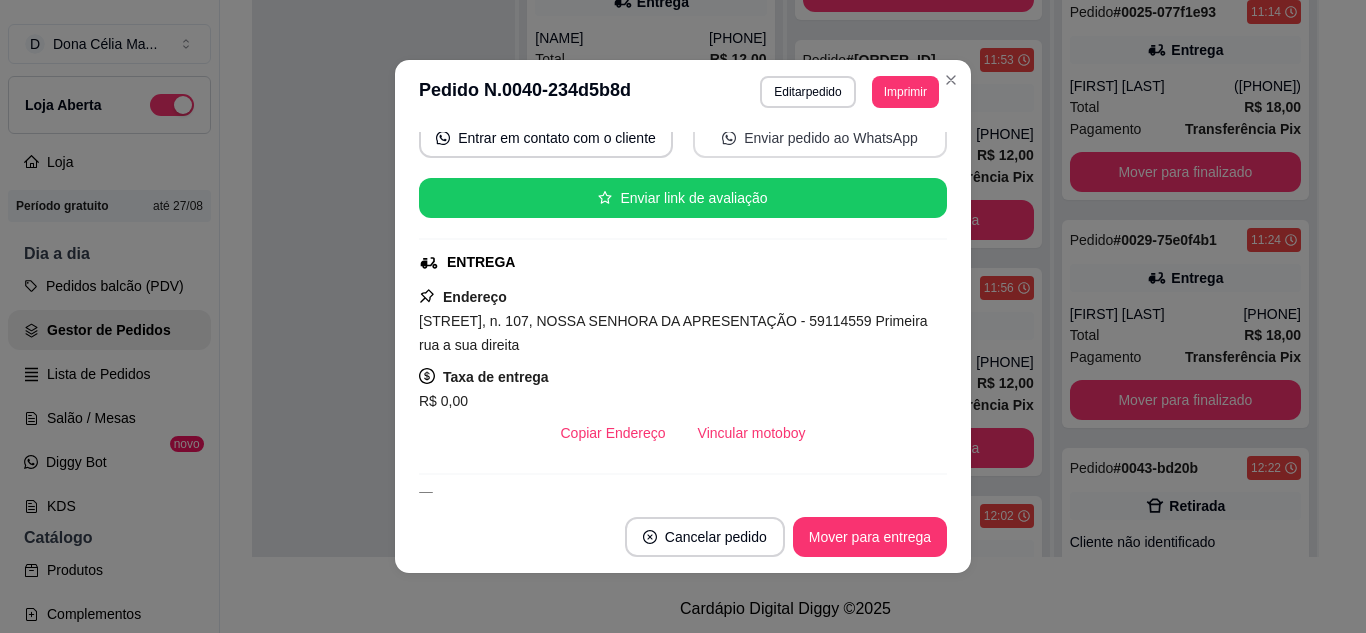 scroll, scrollTop: 300, scrollLeft: 0, axis: vertical 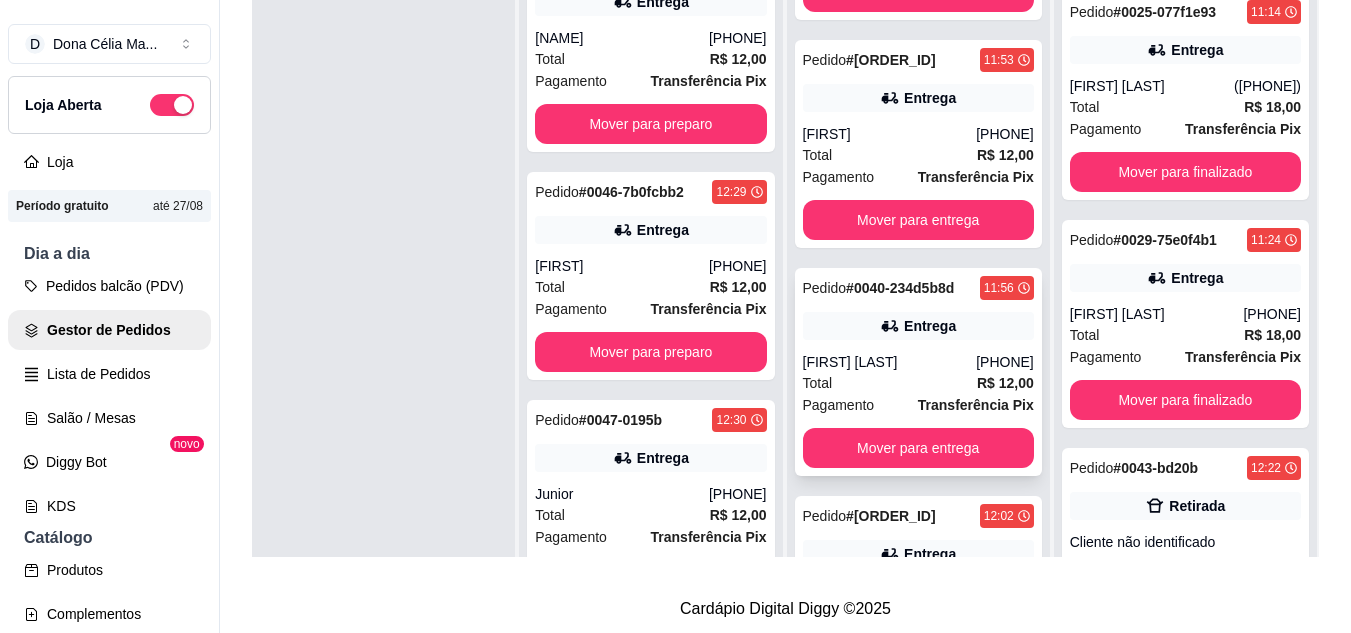 click on "Total R$ 12,00" at bounding box center [918, 383] 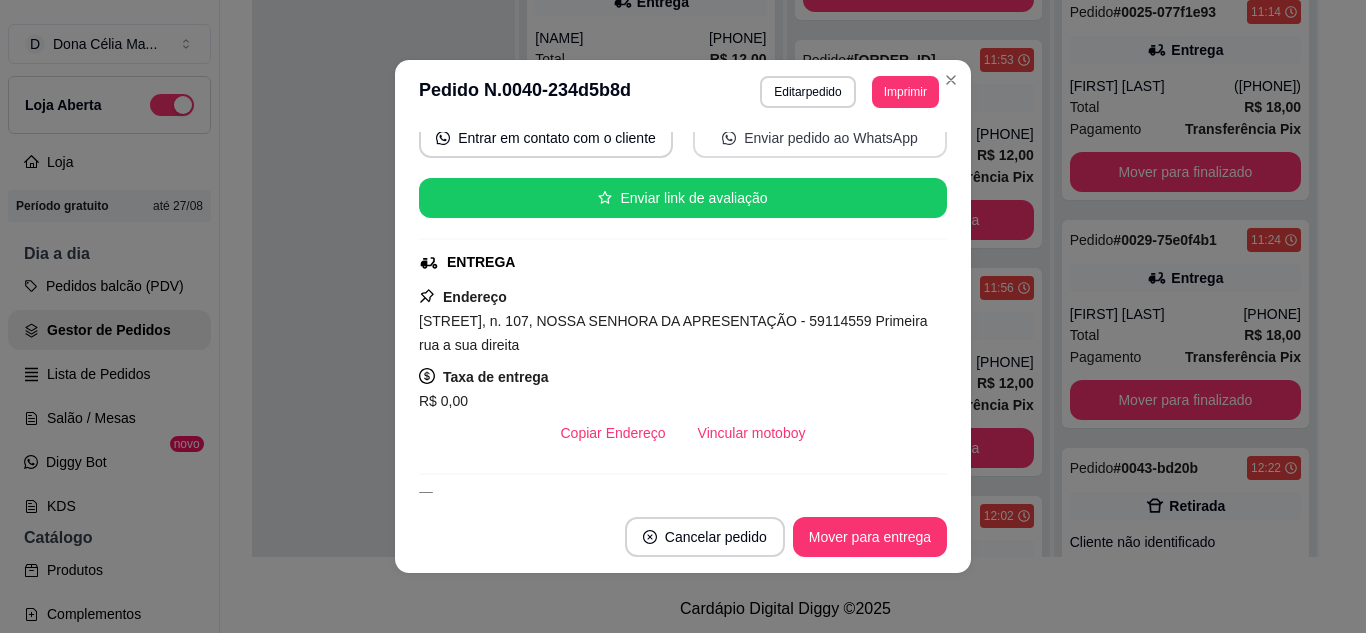 scroll, scrollTop: 300, scrollLeft: 0, axis: vertical 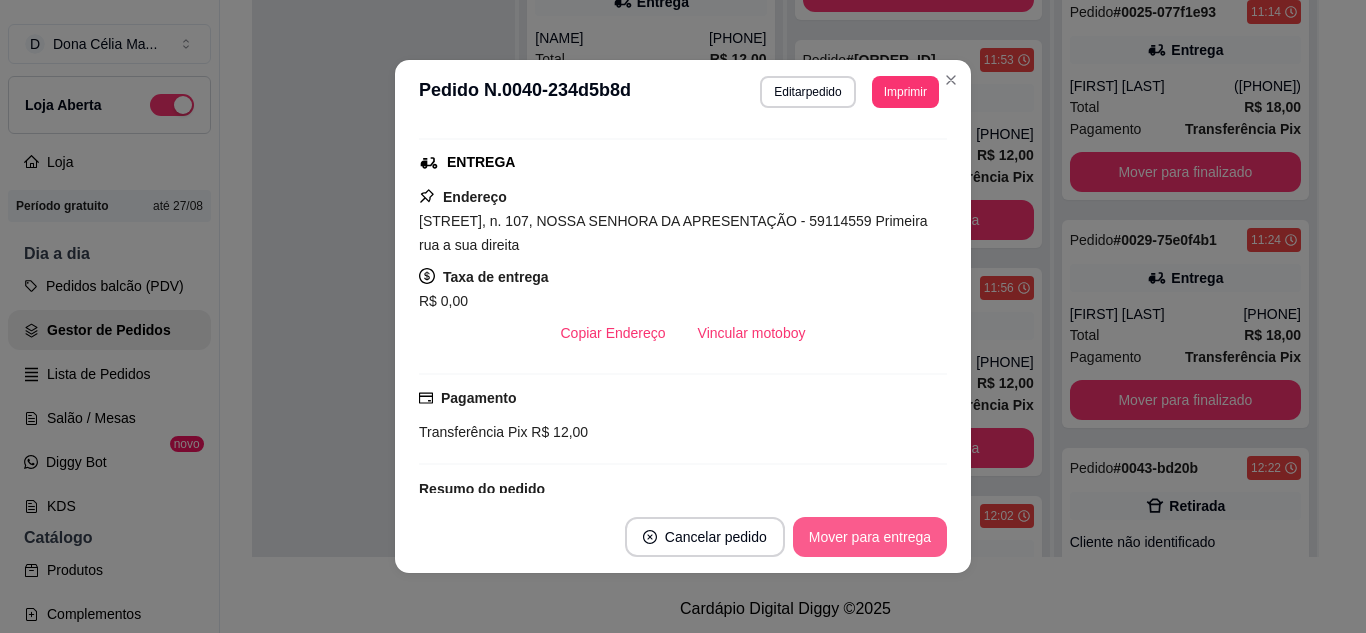 click on "Mover para entrega" at bounding box center [870, 537] 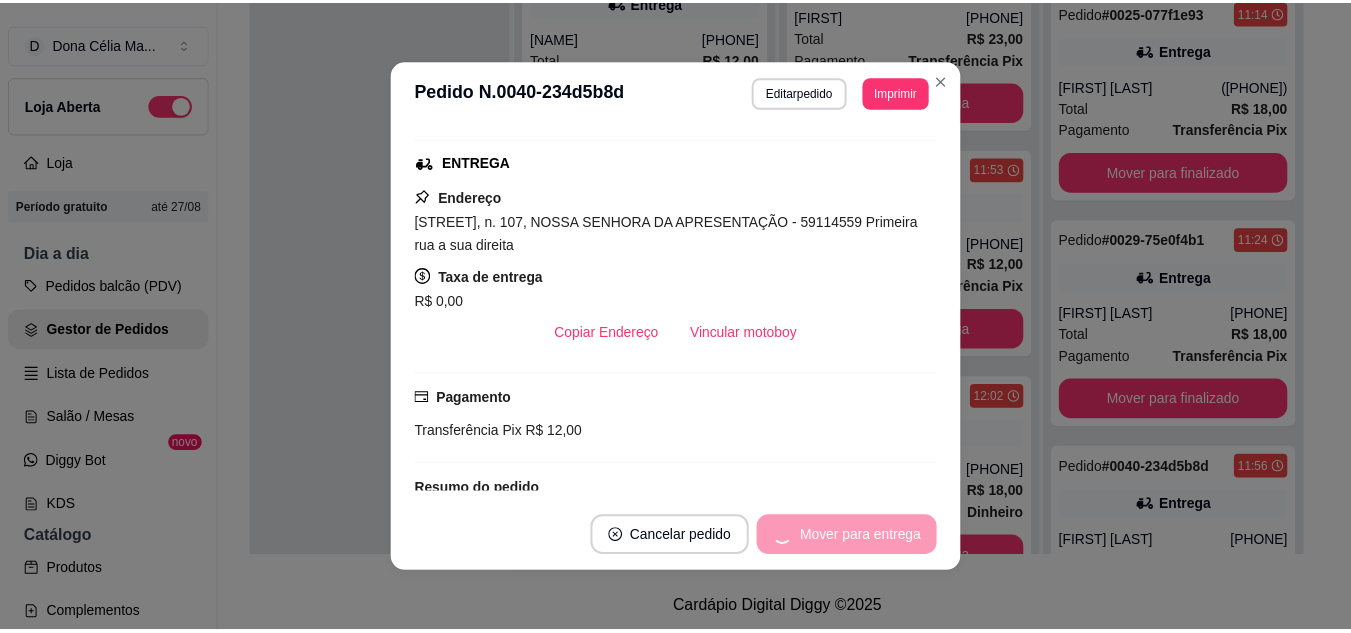 scroll, scrollTop: 591, scrollLeft: 0, axis: vertical 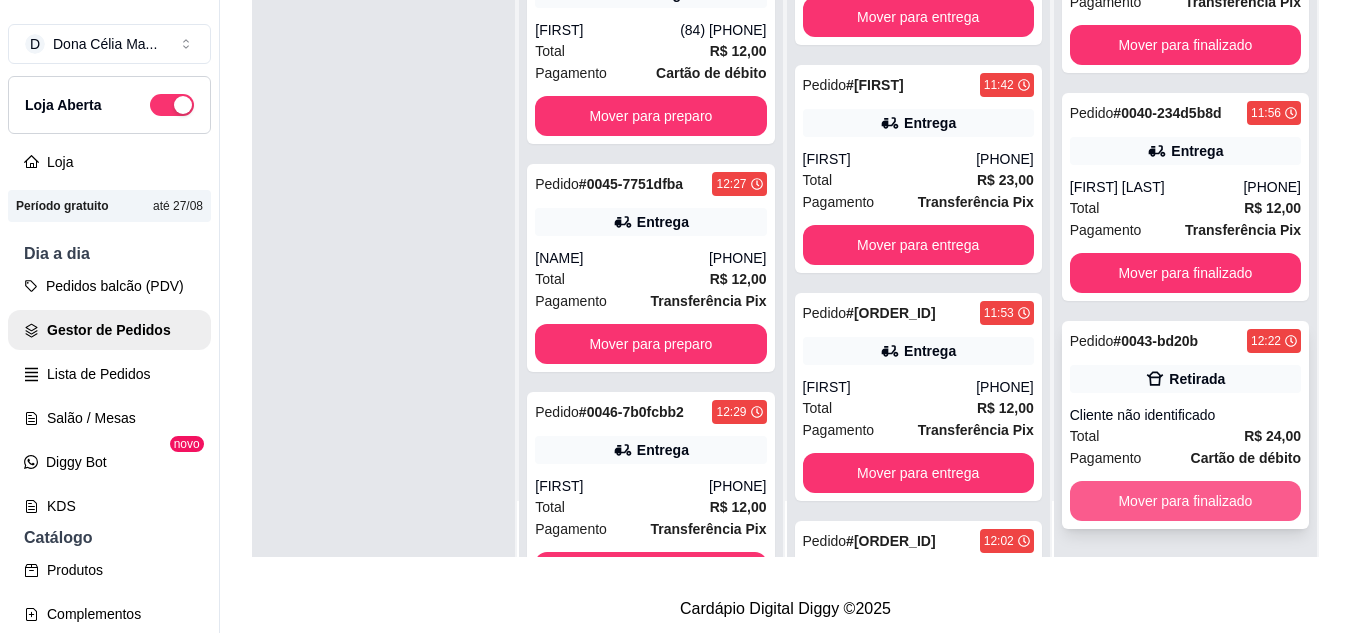 click on "Mover para finalizado" at bounding box center (1185, 501) 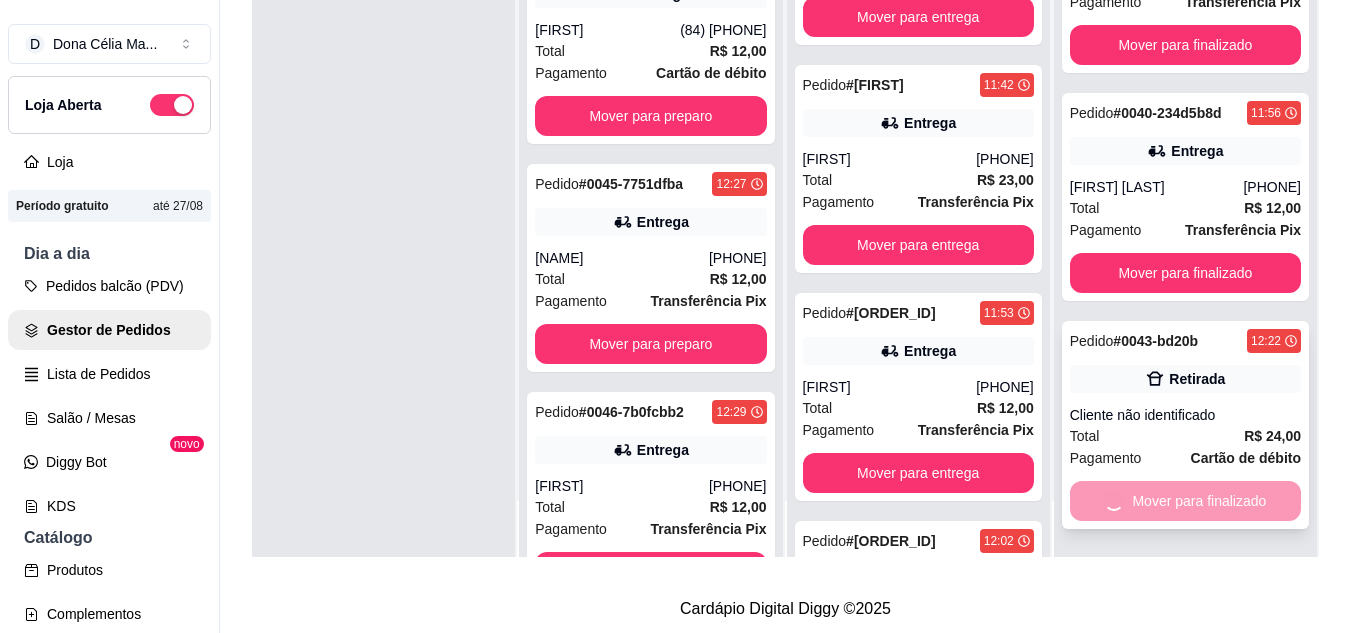 scroll, scrollTop: 115, scrollLeft: 0, axis: vertical 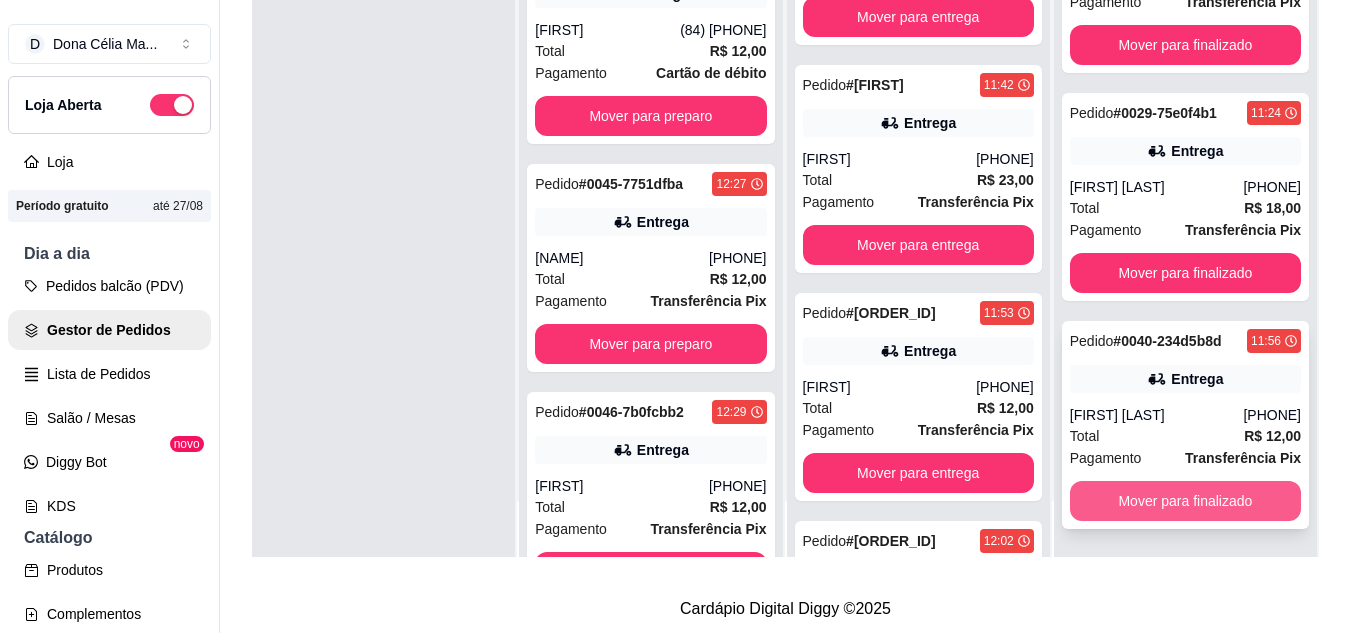 click on "Mover para finalizado" at bounding box center (1185, 501) 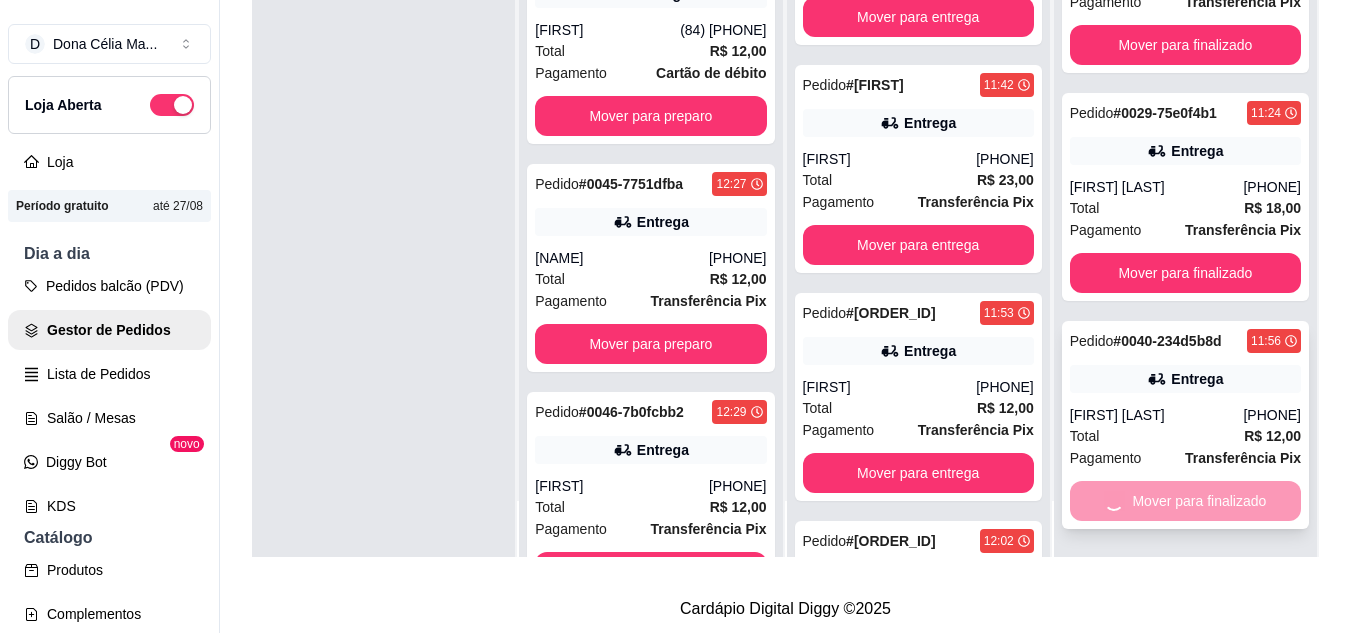 scroll, scrollTop: 0, scrollLeft: 0, axis: both 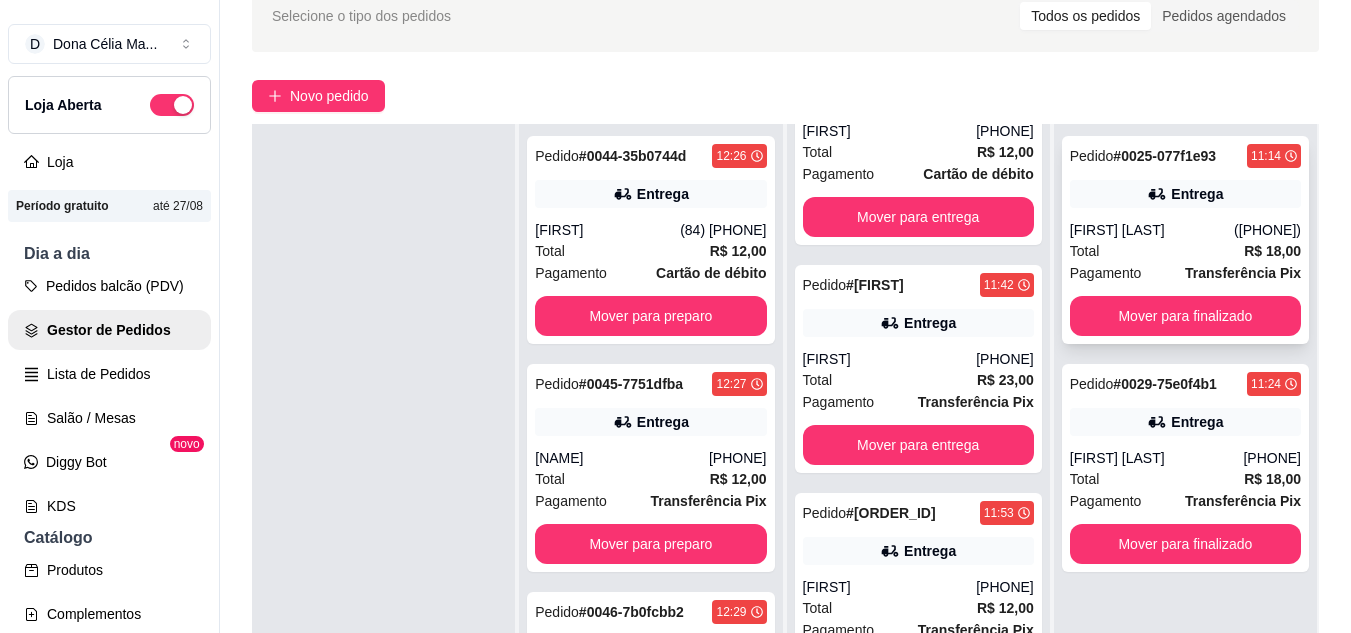 click on "Carmem Lucia" at bounding box center [1152, 230] 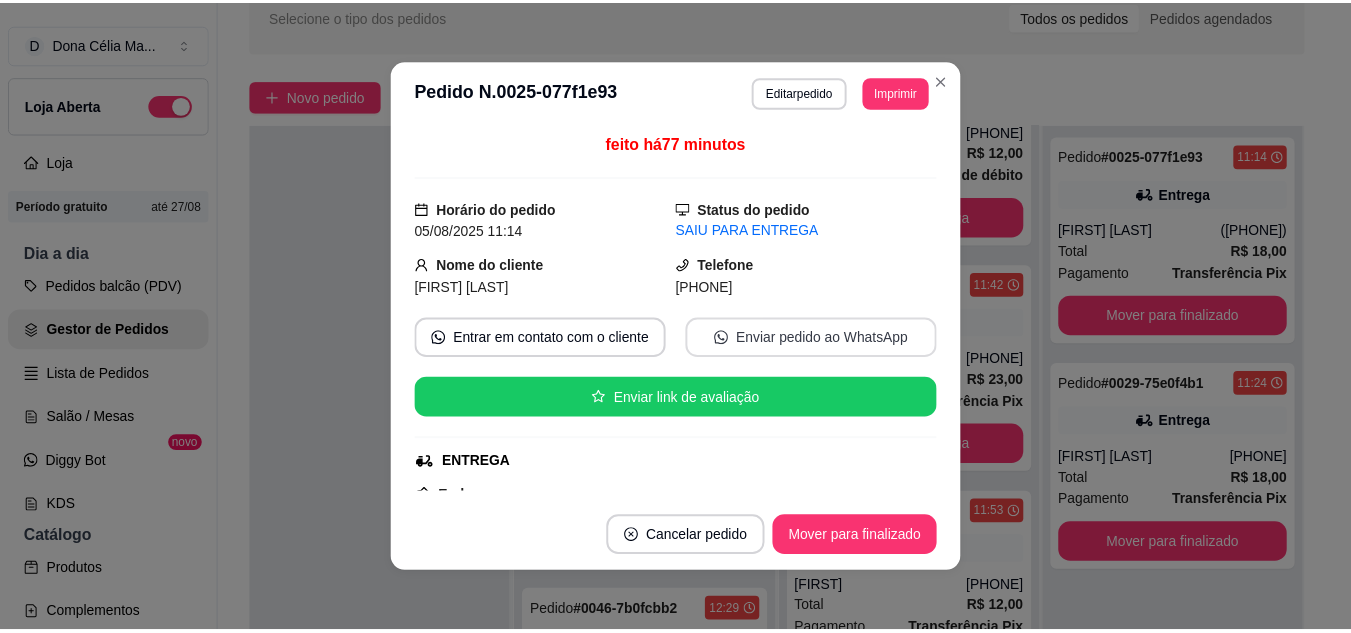 scroll, scrollTop: 300, scrollLeft: 0, axis: vertical 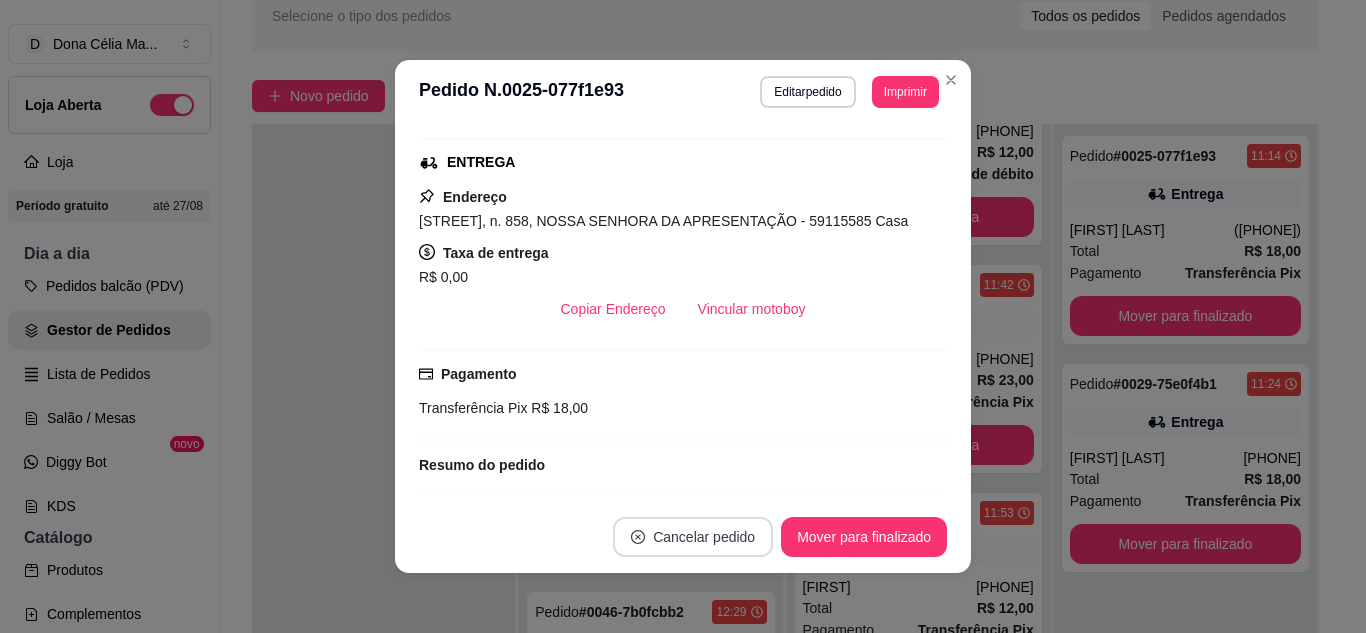 click on "Cancelar pedido" at bounding box center [693, 537] 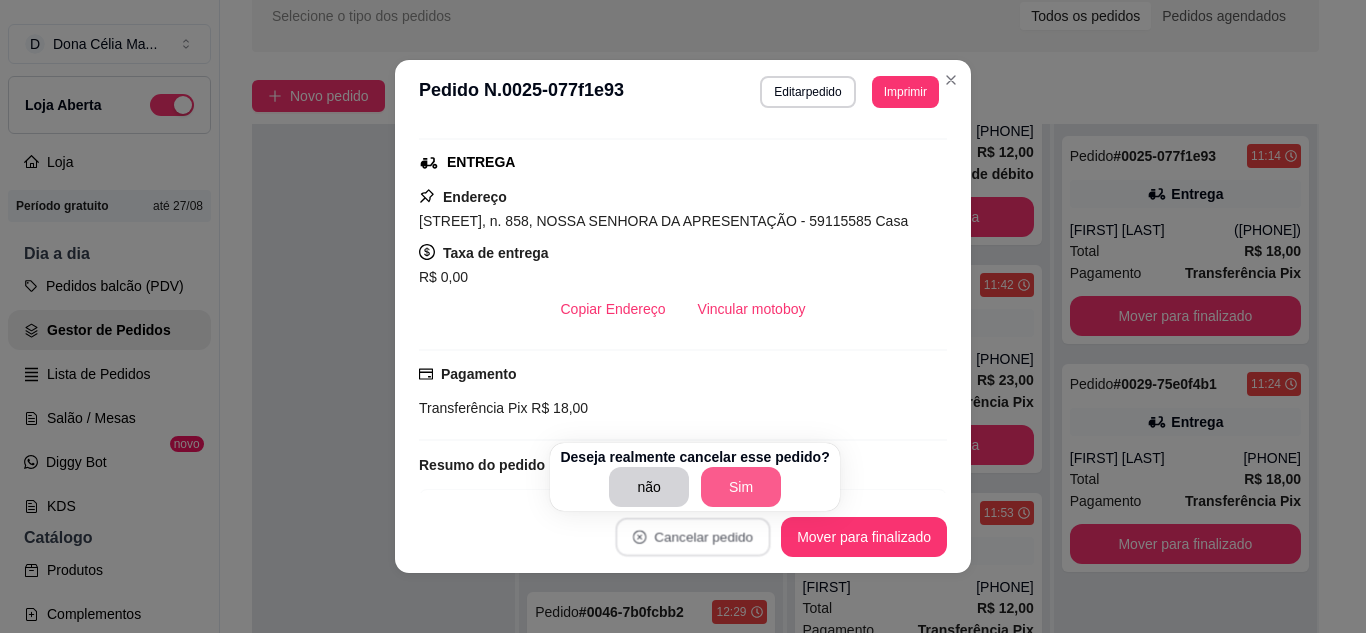 click on "Sim" at bounding box center (741, 487) 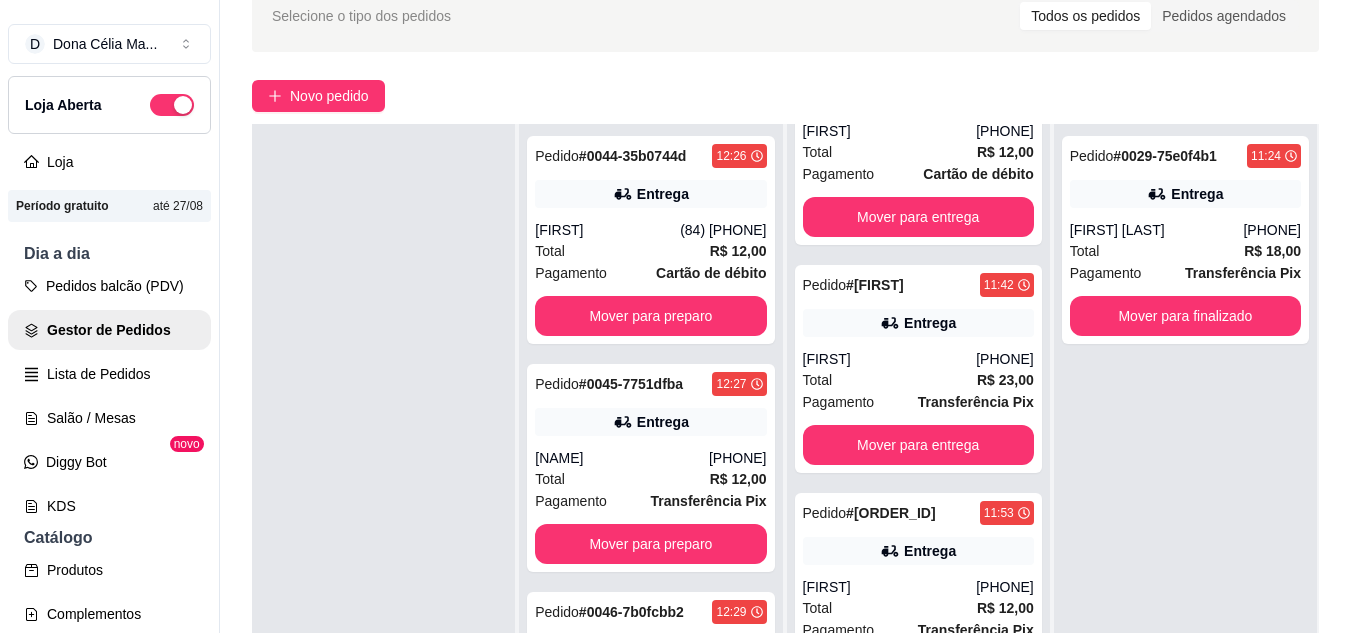 click on "Pedido  # 0029-75e0f4b1 11:24 Entrega Anderson Vinicius  (84) 99815-0458 Total R$ 18,00 Pagamento Transferência Pix Mover para finalizado" at bounding box center [1185, 440] 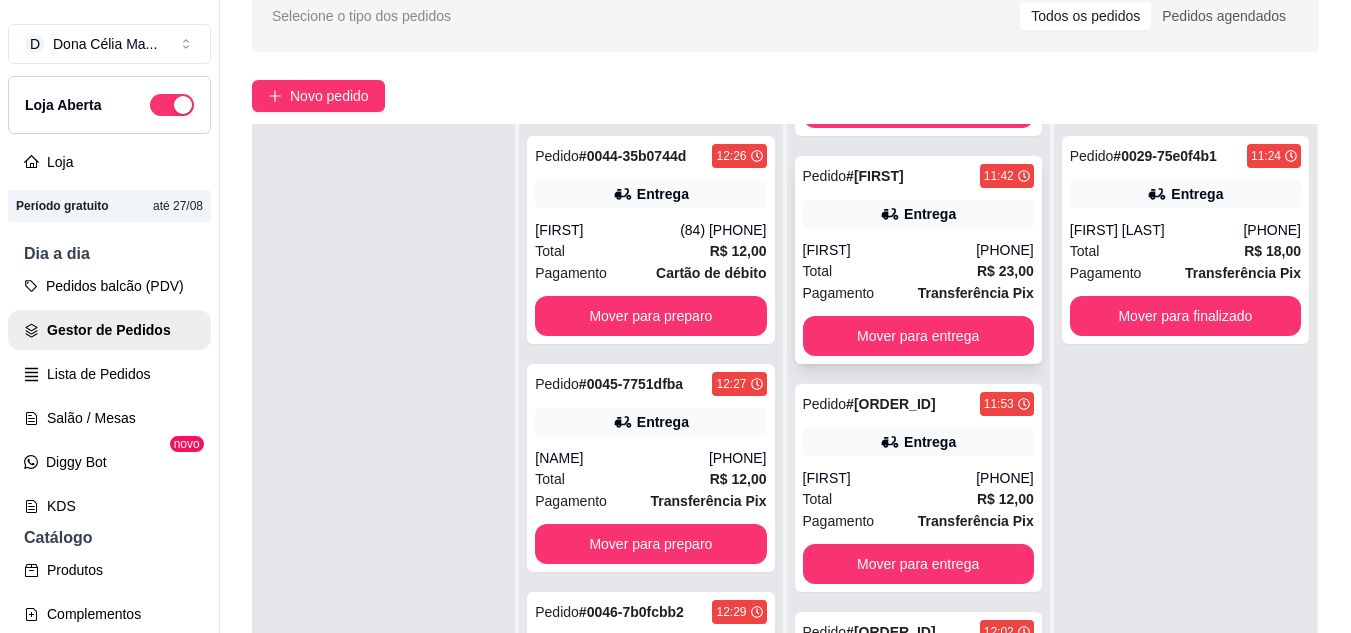 scroll, scrollTop: 591, scrollLeft: 0, axis: vertical 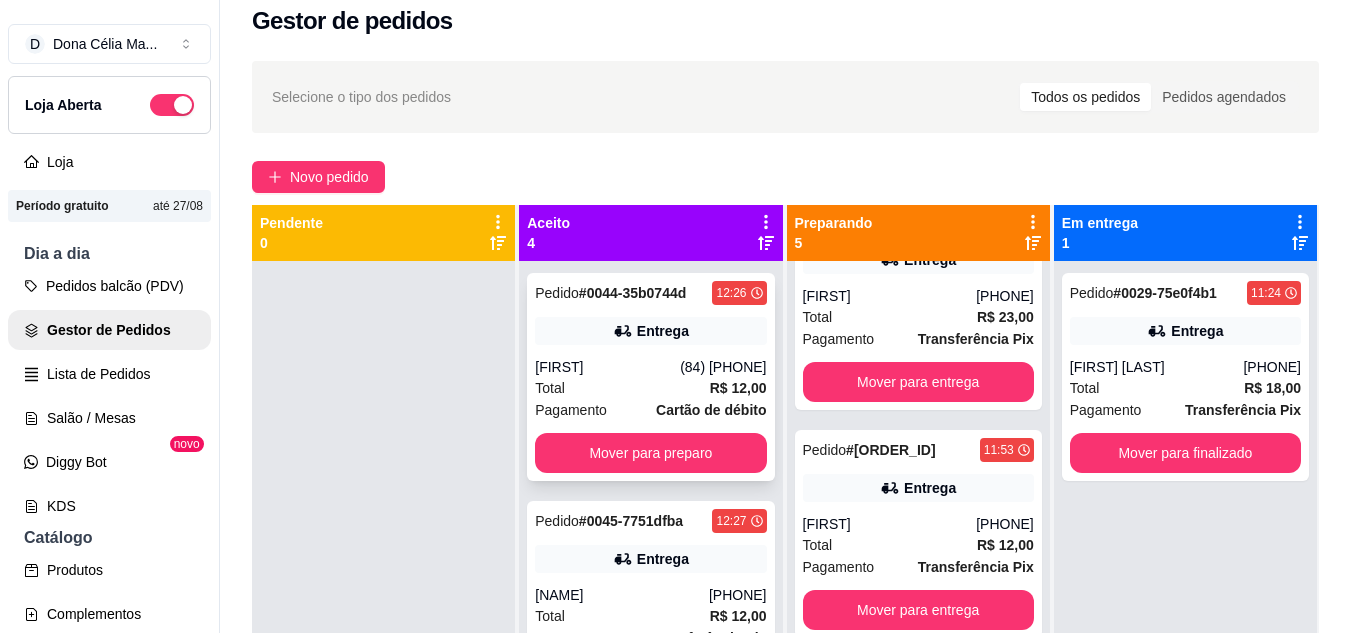 click on "Pedido  # 0044-35b0744d 12:26 Entrega Karoline  (84) 99429-5067 Total R$ 12,00 Pagamento Cartão de débito Mover para preparo" at bounding box center [650, 377] 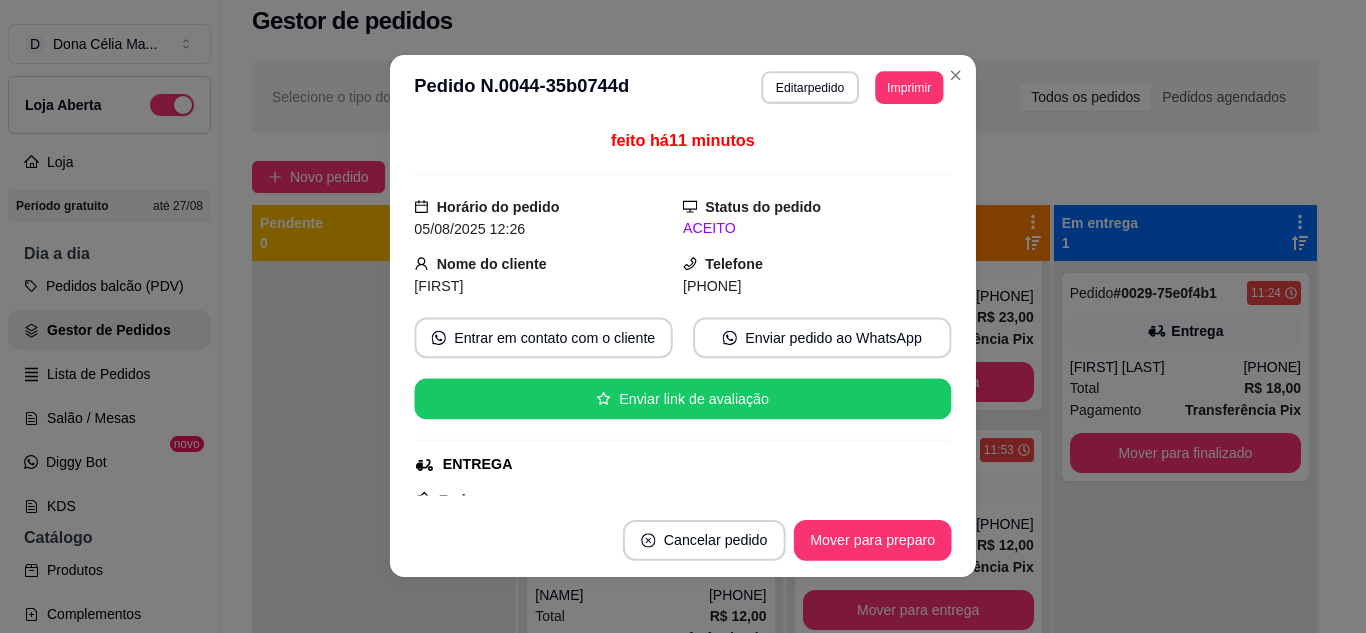 click on "ENTREGA" at bounding box center [680, 464] 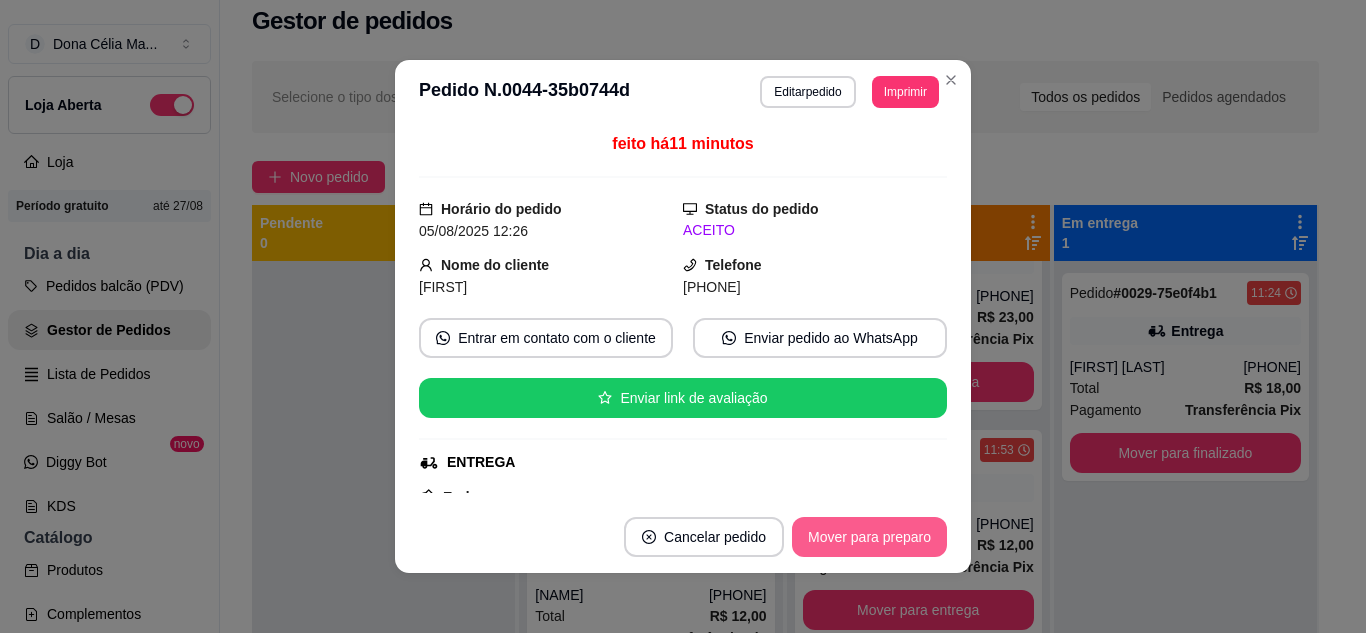 click on "Mover para preparo" at bounding box center (869, 537) 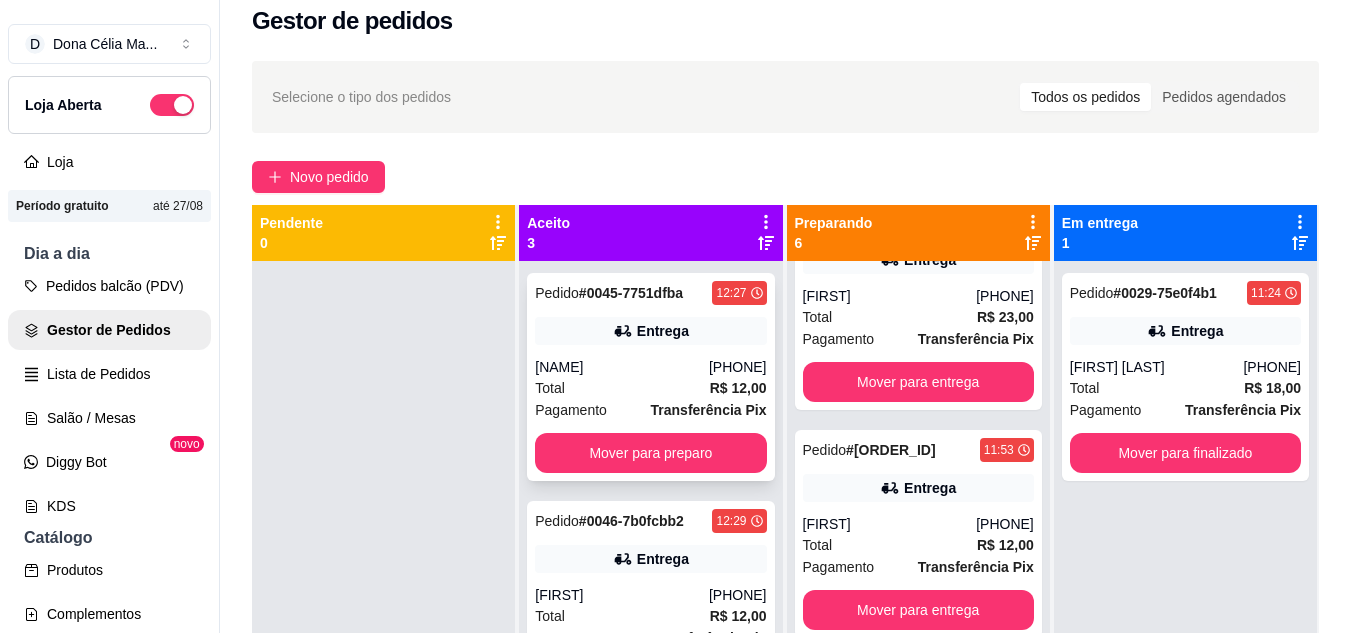 scroll, scrollTop: 91, scrollLeft: 0, axis: vertical 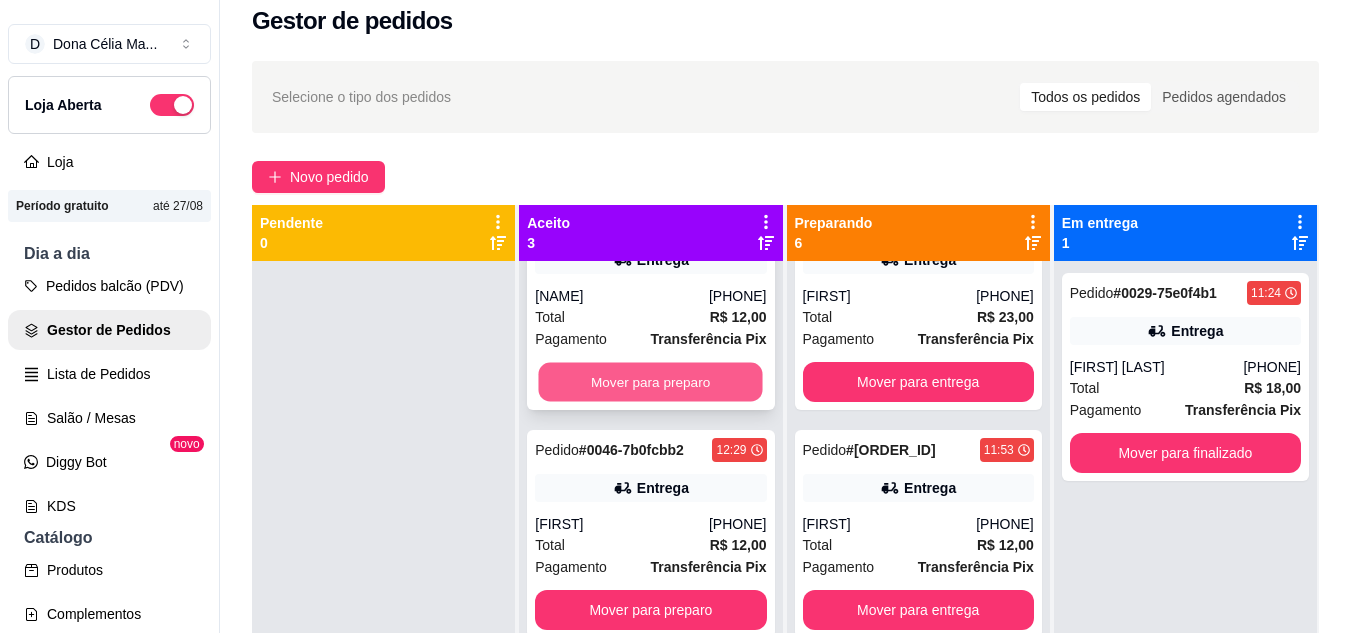click on "Mover para preparo" at bounding box center [651, 382] 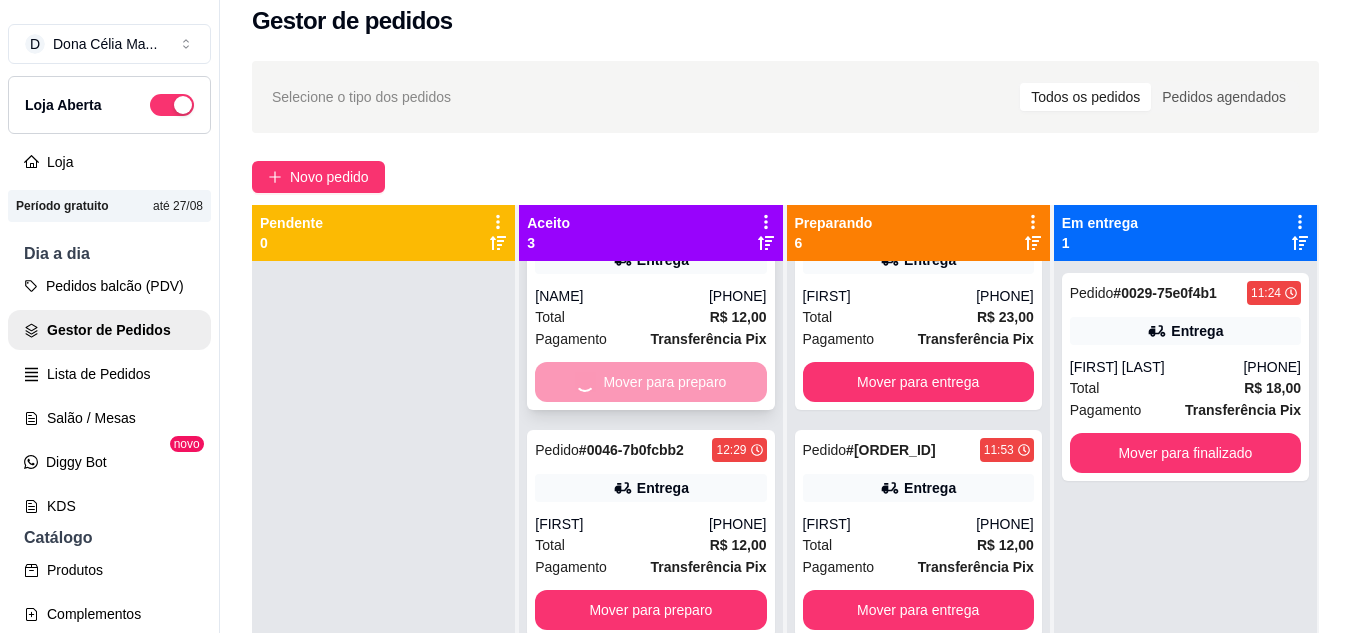 scroll, scrollTop: 0, scrollLeft: 0, axis: both 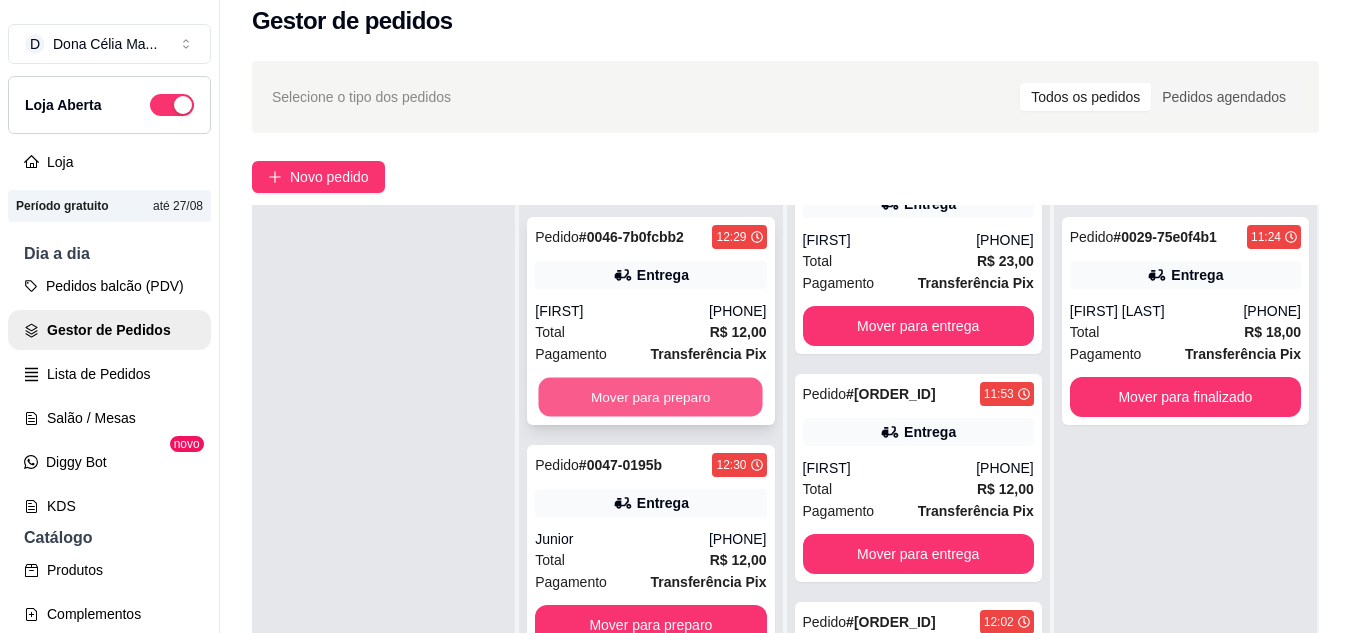 click on "Mover para preparo" at bounding box center [651, 397] 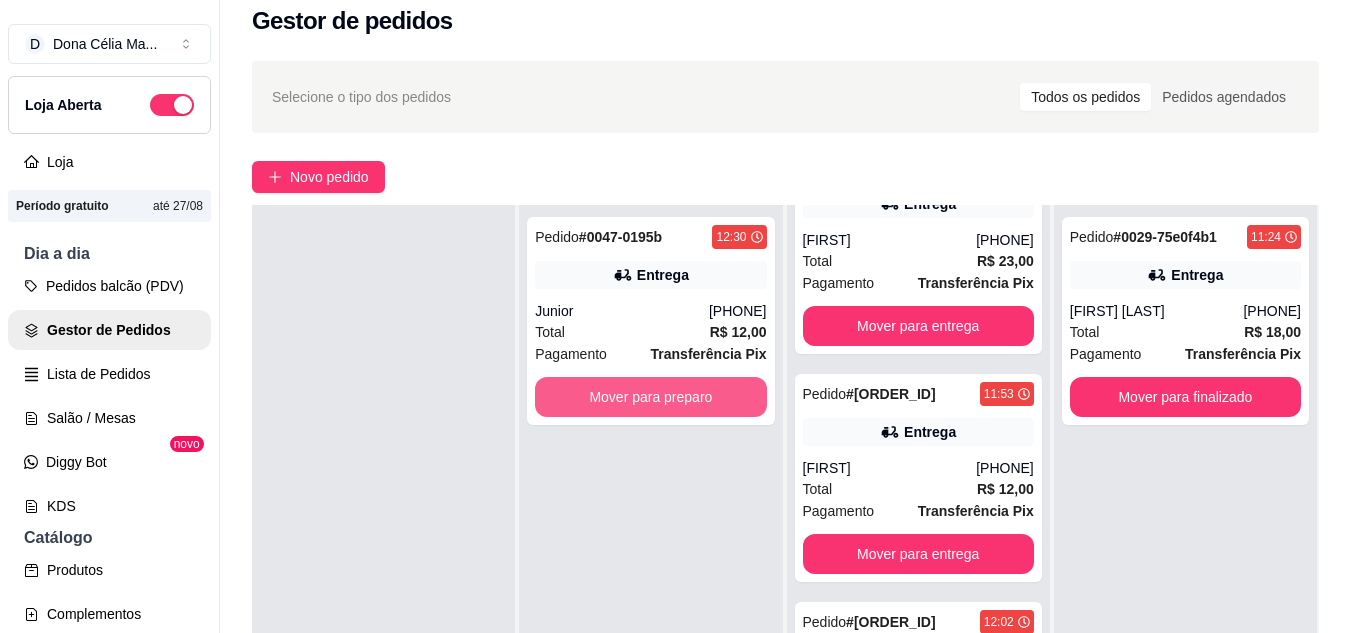 scroll, scrollTop: 319, scrollLeft: 0, axis: vertical 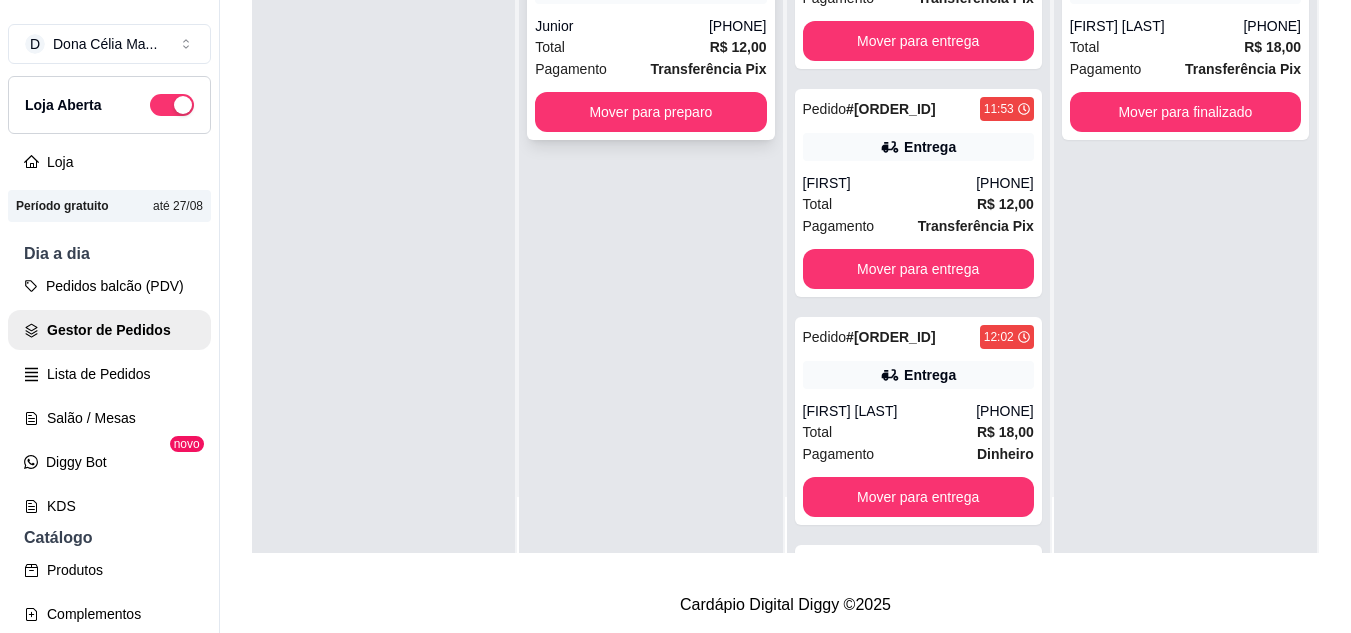 click on "Pedido  # 0047-0195b 12:30 Entrega Junior (84) 99691-7691 Total R$ 12,00 Pagamento Transferência Pix Mover para preparo" at bounding box center (650, 36) 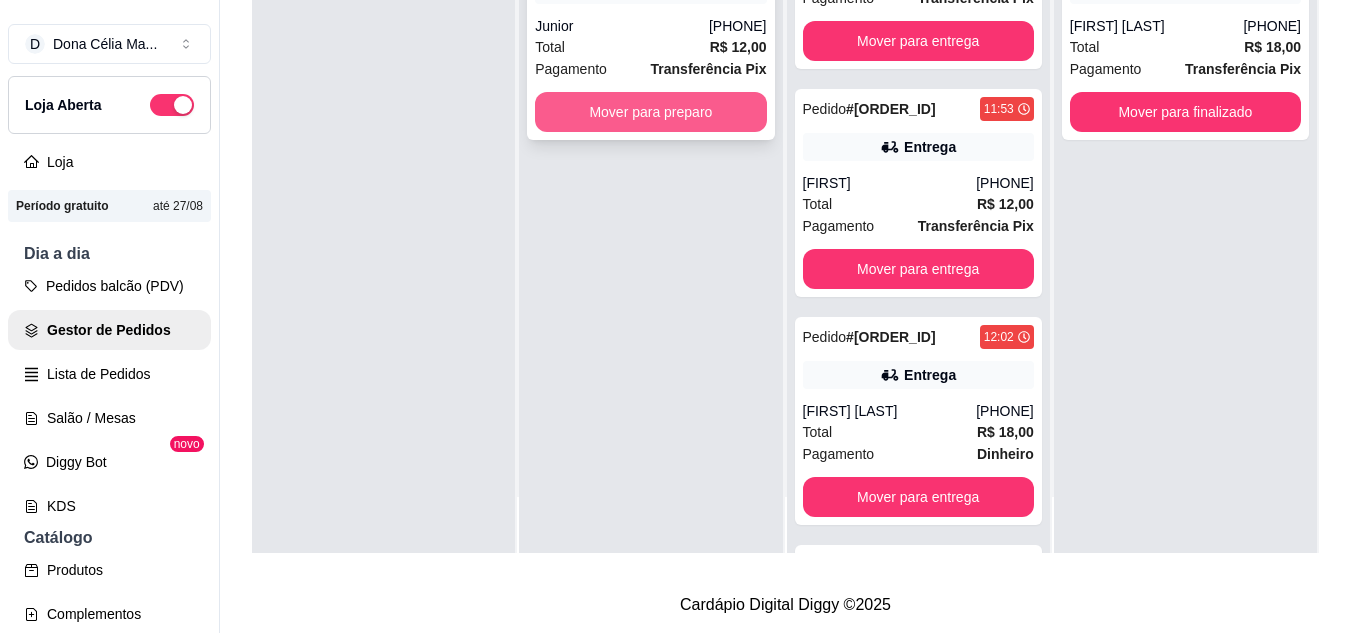 click on "Mover para preparo" at bounding box center (650, 112) 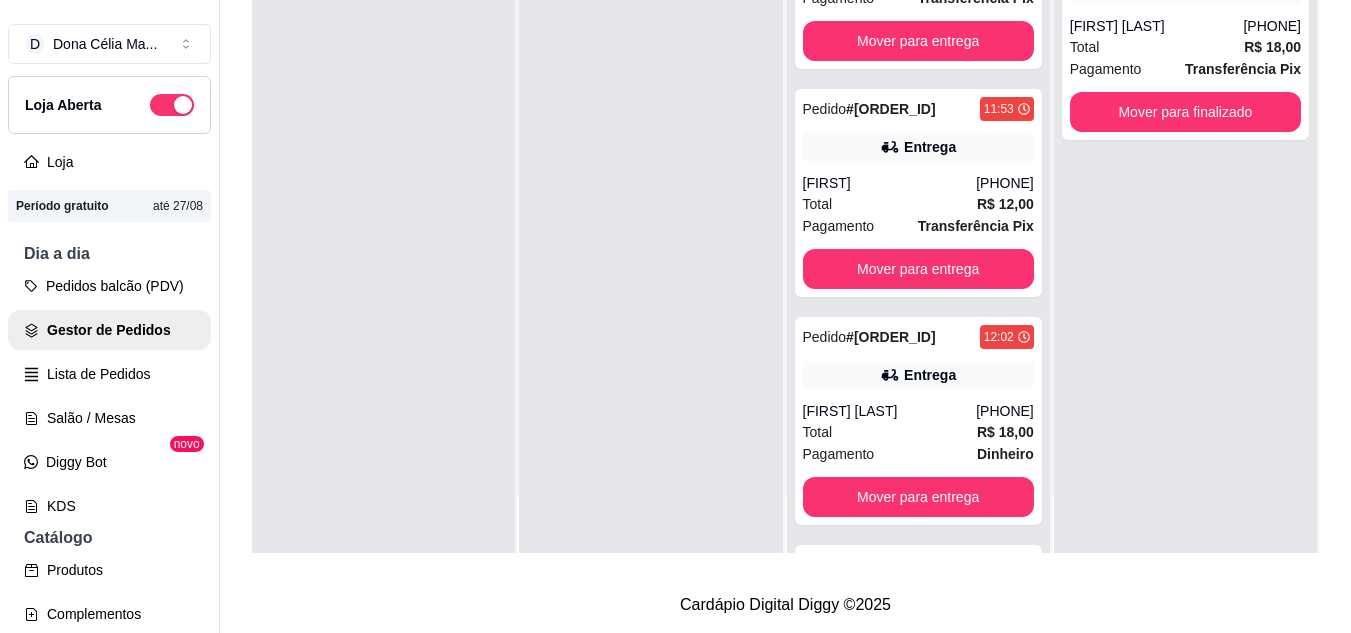 scroll, scrollTop: 0, scrollLeft: 0, axis: both 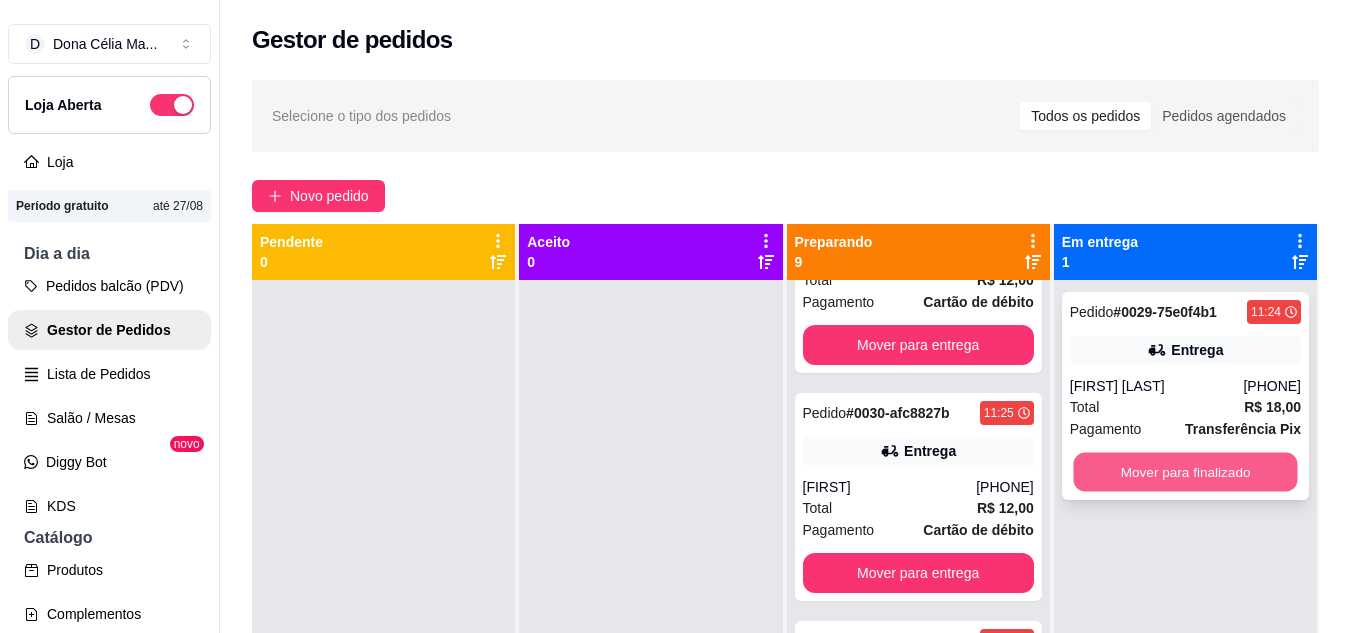 click on "Mover para finalizado" at bounding box center (1185, 472) 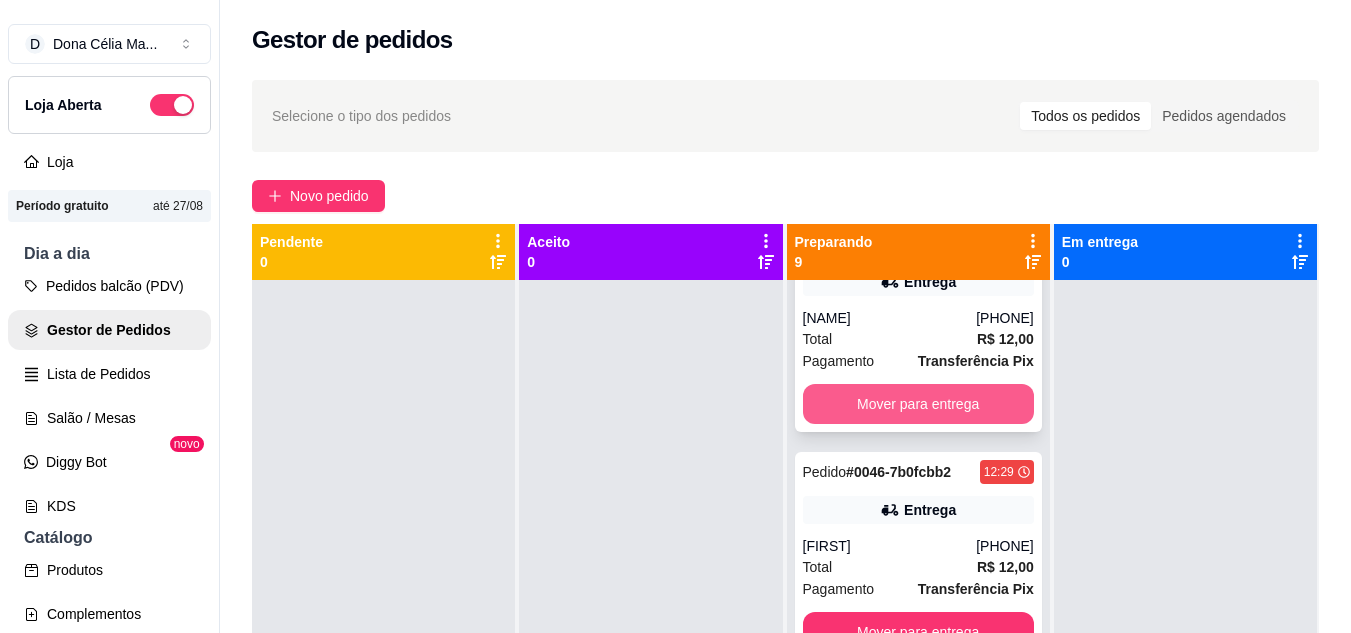 scroll, scrollTop: 1523, scrollLeft: 0, axis: vertical 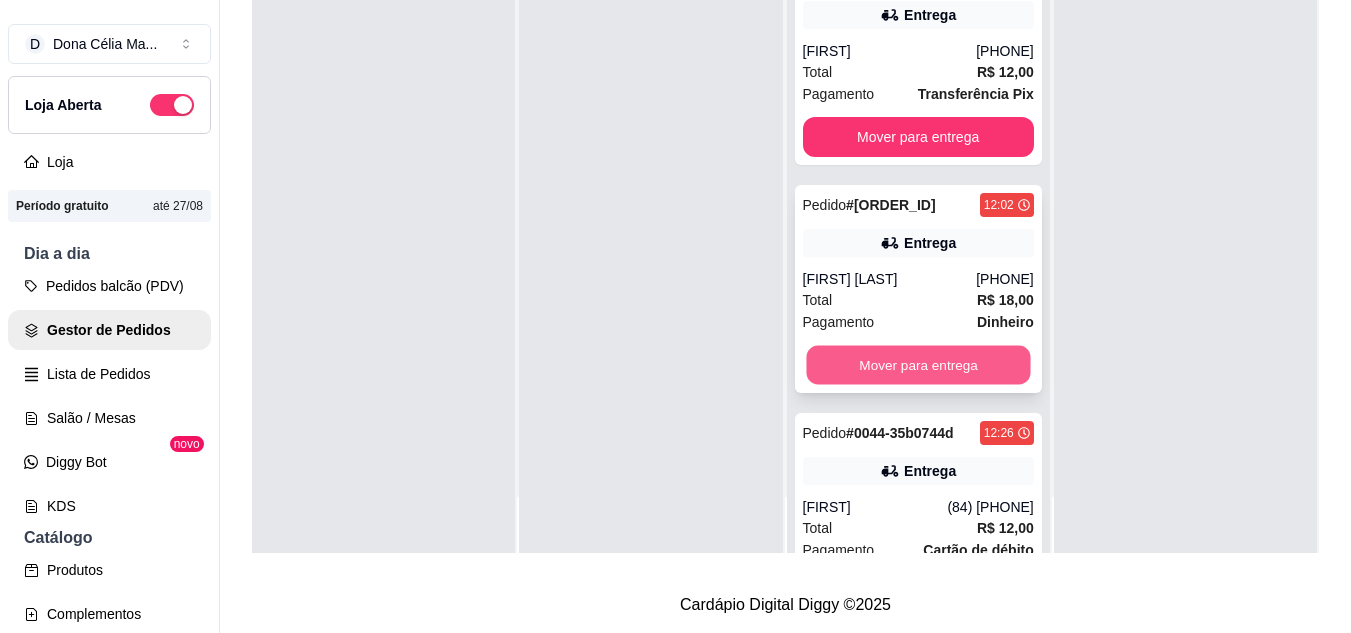 click on "Mover para entrega" at bounding box center (918, 365) 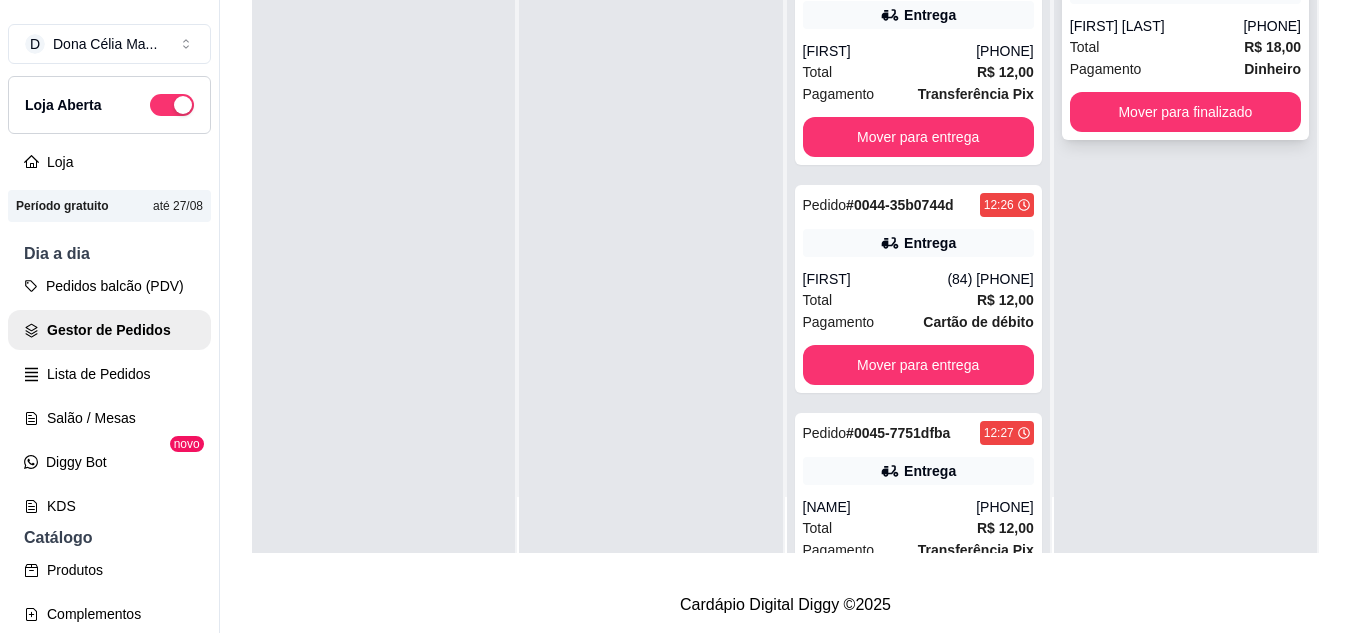 click on "Total R$ 18,00" at bounding box center (1185, 47) 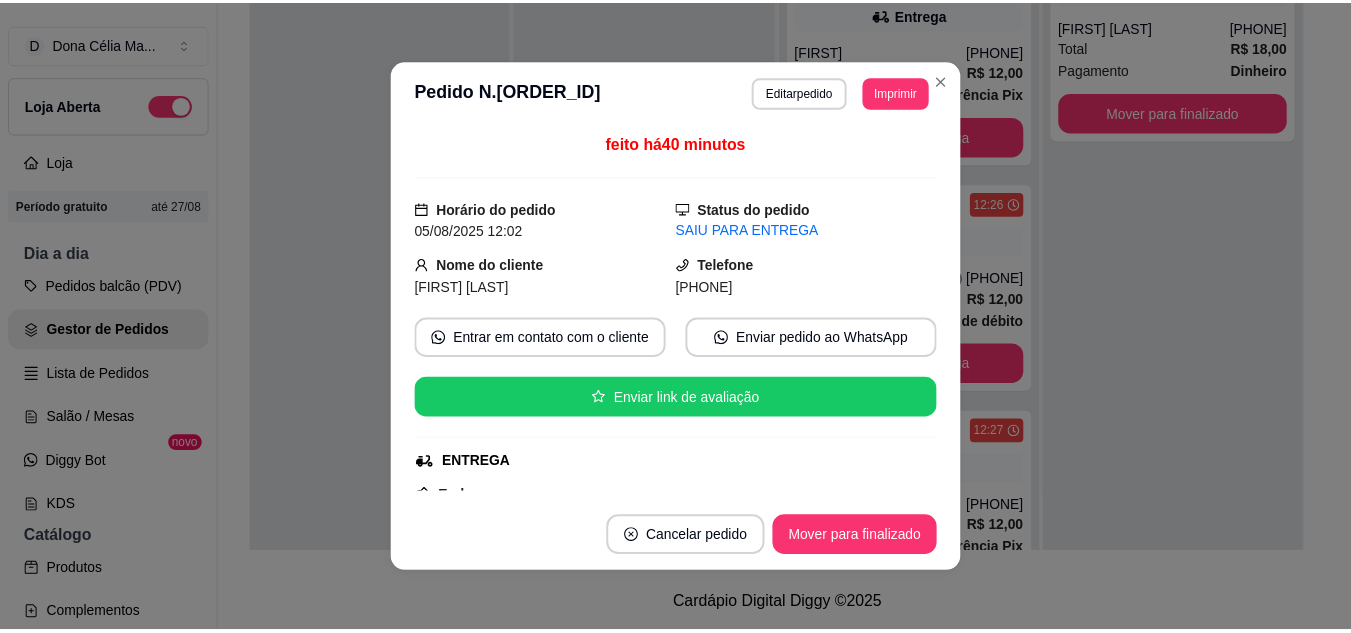 scroll, scrollTop: 200, scrollLeft: 0, axis: vertical 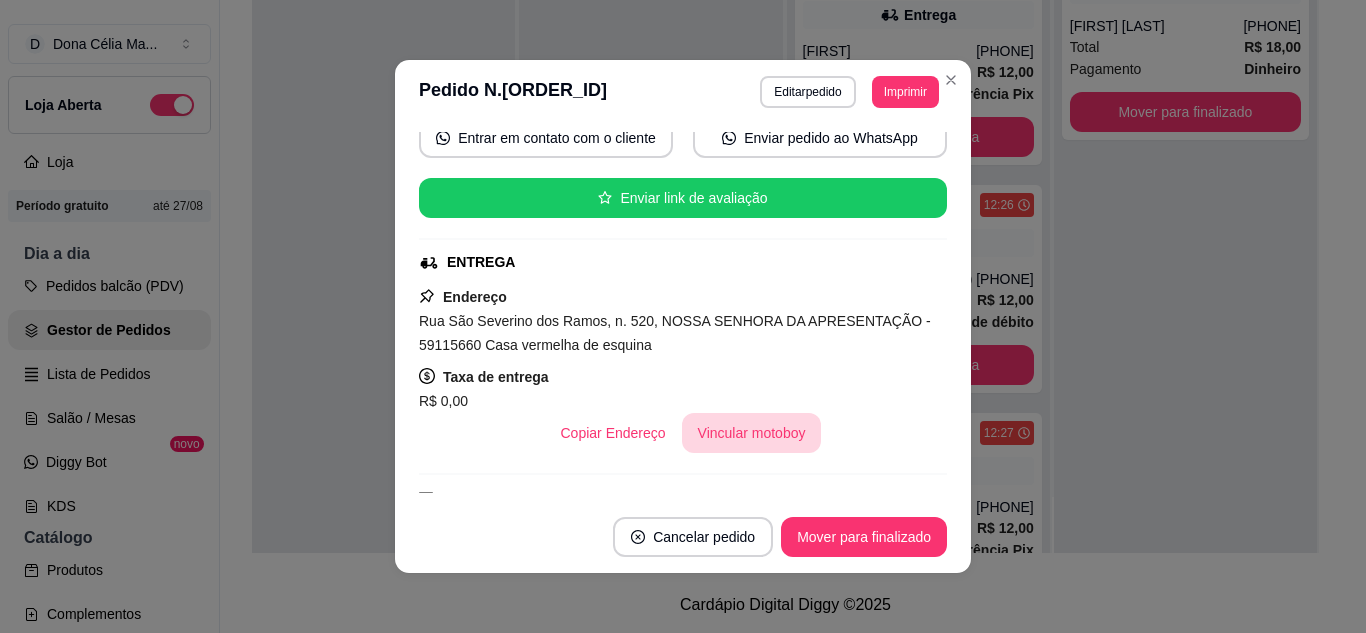 click on "Vincular motoboy" at bounding box center (752, 433) 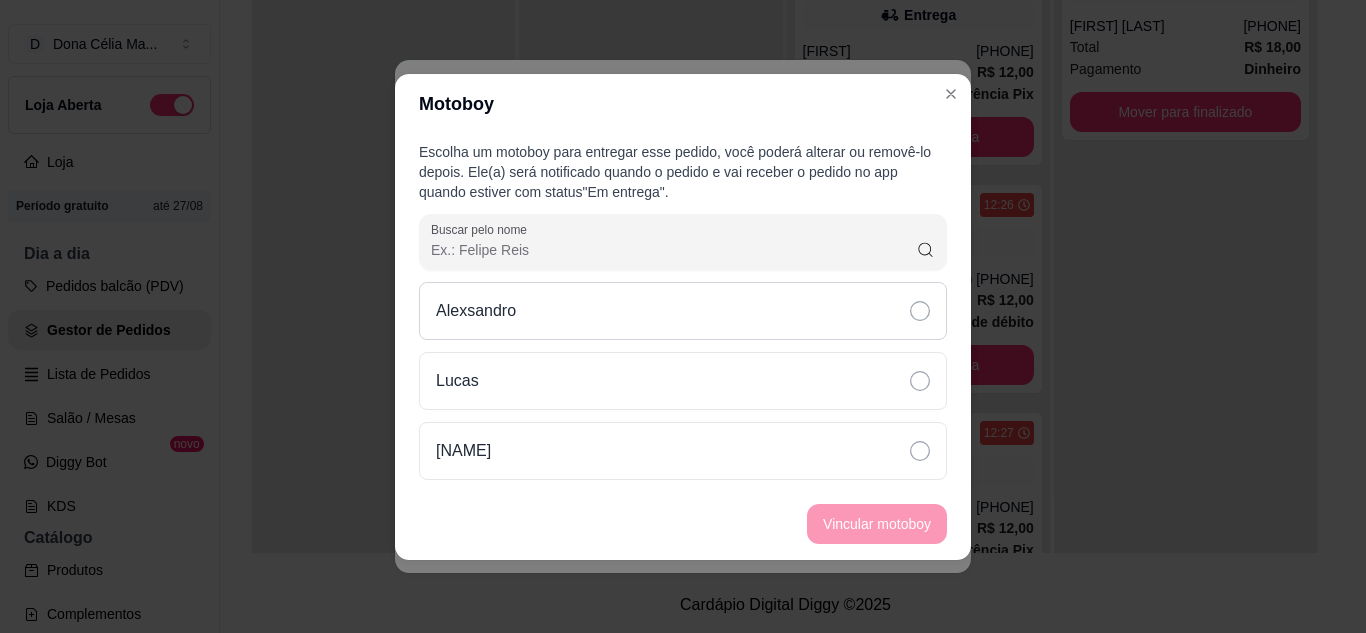 click on "Alexsandro" at bounding box center (476, 311) 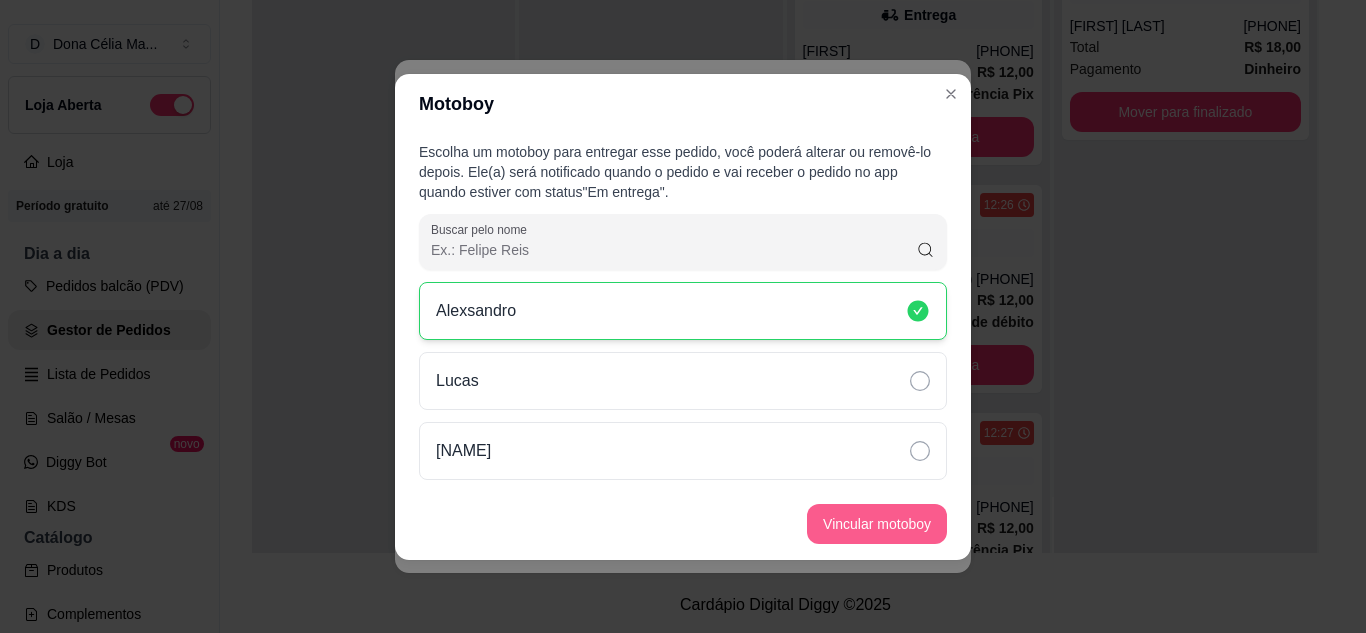 click on "Vincular motoboy" at bounding box center (877, 524) 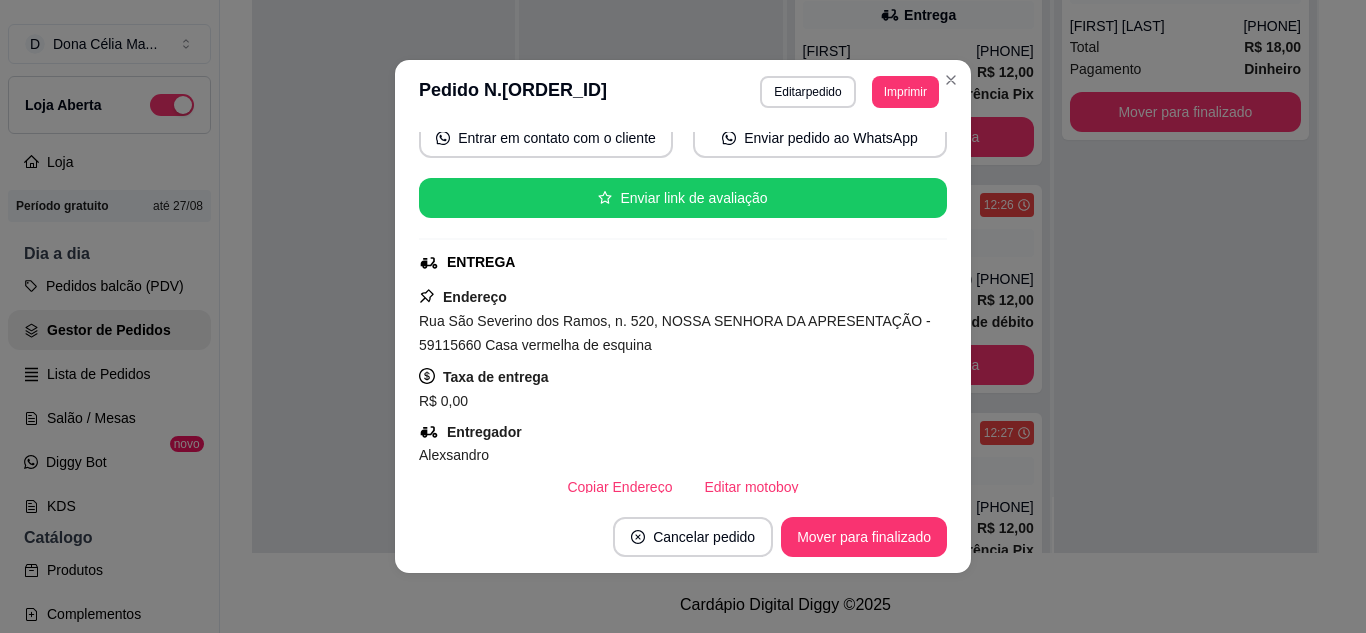 click on "**********" at bounding box center [683, 92] 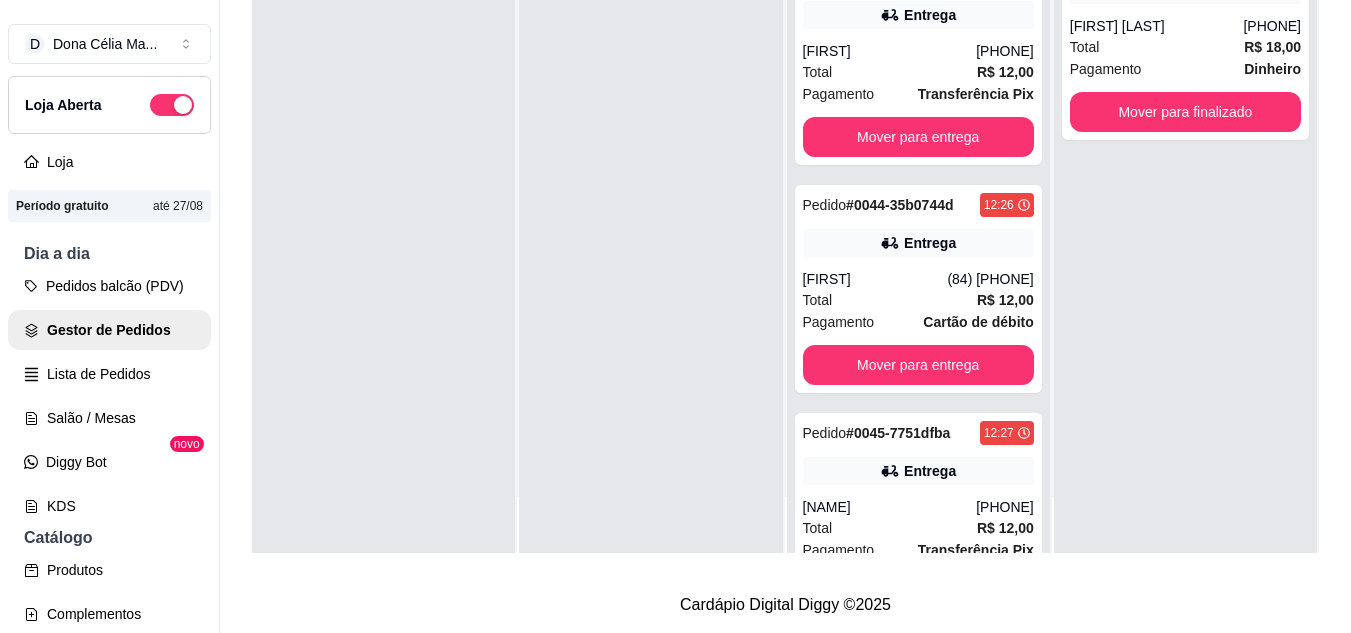 scroll, scrollTop: 0, scrollLeft: 0, axis: both 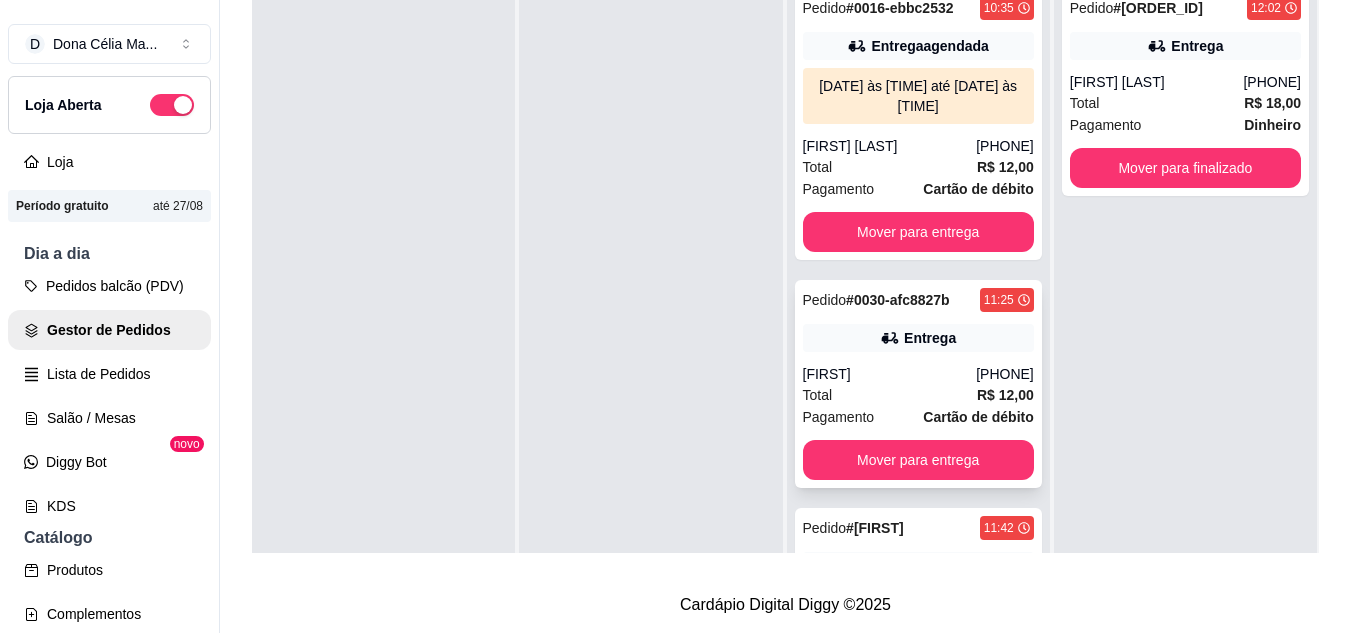 click on "Total R$ 12,00" at bounding box center [918, 395] 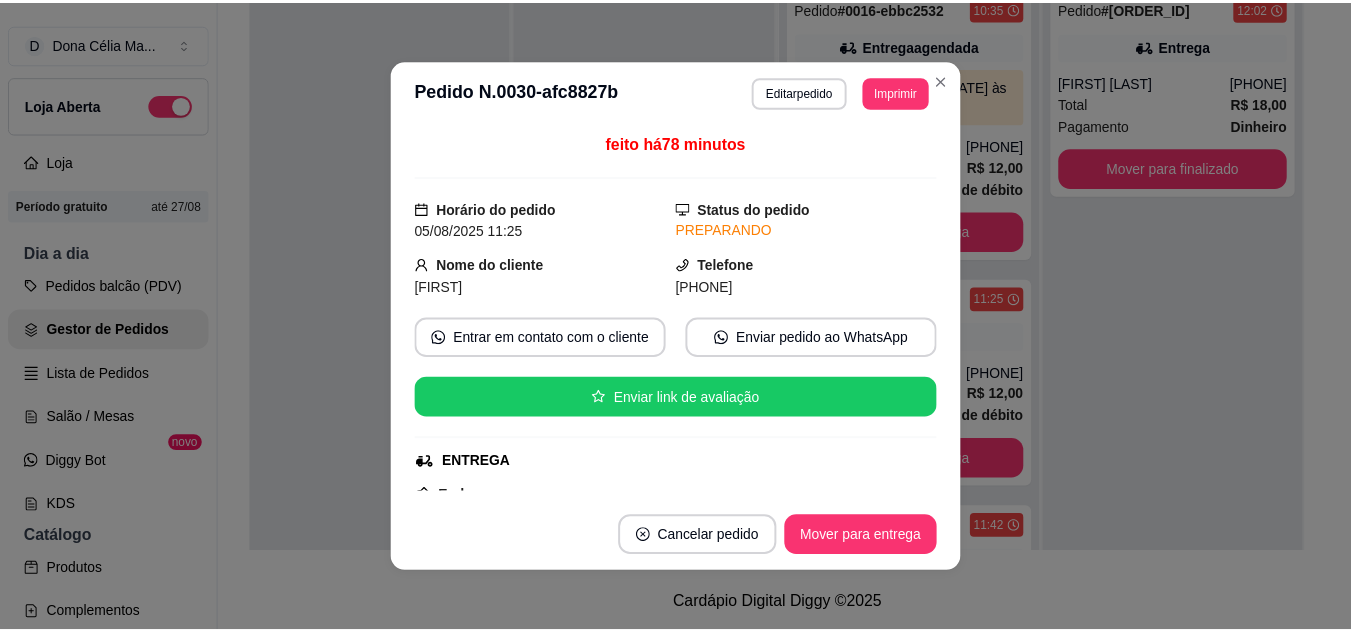 scroll, scrollTop: 300, scrollLeft: 0, axis: vertical 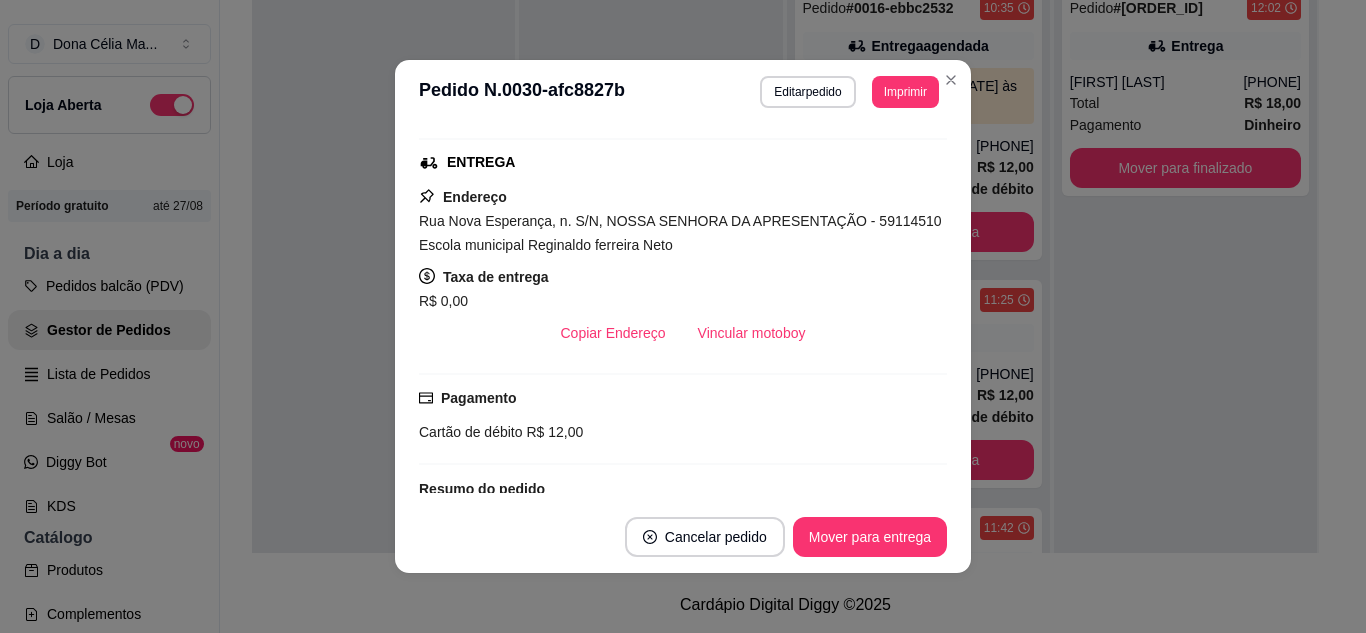 click on "Vincular motoboy" at bounding box center [752, 333] 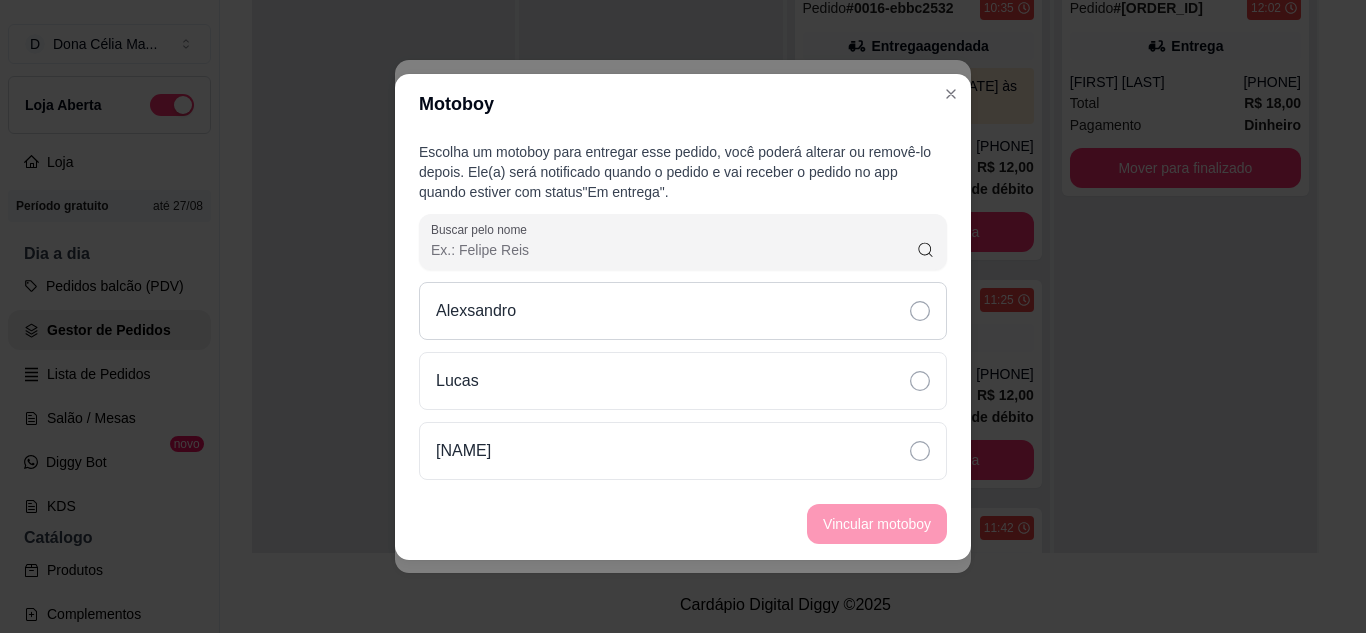 click on "Alexsandro" at bounding box center (476, 311) 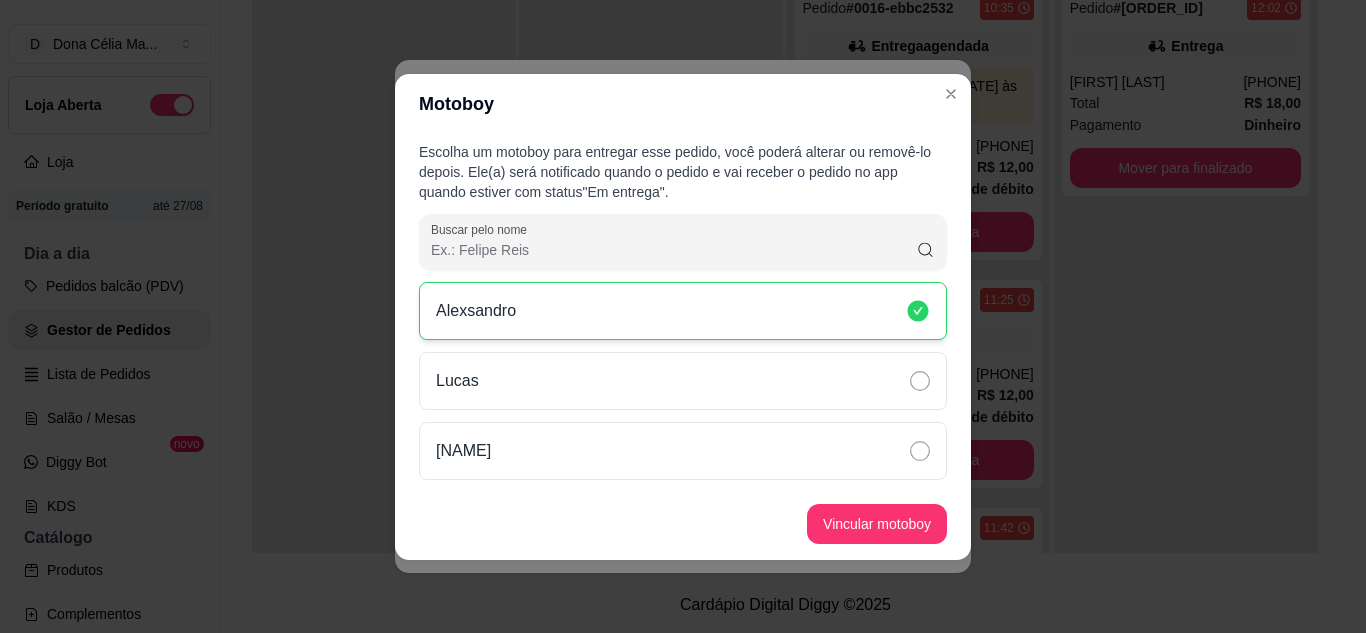 click on "Vincular motoboy" at bounding box center (877, 524) 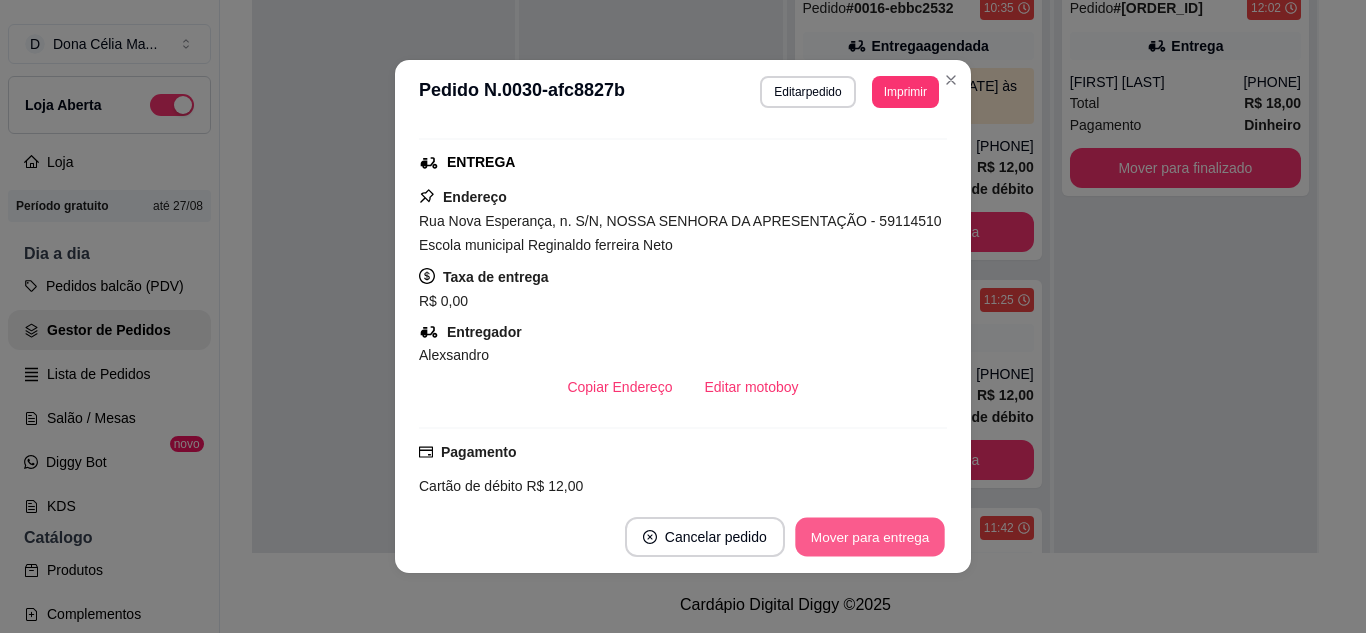 click on "Mover para entrega" at bounding box center [870, 537] 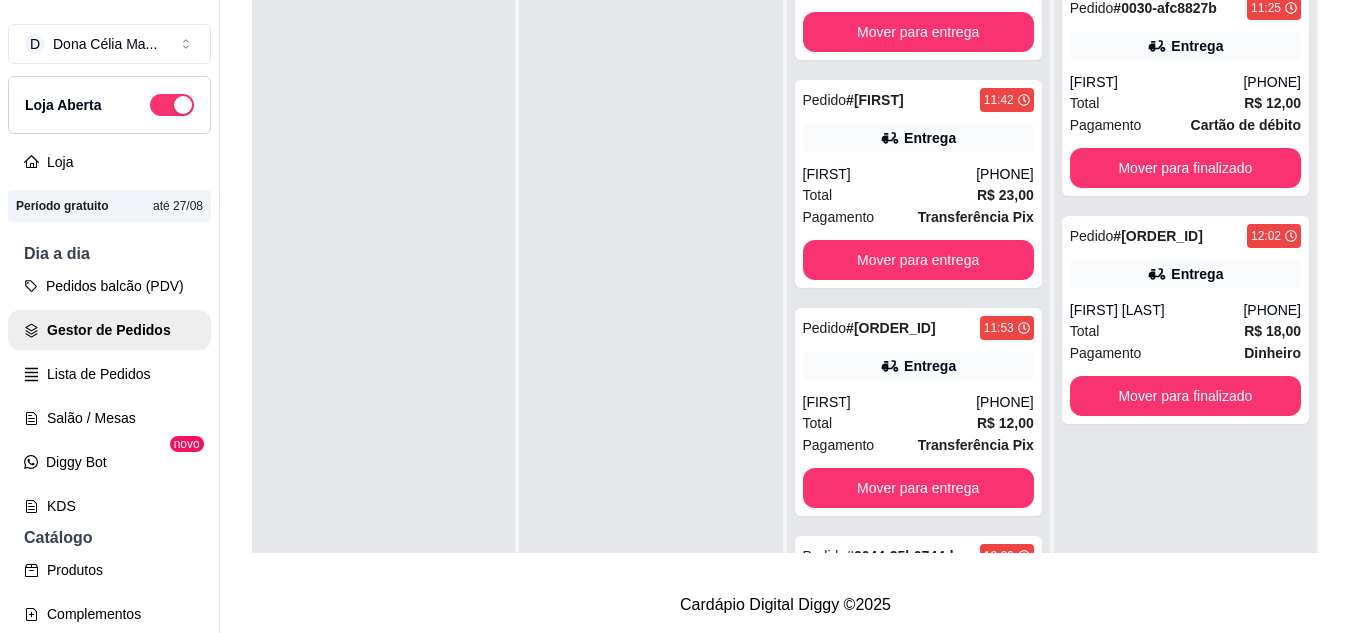 scroll, scrollTop: 0, scrollLeft: 0, axis: both 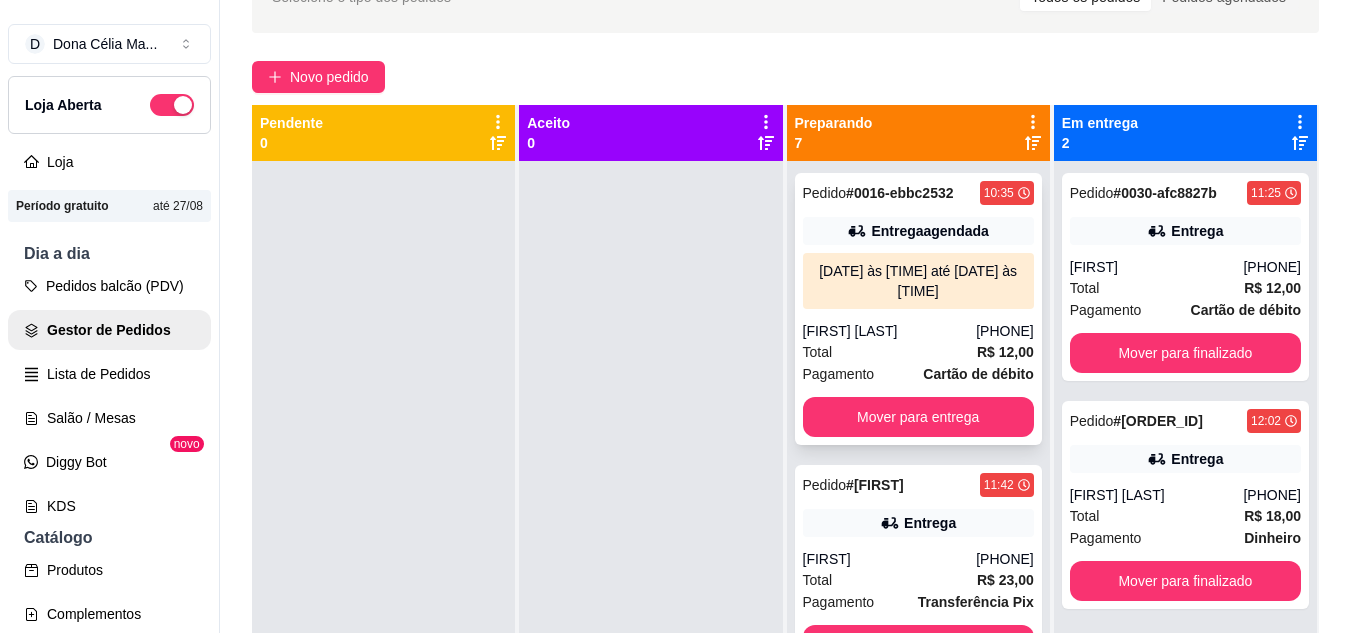 click on "larissa lima" at bounding box center [890, 331] 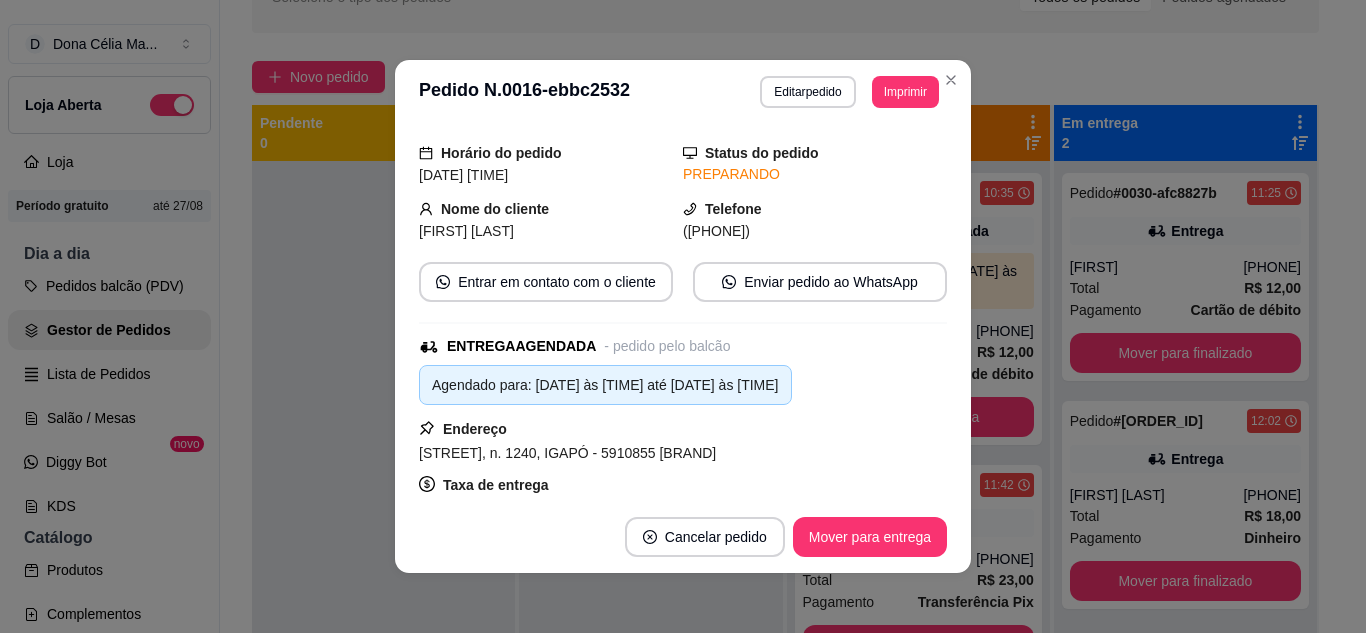 scroll, scrollTop: 200, scrollLeft: 0, axis: vertical 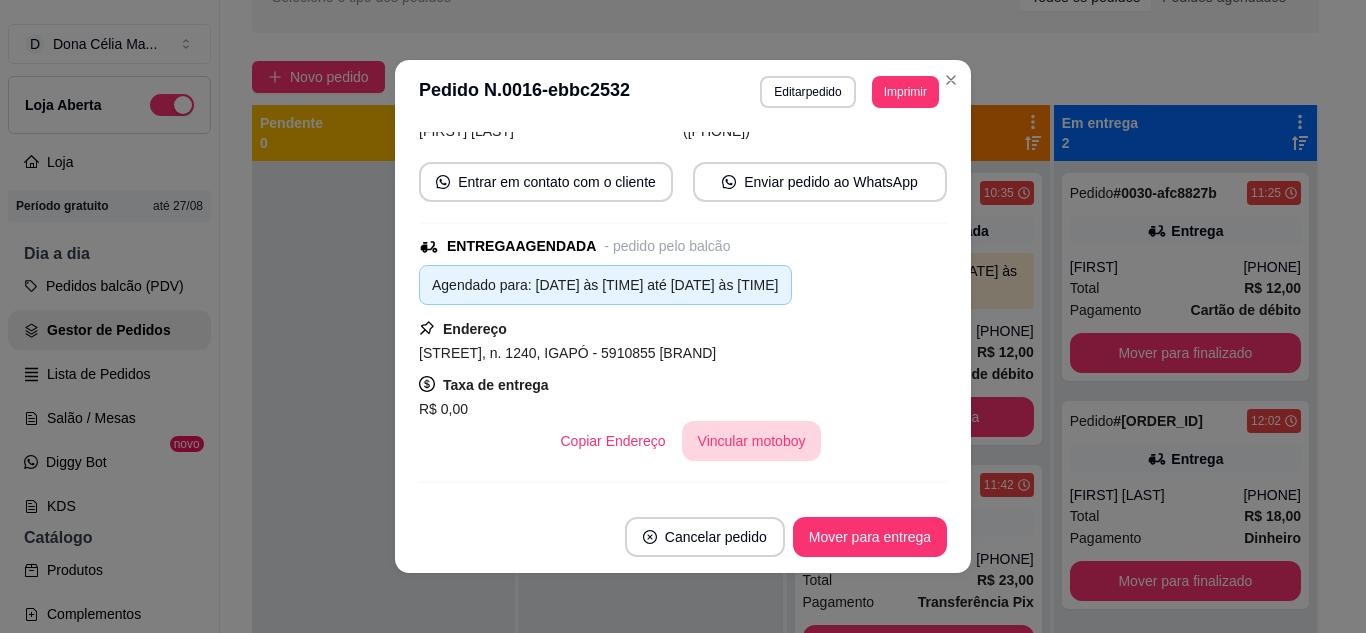 click on "Vincular motoboy" at bounding box center (752, 441) 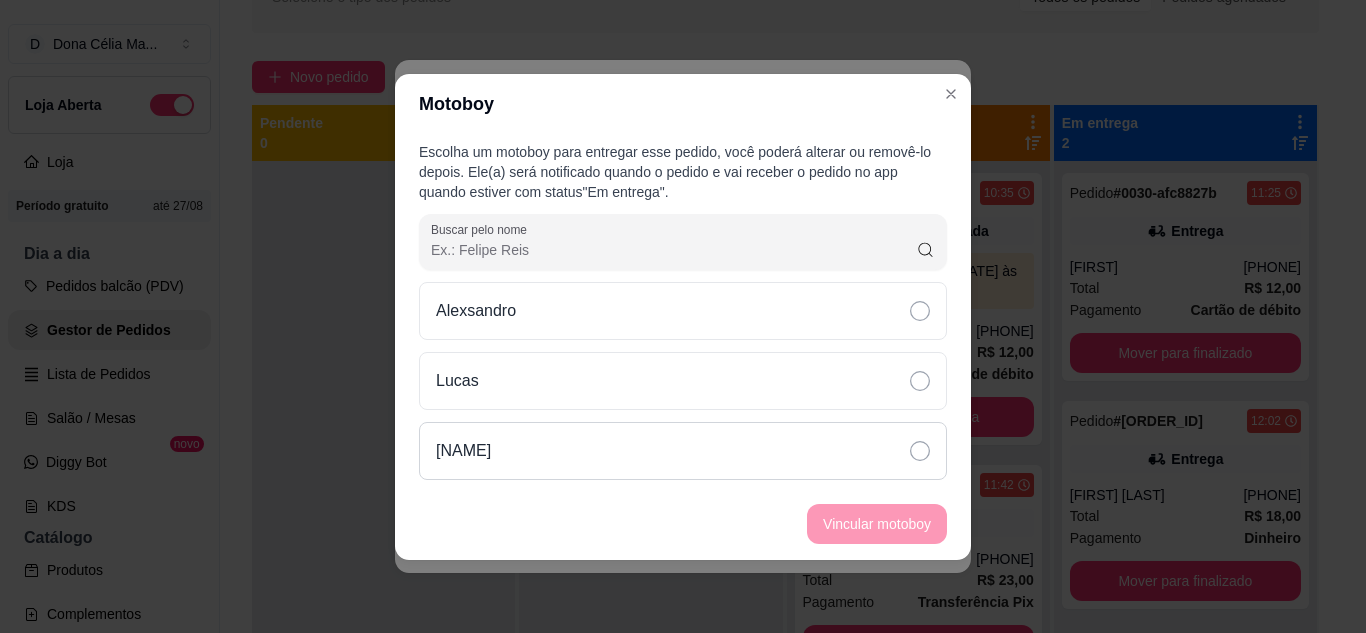 click on "Kawa Andrade leite" at bounding box center [463, 451] 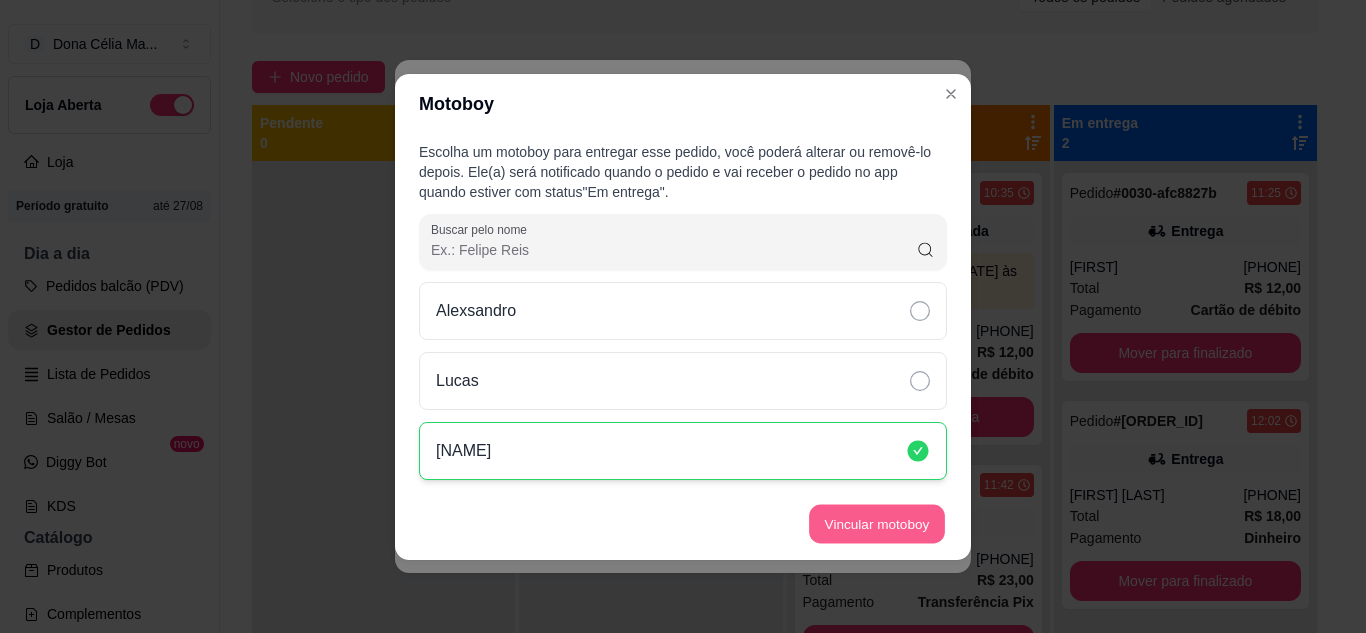 click on "Vincular motoboy" at bounding box center [877, 523] 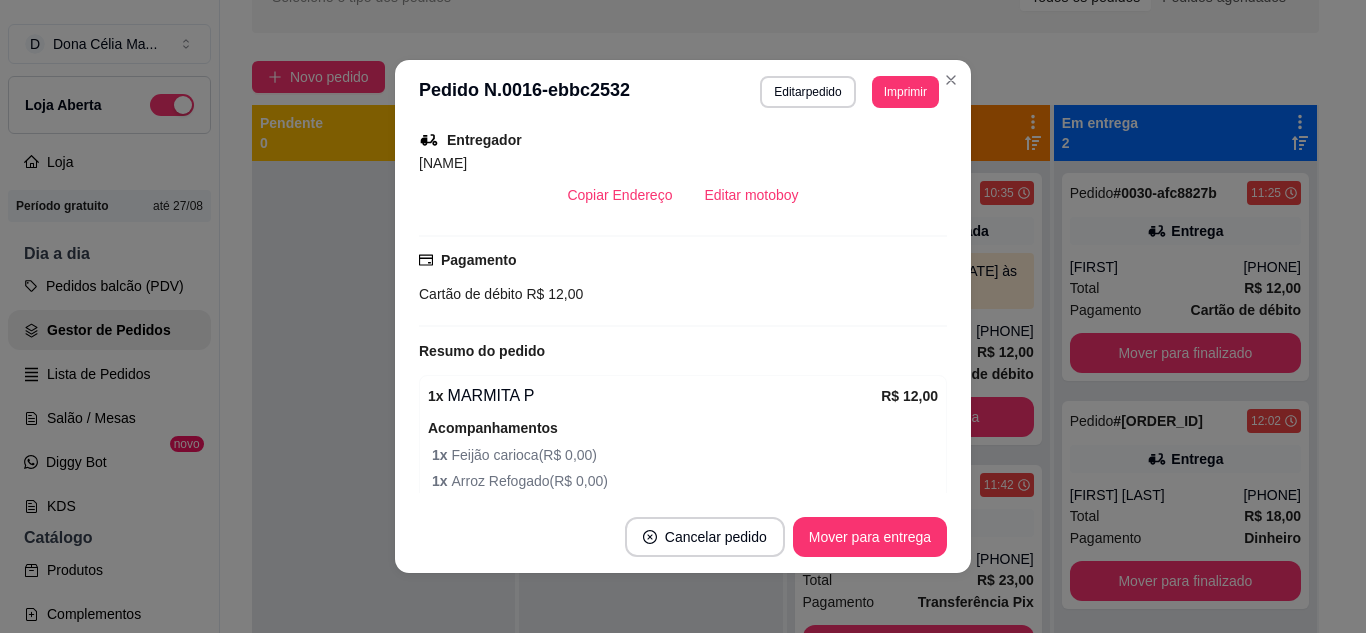 scroll, scrollTop: 300, scrollLeft: 0, axis: vertical 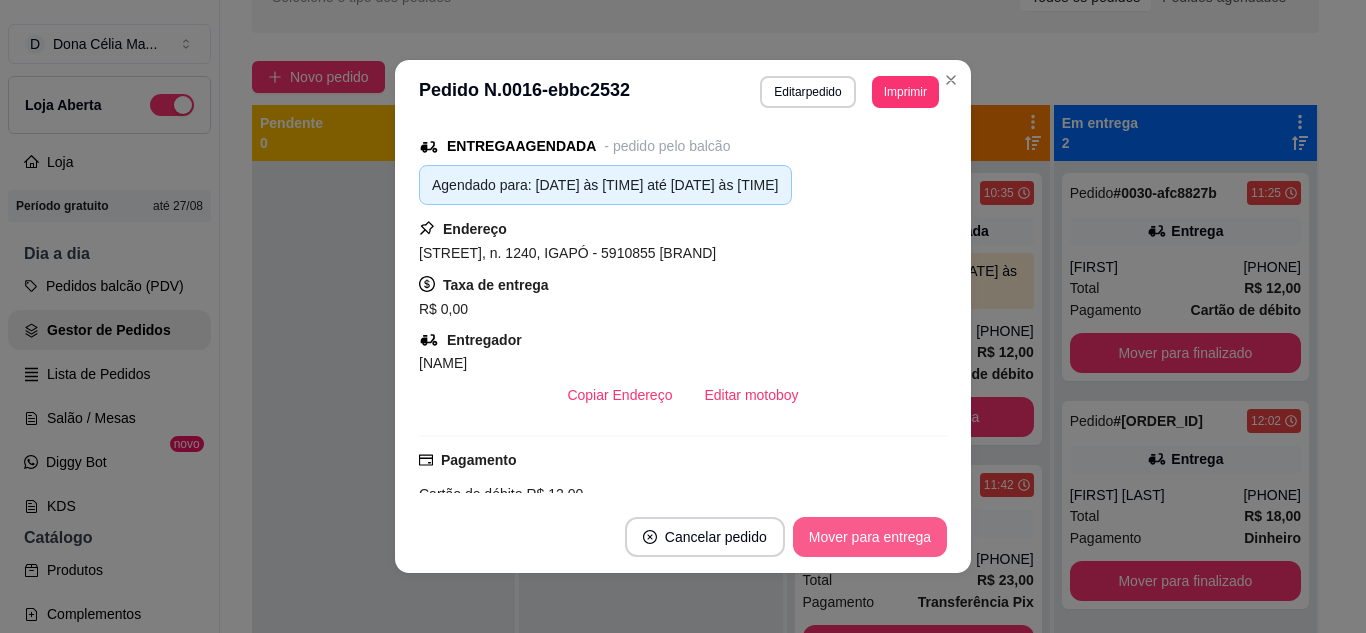 click on "Mover para entrega" at bounding box center (870, 537) 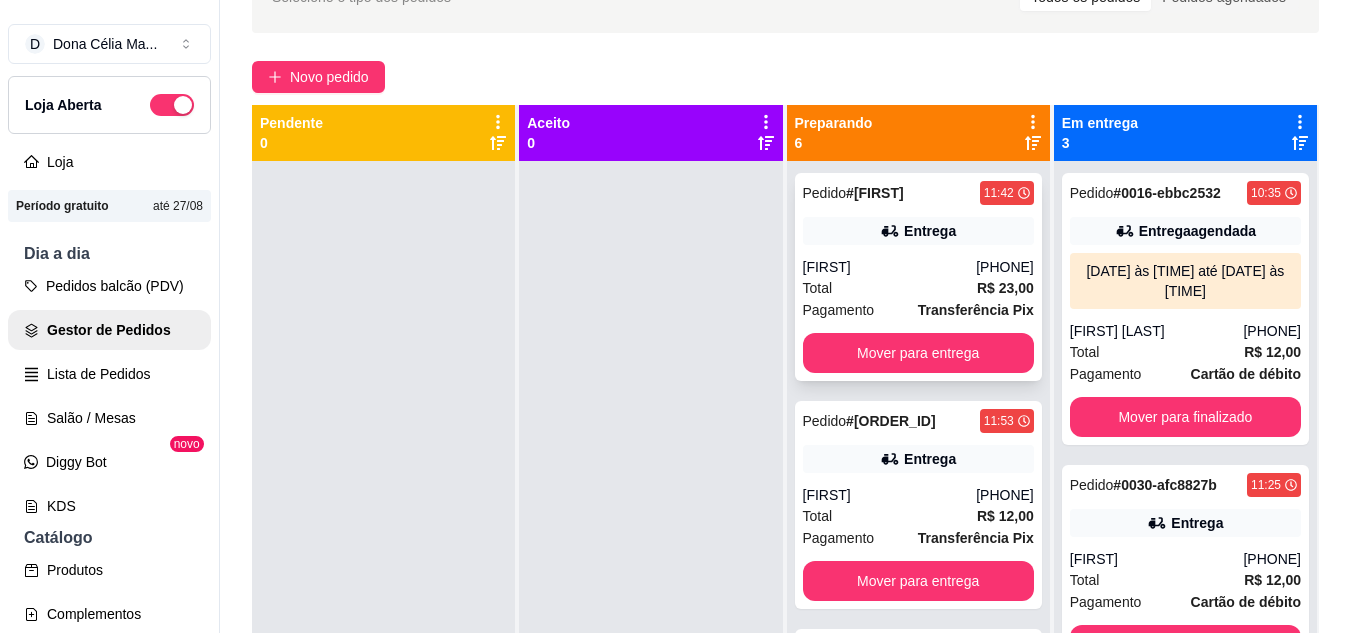 click on "Gisele" at bounding box center [890, 267] 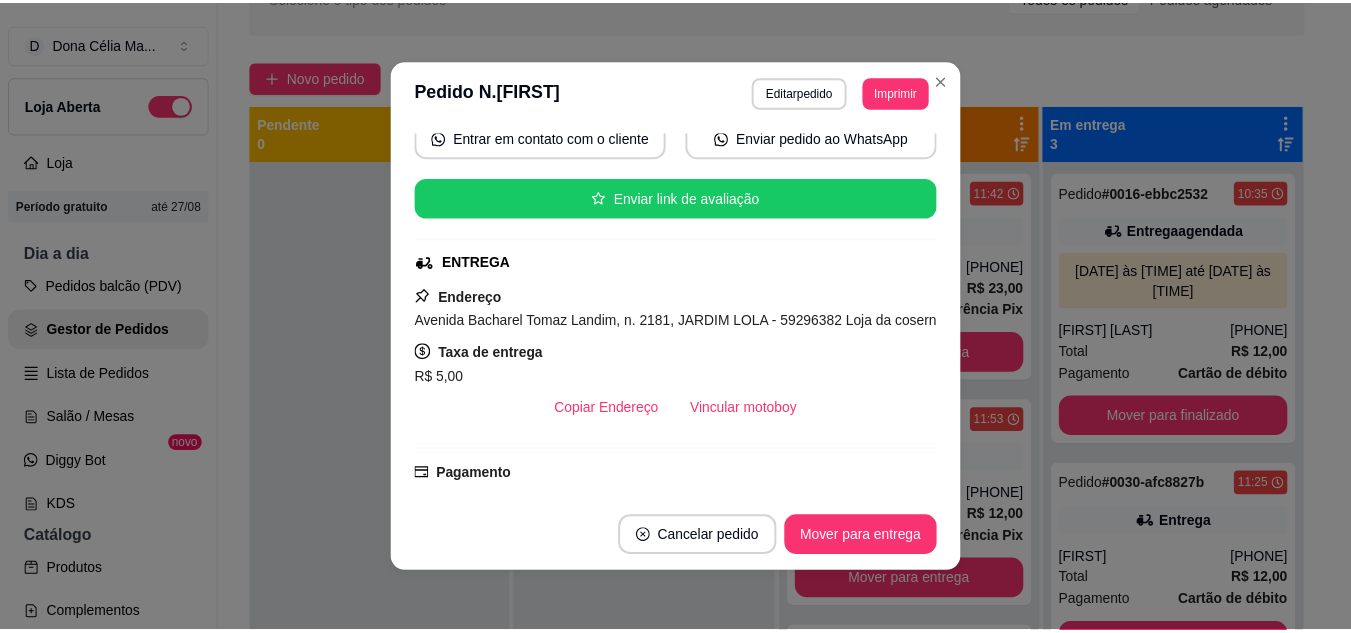 scroll, scrollTop: 300, scrollLeft: 0, axis: vertical 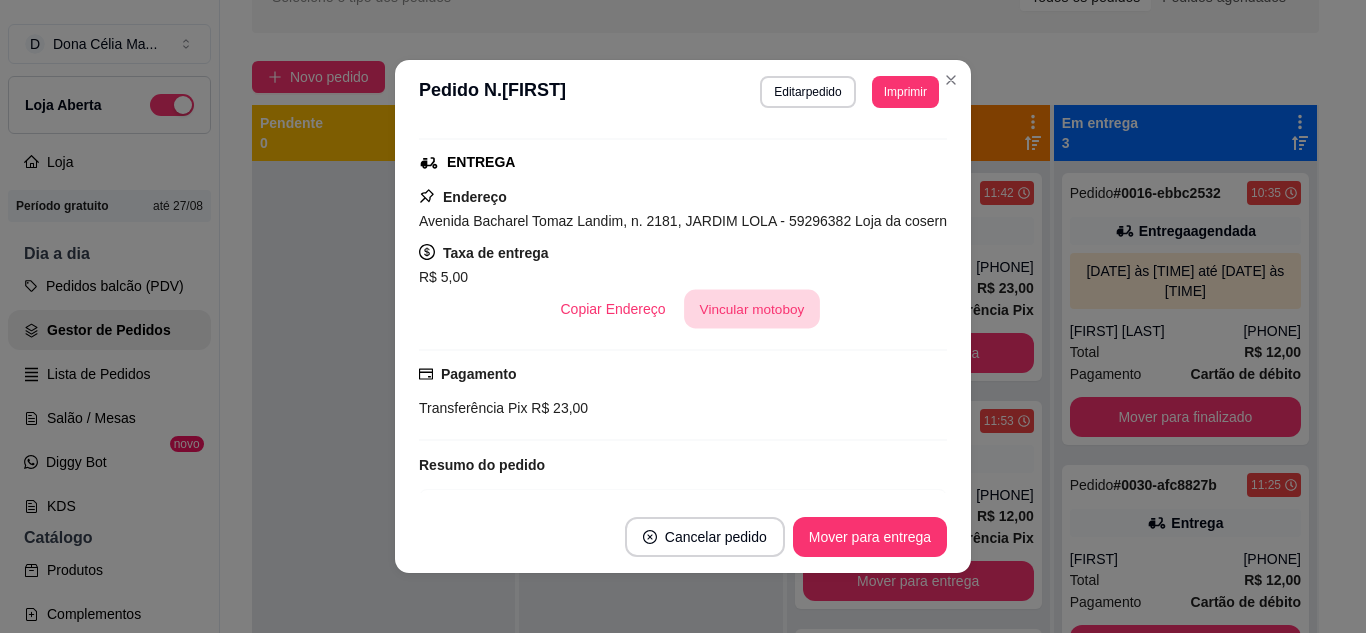 click on "Vincular motoboy" at bounding box center (752, 309) 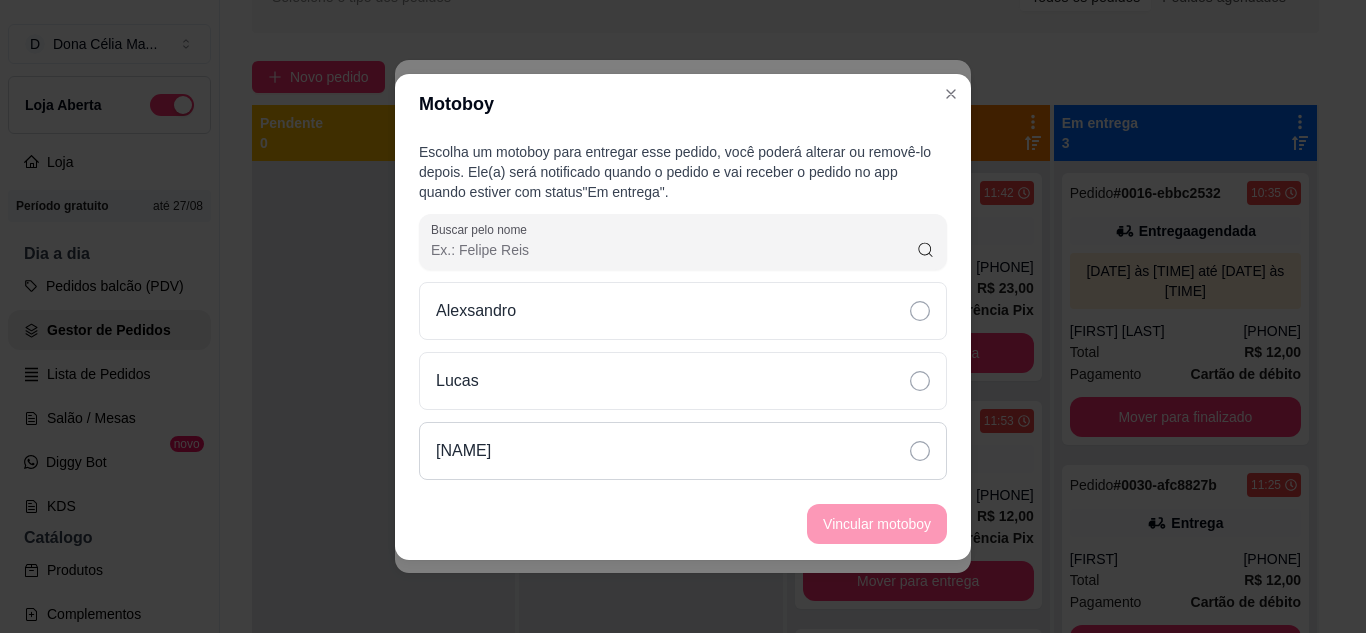 click on "Kawa Andrade leite" at bounding box center (463, 451) 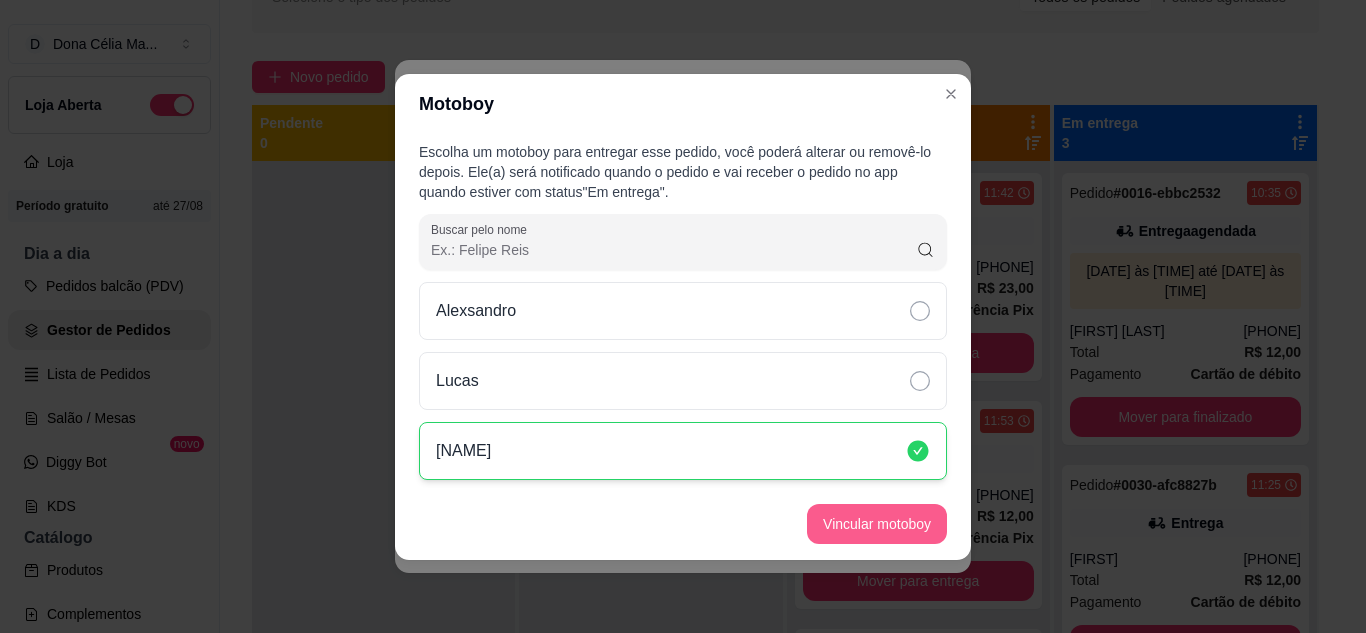click on "Vincular motoboy" at bounding box center (877, 524) 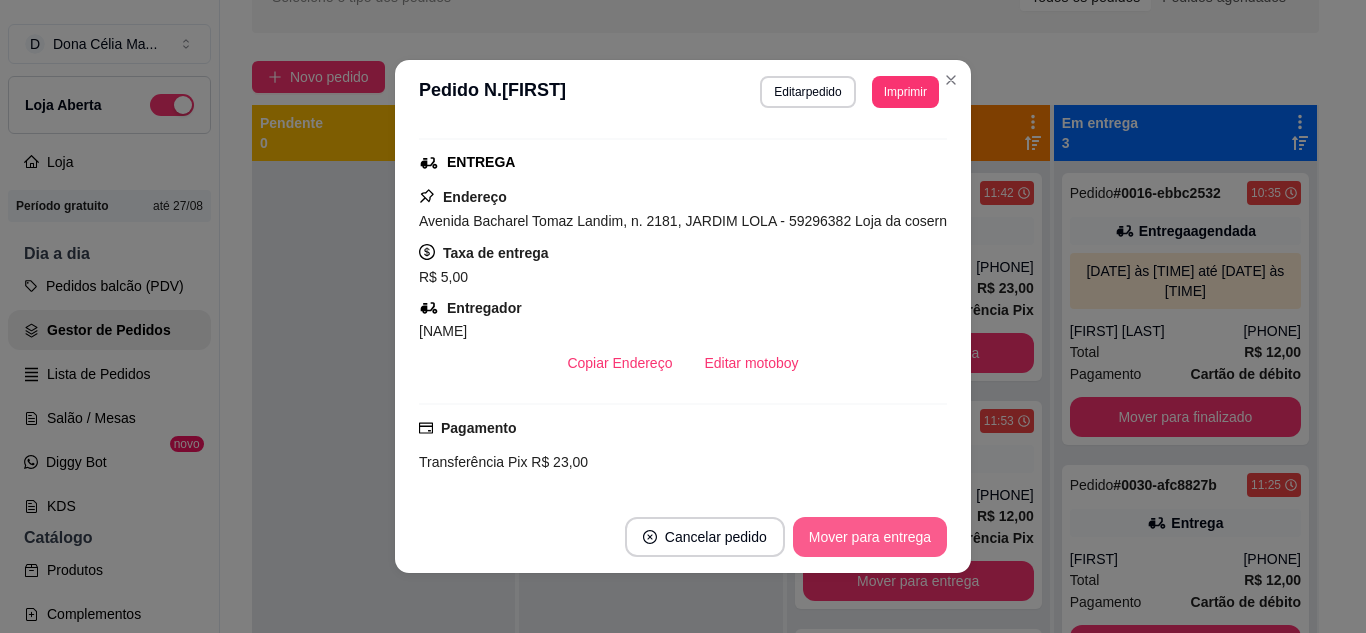 click on "Mover para entrega" at bounding box center [870, 537] 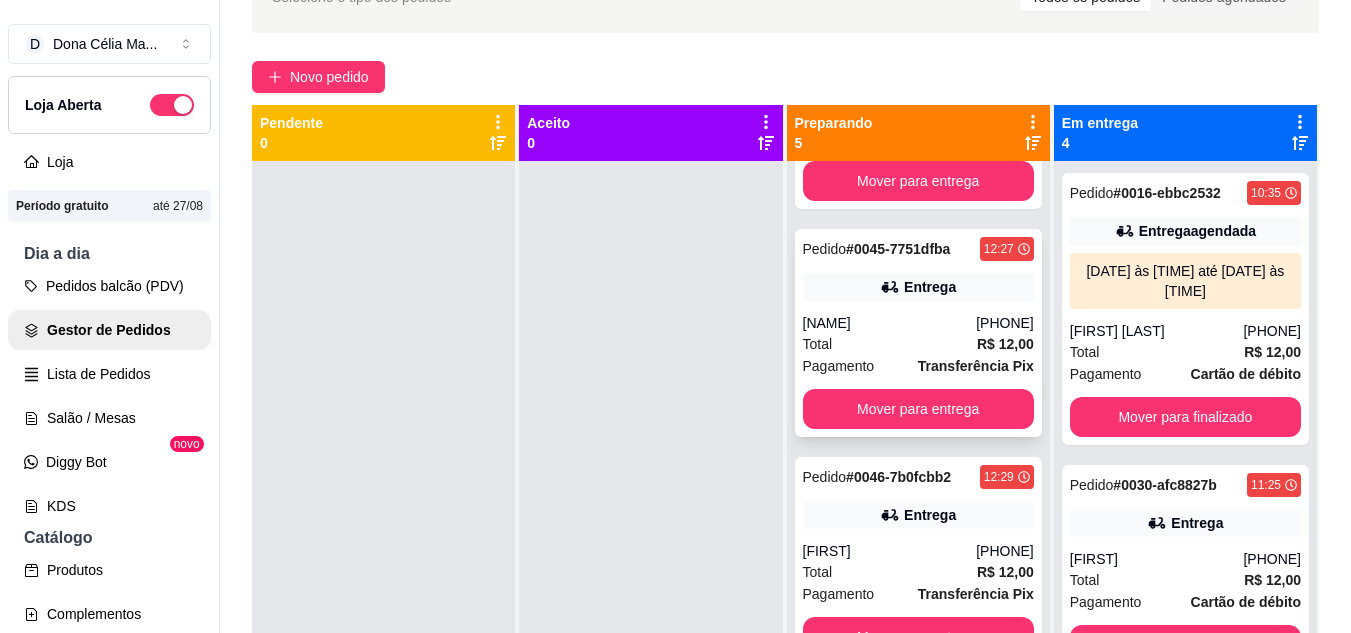 scroll, scrollTop: 547, scrollLeft: 0, axis: vertical 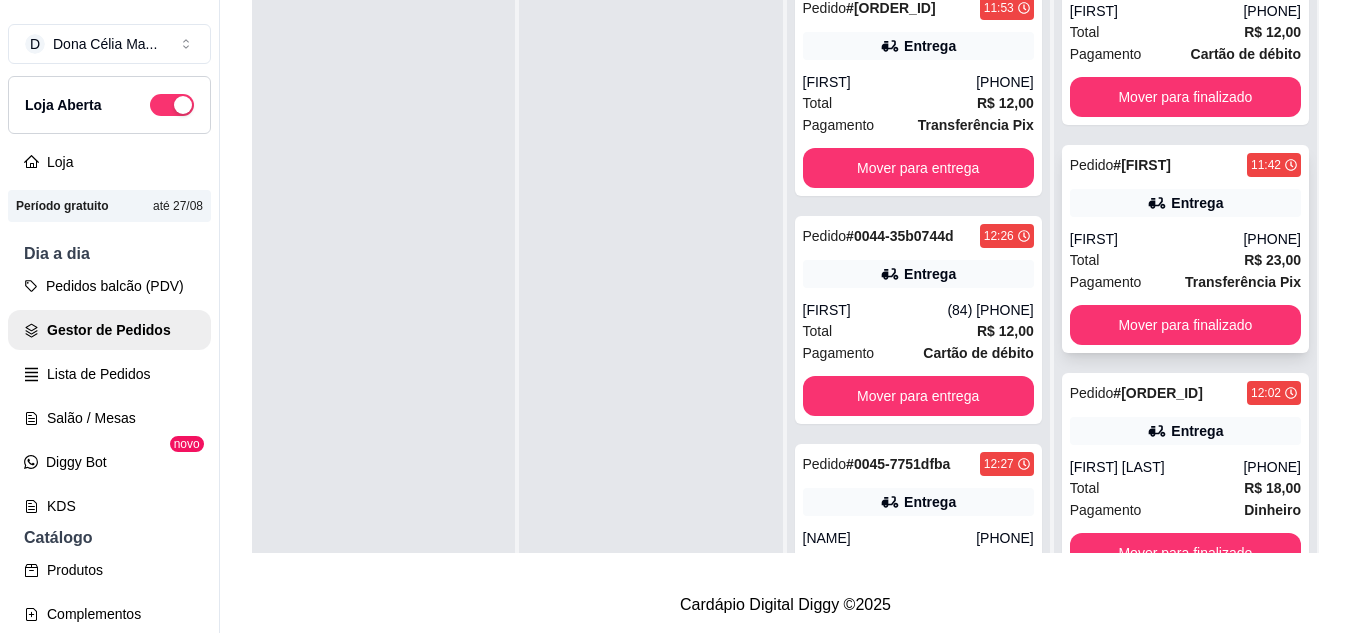 click on "Total R$ 23,00" at bounding box center (1185, 260) 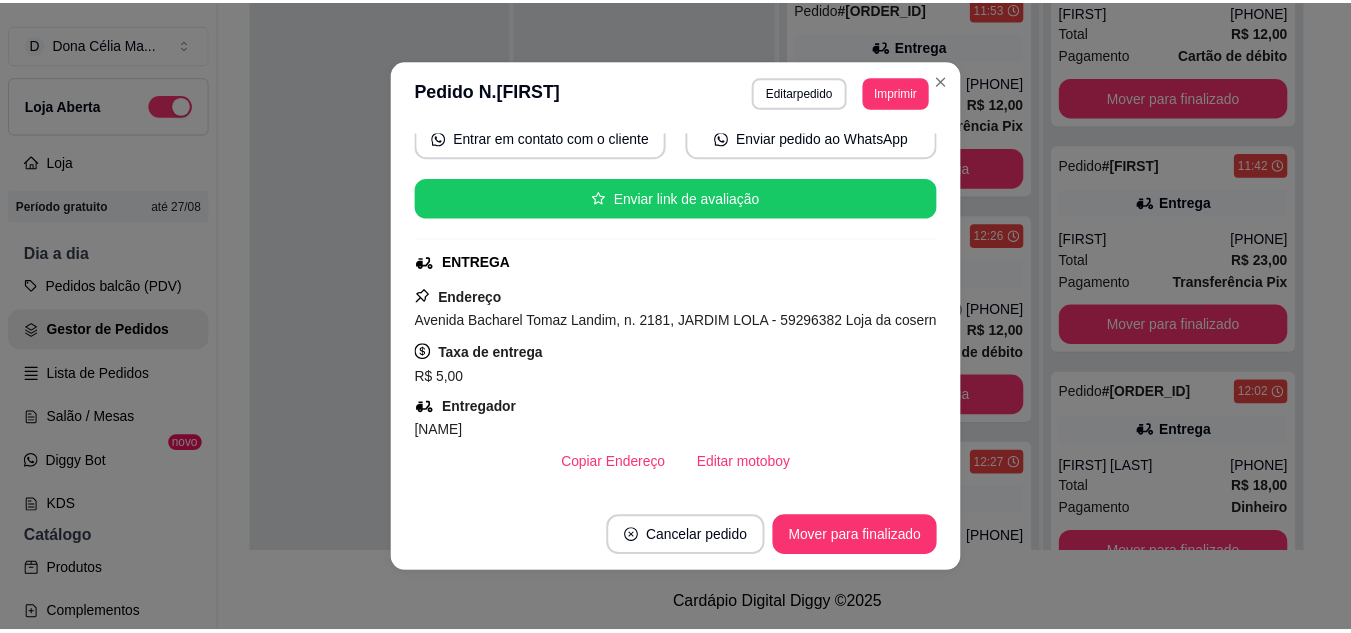 scroll, scrollTop: 300, scrollLeft: 0, axis: vertical 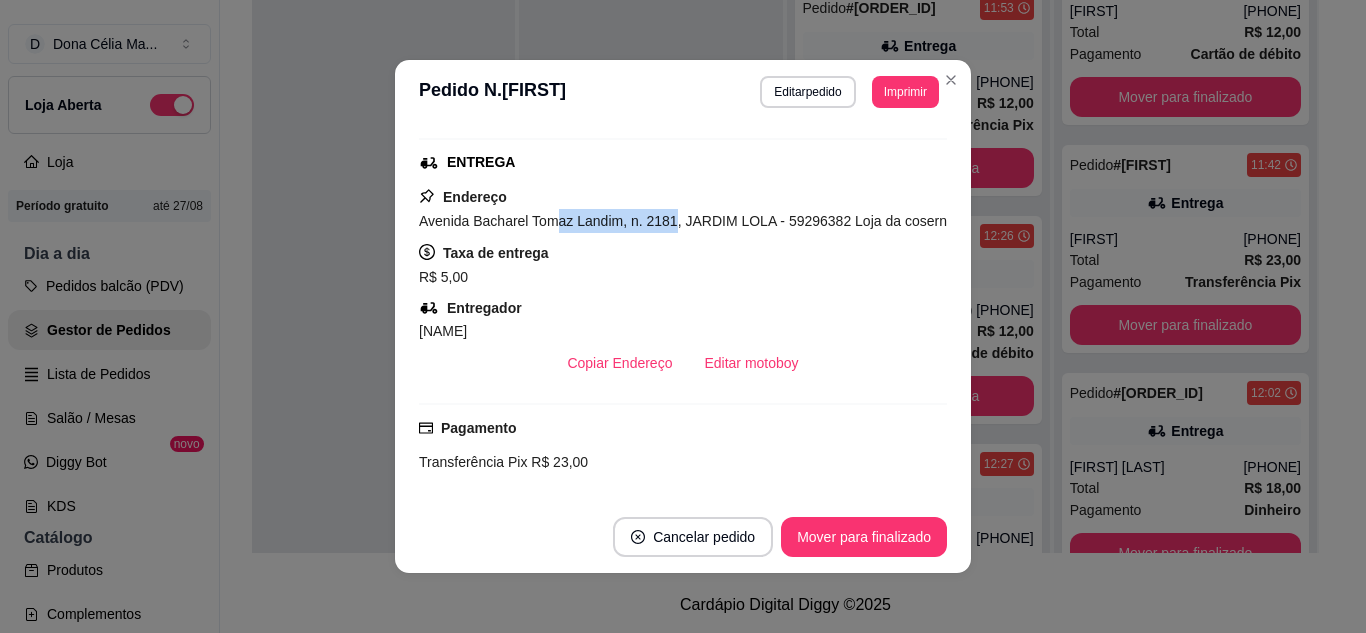 drag, startPoint x: 550, startPoint y: 220, endPoint x: 660, endPoint y: 220, distance: 110 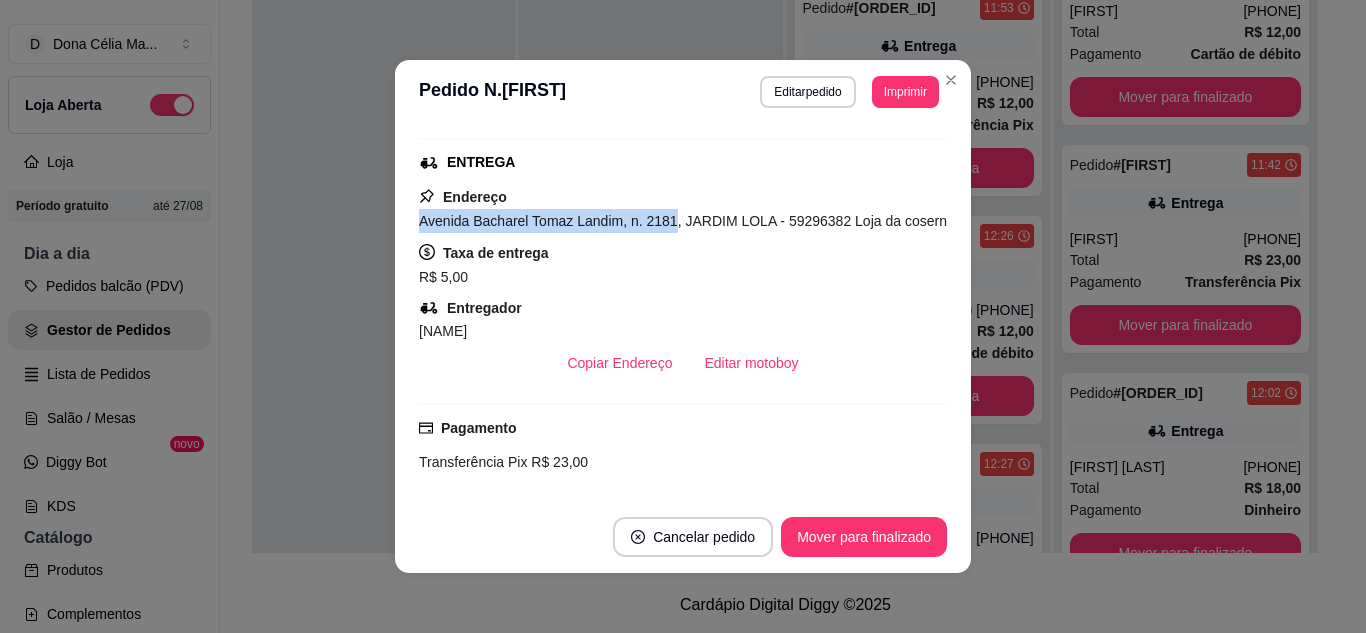 drag, startPoint x: 411, startPoint y: 215, endPoint x: 662, endPoint y: 214, distance: 251.002 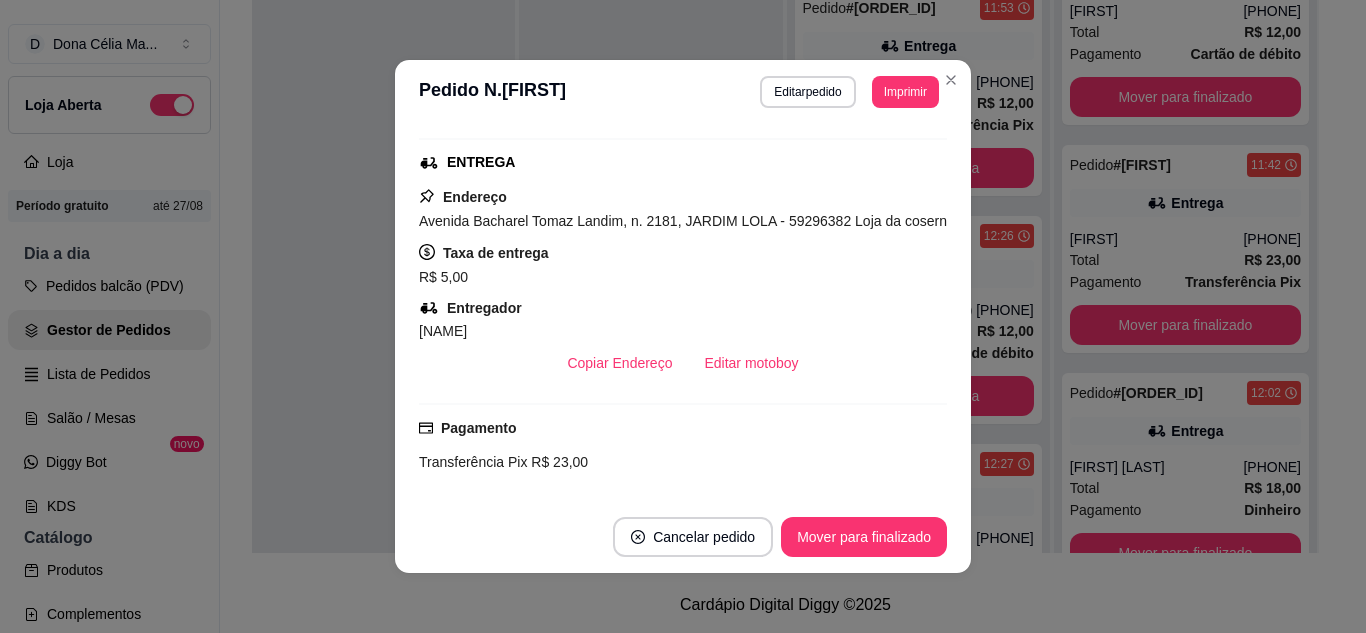 click on "Taxa de entrega  R$ 5,00" at bounding box center [683, 265] 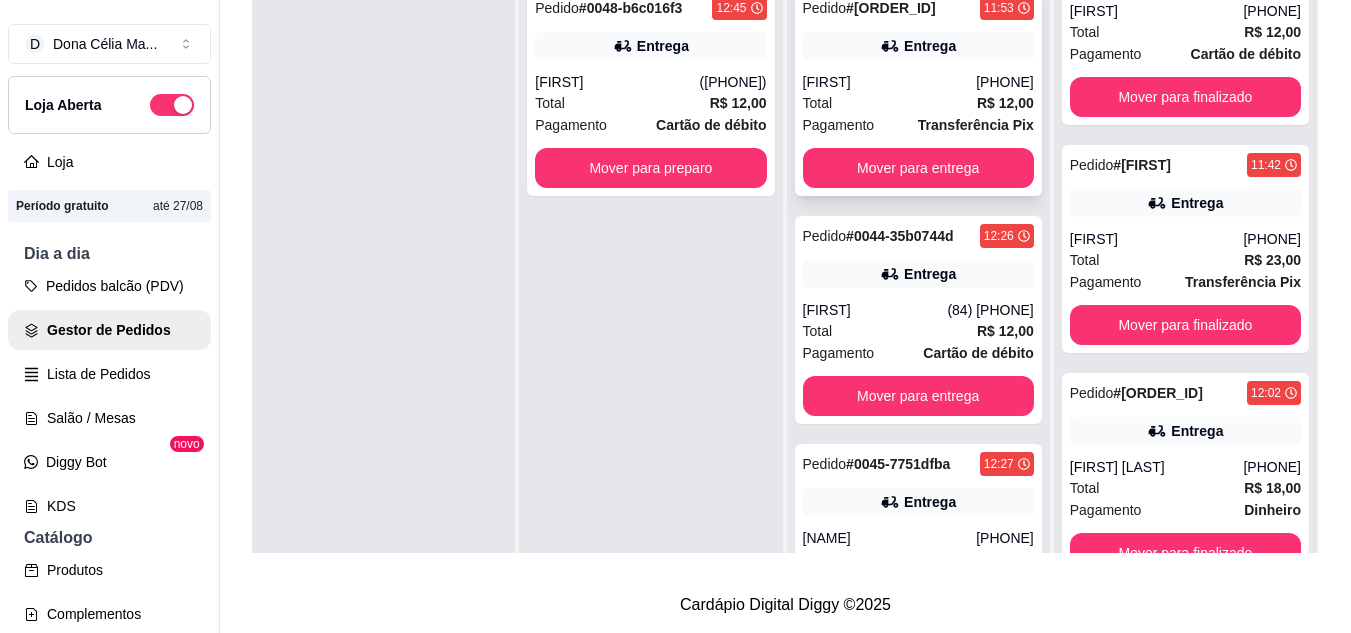 scroll, scrollTop: 0, scrollLeft: 0, axis: both 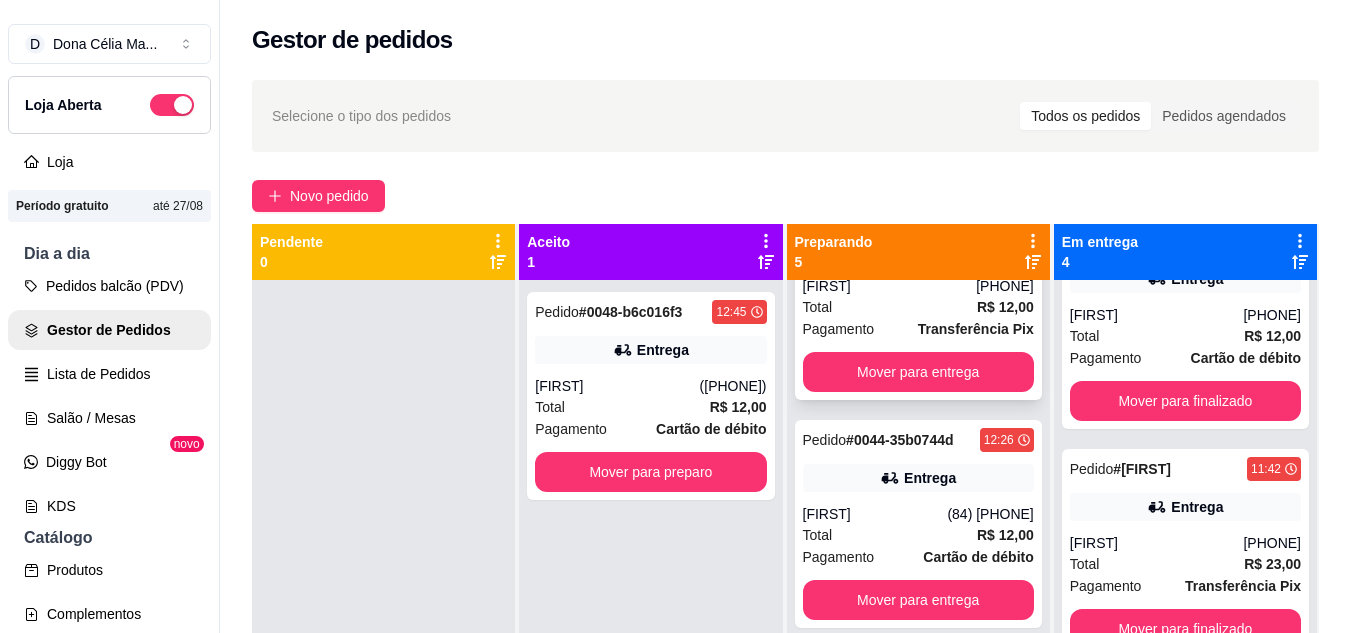 click on "Total R$ 12,00" at bounding box center (918, 307) 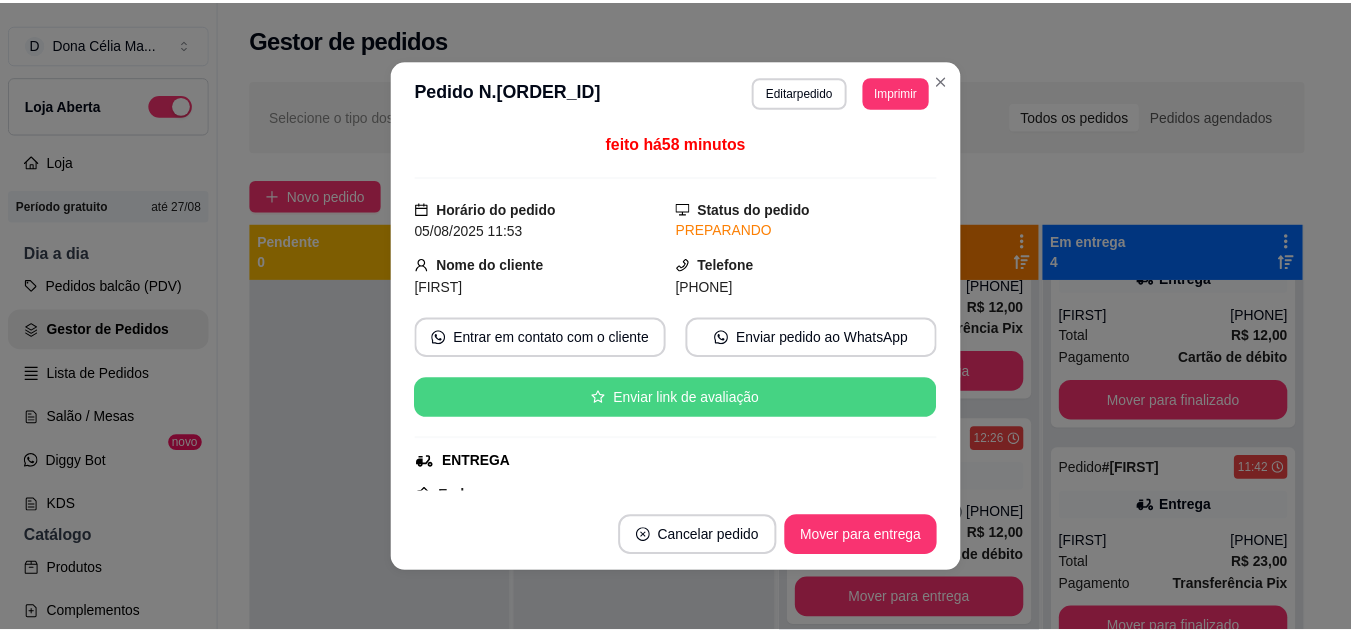 scroll, scrollTop: 200, scrollLeft: 0, axis: vertical 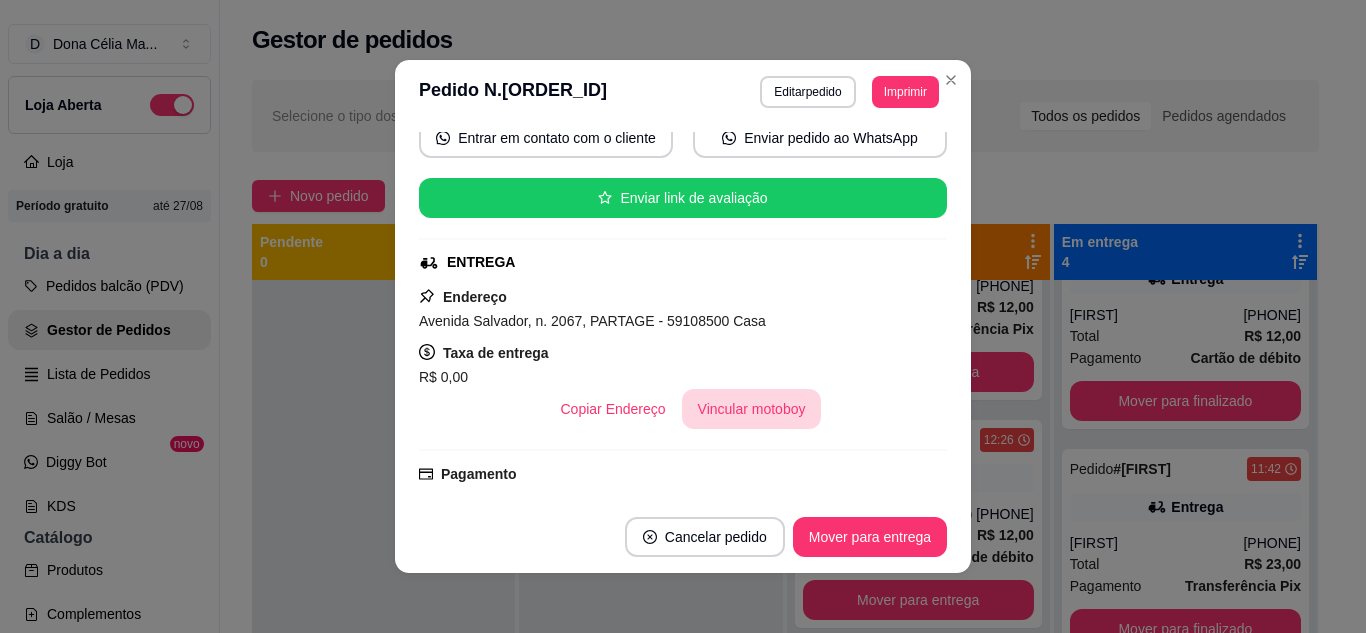 click on "Vincular motoboy" at bounding box center (752, 409) 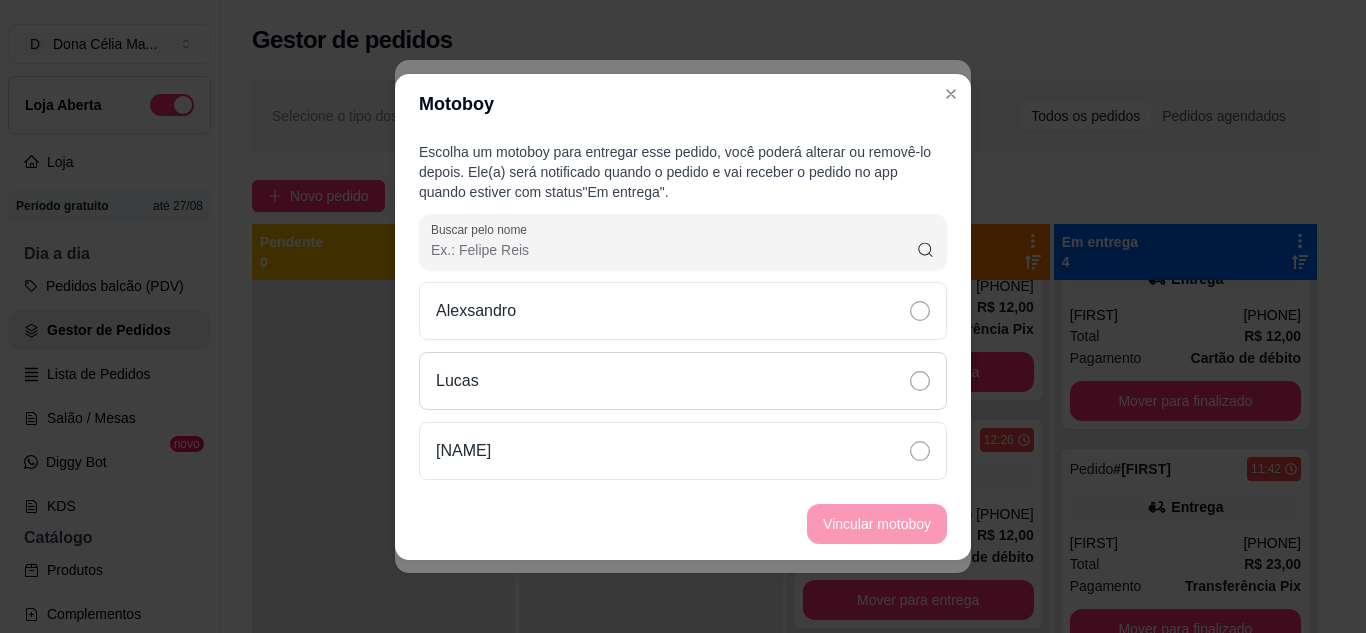 click on "Lucas" at bounding box center [683, 381] 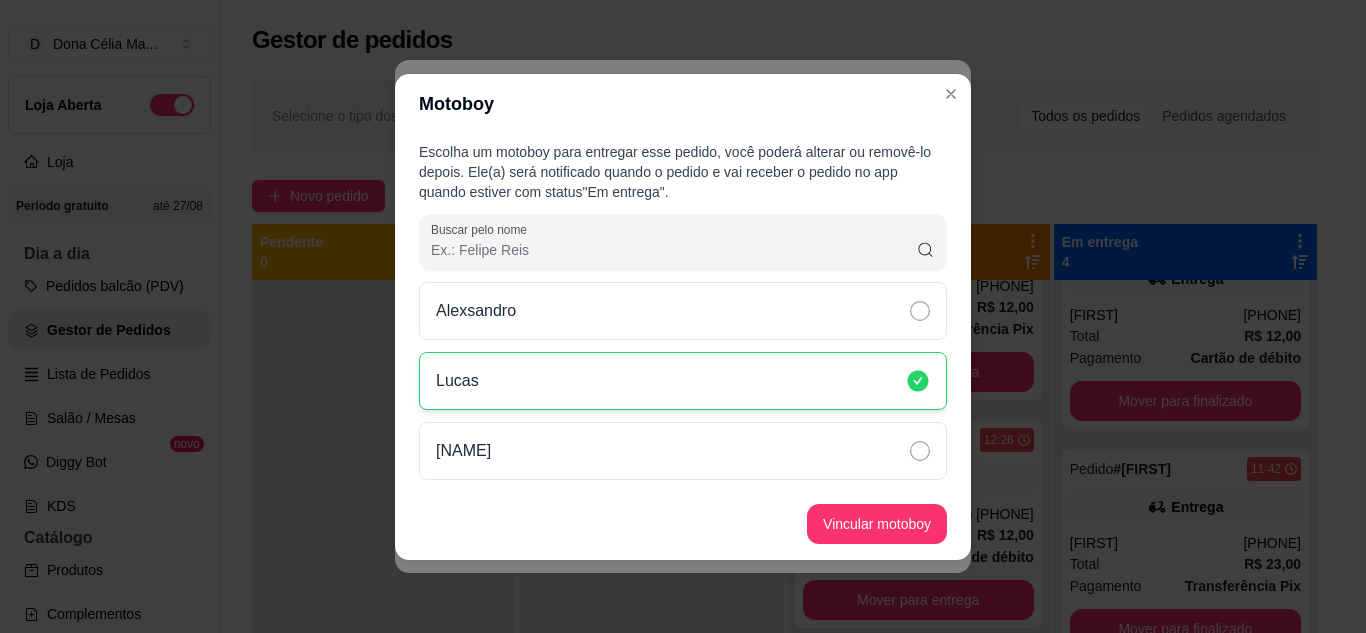 click on "Vincular motoboy" at bounding box center [877, 524] 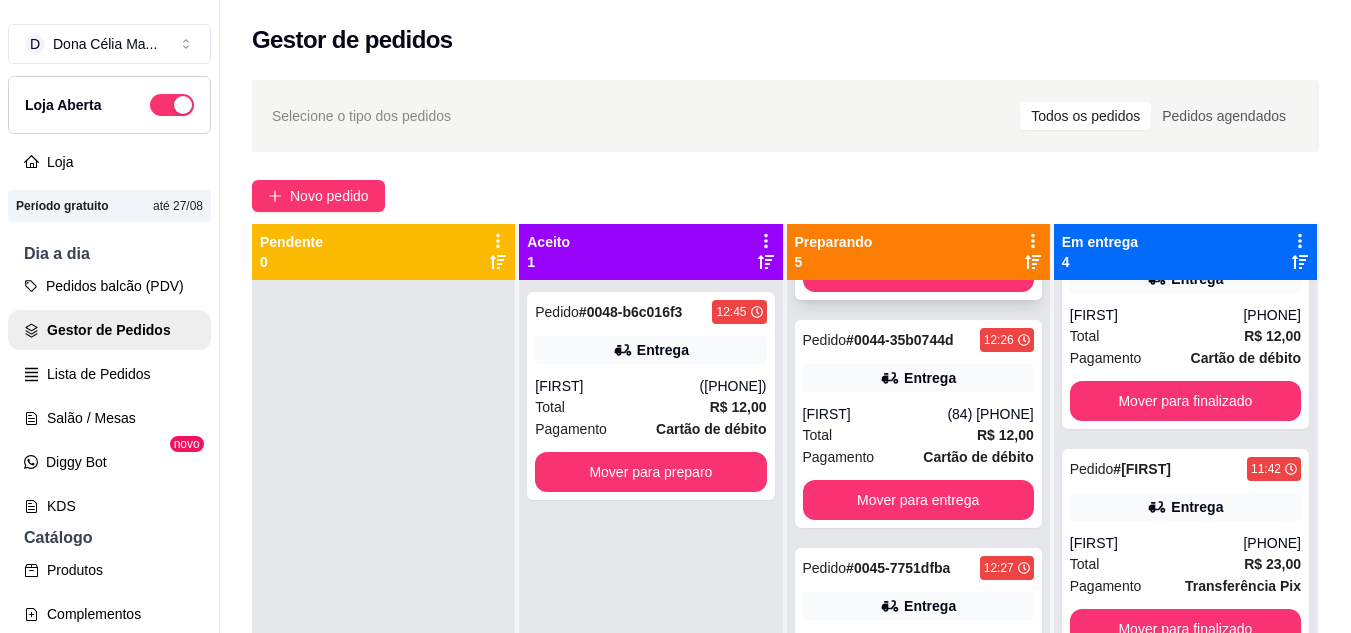 scroll, scrollTop: 300, scrollLeft: 0, axis: vertical 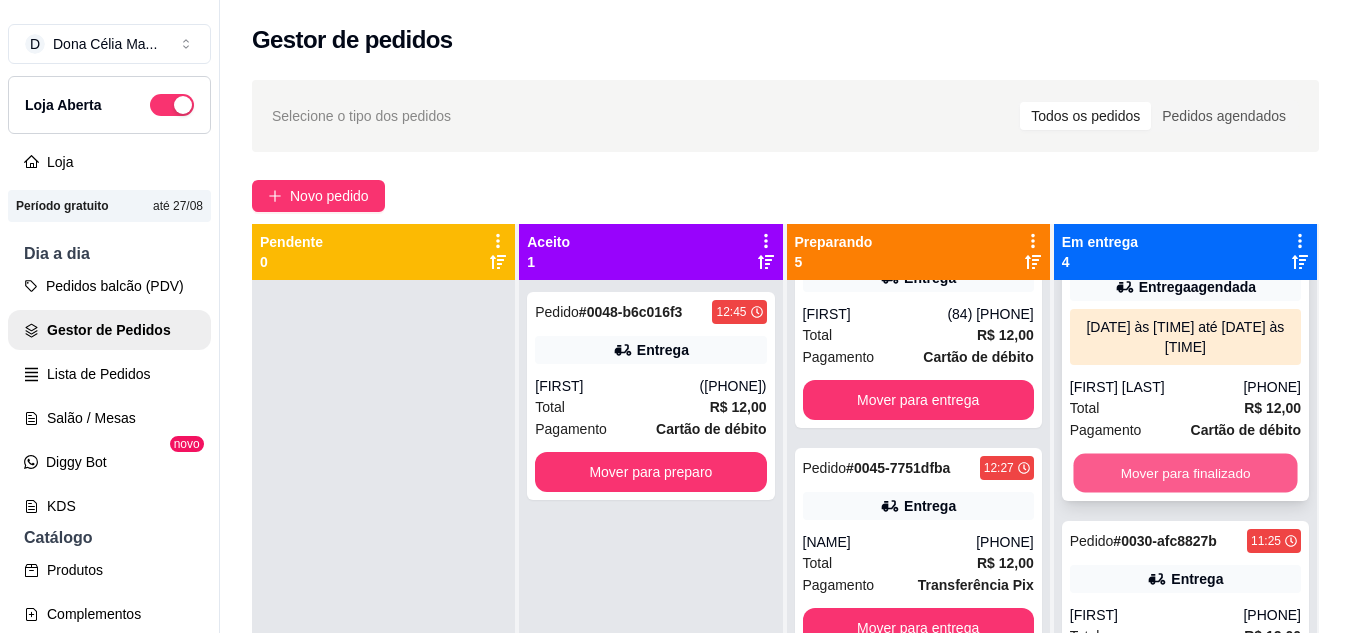 click on "Mover para finalizado" at bounding box center (1185, 473) 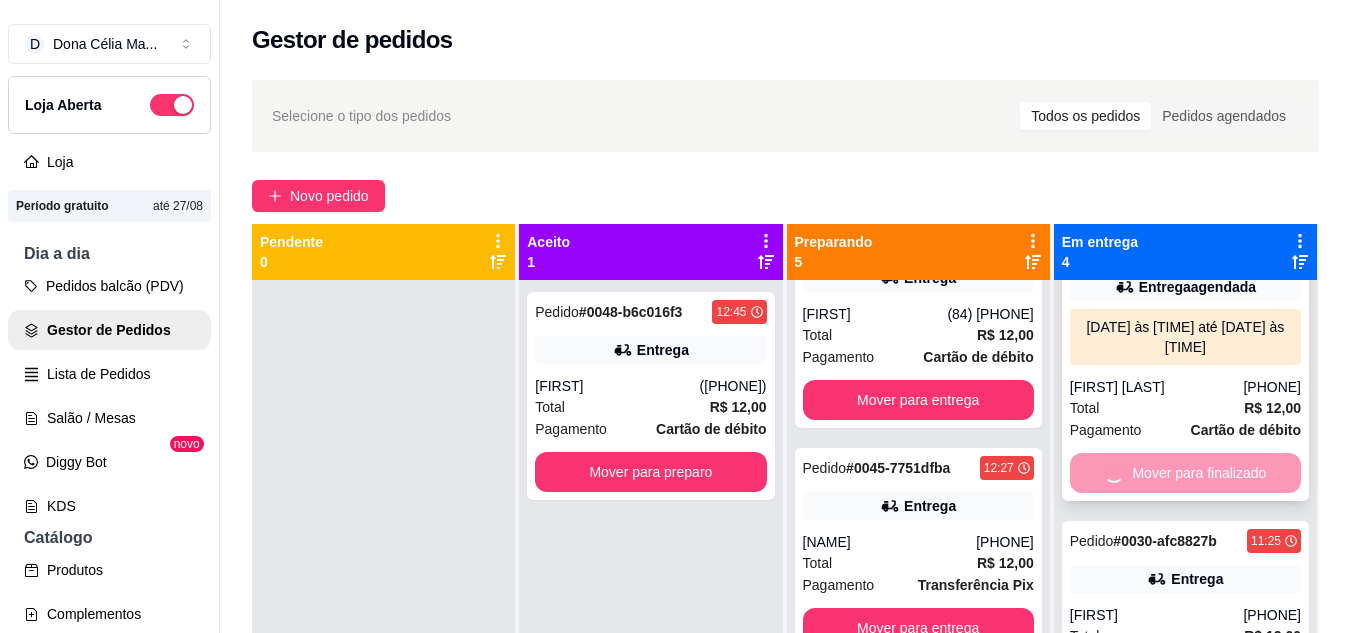 scroll, scrollTop: 71, scrollLeft: 0, axis: vertical 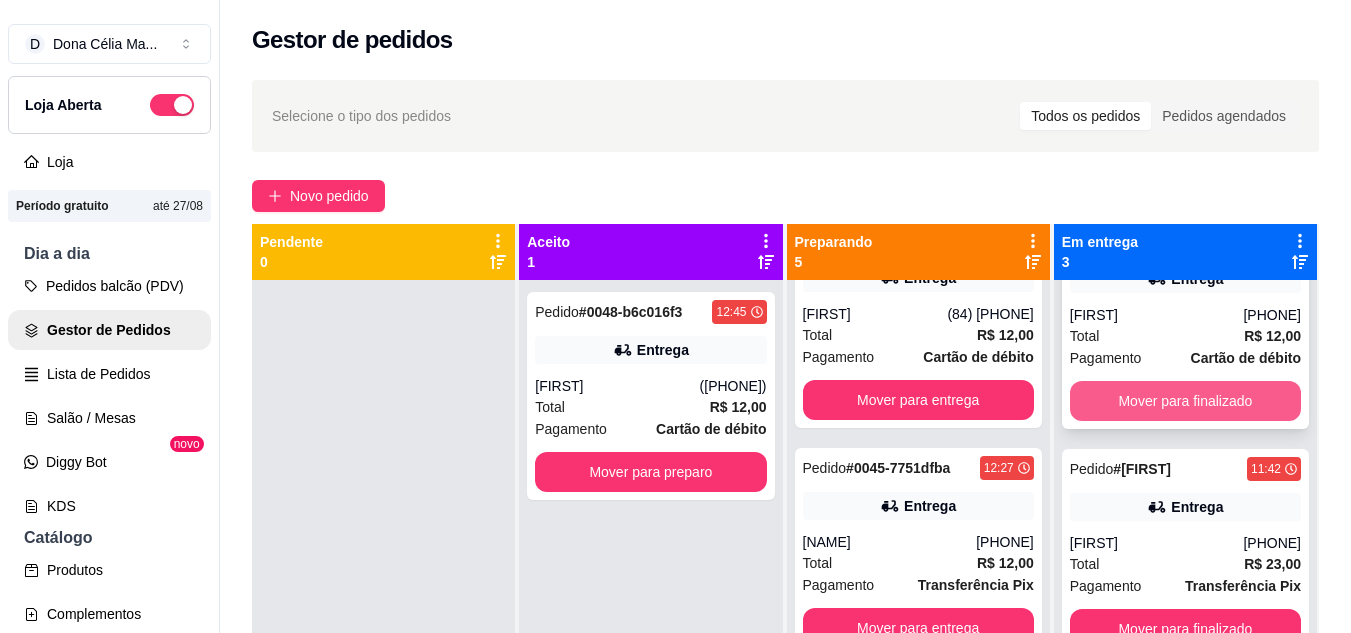 click on "Mover para finalizado" at bounding box center (1185, 401) 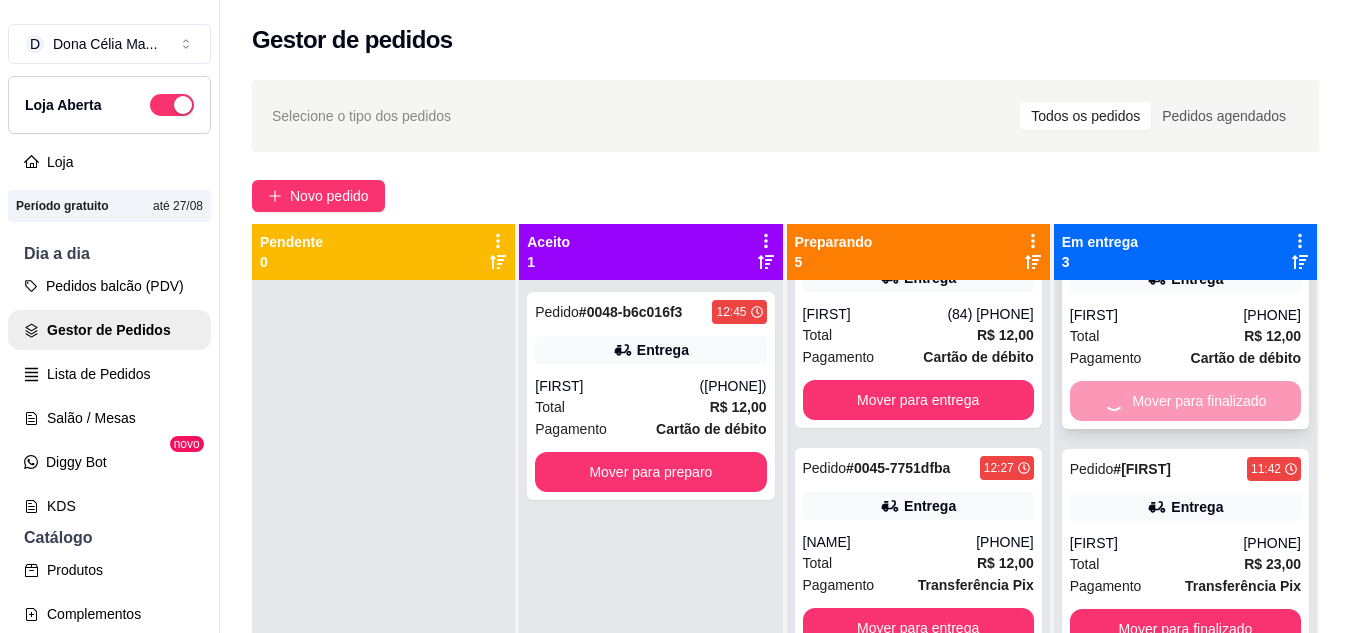 scroll, scrollTop: 0, scrollLeft: 0, axis: both 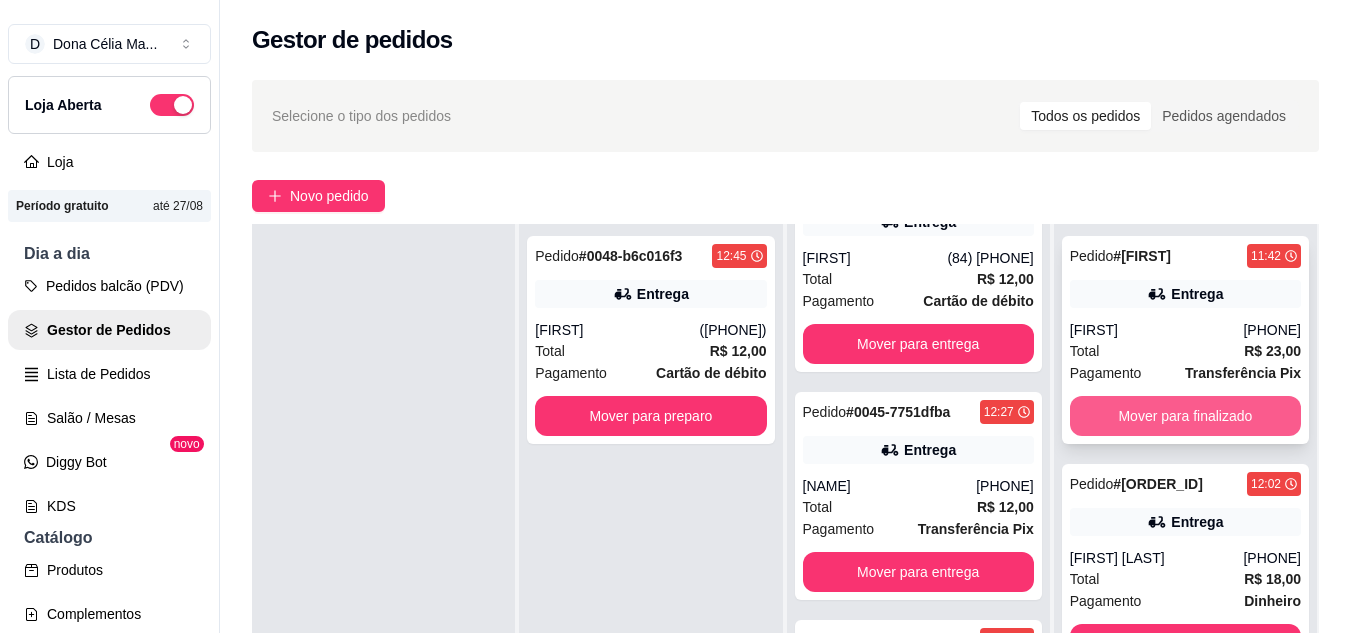 click on "Mover para finalizado" at bounding box center [1185, 416] 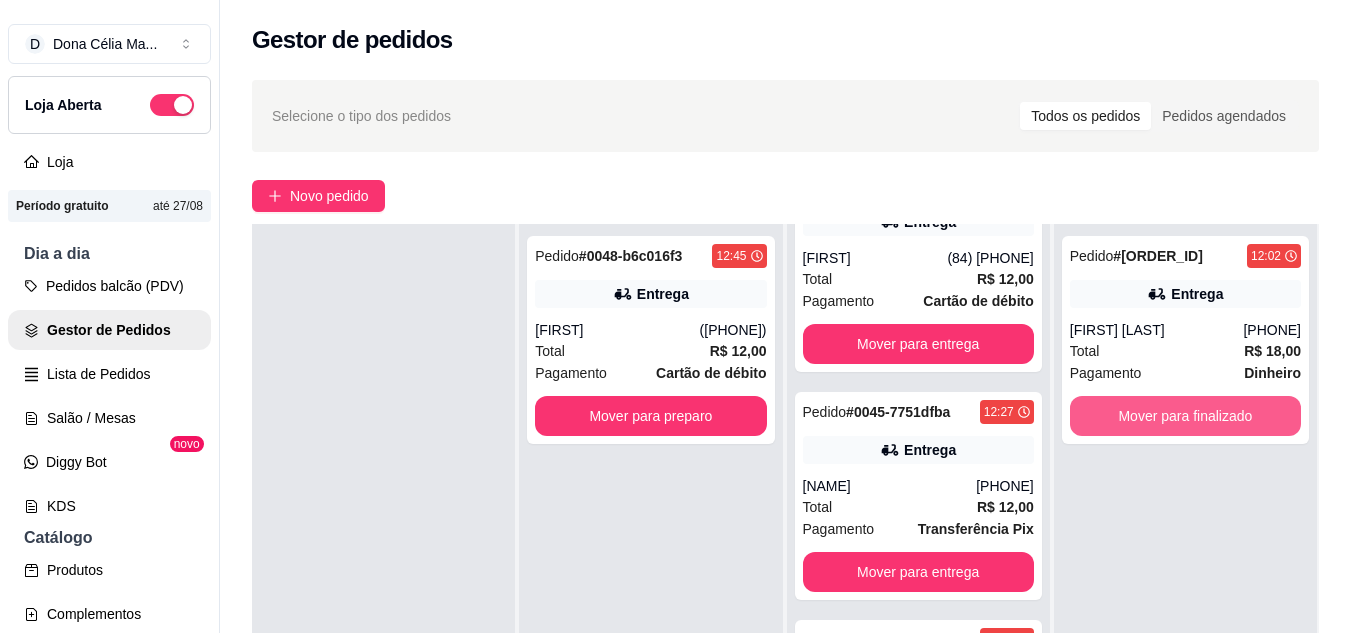 click on "Mover para finalizado" at bounding box center (1185, 416) 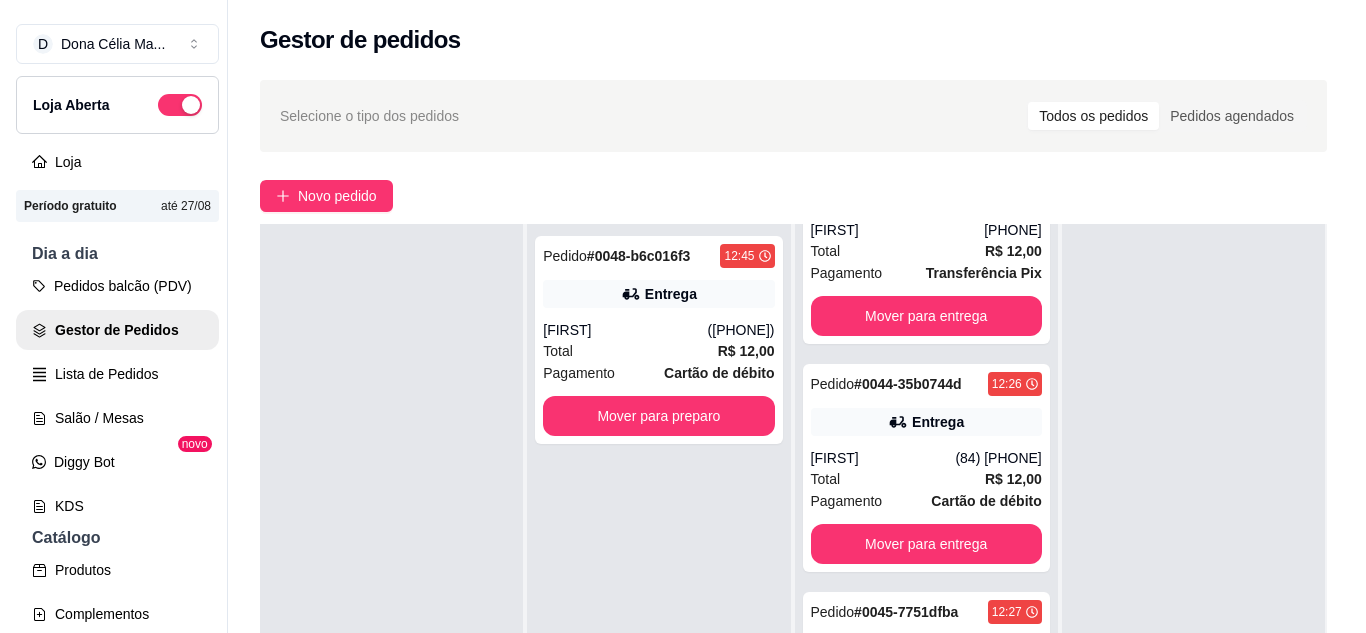 scroll, scrollTop: 0, scrollLeft: 0, axis: both 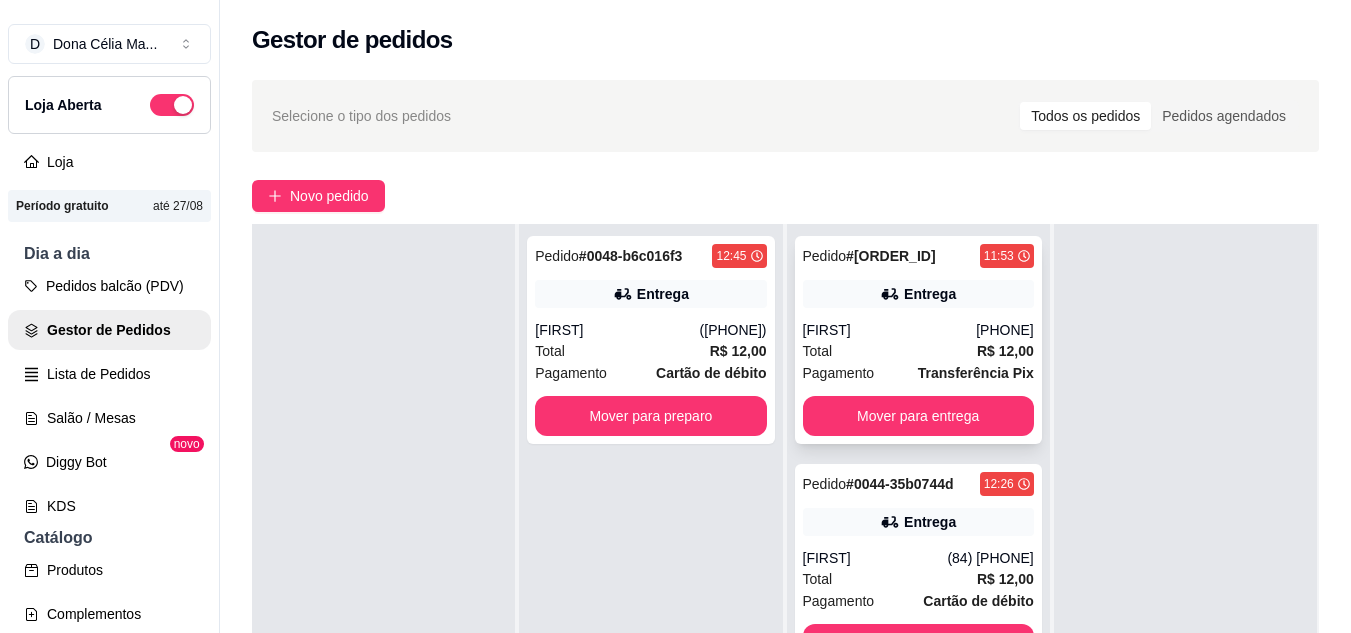 click on "Total R$ 12,00" at bounding box center [918, 351] 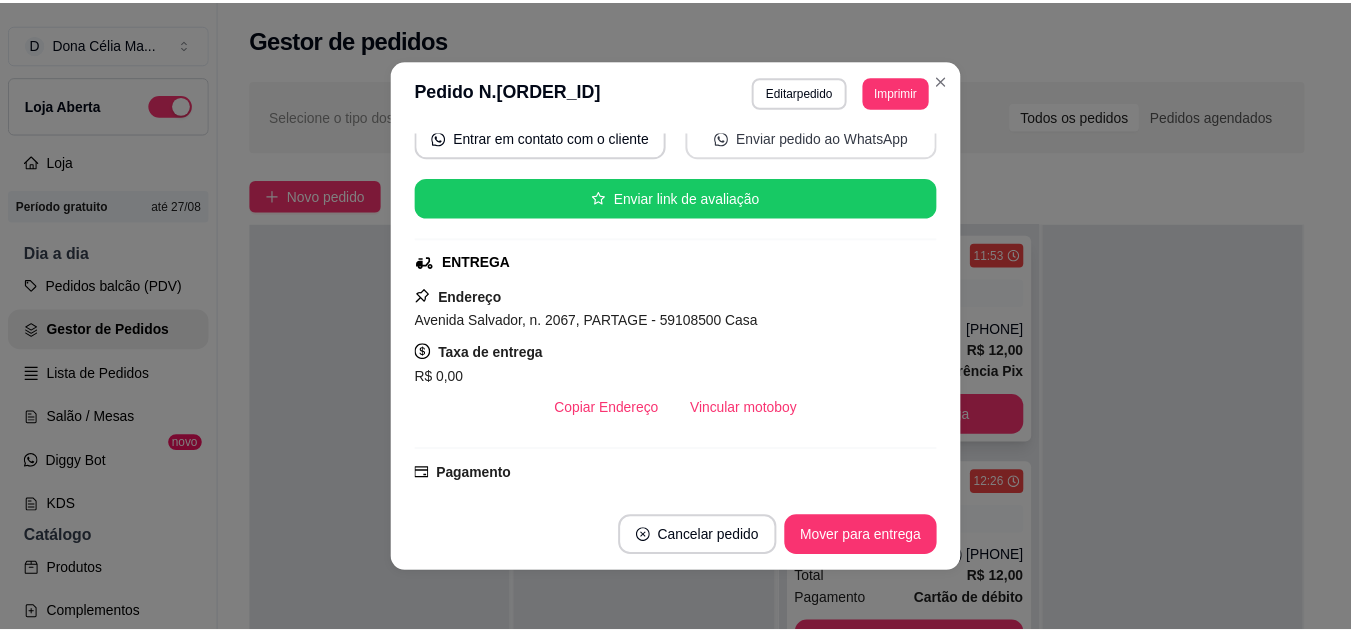 scroll, scrollTop: 300, scrollLeft: 0, axis: vertical 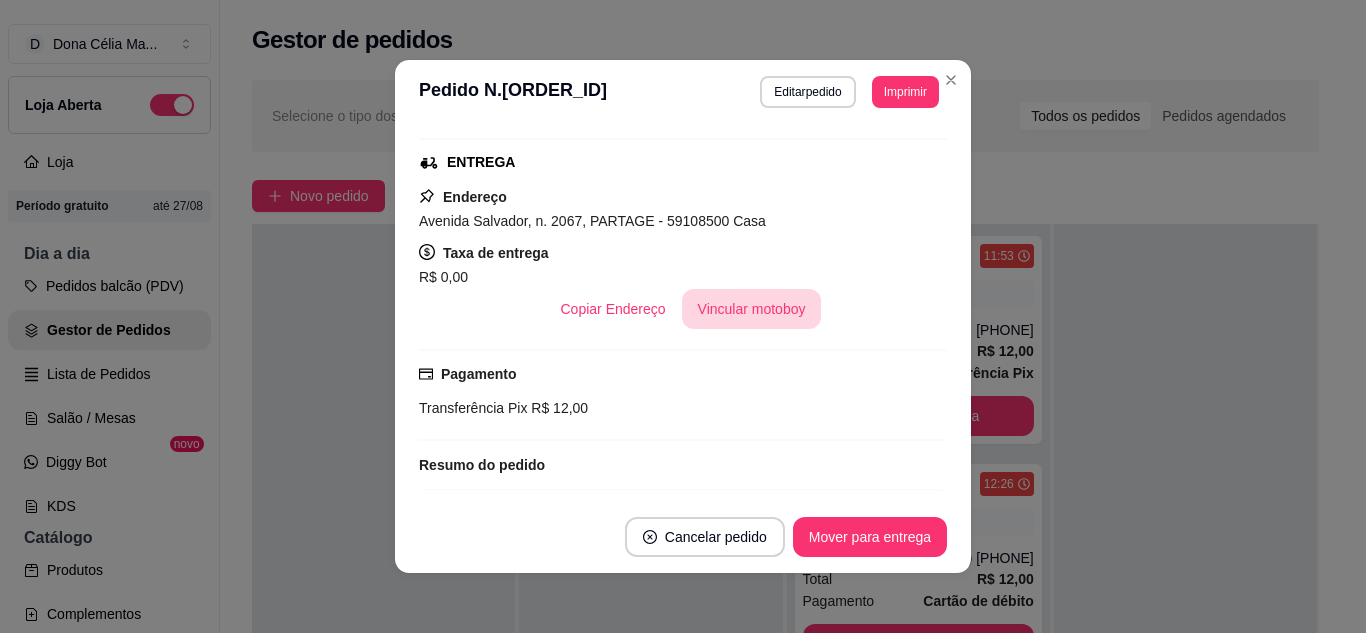 click on "Vincular motoboy" at bounding box center [752, 309] 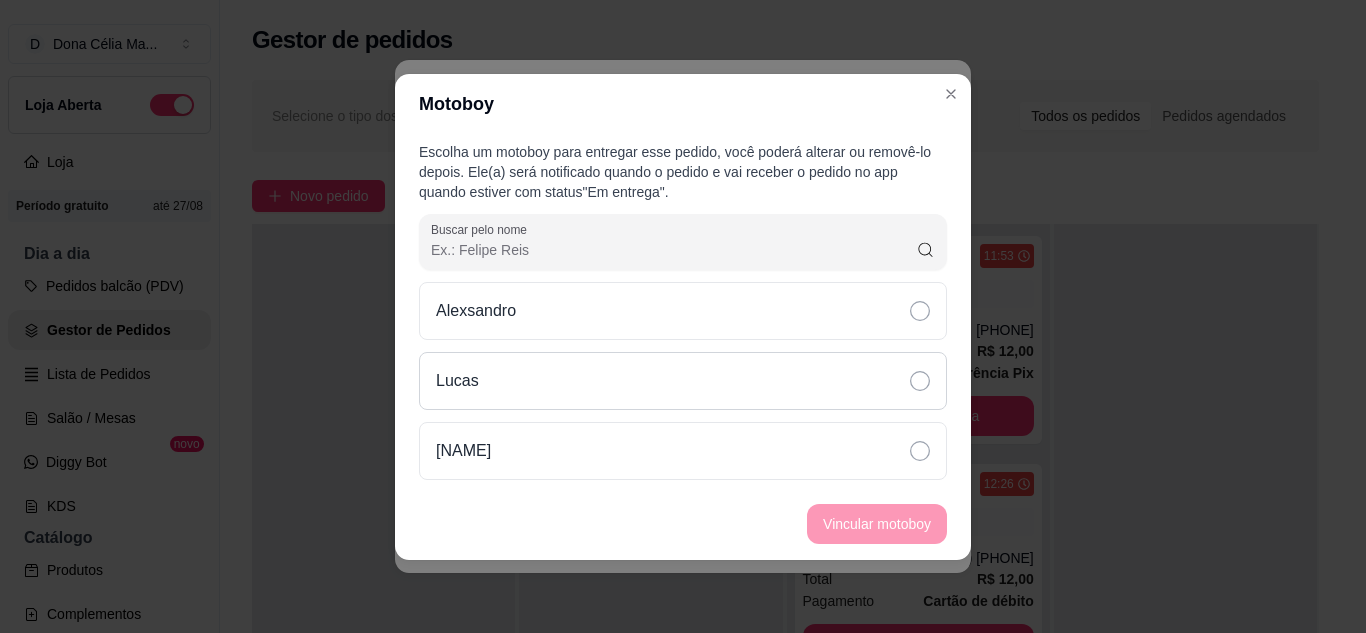 click on "Lucas" at bounding box center (683, 381) 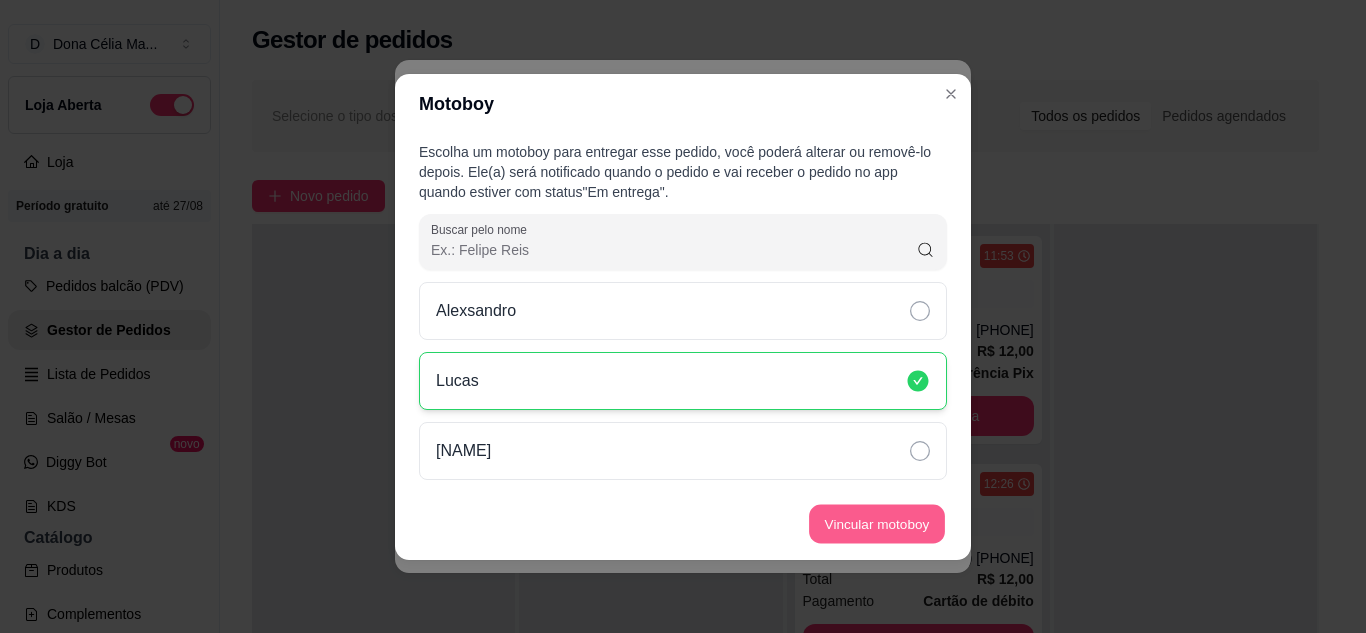 click on "Vincular motoboy" at bounding box center (877, 523) 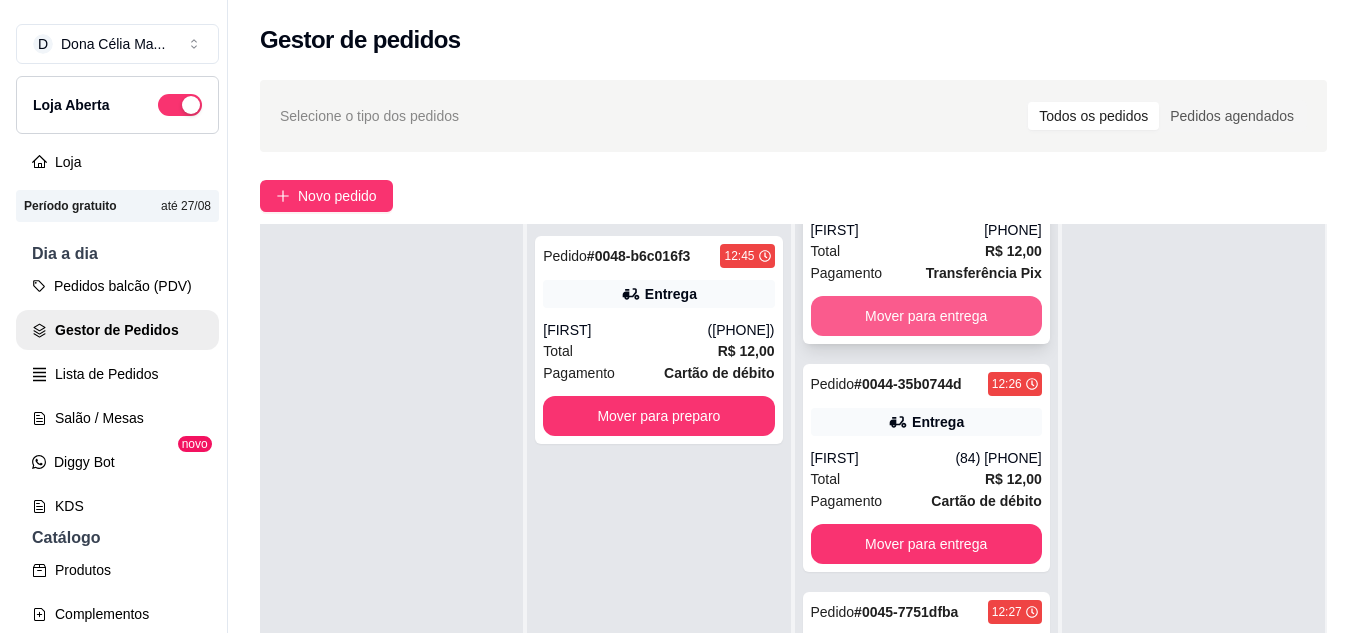 scroll, scrollTop: 200, scrollLeft: 0, axis: vertical 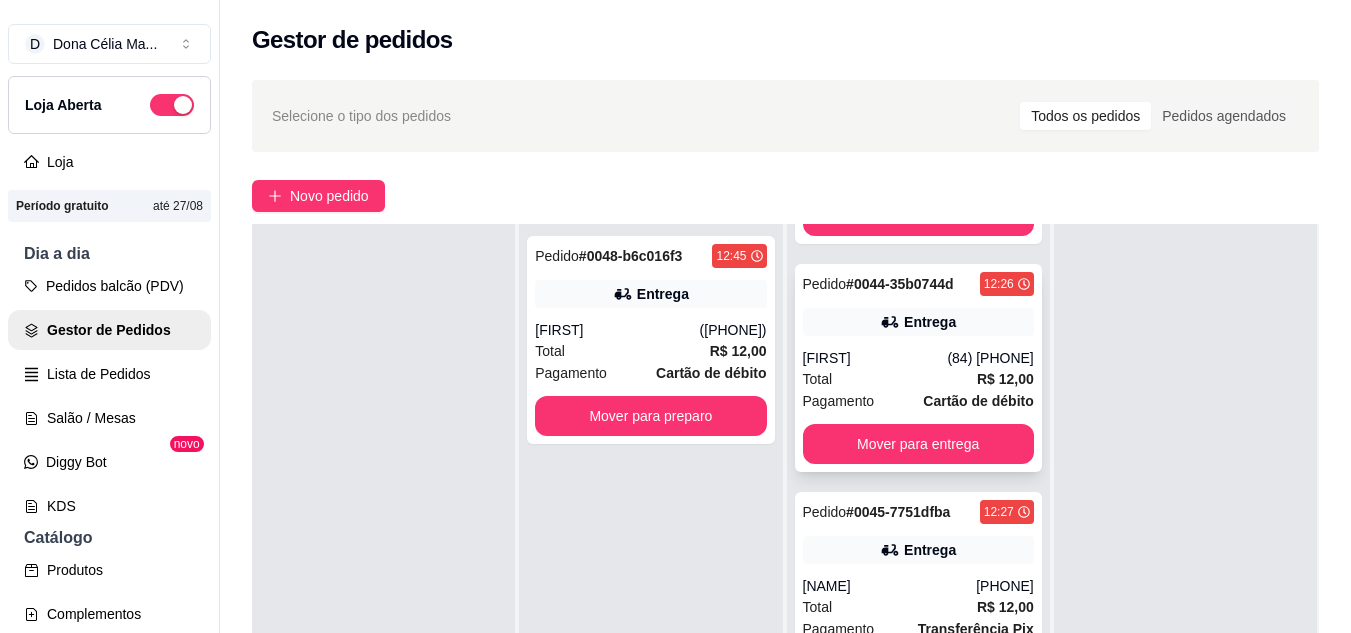 click on "Karoline" at bounding box center [875, 358] 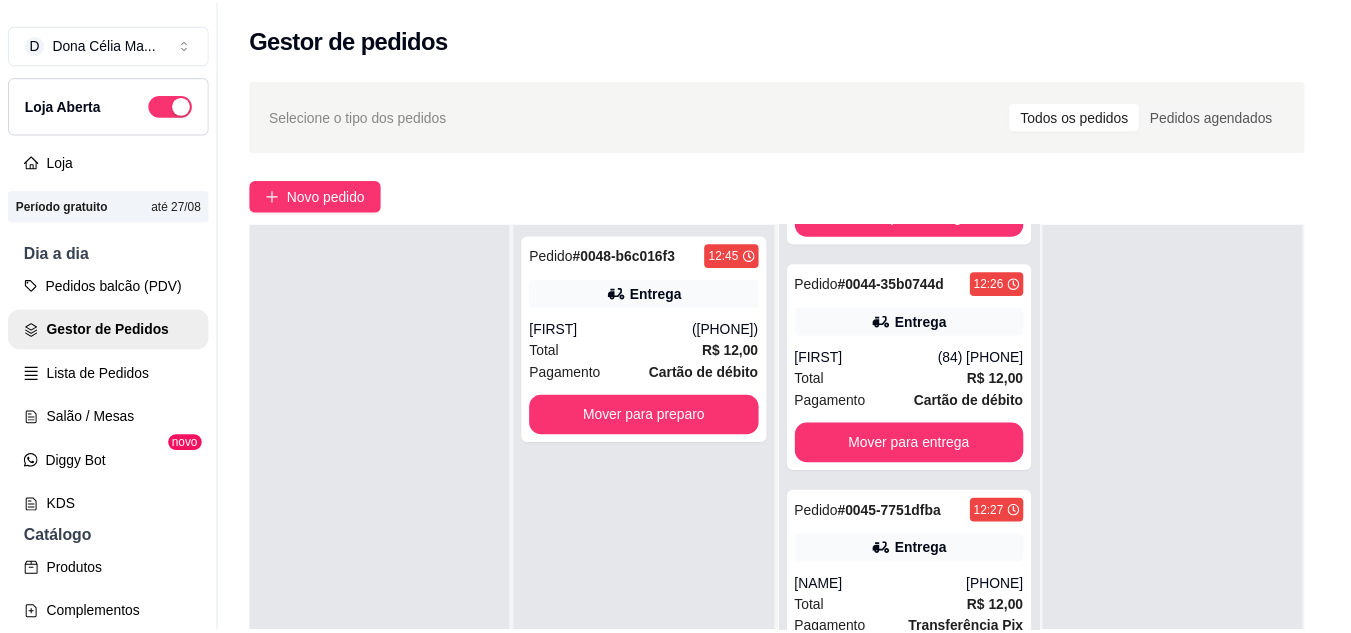 scroll, scrollTop: 200, scrollLeft: 0, axis: vertical 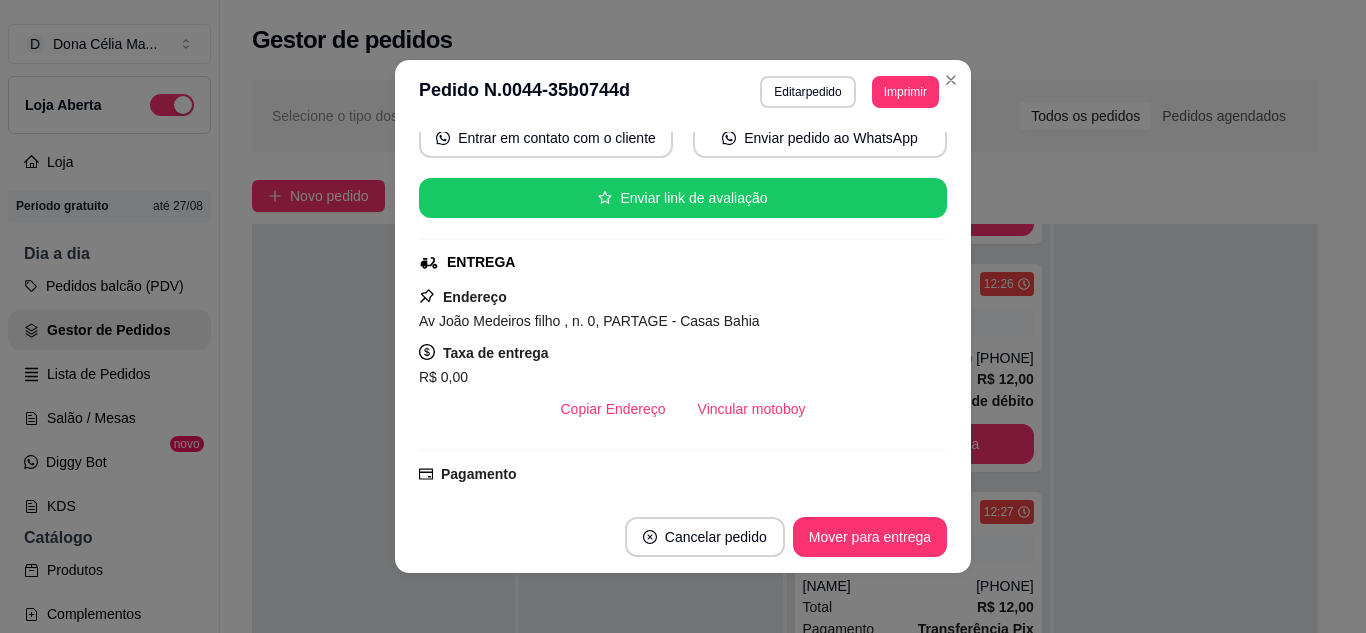 click on "Vincular motoboy" at bounding box center [752, 409] 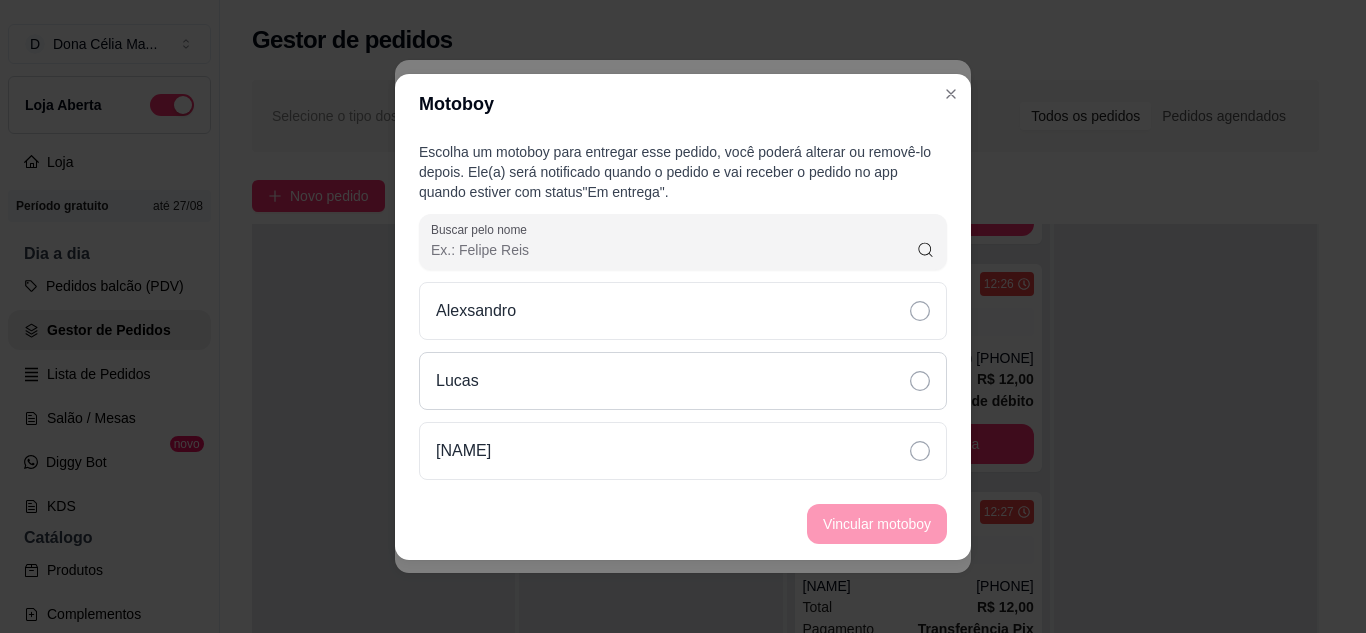 click on "Lucas" at bounding box center (683, 381) 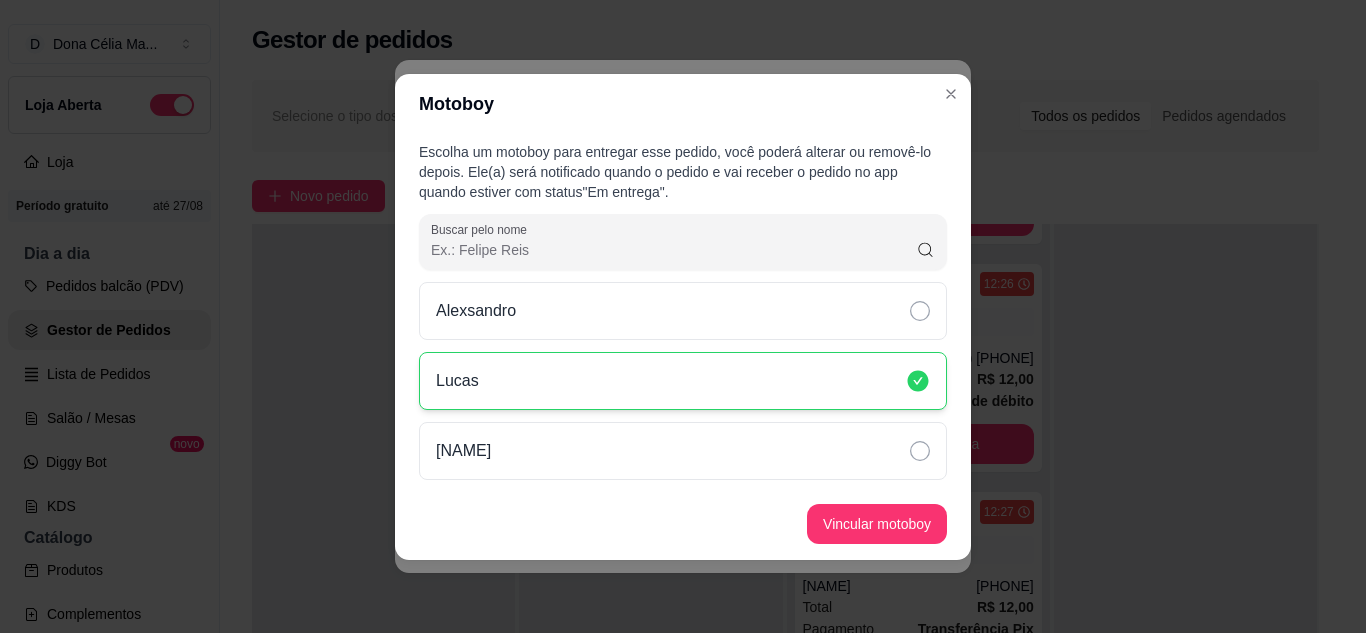 click on "Vincular motoboy" at bounding box center (683, 524) 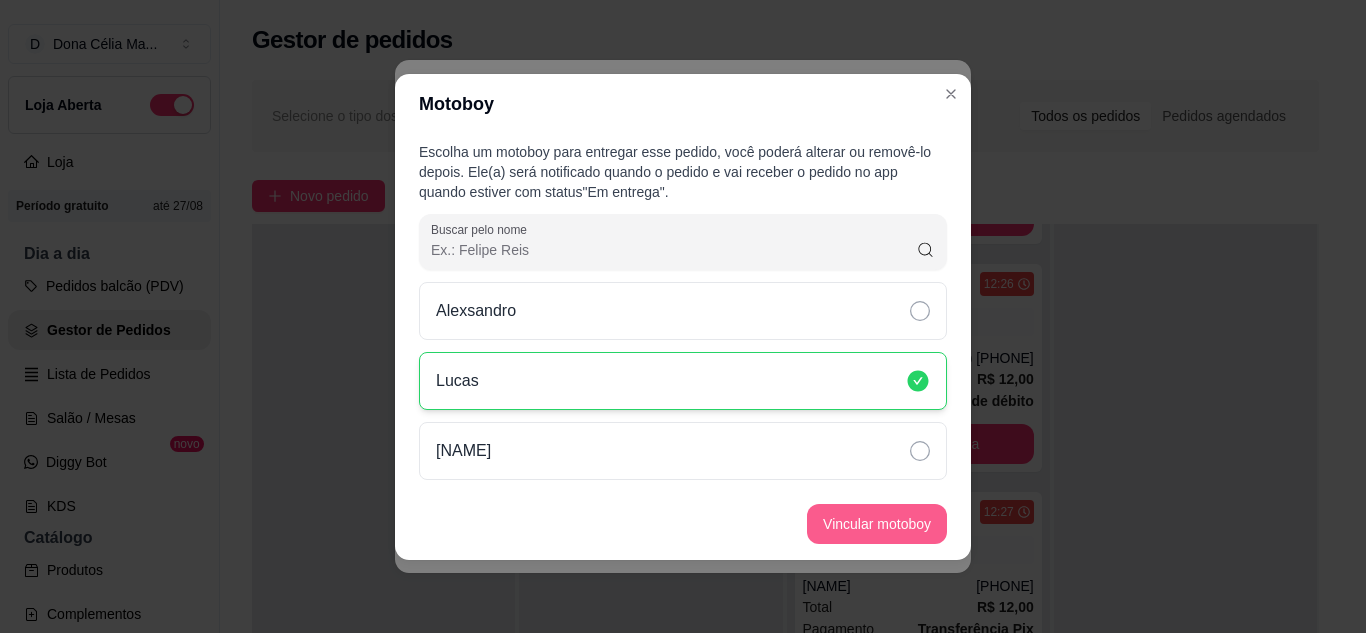 click on "Vincular motoboy" at bounding box center (877, 524) 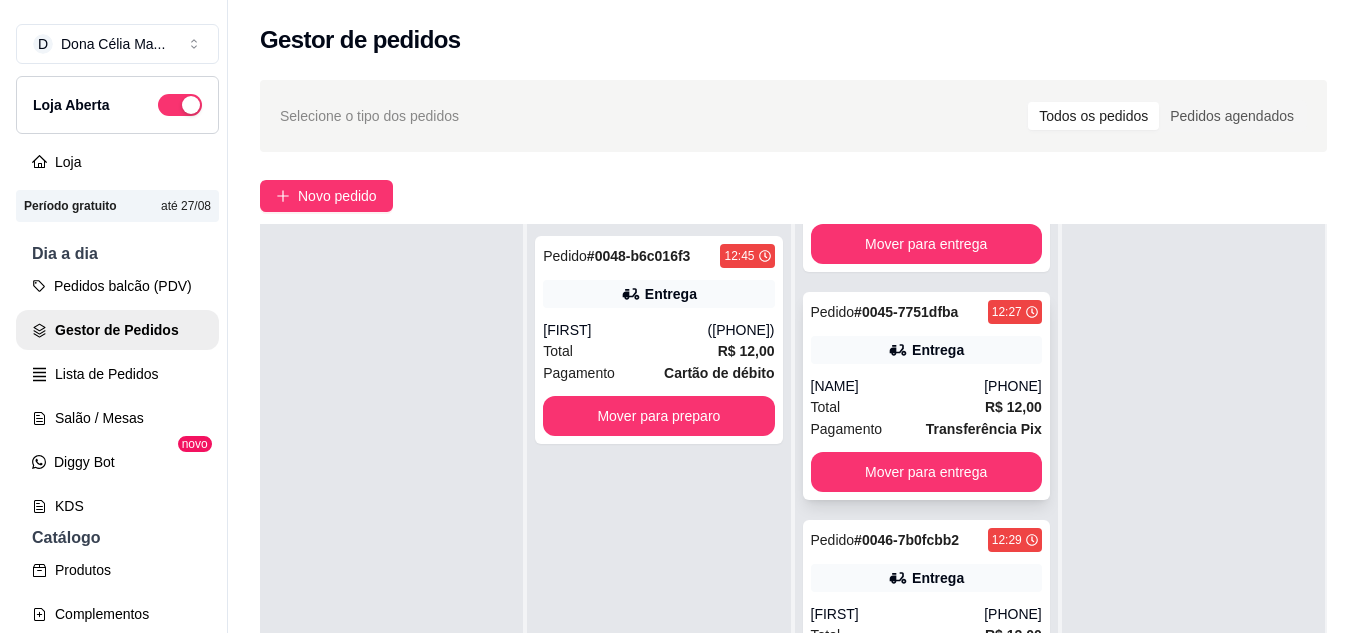 scroll, scrollTop: 500, scrollLeft: 0, axis: vertical 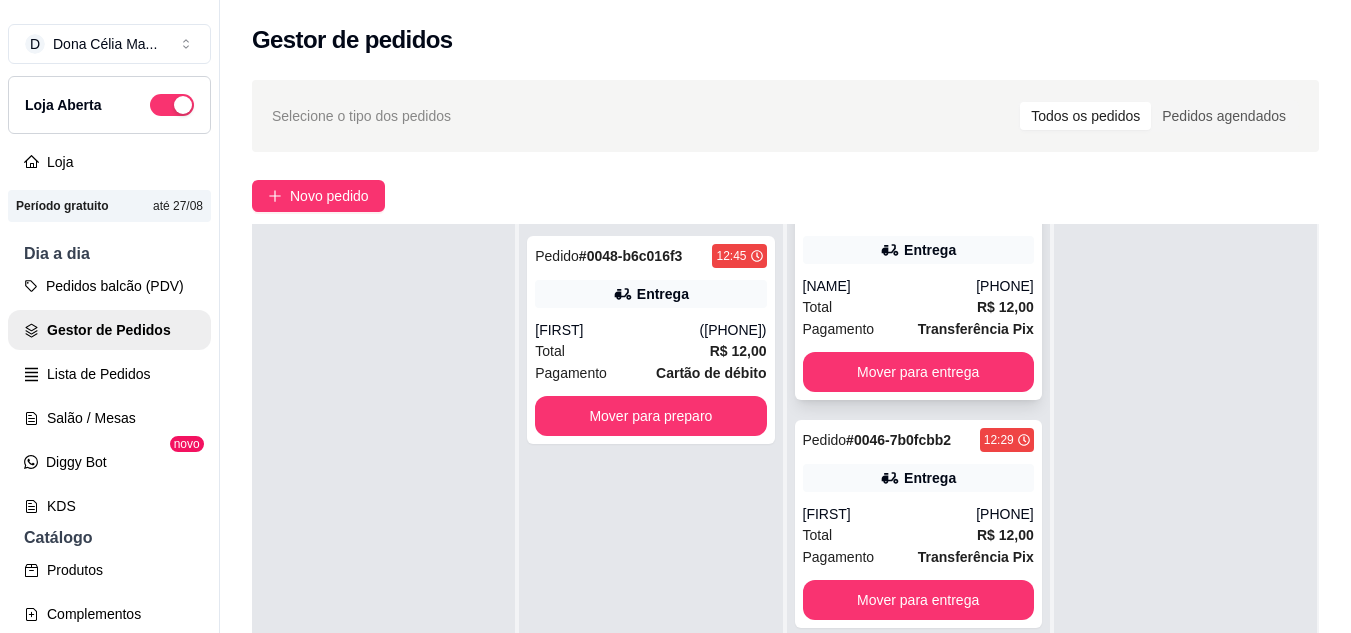 click on "Total" at bounding box center [818, 307] 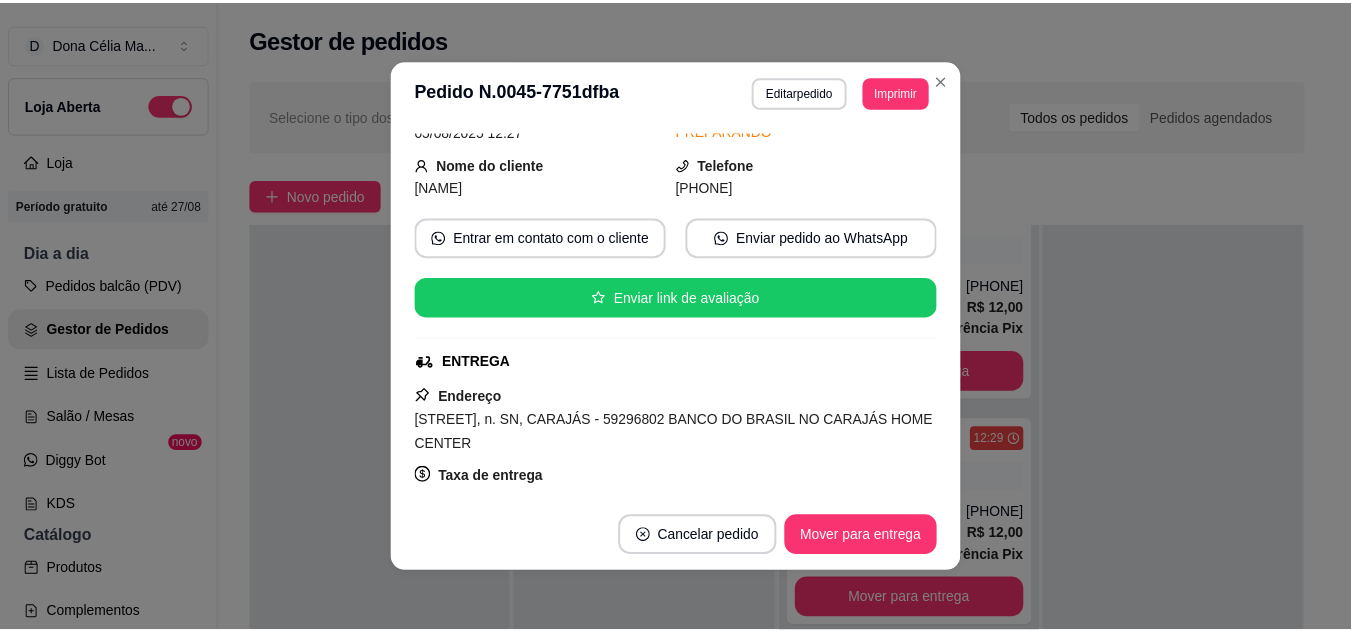 scroll, scrollTop: 200, scrollLeft: 0, axis: vertical 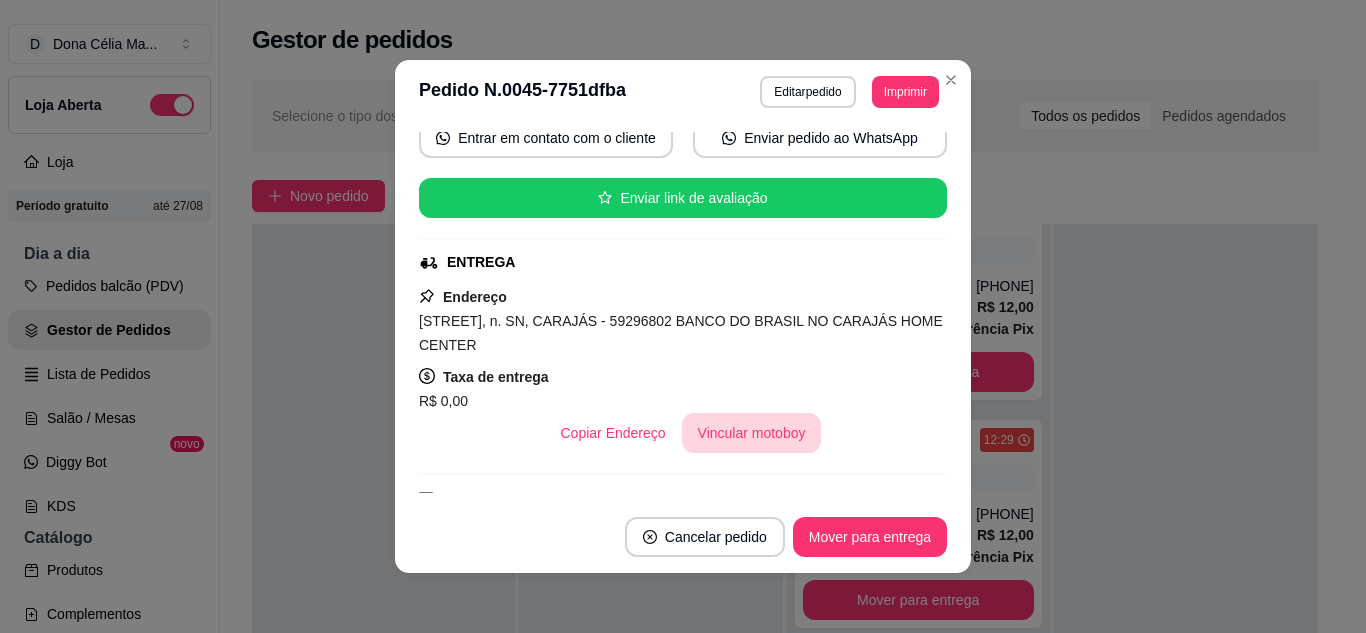 click on "Vincular motoboy" at bounding box center [752, 433] 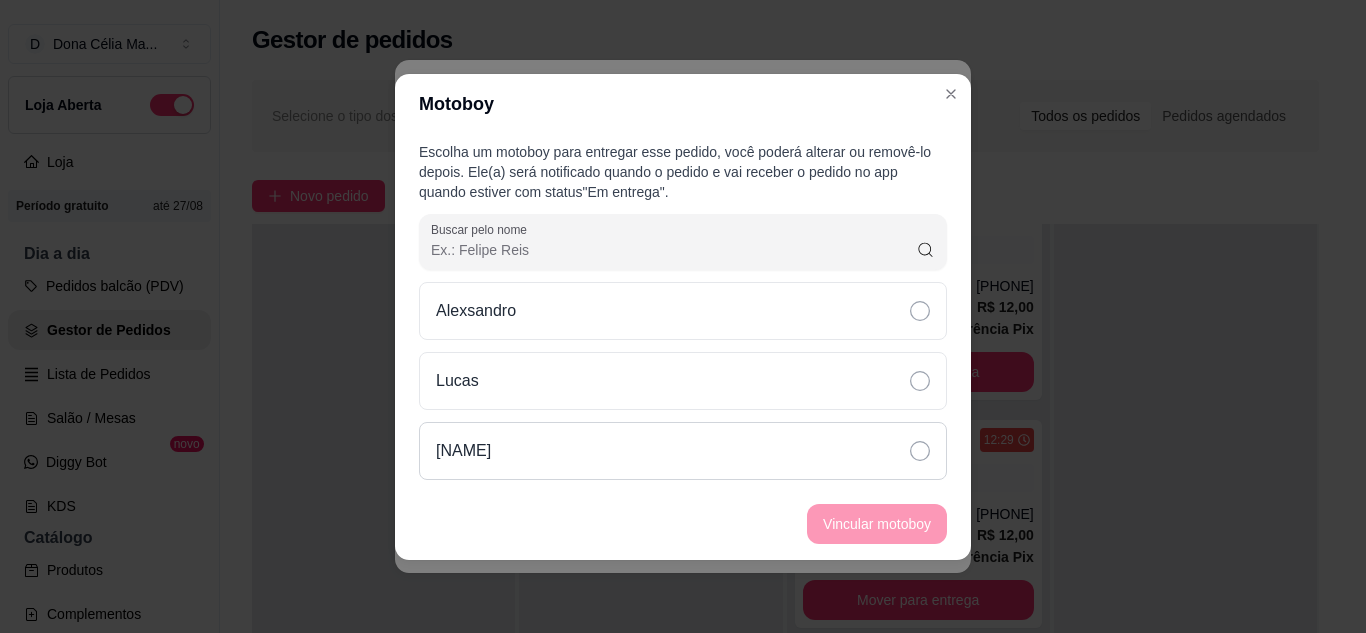 click on "Kawa Andrade leite" at bounding box center (463, 451) 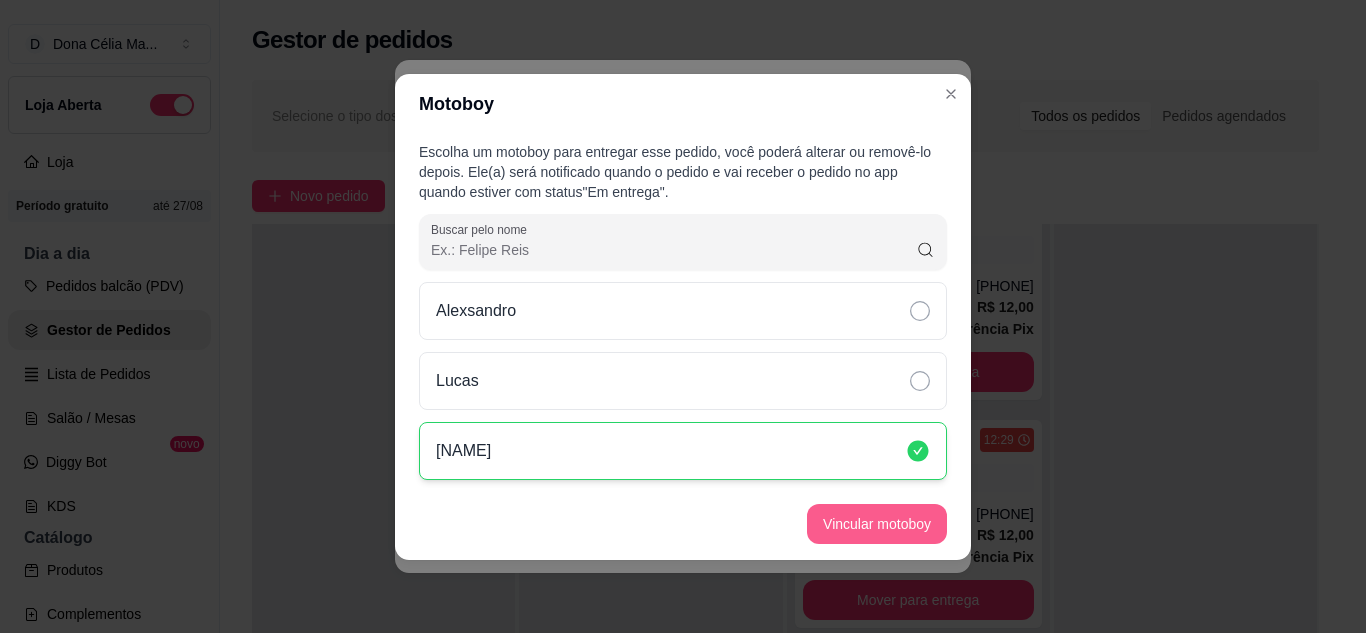 click on "Vincular motoboy" at bounding box center [877, 524] 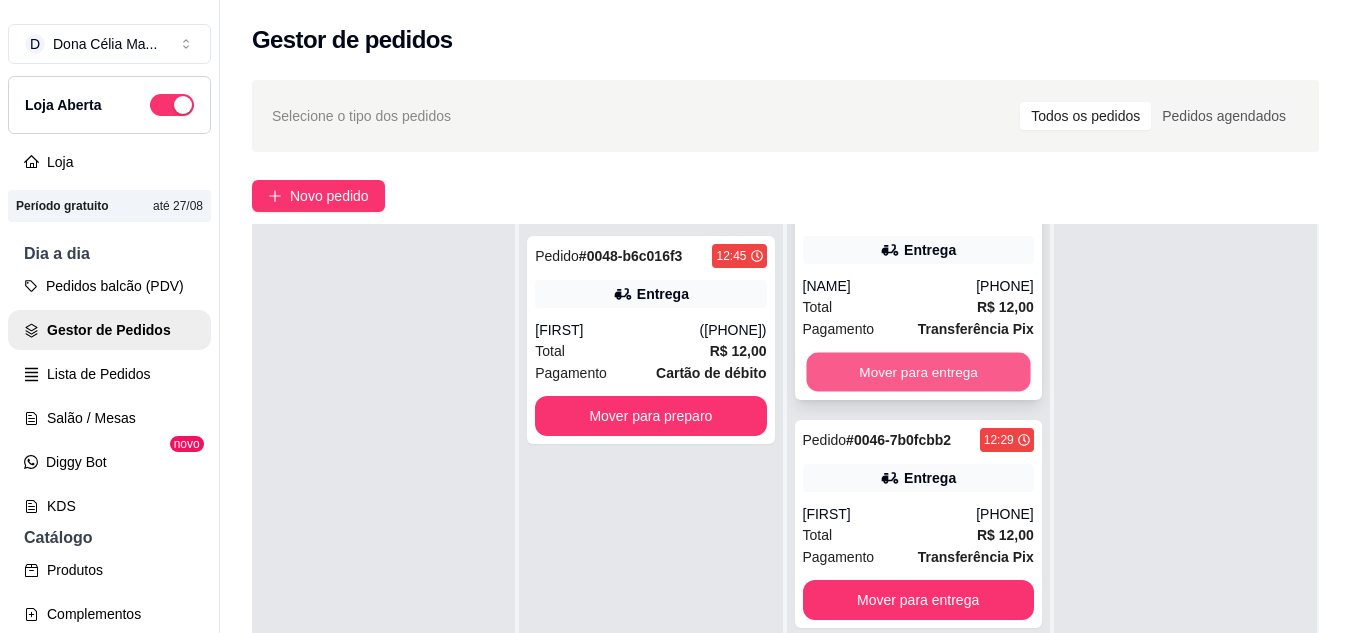 click on "Mover para entrega" at bounding box center (918, 372) 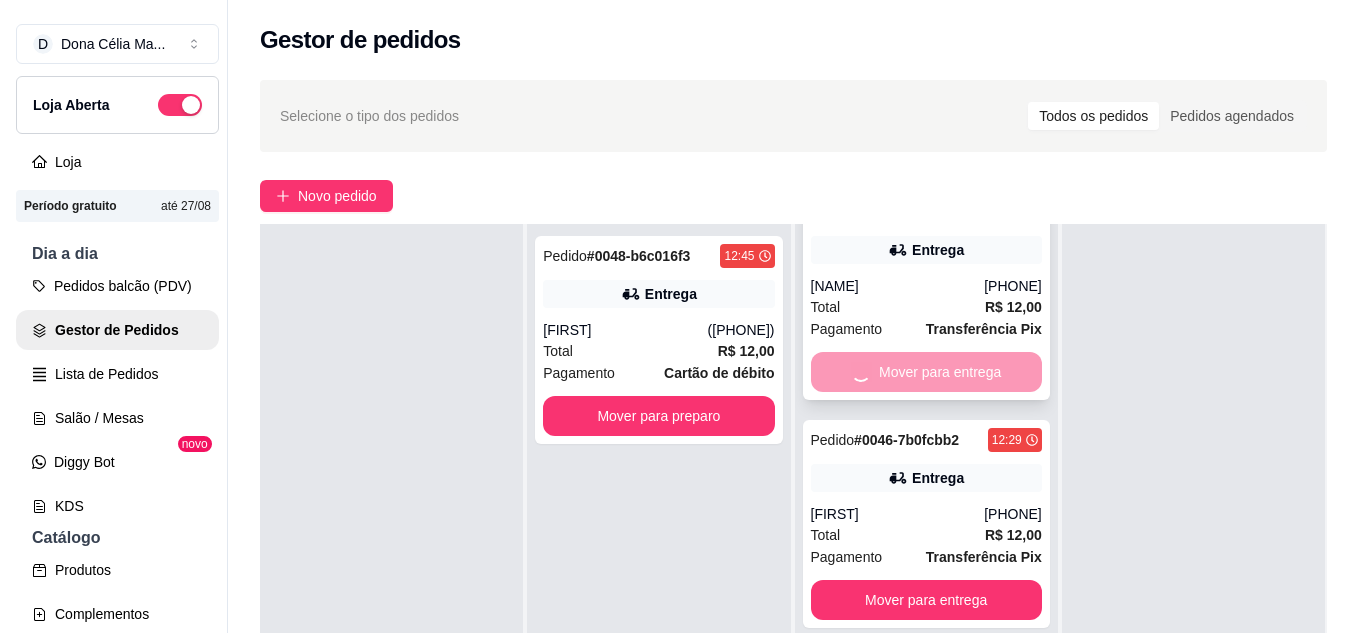 scroll, scrollTop: 252, scrollLeft: 0, axis: vertical 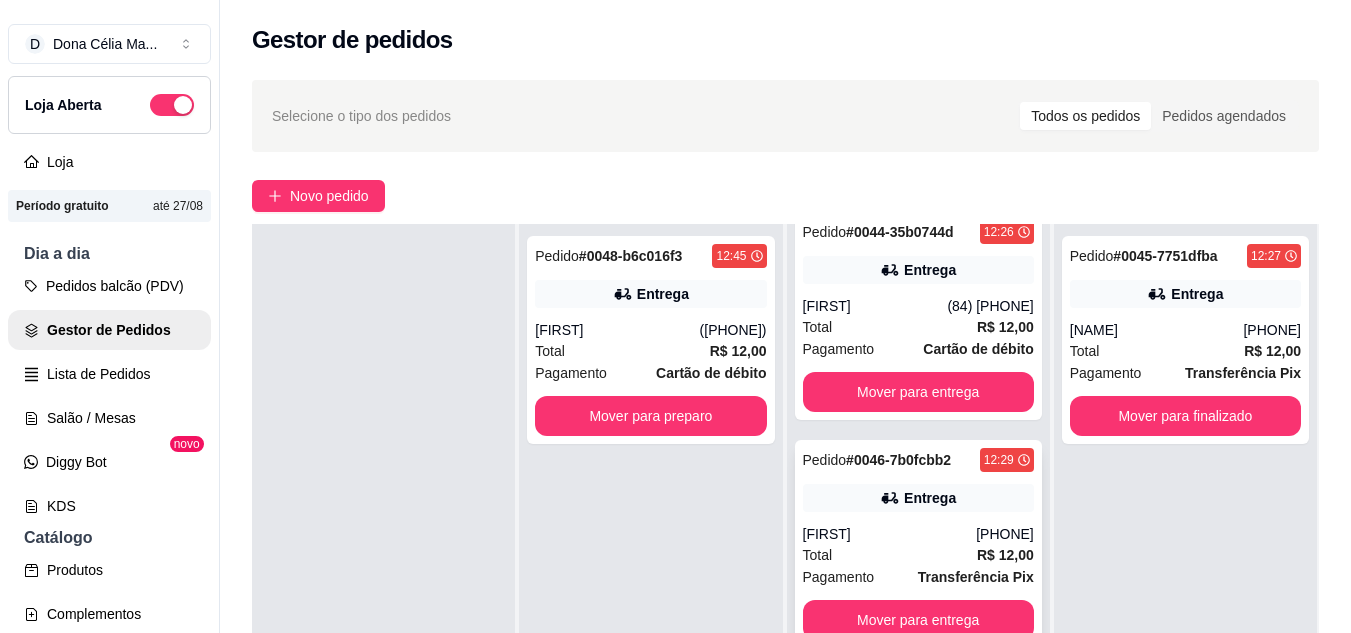 click on "Total R$ 12,00" at bounding box center (918, 555) 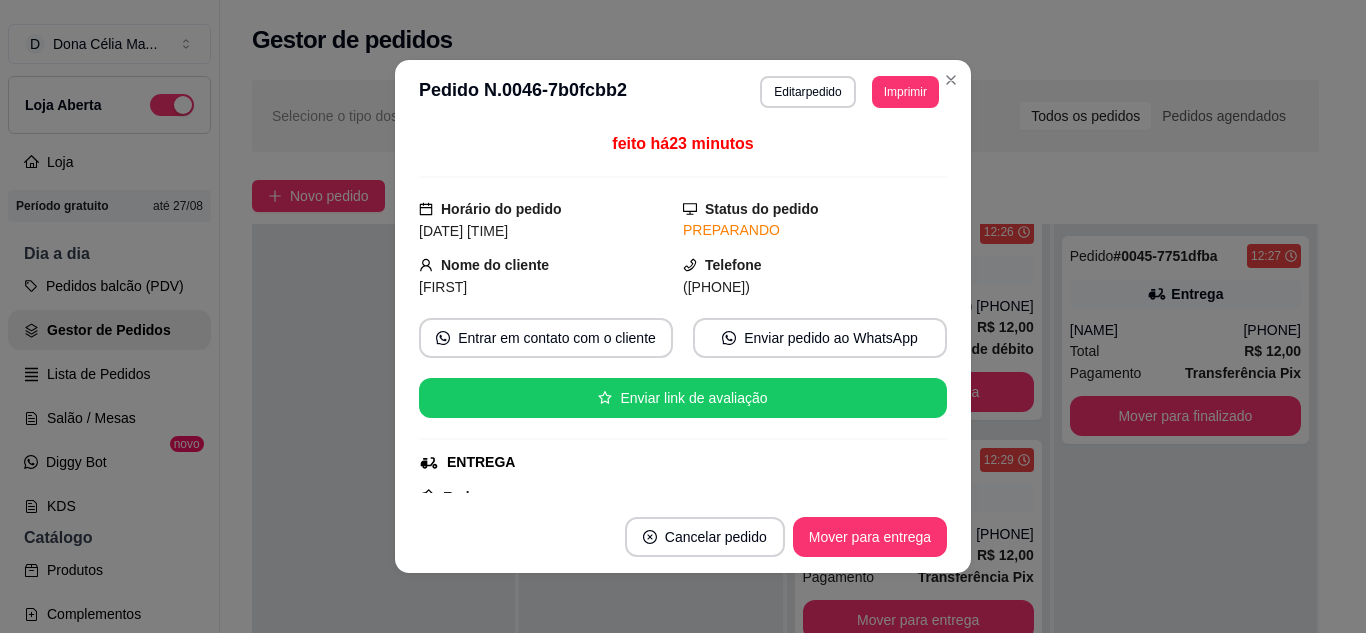 scroll, scrollTop: 200, scrollLeft: 0, axis: vertical 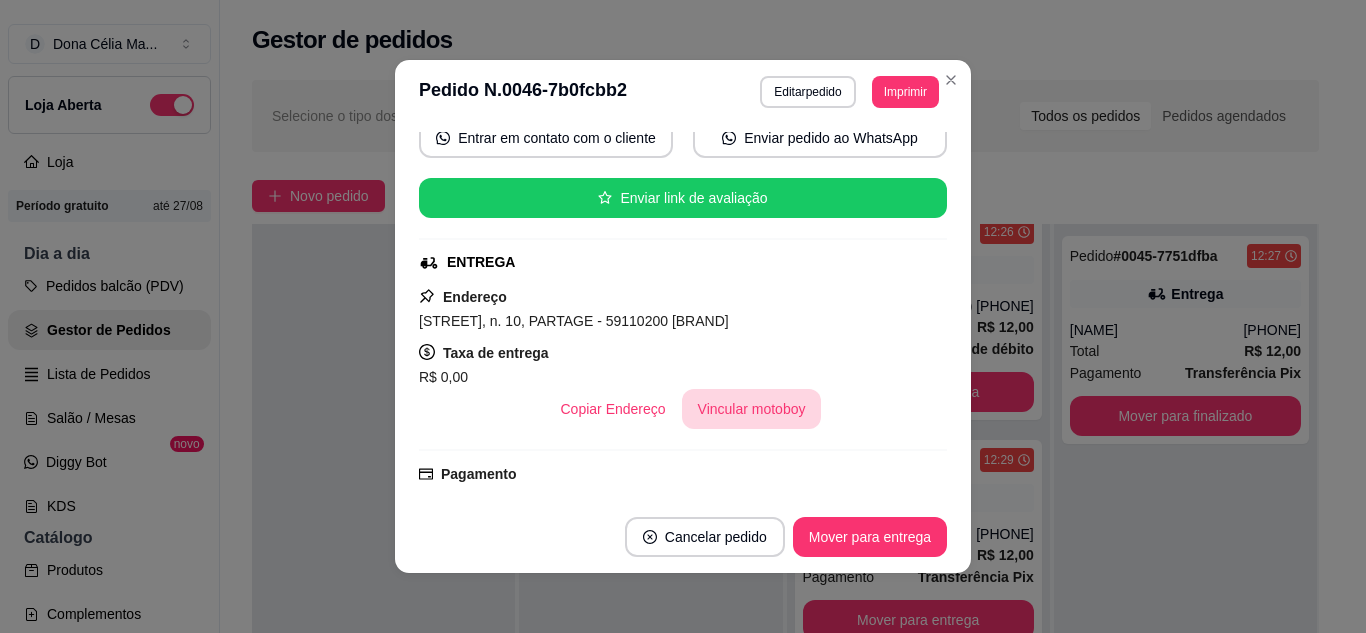 click on "Vincular motoboy" at bounding box center (752, 409) 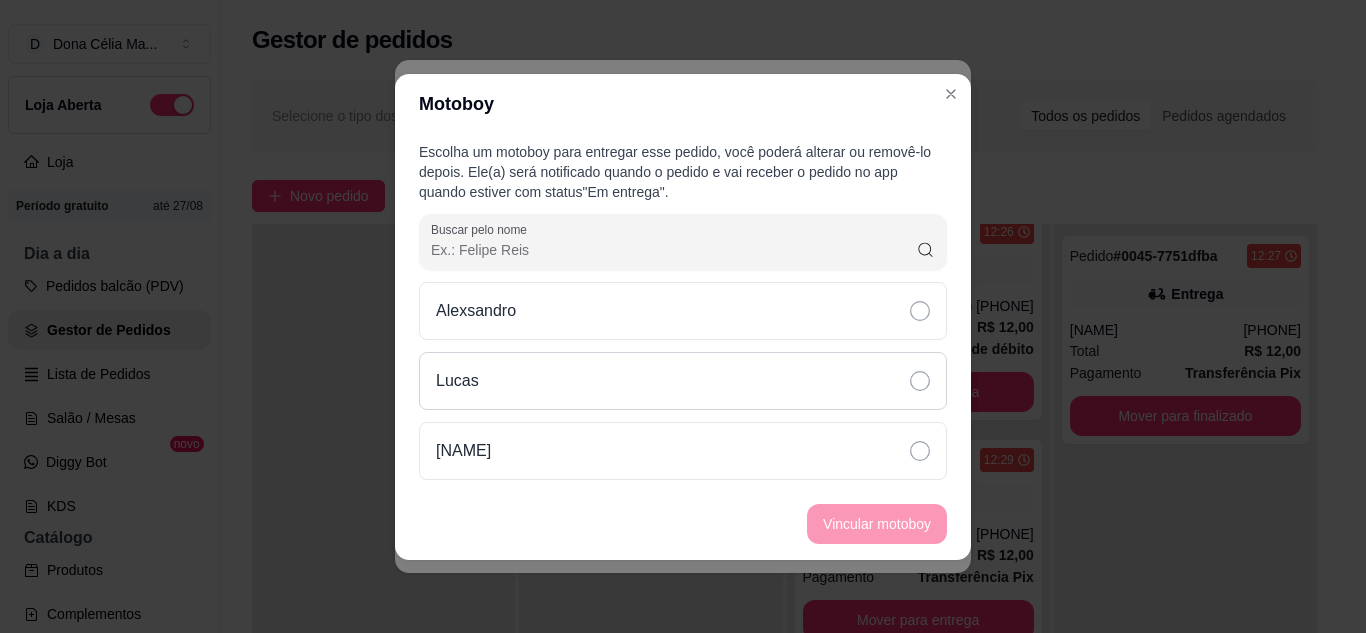 click on "Lucas" at bounding box center [683, 381] 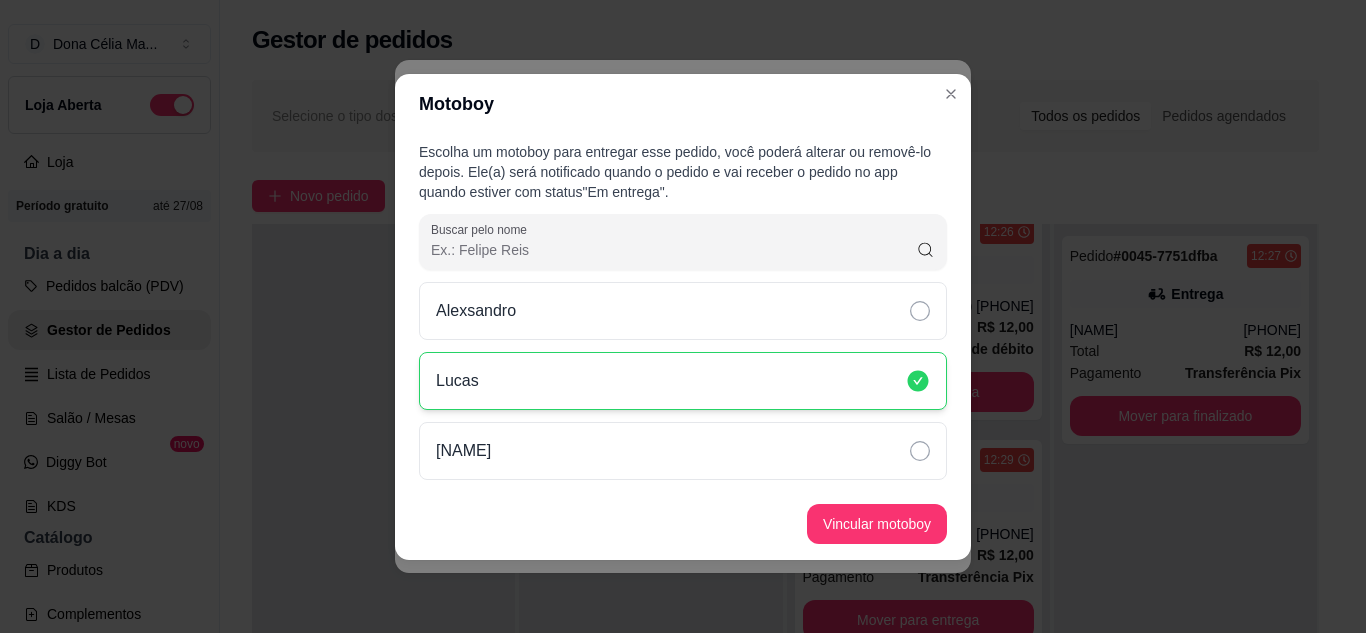 click on "Vincular motoboy" at bounding box center [877, 524] 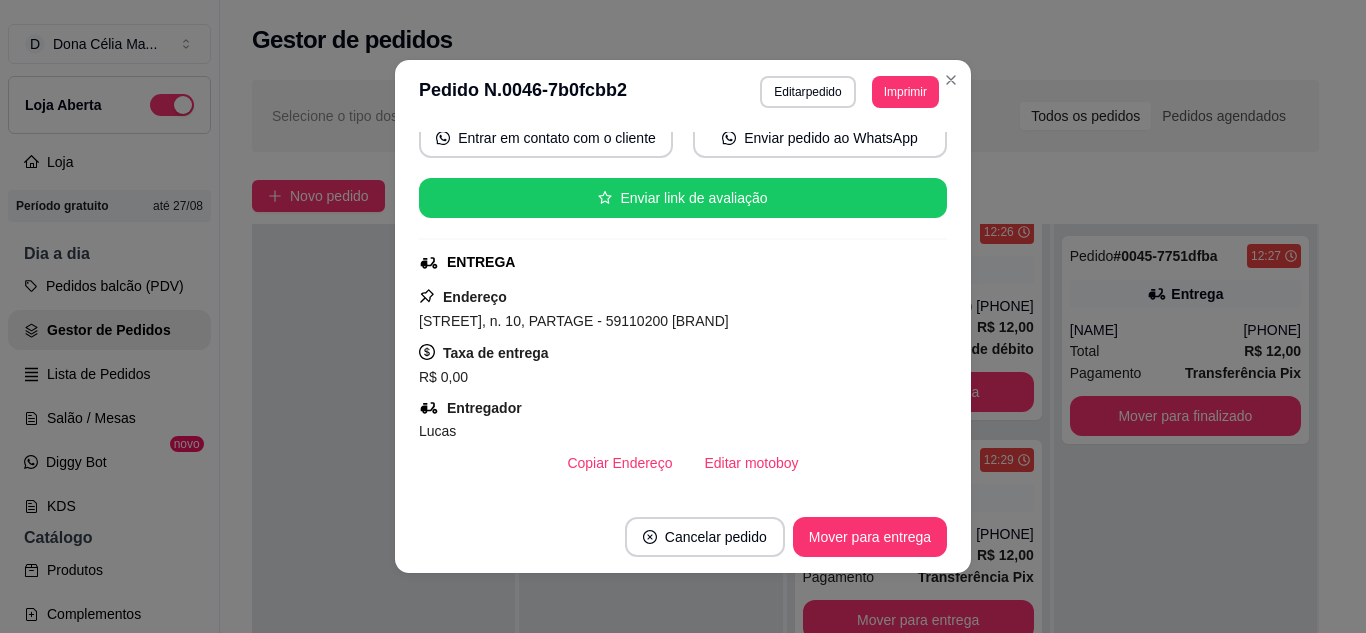 click on "**********" at bounding box center (683, 92) 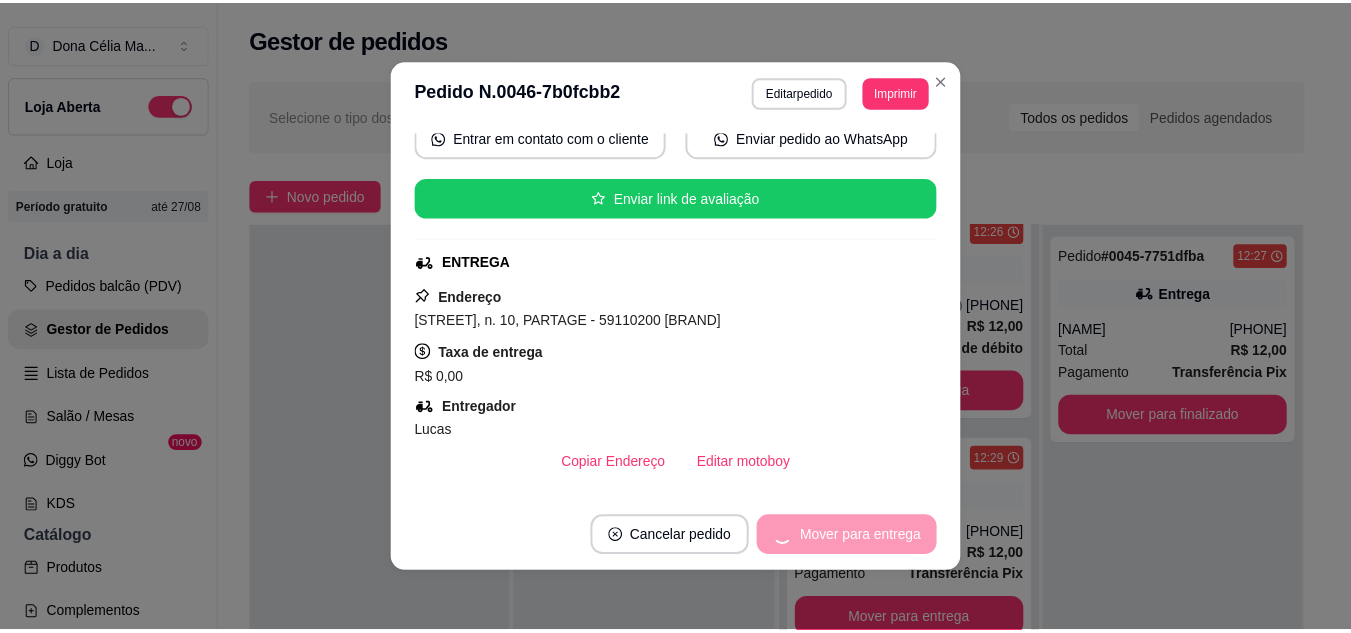 scroll, scrollTop: 71, scrollLeft: 0, axis: vertical 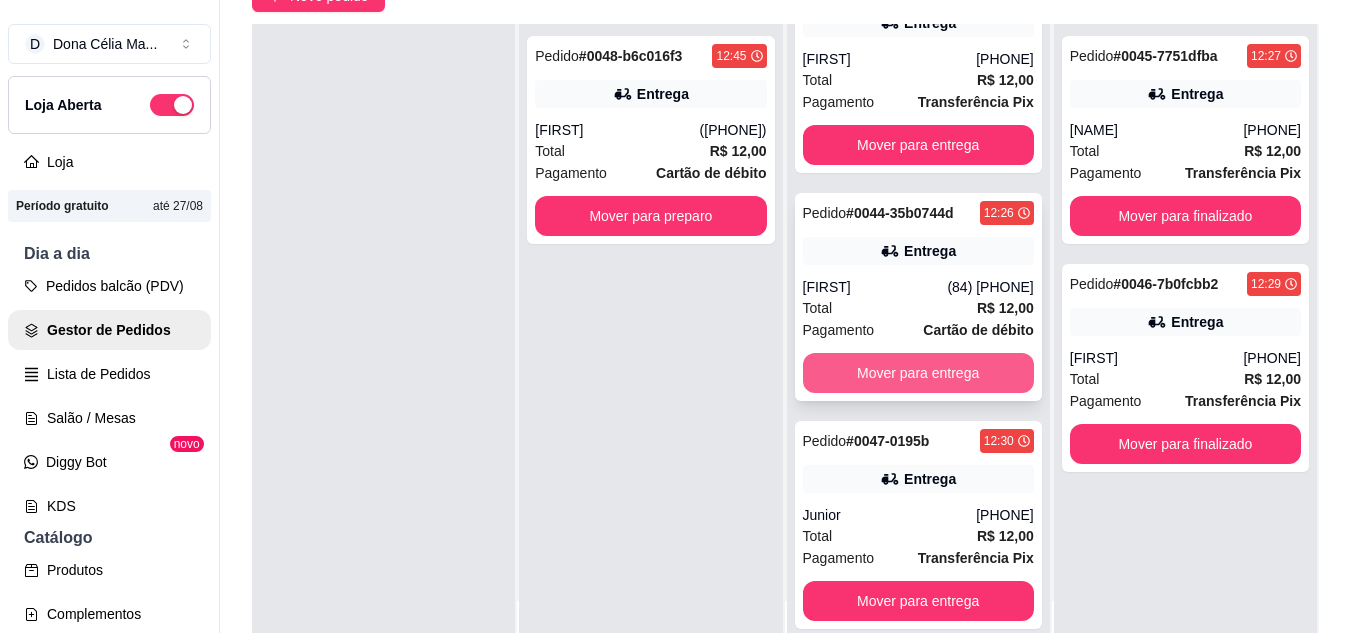 click on "Pagamento" at bounding box center [839, 330] 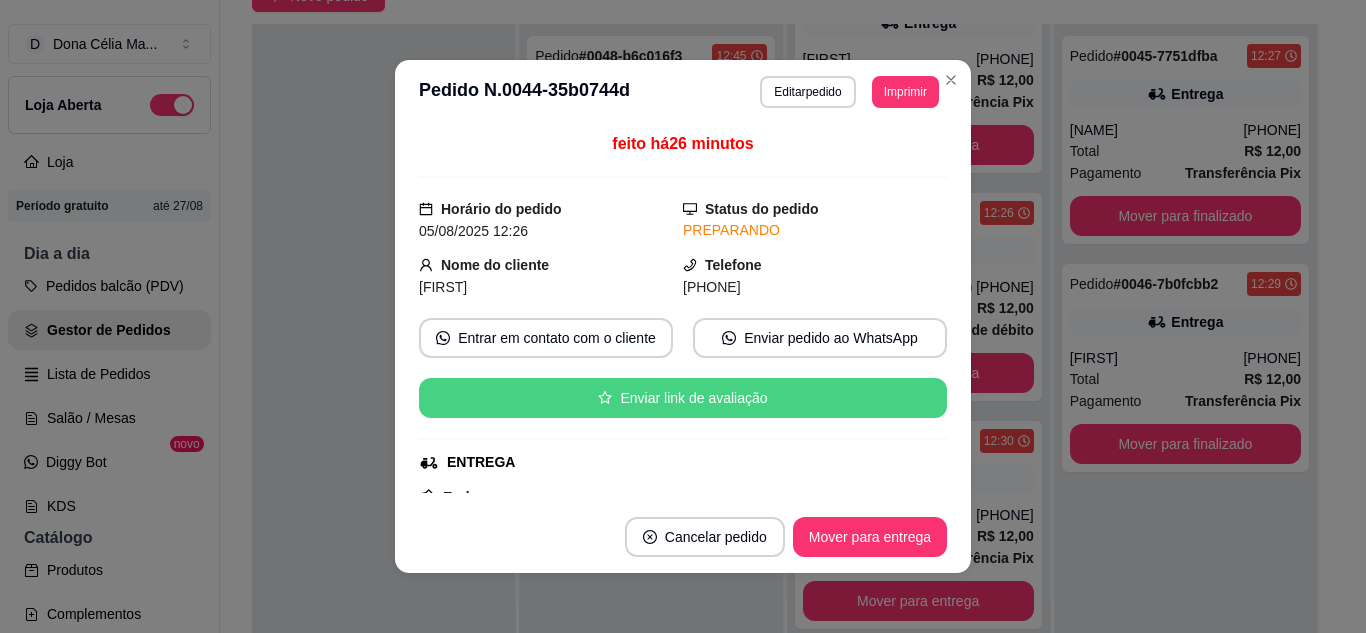 scroll, scrollTop: 200, scrollLeft: 0, axis: vertical 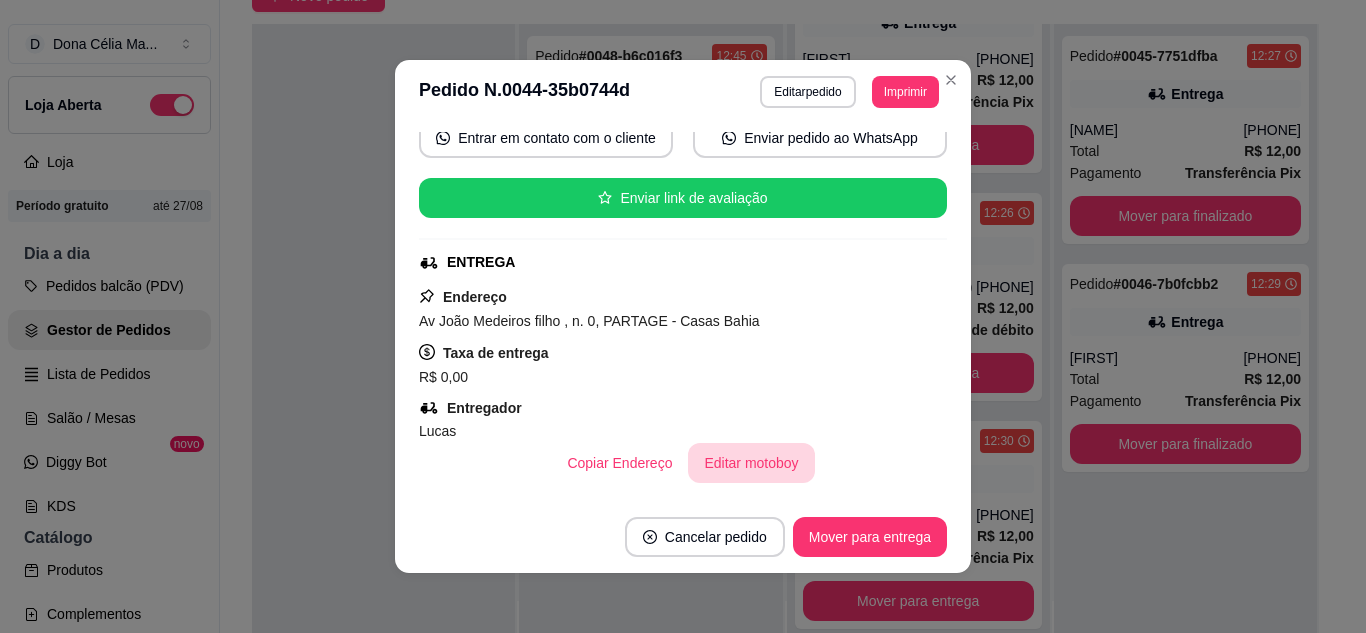 click on "Editar motoboy" at bounding box center (751, 463) 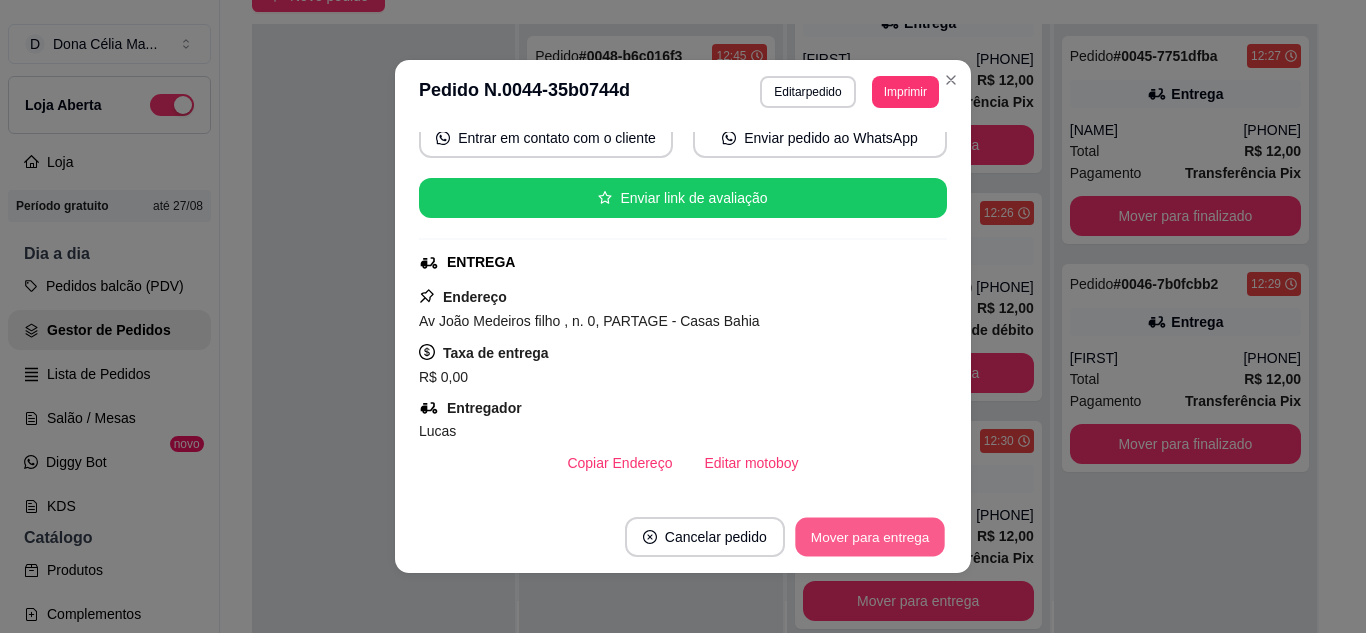 click on "Mover para entrega" at bounding box center [870, 537] 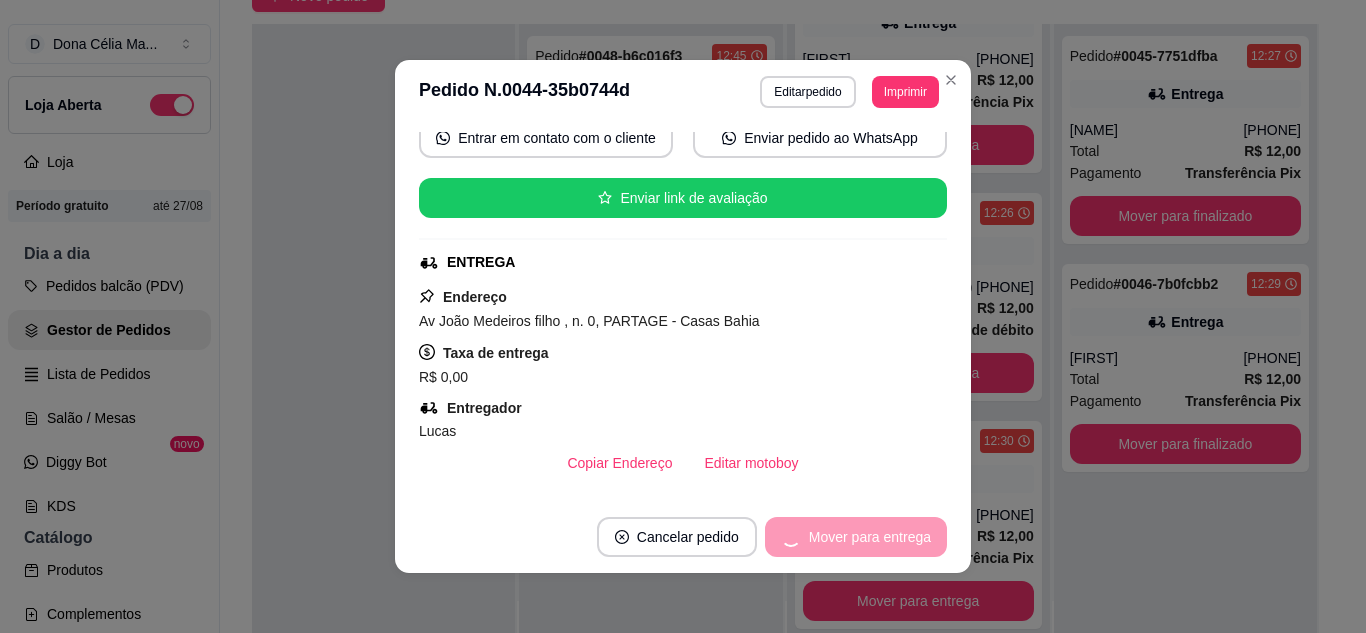 scroll, scrollTop: 0, scrollLeft: 0, axis: both 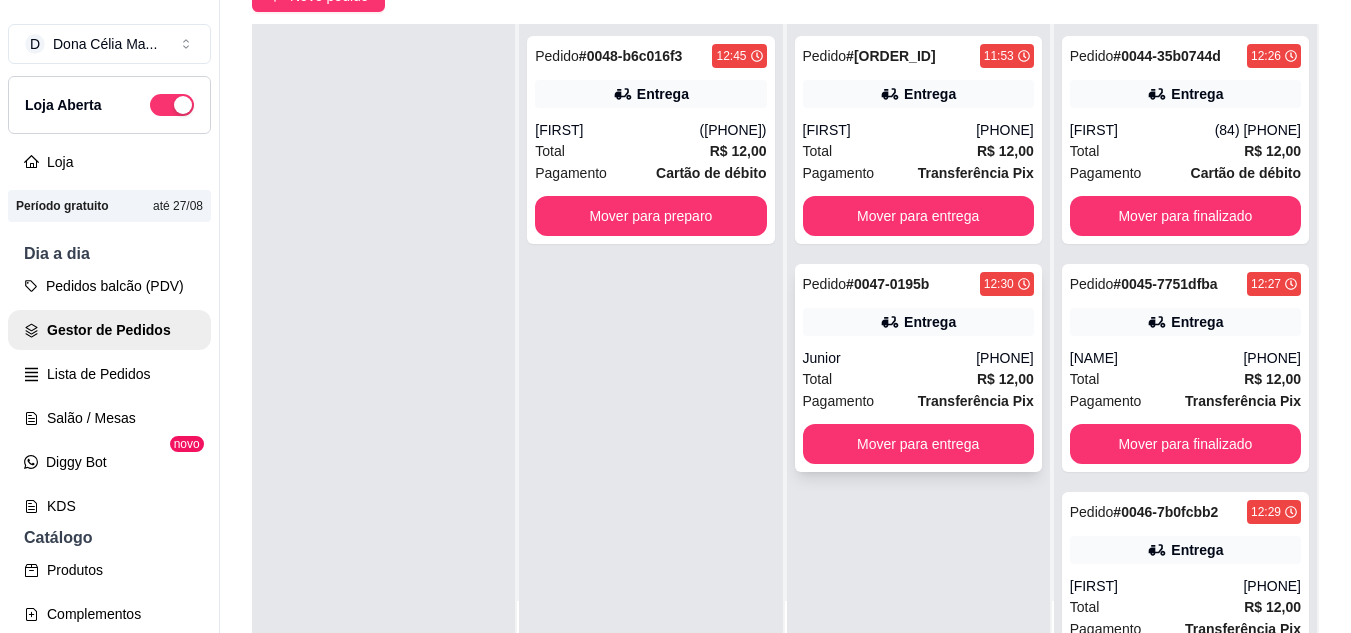 click on "Total R$ 12,00" at bounding box center [918, 379] 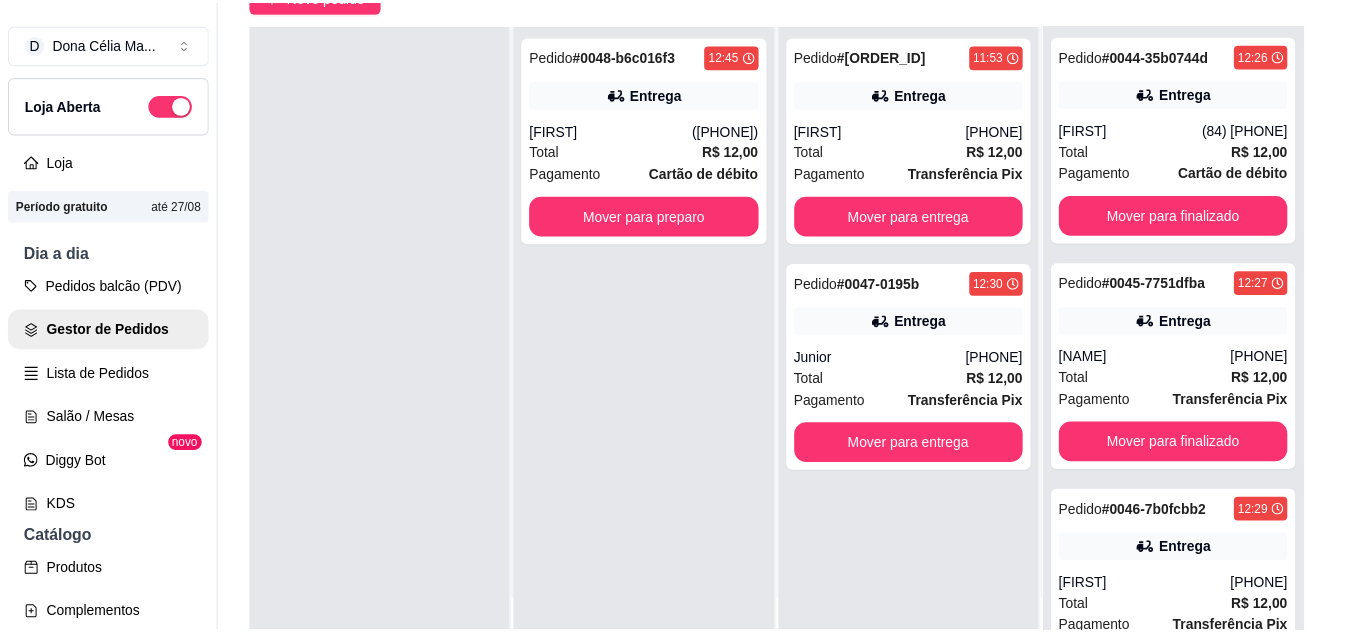 scroll, scrollTop: 200, scrollLeft: 0, axis: vertical 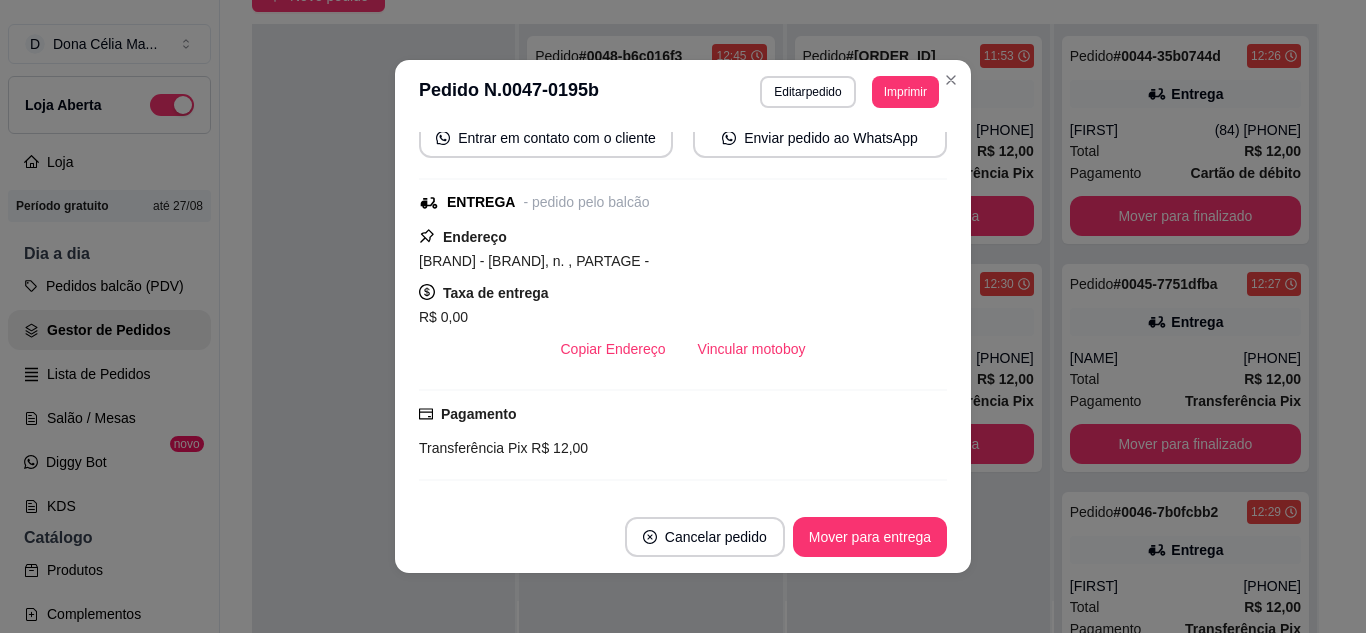 click on "Vincular motoboy" at bounding box center [752, 349] 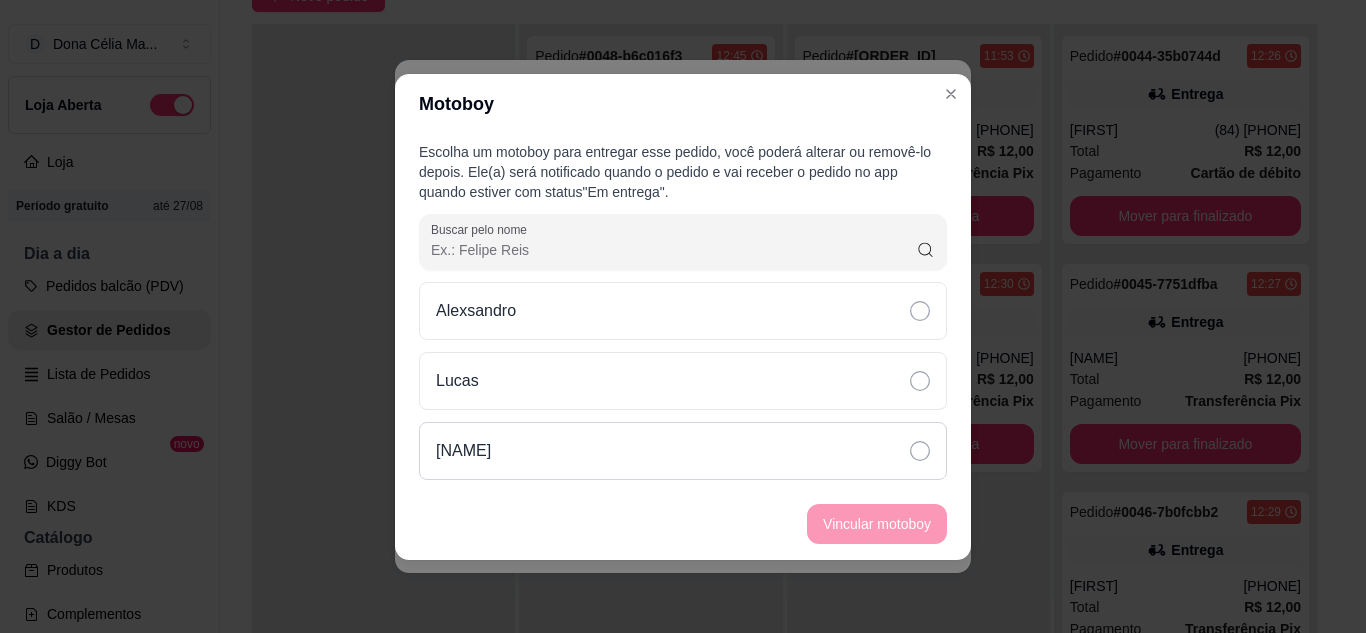 click on "Kawa Andrade leite" at bounding box center [683, 451] 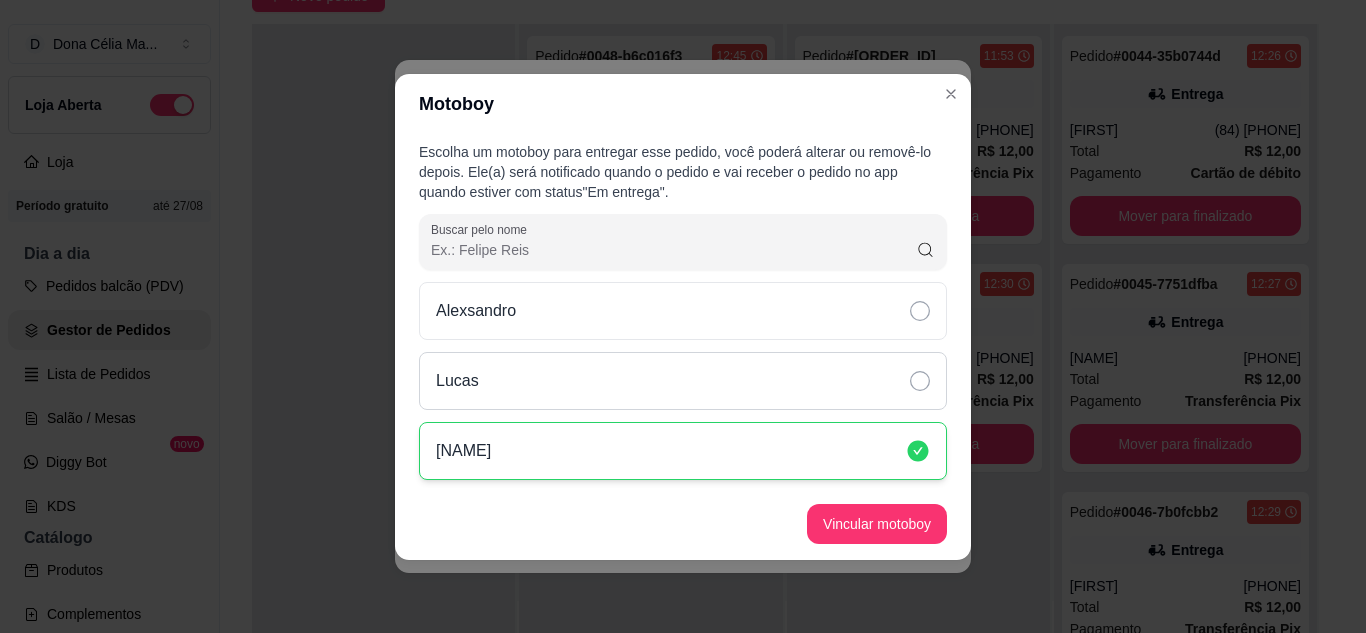 click on "Lucas" at bounding box center (683, 381) 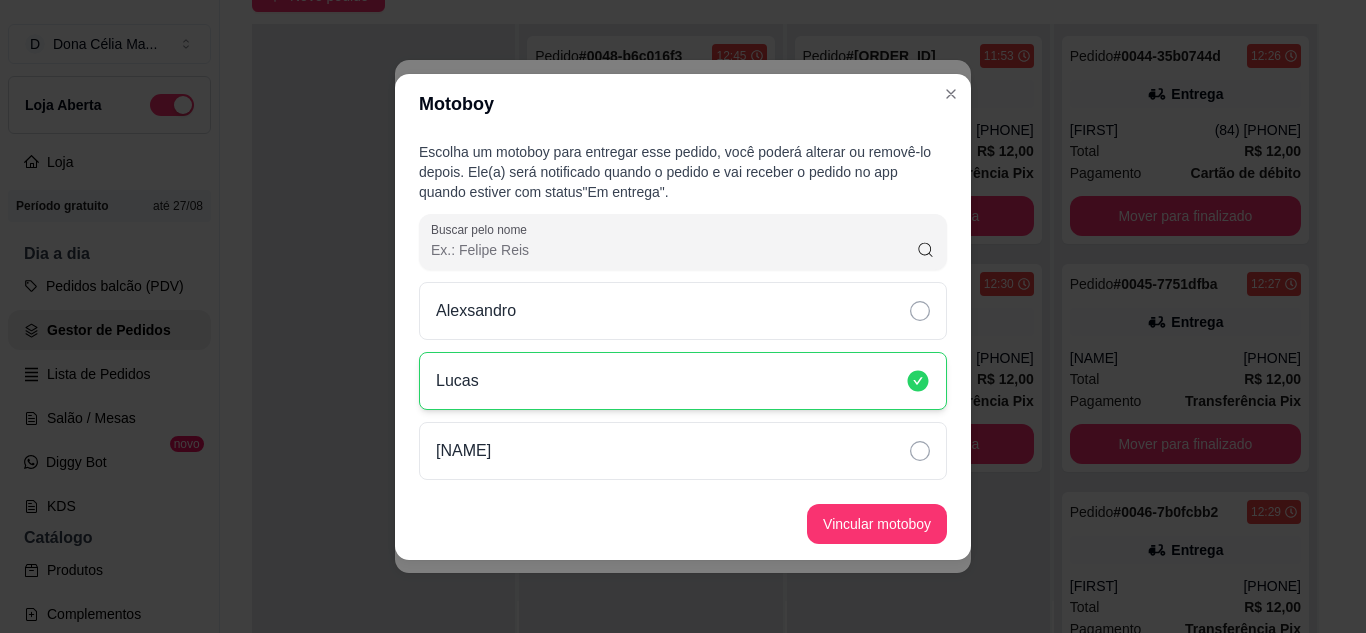 click on "Vincular motoboy" at bounding box center (877, 524) 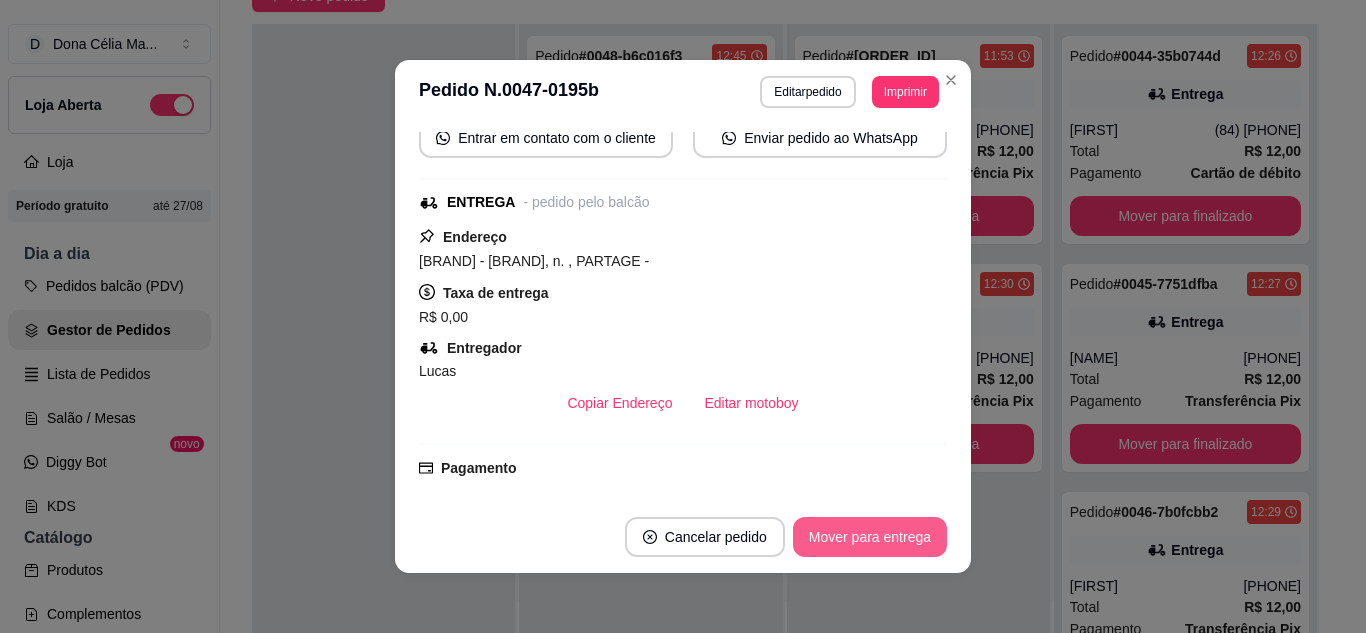 click on "Mover para entrega" at bounding box center (870, 537) 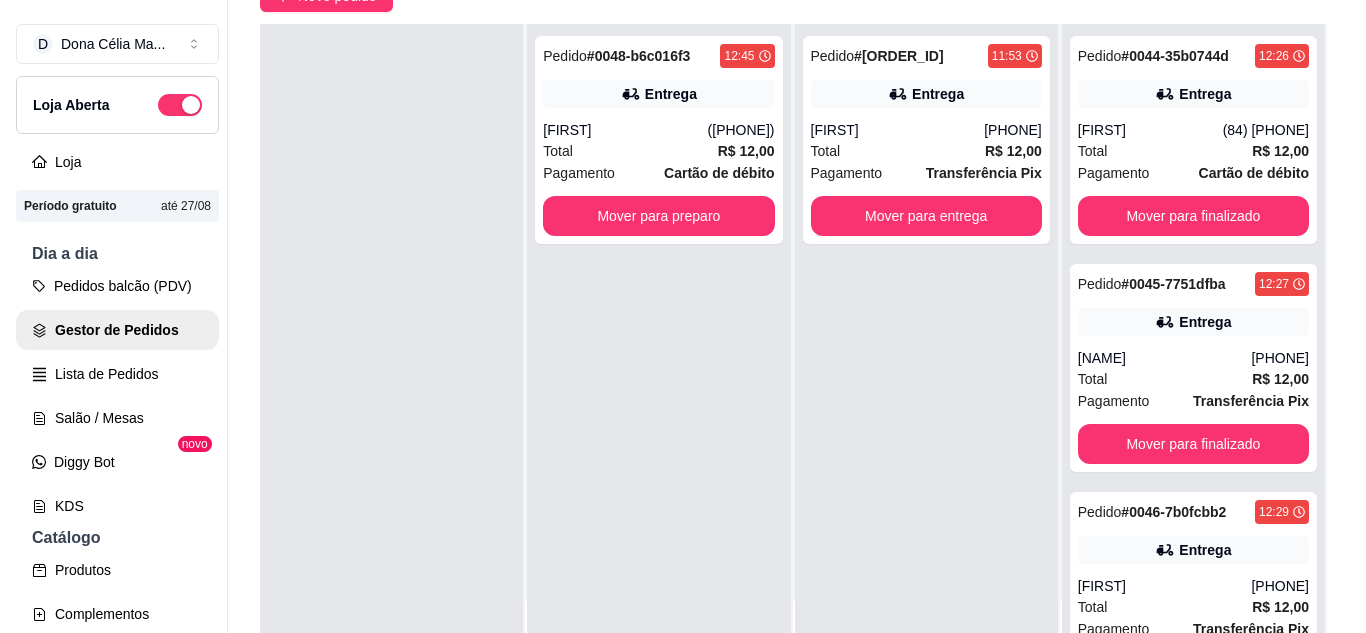 scroll, scrollTop: 0, scrollLeft: 0, axis: both 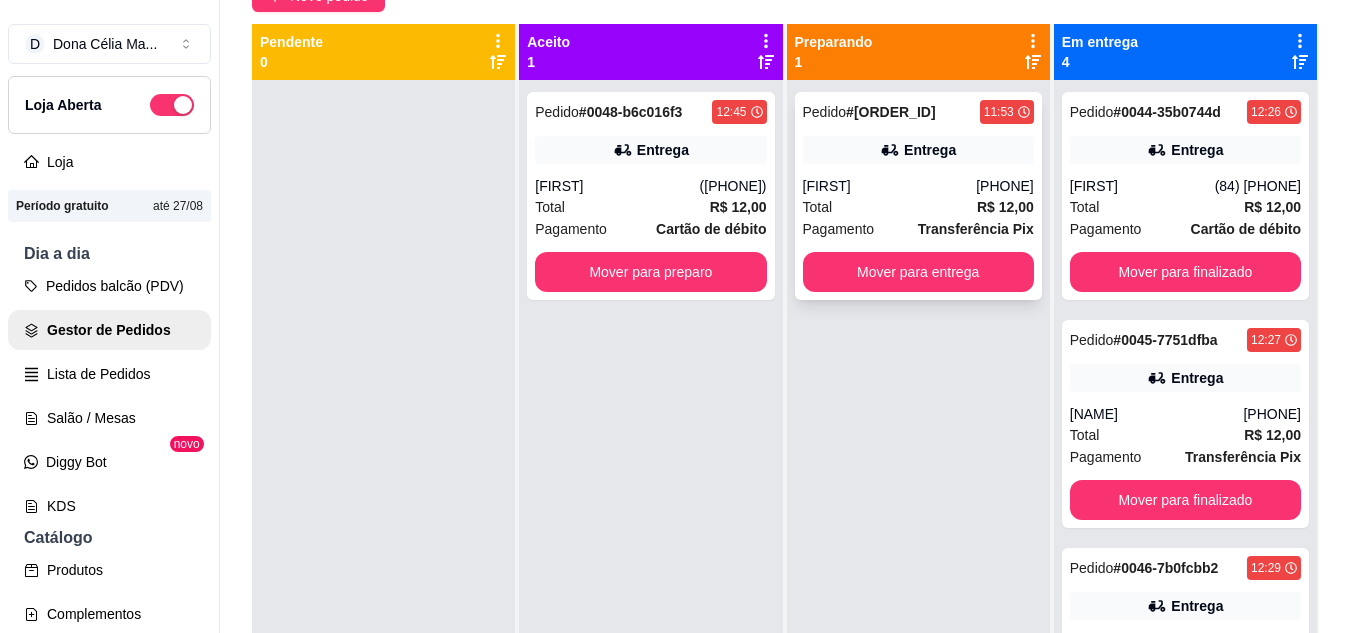 click on "Total R$ 12,00" at bounding box center (918, 207) 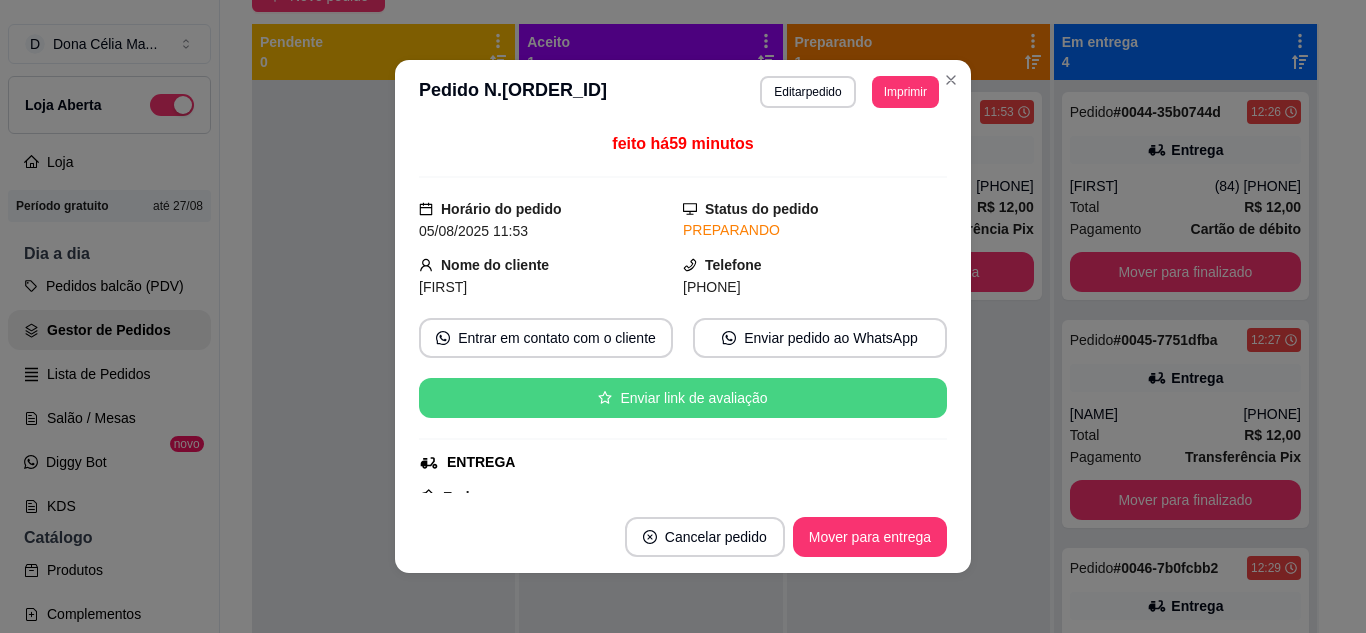 scroll, scrollTop: 200, scrollLeft: 0, axis: vertical 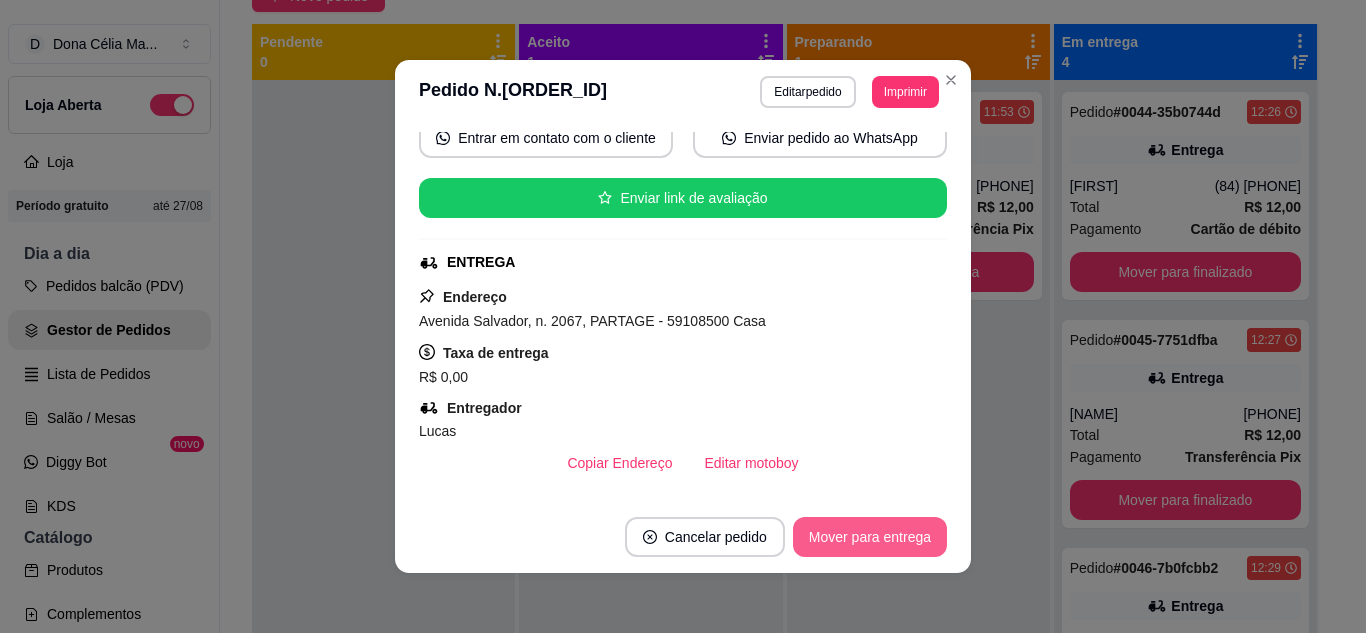 click on "Mover para entrega" at bounding box center (870, 537) 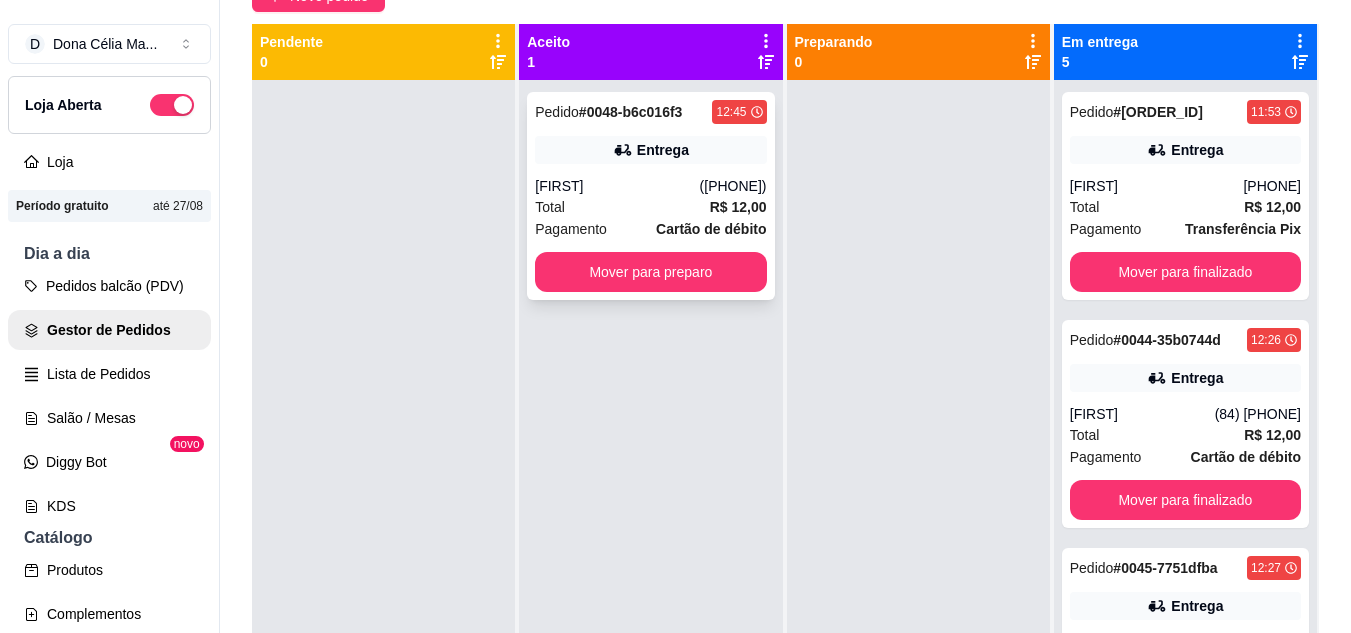 click on "Entrega" at bounding box center (650, 150) 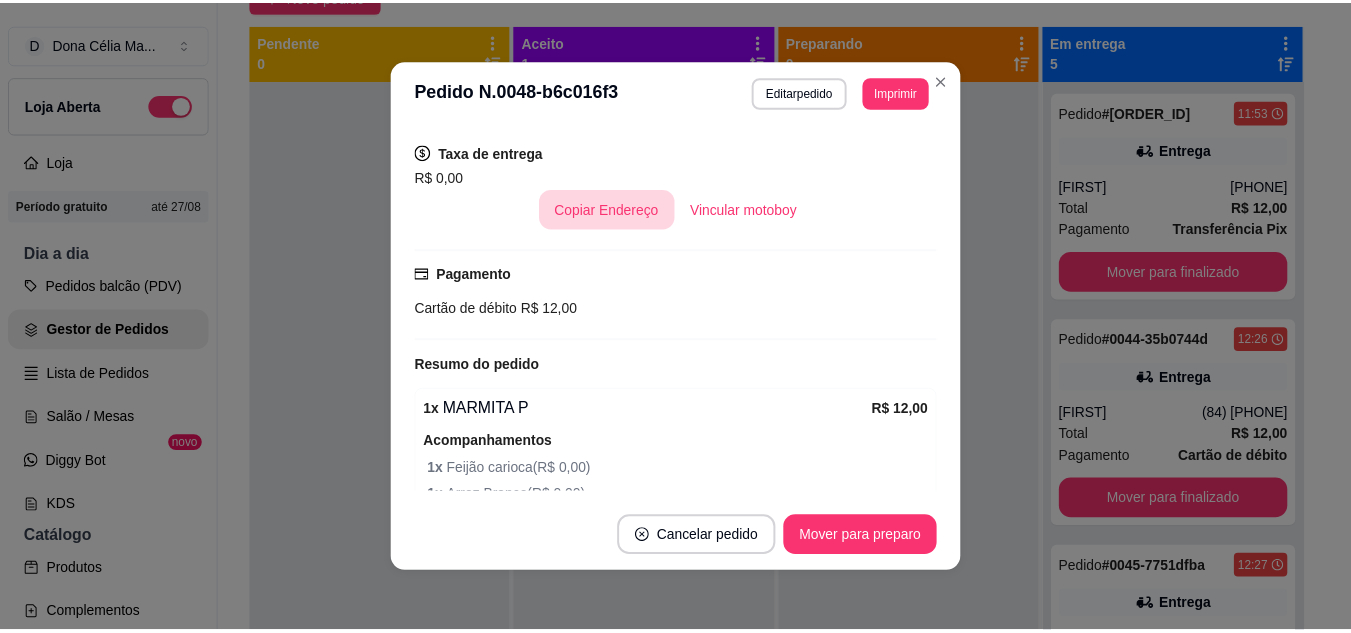 scroll, scrollTop: 200, scrollLeft: 0, axis: vertical 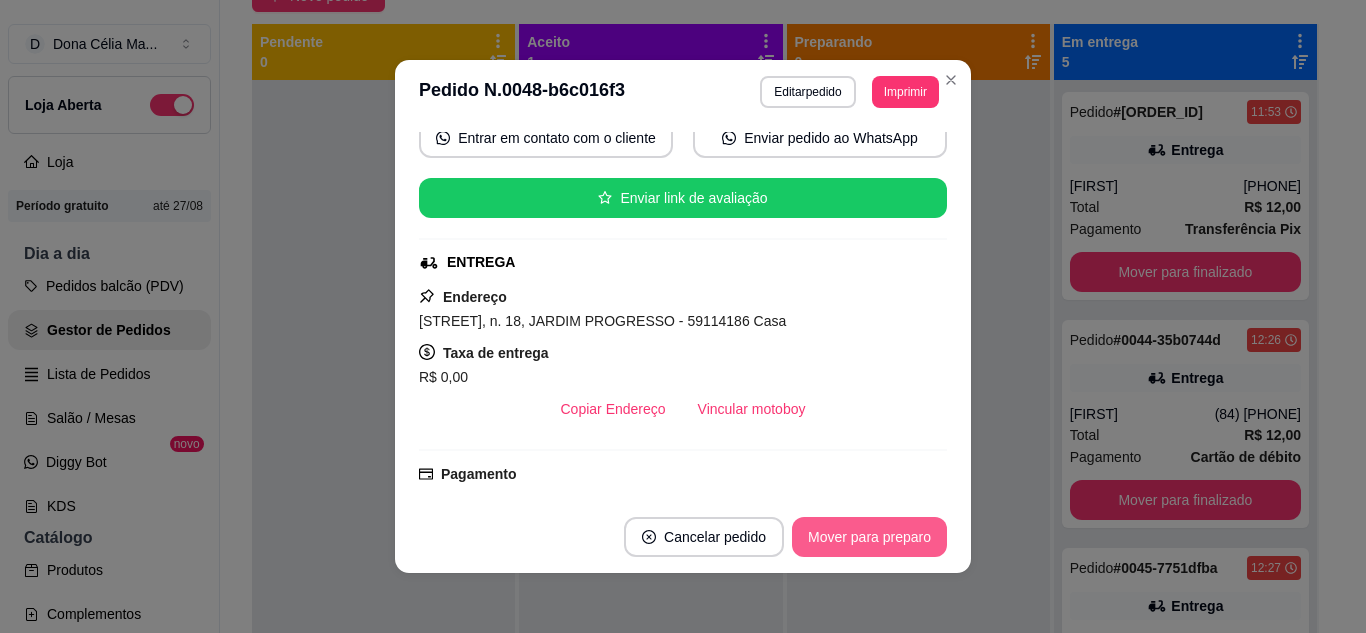 click on "Mover para preparo" at bounding box center (869, 537) 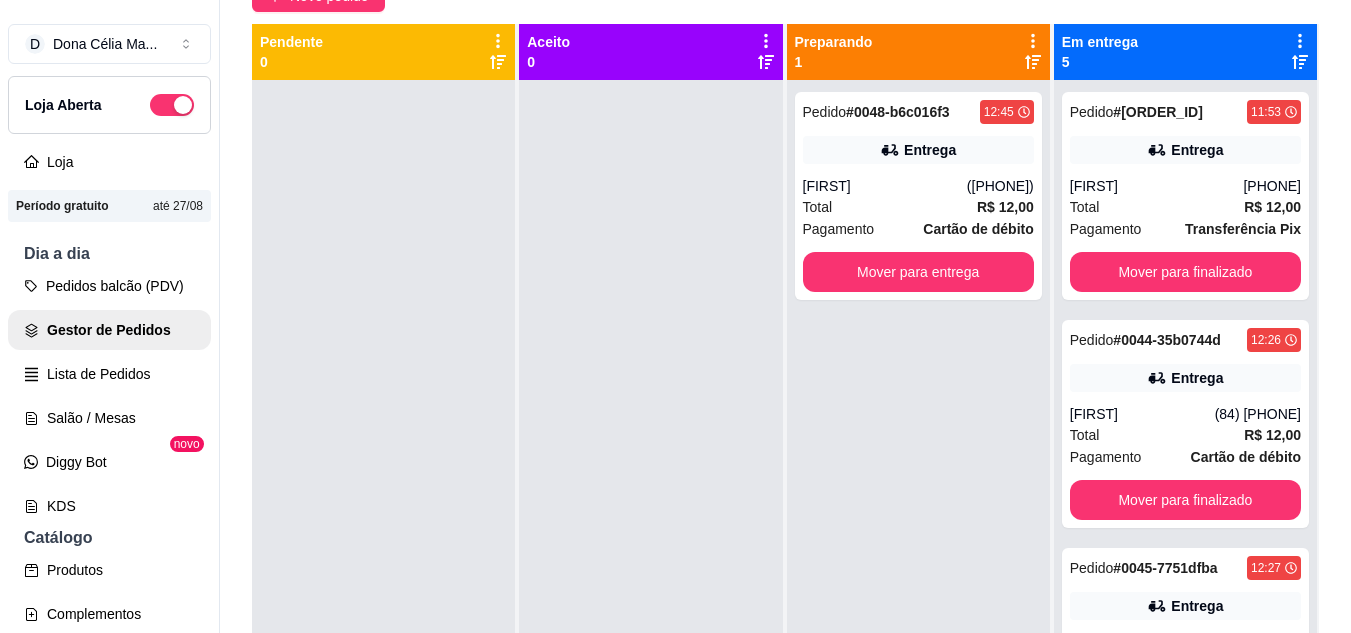 scroll, scrollTop: 0, scrollLeft: 0, axis: both 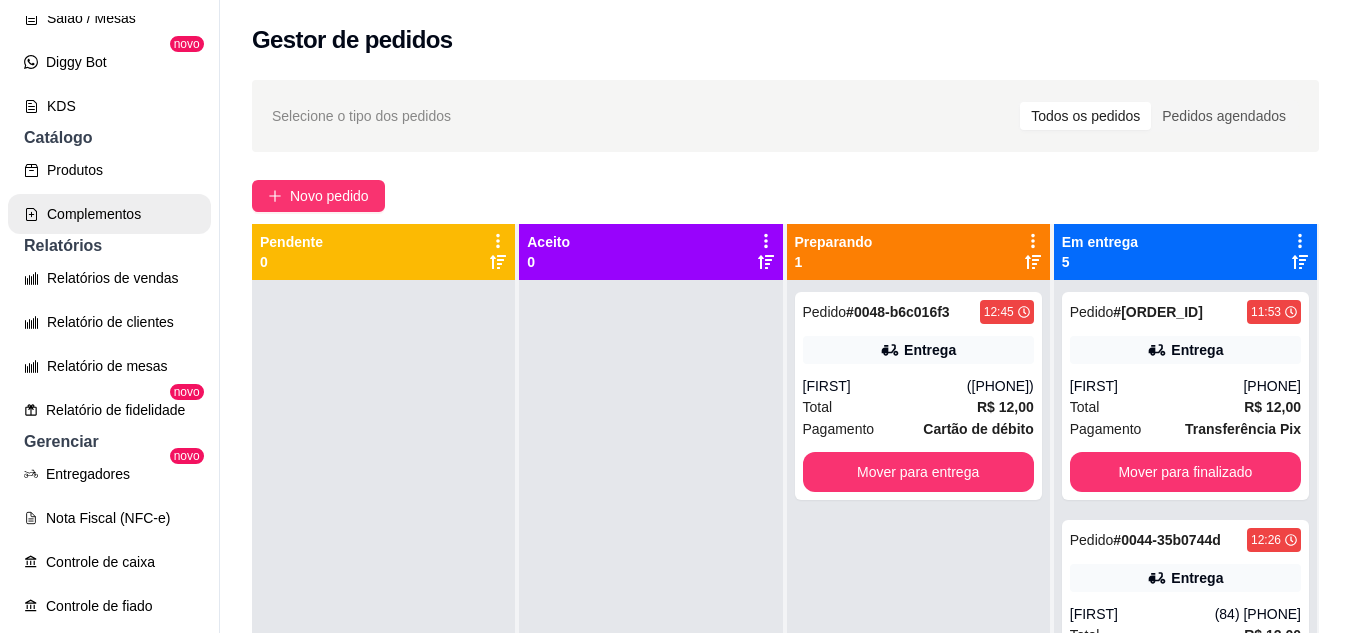 drag, startPoint x: 112, startPoint y: 343, endPoint x: 89, endPoint y: 242, distance: 103.58572 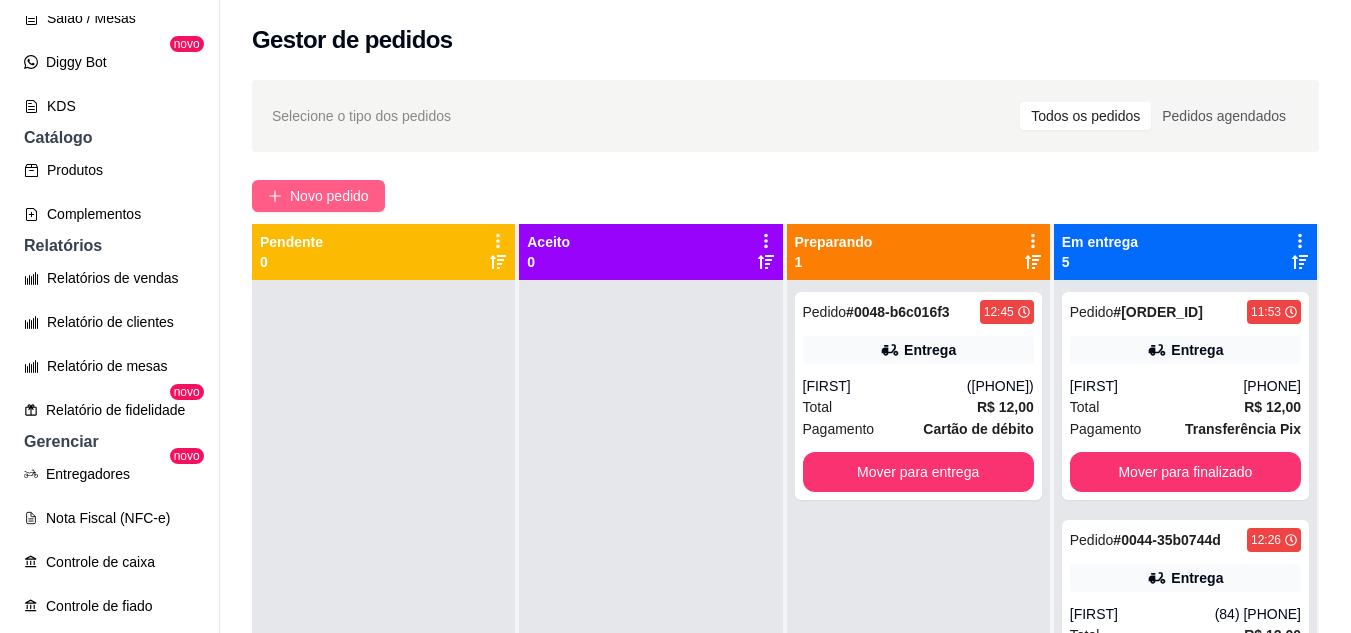click on "Novo pedido" at bounding box center [329, 196] 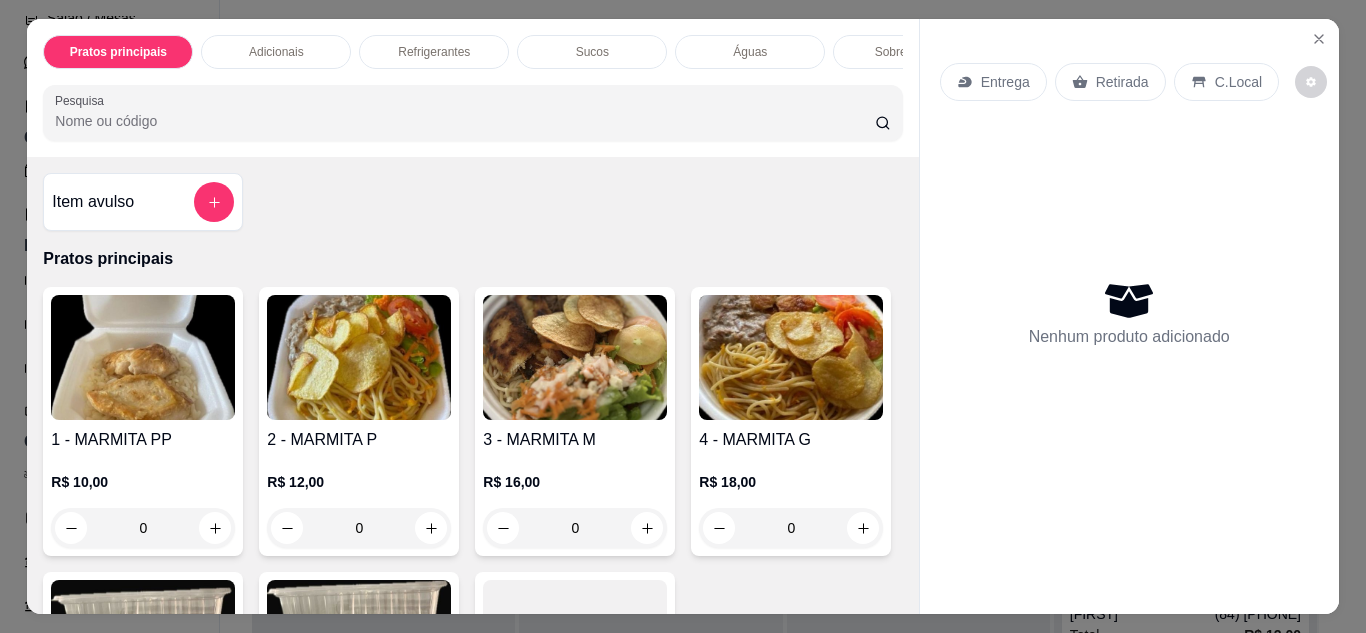 click on "Entrega" at bounding box center (1005, 82) 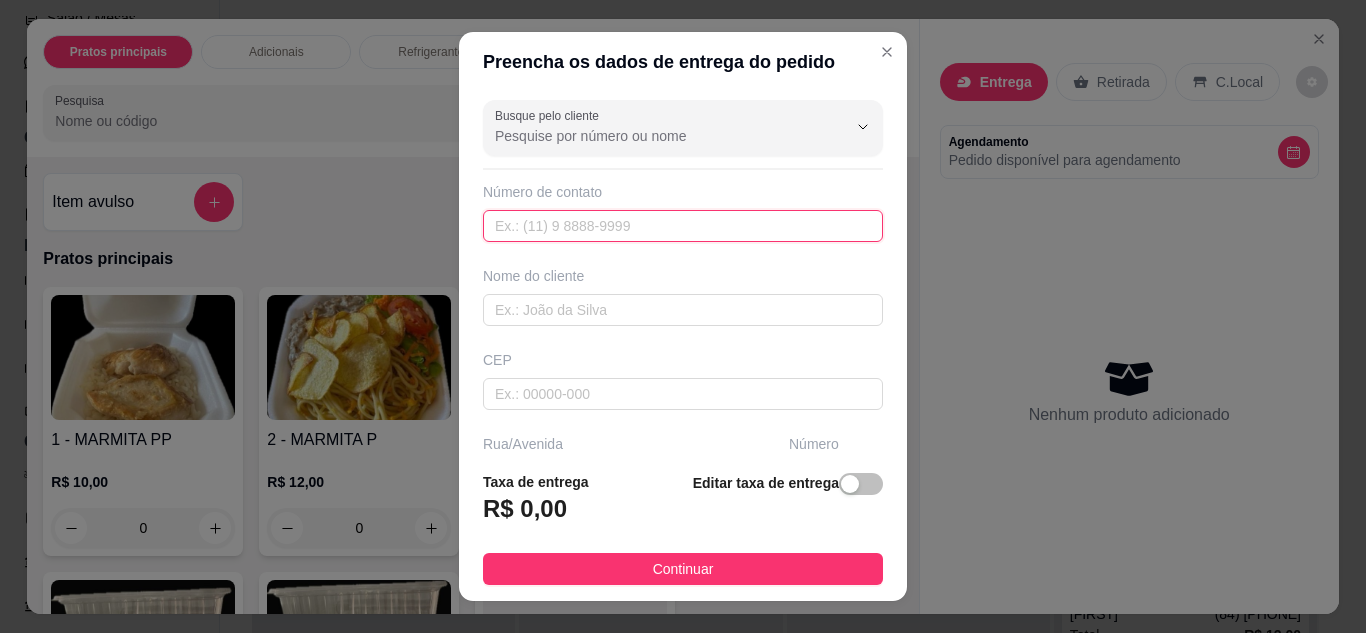 click at bounding box center (683, 226) 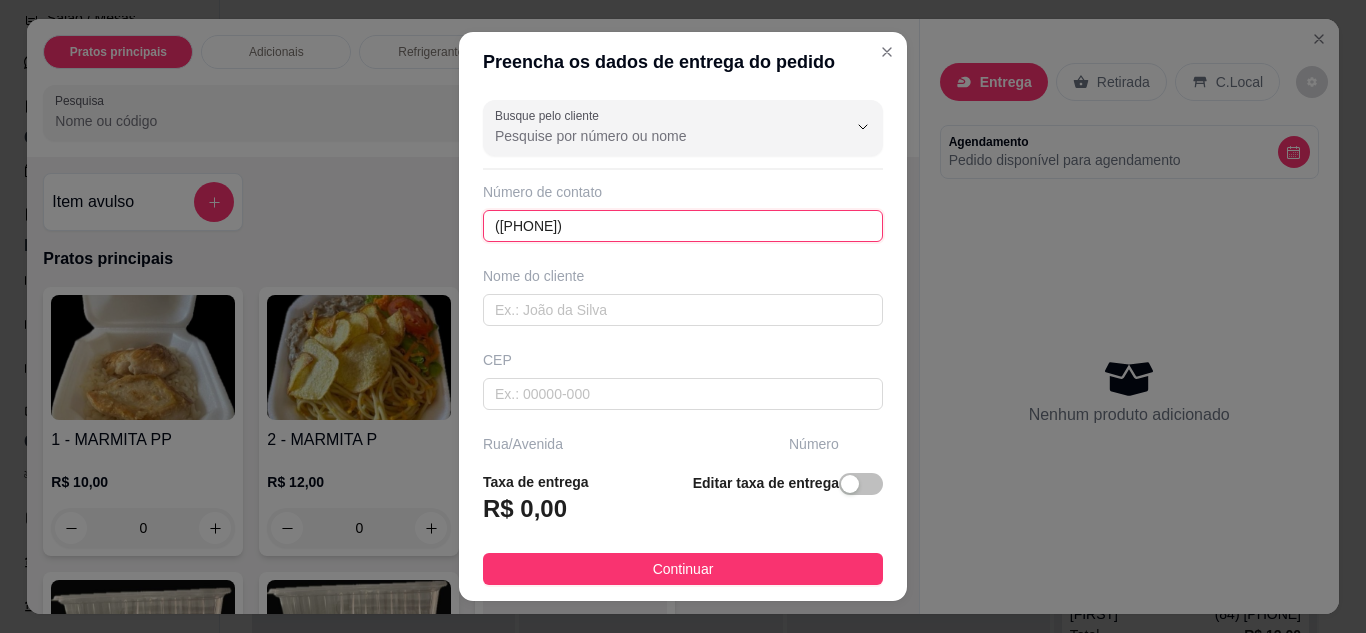 click on "(84) 8123-1744" at bounding box center [683, 226] 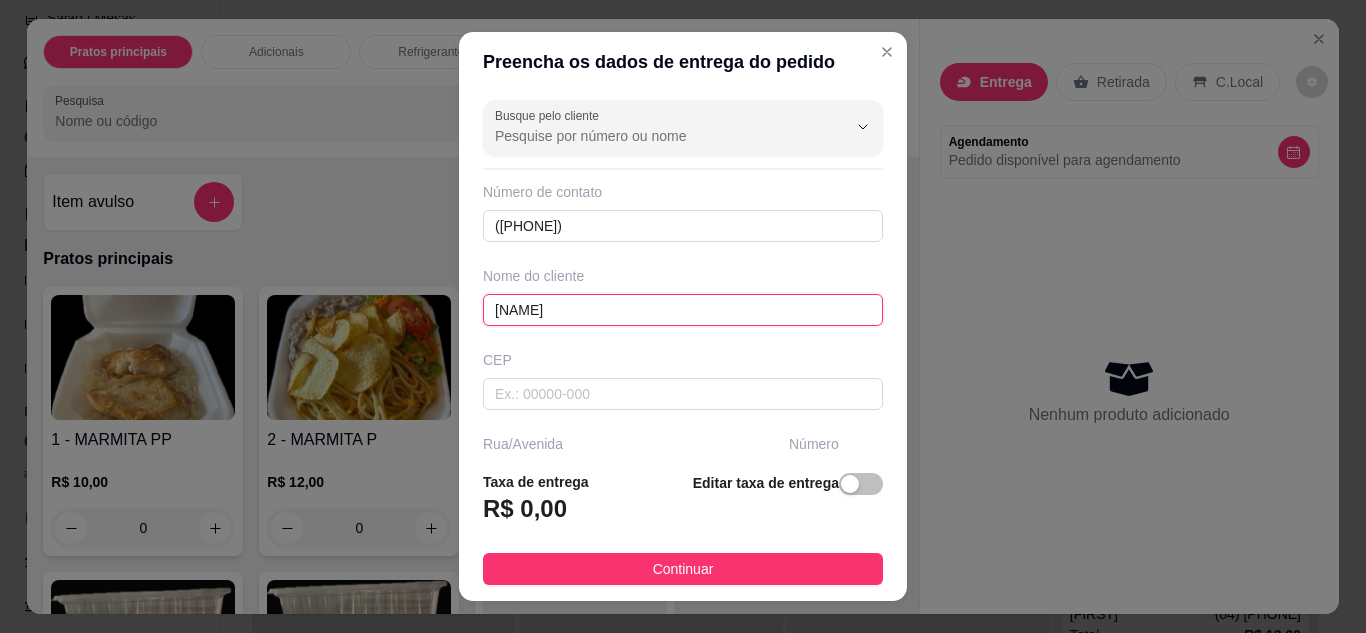 type on "Marilia" 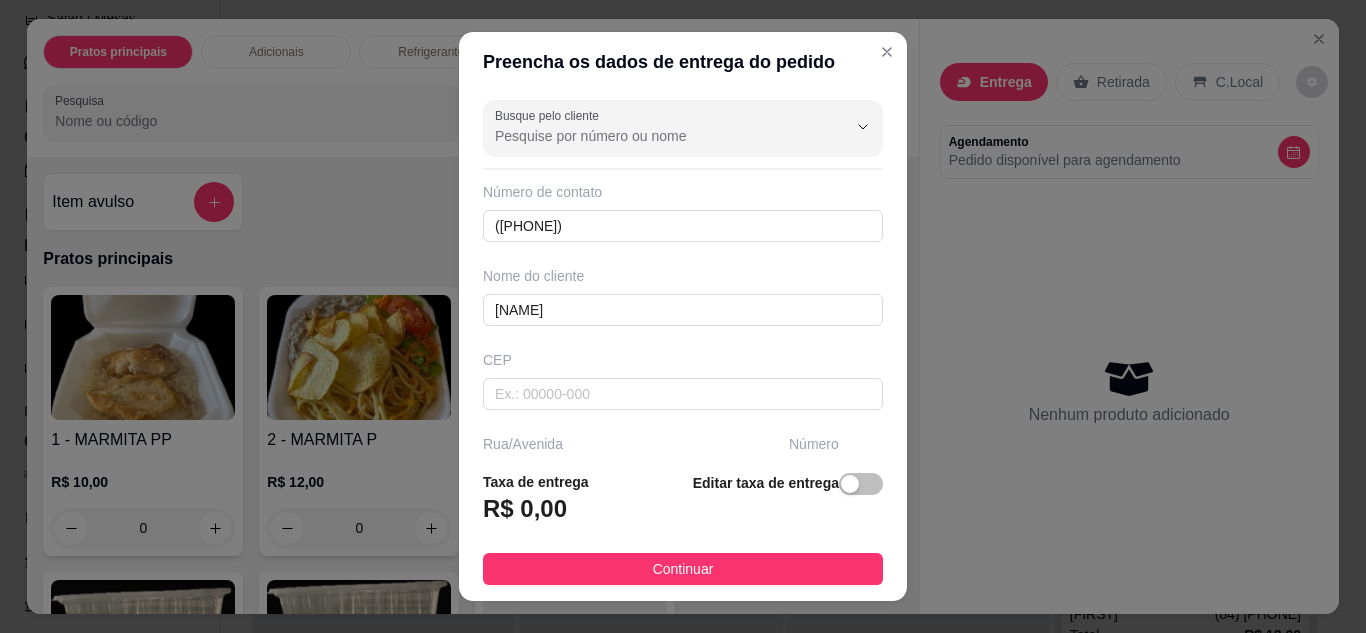 scroll, scrollTop: 204, scrollLeft: 0, axis: vertical 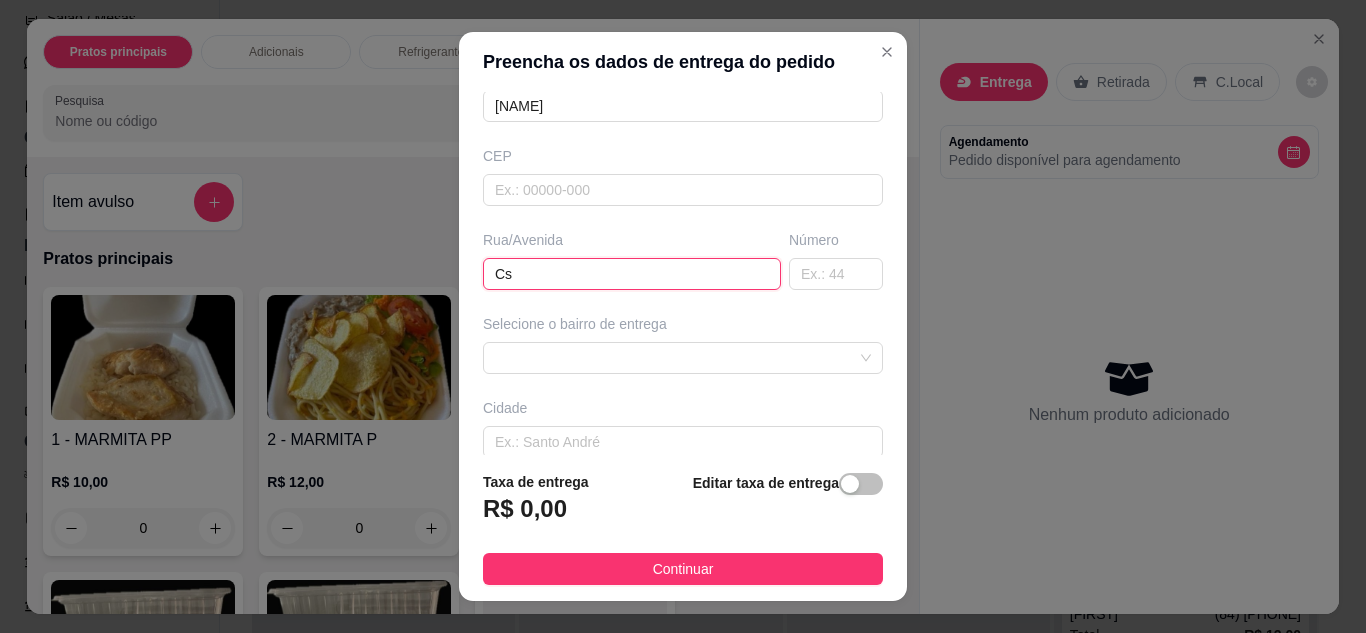 type on "C" 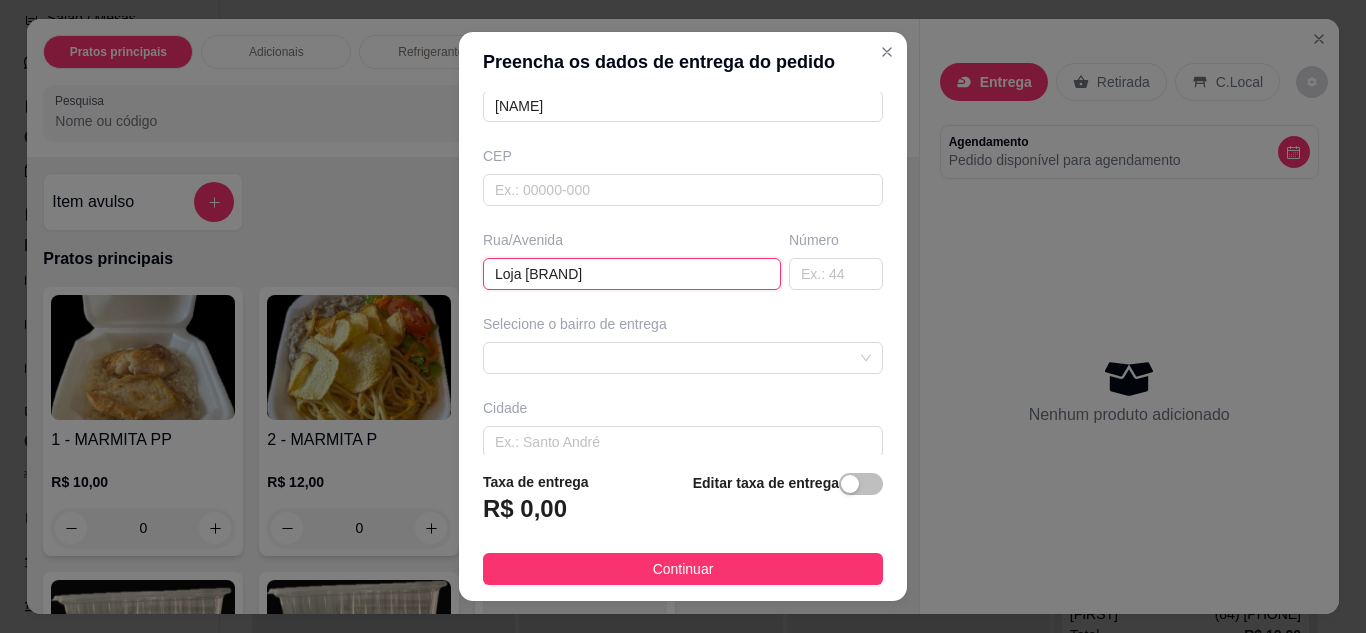 type on "Loja Carajás" 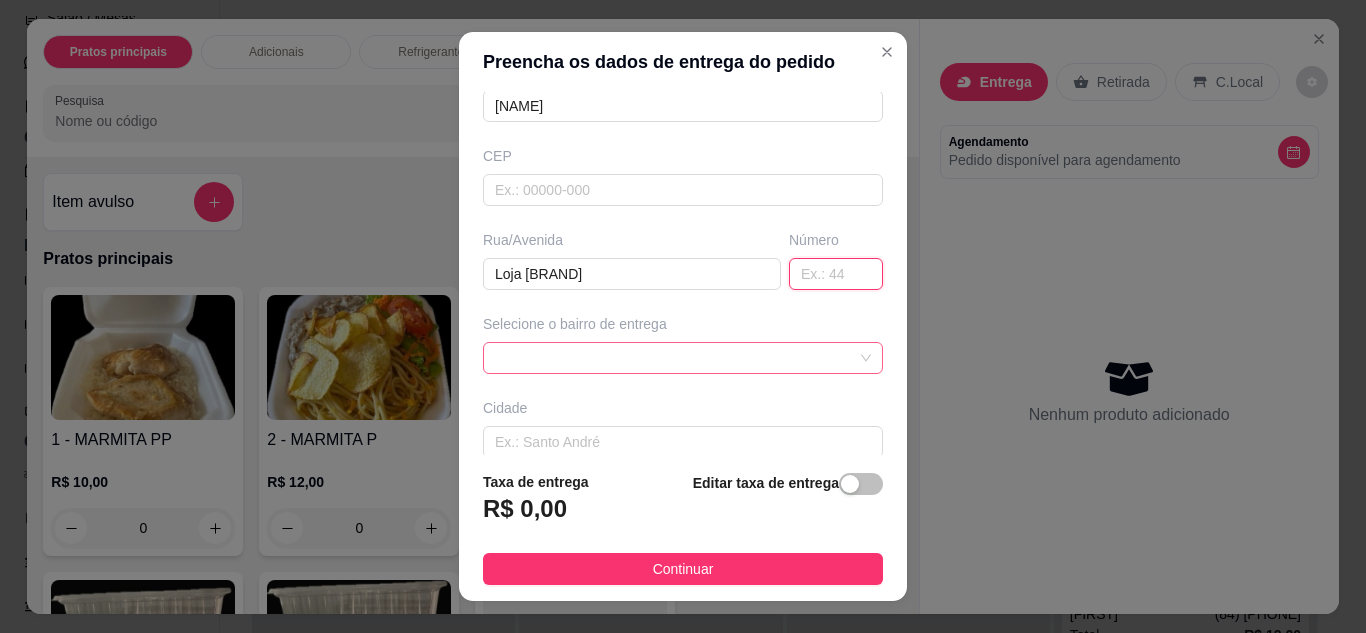 click at bounding box center [683, 358] 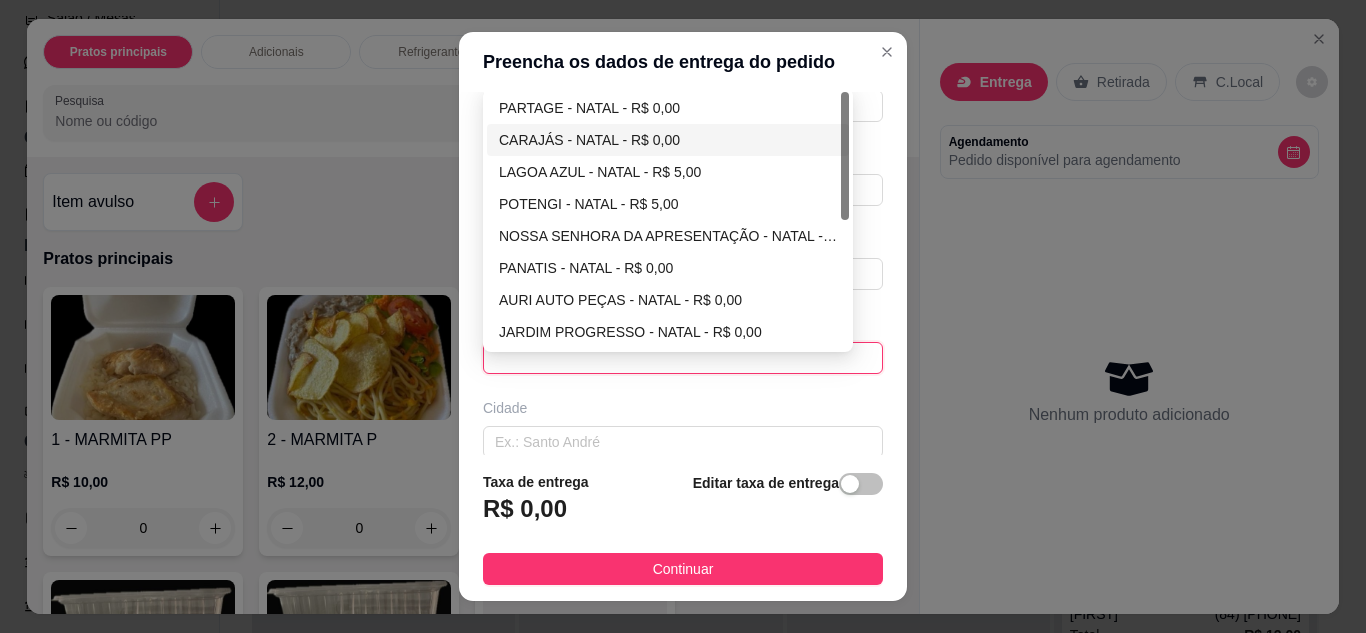 click on "CARAJÁS - NATAL -  R$ 0,00" at bounding box center (668, 140) 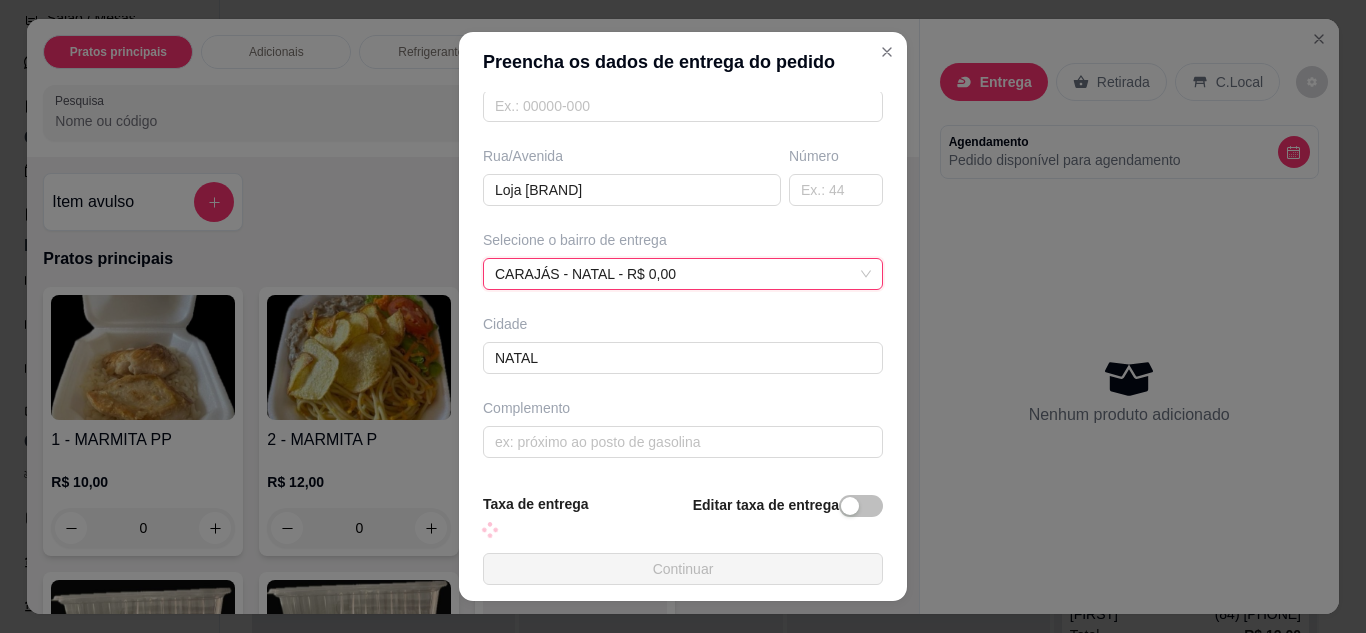 scroll, scrollTop: 310, scrollLeft: 0, axis: vertical 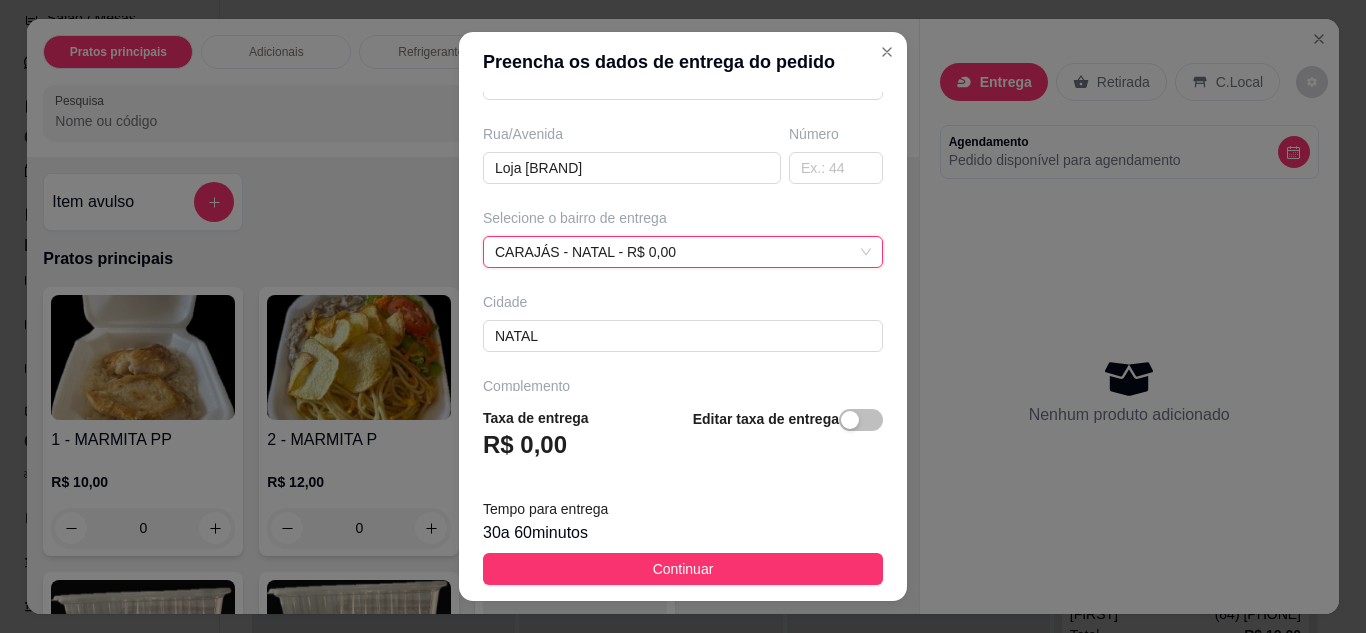 click on "30  a   60  minutos" at bounding box center [683, 533] 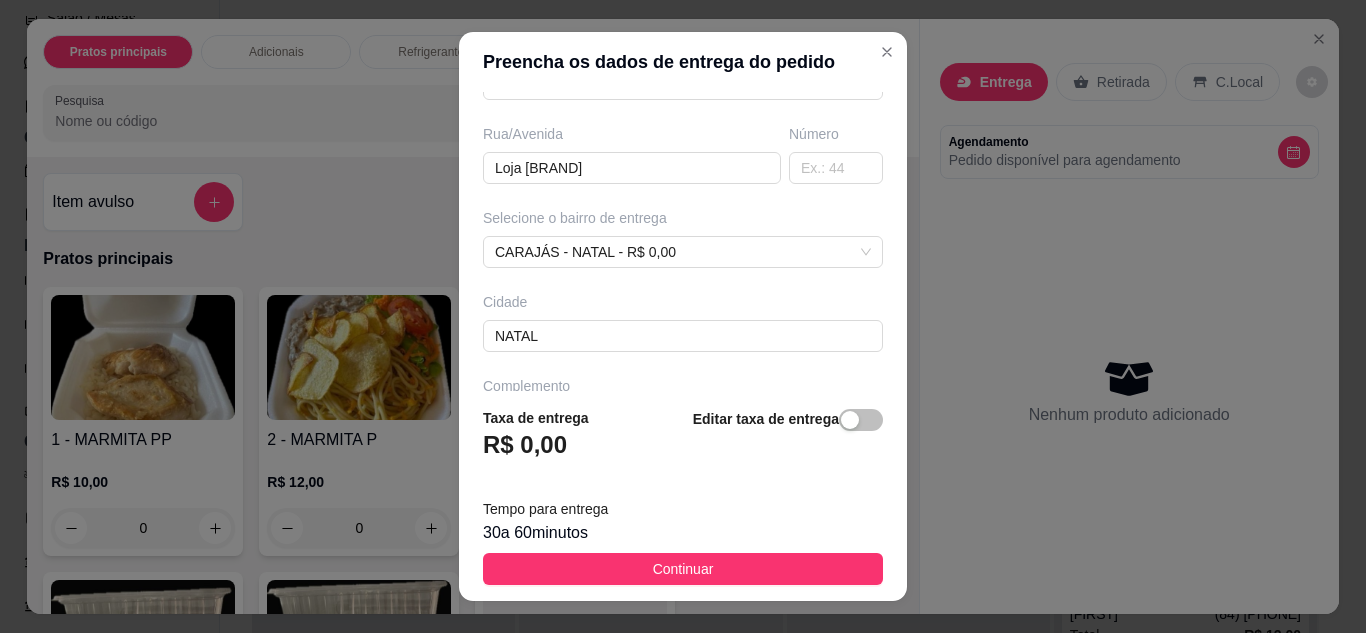 click on "30  a   60  minutos" at bounding box center [683, 533] 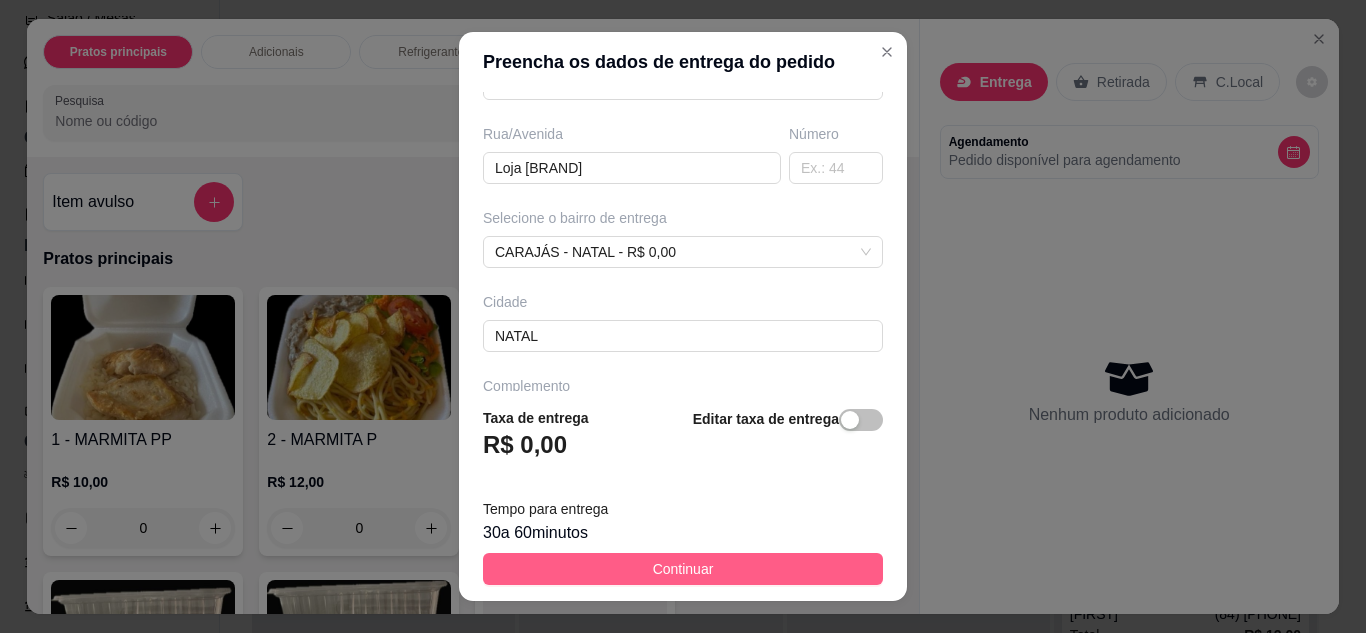 click on "Continuar" at bounding box center (683, 569) 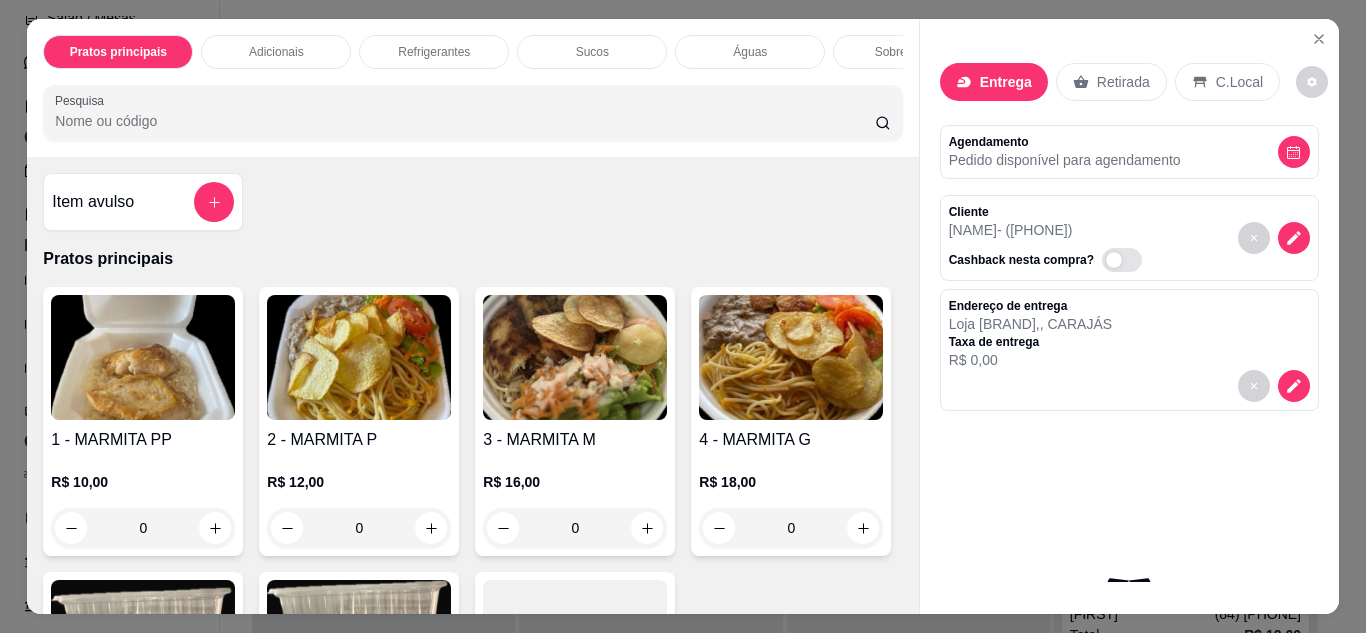 click at bounding box center (359, 357) 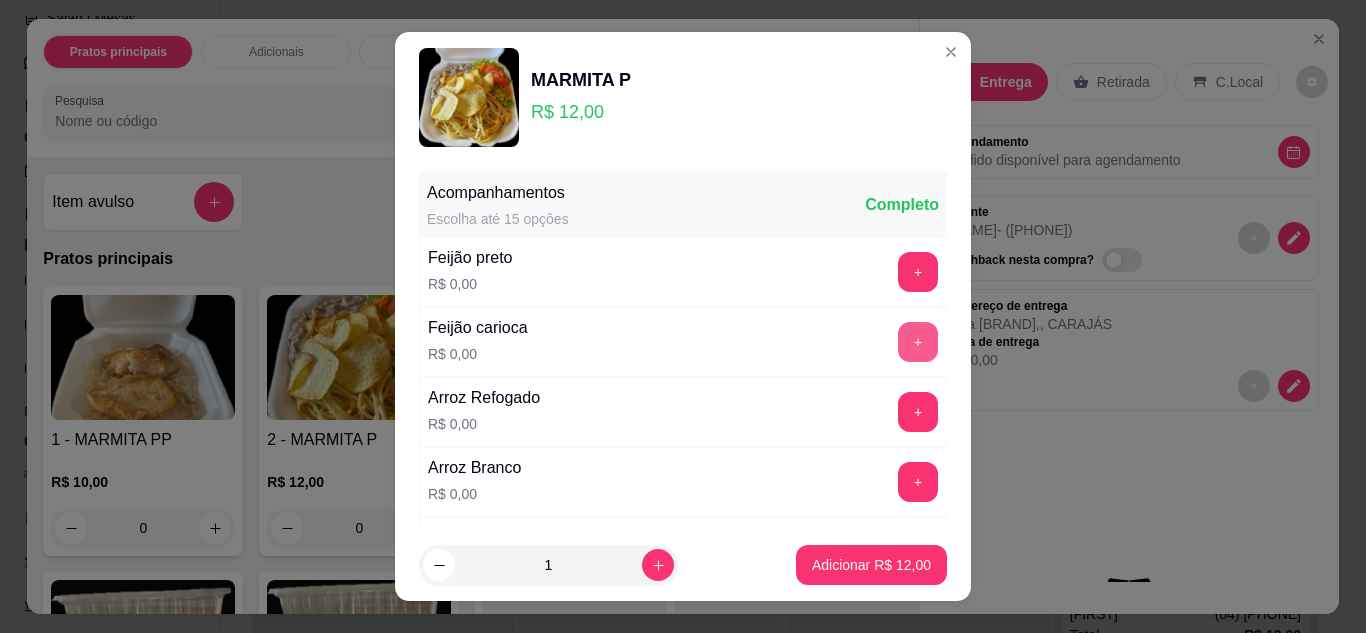 click on "+" at bounding box center (918, 342) 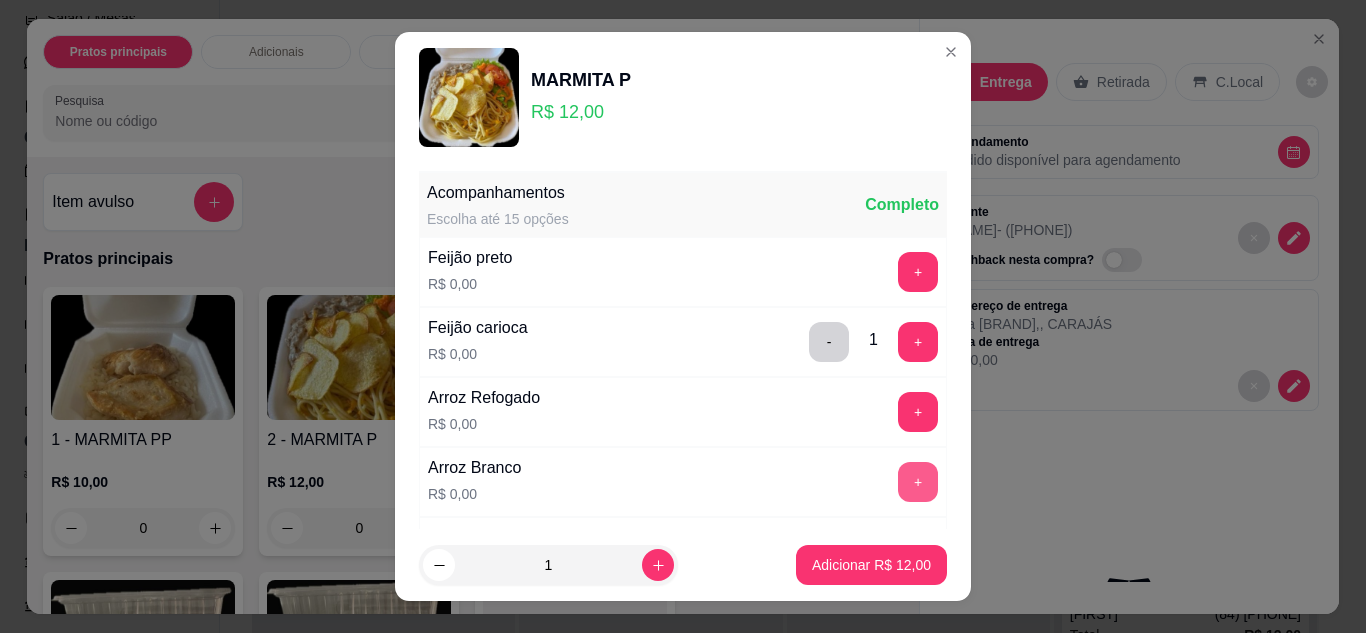 click on "+" at bounding box center [918, 482] 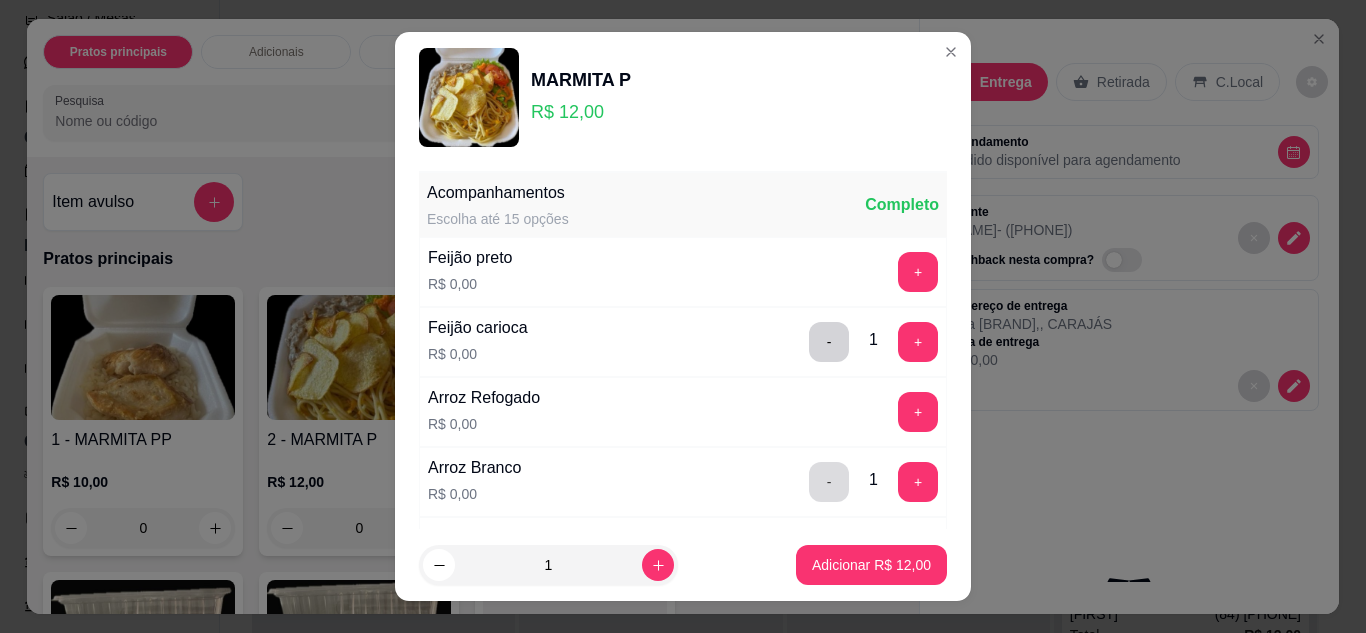 click on "-" at bounding box center [829, 482] 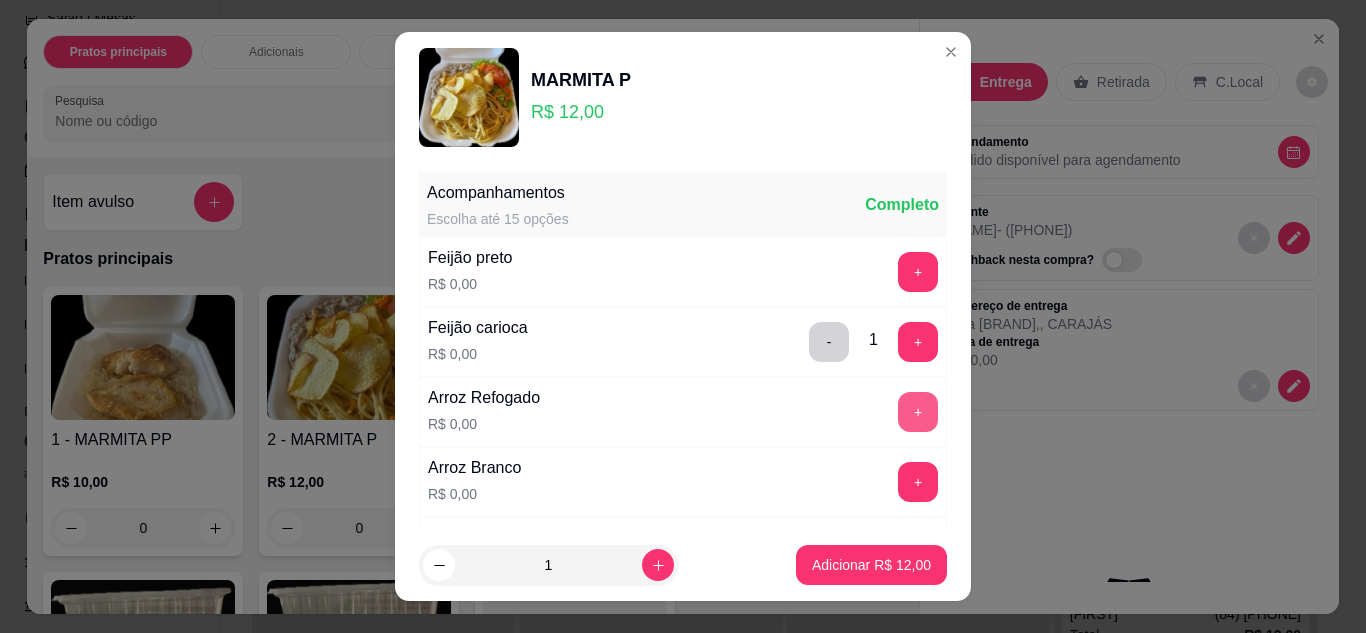 click on "+" at bounding box center (918, 412) 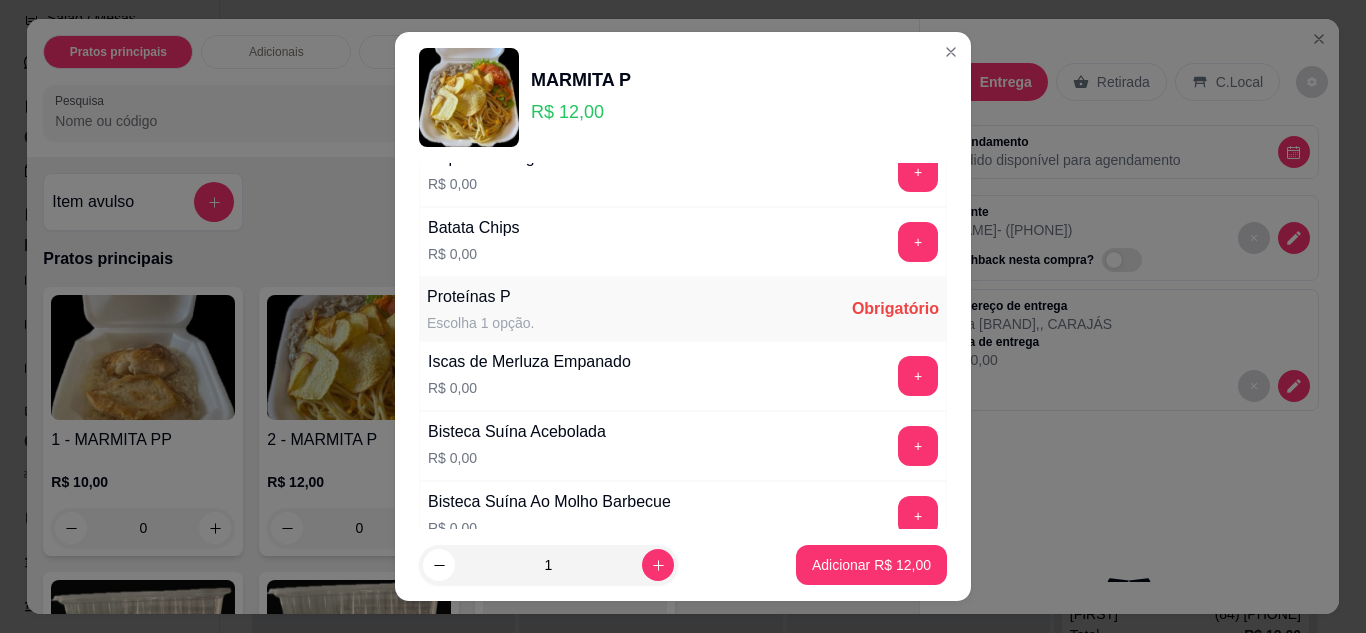 scroll, scrollTop: 700, scrollLeft: 0, axis: vertical 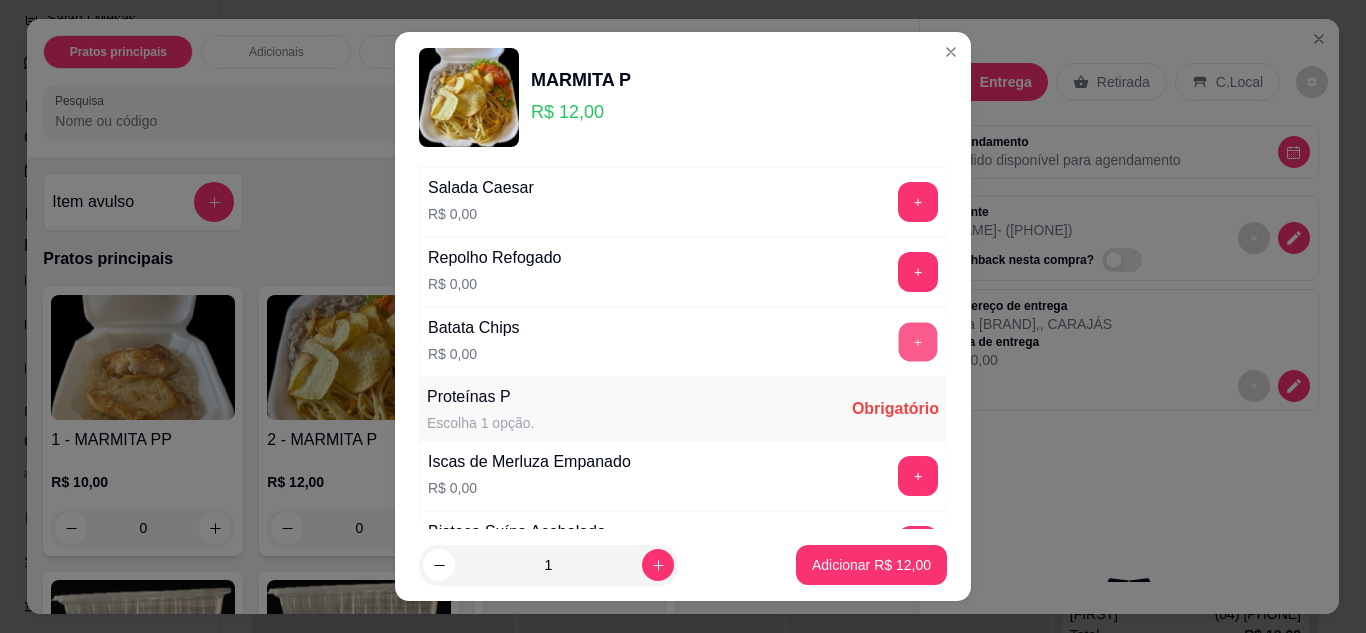 click on "+" at bounding box center (918, 342) 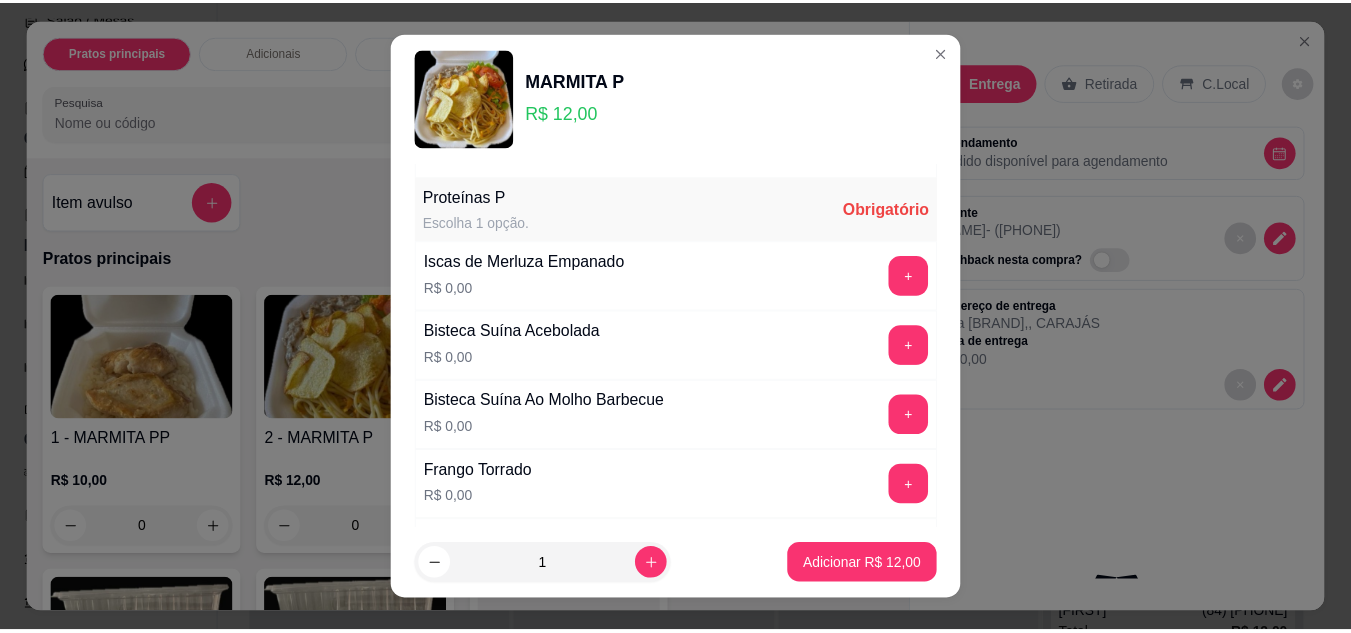 scroll, scrollTop: 1000, scrollLeft: 0, axis: vertical 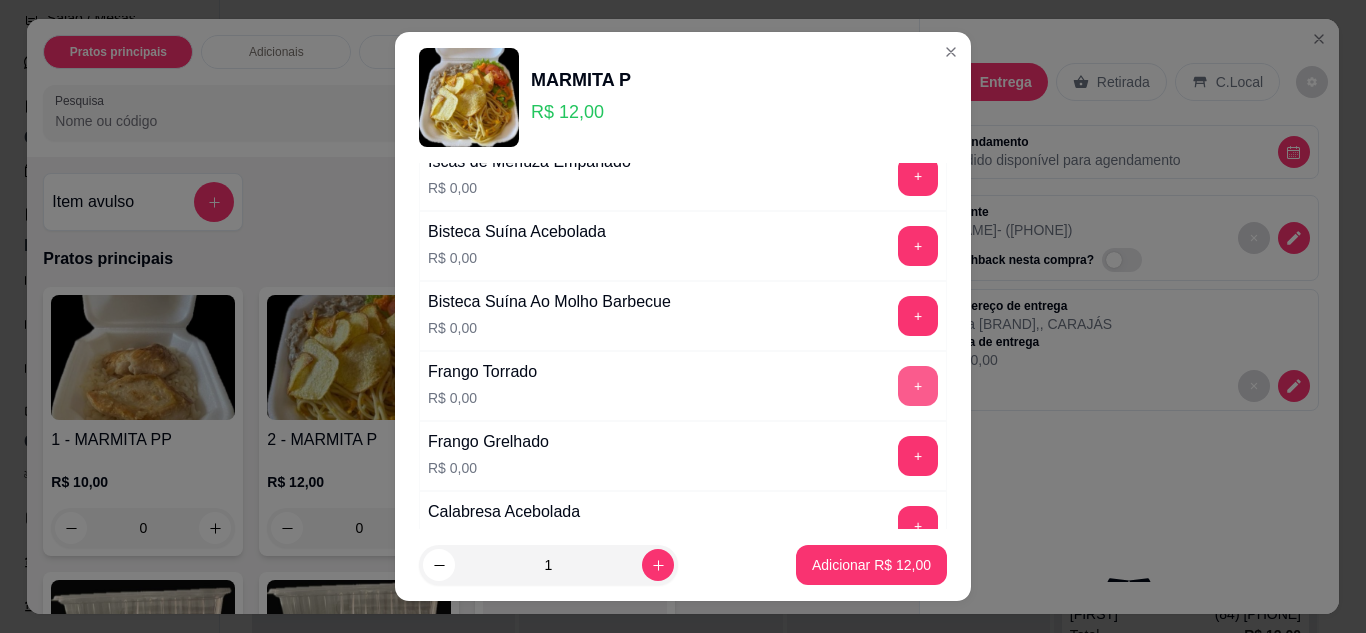 click on "+" at bounding box center [918, 386] 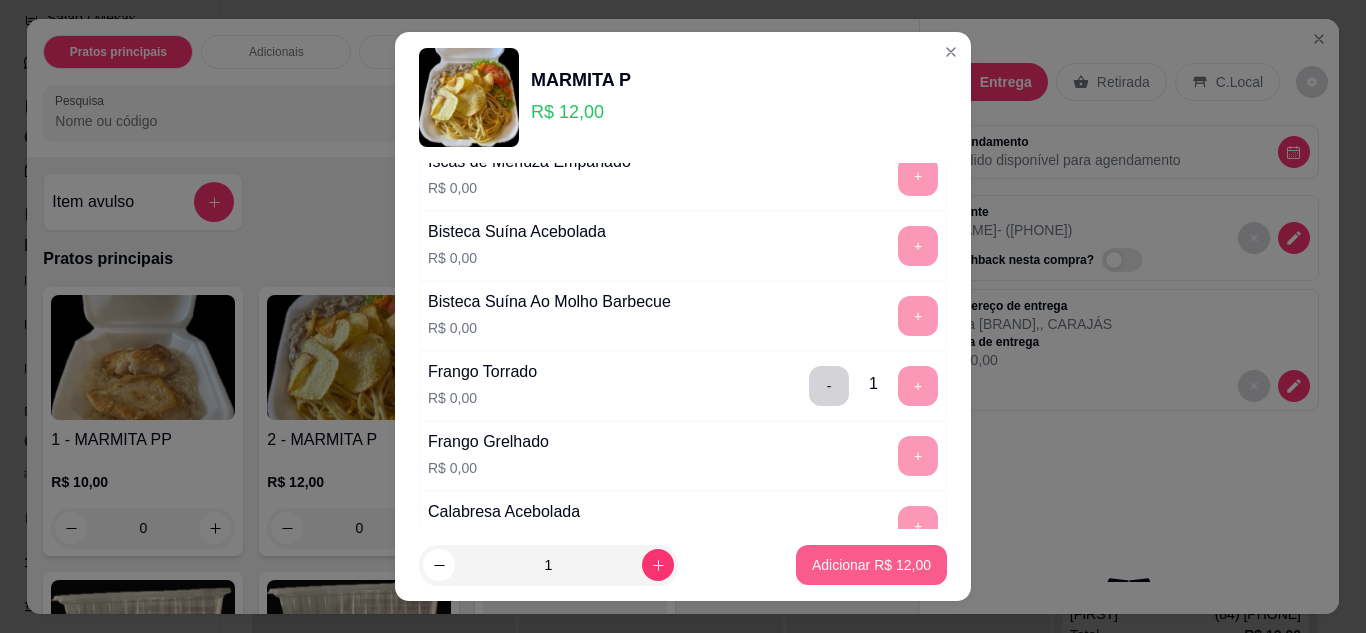 click on "Adicionar   R$ 12,00" at bounding box center (871, 565) 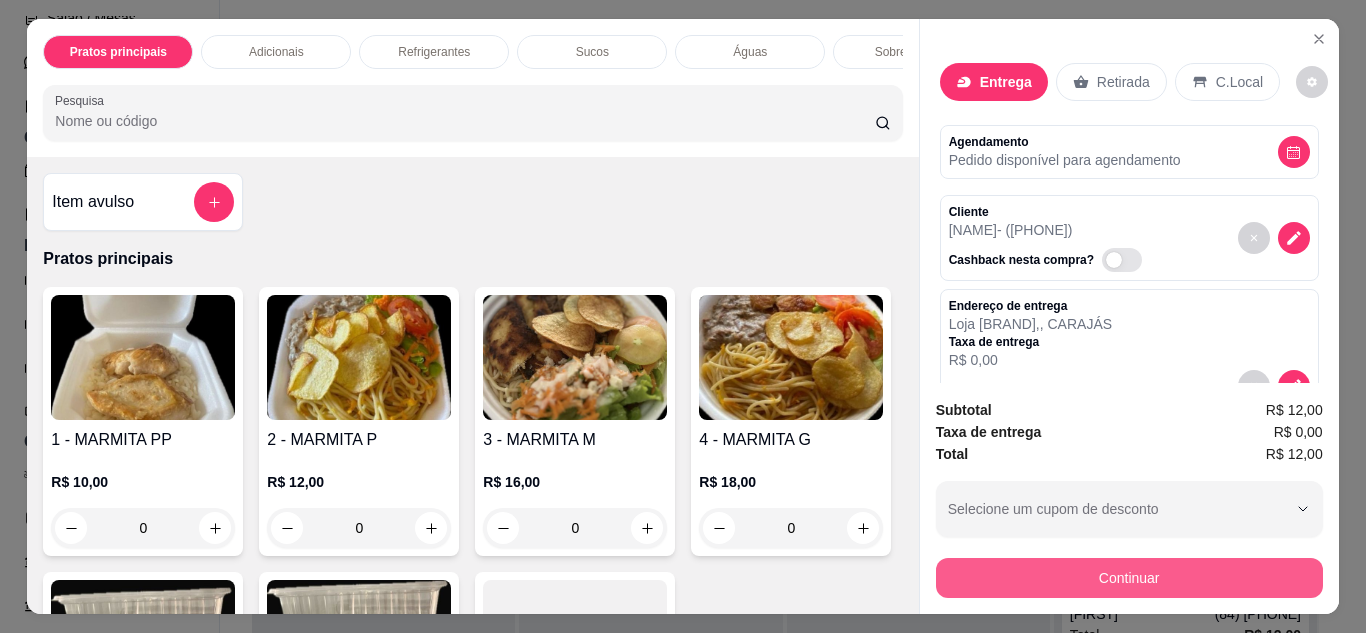 click on "Continuar" at bounding box center [1129, 578] 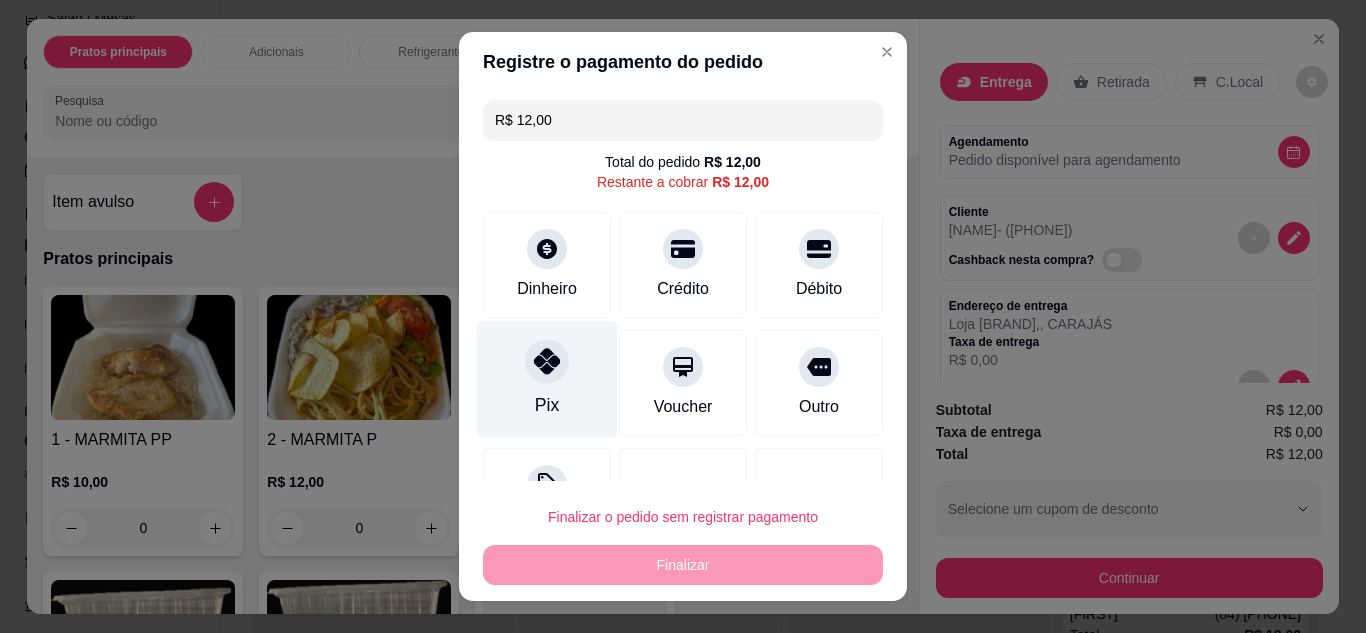 click 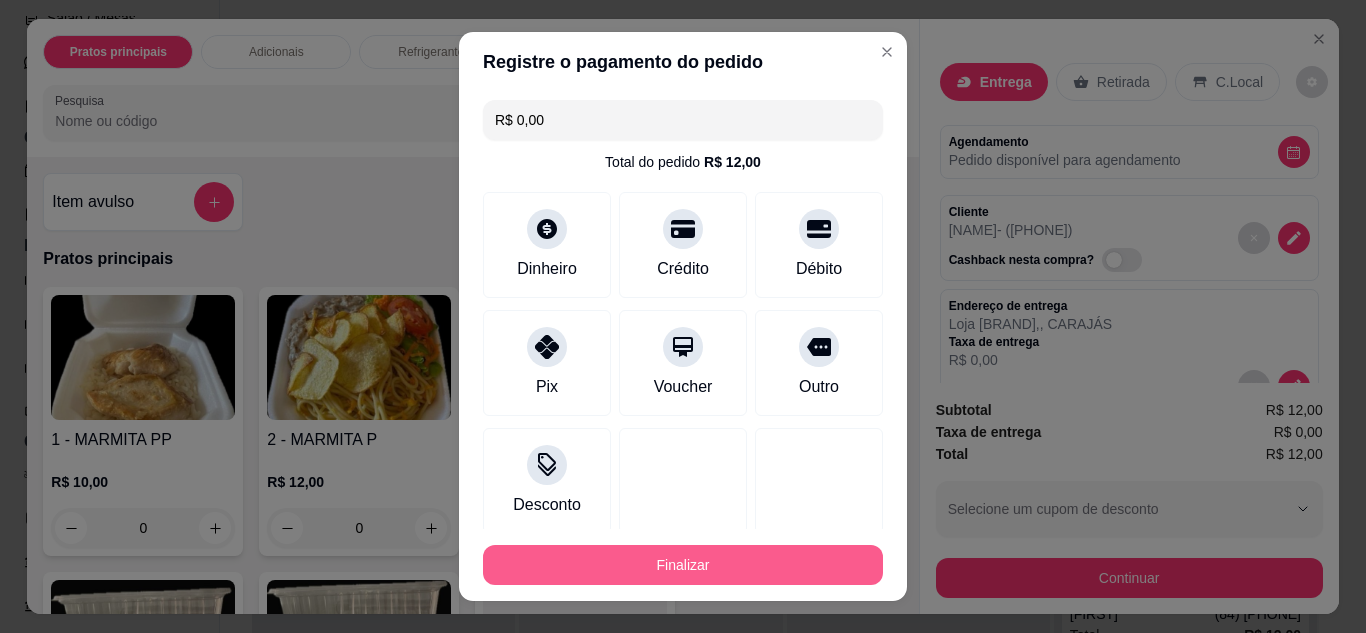 click on "Finalizar" at bounding box center [683, 565] 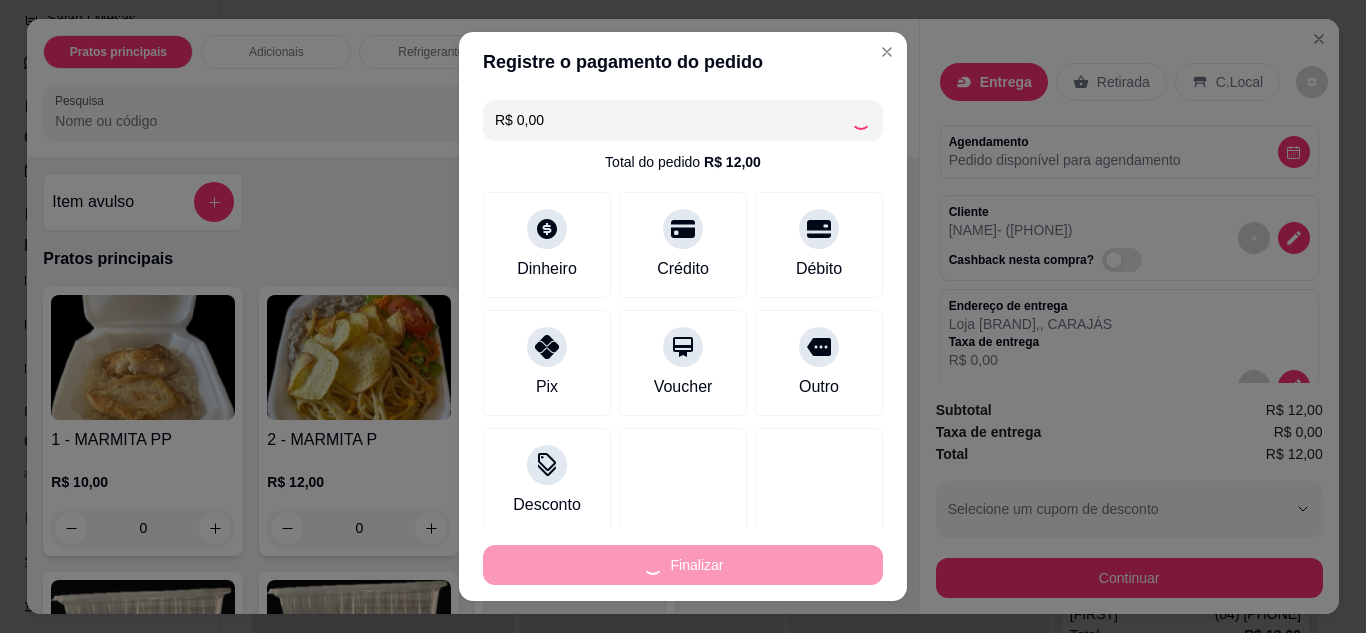 type on "-R$ 12,00" 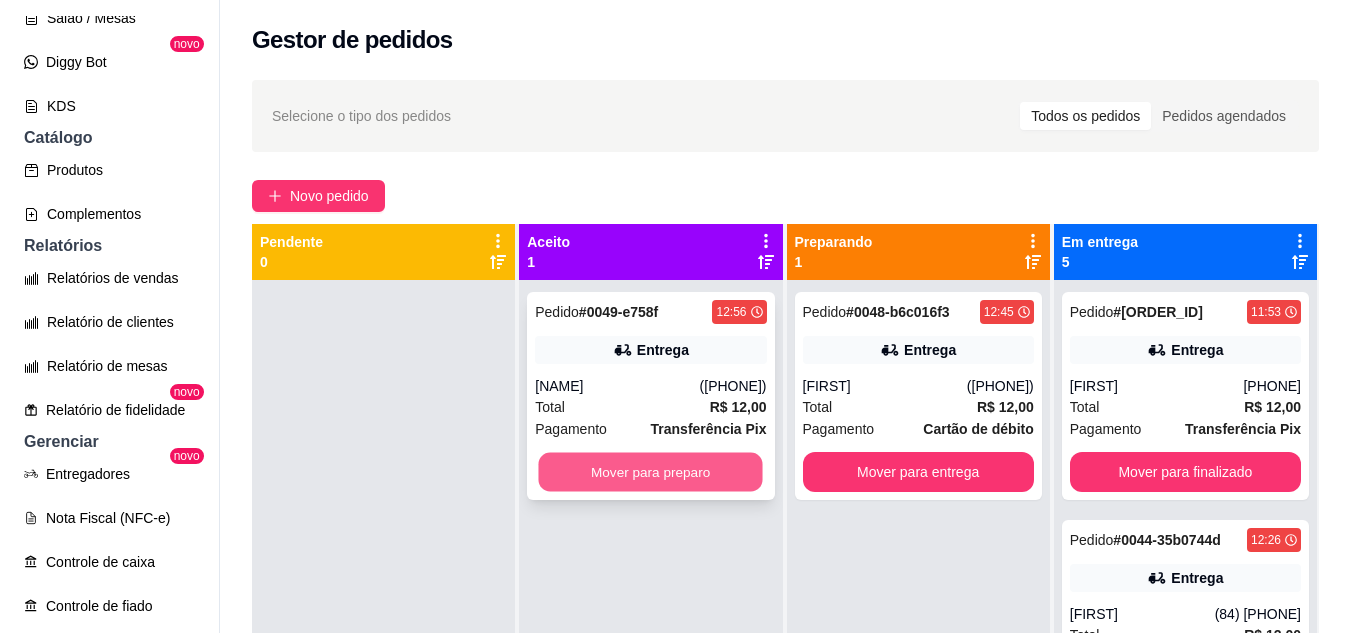 click on "Mover para preparo" at bounding box center (651, 472) 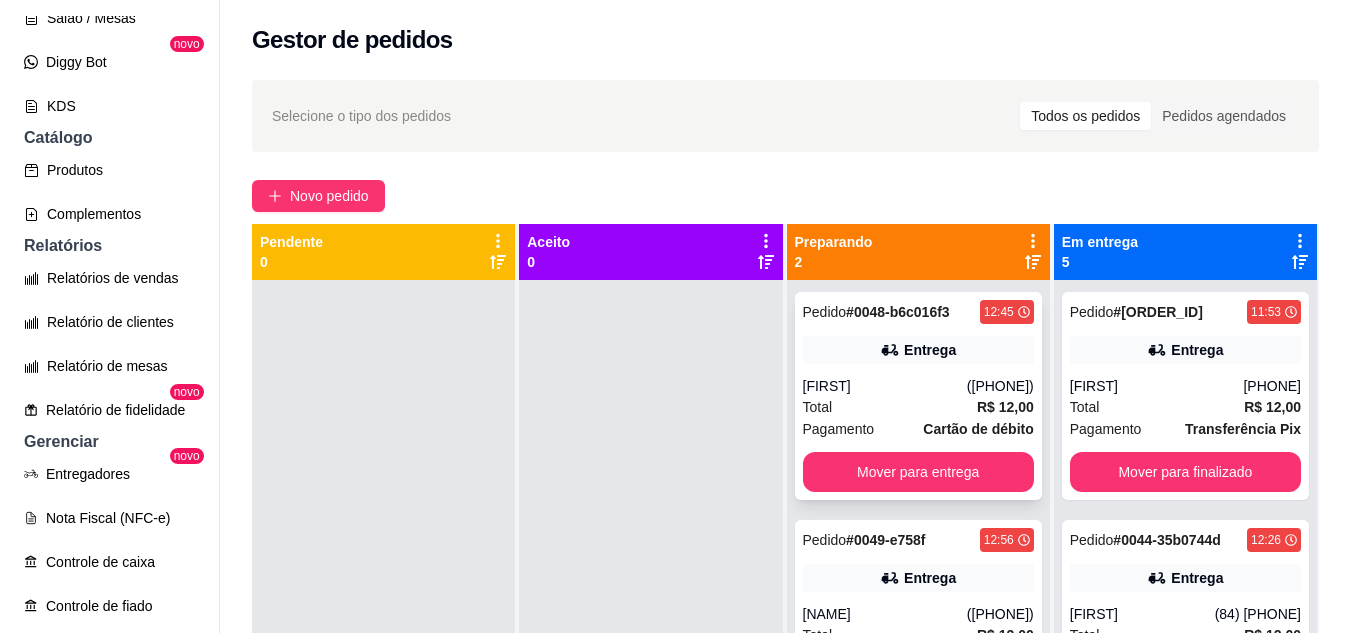 scroll, scrollTop: 56, scrollLeft: 0, axis: vertical 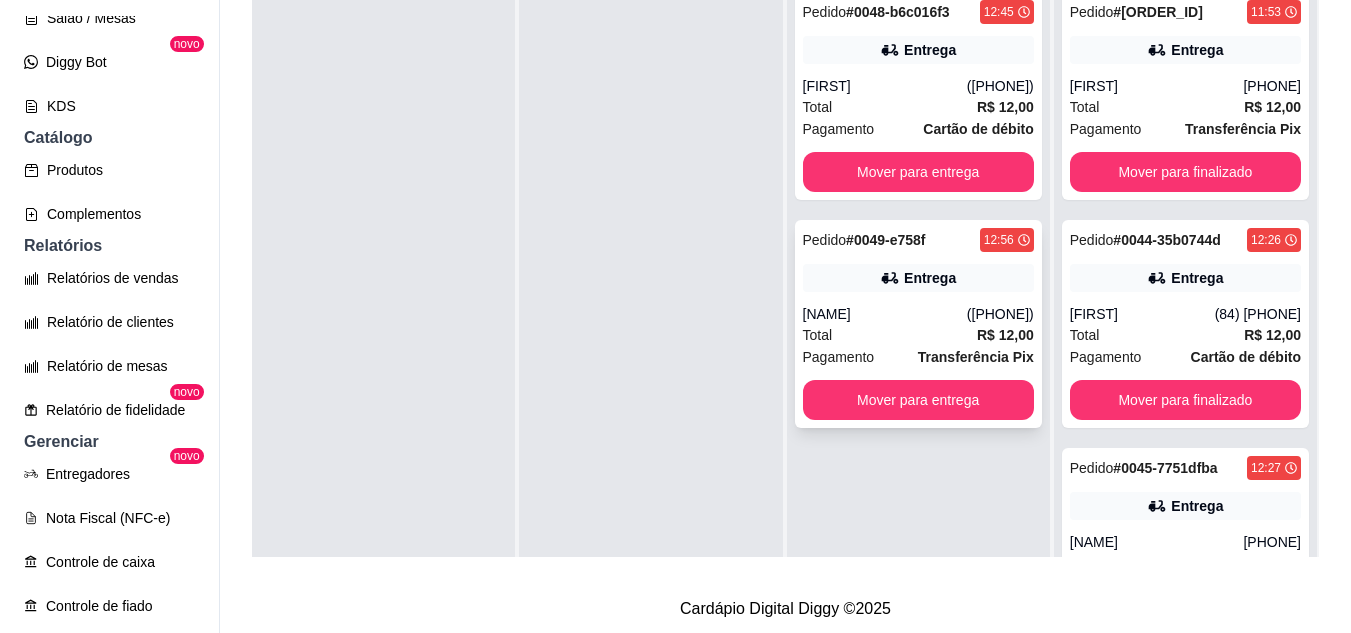 click on "Marilia" at bounding box center [885, 314] 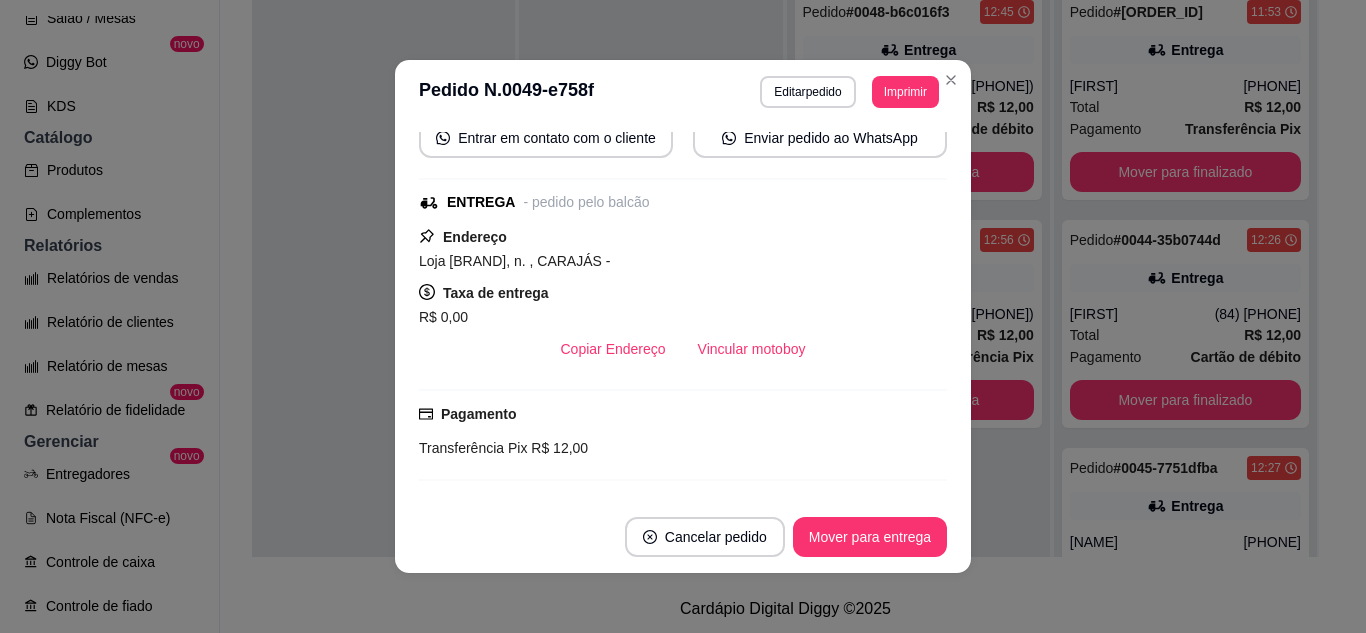 scroll, scrollTop: 100, scrollLeft: 0, axis: vertical 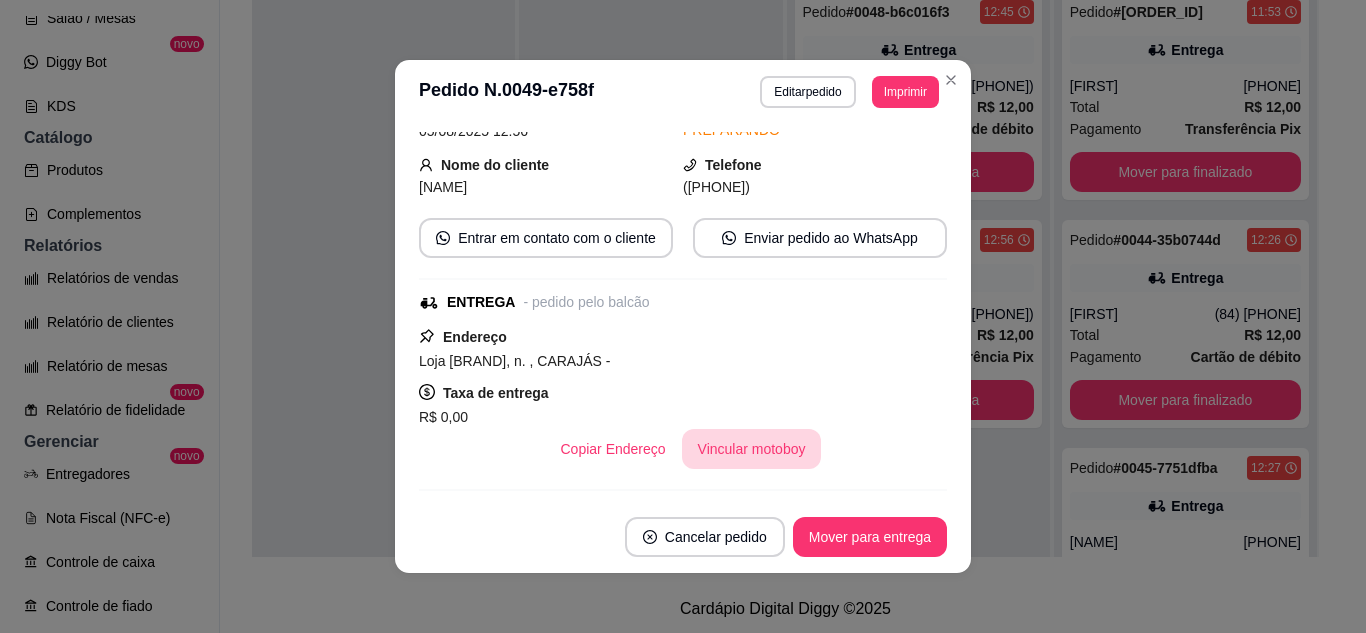 click on "Vincular motoboy" at bounding box center (752, 449) 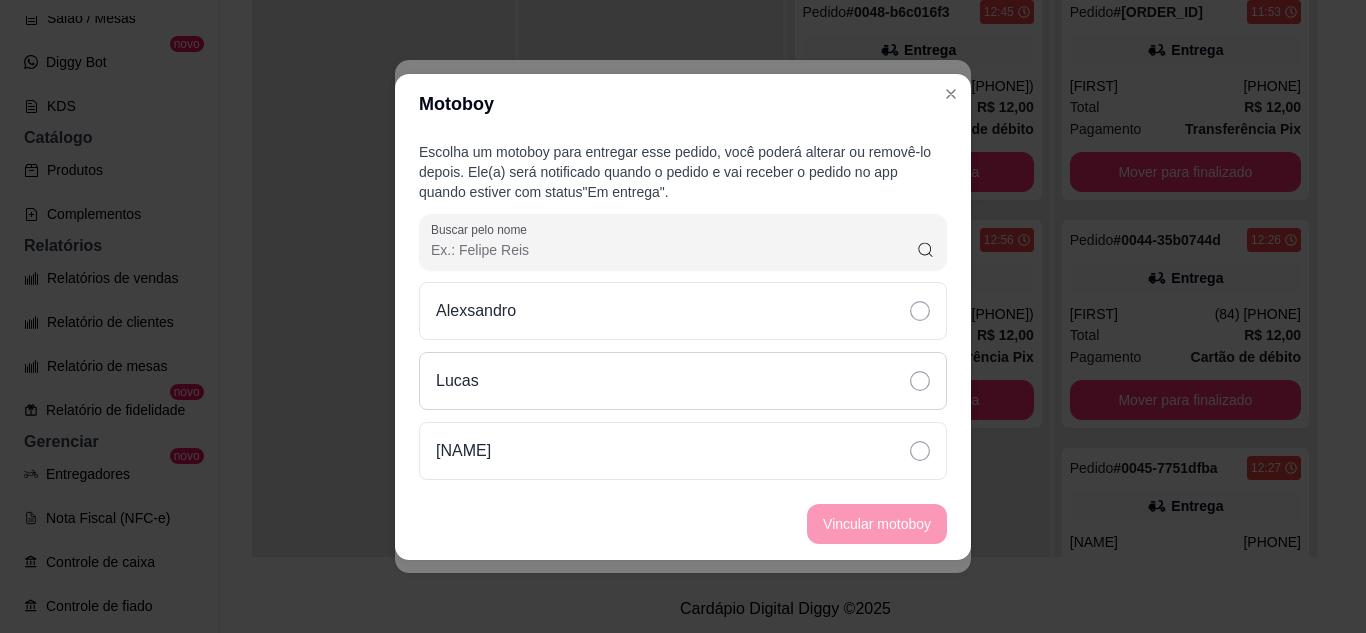 click on "Lucas" at bounding box center (683, 381) 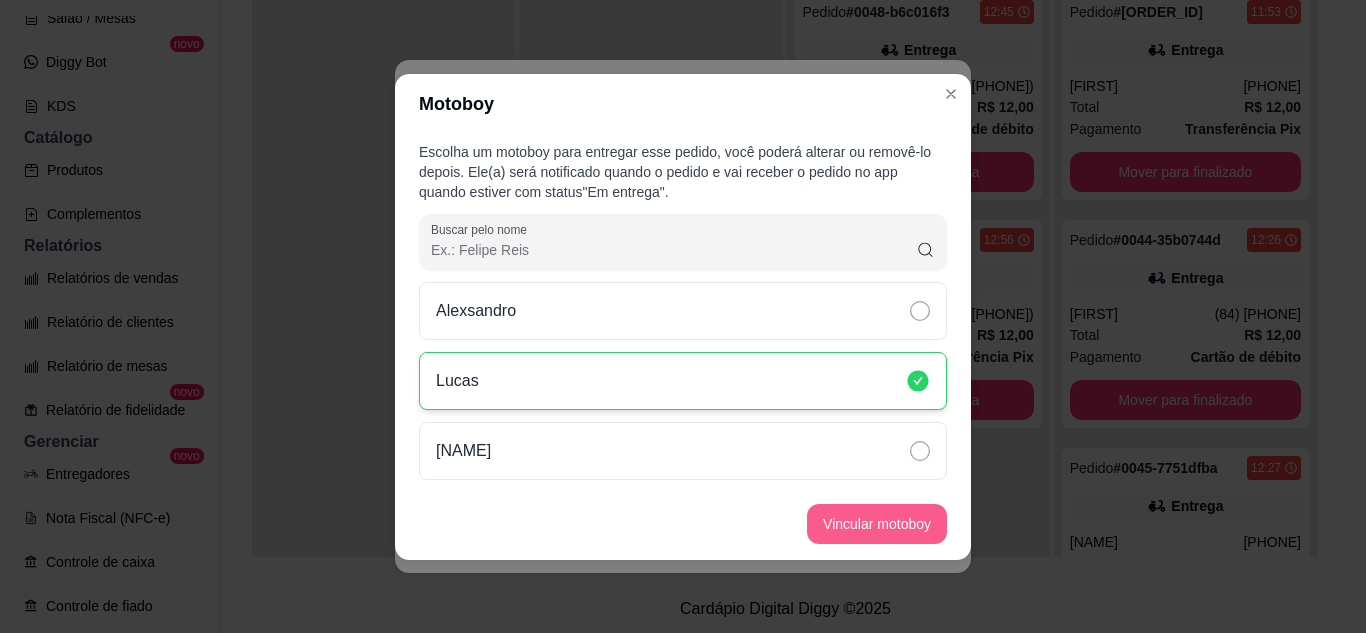 click on "Vincular motoboy" at bounding box center [877, 524] 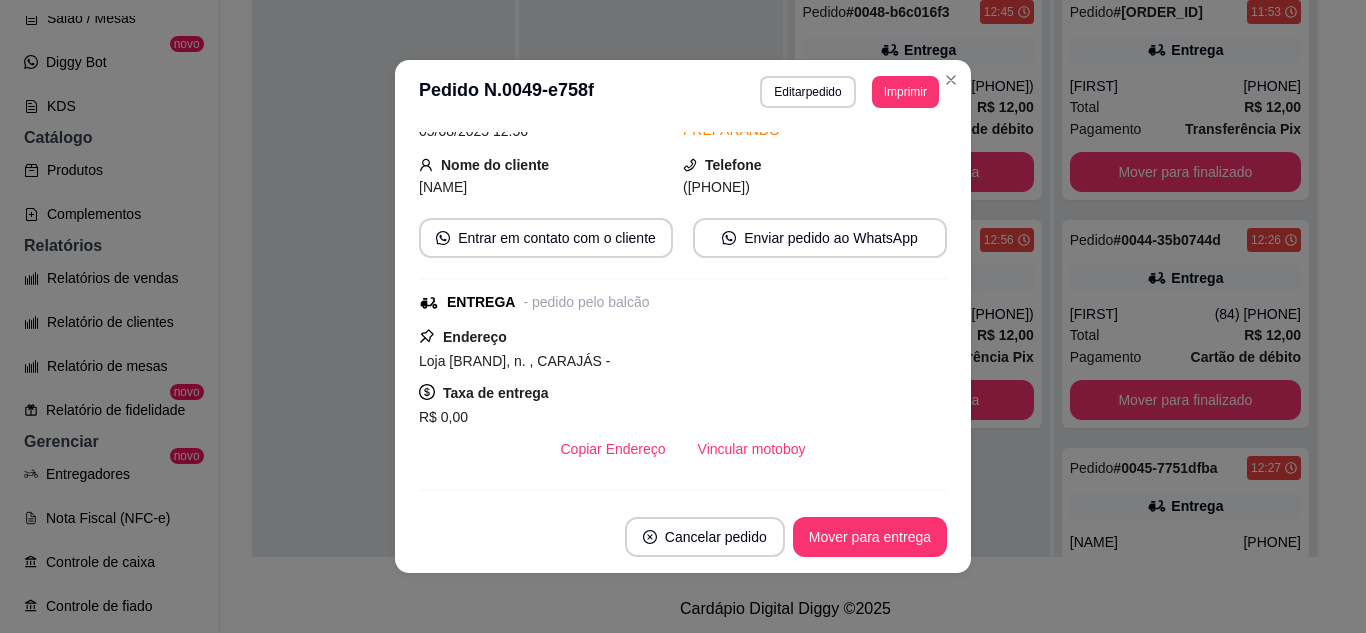 scroll, scrollTop: 0, scrollLeft: 0, axis: both 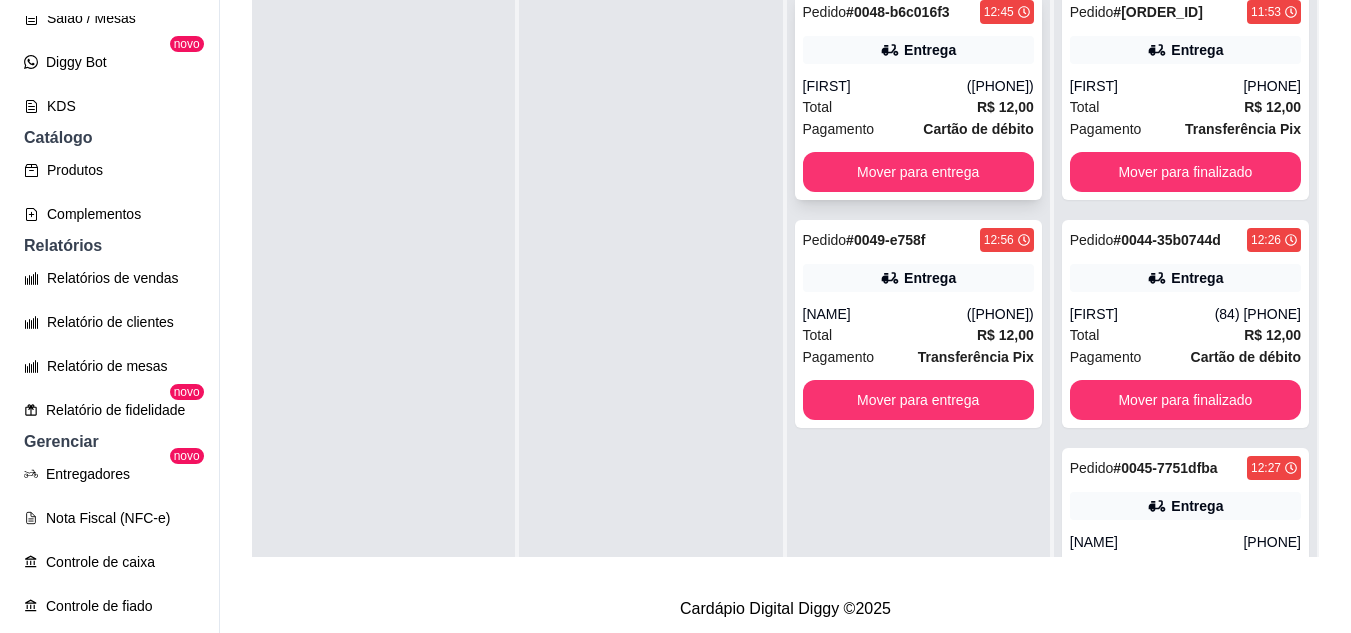 click on "Entrega" at bounding box center (918, 50) 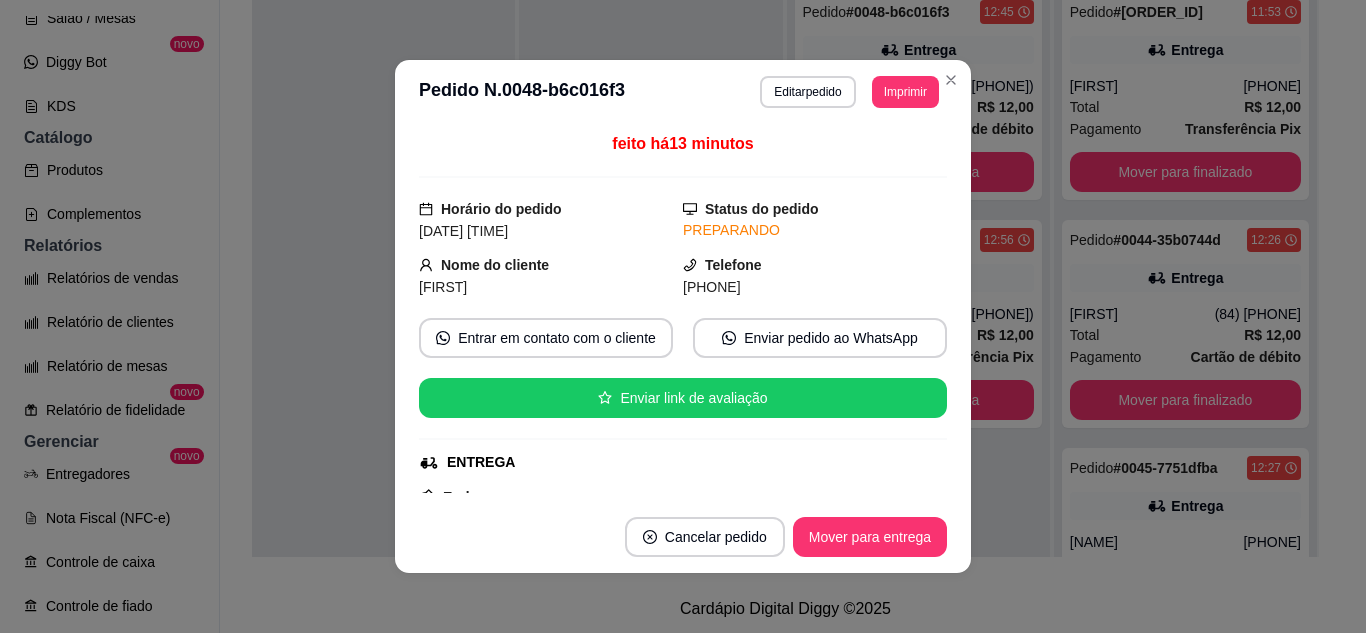 scroll, scrollTop: 100, scrollLeft: 0, axis: vertical 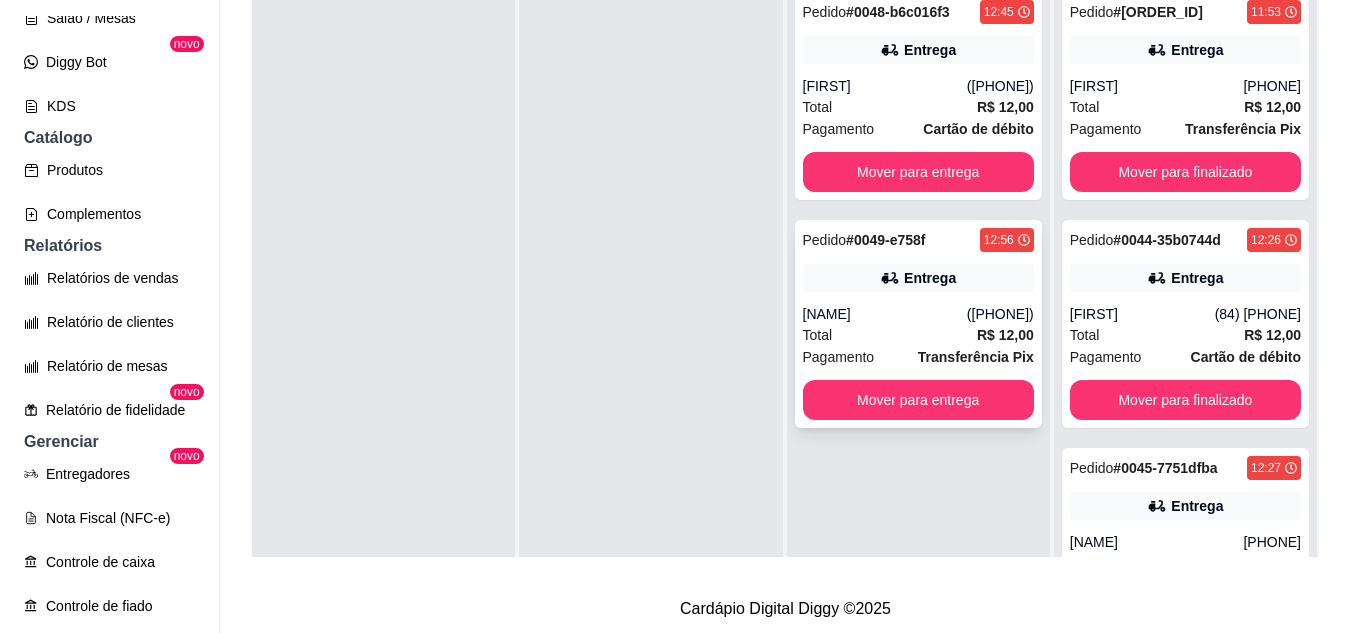 click on "Total R$ 12,00" at bounding box center (918, 335) 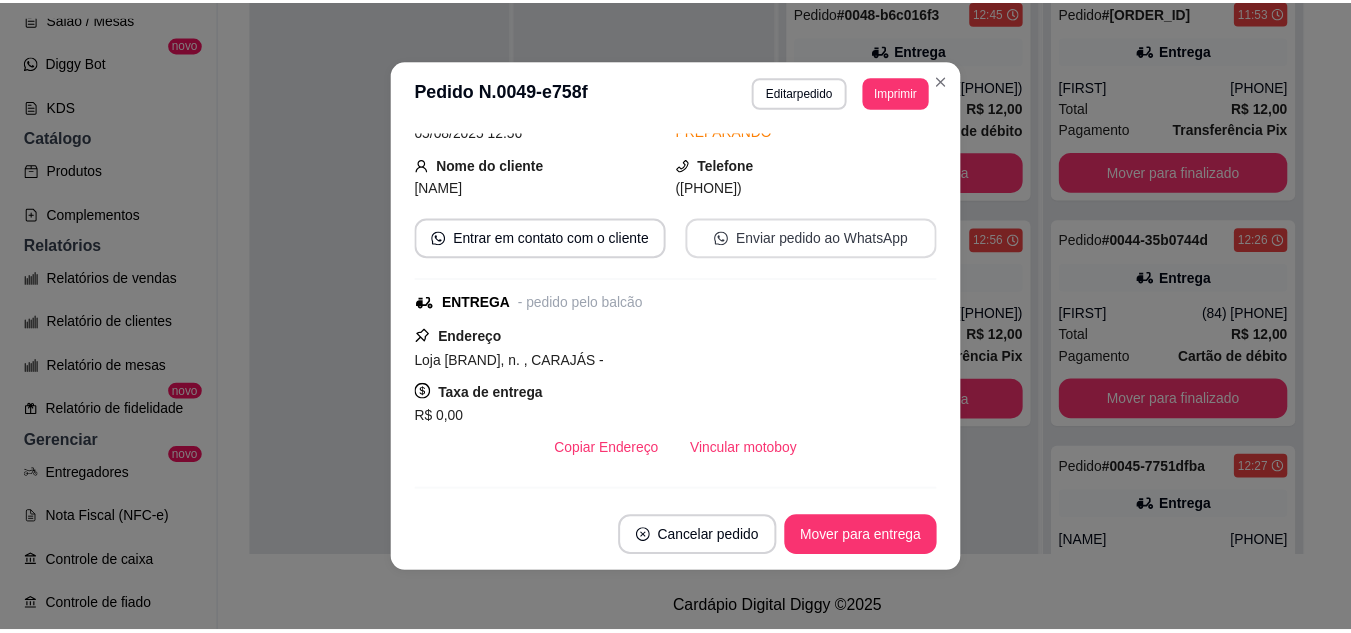 scroll, scrollTop: 200, scrollLeft: 0, axis: vertical 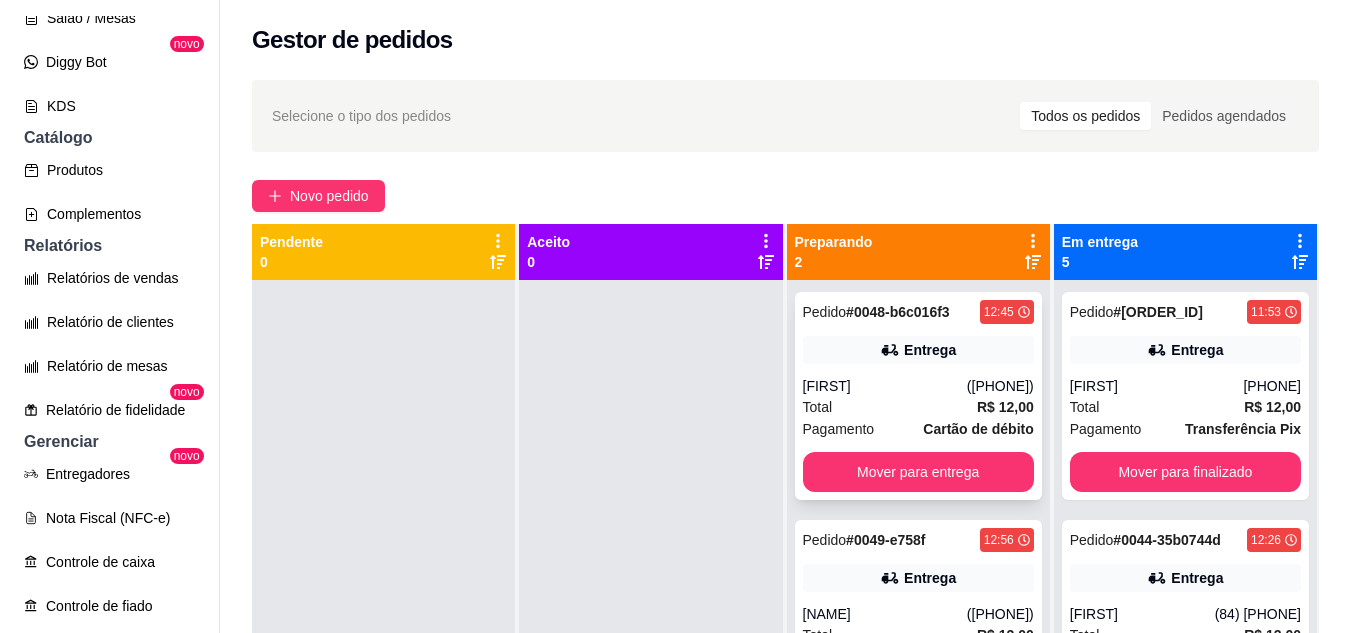 click on "Entrega" at bounding box center (930, 350) 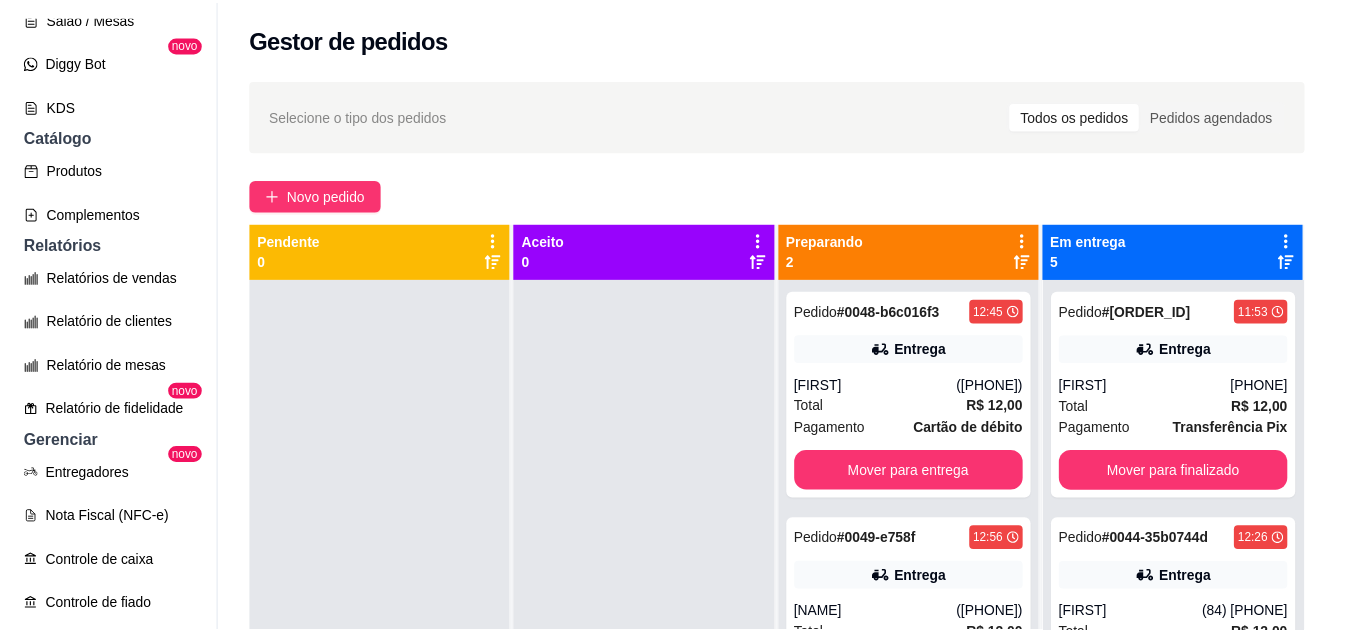 scroll, scrollTop: 200, scrollLeft: 0, axis: vertical 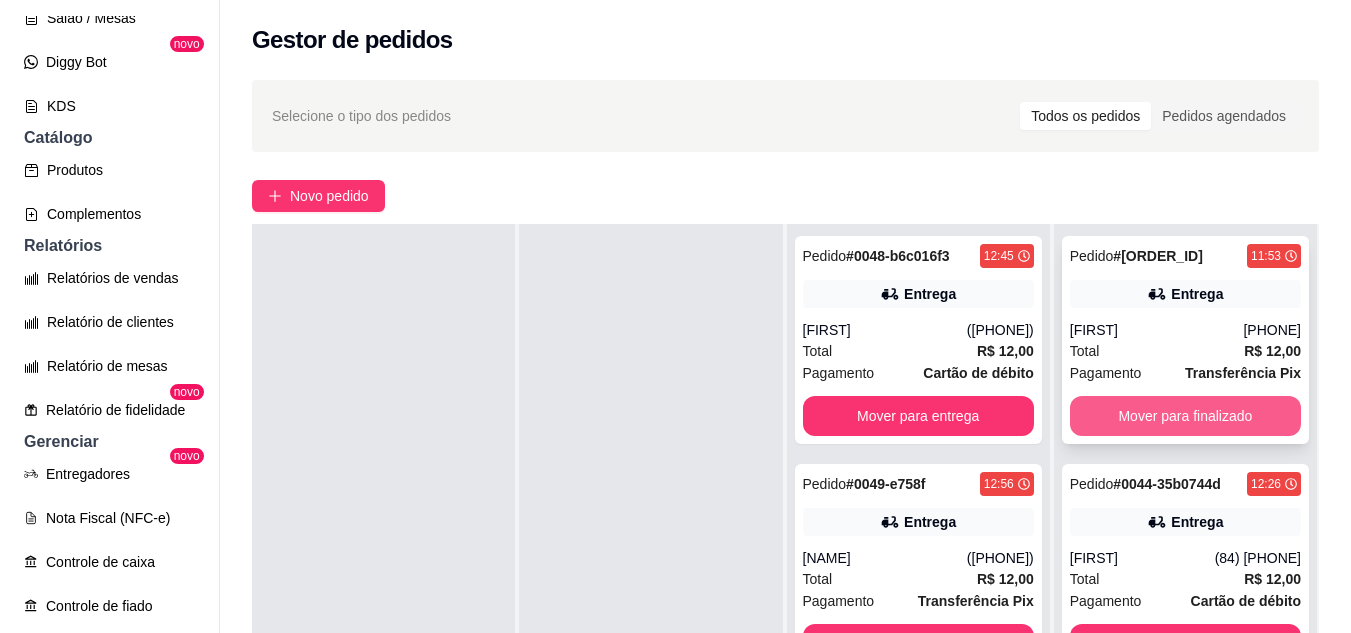 click on "Mover para finalizado" at bounding box center [1185, 416] 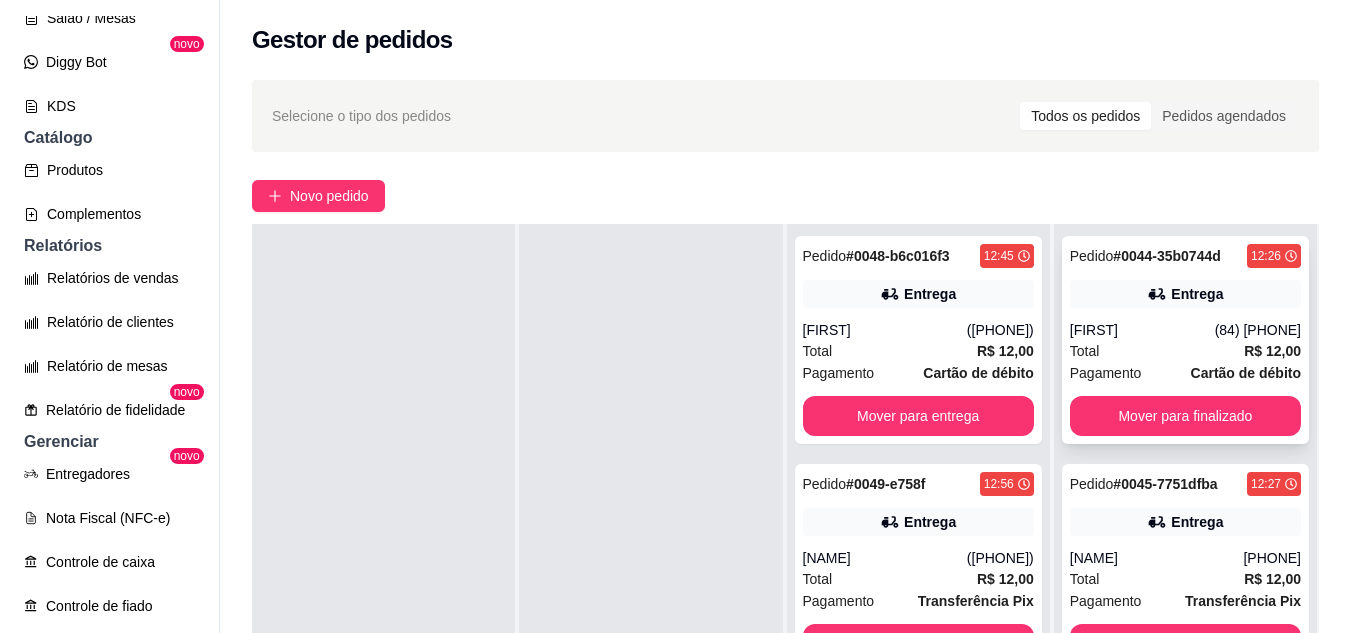 click on "Pedido  # 0044-35b0744d 12:26 Entrega Karoline  (84) 99429-5067 Total R$ 12,00 Pagamento Cartão de débito Mover para finalizado" at bounding box center [1185, 340] 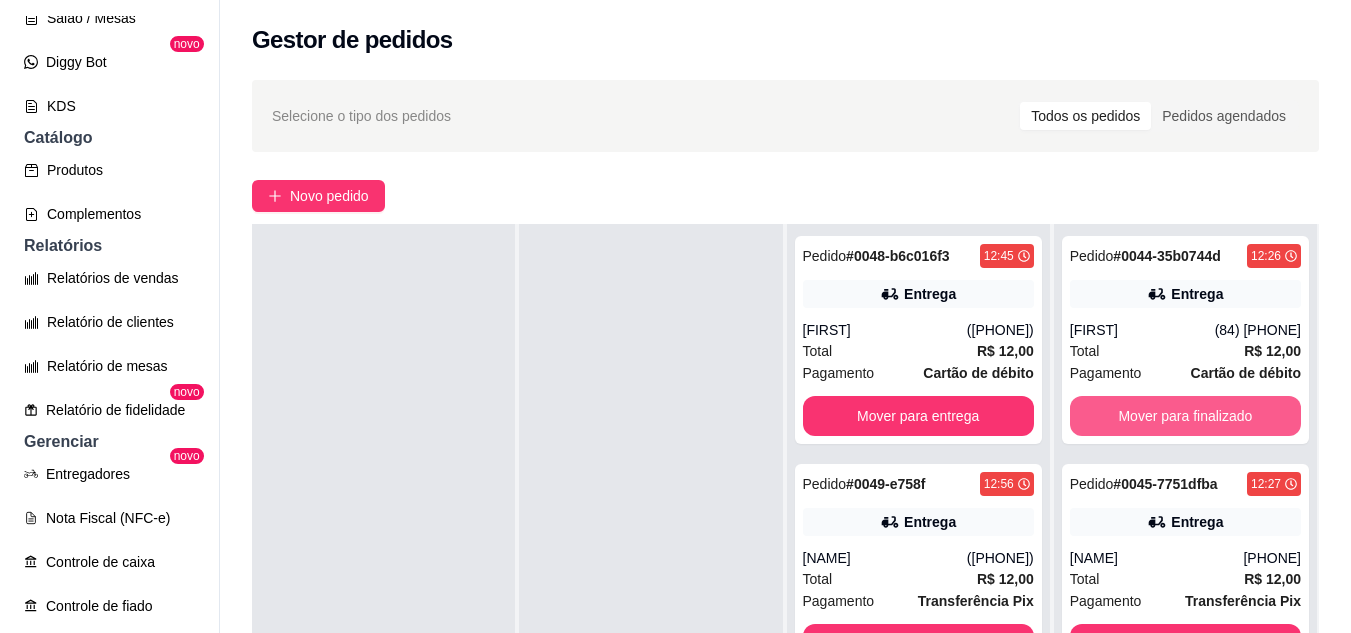 click on "Mover para finalizado" at bounding box center (1185, 416) 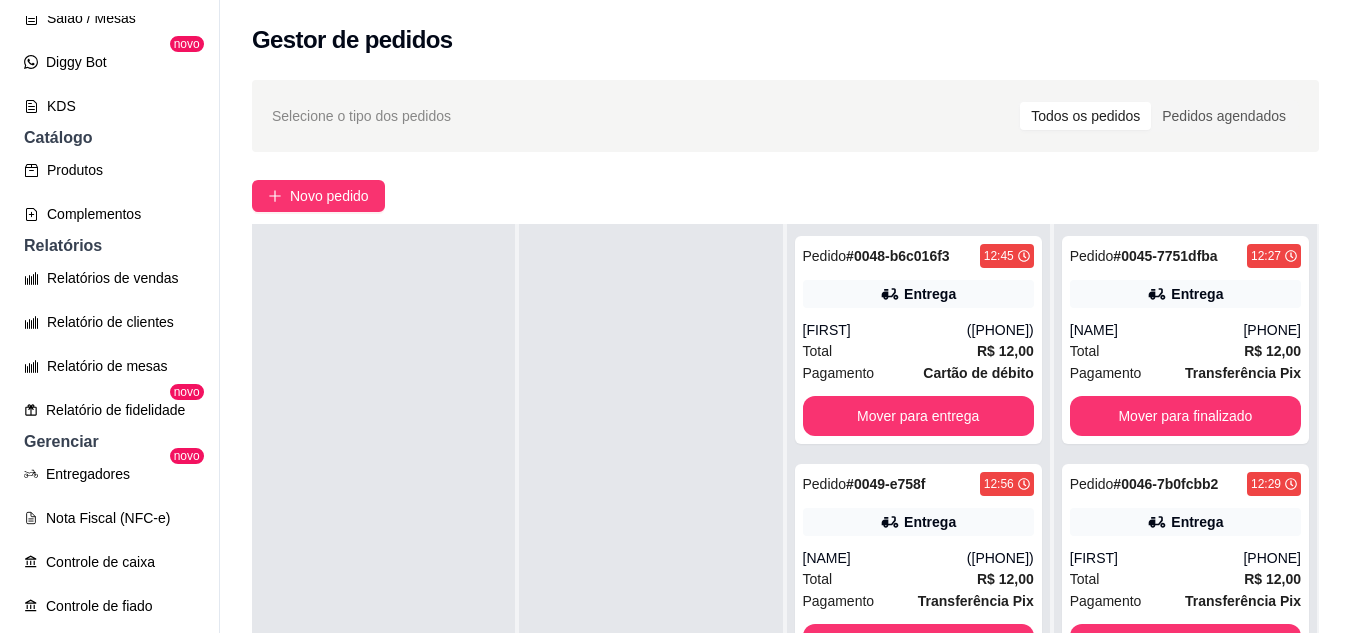 click on "Pedido  # 0045-7751dfba 12:27 Entrega ESDRAS PINHEIRO  (84) 98827-7780 Total R$ 12,00 Pagamento Transferência Pix Mover para finalizado" at bounding box center (1185, 340) 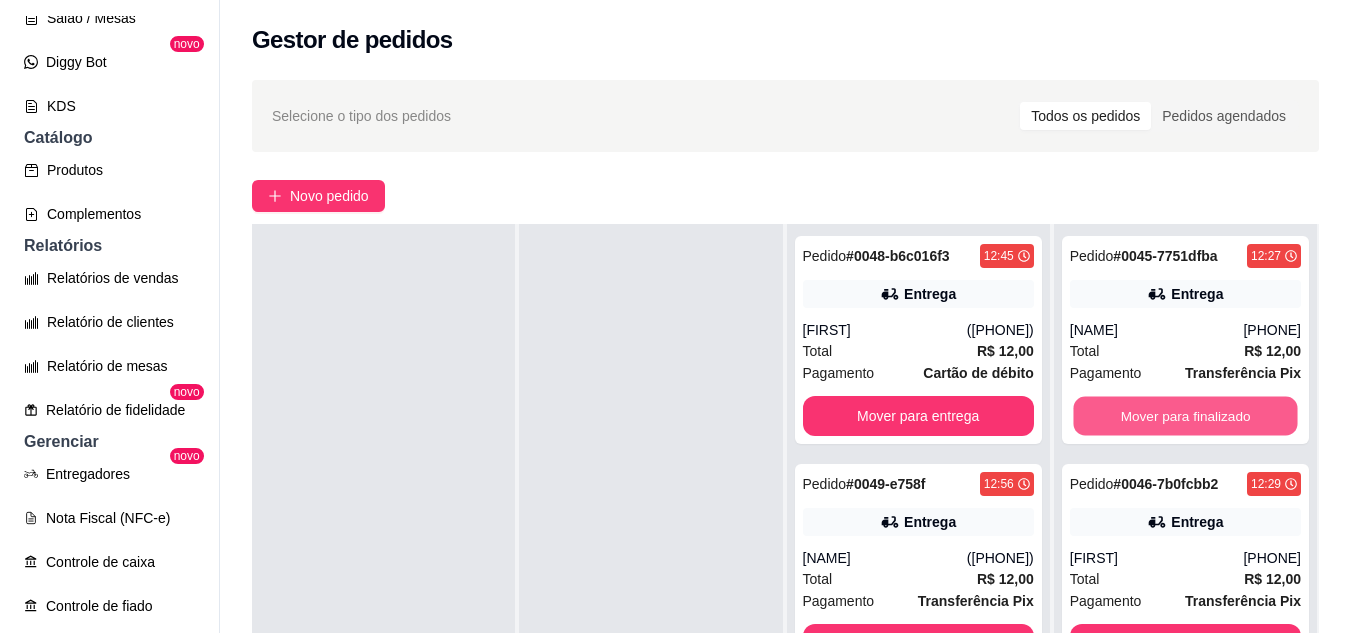 click on "Mover para finalizado" at bounding box center (1185, 416) 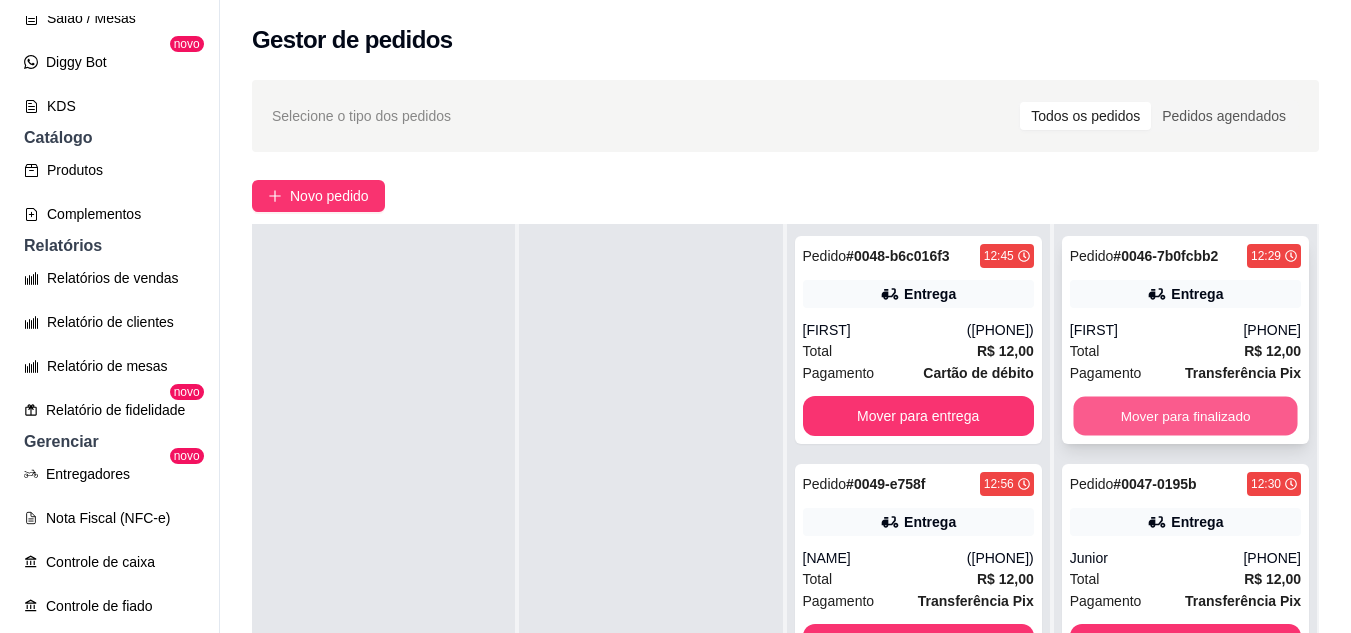 click on "Mover para finalizado" at bounding box center [1185, 416] 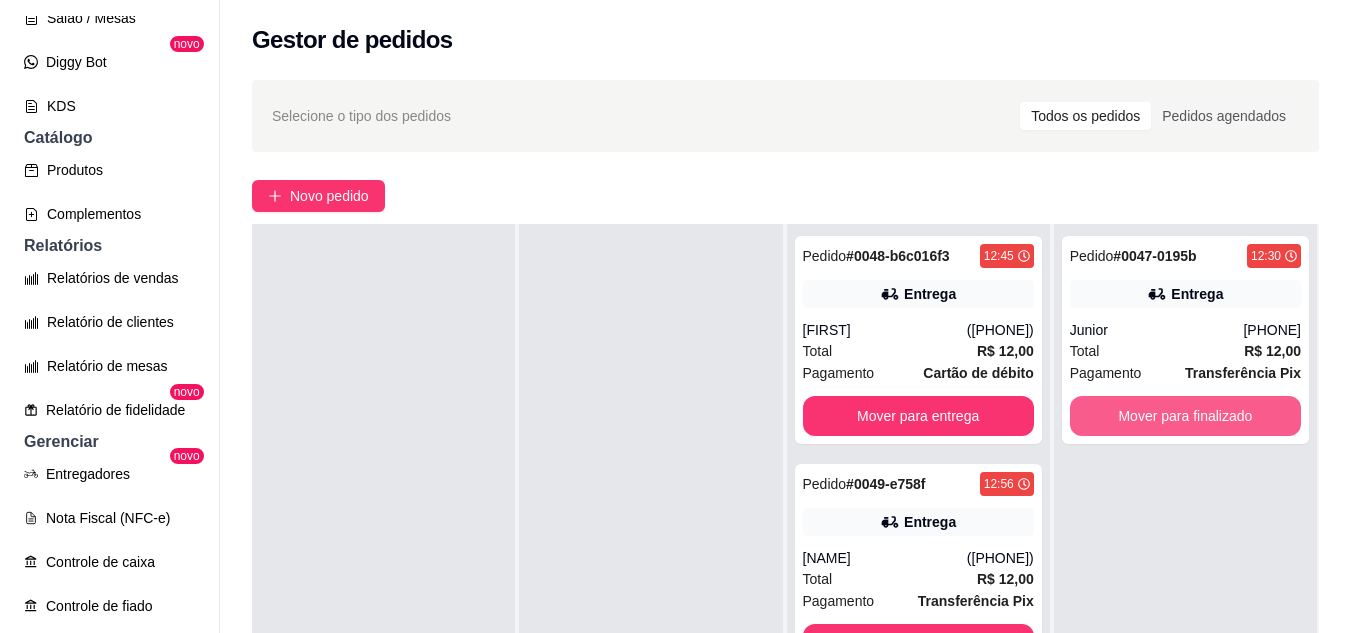 click on "Mover para finalizado" at bounding box center [1185, 416] 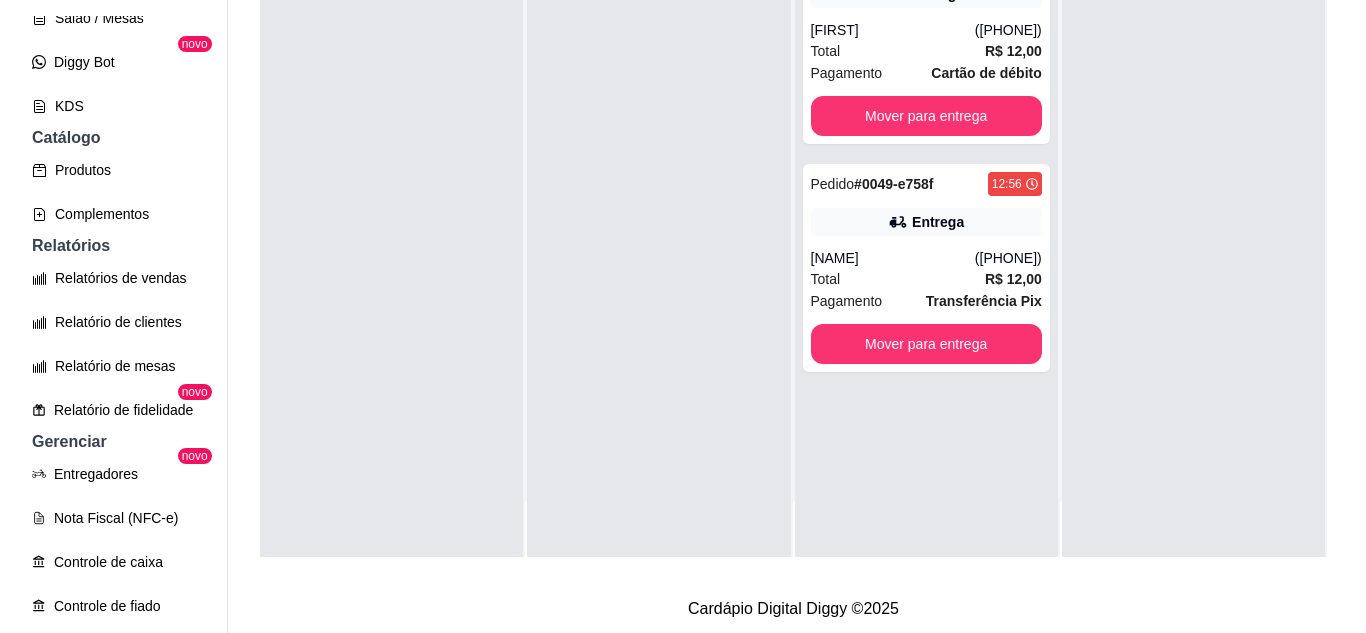 scroll, scrollTop: 0, scrollLeft: 0, axis: both 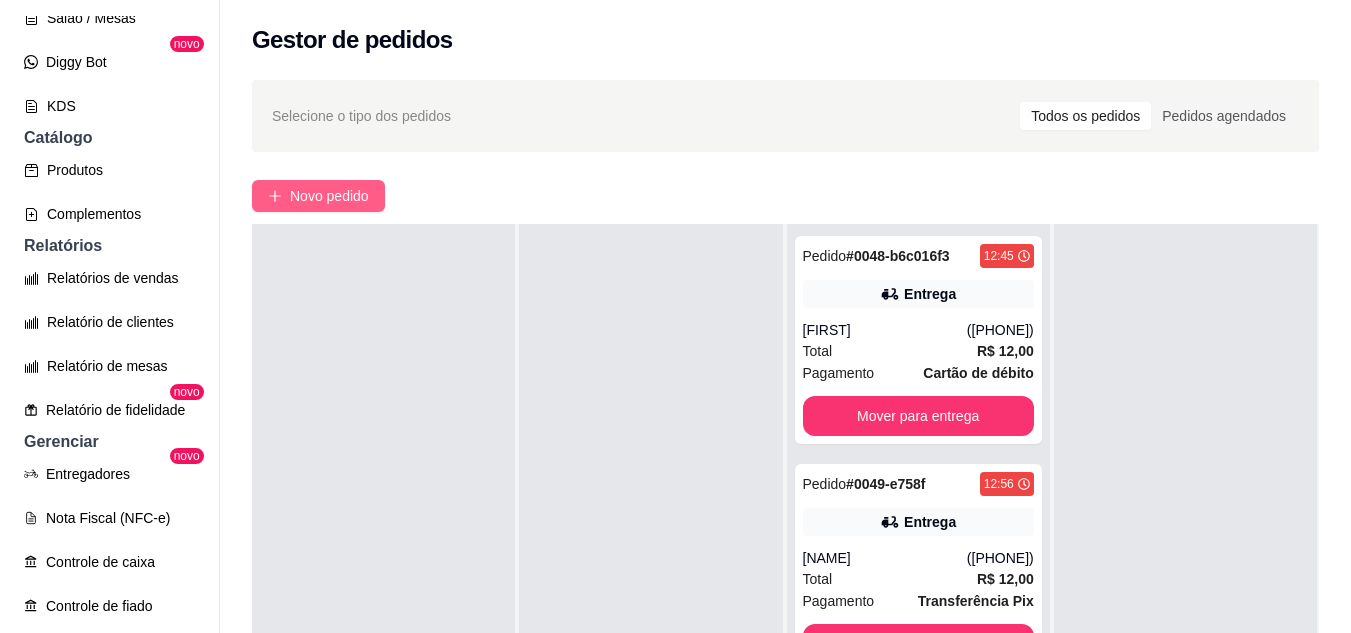 click on "Novo pedido" at bounding box center [329, 196] 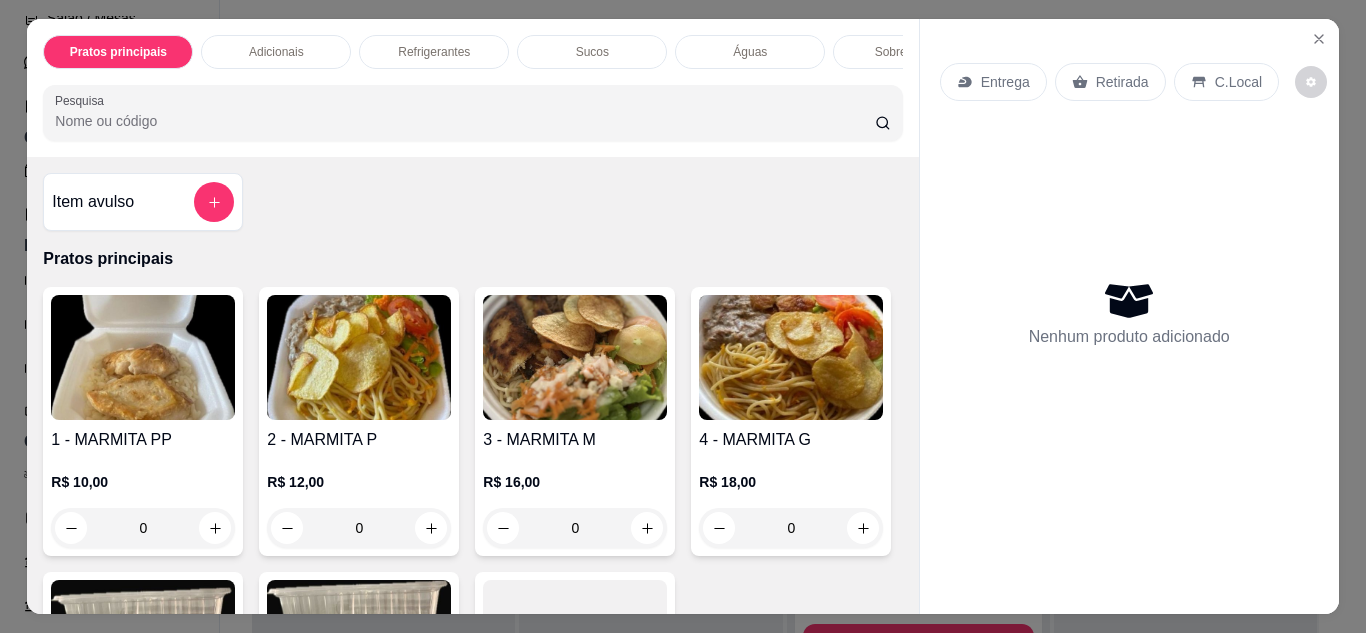 scroll, scrollTop: 100, scrollLeft: 0, axis: vertical 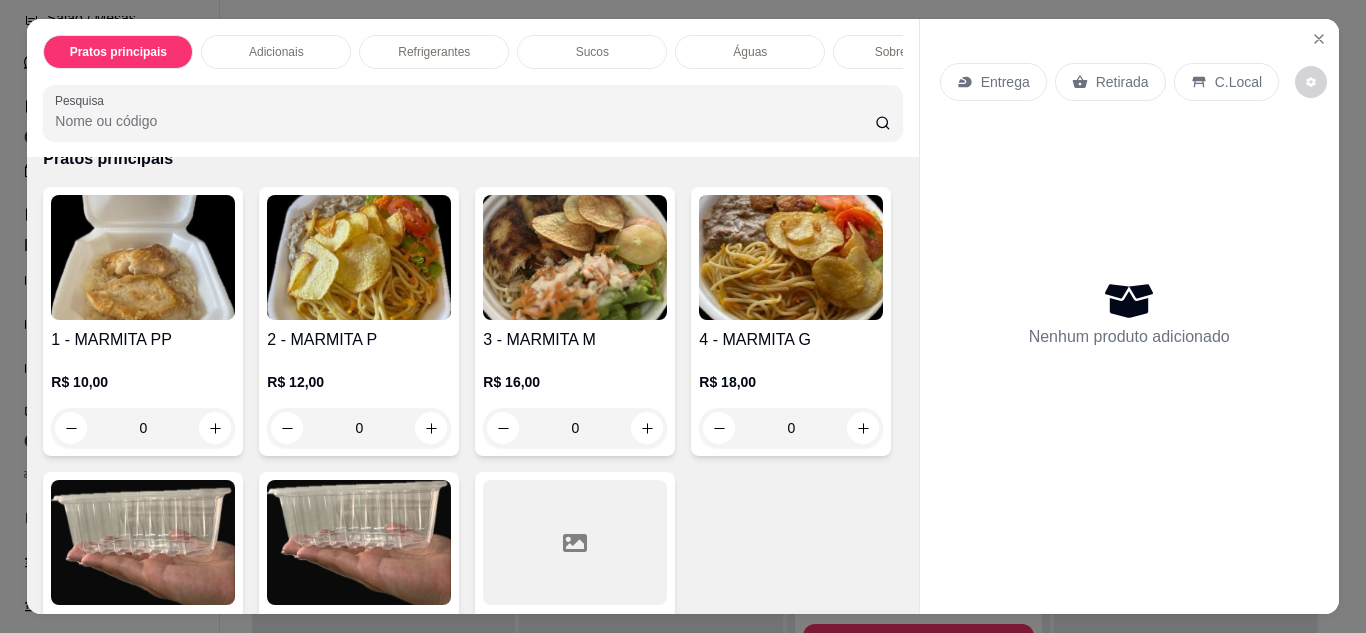 click on "Entrega" at bounding box center [993, 82] 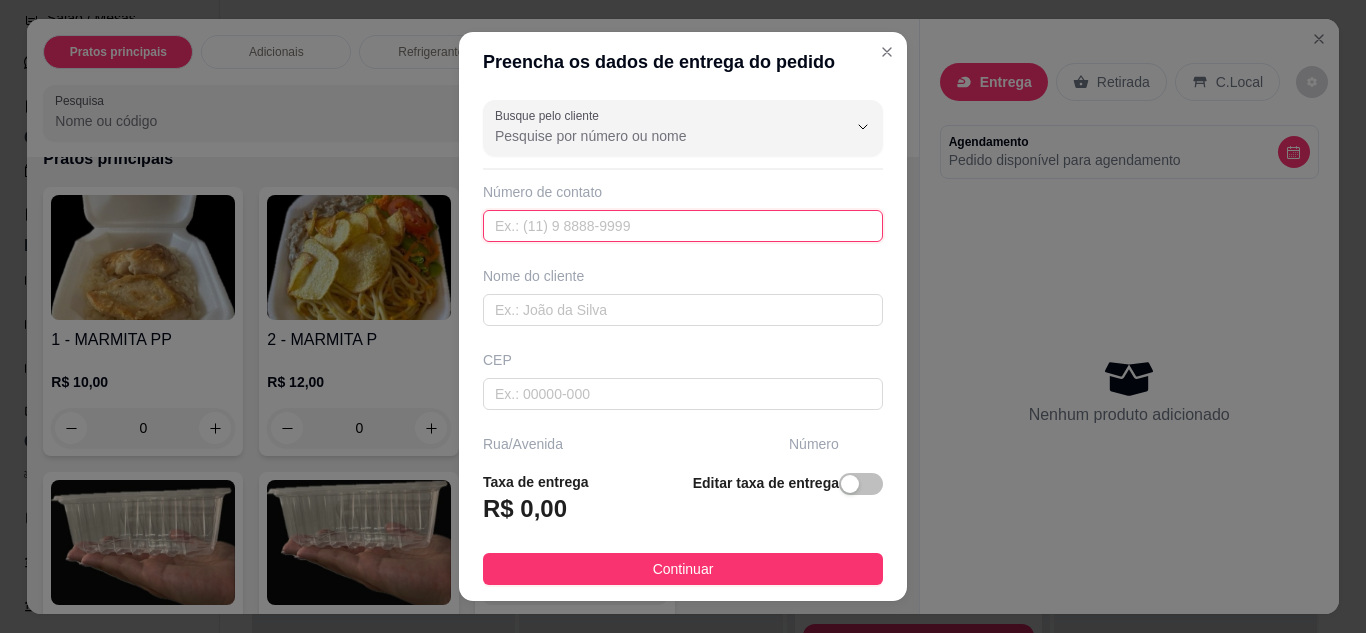 click at bounding box center [683, 226] 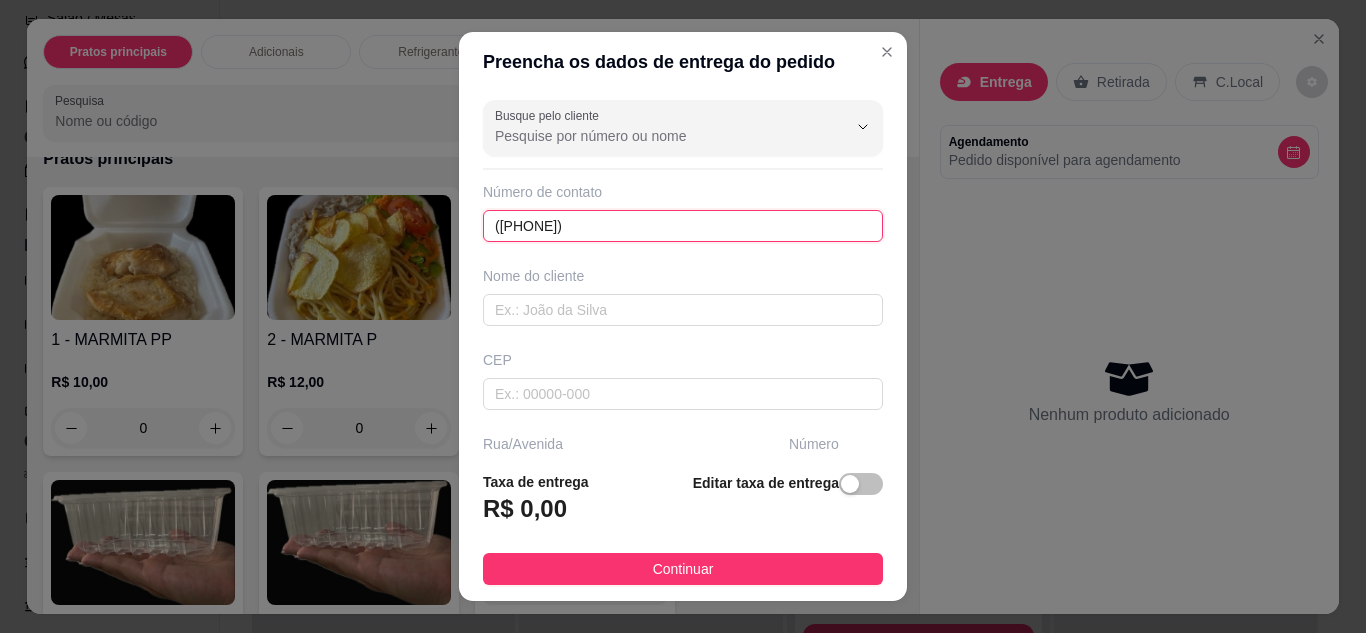 click on "(84) 8869-6058" at bounding box center [683, 226] 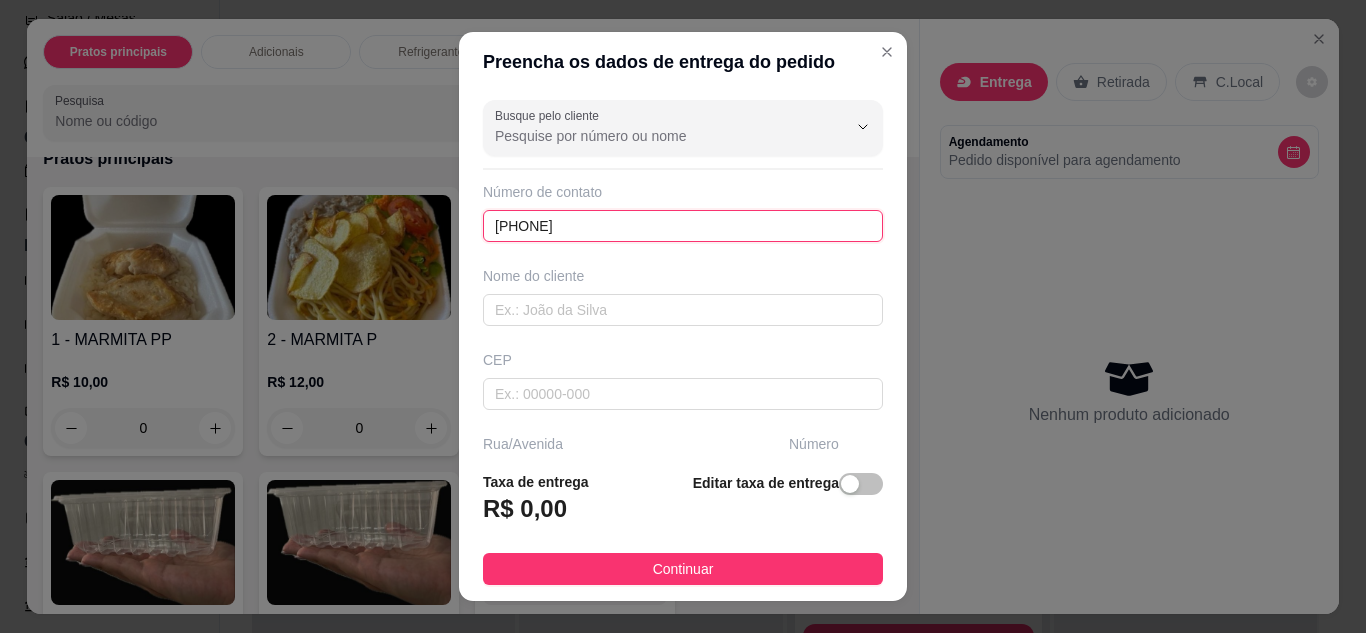 drag, startPoint x: 653, startPoint y: 220, endPoint x: 363, endPoint y: 214, distance: 290.06207 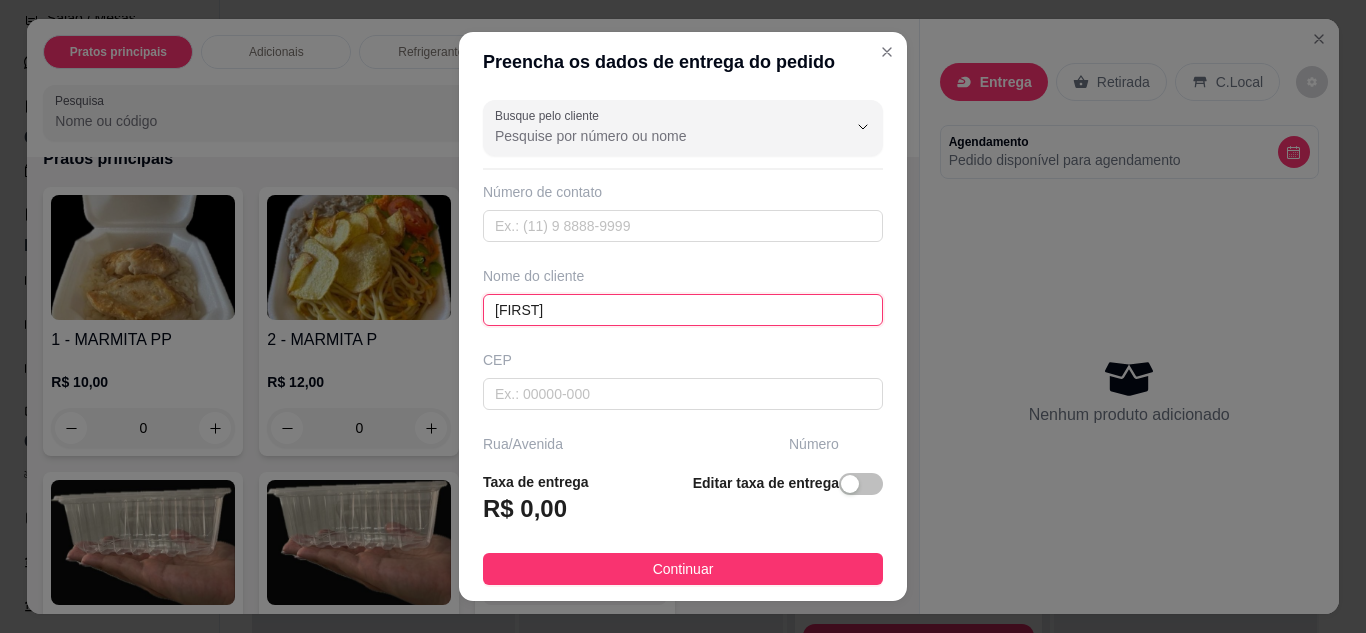 type on "Karen" 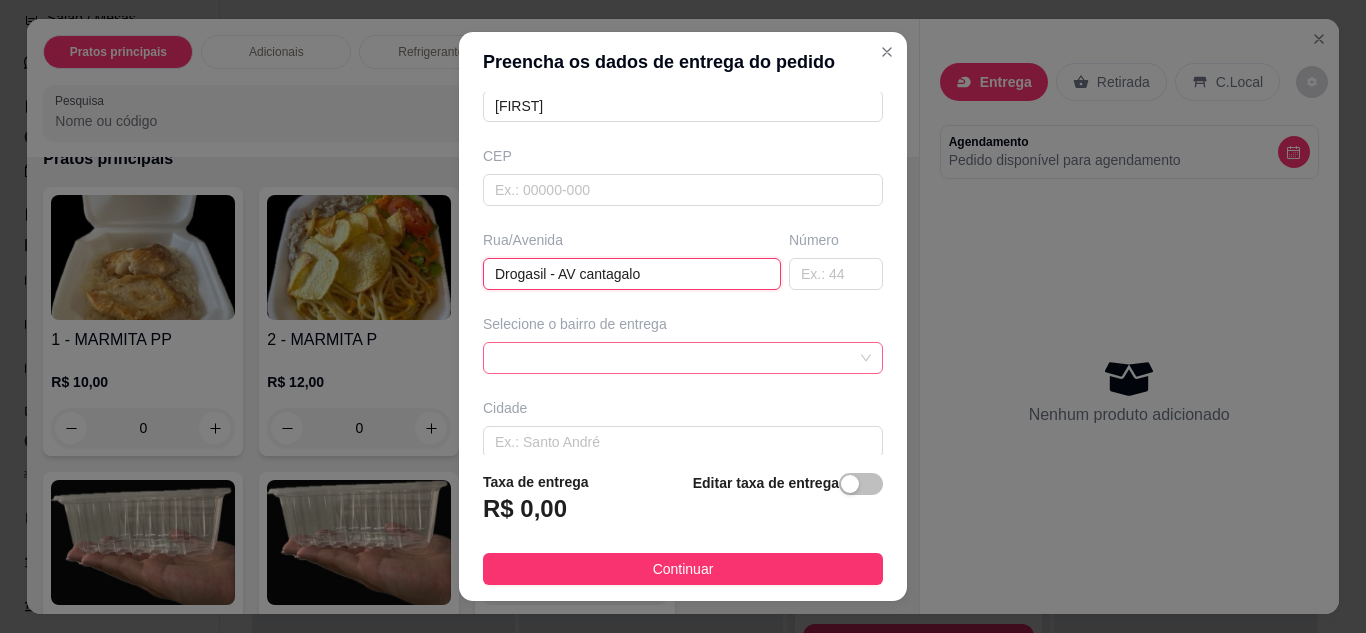scroll, scrollTop: 304, scrollLeft: 0, axis: vertical 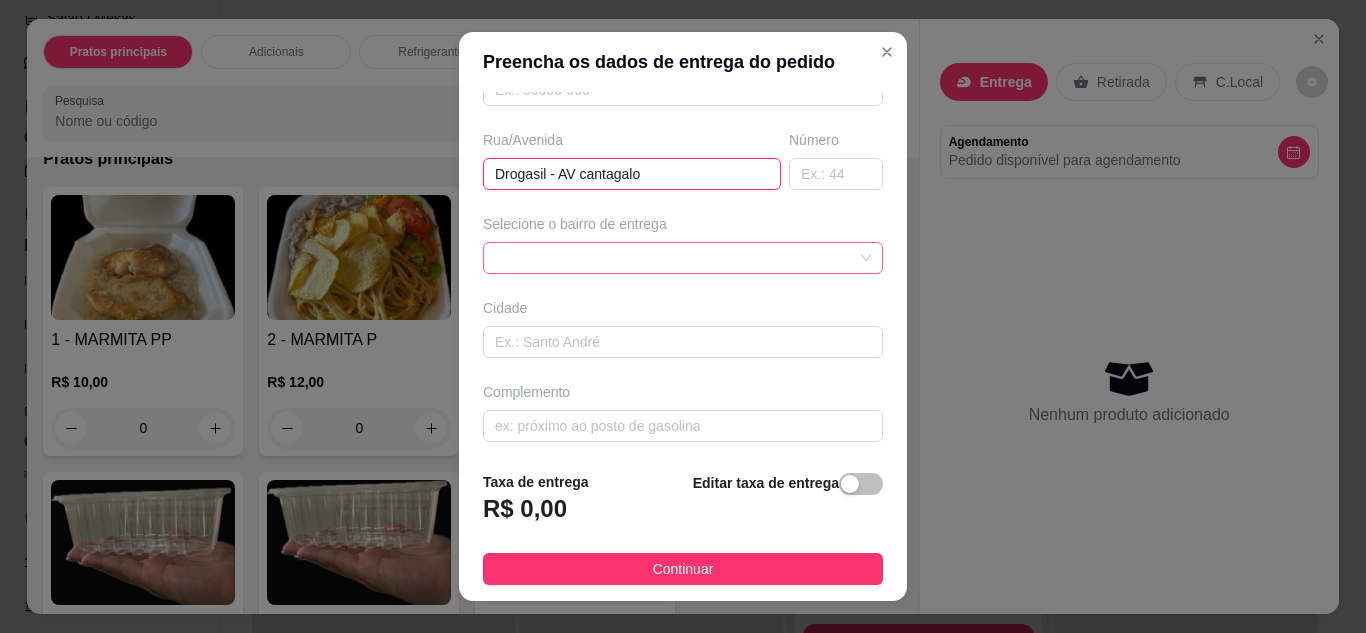 click at bounding box center [683, 258] 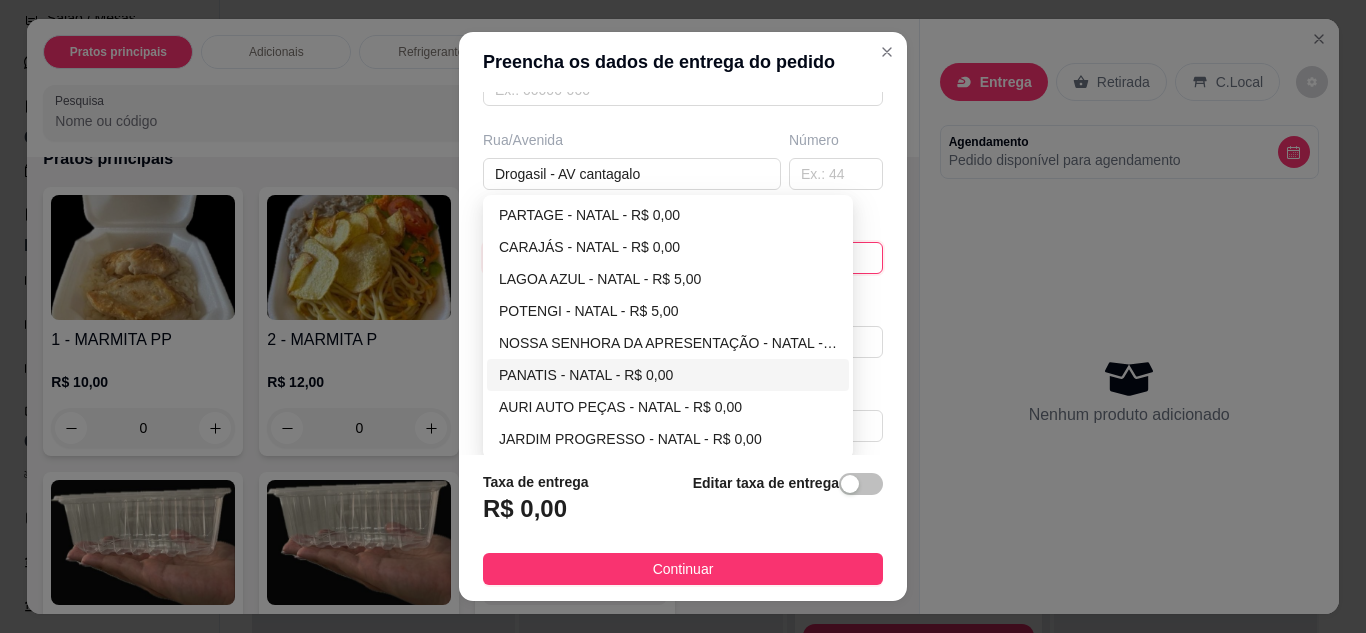 click on "PANATIS - NATAL -  R$ 0,00" at bounding box center (668, 375) 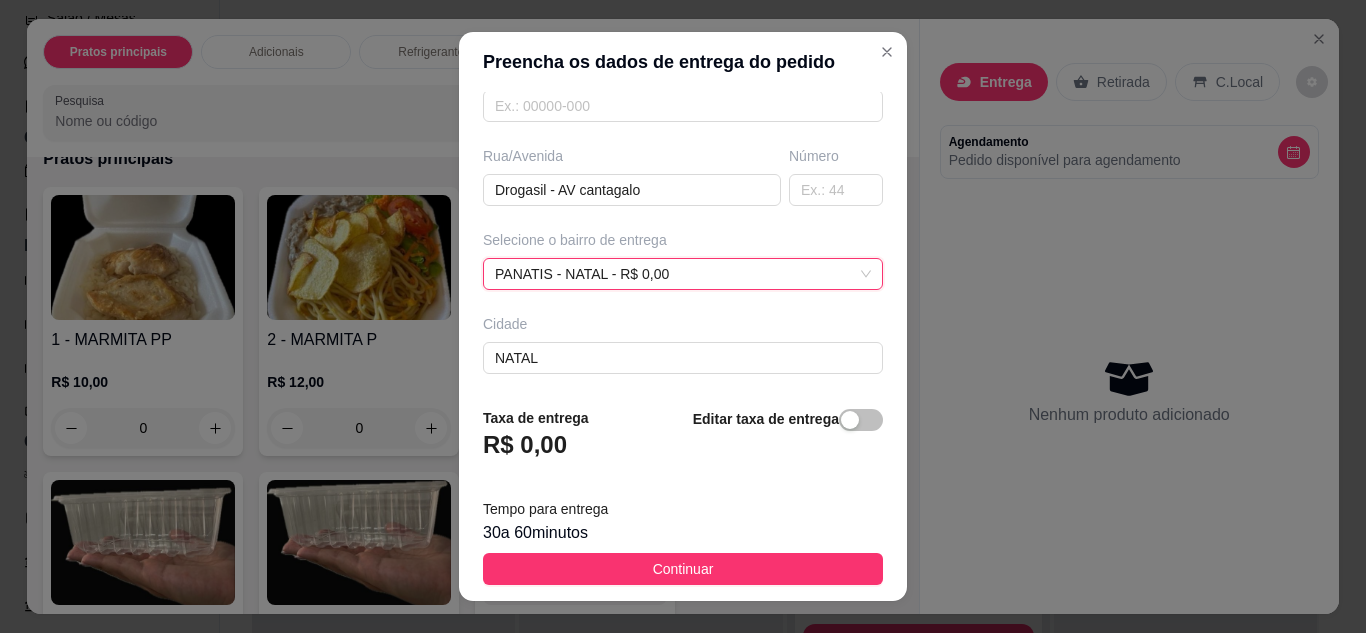 scroll, scrollTop: 304, scrollLeft: 0, axis: vertical 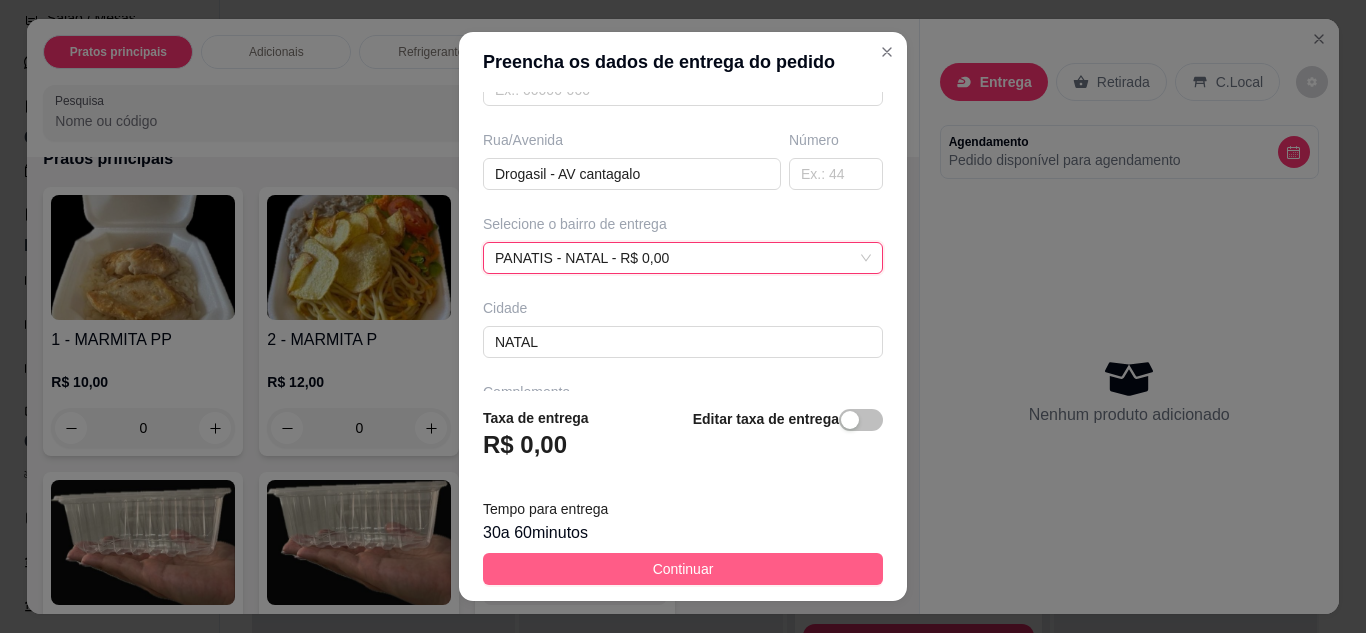 click on "Continuar" at bounding box center (683, 569) 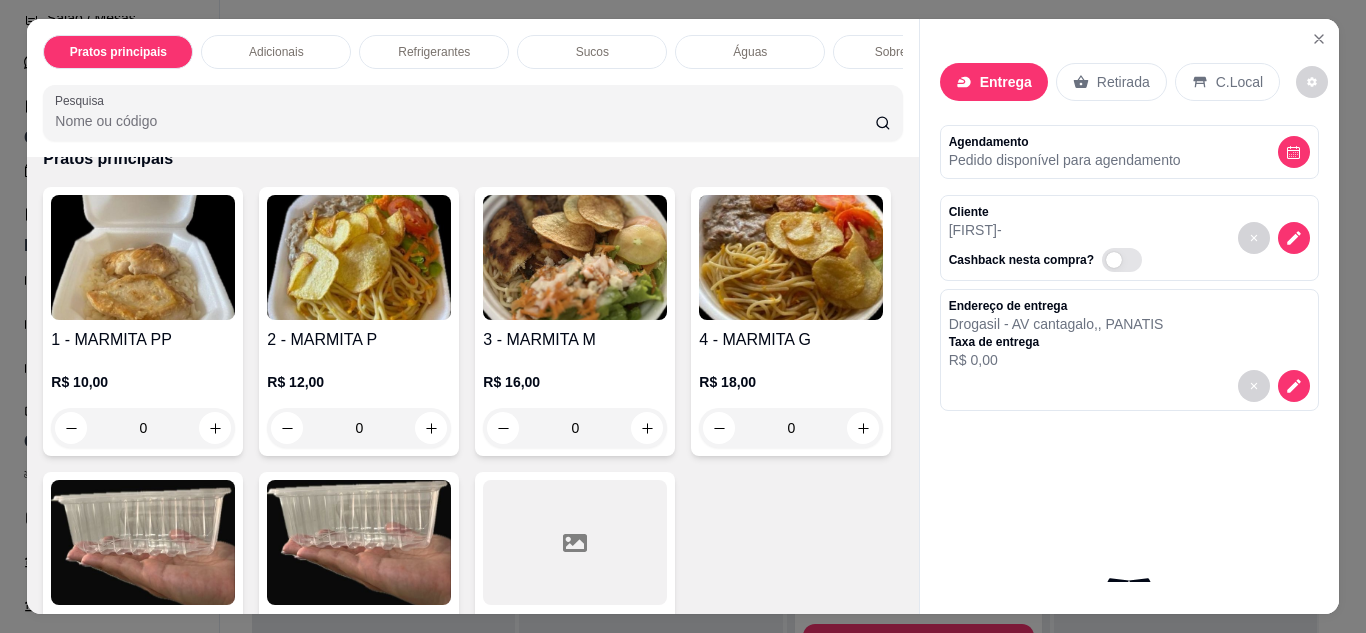 click at bounding box center (359, 257) 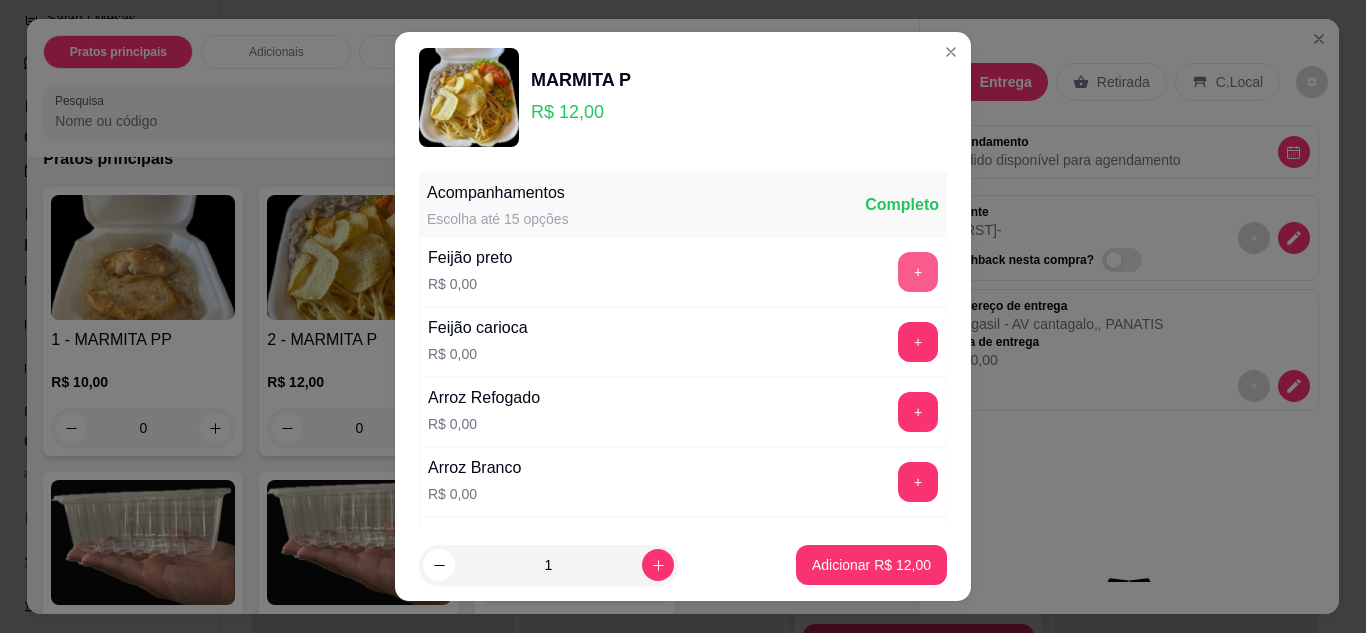 click on "+" at bounding box center (918, 272) 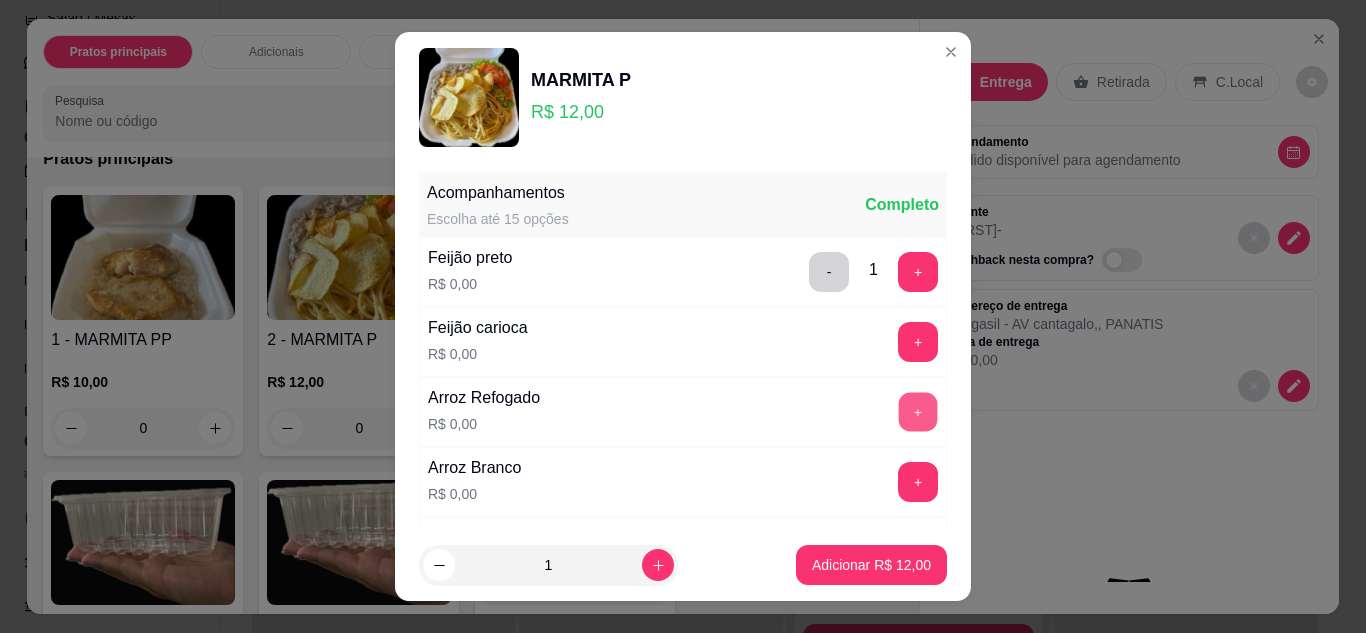 click on "+" at bounding box center [918, 412] 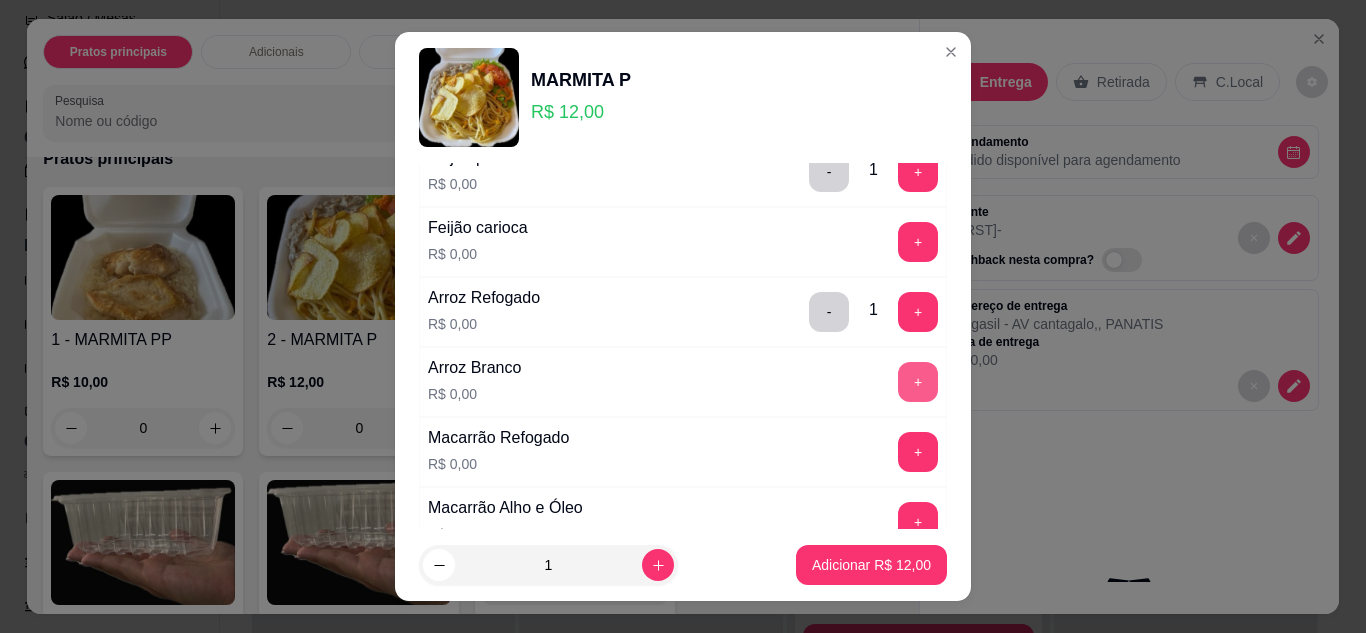 scroll, scrollTop: 300, scrollLeft: 0, axis: vertical 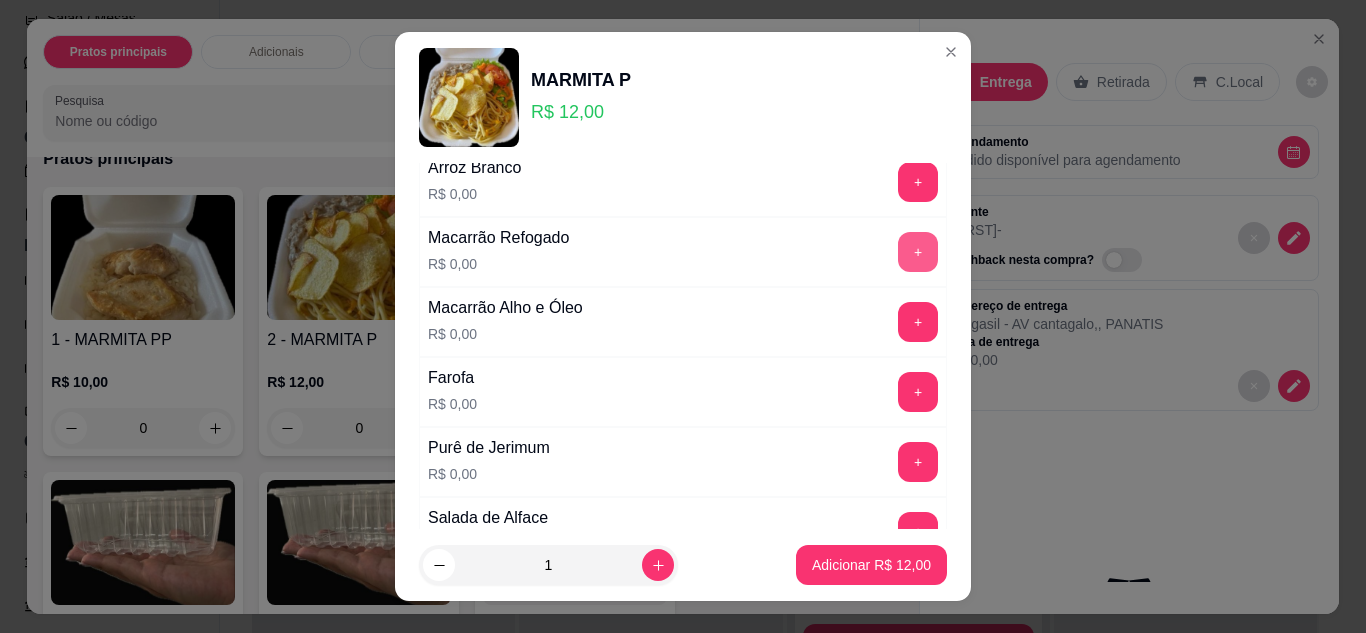 click on "+" at bounding box center (918, 252) 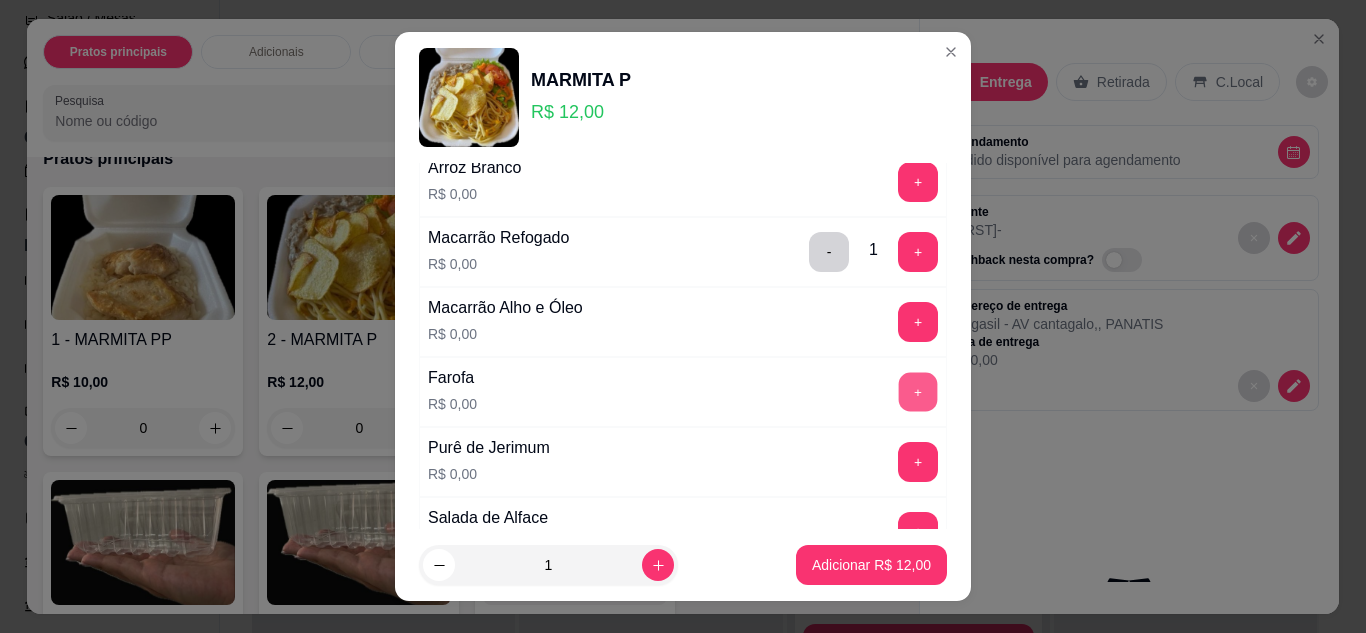 click on "+" at bounding box center (918, 392) 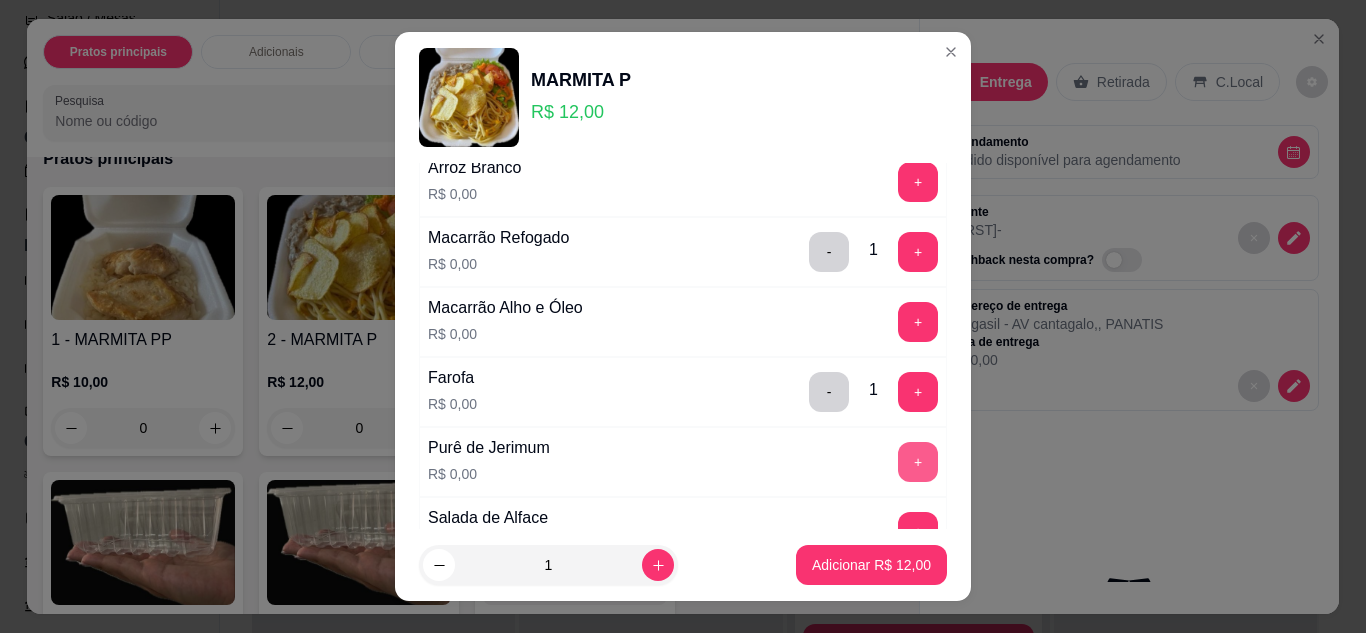 click on "+" at bounding box center [918, 462] 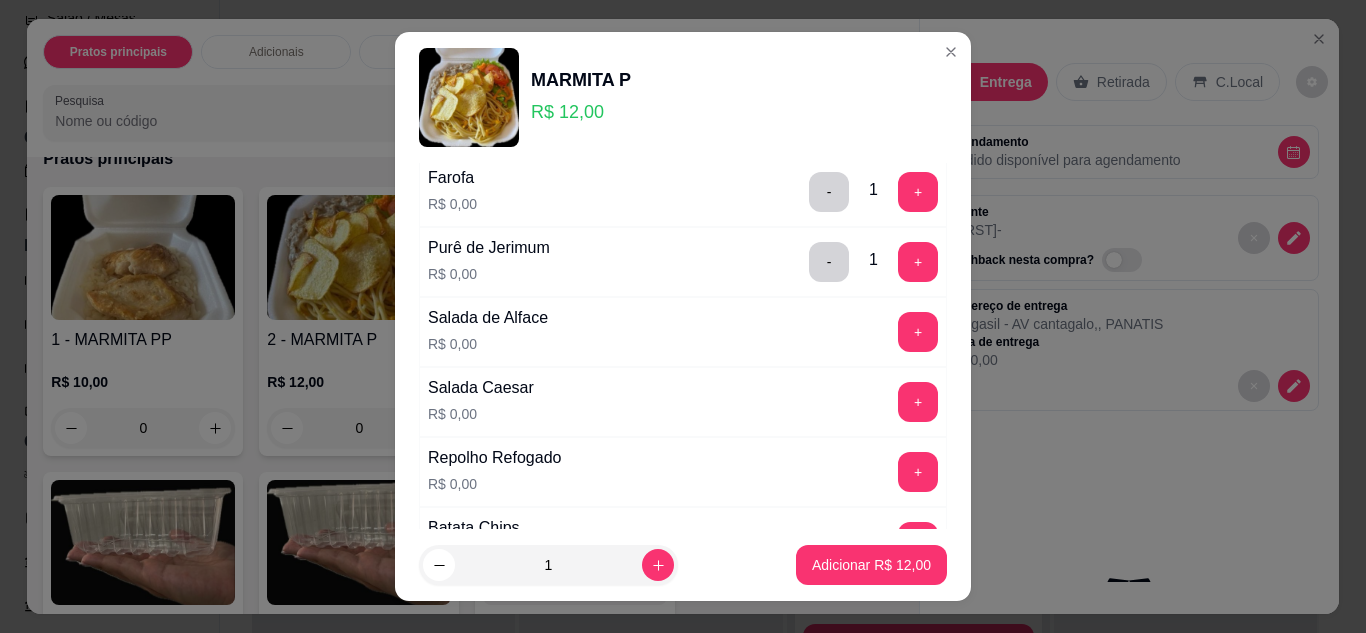 scroll, scrollTop: 600, scrollLeft: 0, axis: vertical 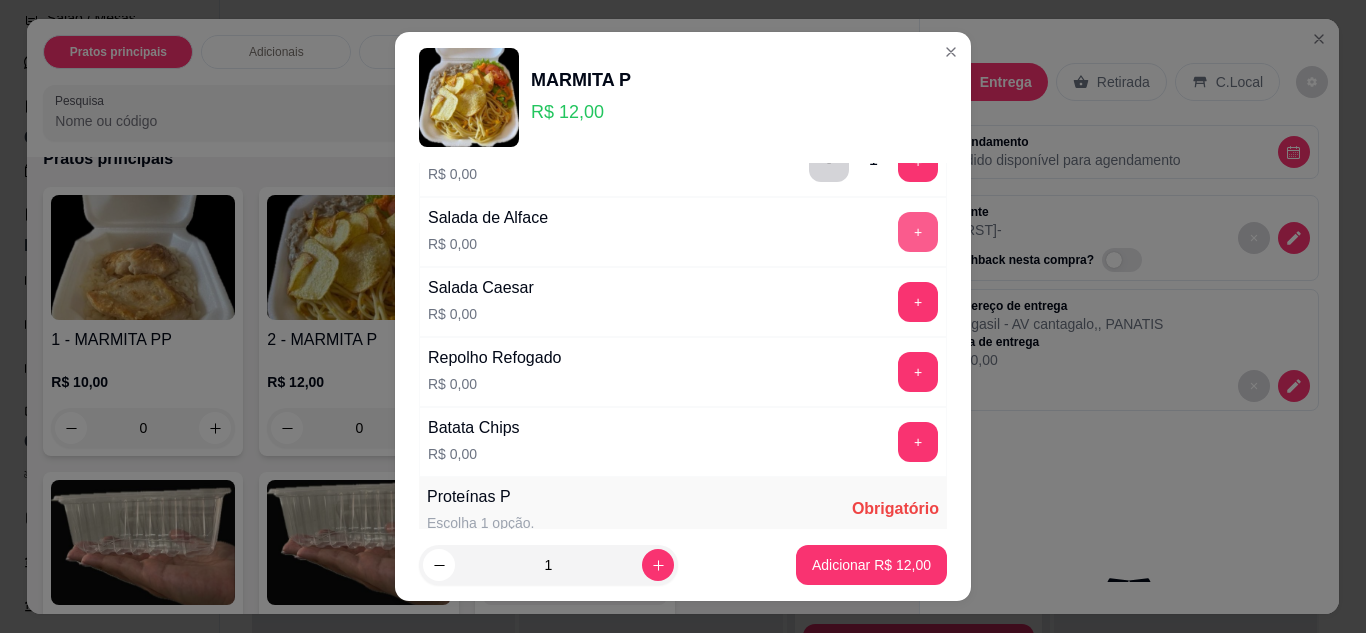 click on "+" at bounding box center (918, 232) 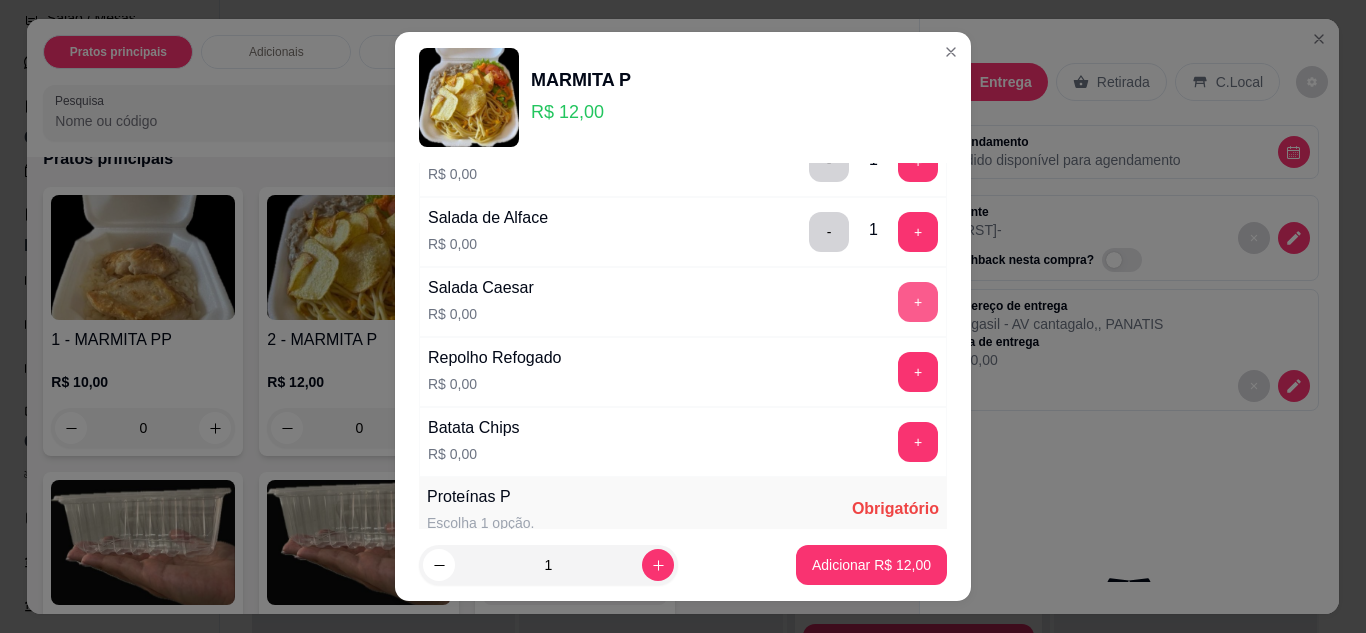 click on "+" at bounding box center (918, 302) 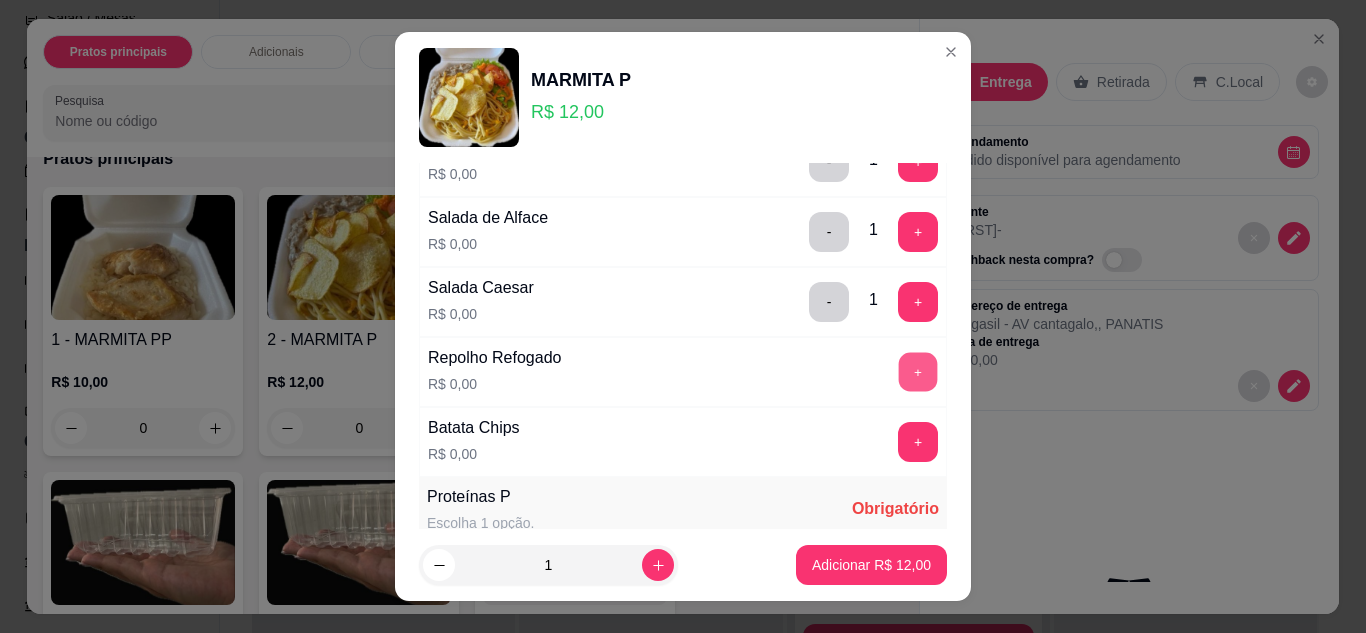 click on "+" at bounding box center (918, 372) 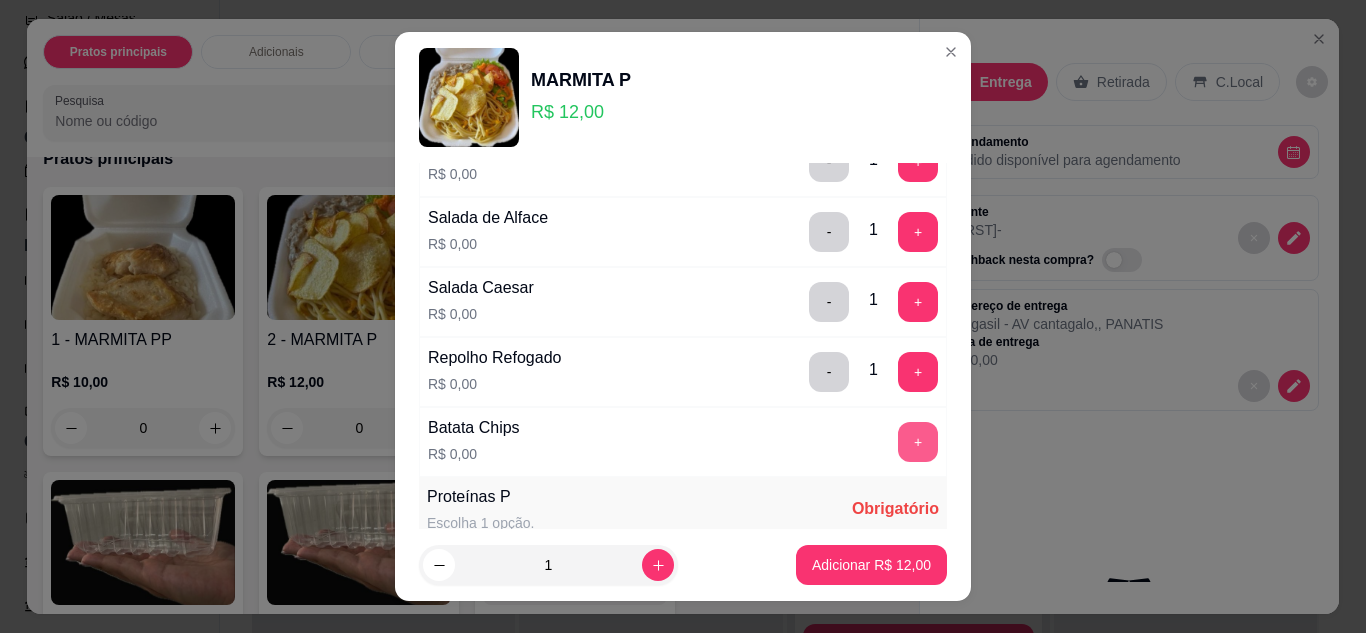 click on "+" at bounding box center (918, 442) 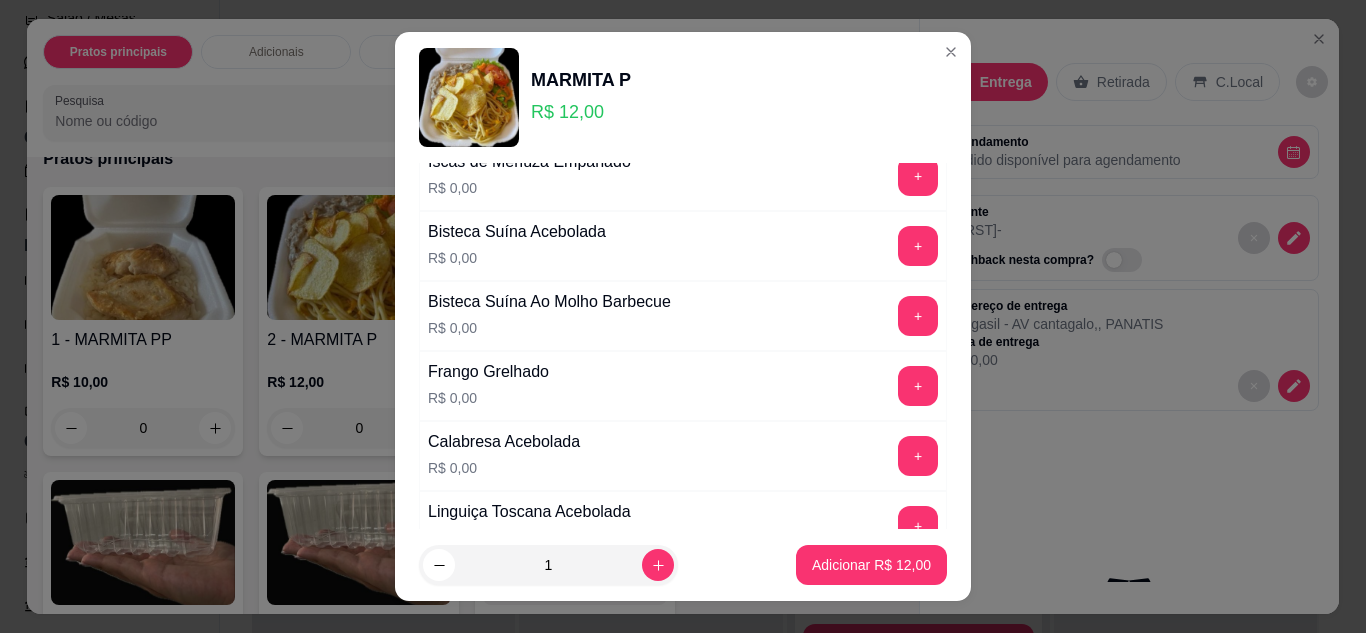 scroll, scrollTop: 1100, scrollLeft: 0, axis: vertical 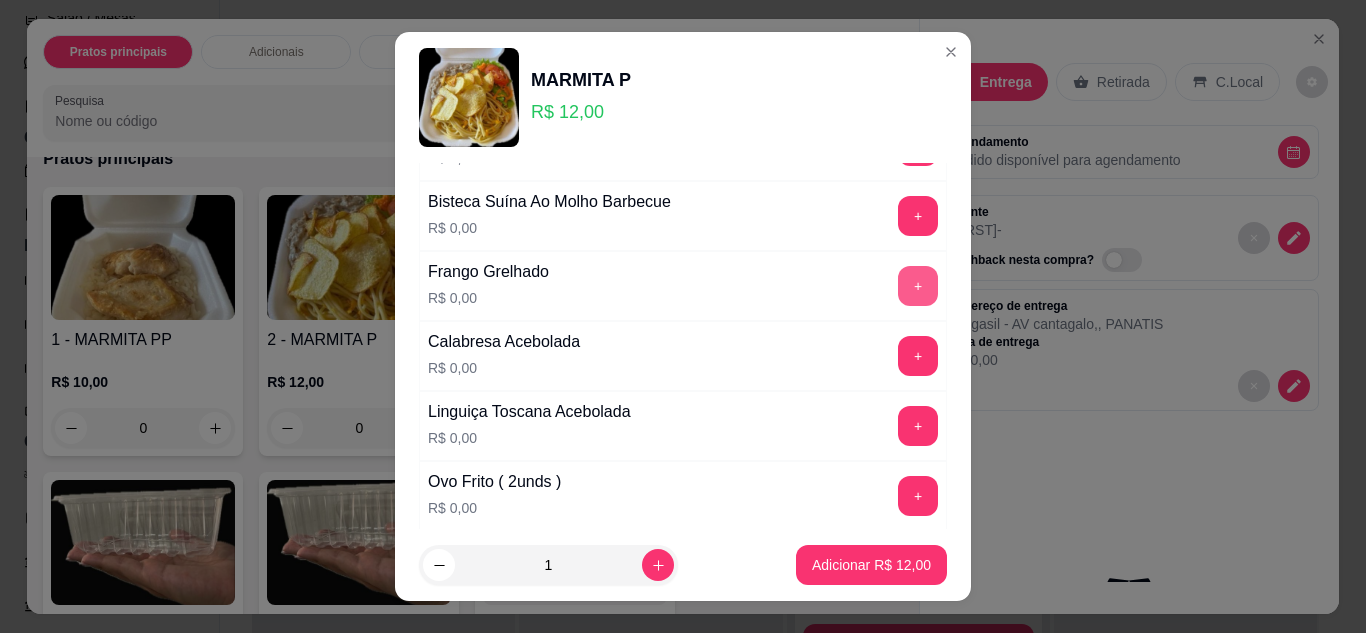 click on "+" at bounding box center (918, 286) 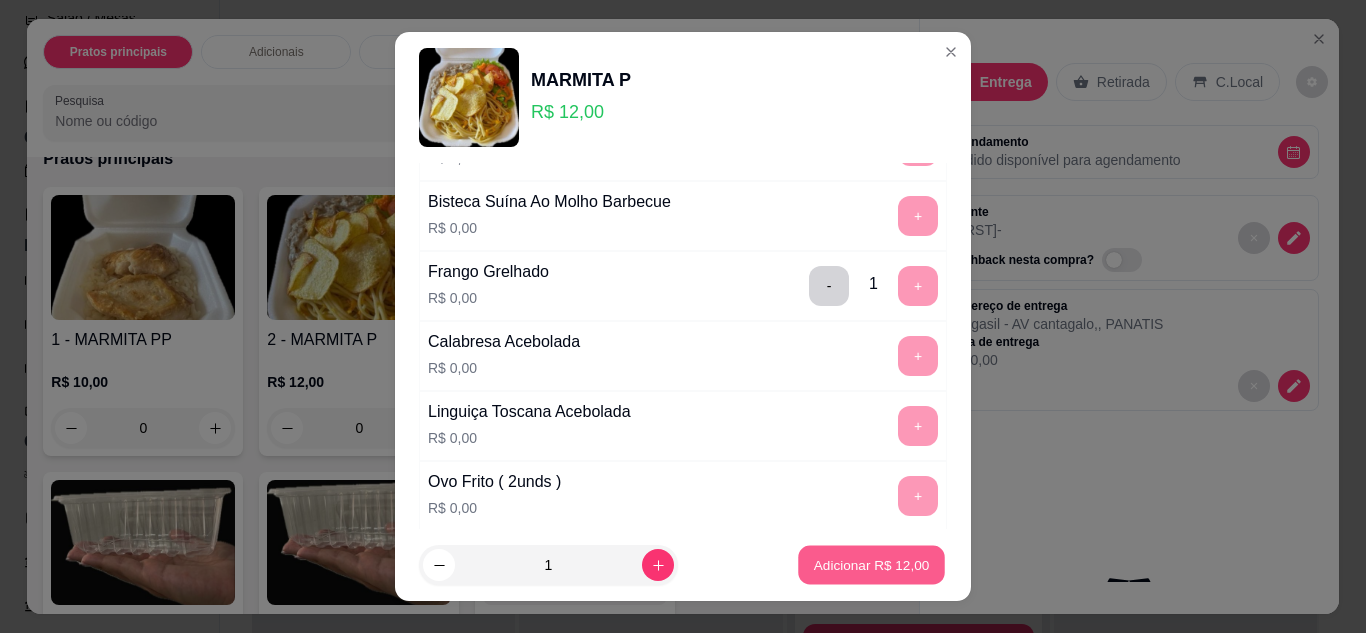 click on "Adicionar   R$ 12,00" at bounding box center (872, 565) 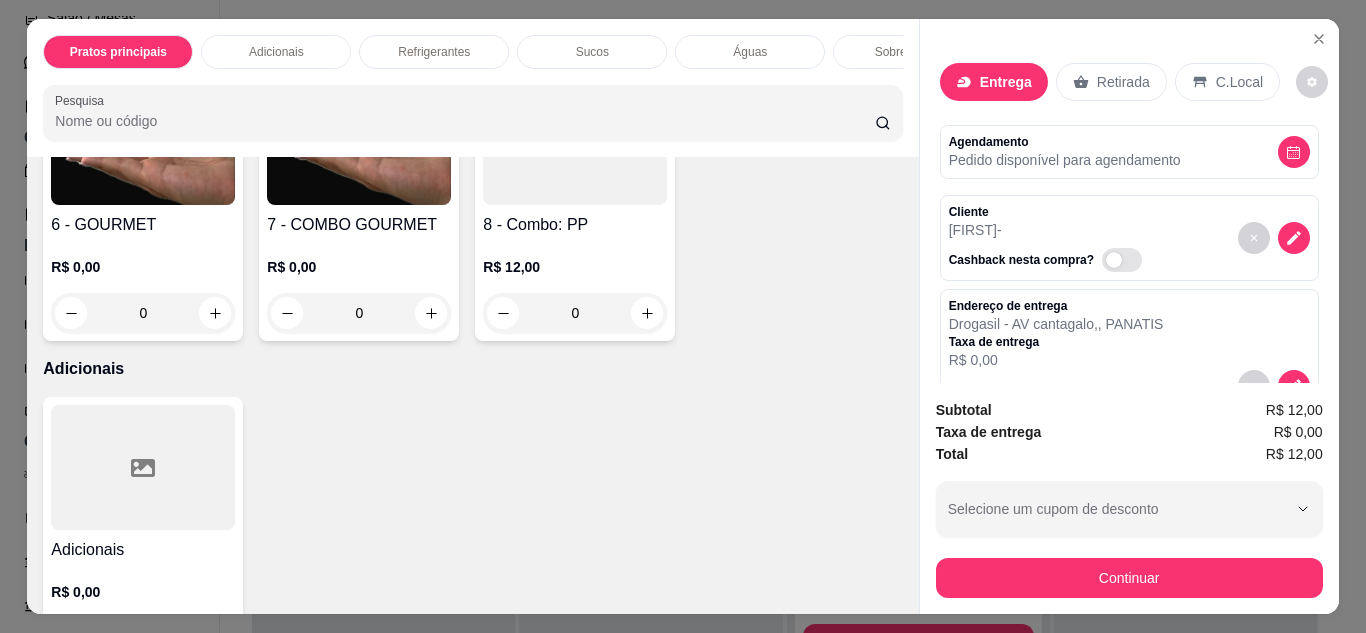 scroll, scrollTop: 600, scrollLeft: 0, axis: vertical 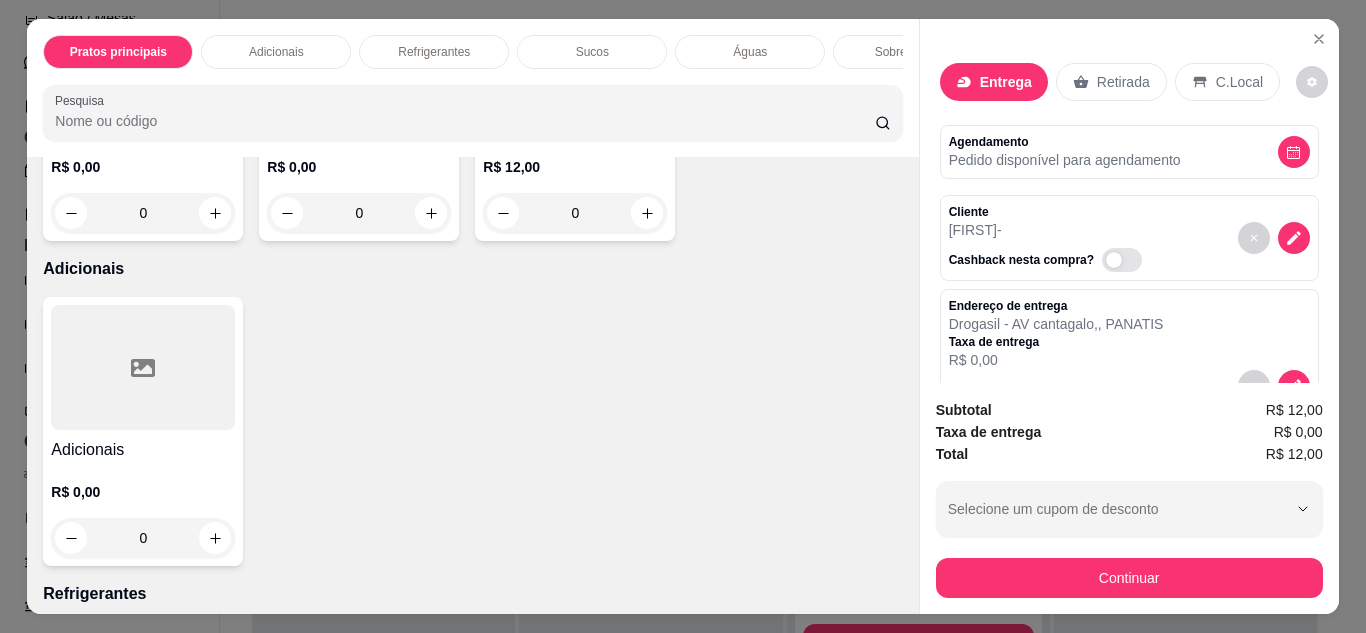 click at bounding box center (575, 42) 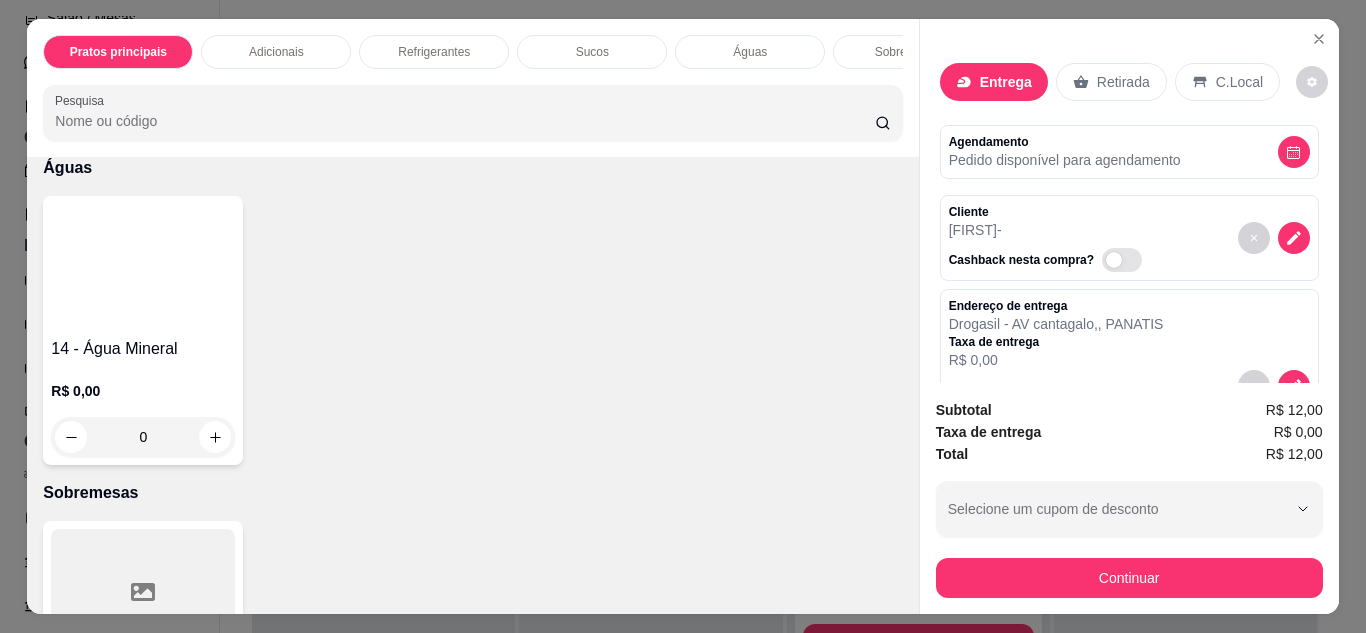 scroll, scrollTop: 1800, scrollLeft: 0, axis: vertical 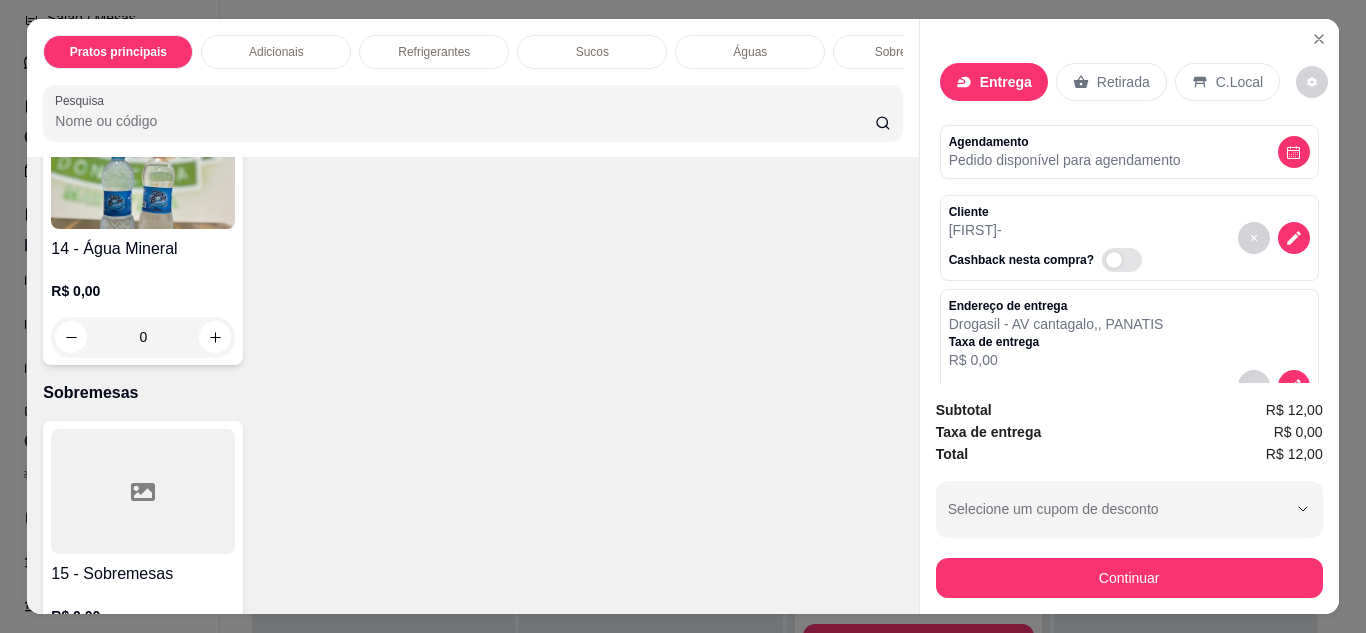 click at bounding box center (143, -159) 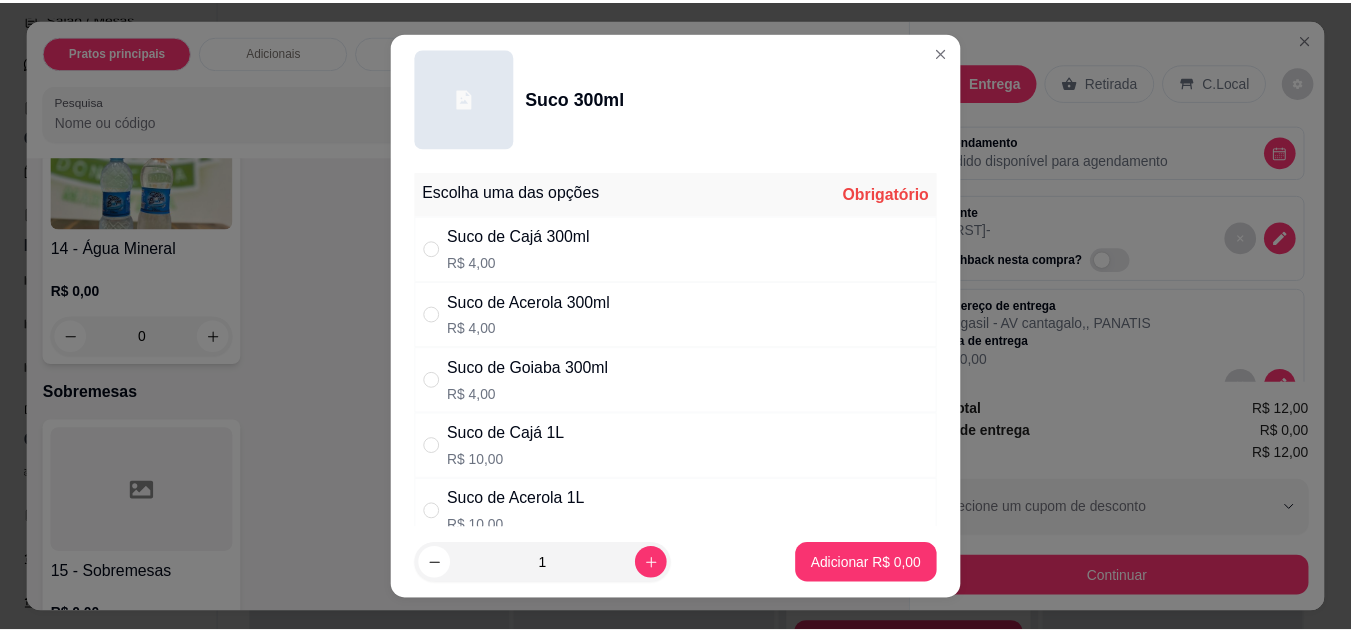 scroll, scrollTop: 100, scrollLeft: 0, axis: vertical 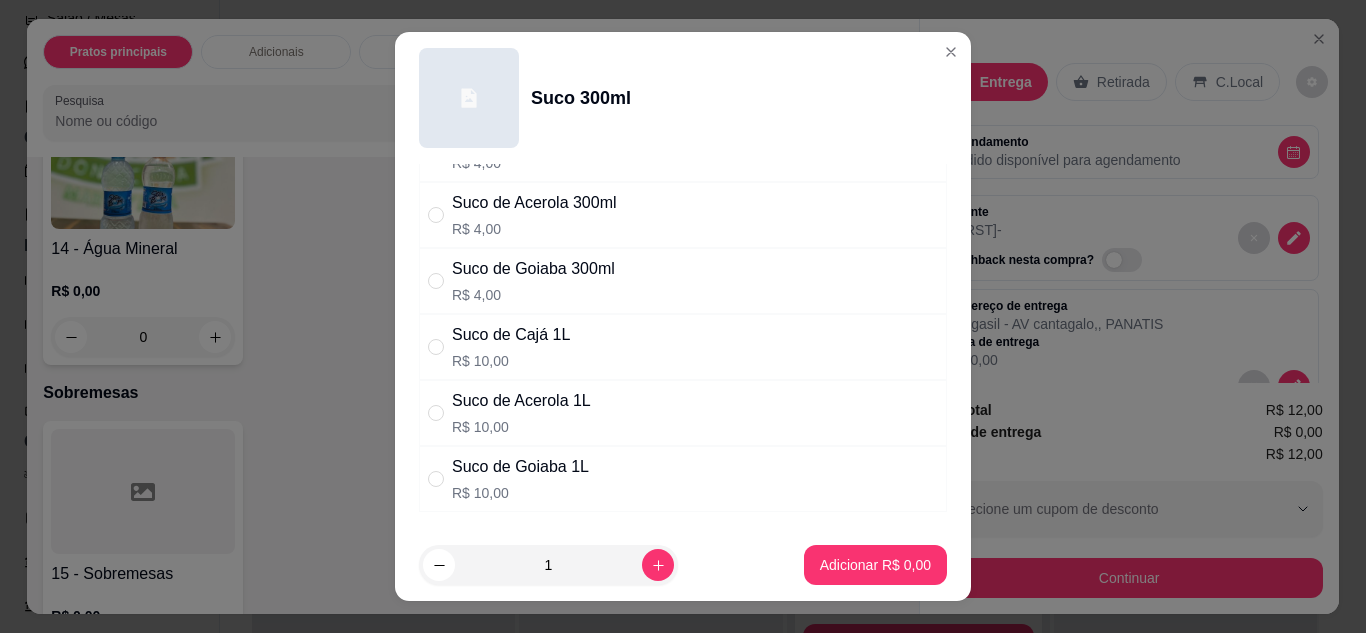 click on "R$ 4,00" at bounding box center (534, 229) 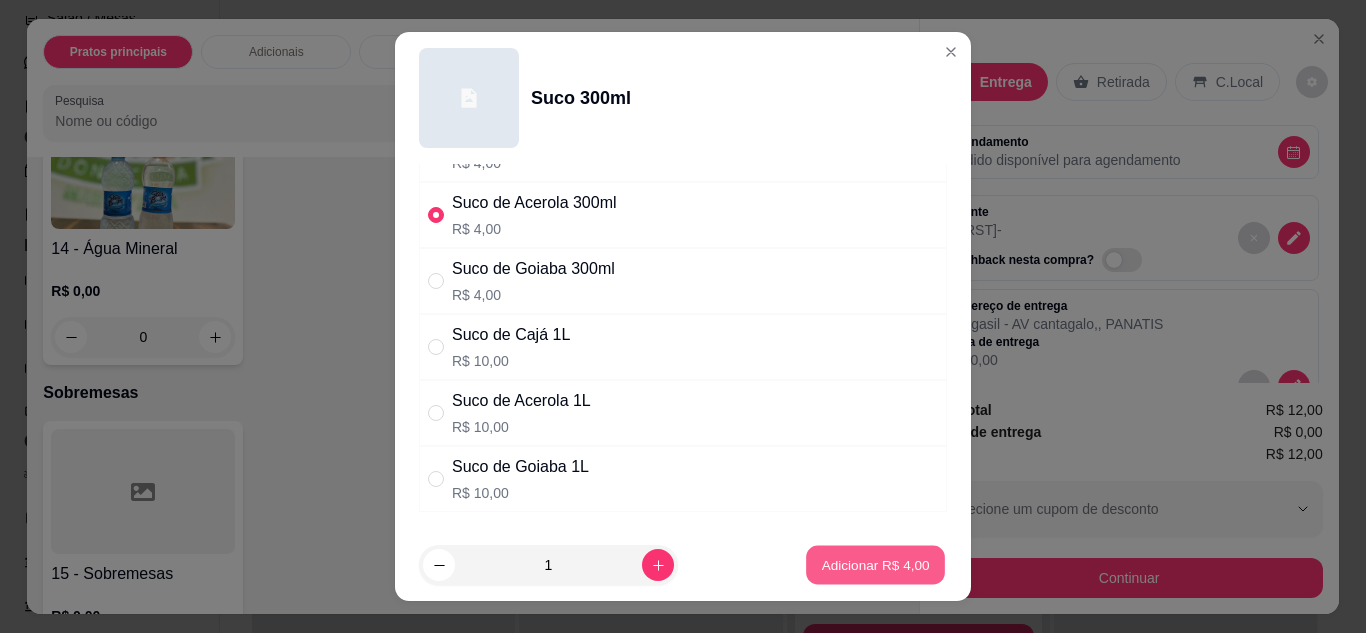 click on "Adicionar   R$ 4,00" at bounding box center [875, 565] 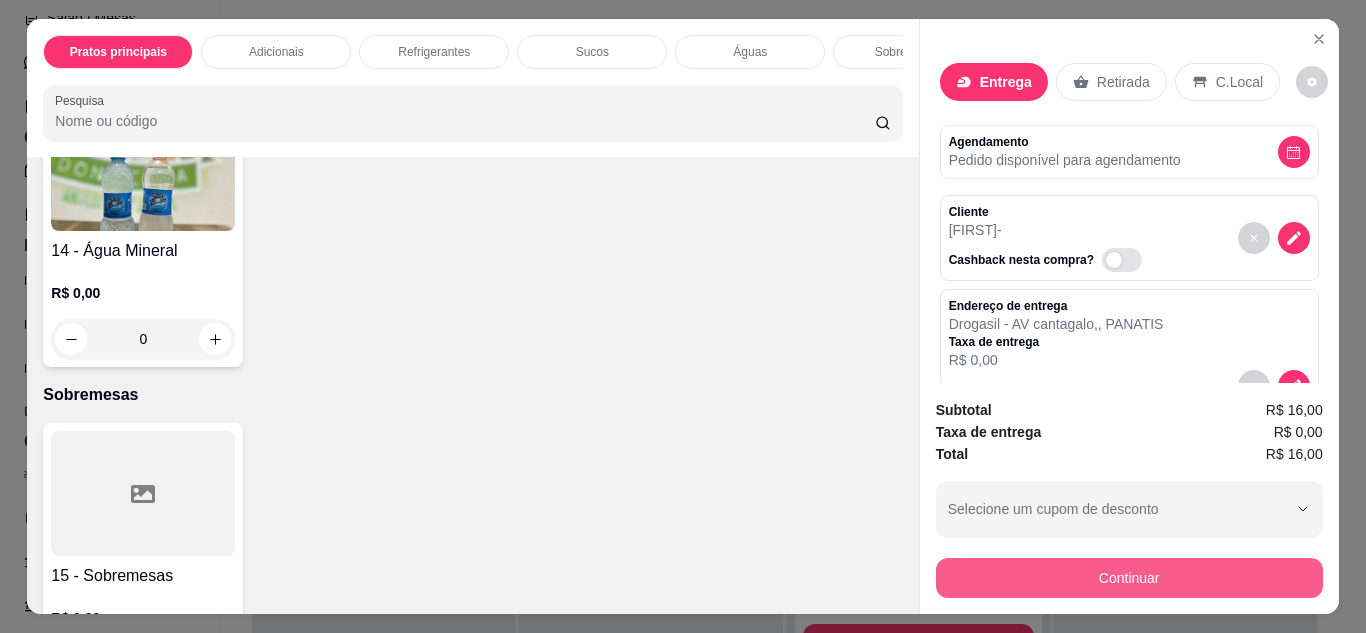 click on "Continuar" at bounding box center [1129, 578] 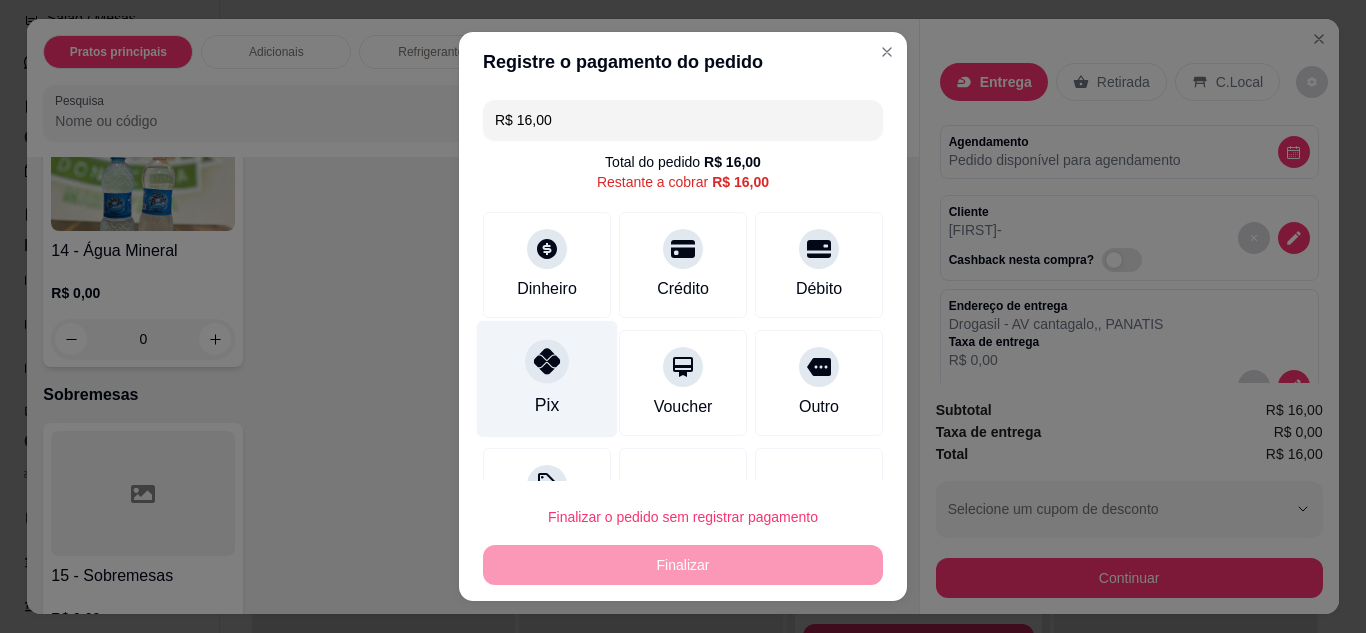 click 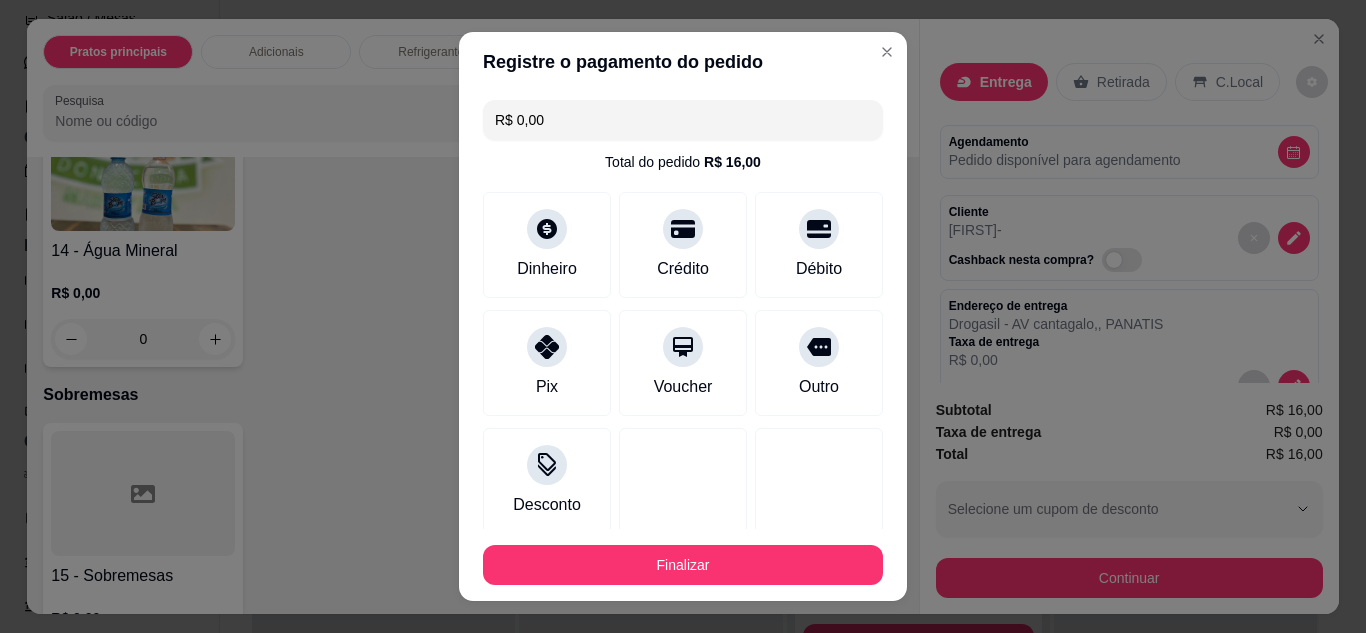 click on "Finalizar" at bounding box center [683, 565] 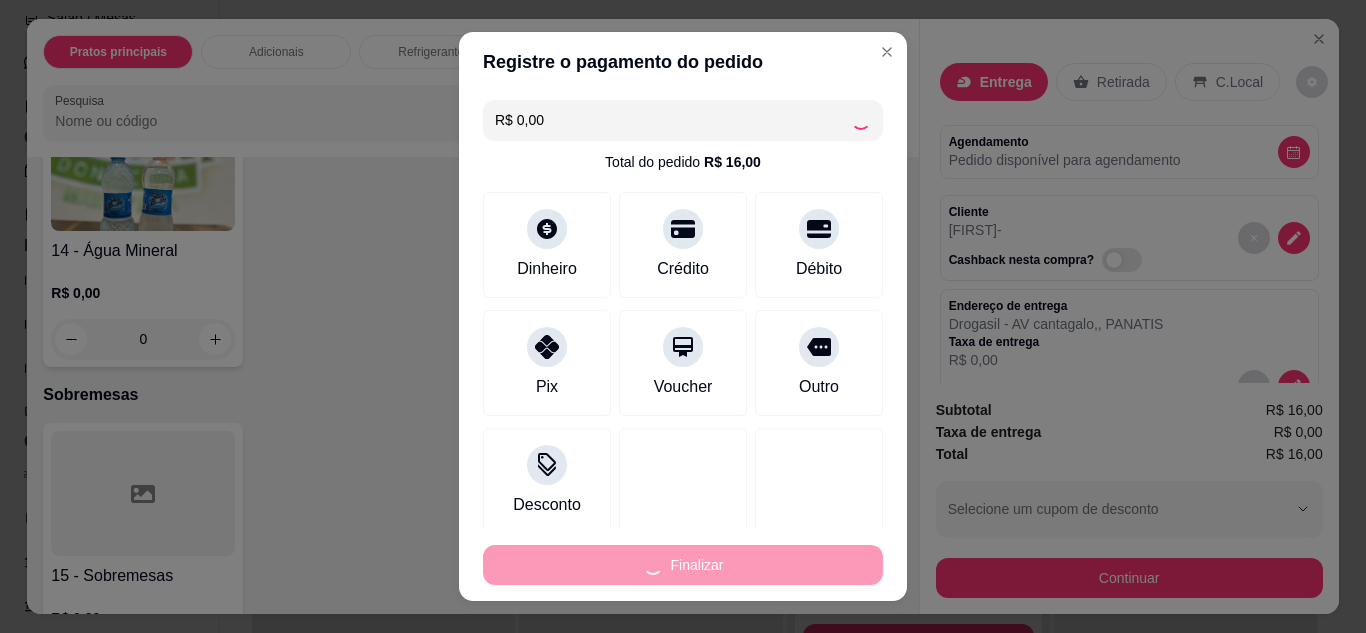 type on "0" 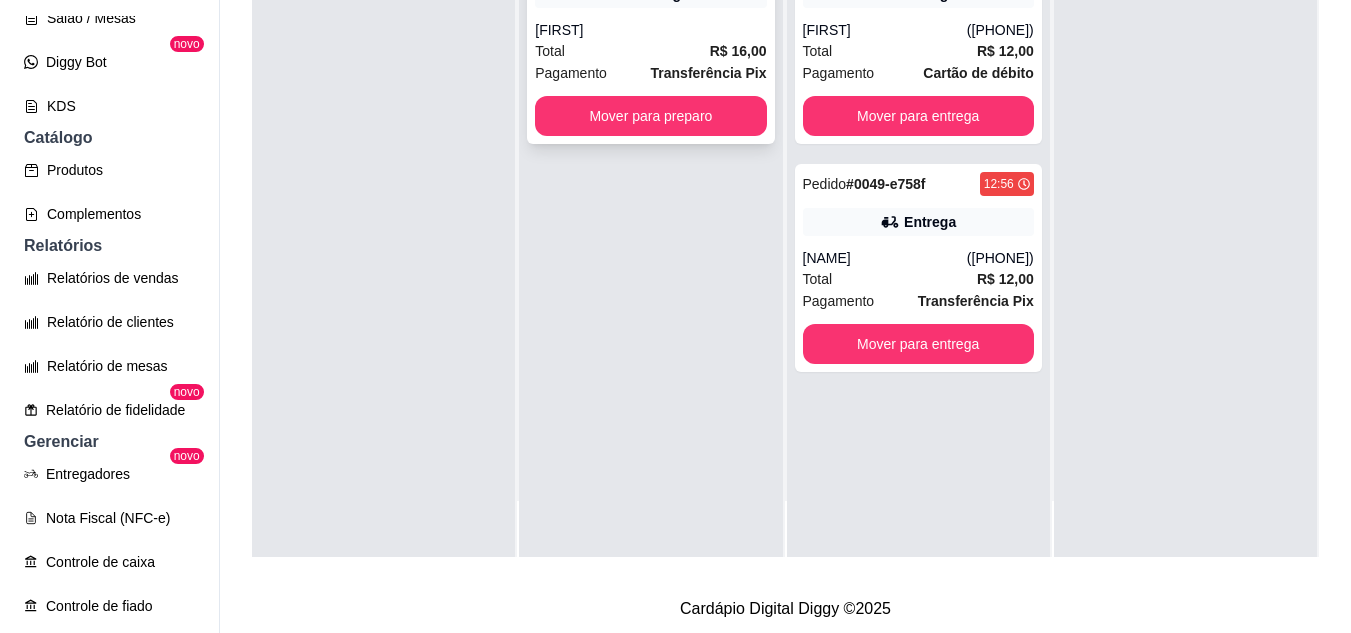scroll, scrollTop: 200, scrollLeft: 0, axis: vertical 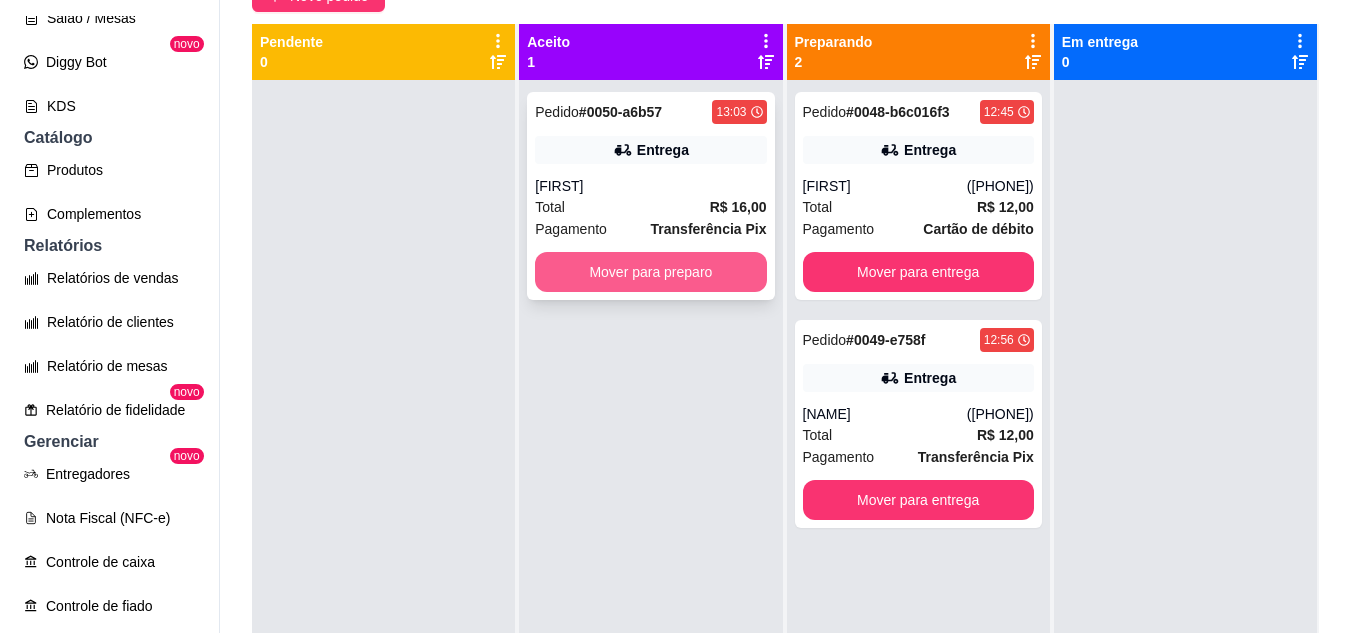 click on "Mover para preparo" at bounding box center (650, 272) 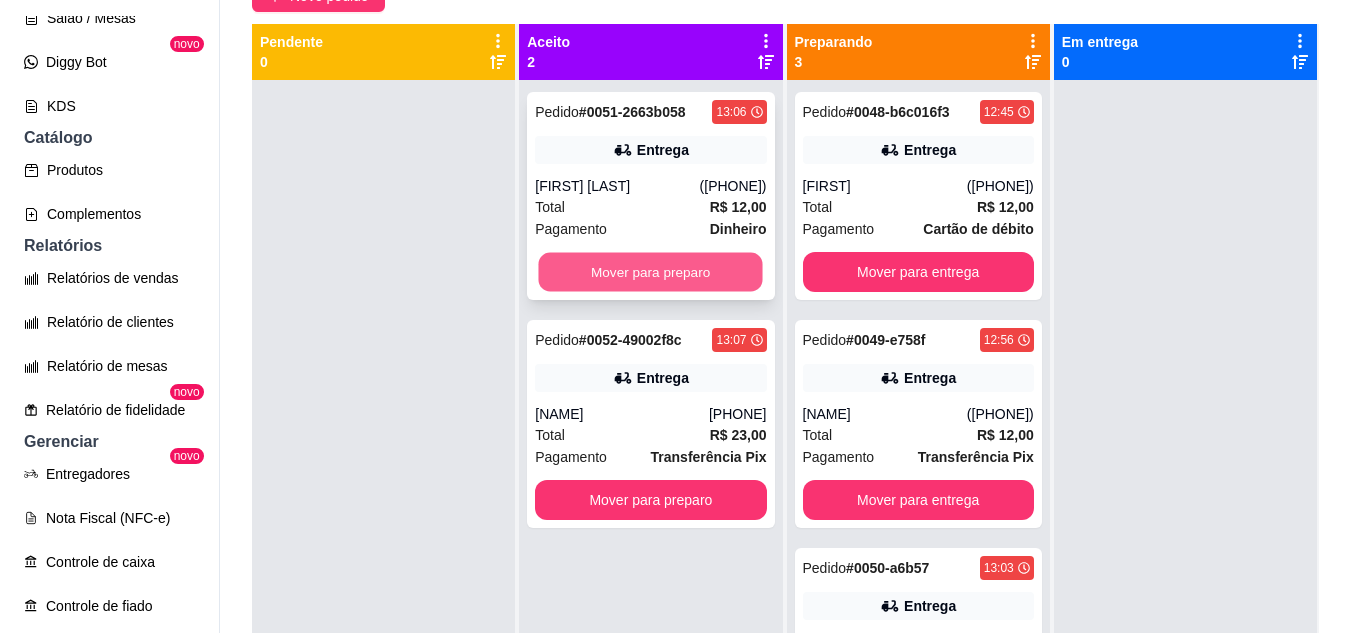 click on "Mover para preparo" at bounding box center [651, 272] 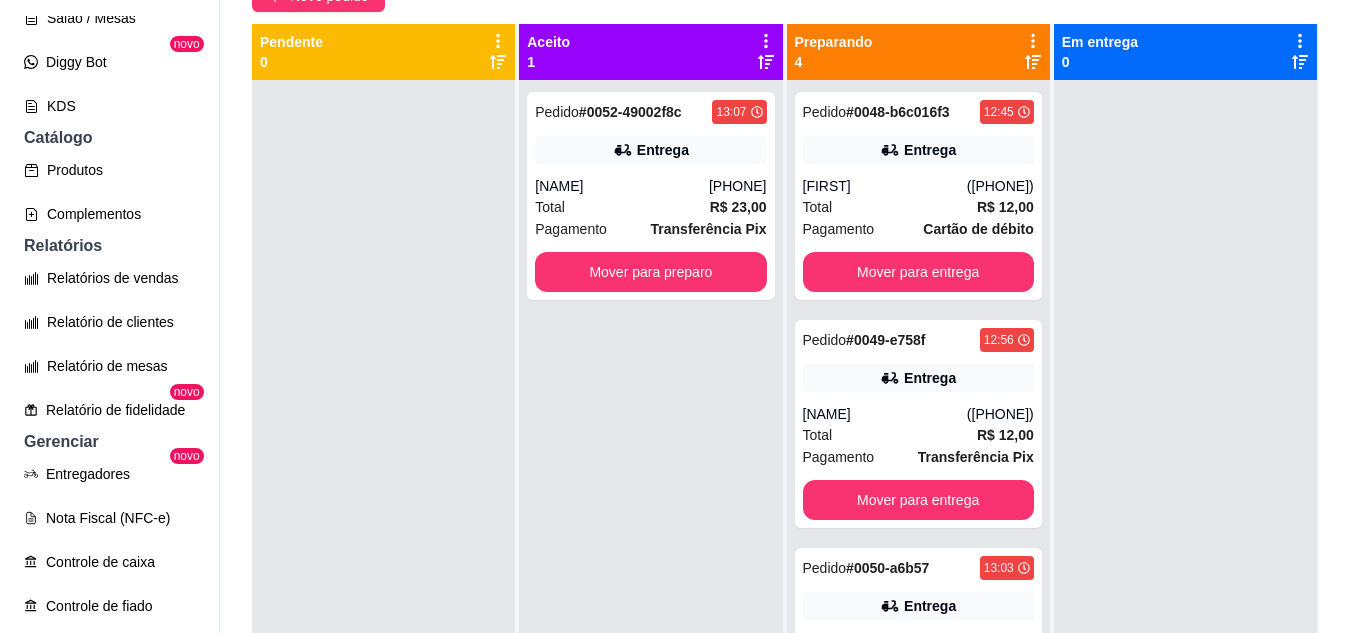 click on "Pedido  # 0052-49002f8c 13:07 Entrega Marcelly  (84) 92000-1203 Total R$ 23,00 Pagamento Transferência Pix Mover para preparo" at bounding box center [650, 396] 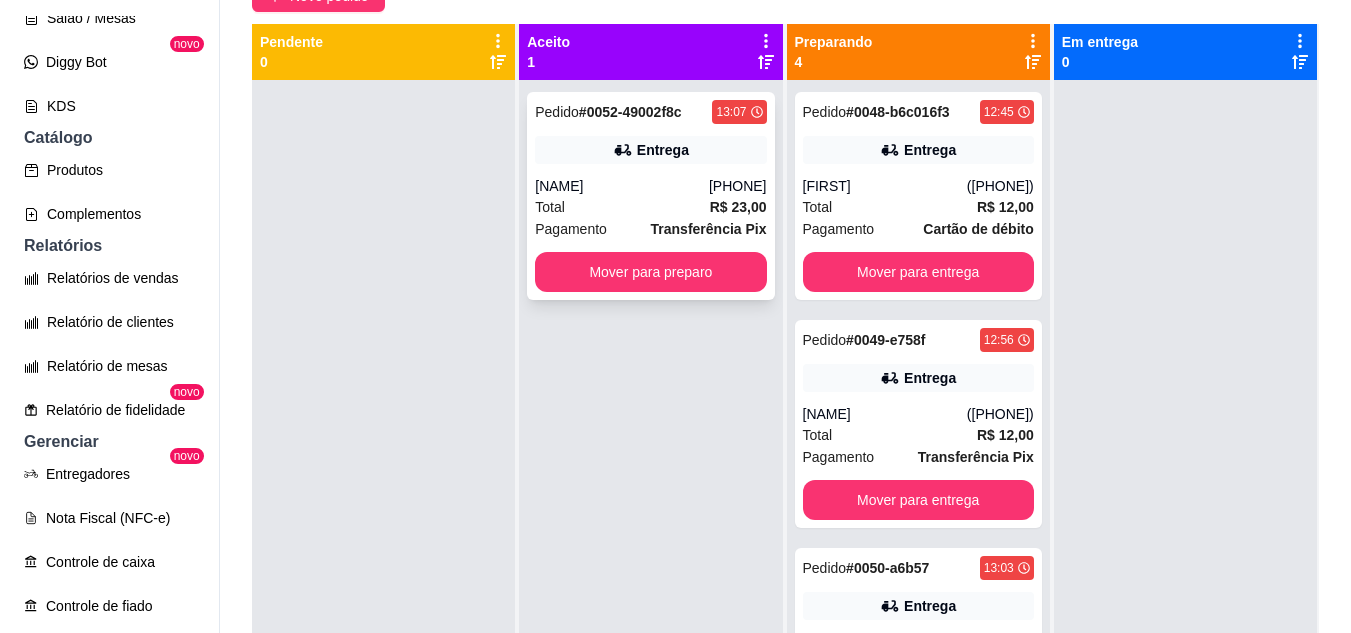 click on "Mover para preparo" at bounding box center (650, 272) 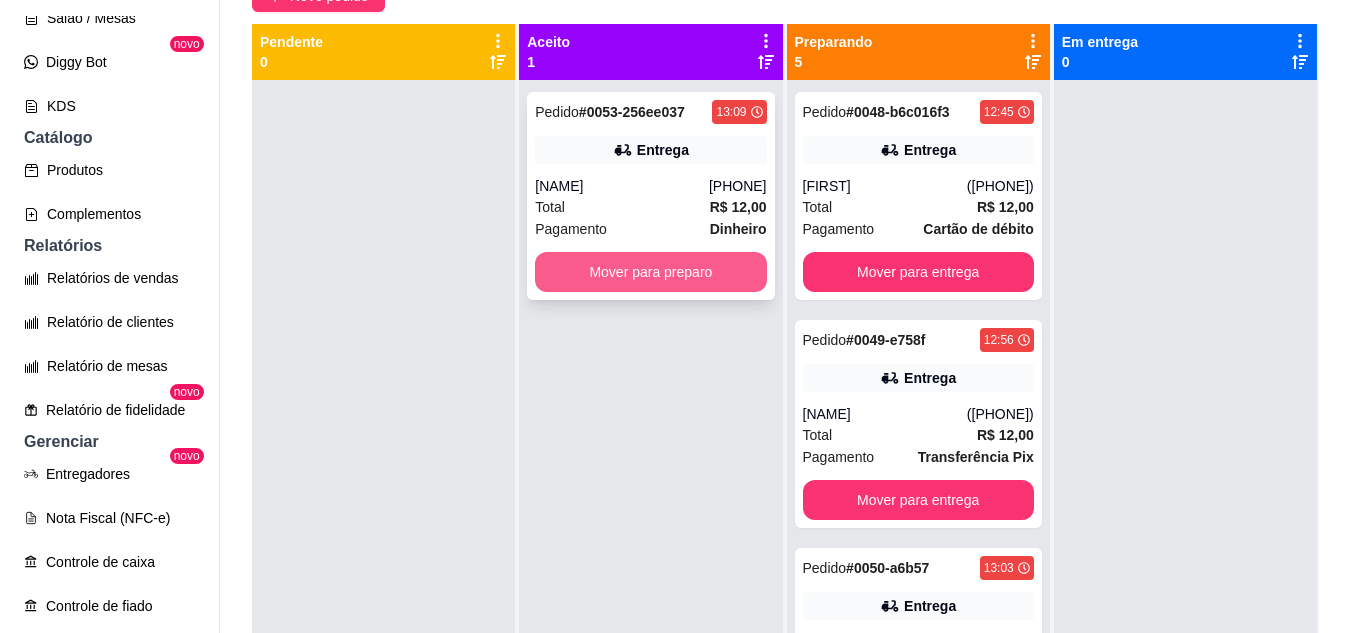 click on "Mover para preparo" at bounding box center [650, 272] 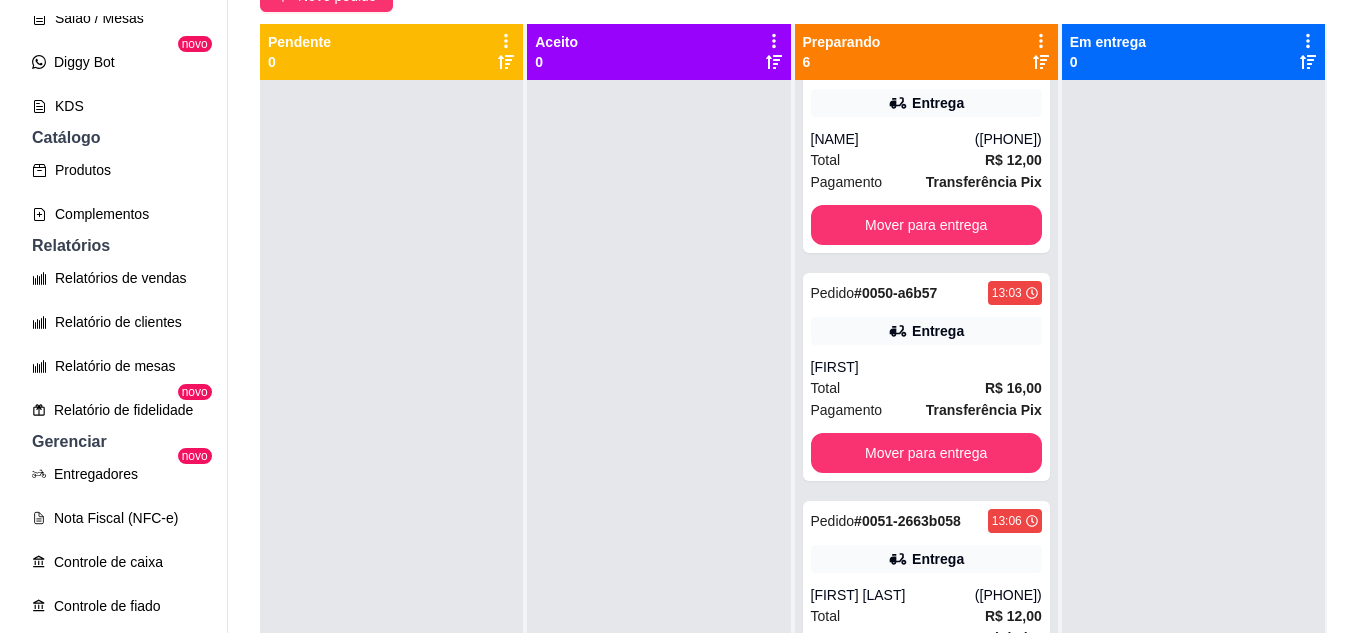 scroll, scrollTop: 0, scrollLeft: 0, axis: both 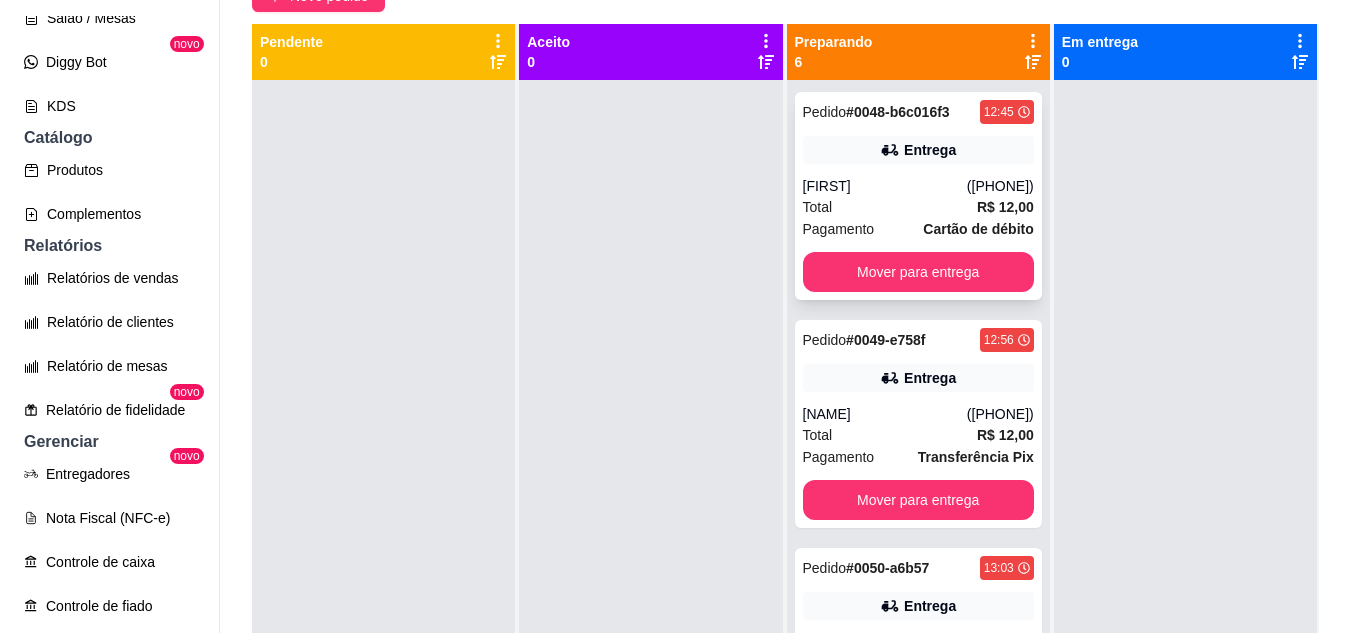 click on "Gisele" at bounding box center [885, 186] 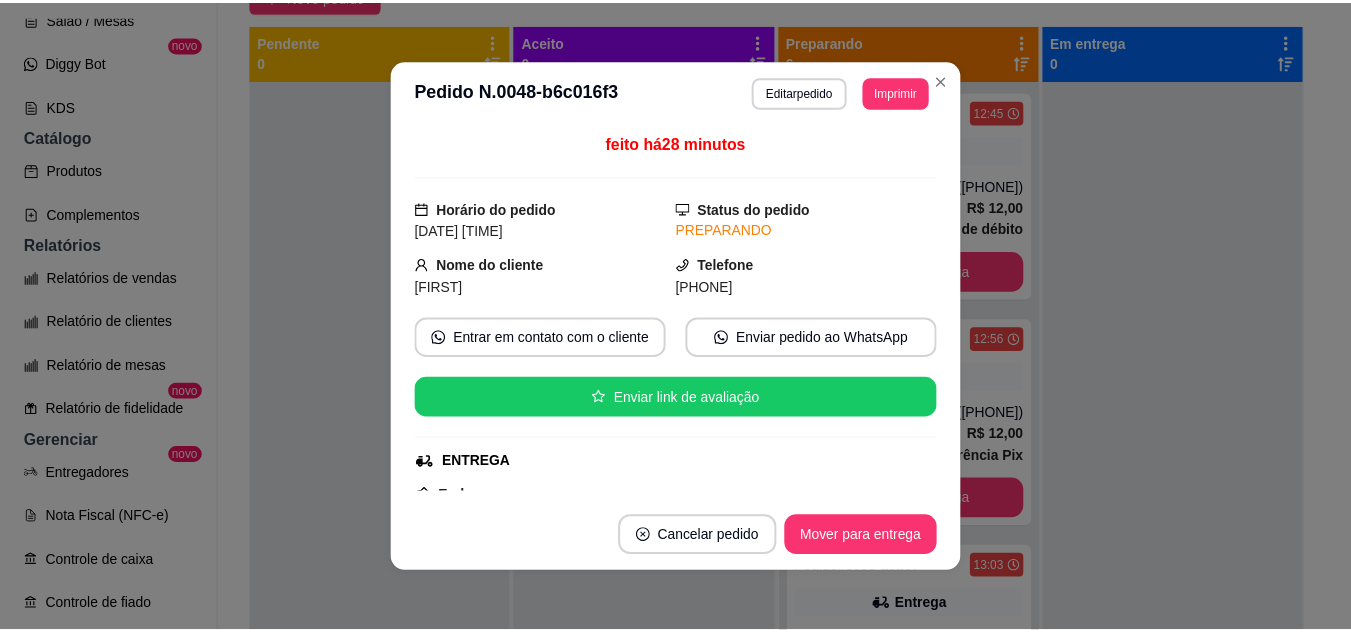 scroll, scrollTop: 200, scrollLeft: 0, axis: vertical 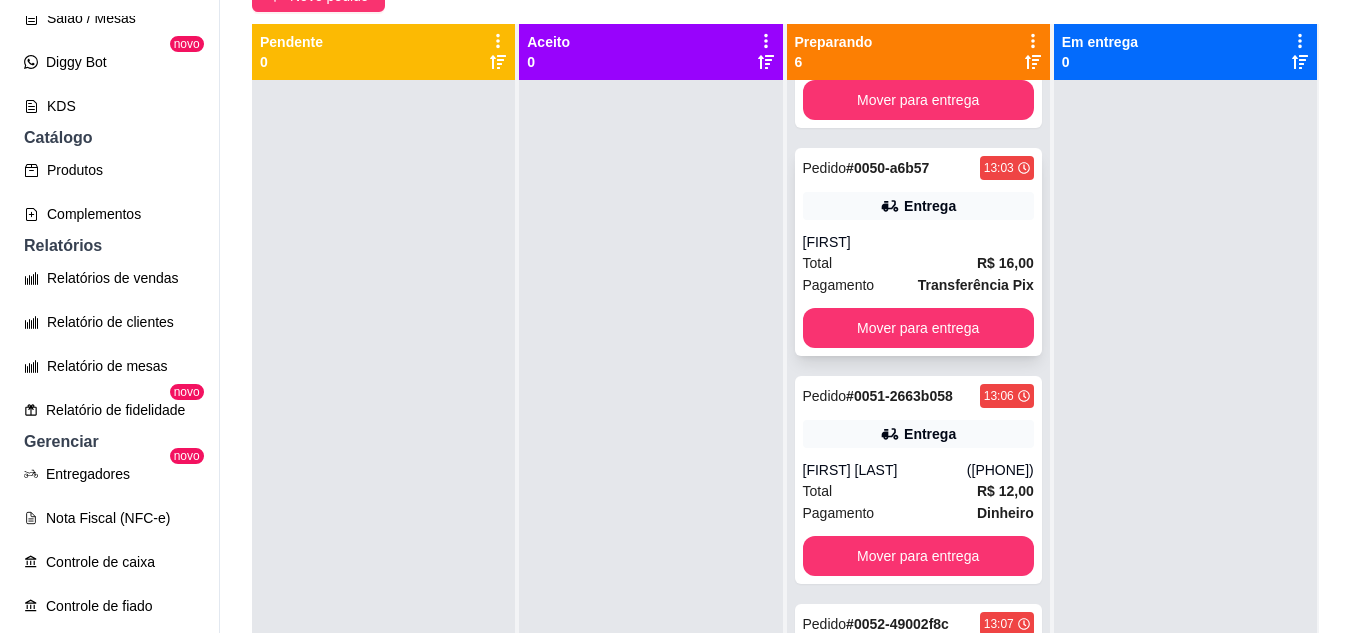 click on "Total R$ 16,00" at bounding box center (918, 263) 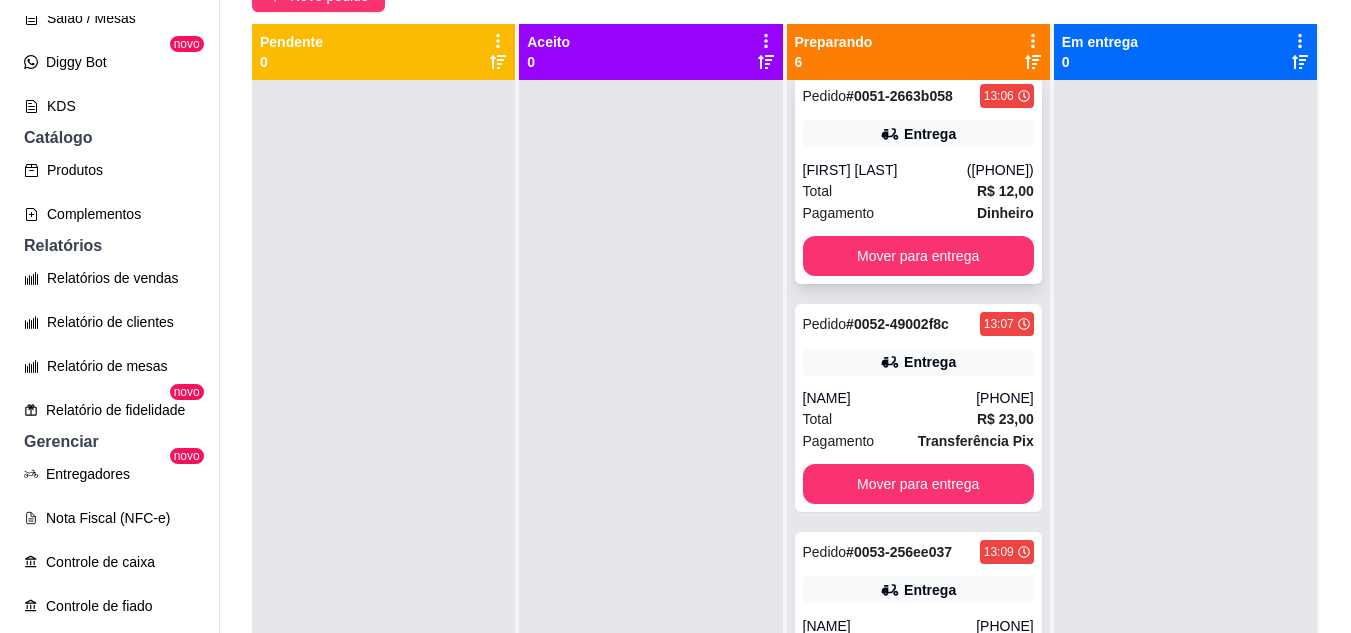 scroll, scrollTop: 775, scrollLeft: 0, axis: vertical 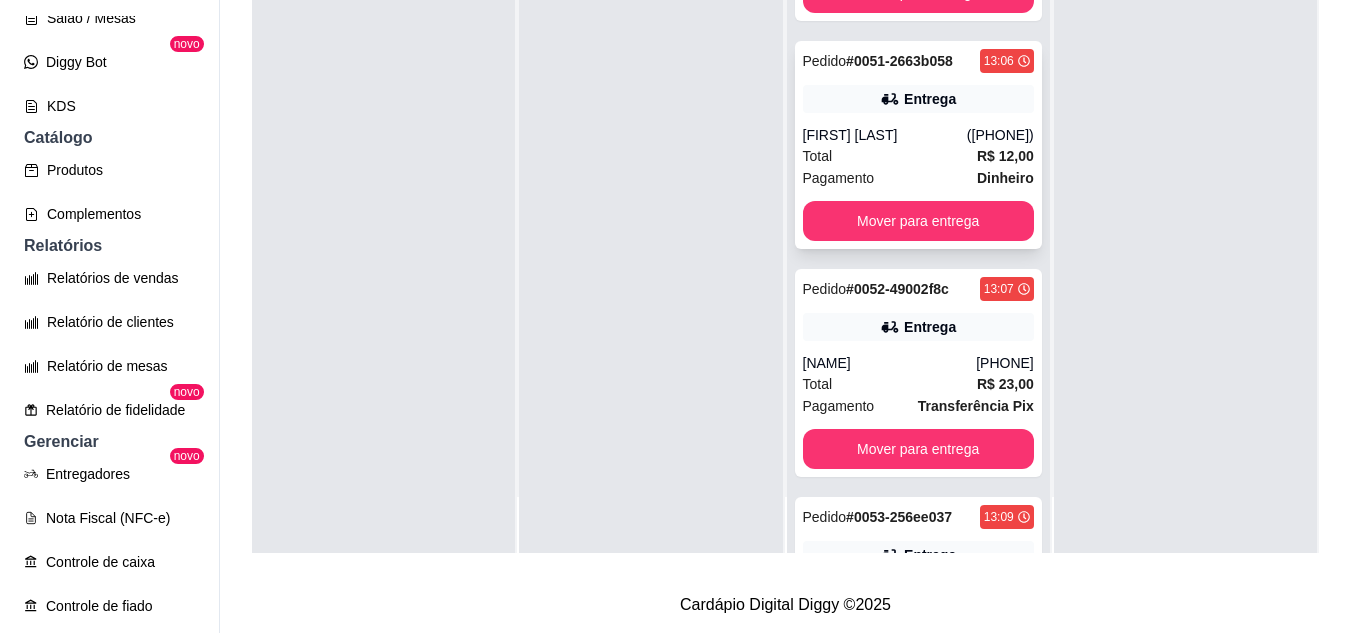 click on "Total R$ 12,00" at bounding box center (918, 156) 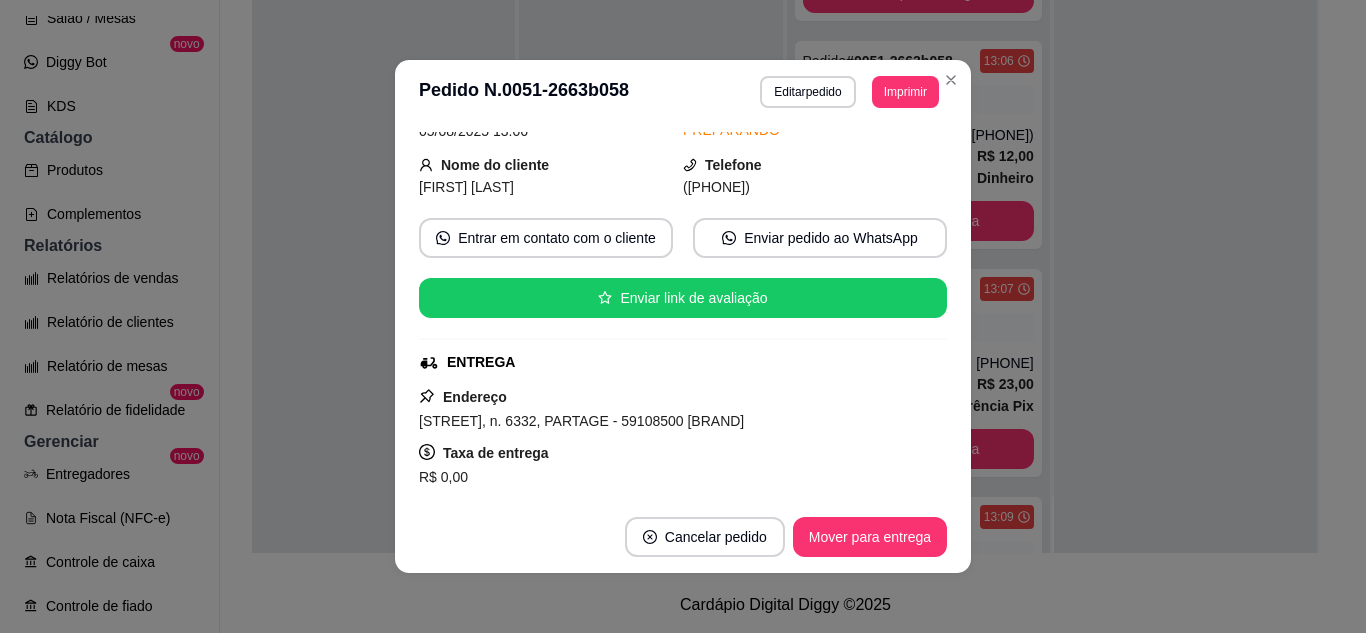 scroll, scrollTop: 200, scrollLeft: 0, axis: vertical 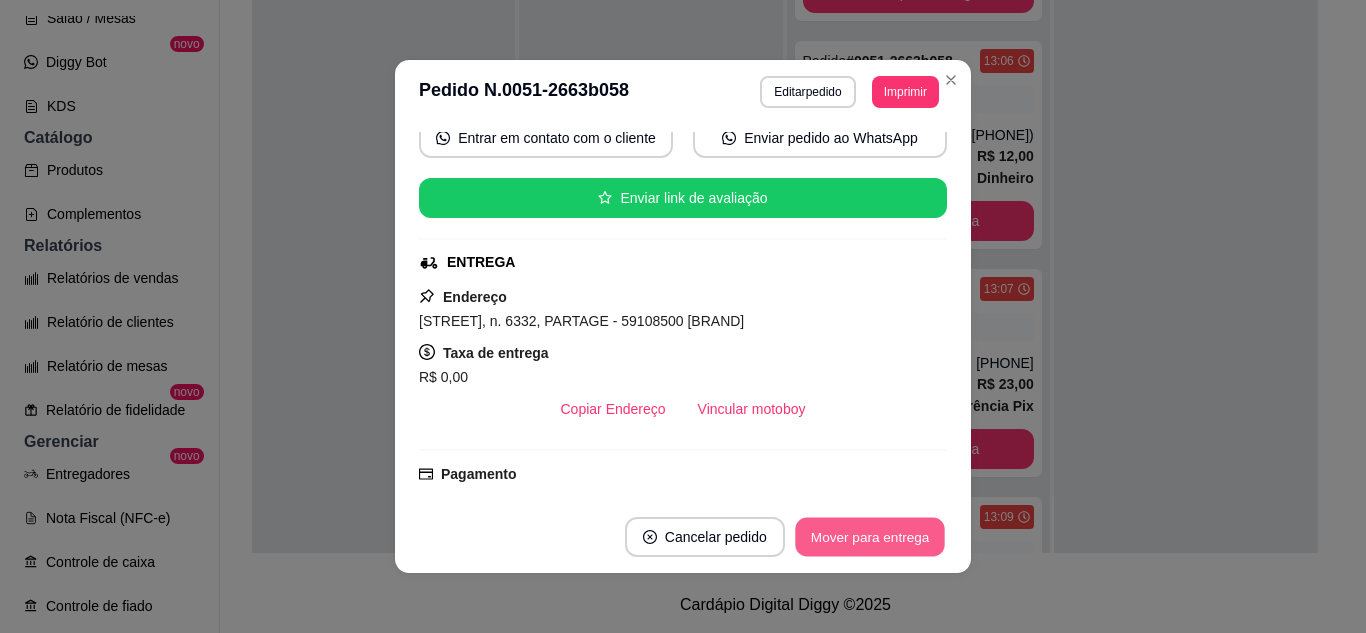 click on "Mover para entrega" at bounding box center [870, 537] 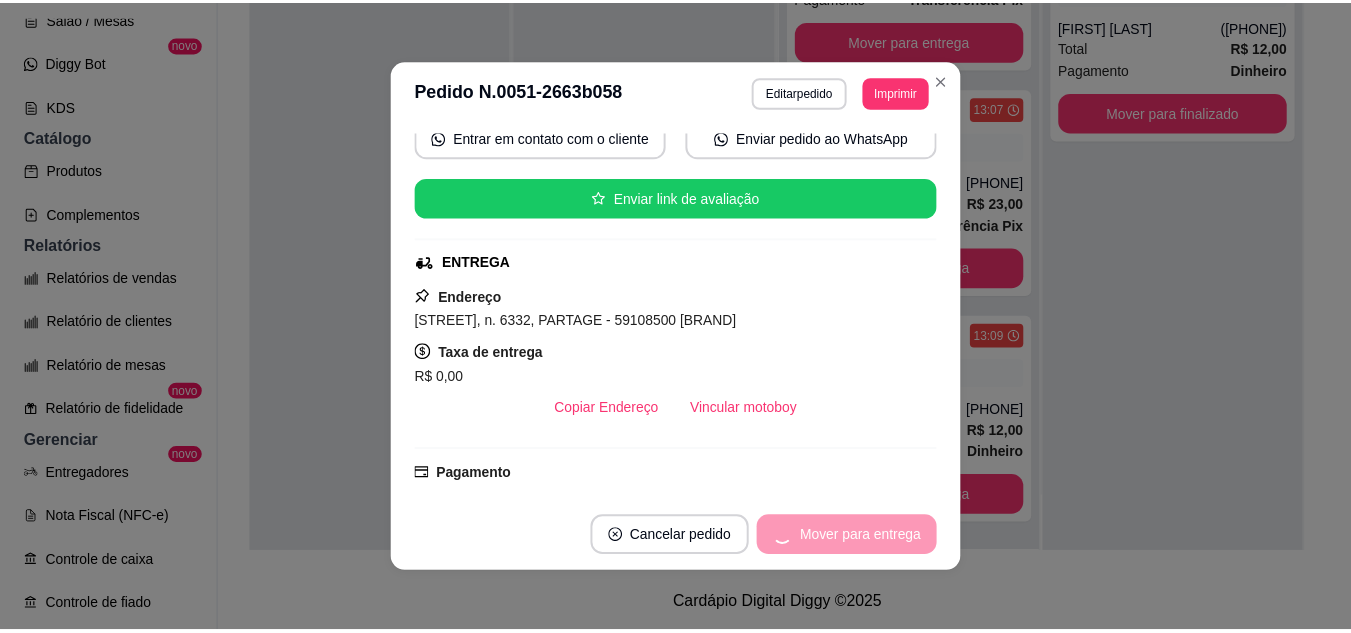 scroll, scrollTop: 547, scrollLeft: 0, axis: vertical 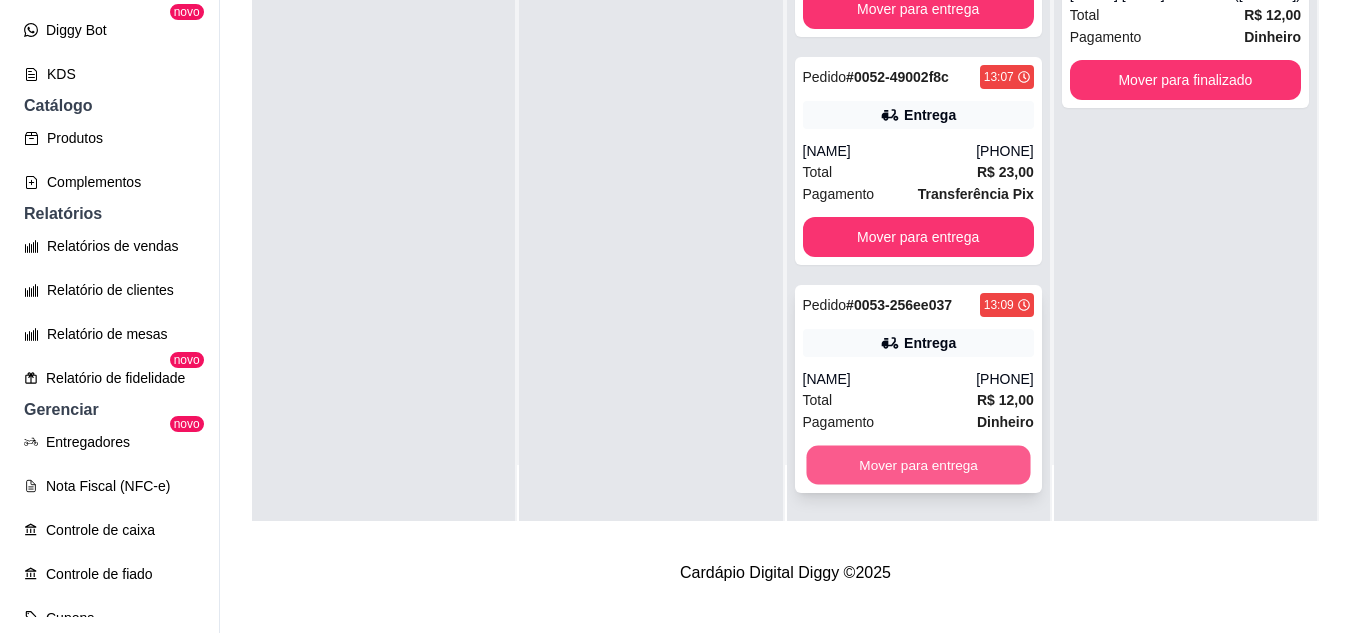 click on "Mover para entrega" at bounding box center [918, 465] 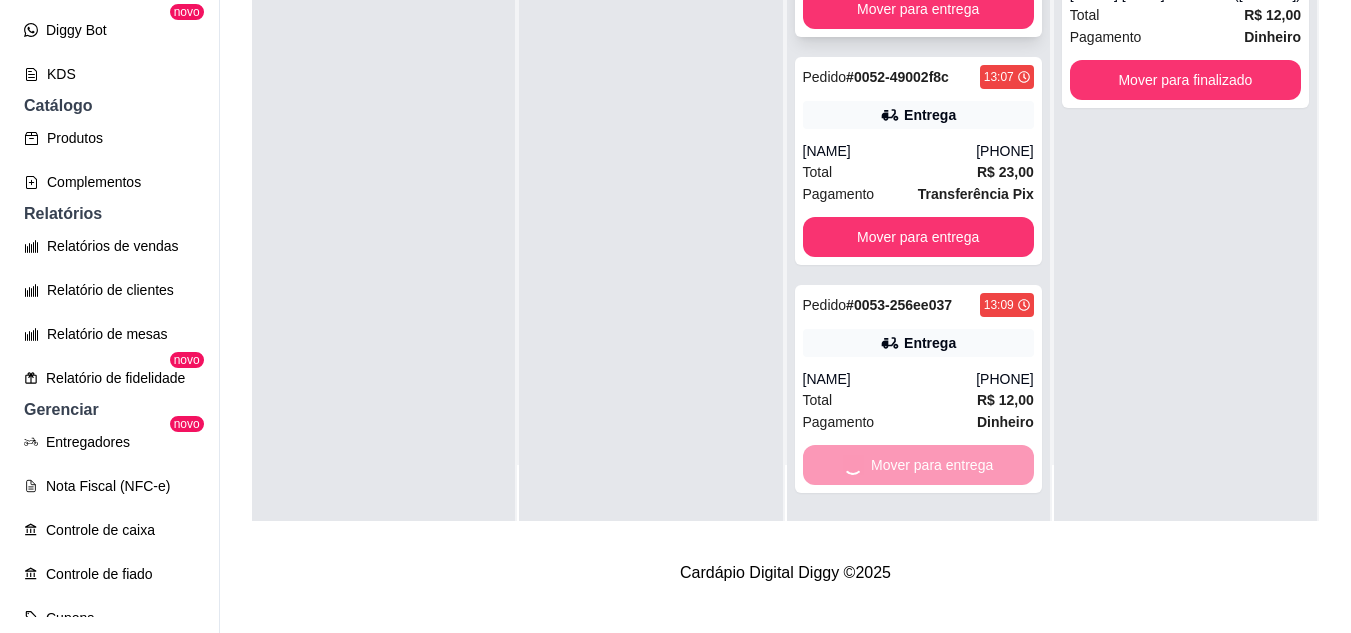 scroll, scrollTop: 299, scrollLeft: 0, axis: vertical 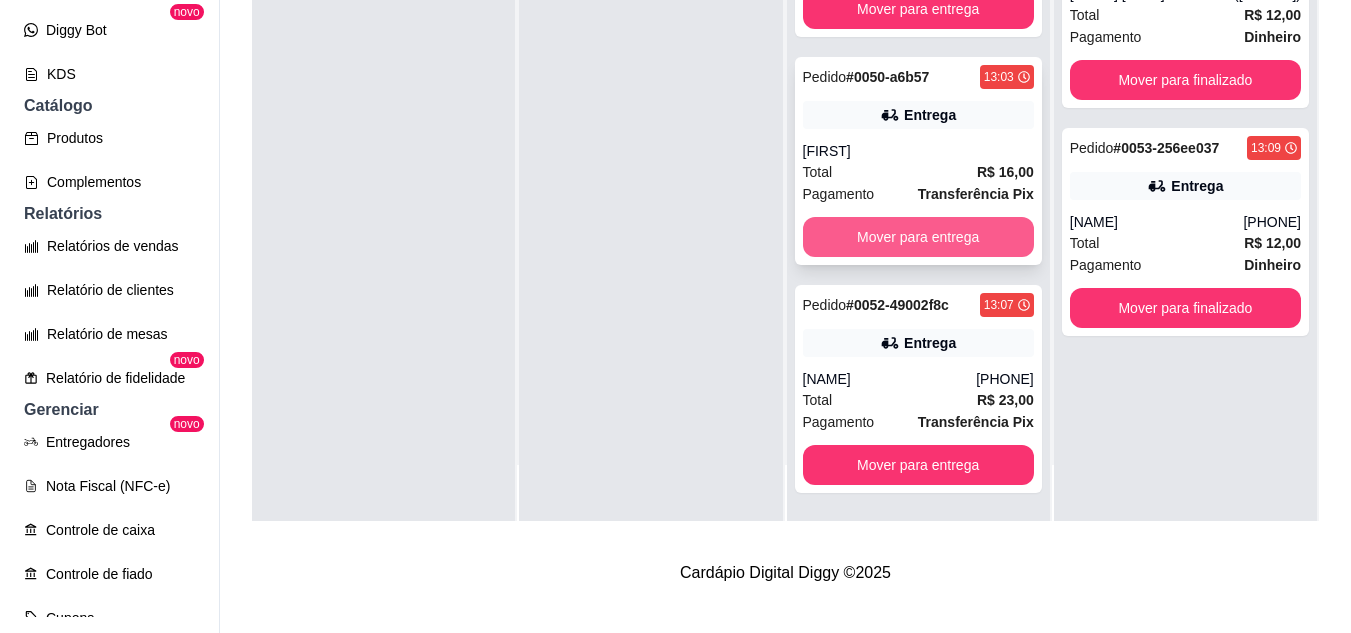click on "Mover para entrega" at bounding box center [918, 237] 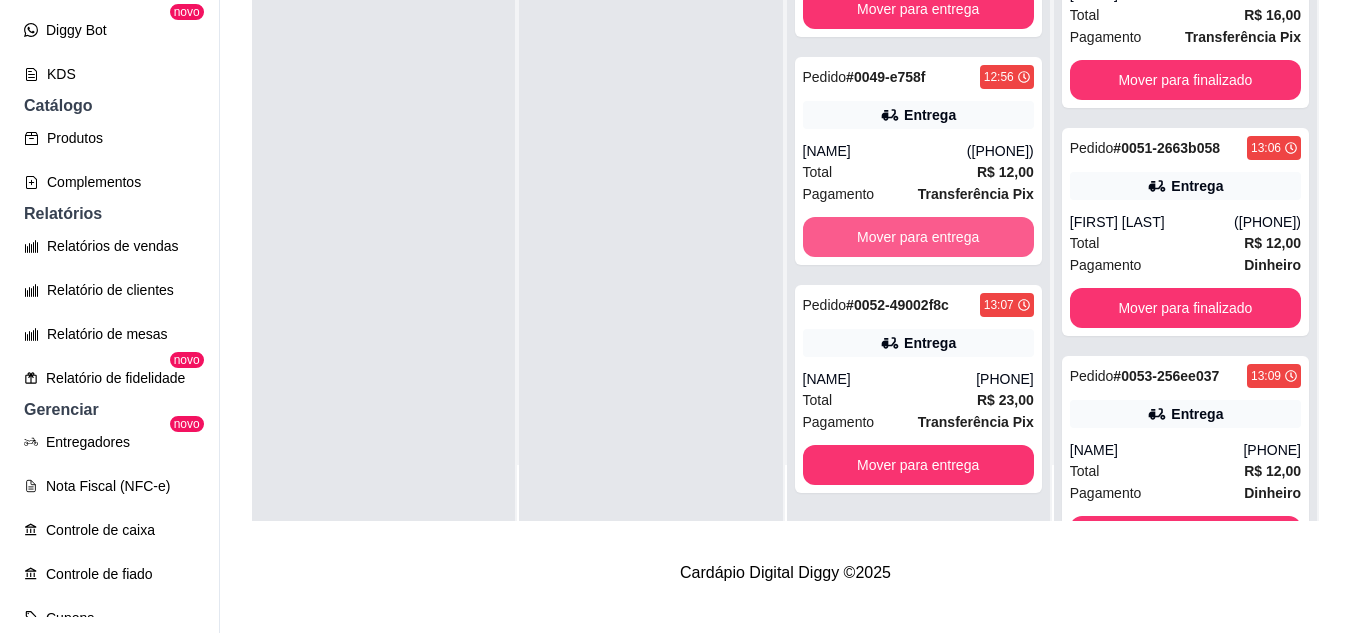 scroll, scrollTop: 0, scrollLeft: 0, axis: both 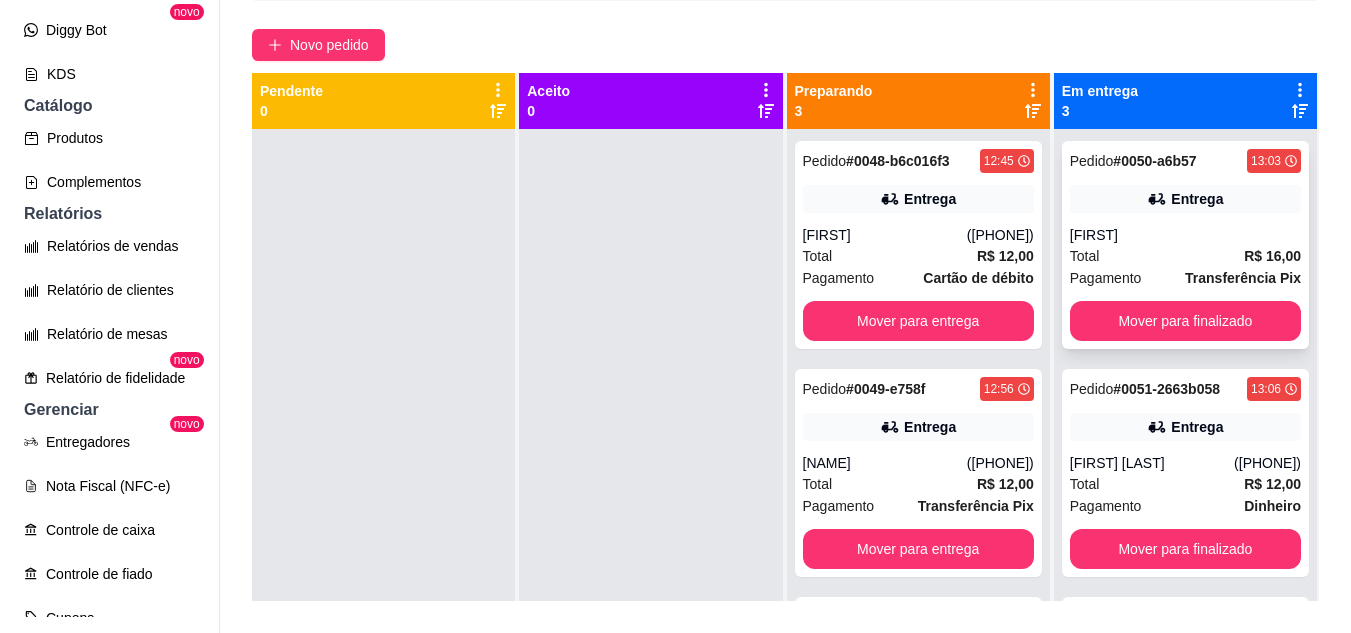 click on "Pagamento" at bounding box center (1106, 278) 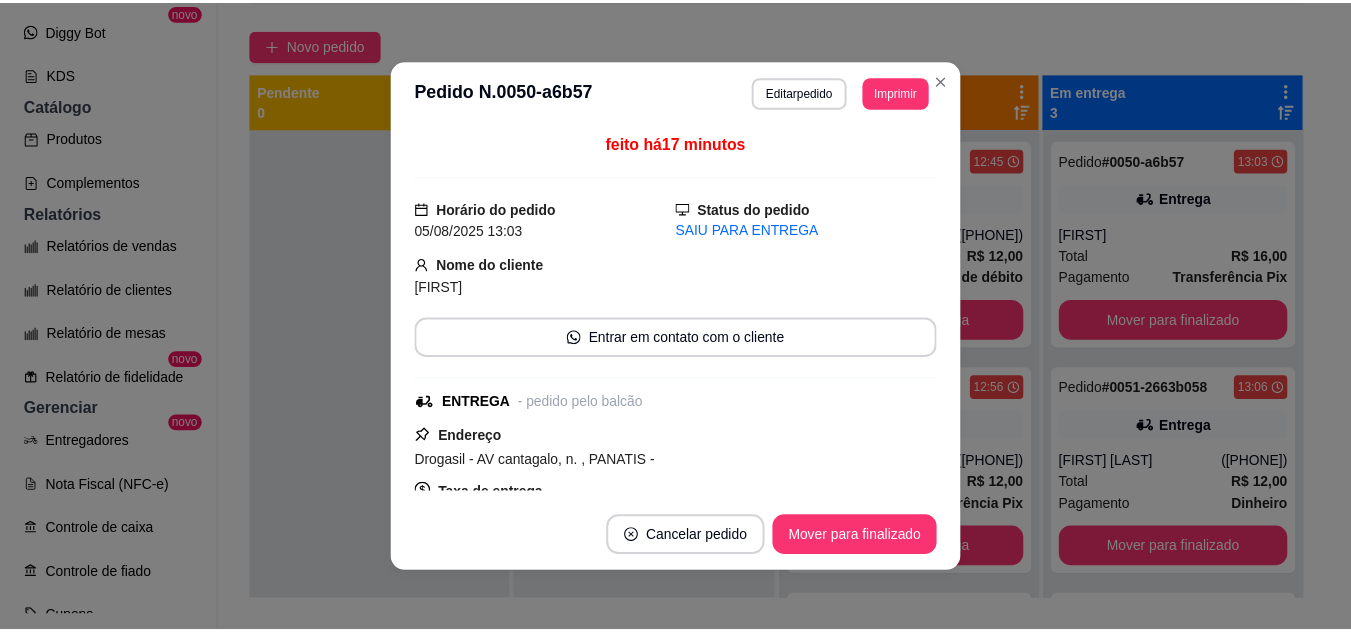 scroll, scrollTop: 200, scrollLeft: 0, axis: vertical 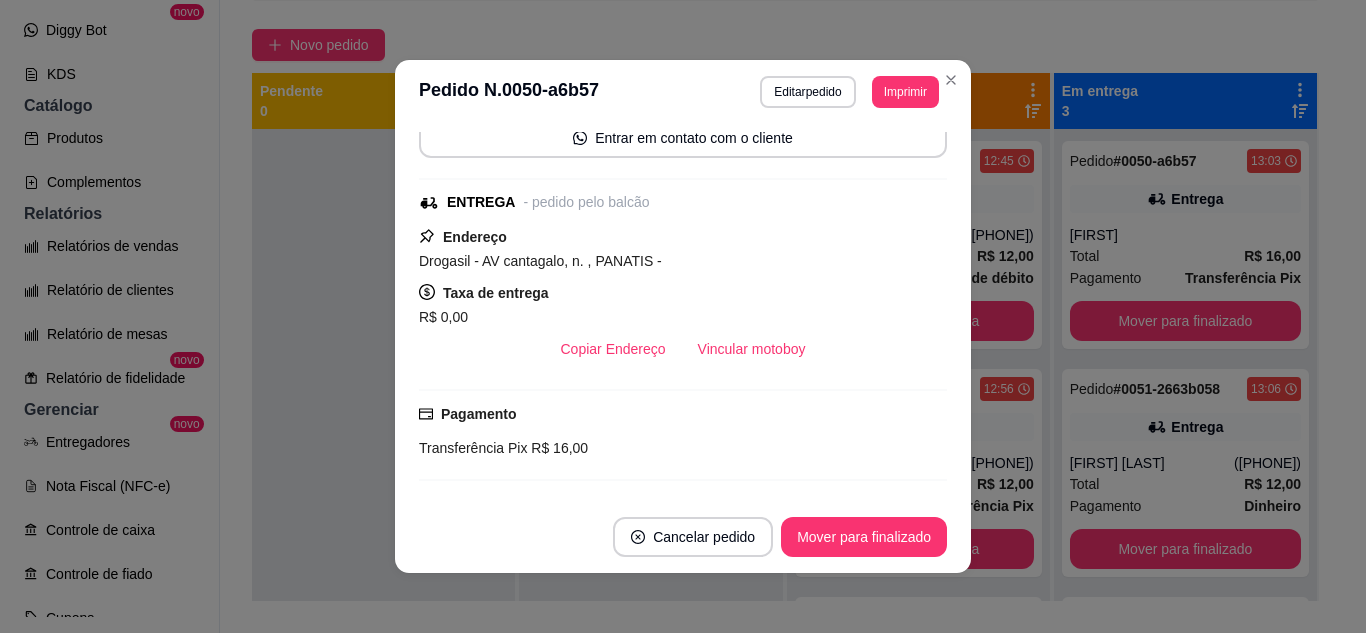 click on "Vincular motoboy" at bounding box center [752, 349] 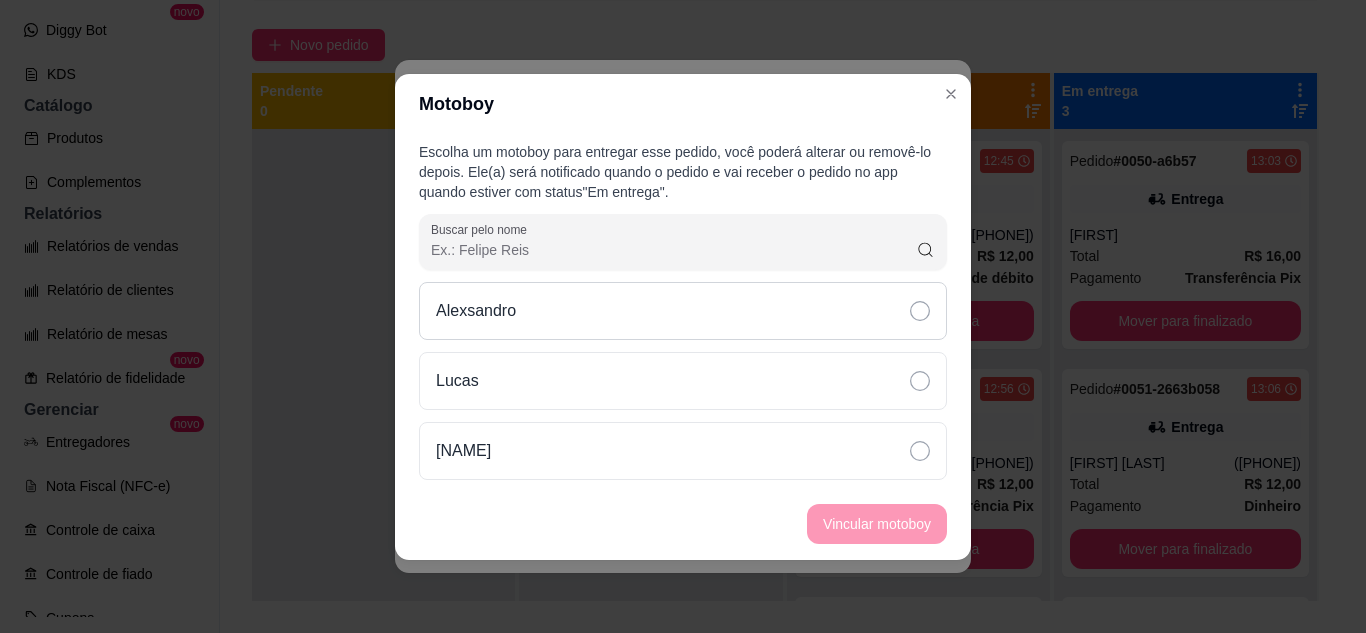 click on "Alexsandro" at bounding box center [683, 311] 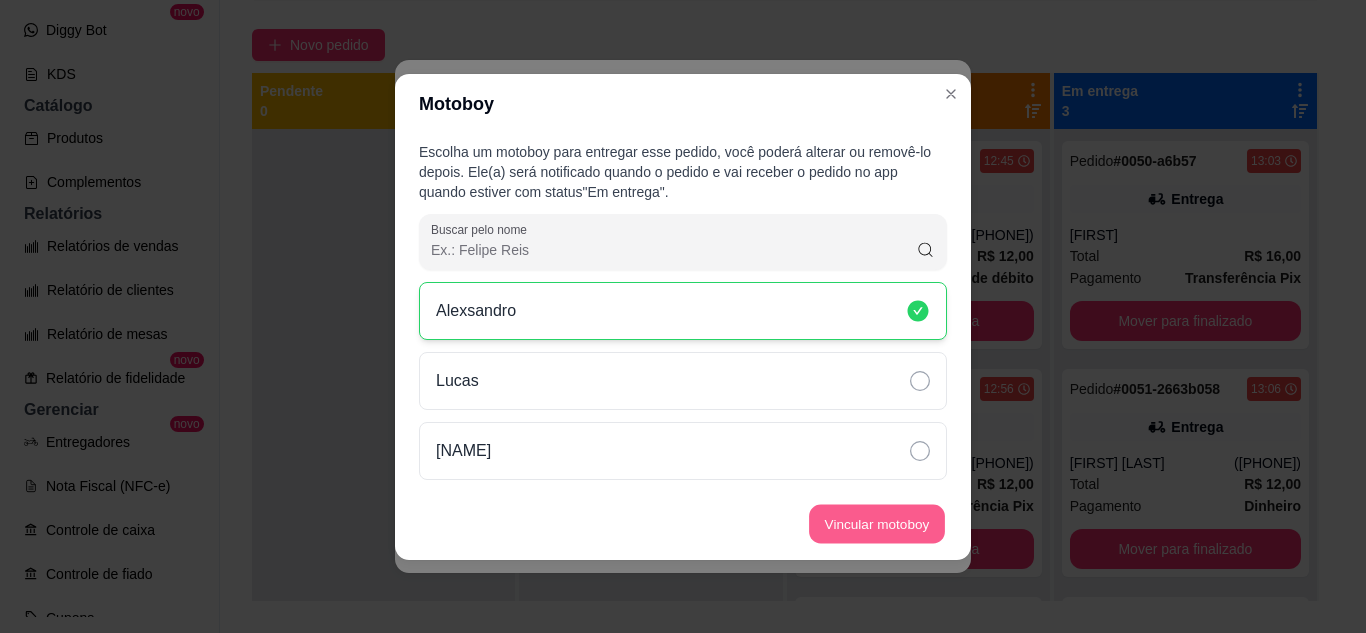click on "Vincular motoboy" at bounding box center (877, 523) 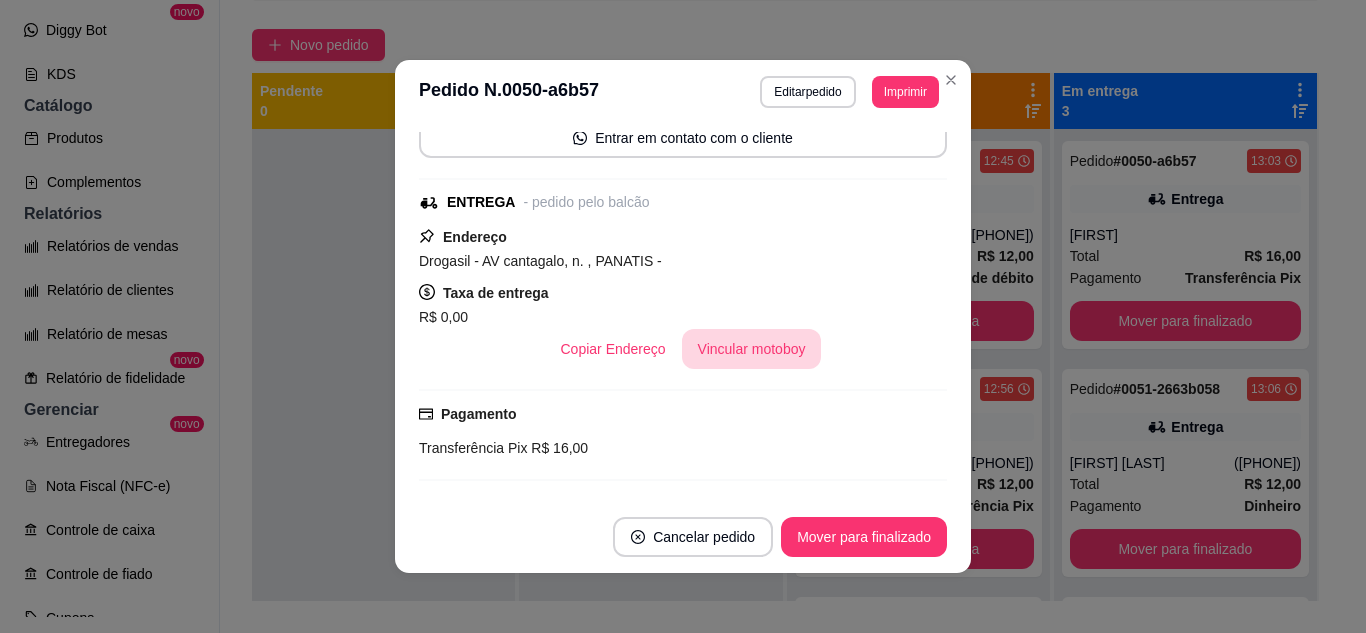 click on "Vincular motoboy" at bounding box center [752, 349] 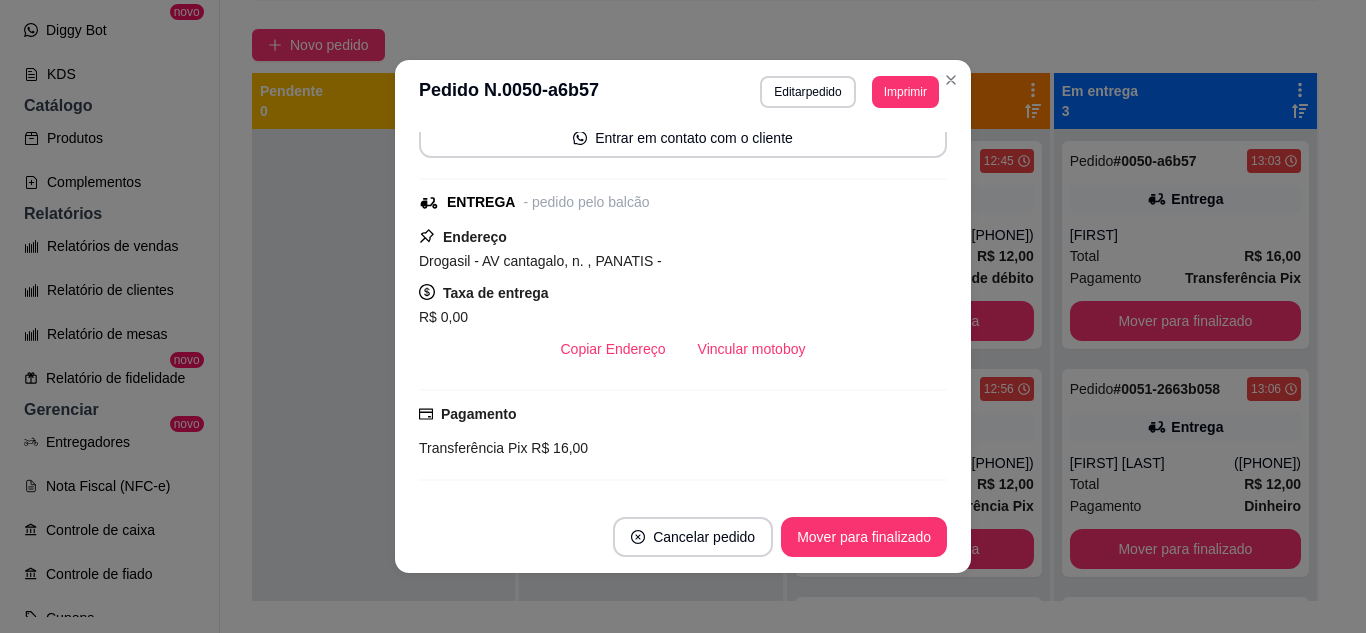 click on "Alexsandro" at bounding box center [683, 311] 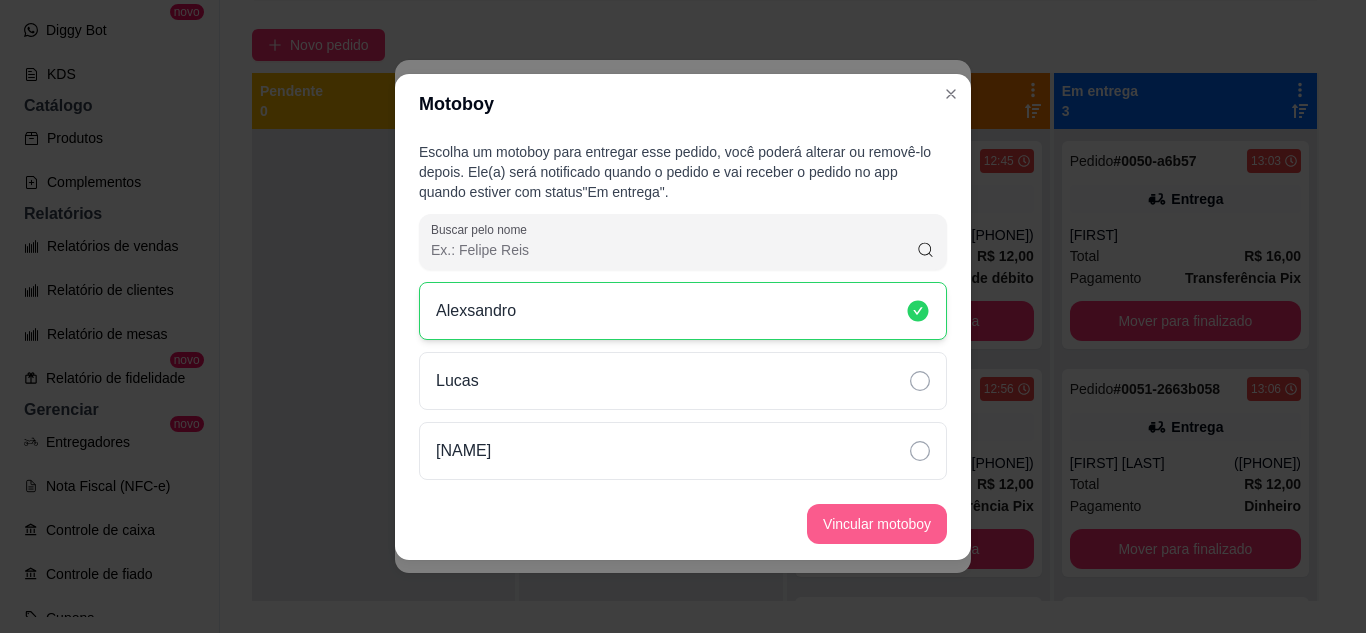click on "Vincular motoboy" at bounding box center [877, 524] 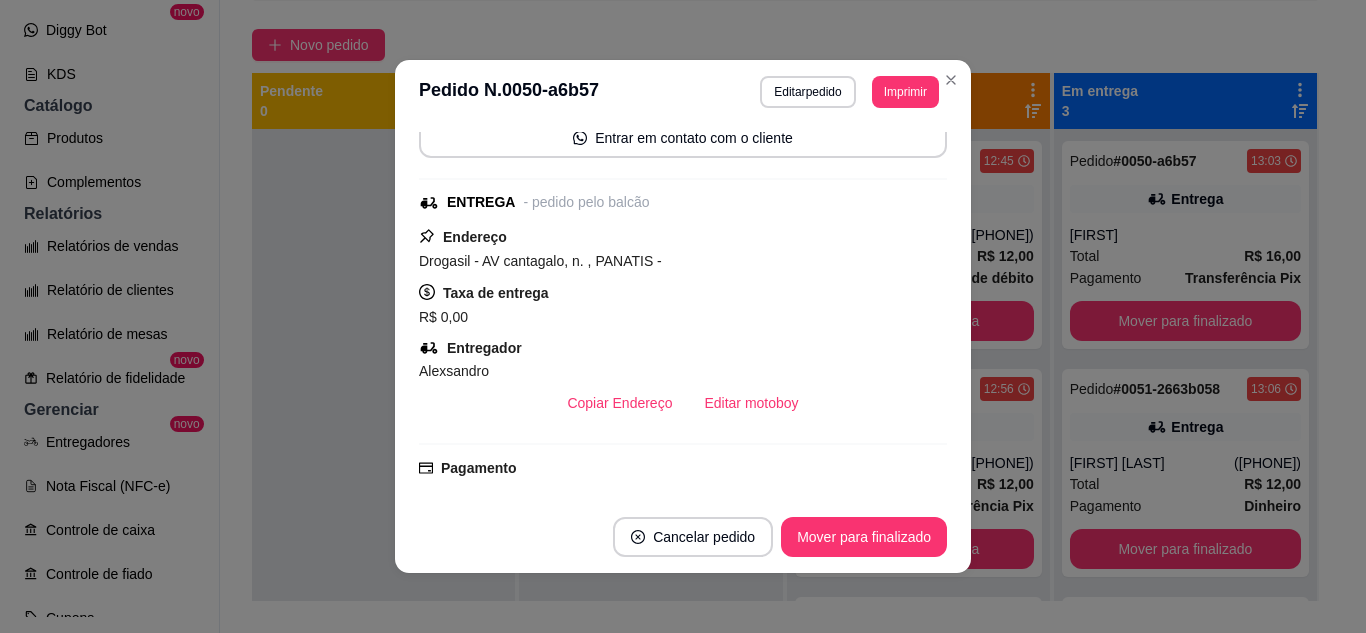 click on "**********" at bounding box center [683, 92] 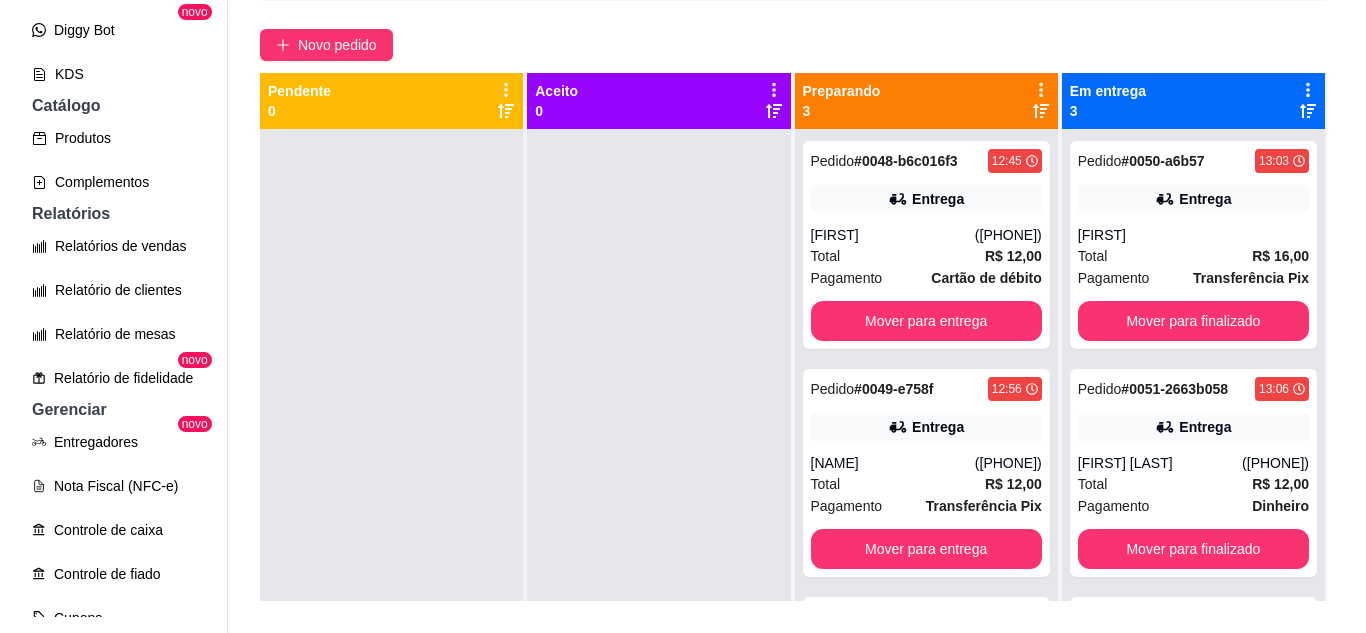scroll, scrollTop: 91, scrollLeft: 0, axis: vertical 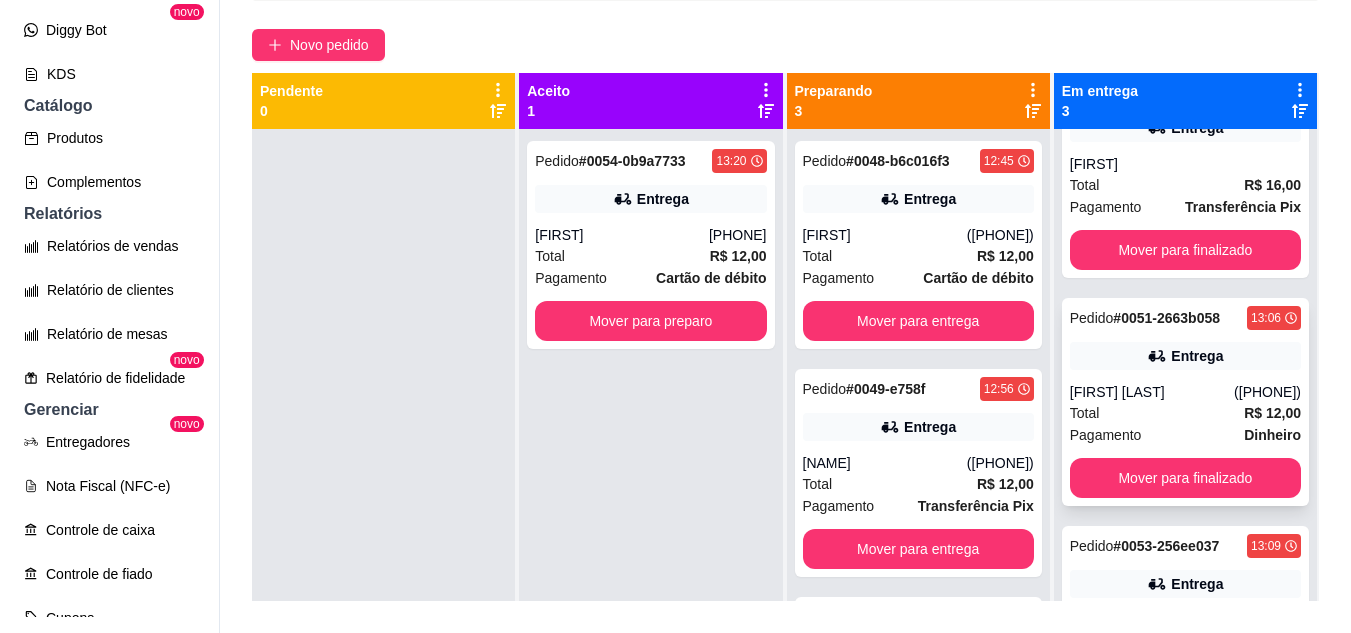 click on "Ícaro Medeiros" at bounding box center (1152, 392) 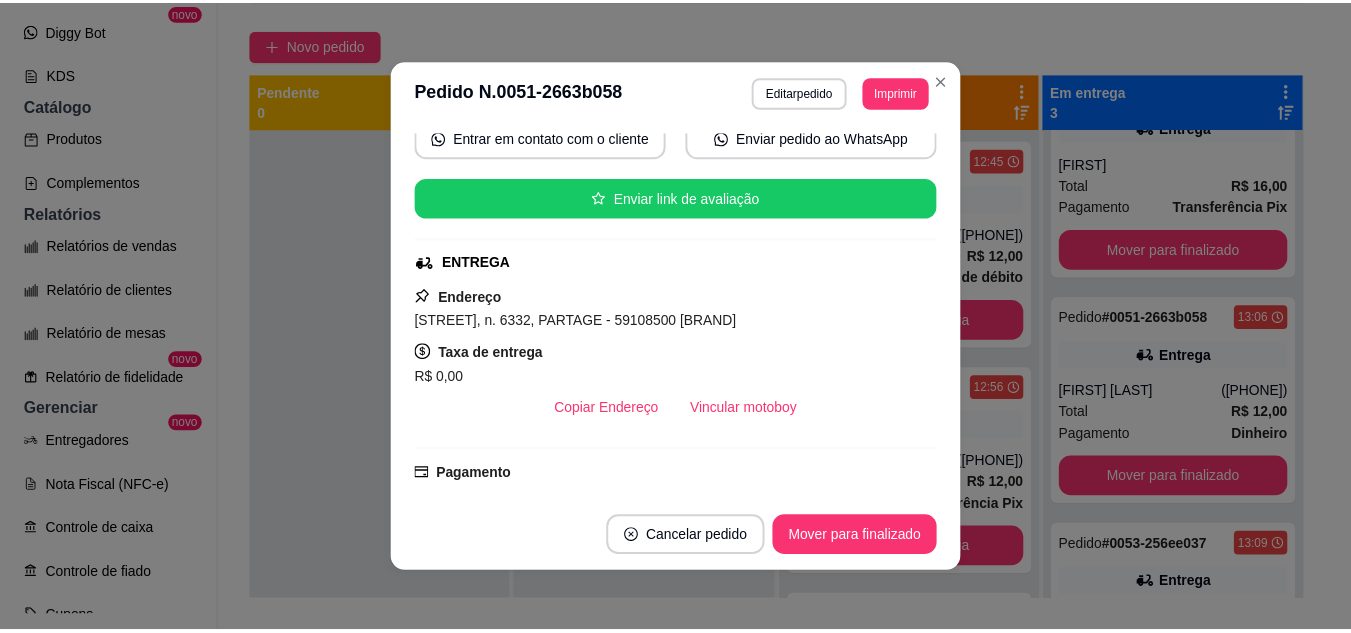 scroll, scrollTop: 300, scrollLeft: 0, axis: vertical 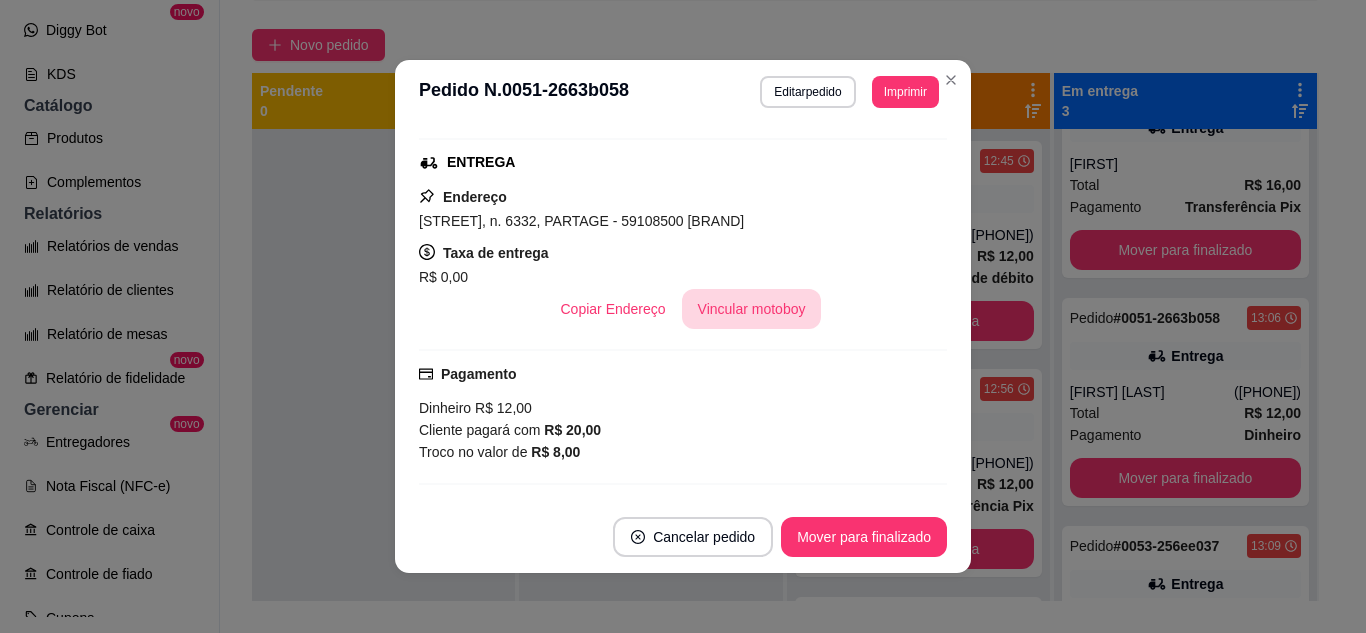 click on "Vincular motoboy" at bounding box center (752, 309) 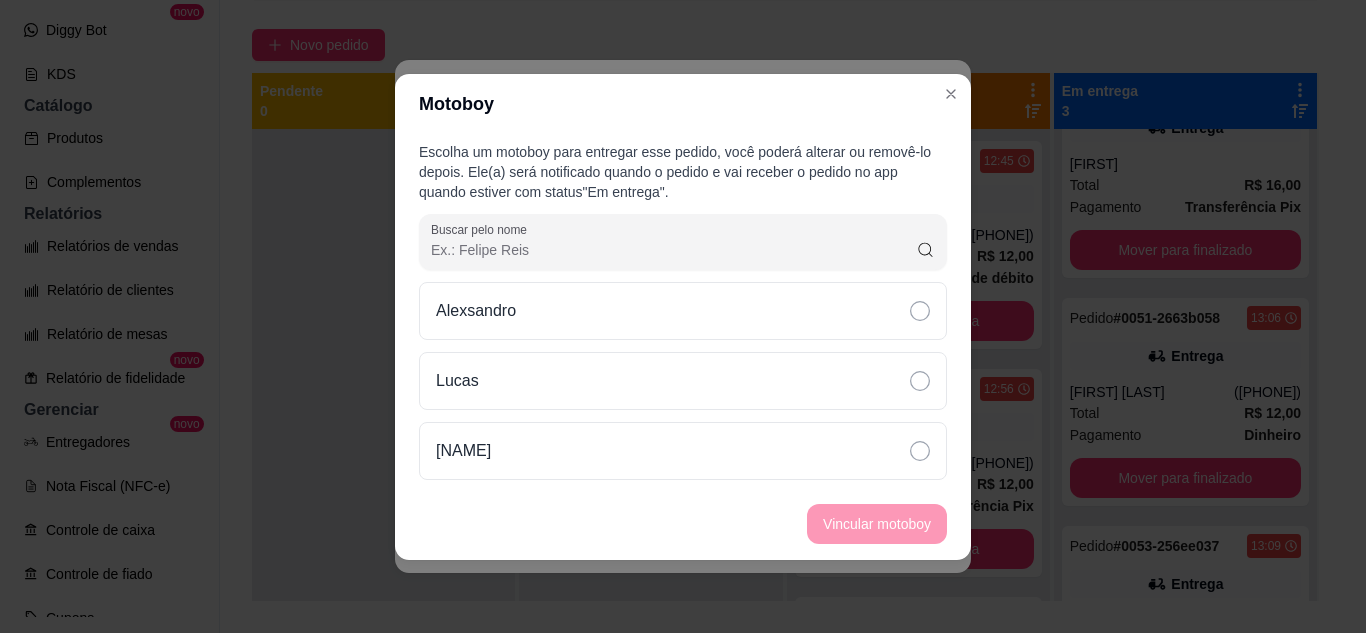 click on "Alexsandro" at bounding box center (683, 311) 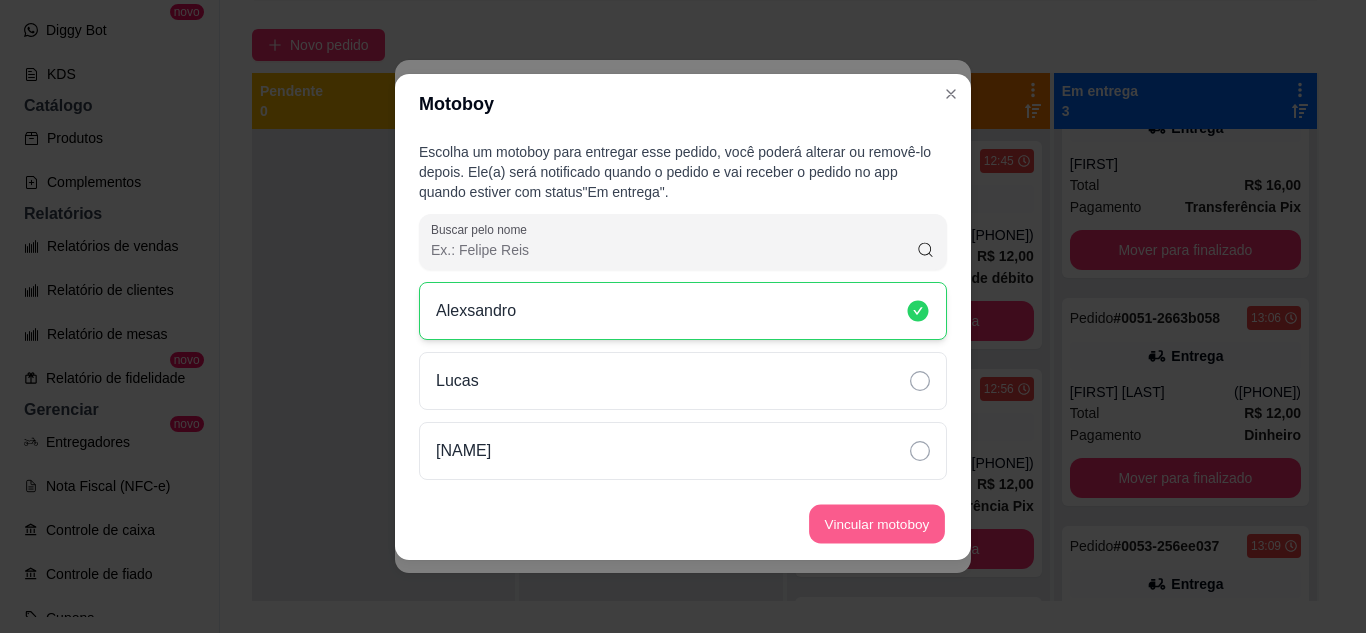 click on "Vincular motoboy" at bounding box center (877, 523) 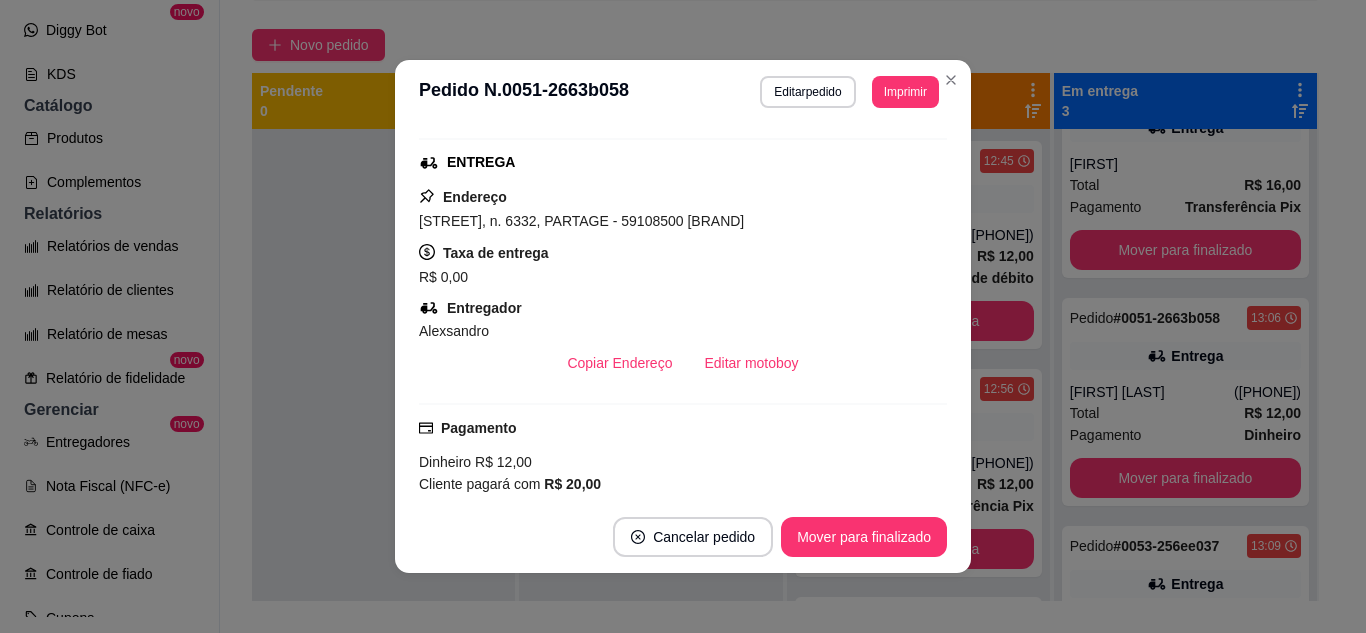click on "**********" at bounding box center [683, 92] 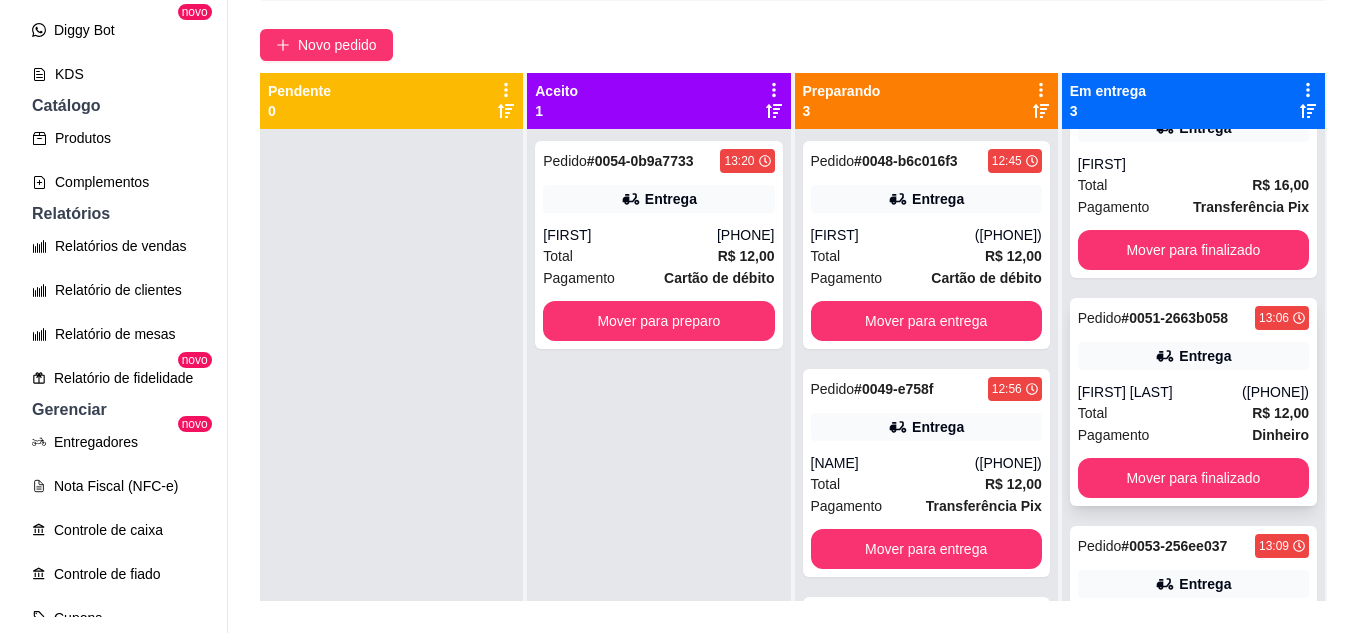 scroll, scrollTop: 56, scrollLeft: 0, axis: vertical 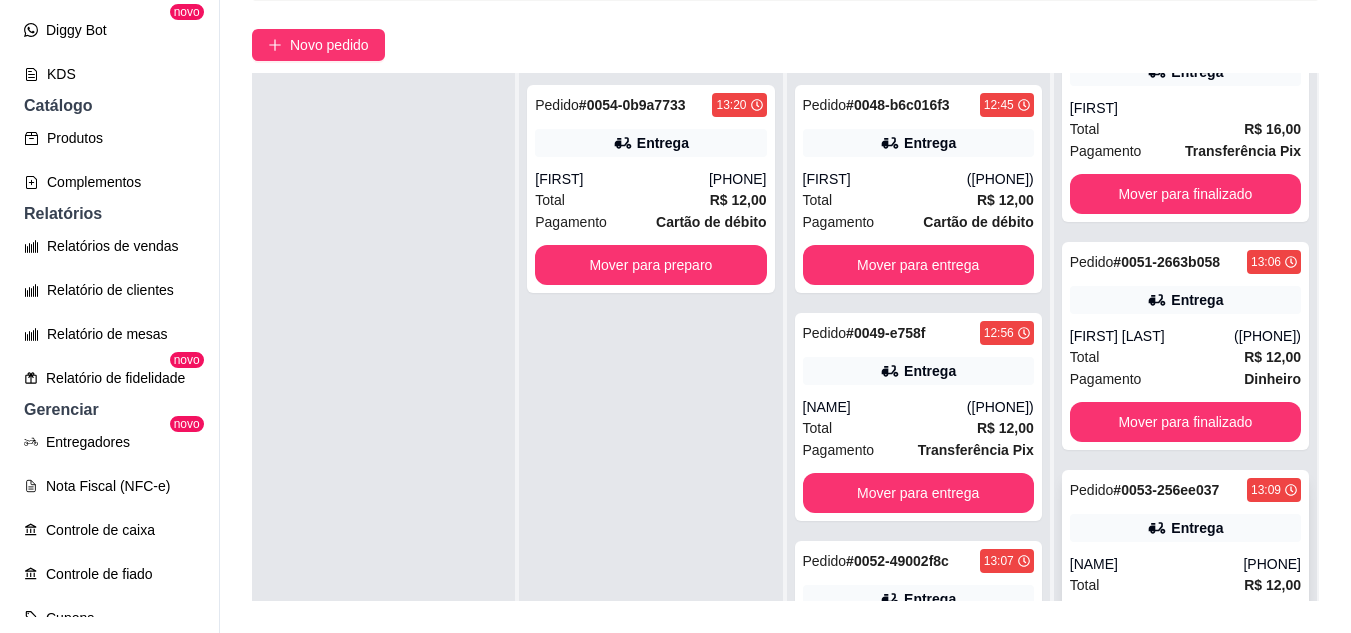 click on "Pedido  # 0053-256ee037 13:09 Entrega Ana carla benigno  (84) 99193-6520 Total R$ 12,00 Pagamento Dinheiro Mover para finalizado" at bounding box center [1185, 574] 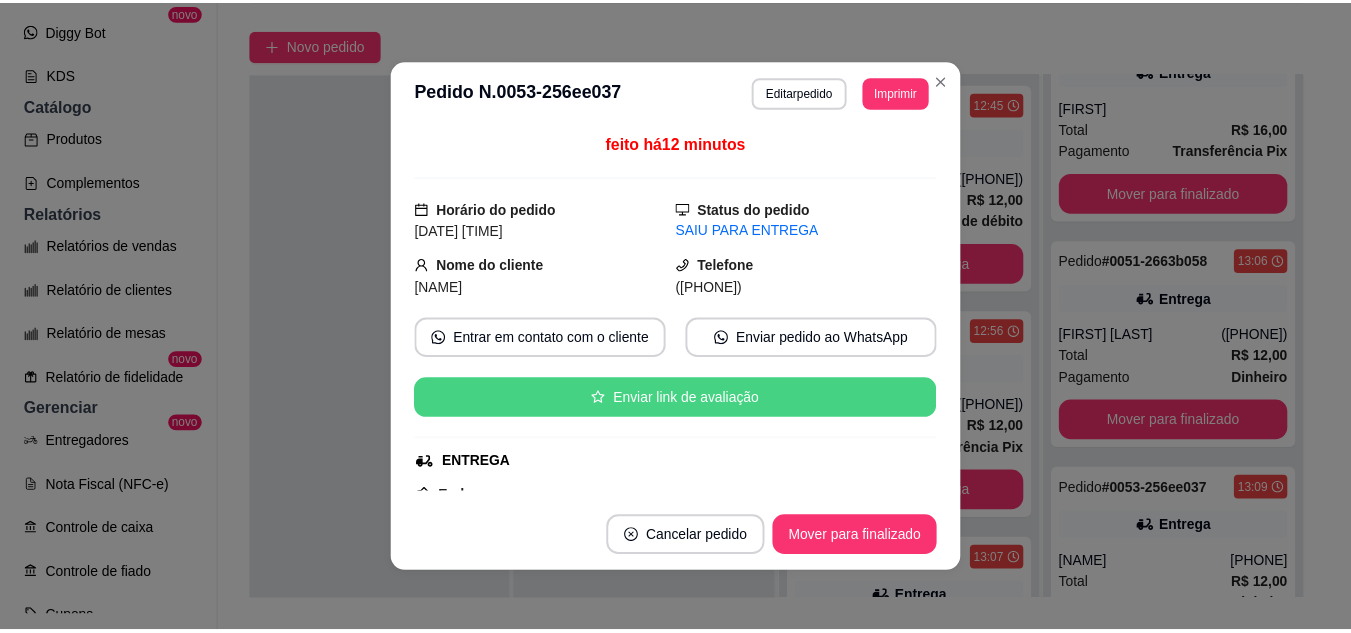 scroll, scrollTop: 300, scrollLeft: 0, axis: vertical 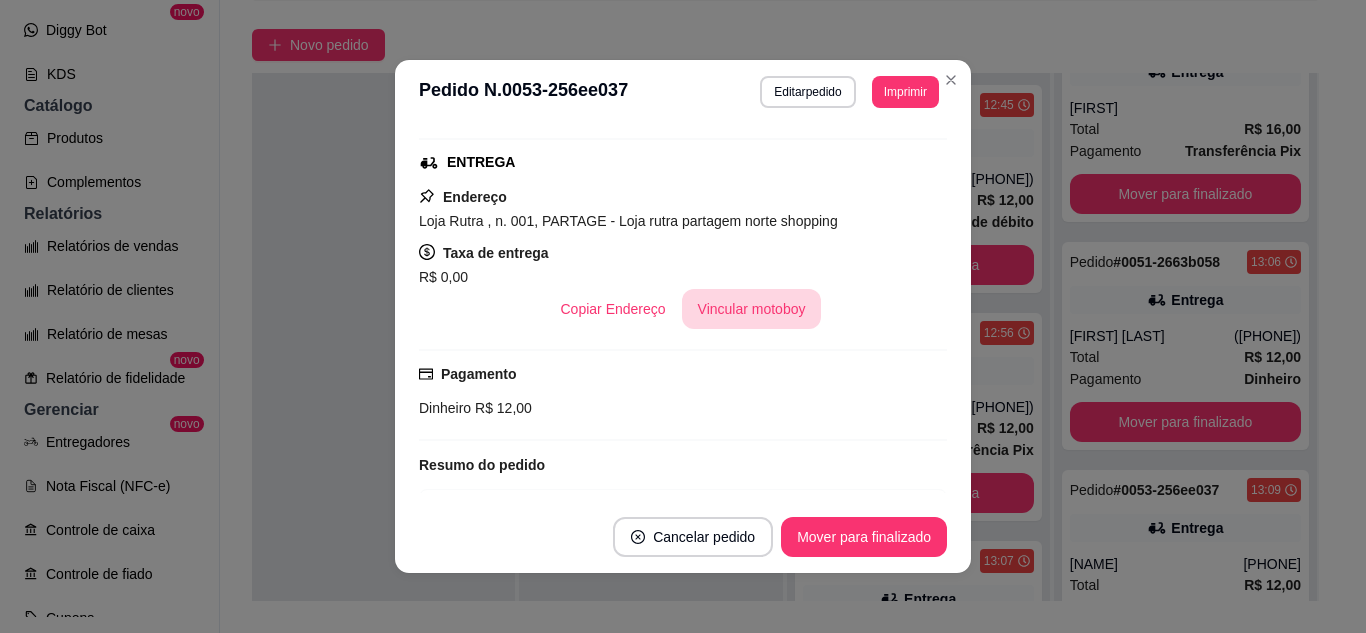 click on "Vincular motoboy" at bounding box center (752, 309) 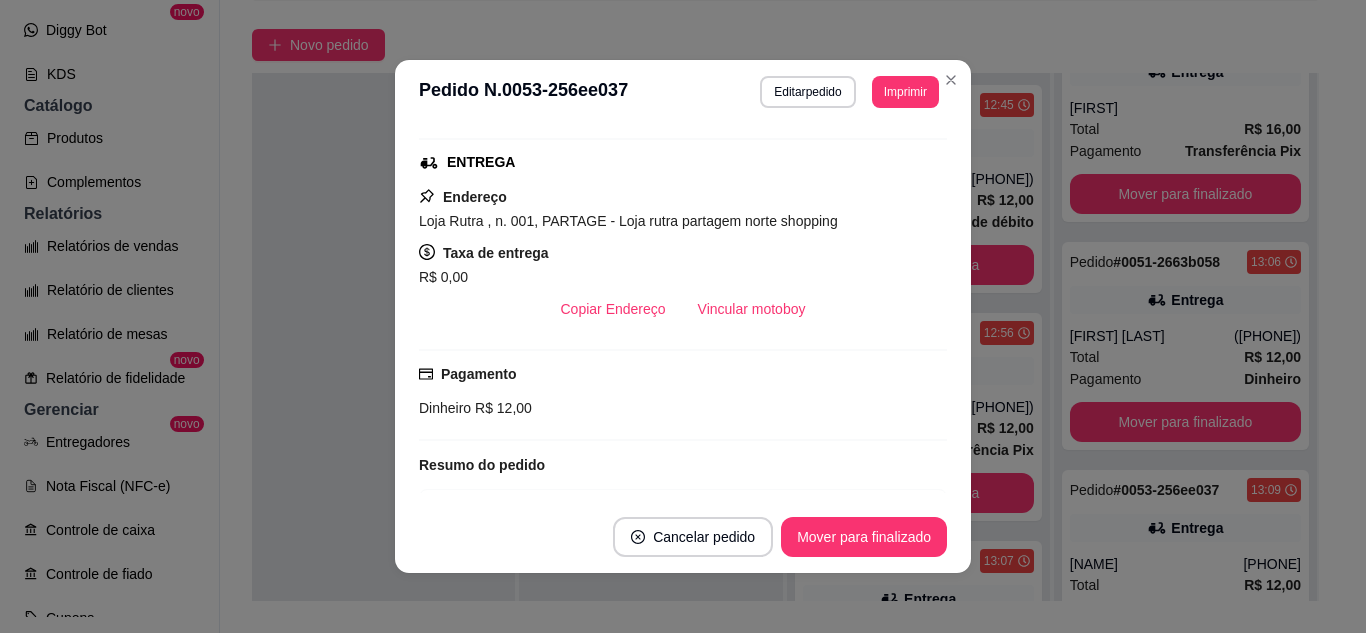 click on "Alexsandro" at bounding box center [683, 311] 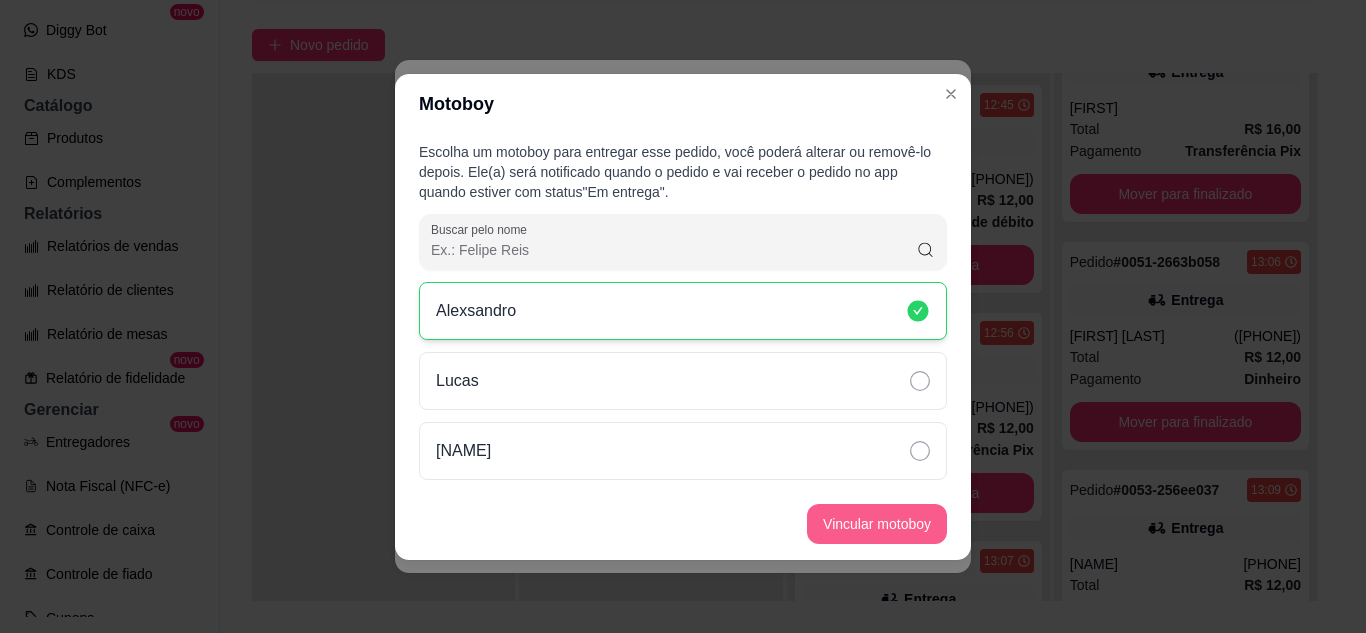 click on "Vincular motoboy" at bounding box center (877, 524) 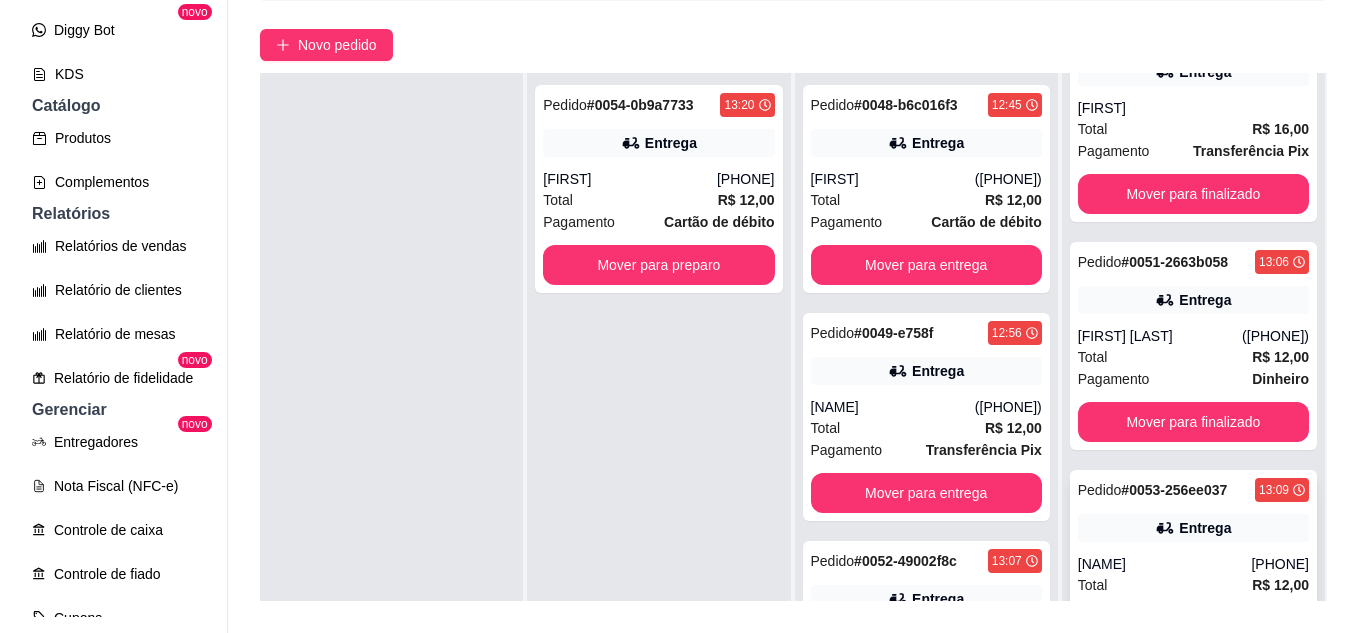 scroll, scrollTop: 319, scrollLeft: 0, axis: vertical 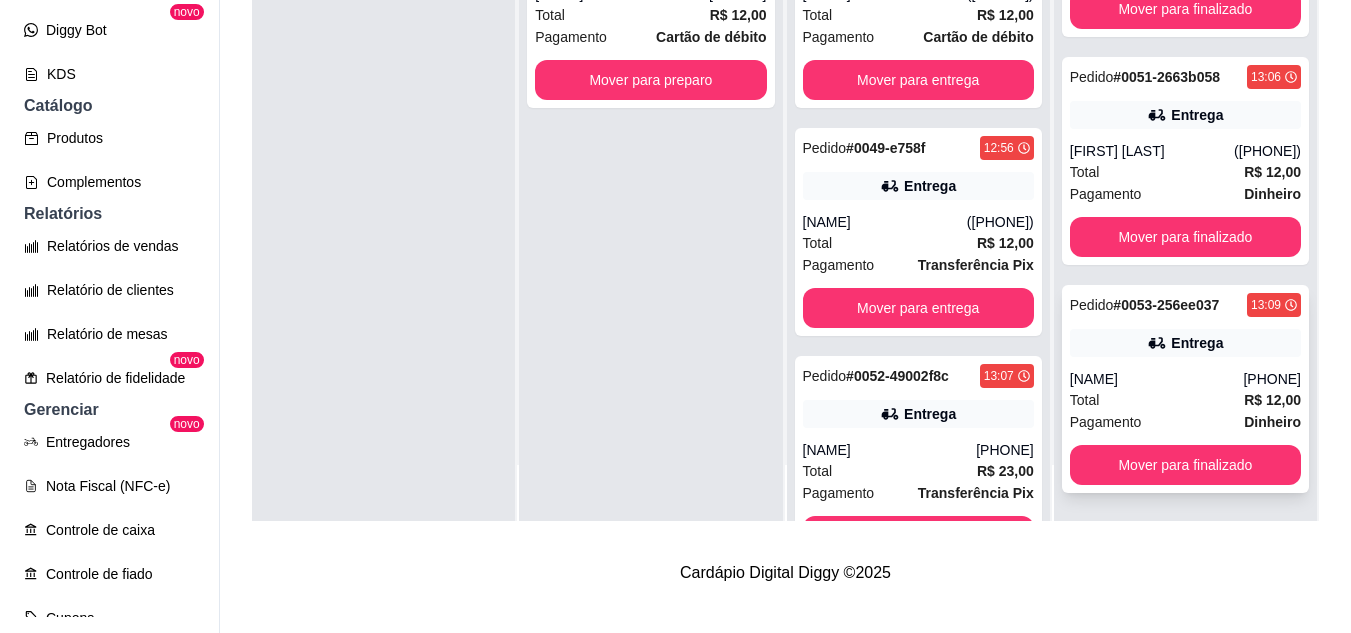 click on "Ana carla benigno" at bounding box center (1157, 379) 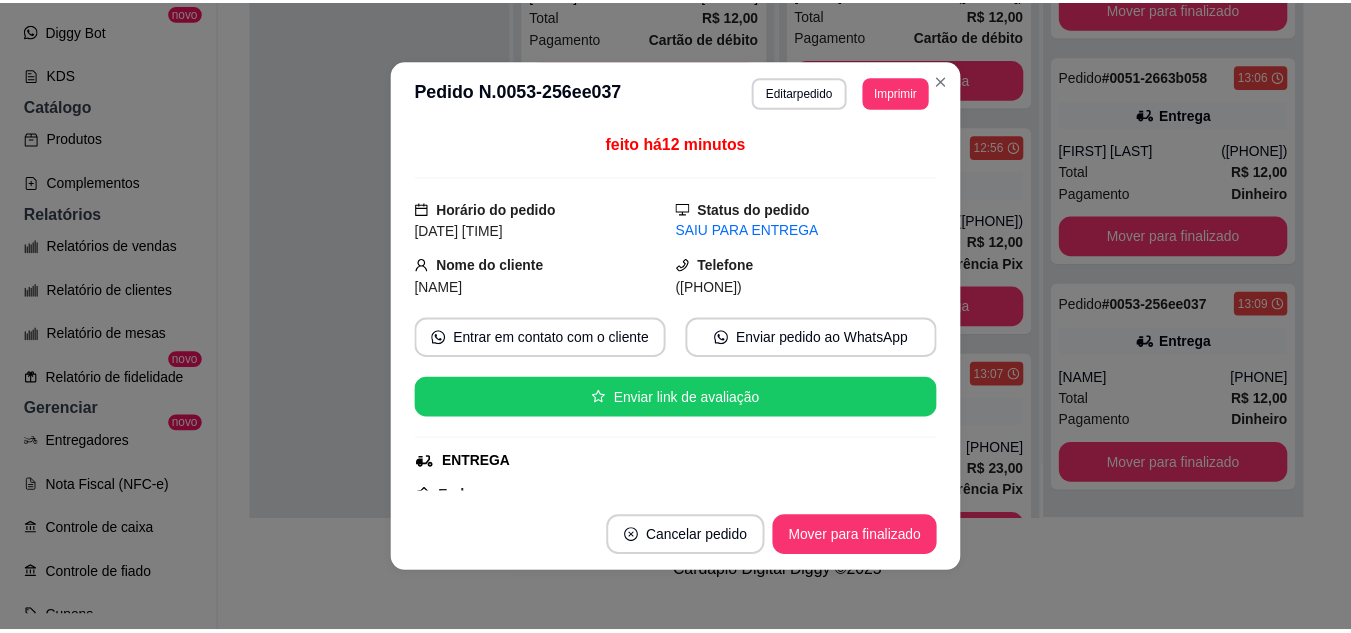 scroll, scrollTop: 200, scrollLeft: 0, axis: vertical 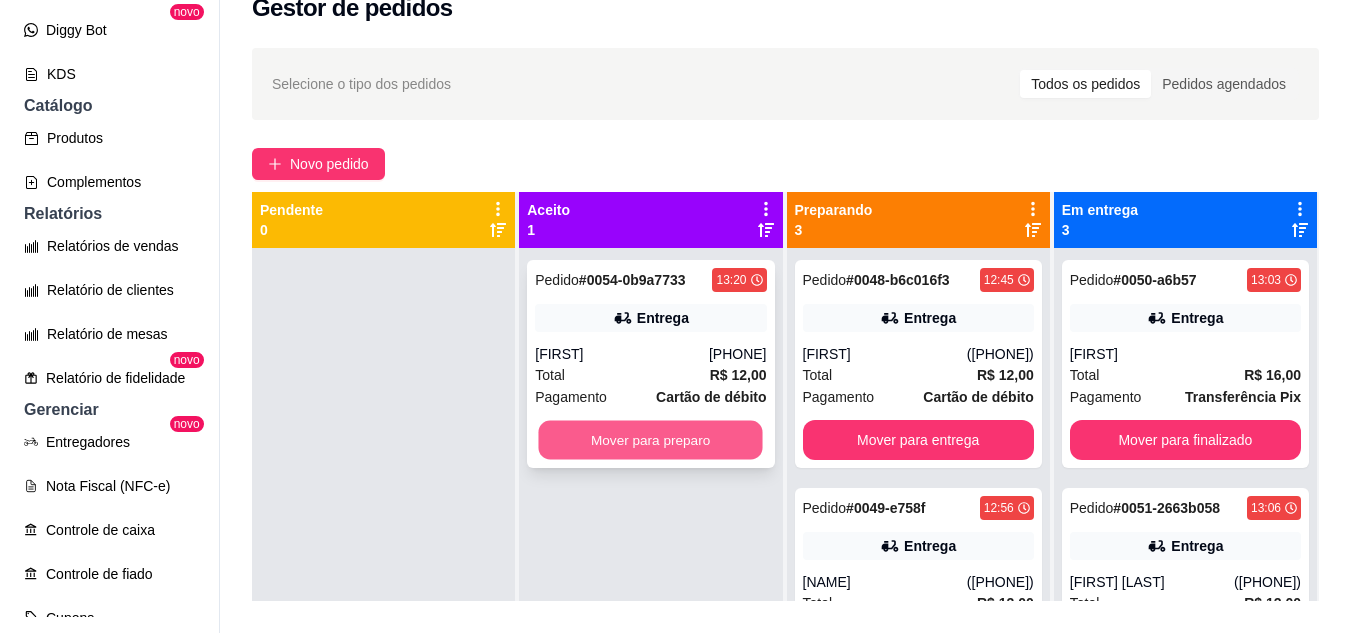 click on "Mover para preparo" at bounding box center (651, 440) 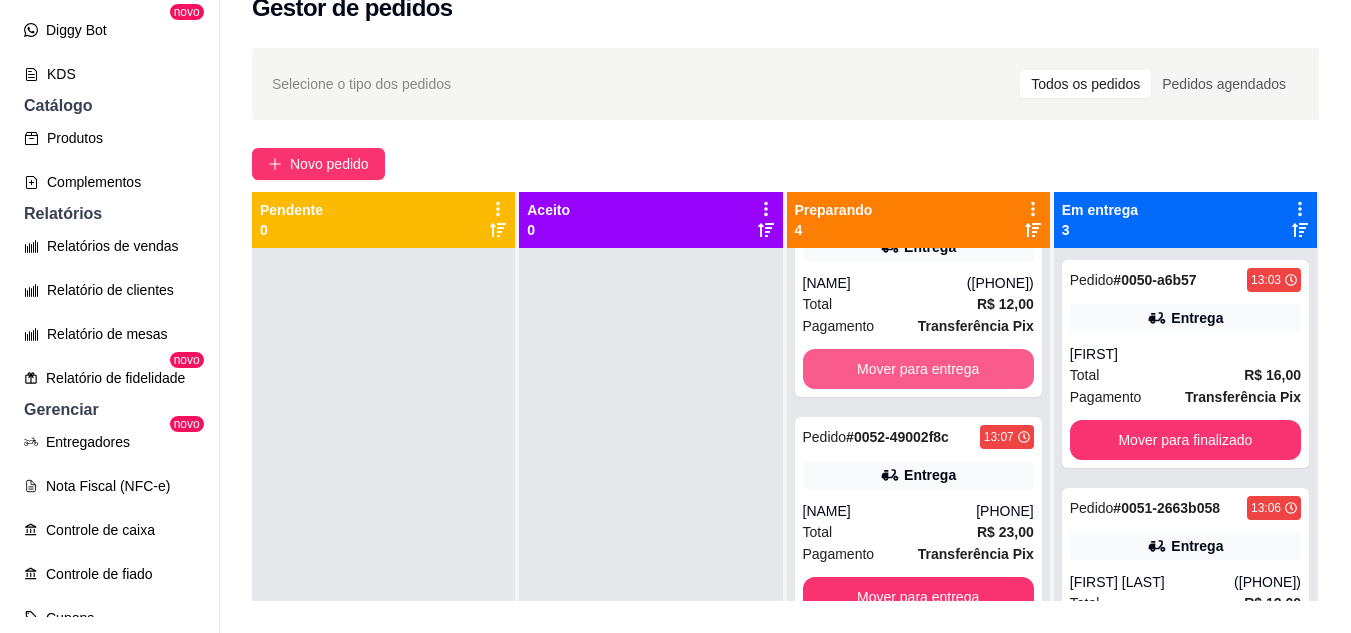 scroll, scrollTop: 0, scrollLeft: 0, axis: both 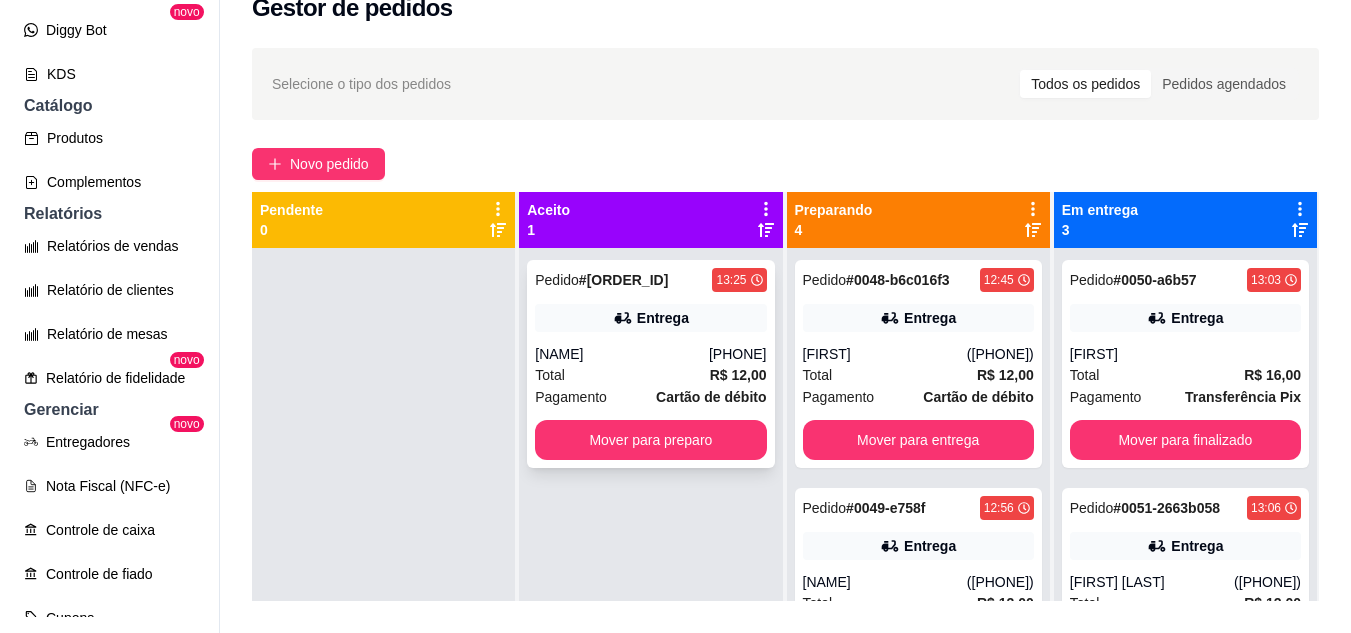 click on "Mover para preparo" at bounding box center (650, 440) 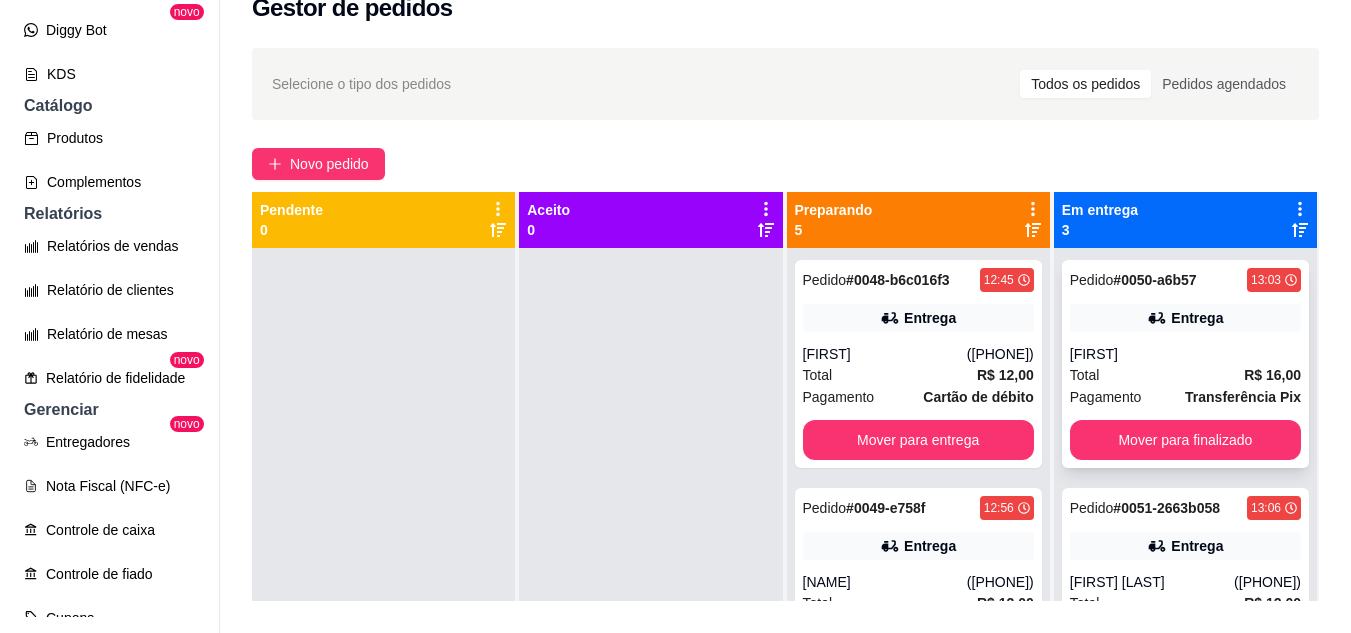 scroll, scrollTop: 91, scrollLeft: 0, axis: vertical 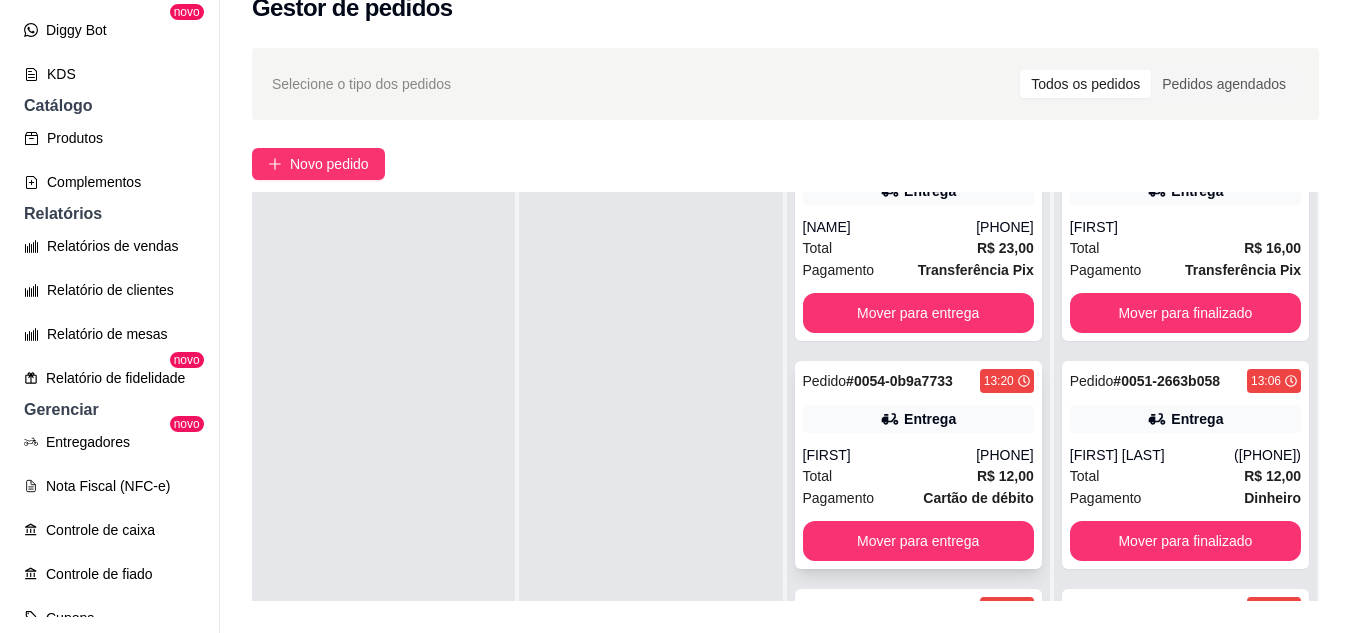 click on "Total R$ 12,00" at bounding box center (918, 476) 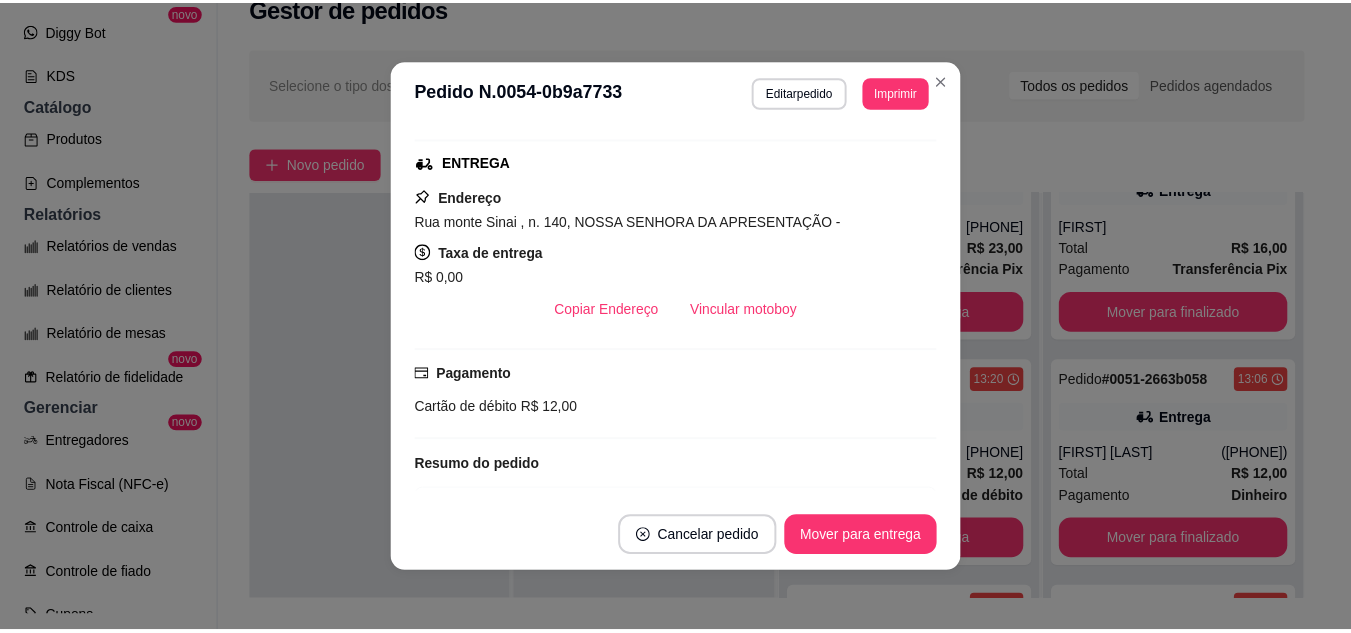 scroll, scrollTop: 200, scrollLeft: 0, axis: vertical 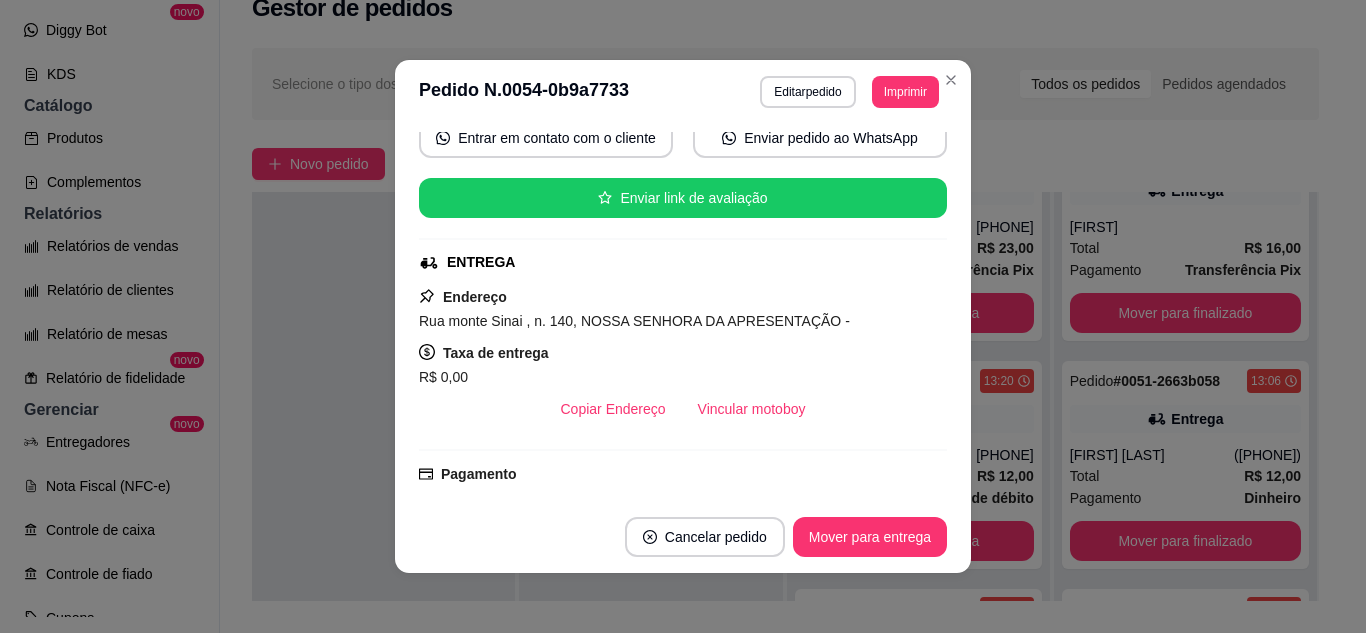 click on "**********" at bounding box center (683, 92) 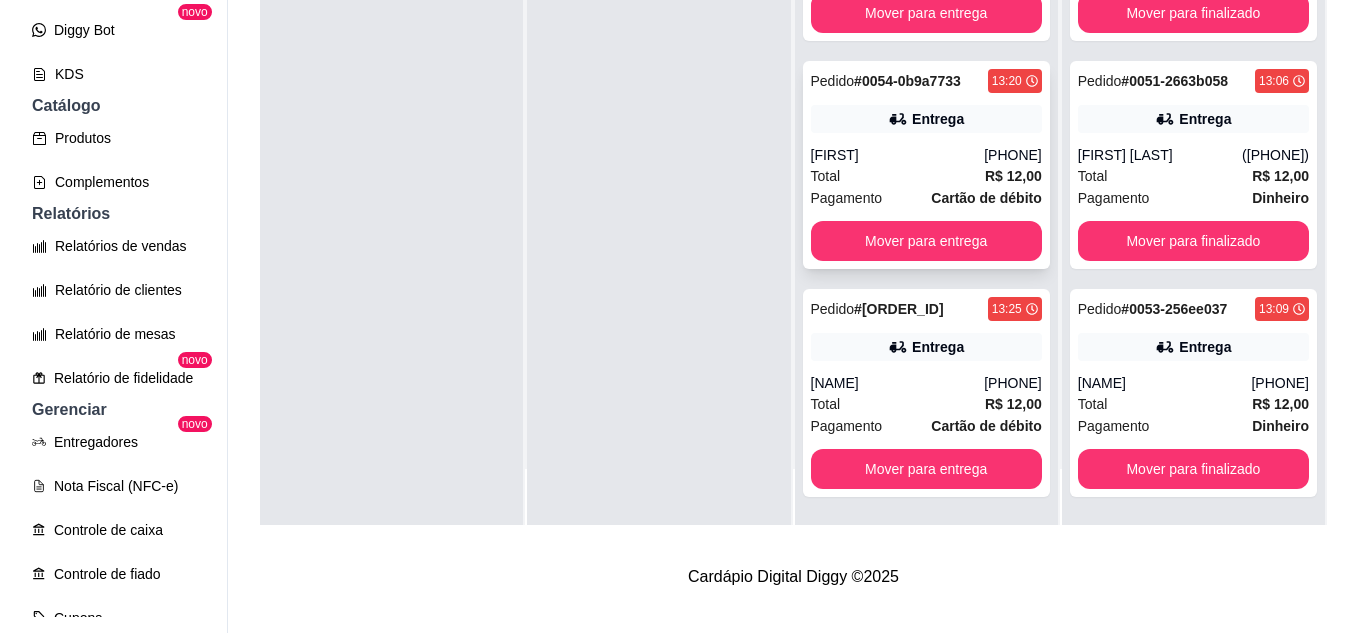 scroll, scrollTop: 319, scrollLeft: 0, axis: vertical 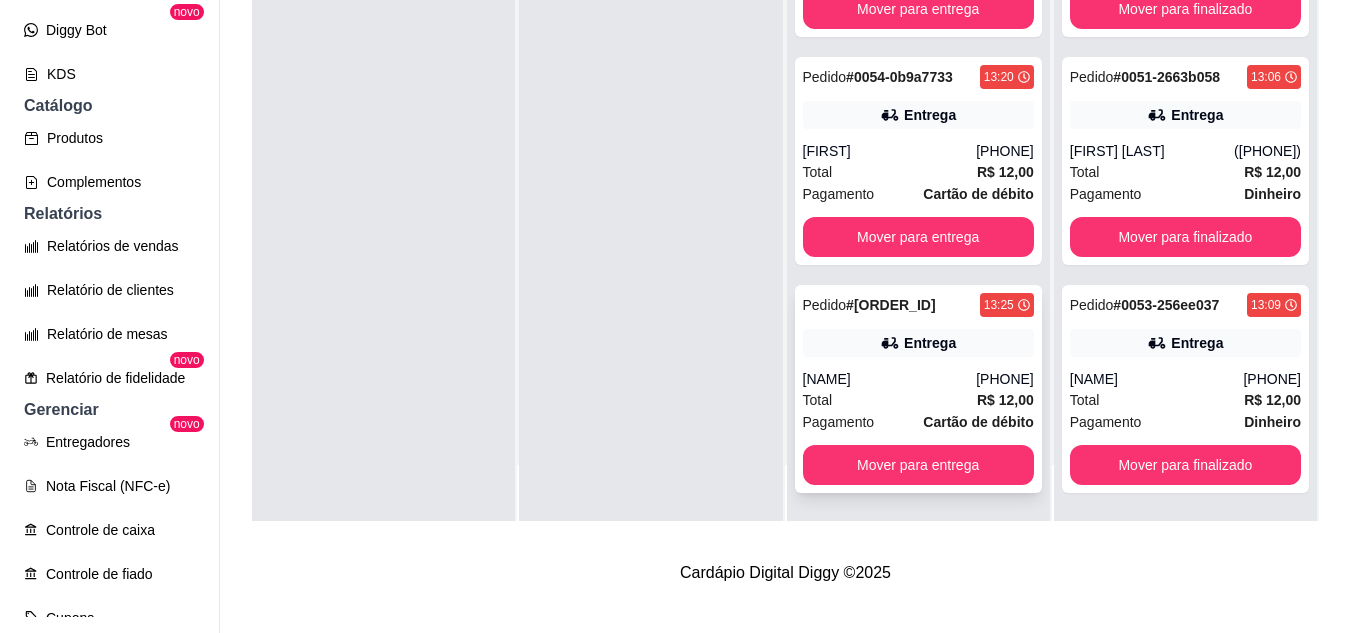 click on "Pagamento Cartão de débito" at bounding box center (918, 422) 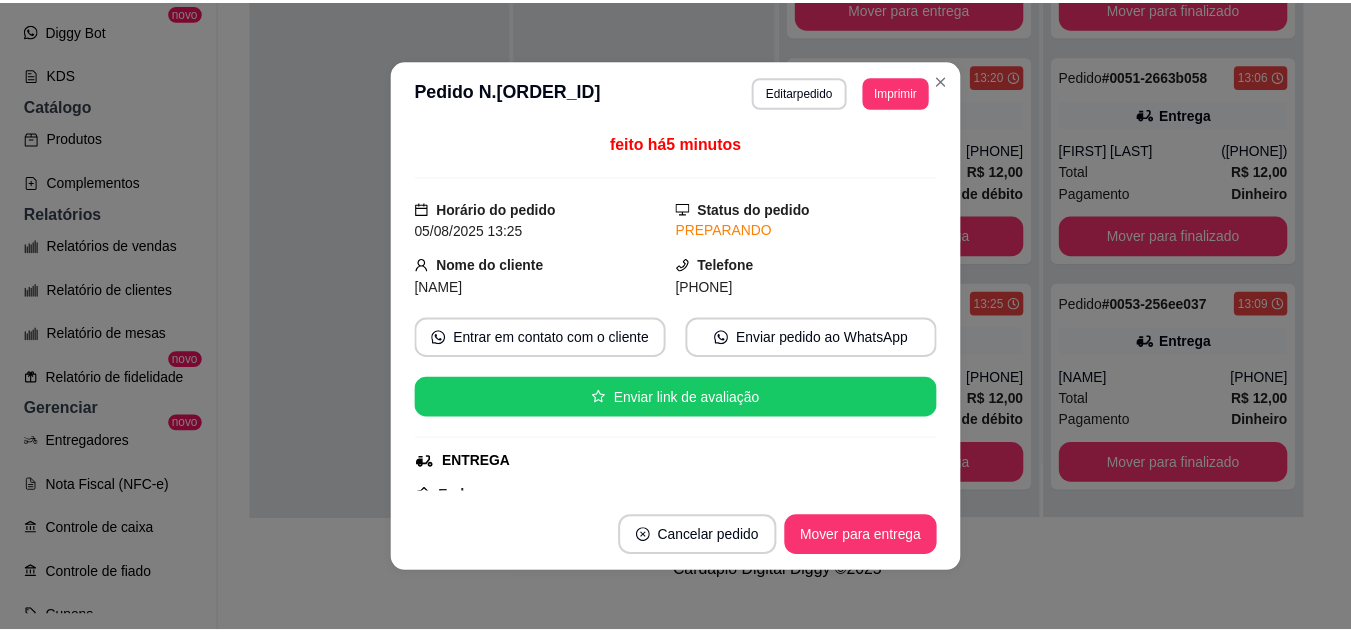 scroll, scrollTop: 200, scrollLeft: 0, axis: vertical 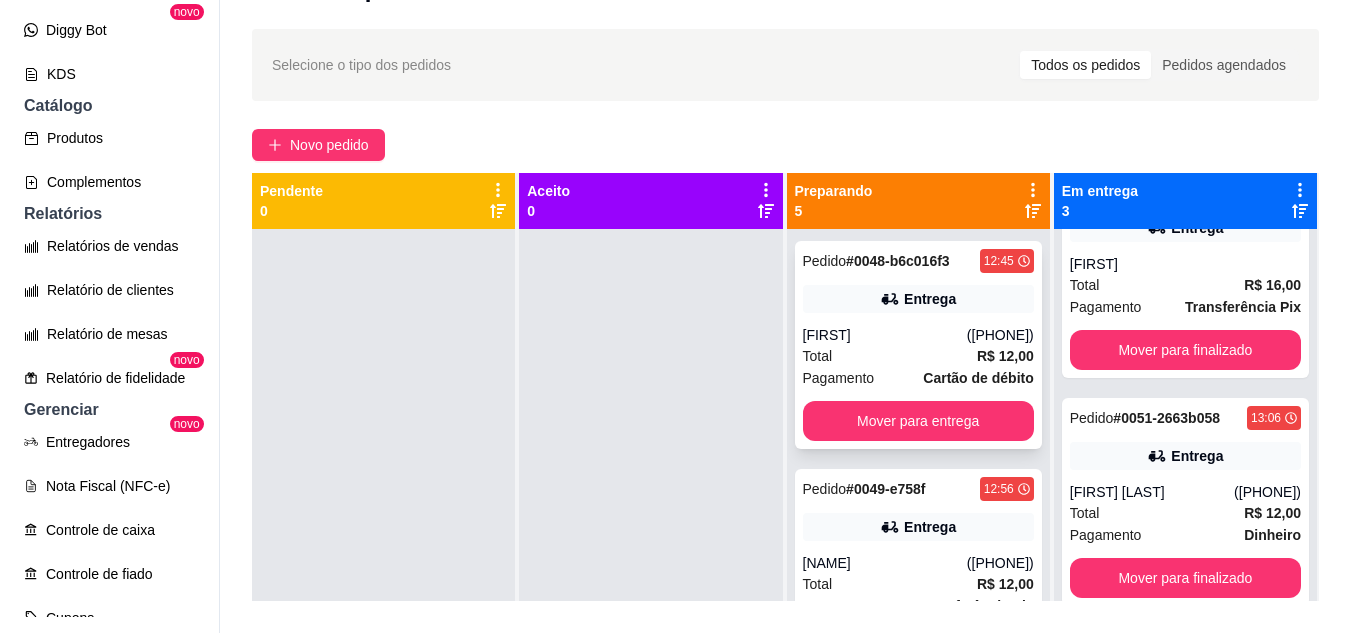 click on "Pedido  # 0048-b6c016f3 12:45 Entrega Gisele  (84) 98834-9876 Total R$ 12,00 Pagamento Cartão de débito Mover para entrega" at bounding box center (918, 345) 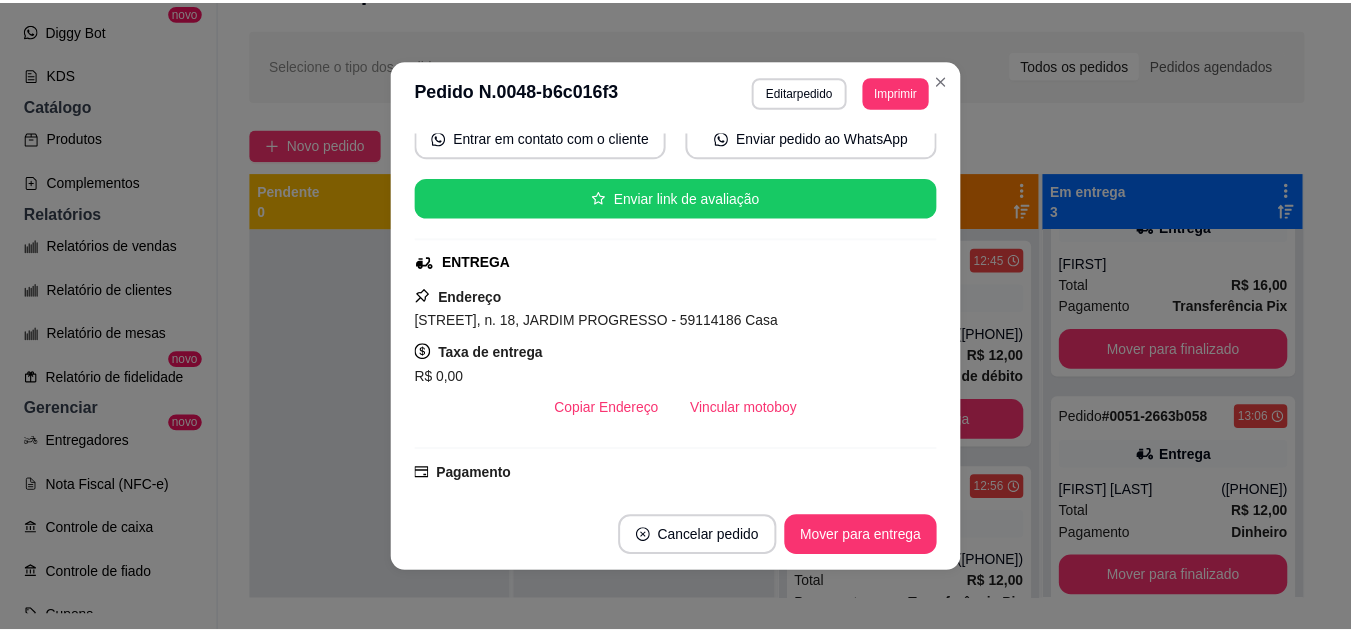 scroll, scrollTop: 300, scrollLeft: 0, axis: vertical 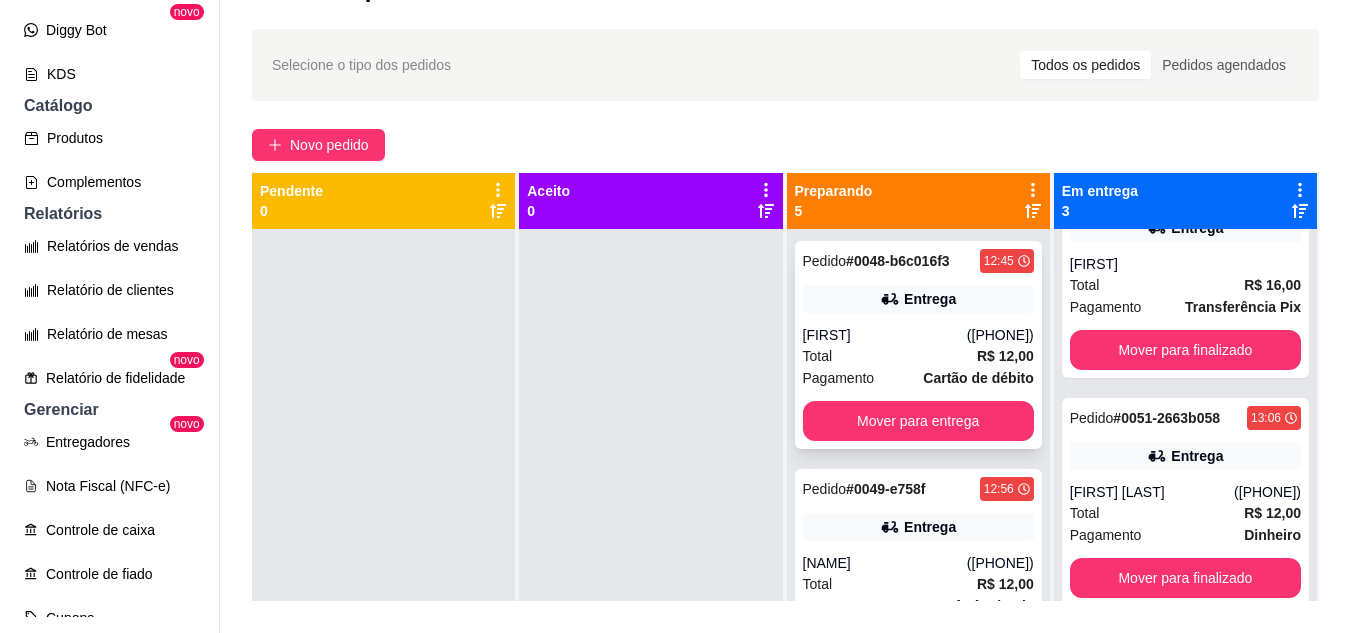 click on "Gisele" at bounding box center [885, 335] 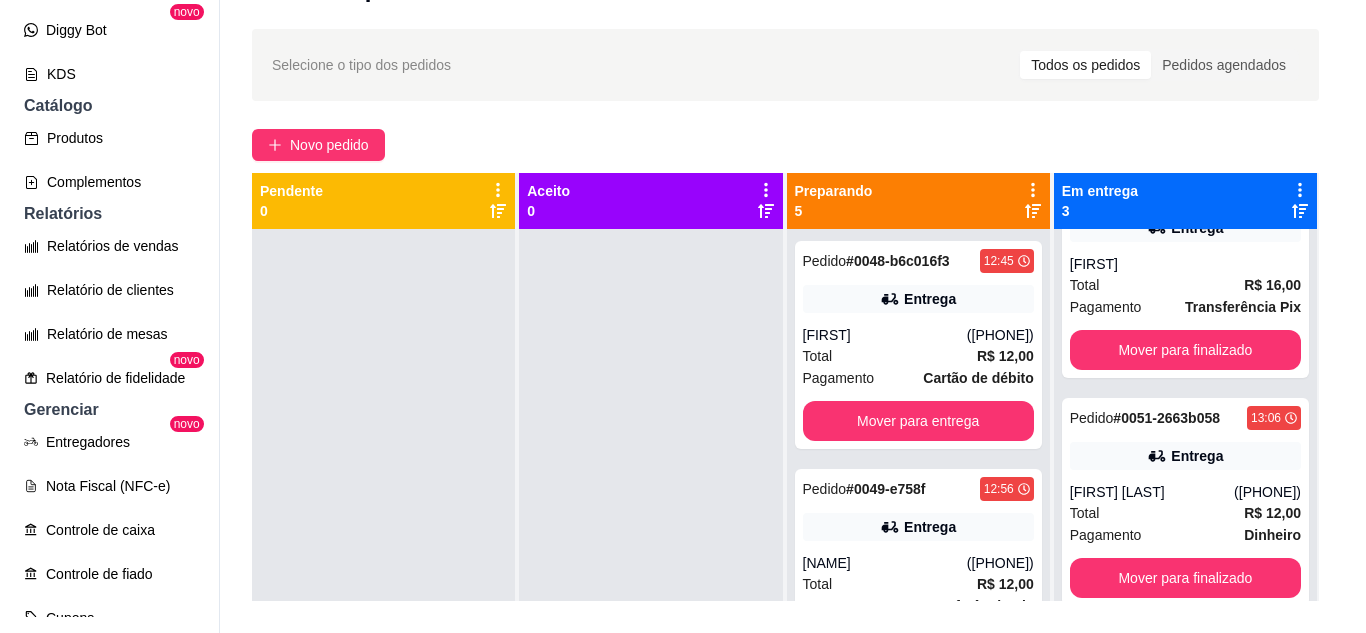 scroll, scrollTop: 200, scrollLeft: 0, axis: vertical 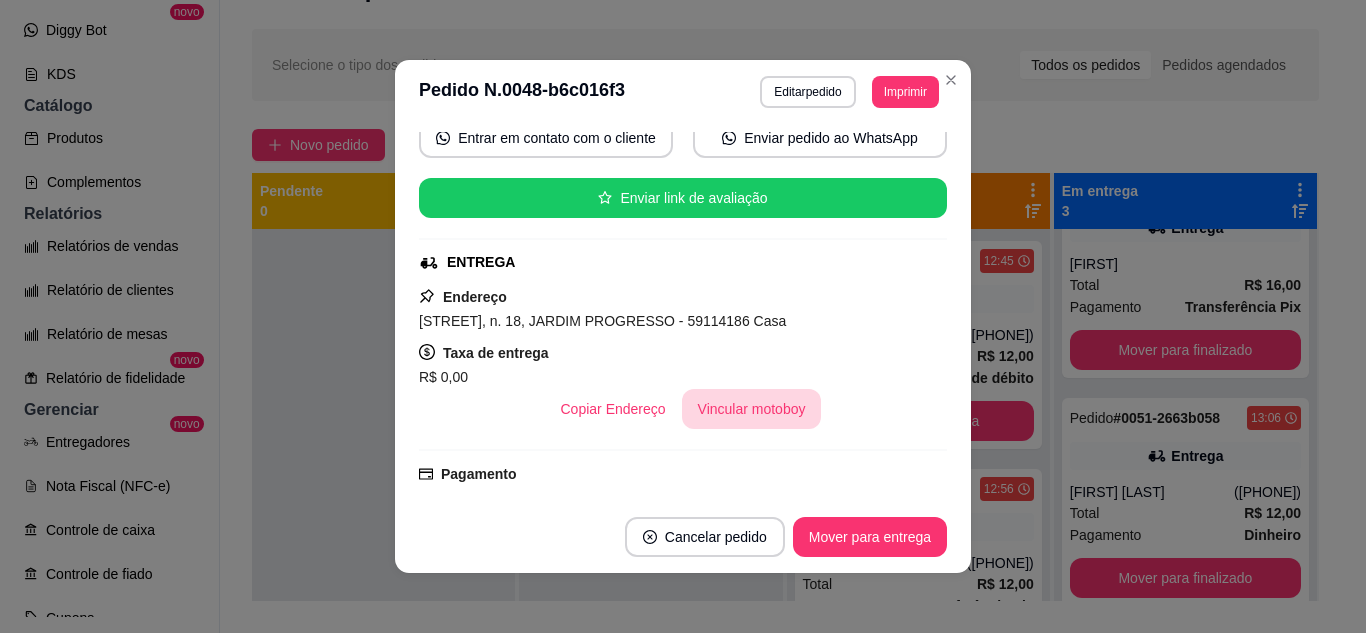 click on "Vincular motoboy" at bounding box center (752, 409) 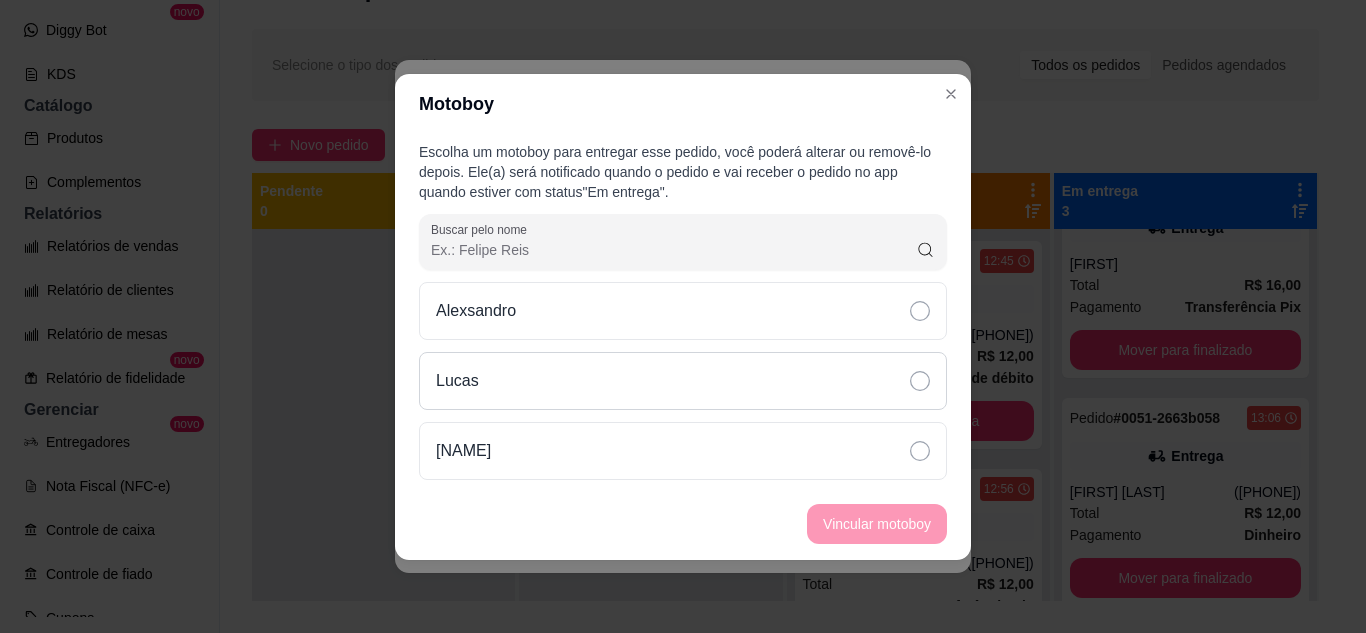 click on "Lucas" at bounding box center (683, 381) 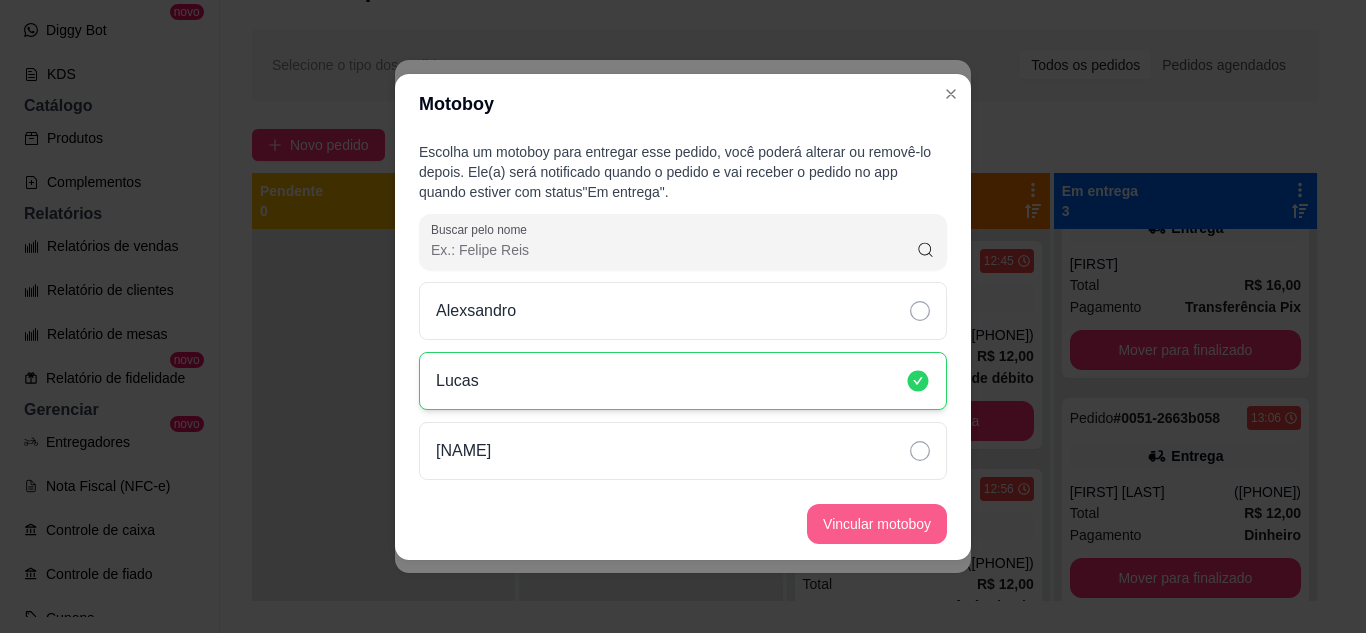 click on "Vincular motoboy" at bounding box center (877, 524) 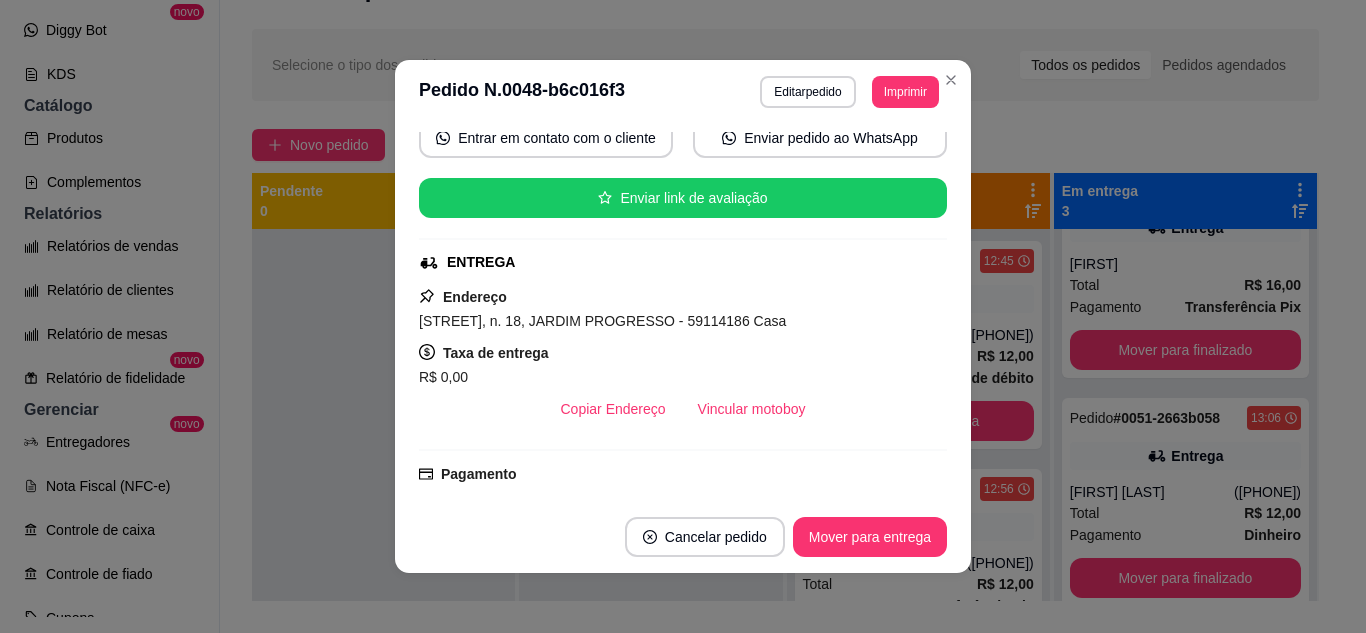 scroll, scrollTop: 300, scrollLeft: 0, axis: vertical 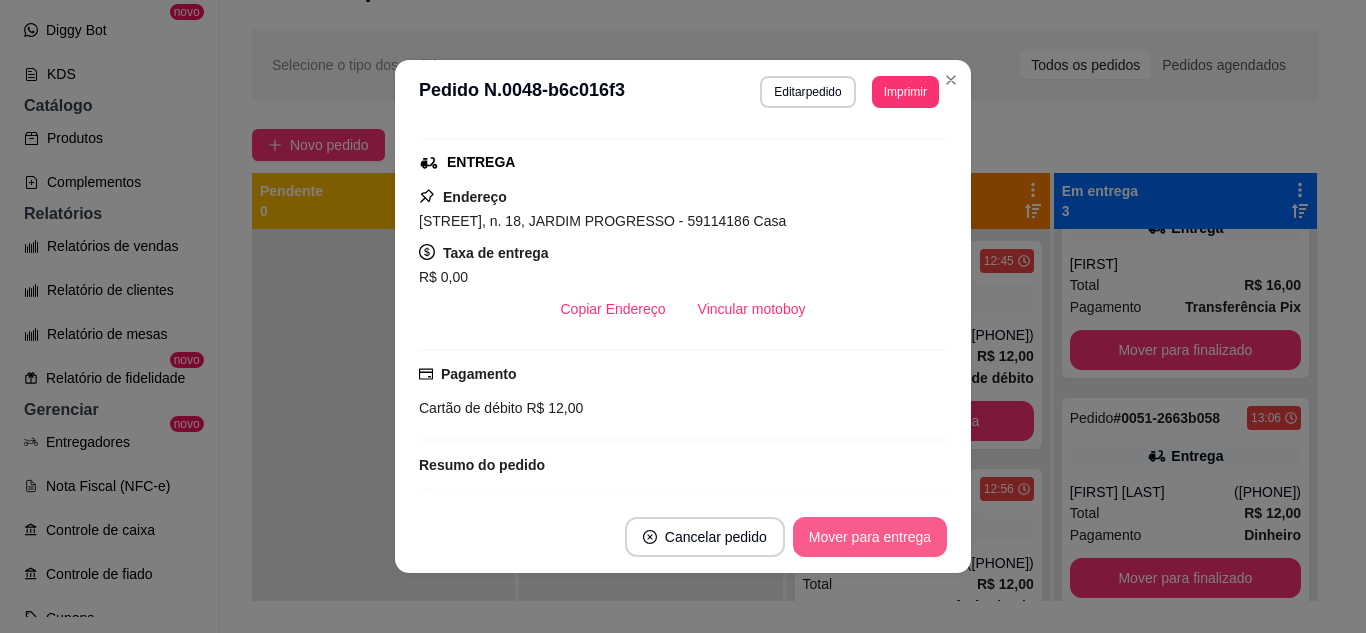 click on "Mover para entrega" at bounding box center (870, 537) 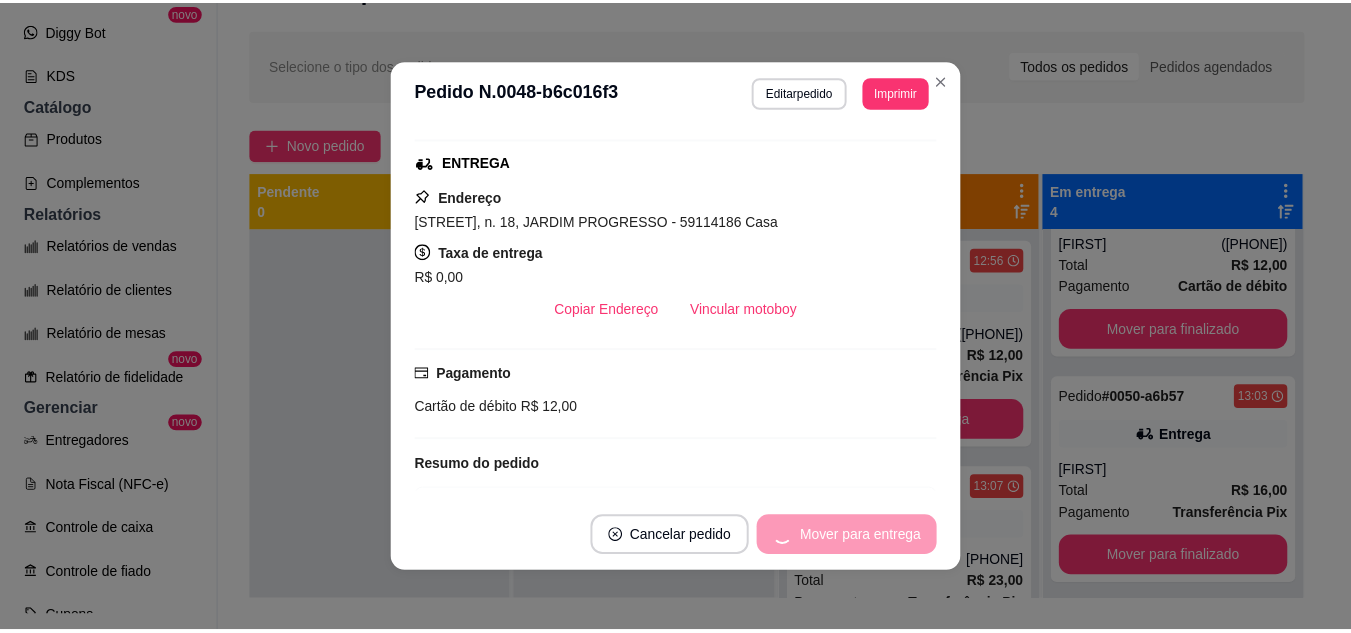 scroll, scrollTop: 319, scrollLeft: 0, axis: vertical 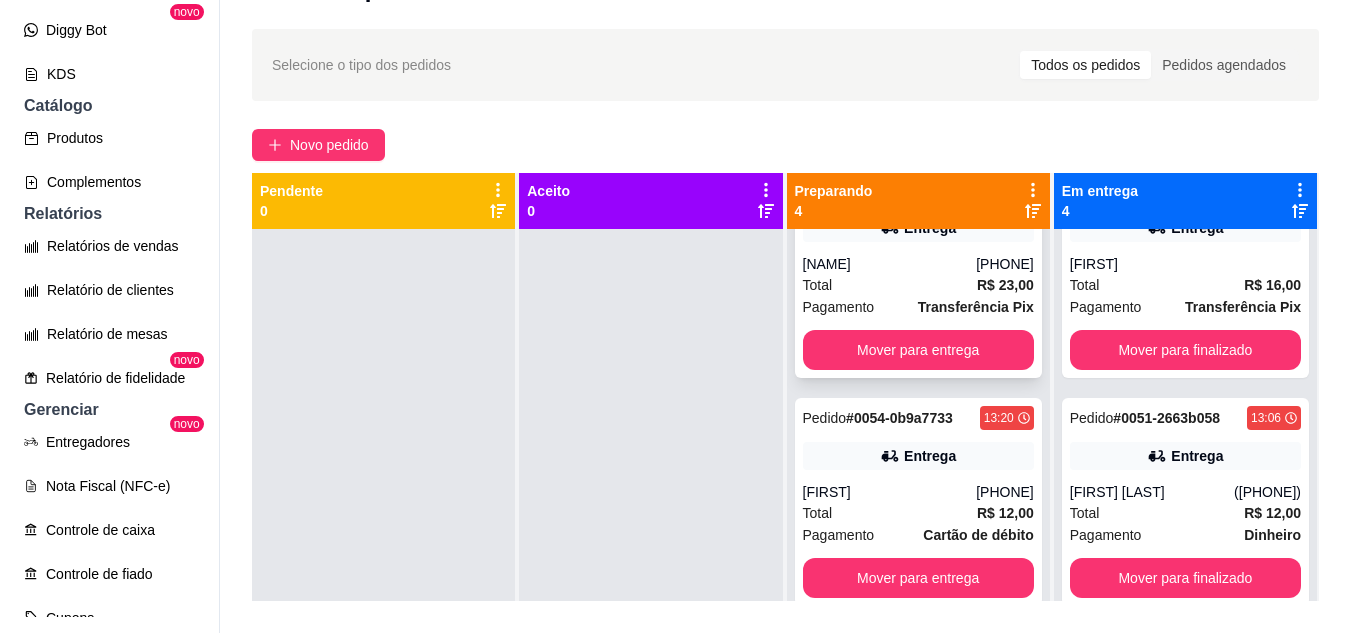 click on "Total R$ 23,00" at bounding box center [918, 285] 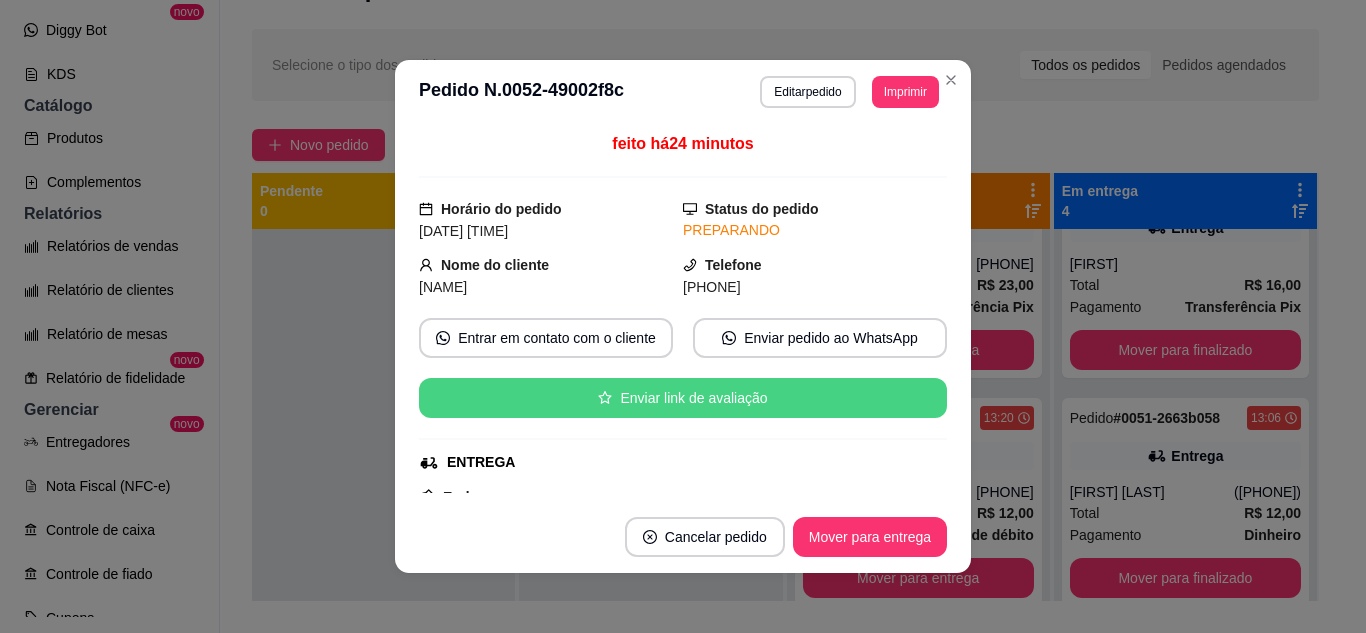 scroll, scrollTop: 200, scrollLeft: 0, axis: vertical 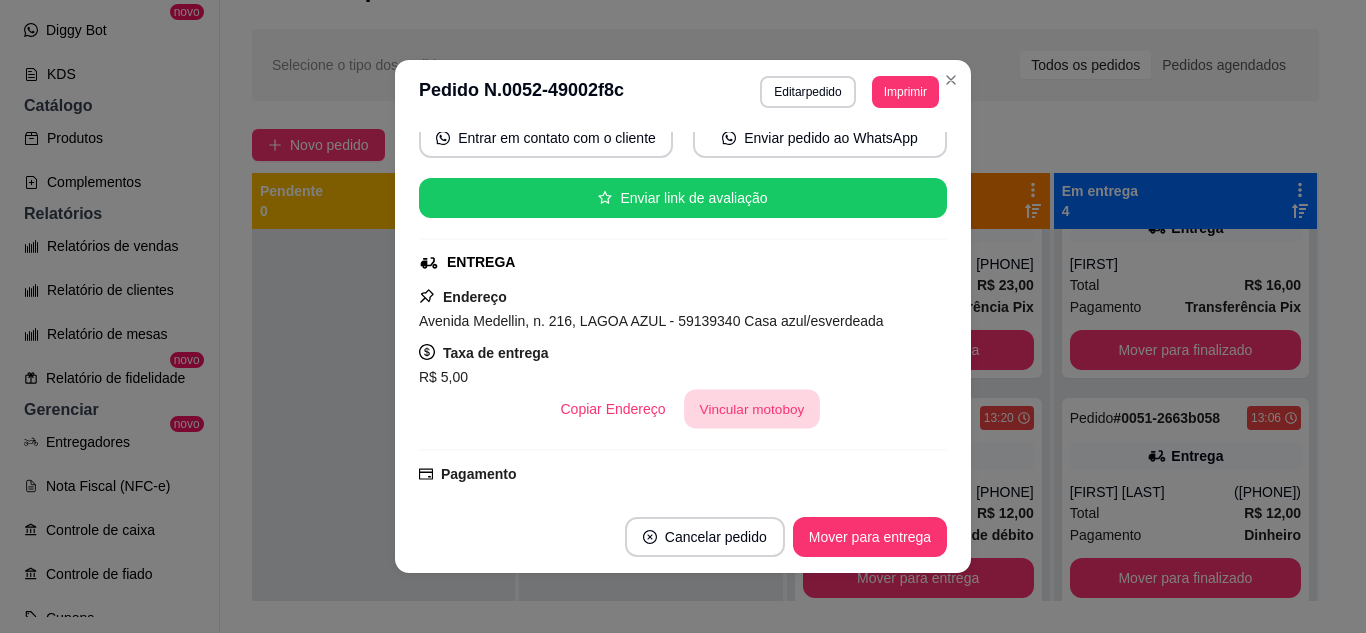 click on "Vincular motoboy" at bounding box center [752, 409] 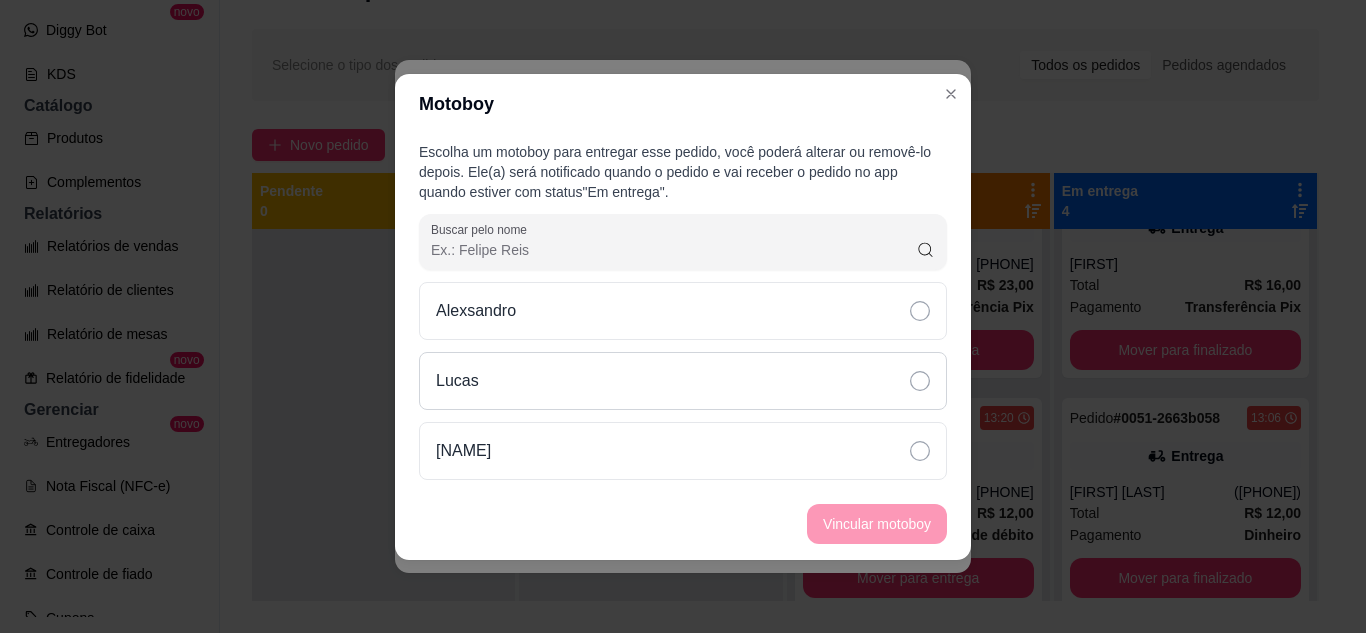 click on "Lucas" at bounding box center (683, 381) 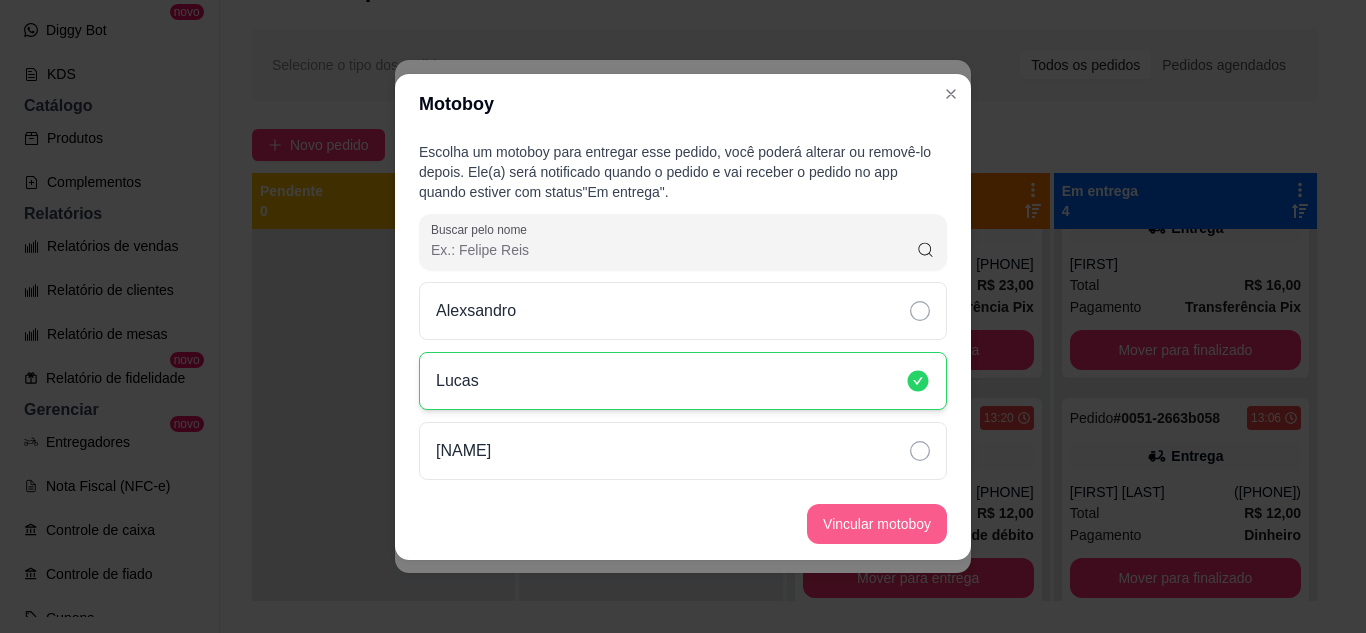 click on "Vincular motoboy" at bounding box center [877, 524] 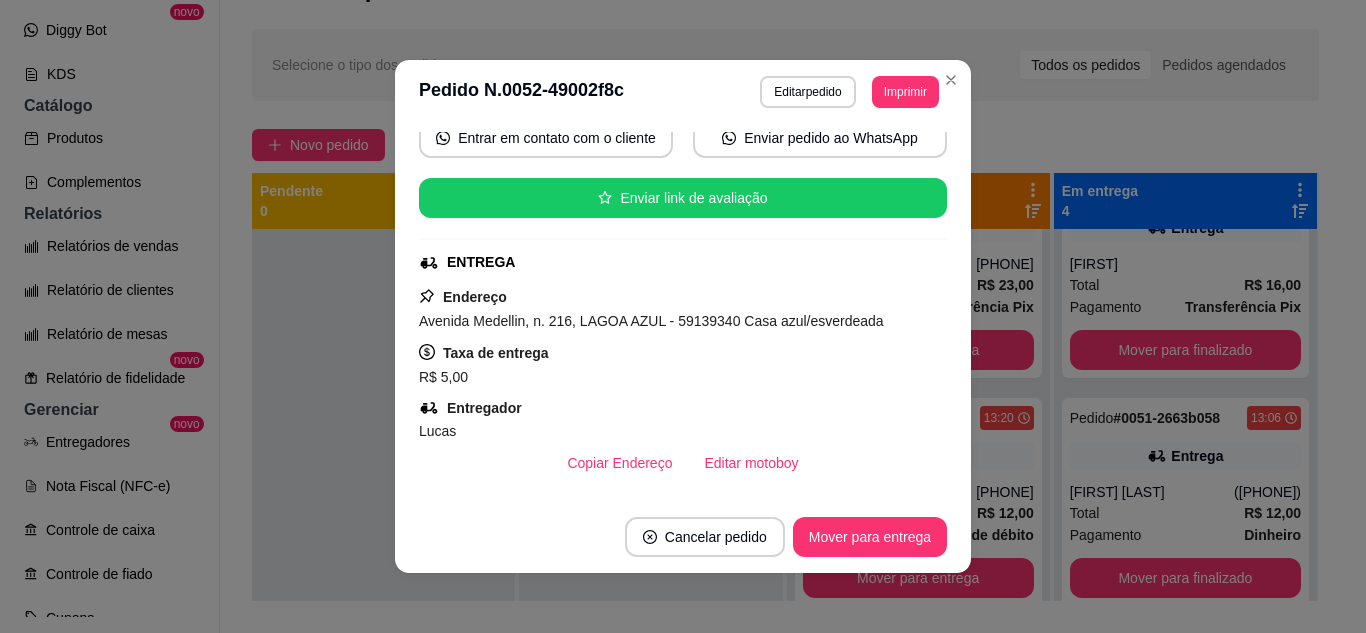click on "**********" at bounding box center [683, 92] 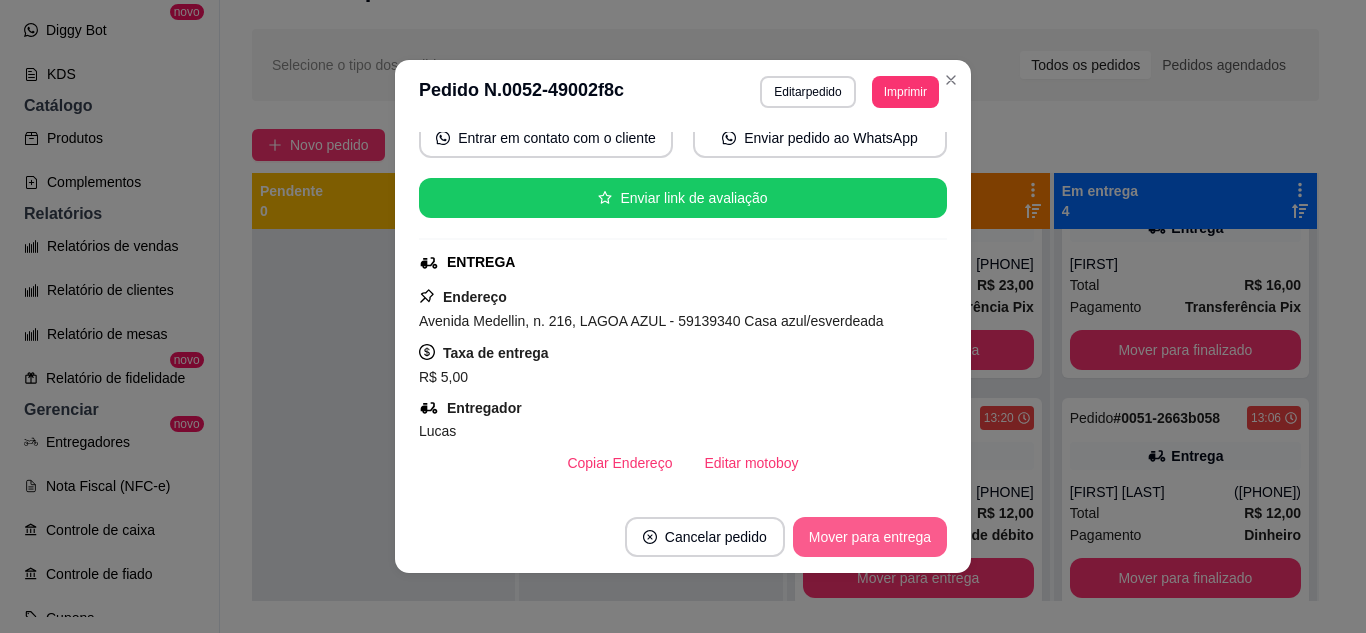 click on "Mover para entrega" at bounding box center [870, 537] 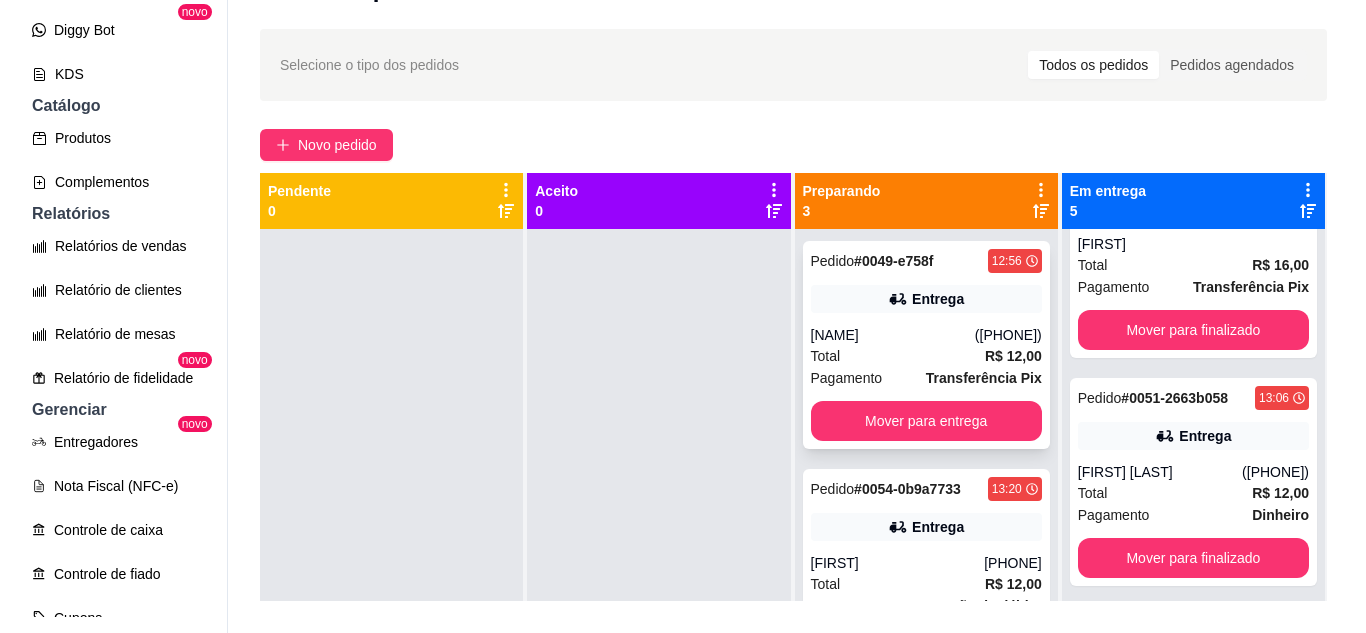 scroll, scrollTop: 71, scrollLeft: 0, axis: vertical 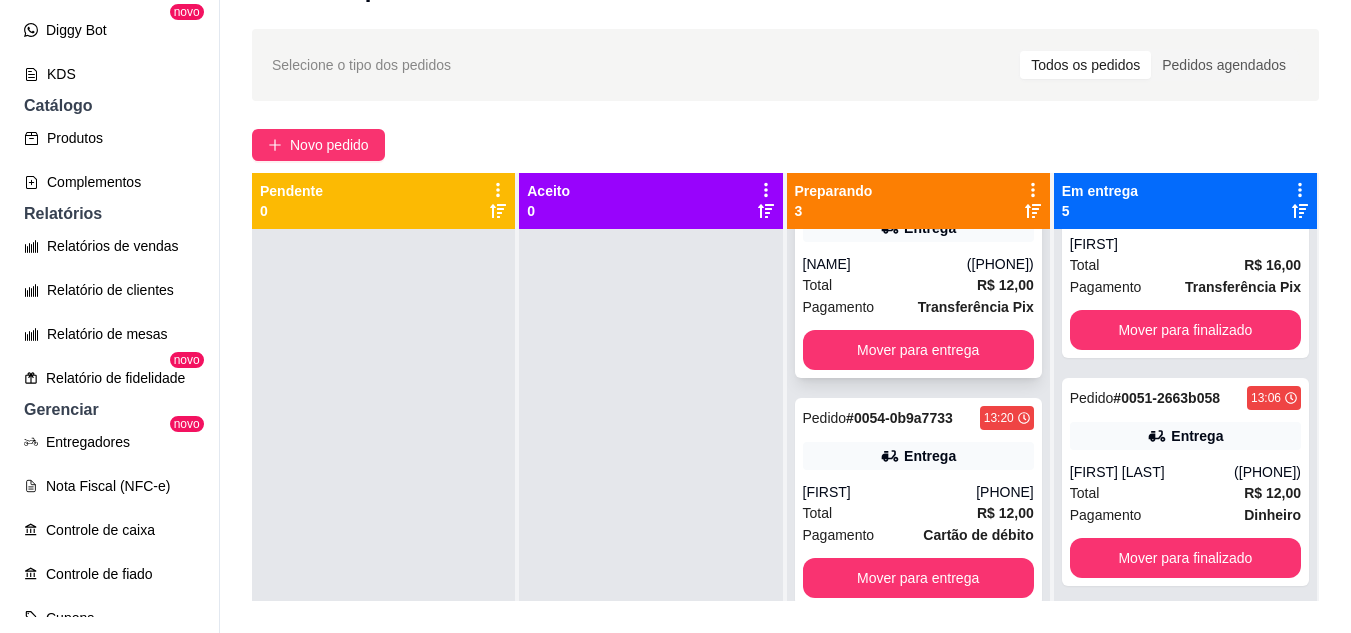 click on "Pagamento" at bounding box center [839, 307] 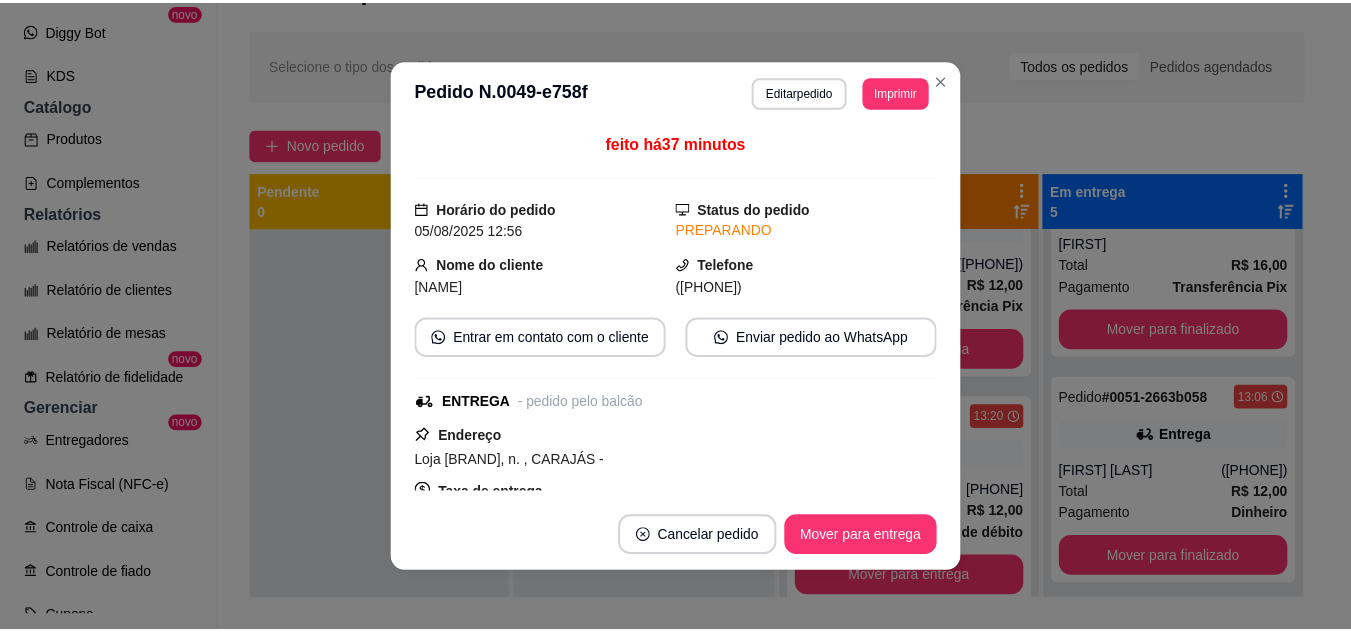 scroll, scrollTop: 300, scrollLeft: 0, axis: vertical 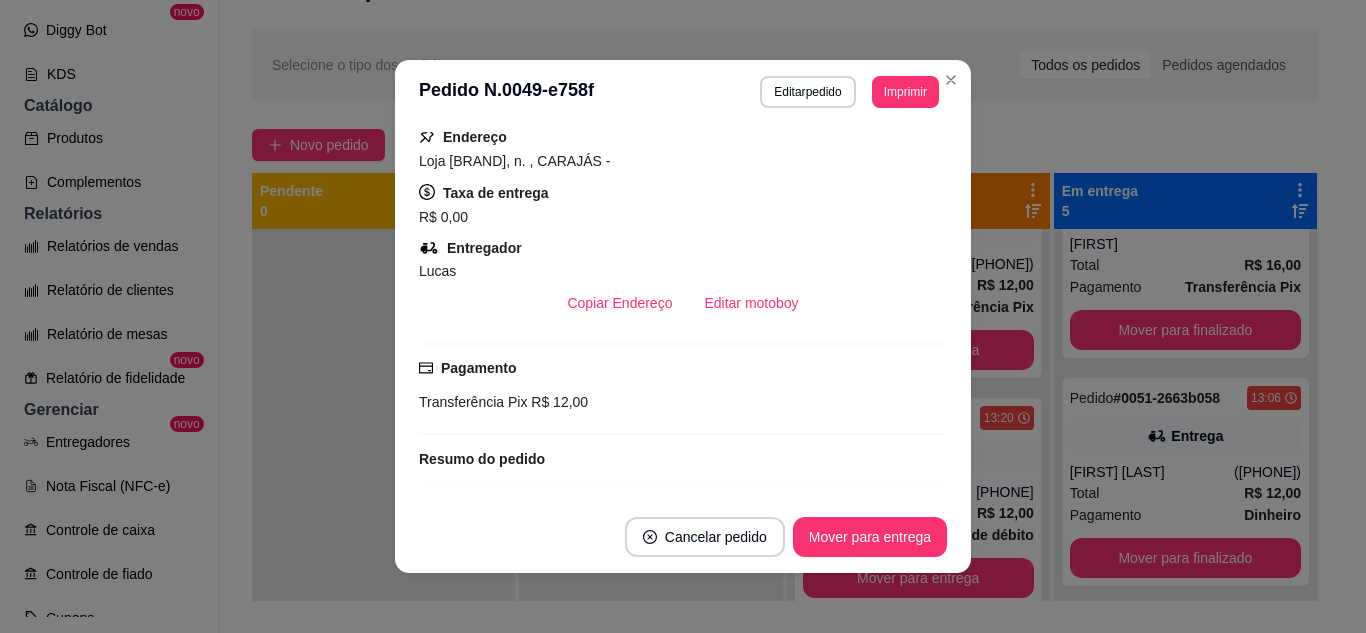 click on "**********" at bounding box center (683, 92) 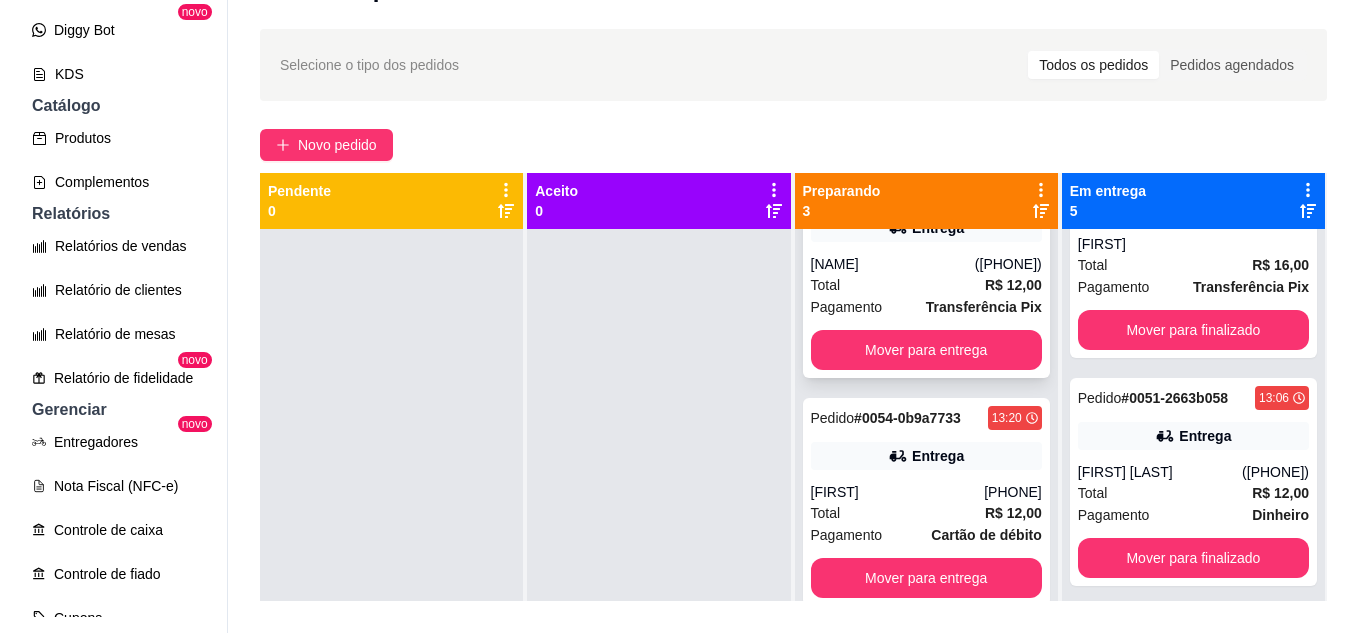scroll, scrollTop: 0, scrollLeft: 0, axis: both 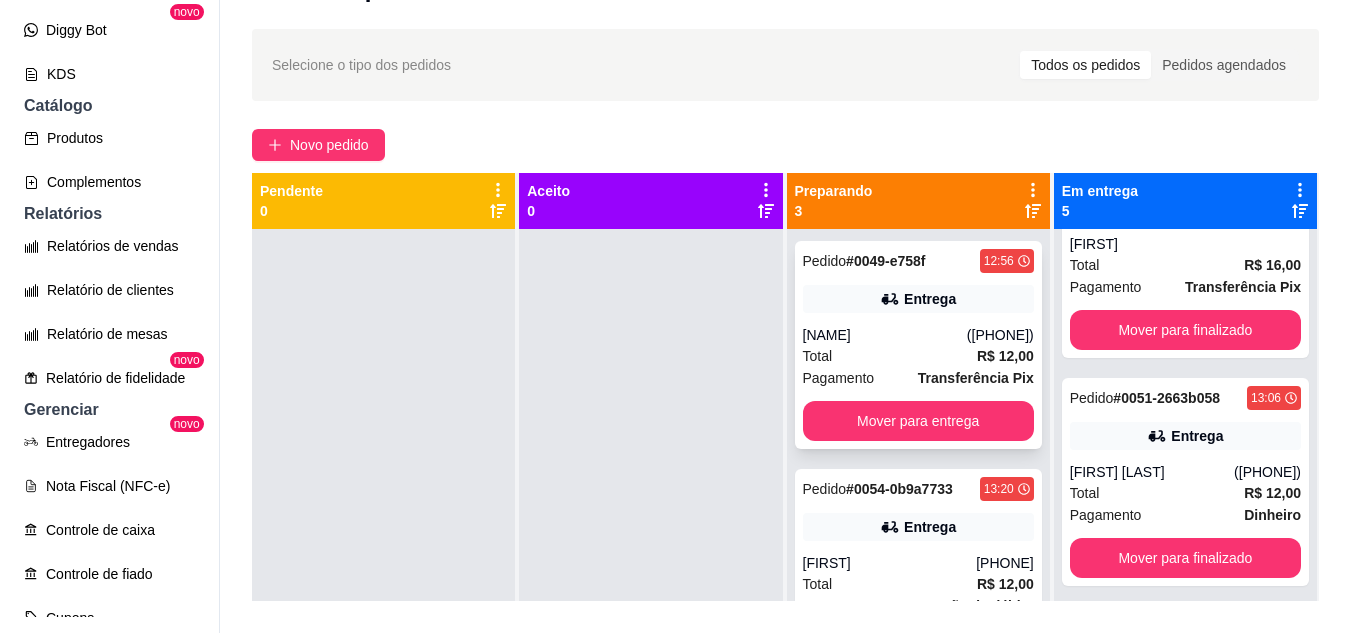 click on "Marilia" at bounding box center [885, 335] 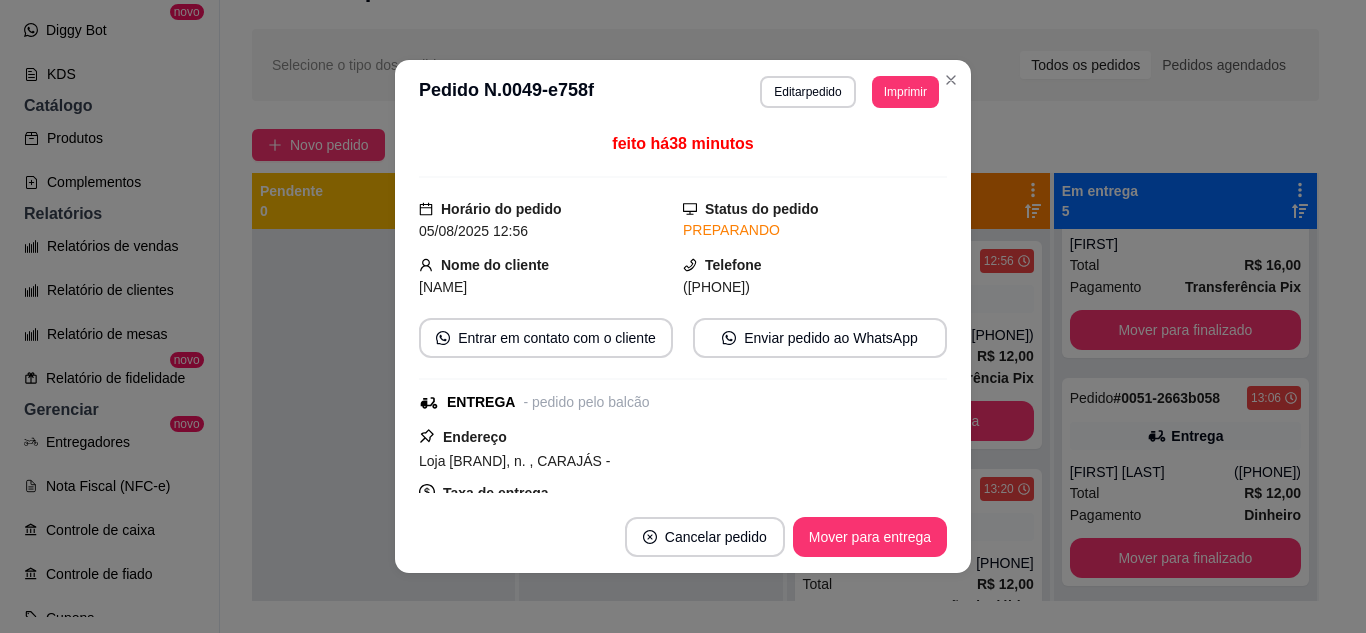 scroll, scrollTop: 200, scrollLeft: 0, axis: vertical 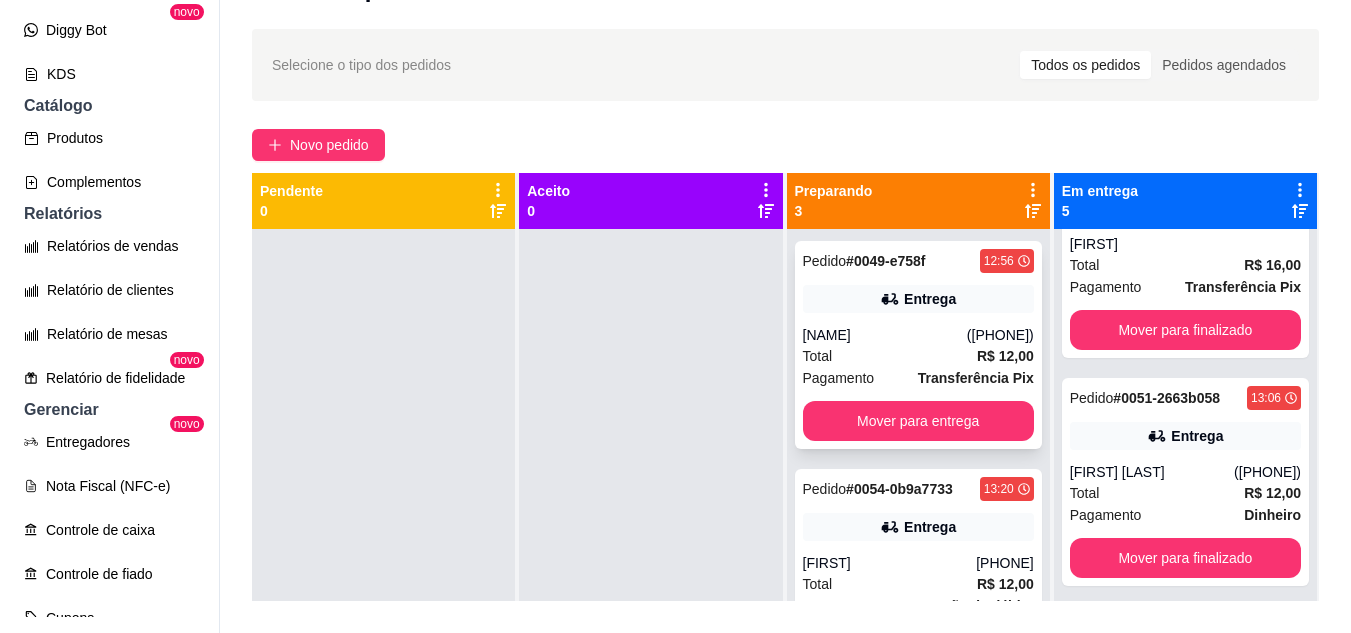 click on "Total R$ 12,00" at bounding box center (918, 356) 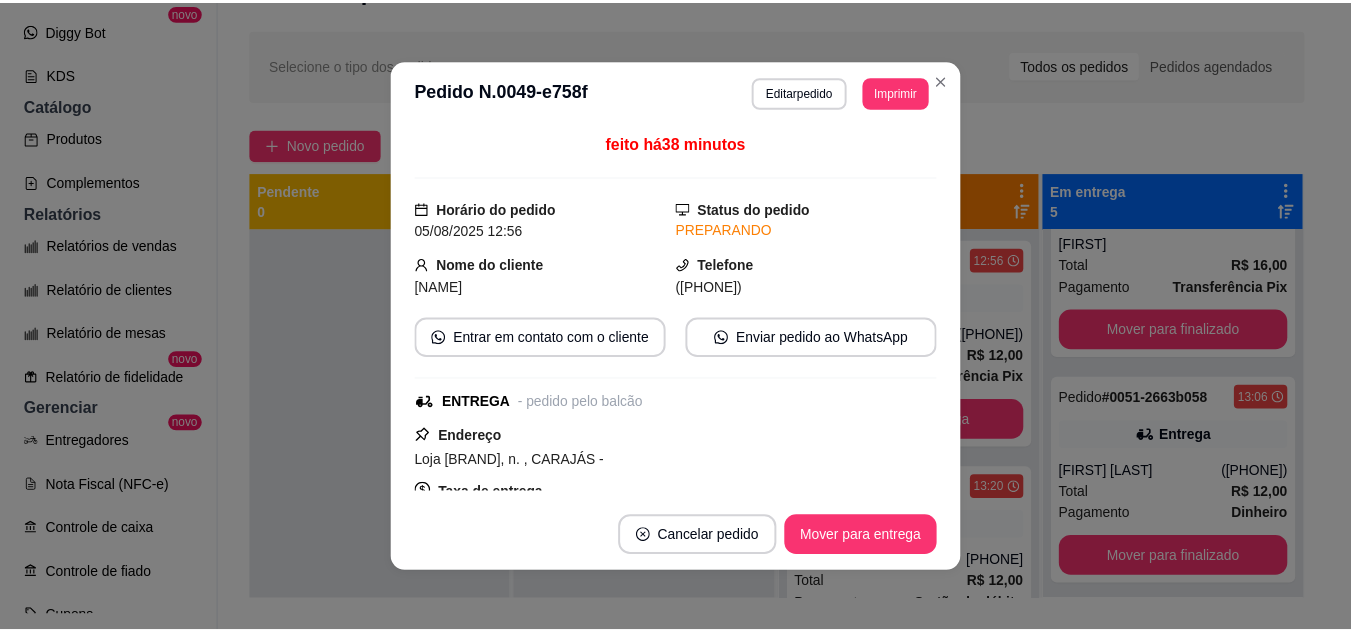 scroll, scrollTop: 300, scrollLeft: 0, axis: vertical 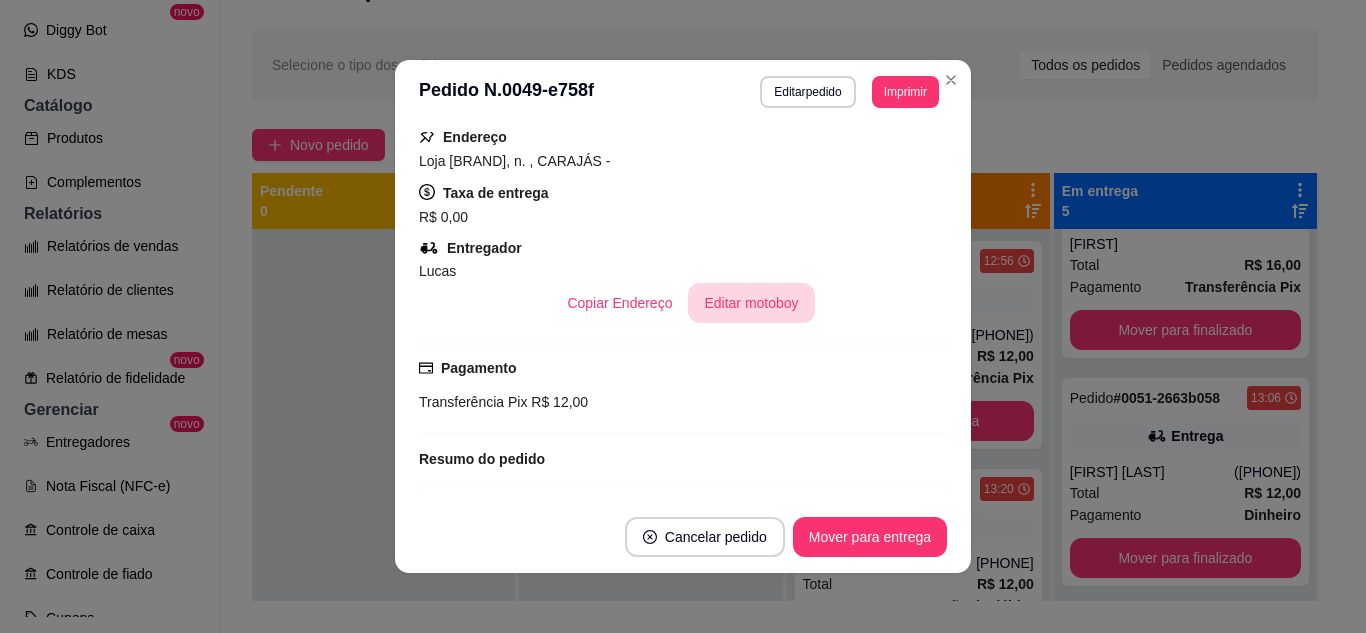 click on "Editar motoboy" at bounding box center (751, 303) 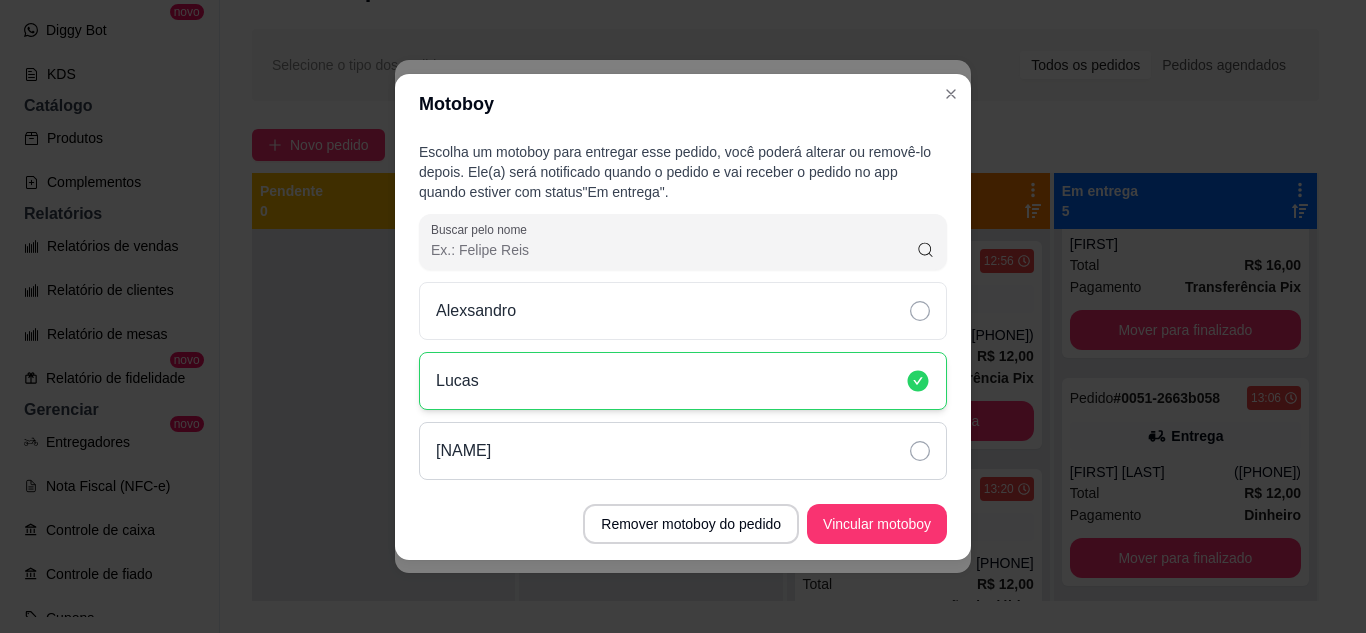 click on "Kawa Andrade leite" at bounding box center [683, 451] 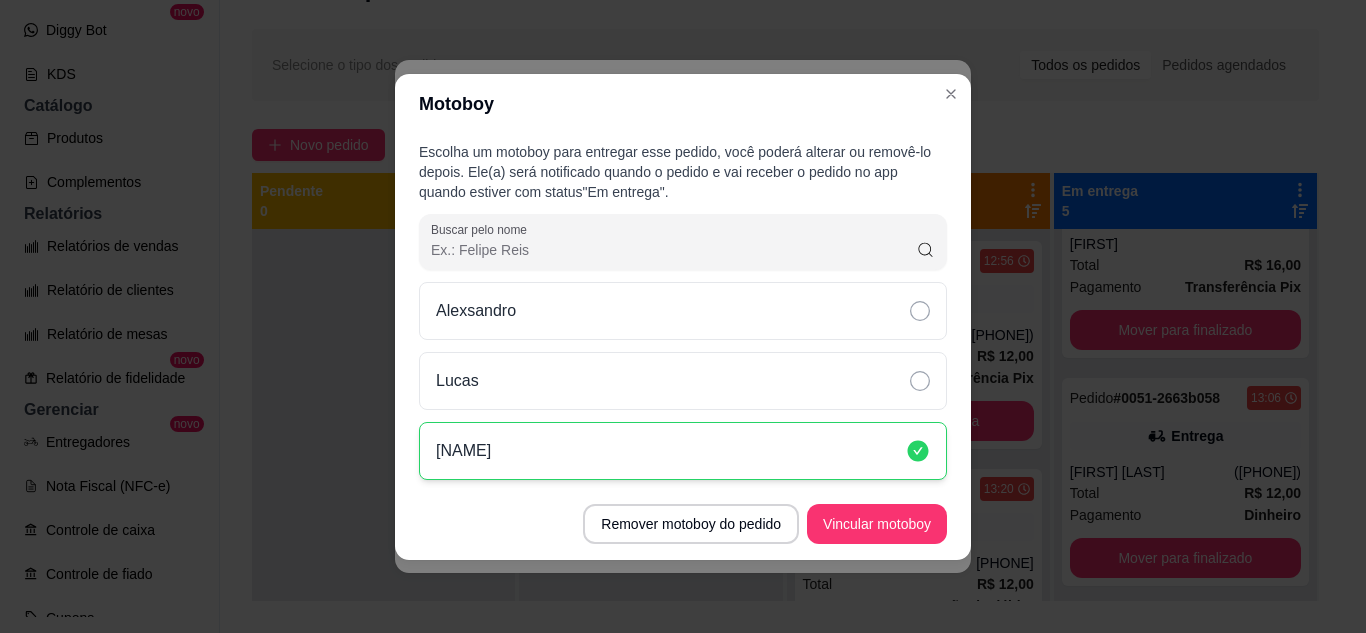 click on "Vincular motoboy" at bounding box center [877, 524] 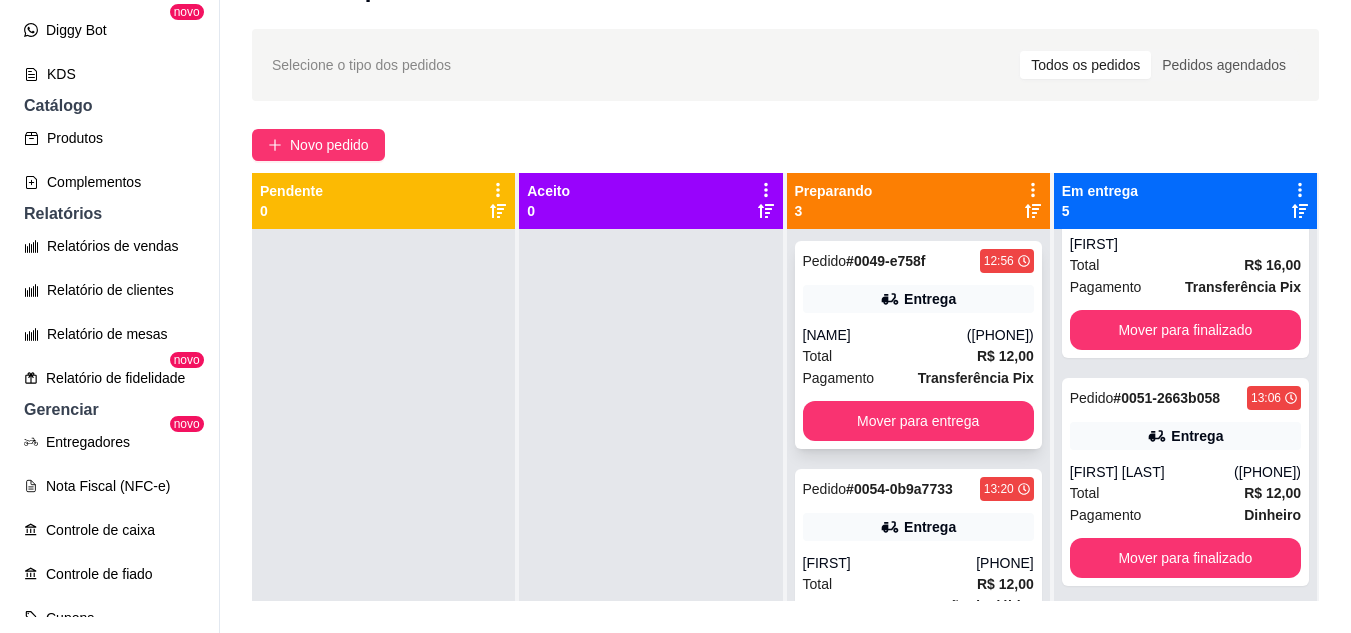 scroll, scrollTop: 71, scrollLeft: 0, axis: vertical 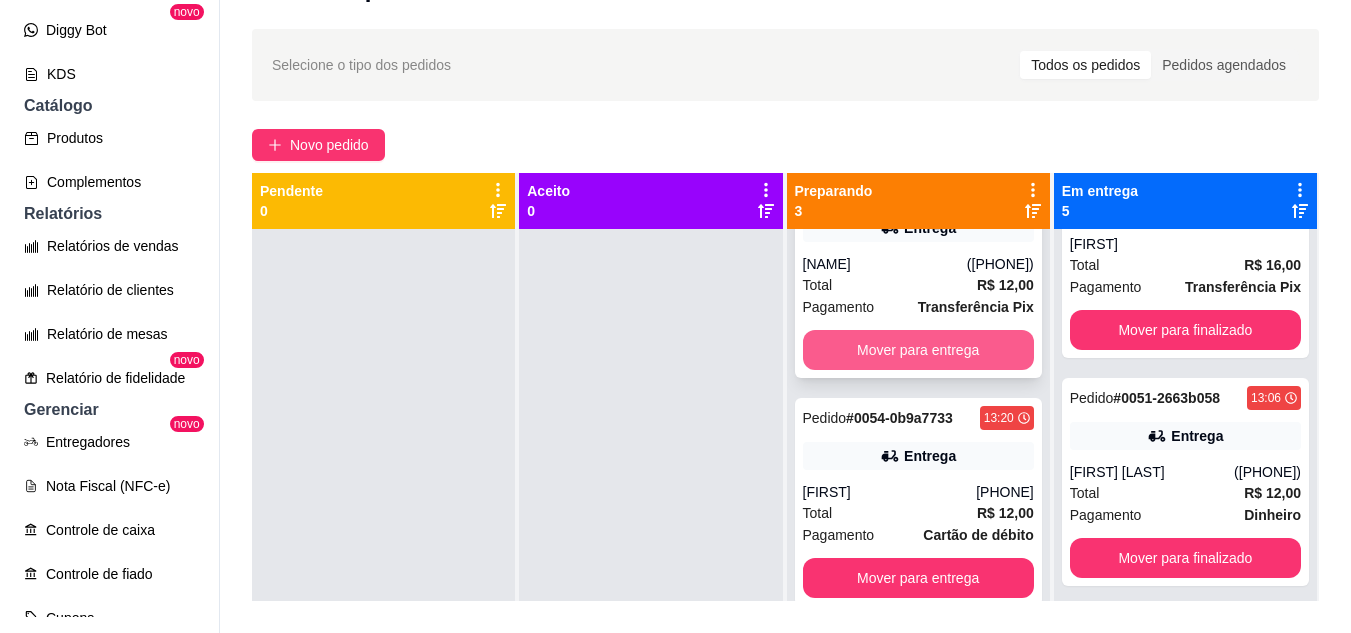 click on "Mover para entrega" at bounding box center (918, 350) 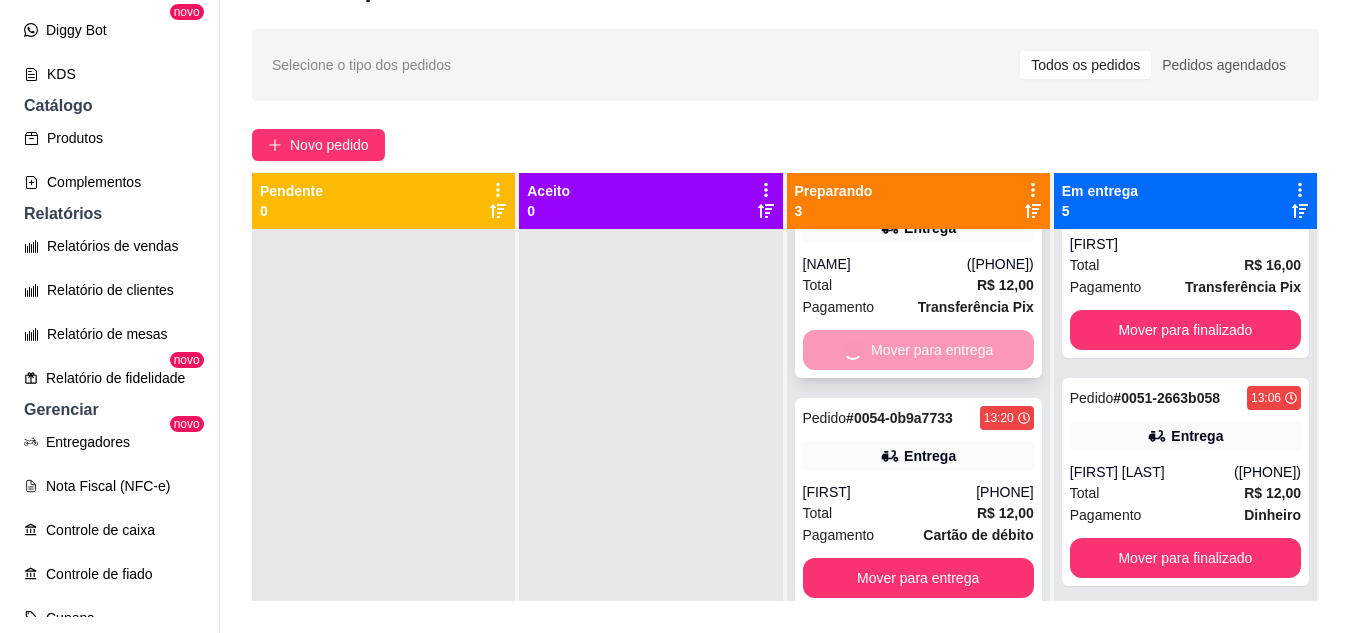scroll, scrollTop: 0, scrollLeft: 0, axis: both 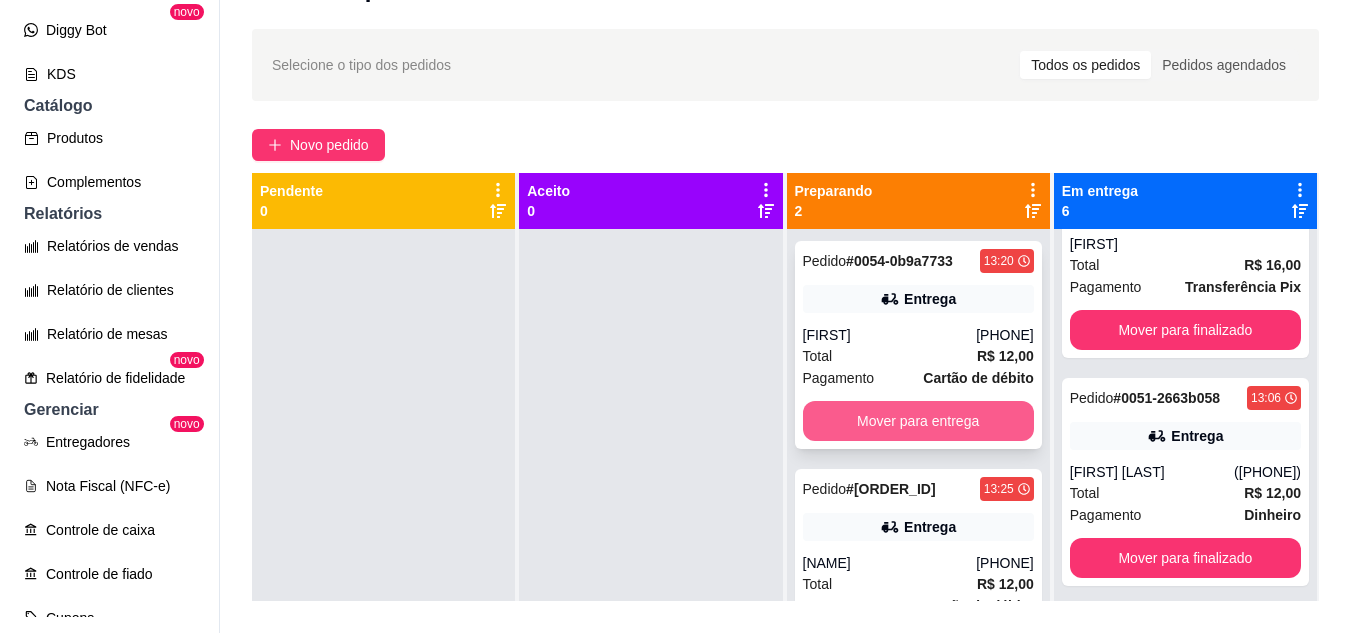 click on "Mover para entrega" at bounding box center (918, 421) 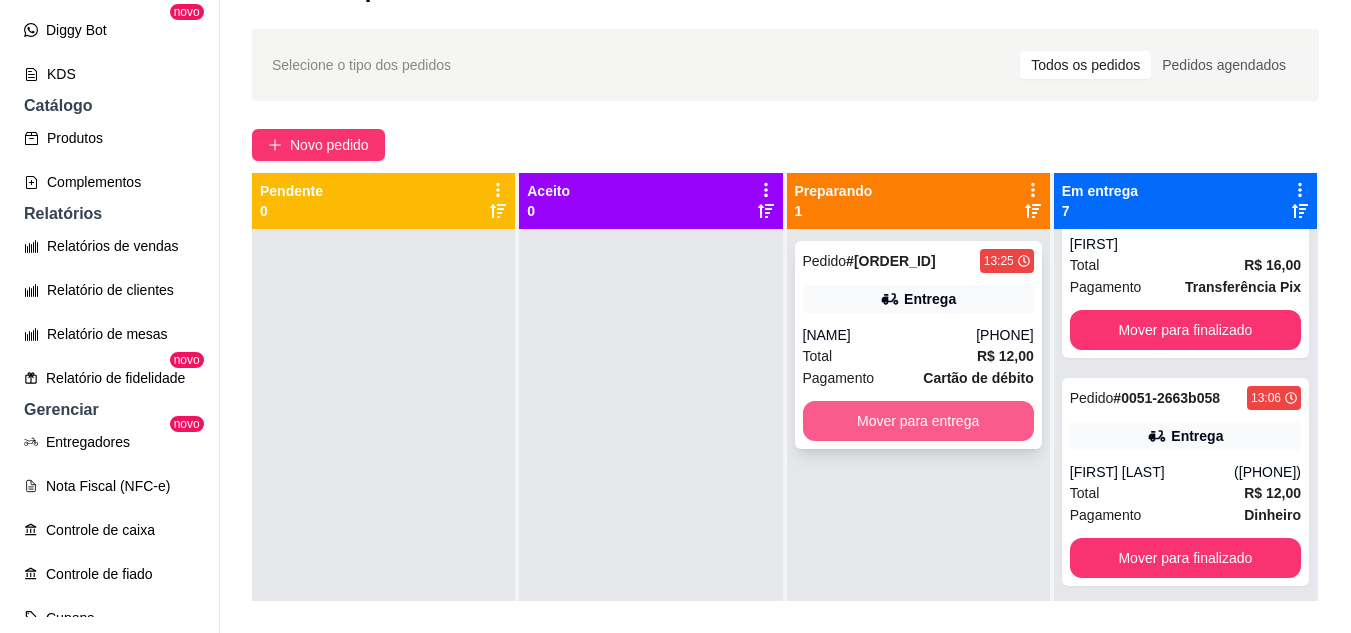 scroll, scrollTop: 56, scrollLeft: 0, axis: vertical 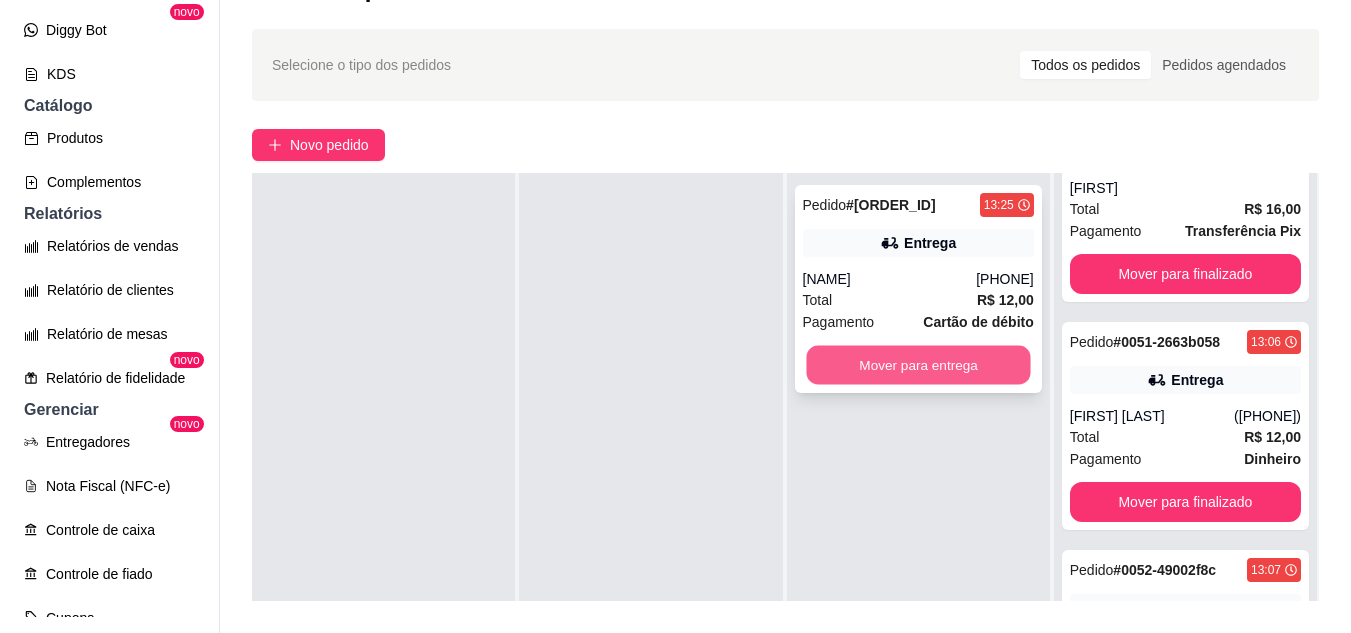 click on "Mover para entrega" at bounding box center [918, 365] 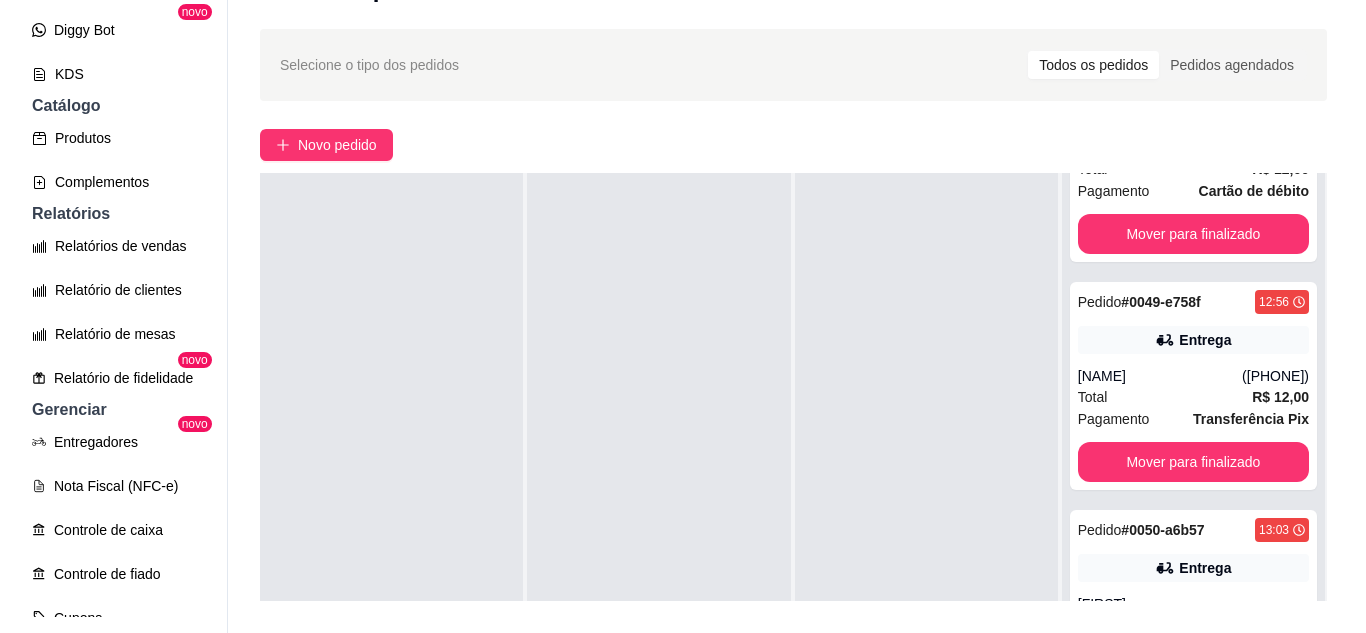 scroll, scrollTop: 0, scrollLeft: 0, axis: both 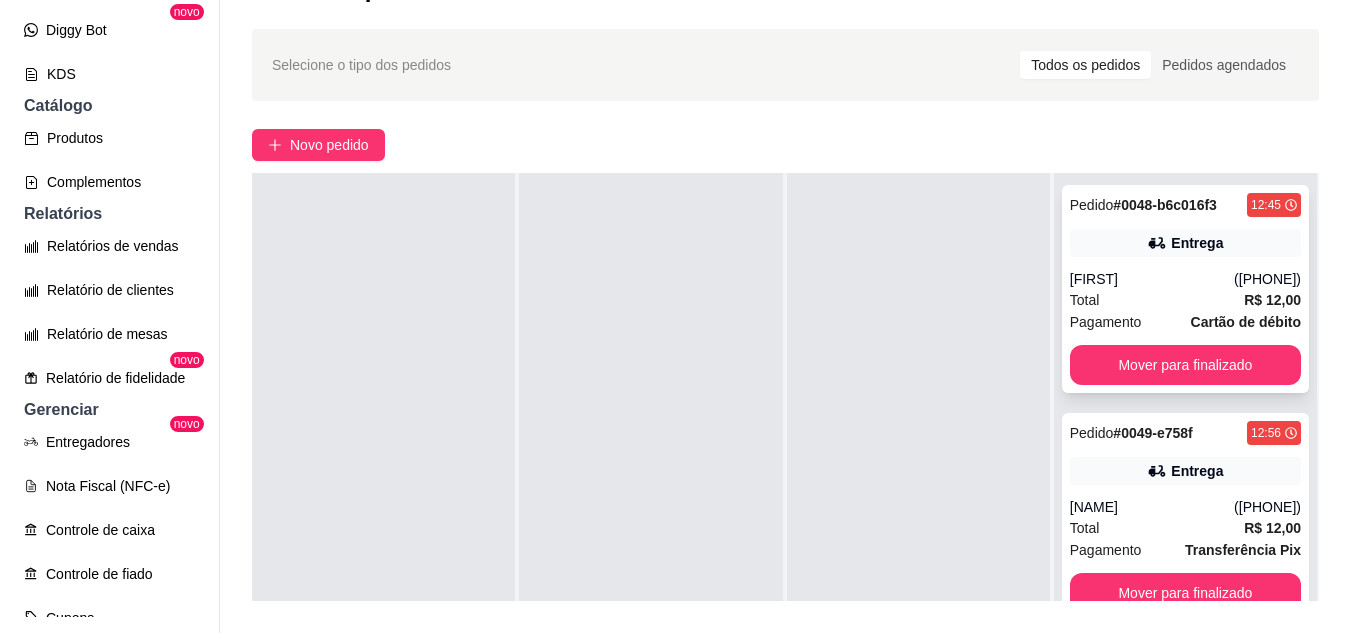 click on "Total R$ 12,00" at bounding box center [1185, 300] 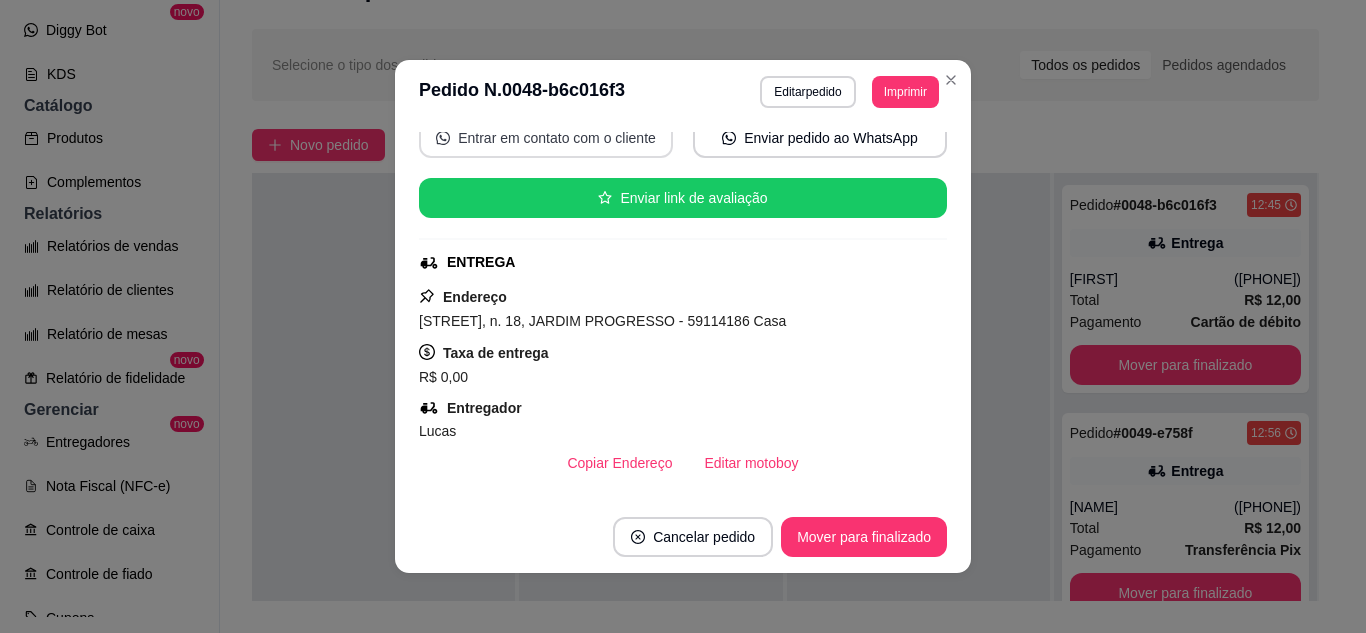 scroll, scrollTop: 300, scrollLeft: 0, axis: vertical 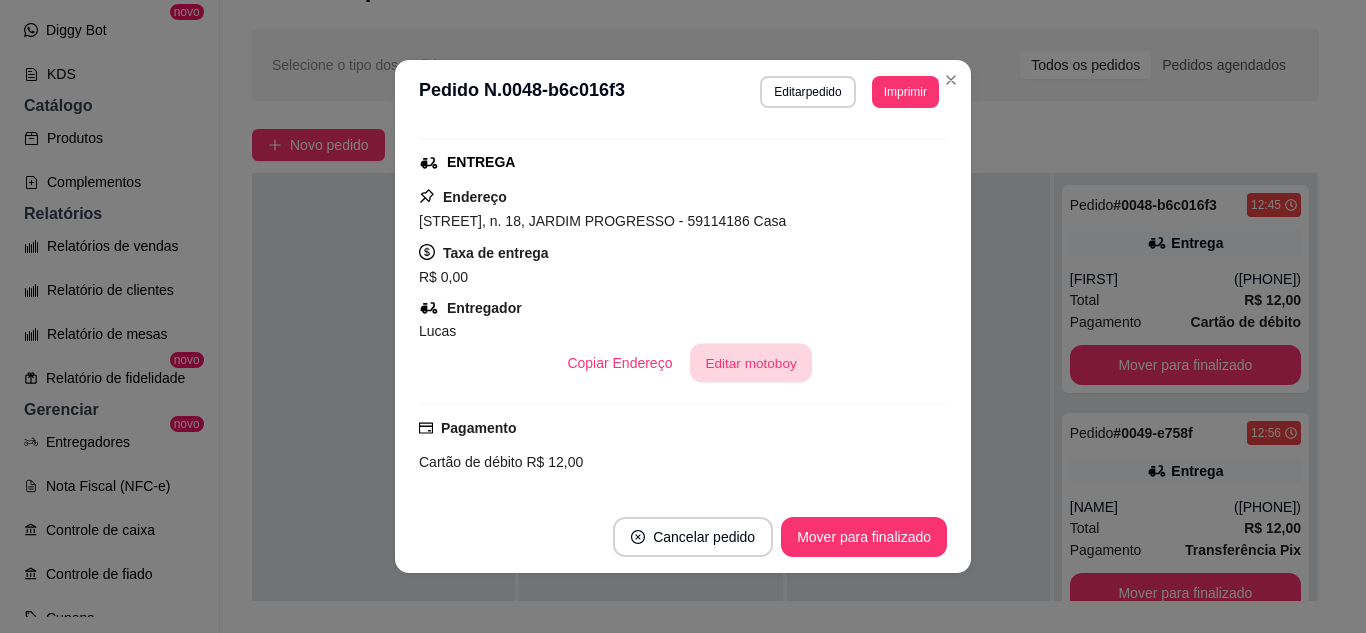 click on "Editar motoboy" at bounding box center (751, 363) 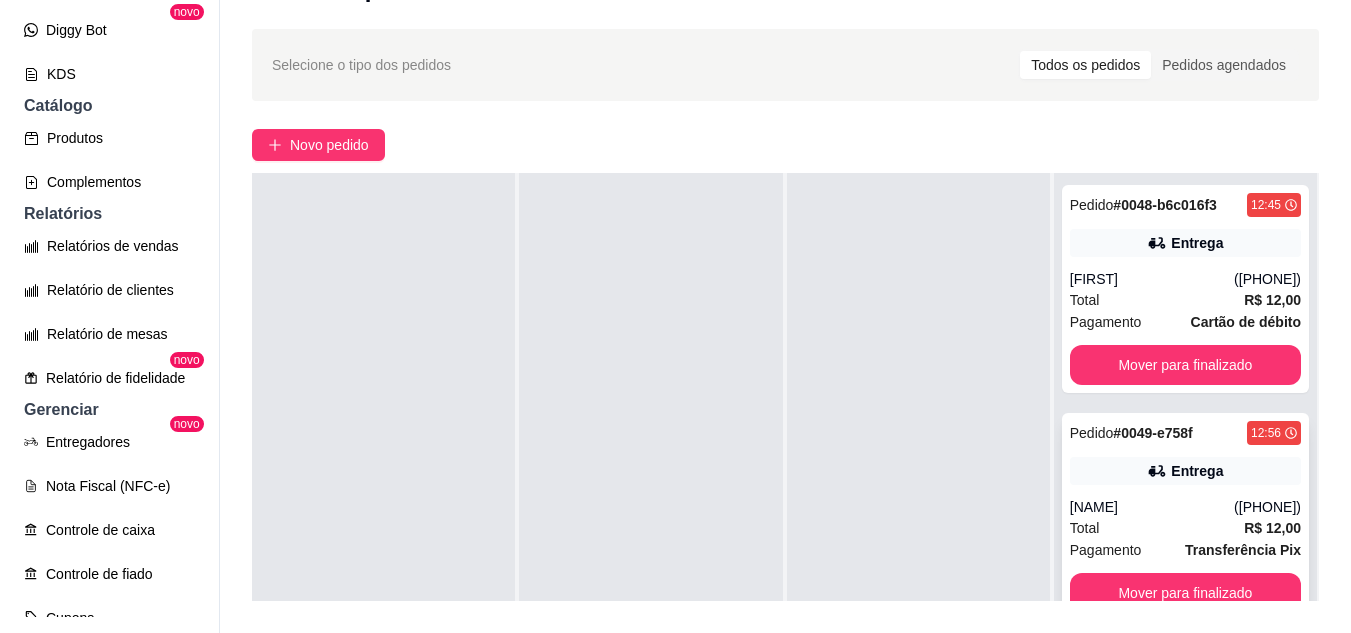 click on "Entrega" at bounding box center (1185, 471) 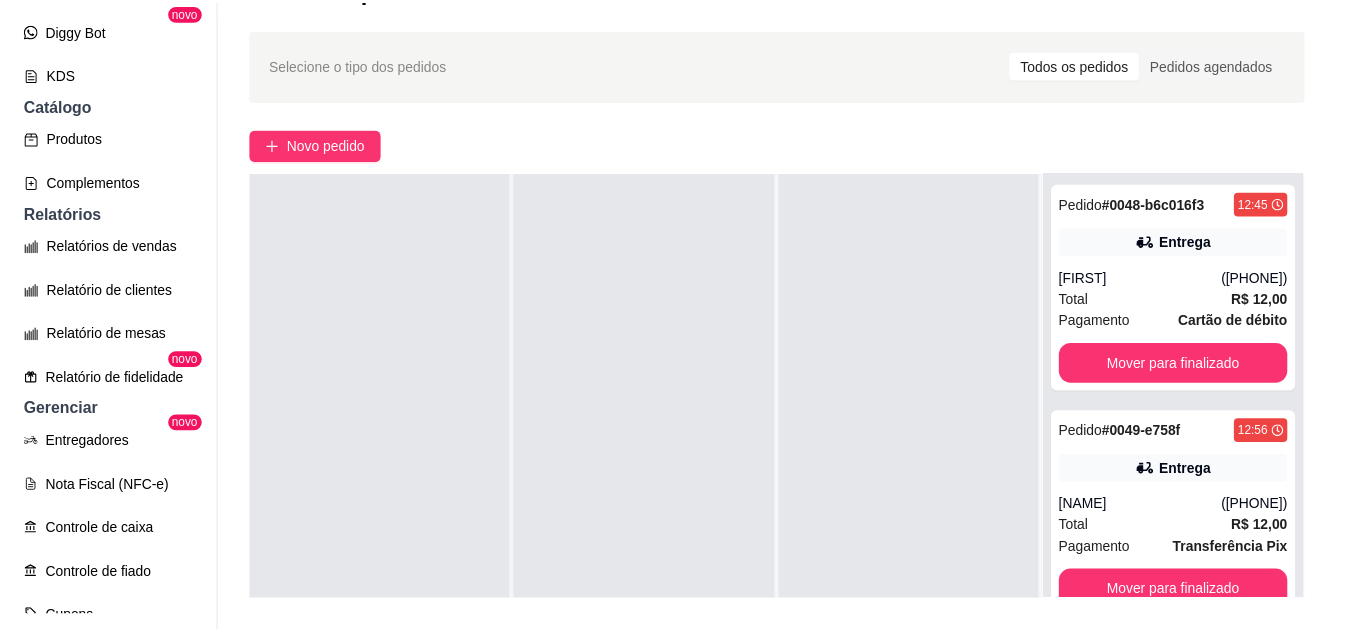 scroll, scrollTop: 200, scrollLeft: 0, axis: vertical 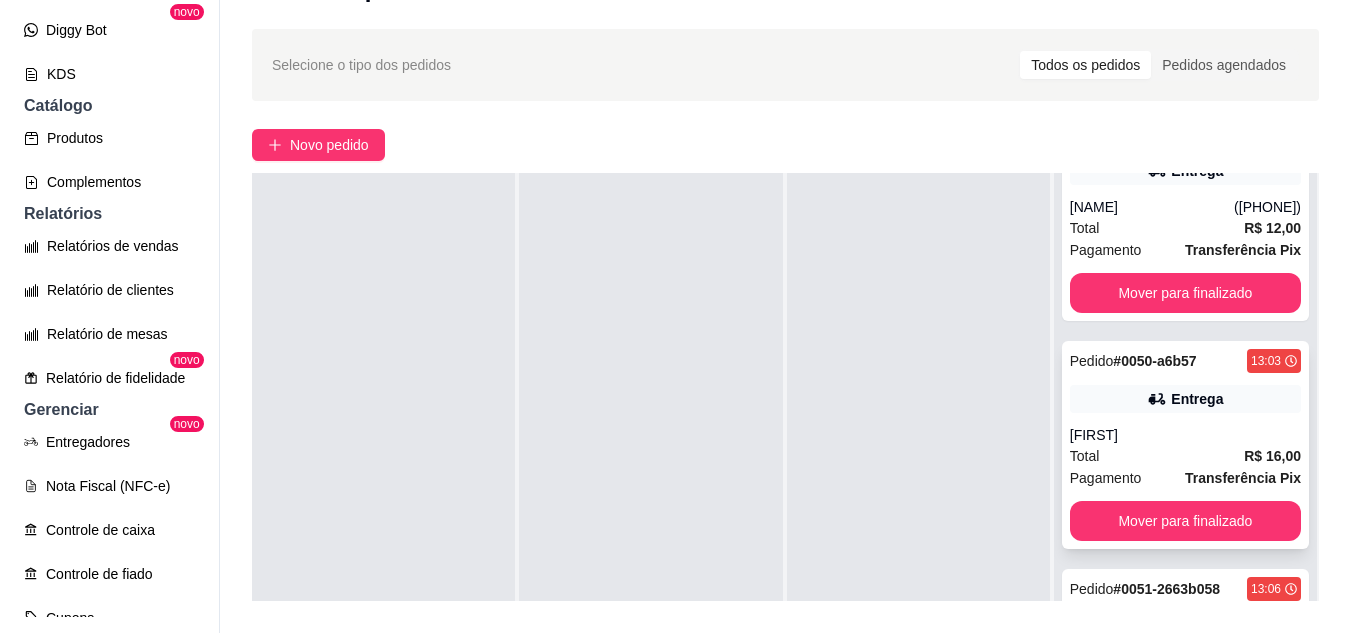 click on "Entrega" at bounding box center [1185, 399] 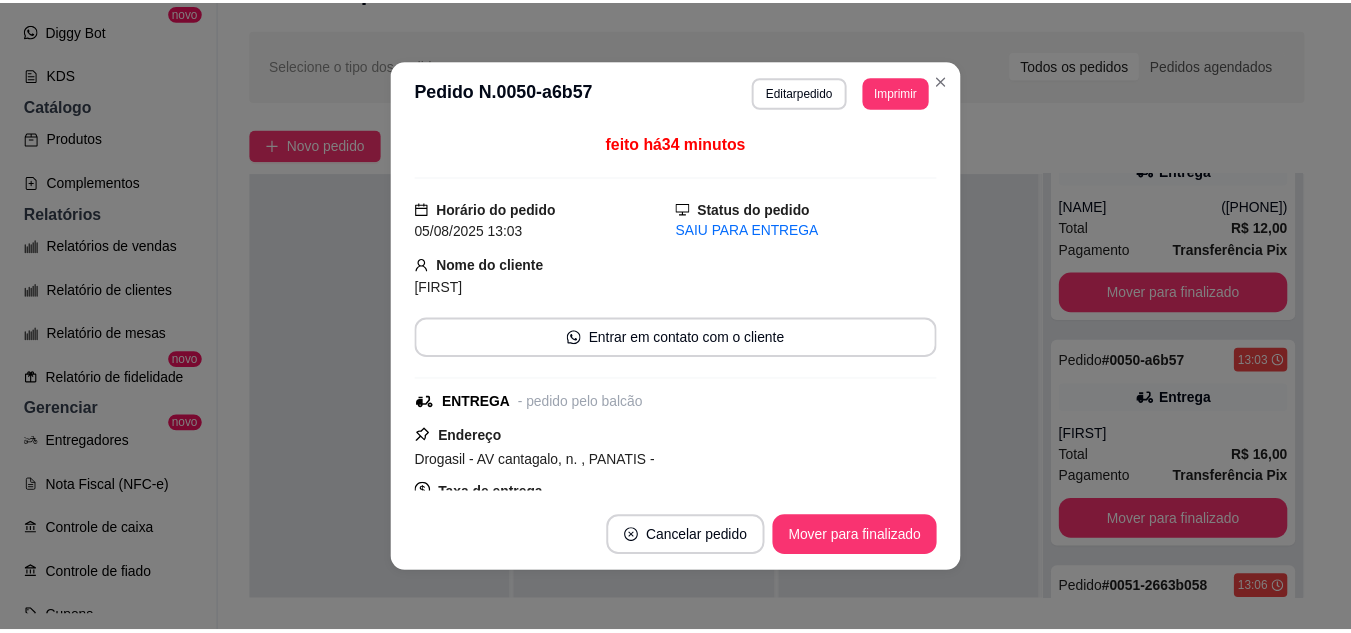 scroll, scrollTop: 200, scrollLeft: 0, axis: vertical 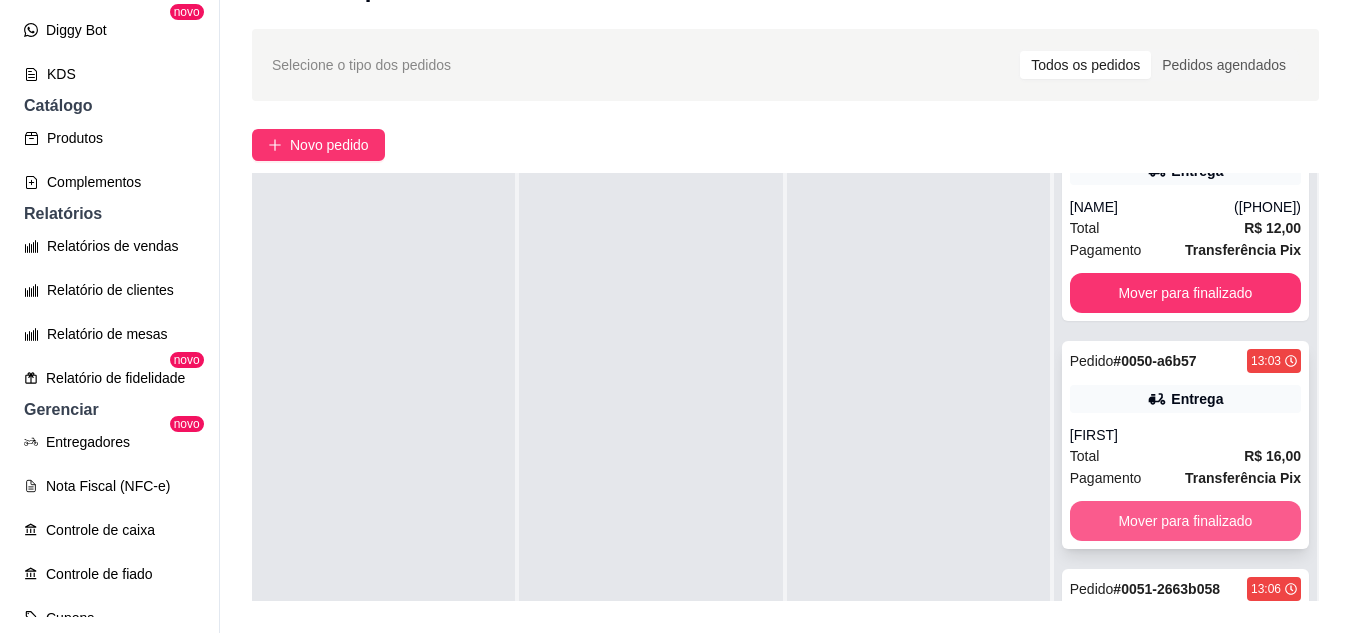 click on "Mover para finalizado" at bounding box center [1185, 521] 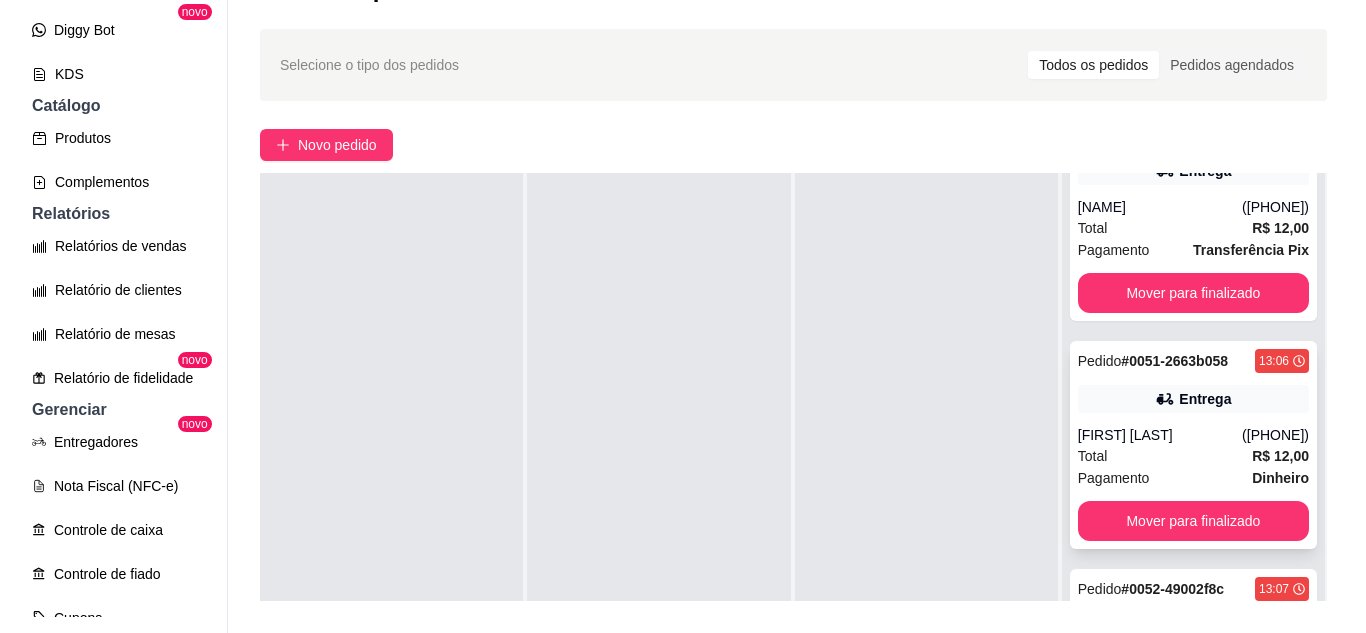 scroll, scrollTop: 500, scrollLeft: 0, axis: vertical 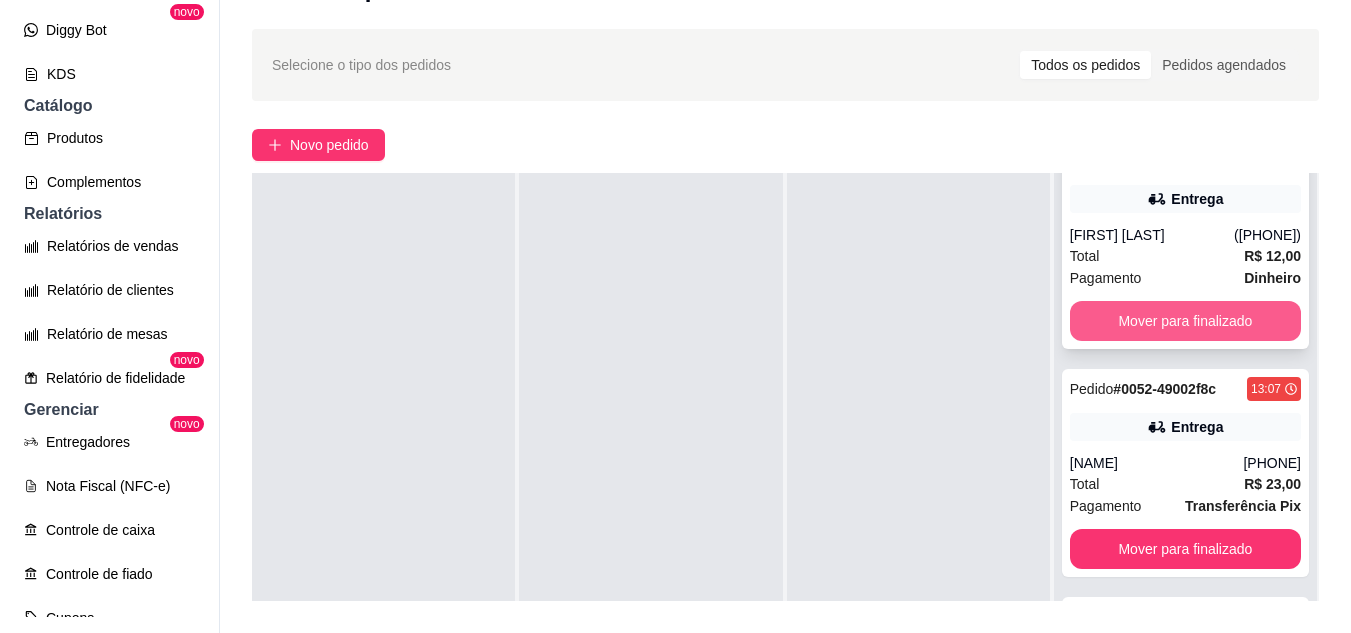 click on "Total R$ 12,00" at bounding box center (1185, 256) 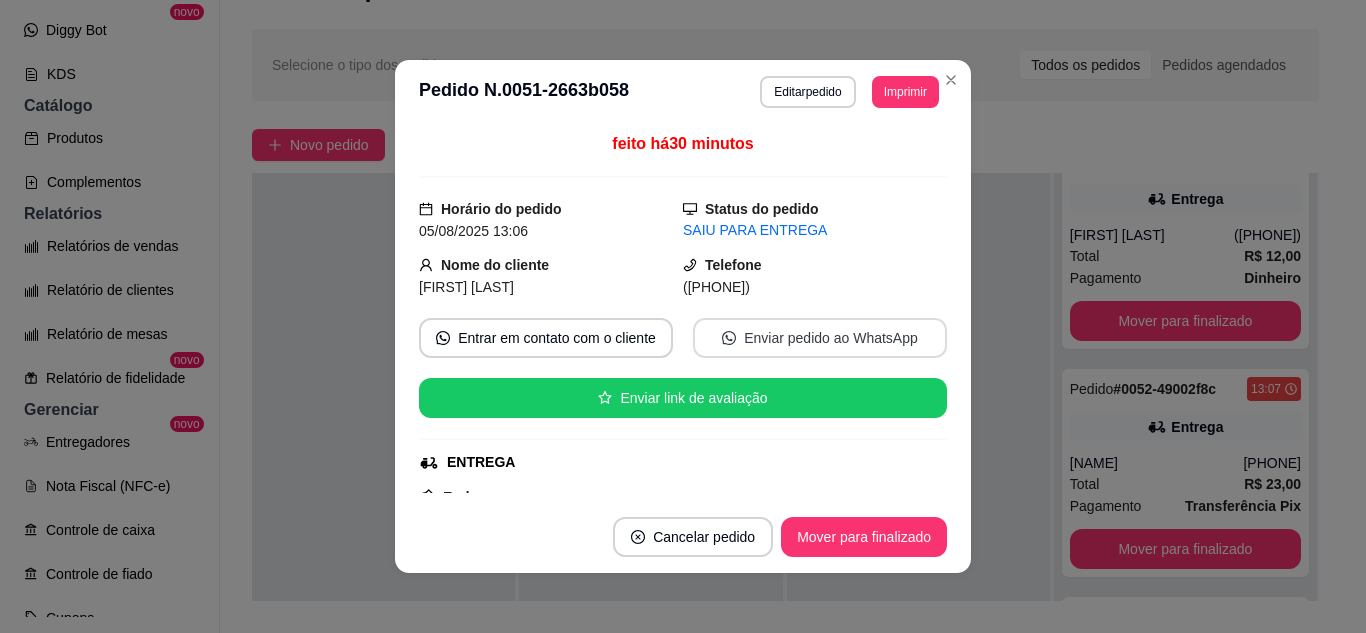scroll, scrollTop: 200, scrollLeft: 0, axis: vertical 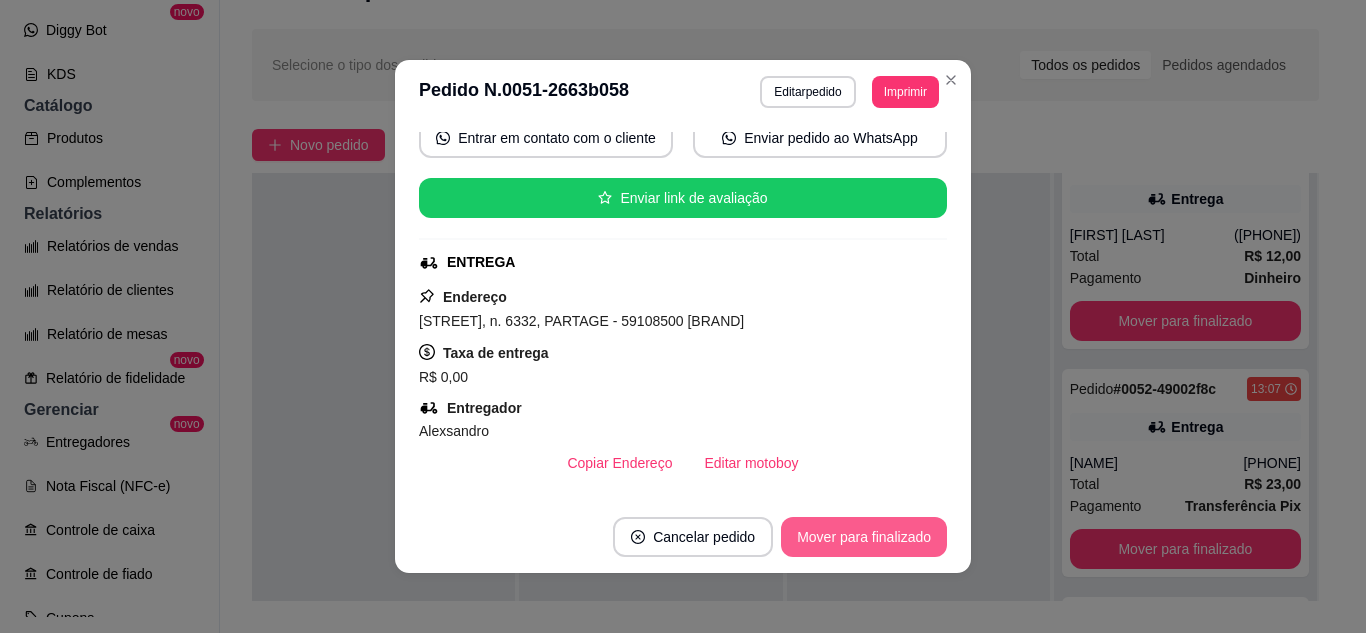 click on "Mover para finalizado" at bounding box center [864, 537] 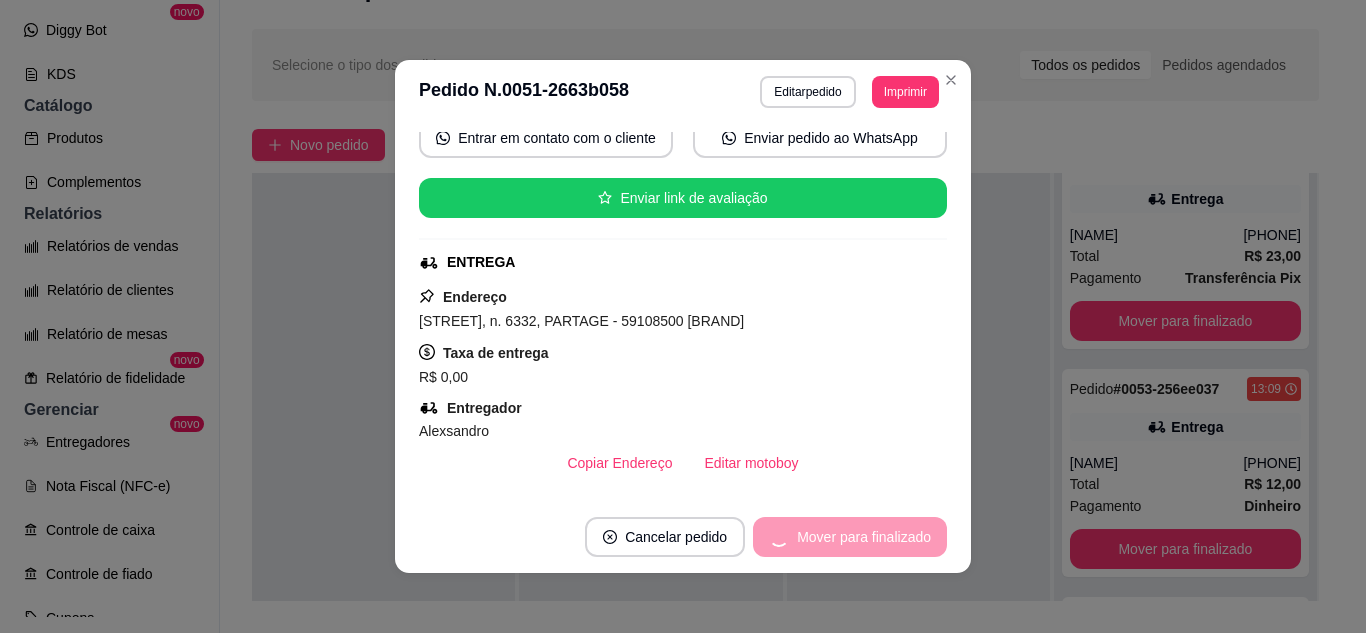 scroll, scrollTop: 272, scrollLeft: 0, axis: vertical 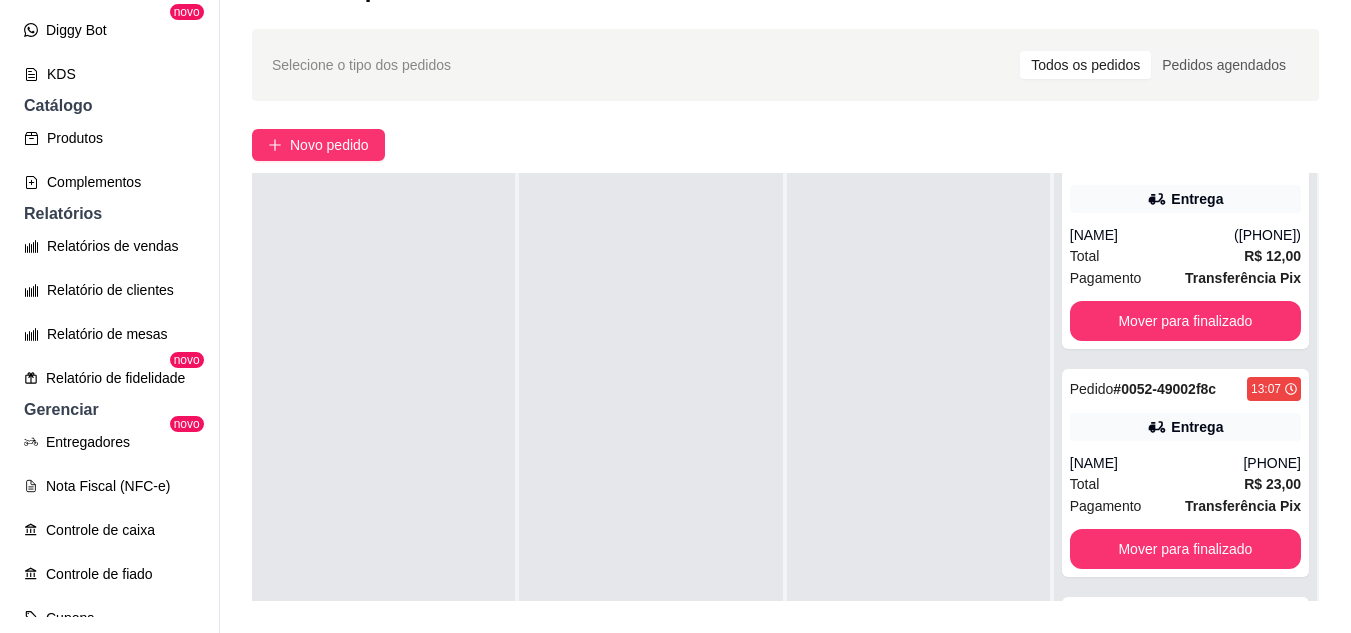 click on "Pedido  # 0052-49002f8c 13:07 Entrega Marcelly  (84) 92000-1203 Total R$ 23,00 Pagamento Transferência Pix Mover para finalizado" at bounding box center (1185, 473) 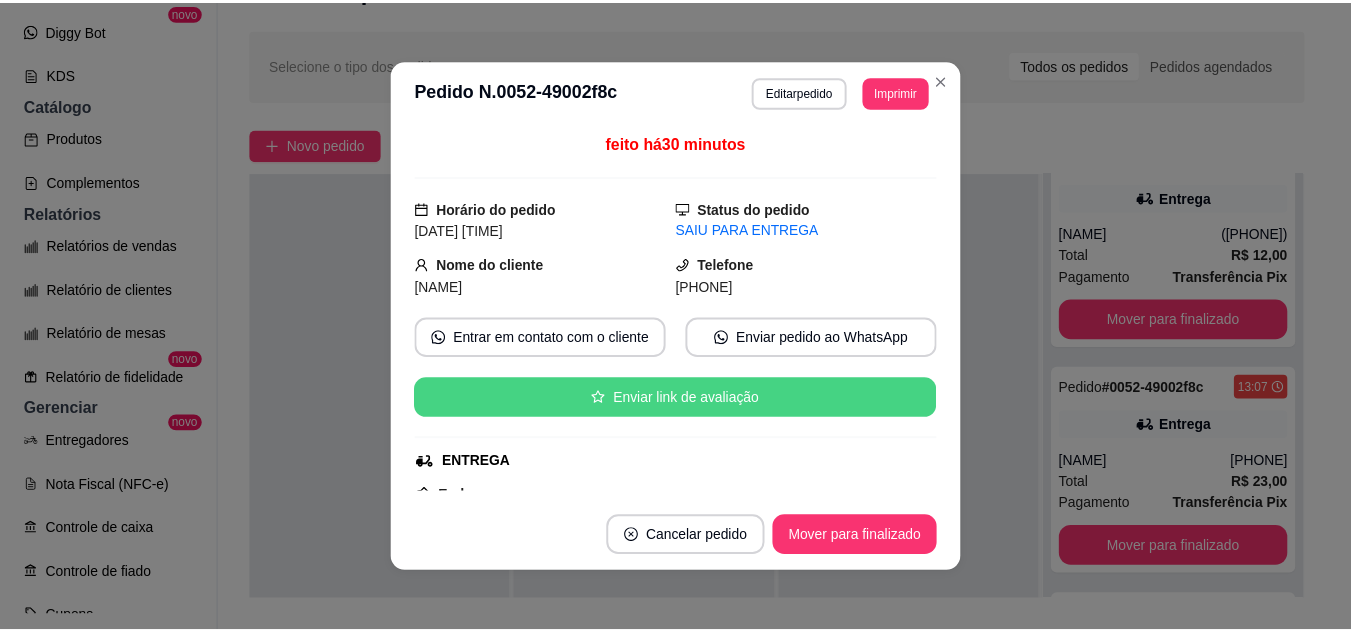 scroll, scrollTop: 200, scrollLeft: 0, axis: vertical 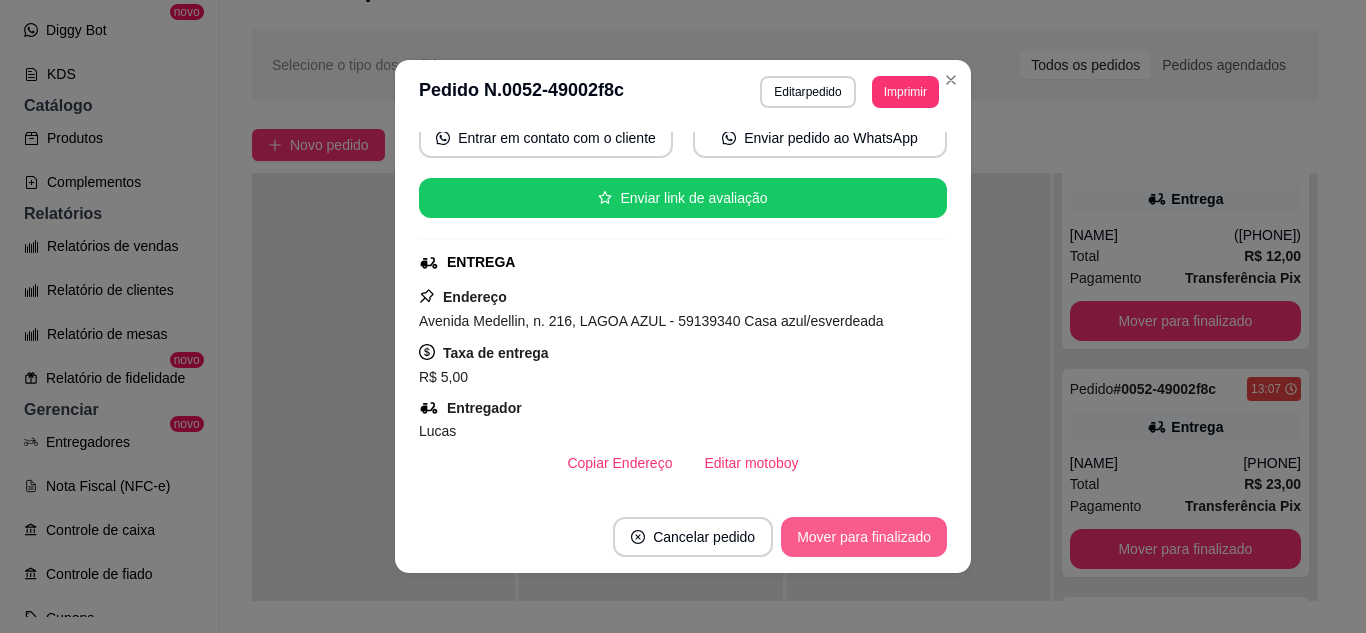 click on "Mover para finalizado" at bounding box center [864, 537] 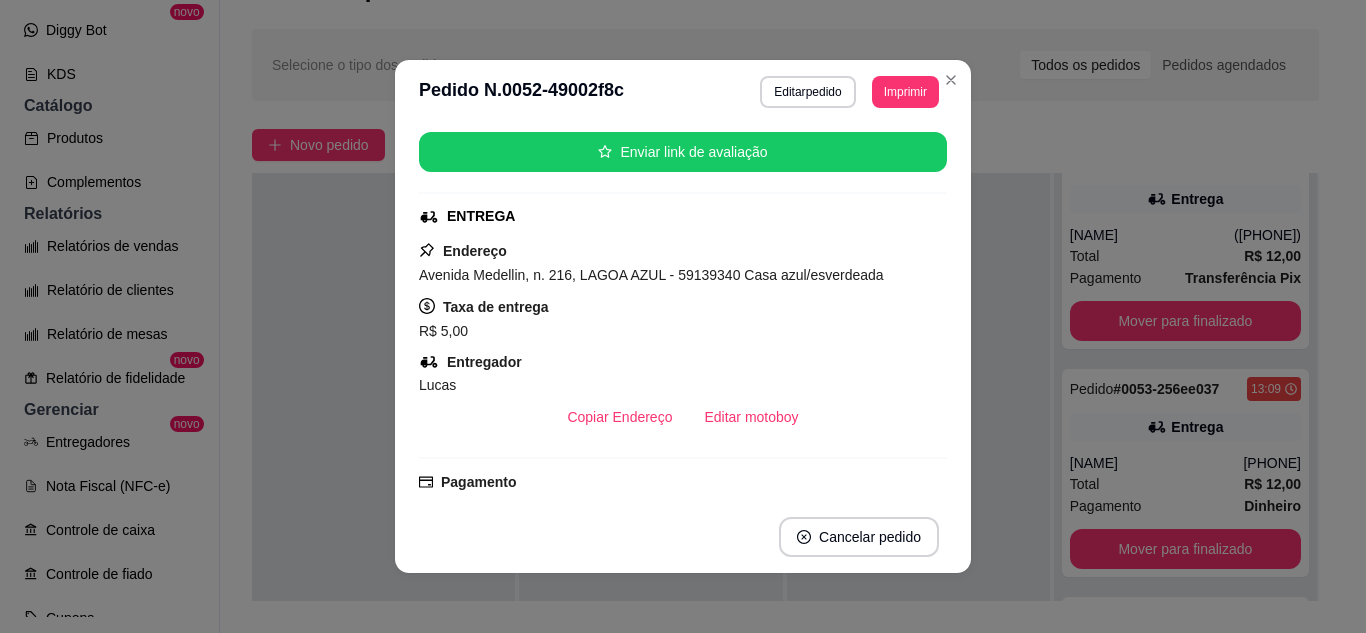 scroll, scrollTop: 0, scrollLeft: 0, axis: both 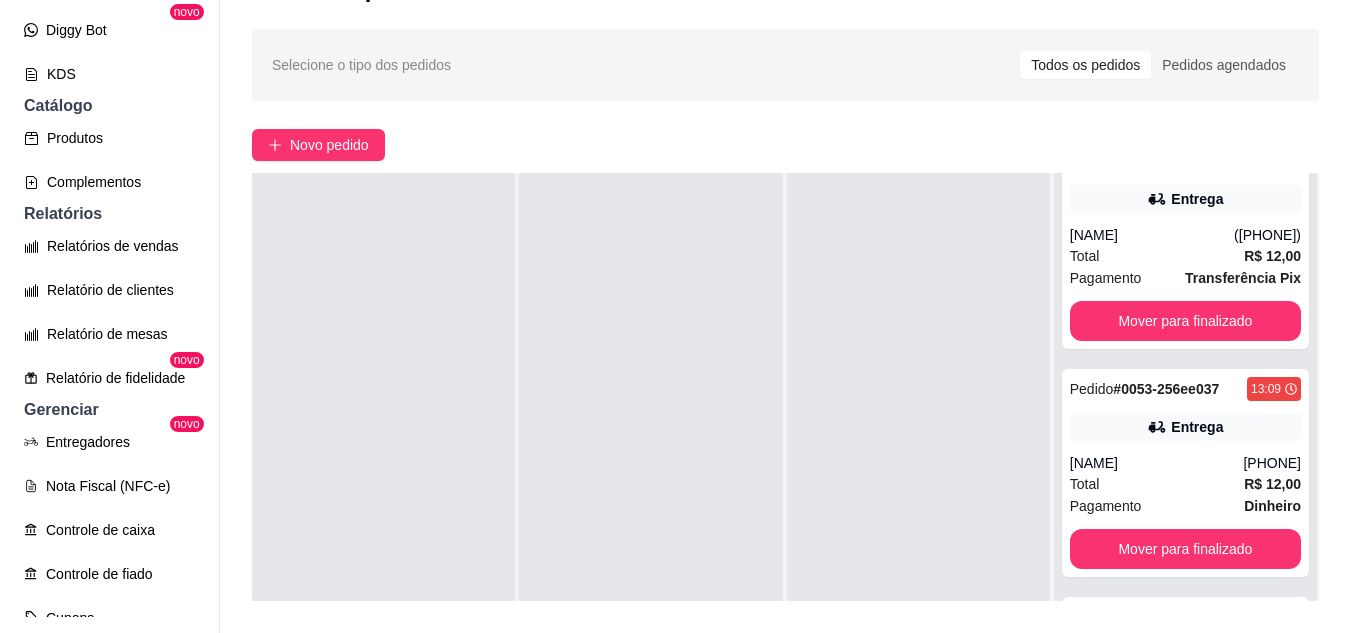 click on "Pedido  # 0053-256ee037 13:09 Entrega Ana carla benigno  (84) 99193-6520 Total R$ 12,00 Pagamento Dinheiro Mover para finalizado" at bounding box center (1185, 473) 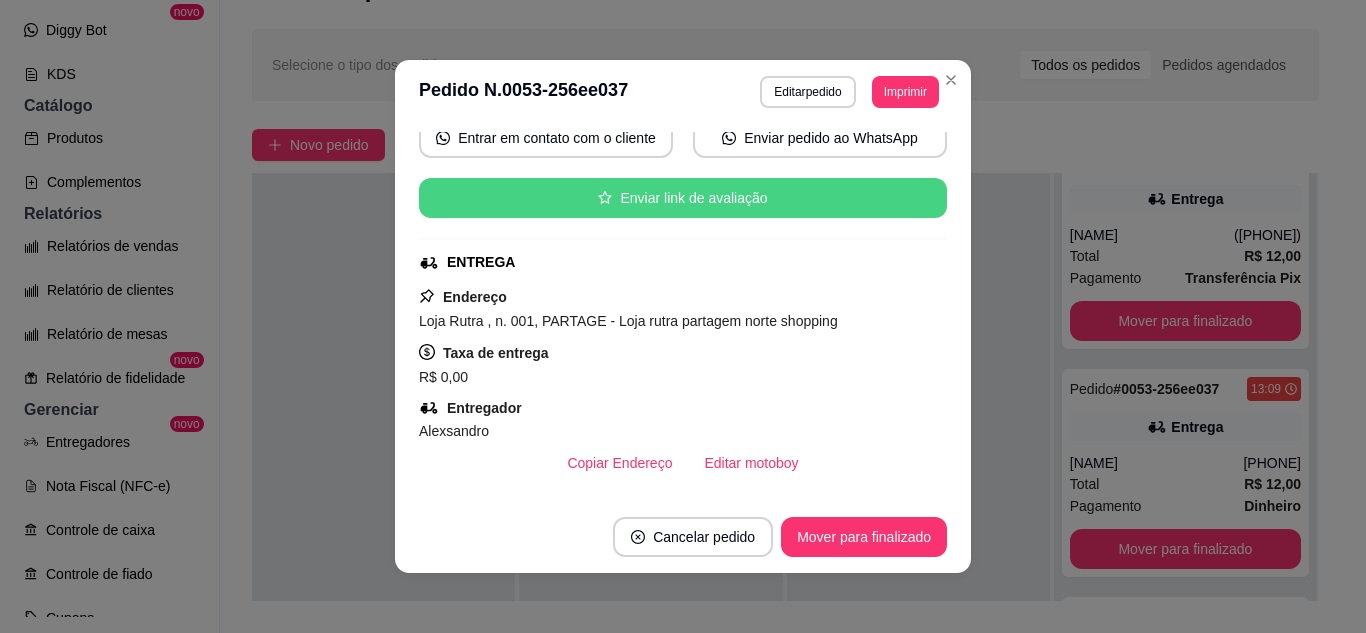 scroll, scrollTop: 300, scrollLeft: 0, axis: vertical 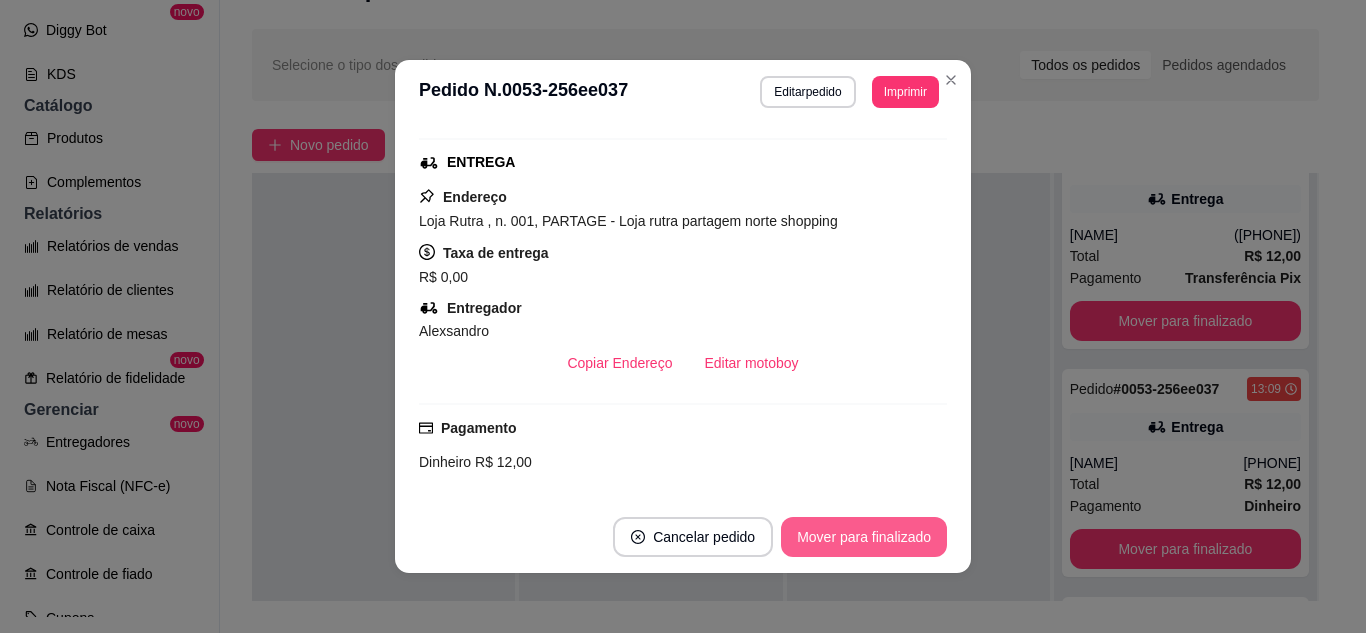 click on "Mover para finalizado" at bounding box center [864, 537] 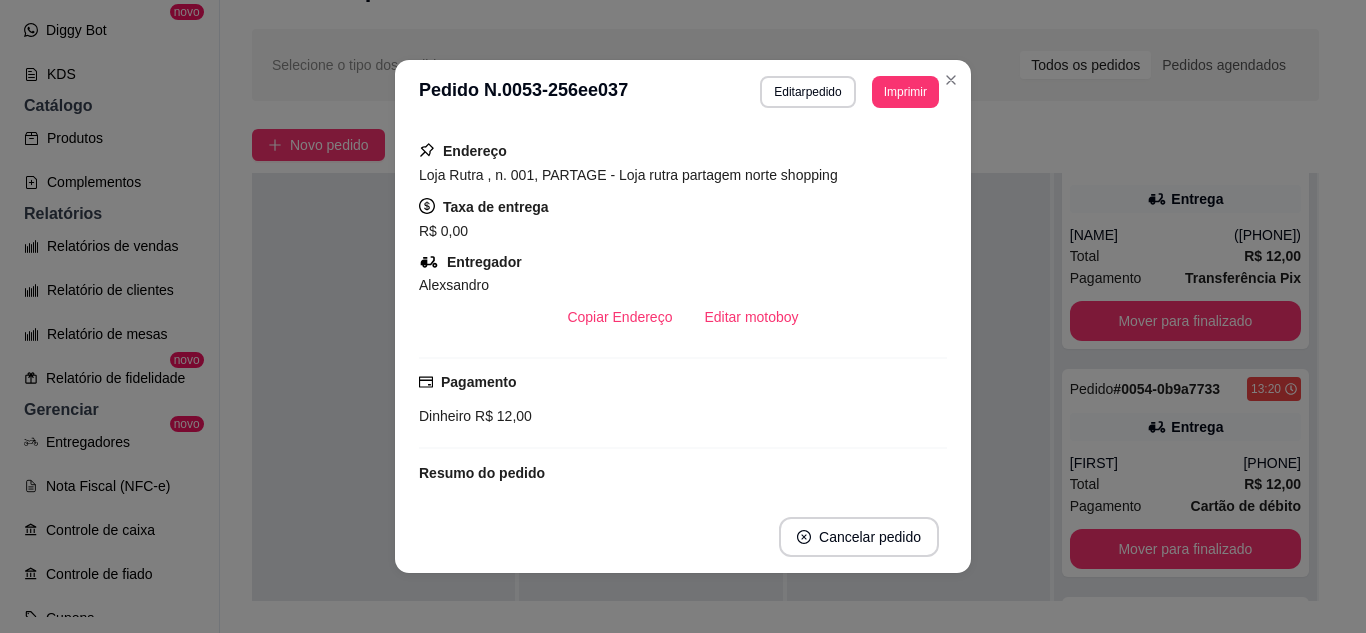 scroll, scrollTop: 254, scrollLeft: 0, axis: vertical 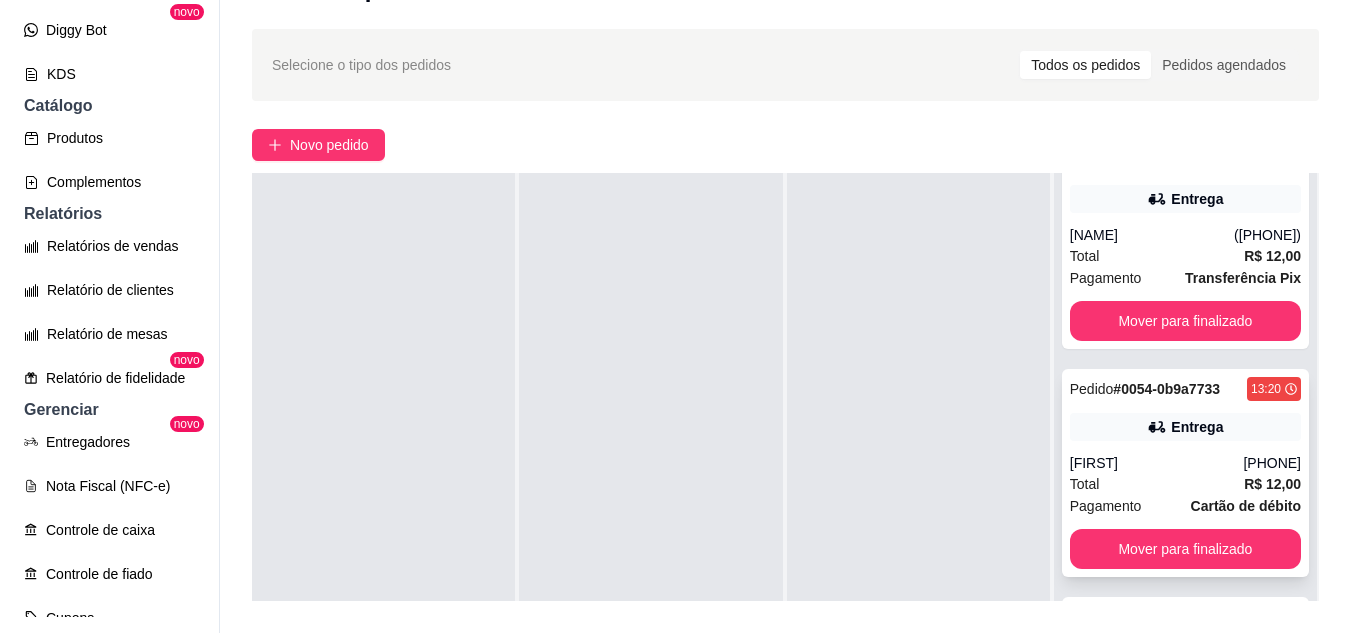click on "Shirlei" at bounding box center [1157, 463] 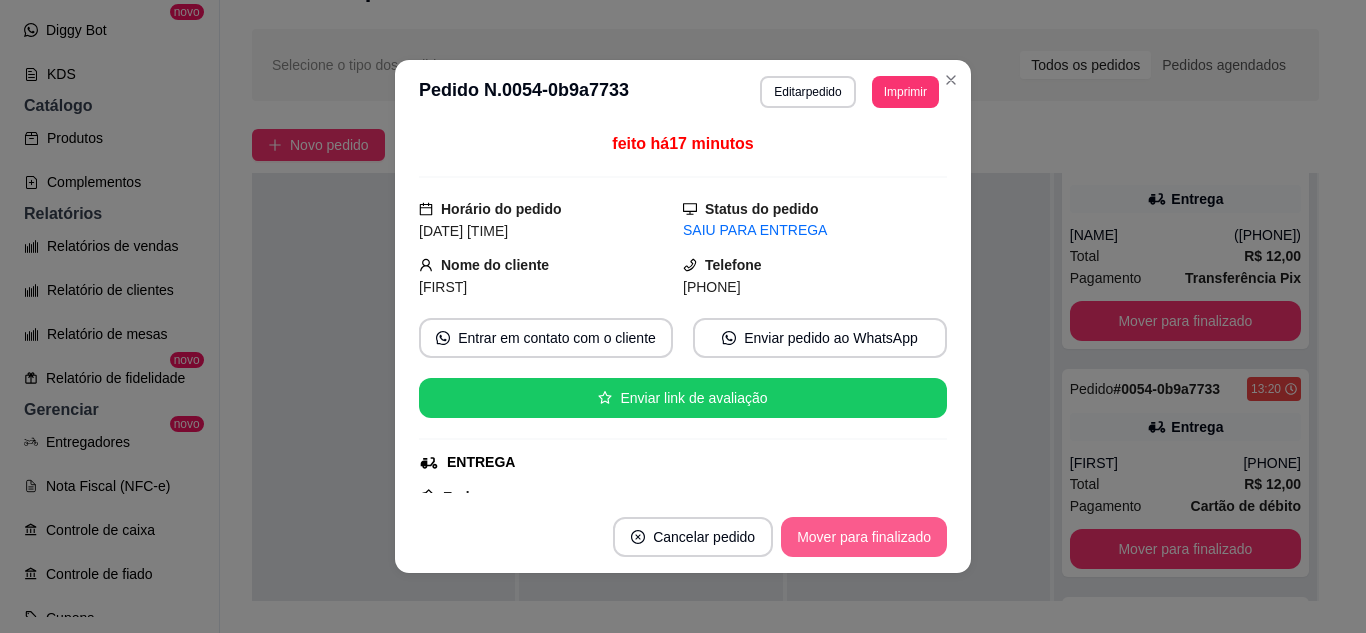 click on "Mover para finalizado" at bounding box center (864, 537) 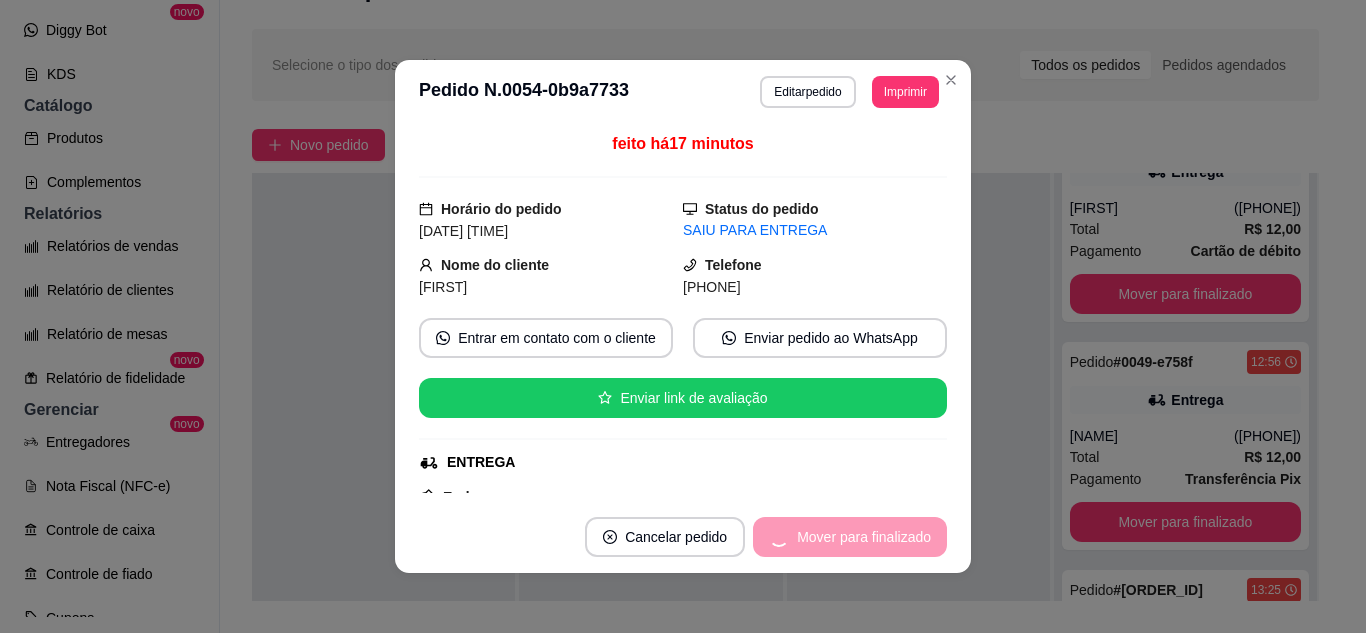 scroll, scrollTop: 71, scrollLeft: 0, axis: vertical 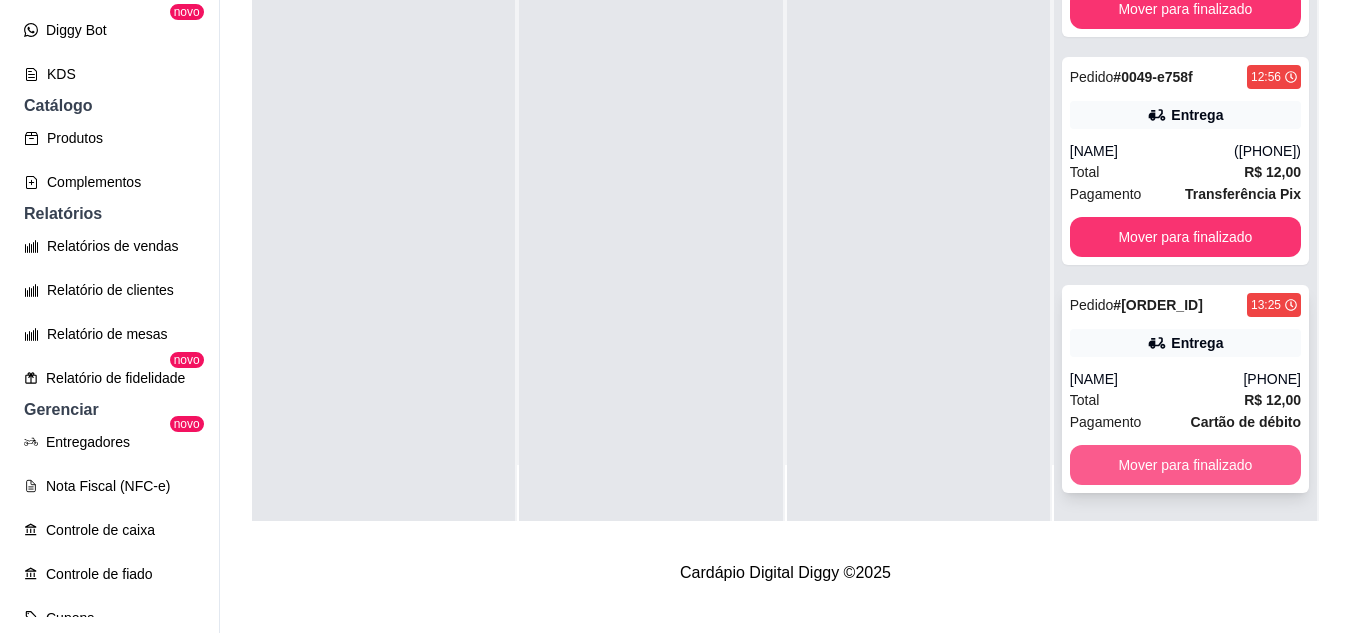 click on "Mover para finalizado" at bounding box center [1185, 465] 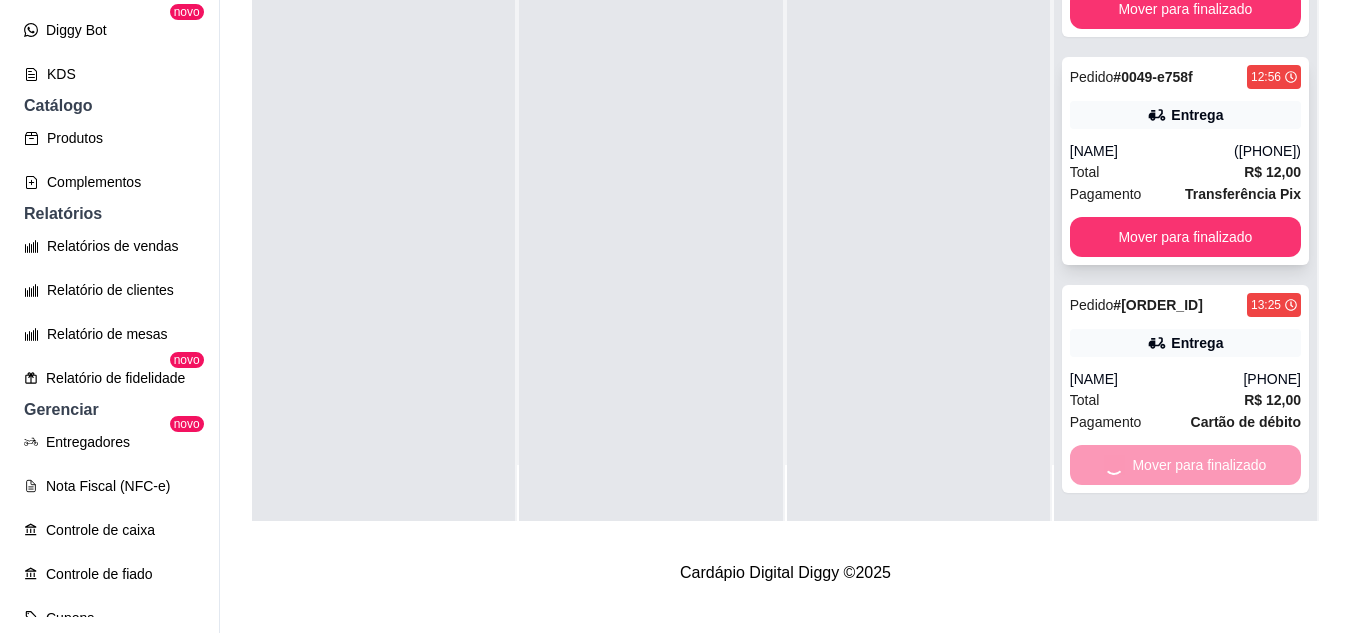 scroll, scrollTop: 0, scrollLeft: 0, axis: both 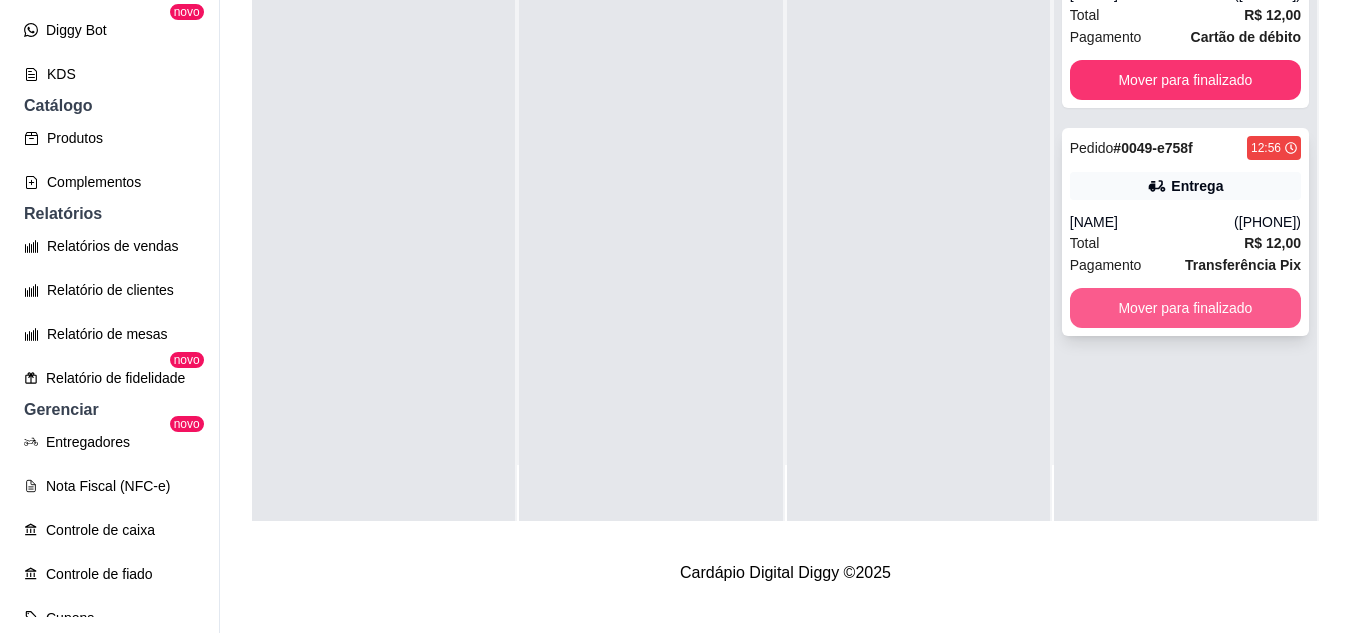 click on "Mover para finalizado" at bounding box center (1185, 308) 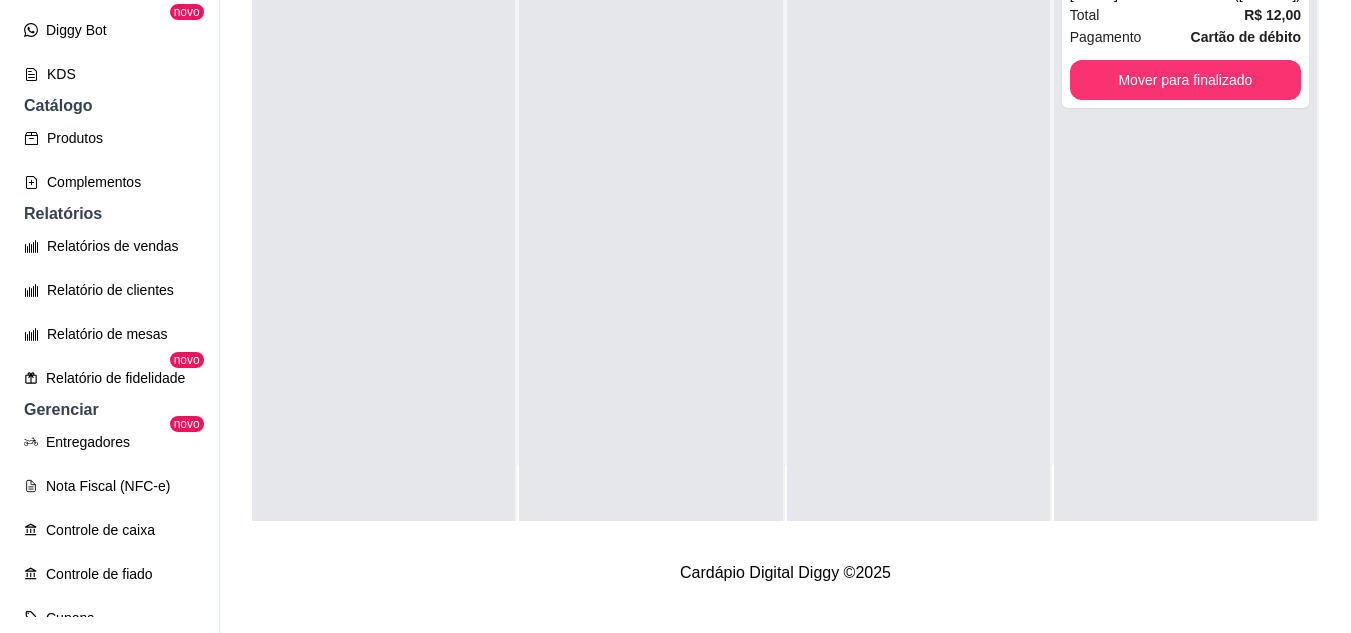 scroll, scrollTop: 0, scrollLeft: 0, axis: both 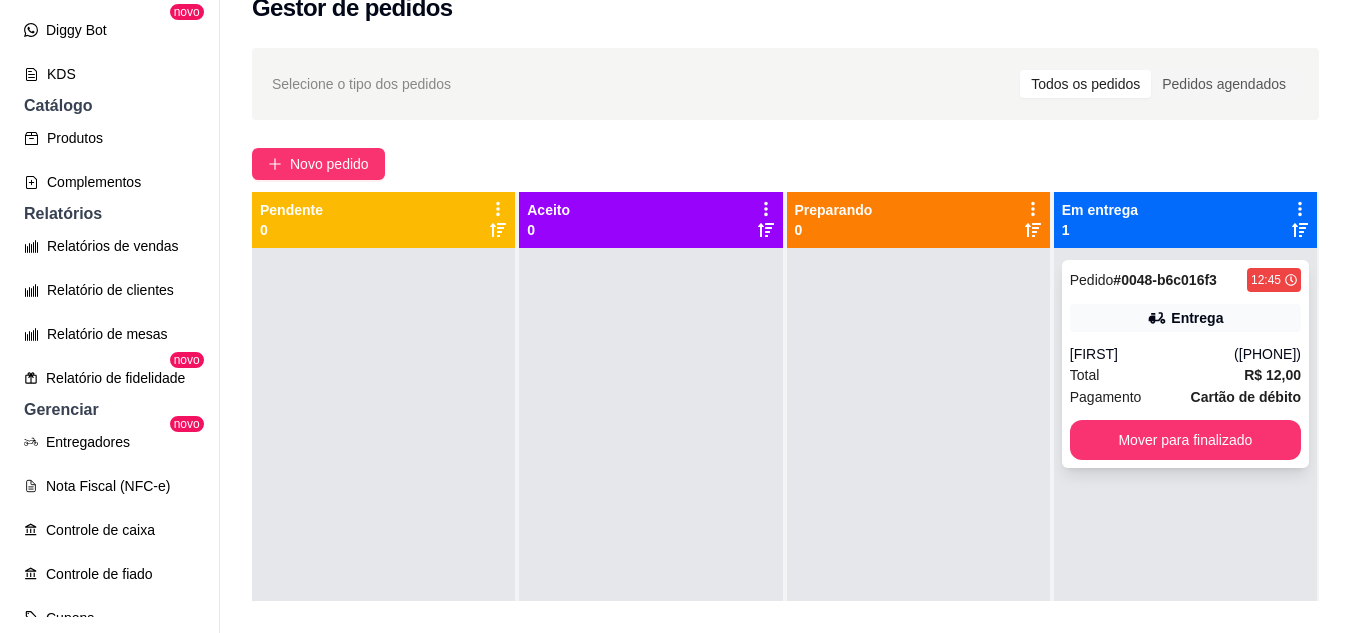 click on "Entrega" at bounding box center [1185, 318] 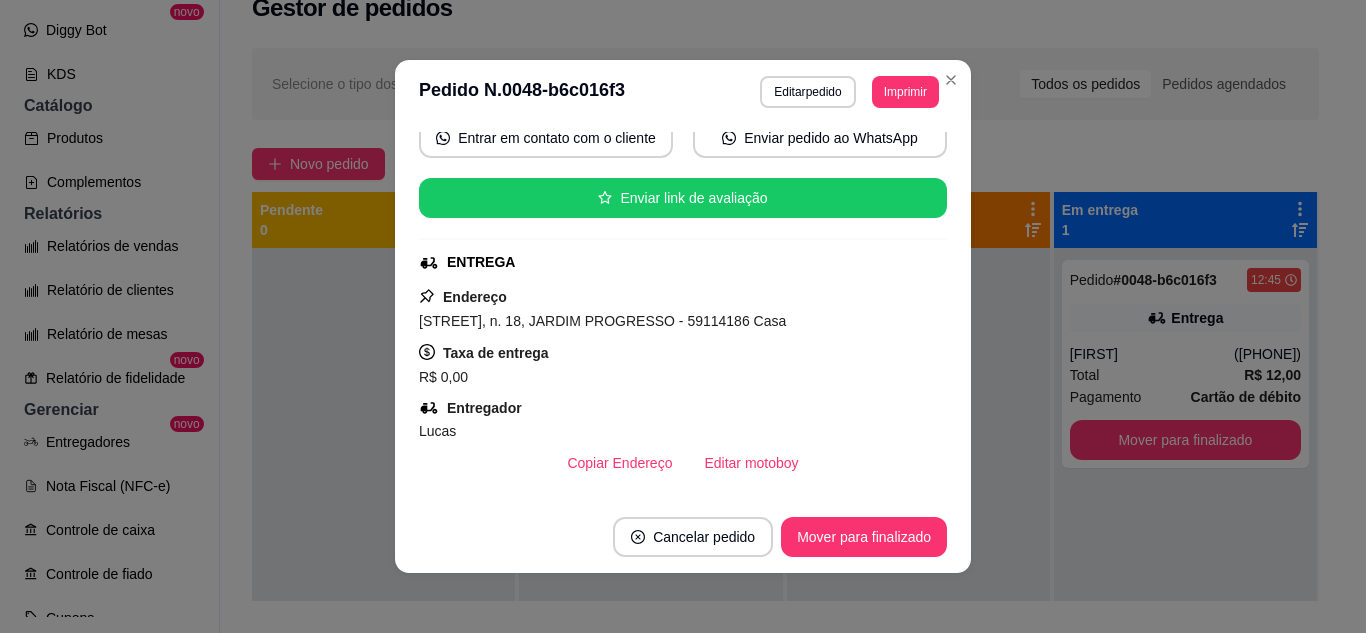 scroll, scrollTop: 300, scrollLeft: 0, axis: vertical 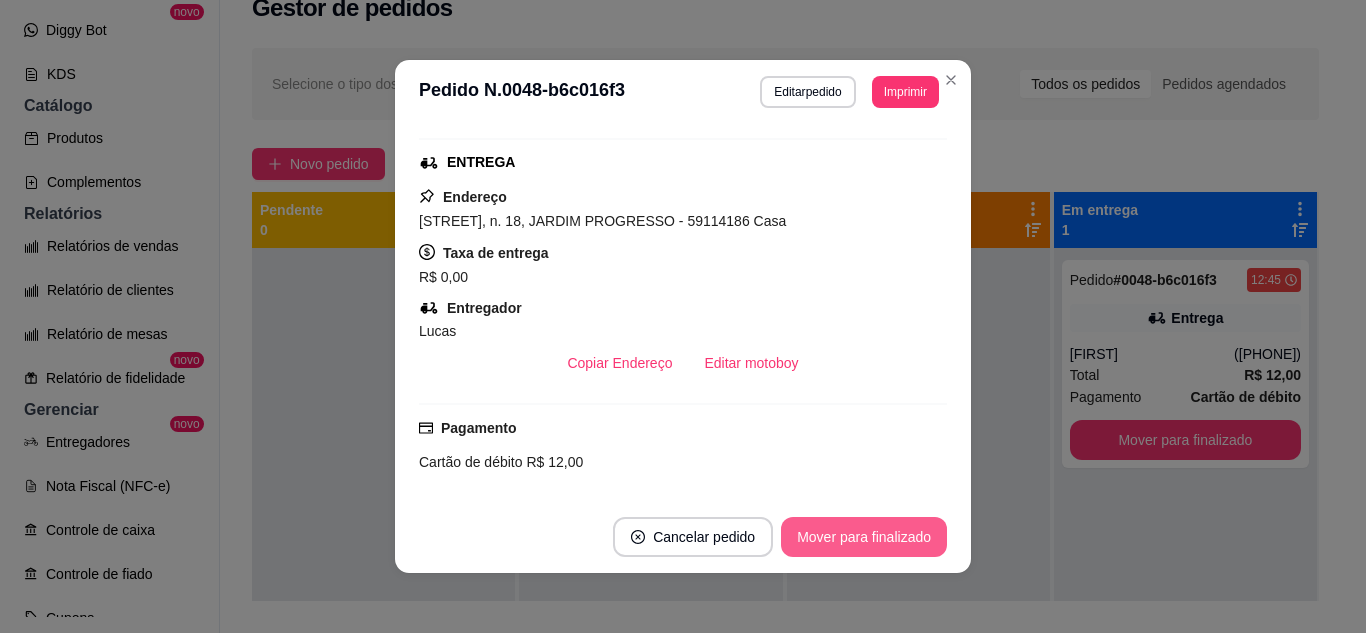 click on "Mover para finalizado" at bounding box center [864, 537] 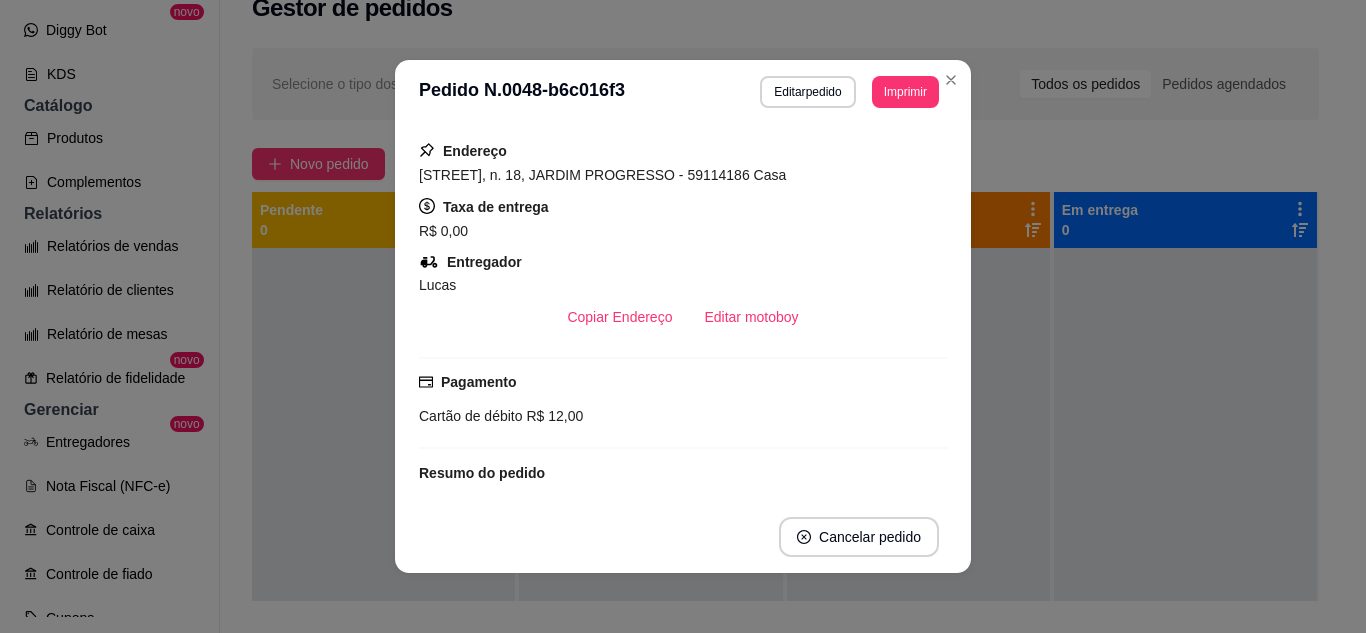 scroll, scrollTop: 254, scrollLeft: 0, axis: vertical 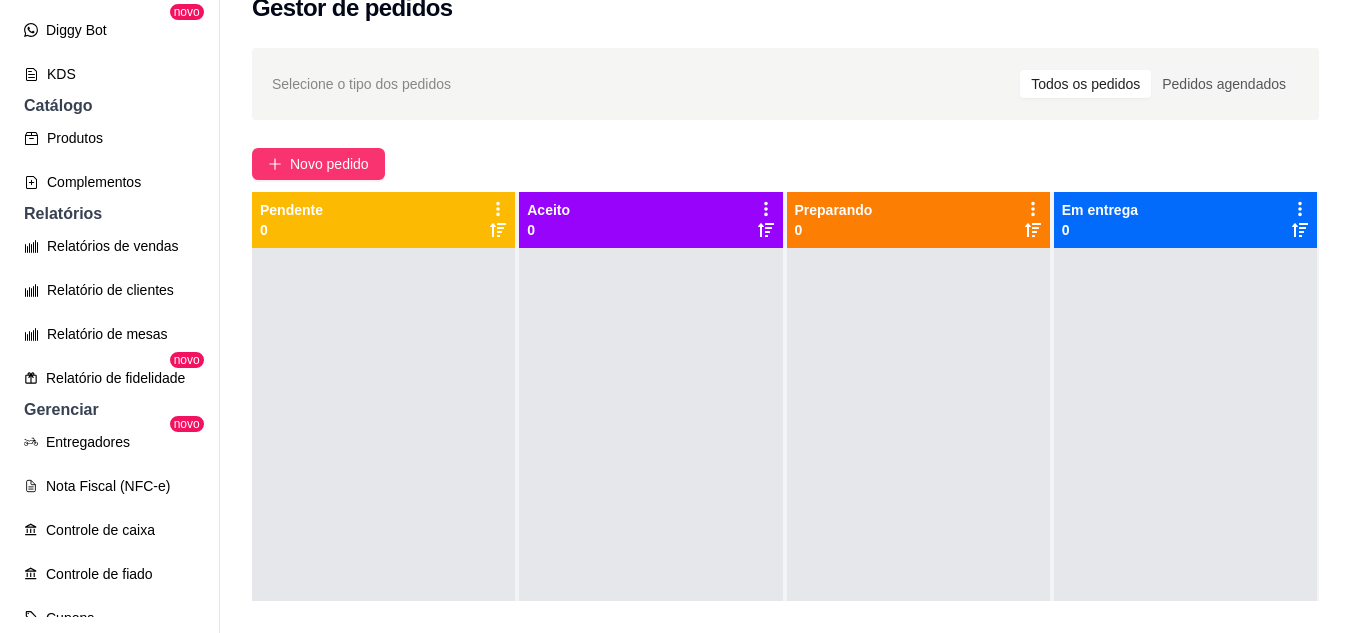 click on "Selecione o tipo dos pedidos Todos os pedidos Pedidos agendados Novo pedido Pendente 0 Aceito 0 Preparando 0 Em entrega 0" at bounding box center [785, 442] 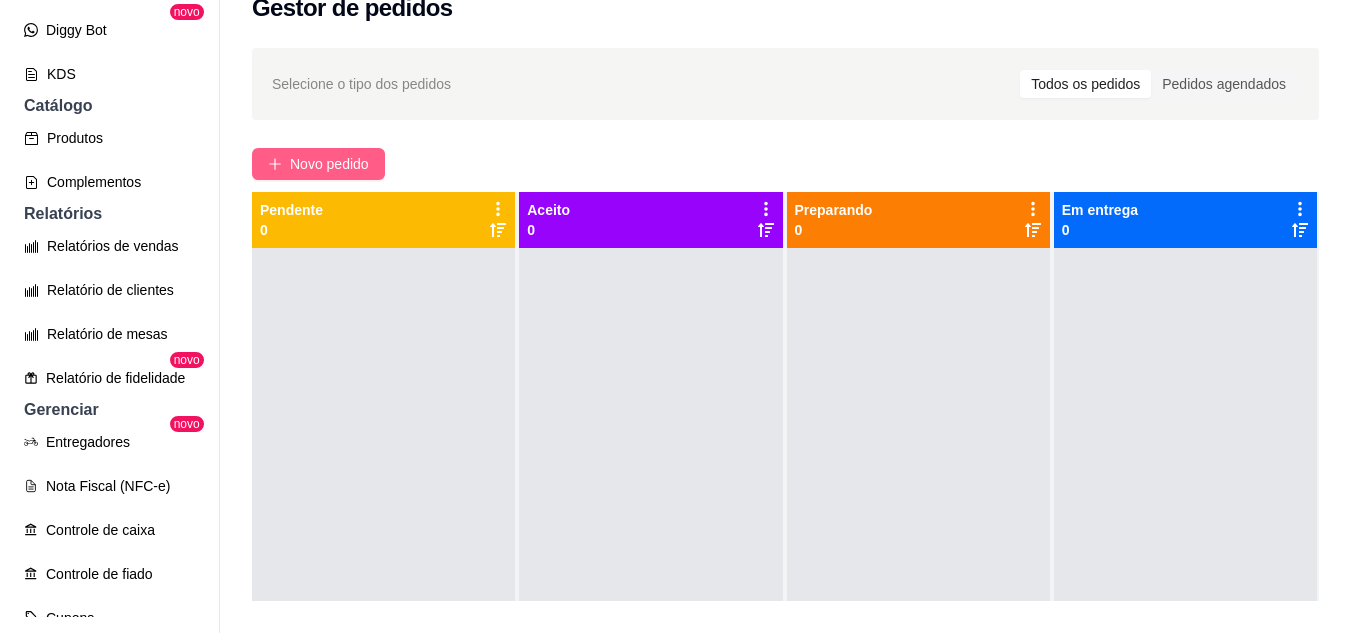 click on "Novo pedido" at bounding box center [329, 164] 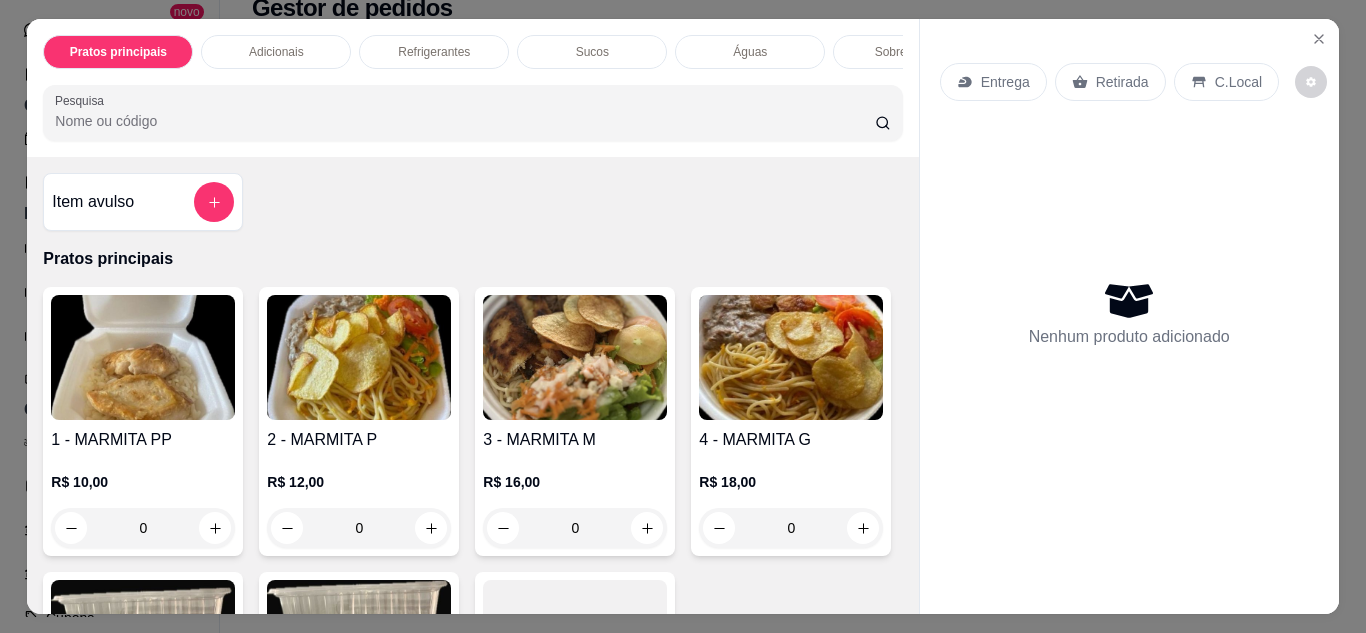click at bounding box center [359, 357] 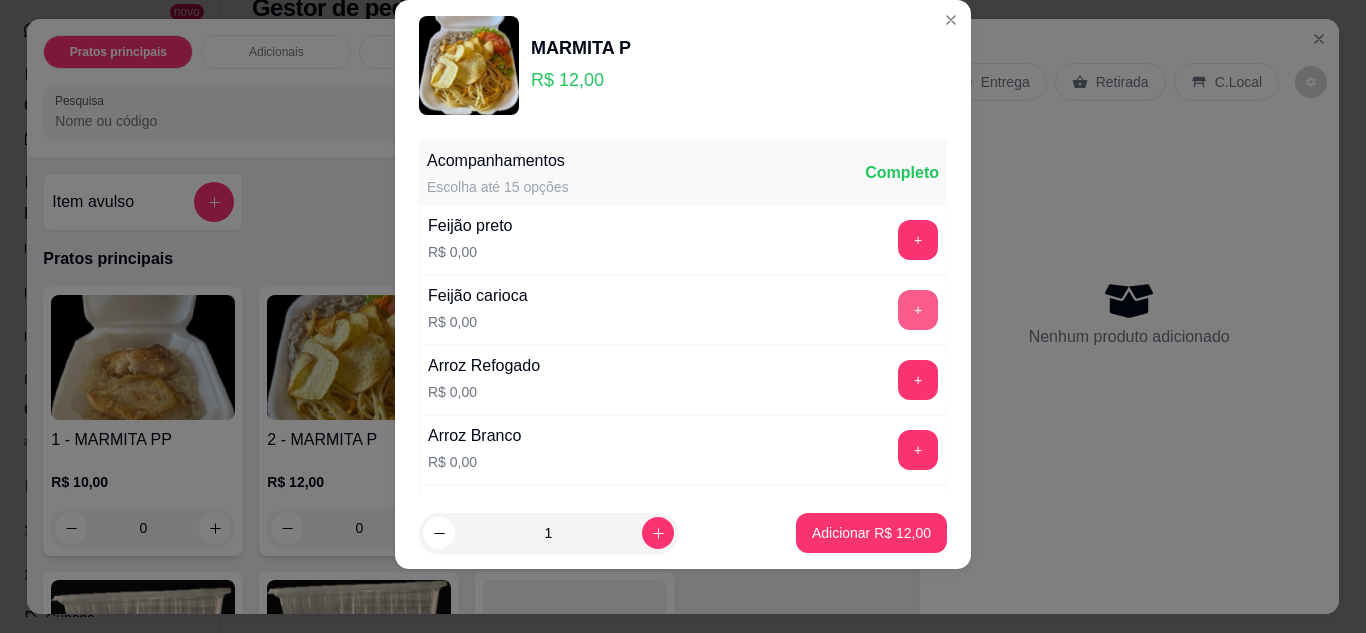click on "+" at bounding box center [918, 310] 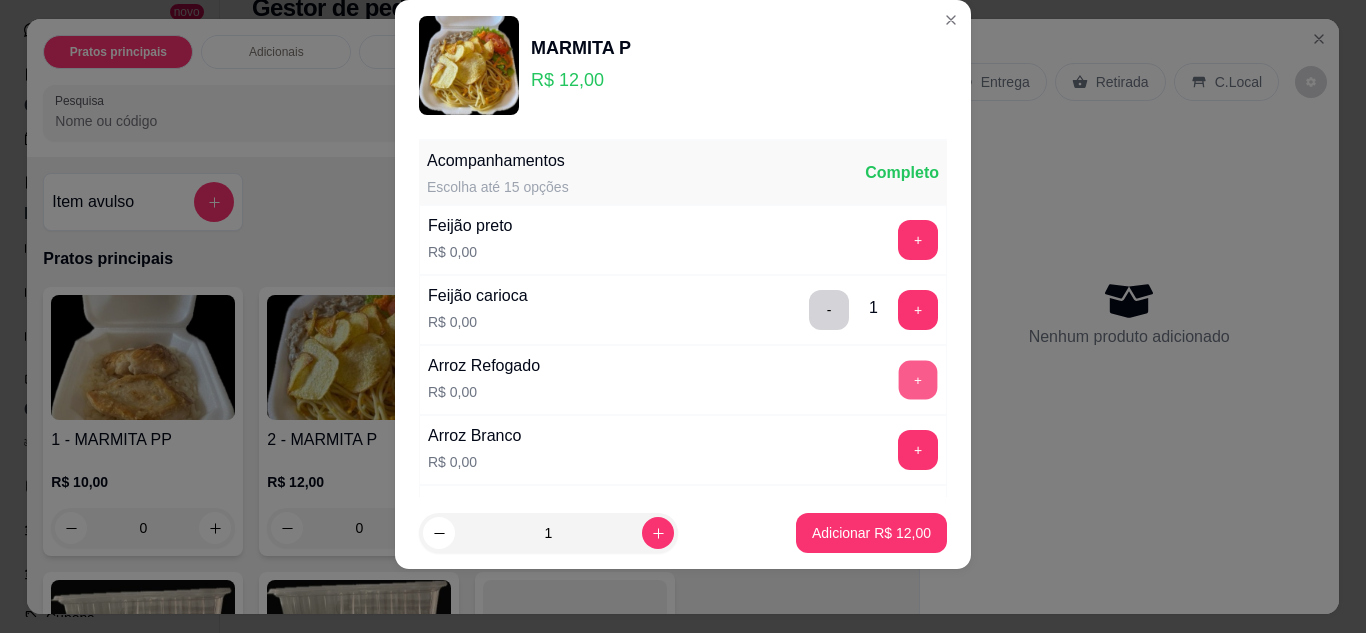 click on "+" at bounding box center [918, 380] 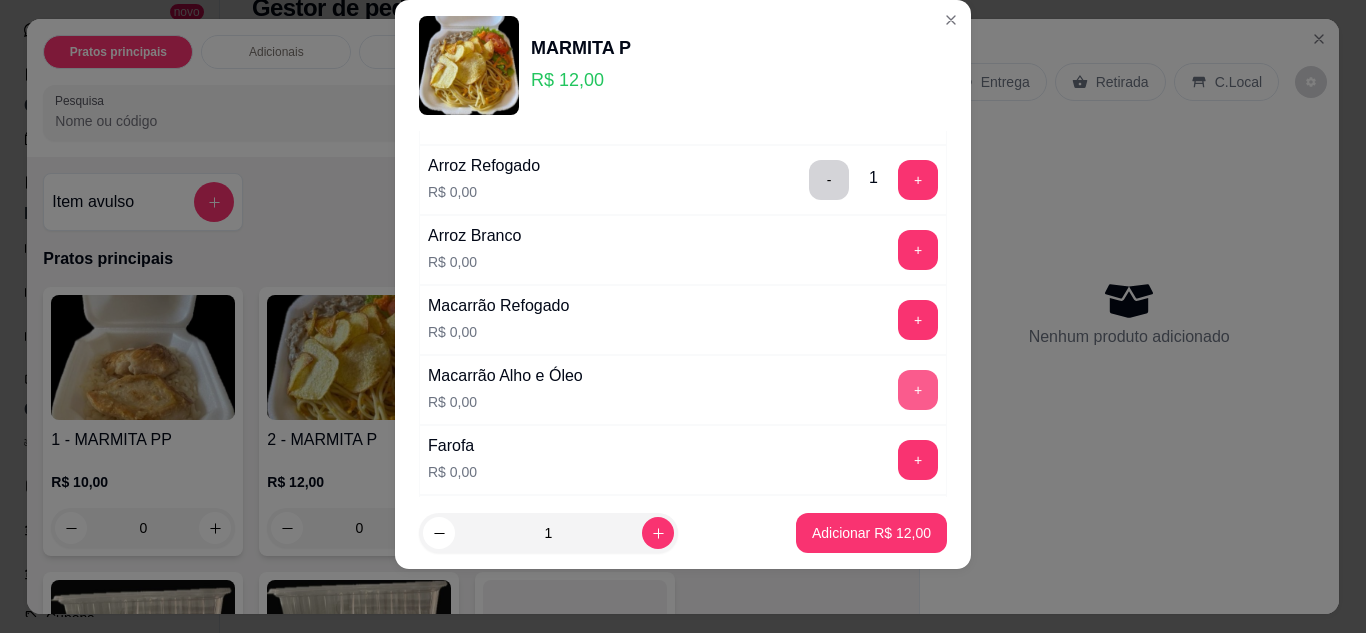 scroll, scrollTop: 300, scrollLeft: 0, axis: vertical 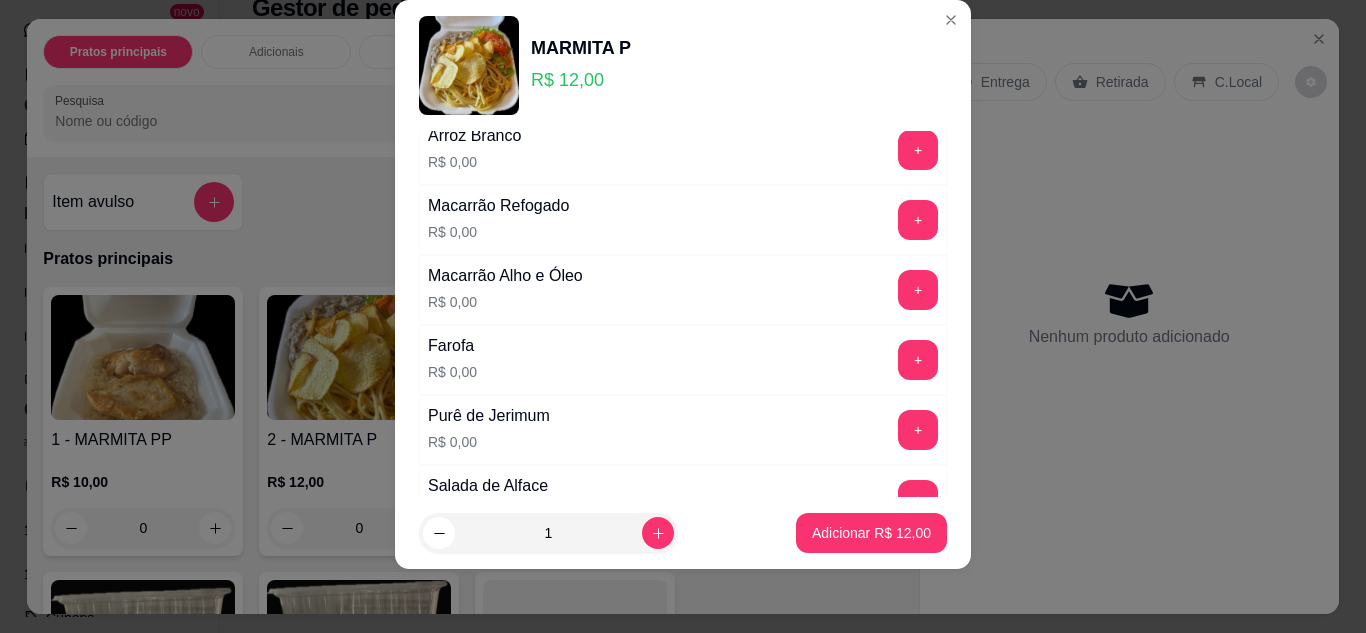 click on "+" at bounding box center (918, 220) 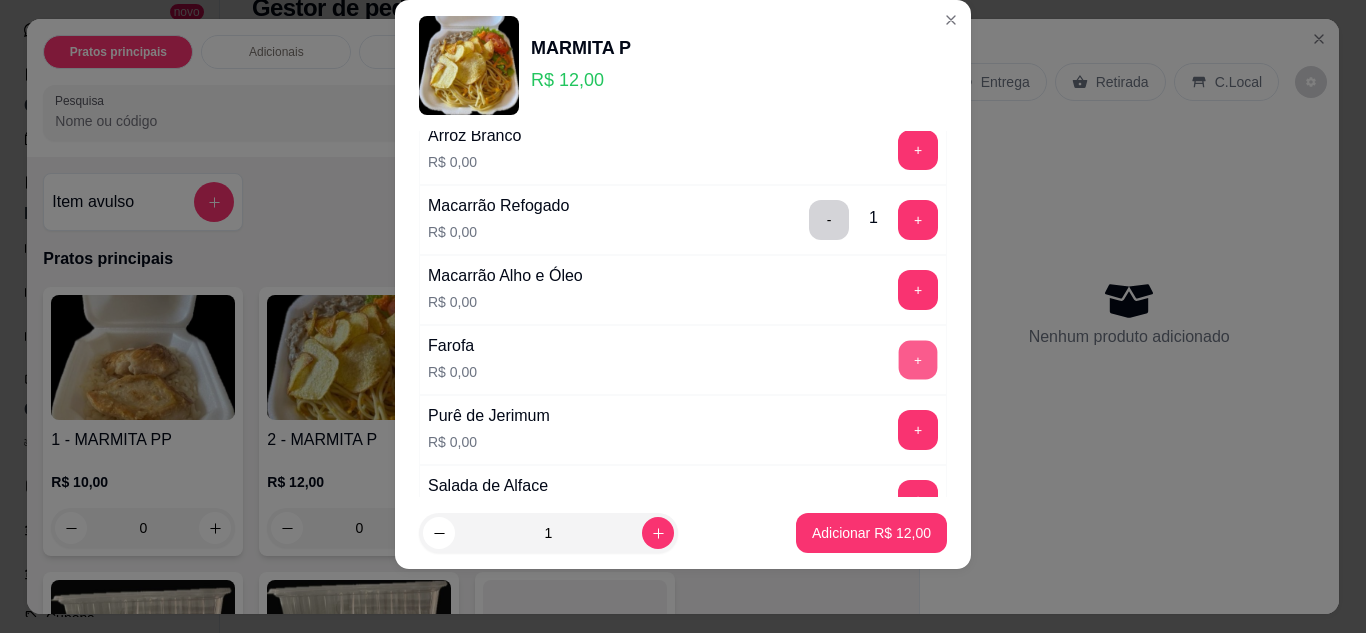 click on "+" at bounding box center [918, 360] 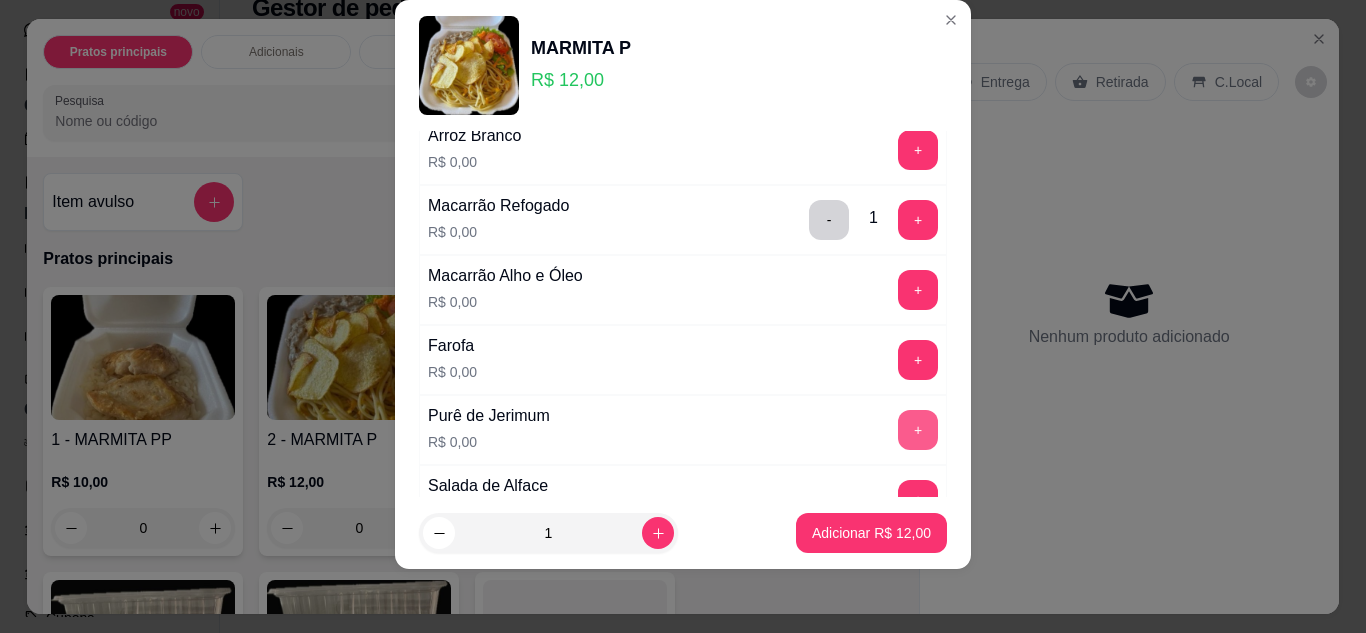 click on "+" at bounding box center [918, 430] 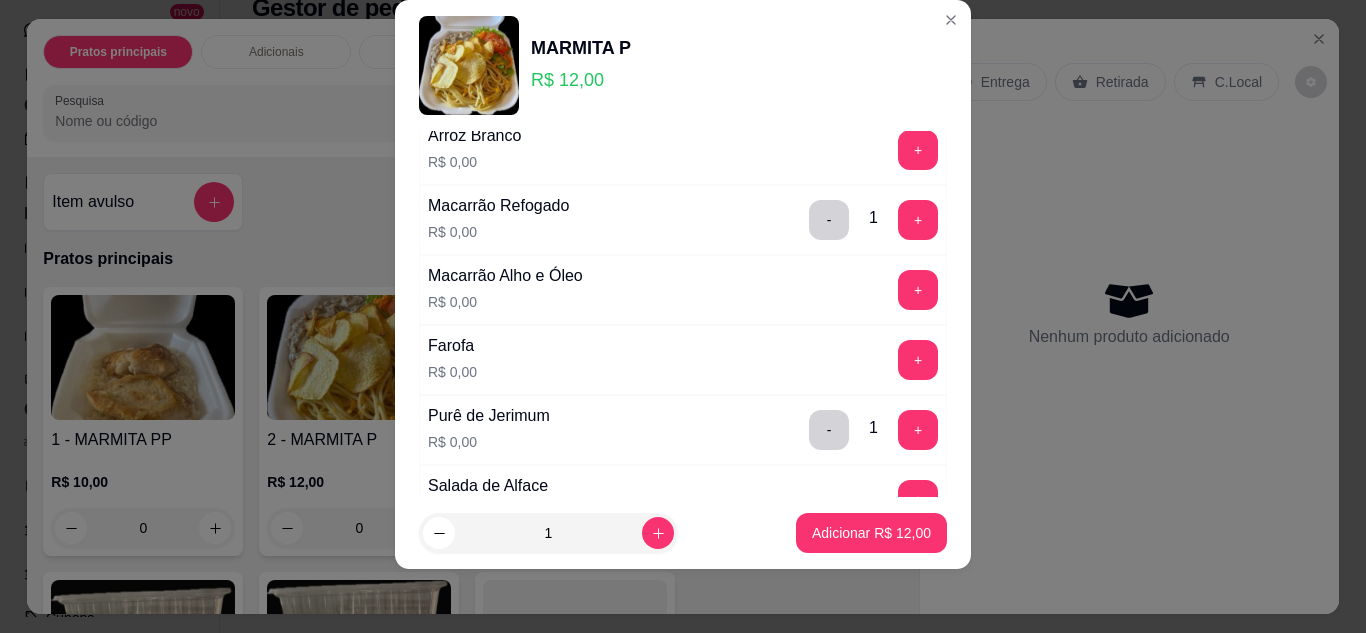 click on "+" at bounding box center [918, 360] 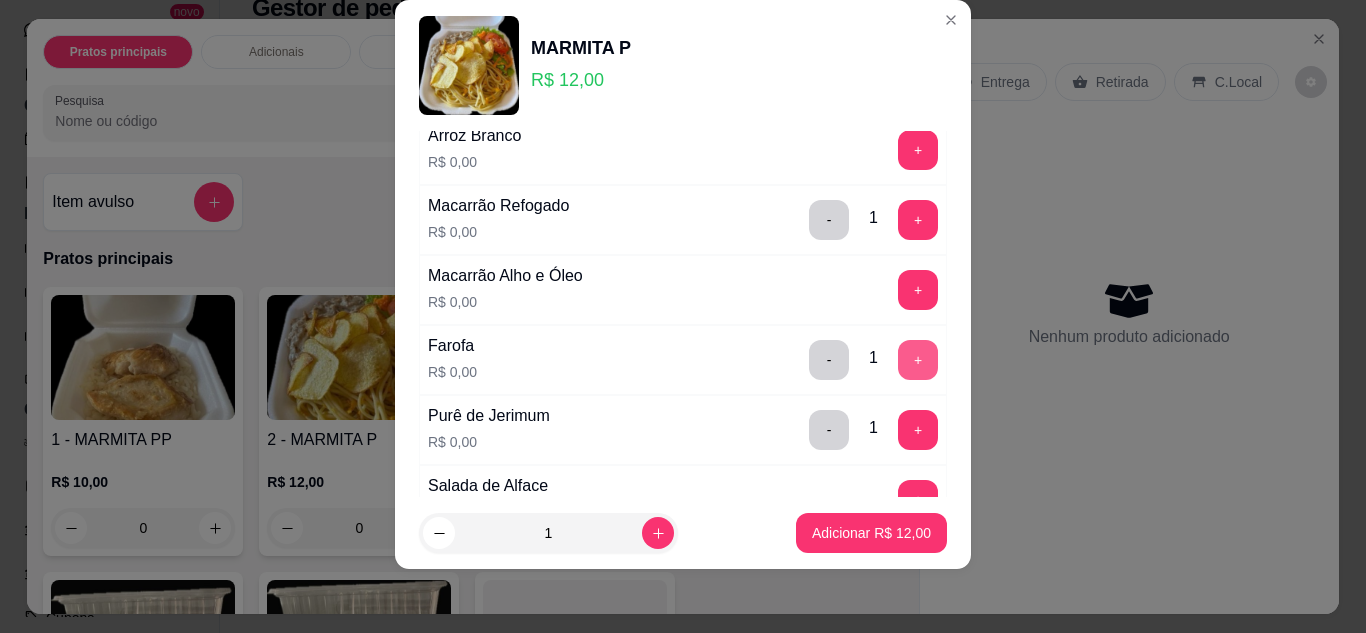 scroll, scrollTop: 500, scrollLeft: 0, axis: vertical 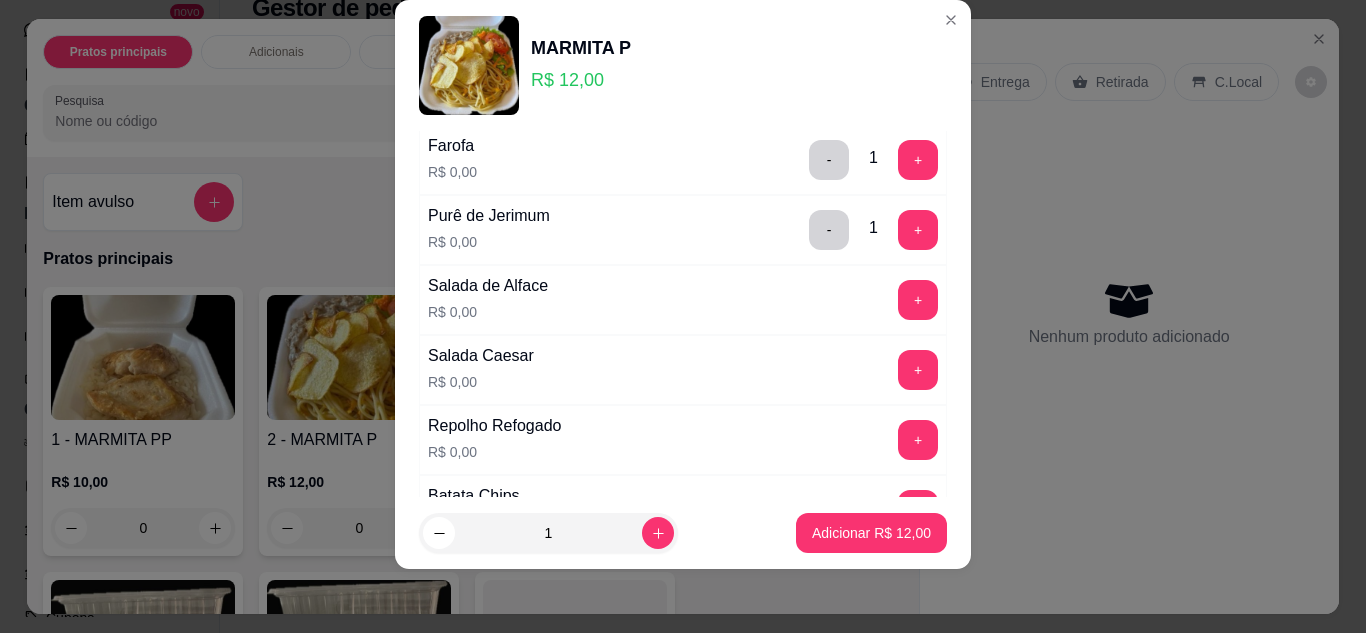 click on "+" at bounding box center (918, 300) 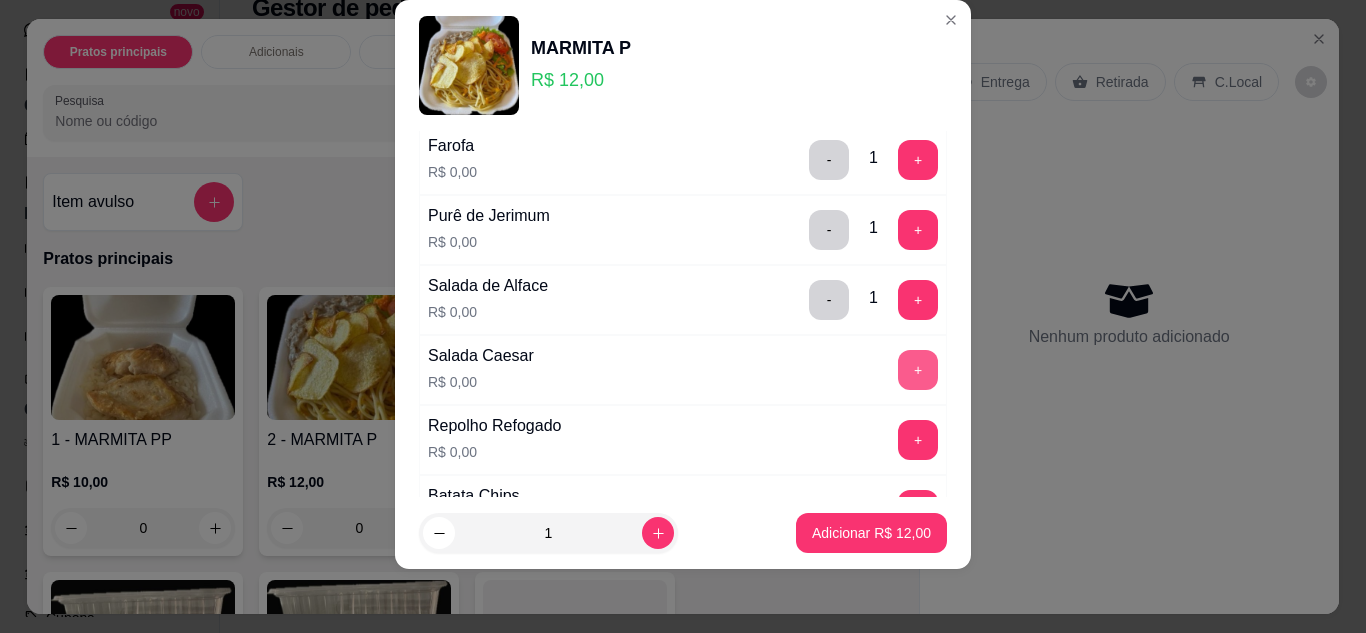 click on "+" at bounding box center [918, 370] 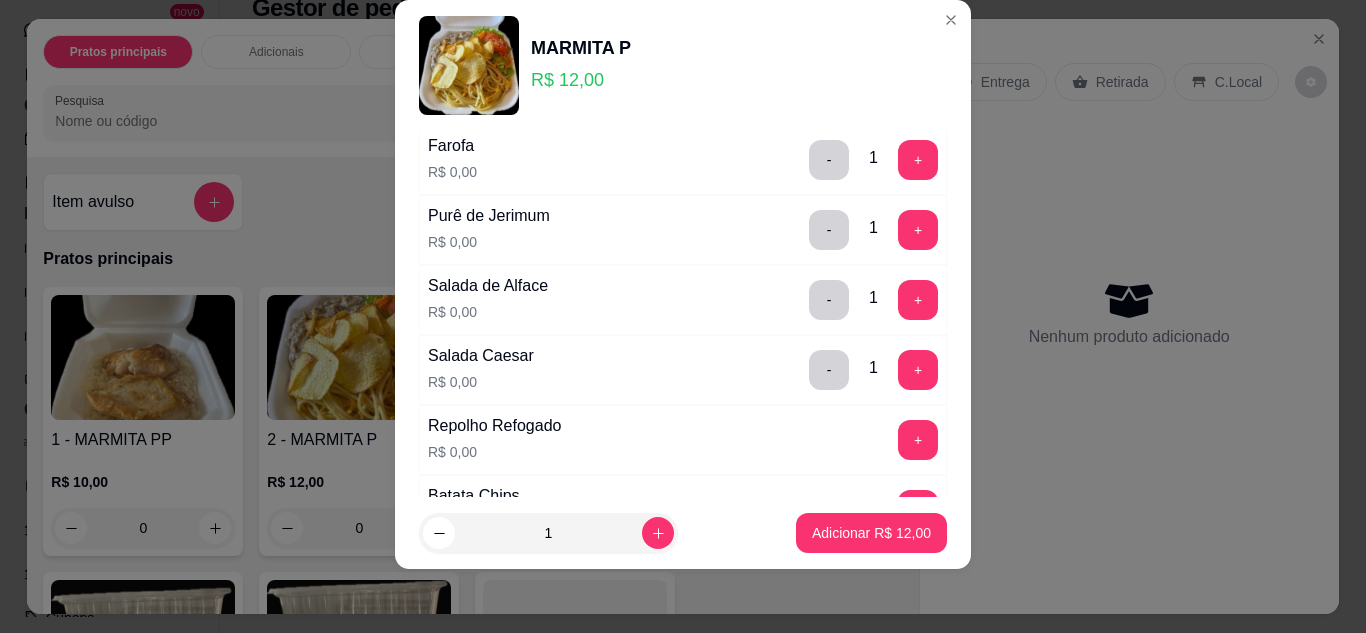 click on "+" at bounding box center (918, 440) 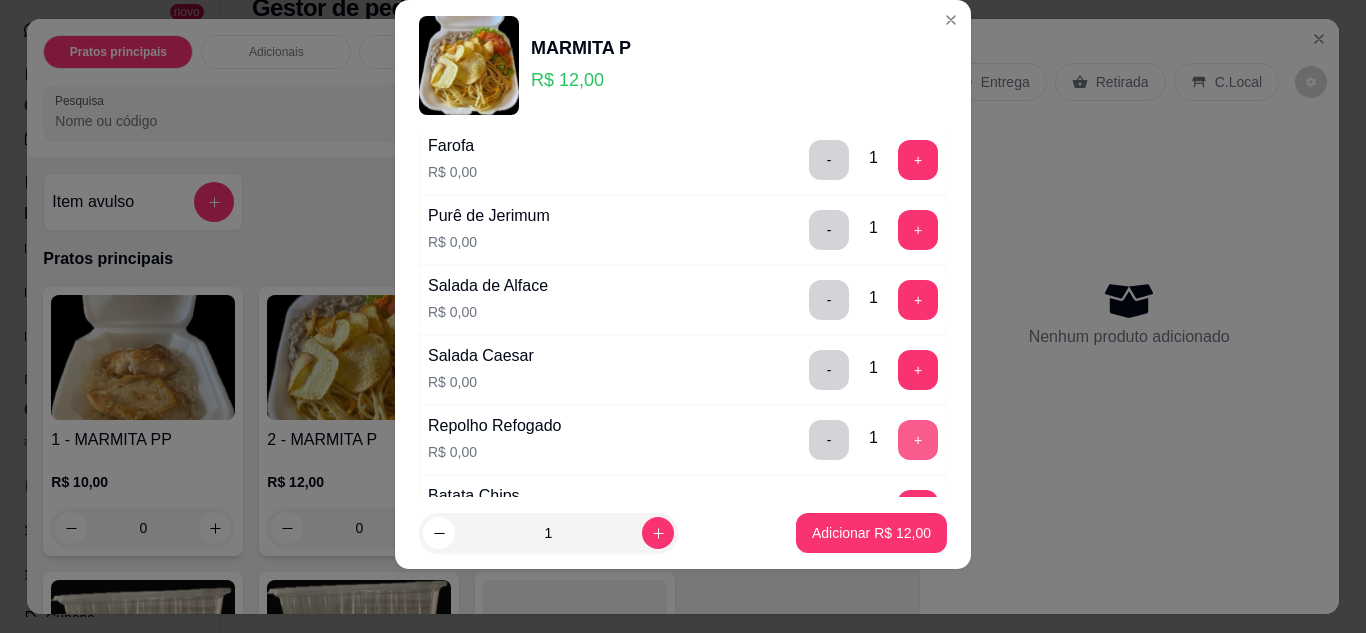 scroll, scrollTop: 600, scrollLeft: 0, axis: vertical 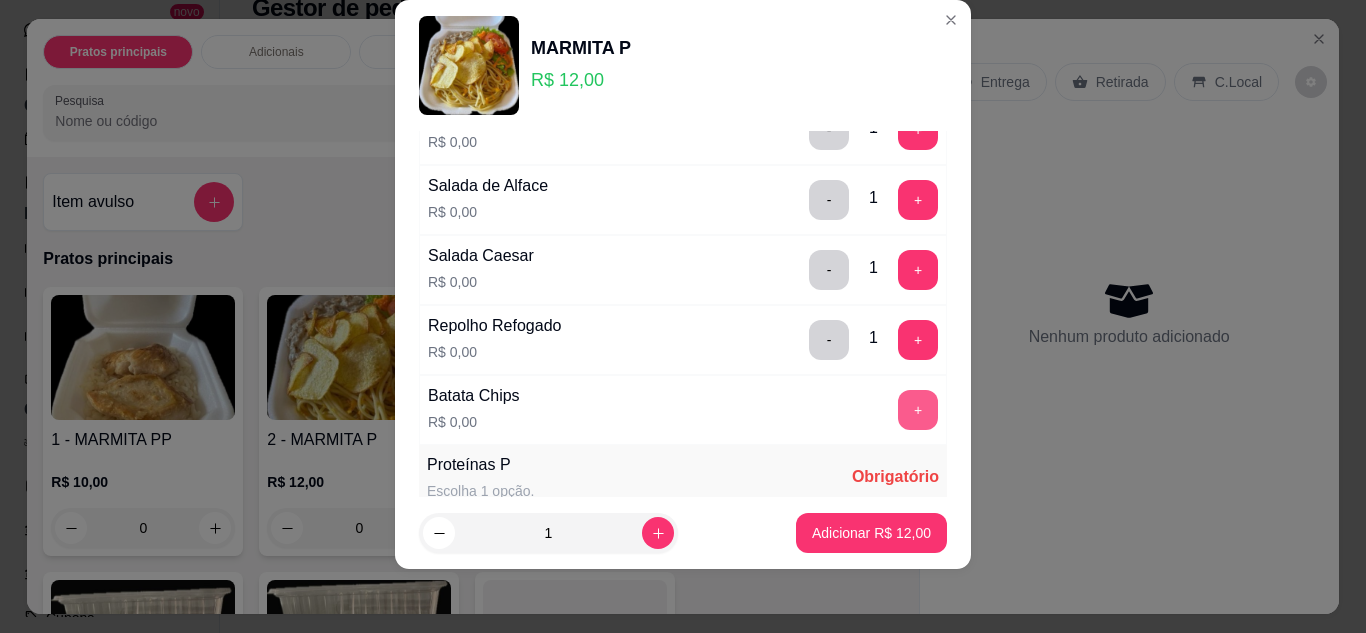 click on "+" at bounding box center [918, 410] 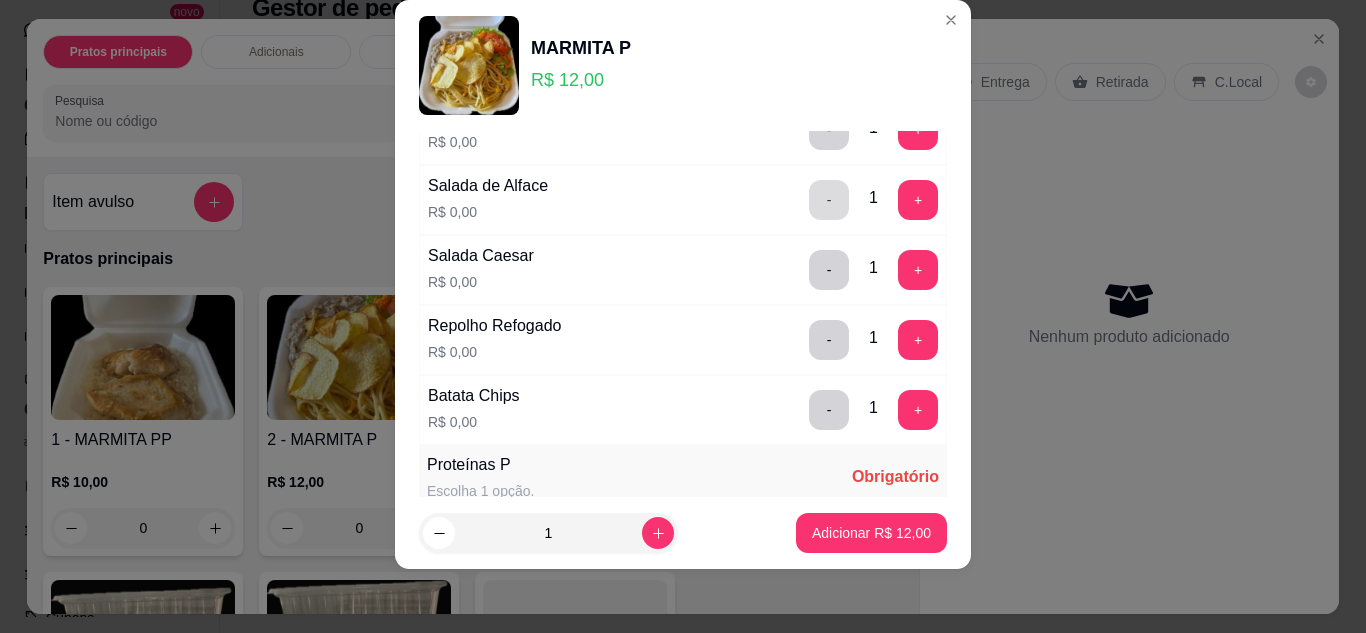 scroll, scrollTop: 500, scrollLeft: 0, axis: vertical 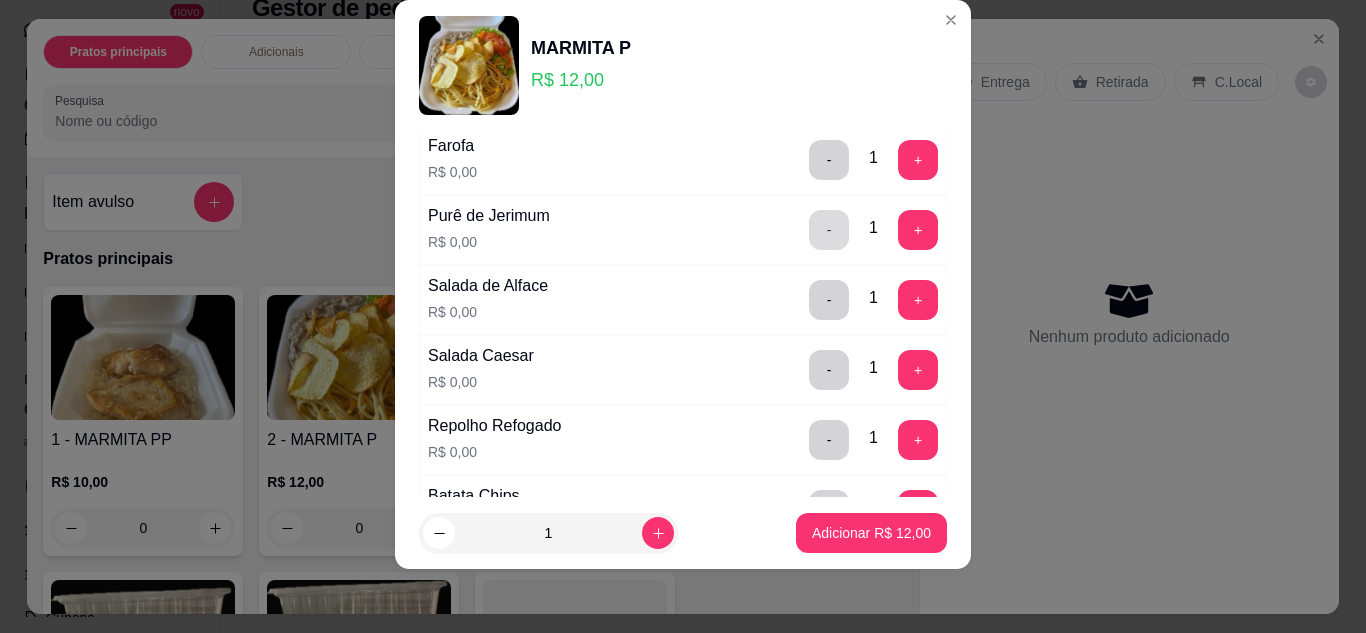 click on "-" at bounding box center [829, 230] 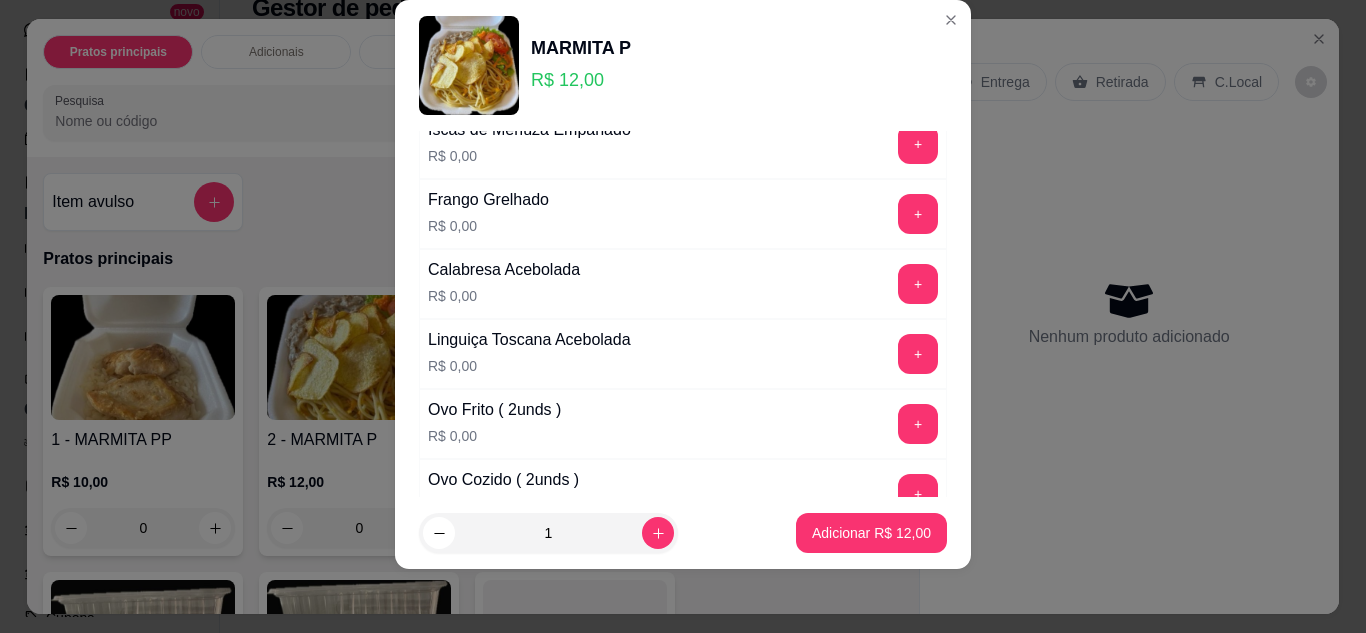 scroll, scrollTop: 800, scrollLeft: 0, axis: vertical 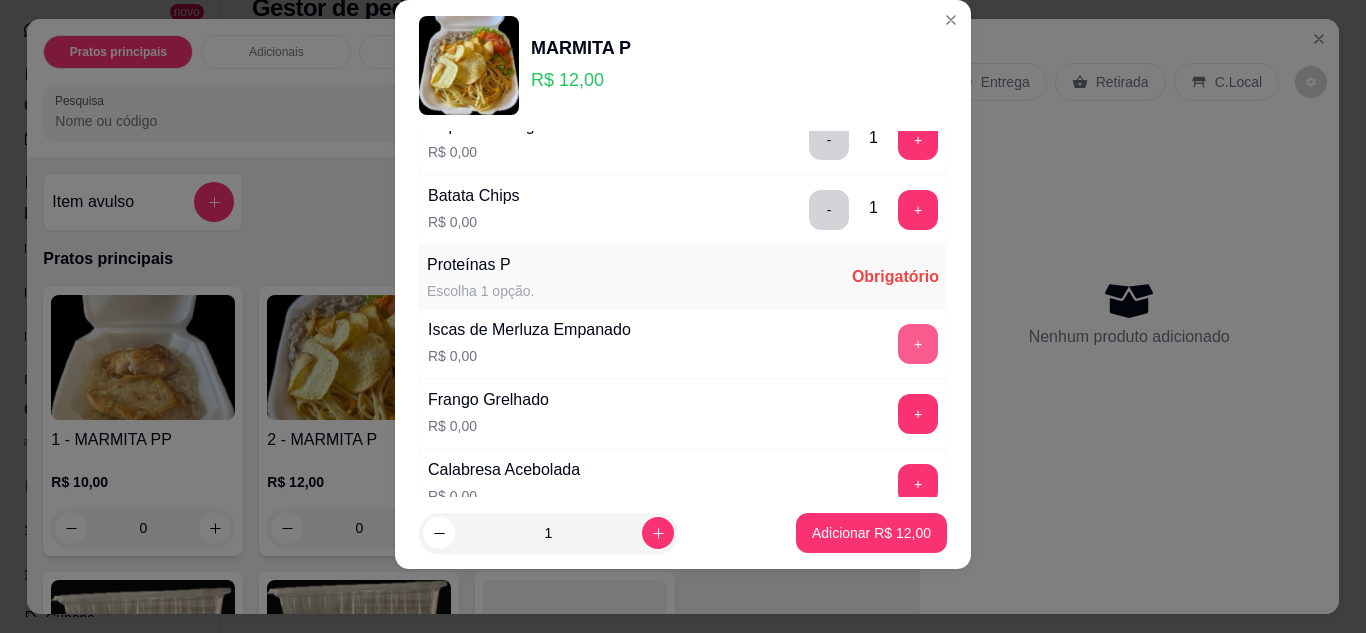 click on "+" at bounding box center (918, 344) 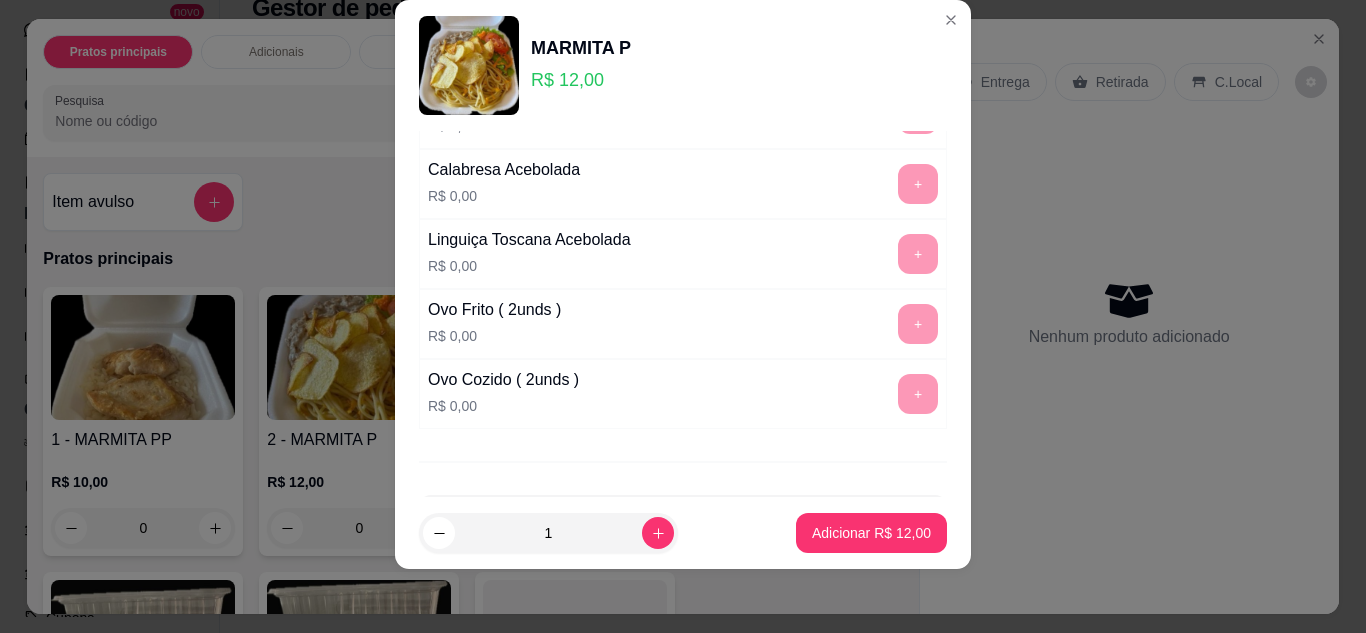 scroll, scrollTop: 1182, scrollLeft: 0, axis: vertical 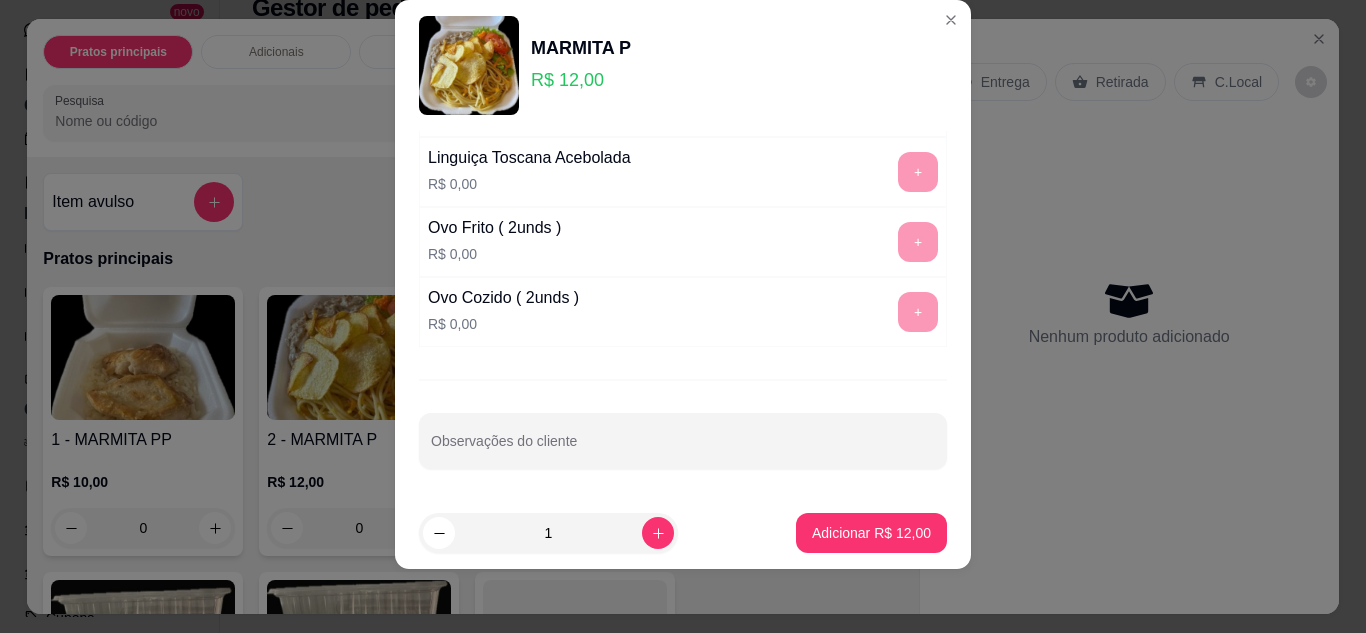 click on "1 Adicionar   R$ 12,00" at bounding box center (683, 533) 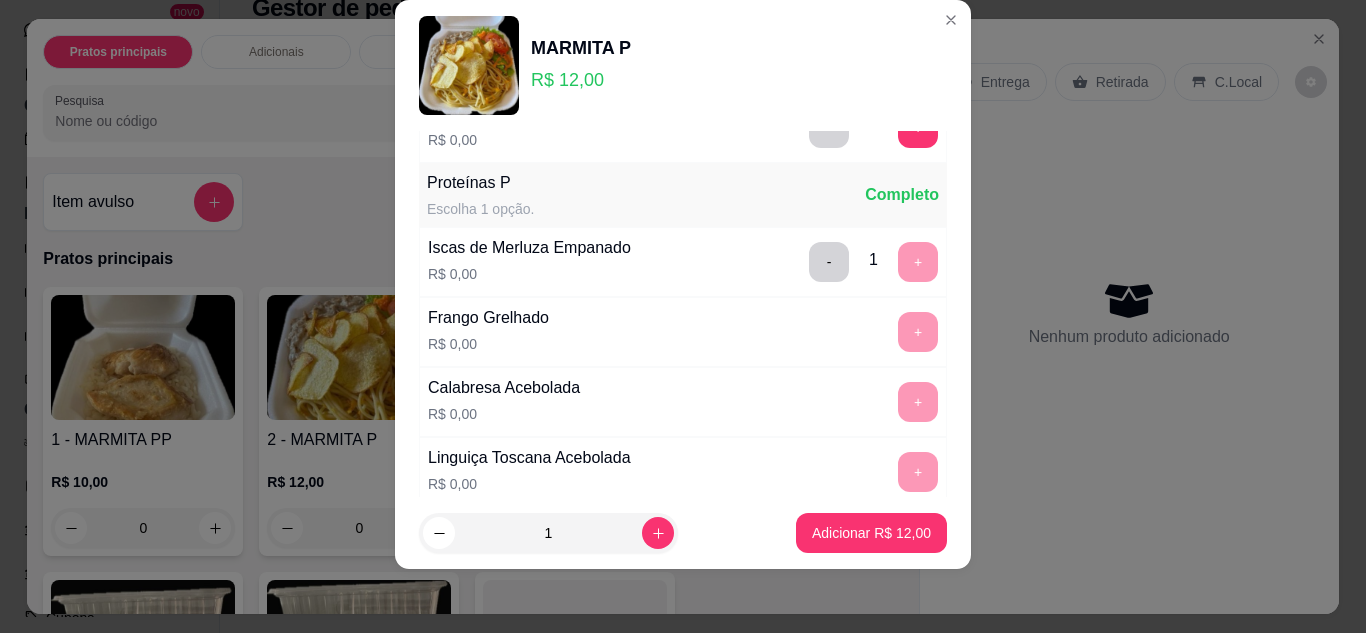 scroll, scrollTop: 782, scrollLeft: 0, axis: vertical 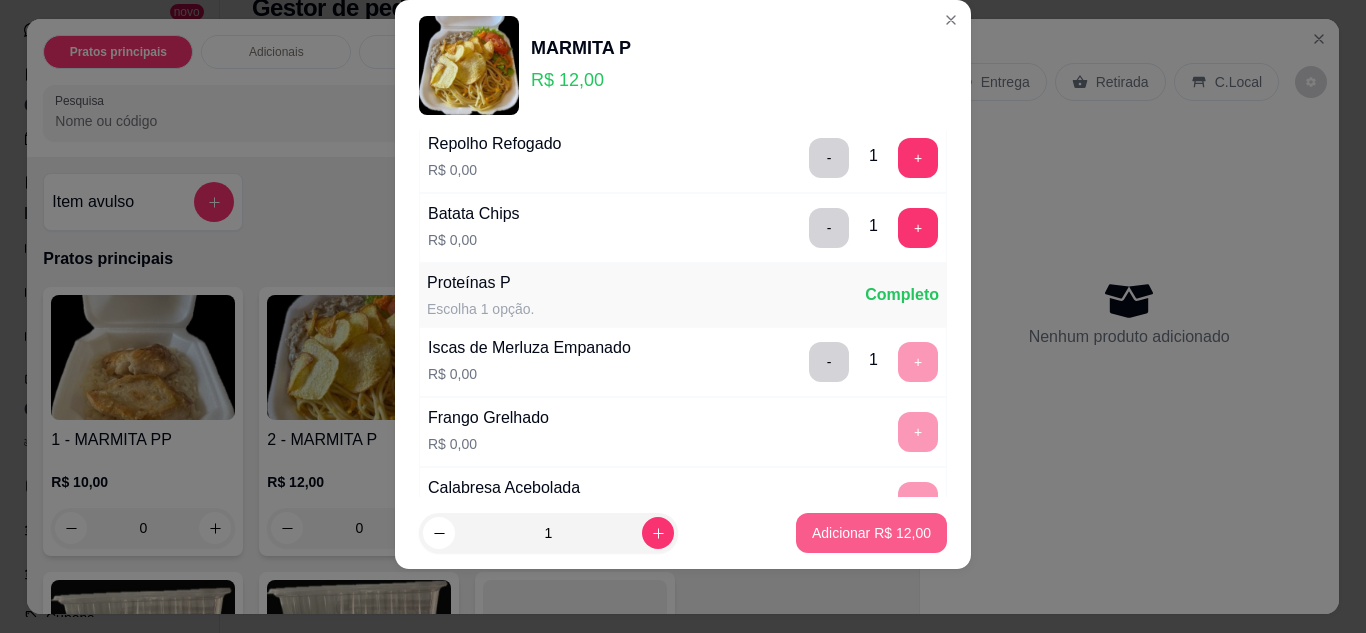 click on "Adicionar   R$ 12,00" at bounding box center [871, 533] 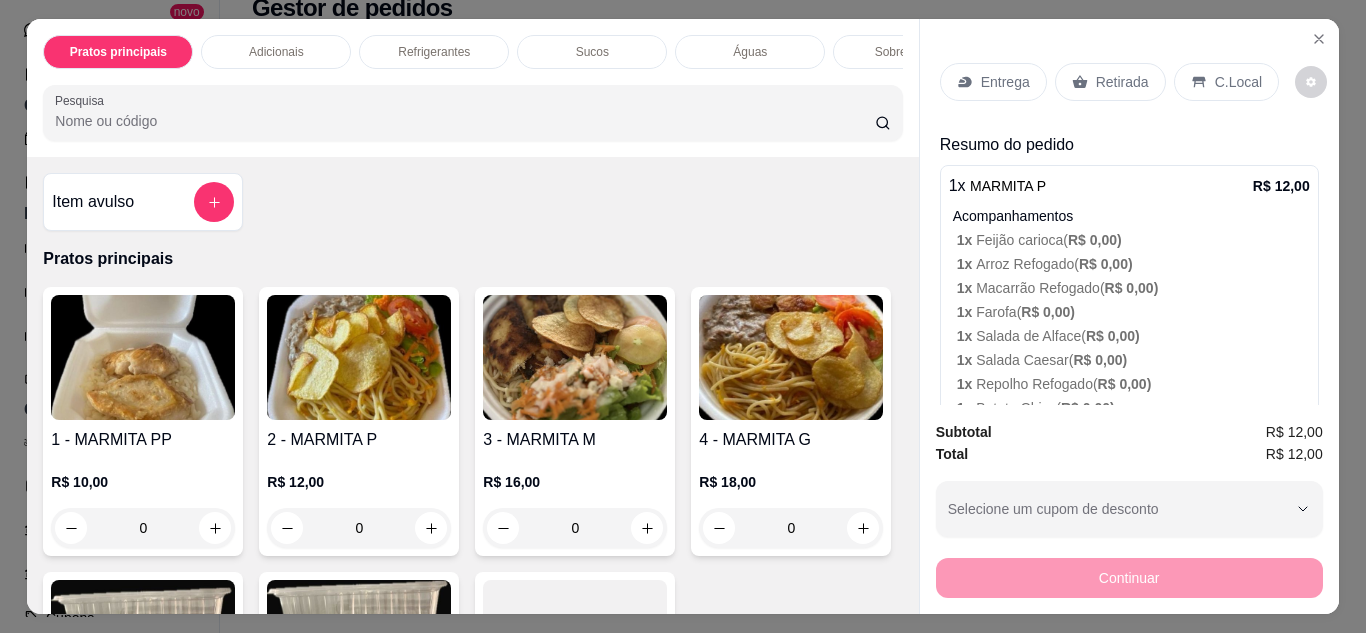 click on "Entrega" at bounding box center [1005, 82] 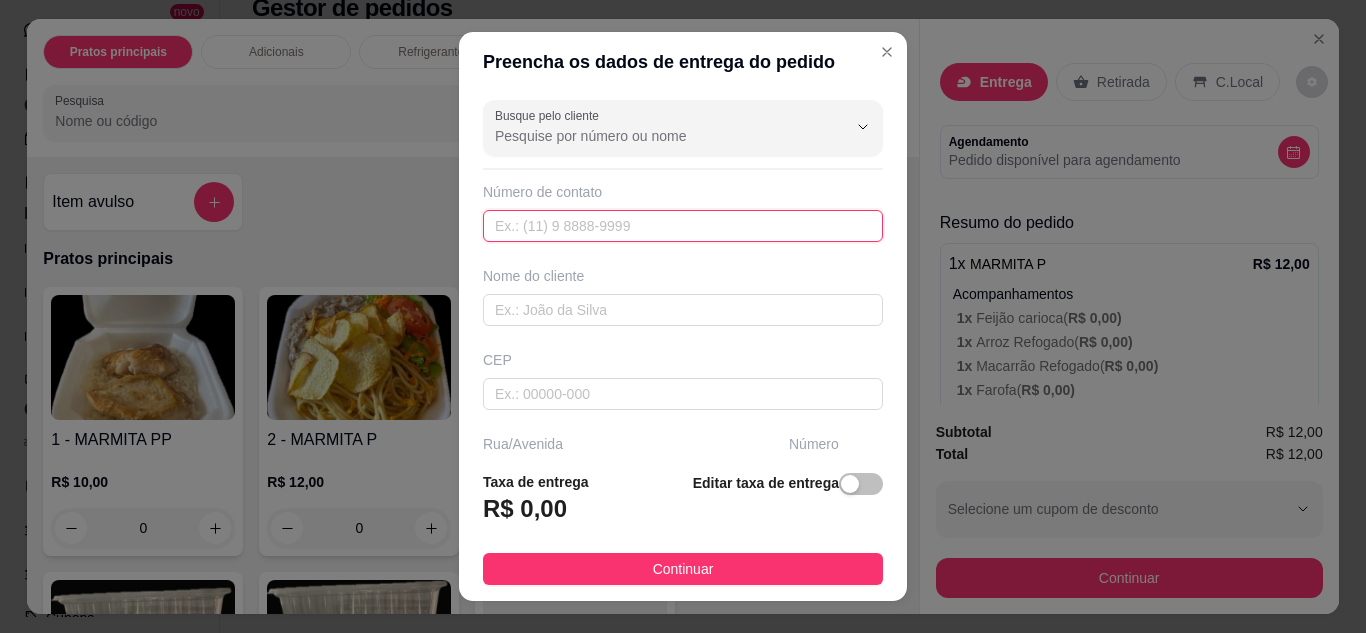 click at bounding box center [683, 226] 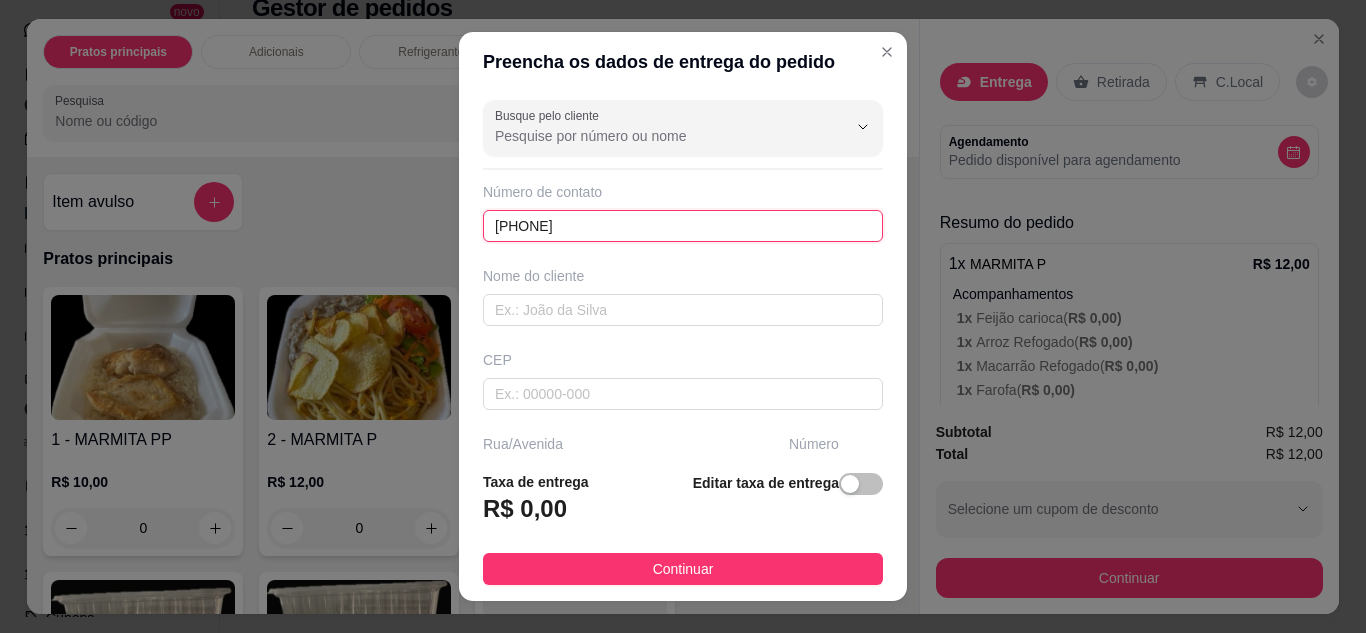 click on "48752-5869" at bounding box center (683, 226) 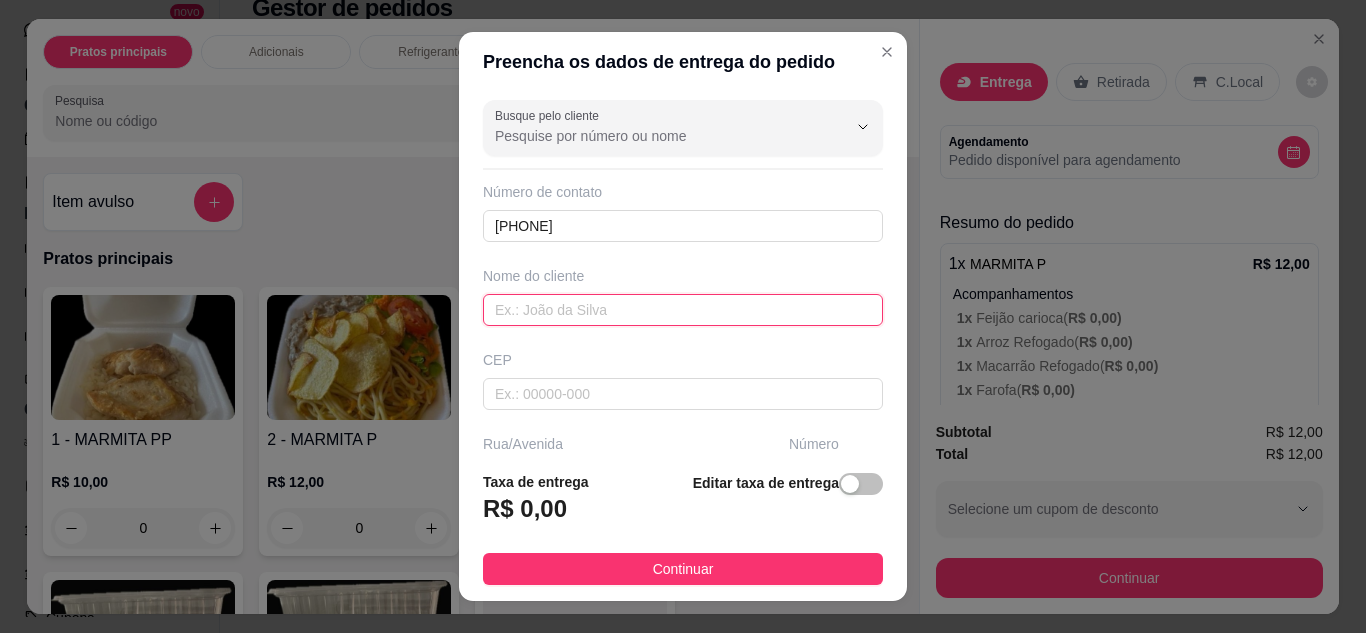 click at bounding box center (683, 310) 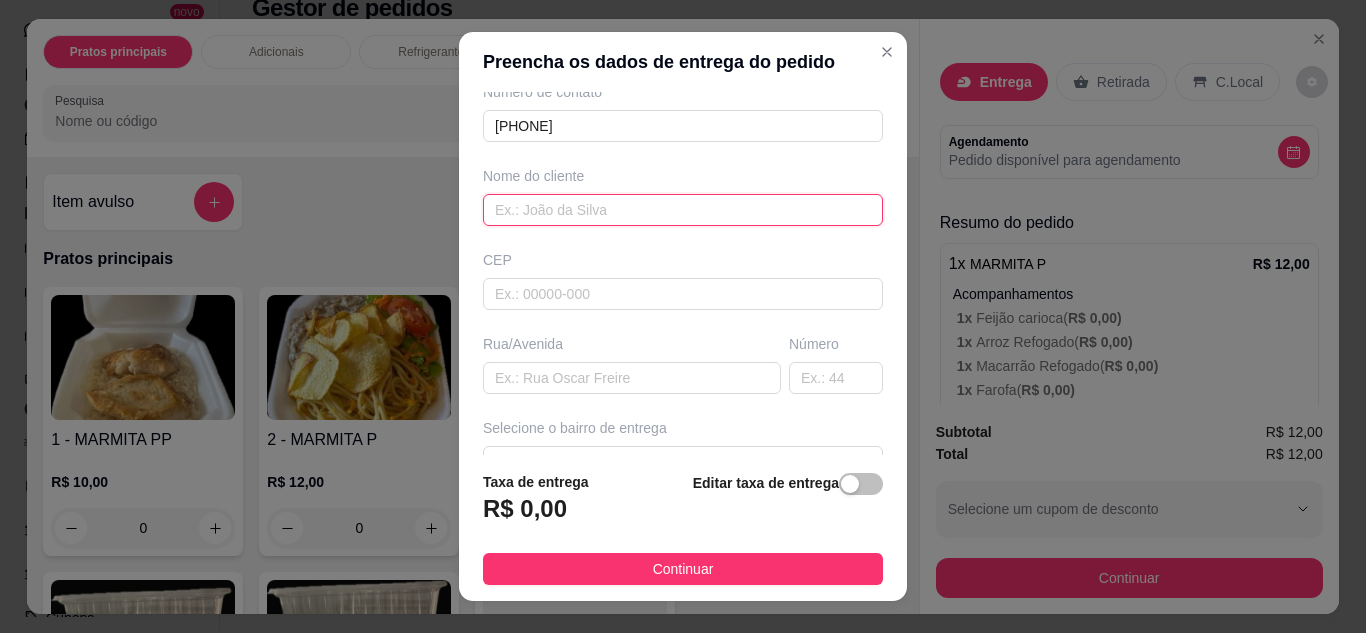 scroll, scrollTop: 200, scrollLeft: 0, axis: vertical 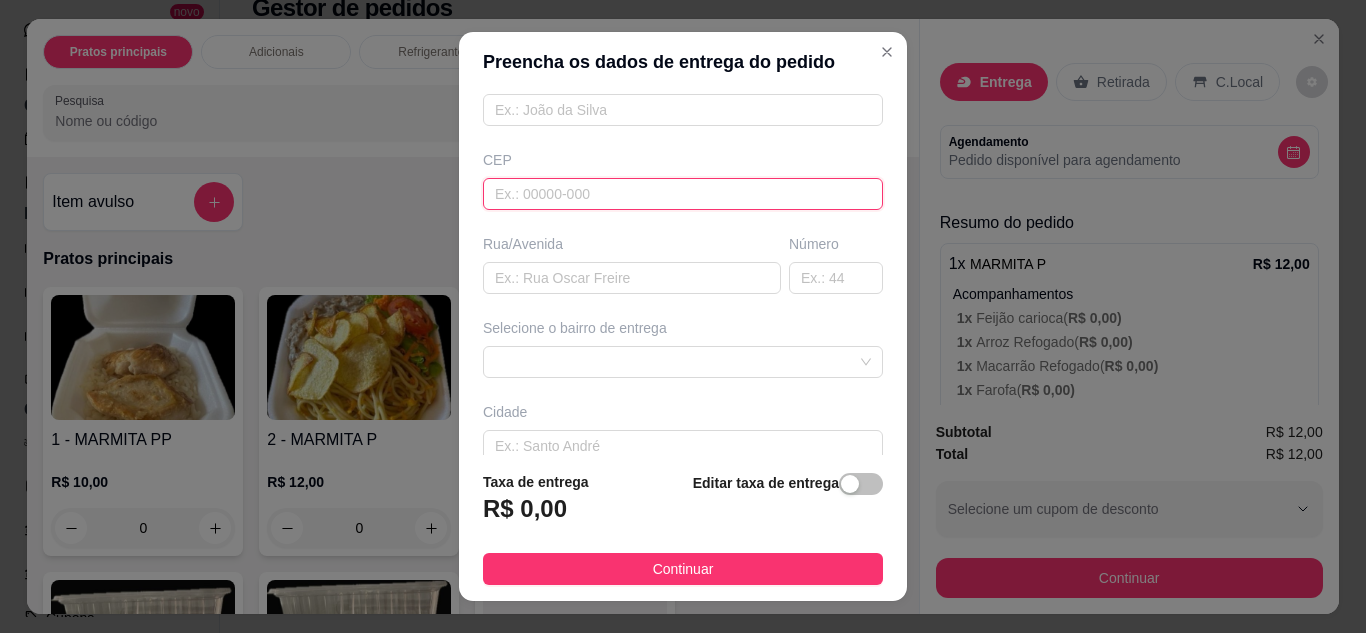 click at bounding box center [683, 194] 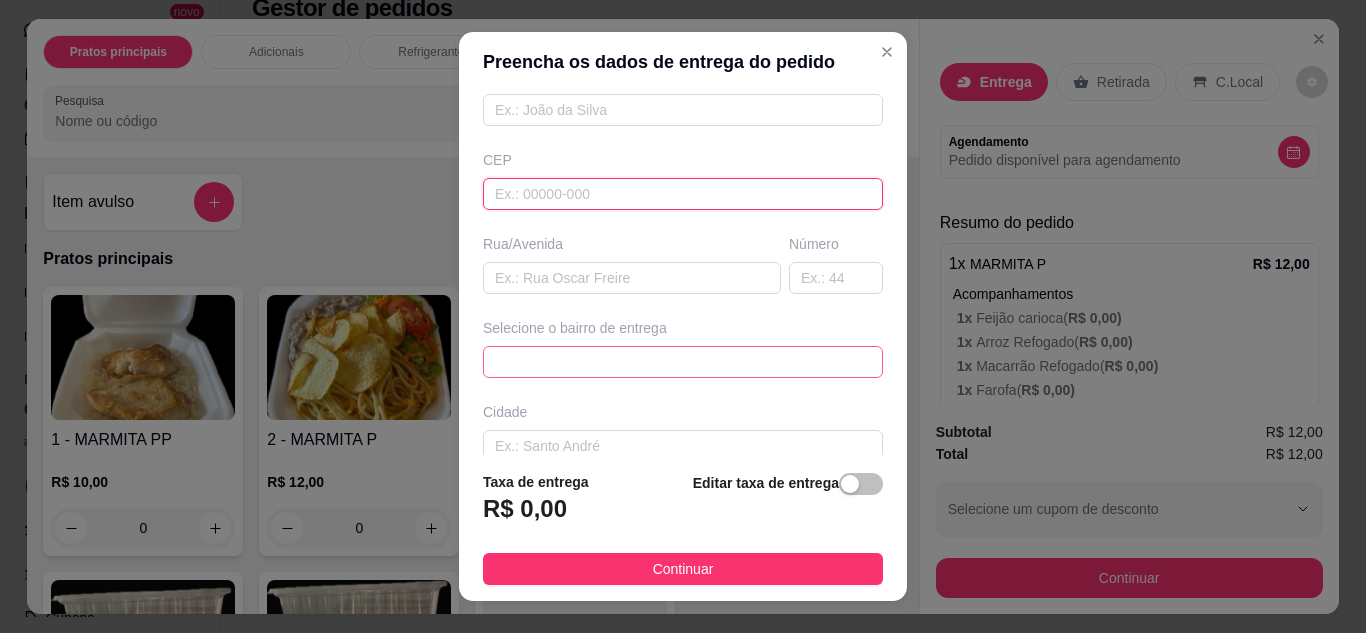 click at bounding box center [683, 362] 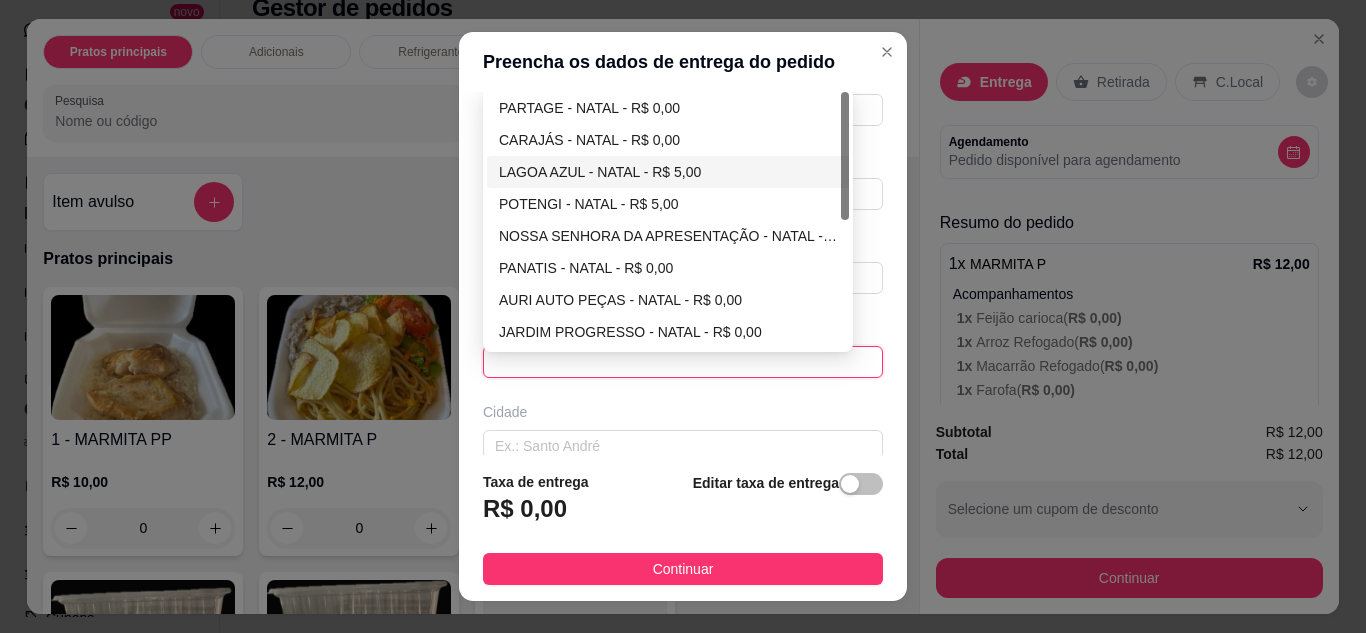 scroll, scrollTop: 100, scrollLeft: 0, axis: vertical 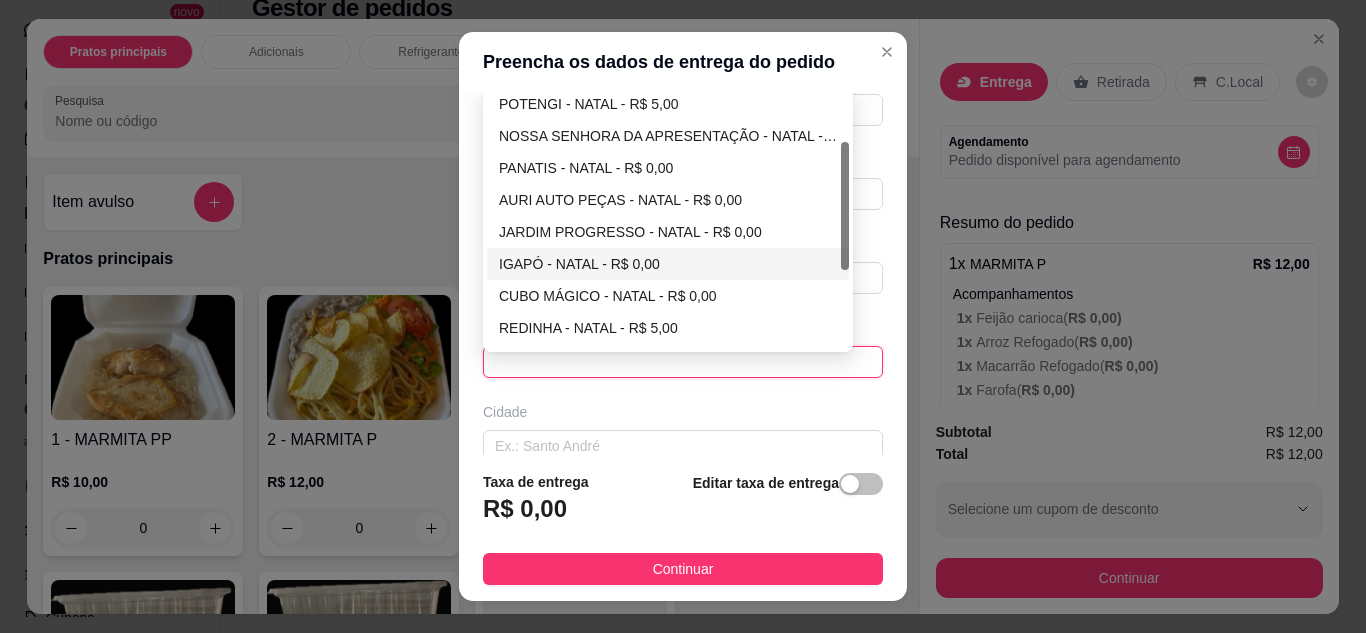 click on "IGAPÓ - NATAL -  R$ 0,00" at bounding box center (668, 264) 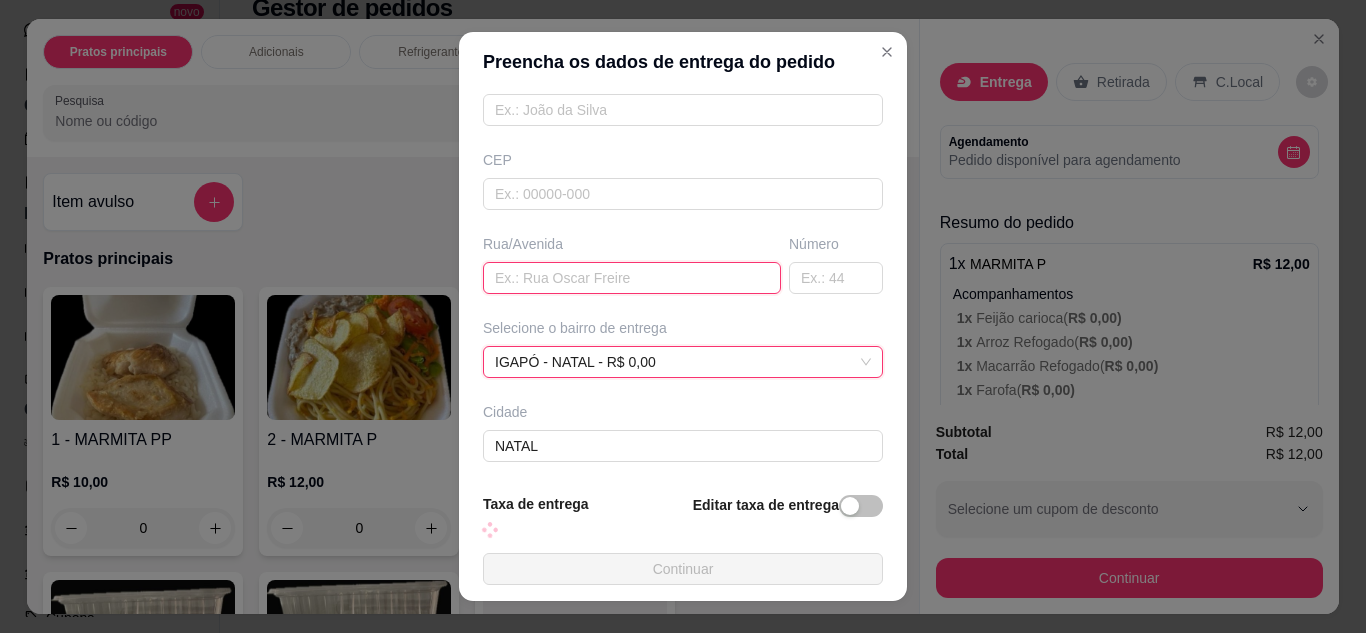 click at bounding box center (632, 278) 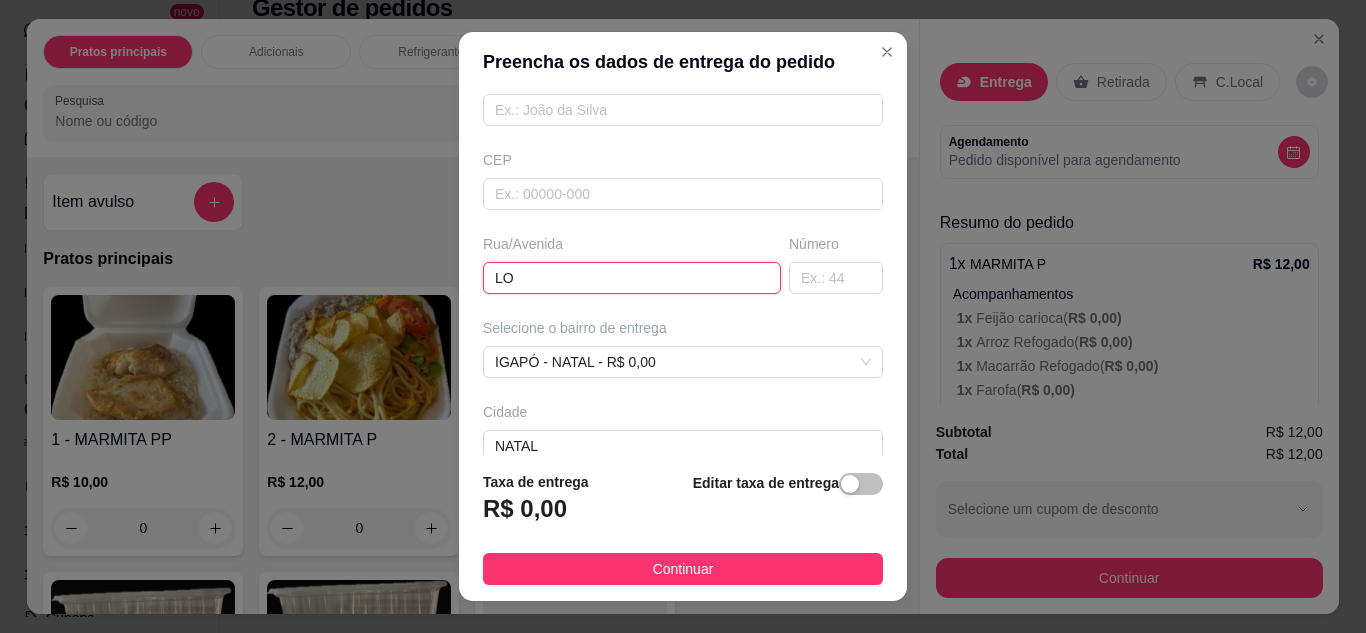 type on "L" 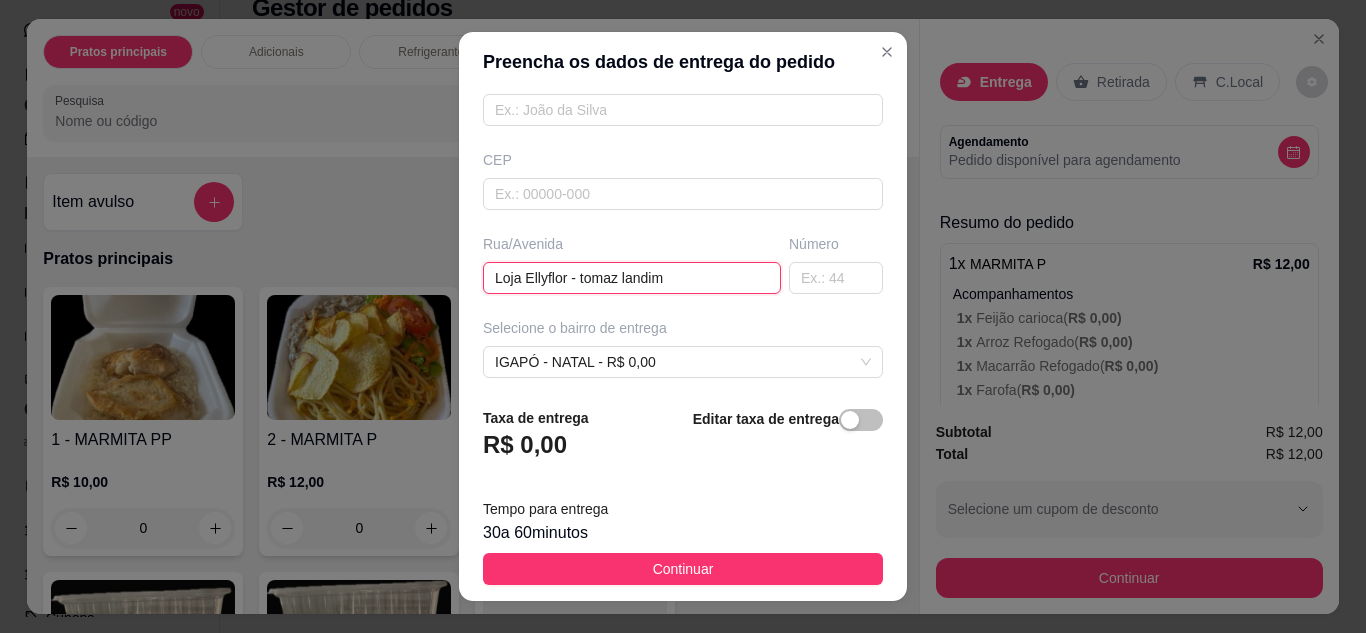 scroll, scrollTop: 32, scrollLeft: 0, axis: vertical 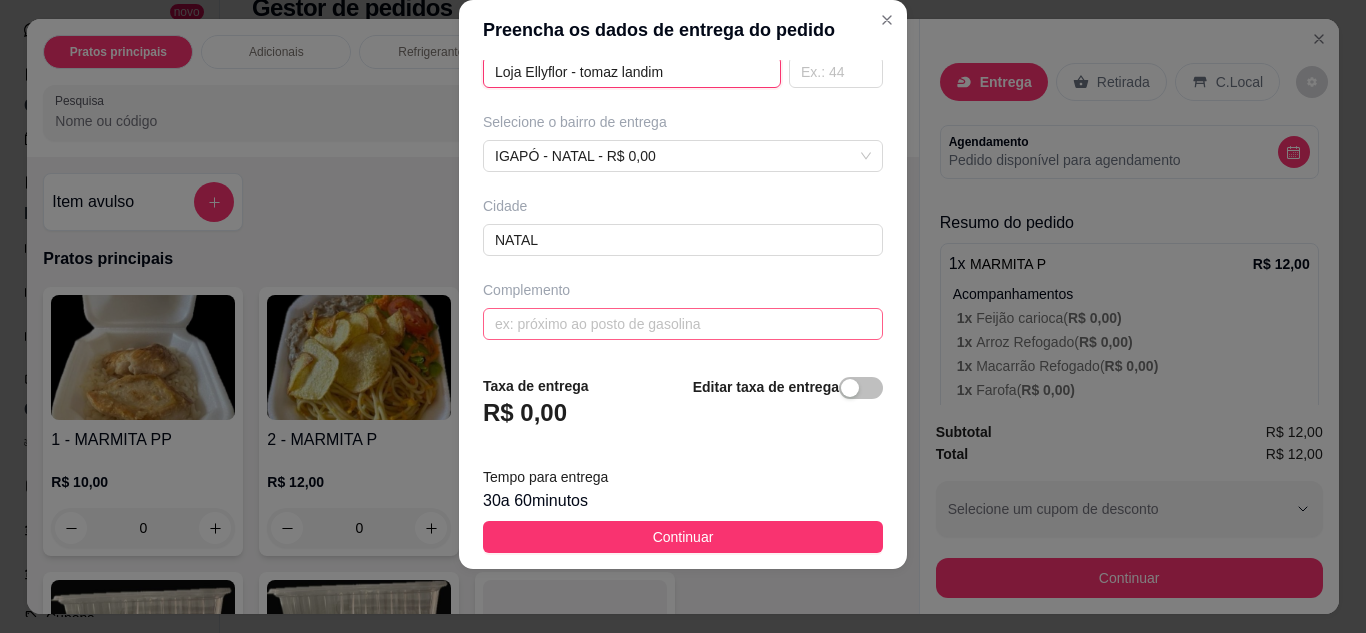 type on "Loja Ellyflor - tomaz landim" 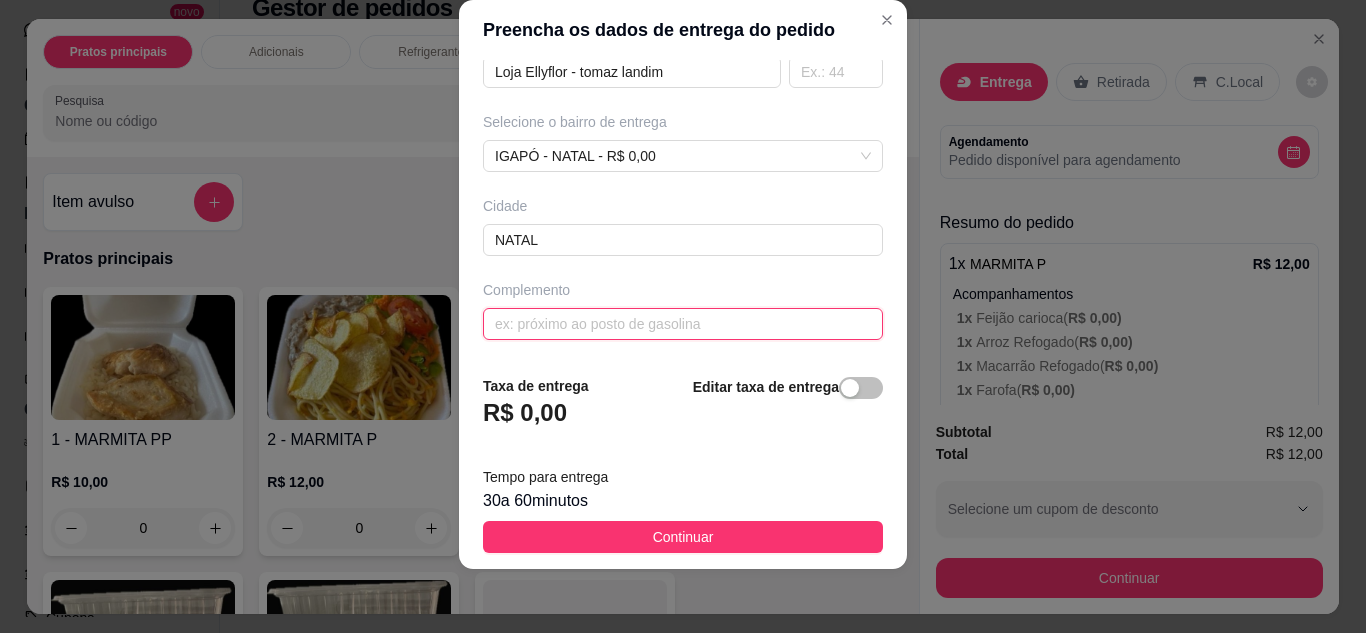 click at bounding box center [683, 324] 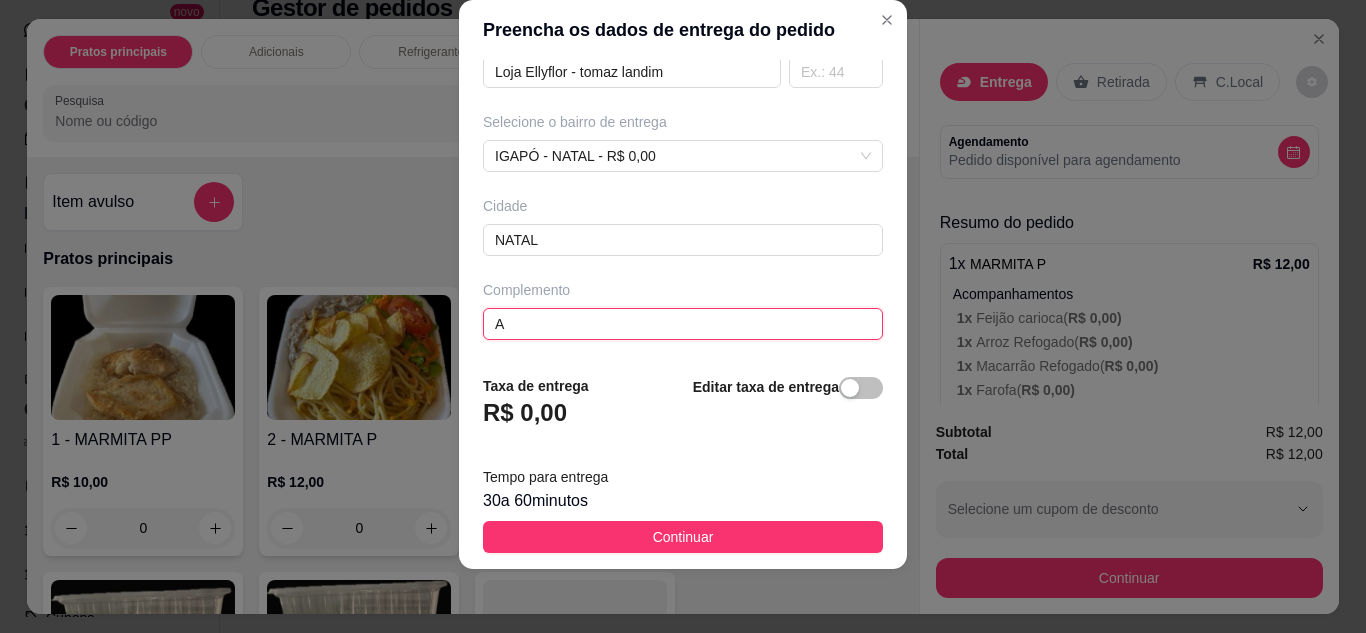 scroll, scrollTop: 310, scrollLeft: 0, axis: vertical 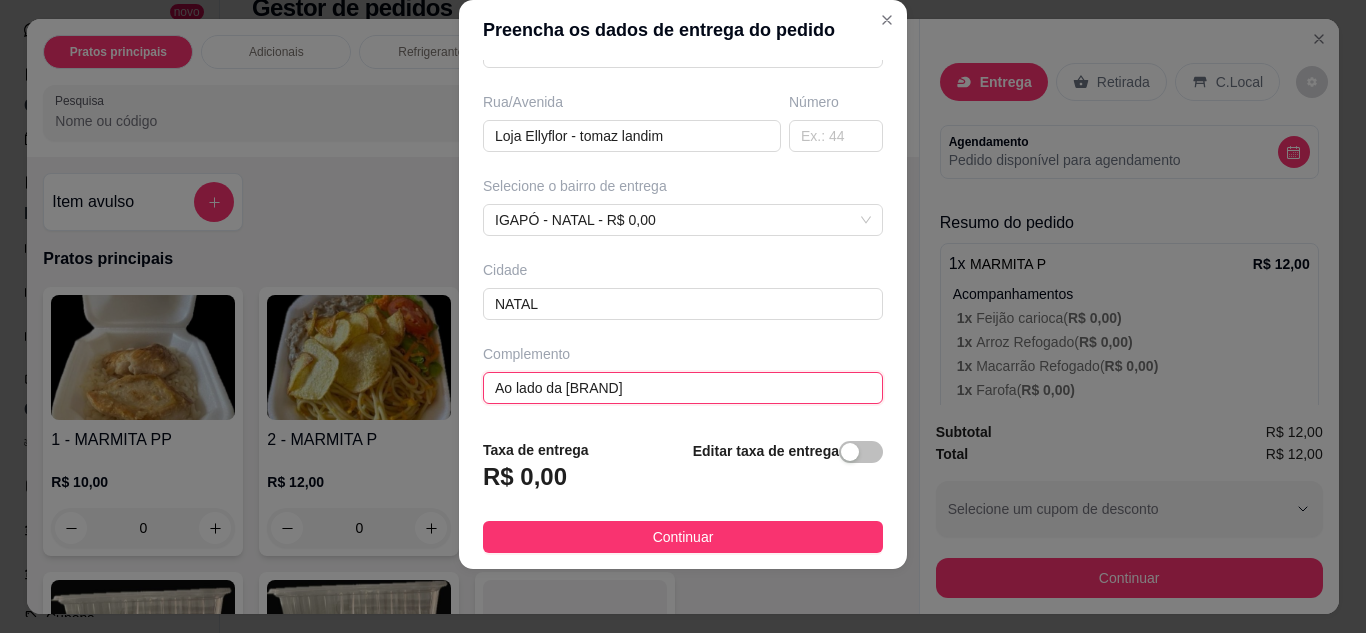 type on "Ao lado da Rommanel" 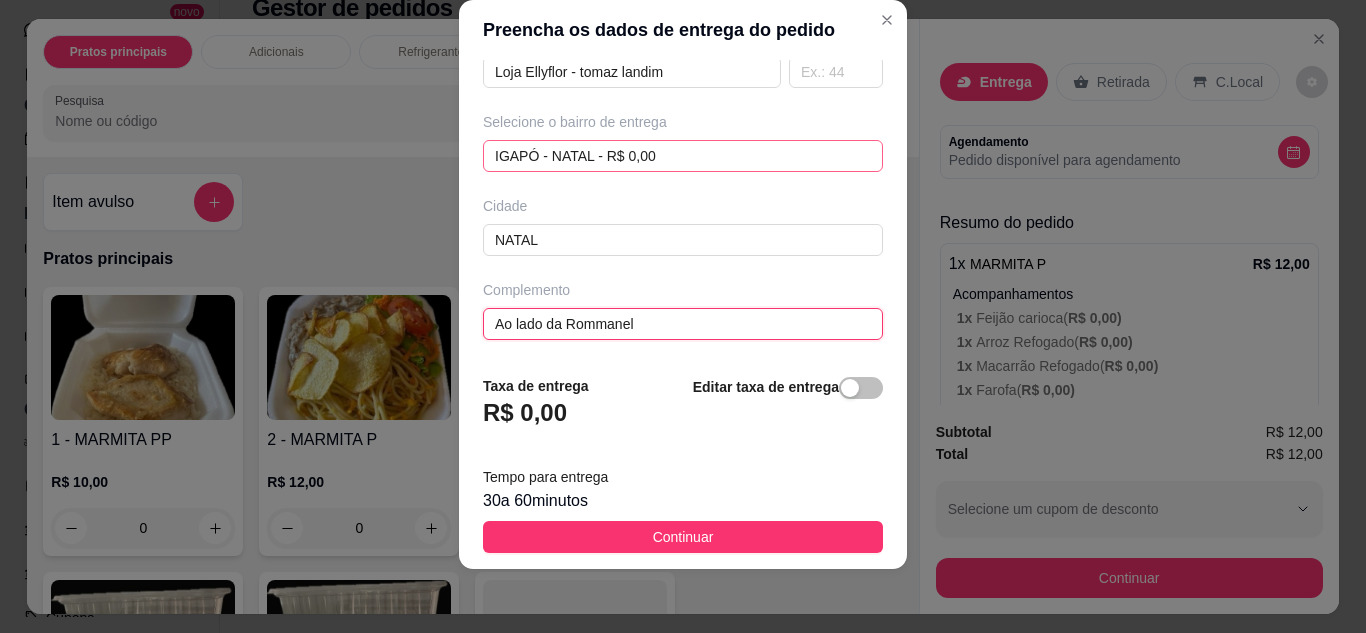 scroll, scrollTop: 0, scrollLeft: 0, axis: both 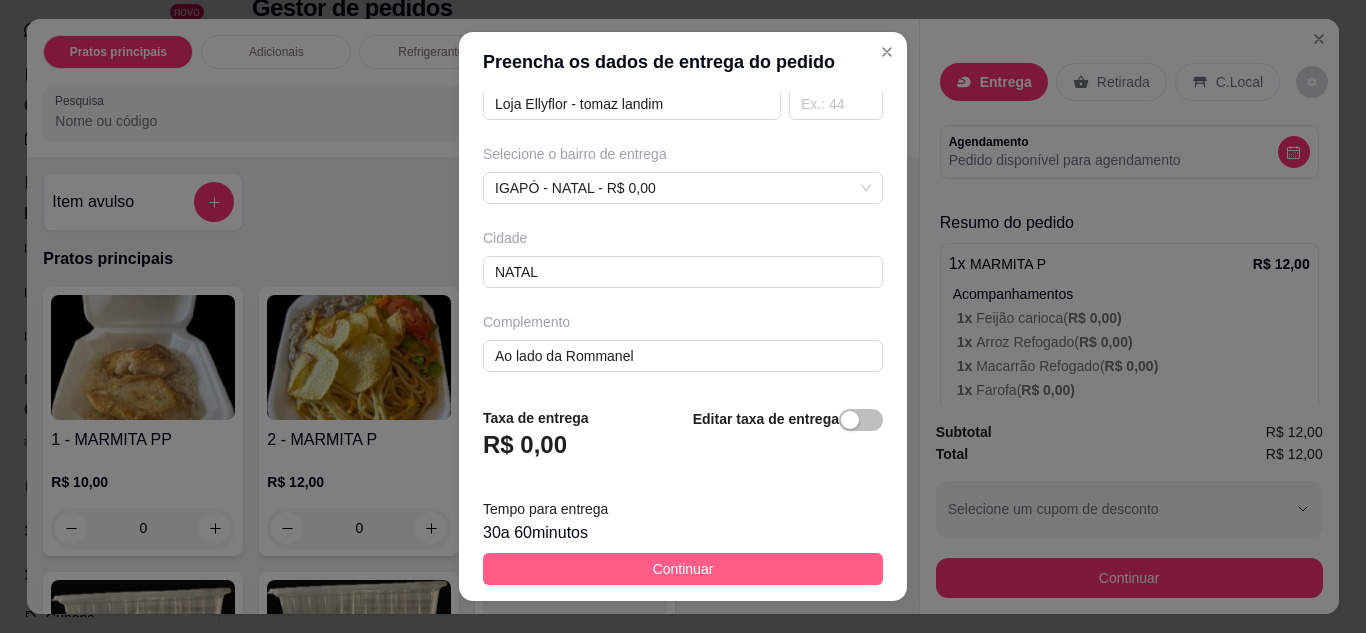click on "Continuar" at bounding box center [683, 569] 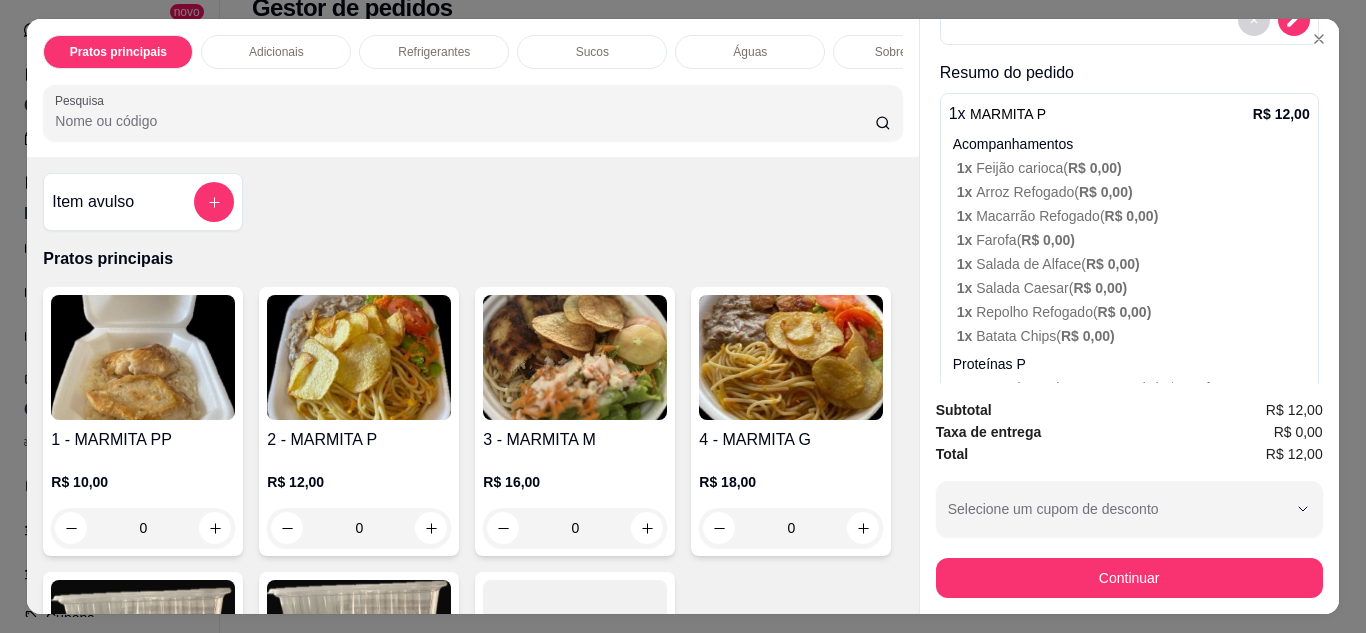 scroll, scrollTop: 392, scrollLeft: 0, axis: vertical 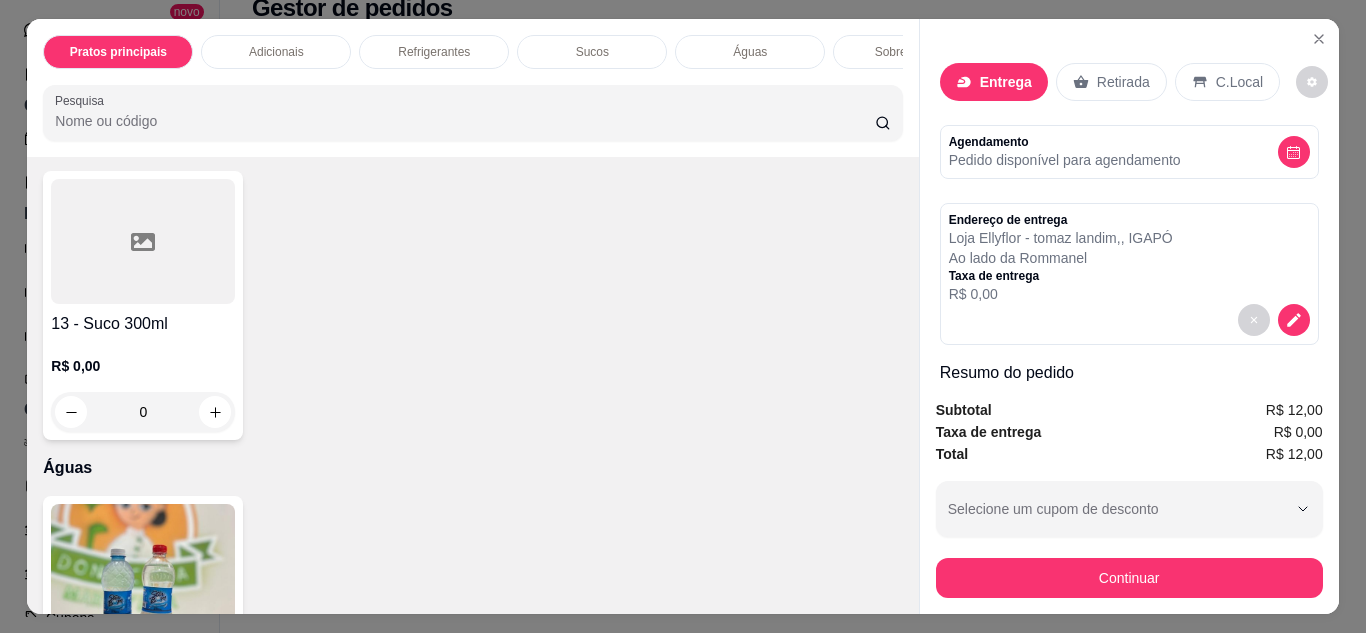 click on "9 - Refrigerante Garrafinha" at bounding box center [143, -13] 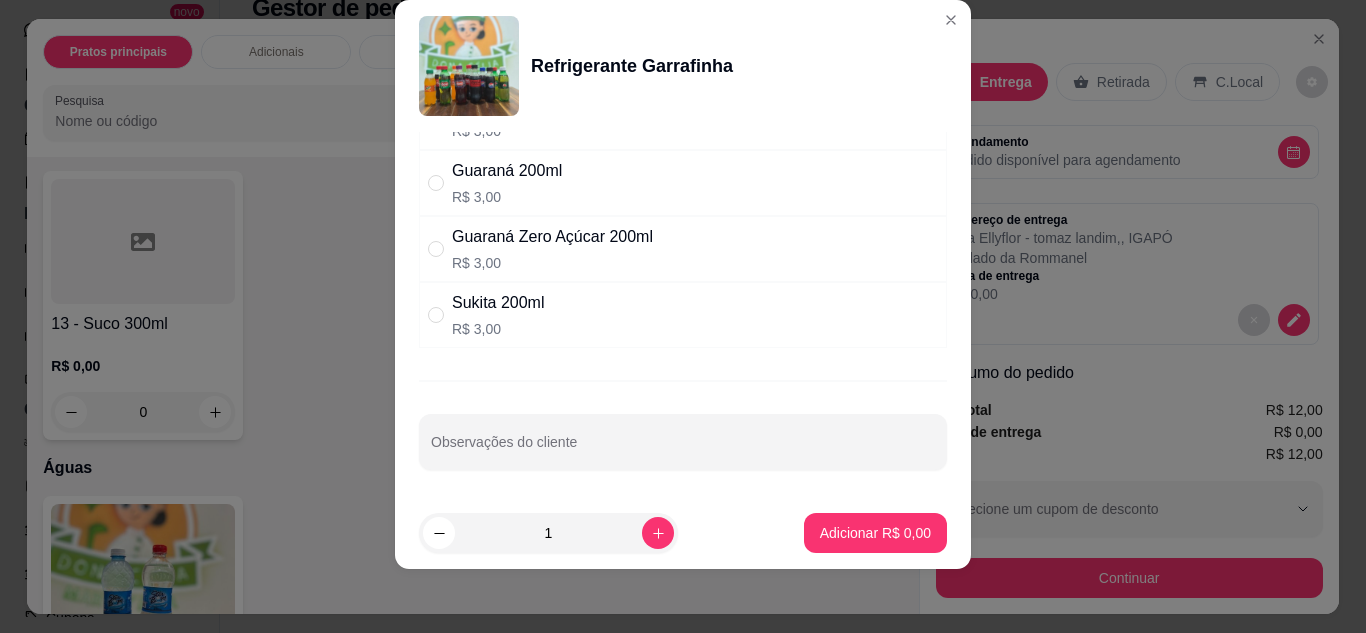 scroll, scrollTop: 0, scrollLeft: 0, axis: both 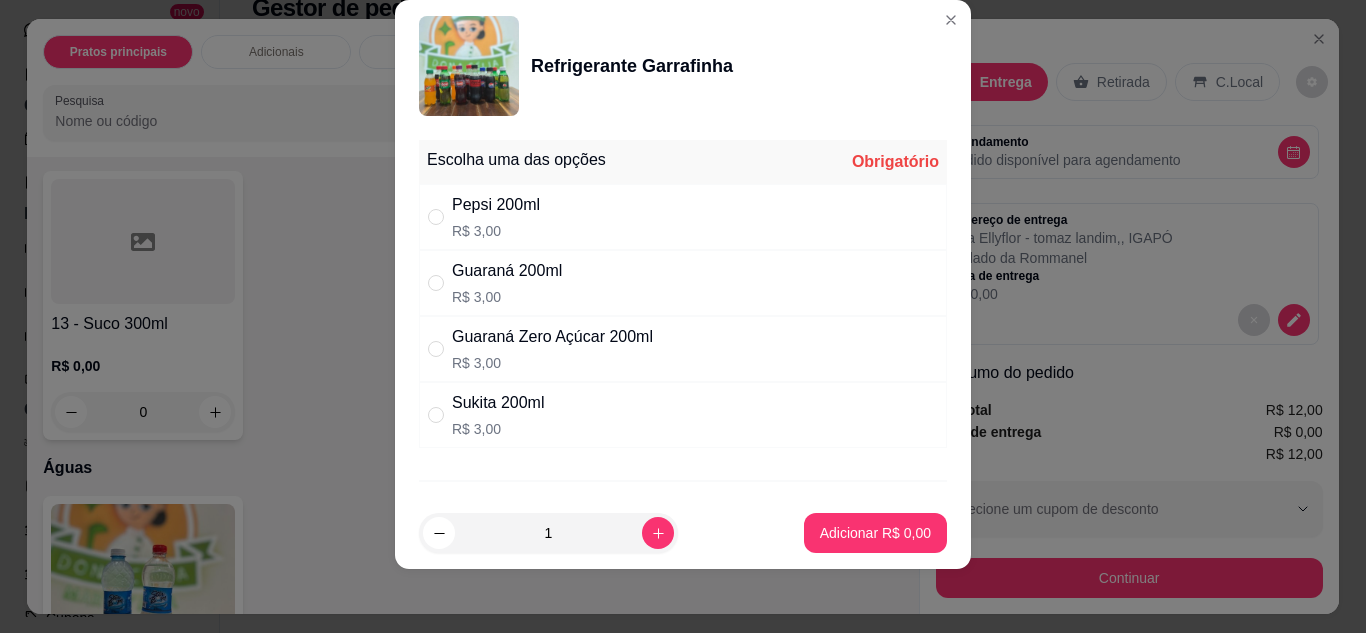 click on "Guaraná 200ml" at bounding box center (507, 271) 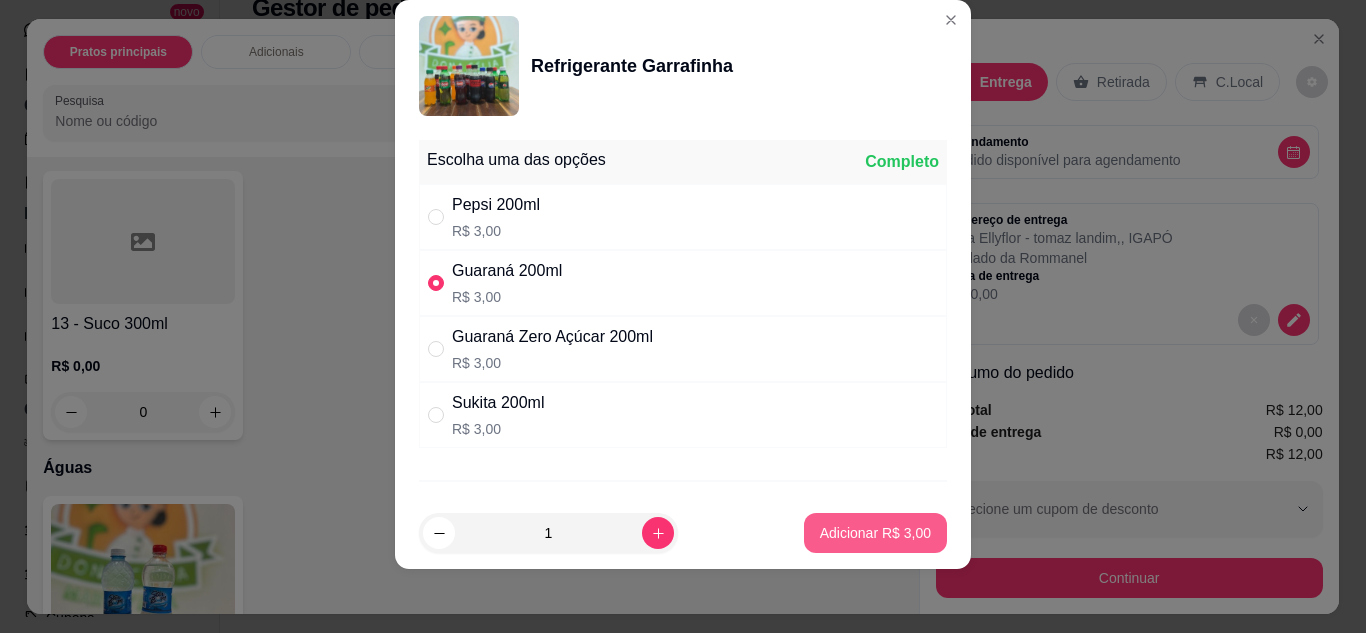 click on "Adicionar   R$ 3,00" at bounding box center (875, 533) 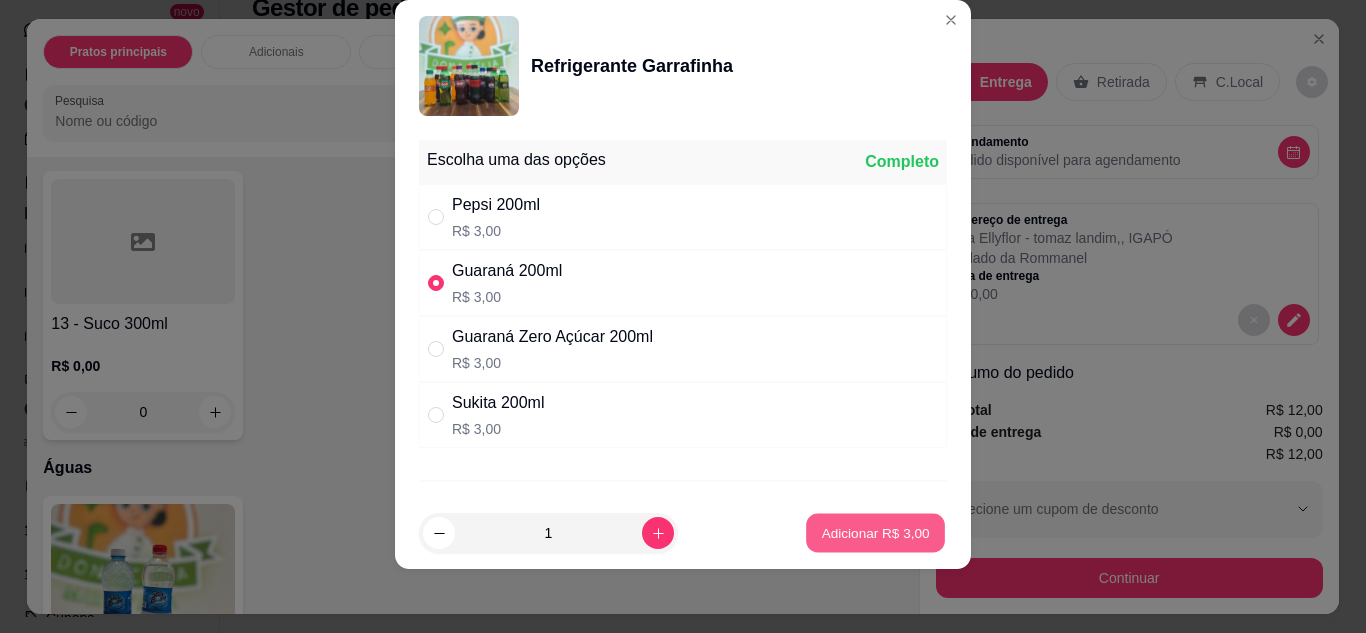 click on "Adicionar   R$ 3,00" at bounding box center [875, 533] 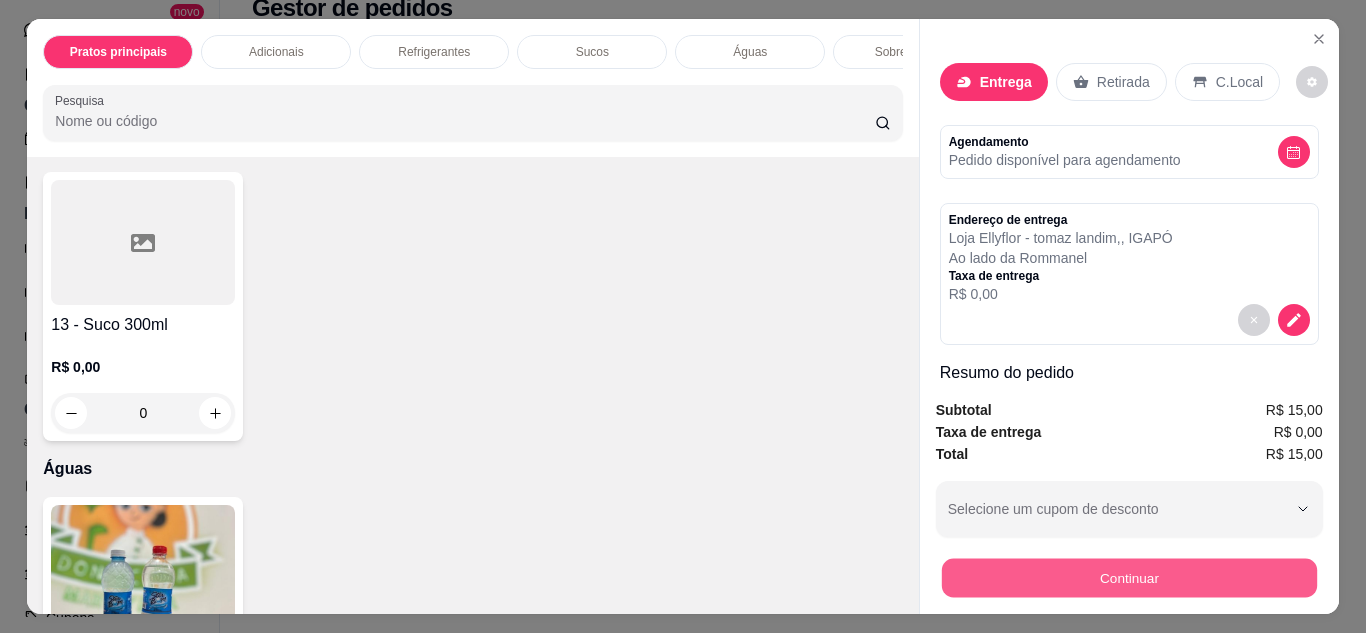 click on "Continuar" at bounding box center [1128, 578] 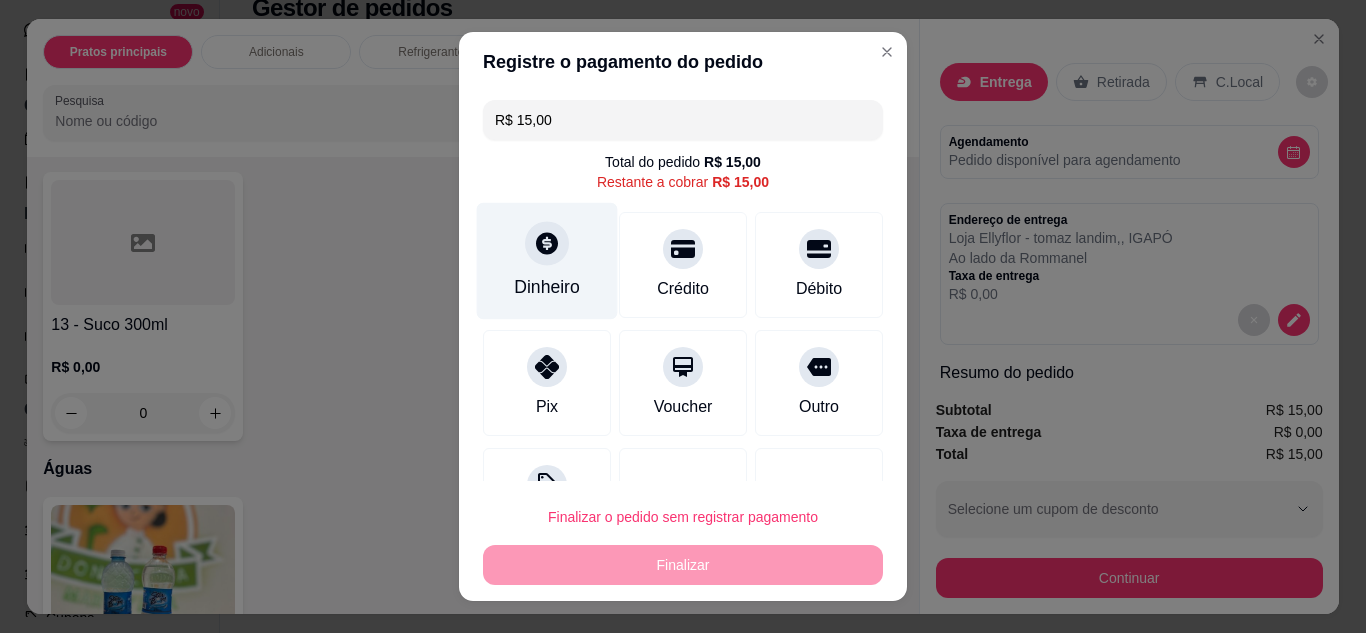 click on "Dinheiro" at bounding box center [547, 260] 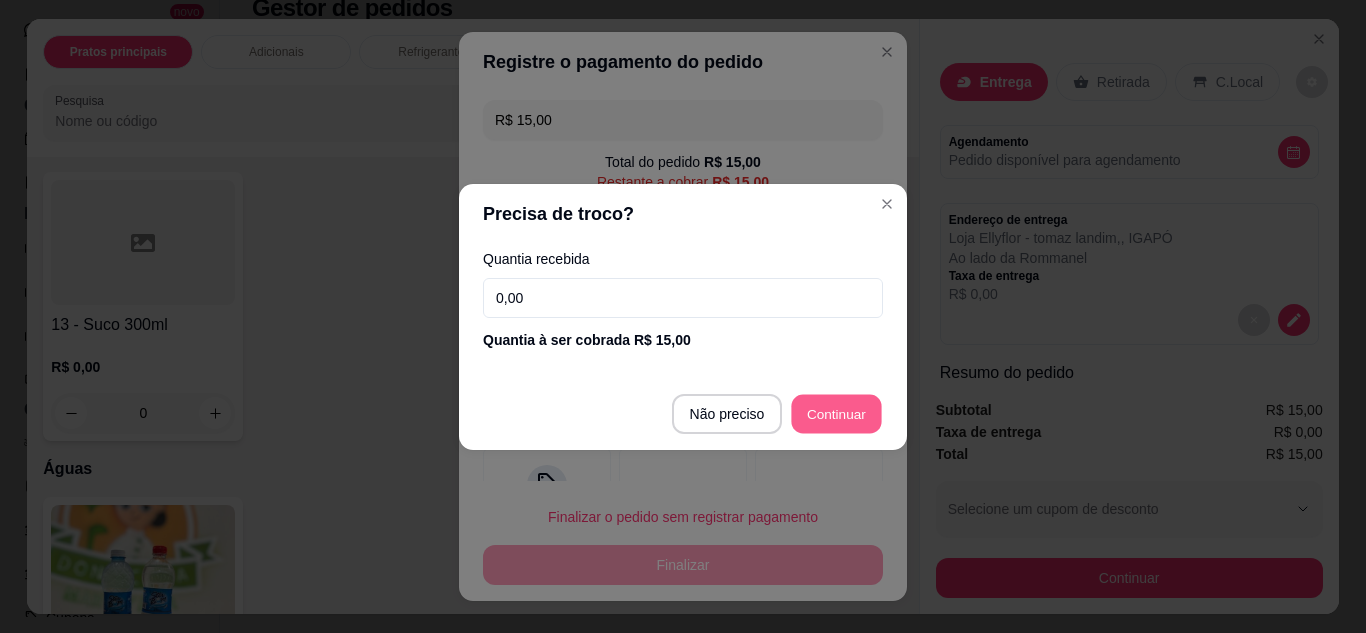 type on "R$ 0,00" 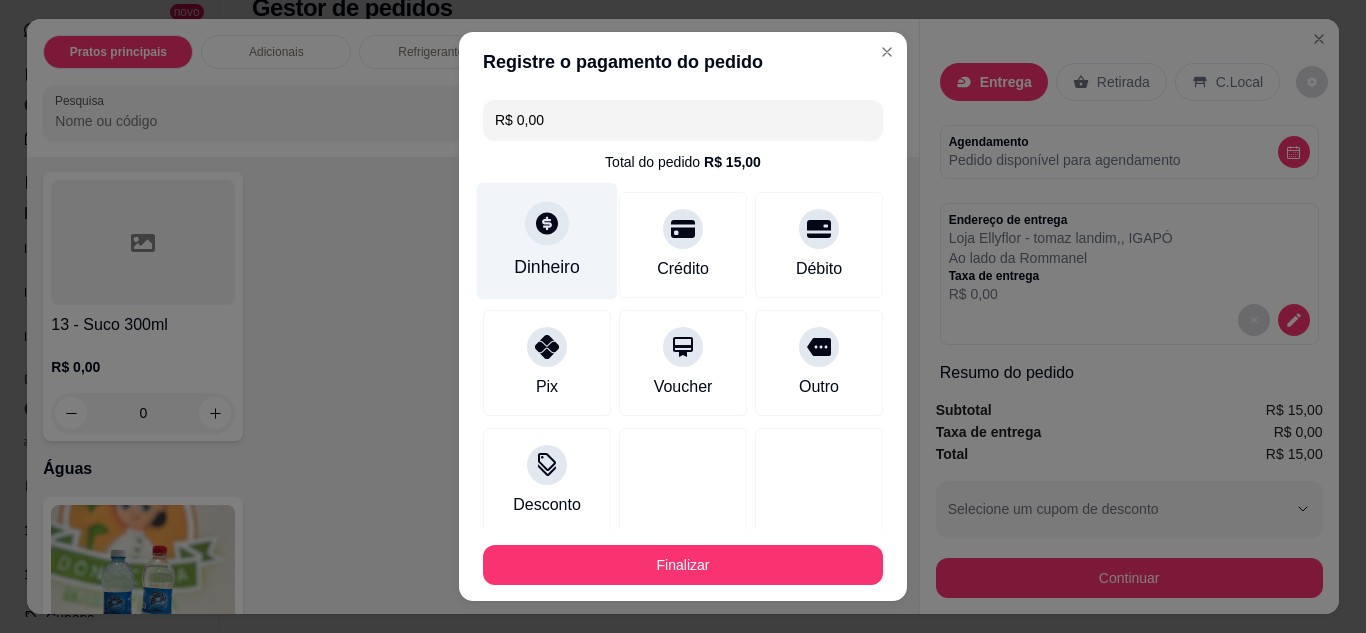 click 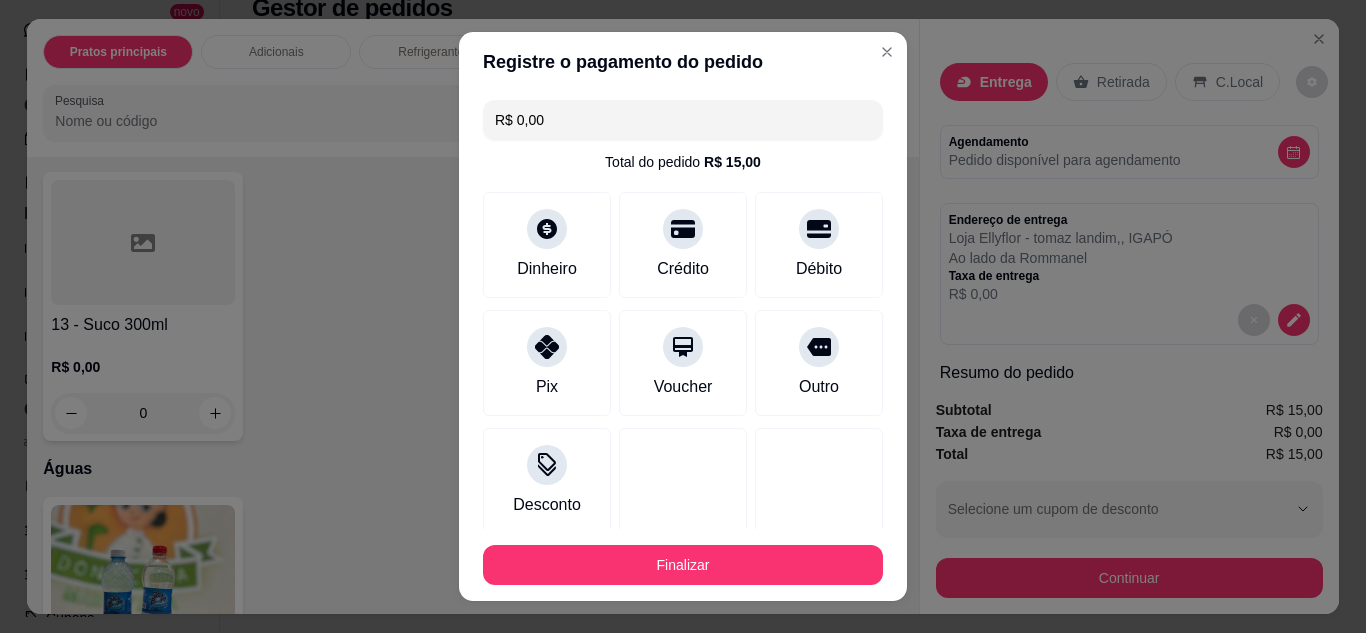 click on "Não preciso Continuar" at bounding box center [683, 414] 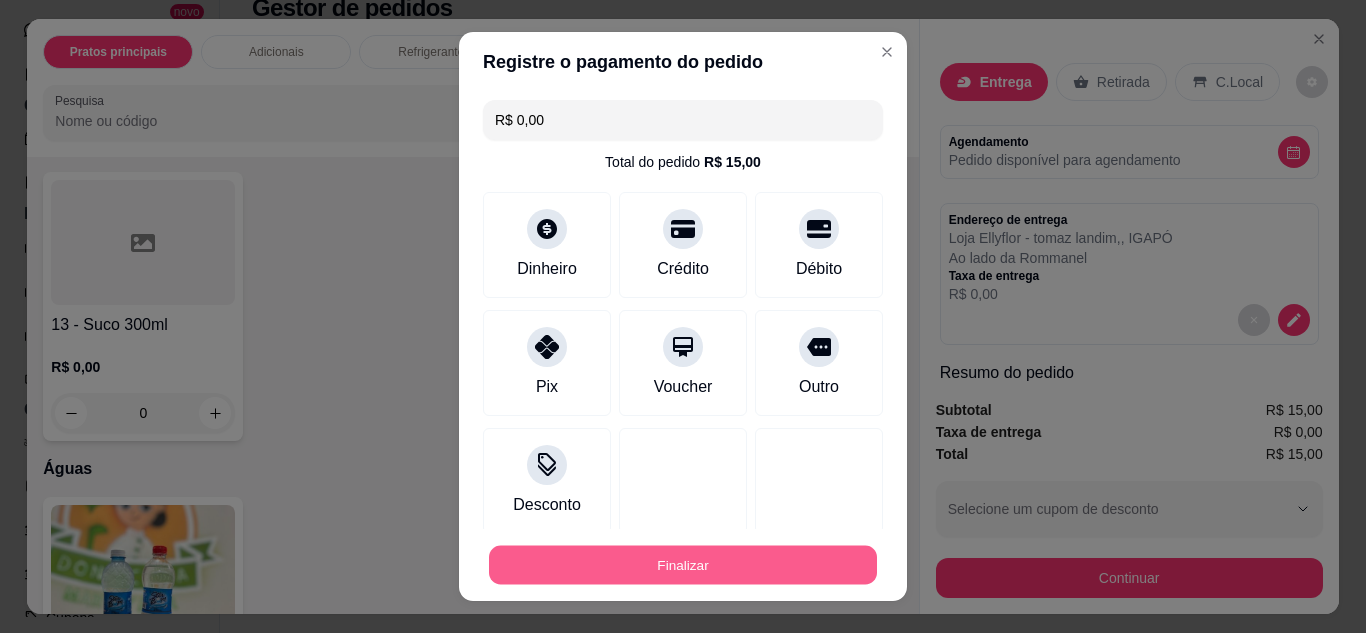 click on "Finalizar" at bounding box center [683, 565] 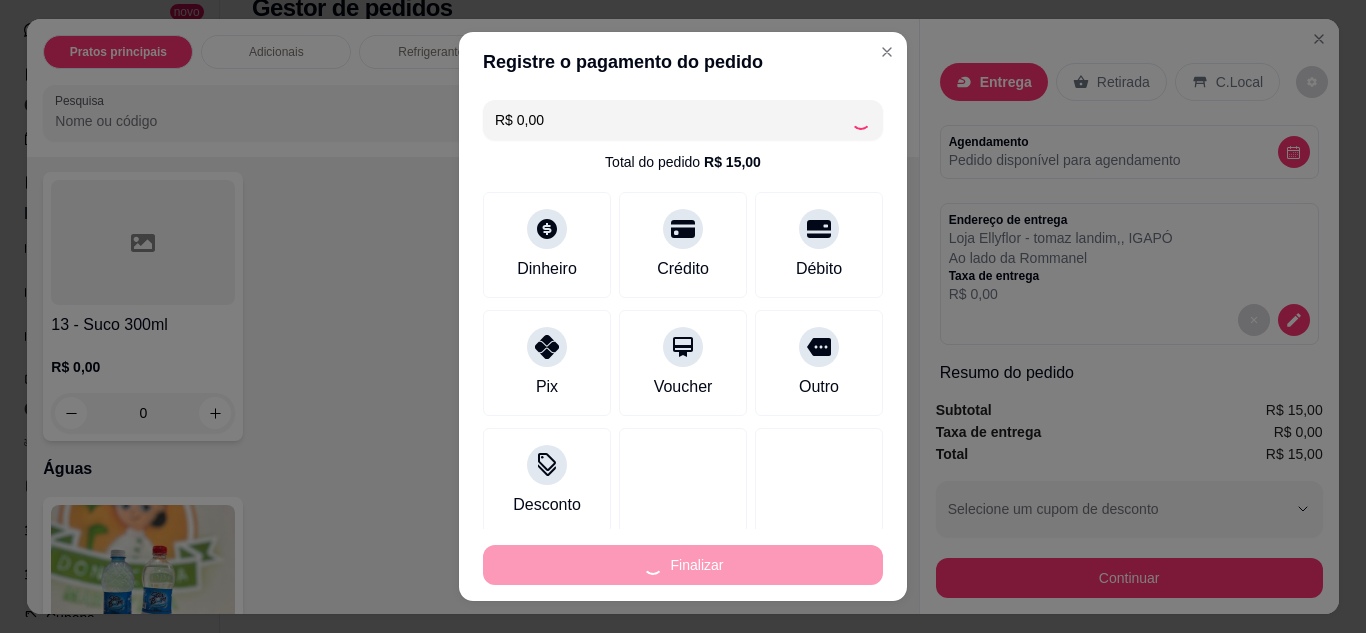 type on "0" 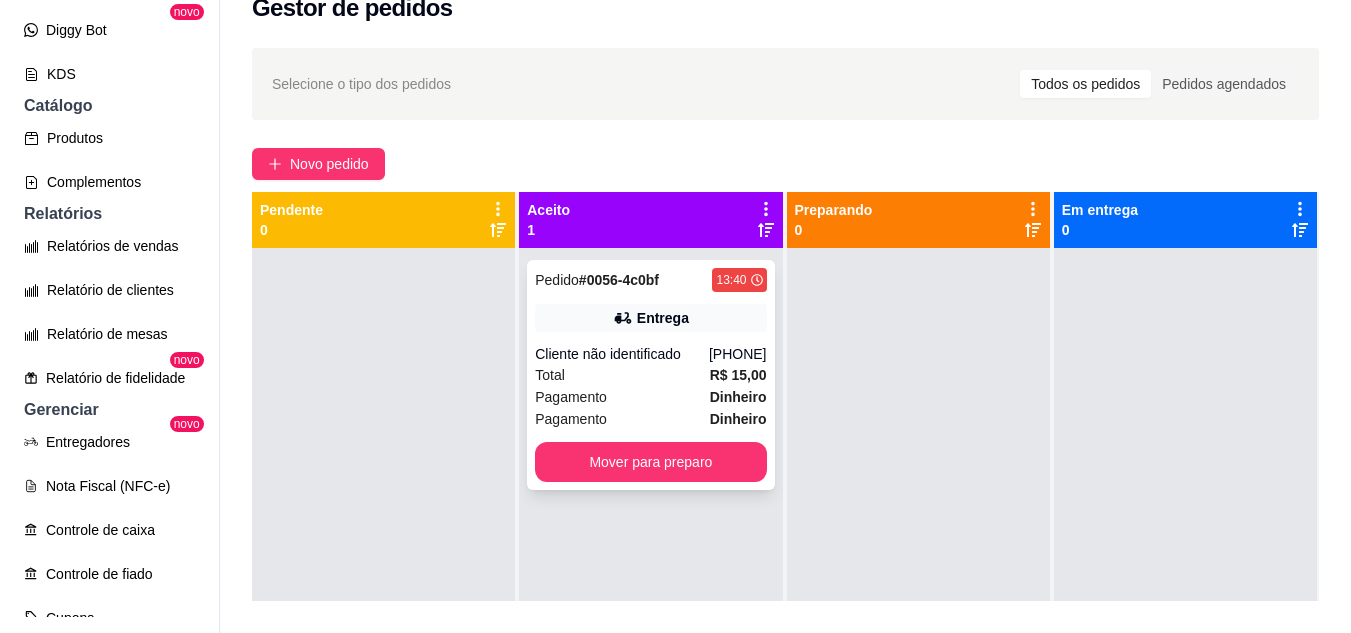 click on "Pagamento Dinheiro" at bounding box center [650, 397] 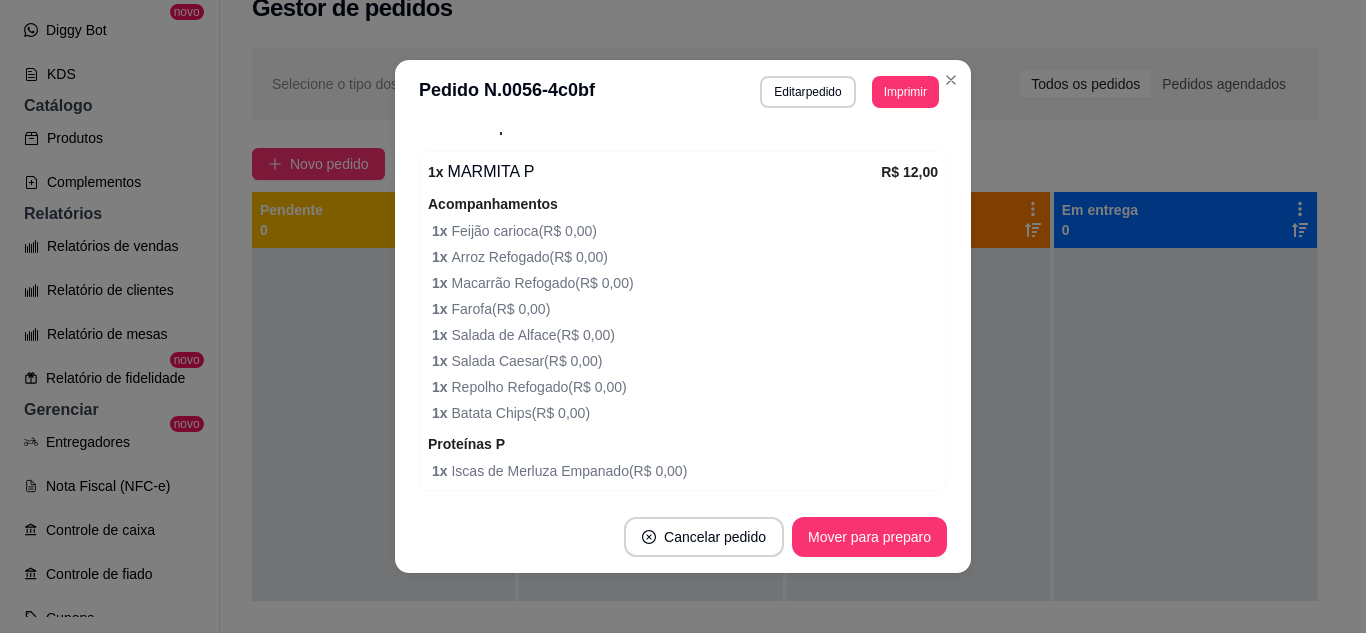 scroll, scrollTop: 400, scrollLeft: 0, axis: vertical 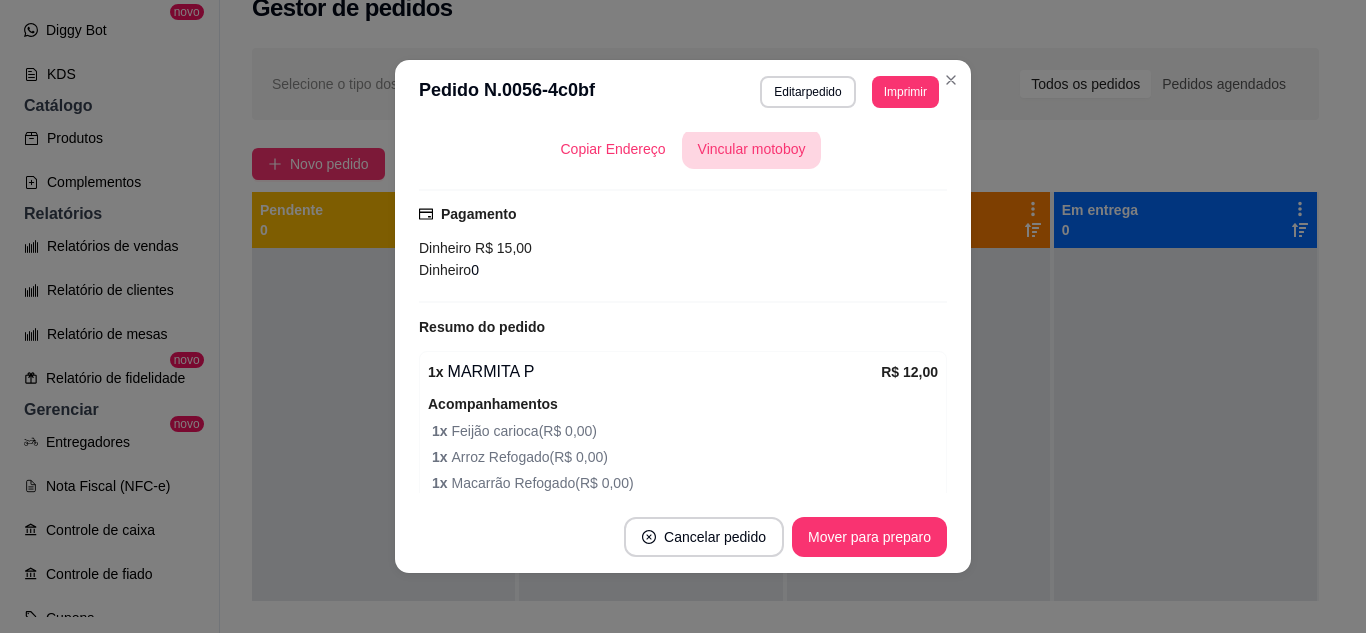 click on "Editar  pedido" at bounding box center [807, 92] 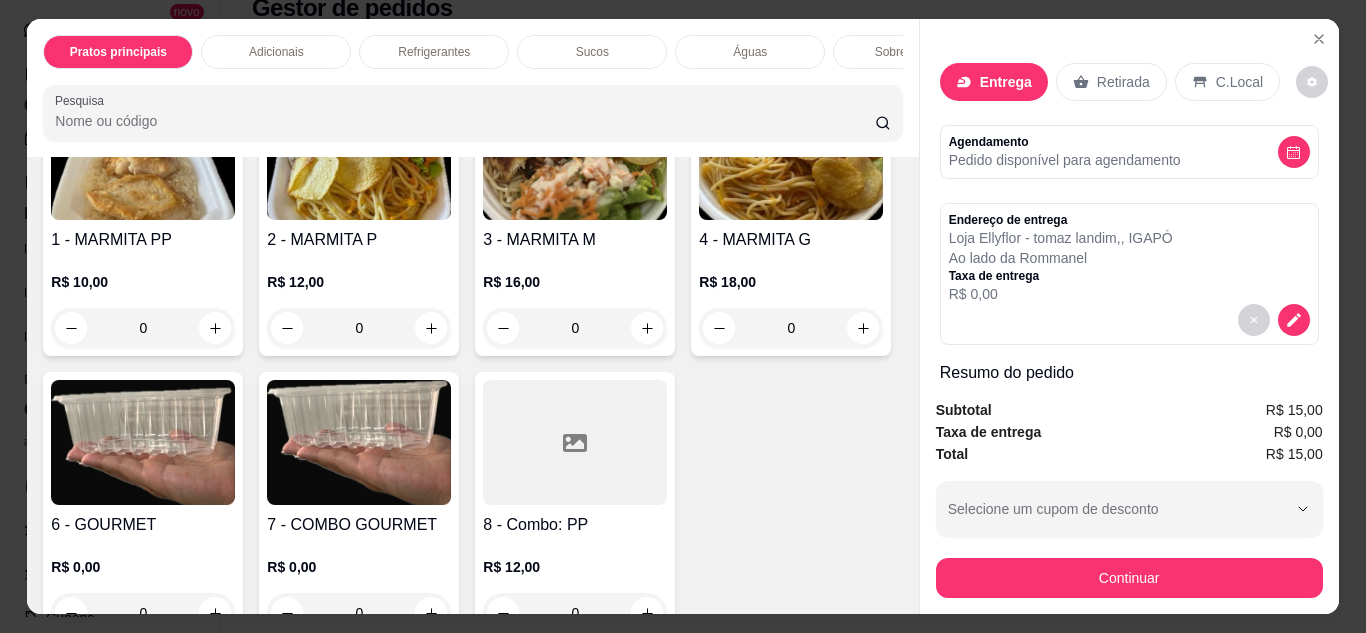 scroll, scrollTop: 300, scrollLeft: 0, axis: vertical 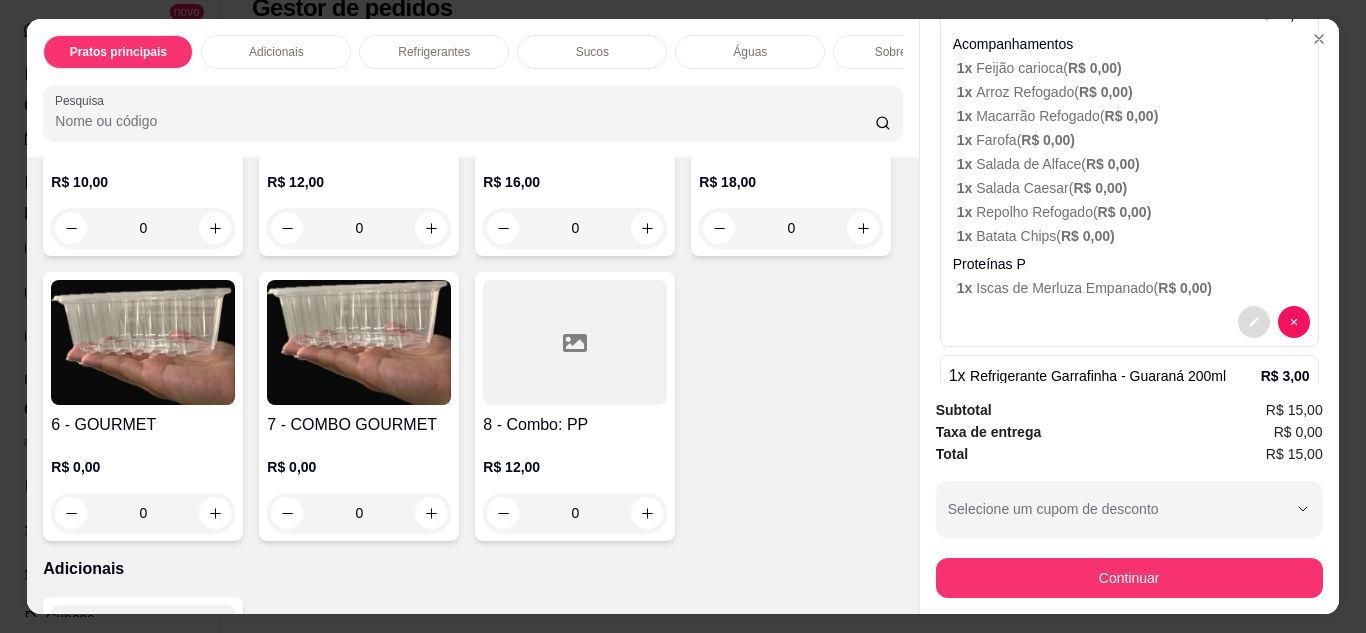 click at bounding box center [1254, 322] 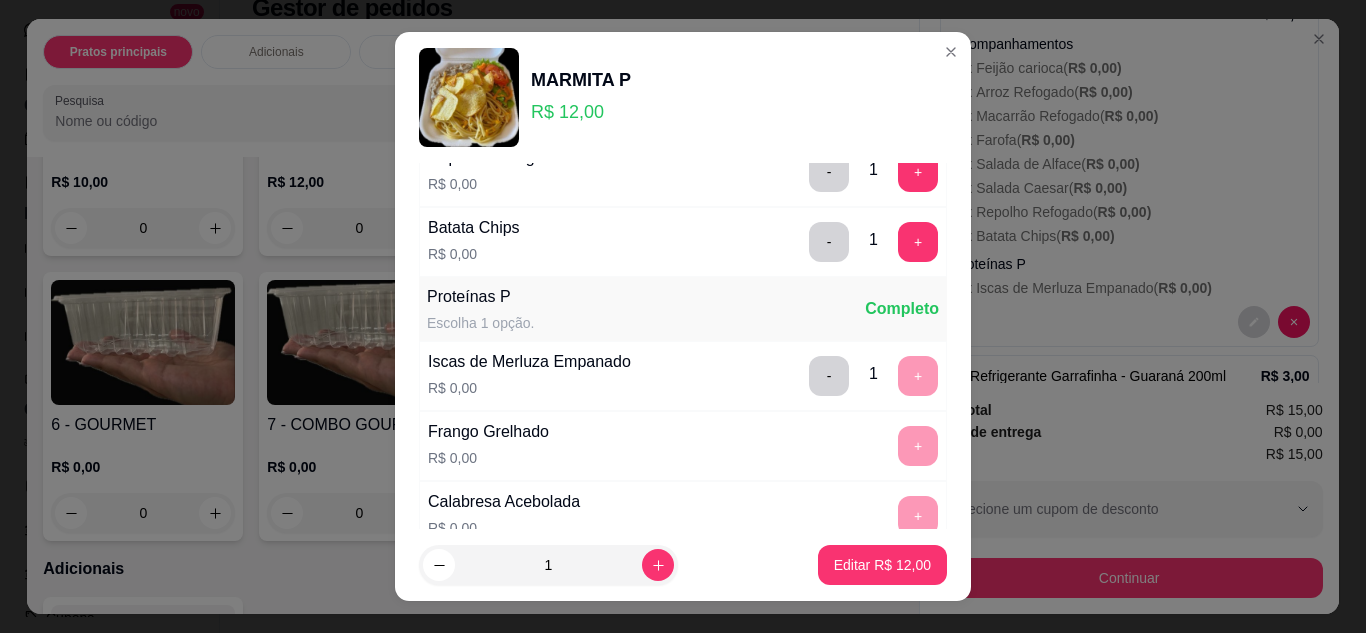 scroll, scrollTop: 900, scrollLeft: 0, axis: vertical 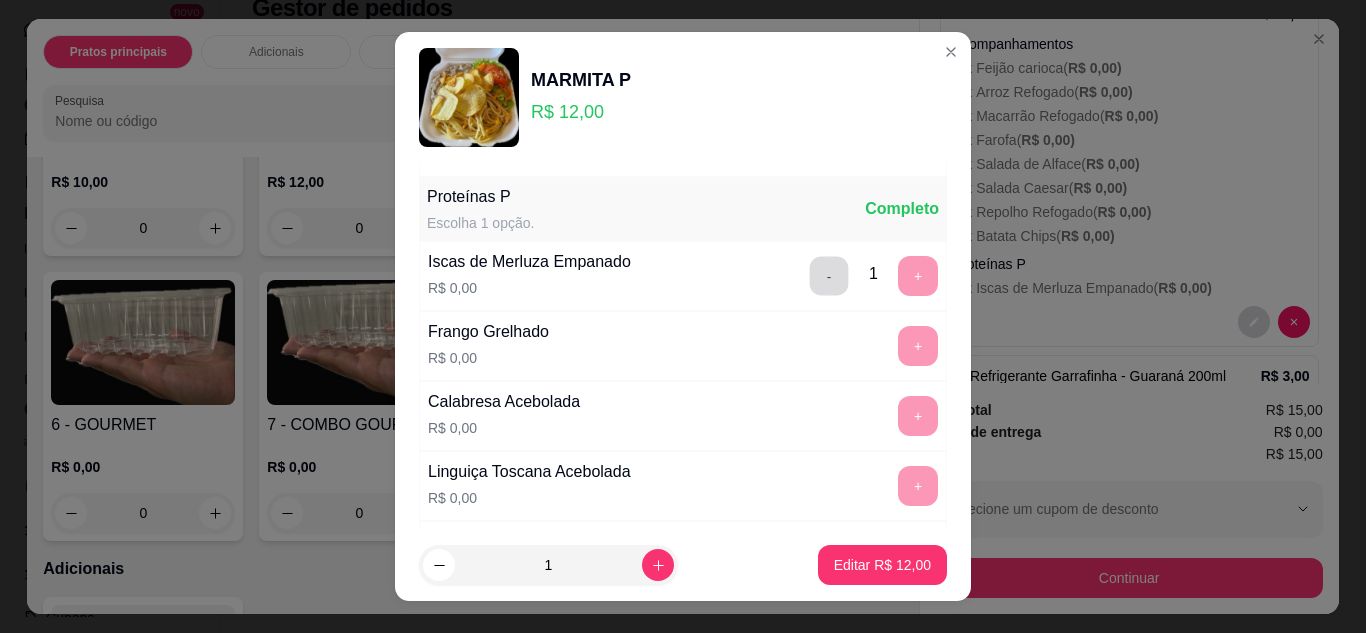 click on "-" at bounding box center [829, 276] 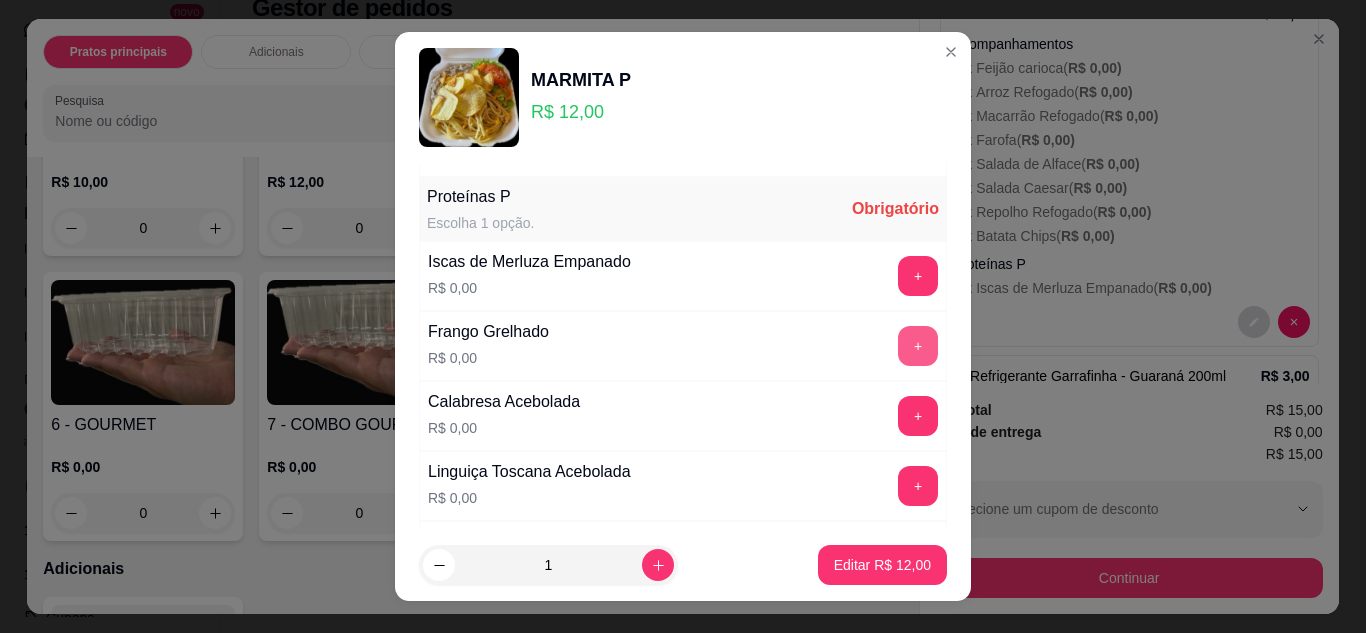 click on "+" at bounding box center (918, 346) 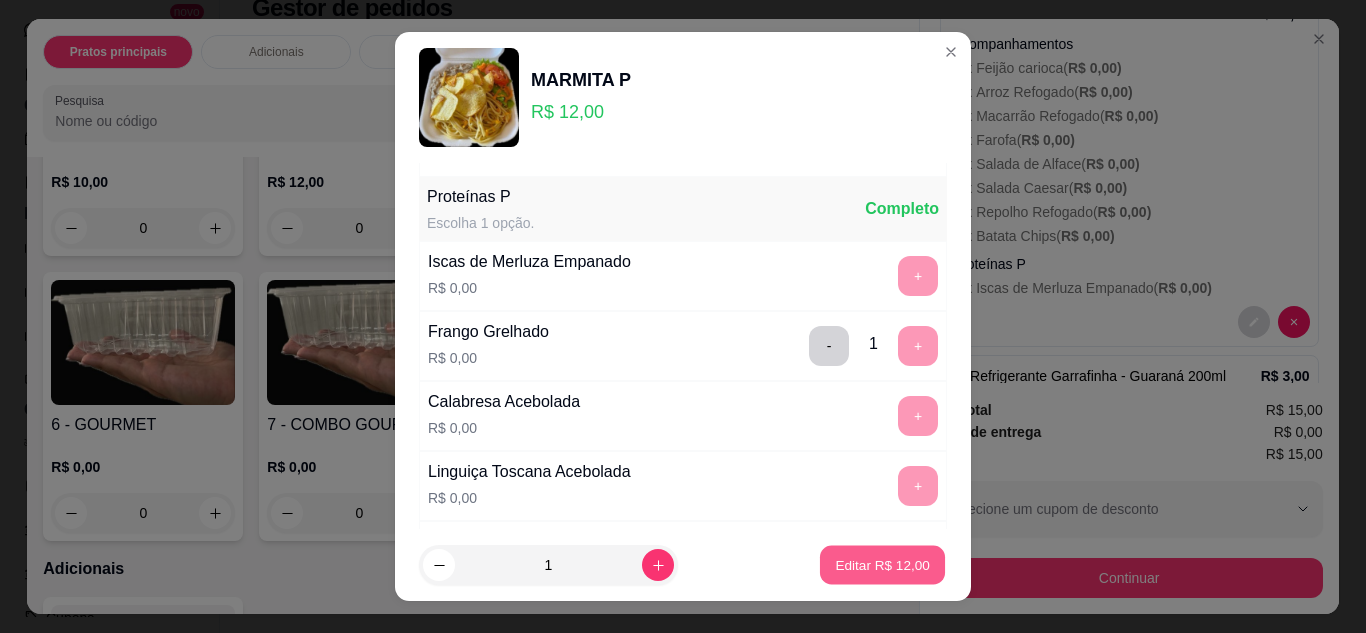 click on "Editar   R$ 12,00" at bounding box center [882, 565] 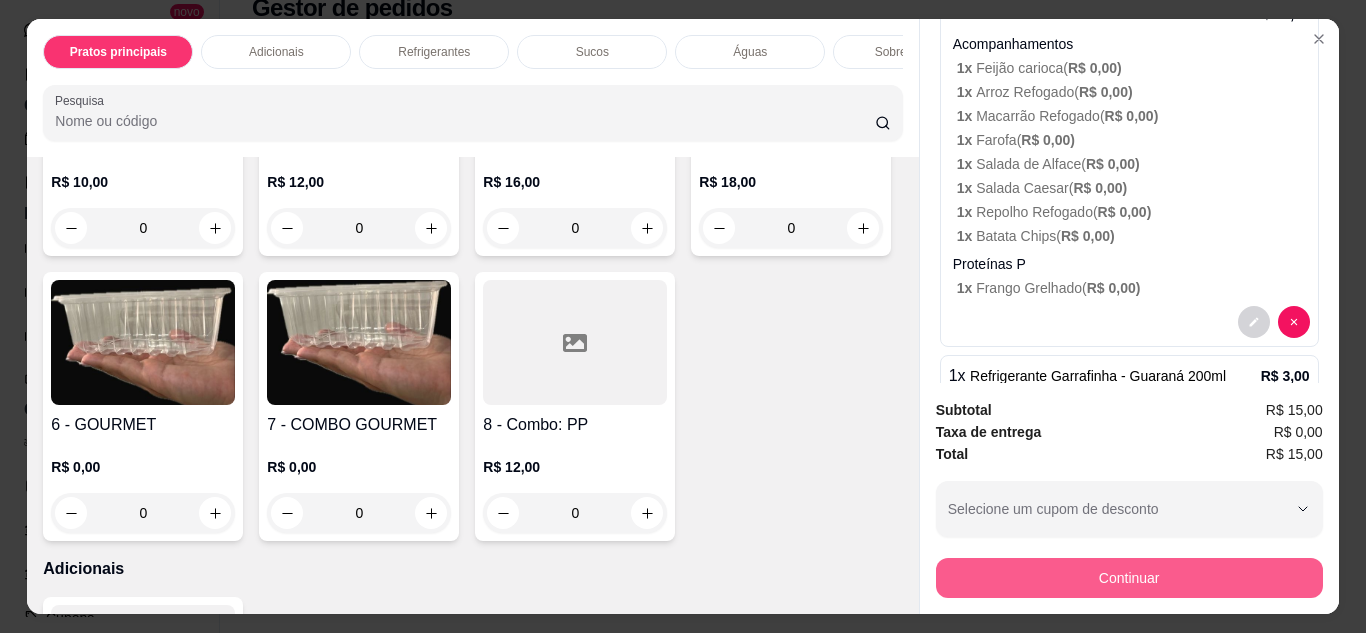 click on "Continuar" at bounding box center (1129, 578) 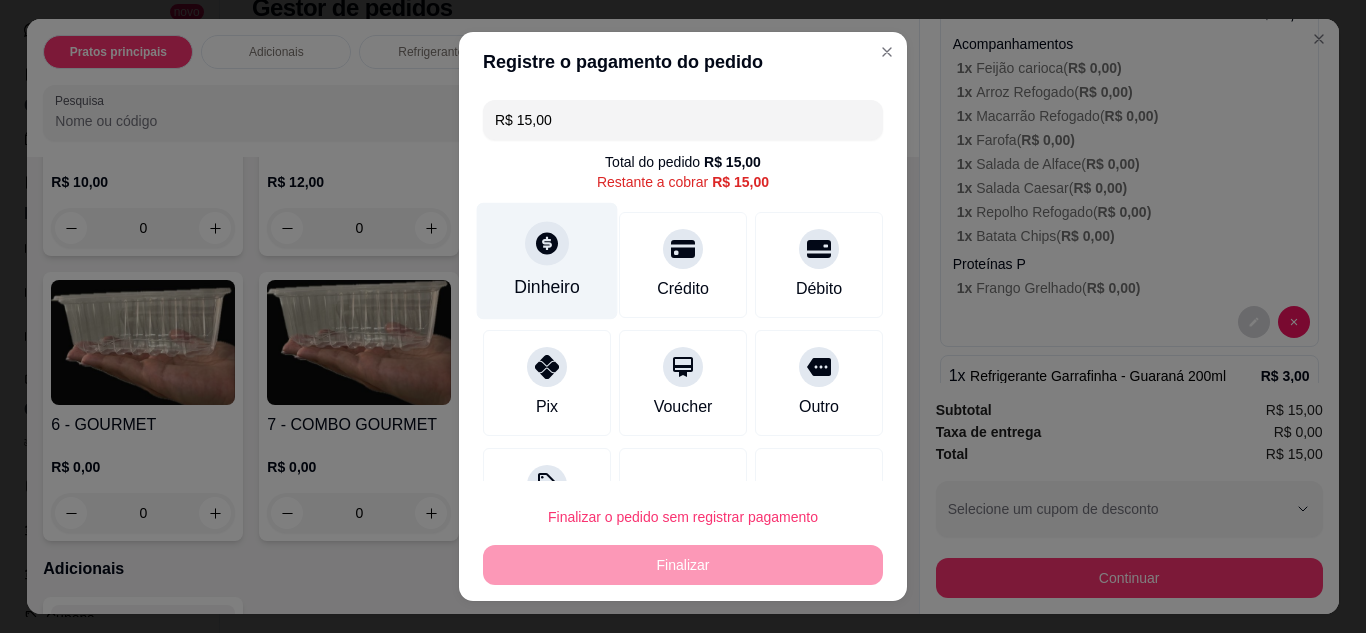 click on "Dinheiro" at bounding box center (547, 287) 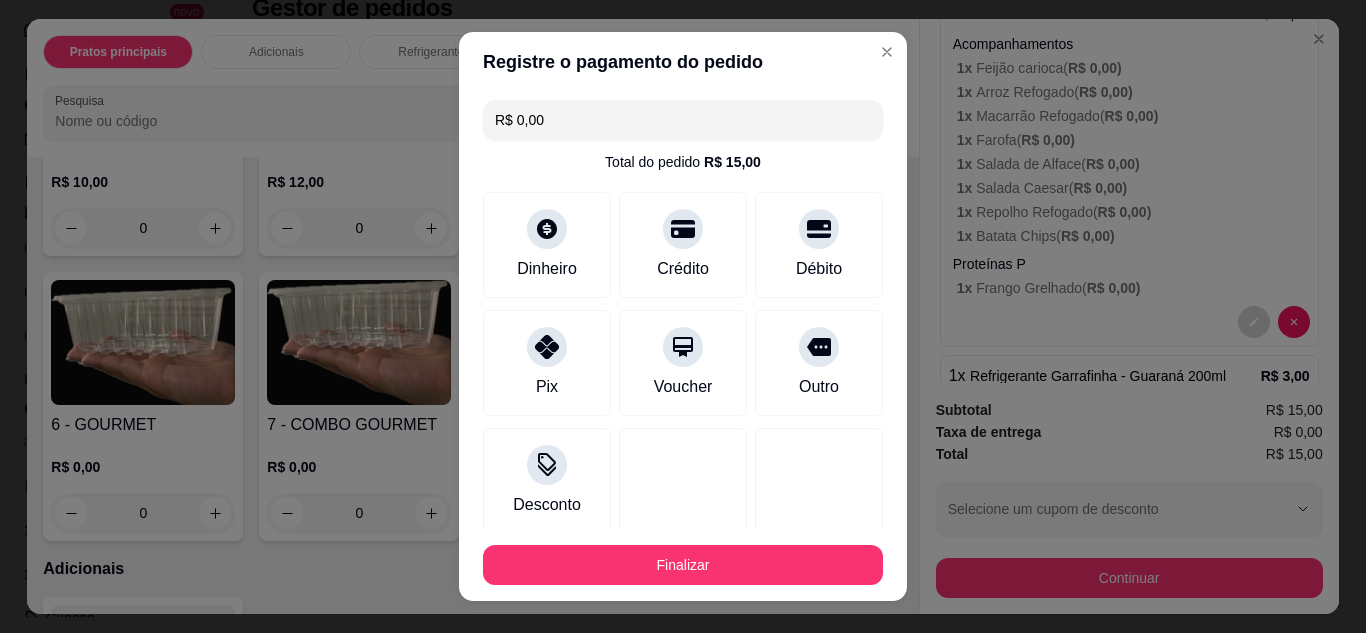 type on "R$ 0,00" 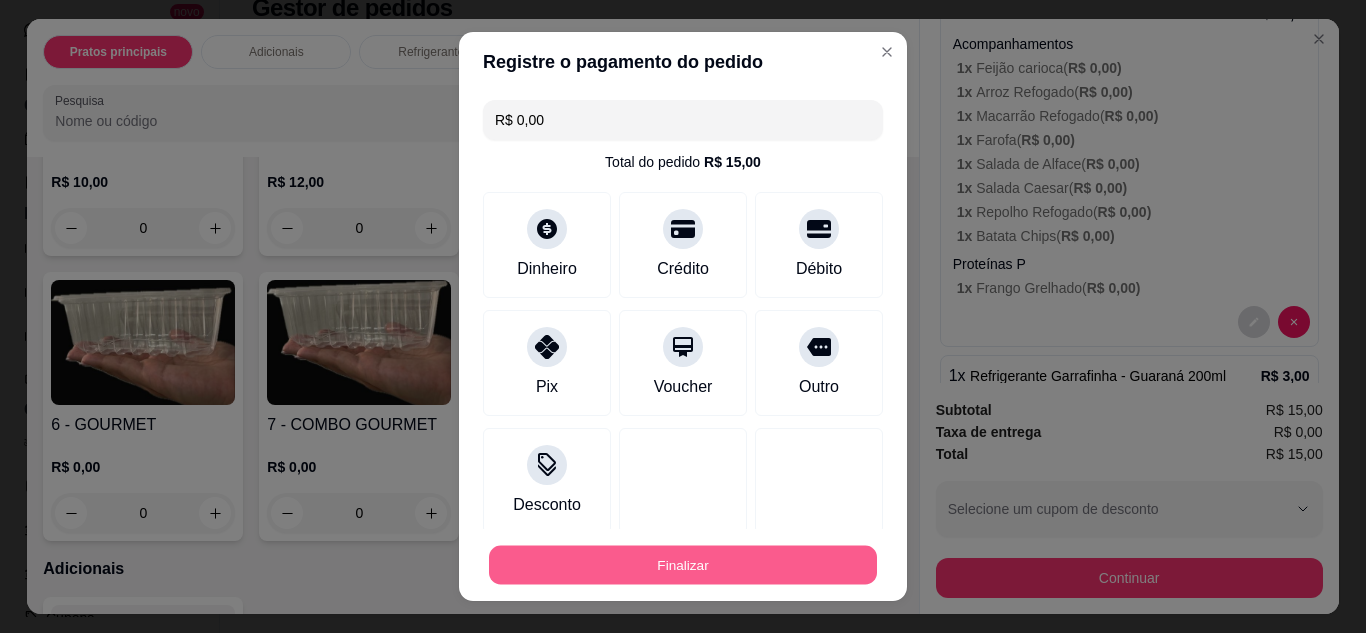 click on "Finalizar" at bounding box center [683, 565] 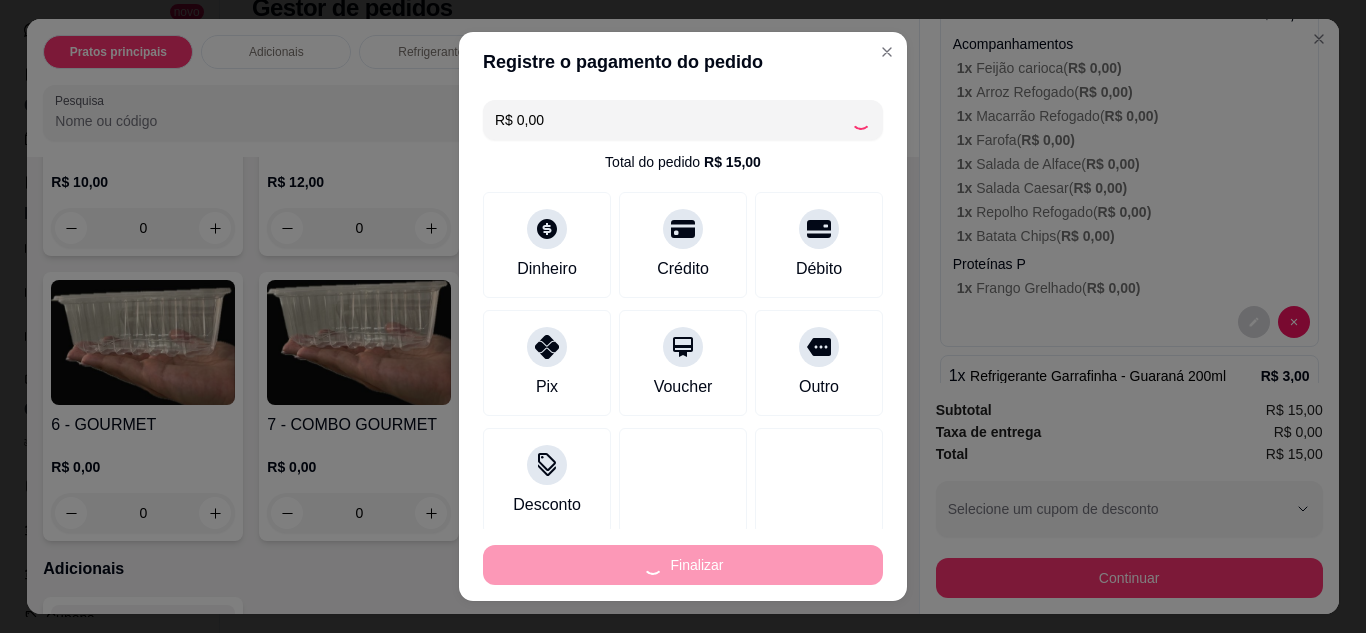 type on "0" 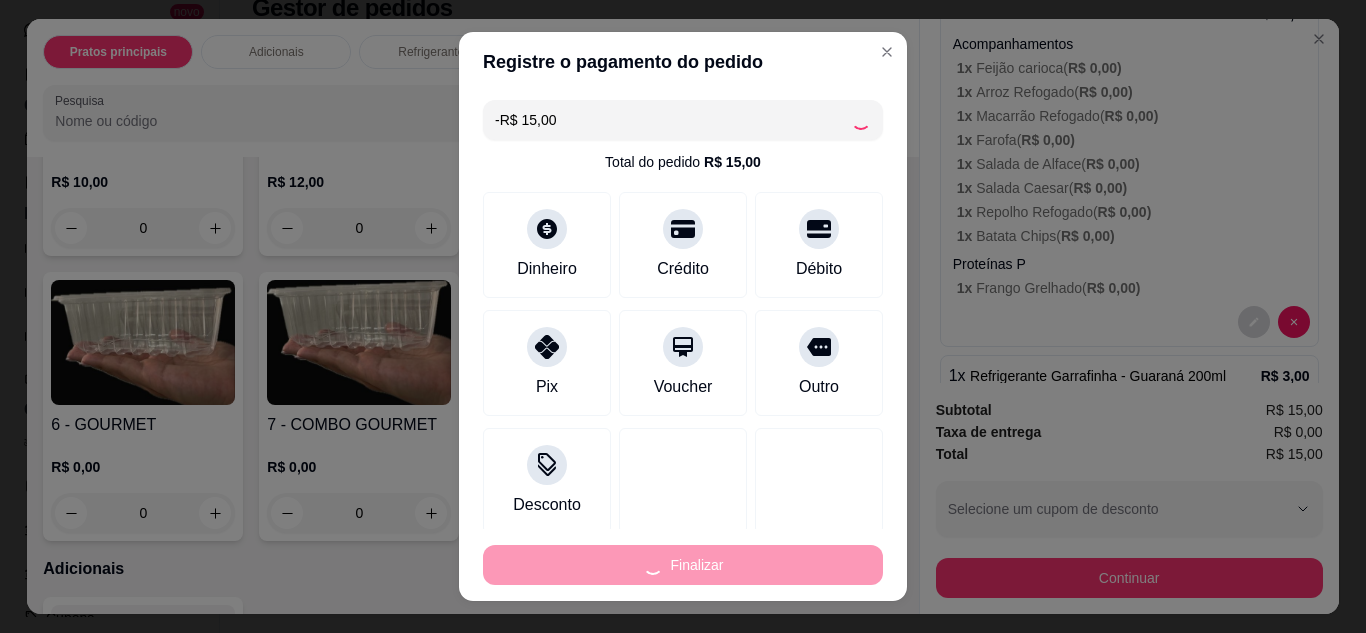 scroll, scrollTop: 0, scrollLeft: 0, axis: both 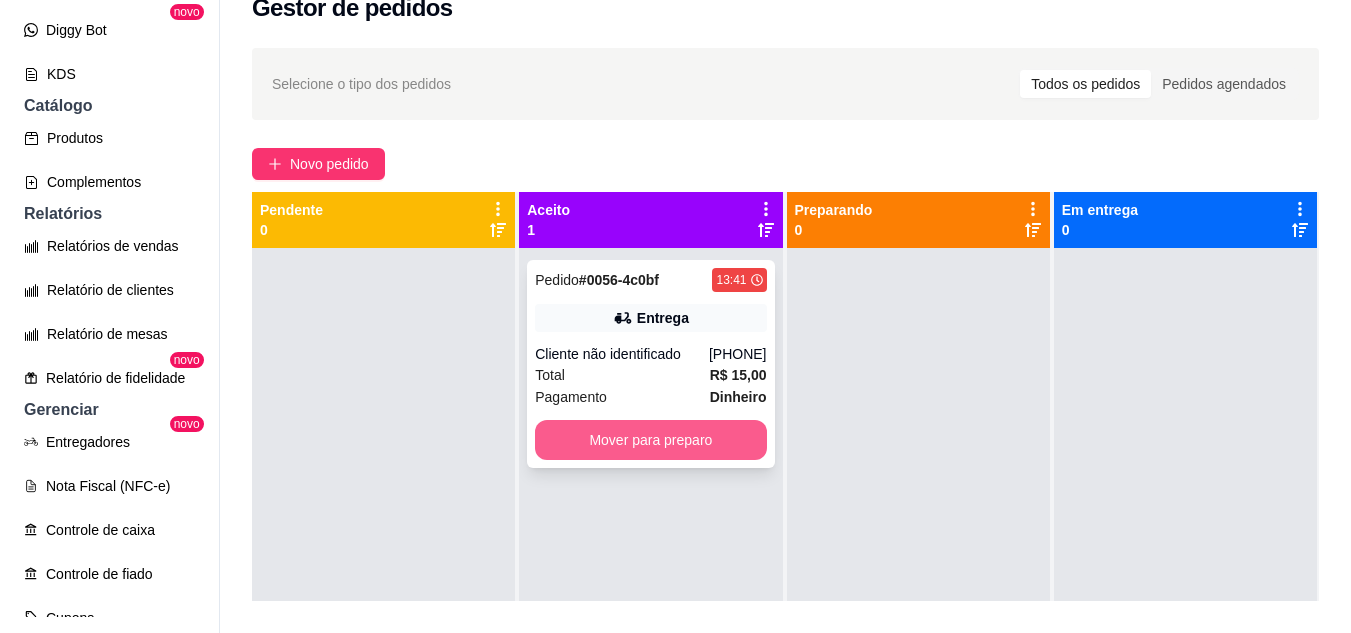 click on "Mover para preparo" at bounding box center (650, 440) 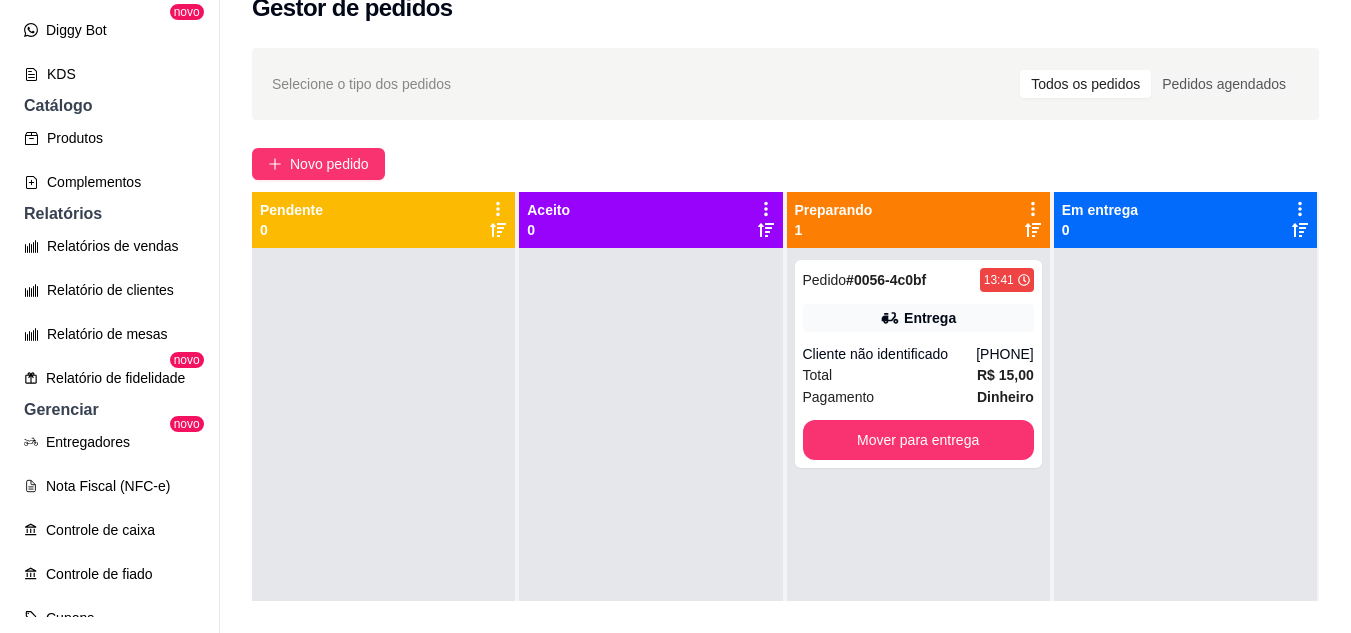 click on "Em entrega 0" at bounding box center [1185, 220] 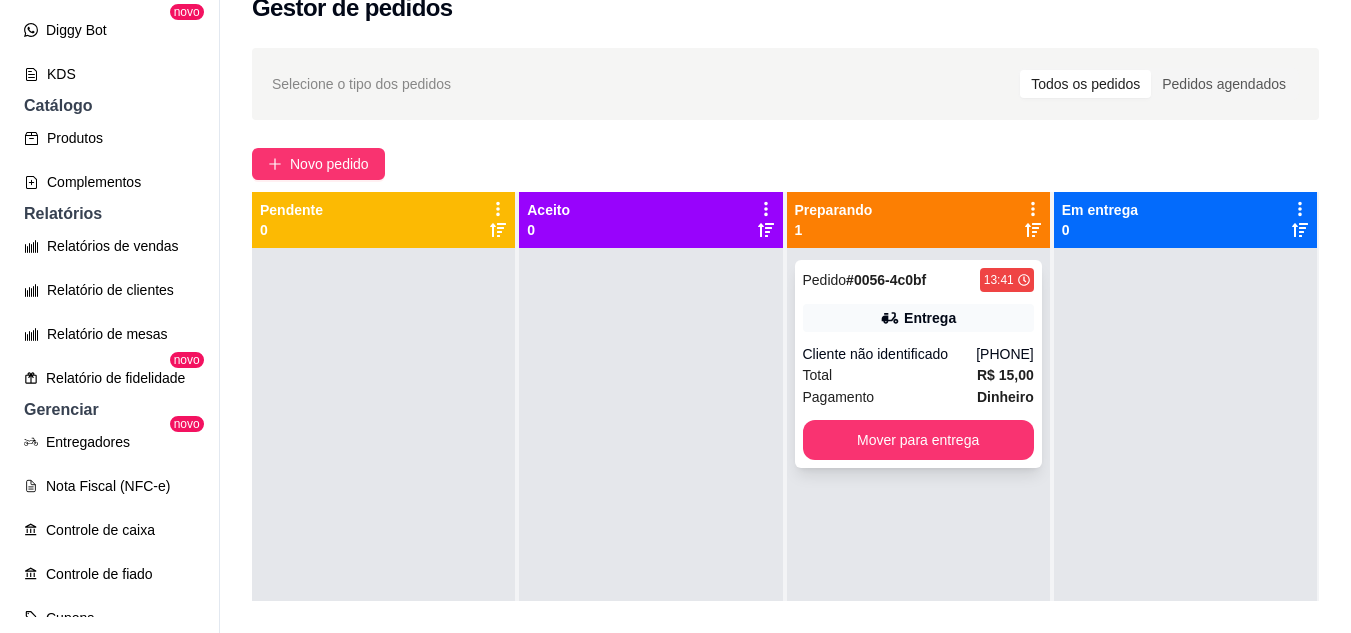 click on "Cliente não identificado" at bounding box center (890, 354) 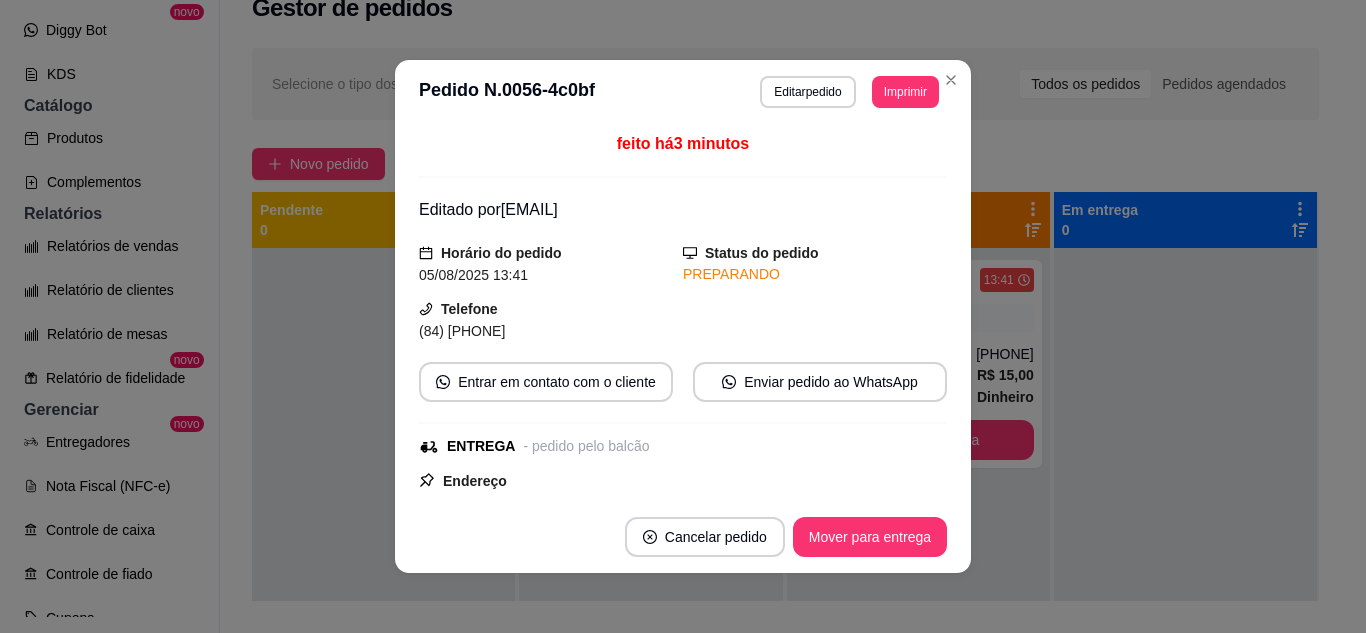 scroll, scrollTop: 400, scrollLeft: 0, axis: vertical 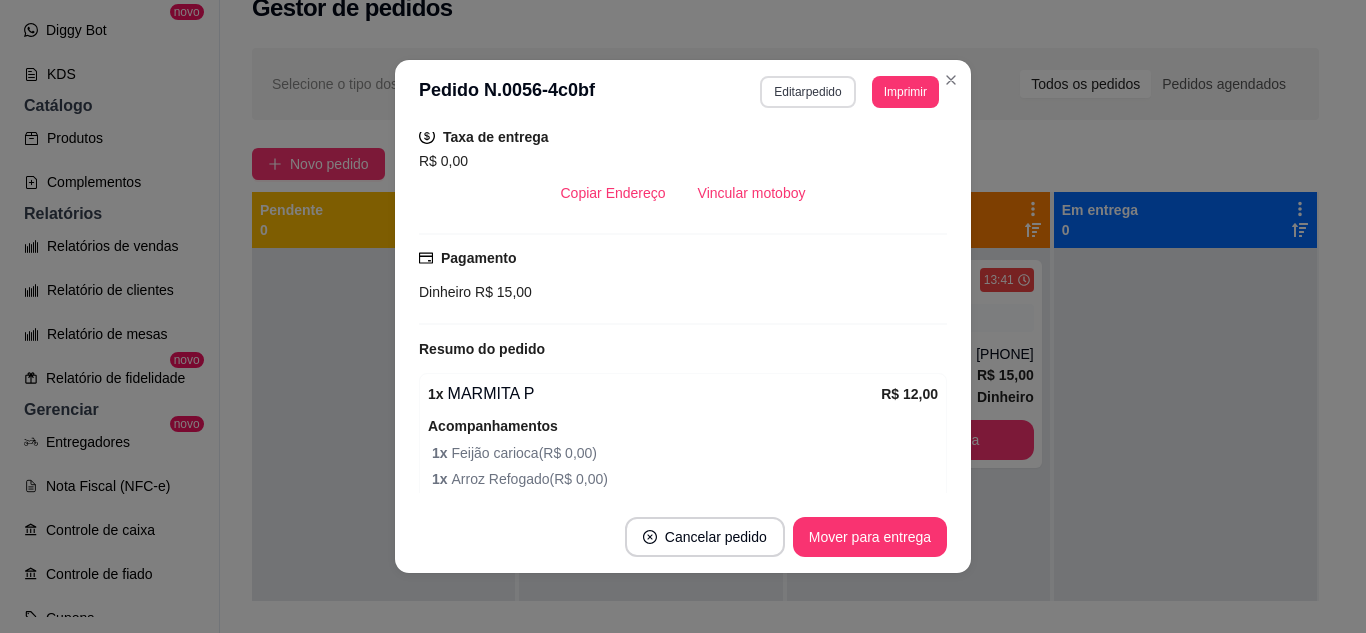 click on "Editar  pedido" at bounding box center [807, 92] 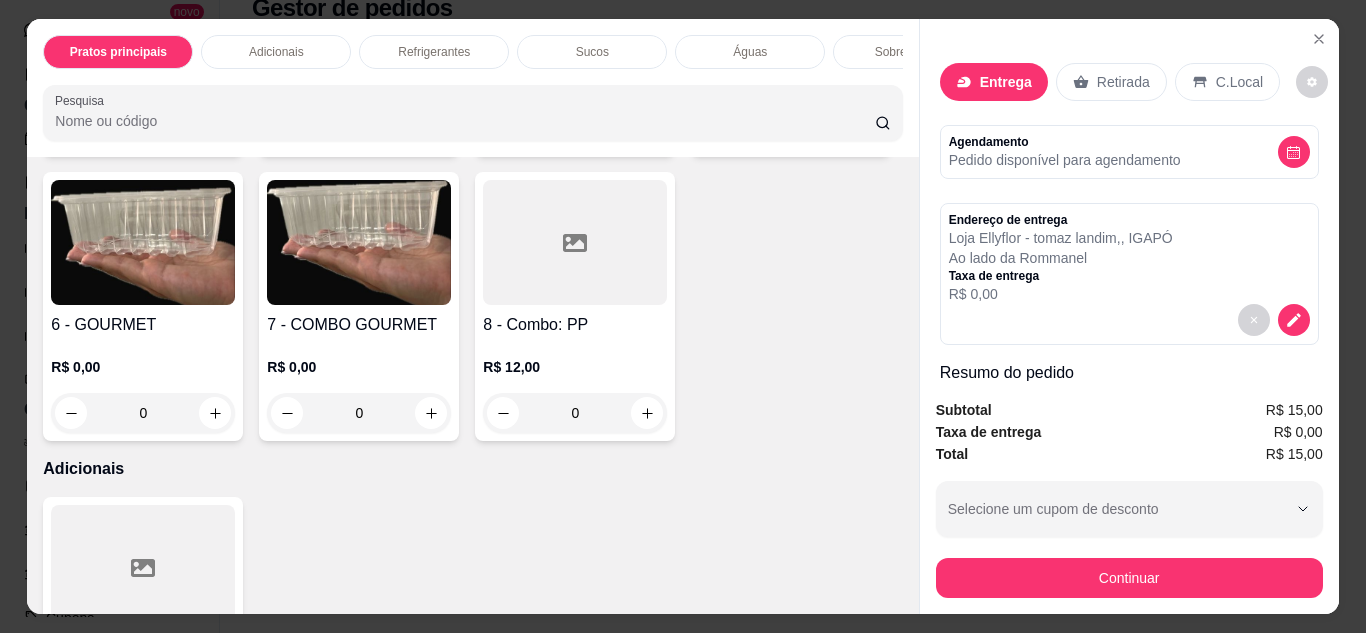 scroll, scrollTop: 500, scrollLeft: 0, axis: vertical 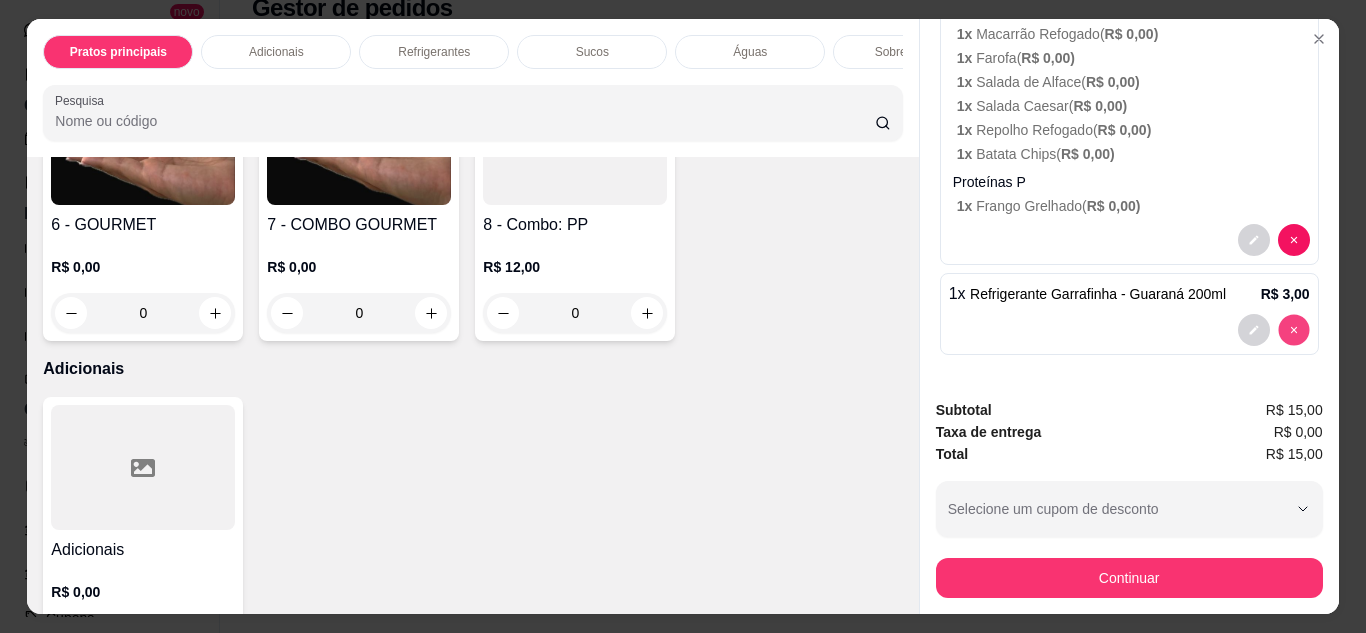 type on "0" 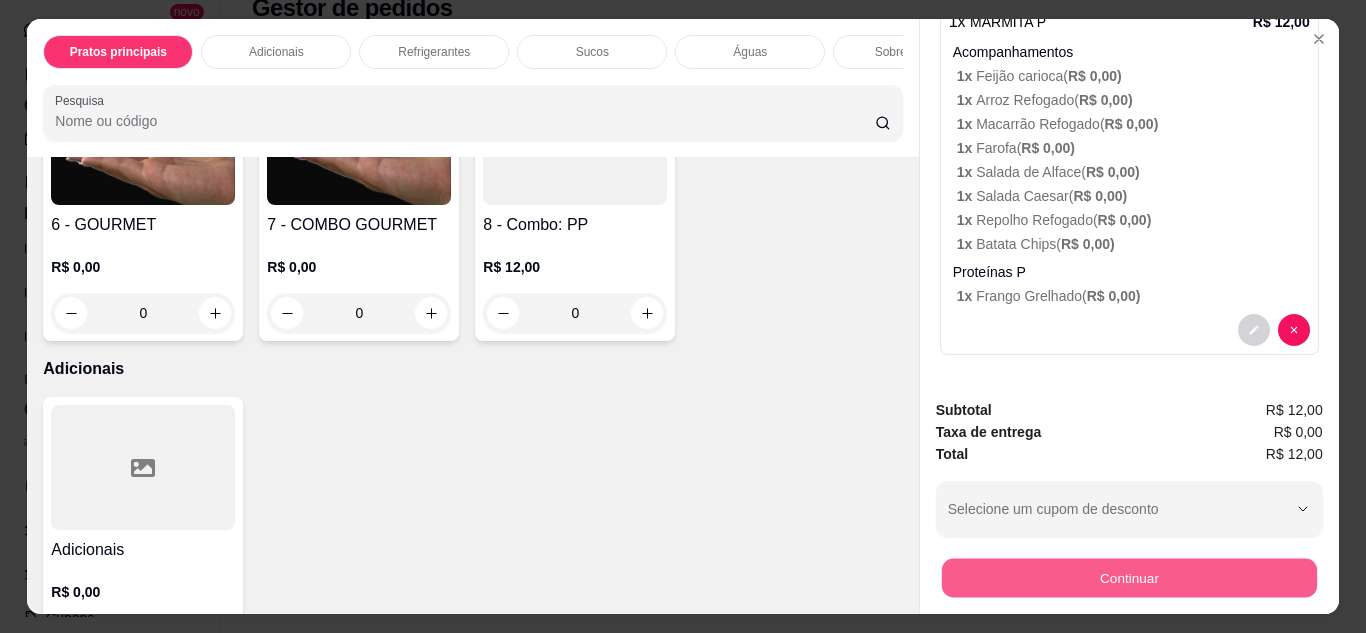 click on "Continuar" at bounding box center [1128, 578] 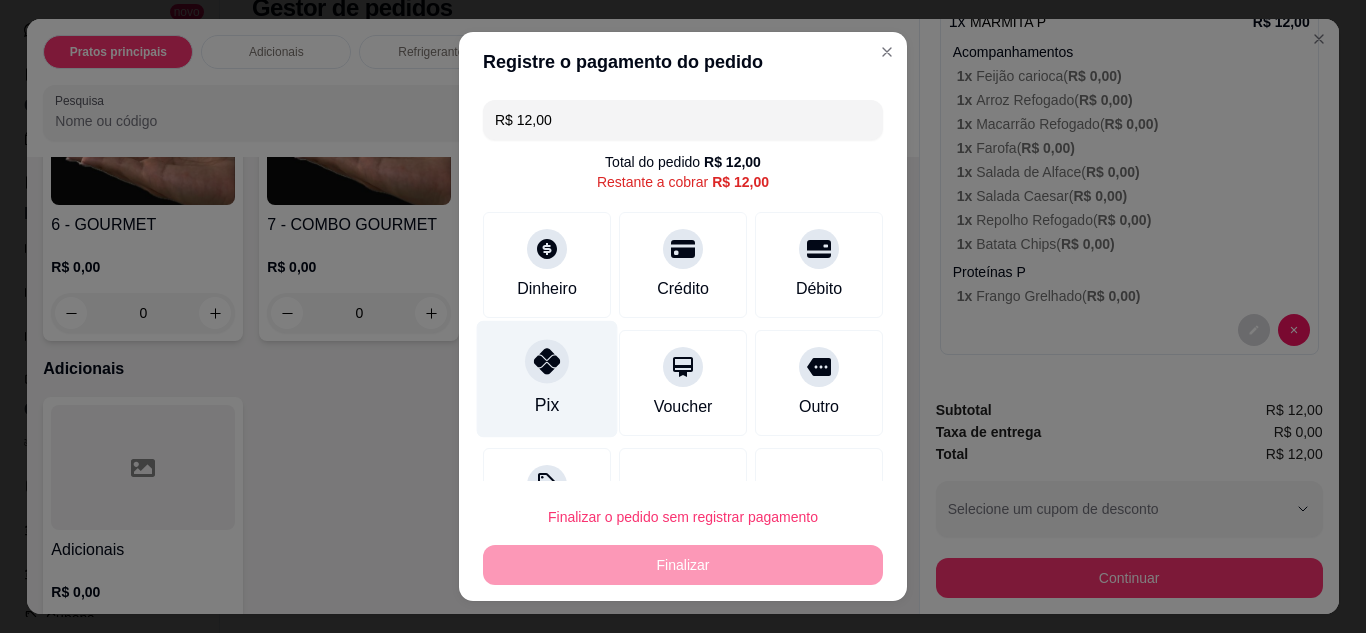 click on "Pix" at bounding box center (547, 378) 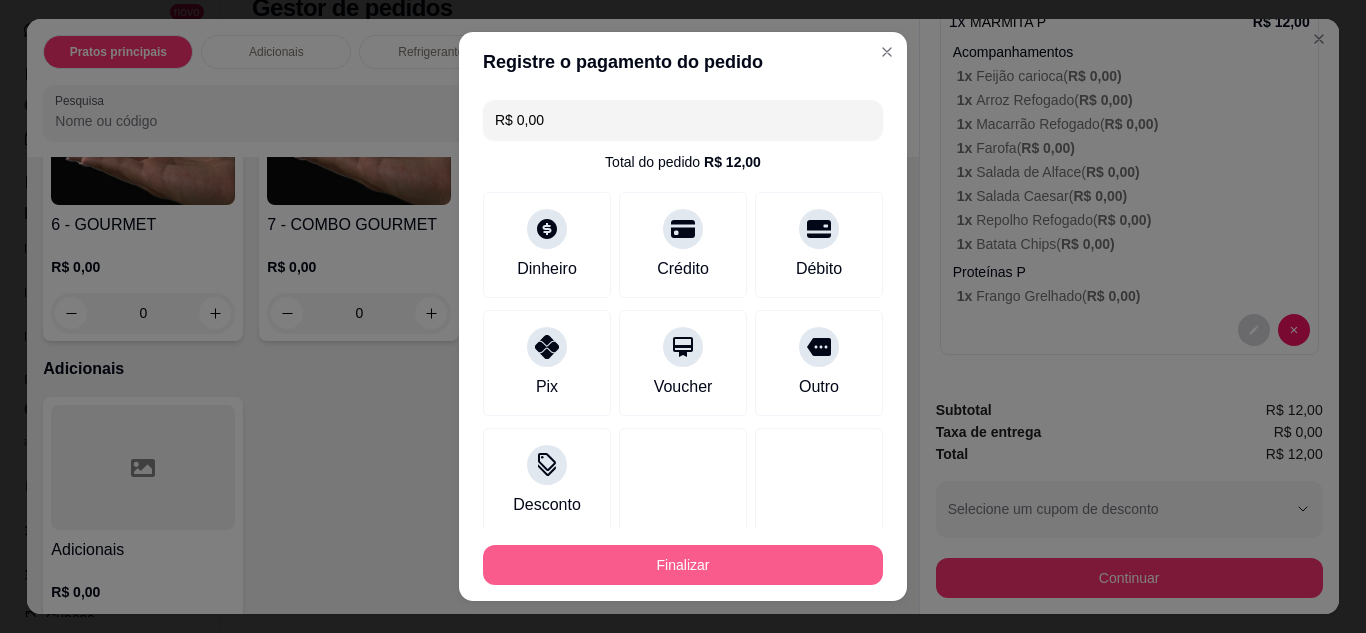 click on "Finalizar" at bounding box center [683, 565] 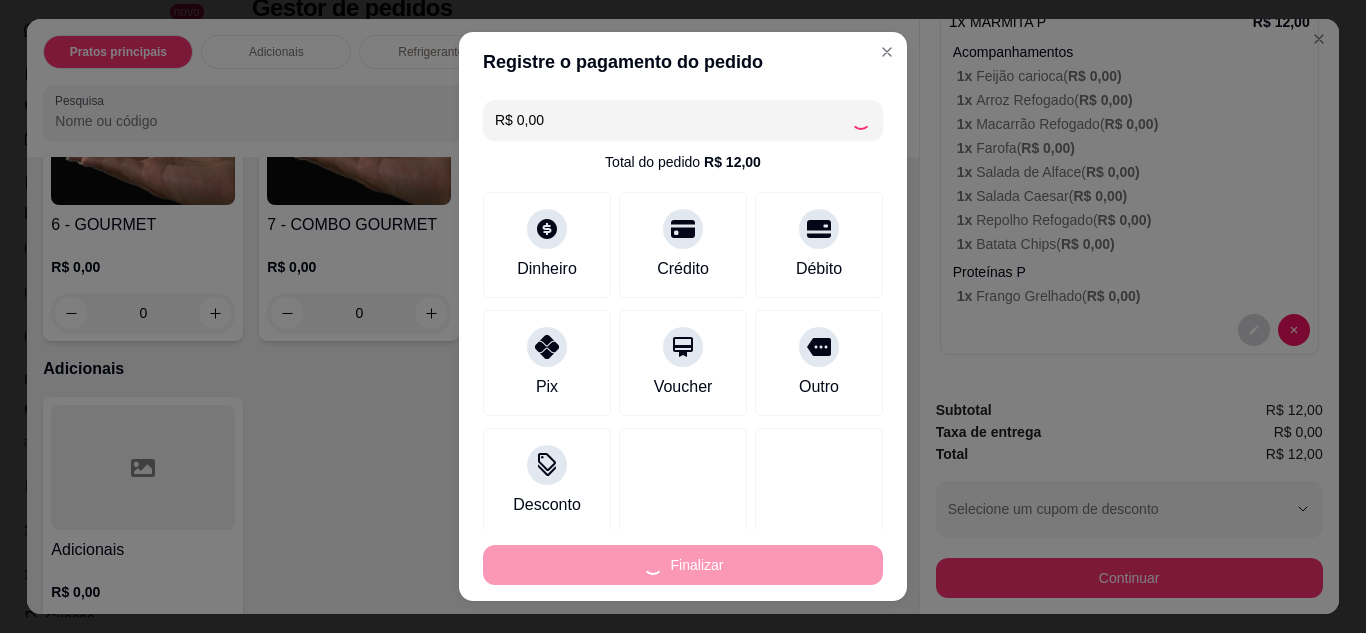 type on "-R$ 12,00" 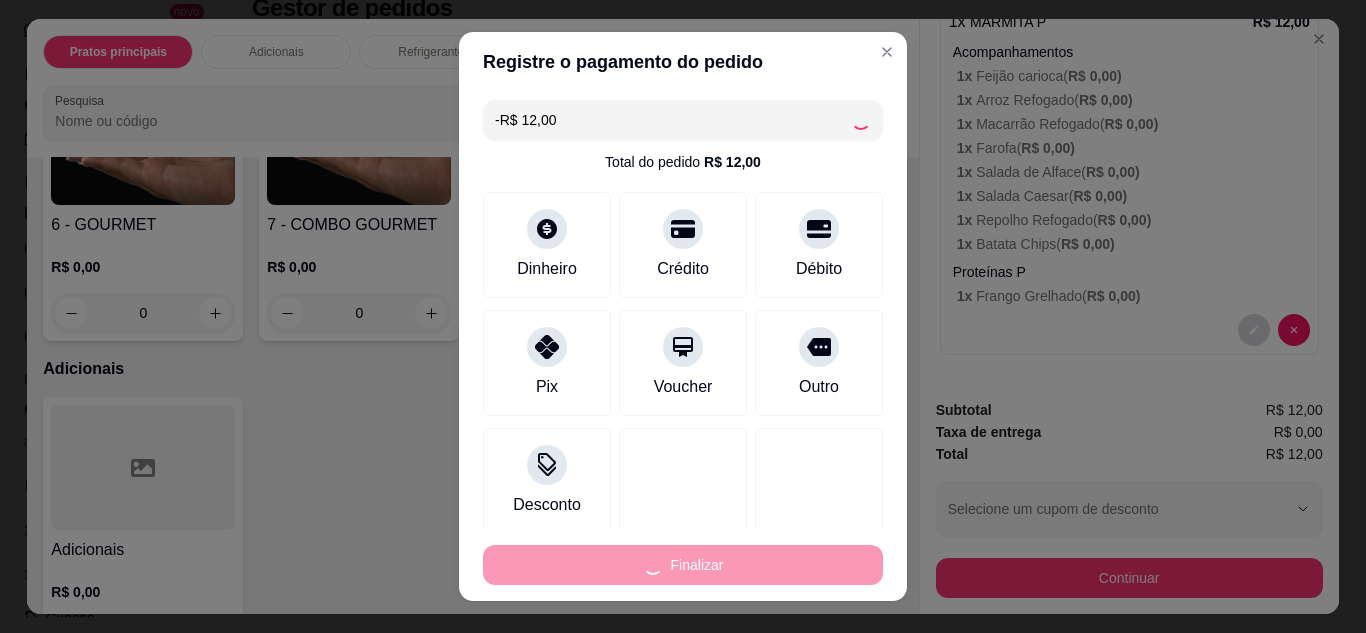 scroll, scrollTop: 0, scrollLeft: 0, axis: both 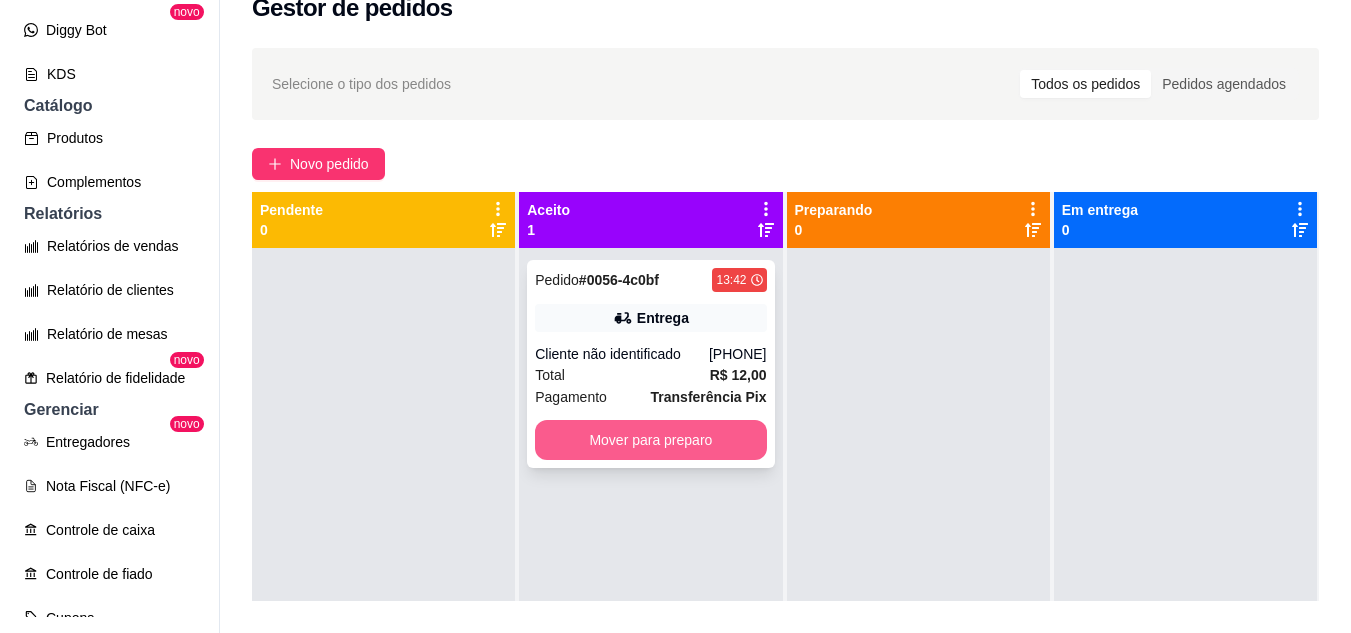 click on "Mover para preparo" at bounding box center [650, 440] 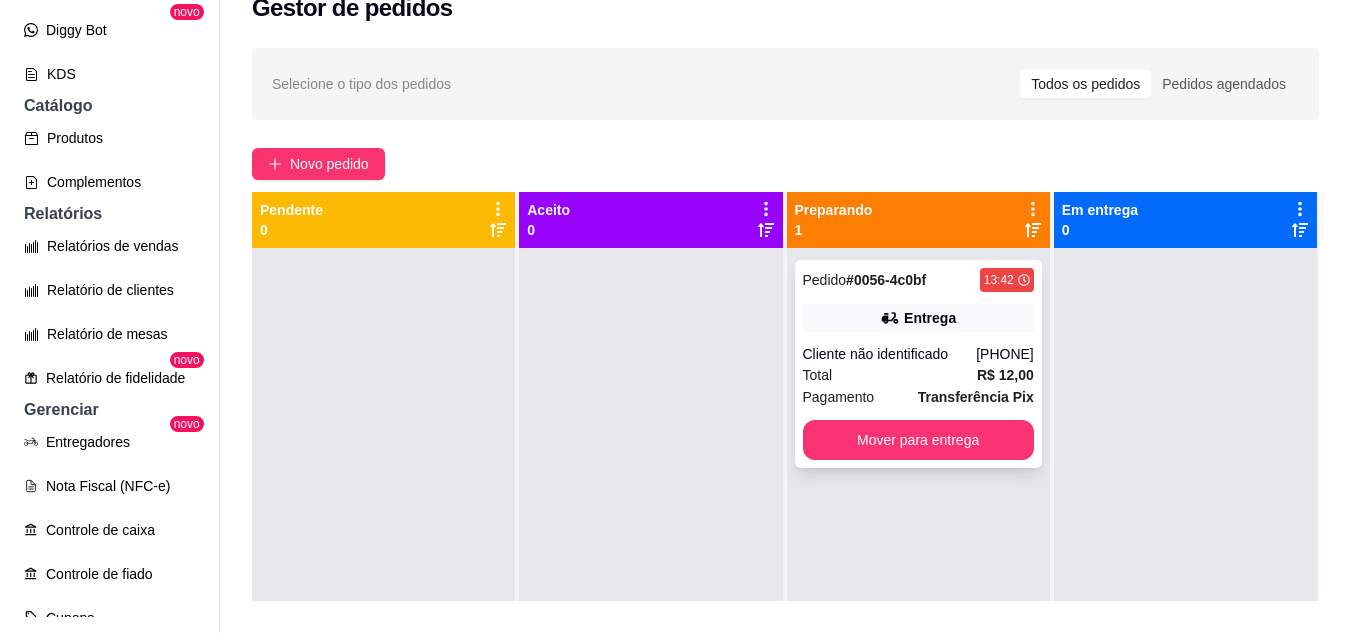 click on "Cliente não identificado" at bounding box center [890, 354] 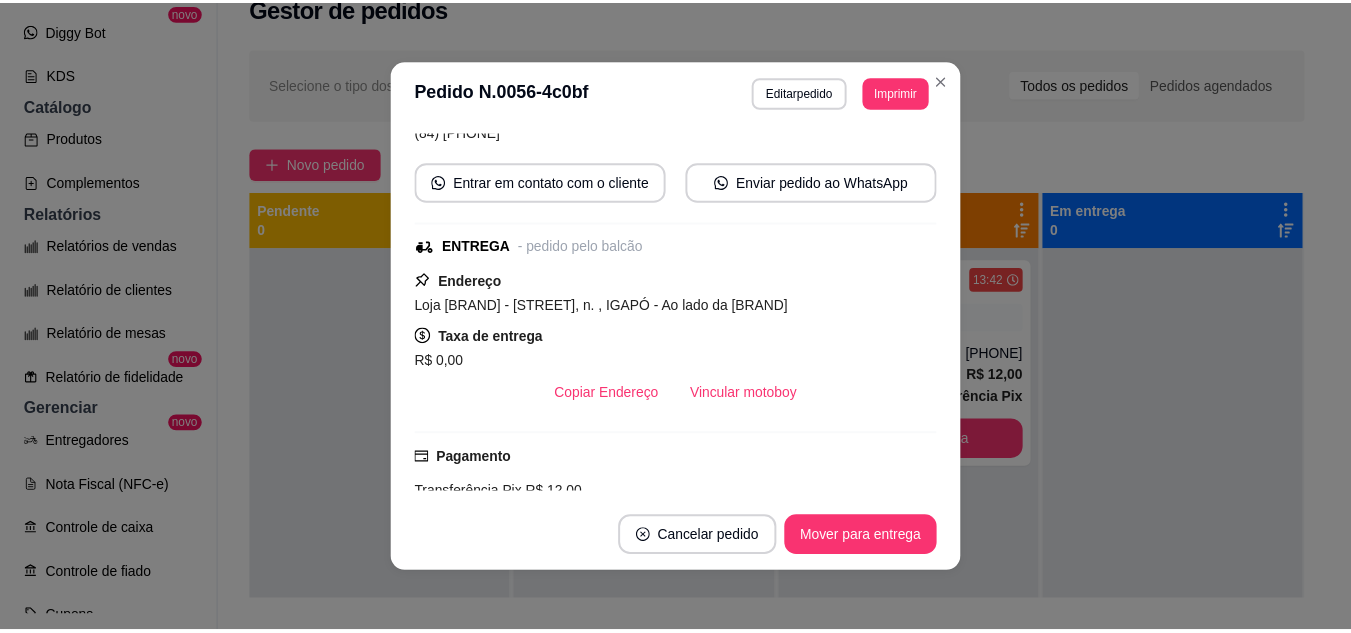 scroll, scrollTop: 400, scrollLeft: 0, axis: vertical 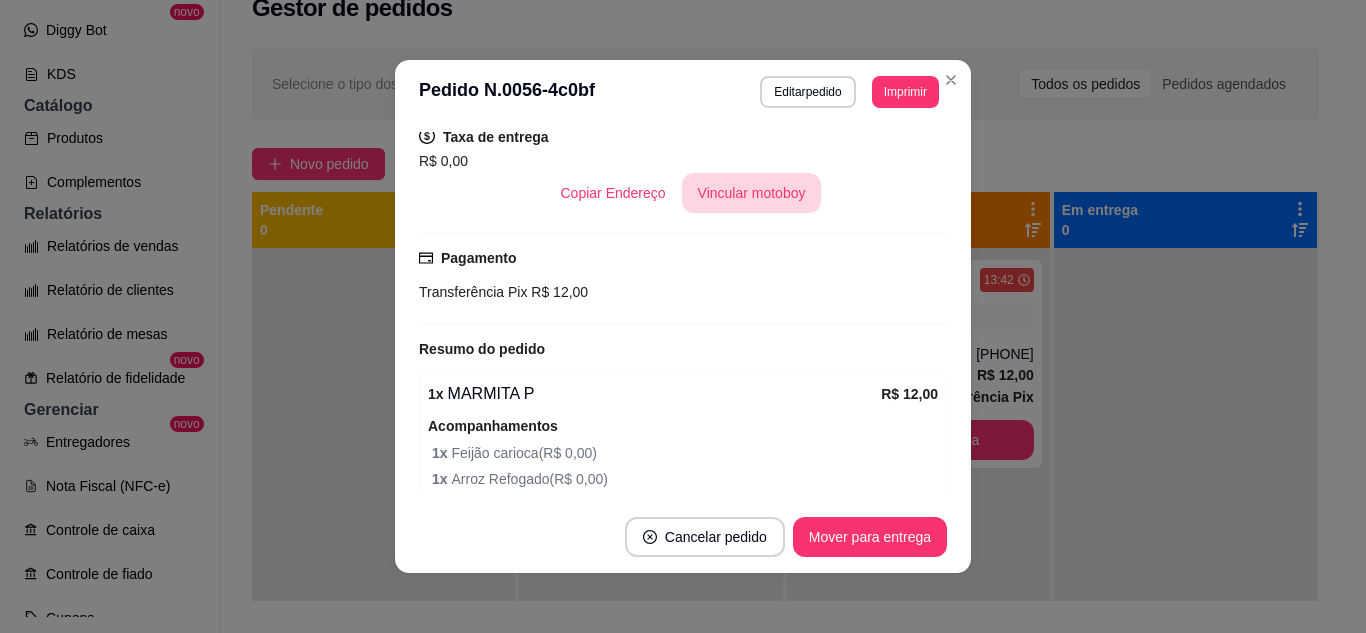 click on "Vincular motoboy" at bounding box center (752, 193) 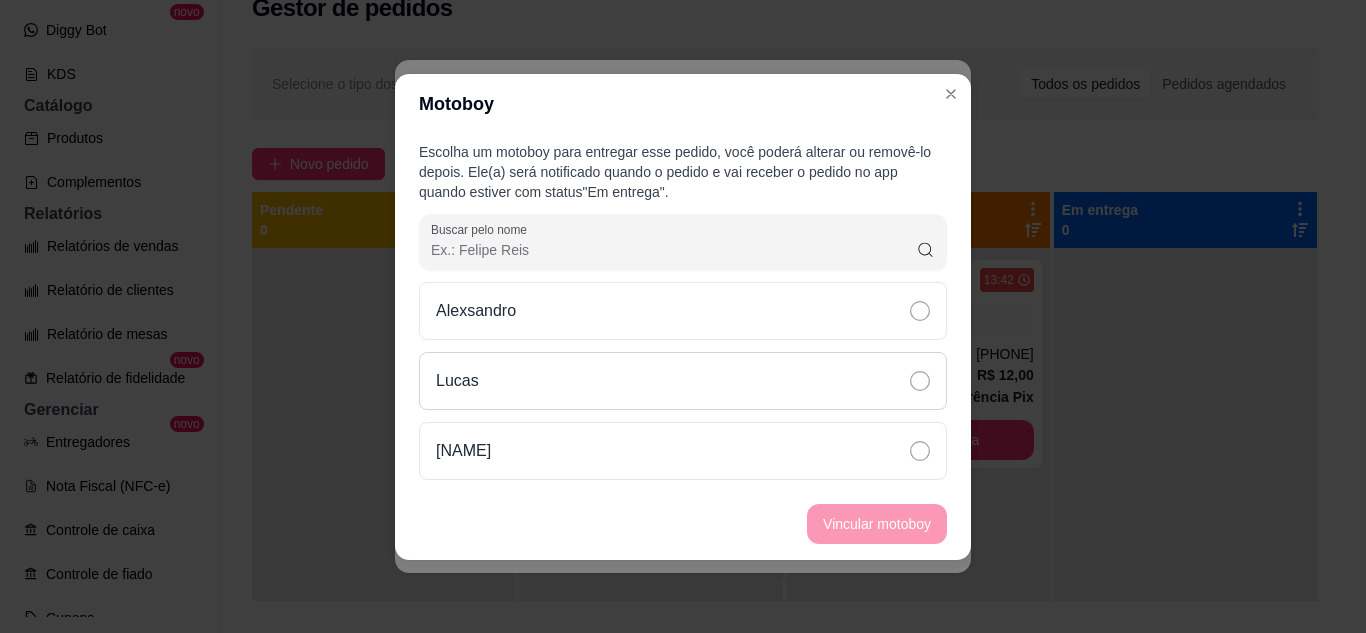 click on "Lucas" at bounding box center [683, 381] 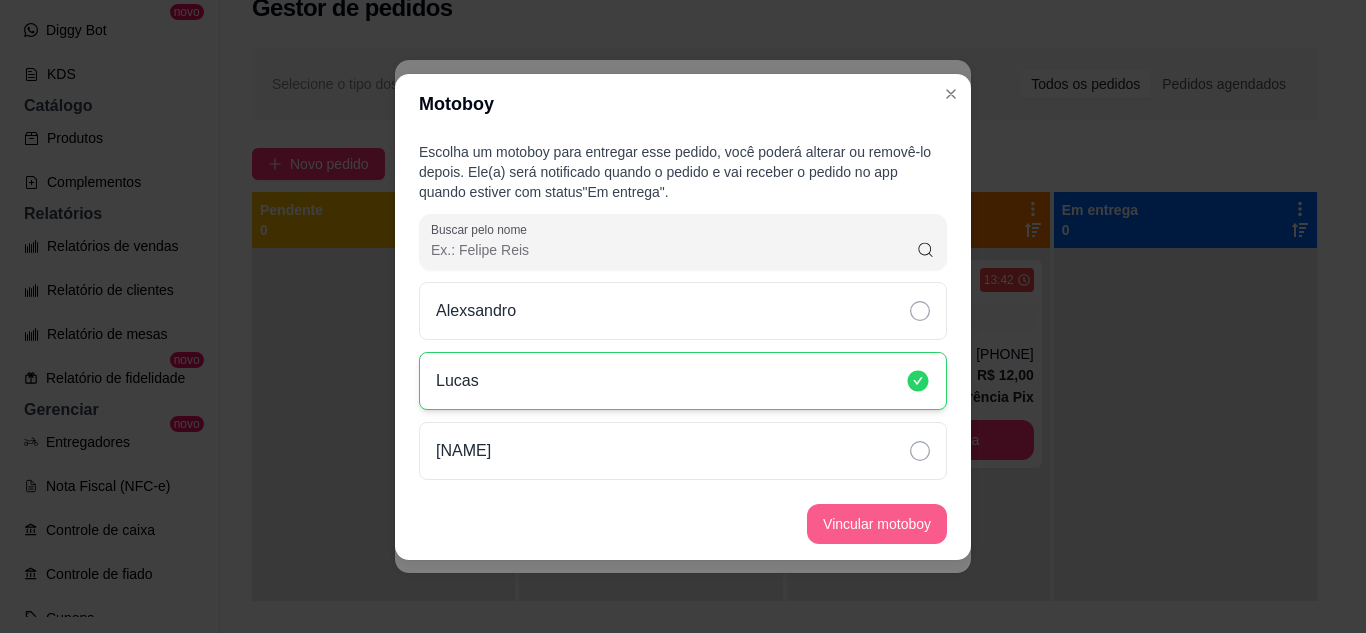 click on "Vincular motoboy" at bounding box center [877, 524] 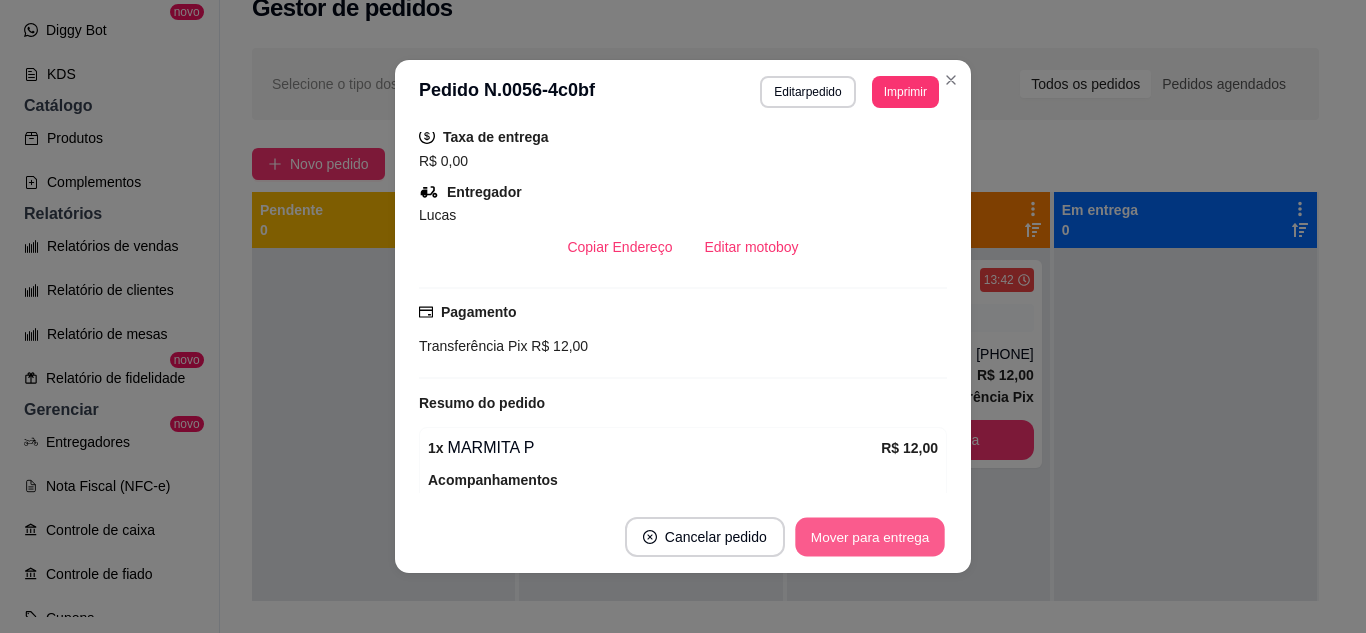 click on "Mover para entrega" at bounding box center (870, 537) 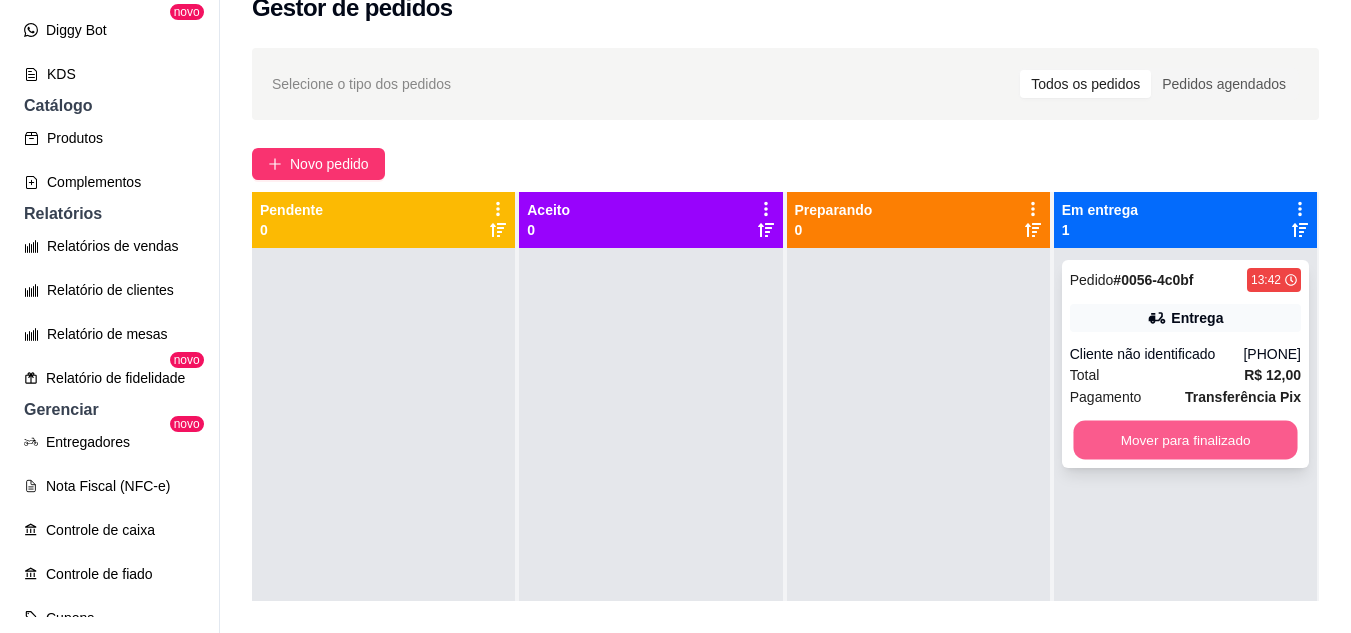 click on "Mover para finalizado" at bounding box center [1185, 440] 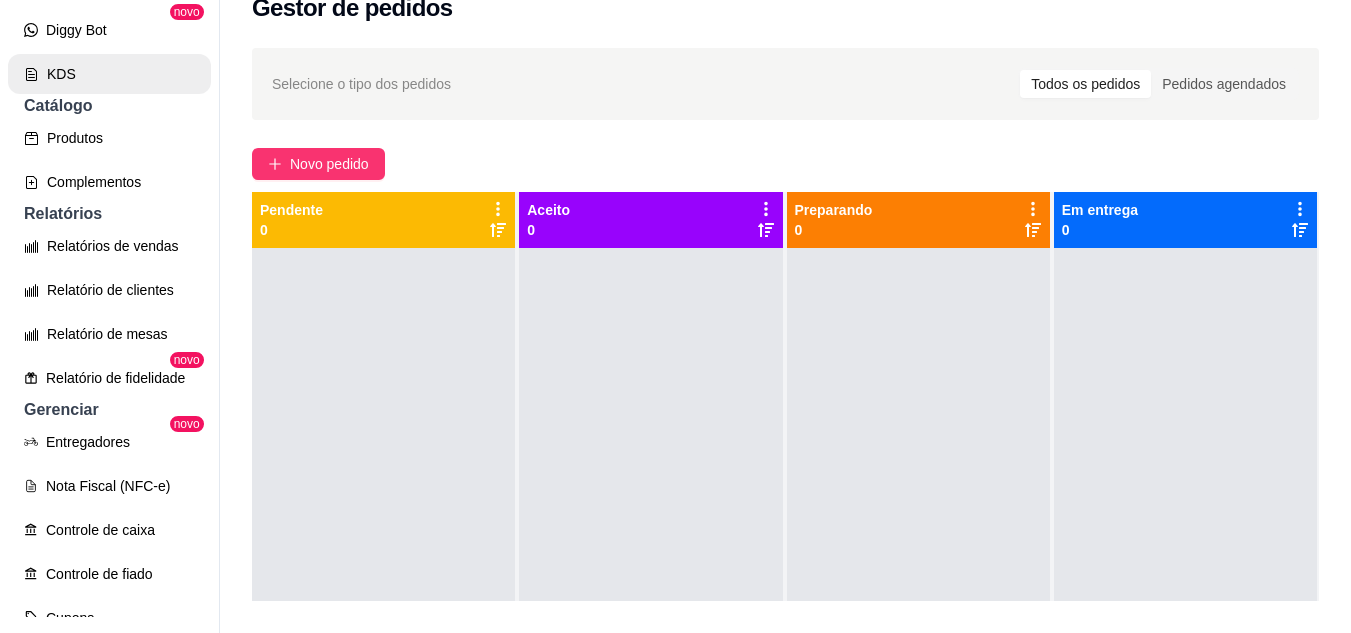 scroll, scrollTop: 0, scrollLeft: 0, axis: both 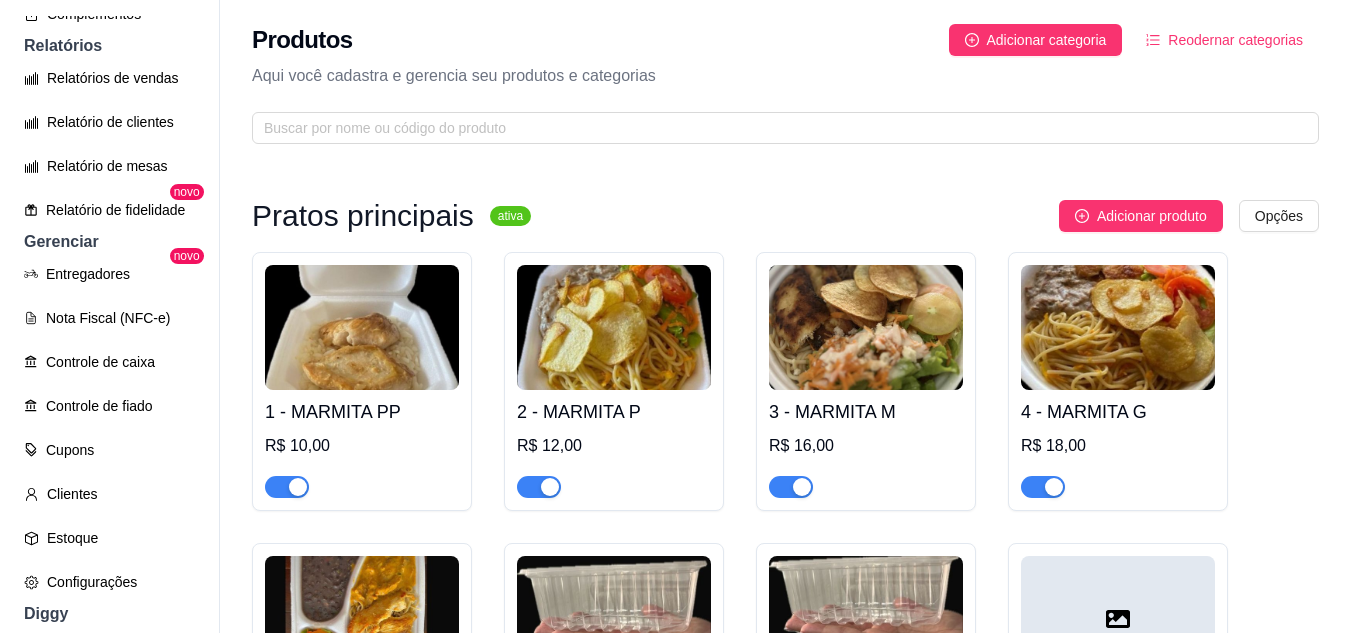 click at bounding box center (614, 327) 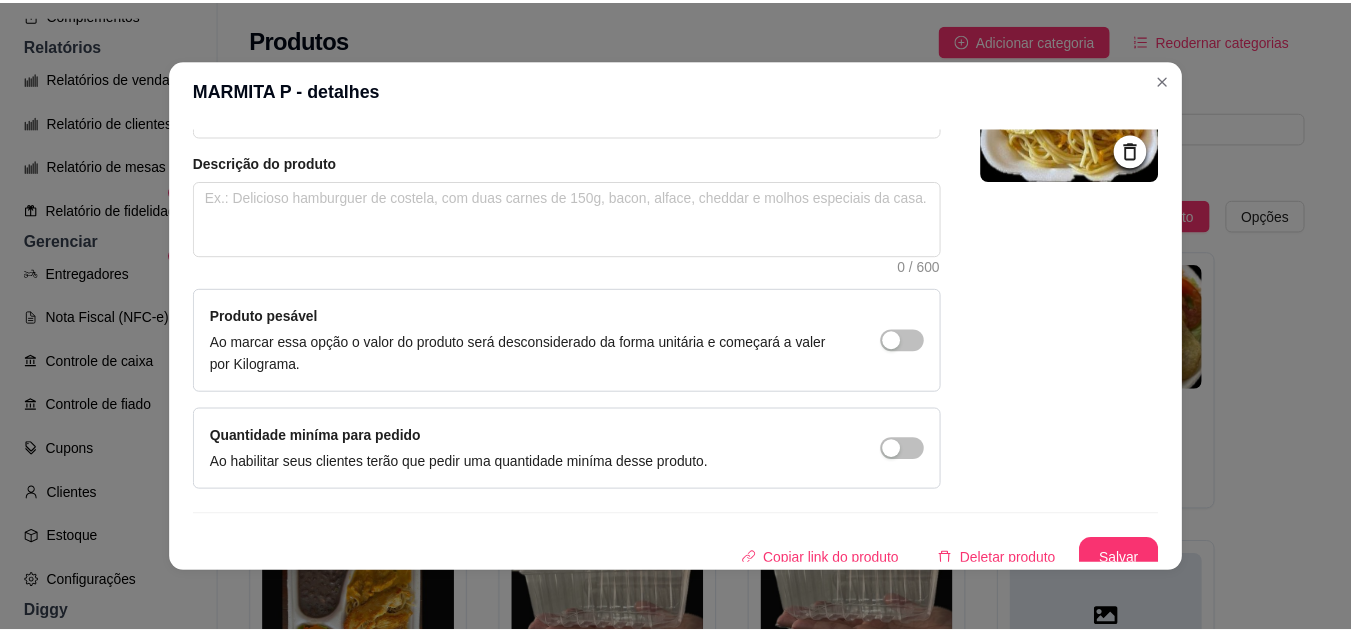 scroll, scrollTop: 0, scrollLeft: 0, axis: both 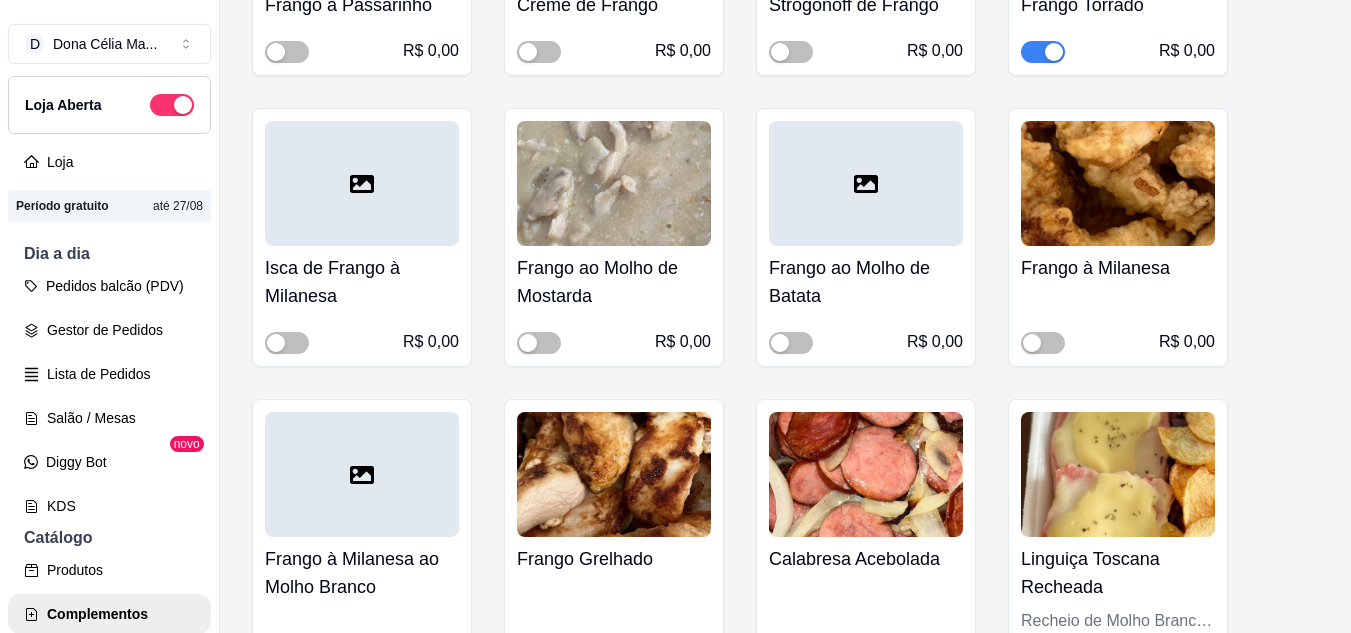 click at bounding box center [1118, 183] 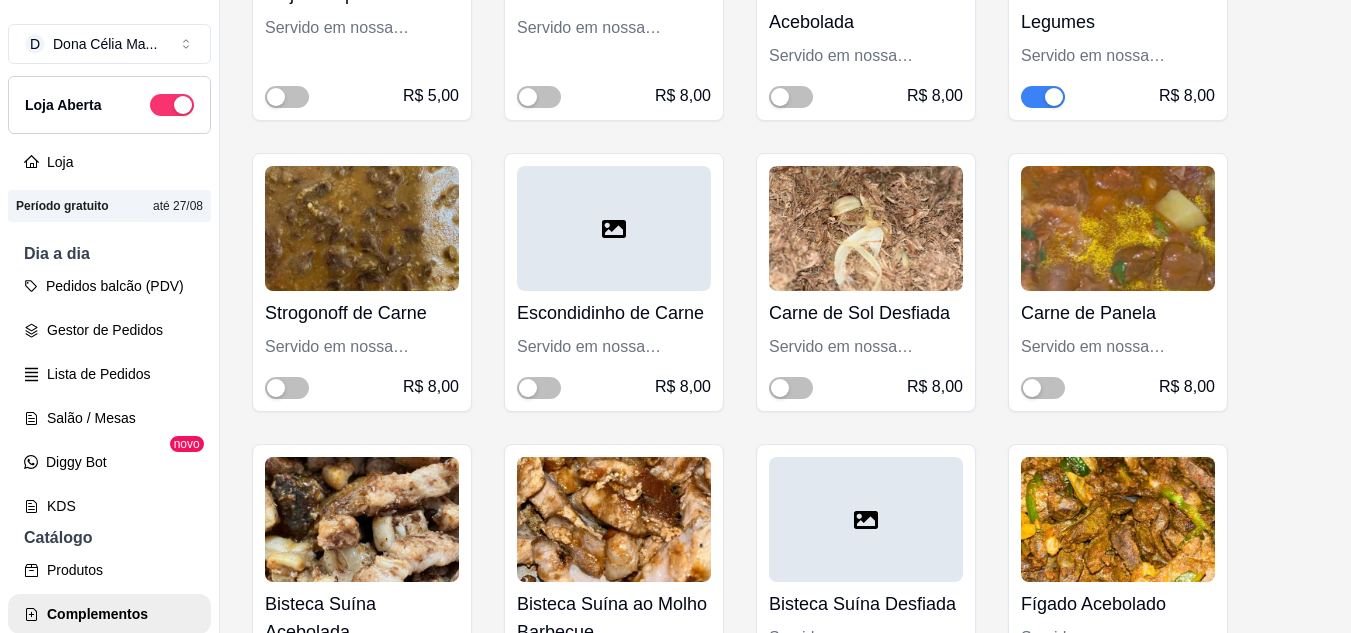 scroll, scrollTop: 8700, scrollLeft: 0, axis: vertical 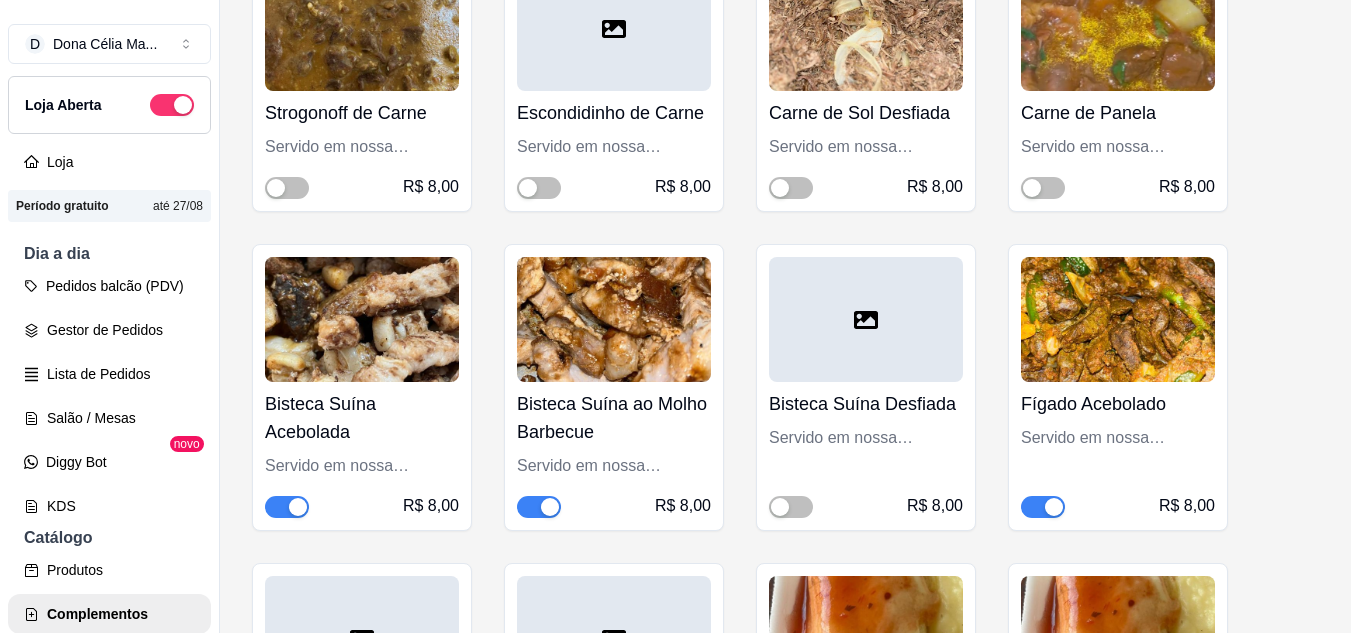 click at bounding box center (1043, 507) 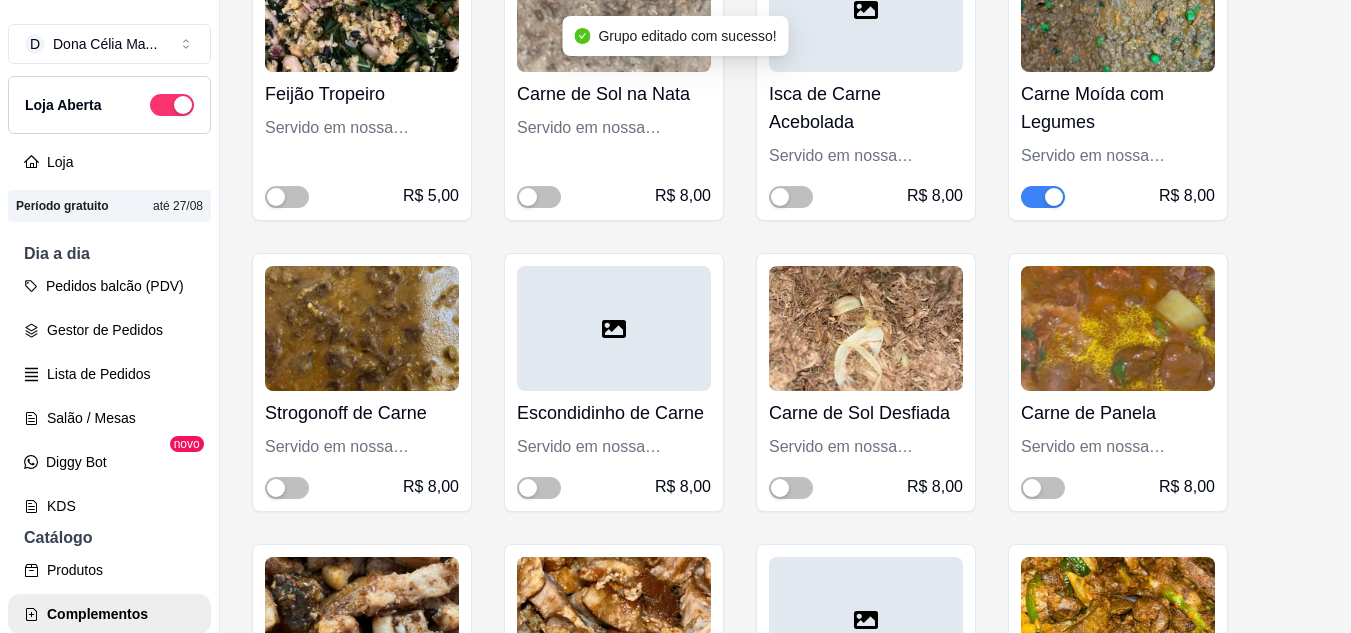 scroll, scrollTop: 8100, scrollLeft: 0, axis: vertical 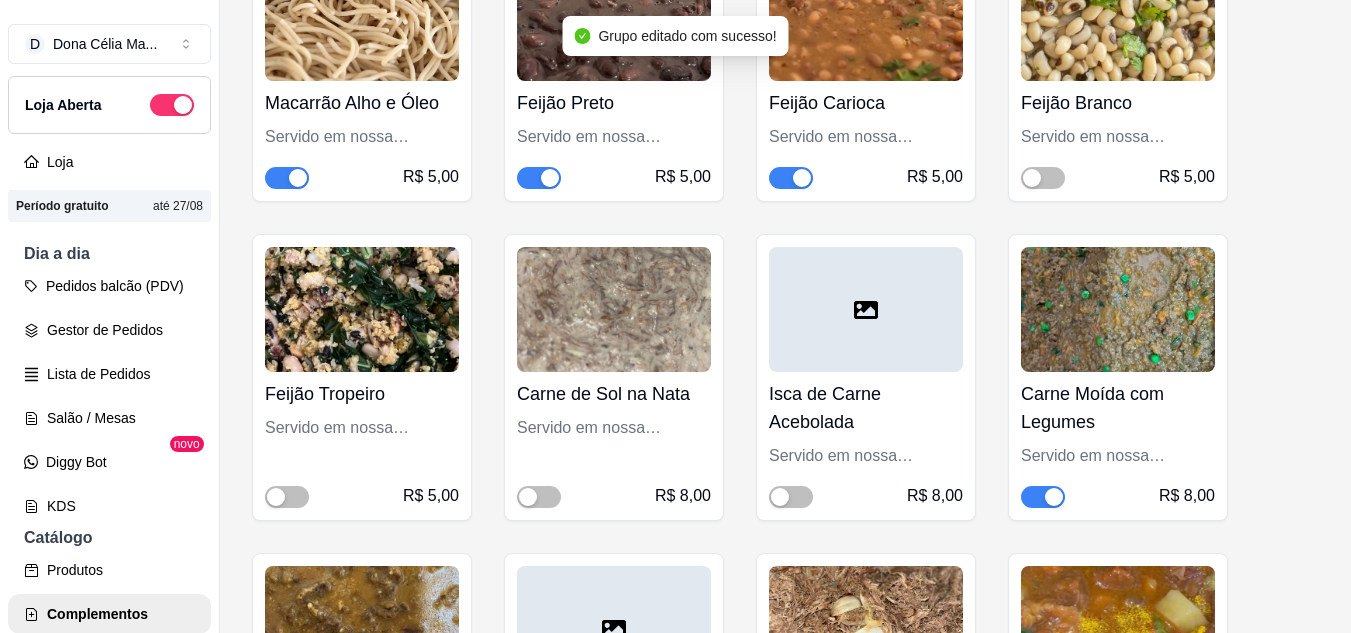 click at bounding box center [1043, 497] 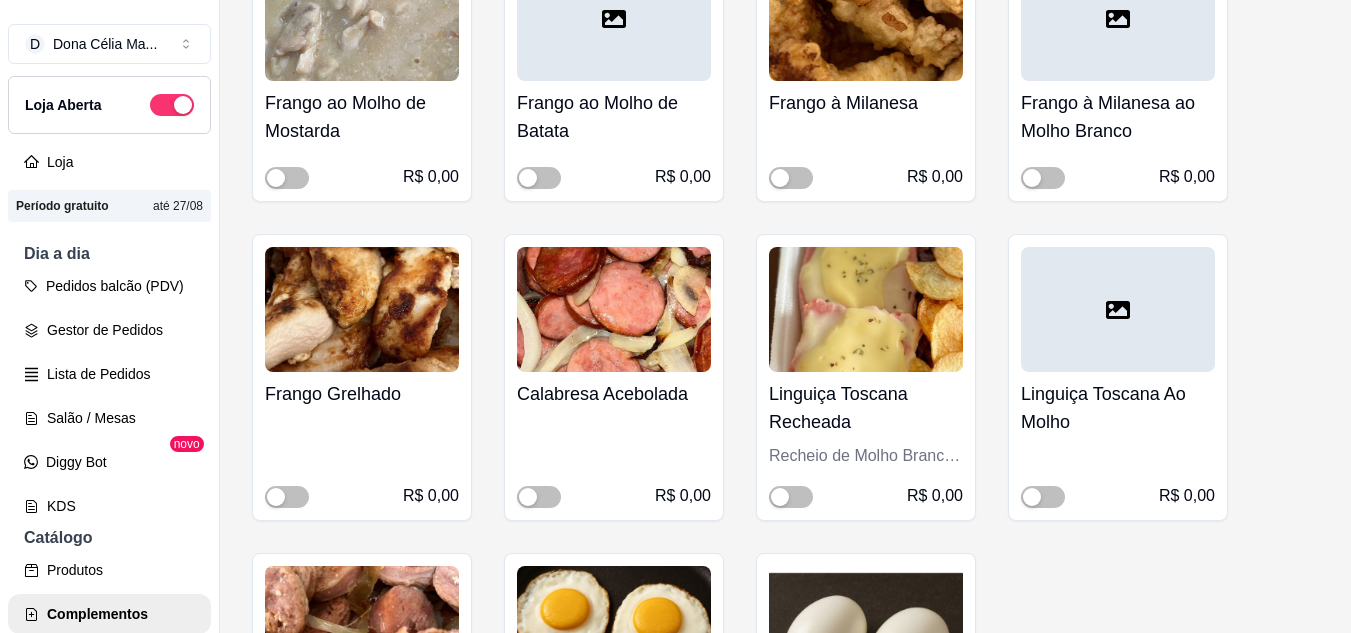 scroll, scrollTop: 14100, scrollLeft: 0, axis: vertical 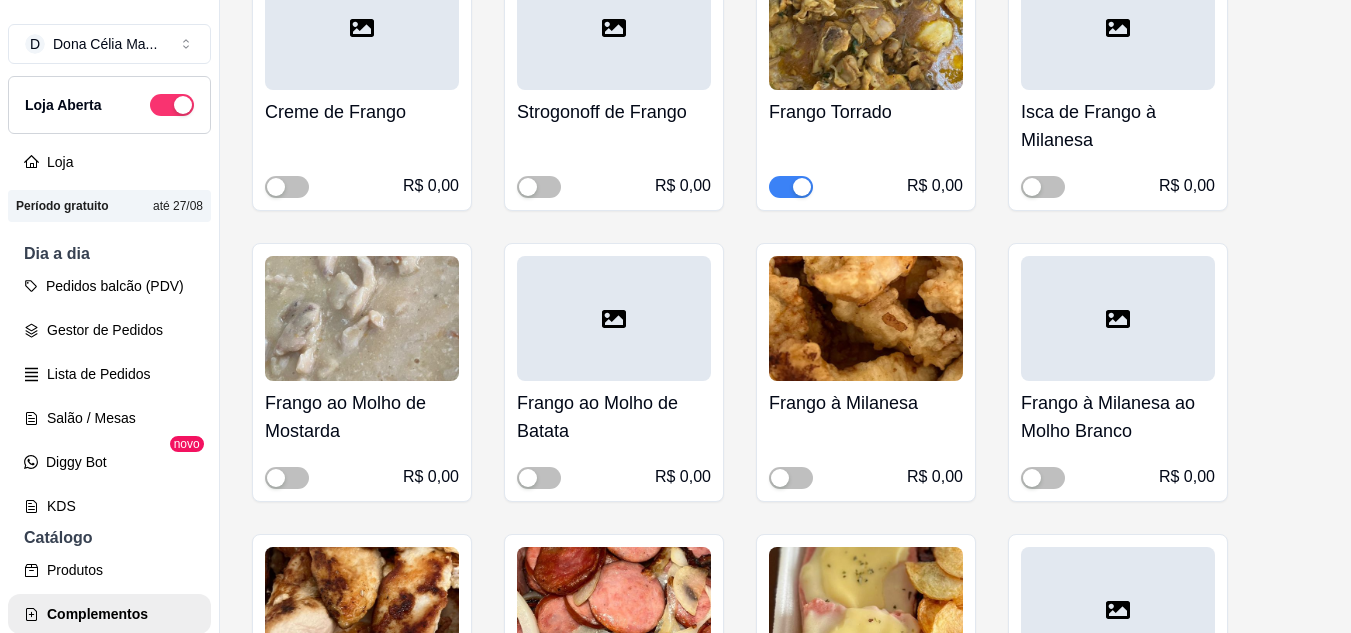 click at bounding box center [791, 187] 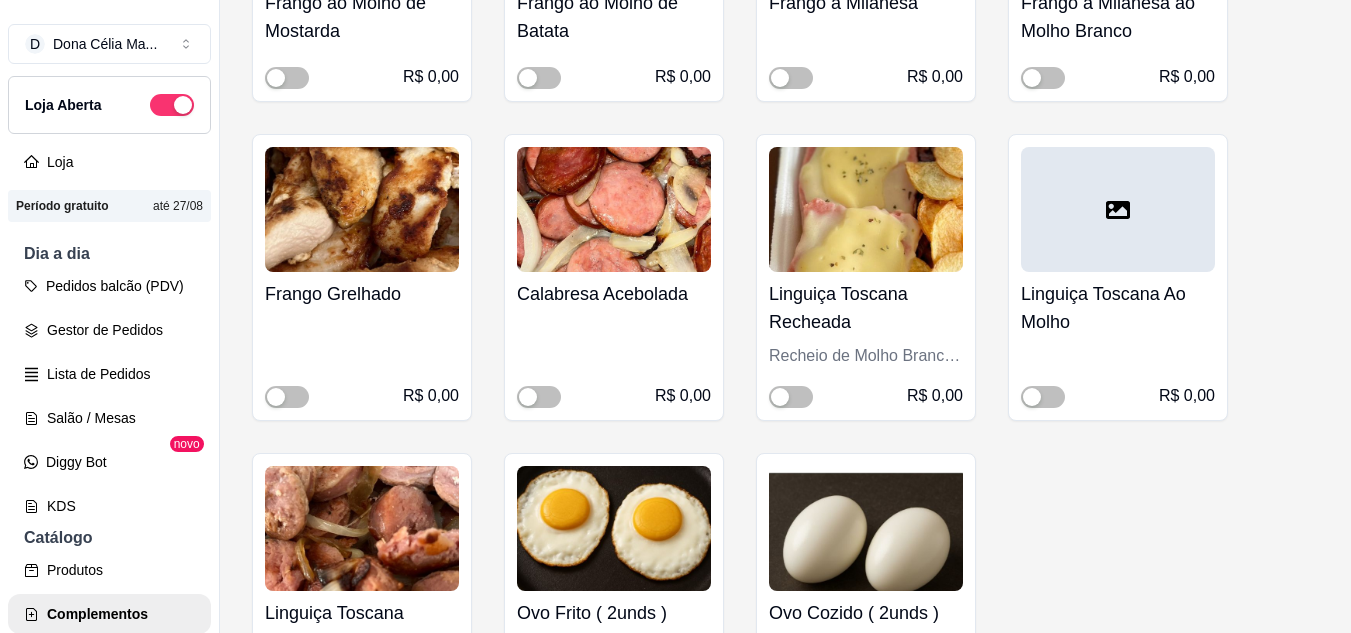 scroll, scrollTop: 14600, scrollLeft: 0, axis: vertical 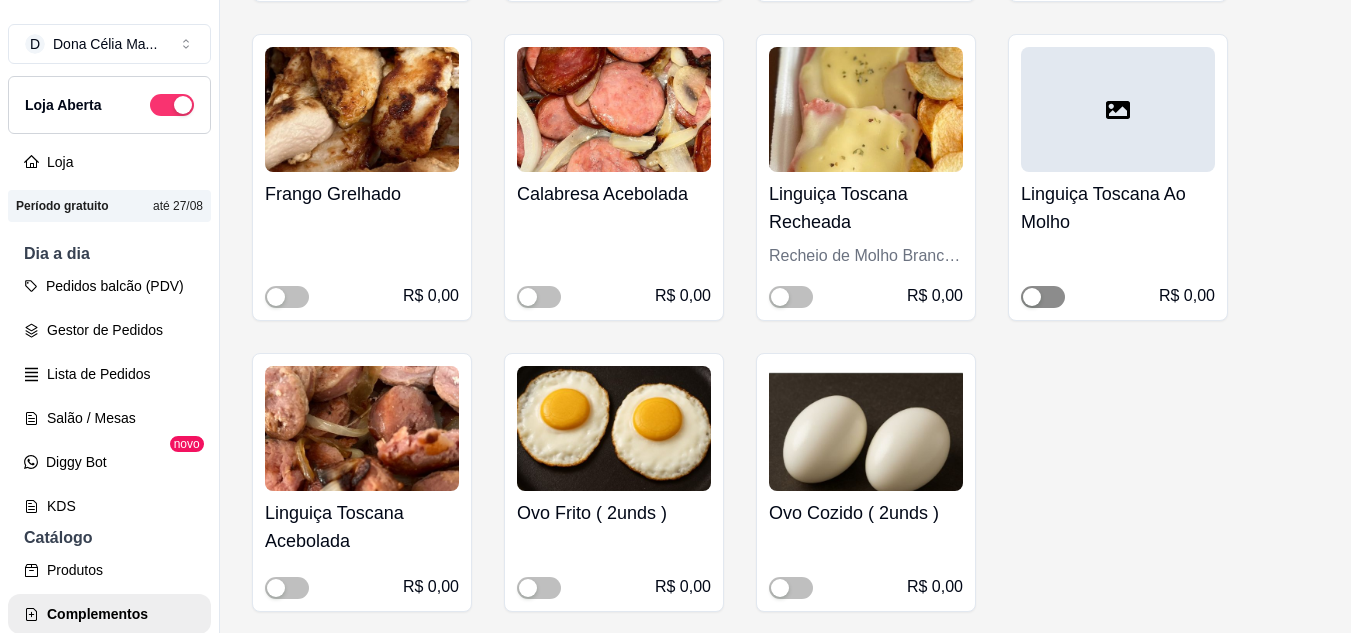 click at bounding box center (1032, 297) 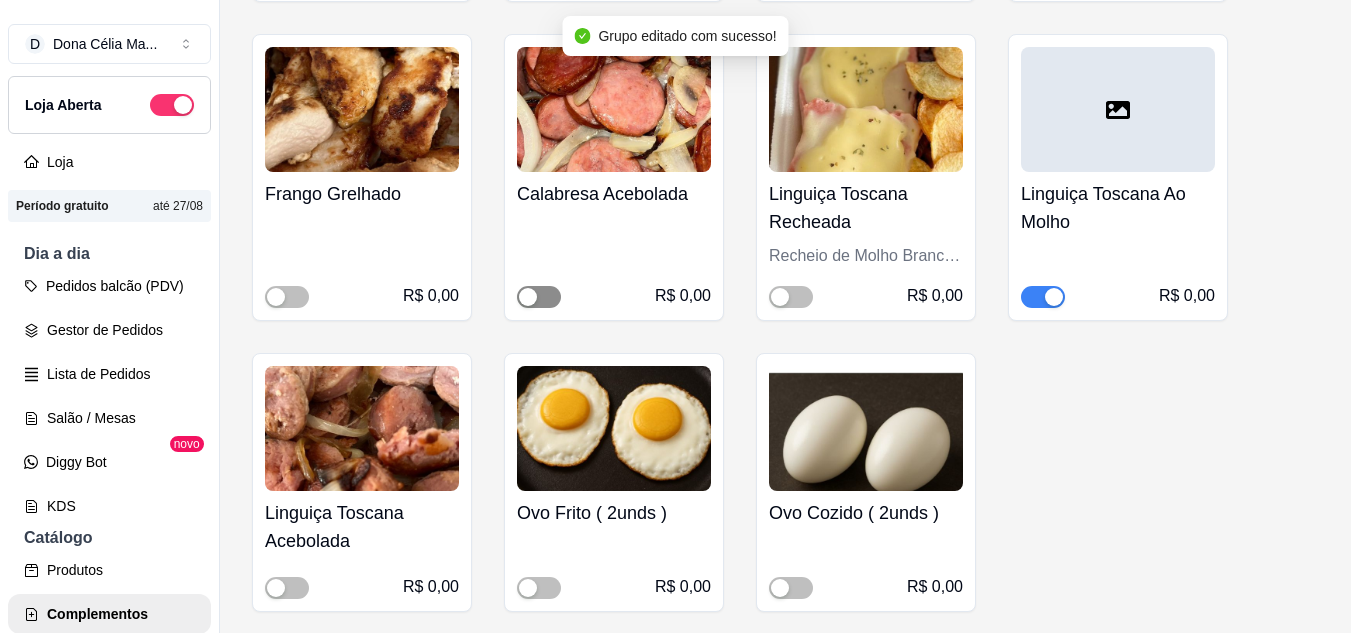 click at bounding box center [528, 297] 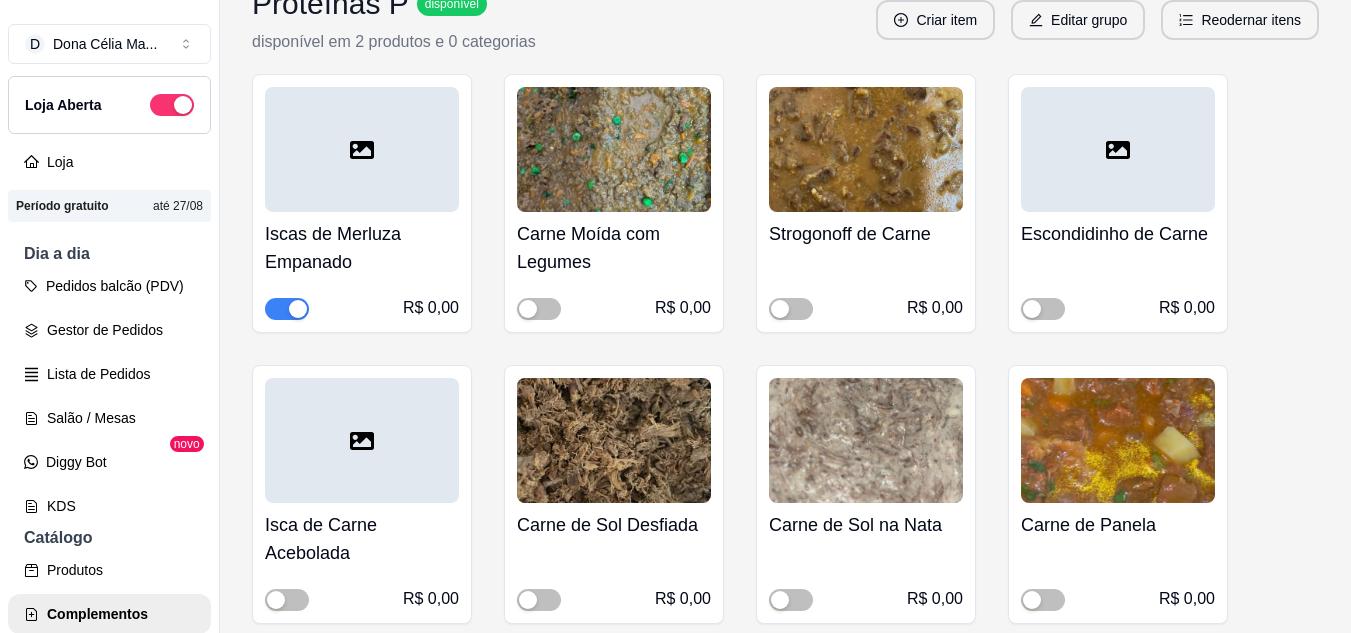 scroll, scrollTop: 15166, scrollLeft: 0, axis: vertical 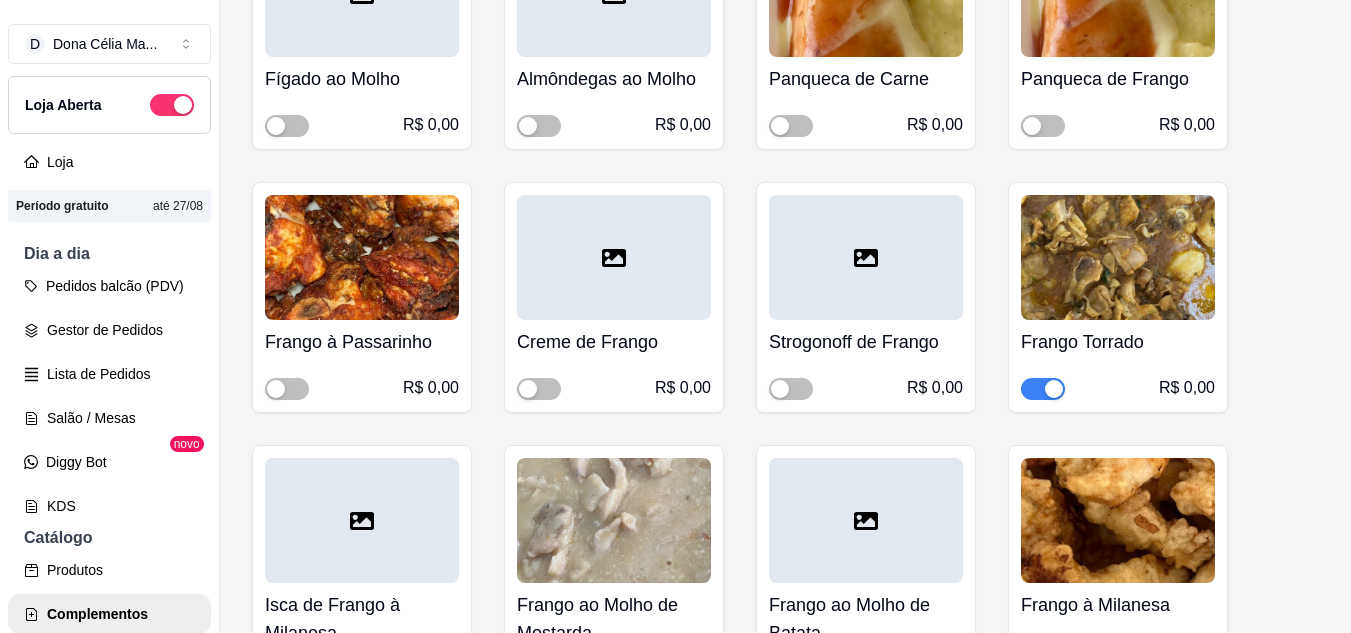 click at bounding box center [1043, 389] 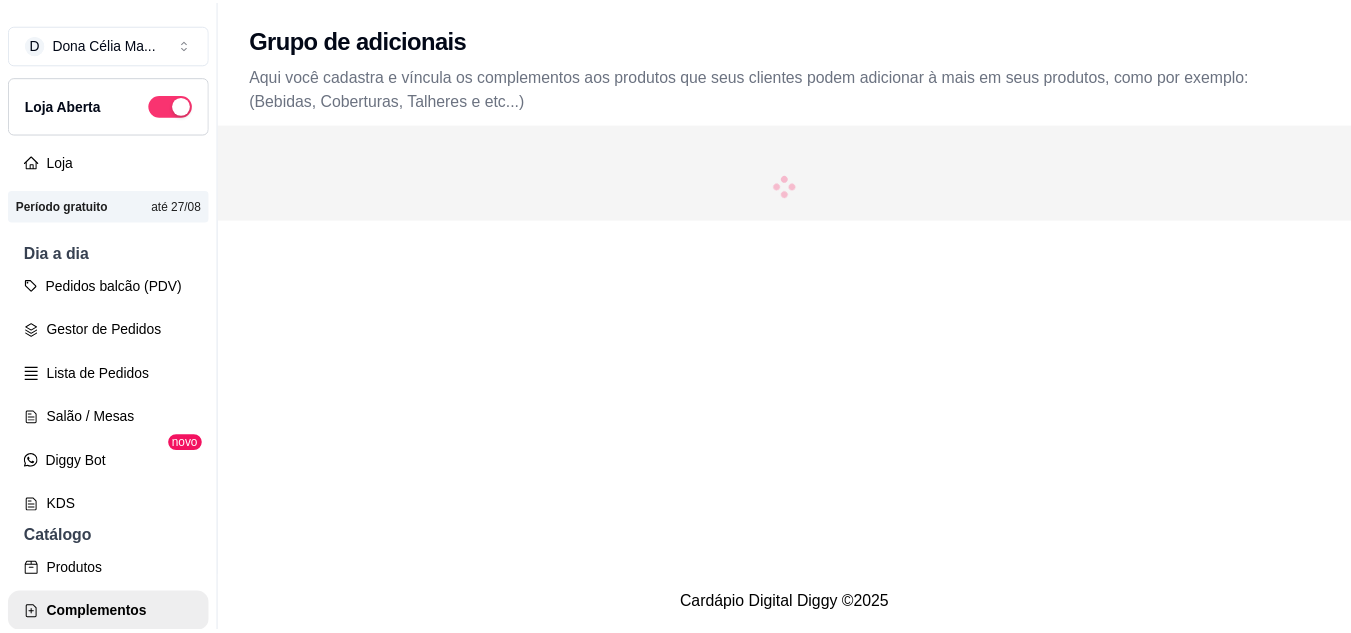scroll, scrollTop: 0, scrollLeft: 0, axis: both 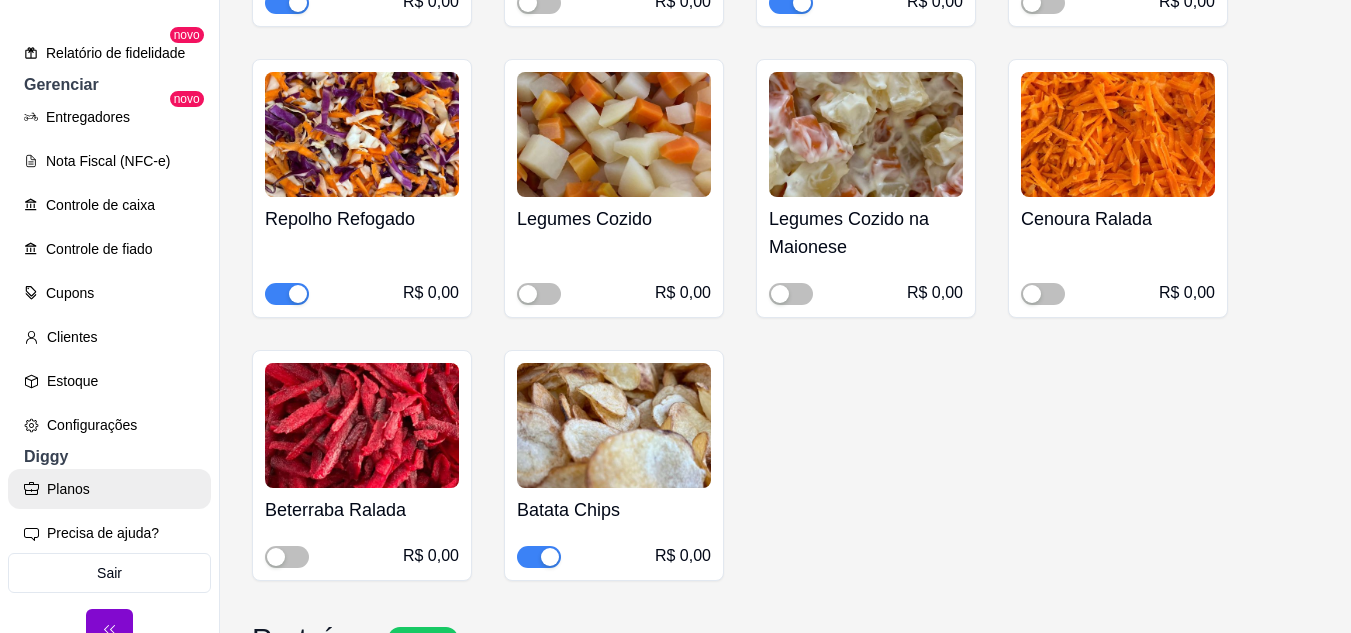 click on "Configurações" at bounding box center [109, 425] 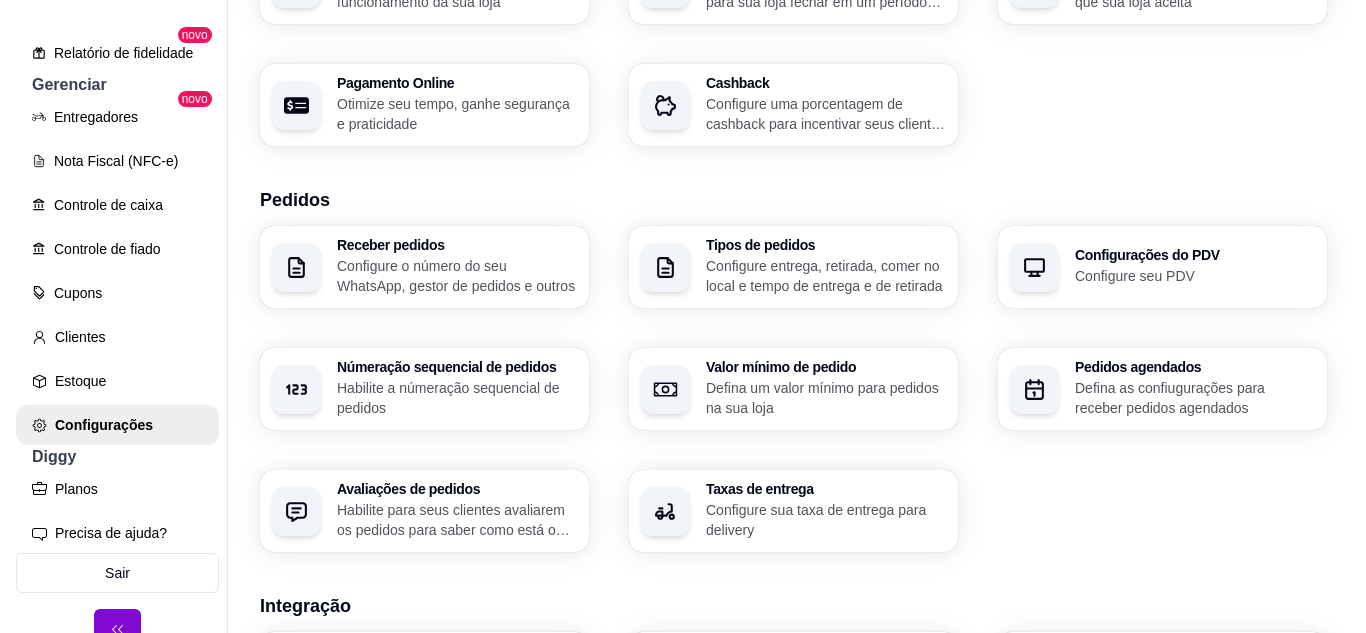 scroll, scrollTop: 400, scrollLeft: 0, axis: vertical 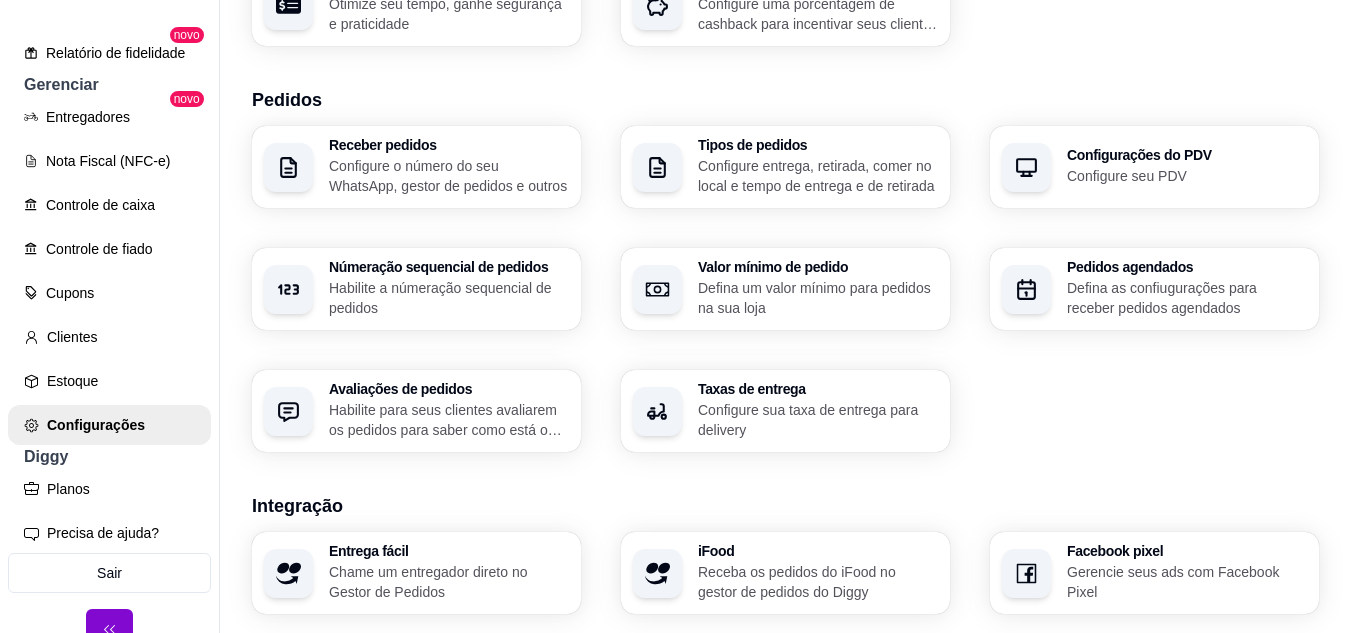 click on "Configure sua taxa de entrega para delivery" at bounding box center [818, 420] 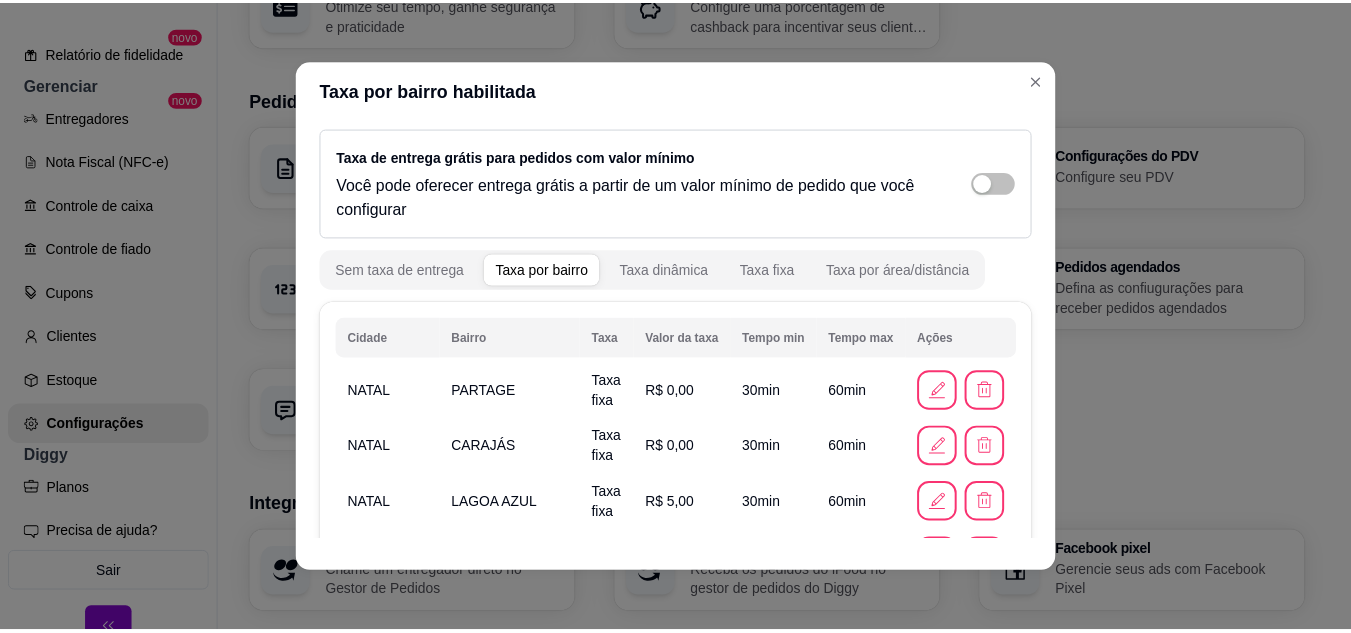scroll, scrollTop: 100, scrollLeft: 0, axis: vertical 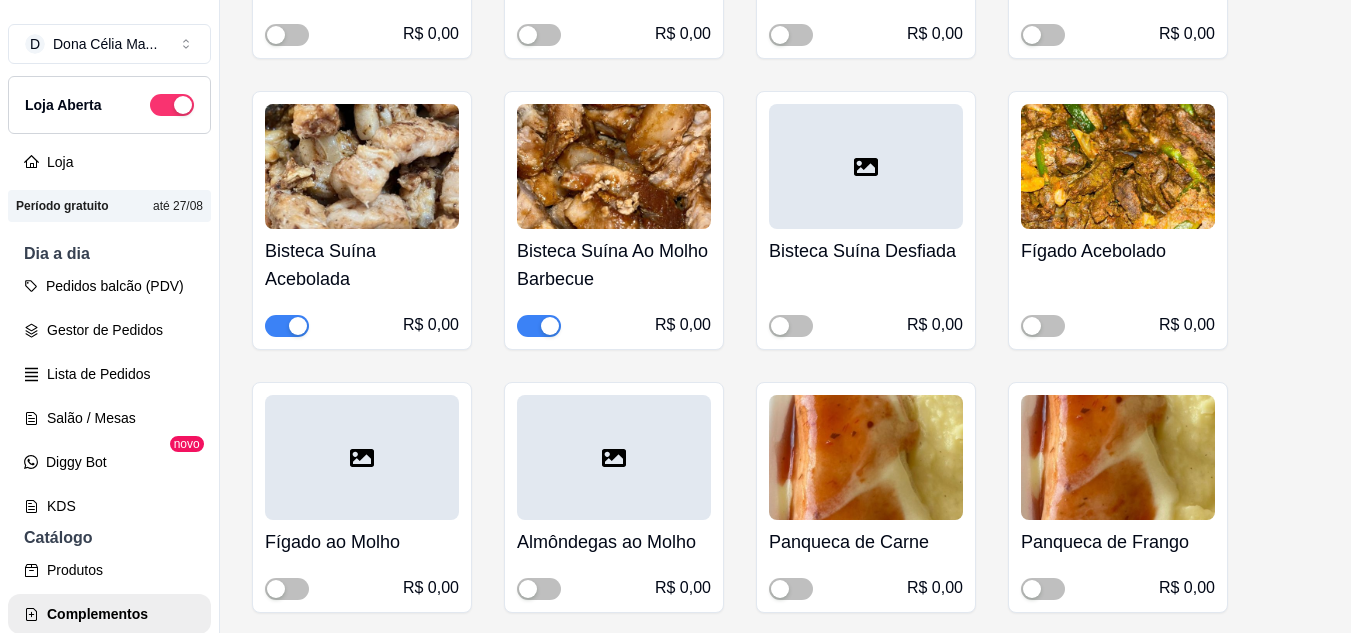 click at bounding box center [550, 326] 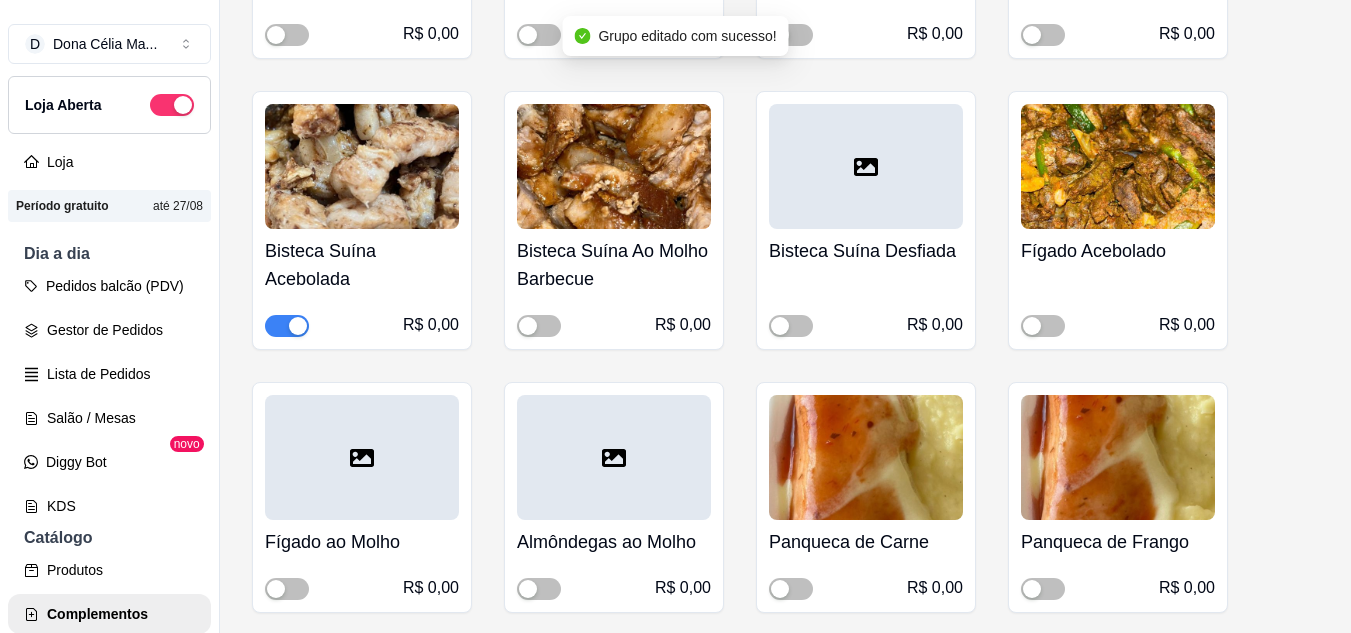 click at bounding box center [298, 326] 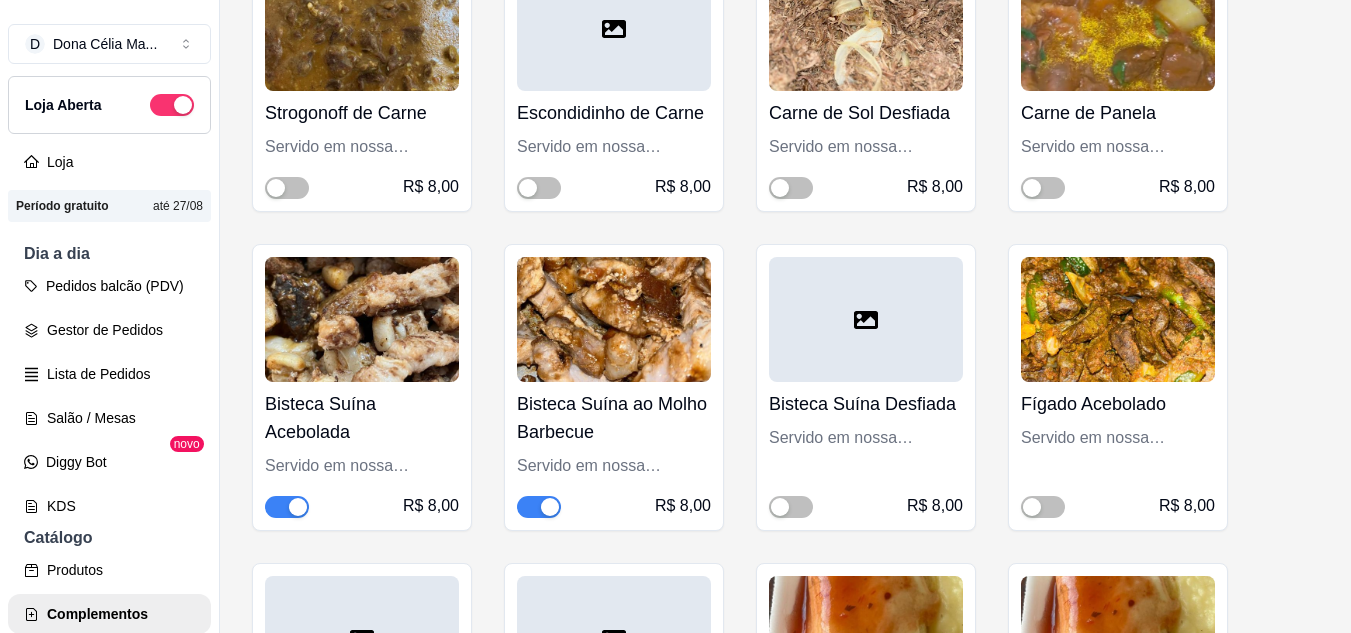 scroll, scrollTop: 9000, scrollLeft: 0, axis: vertical 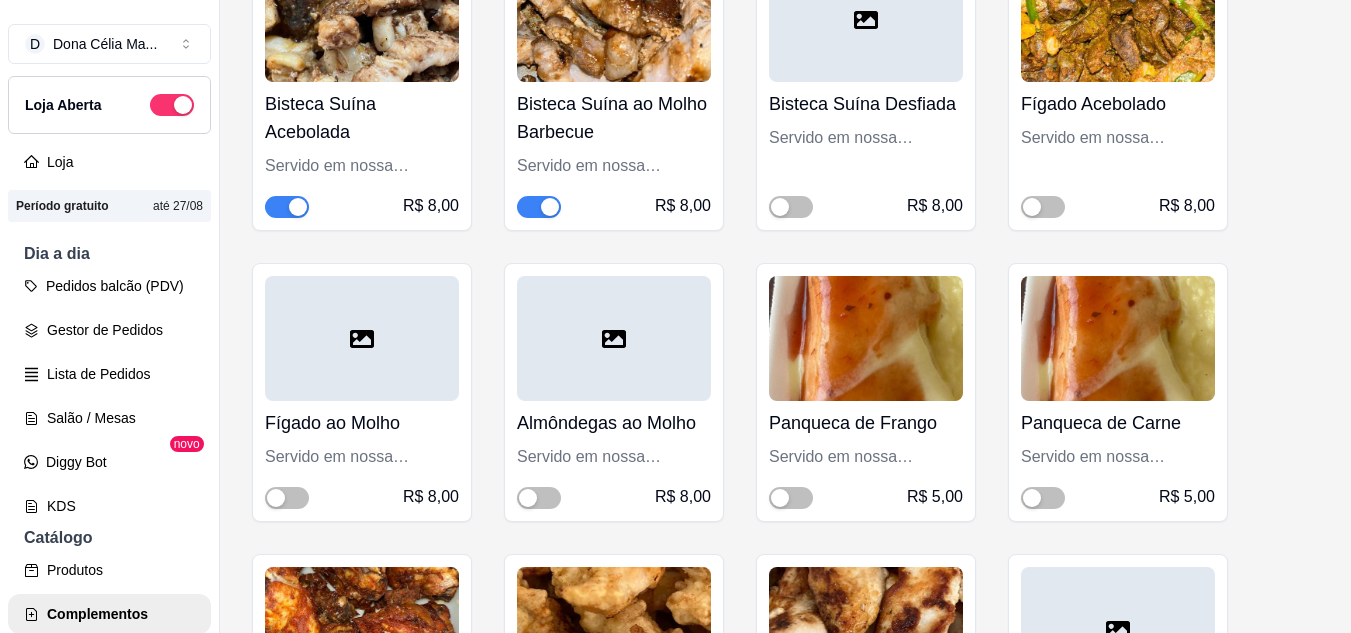 click at bounding box center [539, 207] 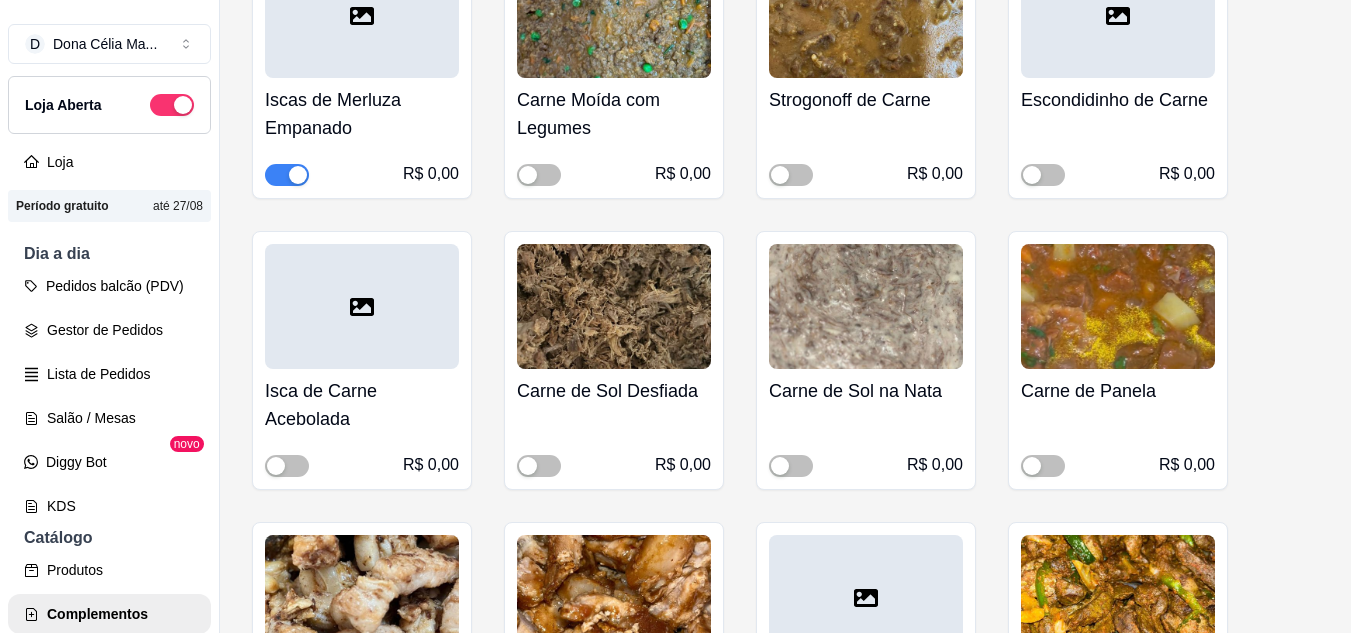 scroll, scrollTop: 15900, scrollLeft: 0, axis: vertical 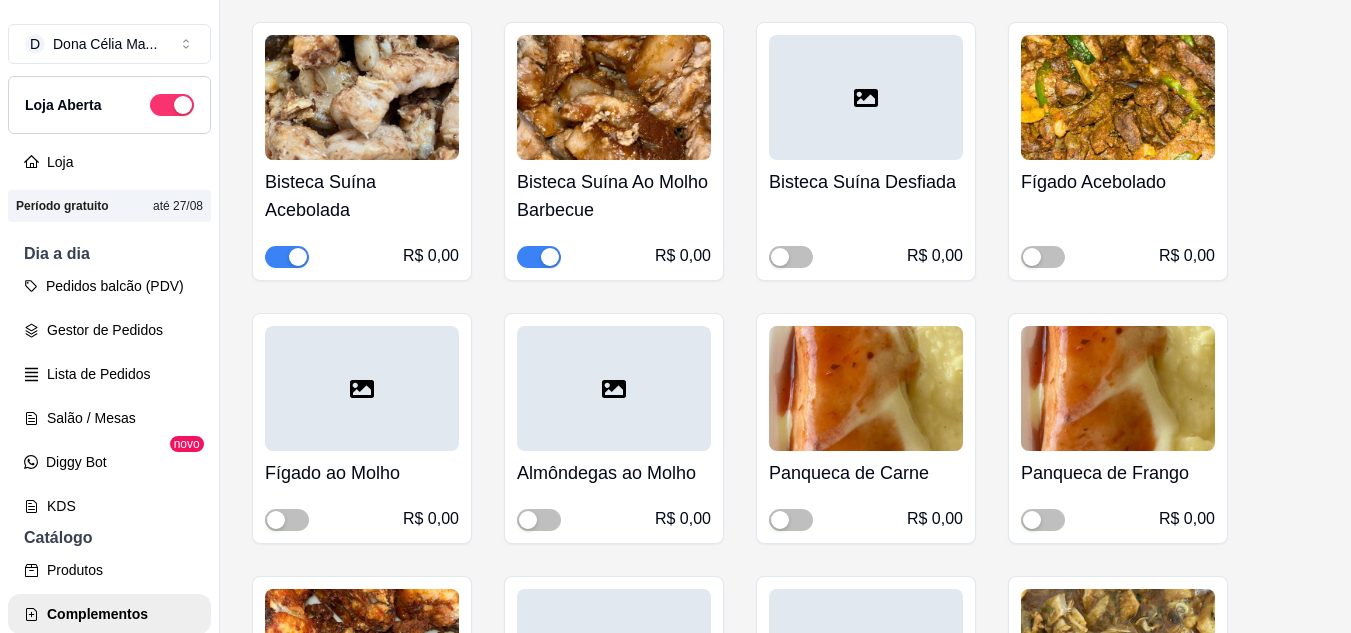 click at bounding box center (539, 257) 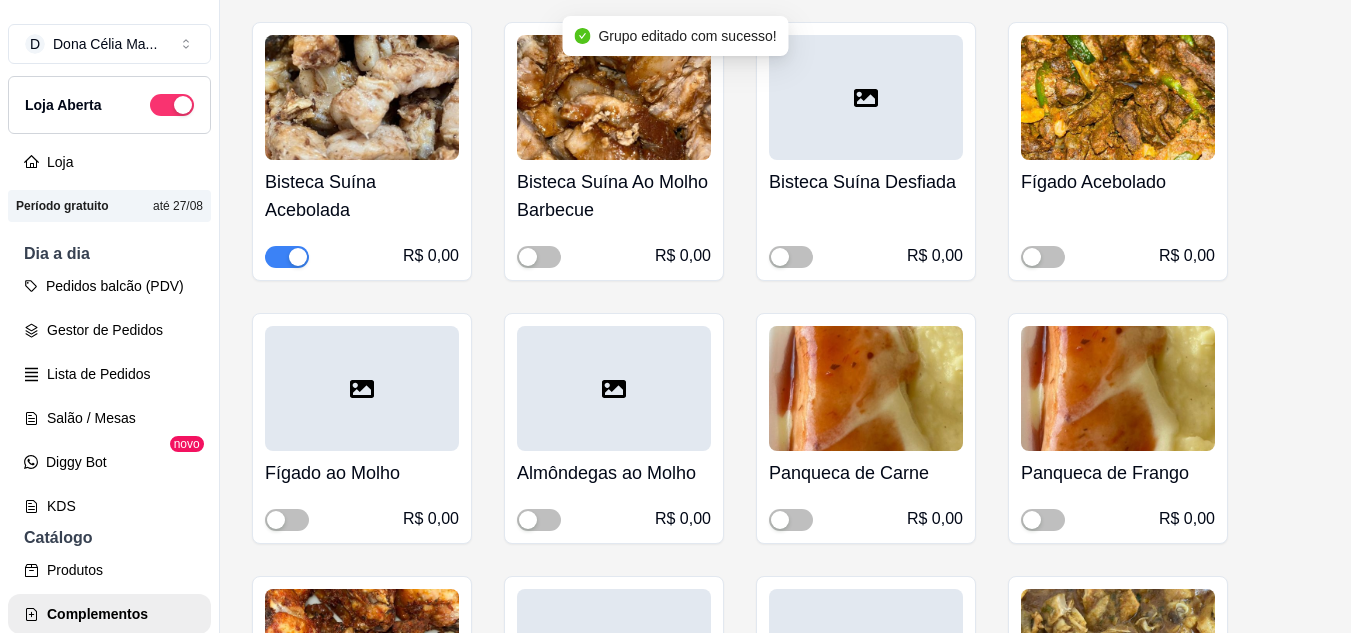 click at bounding box center [298, 257] 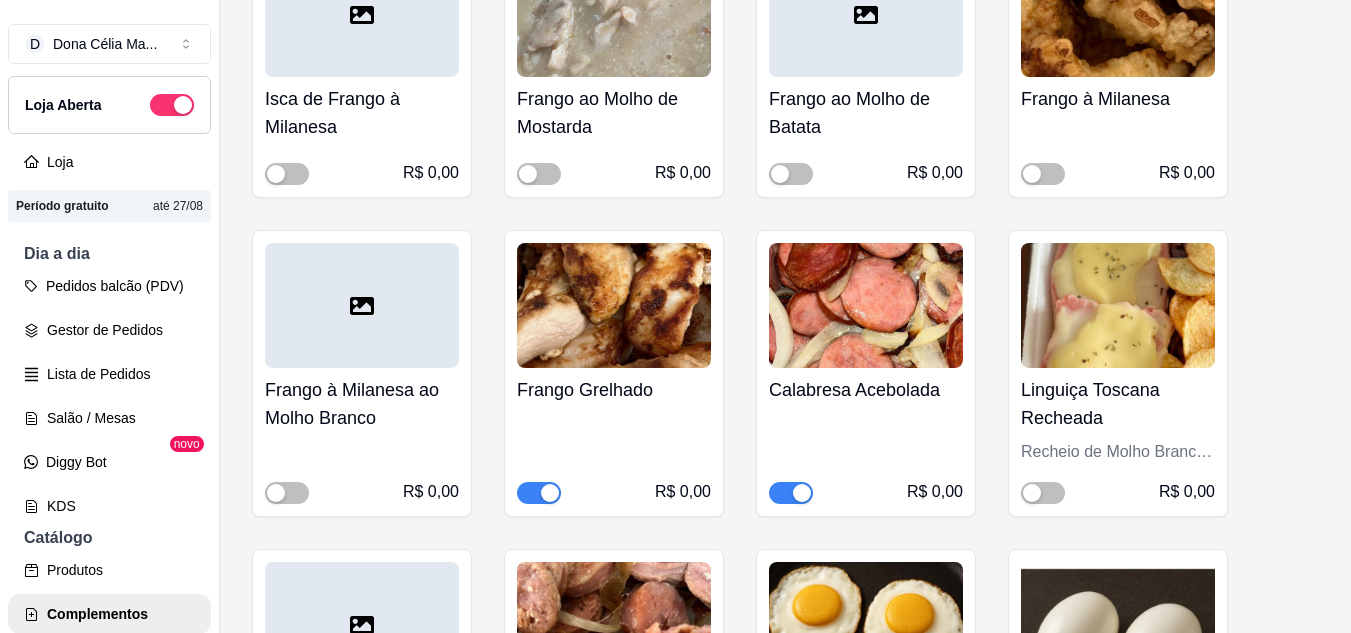 scroll, scrollTop: 17166, scrollLeft: 0, axis: vertical 